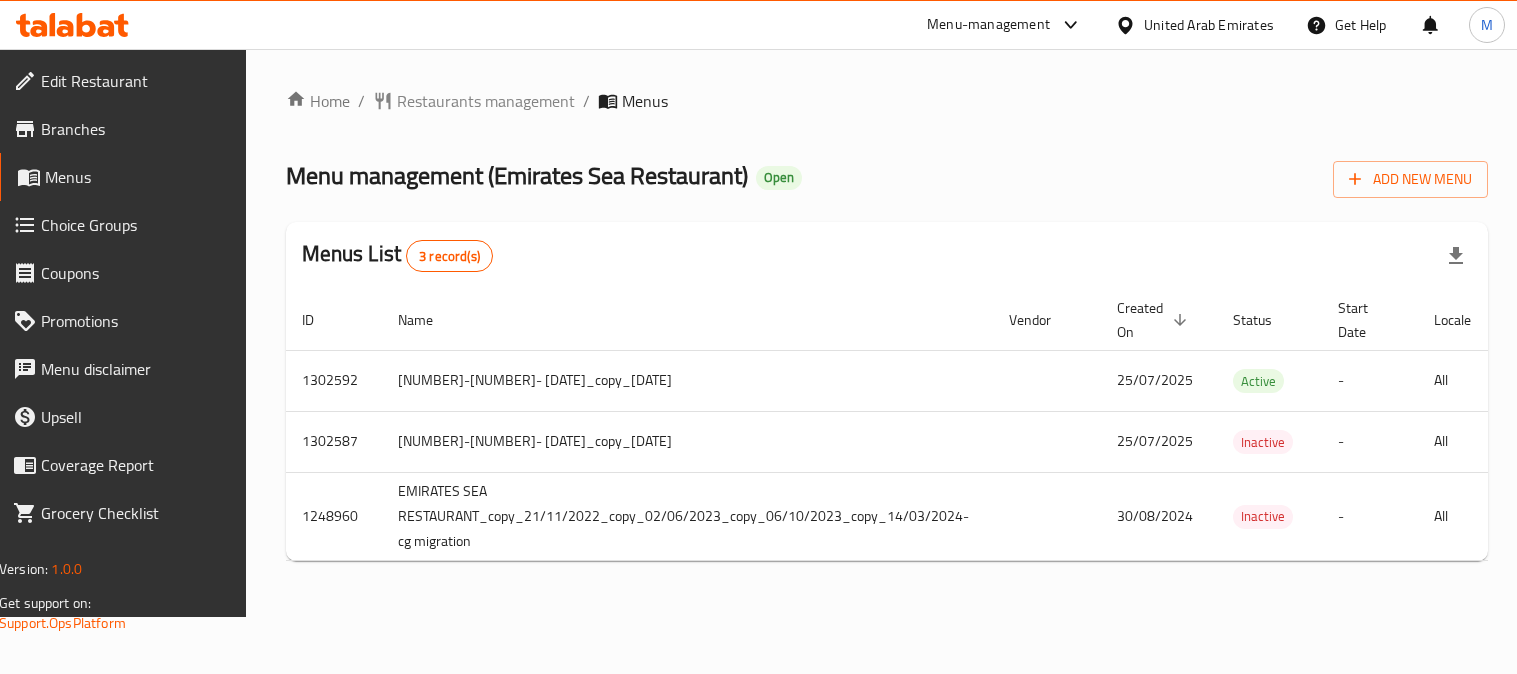 scroll, scrollTop: 0, scrollLeft: 0, axis: both 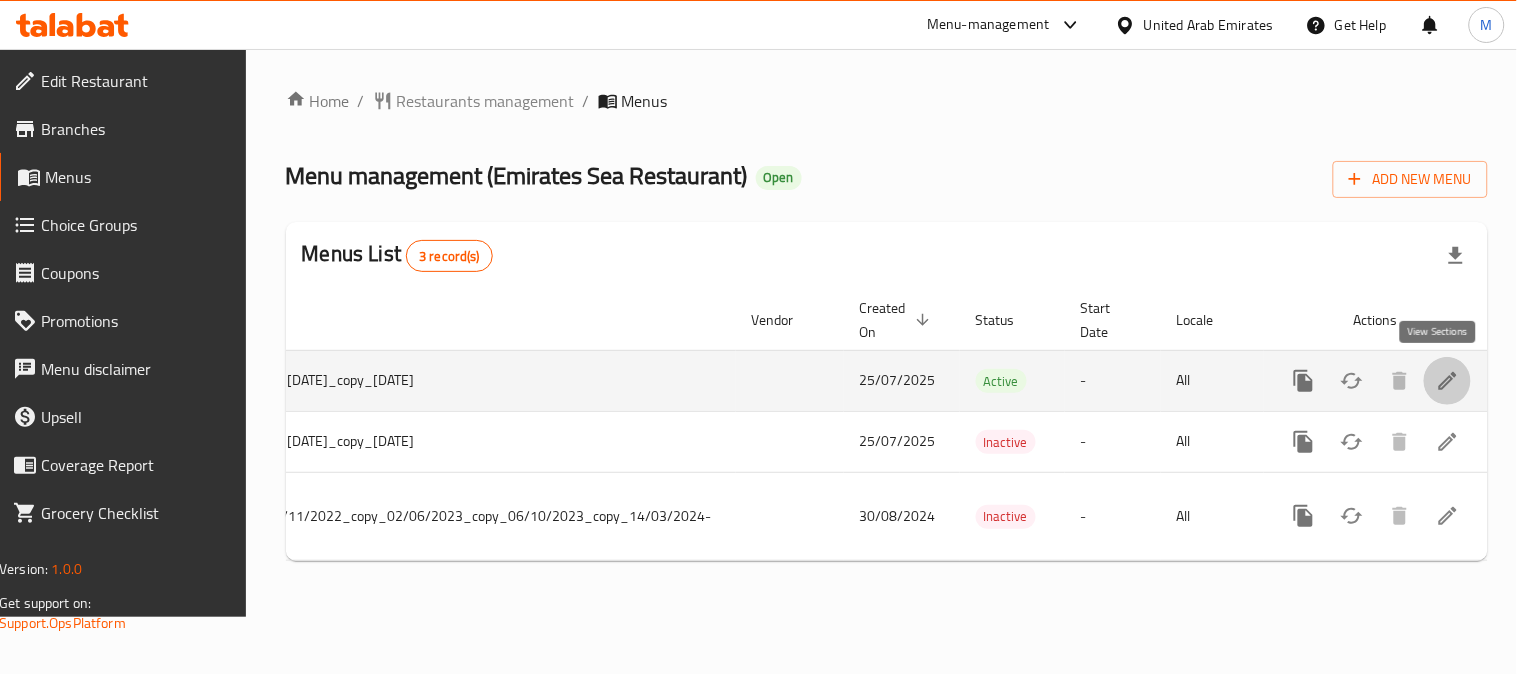 click 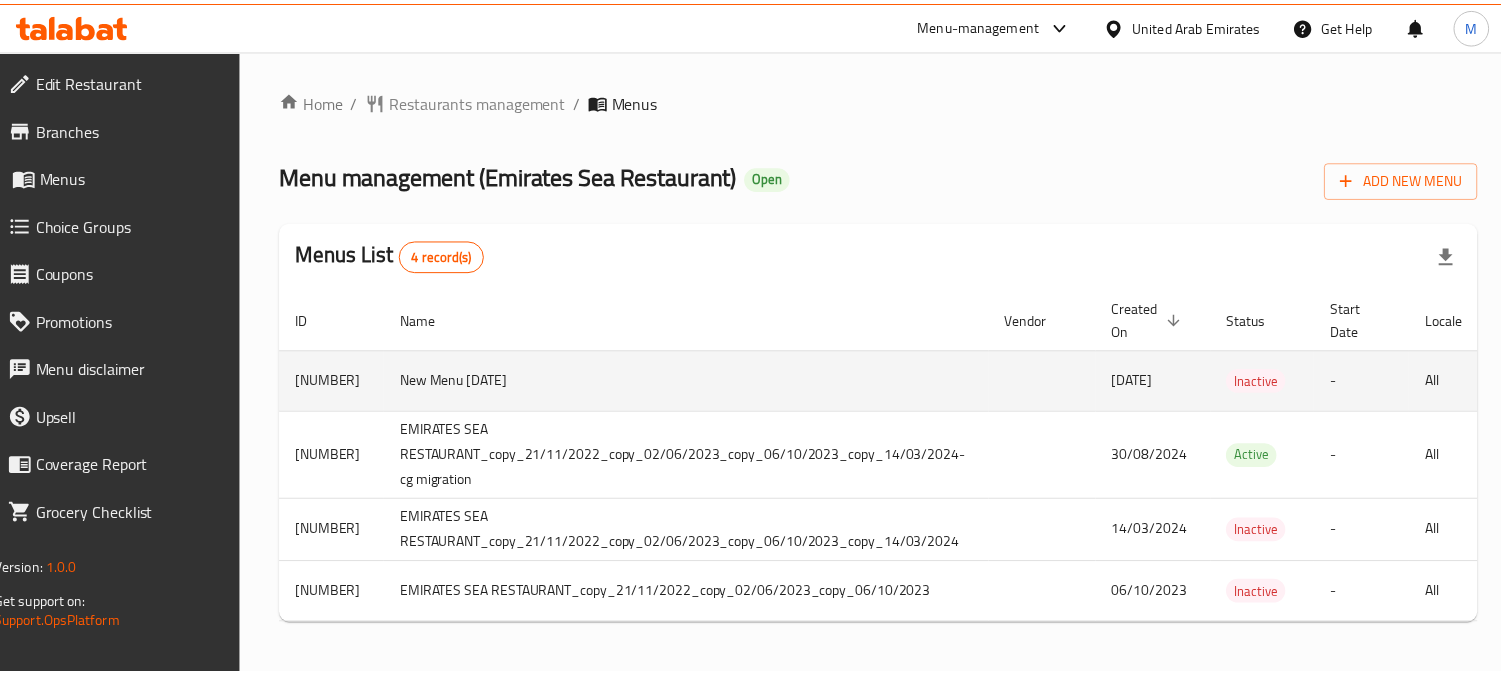 scroll, scrollTop: 0, scrollLeft: 0, axis: both 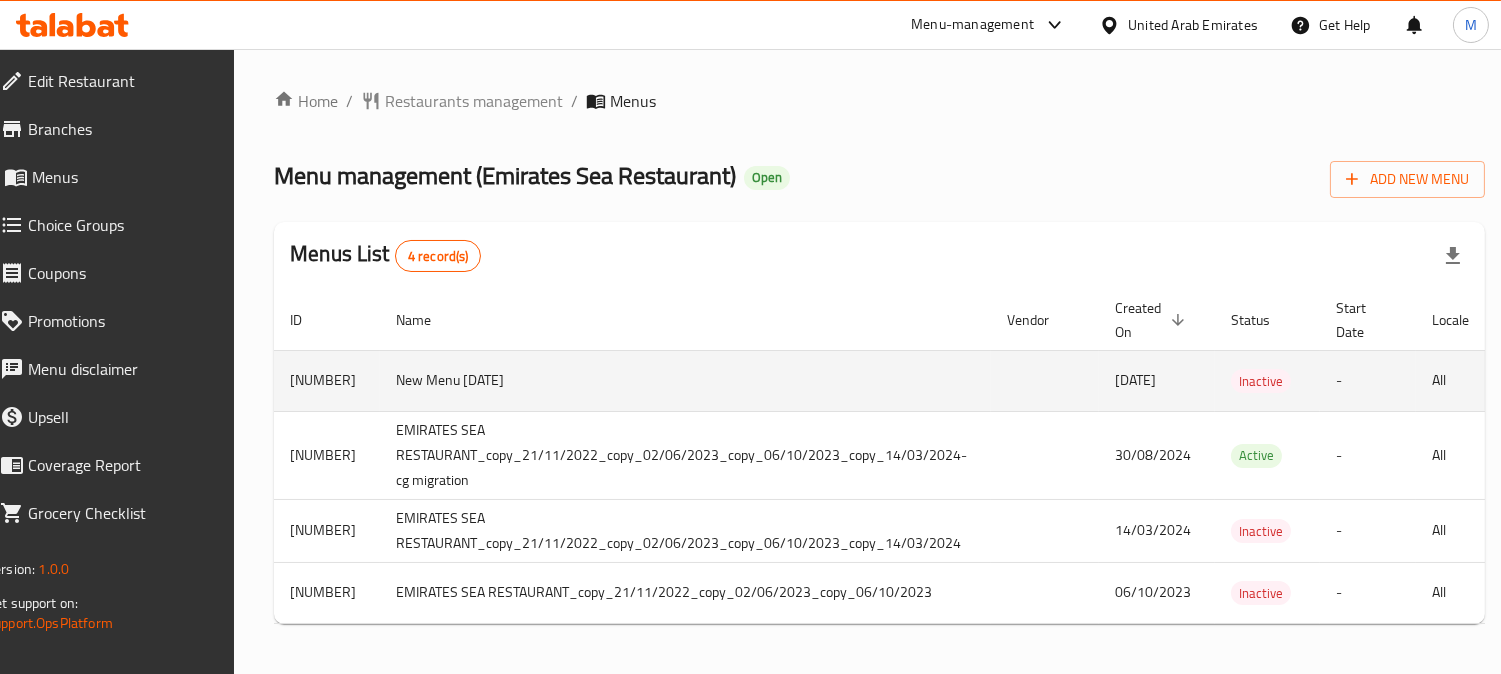 click on "[NUMBER]" at bounding box center (327, 380) 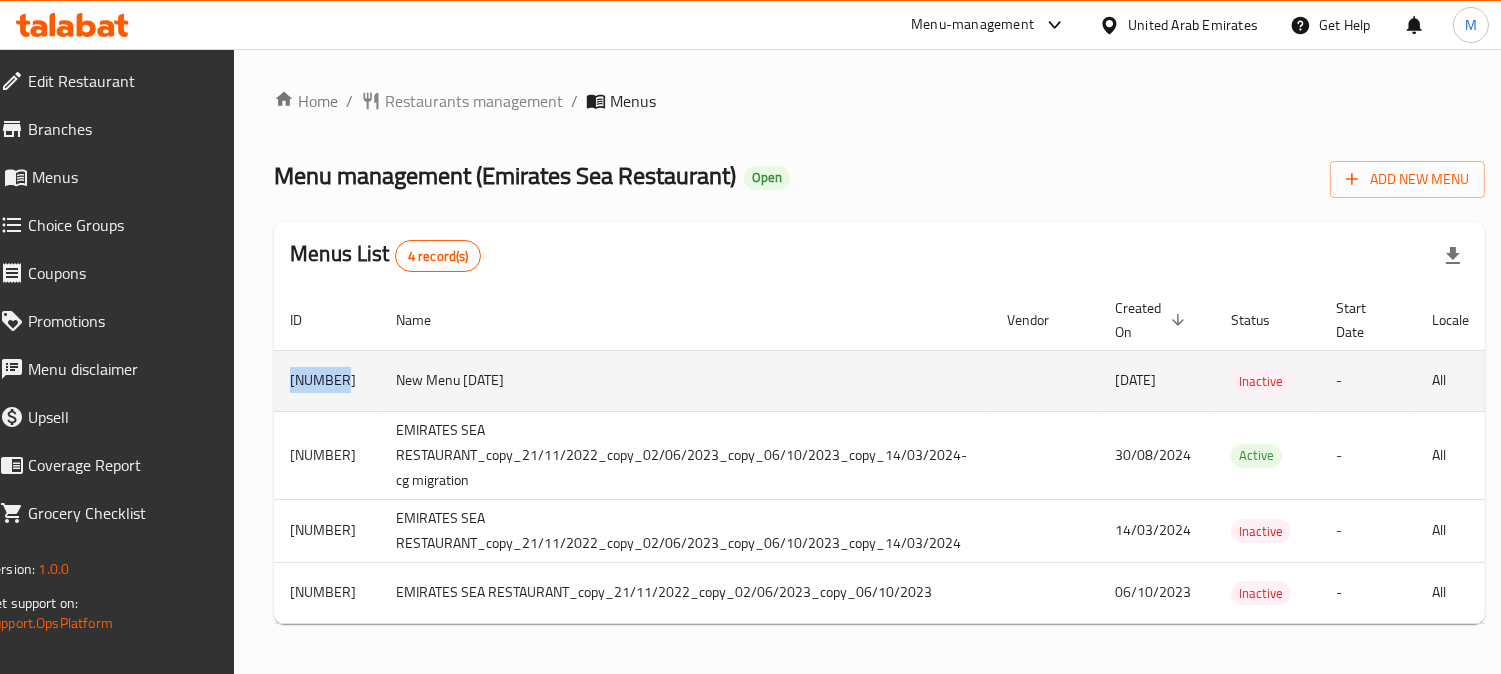 click on "1304386" at bounding box center [327, 380] 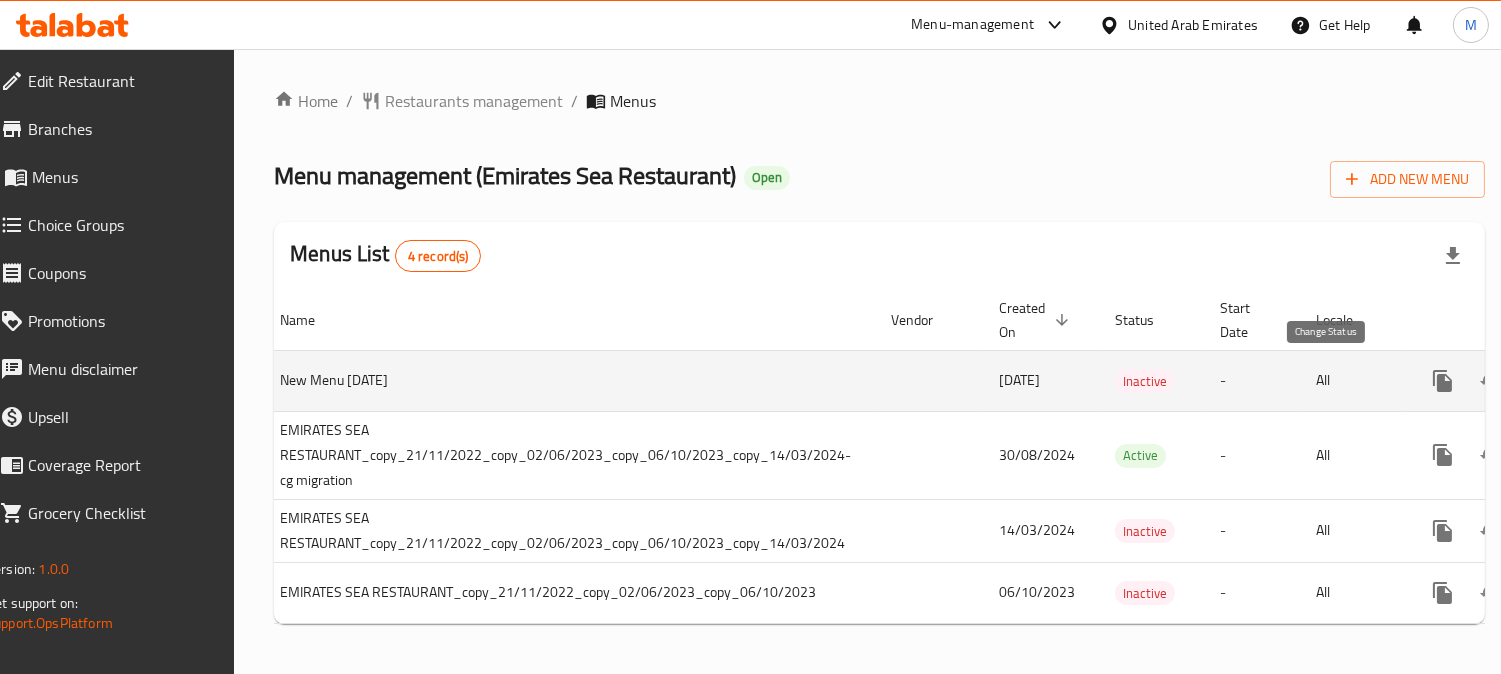 scroll, scrollTop: 0, scrollLeft: 276, axis: horizontal 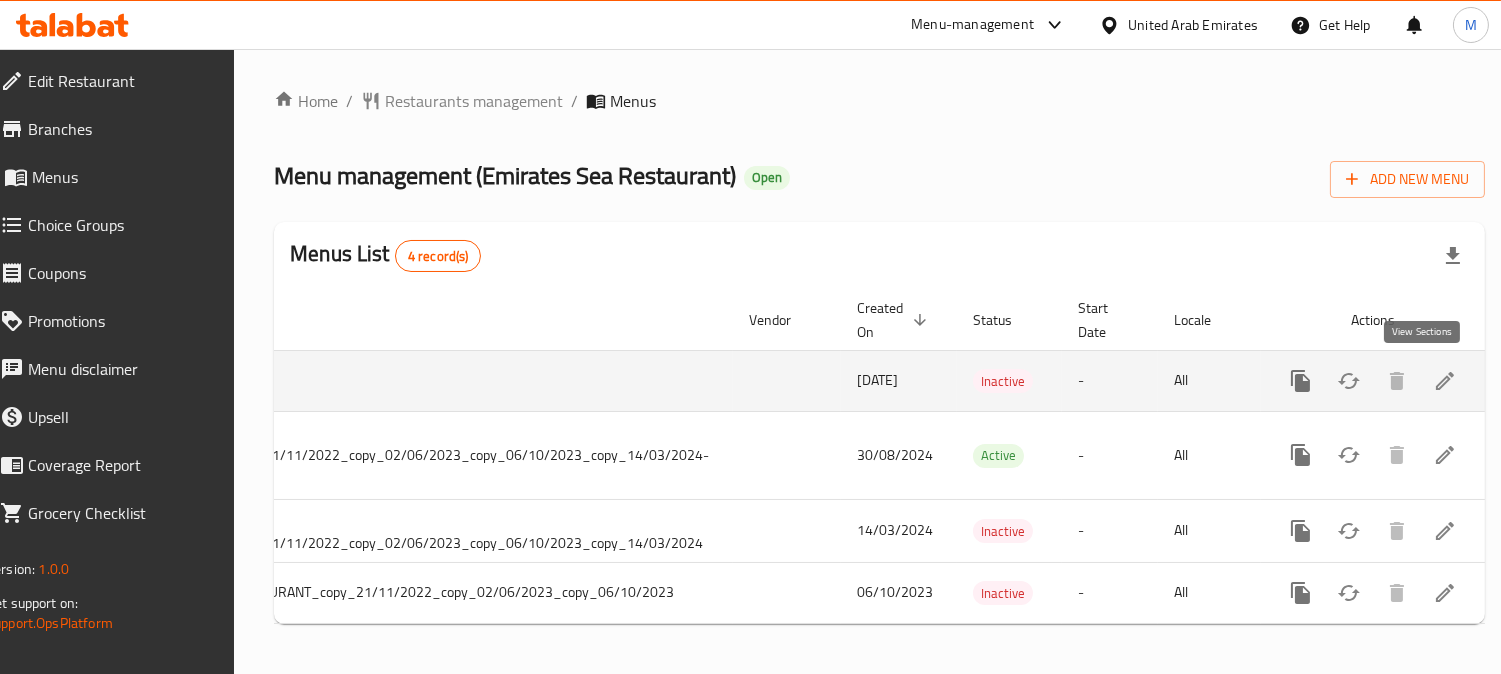 click 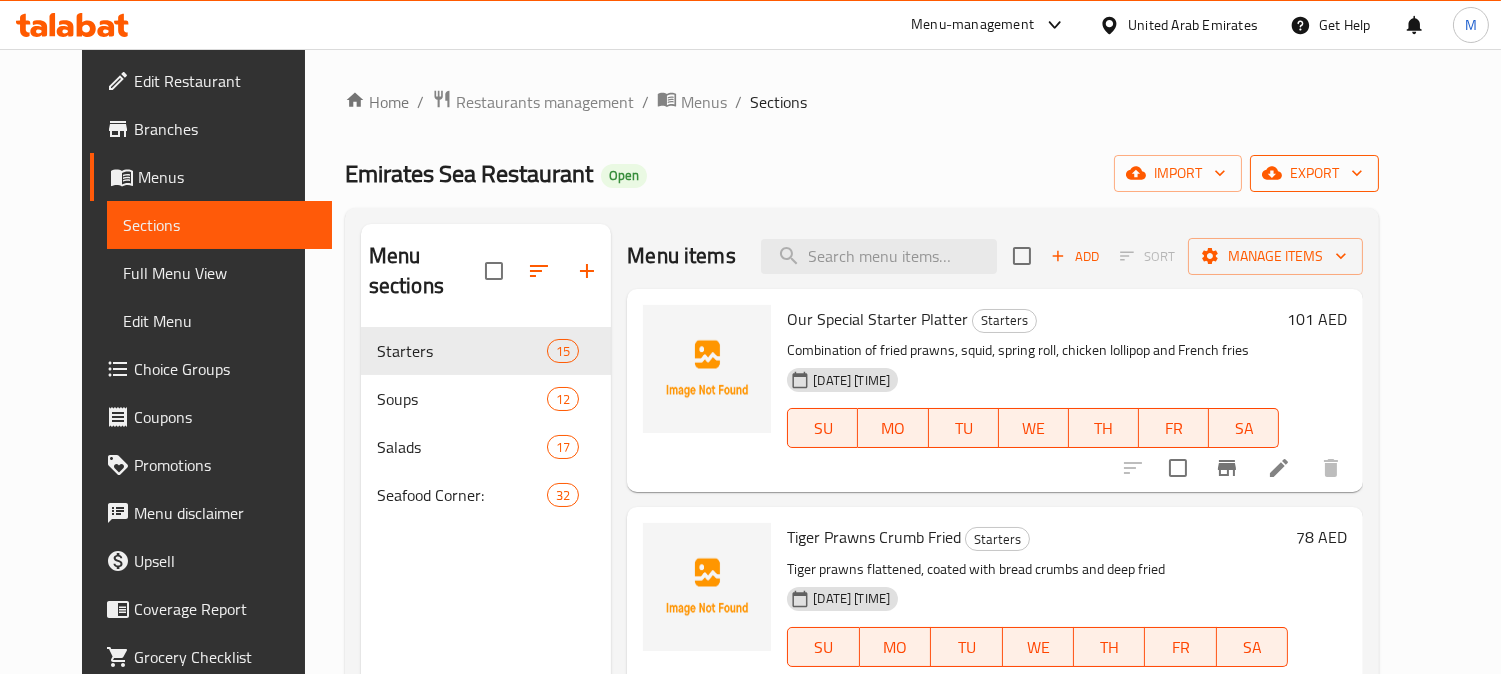 click 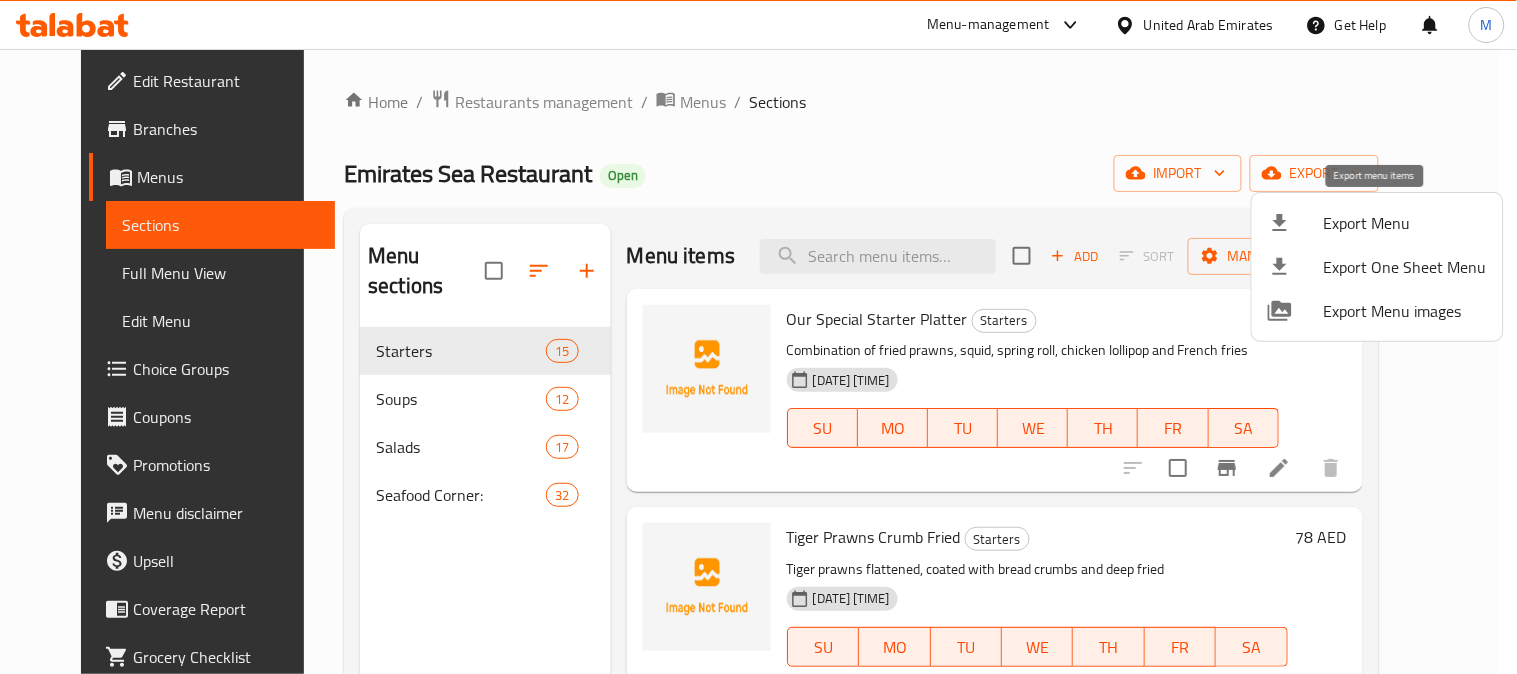click on "Export Menu" at bounding box center [1405, 223] 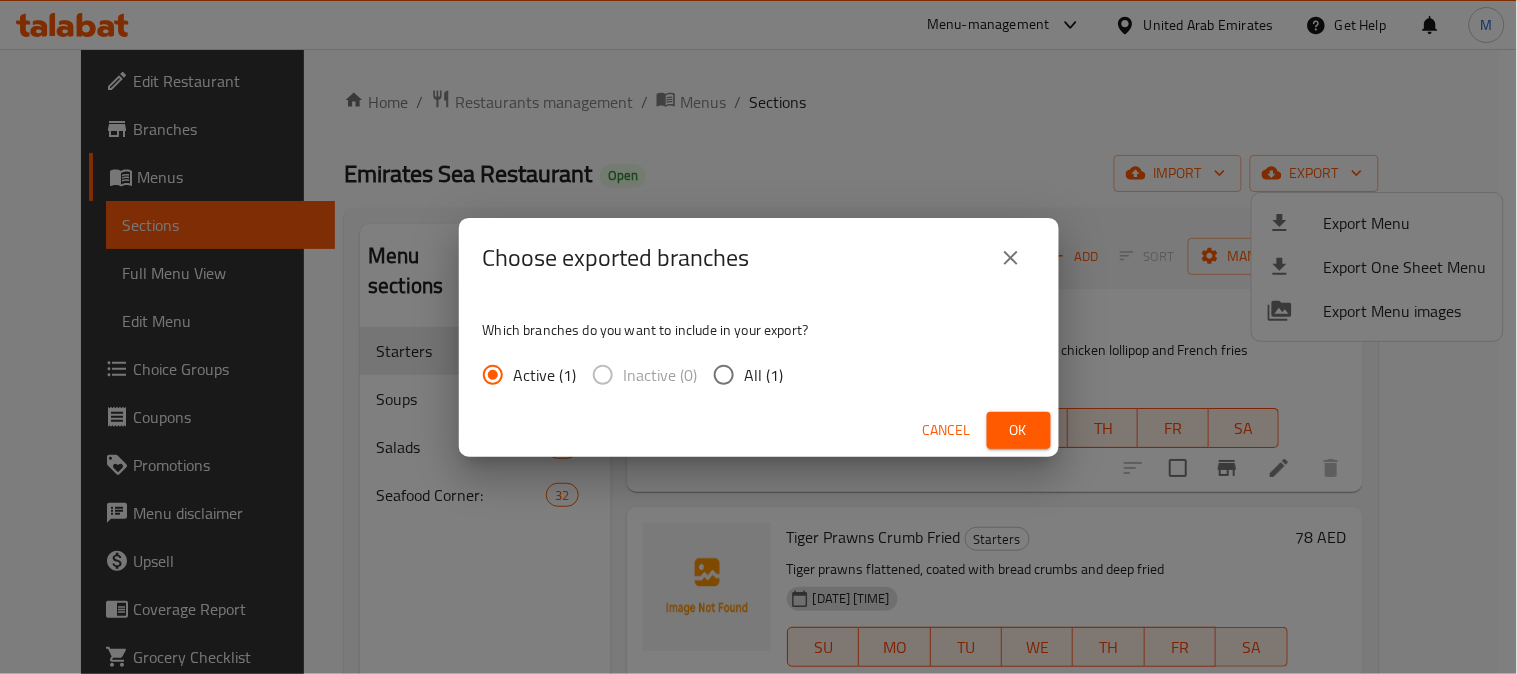click on "All (1)" at bounding box center [764, 375] 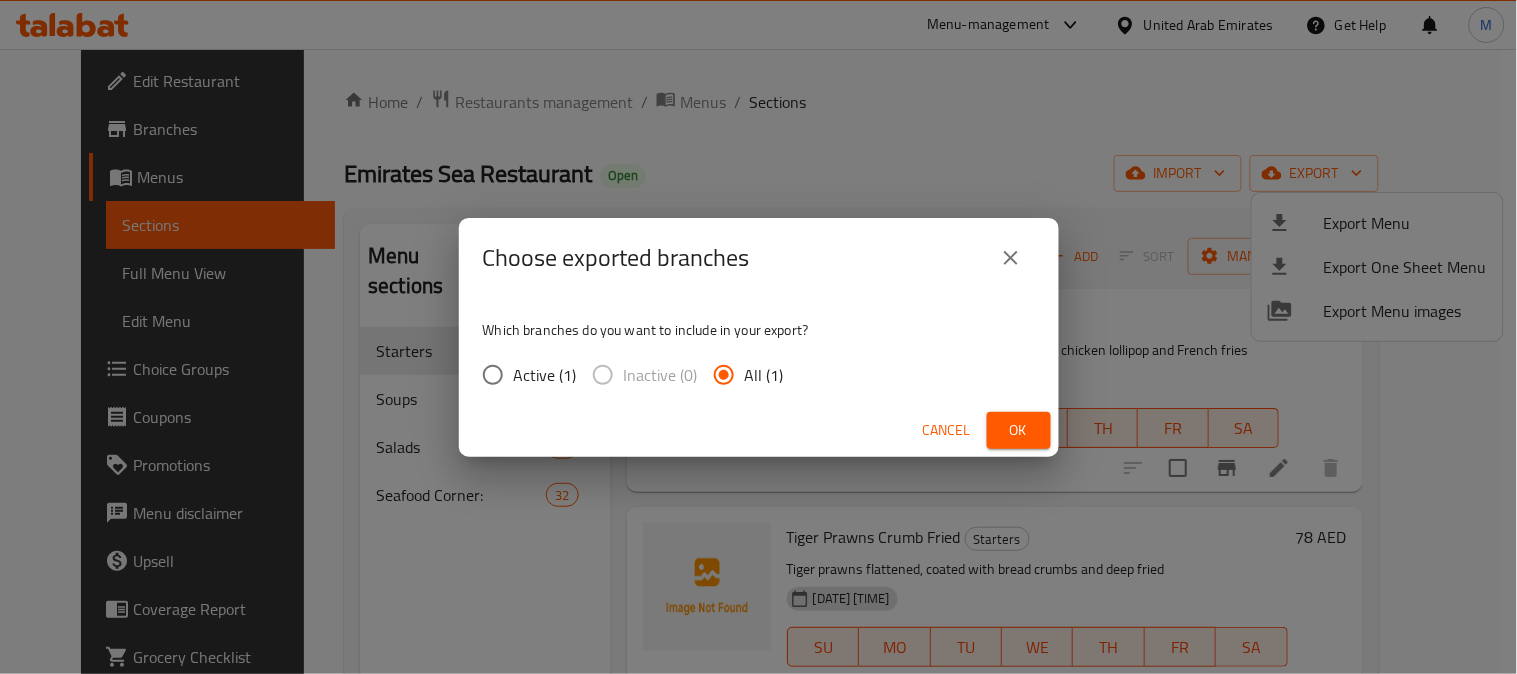 click on "Ok" at bounding box center (1019, 430) 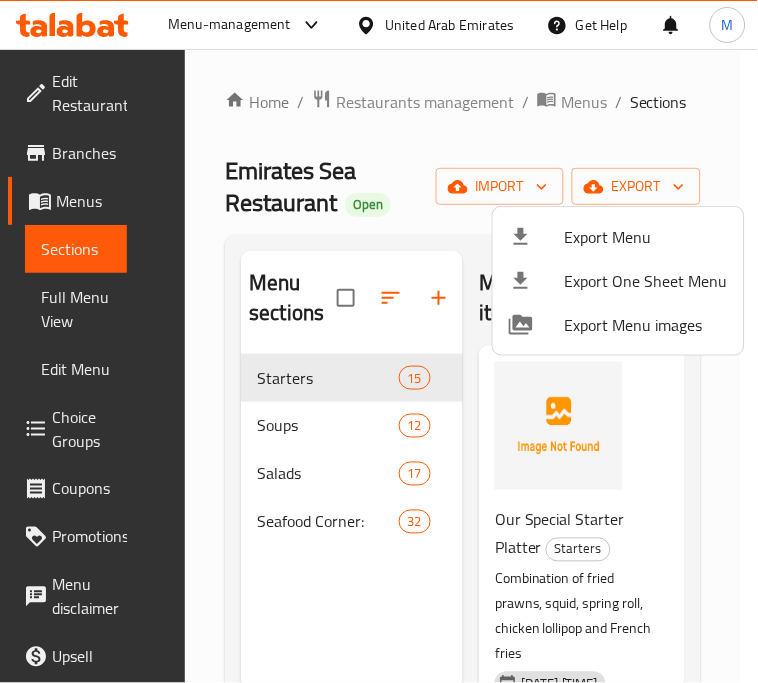 click at bounding box center (379, 341) 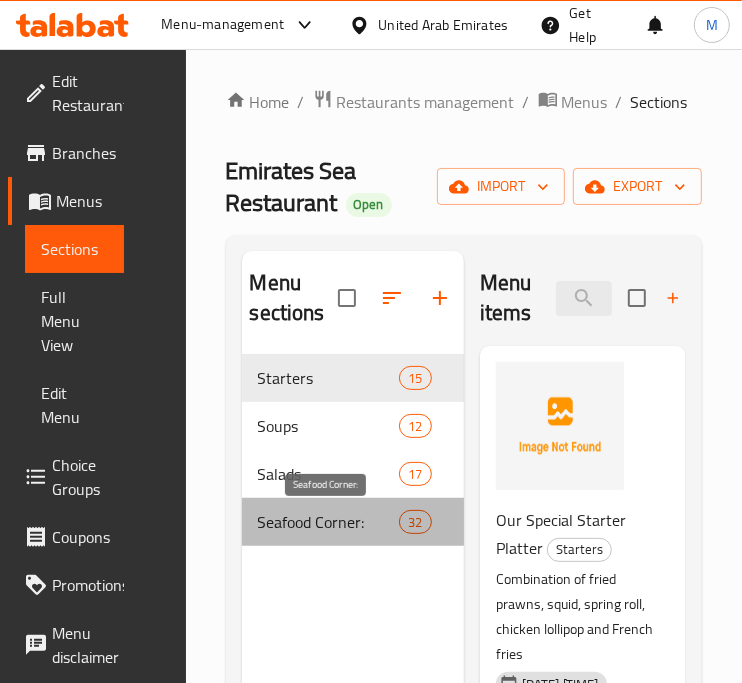 click on "Seafood Corner:" at bounding box center [329, 522] 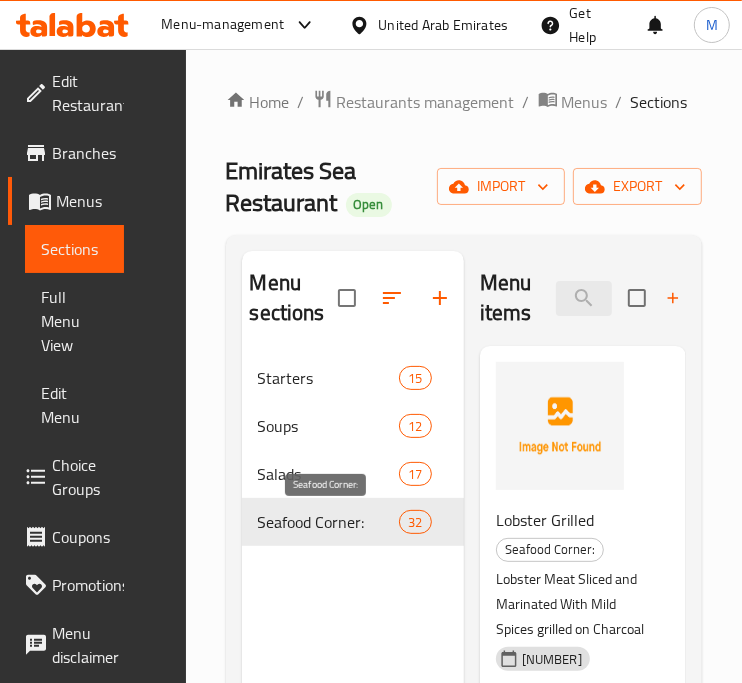 click on "Seafood Corner:" at bounding box center (329, 522) 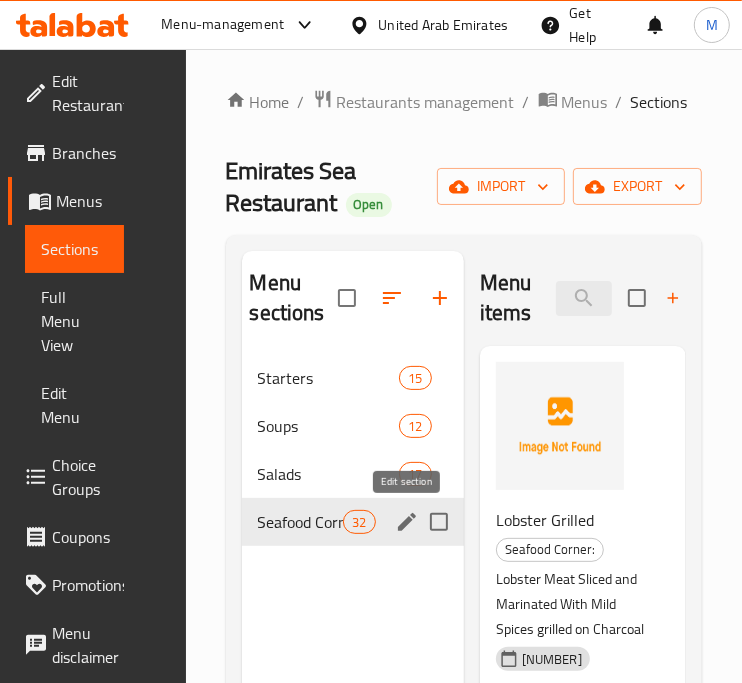 click 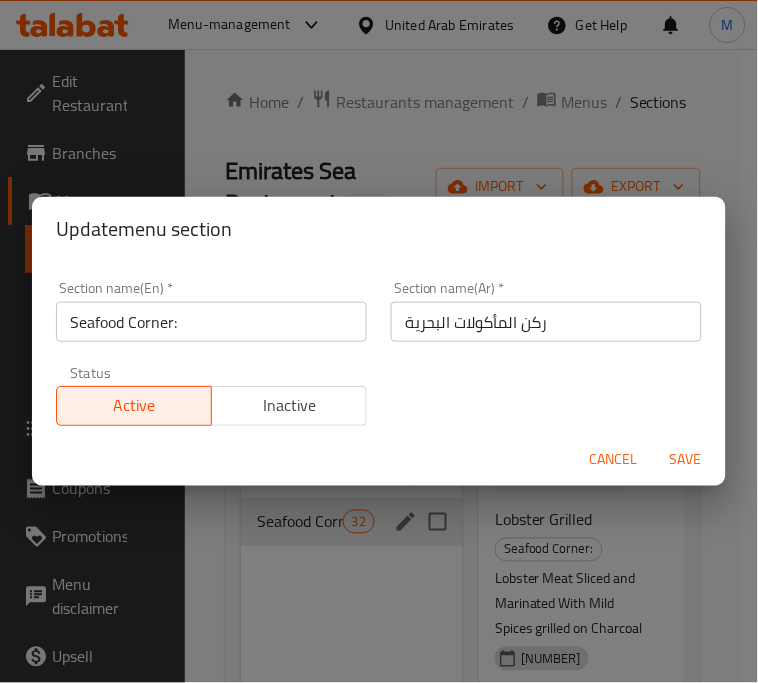 click on "Seafood Corner:" at bounding box center (211, 322) 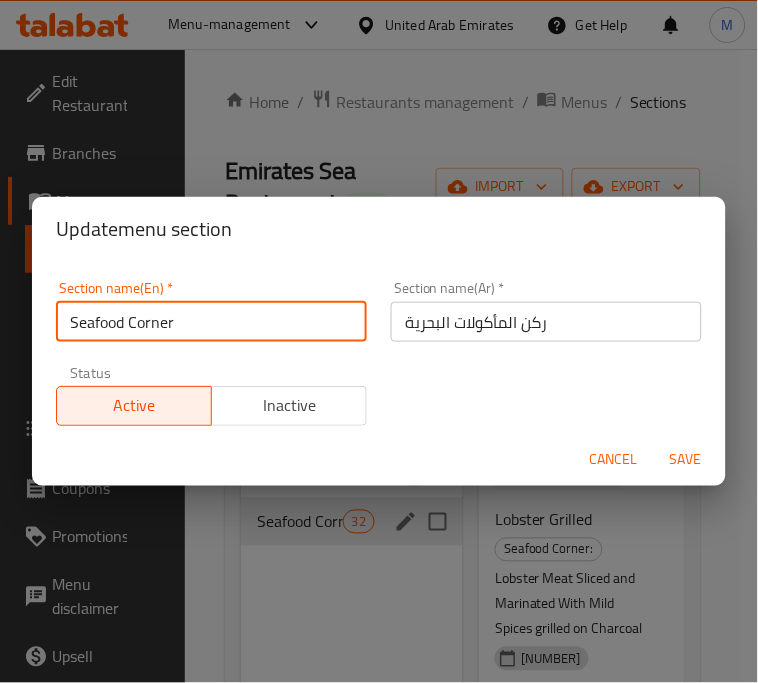 type on "Seafood Corner" 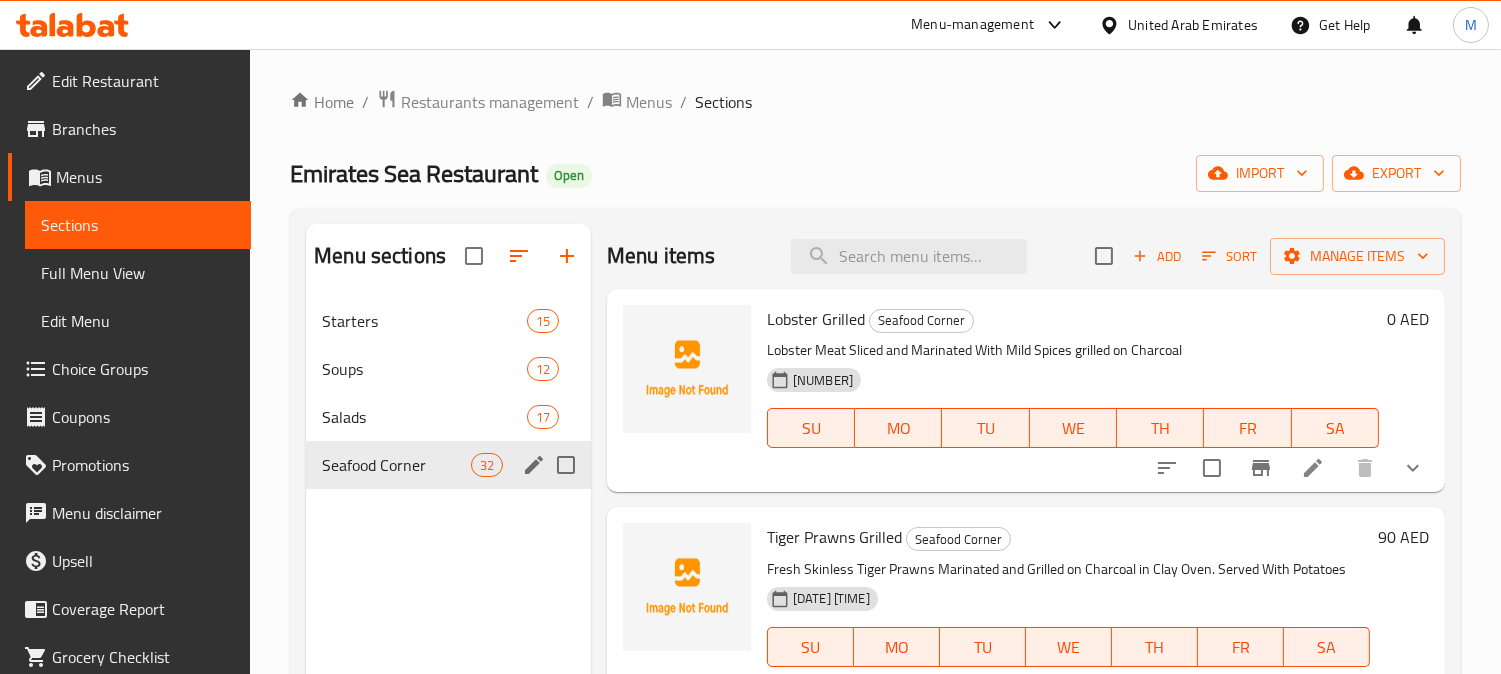 click on "Choice Groups" at bounding box center [143, 369] 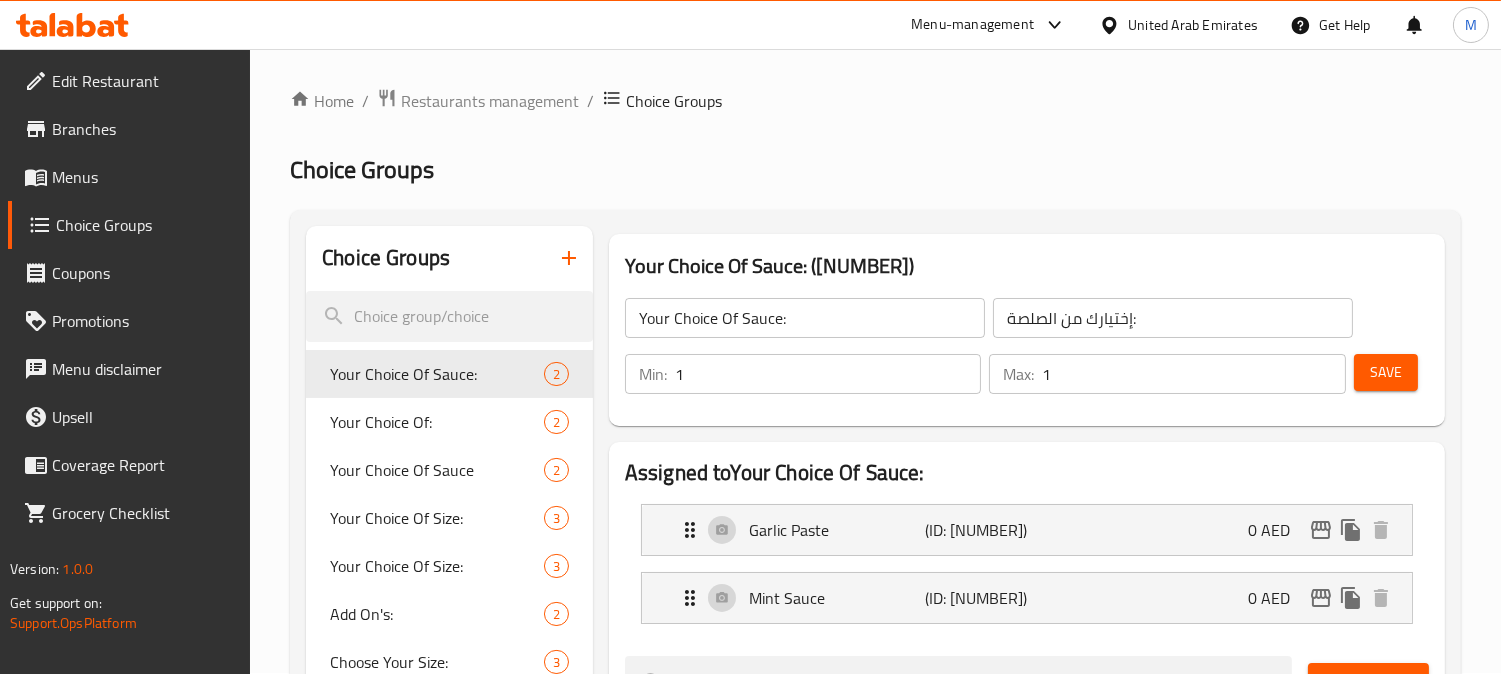 scroll, scrollTop: 0, scrollLeft: 0, axis: both 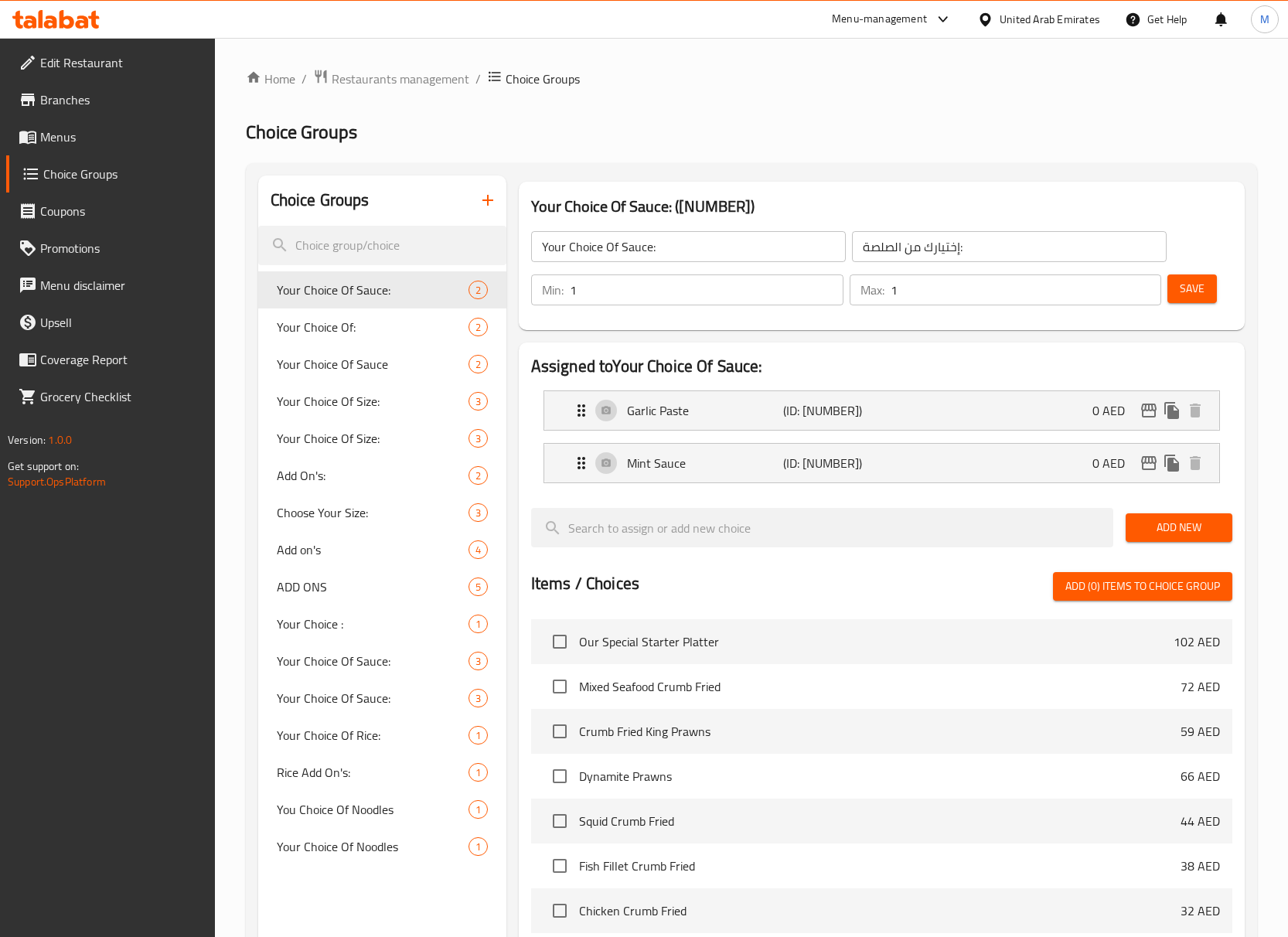 click on "Menus" at bounding box center [121, 137] 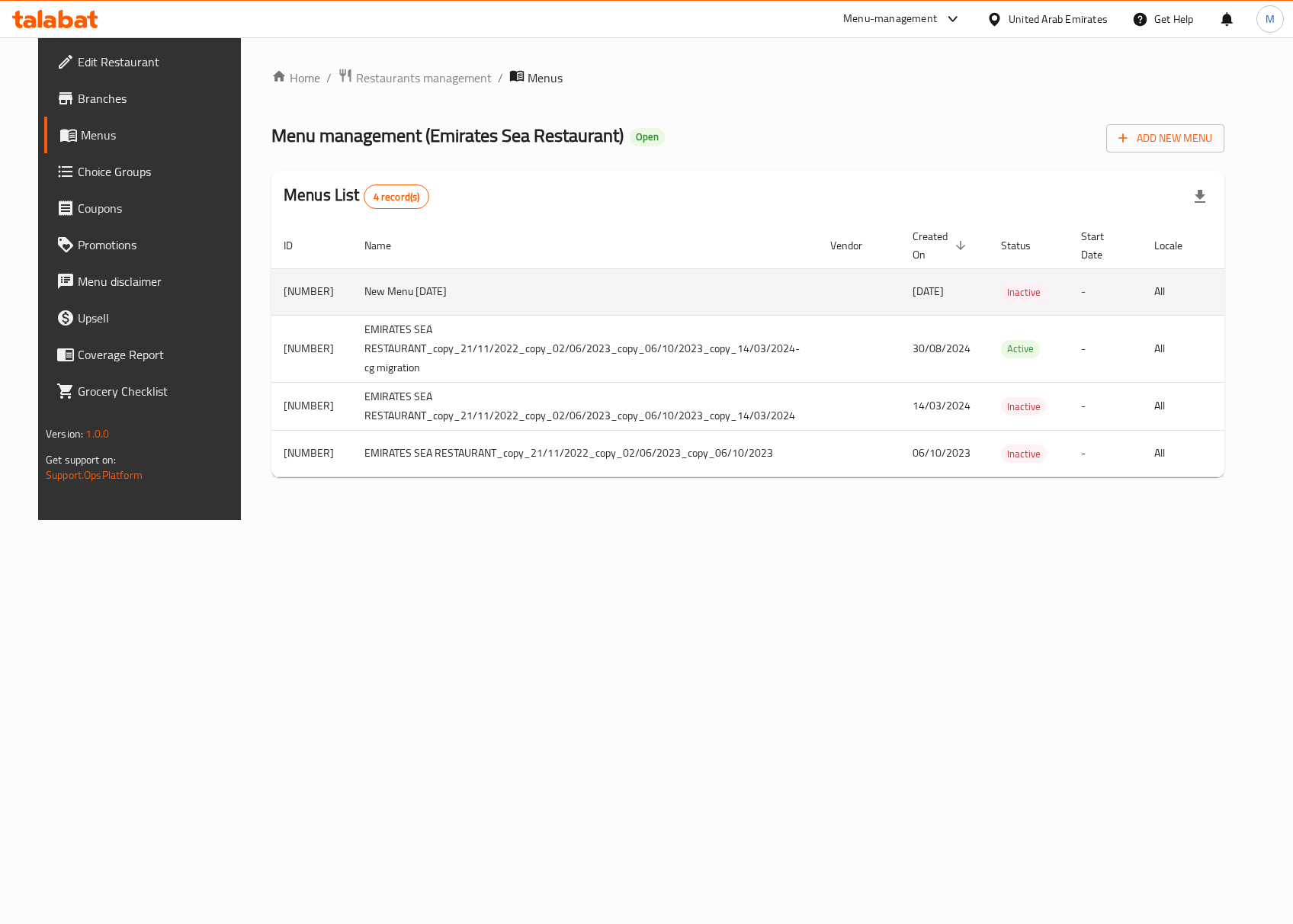 click at bounding box center [1288, 292] 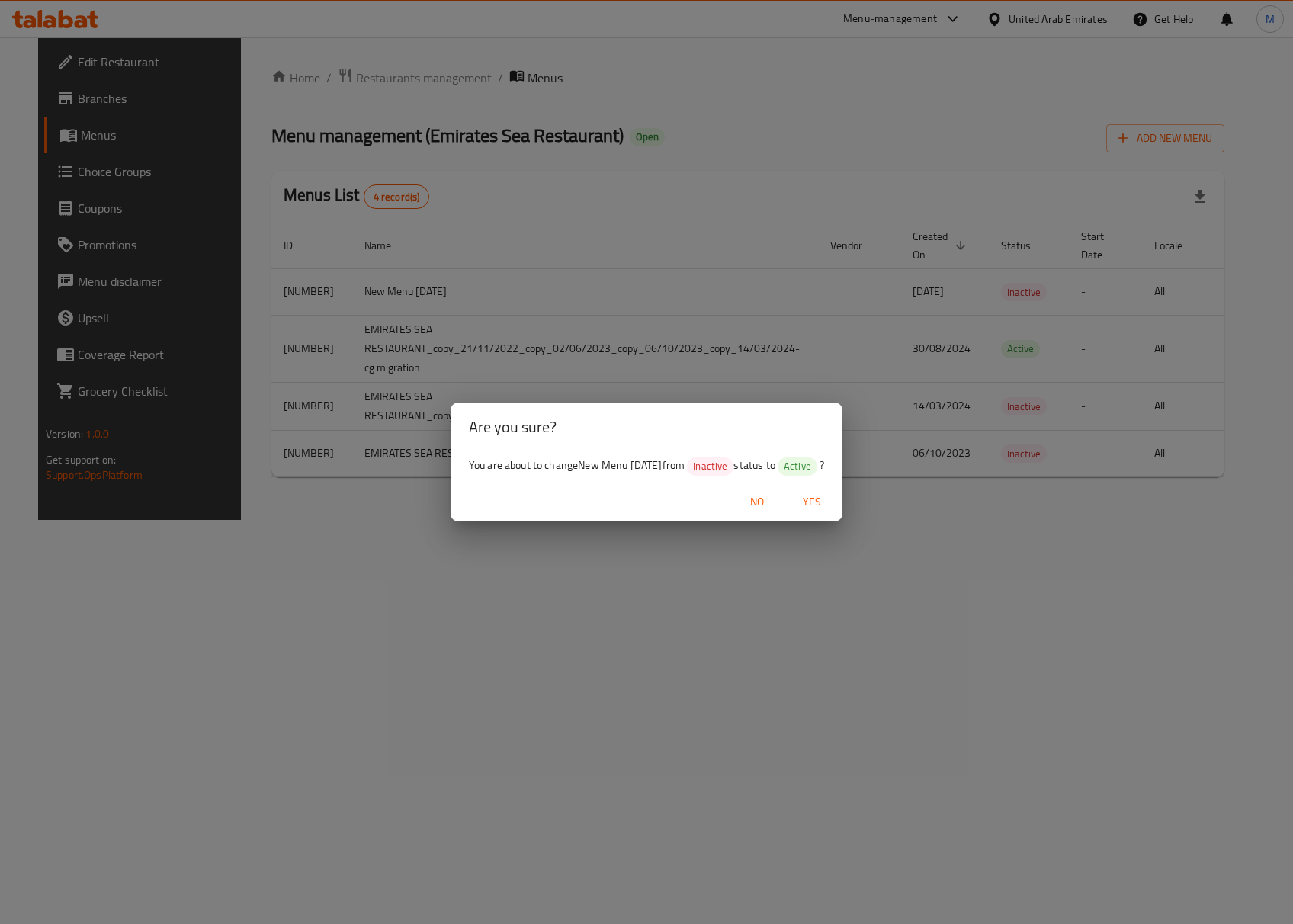 click on "No" at bounding box center (757, 502) 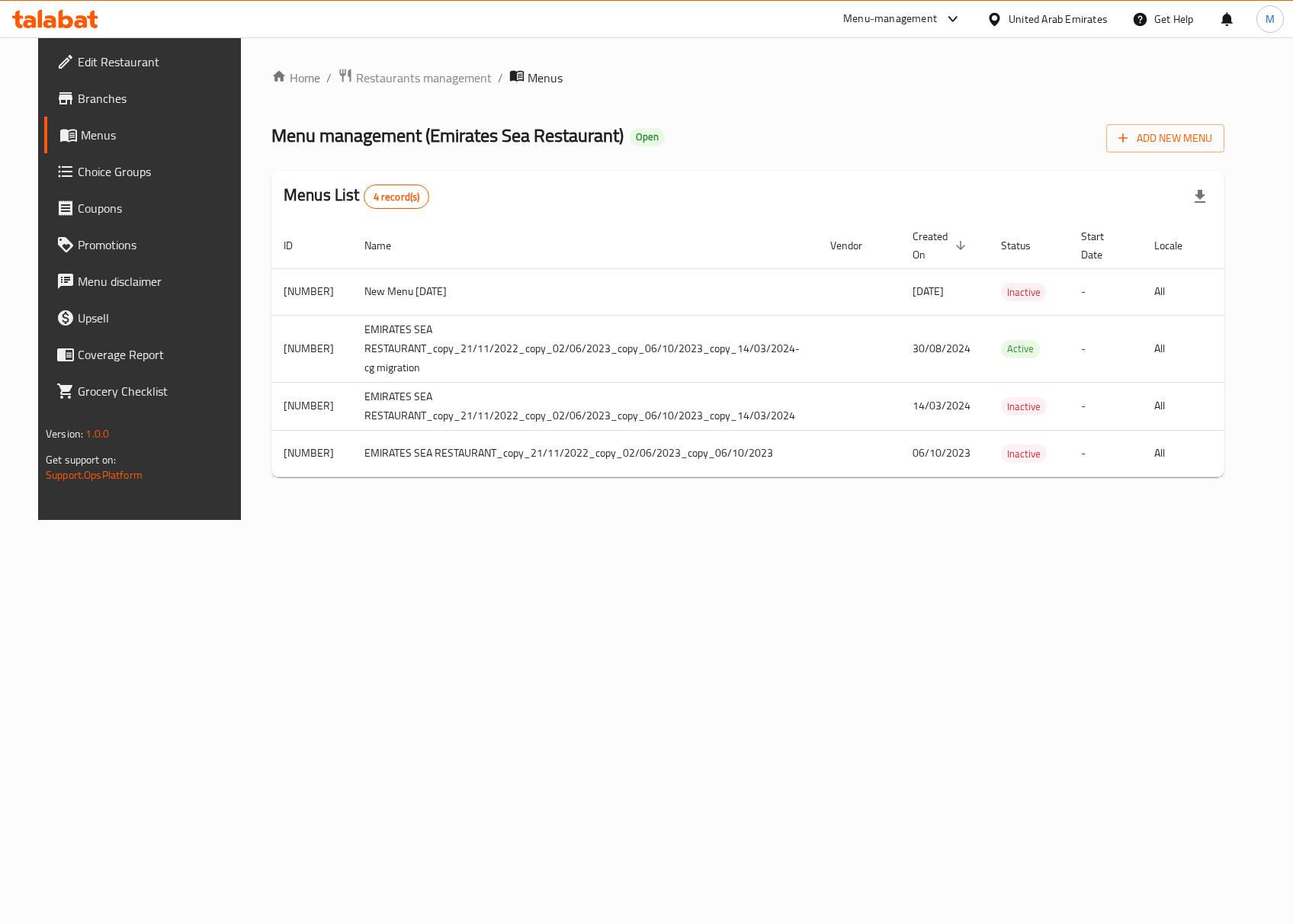 type 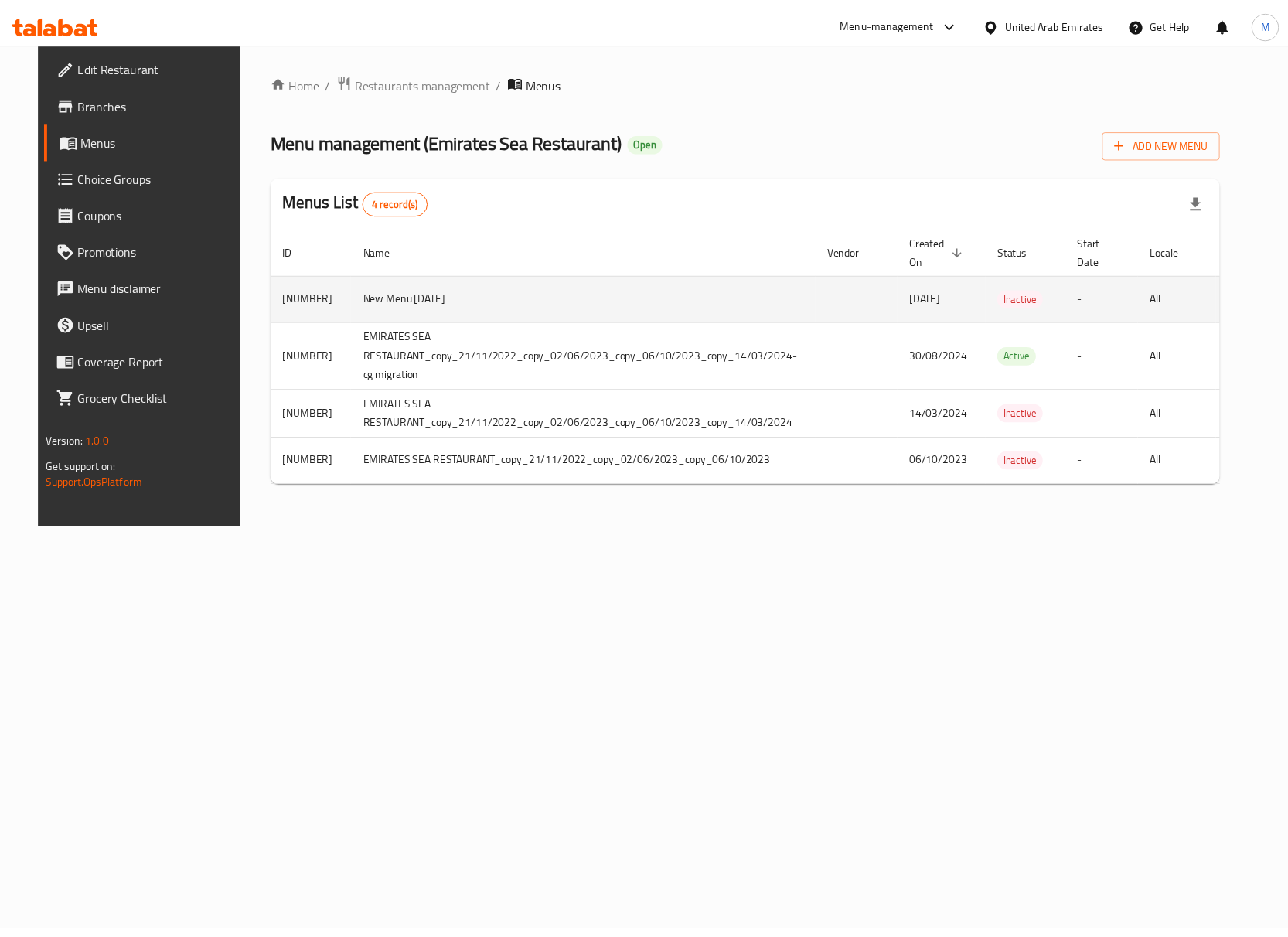 scroll, scrollTop: 0, scrollLeft: 88, axis: horizontal 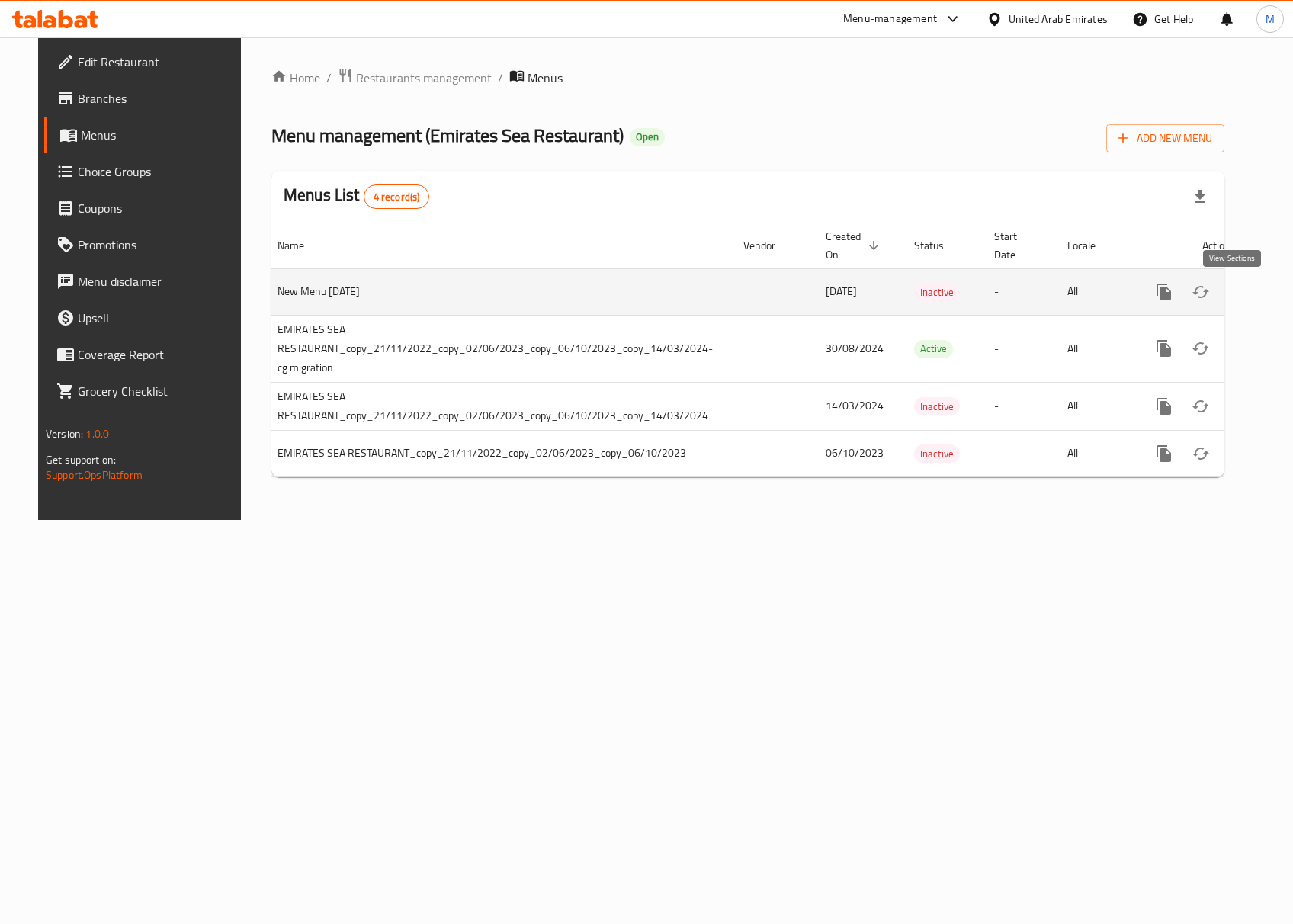 click 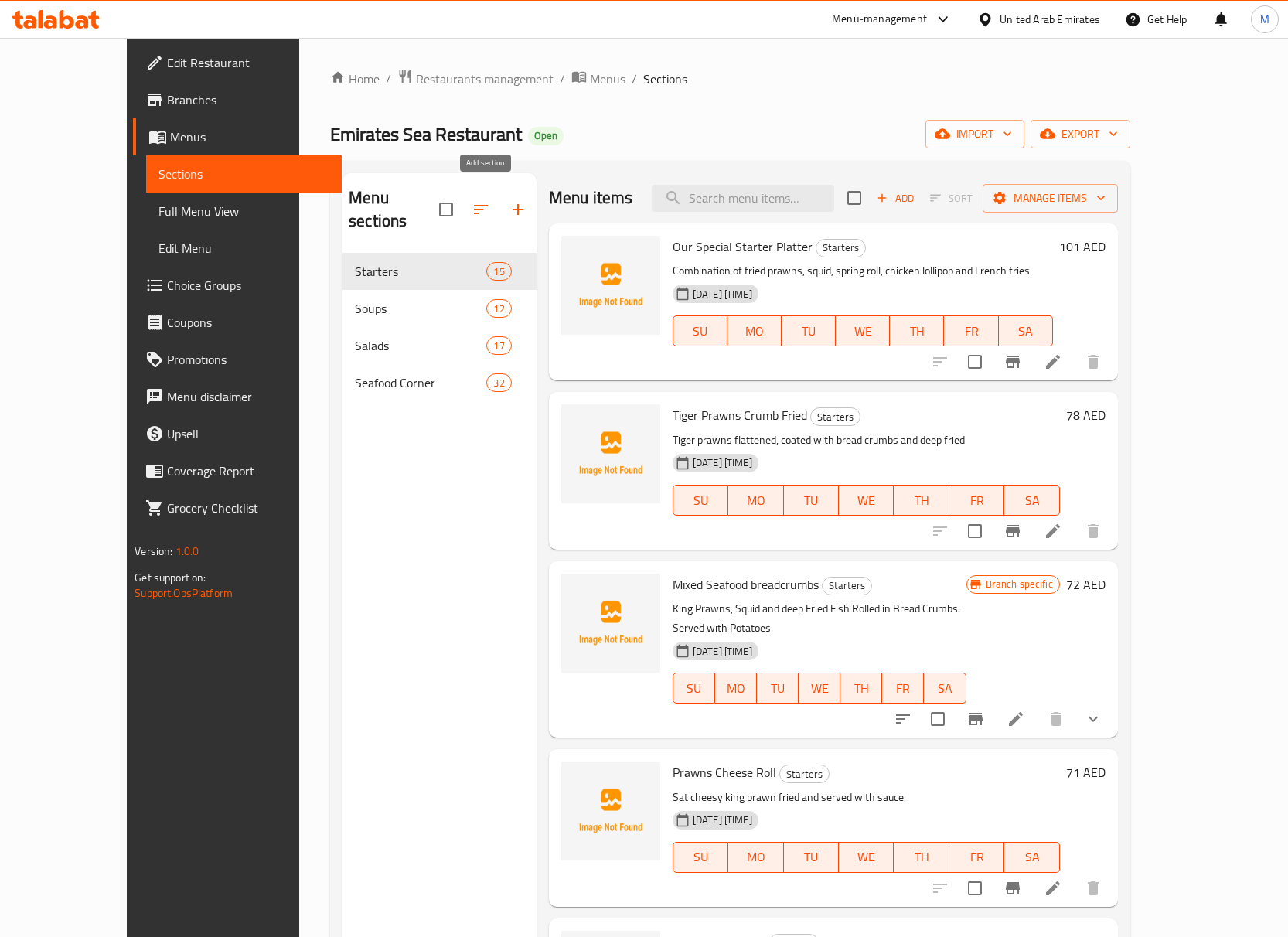 click 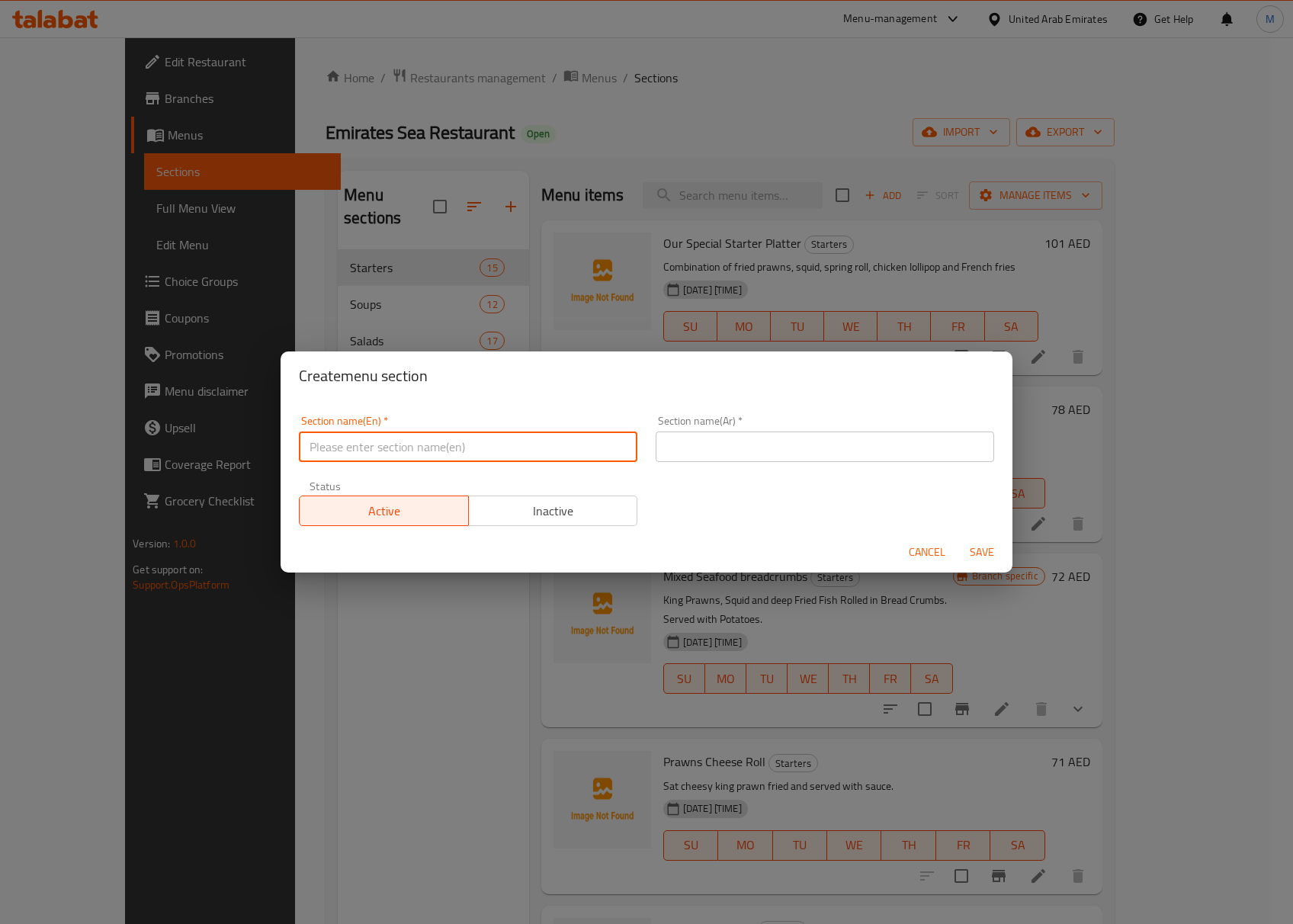 click at bounding box center [468, 447] 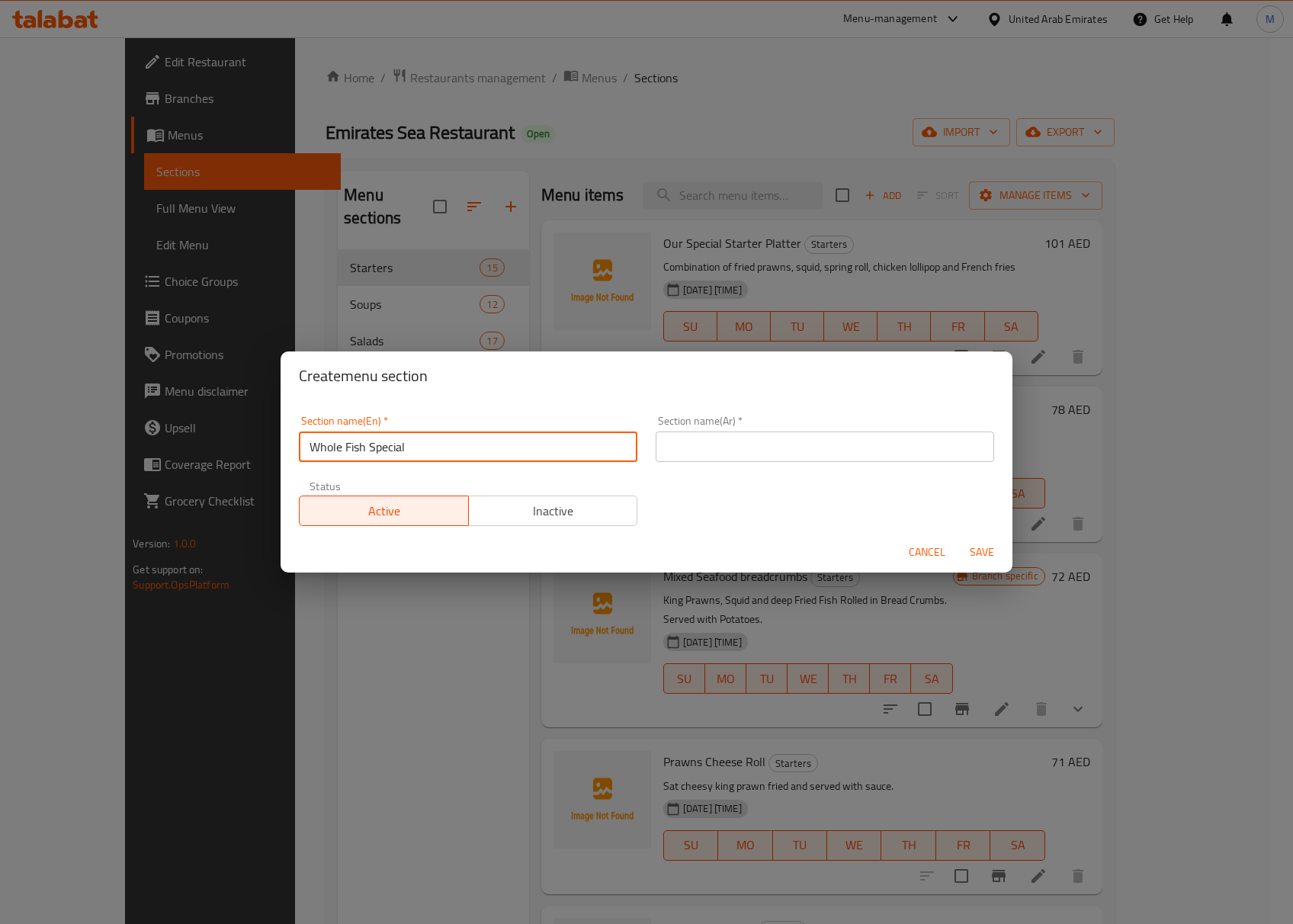 type on "Whole Fish Special" 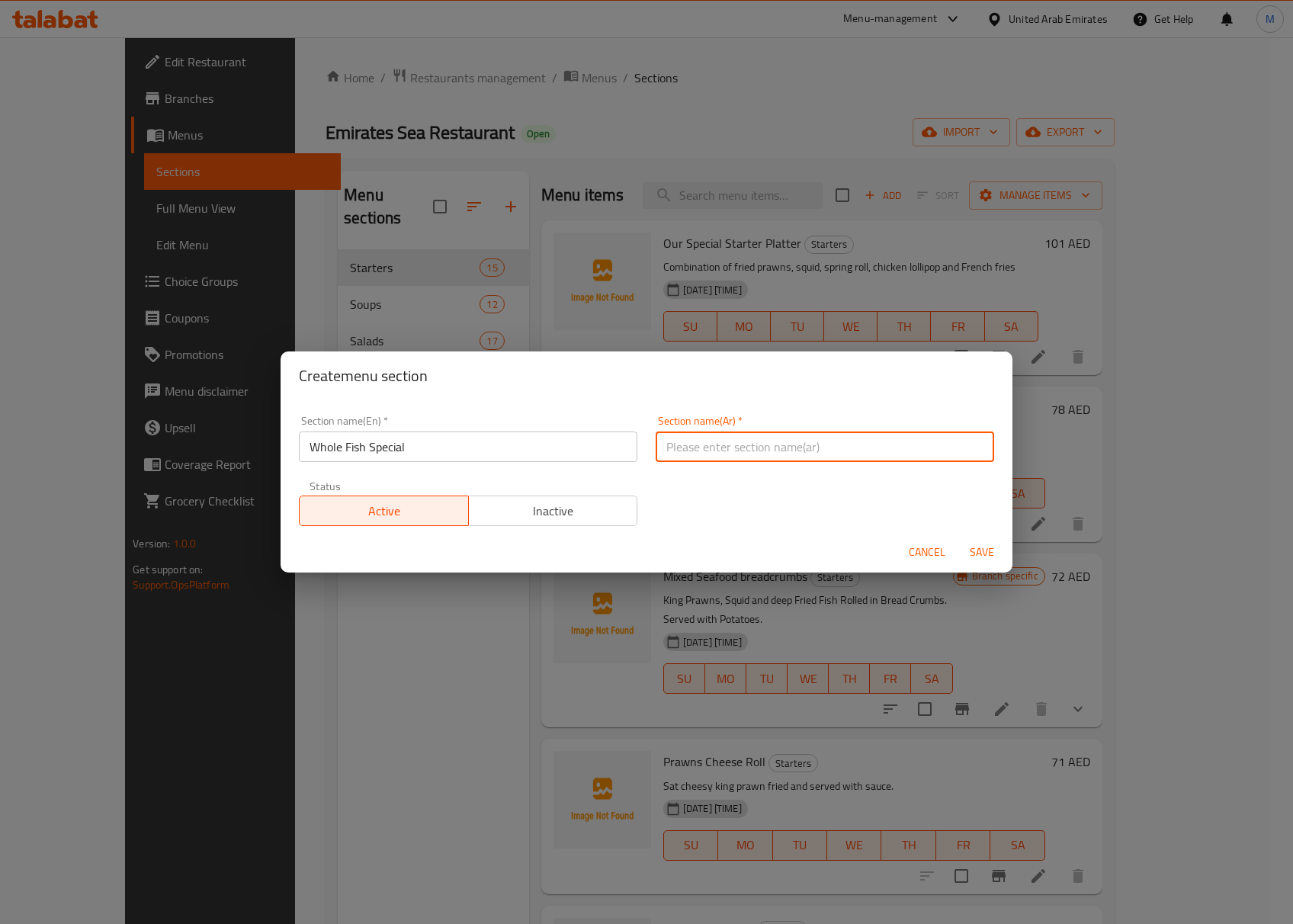click at bounding box center [825, 447] 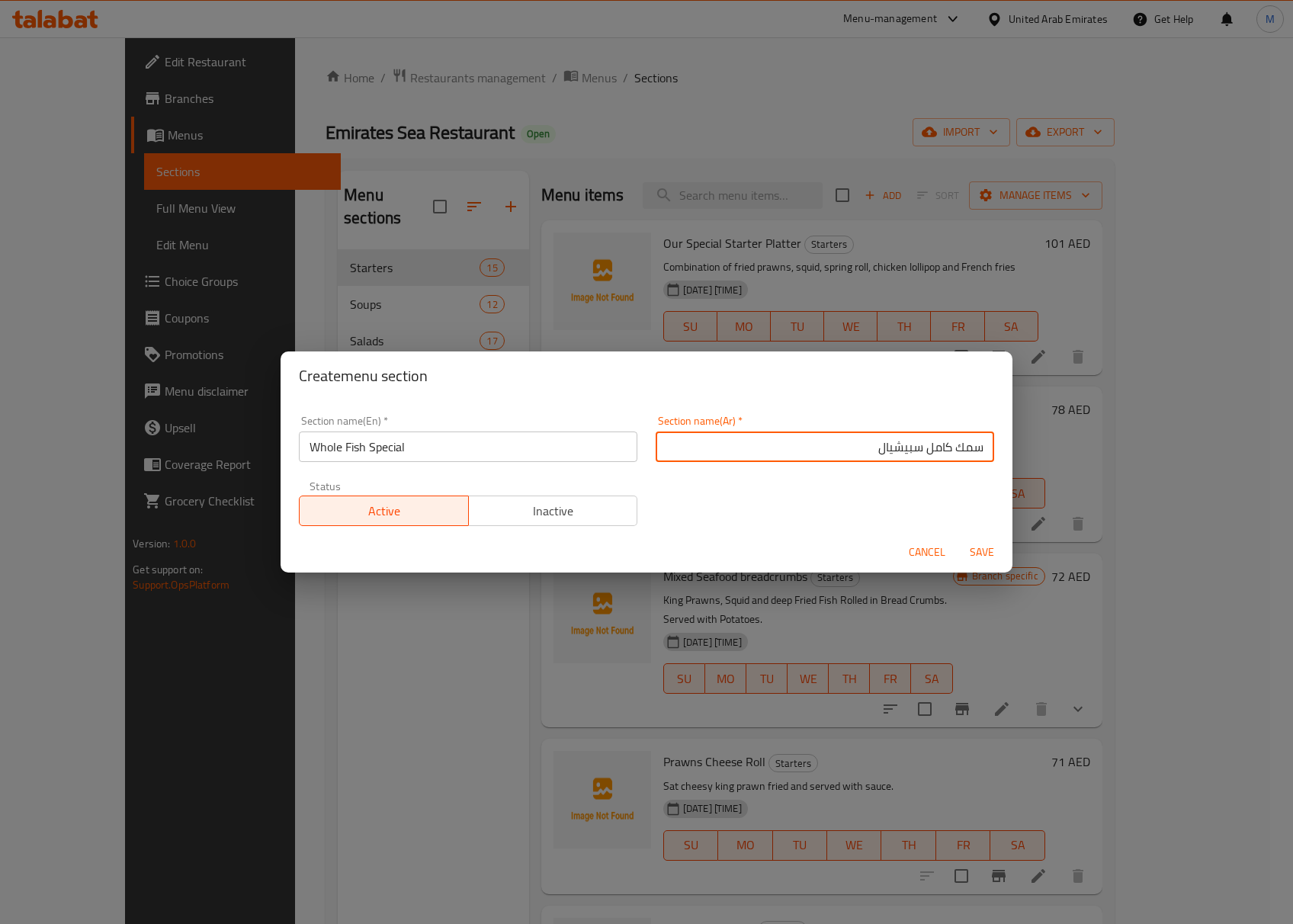 type on "سمك كامل سبيشيال" 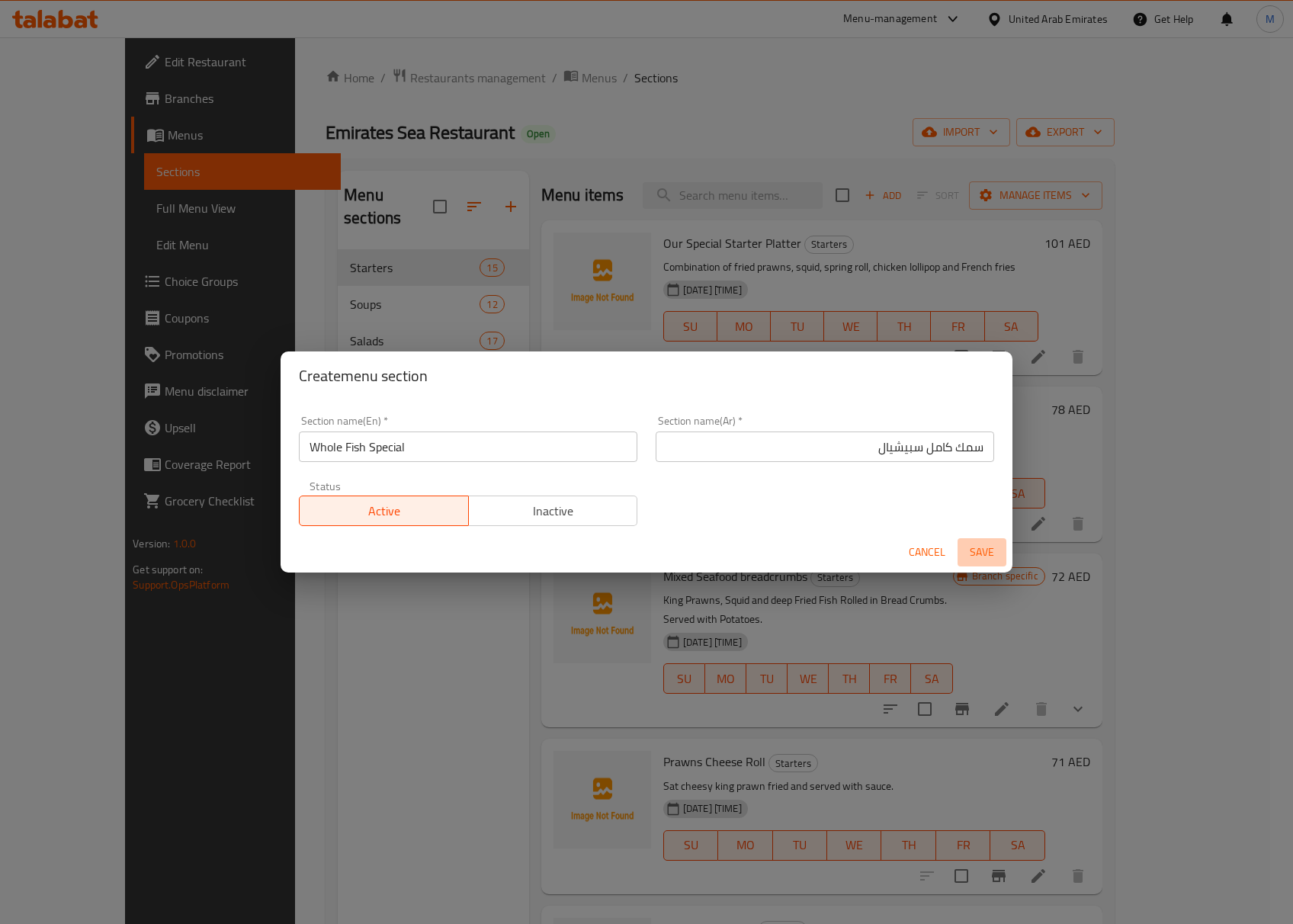 click on "Save" at bounding box center [982, 552] 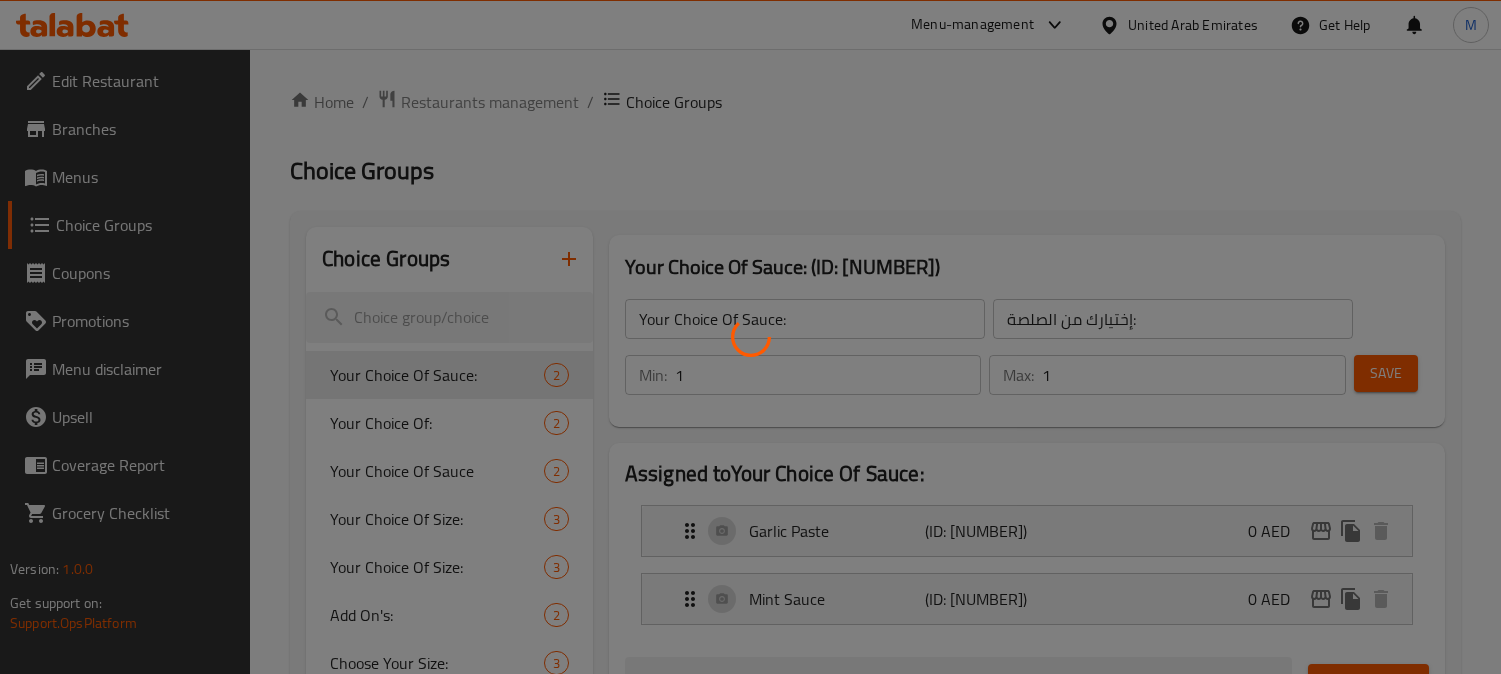 scroll, scrollTop: 0, scrollLeft: 0, axis: both 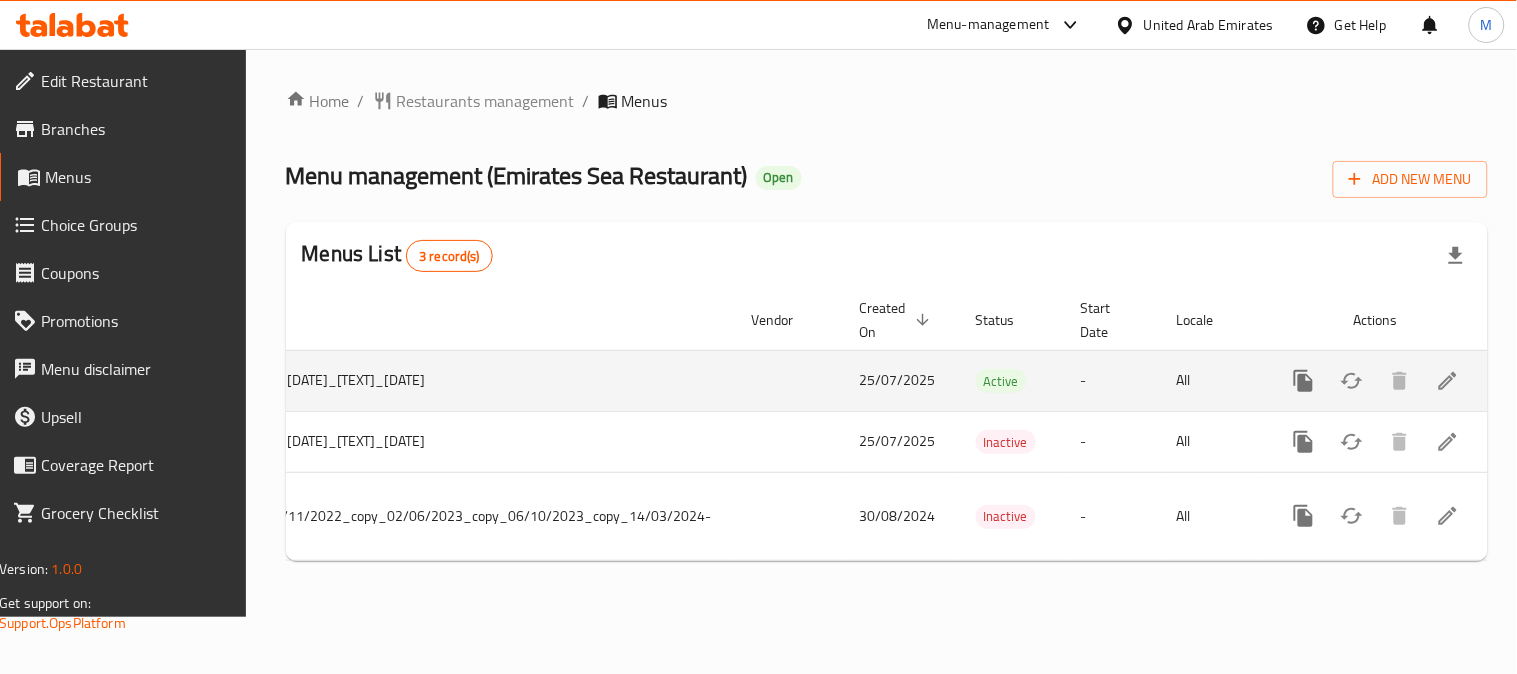 click at bounding box center (1448, 381) 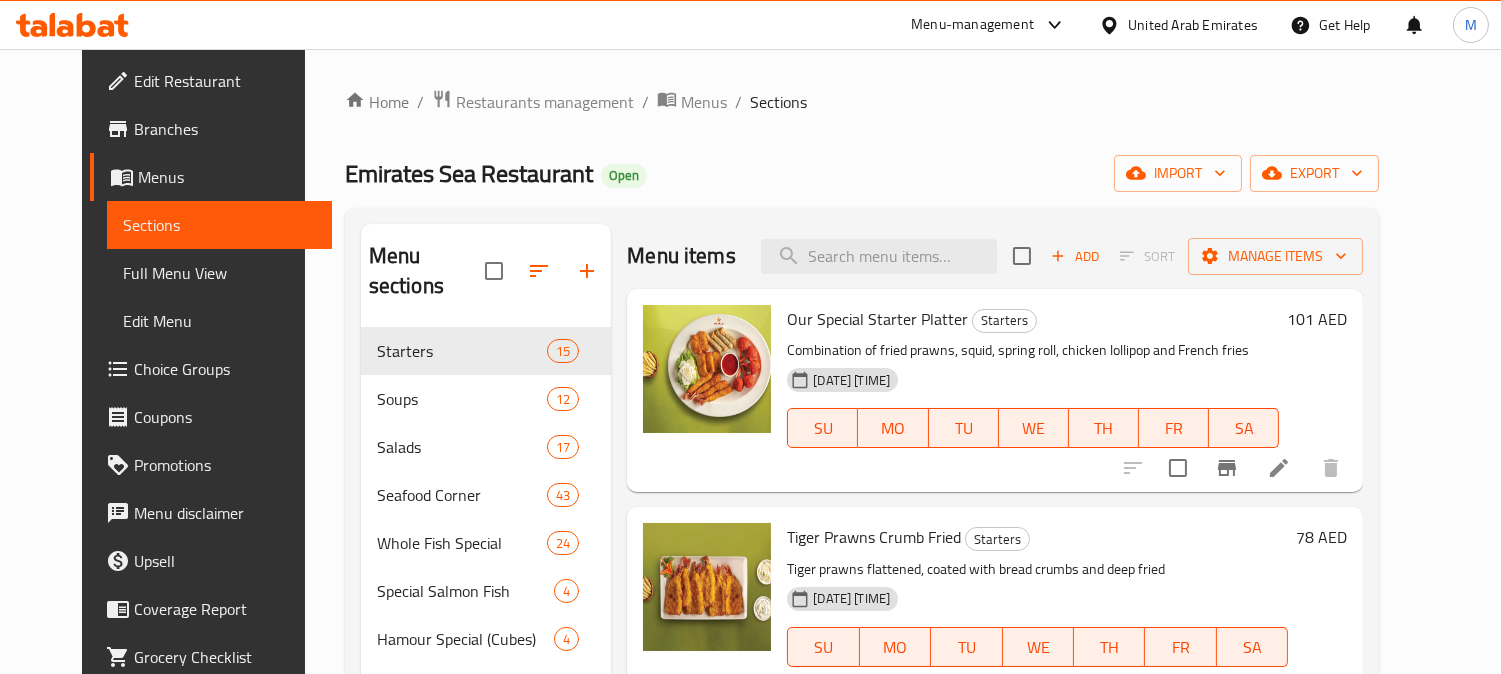 click on "Choice Groups" at bounding box center [225, 369] 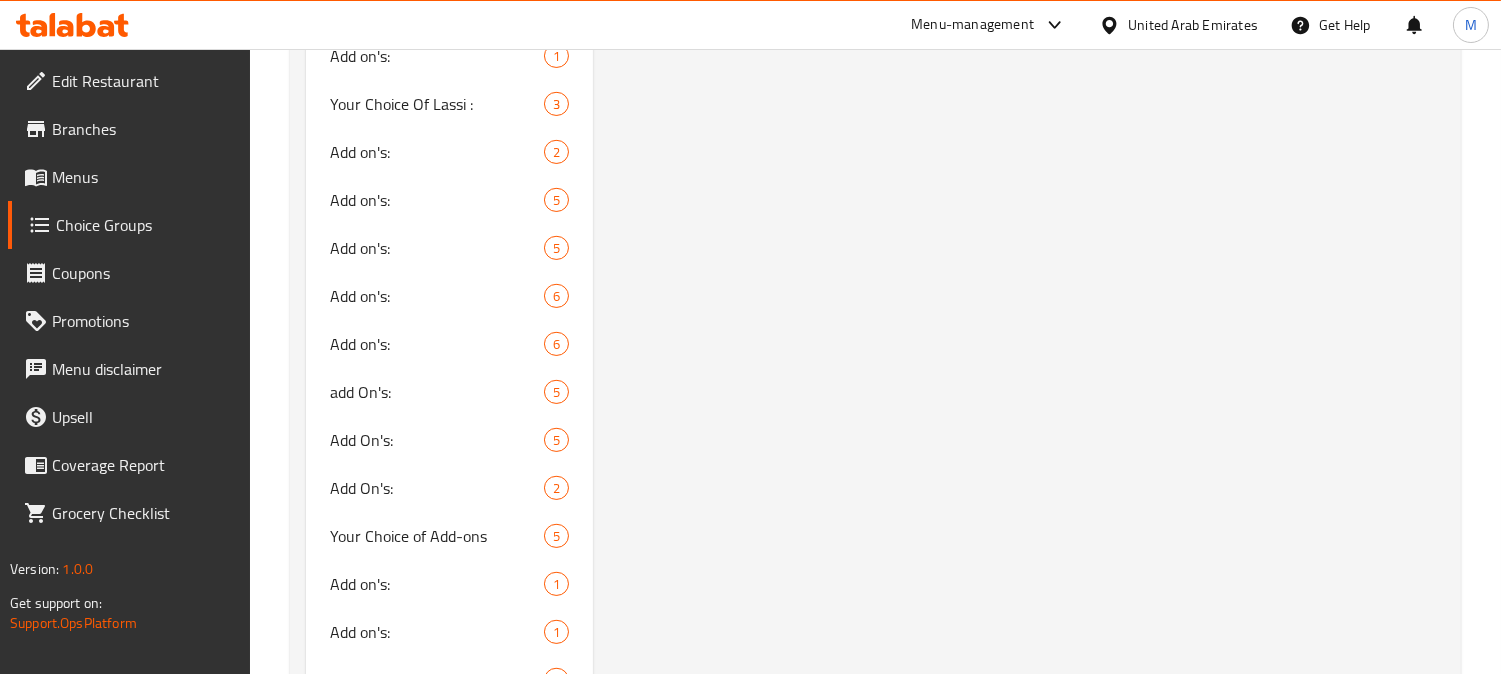 scroll, scrollTop: 1946, scrollLeft: 0, axis: vertical 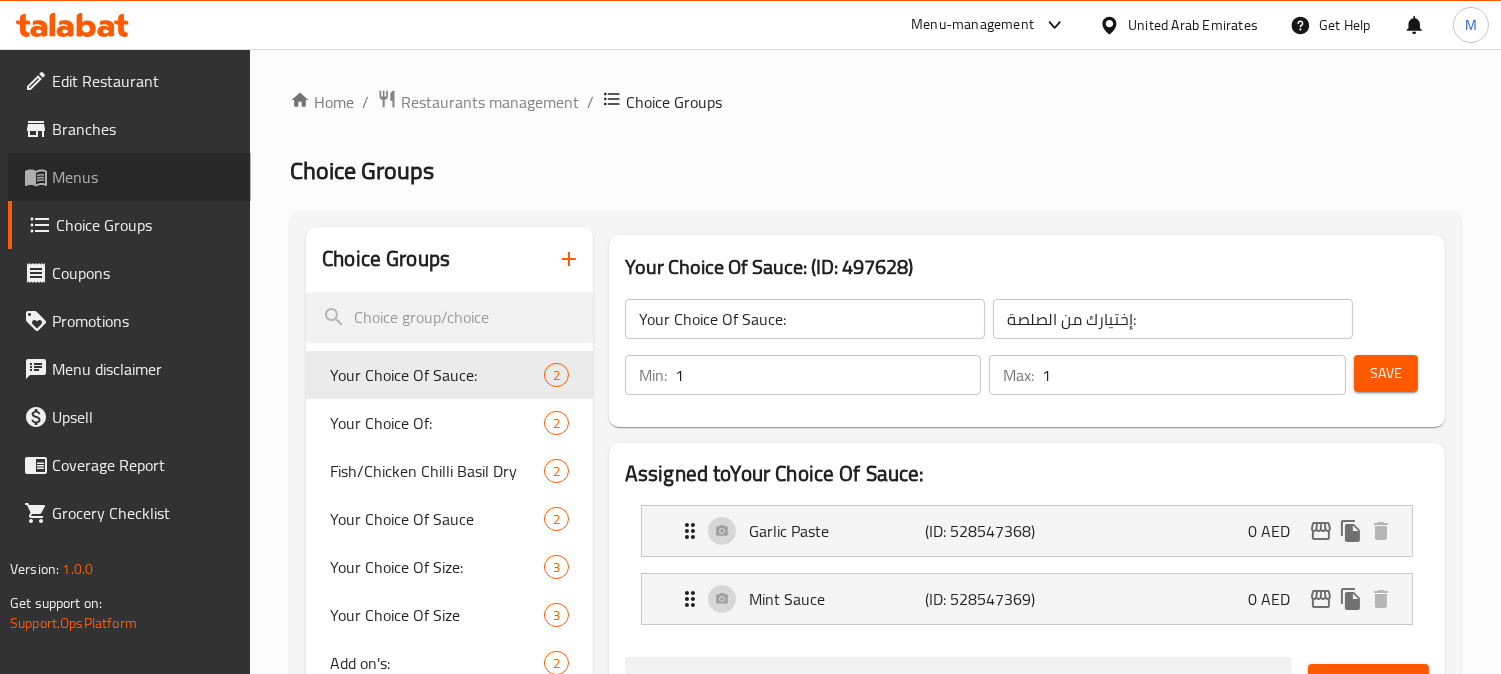 drag, startPoint x: 71, startPoint y: 173, endPoint x: 113, endPoint y: 164, distance: 42.953465 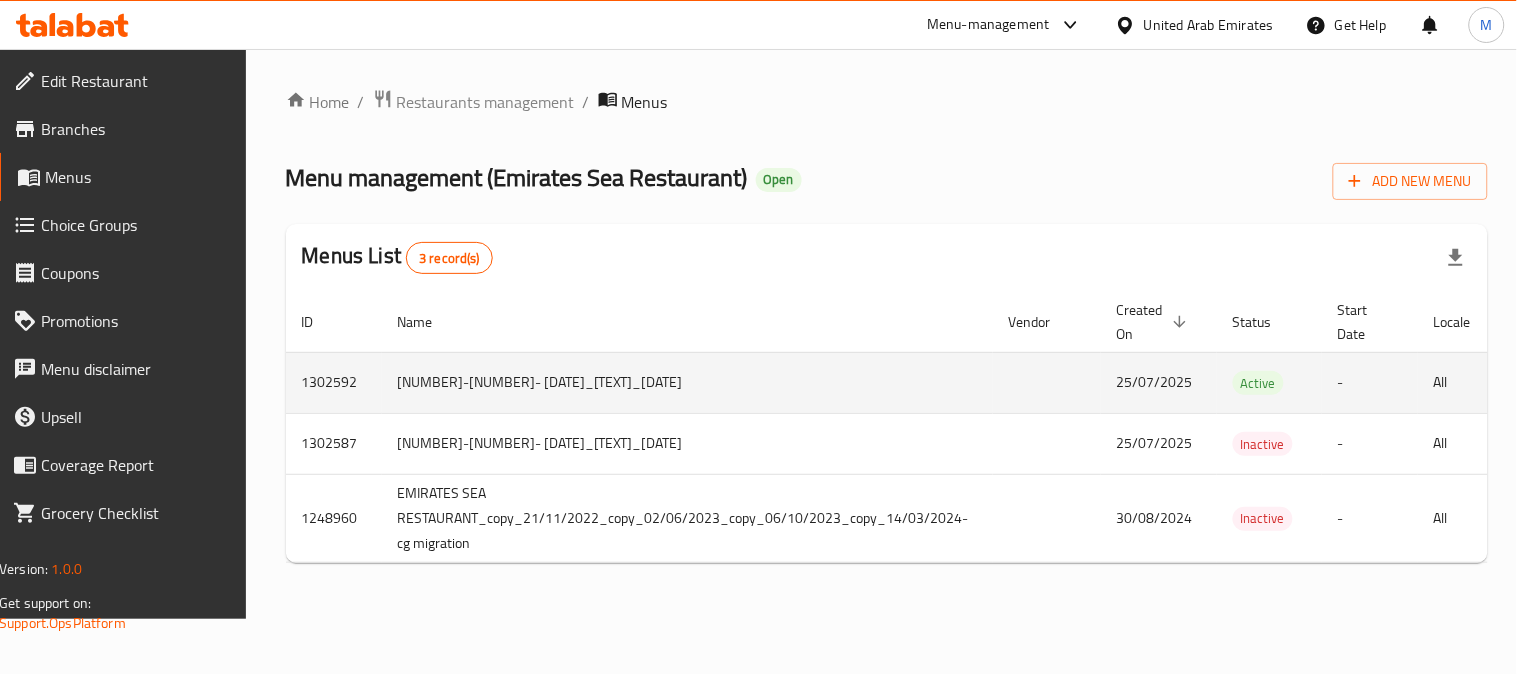 type 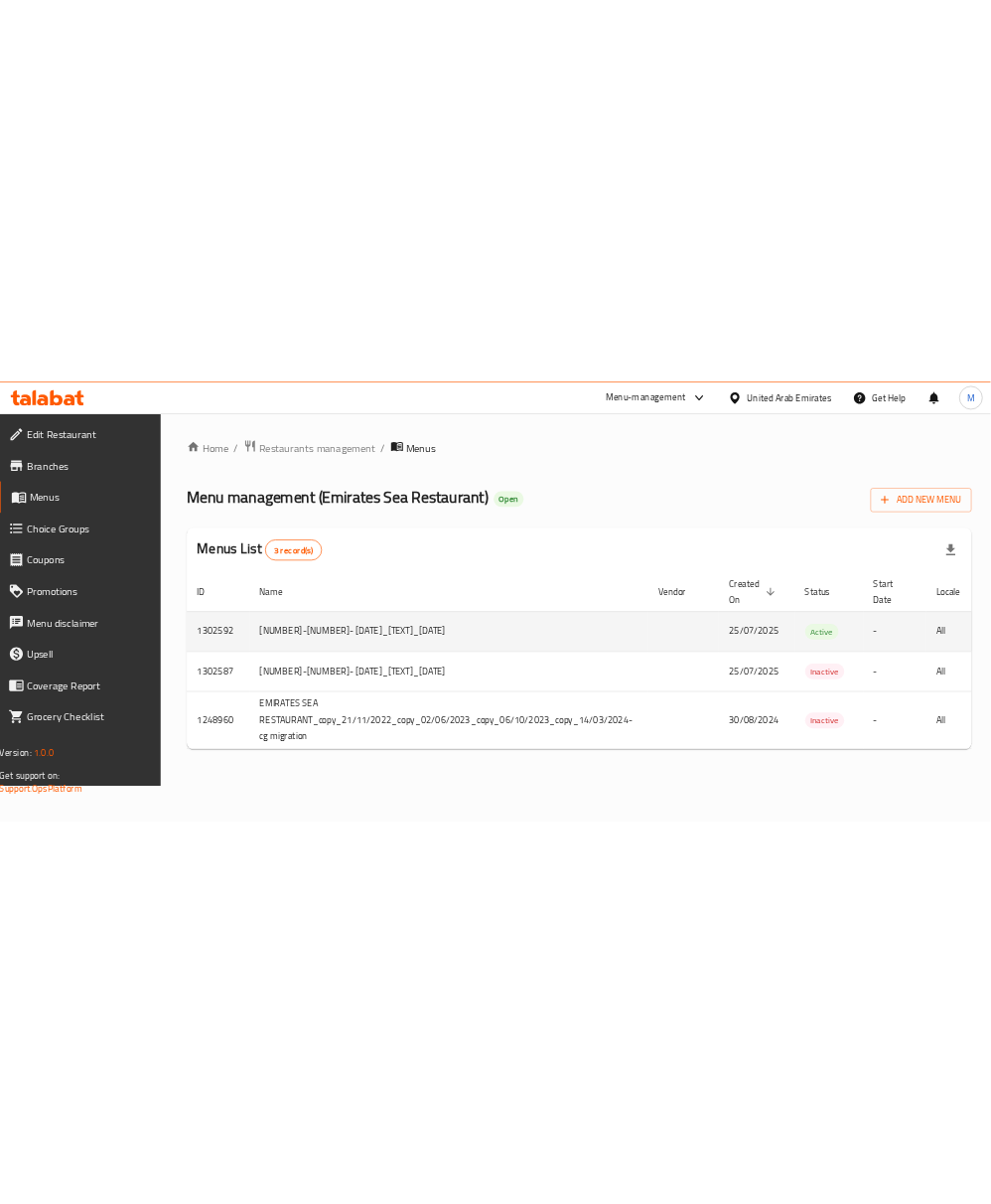 scroll, scrollTop: 0, scrollLeft: 261, axis: horizontal 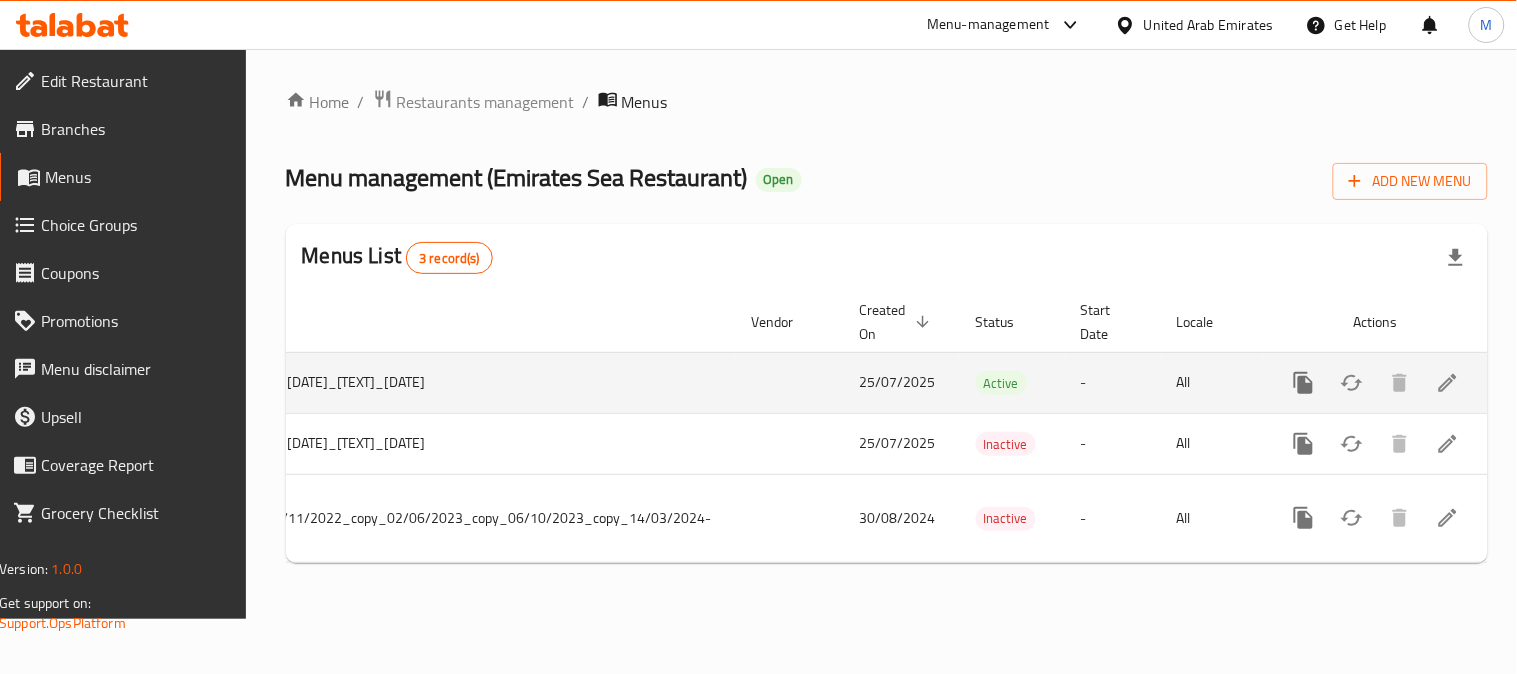 click 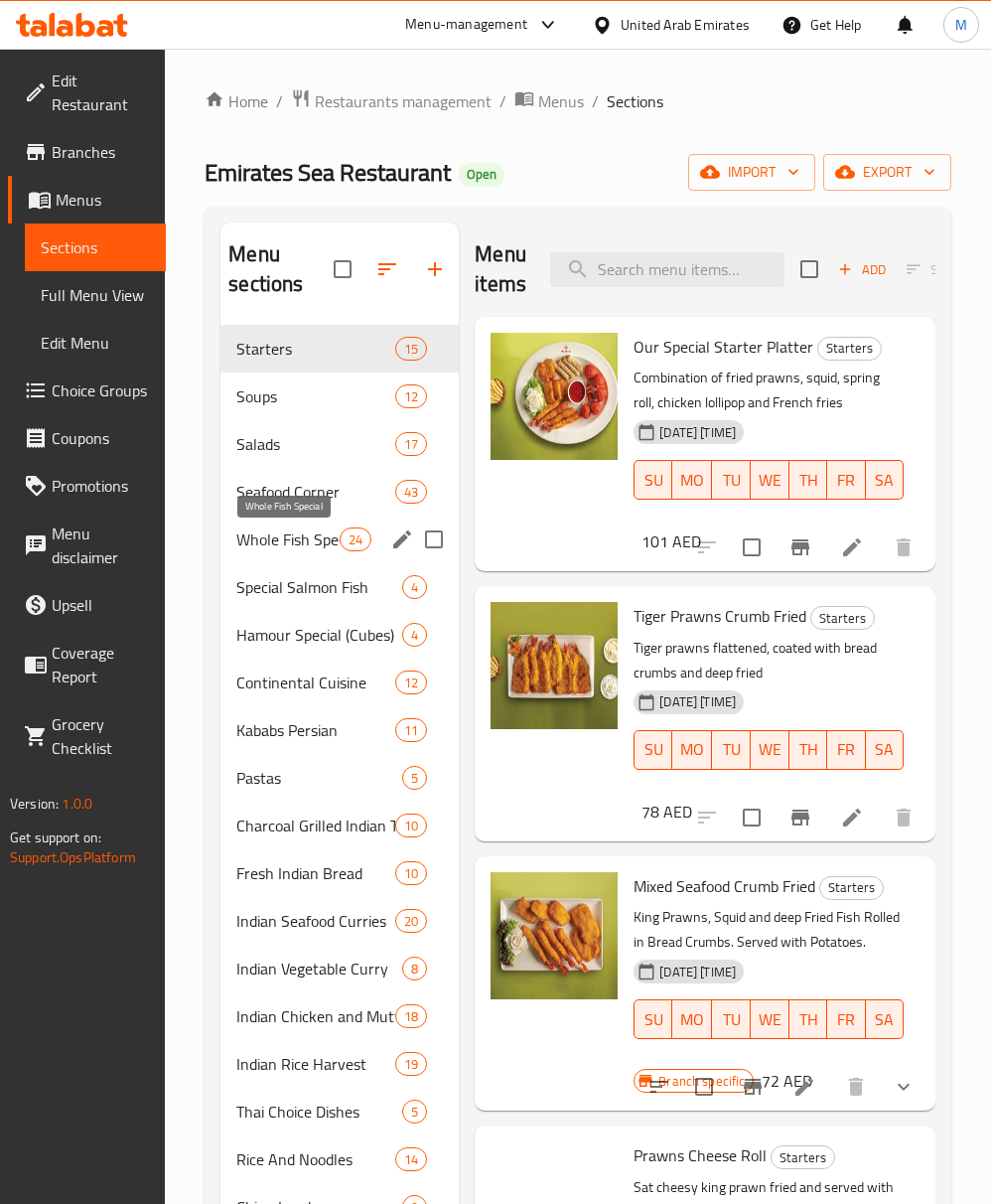 drag, startPoint x: 260, startPoint y: 534, endPoint x: 397, endPoint y: 542, distance: 137.23338 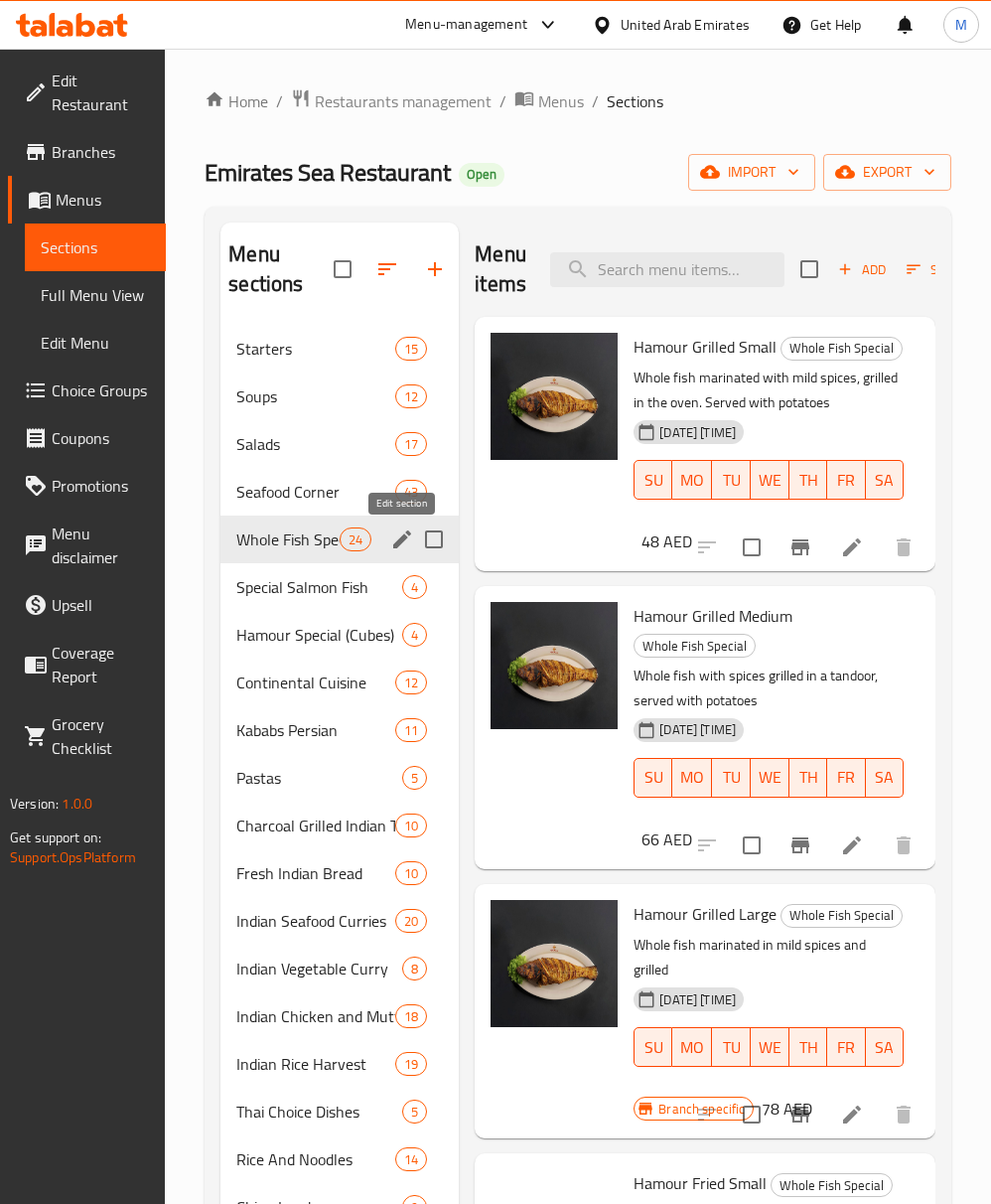 click 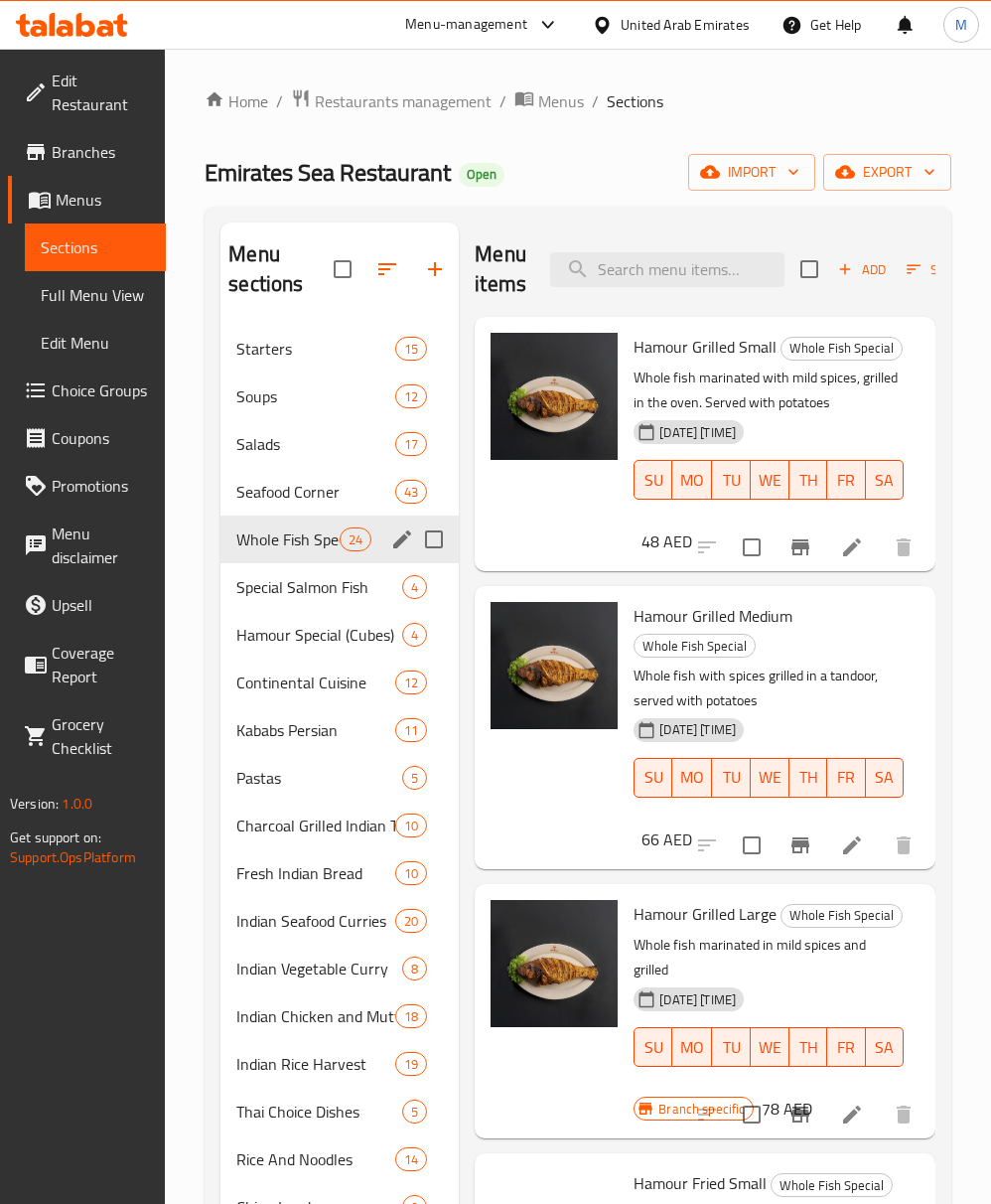click 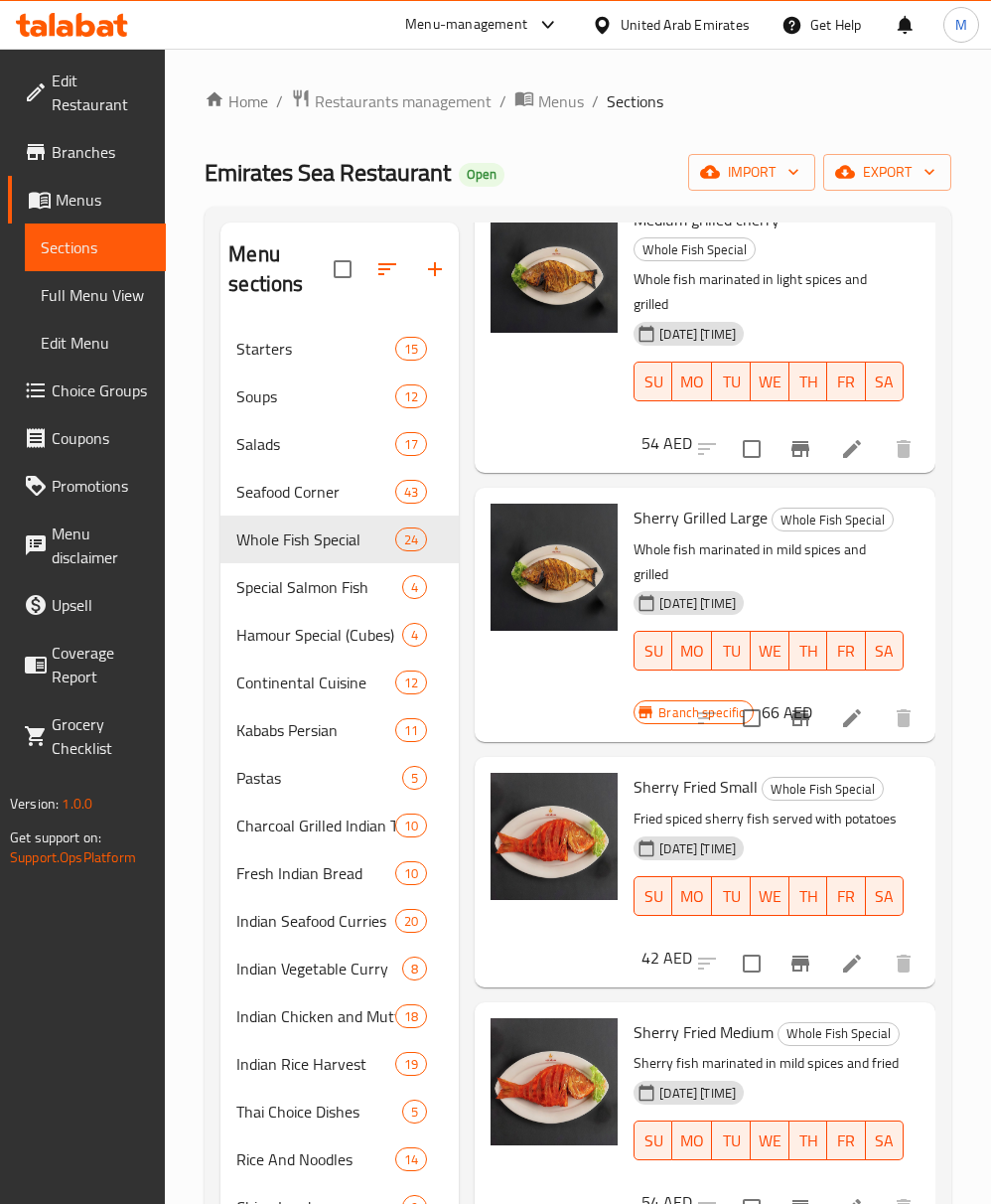 scroll, scrollTop: 7900, scrollLeft: 0, axis: vertical 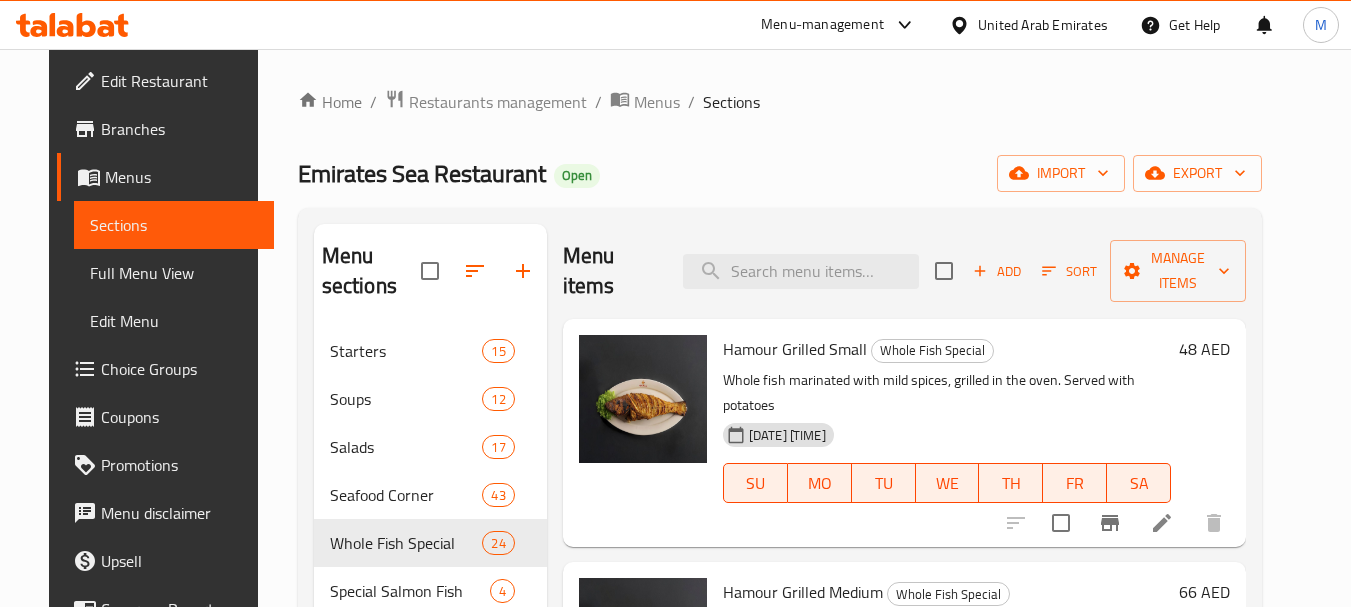 click 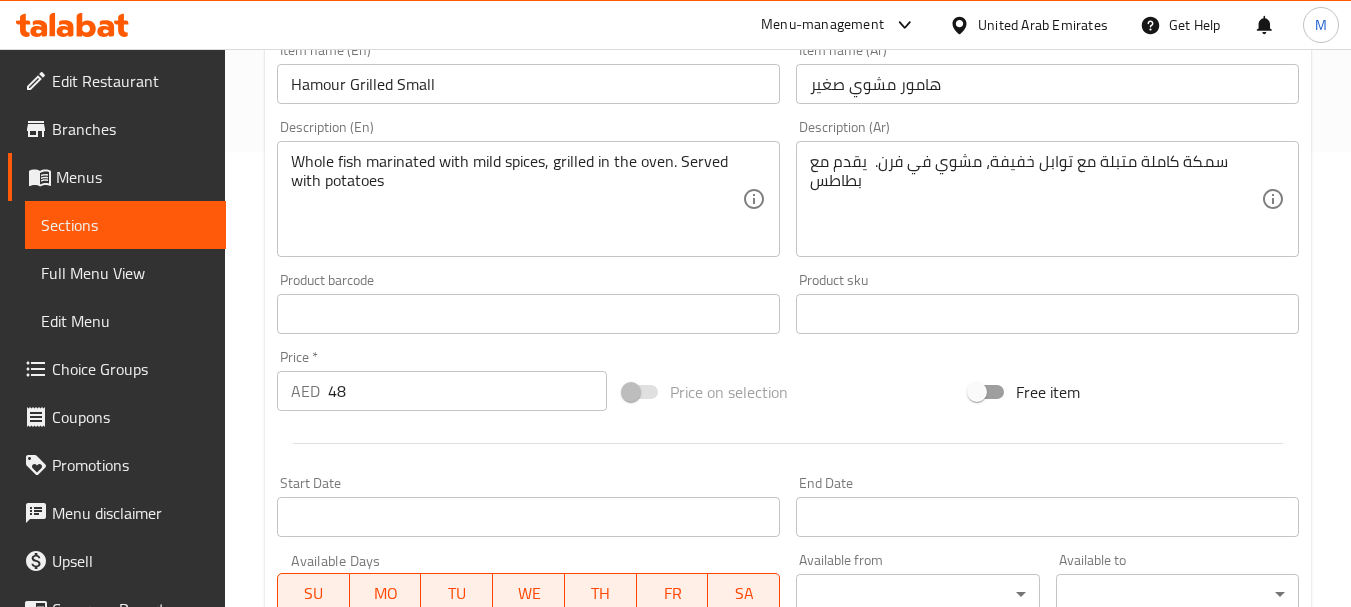 scroll, scrollTop: 300, scrollLeft: 0, axis: vertical 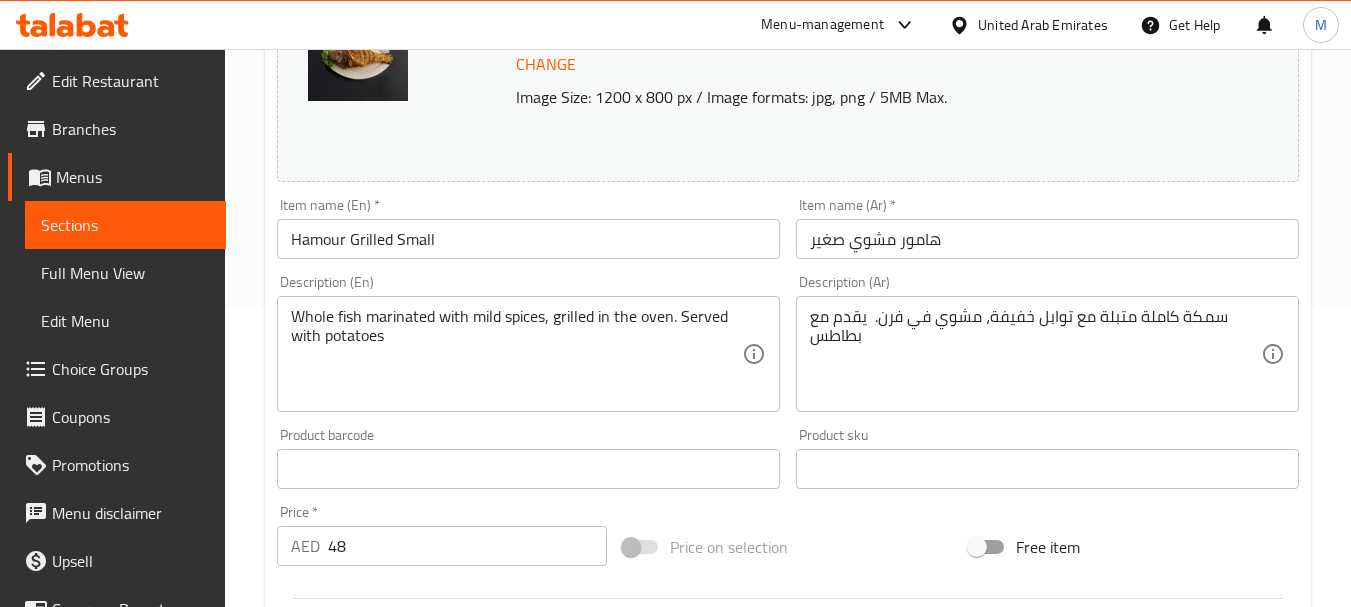 click on "Hamour Grilled Small" at bounding box center [528, 239] 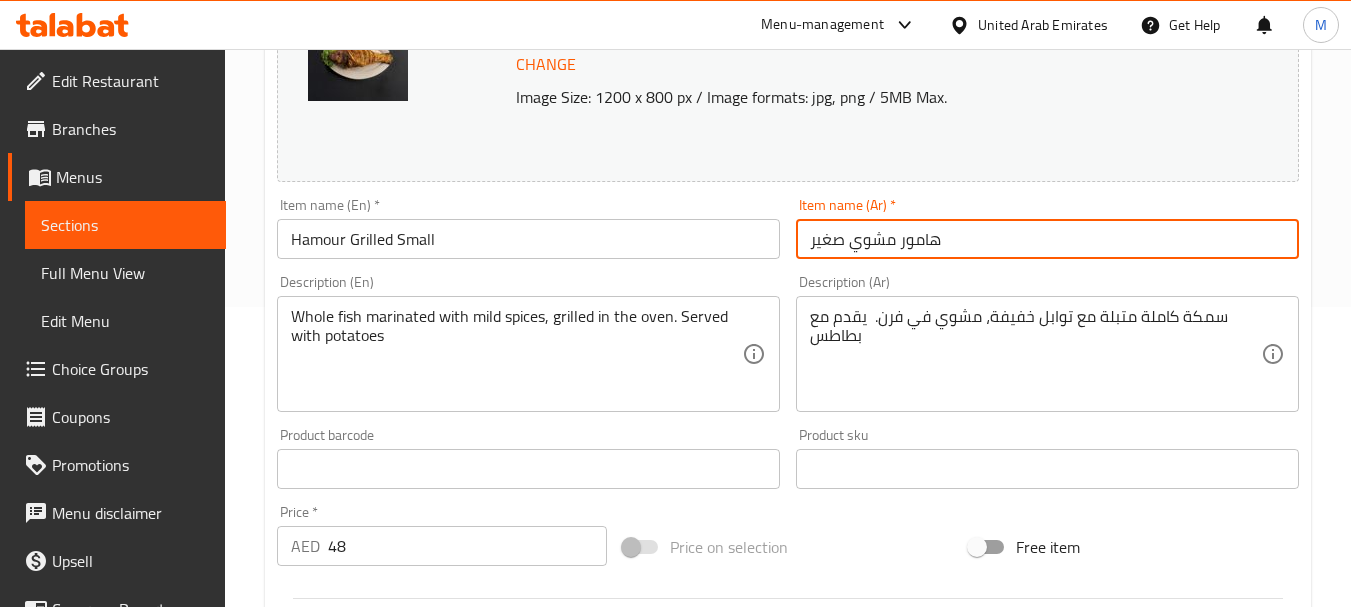 click on "هامور مشوي صغير" at bounding box center [1047, 239] 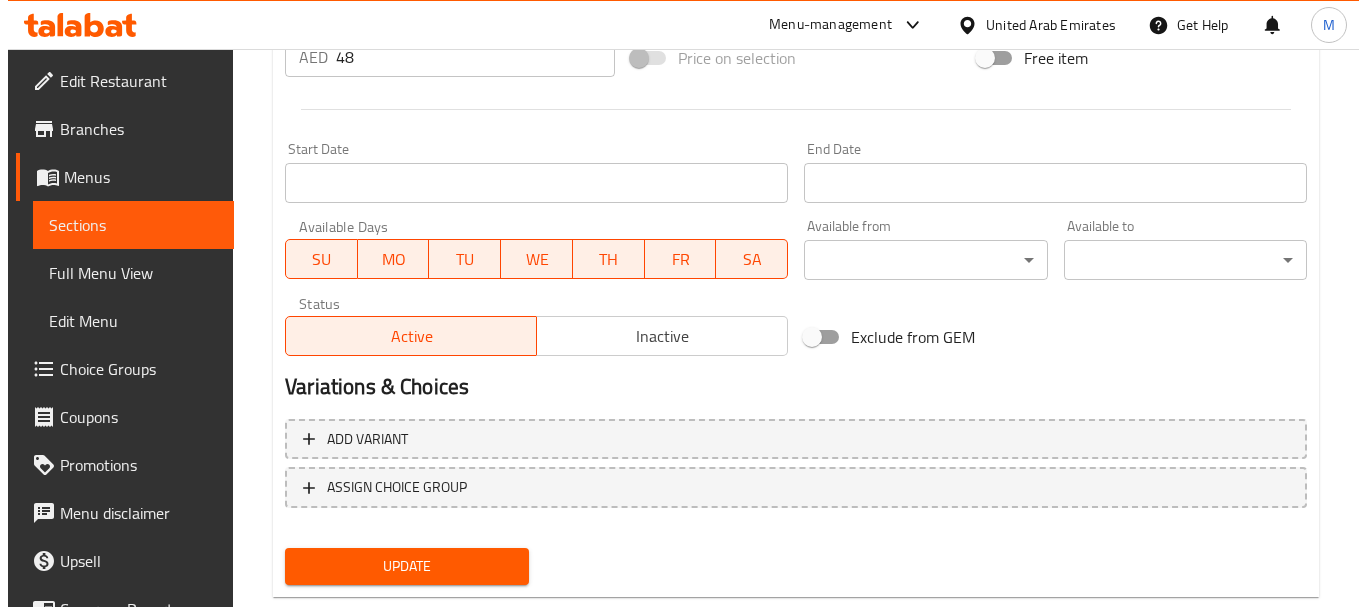 scroll, scrollTop: 800, scrollLeft: 0, axis: vertical 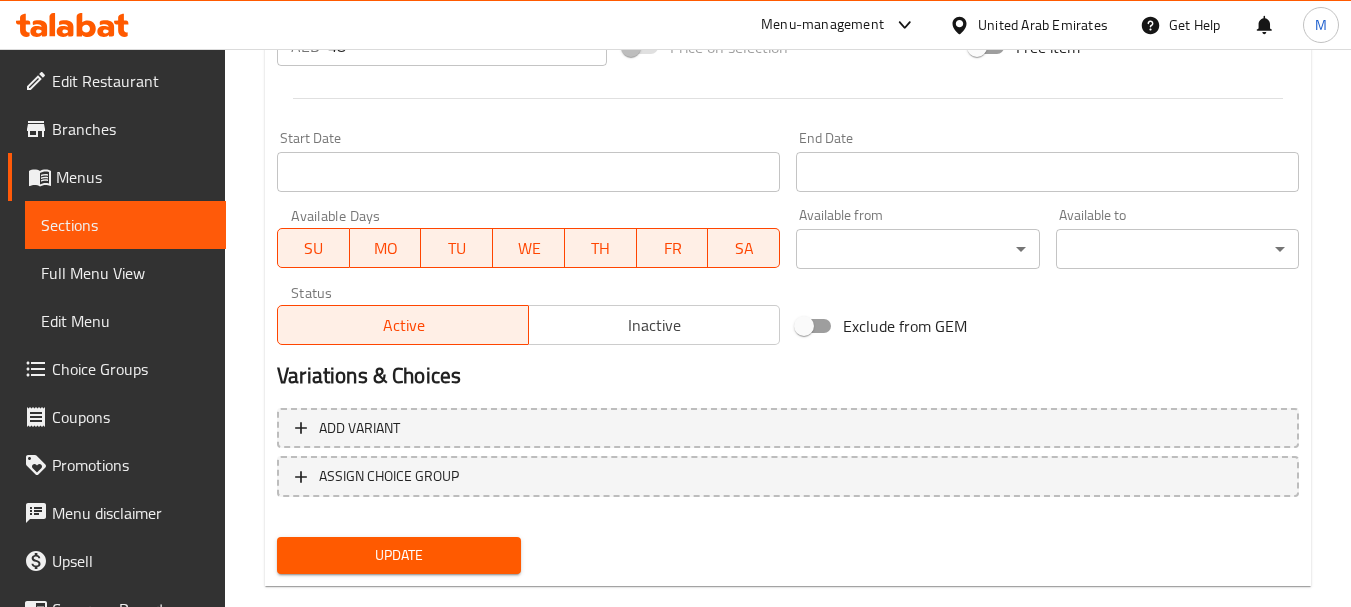 click on "Start Date" at bounding box center [528, 172] 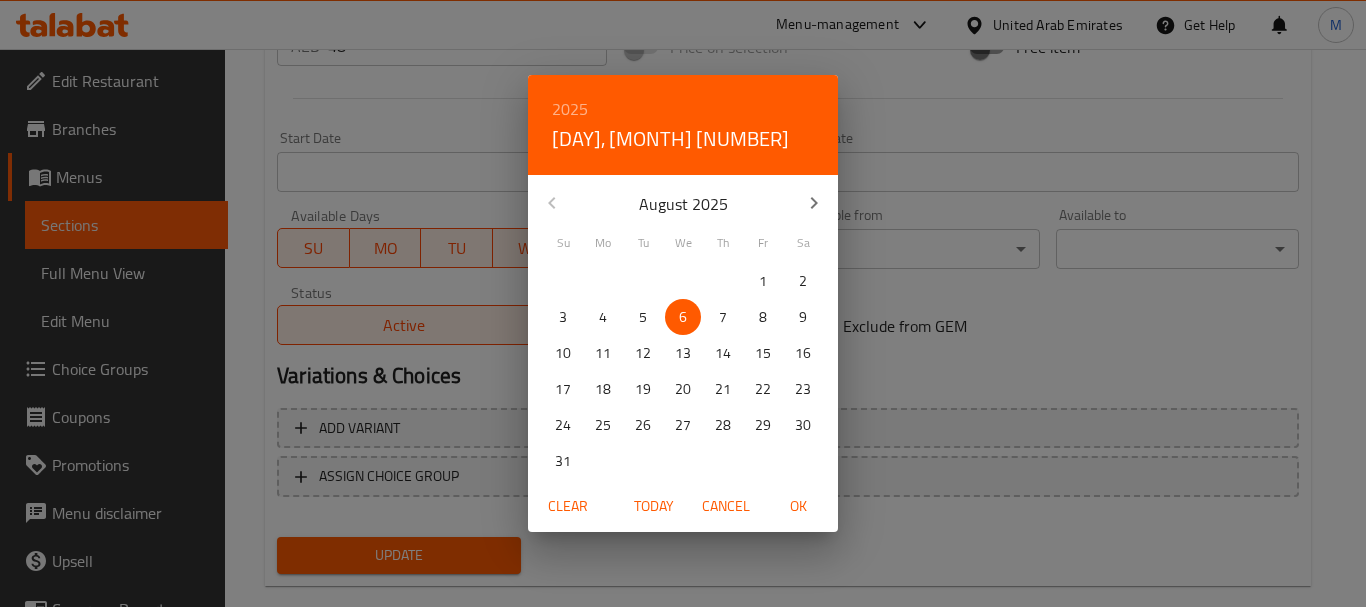 click on "2025 Wed, Aug 6 August 2025 Su Mo Tu We Th Fr Sa 27 28 29 30 31 1 2 3 4 5 6 7 8 9 10 11 12 13 14 15 16 17 18 19 20 21 22 23 24 25 26 27 28 29 30 31 1 2 3 4 5 6 Clear Today Cancel OK" at bounding box center [683, 303] 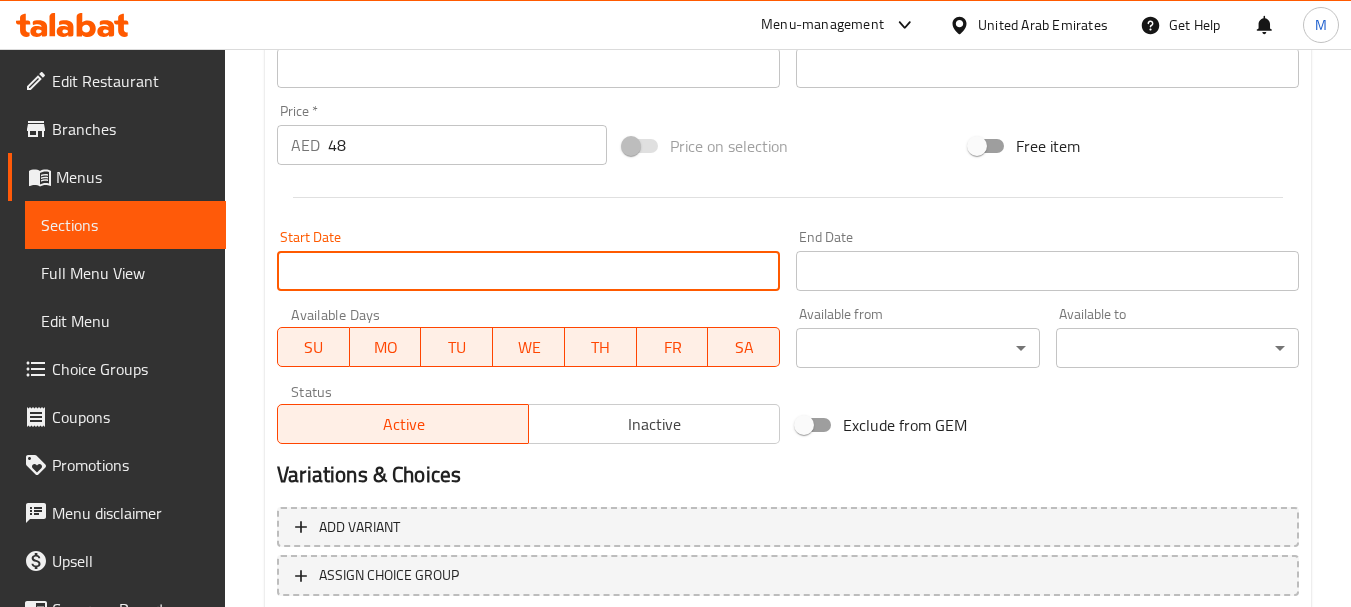 scroll, scrollTop: 700, scrollLeft: 0, axis: vertical 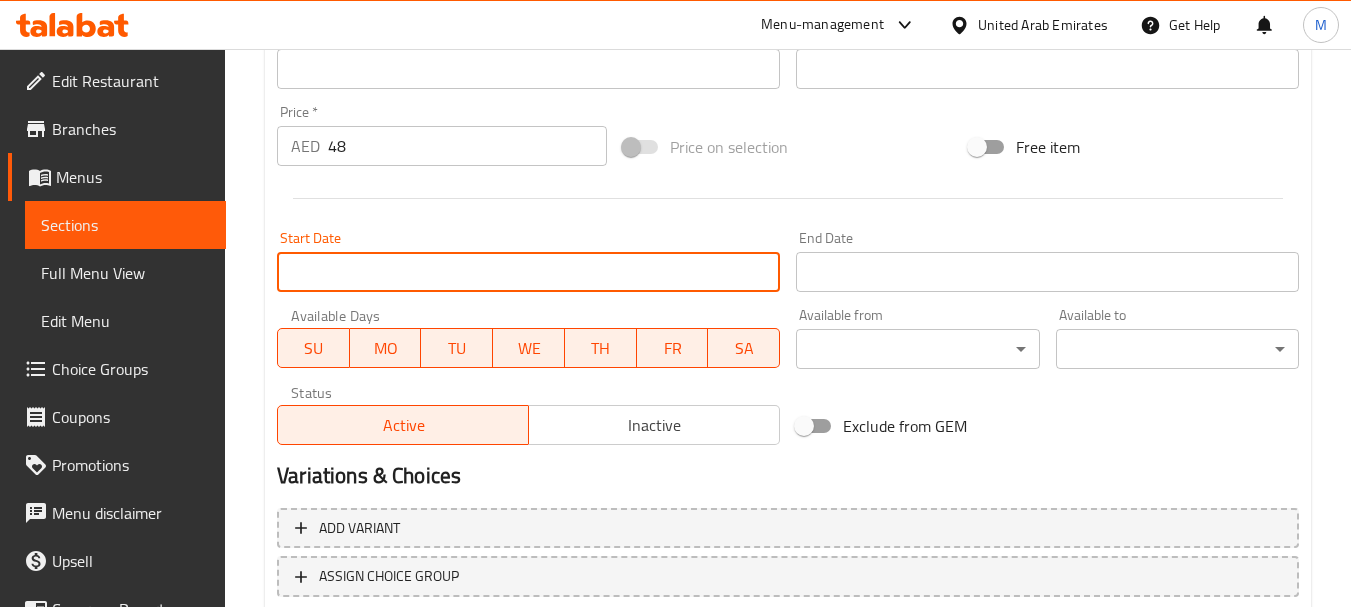 click on "48" at bounding box center (467, 146) 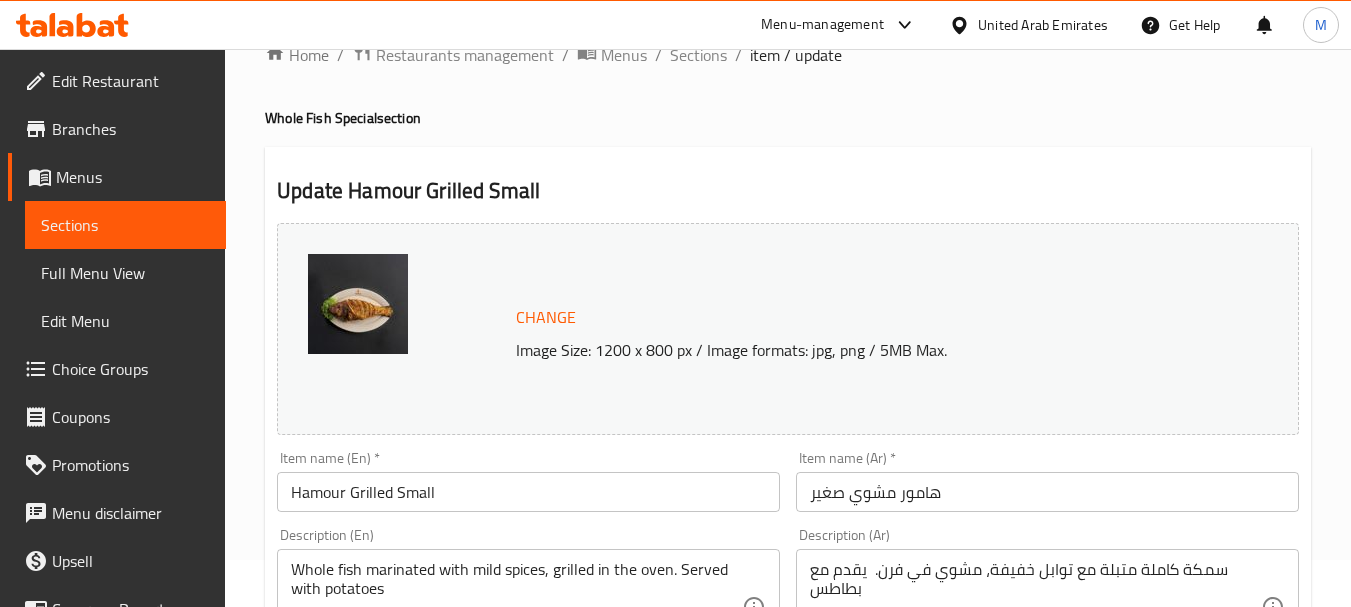 scroll, scrollTop: 0, scrollLeft: 0, axis: both 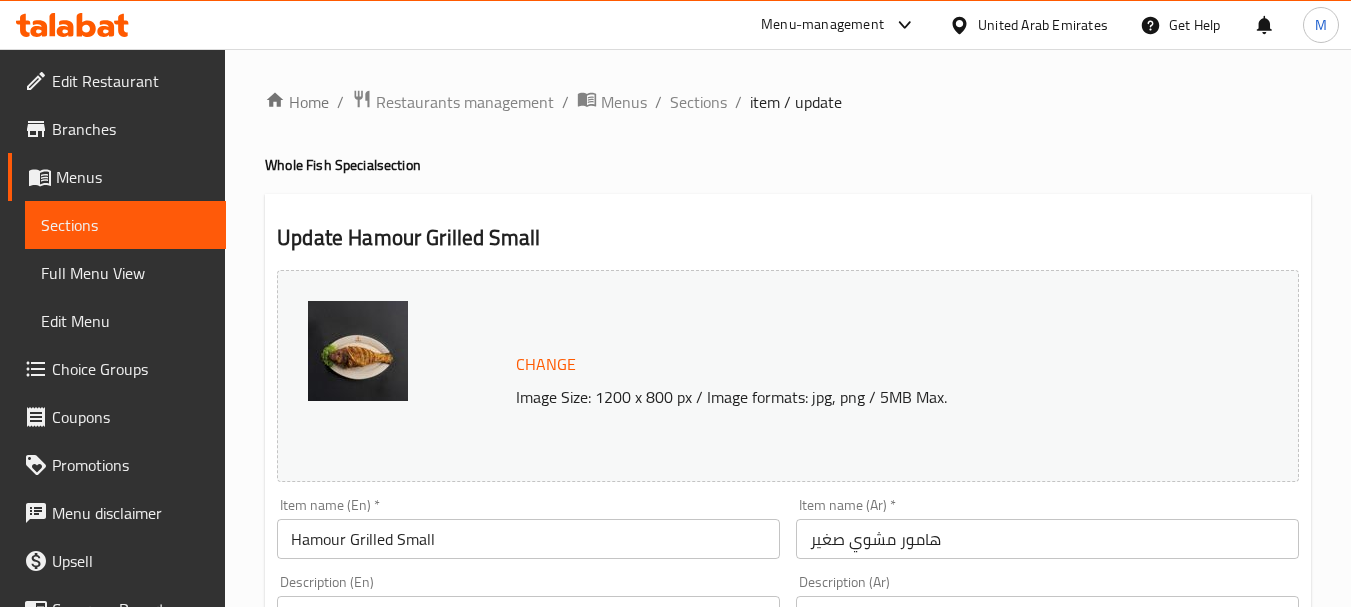 click on "Home / Restaurants management / Menus / Sections / item / update" at bounding box center [788, 102] 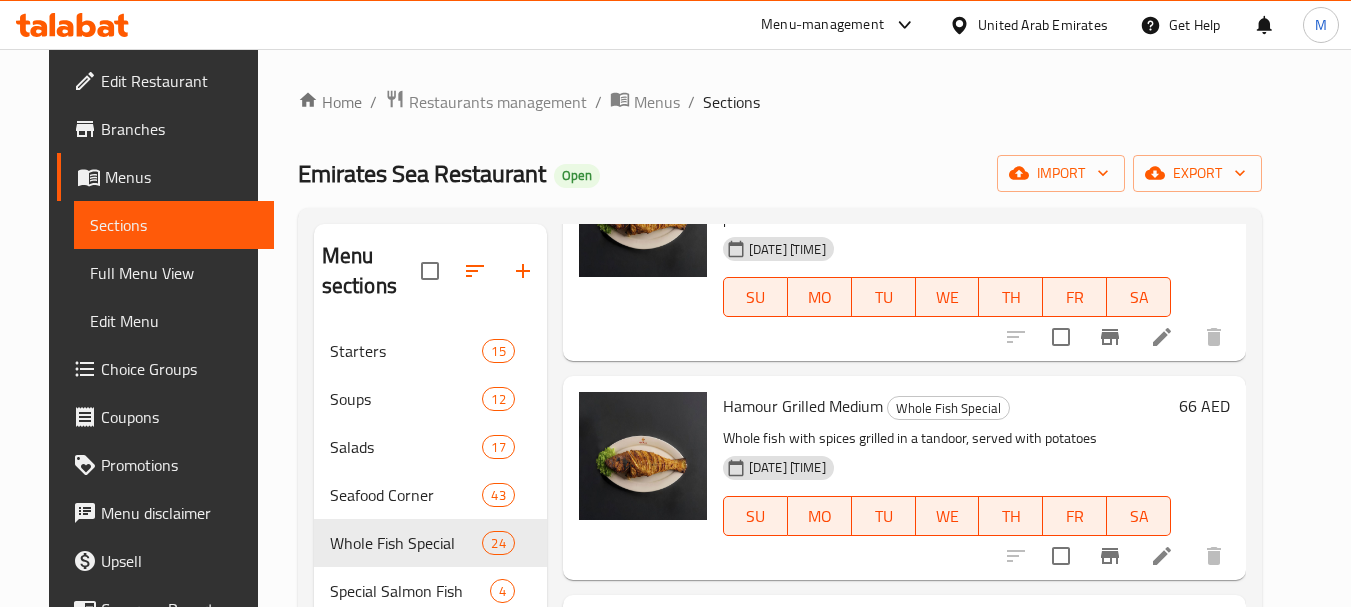 scroll, scrollTop: 200, scrollLeft: 0, axis: vertical 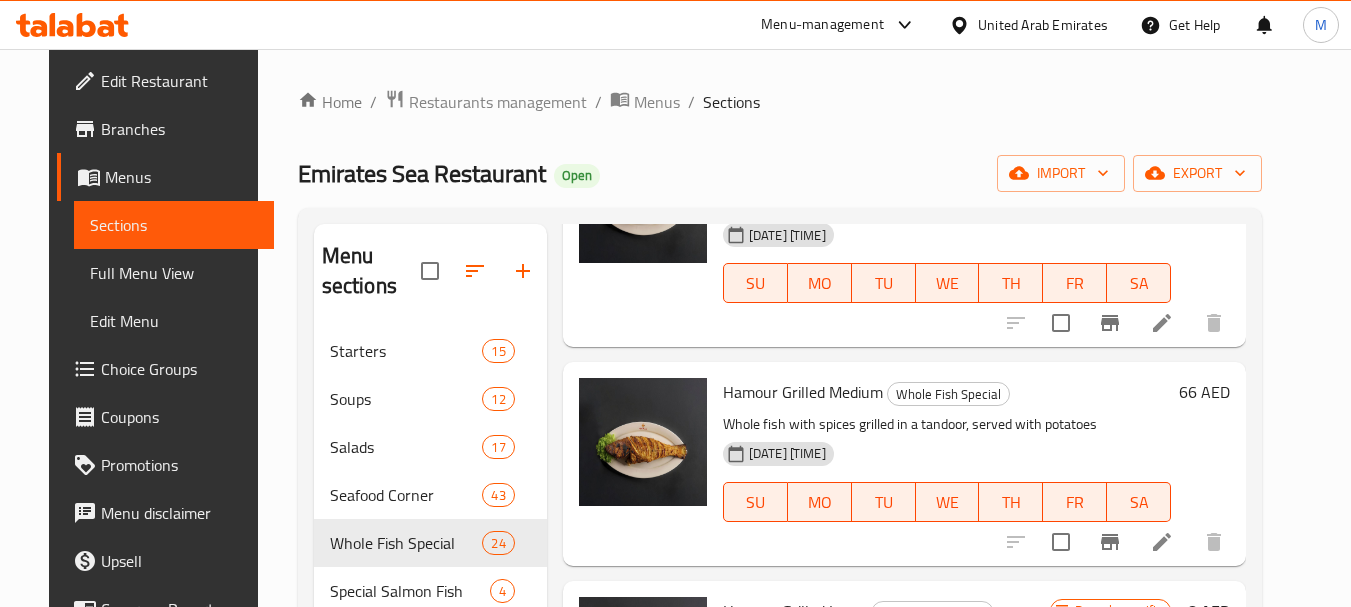 click 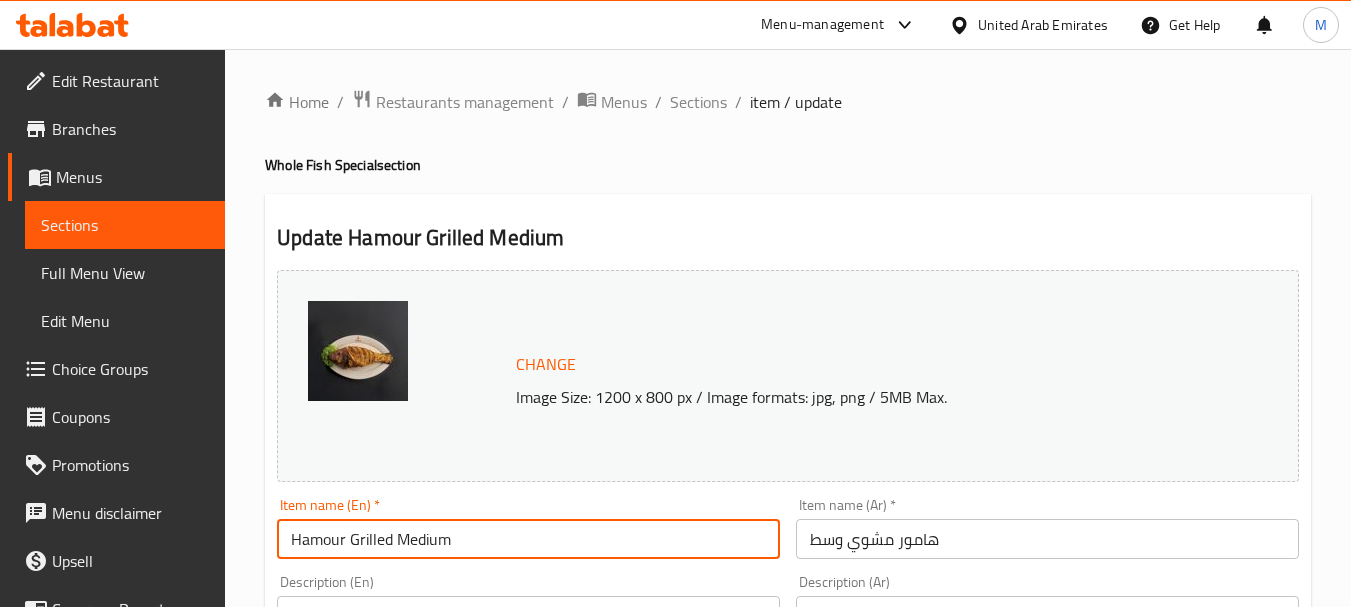 click on "Hamour Grilled Medium" at bounding box center (528, 539) 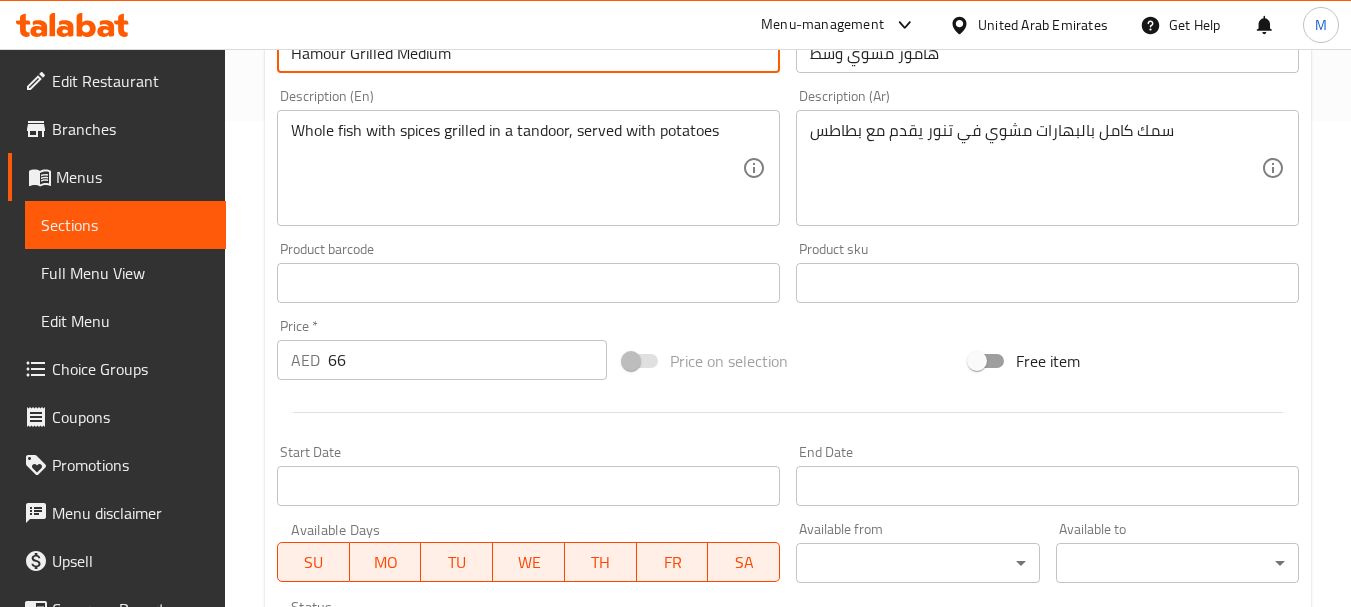 scroll, scrollTop: 500, scrollLeft: 0, axis: vertical 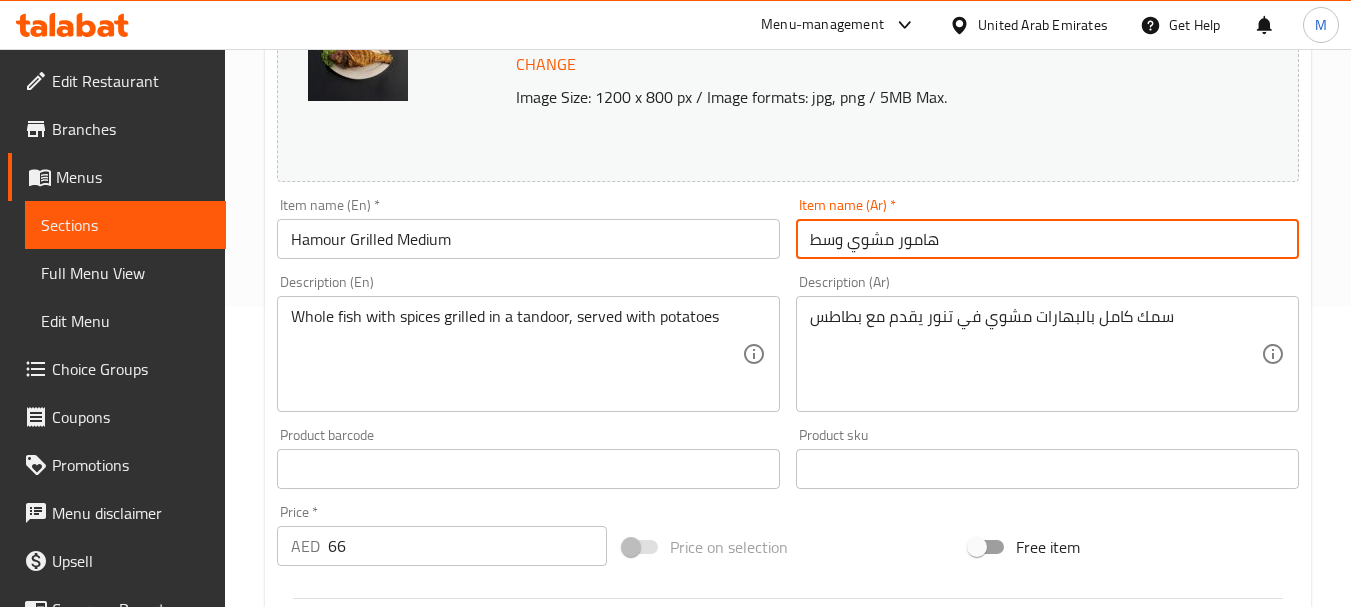click on "هامور مشوي وسط" at bounding box center (1047, 239) 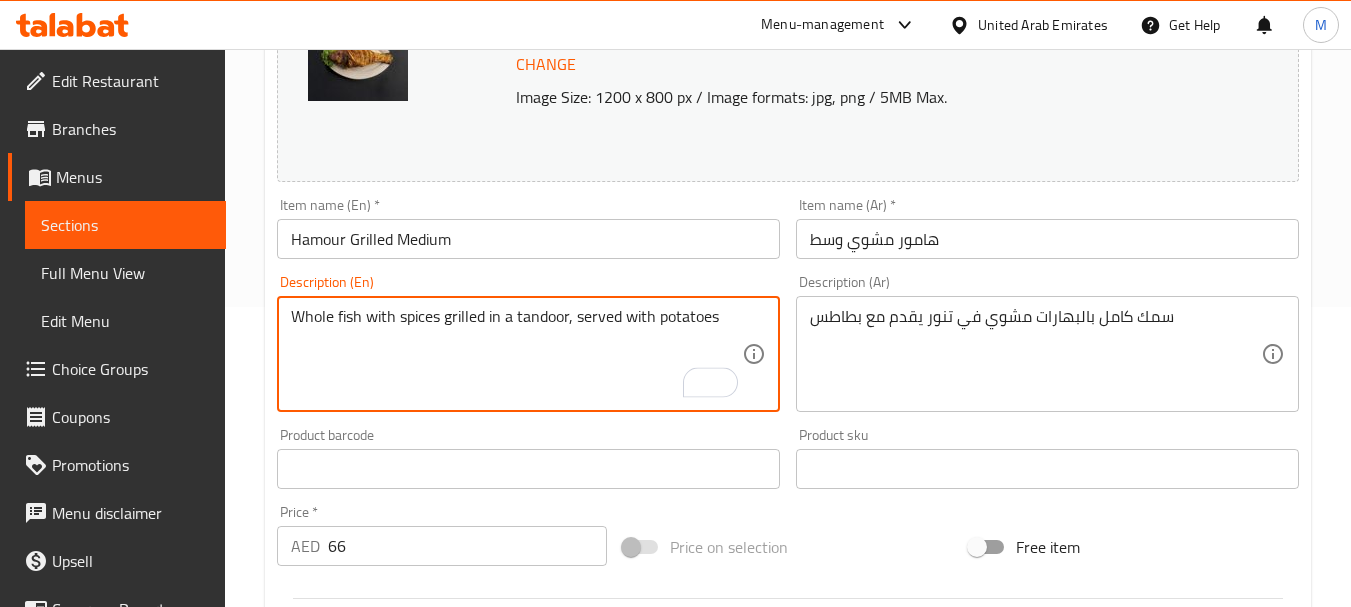 click on "Description (Ar) سمك كامل بالبهارات مشوي في تنور يقدم مع بطاطس Description (Ar)" at bounding box center (1047, 343) 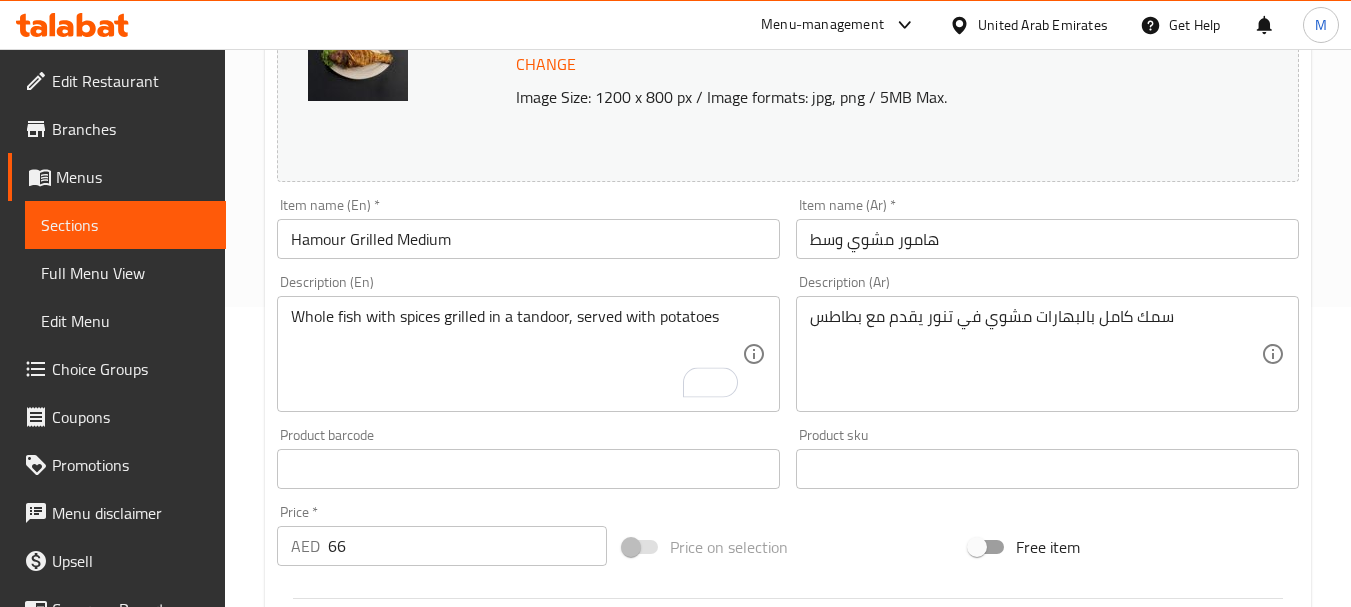 click on "سمك كامل بالبهارات مشوي في تنور يقدم مع بطاطس Description (Ar)" at bounding box center (1047, 354) 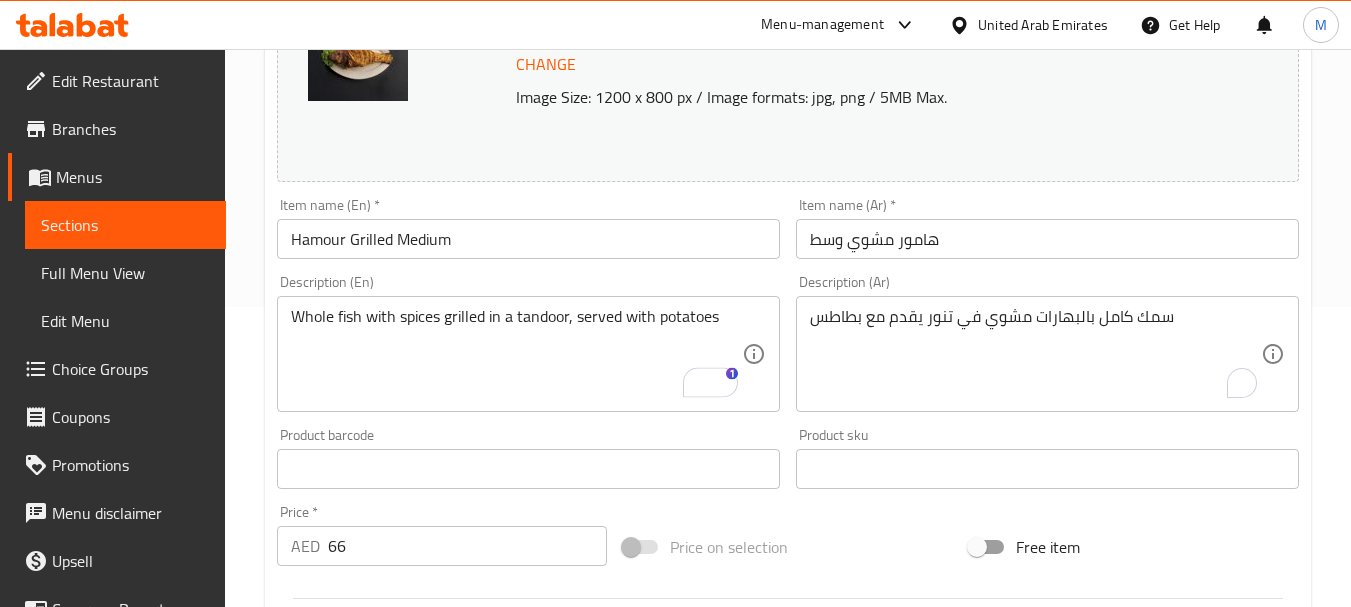 click on "سمك كامل بالبهارات مشوي في تنور يقدم مع بطاطس Description (Ar)" at bounding box center (1047, 354) 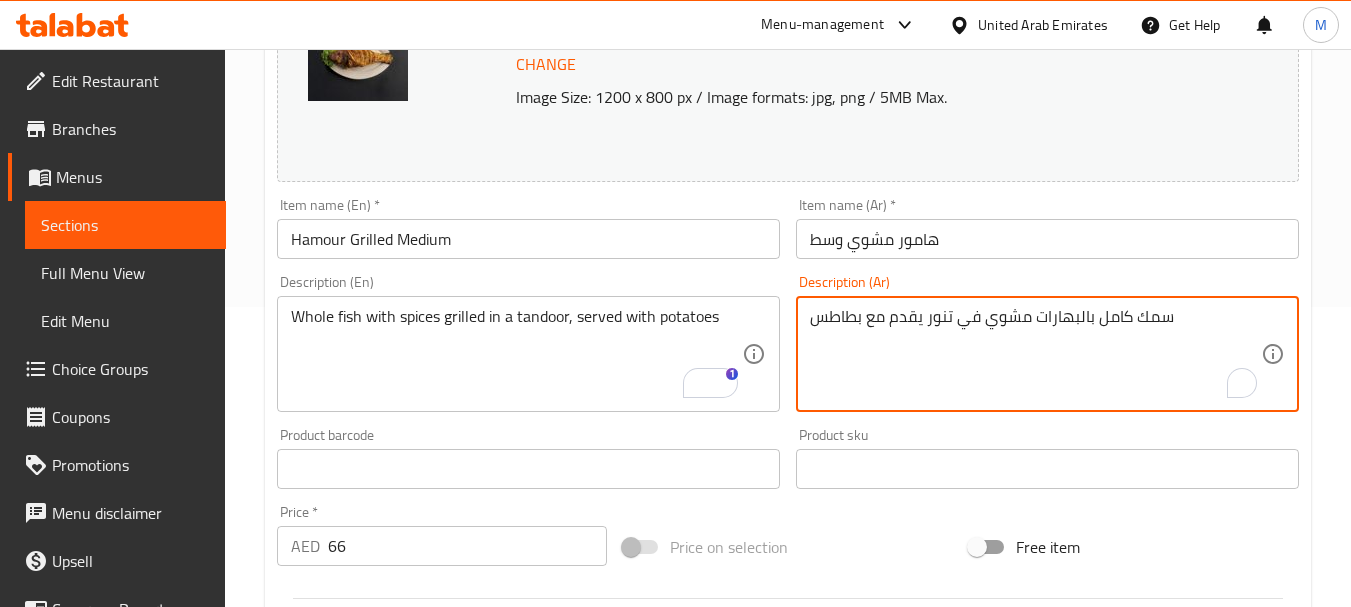 click on "سمك كامل بالبهارات مشوي في تنور يقدم مع بطاطس" at bounding box center (1035, 354) 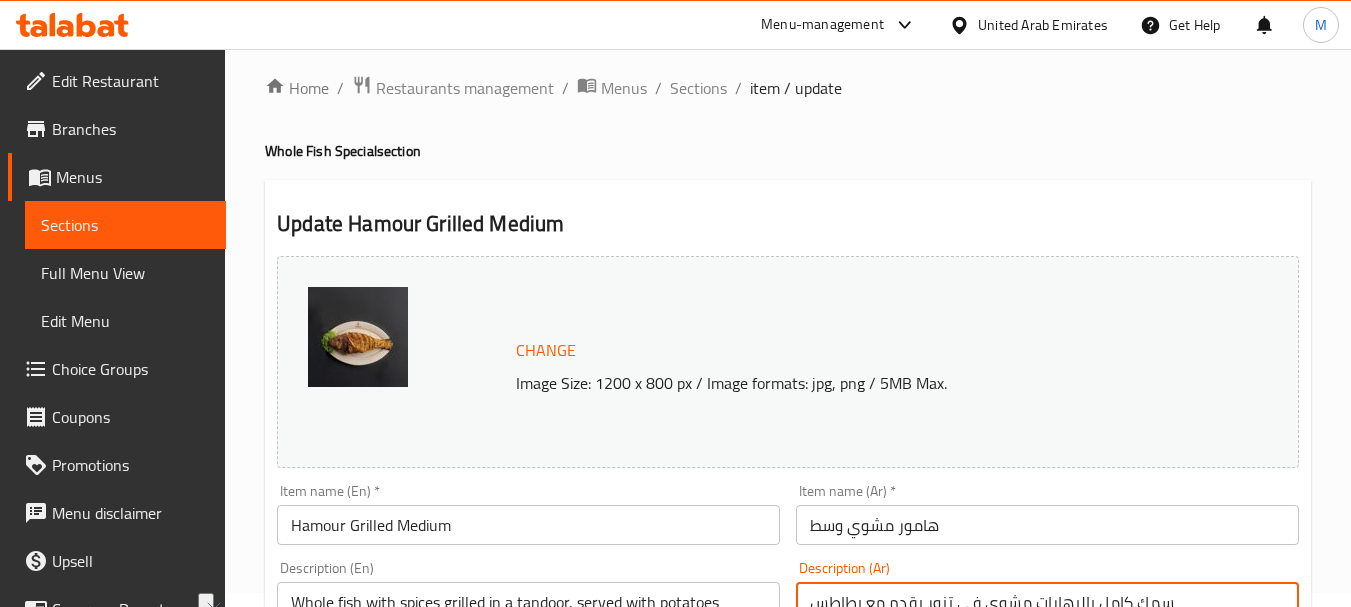 scroll, scrollTop: 0, scrollLeft: 0, axis: both 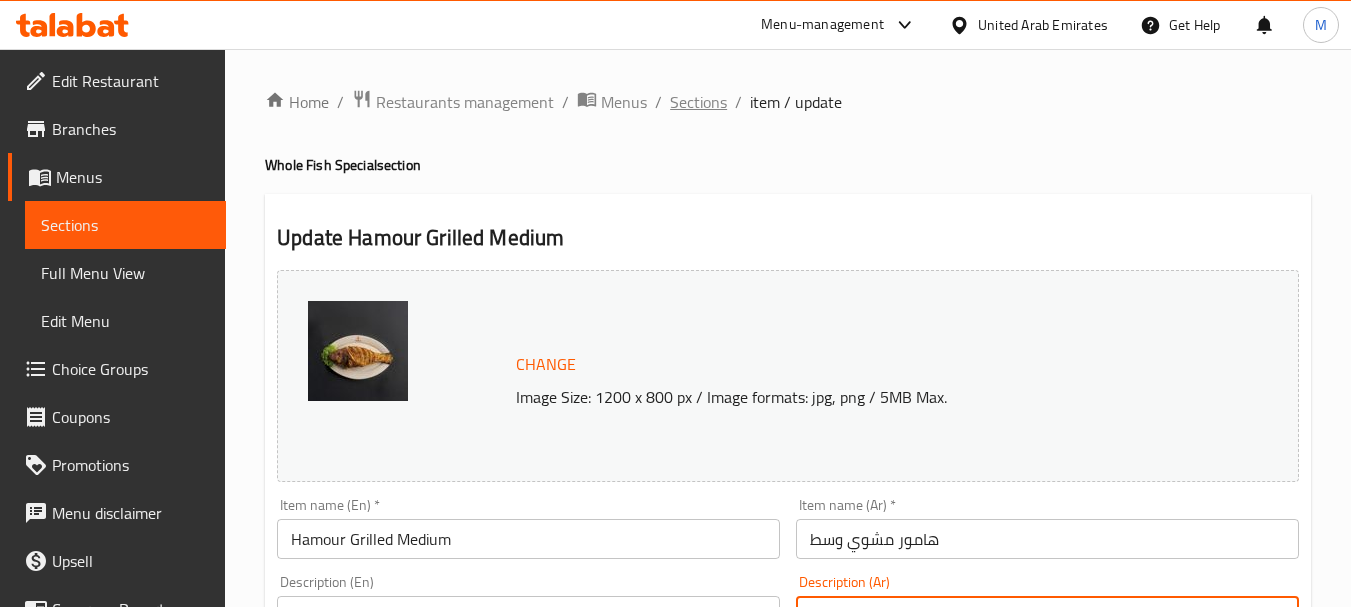 click on "Sections" at bounding box center (698, 102) 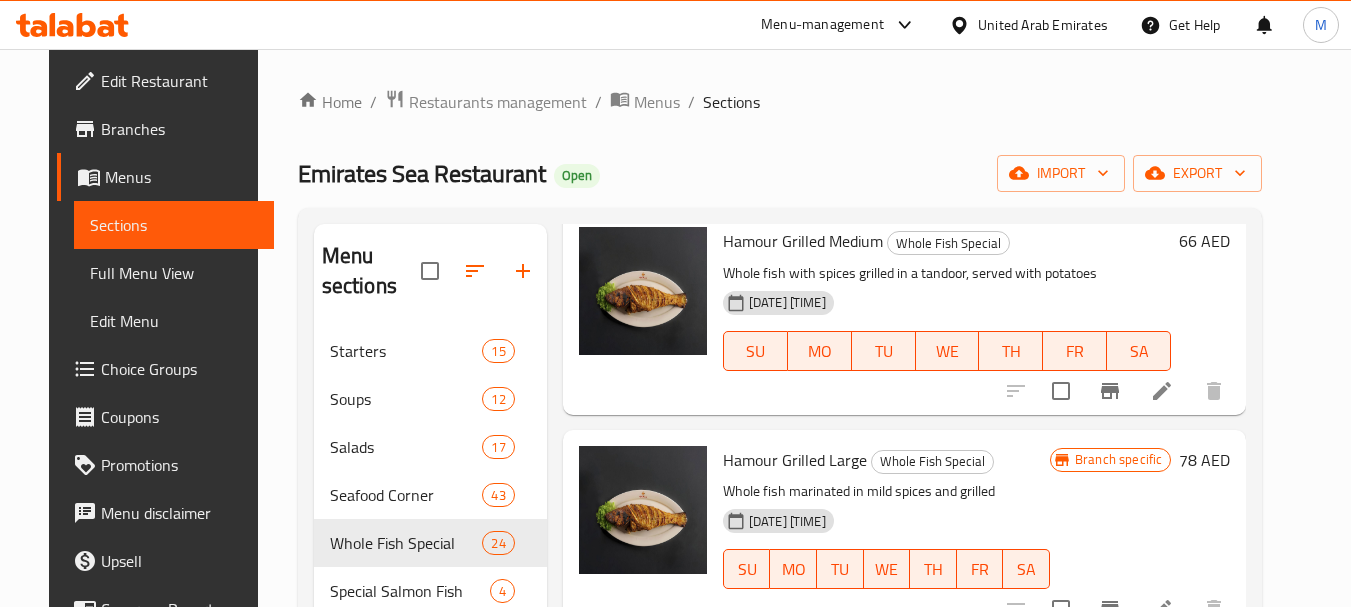 scroll, scrollTop: 400, scrollLeft: 0, axis: vertical 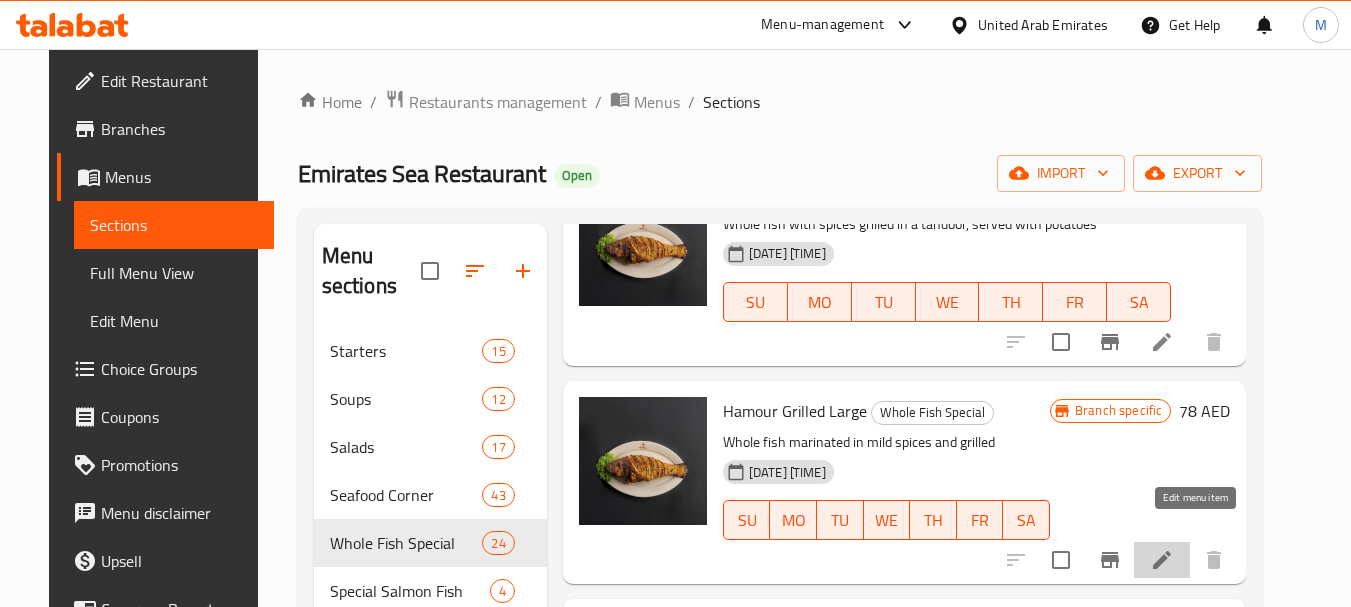 click 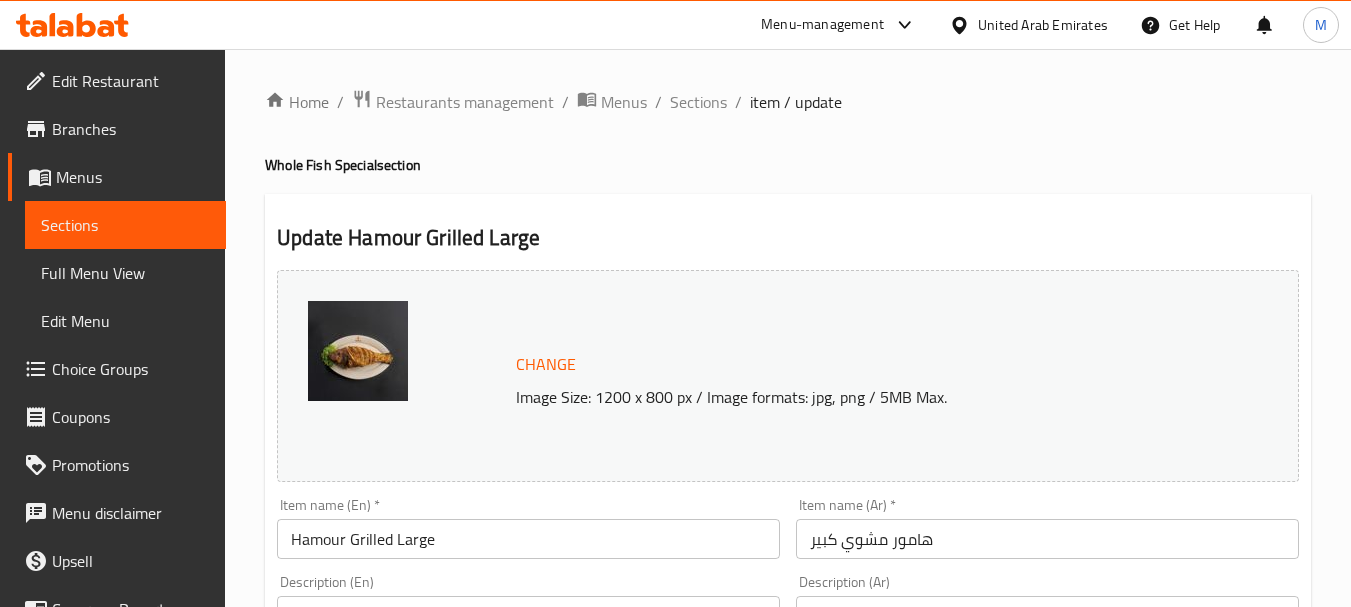 click on "Hamour Grilled Large" at bounding box center (528, 539) 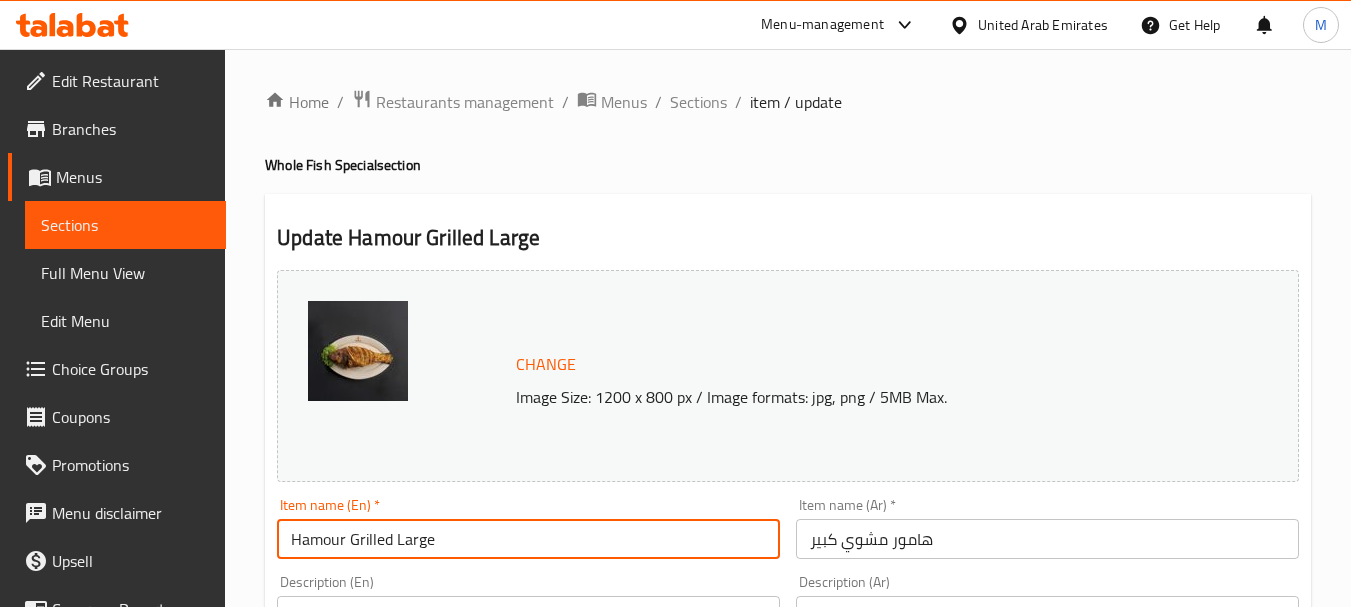 click on "هامور مشوي كبير" at bounding box center [1047, 539] 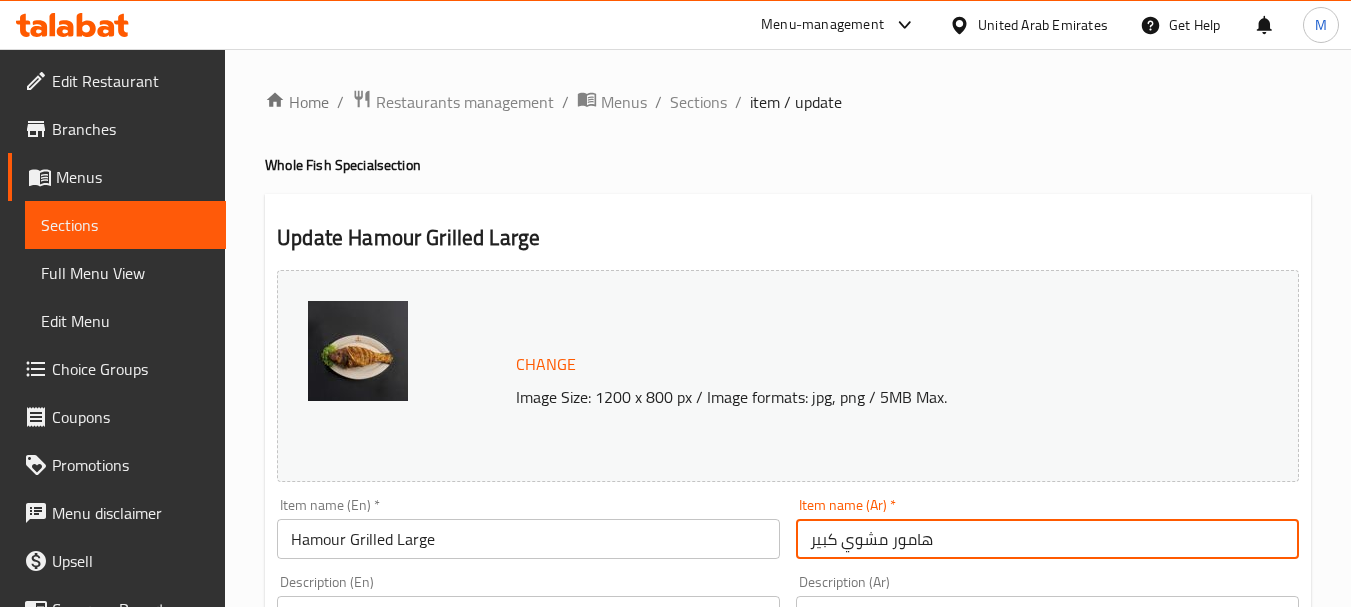 click on "هامور مشوي كبير" at bounding box center [1047, 539] 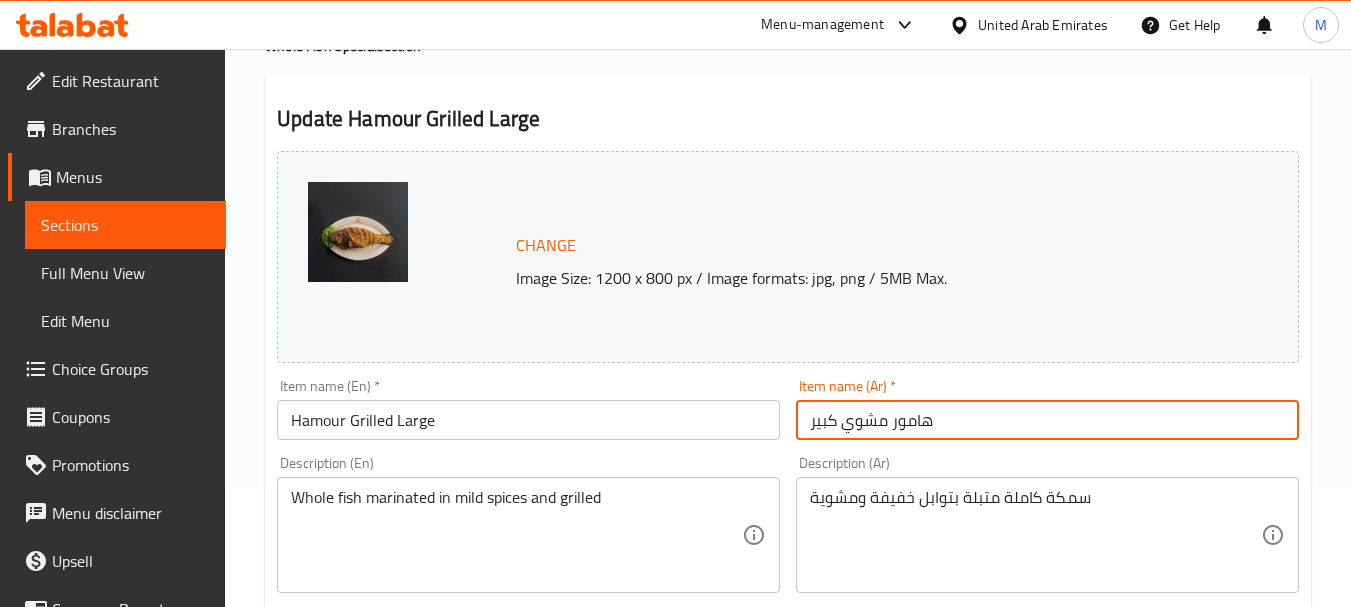 scroll, scrollTop: 300, scrollLeft: 0, axis: vertical 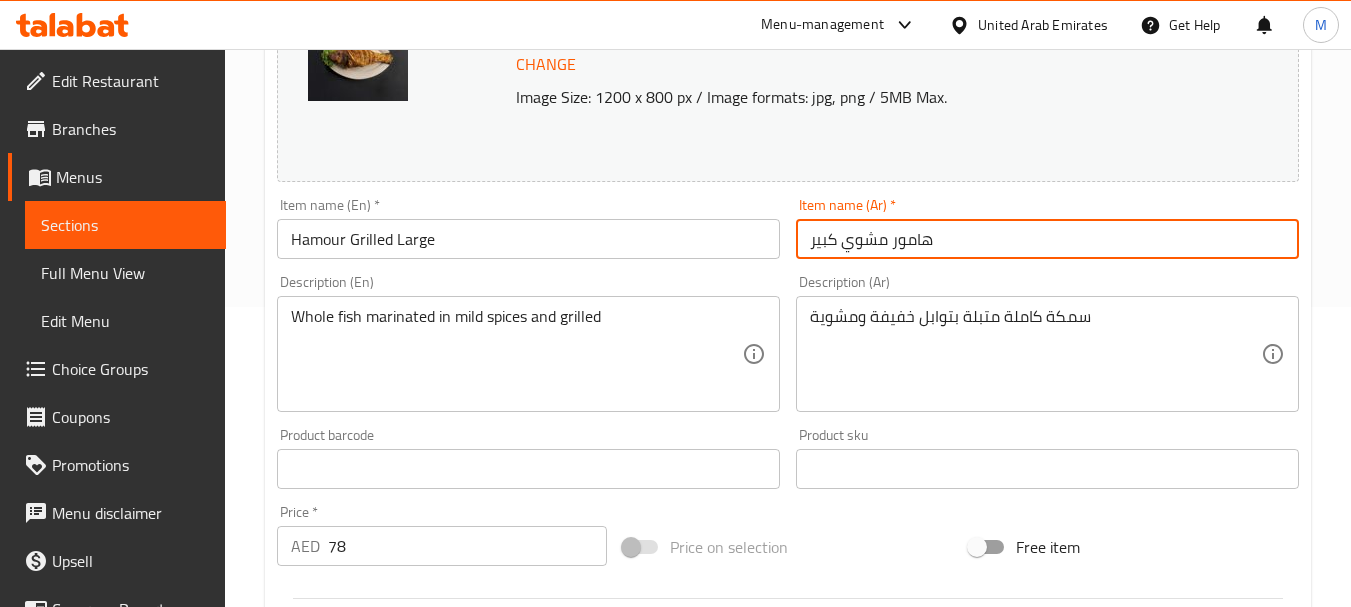 click on "Item name (En)   * Hamour Grilled Large Item name (En)  *" at bounding box center (528, 228) 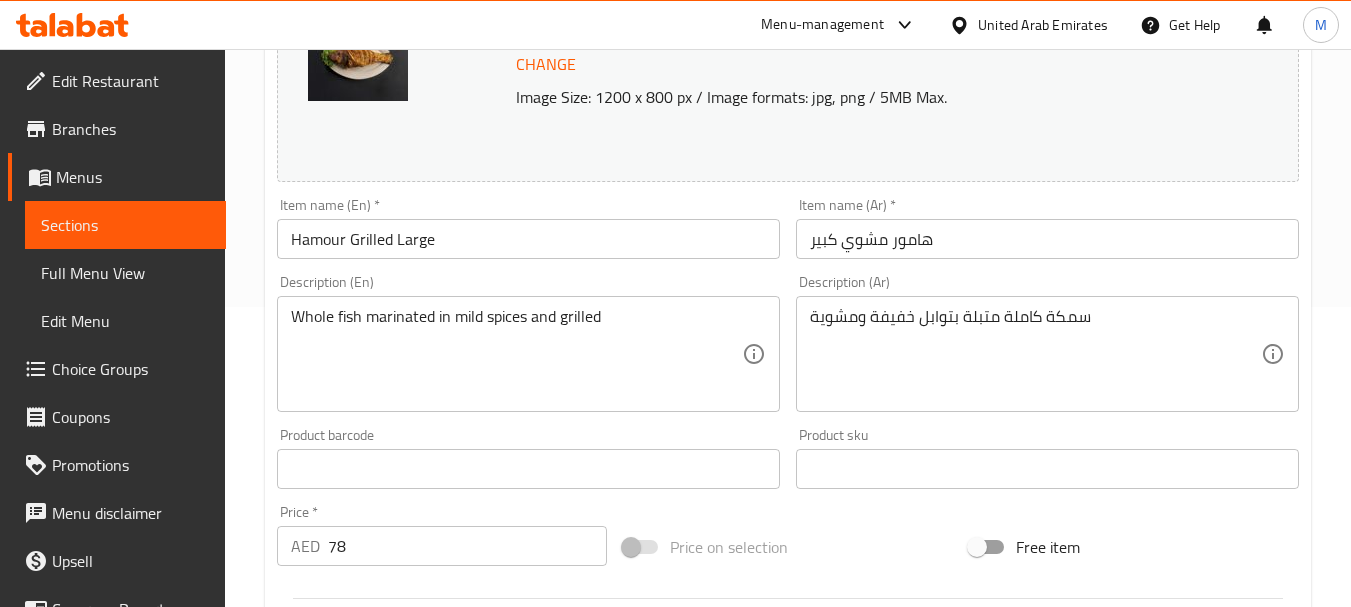 click on "Description (En) Whole fish marinated in mild spices and grilled Description (En)" at bounding box center [528, 343] 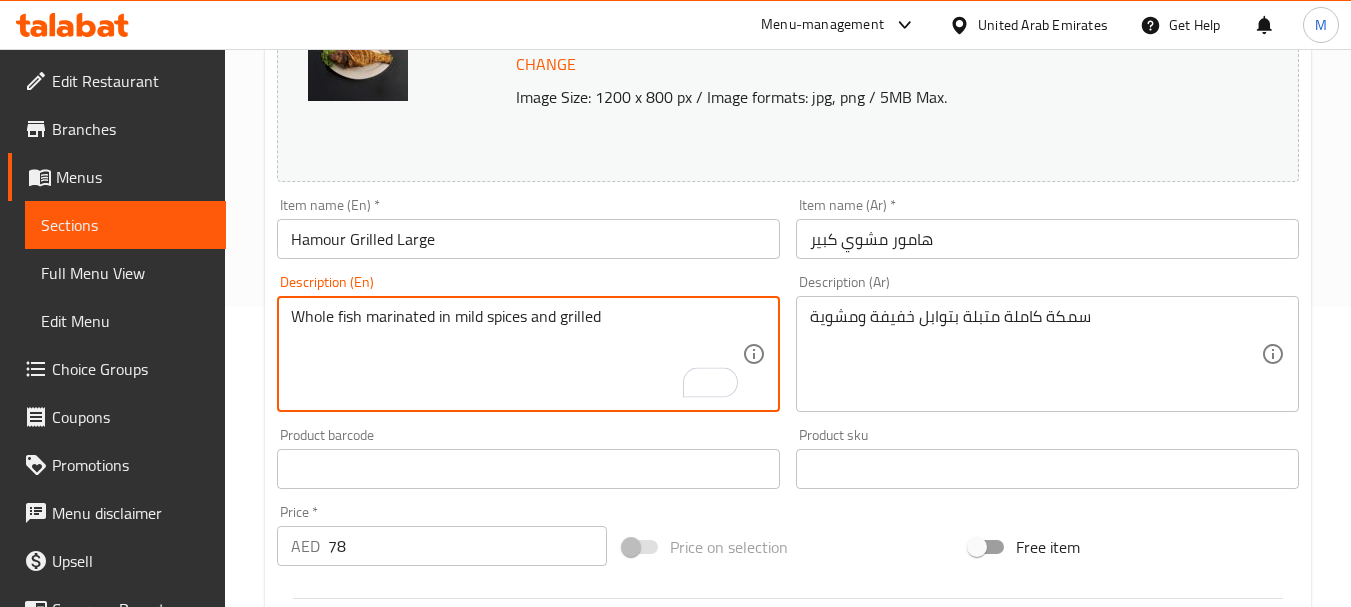 click on "Description (Ar) سمكة كاملة متبلة بتوابل خفيفة ومشوية Description (Ar)" at bounding box center (1047, 343) 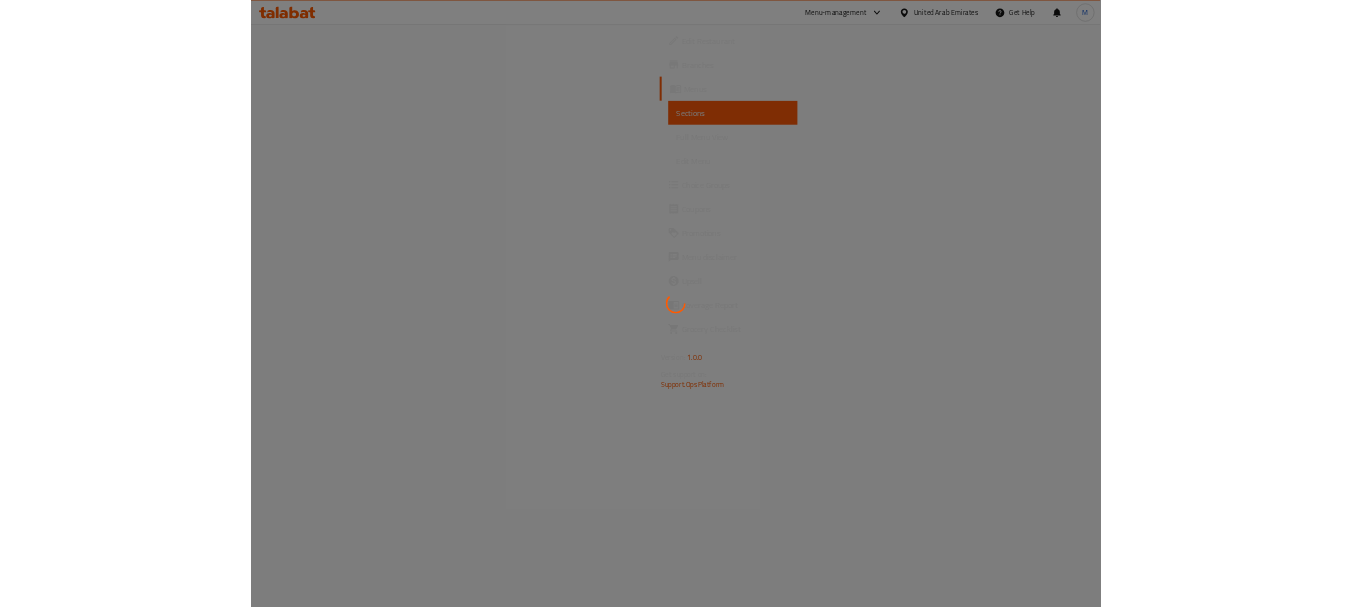 scroll, scrollTop: 0, scrollLeft: 0, axis: both 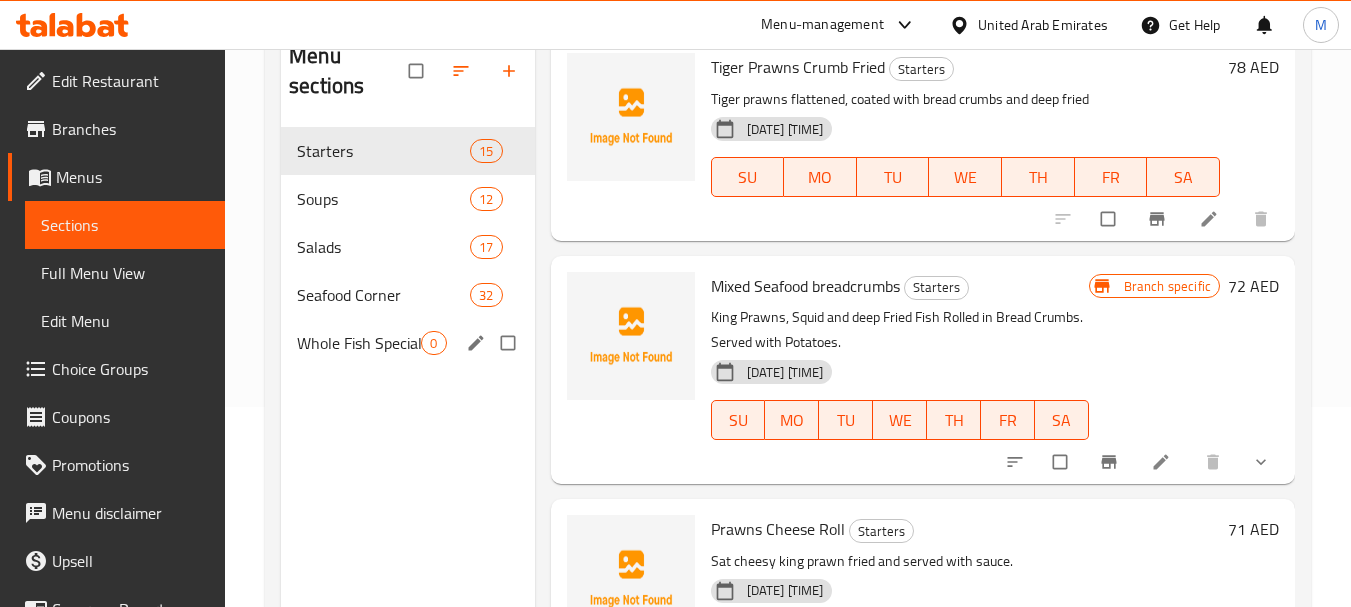 click on "Whole Fish Special" at bounding box center [359, 343] 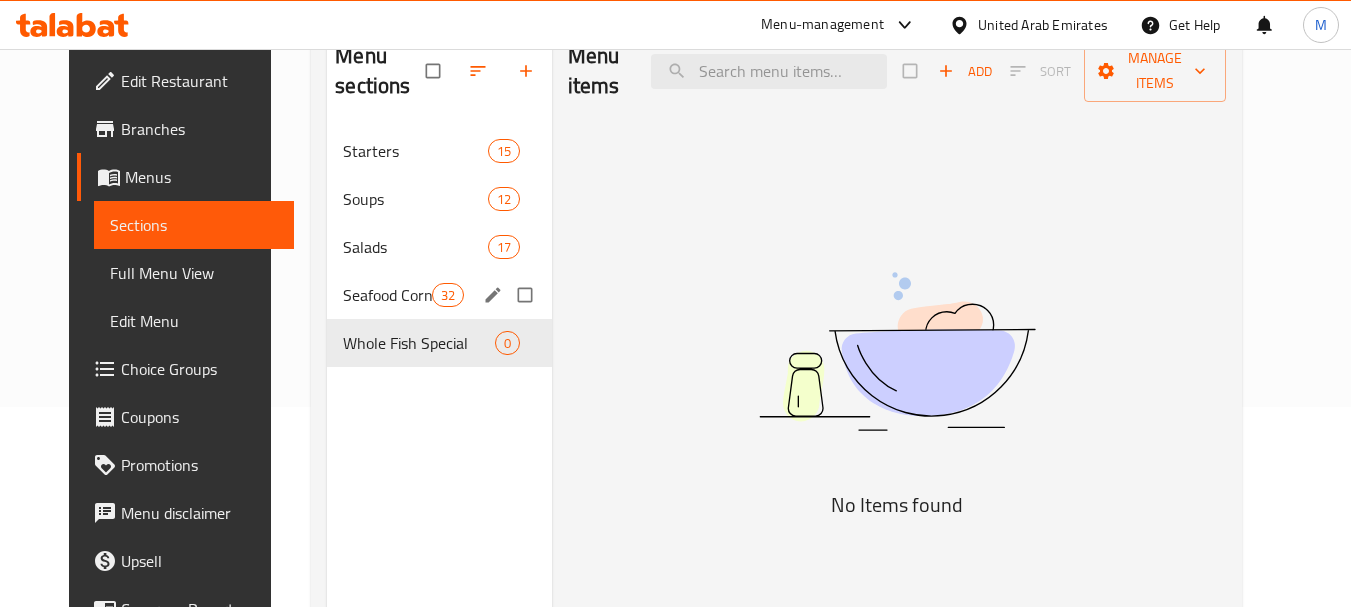 scroll, scrollTop: 0, scrollLeft: 0, axis: both 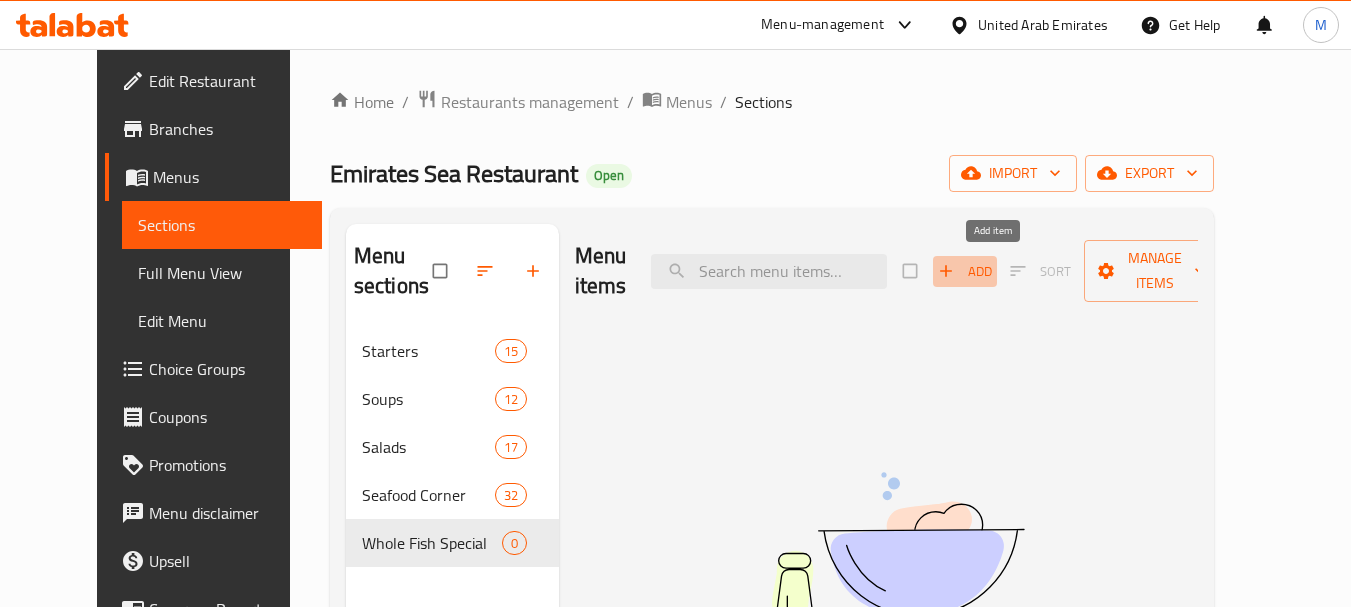click 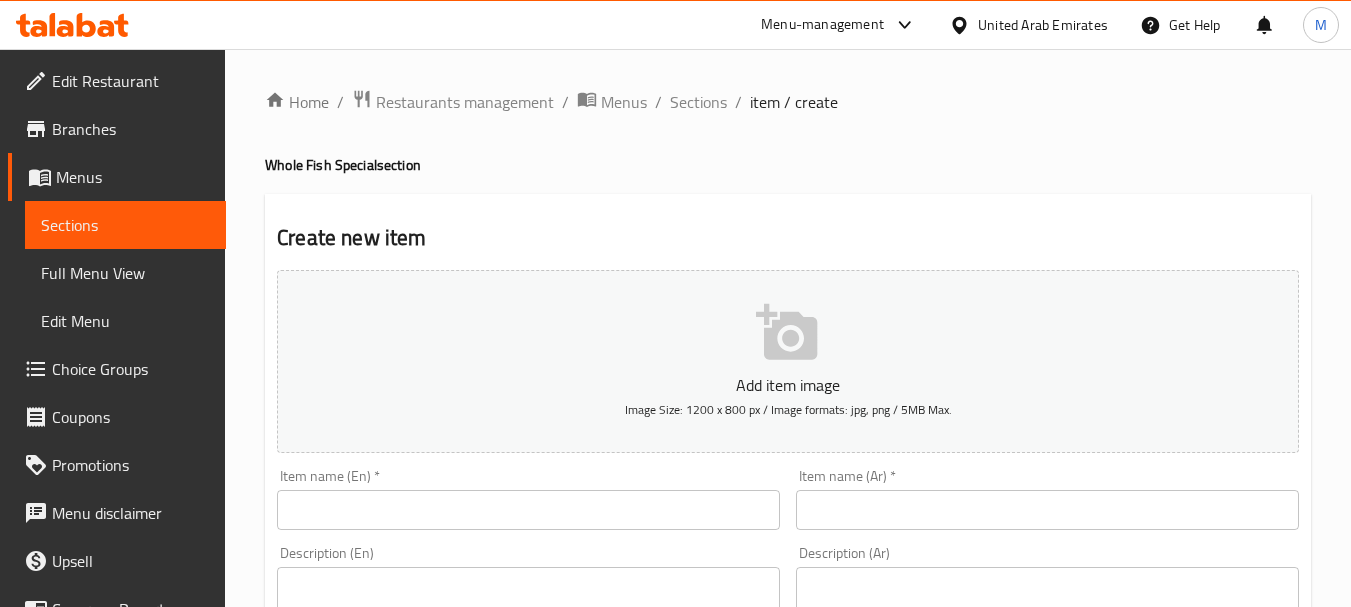 click at bounding box center (528, 510) 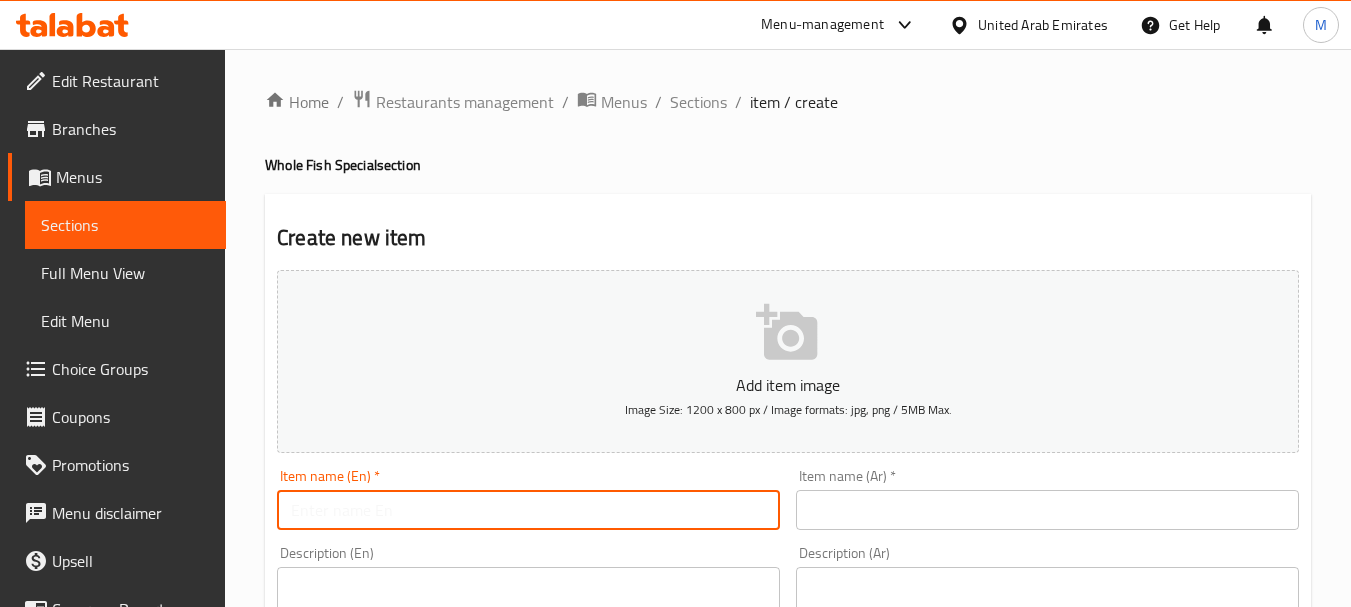paste on "Hamour Grilled Small" 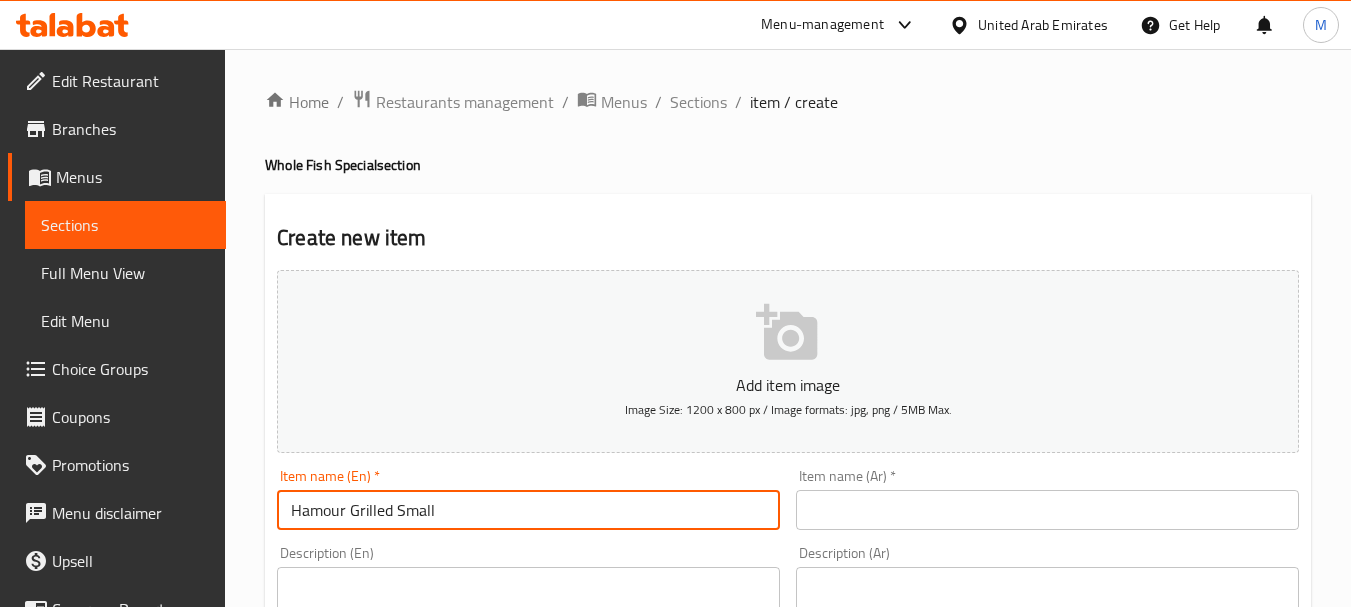 click on "Hamour Grilled Small" at bounding box center (528, 510) 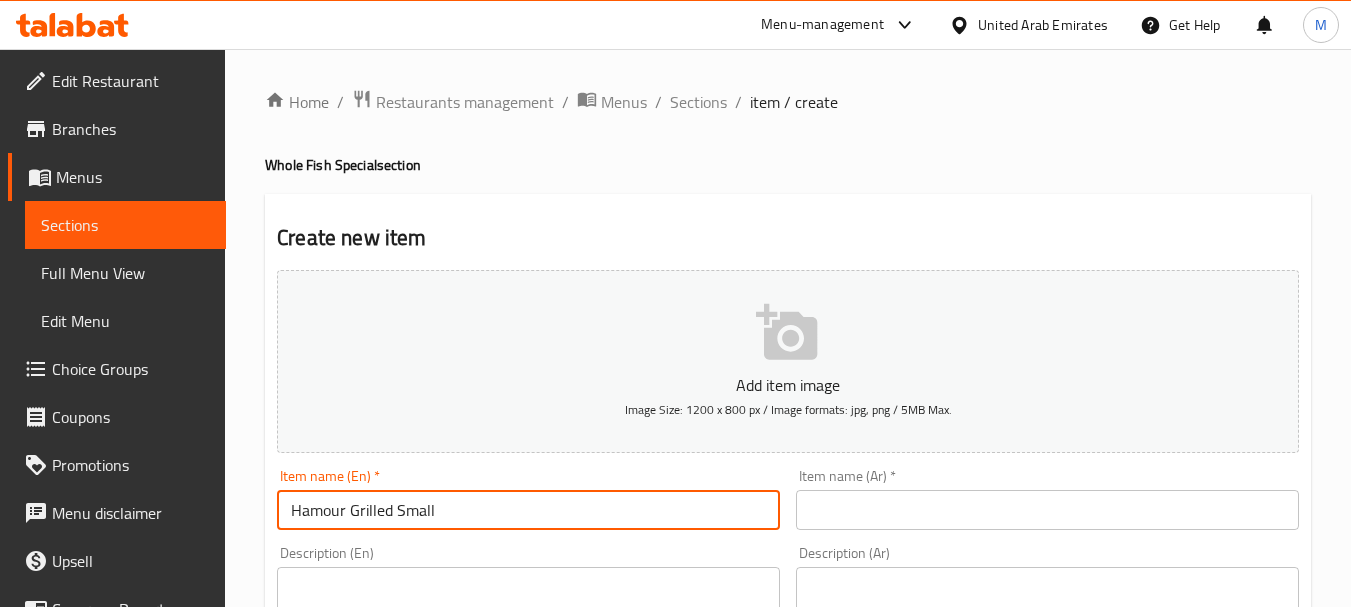 click on "Hamour Grilled Small" at bounding box center (528, 510) 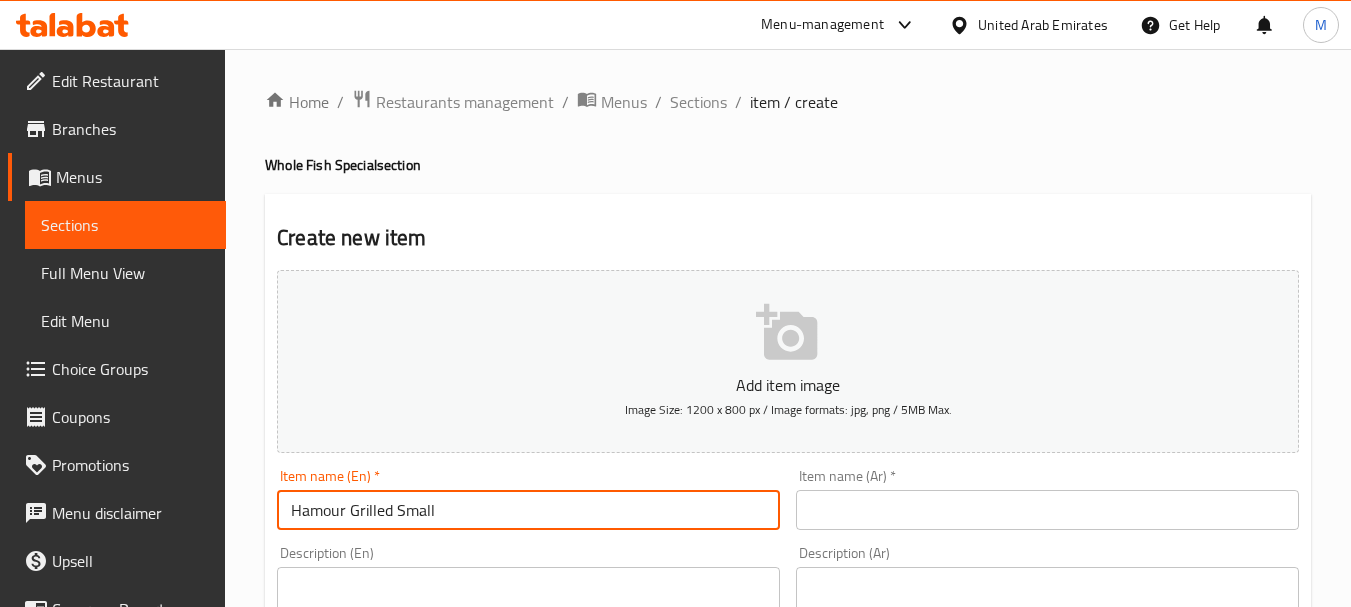 click at bounding box center (1047, 510) 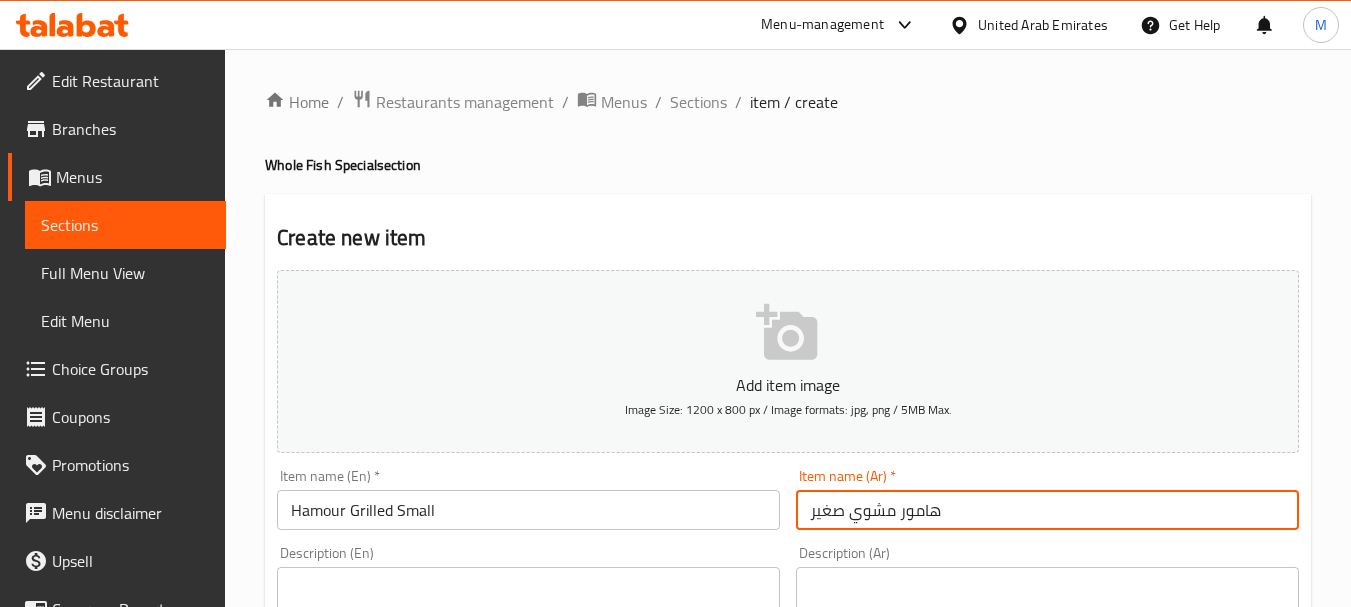 type on "هامور مشوي صغير" 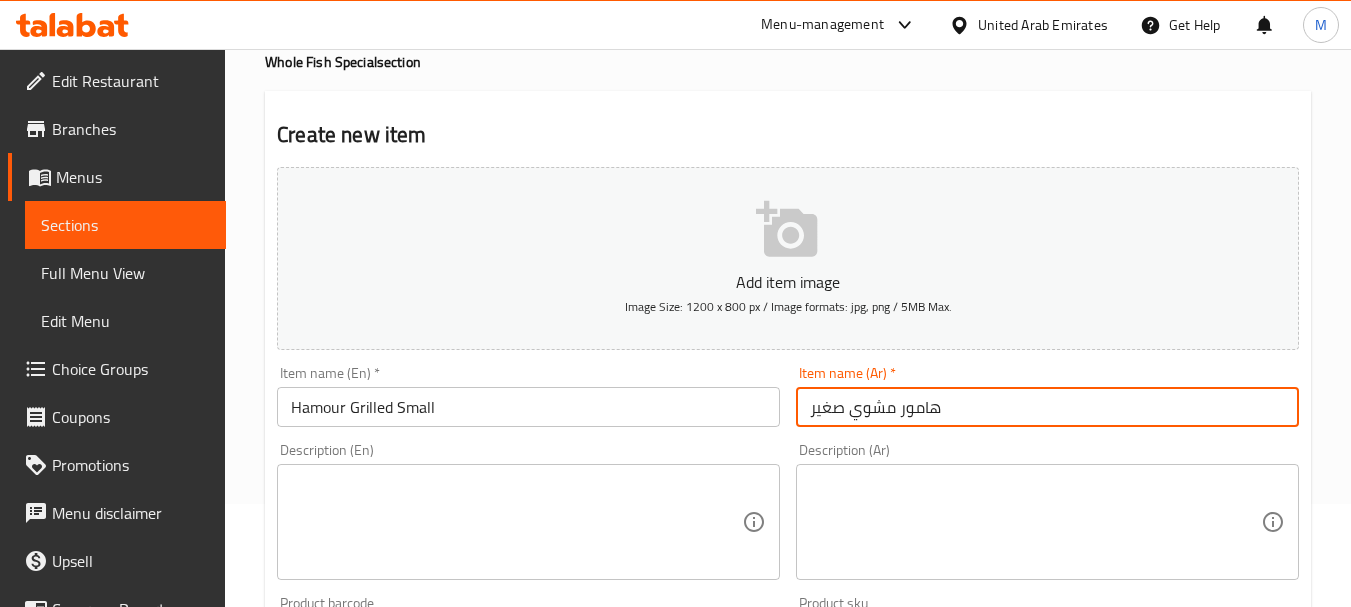 scroll, scrollTop: 200, scrollLeft: 0, axis: vertical 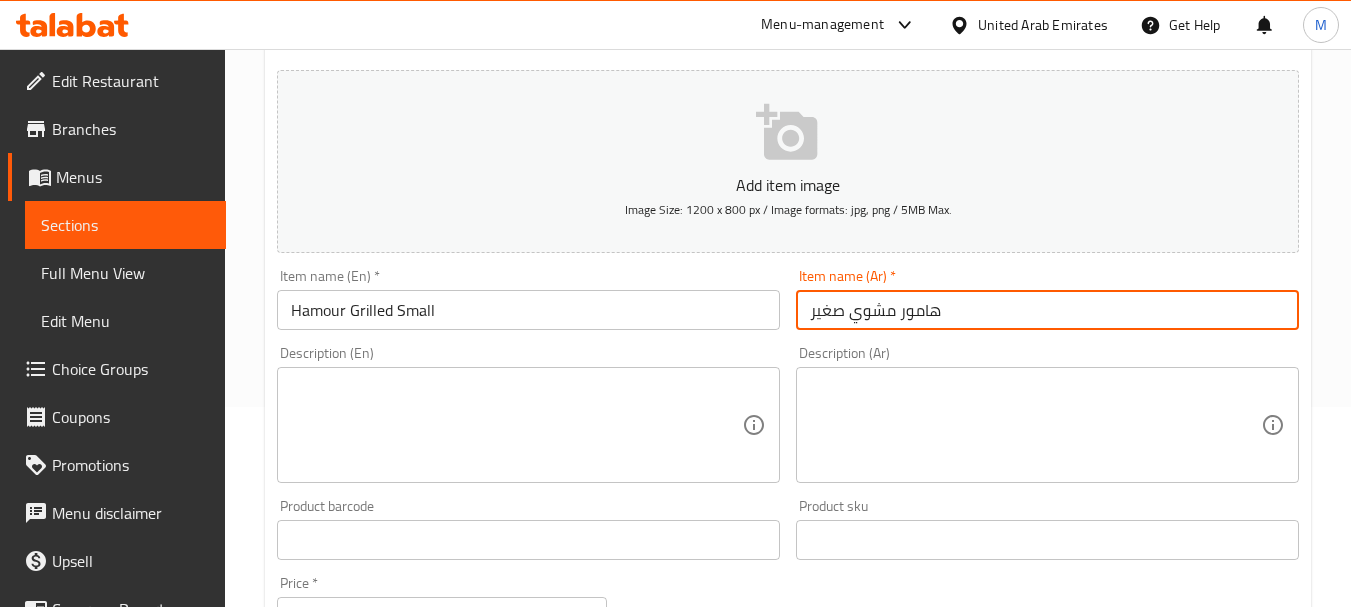 click at bounding box center [516, 425] 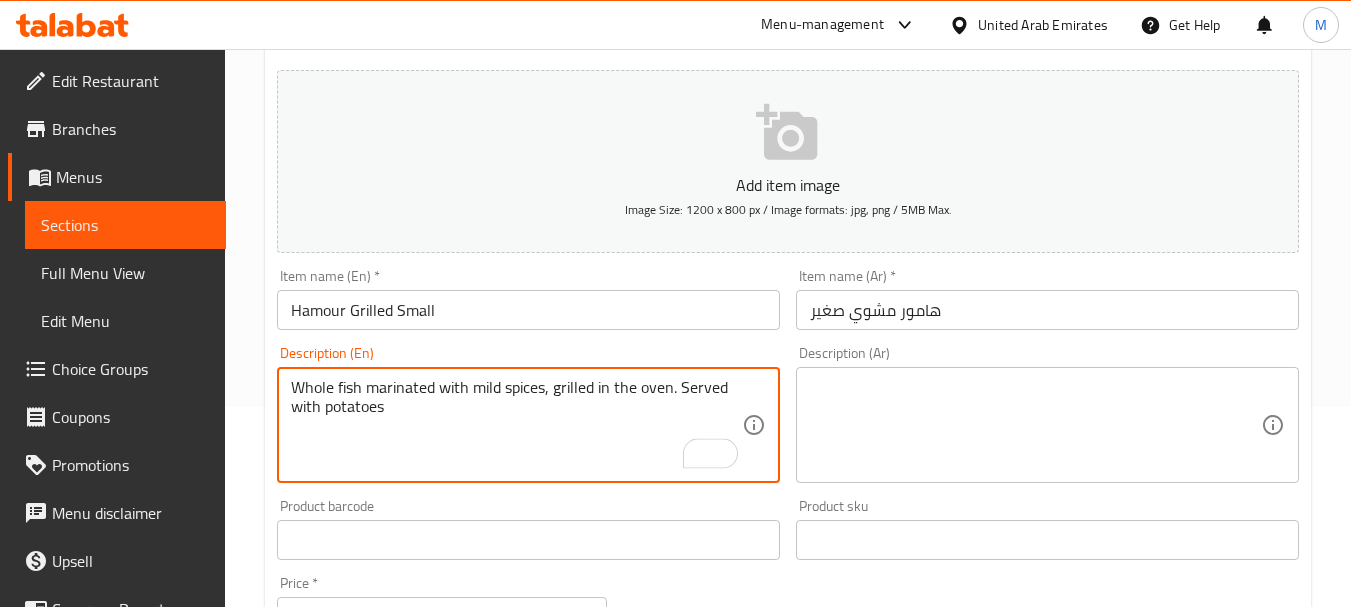 type on "Whole fish marinated with mild spices, grilled in the oven. Served with potatoes" 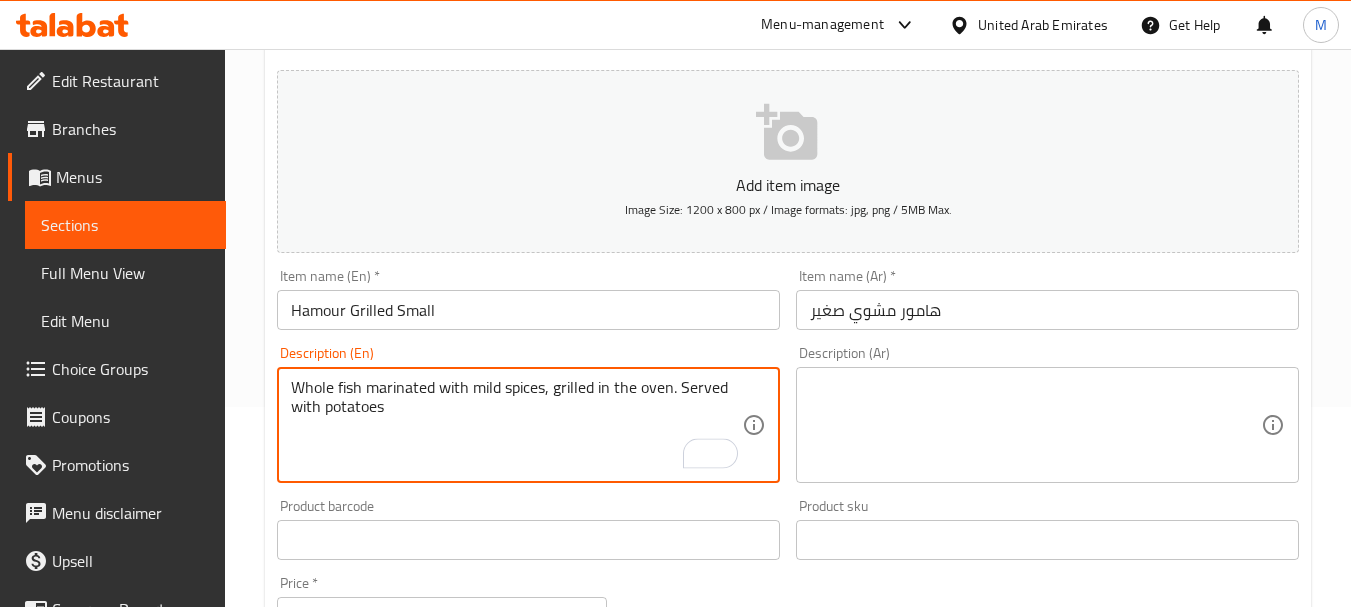 click at bounding box center (1035, 425) 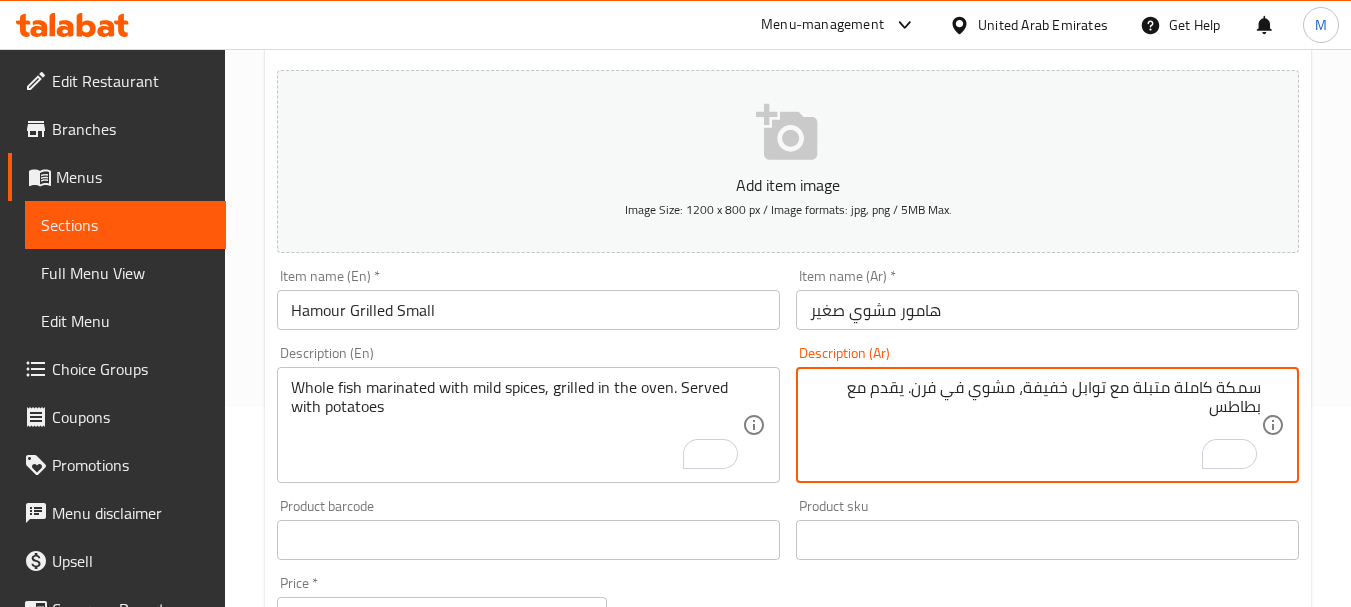 type on "سمكة كاملة متبلة مع توابل خفيفة، مشوي في فرن. يقدم مع بطاطس" 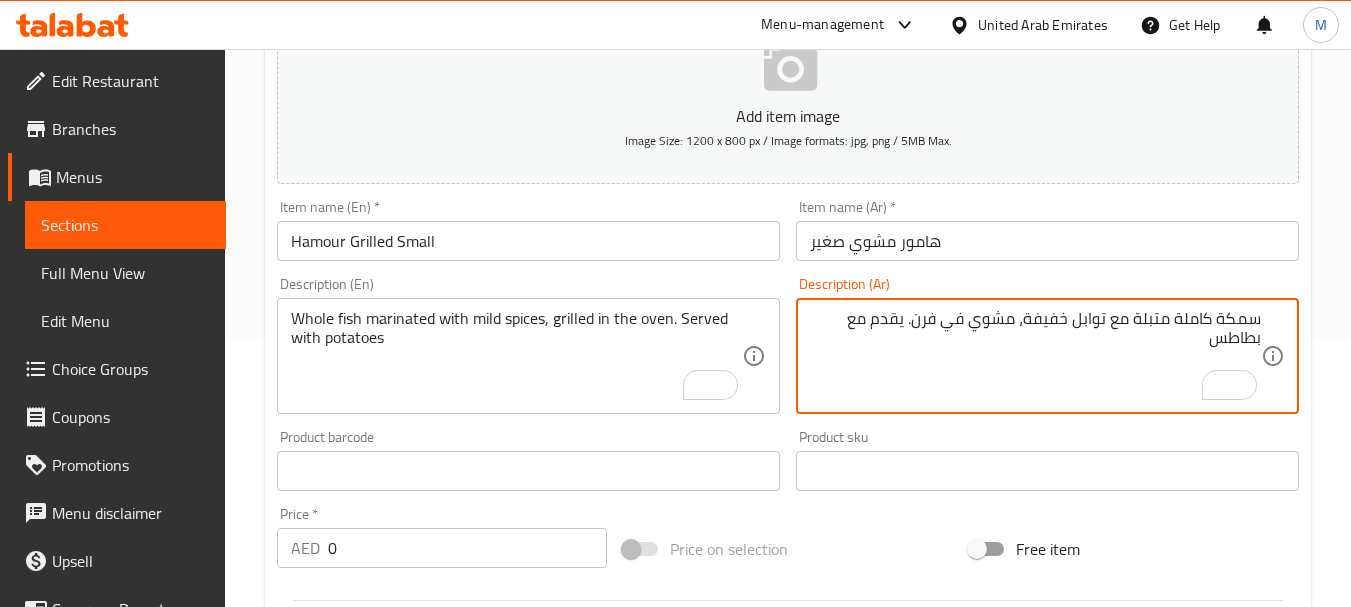 scroll, scrollTop: 300, scrollLeft: 0, axis: vertical 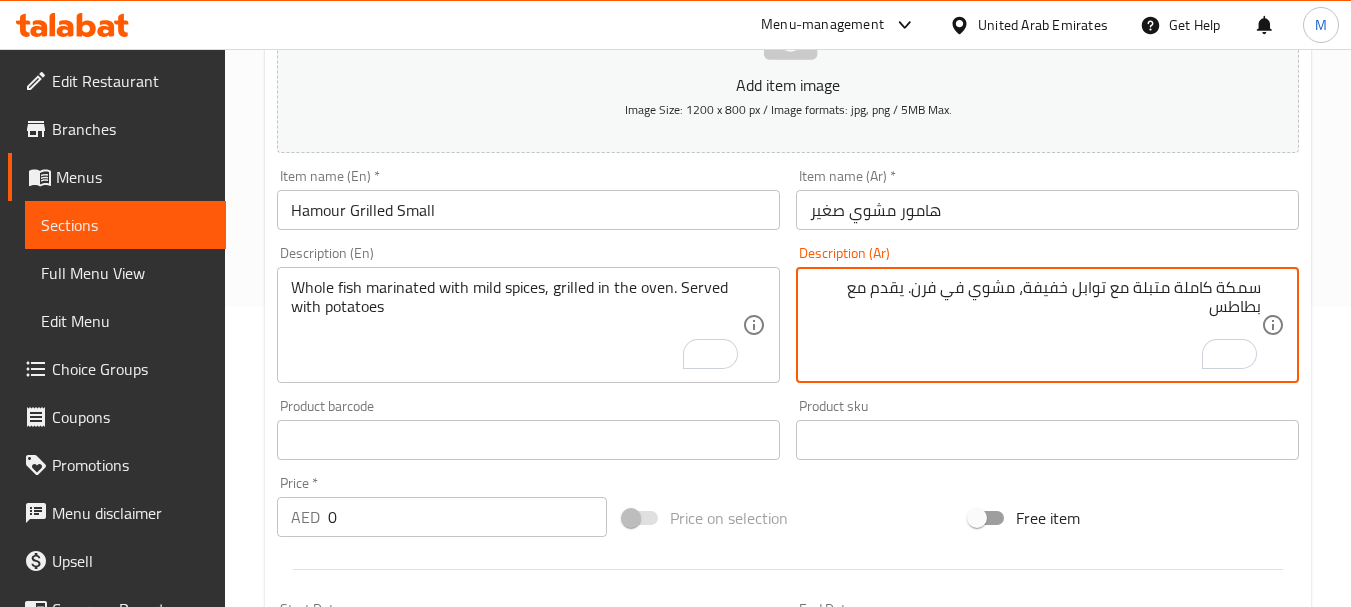 click on "0" at bounding box center (467, 517) 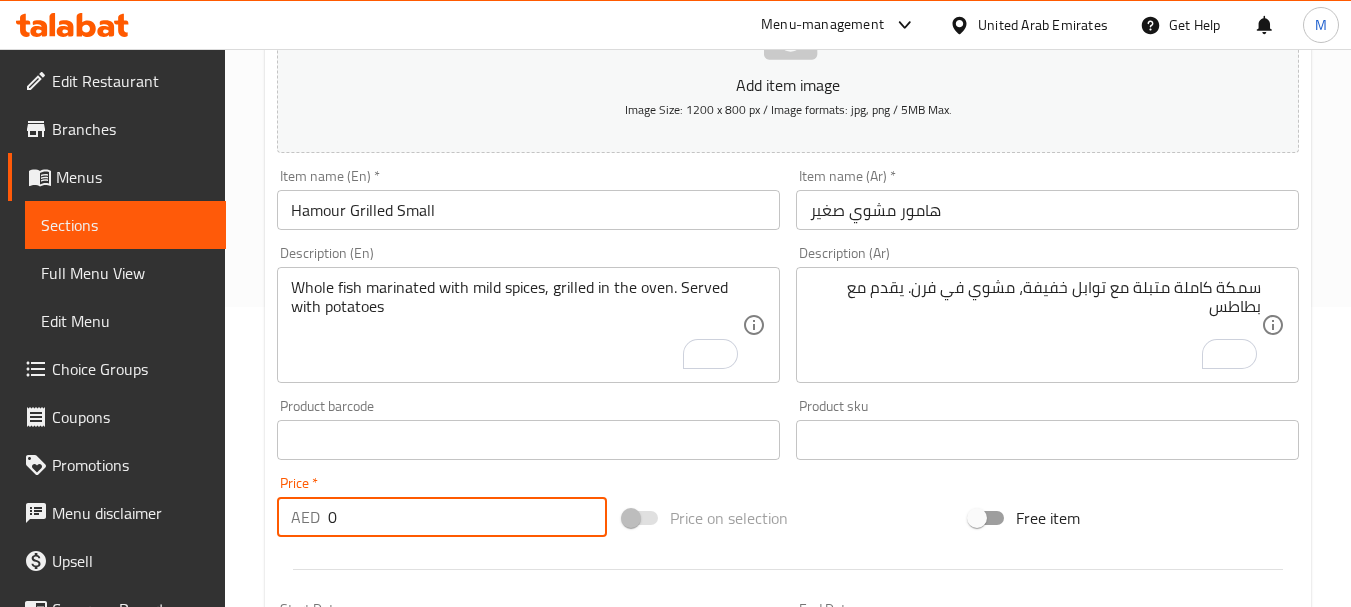 click on "0" at bounding box center (467, 517) 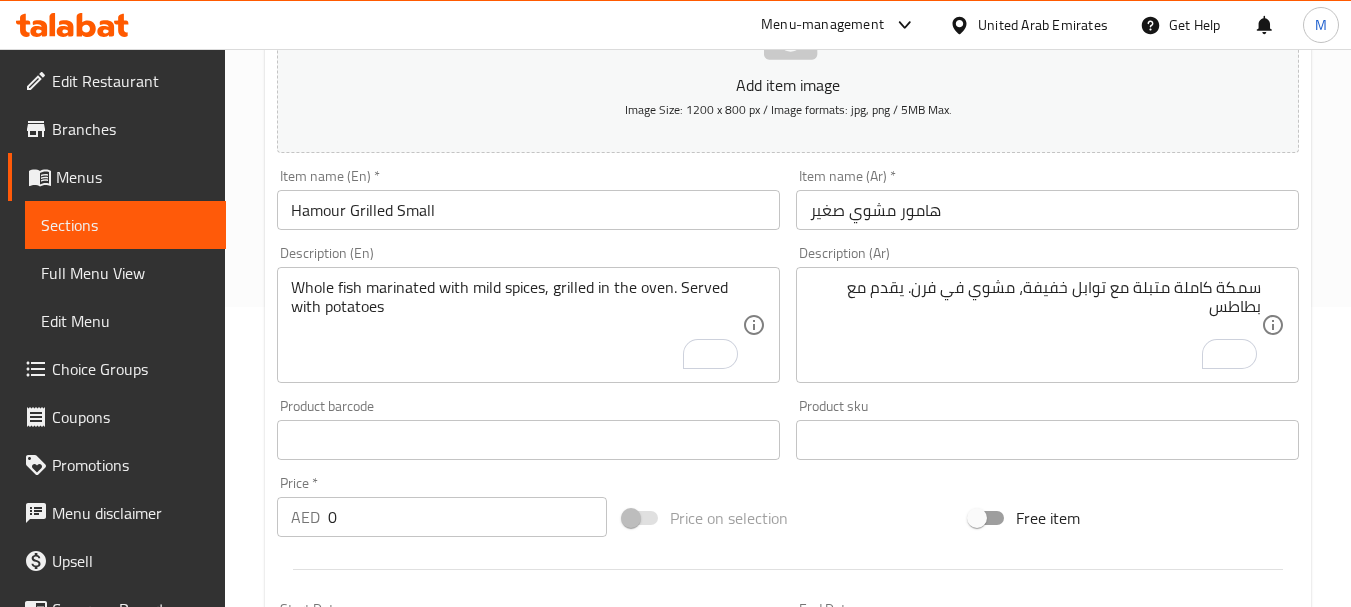 click on "048" at bounding box center (467, 517) 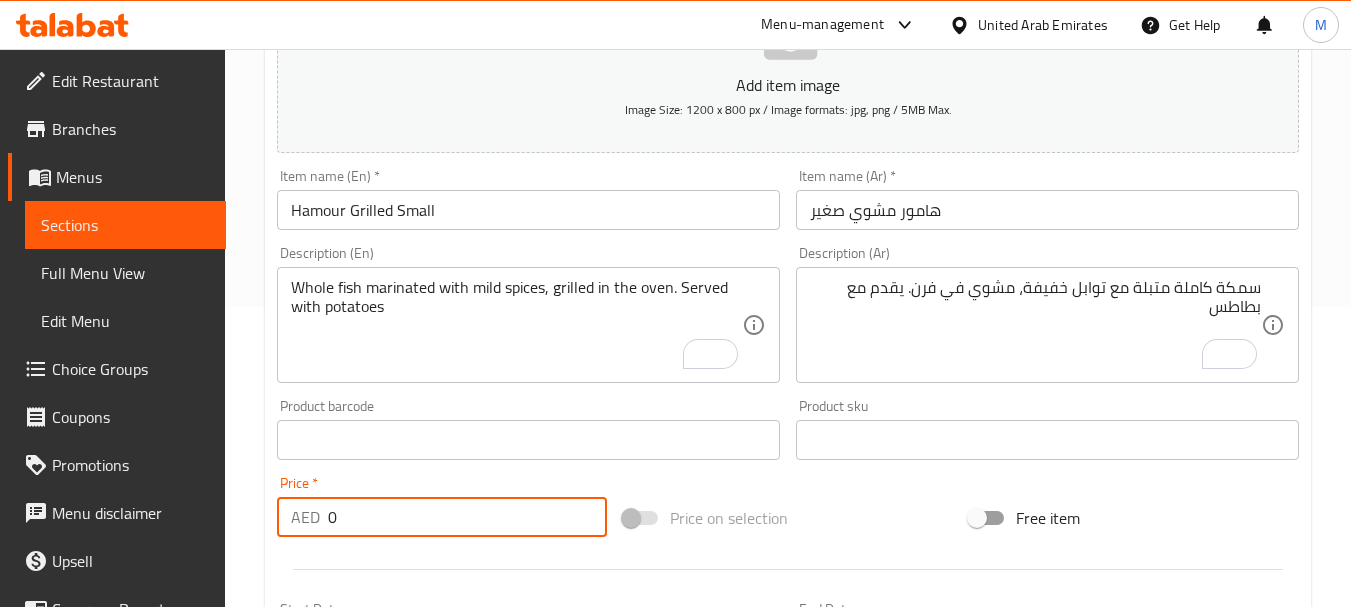 paste 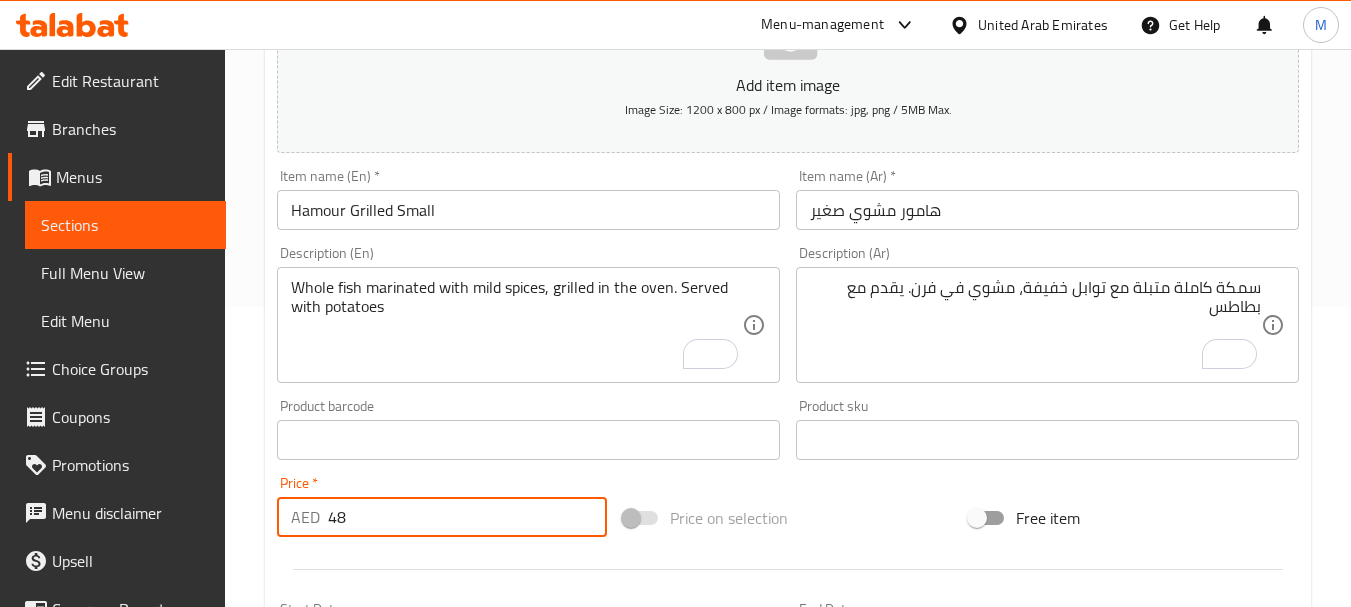 type on "48" 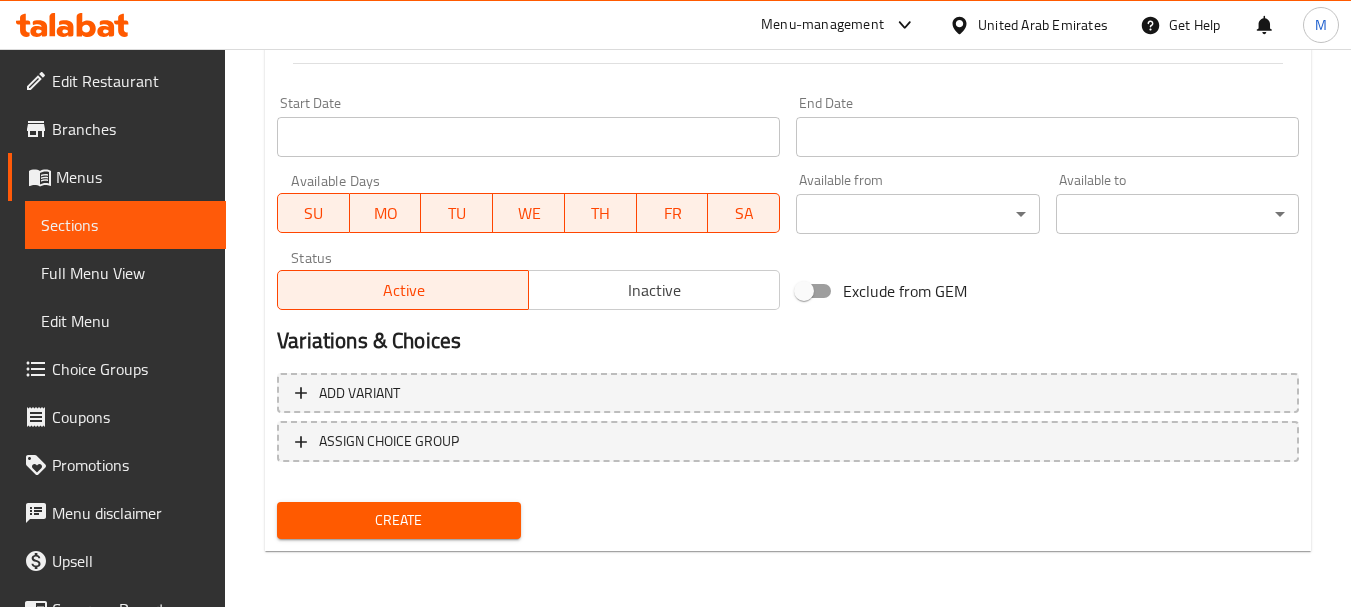 click on "Create" at bounding box center (398, 520) 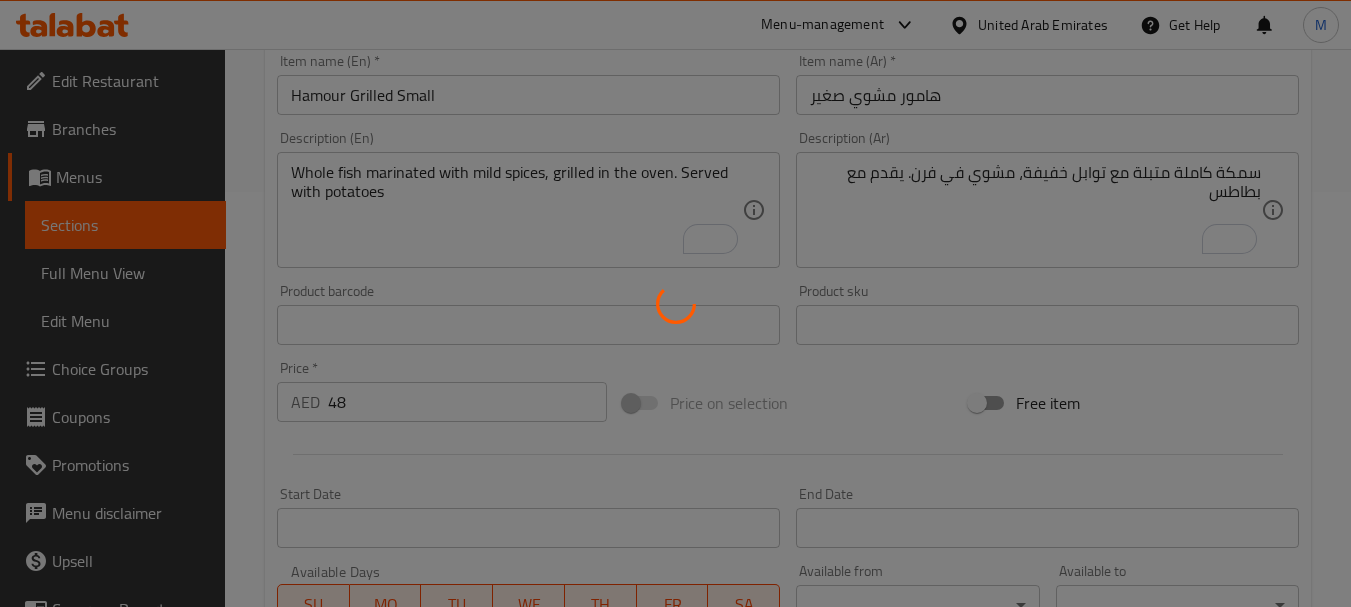 scroll, scrollTop: 406, scrollLeft: 0, axis: vertical 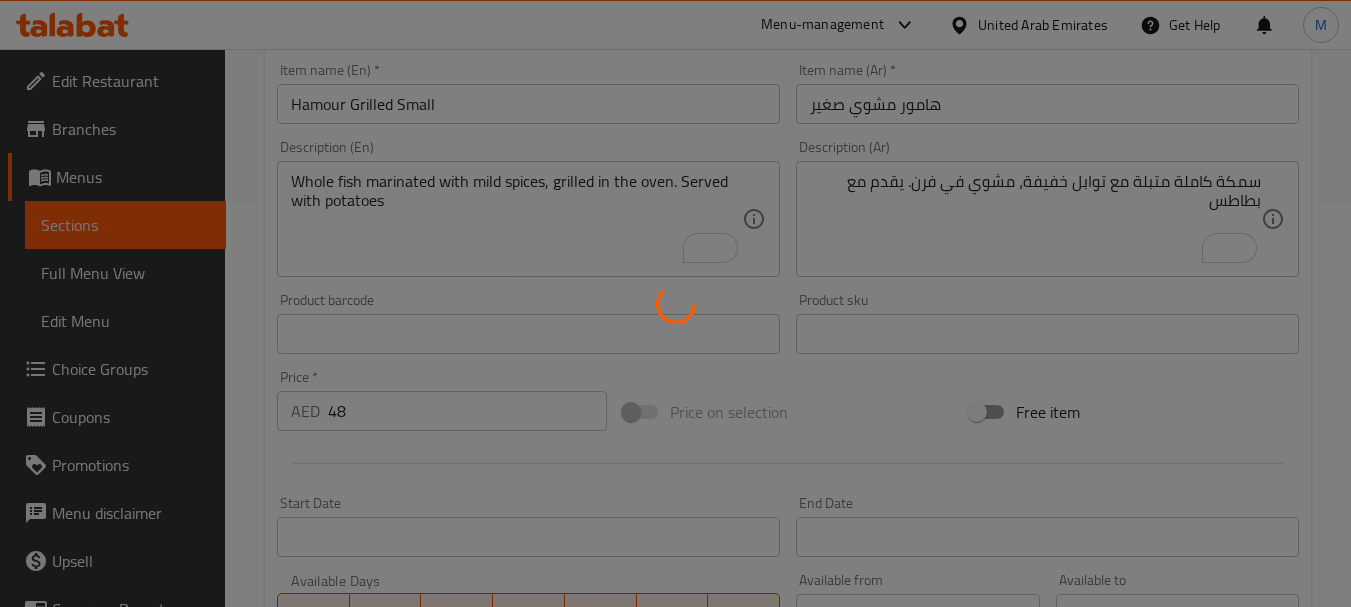 type 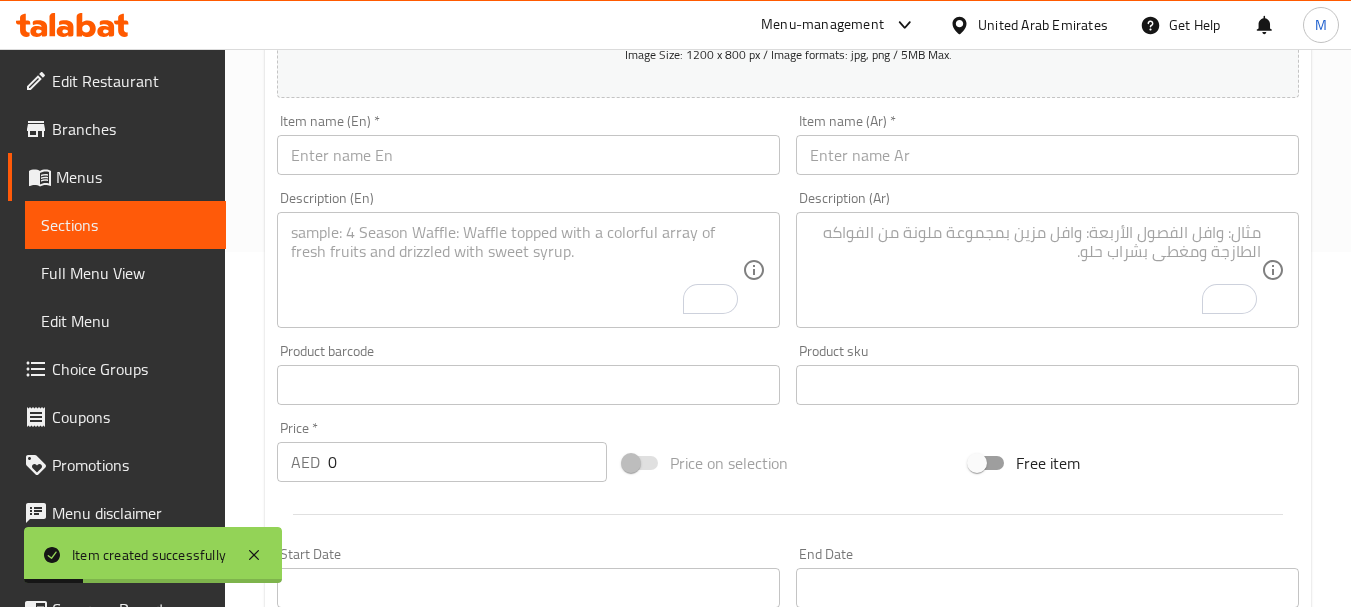 scroll, scrollTop: 306, scrollLeft: 0, axis: vertical 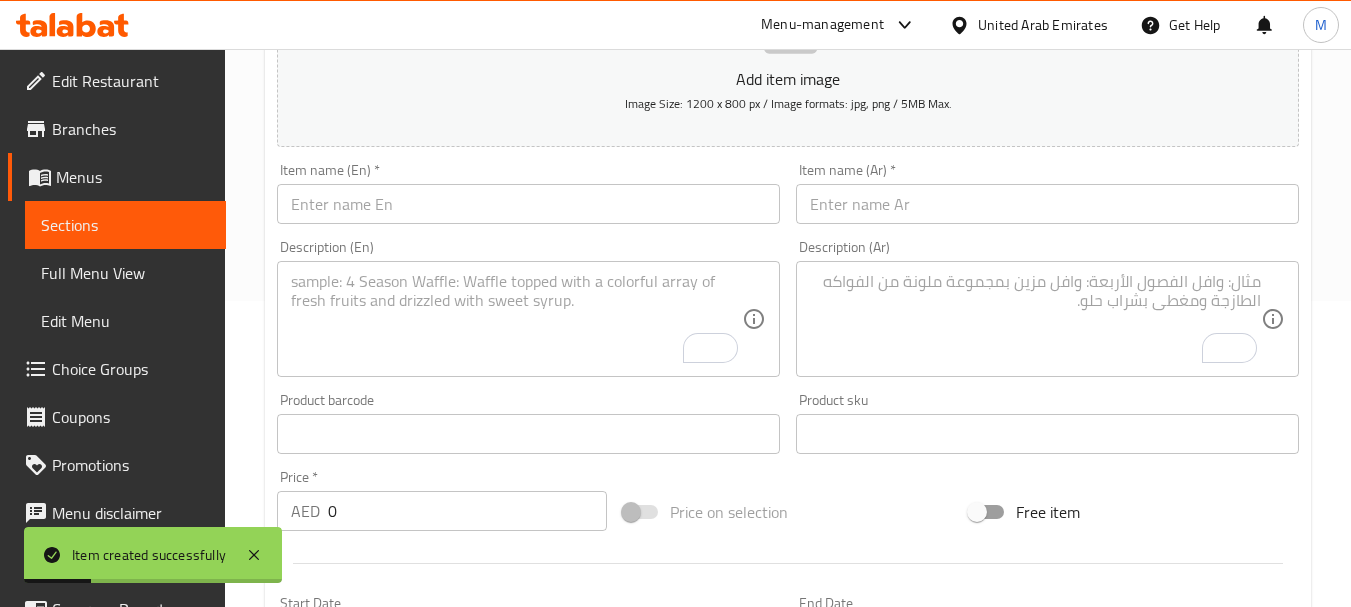 click at bounding box center (528, 204) 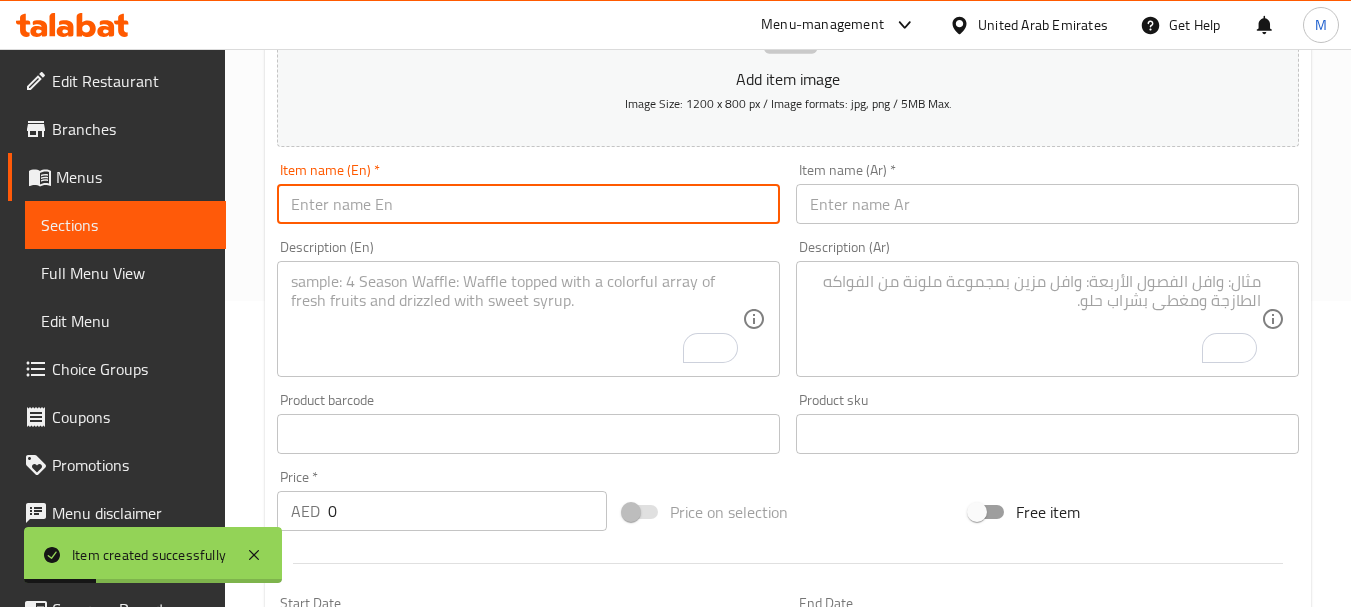 paste on "Hamour Grilled Medium" 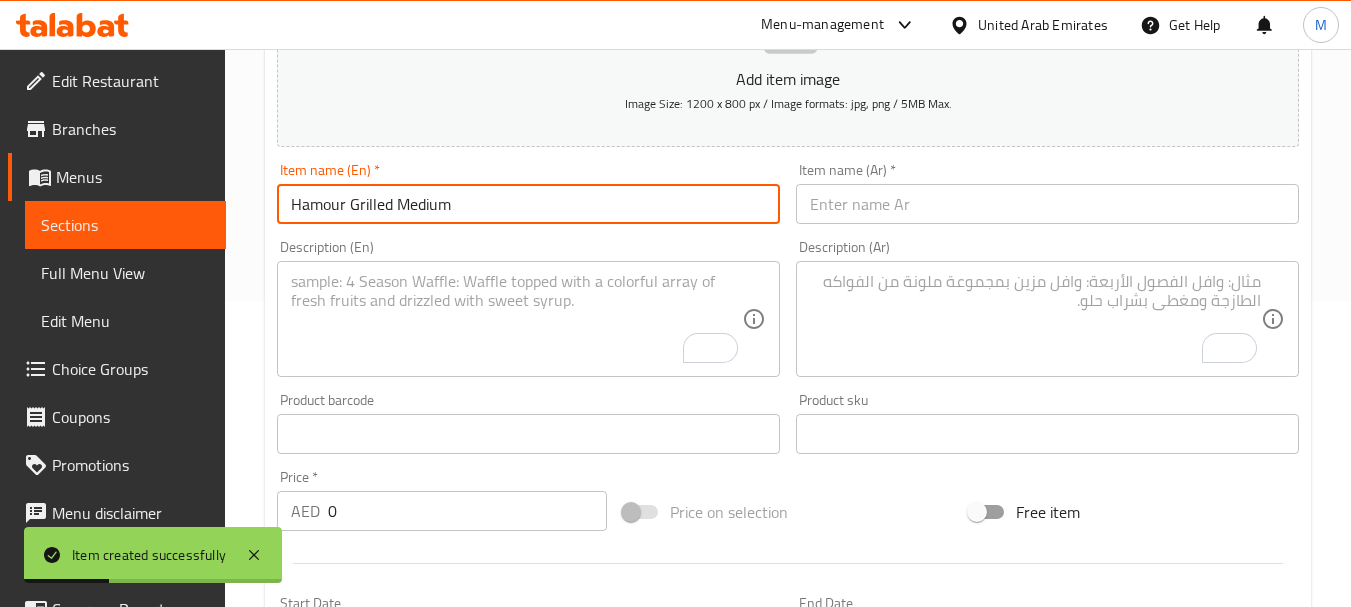 type on "Hamour Grilled Medium" 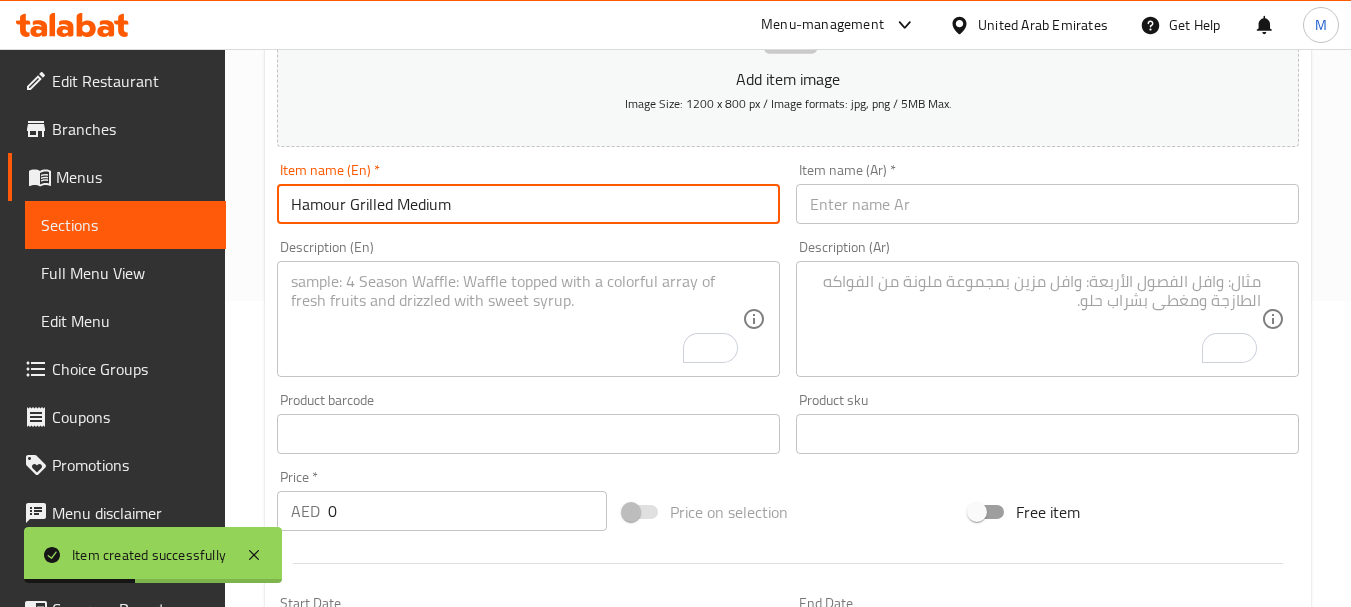 click on "Item name (Ar)   * Item name (Ar)  *" at bounding box center (1047, 193) 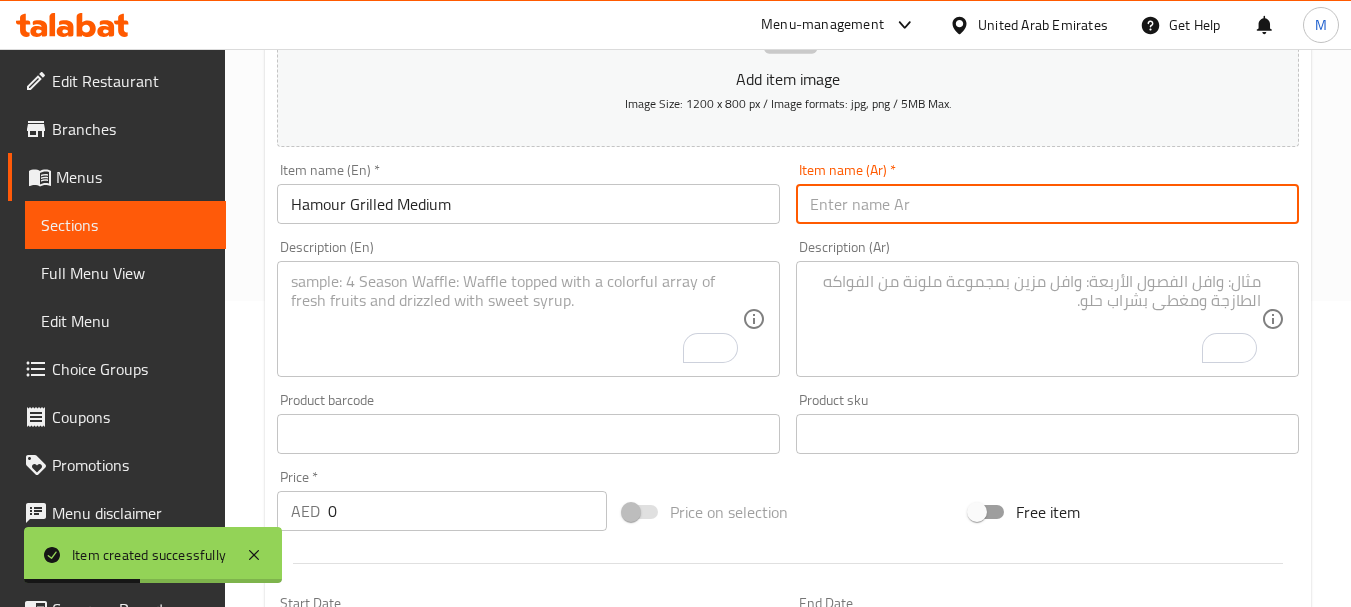 paste on "هامور مشوي وسط" 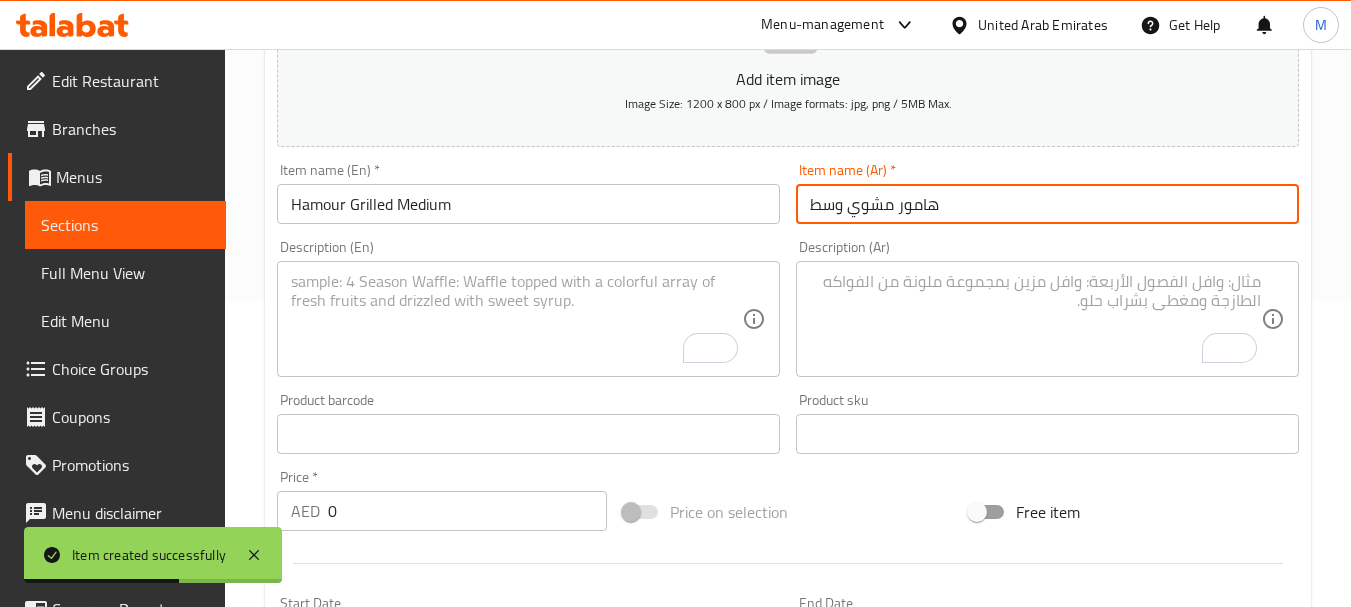 type on "هامور مشوي وسط" 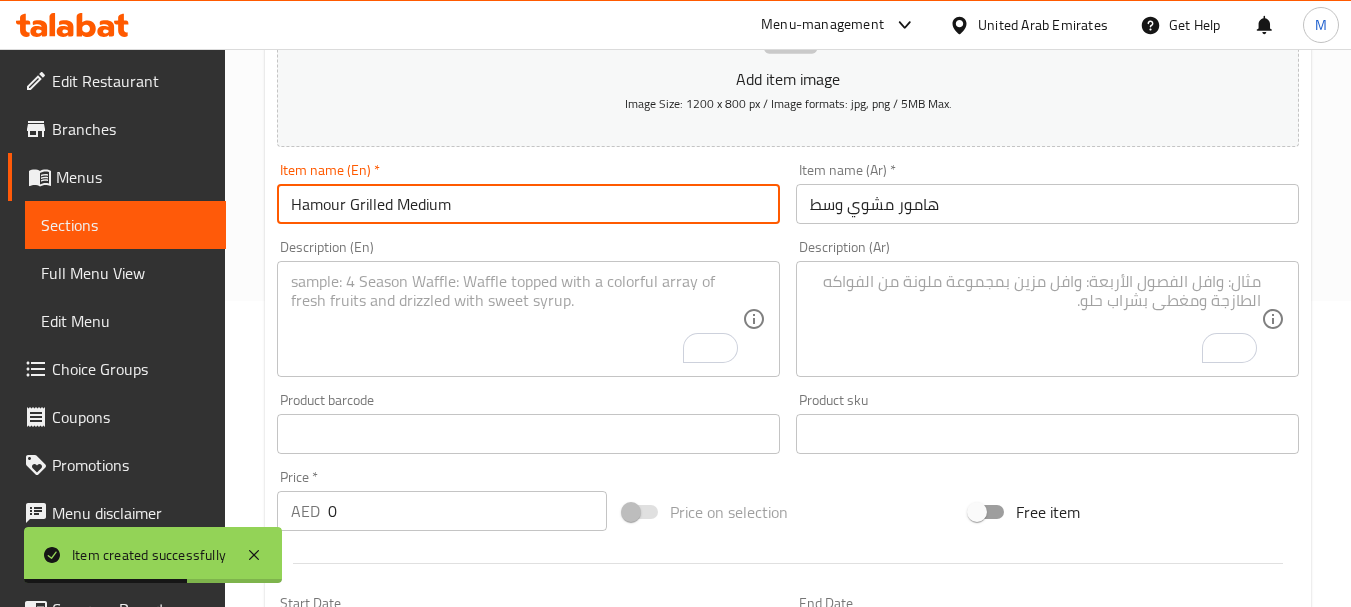 click on "Hamour Grilled Medium" at bounding box center (528, 204) 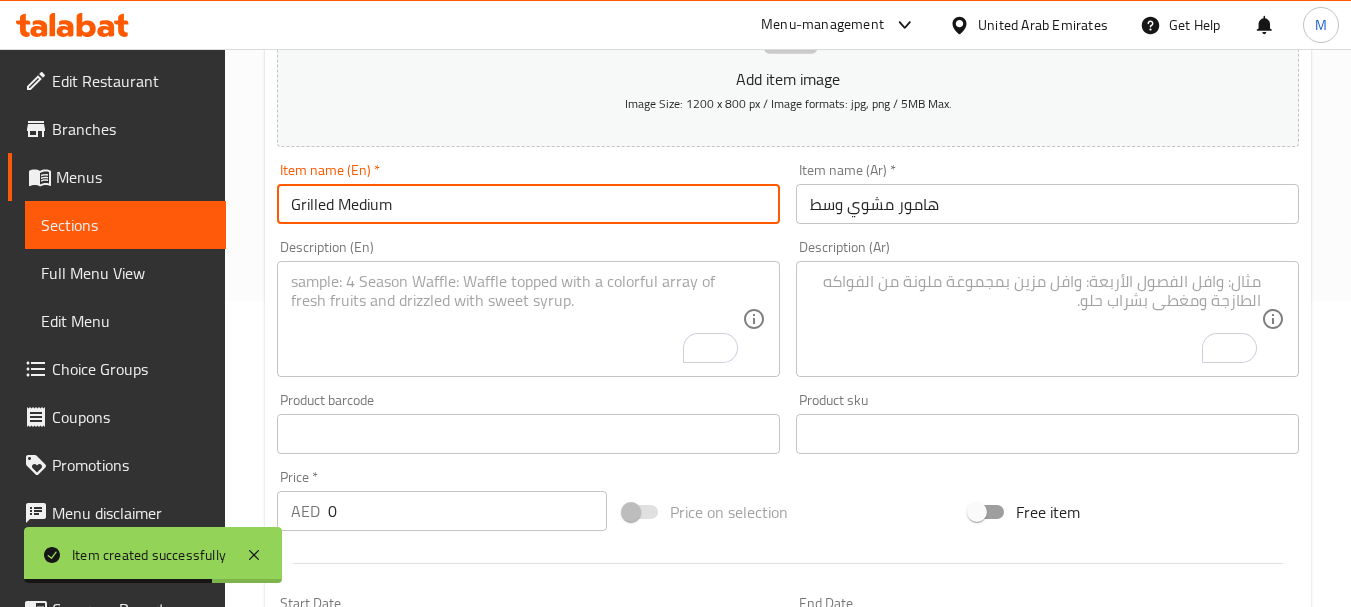 click on "Grilled Medium" at bounding box center (528, 204) 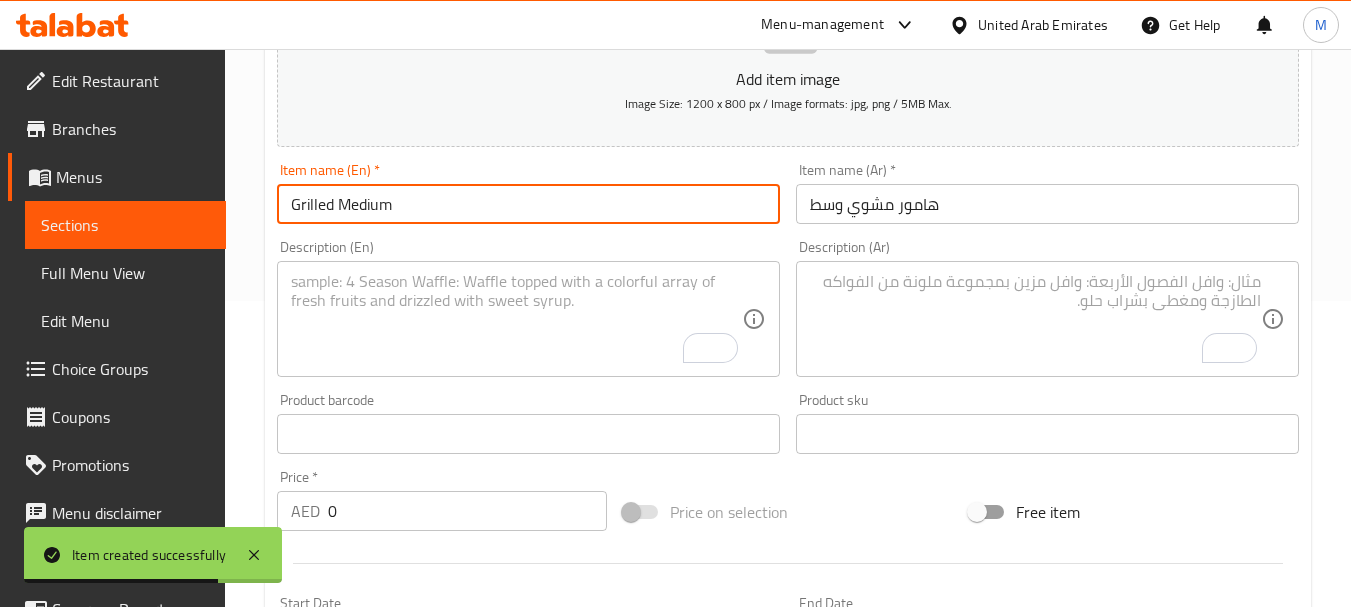 paste on "Hamour" 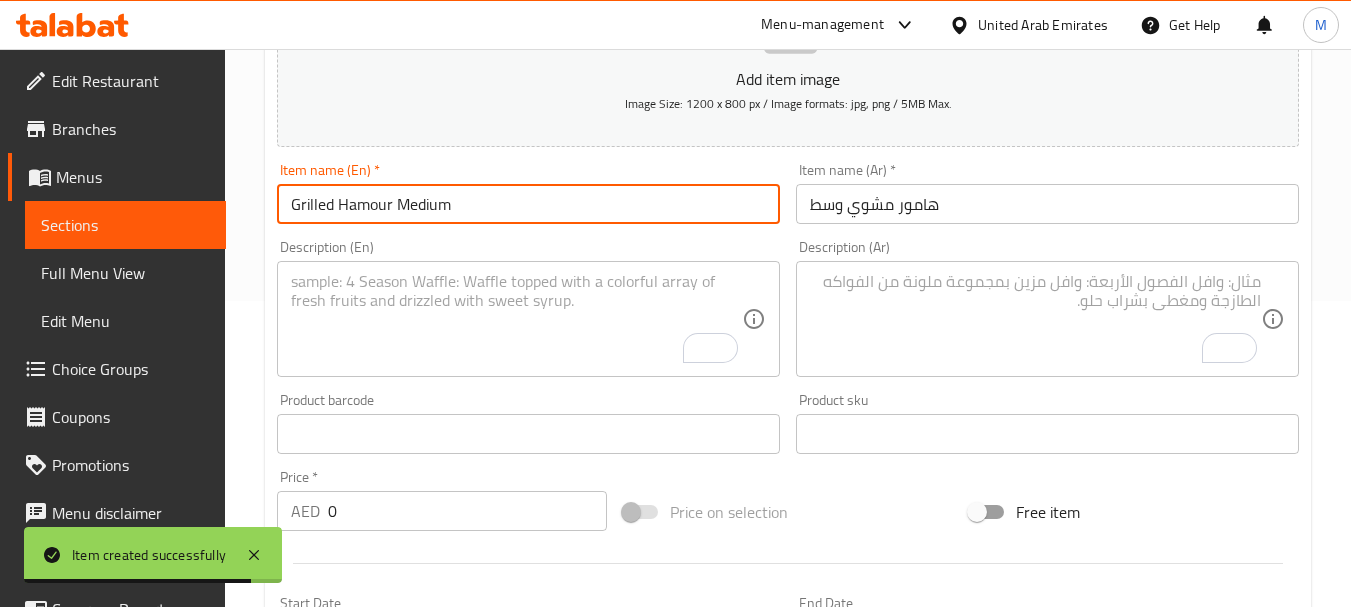 type on "Grilled Hamour Medium" 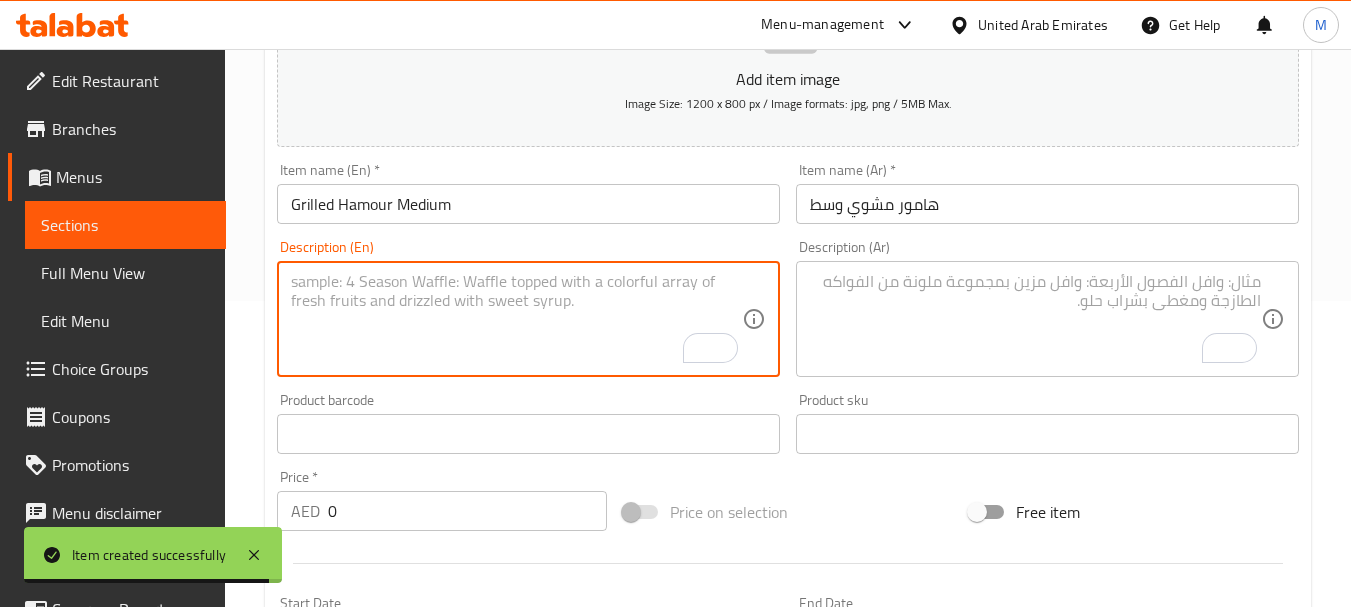 click at bounding box center [516, 319] 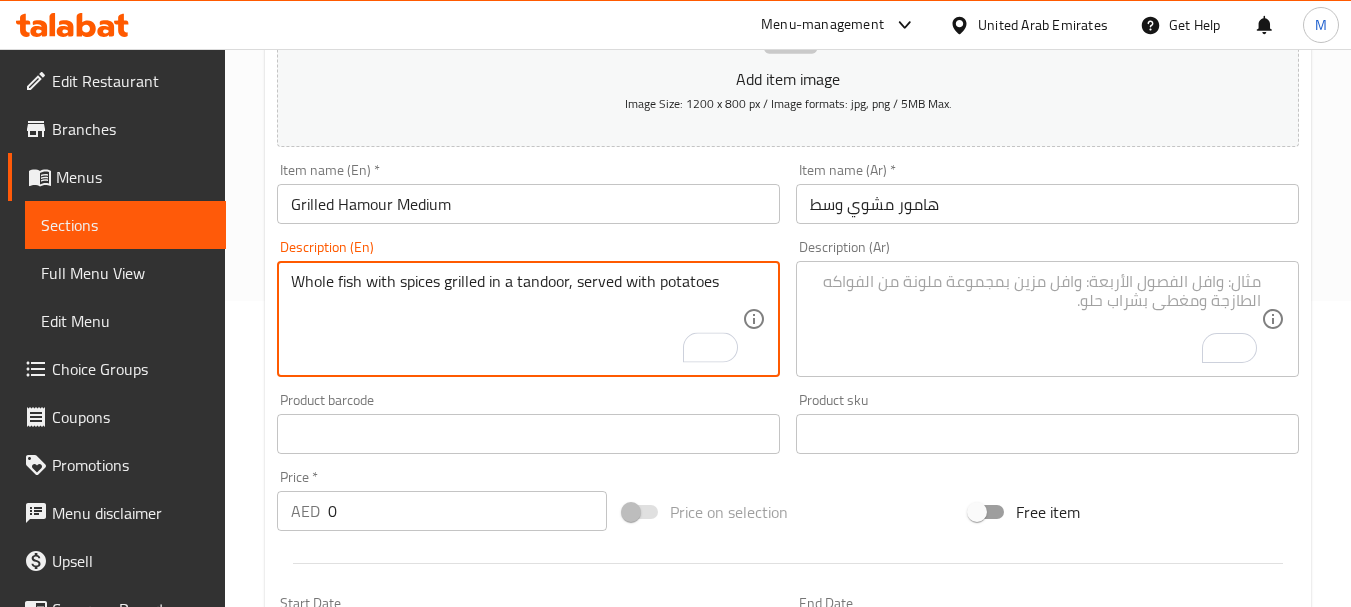 type on "Whole fish with spices grilled in a tandoor, served with potatoes" 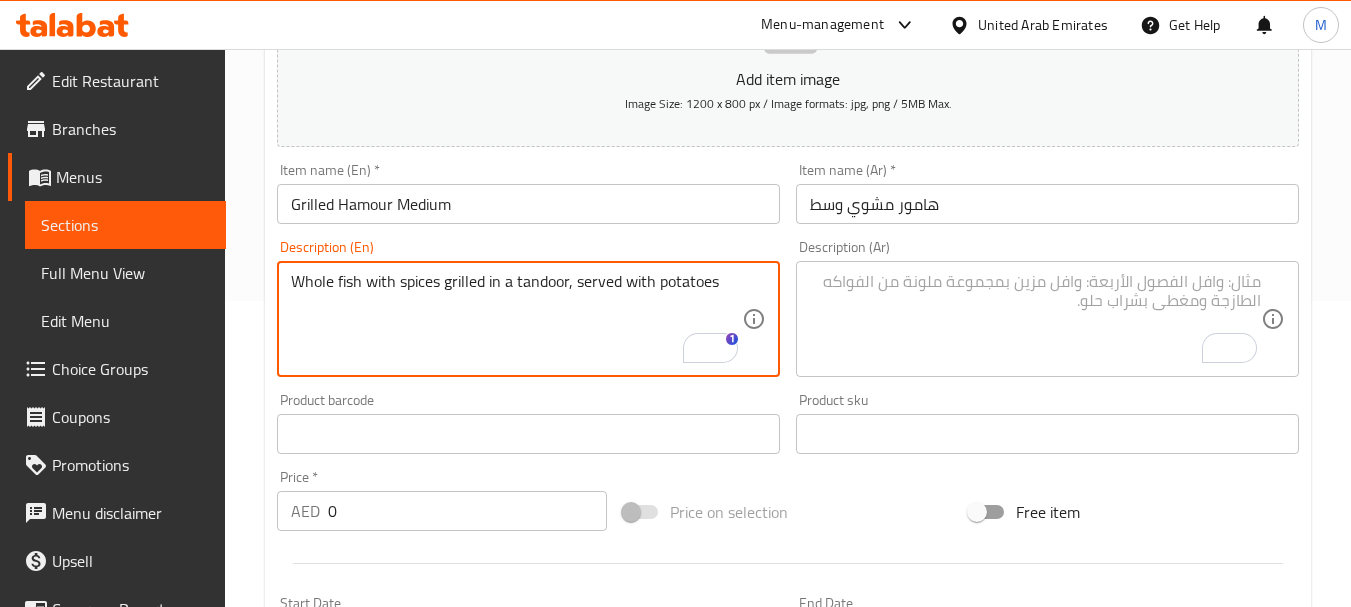 click at bounding box center [1035, 319] 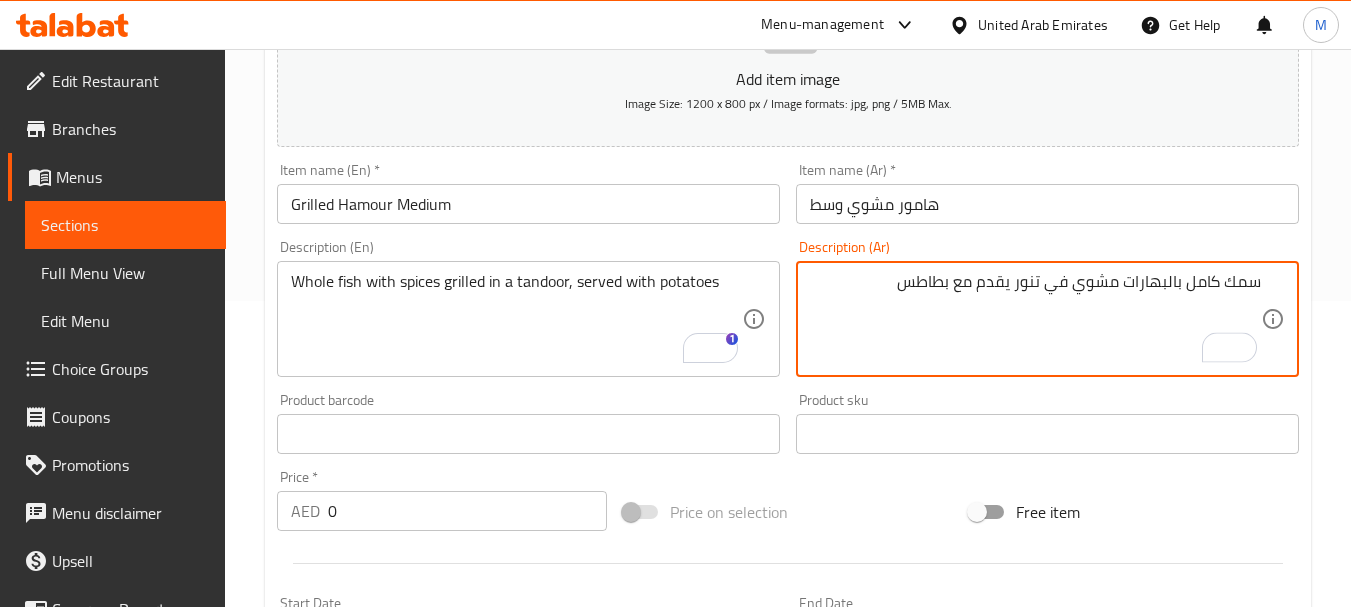 type on "سمك كامل بالبهارات مشوي في تنور يقدم مع بطاطس" 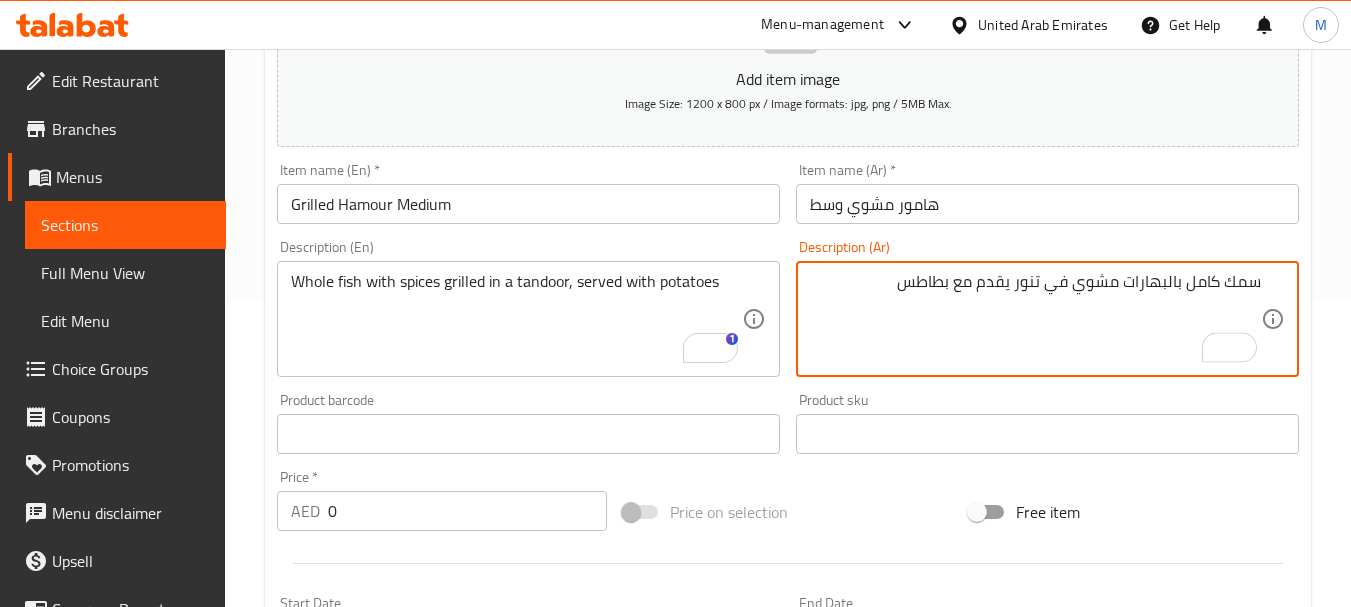 drag, startPoint x: 1048, startPoint y: 0, endPoint x: 531, endPoint y: 281, distance: 588.4301 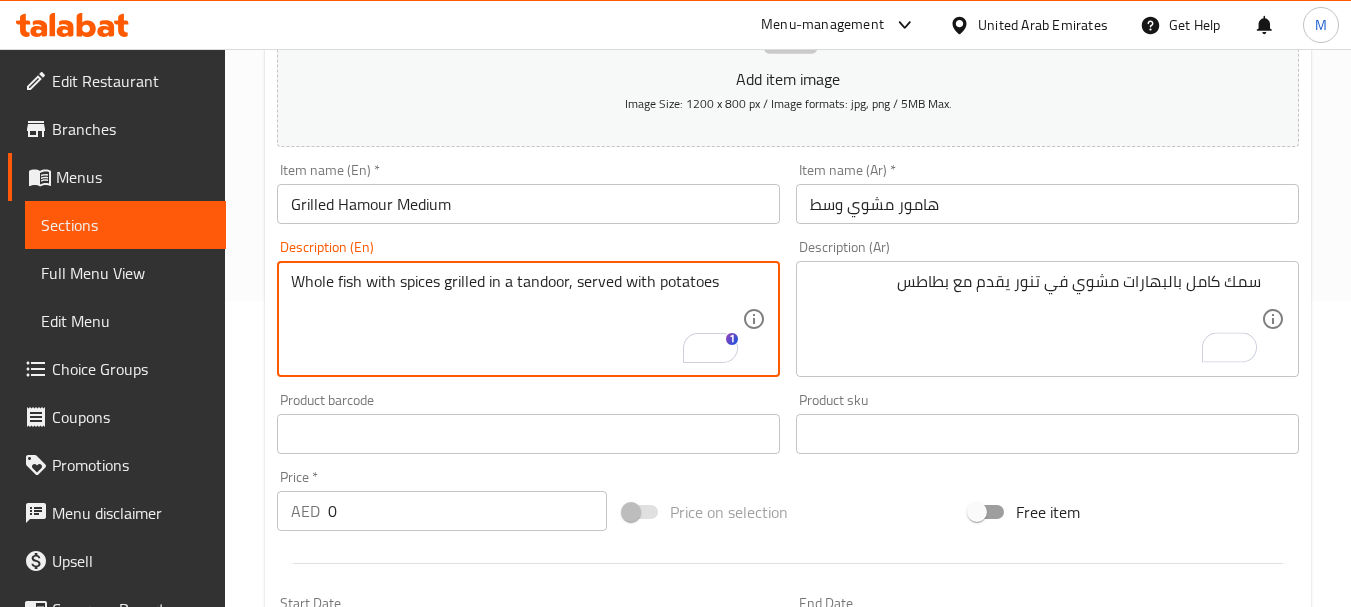 click on "Whole fish with spices grilled in a tandoor, served with potatoes" at bounding box center (516, 319) 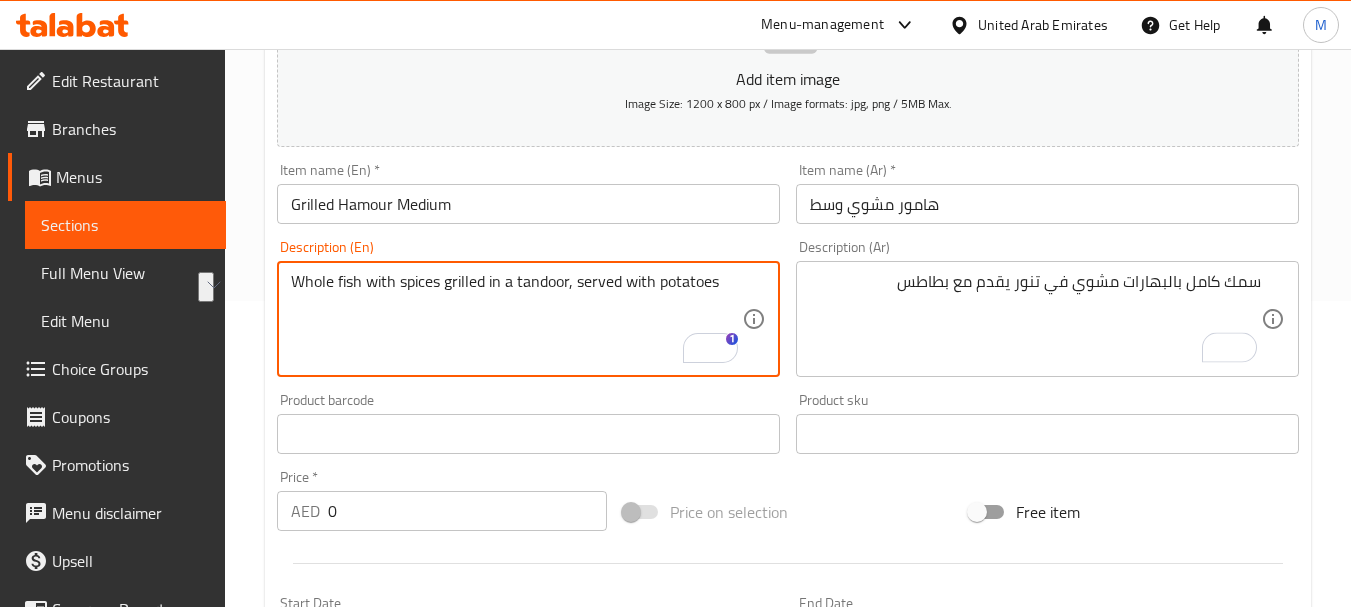 click on "Whole fish with spices grilled in a tandoor, served with potatoes" at bounding box center (516, 319) 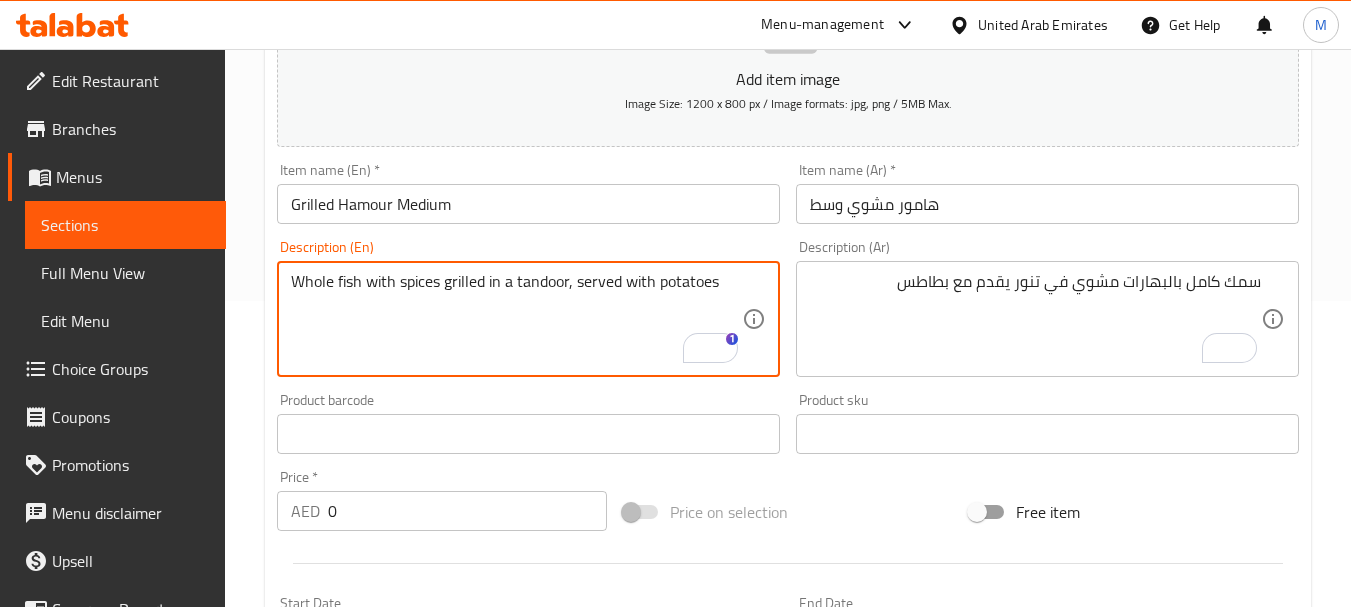 drag, startPoint x: 512, startPoint y: 287, endPoint x: 501, endPoint y: 289, distance: 11.18034 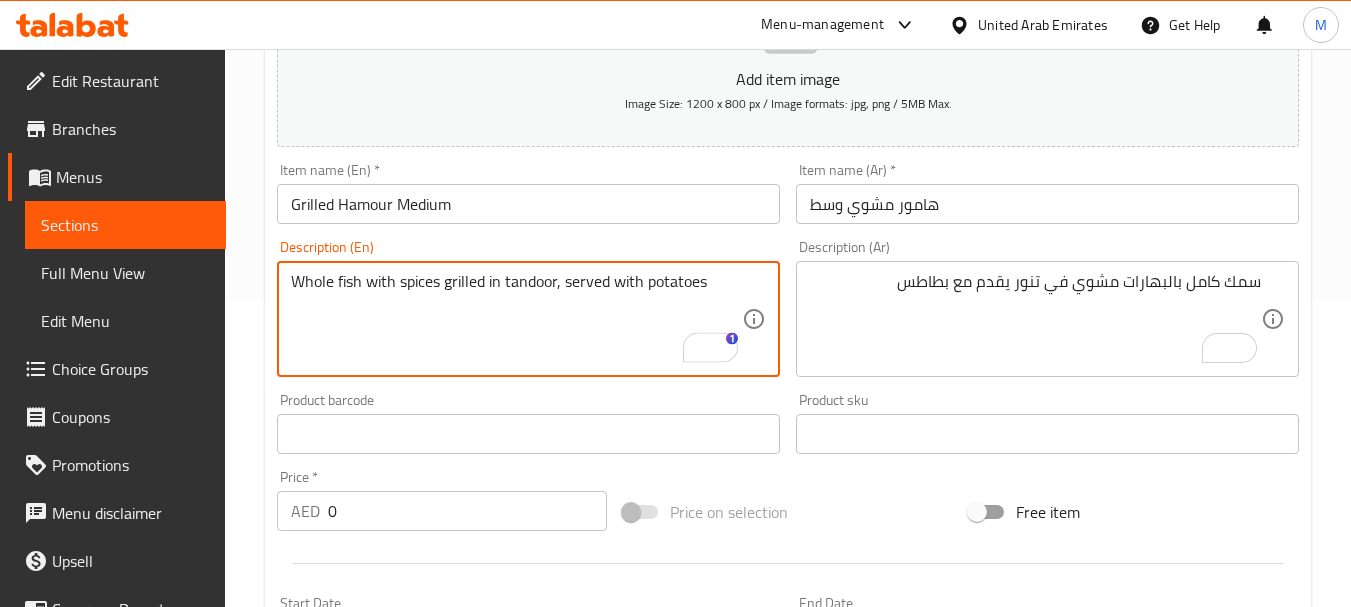 click on "Whole fish with spices grilled in tandoor, served with potatoes" at bounding box center (516, 319) 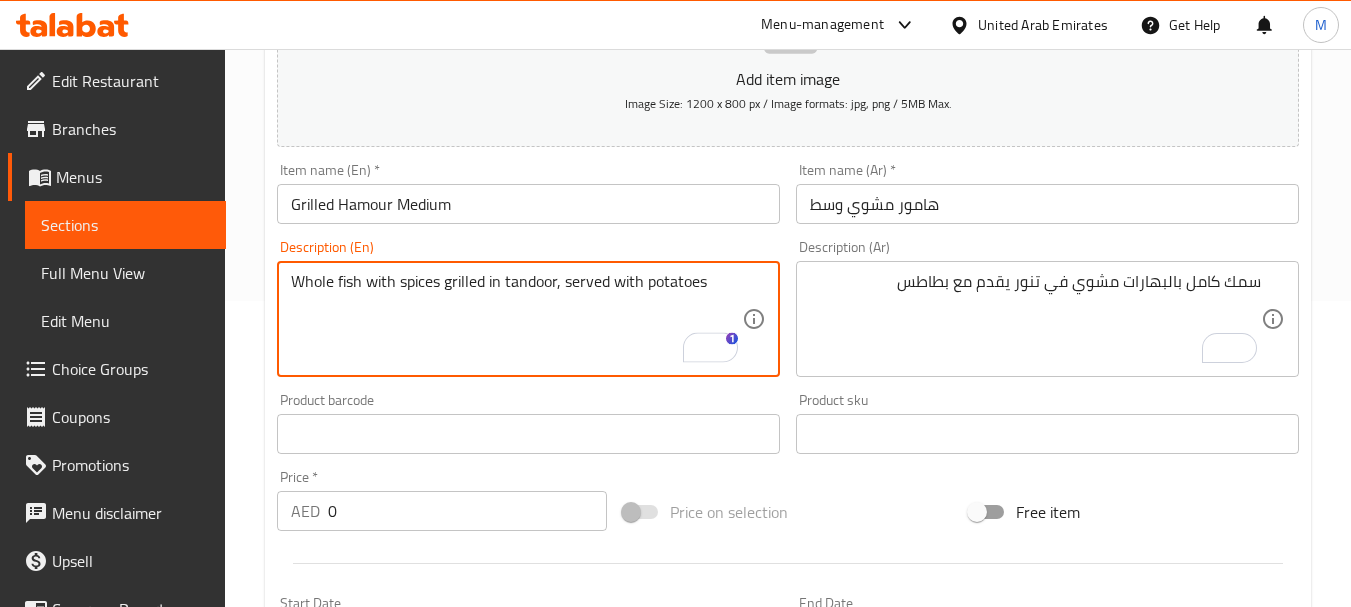 click on "Whole fish with spices grilled in tandoor, served with potatoes" at bounding box center (516, 319) 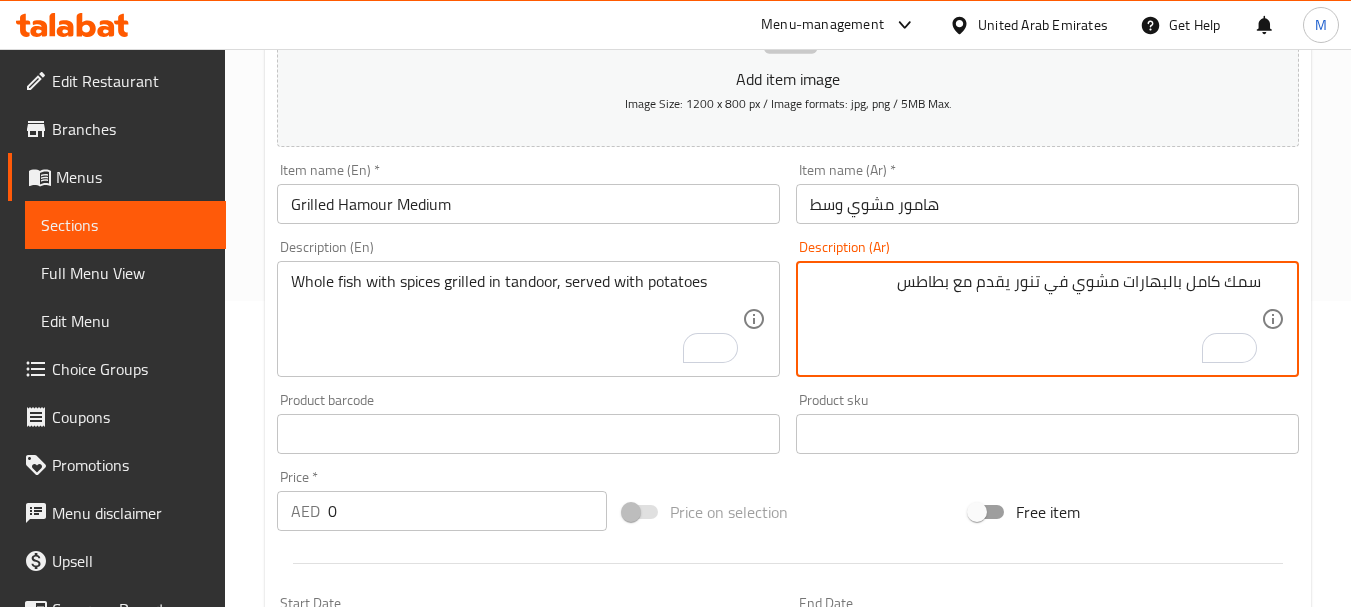click on "سمك كامل بالبهارات مشوي في تنور يقدم مع بطاطس" at bounding box center [1035, 319] 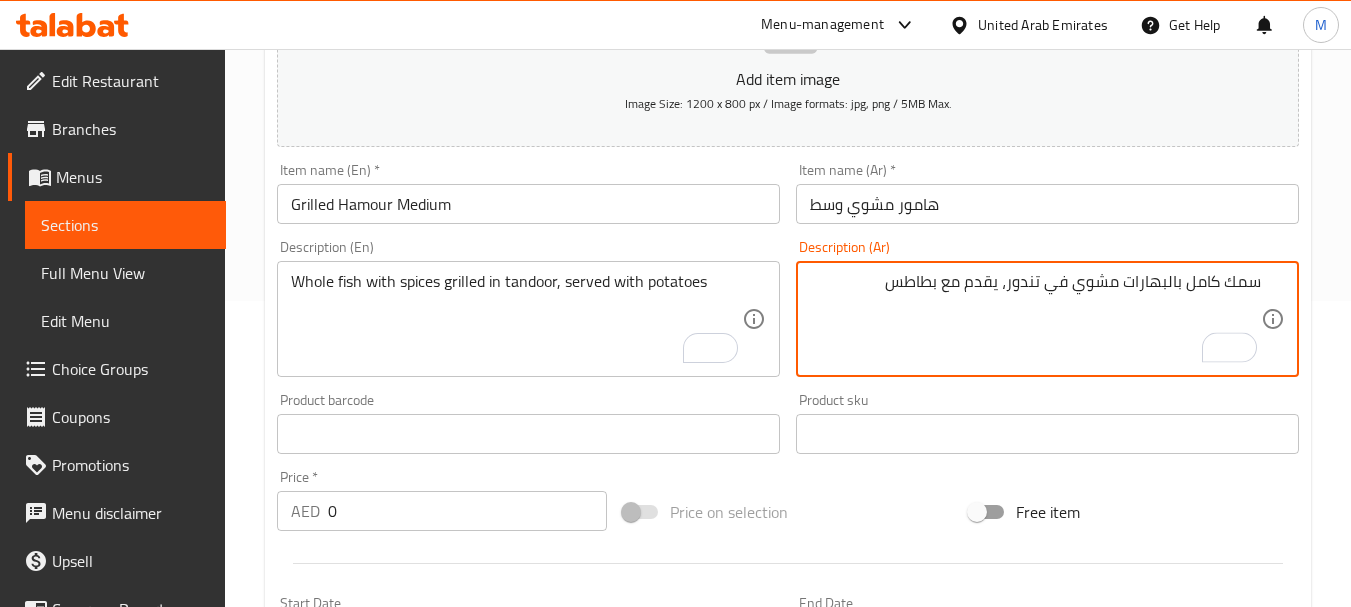 type on "سمك كامل بالبهارات مشوي في تندور، يقدم مع بطاطس" 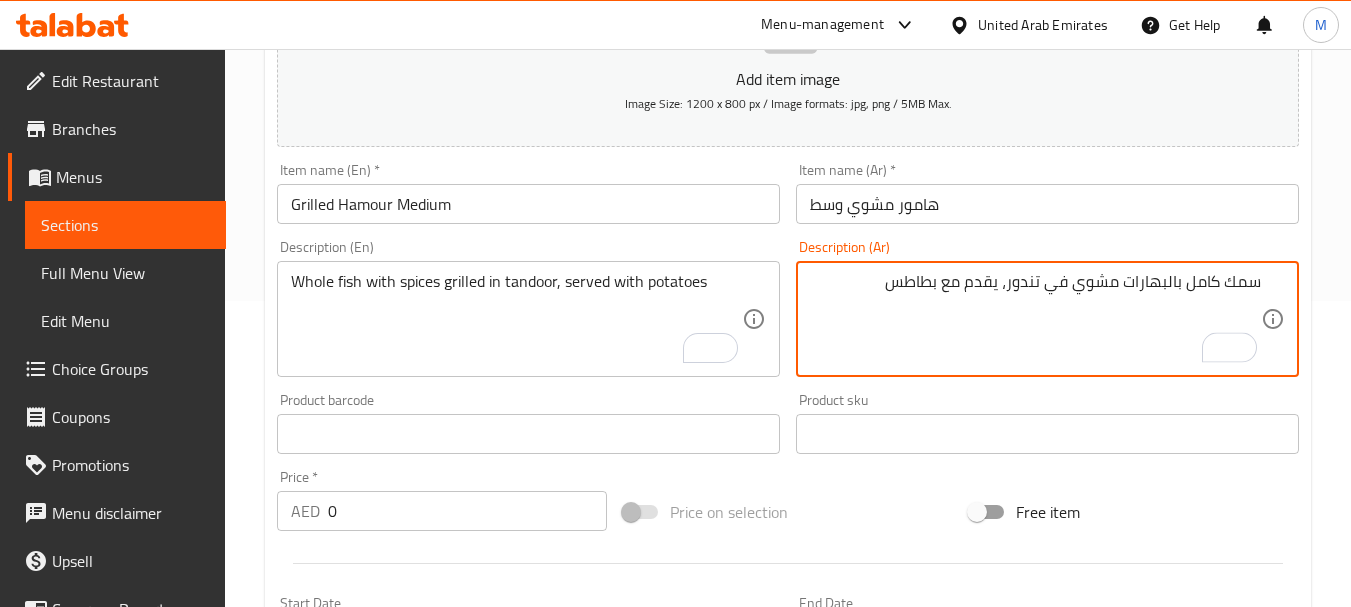 click on "0" at bounding box center [467, 511] 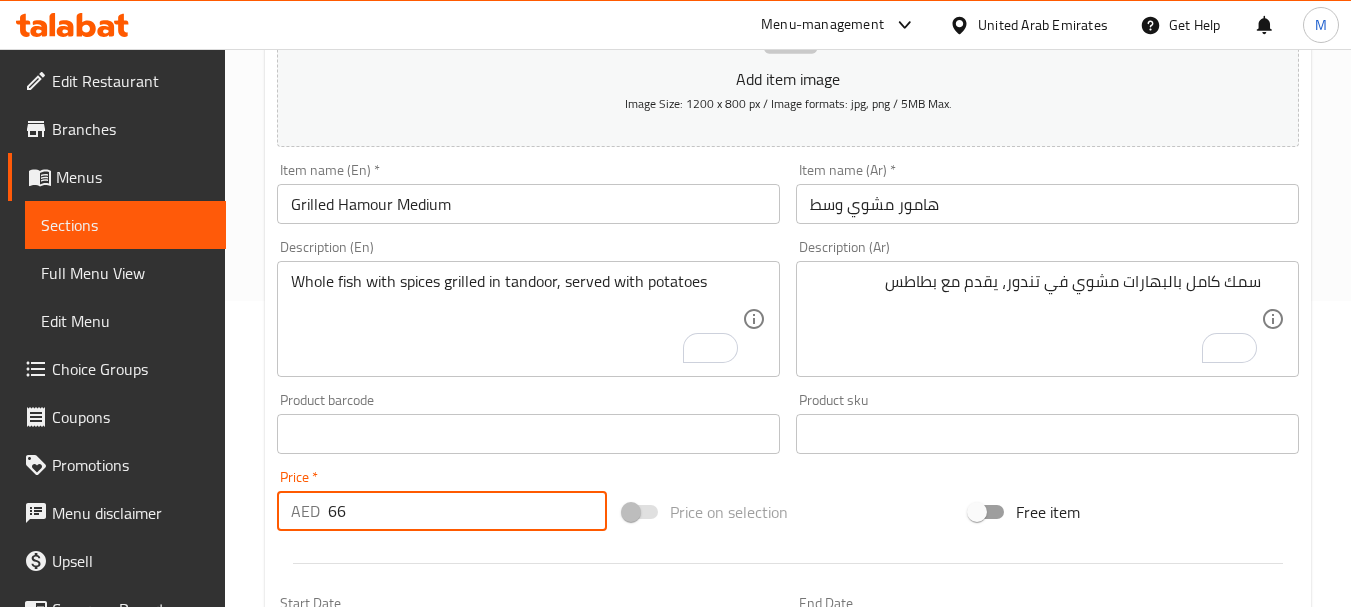 type on "66" 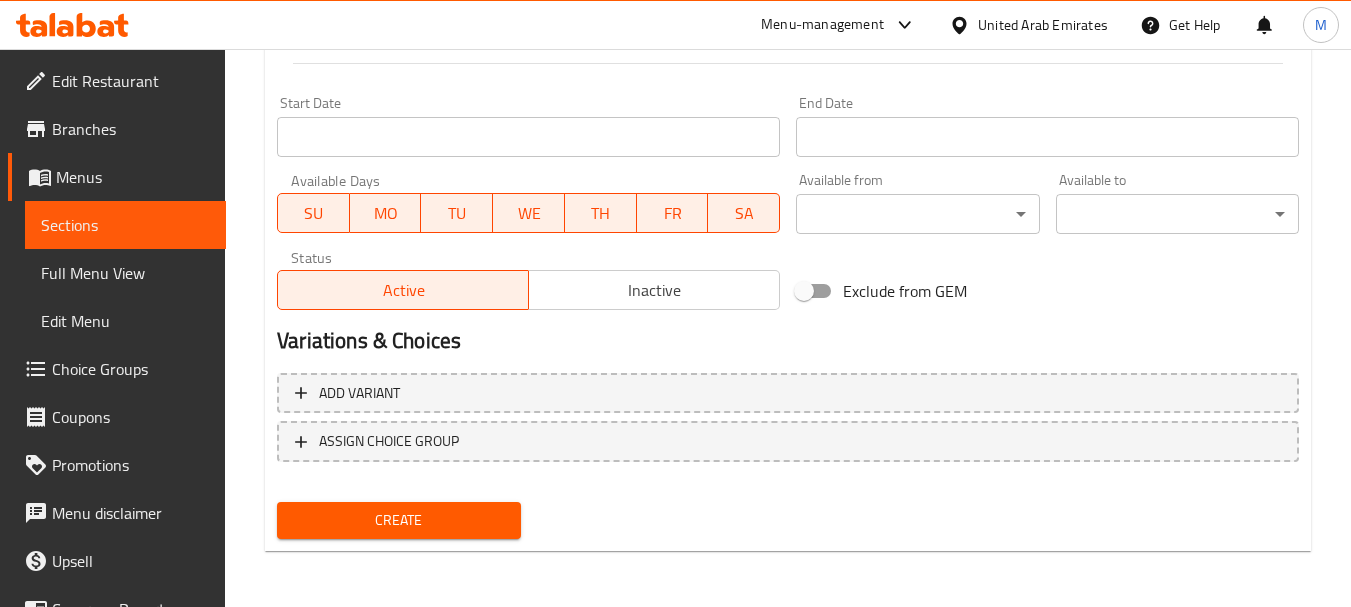 click on "Create" at bounding box center (398, 520) 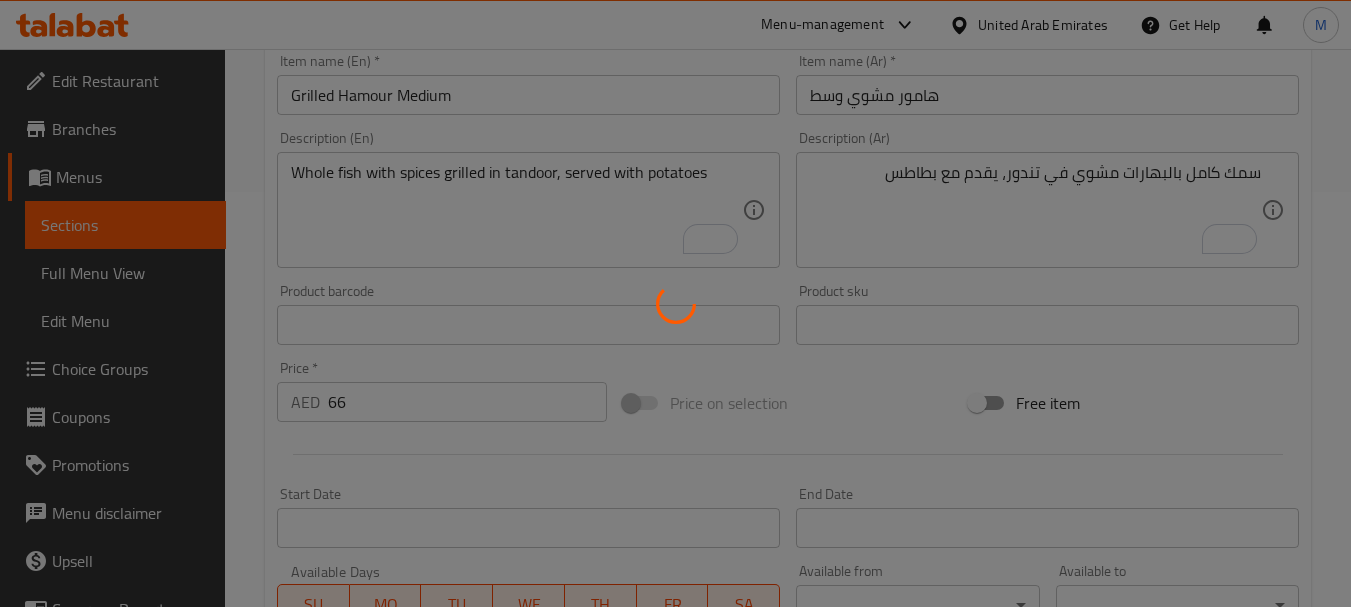 scroll, scrollTop: 206, scrollLeft: 0, axis: vertical 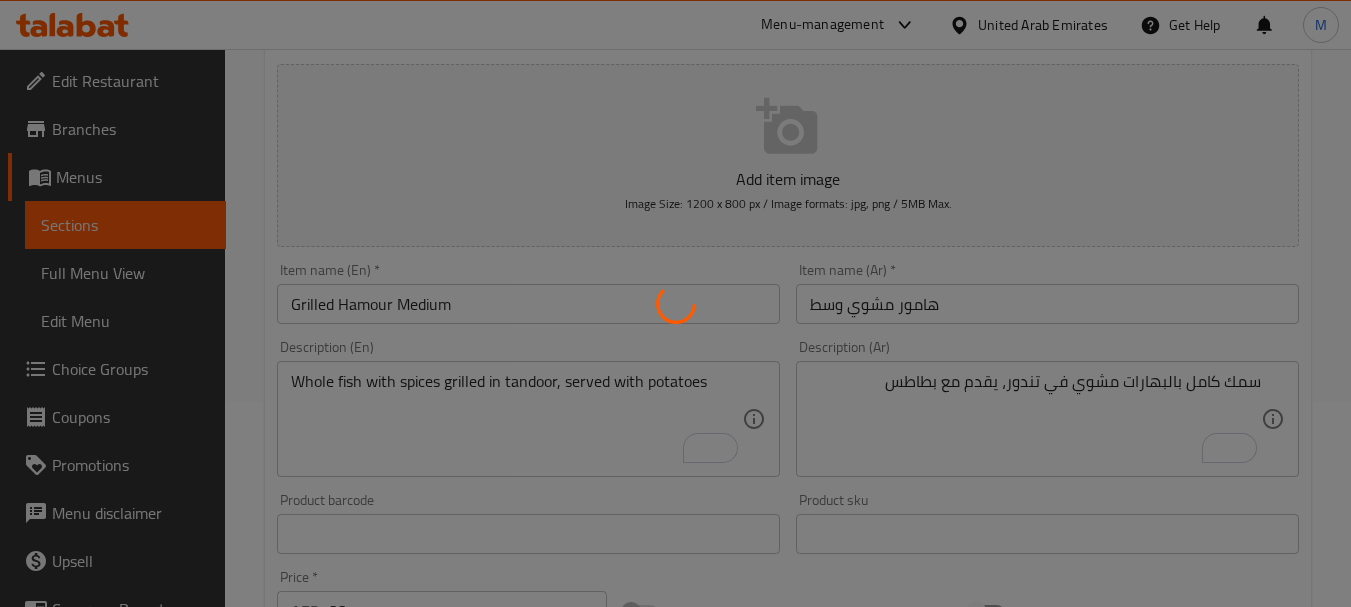 type 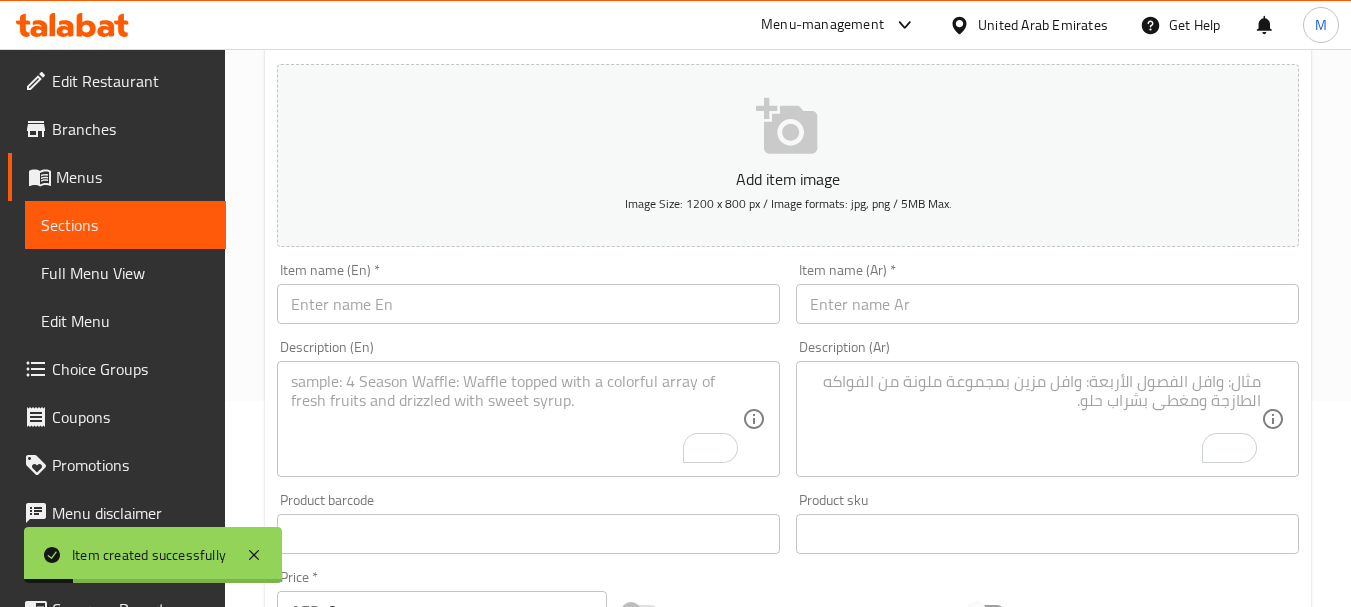 click at bounding box center (528, 304) 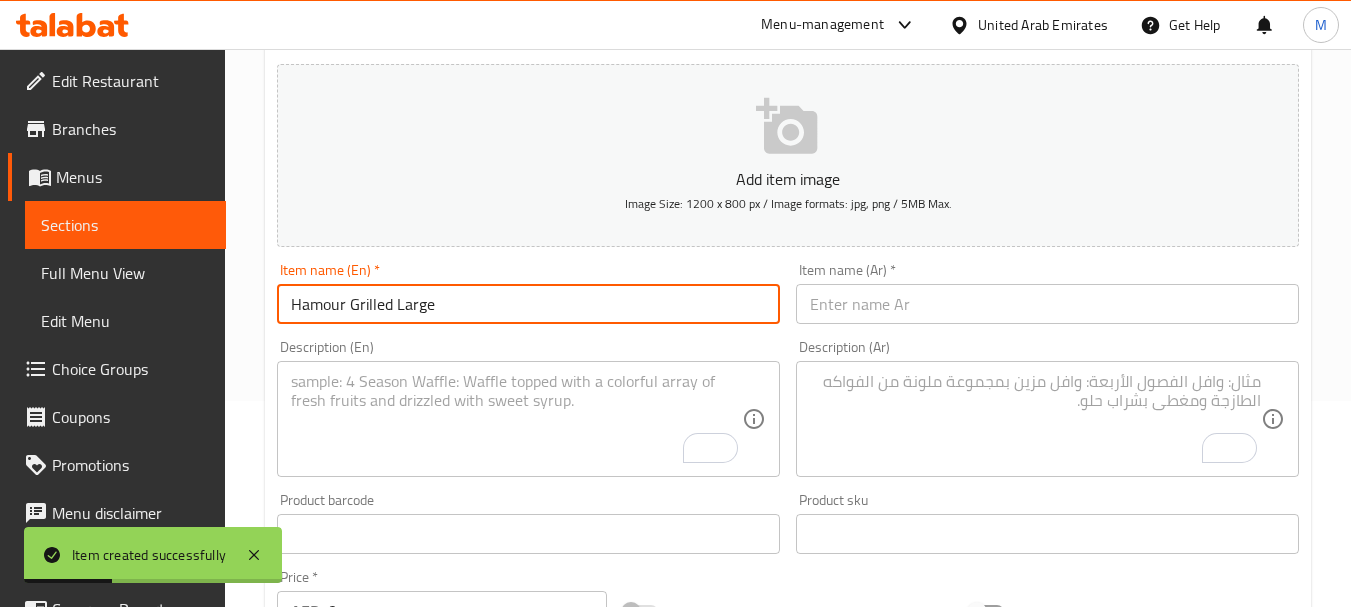 click on "Hamour Grilled Large" at bounding box center [528, 304] 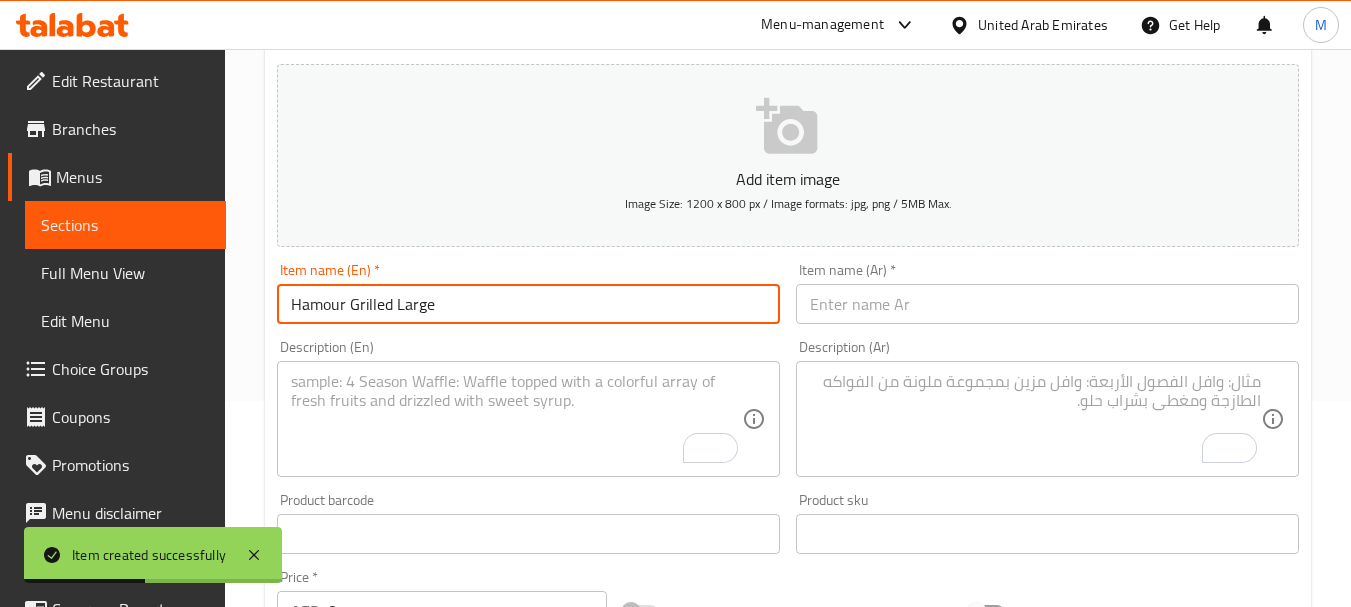click on "Hamour Grilled Large" at bounding box center (528, 304) 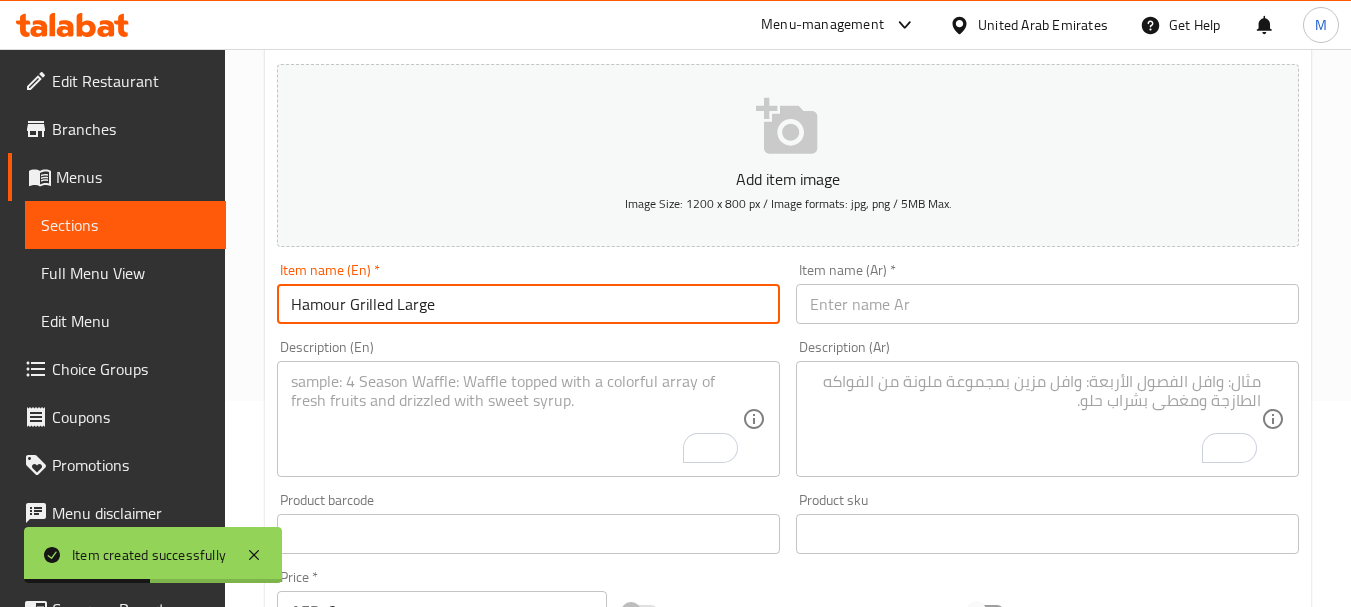 click on "Hamour Grilled Large" at bounding box center [528, 304] 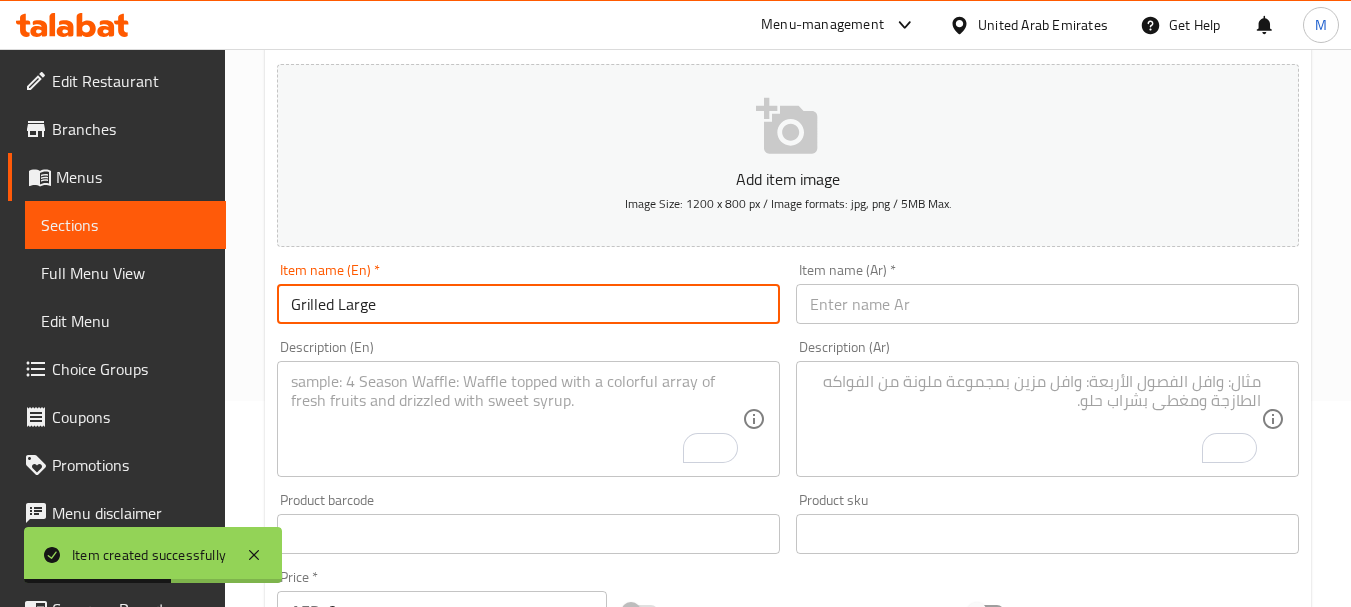 click on "Grilled Large" at bounding box center (528, 304) 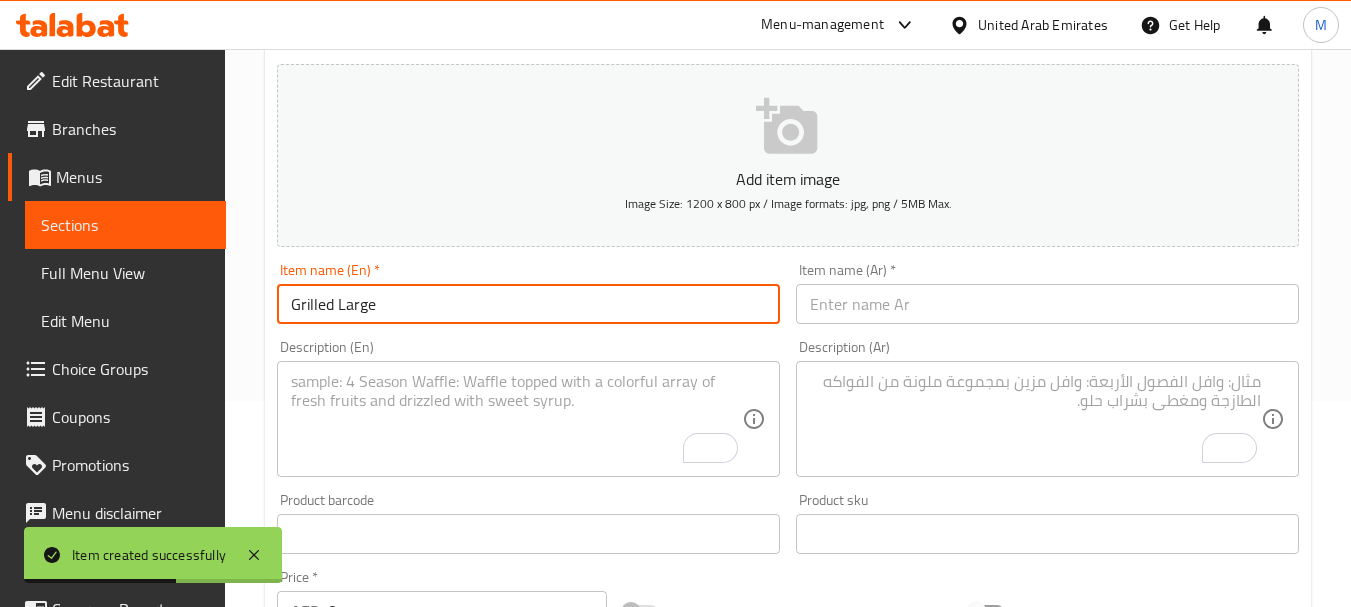 paste on "Hamour" 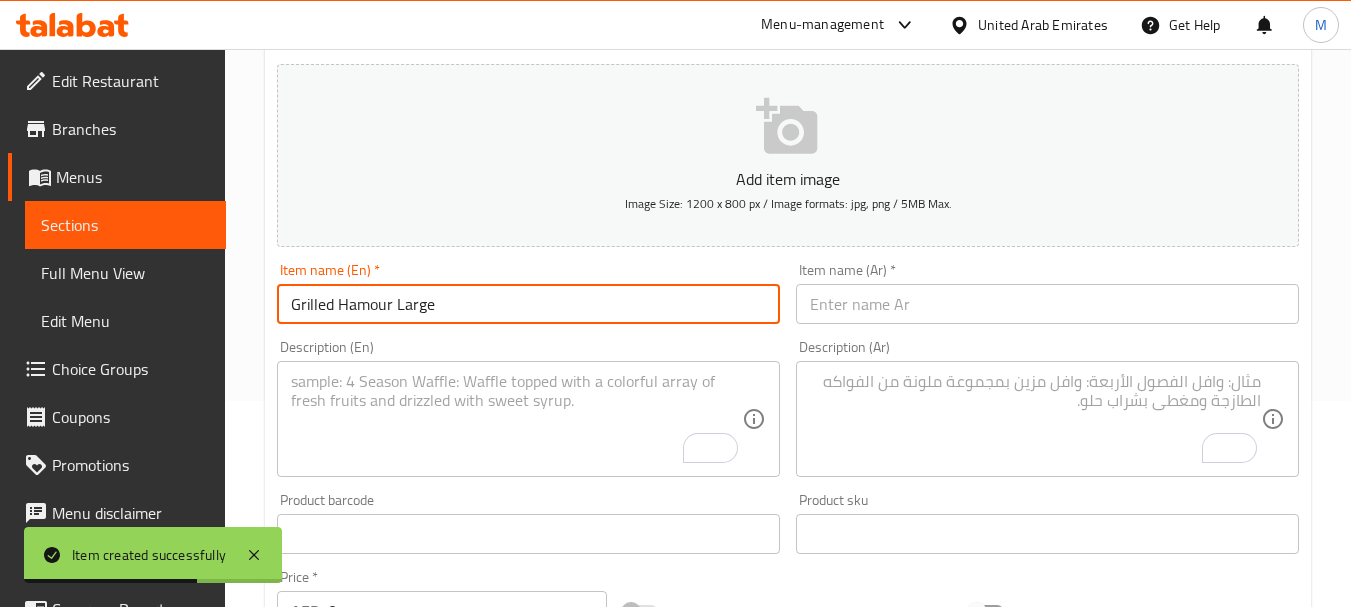 click on "Grilled Hamour Large" at bounding box center [528, 304] 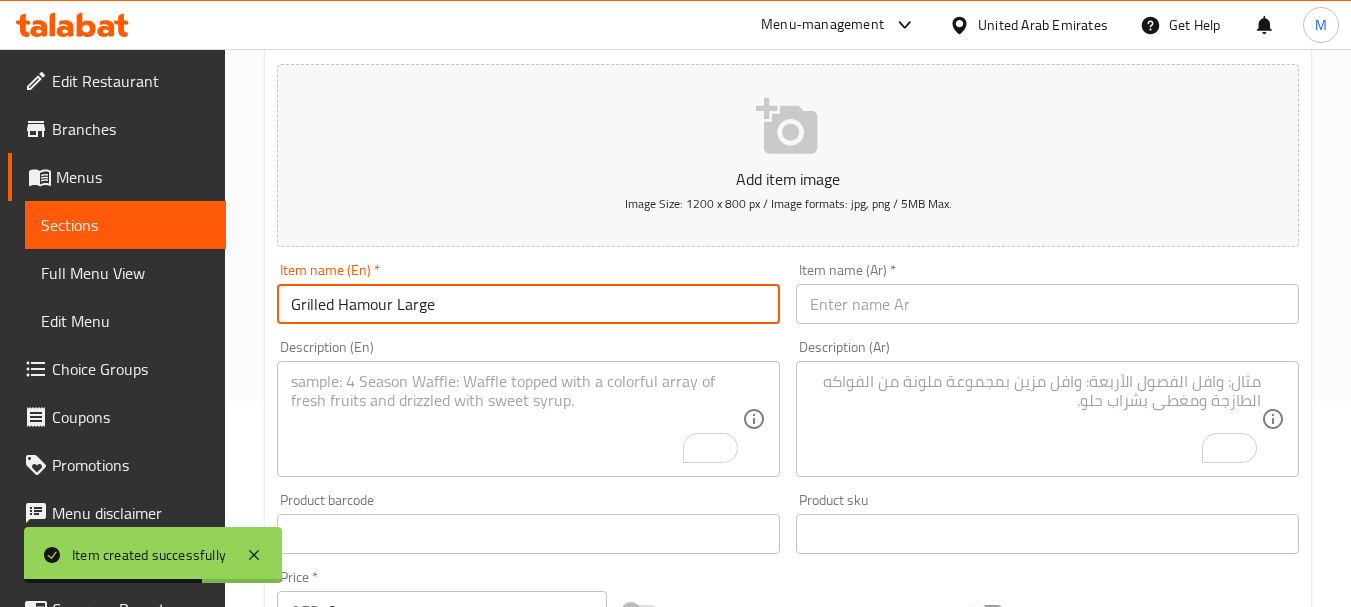 click on "Grilled Hamour Large" at bounding box center [528, 304] 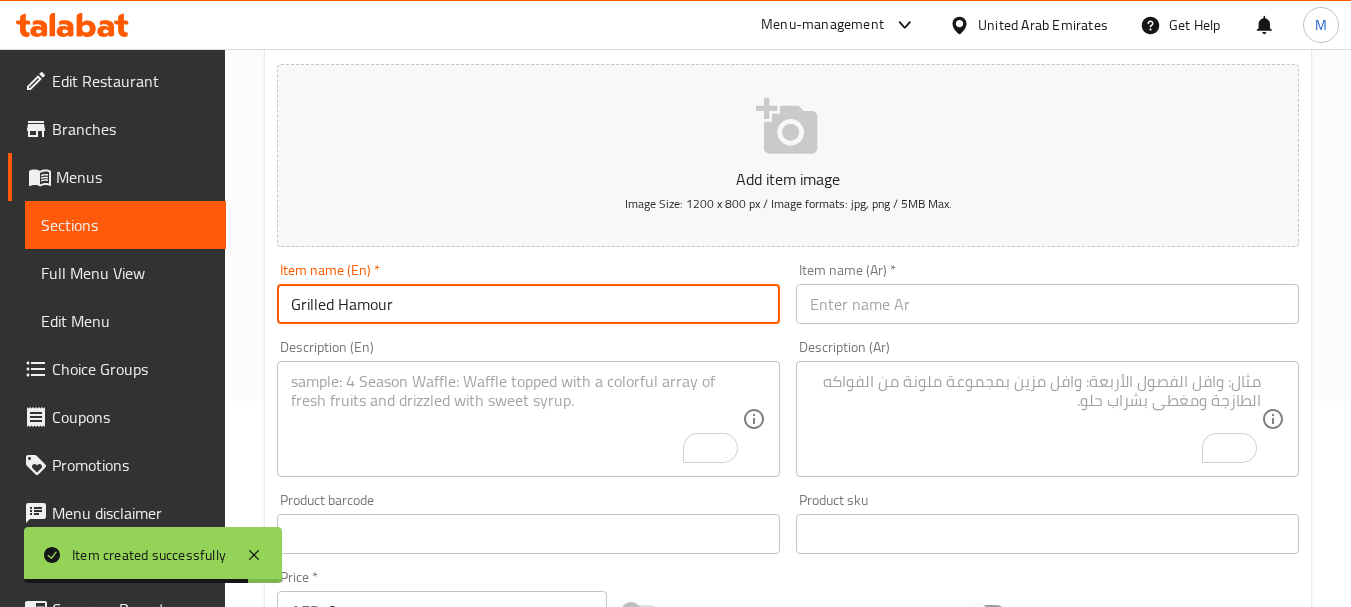 paste on "Large" 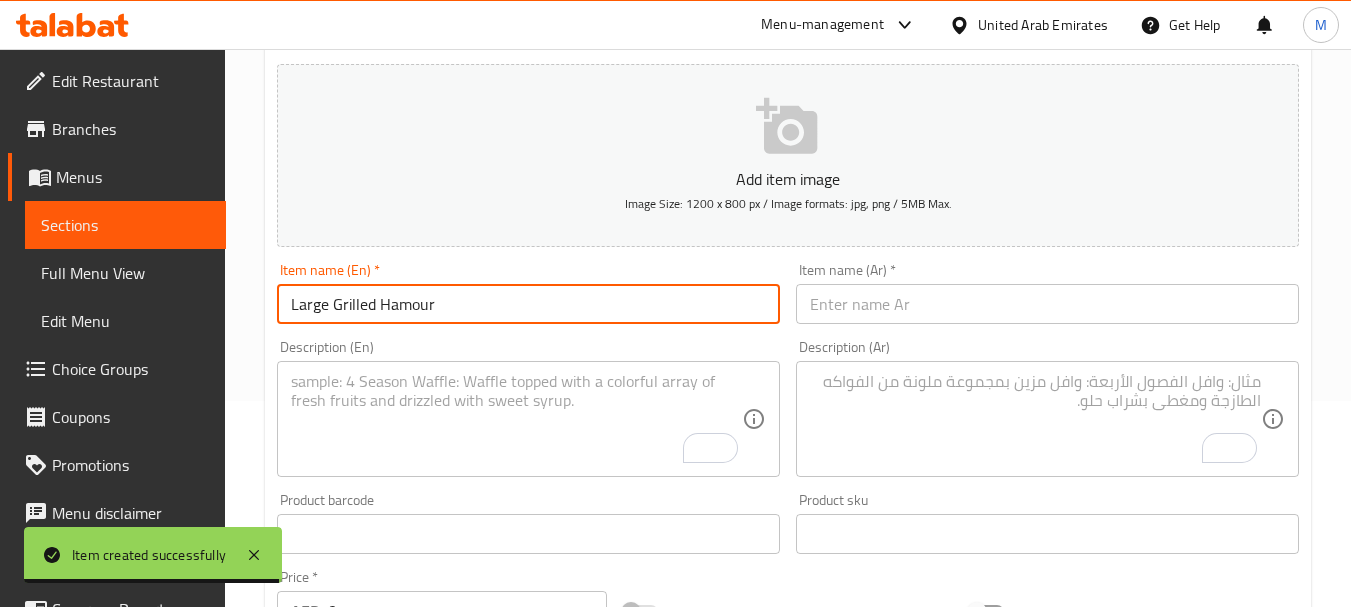 type on "Large Grilled Hamour" 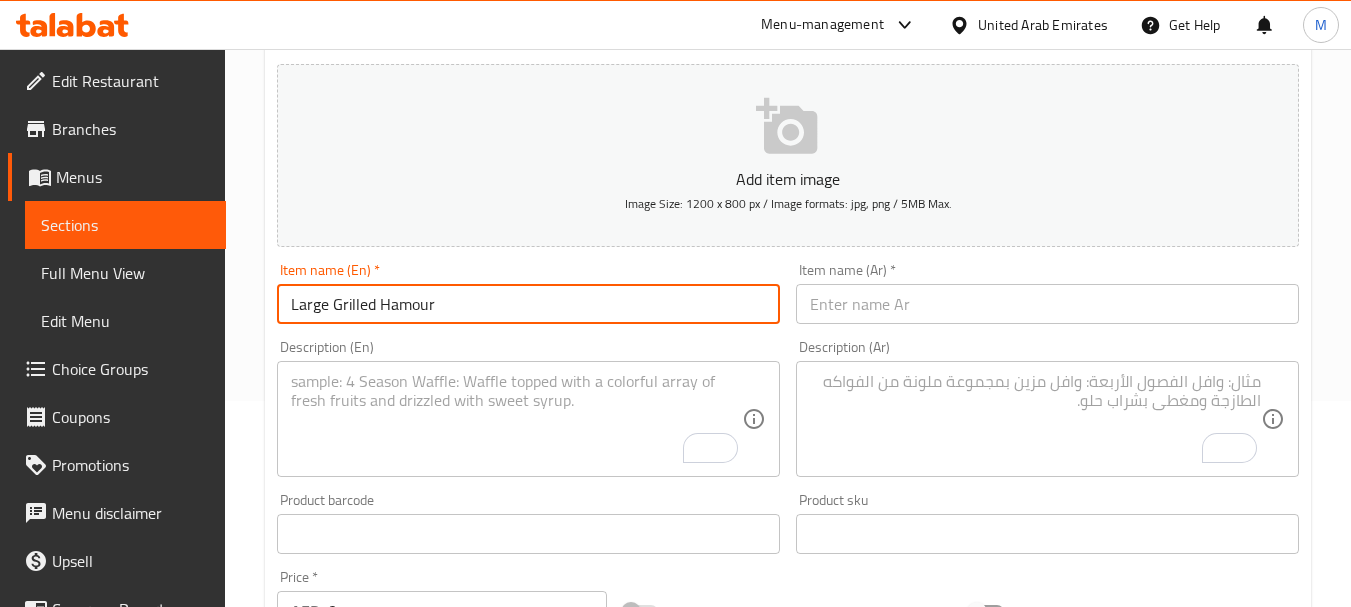 click on "Item name (Ar)   * Item name (Ar)  *" at bounding box center [1047, 293] 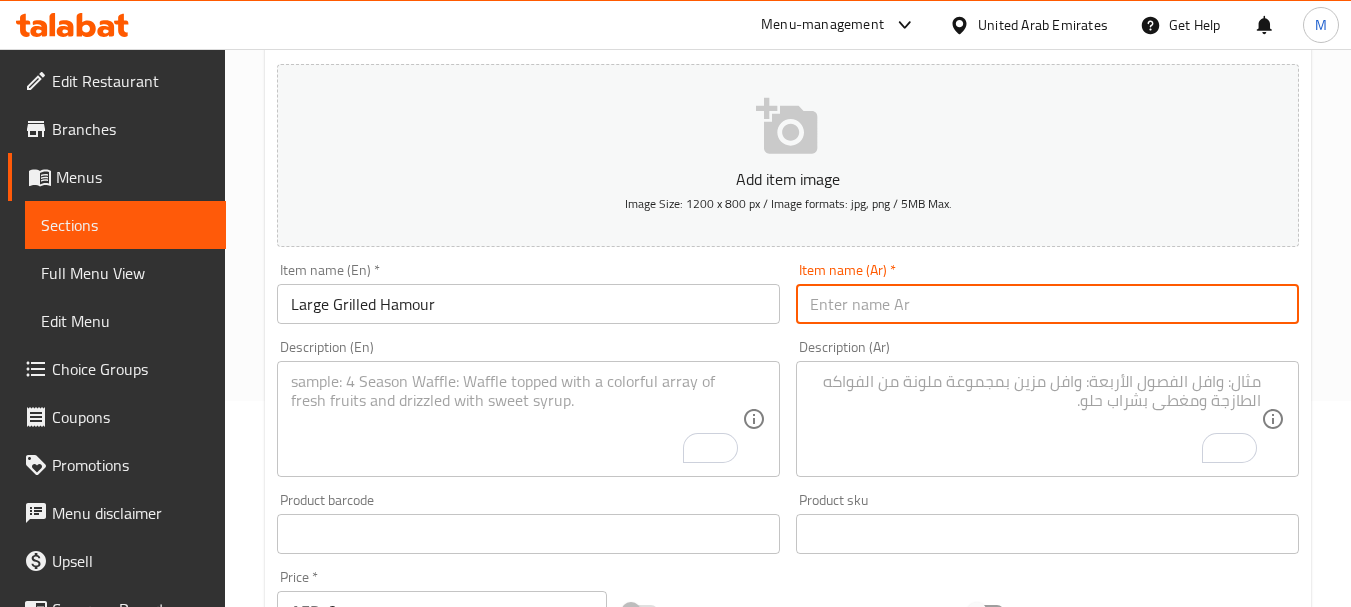 click at bounding box center (1047, 304) 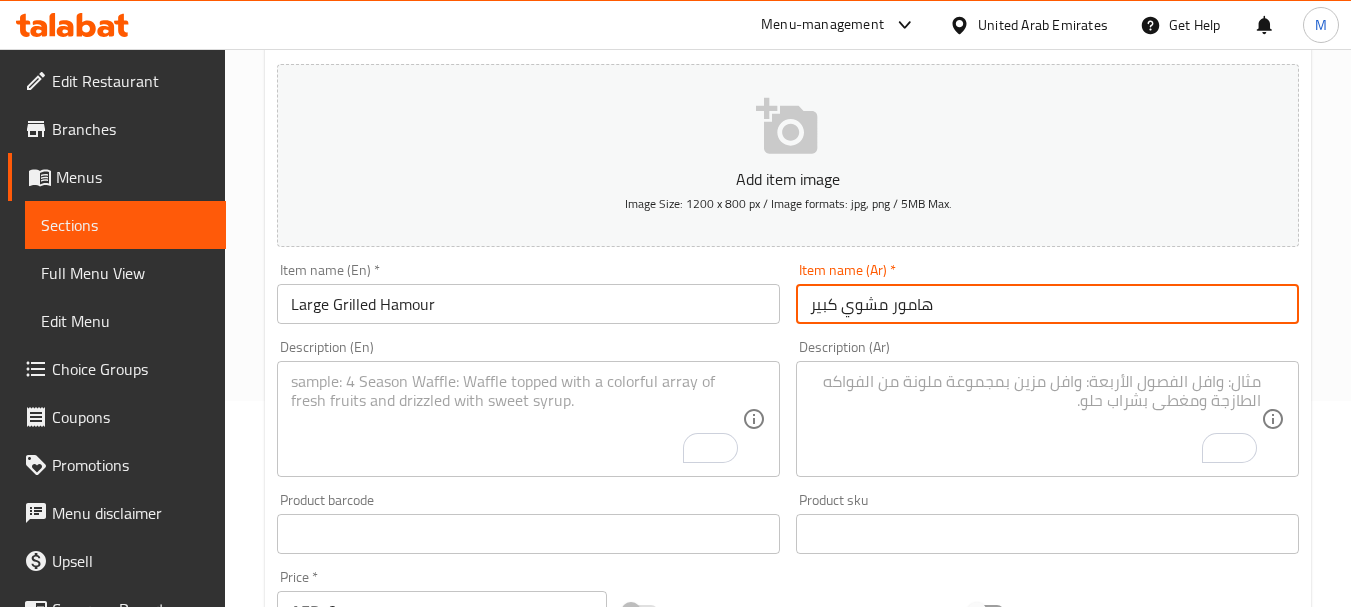 type on "هامور مشوي كبير" 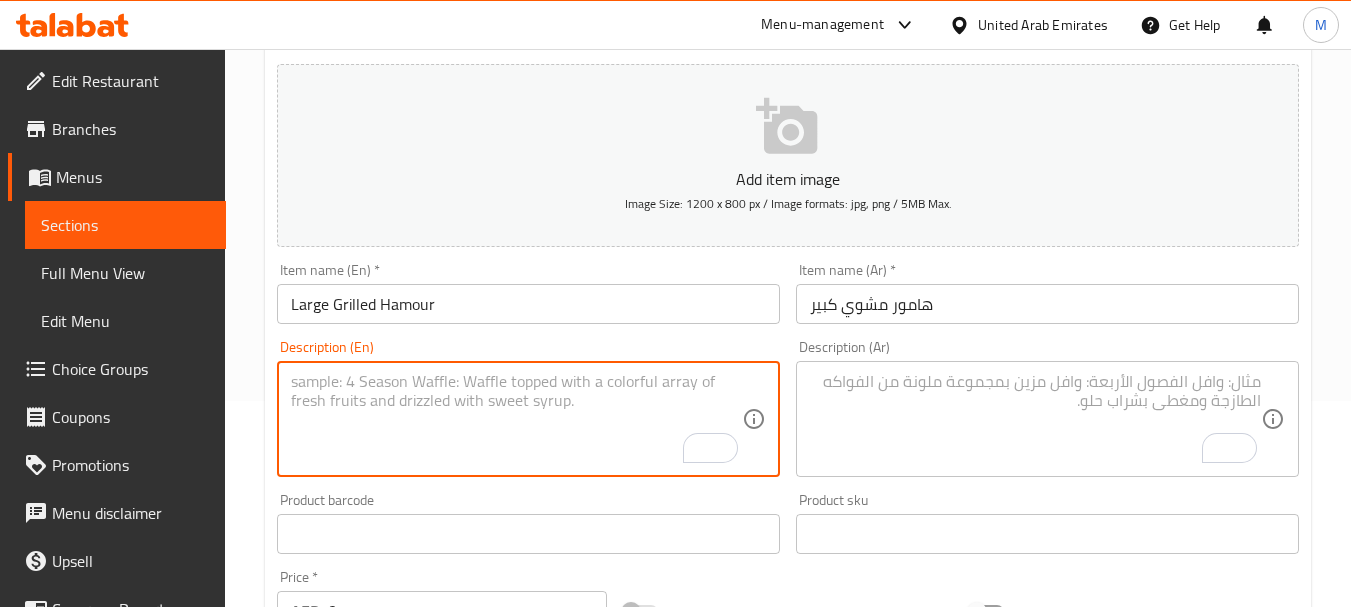 click at bounding box center [516, 419] 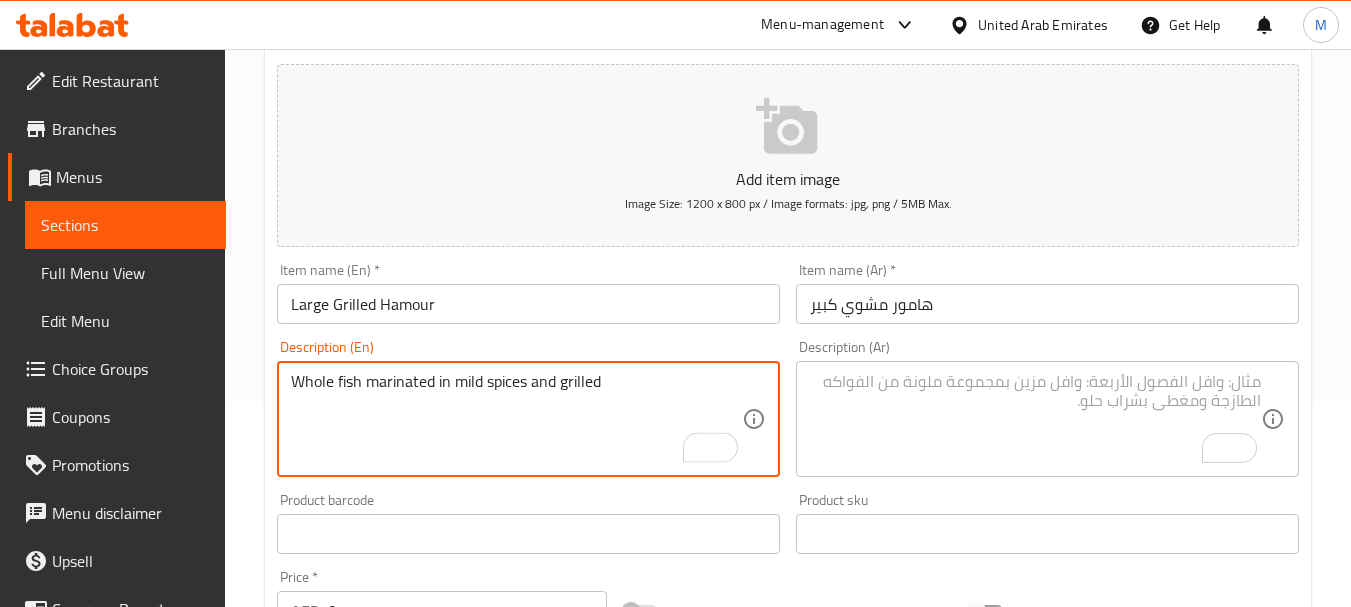type on "Whole fish marinated in mild spices and grilled" 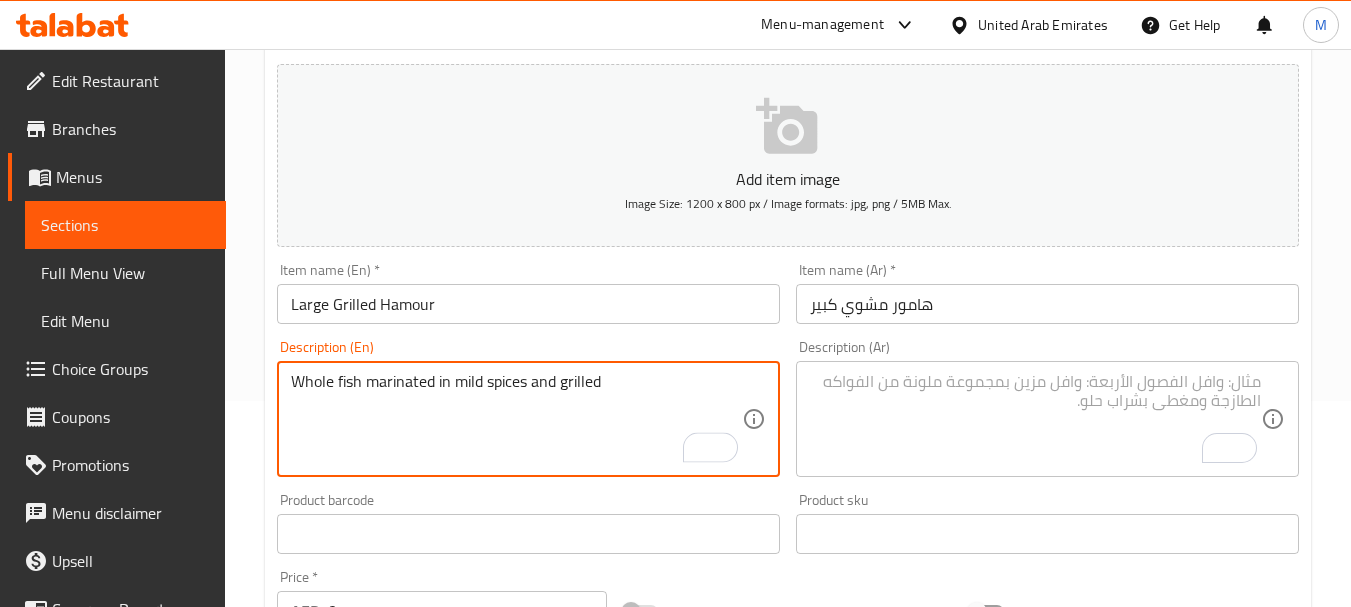 click at bounding box center (1035, 419) 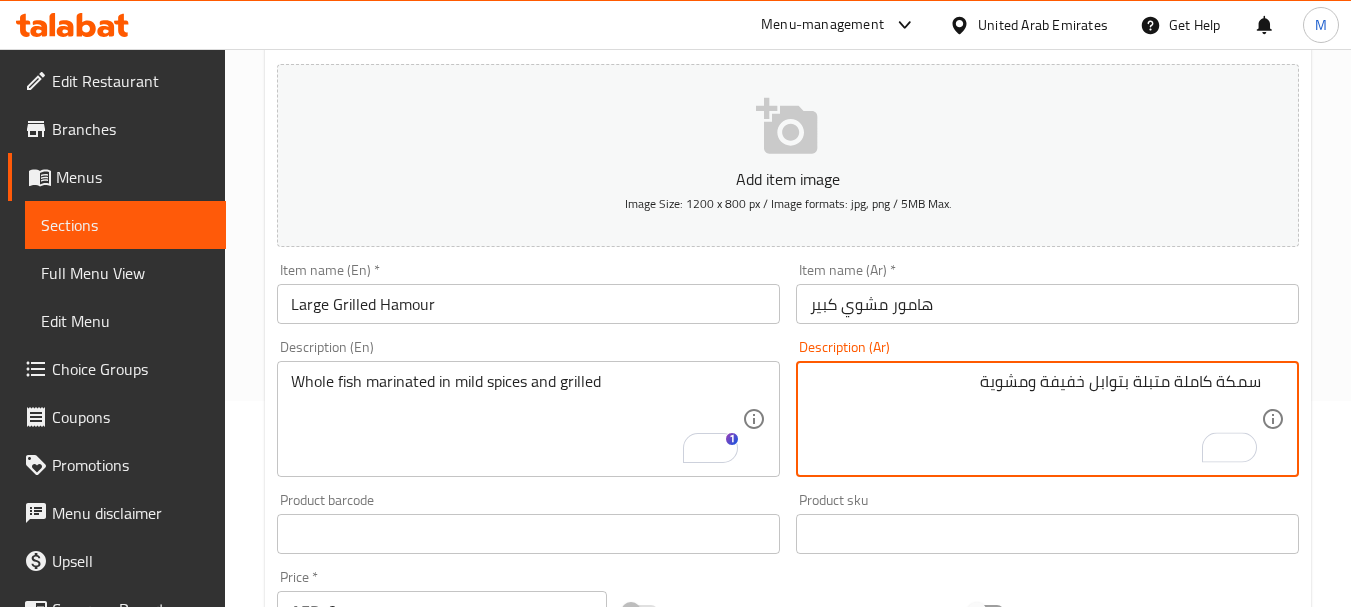 type on "سمكة كاملة متبلة بتوابل خفيفة ومشوية" 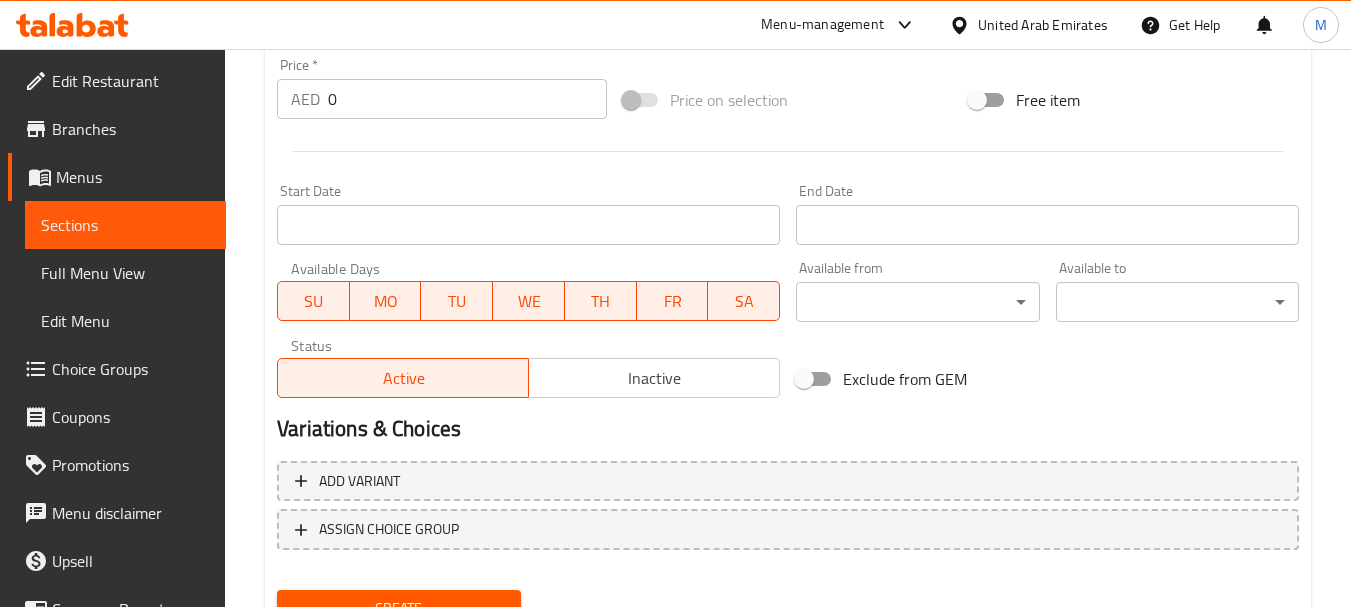 scroll, scrollTop: 606, scrollLeft: 0, axis: vertical 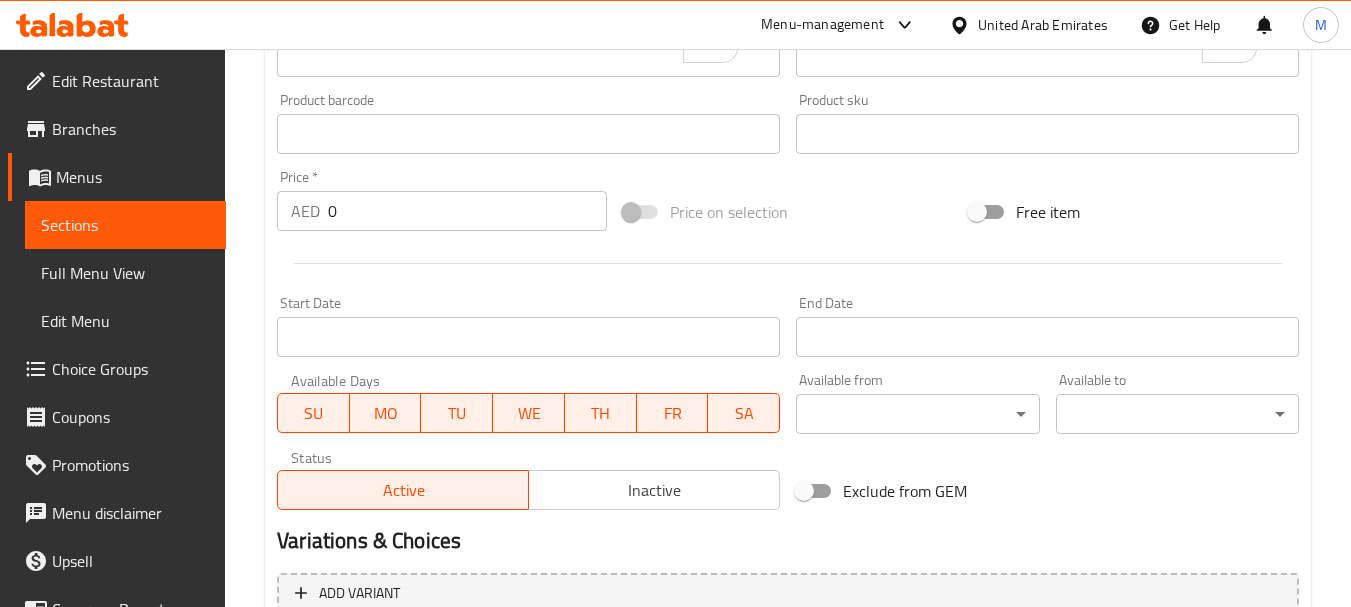 click on "Price   * AED 0 Price  *" at bounding box center (442, 200) 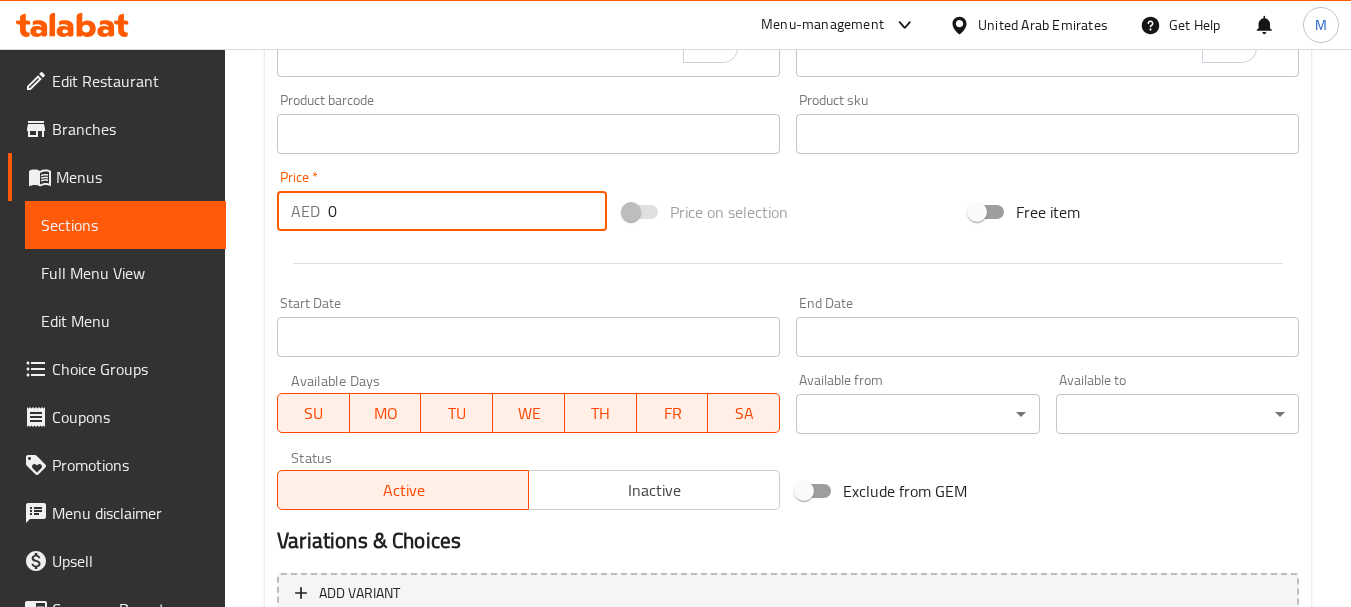 click on "0" at bounding box center [467, 211] 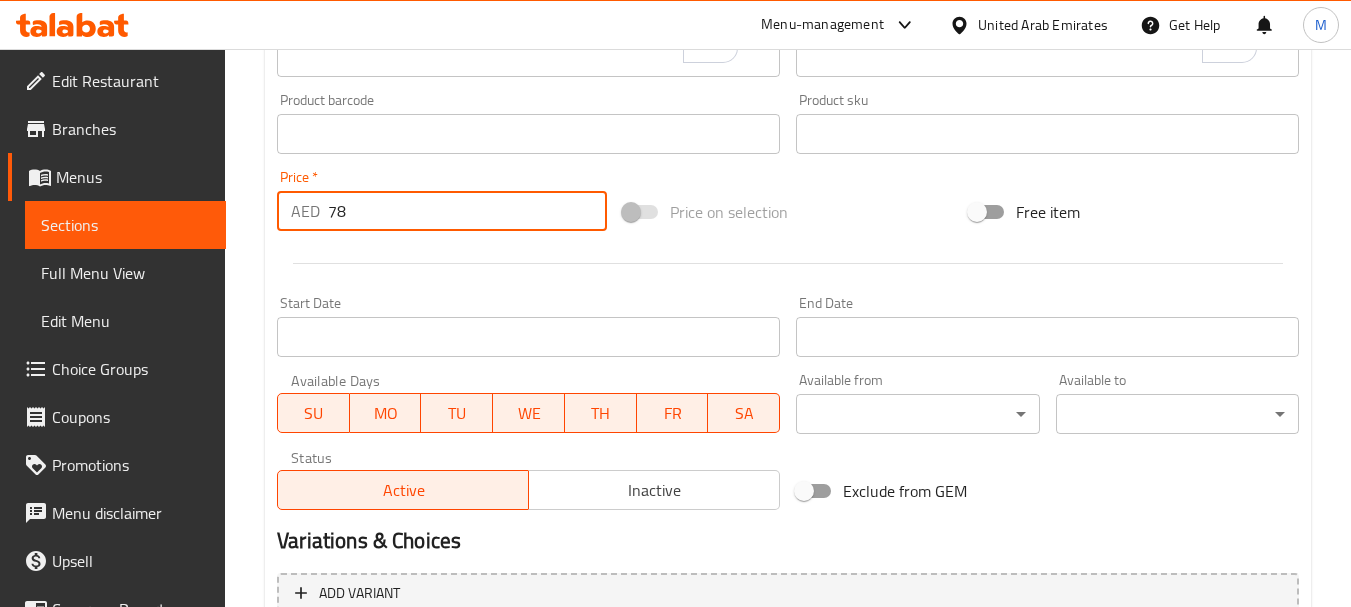 type on "78" 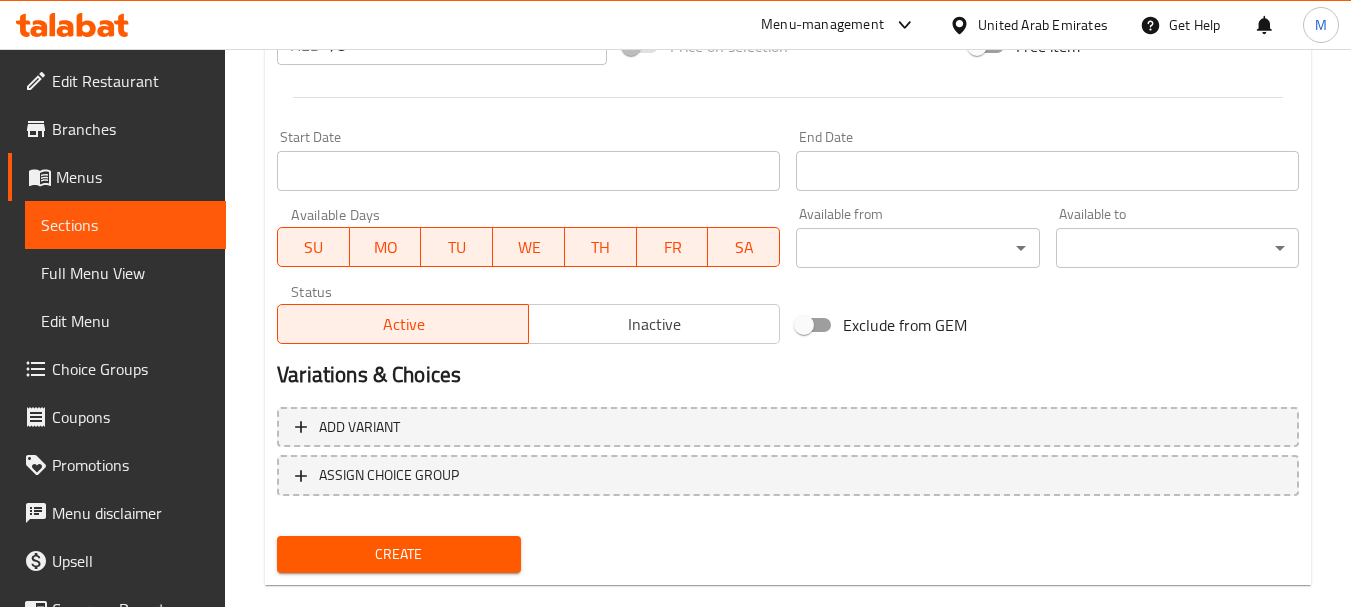 scroll, scrollTop: 806, scrollLeft: 0, axis: vertical 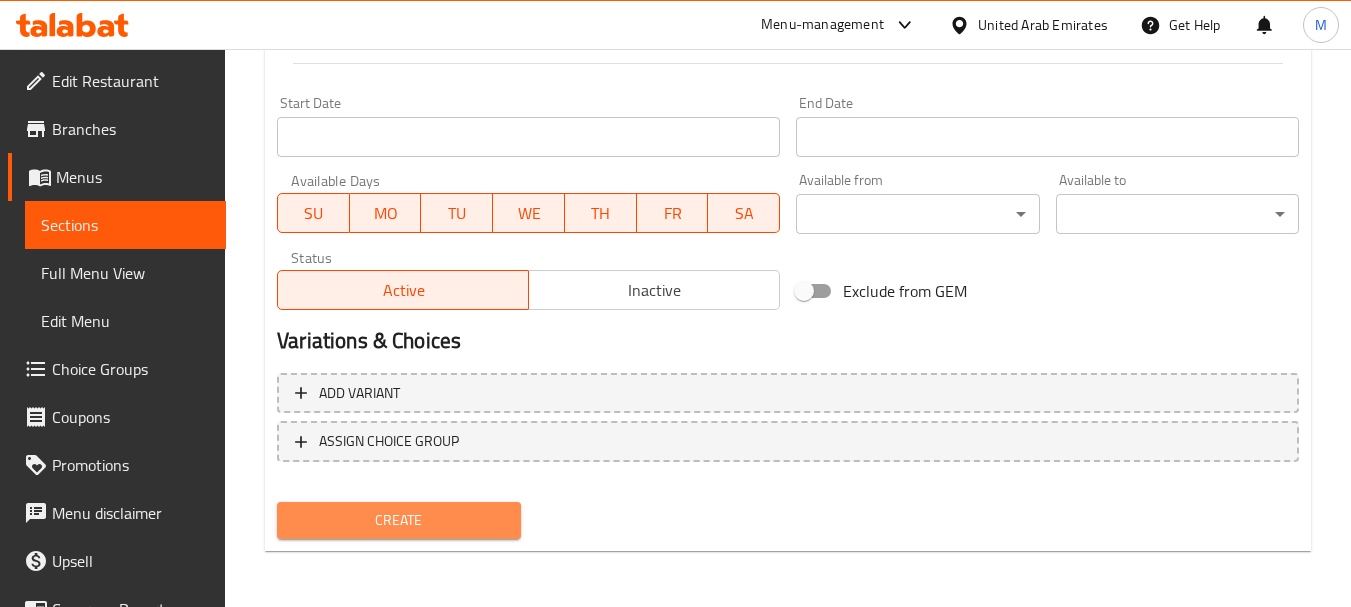 click on "Create" at bounding box center (398, 520) 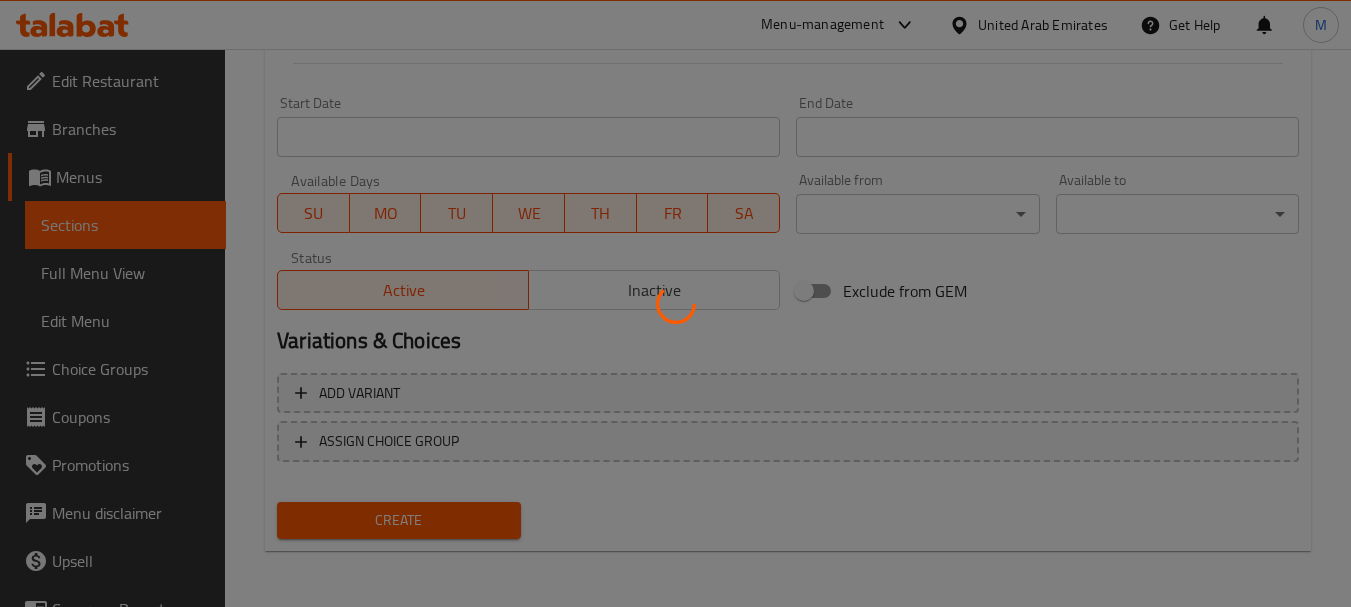 type 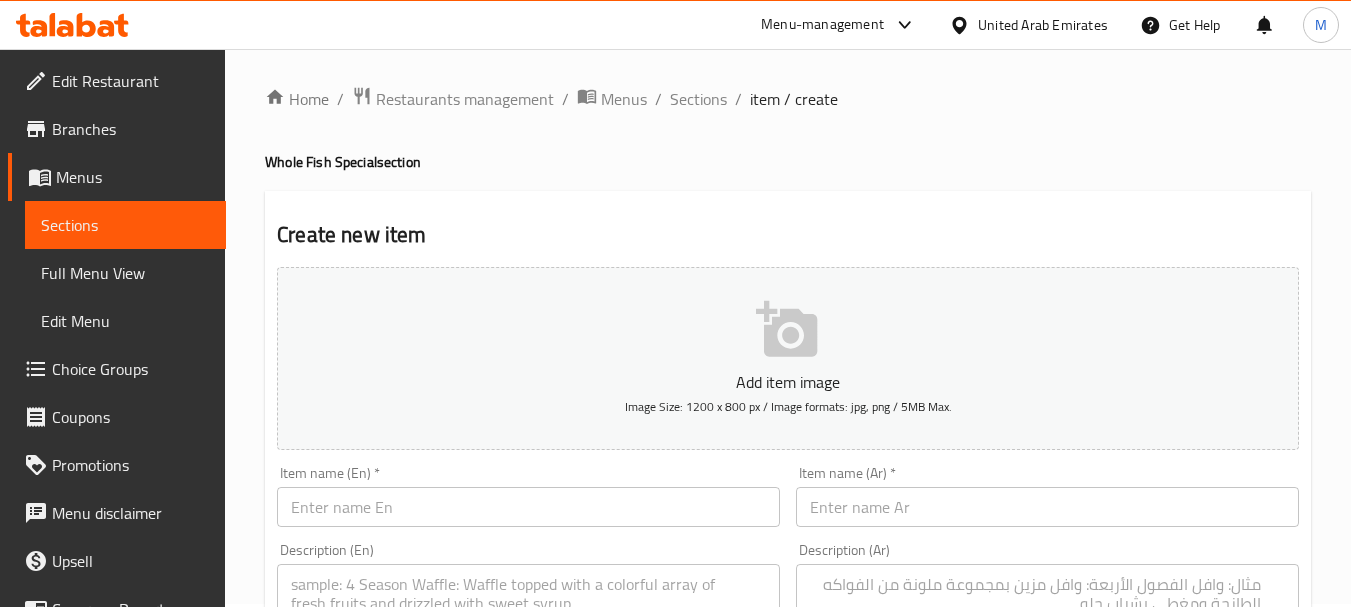 scroll, scrollTop: 0, scrollLeft: 0, axis: both 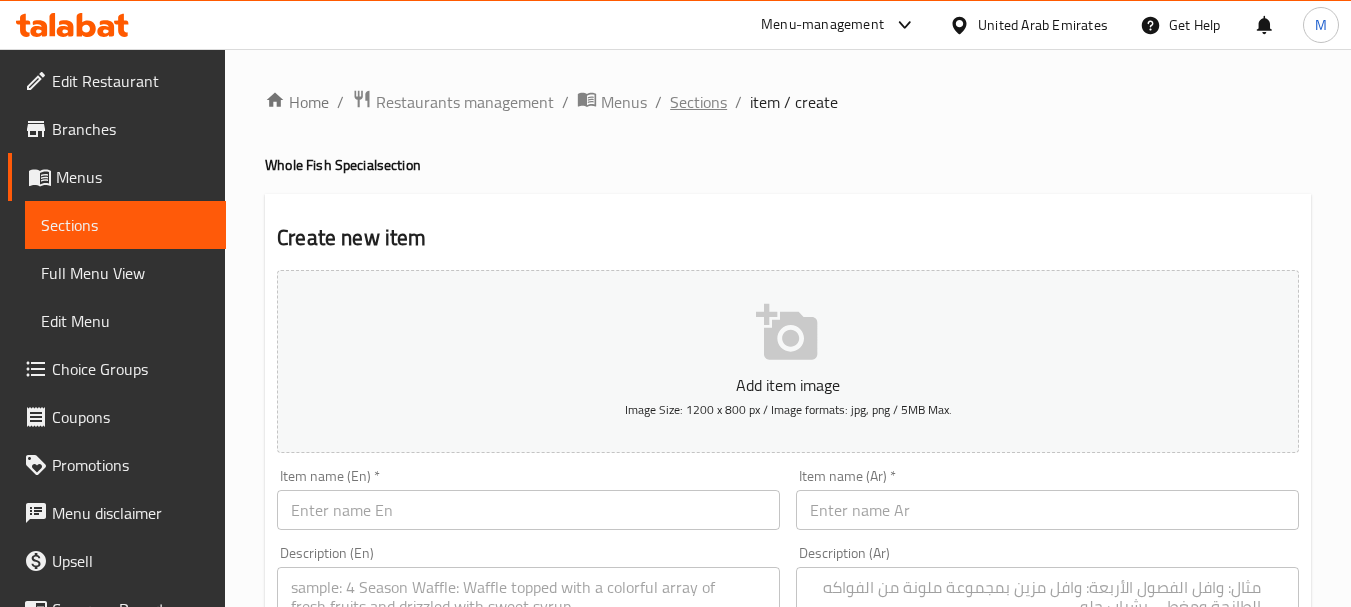 click on "Sections" at bounding box center [698, 102] 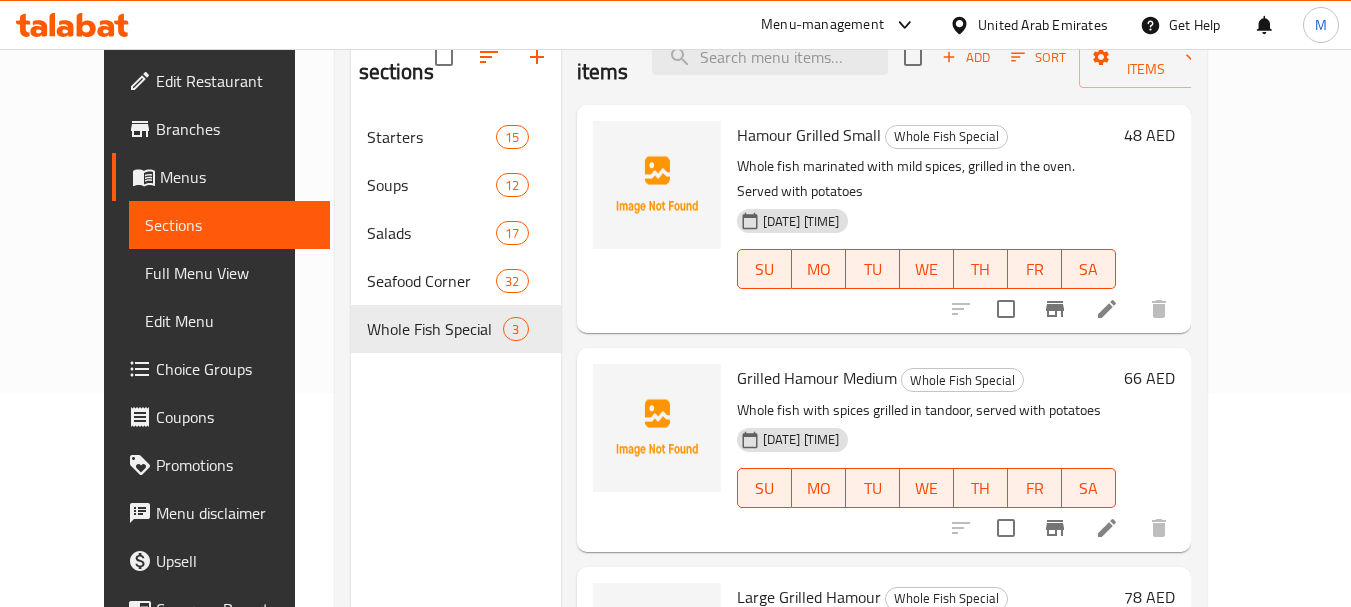 scroll, scrollTop: 180, scrollLeft: 0, axis: vertical 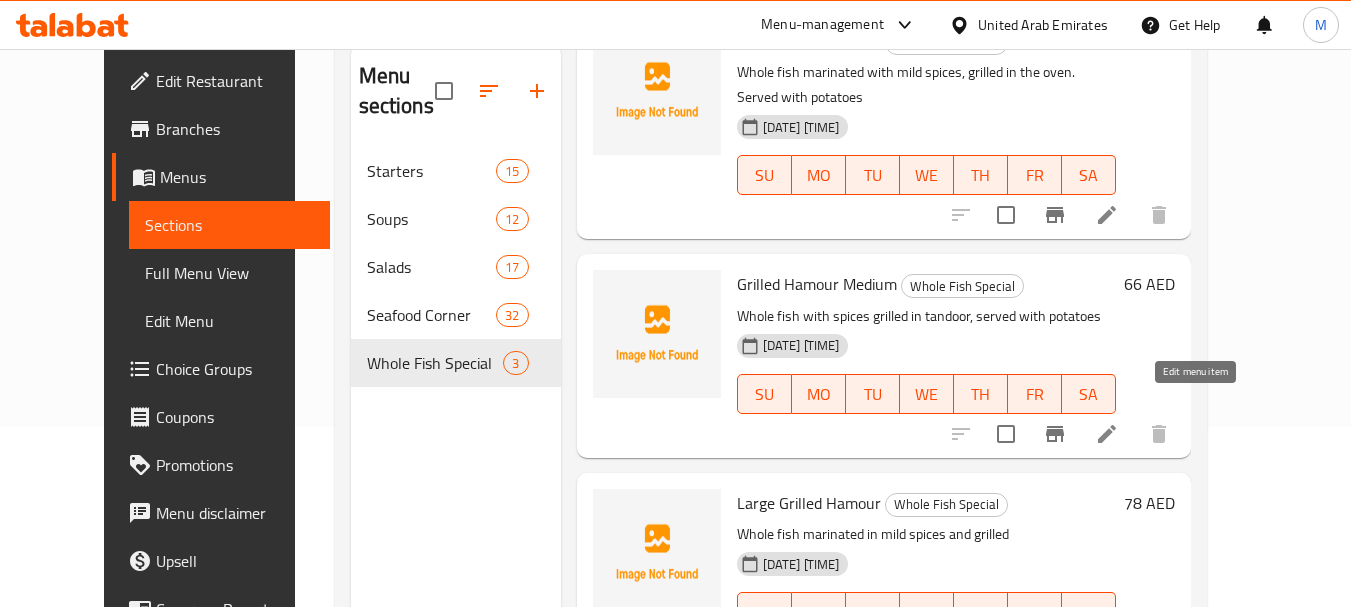 click 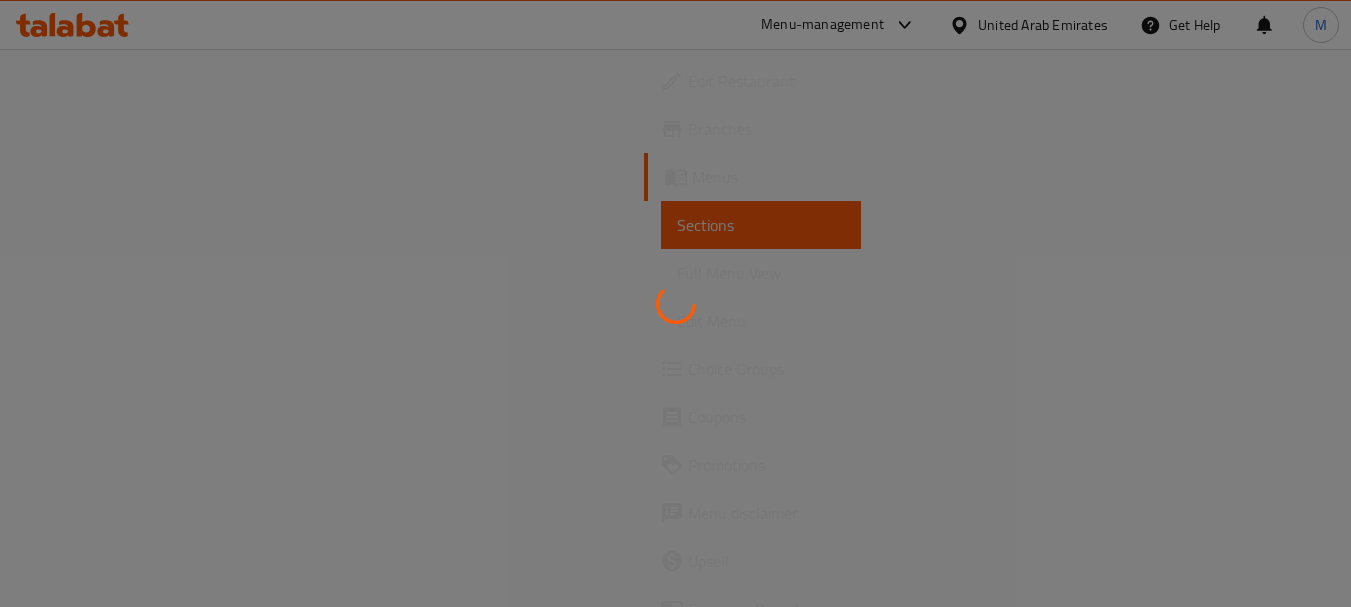 scroll, scrollTop: 0, scrollLeft: 0, axis: both 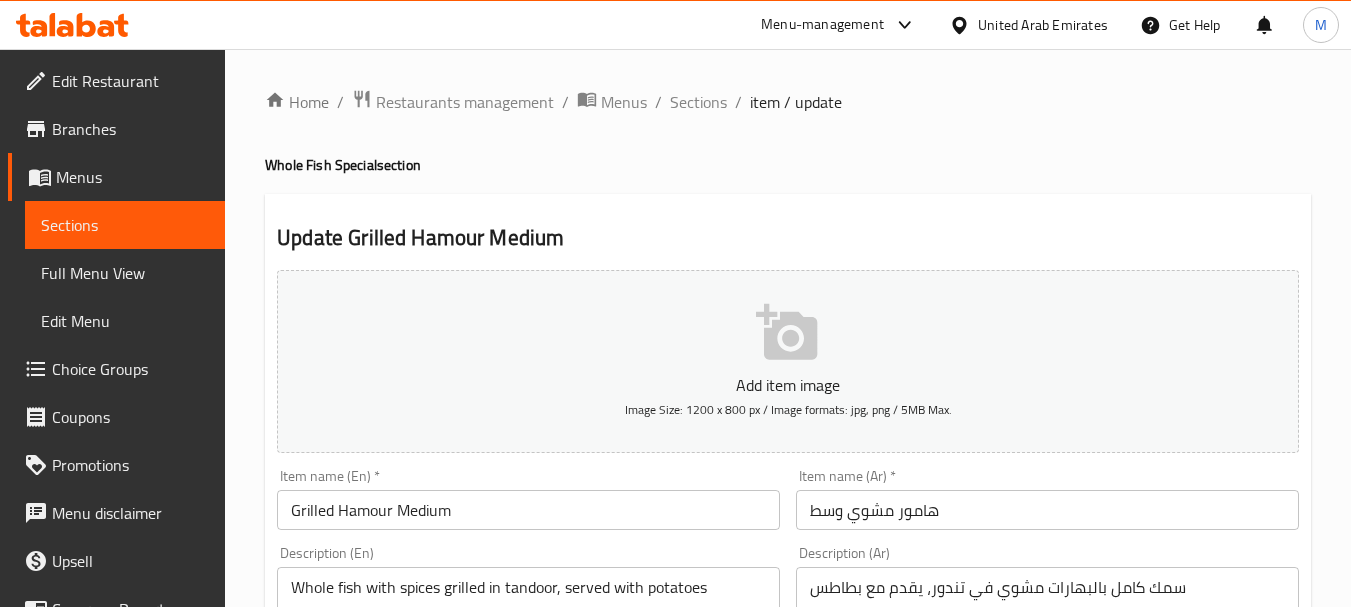 click on "Grilled Hamour Medium" at bounding box center (528, 510) 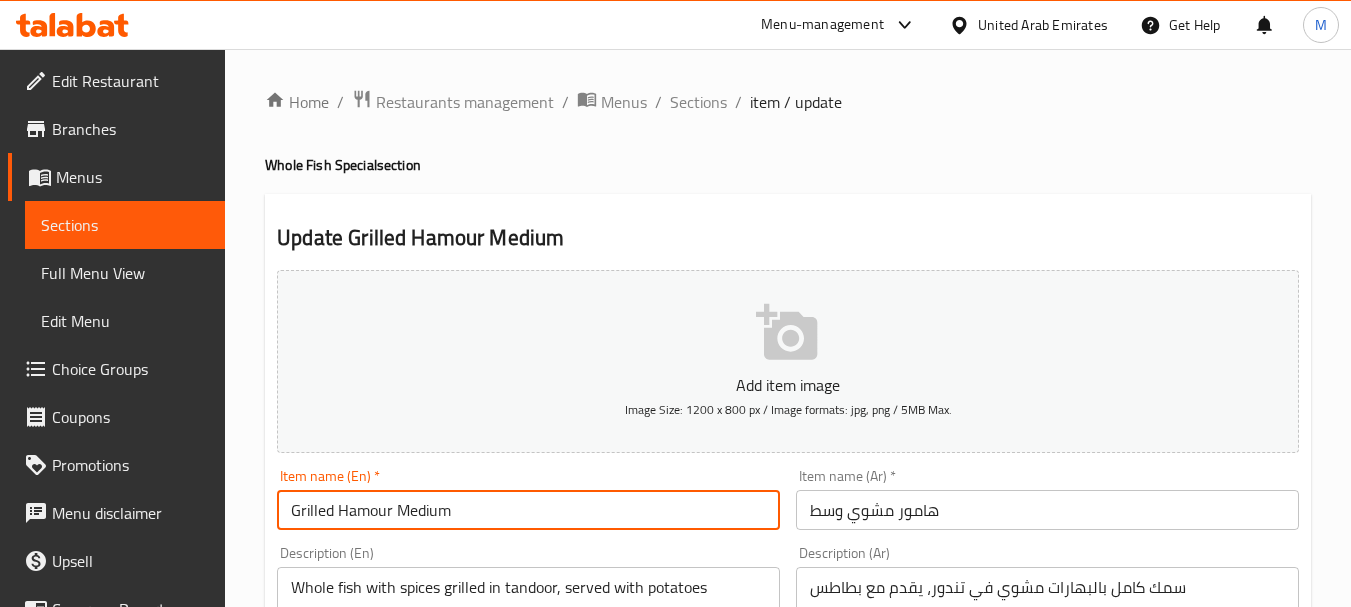 click on "Grilled Hamour Medium" at bounding box center (528, 510) 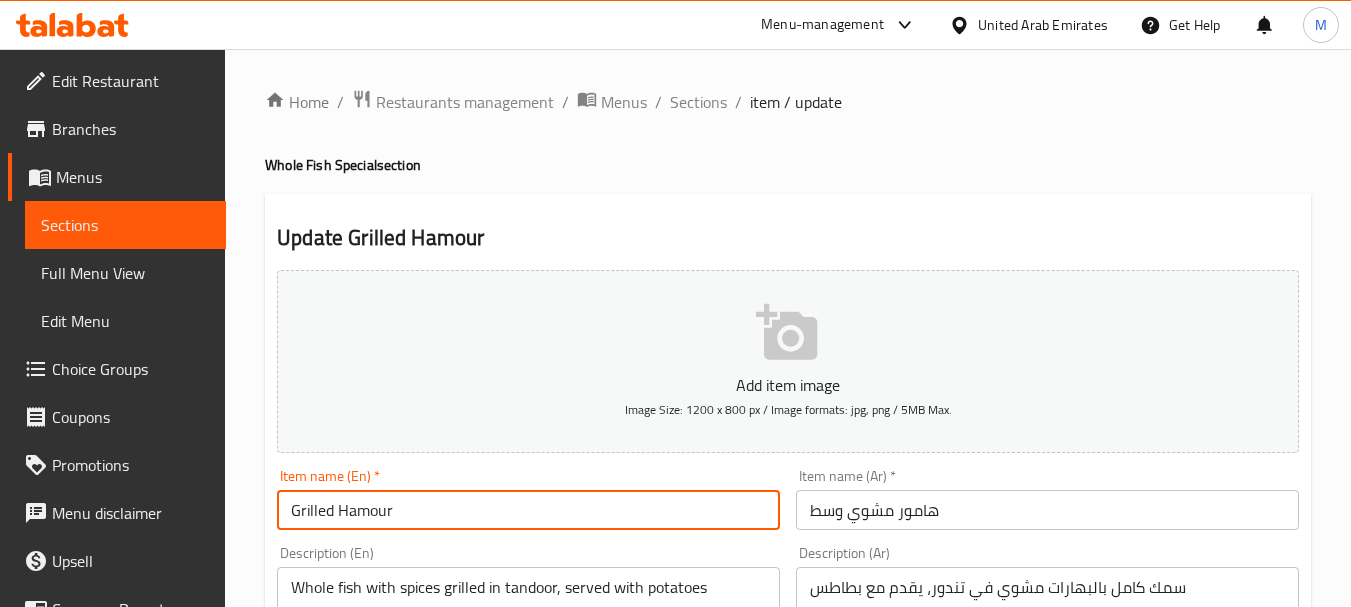 paste on "Medium" 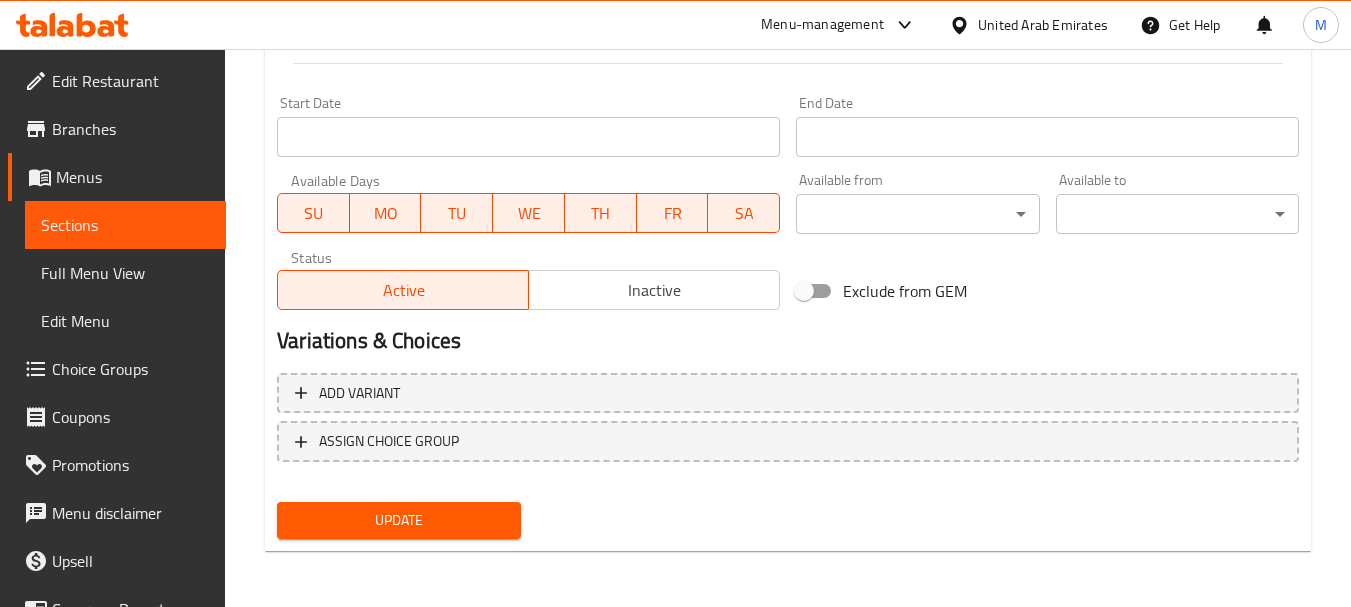 type on "Medium Grilled Hamour" 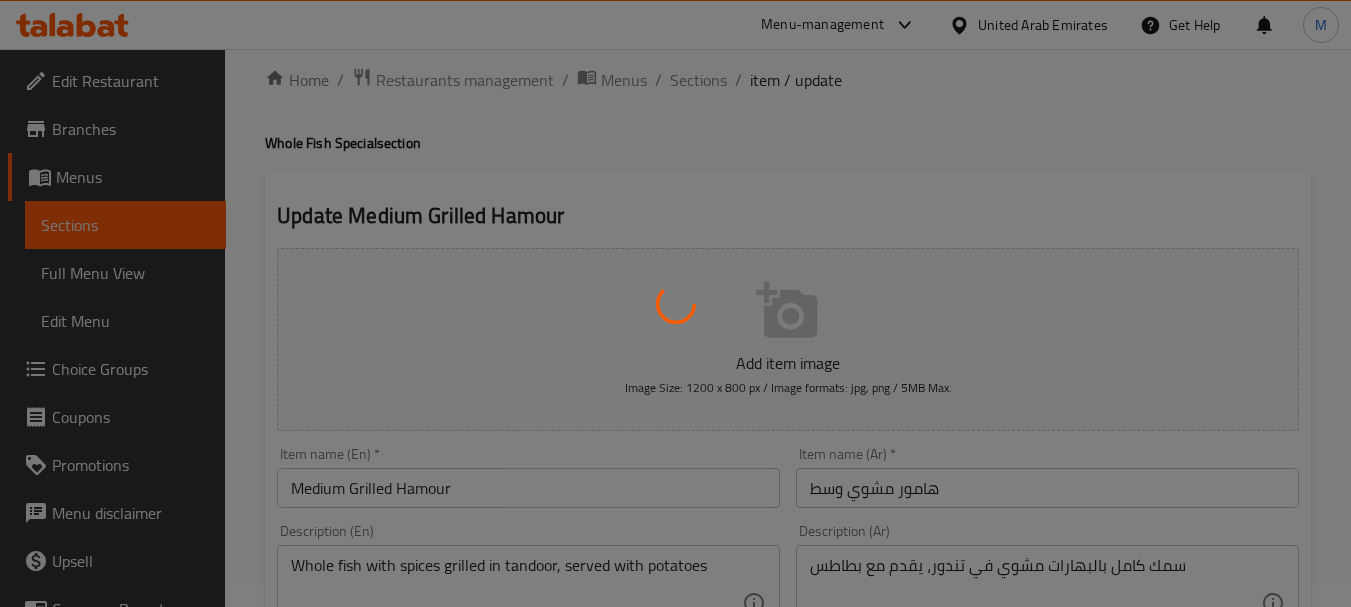 scroll, scrollTop: 10, scrollLeft: 0, axis: vertical 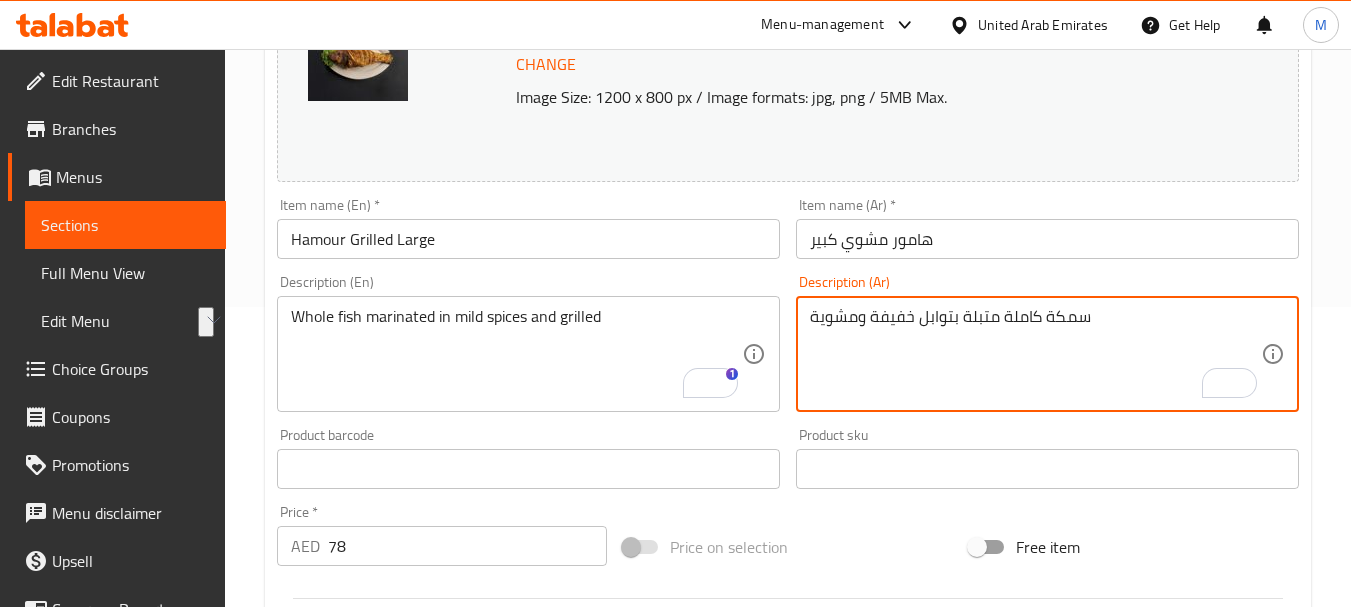click on "Price   * AED 78 Price  *" at bounding box center (442, 535) 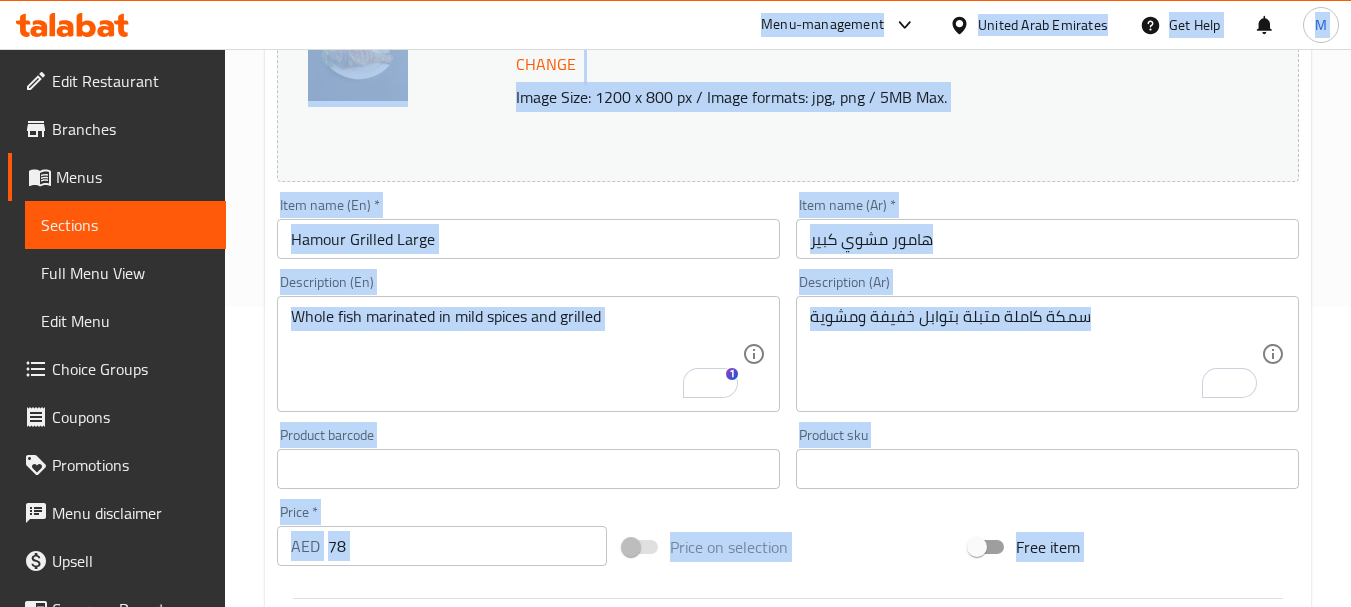 click on "78" at bounding box center (467, 546) 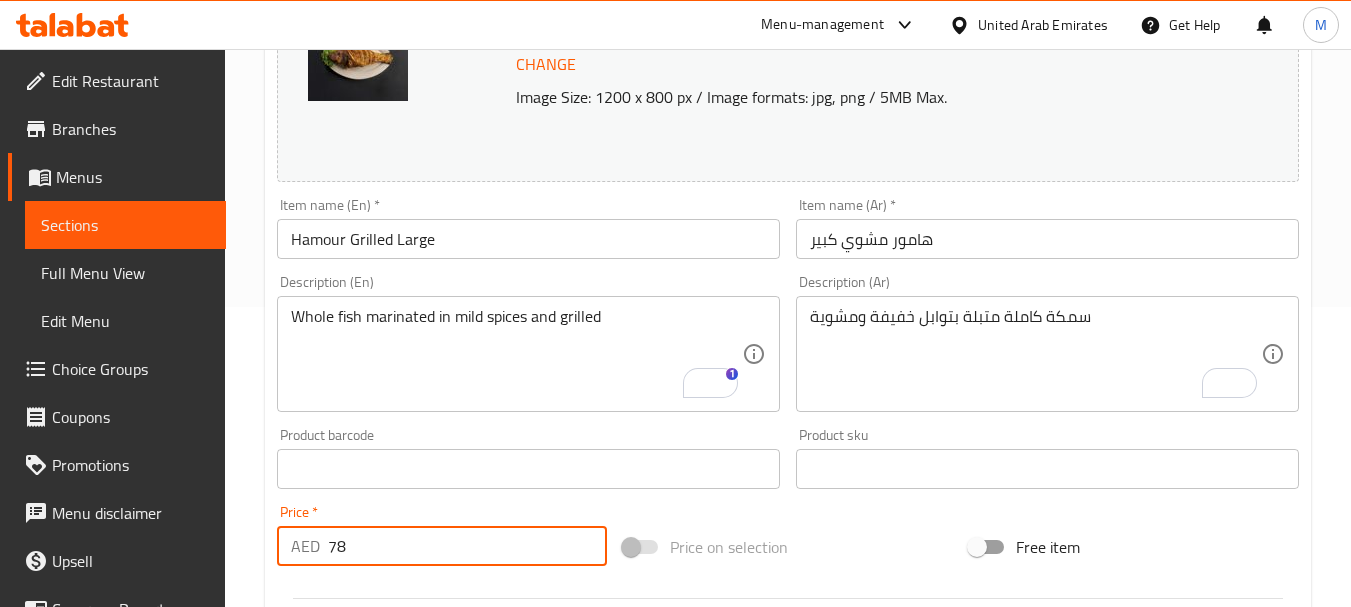 click on "78" at bounding box center [467, 546] 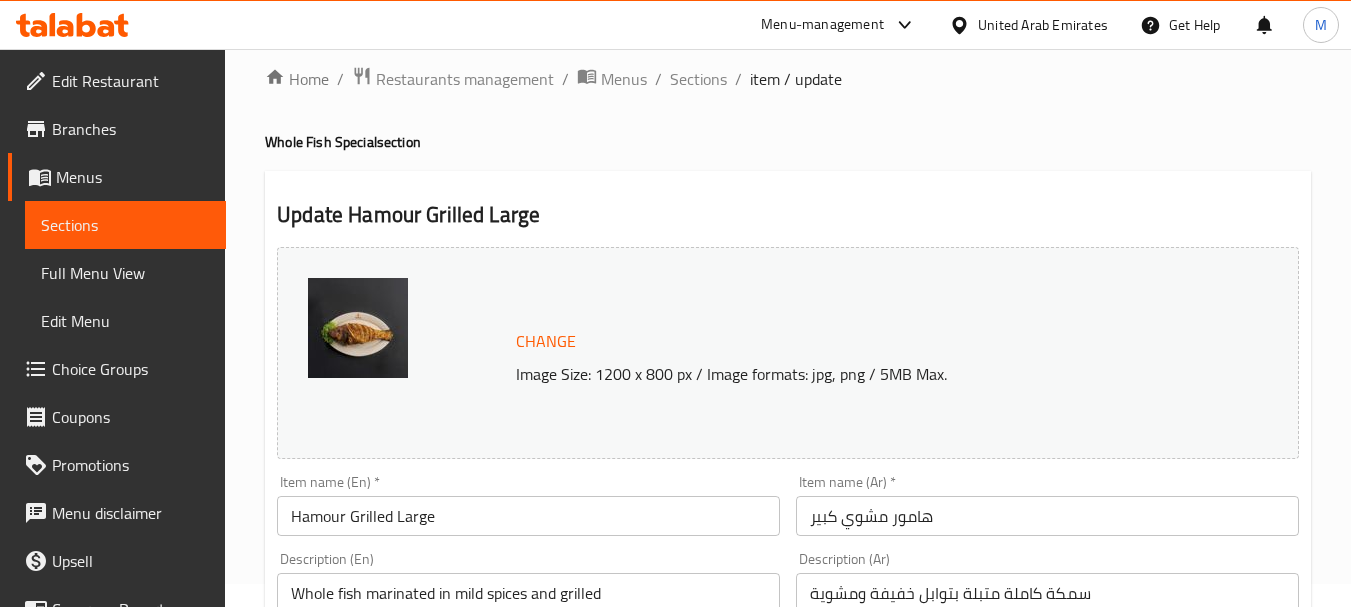 scroll, scrollTop: 0, scrollLeft: 0, axis: both 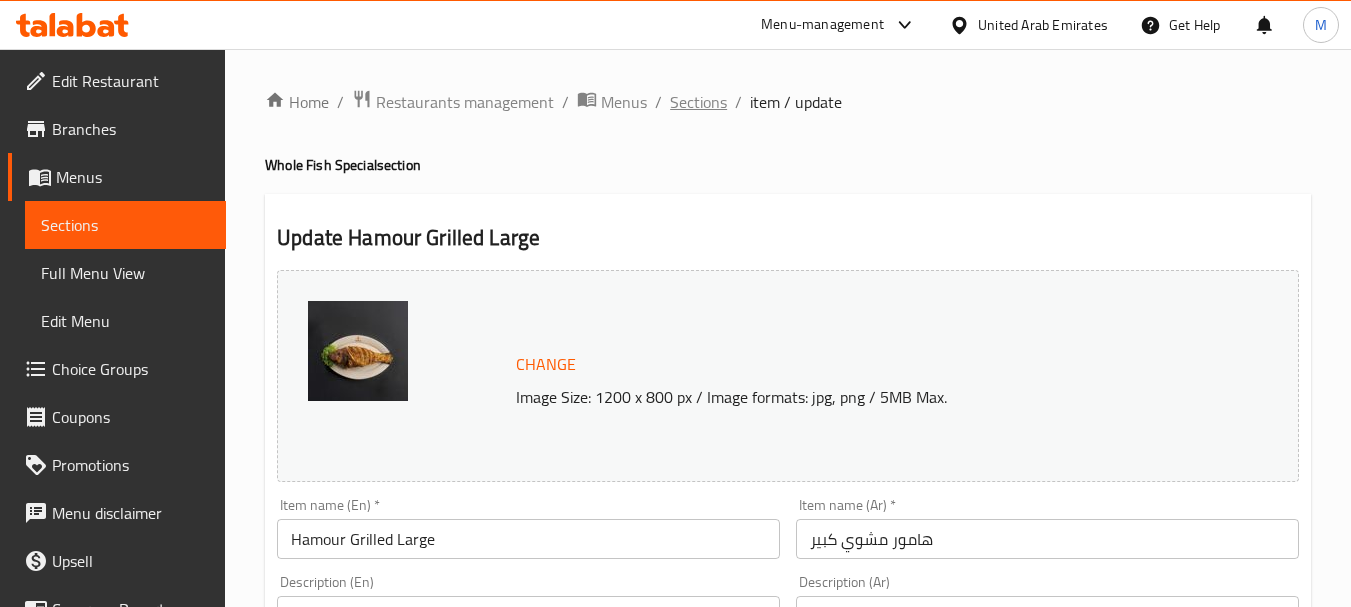 click on "Sections" at bounding box center [698, 102] 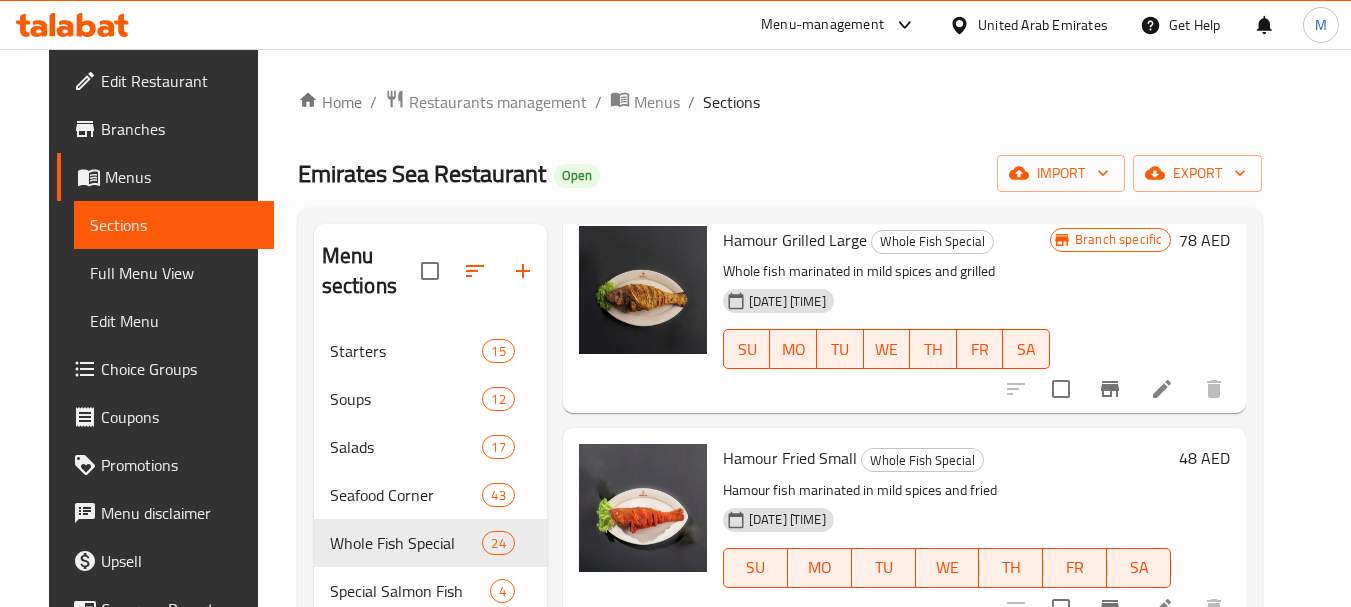 scroll, scrollTop: 600, scrollLeft: 0, axis: vertical 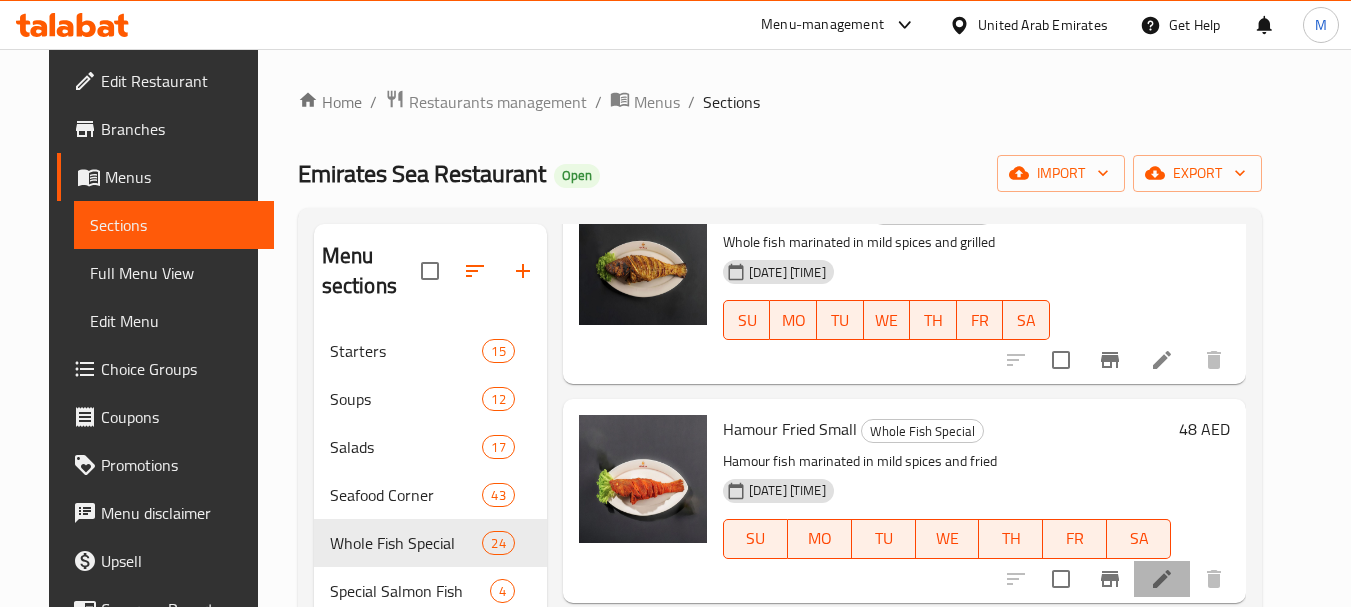 click at bounding box center [1162, 579] 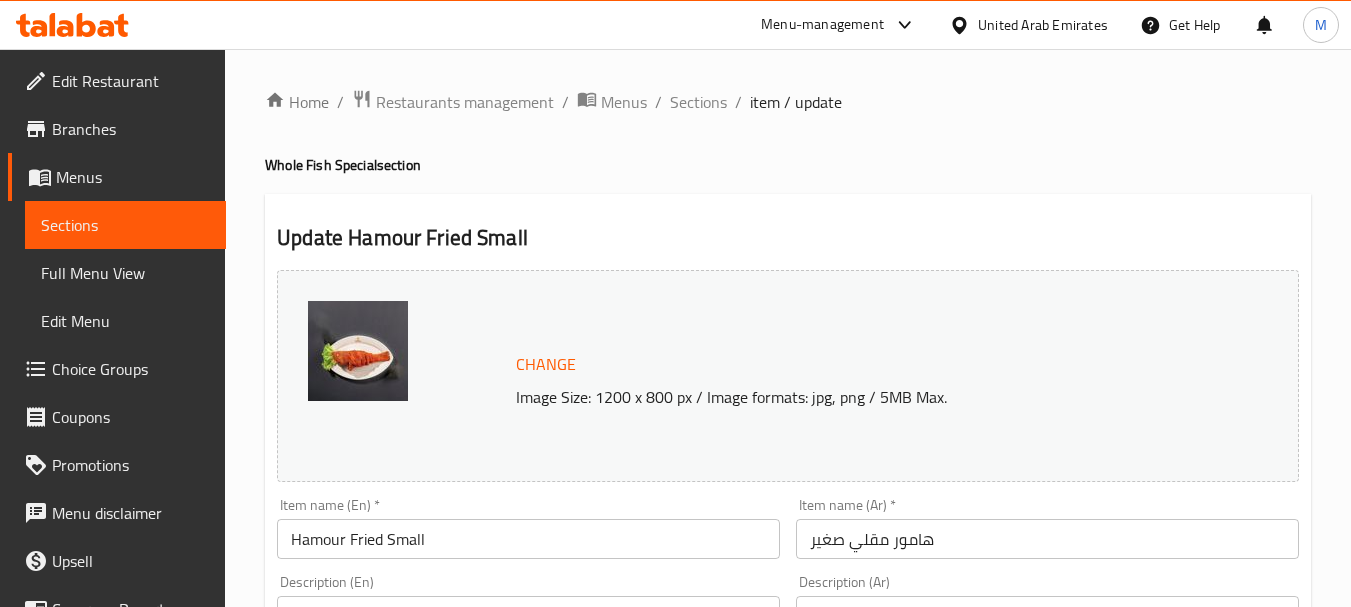 drag, startPoint x: 1174, startPoint y: 559, endPoint x: 405, endPoint y: 549, distance: 769.065 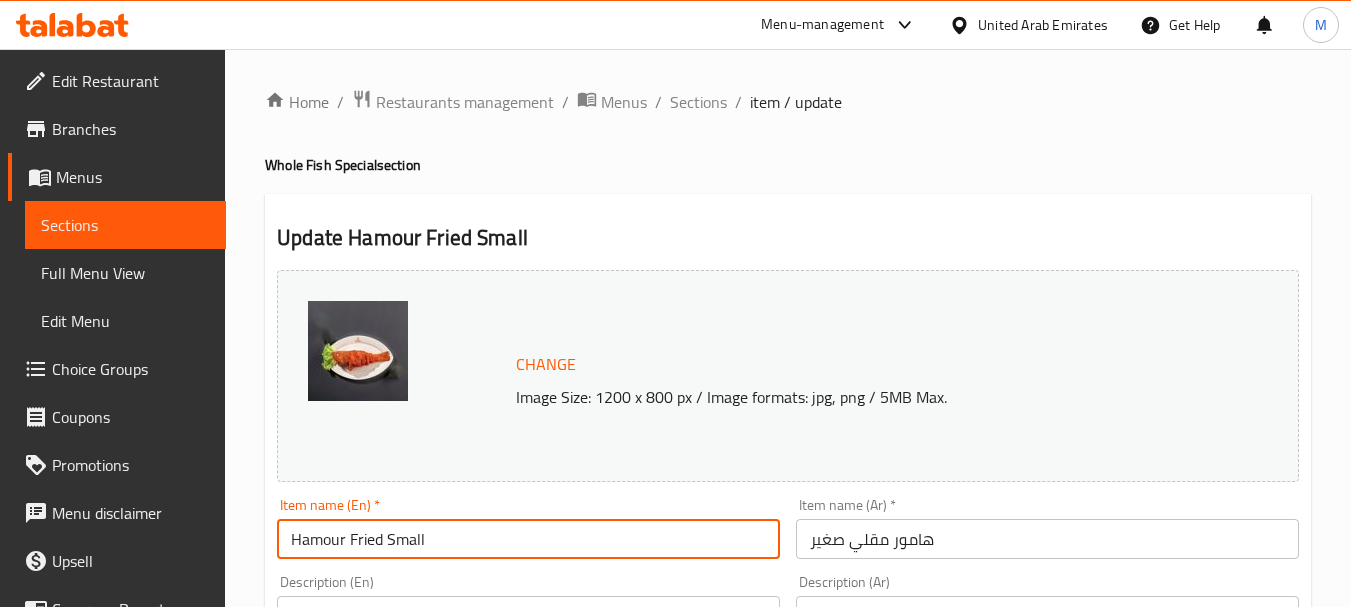 click on "Hamour Fried Small" at bounding box center [528, 539] 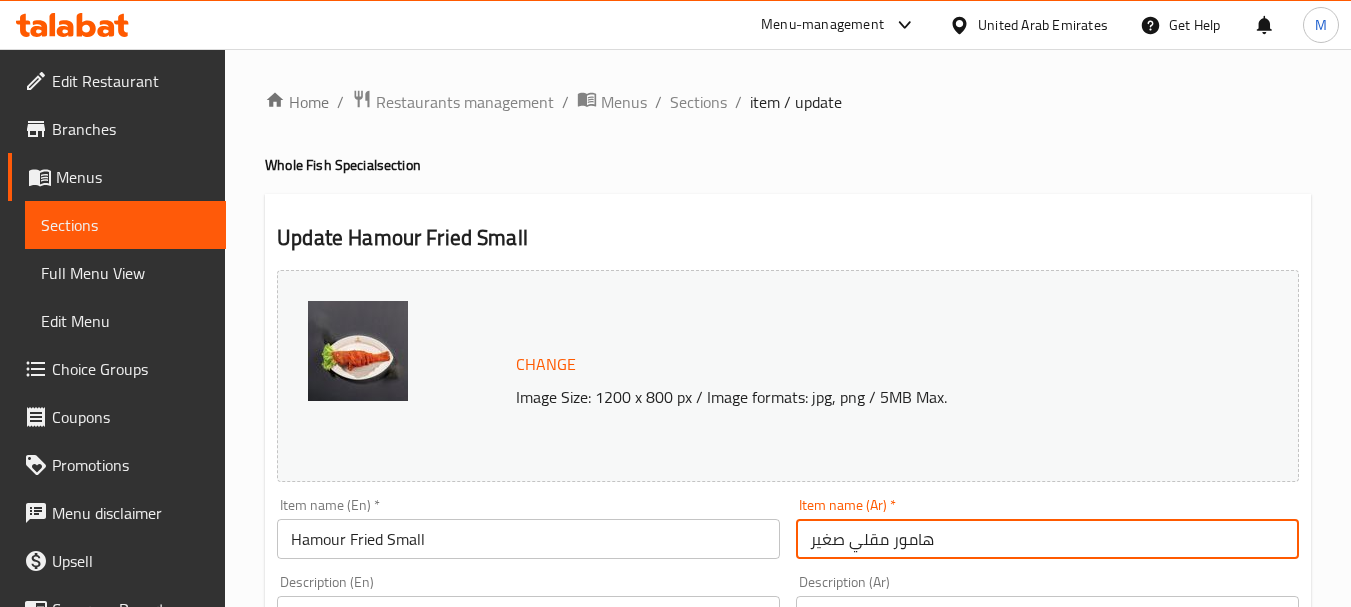click on "هامور مقلي صغير" at bounding box center (1047, 539) 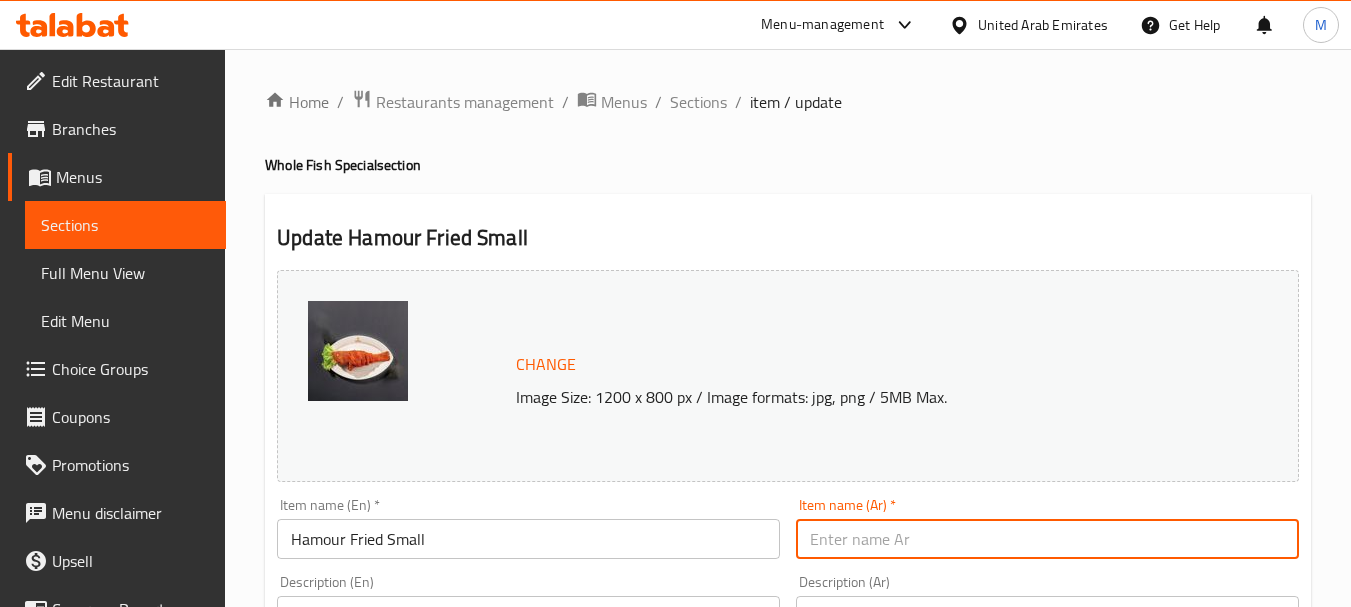 type on "هامور مقلي صغير" 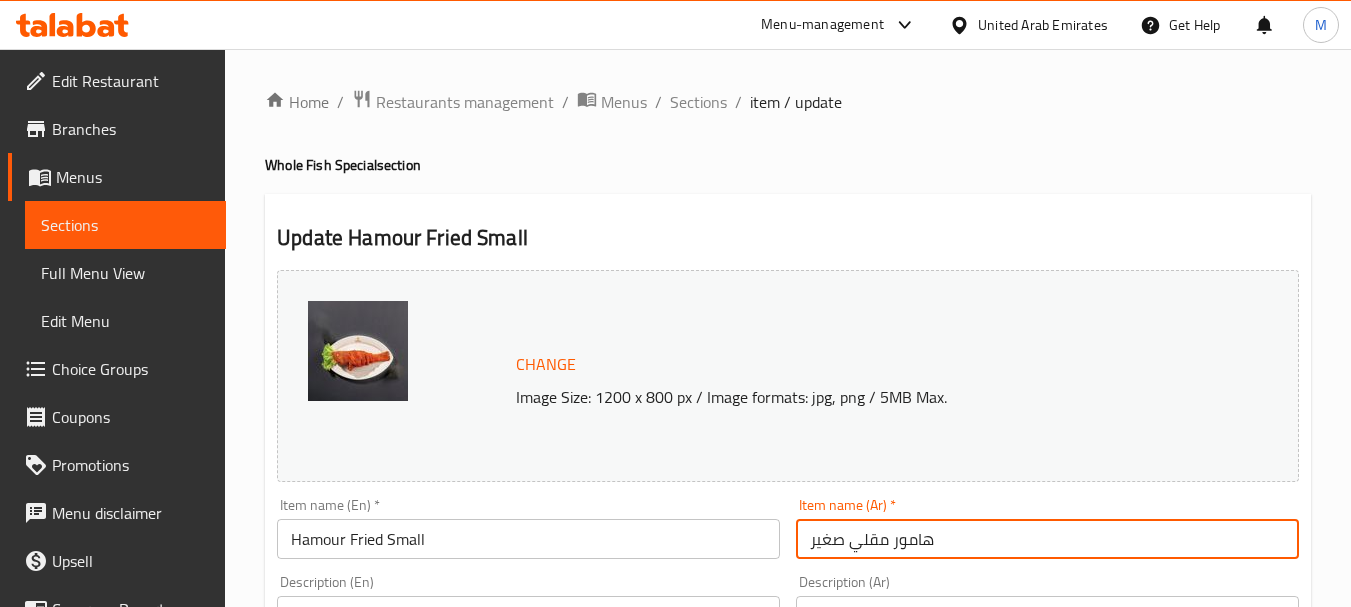 click on "Hamour Fried Small" at bounding box center [528, 539] 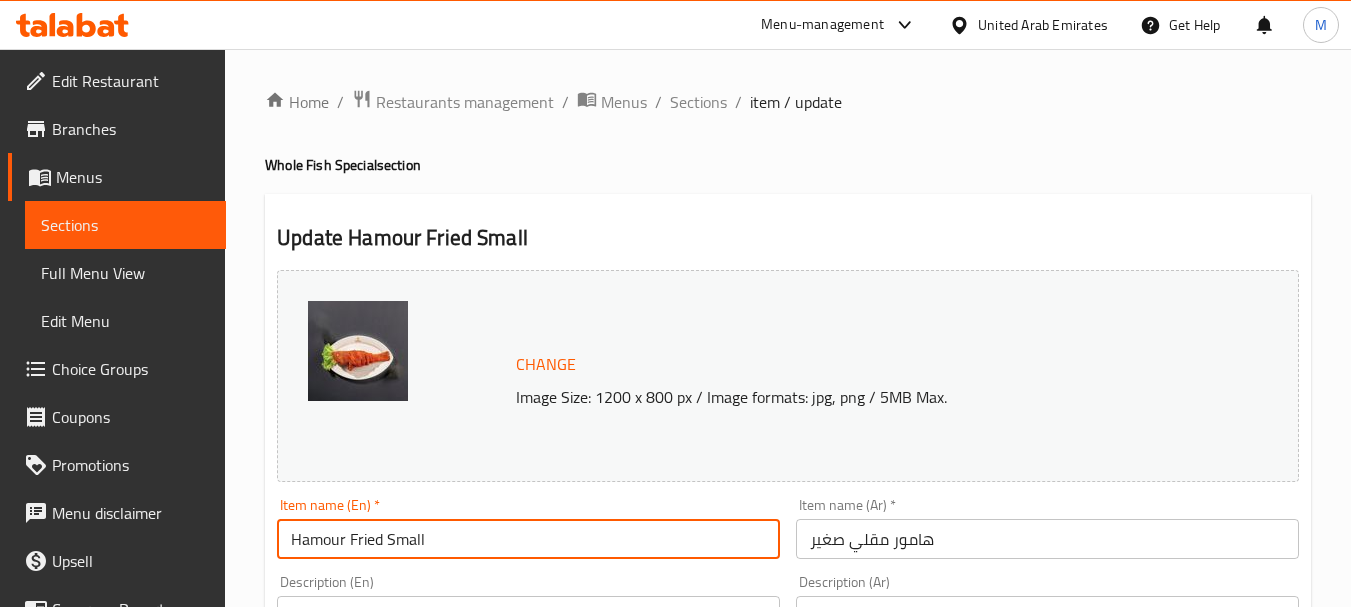 click on "Hamour Fried Small" at bounding box center [528, 539] 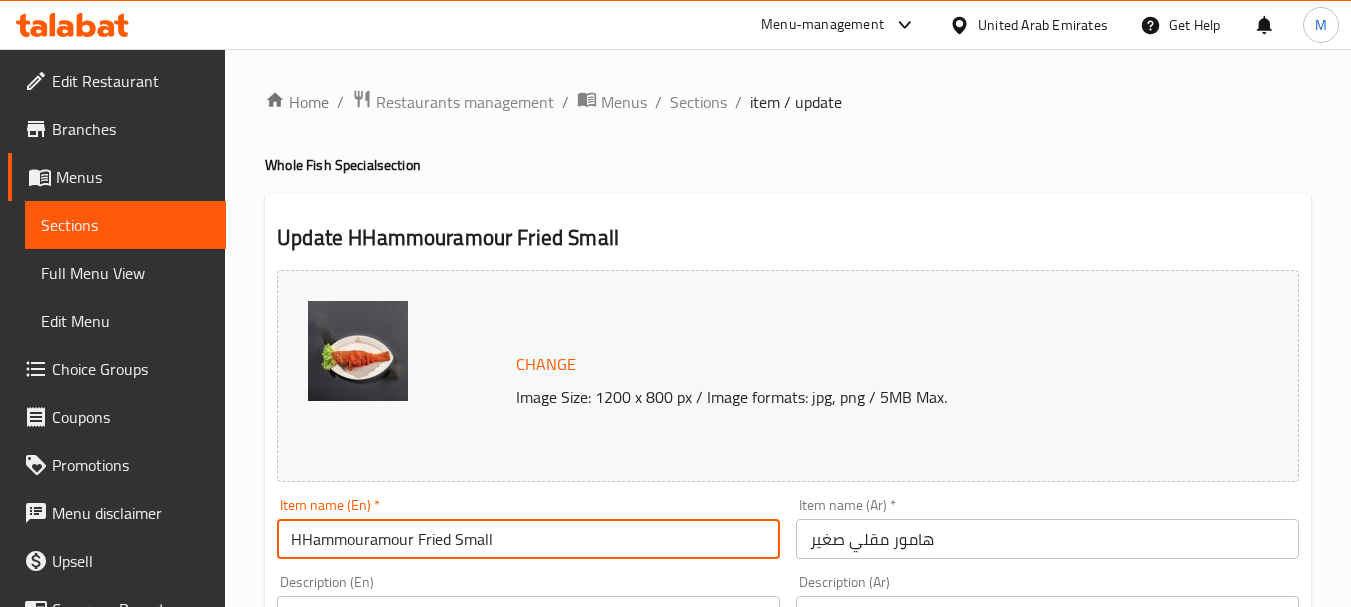 click on "HHammouramour Fried Small" at bounding box center [528, 539] 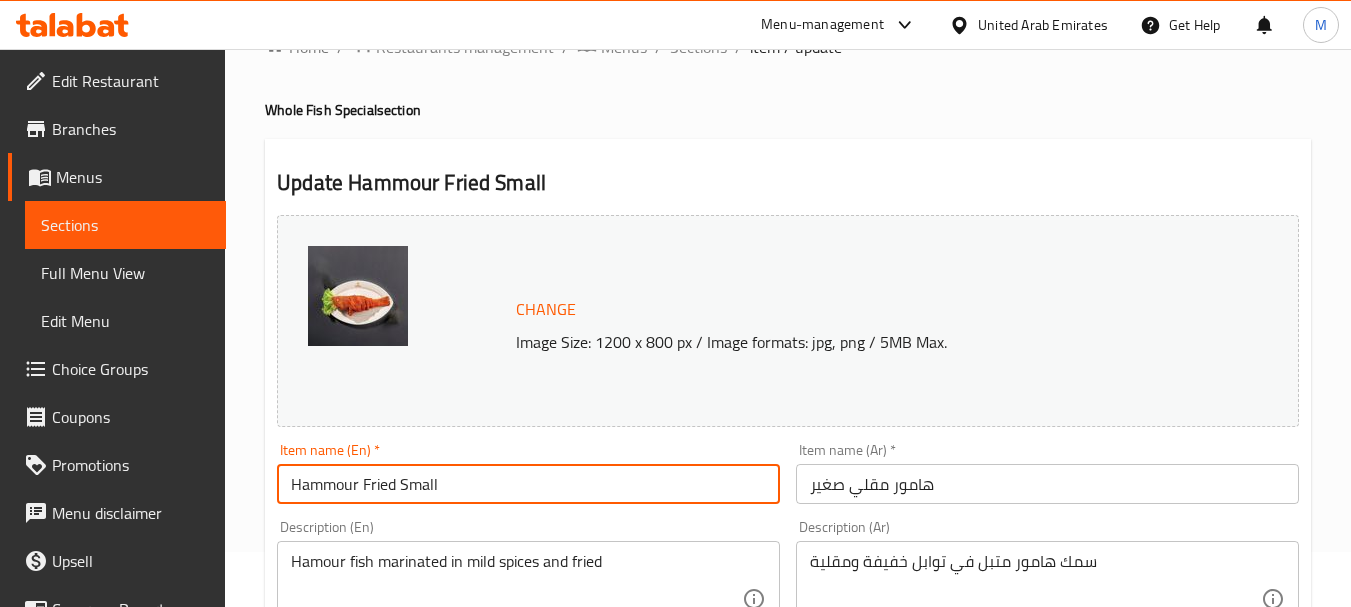 scroll, scrollTop: 100, scrollLeft: 0, axis: vertical 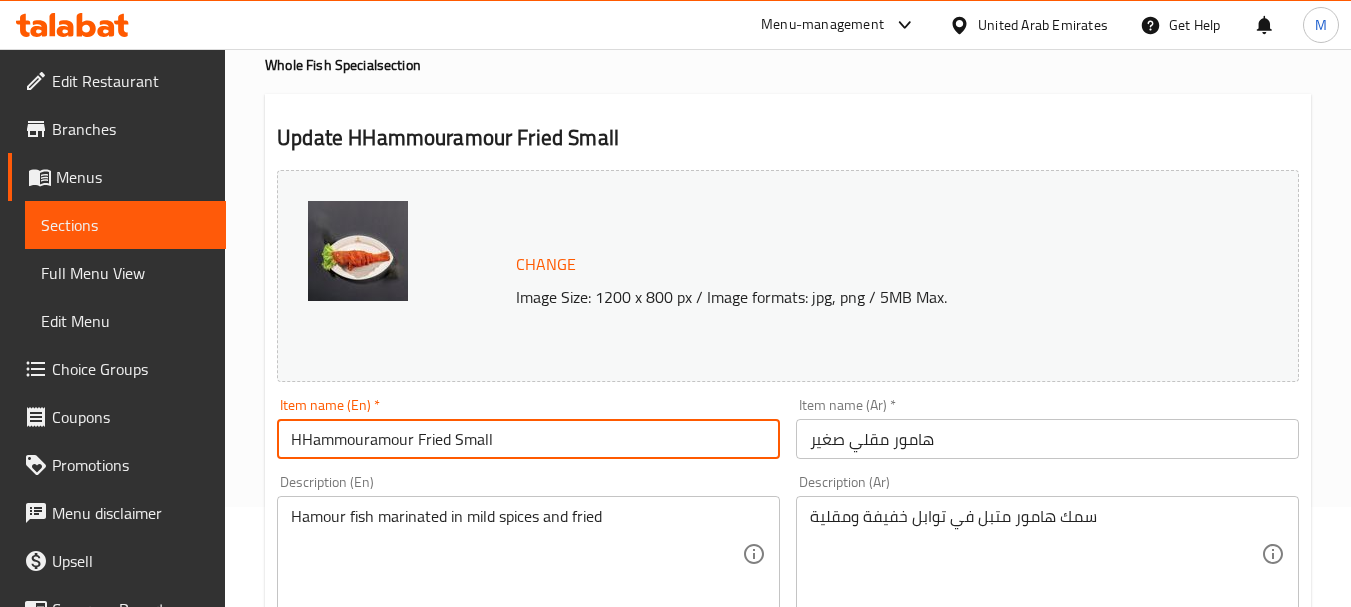 type on "Hamour Fried Small" 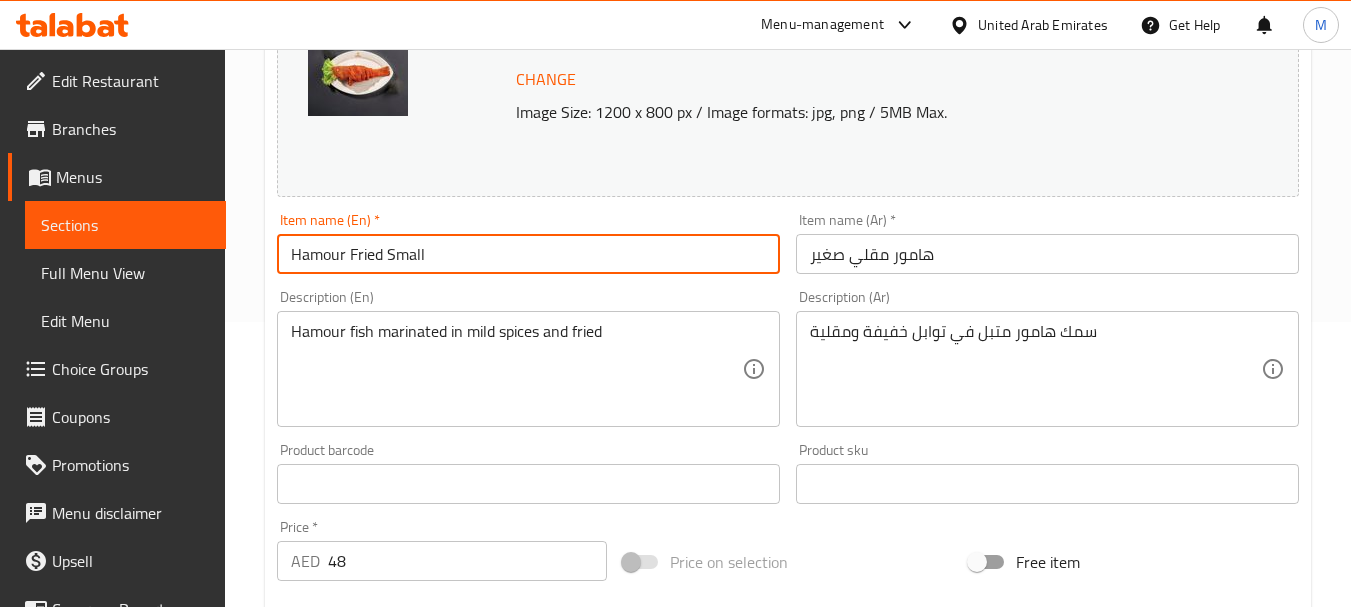 scroll, scrollTop: 300, scrollLeft: 0, axis: vertical 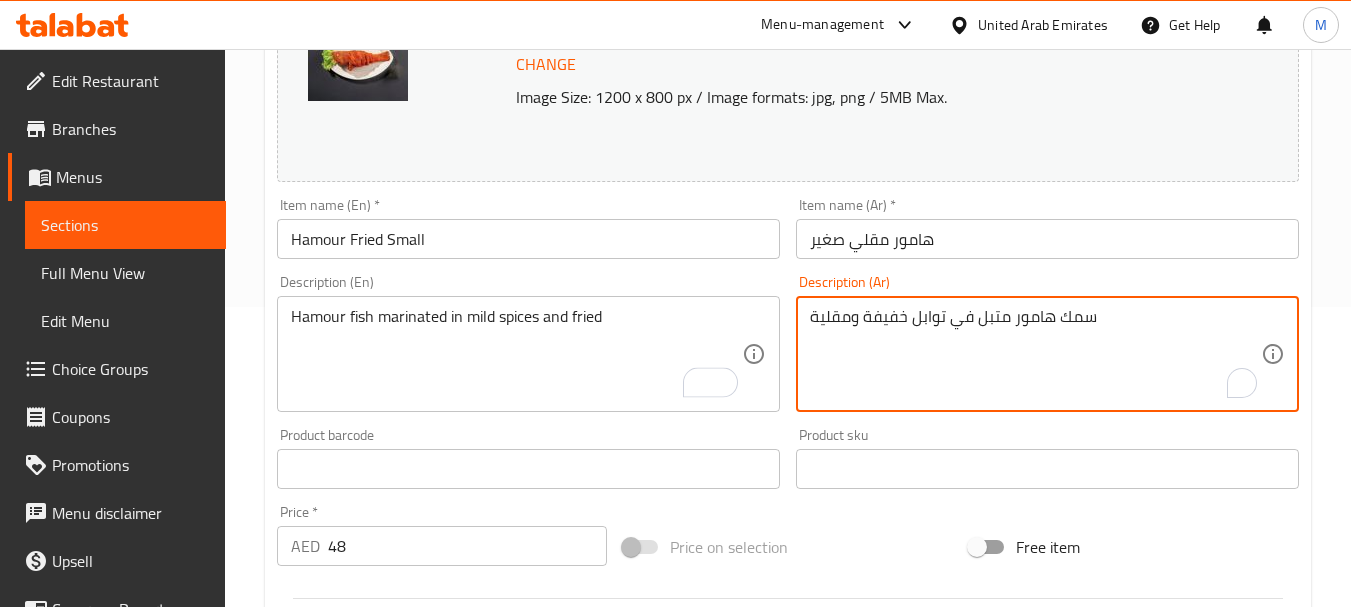 drag, startPoint x: 978, startPoint y: 324, endPoint x: 961, endPoint y: 316, distance: 18.788294 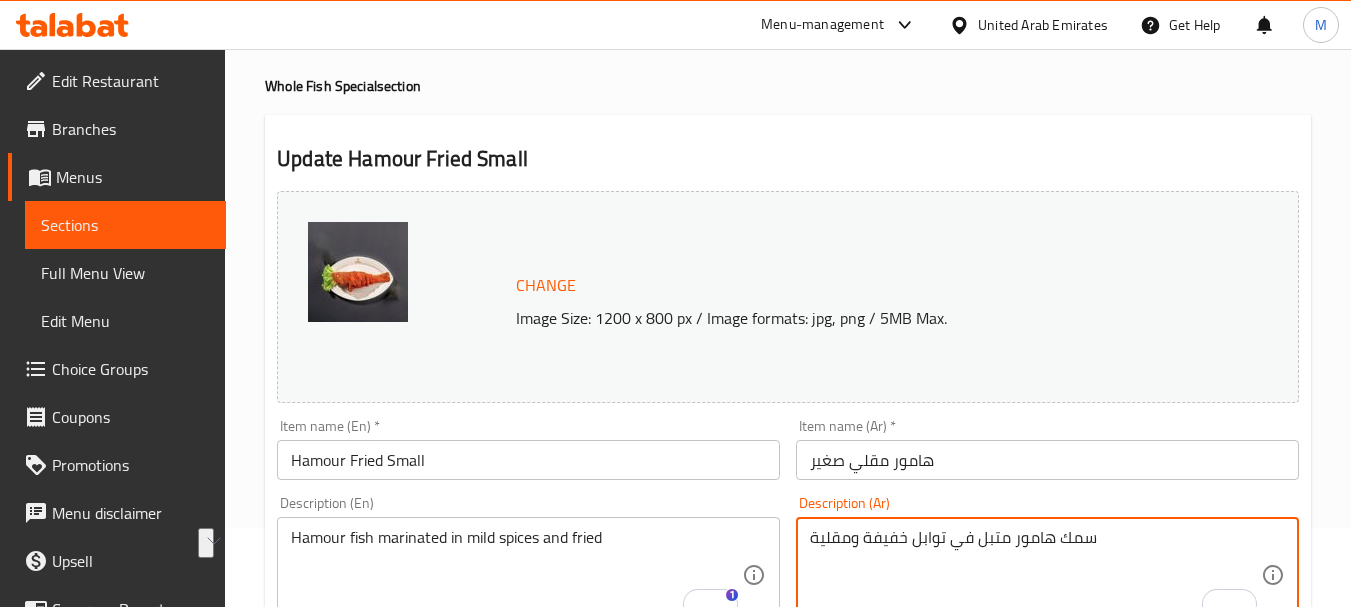 scroll, scrollTop: 0, scrollLeft: 0, axis: both 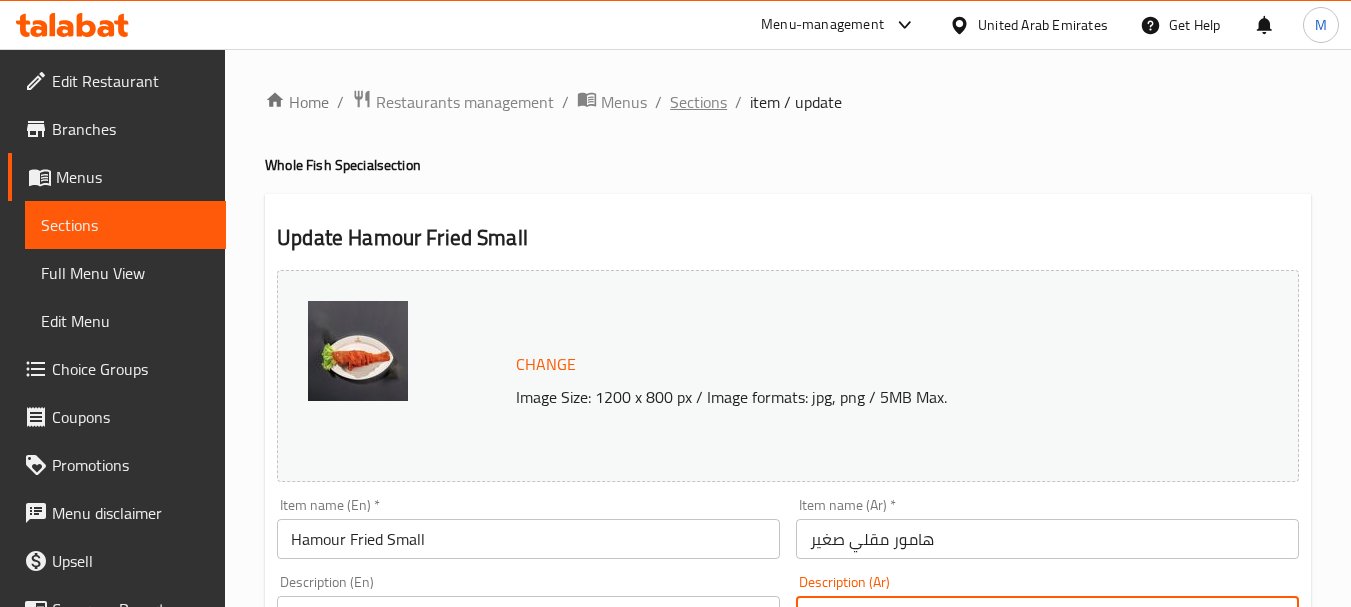 click on "Sections" at bounding box center [698, 102] 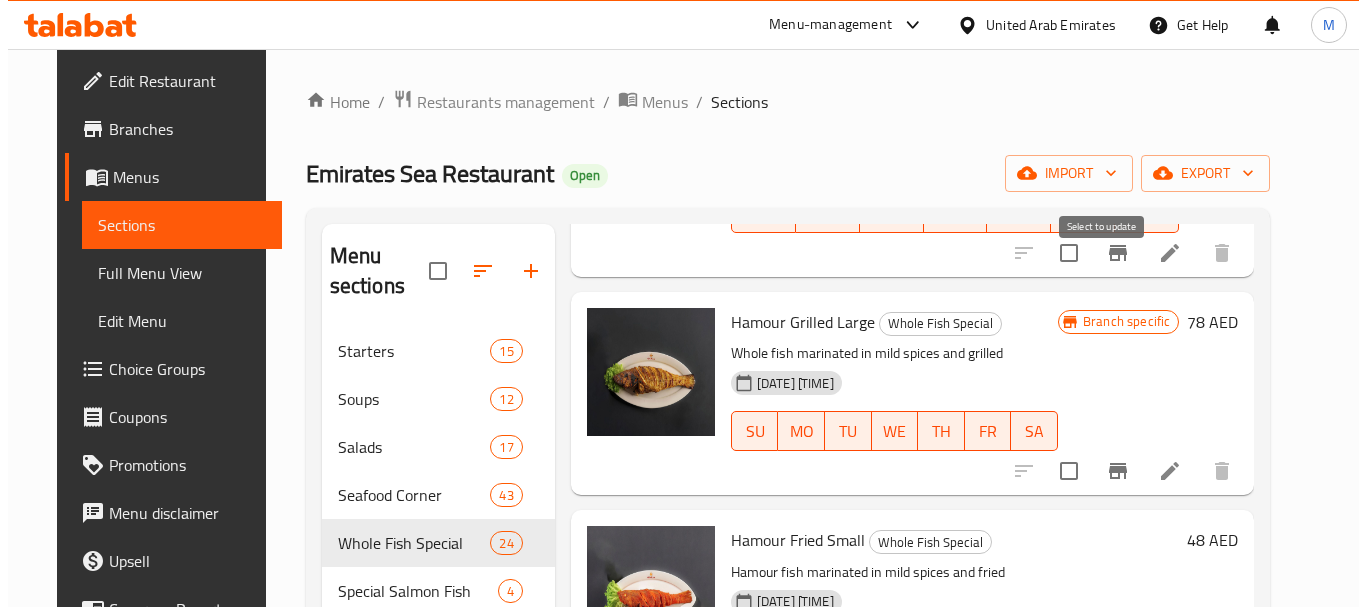 scroll, scrollTop: 500, scrollLeft: 0, axis: vertical 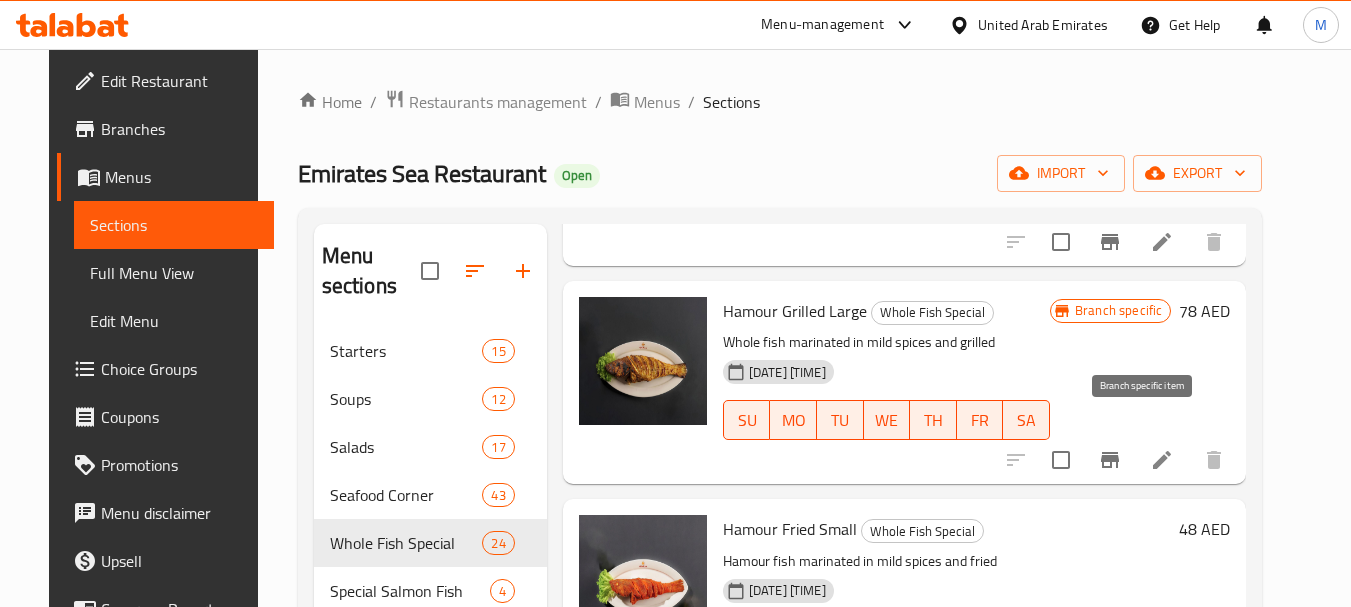 click 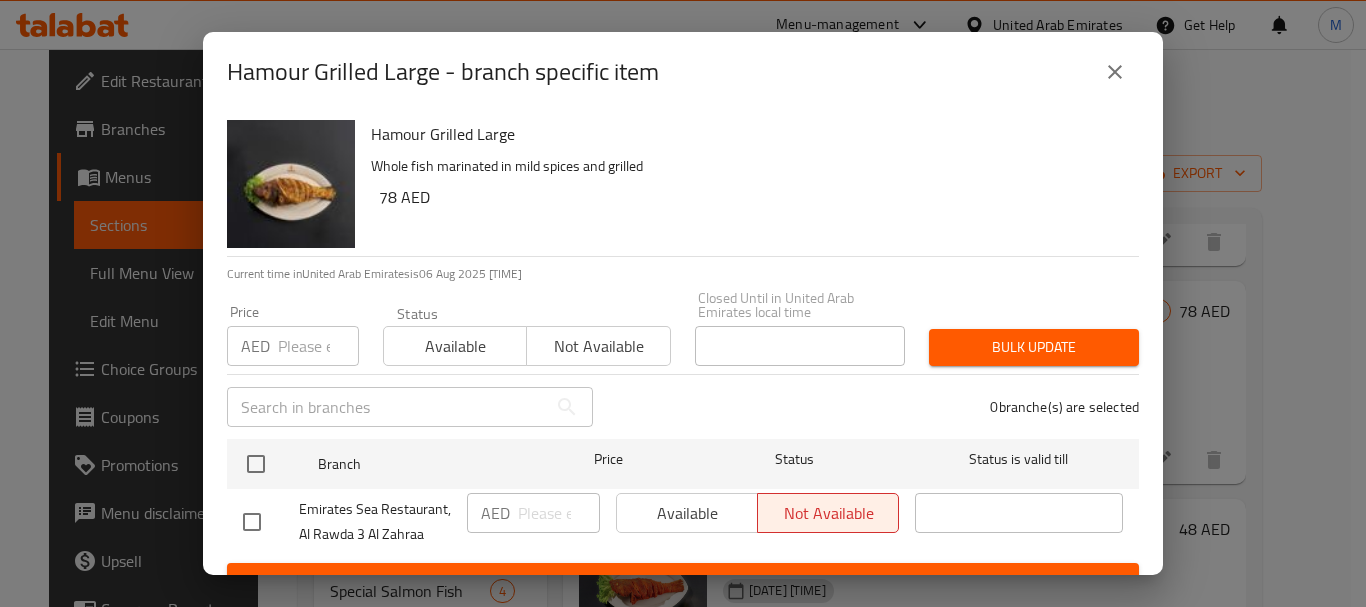 scroll, scrollTop: 58, scrollLeft: 0, axis: vertical 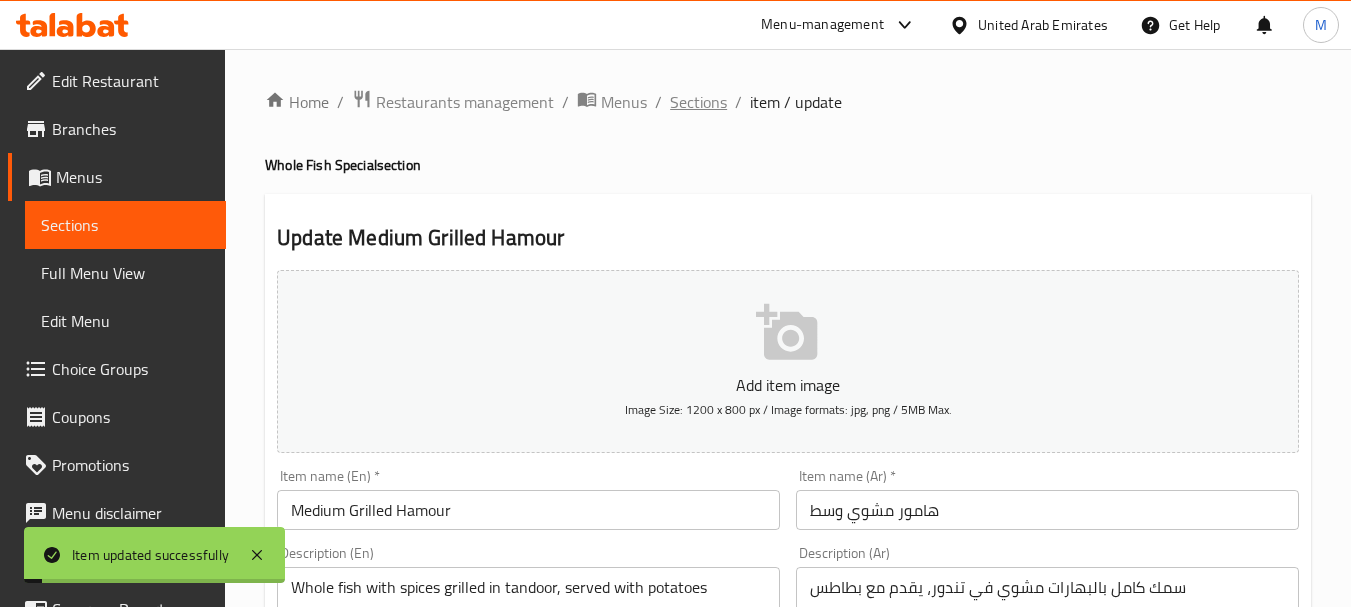 click on "Sections" at bounding box center (698, 102) 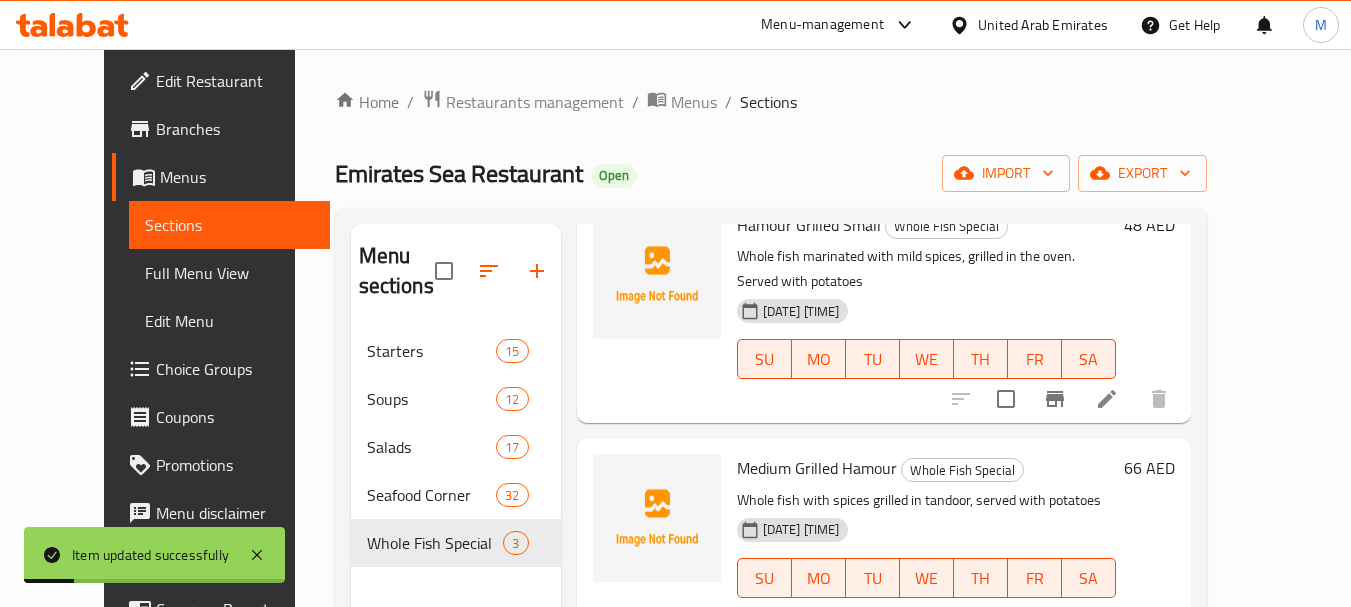 scroll, scrollTop: 128, scrollLeft: 0, axis: vertical 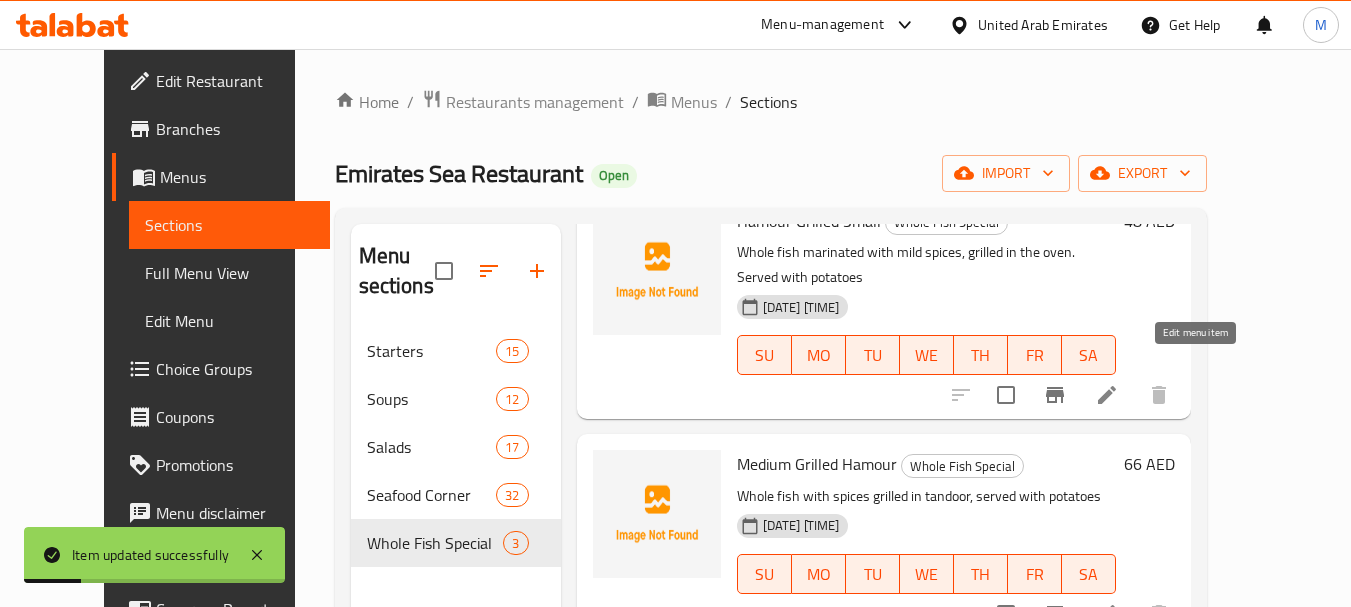 click 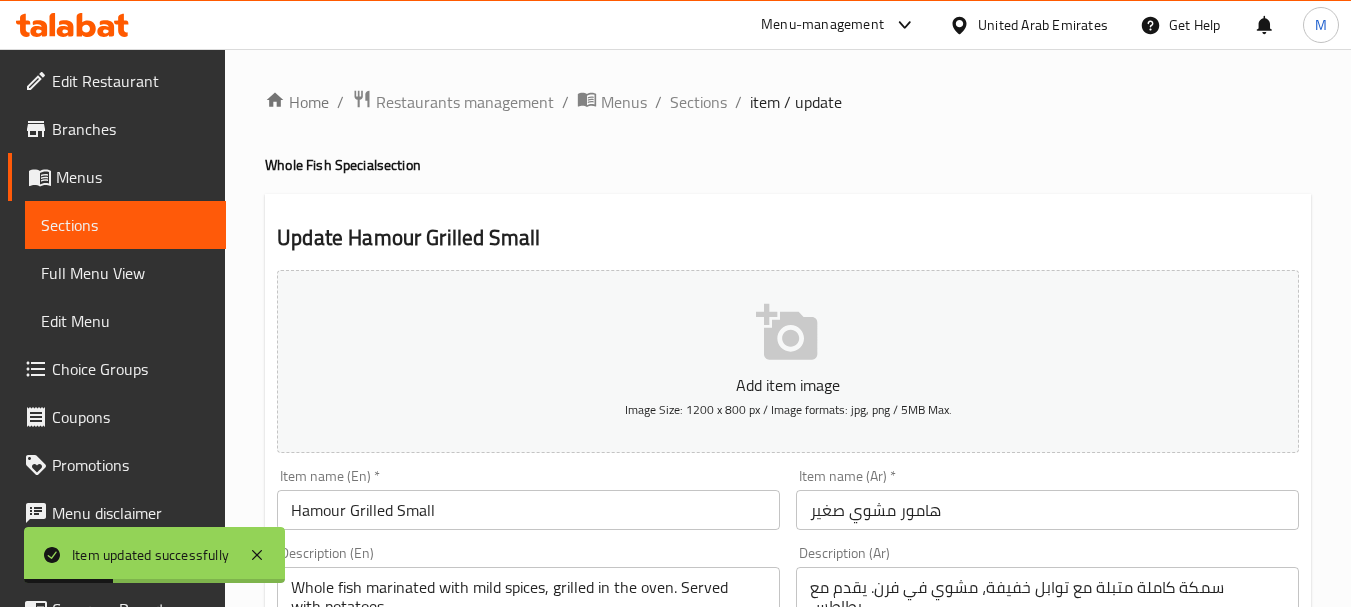 click on "Hamour Grilled Small" at bounding box center (528, 510) 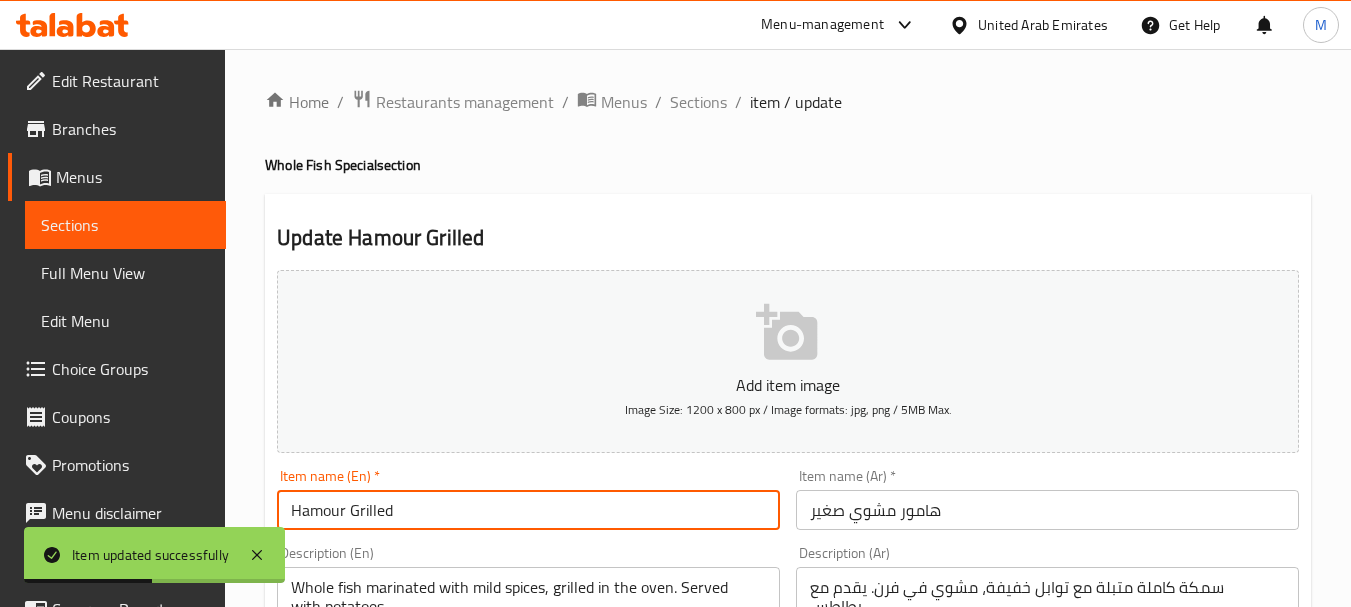 paste on "Small" 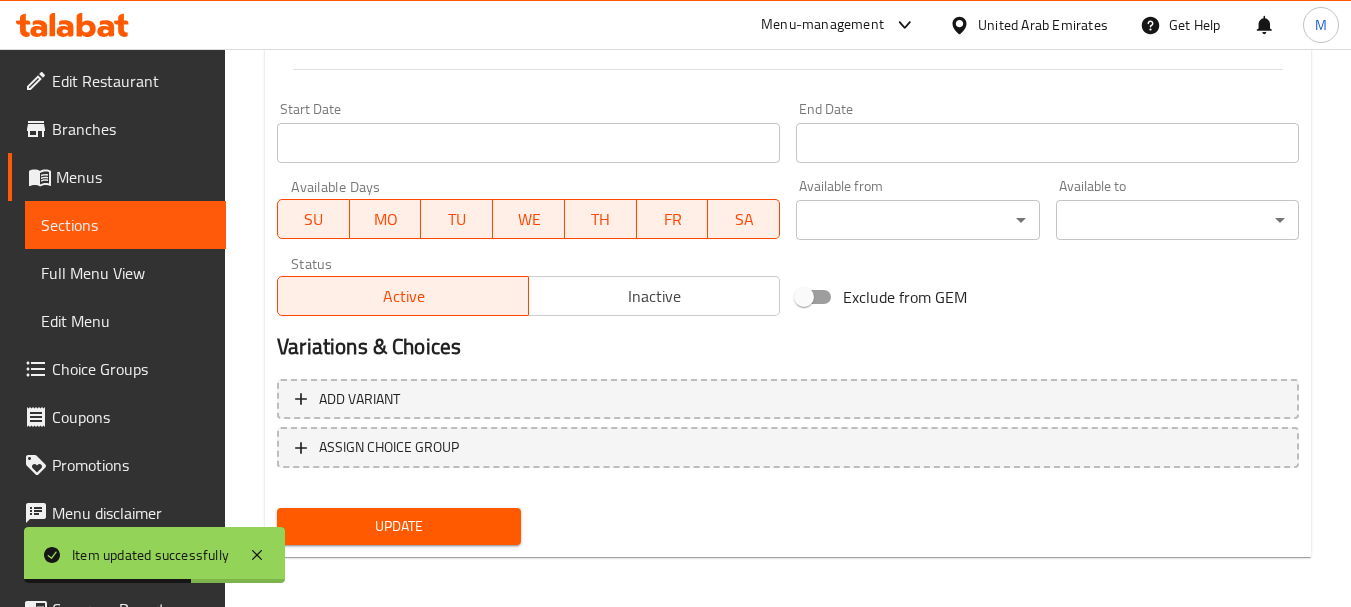 type on "Small Hamour Grilled" 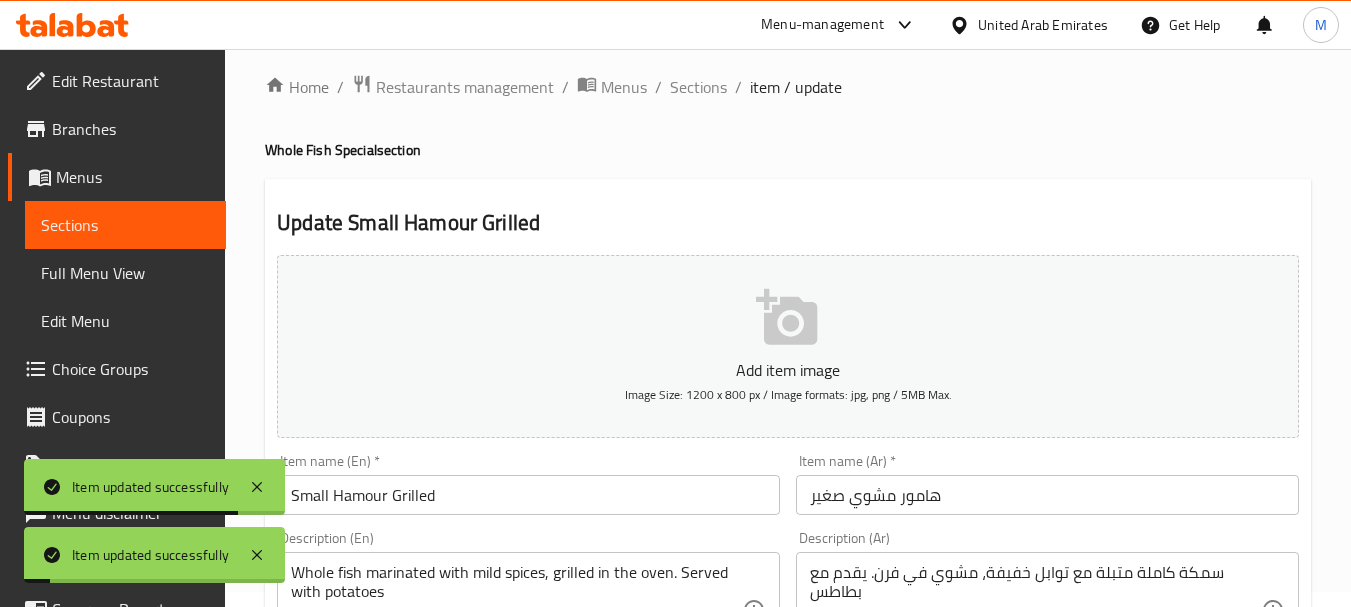 scroll, scrollTop: 0, scrollLeft: 0, axis: both 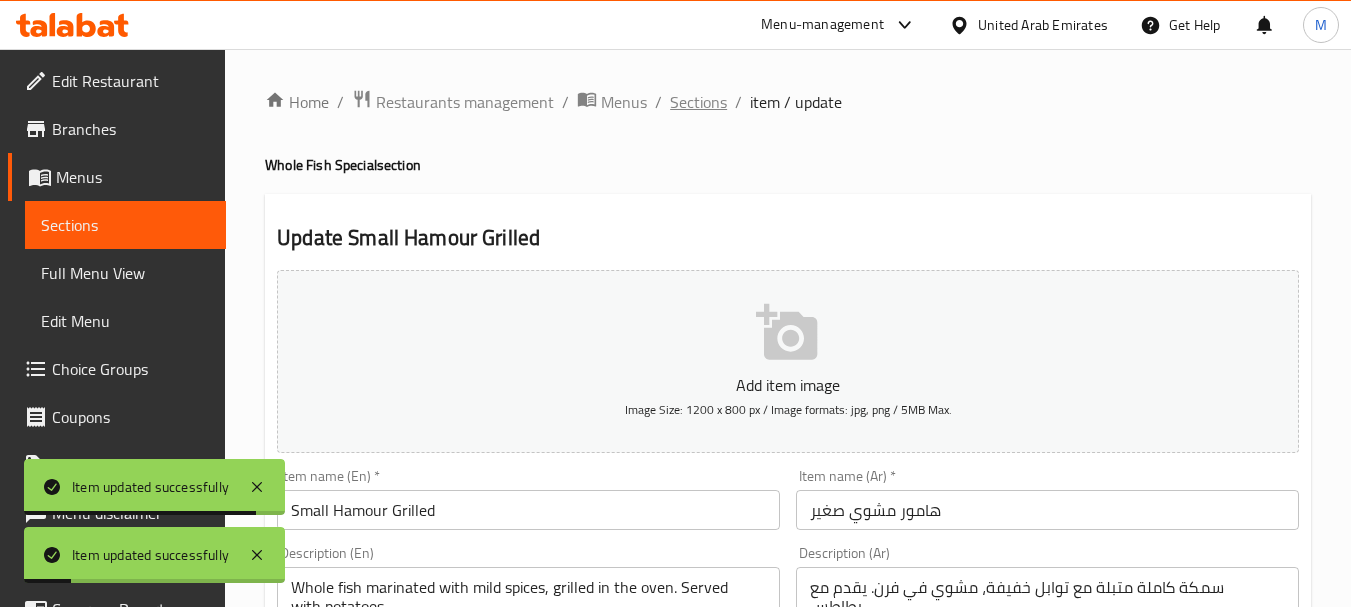click on "Sections" at bounding box center [698, 102] 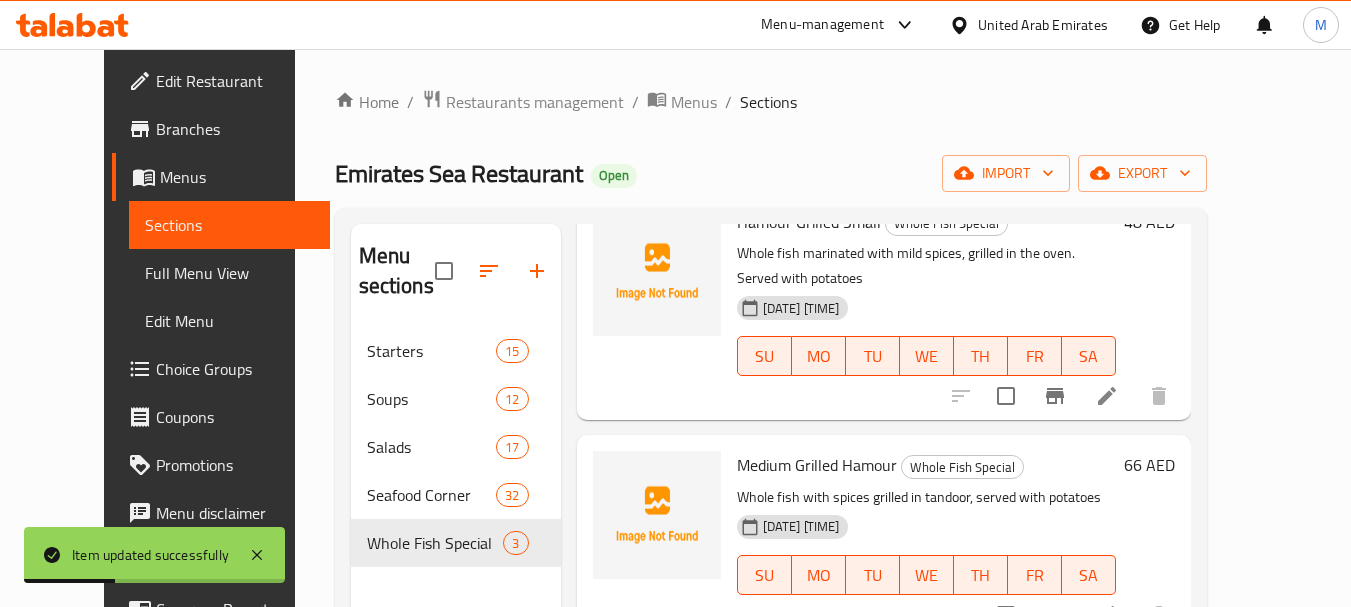 scroll, scrollTop: 128, scrollLeft: 0, axis: vertical 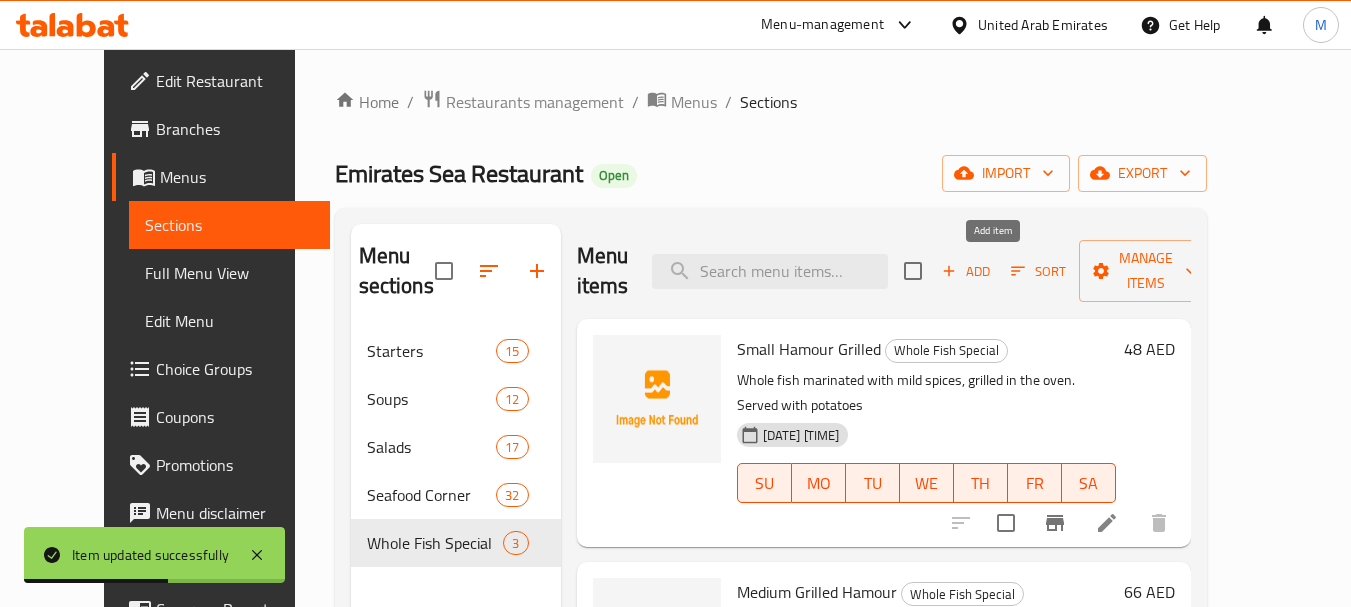 click on "Add" at bounding box center (966, 271) 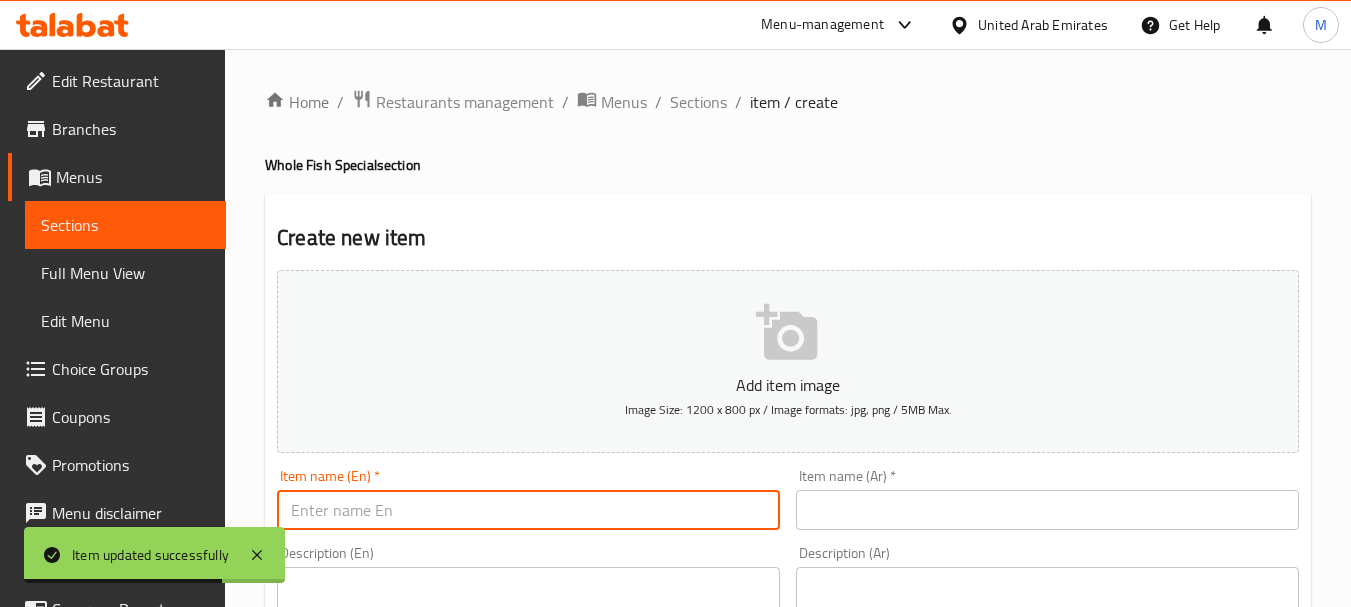 click at bounding box center (528, 510) 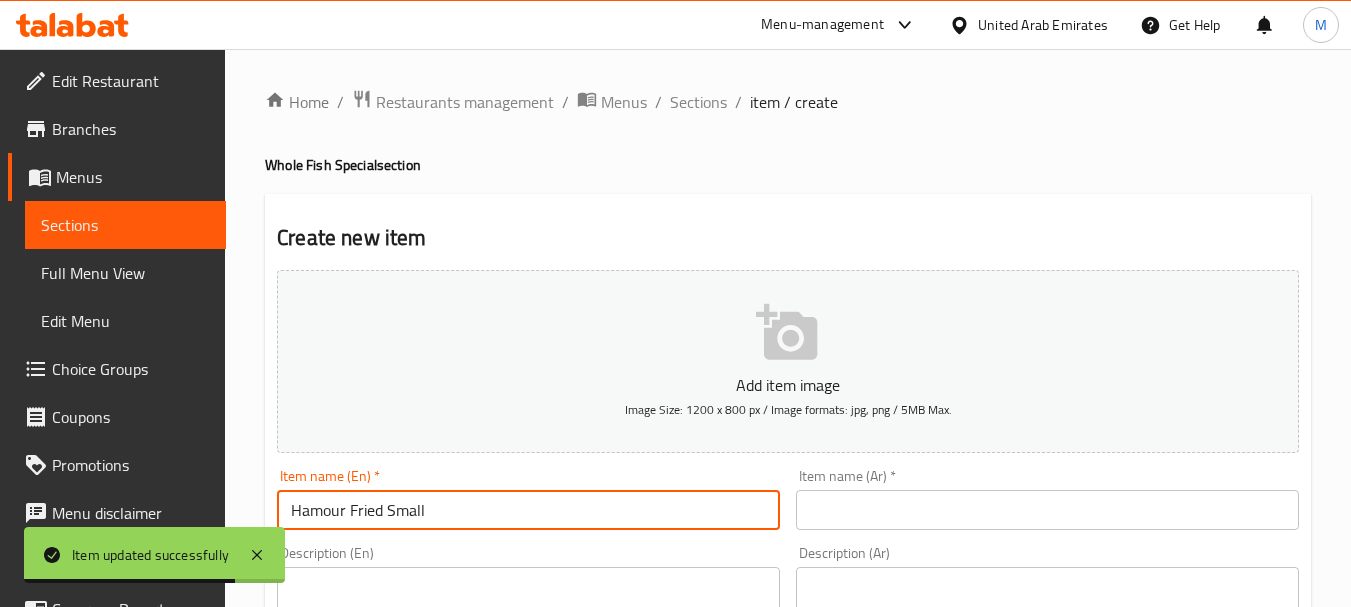 click on "Hamour Fried Small" at bounding box center (528, 510) 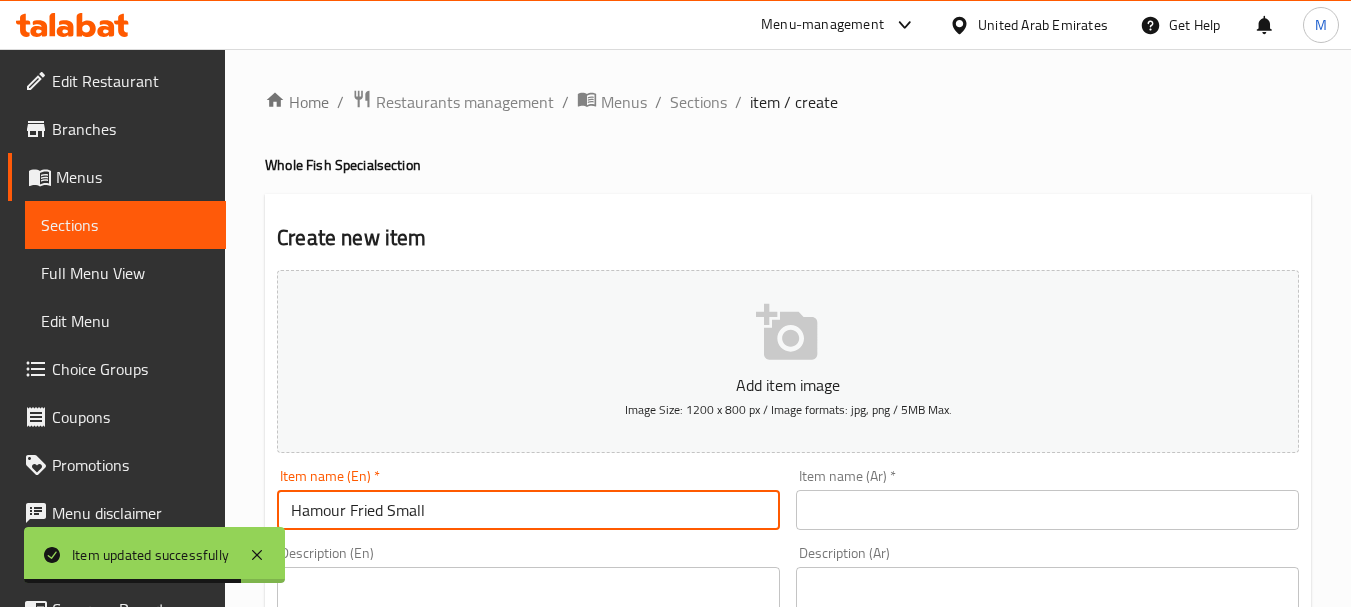 click on "Hamour Fried Small" at bounding box center (528, 510) 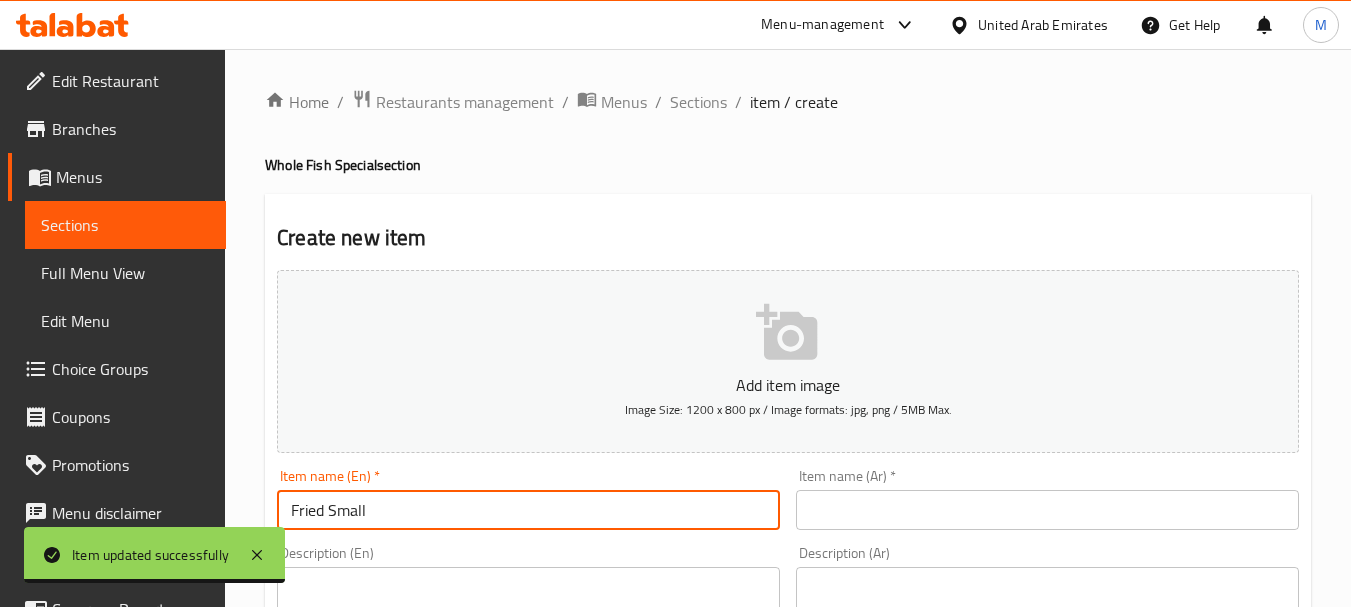 click on "Fried Small" at bounding box center [528, 510] 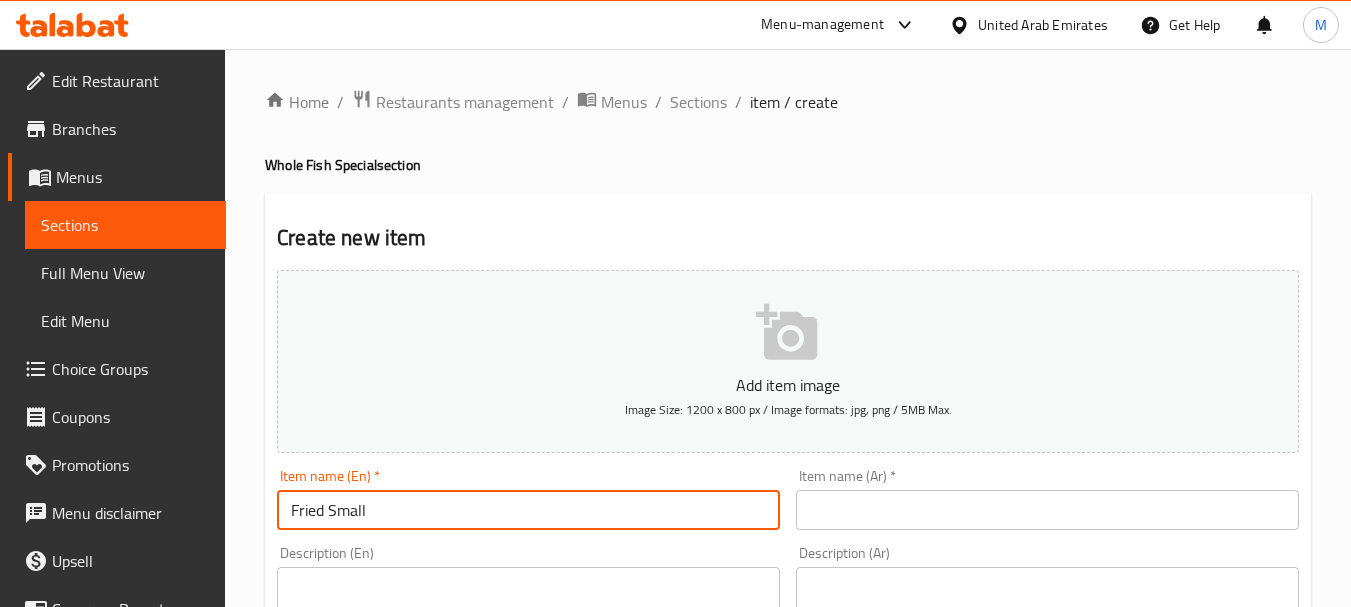 paste on "Hamour" 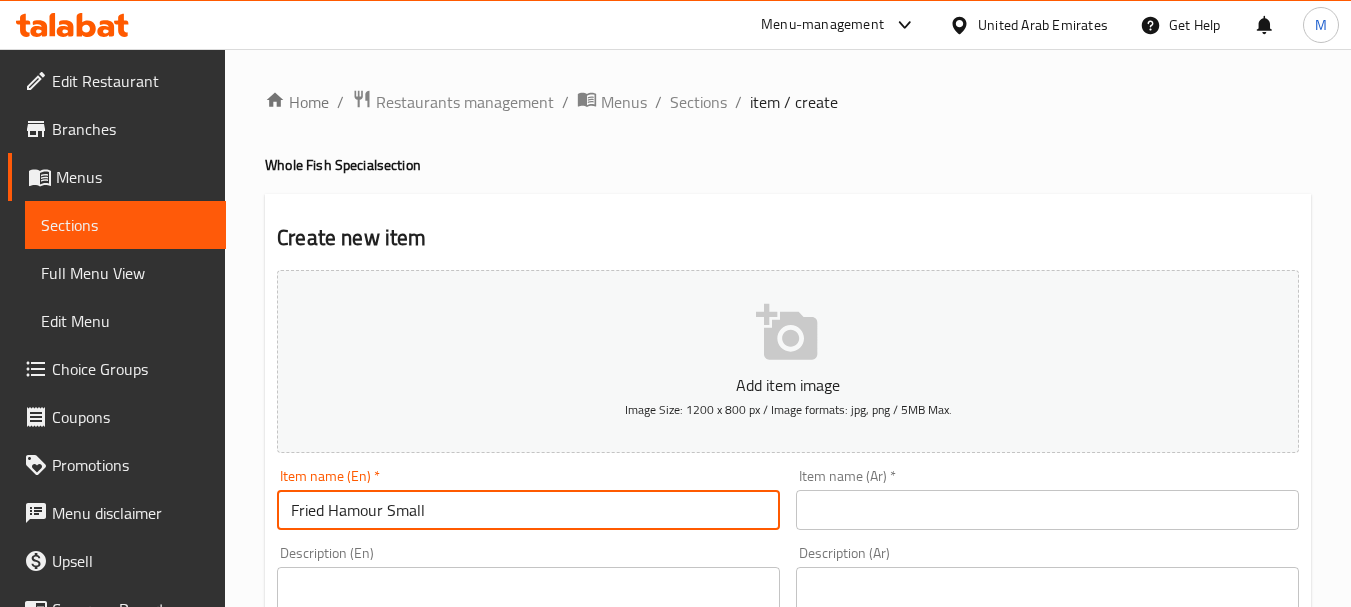 click on "Fried Hamour Small" at bounding box center [528, 510] 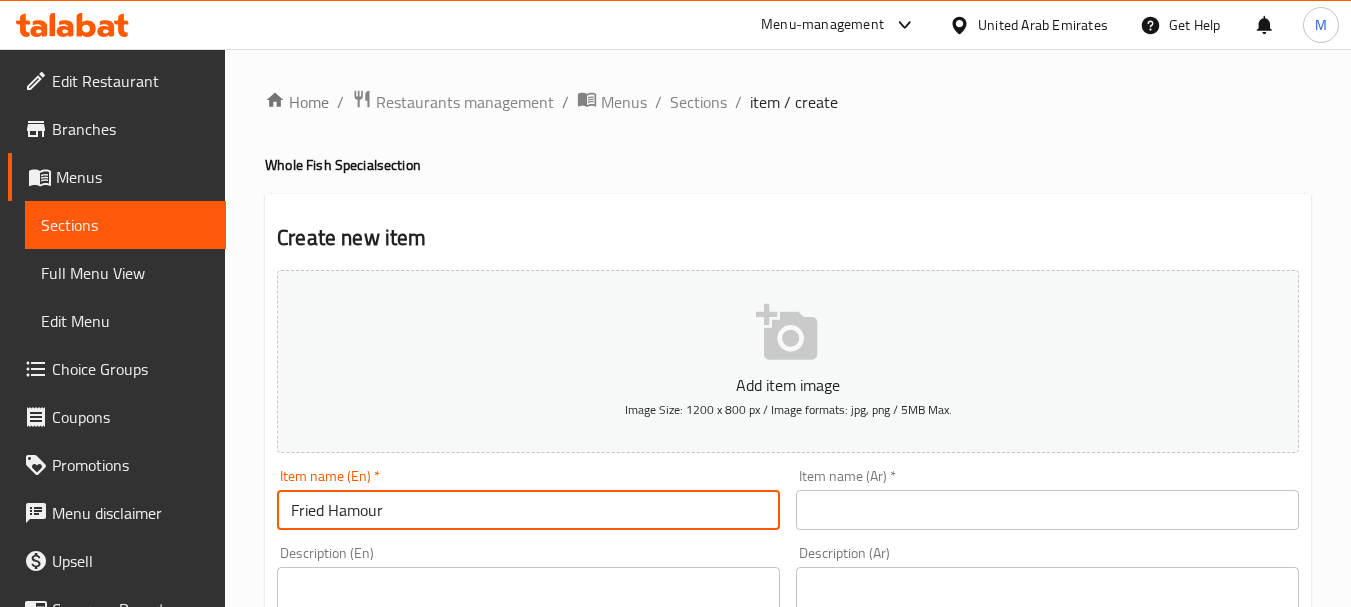 paste on "Small" 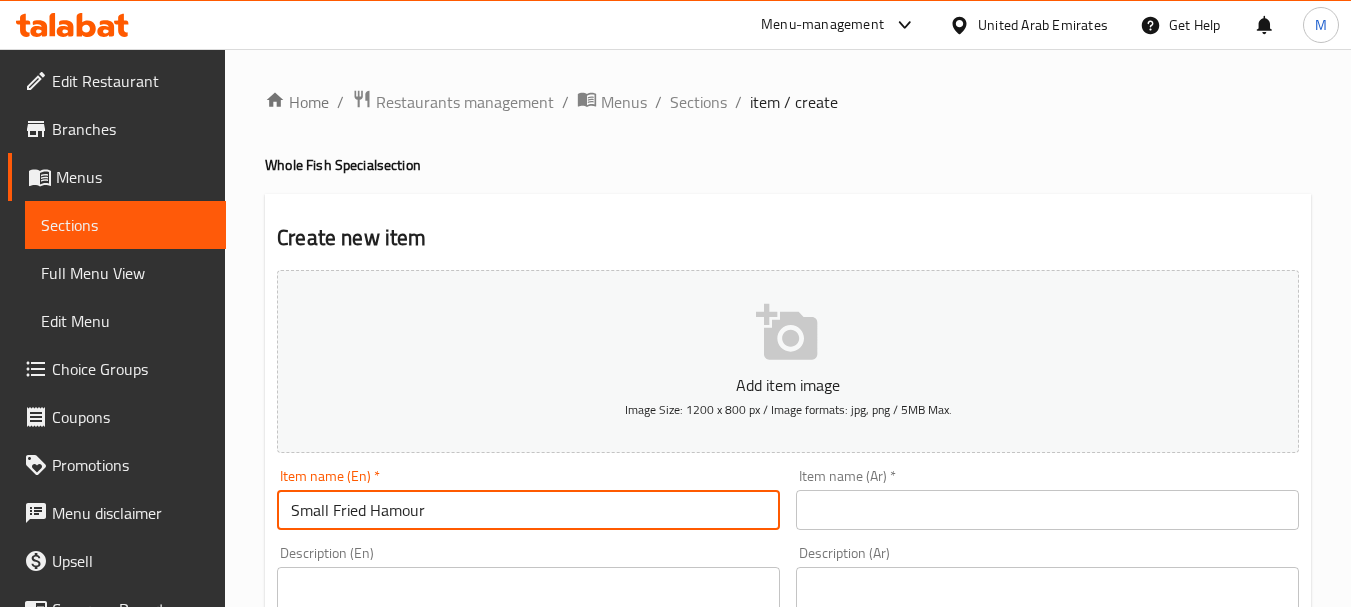 type on "Small Fried Hamour" 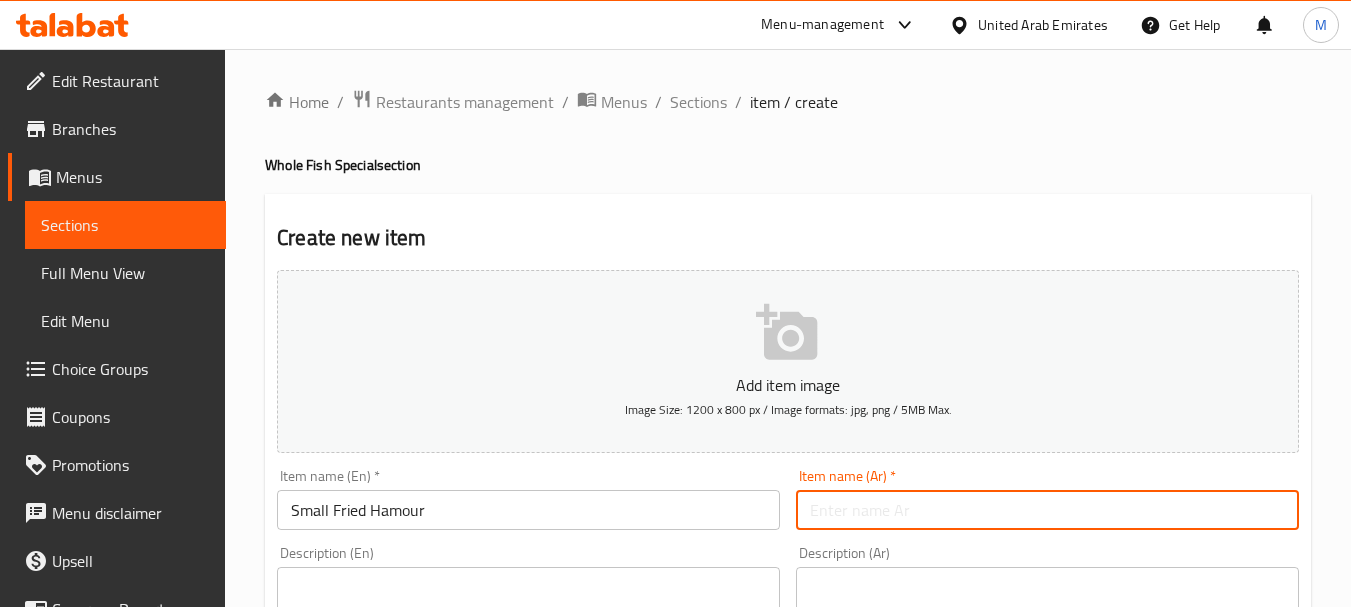 paste on "هامور مقلي صغير" 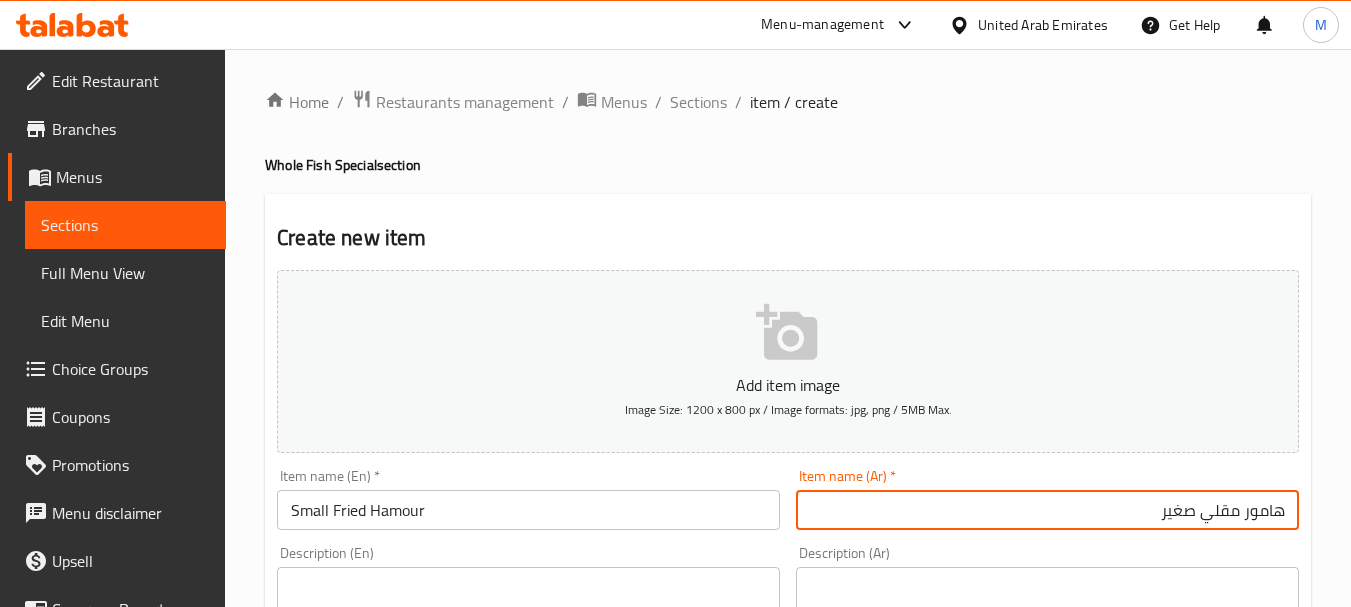 click on "هامور مقلي صغير" at bounding box center [1047, 510] 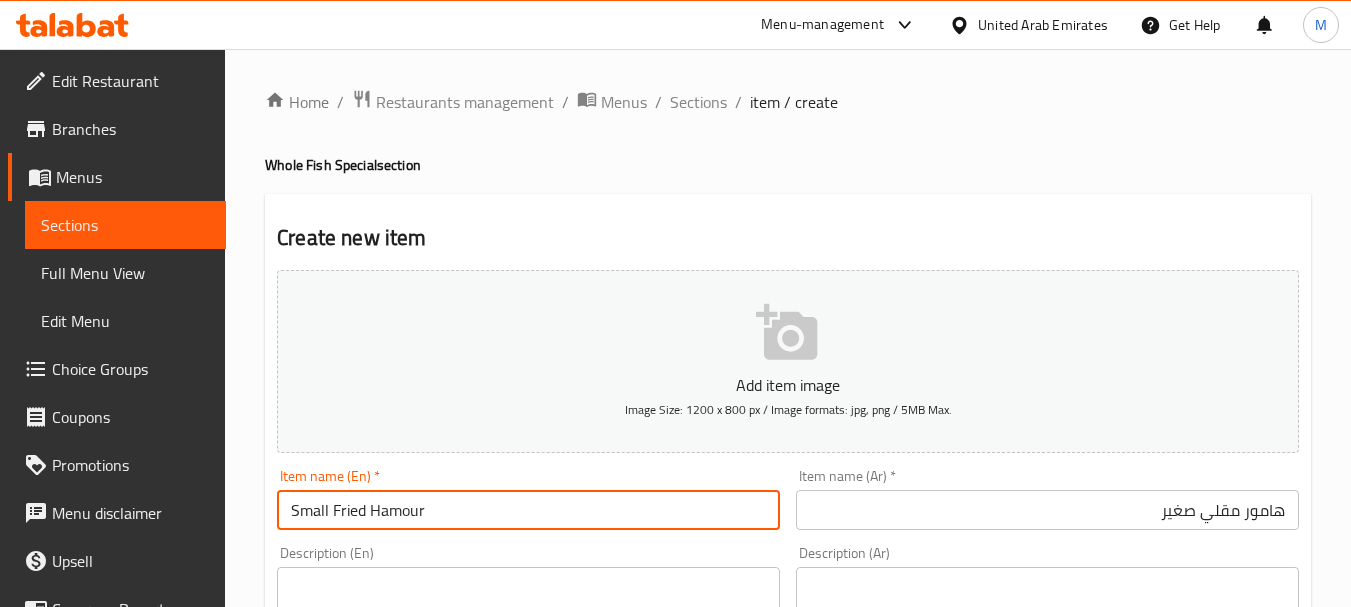 click on "Small Fried Hamour" at bounding box center (528, 510) 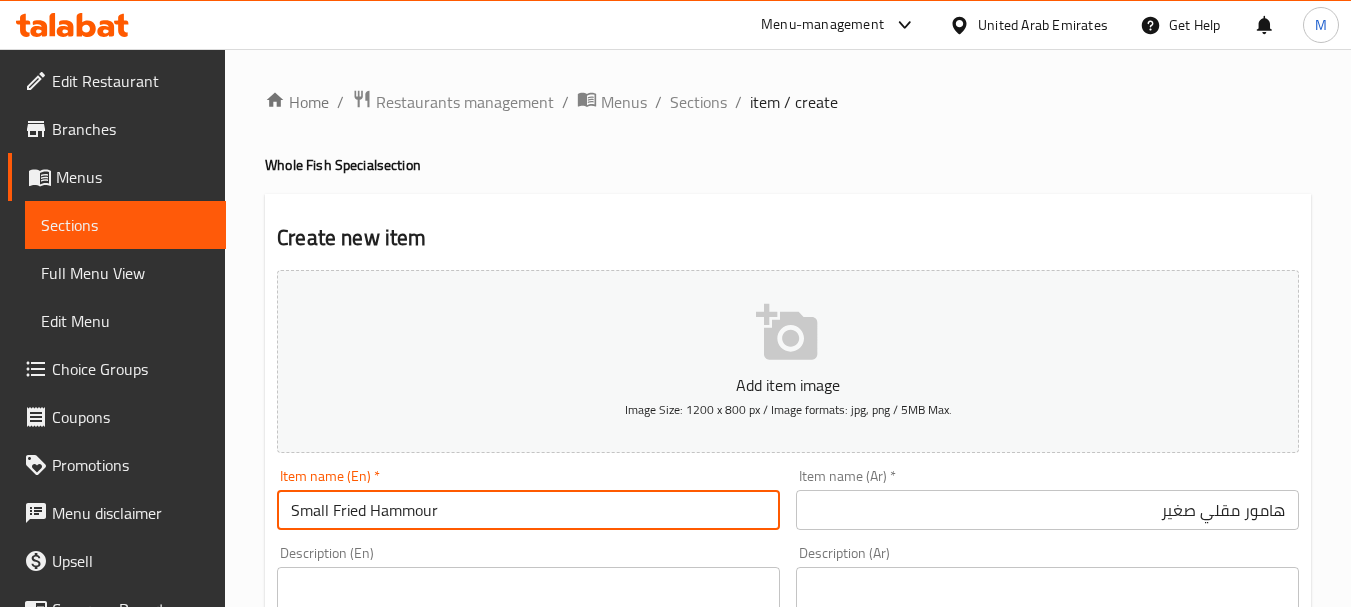 type on "Small Fried Hammour" 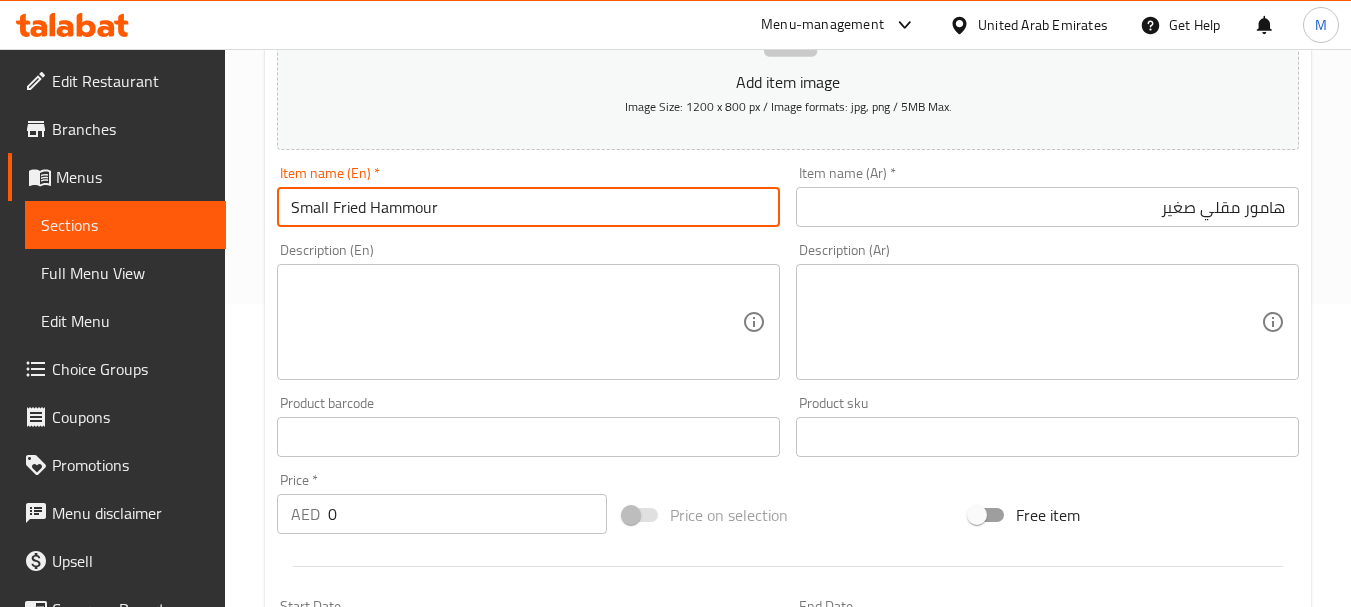 scroll, scrollTop: 300, scrollLeft: 0, axis: vertical 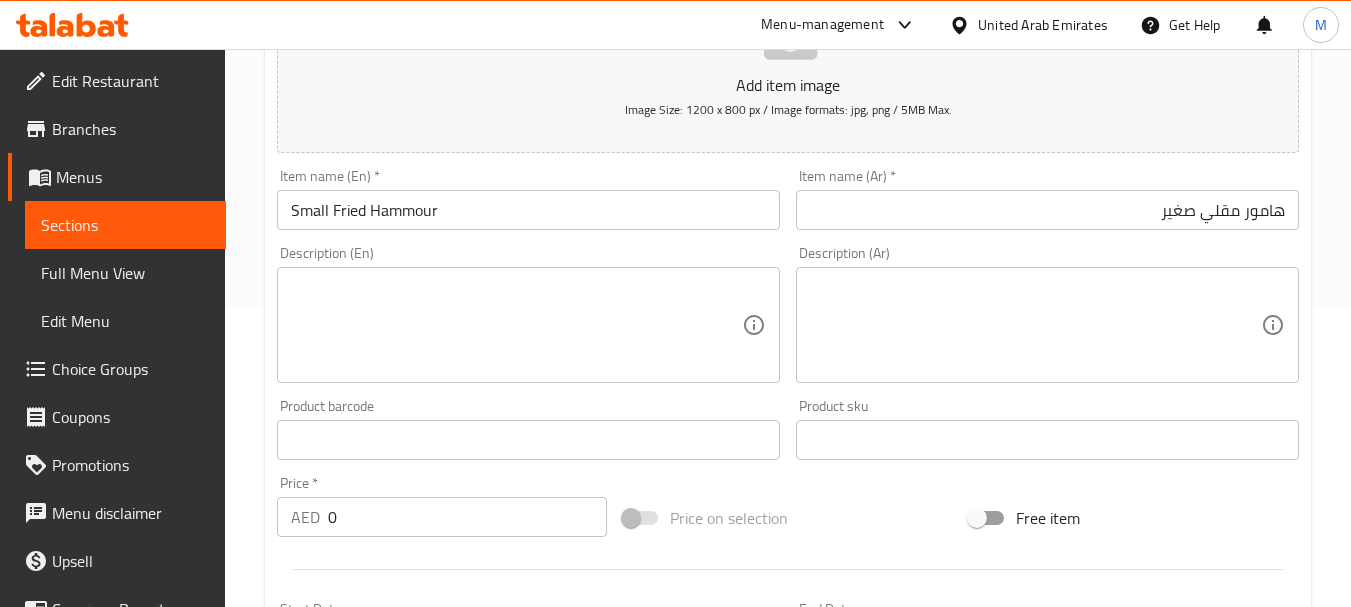 click on "Description (En)" at bounding box center (528, 325) 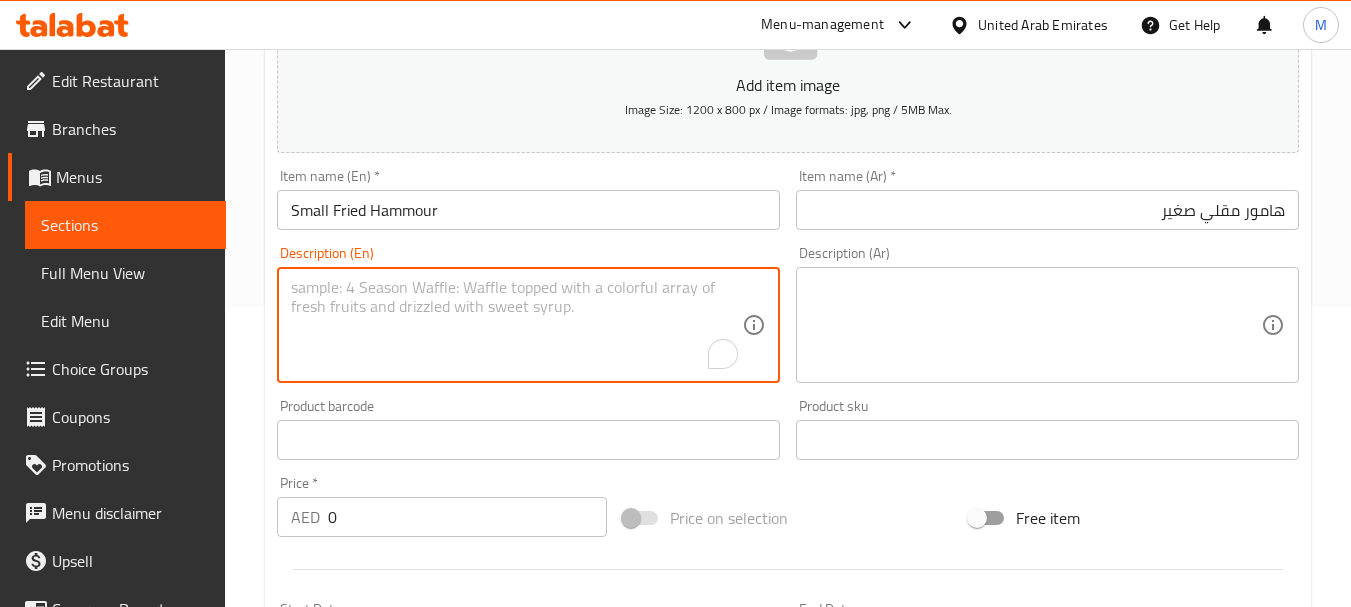 paste on "Hamour fish marinated in mild spices and fried" 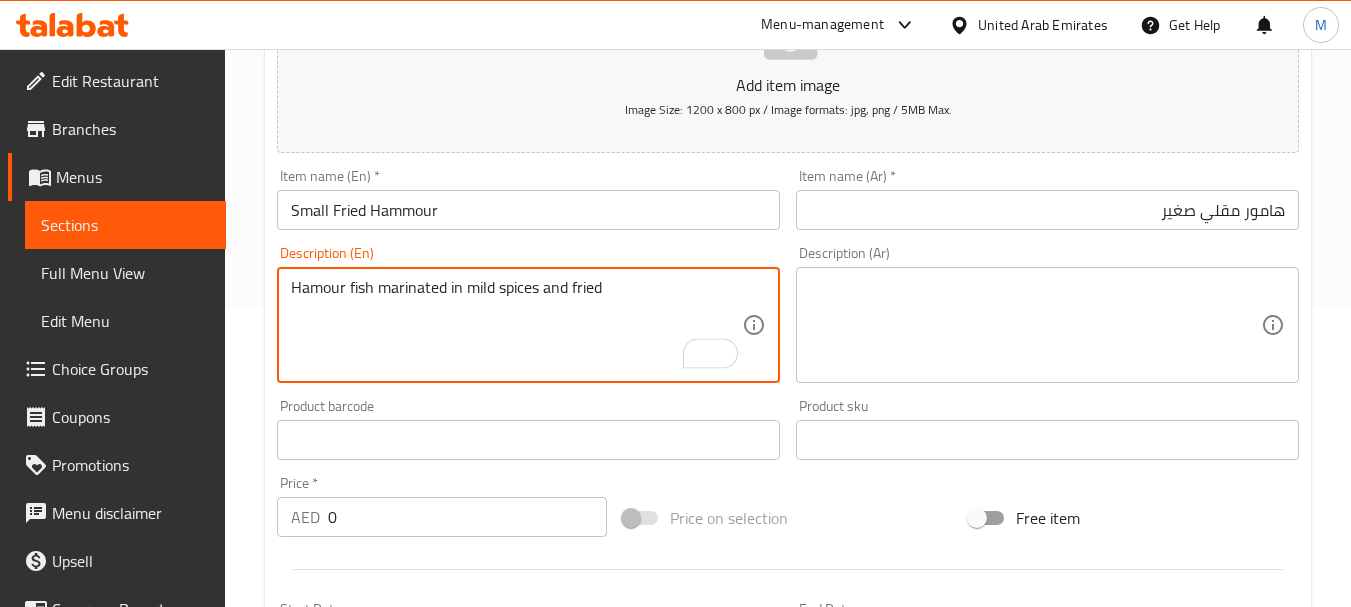 type on "Hamour fish marinated in mild spices and fried" 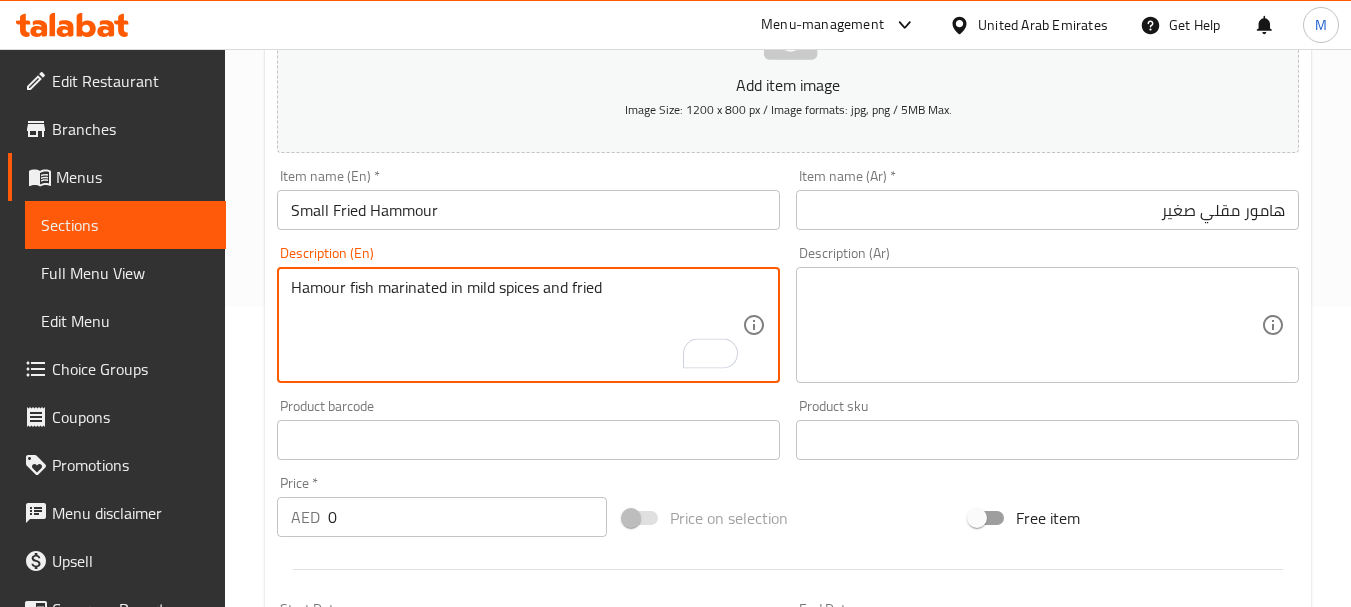 drag, startPoint x: 949, startPoint y: 306, endPoint x: 733, endPoint y: 371, distance: 225.56818 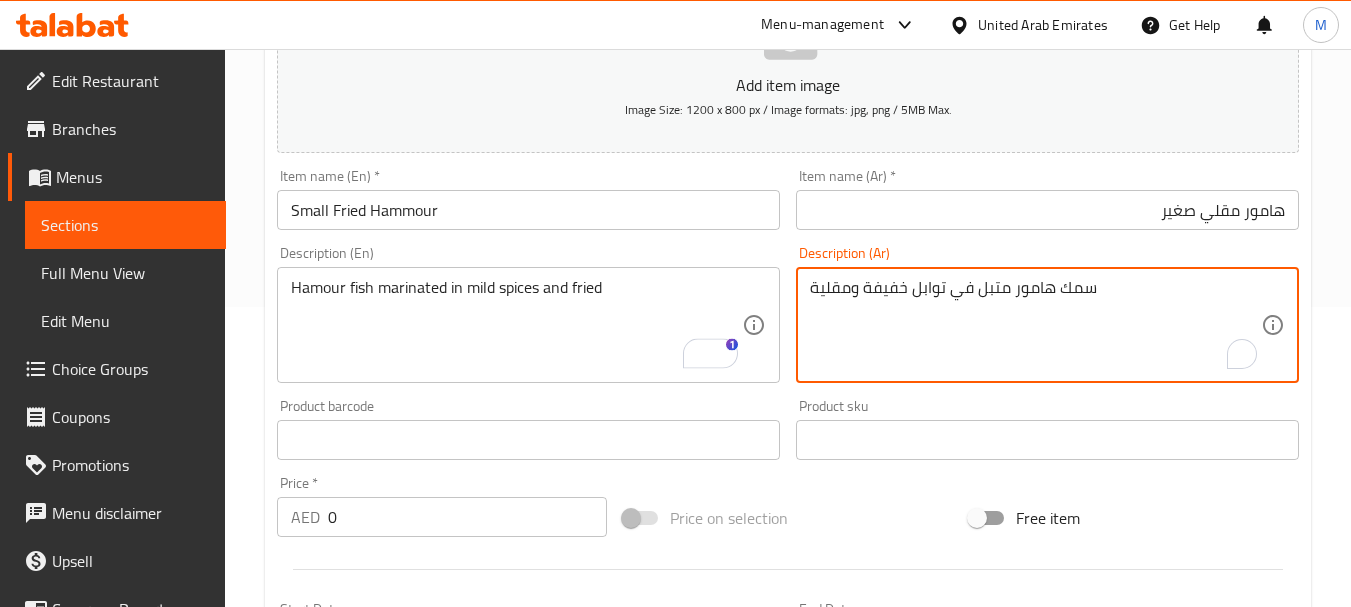 type on "سمك هامور متبل في توابل خفيفة ومقلية" 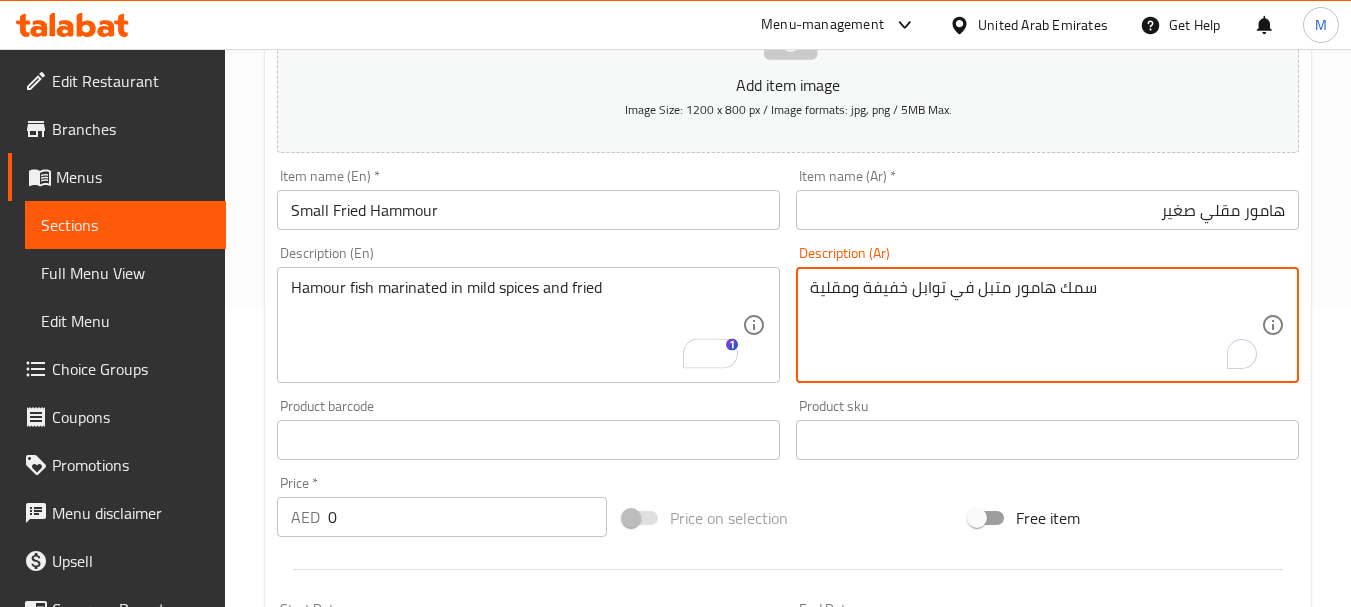click on "0" at bounding box center [467, 517] 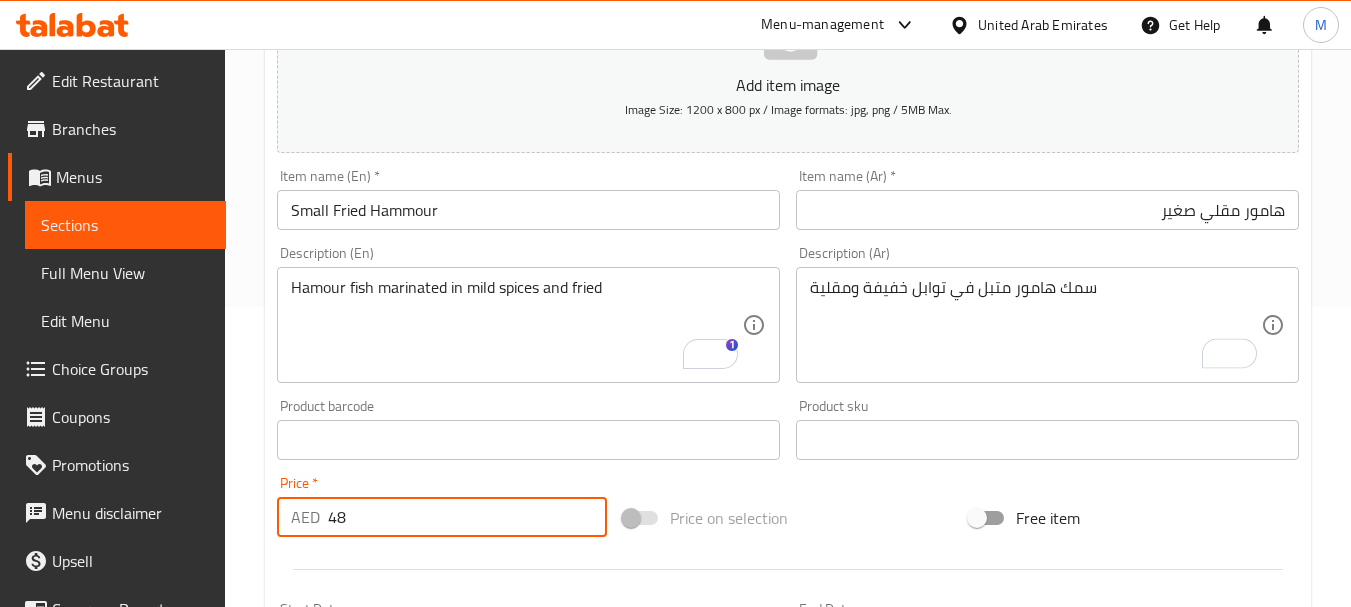 type on "48" 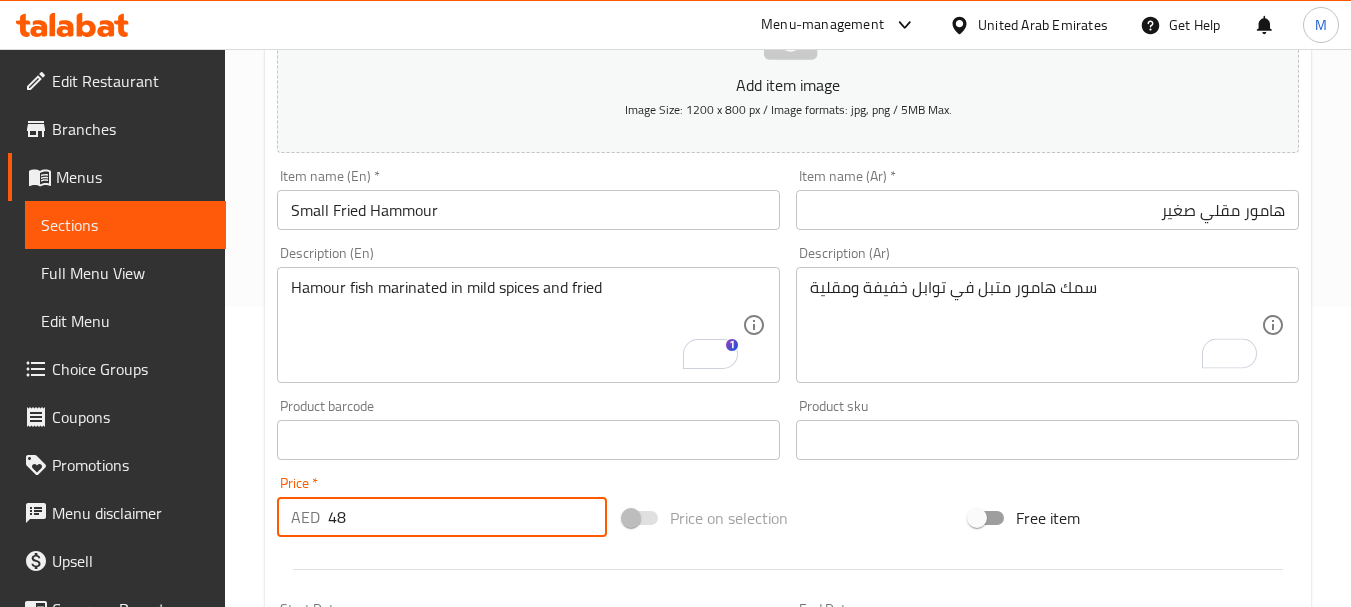 click on "Product barcode Product barcode" at bounding box center [528, 429] 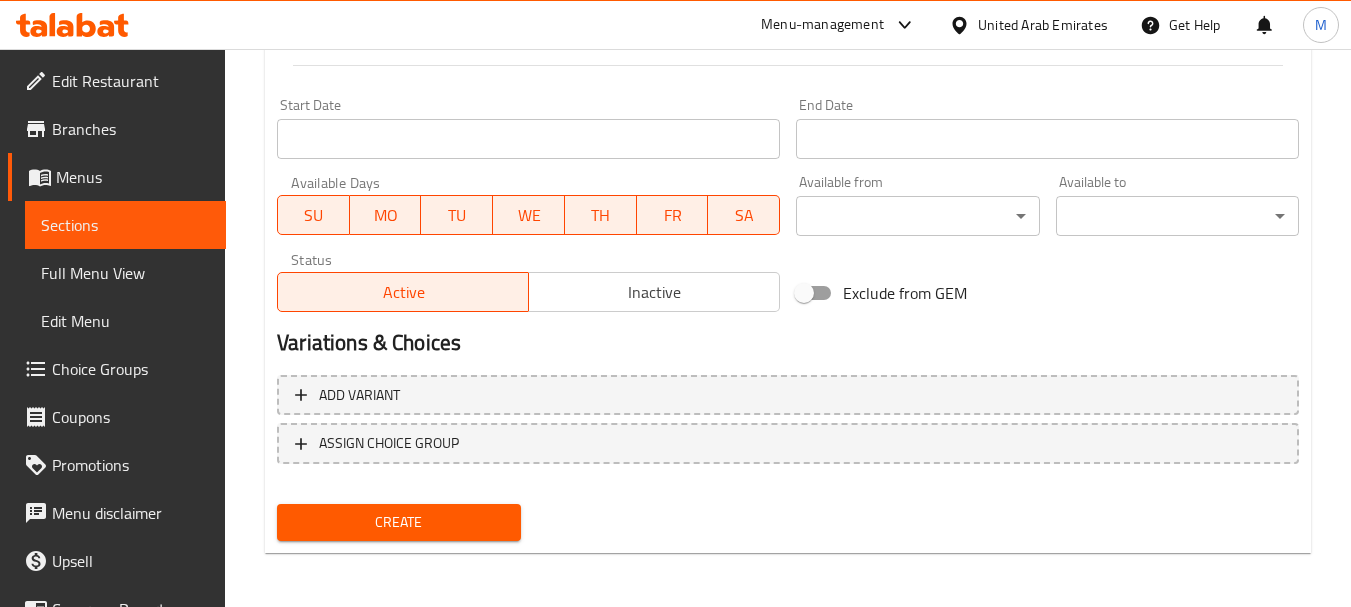 scroll, scrollTop: 806, scrollLeft: 0, axis: vertical 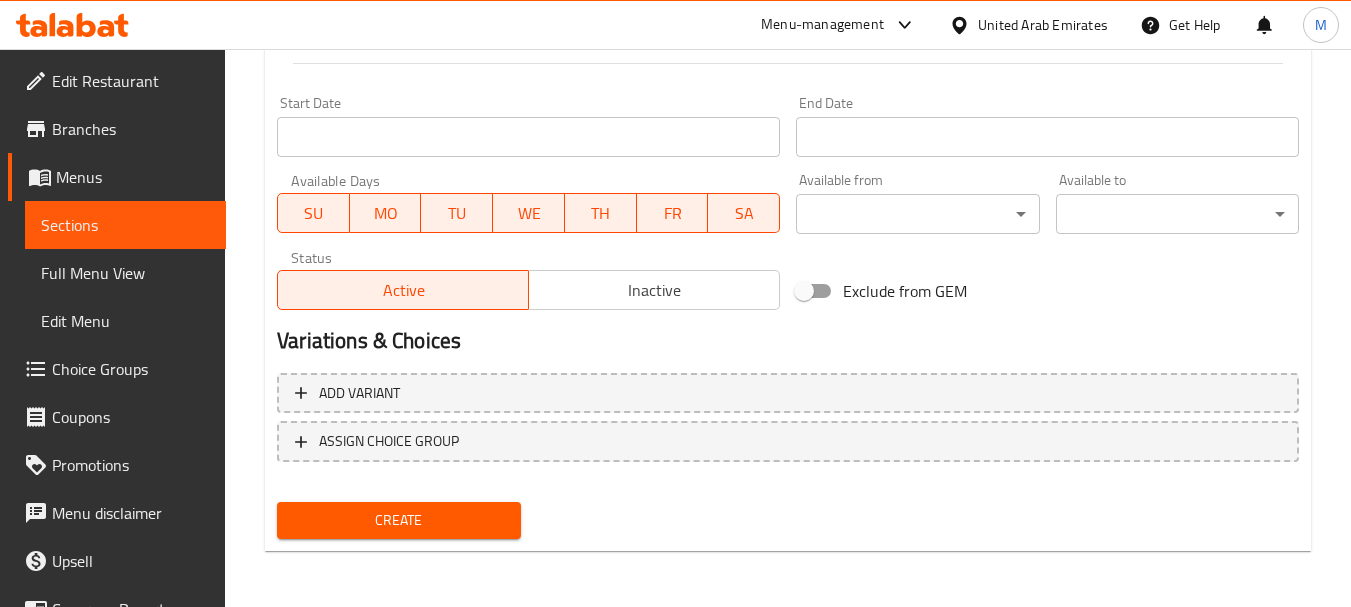 click on "Create" at bounding box center [398, 520] 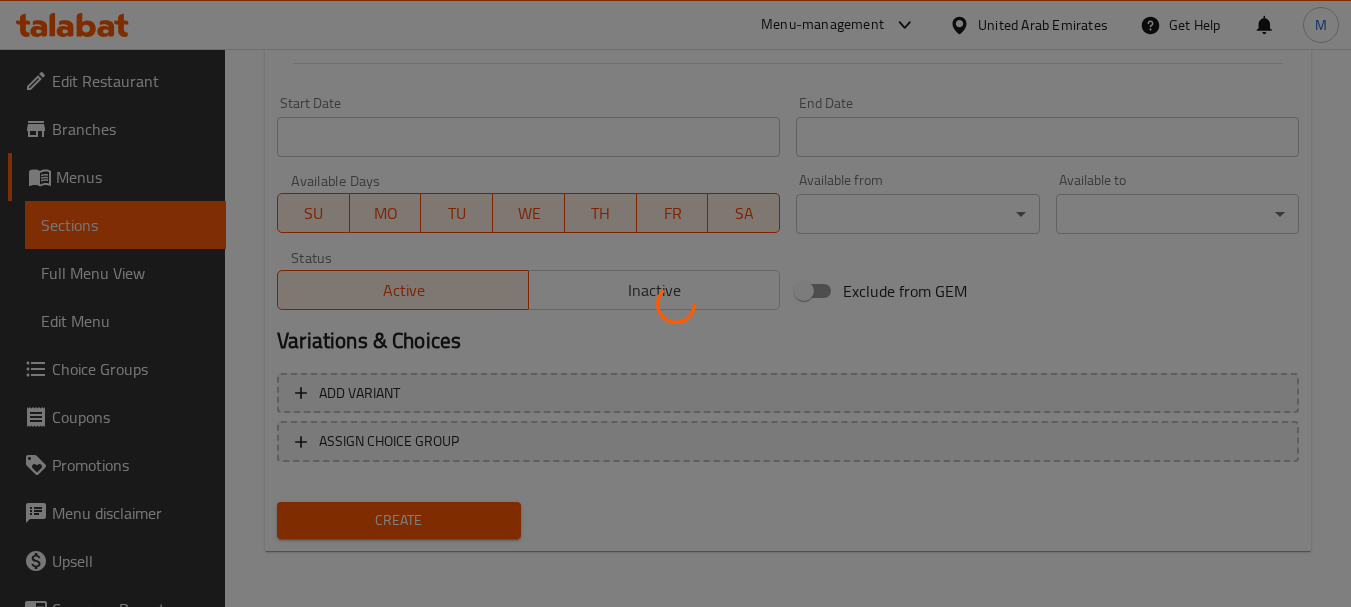 type 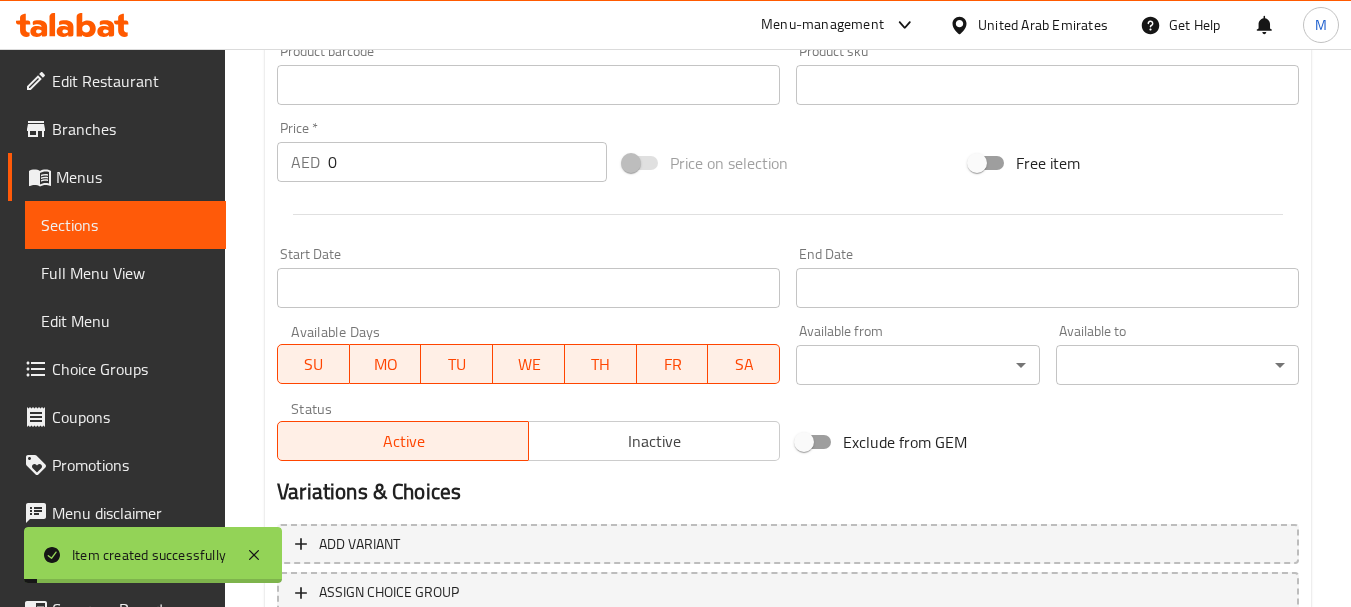 scroll, scrollTop: 506, scrollLeft: 0, axis: vertical 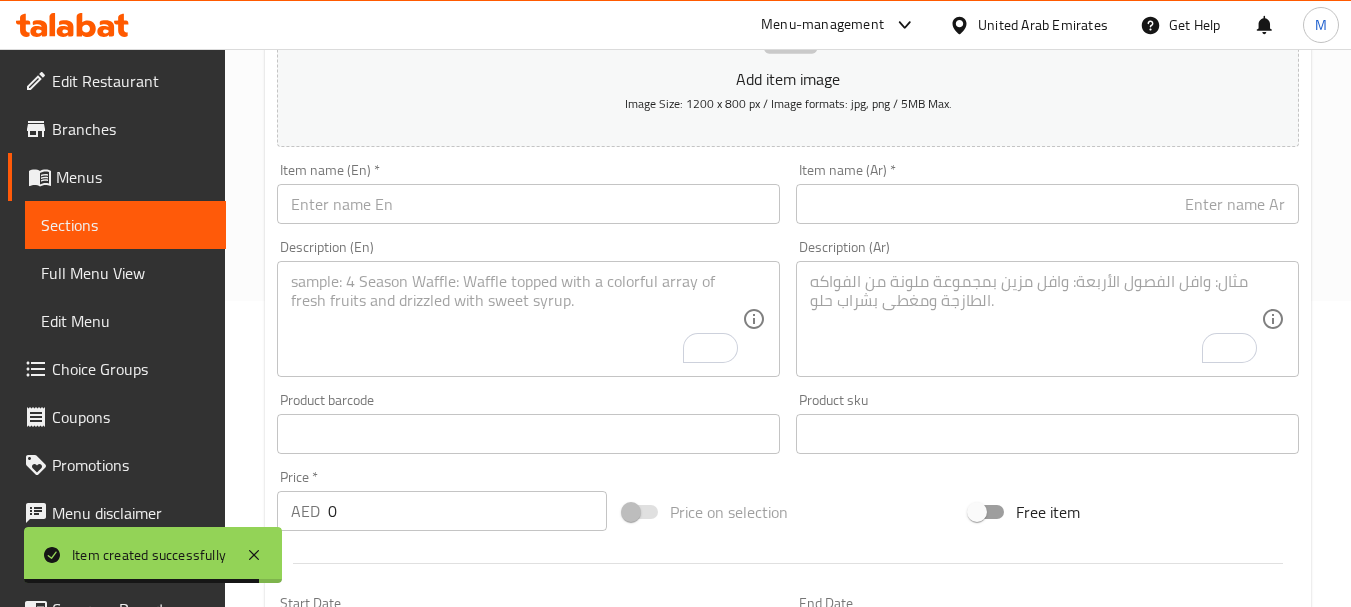 click on "Item name (En)   * Item name (En)  *" at bounding box center (528, 193) 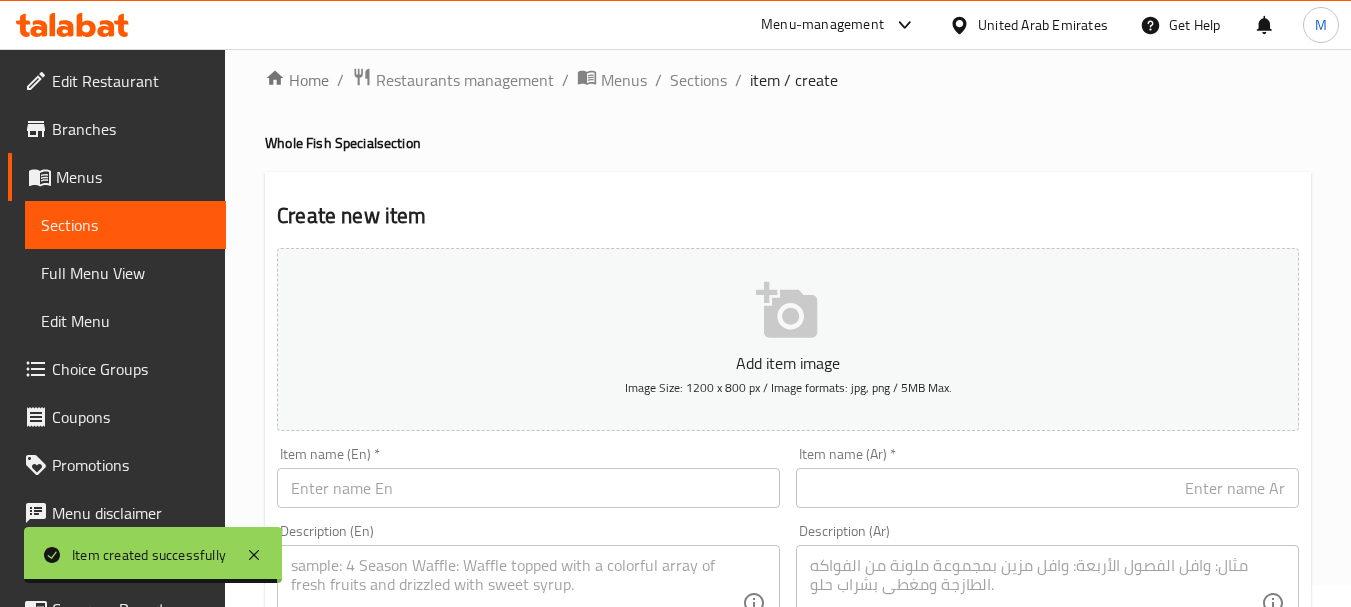 scroll, scrollTop: 0, scrollLeft: 0, axis: both 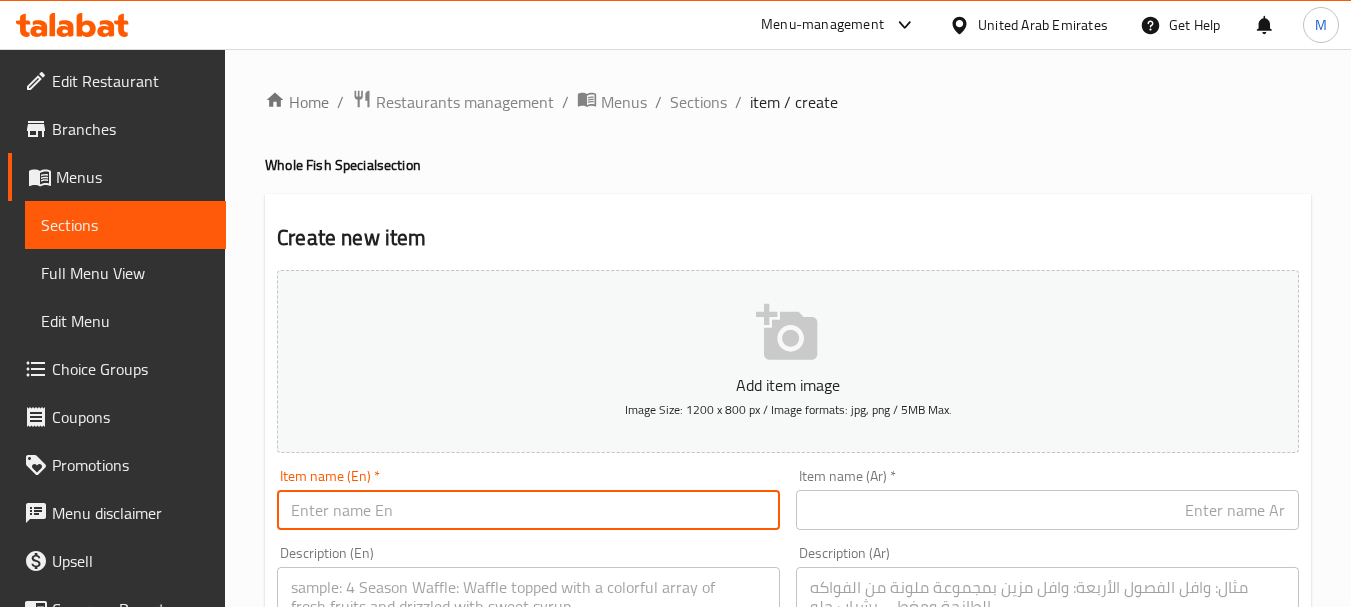 click at bounding box center [528, 510] 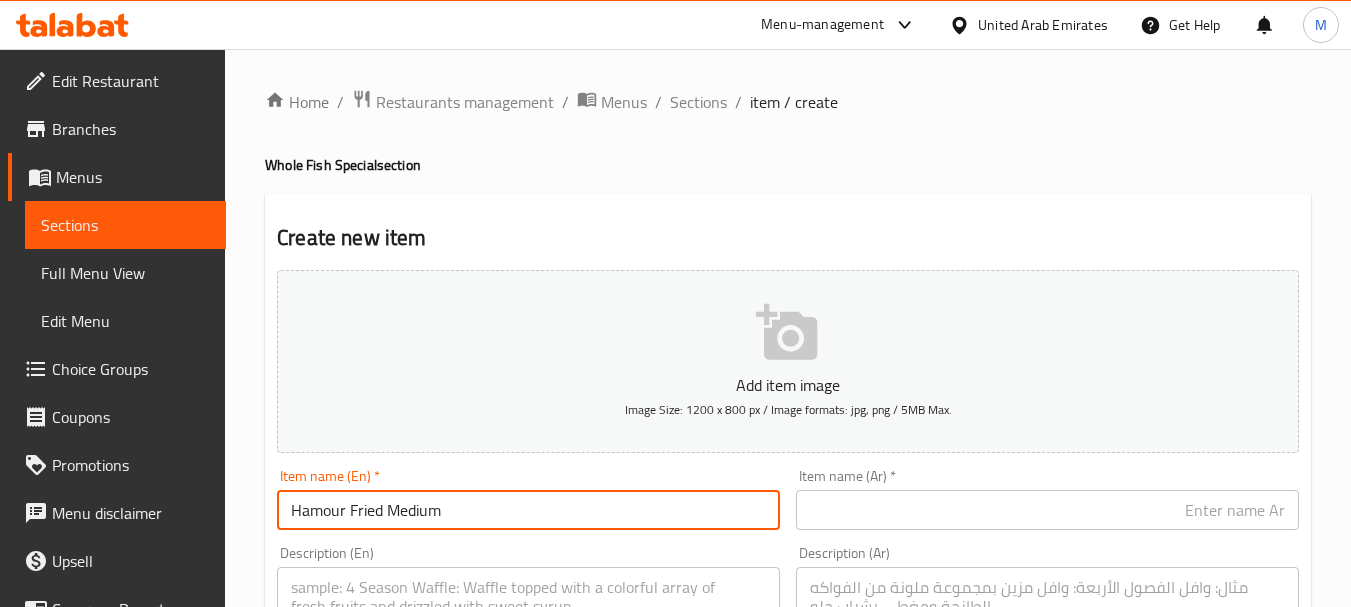 click on "Hamour Fried Medium" at bounding box center [528, 510] 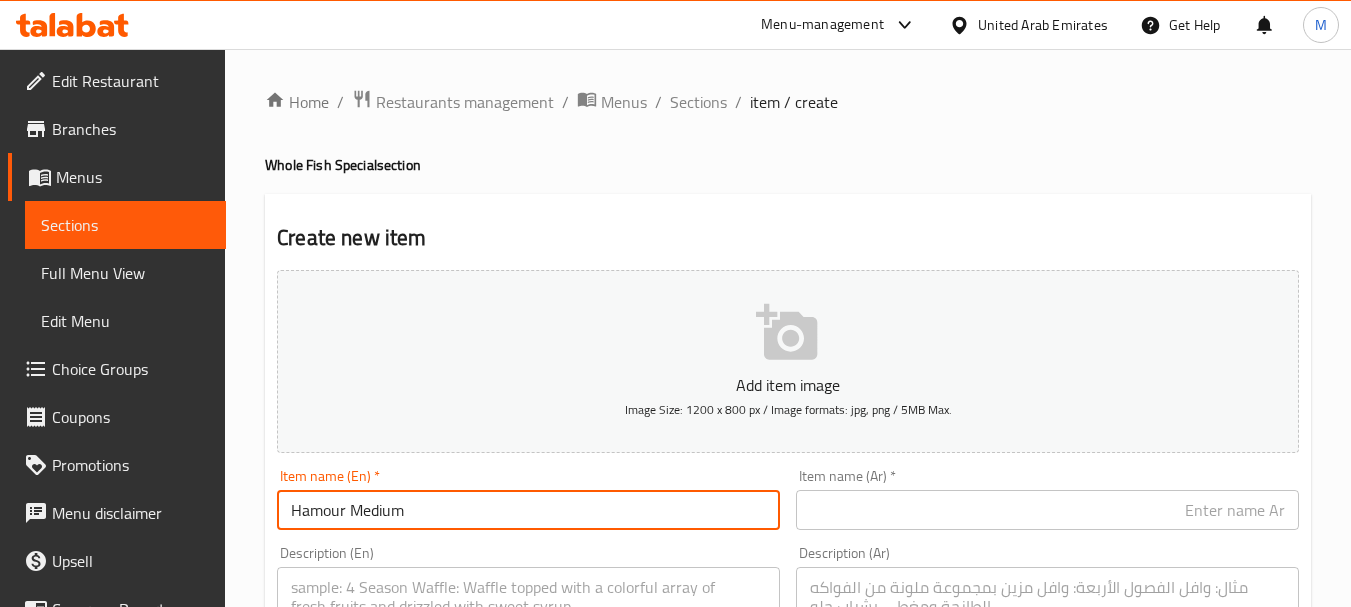 click on "Hamour Medium" at bounding box center (528, 510) 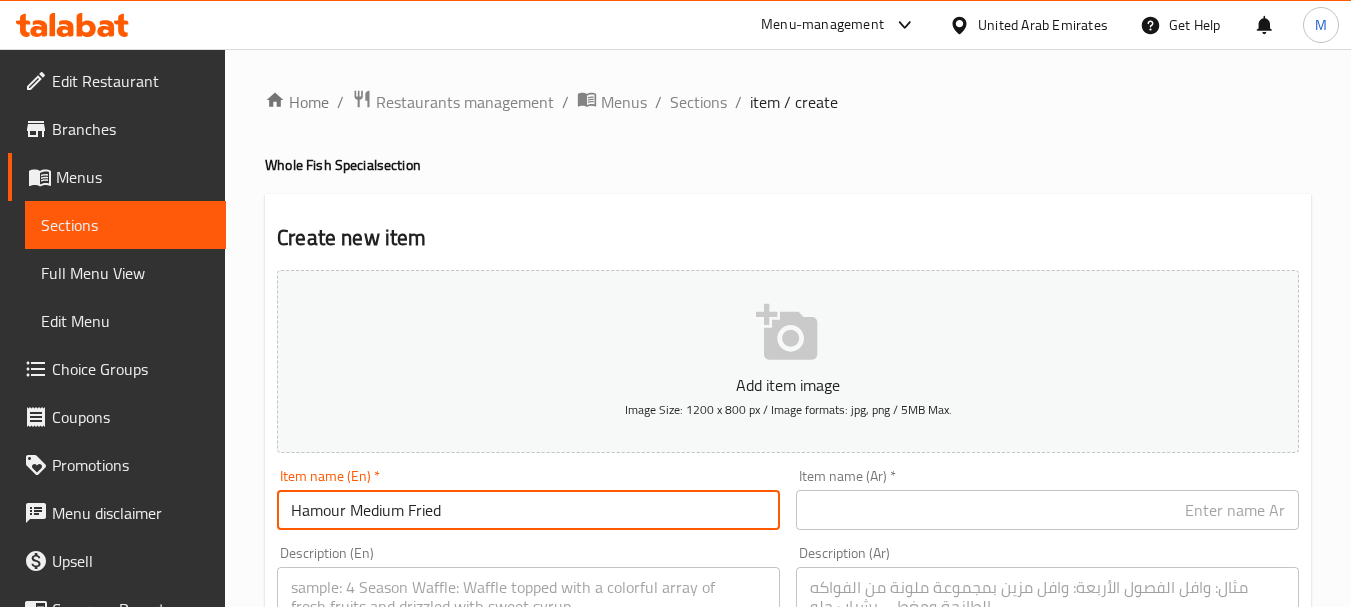 click on "Hamour Medium Fried" at bounding box center [528, 510] 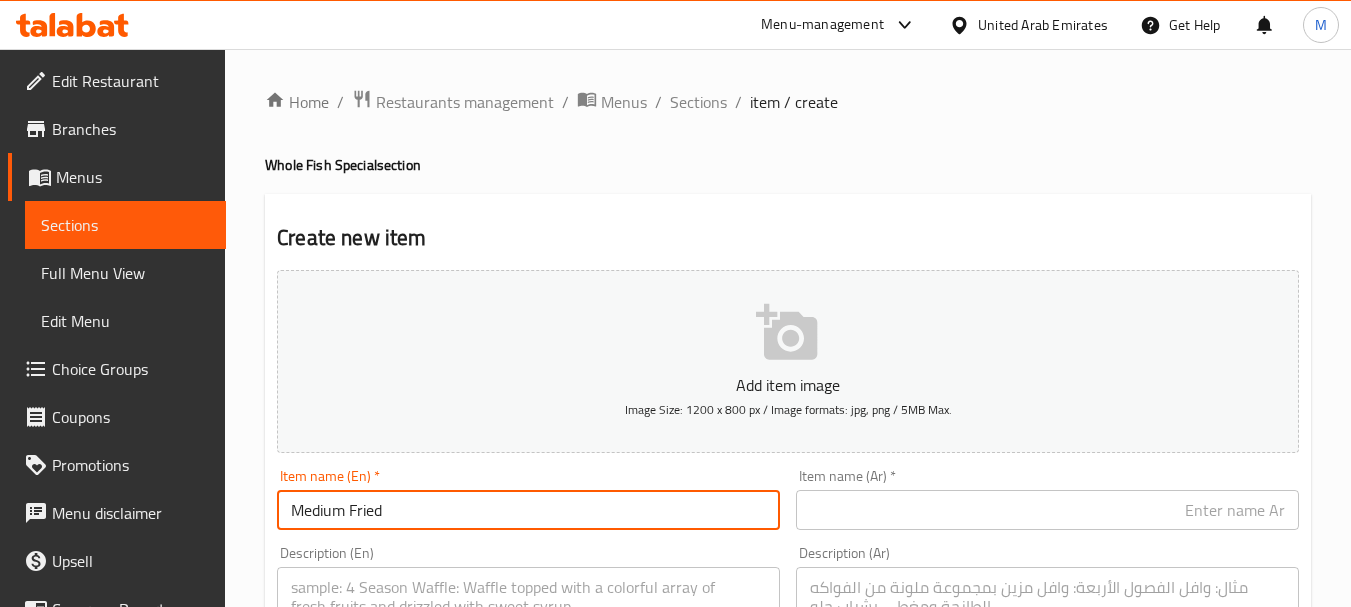 click on "Medium Fried" at bounding box center (528, 510) 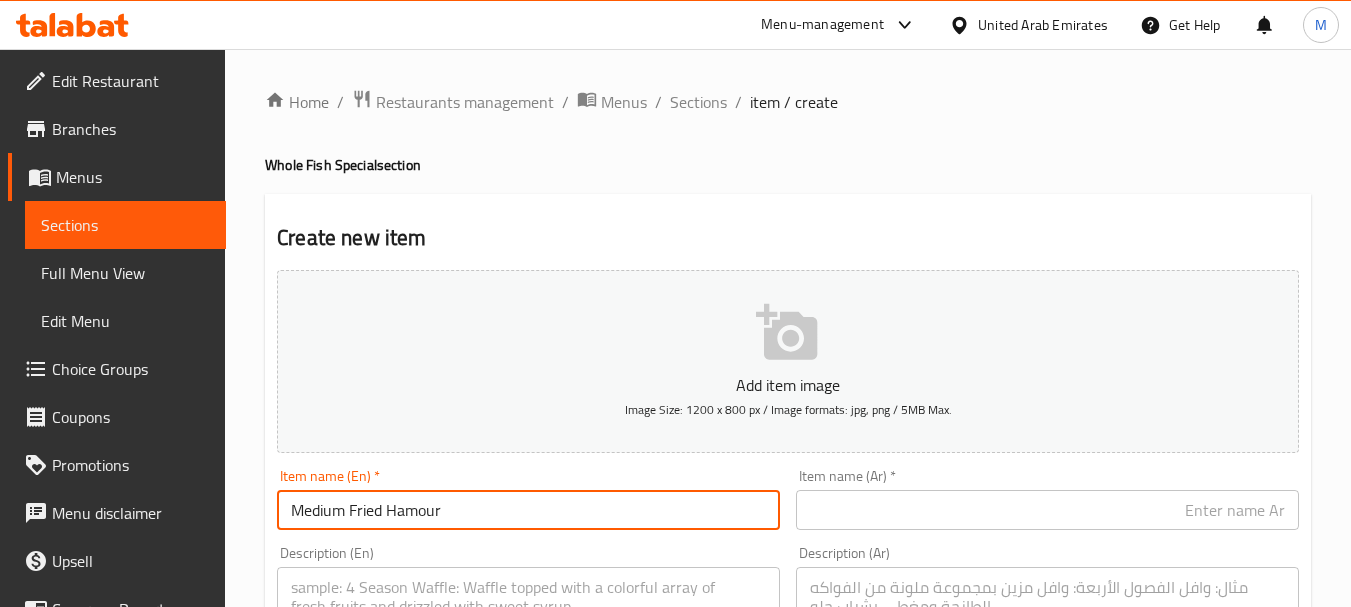 type on "Medium Fried Hamour" 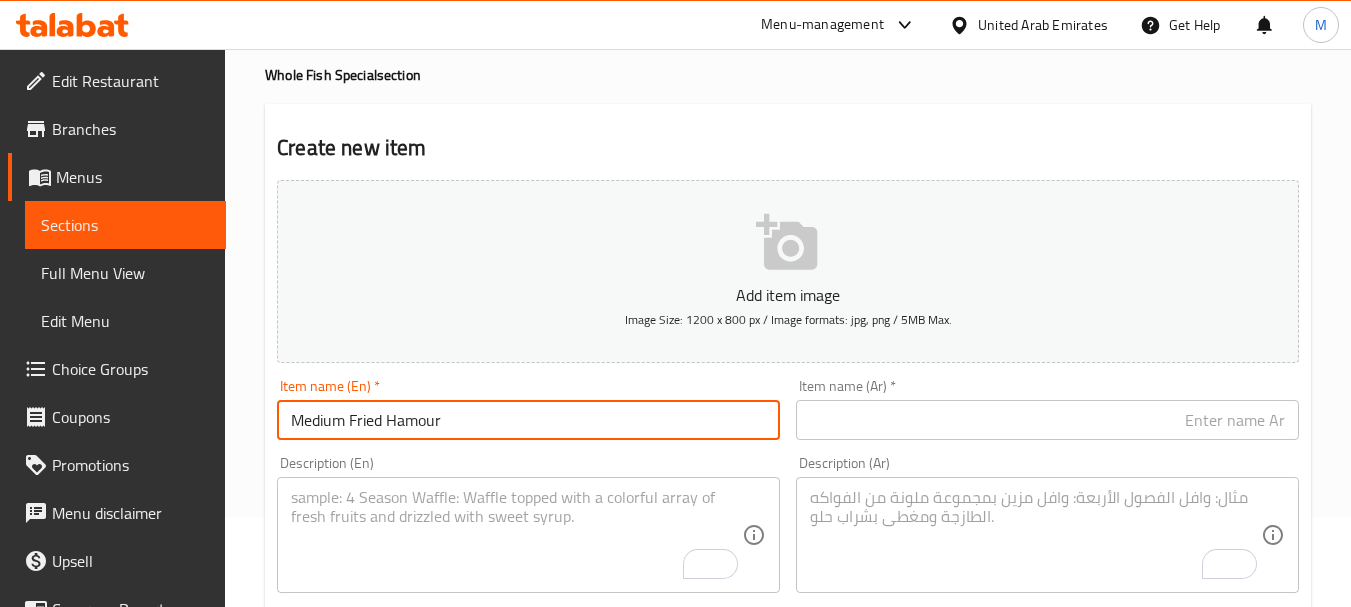 scroll, scrollTop: 200, scrollLeft: 0, axis: vertical 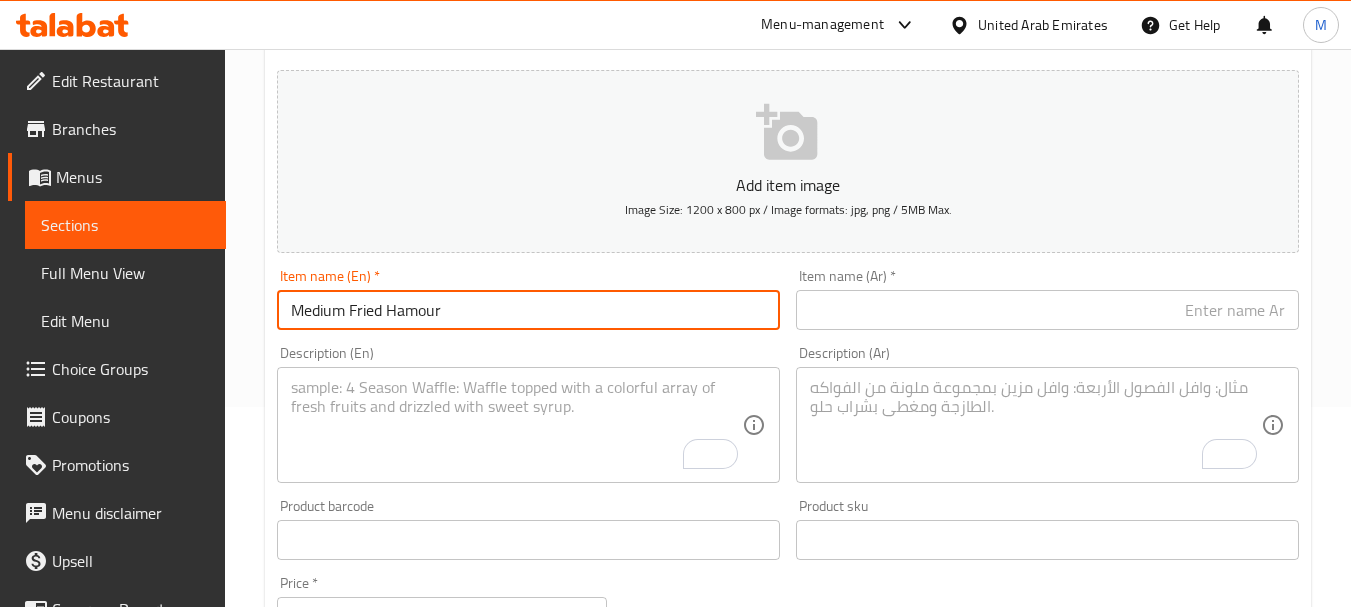 click at bounding box center (516, 425) 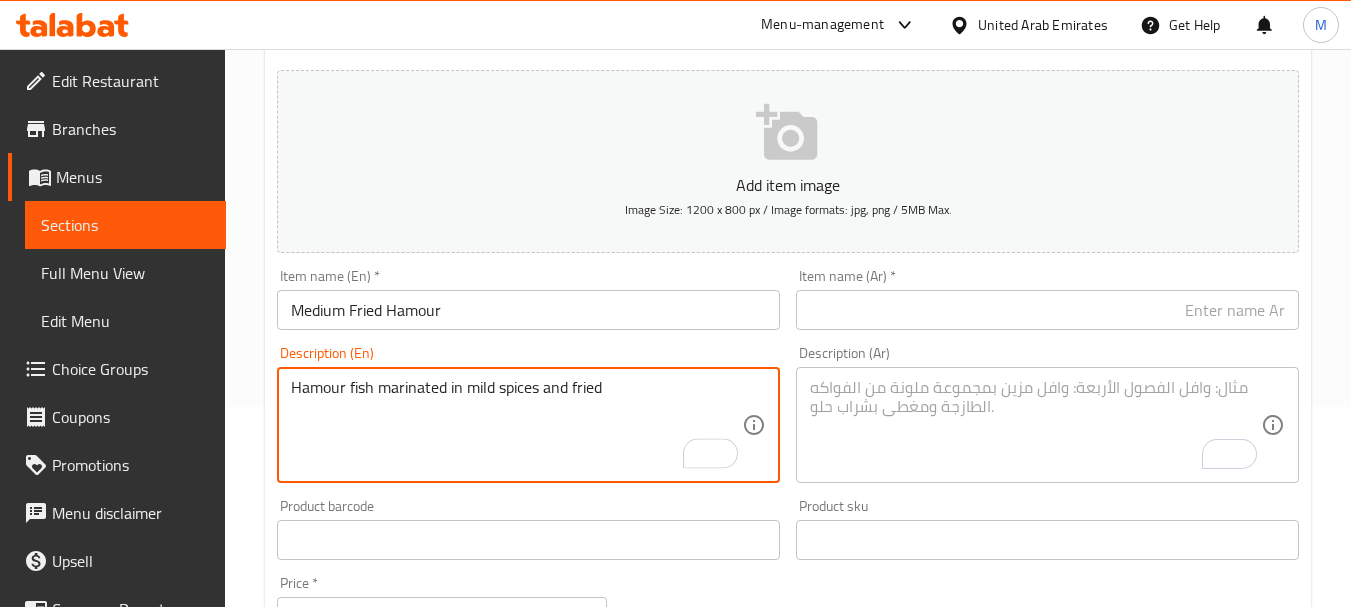 type on "Hamour fish marinated in mild spices and fried" 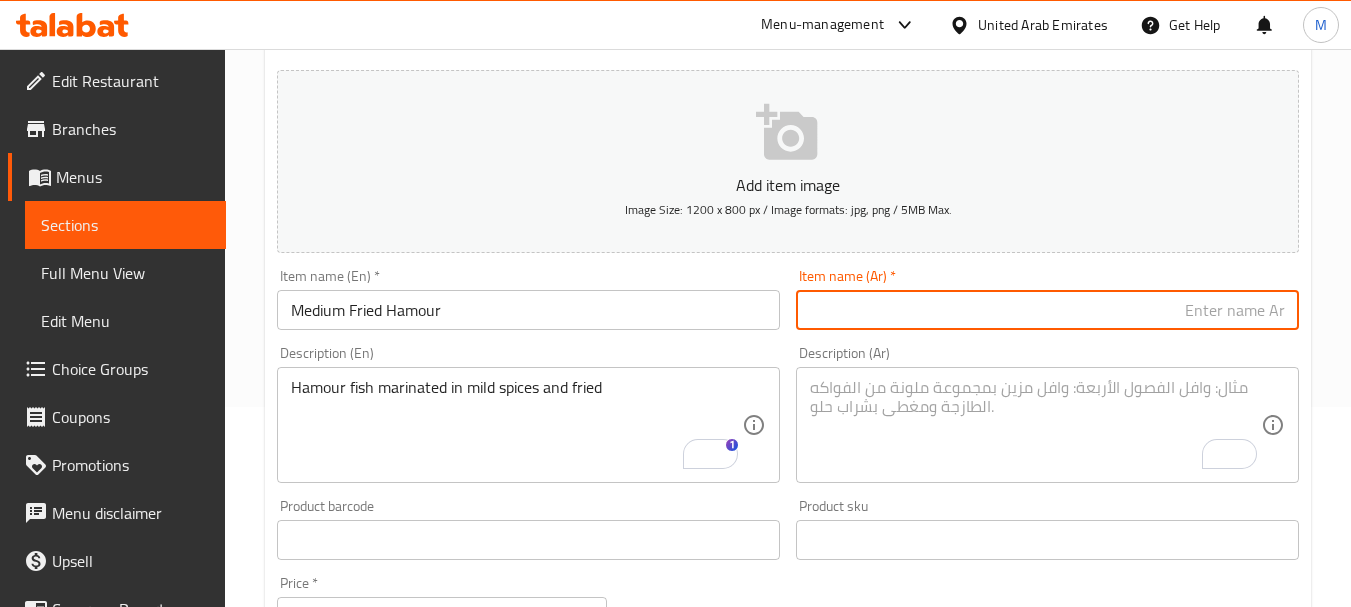 click at bounding box center [1047, 310] 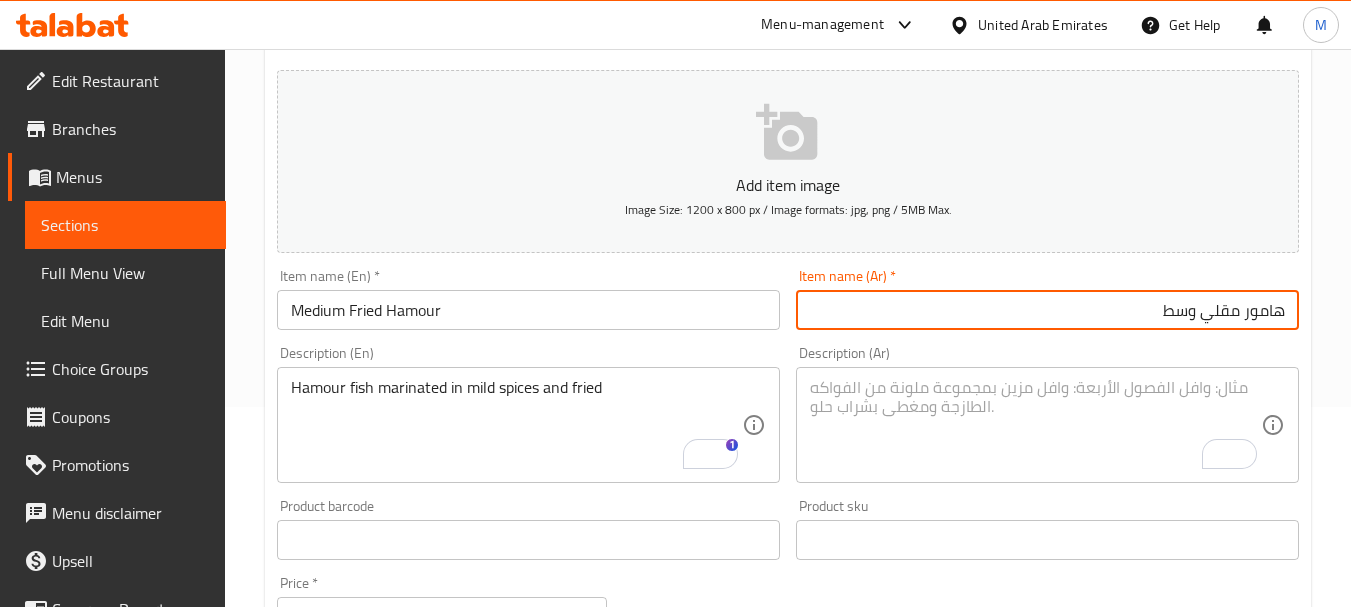 type on "هامور مقلي وسط" 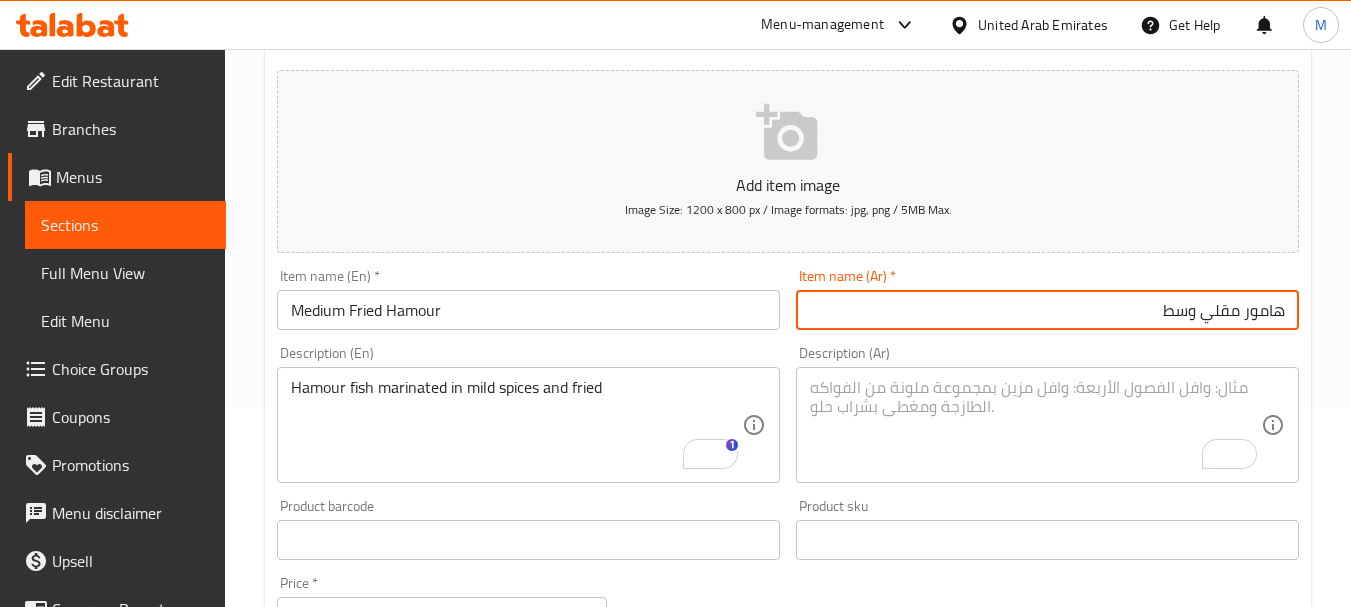 click at bounding box center [1035, 425] 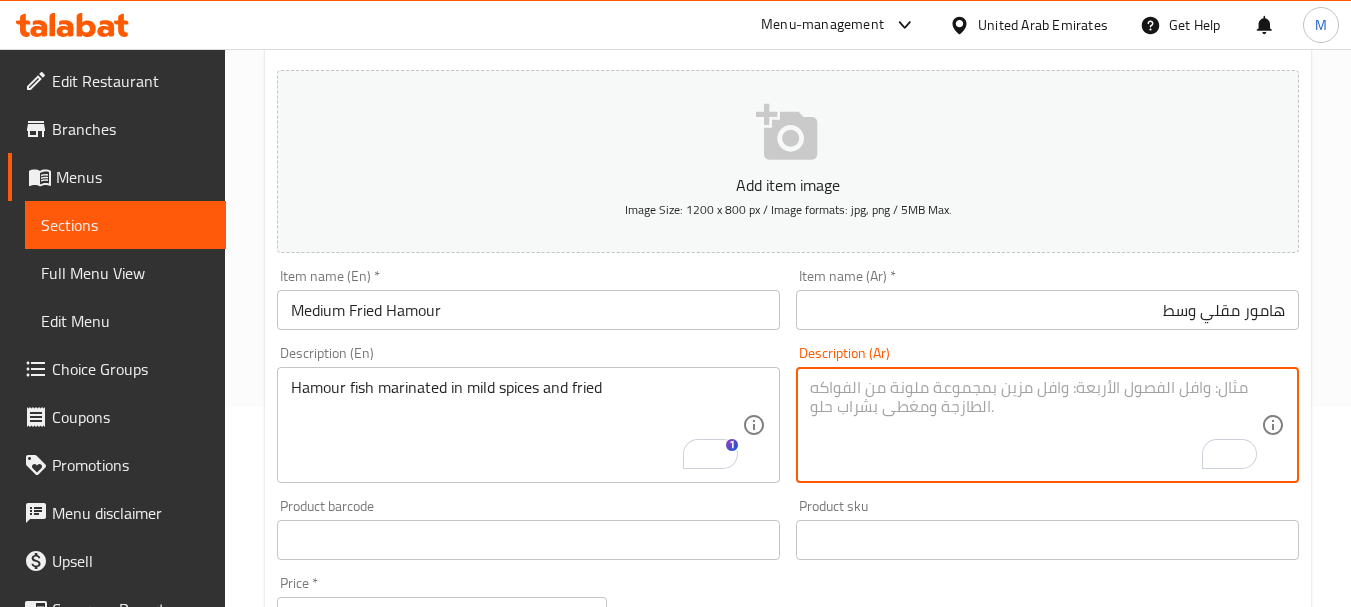 paste on "سمك هامور متبّل بتوابل خفيفة ومقلي." 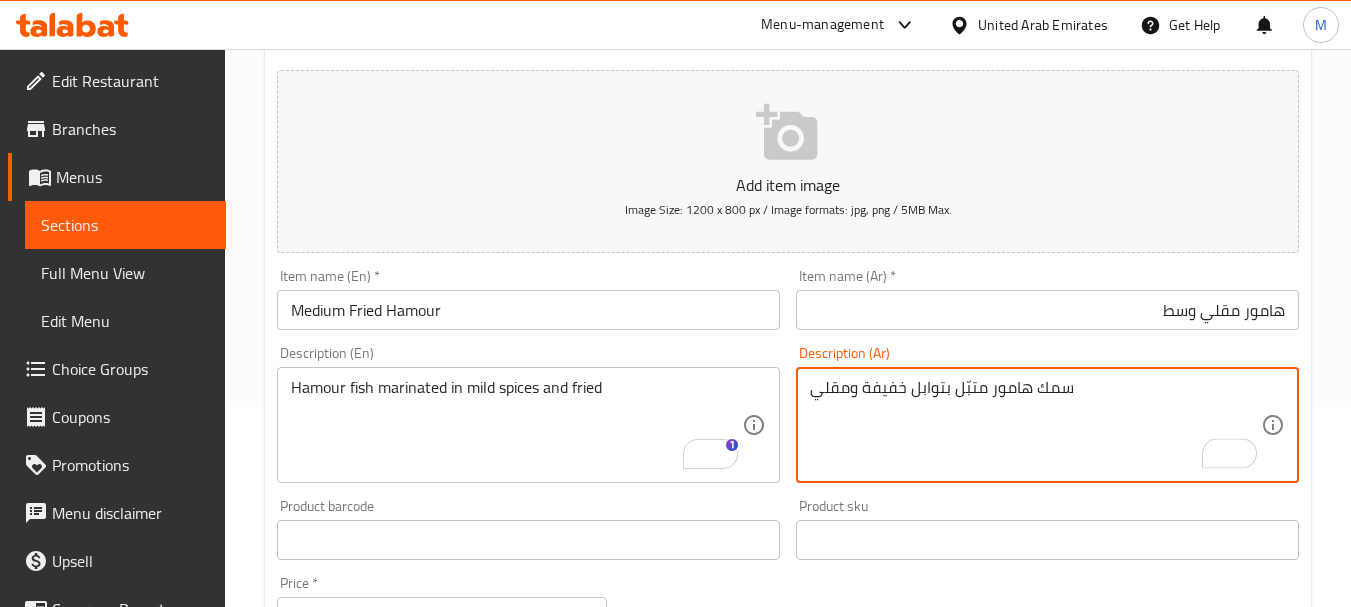 type on "سمك هامور متبّل بتوابل خفيفة ومقلي" 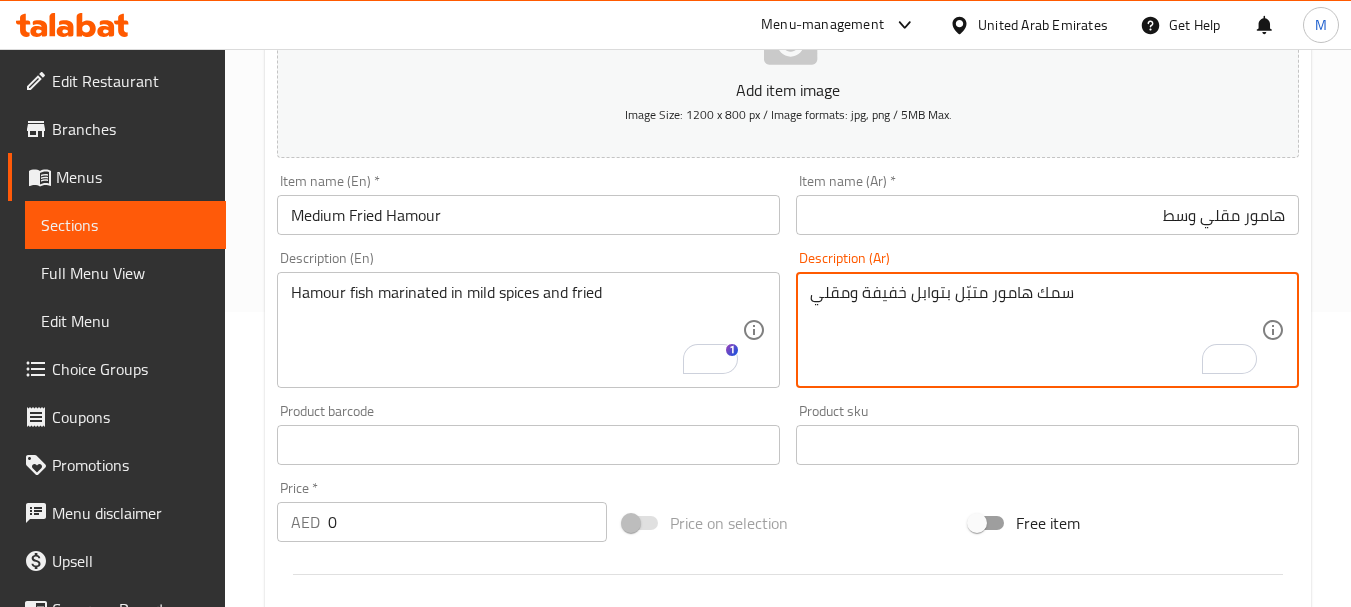 scroll, scrollTop: 400, scrollLeft: 0, axis: vertical 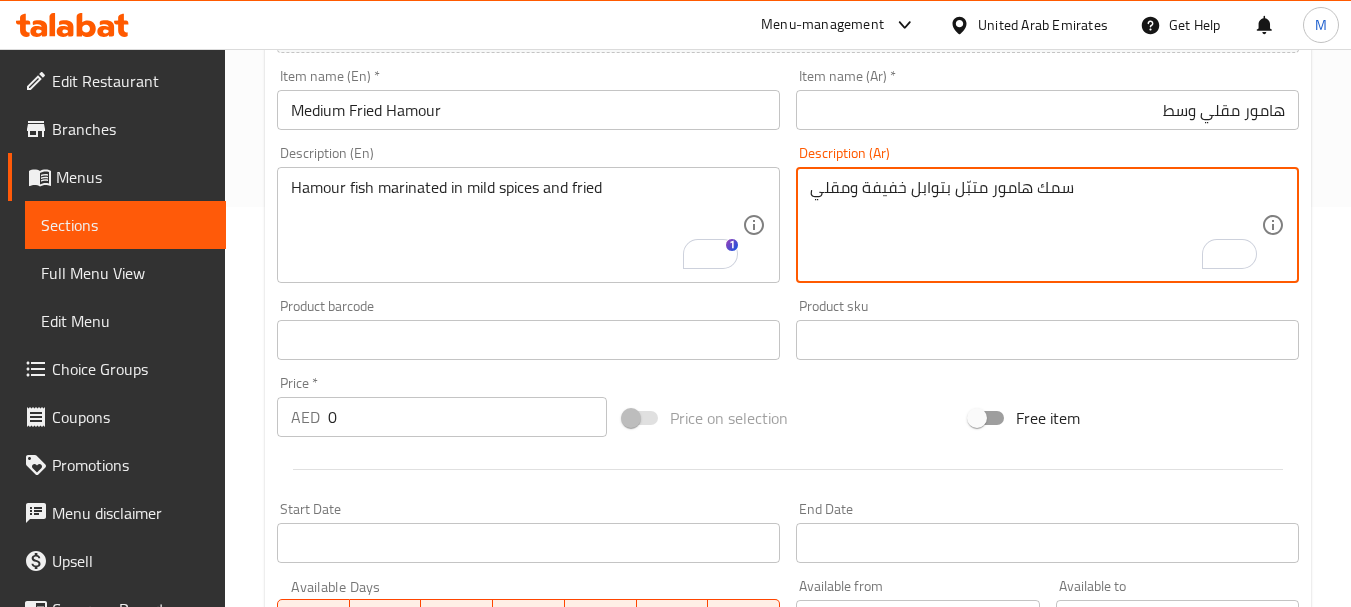 click on "0" at bounding box center [467, 417] 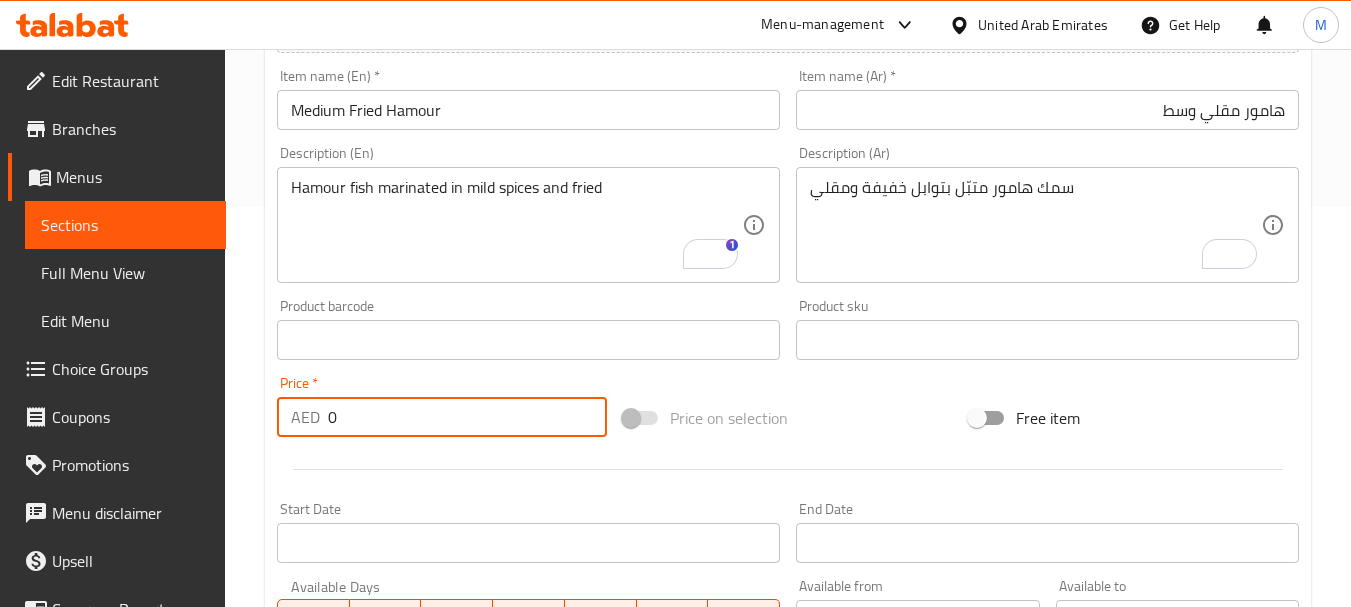 click on "0" at bounding box center (467, 417) 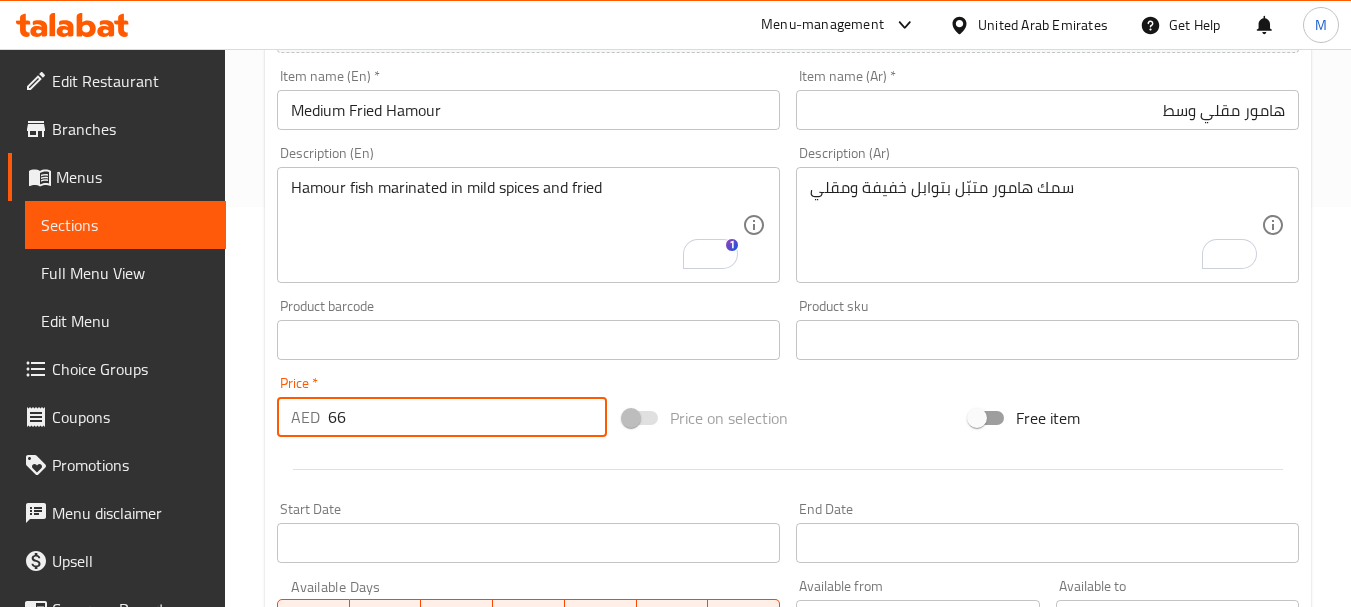 type on "66" 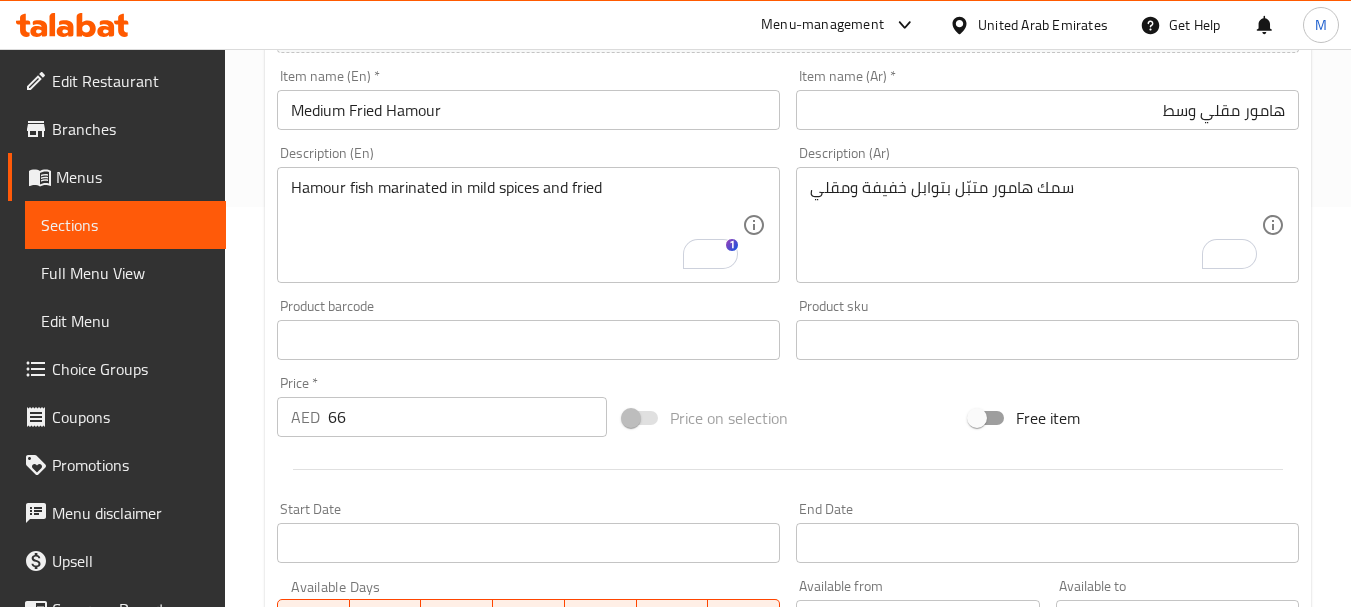 scroll, scrollTop: 806, scrollLeft: 0, axis: vertical 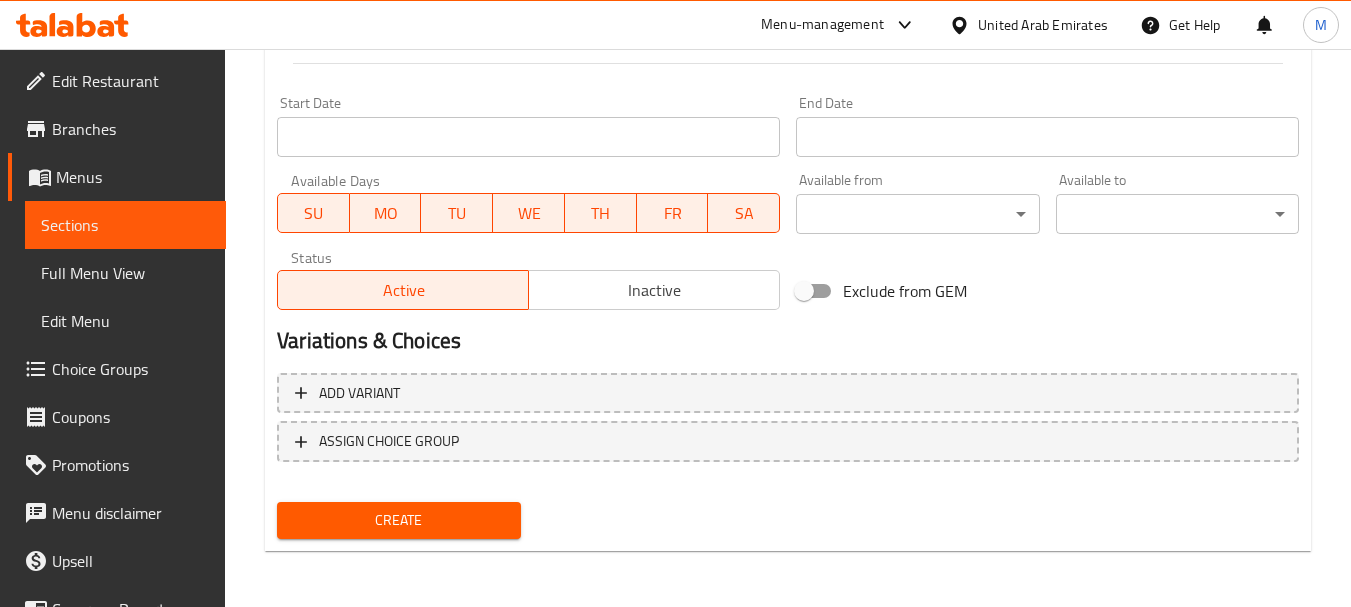 click on "Create" at bounding box center [398, 520] 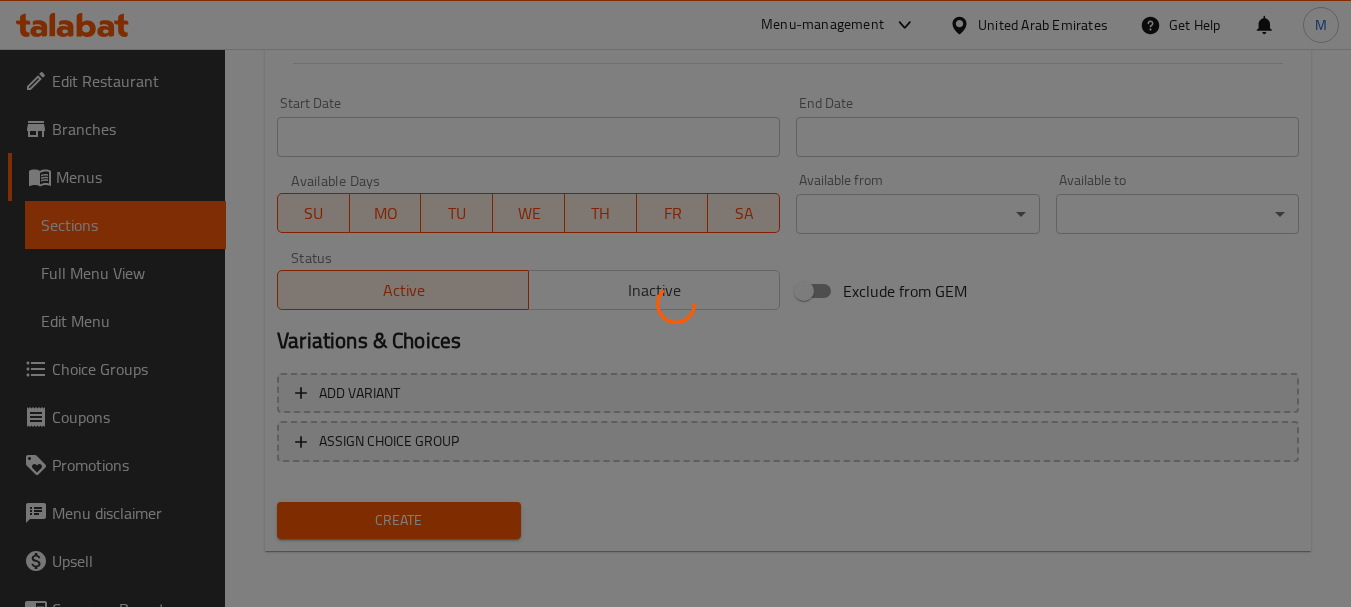 type 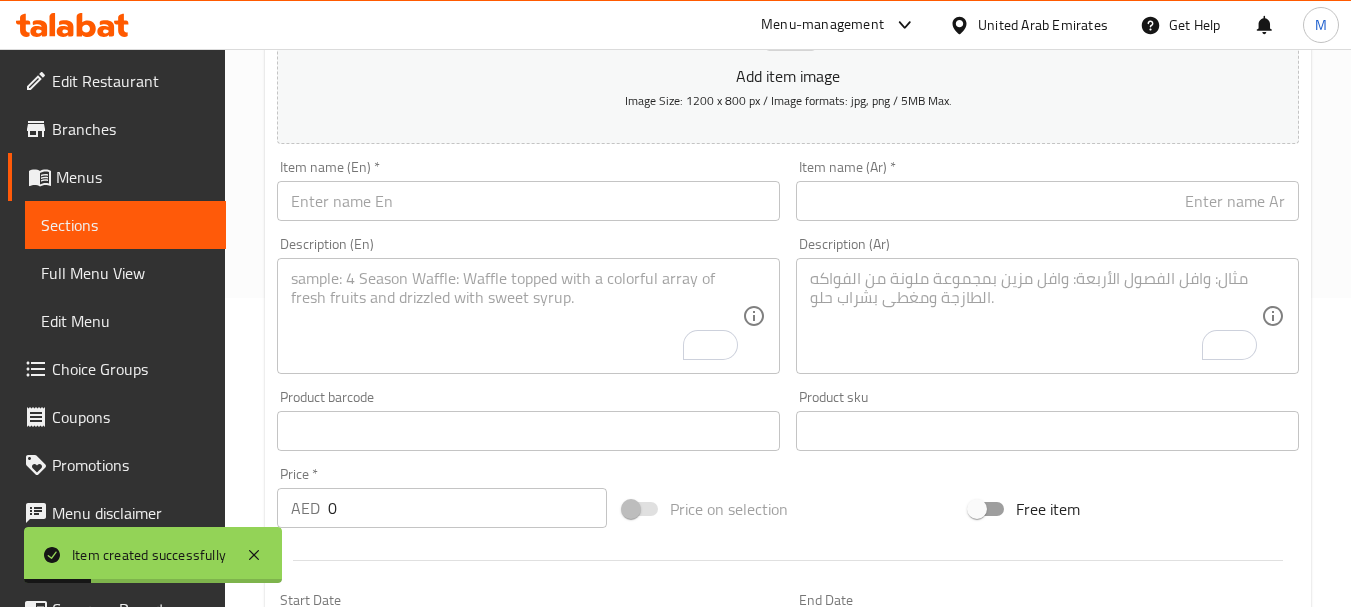 scroll, scrollTop: 306, scrollLeft: 0, axis: vertical 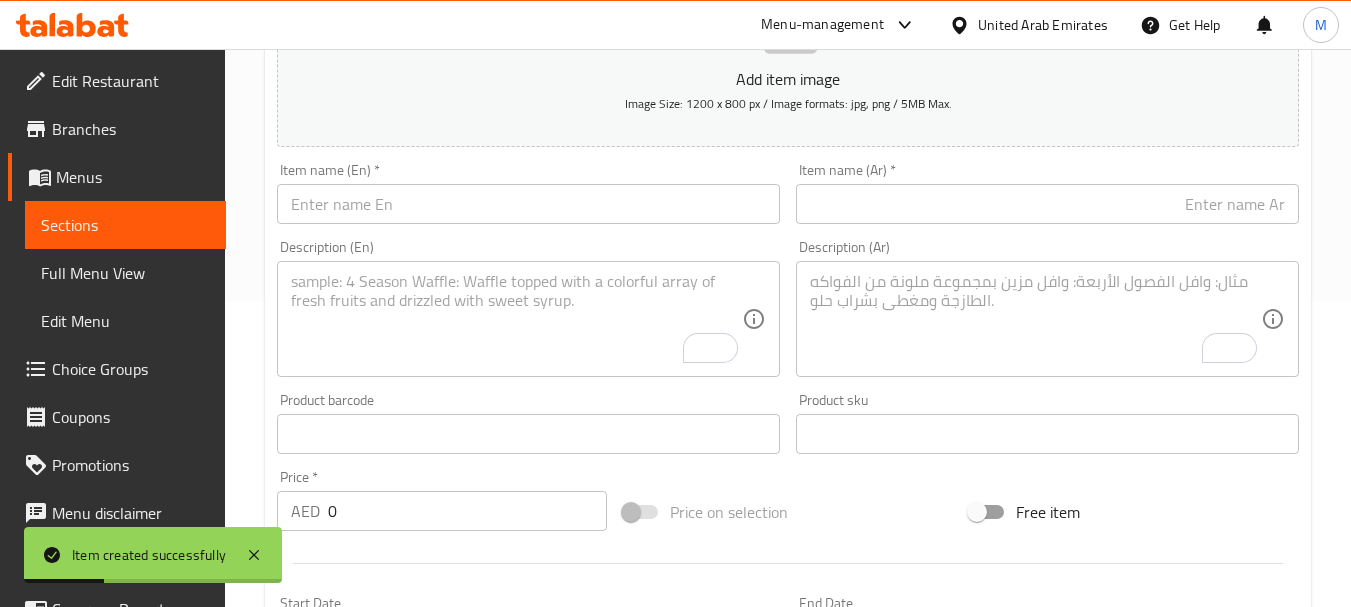 click on "Item name (En)   * Item name (En)  *" at bounding box center (528, 193) 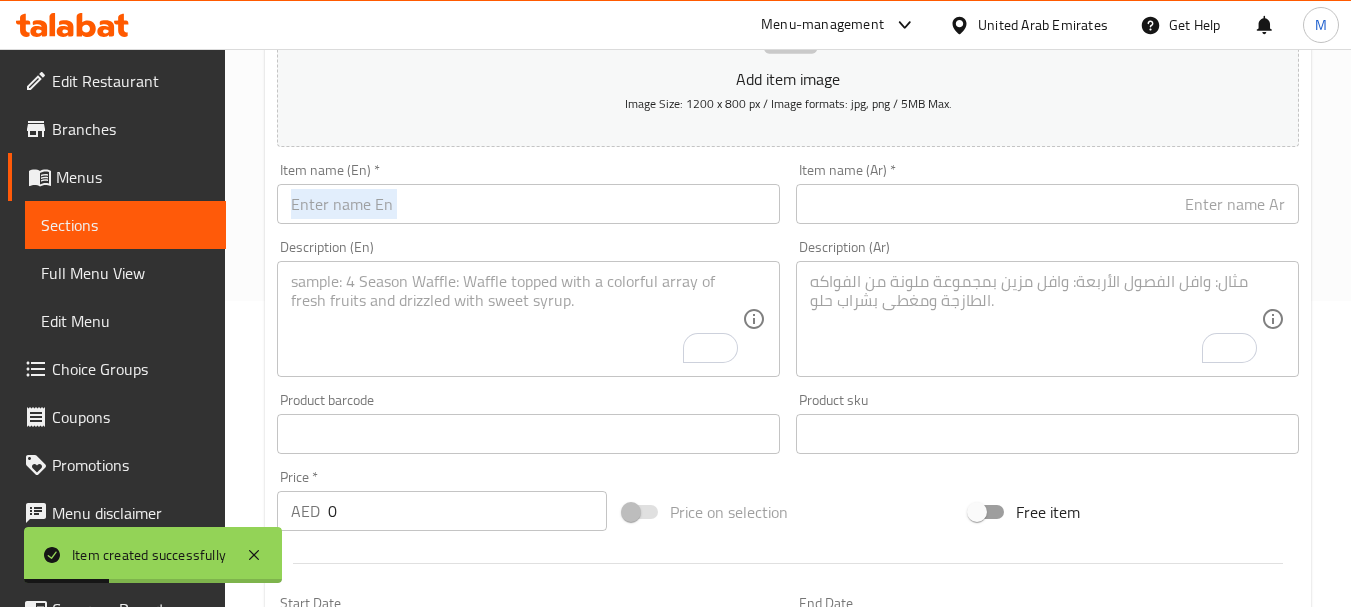click on "Item name (En)   * Item name (En)  *" at bounding box center [528, 193] 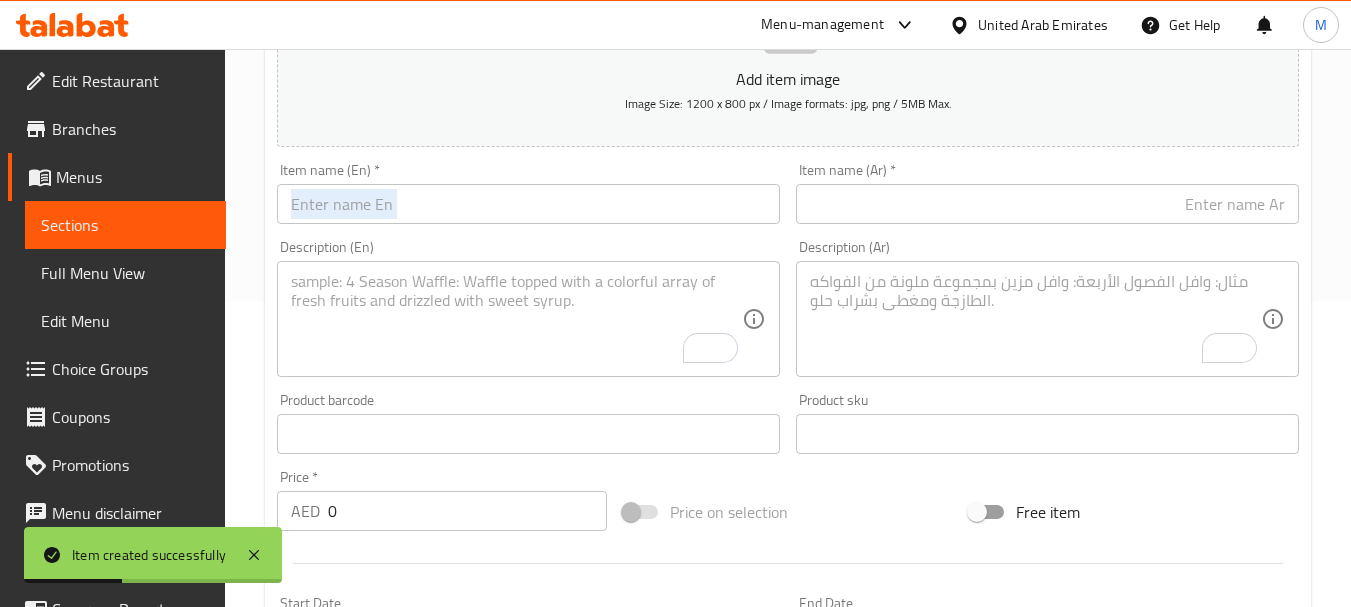 click at bounding box center [528, 204] 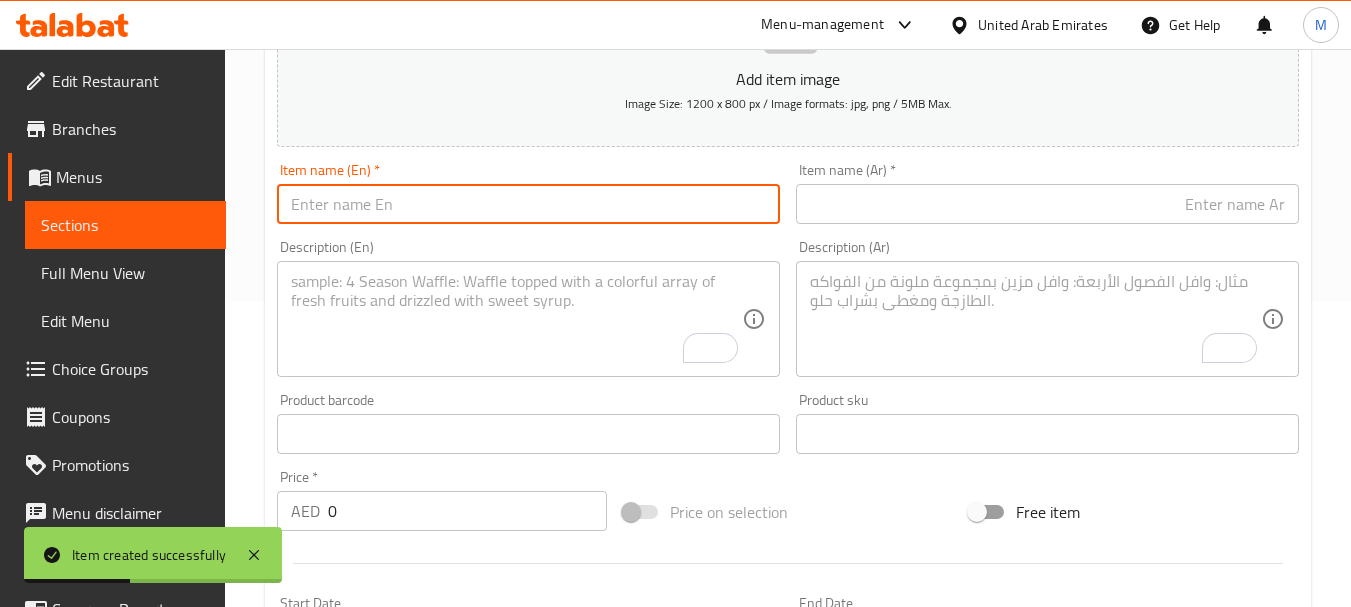 paste on "Hamour Fried Large" 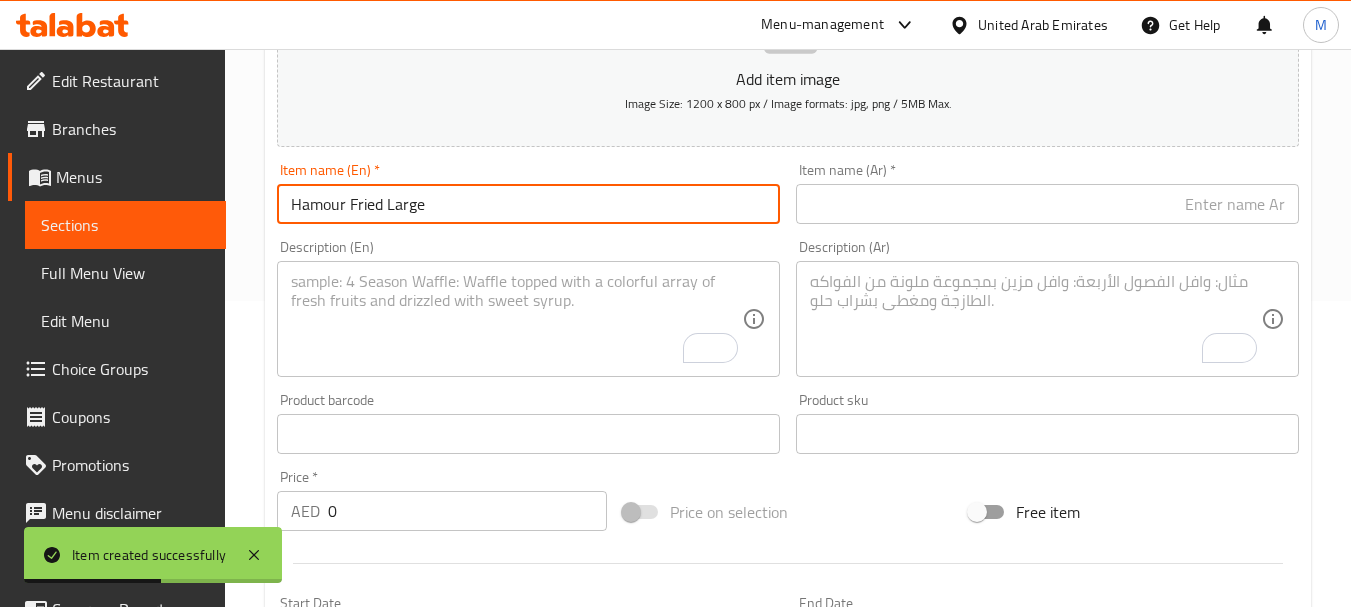 click on "Hamour Fried Large" at bounding box center [528, 204] 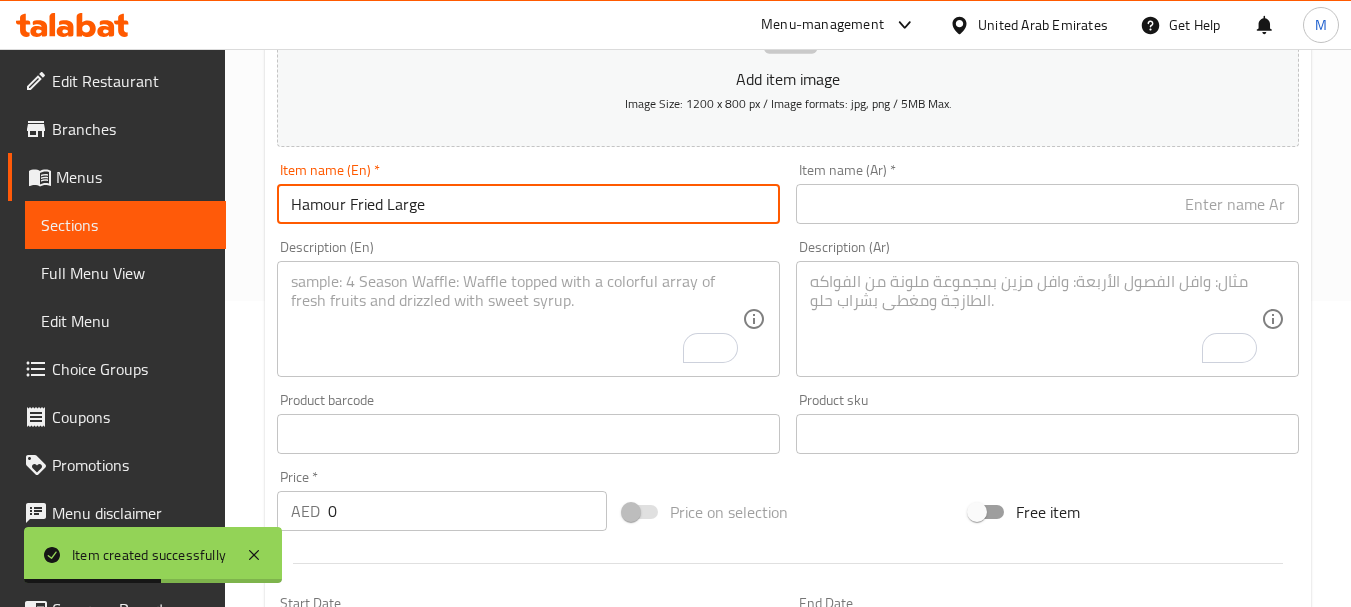 click on "Hamour Fried Large" at bounding box center [528, 204] 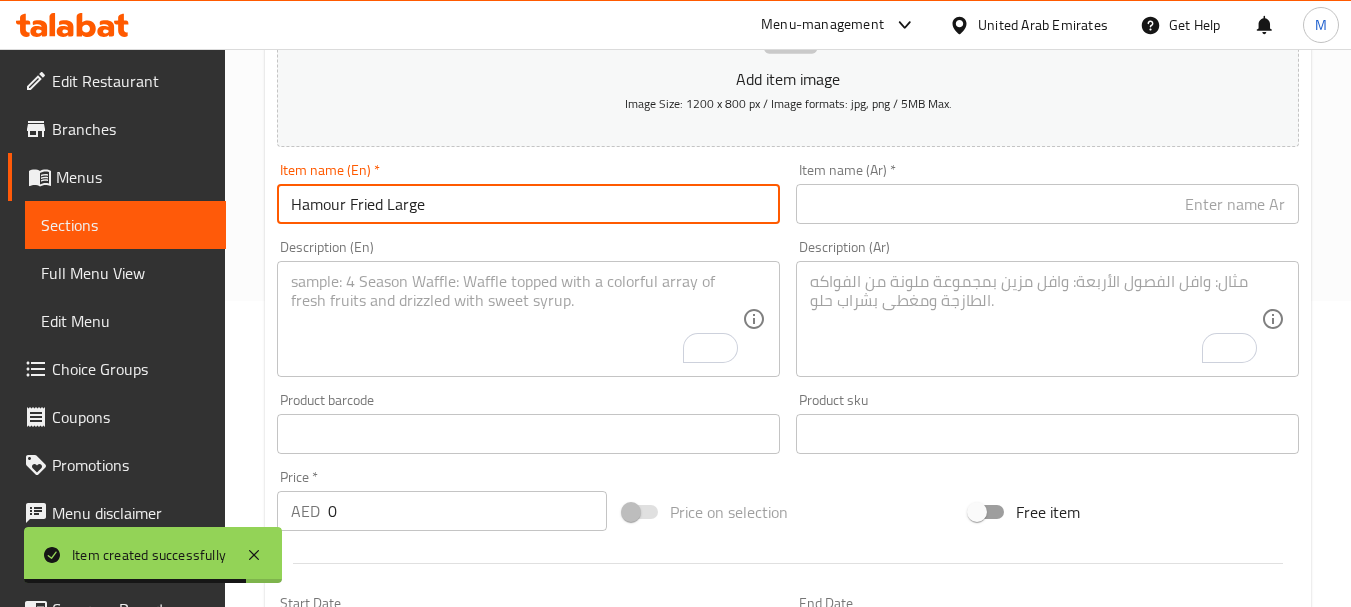 click on "Hamour Fried Large" at bounding box center (528, 204) 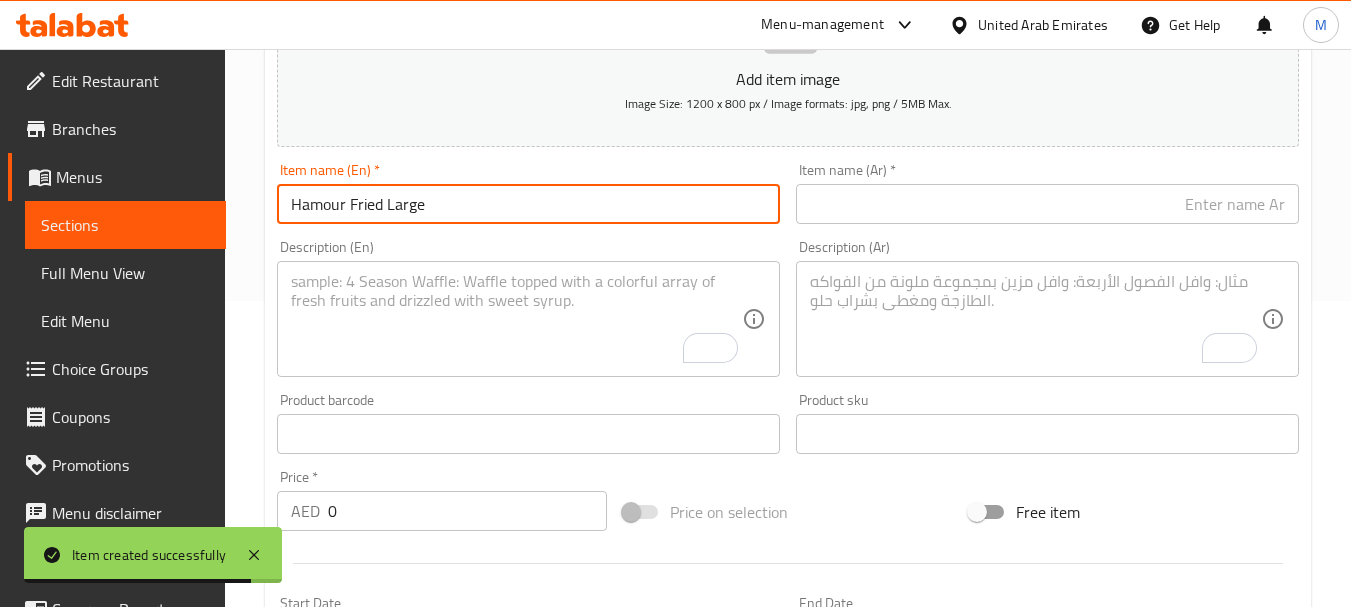 click on "Hamour Fried Large" at bounding box center (528, 204) 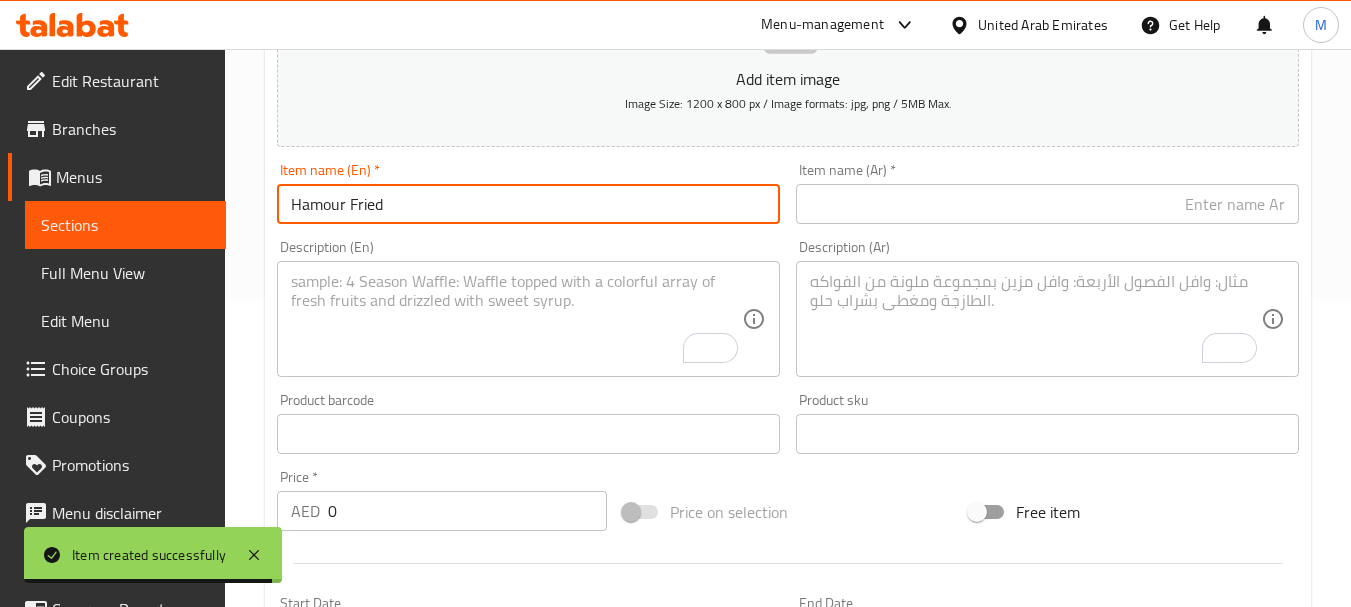 click on "Hamour Fried" at bounding box center (528, 204) 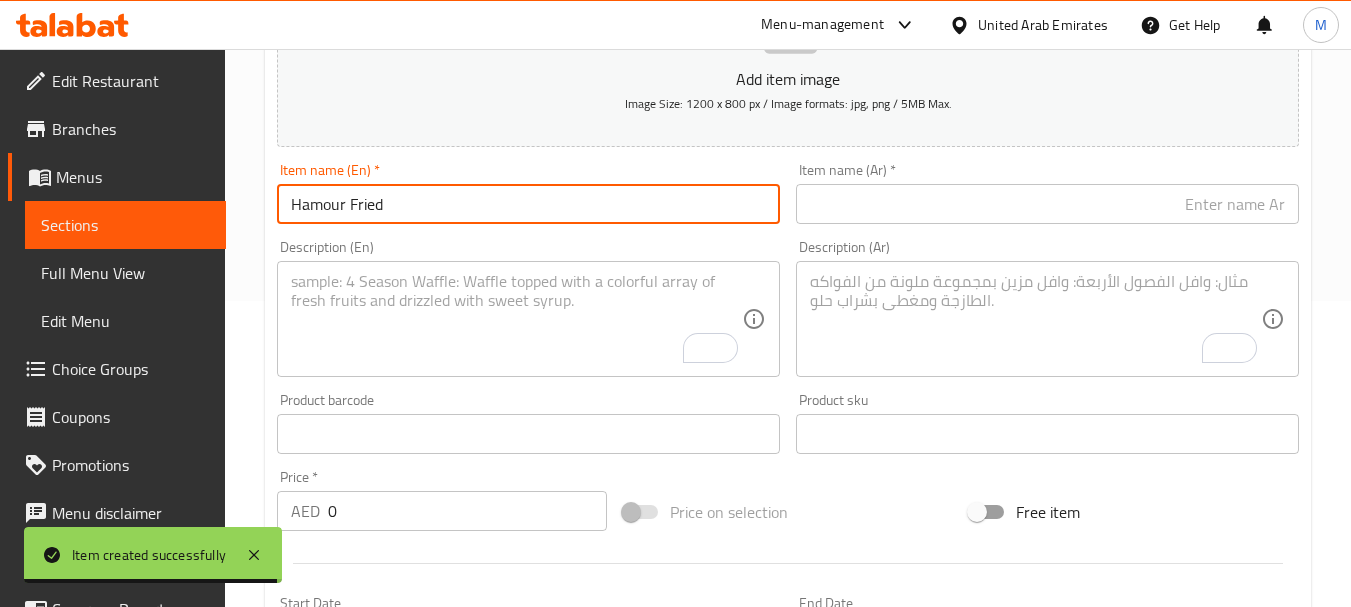 paste on "Large" 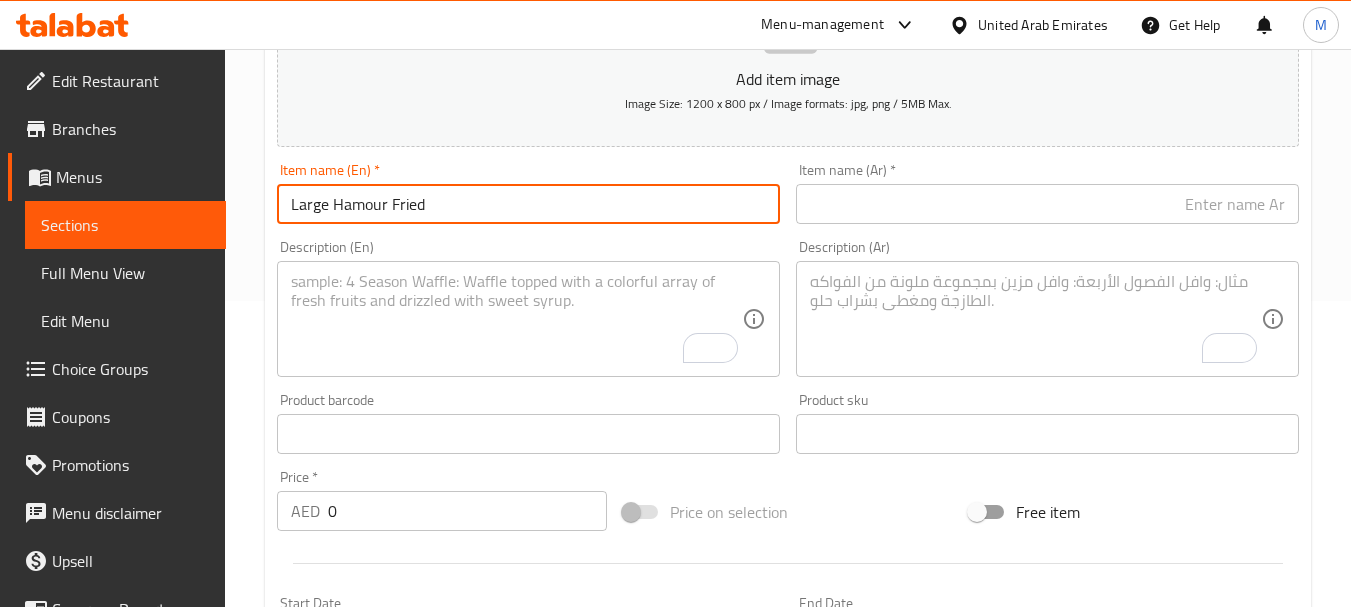 click on "Large Hamour Fried" at bounding box center [528, 204] 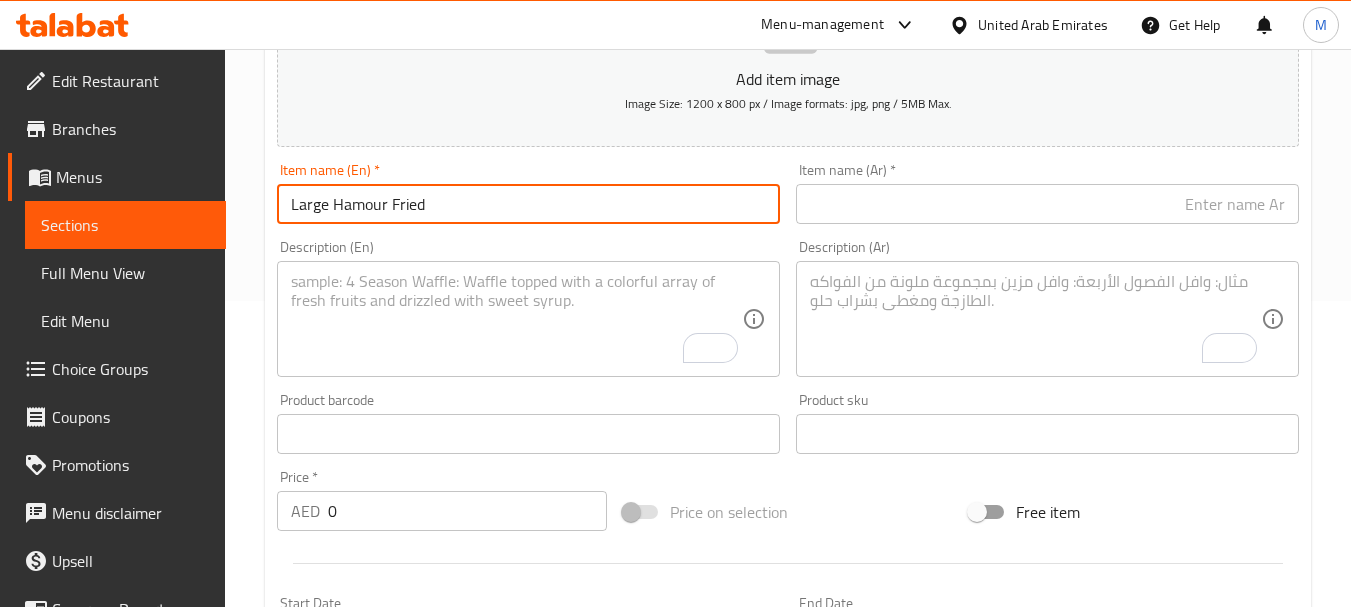 click on "Large Hamour Fried" at bounding box center (528, 204) 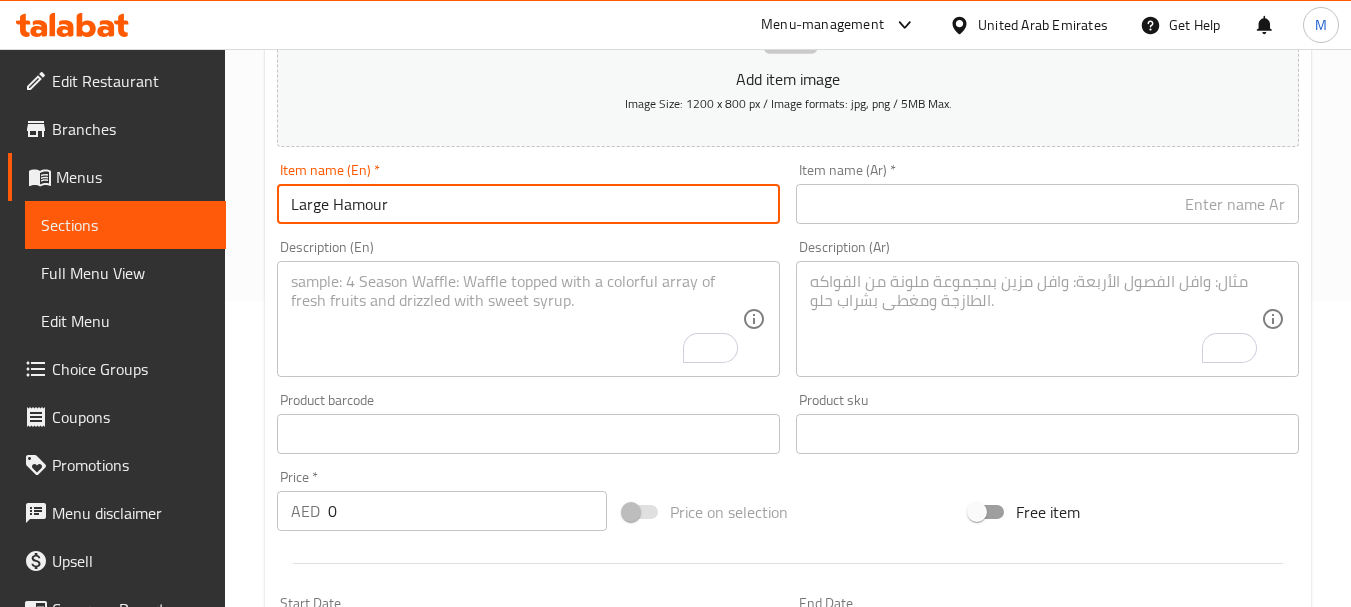 paste on "Fried" 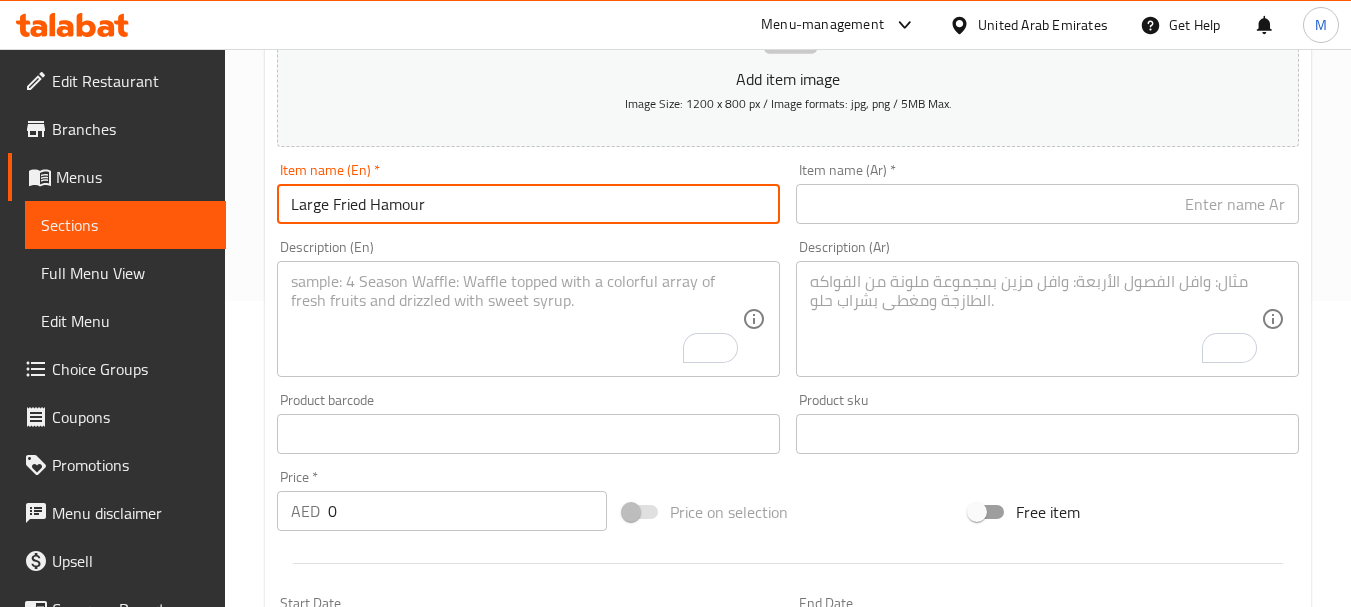 type on "Large Fried Hamour" 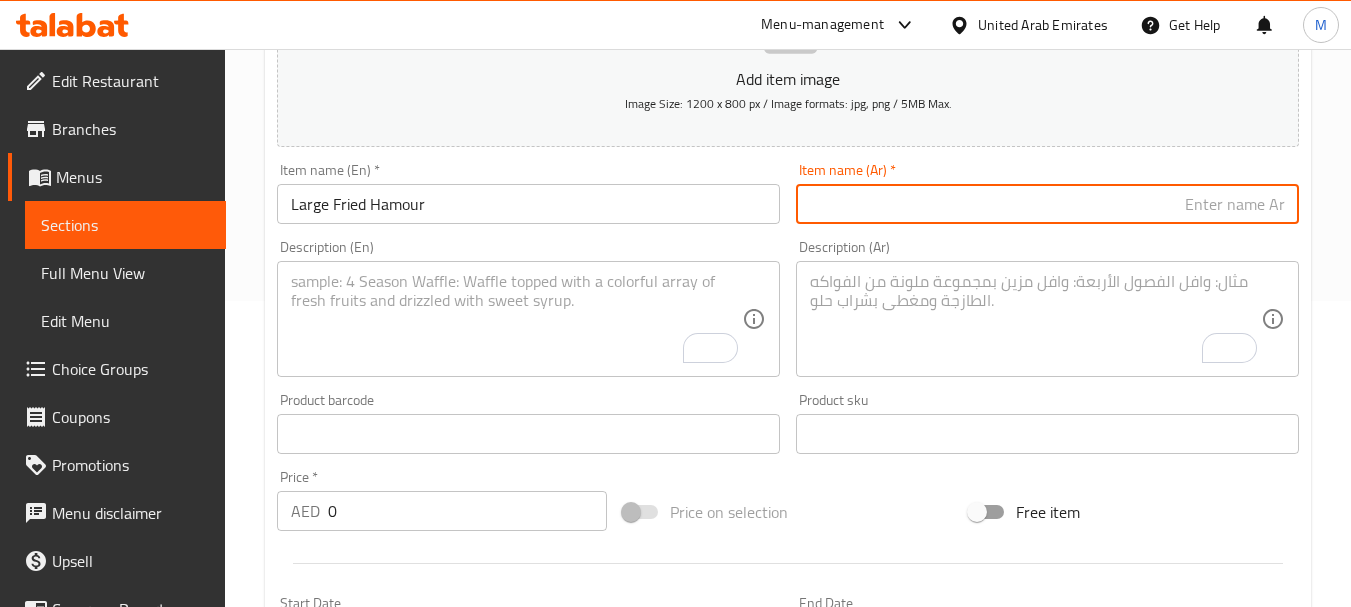 click at bounding box center (1047, 204) 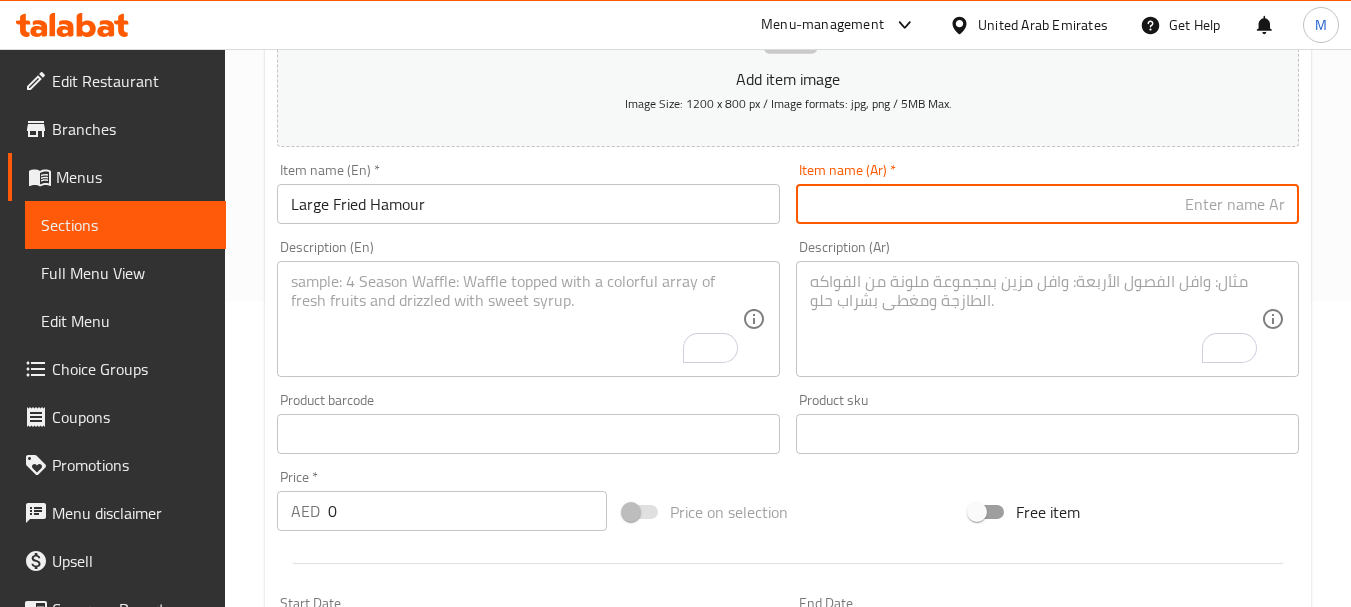 paste on "هامور مقلي كبير" 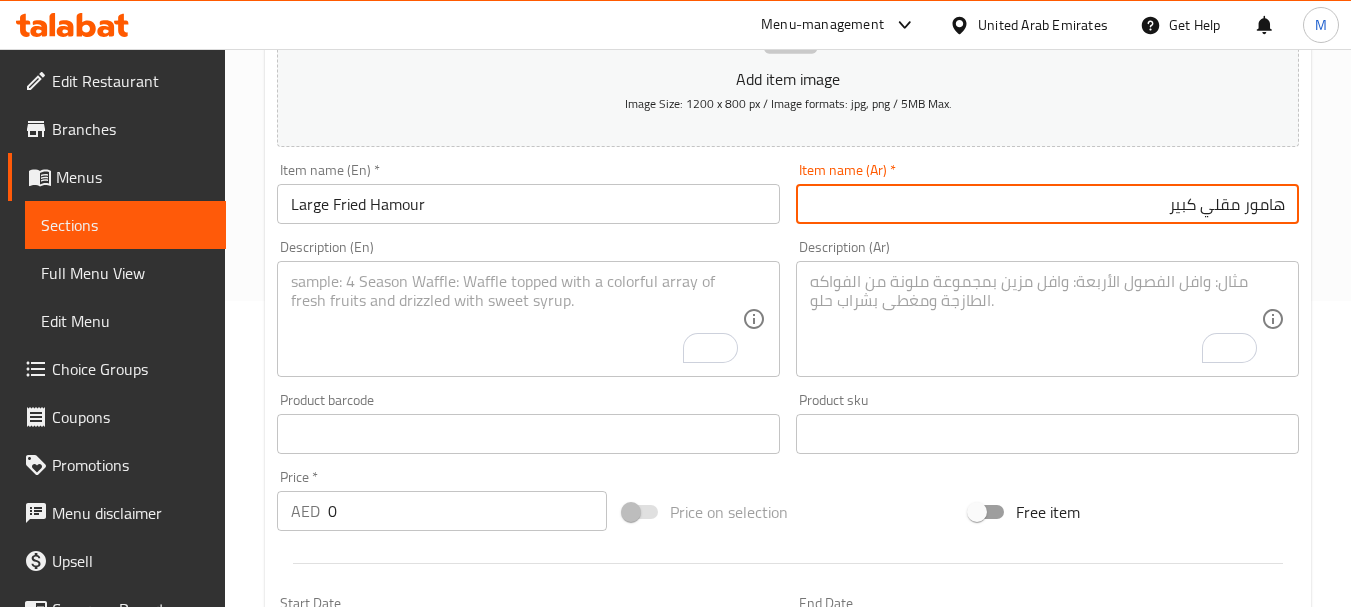 type on "هامور مقلي كبير" 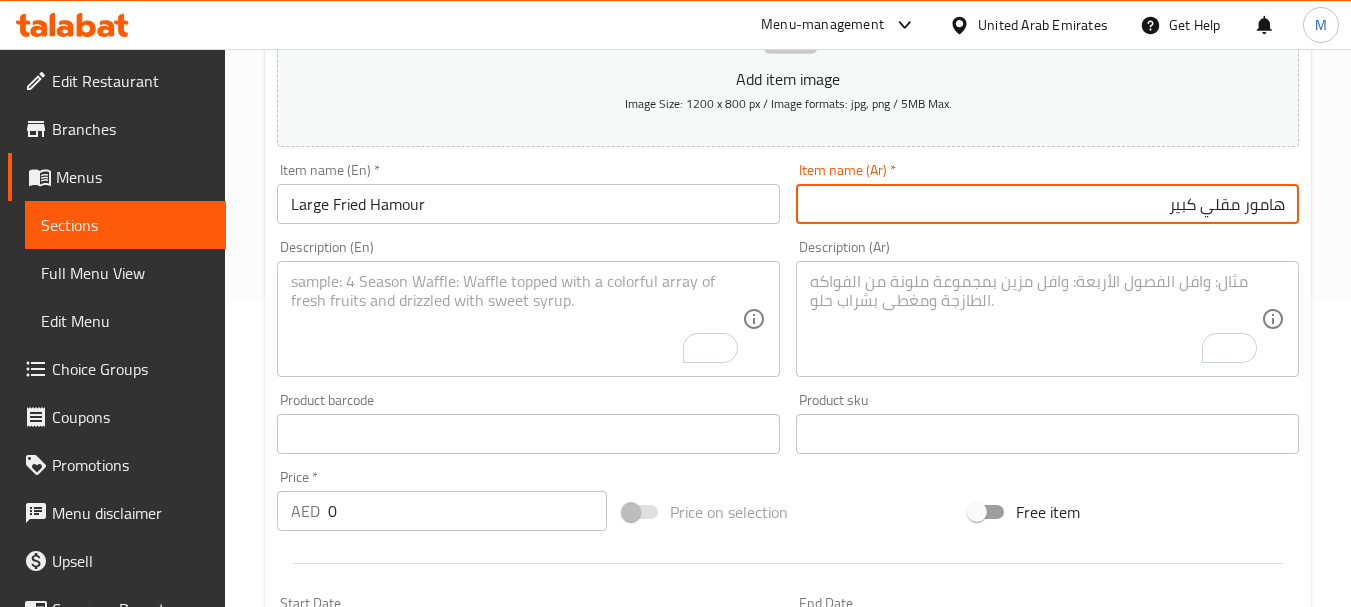 click at bounding box center [516, 319] 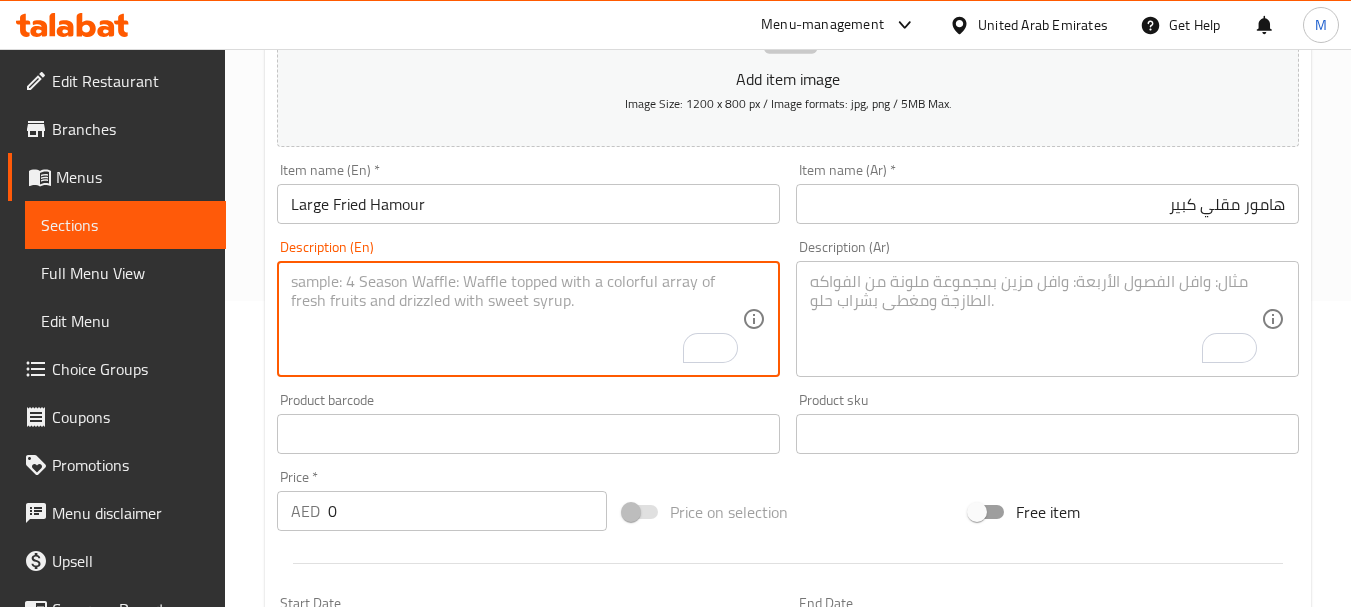 paste on "Fried hamour fish with spices served with potatoes" 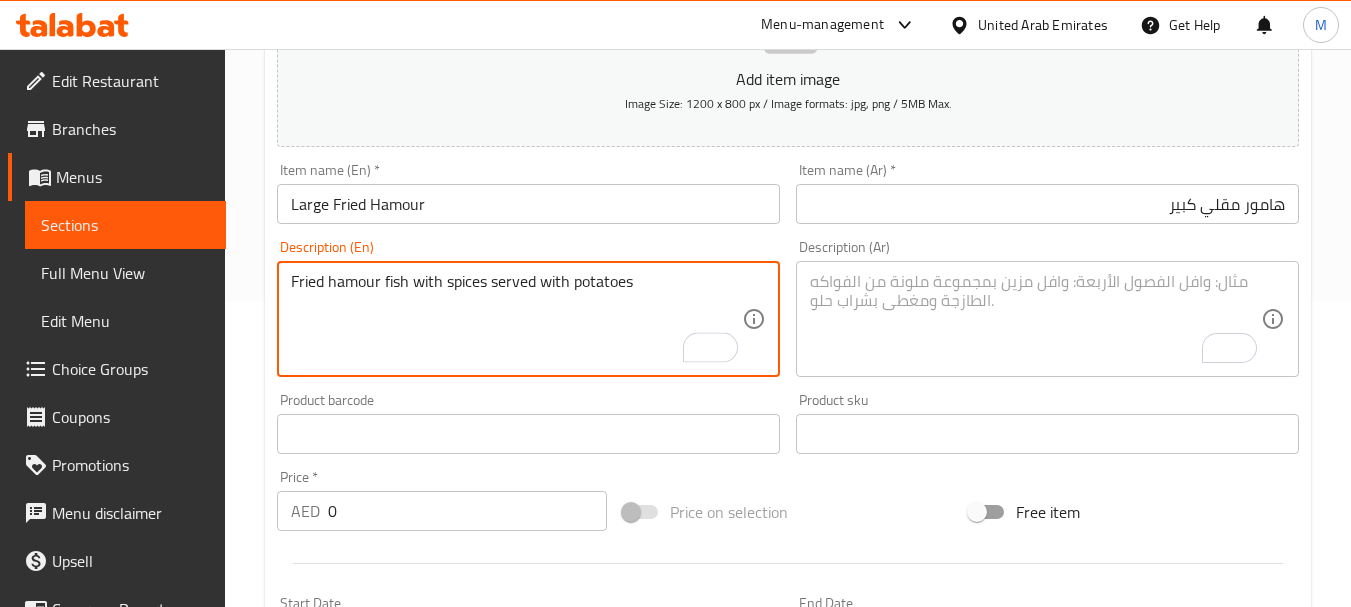 type on "Fried hamour fish with spices served with potatoes" 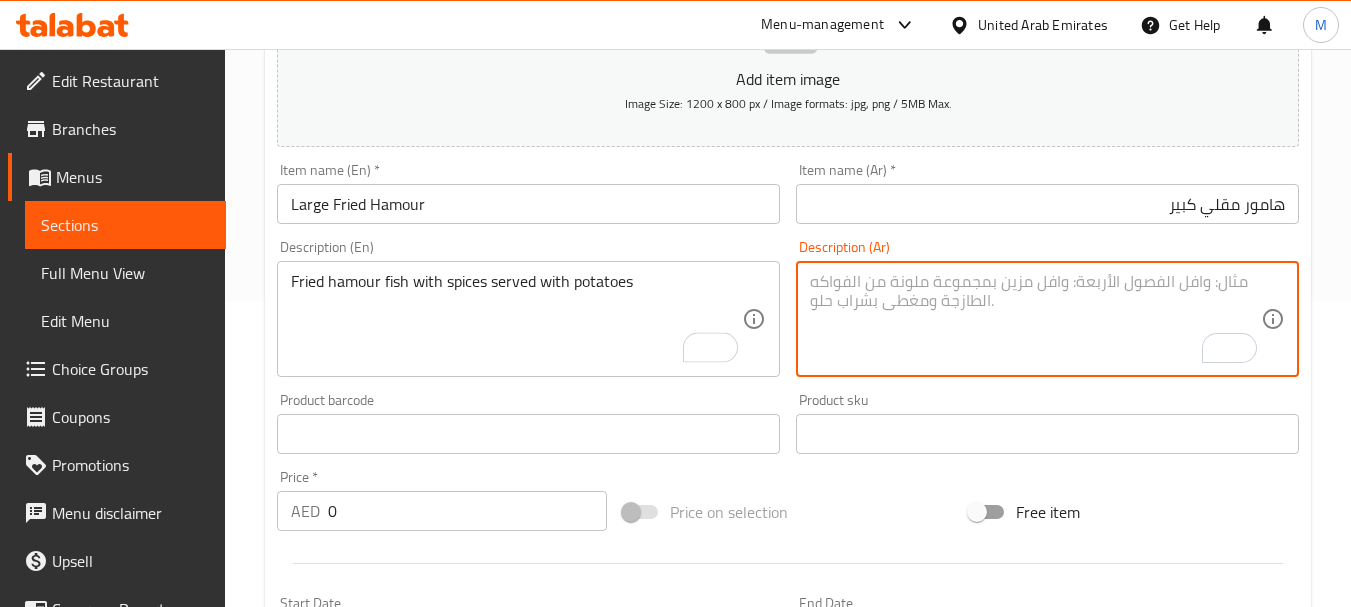 click at bounding box center (1035, 319) 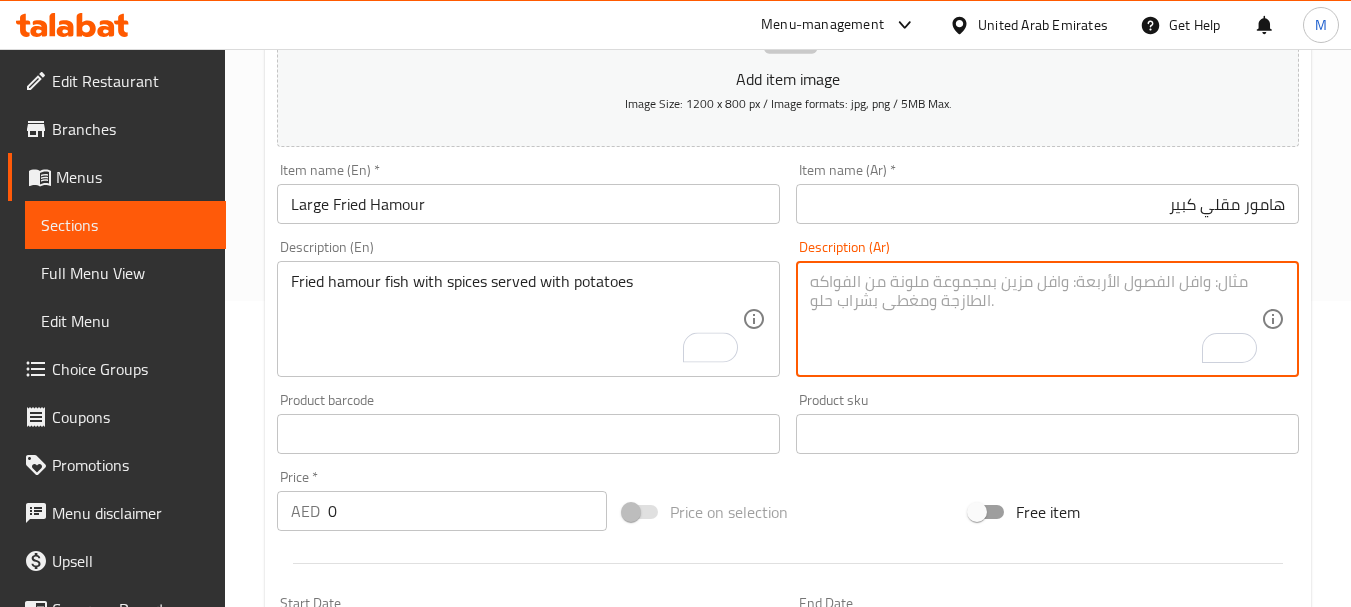 paste on "سمك هامور بالبهارات مقلى يقدم مع بطاطس" 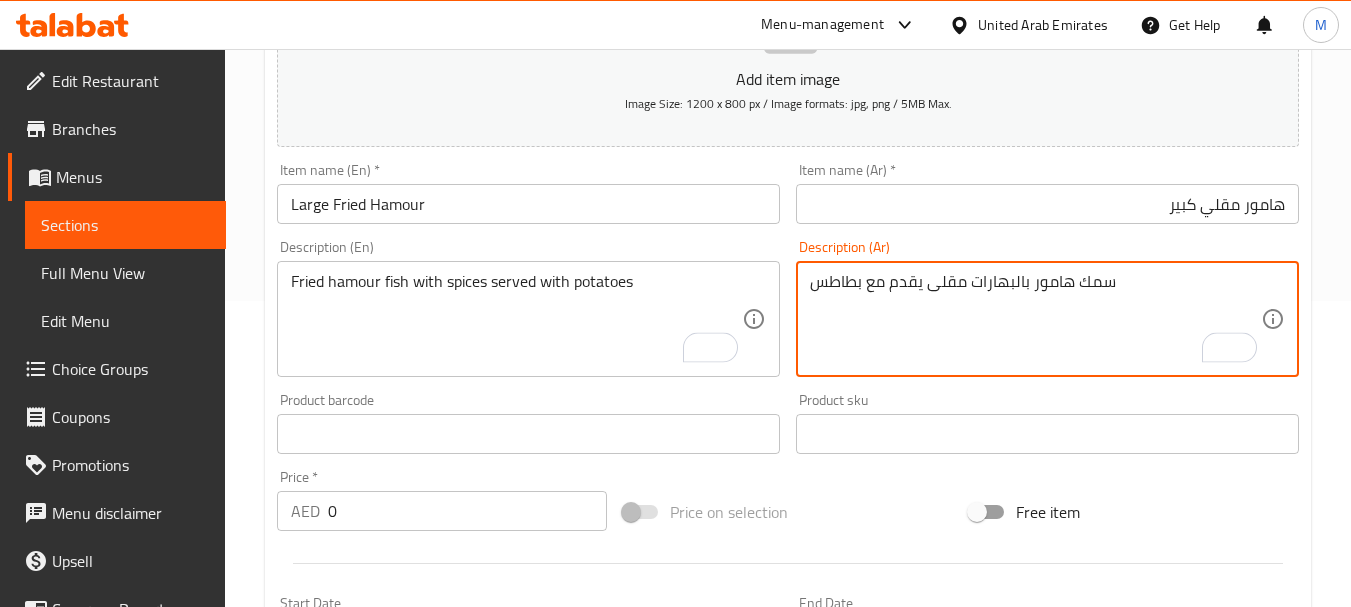 type on "سمك هامور بالبهارات مقلى يقدم مع بطاطس" 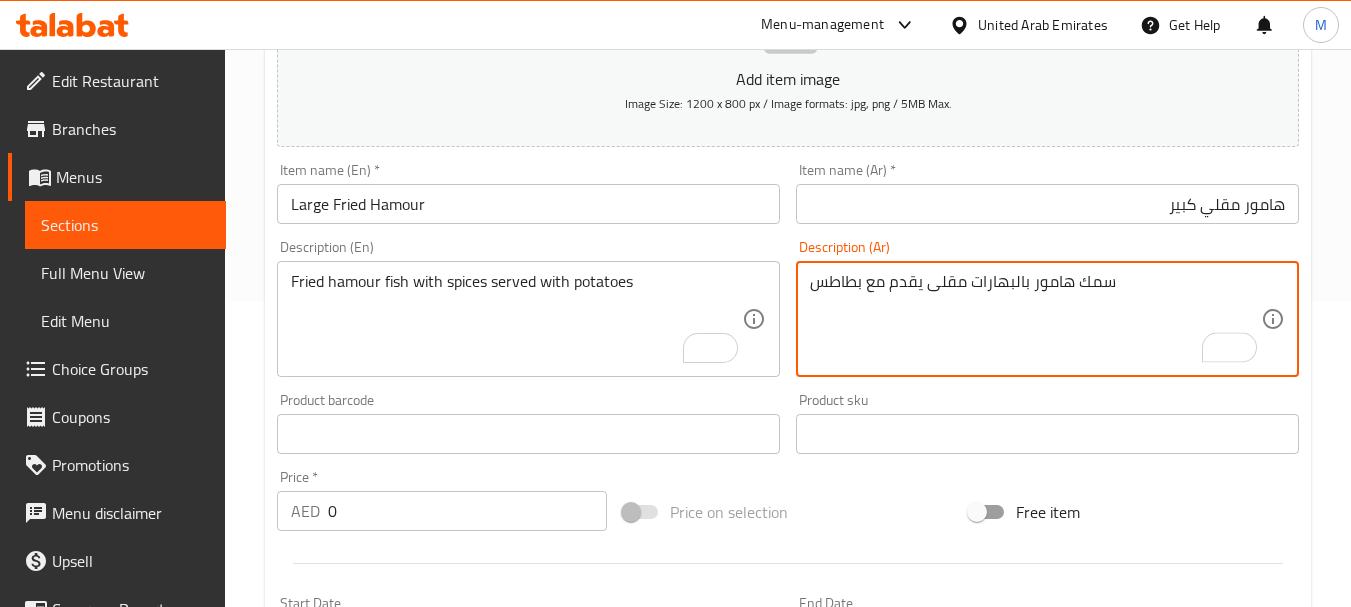 click on "0" at bounding box center [467, 511] 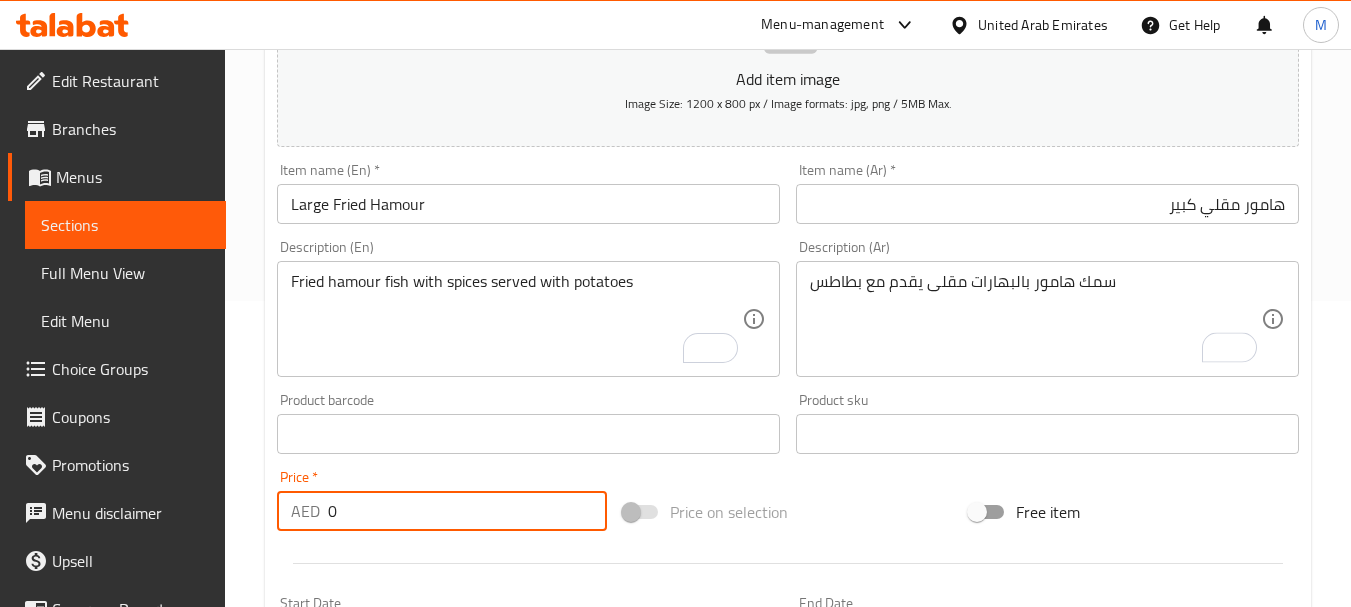 click on "0" at bounding box center [467, 511] 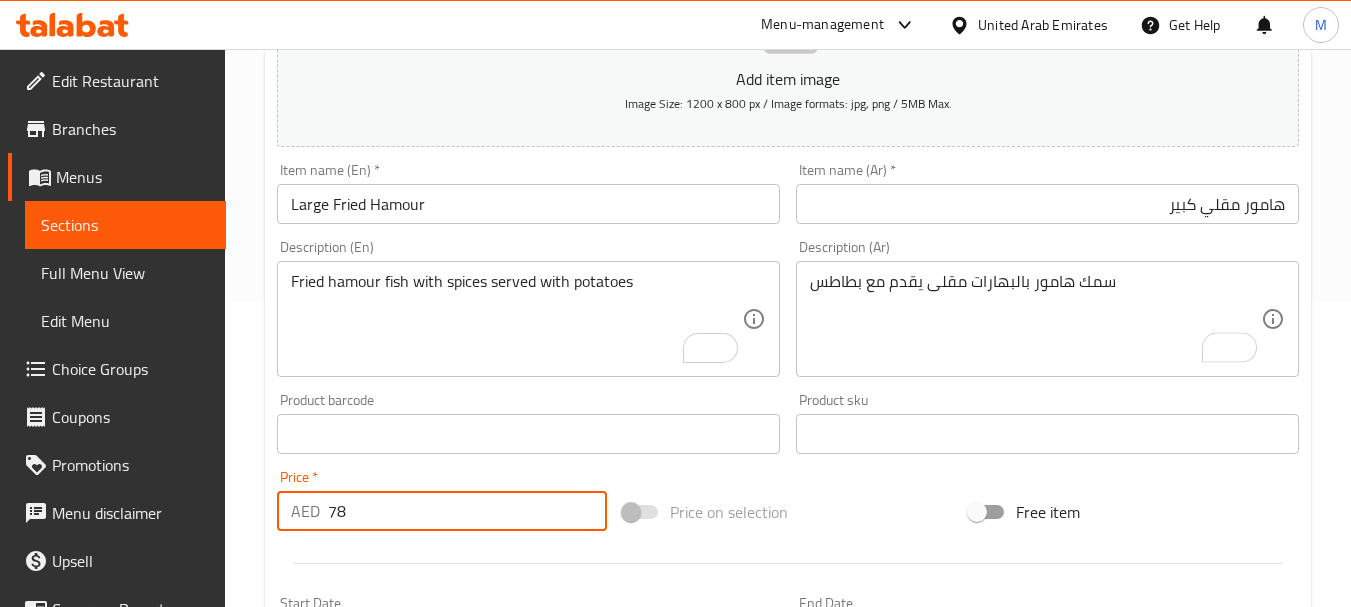 type on "78" 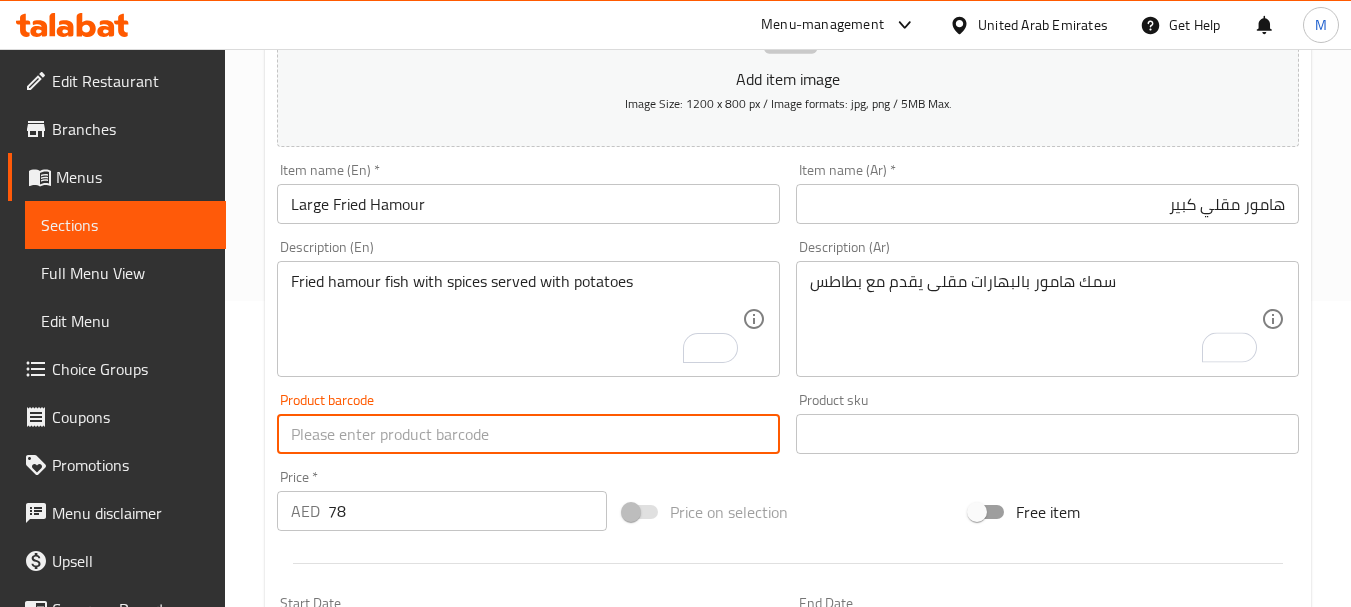 click at bounding box center [528, 434] 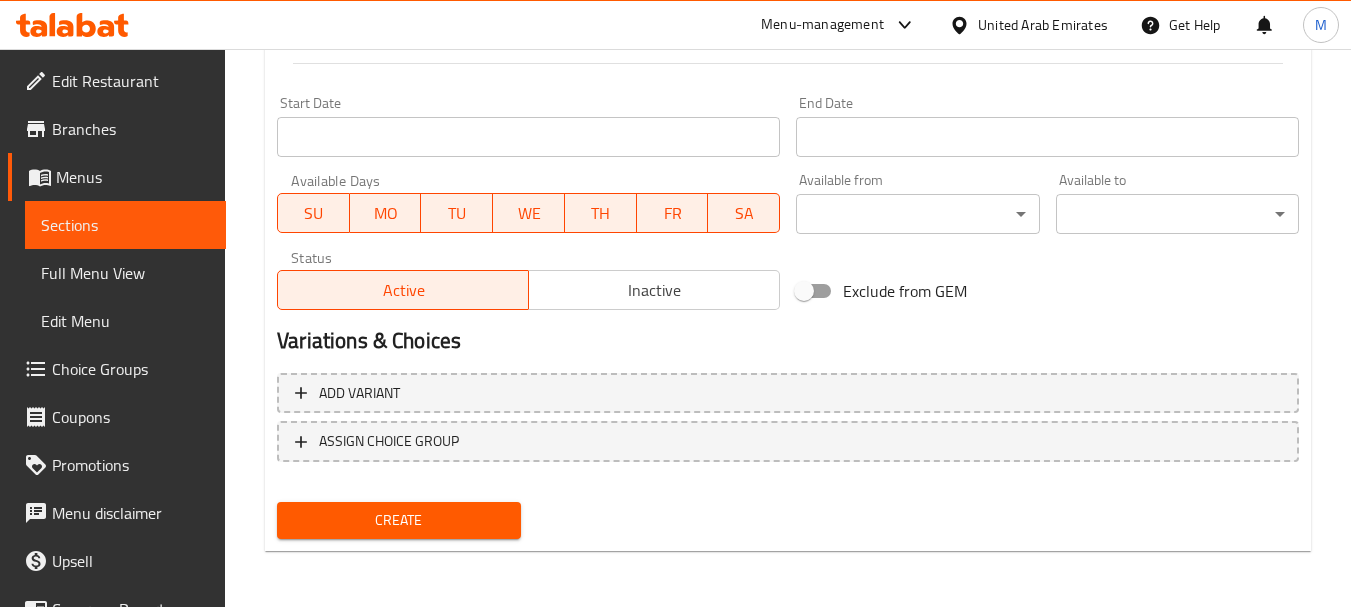 click on "Create" at bounding box center (398, 520) 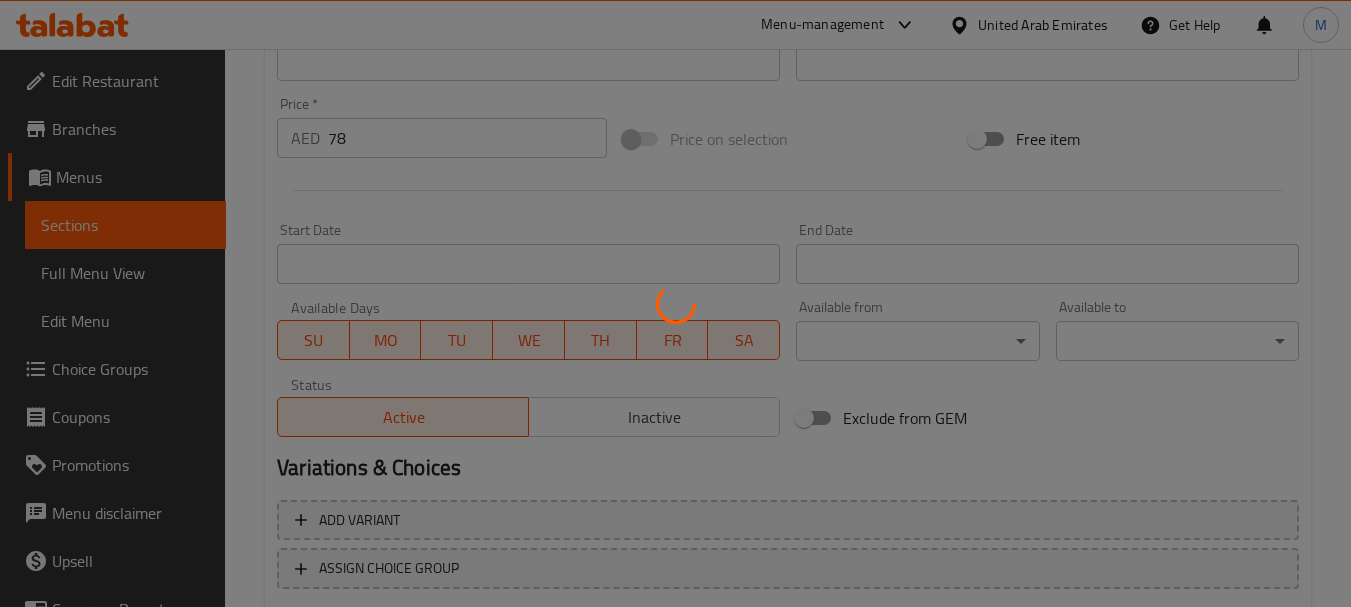 scroll, scrollTop: 606, scrollLeft: 0, axis: vertical 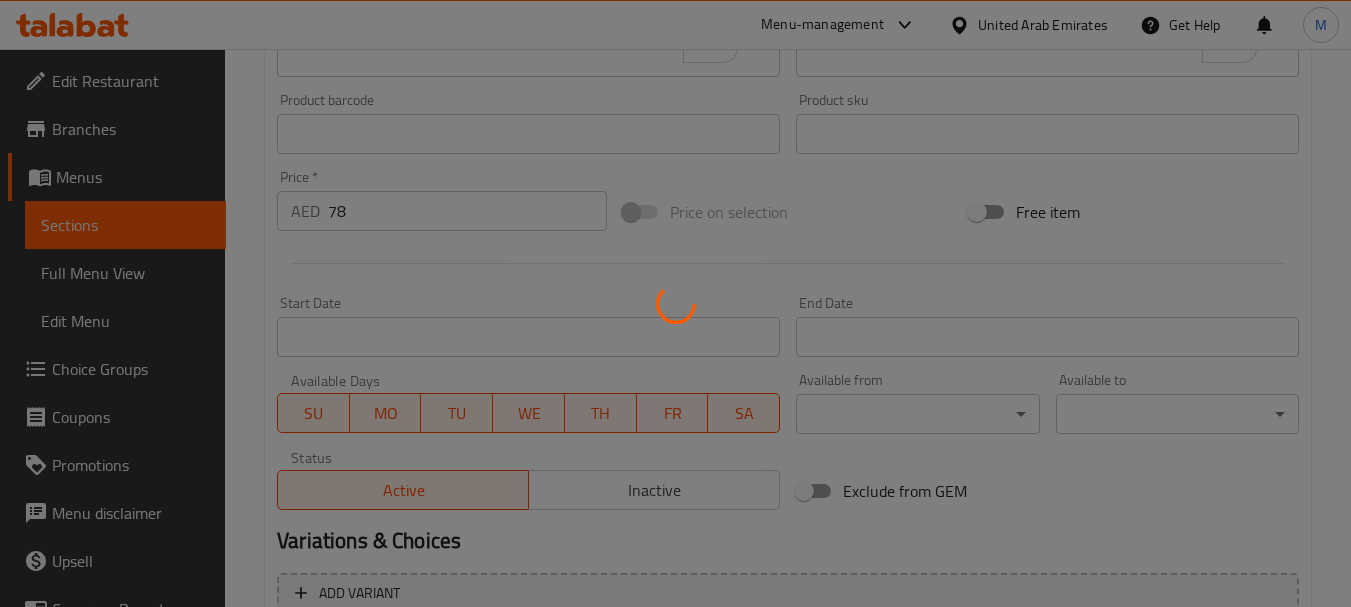 type 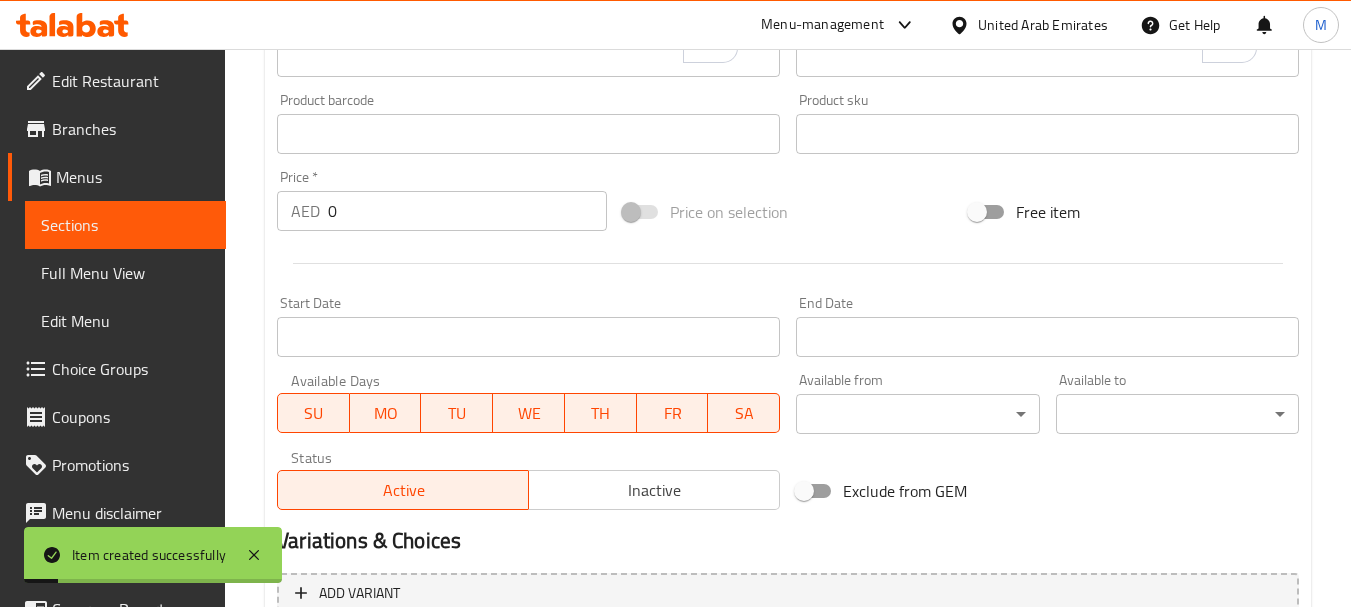 scroll, scrollTop: 306, scrollLeft: 0, axis: vertical 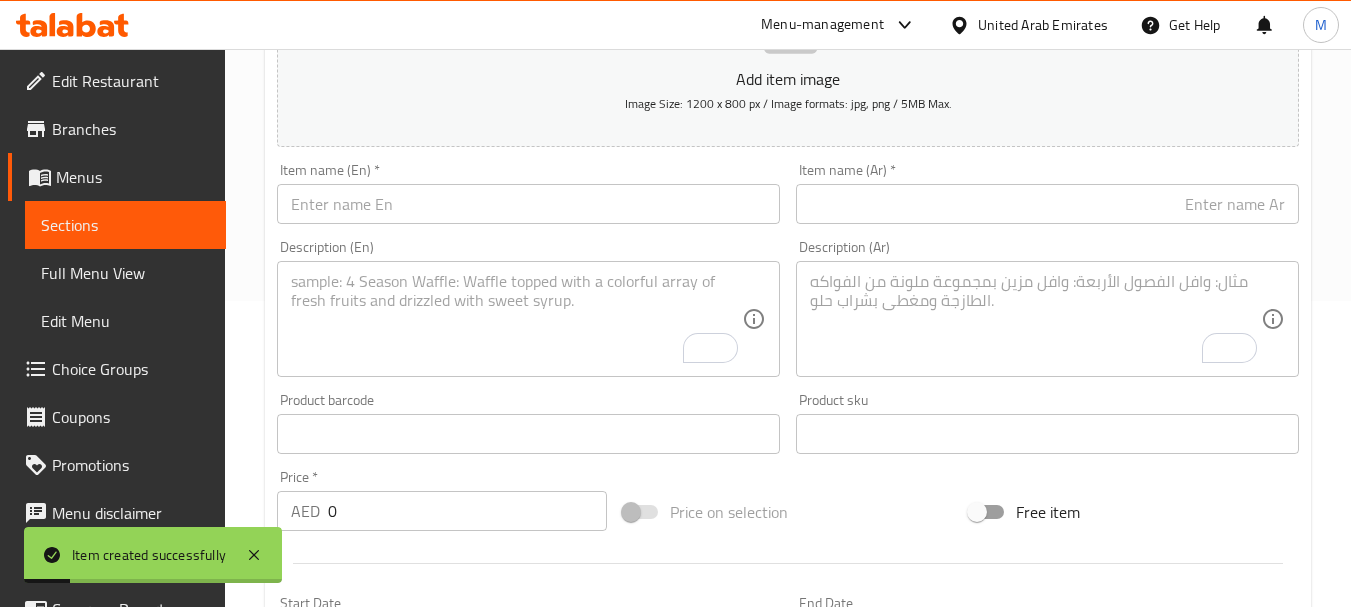 click at bounding box center [528, 204] 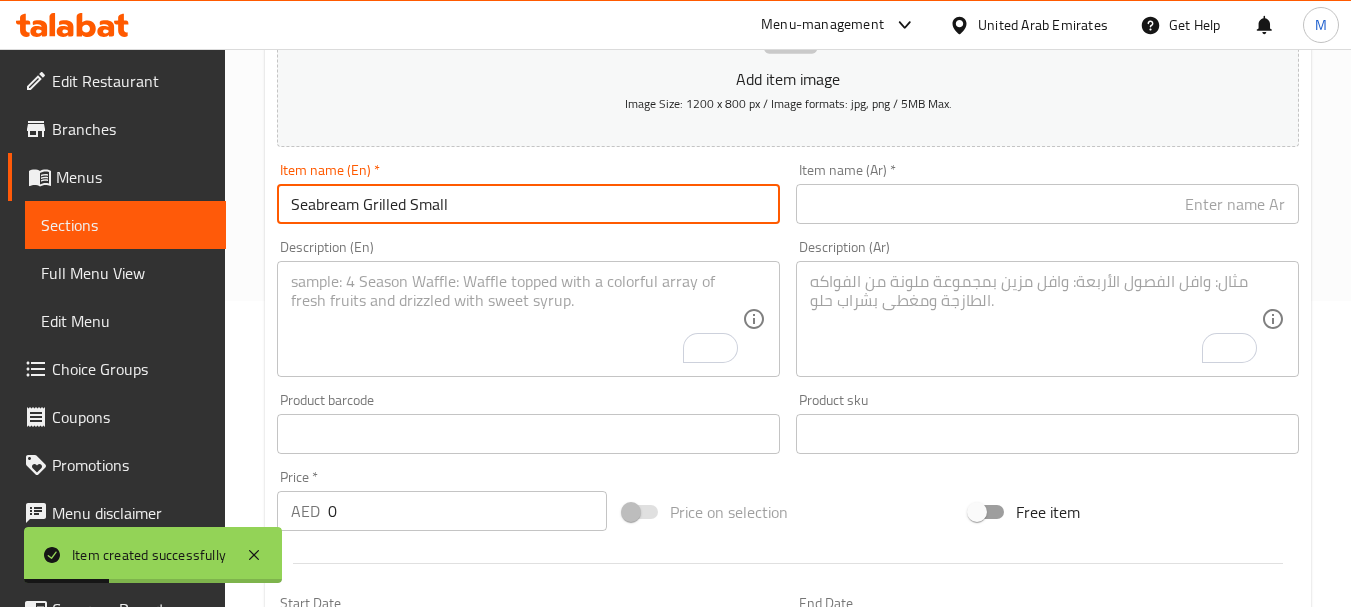 click on "Seabream Grilled Small" at bounding box center [528, 204] 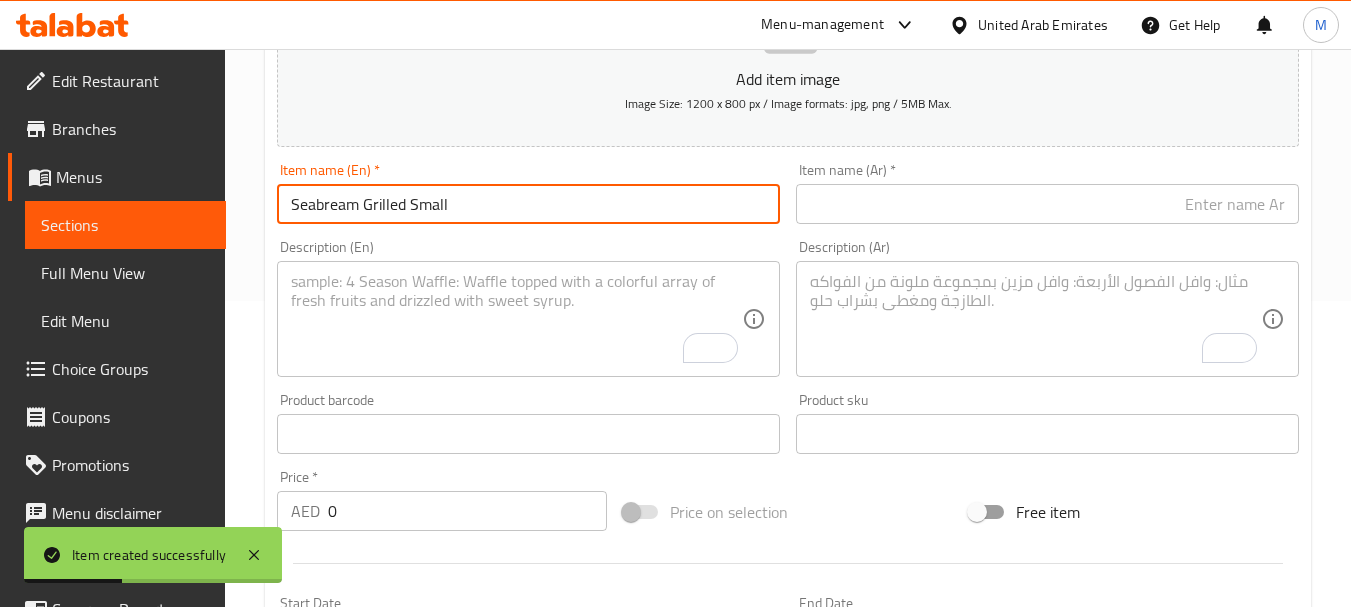 click on "Seabream Grilled Small" at bounding box center [528, 204] 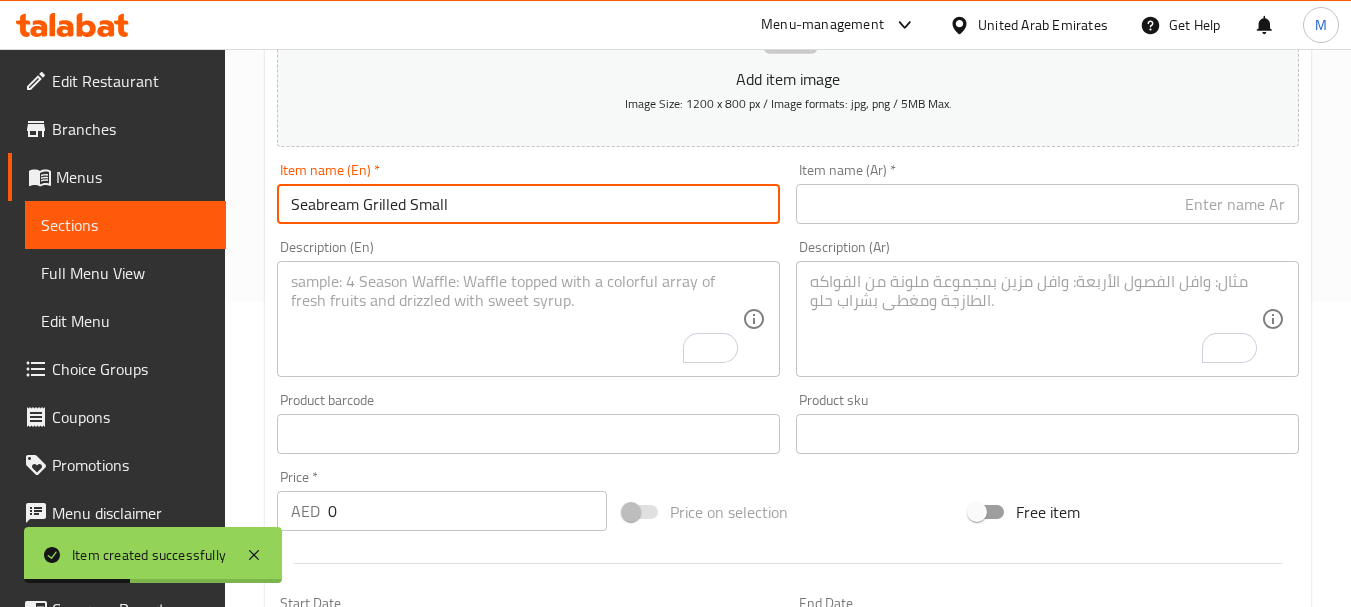 click on "Seabream Grilled Small" at bounding box center [528, 204] 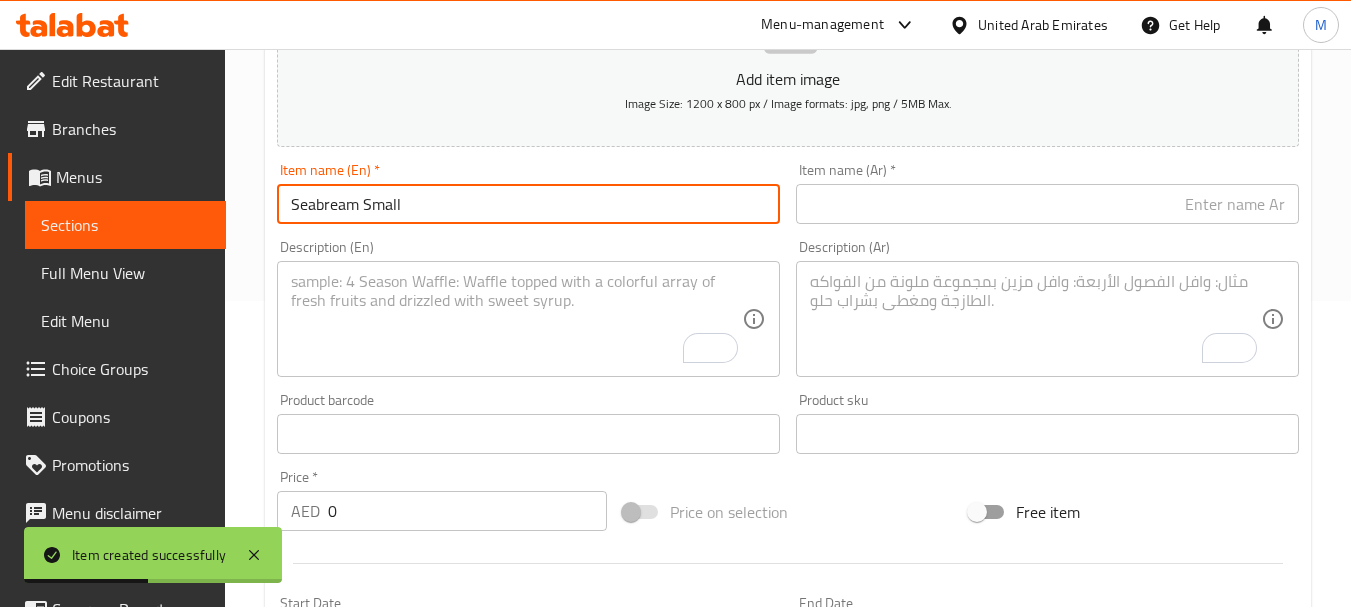 click on "Seabream Small" at bounding box center [528, 204] 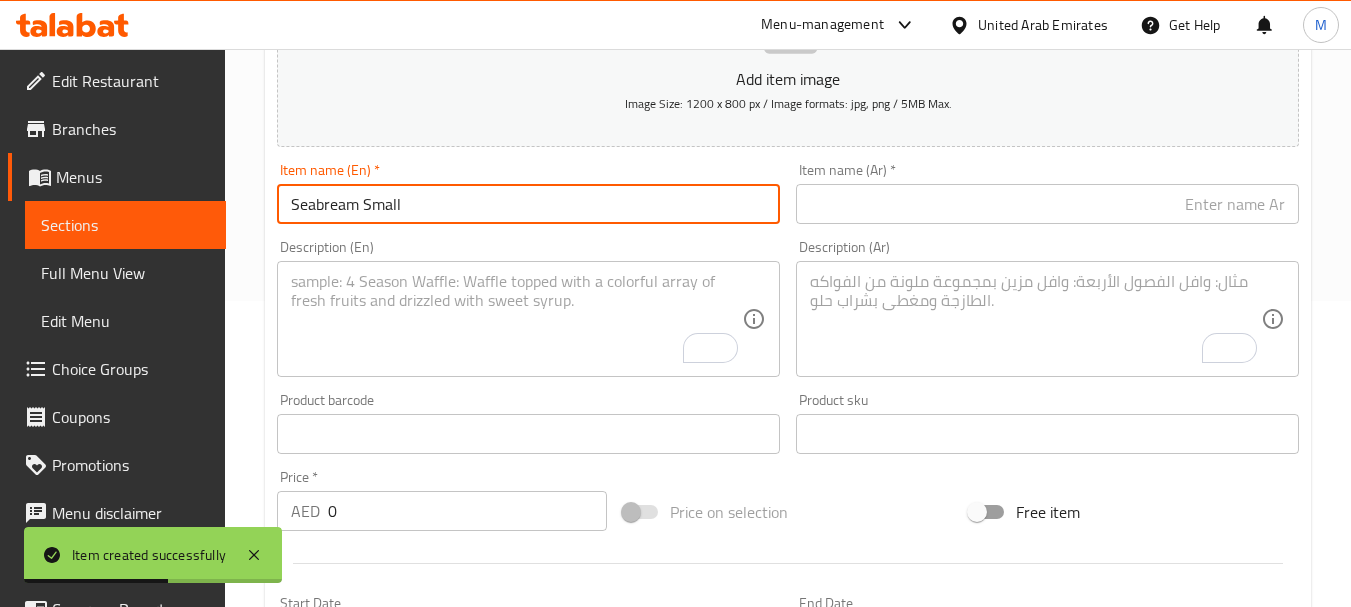 click on "Seabream Small" at bounding box center [528, 204] 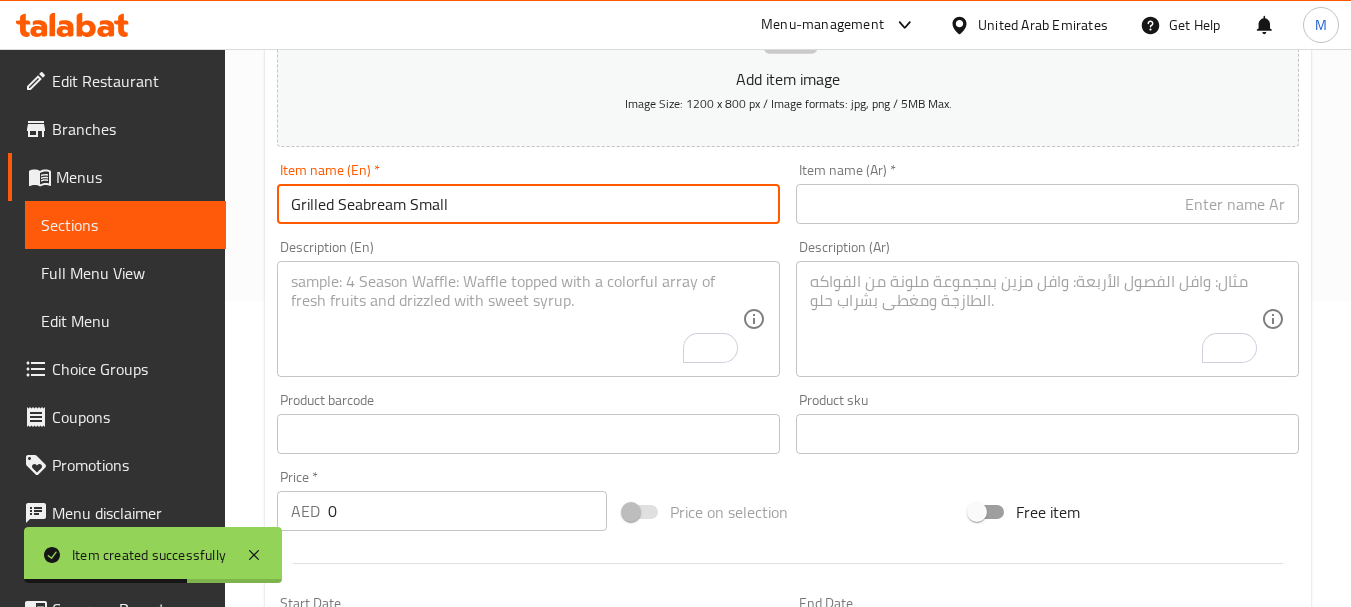 click on "Grilled Seabream Small" at bounding box center [528, 204] 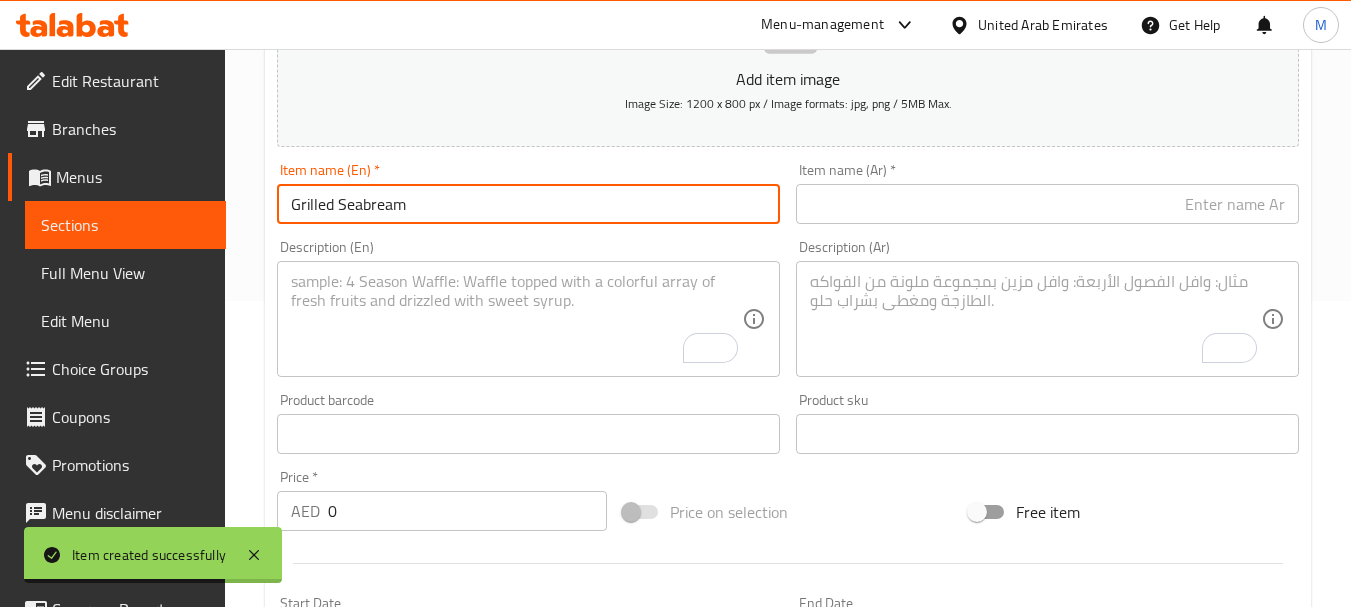 paste on "Small" 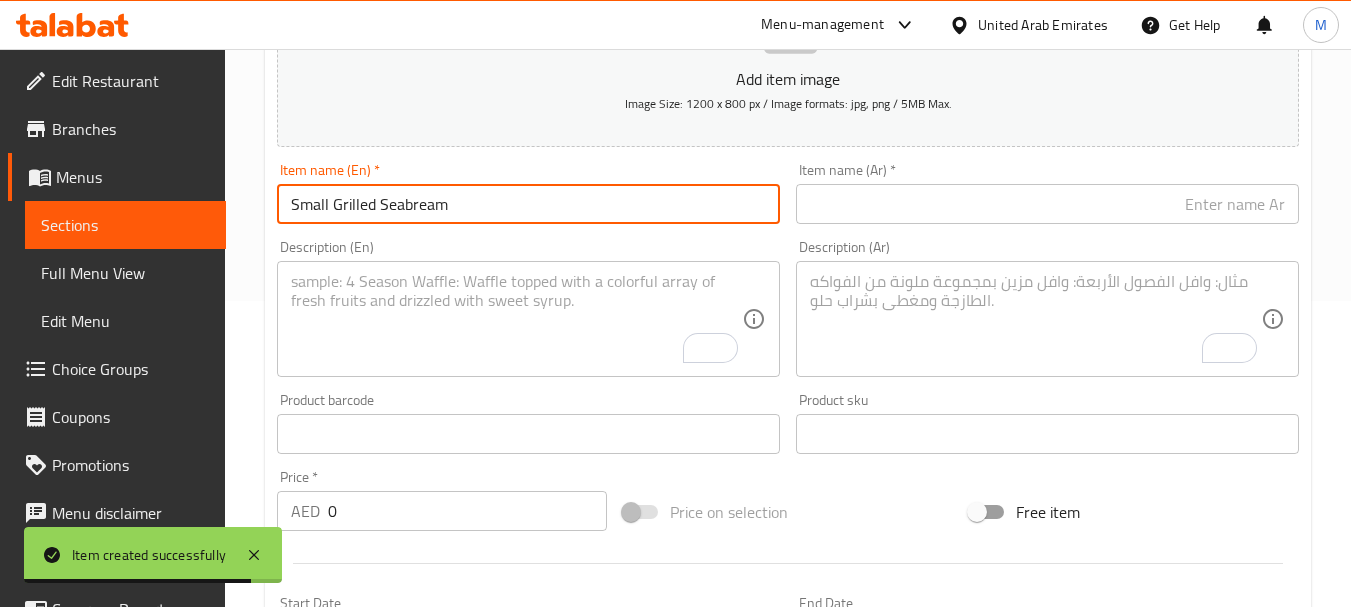 type on "Small Grilled Seabream" 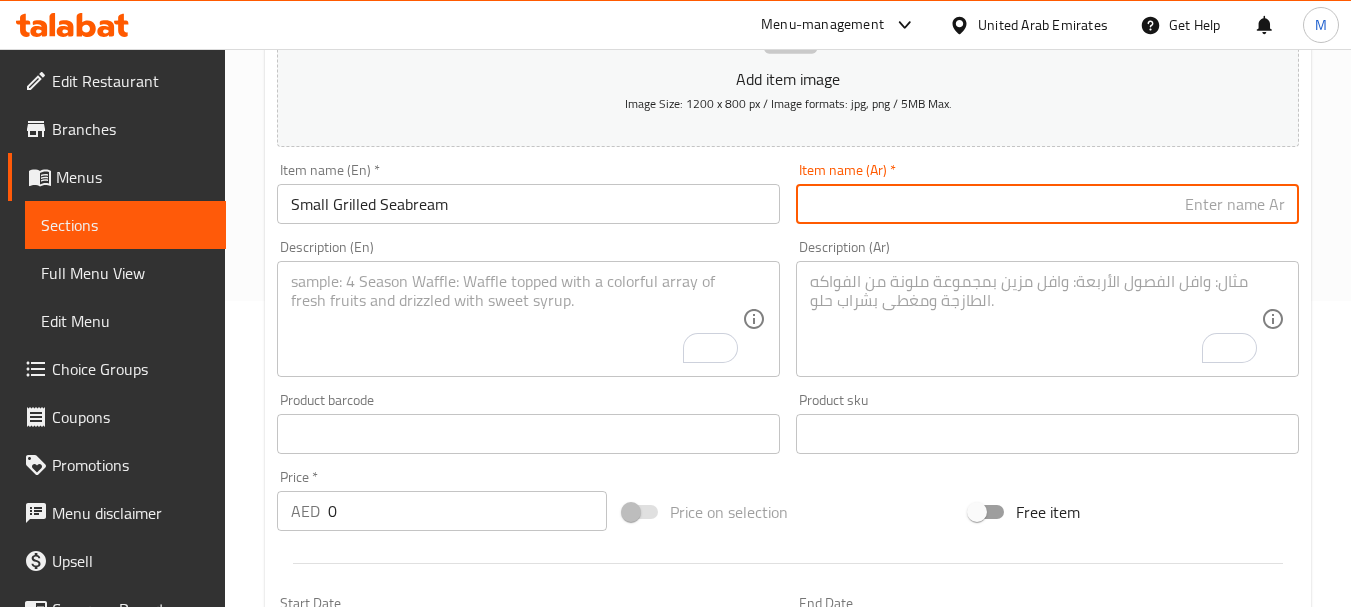 click at bounding box center (1047, 204) 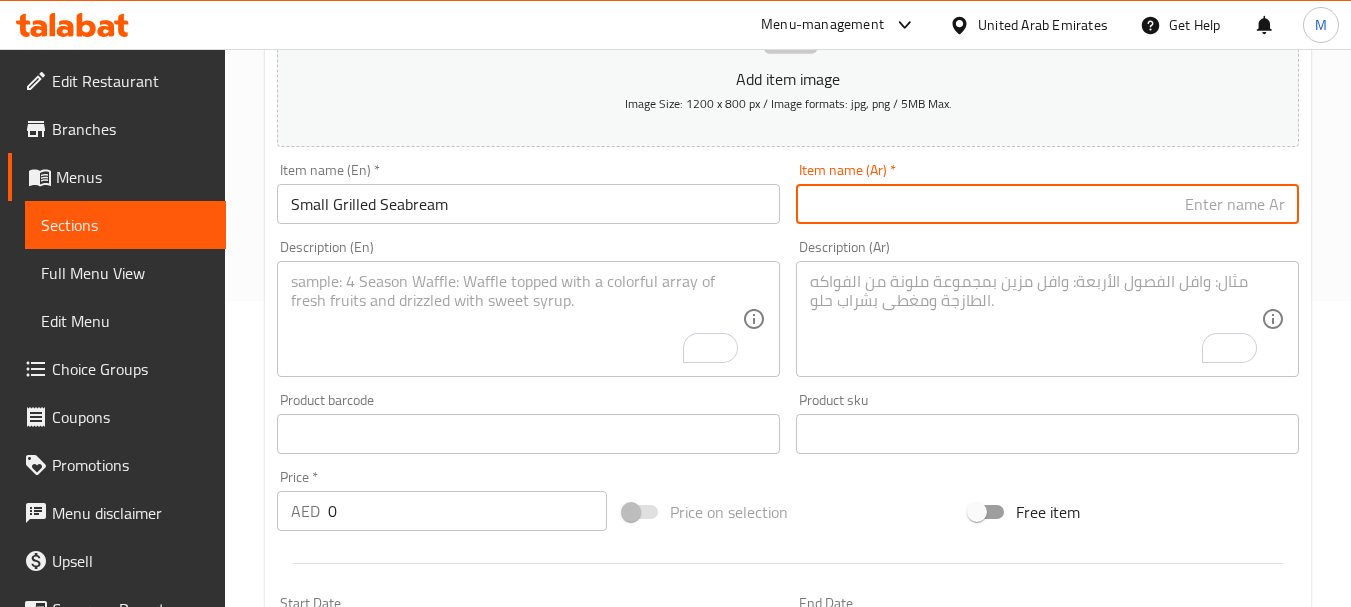 paste on "مرجان" 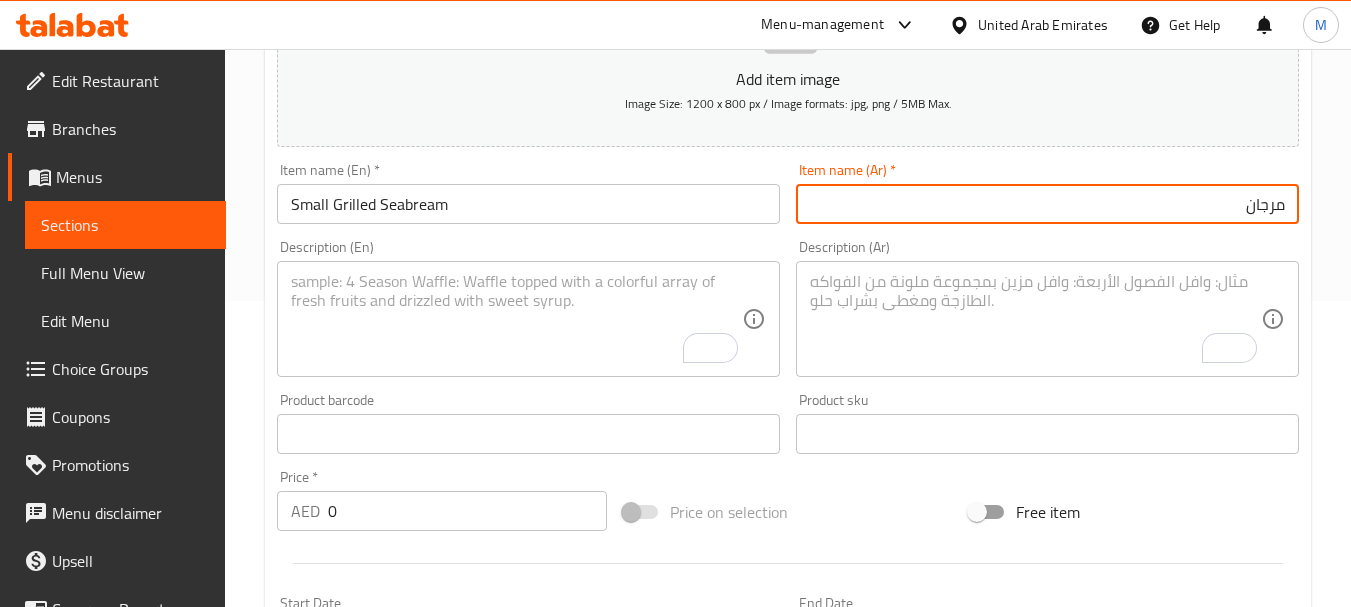paste on "مشوي صغير" 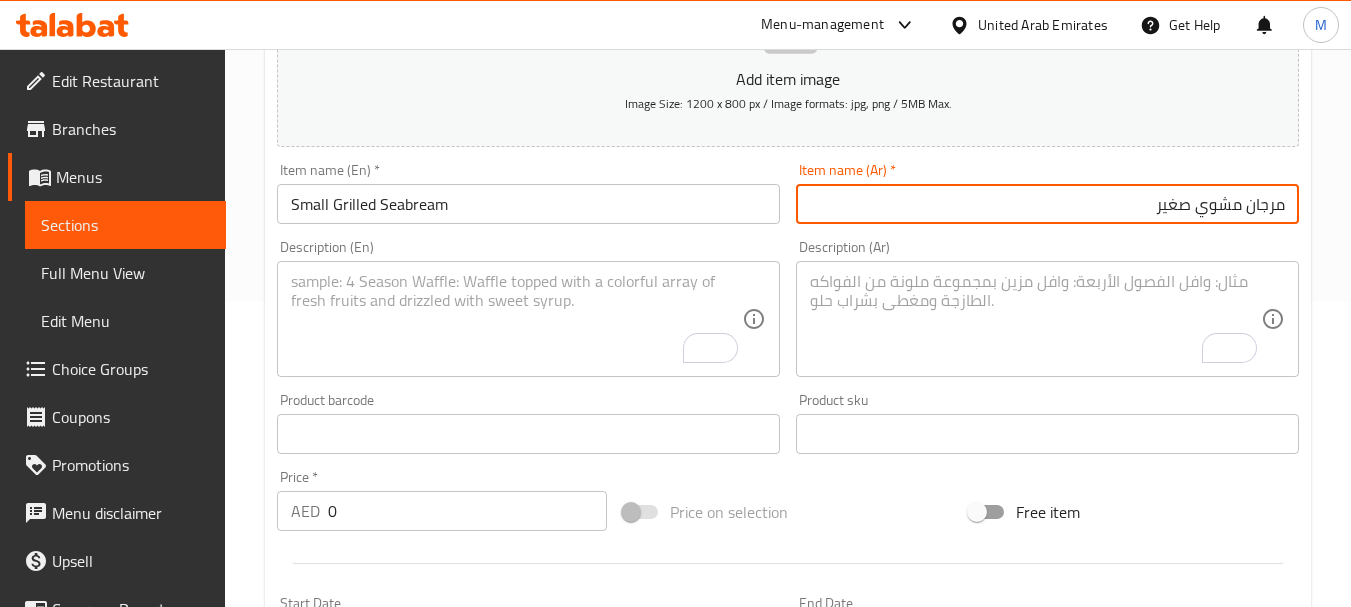 type on "مرجان مشوي صغير" 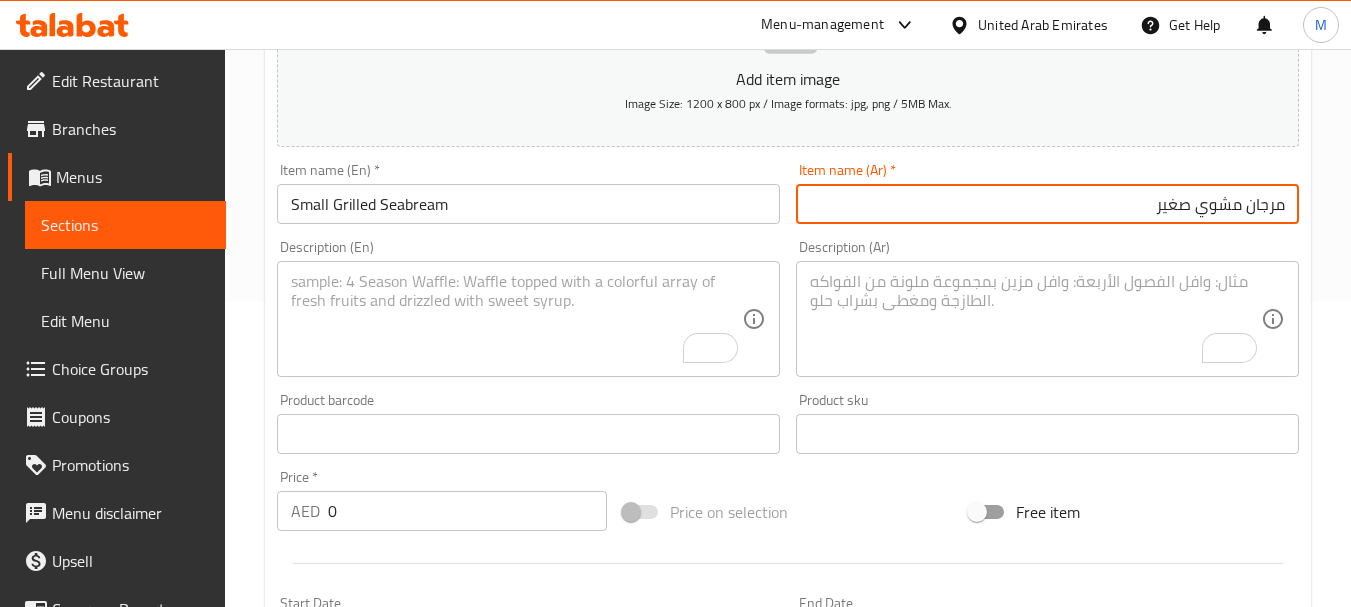click at bounding box center (516, 319) 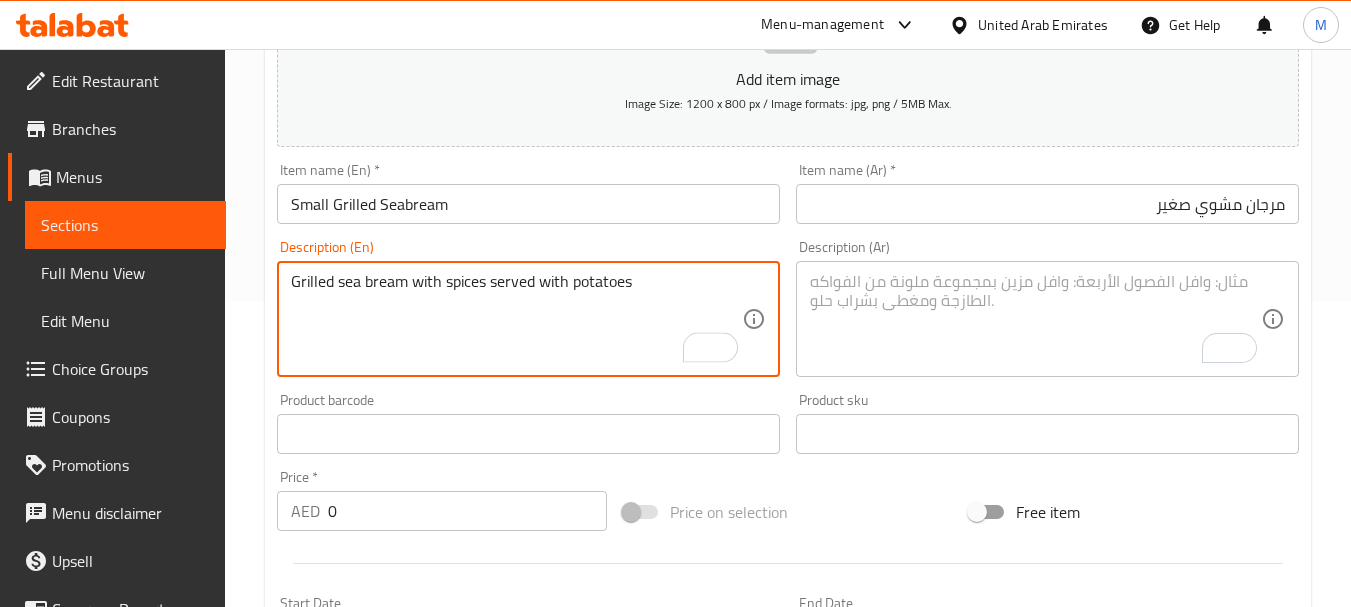 type on "Grilled sea bream with spices served with potatoes" 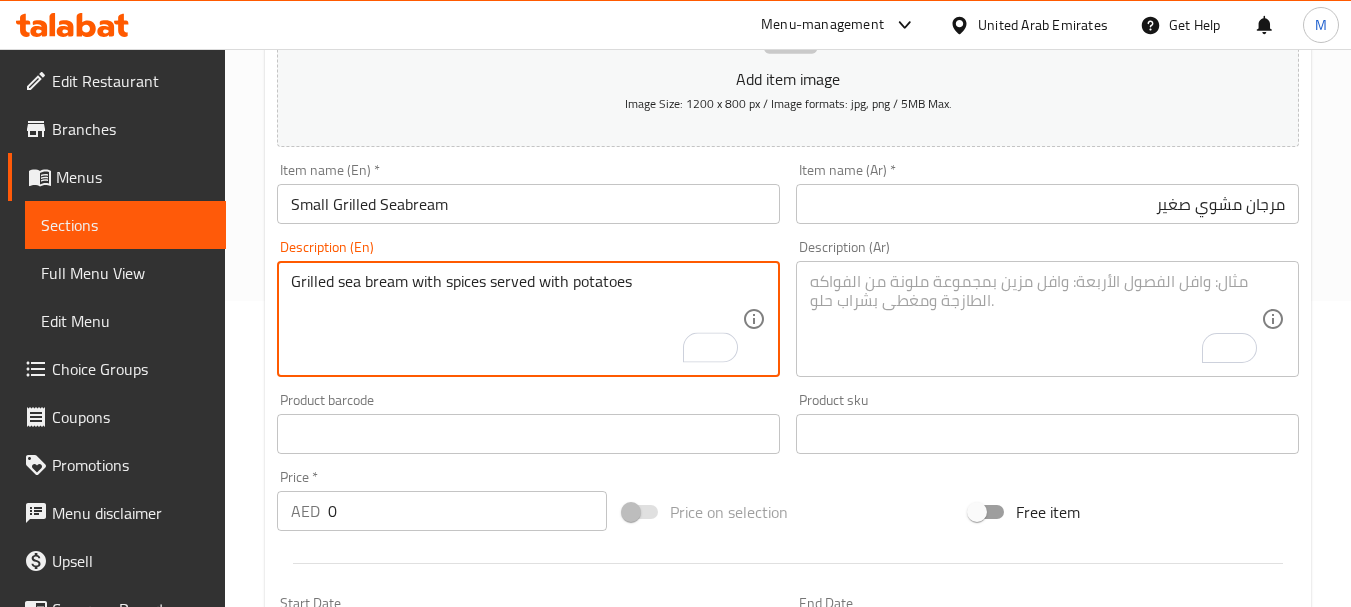 click at bounding box center (1035, 319) 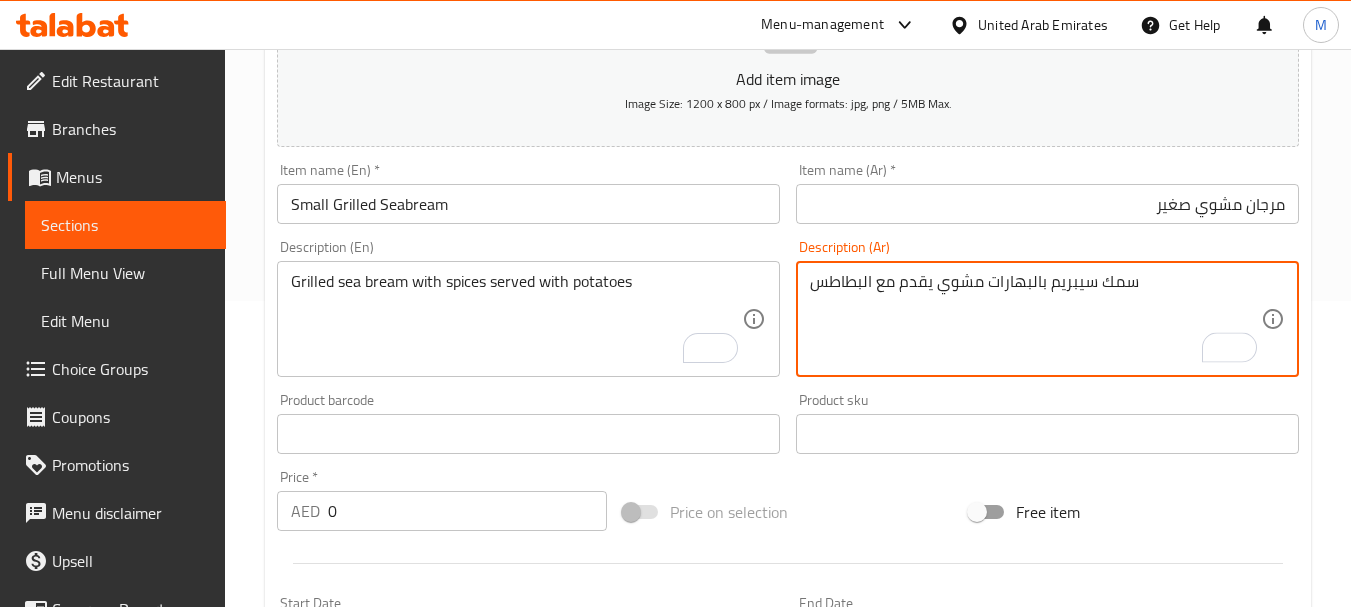 type on "سمك سيبريم بالبهارات مشوي يقدم مع البطاطس" 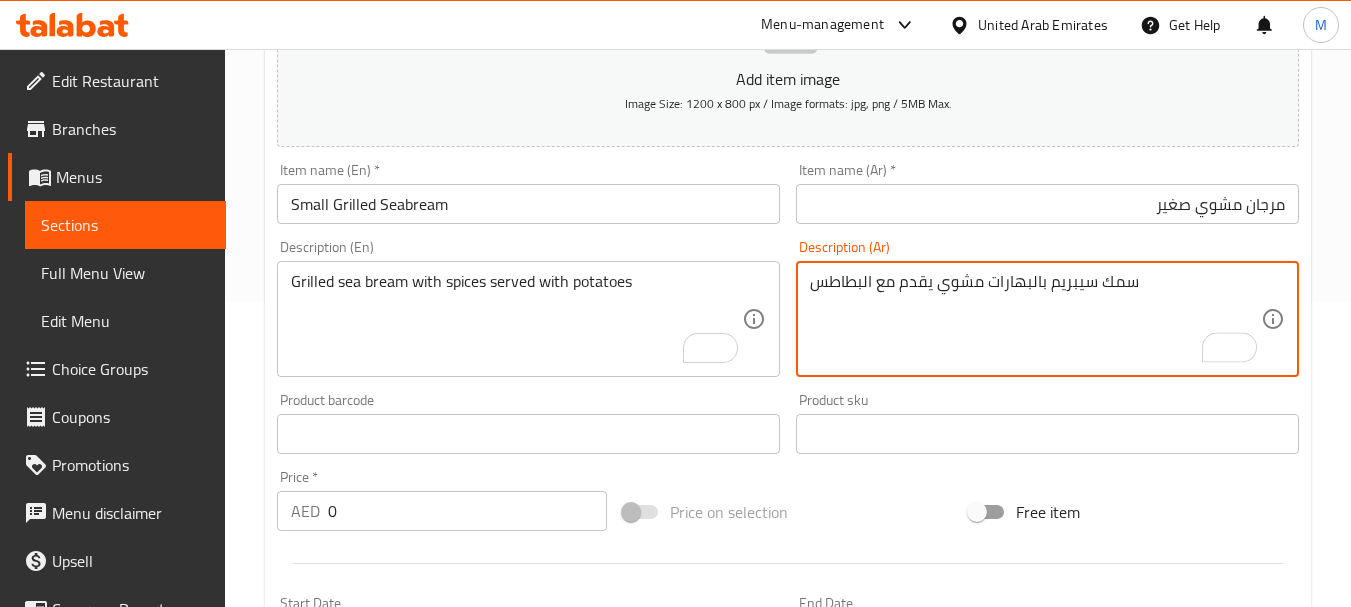 click on "Price   * AED 0 Price  *" at bounding box center [442, 500] 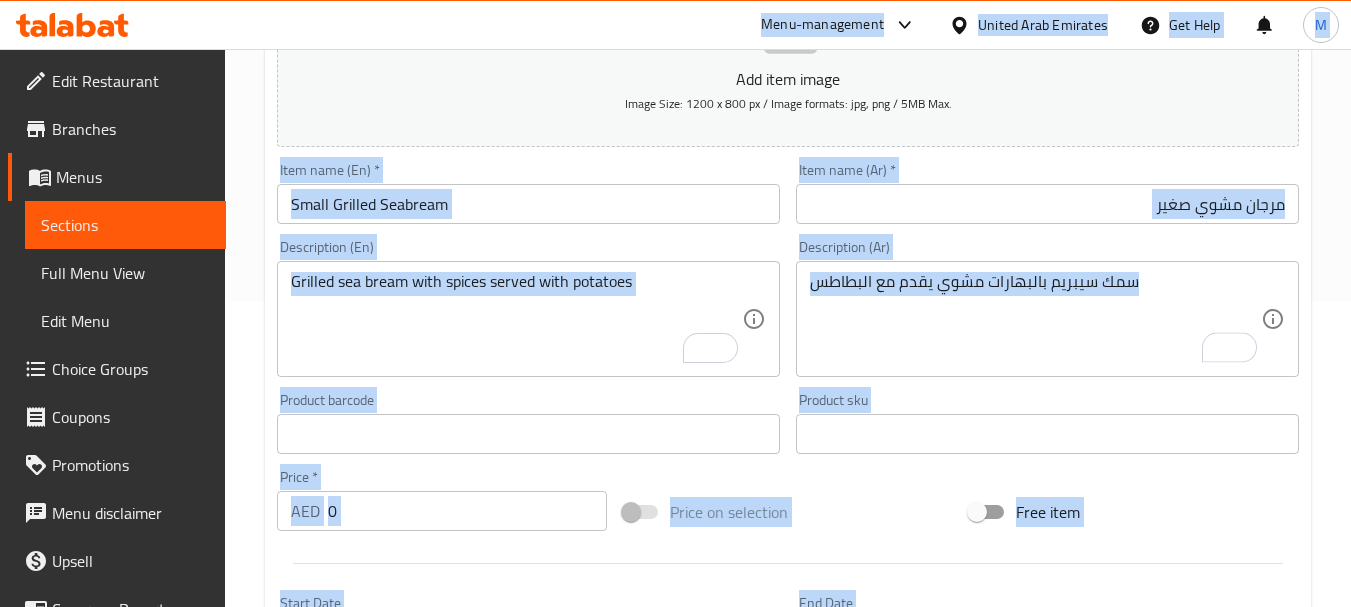 click on "0" at bounding box center (467, 511) 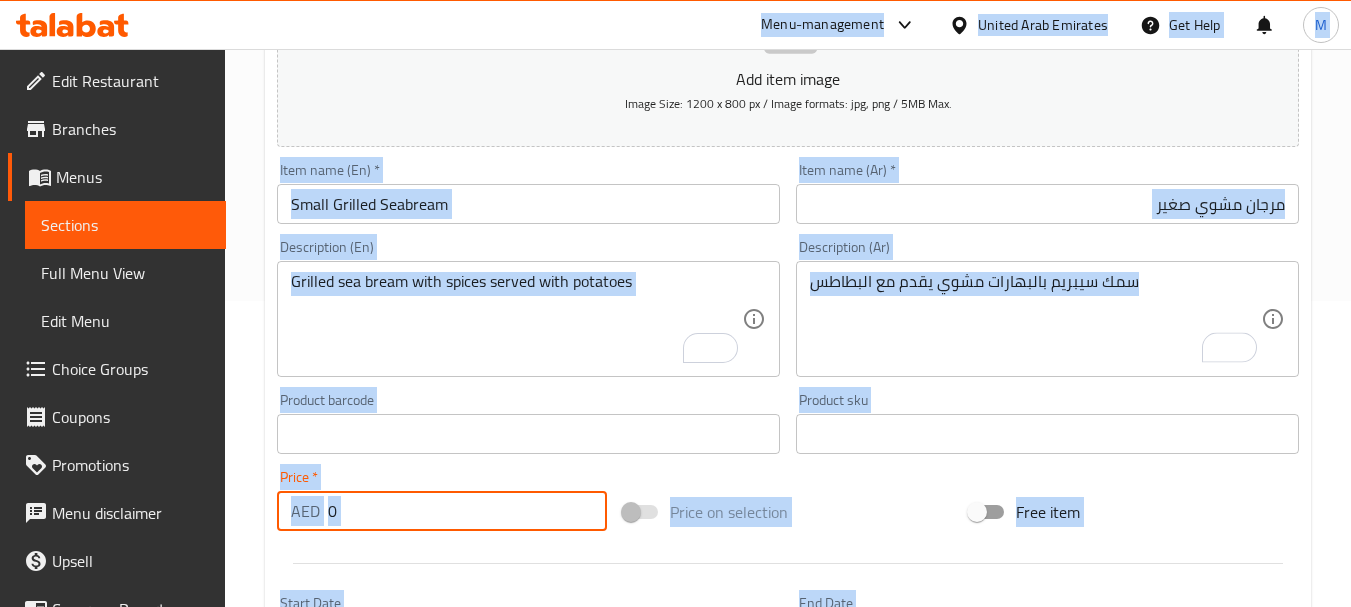 click on "0" at bounding box center (467, 511) 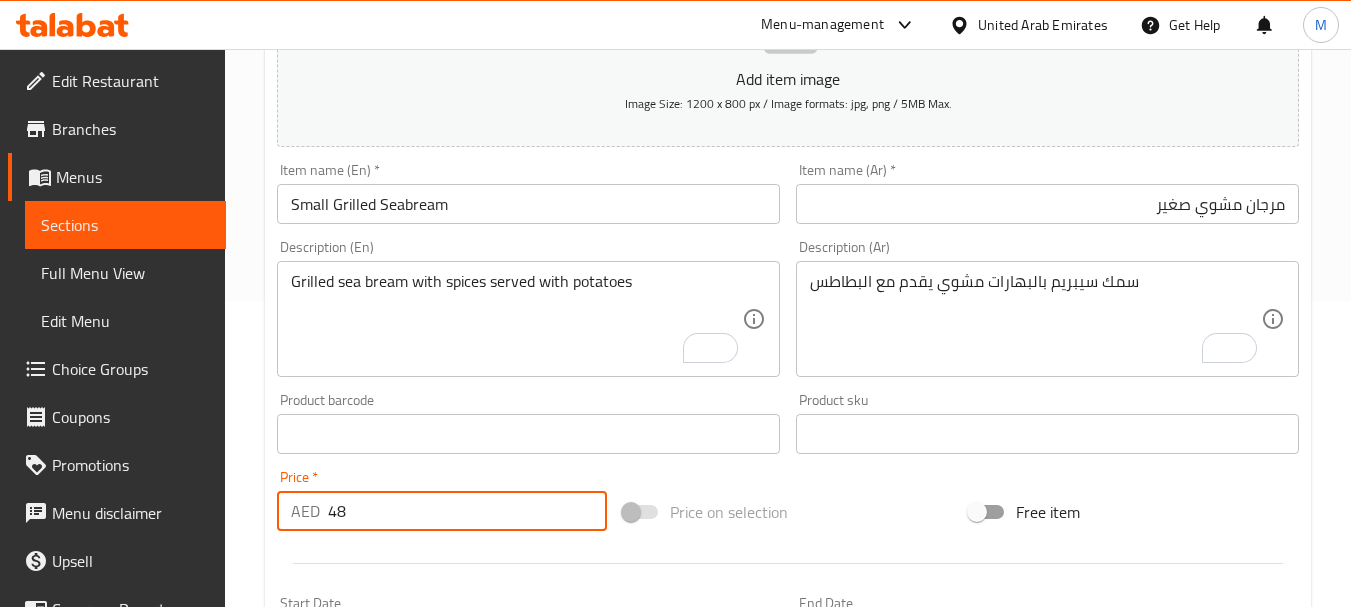 type on "48" 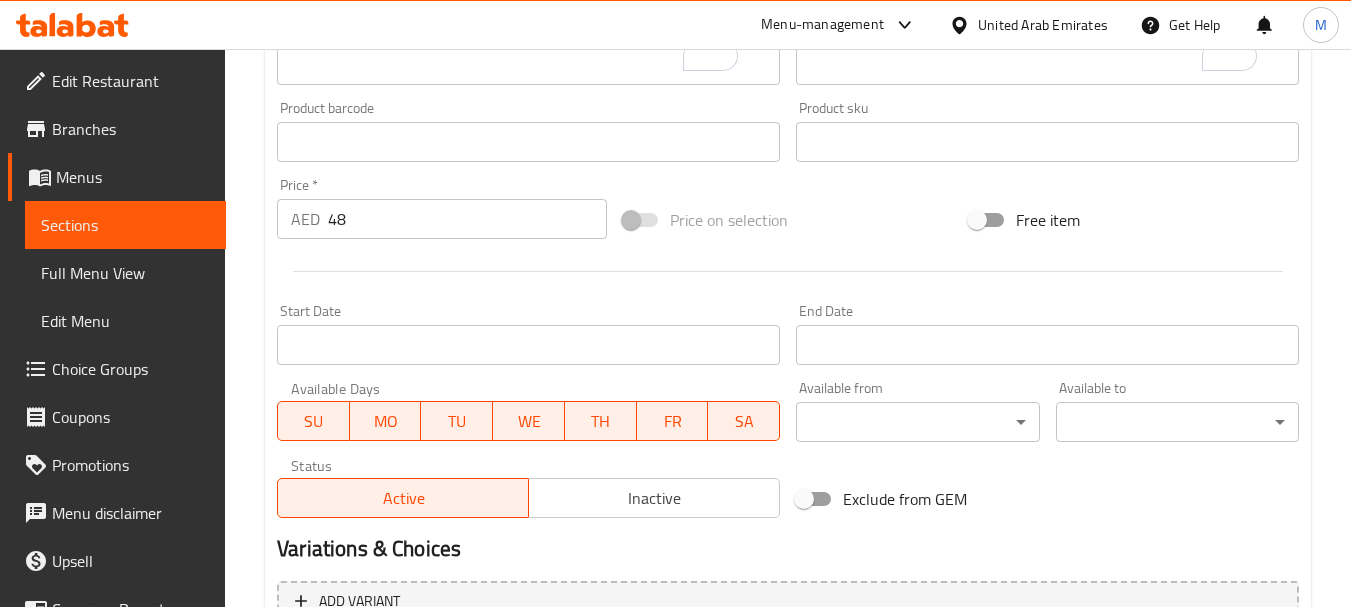 scroll, scrollTop: 806, scrollLeft: 0, axis: vertical 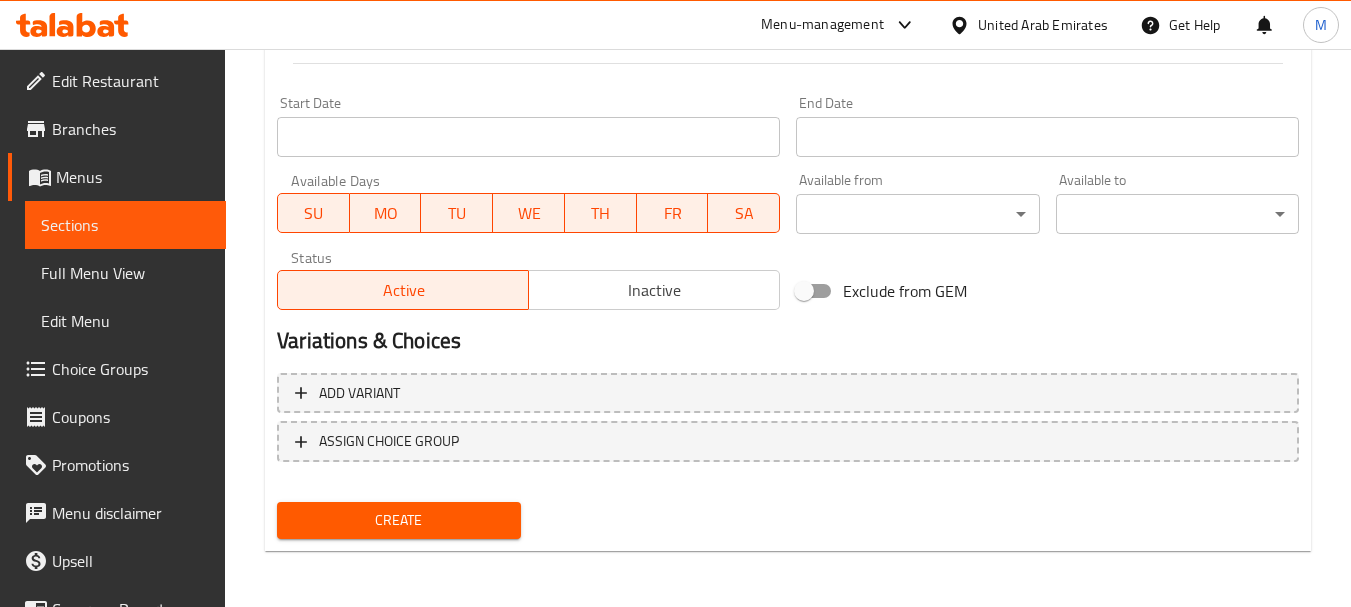 click on "Create" at bounding box center (398, 520) 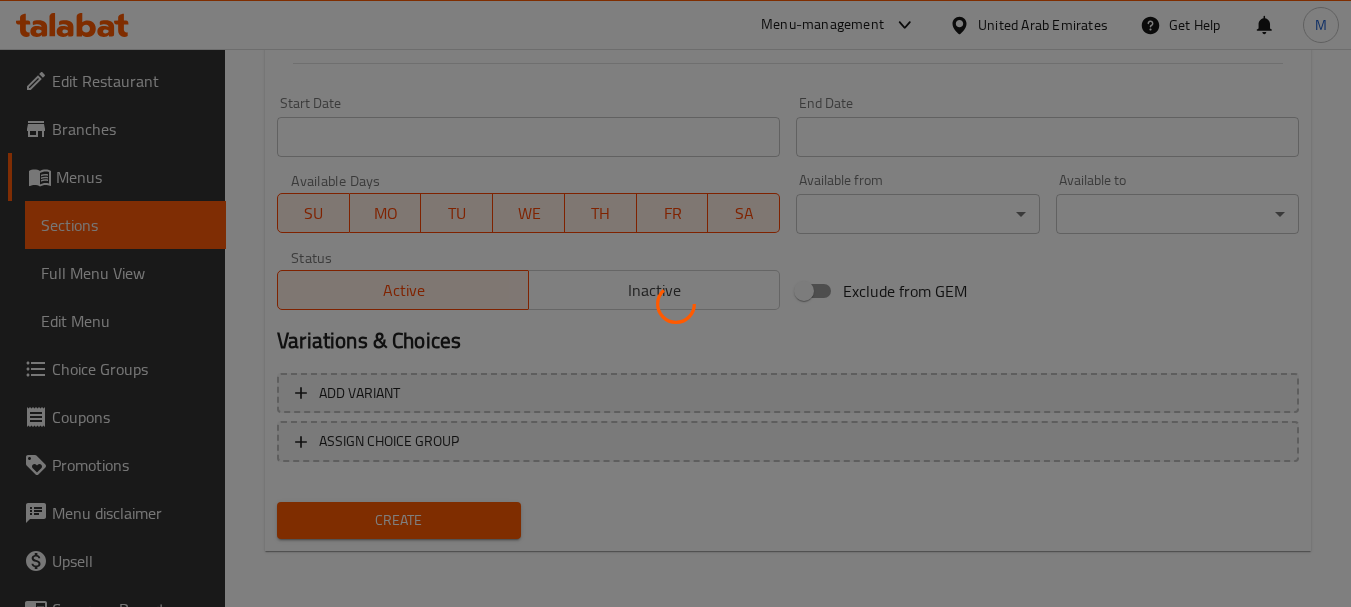type 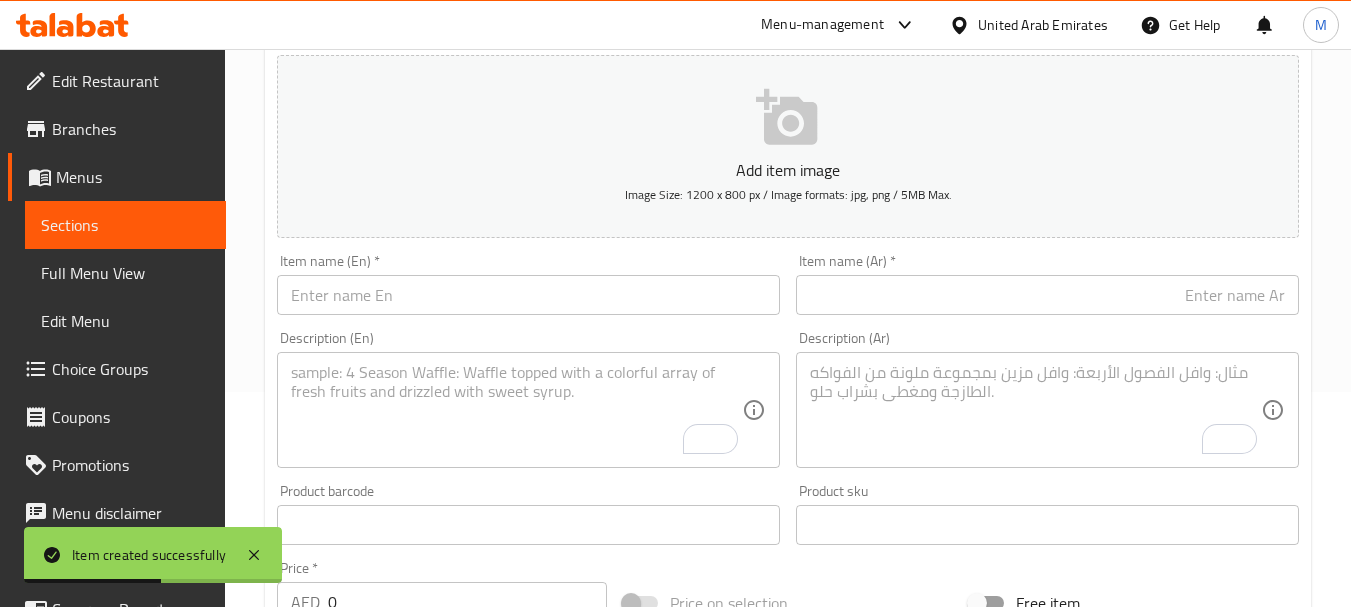 scroll, scrollTop: 206, scrollLeft: 0, axis: vertical 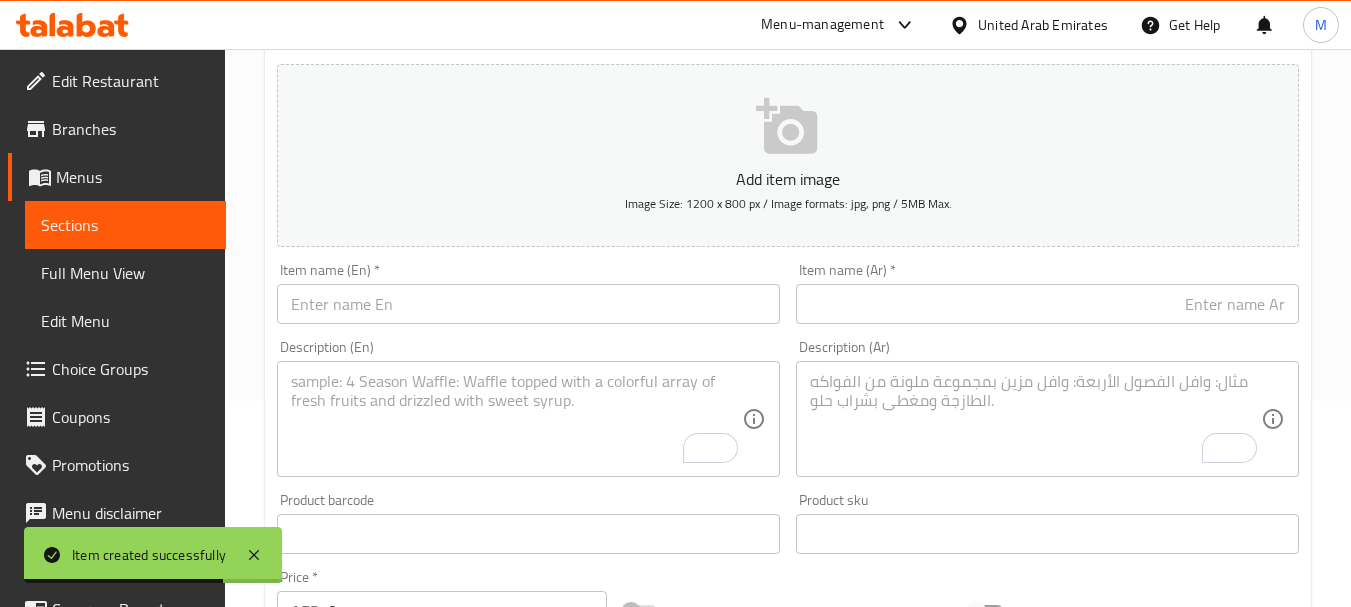 type 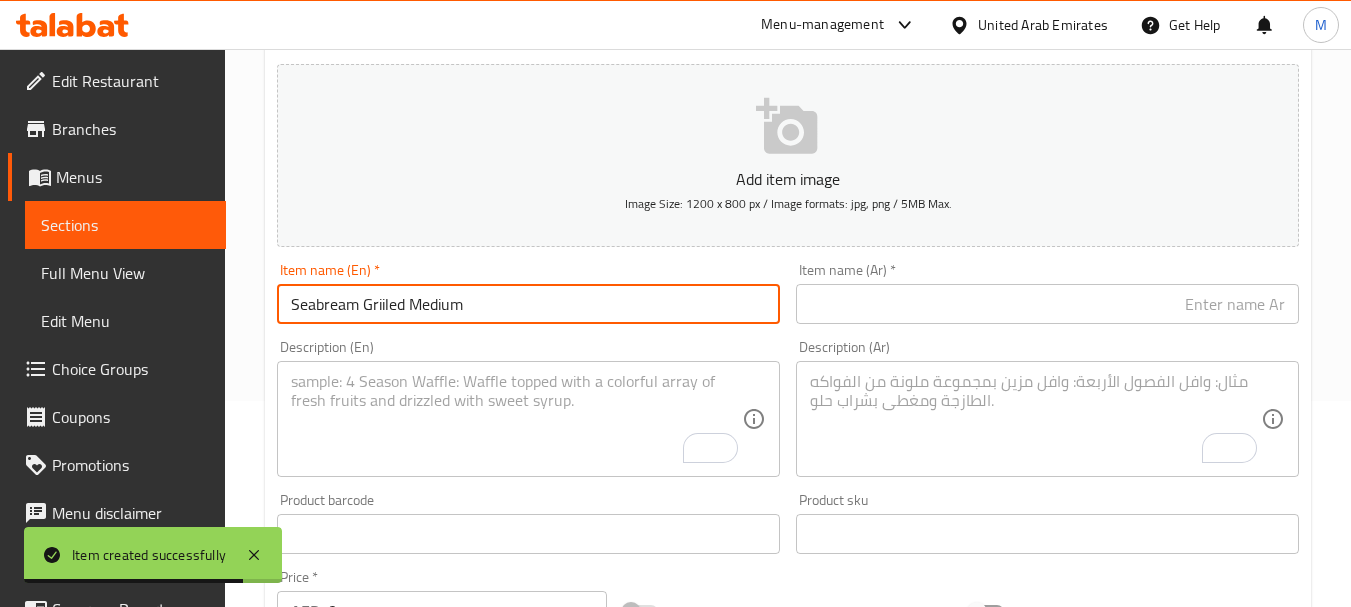 click on "Seabream Griiled Medium" at bounding box center (528, 304) 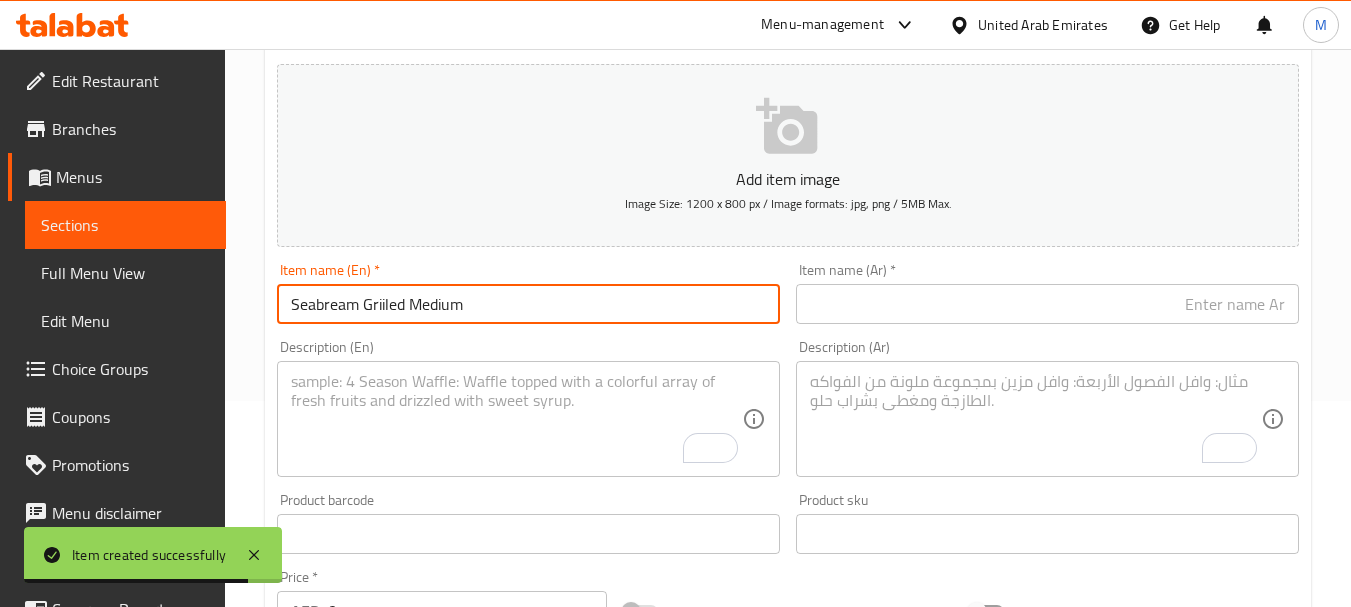 click on "Seabream Griiled Medium" at bounding box center (528, 304) 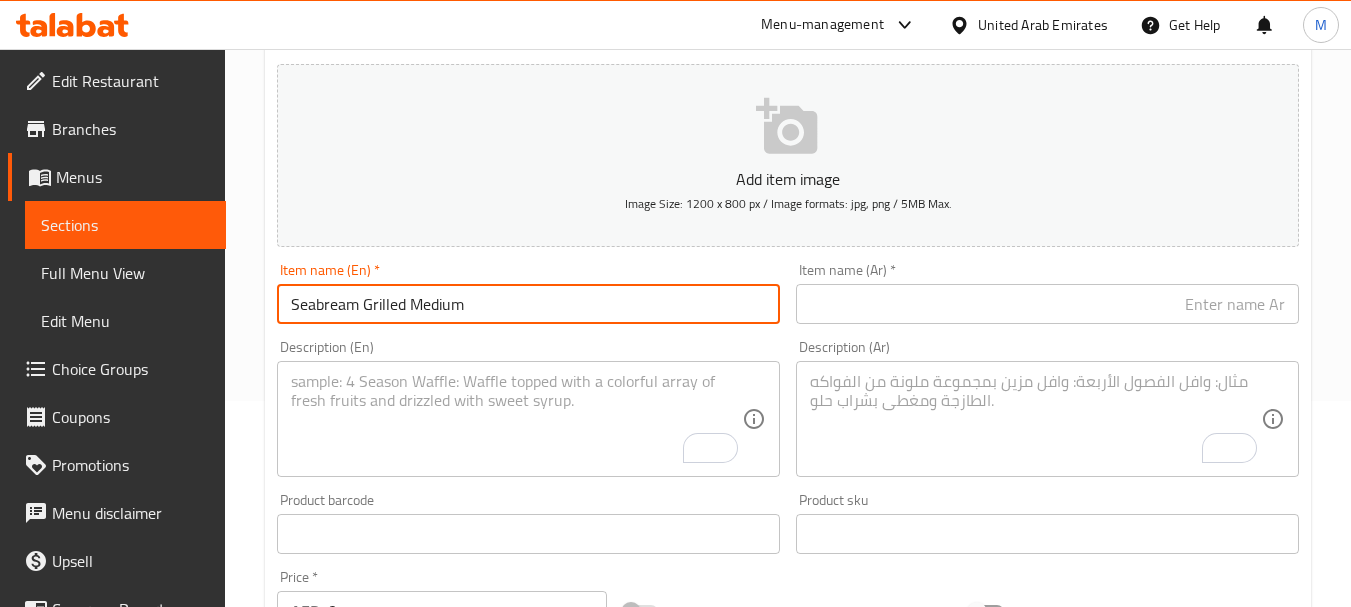 click on "Seabream Grilled Medium" at bounding box center [528, 304] 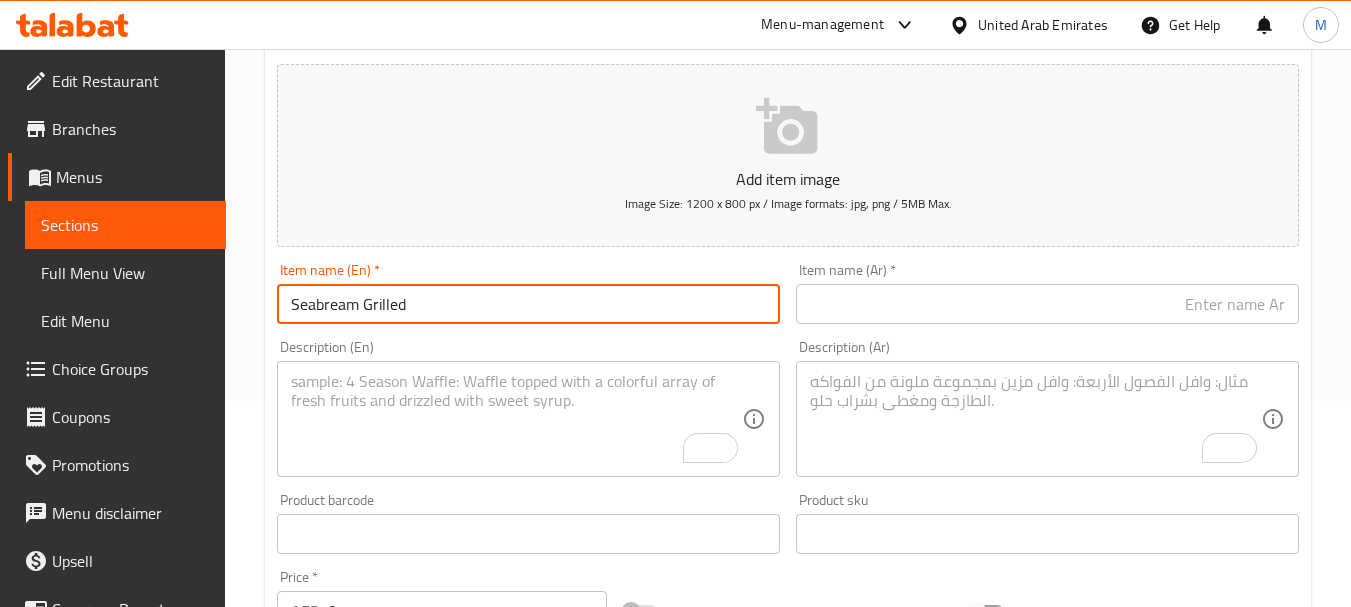 click on "Seabream Grilled" at bounding box center (528, 304) 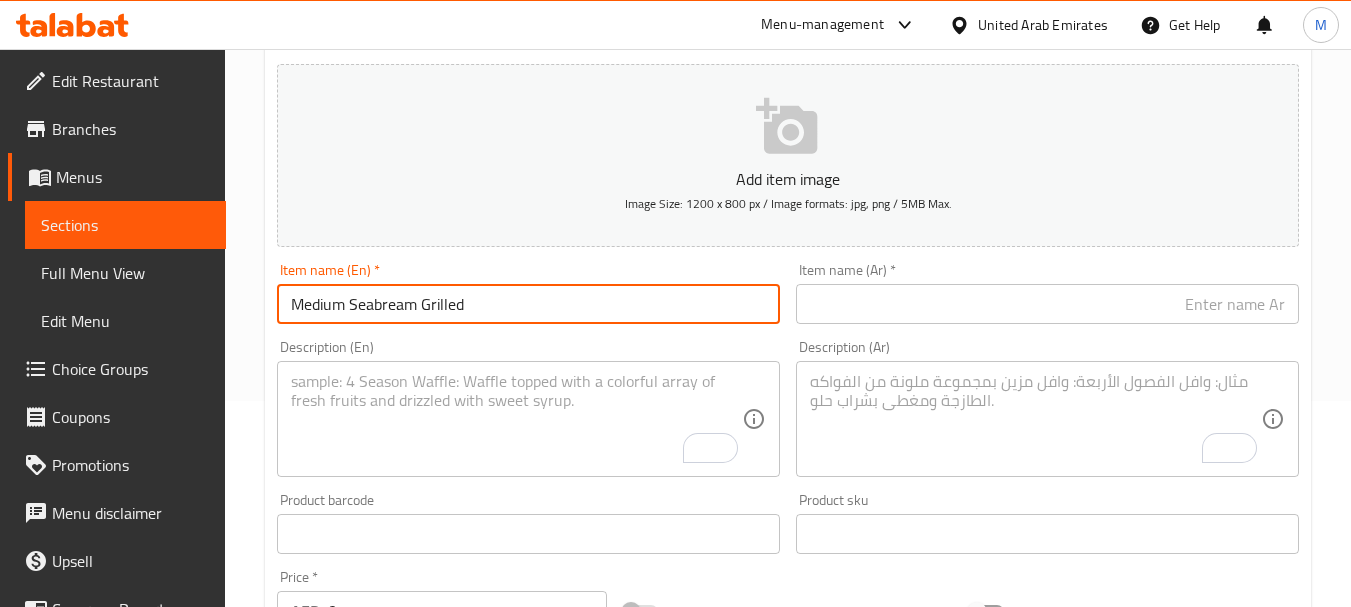 click on "Medium Seabream Grilled" at bounding box center [528, 304] 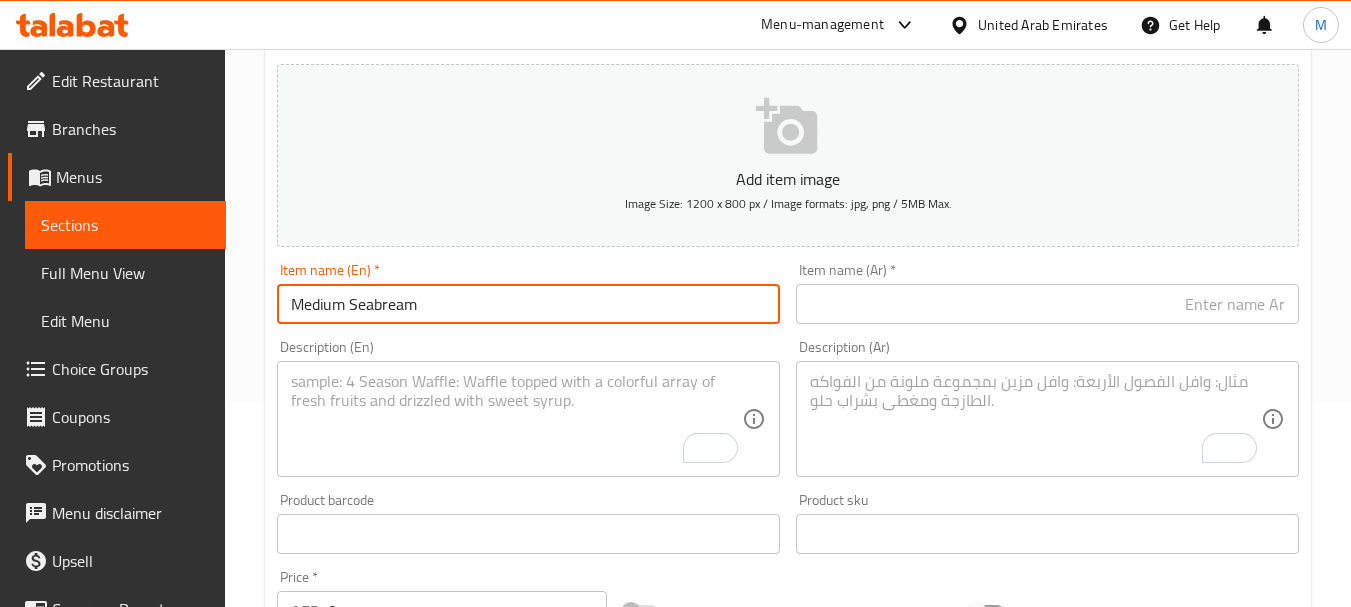 paste on "Grilled" 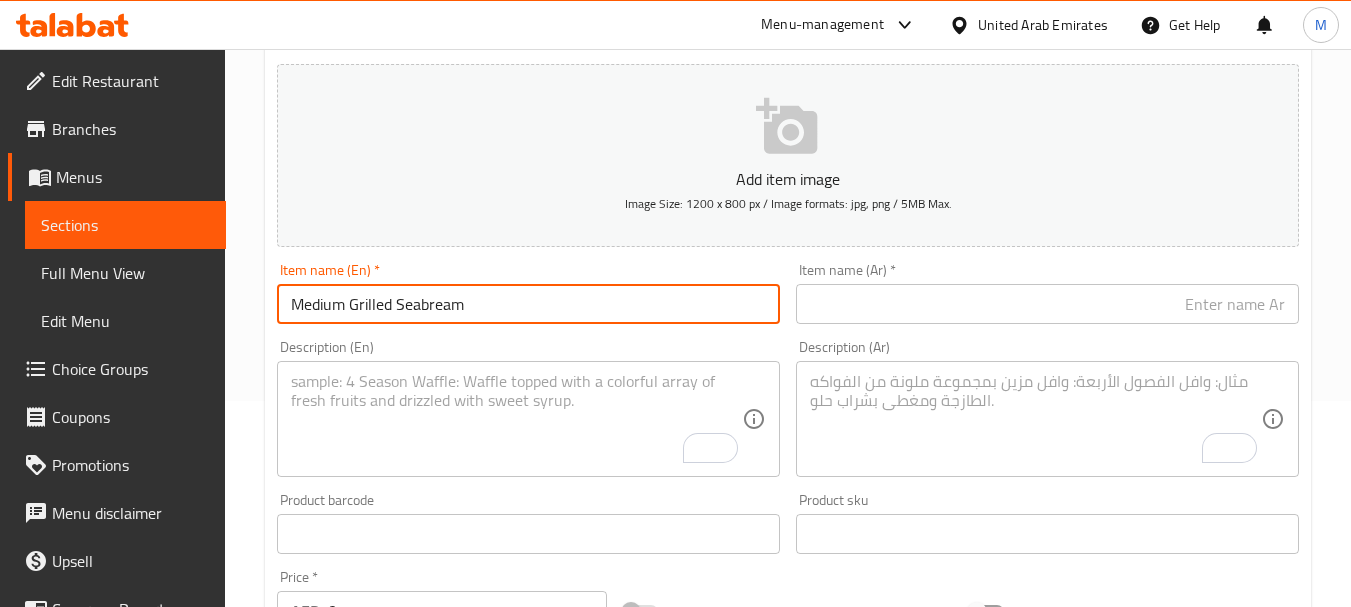 type on "Medium Grilled Seabream" 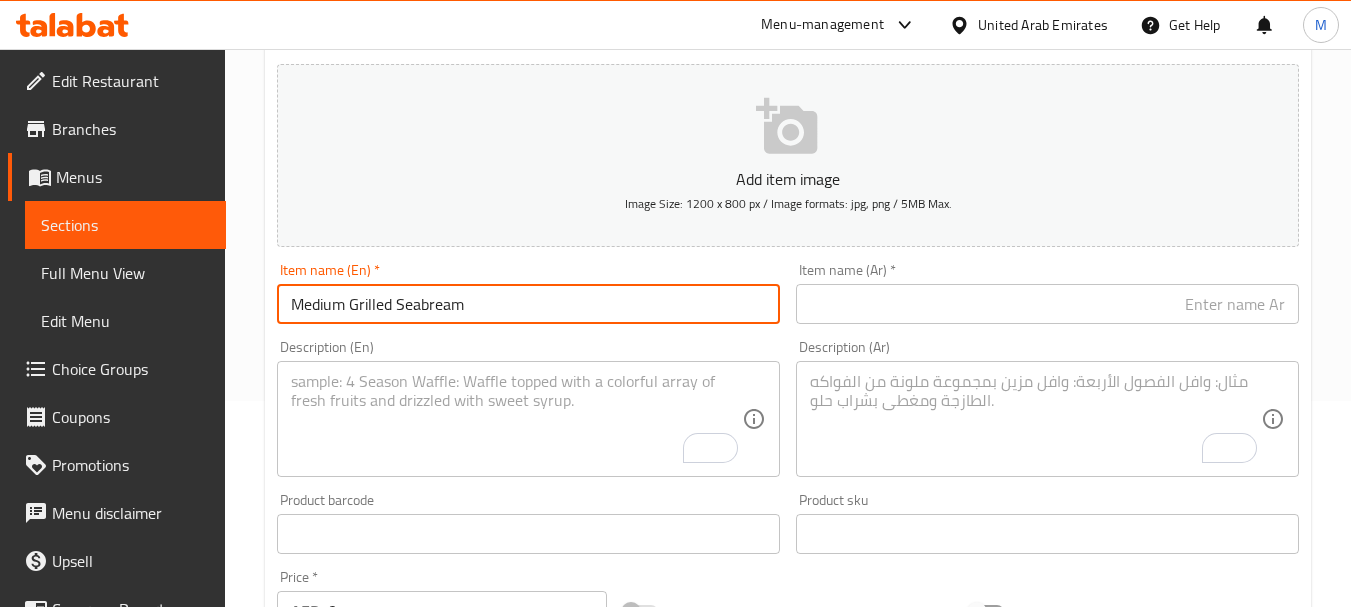 click at bounding box center (516, 419) 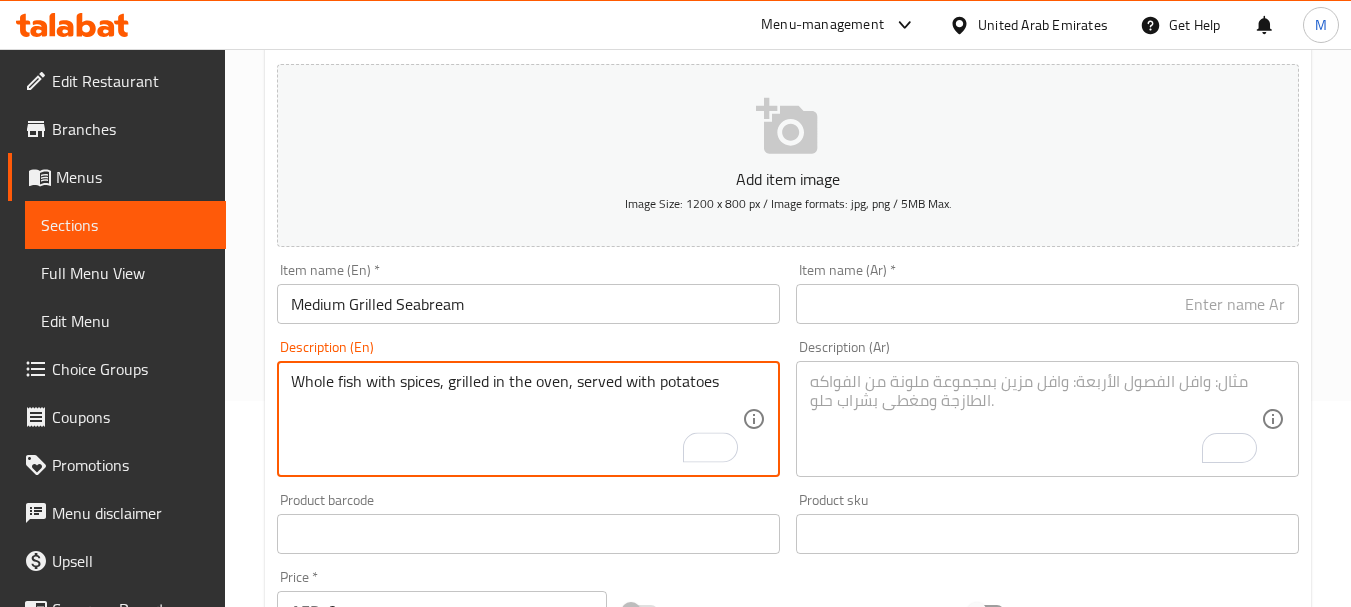 type on "Whole fish with spices, grilled in the oven, served with potatoes" 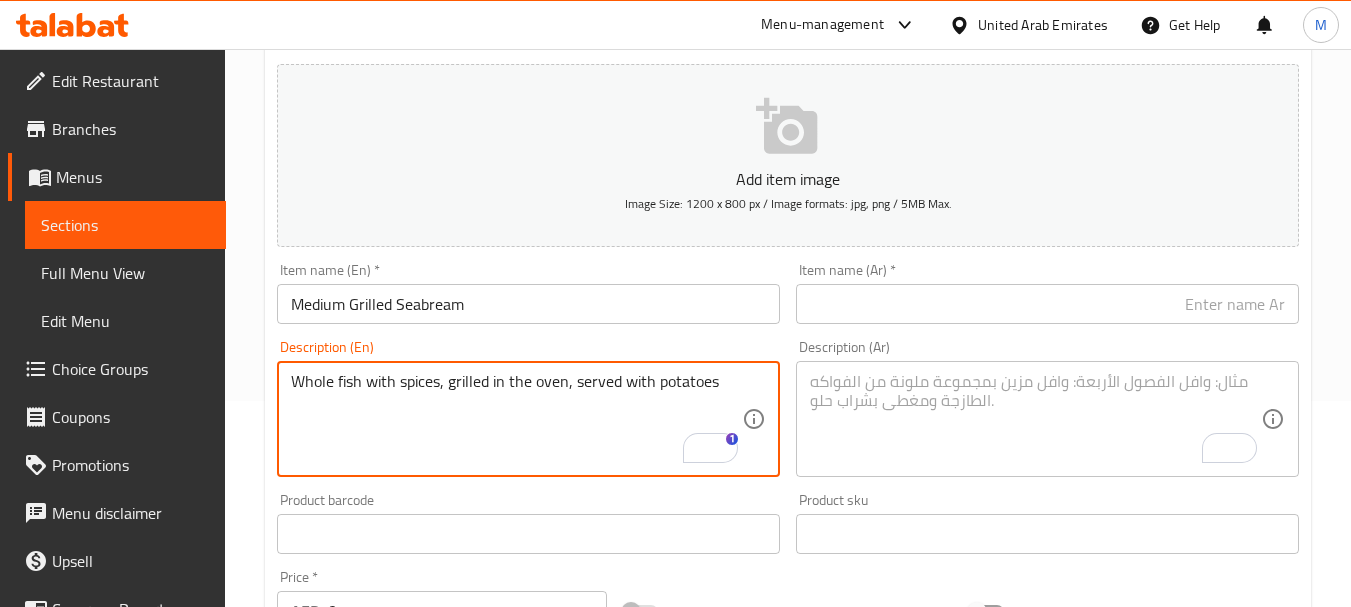 drag, startPoint x: 928, startPoint y: 313, endPoint x: 1021, endPoint y: 326, distance: 93.904205 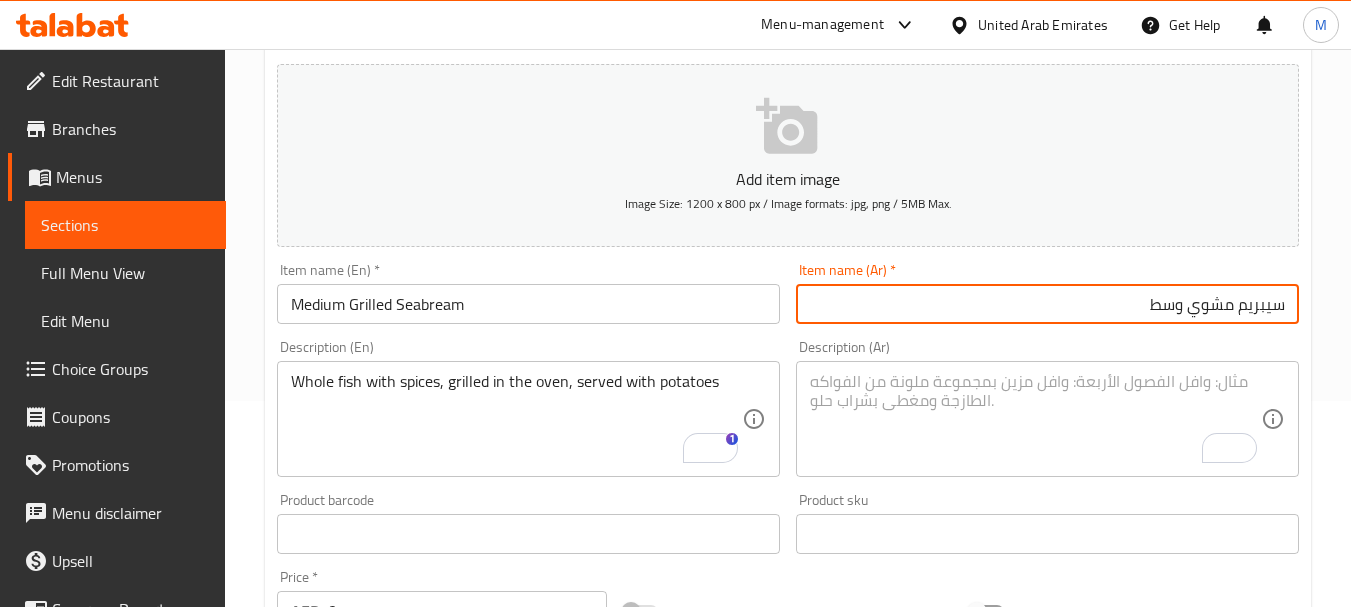 click on "سيبريم مشوي وسط" at bounding box center (1047, 304) 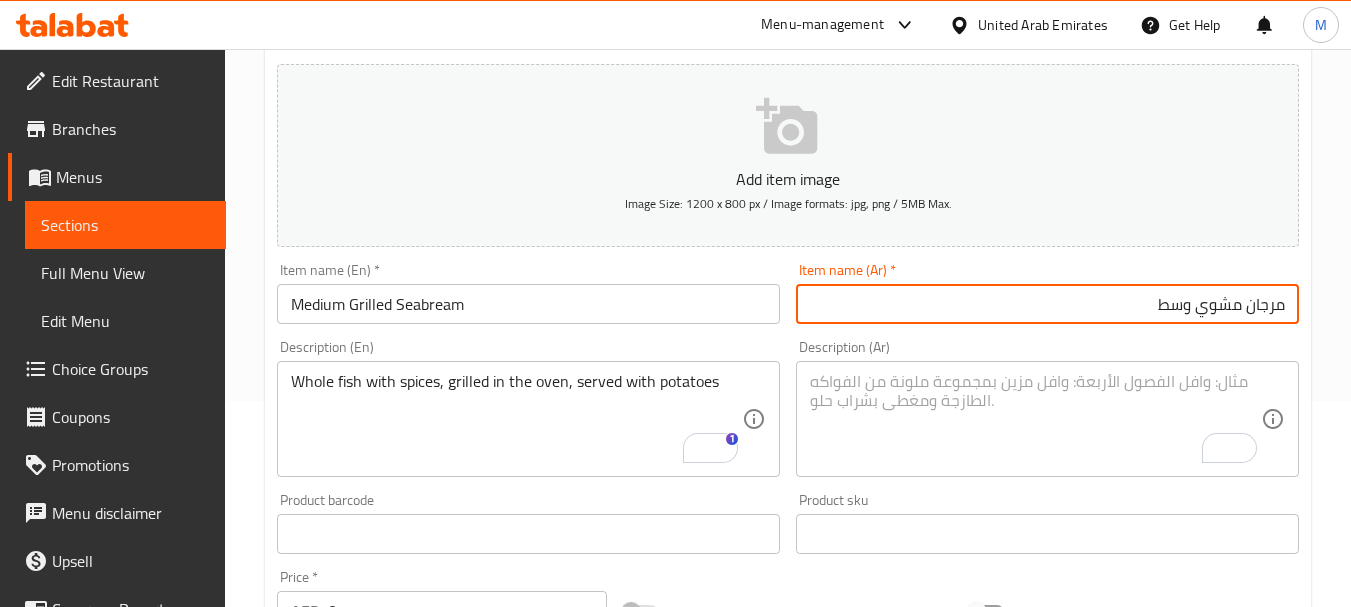 type on "مرجان مشوي وسط" 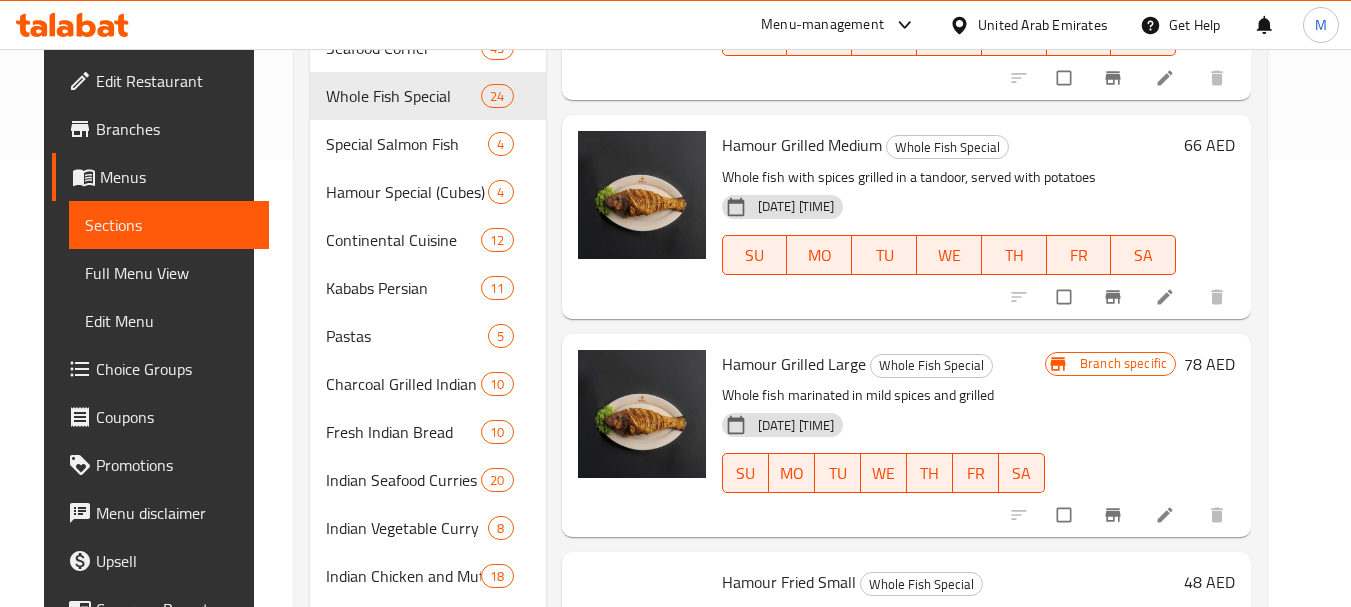 scroll, scrollTop: 600, scrollLeft: 0, axis: vertical 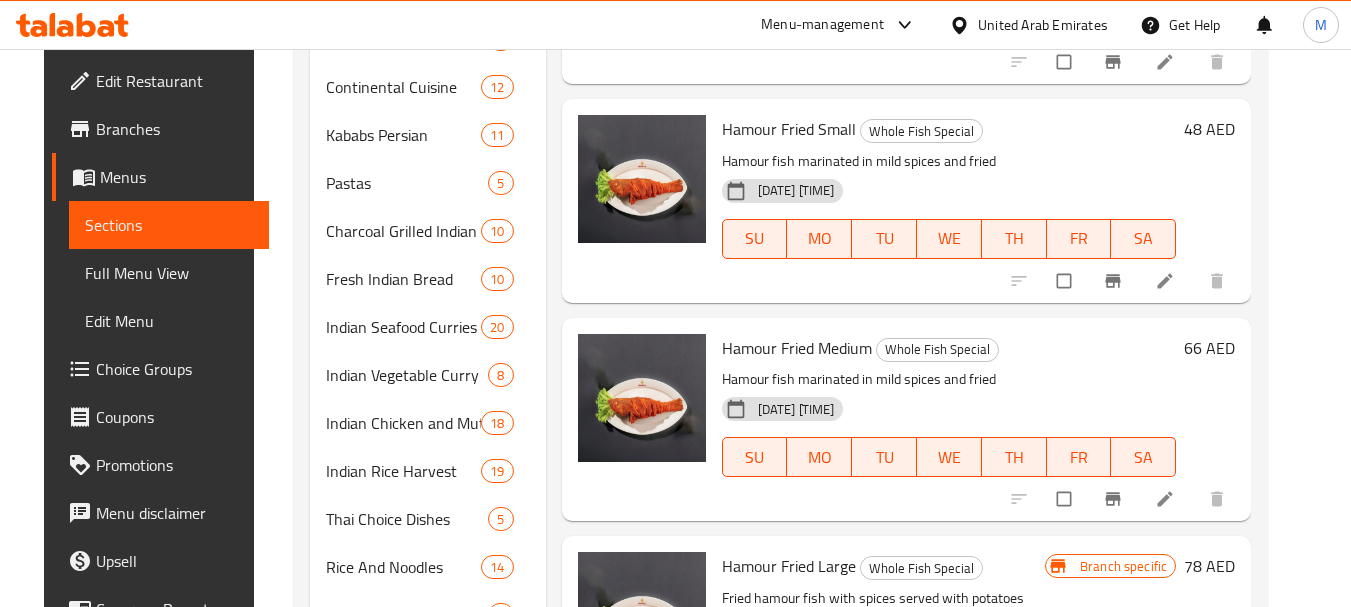 click on "Hamour Fried Medium" at bounding box center [797, 348] 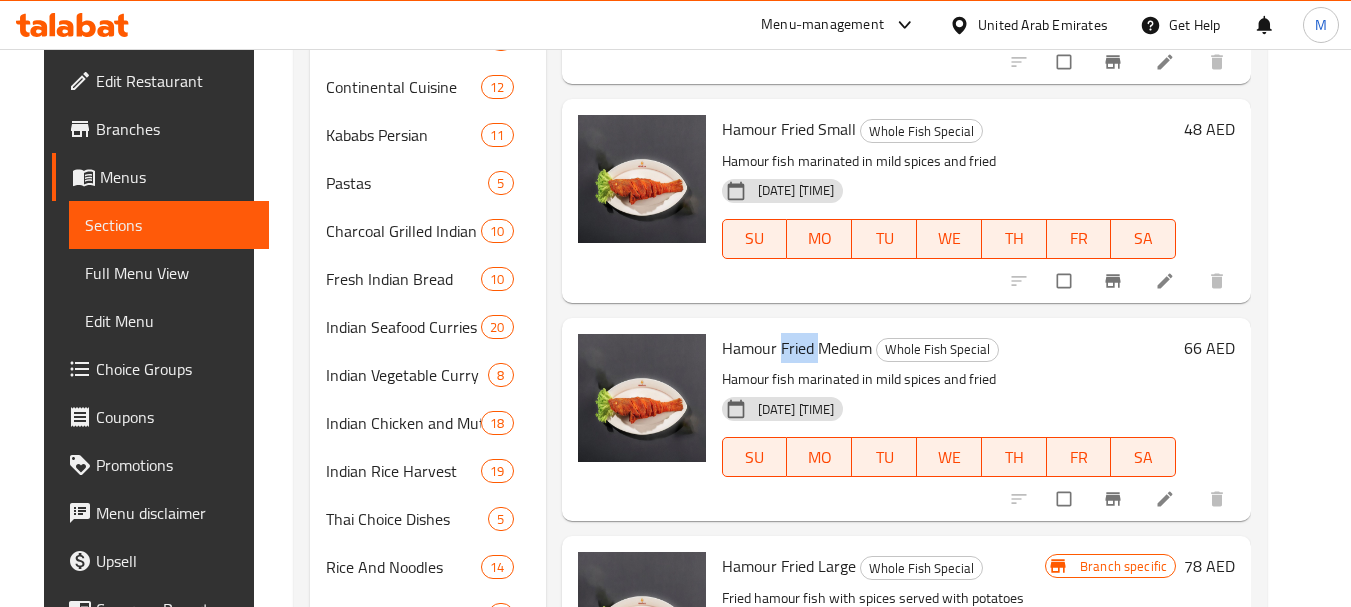 click on "Hamour Fried Medium" at bounding box center (797, 348) 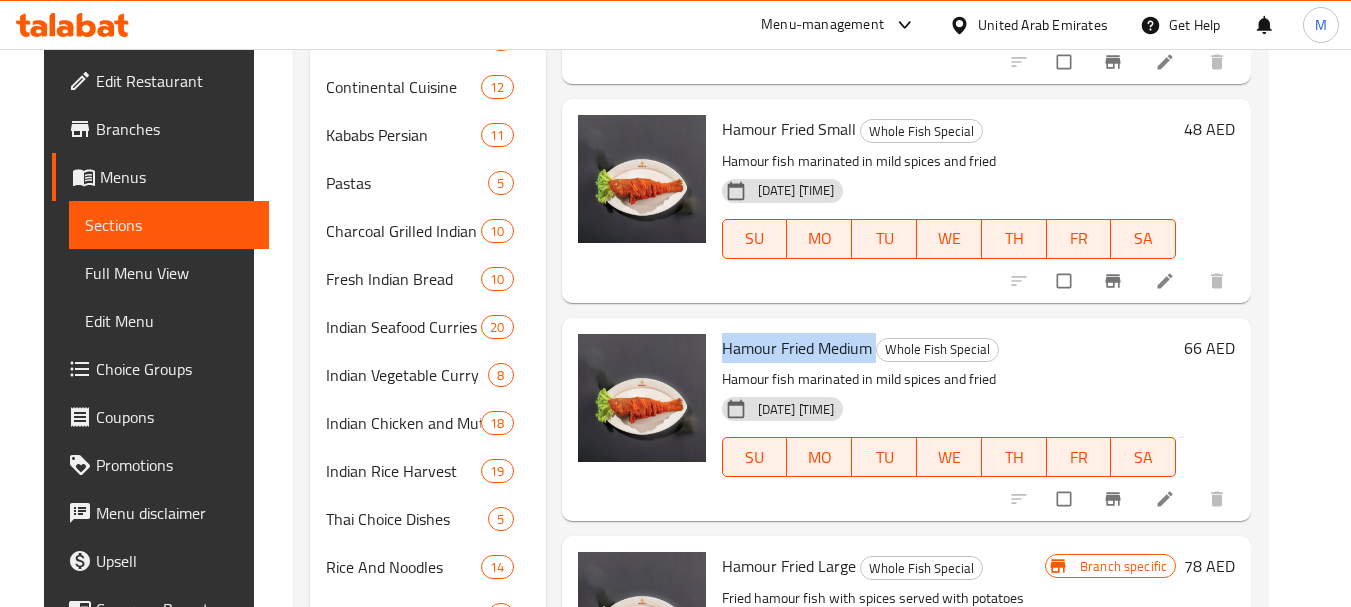 copy on "Hamour Fried Medium" 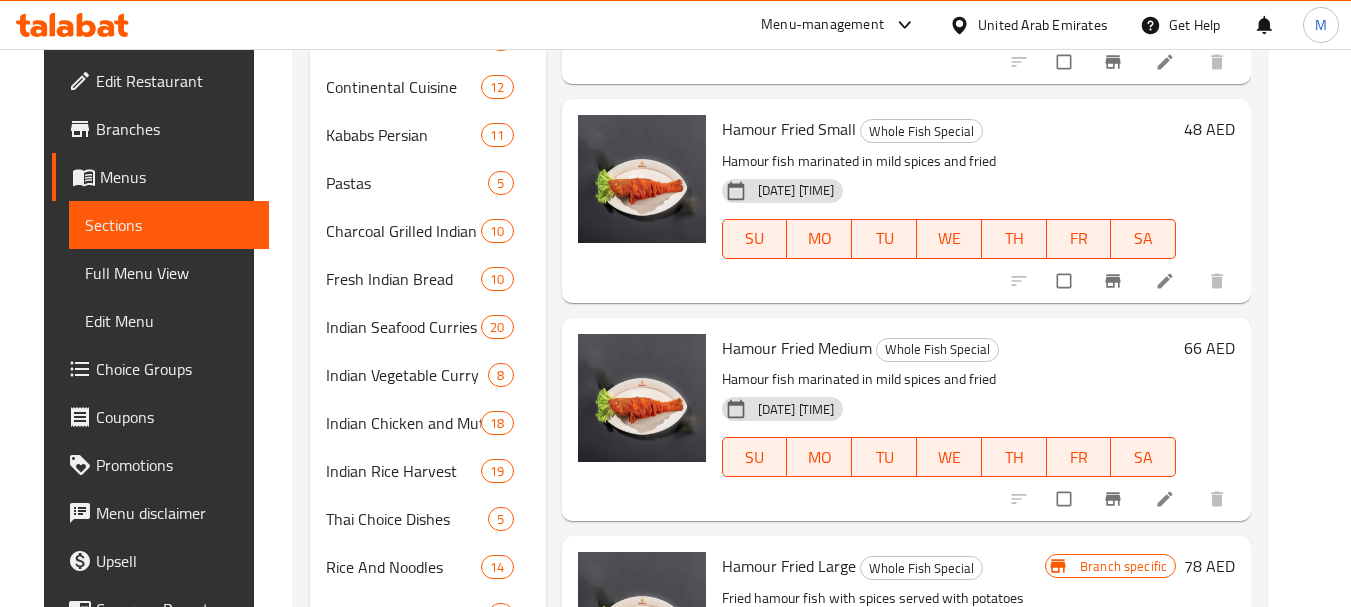 click on "Hamour fish marinated in mild spices and fried" at bounding box center [949, 379] 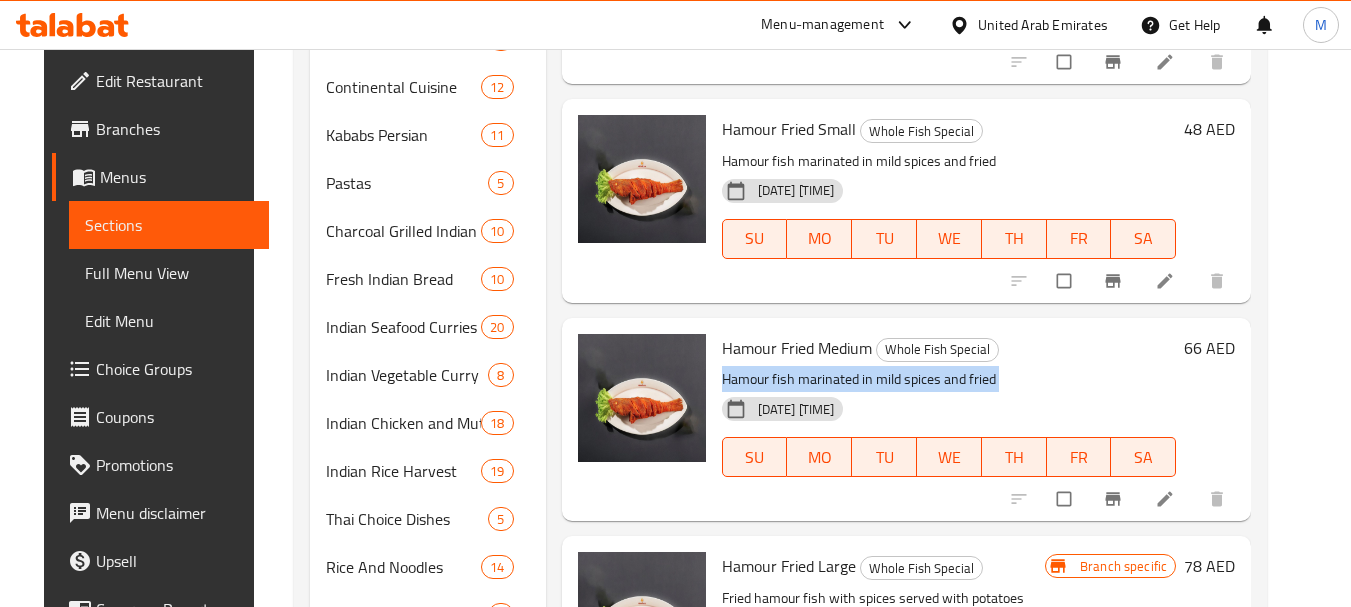 click on "Hamour fish marinated in mild spices and fried" at bounding box center (949, 379) 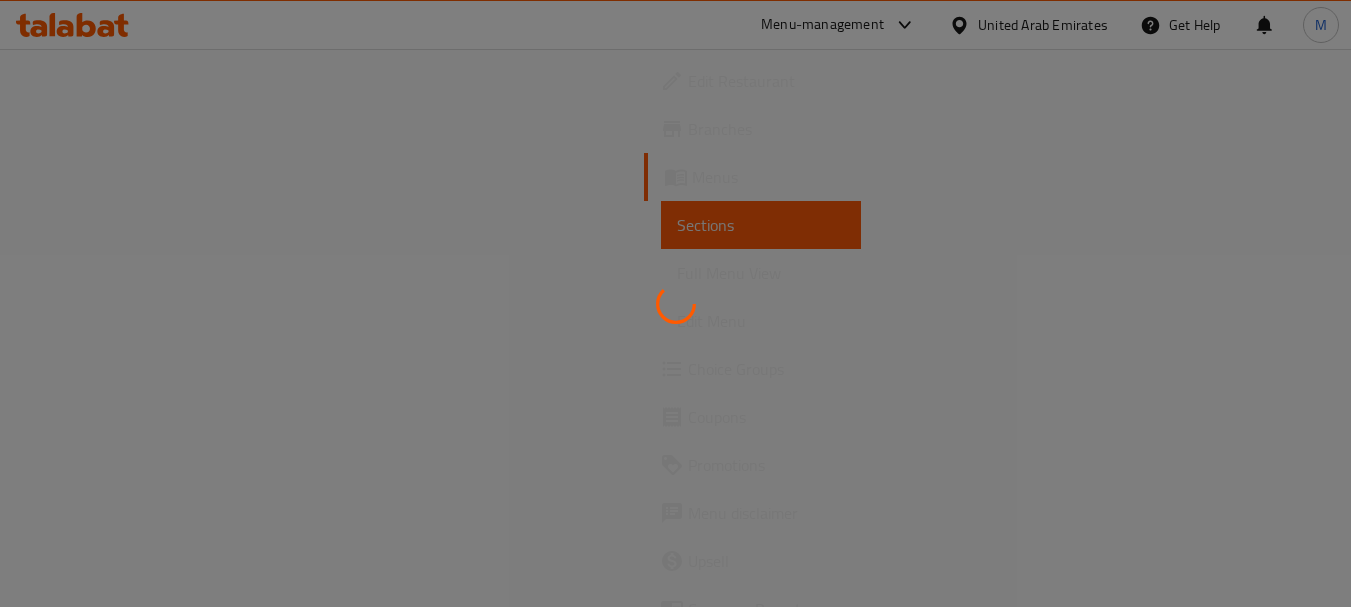 scroll, scrollTop: 0, scrollLeft: 0, axis: both 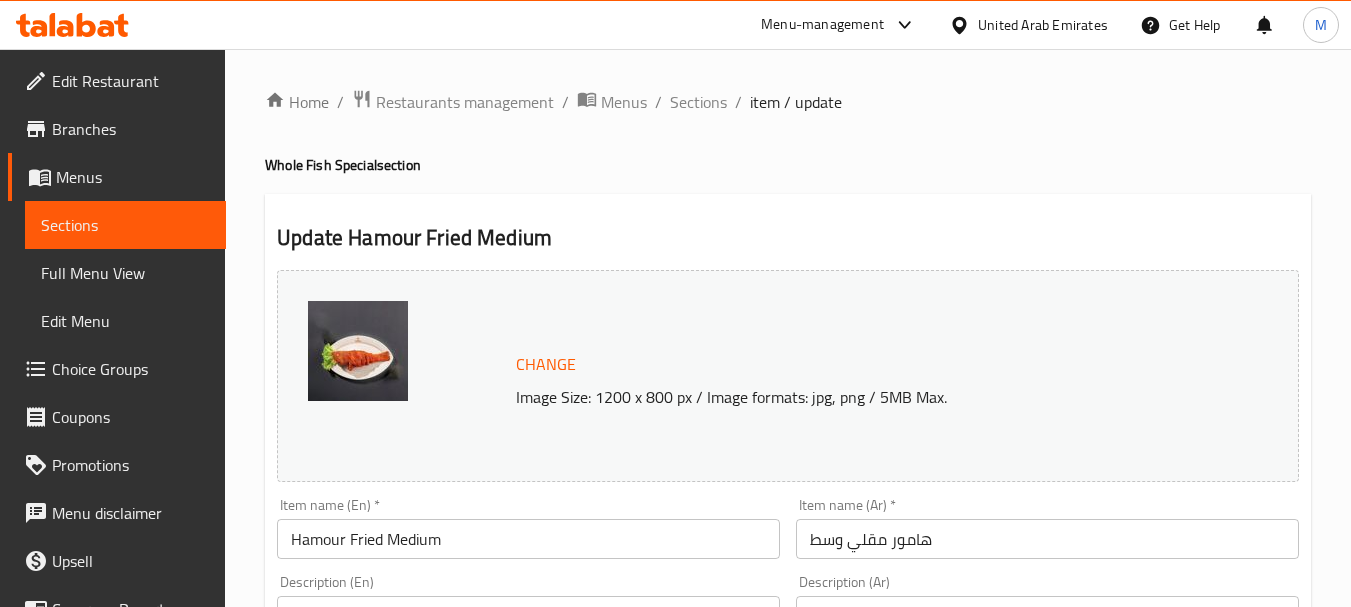 click on "هامور مقلي وسط" at bounding box center [1047, 539] 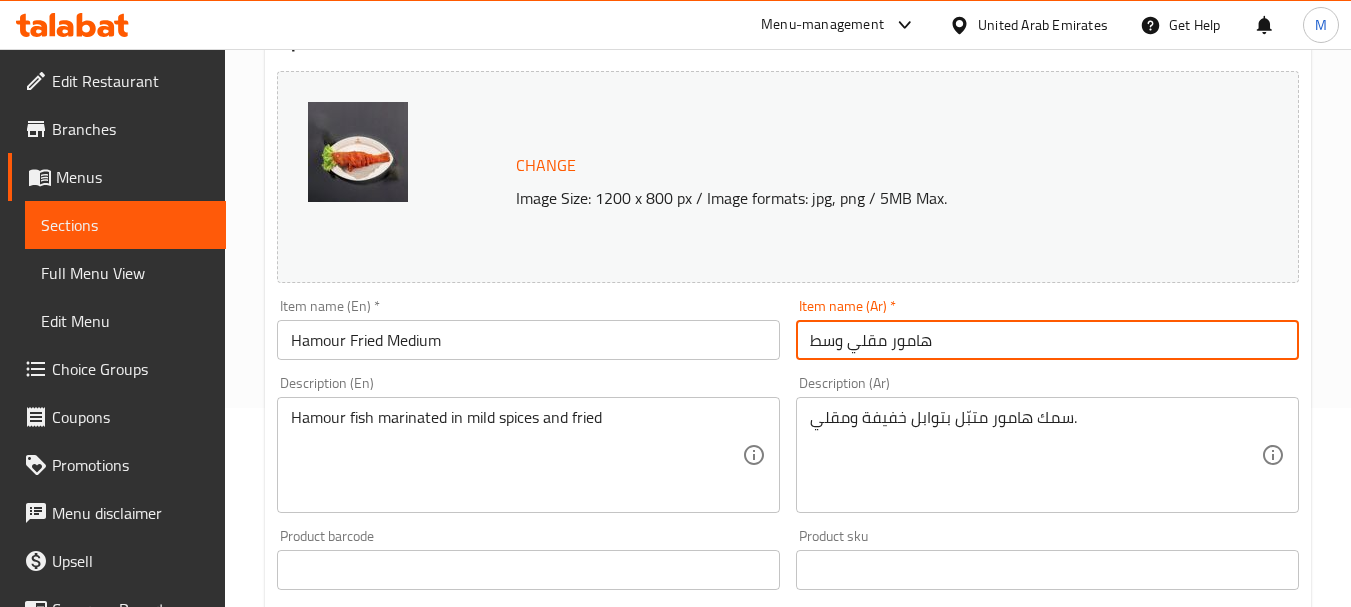 scroll, scrollTop: 200, scrollLeft: 0, axis: vertical 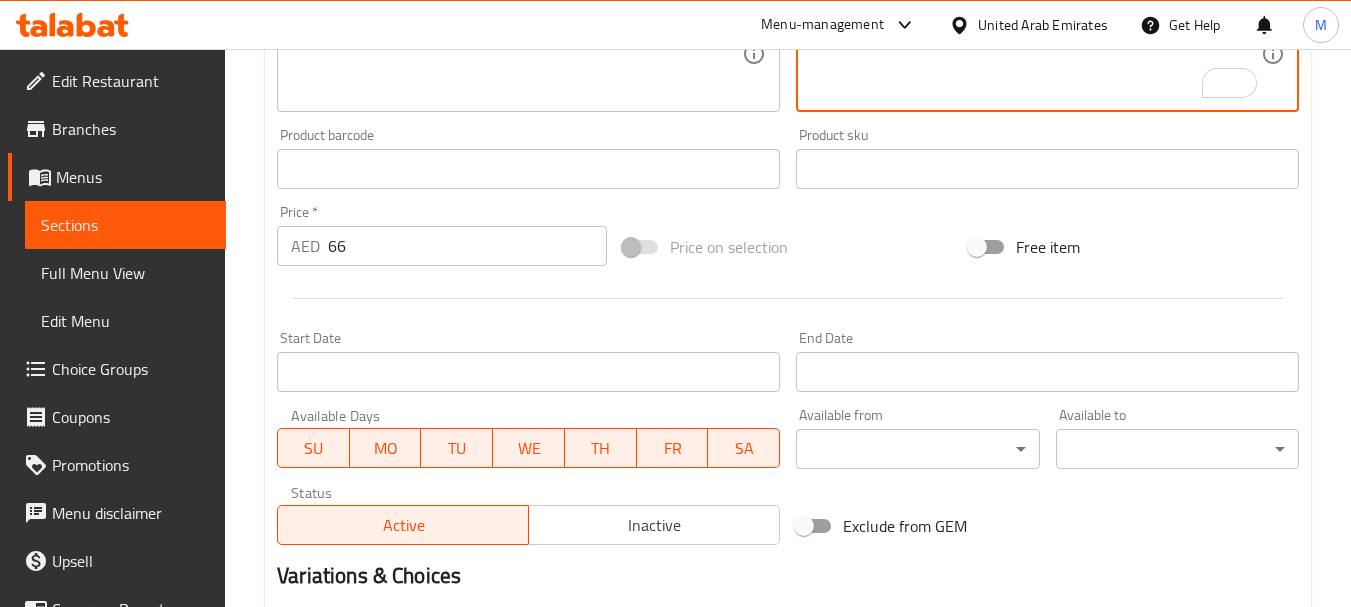 click at bounding box center [788, 298] 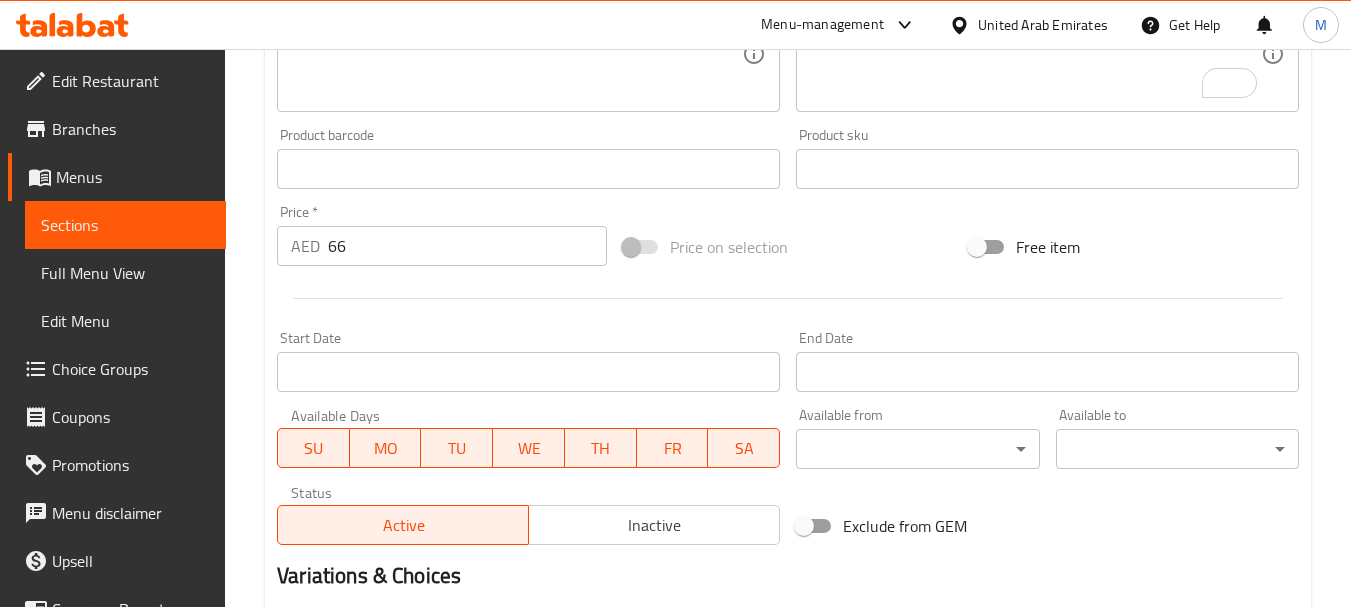 click on "66" at bounding box center (467, 246) 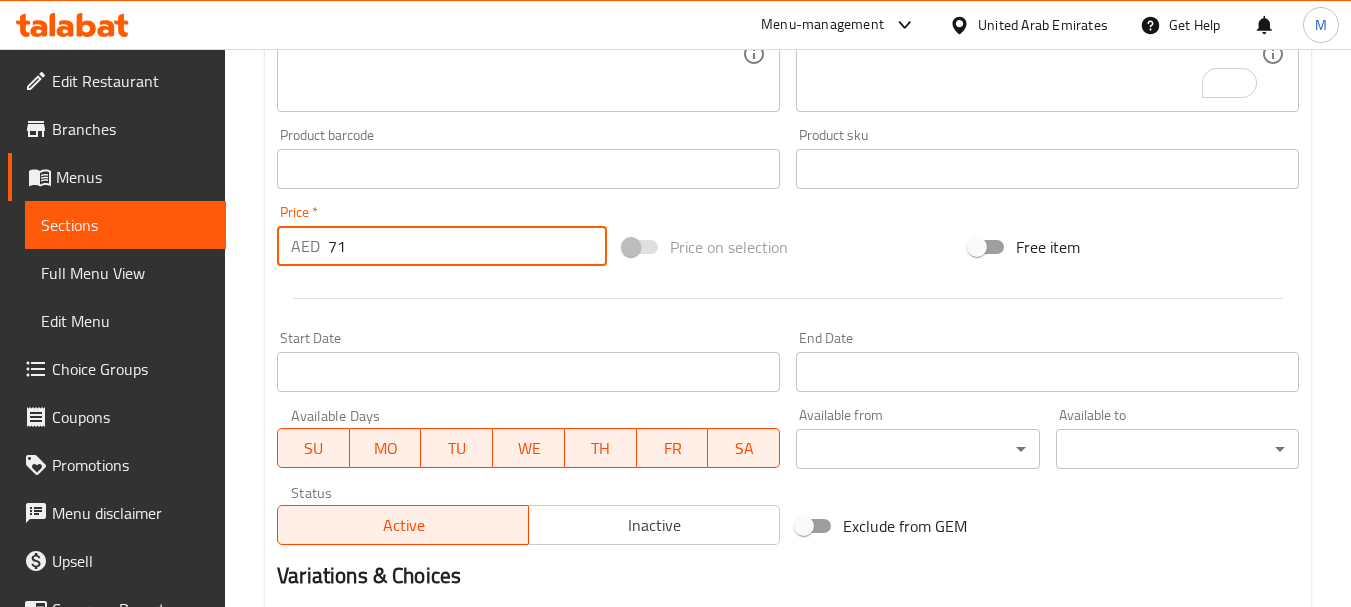 type on "72" 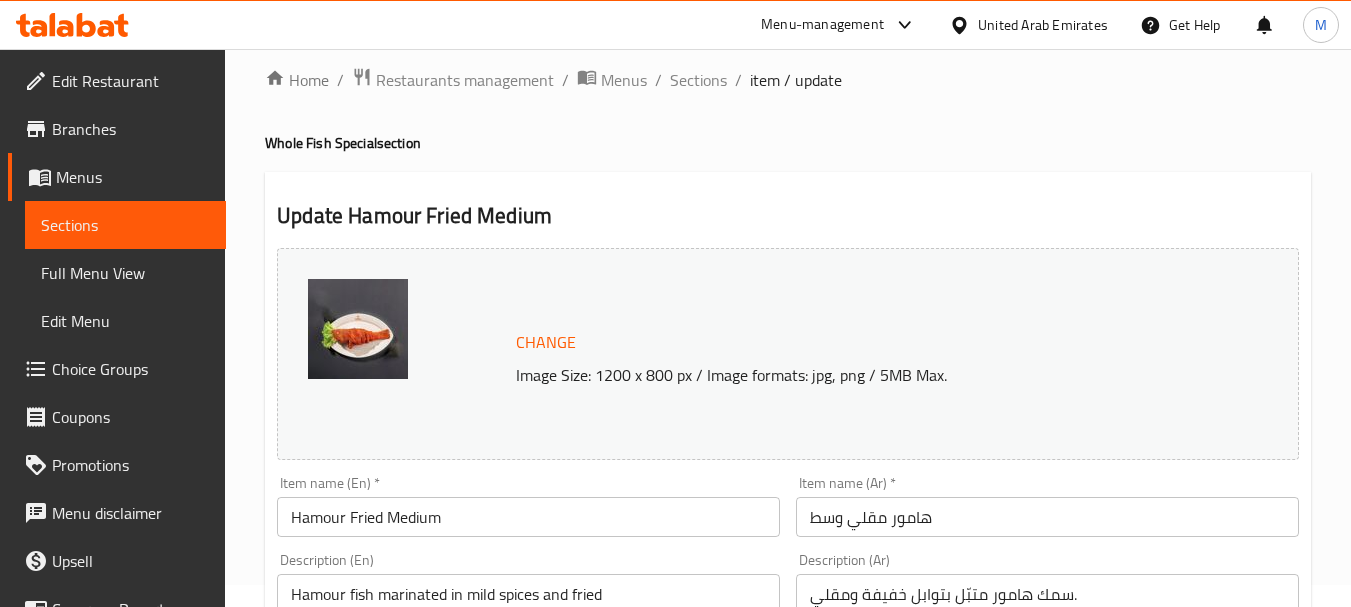 scroll, scrollTop: 0, scrollLeft: 0, axis: both 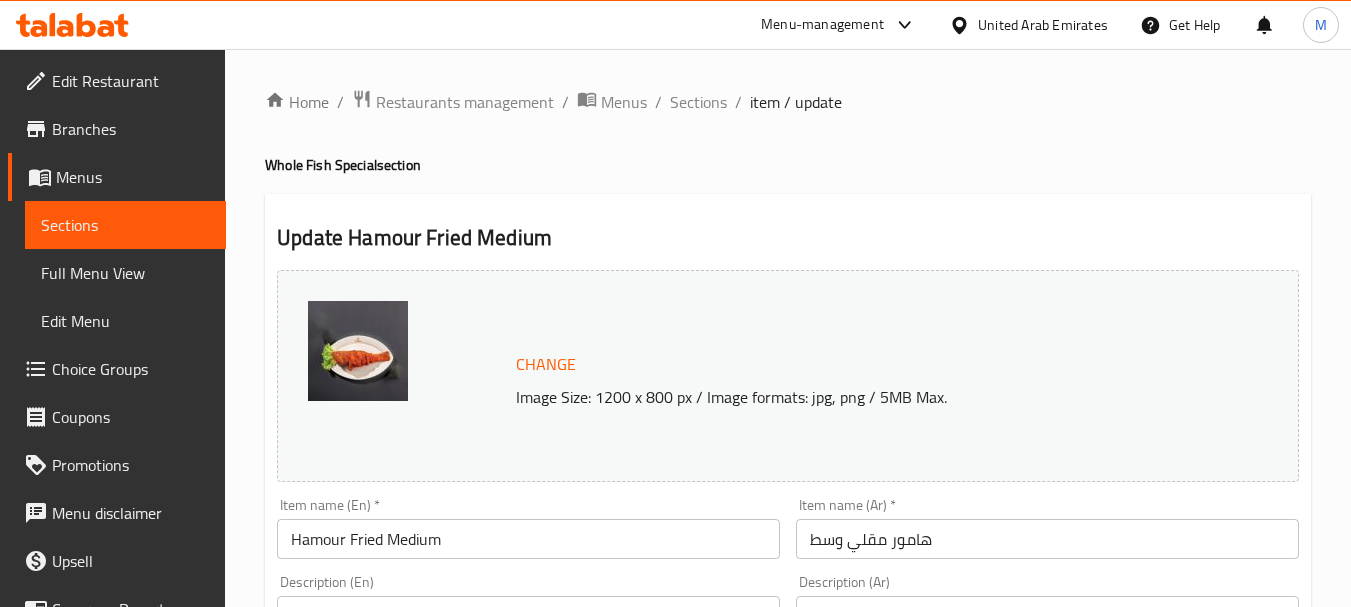 click on "Sections" at bounding box center [698, 102] 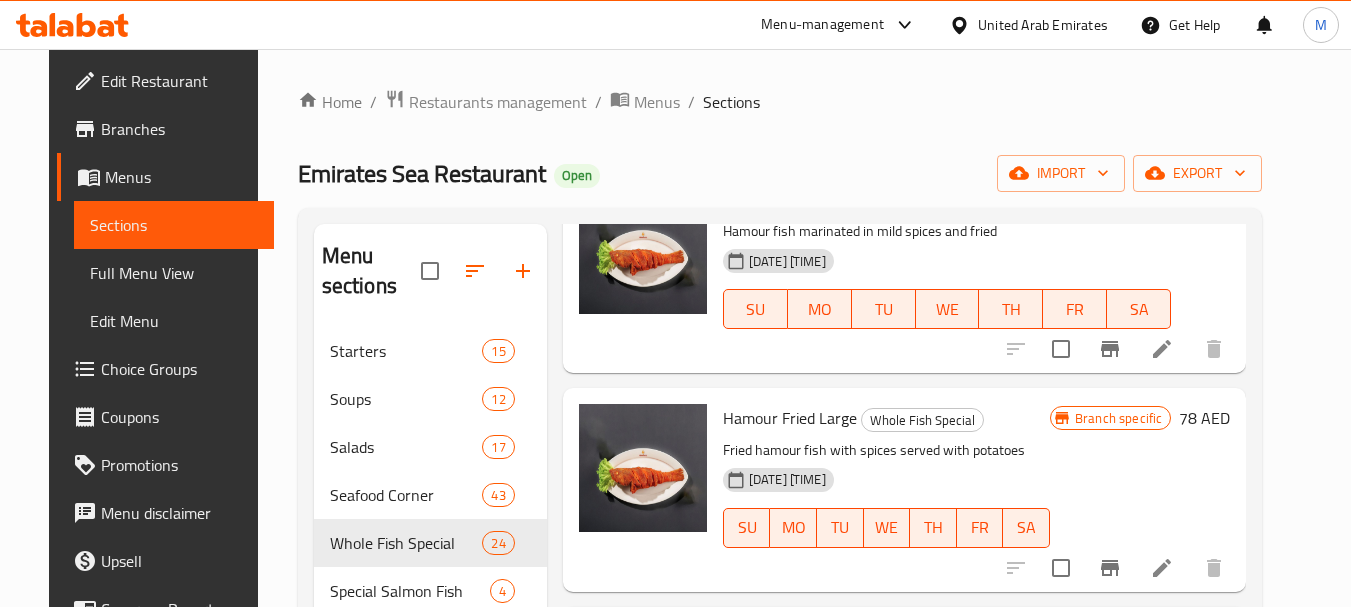 scroll, scrollTop: 1100, scrollLeft: 0, axis: vertical 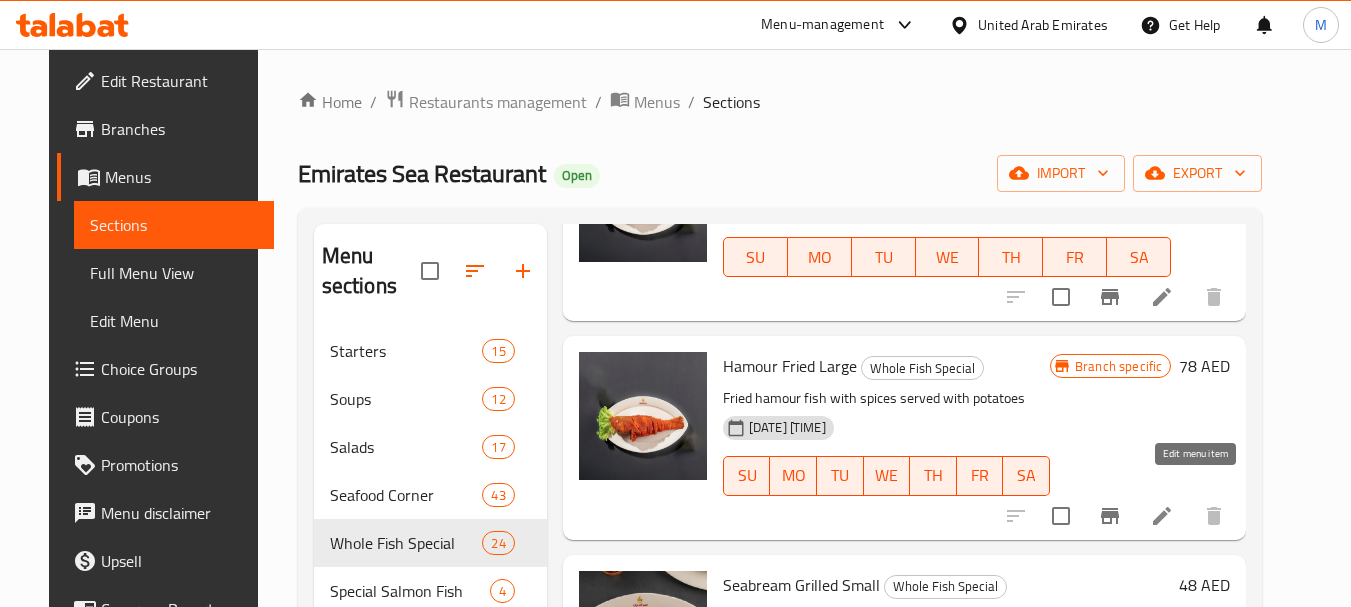 click 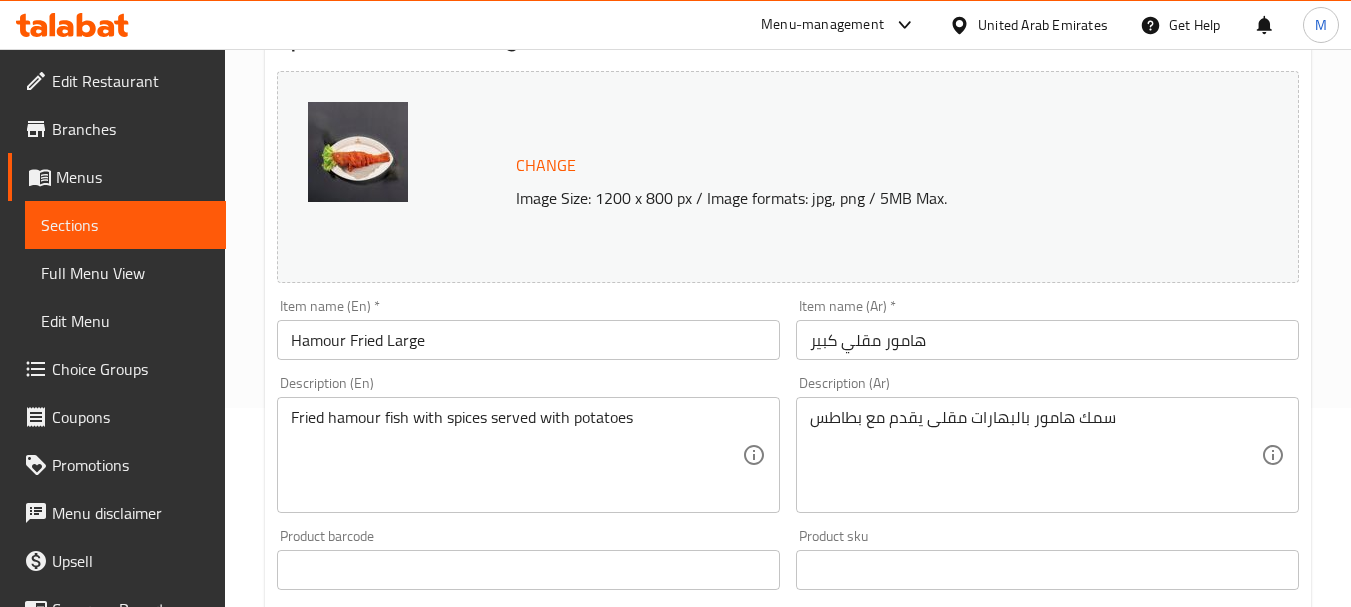 scroll, scrollTop: 200, scrollLeft: 0, axis: vertical 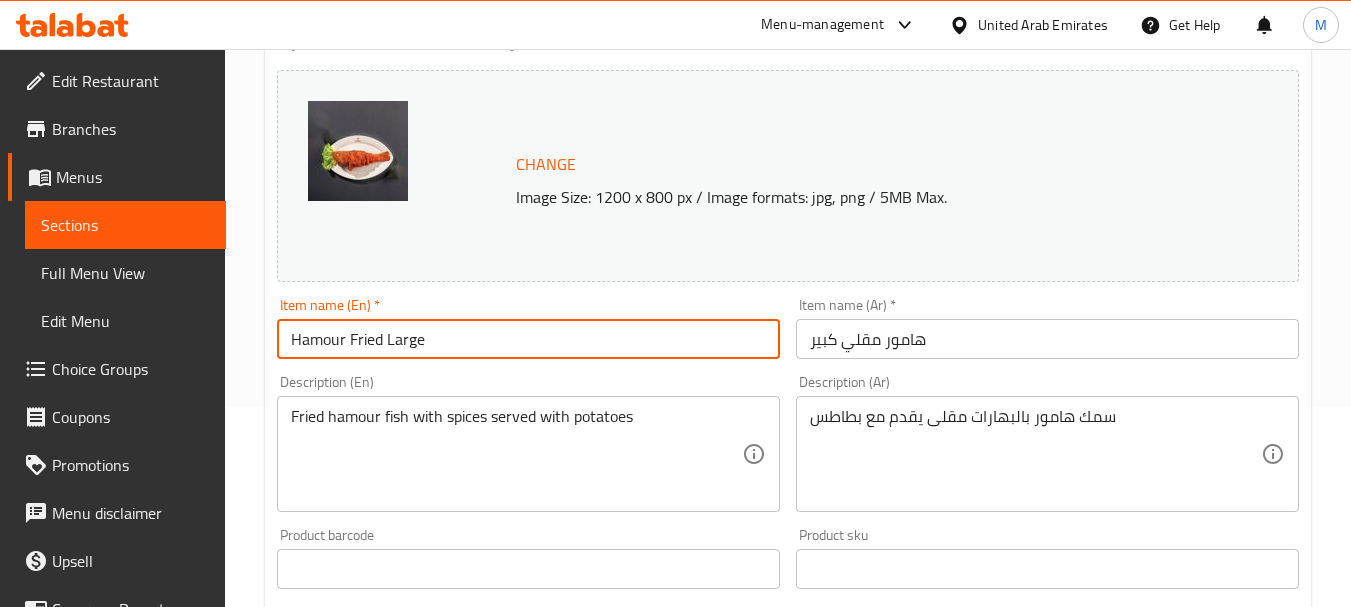 click on "Hamour Fried Large" at bounding box center [528, 339] 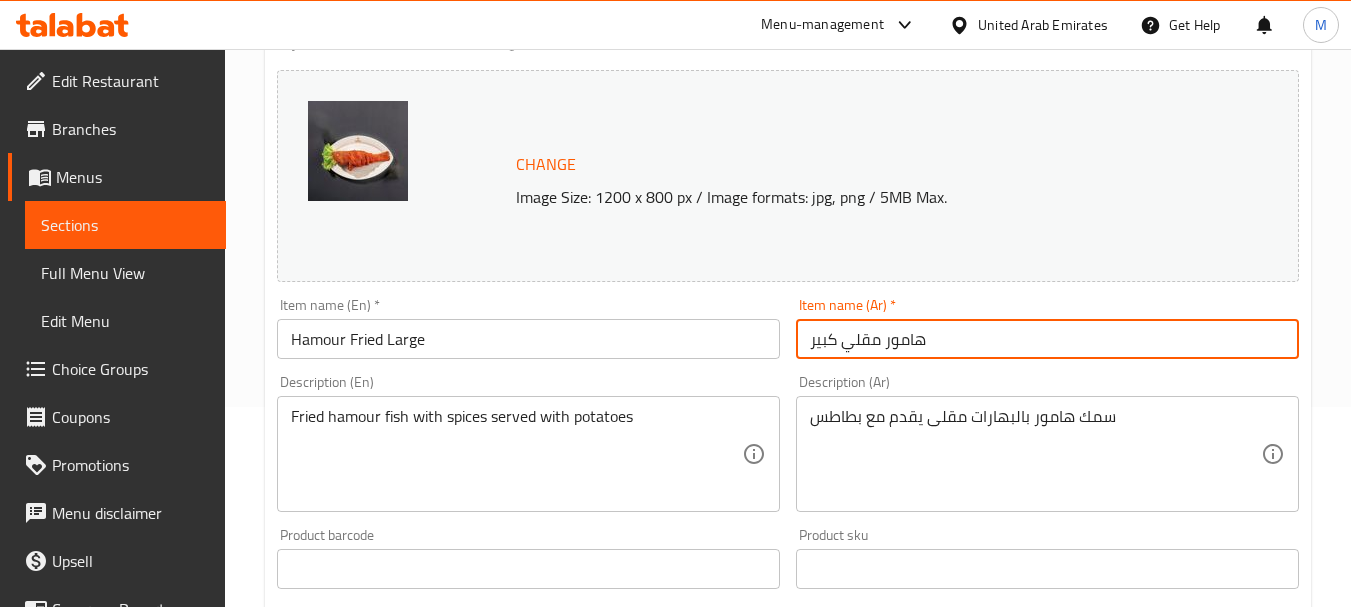 click on "هامور مقلي كبير" at bounding box center (1047, 339) 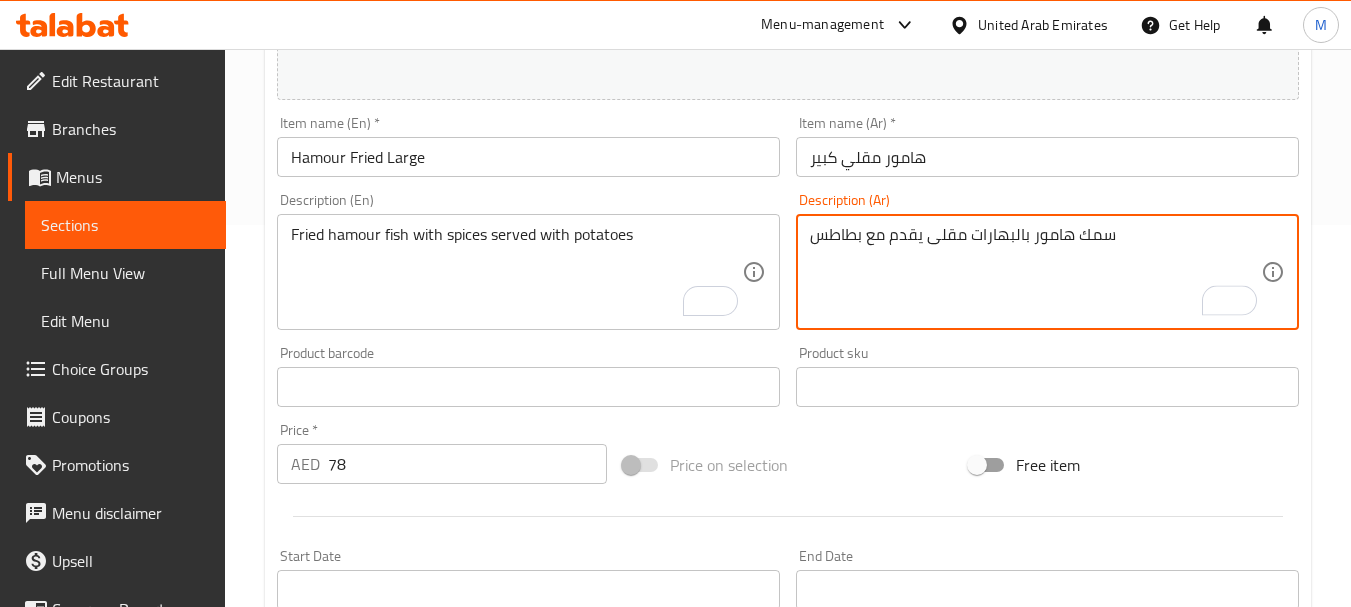 scroll, scrollTop: 400, scrollLeft: 0, axis: vertical 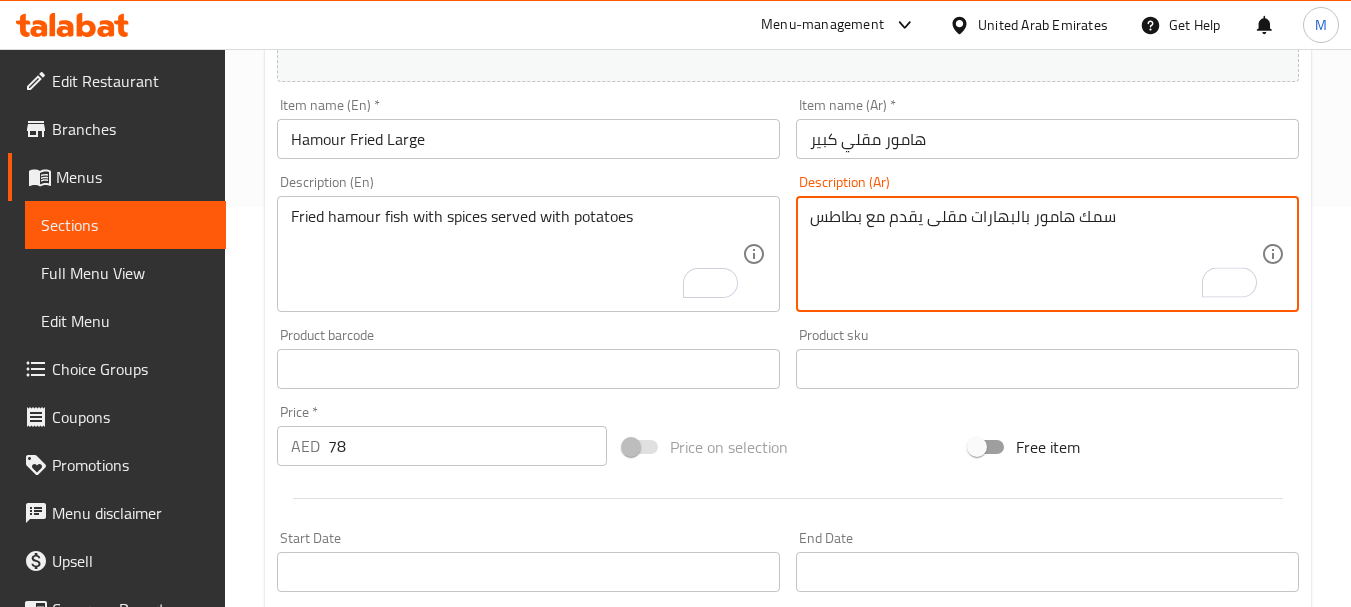 click on "78" at bounding box center [467, 446] 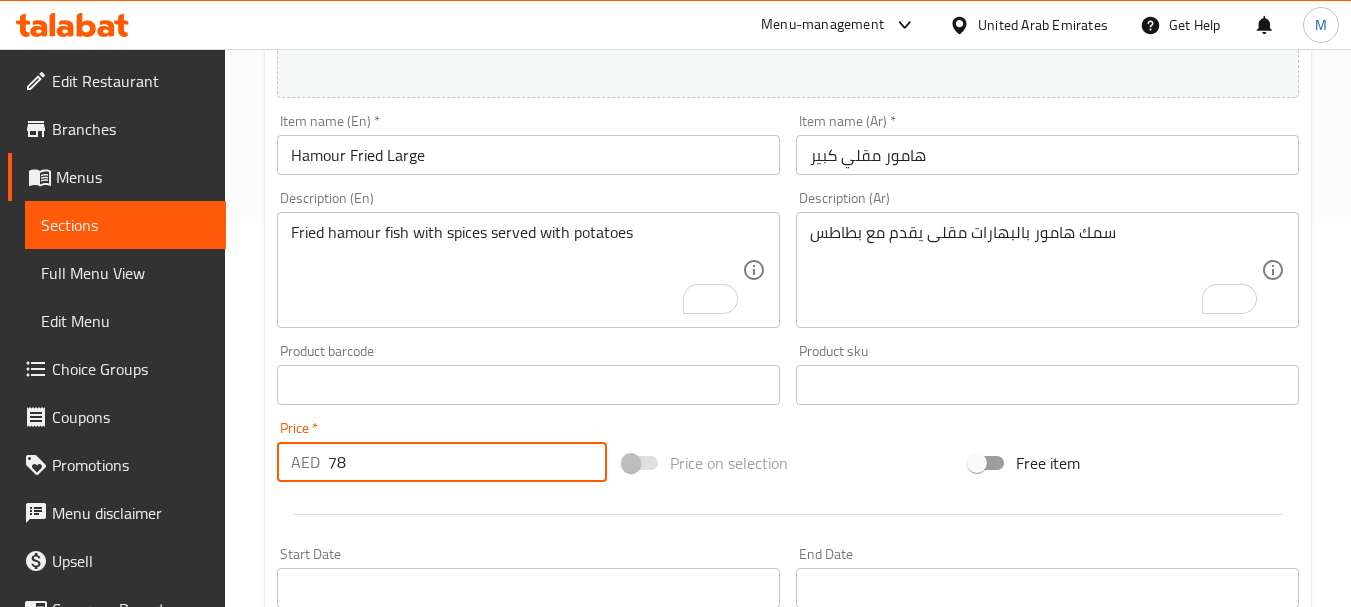 scroll, scrollTop: 0, scrollLeft: 0, axis: both 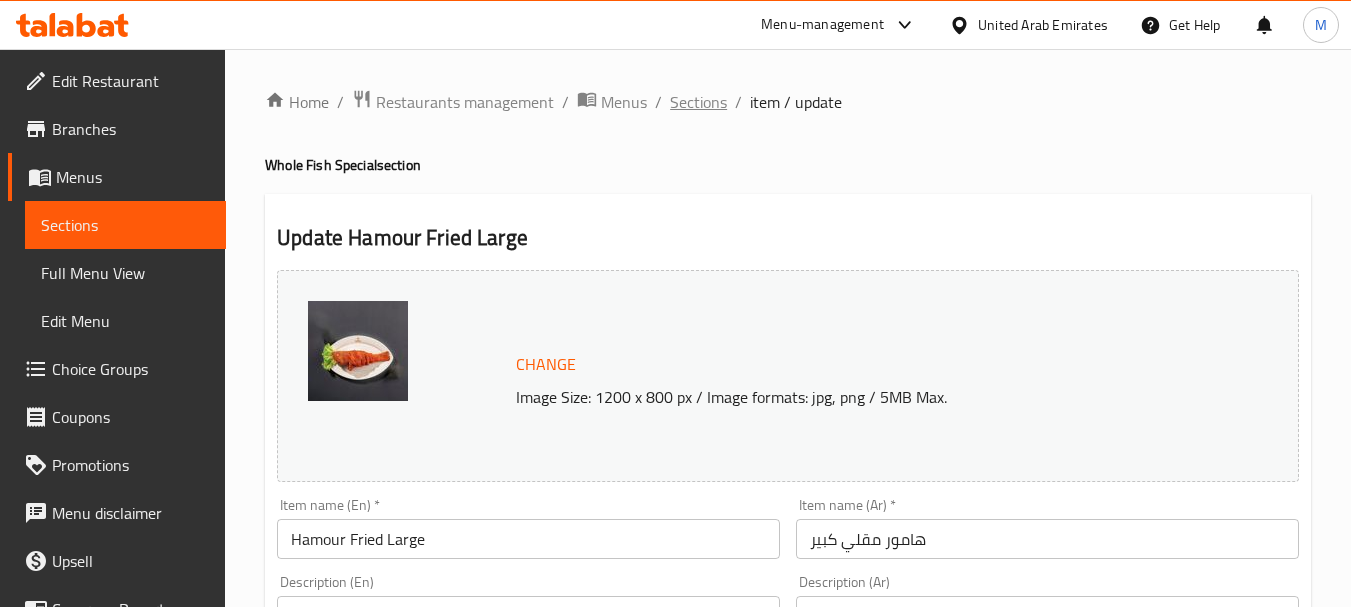 click on "Sections" at bounding box center [698, 102] 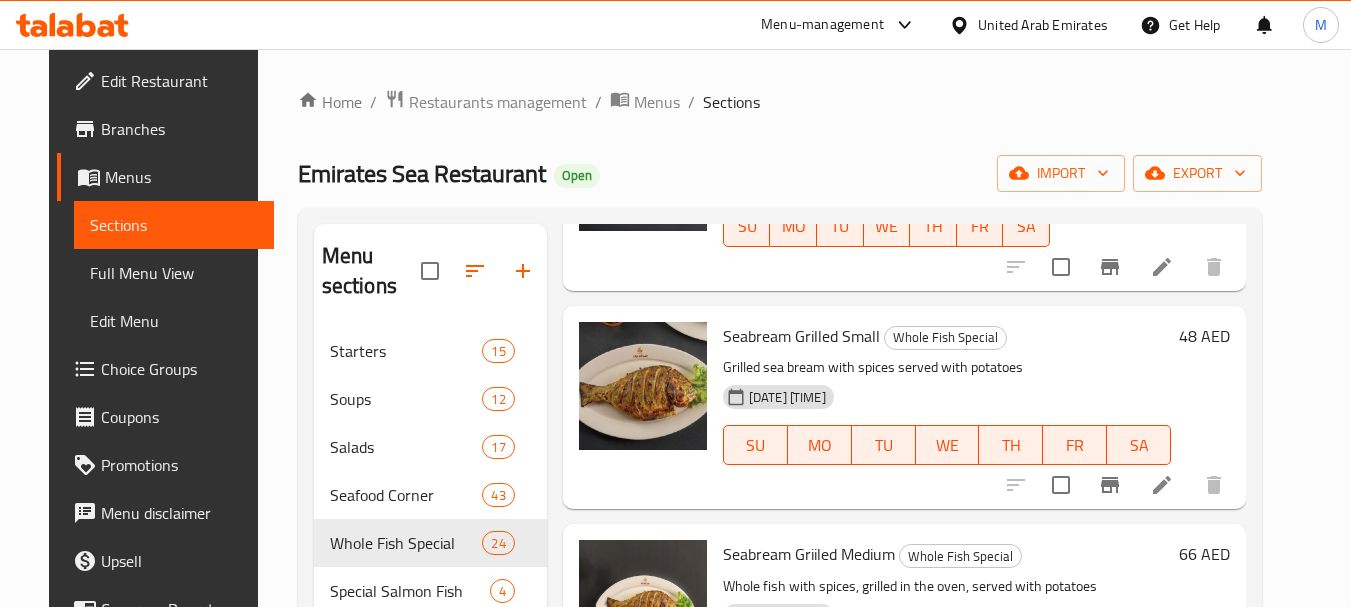 scroll, scrollTop: 1400, scrollLeft: 0, axis: vertical 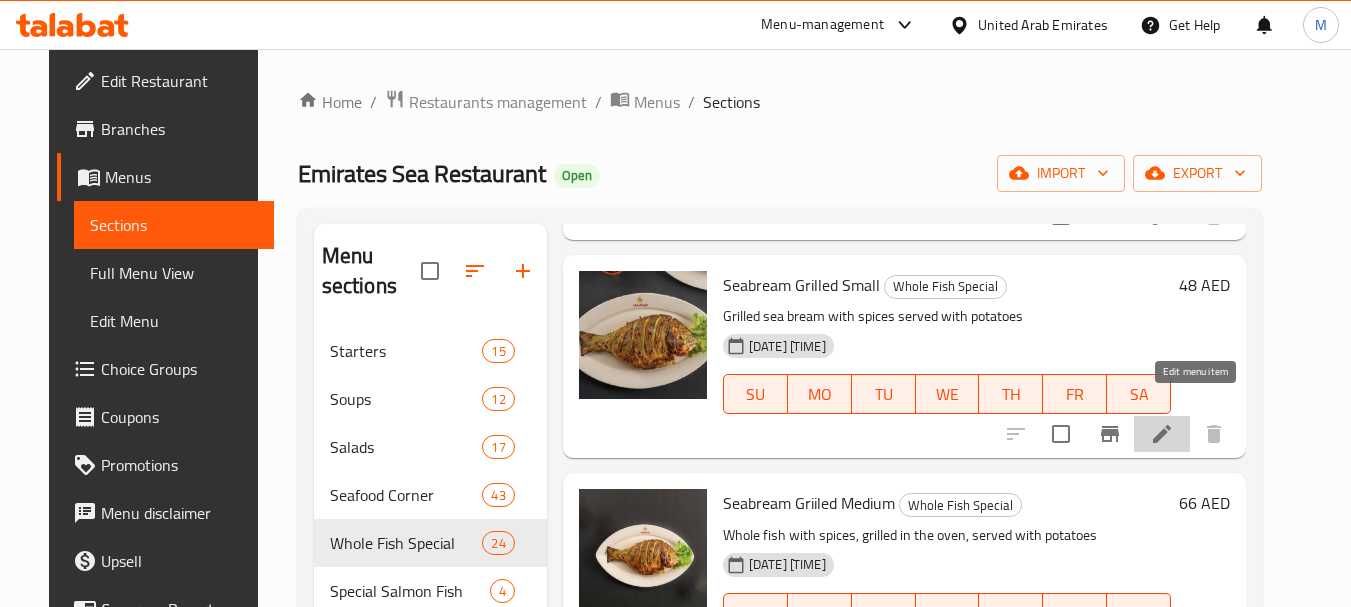 click 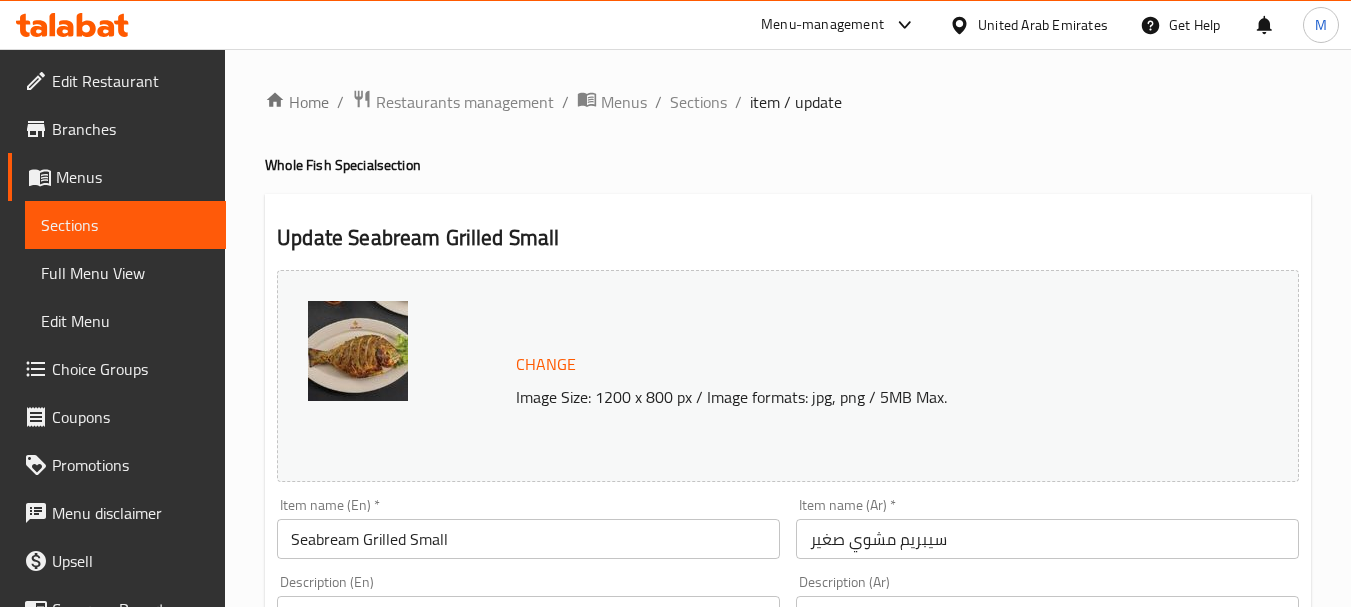 click on "Seabream Grilled Small" at bounding box center (528, 539) 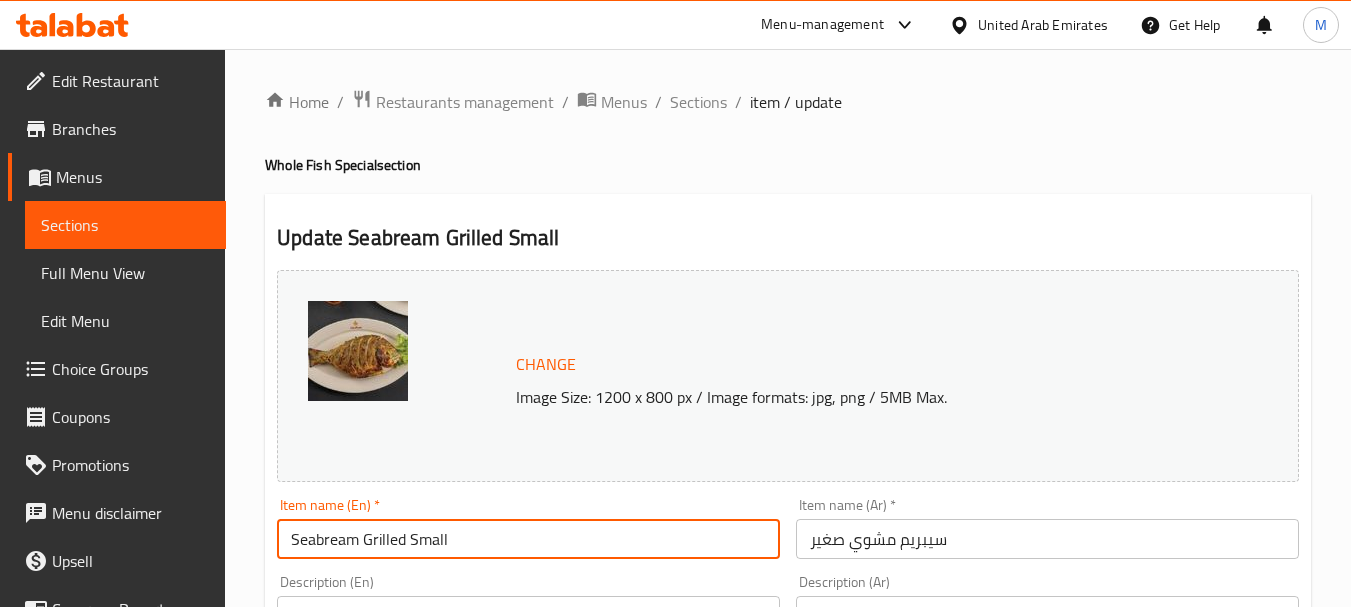 click on "Seabream Grilled Small" at bounding box center (528, 539) 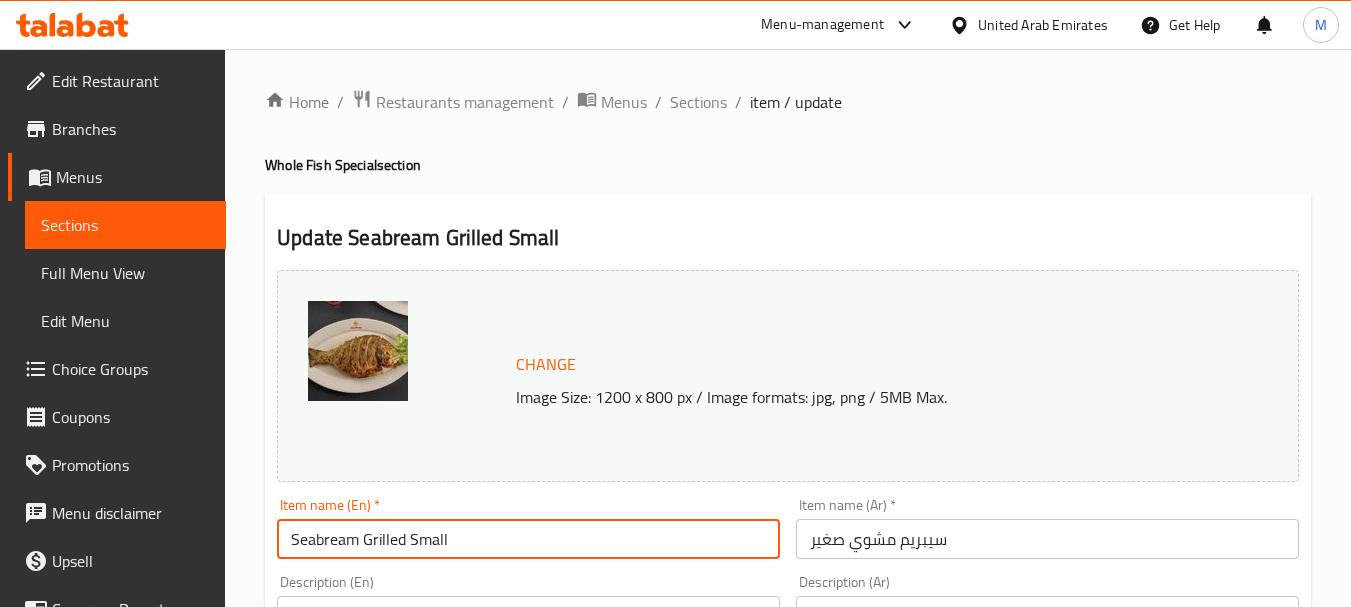 click on "Seabream Grilled Small" at bounding box center [528, 539] 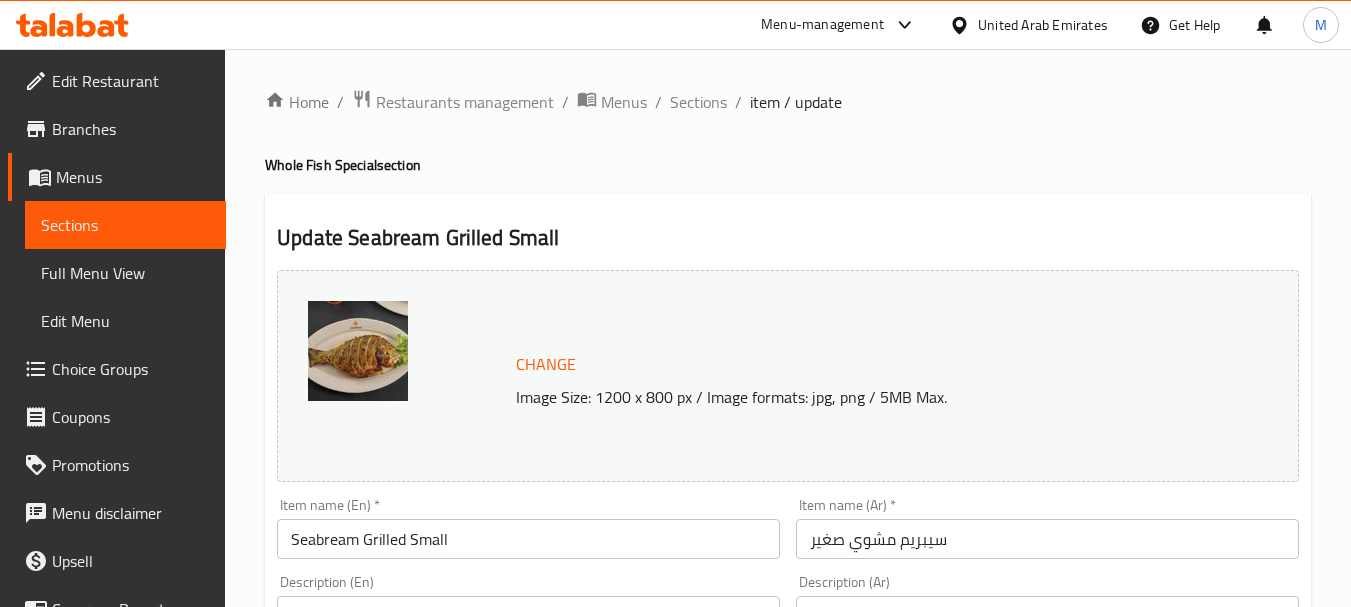 scroll, scrollTop: 100, scrollLeft: 0, axis: vertical 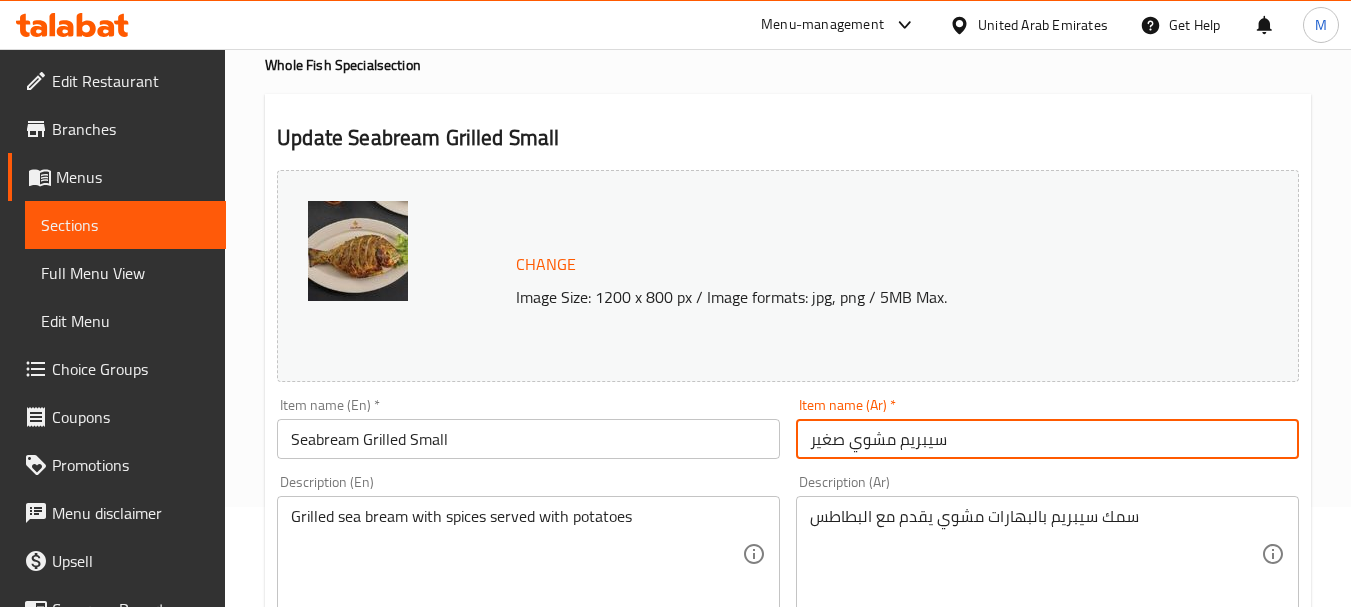drag, startPoint x: 896, startPoint y: 439, endPoint x: 759, endPoint y: 455, distance: 137.93114 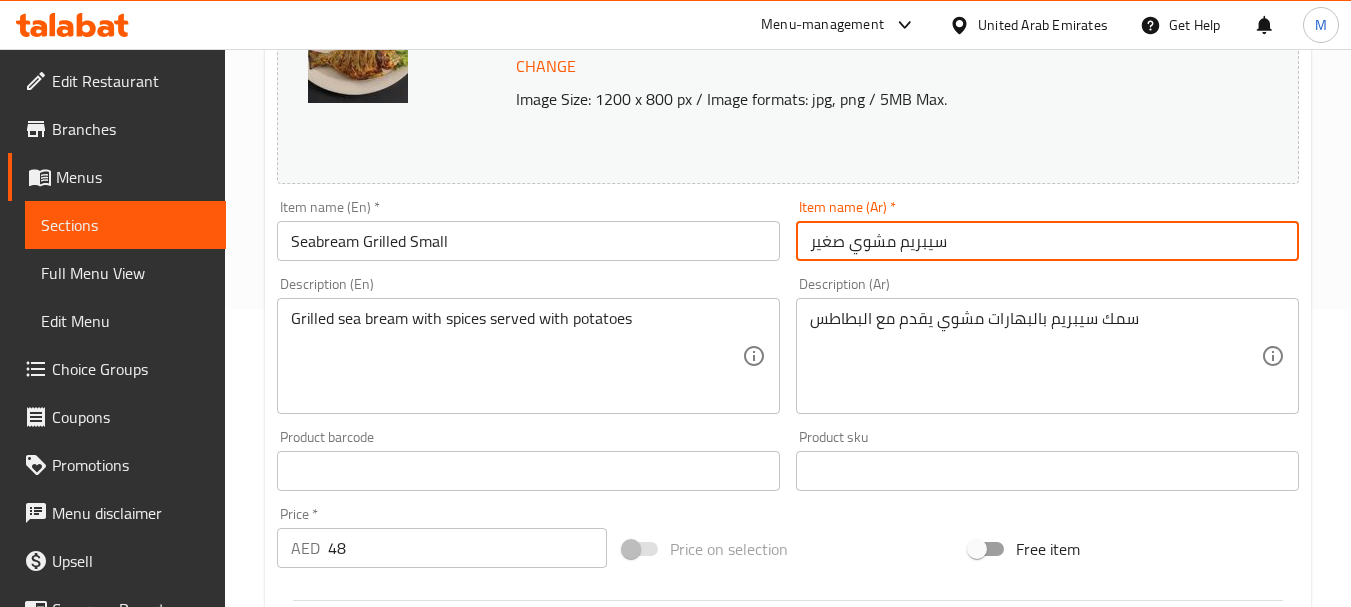 scroll, scrollTop: 300, scrollLeft: 0, axis: vertical 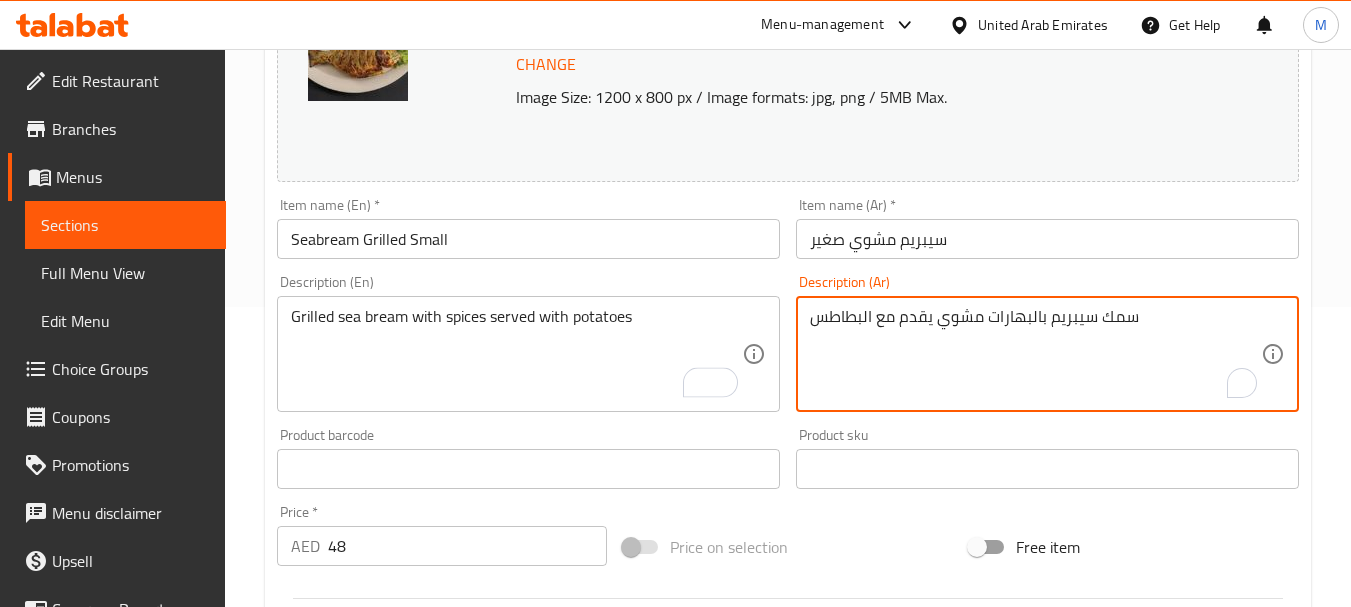 click on "سمك سيبريم بالبهارات مشوي يقدم مع البطاطس" at bounding box center [1035, 354] 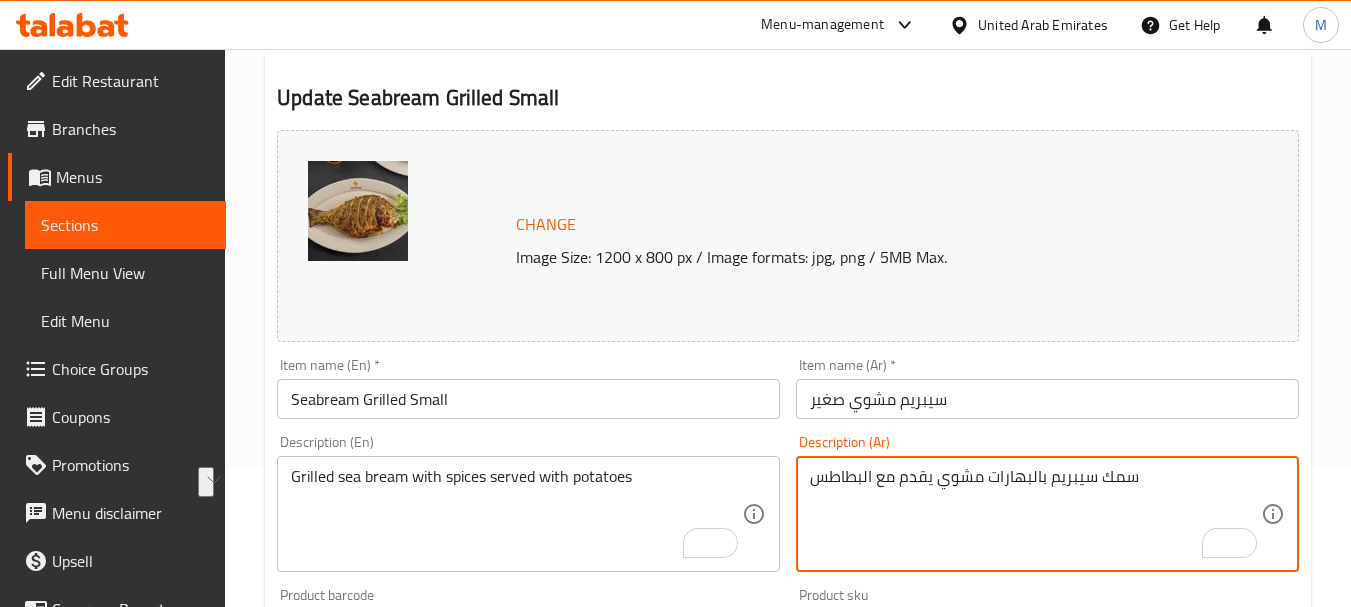scroll, scrollTop: 0, scrollLeft: 0, axis: both 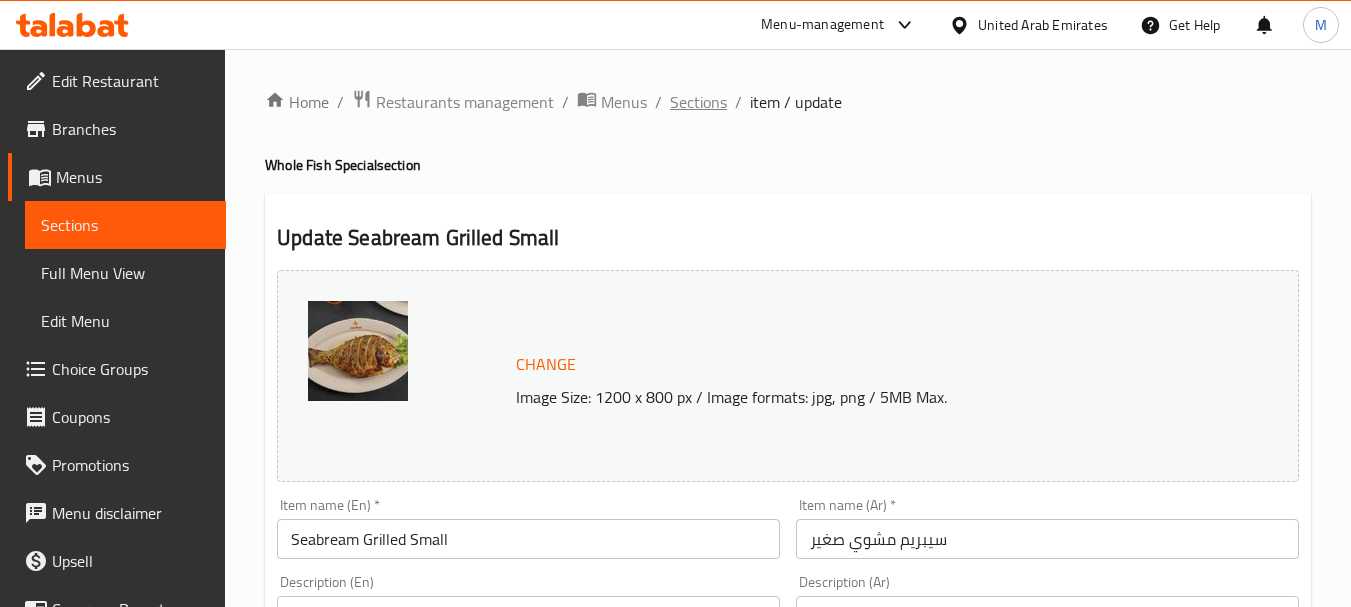 click on "Sections" at bounding box center [698, 102] 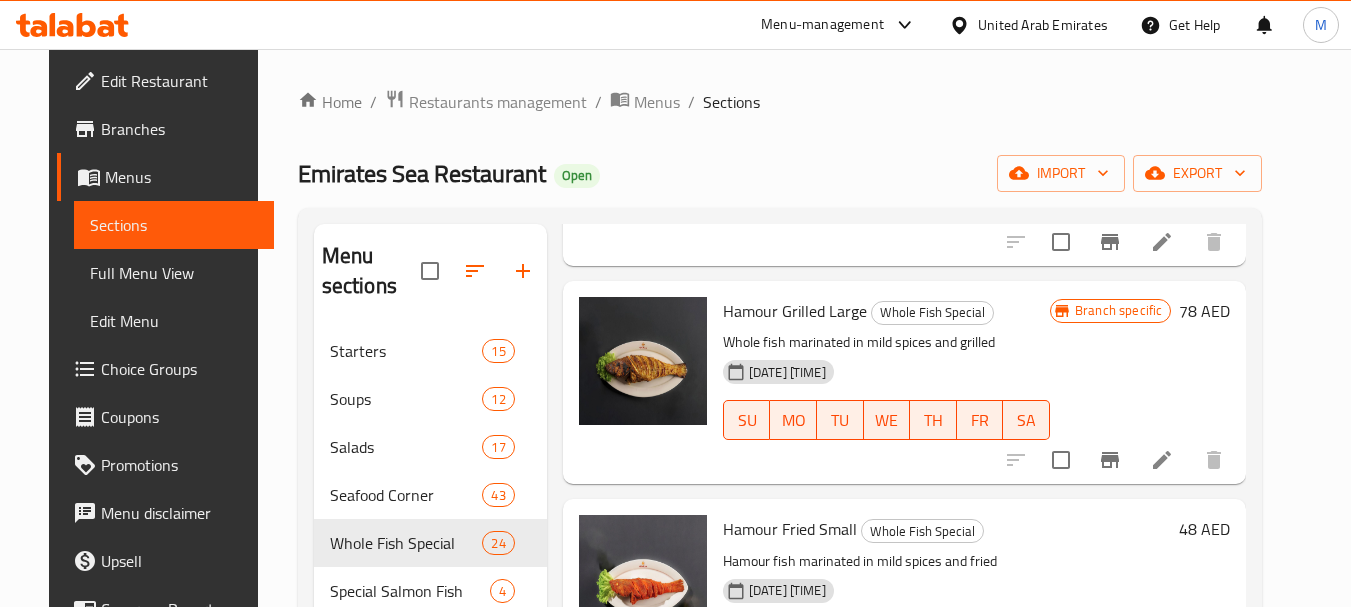 scroll, scrollTop: 900, scrollLeft: 0, axis: vertical 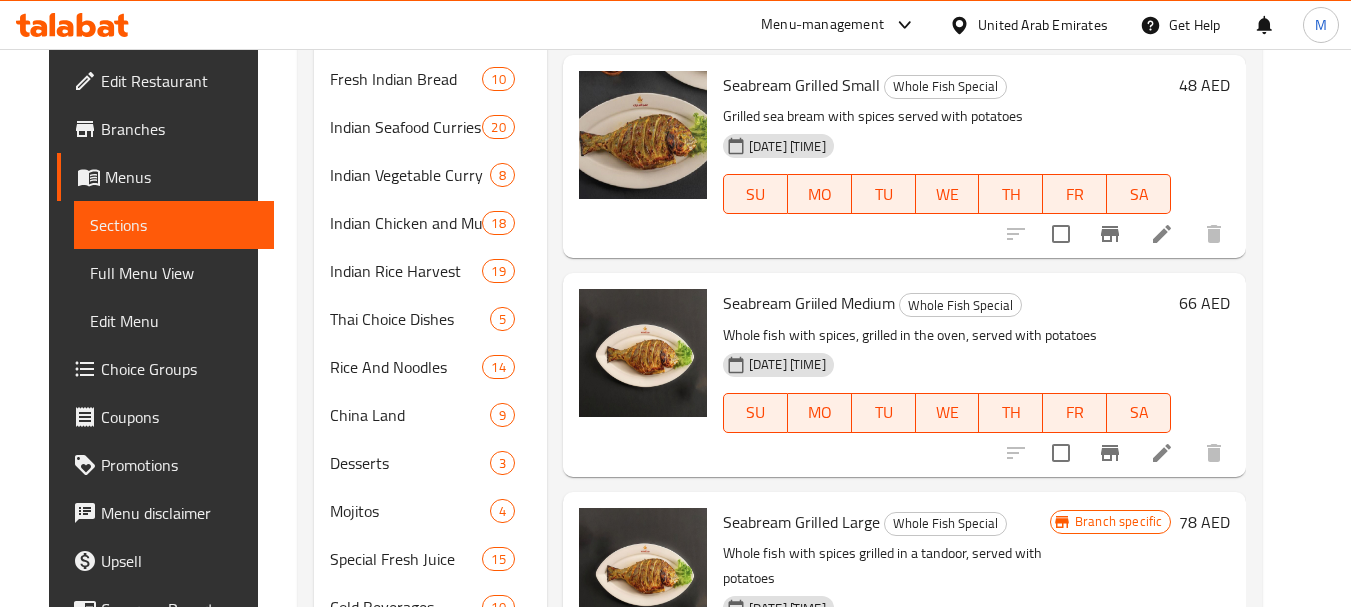 click on "Seabream Griiled Medium" at bounding box center [809, 303] 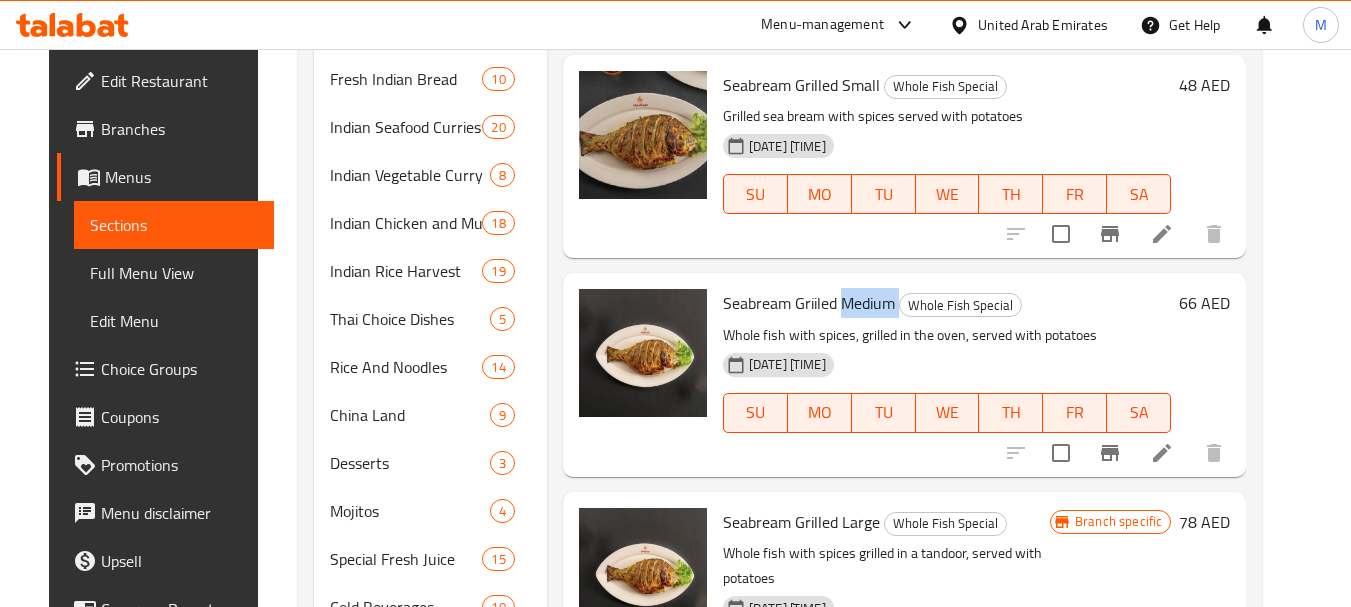 click on "Seabream Griiled Medium" at bounding box center (809, 303) 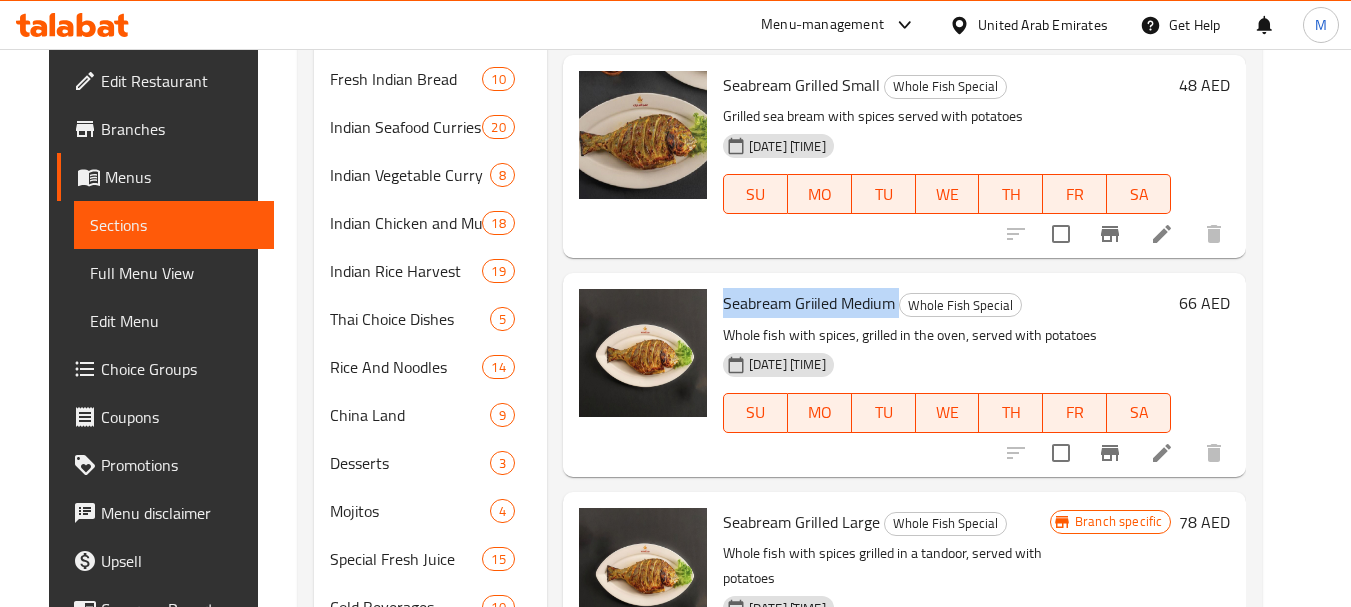 click on "Seabream Griiled Medium" at bounding box center [809, 303] 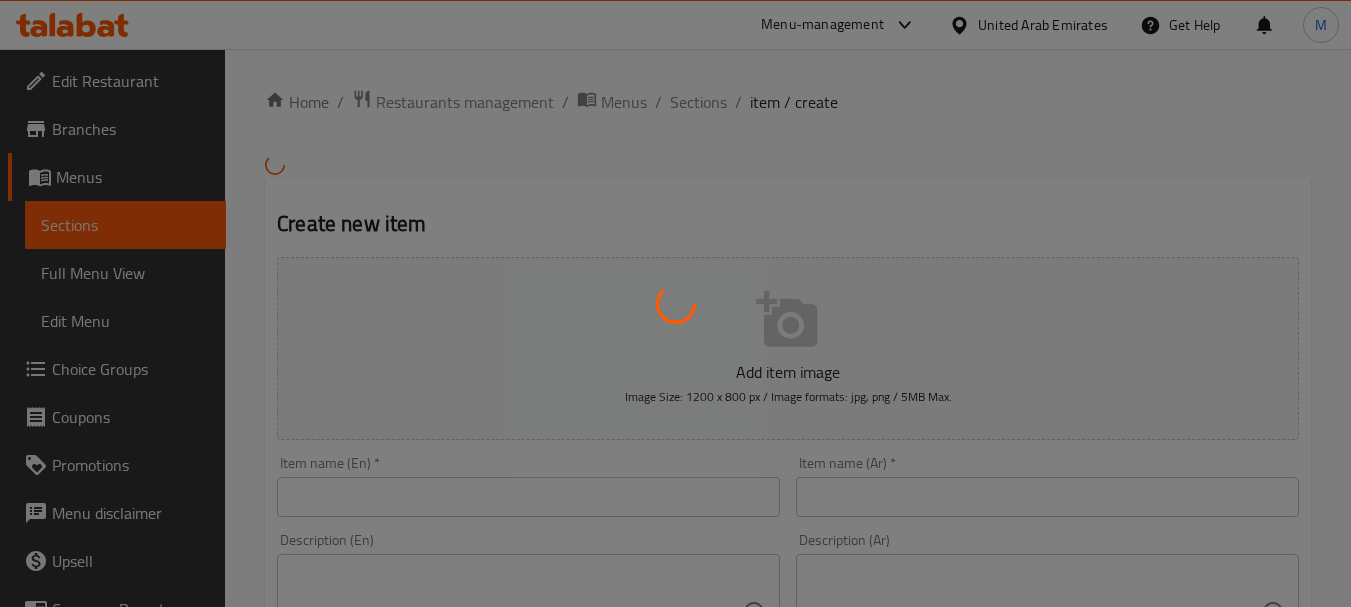 scroll, scrollTop: 0, scrollLeft: 0, axis: both 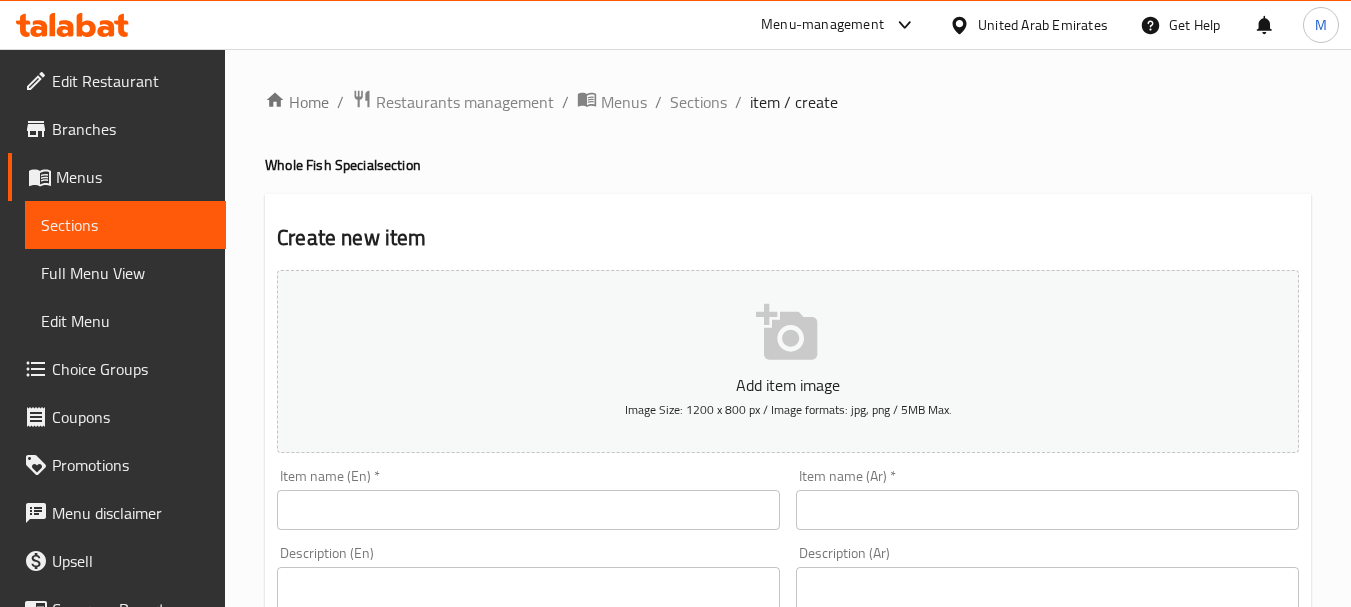 click 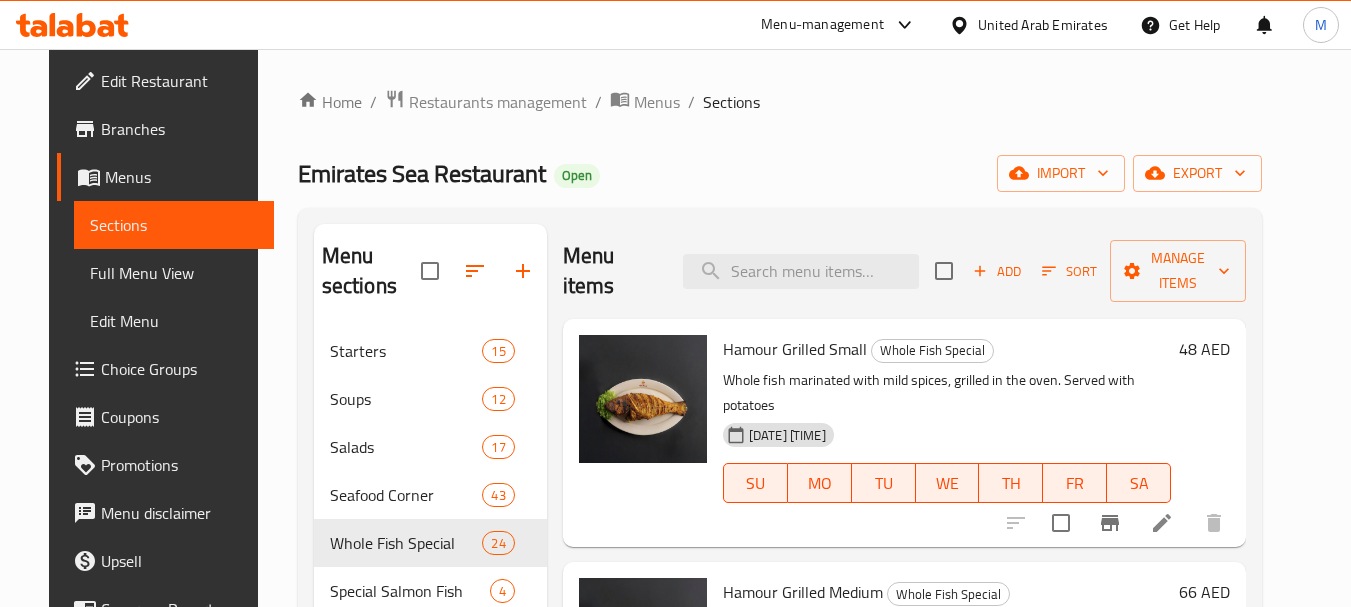 scroll, scrollTop: 800, scrollLeft: 0, axis: vertical 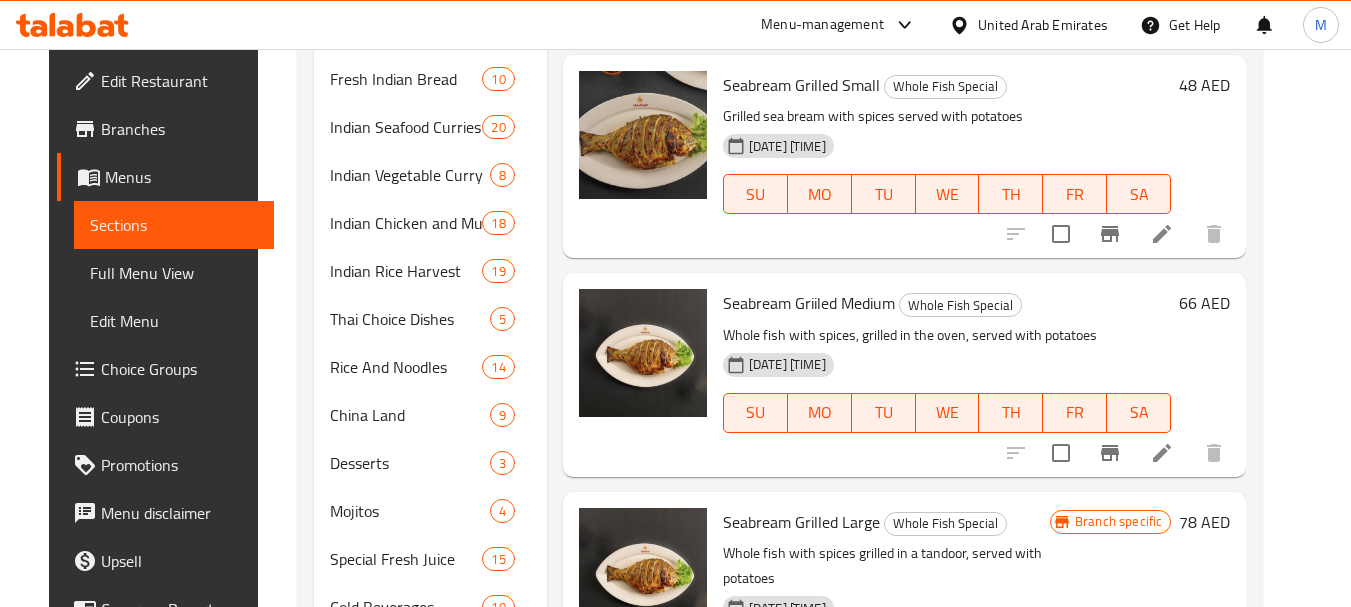 click on "Whole fish with spices, grilled in the oven, served with potatoes" at bounding box center (947, 335) 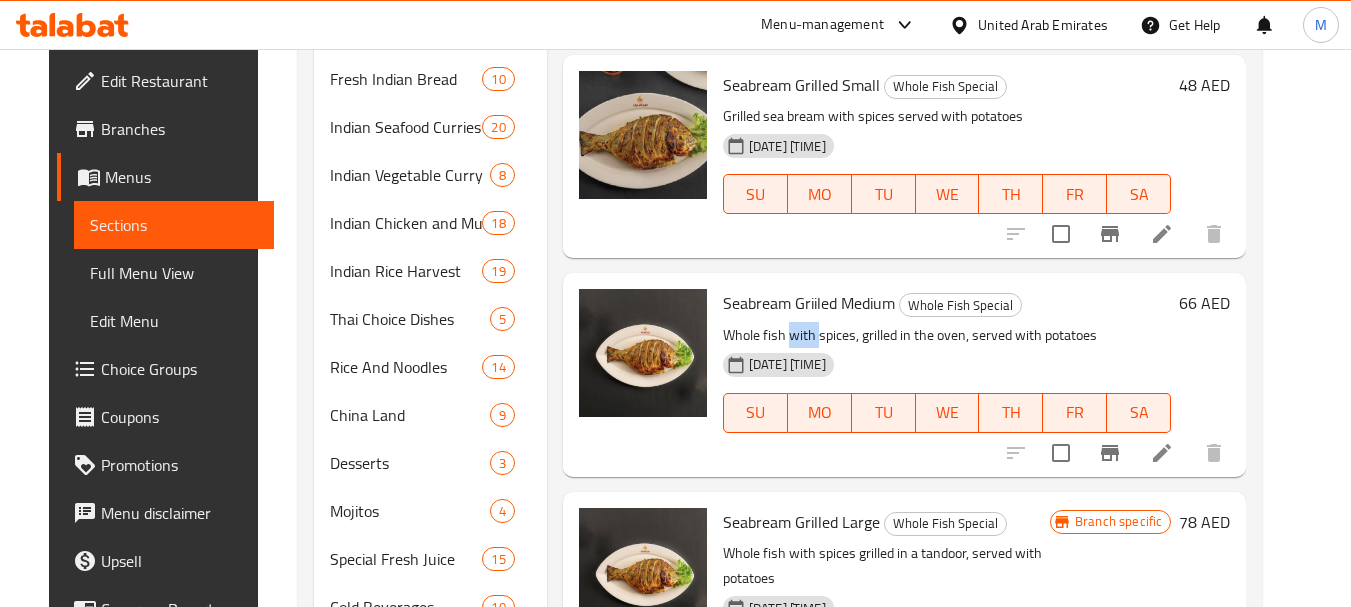 click on "Whole fish with spices, grilled in the oven, served with potatoes" at bounding box center (947, 335) 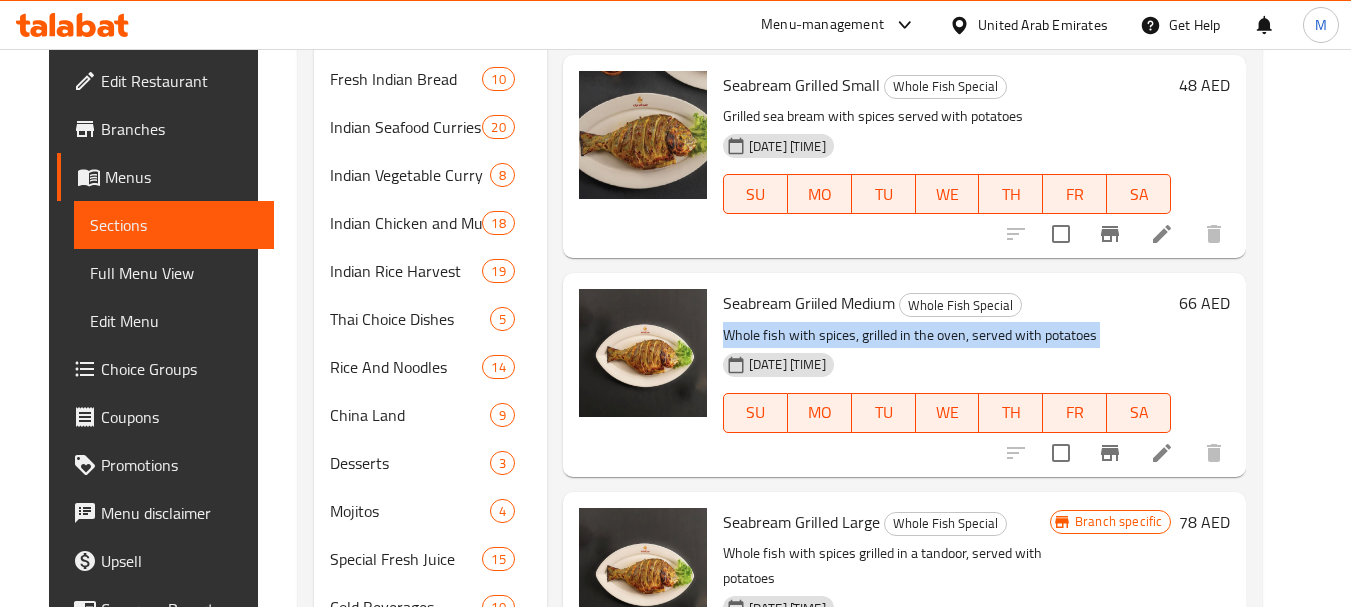 click on "Whole fish with spices, grilled in the oven, served with potatoes" at bounding box center [947, 335] 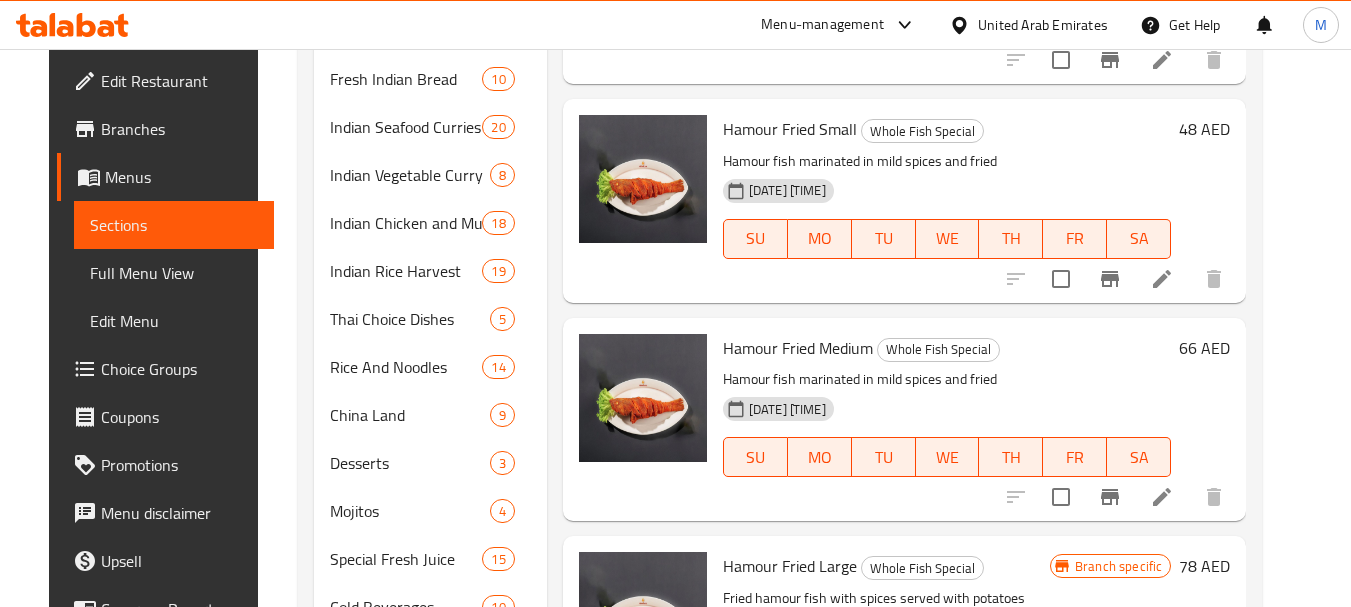 scroll, scrollTop: 800, scrollLeft: 0, axis: vertical 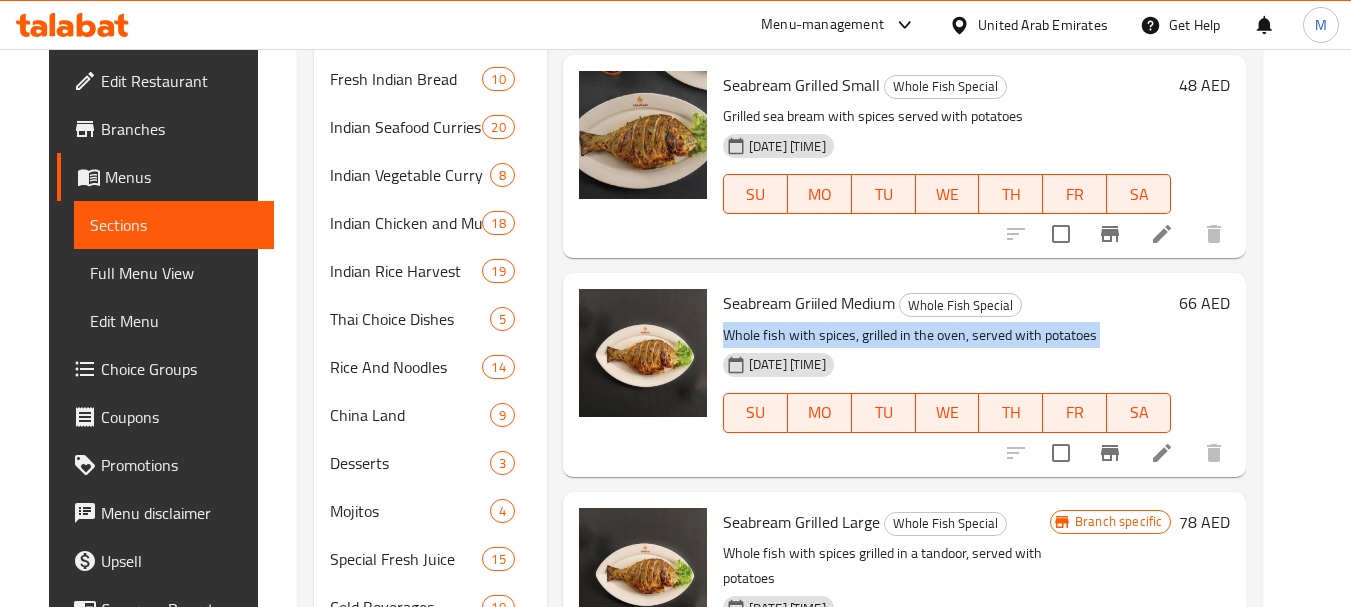 click 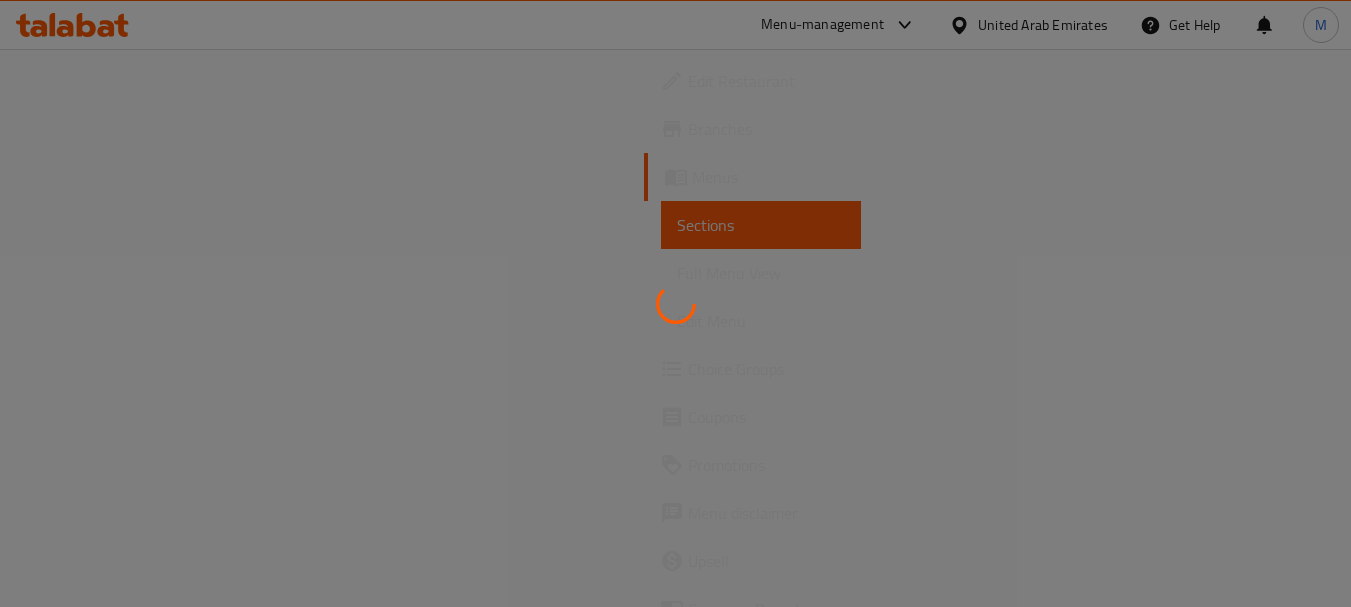 scroll, scrollTop: 0, scrollLeft: 0, axis: both 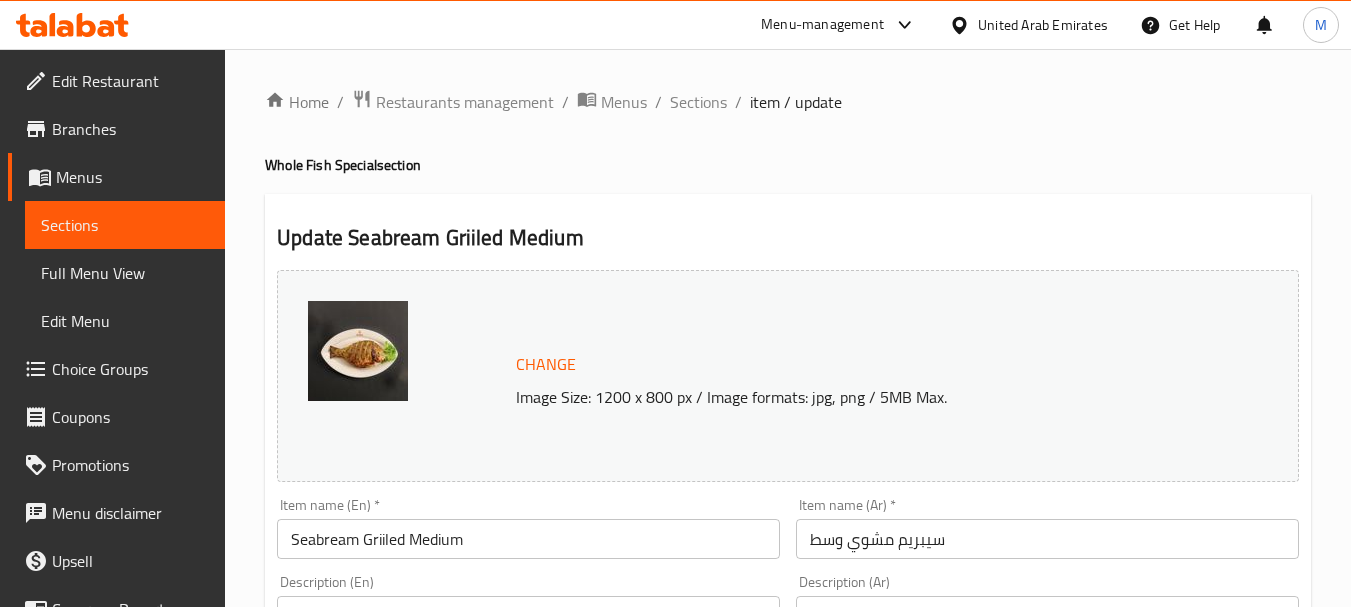 click on "سيبريم مشوي وسط" at bounding box center [1047, 539] 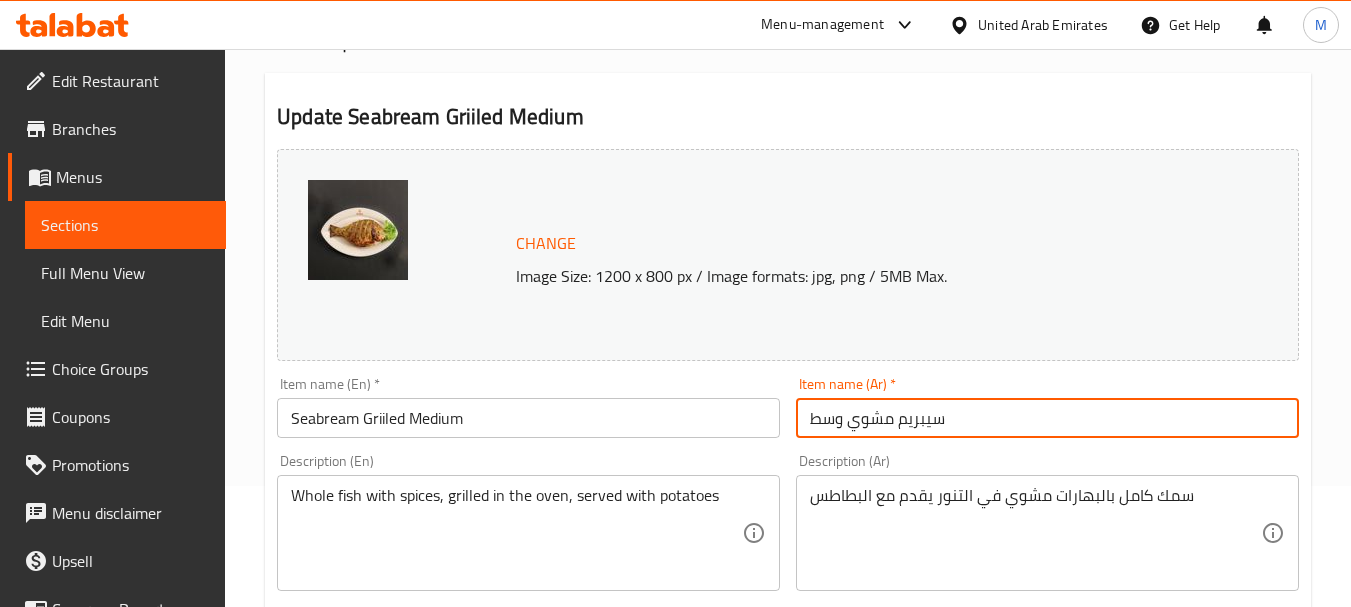 scroll, scrollTop: 300, scrollLeft: 0, axis: vertical 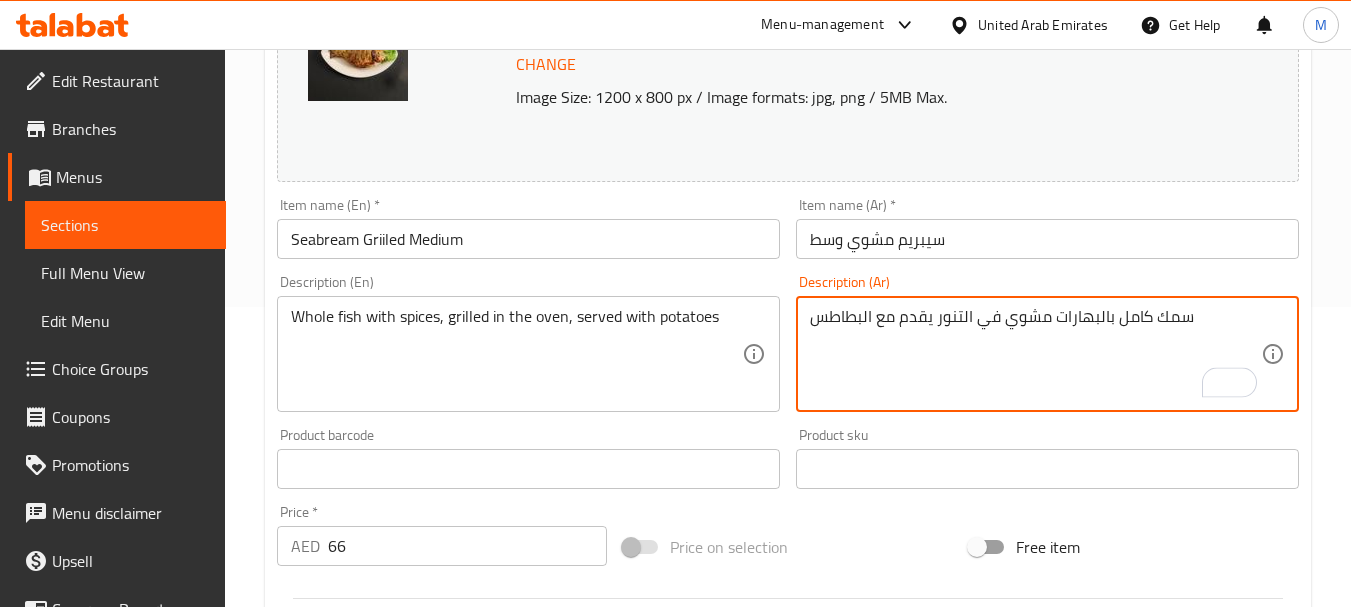 click on "66" at bounding box center (467, 546) 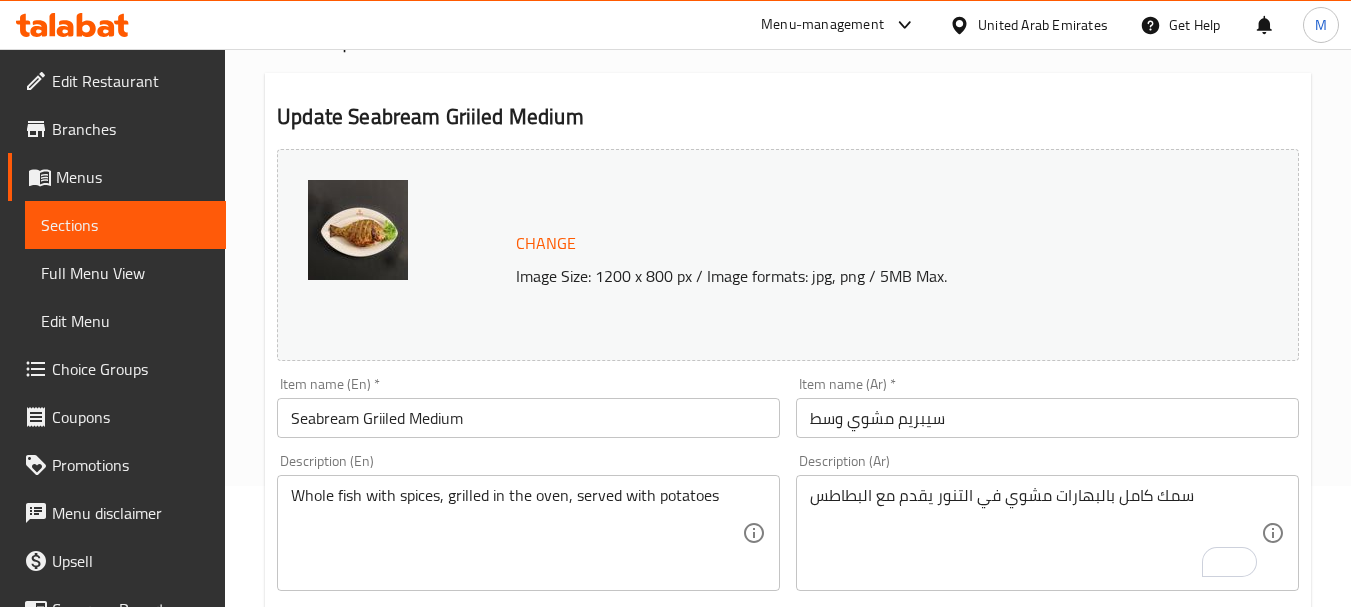 scroll, scrollTop: 0, scrollLeft: 0, axis: both 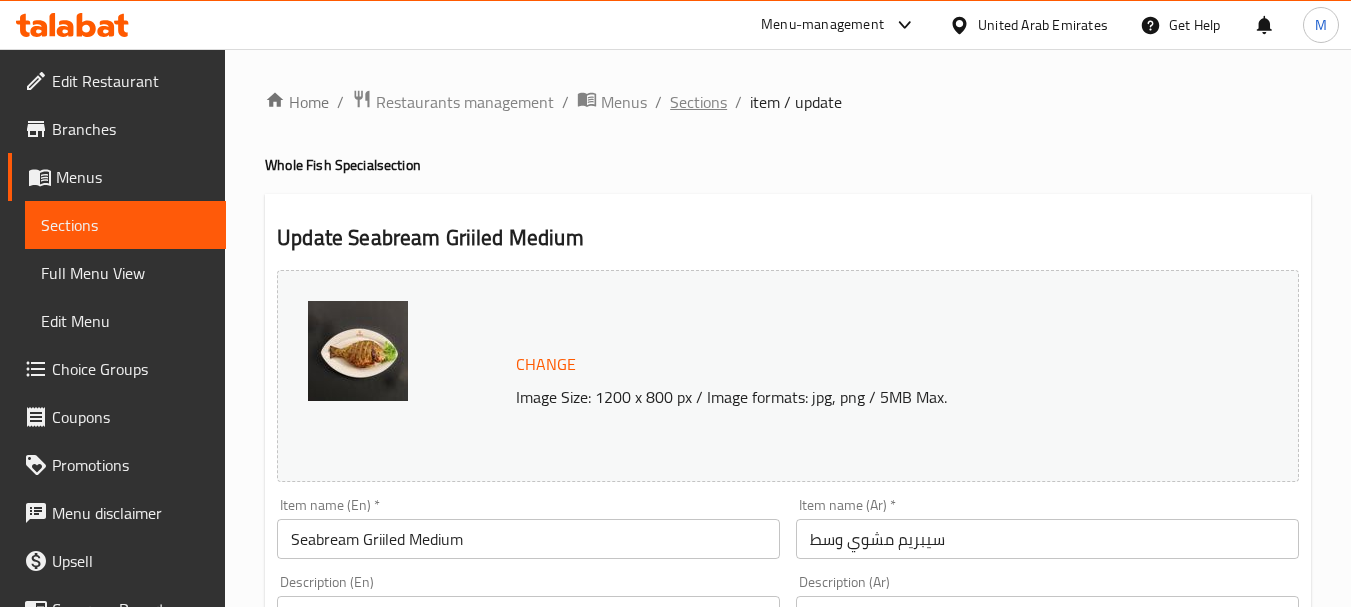 click on "Sections" at bounding box center (698, 102) 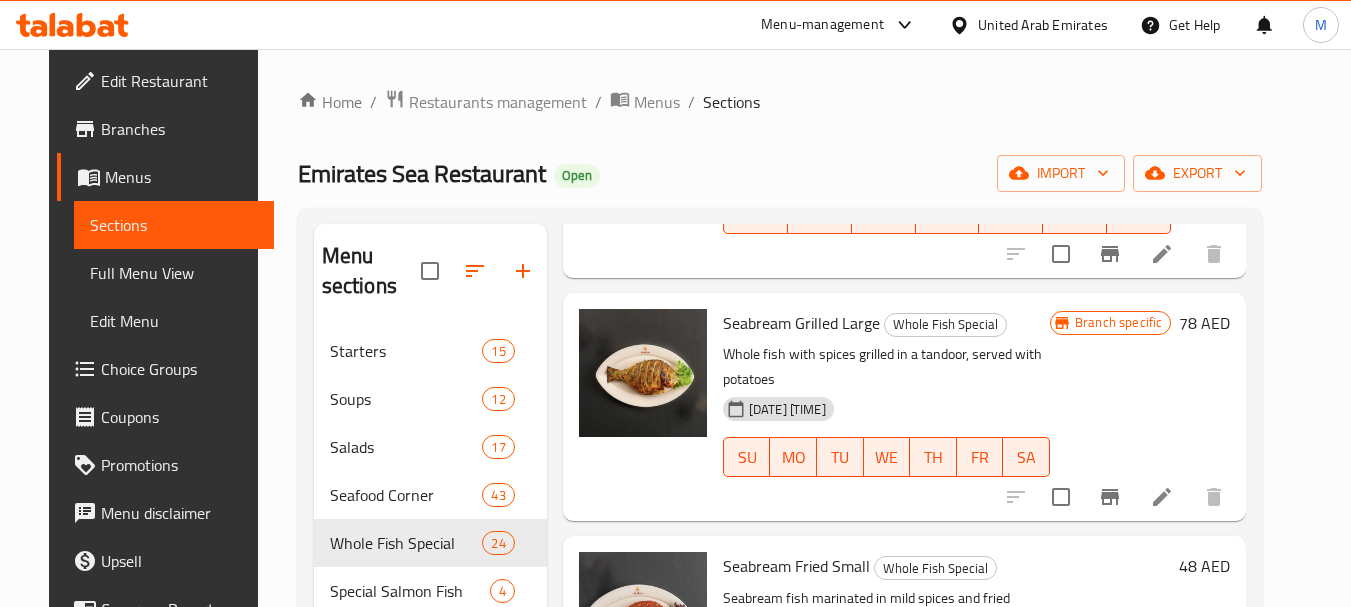scroll, scrollTop: 1800, scrollLeft: 0, axis: vertical 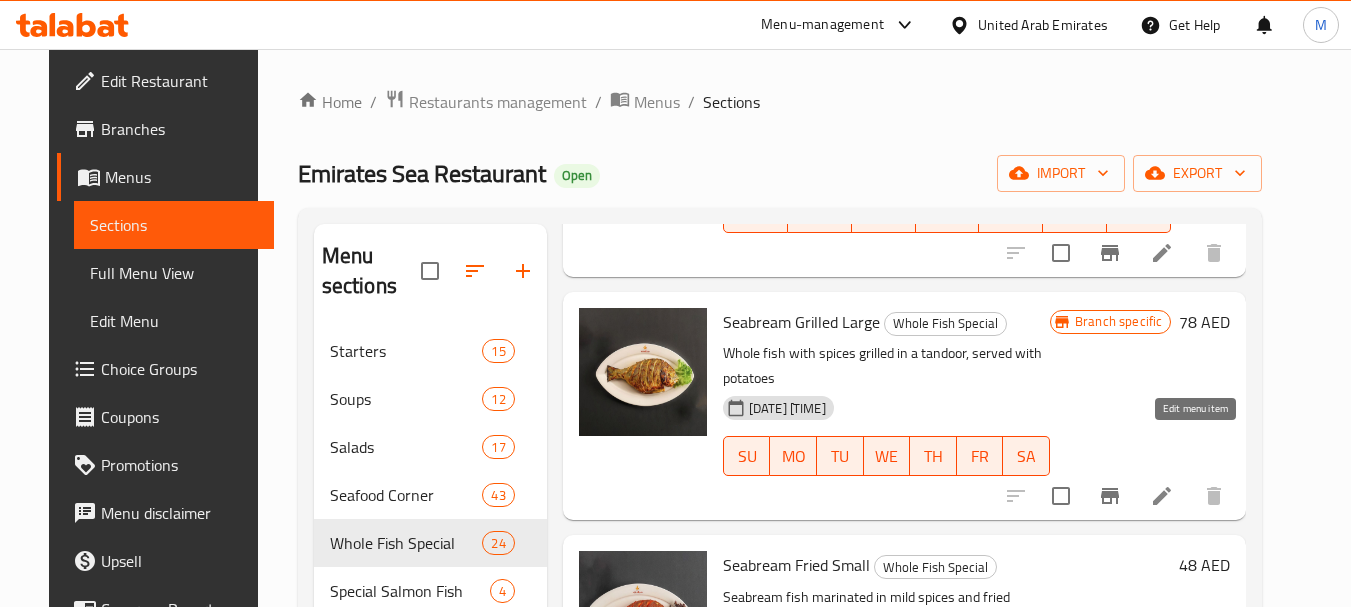 click 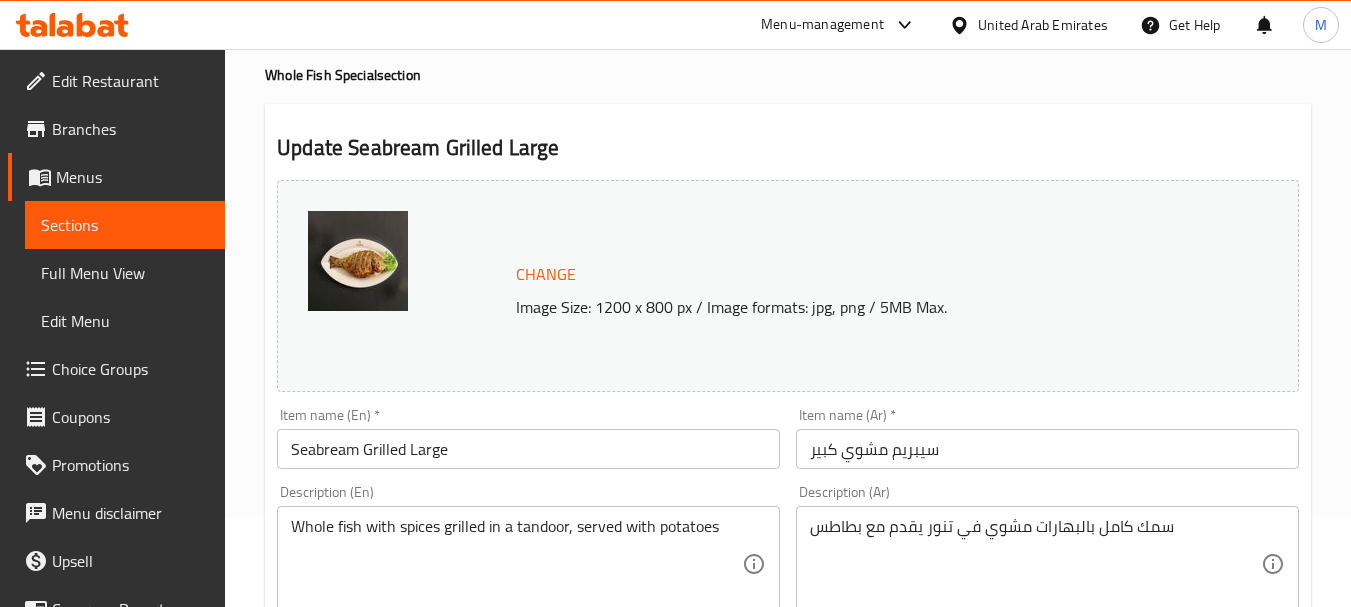 scroll, scrollTop: 200, scrollLeft: 0, axis: vertical 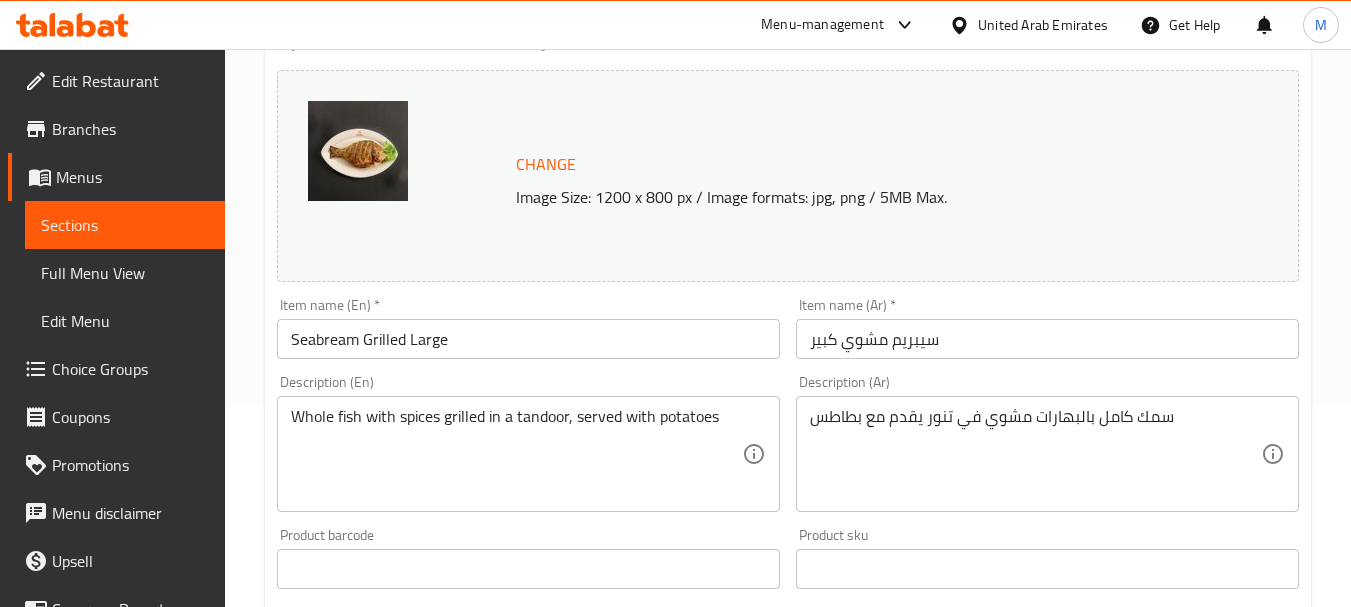click on "Seabream Grilled Large" at bounding box center (528, 339) 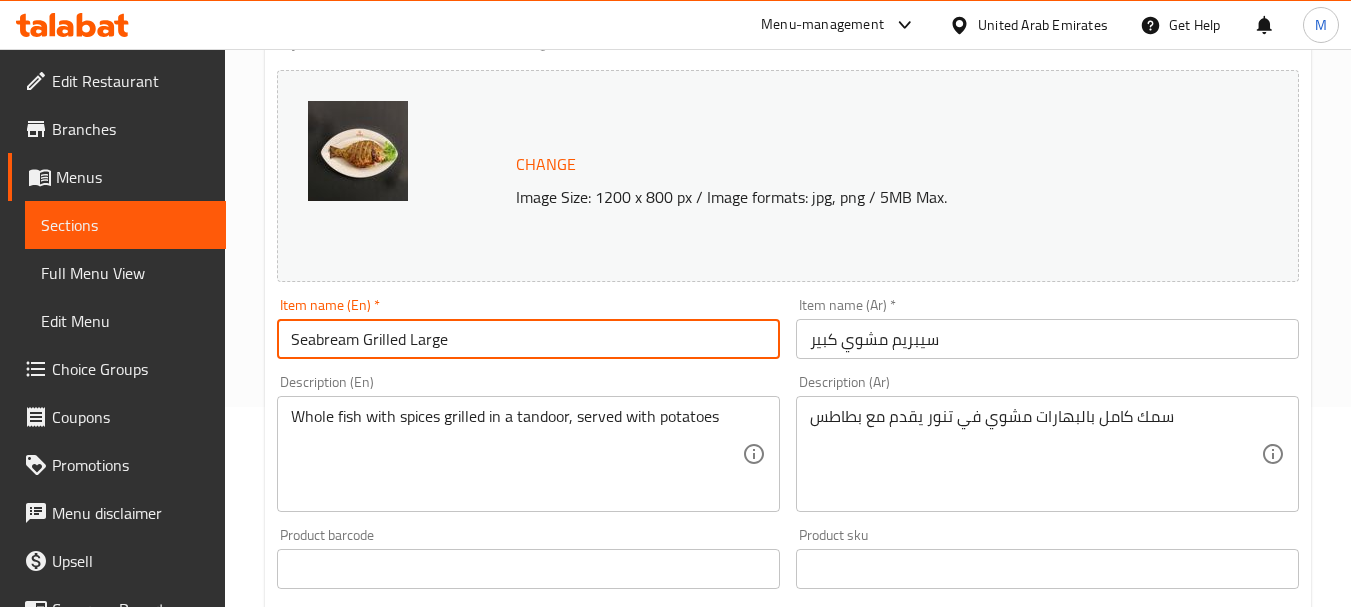 click on "سيبريم مشوي كبير" at bounding box center (1047, 339) 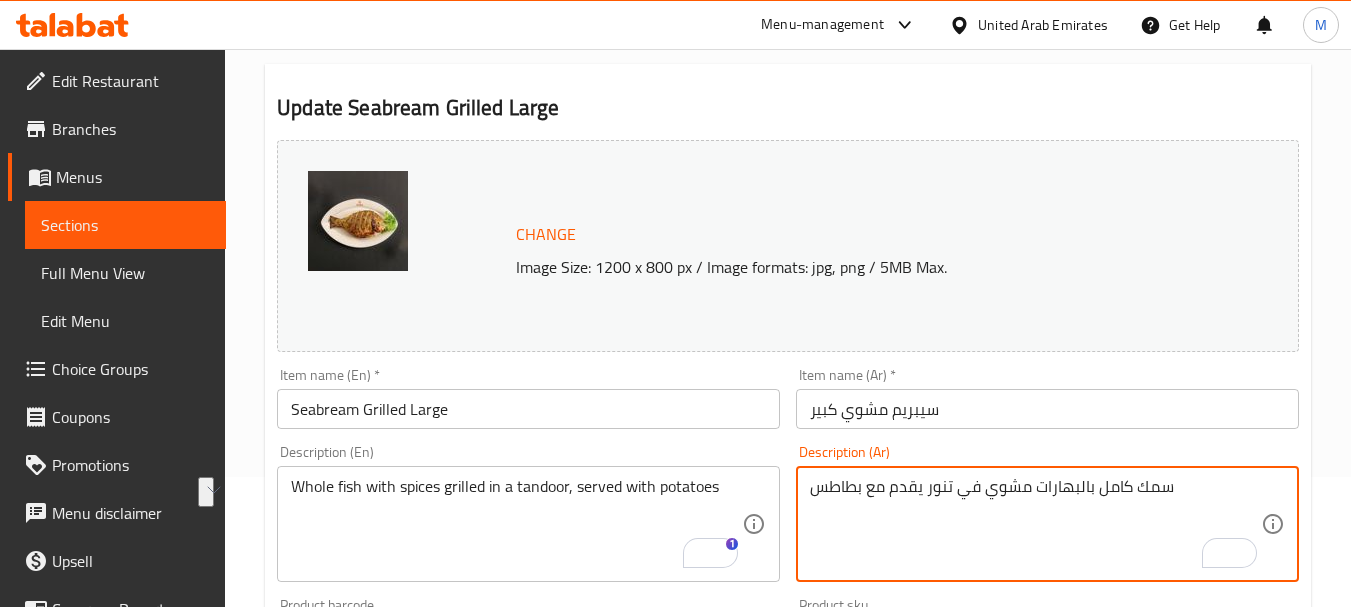scroll, scrollTop: 0, scrollLeft: 0, axis: both 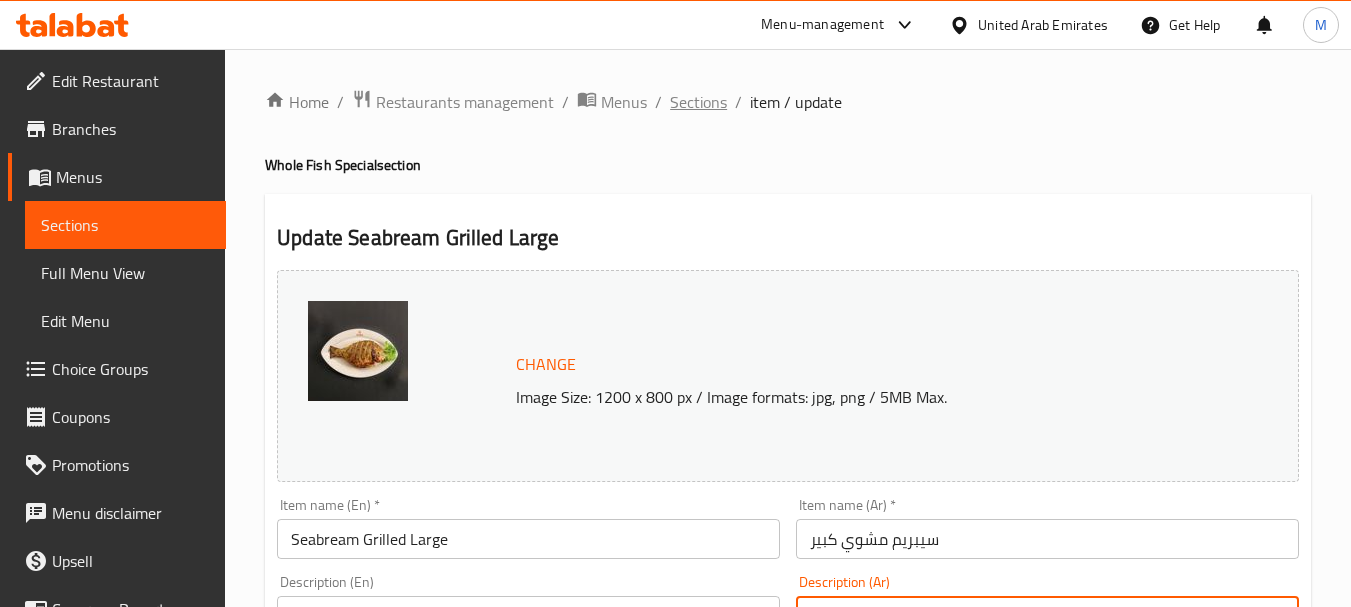 click on "Sections" at bounding box center [698, 102] 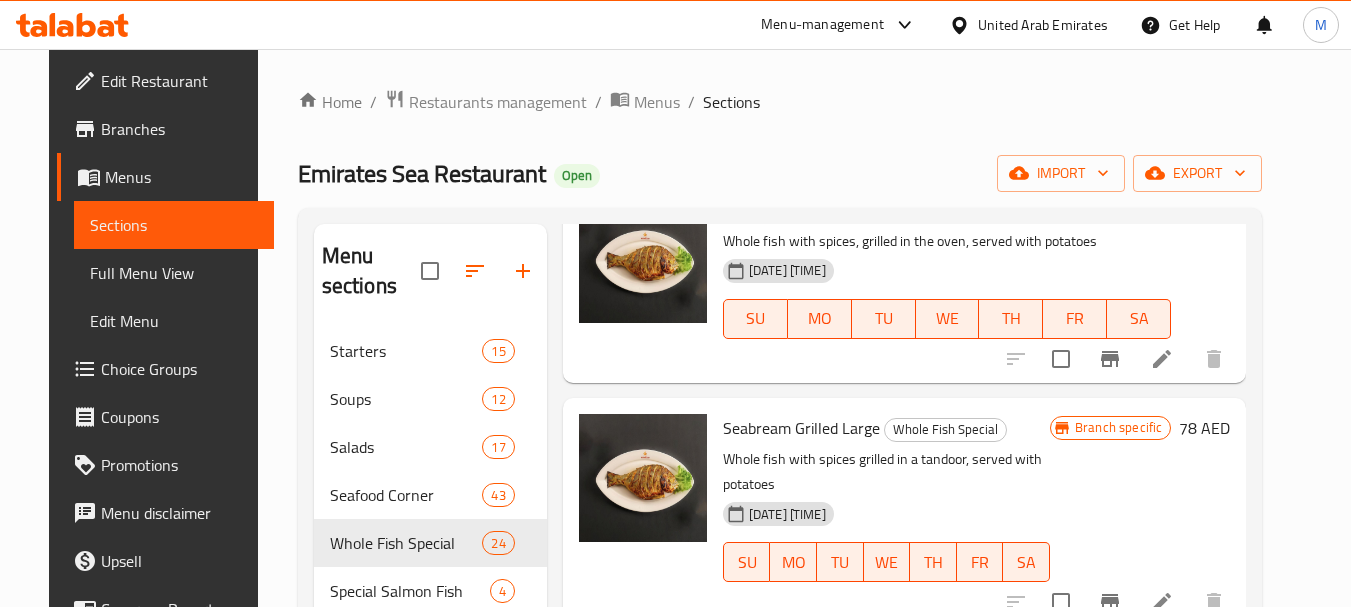 scroll, scrollTop: 1700, scrollLeft: 0, axis: vertical 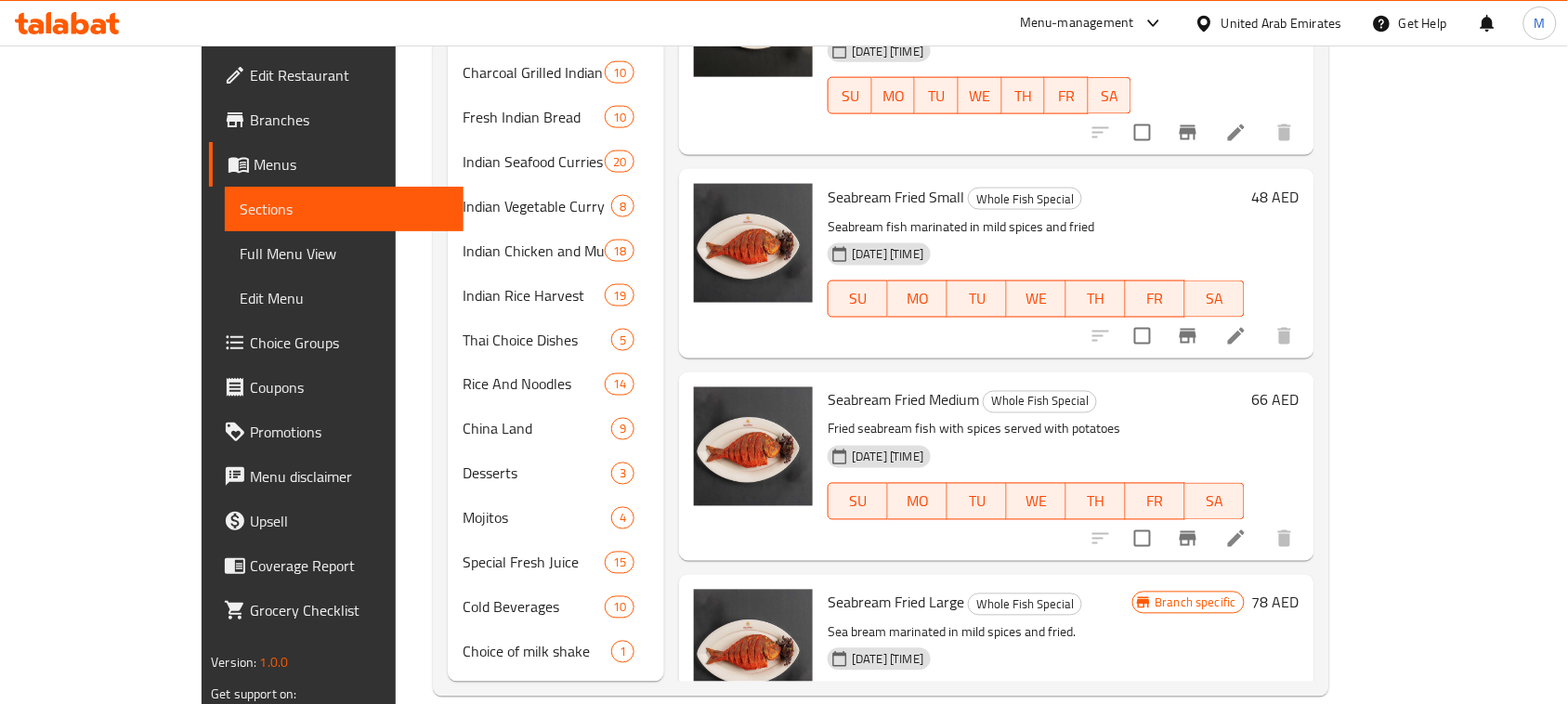 click on "Seabream Fried Small" at bounding box center (895, 197) 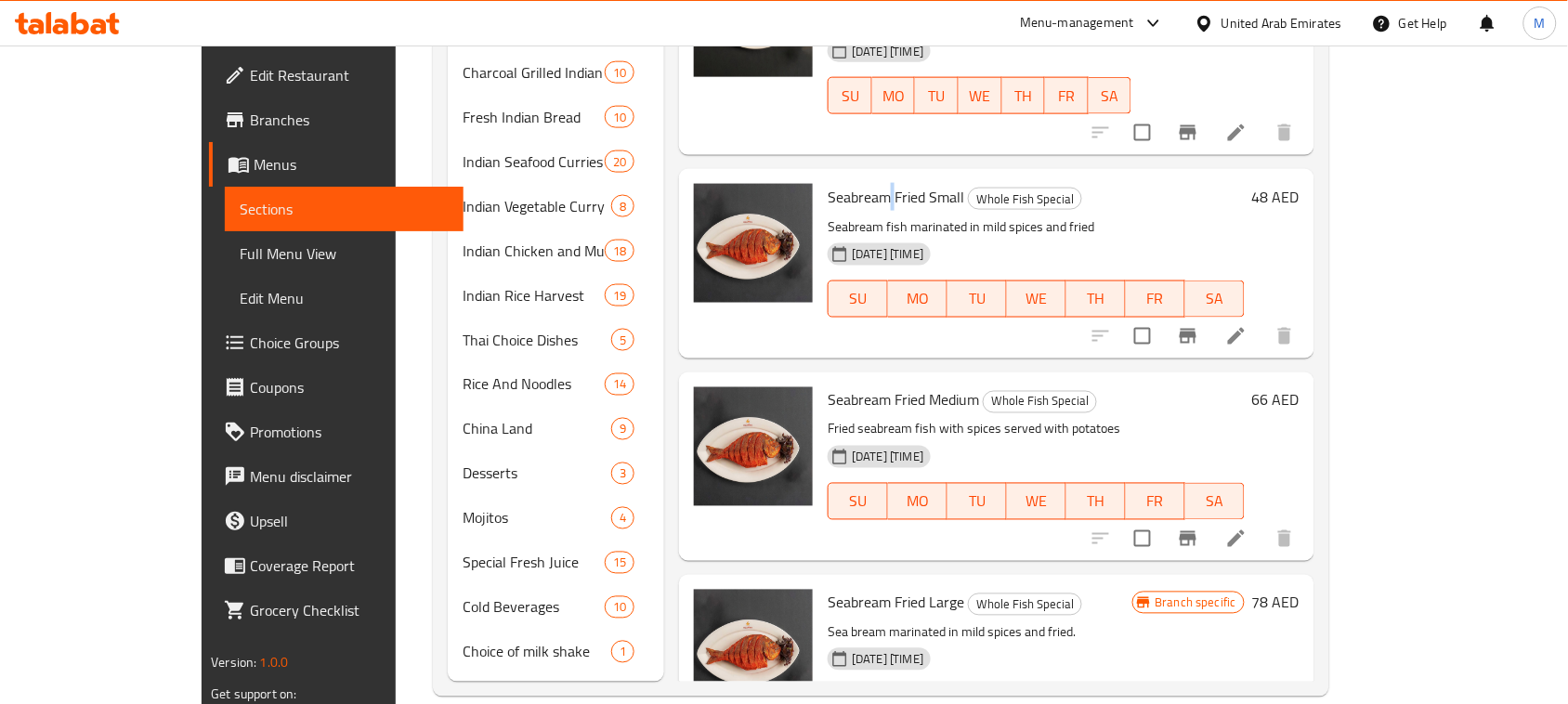 click on "Seabream Fried Small" at bounding box center [895, 197] 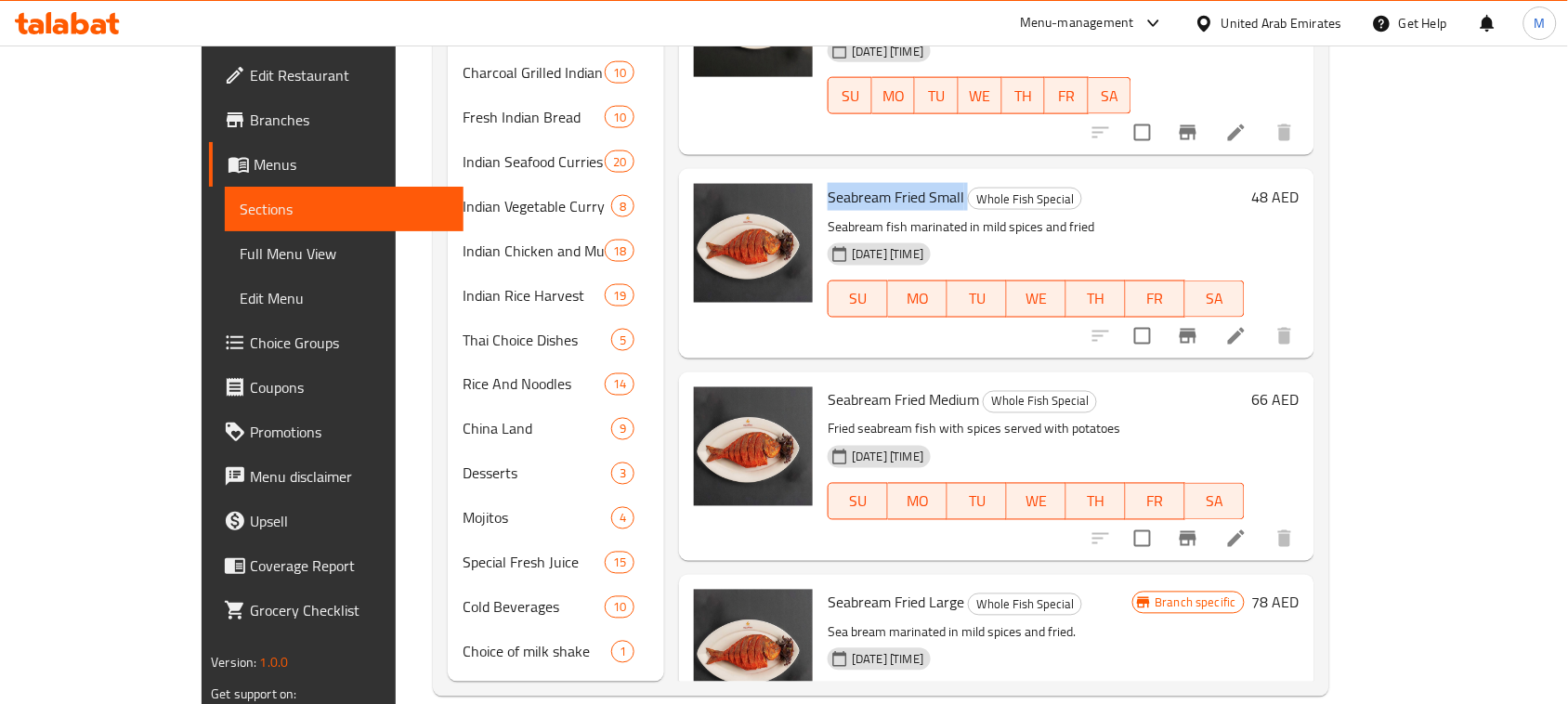 copy on "Seabream Fried Small" 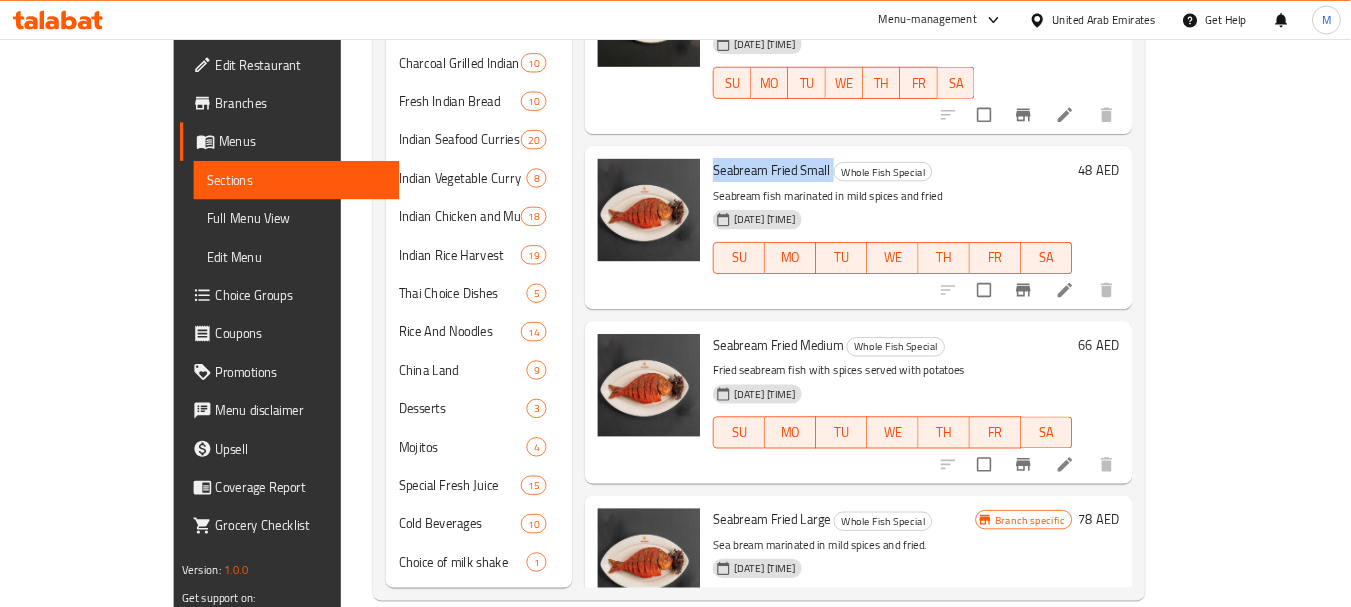 scroll, scrollTop: 754, scrollLeft: 0, axis: vertical 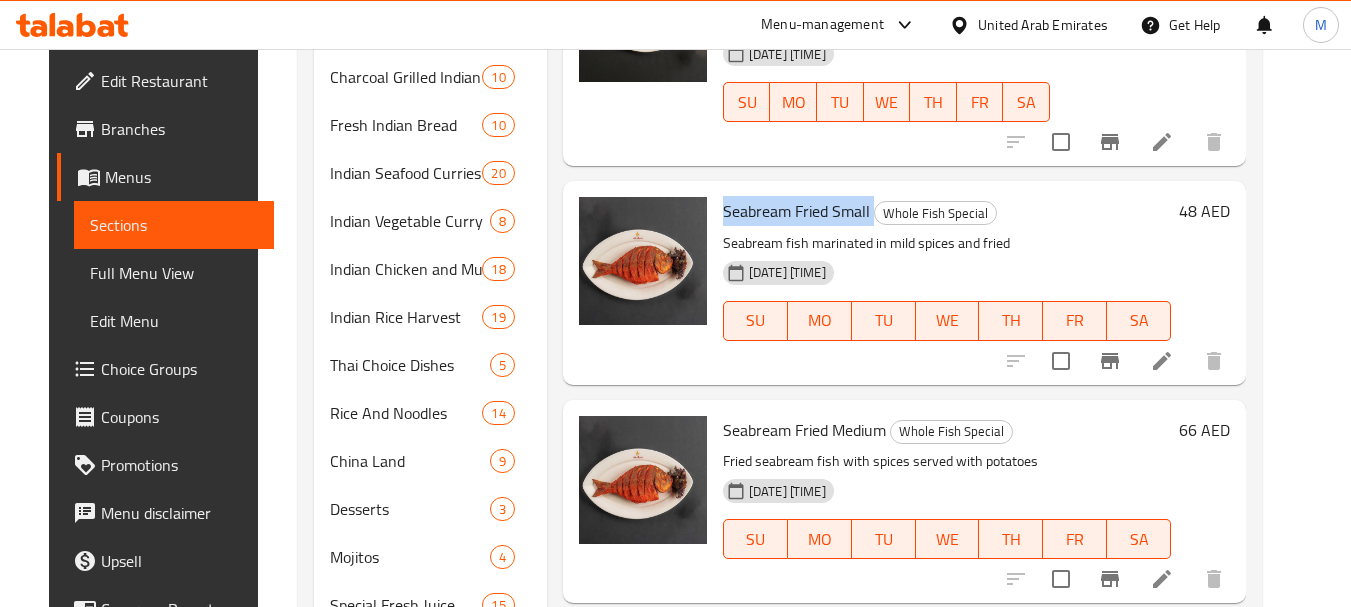 click 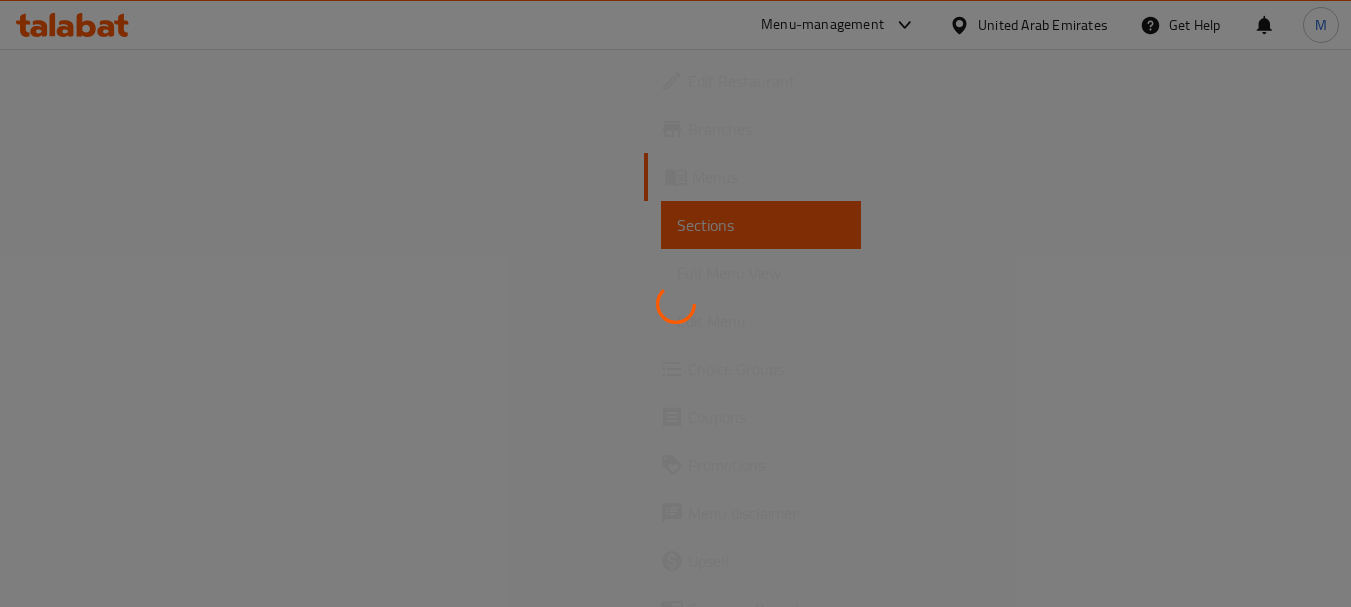 scroll, scrollTop: 0, scrollLeft: 0, axis: both 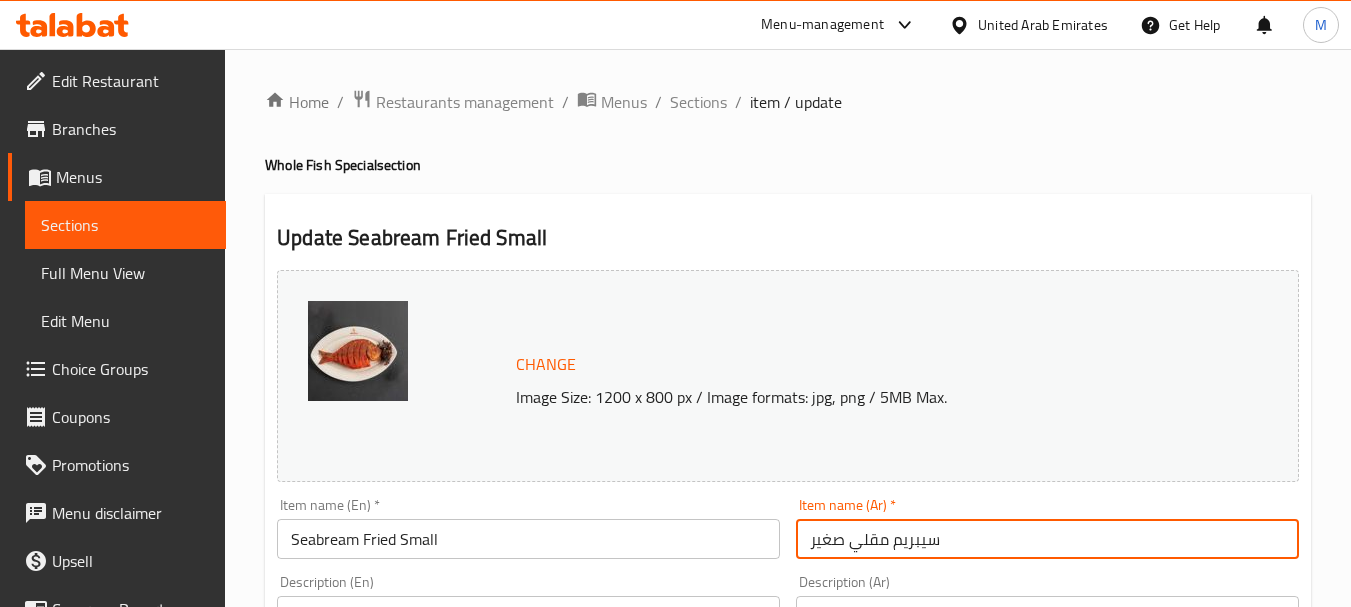 drag, startPoint x: 887, startPoint y: 548, endPoint x: 694, endPoint y: 567, distance: 193.93298 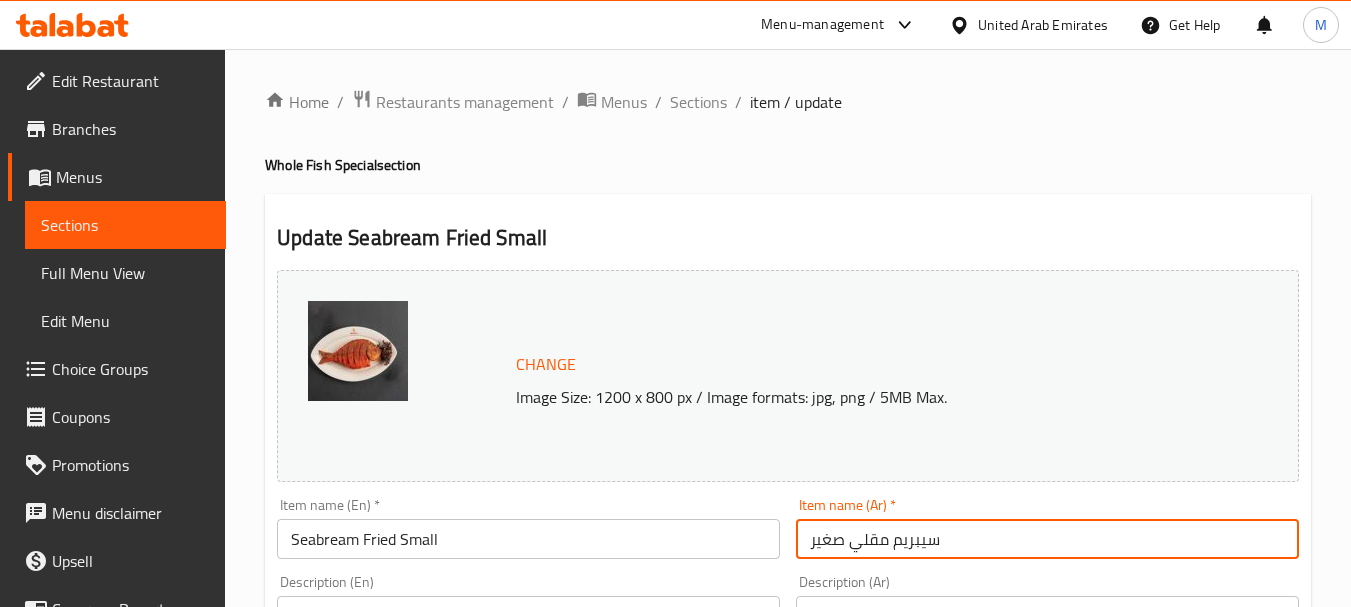 scroll, scrollTop: 200, scrollLeft: 0, axis: vertical 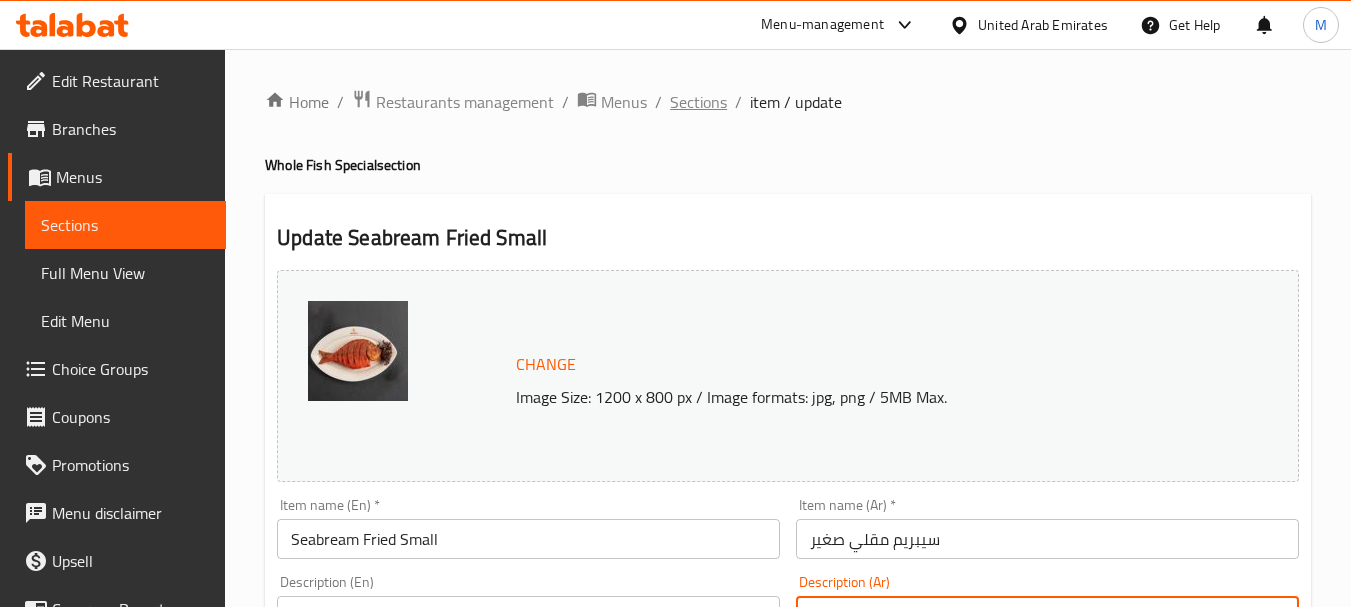 click on "Sections" at bounding box center [698, 102] 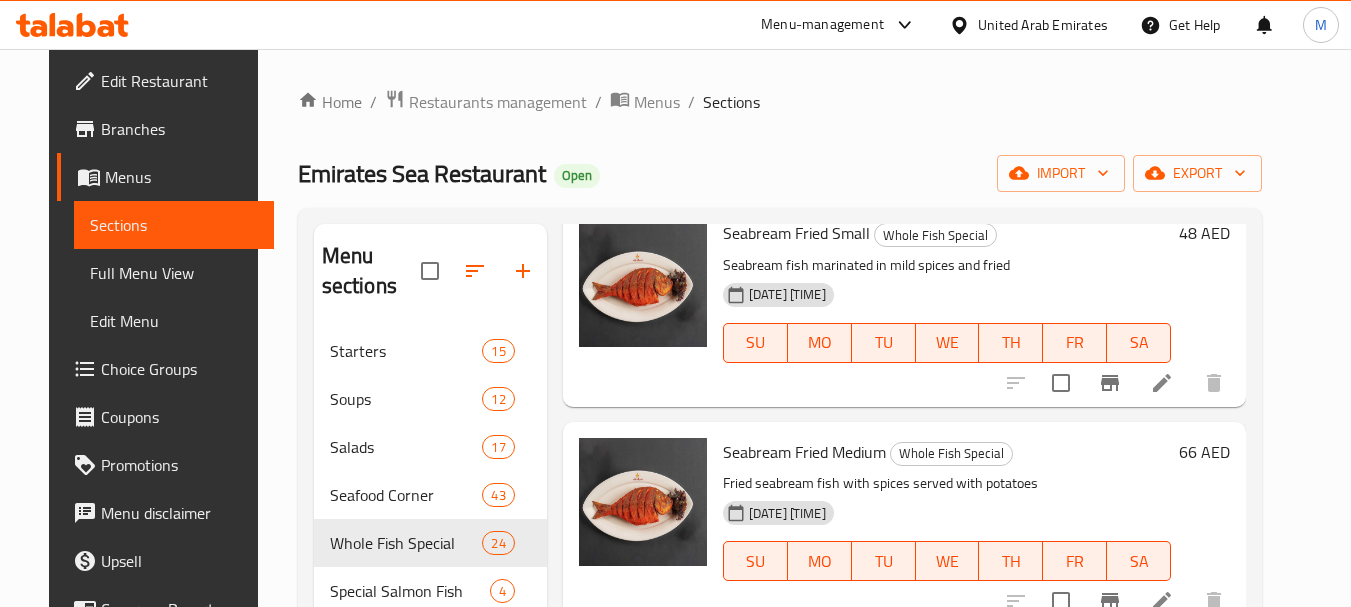 scroll, scrollTop: 2100, scrollLeft: 0, axis: vertical 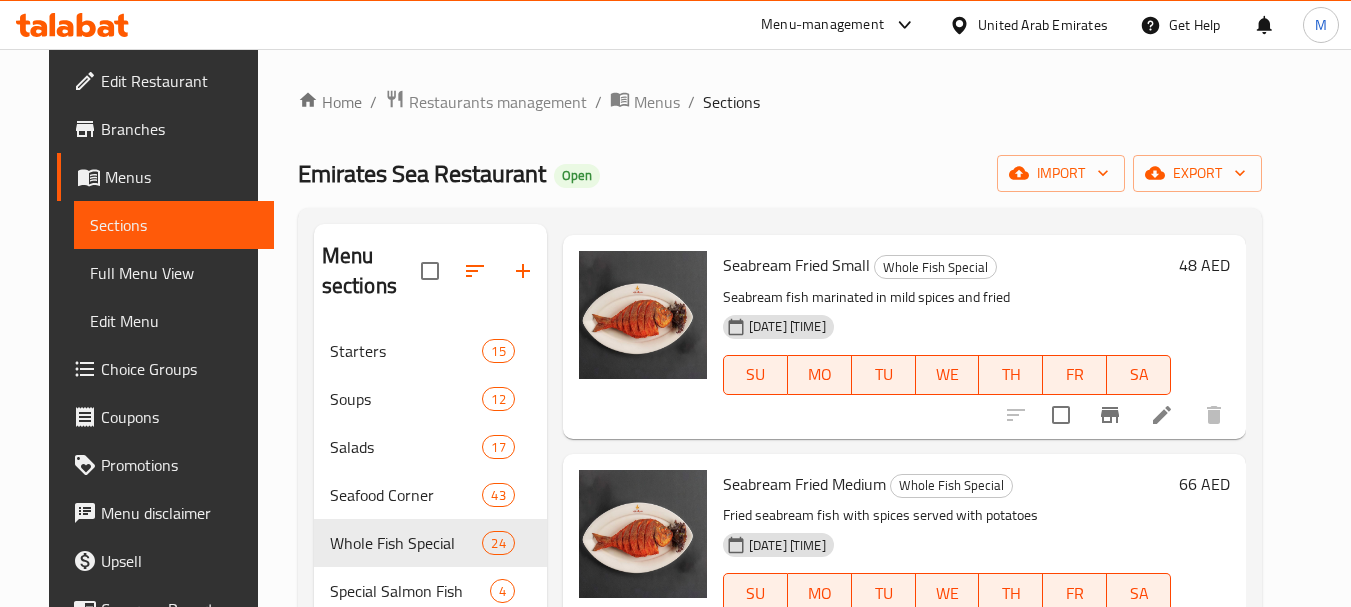 click 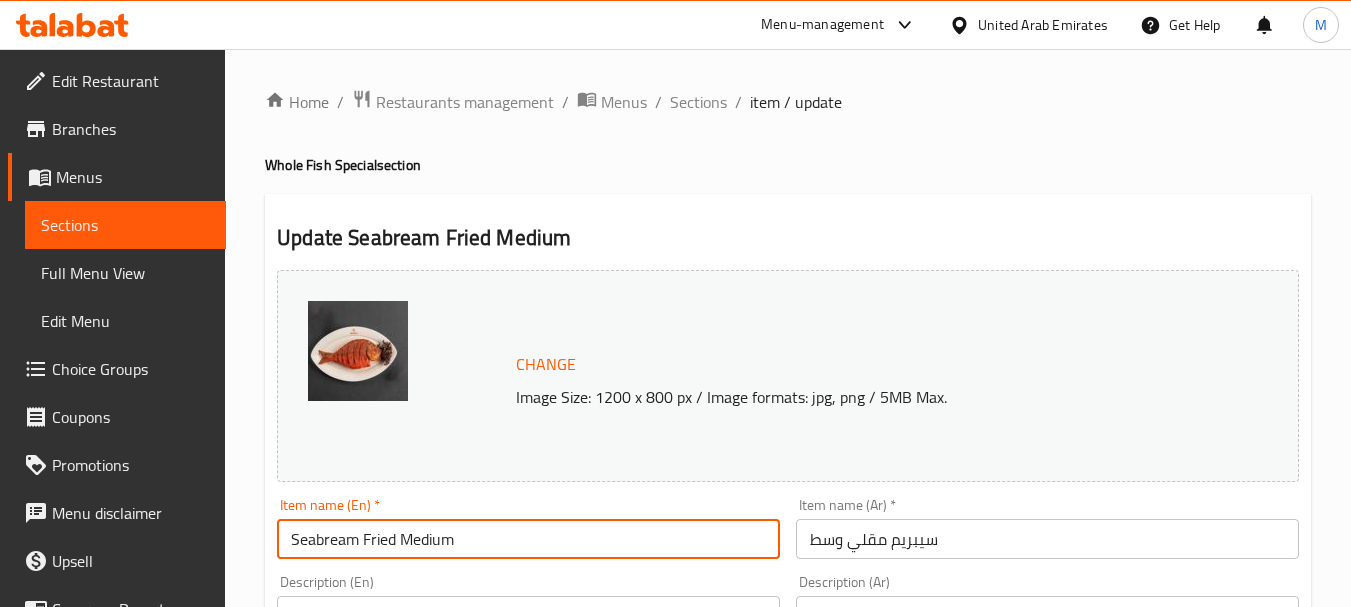 drag, startPoint x: 481, startPoint y: 543, endPoint x: 399, endPoint y: 543, distance: 82 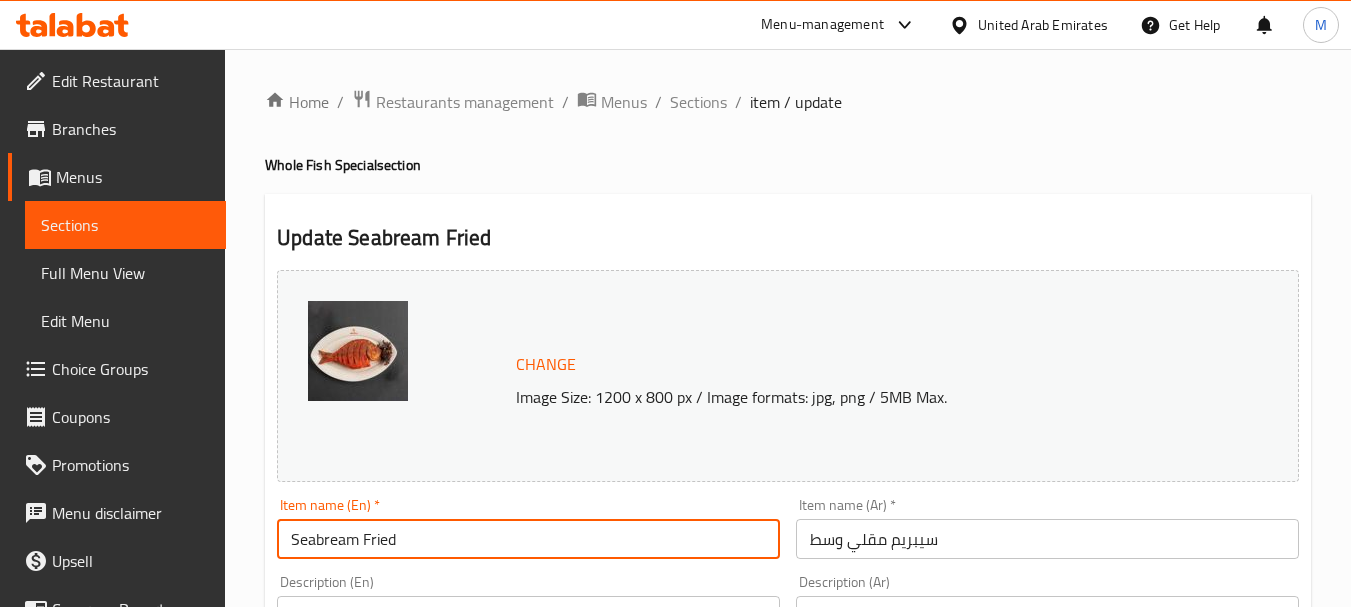 click on "Seabream Fried" at bounding box center [528, 539] 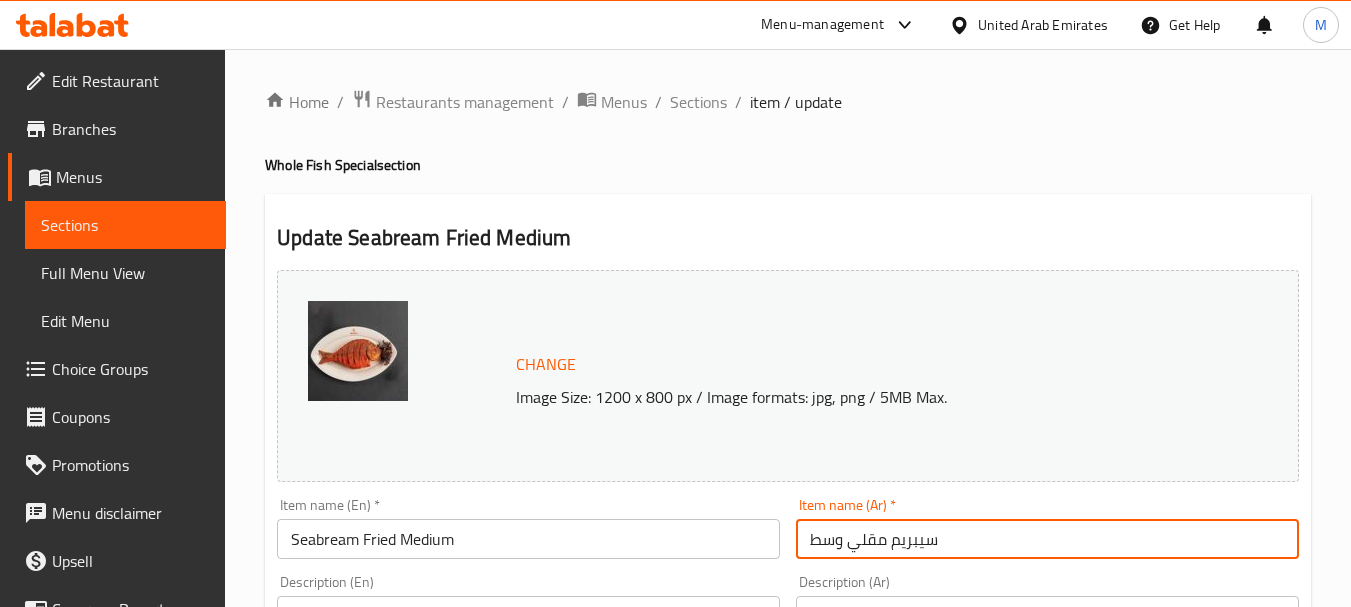 click on "سيبريم مقلي وسط" at bounding box center [1047, 539] 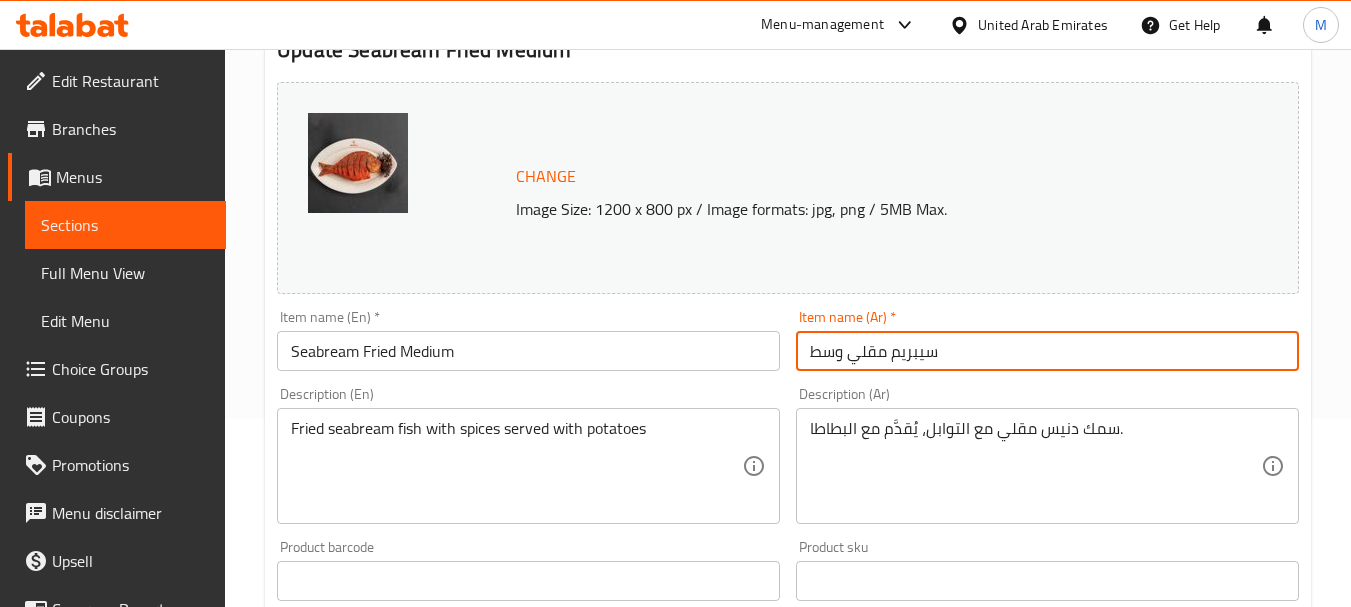 scroll, scrollTop: 200, scrollLeft: 0, axis: vertical 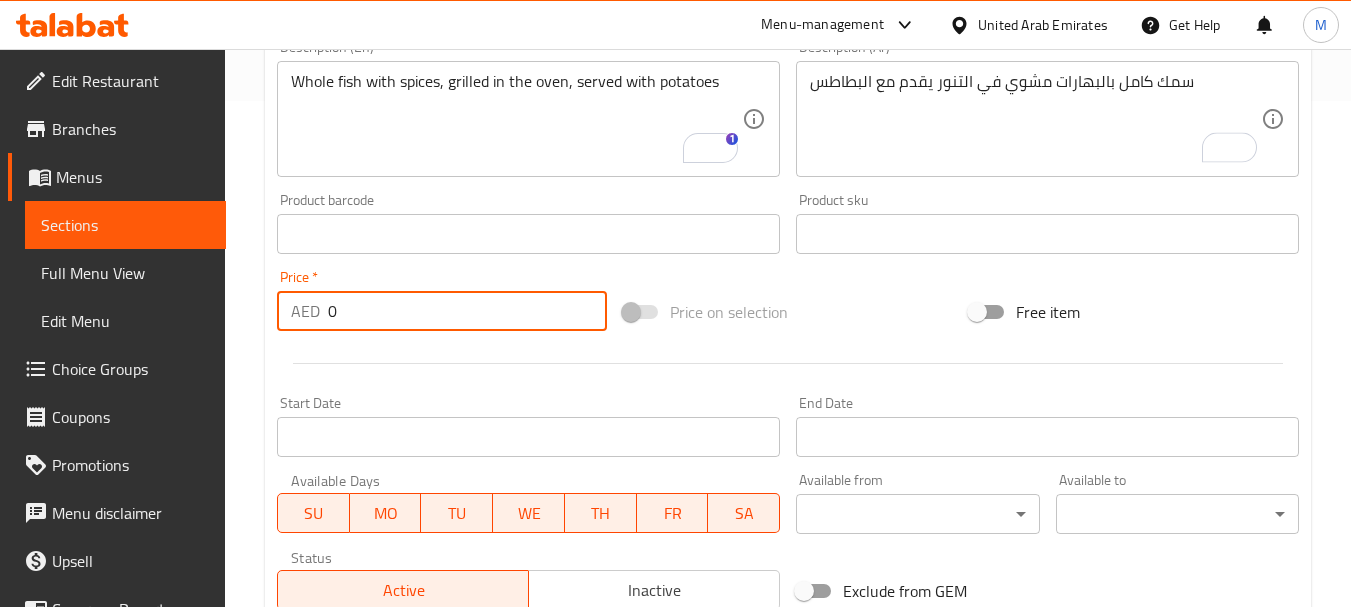 click on "0" at bounding box center (467, 311) 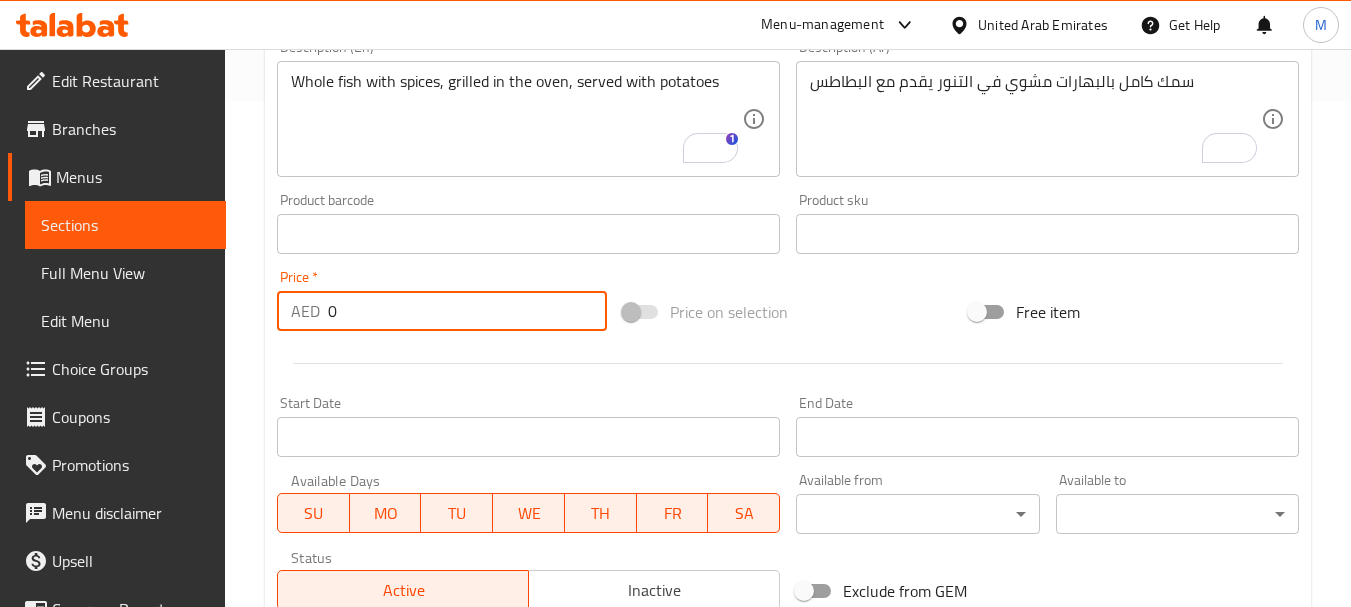 click on "0" at bounding box center [467, 311] 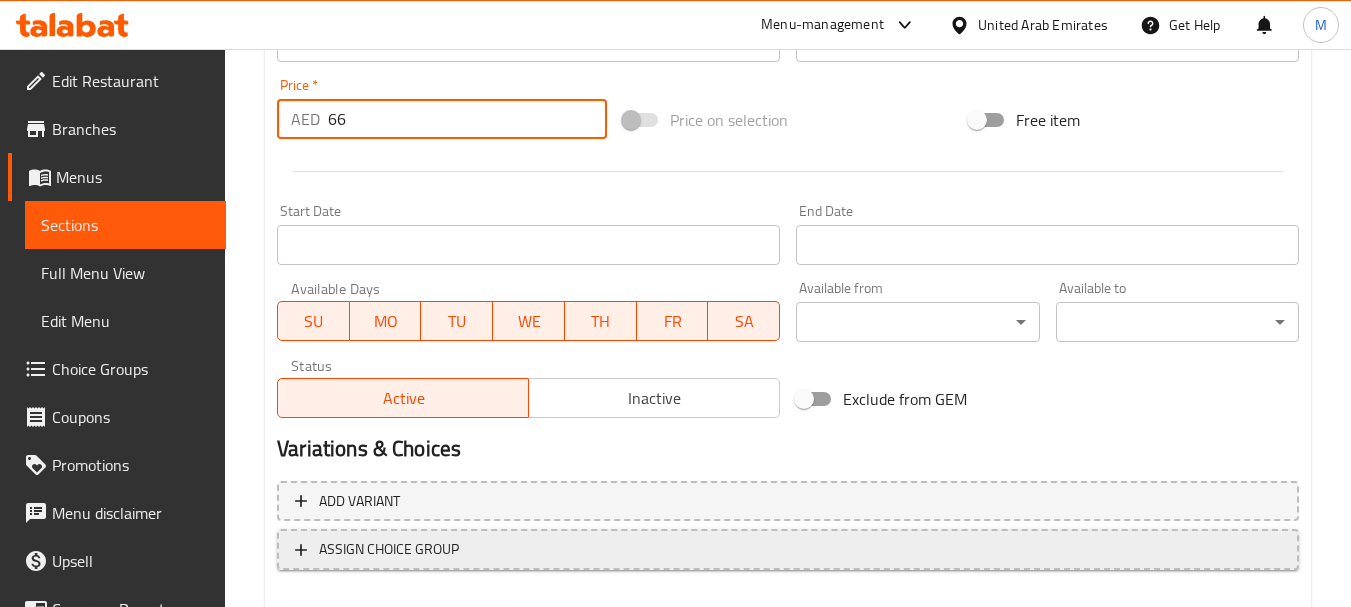 scroll, scrollTop: 806, scrollLeft: 0, axis: vertical 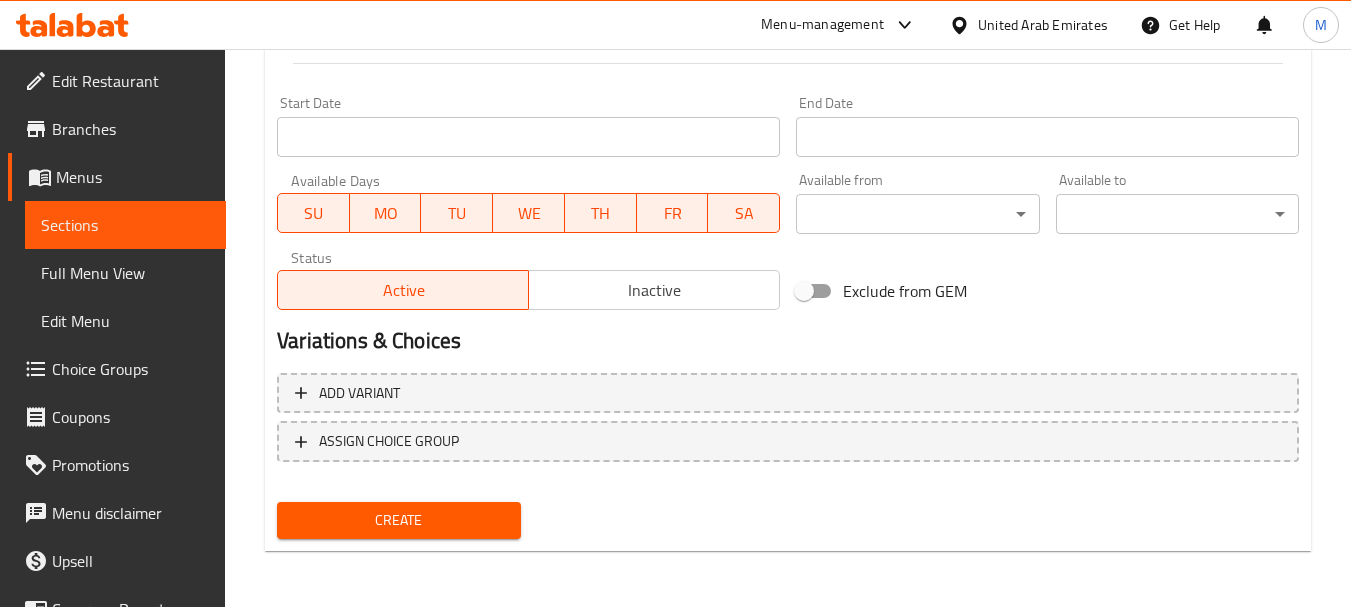 type on "66" 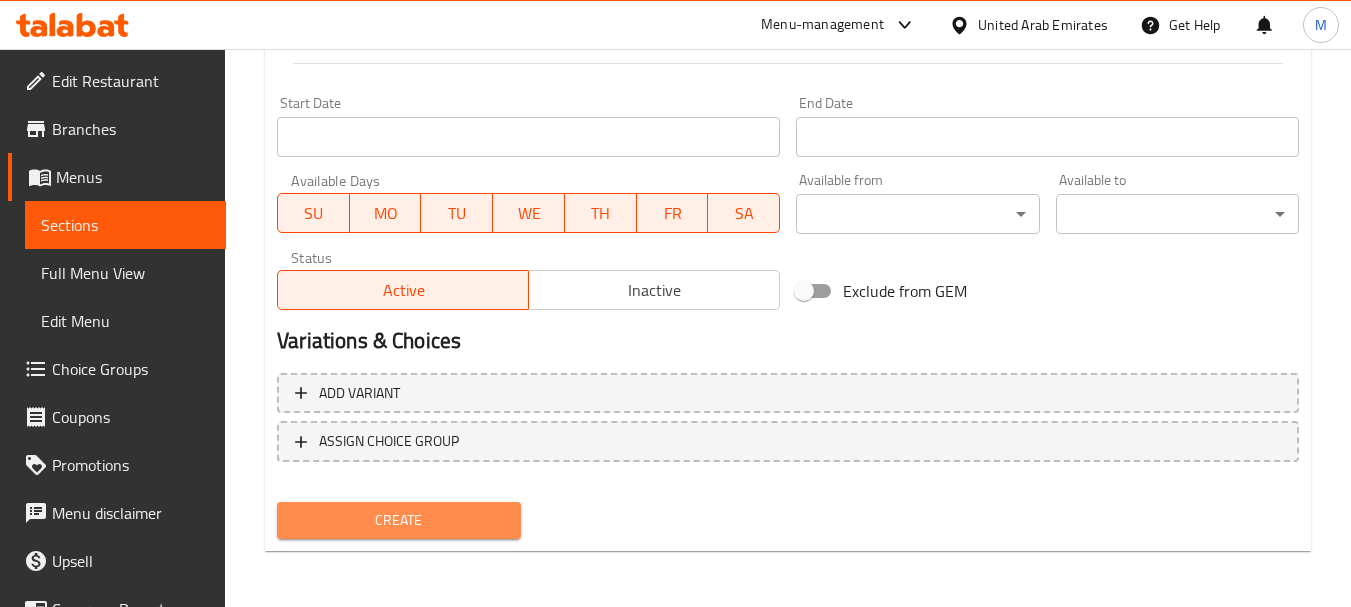 drag, startPoint x: 404, startPoint y: 521, endPoint x: 407, endPoint y: 473, distance: 48.09366 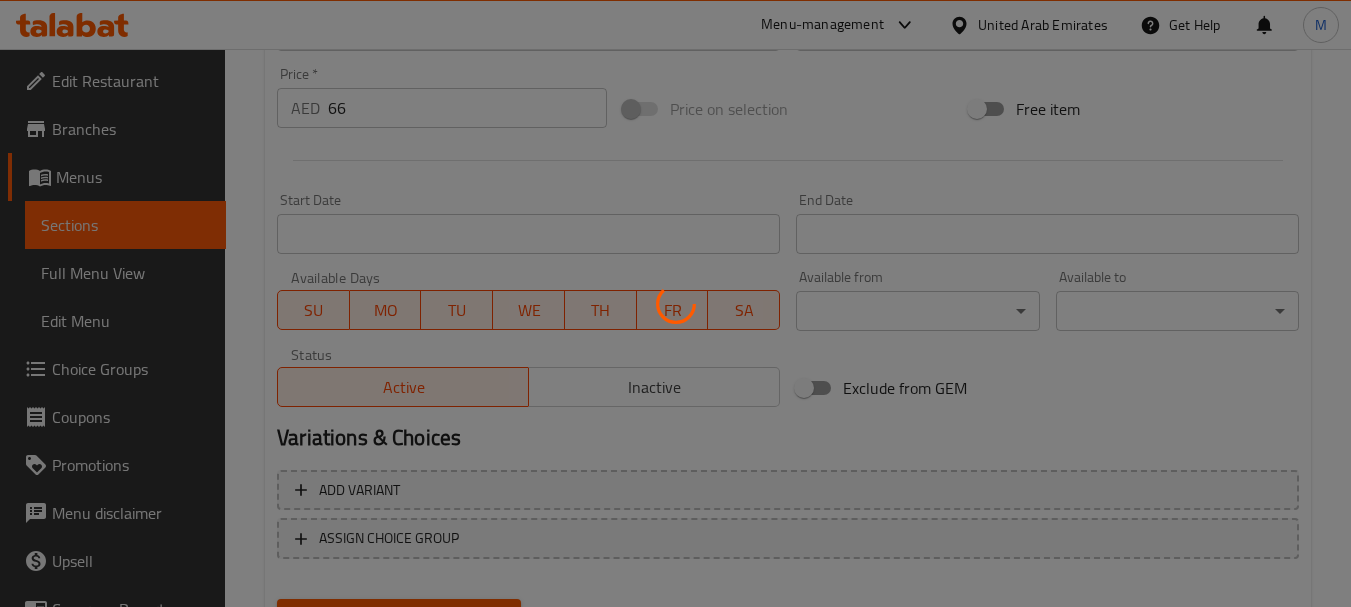 scroll, scrollTop: 606, scrollLeft: 0, axis: vertical 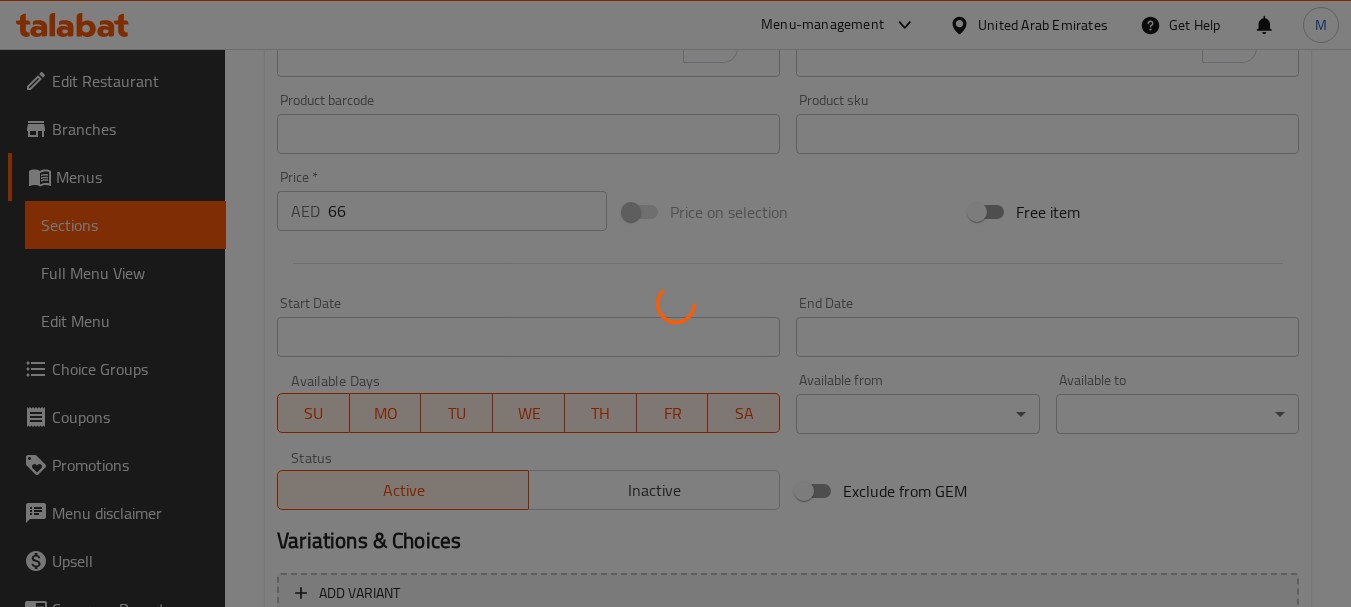 type 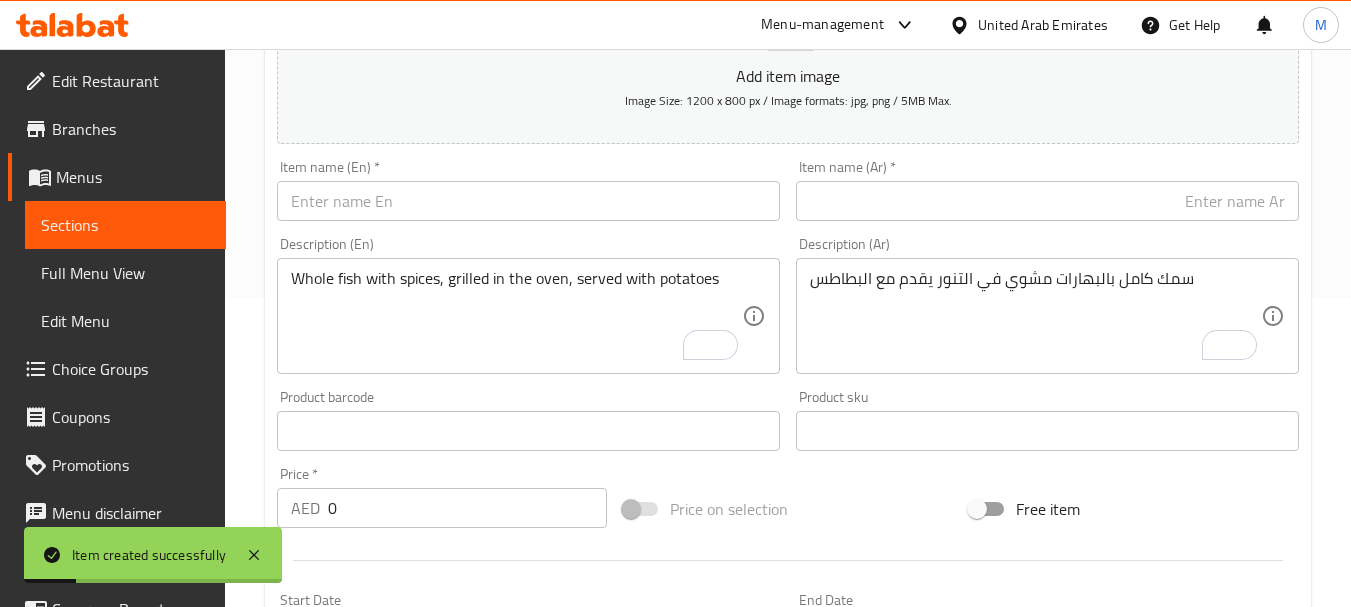 scroll, scrollTop: 306, scrollLeft: 0, axis: vertical 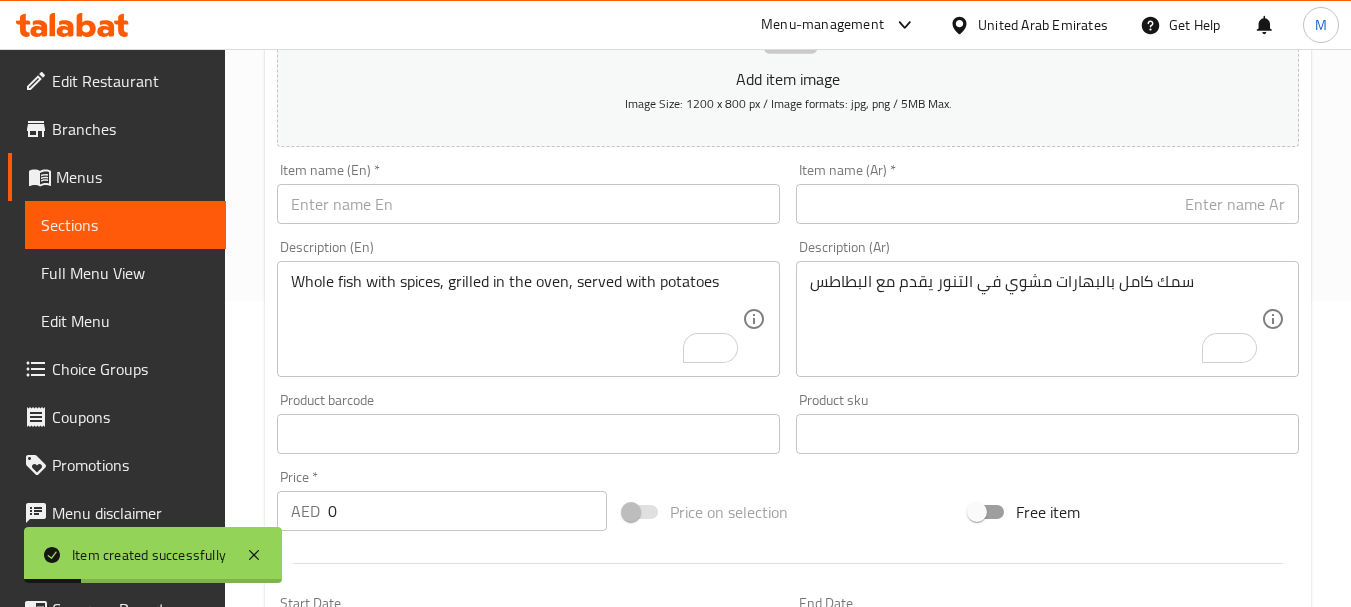 click at bounding box center [528, 204] 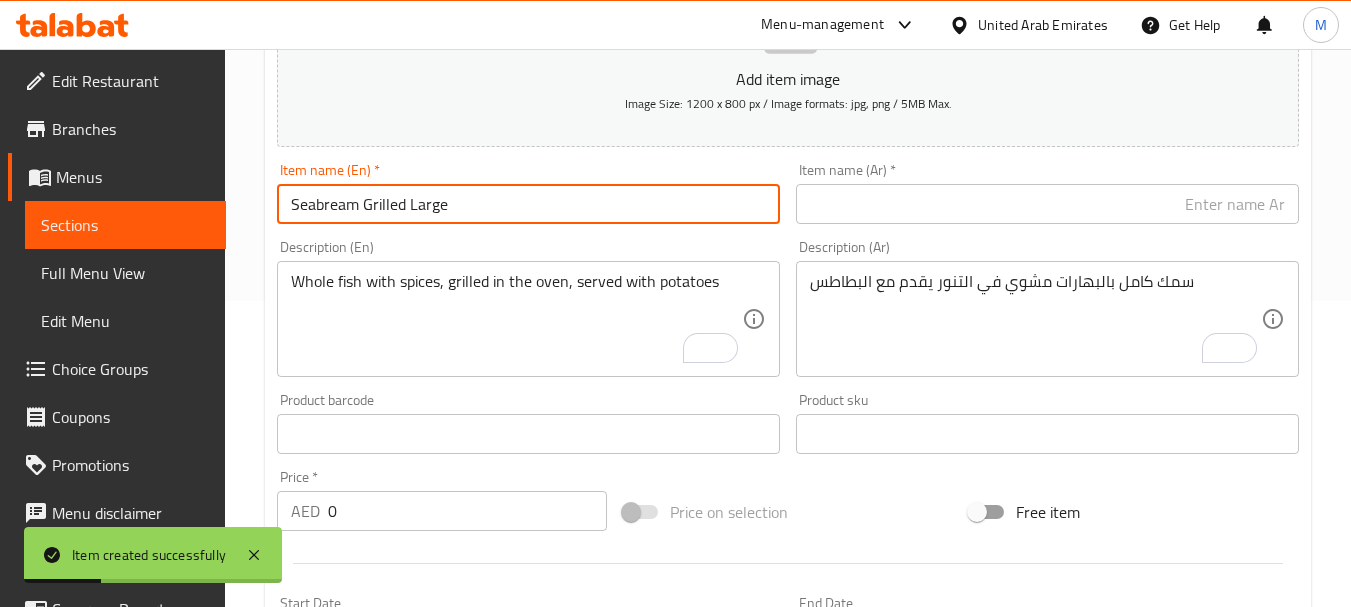 click on "Seabream Grilled Large" at bounding box center (528, 204) 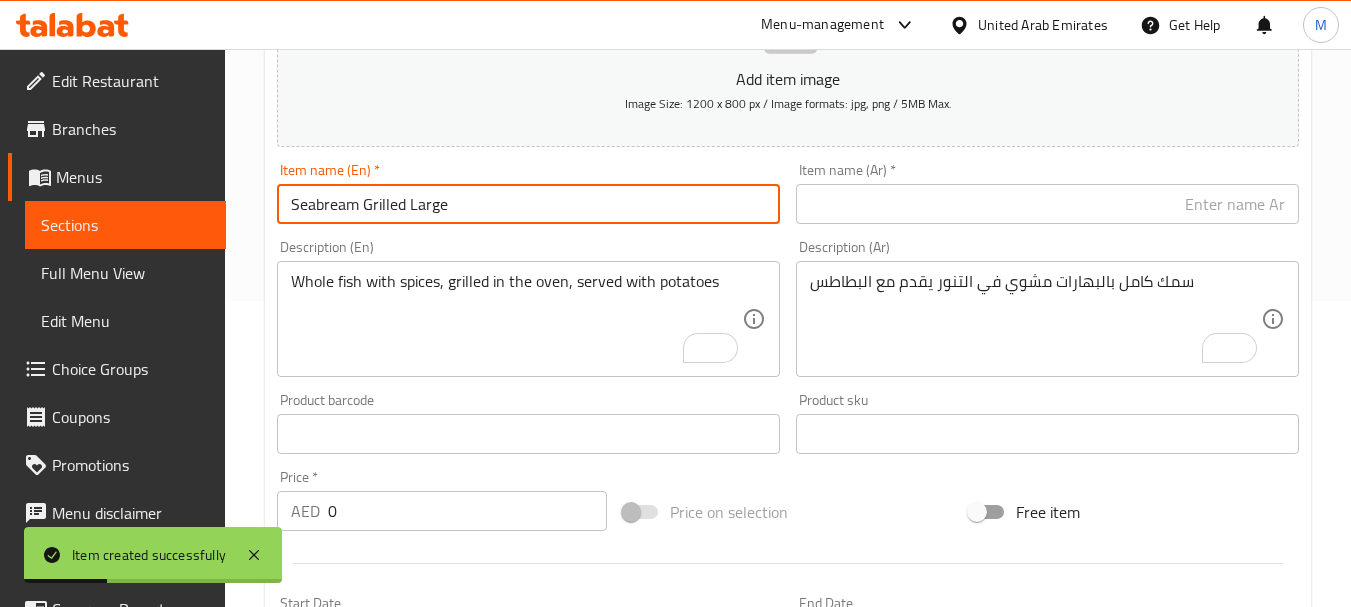 click on "Seabream Grilled Large" at bounding box center [528, 204] 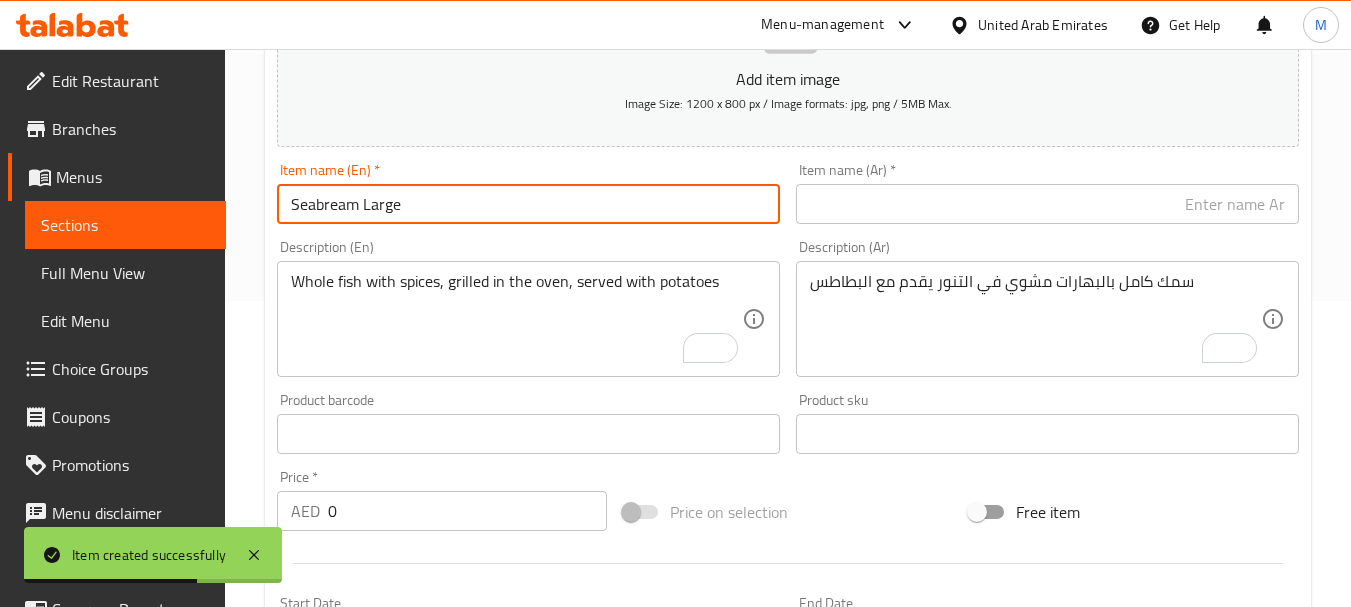 paste on "Grilled" 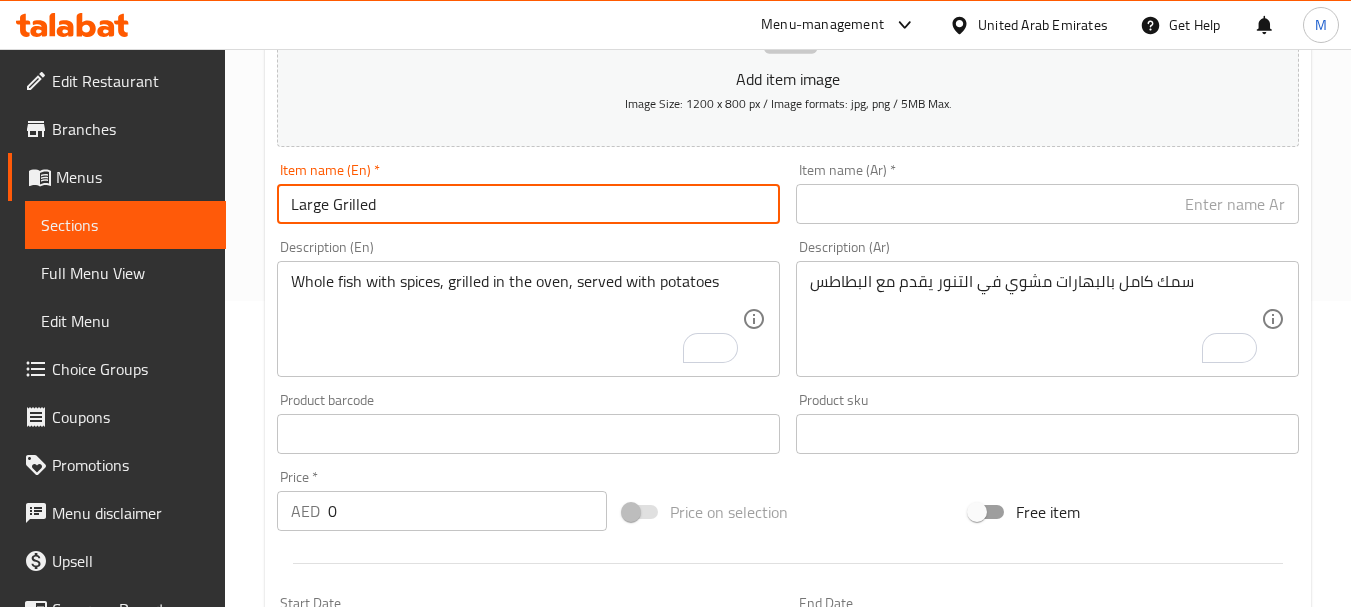 paste on "Seabream" 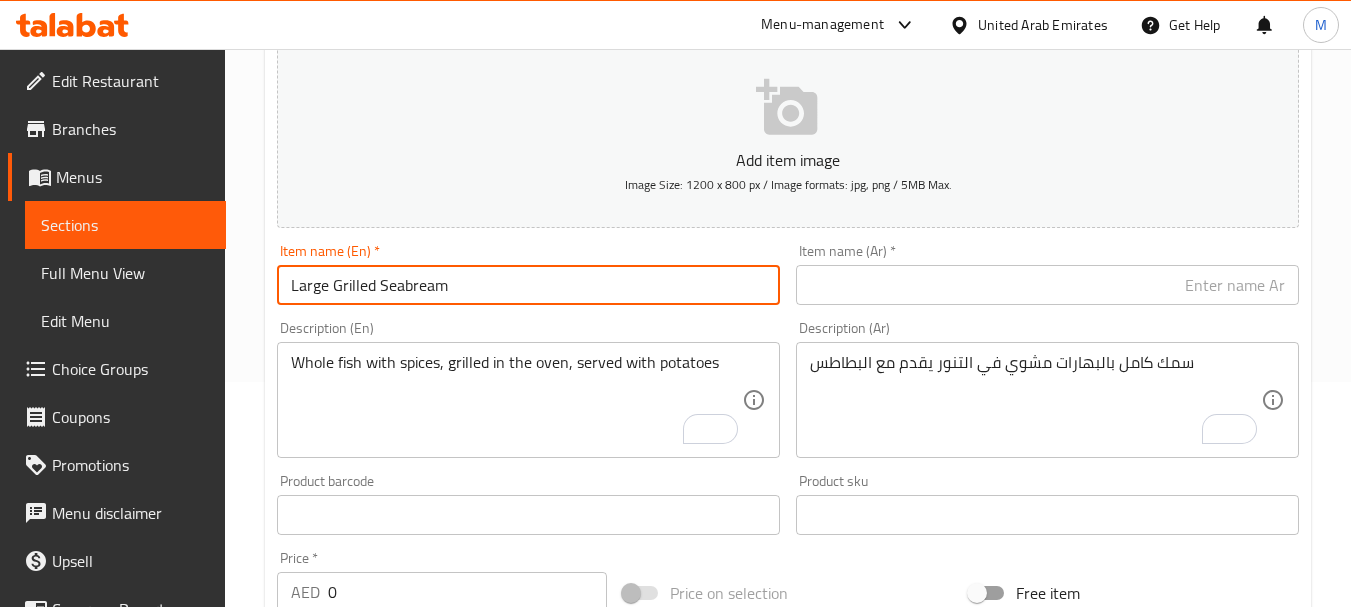 scroll, scrollTop: 106, scrollLeft: 0, axis: vertical 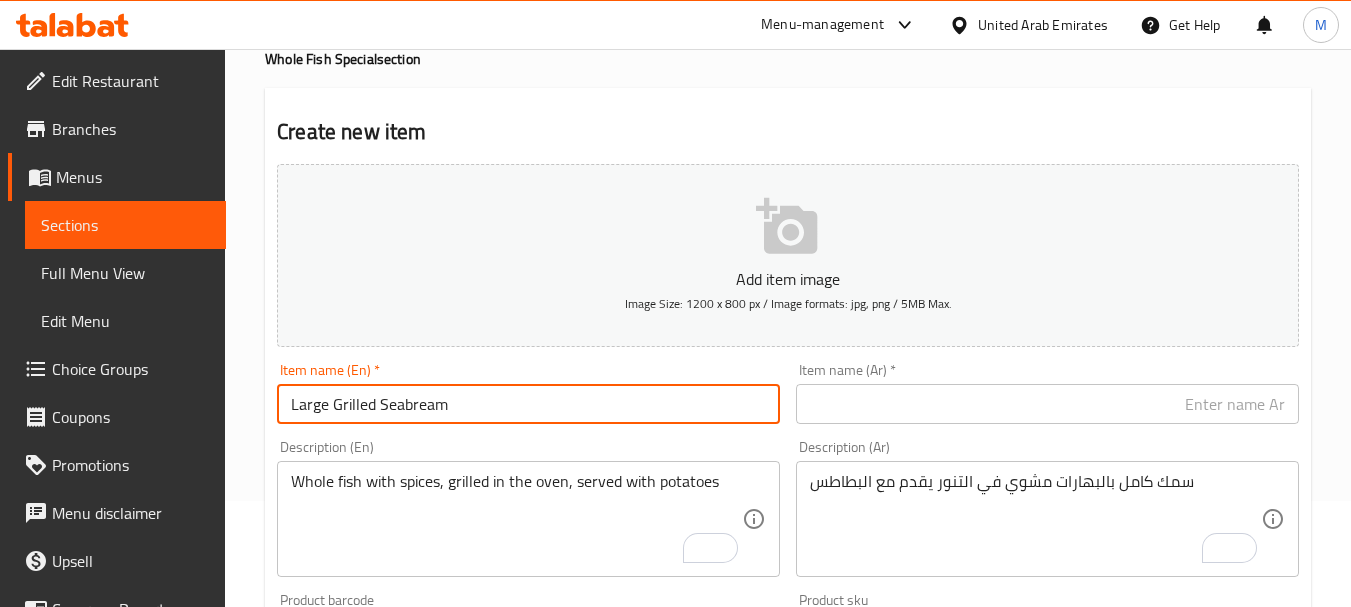 type on "Large Grilled Seabream" 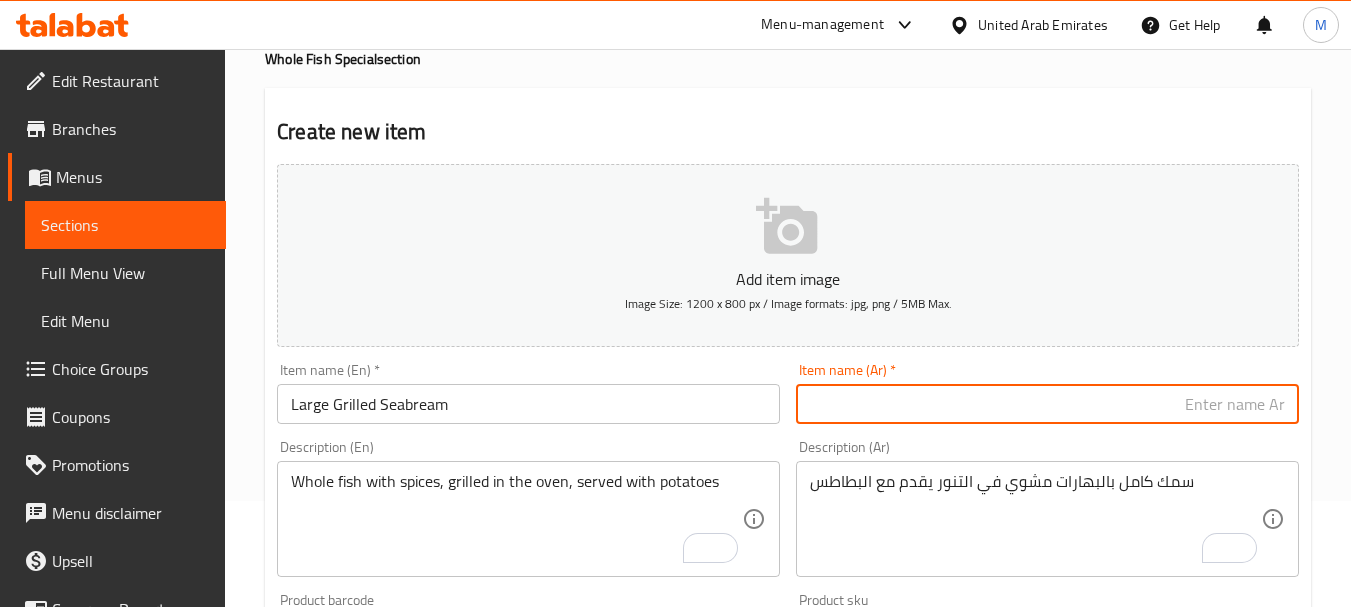 click at bounding box center (1047, 404) 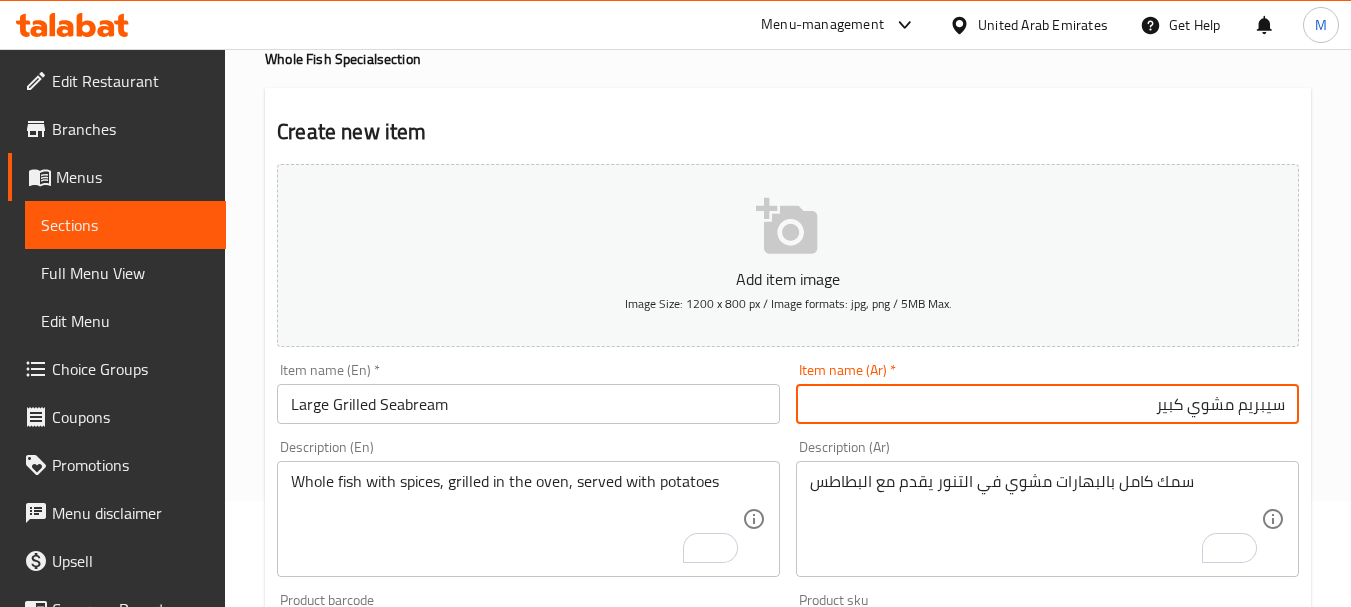click on "سيبريم مشوي كبير" at bounding box center [1047, 404] 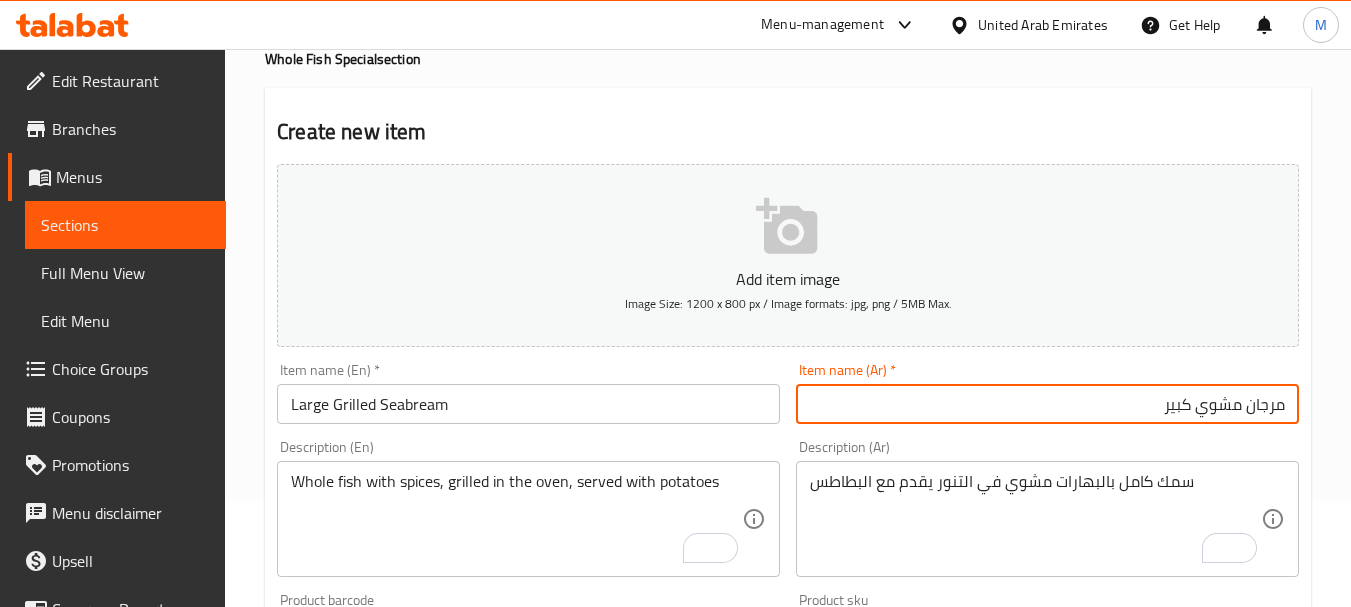 type on "مرجان مشوي كبير" 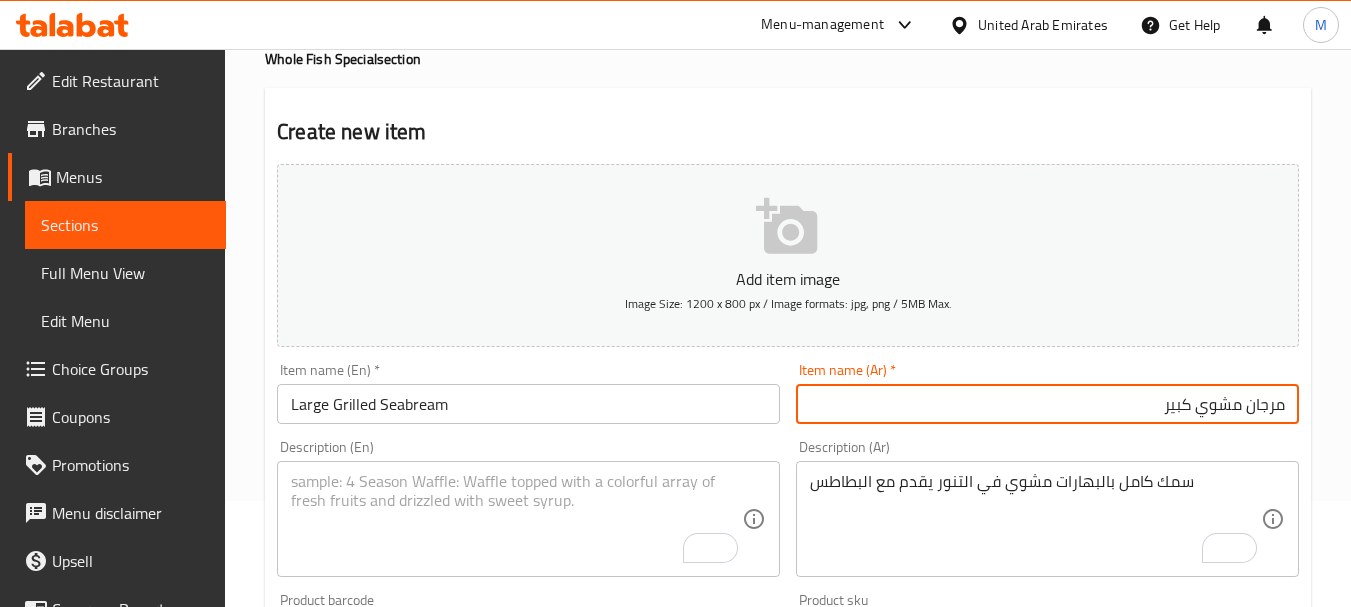 click at bounding box center (516, 519) 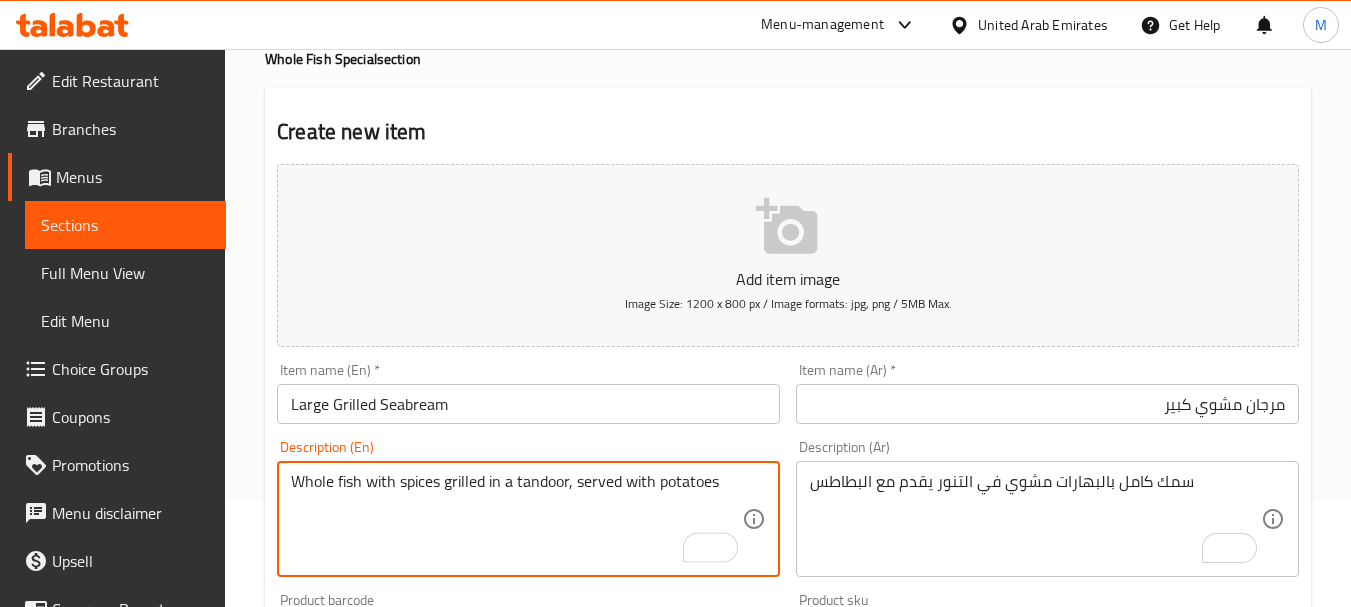 drag, startPoint x: 504, startPoint y: 484, endPoint x: 514, endPoint y: 481, distance: 10.440307 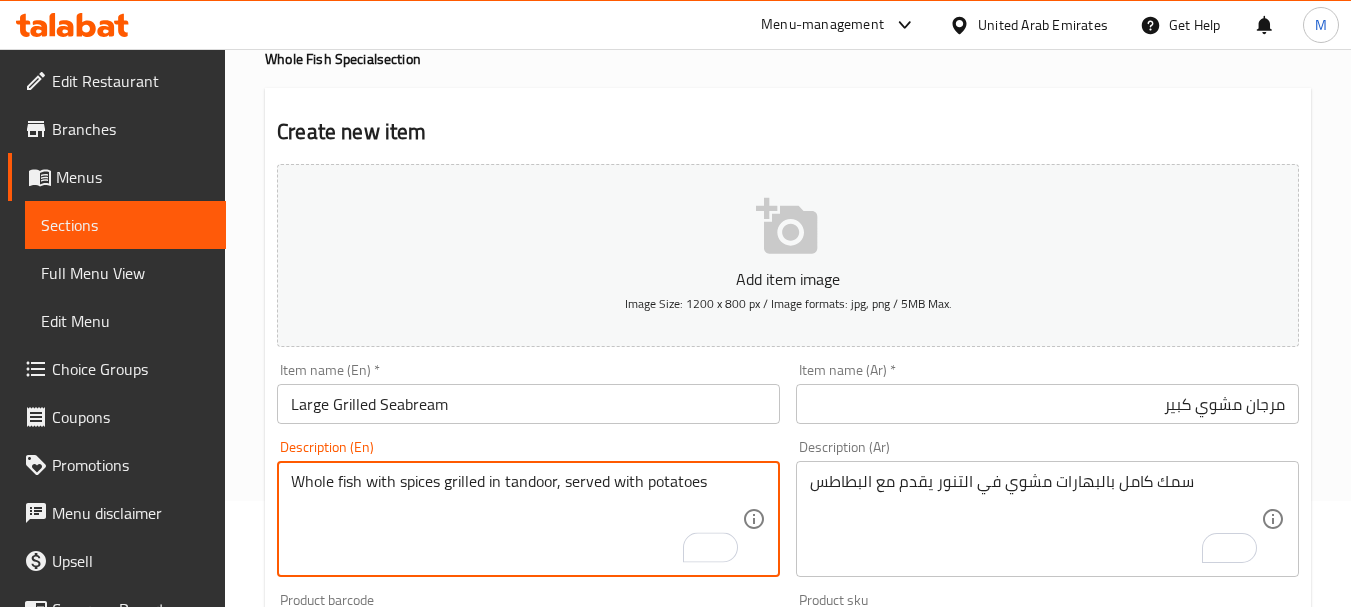 type on "Whole fish with spices grilled in tandoor, served with potatoes" 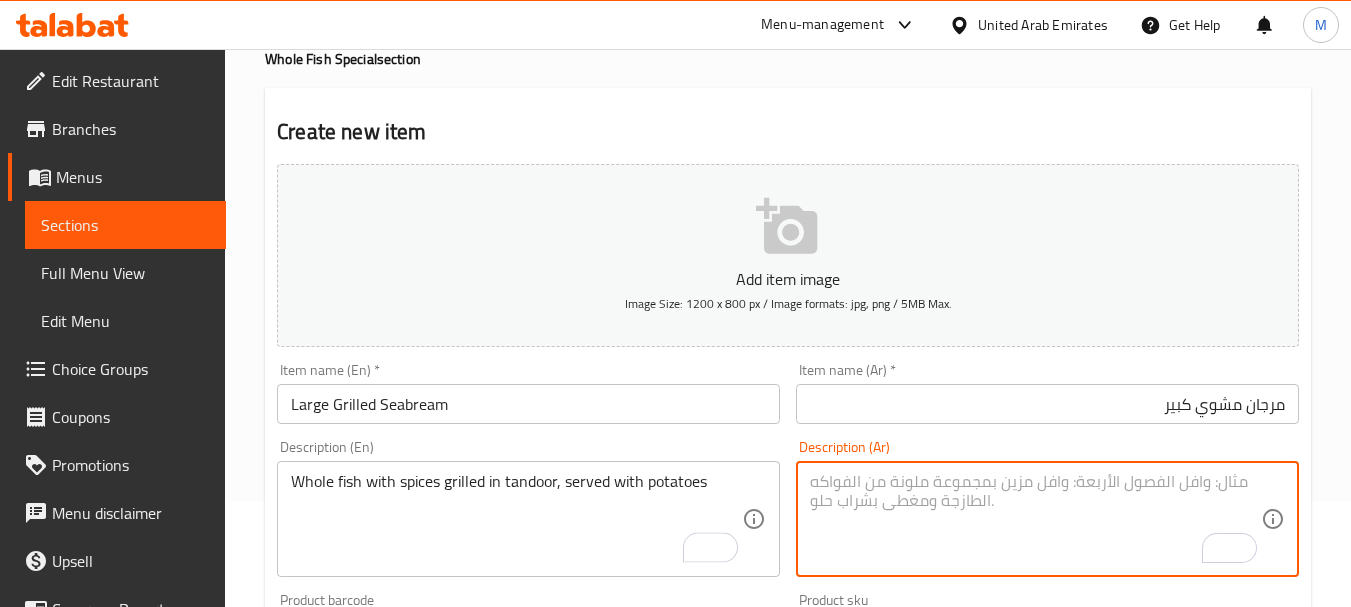 paste on "سمك كامل بالبهارات مشوي في تنور يقدم مع بطاطس" 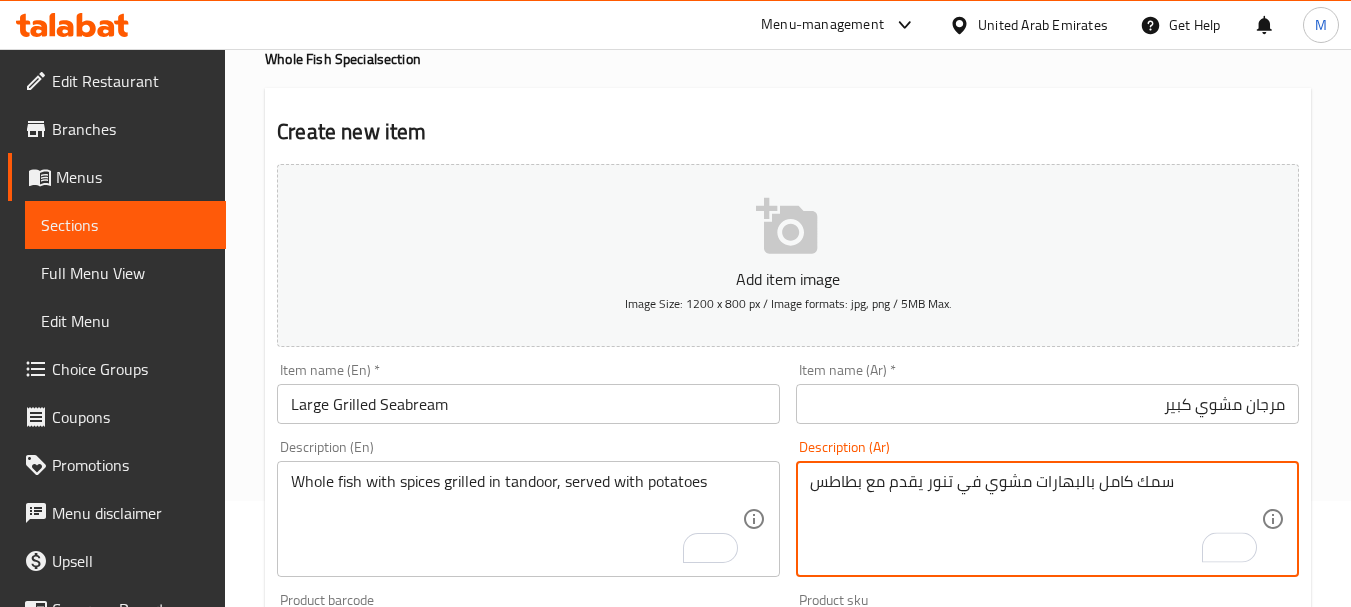 click on "سمك كامل بالبهارات مشوي في تنور يقدم مع بطاطس" at bounding box center [1035, 519] 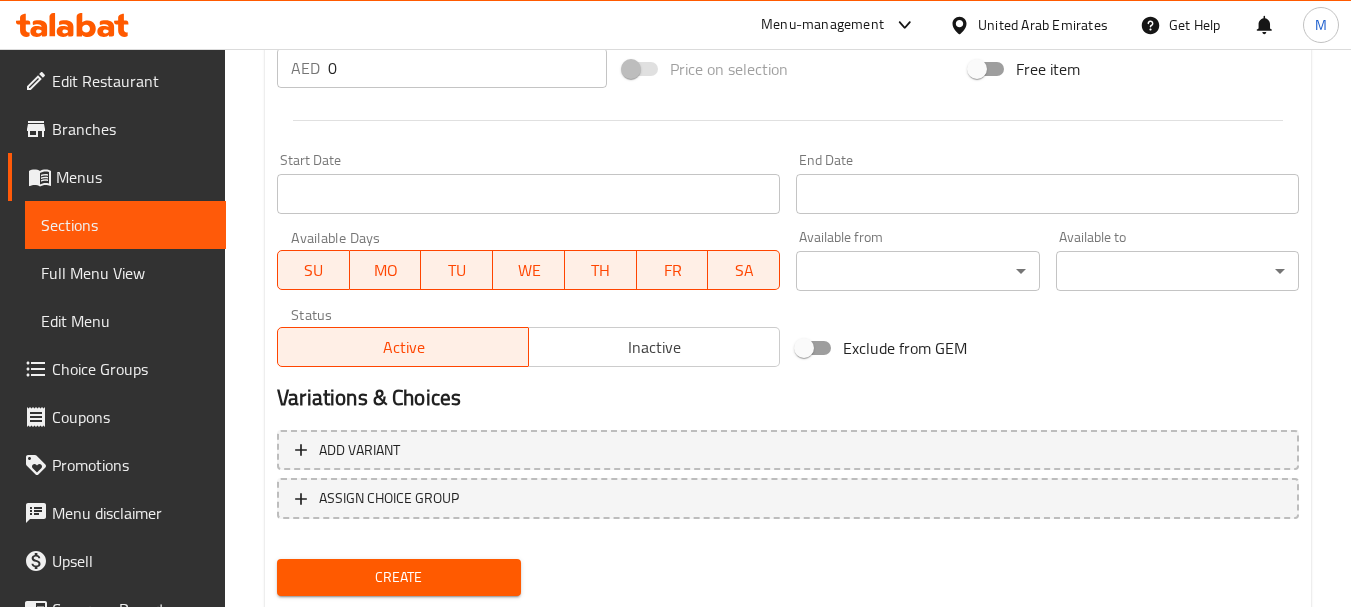 scroll, scrollTop: 706, scrollLeft: 0, axis: vertical 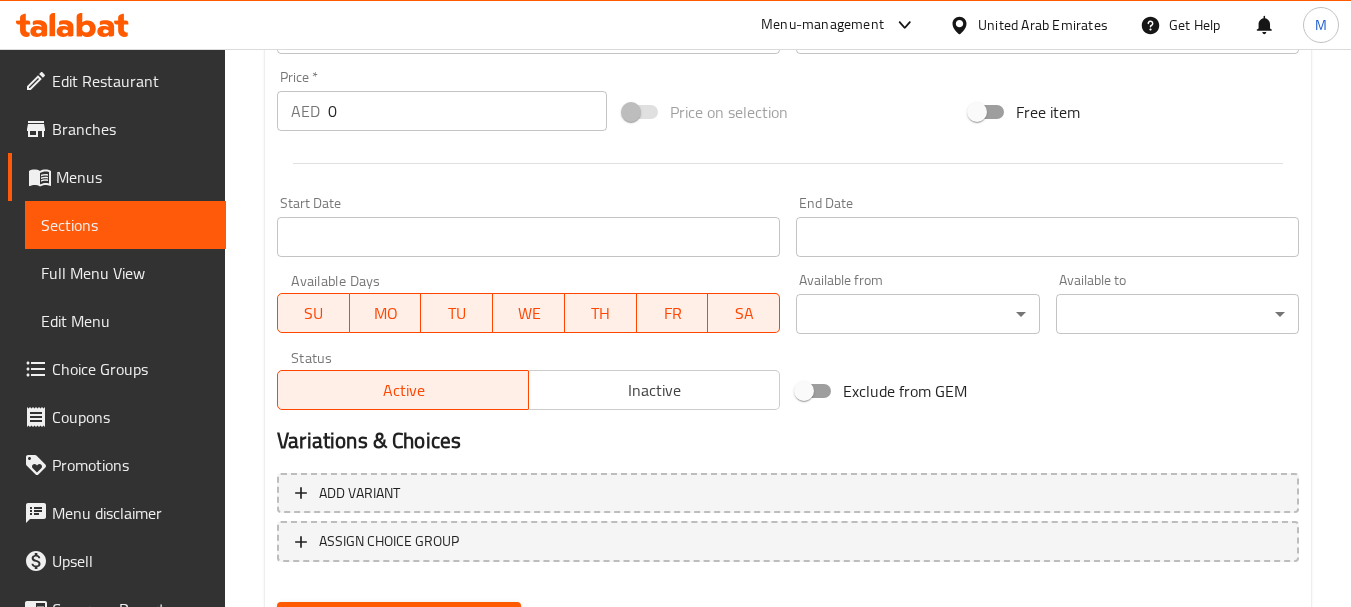 type on "سمك كامل بالبهارات مشوي في تندور يقدم مع بطاطس" 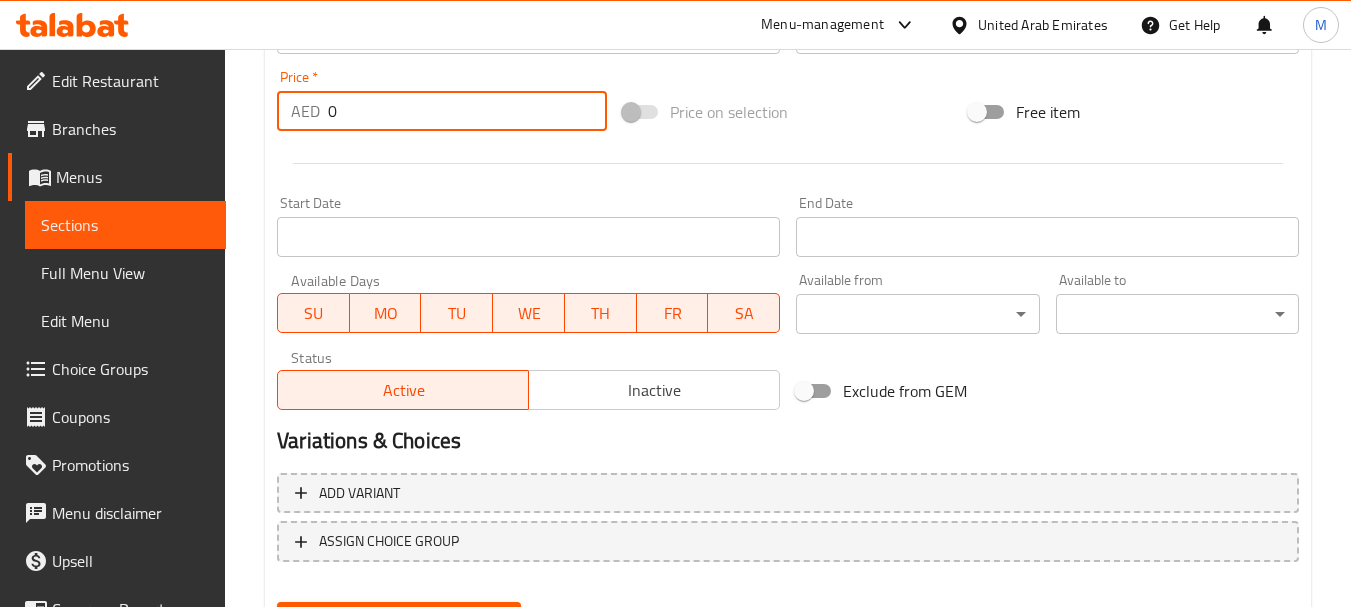 click on "0" at bounding box center (467, 111) 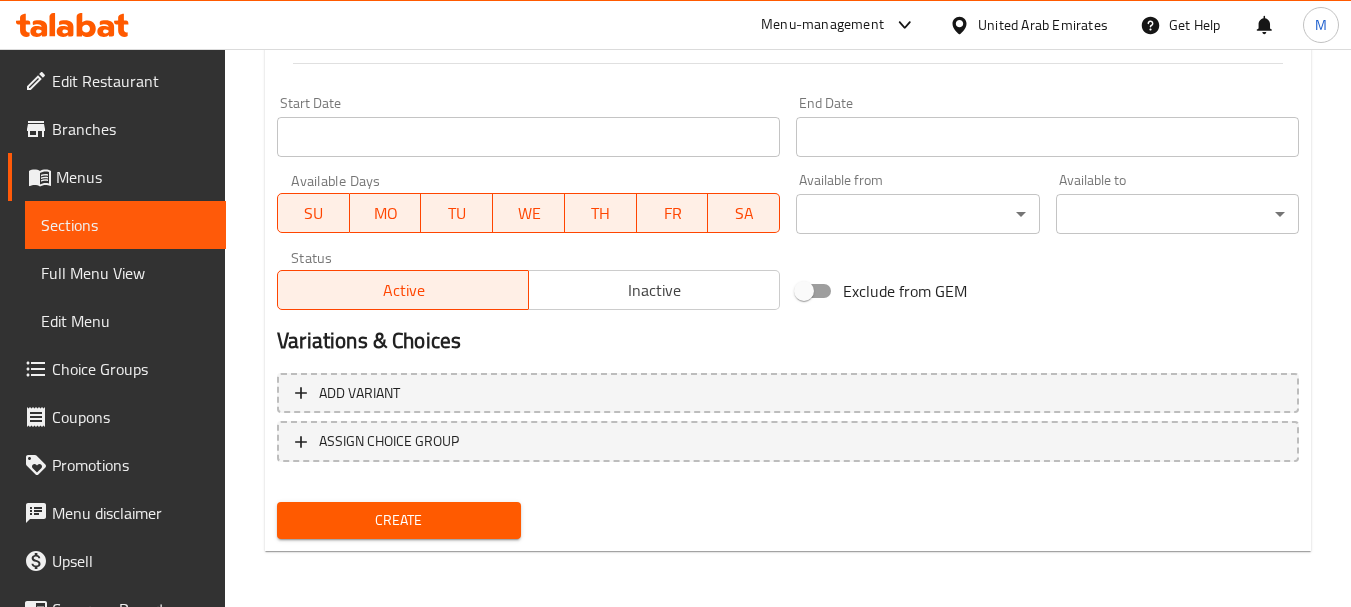 type on "78" 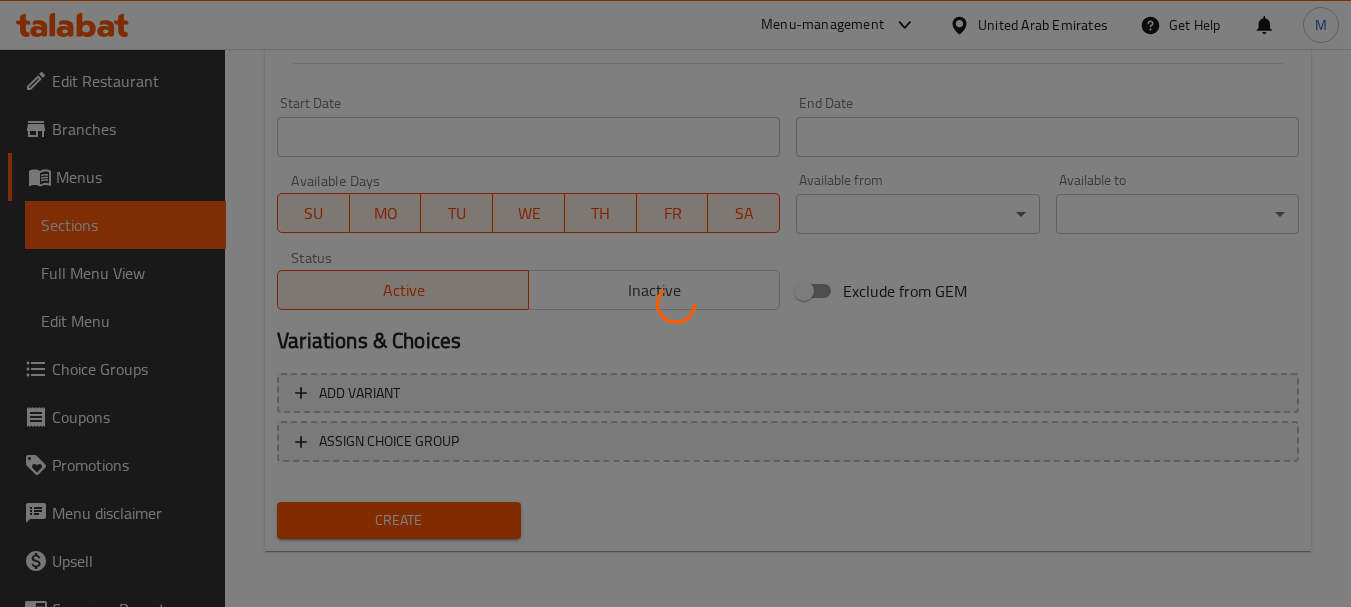 scroll, scrollTop: 506, scrollLeft: 0, axis: vertical 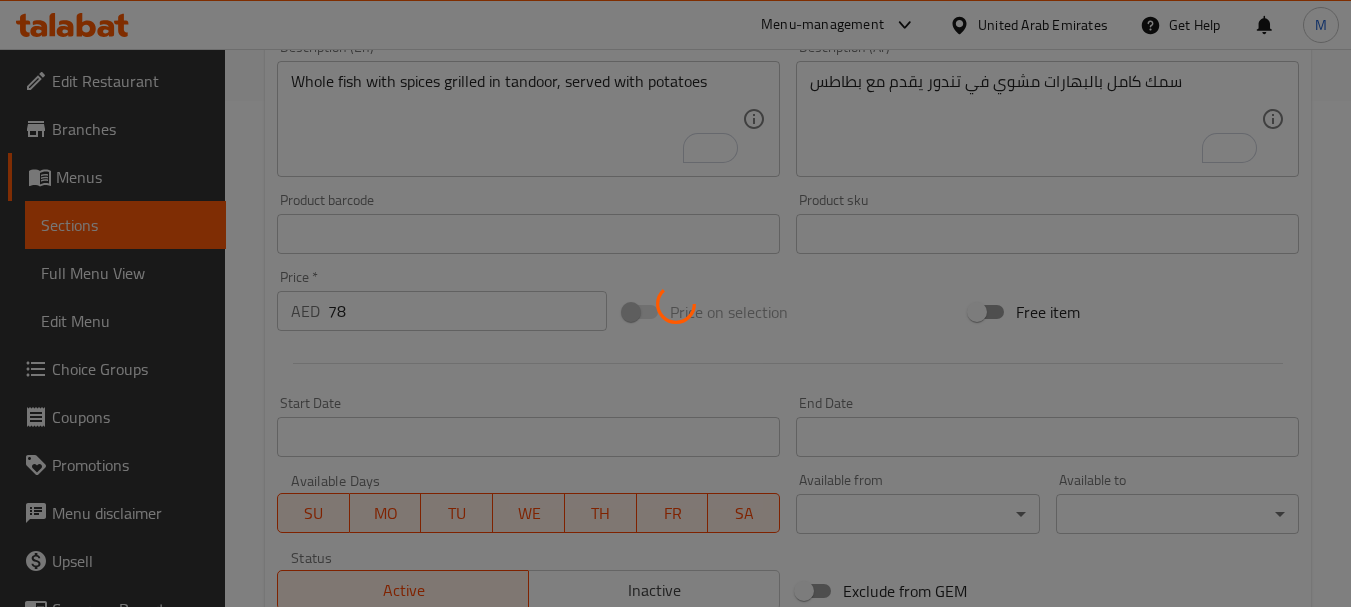 type 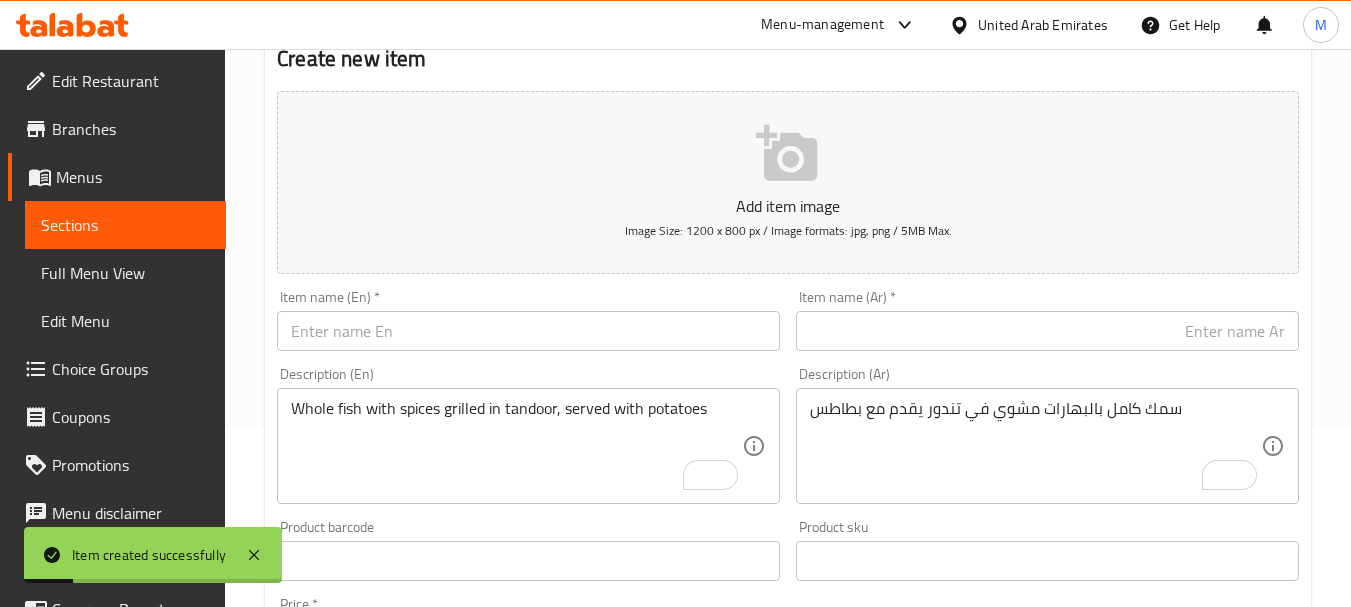 scroll, scrollTop: 0, scrollLeft: 0, axis: both 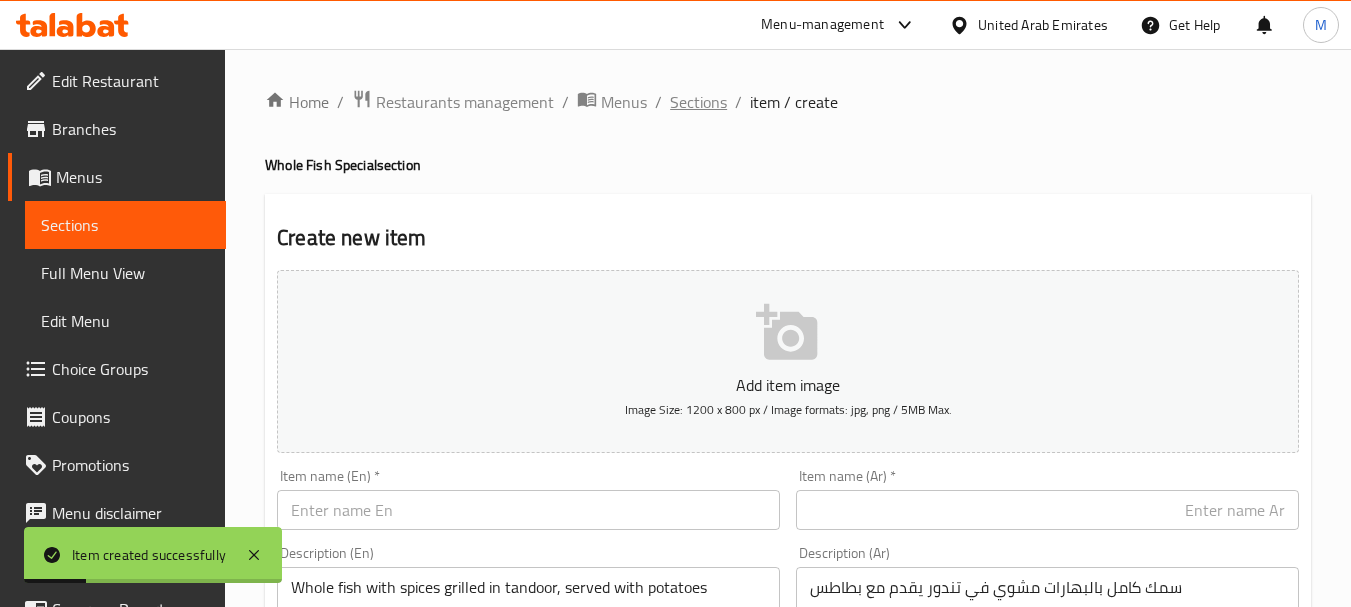 click on "Sections" at bounding box center (698, 102) 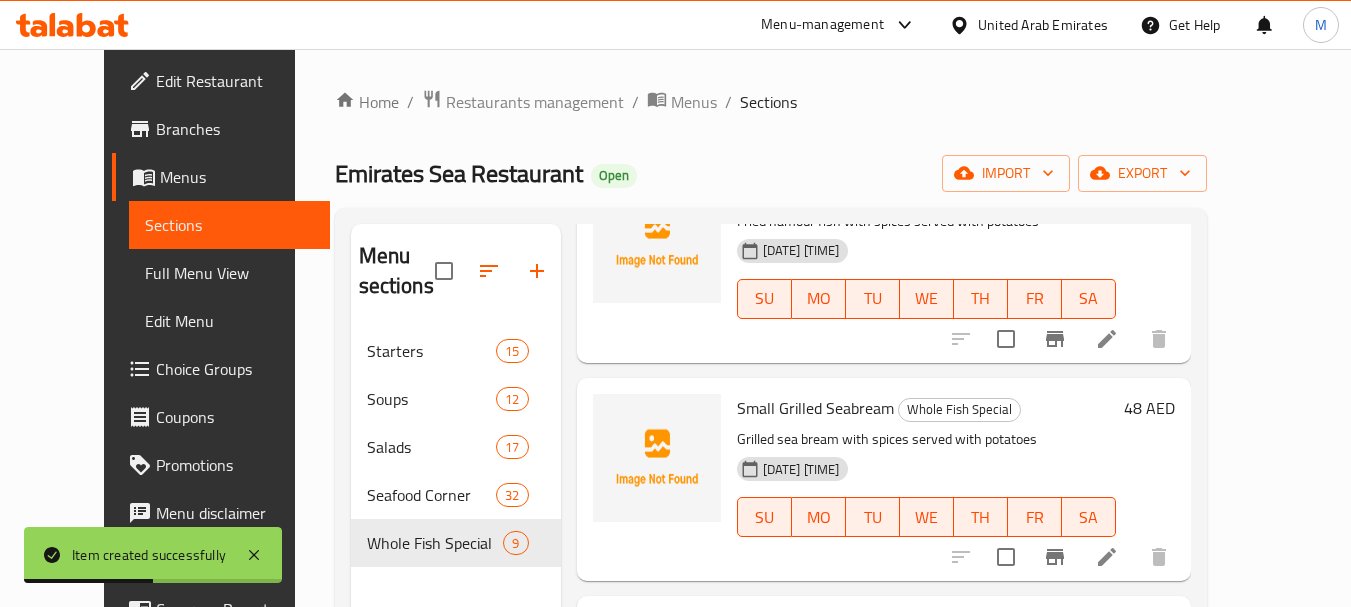 scroll, scrollTop: 1439, scrollLeft: 0, axis: vertical 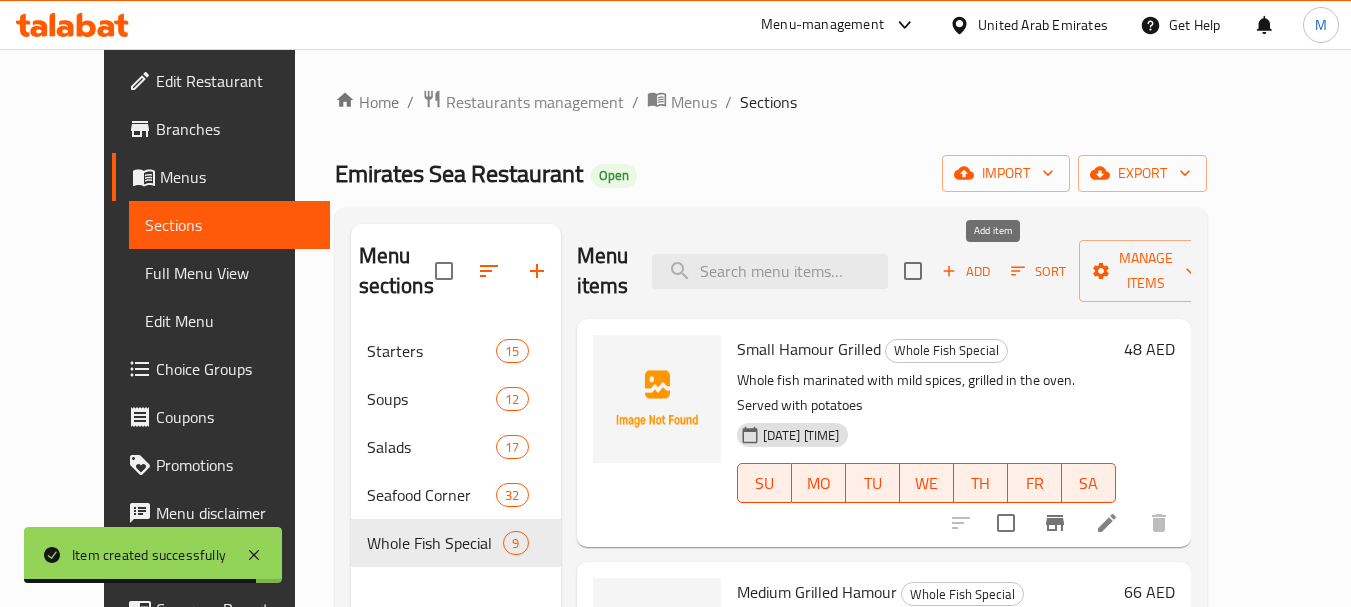 click on "Add" at bounding box center (966, 271) 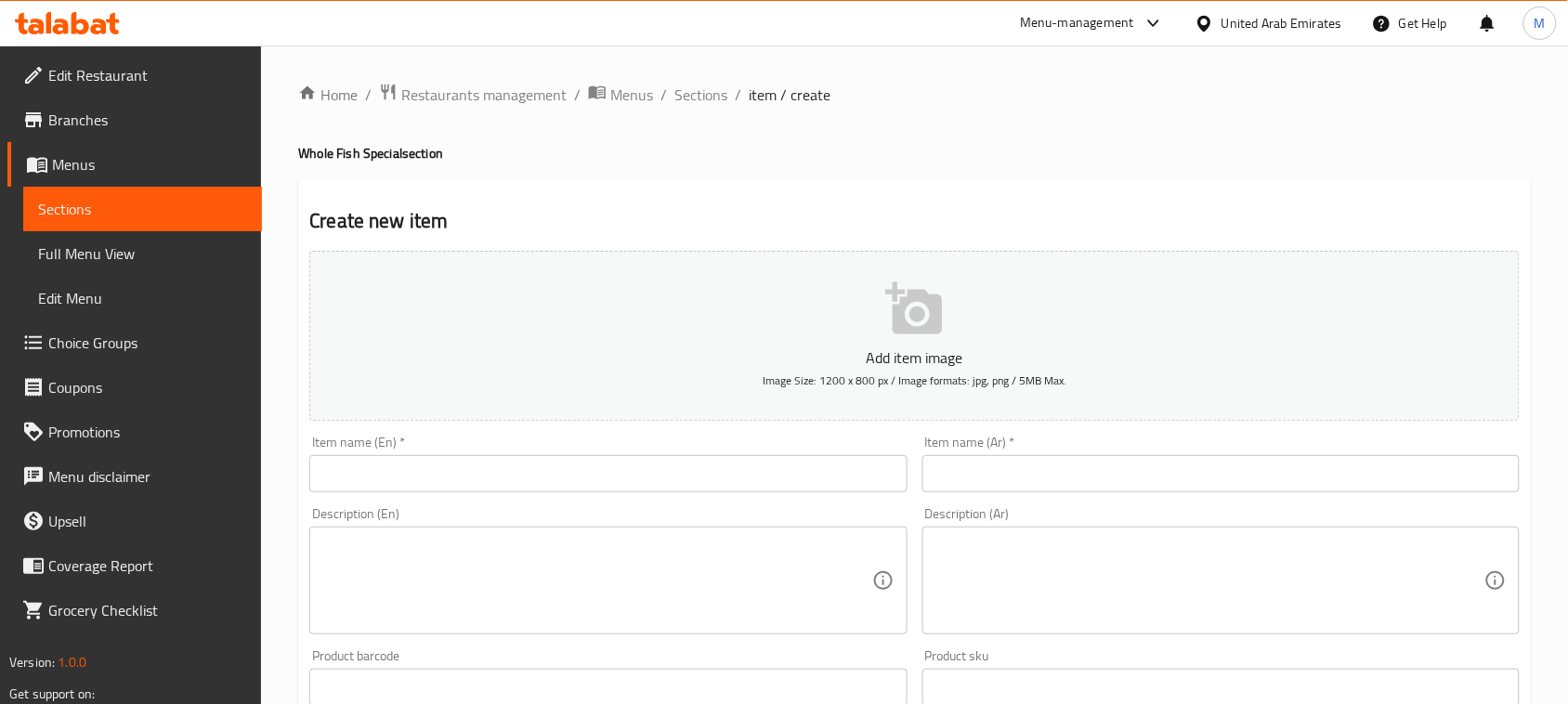 click at bounding box center [608, 474] 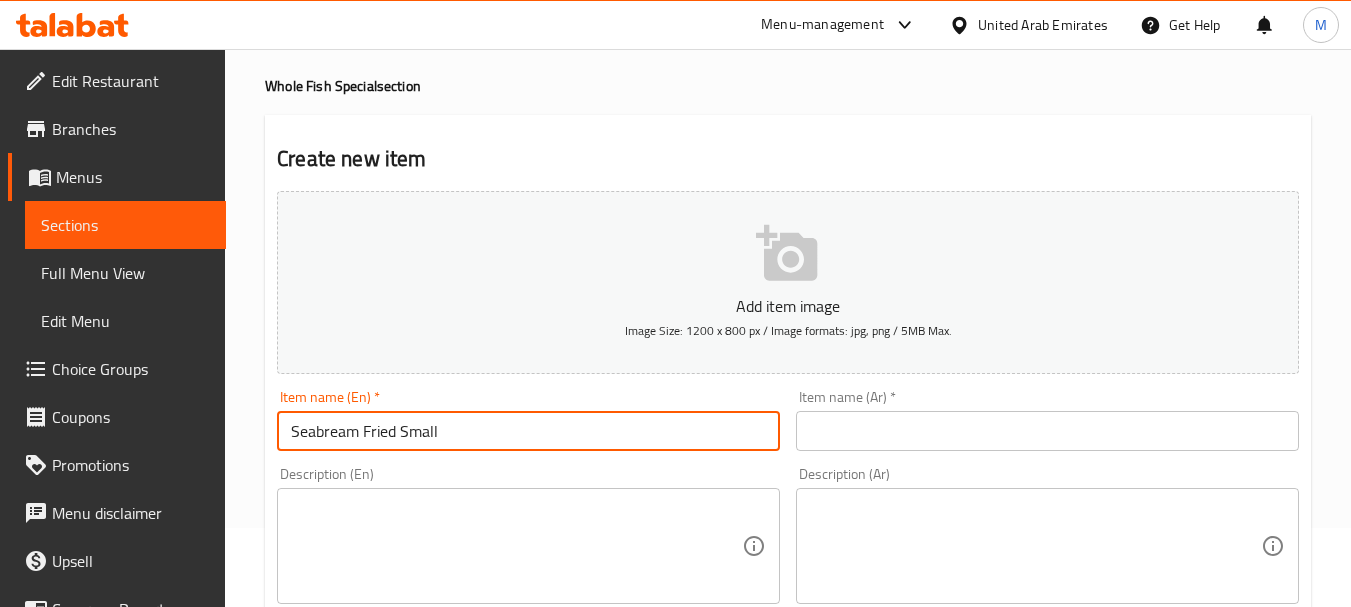 scroll, scrollTop: 200, scrollLeft: 0, axis: vertical 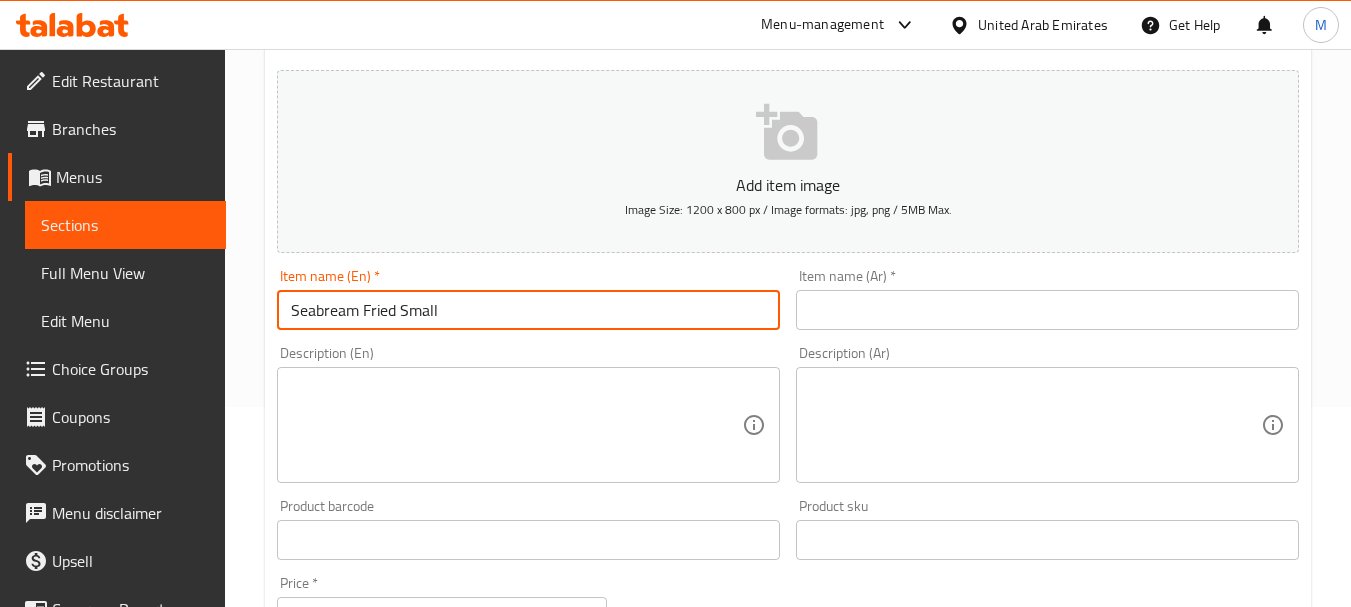 click on "Seabream Fried Small" at bounding box center [528, 310] 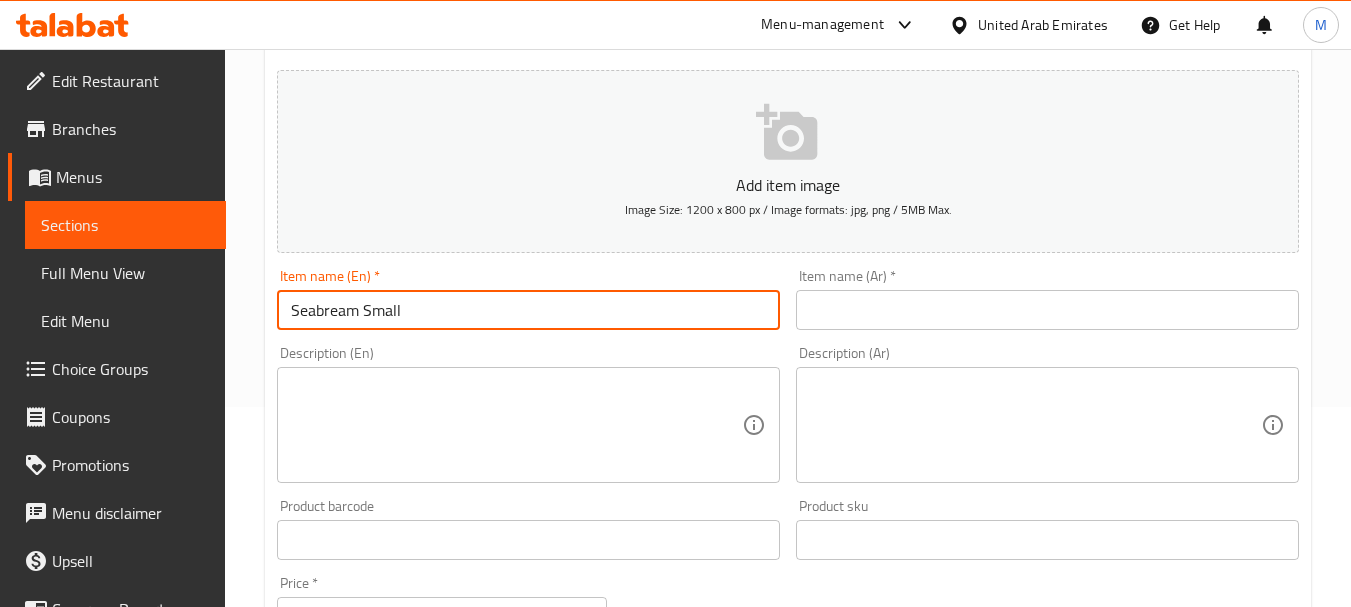 click on "Seabream Small" at bounding box center [528, 310] 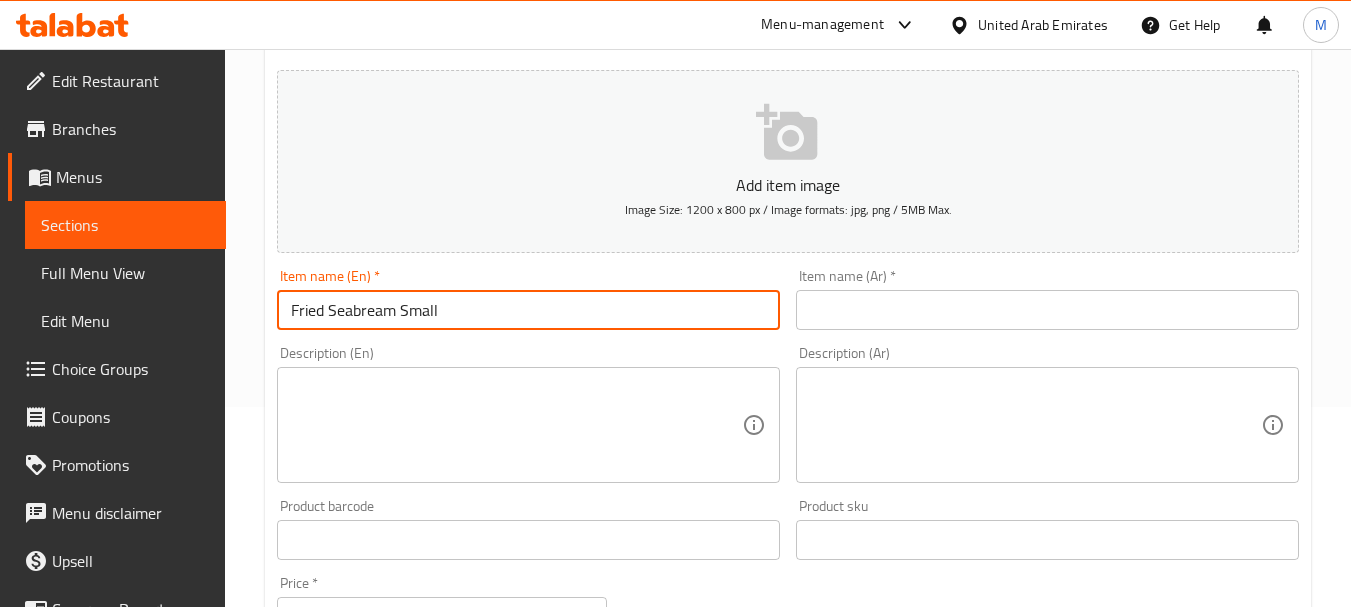 click on "Fried Seabream Small" at bounding box center (528, 310) 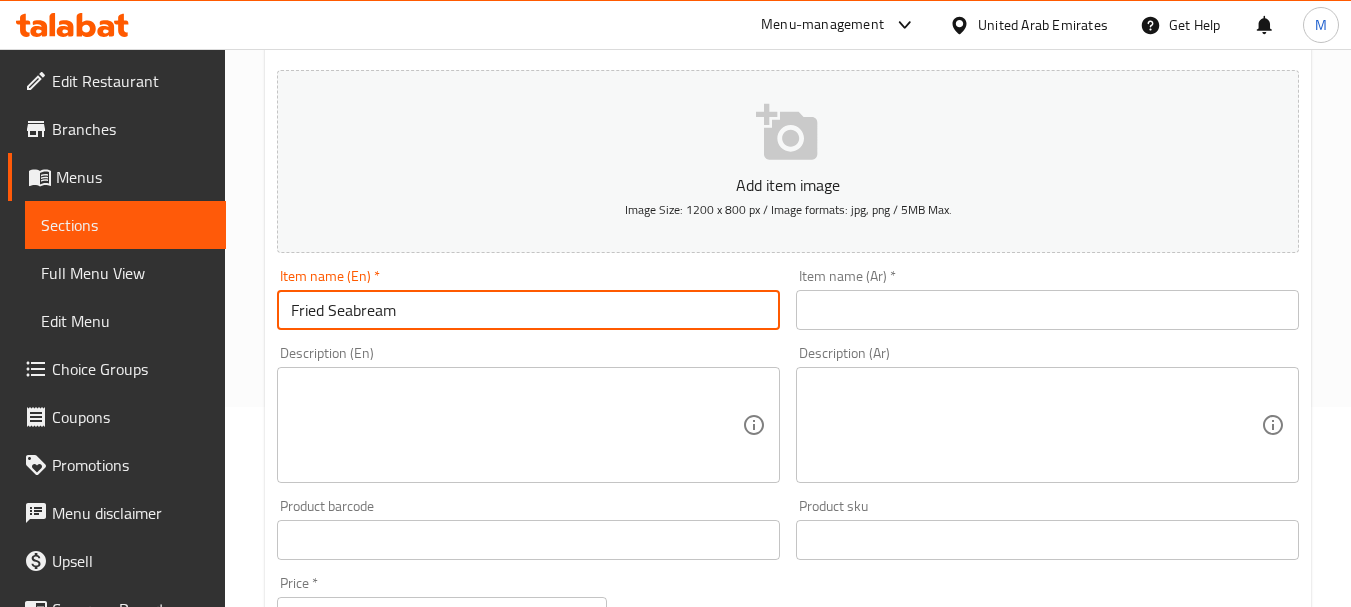 click on "Fried Seabream" at bounding box center (528, 310) 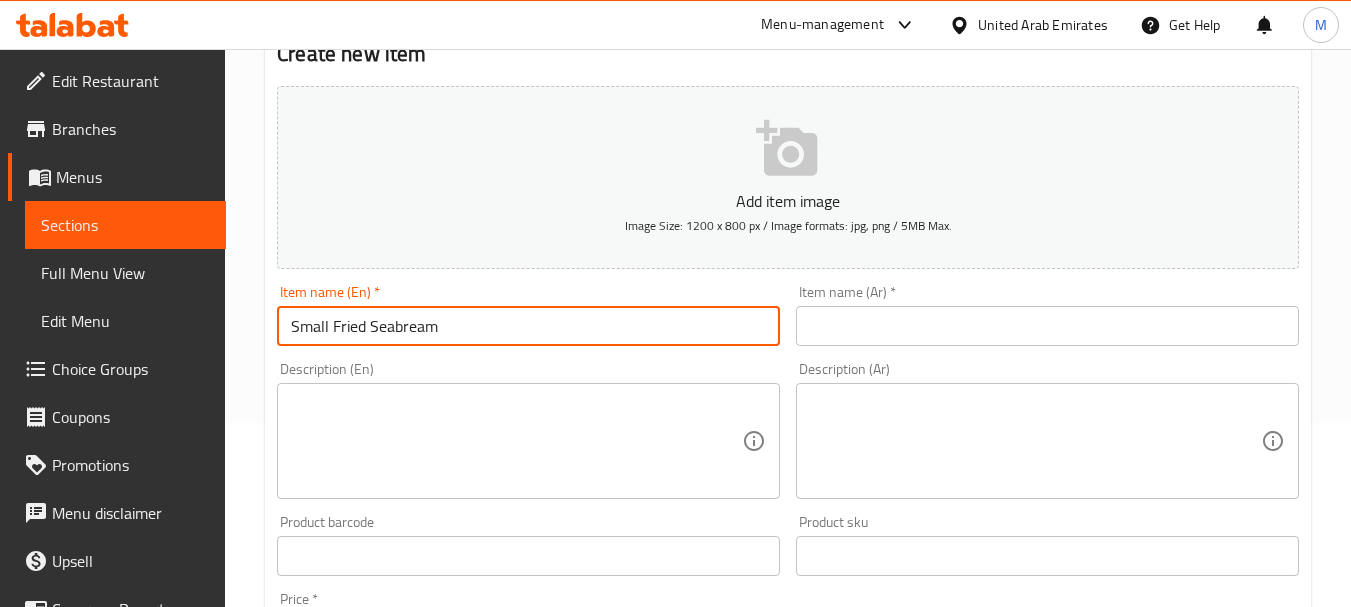 scroll, scrollTop: 200, scrollLeft: 0, axis: vertical 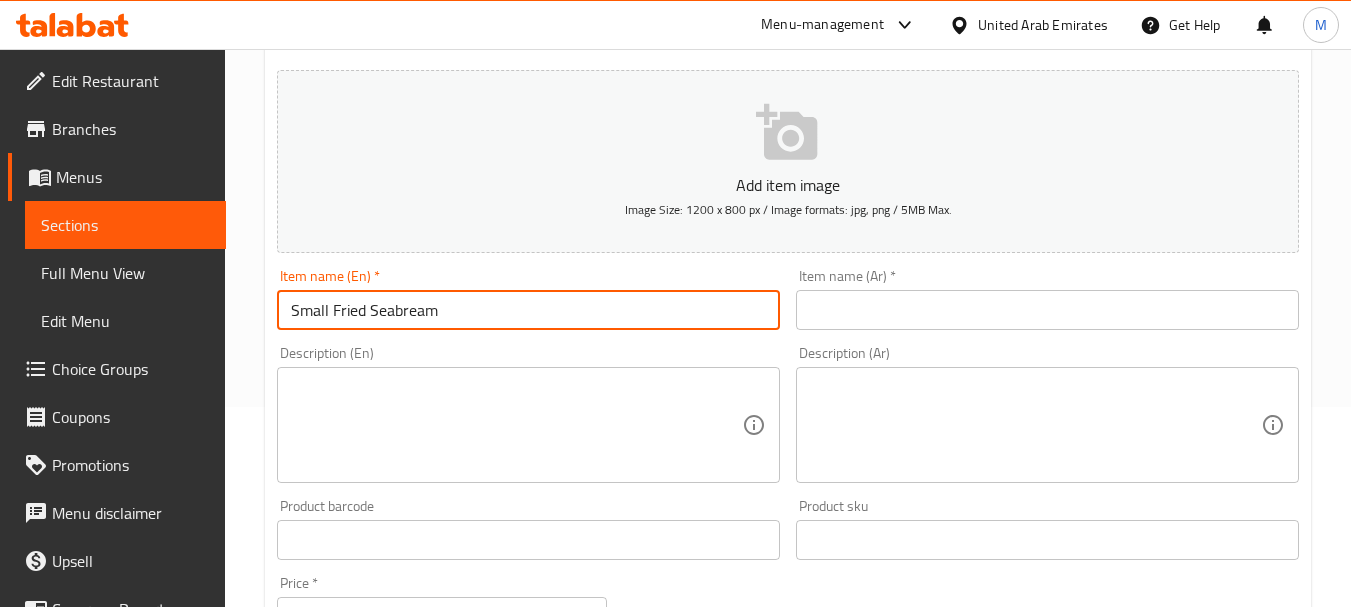 type on "Small Fried Seabream" 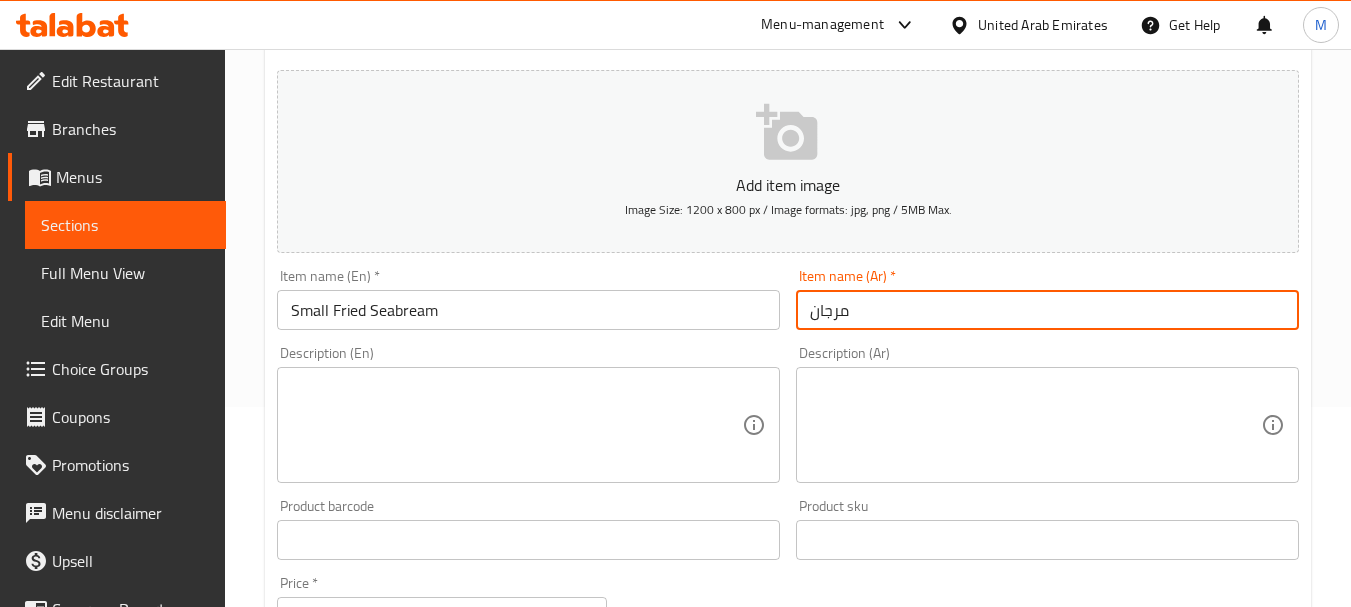 paste on "مقلي صغير" 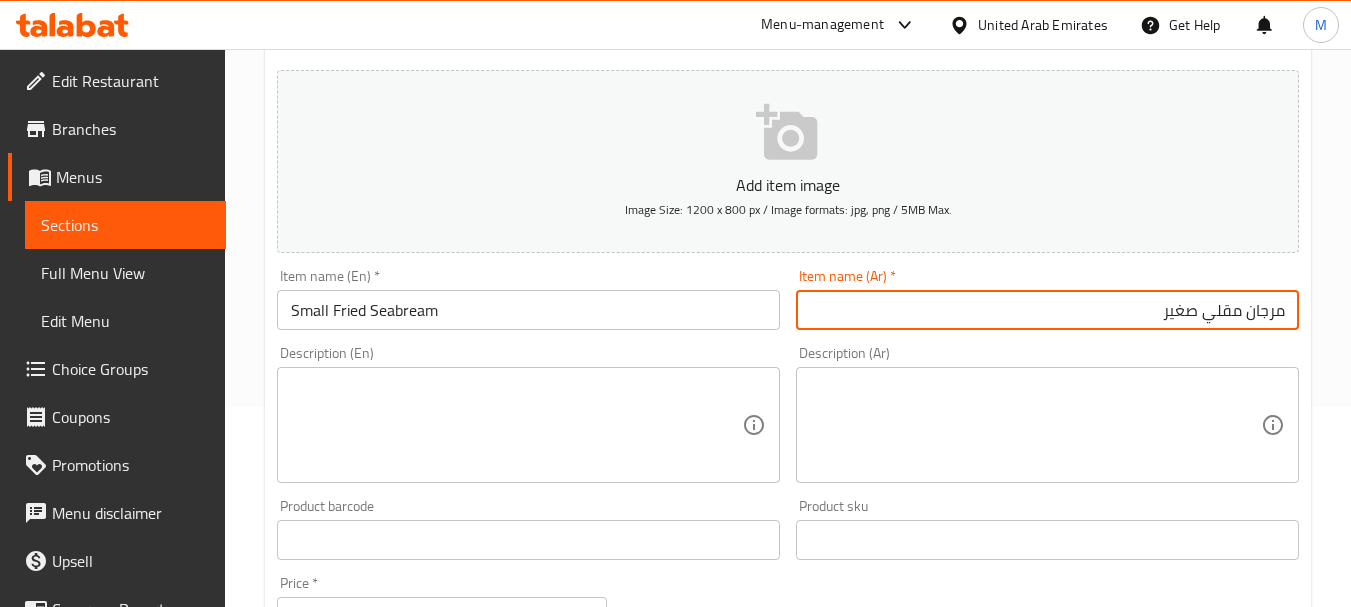 type on "مرجان مقلي صغير" 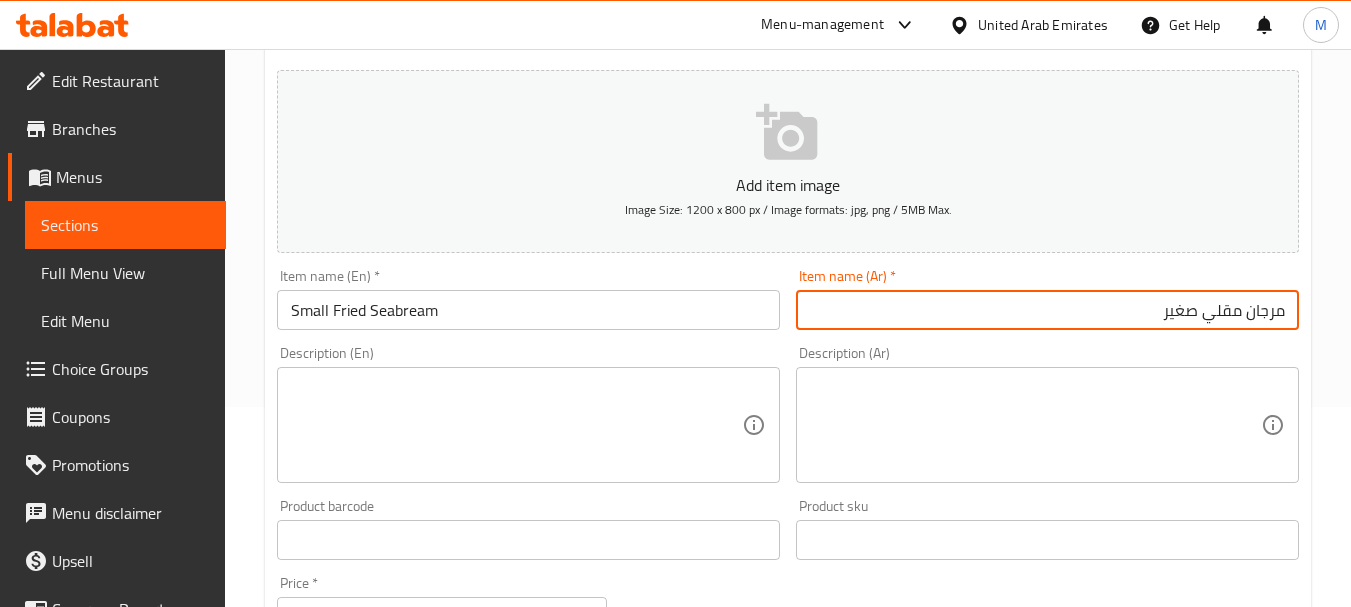 click at bounding box center [516, 425] 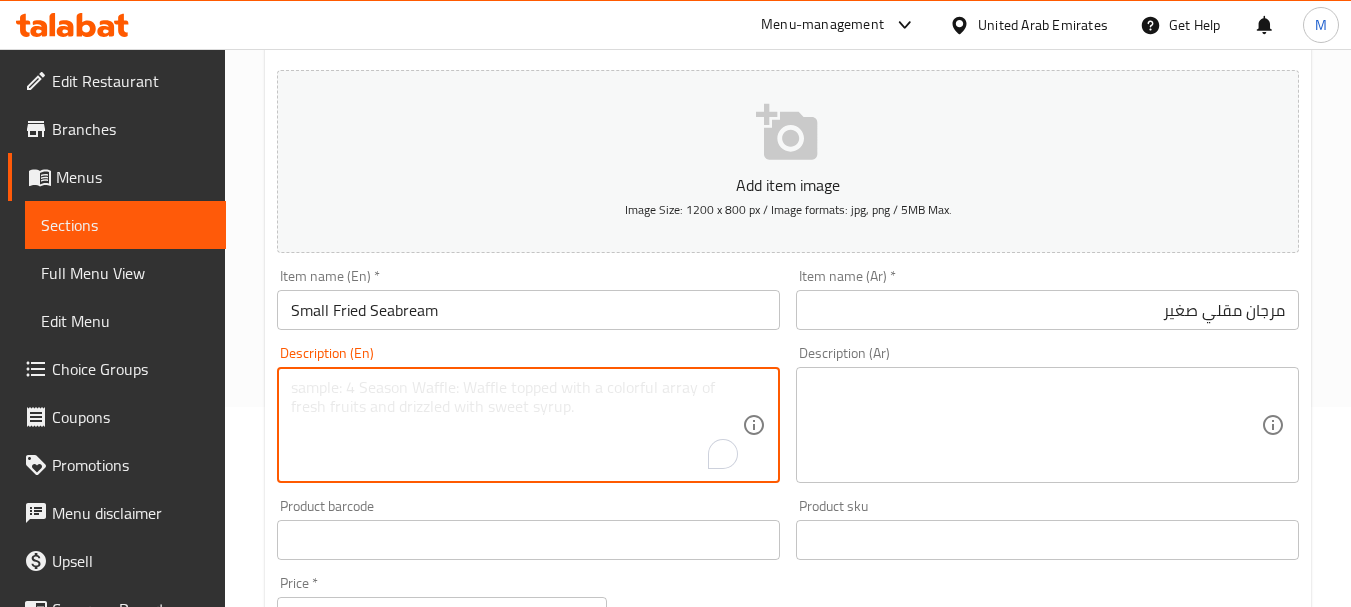 paste on "Seabream fish marinated in mild spices and fried" 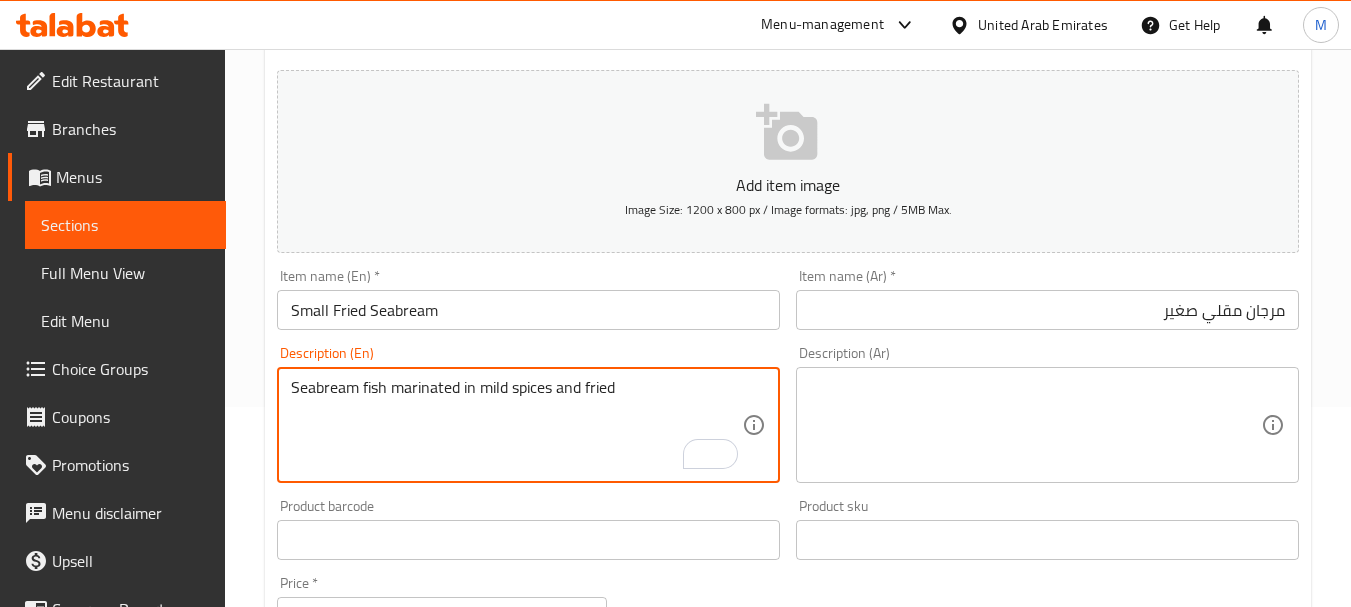 type on "Seabream fish marinated in mild spices and fried" 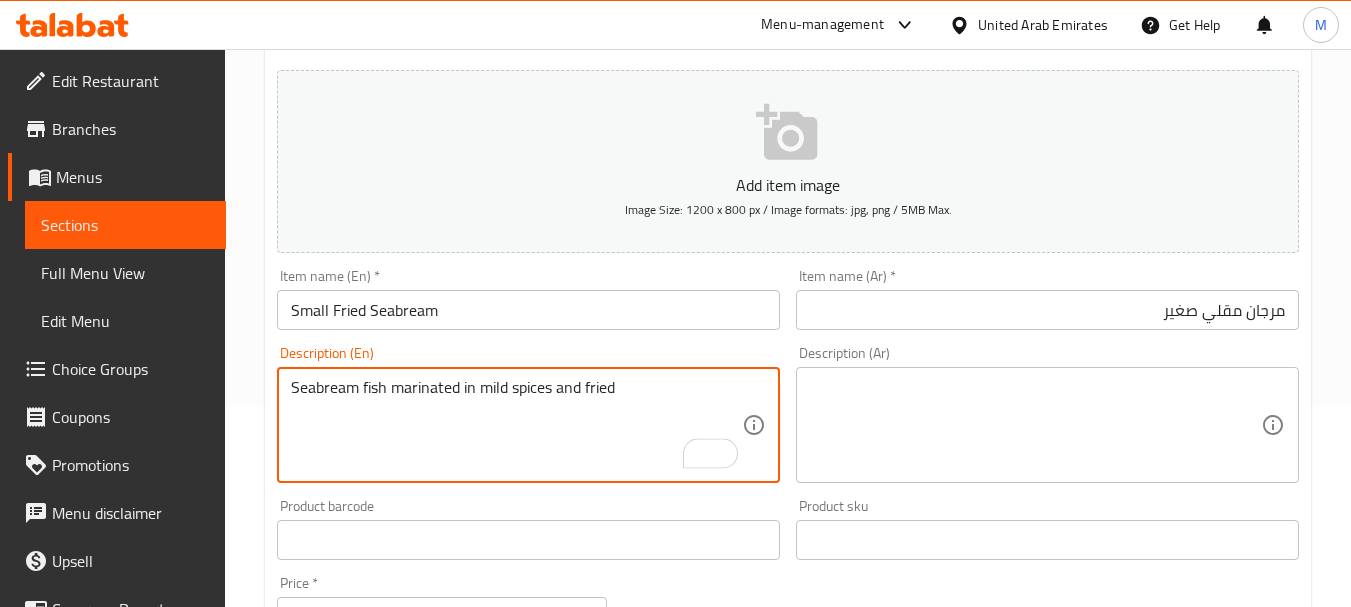 click at bounding box center [1035, 425] 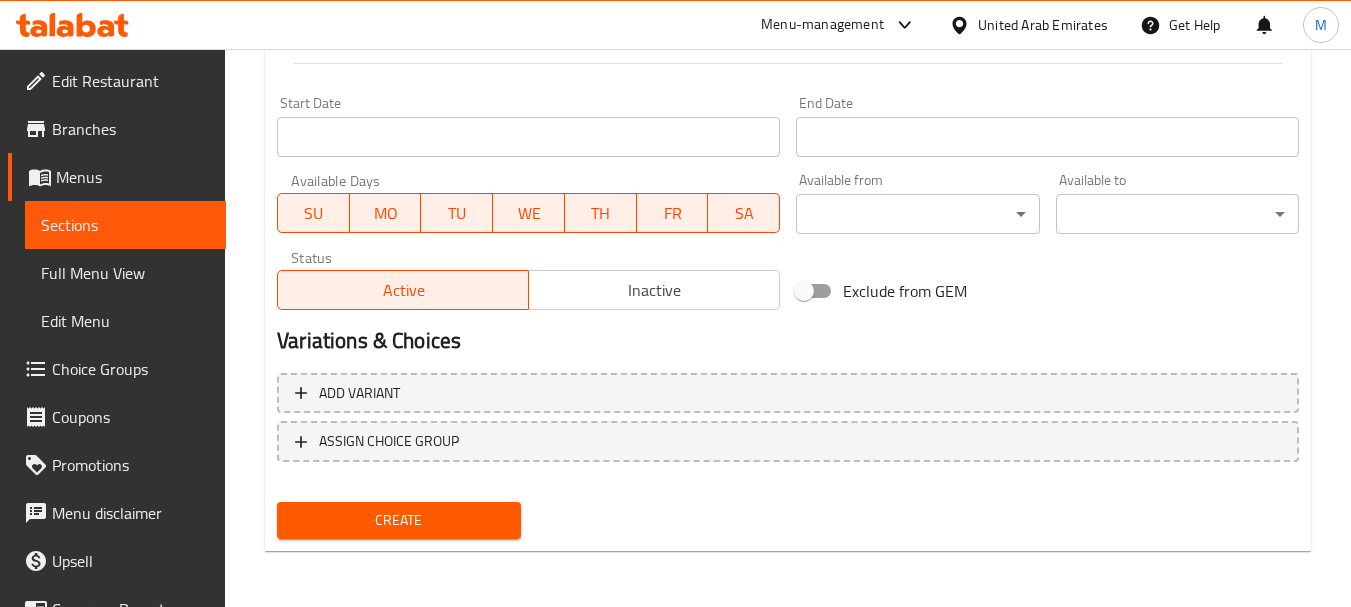 scroll, scrollTop: 506, scrollLeft: 0, axis: vertical 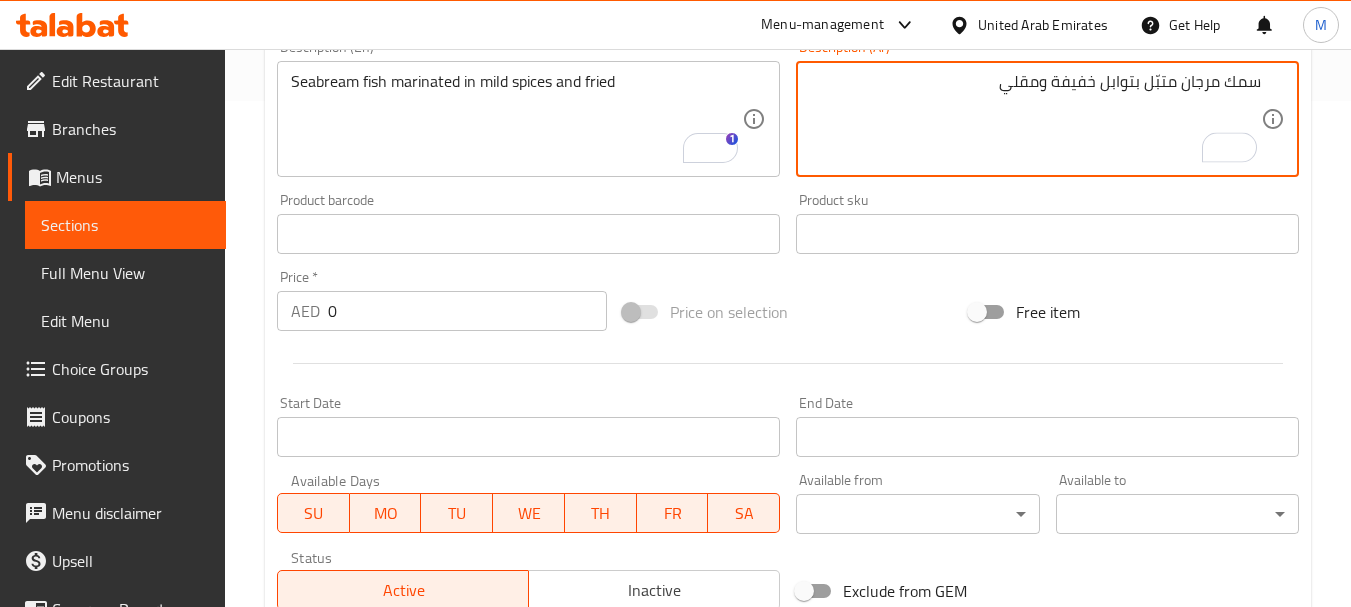 type on "سمك مرجان متبّل بتوابل خفيفة ومقلي" 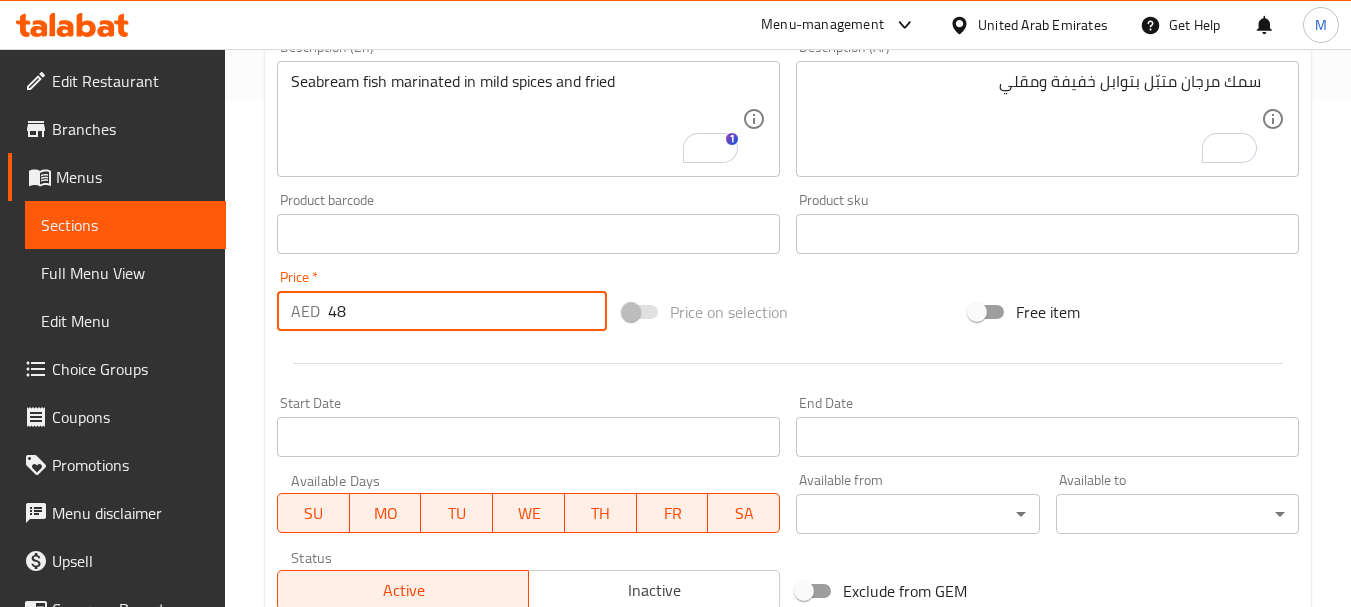 type on "48" 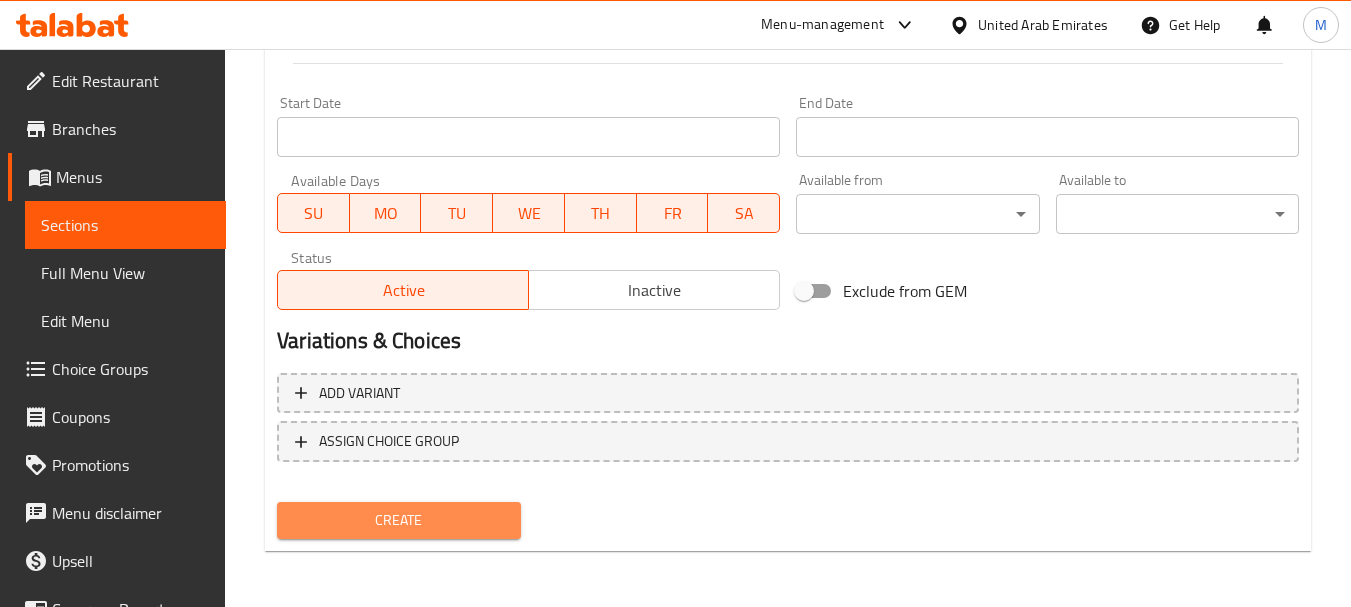drag, startPoint x: 411, startPoint y: 515, endPoint x: 405, endPoint y: 404, distance: 111.16204 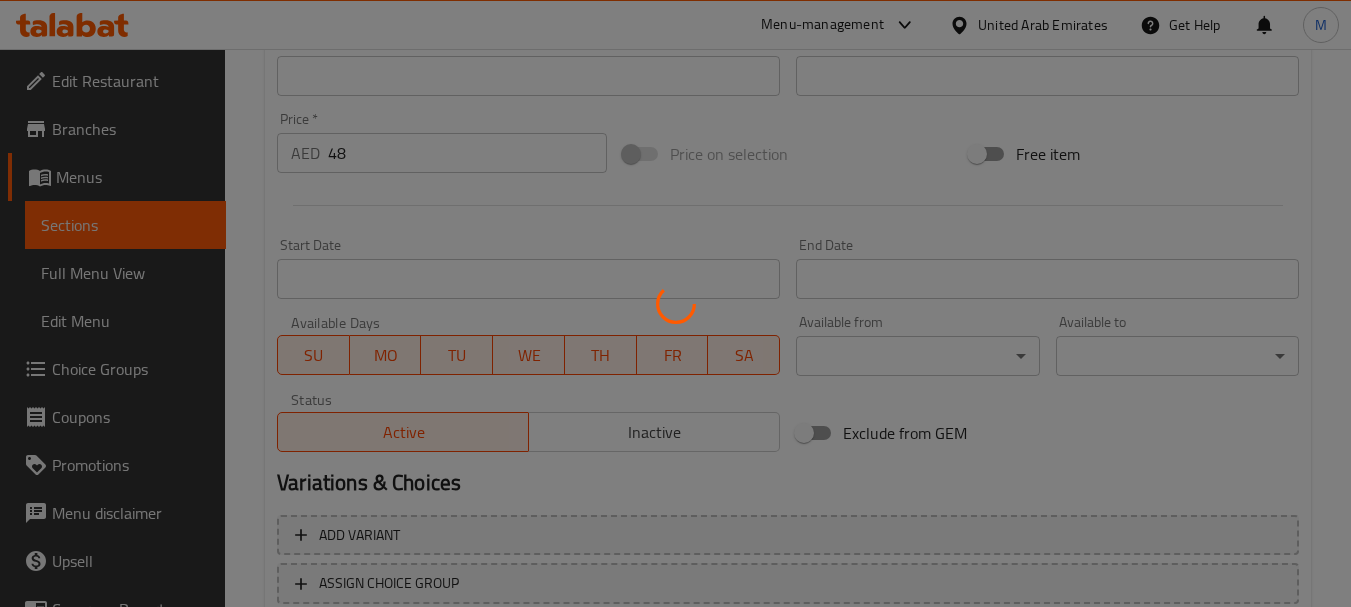 scroll, scrollTop: 506, scrollLeft: 0, axis: vertical 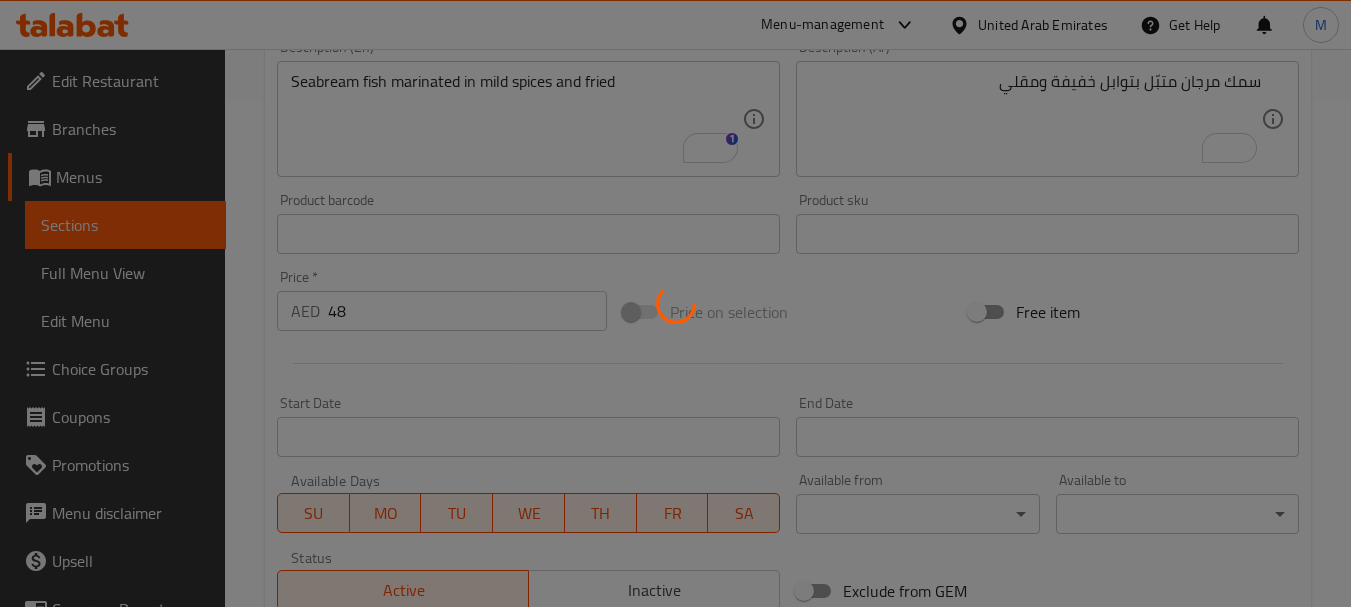 type 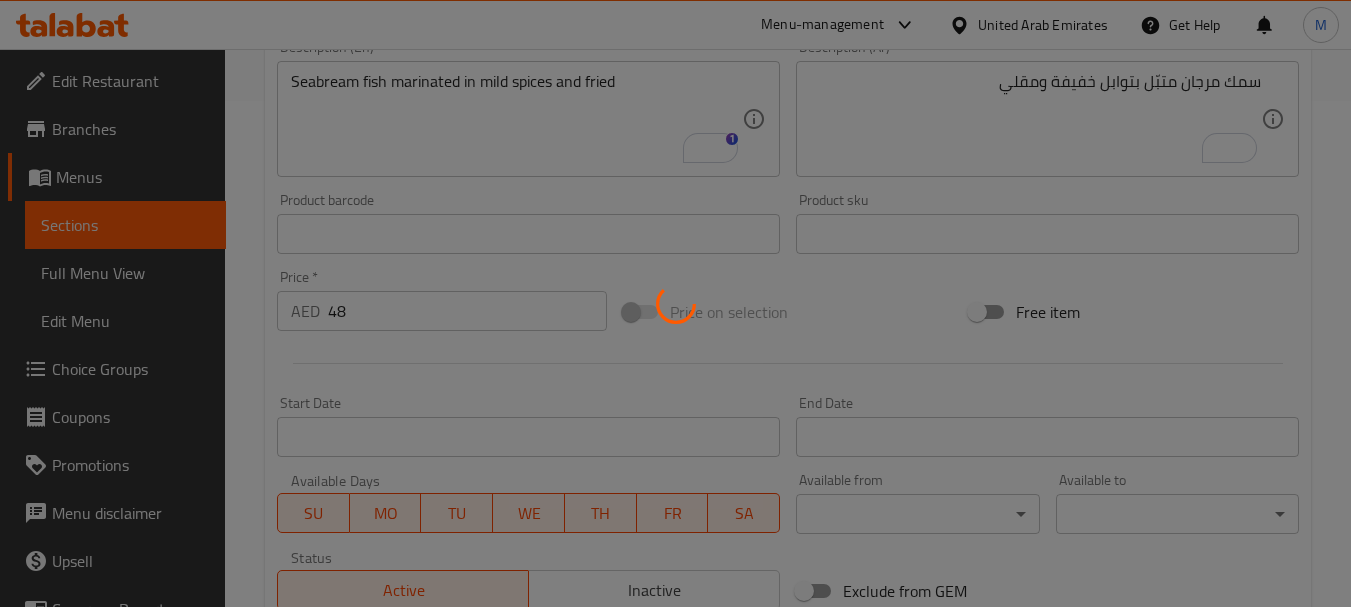 type 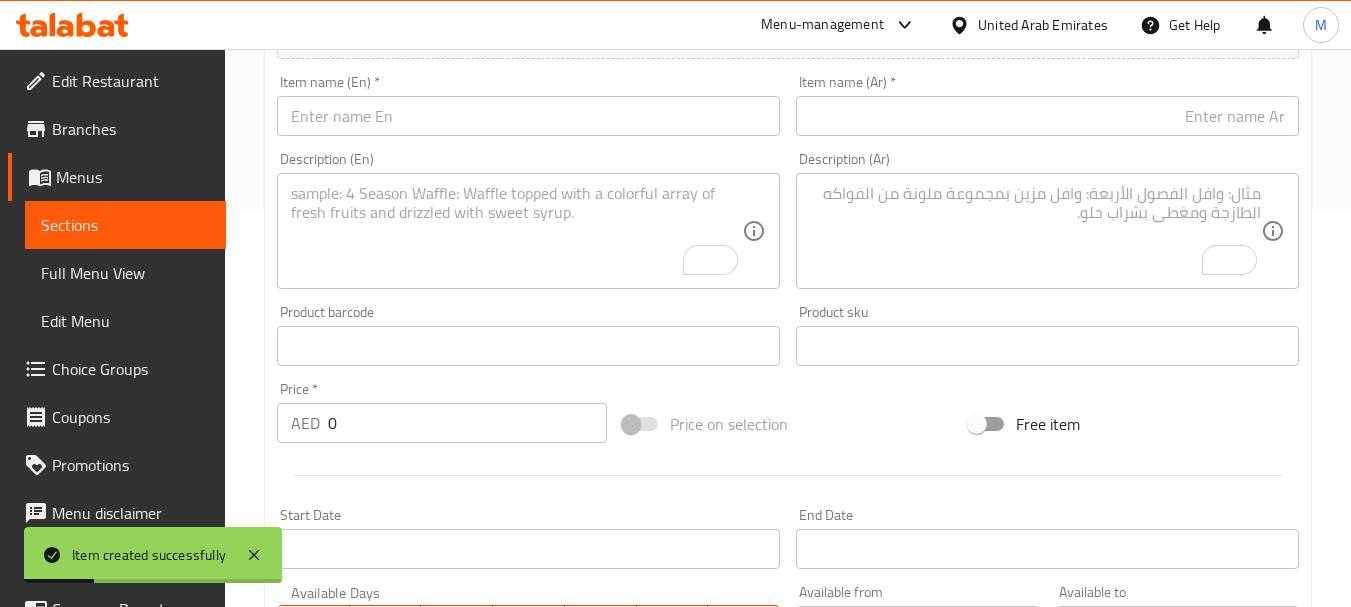 scroll, scrollTop: 306, scrollLeft: 0, axis: vertical 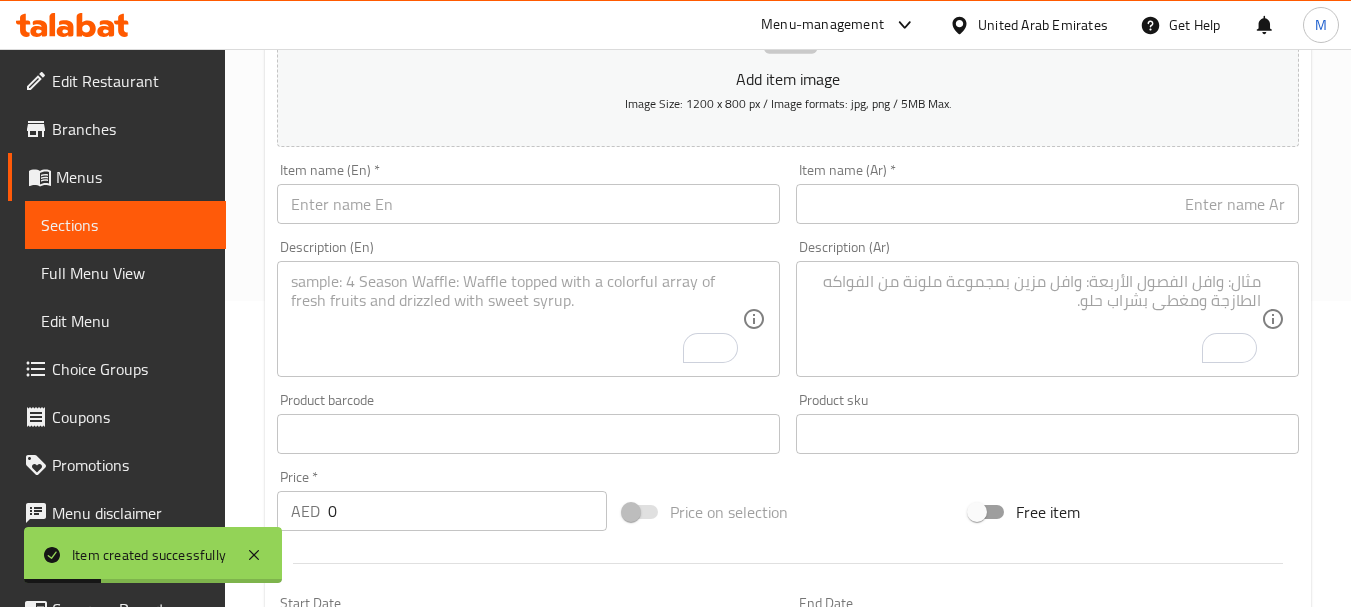 drag, startPoint x: 331, startPoint y: 192, endPoint x: 327, endPoint y: 206, distance: 14.56022 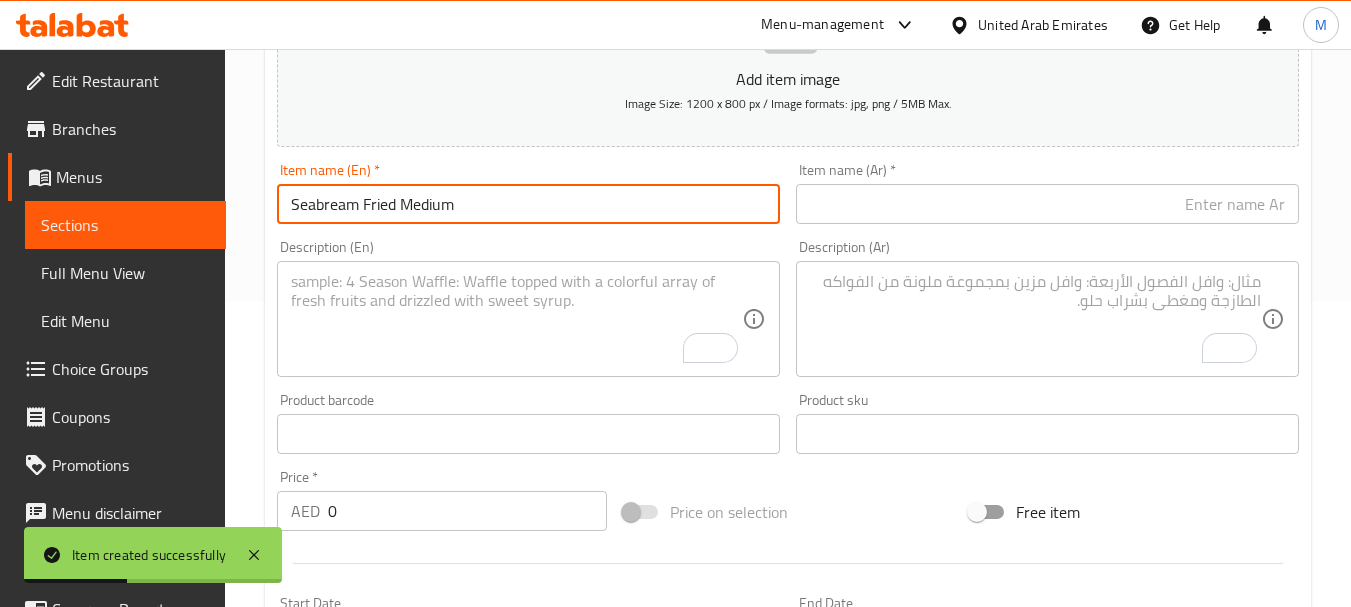 click on "Seabream Fried Medium" at bounding box center (528, 204) 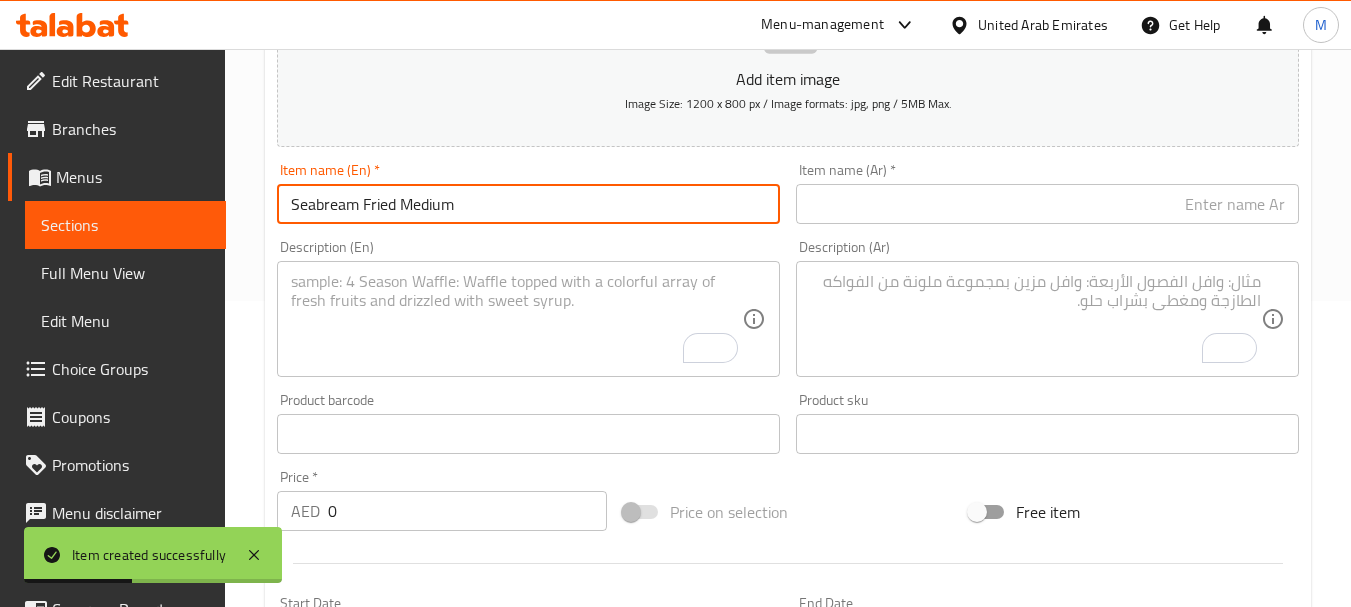 click on "Seabream Fried Medium" at bounding box center [528, 204] 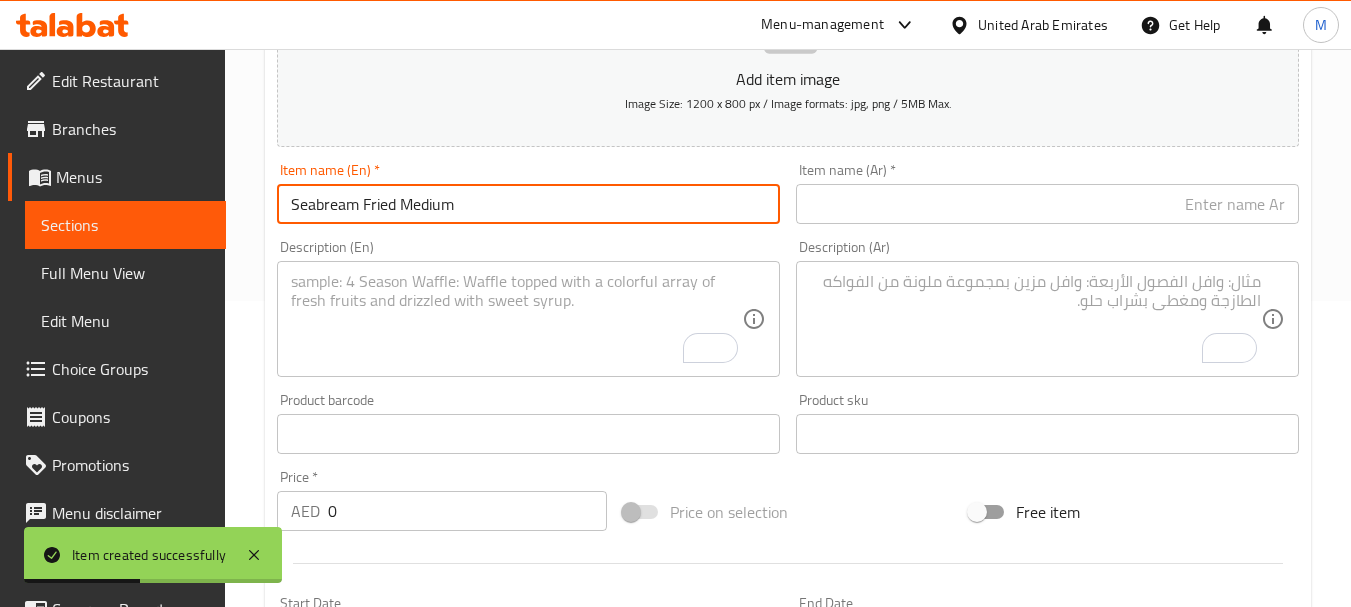 click on "Seabream Fried Medium" at bounding box center (528, 204) 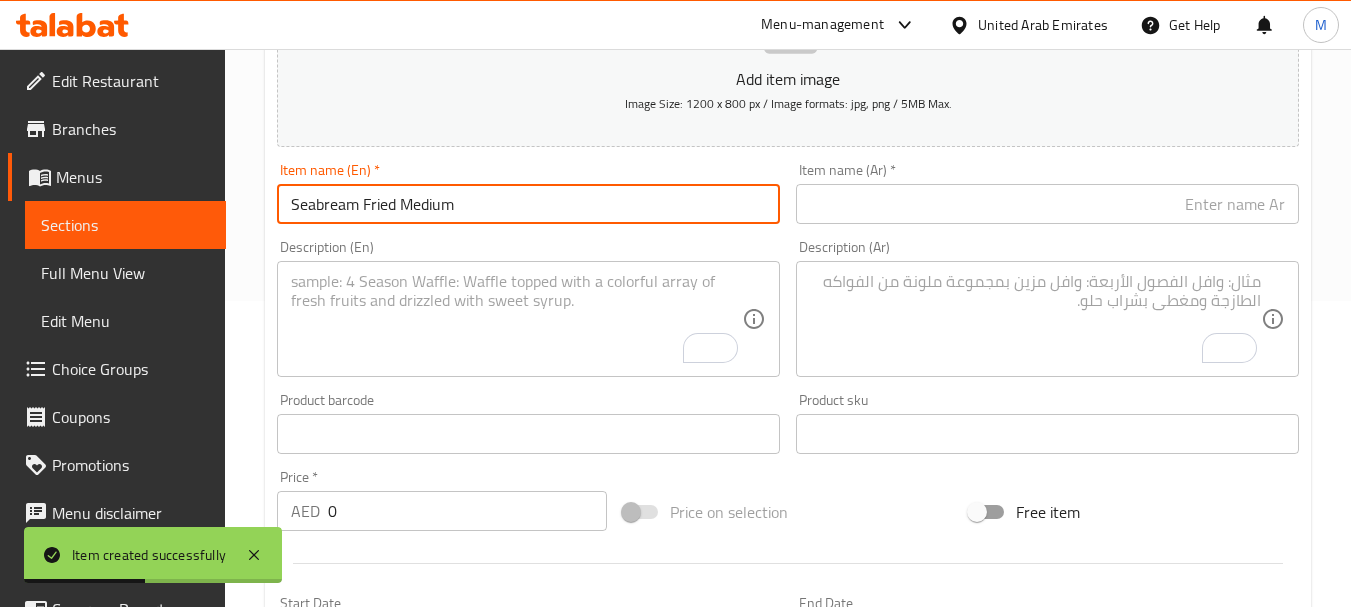 click on "Seabream Fried Medium" at bounding box center [528, 204] 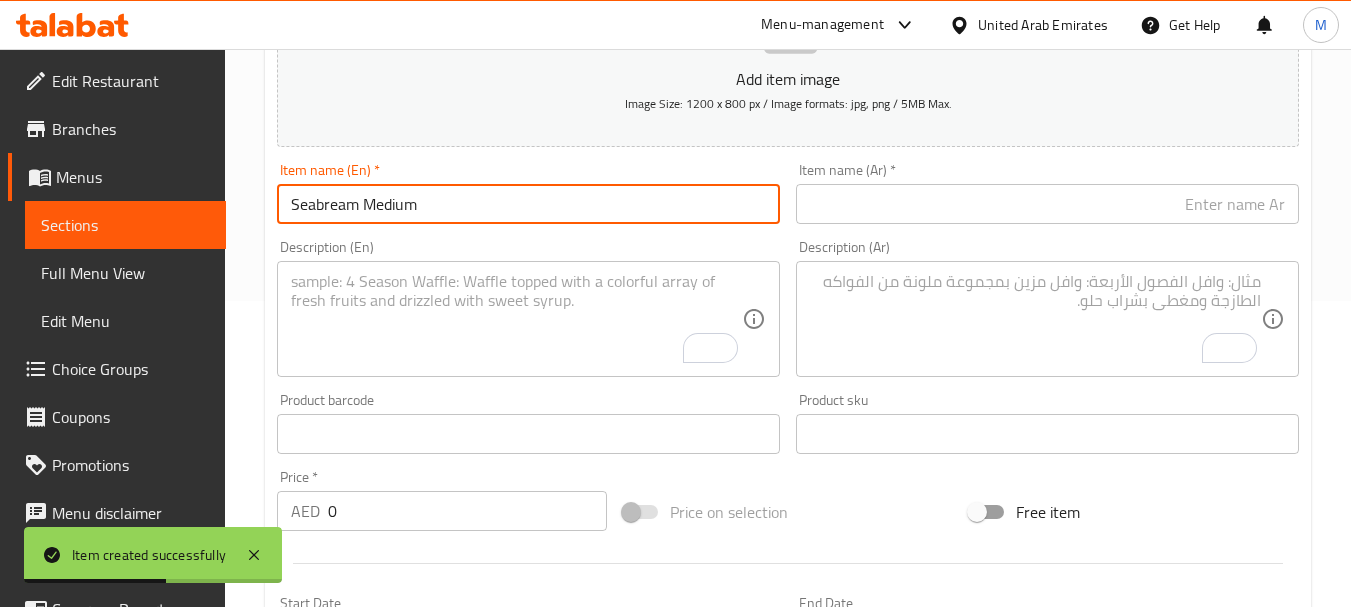 click on "Seabream Medium" at bounding box center [528, 204] 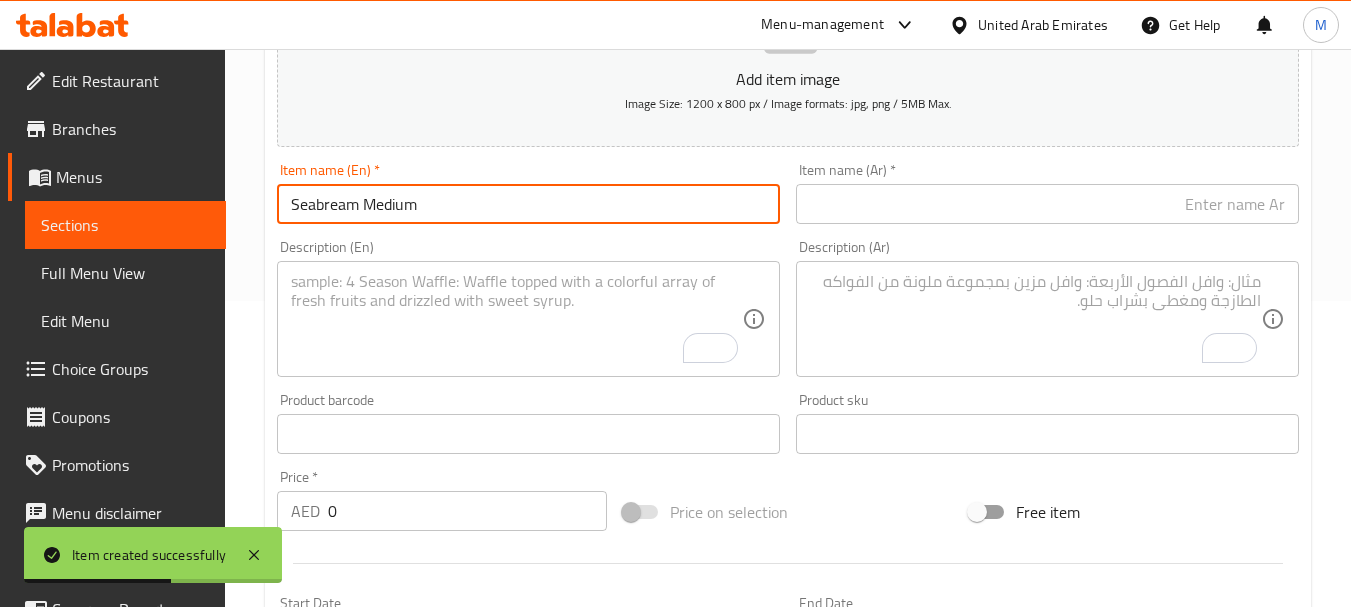 paste on "Fried" 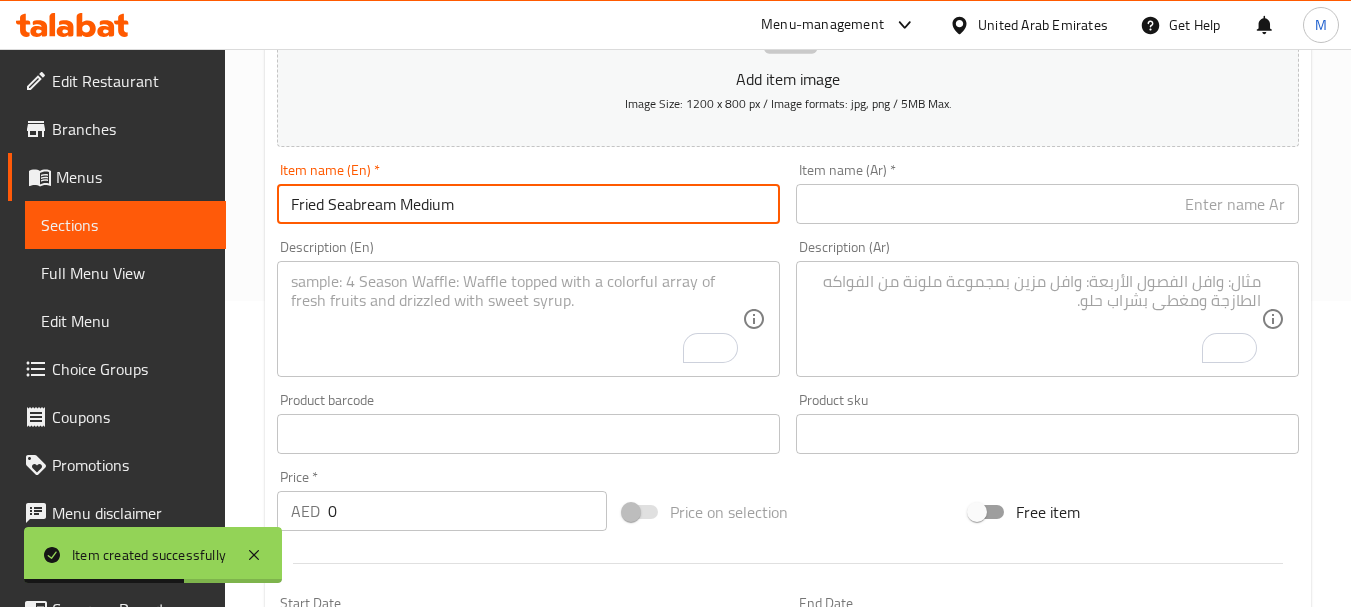 click on "Fried Seabream Medium" at bounding box center [528, 204] 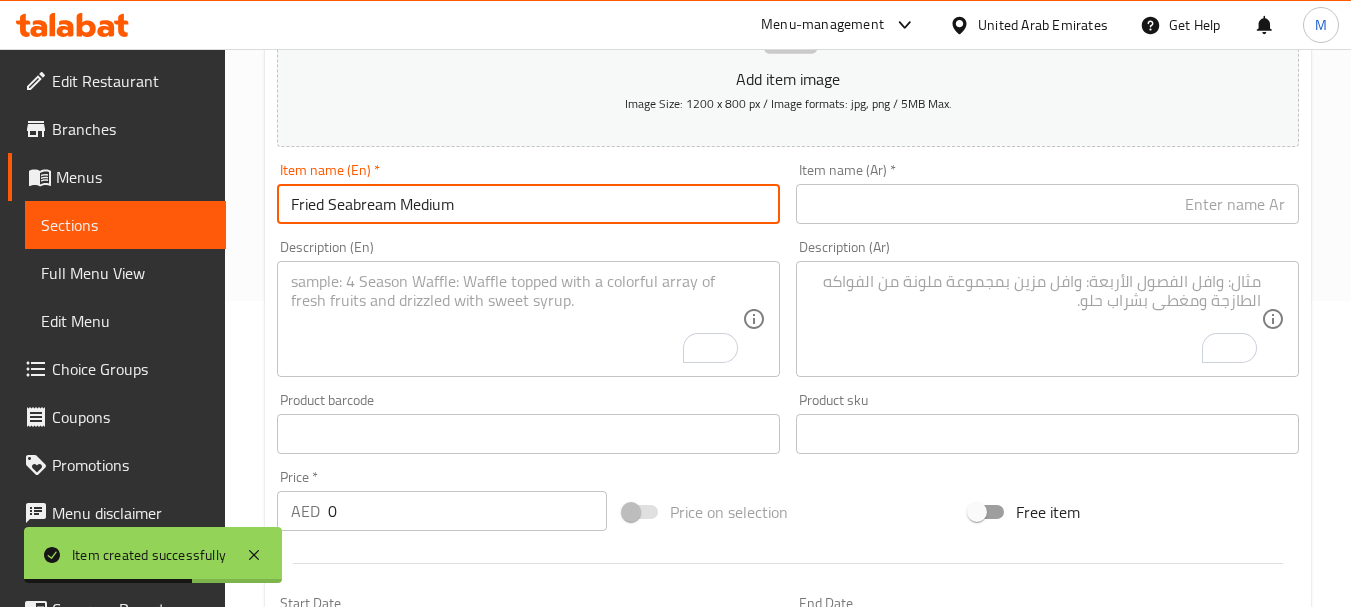 click on "Fried Seabream Medium" at bounding box center (528, 204) 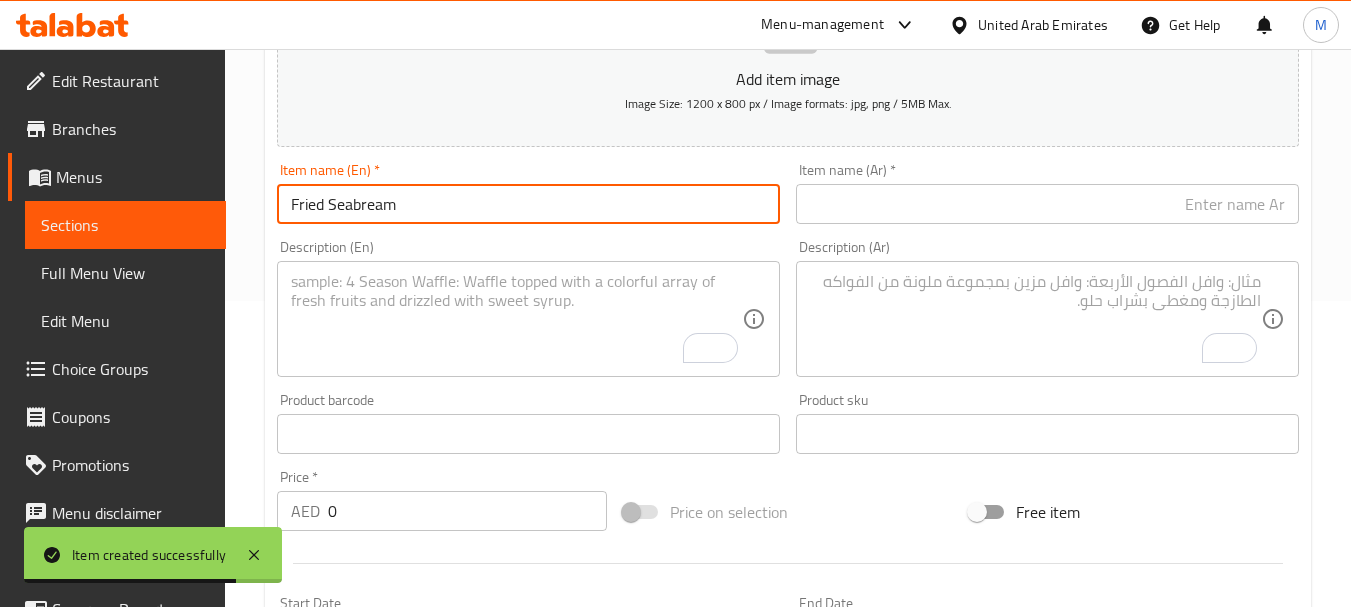 paste on "Medium" 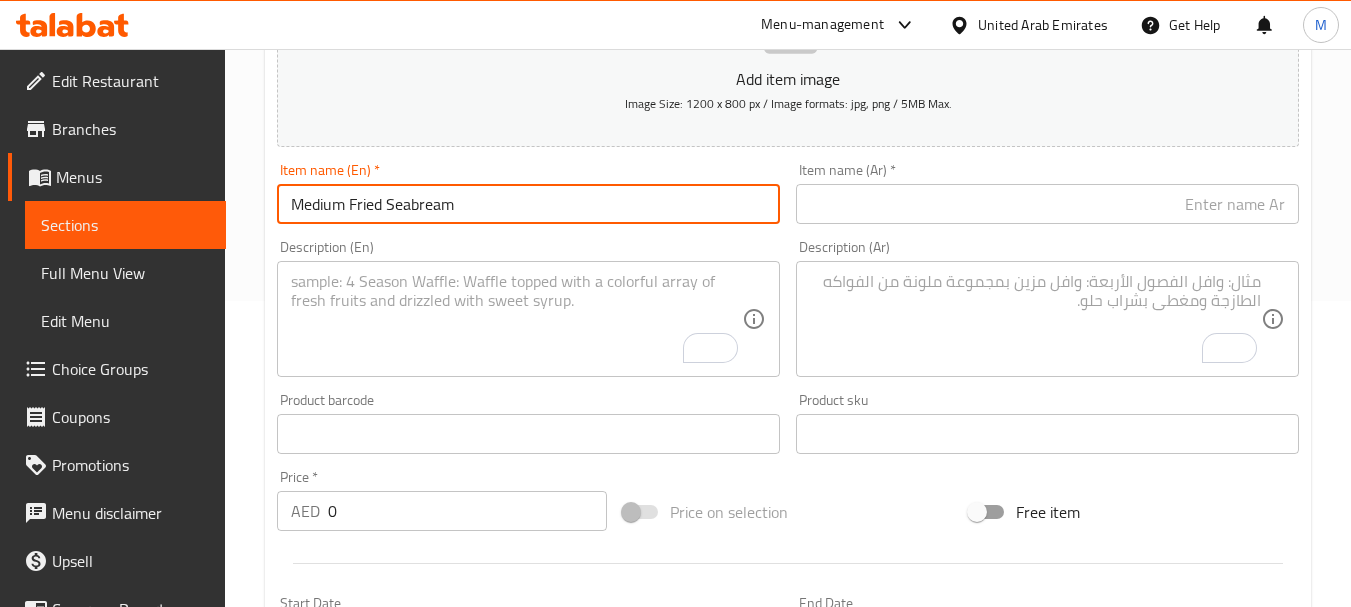 type on "Medium Fried Seabream" 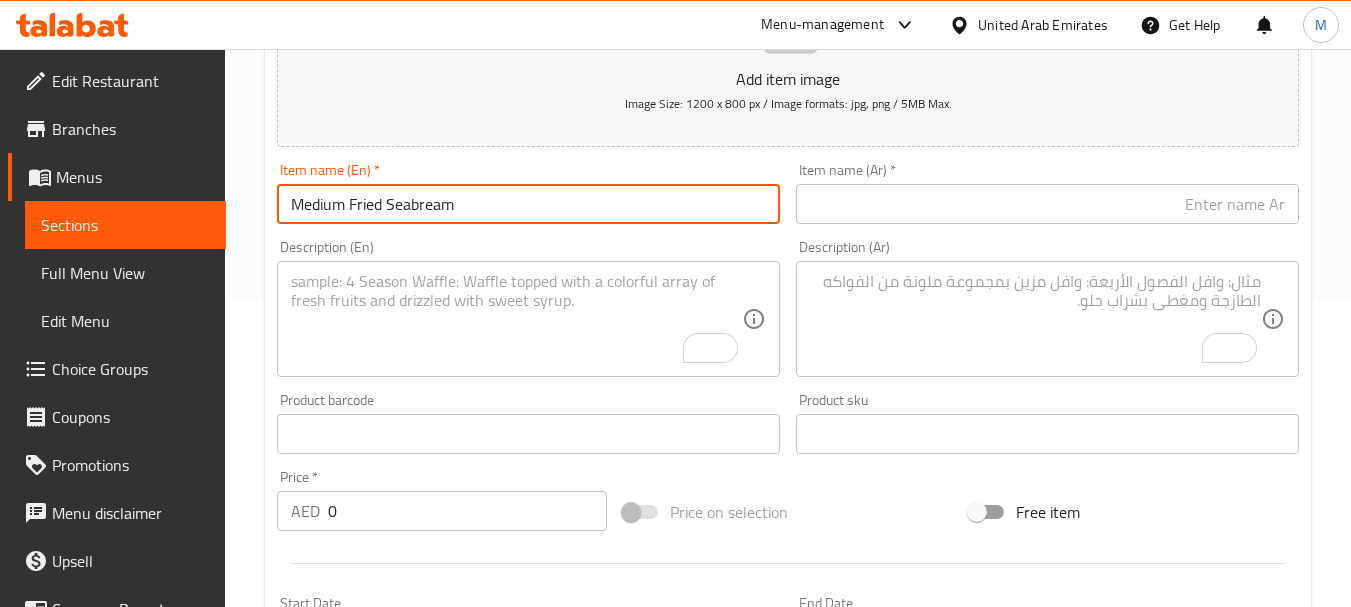 click at bounding box center (1047, 204) 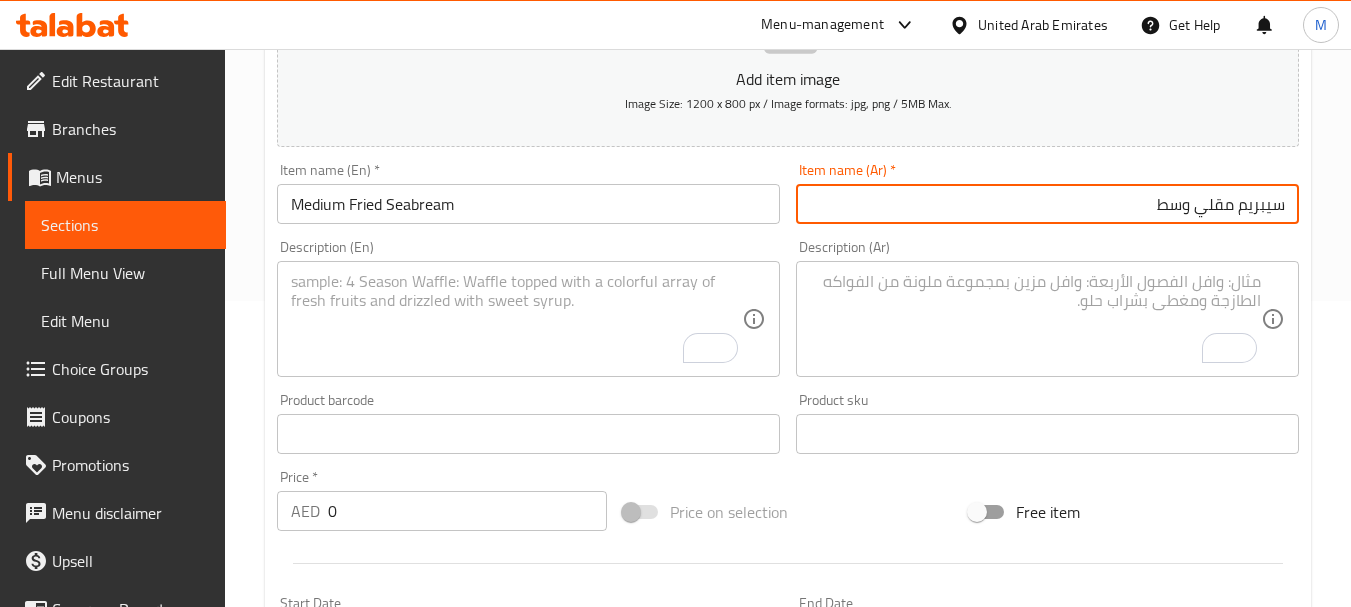 click on "سيبريم مقلي وسط" at bounding box center (1047, 204) 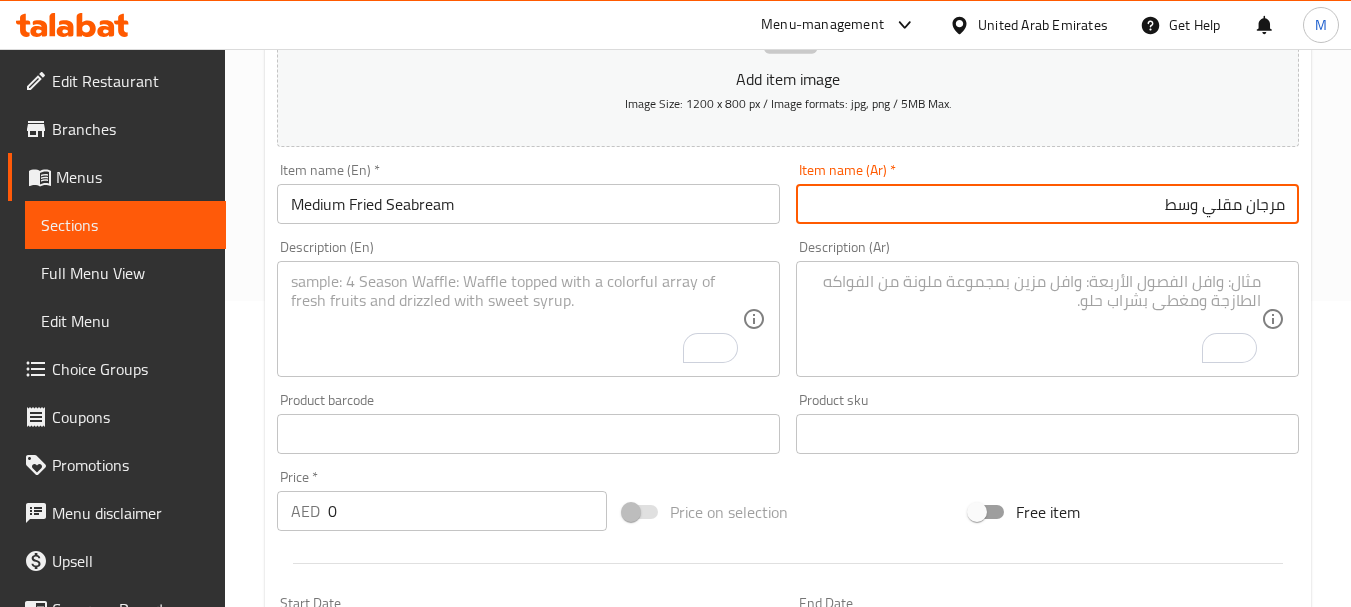 type on "مرجان مقلي وسط" 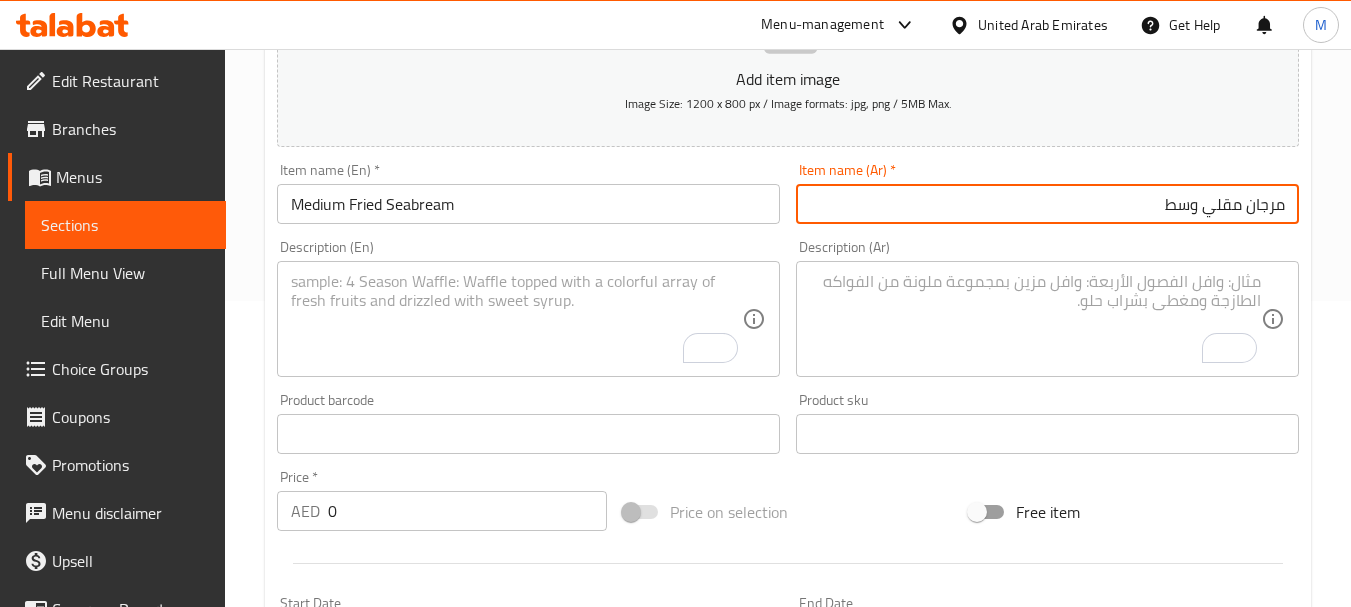 click at bounding box center [516, 319] 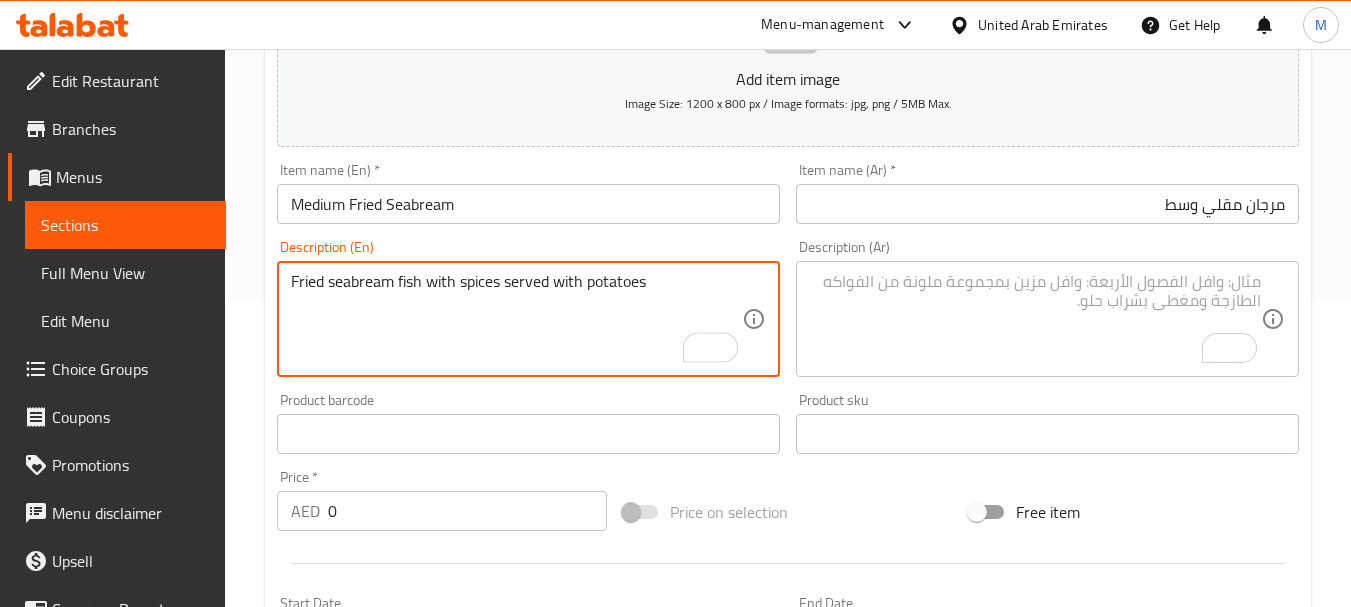 type on "Fried seabream fish with spices served with potatoes" 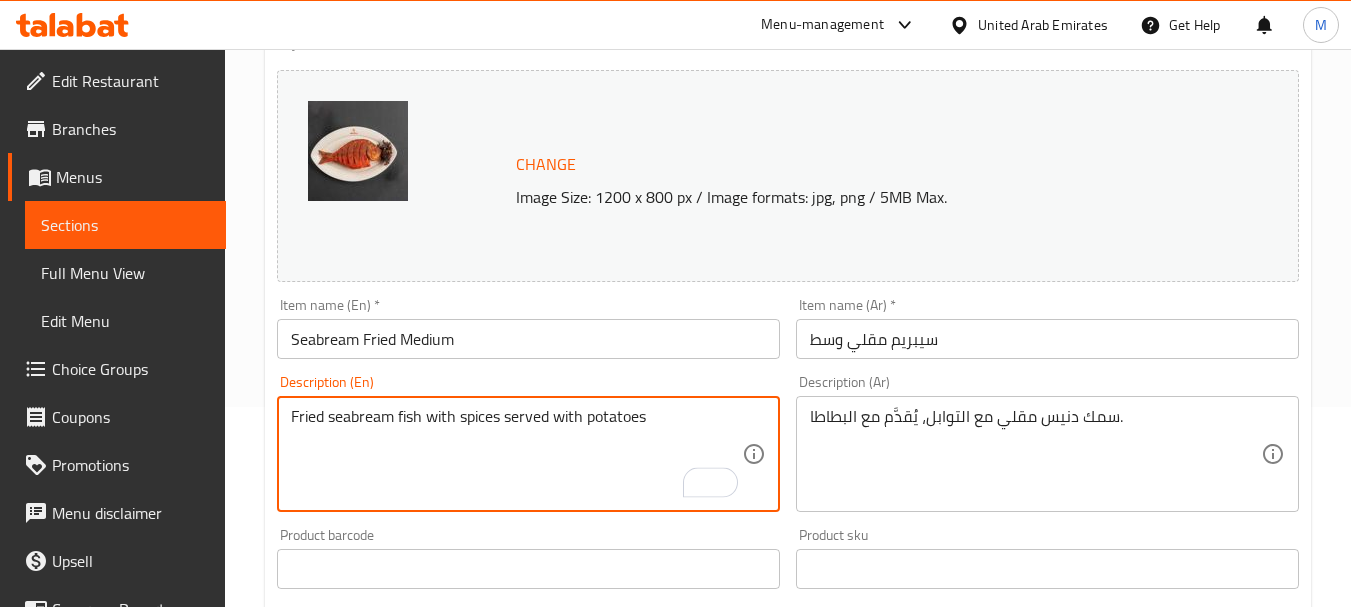 scroll, scrollTop: 200, scrollLeft: 0, axis: vertical 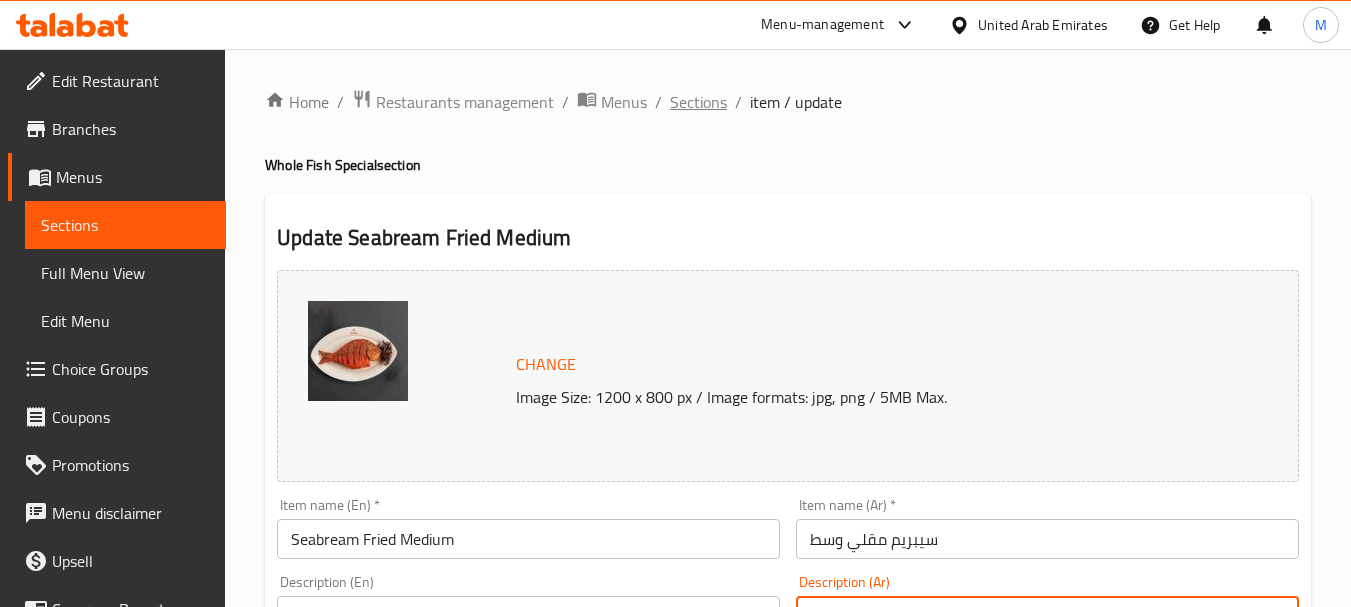 click on "Sections" at bounding box center [698, 102] 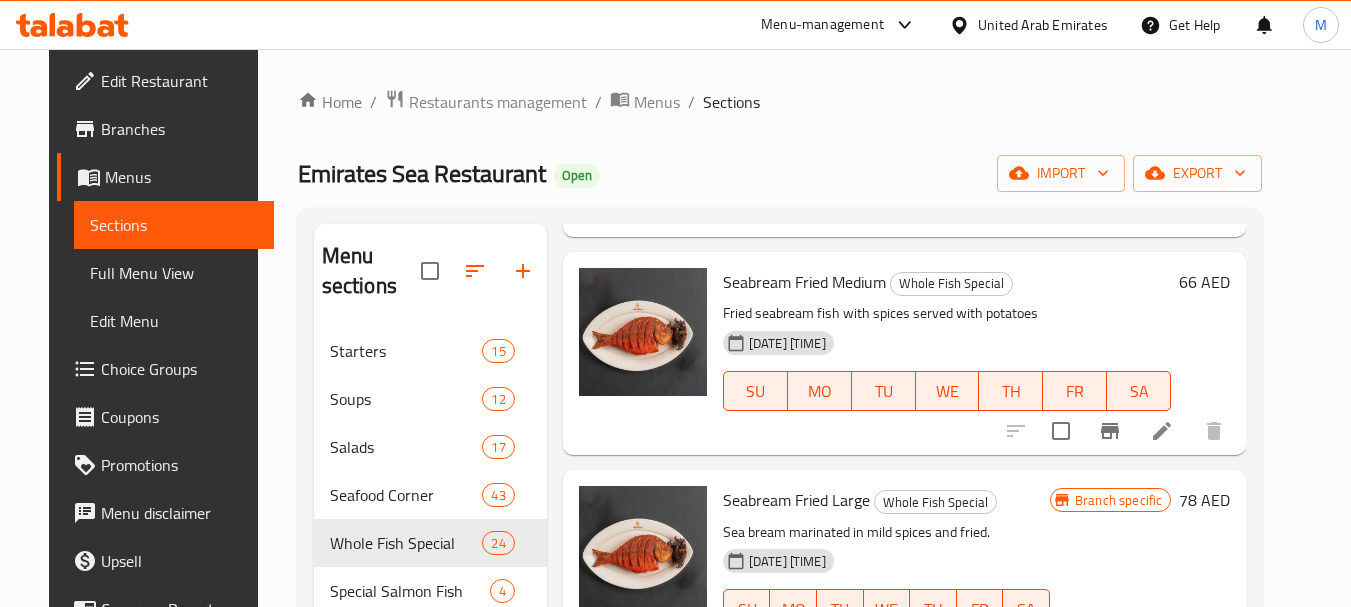 scroll, scrollTop: 2300, scrollLeft: 0, axis: vertical 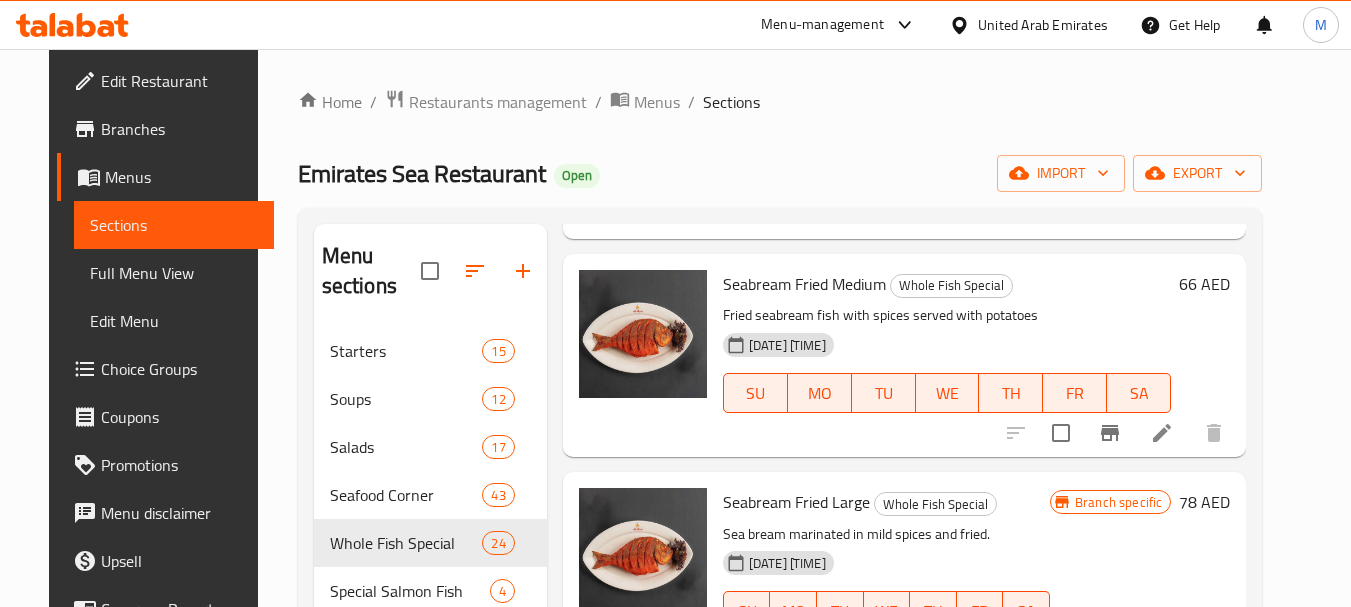 click on "Seabream Fried Large" at bounding box center (796, 502) 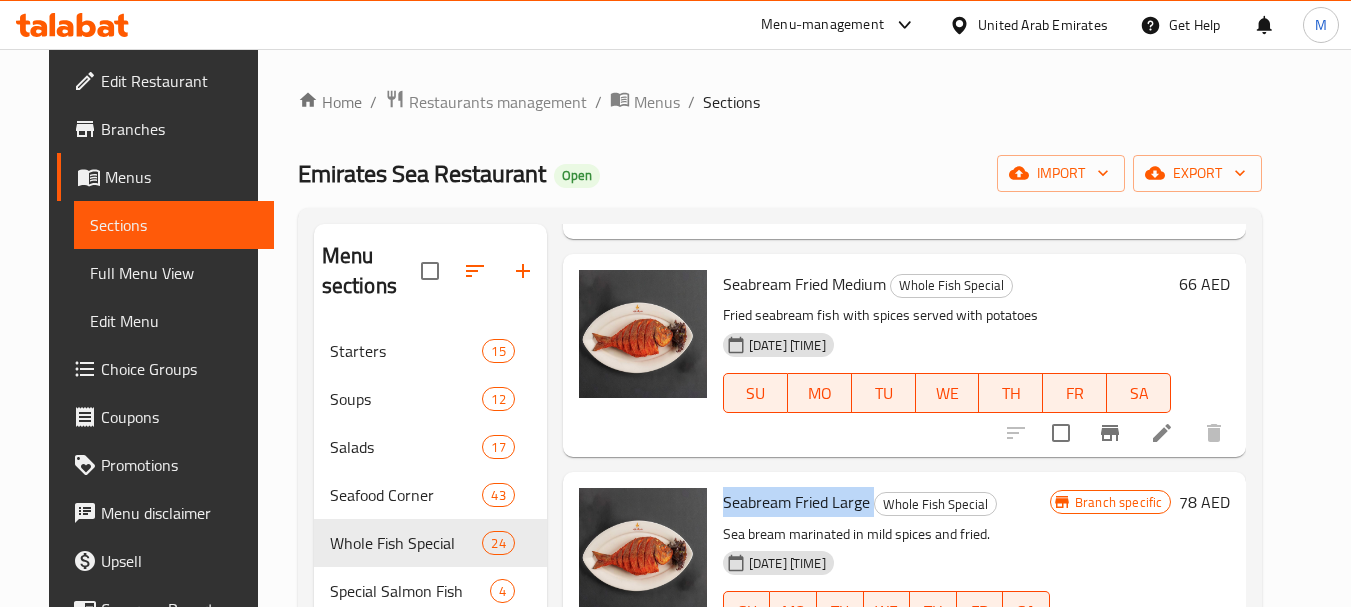 click on "Seabream Fried Large" at bounding box center [796, 502] 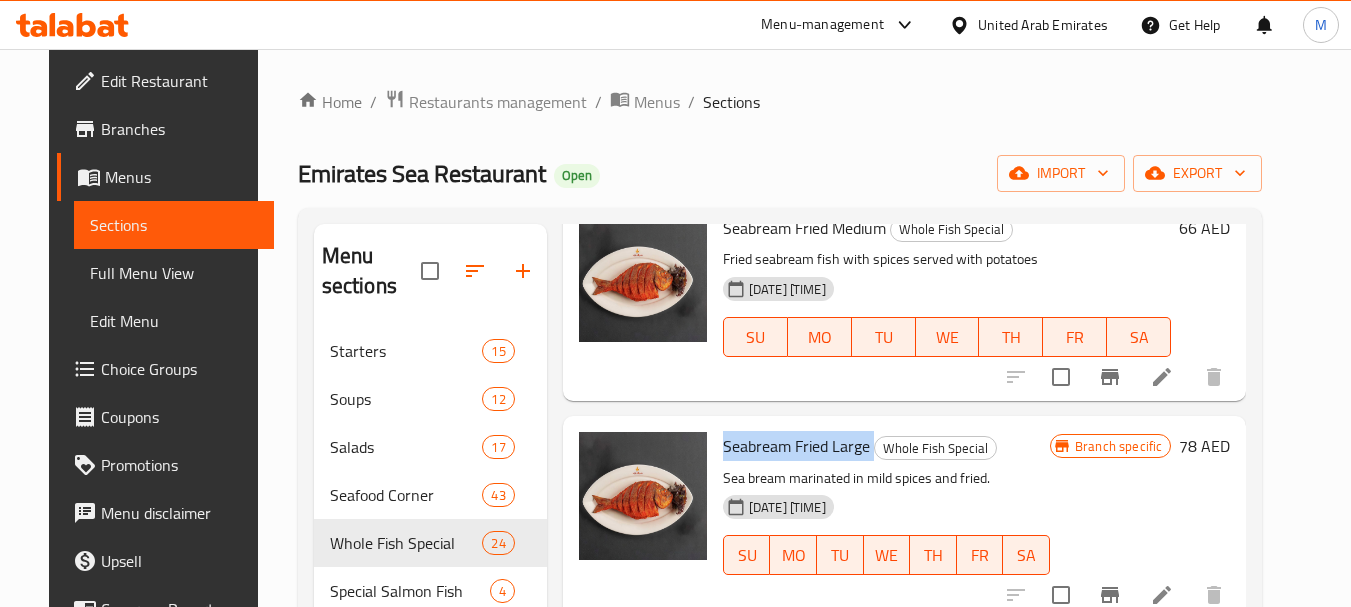 scroll, scrollTop: 2400, scrollLeft: 0, axis: vertical 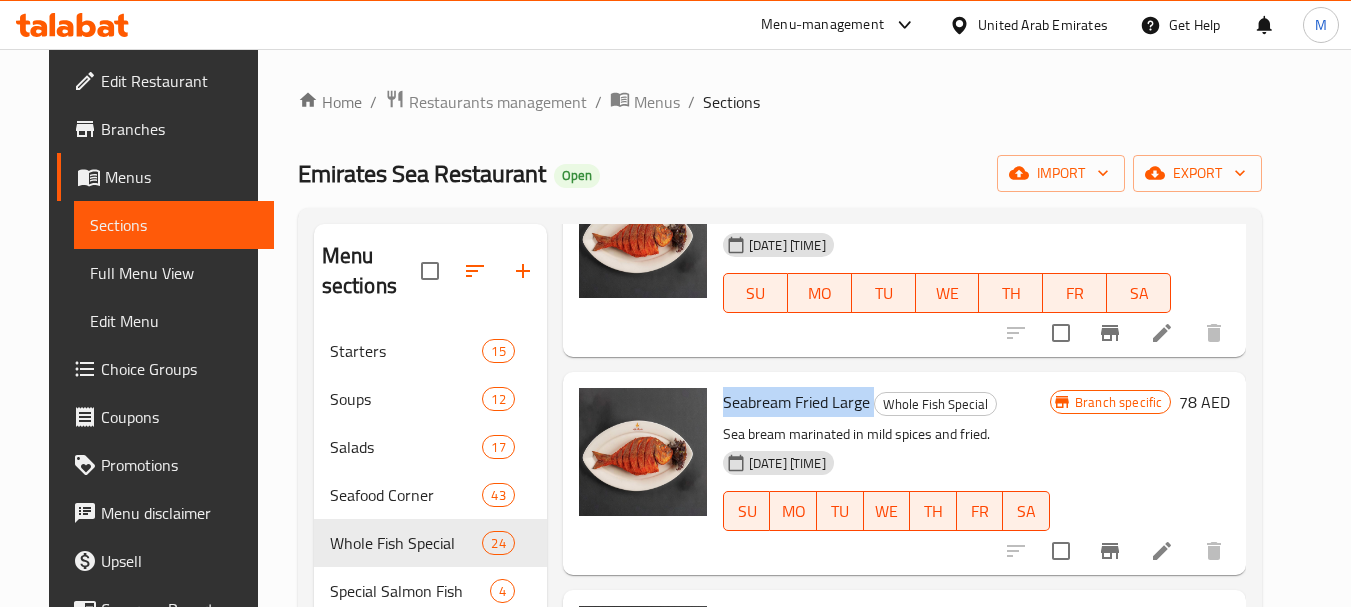 click at bounding box center [1162, 551] 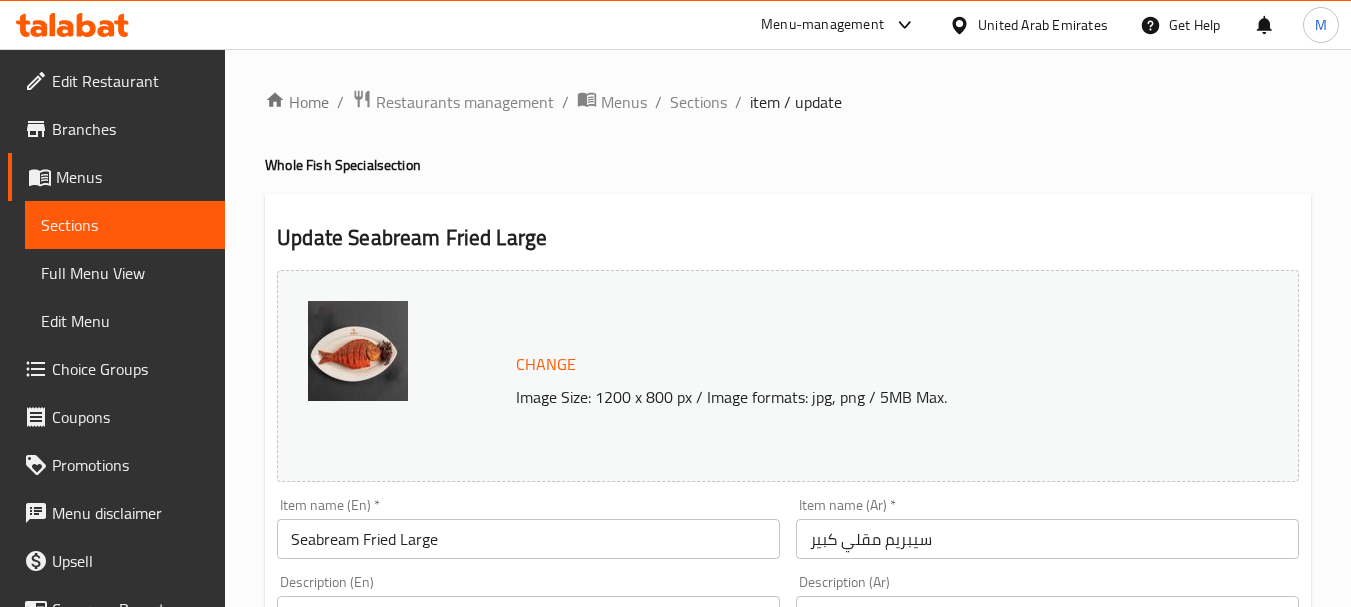 click on "سيبريم مقلي كبير" at bounding box center [1047, 539] 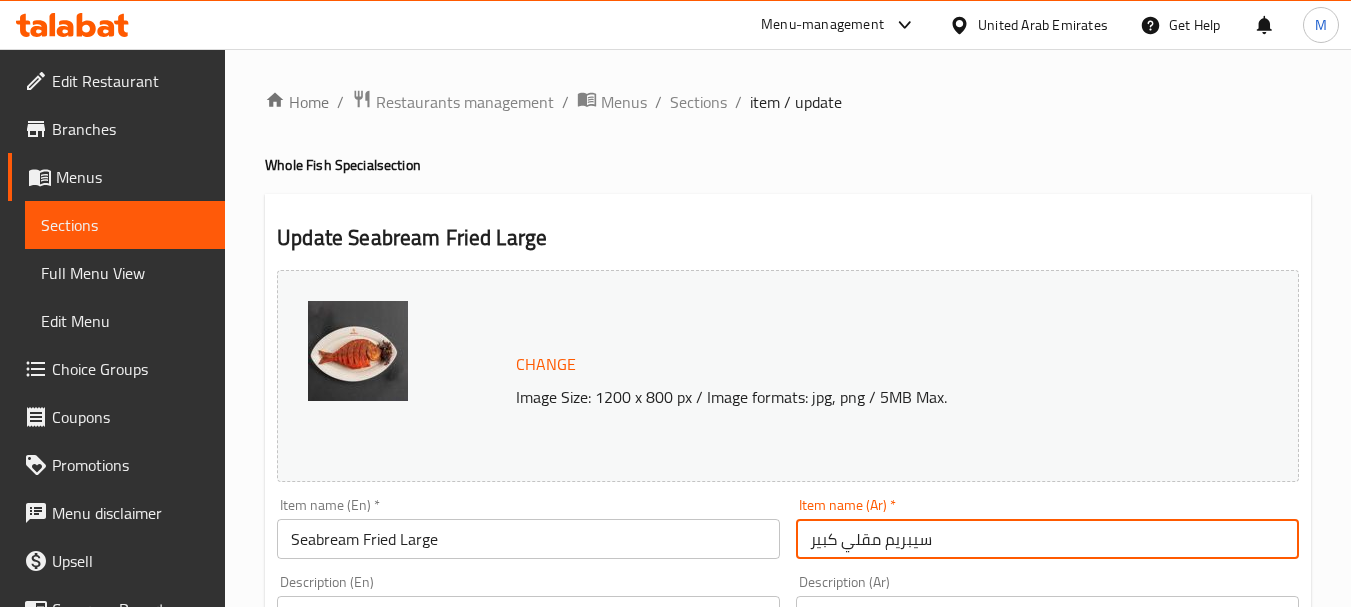 click on "سيبريم مقلي كبير" at bounding box center [1047, 539] 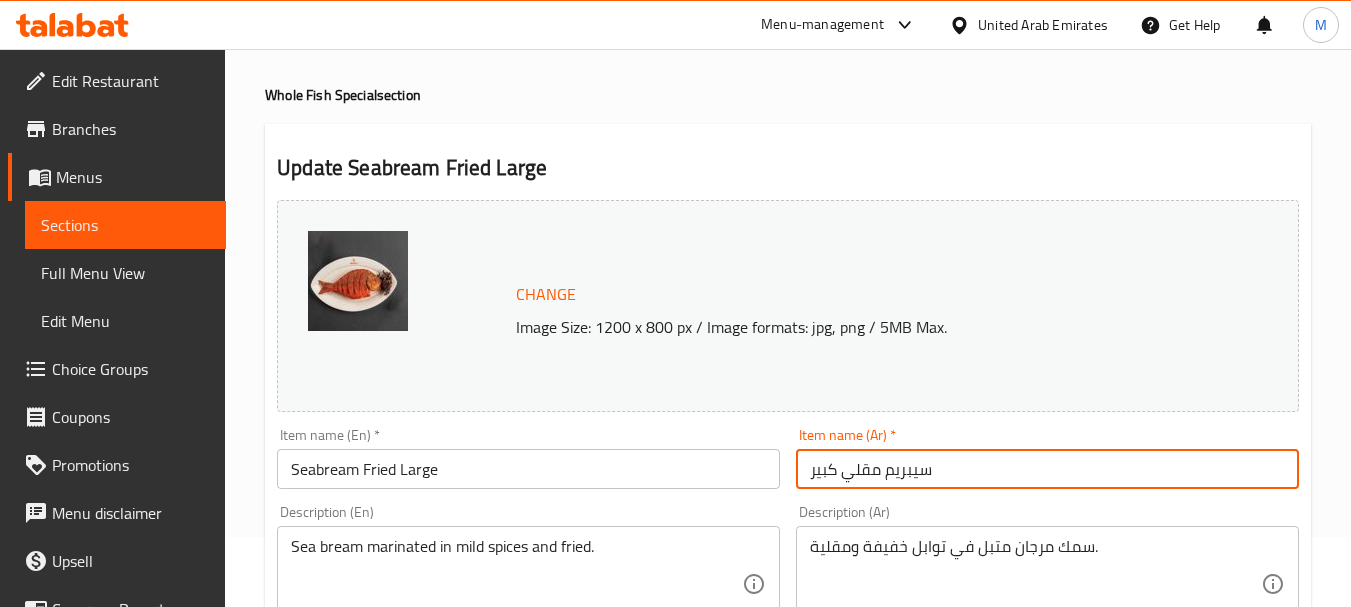 scroll, scrollTop: 100, scrollLeft: 0, axis: vertical 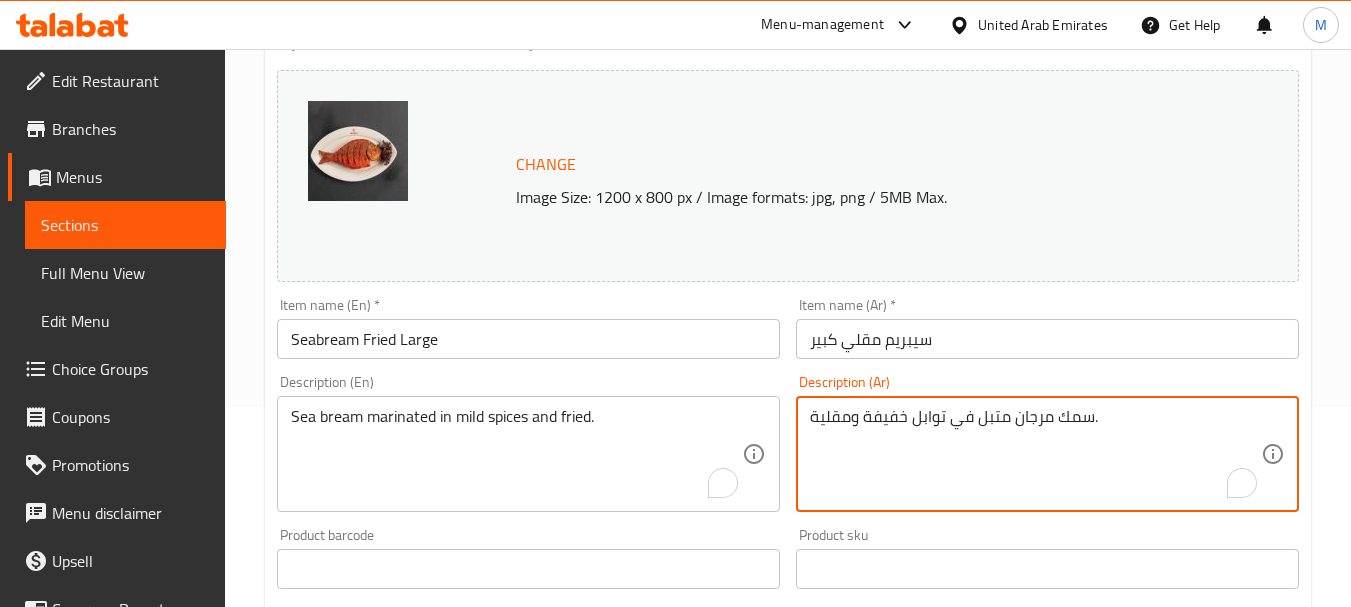 click on "سمك مرجان متبل في توابل خفيفة ومقلية." at bounding box center (1035, 454) 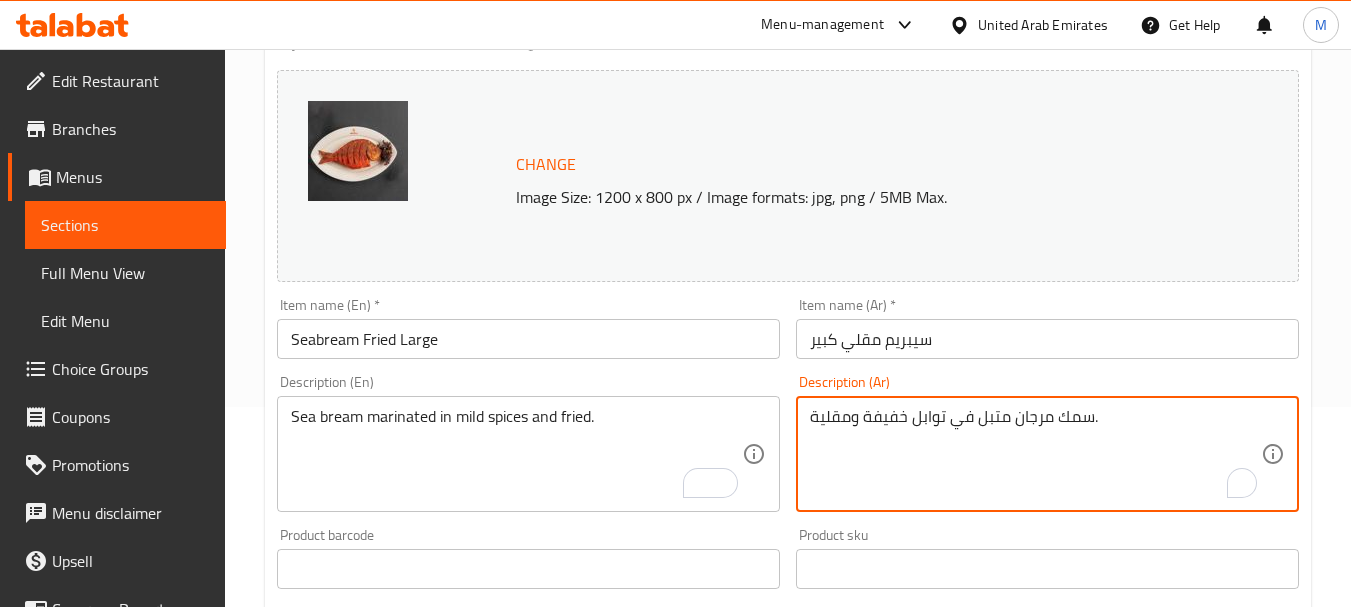 click on "سمك مرجان متبل في توابل خفيفة ومقلية." at bounding box center [1035, 454] 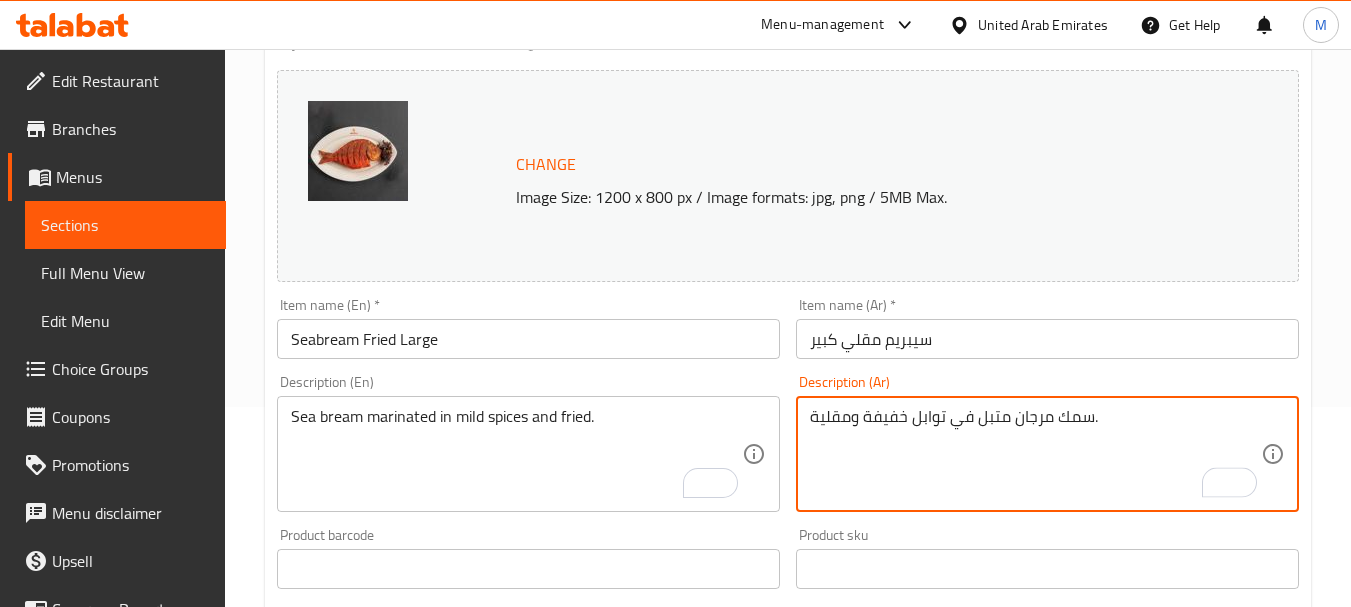 scroll, scrollTop: 300, scrollLeft: 0, axis: vertical 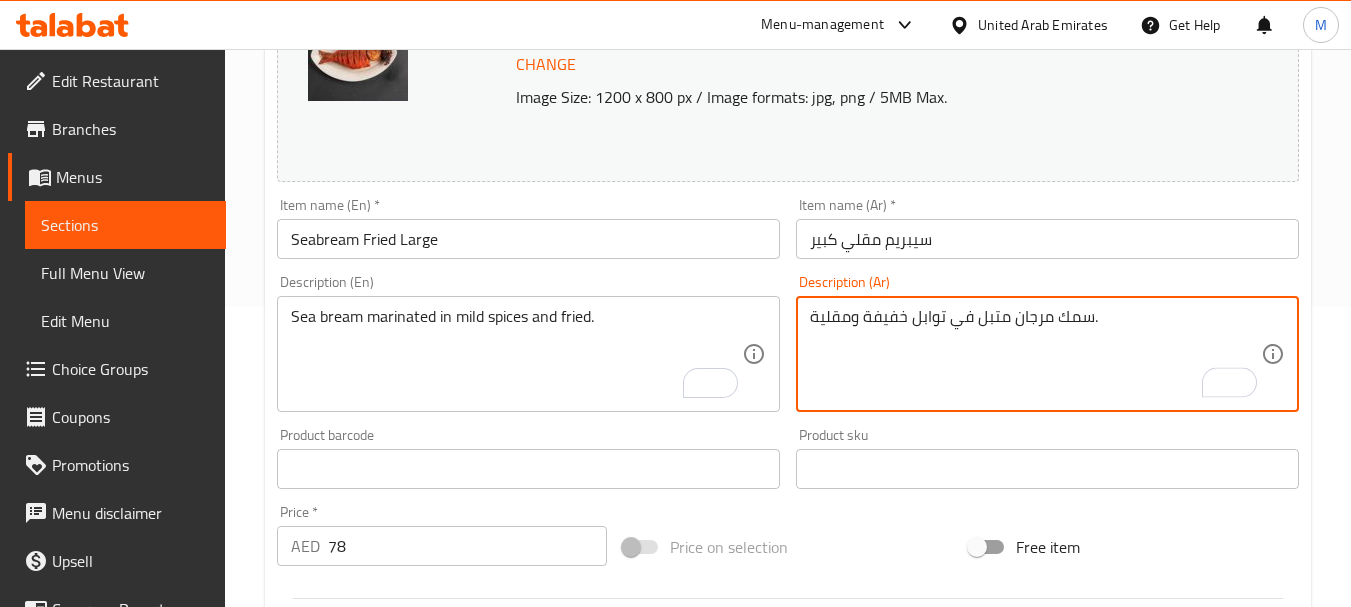 click on "78" at bounding box center (467, 546) 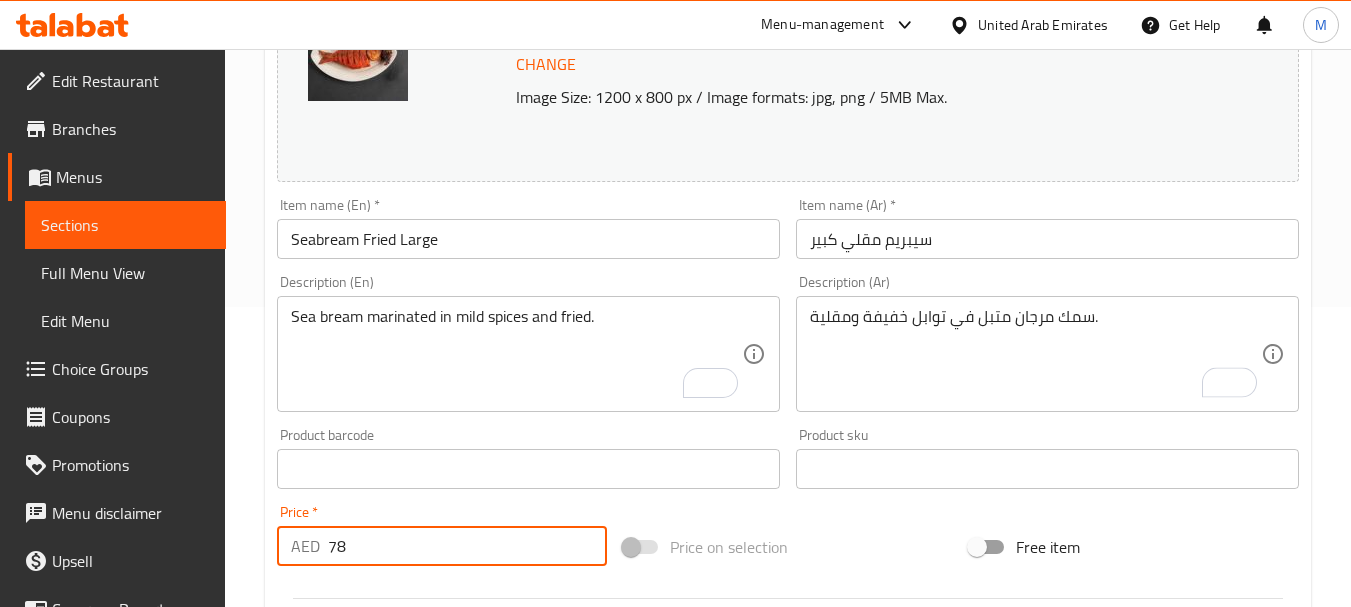 click on "78" at bounding box center [467, 546] 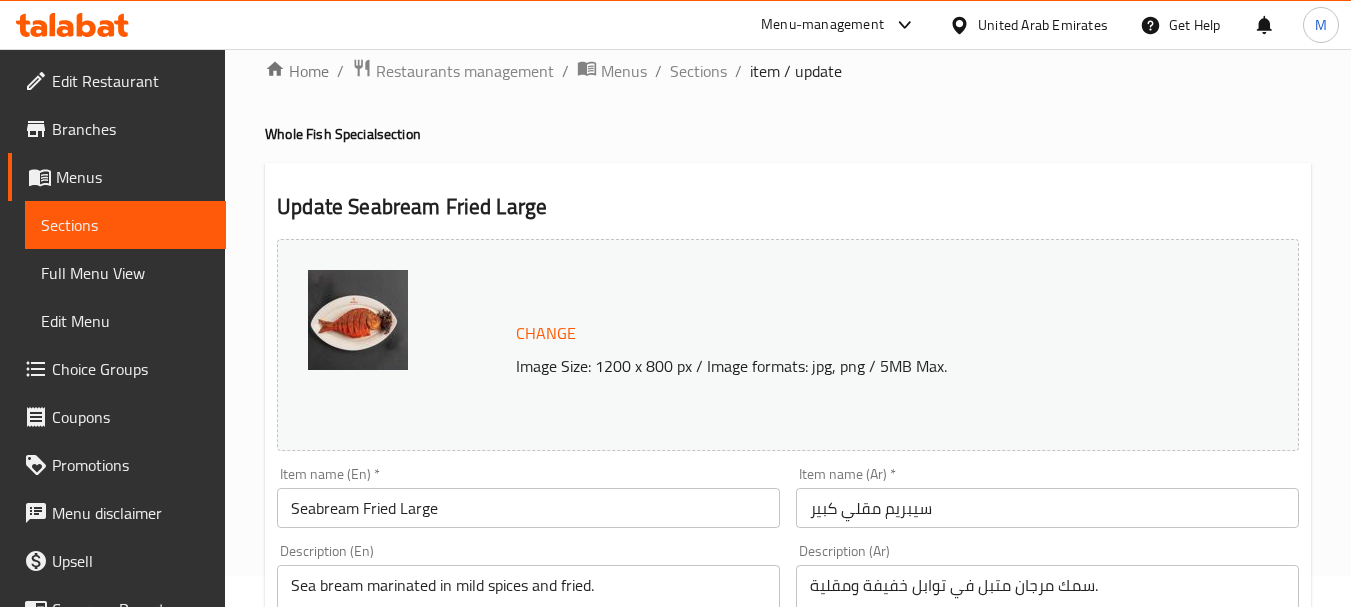 scroll, scrollTop: 0, scrollLeft: 0, axis: both 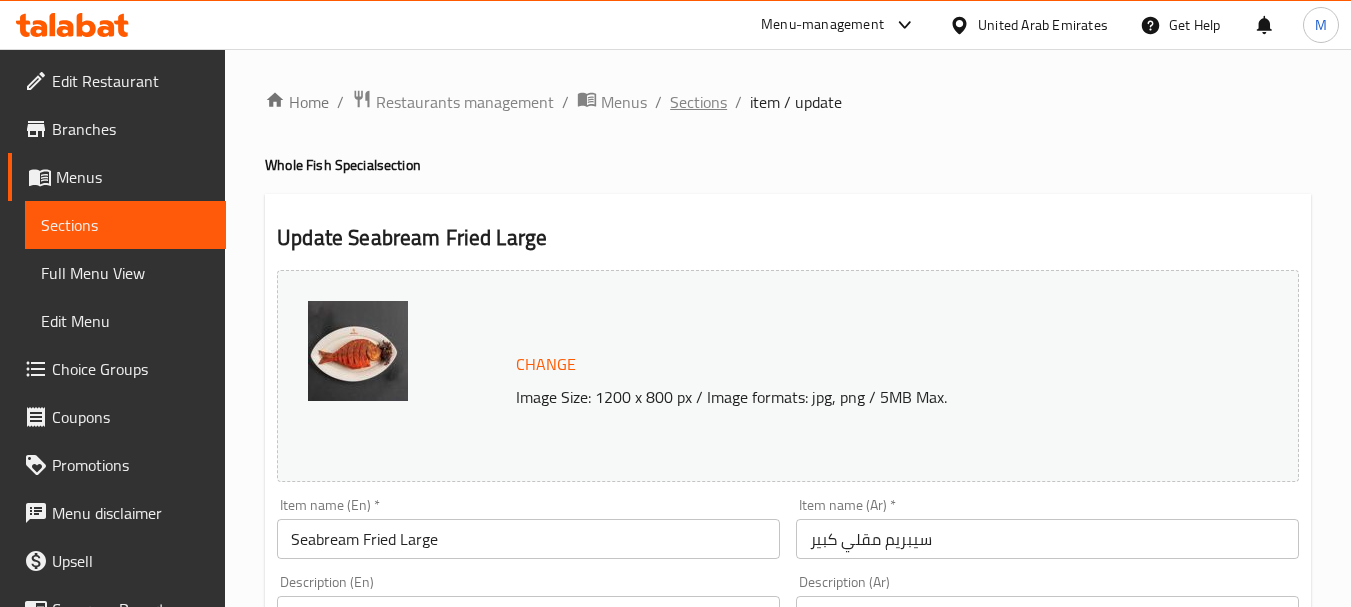 click on "Sections" at bounding box center (698, 102) 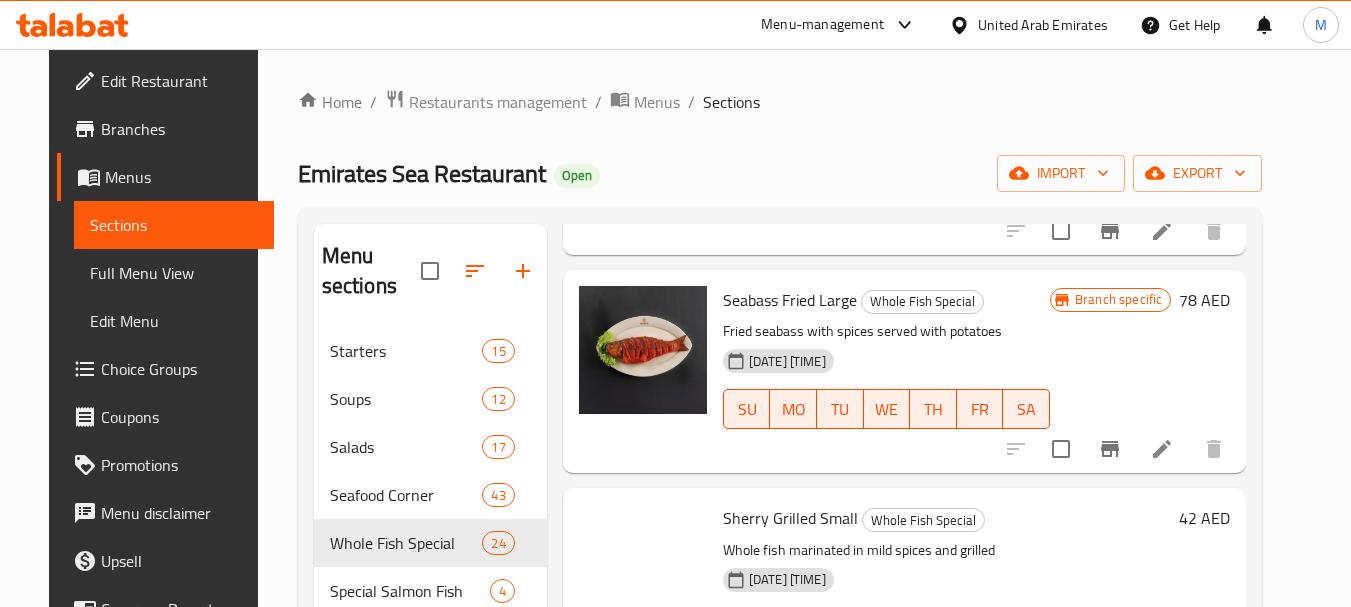scroll, scrollTop: 4085, scrollLeft: 0, axis: vertical 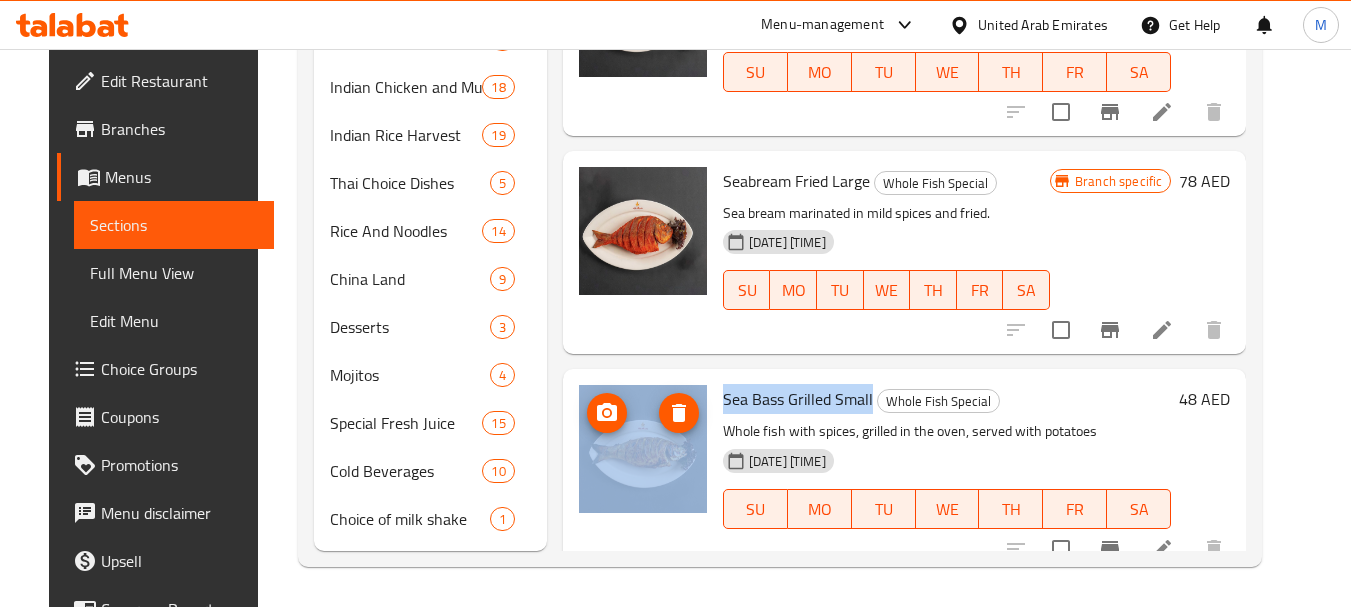 drag, startPoint x: 859, startPoint y: 347, endPoint x: 689, endPoint y: 349, distance: 170.01176 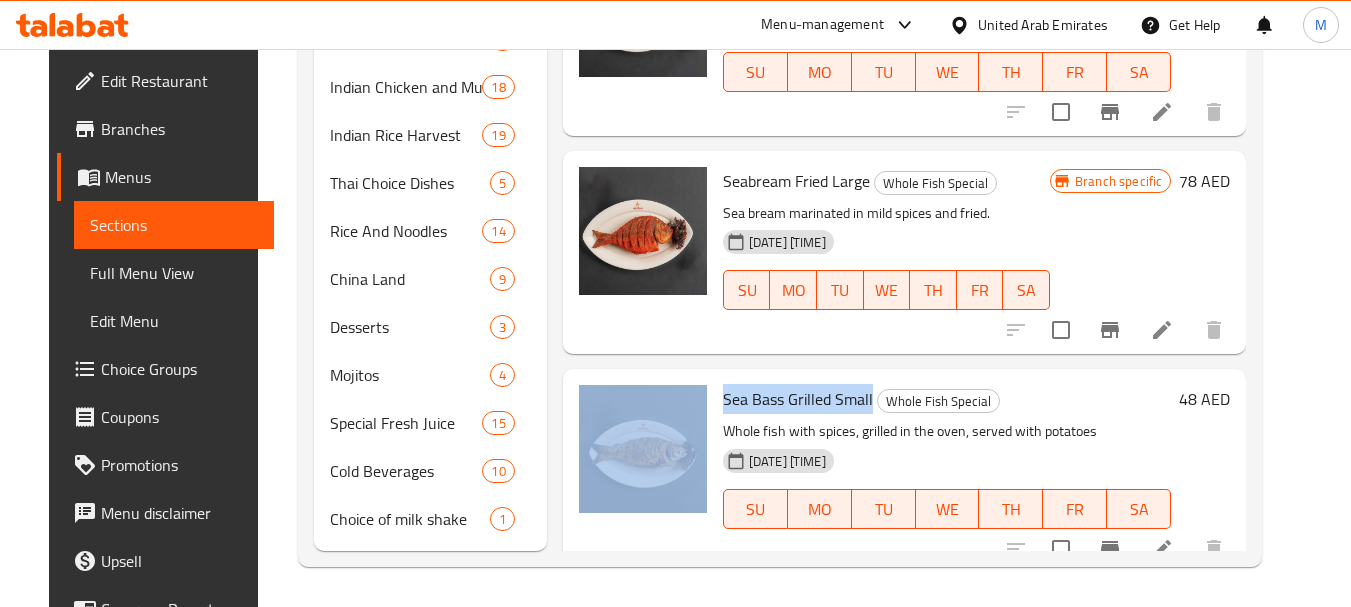 copy on "Sea Bass Grilled Small" 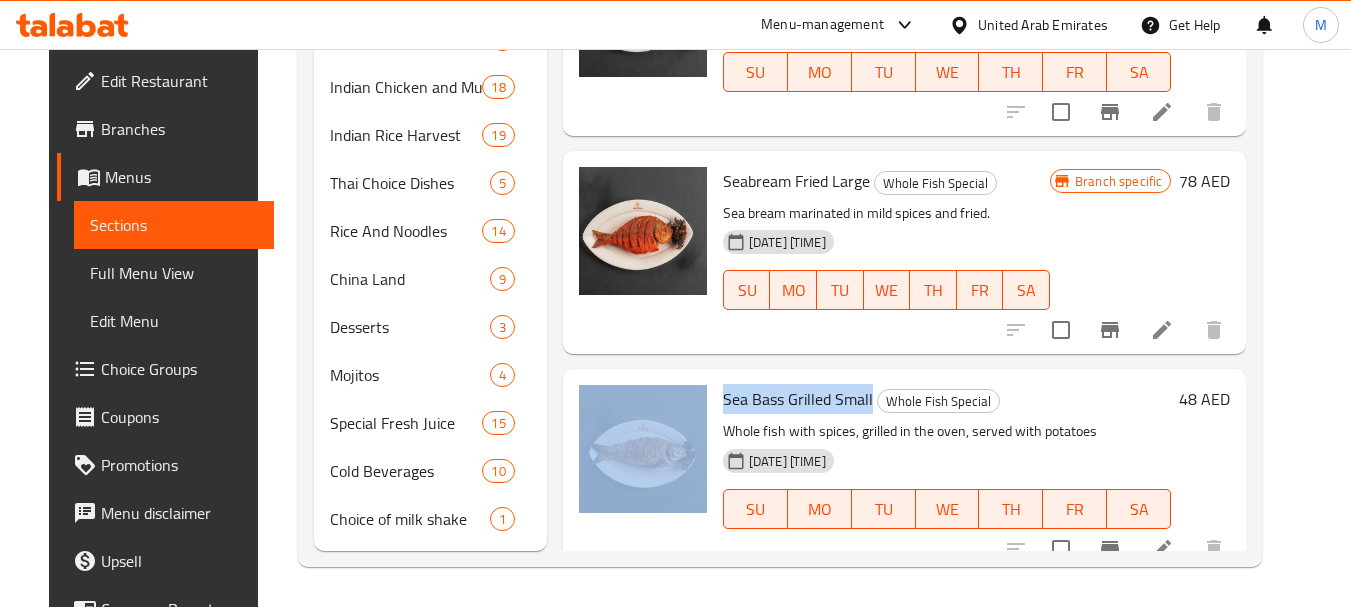 click 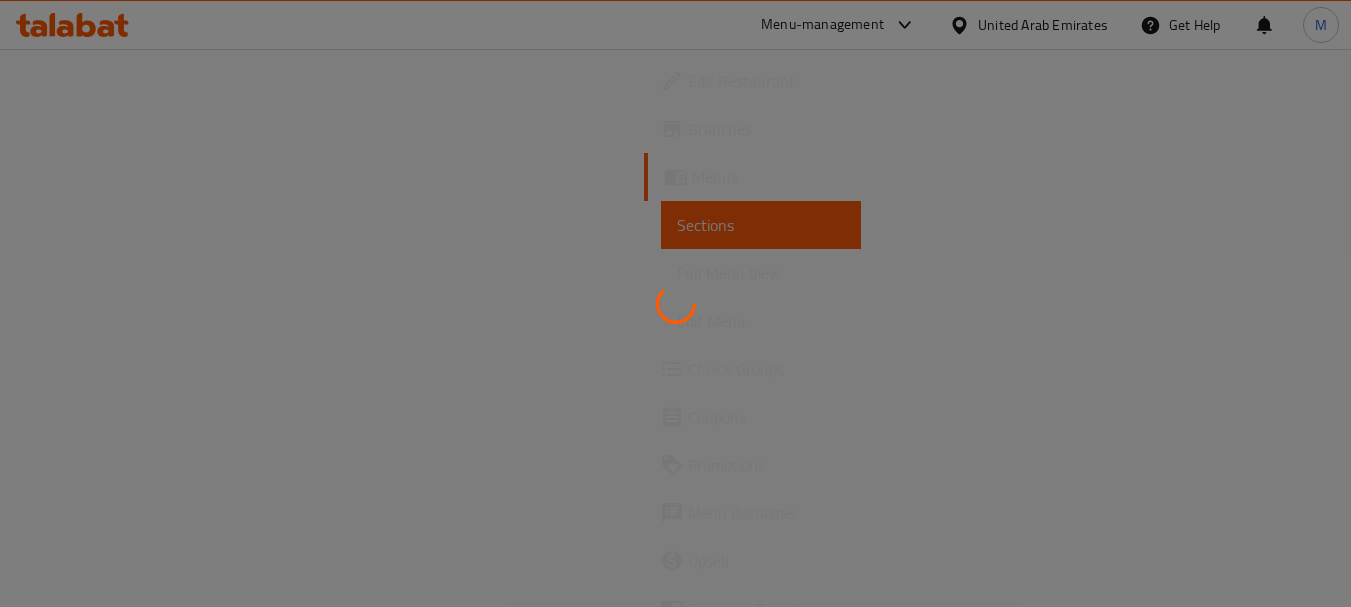 scroll, scrollTop: 0, scrollLeft: 0, axis: both 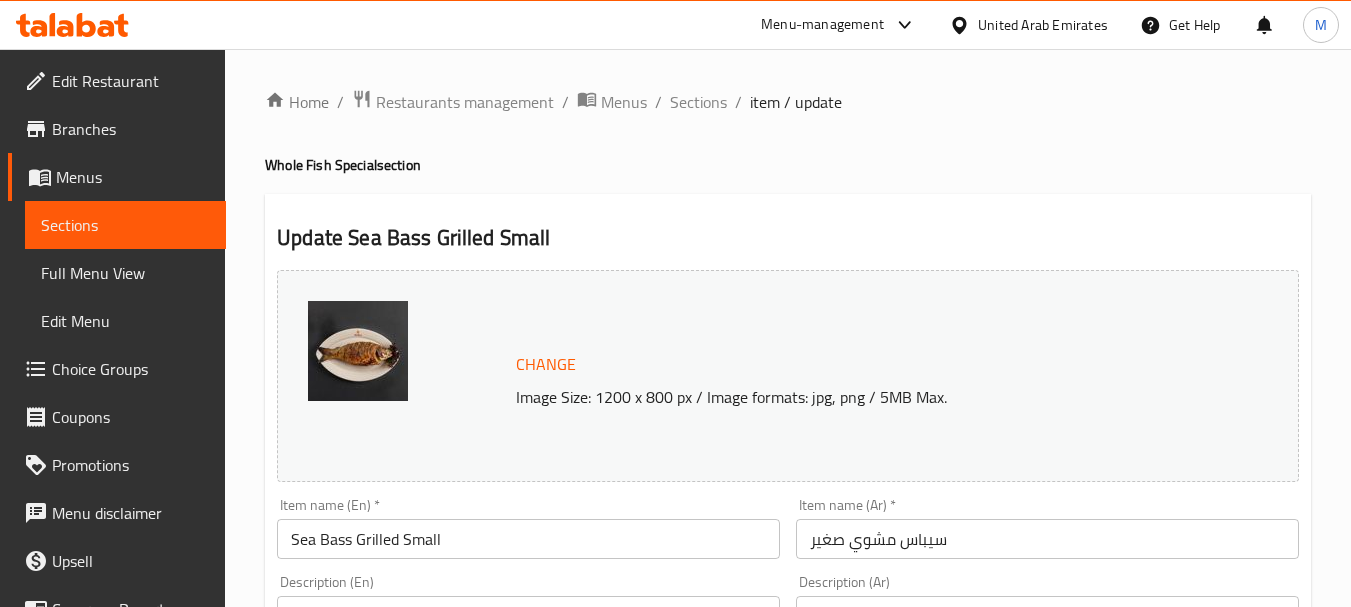 click on "سيباس مشوي صغير" at bounding box center (1047, 539) 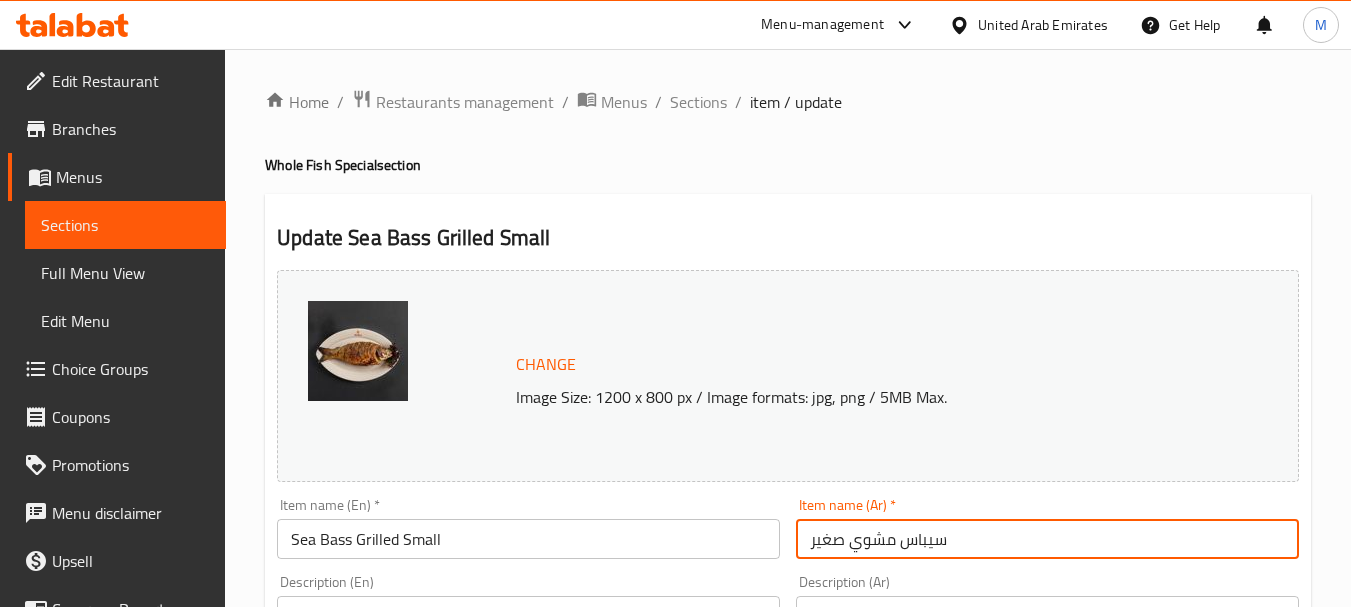 click on "سيباس مشوي صغير" at bounding box center [1047, 539] 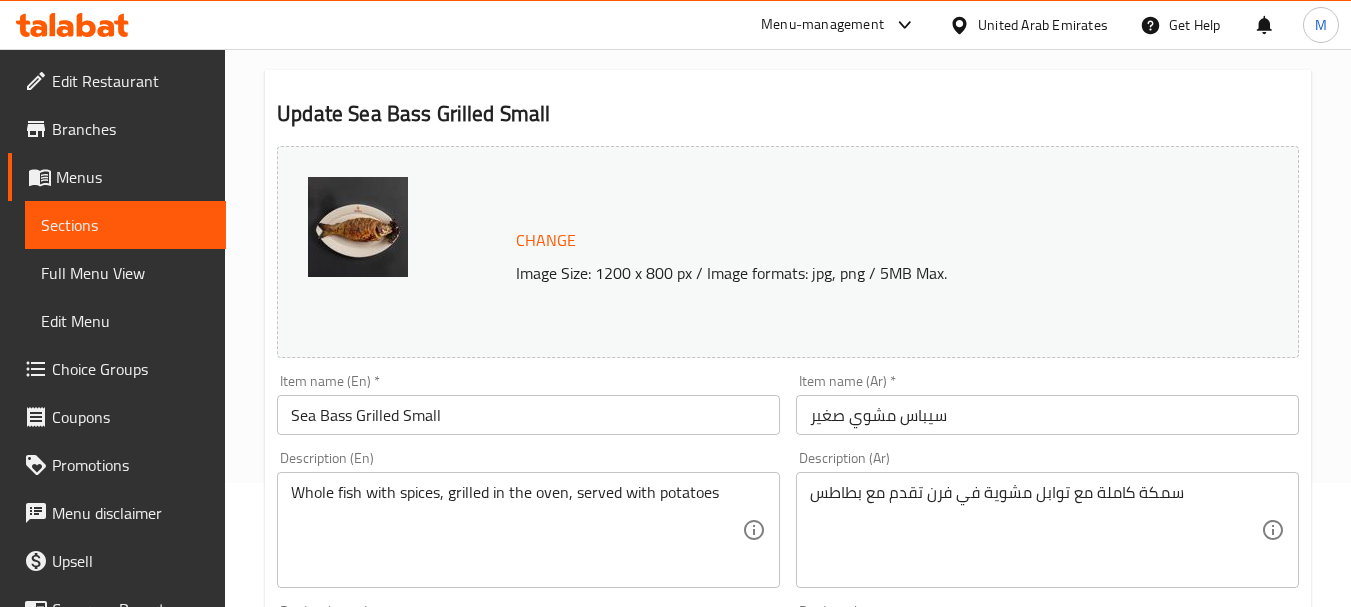 scroll, scrollTop: 300, scrollLeft: 0, axis: vertical 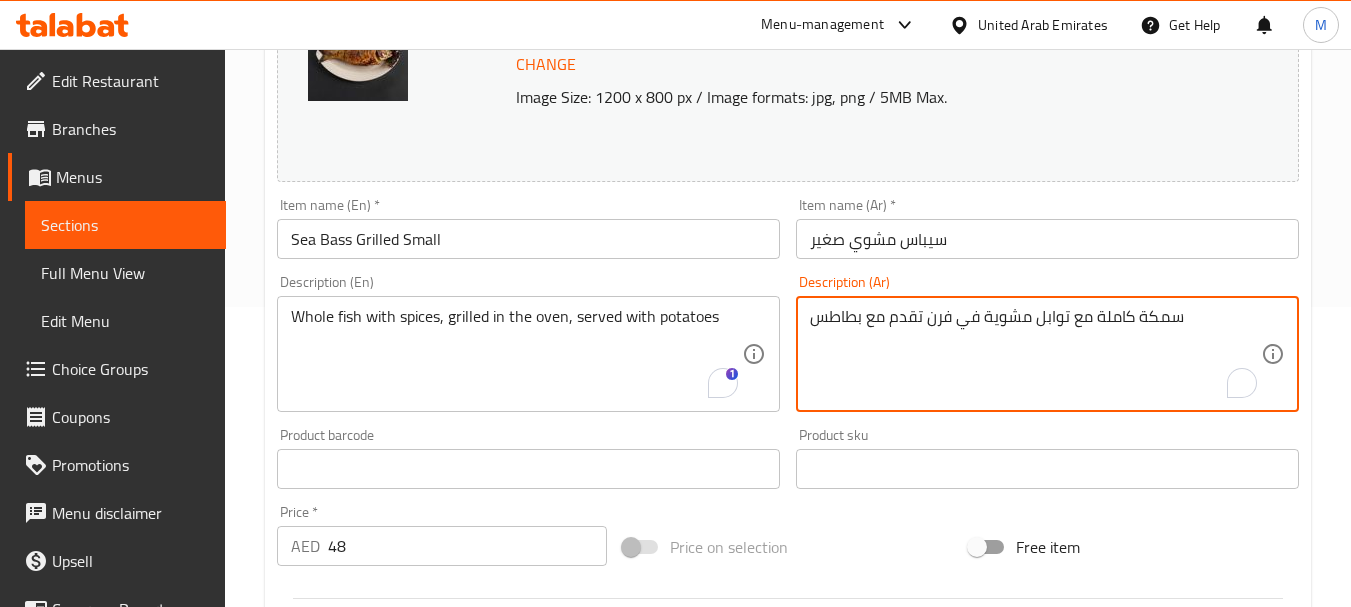 click on "سمكة كاملة مع توابل مشوية في فرن تقدم مع بطاطس" at bounding box center (1035, 354) 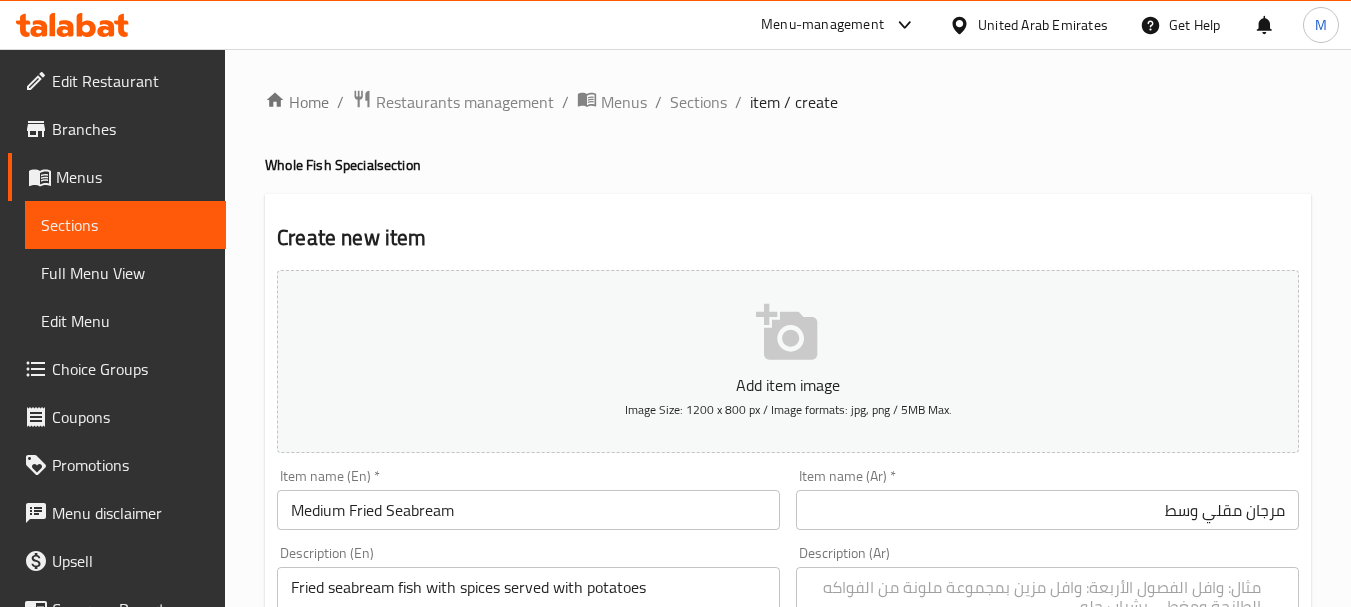 click at bounding box center (1035, 625) 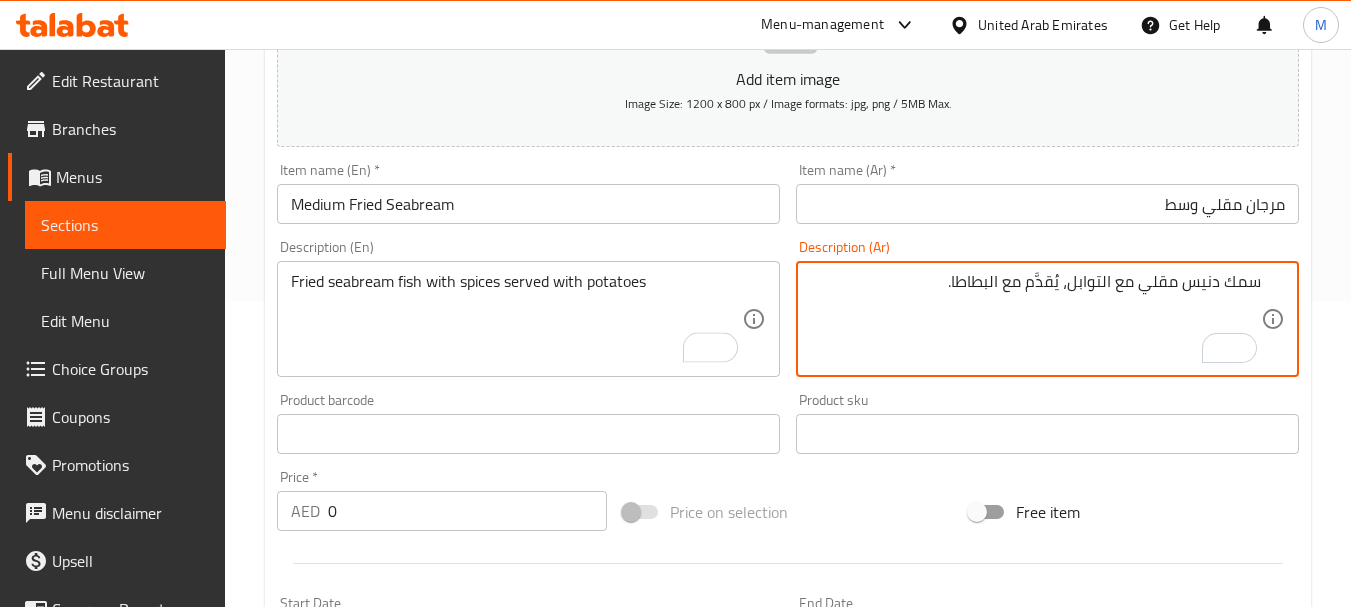 scroll, scrollTop: 306, scrollLeft: 0, axis: vertical 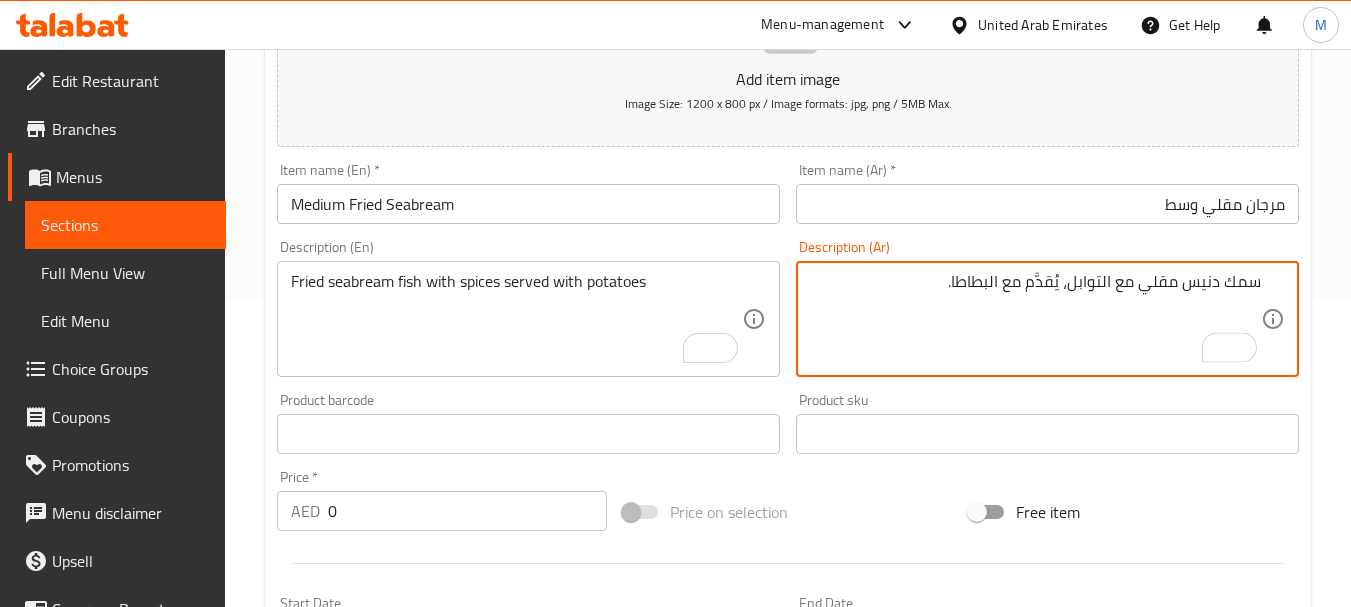 click on "سمك دنيس مقلي مع التوابل، يُقدَّم مع البطاطا." at bounding box center [1035, 319] 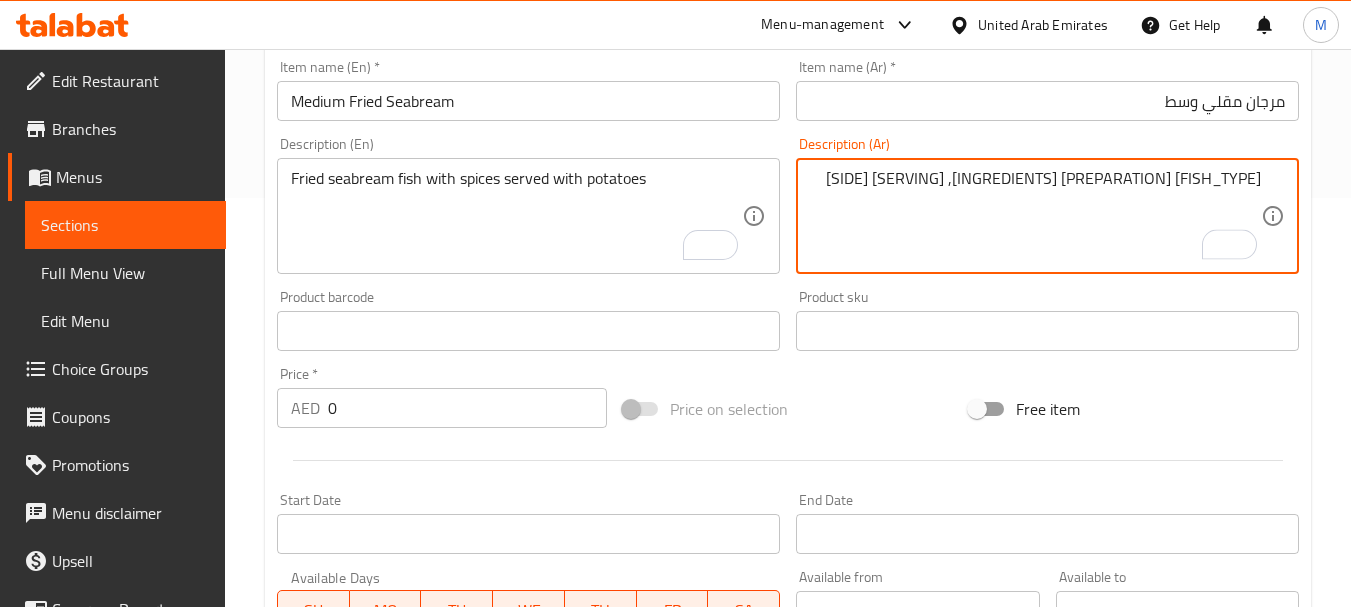 scroll, scrollTop: 606, scrollLeft: 0, axis: vertical 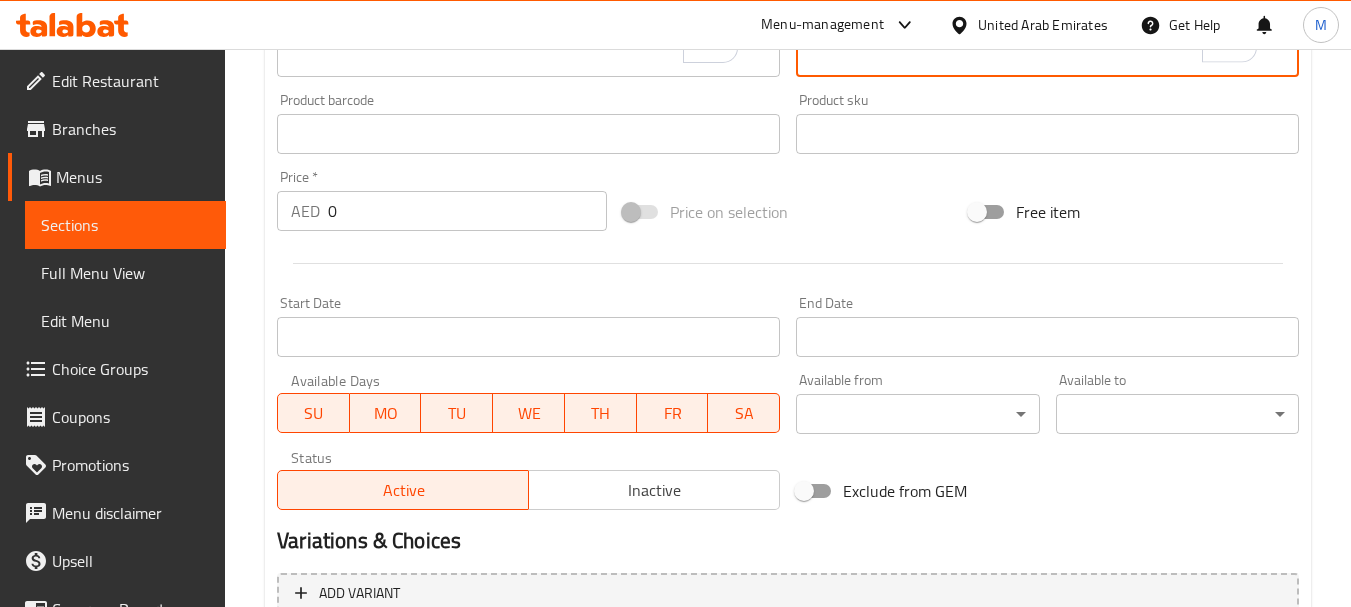type on "[FISH_TYPE] [PREPARATION] [INGREDIENTS], [SERVING] [SIDE]" 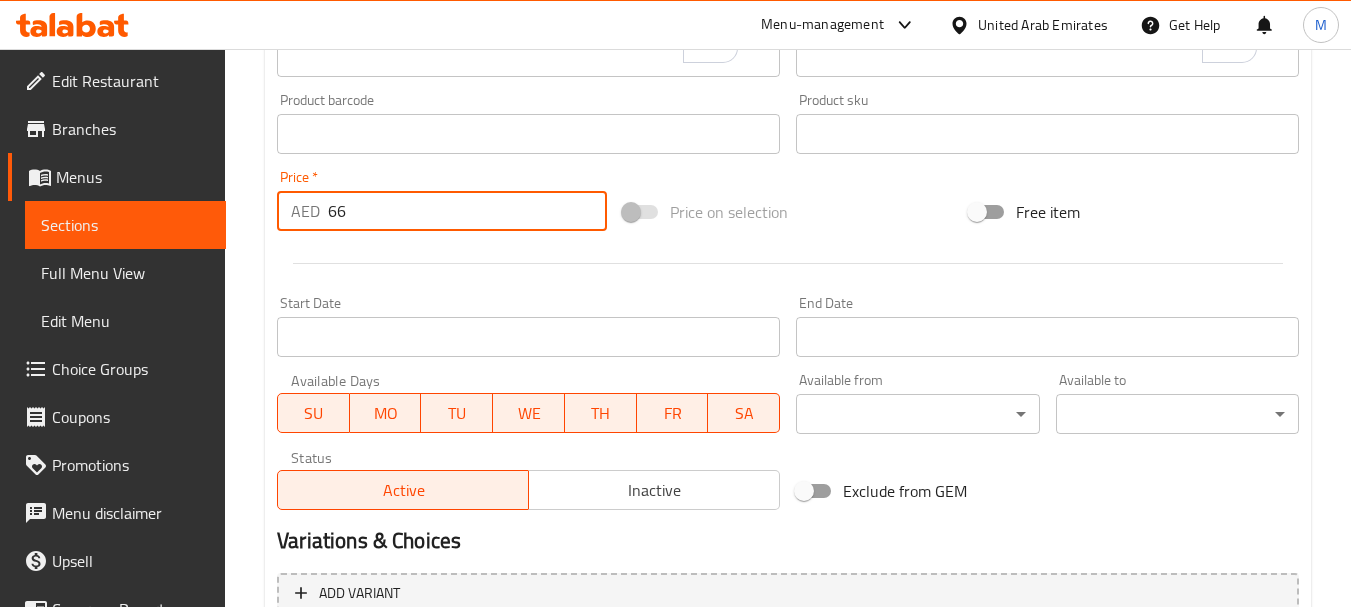 type on "66" 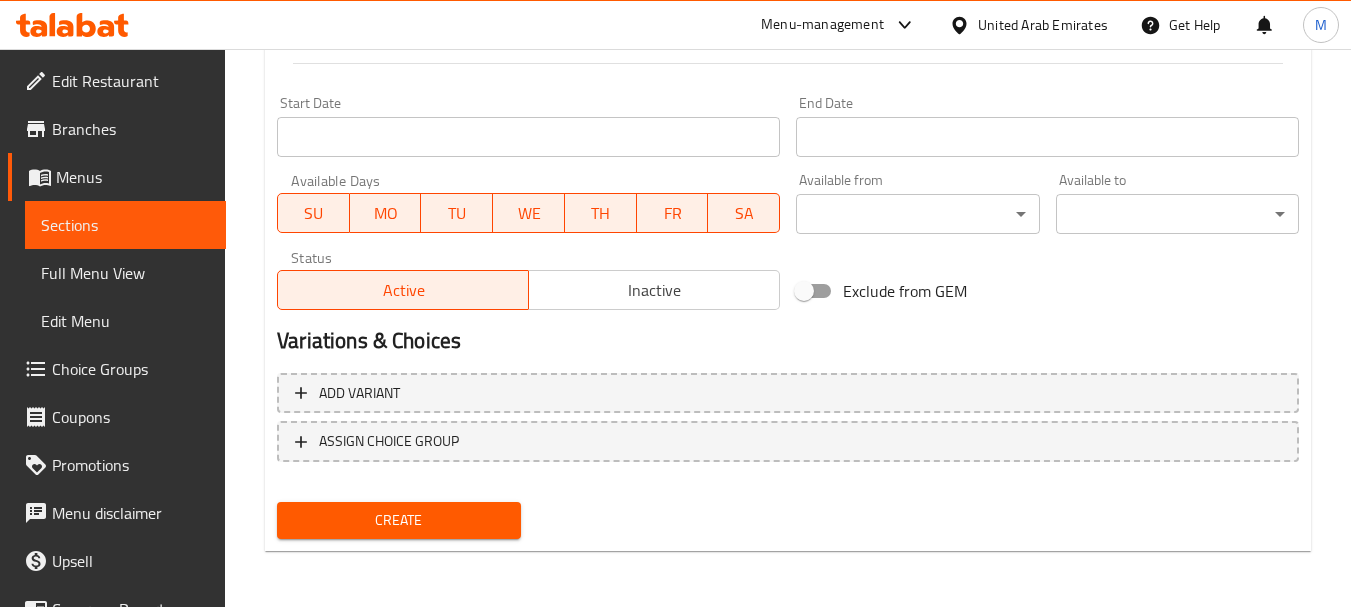 click on "Create" at bounding box center [398, 520] 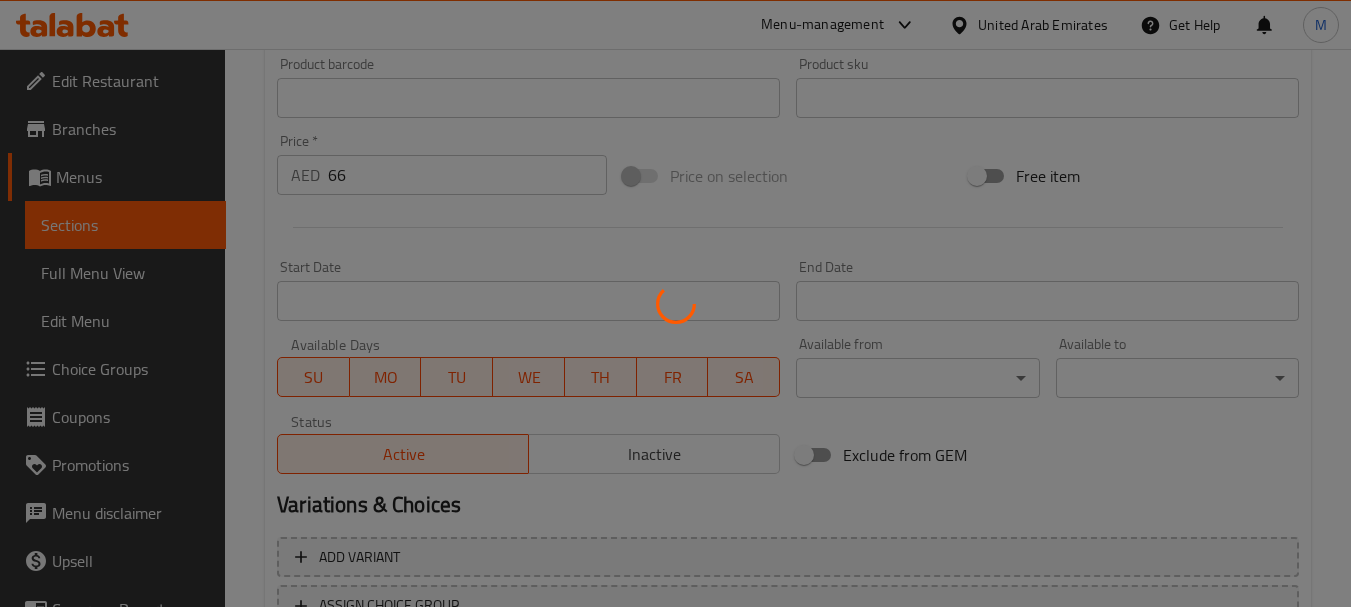 scroll, scrollTop: 606, scrollLeft: 0, axis: vertical 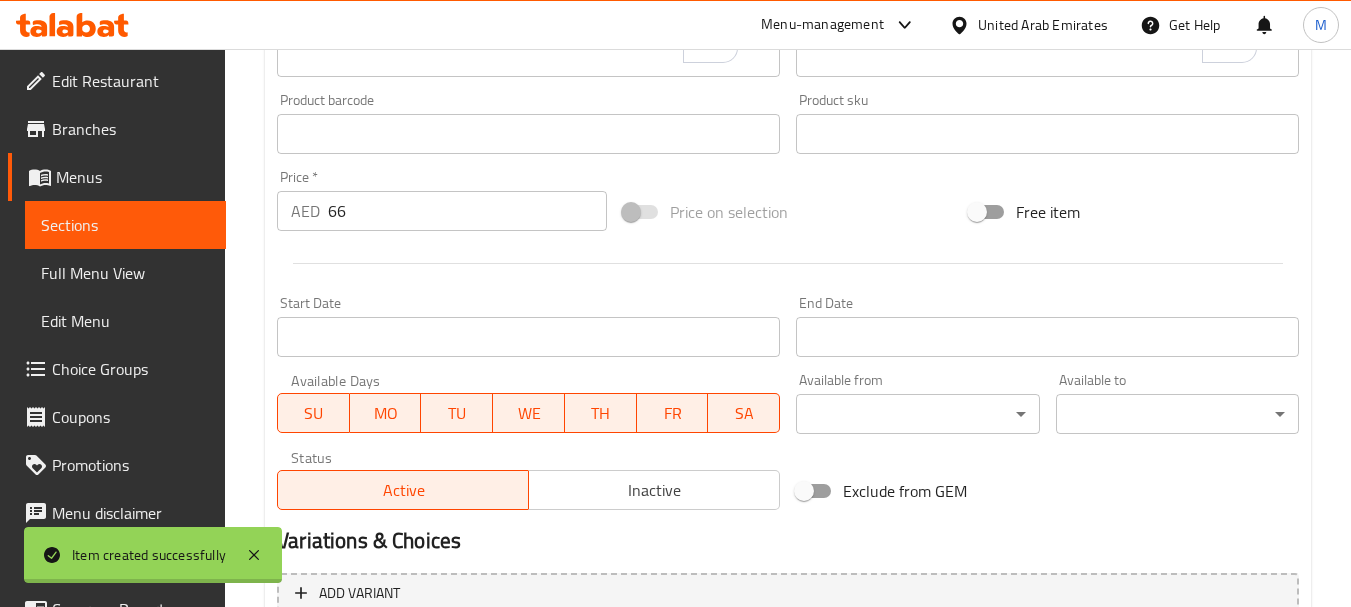 type 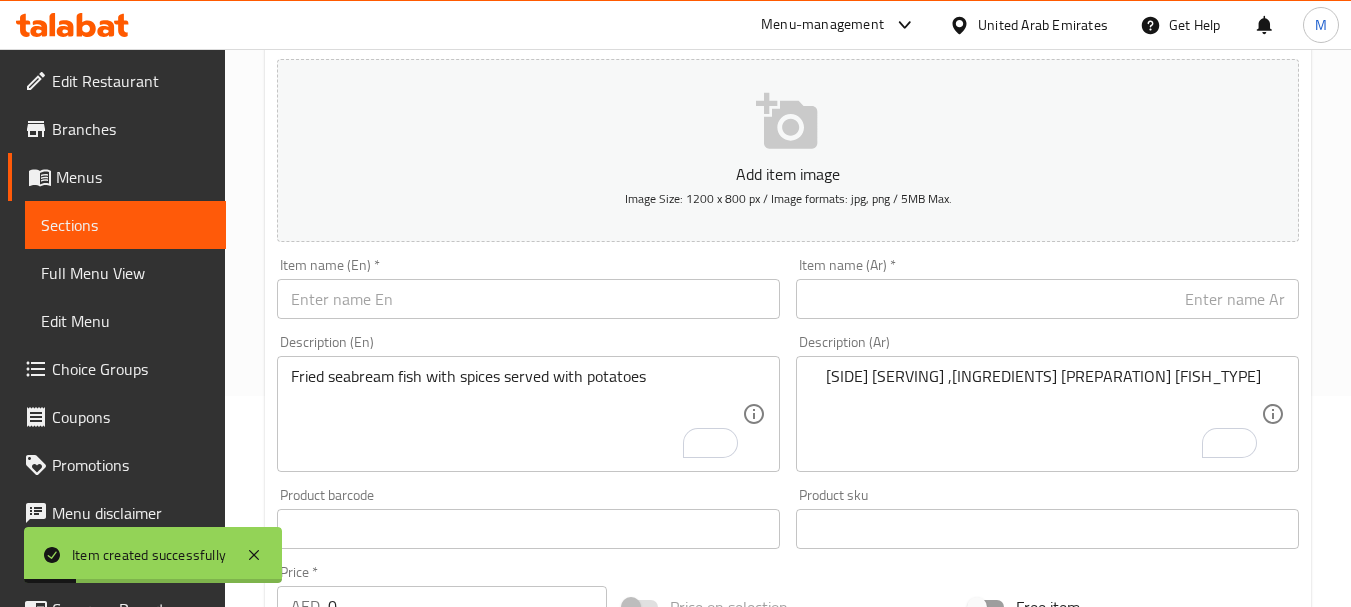 scroll, scrollTop: 206, scrollLeft: 0, axis: vertical 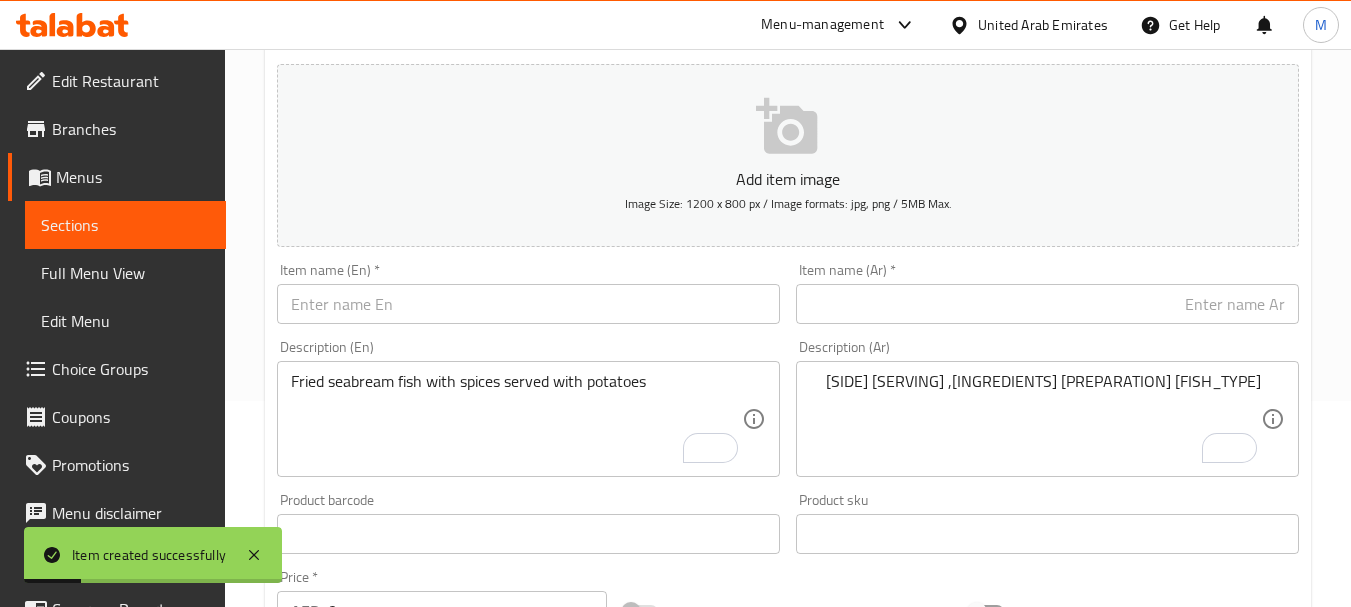 click at bounding box center [528, 304] 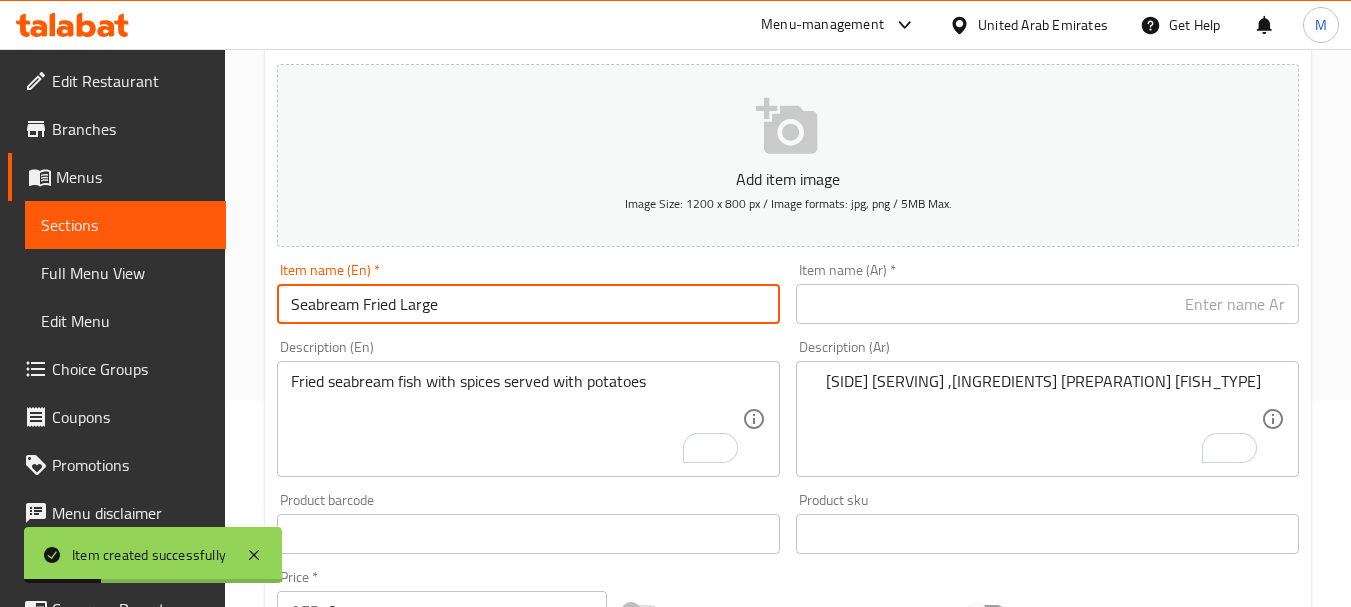 click on "Seabream Fried Large" at bounding box center (528, 304) 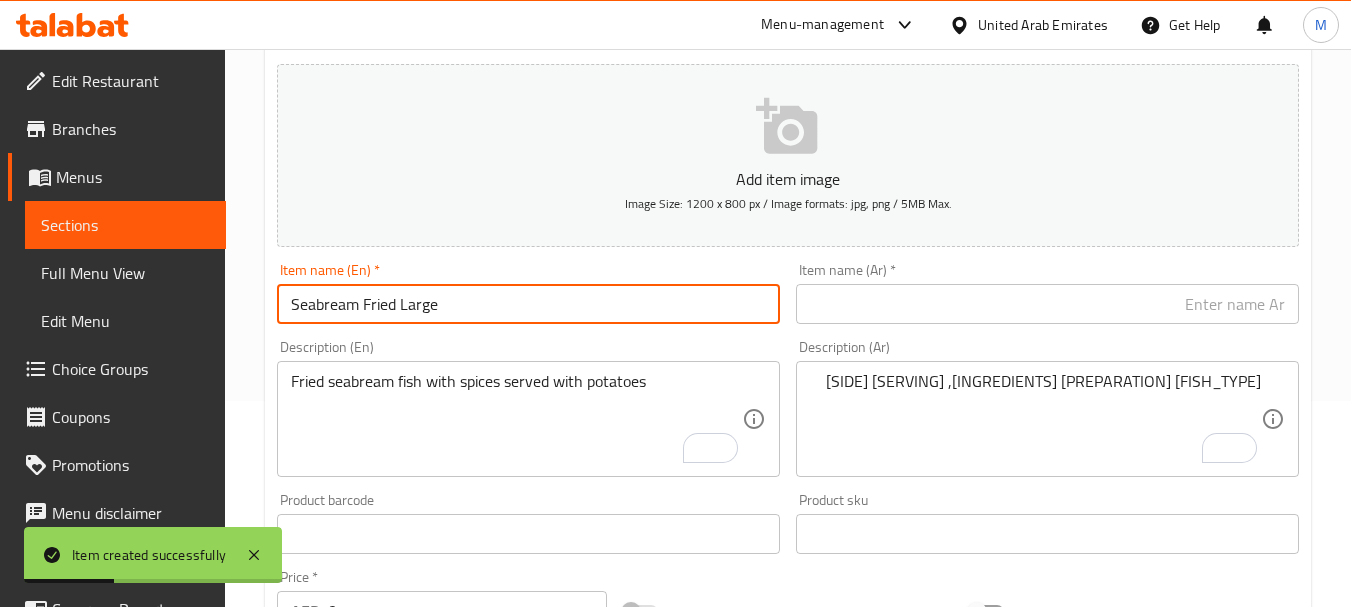 click on "Seabream Fried Large" at bounding box center [528, 304] 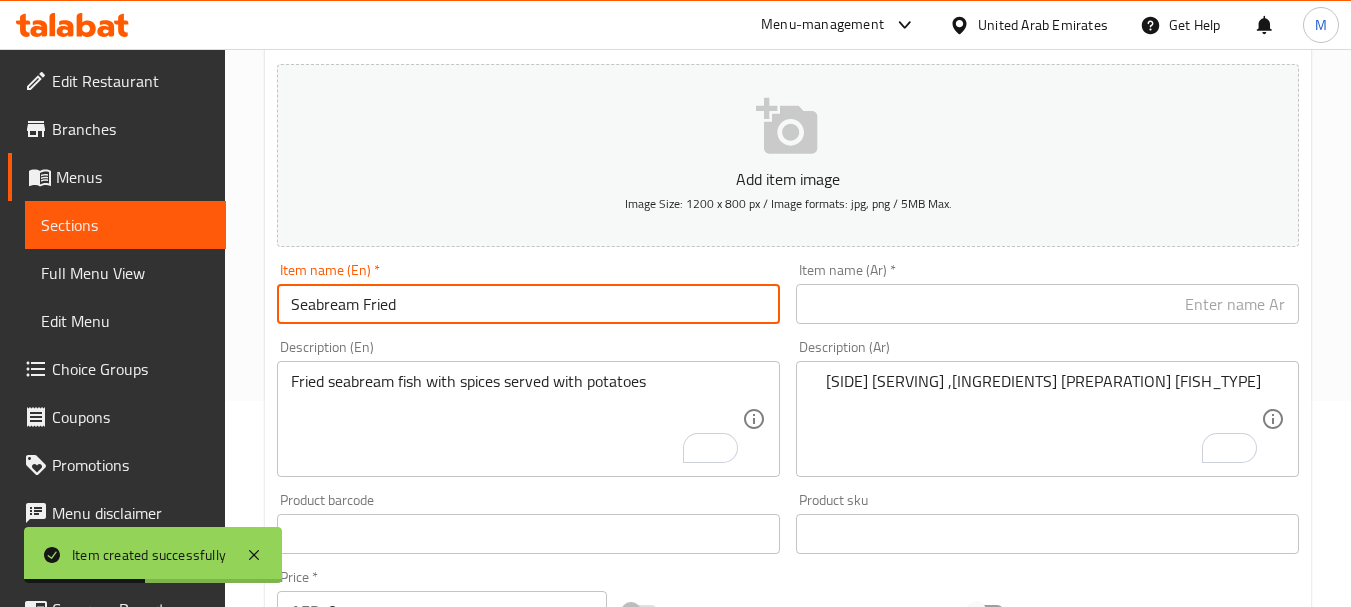 click on "Seabream Fried" at bounding box center [528, 304] 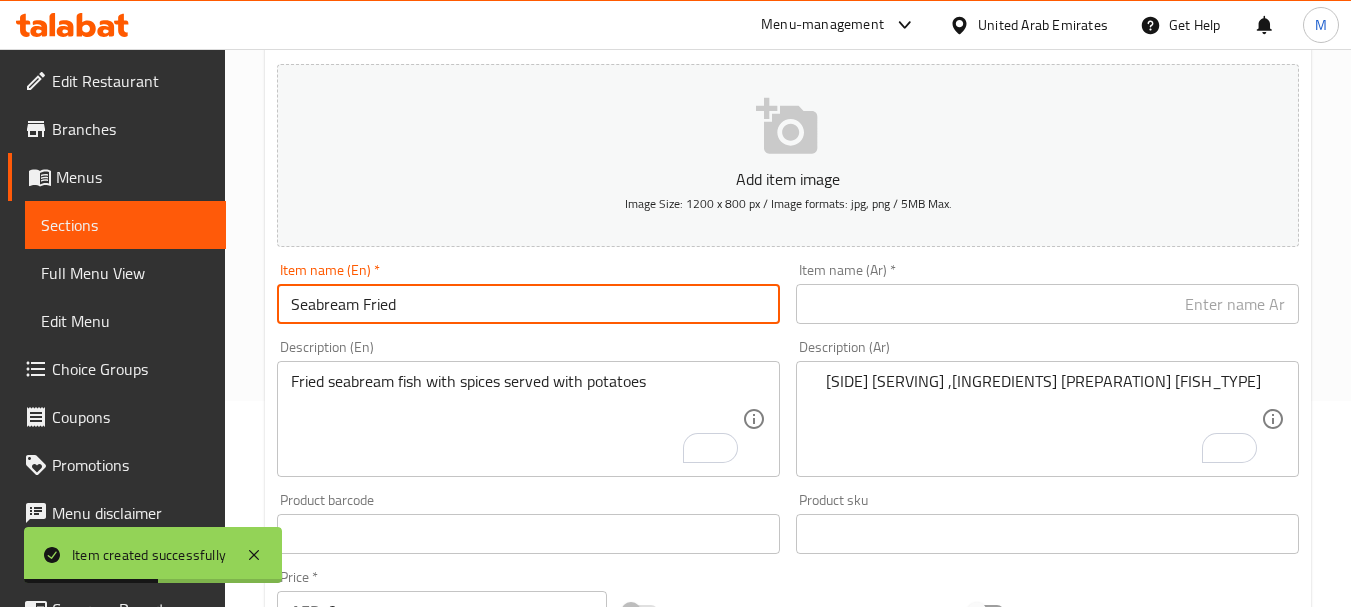 click on "Seabream Fried" at bounding box center [528, 304] 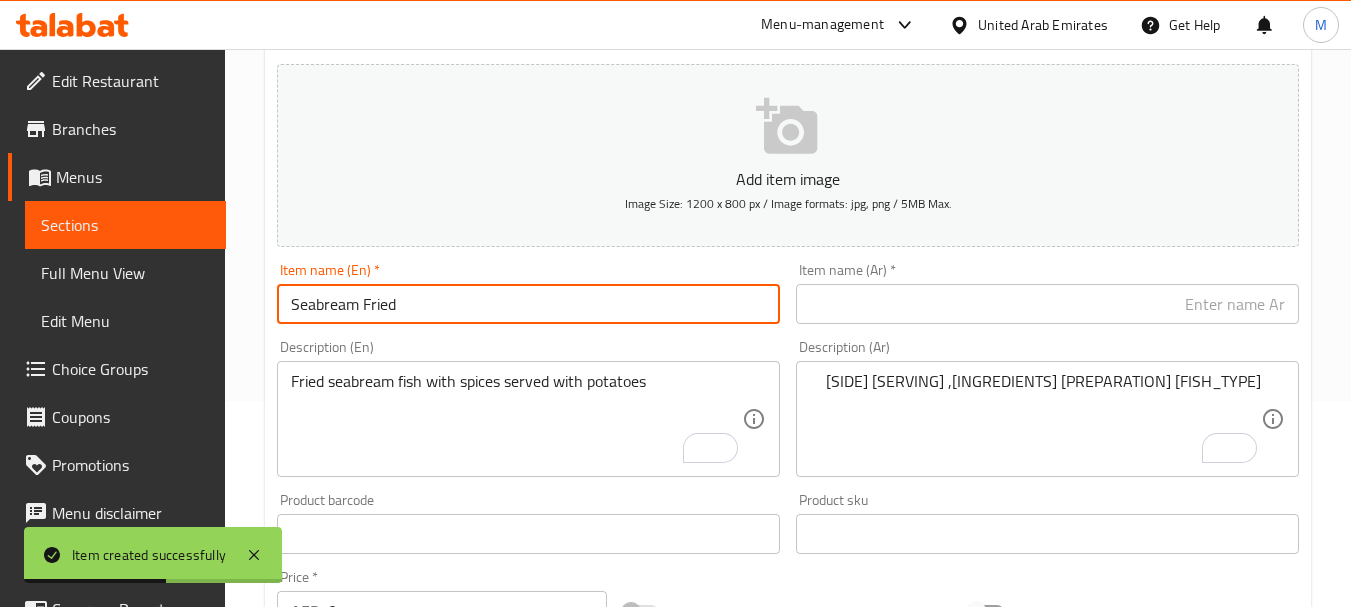 paste on "Large" 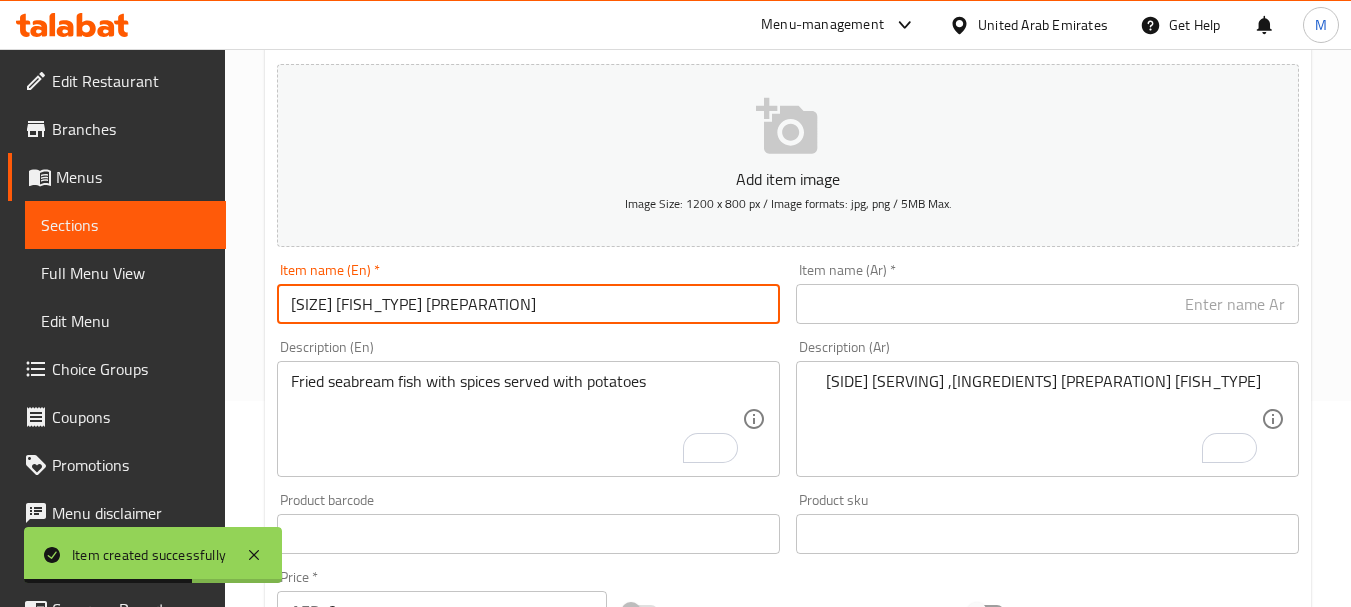 click on "Large Seabream Fried" at bounding box center [528, 304] 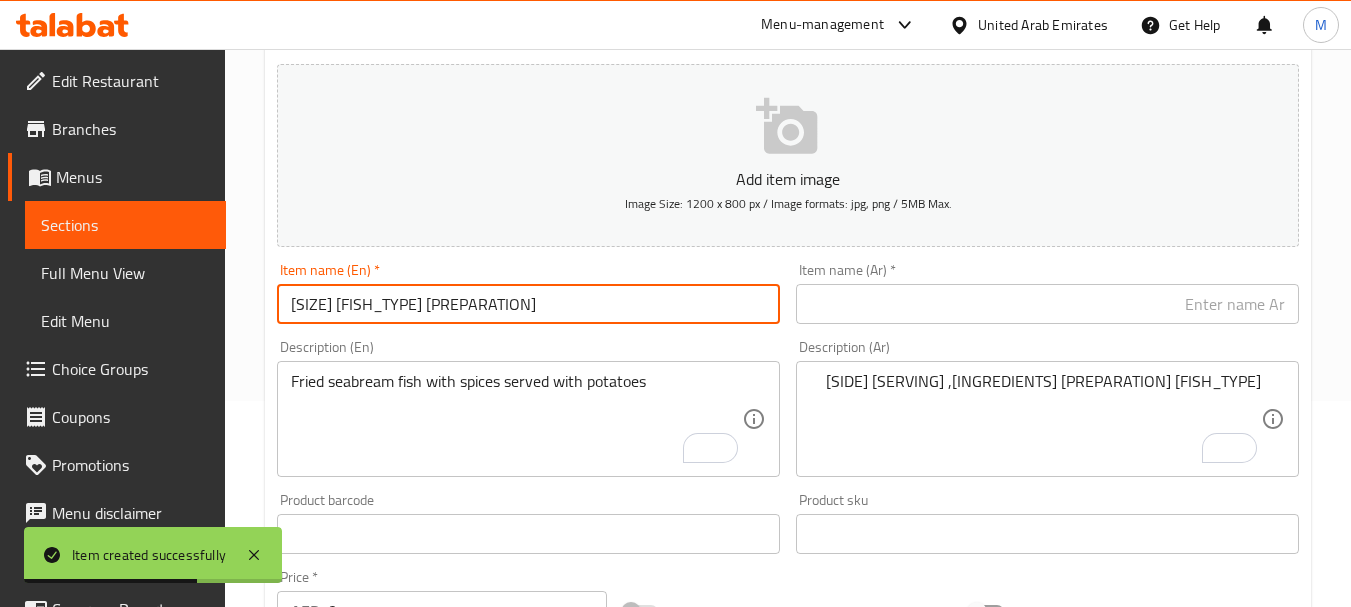click on "Large Seabream Fried" at bounding box center [528, 304] 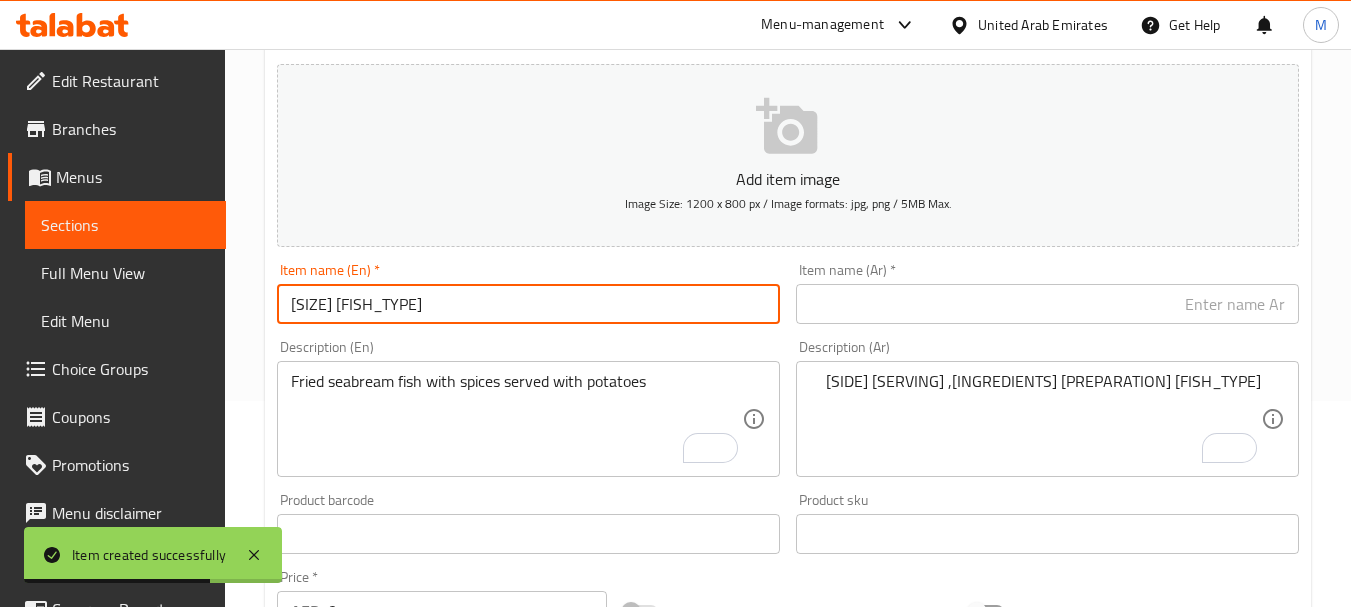 click on "Large Seabream" at bounding box center [528, 304] 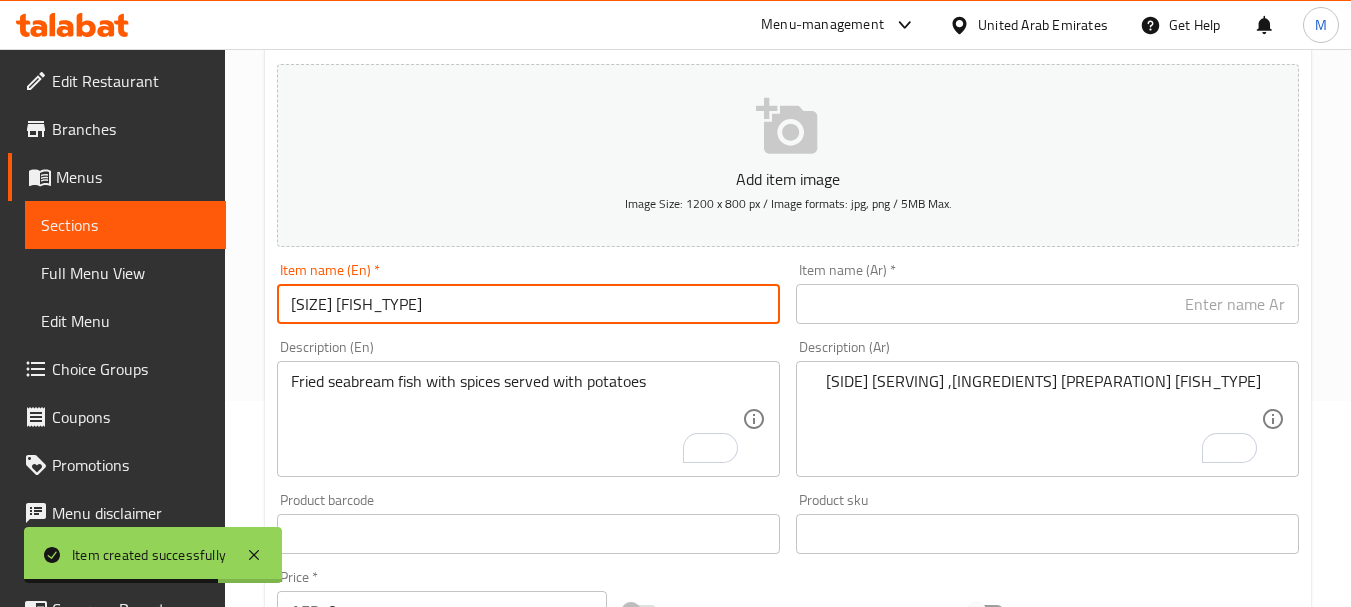 paste on "Fried" 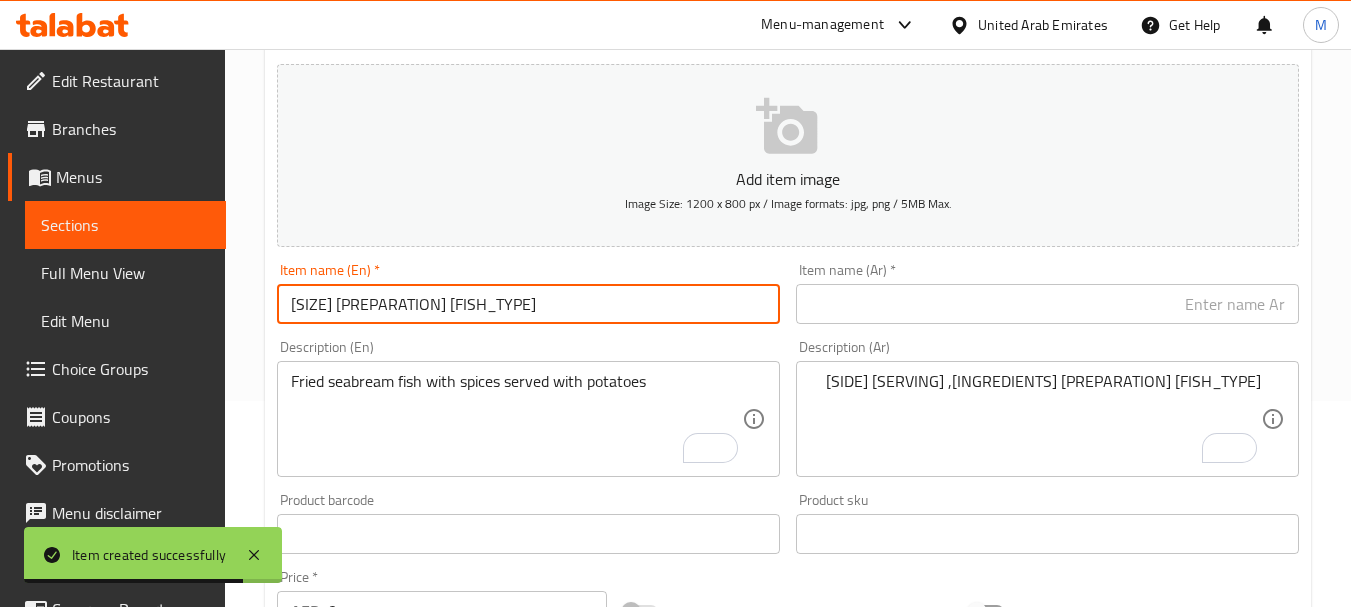 click on "LargeFried  Seabream" at bounding box center (528, 304) 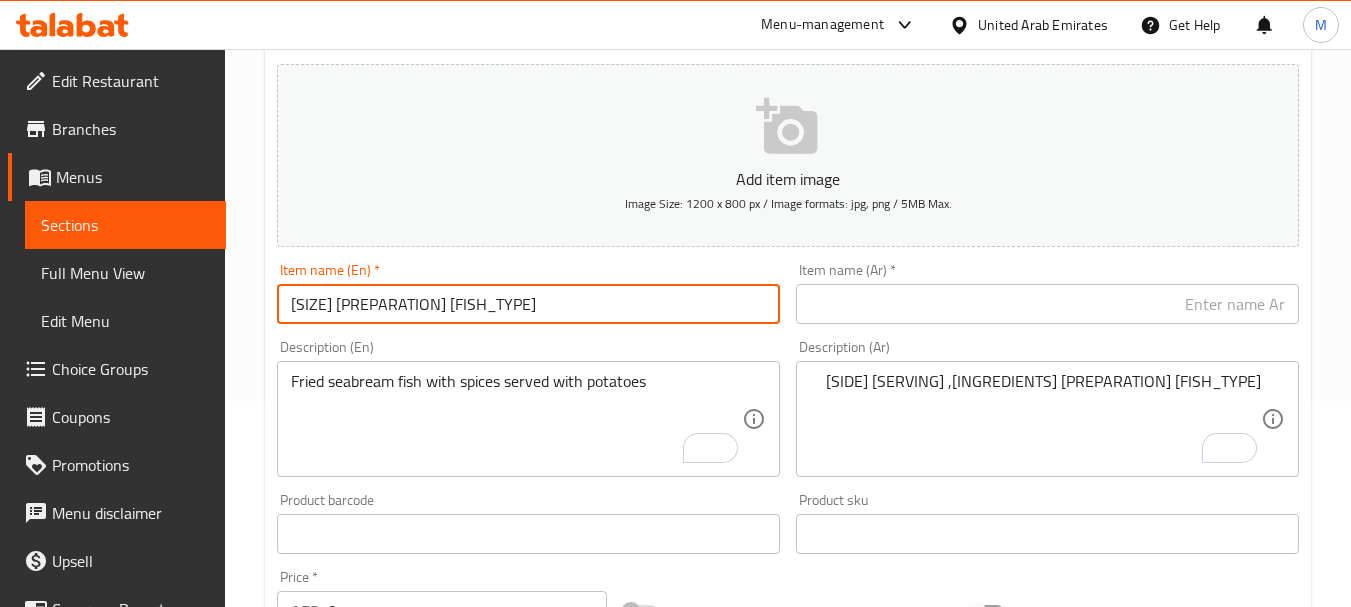 type on "Large Fried Seabream" 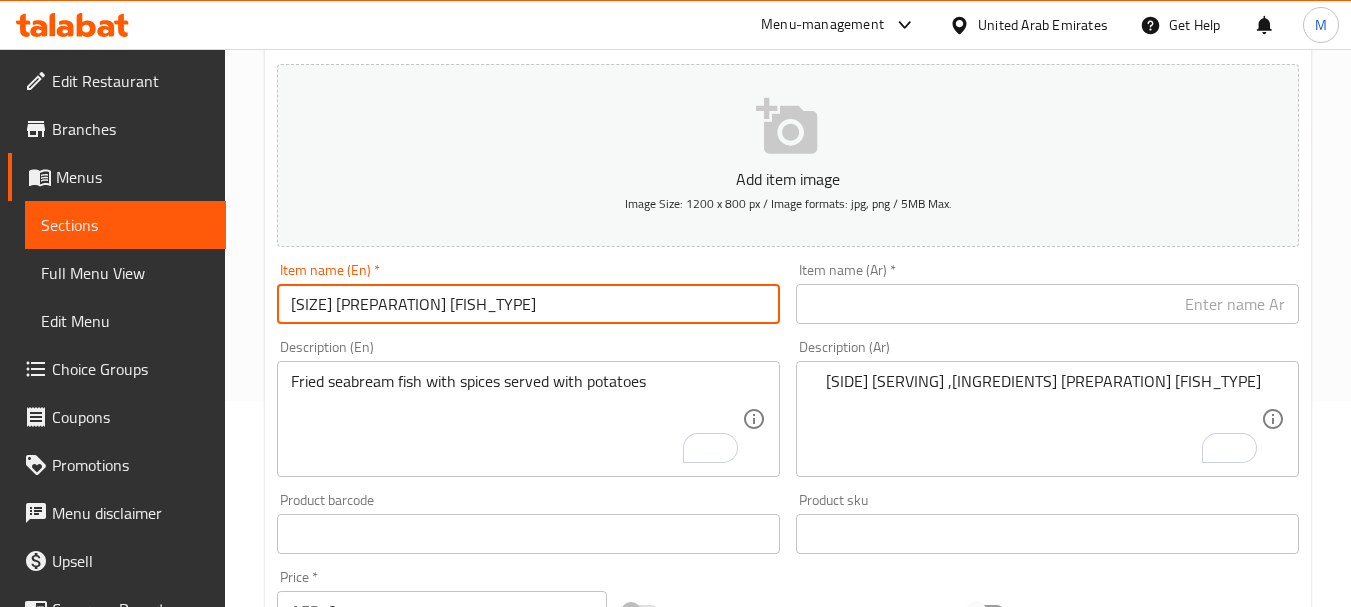 click on "Item name (Ar)   * Item name (Ar)  *" at bounding box center [1047, 293] 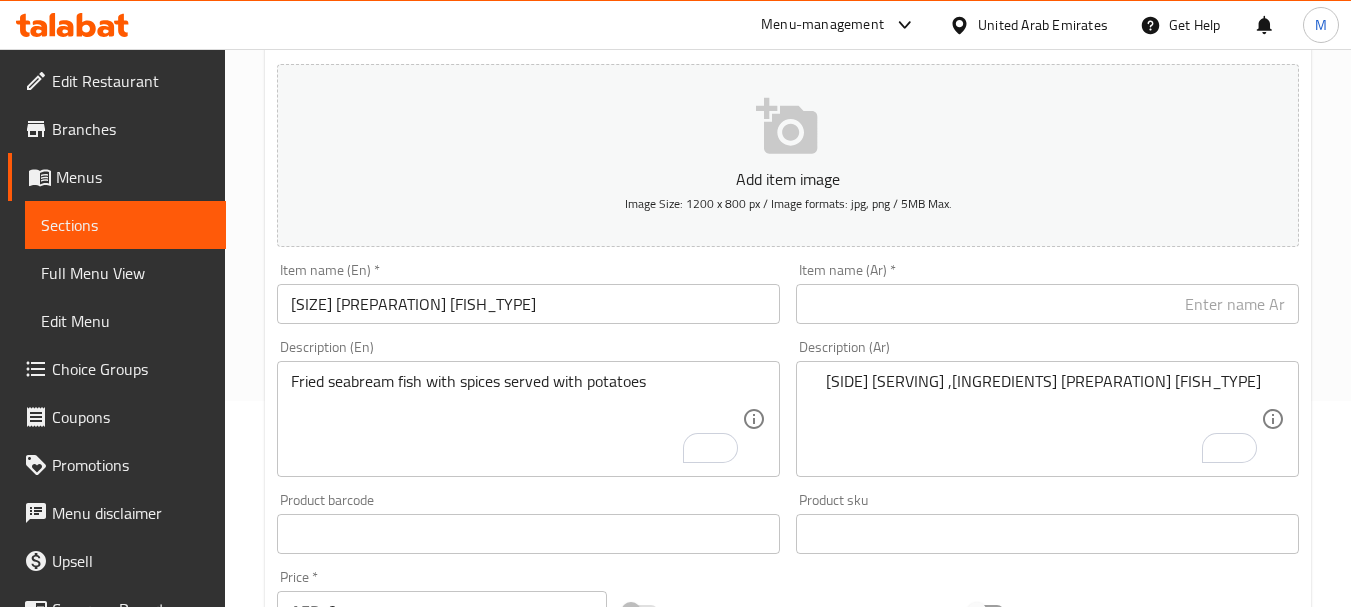 click at bounding box center (1047, 304) 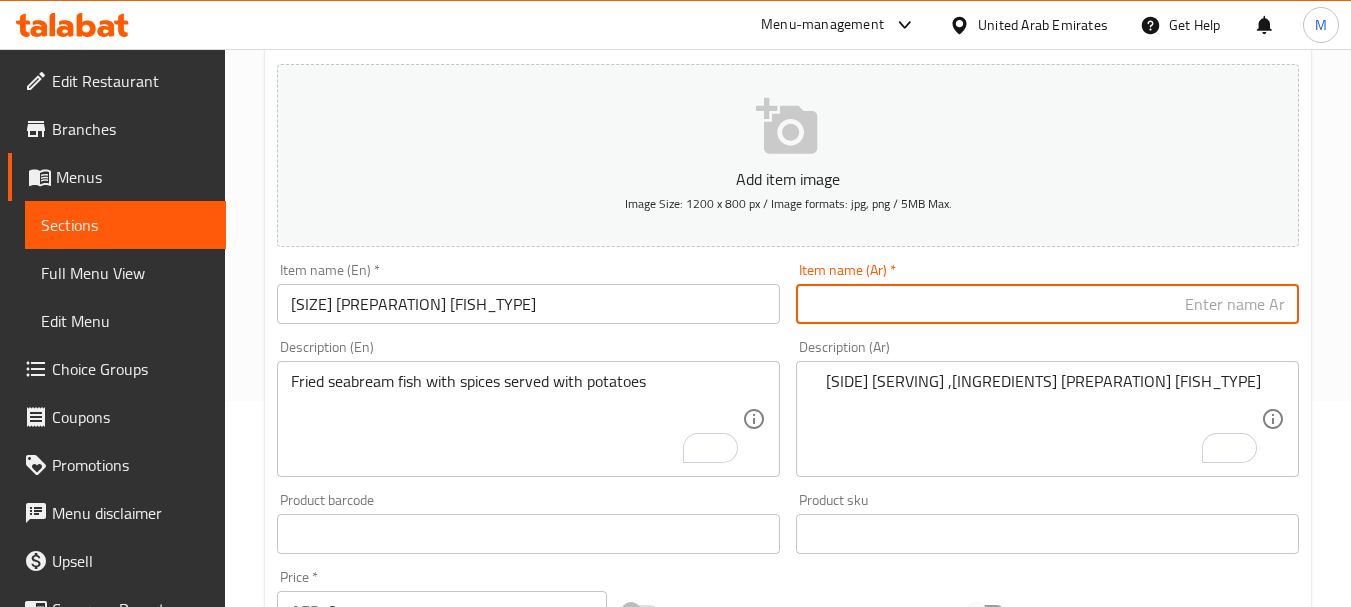 paste on "سيبريم مقلي كبير" 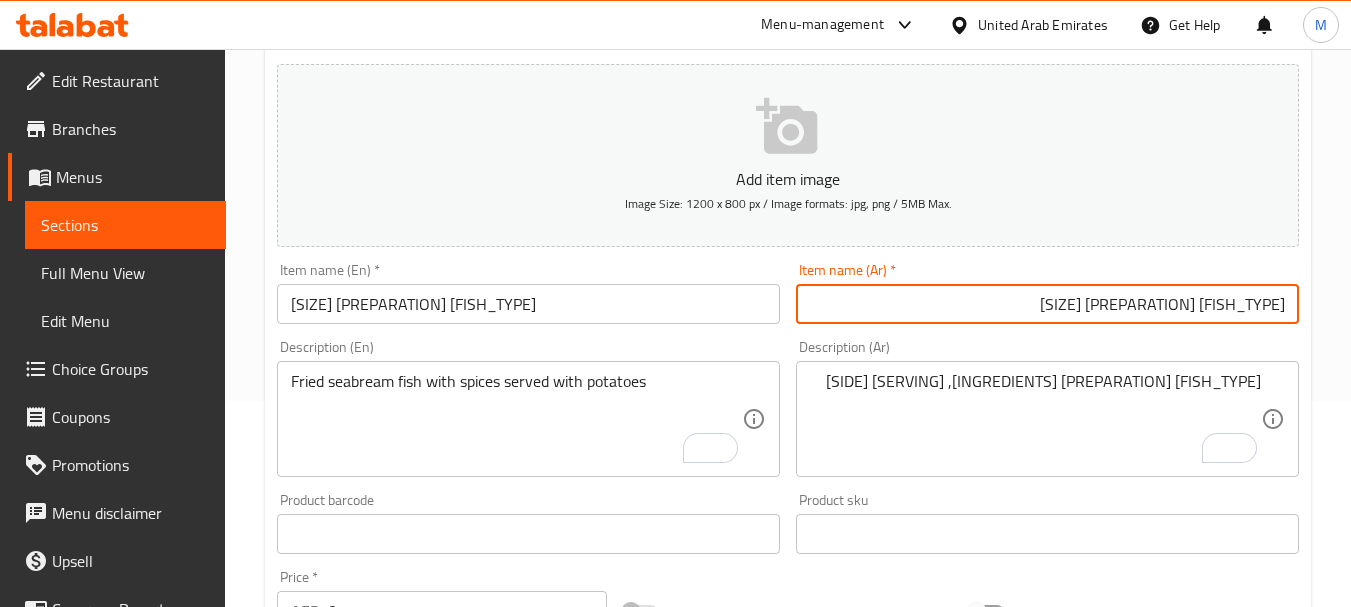 type on "مرجان مقلي كبير" 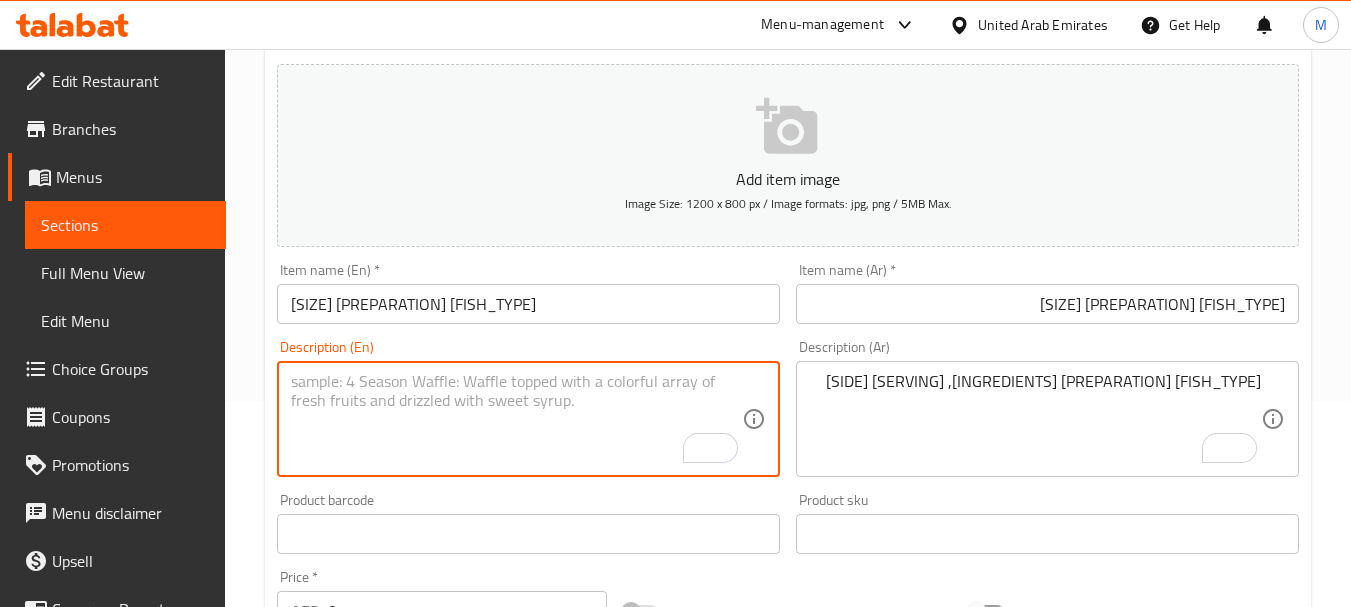 click at bounding box center (516, 419) 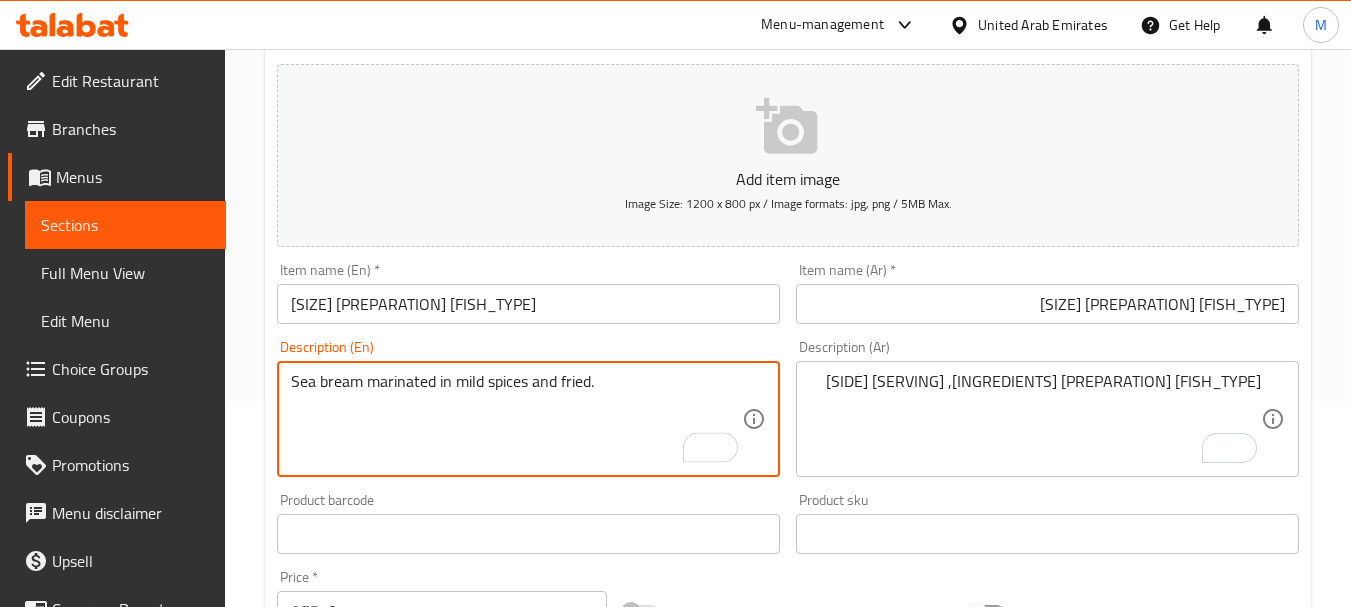 type on "Sea bream marinated in mild spices and fried." 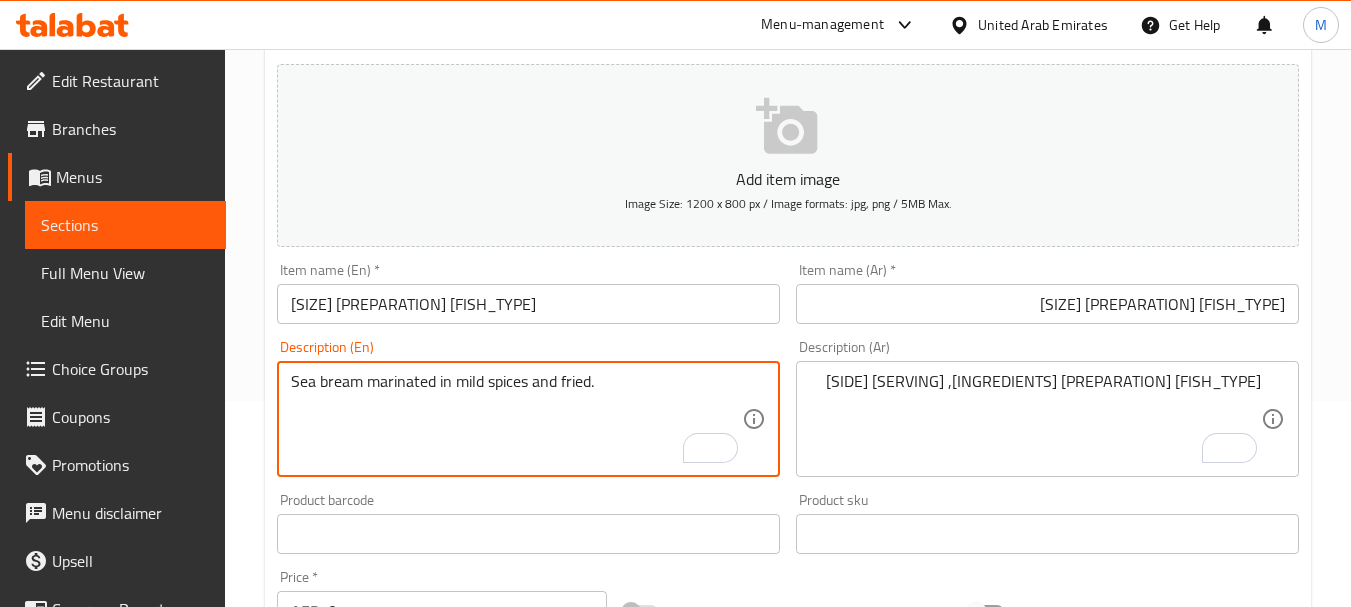 click on "سمك مرجان مقلي مع توابل، يُقدَّم مع البطاطا" at bounding box center (1035, 419) 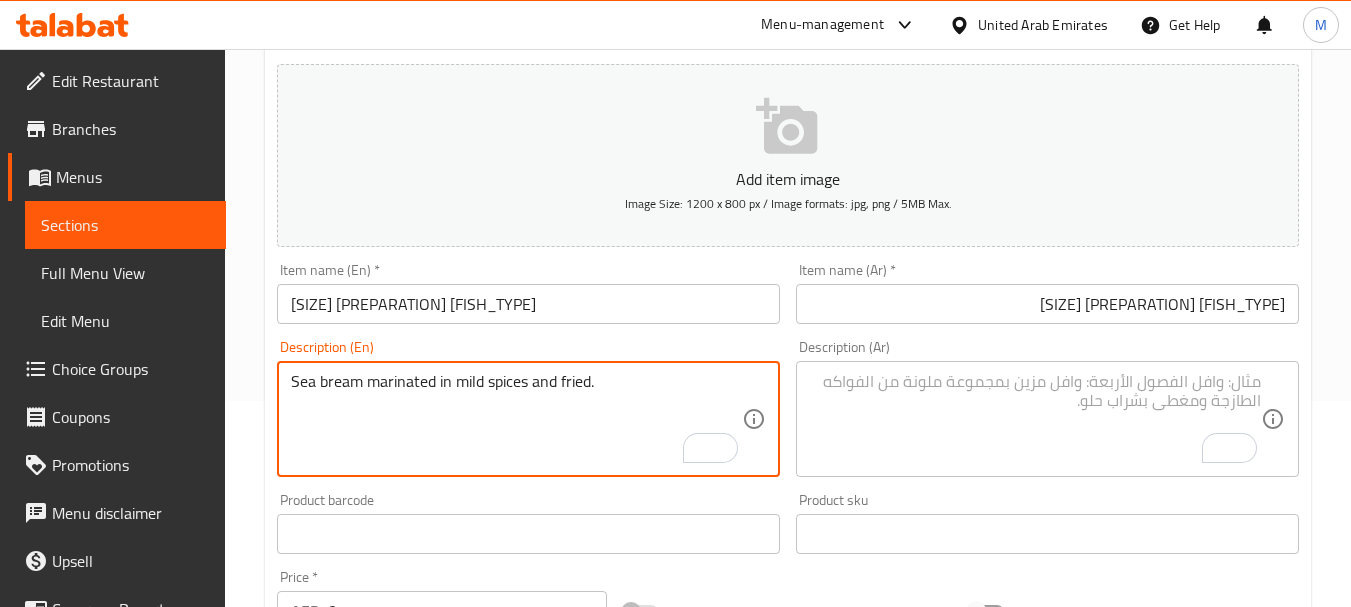 paste on "سمك مرجان متبل في توابل خفيفة ومقلية." 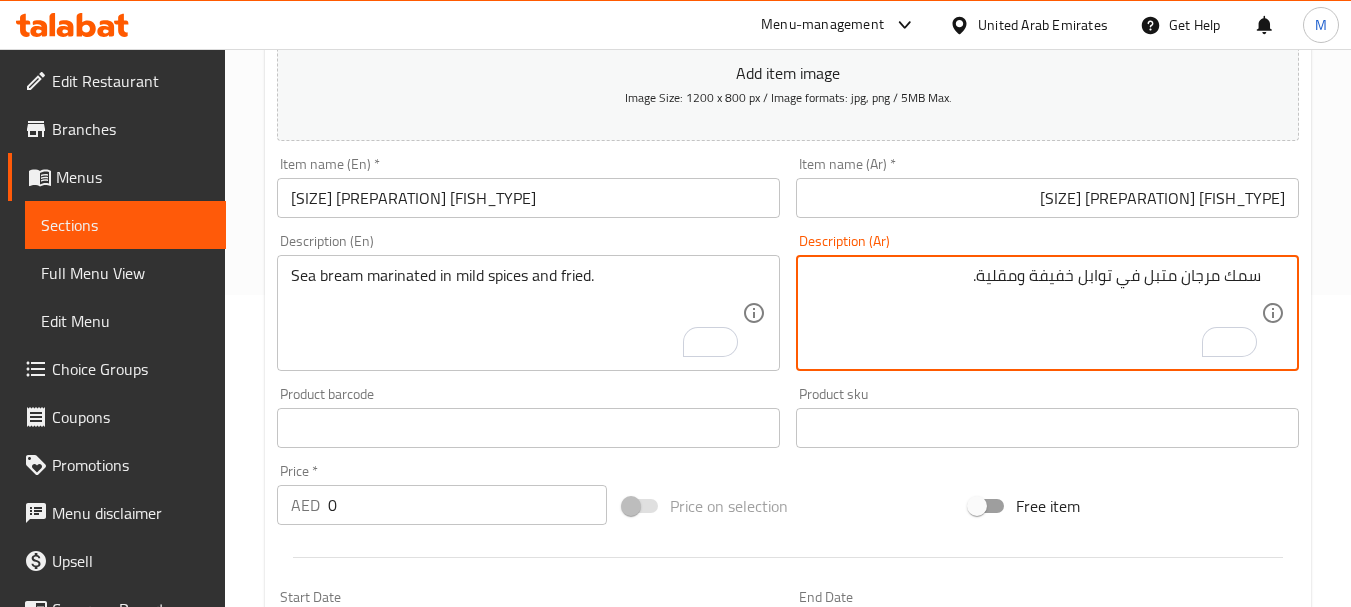 scroll, scrollTop: 406, scrollLeft: 0, axis: vertical 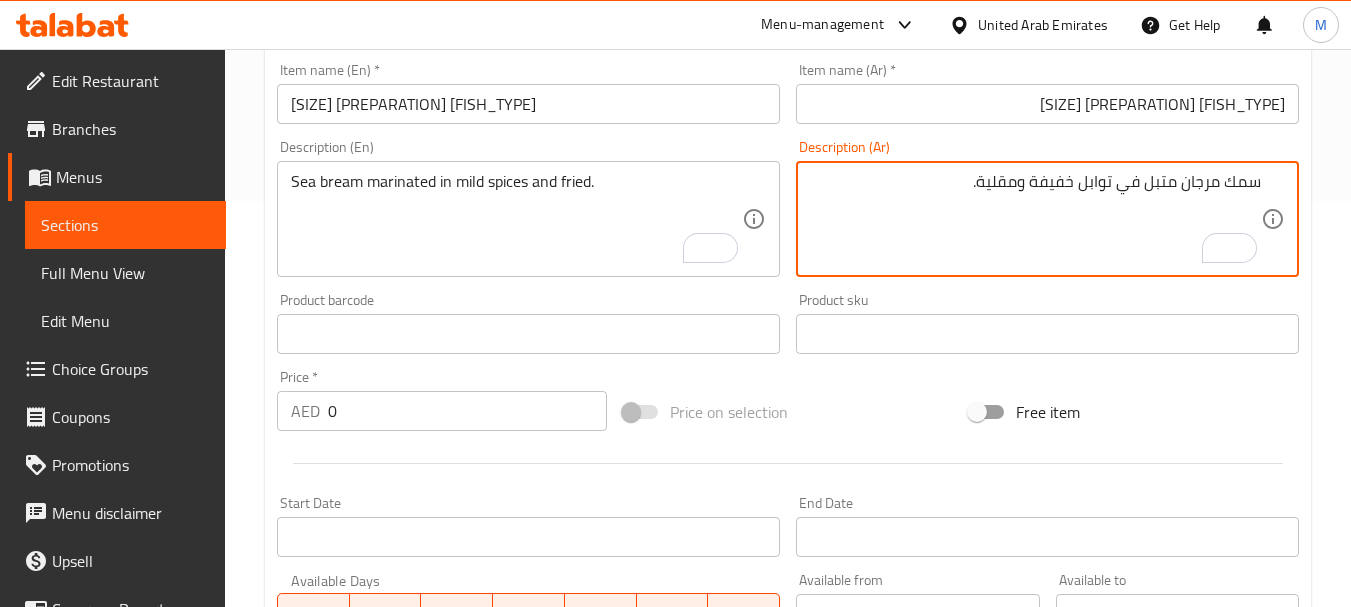 type on "سمك مرجان متبل في توابل خفيفة ومقلية." 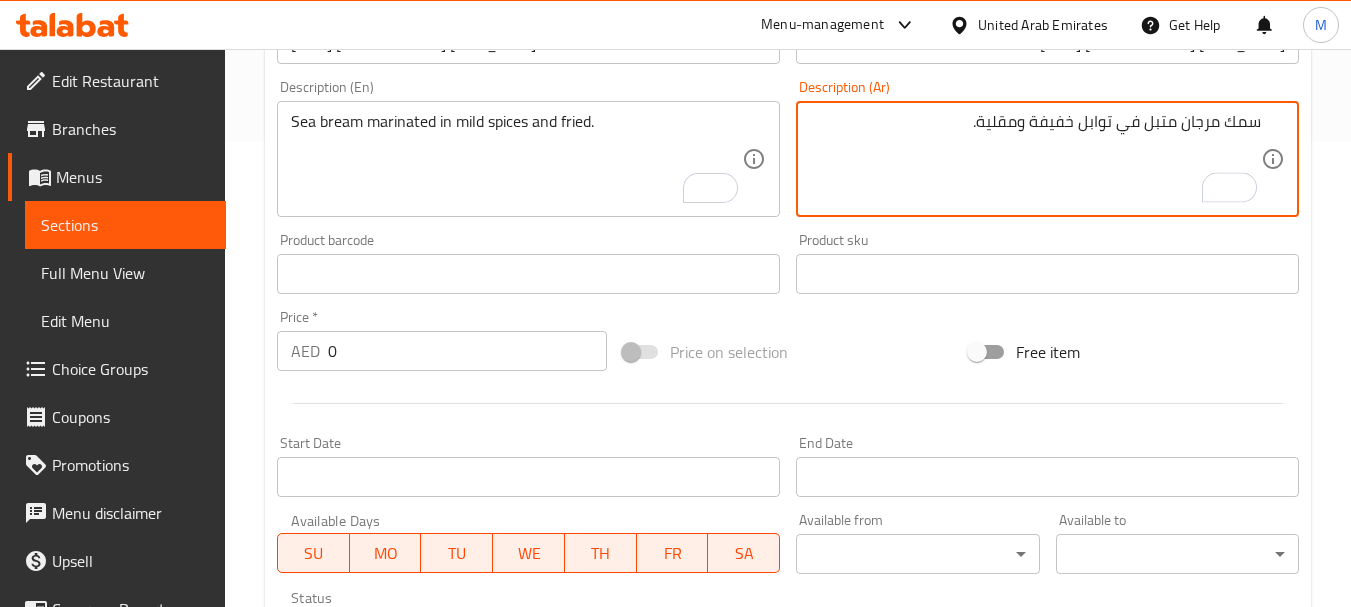 scroll, scrollTop: 506, scrollLeft: 0, axis: vertical 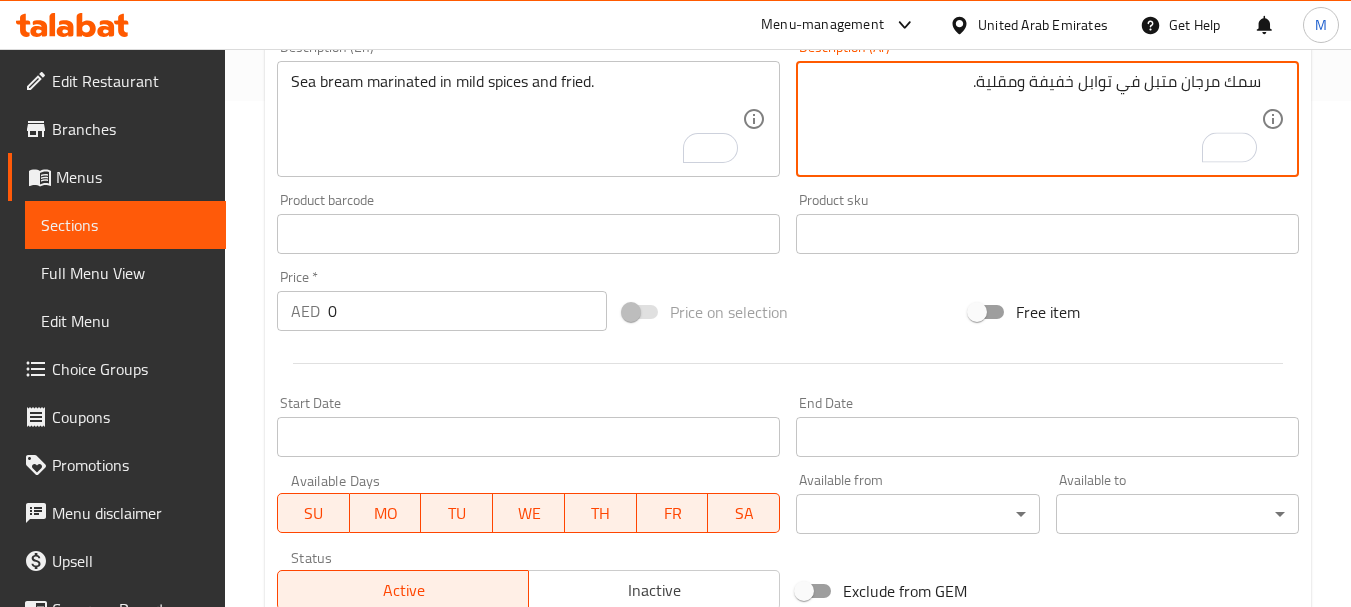 click on "0" at bounding box center [467, 311] 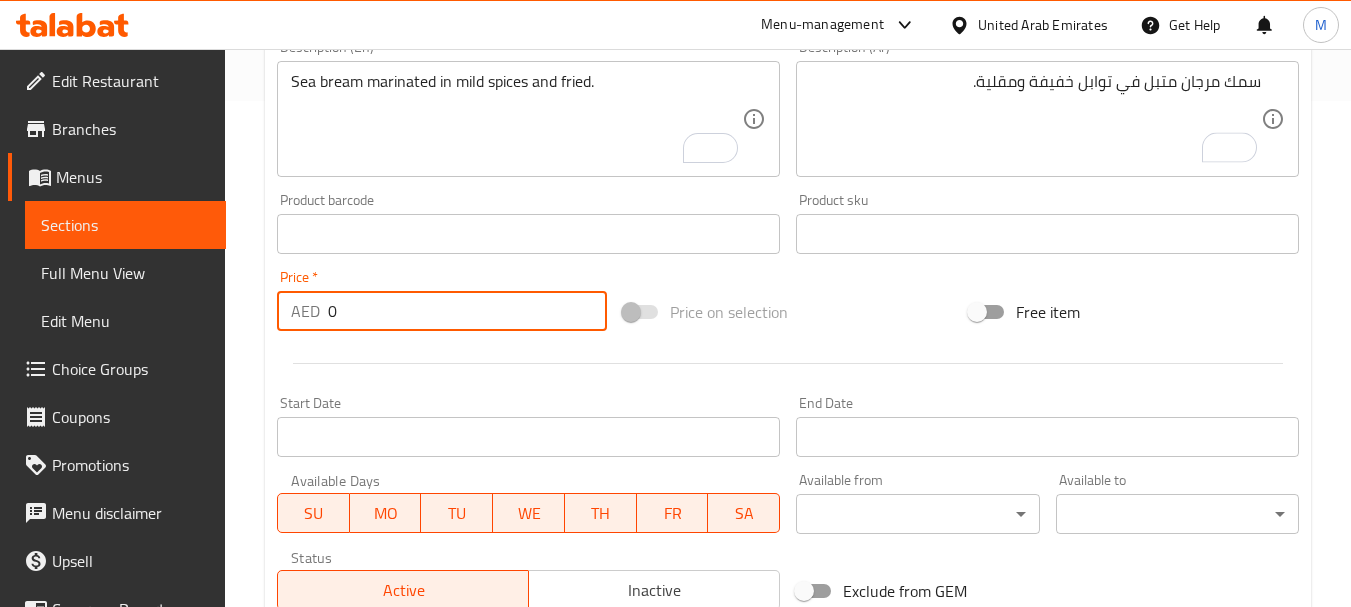 click on "0" at bounding box center [467, 311] 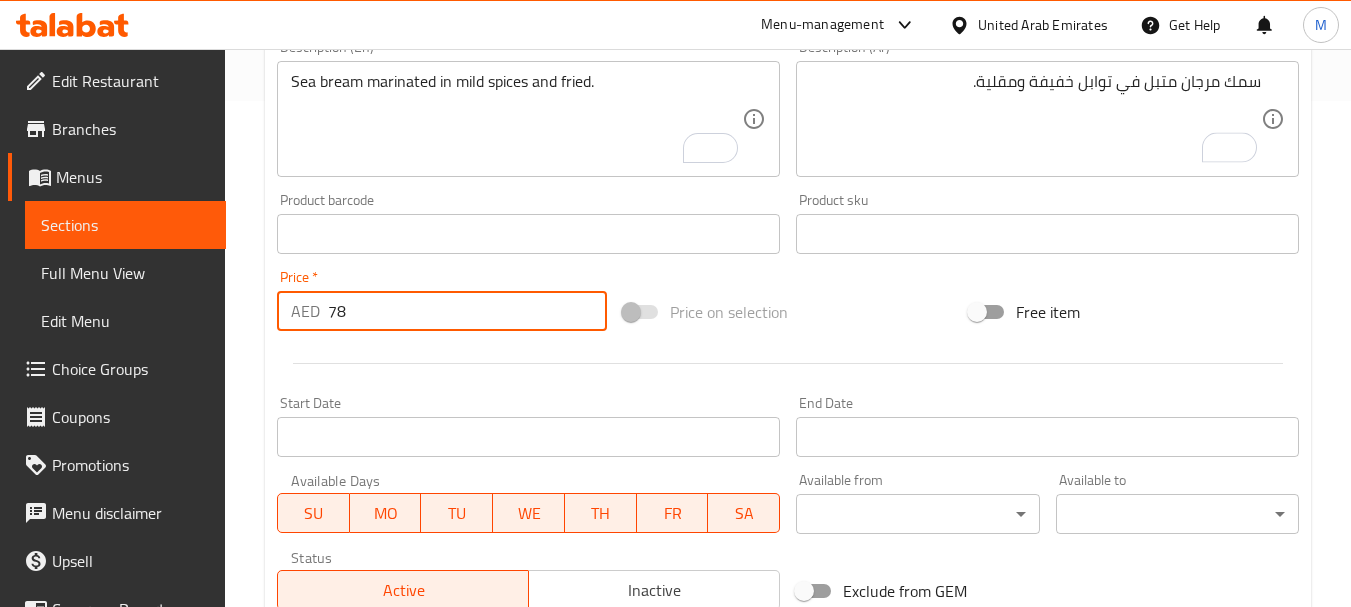 type on "78" 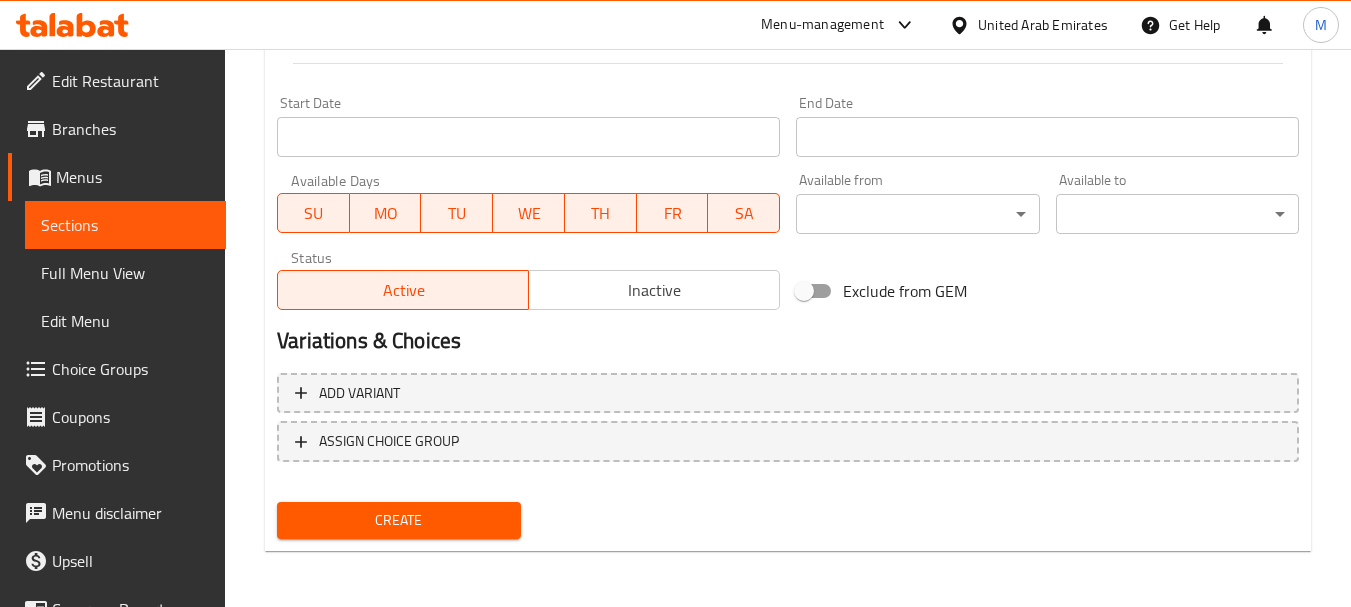 click on "Create" at bounding box center [398, 520] 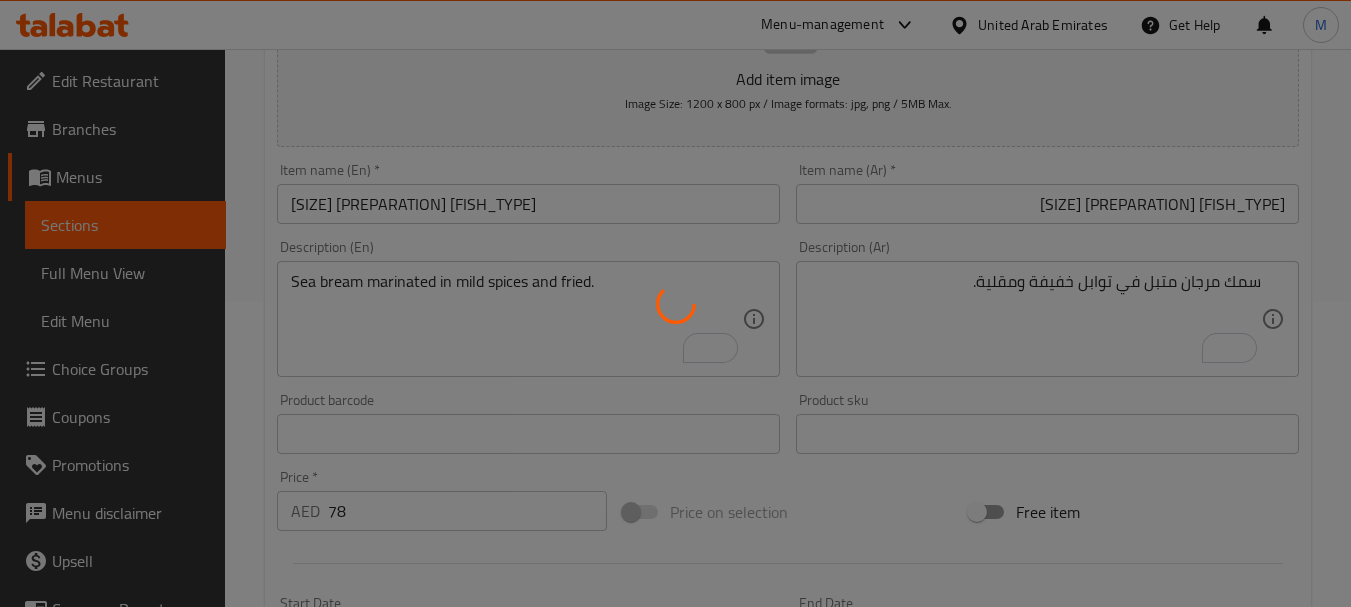 scroll, scrollTop: 0, scrollLeft: 0, axis: both 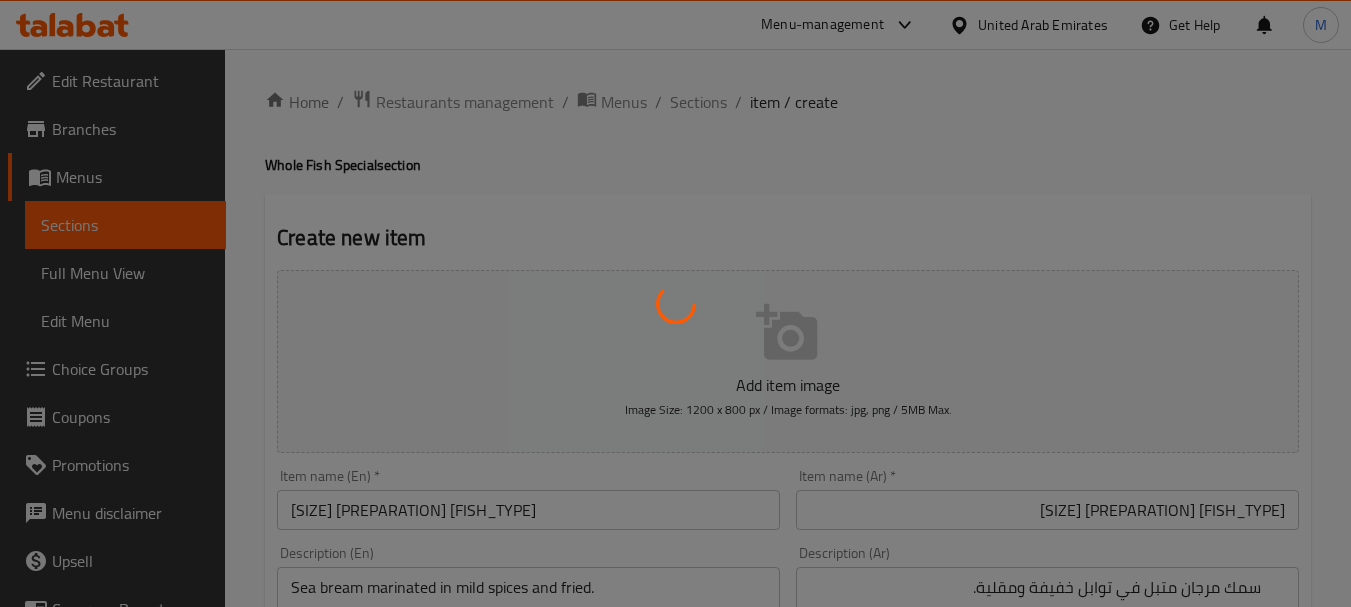 type 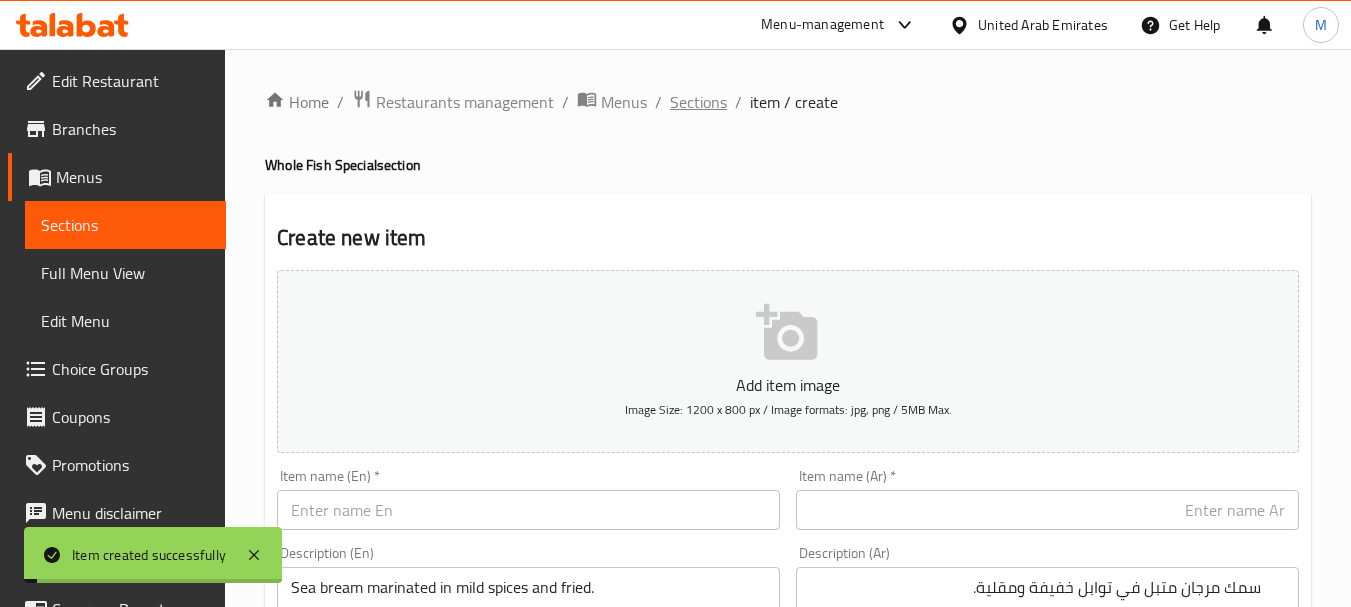 click on "Sections" at bounding box center [698, 102] 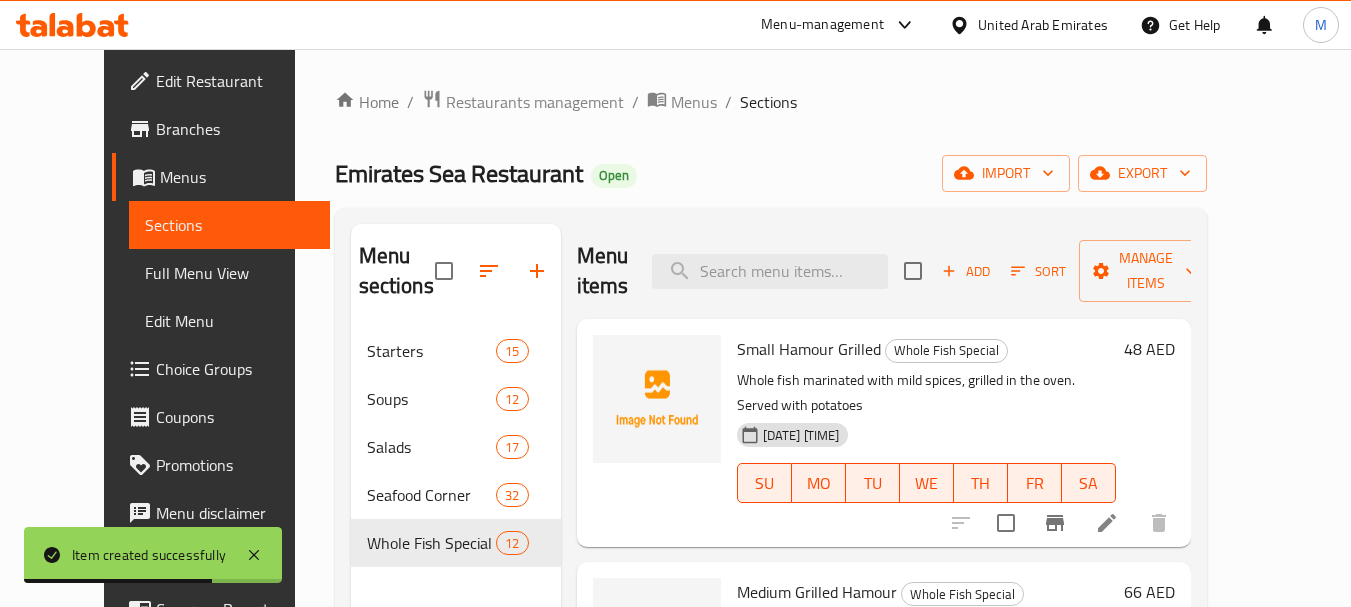 click on "Add" at bounding box center (966, 271) 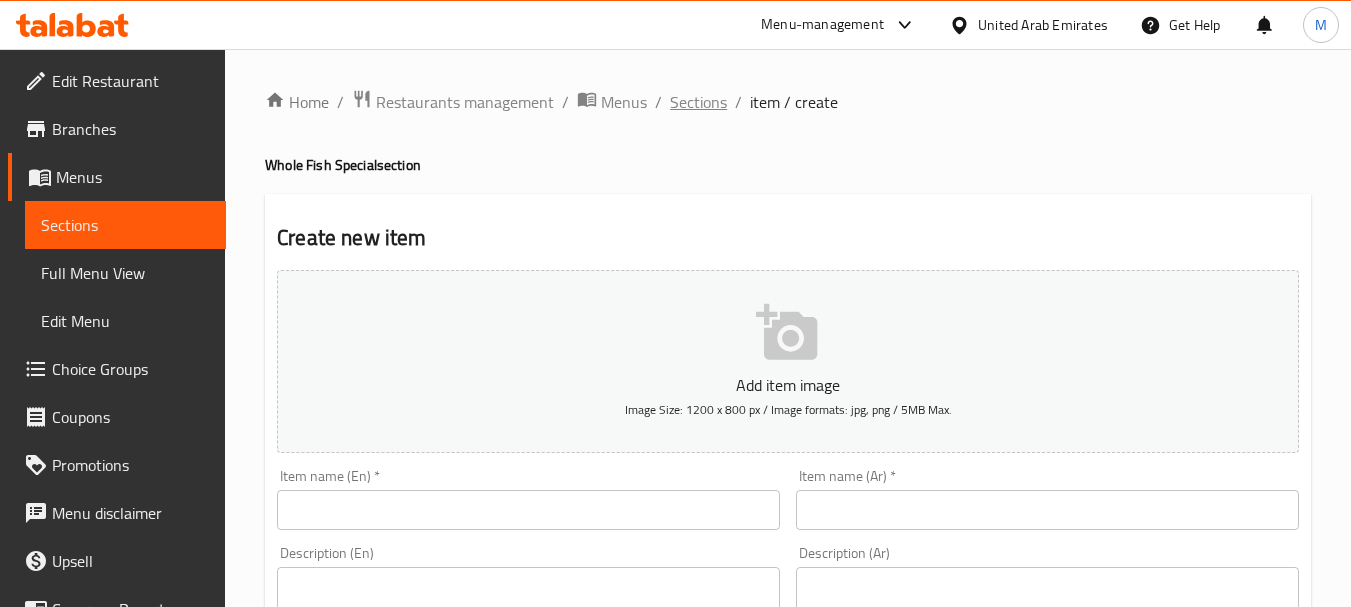 click on "Sections" at bounding box center (698, 102) 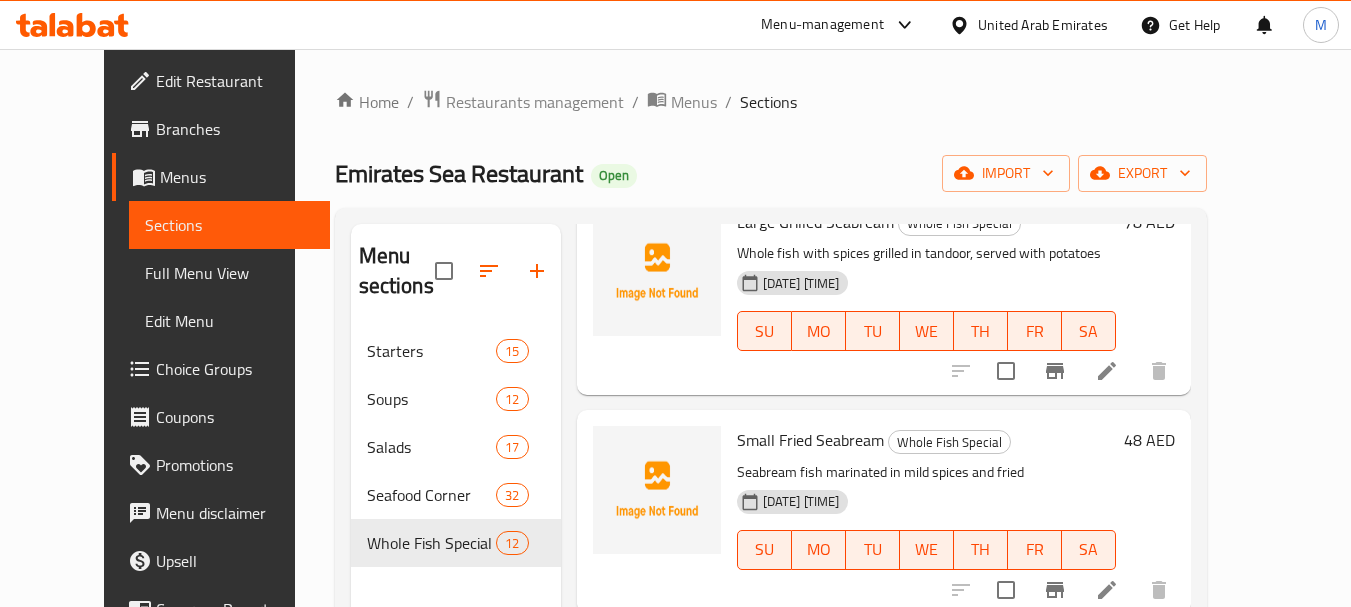 scroll, scrollTop: 2094, scrollLeft: 0, axis: vertical 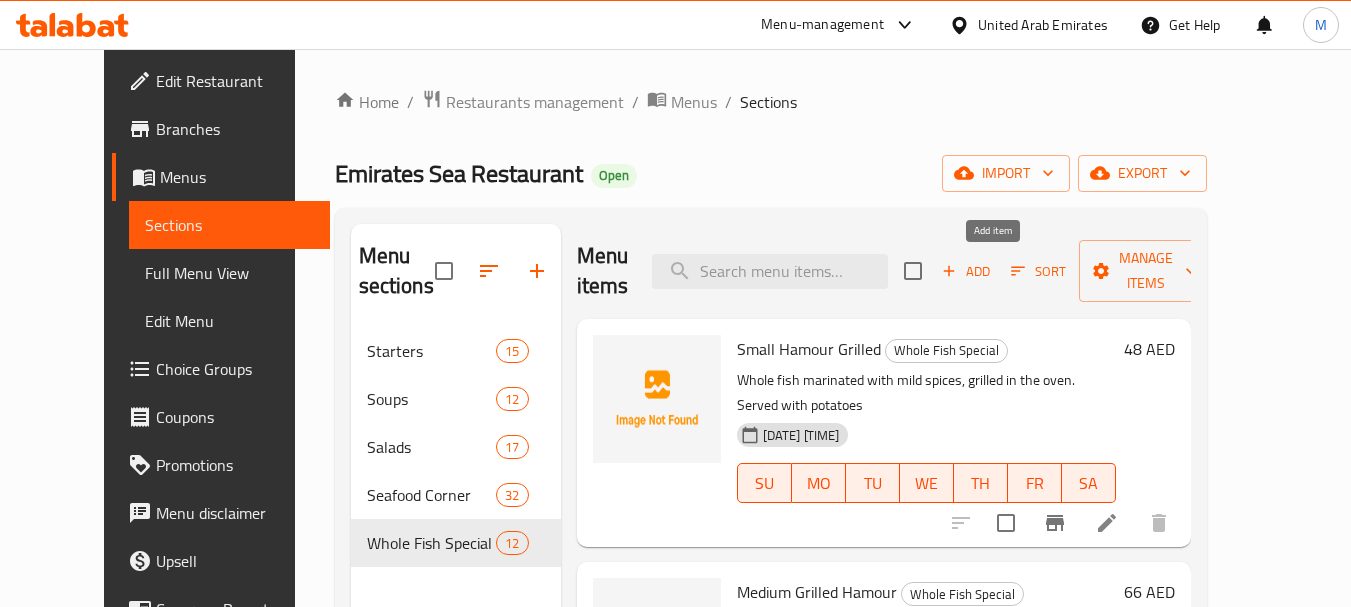 click on "Add" at bounding box center [966, 271] 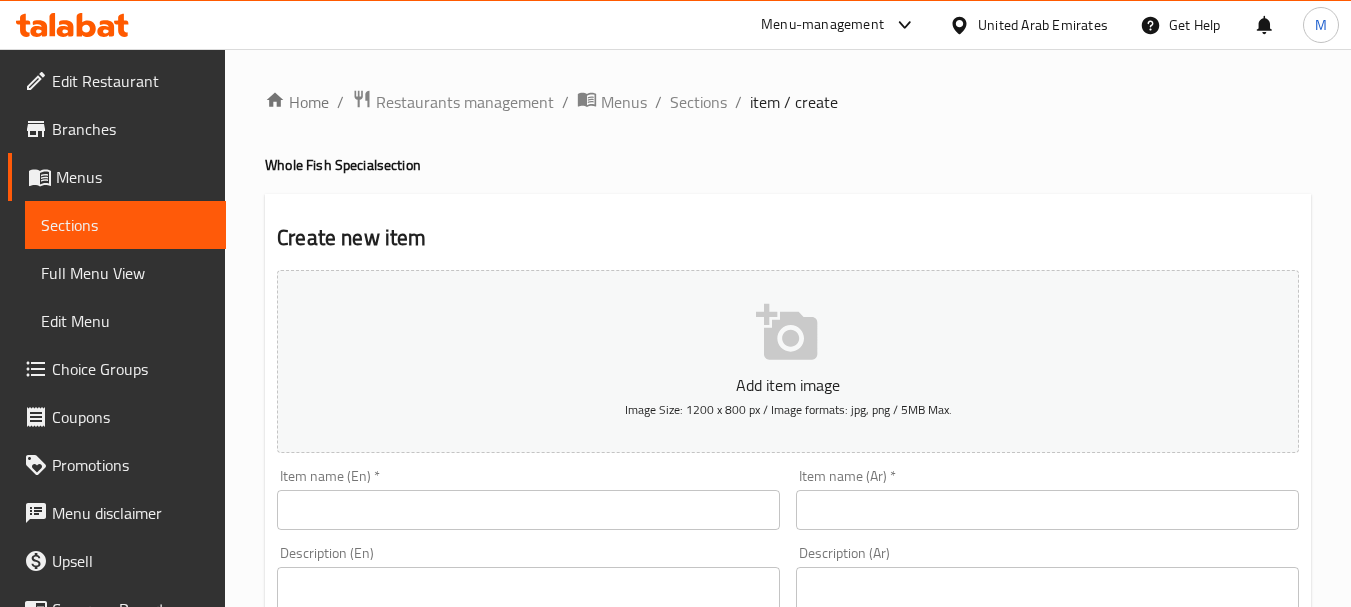 click at bounding box center (528, 510) 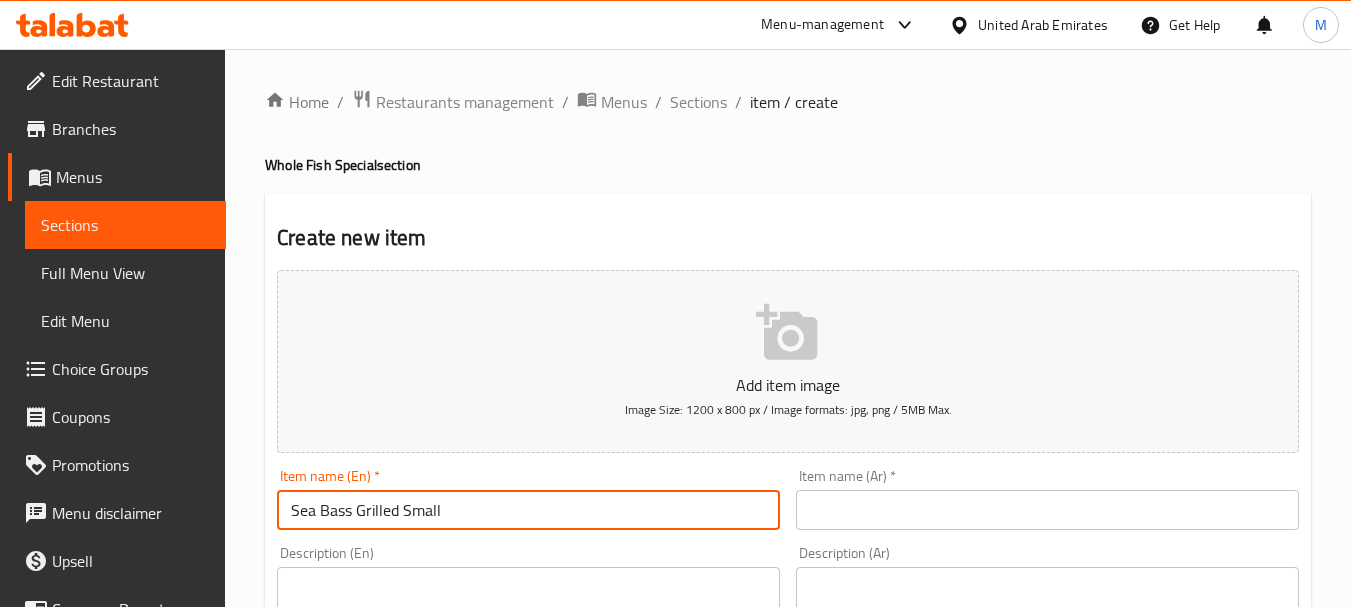 click on "Sea Bass Grilled Small" at bounding box center [528, 510] 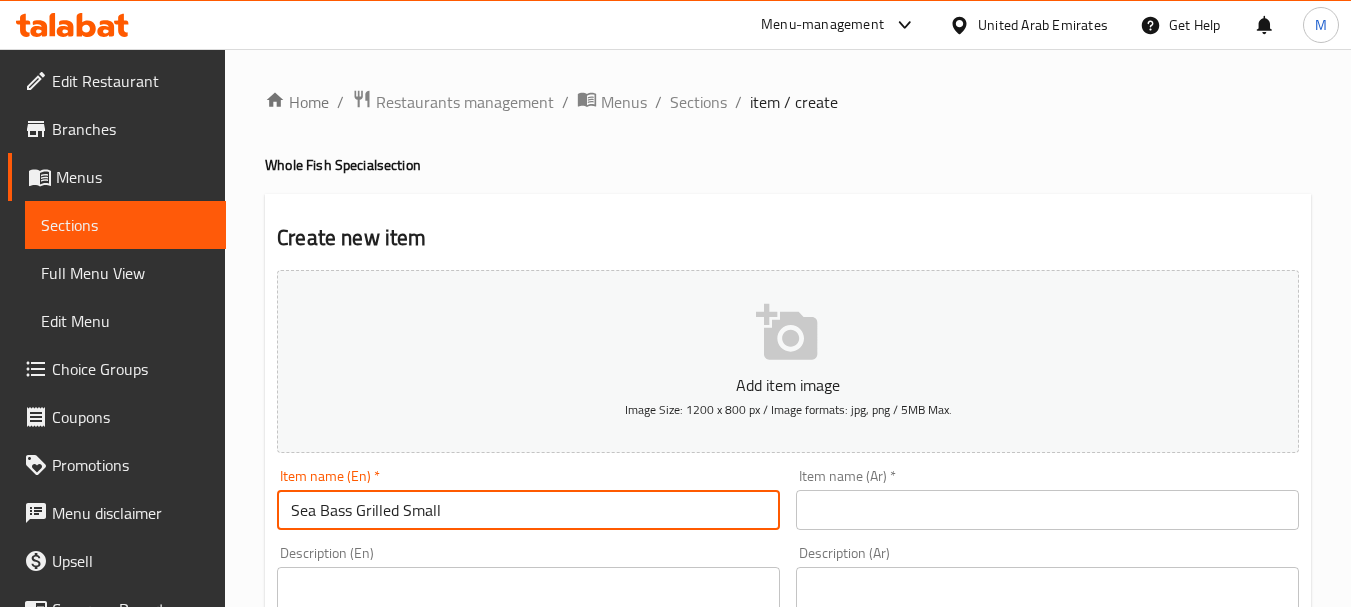 click at bounding box center [1047, 510] 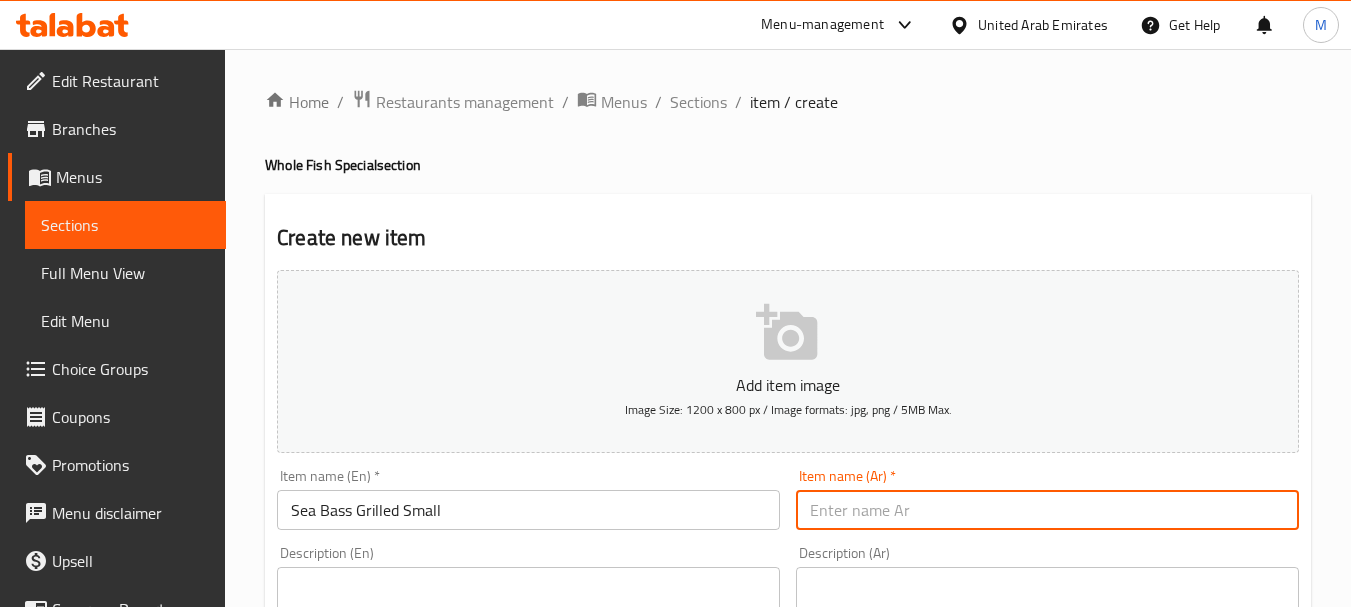 click at bounding box center (1047, 510) 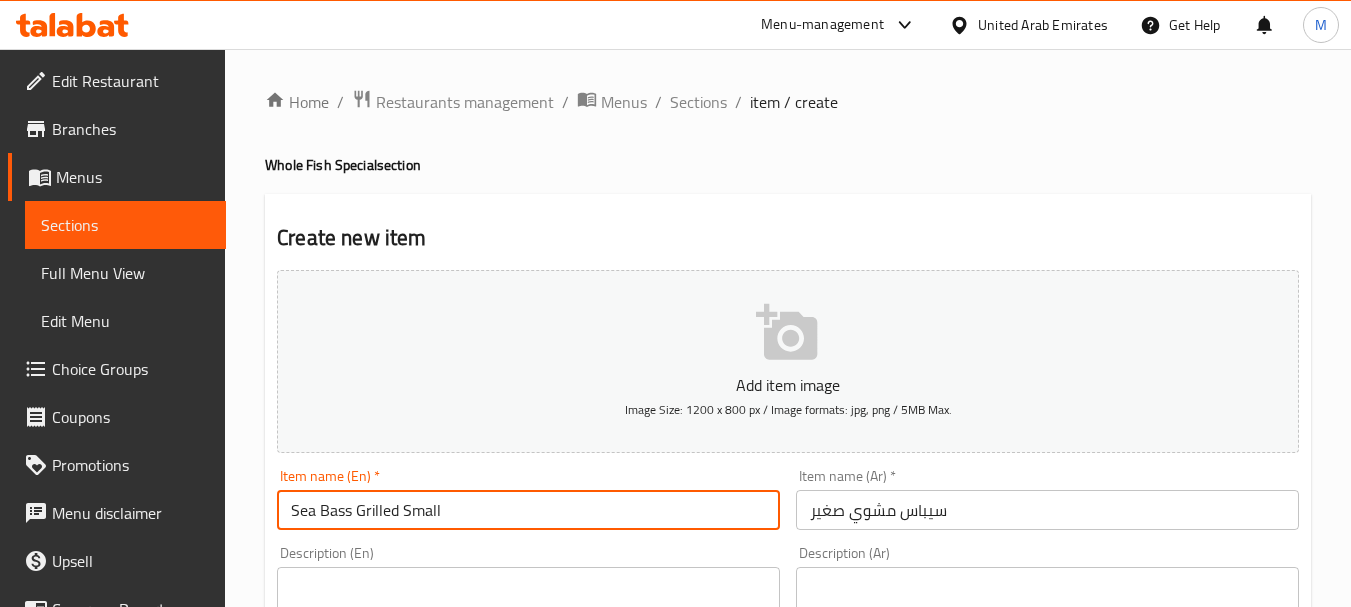 drag, startPoint x: 353, startPoint y: 514, endPoint x: 290, endPoint y: 512, distance: 63.03174 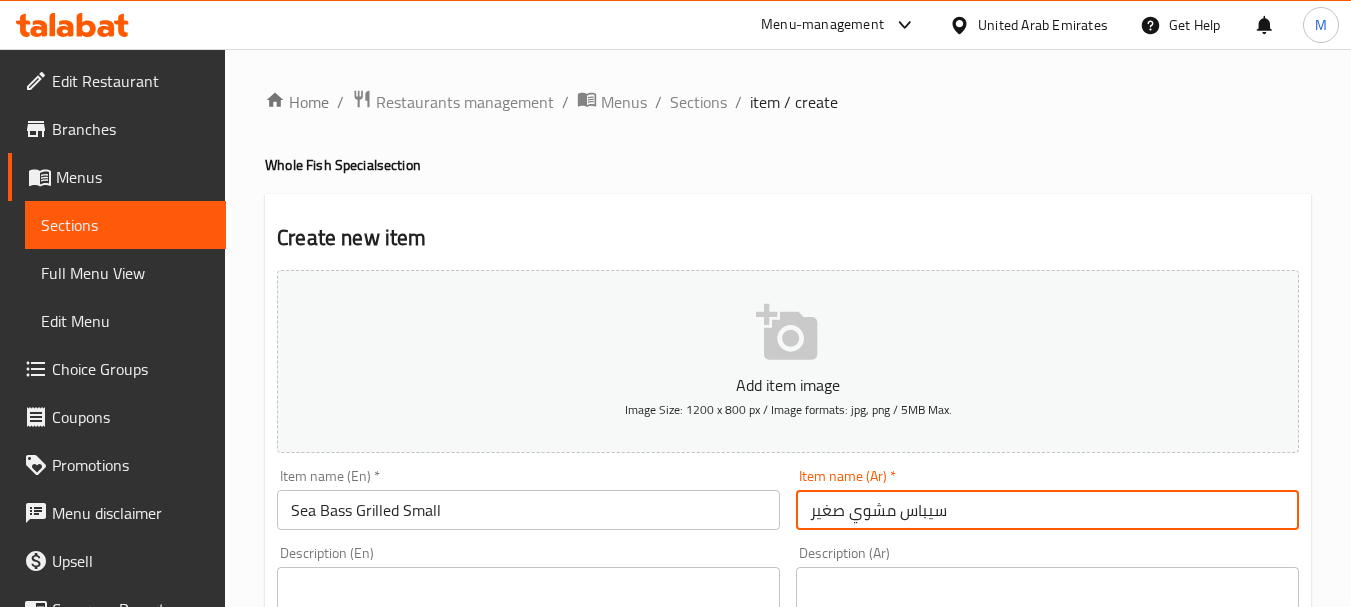 click on "سيباس مشوي صغير" at bounding box center [1047, 510] 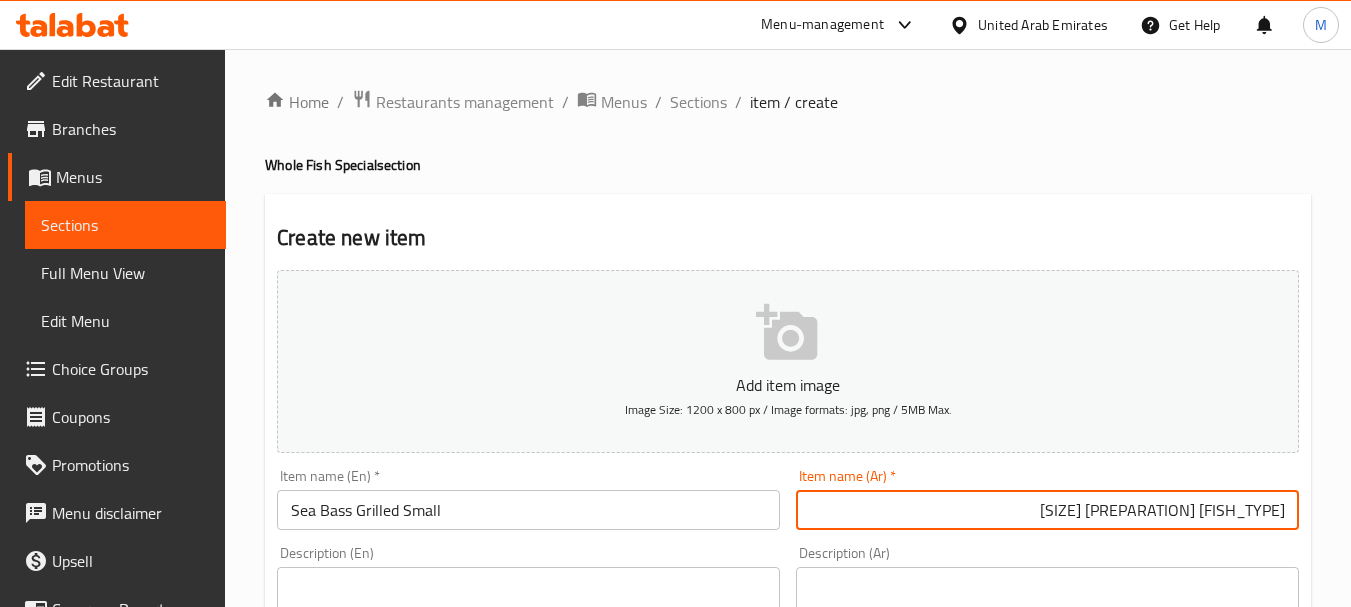type on "قاروص مشوي صغير" 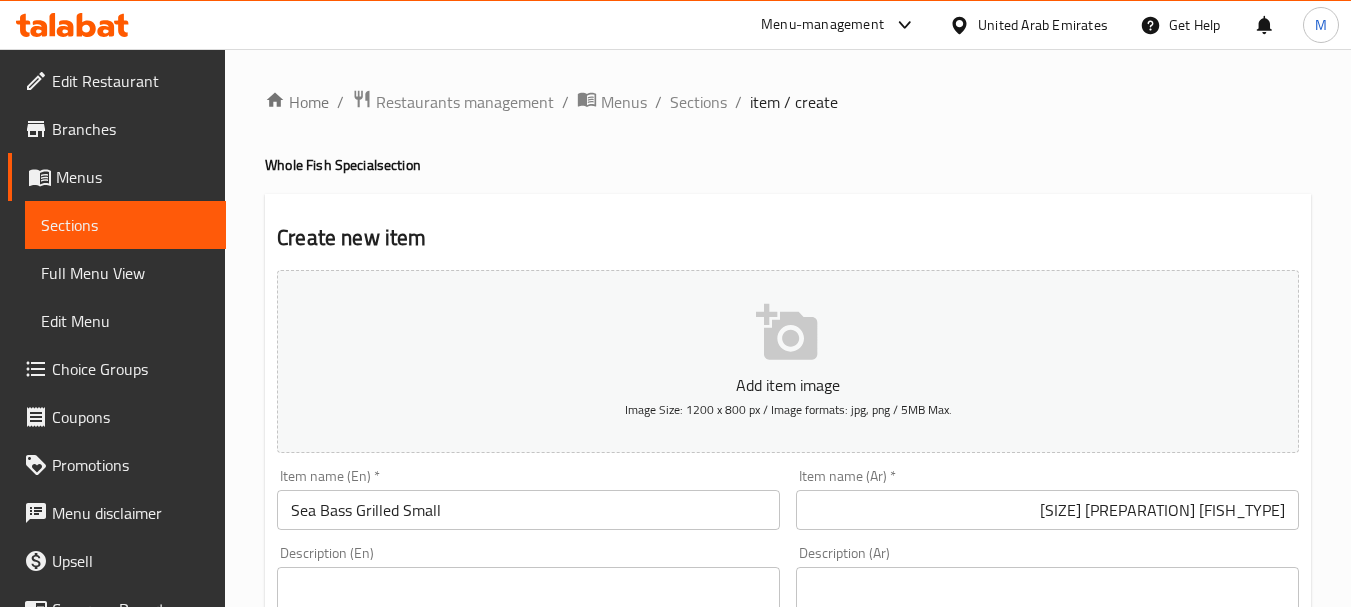 click on "قاروص مشوي صغير" at bounding box center [1047, 510] 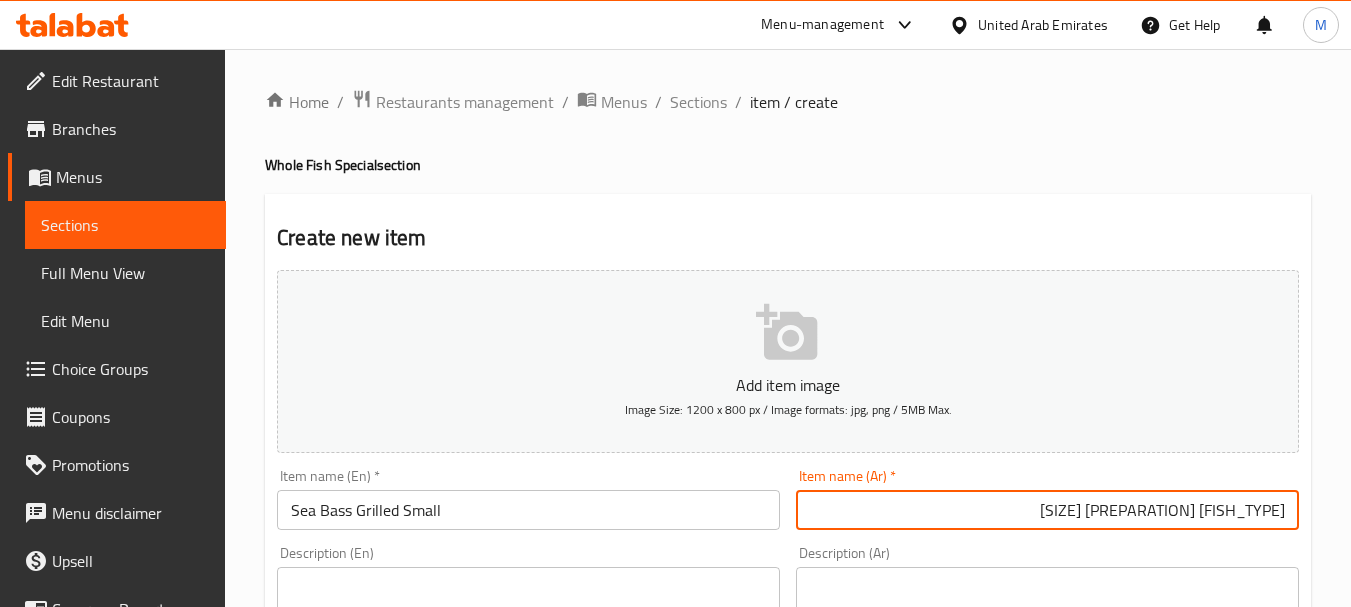 click at bounding box center (516, 625) 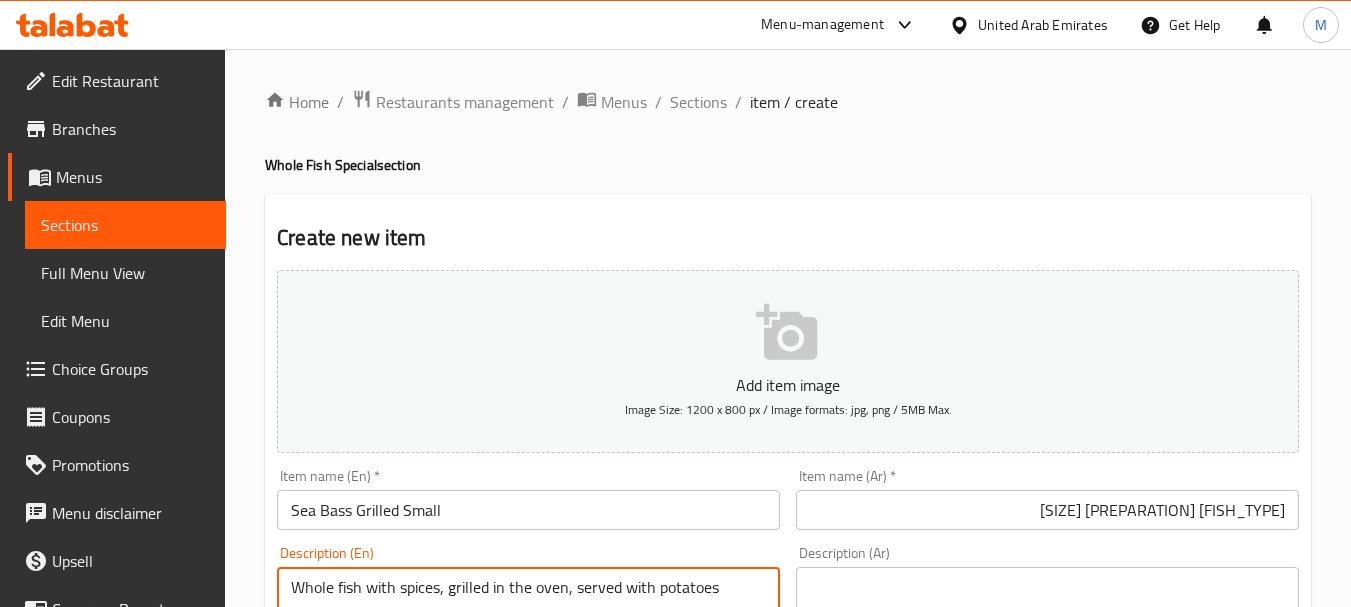 scroll, scrollTop: 200, scrollLeft: 0, axis: vertical 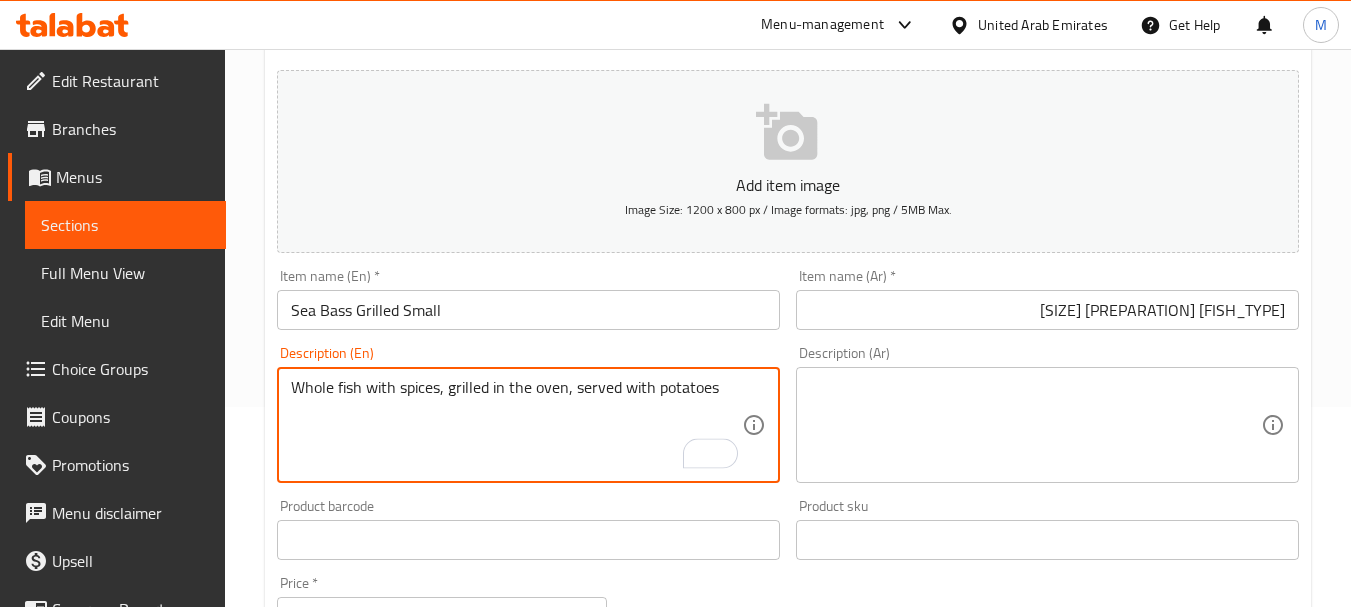 click on "Whole fish with spices, grilled in the oven, served with potatoes" at bounding box center [516, 425] 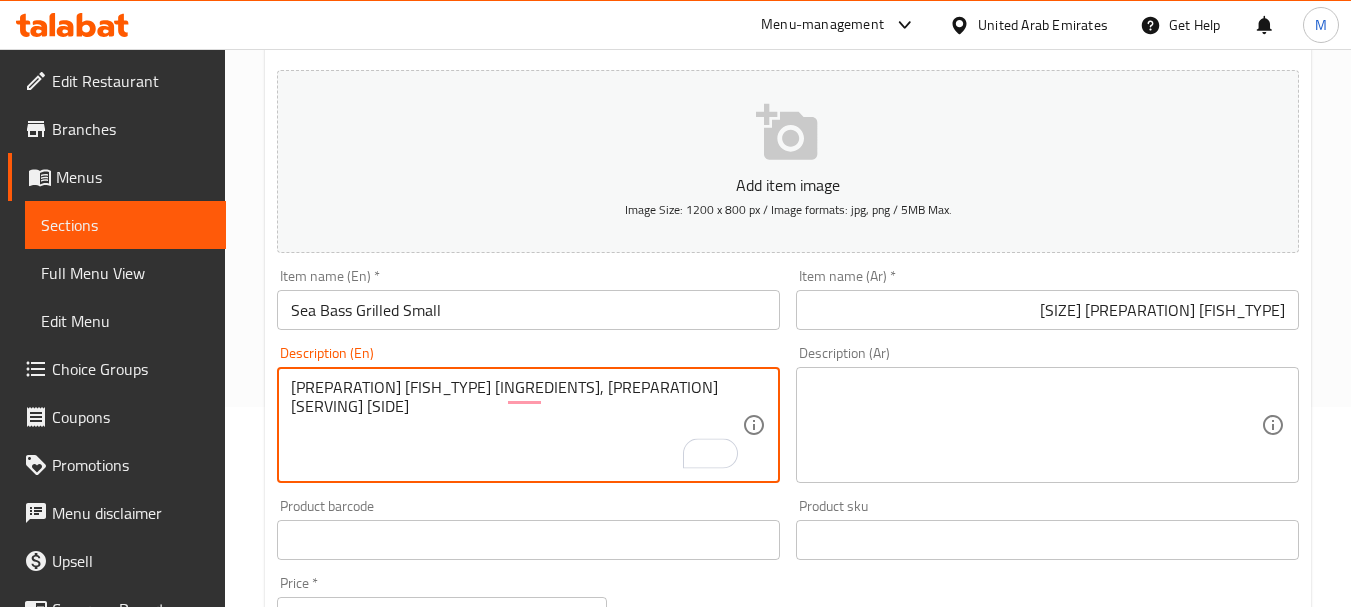 type on "Whole fish with spices, grilled in oven, served with potatoes" 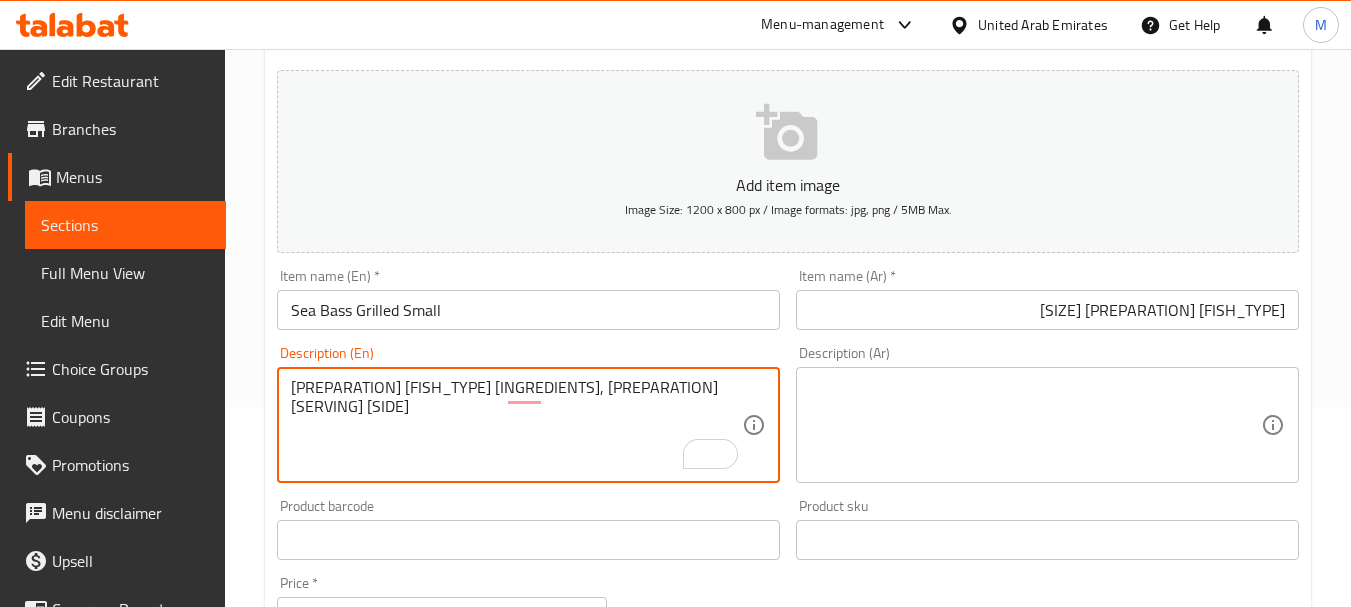 click at bounding box center [1035, 425] 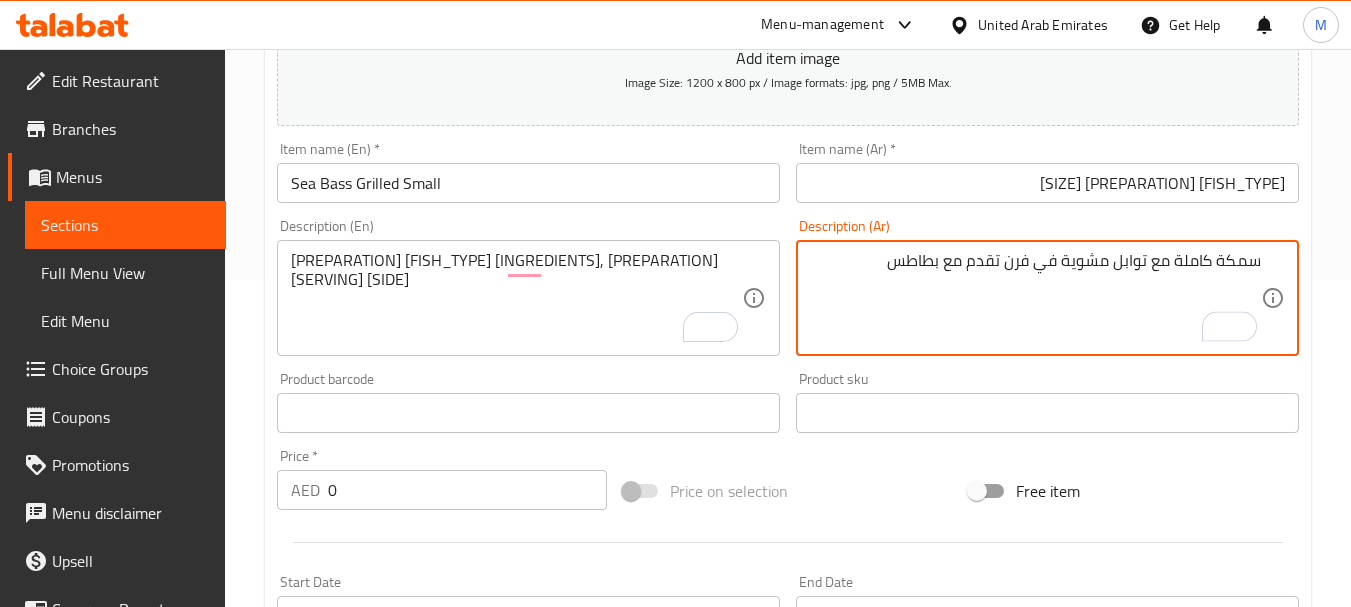 scroll, scrollTop: 400, scrollLeft: 0, axis: vertical 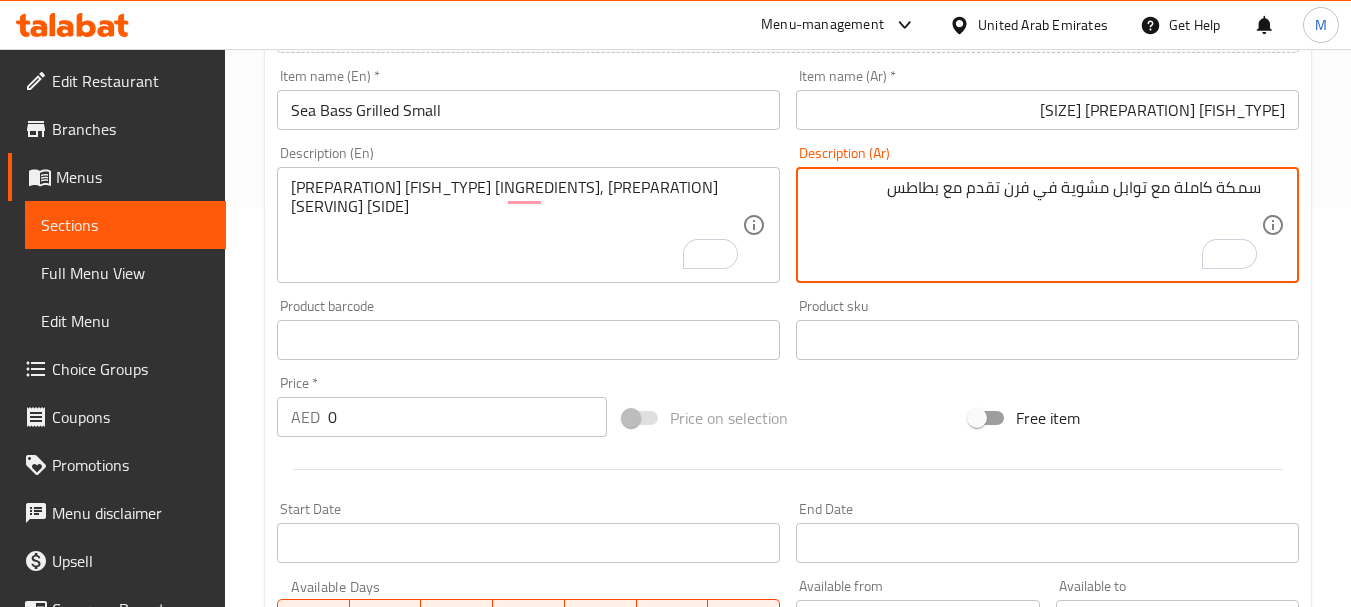 type on "سمكة كاملة مع توابل مشوية في فرن تقدم مع بطاطس" 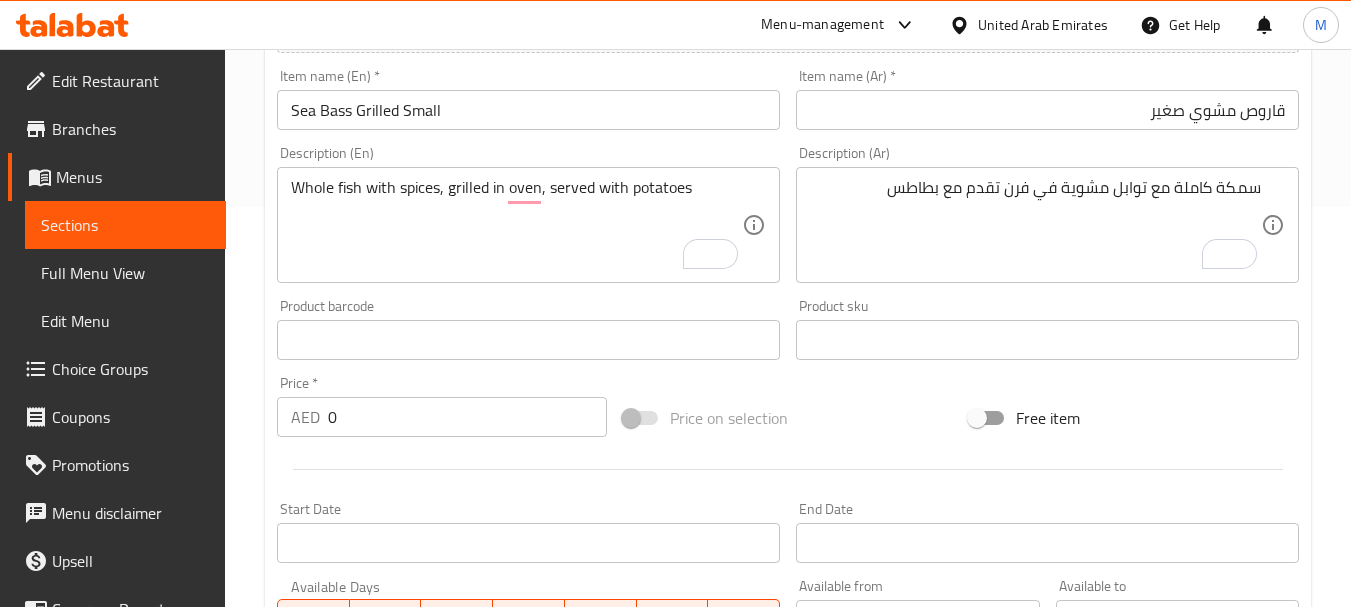 scroll, scrollTop: 400, scrollLeft: 0, axis: vertical 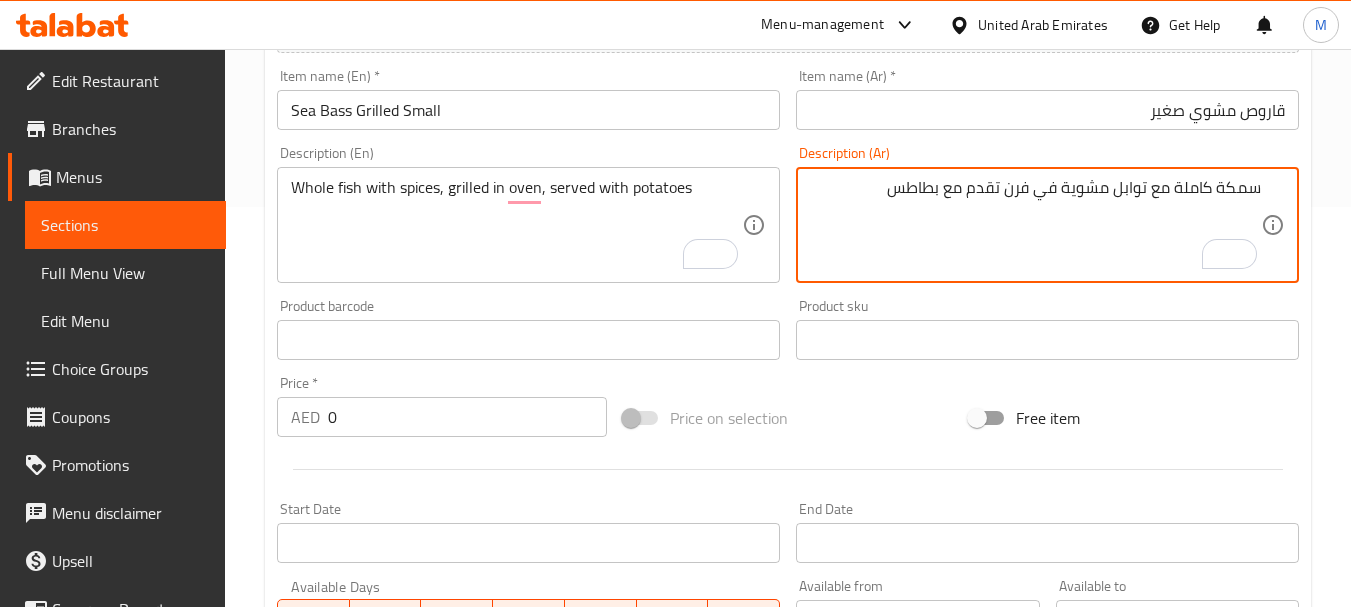 click on "0" at bounding box center [467, 417] 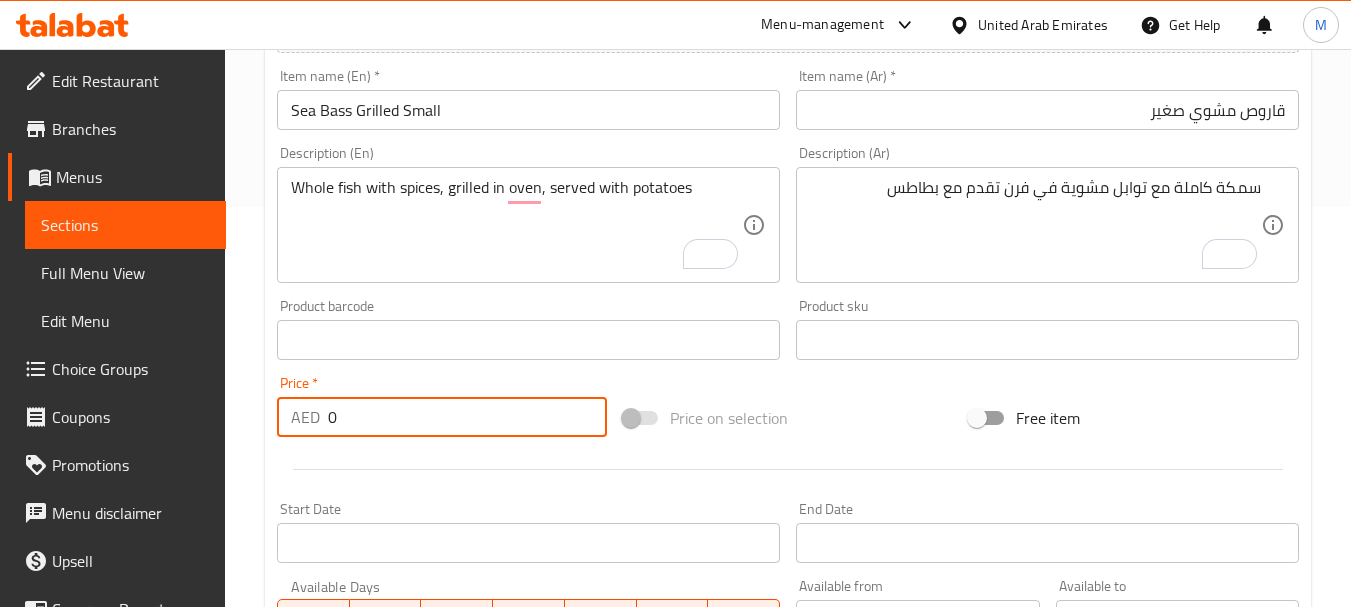 paste on "48" 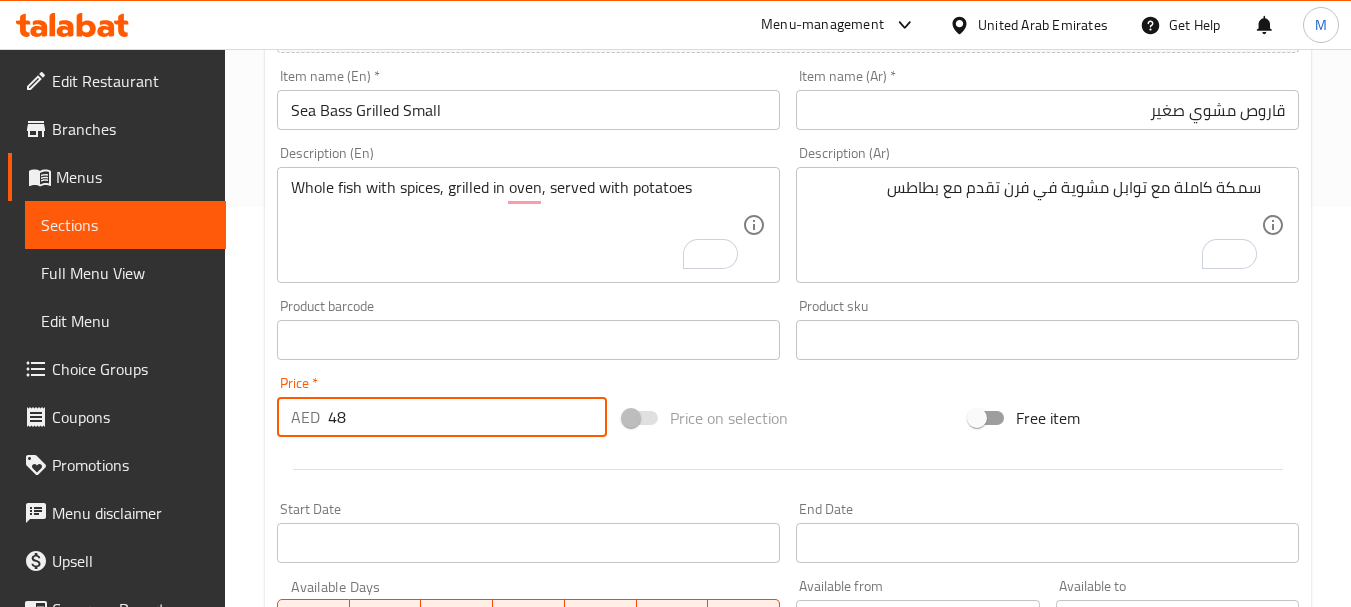 type on "48" 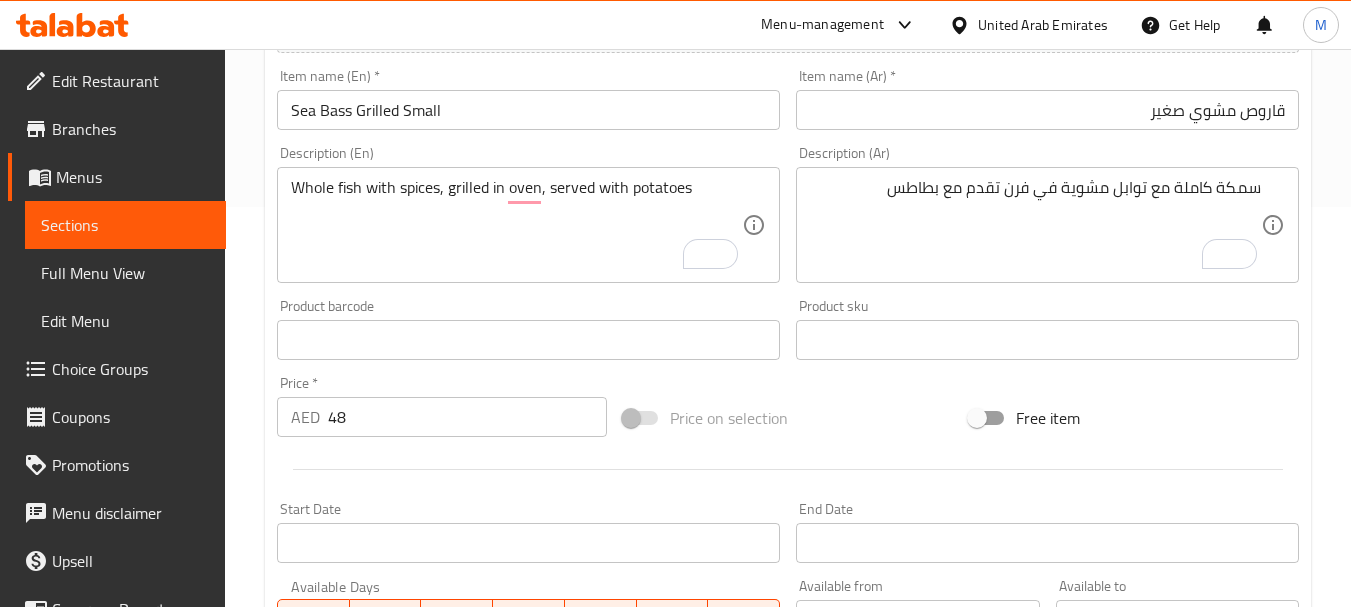 click at bounding box center (788, 469) 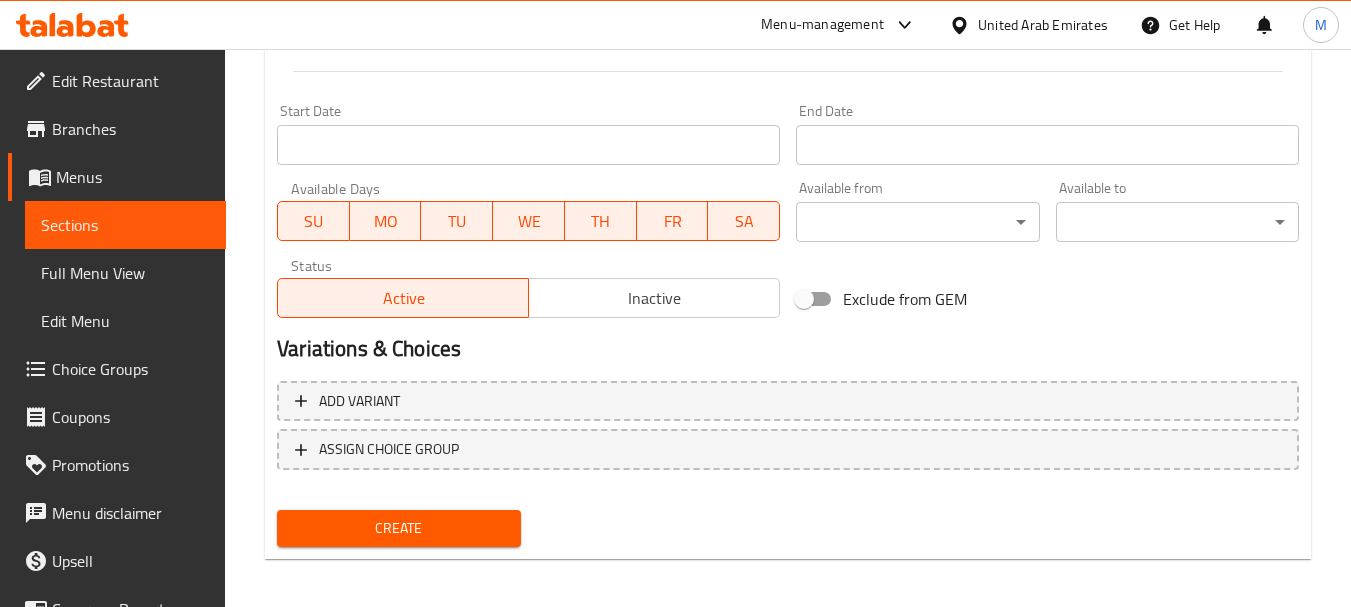 scroll, scrollTop: 806, scrollLeft: 0, axis: vertical 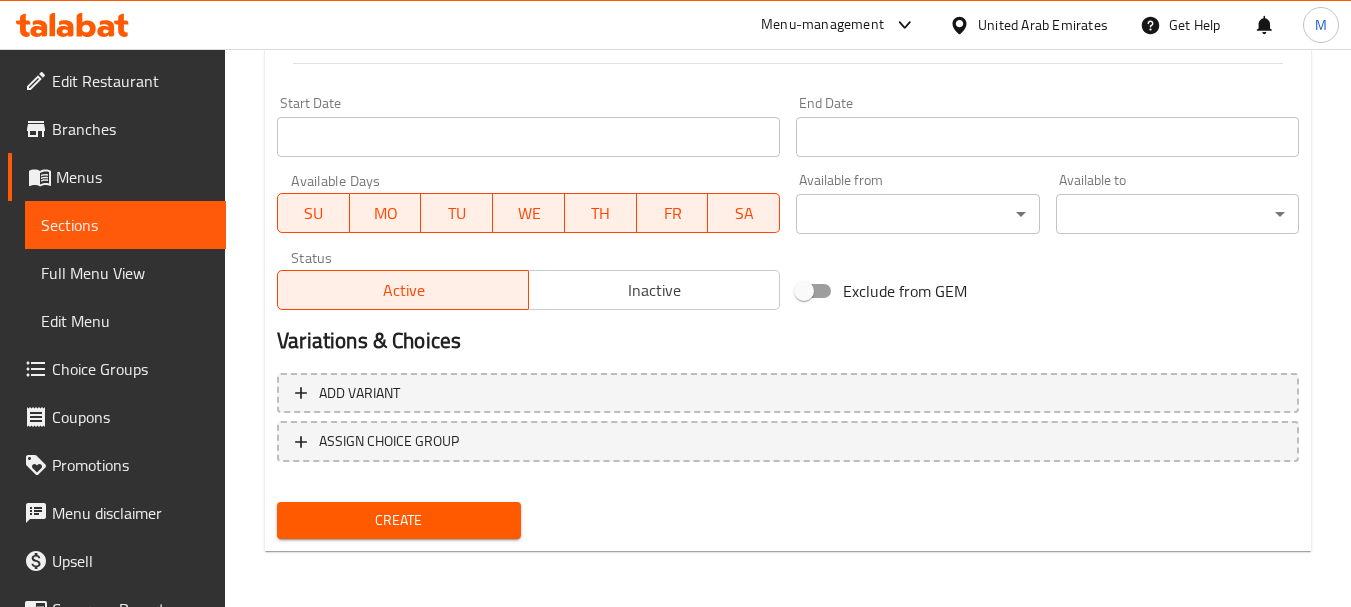 click on "Create" at bounding box center [398, 520] 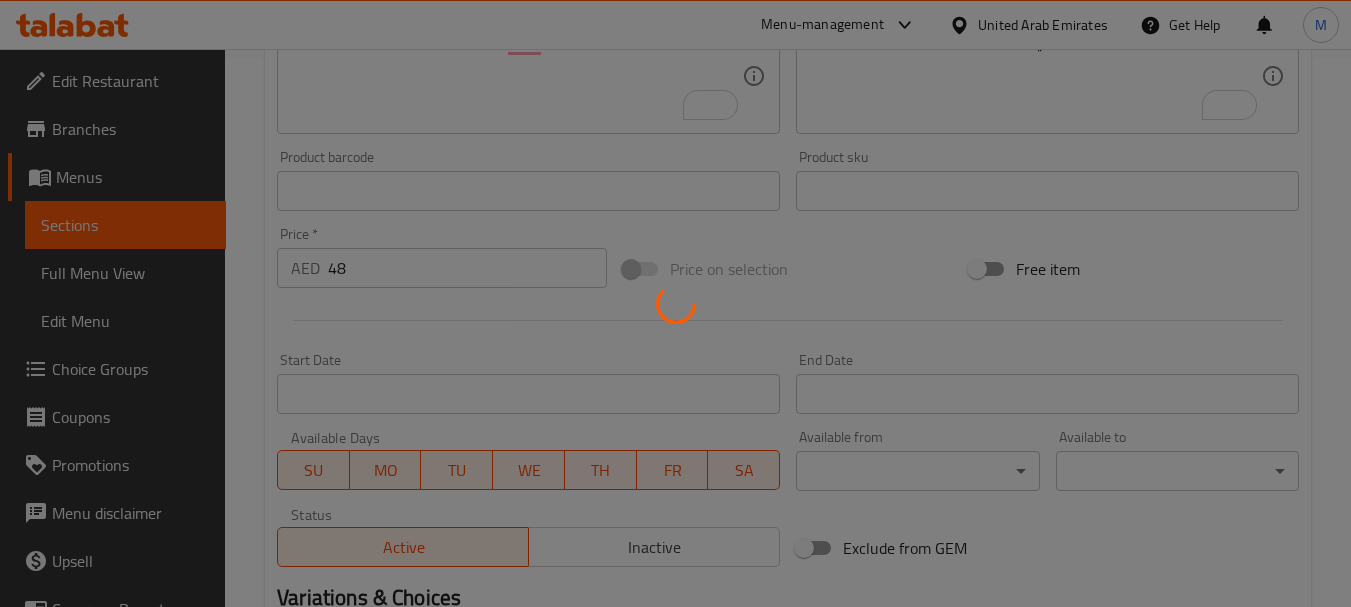 type 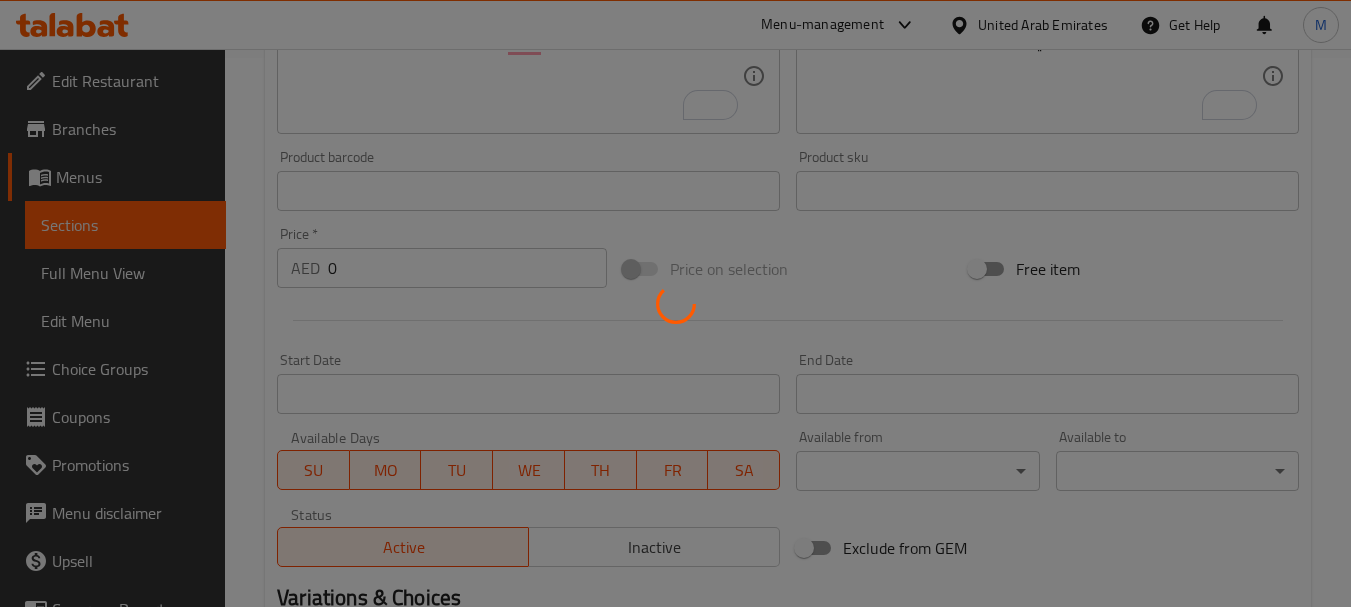scroll, scrollTop: 206, scrollLeft: 0, axis: vertical 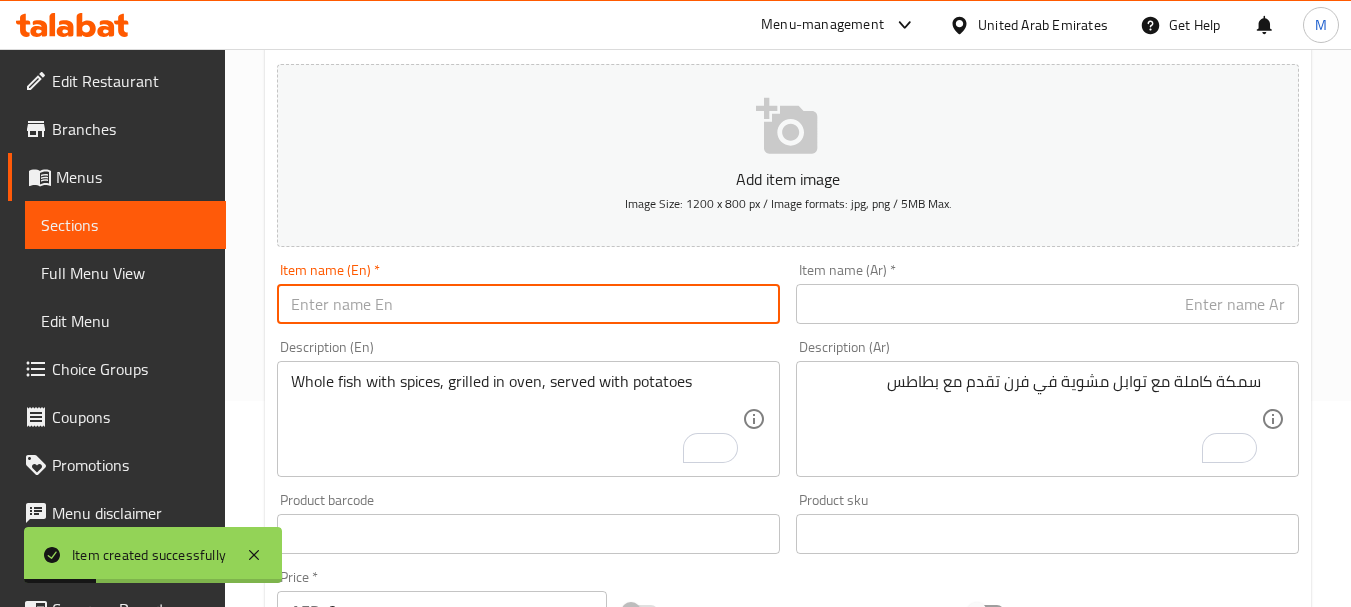 click at bounding box center (528, 304) 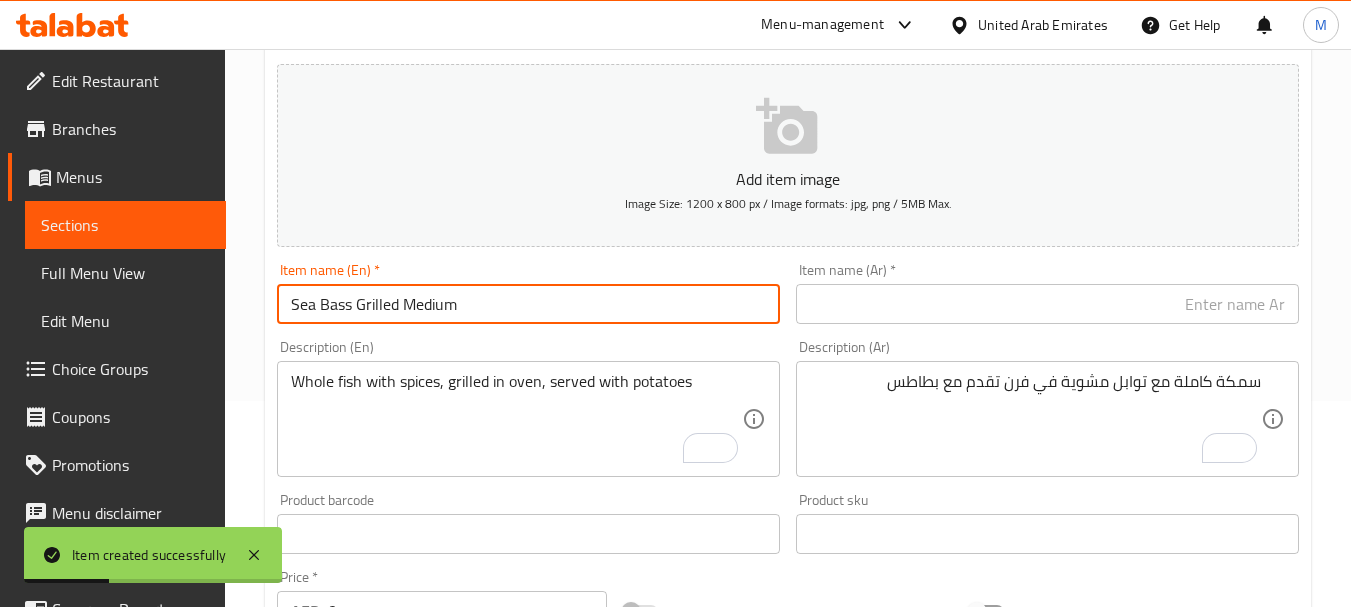 click on "Sea Bass Grilled Medium" at bounding box center [528, 304] 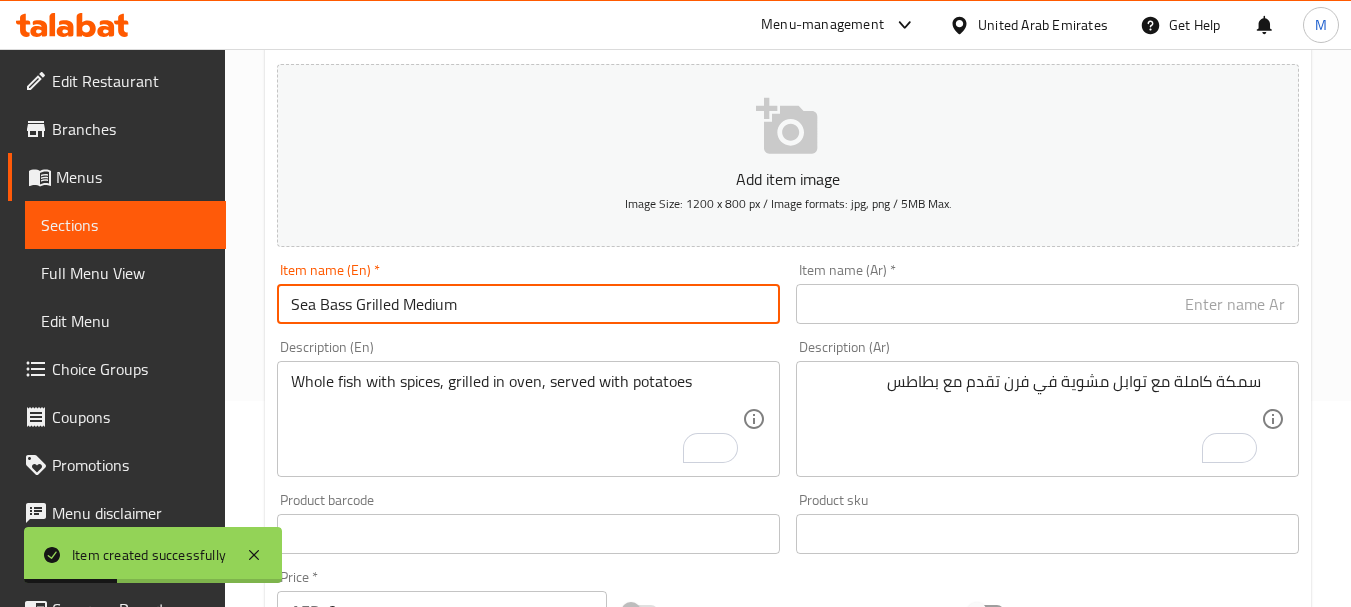 click on "Sea Bass Grilled Medium" at bounding box center [528, 304] 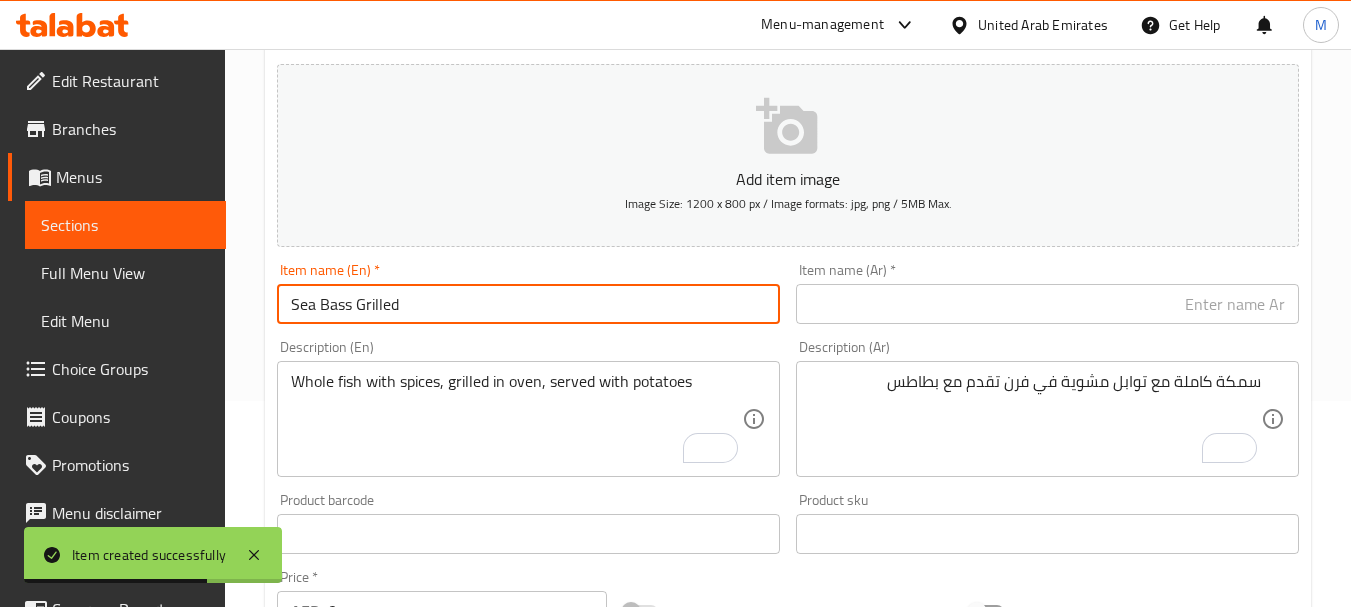 paste on "Medium" 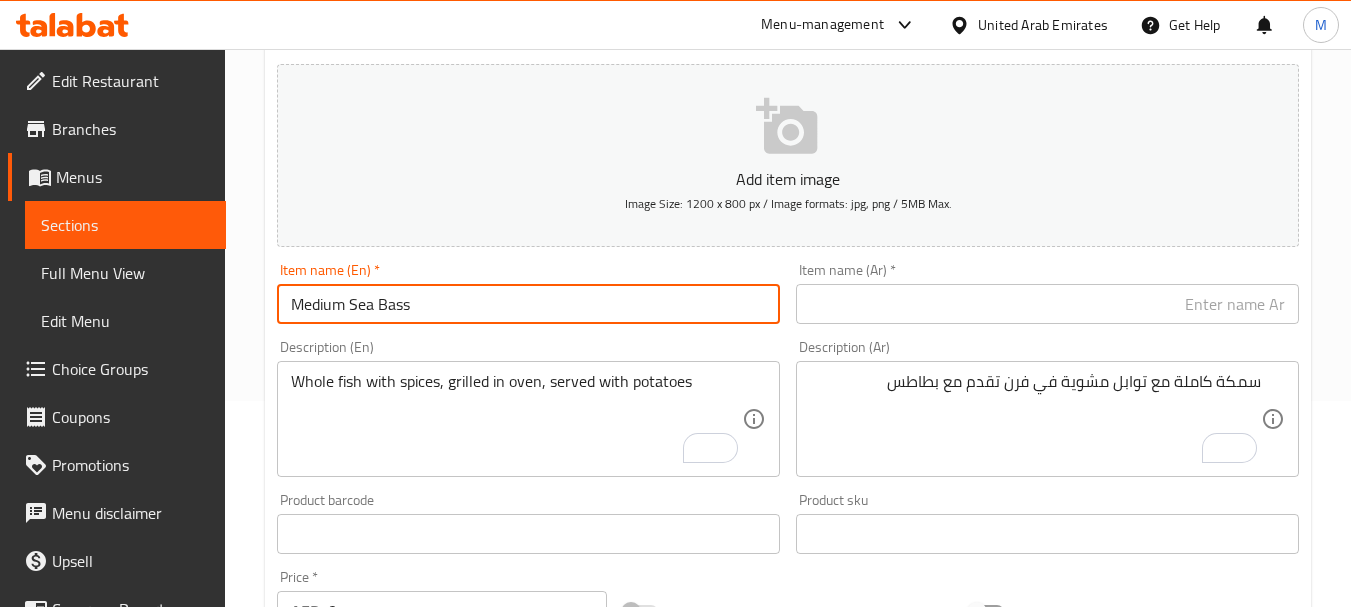 paste on "Grilled" 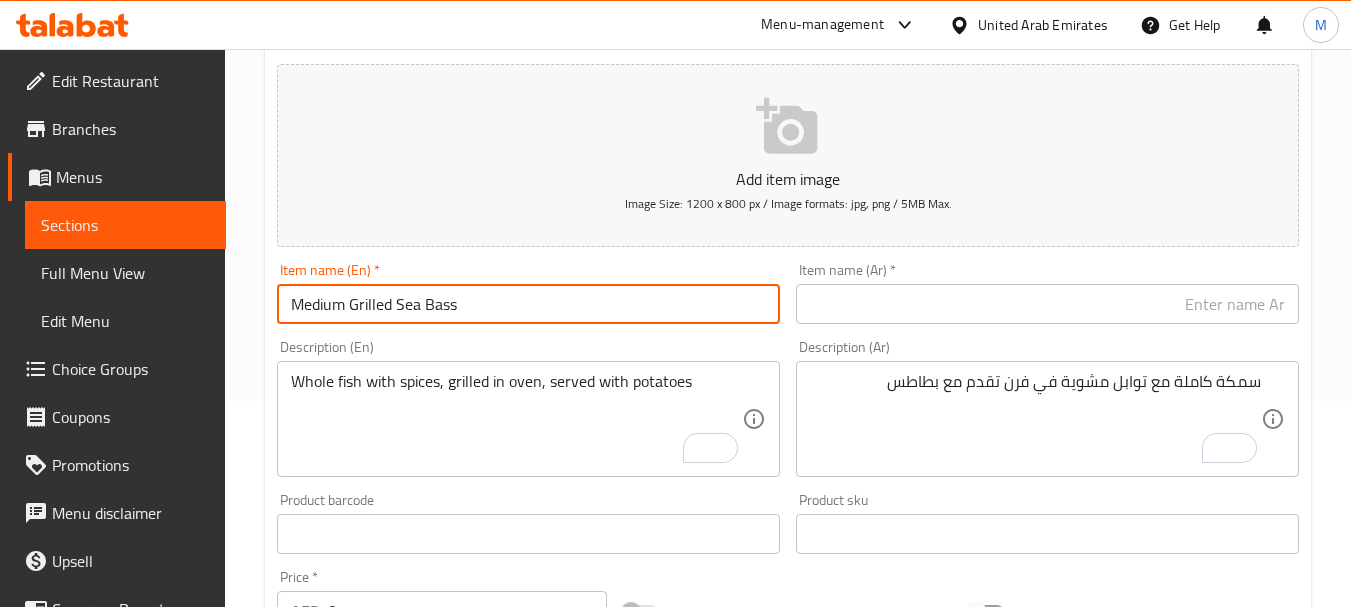 click on "Medium Grilled Sea Bass" at bounding box center [528, 304] 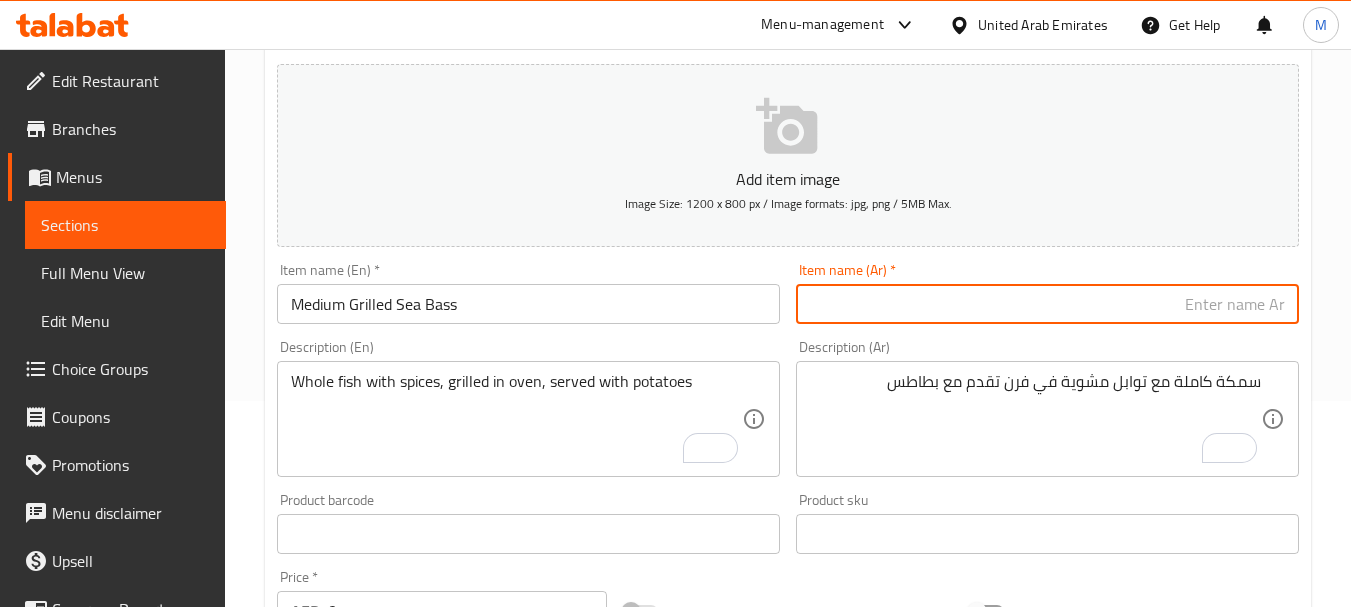 click at bounding box center [1047, 304] 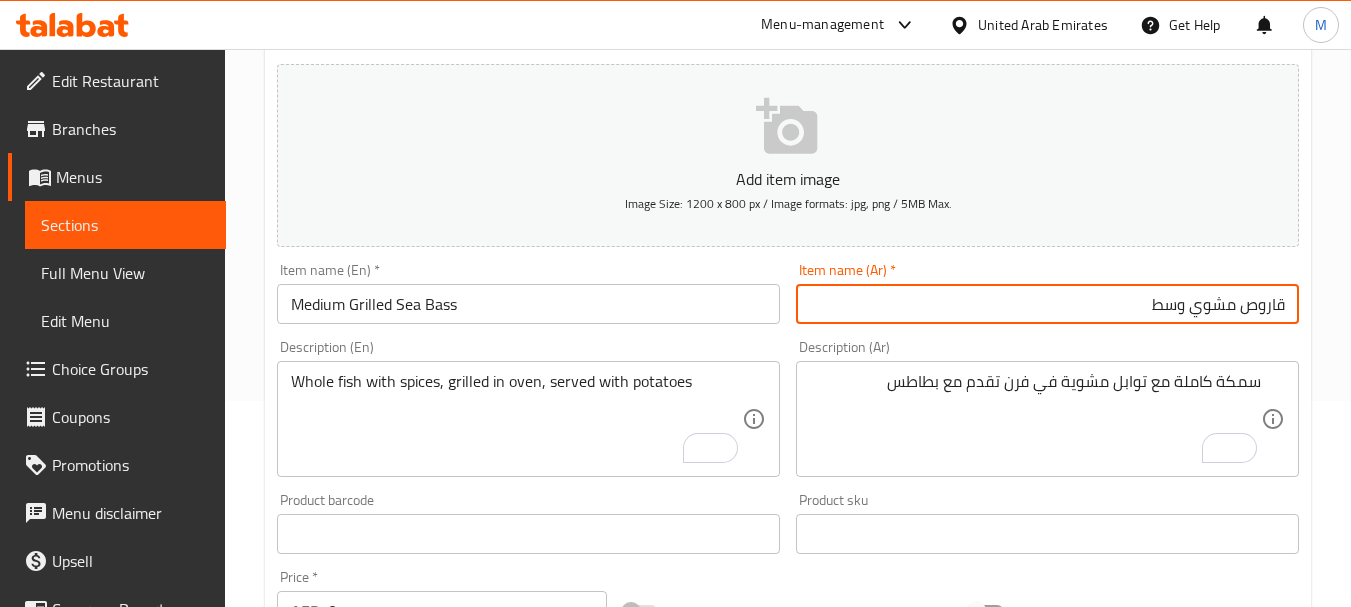 type on "قاروص مشوي وسط" 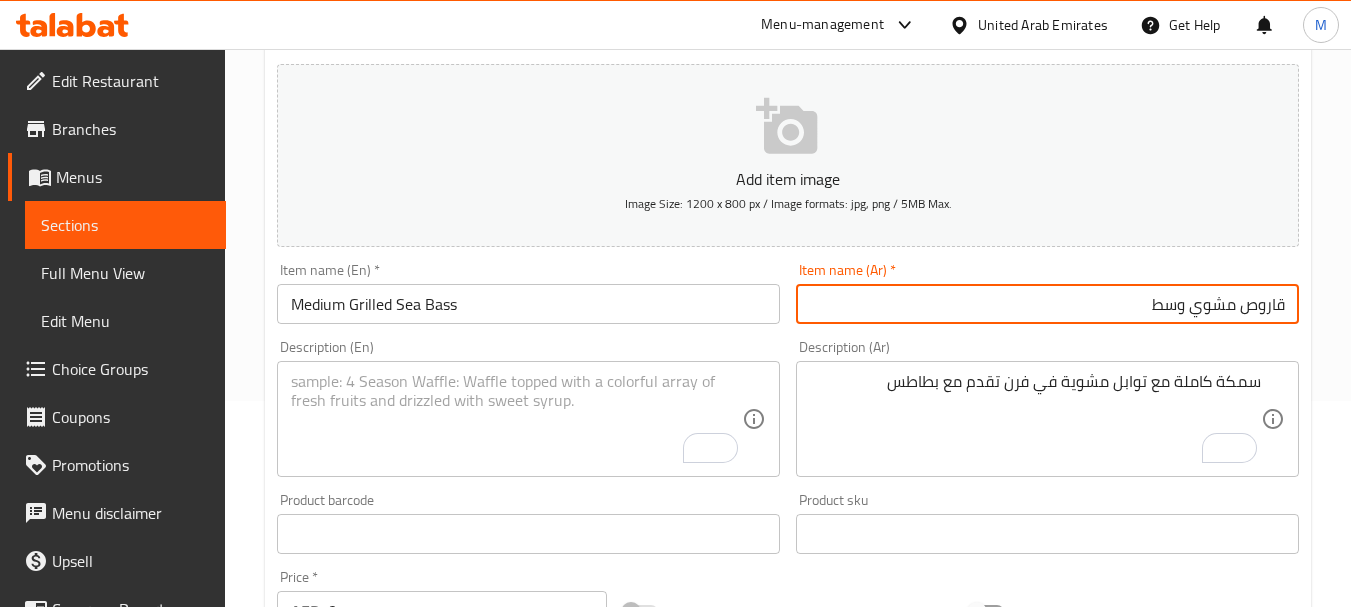 click at bounding box center [516, 419] 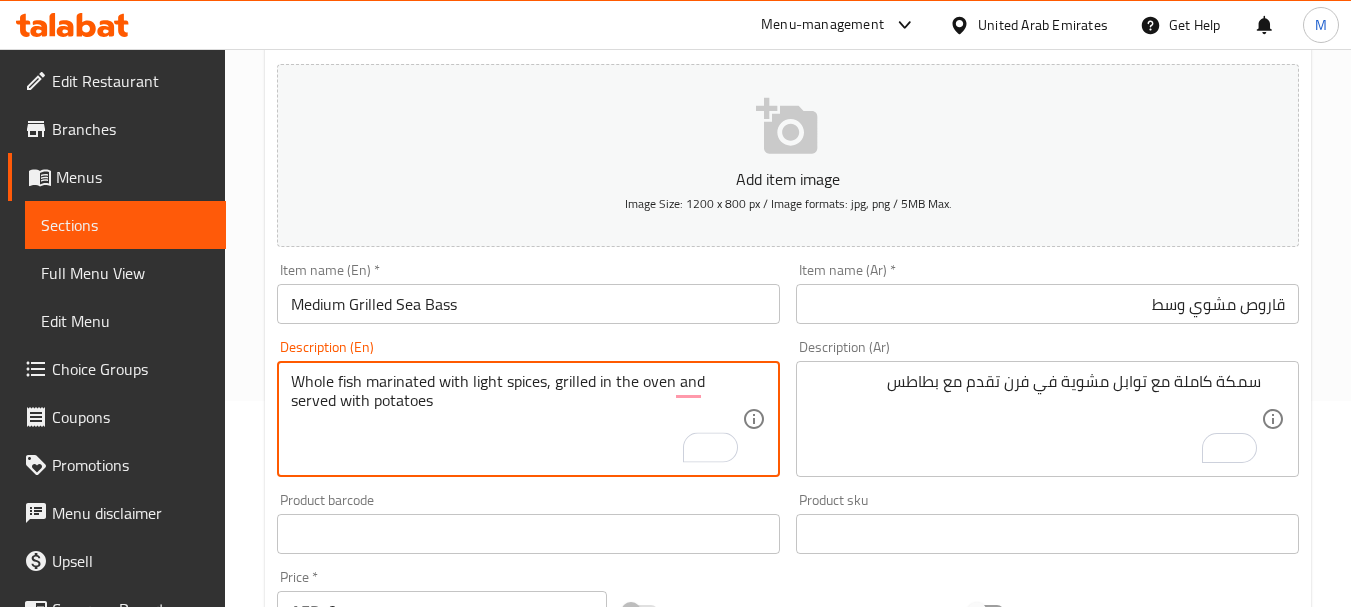 click on "Whole fish marinated with light spices, grilled in the oven and served with potatoes" at bounding box center [516, 419] 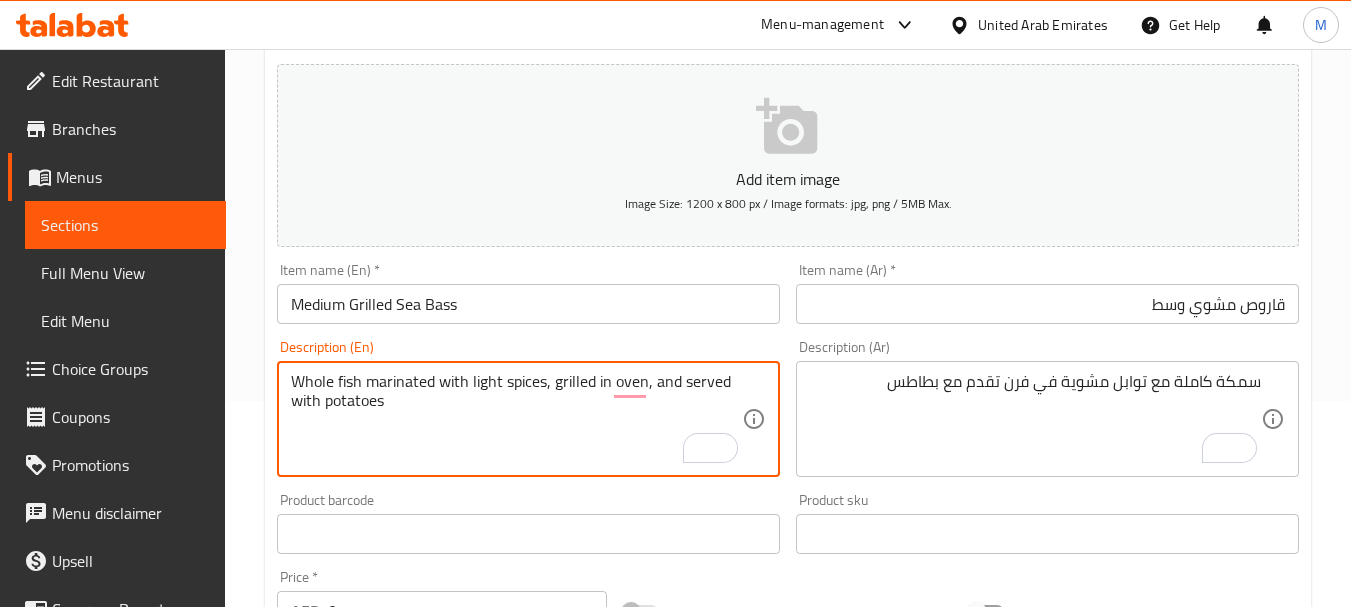 type on "Whole fish marinated with light spices, grilled in oven, and served with potatoes" 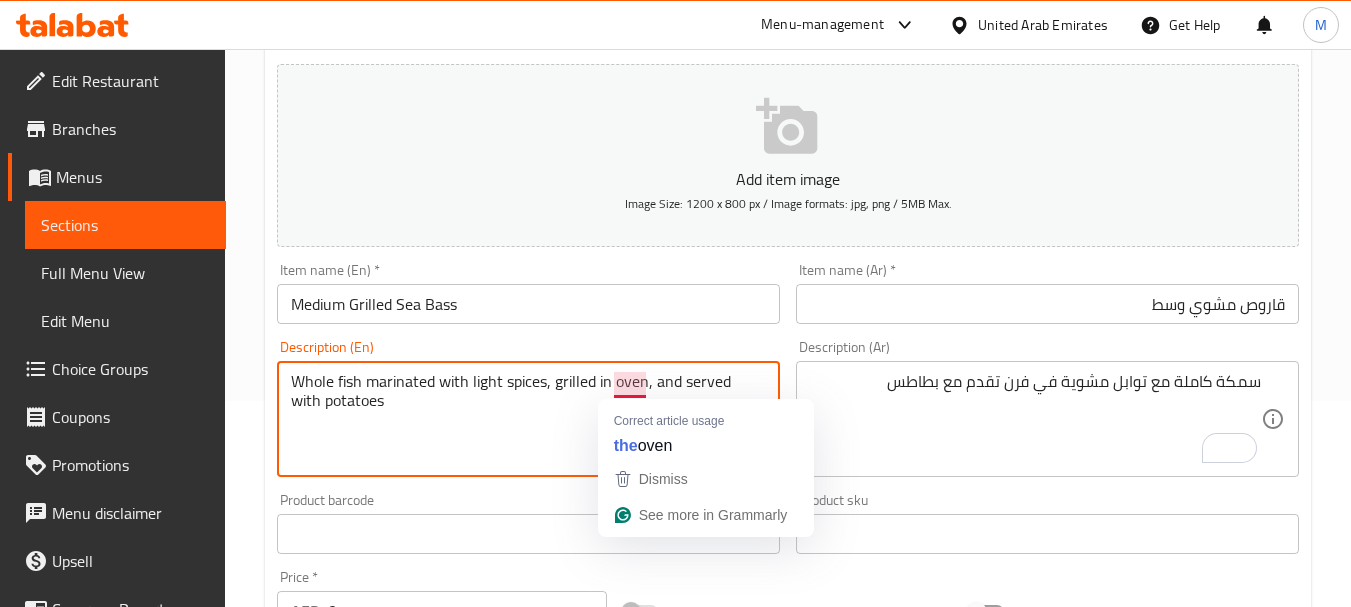 click on "سمكة كاملة مع توابل مشوية في فرن تقدم مع بطاطس" at bounding box center [1035, 419] 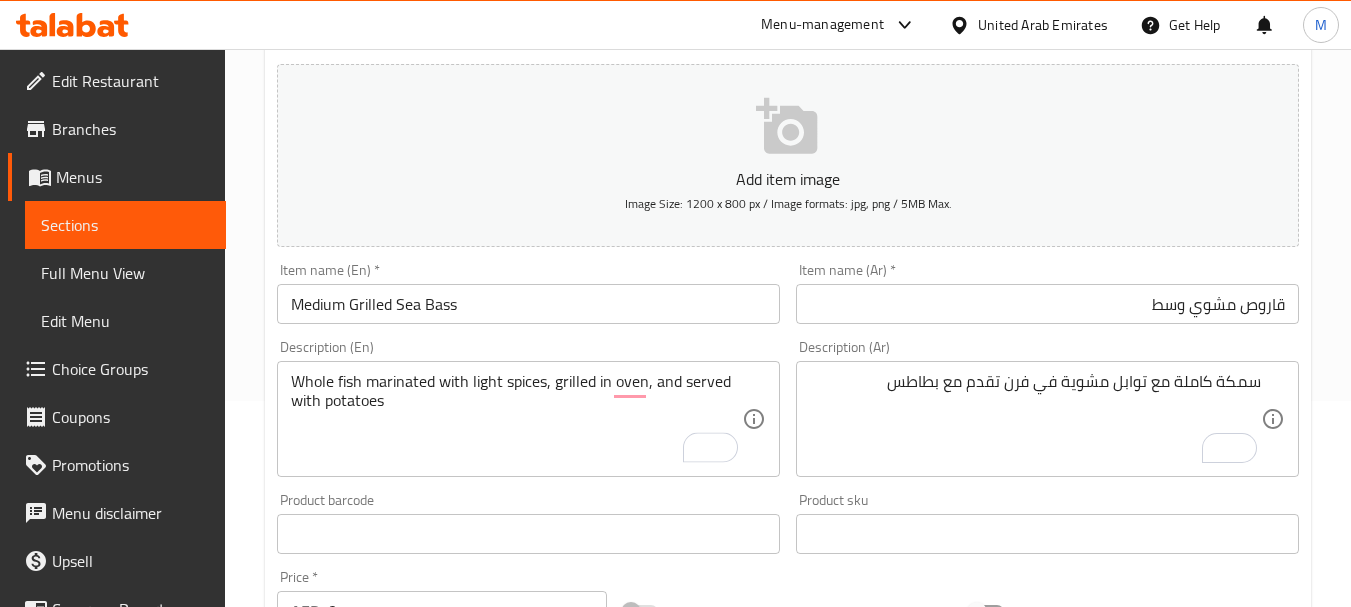click on "سمكة كاملة مع توابل مشوية في فرن تقدم مع بطاطس Description (Ar)" at bounding box center [1047, 419] 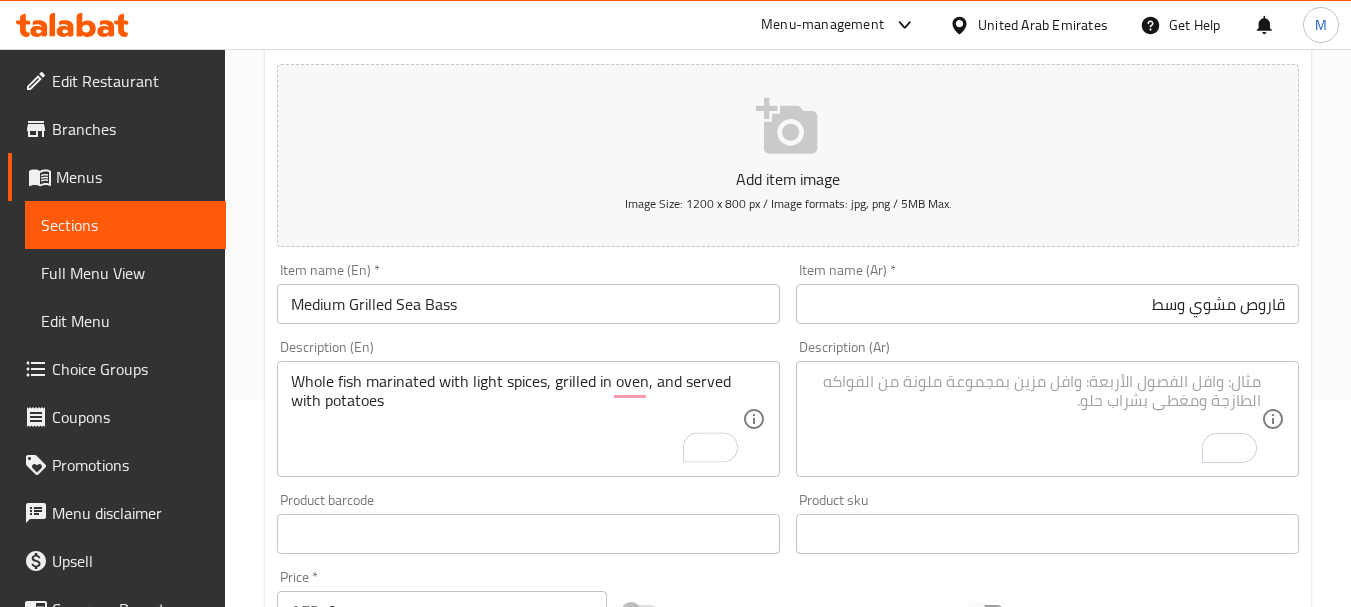 paste on "سمك كامل مُتبّل مع خفيف بهارات مشوي في التنور و يقدم مع البطاطس" 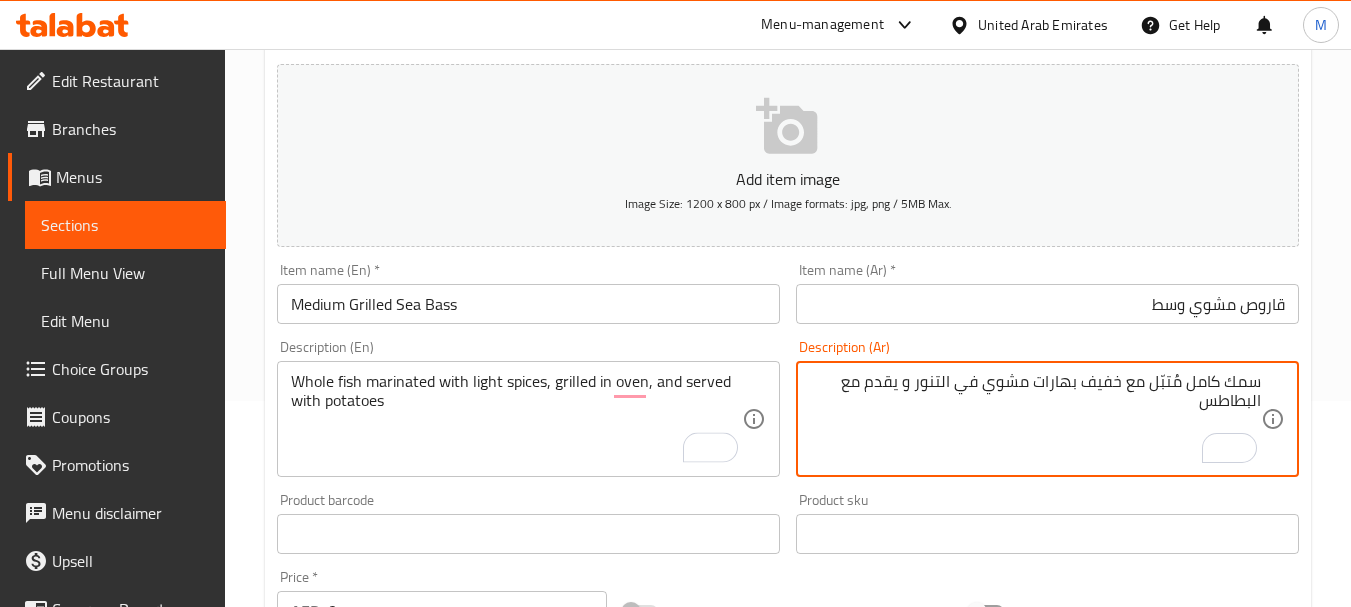click on "سمك كامل مُتبّل مع خفيف بهارات مشوي في التنور و يقدم مع البطاطس" at bounding box center [1035, 419] 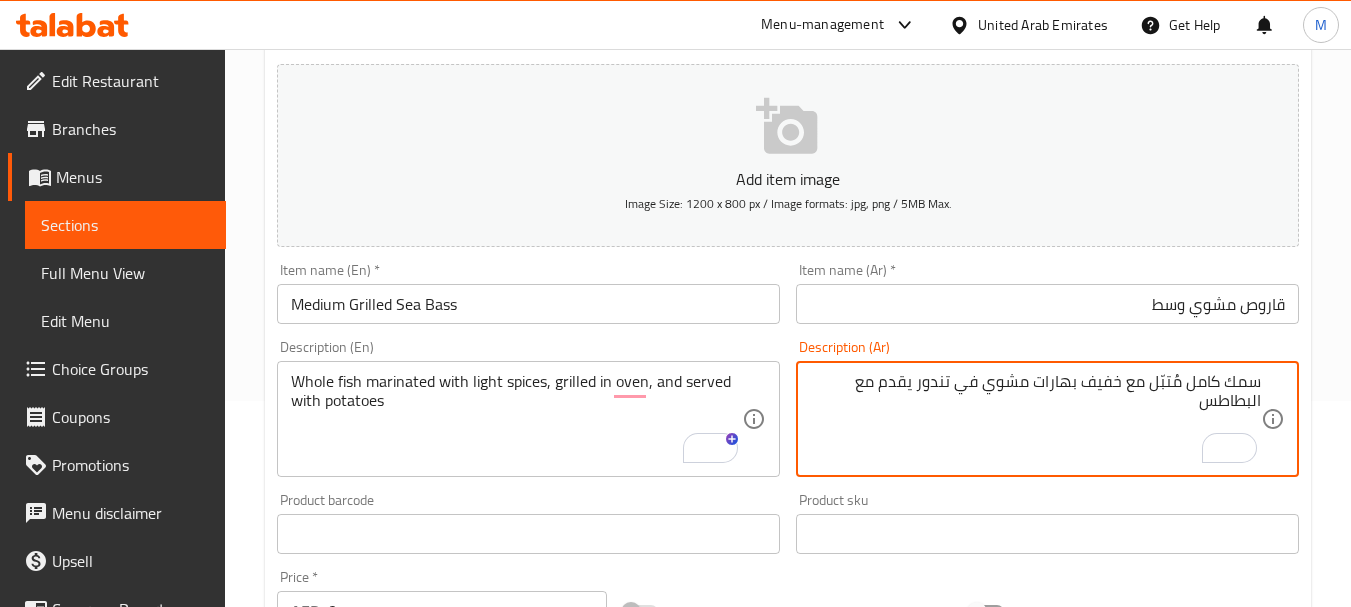 click on "سمك كامل مُتبّل مع خفيف بهارات مشوي في تندور يقدم مع البطاطس" at bounding box center (1035, 419) 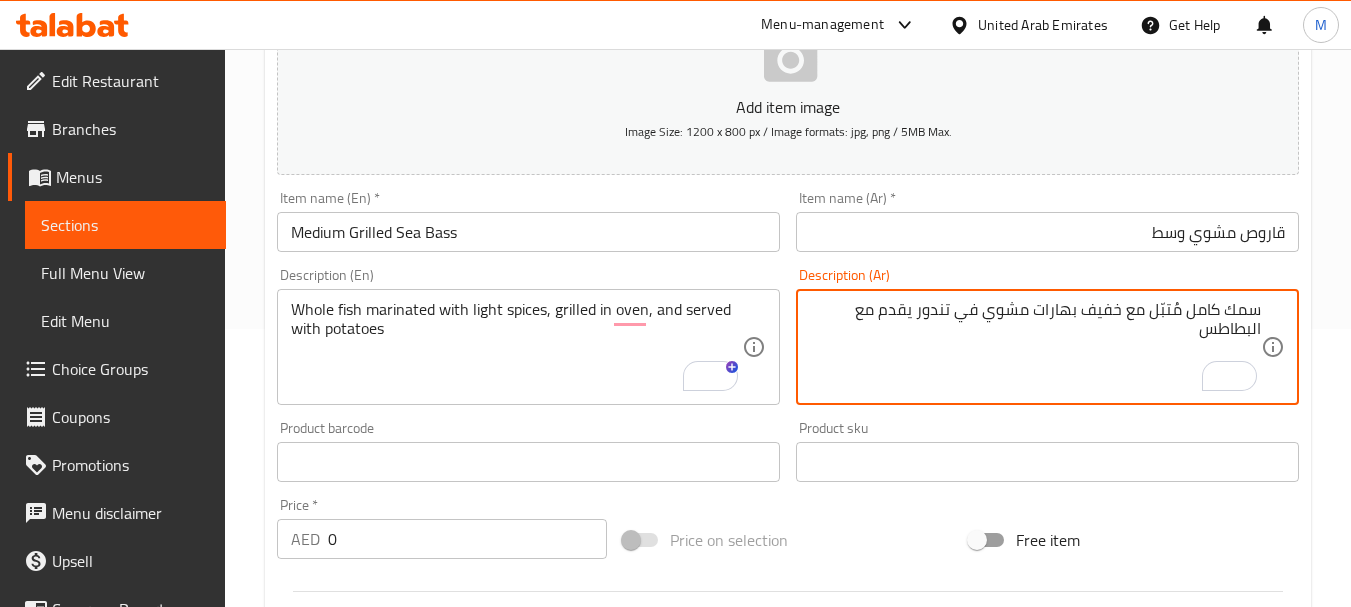 scroll, scrollTop: 306, scrollLeft: 0, axis: vertical 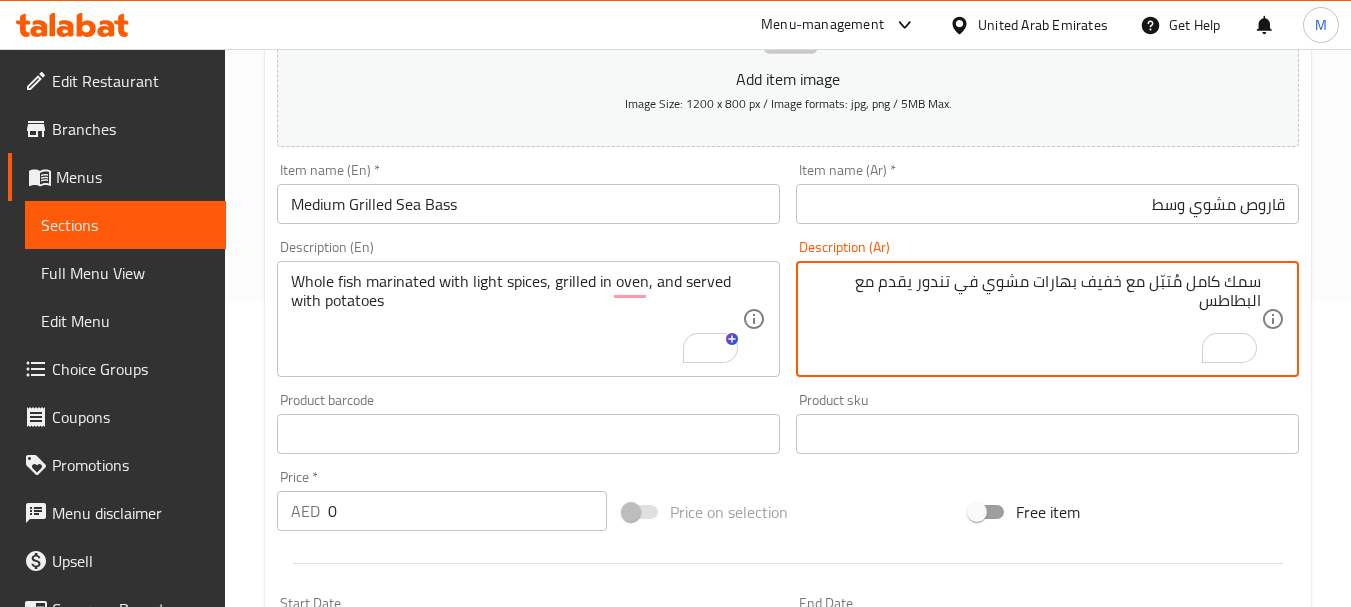 type on "سمك كامل مُتبّل مع خفيف بهارات مشوي في تندور يقدم مع البطاطس" 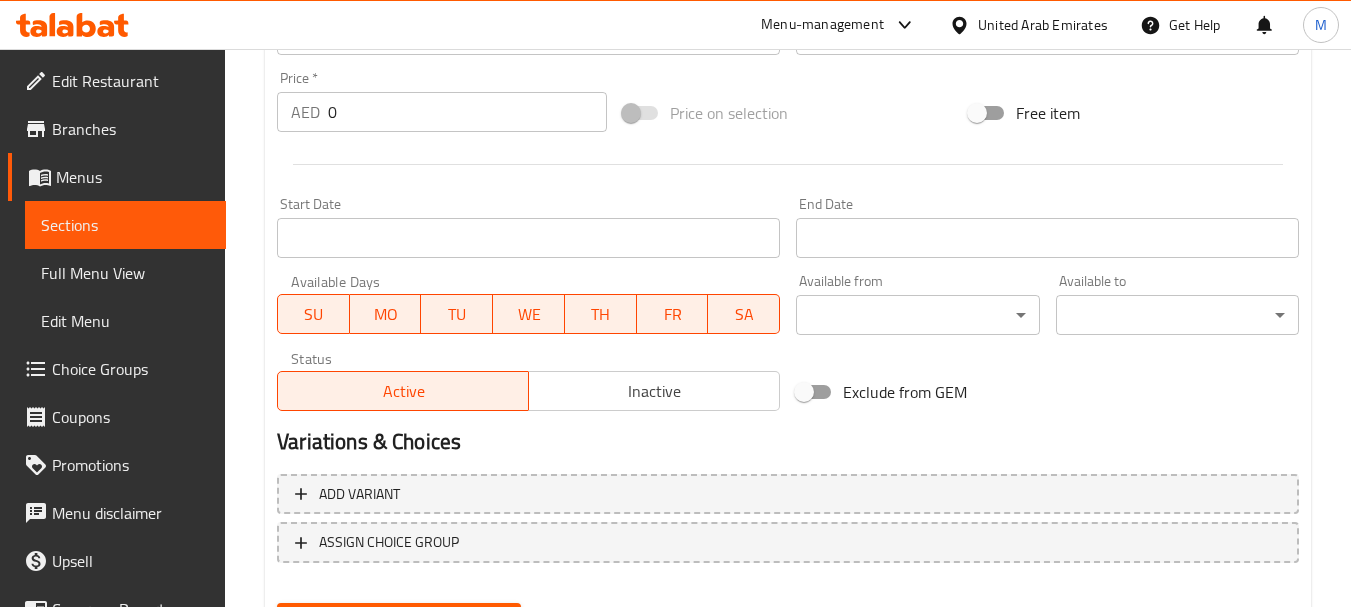 scroll, scrollTop: 706, scrollLeft: 0, axis: vertical 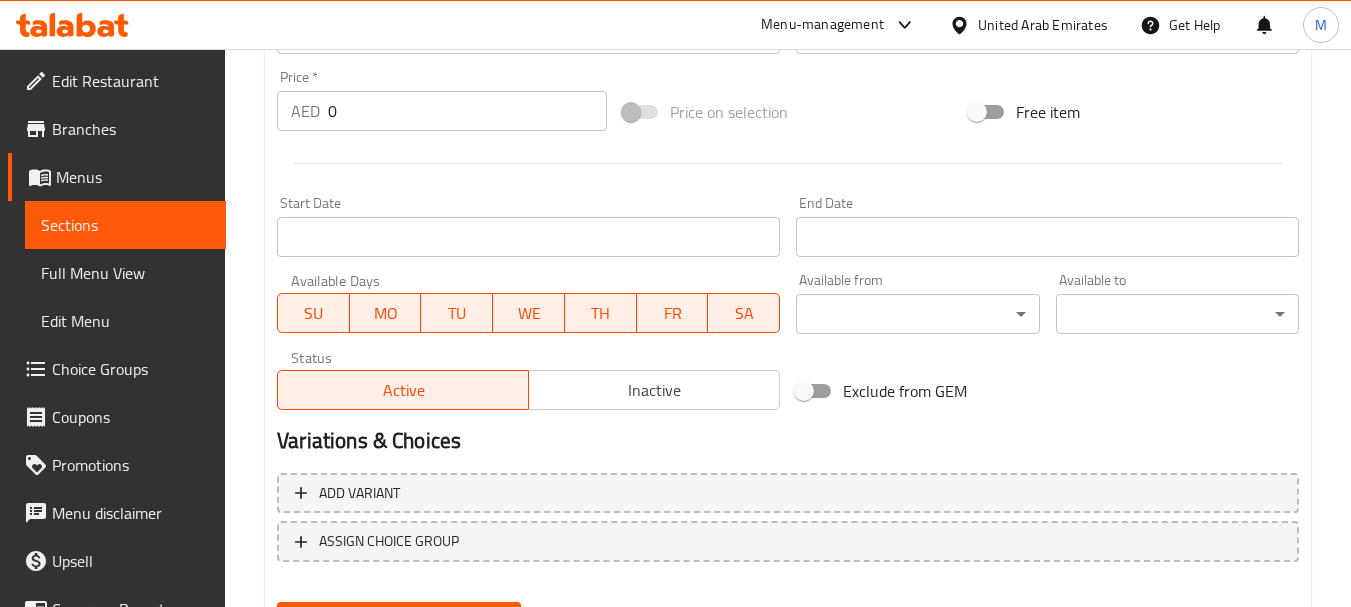 click on "0" at bounding box center (467, 111) 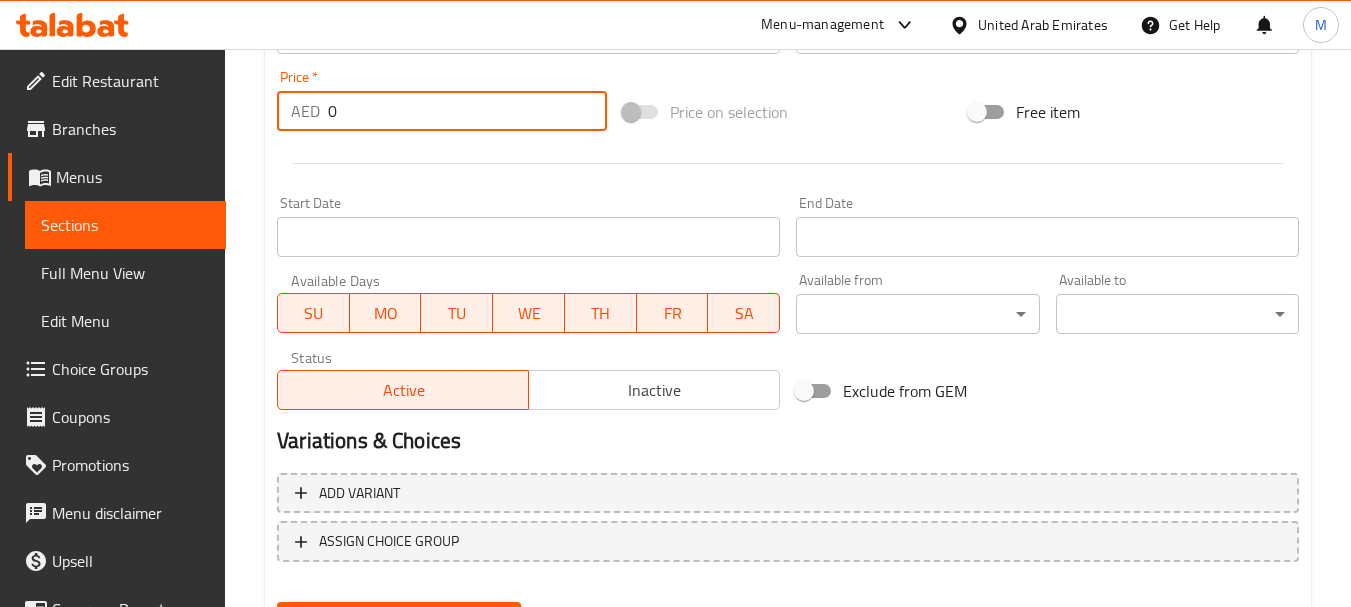 click on "0" at bounding box center [467, 111] 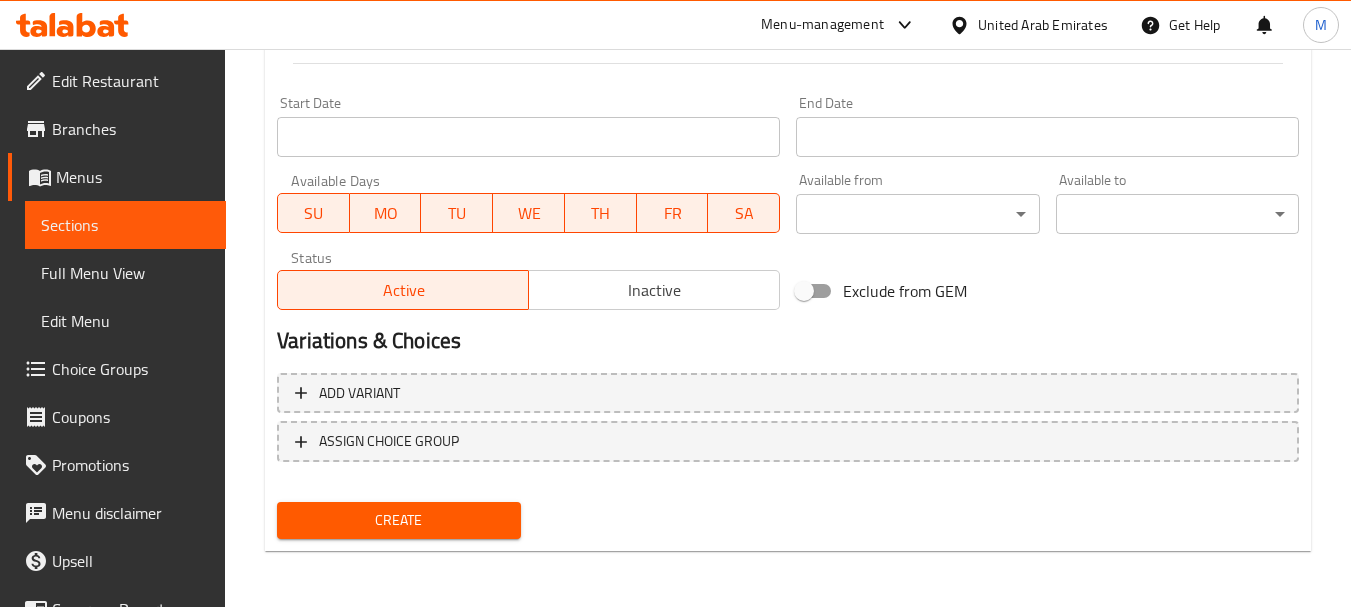 type on "66" 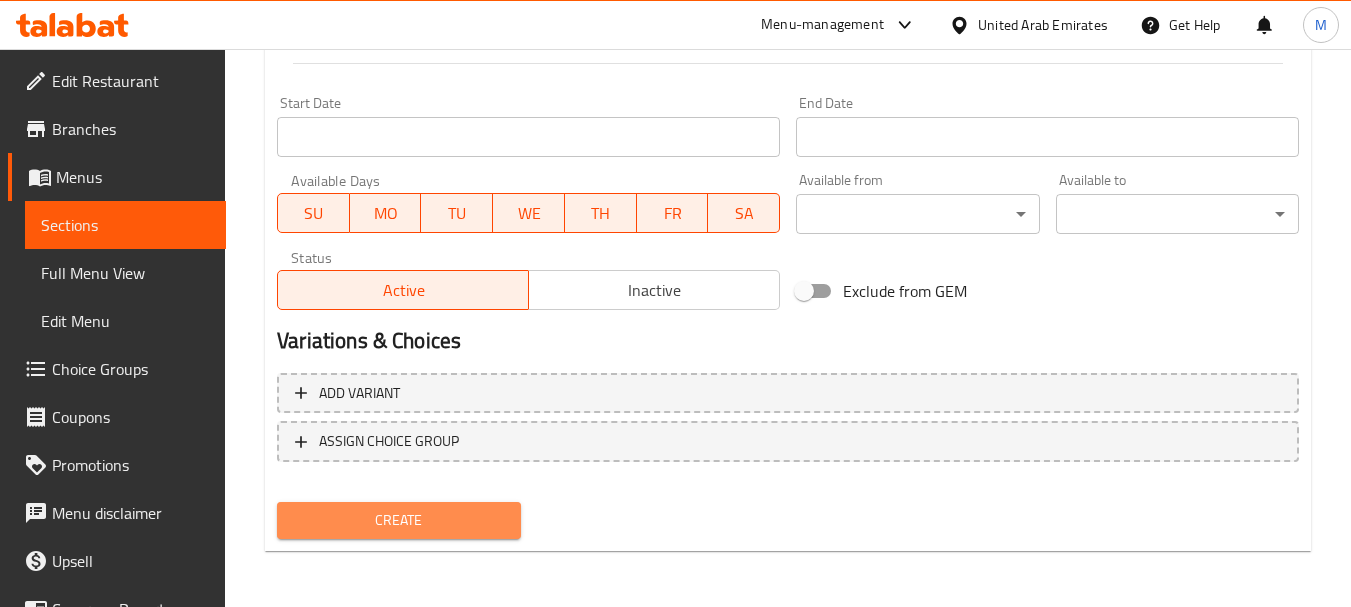click on "Create" at bounding box center (398, 520) 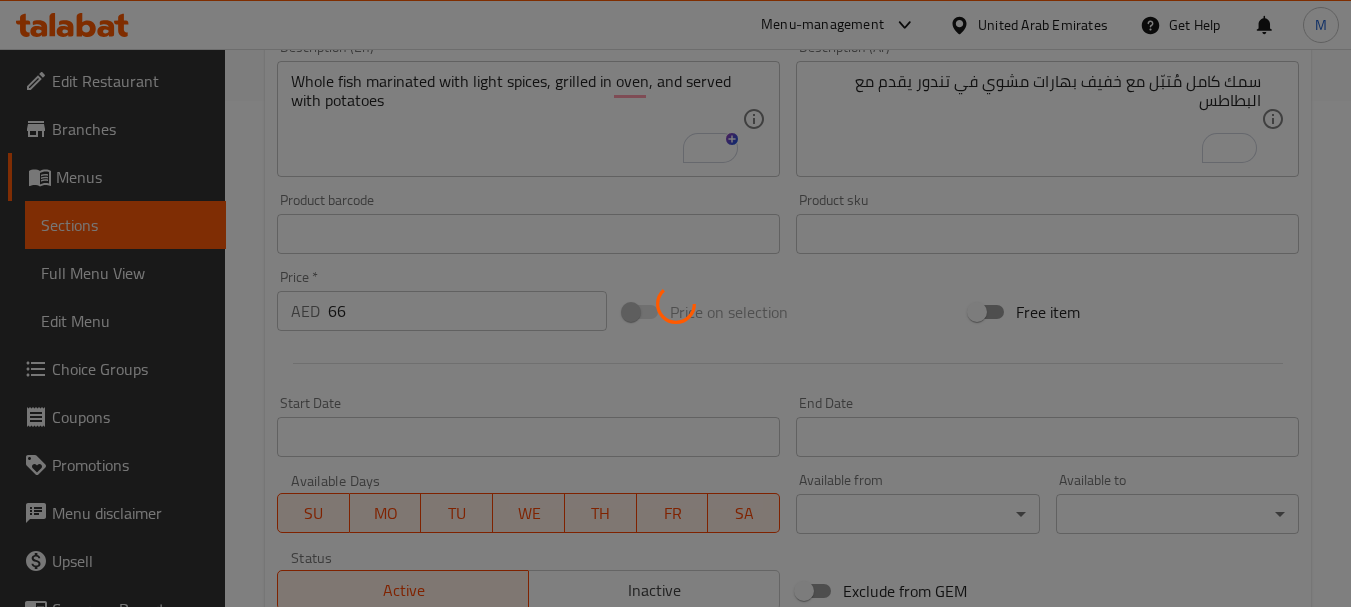 scroll, scrollTop: 406, scrollLeft: 0, axis: vertical 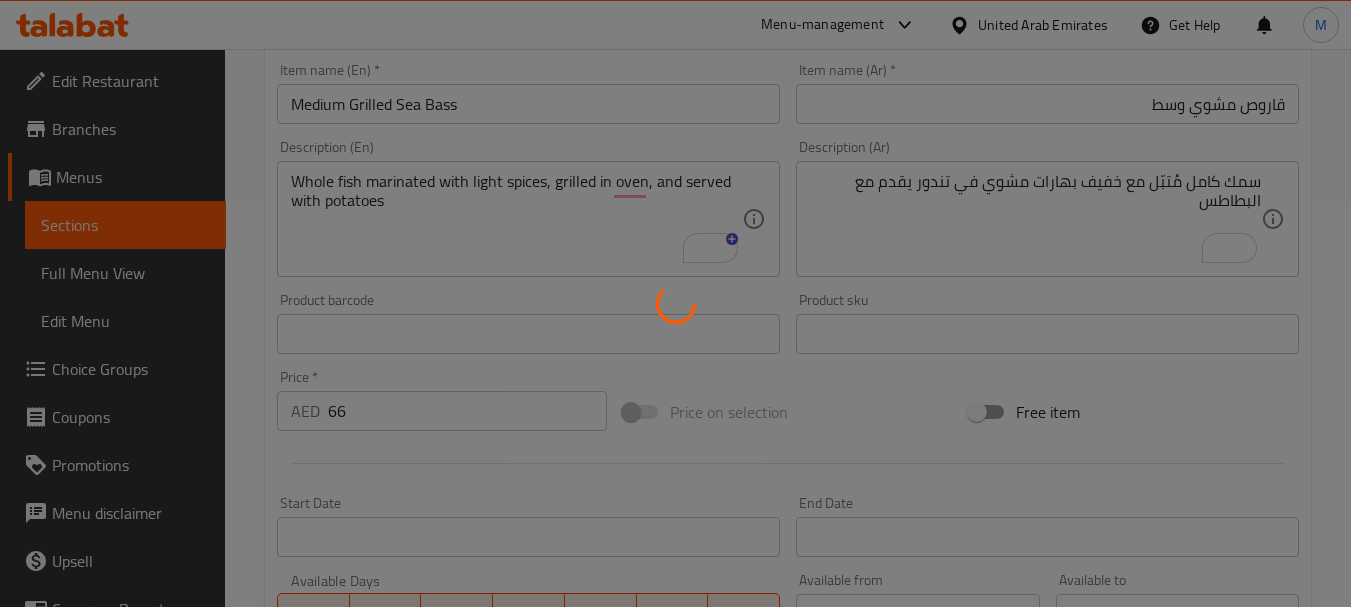 type 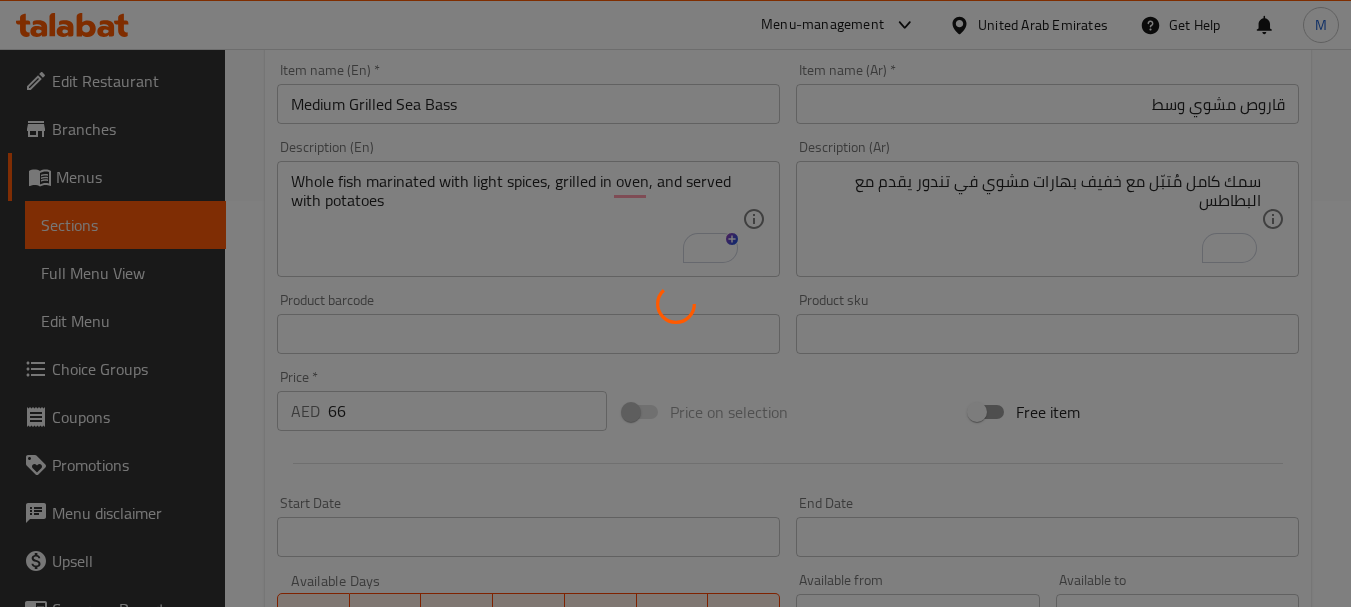 type 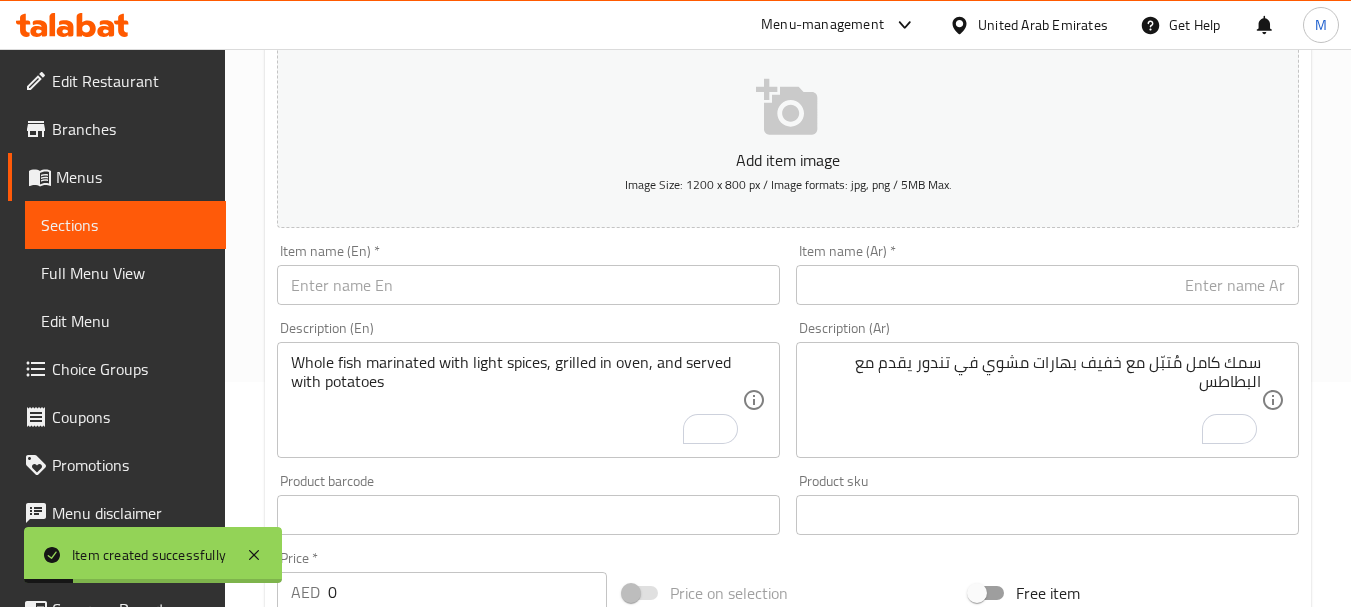 scroll, scrollTop: 0, scrollLeft: 0, axis: both 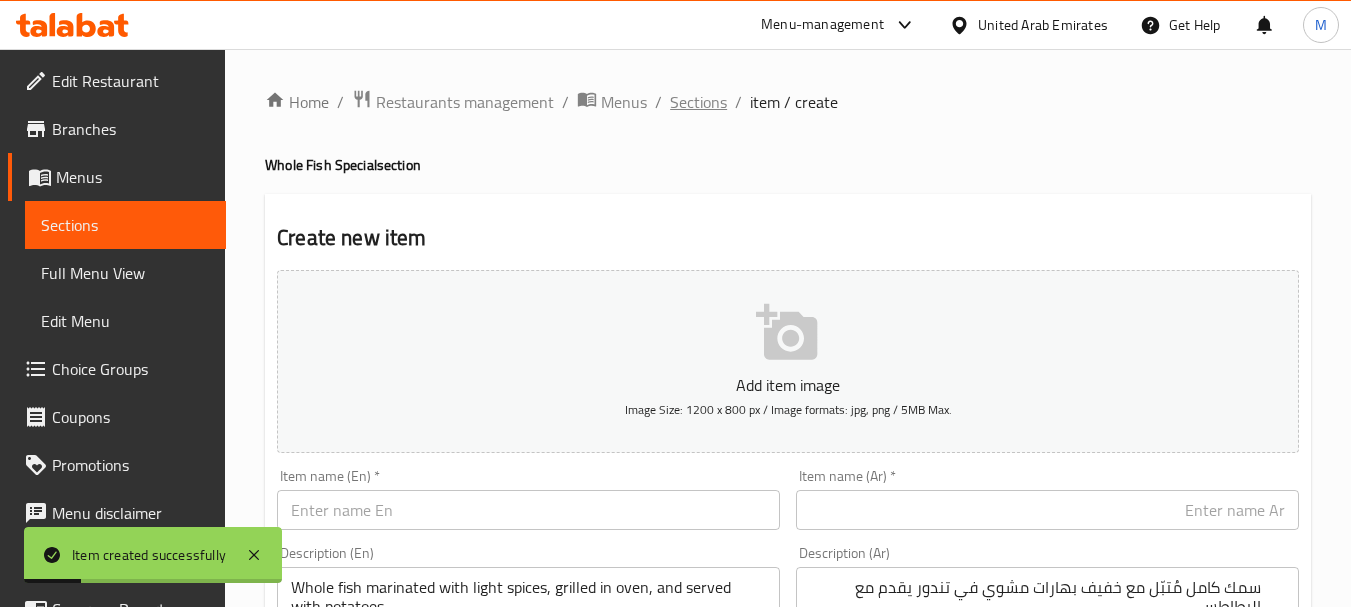 click on "Sections" at bounding box center [698, 102] 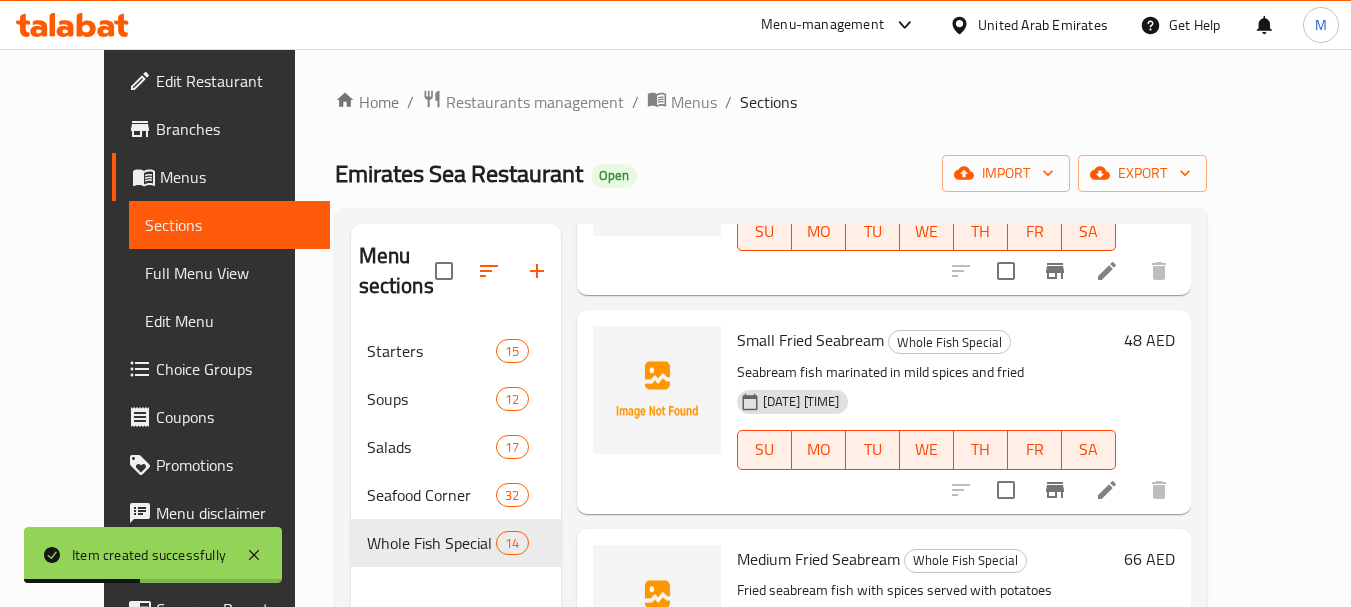 scroll, scrollTop: 2531, scrollLeft: 0, axis: vertical 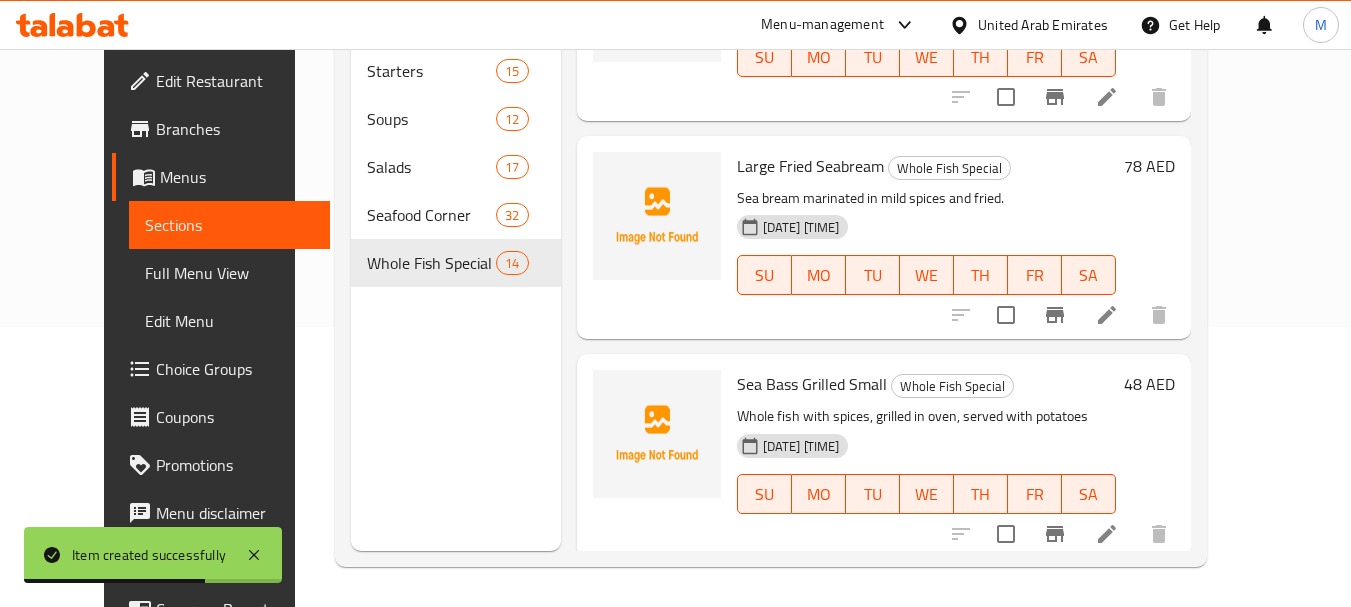 click 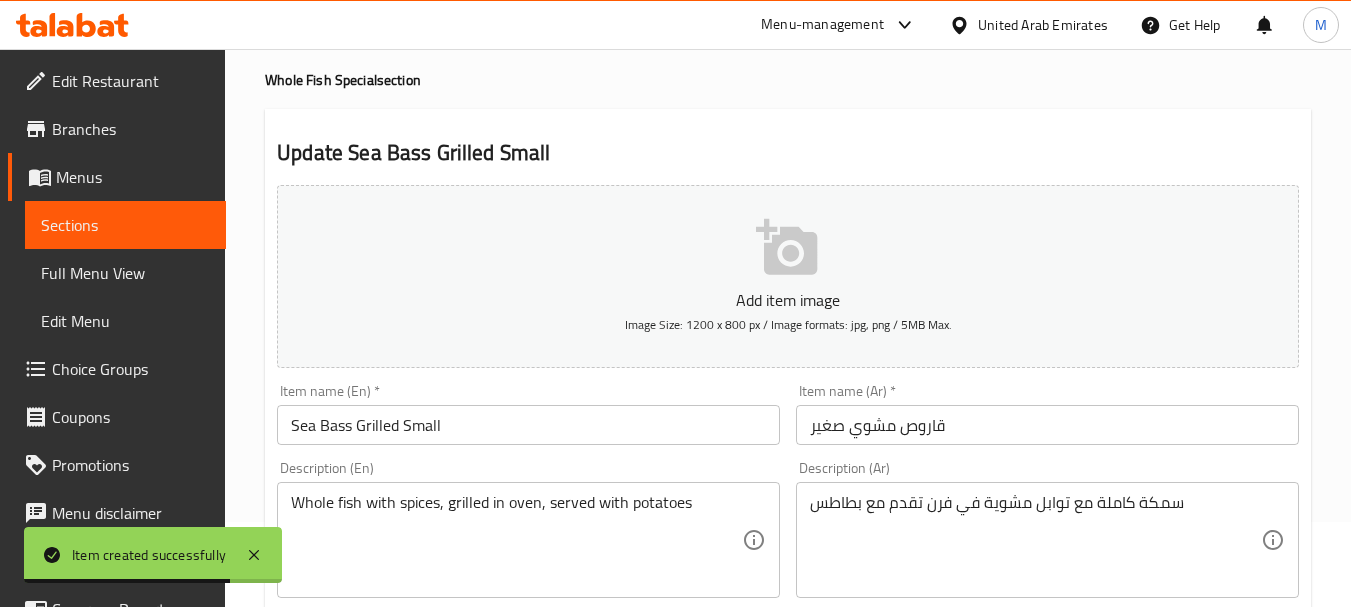 scroll, scrollTop: 200, scrollLeft: 0, axis: vertical 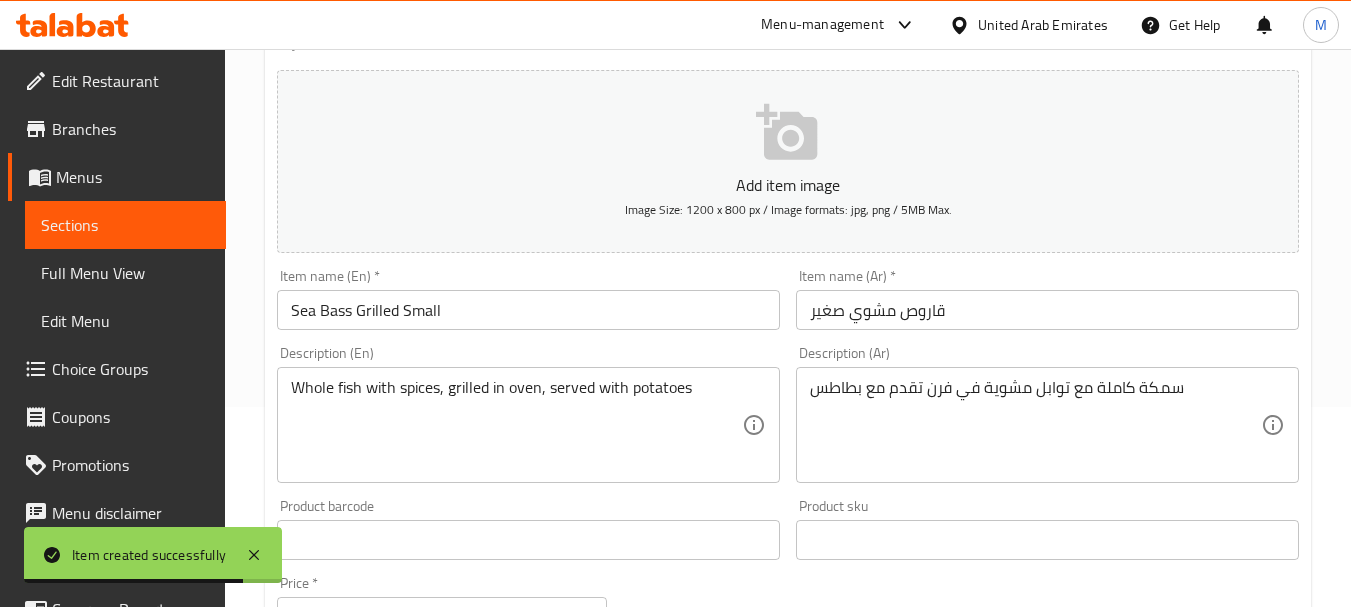click on "Sea Bass Grilled Small" at bounding box center [528, 310] 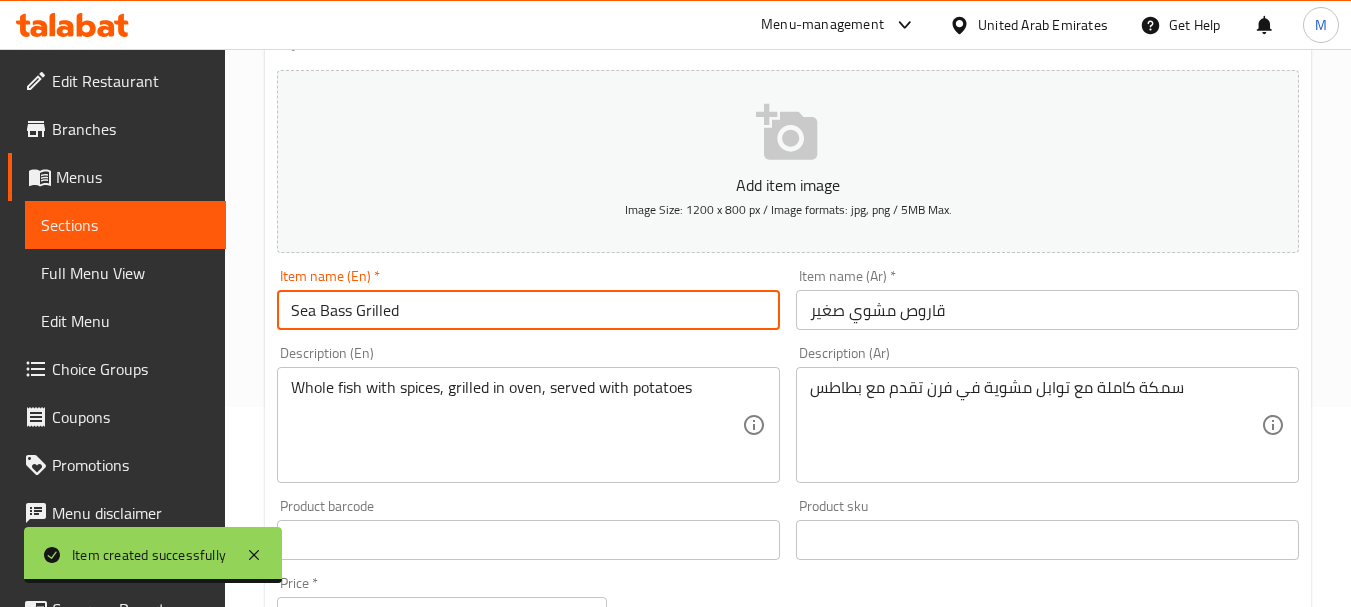 click on "Sea Bass Grilled" at bounding box center (528, 310) 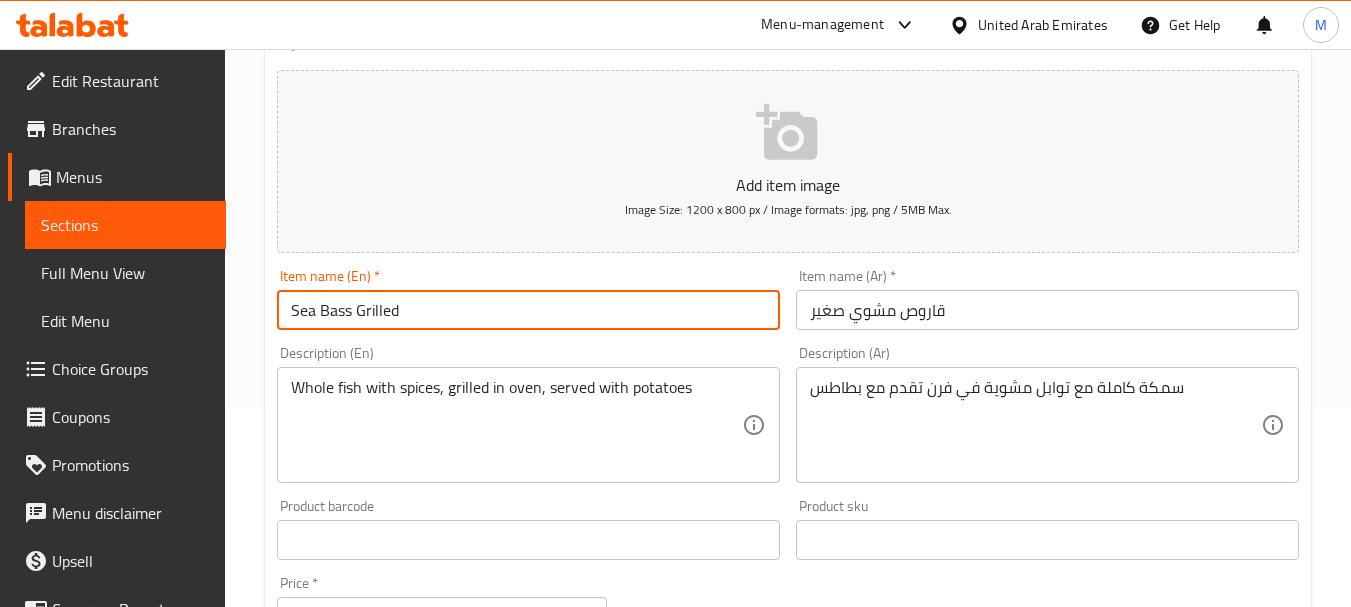 click on "Sea Bass Grilled" at bounding box center (528, 310) 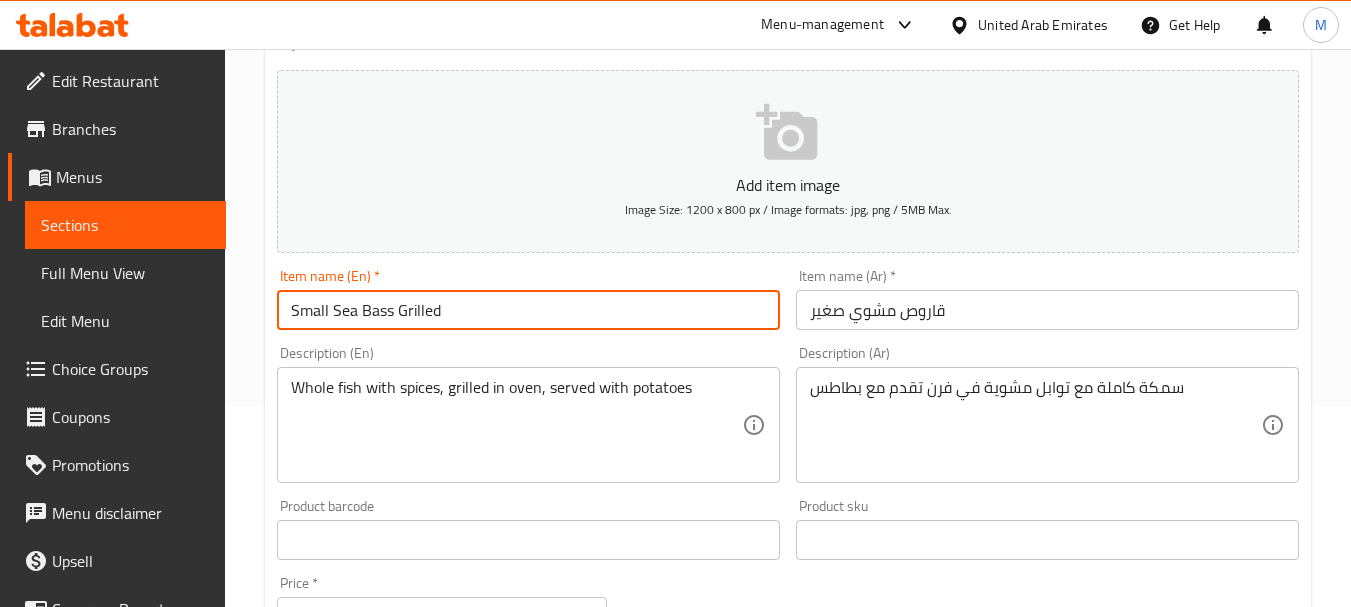 click on "Small Sea Bass Grilled" at bounding box center (528, 310) 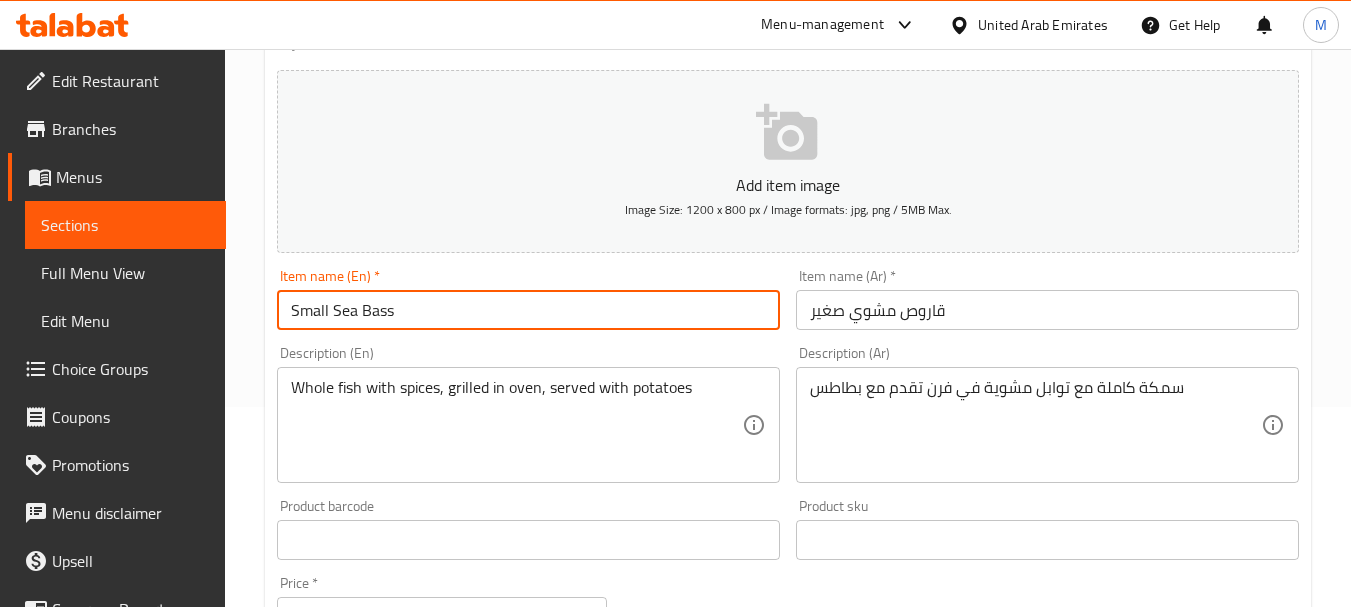 paste on "Grilled" 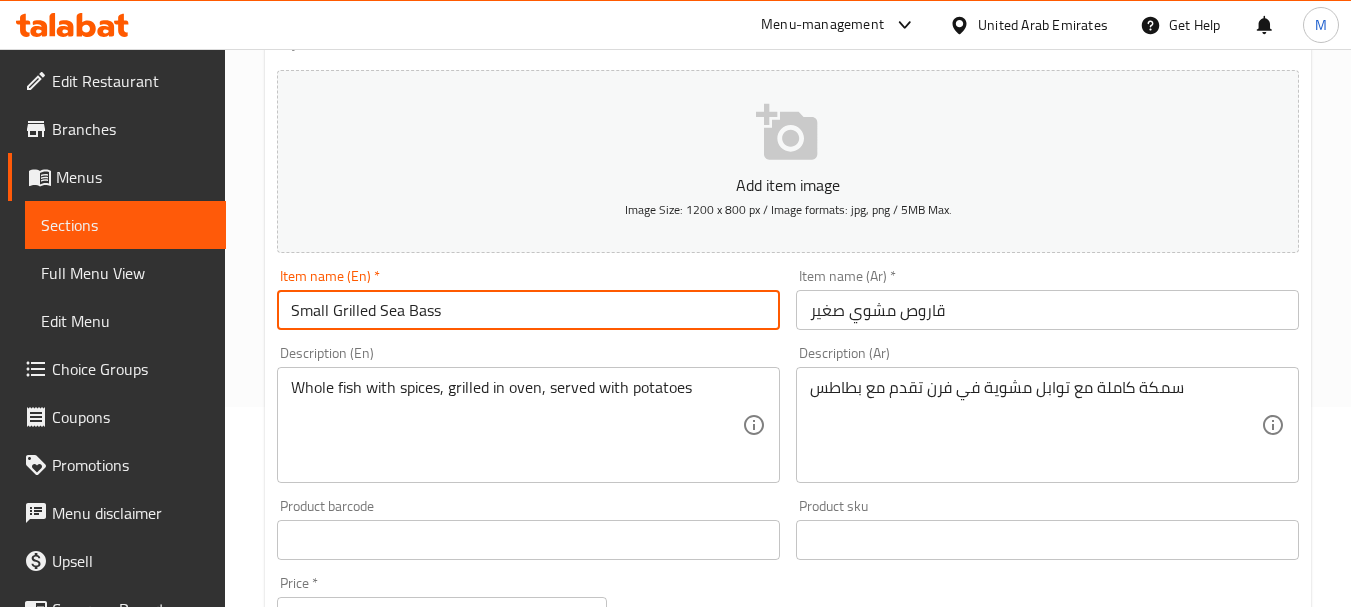 type on "Small Grilled Sea Bass" 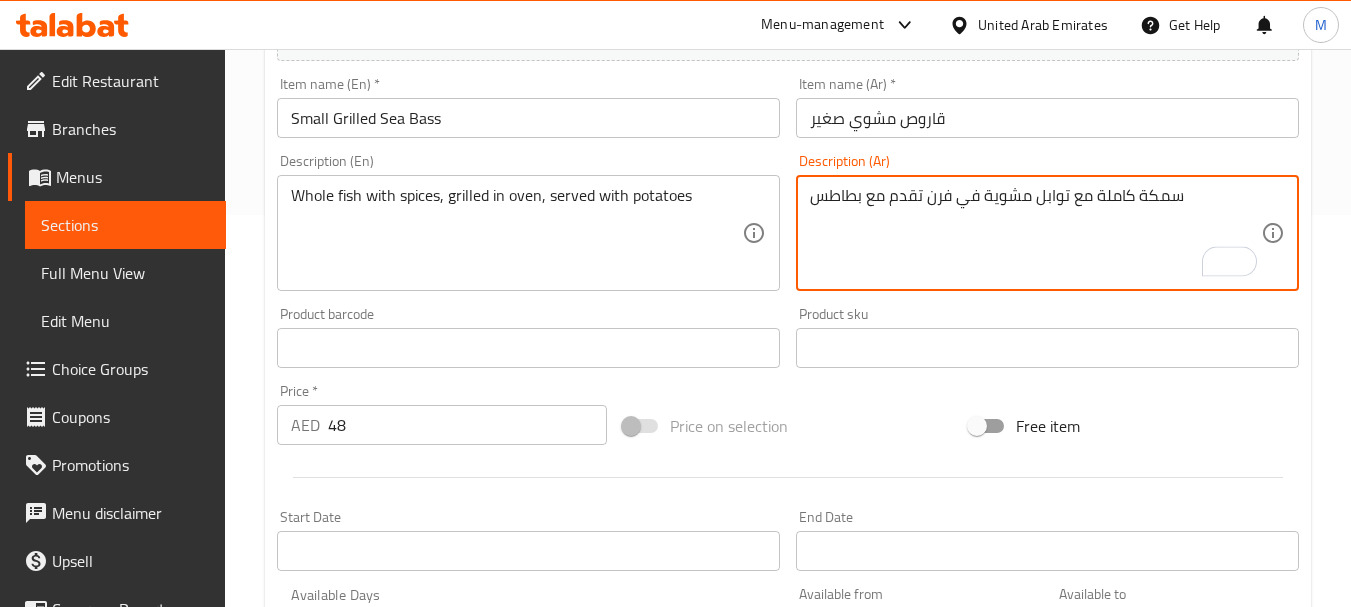 scroll, scrollTop: 806, scrollLeft: 0, axis: vertical 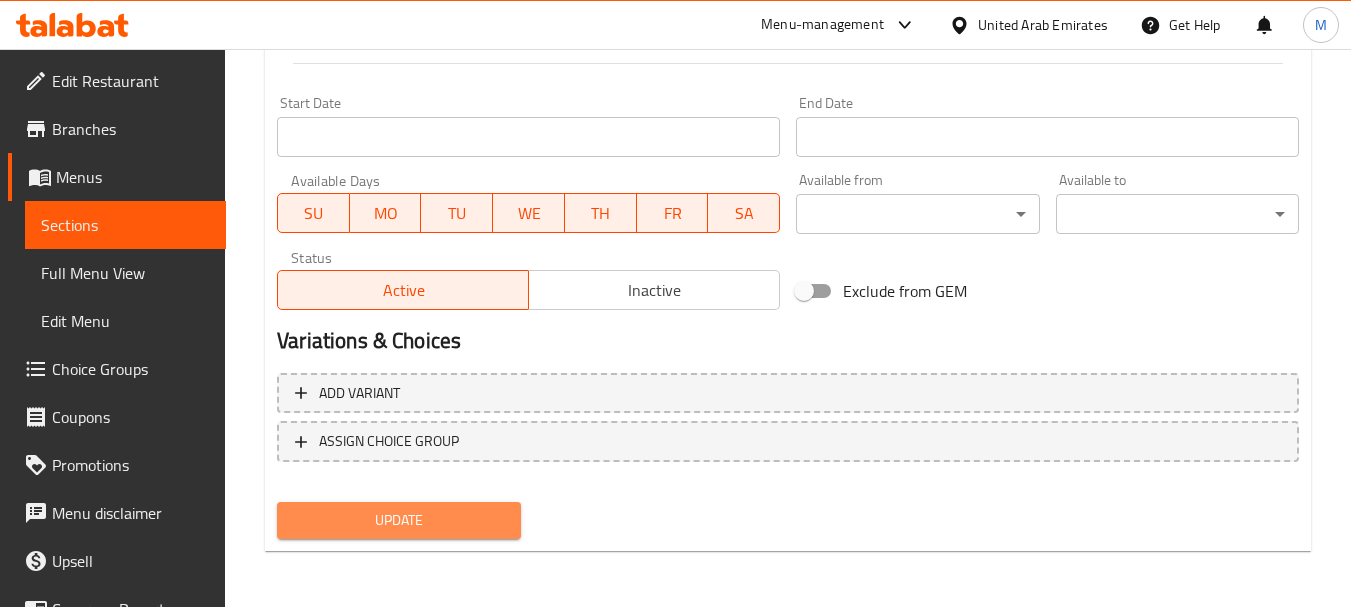 click on "Update" at bounding box center [398, 520] 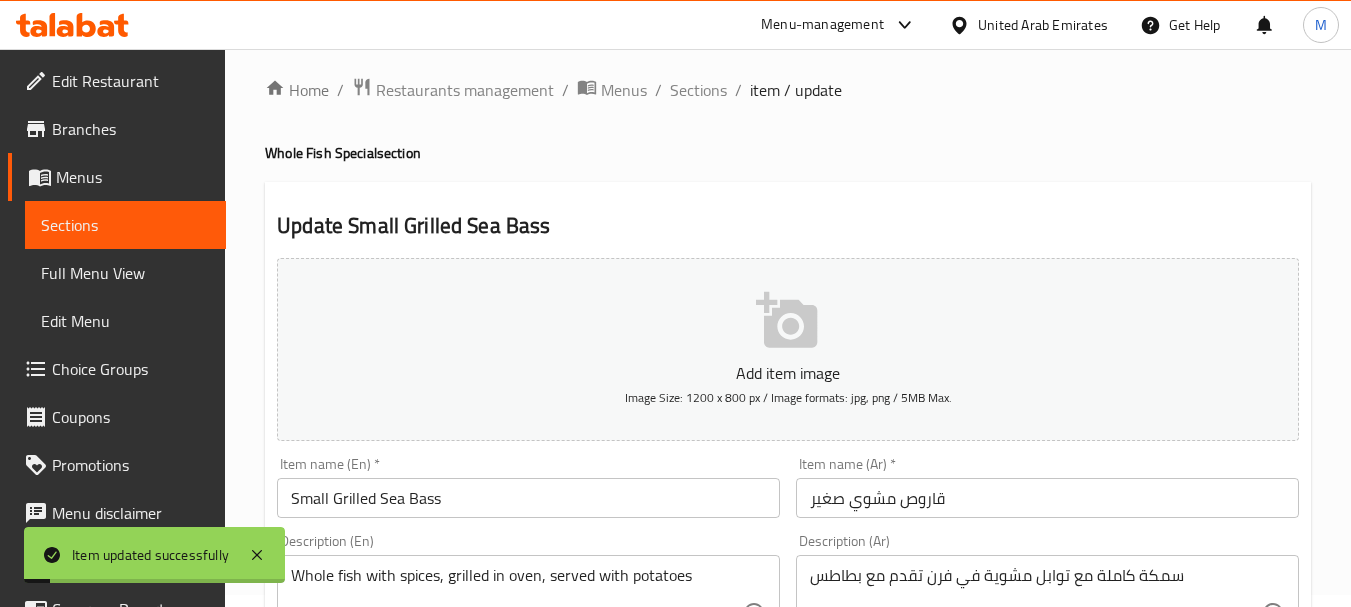 scroll, scrollTop: 0, scrollLeft: 0, axis: both 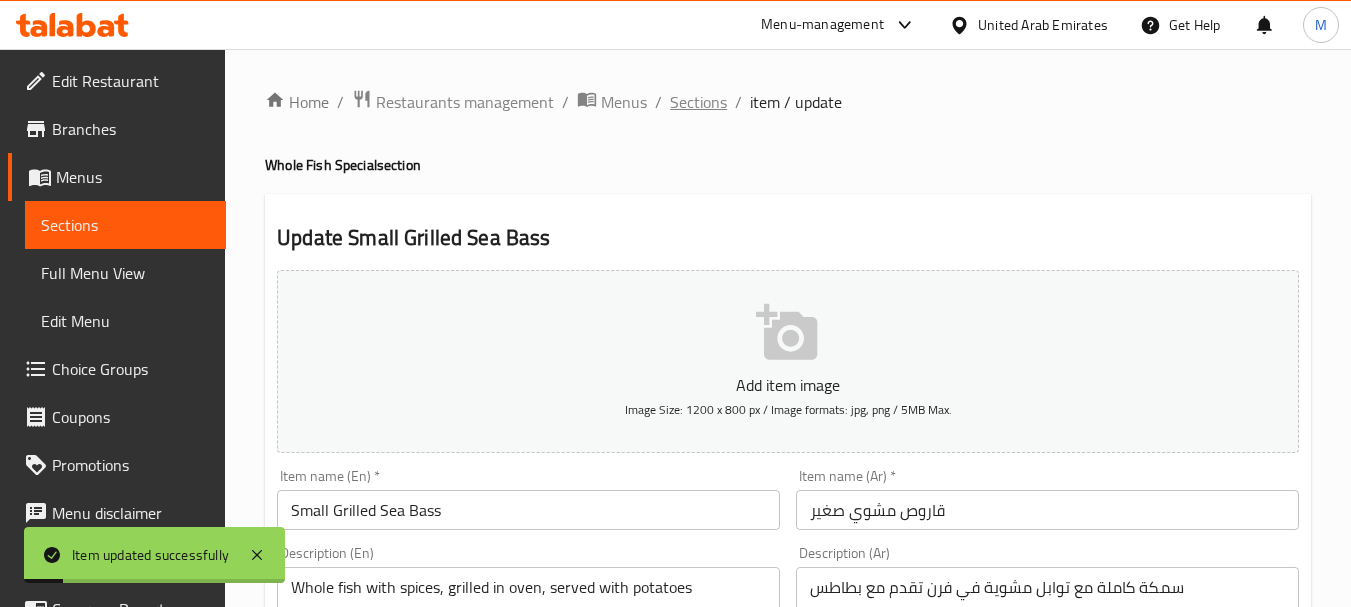 click on "Sections" at bounding box center (698, 102) 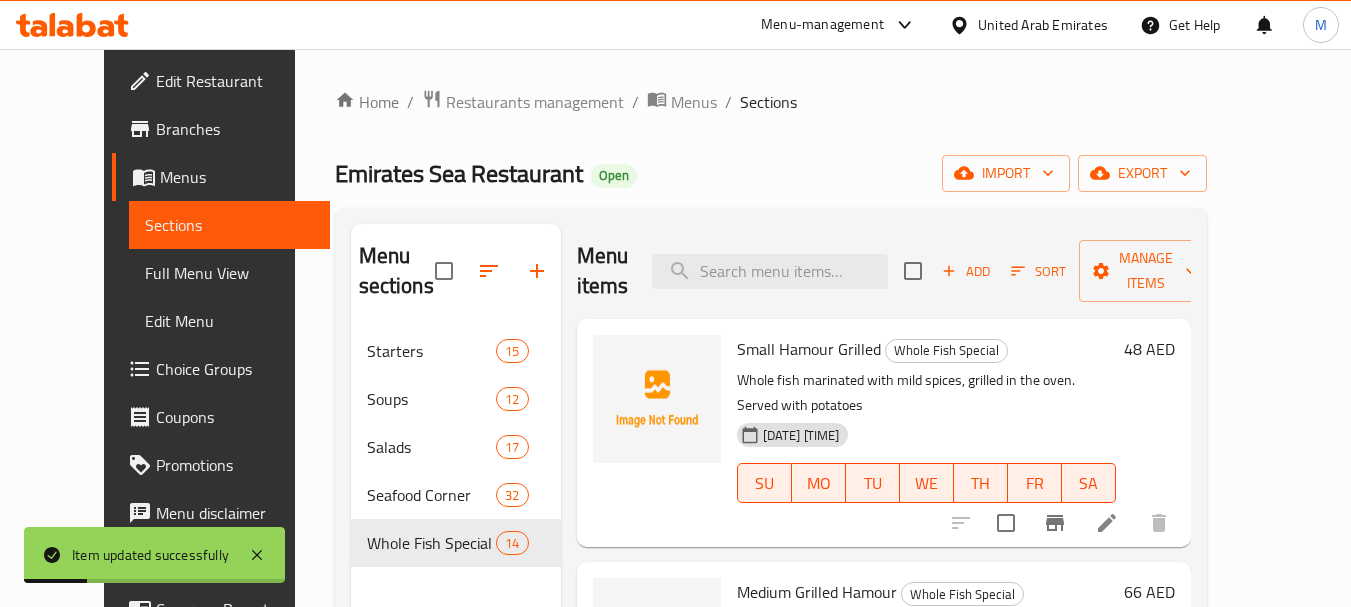 scroll, scrollTop: 280, scrollLeft: 0, axis: vertical 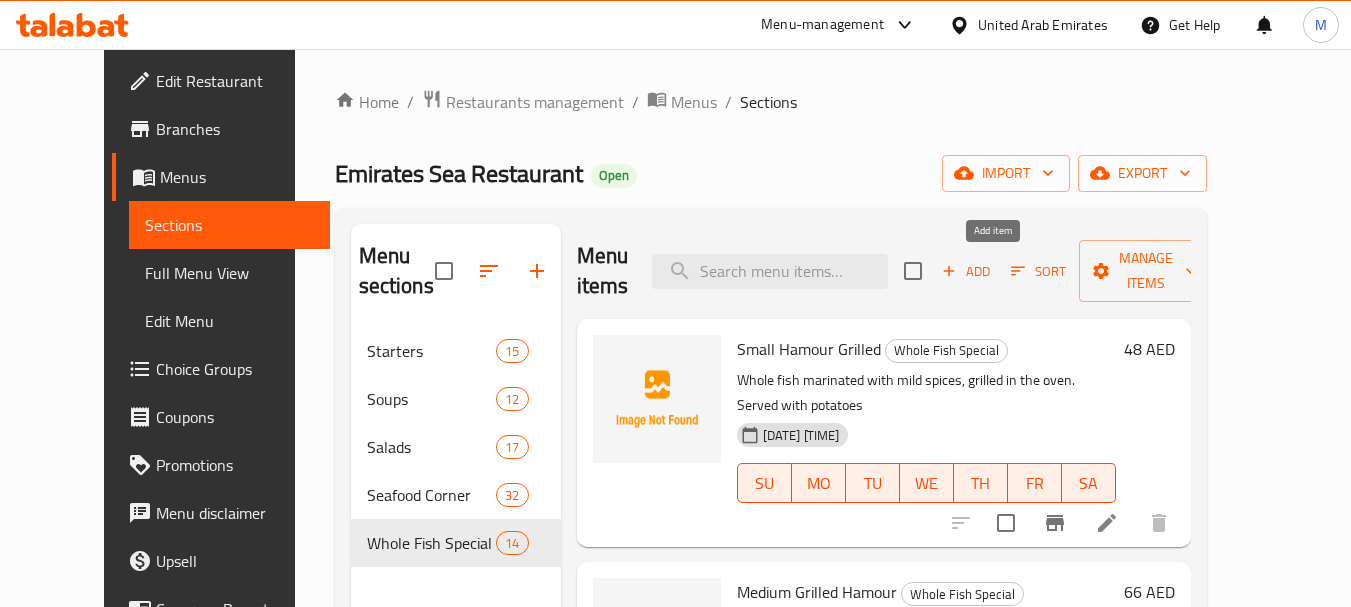 click 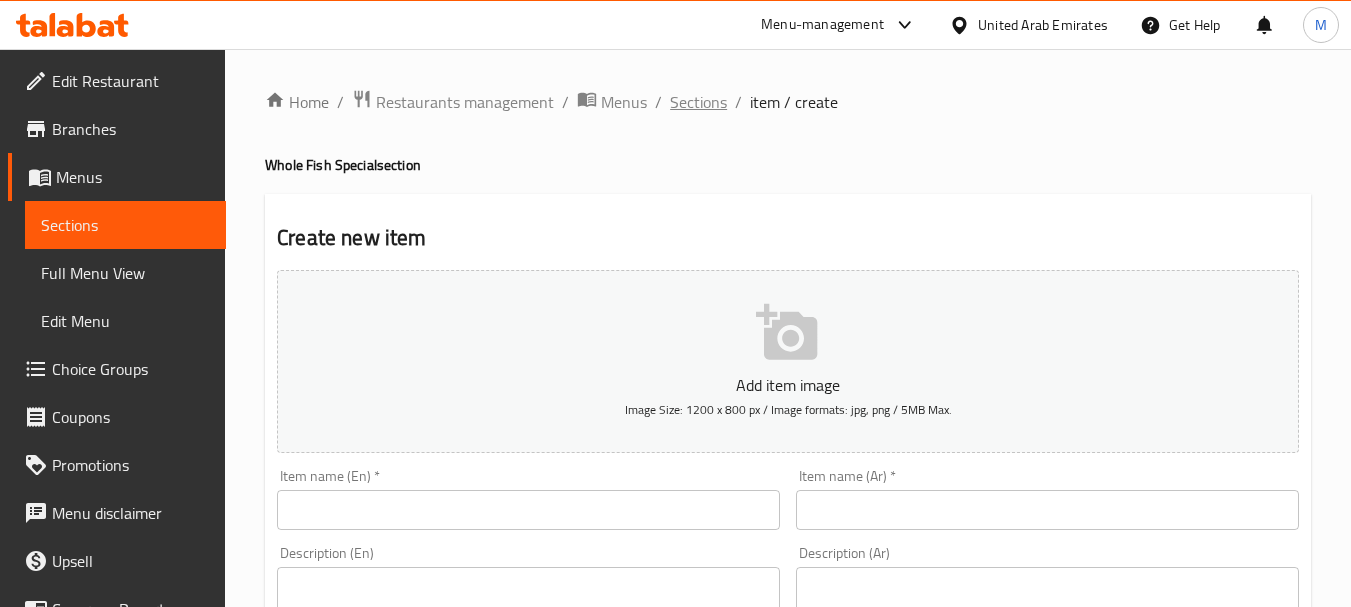 click on "Sections" at bounding box center [698, 102] 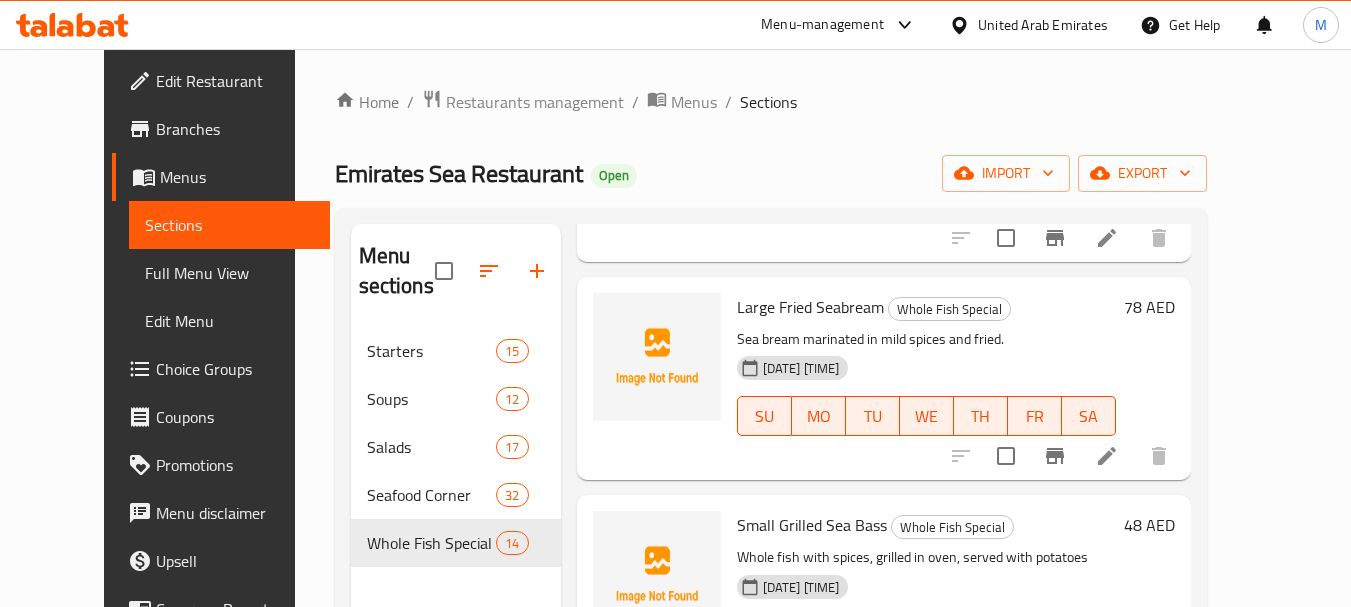 scroll, scrollTop: 2531, scrollLeft: 0, axis: vertical 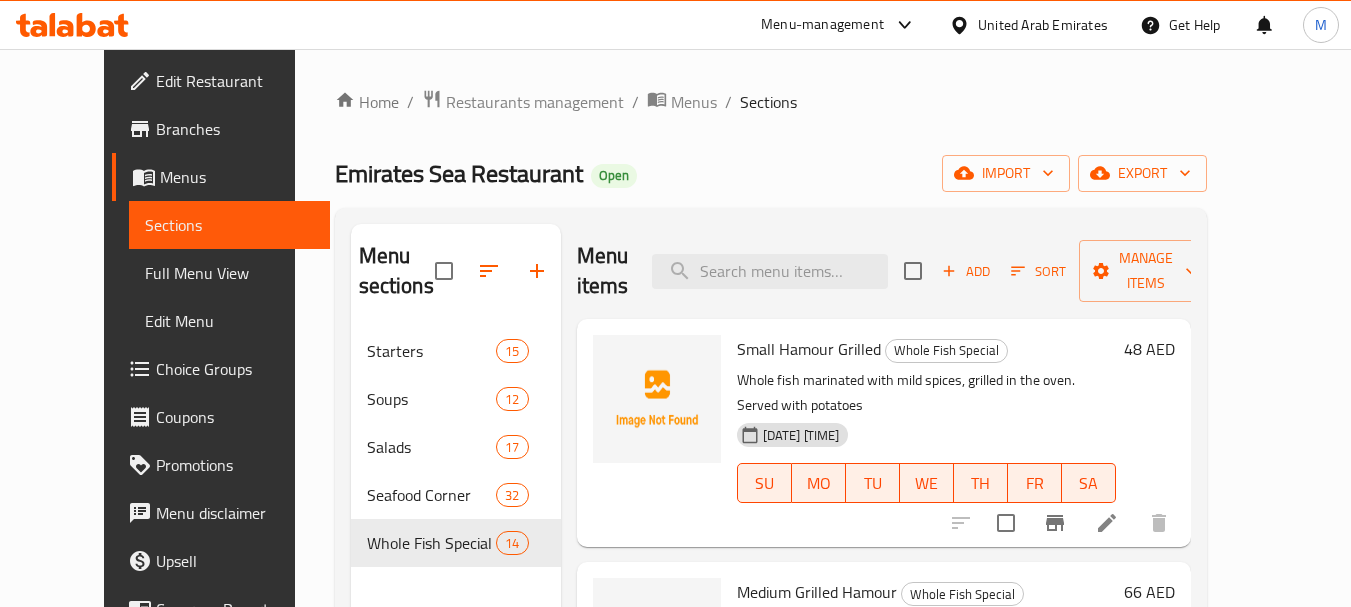 click on "Add" at bounding box center (966, 271) 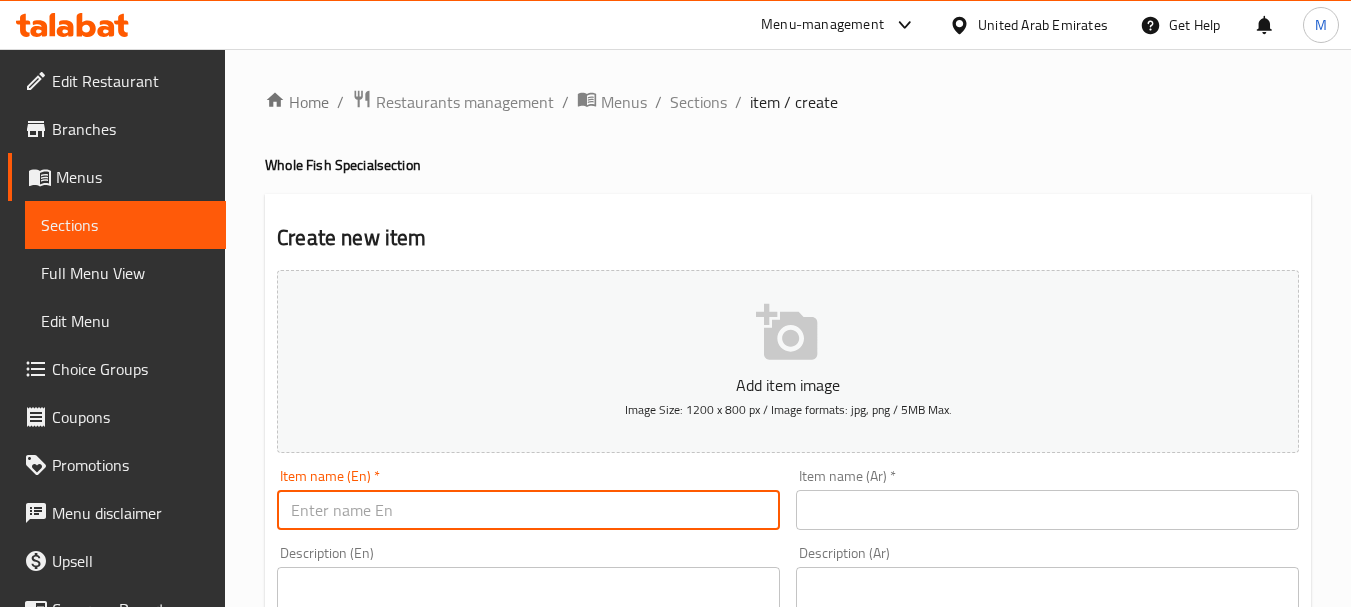 click at bounding box center (528, 510) 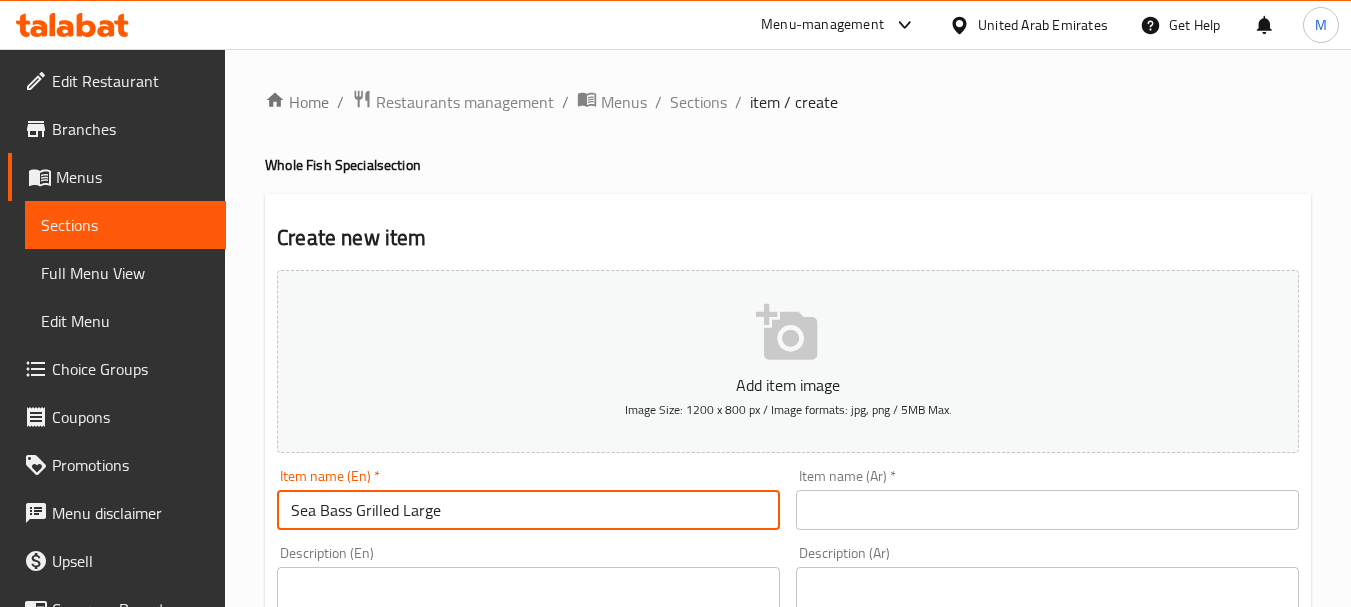 click on "Sea Bass Grilled Large" at bounding box center (528, 510) 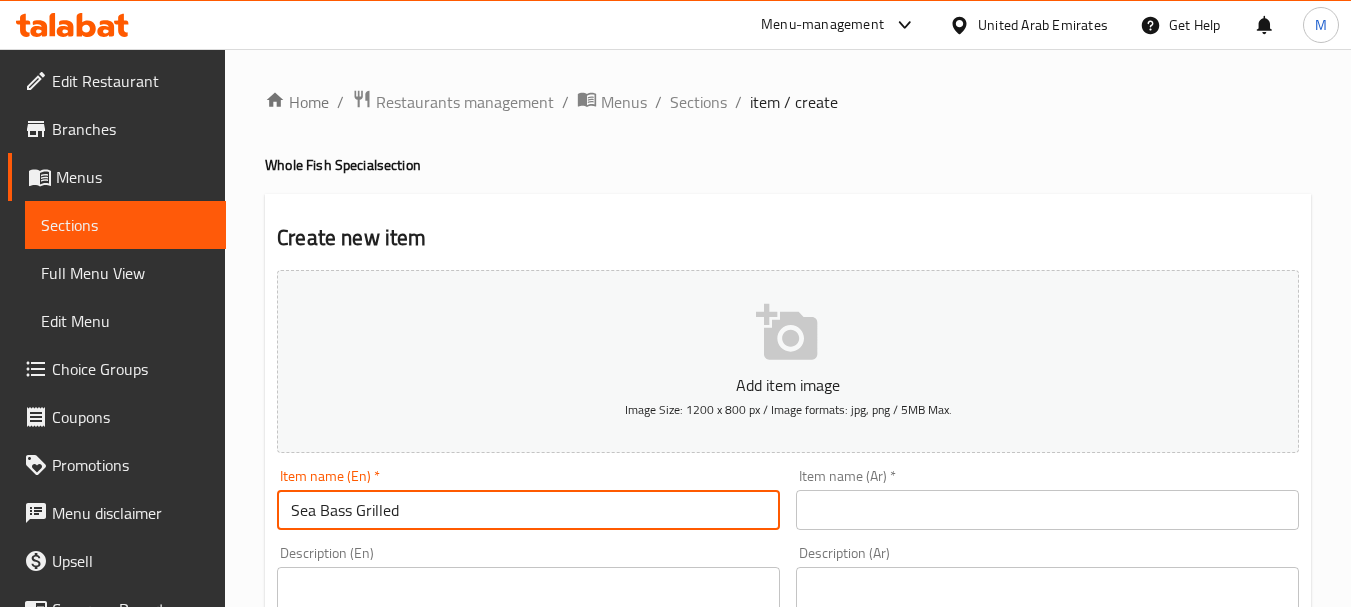 paste on "Large" 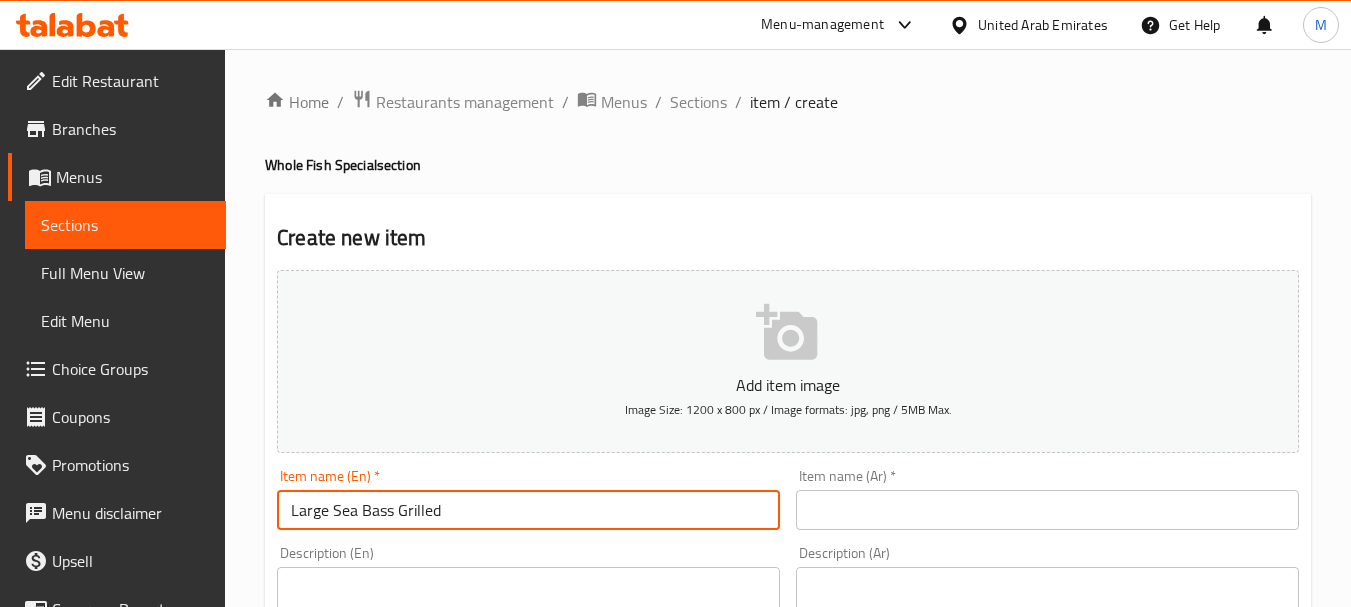 click on "Large Sea Bass Grilled" at bounding box center [528, 510] 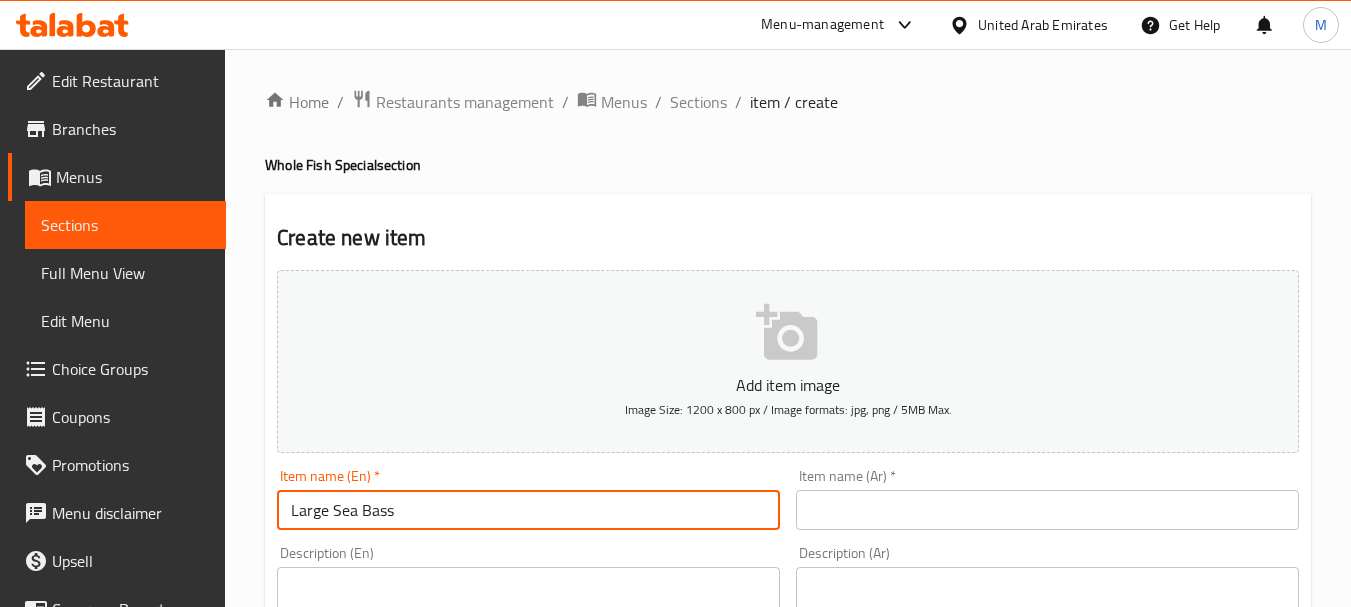 click on "Large Sea Bass" at bounding box center [528, 510] 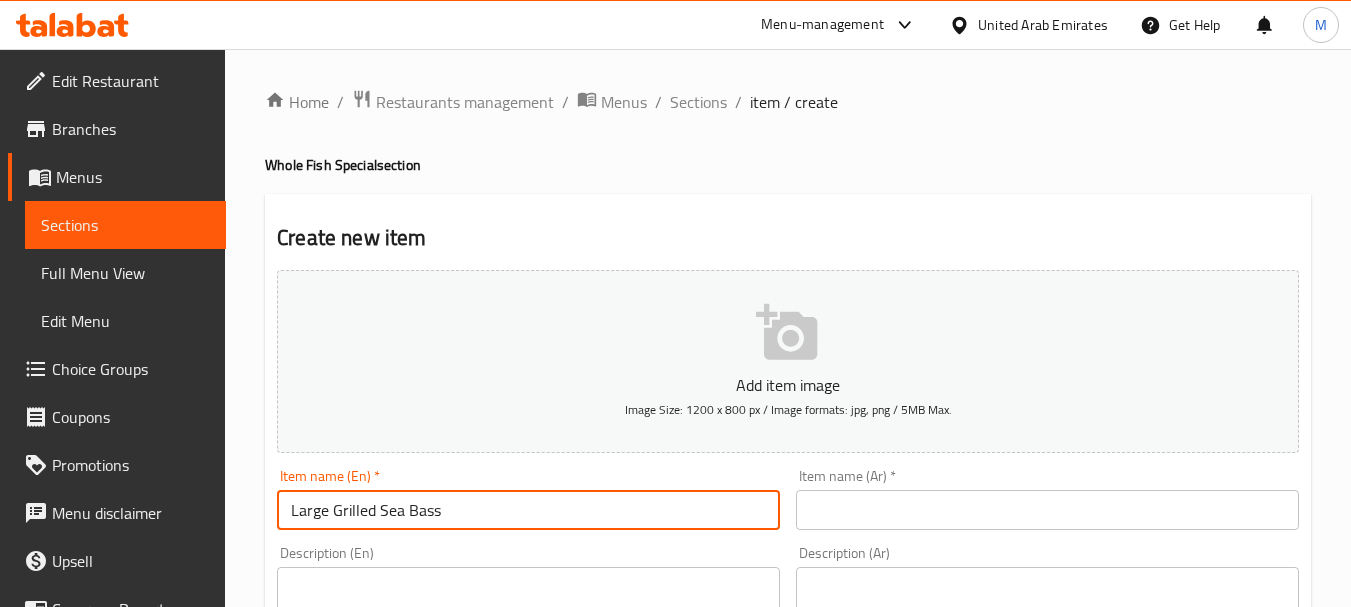 click on "Large Grilled Sea Bass" at bounding box center [528, 510] 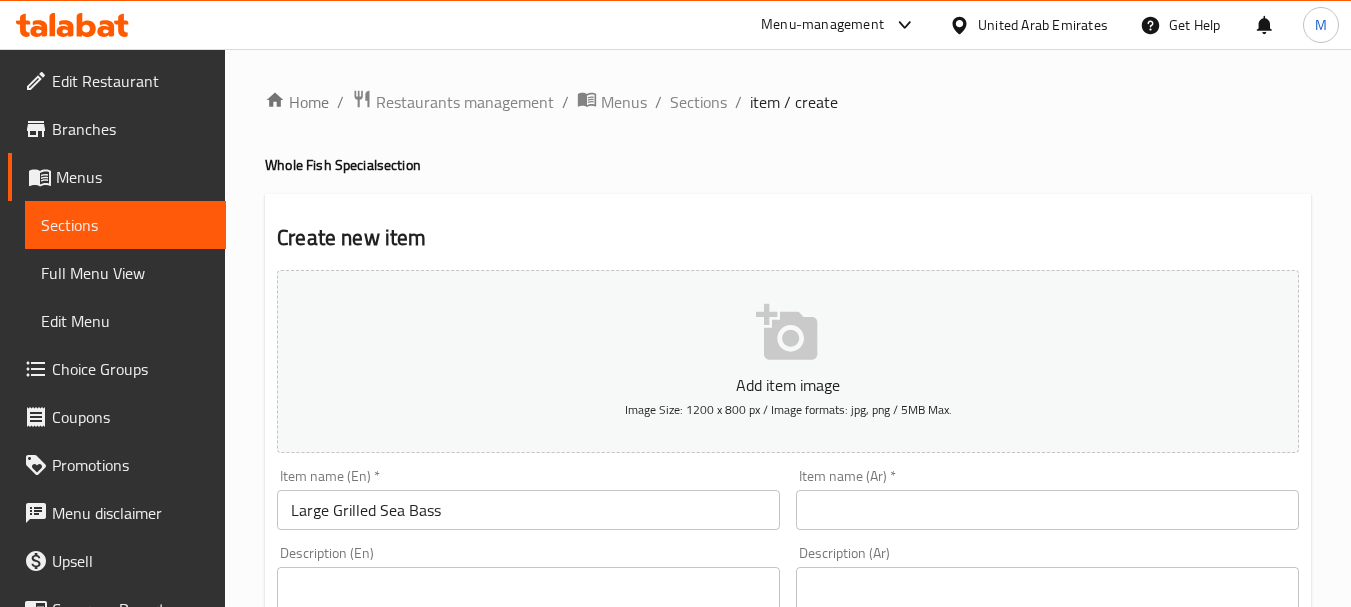 click on "Item name (Ar)   * Item name (Ar)  *" at bounding box center (1047, 499) 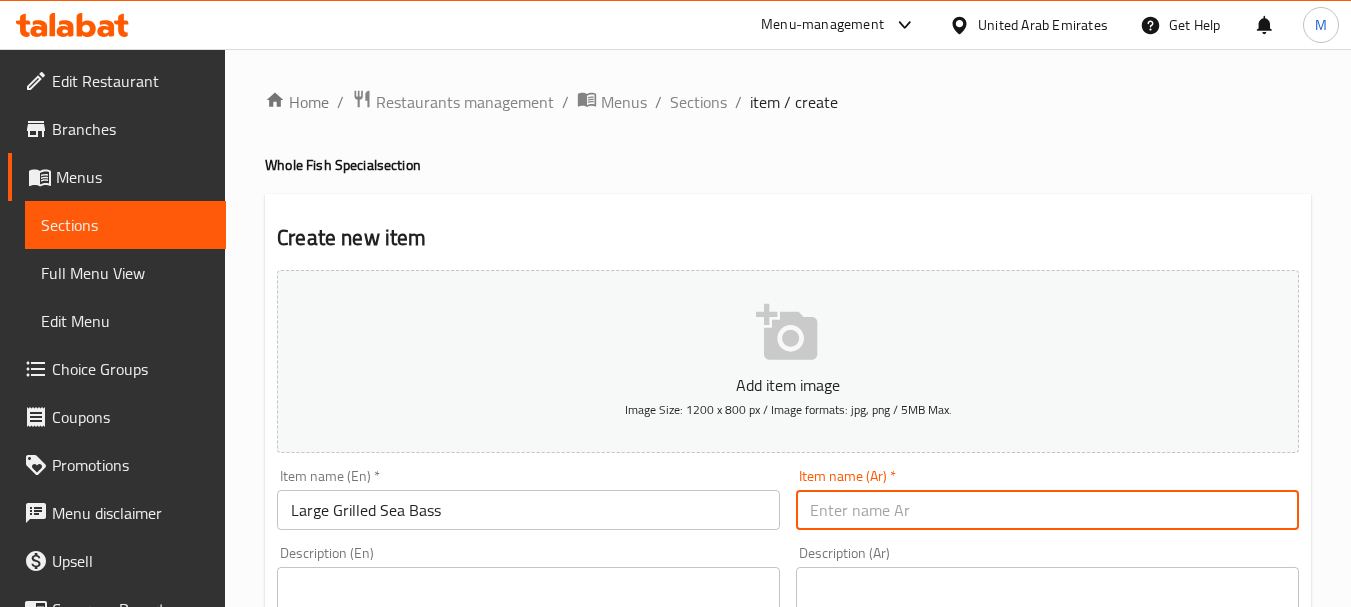click at bounding box center [1047, 510] 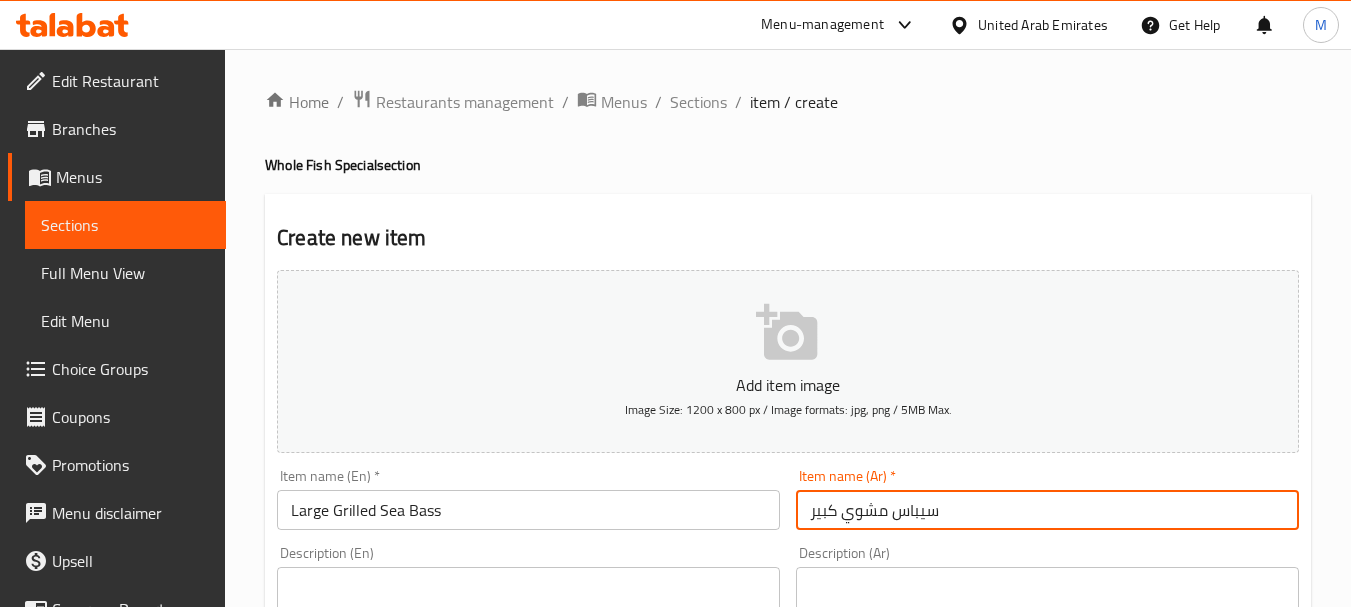 click on "Large Grilled Sea Bass" at bounding box center [528, 510] 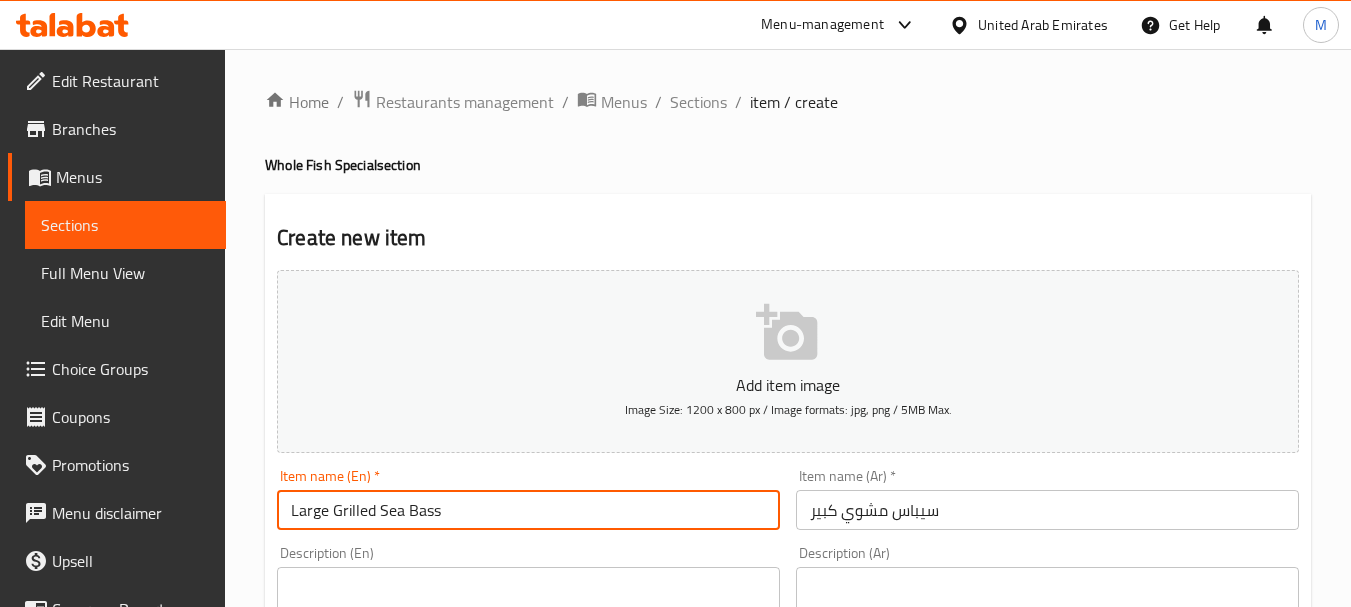 drag, startPoint x: 379, startPoint y: 515, endPoint x: 481, endPoint y: 500, distance: 103.09704 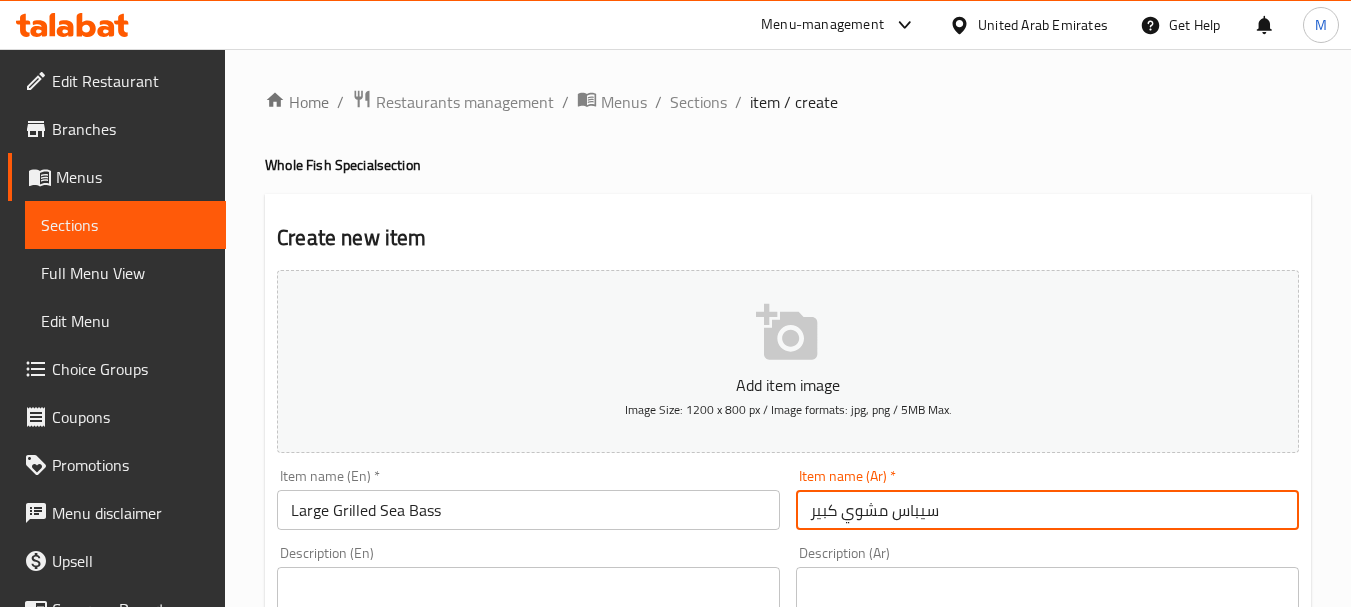 click on "سيباس مشوي كبير" at bounding box center (1047, 510) 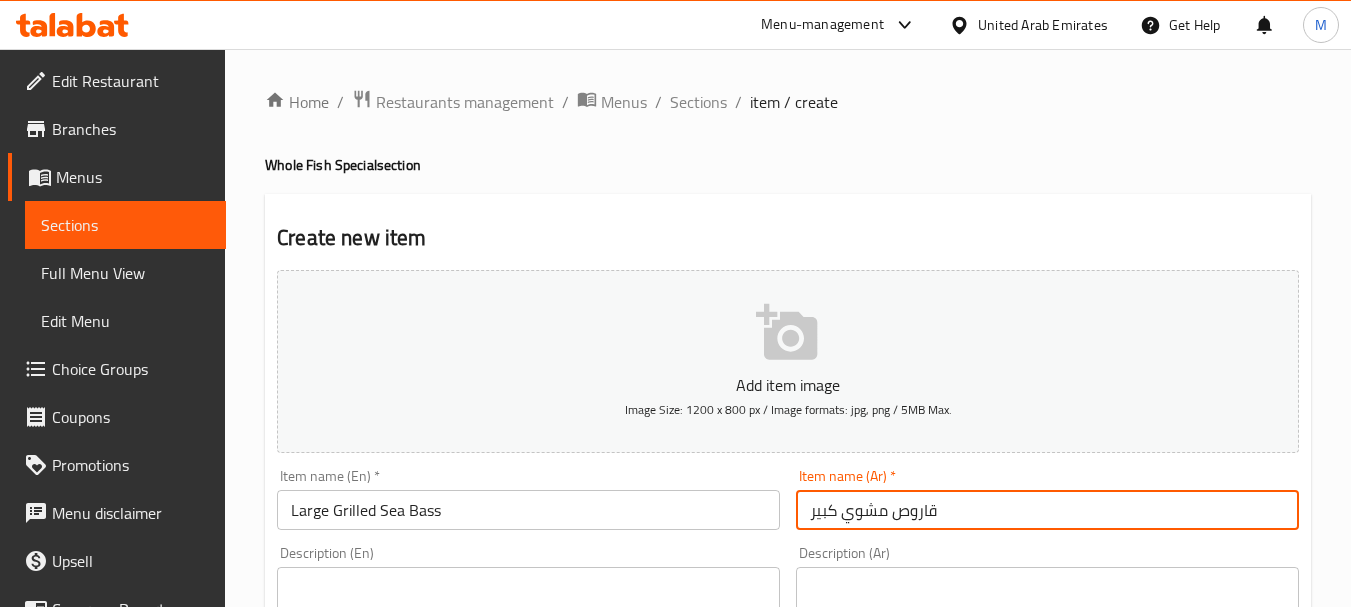 type on "قاروص مشوي كبير" 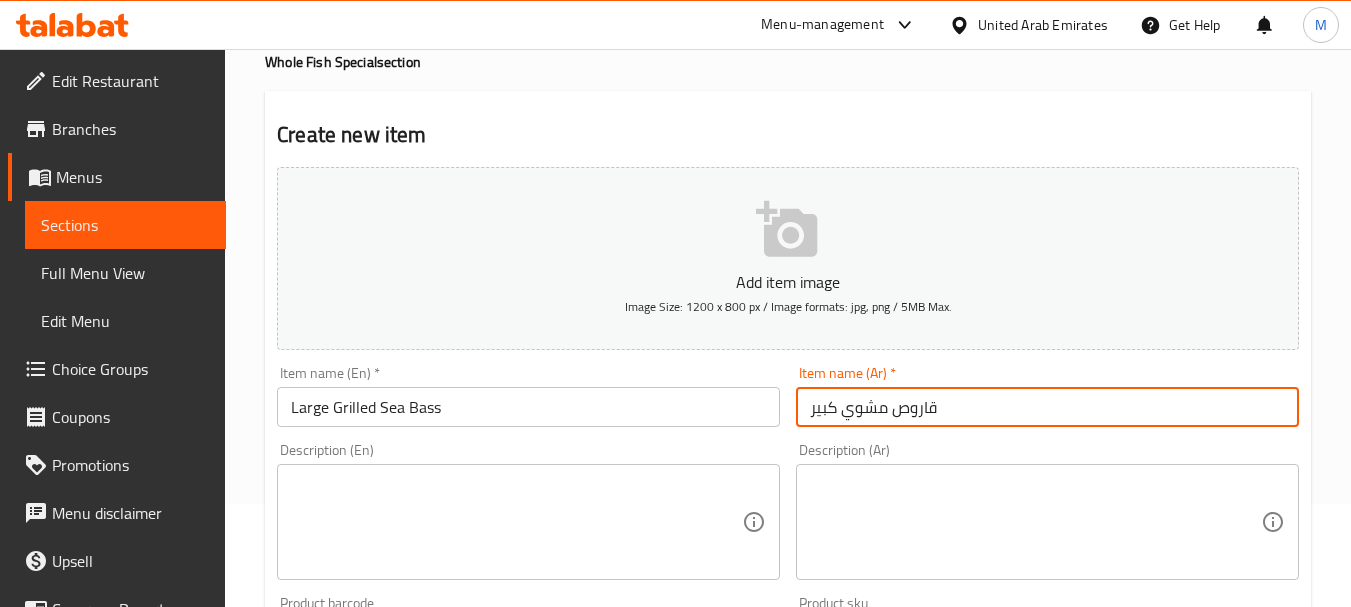 scroll, scrollTop: 300, scrollLeft: 0, axis: vertical 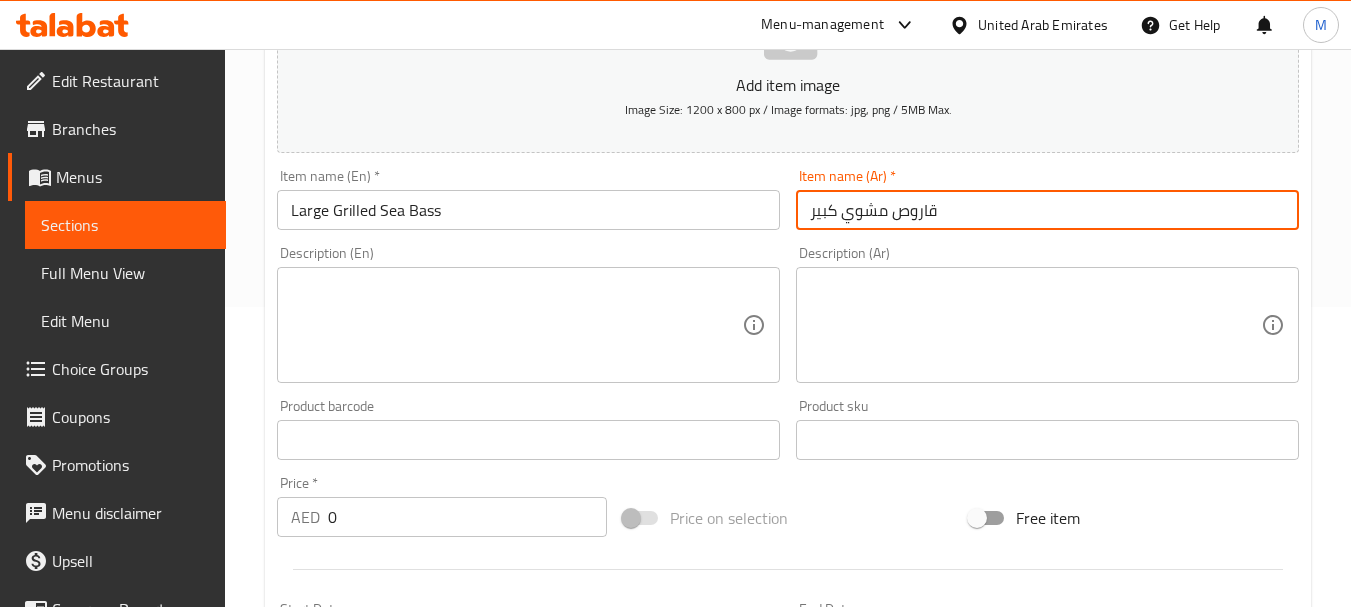 click at bounding box center (516, 325) 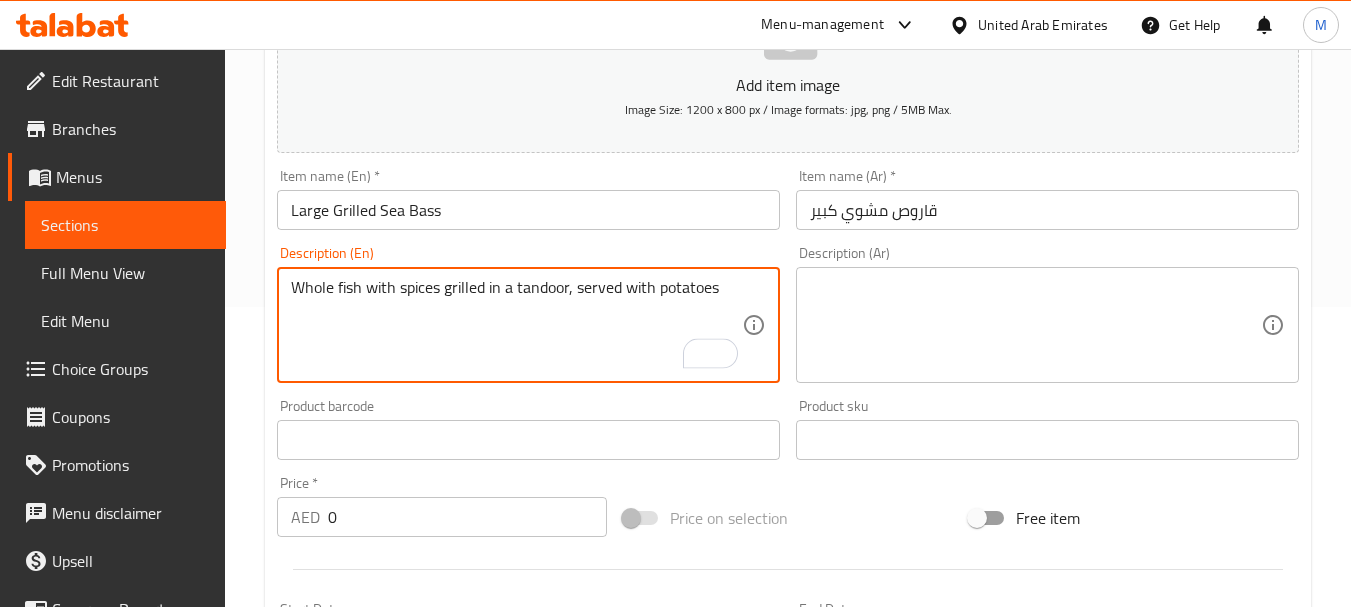 type on "Whole fish with spices grilled in a tandoor, served with potatoes" 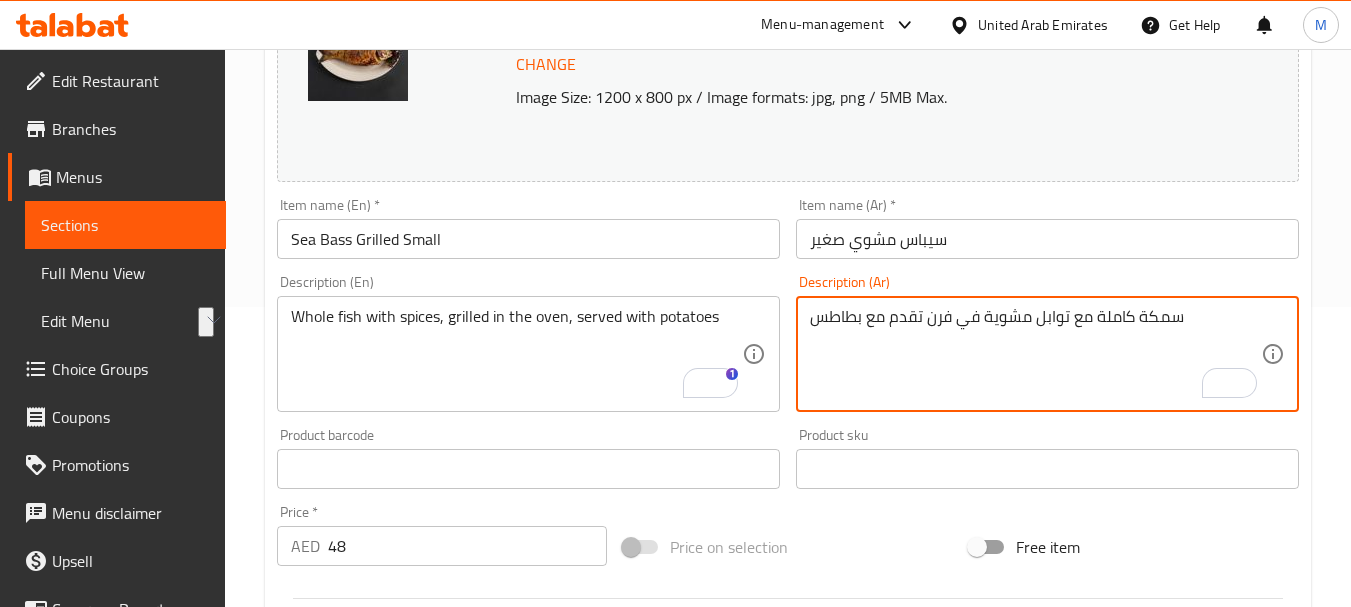 scroll, scrollTop: 300, scrollLeft: 0, axis: vertical 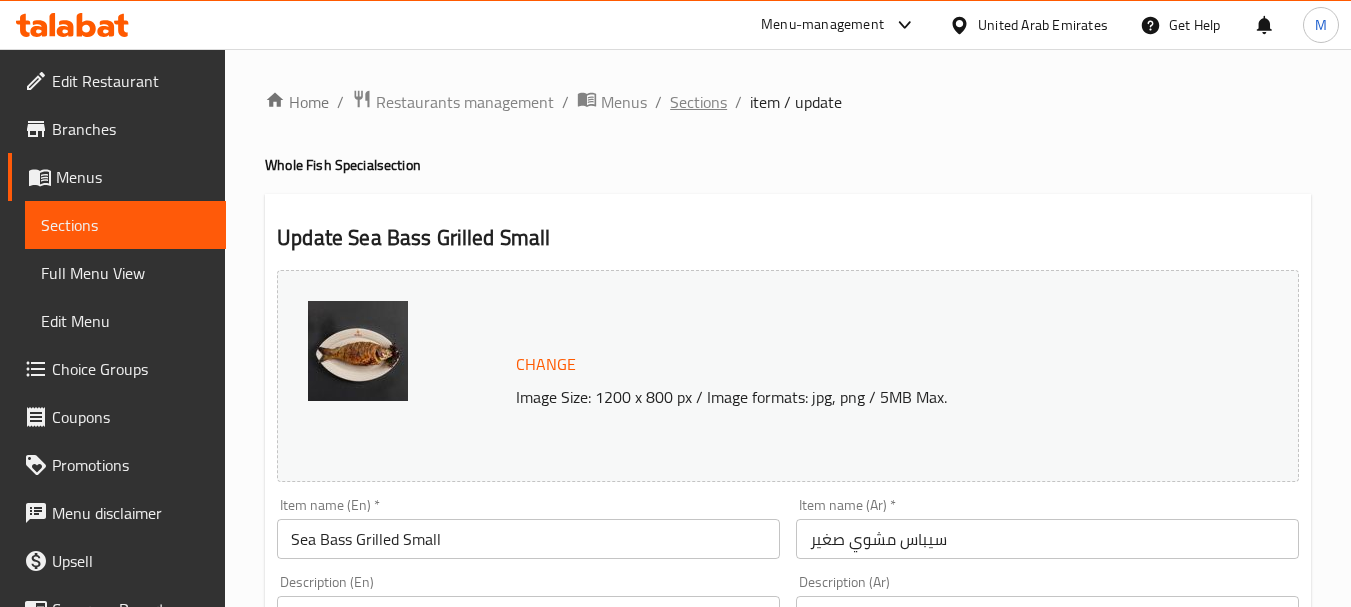 click on "Sections" at bounding box center (698, 102) 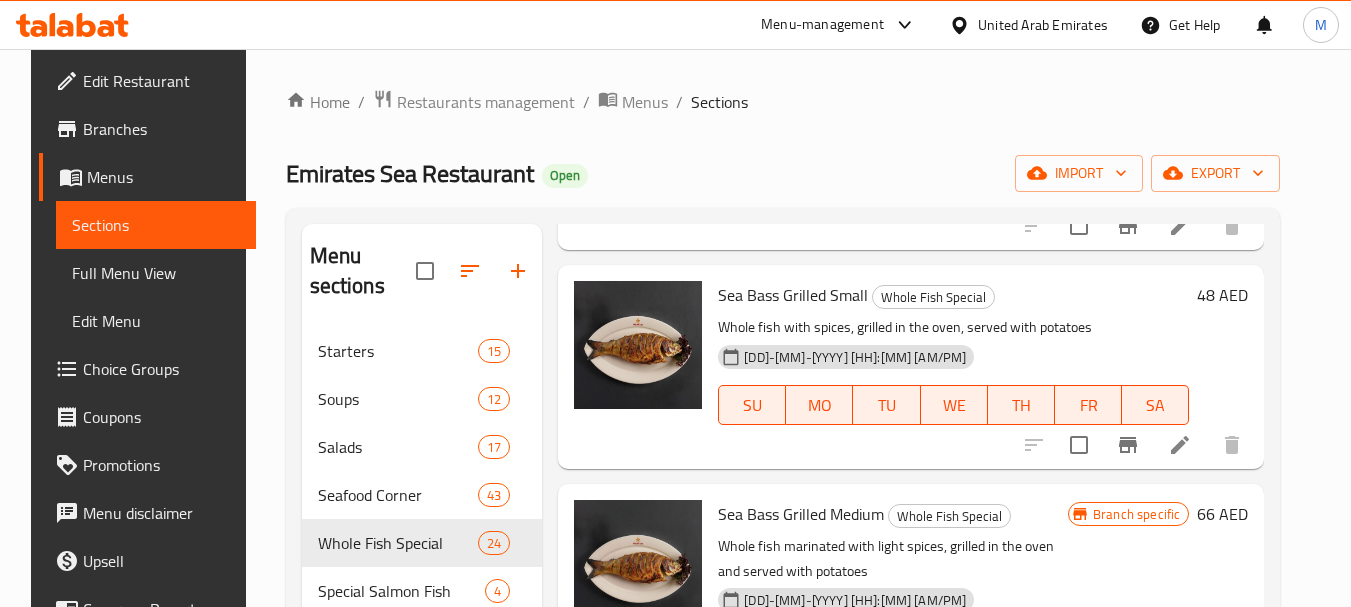 scroll, scrollTop: 2800, scrollLeft: 0, axis: vertical 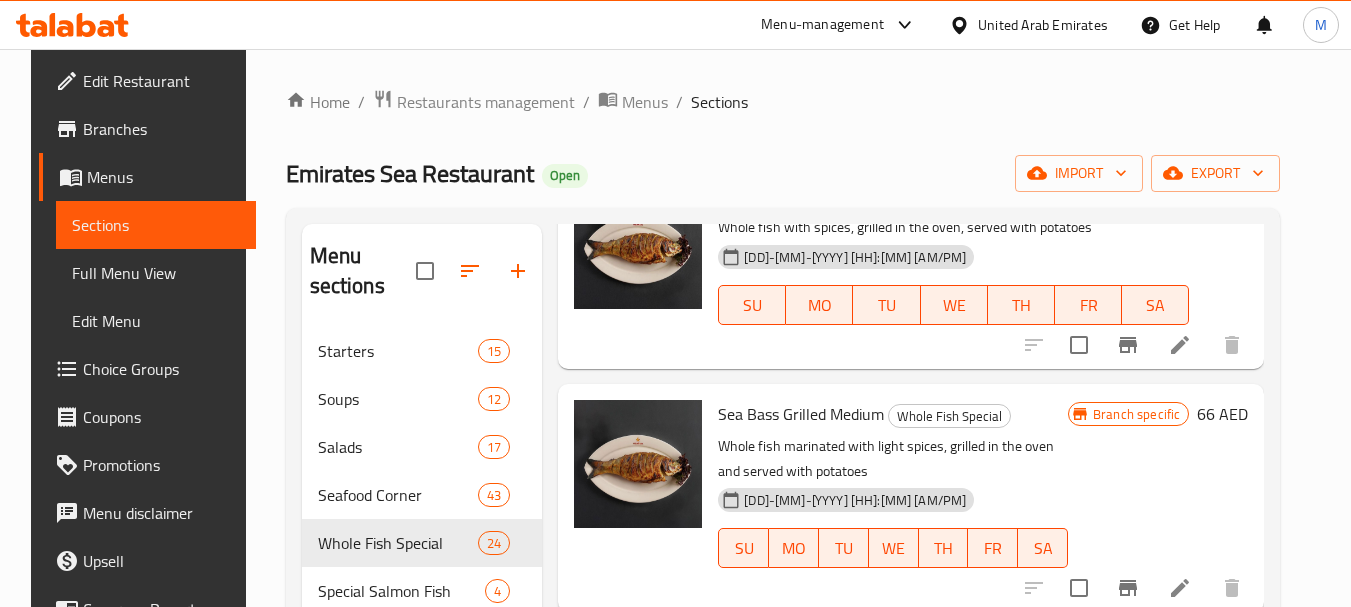 click on "Sea Bass Grilled Medium" at bounding box center [801, 414] 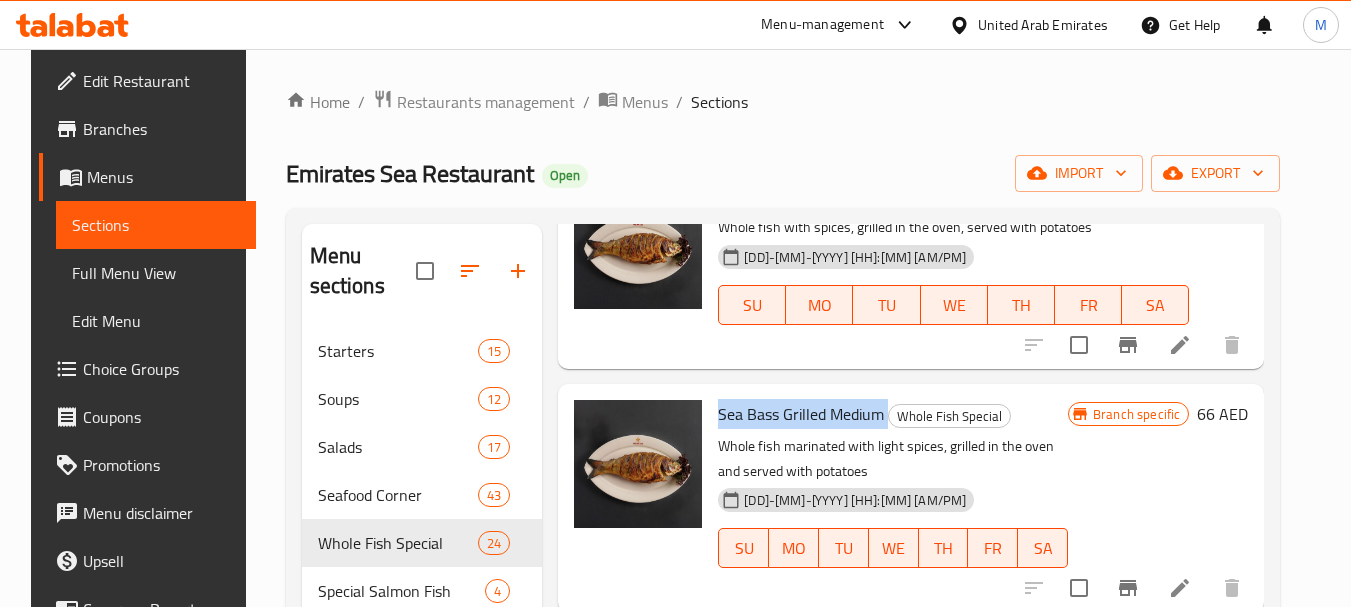 click on "Sea Bass Grilled Medium" at bounding box center (801, 414) 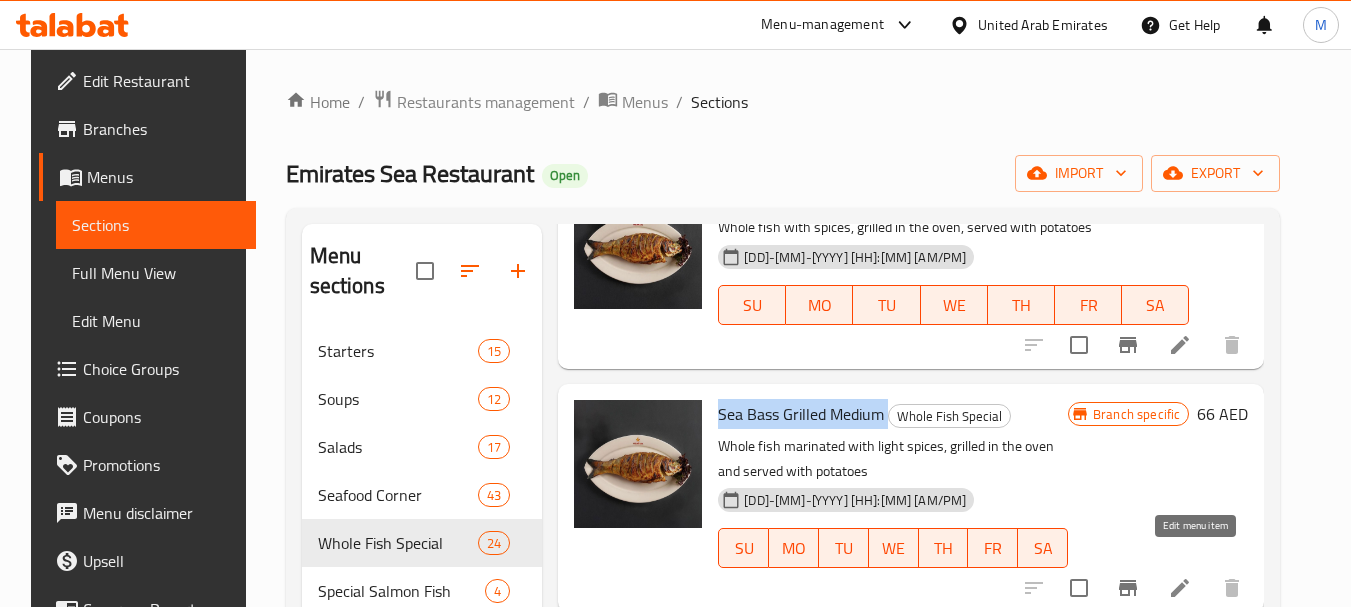 click 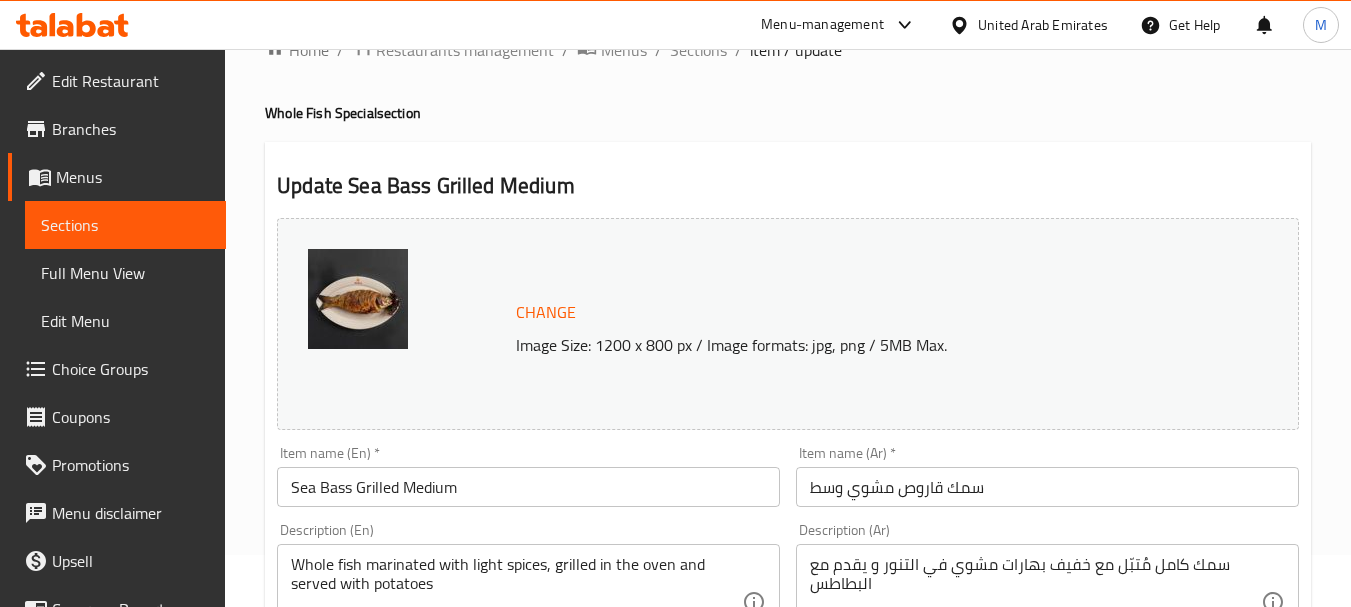 scroll, scrollTop: 100, scrollLeft: 0, axis: vertical 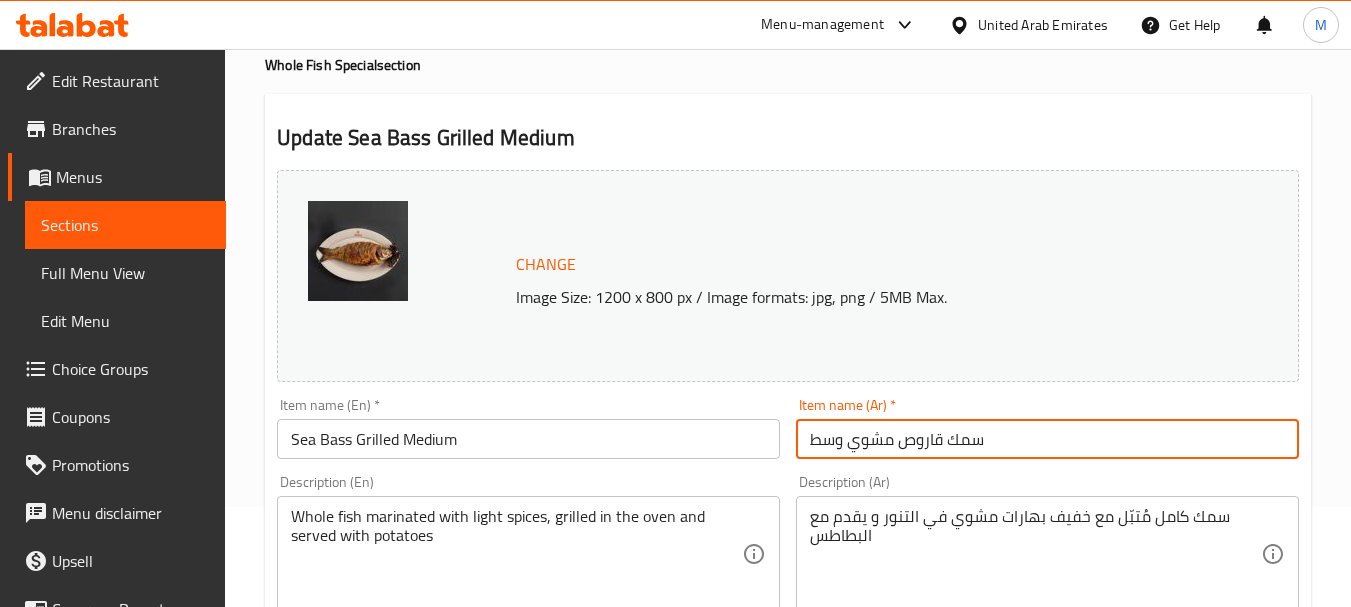 drag, startPoint x: 947, startPoint y: 444, endPoint x: 747, endPoint y: 432, distance: 200.35968 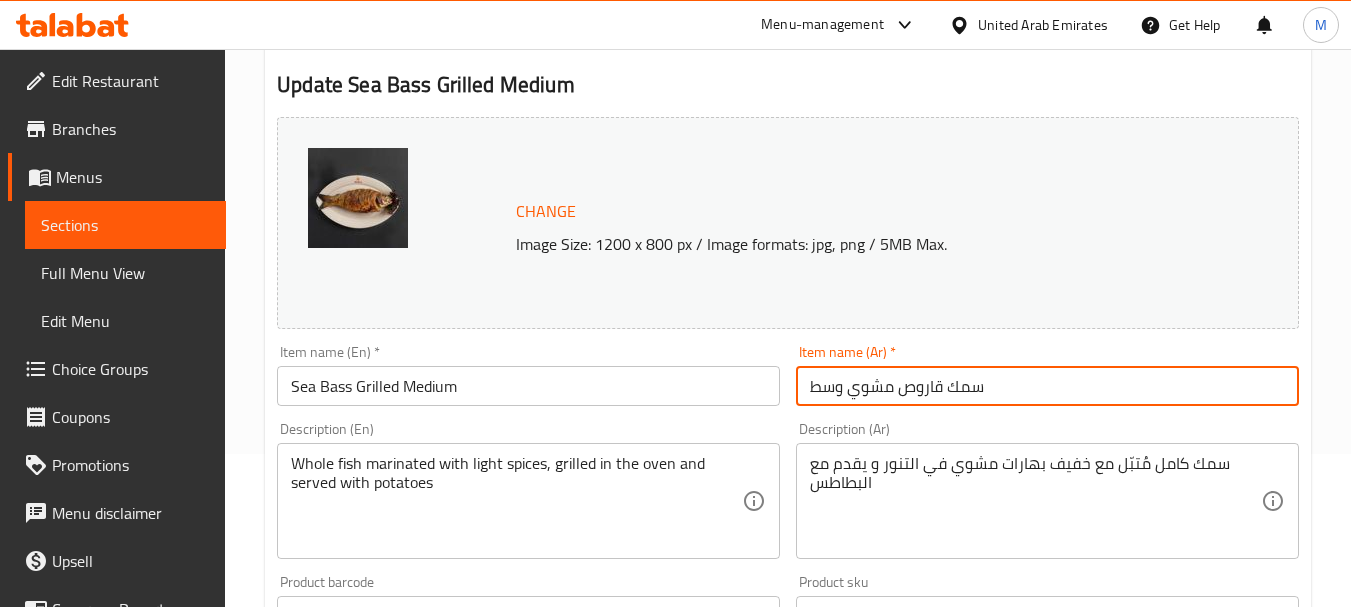 scroll, scrollTop: 200, scrollLeft: 0, axis: vertical 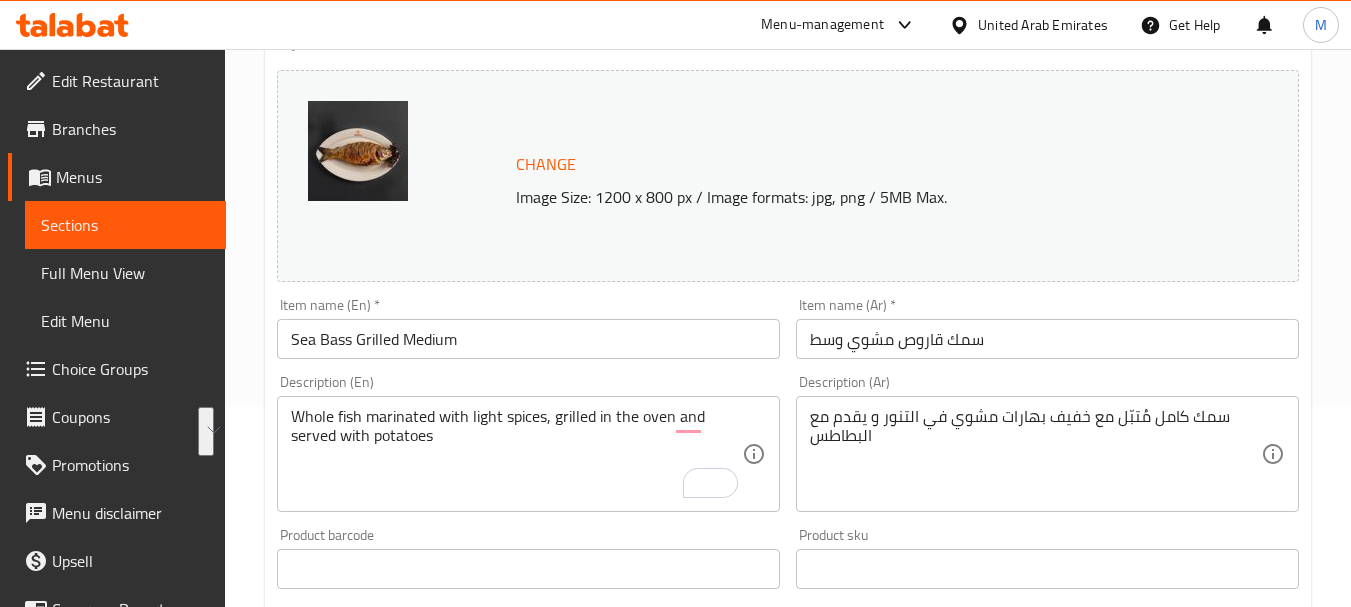 click on "سمك كامل مُتبّل مع خفيف بهارات مشوي في التنور و يقدم مع البطاطس Description (Ar)" at bounding box center (1047, 454) 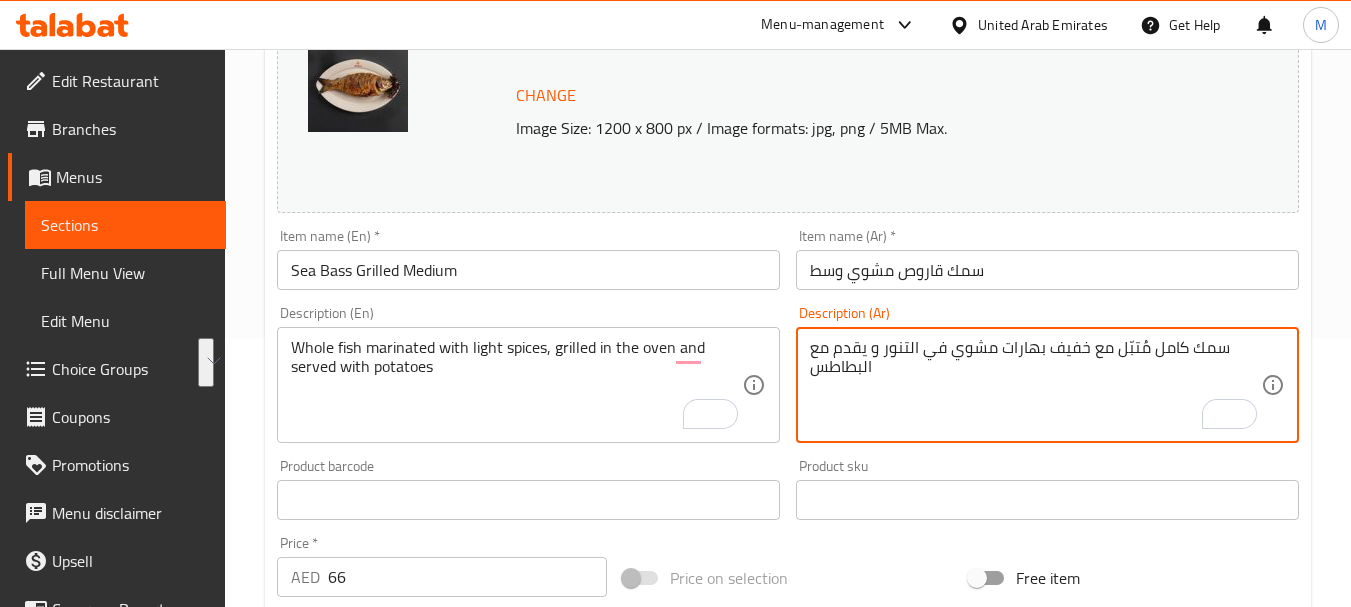 scroll, scrollTop: 300, scrollLeft: 0, axis: vertical 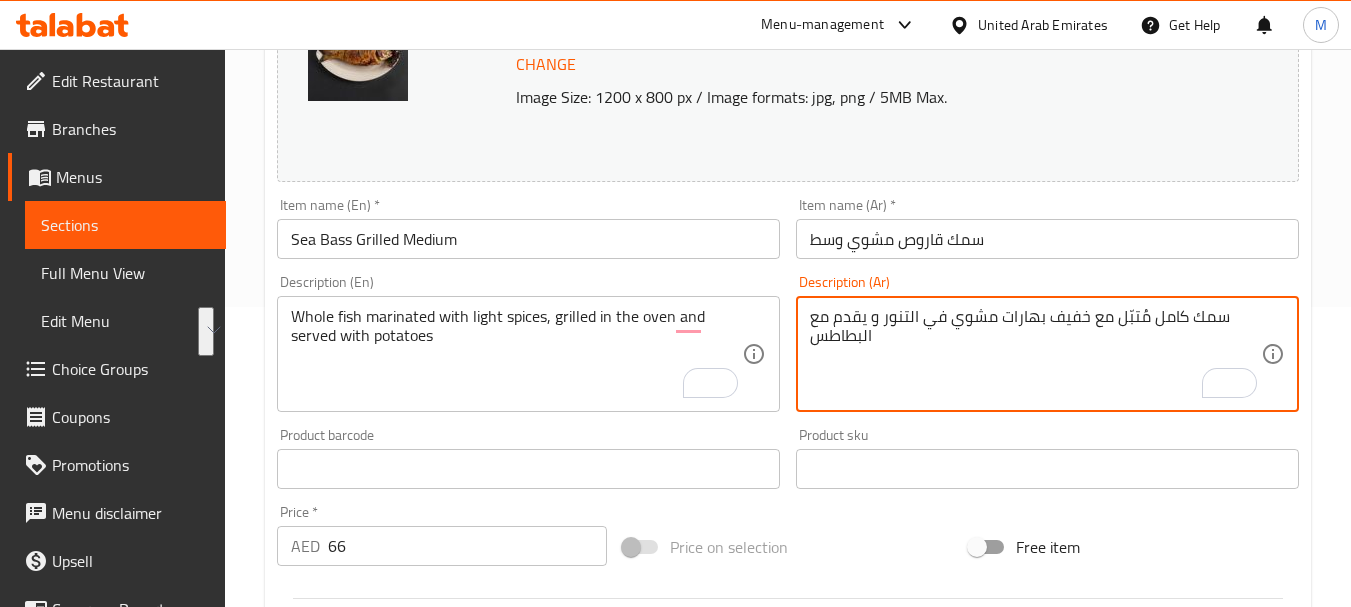 click on "66" at bounding box center (467, 546) 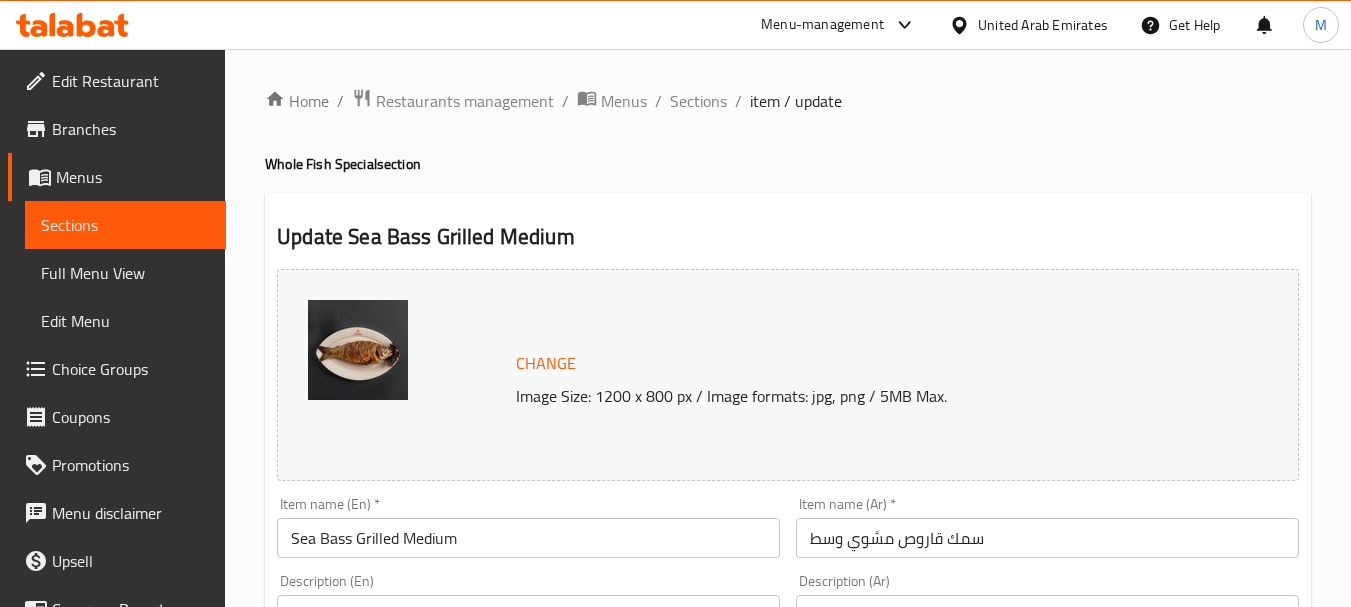 scroll, scrollTop: 0, scrollLeft: 0, axis: both 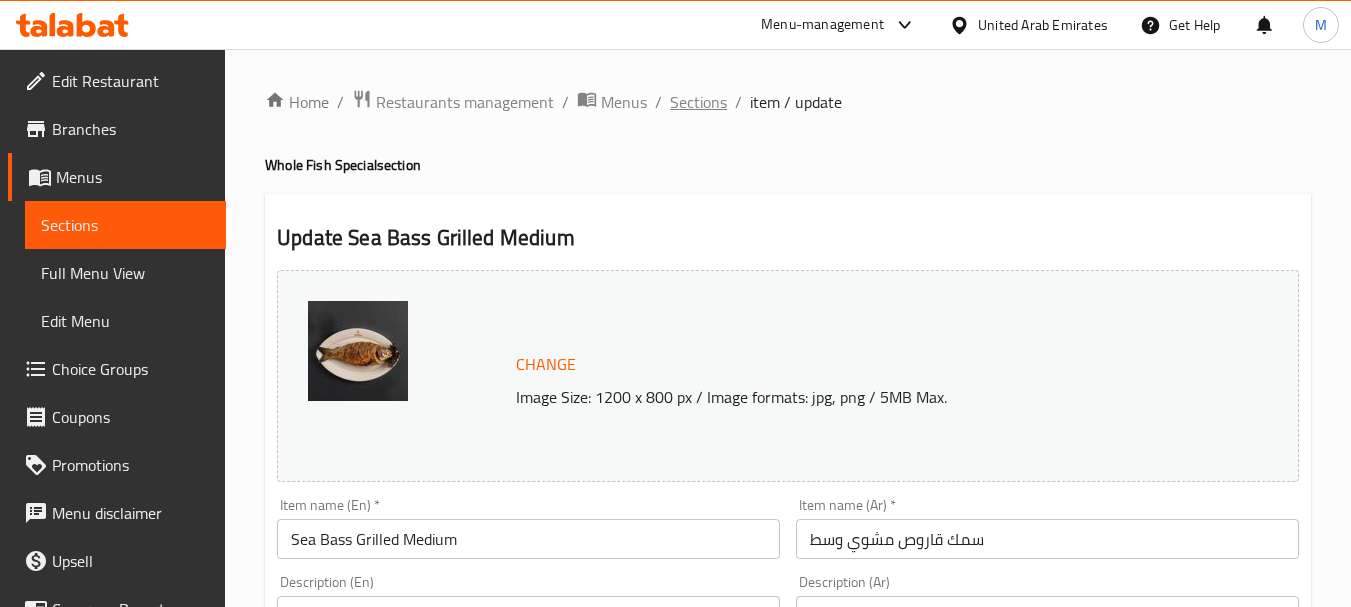 click on "Sections" at bounding box center (698, 102) 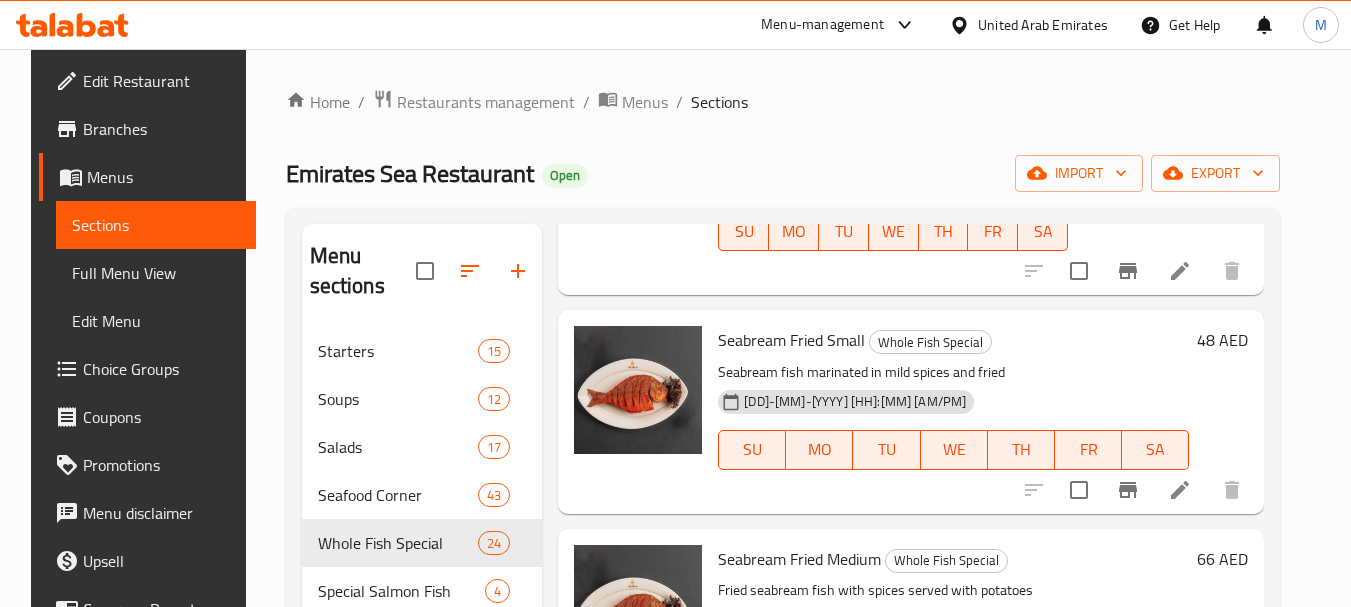 scroll, scrollTop: 2200, scrollLeft: 0, axis: vertical 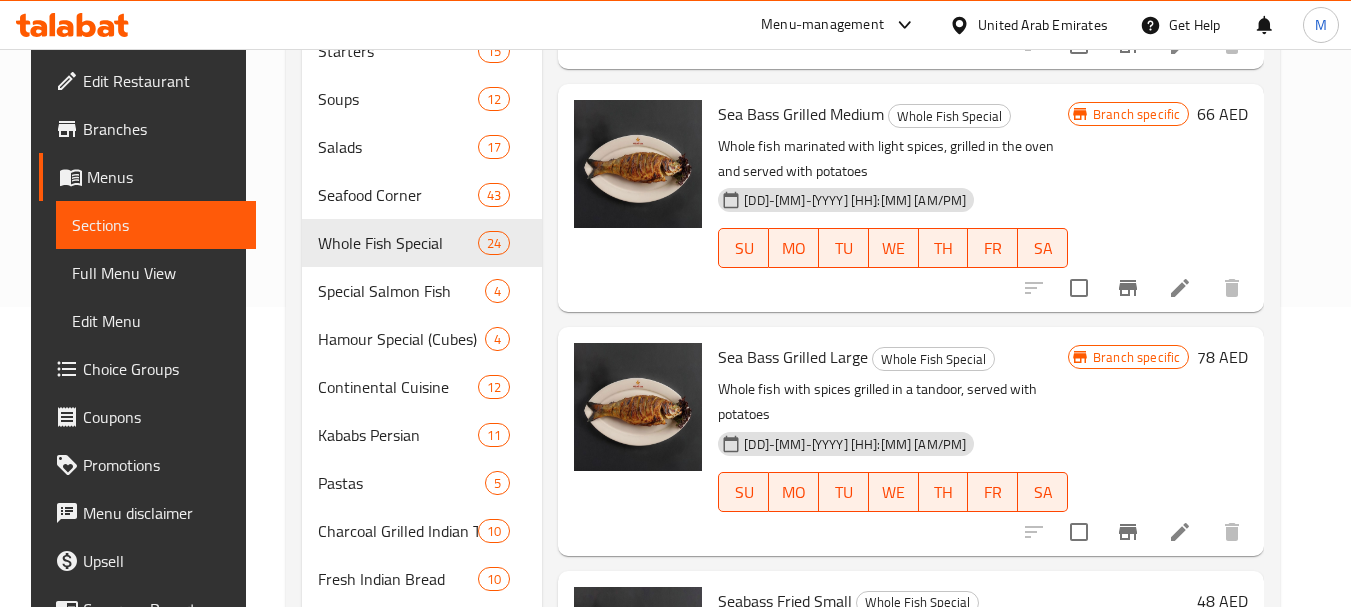 click 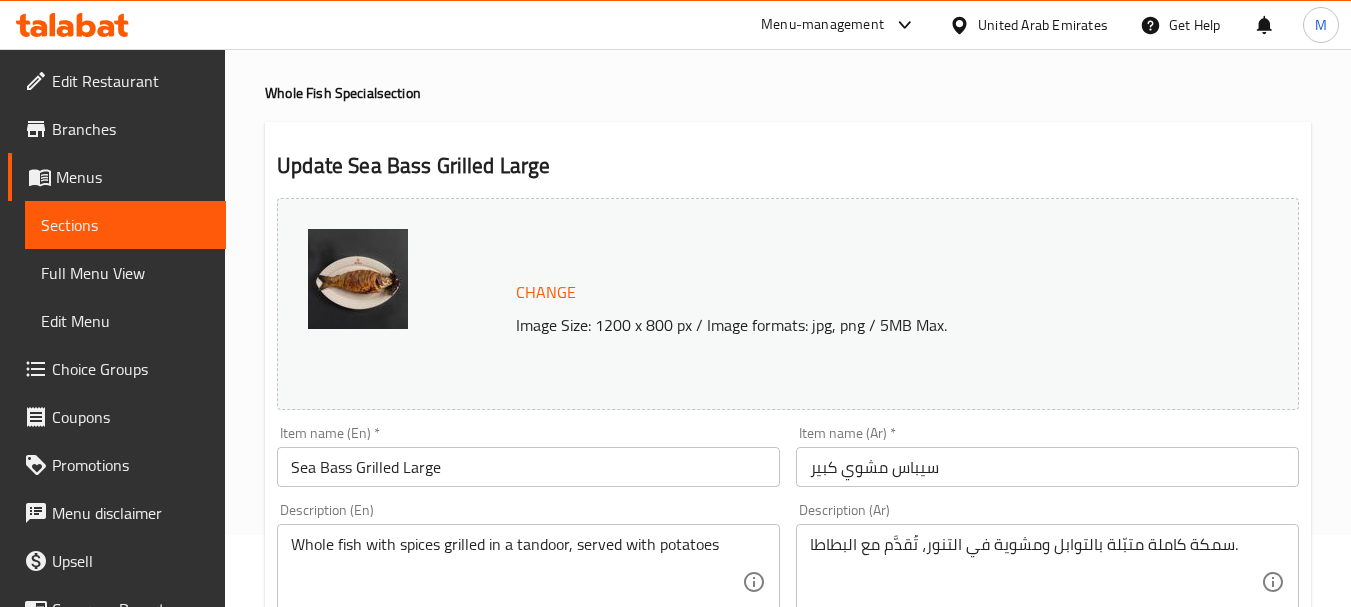 scroll, scrollTop: 200, scrollLeft: 0, axis: vertical 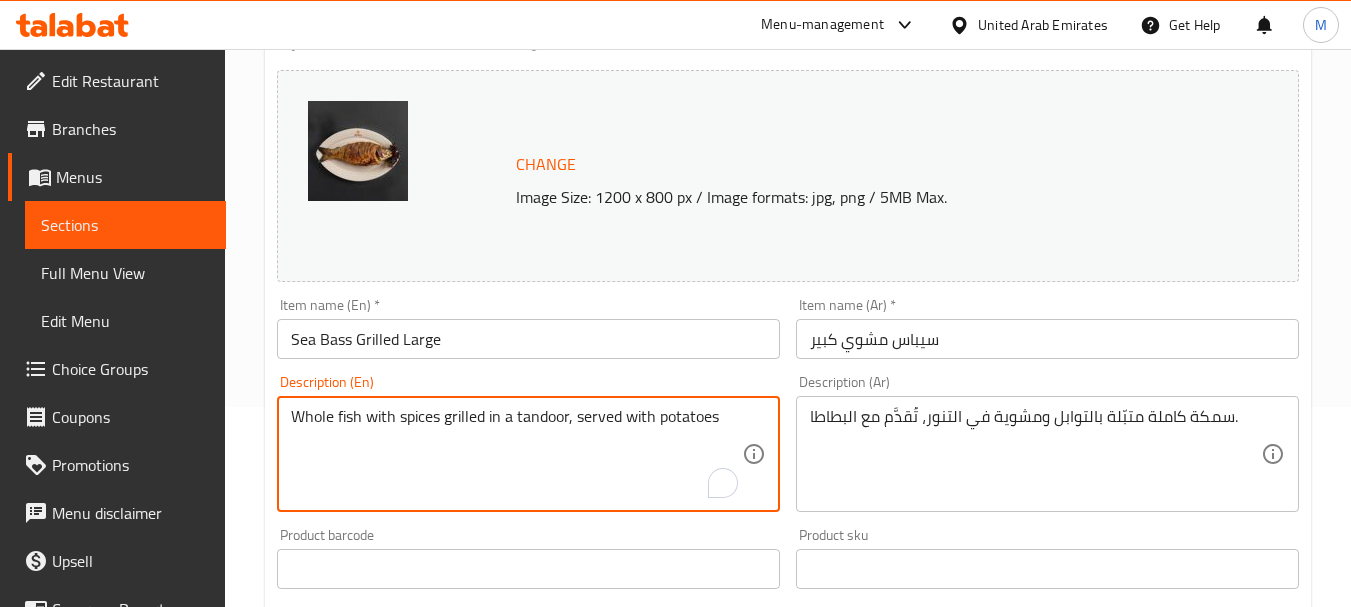 click on "Sea Bass Grilled Large" at bounding box center [528, 339] 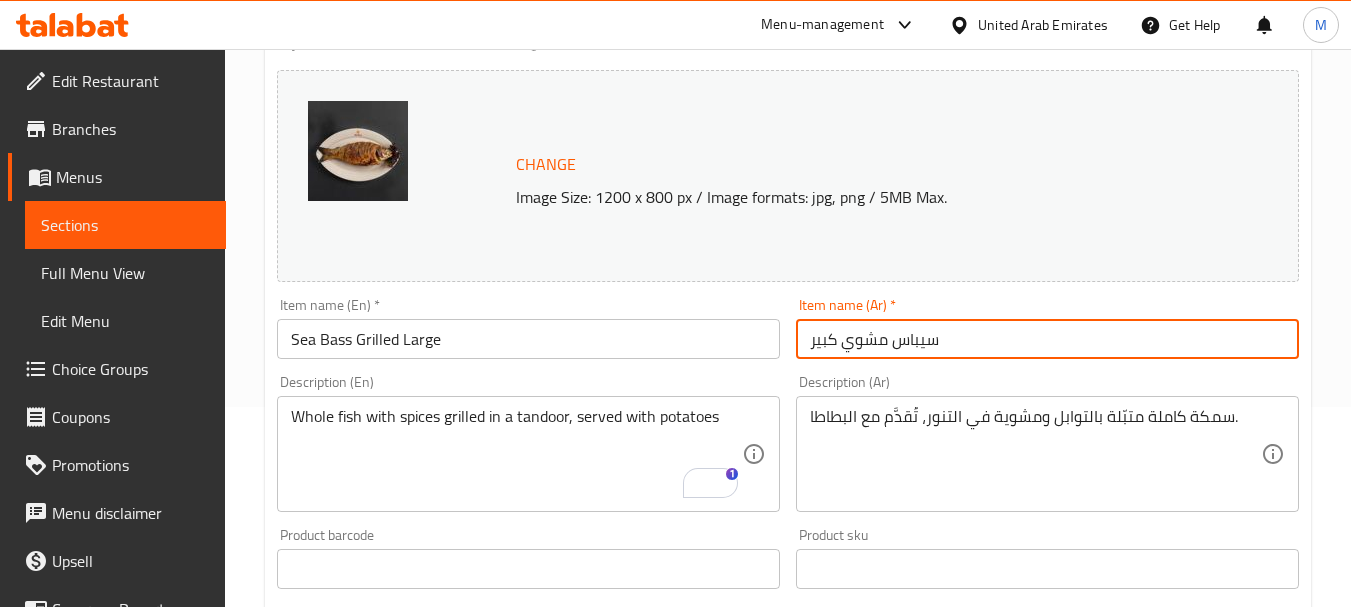 click on "سيباس مشوي كبير" at bounding box center [1047, 339] 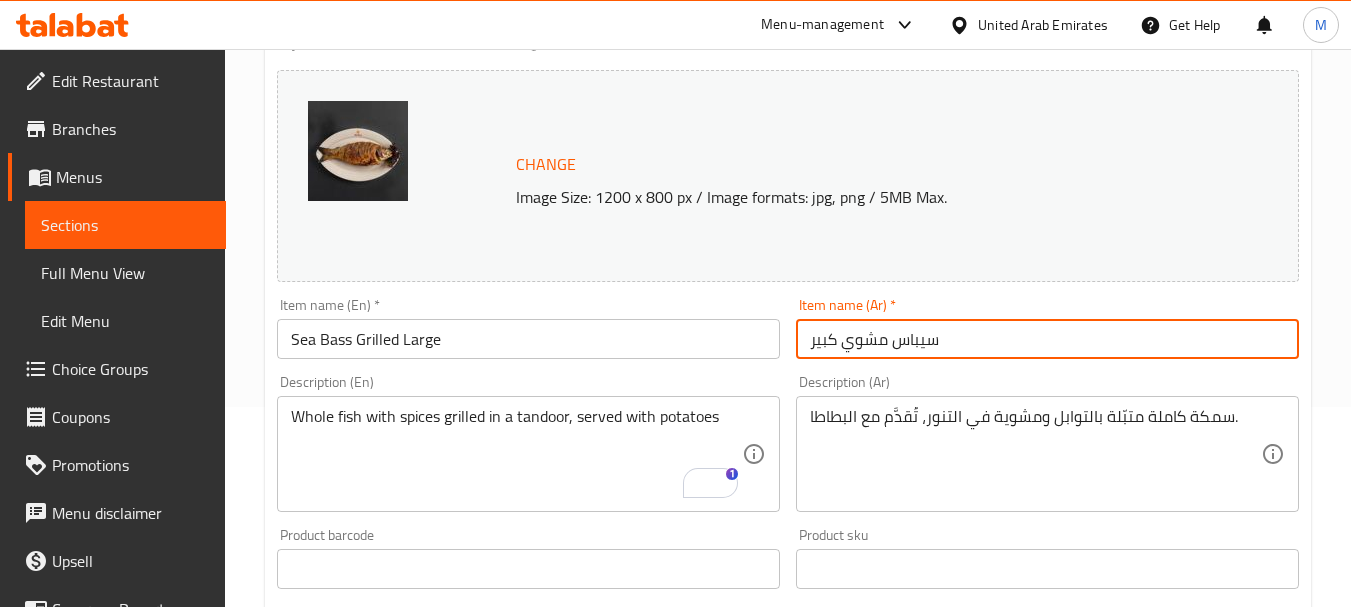 click on "سيباس مشوي كبير" at bounding box center [1047, 339] 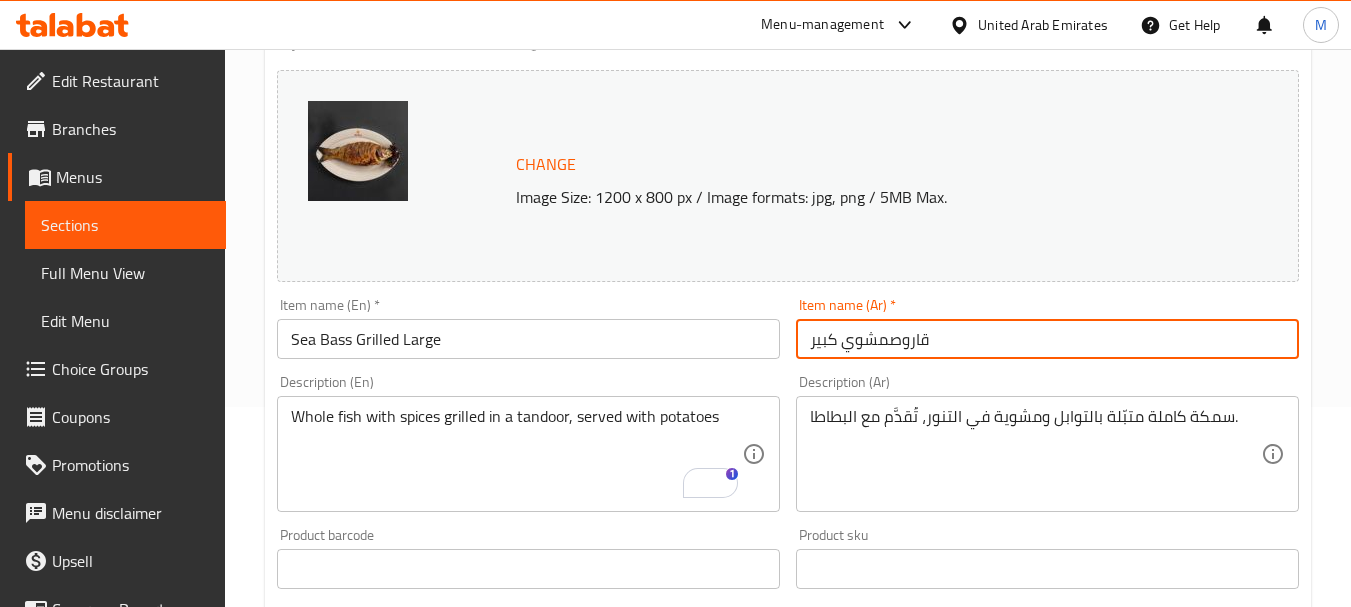 type on "سيباس مشوي كبير" 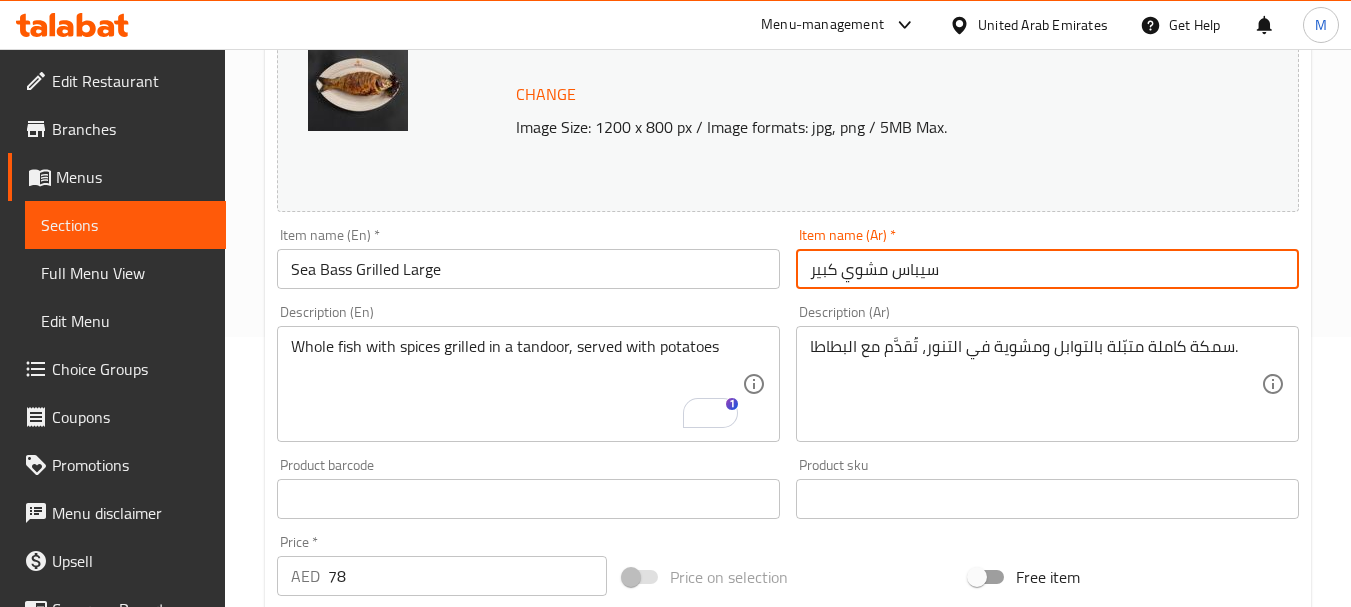 scroll, scrollTop: 300, scrollLeft: 0, axis: vertical 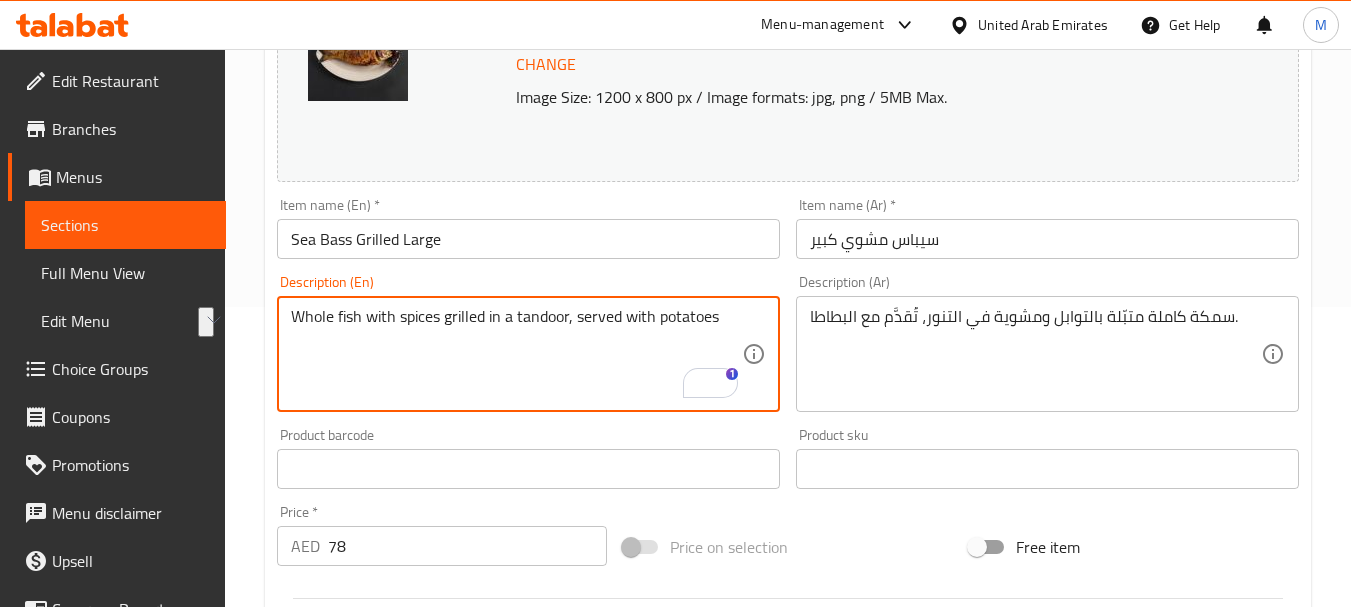 click on "سمكة كاملة متبّلة بالتوابل ومشوية في التنور، تُقدَّم مع البطاطا. Description (Ar)" at bounding box center [1047, 354] 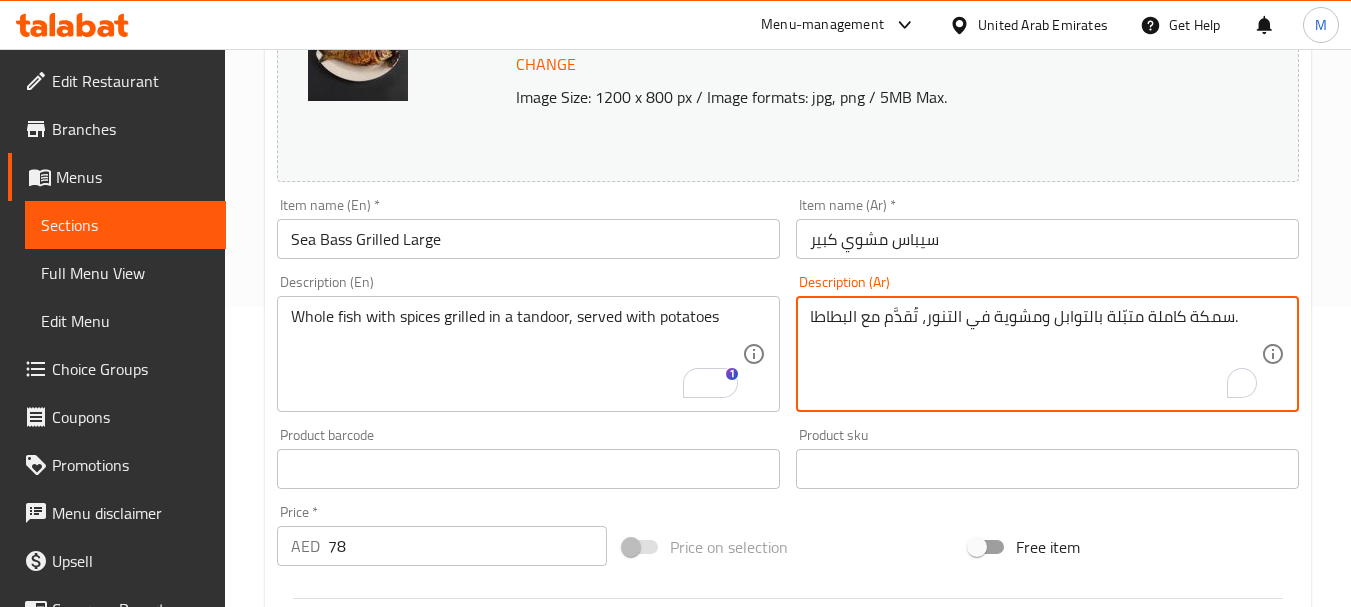 click on "سمكة كاملة متبّلة بالتوابل ومشوية في التنور، تُقدَّم مع البطاطا. Description (Ar)" at bounding box center [1047, 354] 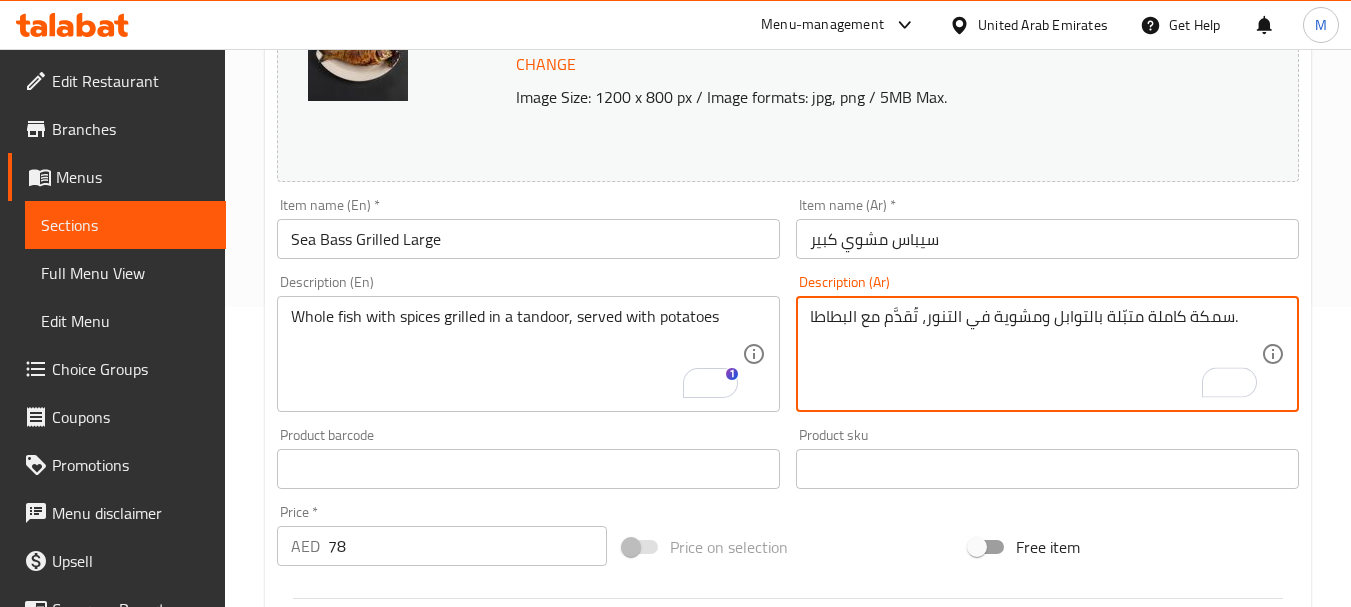 click on "سمكة كاملة متبّلة بالتوابل ومشوية في التنور، تُقدَّم مع البطاطا." at bounding box center (1035, 354) 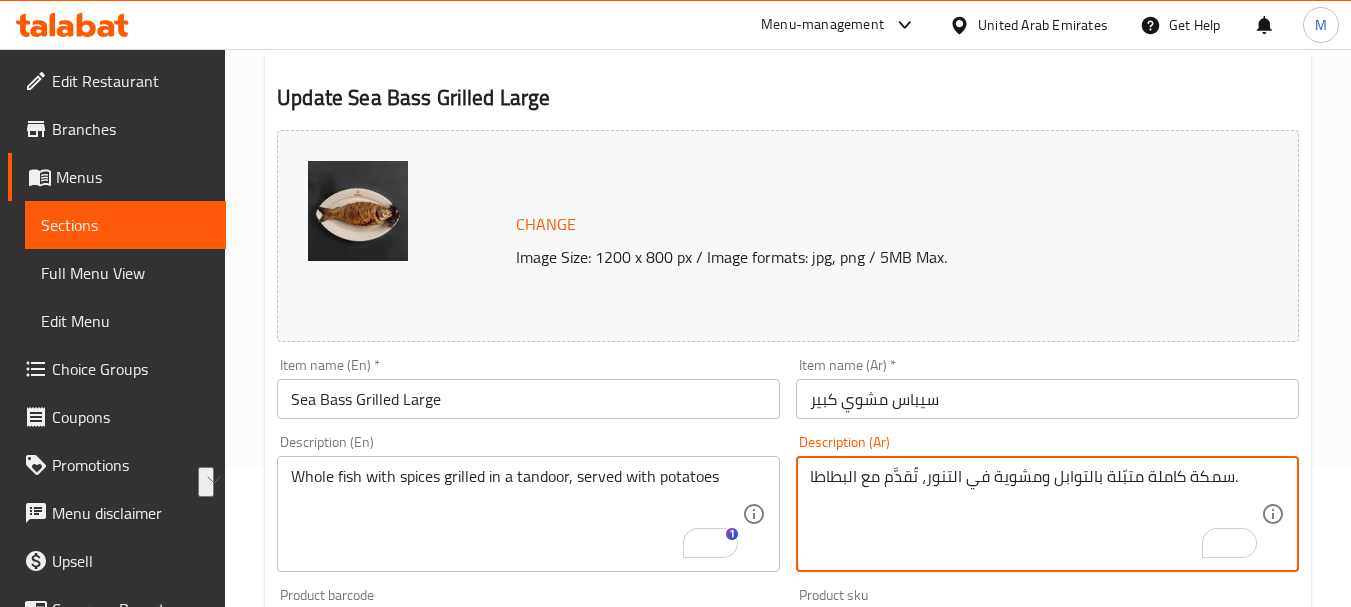 scroll, scrollTop: 100, scrollLeft: 0, axis: vertical 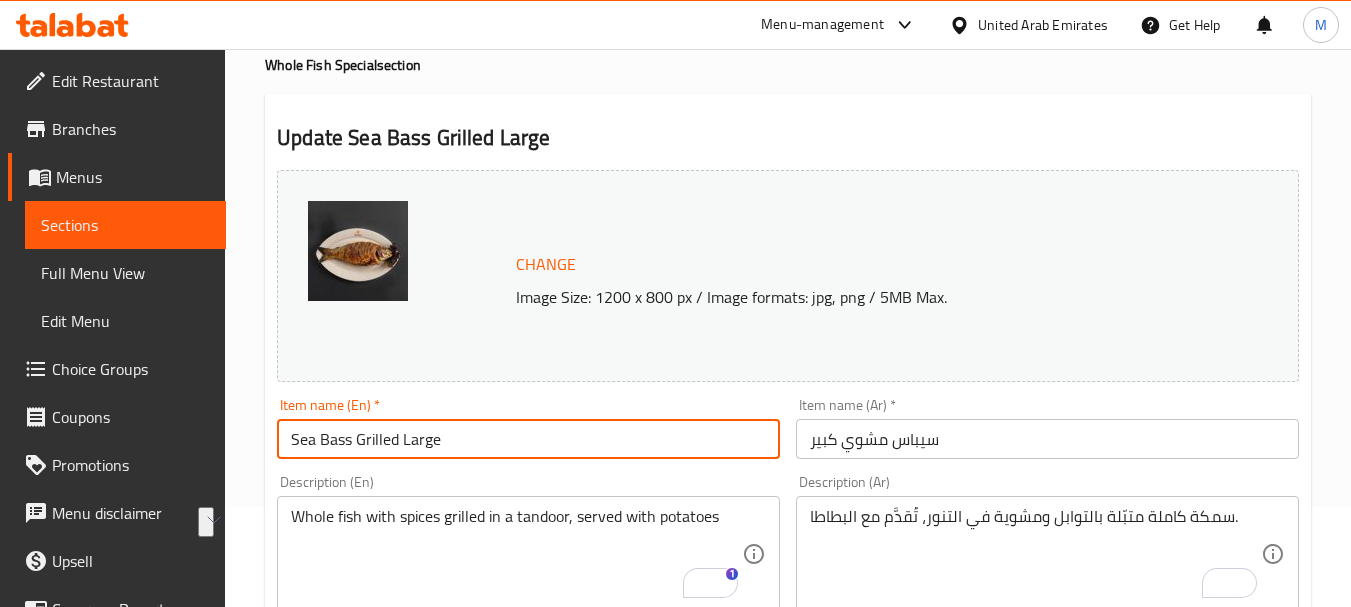 click on "Sea Bass Grilled Large" at bounding box center (528, 439) 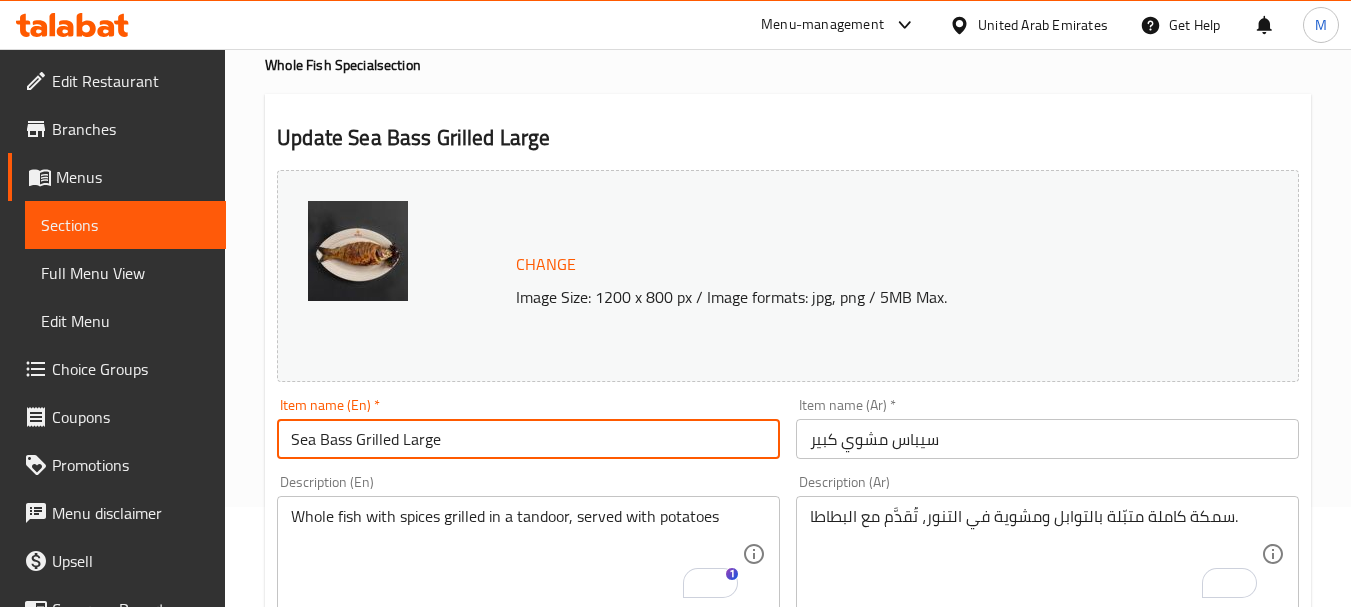 click on "Sea Bass Grilled Large" at bounding box center (528, 439) 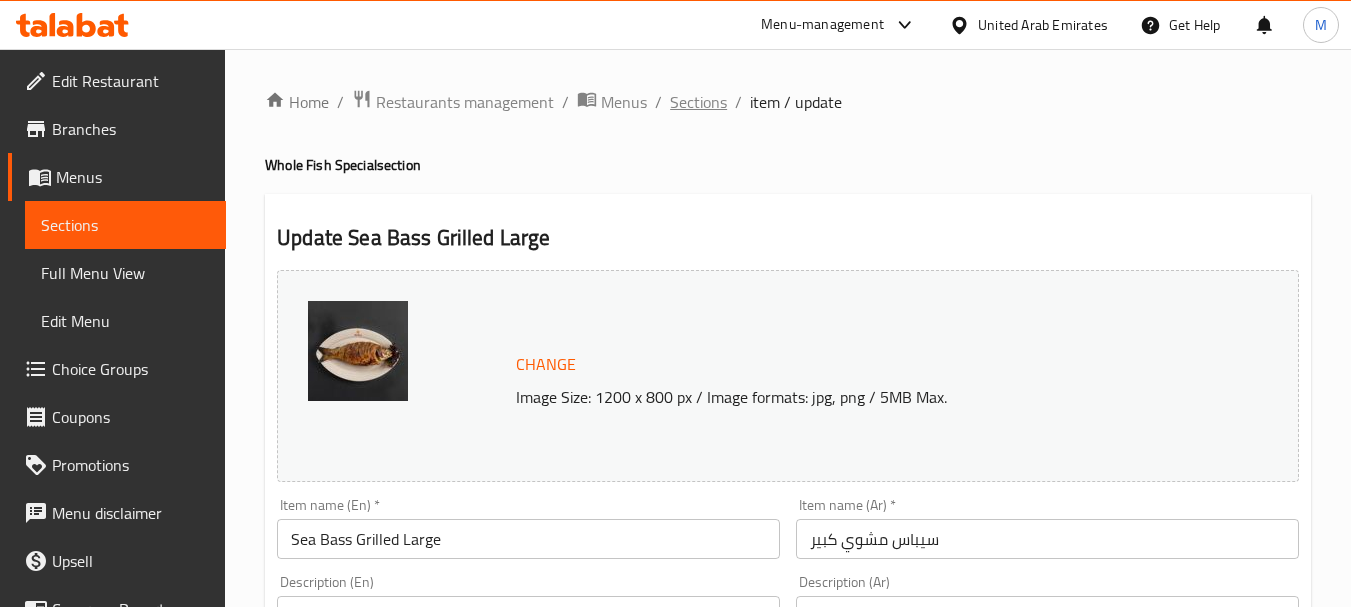 click on "Sections" at bounding box center [698, 102] 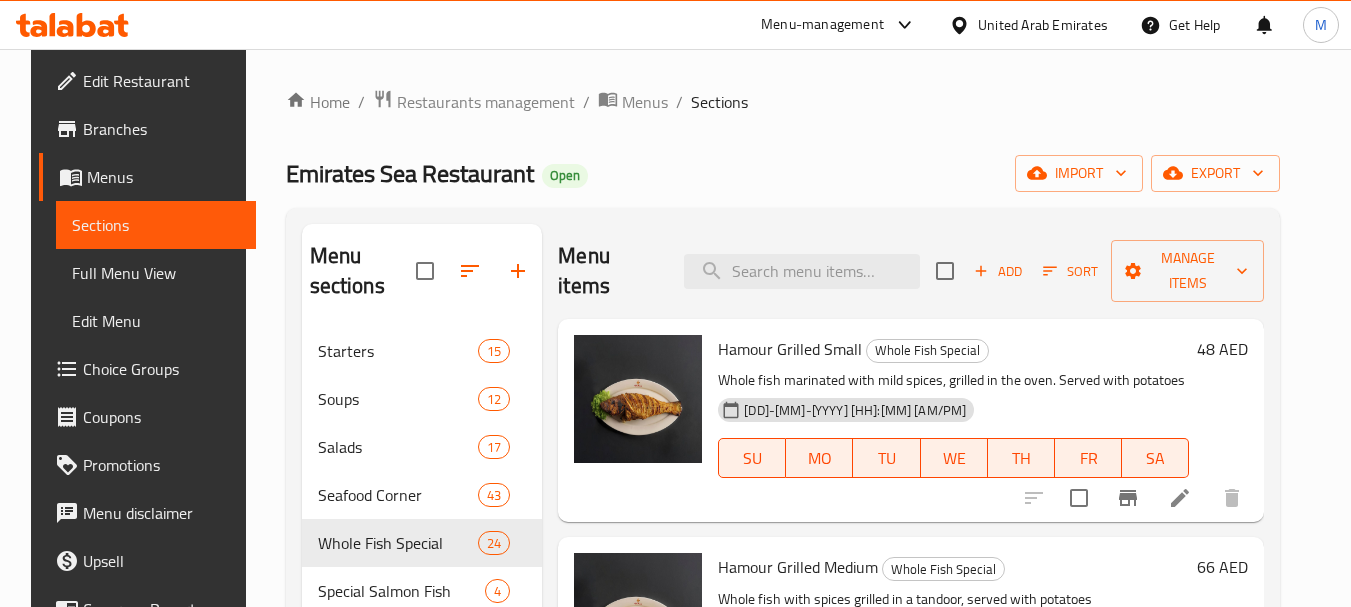 scroll, scrollTop: 2583, scrollLeft: 0, axis: vertical 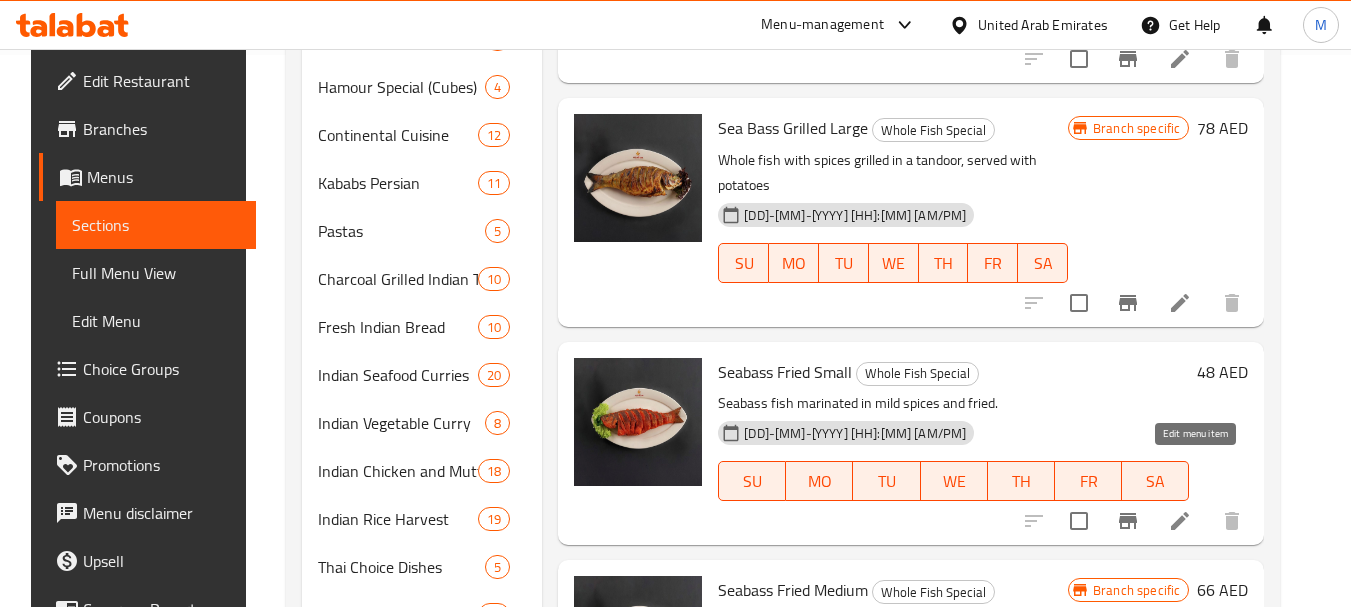 click 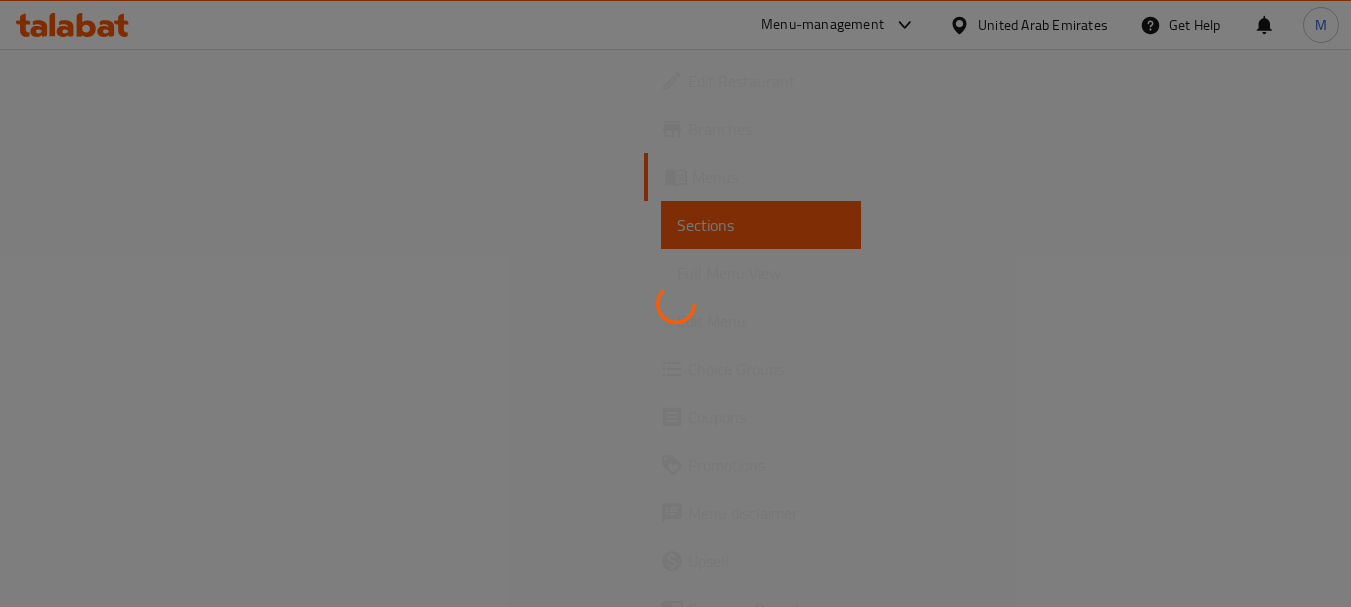 scroll, scrollTop: 0, scrollLeft: 0, axis: both 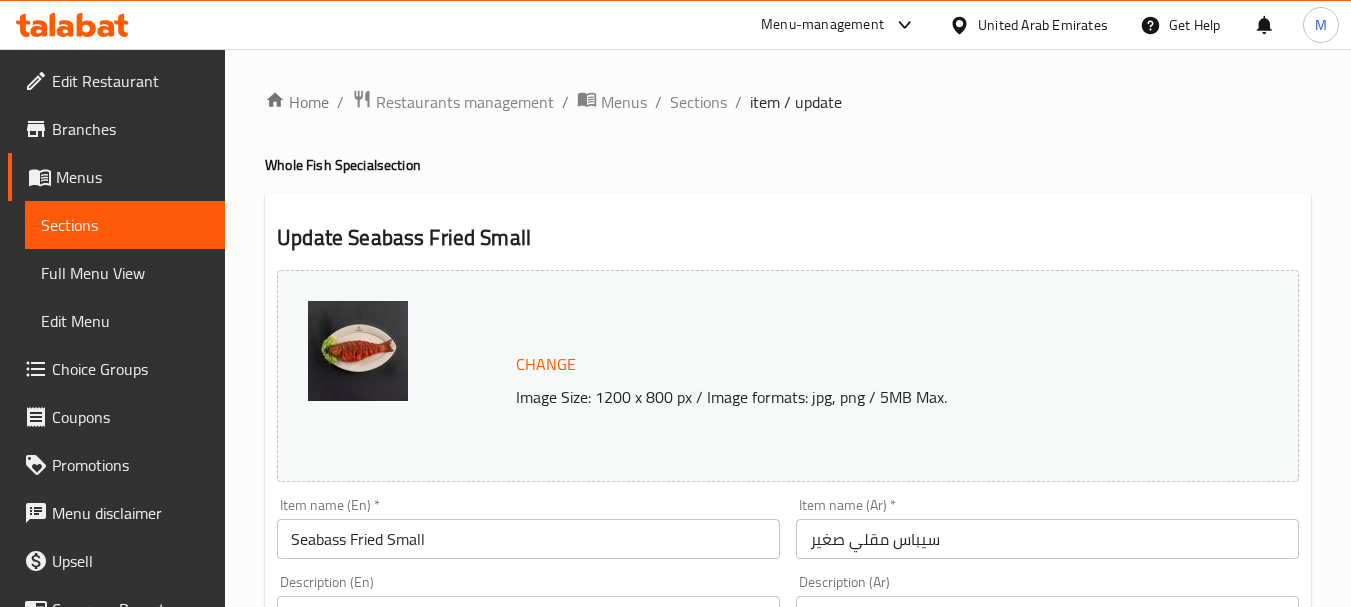 click on "Seabass Fried Small" at bounding box center [528, 539] 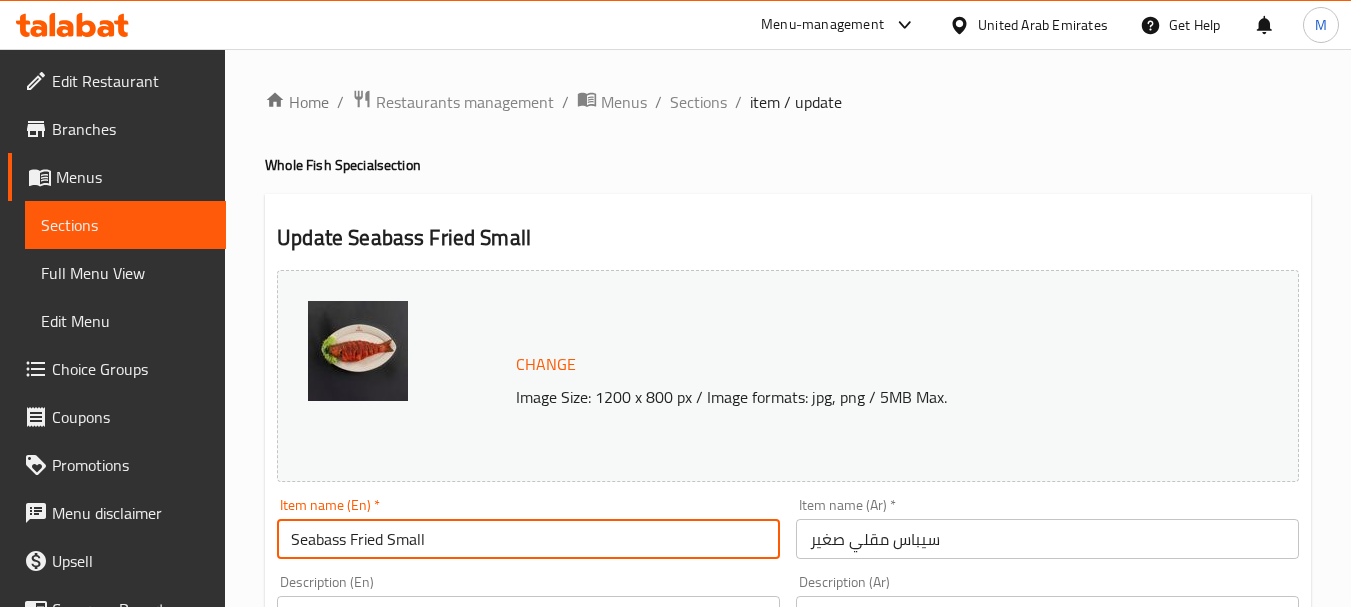 click on "سيباس مقلي صغير" at bounding box center [1047, 539] 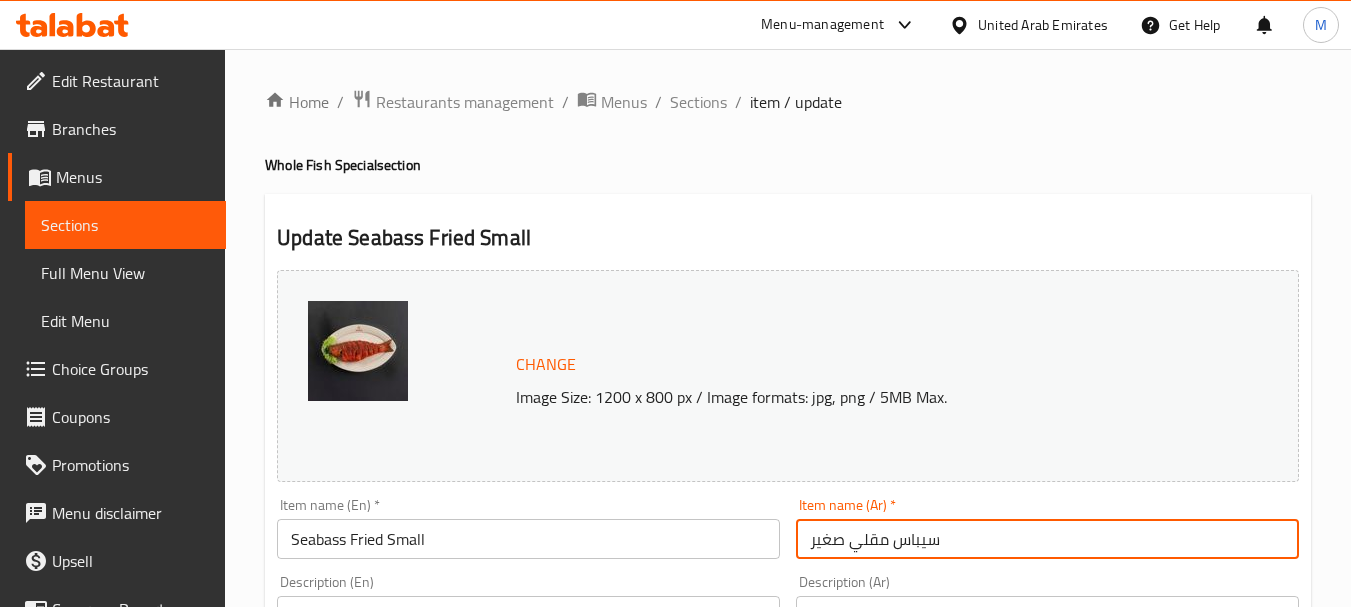 click on "سيباس مقلي صغير" at bounding box center [1047, 539] 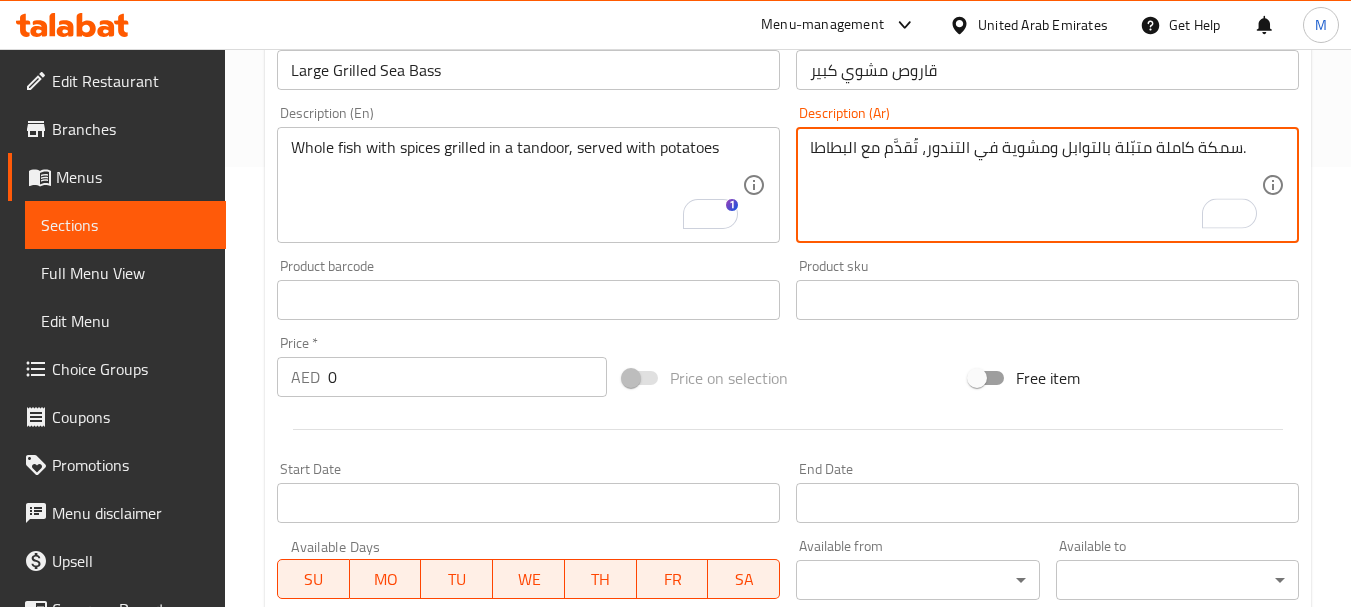 scroll, scrollTop: 500, scrollLeft: 0, axis: vertical 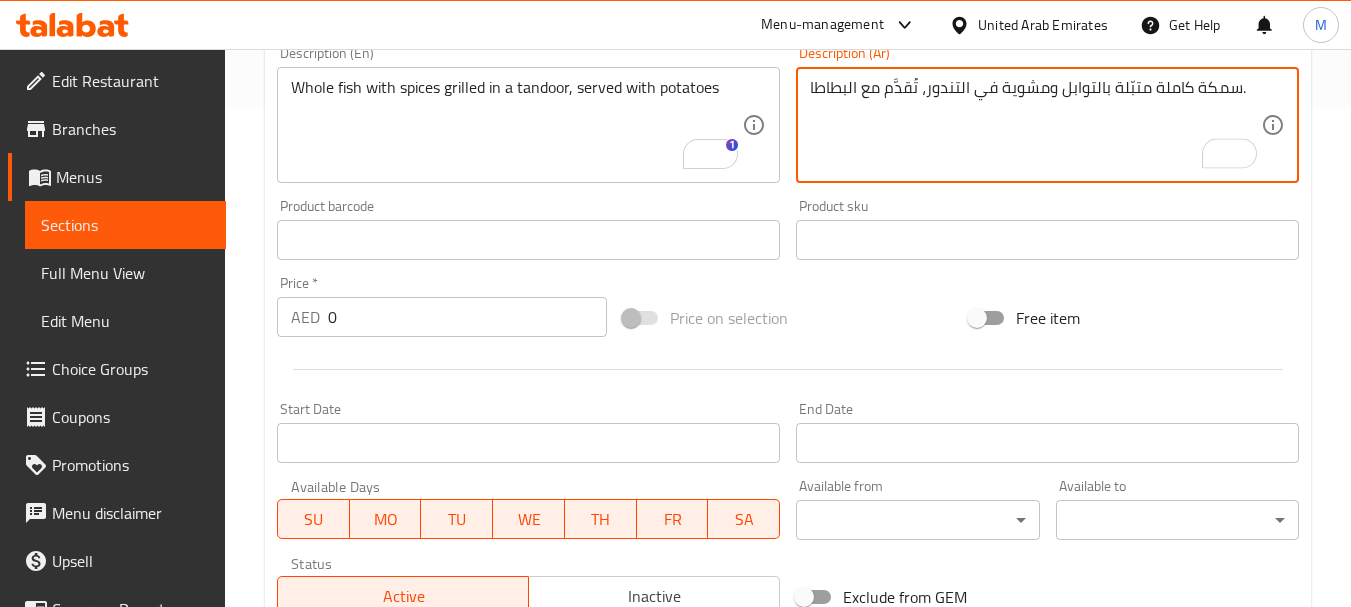 type on "سمكة كاملة متبّلة بالتوابل ومشوية في التندور، تُقدَّم مع البطاطا." 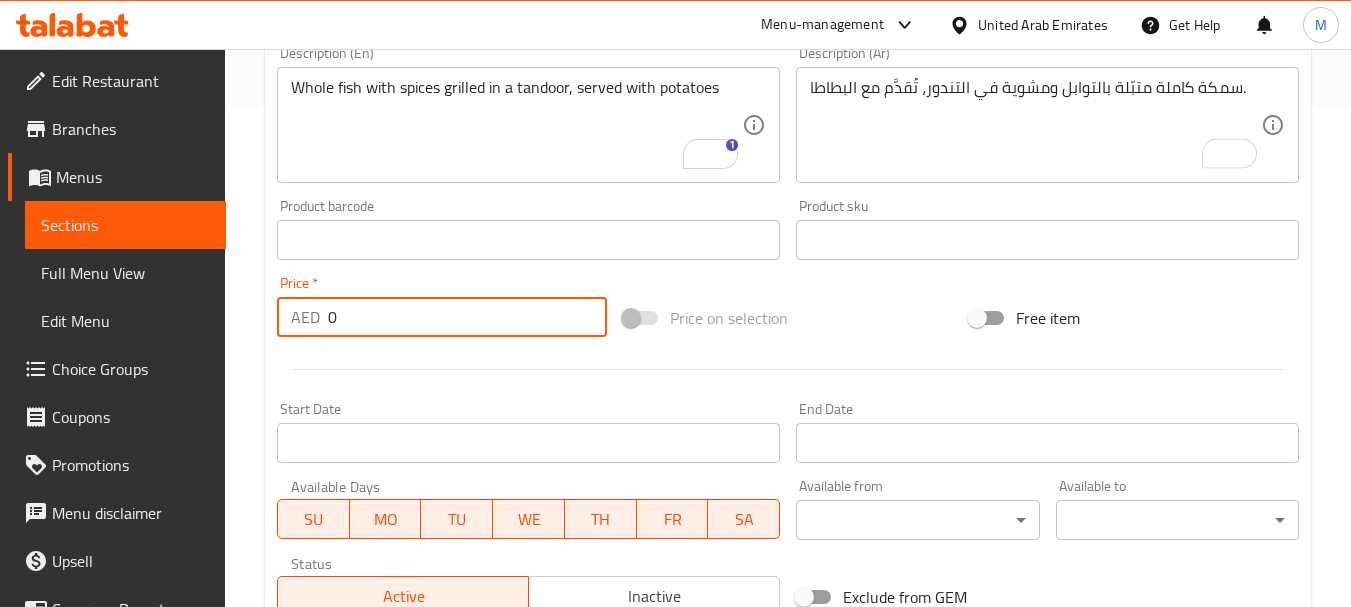 click on "0" at bounding box center [467, 317] 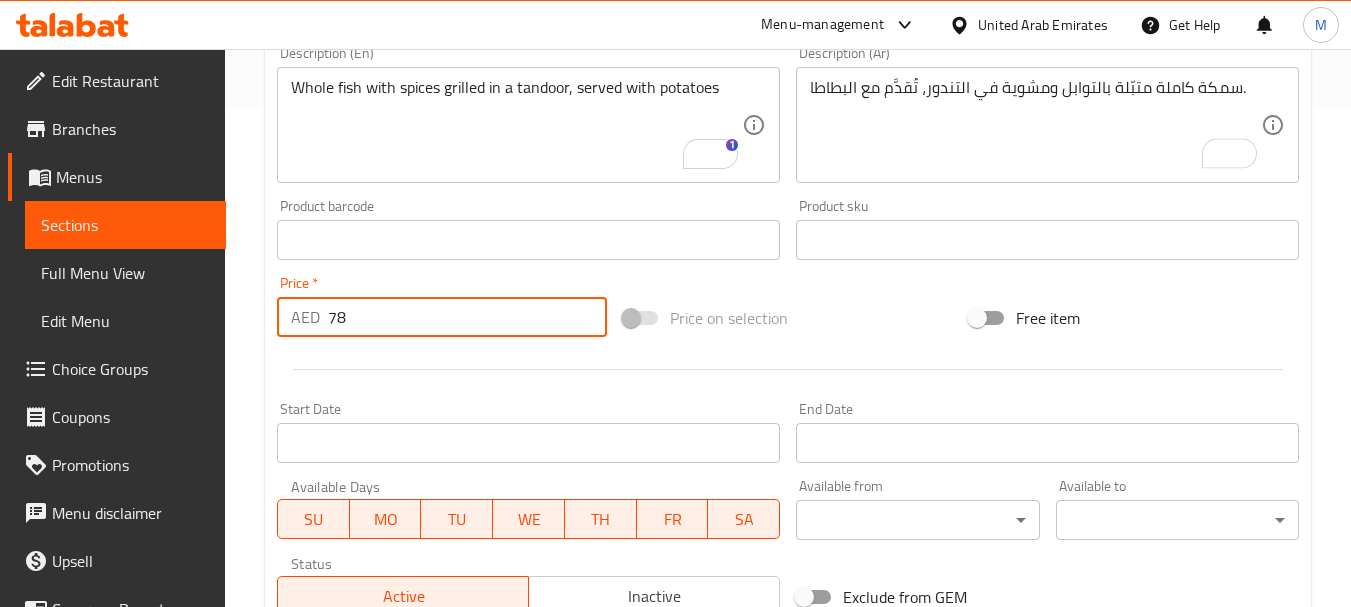 type on "78" 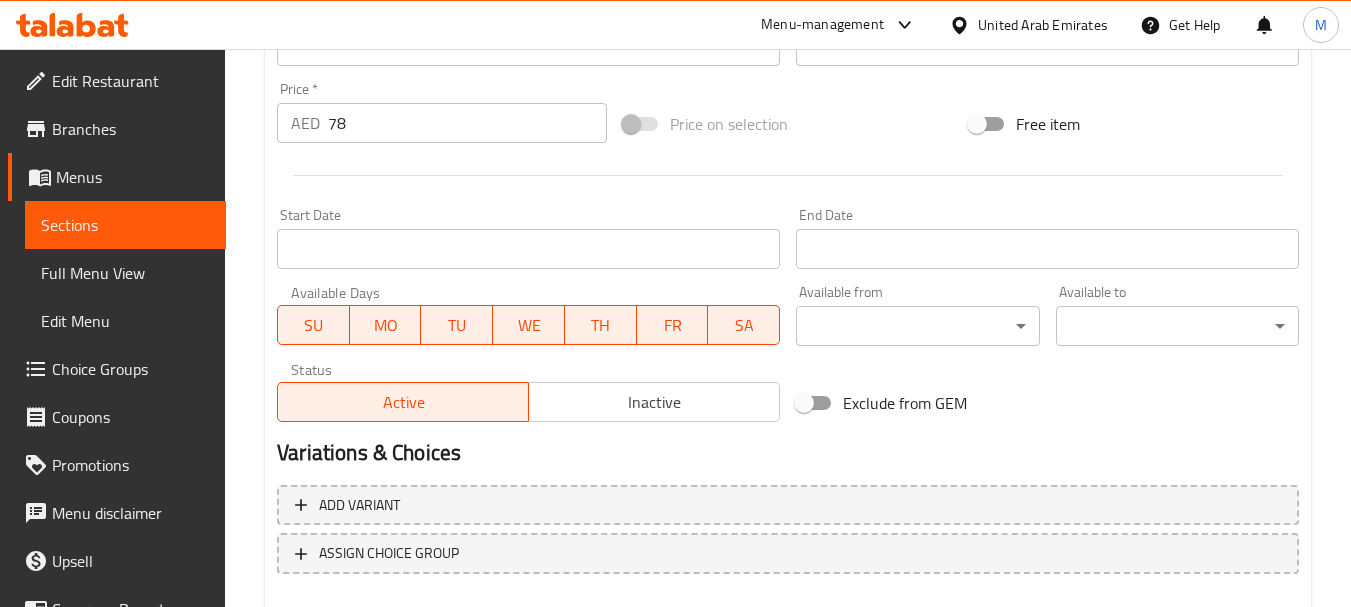 scroll, scrollTop: 806, scrollLeft: 0, axis: vertical 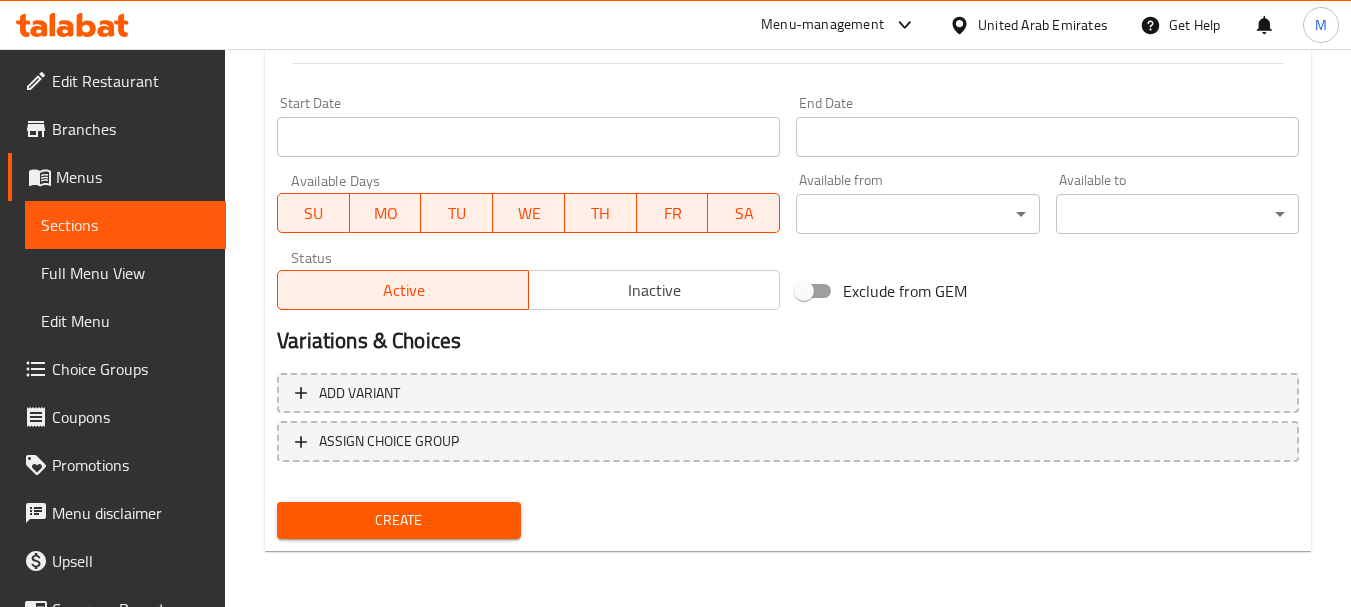click on "Create" at bounding box center [398, 520] 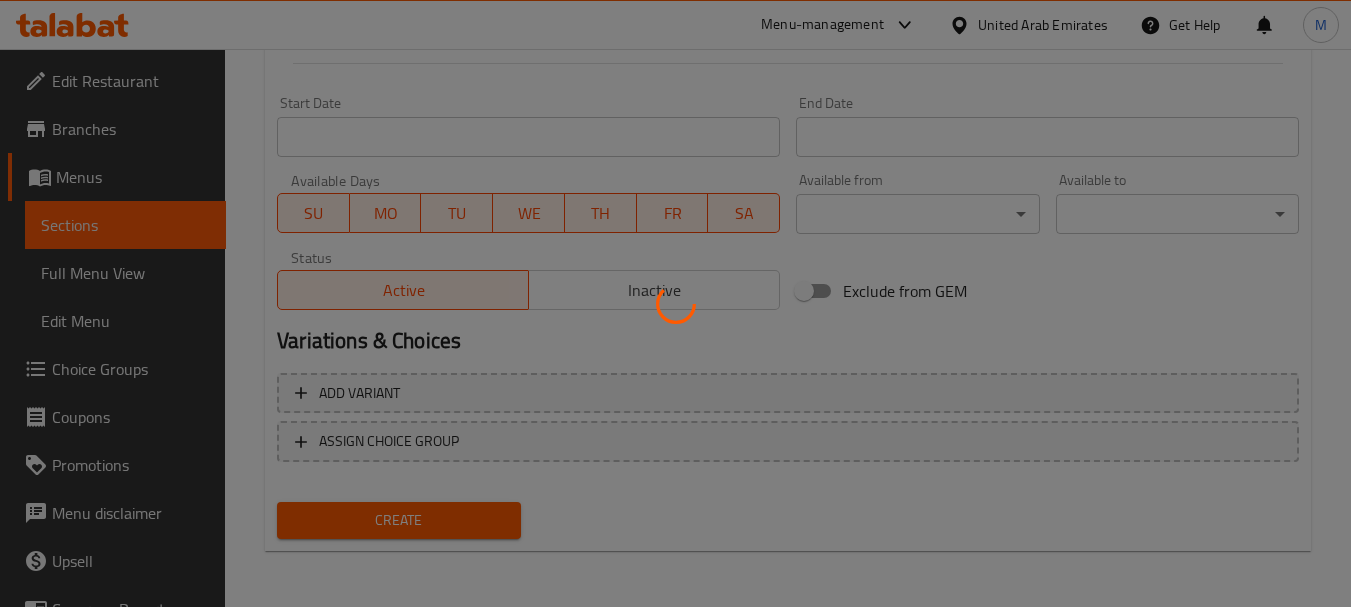 type 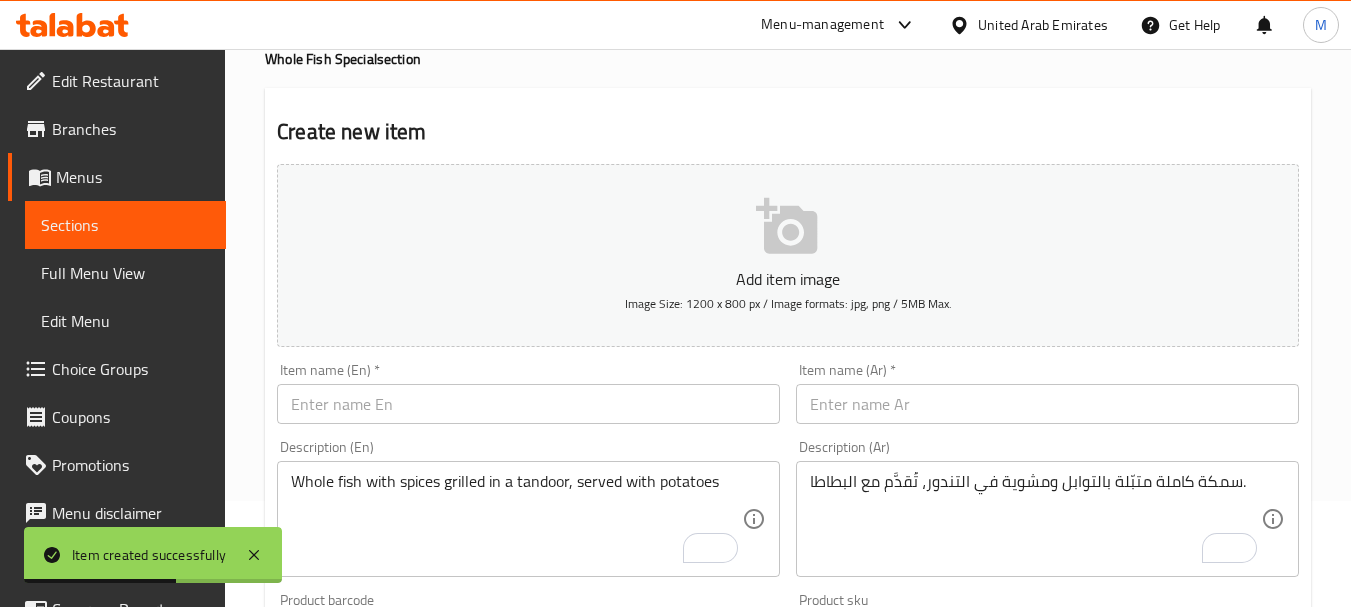 scroll, scrollTop: 0, scrollLeft: 0, axis: both 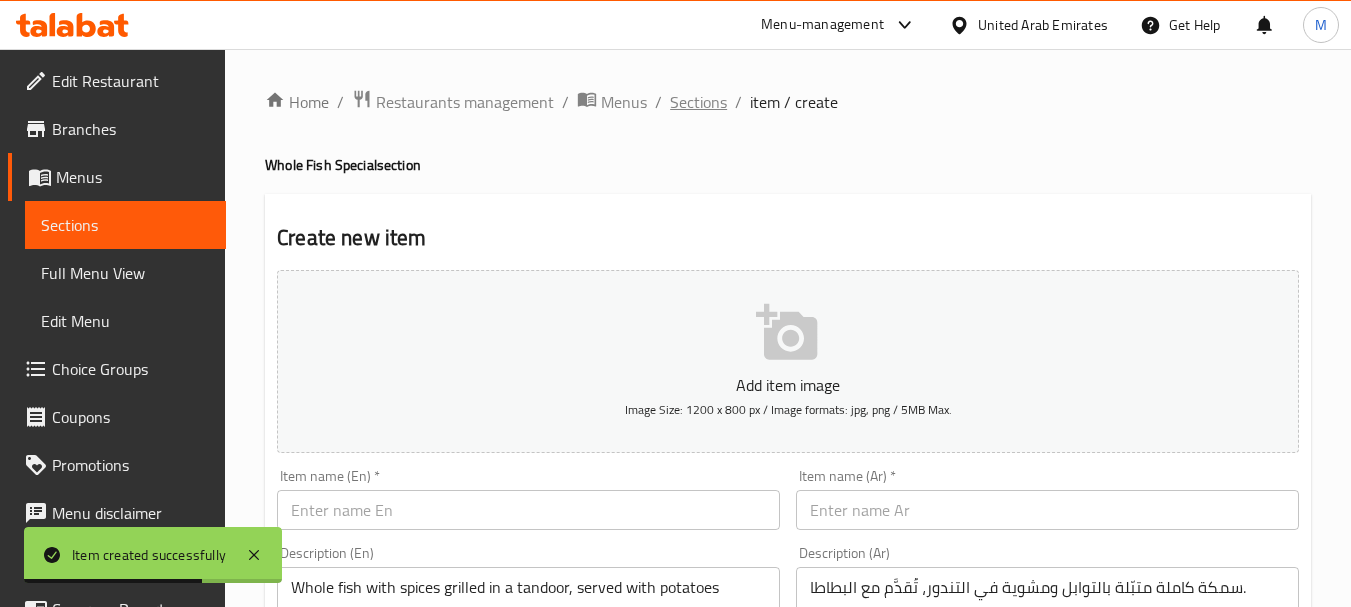 click on "Sections" at bounding box center [698, 102] 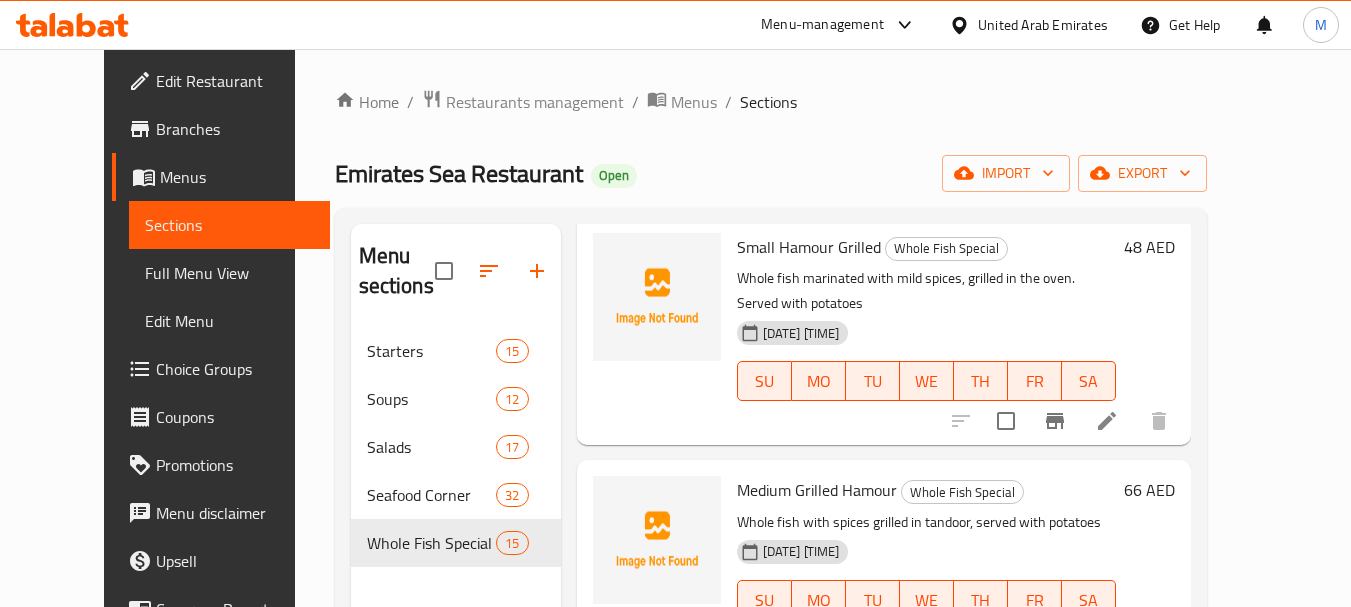 scroll, scrollTop: 0, scrollLeft: 0, axis: both 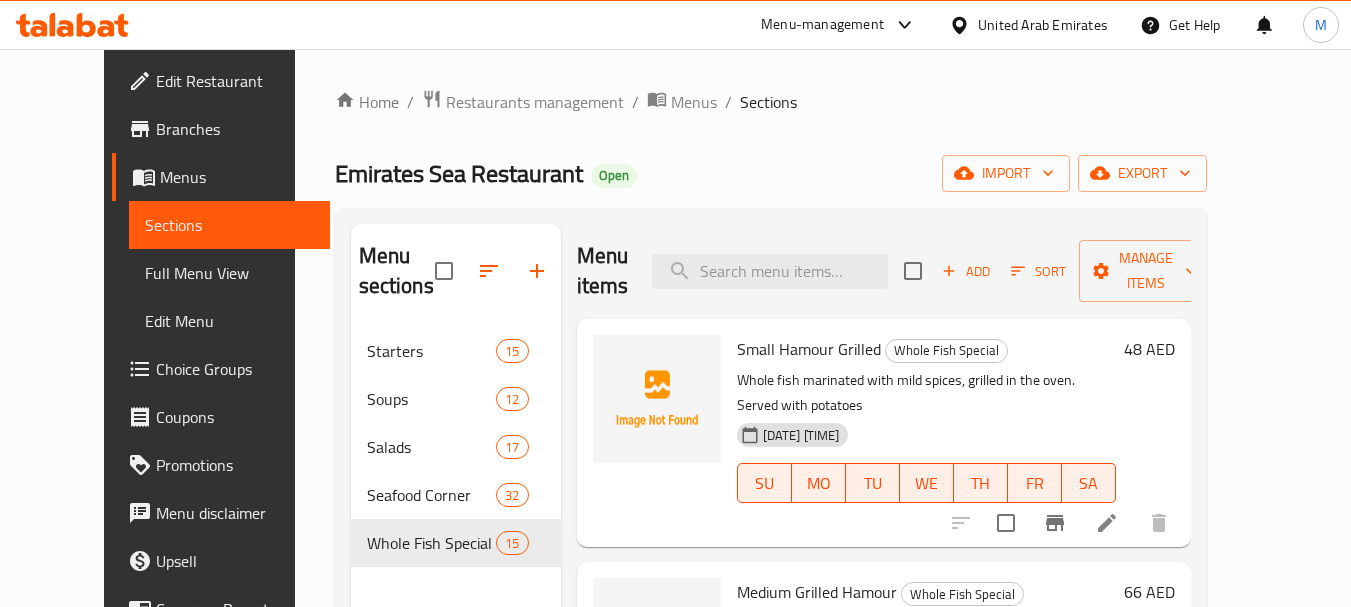 click on "Add" at bounding box center (966, 271) 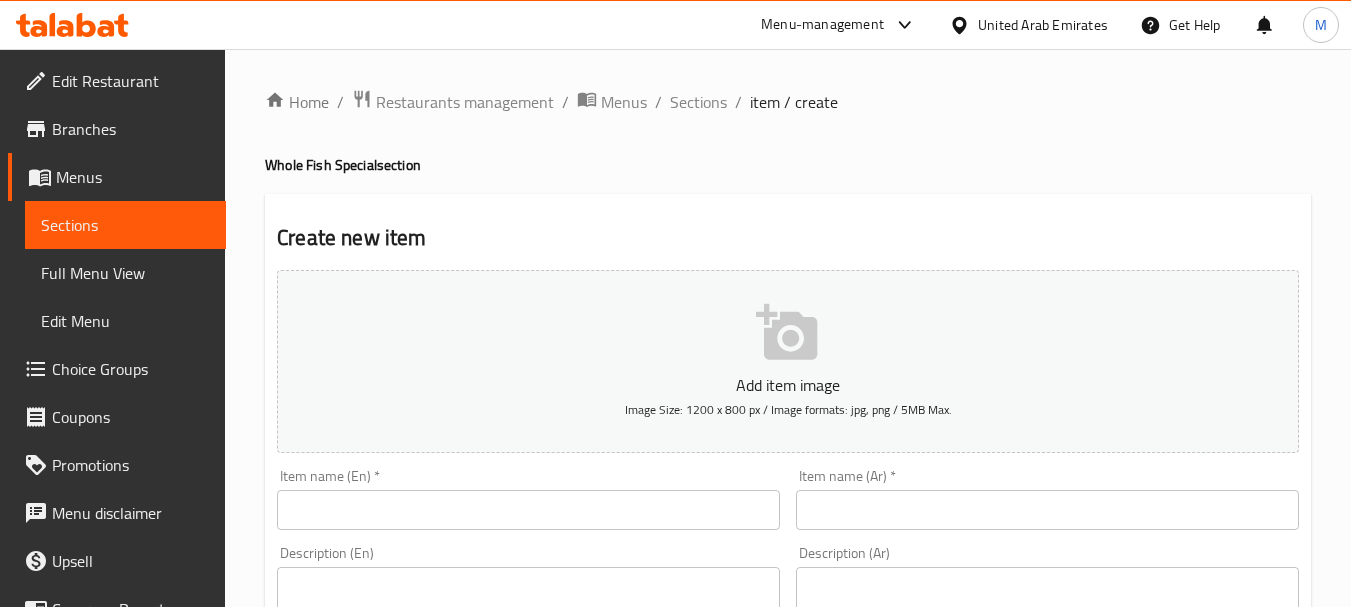 click at bounding box center (528, 510) 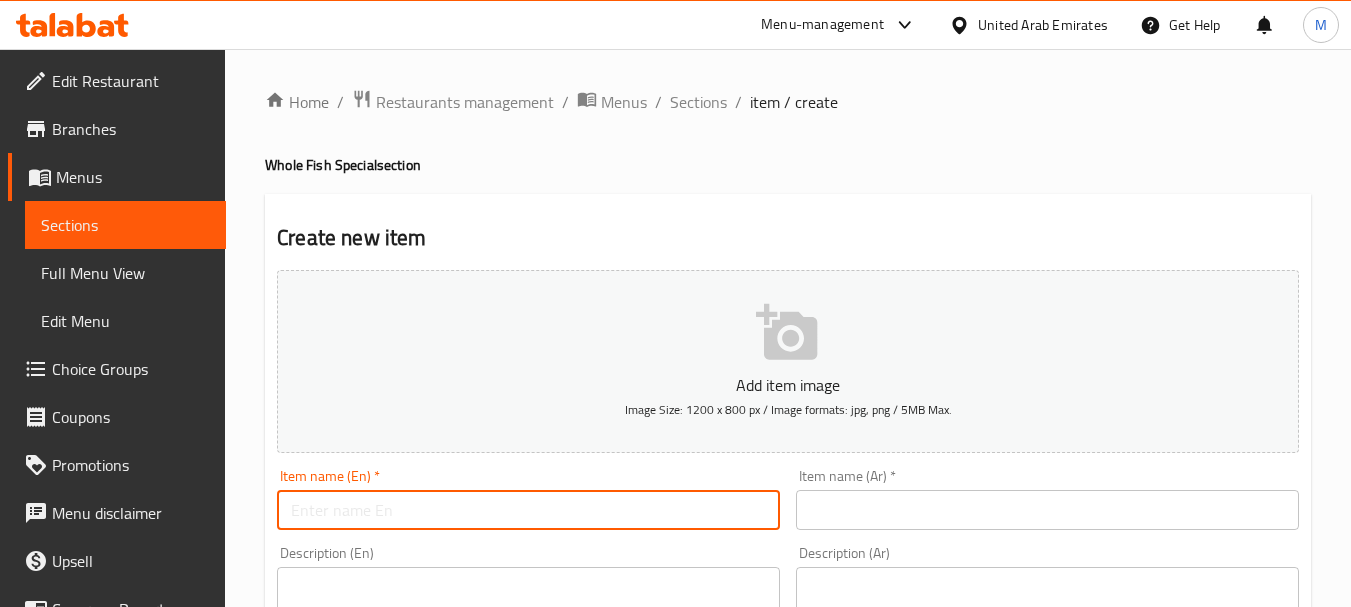 paste on "Seabass Fried Small" 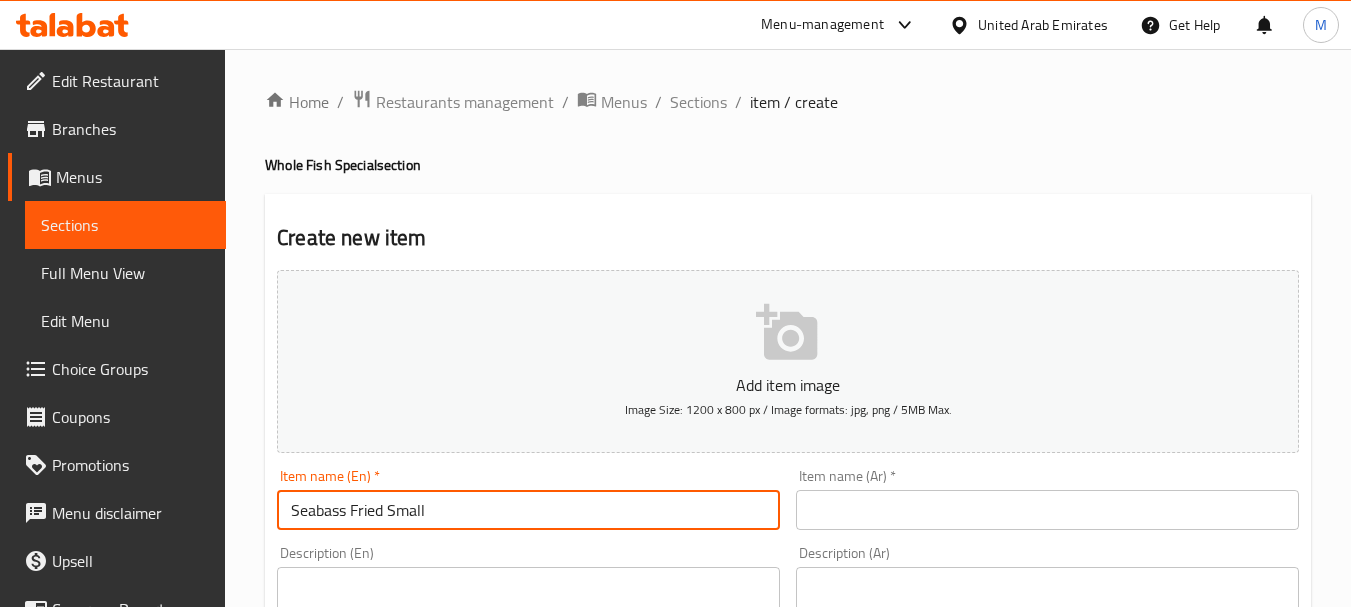 click on "Seabass Fried Small" at bounding box center (528, 510) 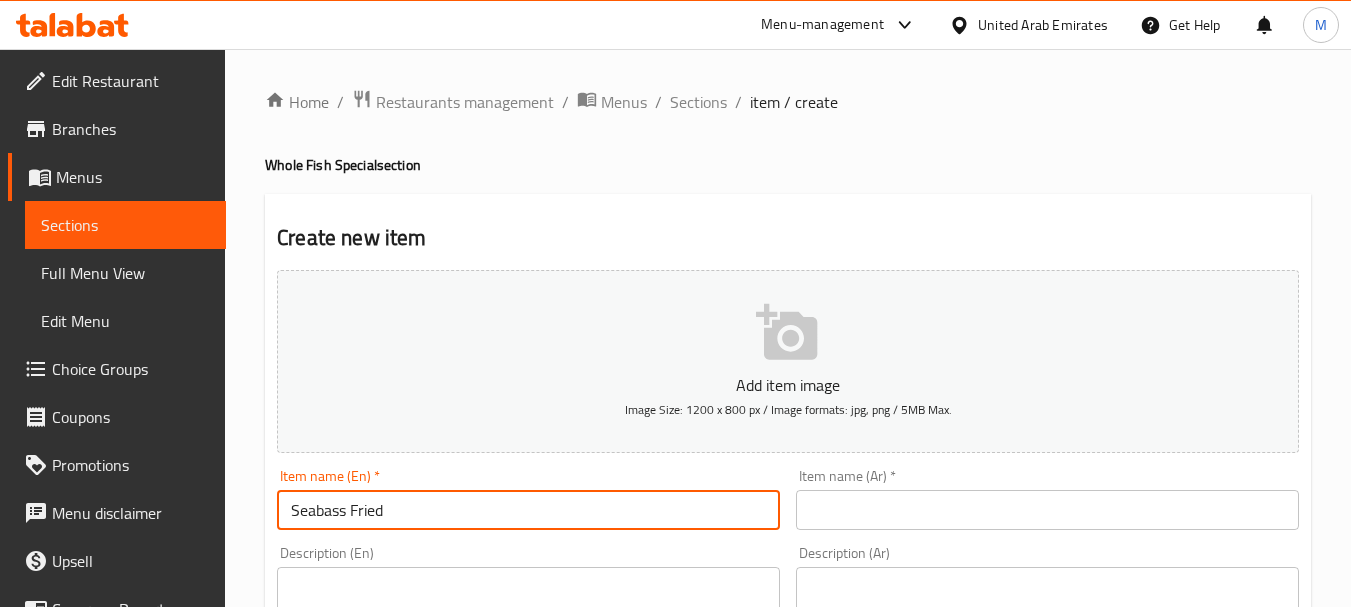 paste on "Small" 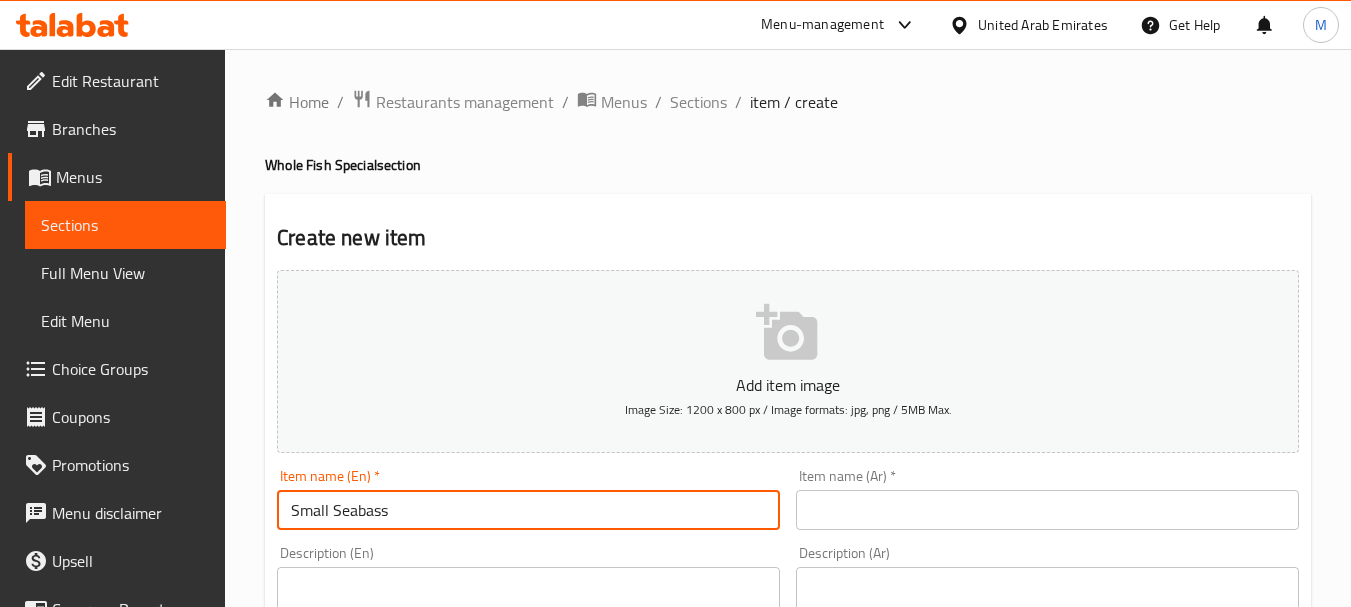 paste on "Fried" 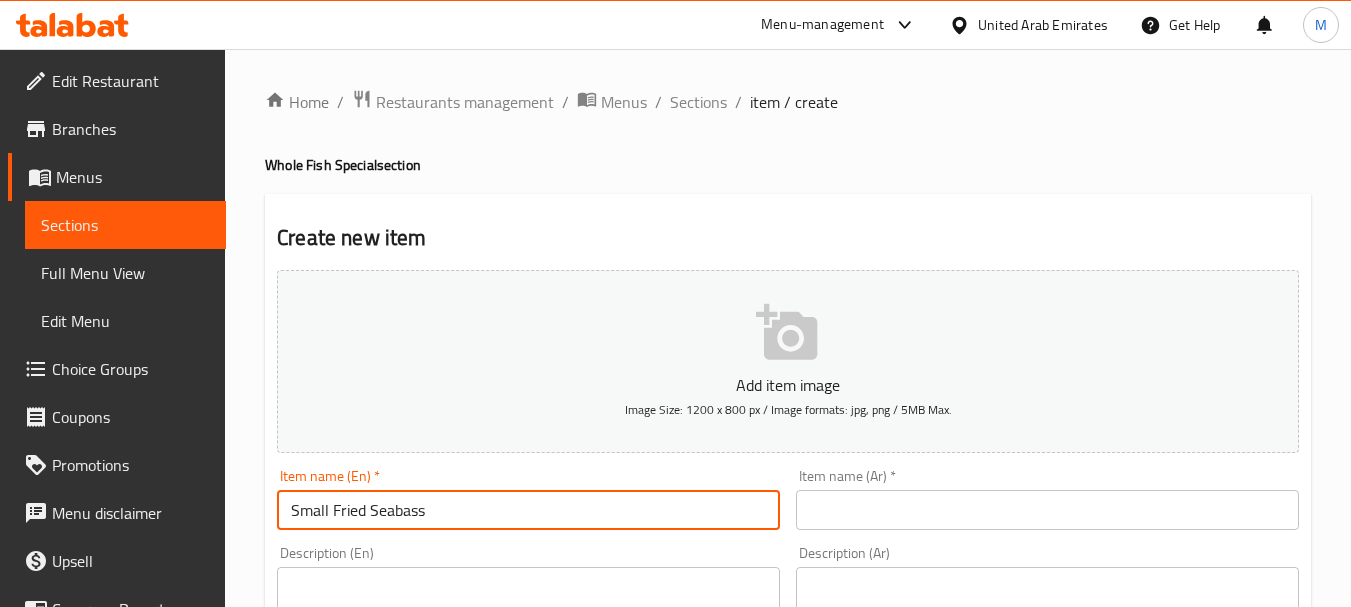 type on "Small Fried Seabass" 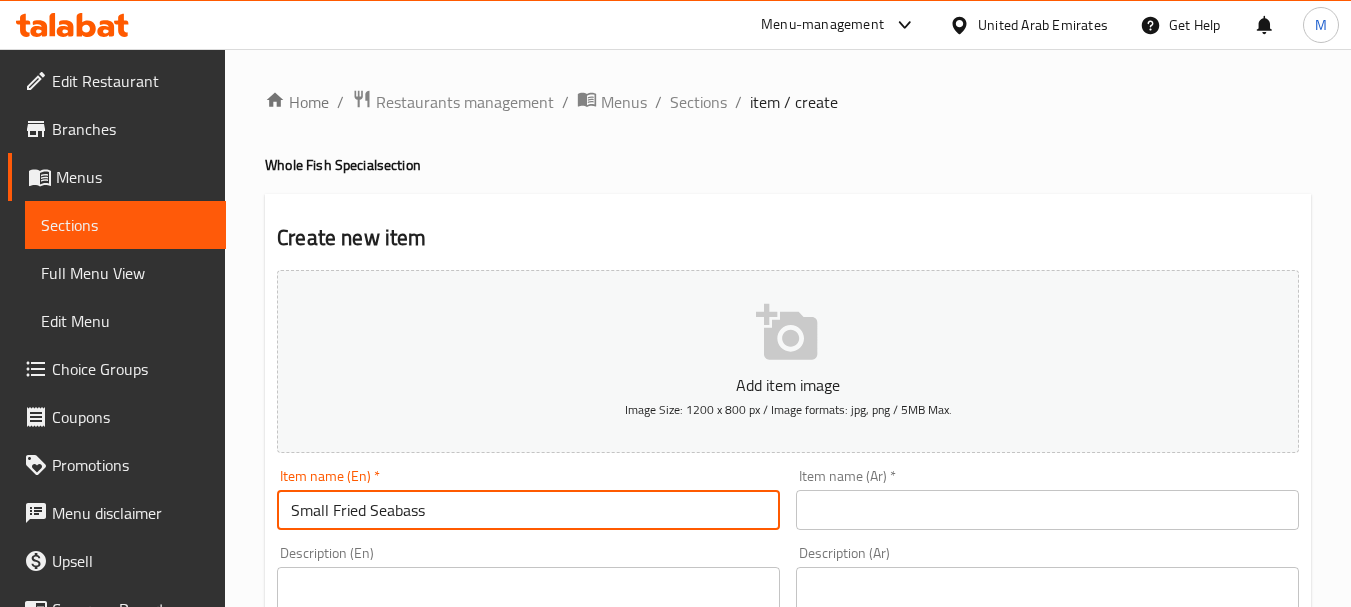click at bounding box center [1047, 510] 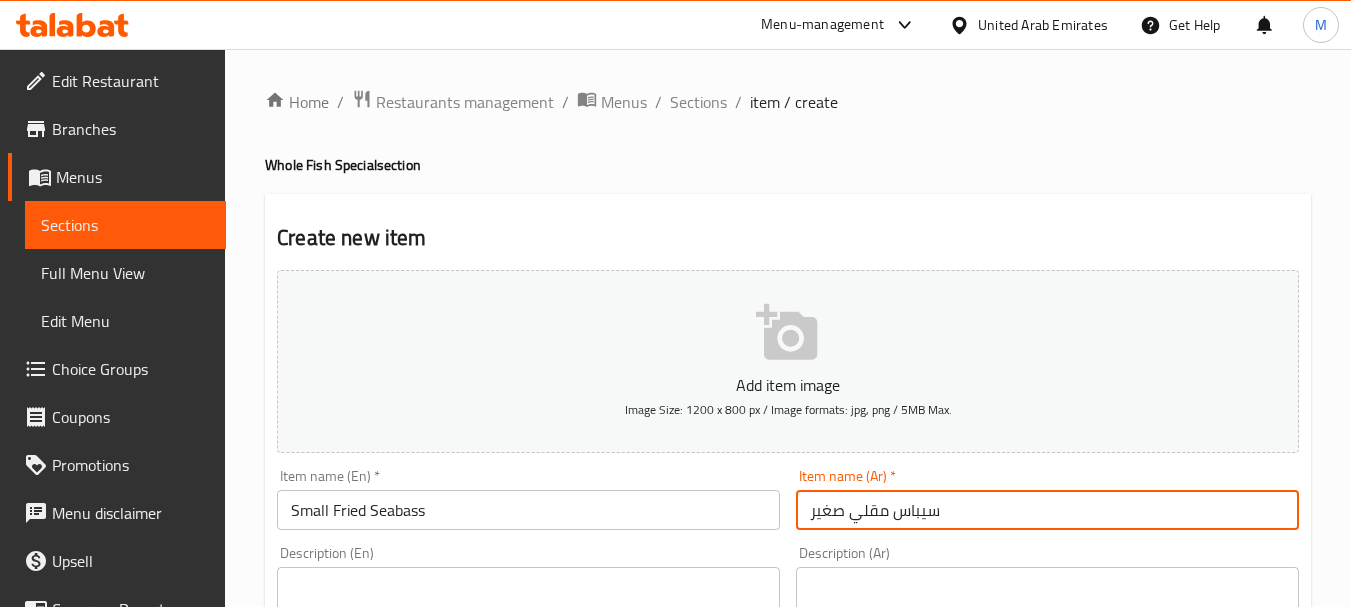click on "سيباس مقلي صغير" at bounding box center [1047, 510] 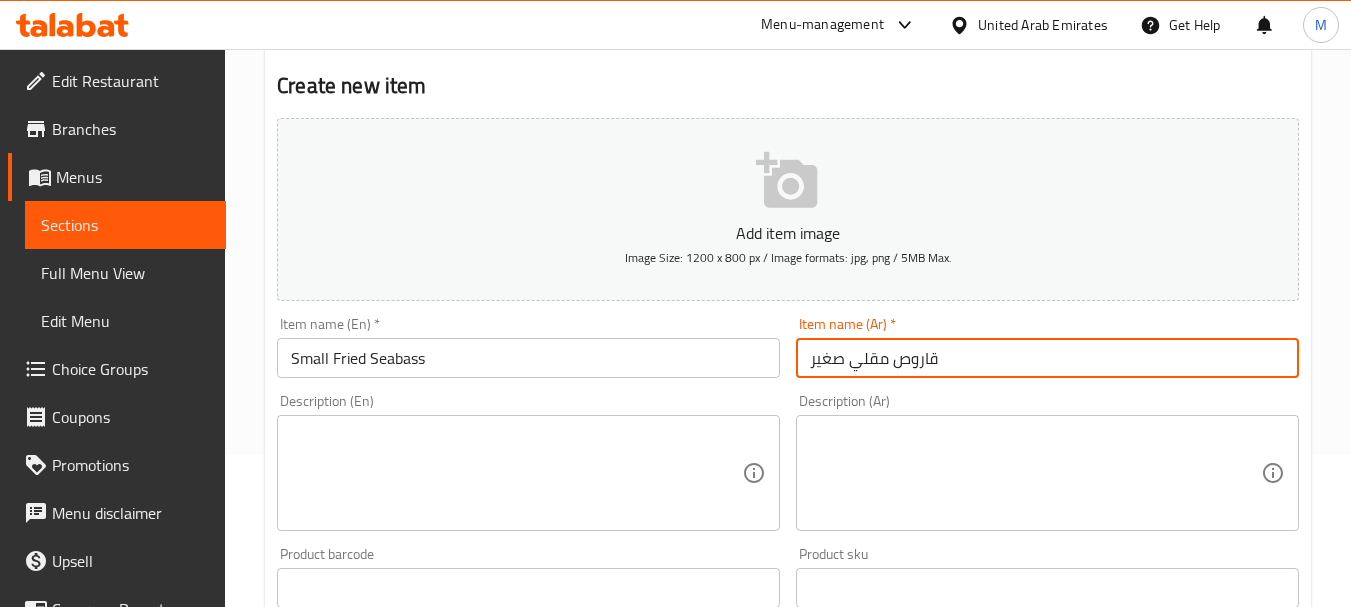 scroll, scrollTop: 200, scrollLeft: 0, axis: vertical 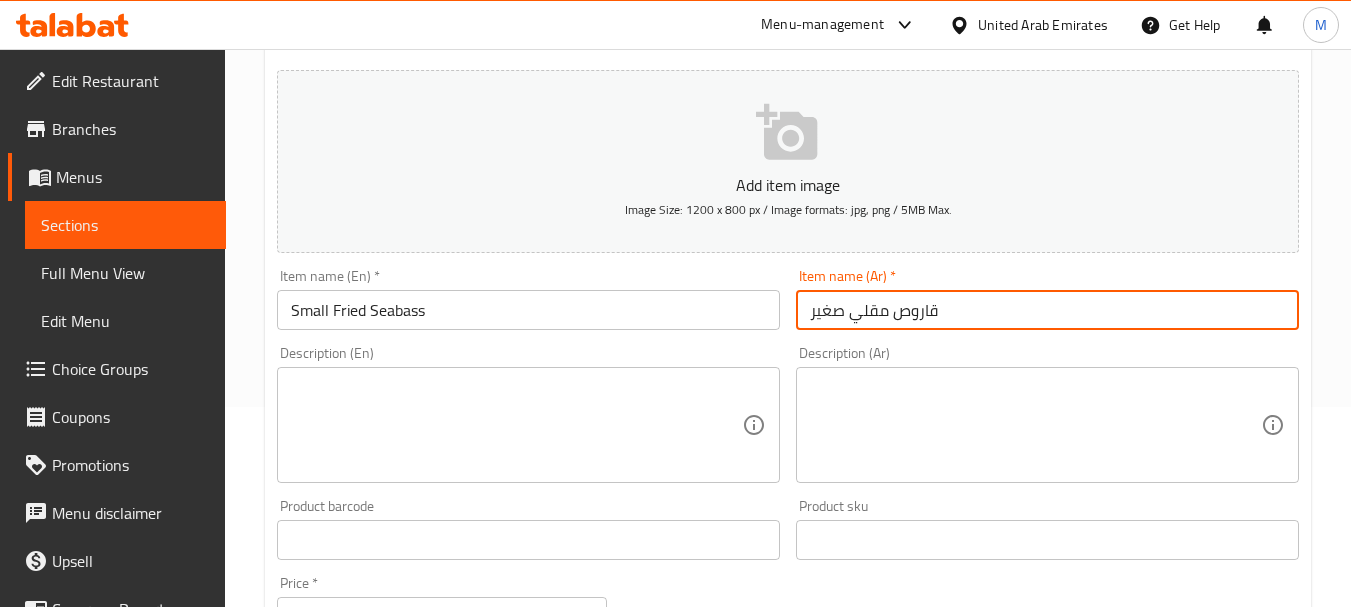 type on "قاروص مقلي صغير" 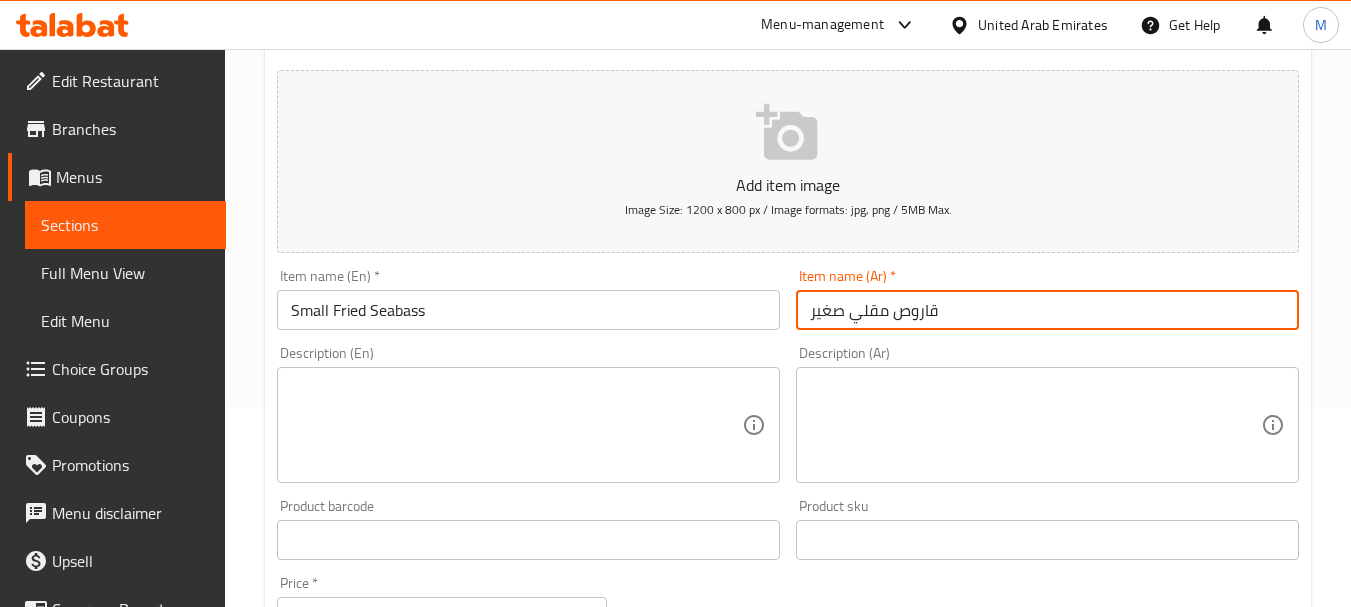 click at bounding box center [516, 425] 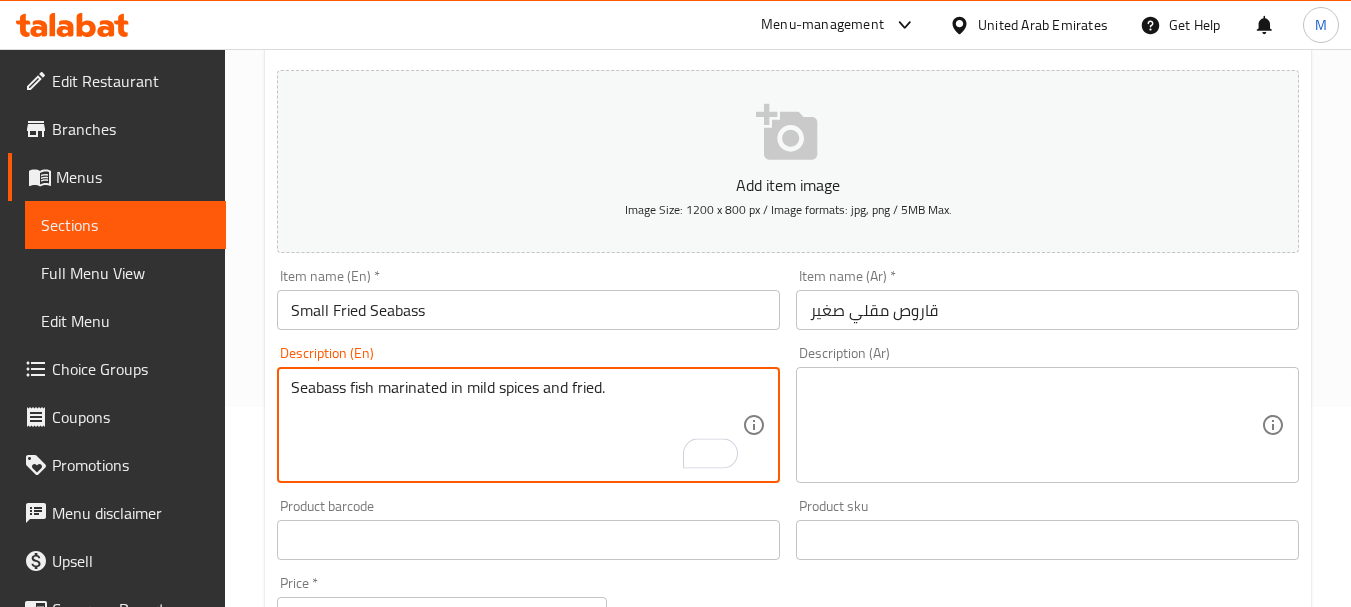 type on "Seabass fish marinated in mild spices and fried." 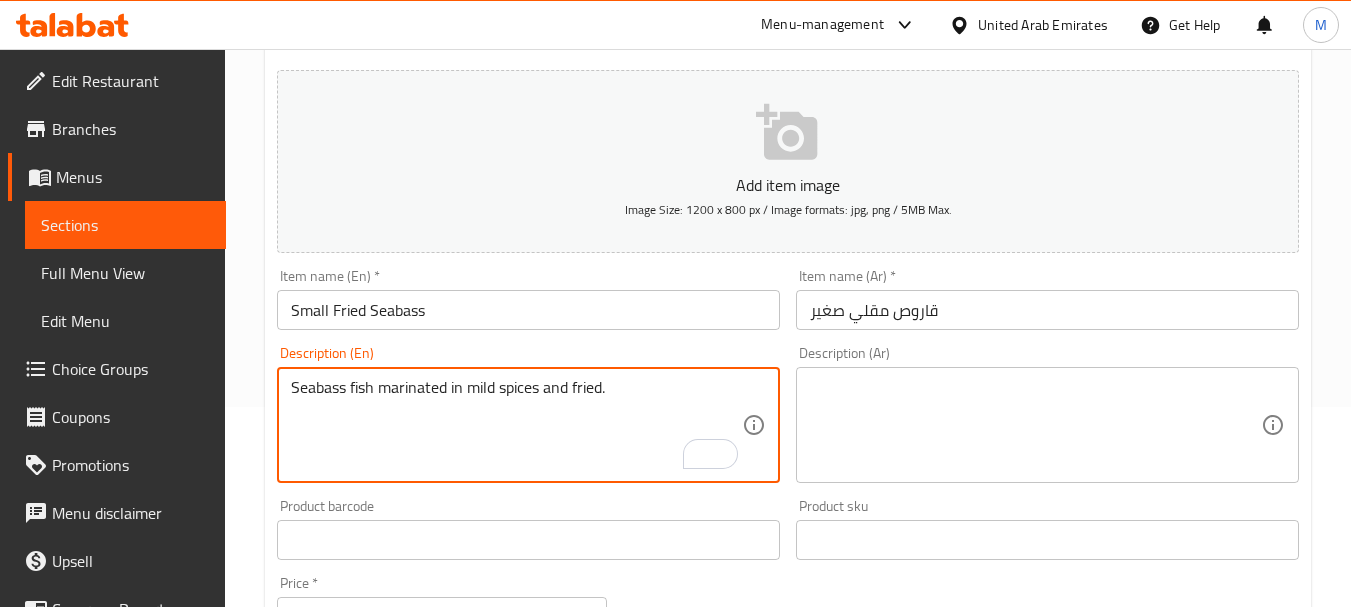 click at bounding box center [1035, 425] 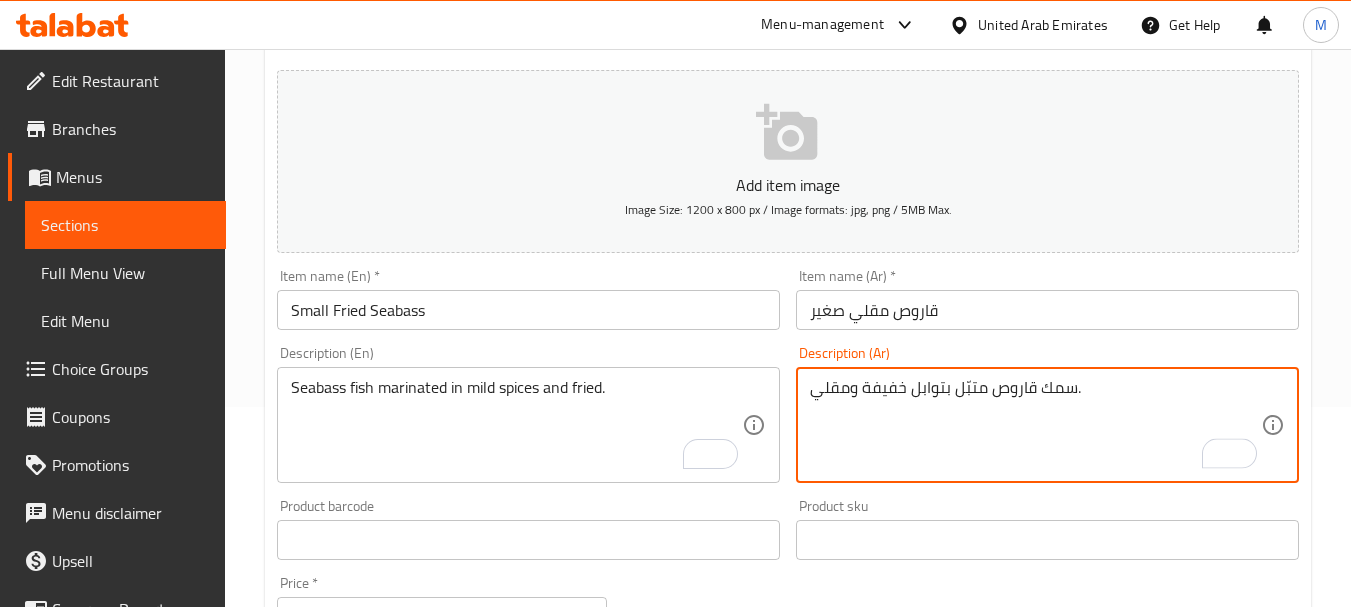 scroll, scrollTop: 300, scrollLeft: 0, axis: vertical 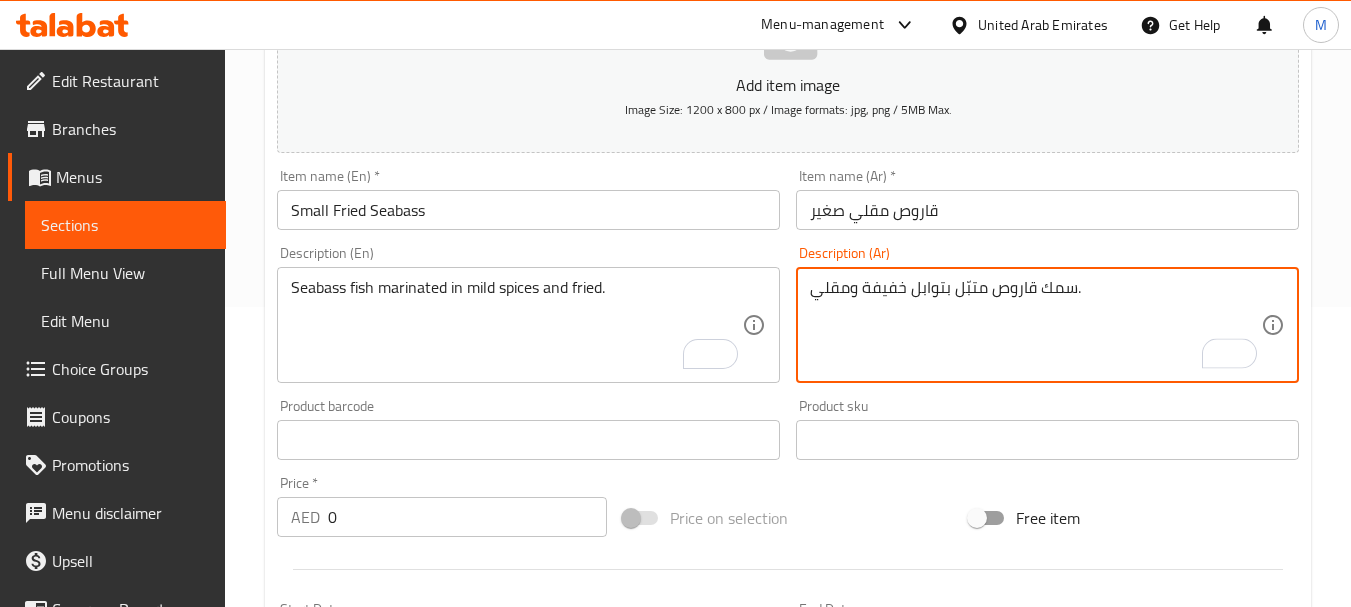 type on "سمك قاروص متبّل بتوابل خفيفة ومقلي." 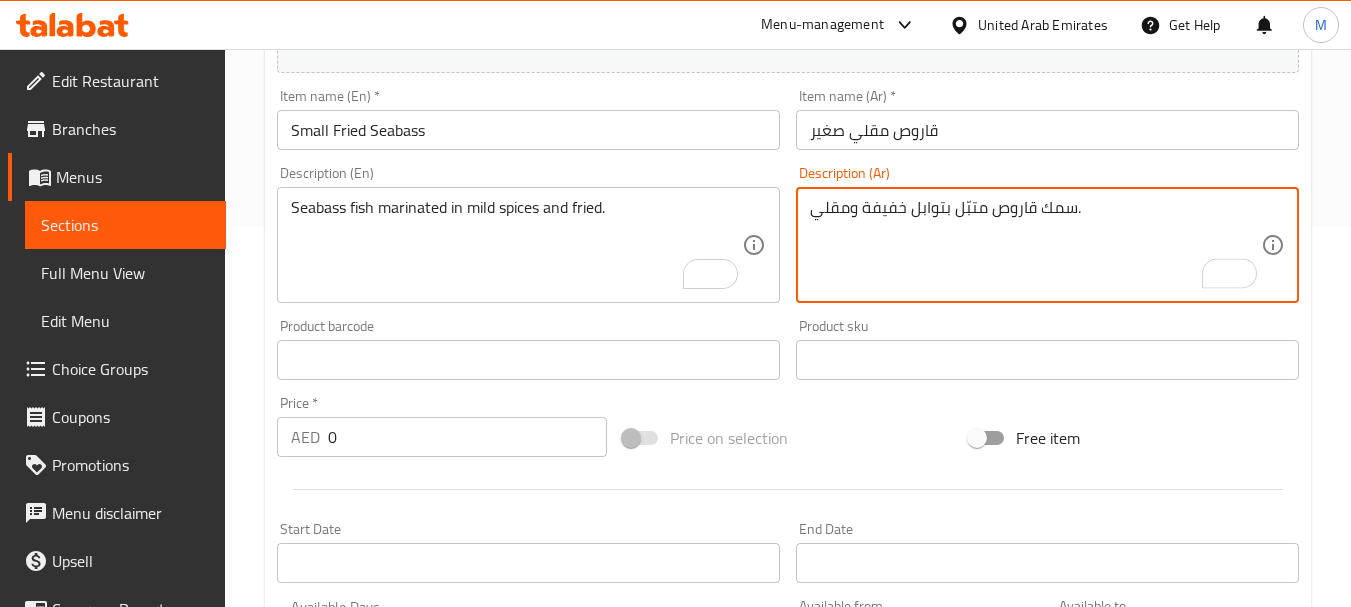 scroll, scrollTop: 400, scrollLeft: 0, axis: vertical 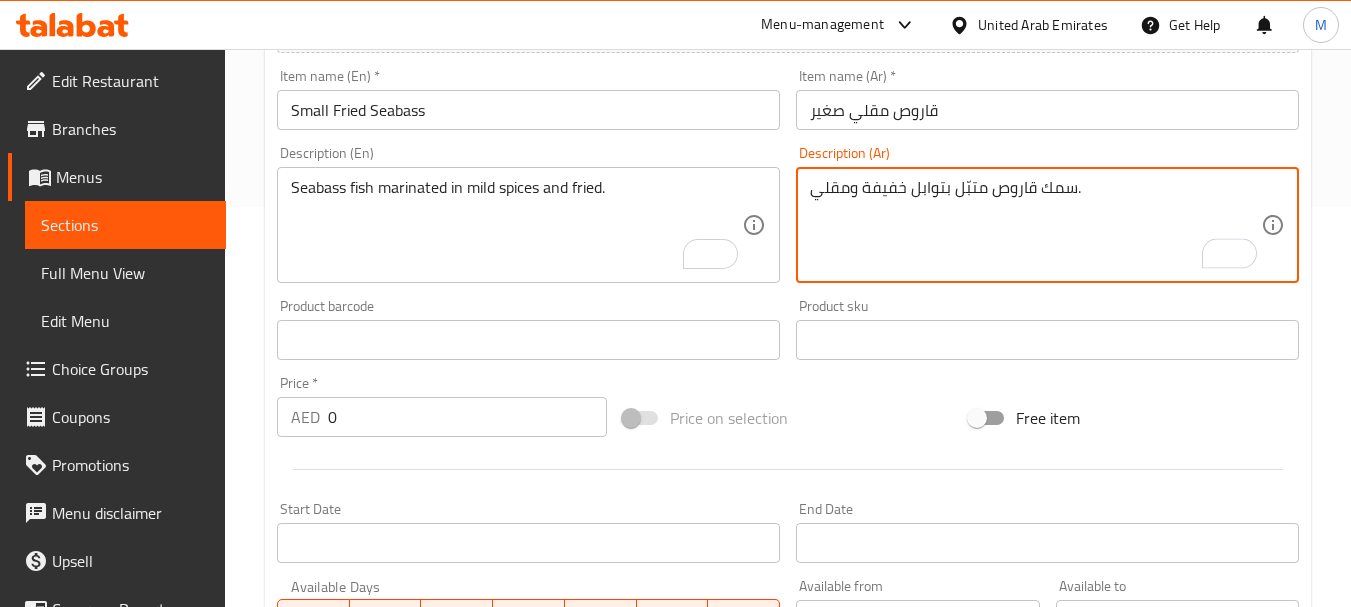 click on "0" at bounding box center [467, 417] 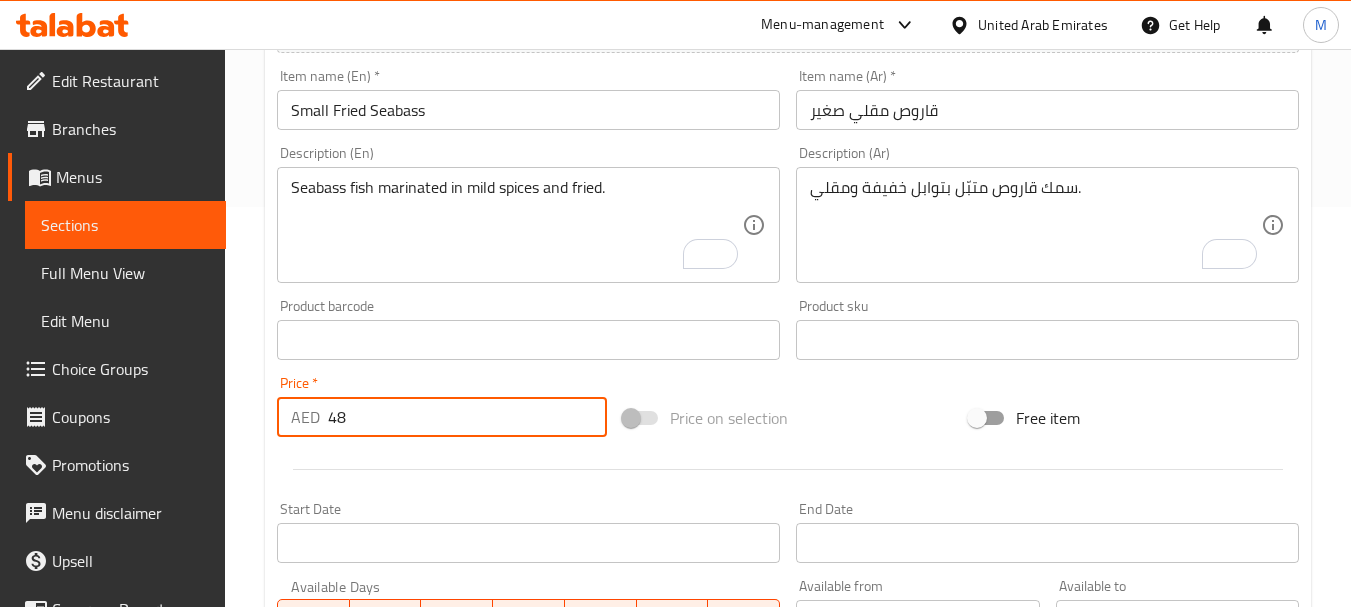type on "48" 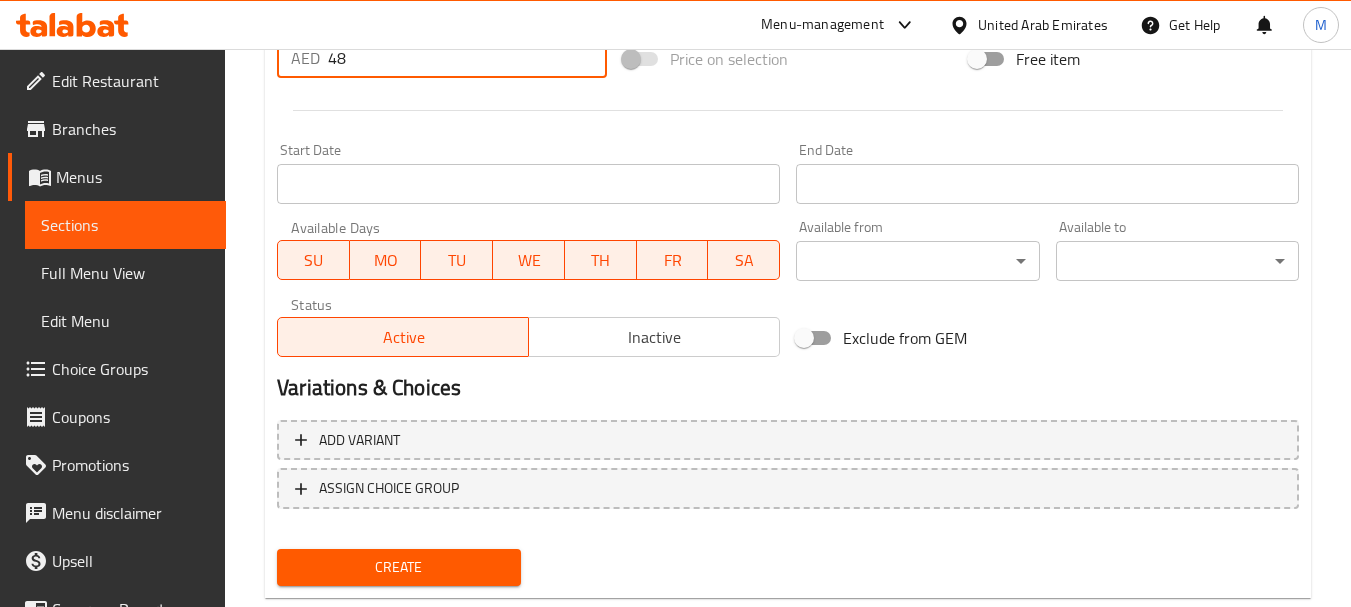 scroll, scrollTop: 800, scrollLeft: 0, axis: vertical 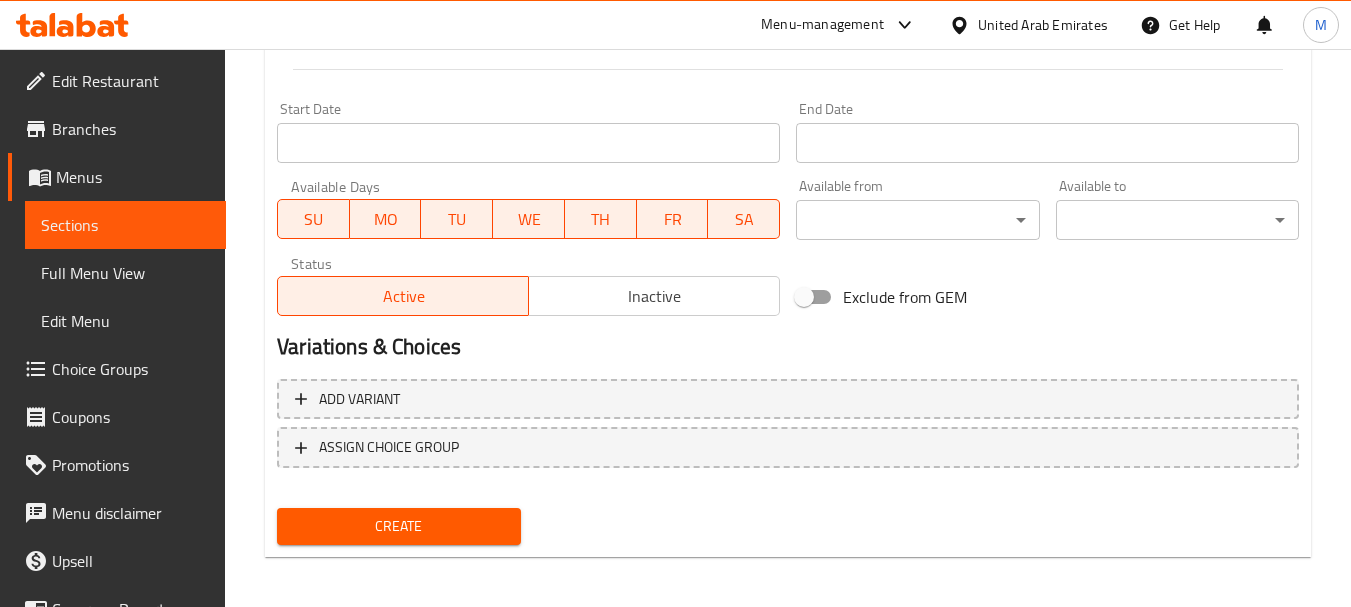 click on "Create" at bounding box center (398, 526) 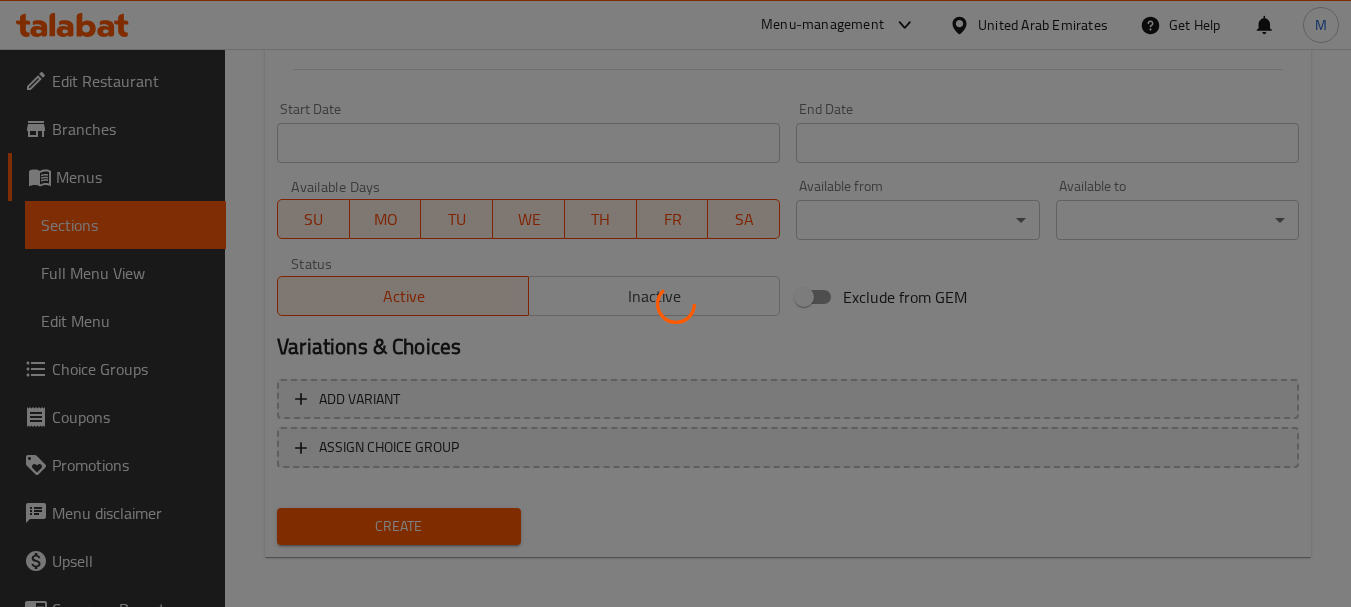 type 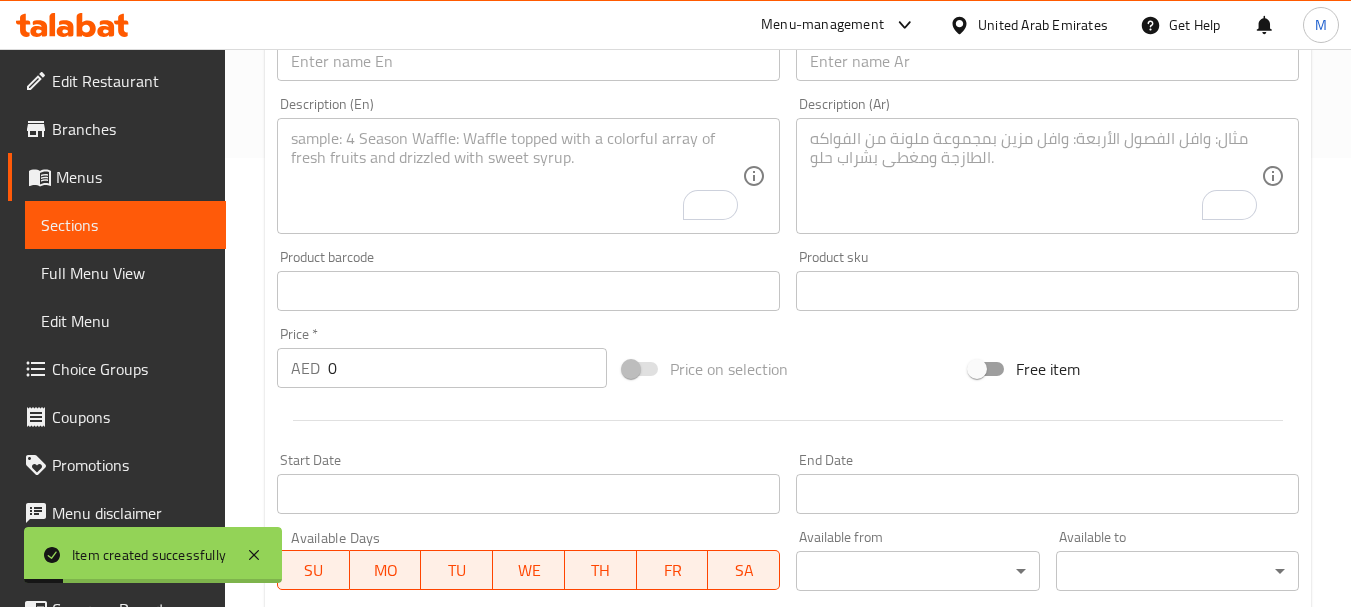 scroll, scrollTop: 200, scrollLeft: 0, axis: vertical 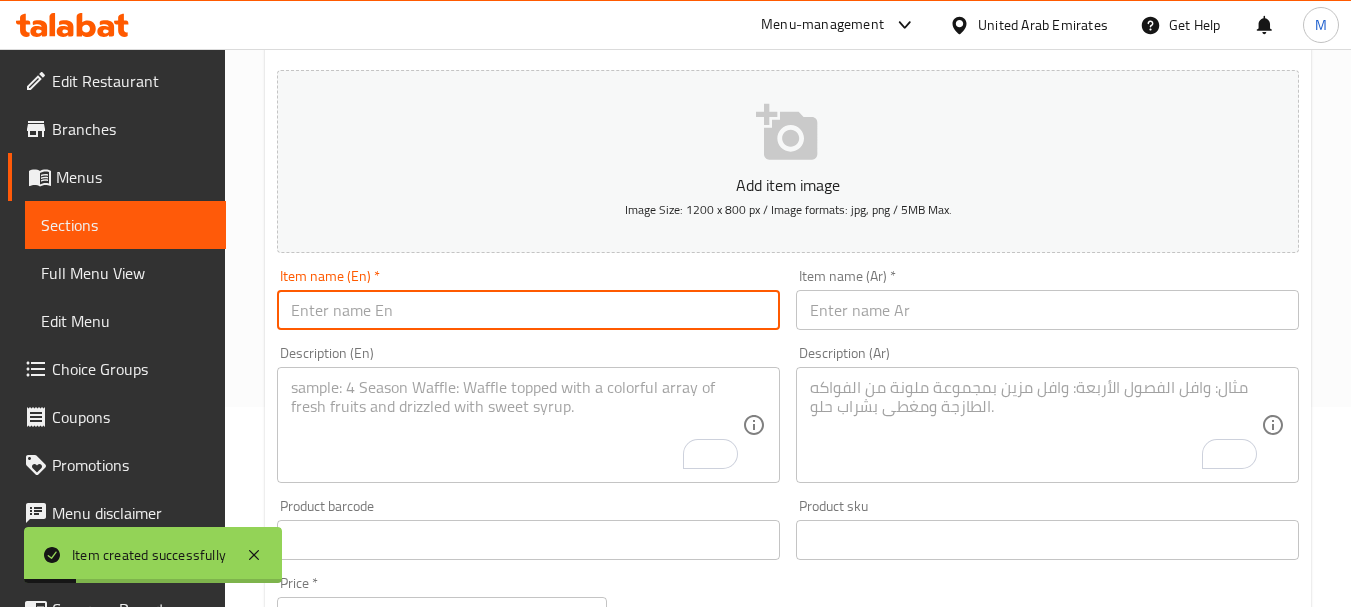 paste on "Seabass Fried Medium" 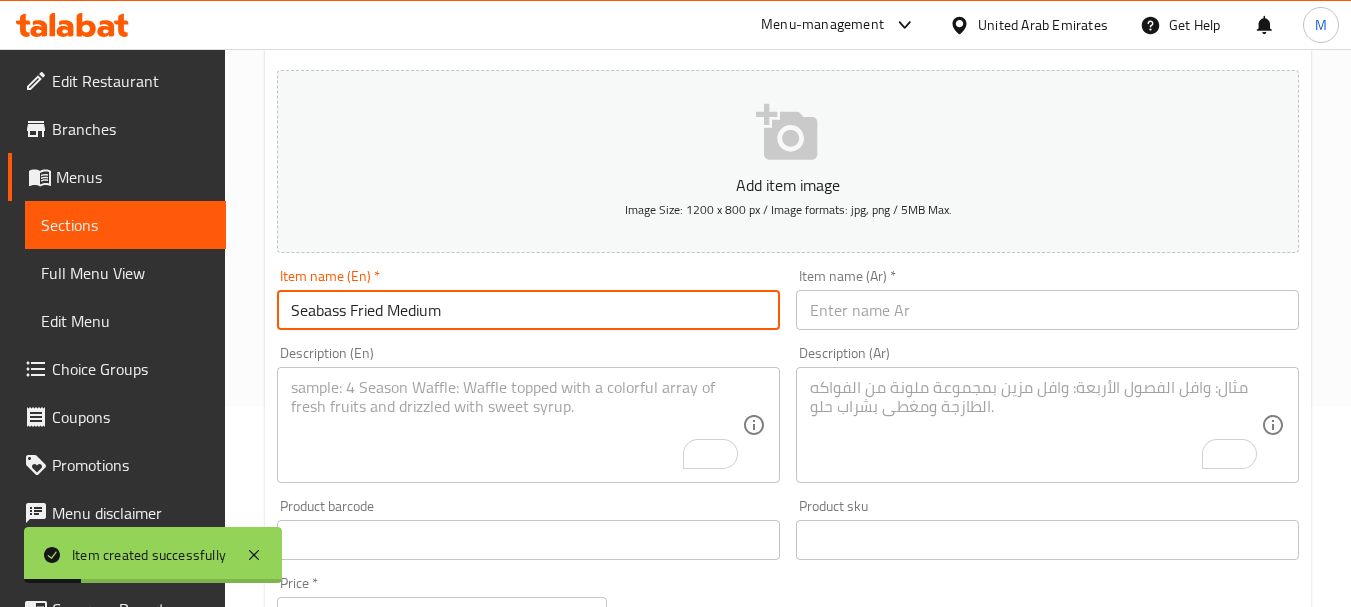 click on "Seabass Fried Medium" at bounding box center (528, 310) 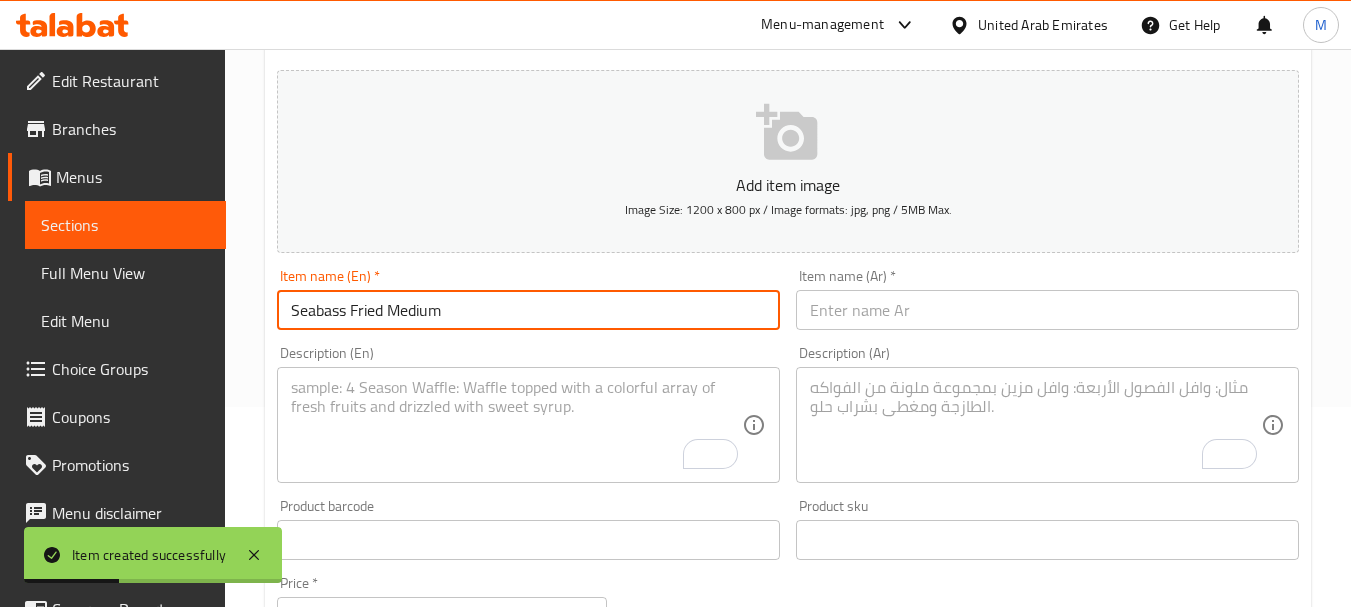 click on "Seabass Fried Medium" at bounding box center (528, 310) 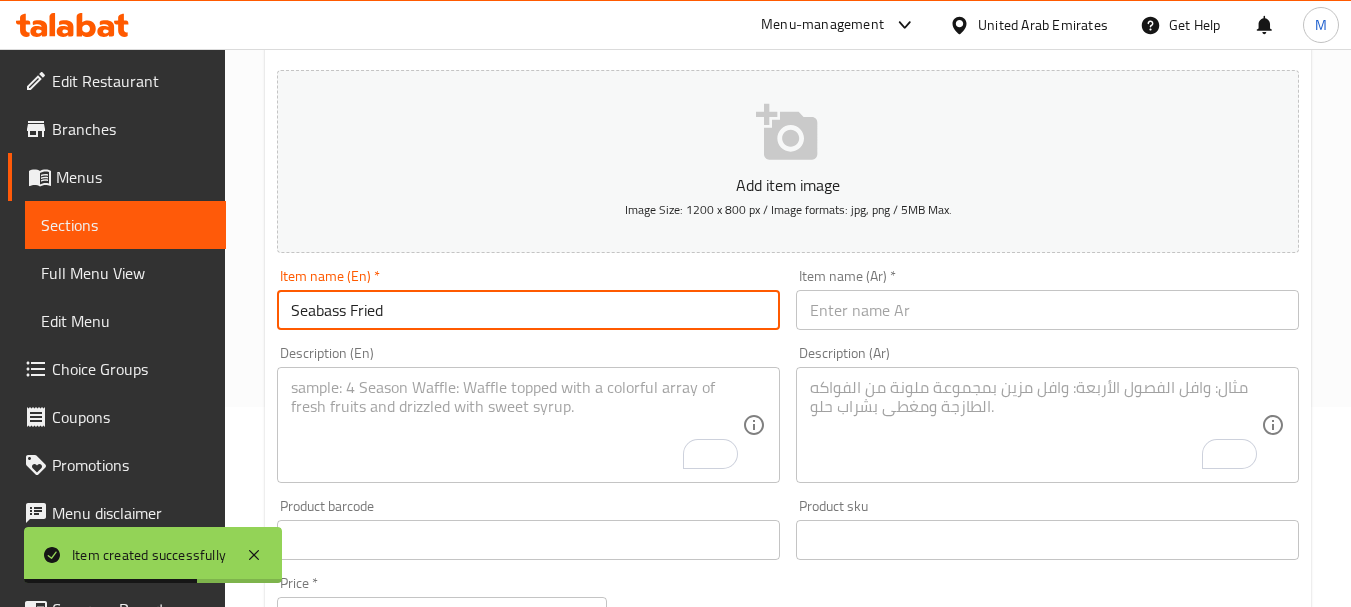 paste on "Medium" 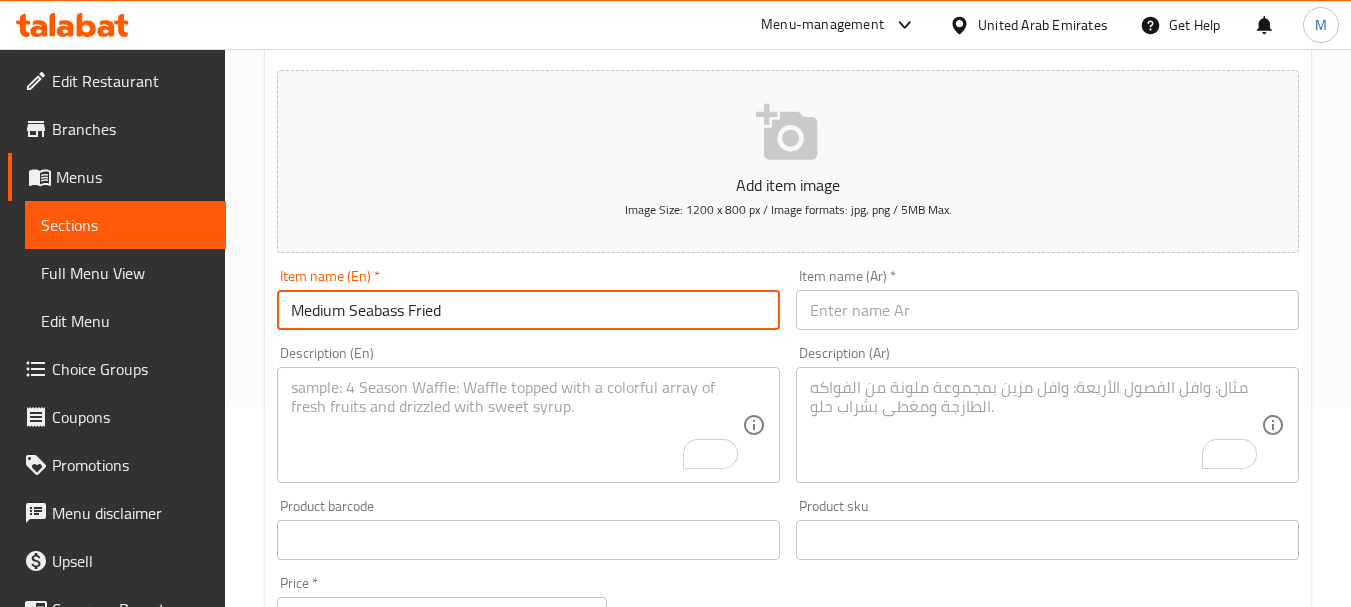 click on "Medium Seabass Fried" at bounding box center (528, 310) 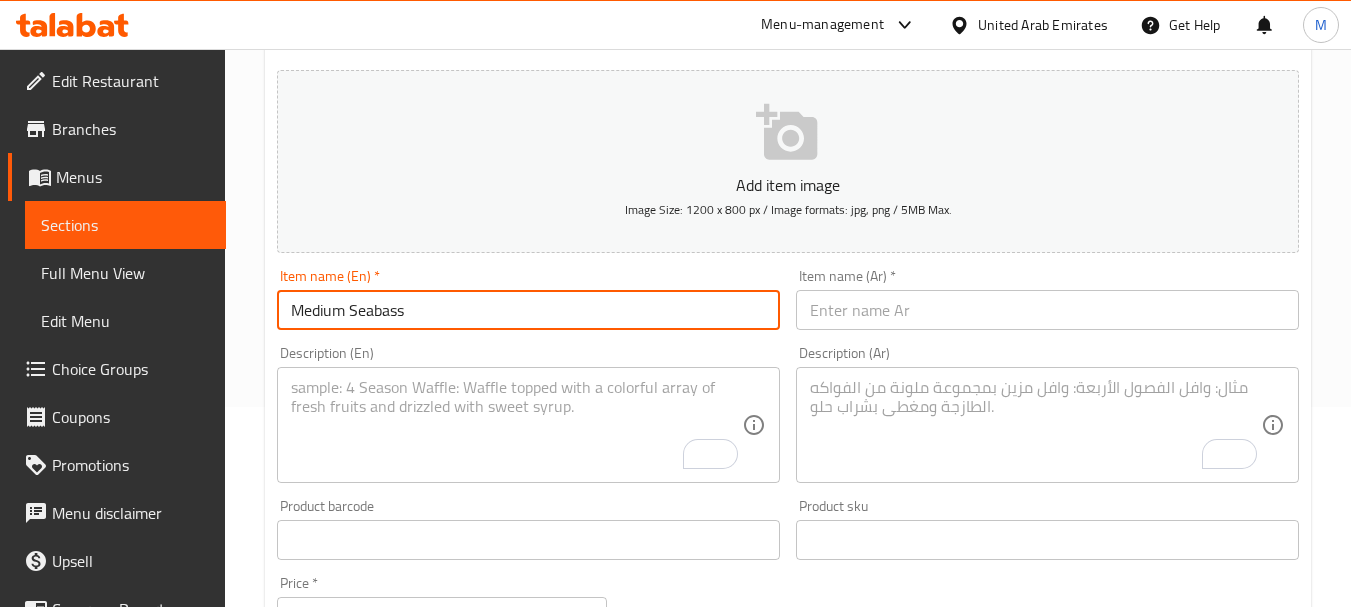 click on "Medium Seabass" at bounding box center (528, 310) 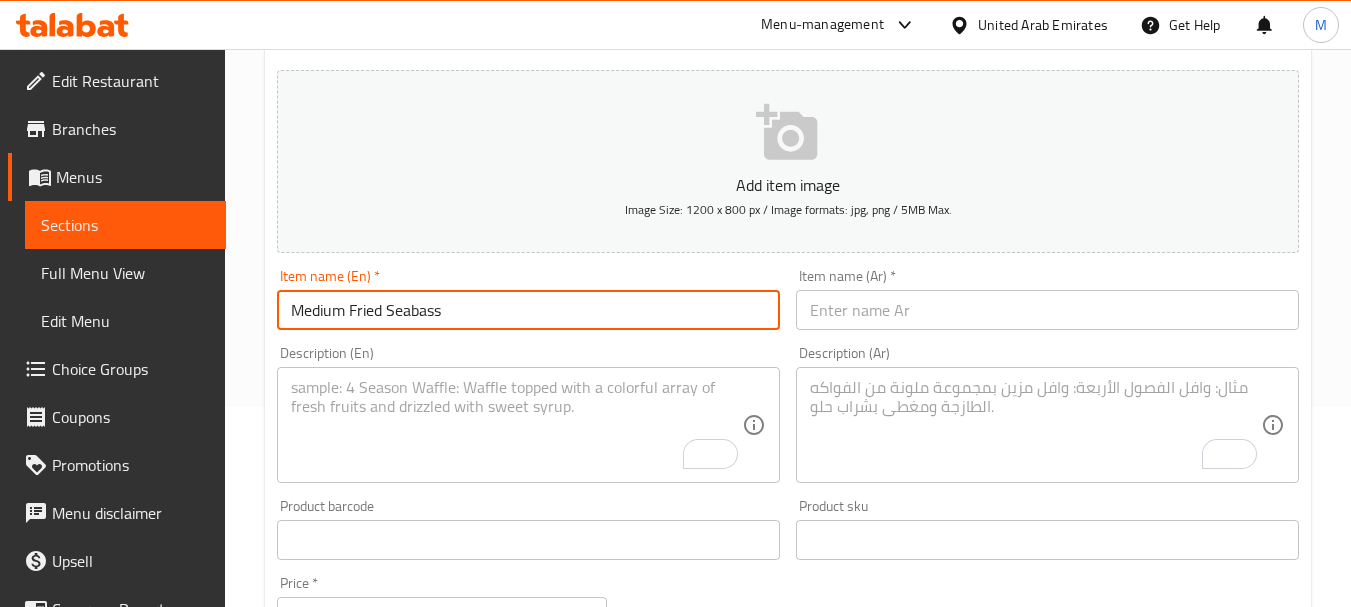 click on "Medium Fried Seabass" at bounding box center [528, 310] 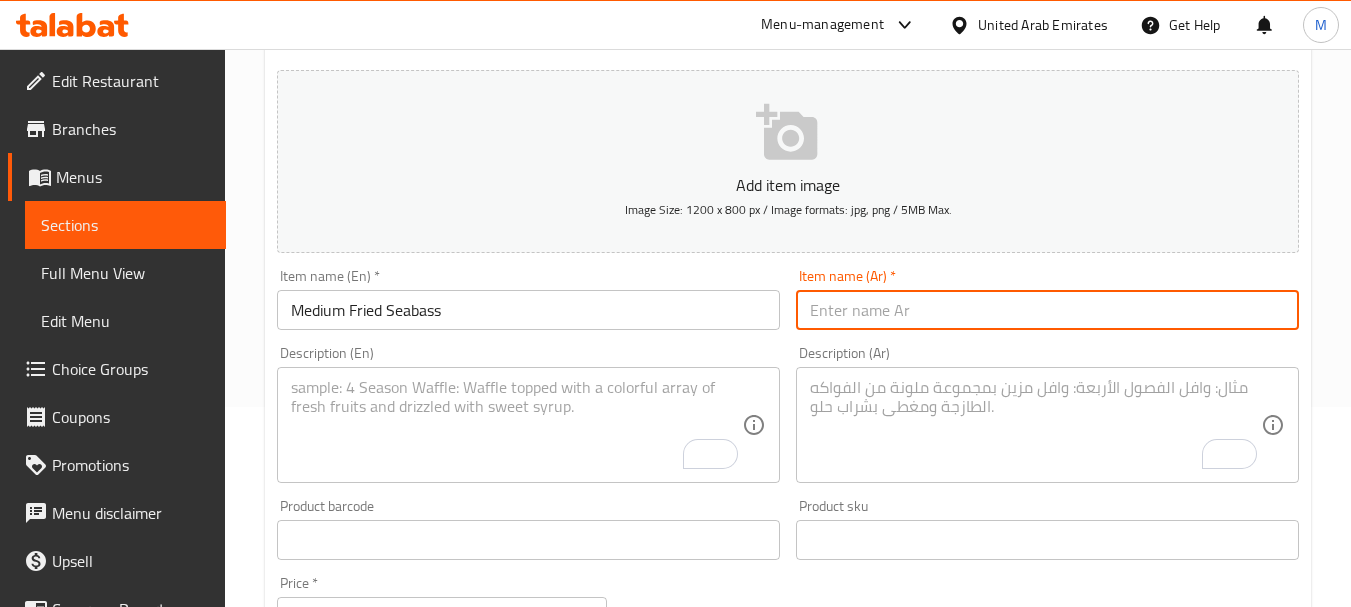 click at bounding box center (1047, 310) 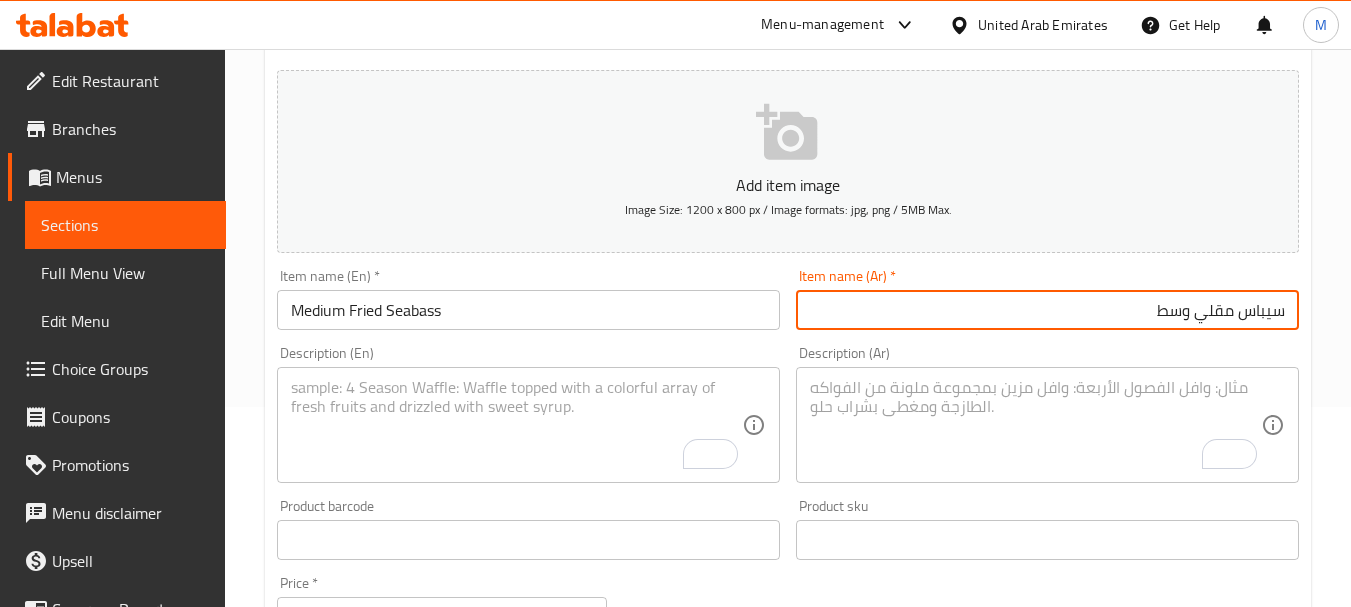 click on "سيباس مقلي وسط" at bounding box center (1047, 310) 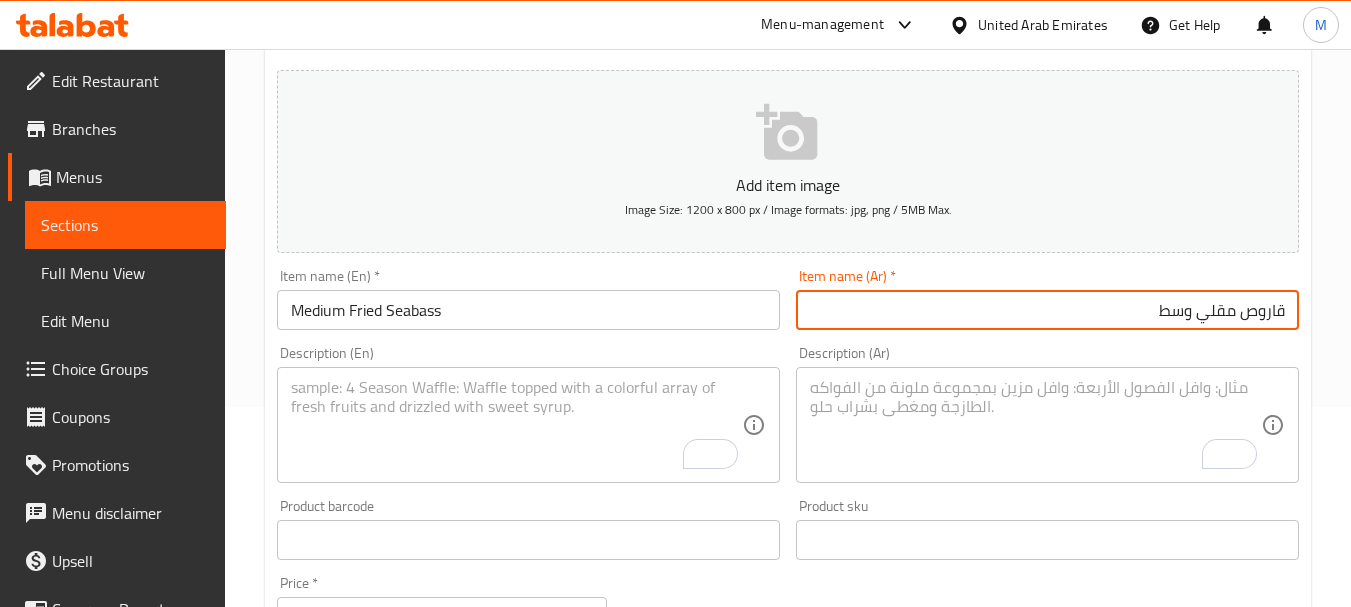 type on "قاروص مقلي وسط" 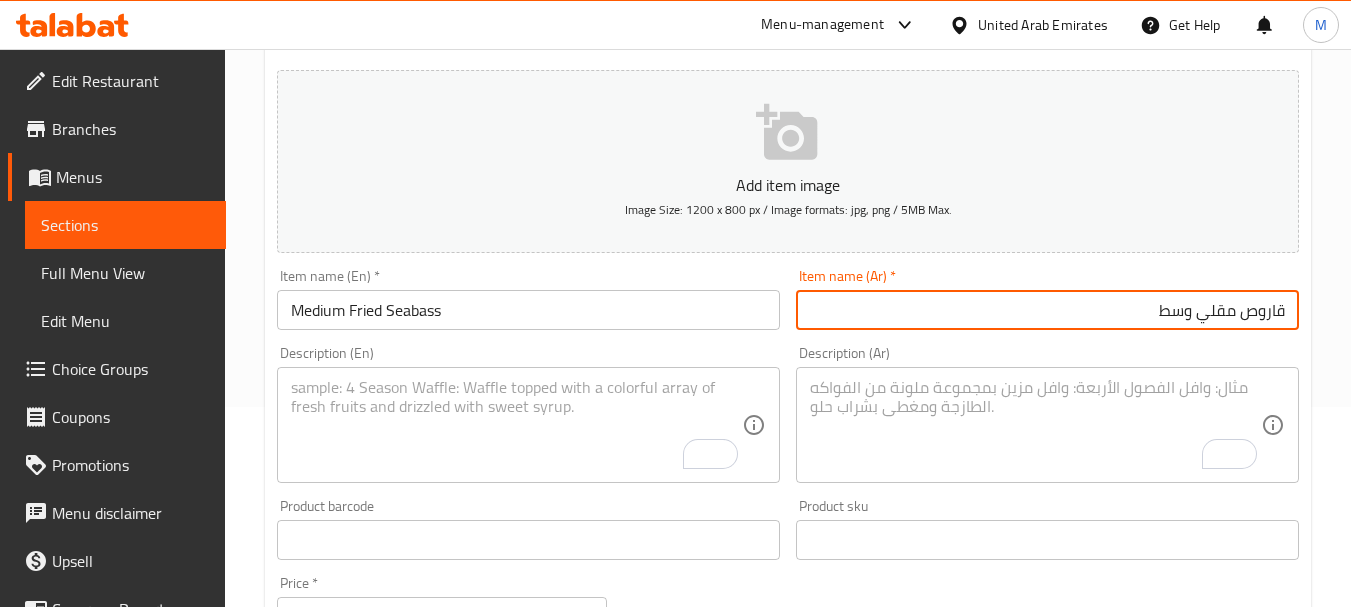 drag, startPoint x: 569, startPoint y: 413, endPoint x: 530, endPoint y: 338, distance: 84.53402 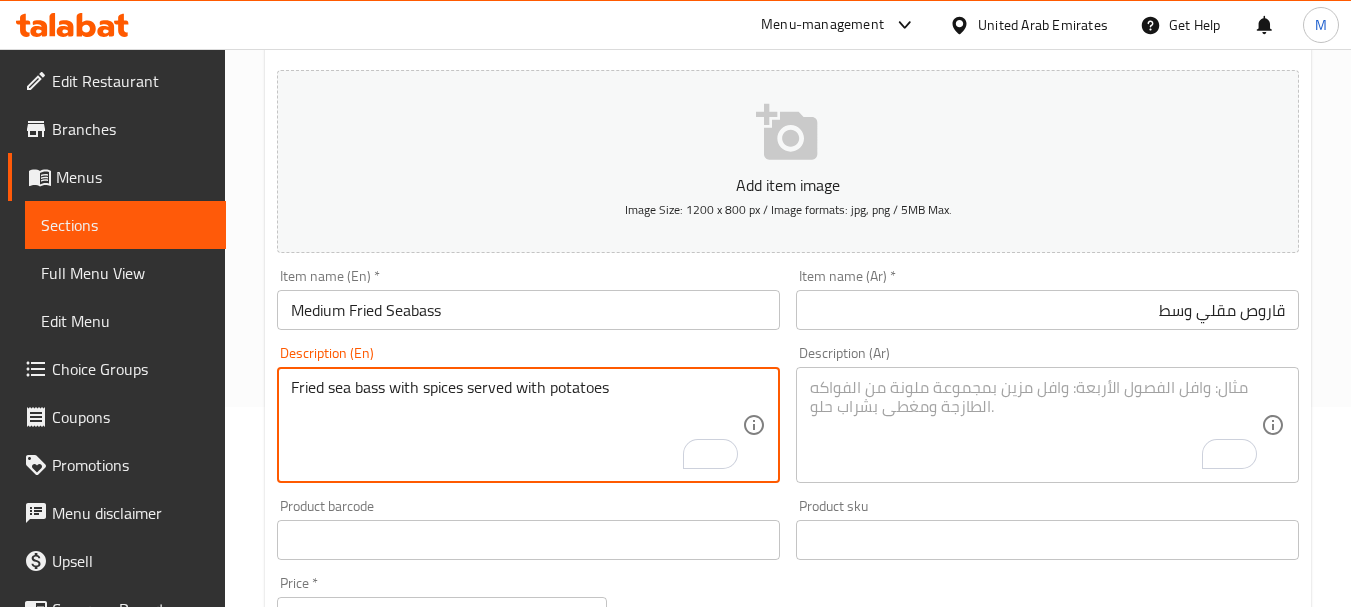 type on "Fried sea bass with spices served with potatoes" 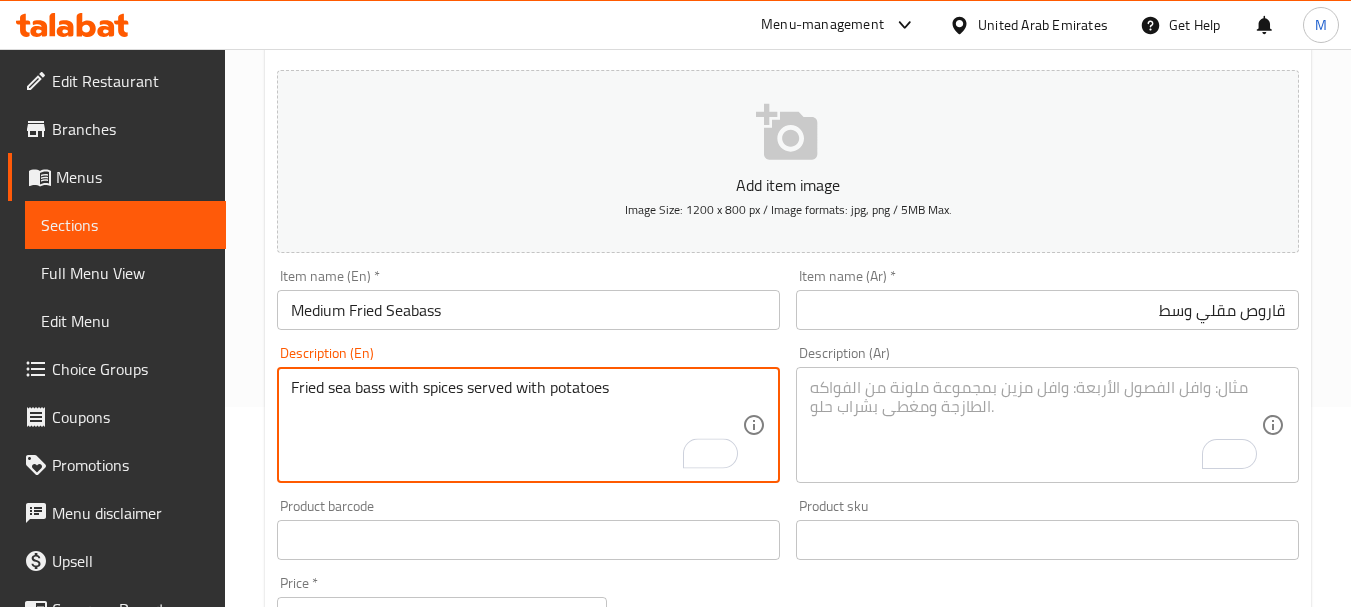 click at bounding box center [1035, 425] 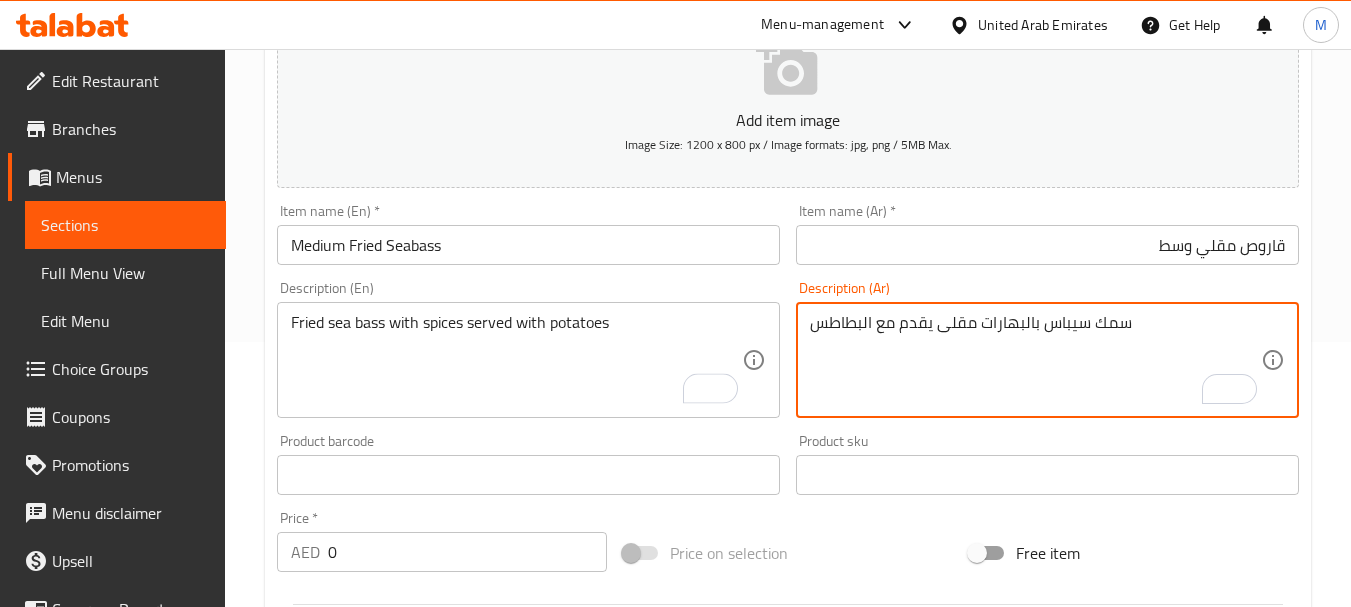 scroll, scrollTop: 300, scrollLeft: 0, axis: vertical 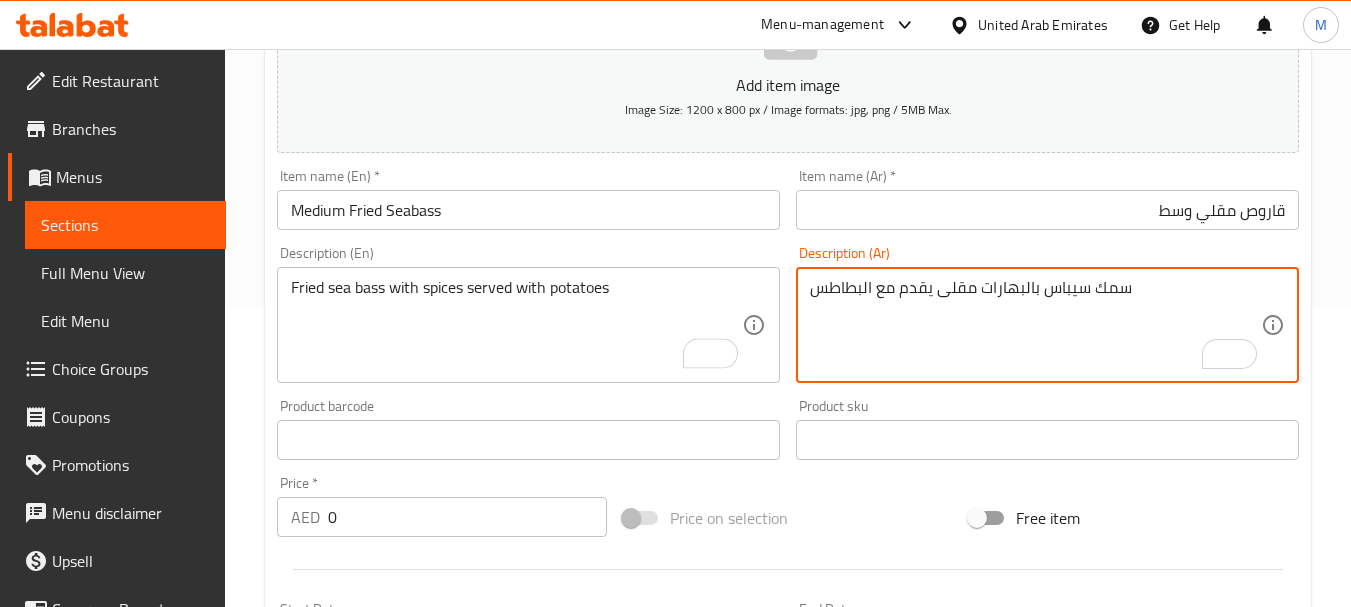 type on "سمك سيباس بالبهارات مقلى يقدم مع البطاطس" 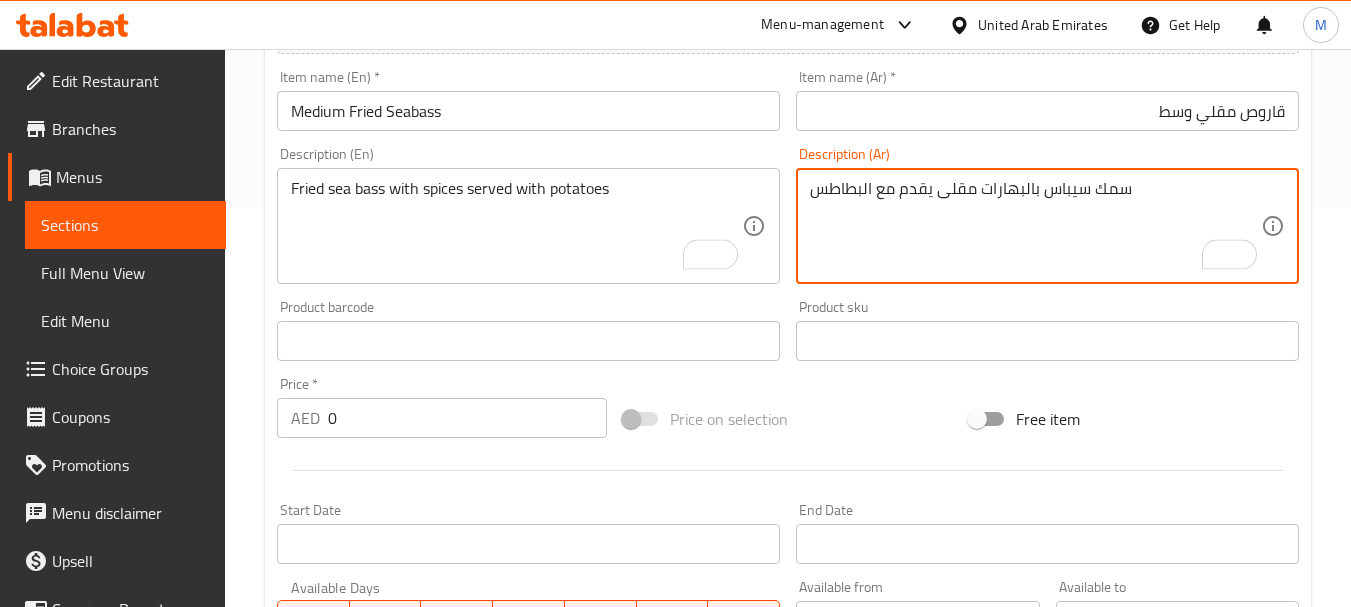 scroll, scrollTop: 500, scrollLeft: 0, axis: vertical 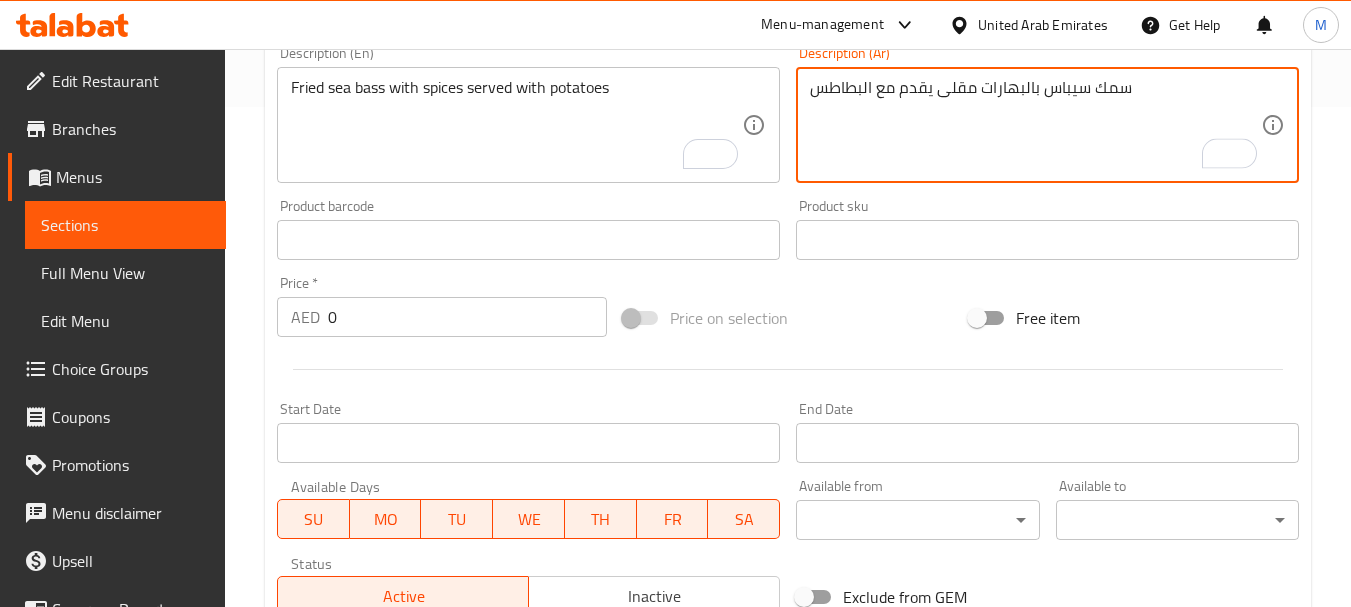 click on "0" at bounding box center (467, 317) 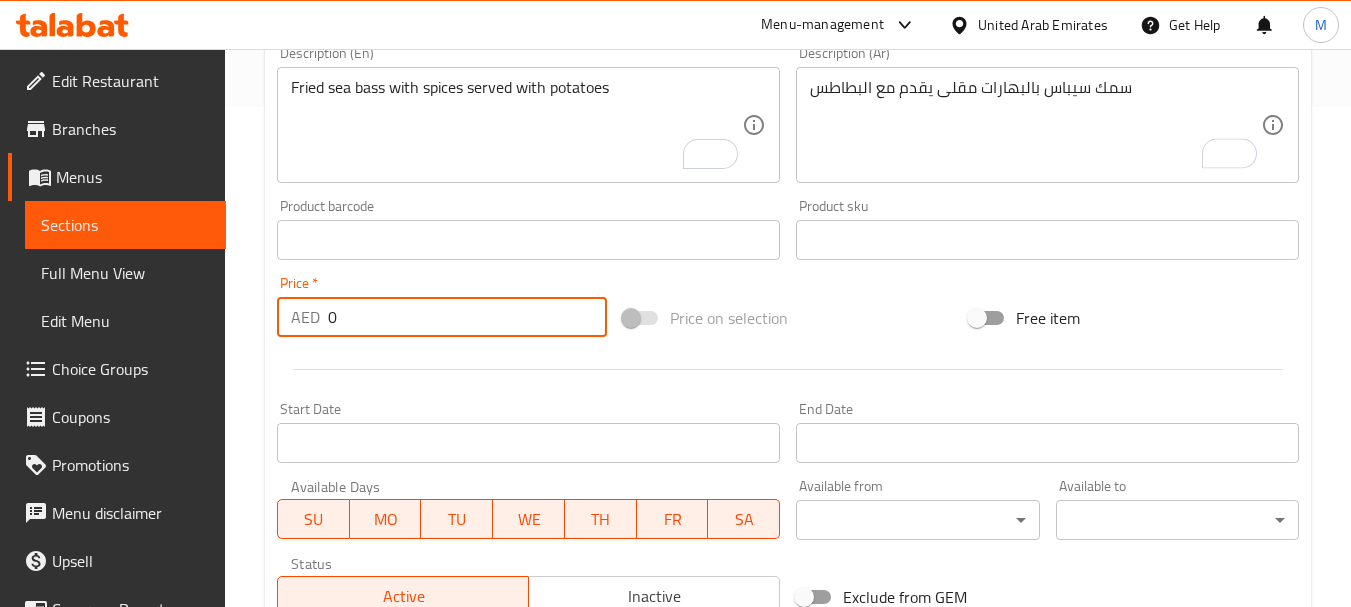 click on "0" at bounding box center [467, 317] 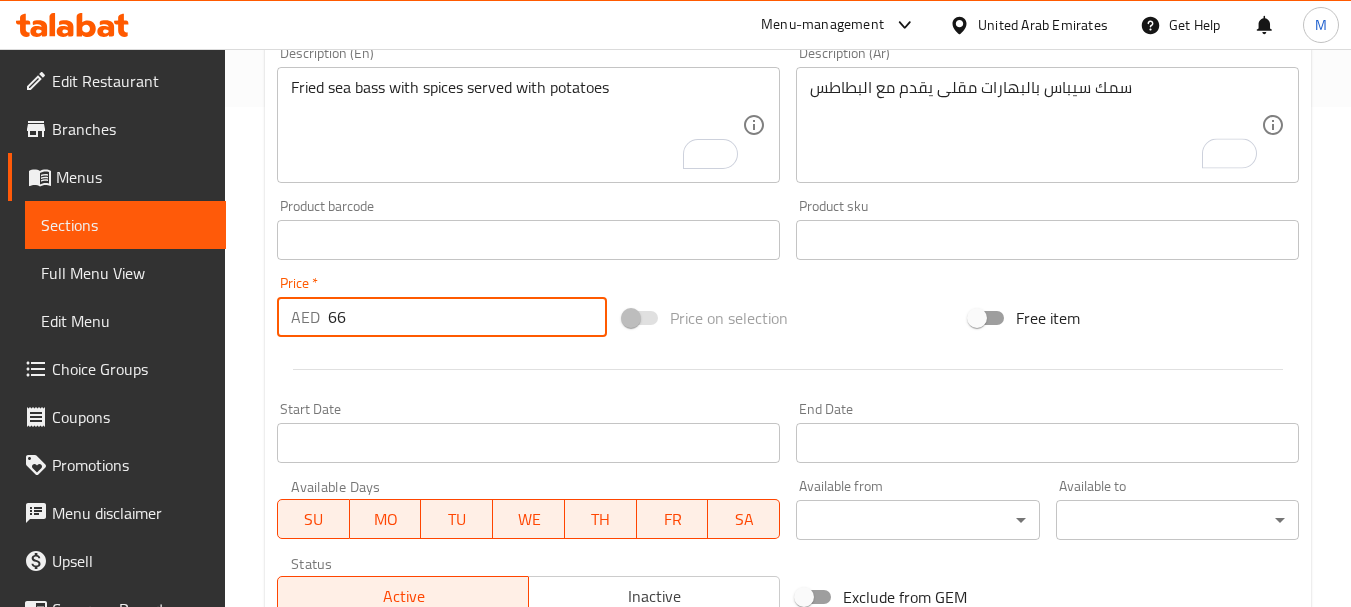 type on "66" 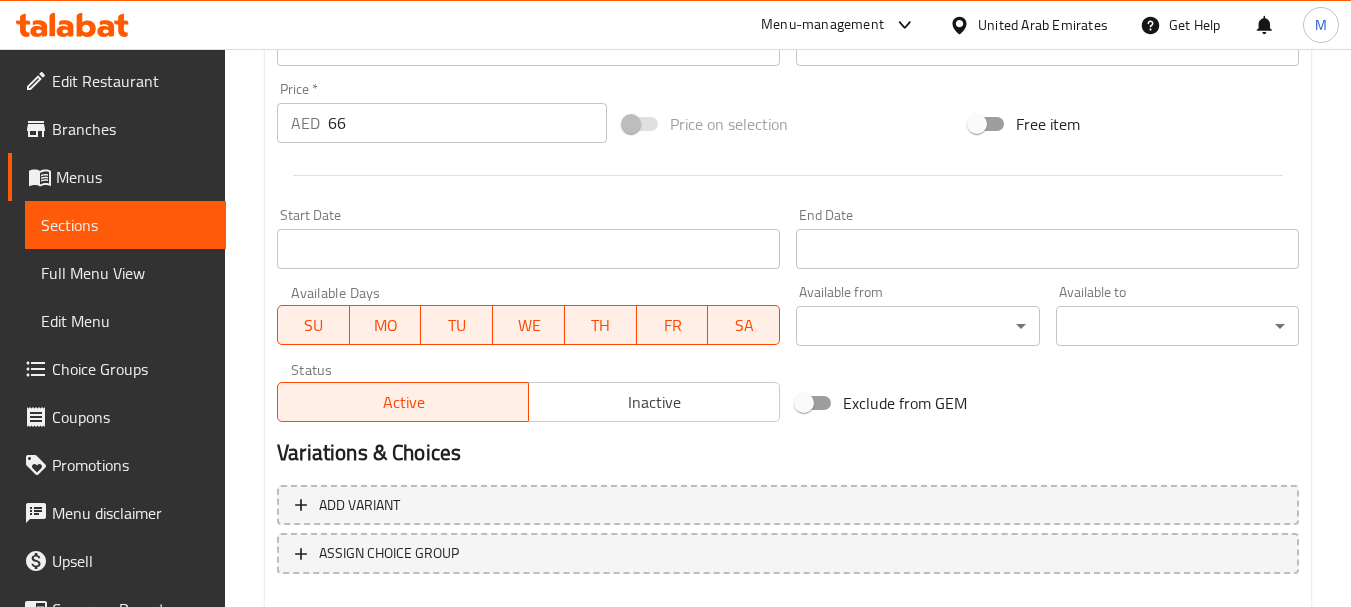 scroll, scrollTop: 806, scrollLeft: 0, axis: vertical 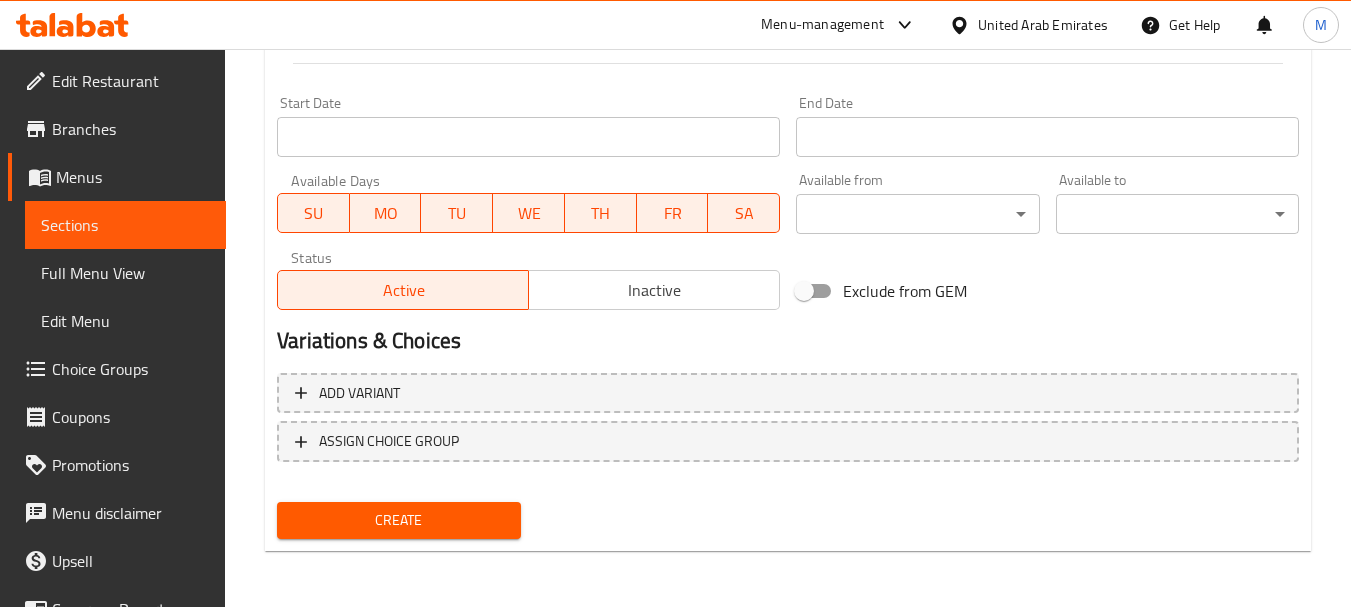click on "Create" at bounding box center [398, 520] 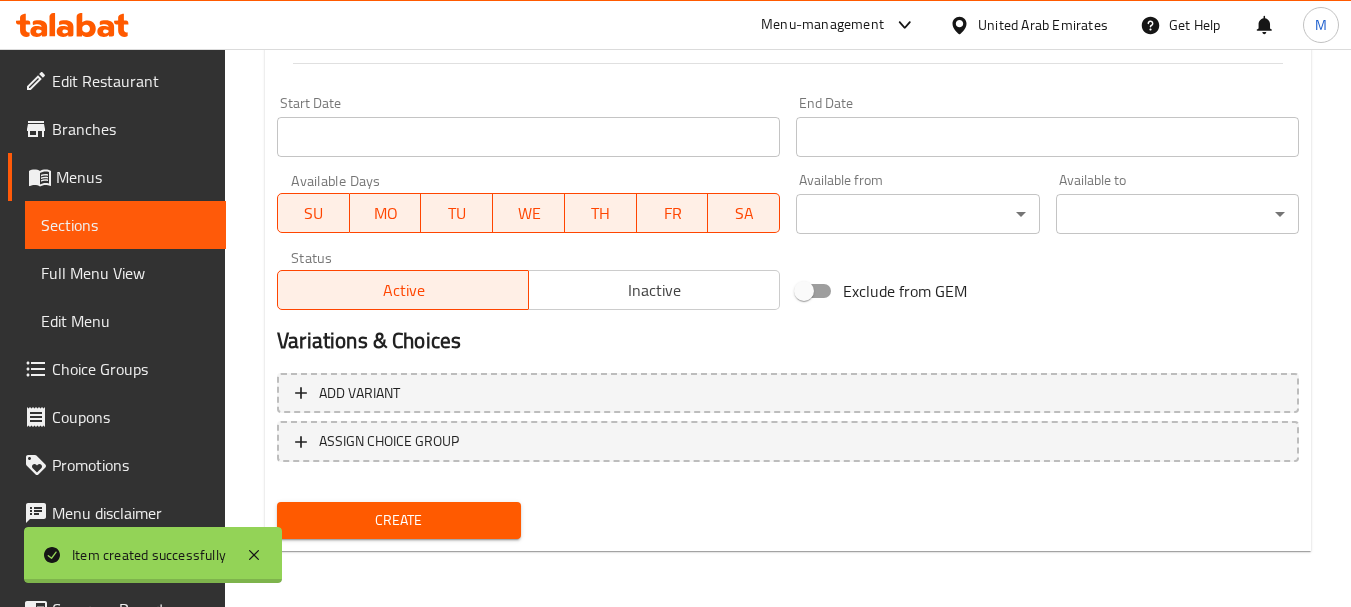 type 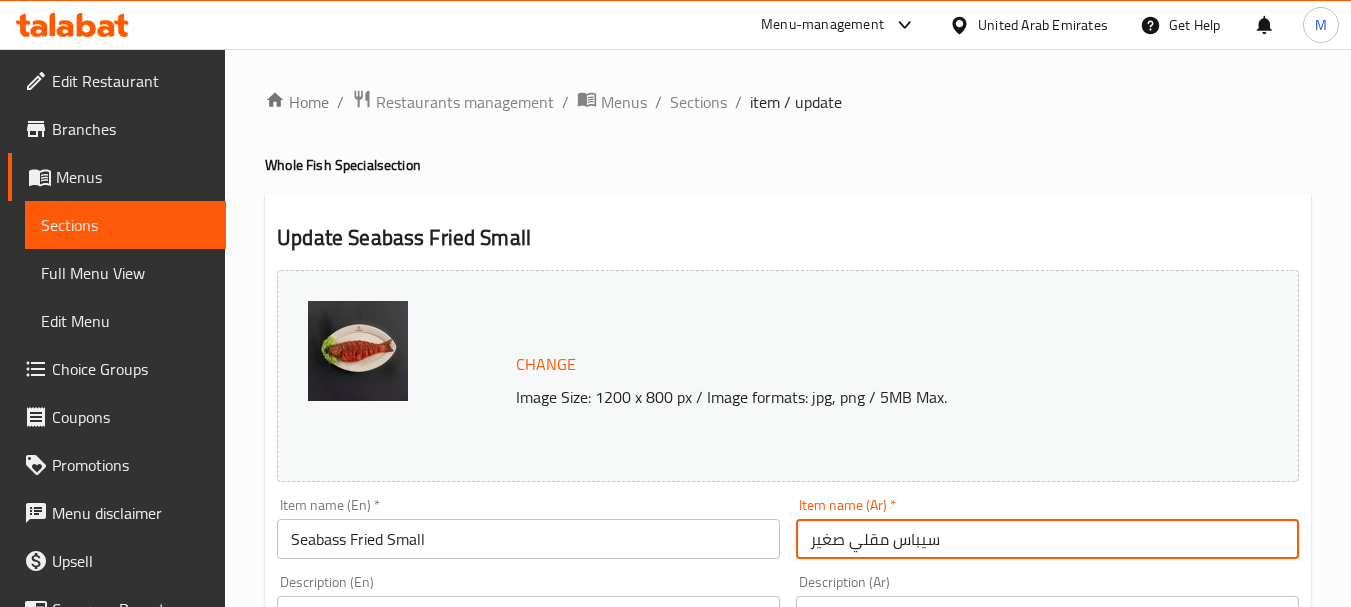 scroll, scrollTop: 0, scrollLeft: 0, axis: both 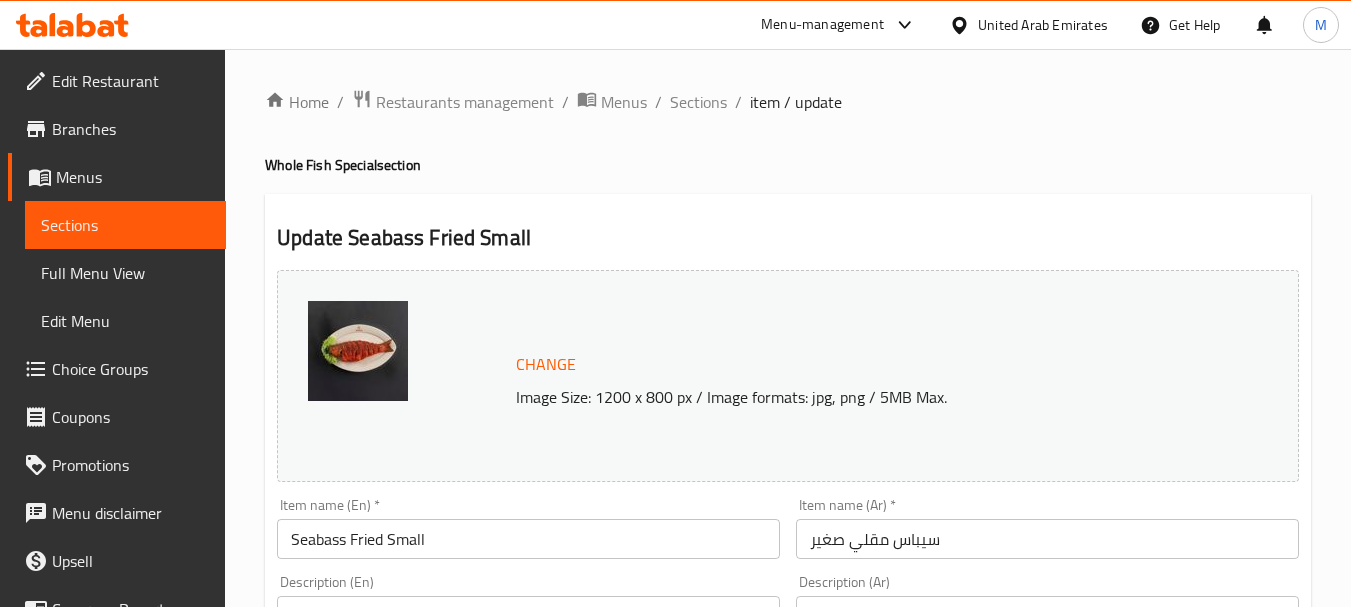 click on "Update Seabass Fried Small Change Image Size: 1200 x 800 px / Image formats: jpg, png / 5MB Max. Item name (En)   * Seabass Fried Small Item name (En)  * Item name (Ar)   * سيباس مقلي صغير Item name (Ar)  * Description (En) Seabass fish marinated in mild spices and fried. Description (En) Description (Ar) سمك قاروص متبّل بتوابل خفيفة ومقلي. Description (Ar) Product barcode Product barcode Product sku Product sku Price   * AED 48 Price  * Price on selection Free item Start Date Start Date End Date End Date Available Days SU MO TU WE TH FR SA Available from ​ ​ Available to ​ ​ Status Active Inactive Exclude from GEM Variations & Choices Add variant ASSIGN CHOICE GROUP Update" at bounding box center (788, 790) 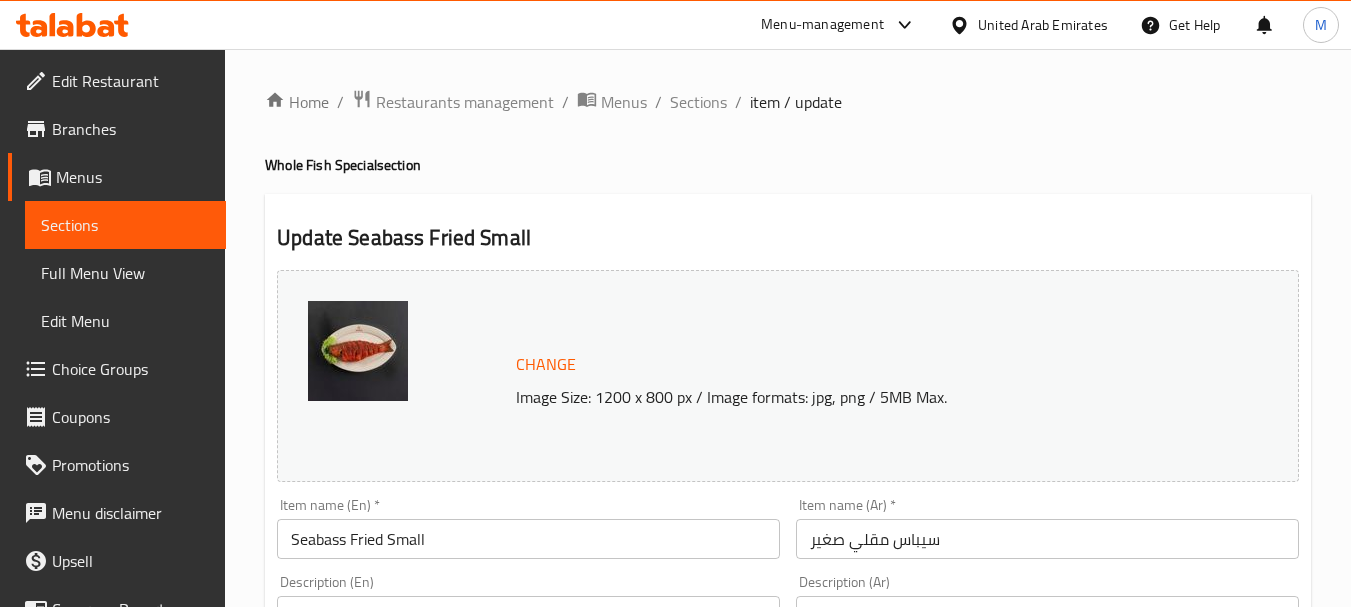 click on "Sections" at bounding box center (698, 102) 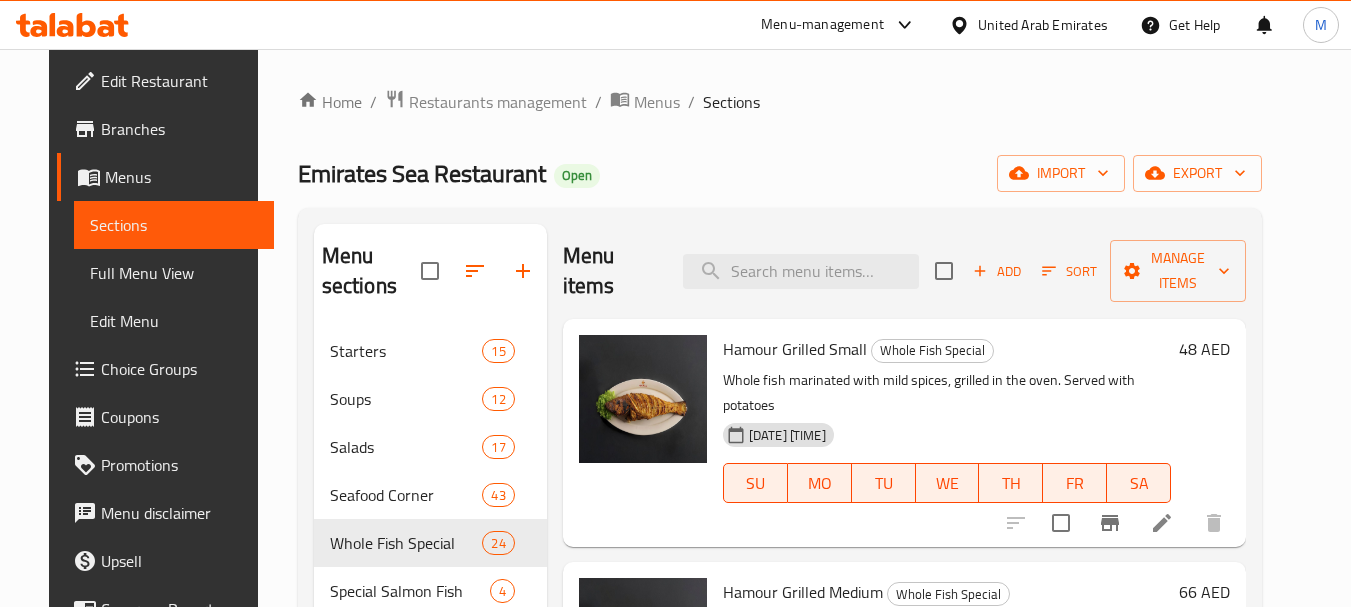 scroll, scrollTop: 2577, scrollLeft: 0, axis: vertical 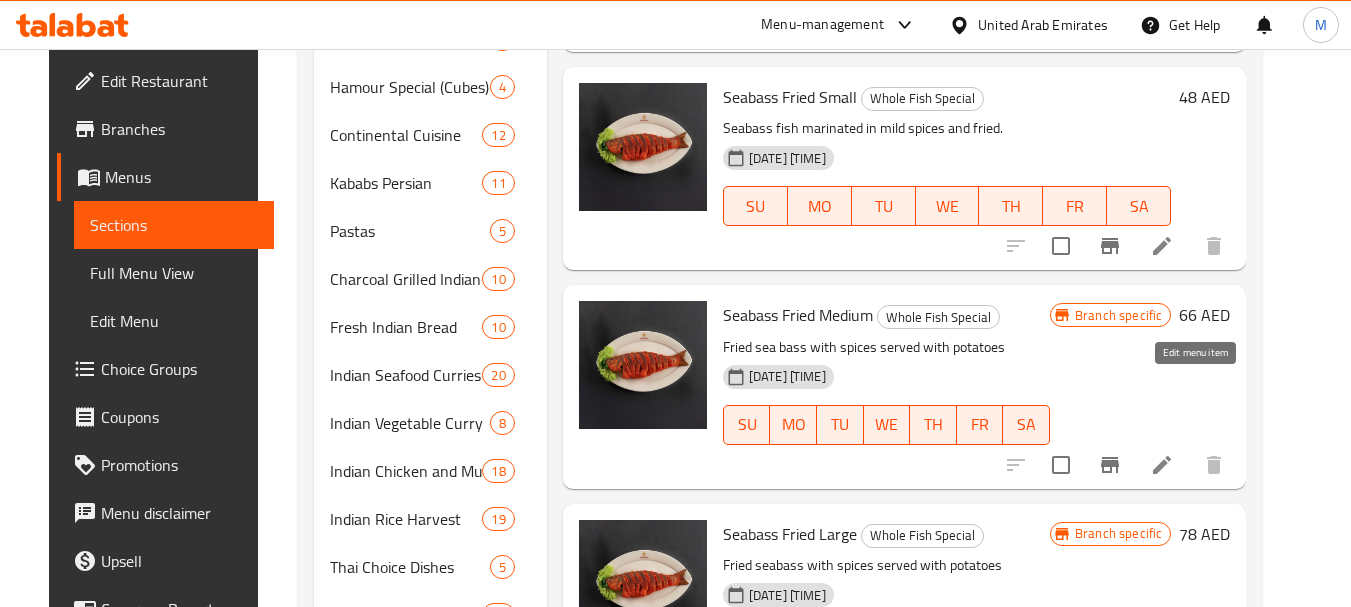 click 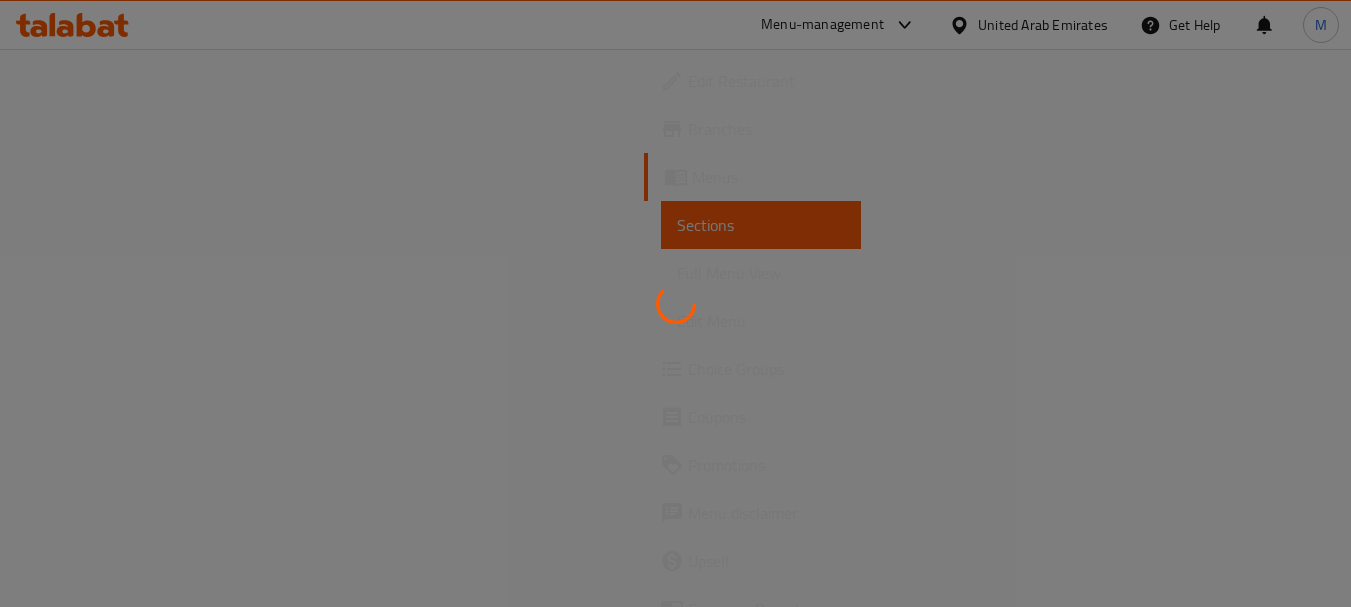 scroll, scrollTop: 0, scrollLeft: 0, axis: both 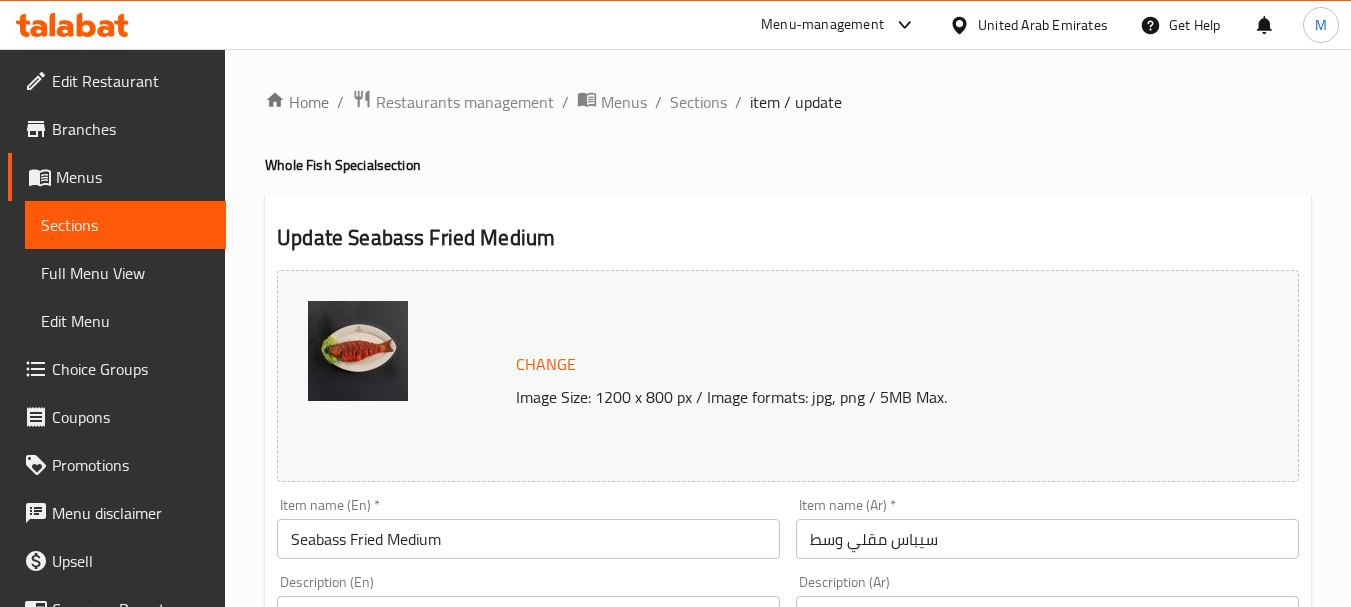 click on "Seabass Fried Medium" at bounding box center (528, 539) 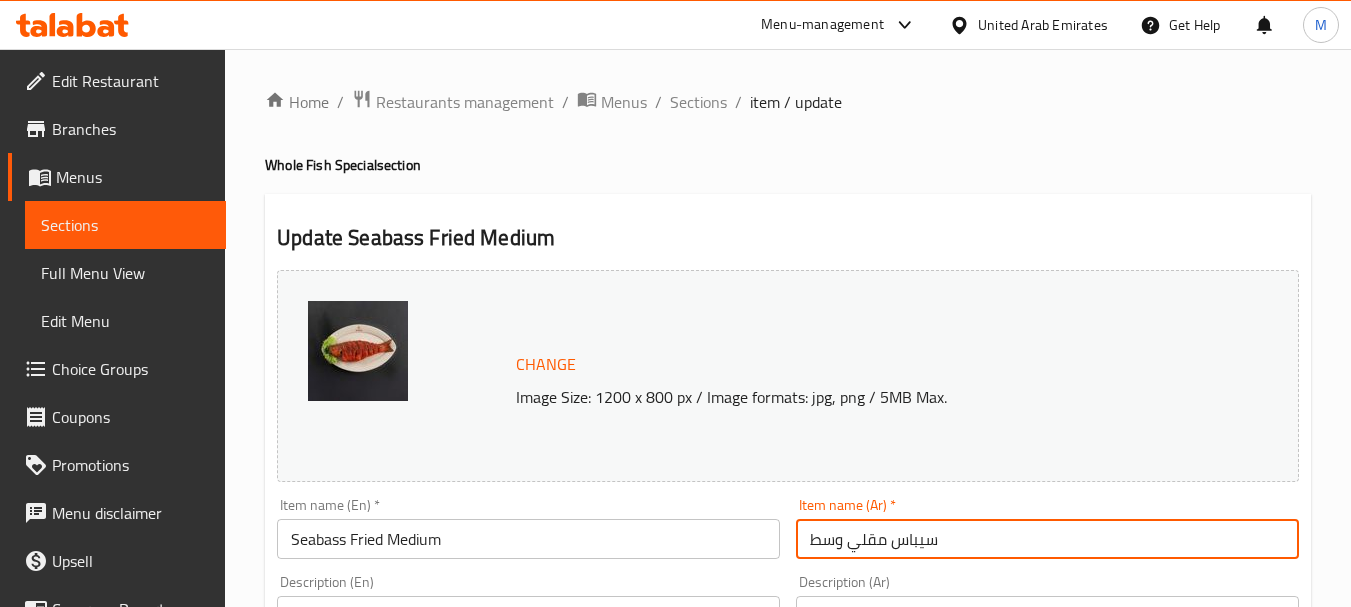 click on "سيباس مقلي وسط" at bounding box center [1047, 539] 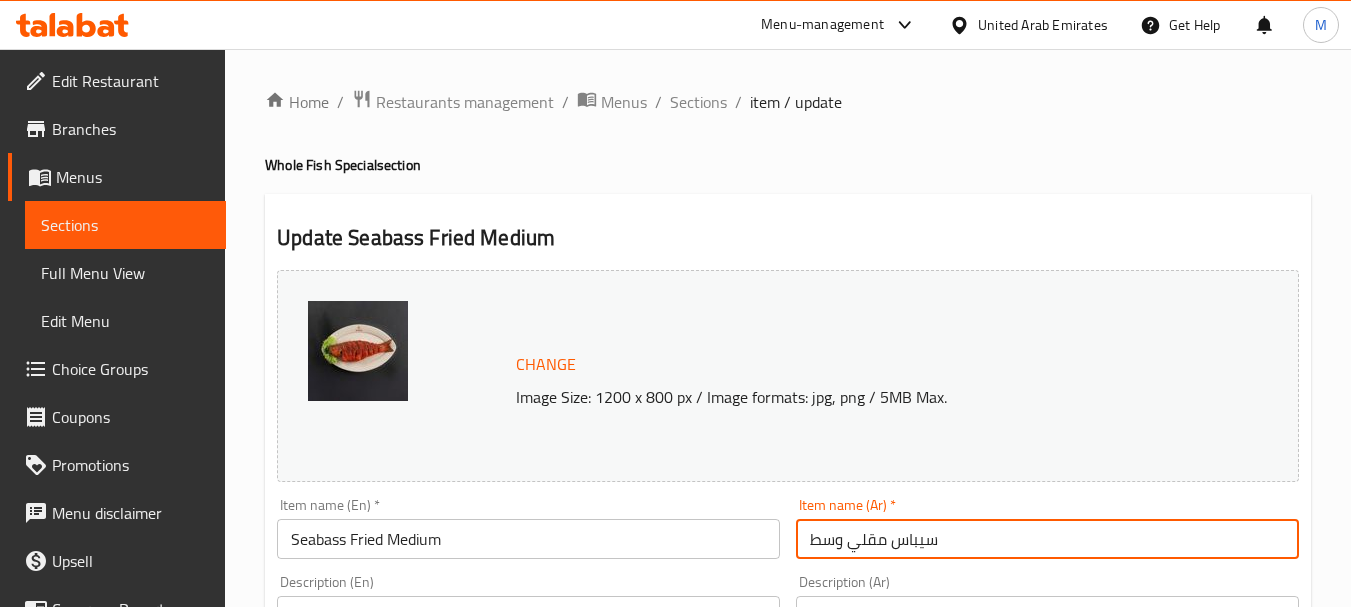 scroll, scrollTop: 300, scrollLeft: 0, axis: vertical 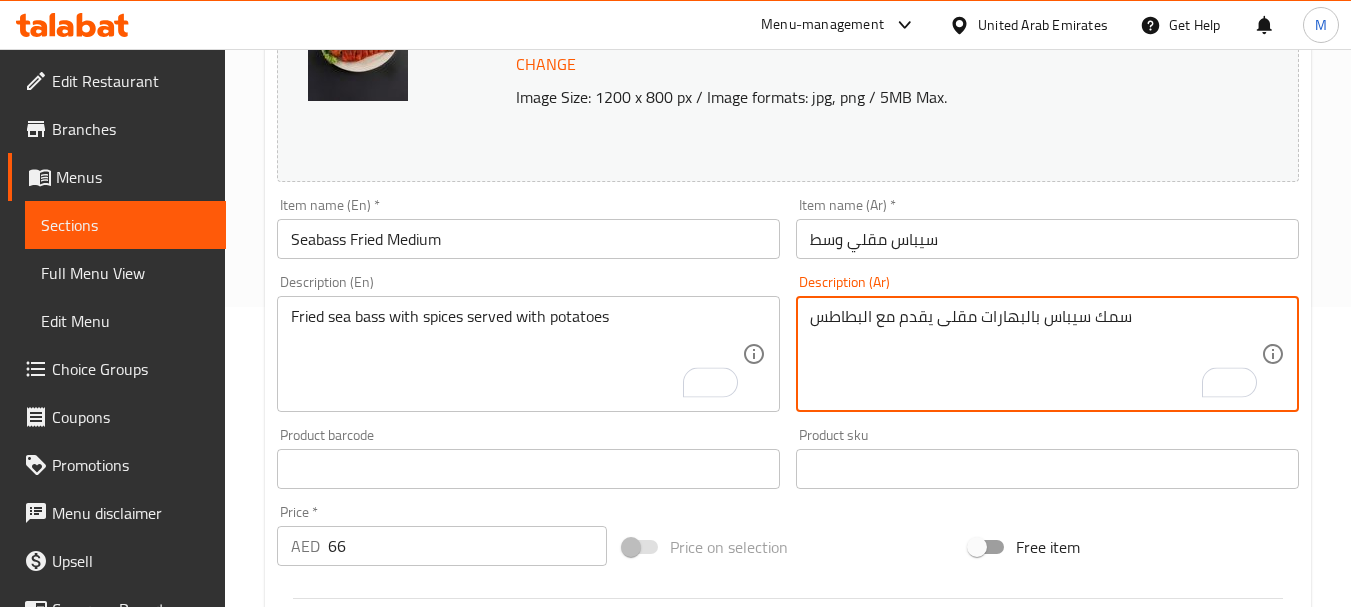 click on "66" at bounding box center (467, 546) 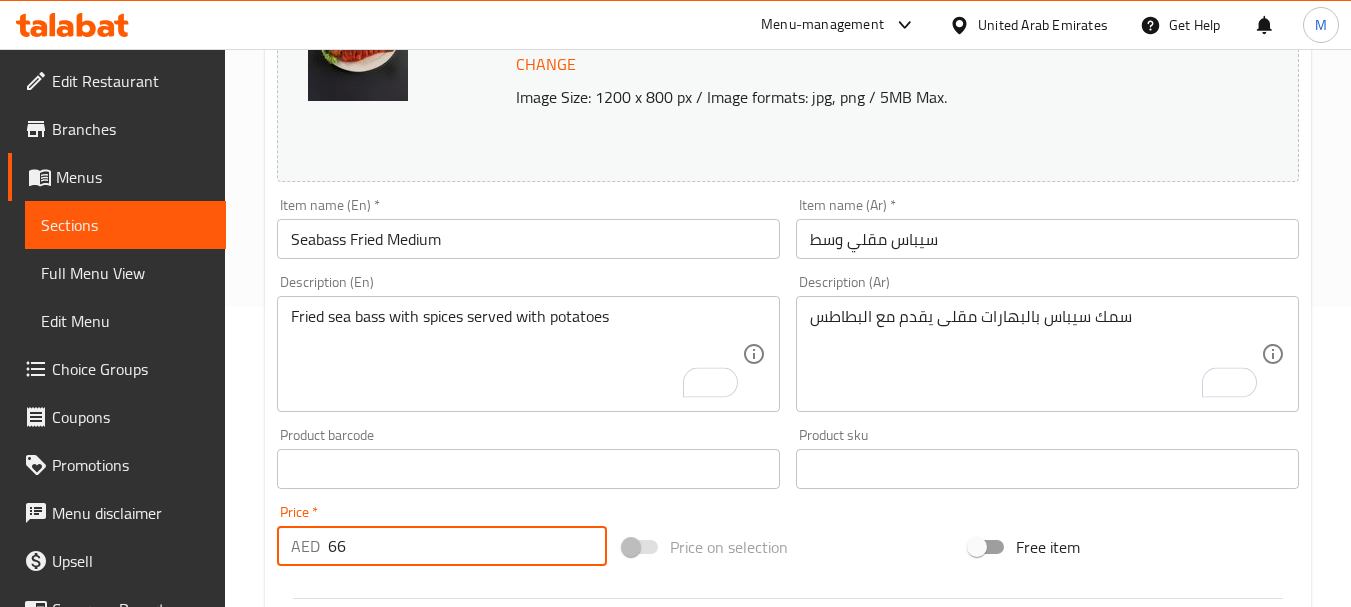 click on "66" at bounding box center [467, 546] 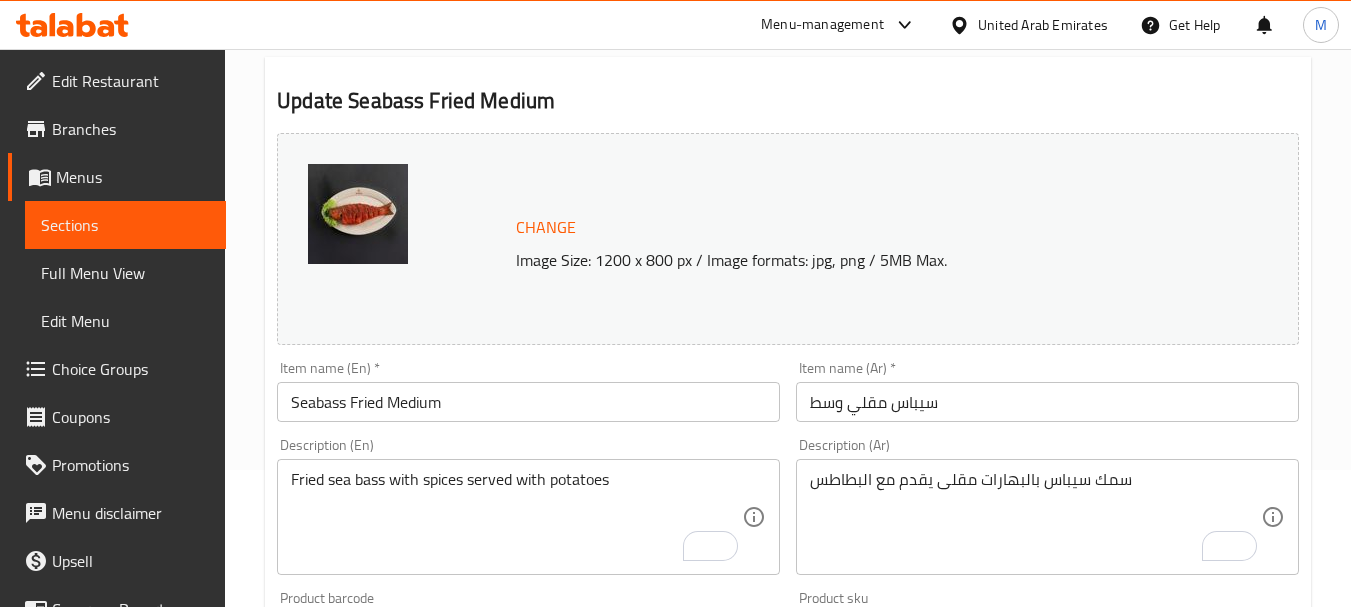scroll, scrollTop: 0, scrollLeft: 0, axis: both 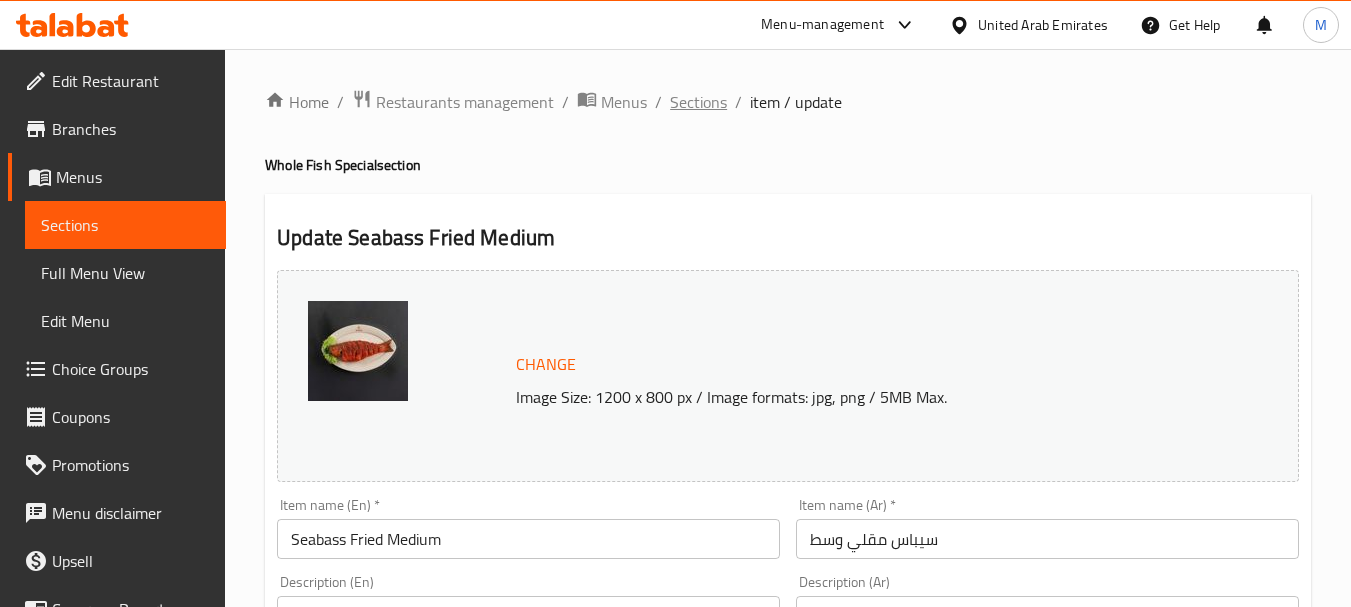 click on "Sections" at bounding box center (698, 102) 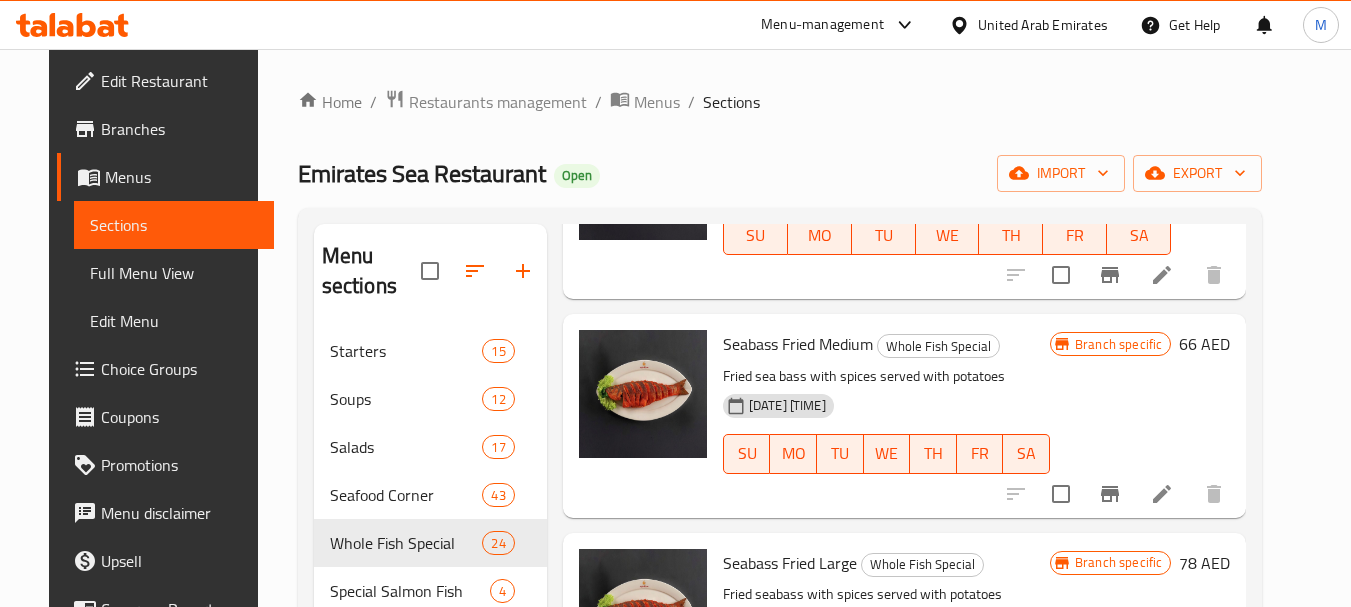 scroll, scrollTop: 4085, scrollLeft: 0, axis: vertical 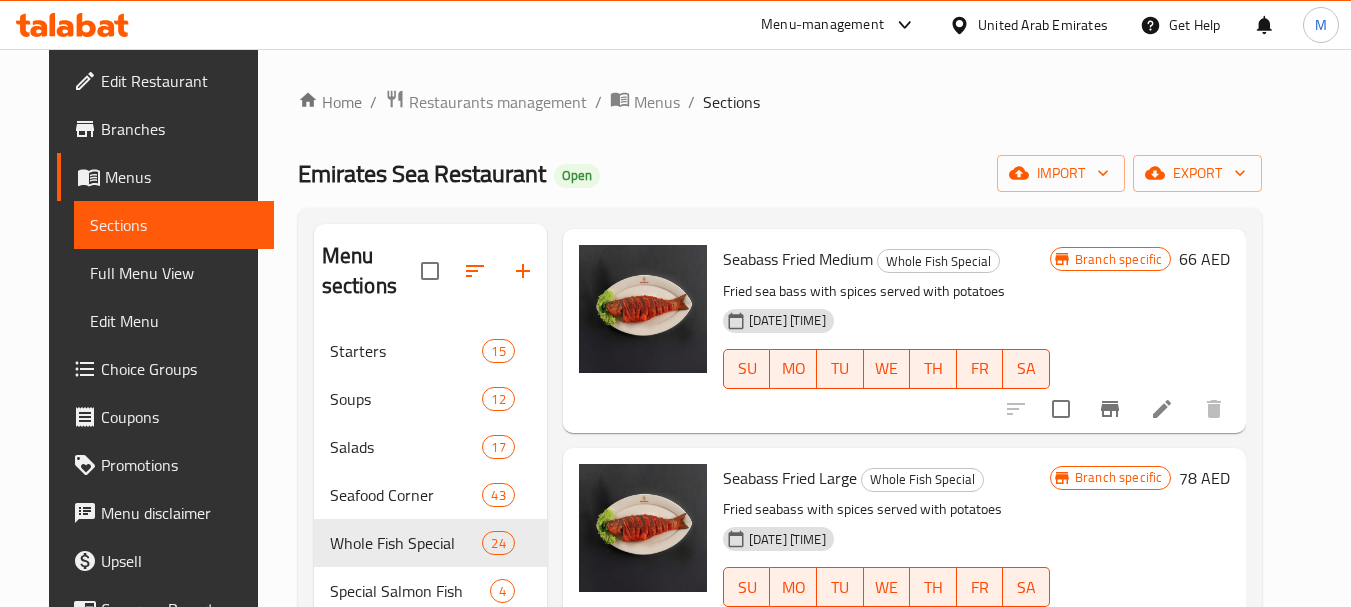 click at bounding box center (1162, 627) 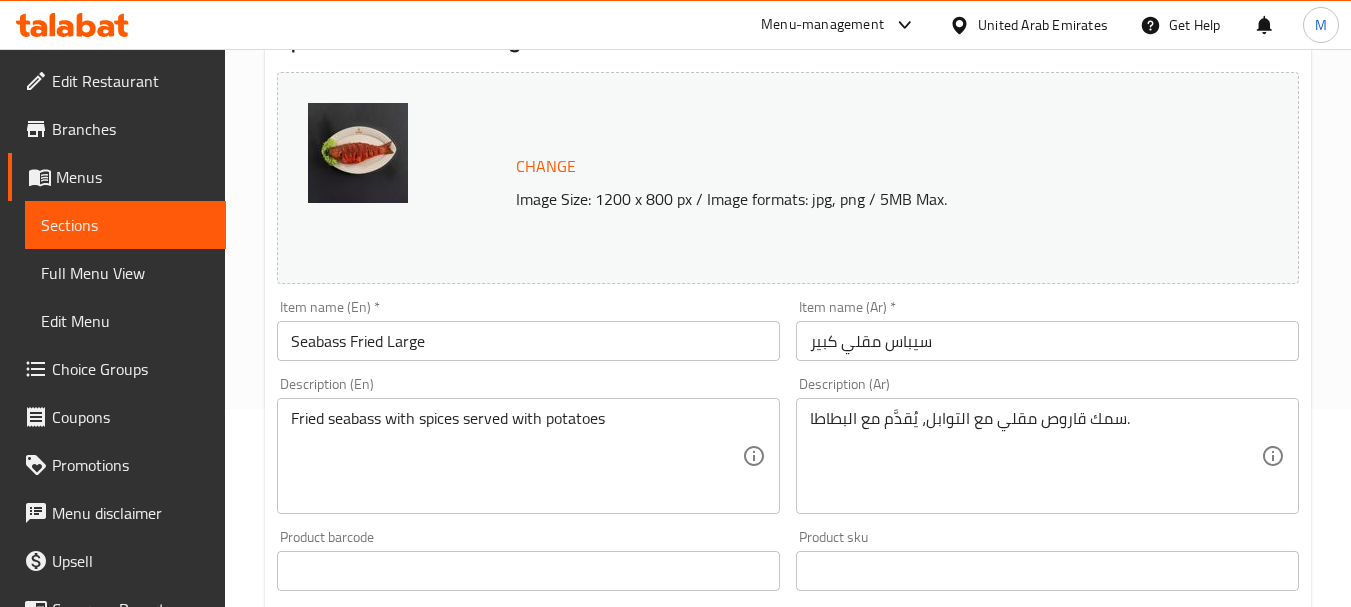 scroll, scrollTop: 200, scrollLeft: 0, axis: vertical 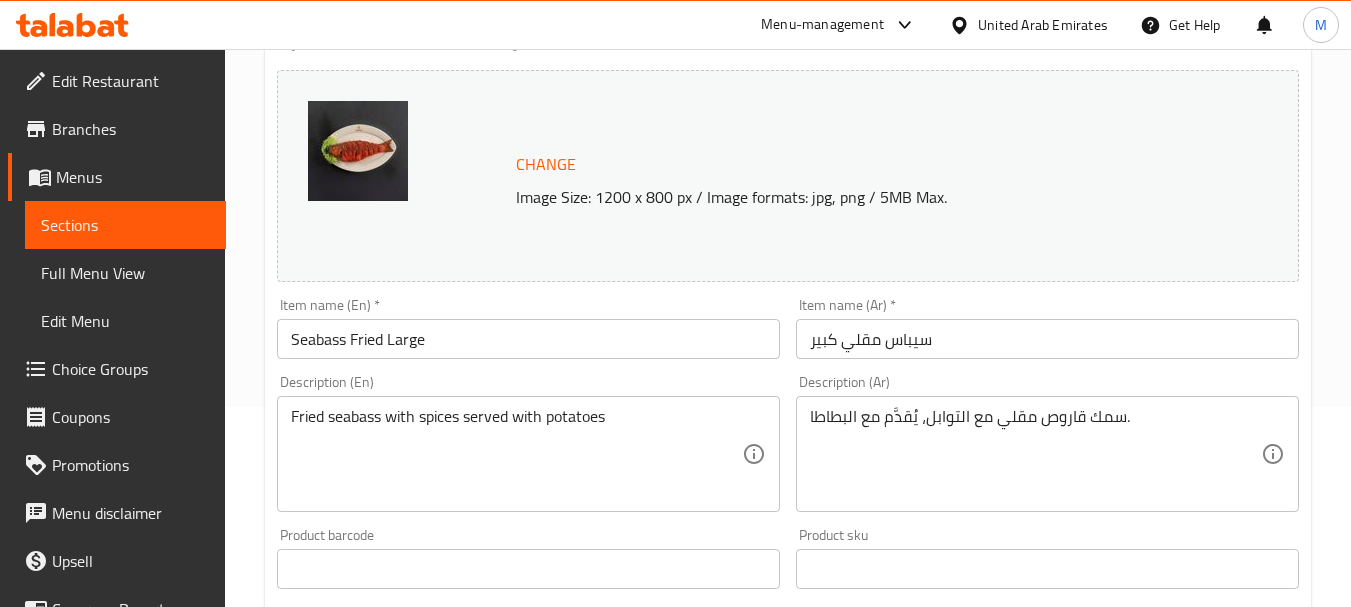 click on "Item name (En)   * Seabass Fried Large Item name (En)  *" at bounding box center [528, 328] 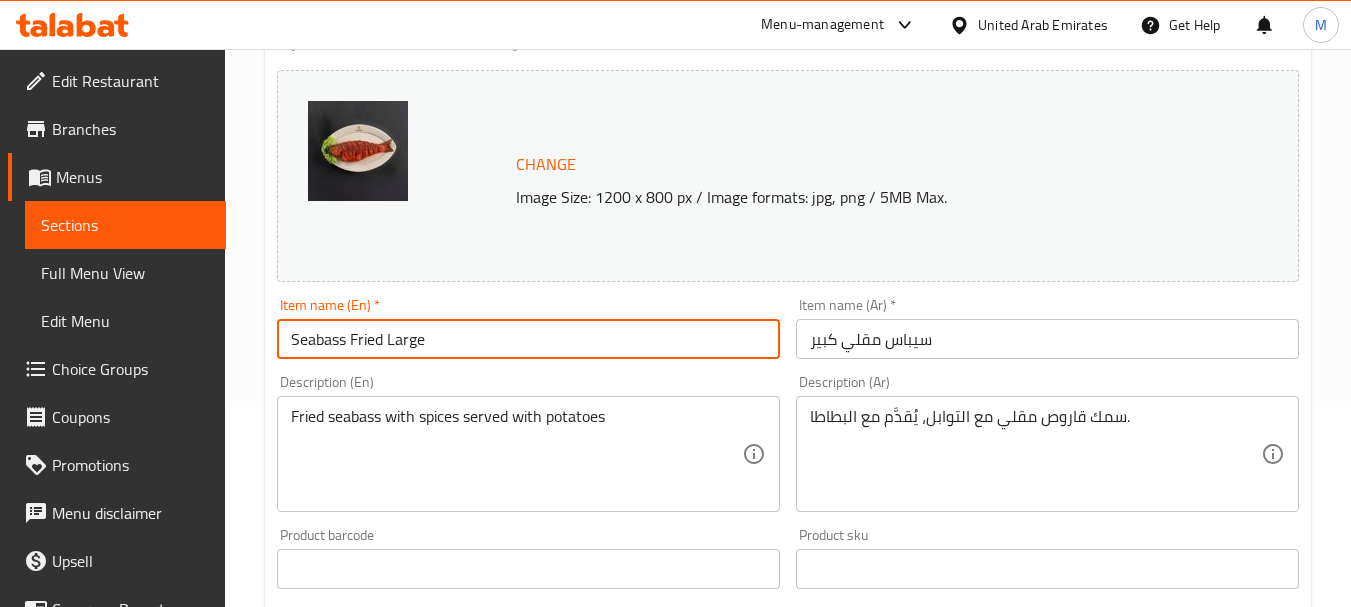 click on "Seabass Fried Large" at bounding box center (528, 339) 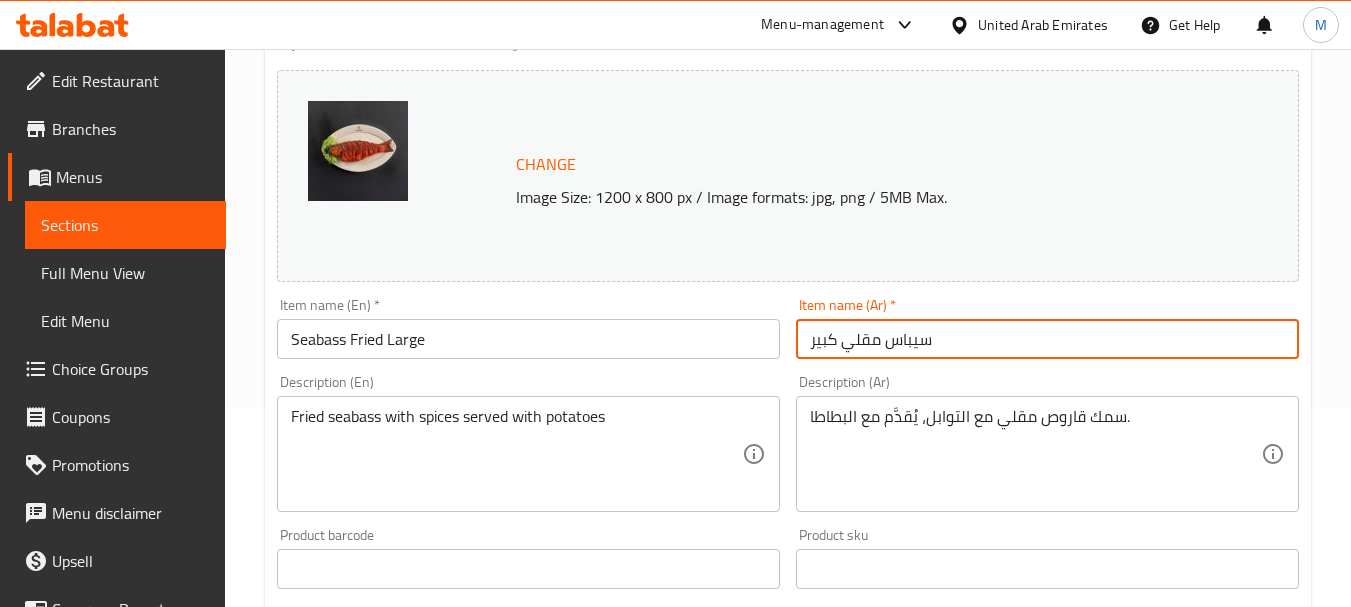 click on "سيباس مقلي كبير" at bounding box center (1047, 339) 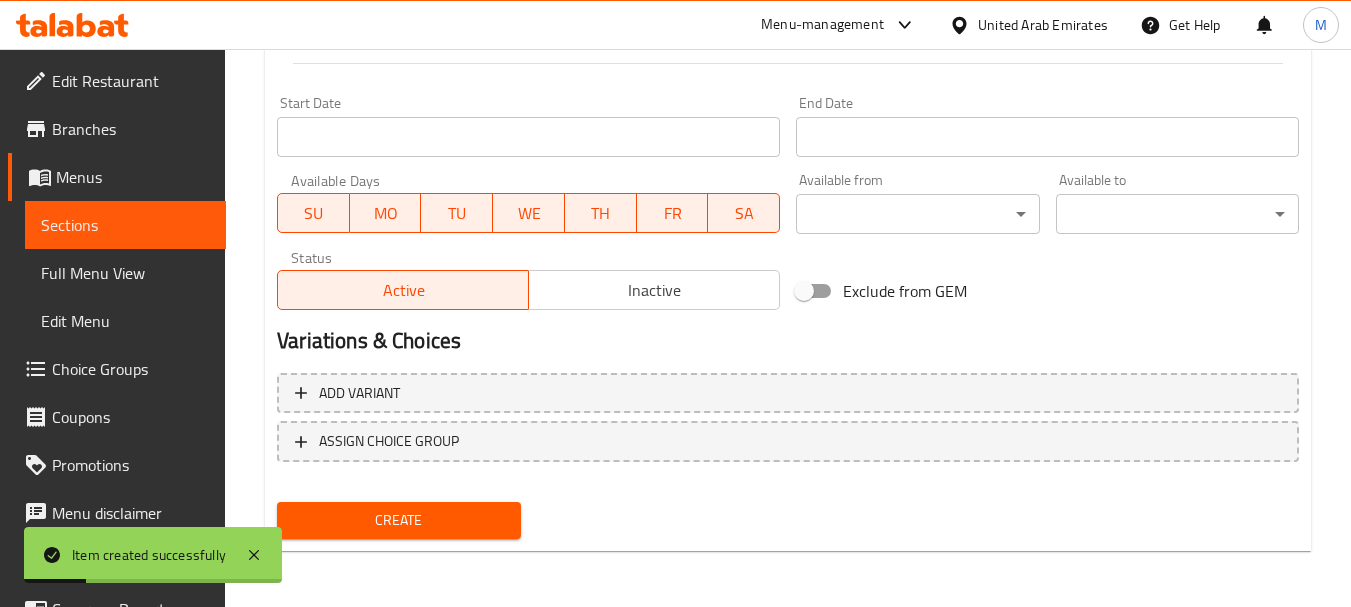 scroll, scrollTop: 306, scrollLeft: 0, axis: vertical 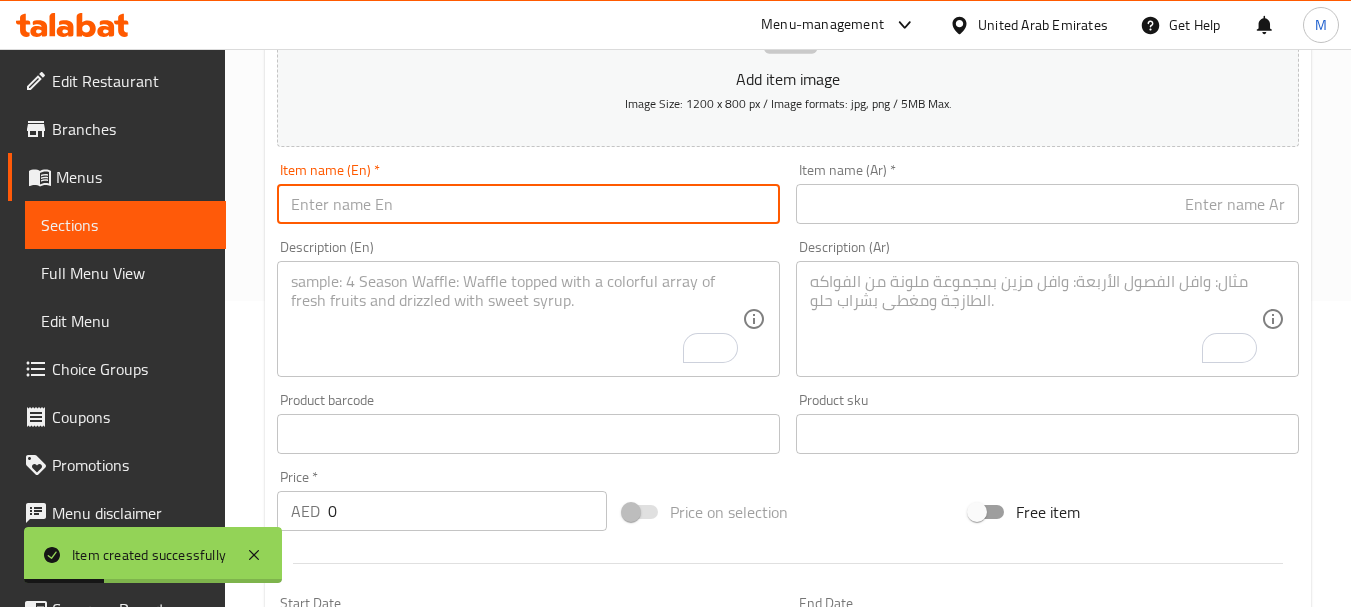 click at bounding box center [528, 204] 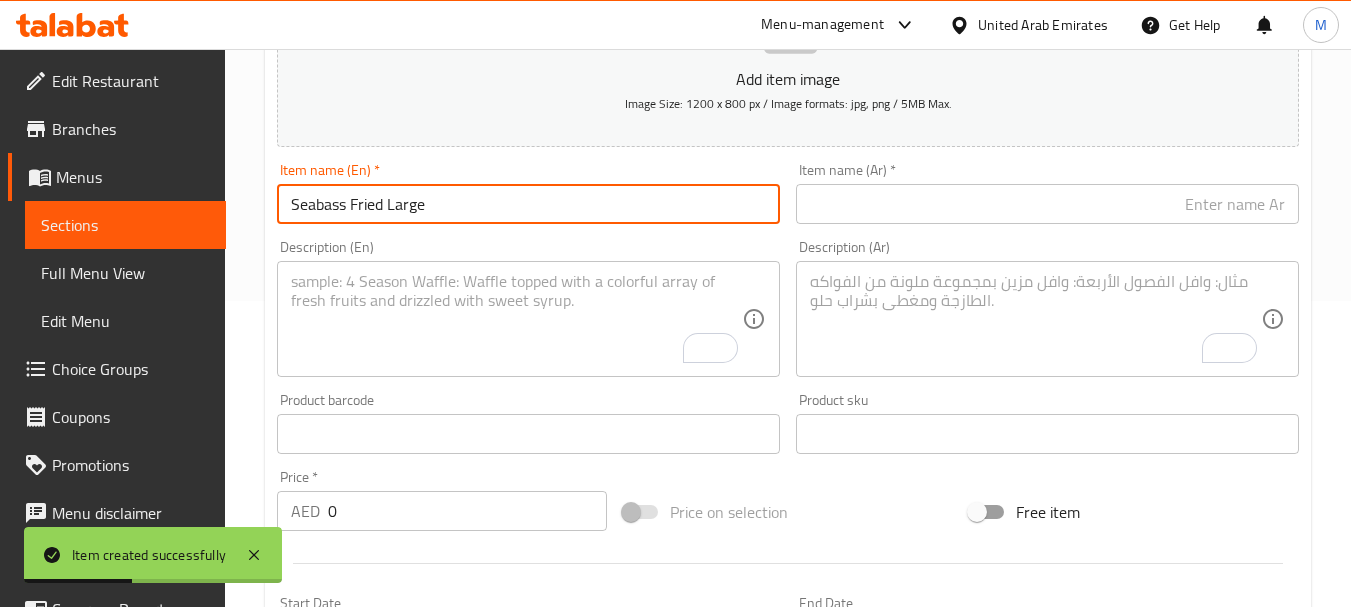click on "Seabass Fried Large" at bounding box center (528, 204) 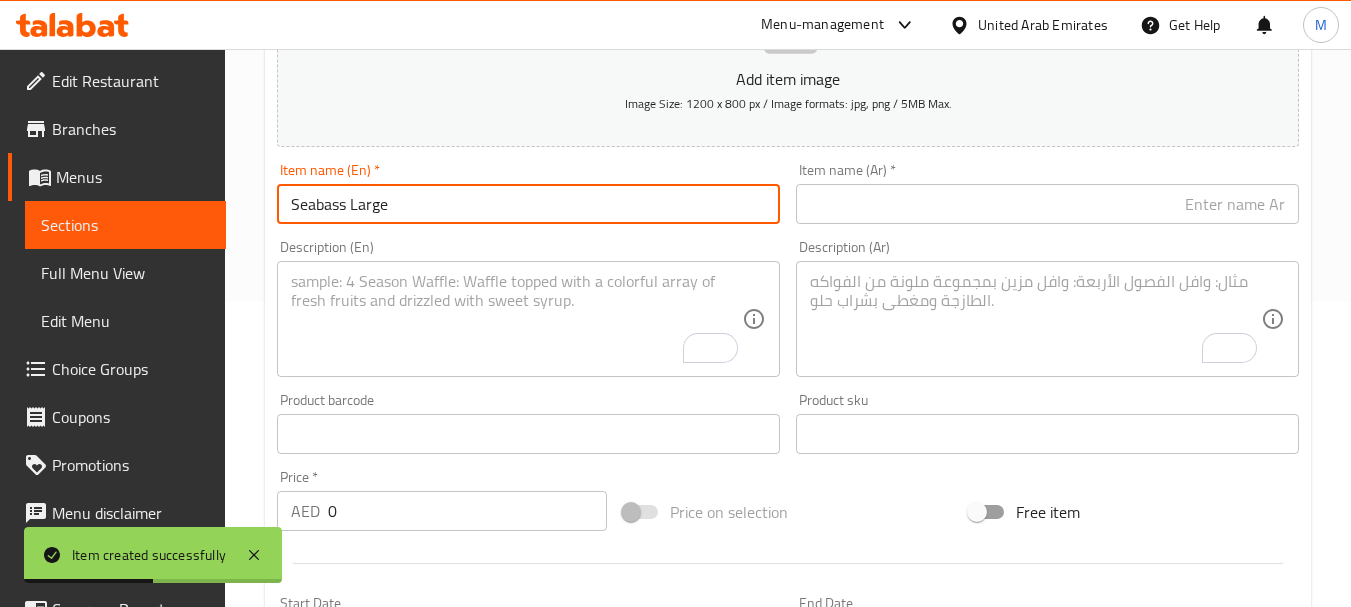 click on "Seabass Large" at bounding box center (528, 204) 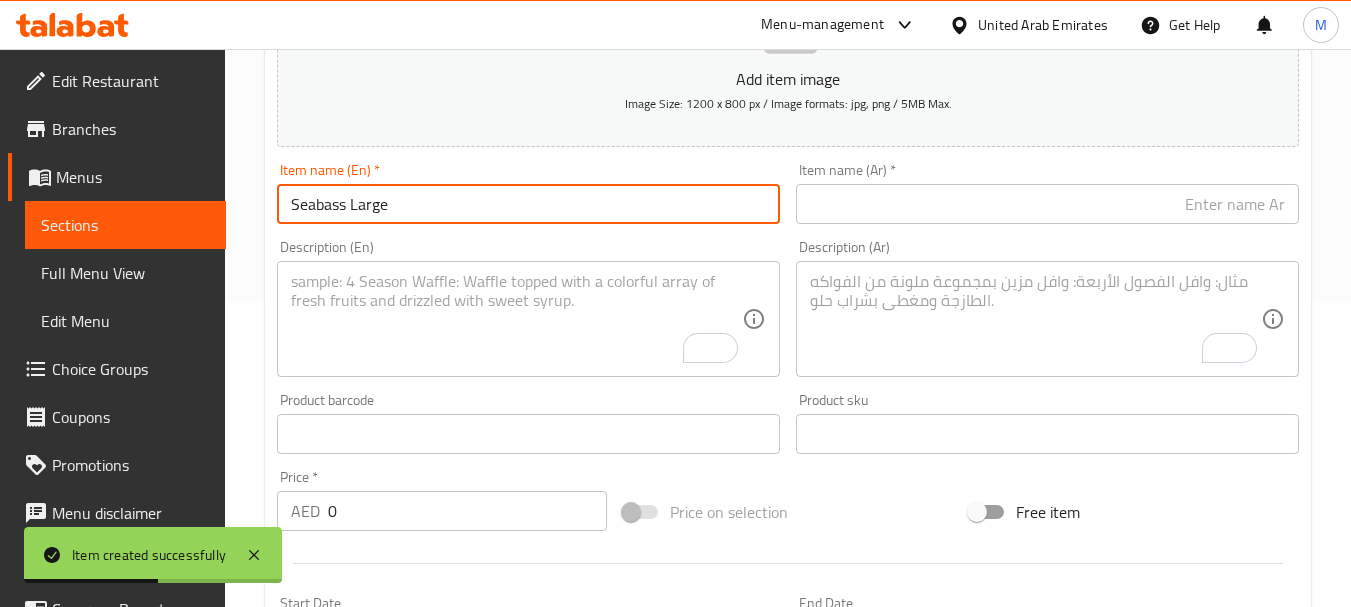 paste on "Fried" 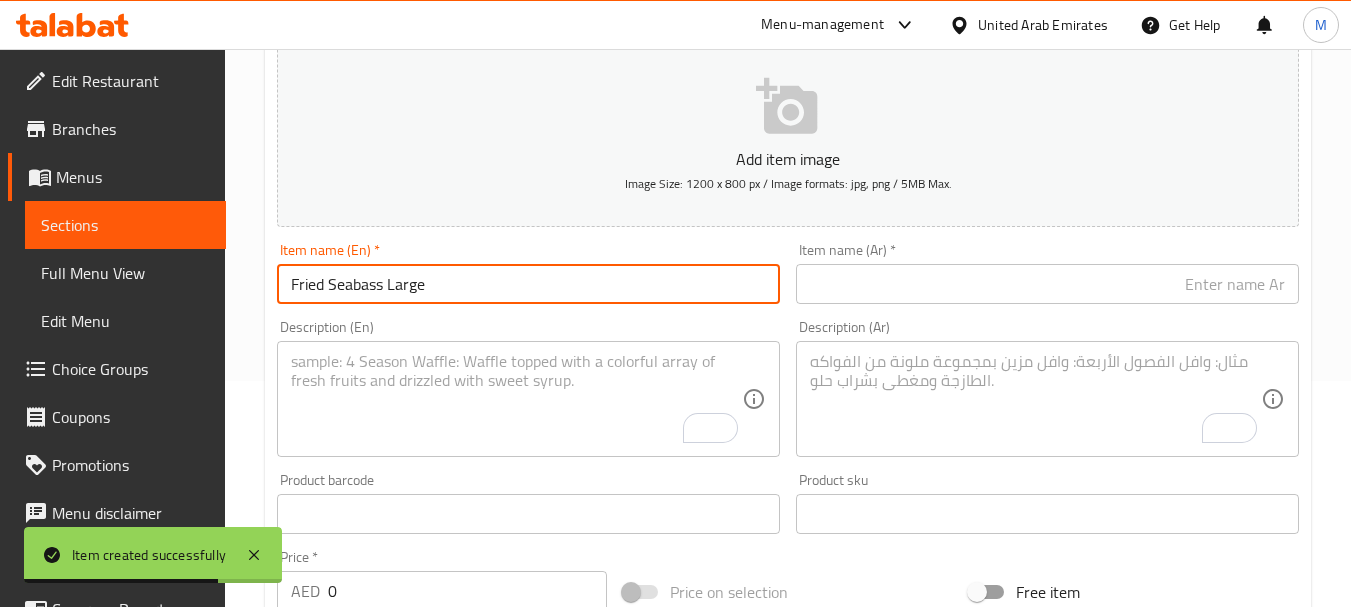 scroll, scrollTop: 206, scrollLeft: 0, axis: vertical 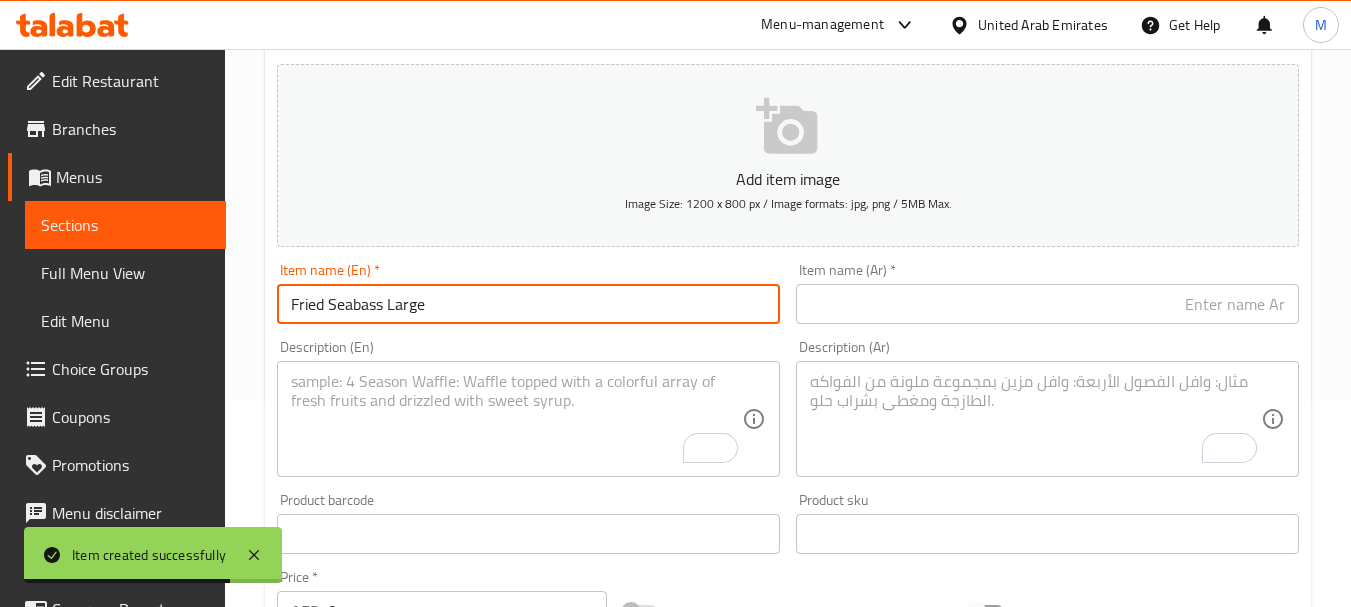click on "Fried Seabass Large" at bounding box center (528, 304) 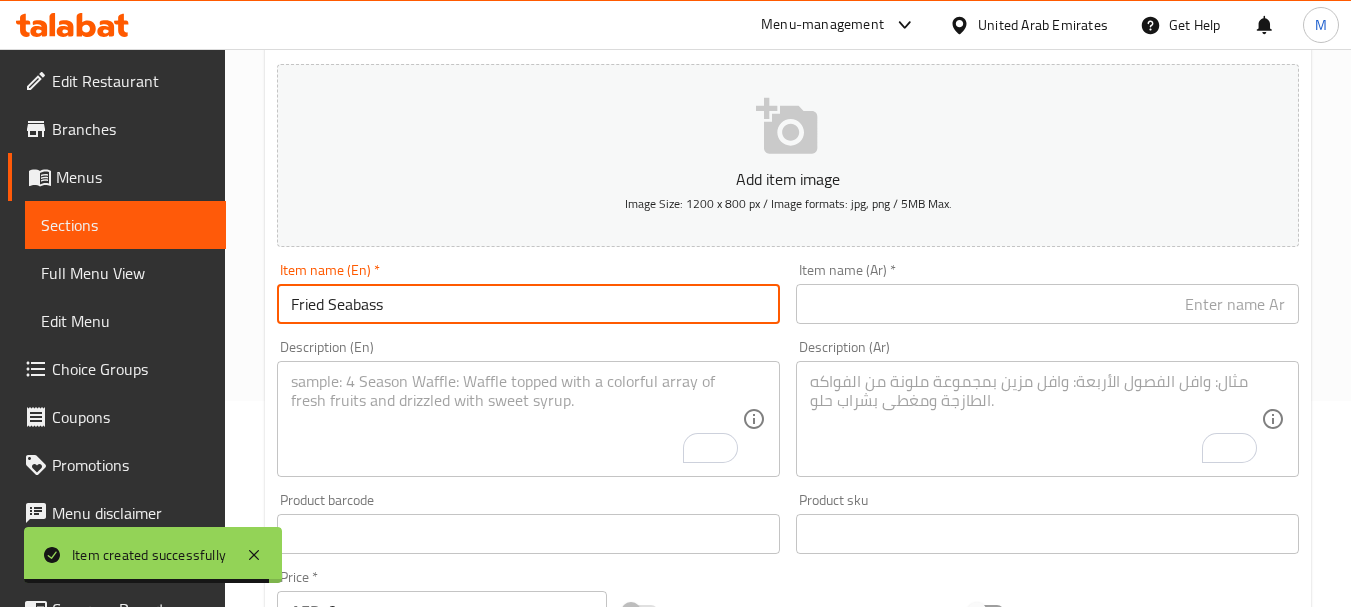paste on "Large" 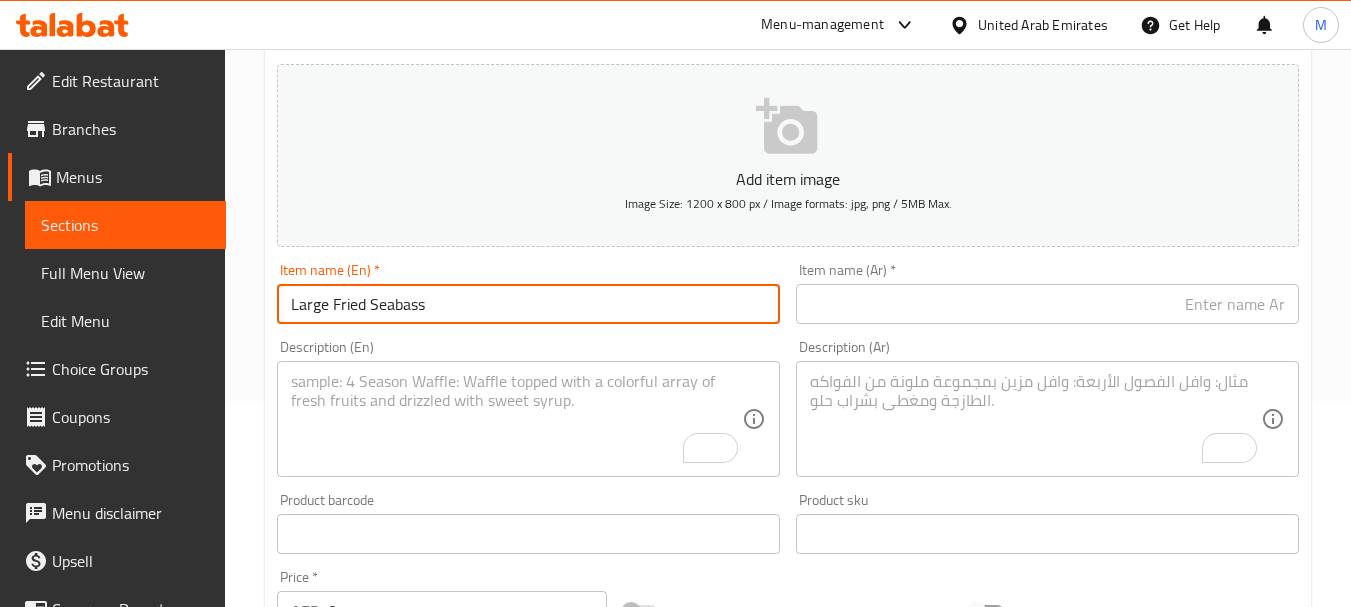 type on "Large Fried Seabass" 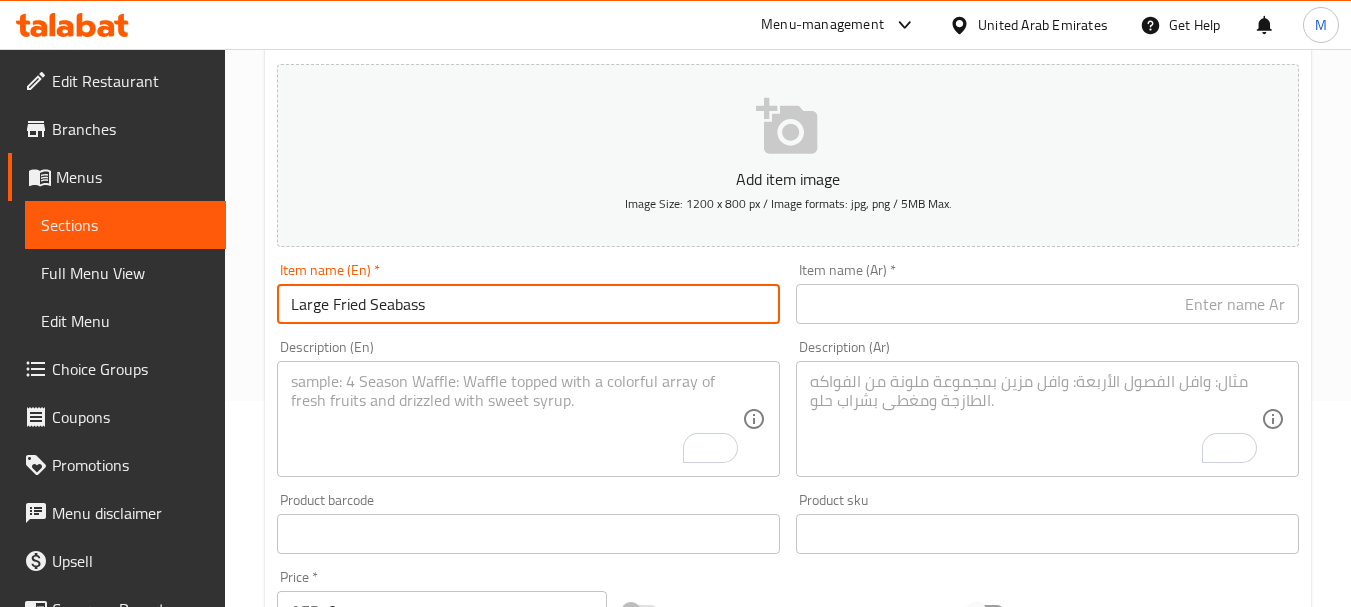 click on "Item name (Ar)   * Item name (Ar)  *" at bounding box center (1047, 293) 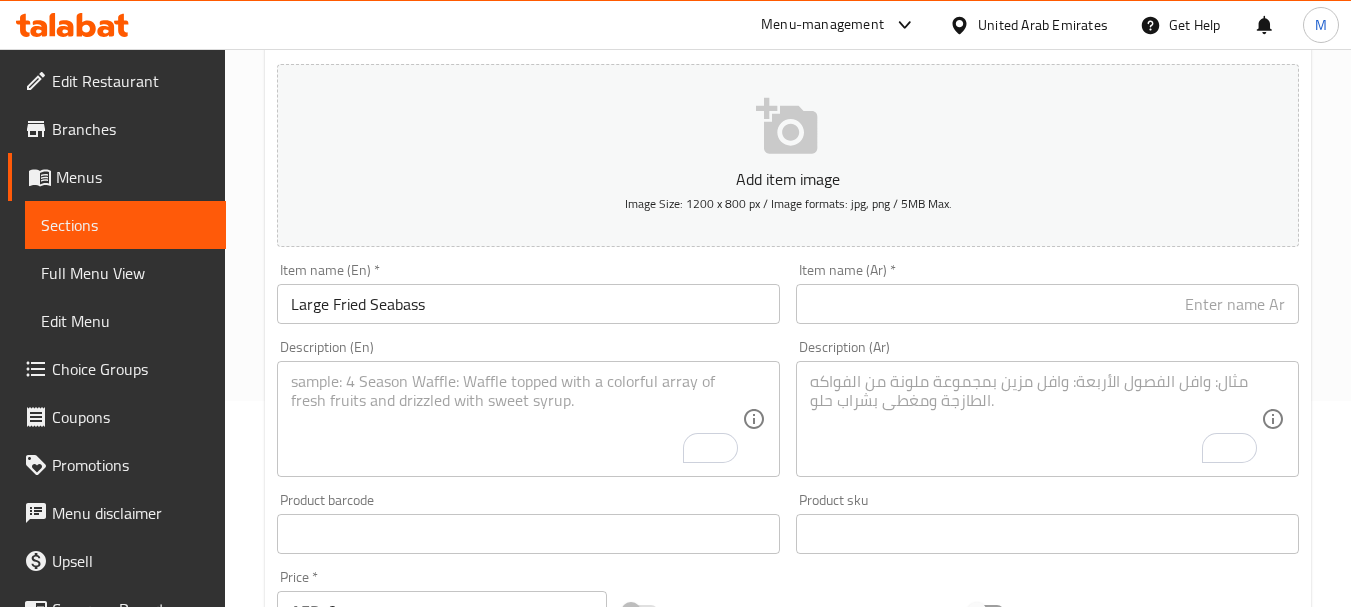 paste on "سيباس مقلي كبير" 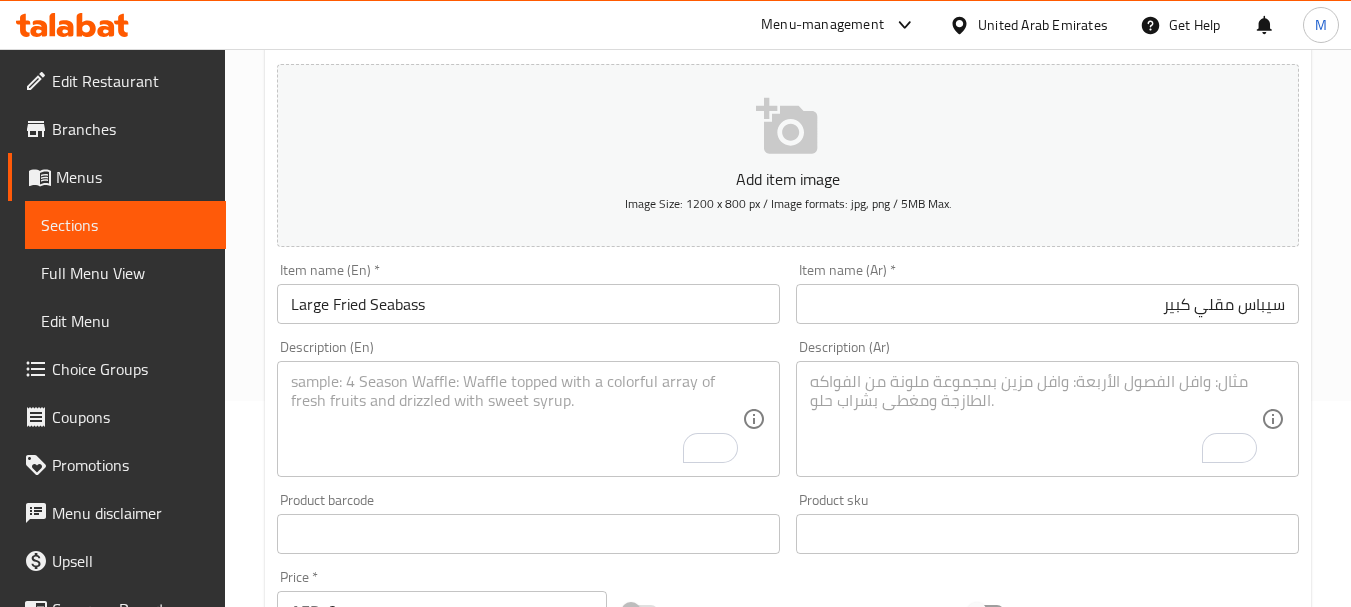 click on "سيباس مقلي كبير" at bounding box center [1047, 304] 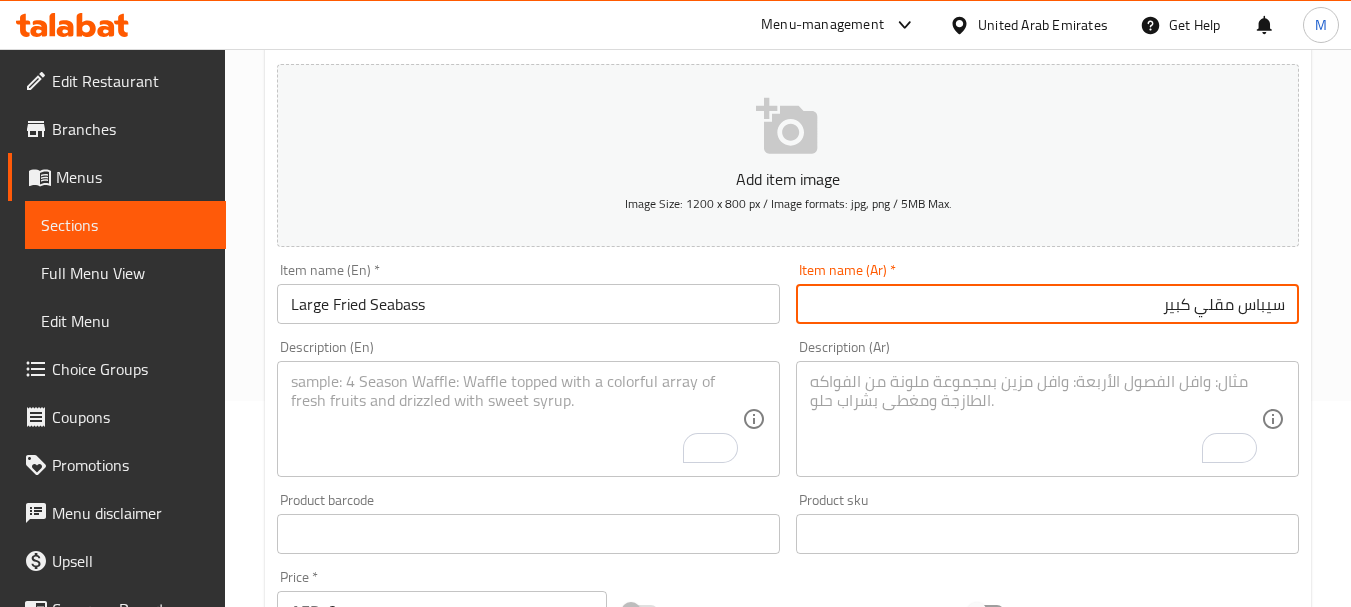 click on "سيباس مقلي كبير" at bounding box center [1047, 304] 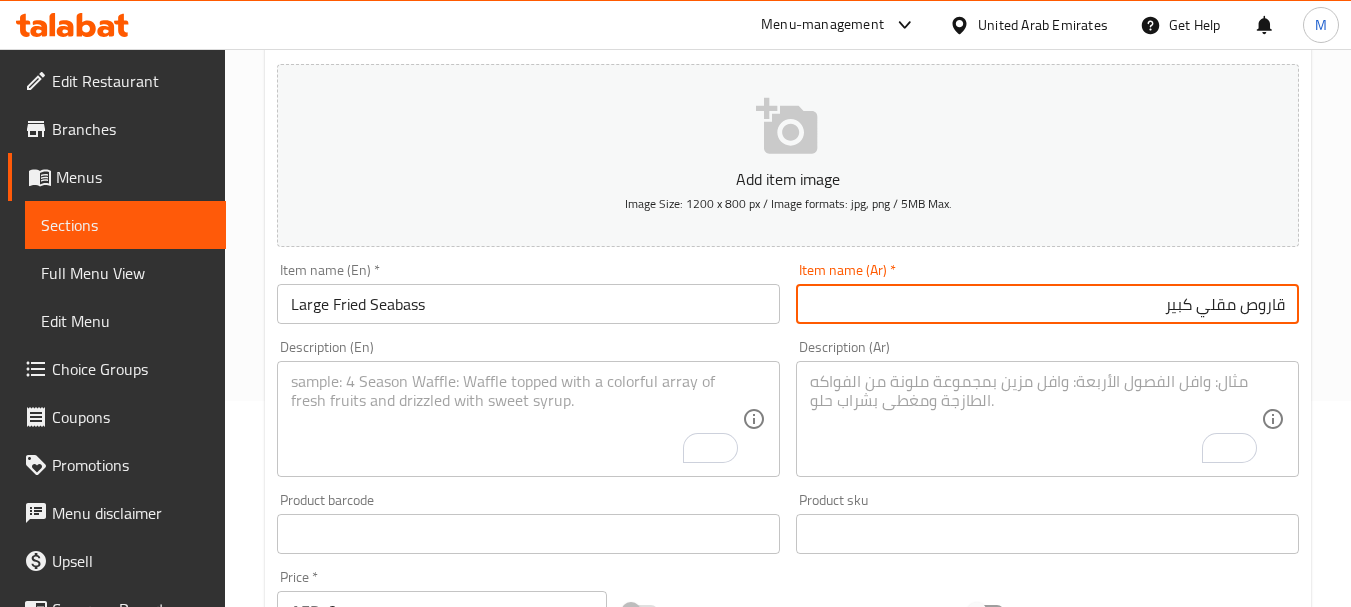 type on "قاروص مقلي كبير" 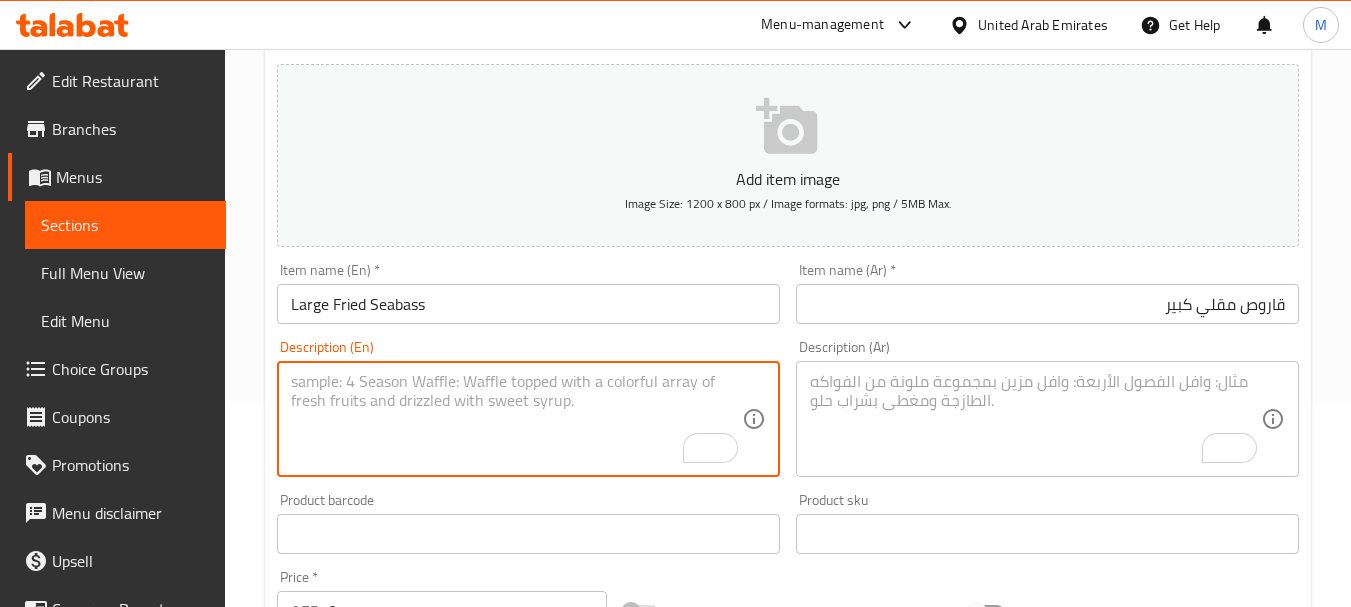 click at bounding box center [516, 419] 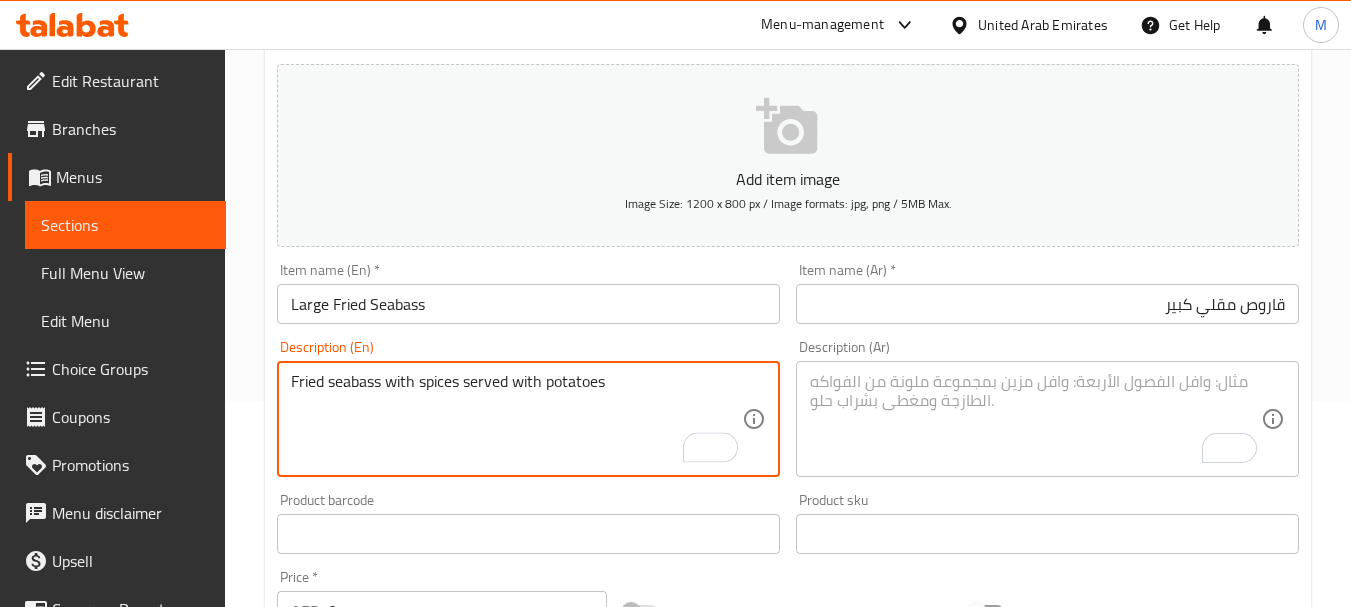 type on "Fried seabass with spices served with potatoes" 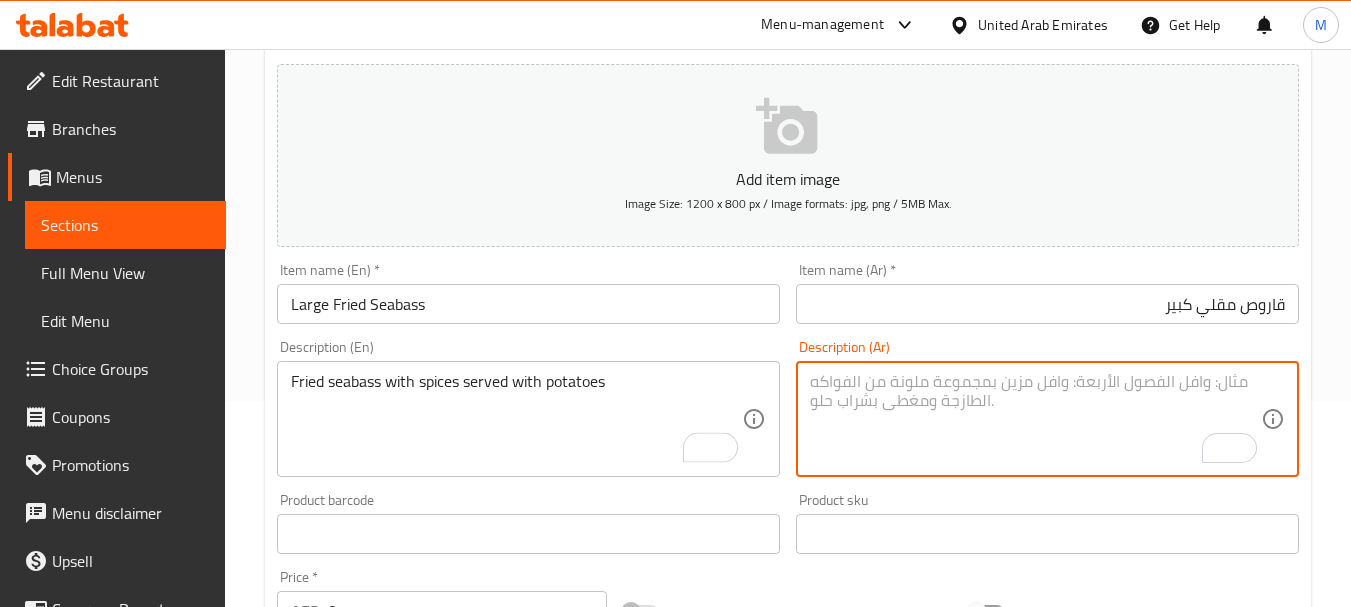 click at bounding box center (1035, 419) 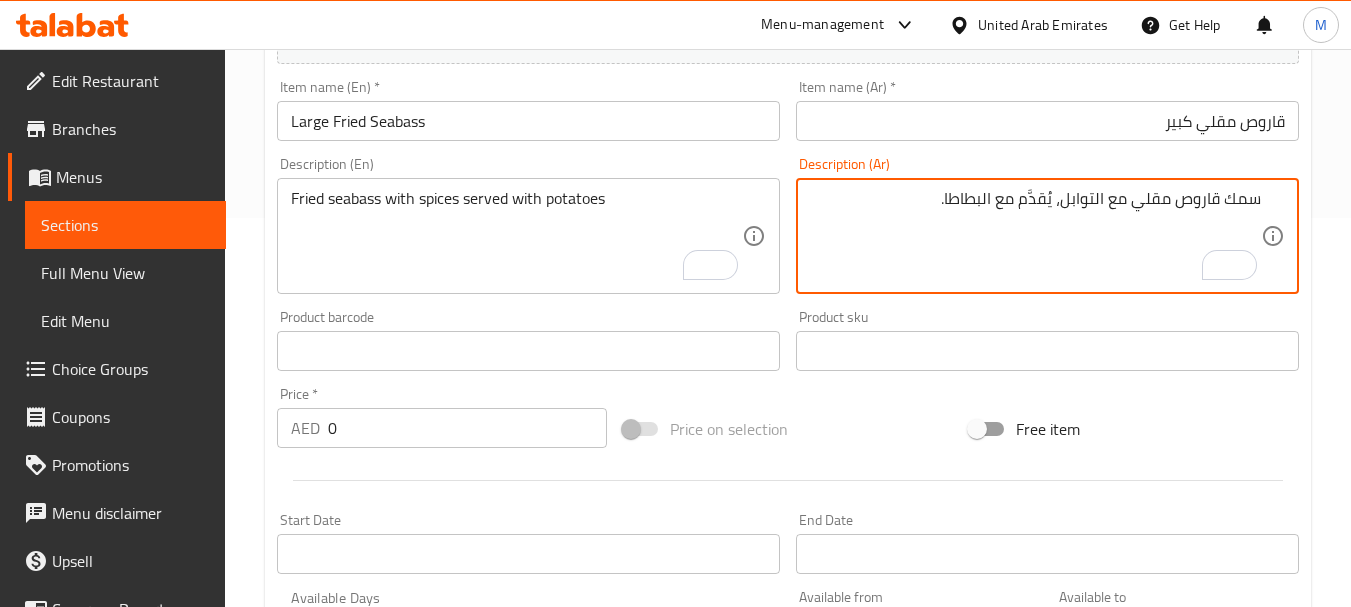 scroll, scrollTop: 506, scrollLeft: 0, axis: vertical 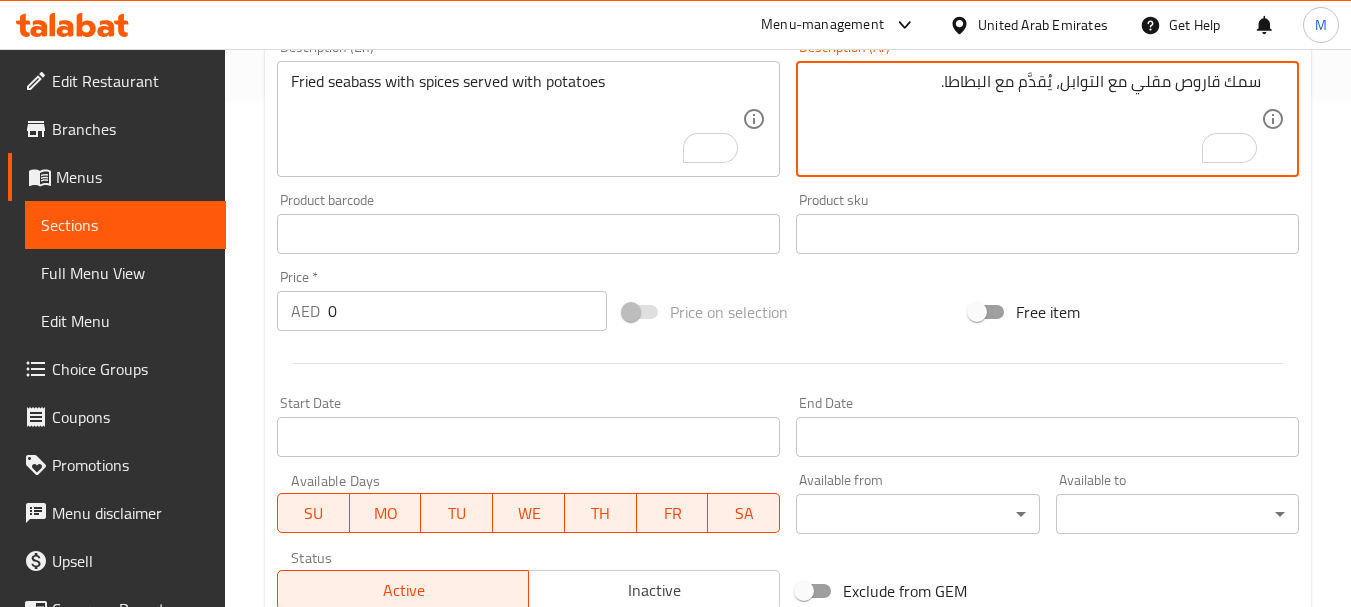 type on "سمك قاروص مقلي مع التوابل، يُقدَّم مع البطاطا." 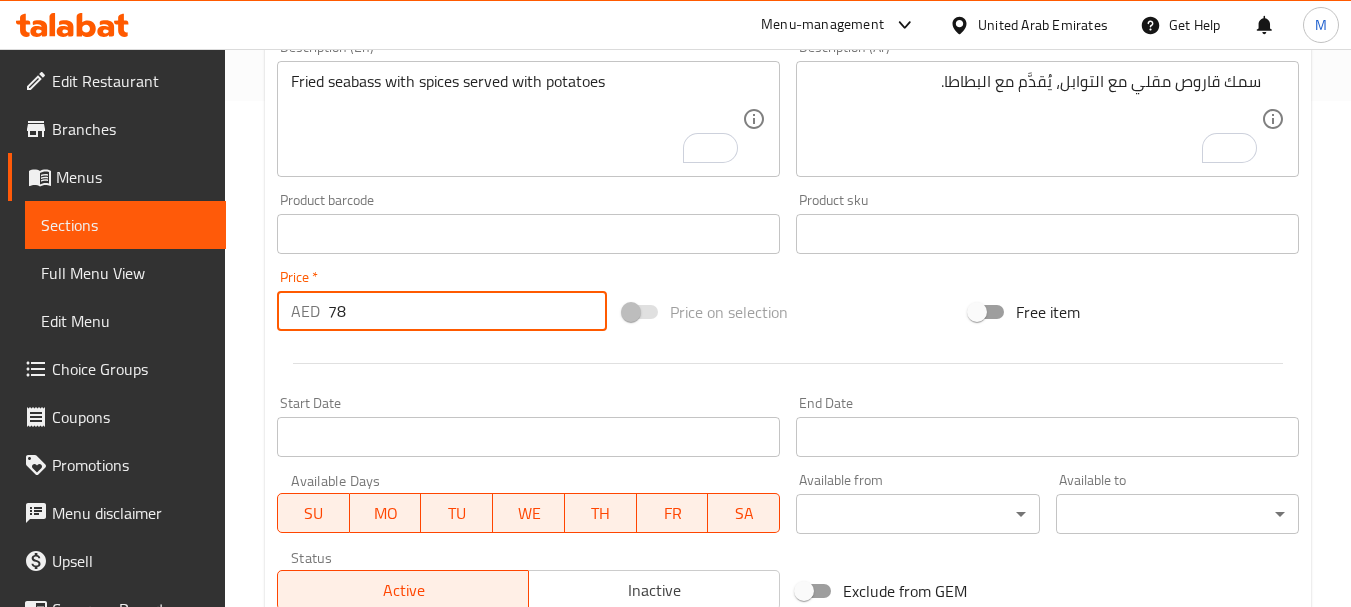 type on "78" 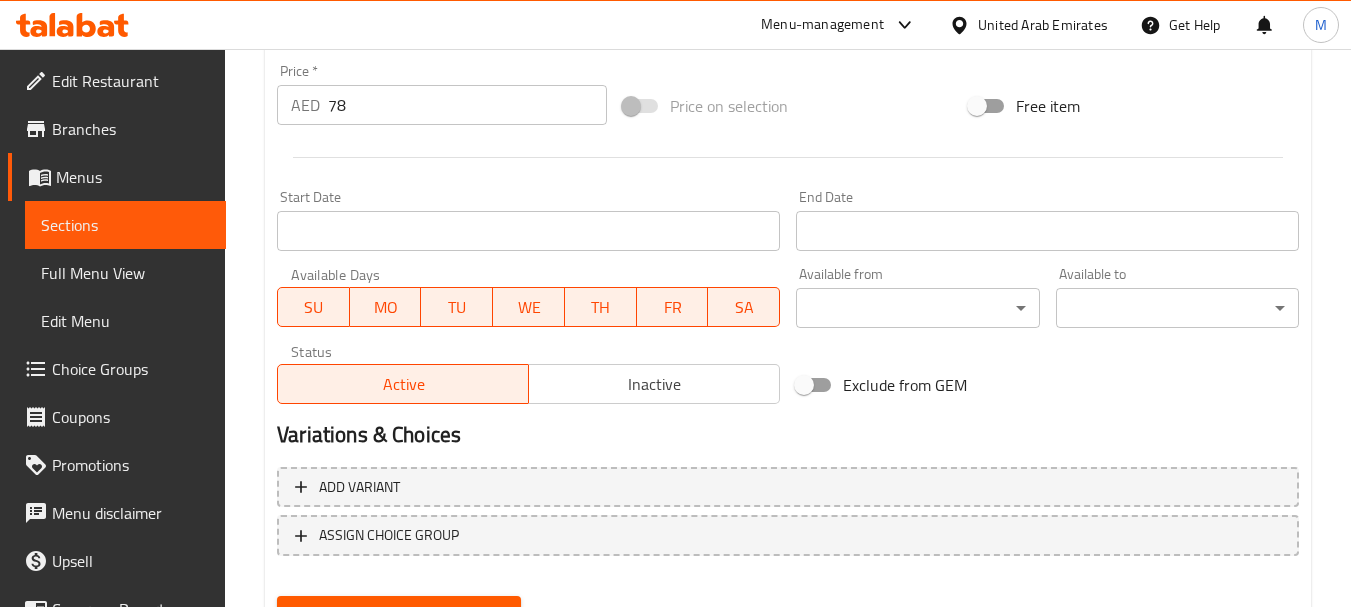 scroll, scrollTop: 806, scrollLeft: 0, axis: vertical 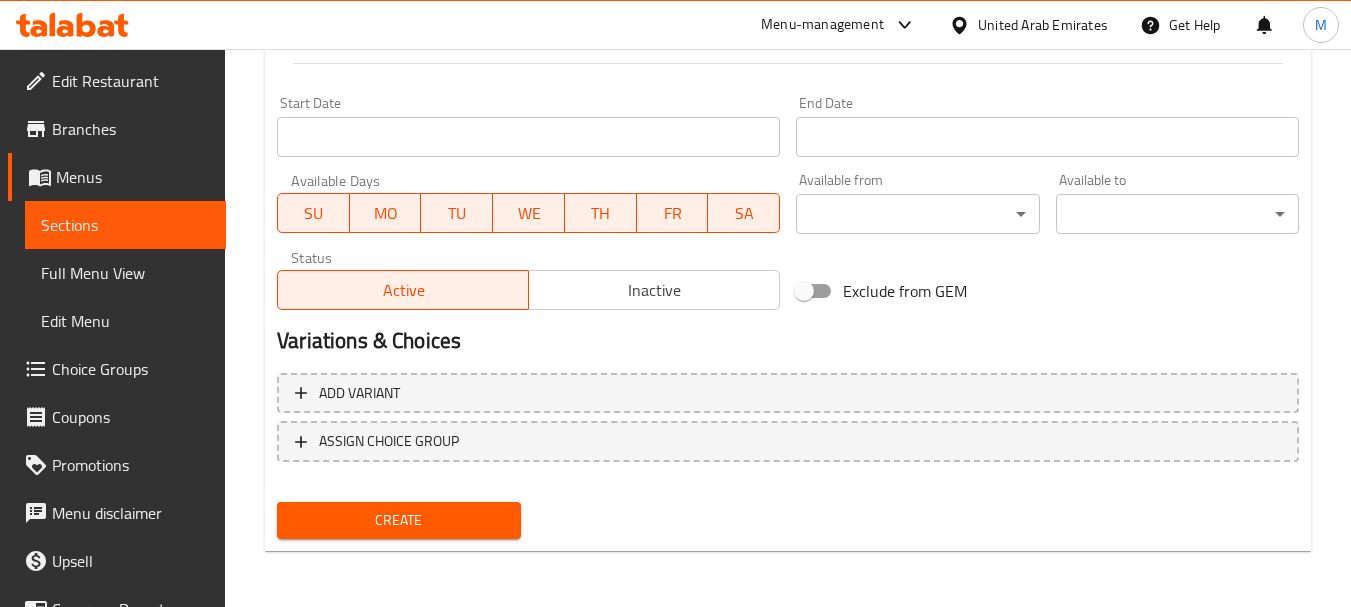 click on "Create" at bounding box center [398, 520] 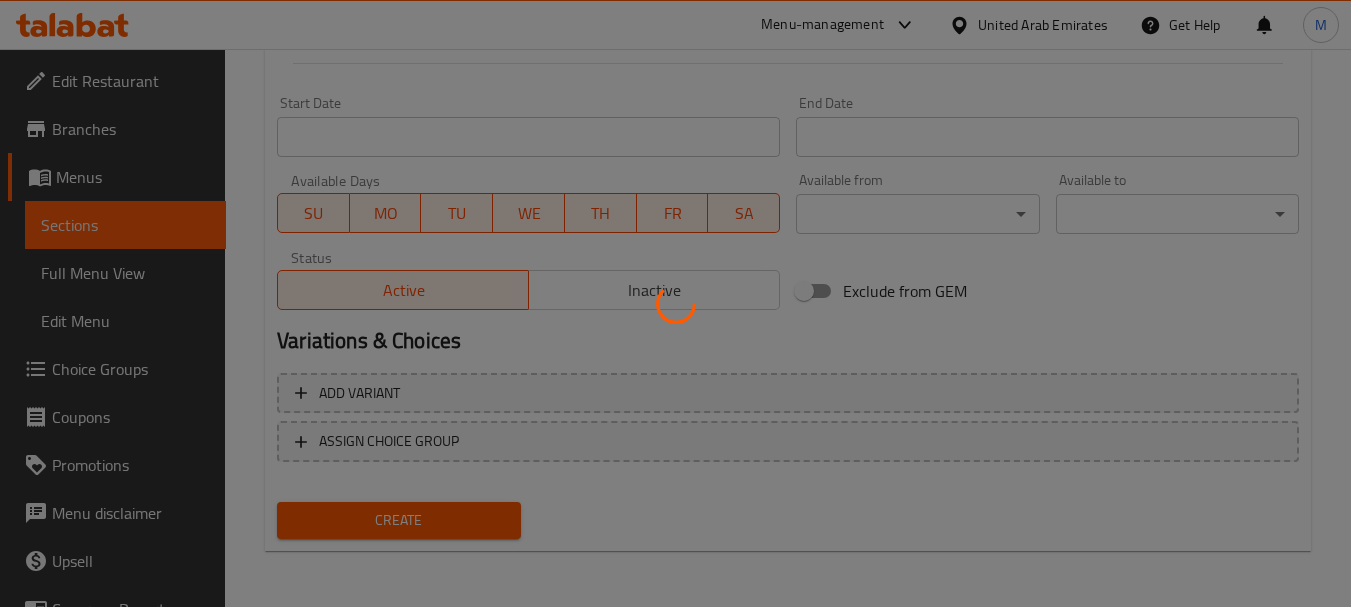 type 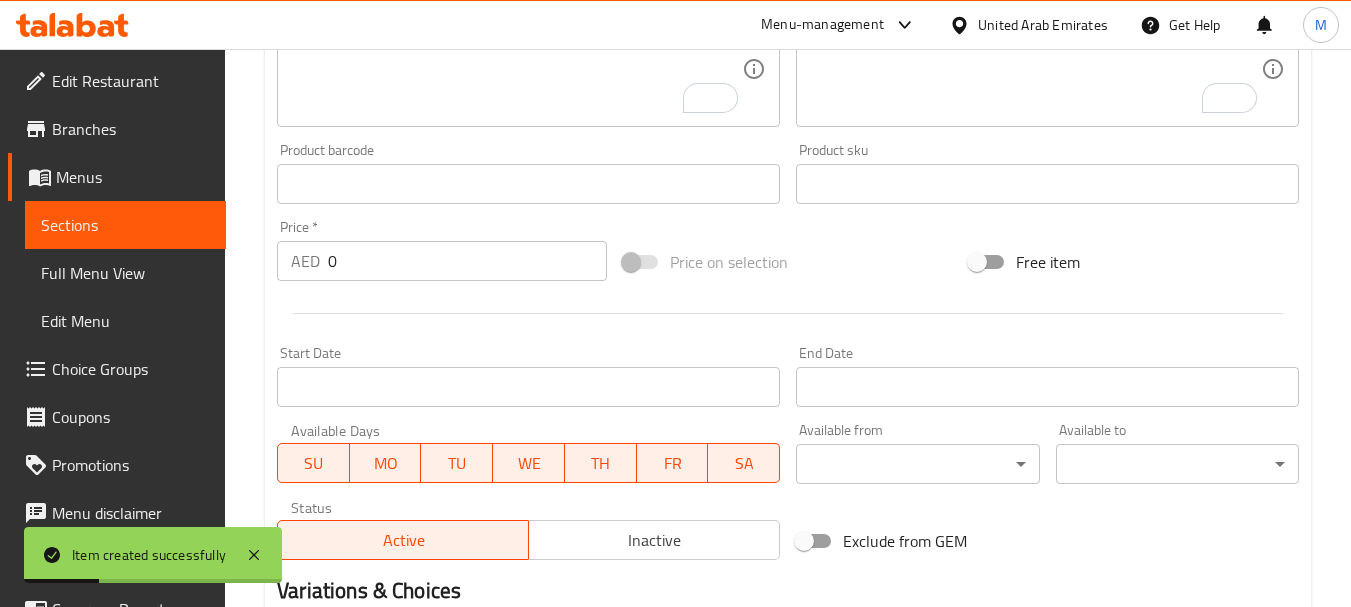 scroll, scrollTop: 306, scrollLeft: 0, axis: vertical 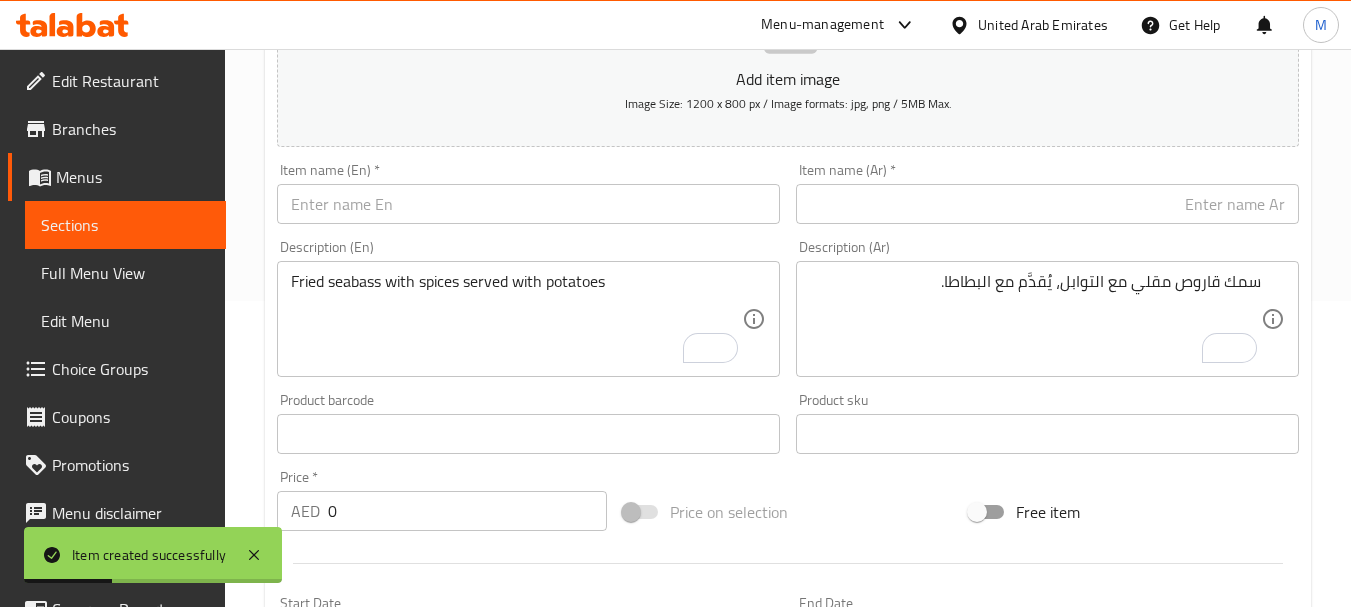 click at bounding box center [528, 204] 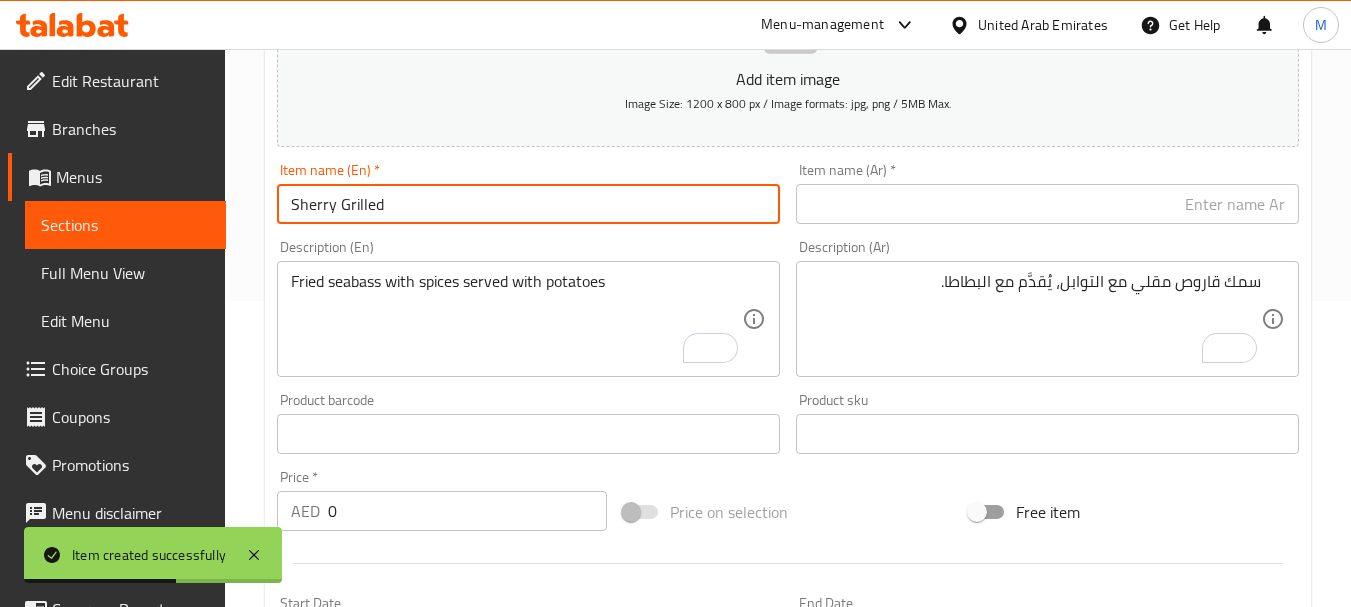 paste on "Small" 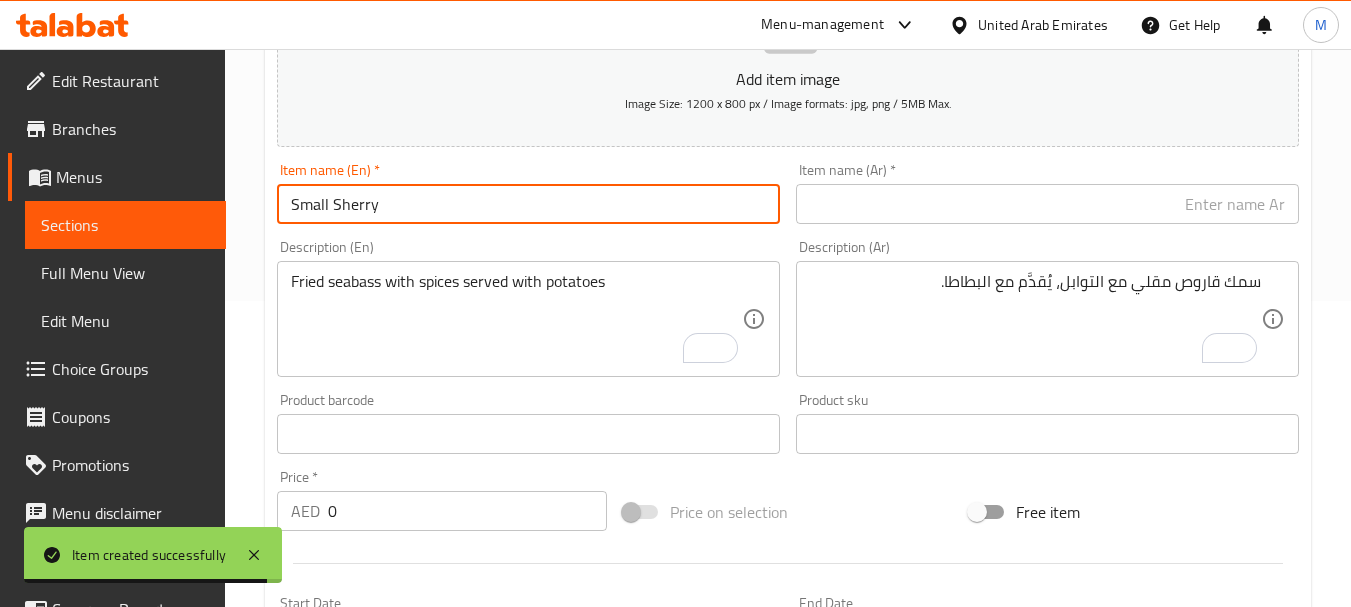 paste on "Grilled" 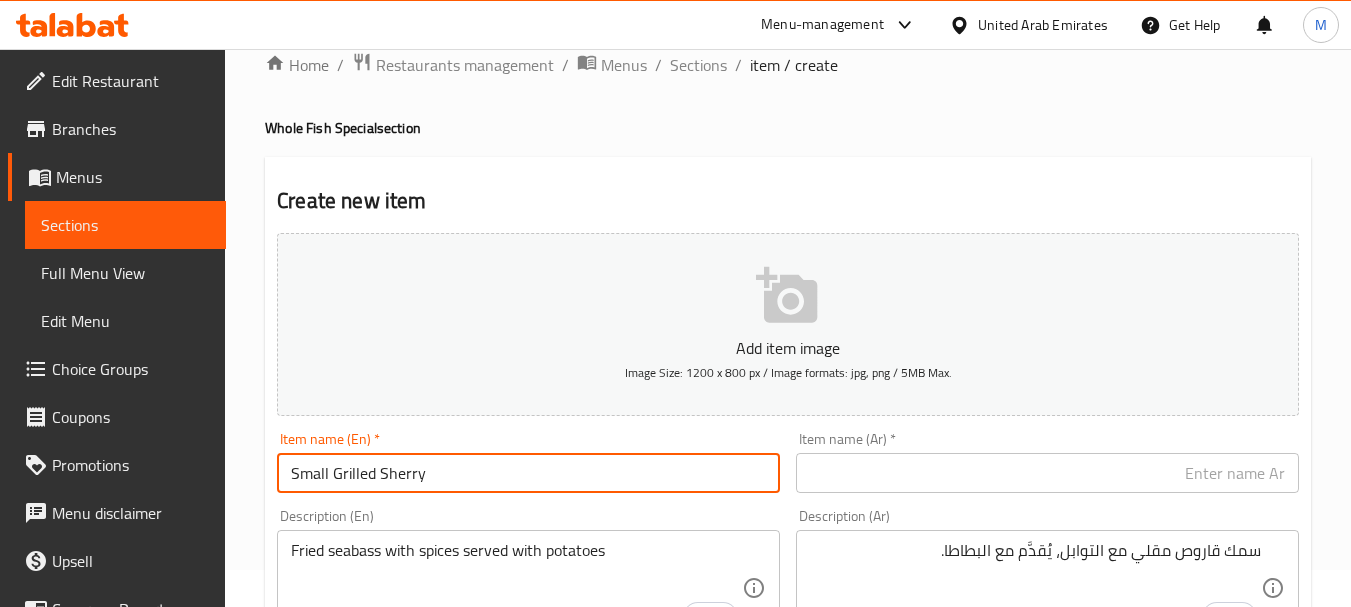 scroll, scrollTop: 0, scrollLeft: 0, axis: both 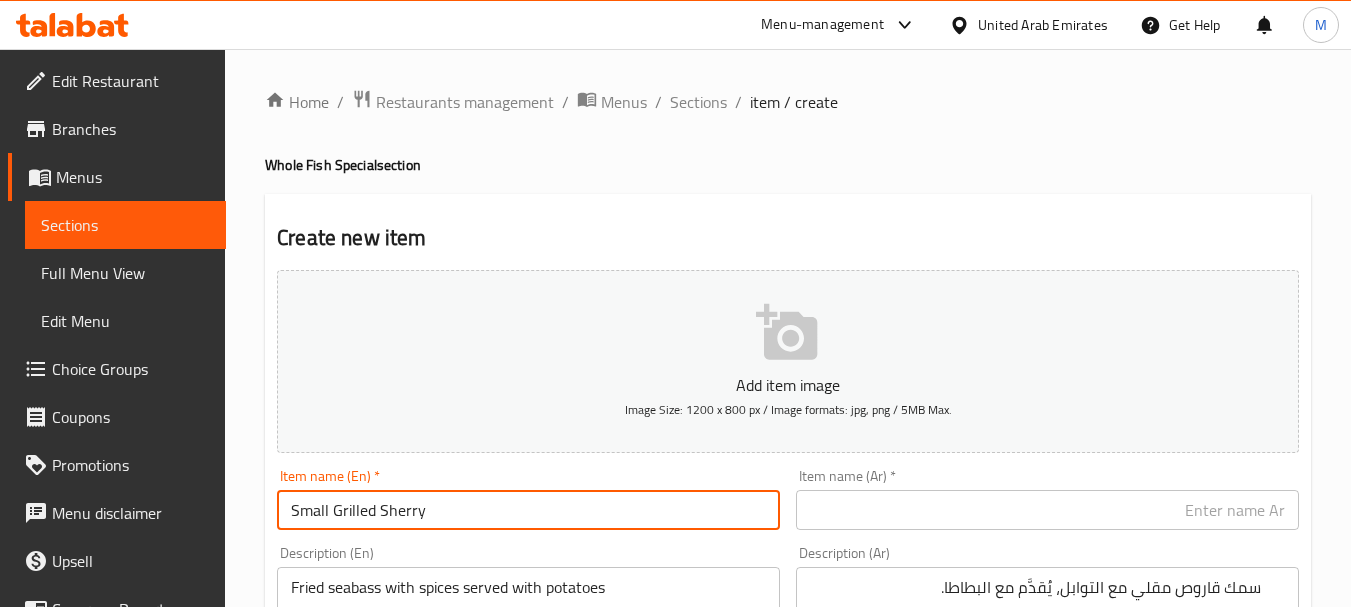 type on "Small Grilled Sherry" 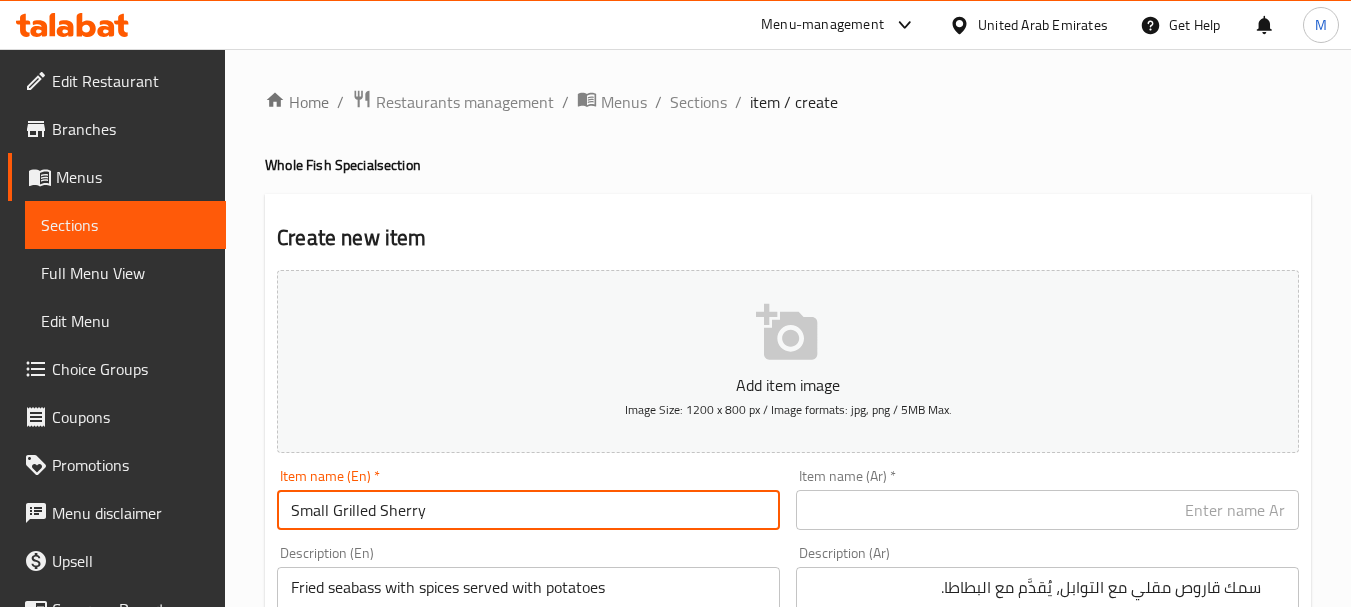 click at bounding box center [1047, 510] 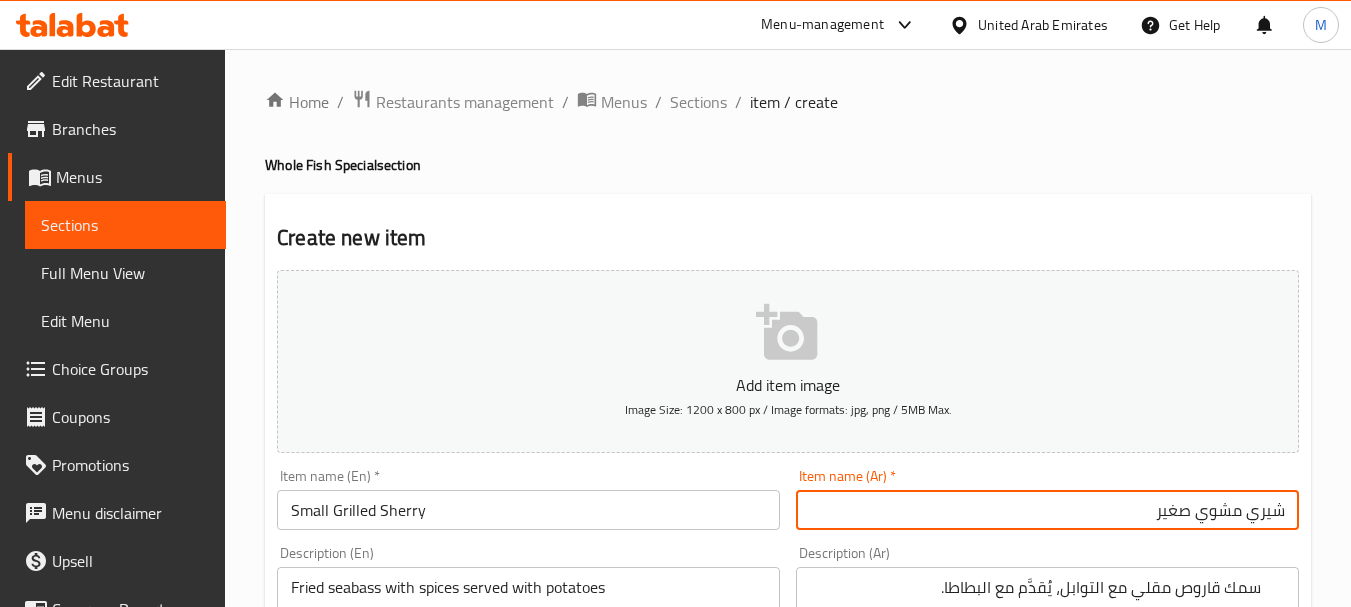 type on "شيري مشوي صغير" 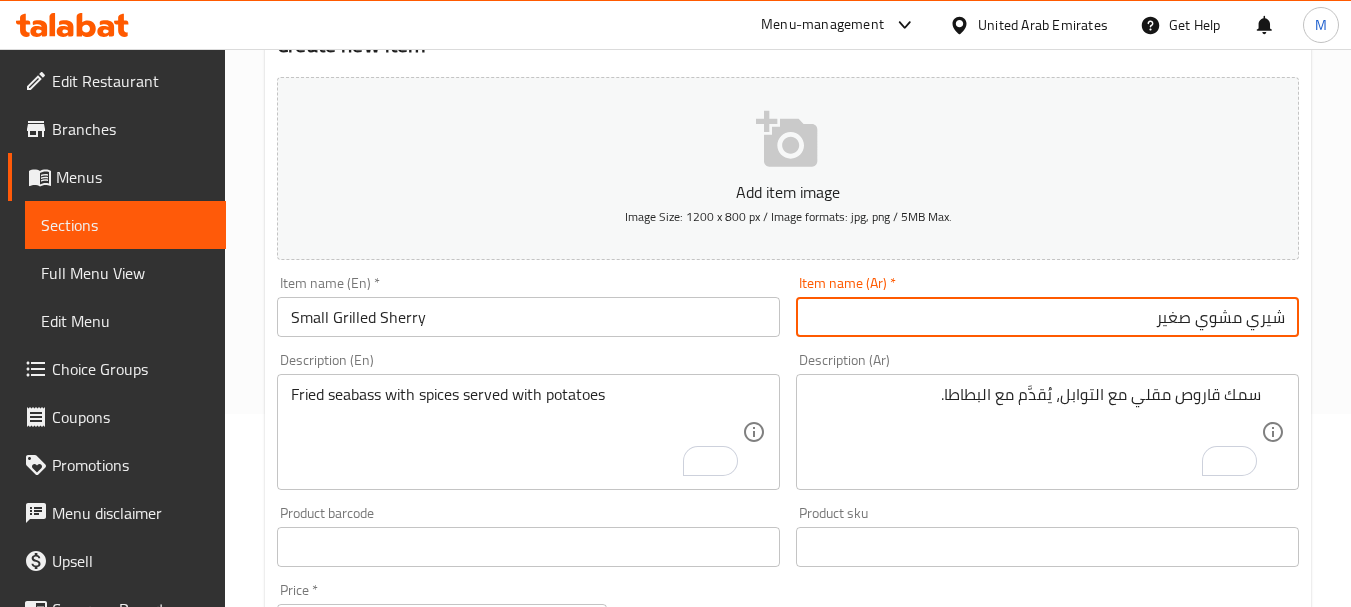 scroll, scrollTop: 200, scrollLeft: 0, axis: vertical 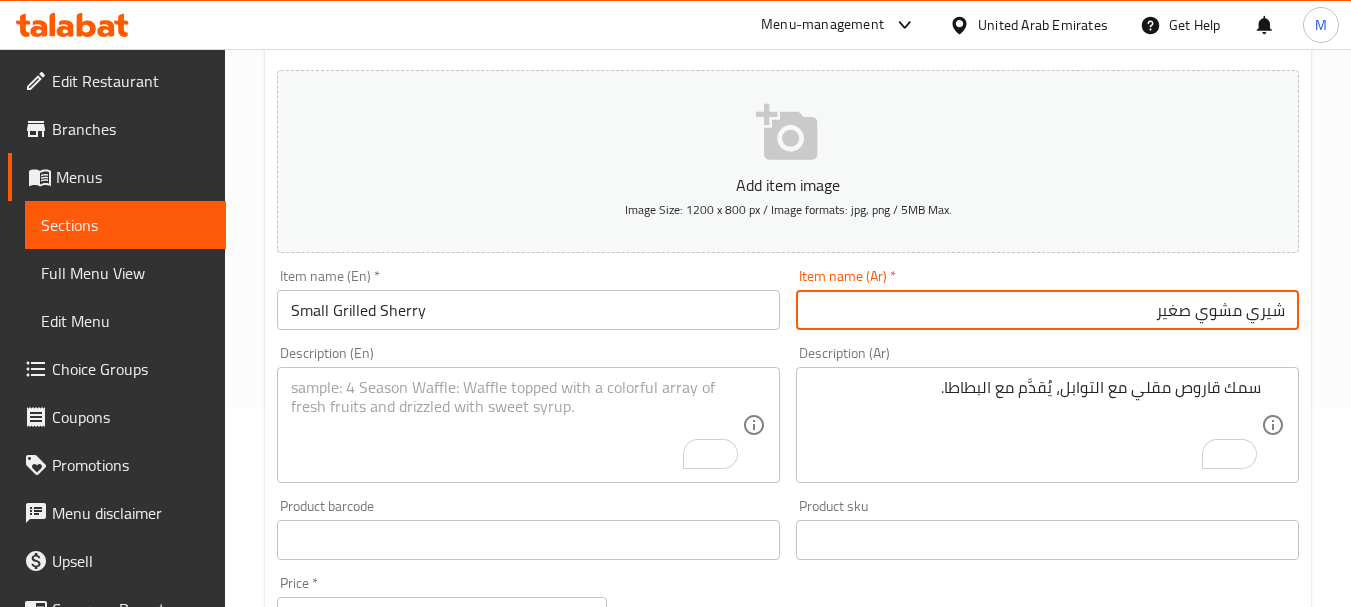 click at bounding box center [516, 425] 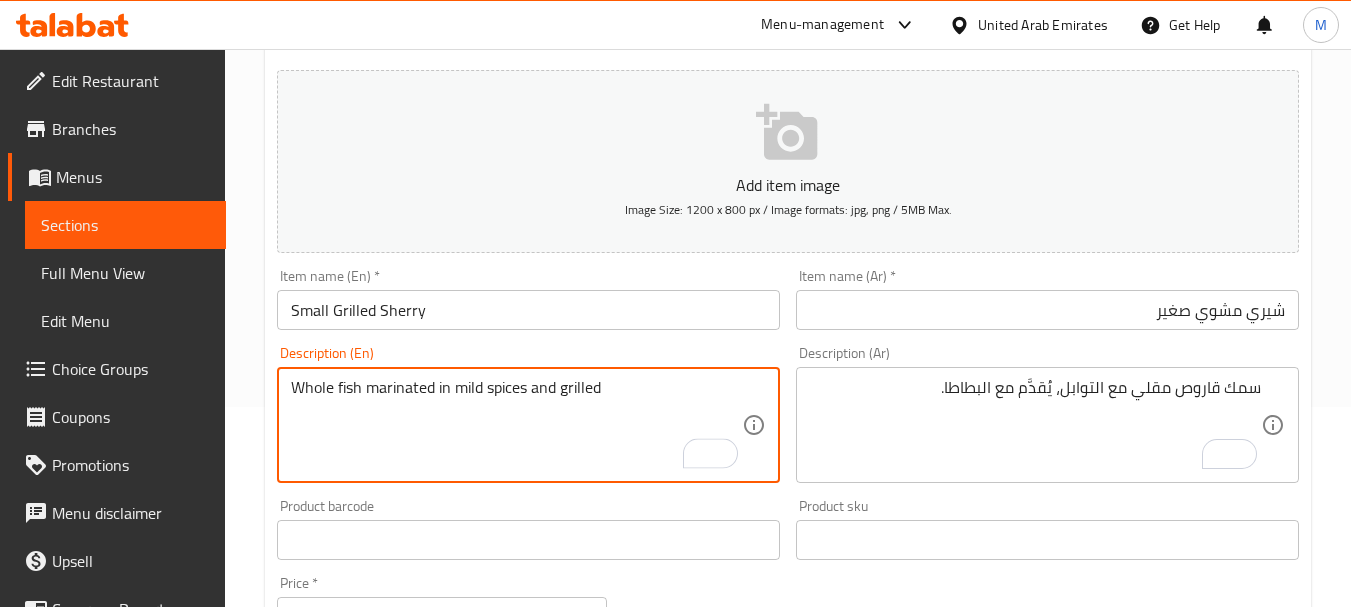 type on "Whole fish marinated in mild spices and grilled" 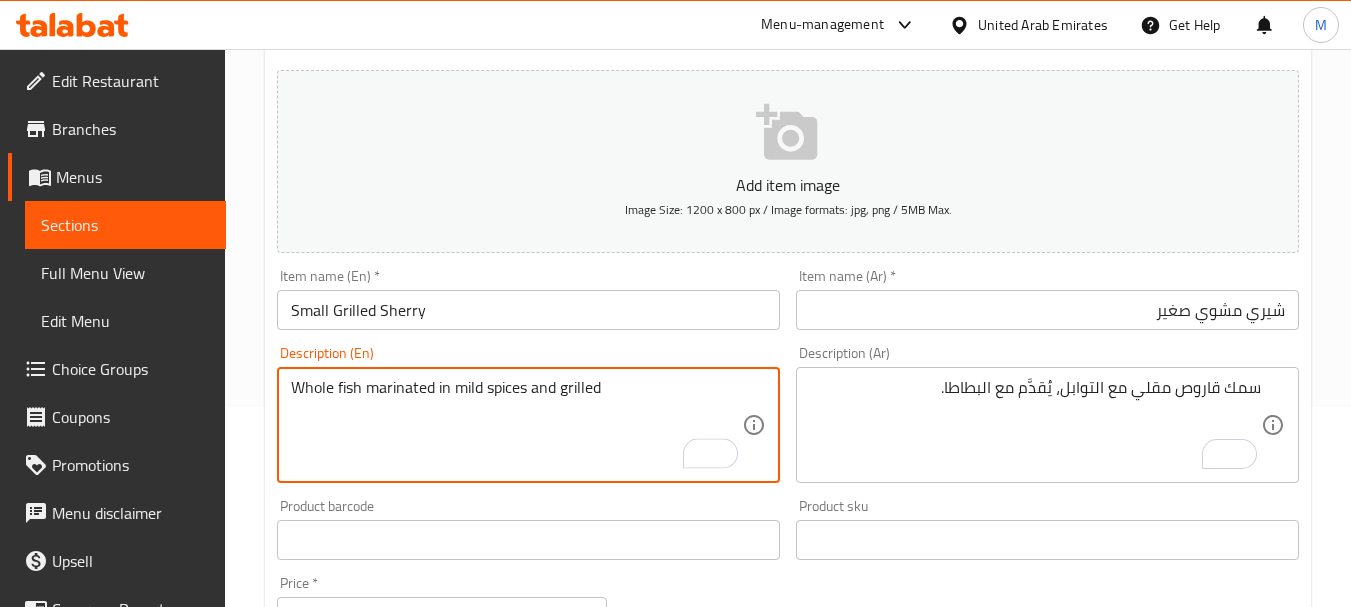 click on "سمك قاروص مقلي مع التوابل، يُقدَّم مع البطاطا." at bounding box center [1035, 425] 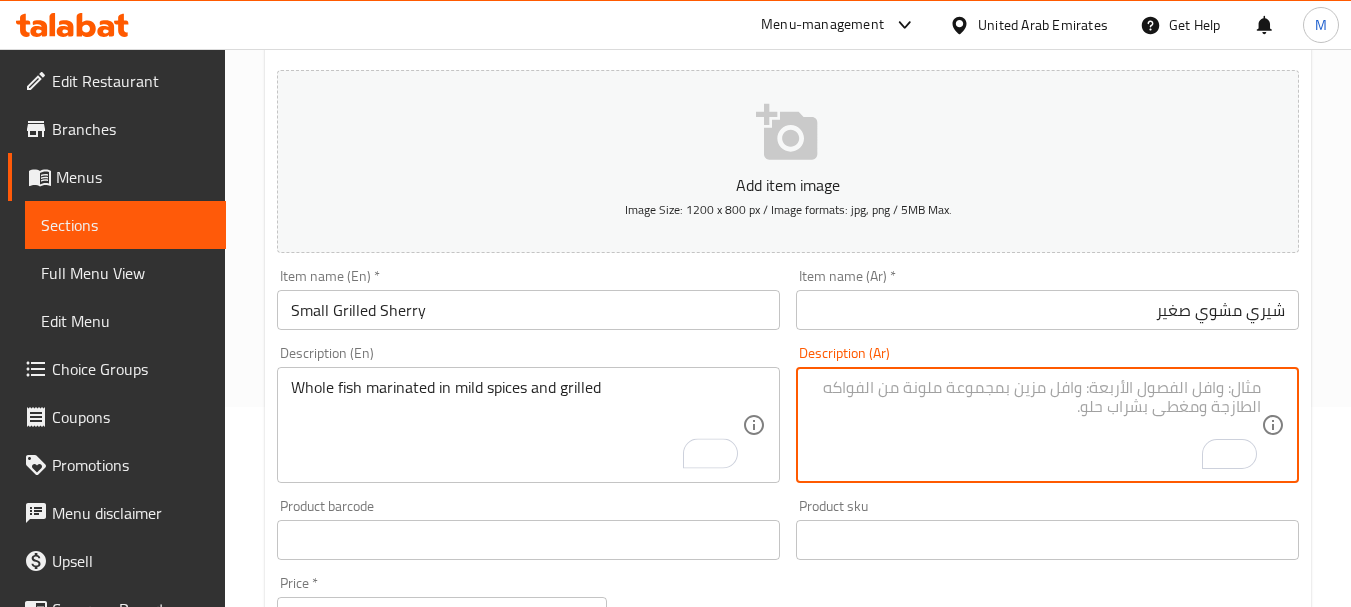 paste on "سمكة كاملة متبلة بتوابل خفيفة ومشوية" 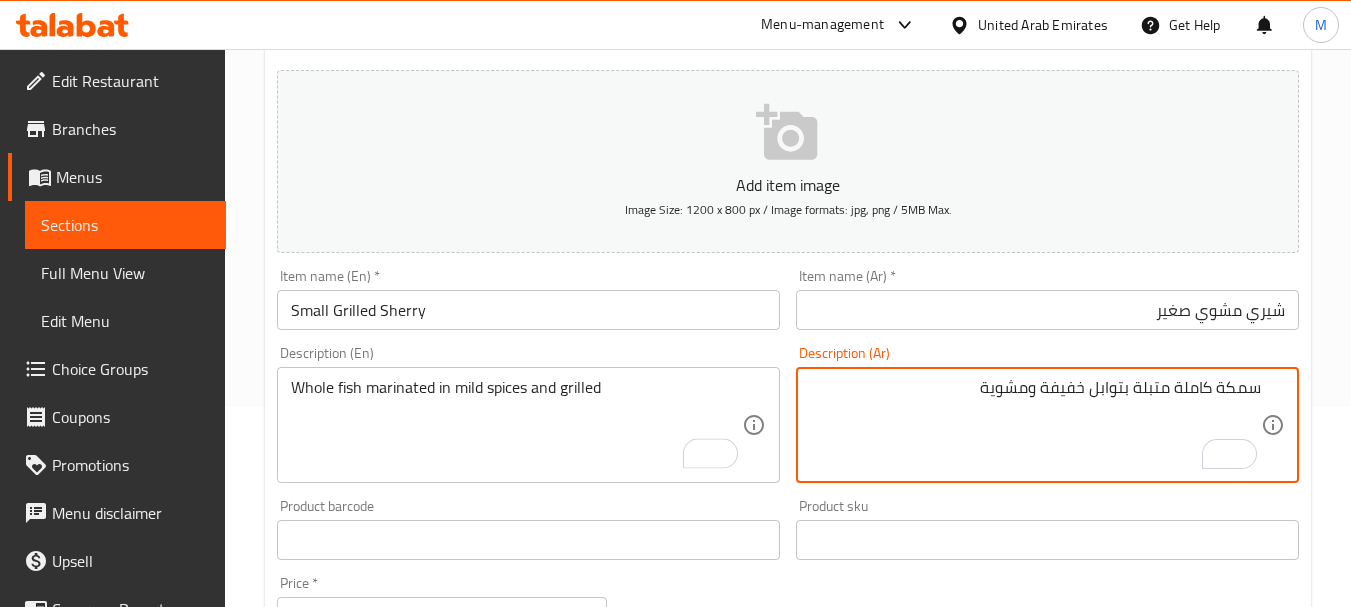 scroll, scrollTop: 500, scrollLeft: 0, axis: vertical 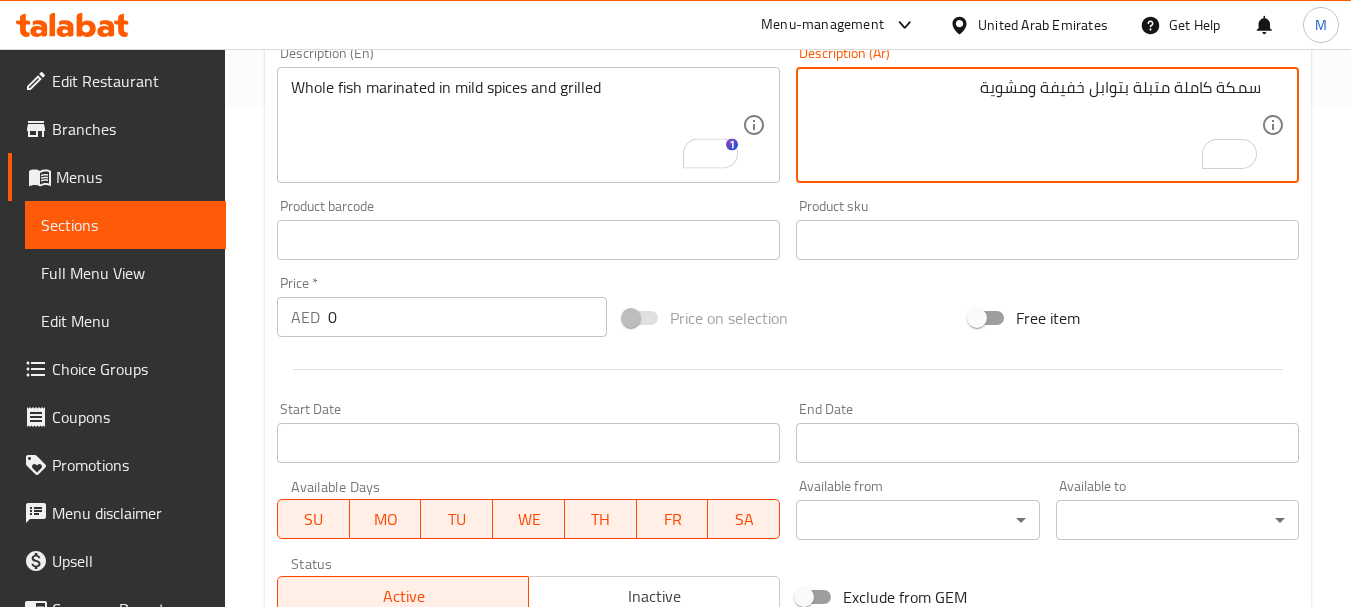 type on "سمكة كاملة متبلة بتوابل خفيفة ومشوية" 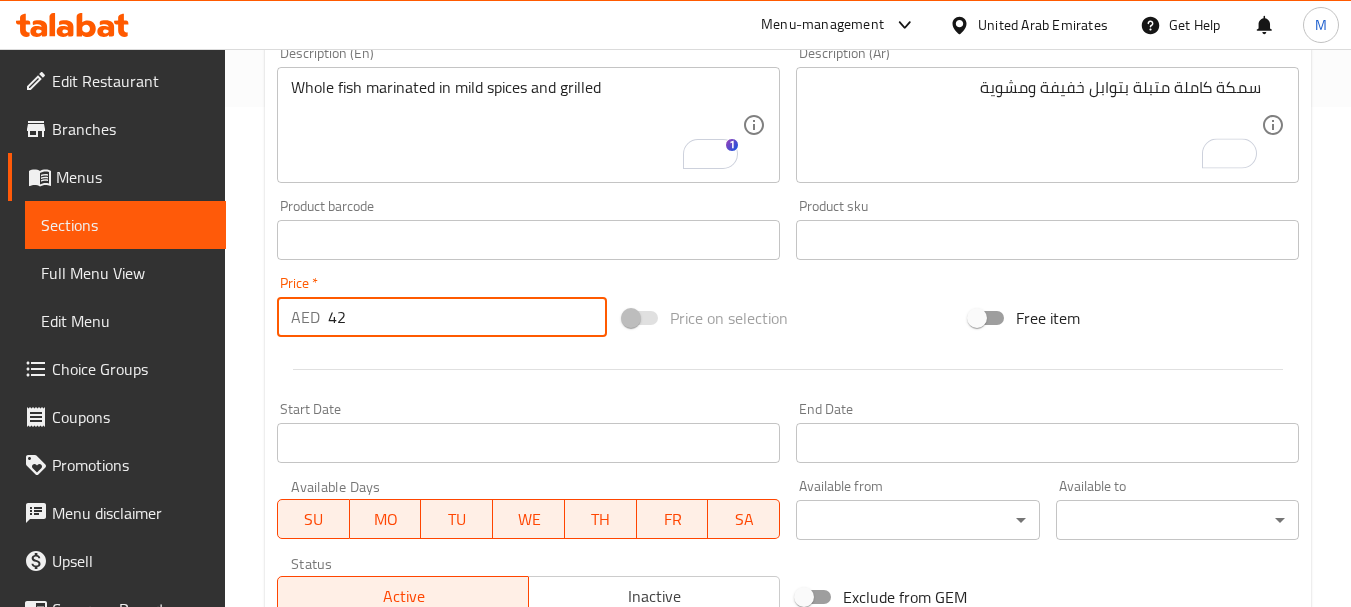 type on "42" 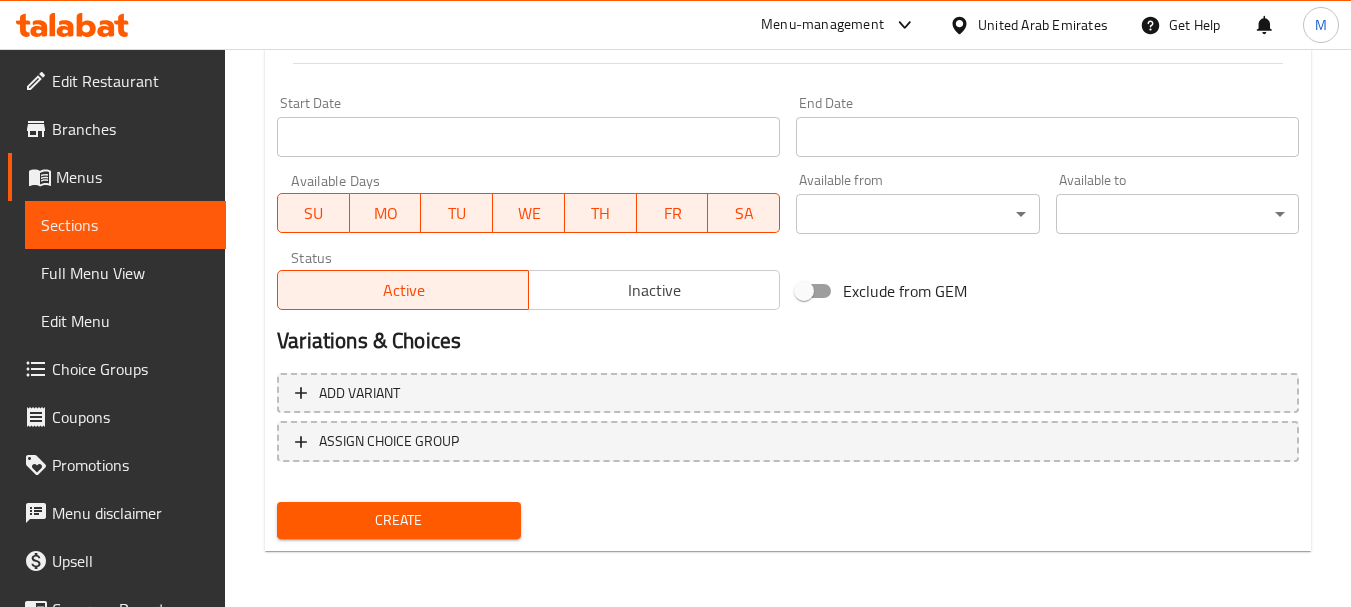 click on "Create" at bounding box center [398, 520] 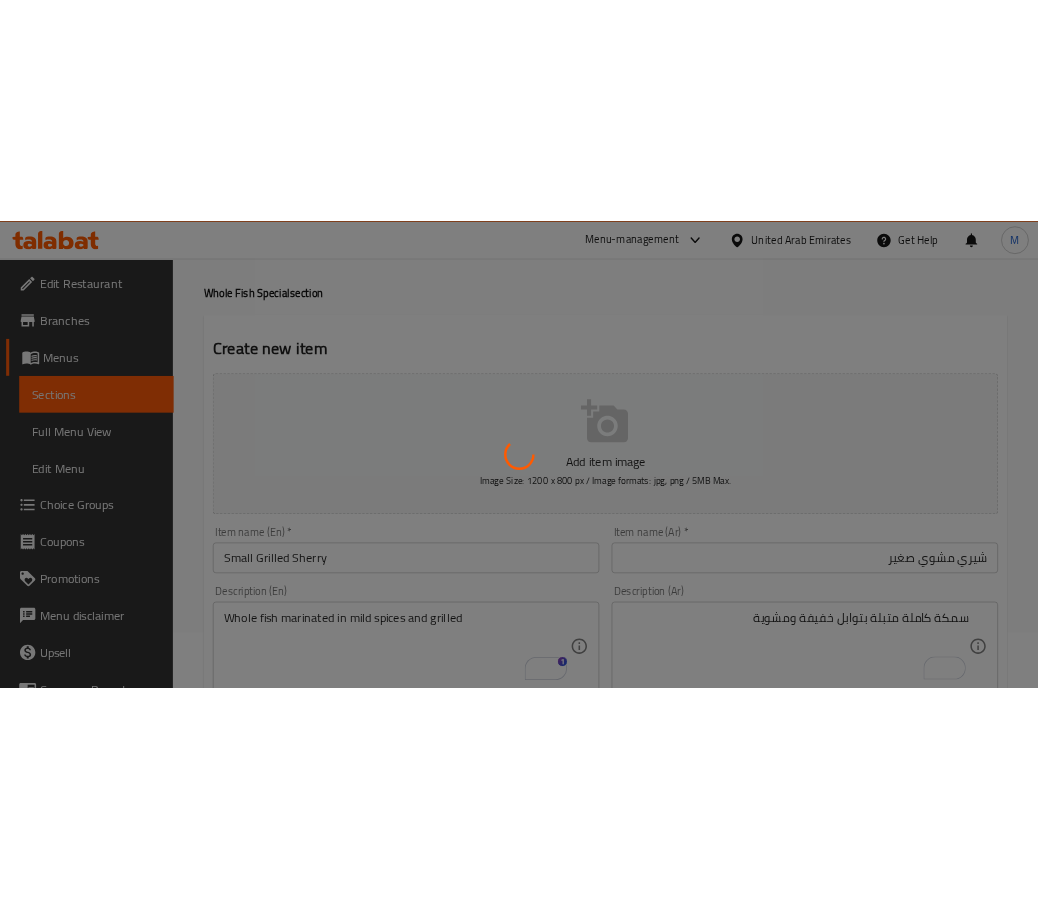 scroll, scrollTop: 0, scrollLeft: 0, axis: both 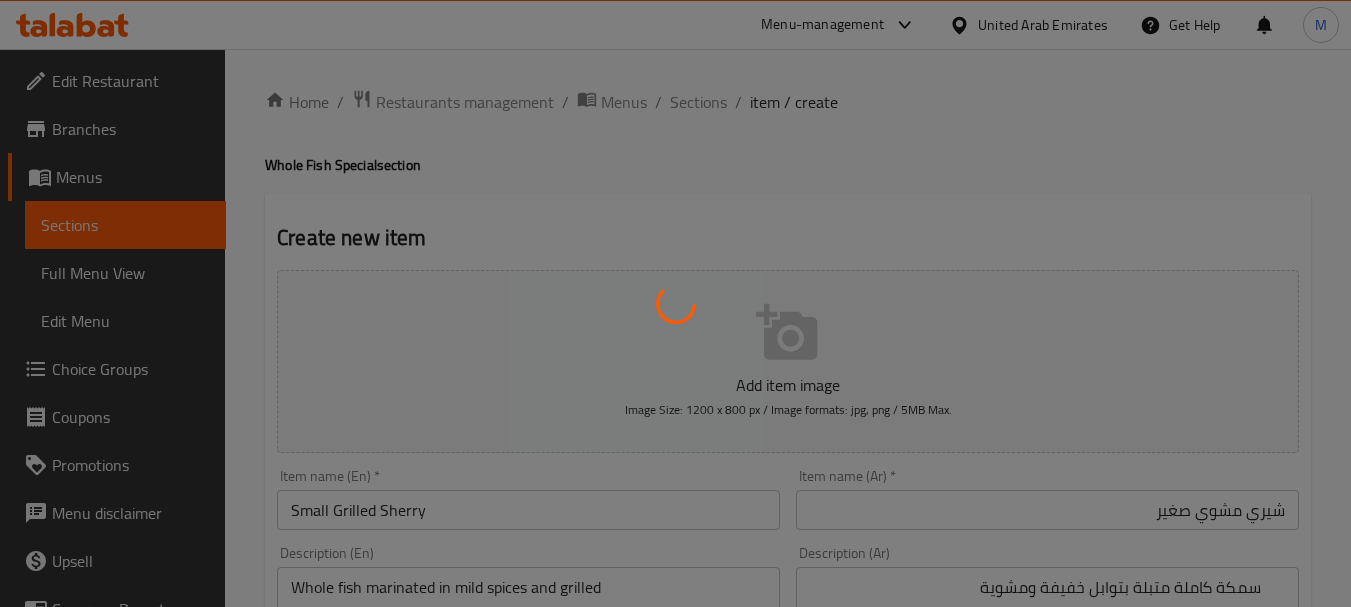 type 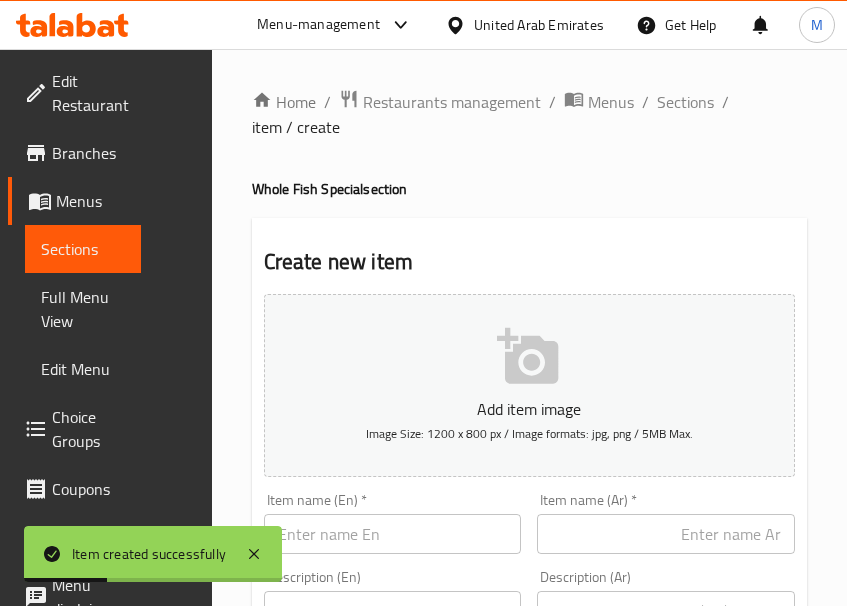type 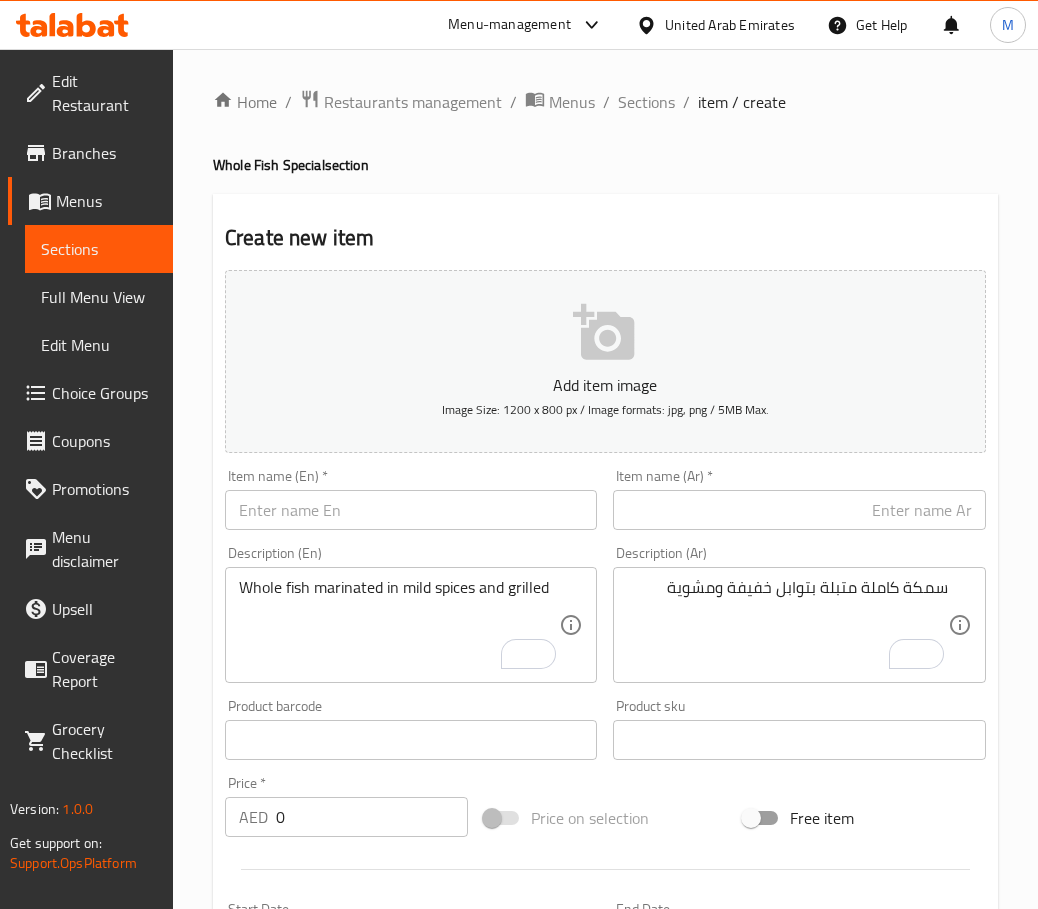 click at bounding box center (411, 510) 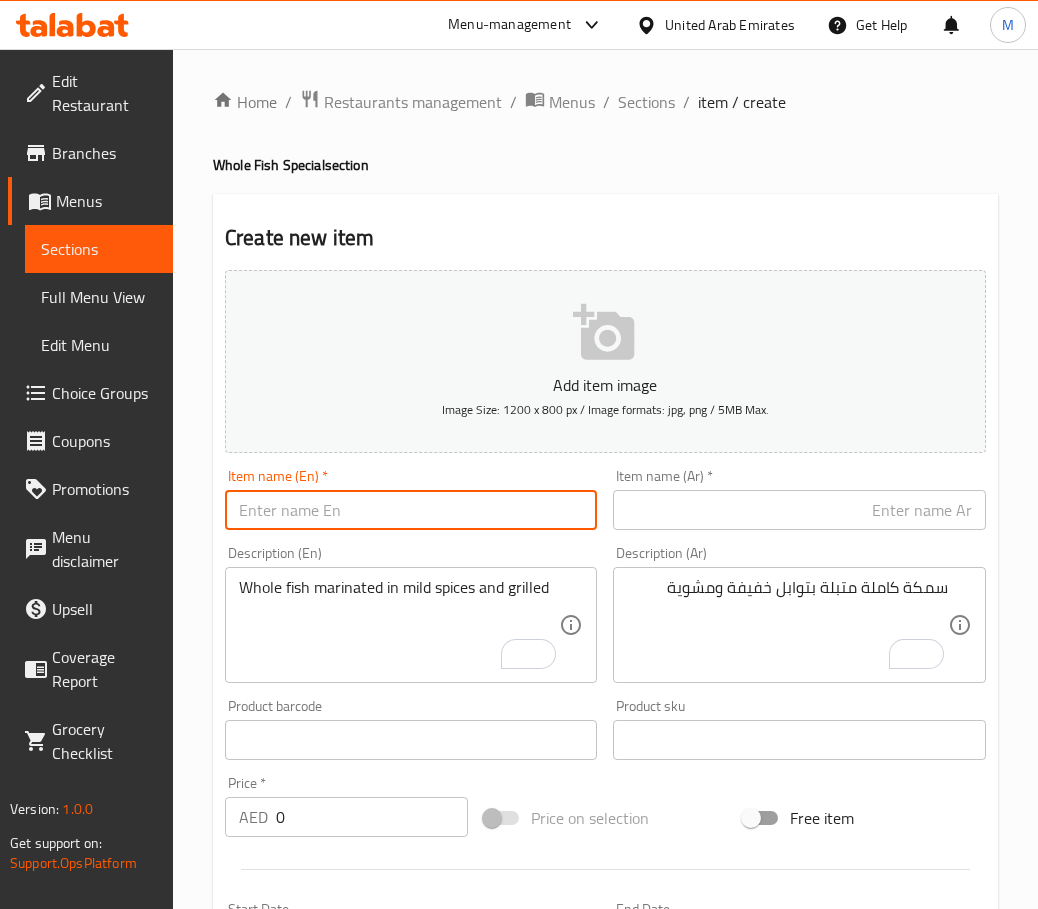 paste on "Medium grilled cherry" 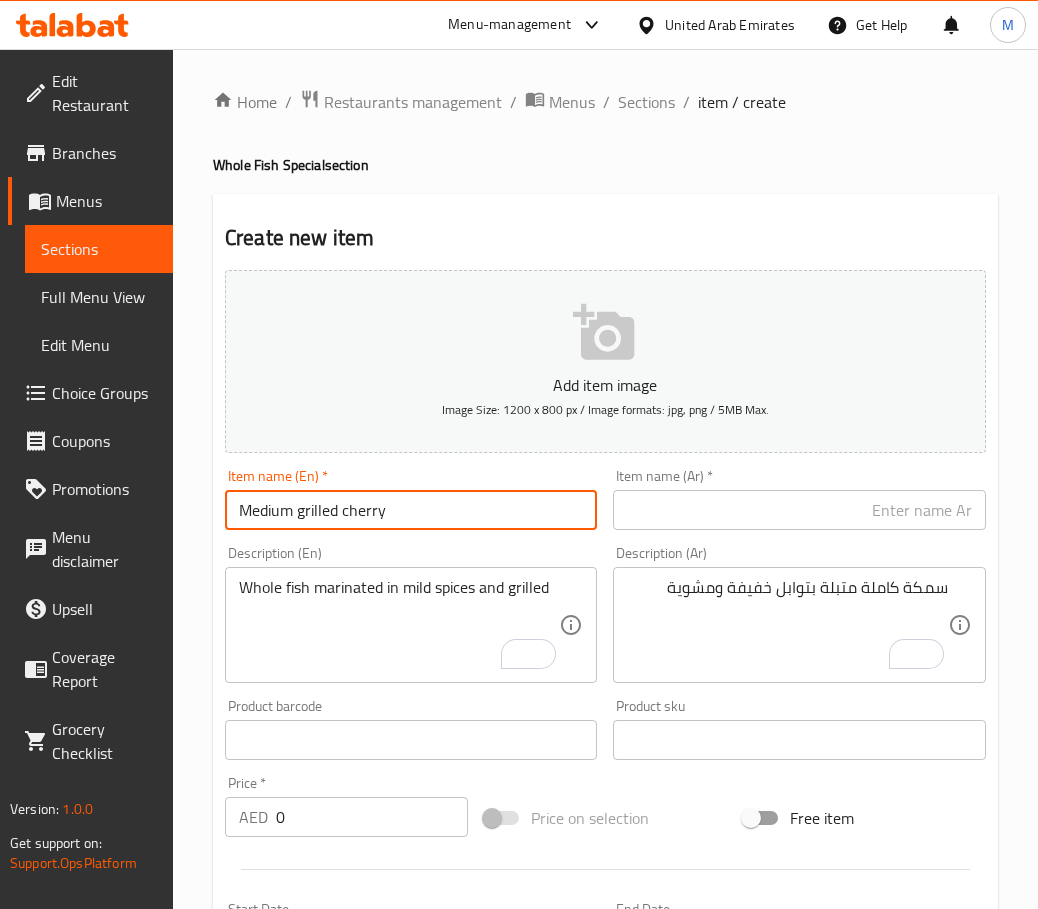 click on "Medium grilled cherry" at bounding box center [411, 510] 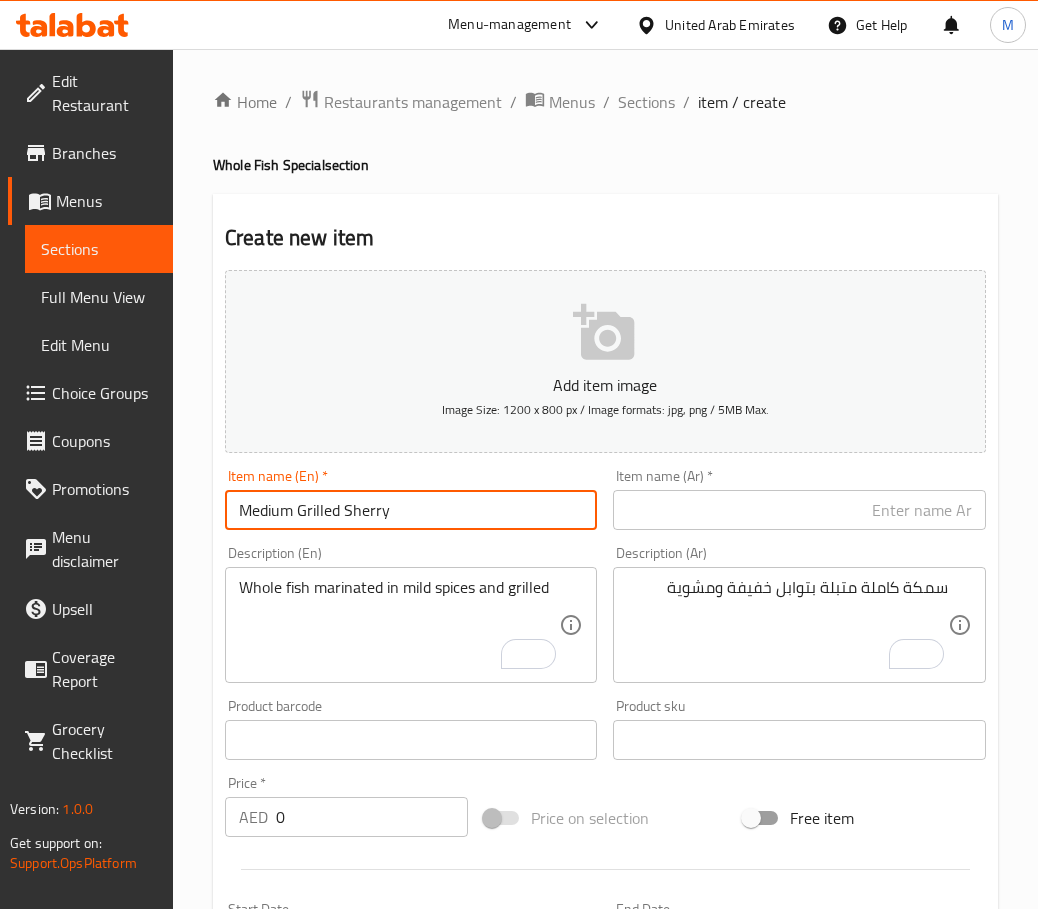 type on "Medium Grilled Sherry" 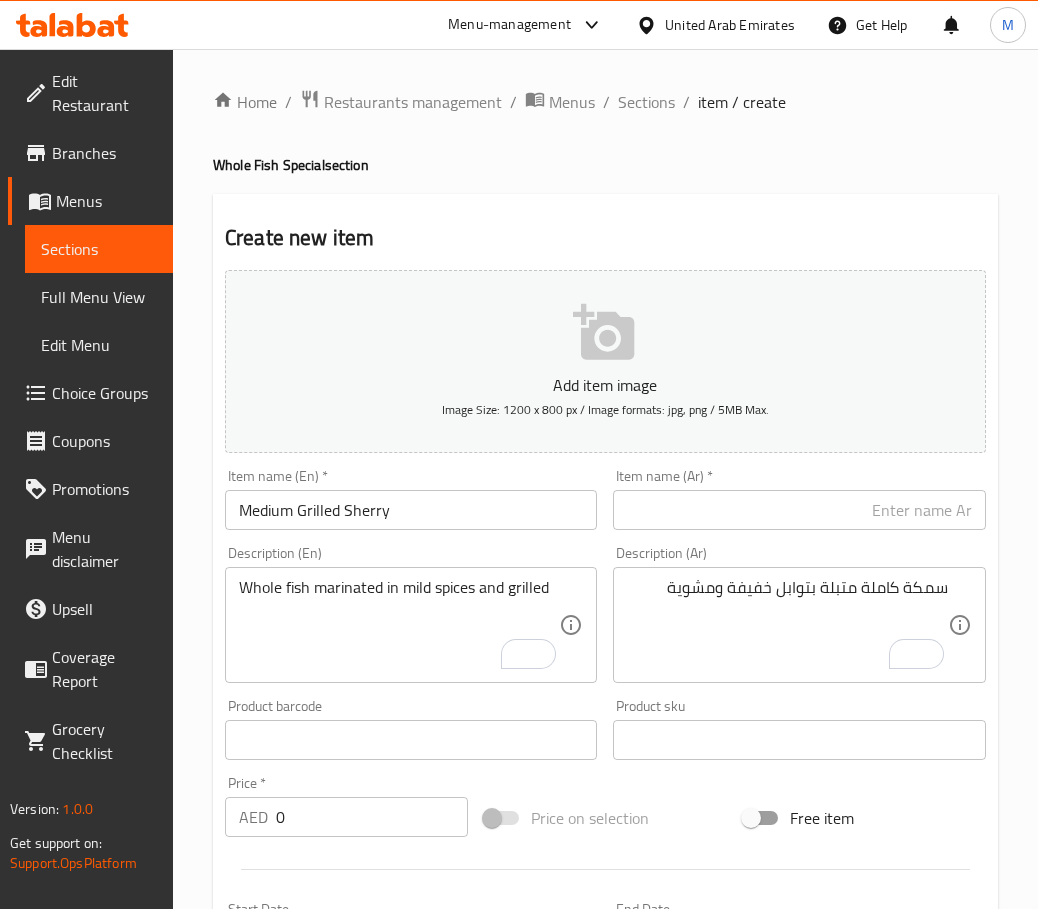 click on "Whole fish marinated in mild spices and grilled" at bounding box center (399, 625) 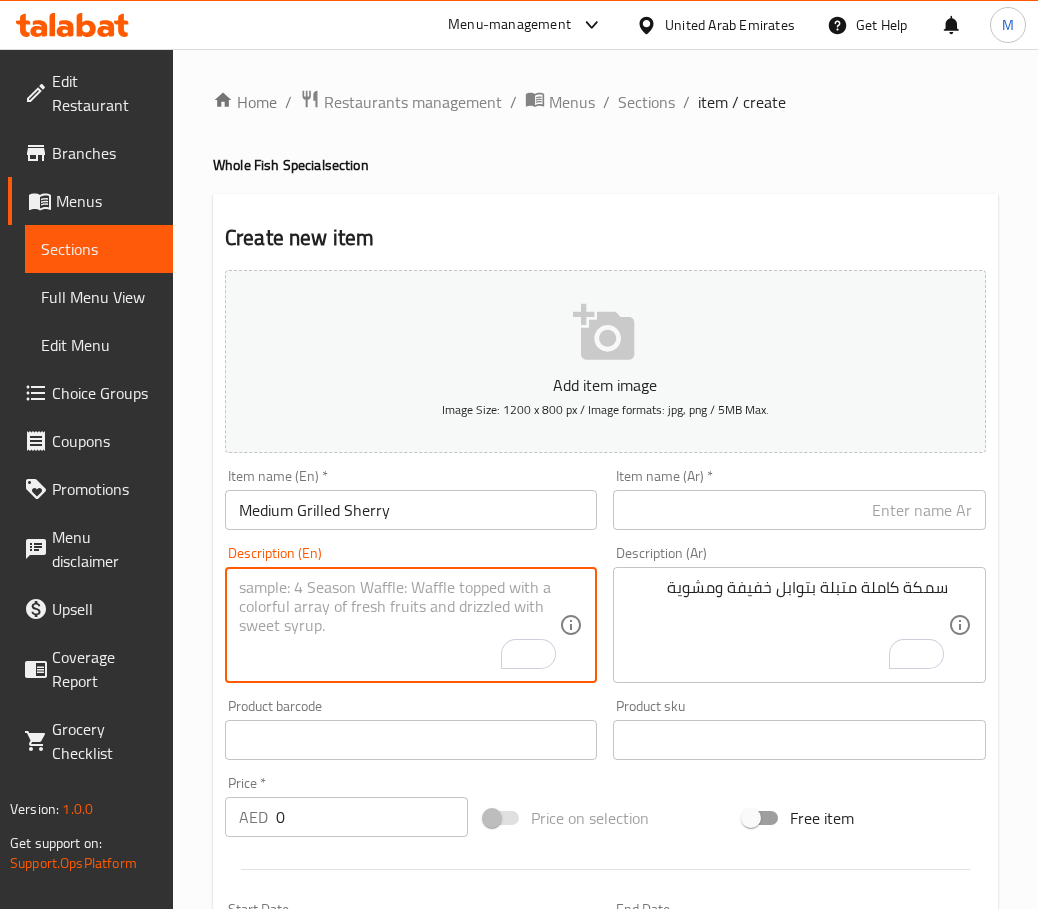 paste on "Whole fish marinated in light spices and grilled" 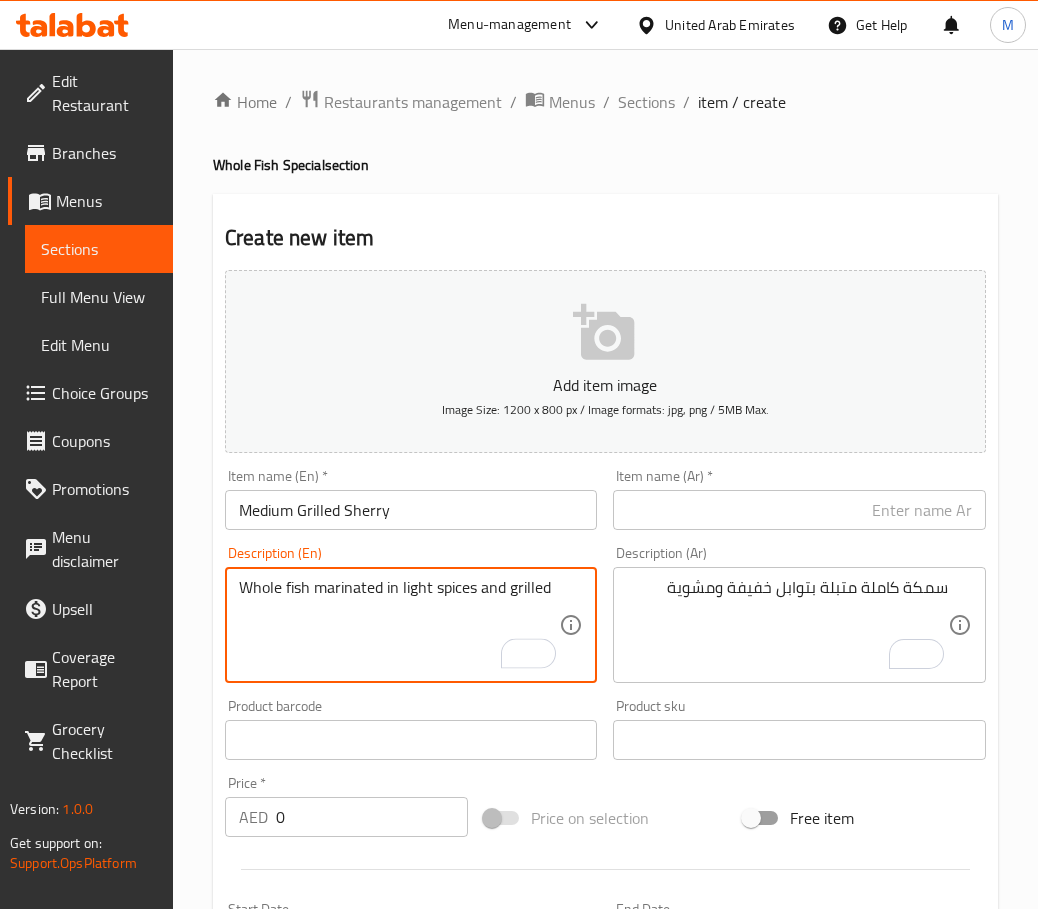 type on "Whole fish marinated in light spices and grilled" 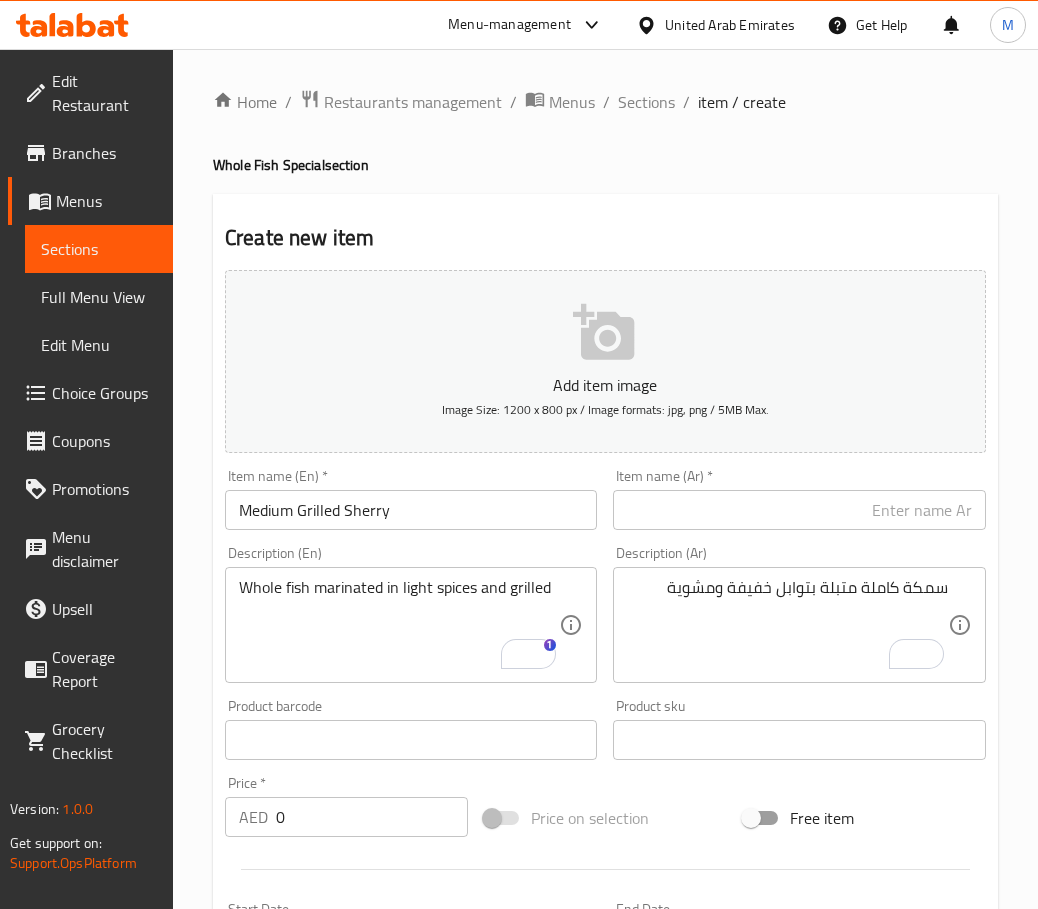 click at bounding box center (799, 510) 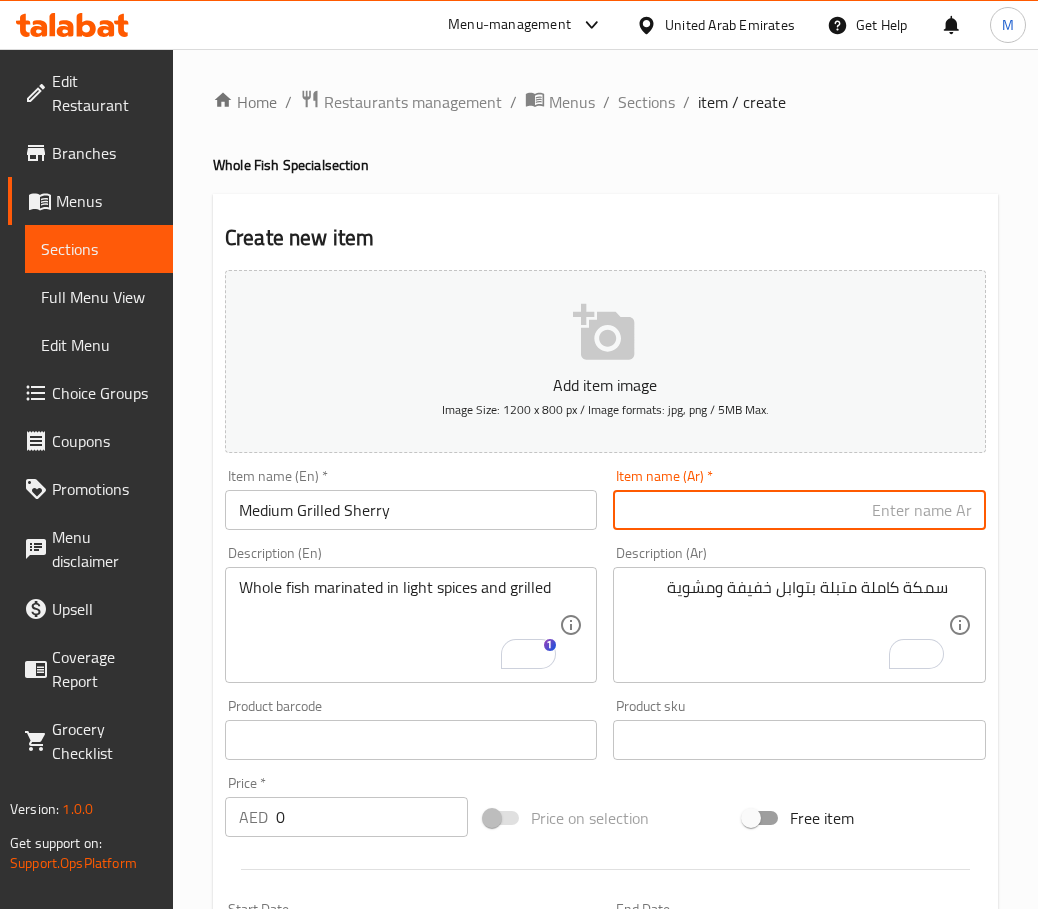 paste on "شيري مشوي وسط" 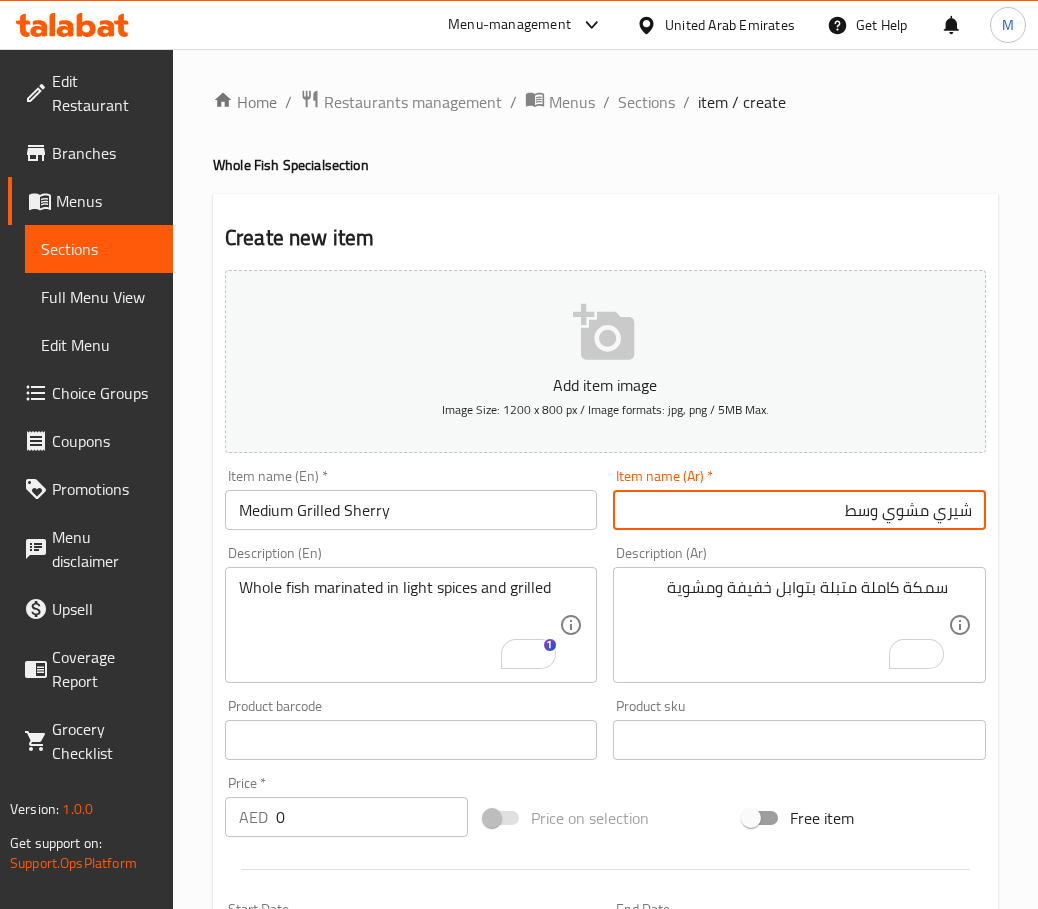 type on "شيري مشوي وسط" 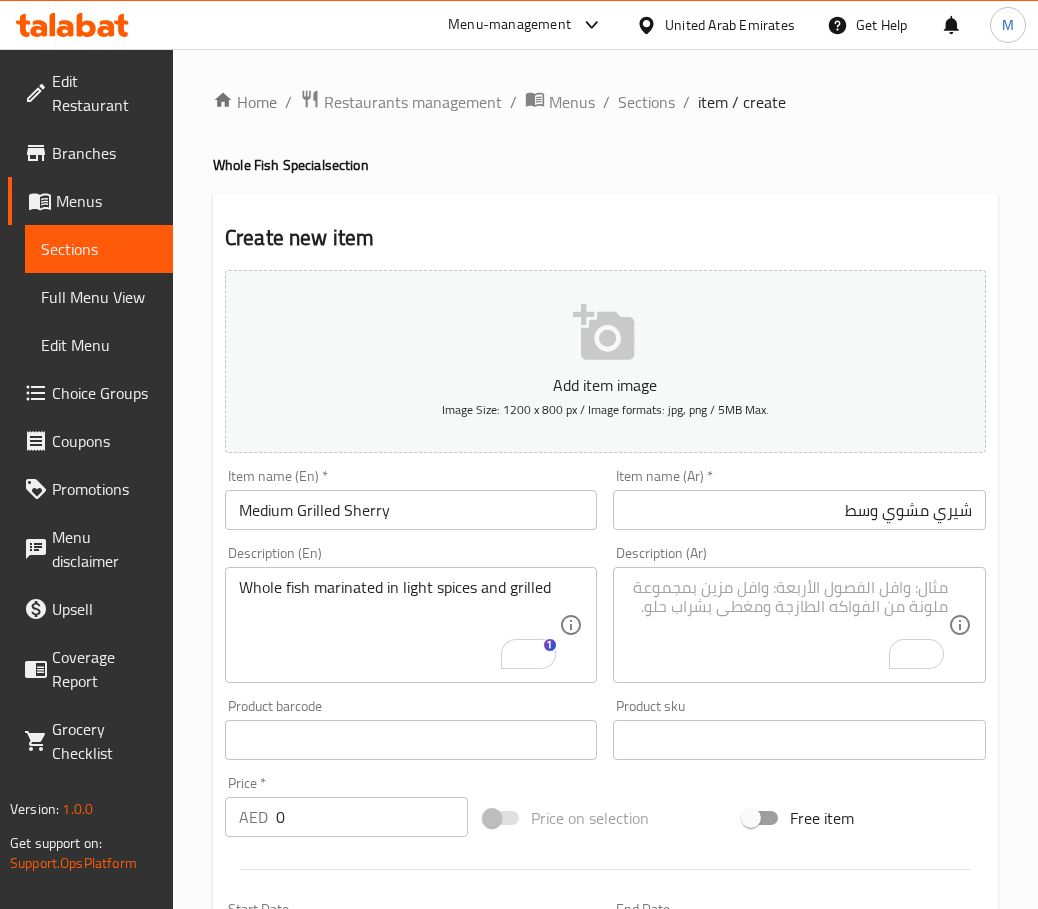 click at bounding box center [787, 625] 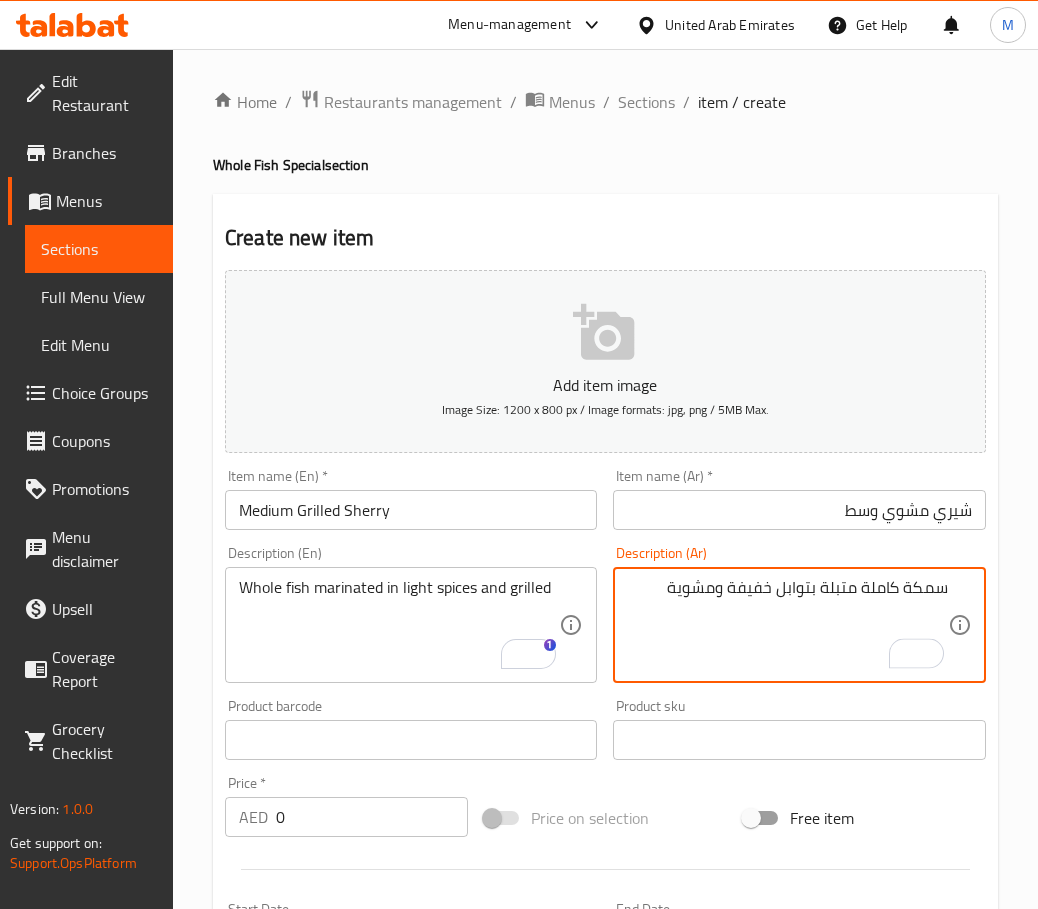 type on "سمكة كاملة متبلة بتوابل خفيفة ومشوية" 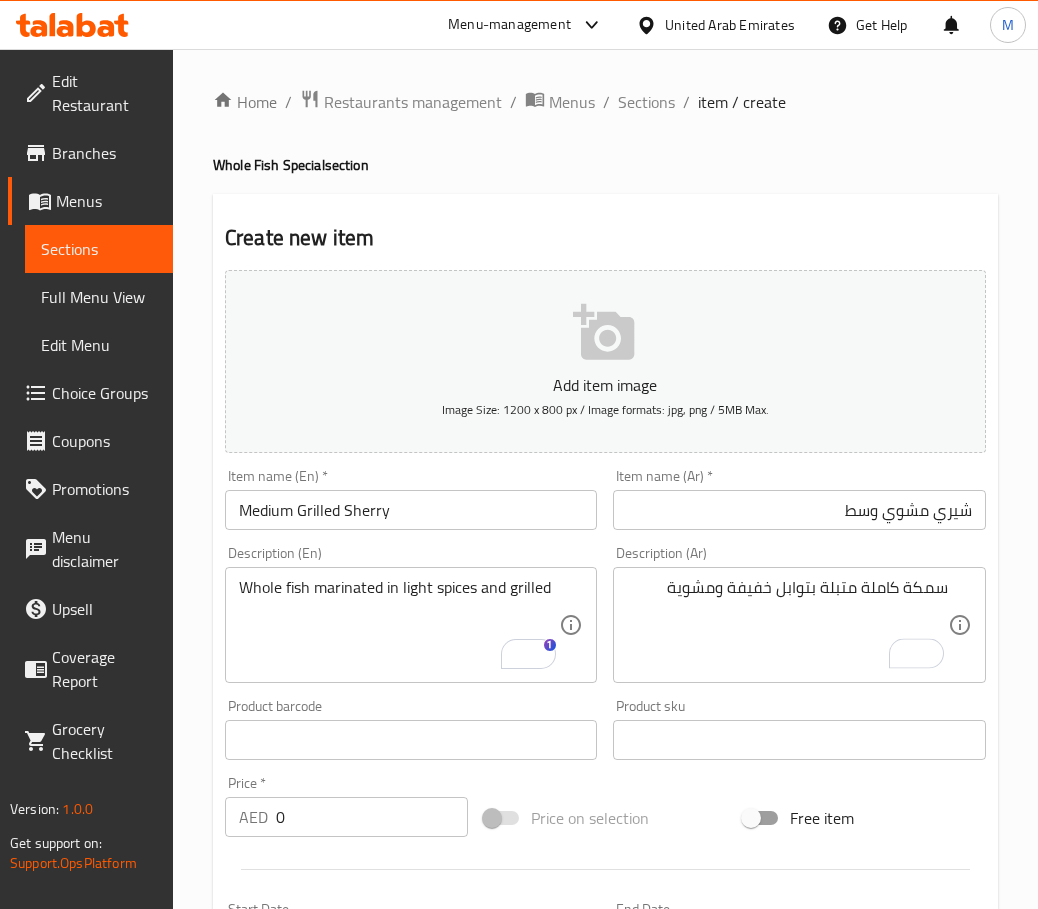 click on "0" at bounding box center (372, 817) 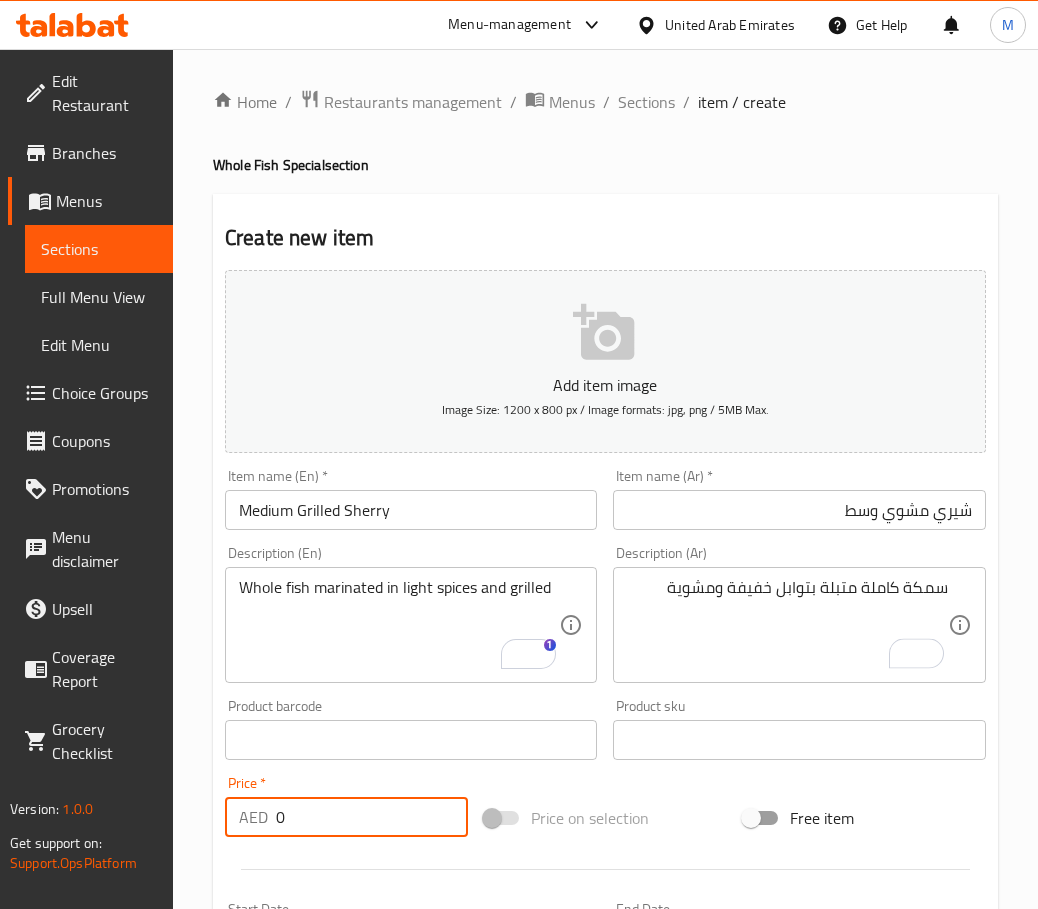click on "0" at bounding box center [372, 817] 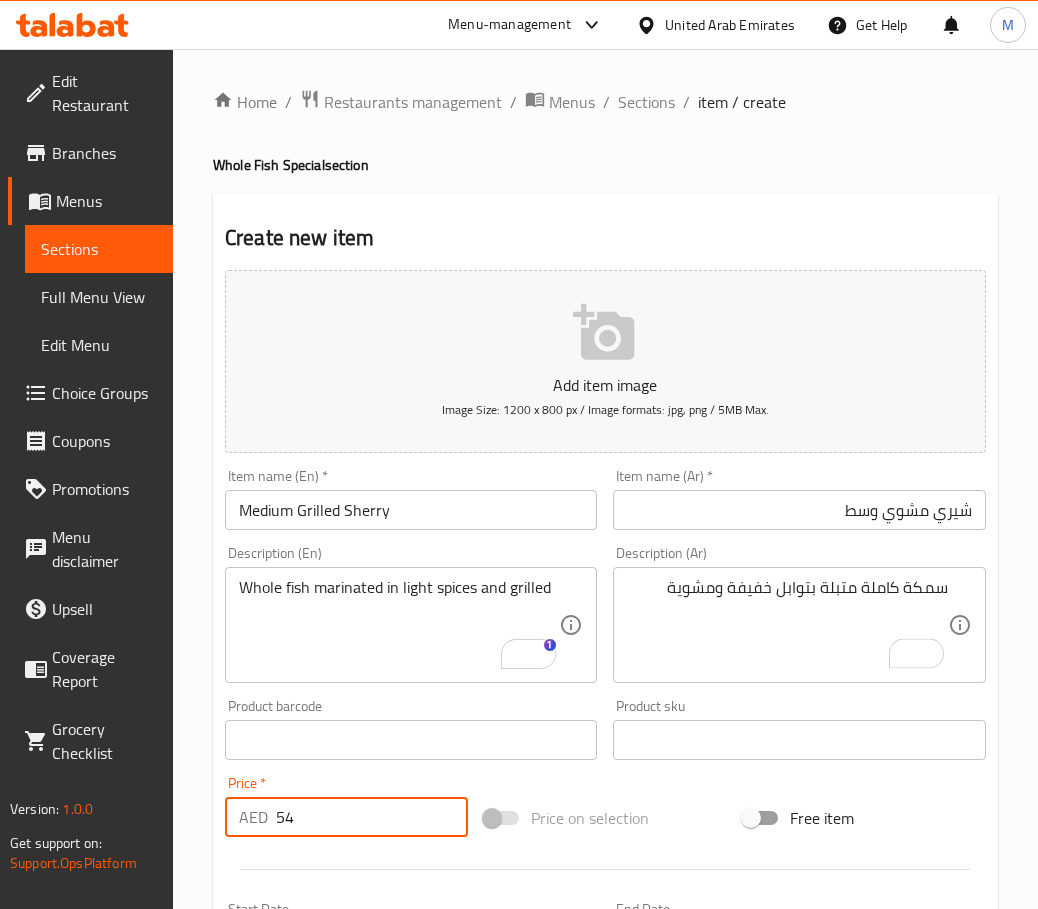 type on "54" 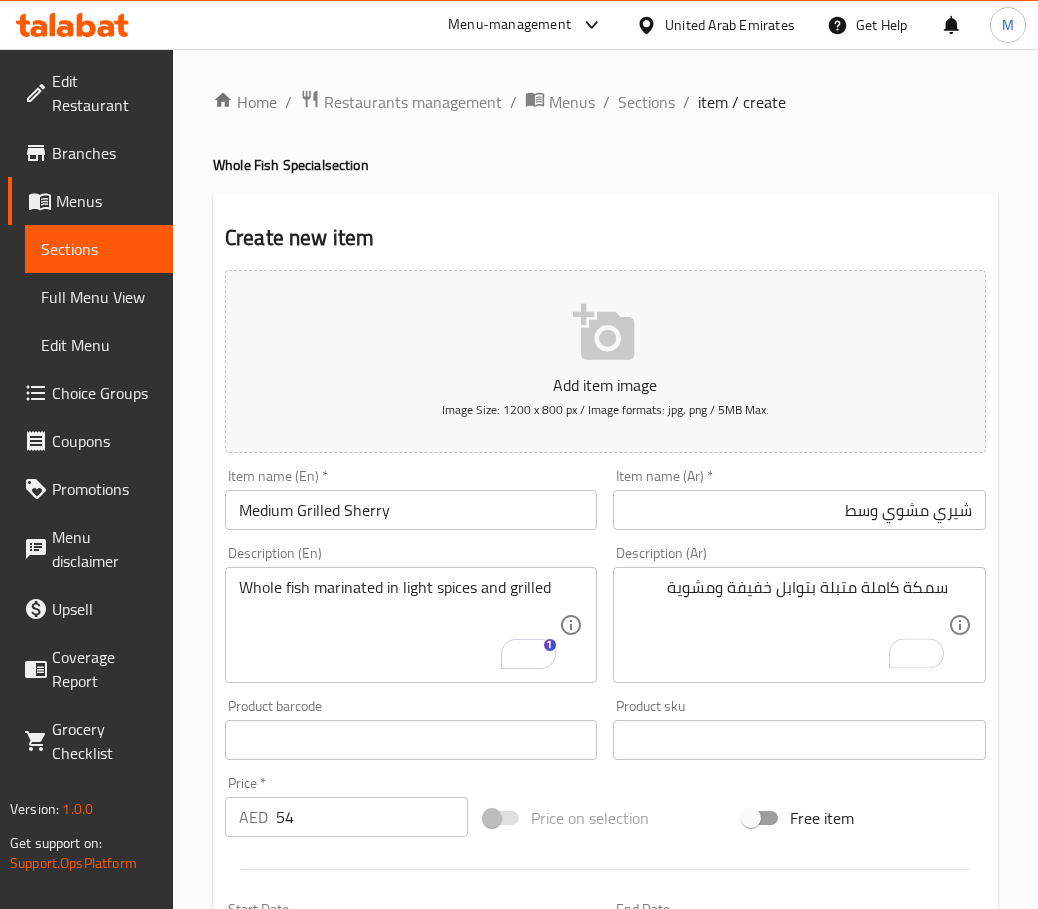 click on "Price   * AED 54 Price  *" at bounding box center [346, 806] 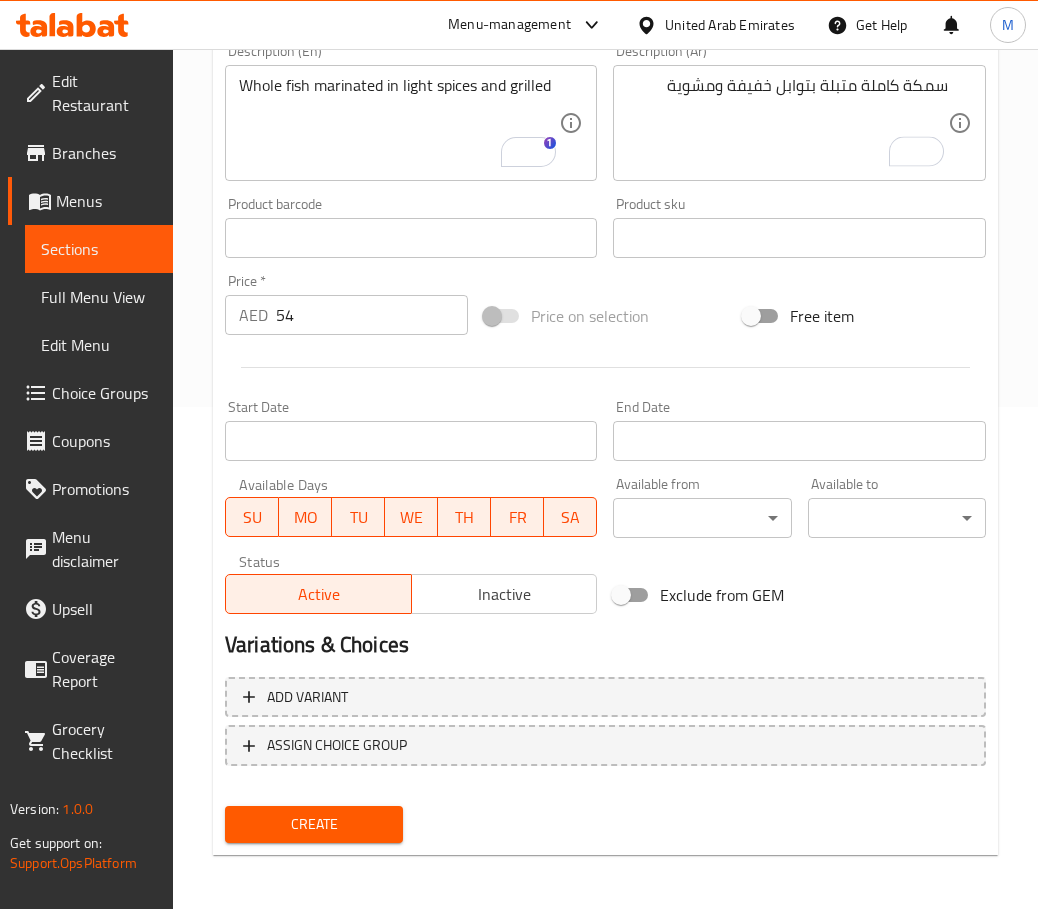click on "Create" at bounding box center [314, 824] 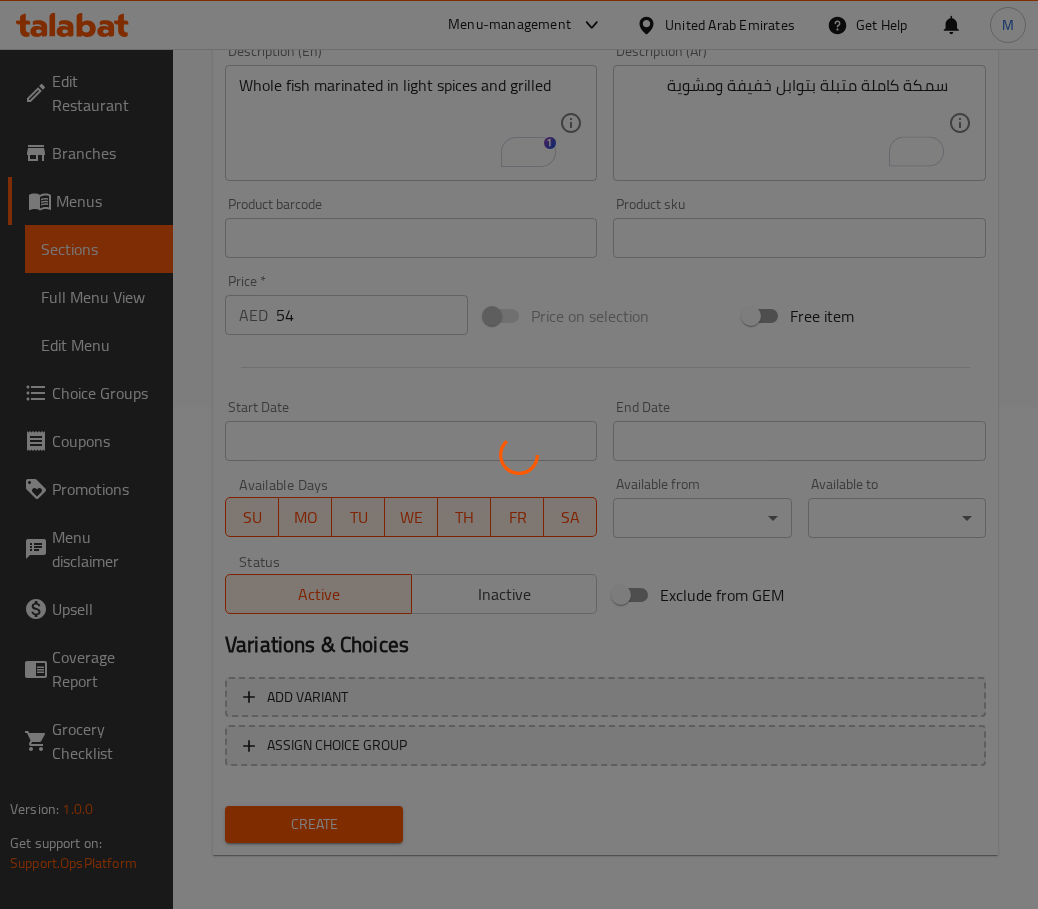 type 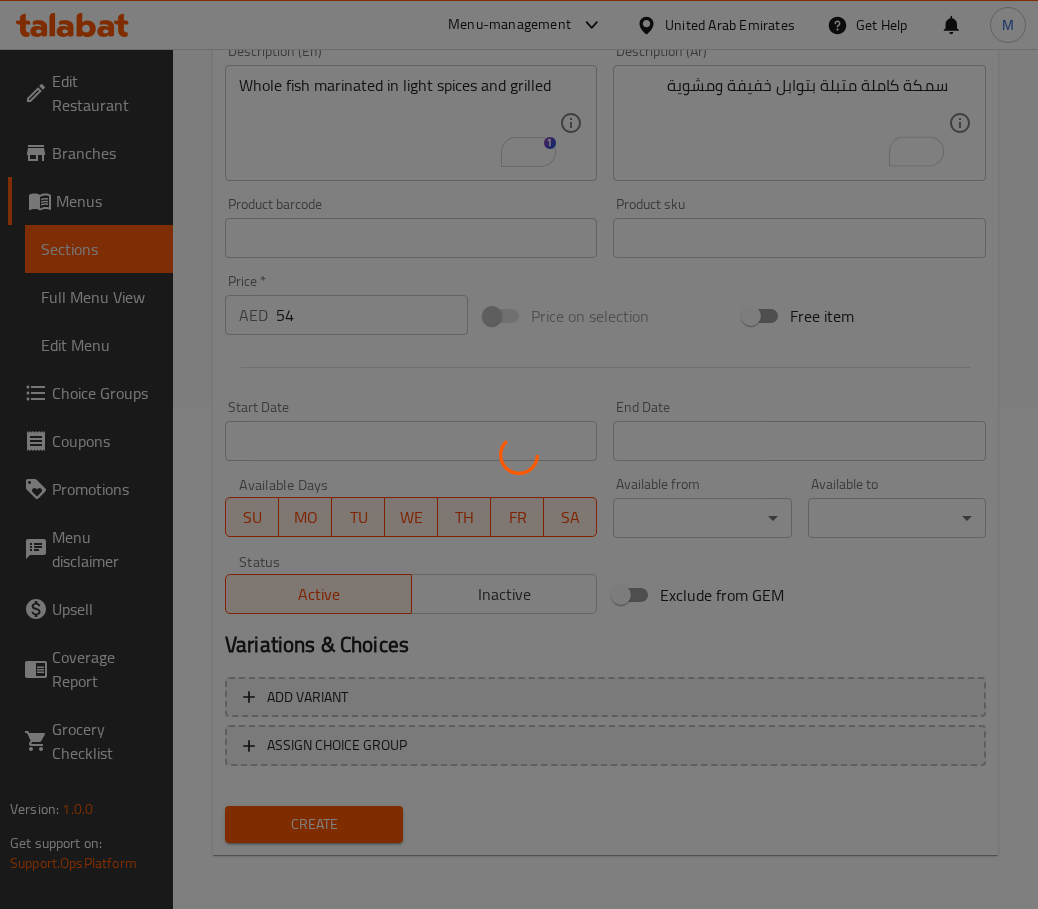 type 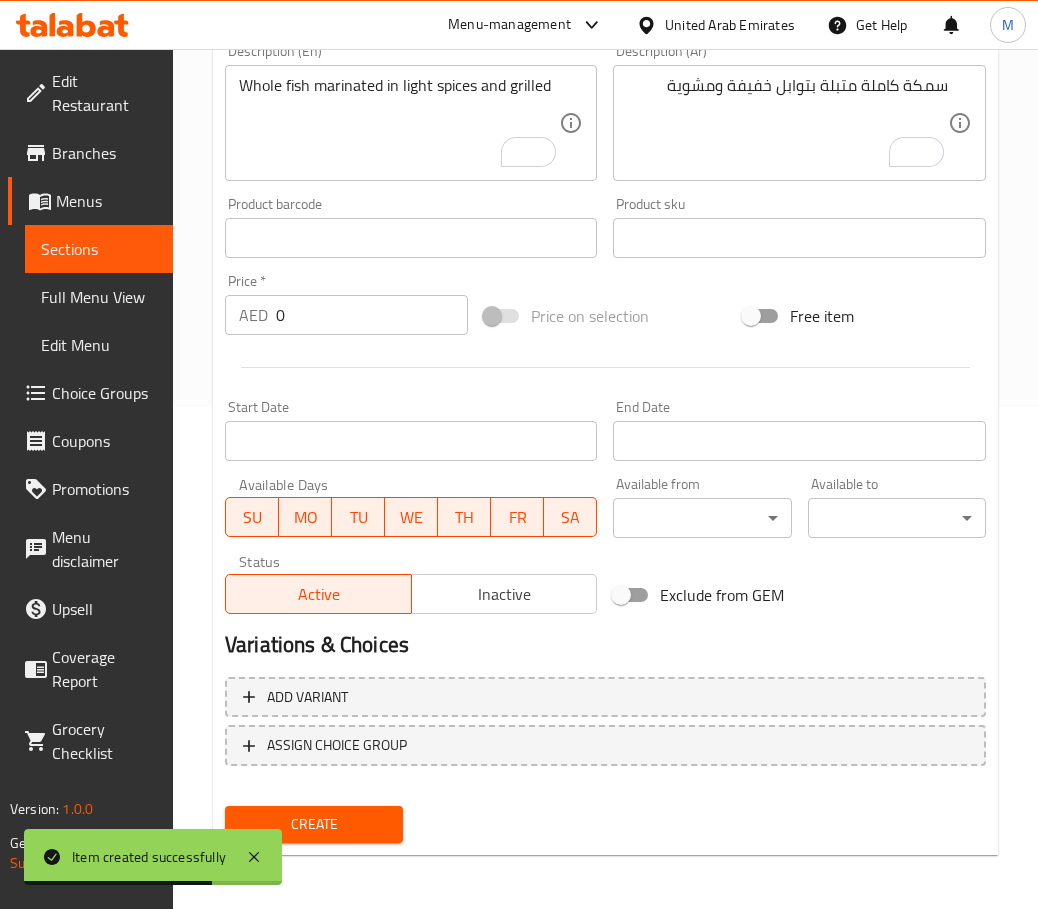 scroll, scrollTop: 0, scrollLeft: 0, axis: both 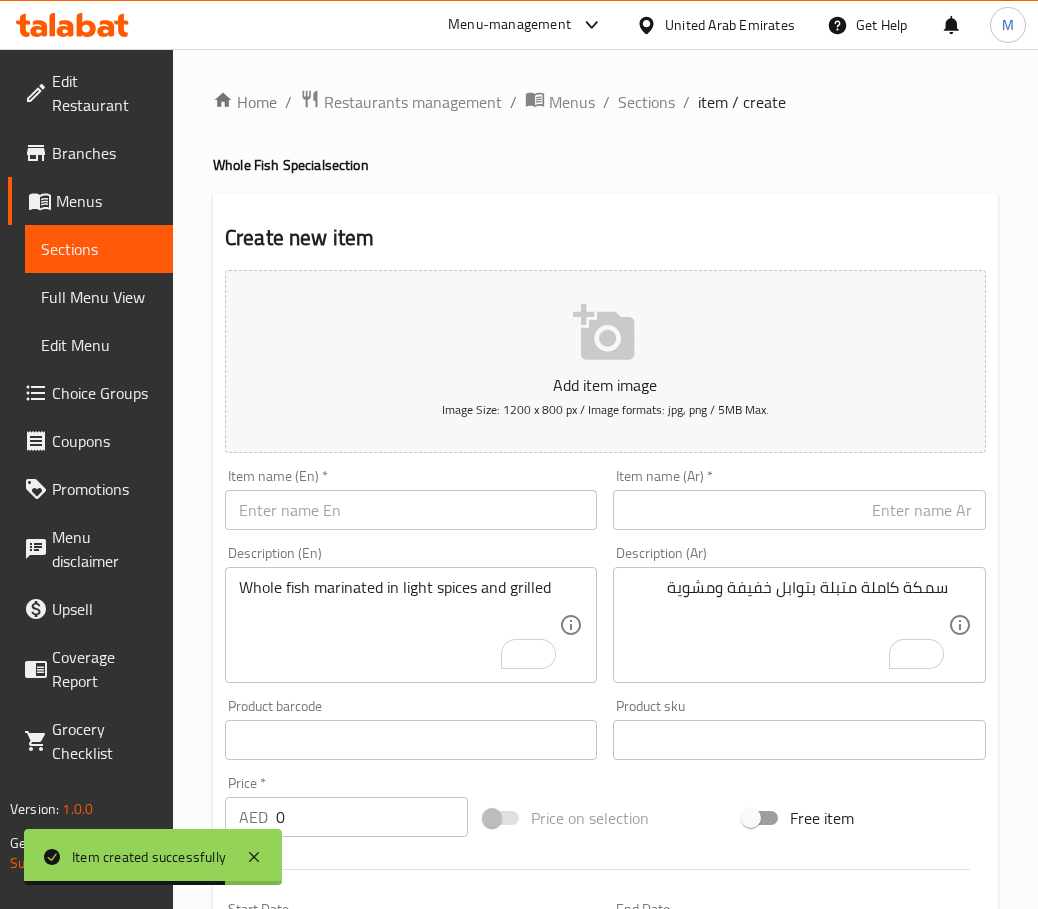 click on "Item name (En)   * Item name (En)  *" at bounding box center [411, 499] 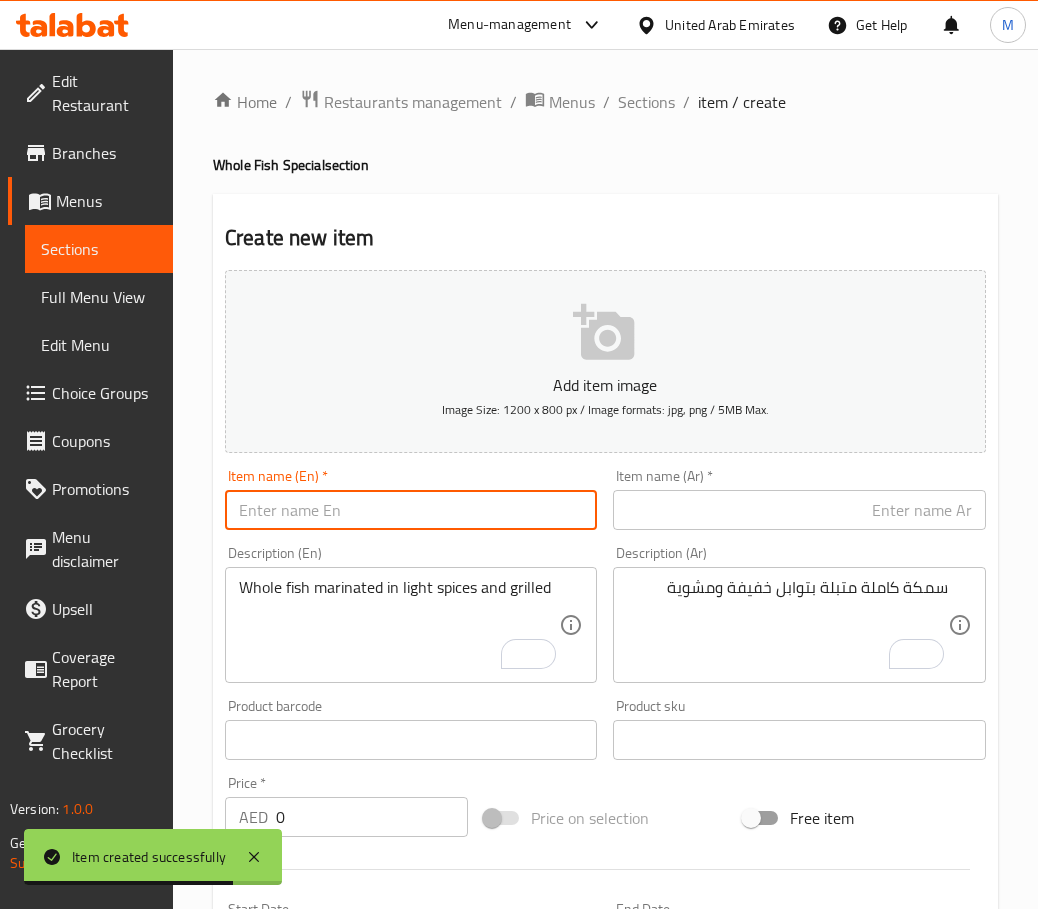 click at bounding box center (411, 510) 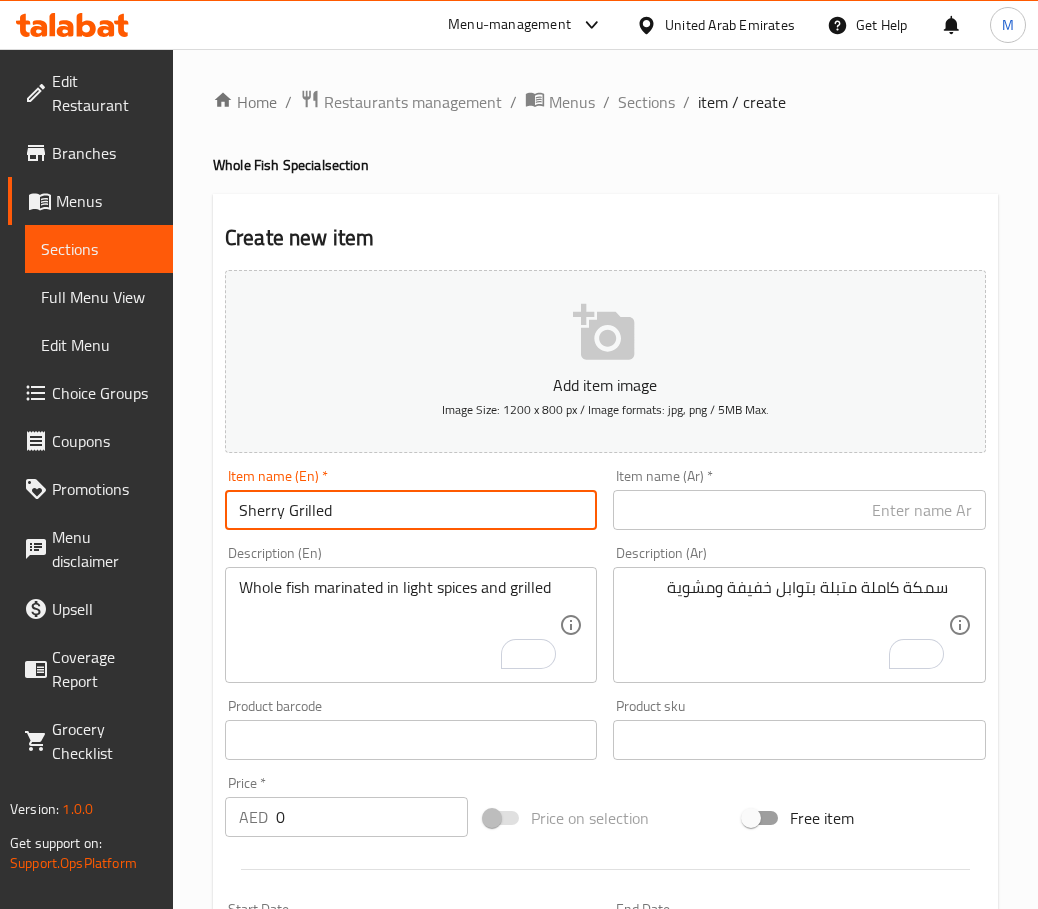 paste on "Large" 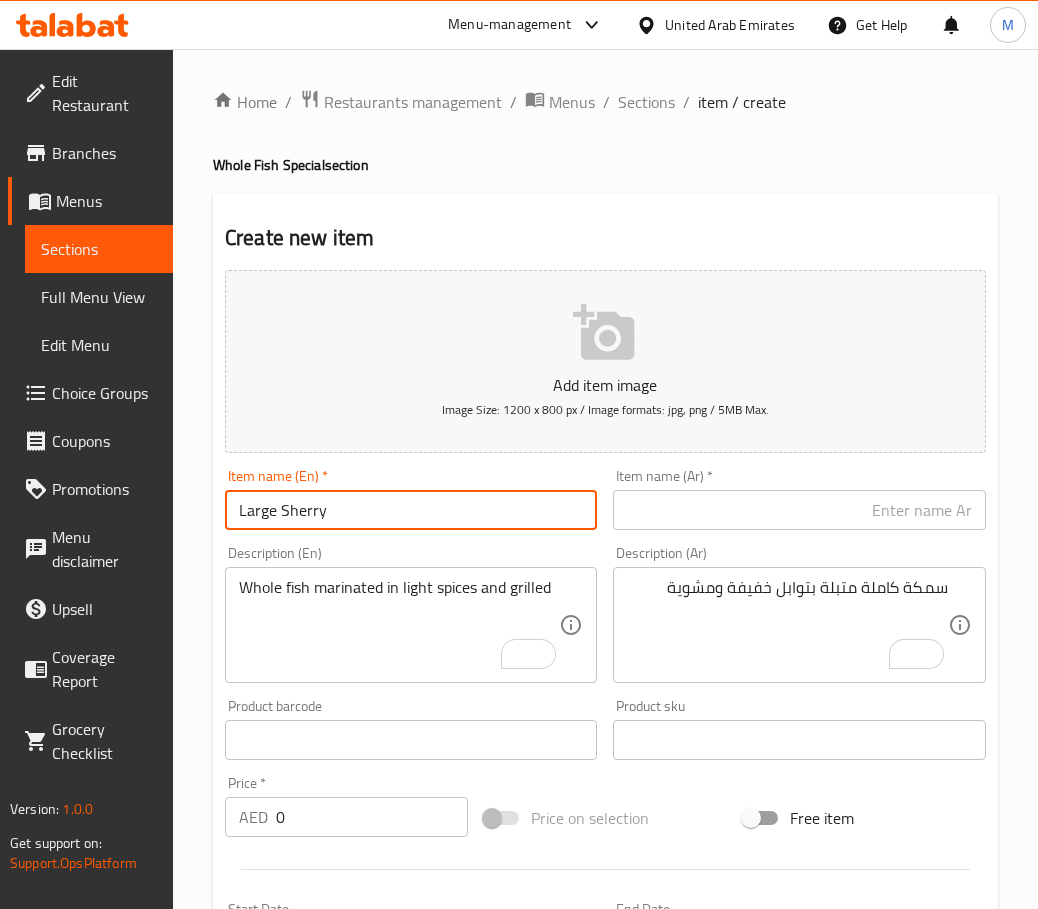 paste on "Grilled" 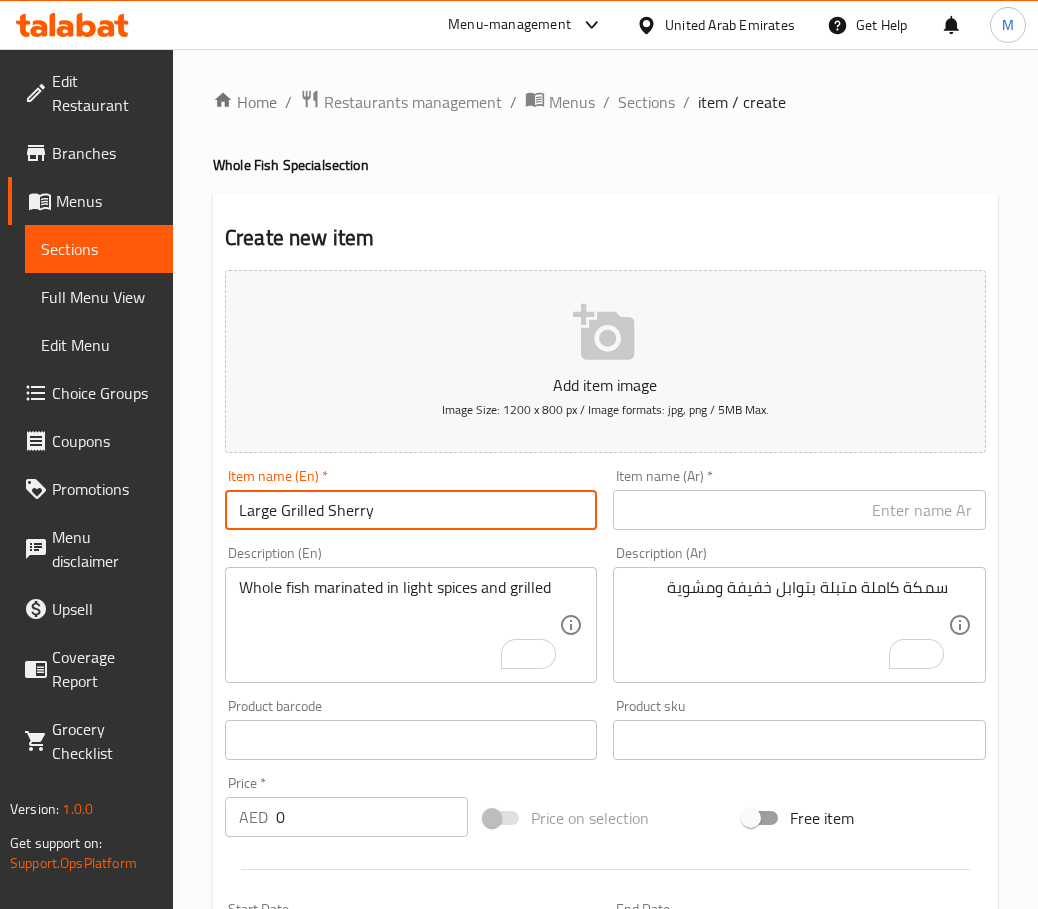 type on "Large Grilled Sherry" 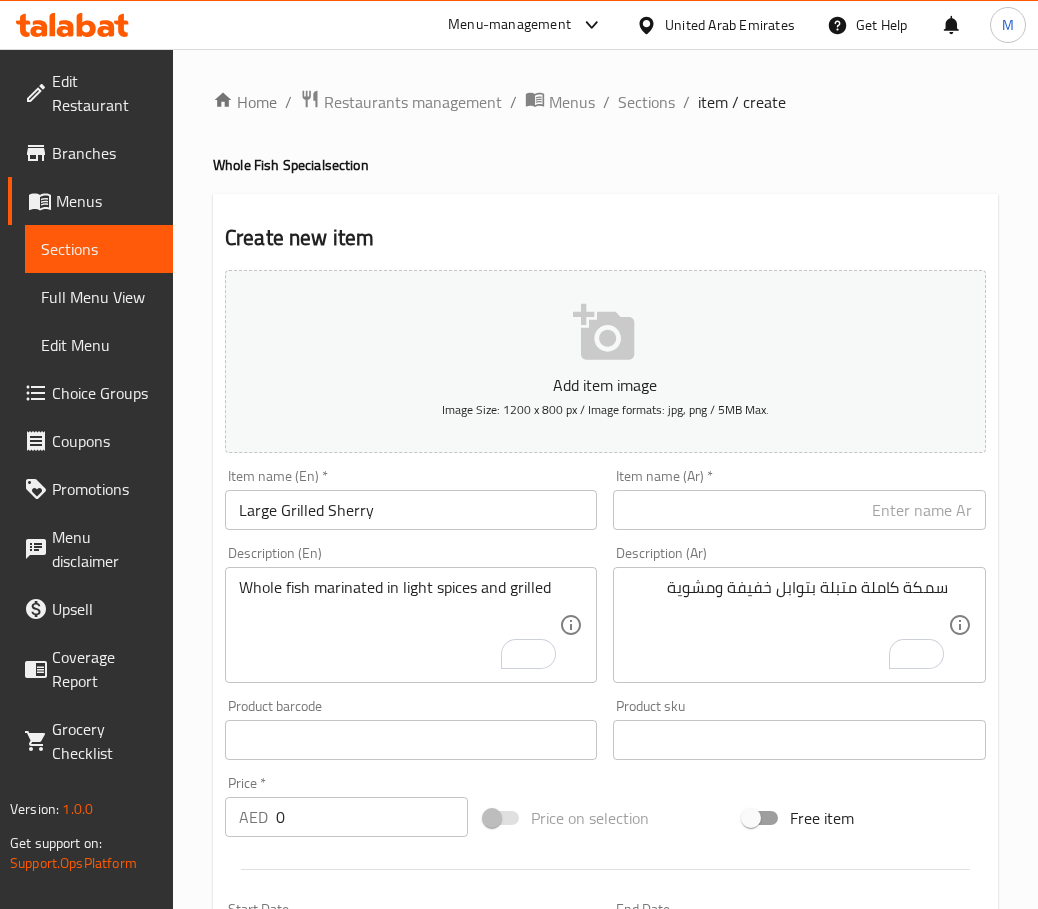 click on "Whole fish marinated in light spices and grilled" at bounding box center (399, 625) 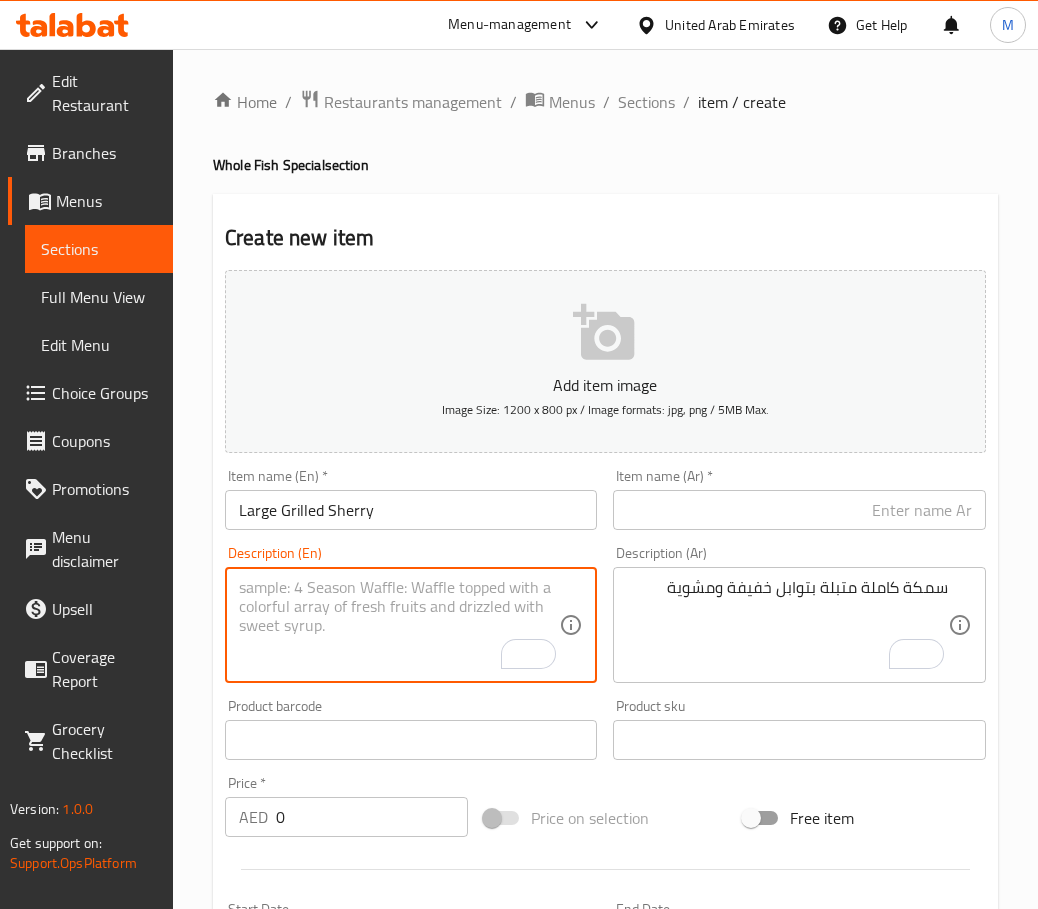 paste on "Whole fish marinated in mild spices and grilled" 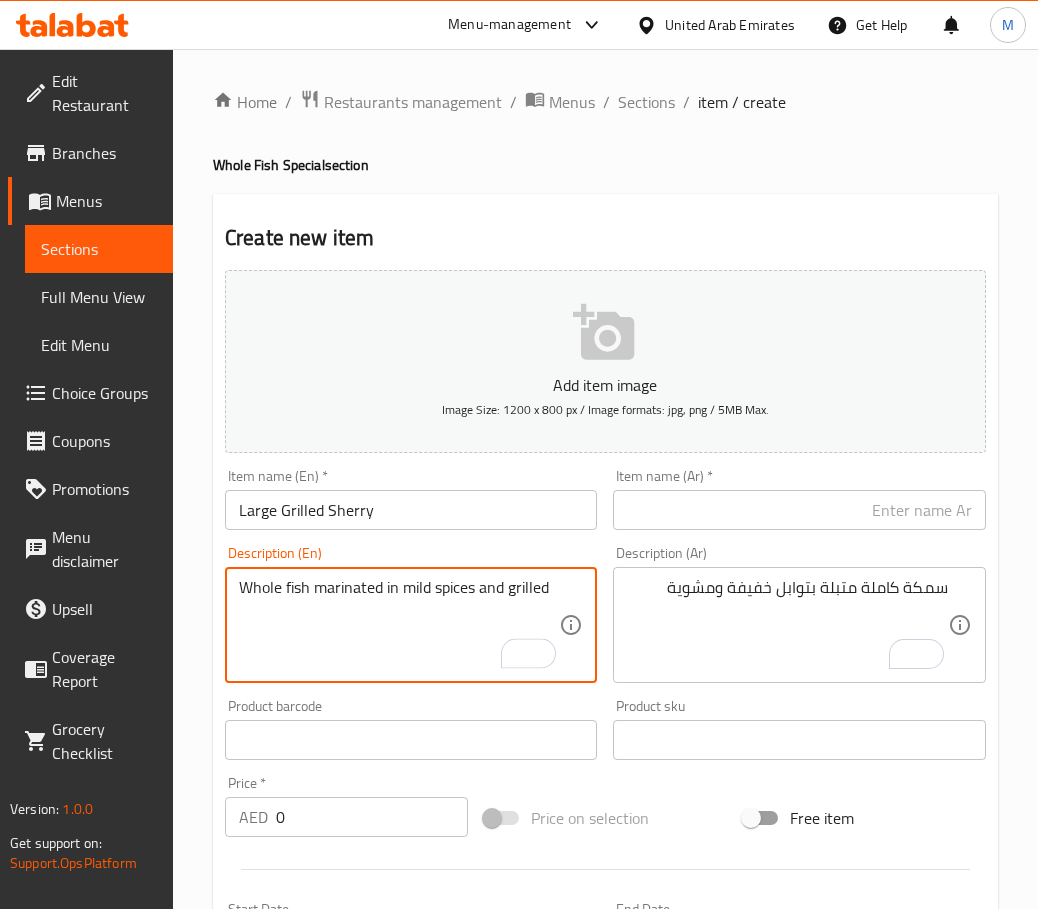type on "Whole fish marinated in mild spices and grilled" 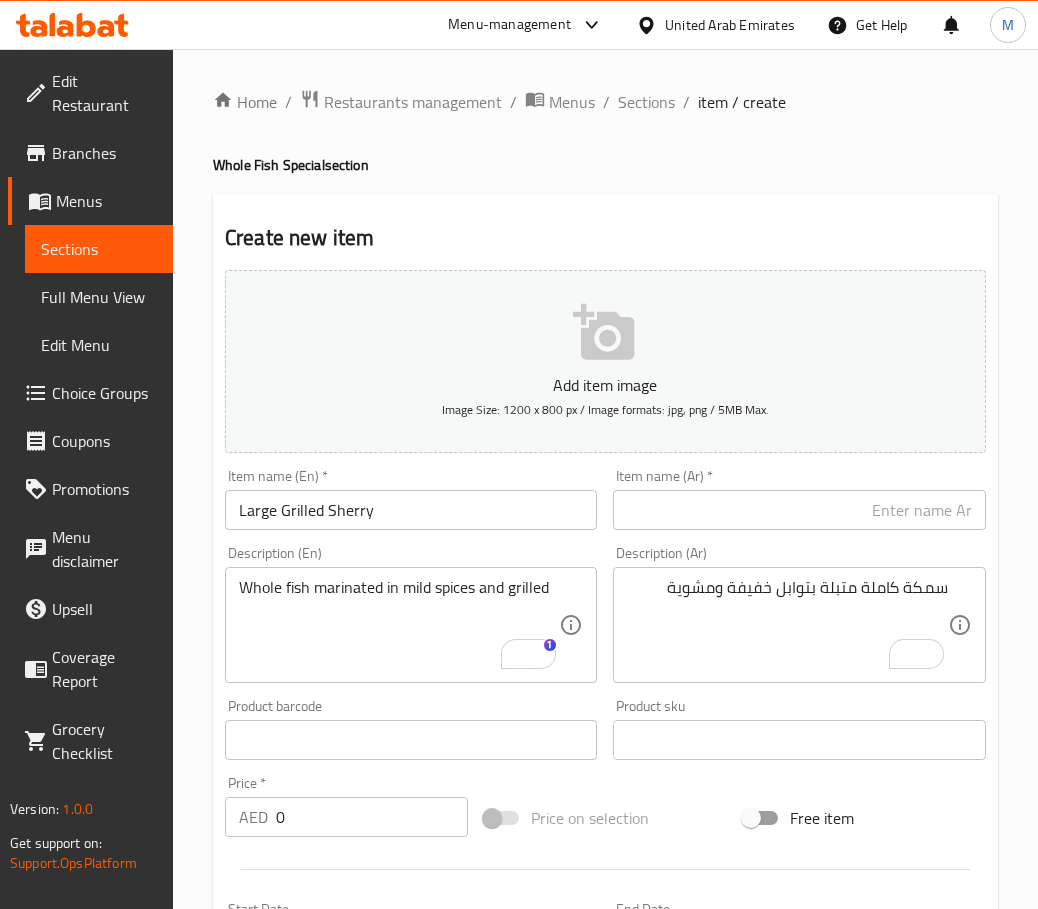 click at bounding box center [799, 510] 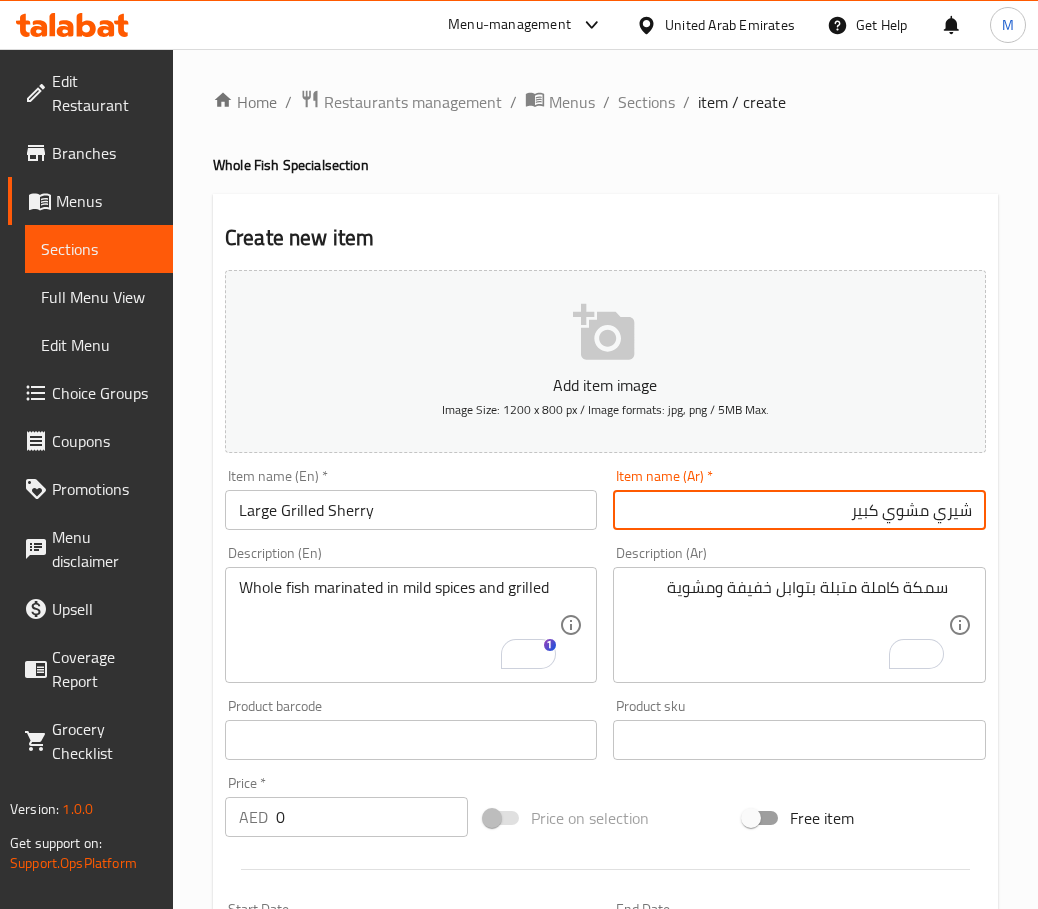 type on "شيري مشوي كبير" 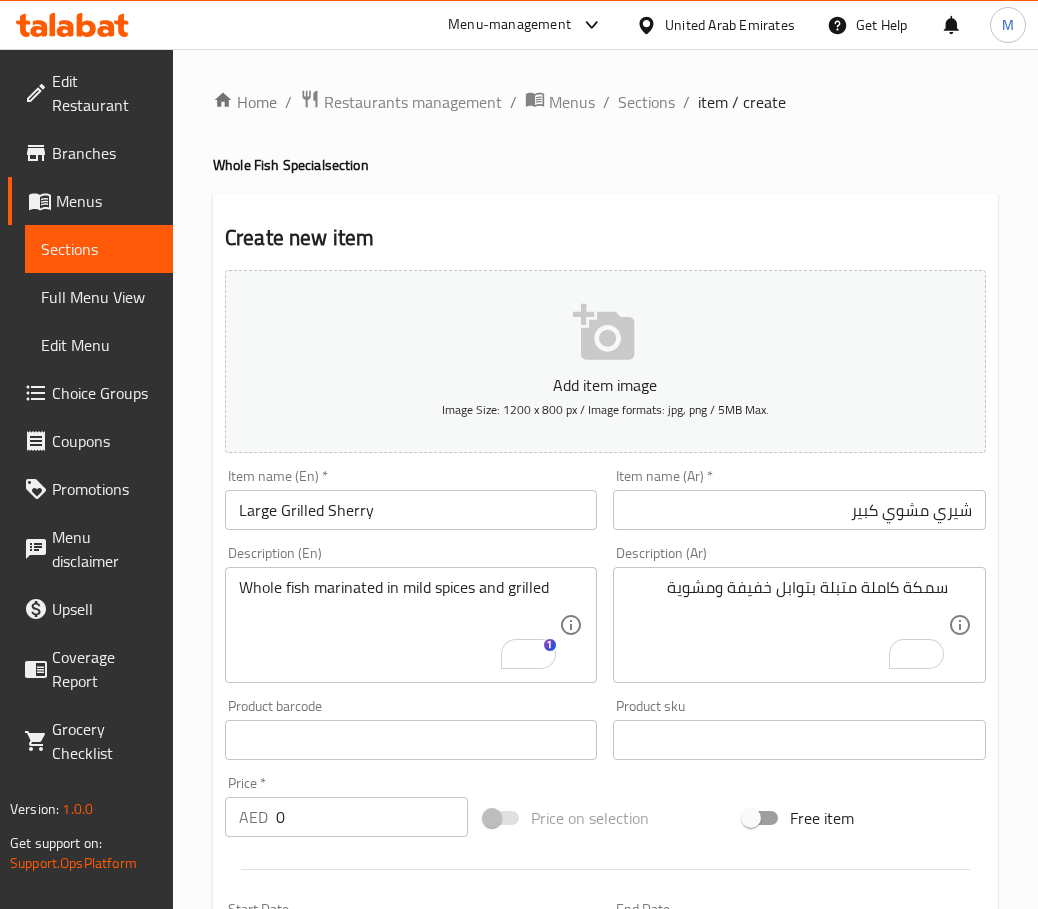 click on "سمكة كاملة متبلة بتوابل خفيفة ومشوية" at bounding box center [787, 625] 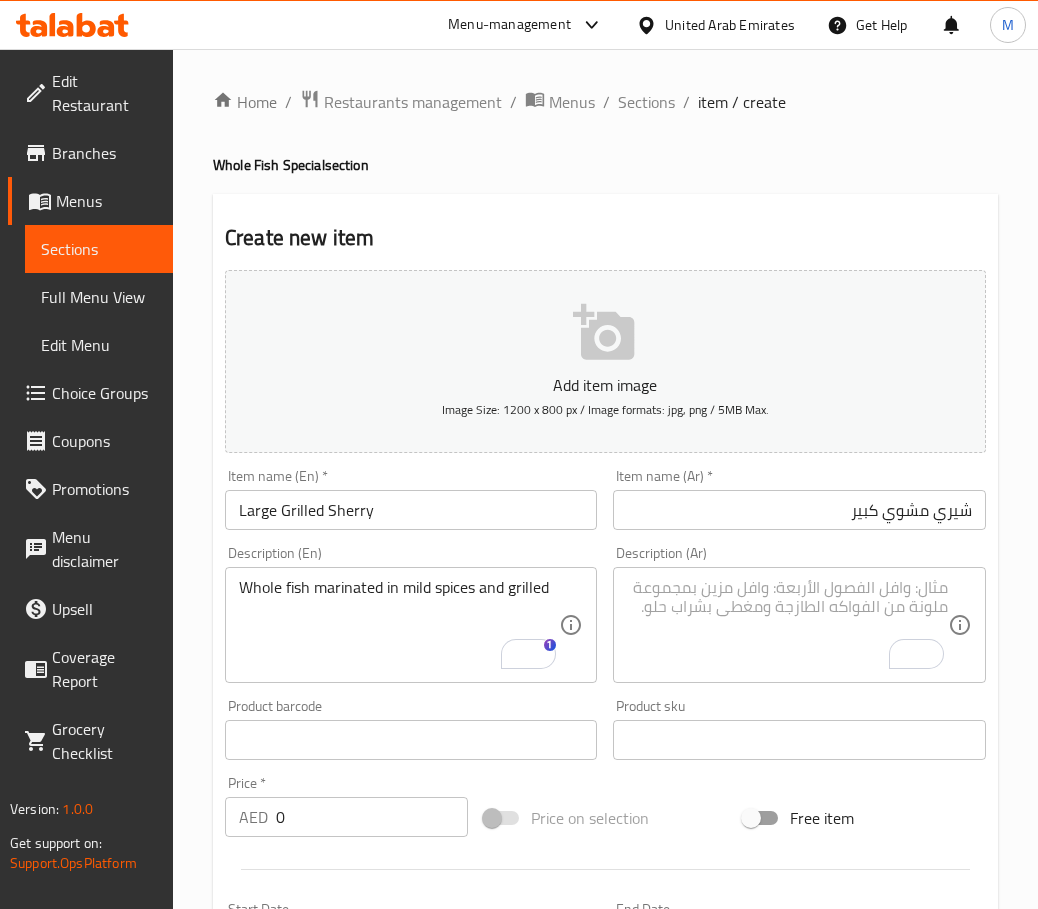 paste on "سمكة كاملة متبلة بتوابل خفيفة ومشوية" 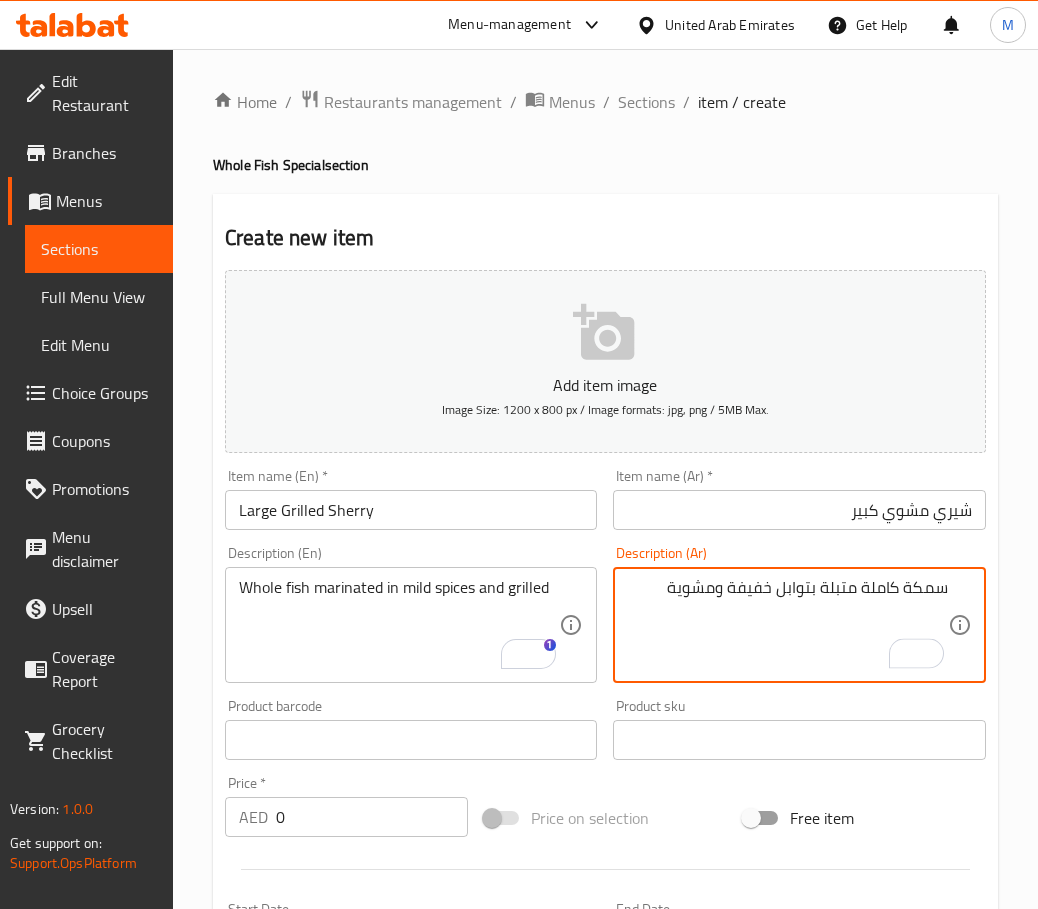 type on "سمكة كاملة متبلة بتوابل خفيفة ومشوي" 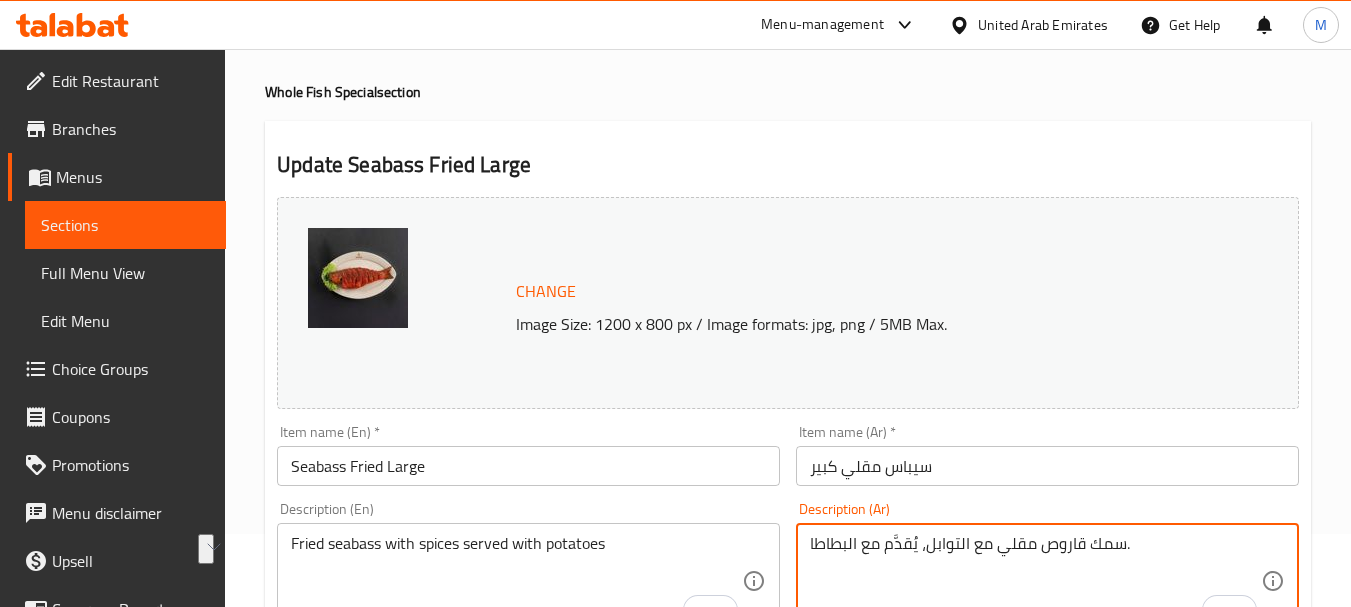 scroll, scrollTop: 0, scrollLeft: 0, axis: both 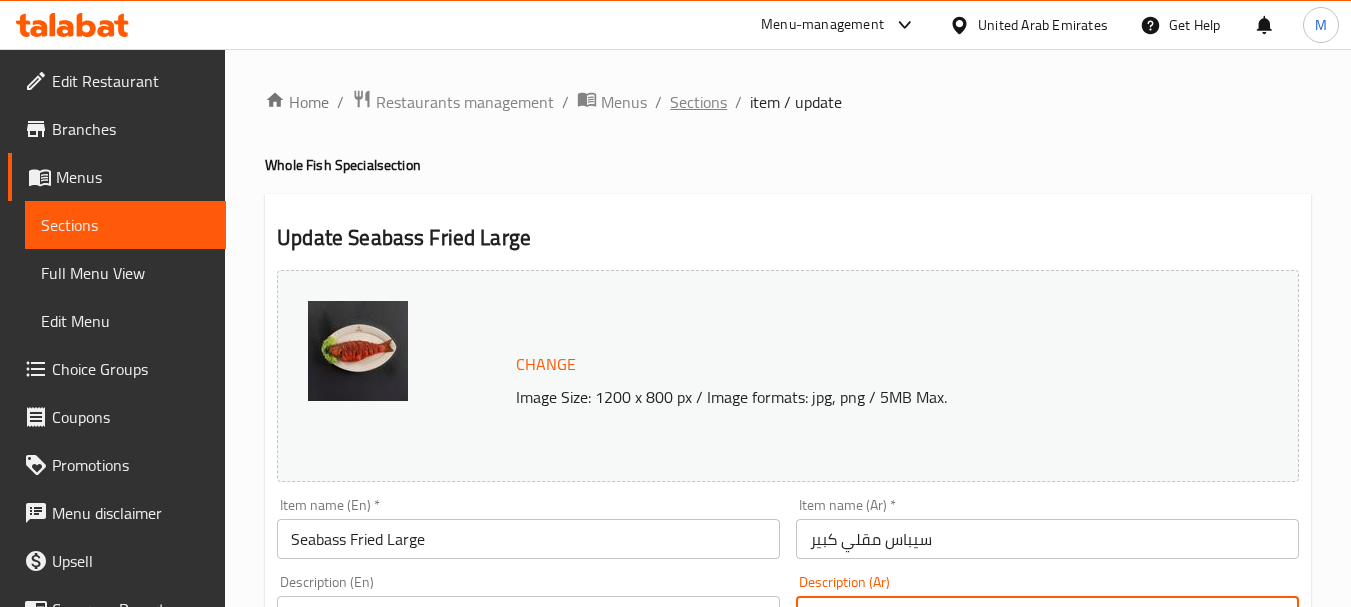 click on "Sections" at bounding box center (698, 102) 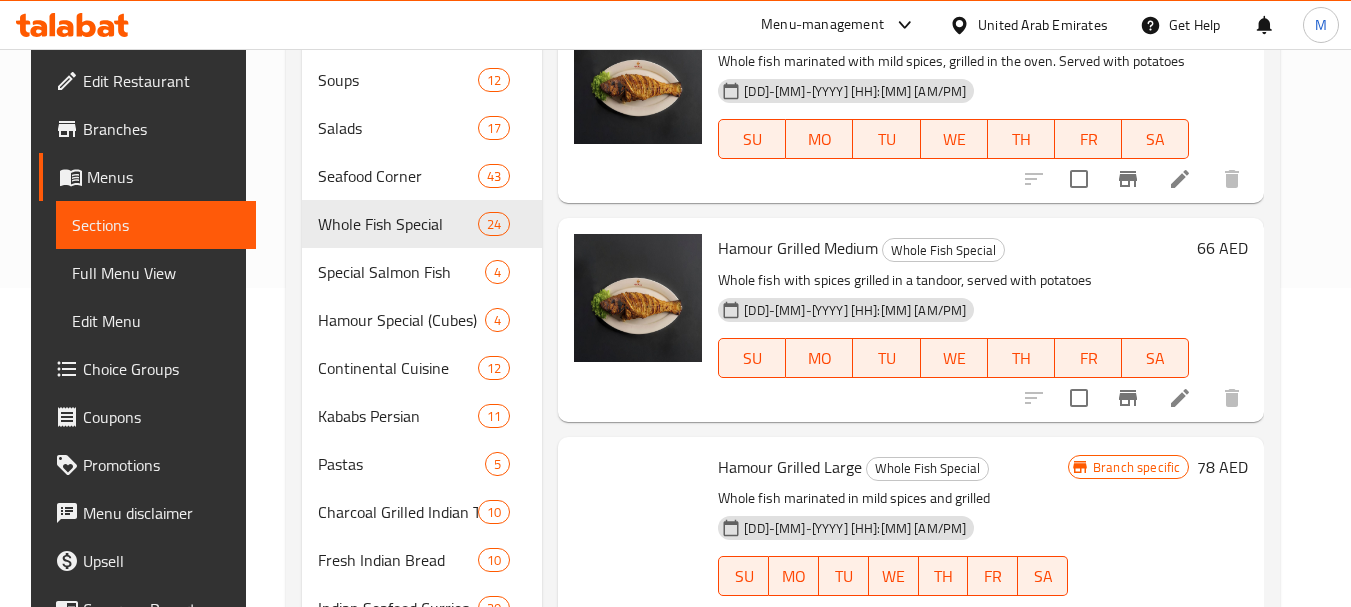 scroll, scrollTop: 400, scrollLeft: 0, axis: vertical 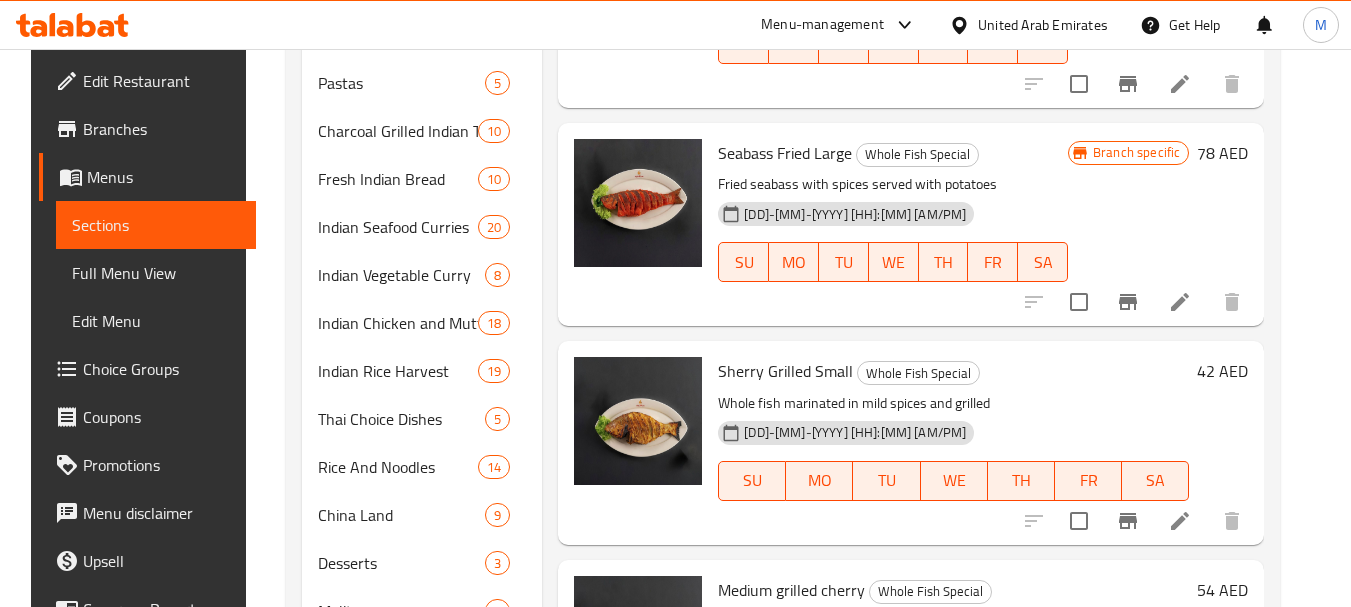 click on "Sherry Grilled Small" at bounding box center (785, 371) 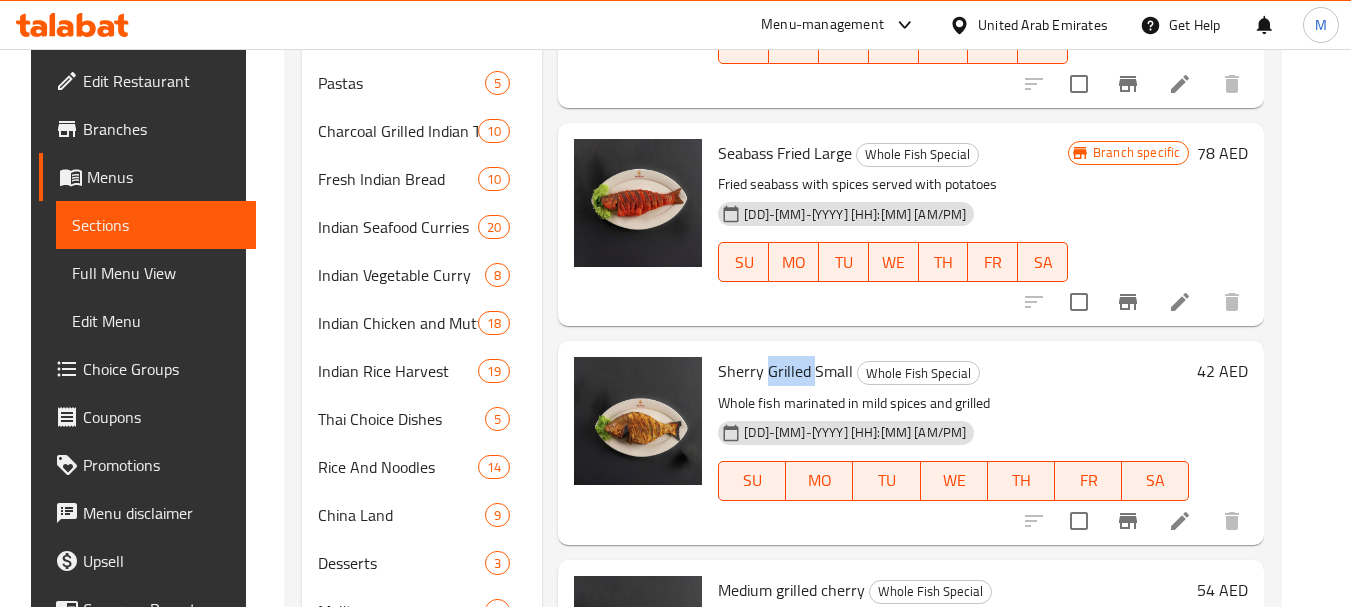 click on "Sherry Grilled Small" at bounding box center [785, 371] 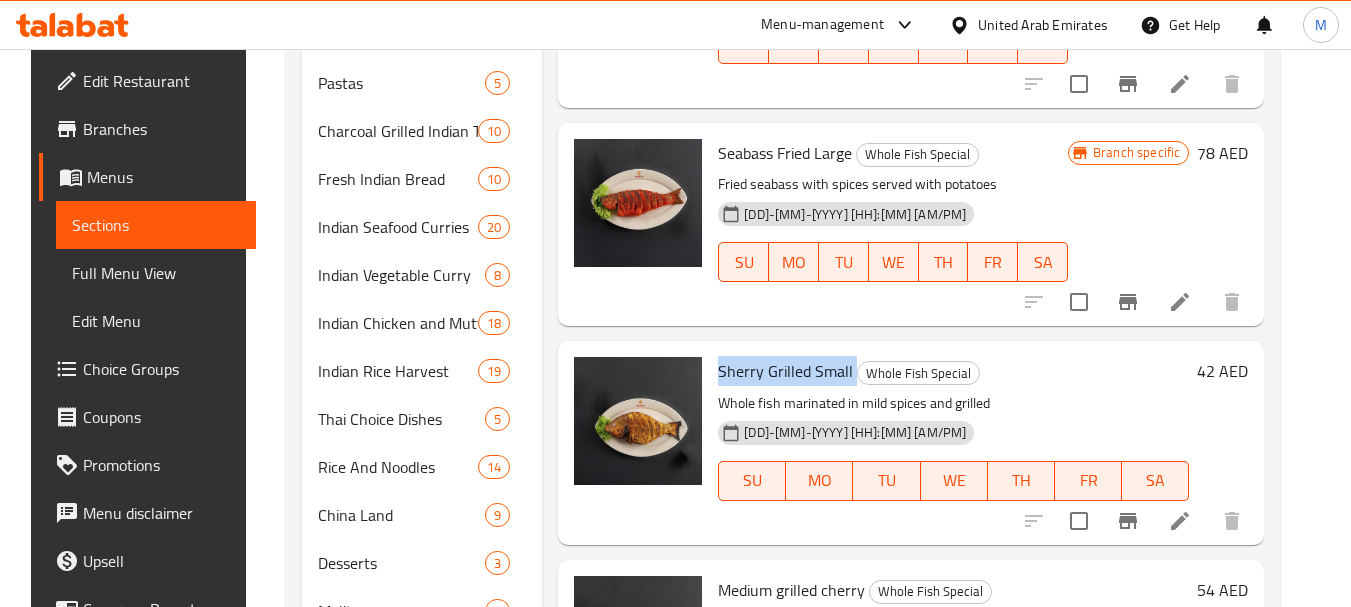 click on "Sherry Grilled Small" at bounding box center [785, 371] 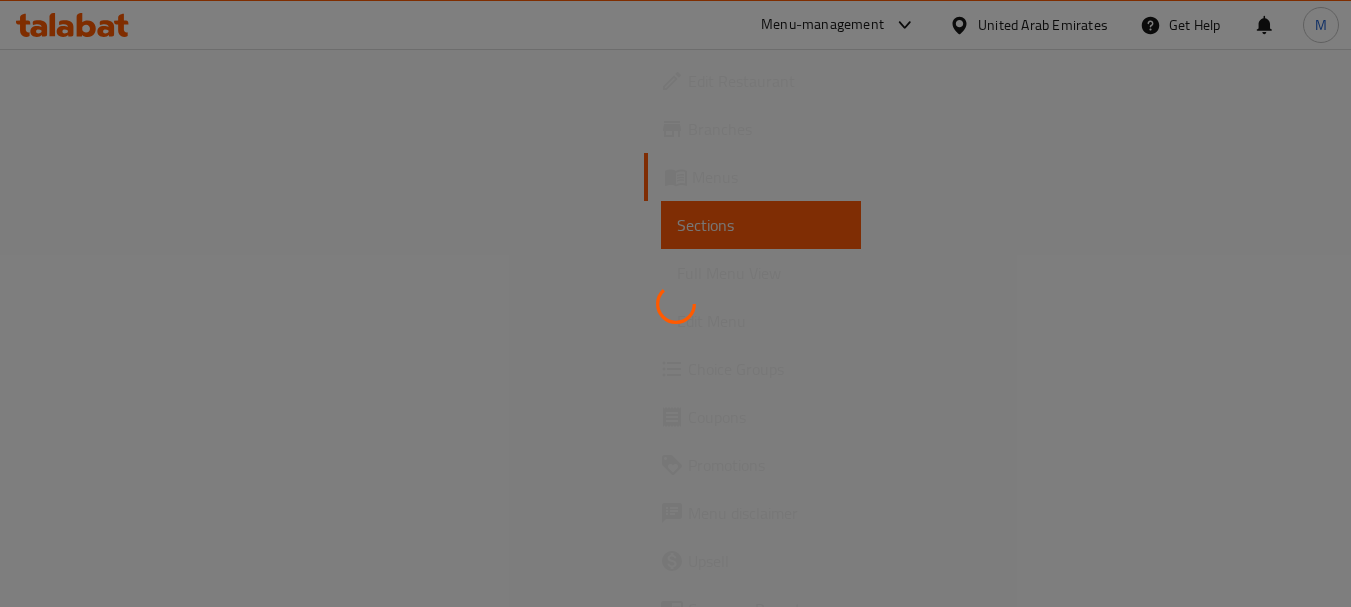 scroll, scrollTop: 0, scrollLeft: 0, axis: both 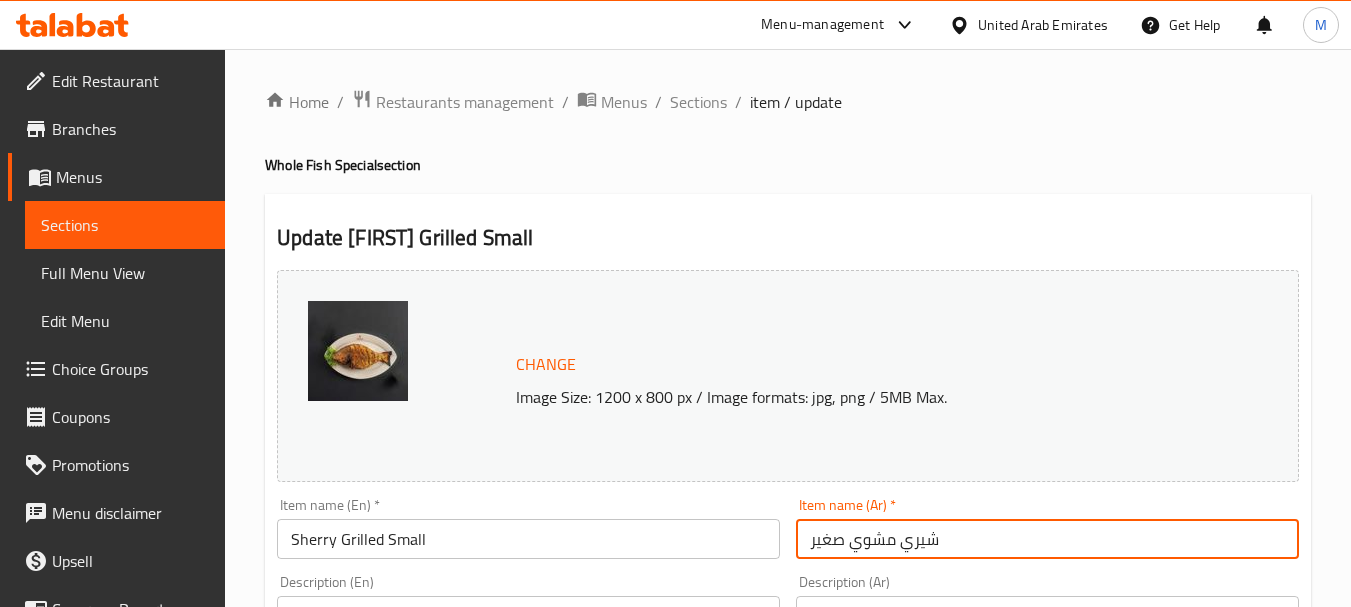 click on "شيري مشوي صغير" at bounding box center (1047, 539) 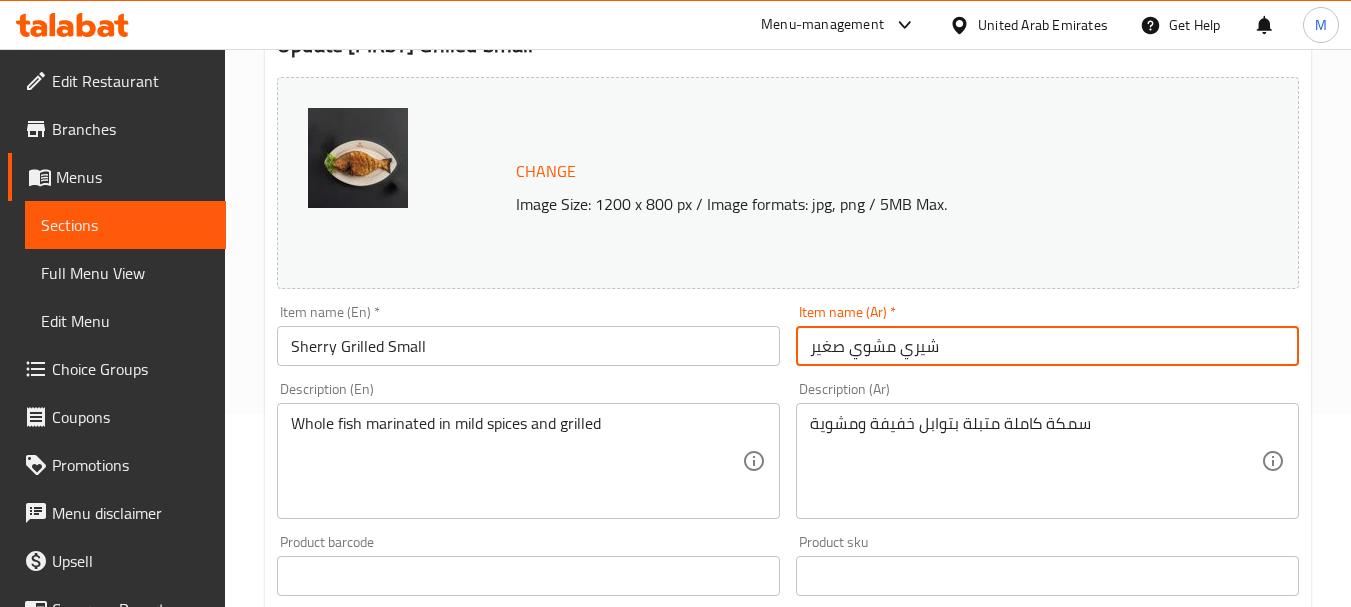 scroll, scrollTop: 300, scrollLeft: 0, axis: vertical 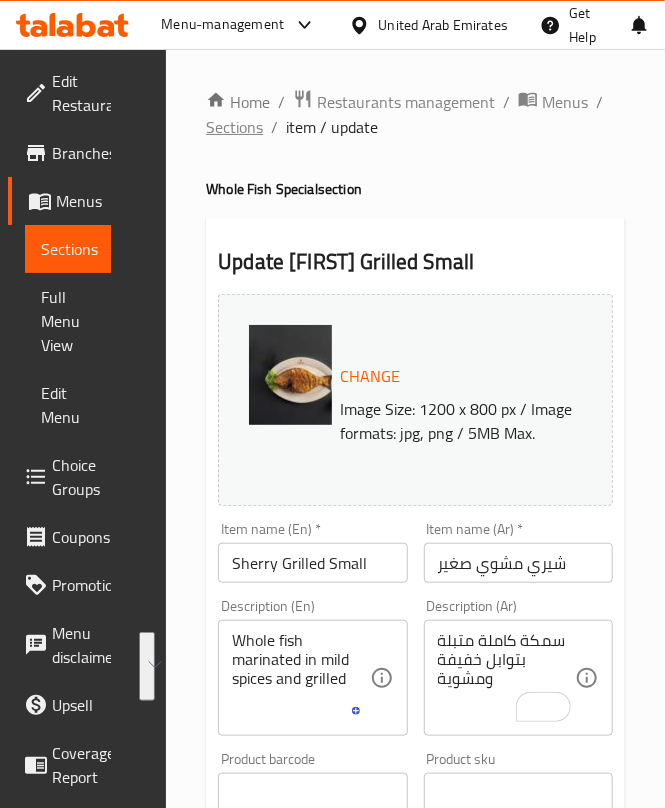 click on "Sections" at bounding box center (234, 127) 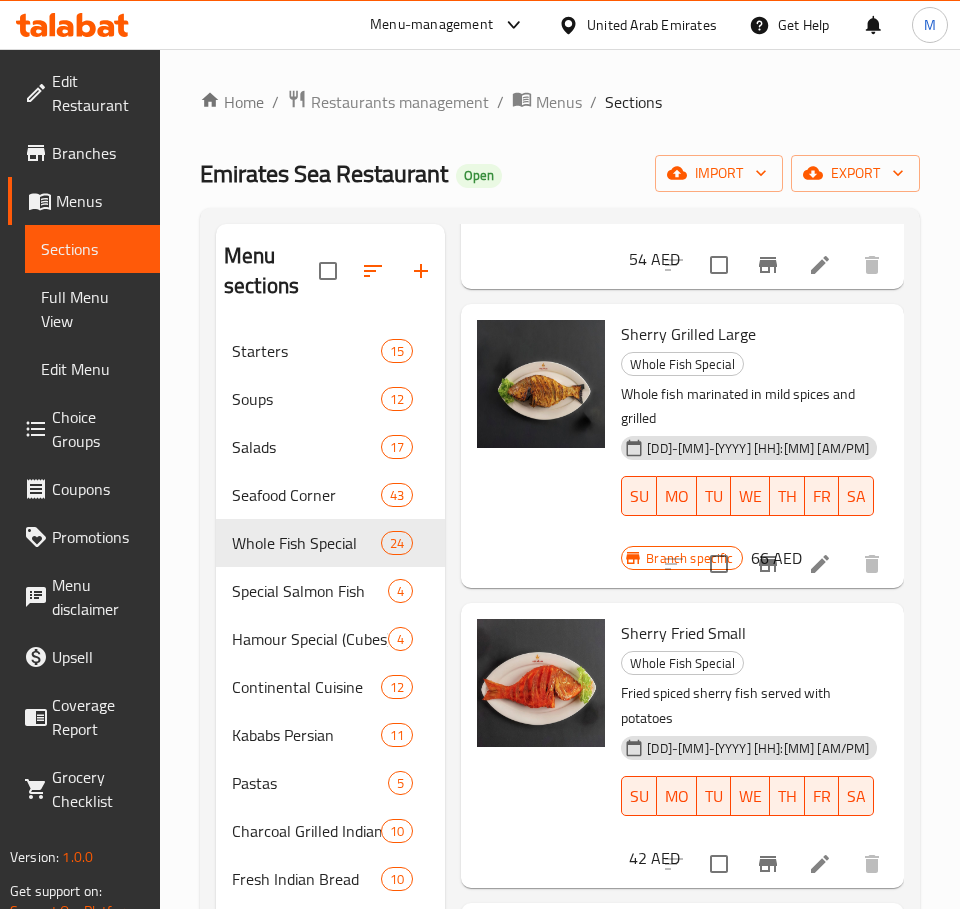 scroll, scrollTop: 7992, scrollLeft: 0, axis: vertical 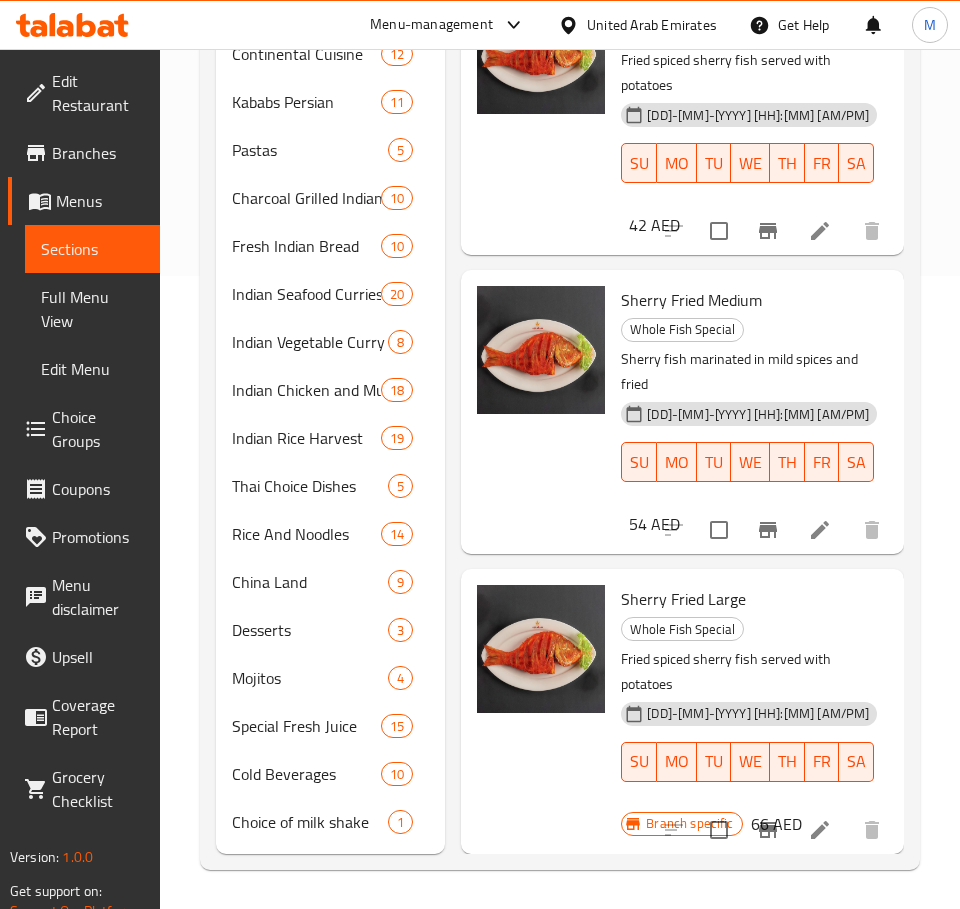 click on "Medium grilled cherry" at bounding box center (694, -599) 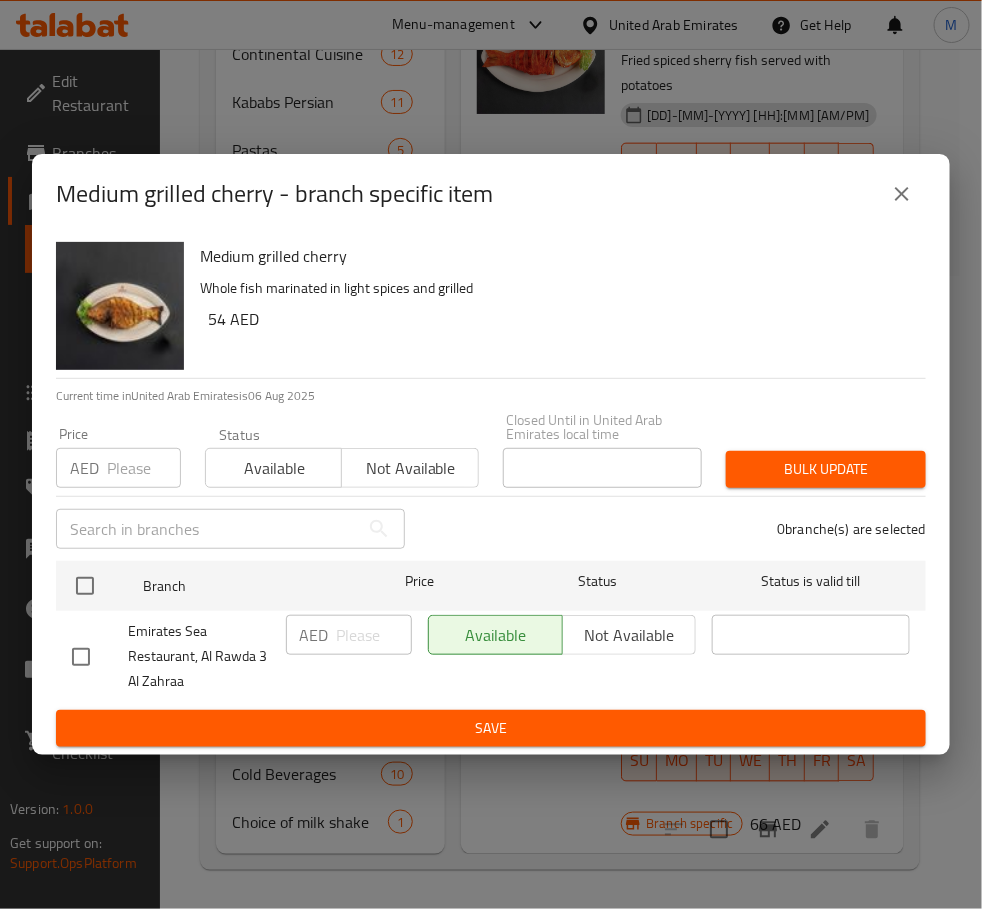 type 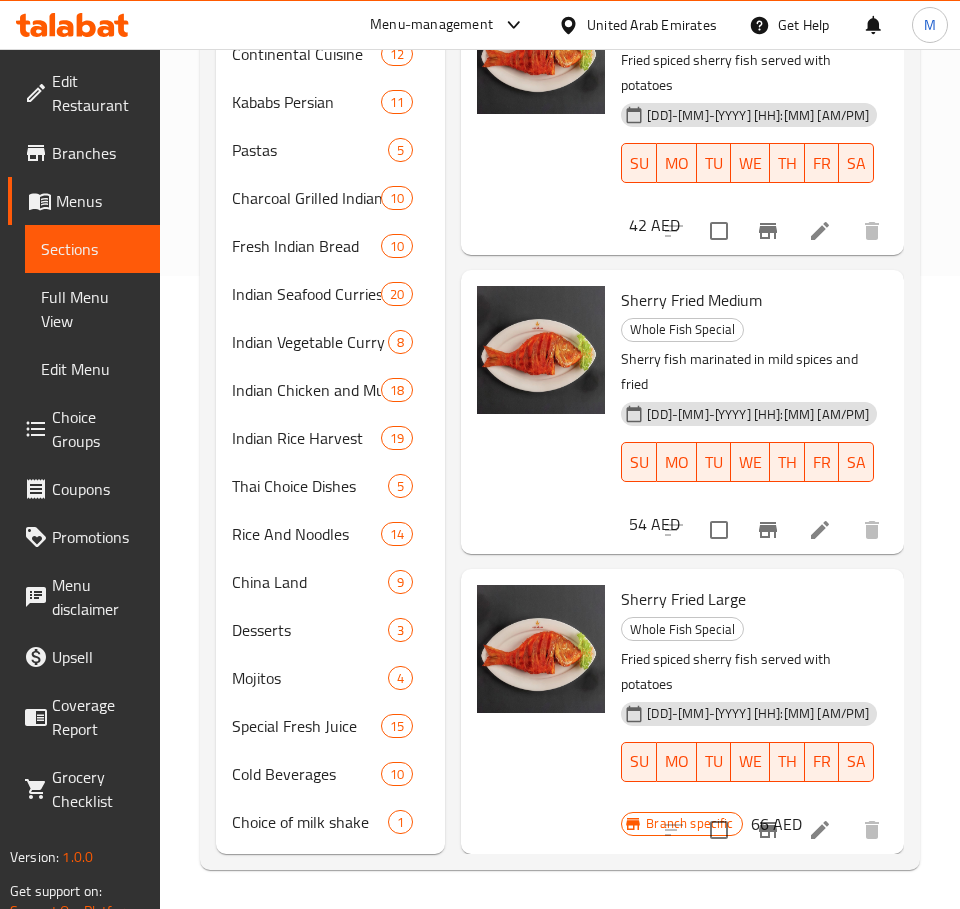 click at bounding box center (820, -368) 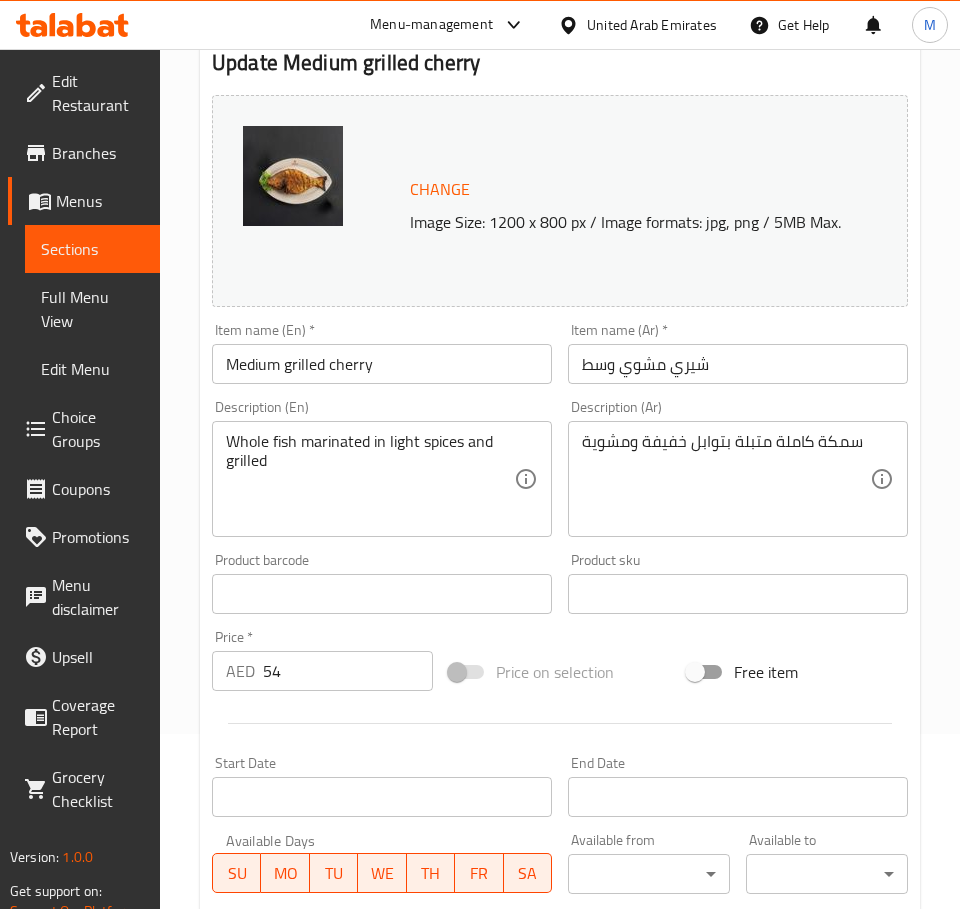 scroll, scrollTop: 150, scrollLeft: 0, axis: vertical 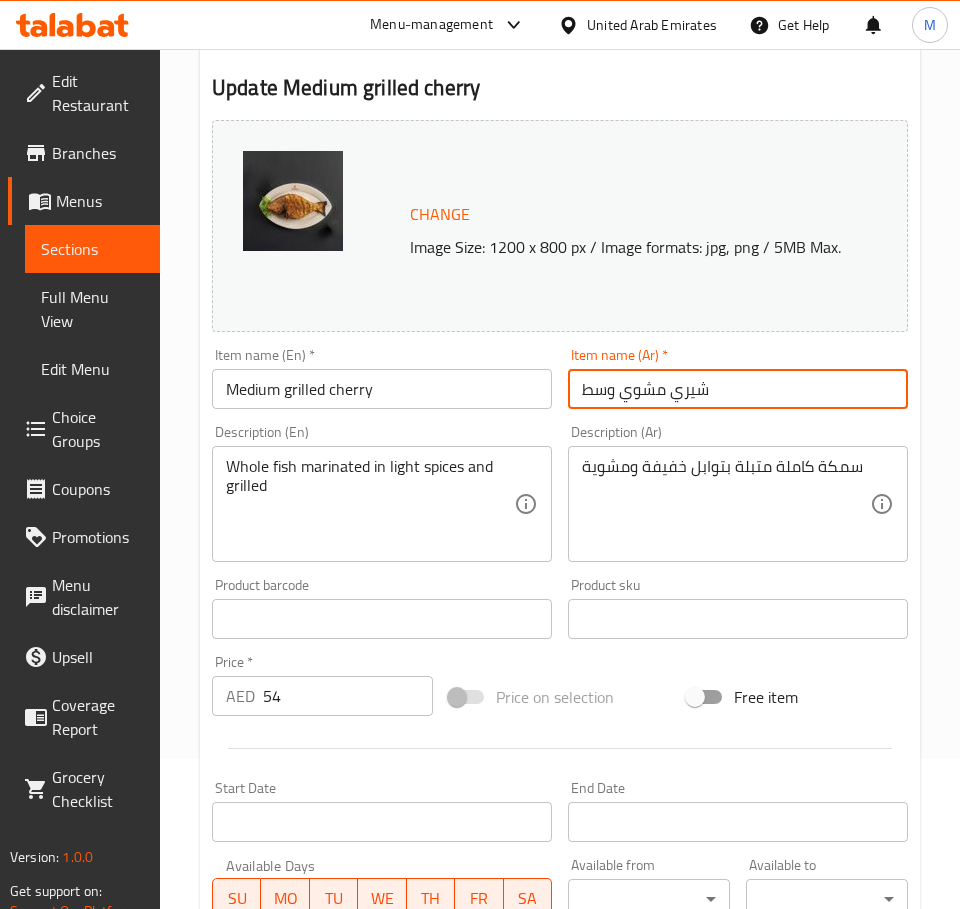 click on "شيري مشوي وسط" at bounding box center [738, 389] 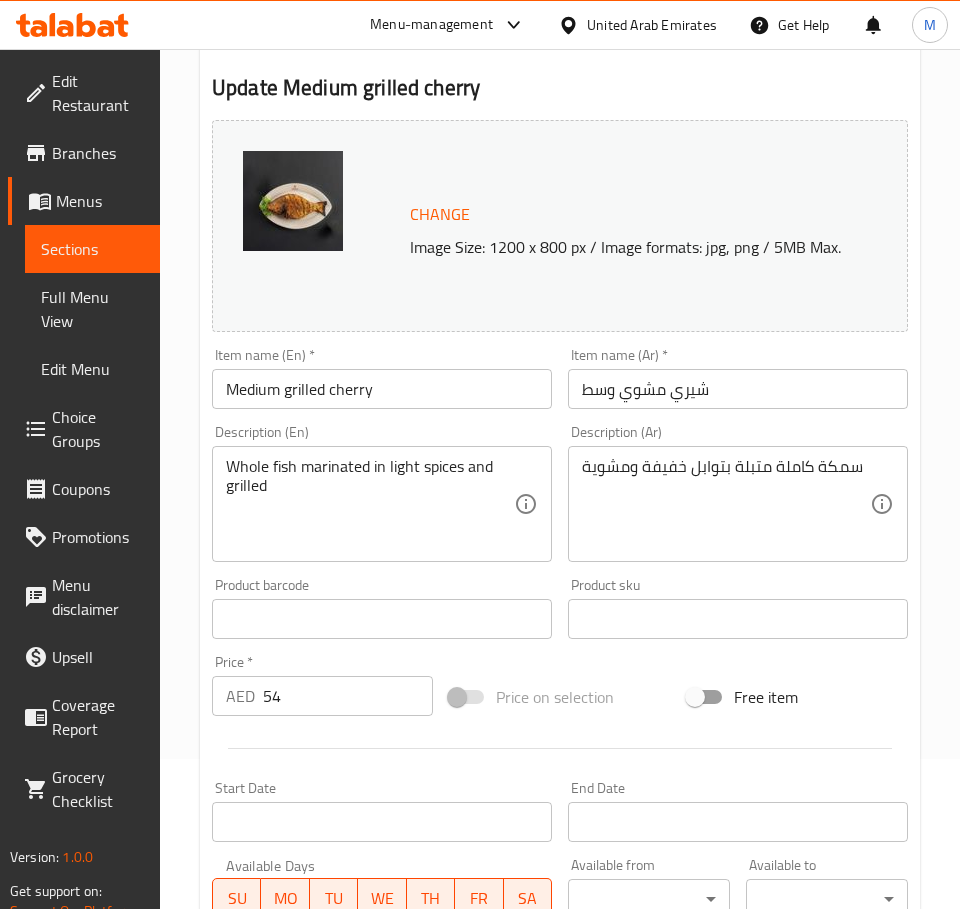 click on "سمكة كاملة متبلة بتوابل خفيفة ومشوية" at bounding box center (726, 504) 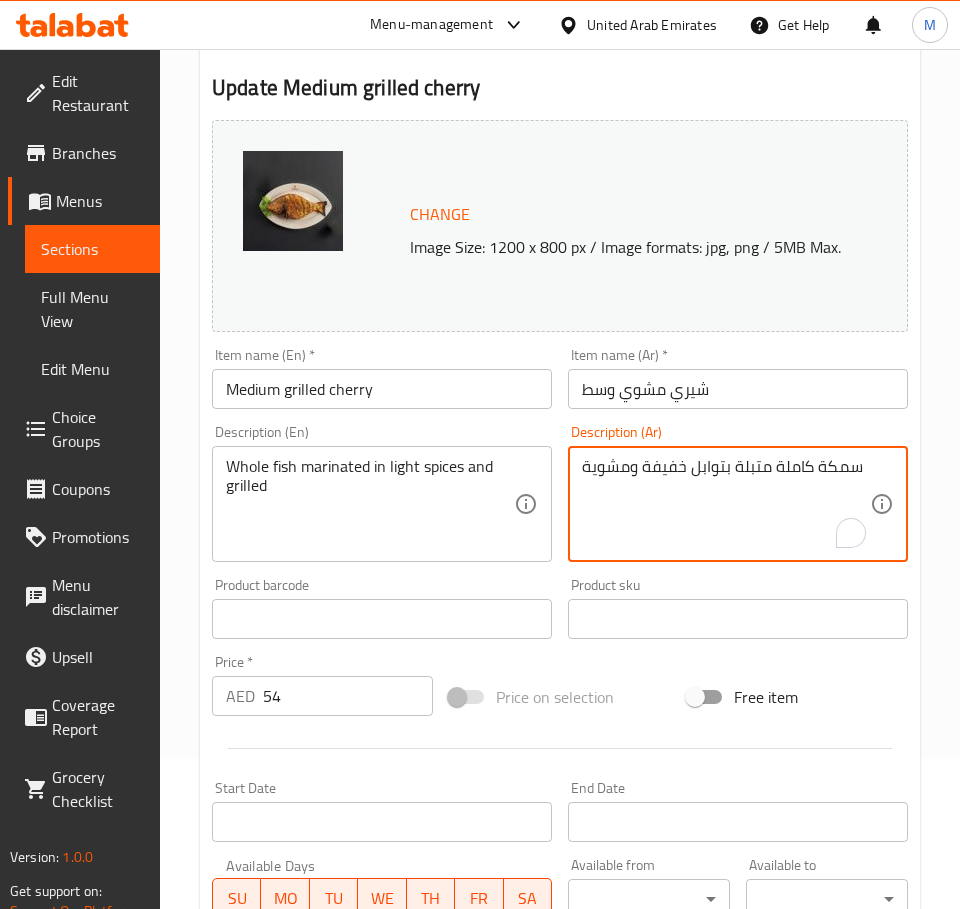click on "سمكة كاملة متبلة بتوابل خفيفة ومشوية" at bounding box center [726, 504] 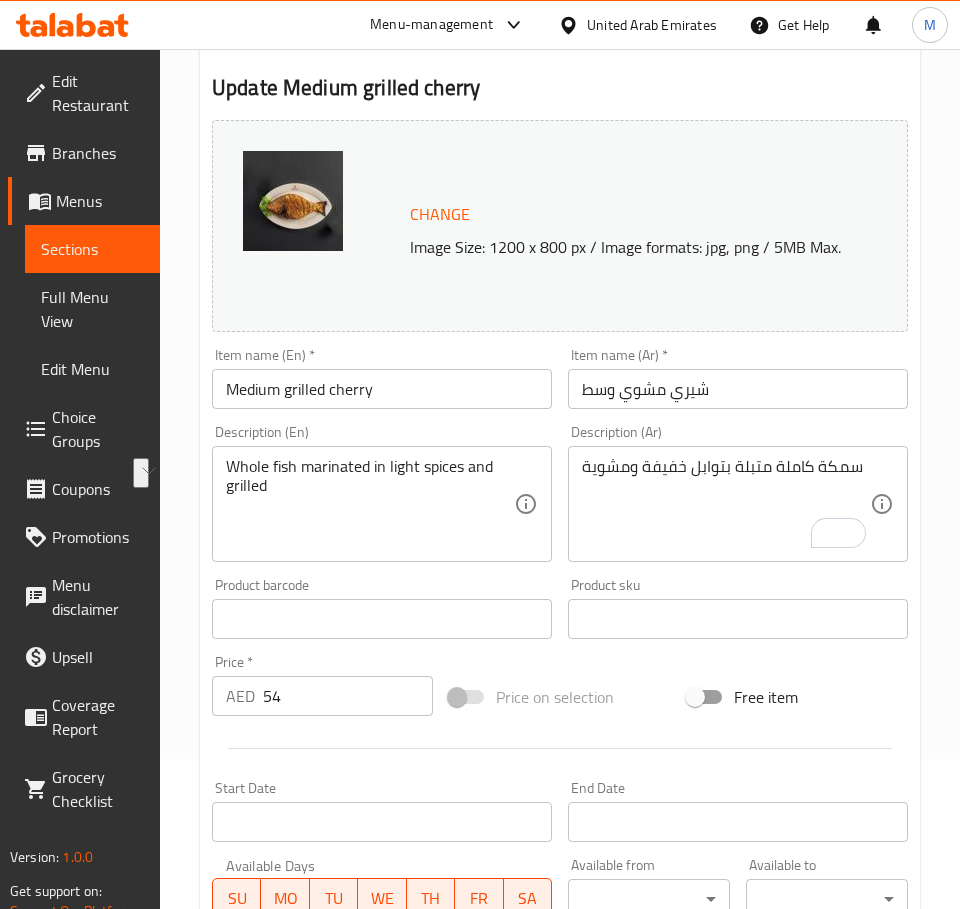 click on "54" at bounding box center (348, 696) 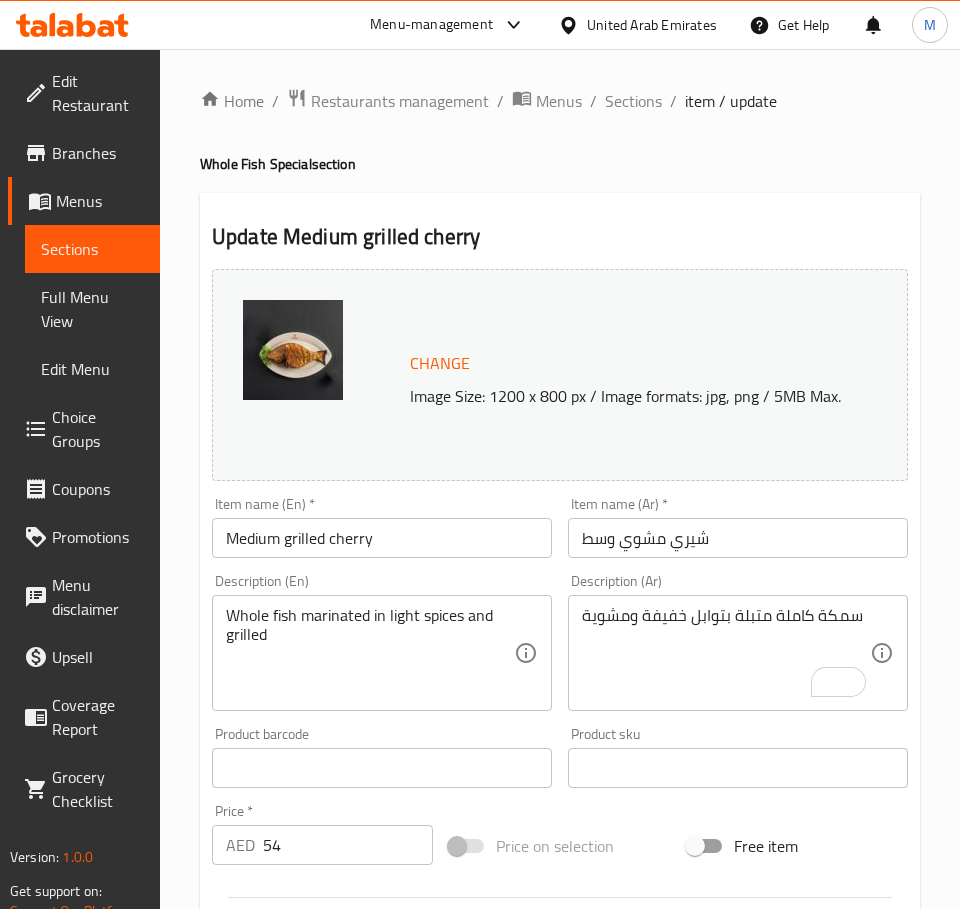 scroll, scrollTop: 0, scrollLeft: 0, axis: both 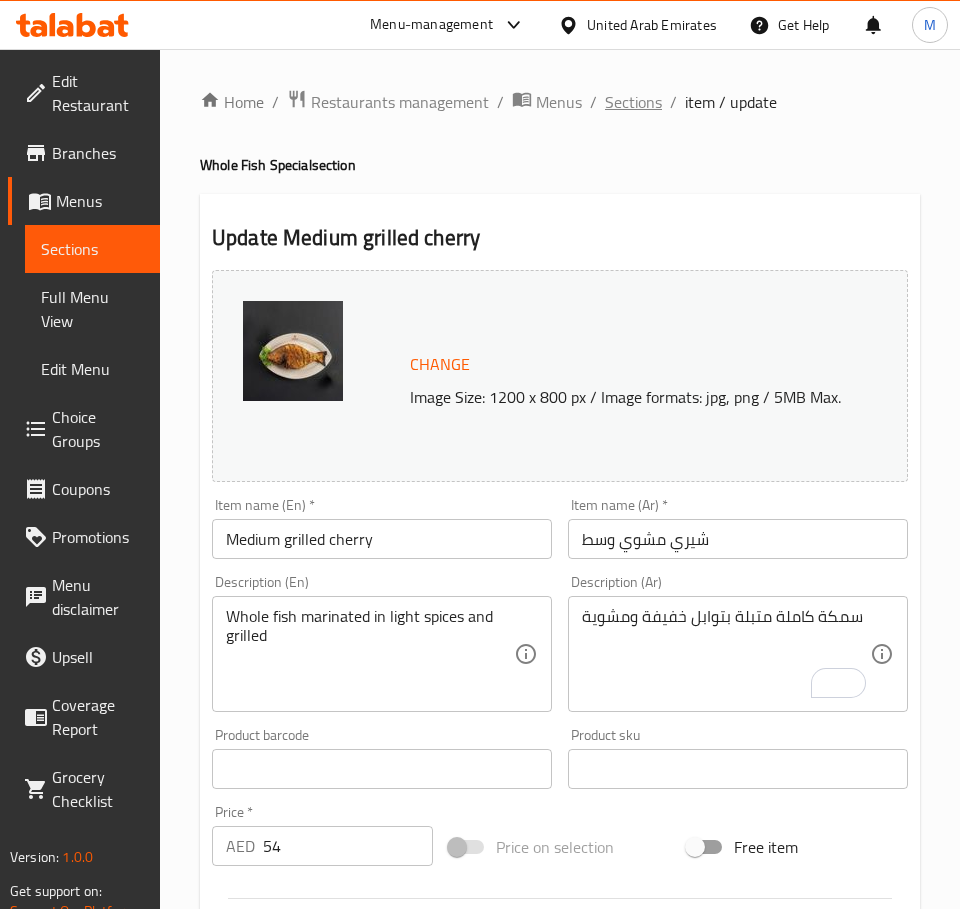 click on "Sections" at bounding box center (633, 102) 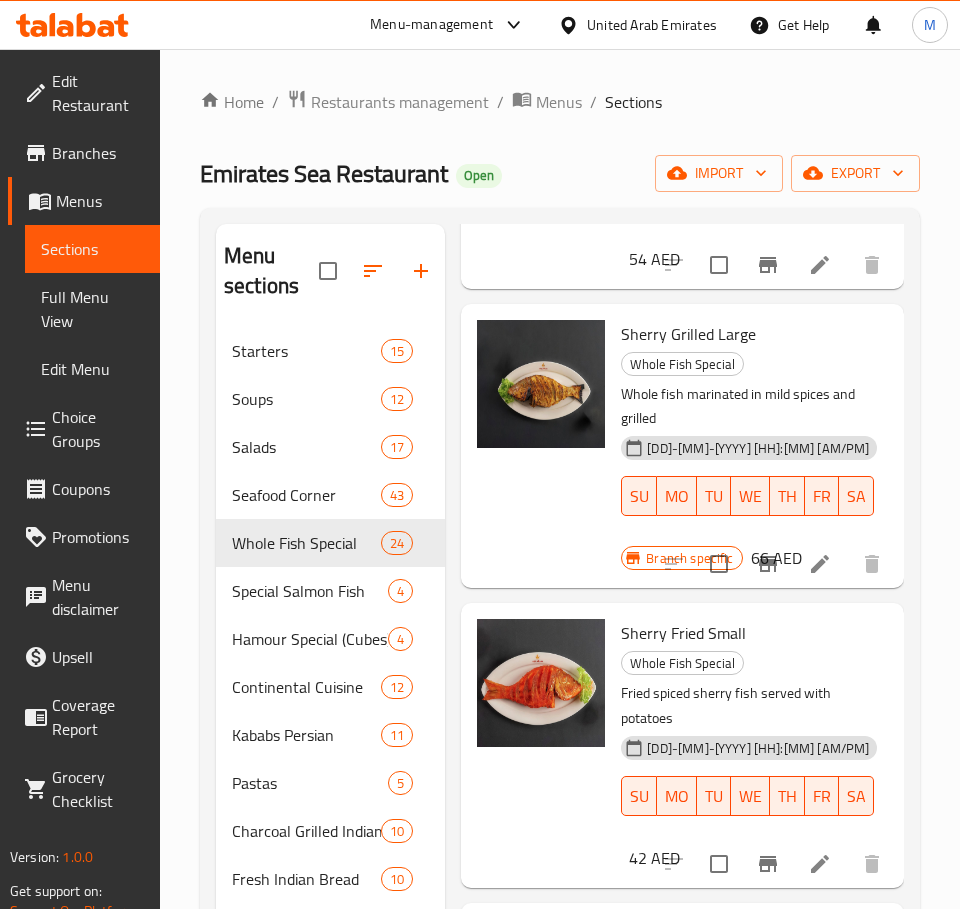 scroll, scrollTop: 7992, scrollLeft: 0, axis: vertical 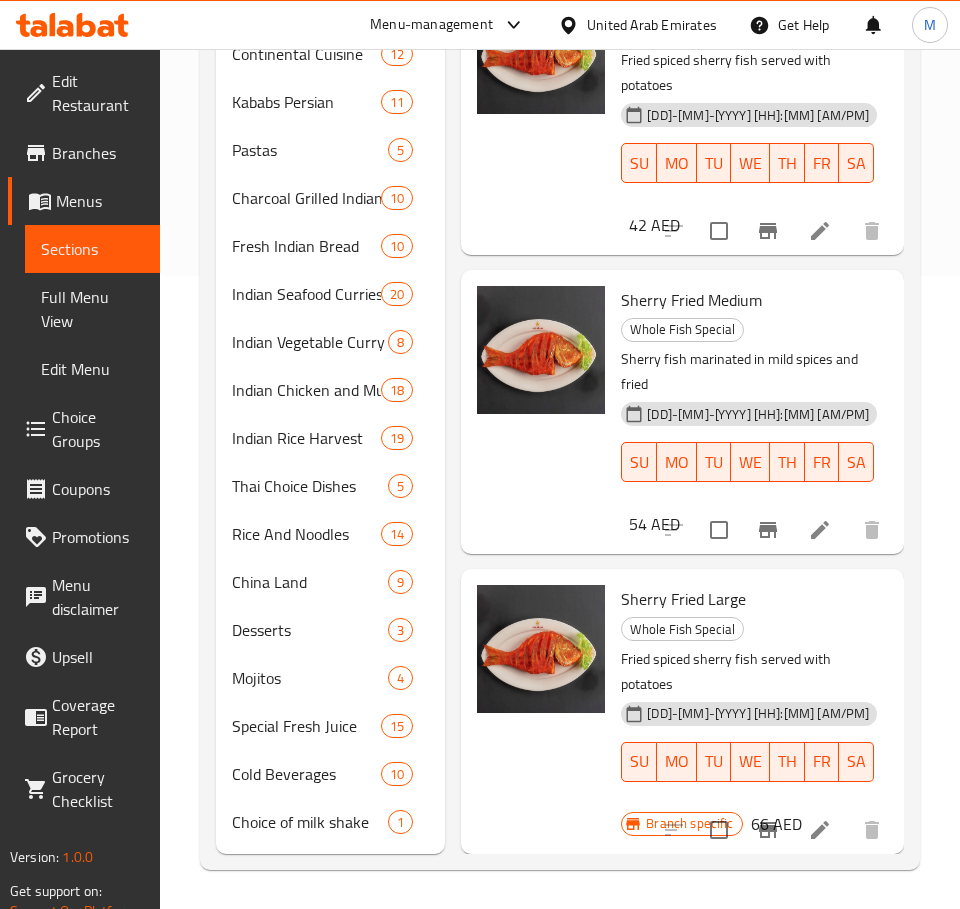 click on "Sherry Grilled Large" at bounding box center [688, -299] 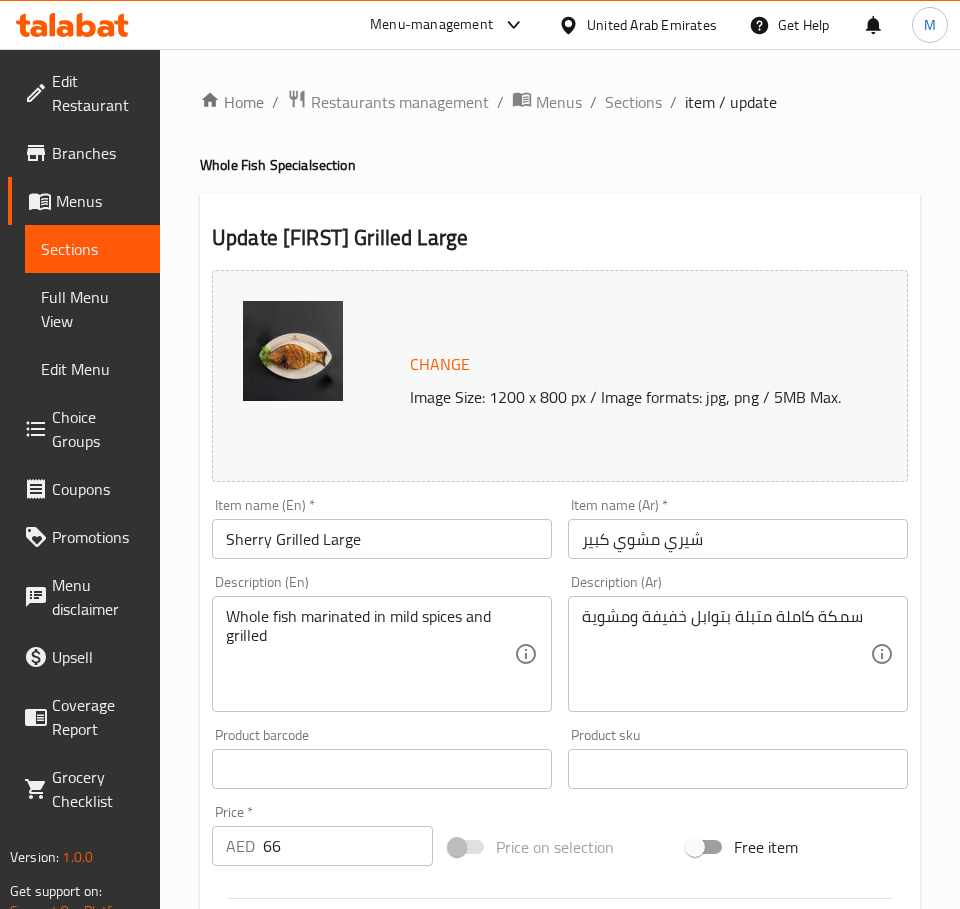 click on "Item name (Ar)   * شيري مشوي كبير Item name (Ar)  *" at bounding box center (738, 528) 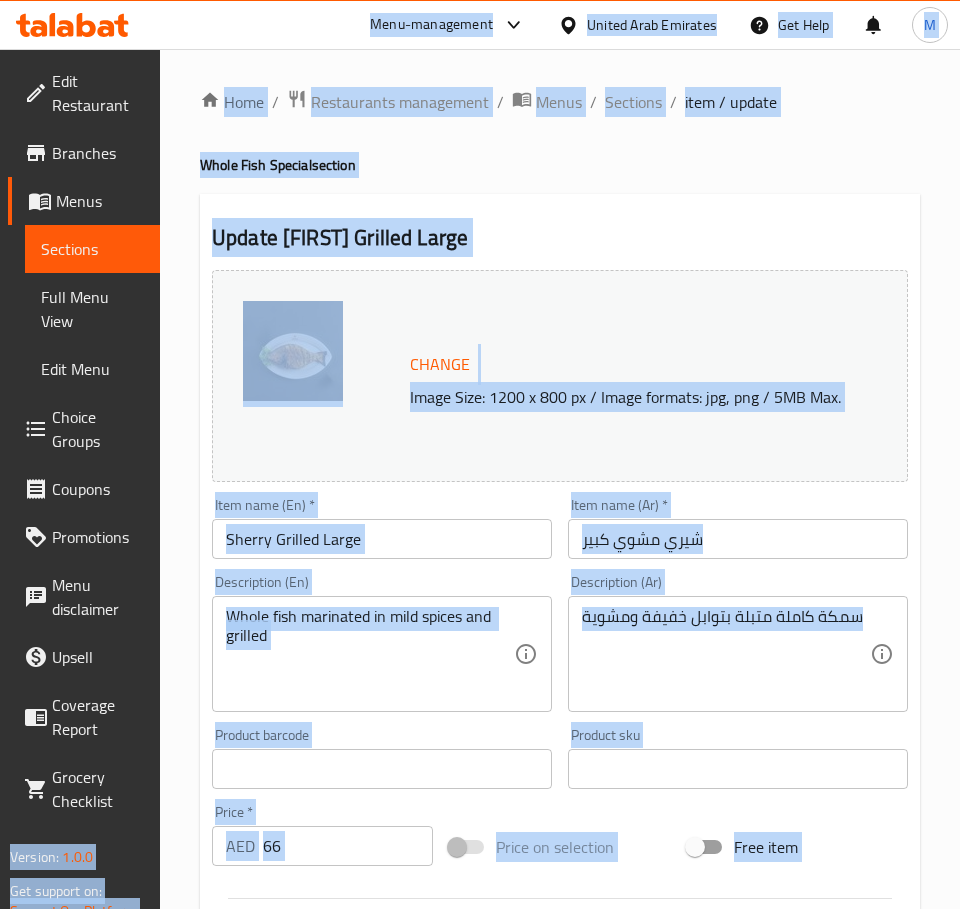 click on "شيري مشوي كبير" at bounding box center [738, 539] 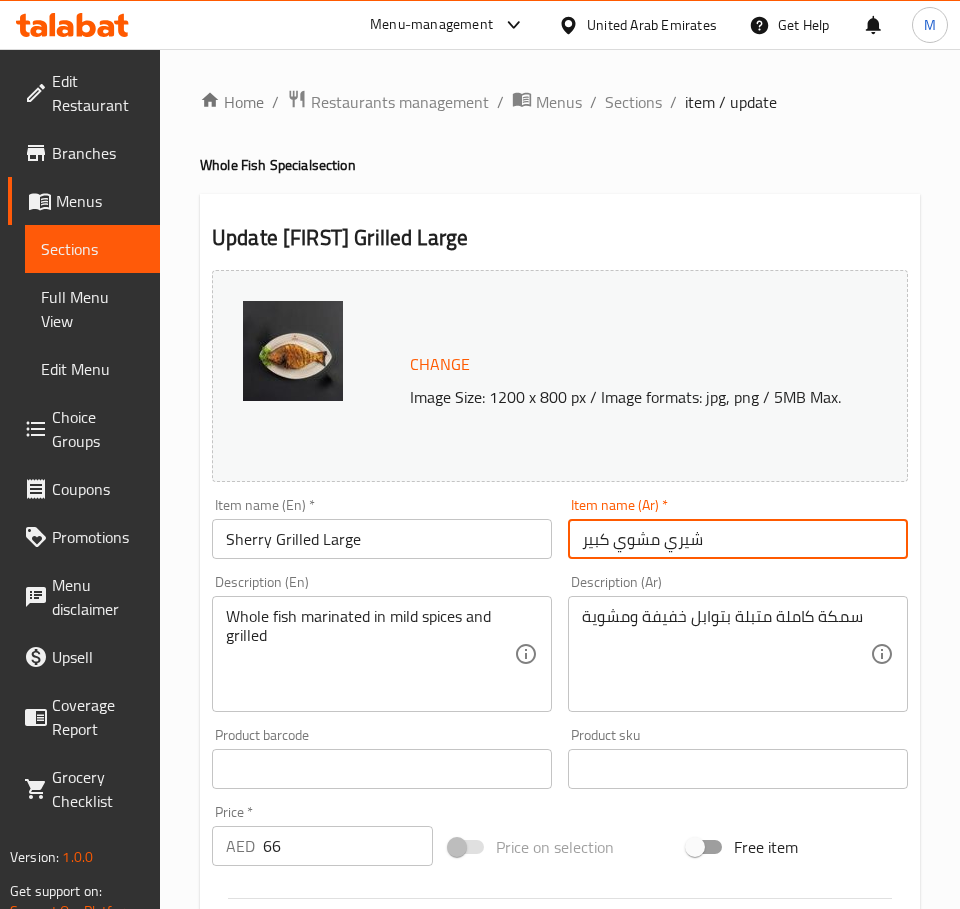 click on "شيري مشوي كبير" at bounding box center [738, 539] 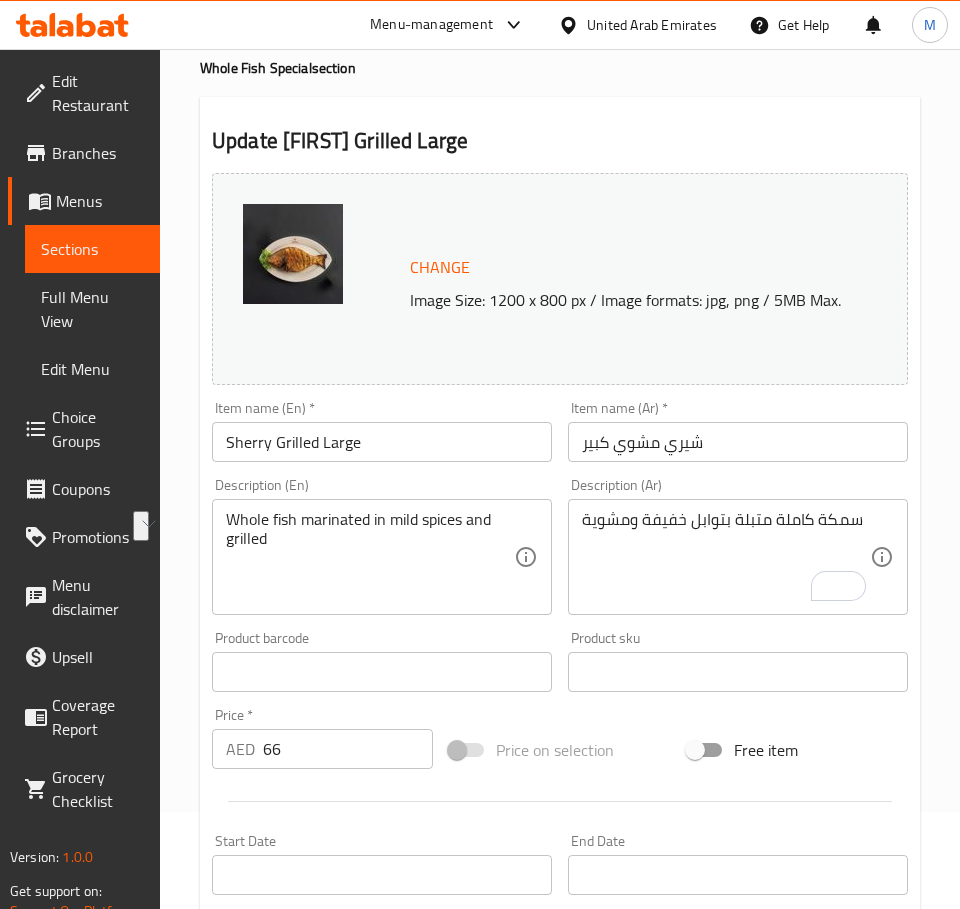 scroll, scrollTop: 150, scrollLeft: 0, axis: vertical 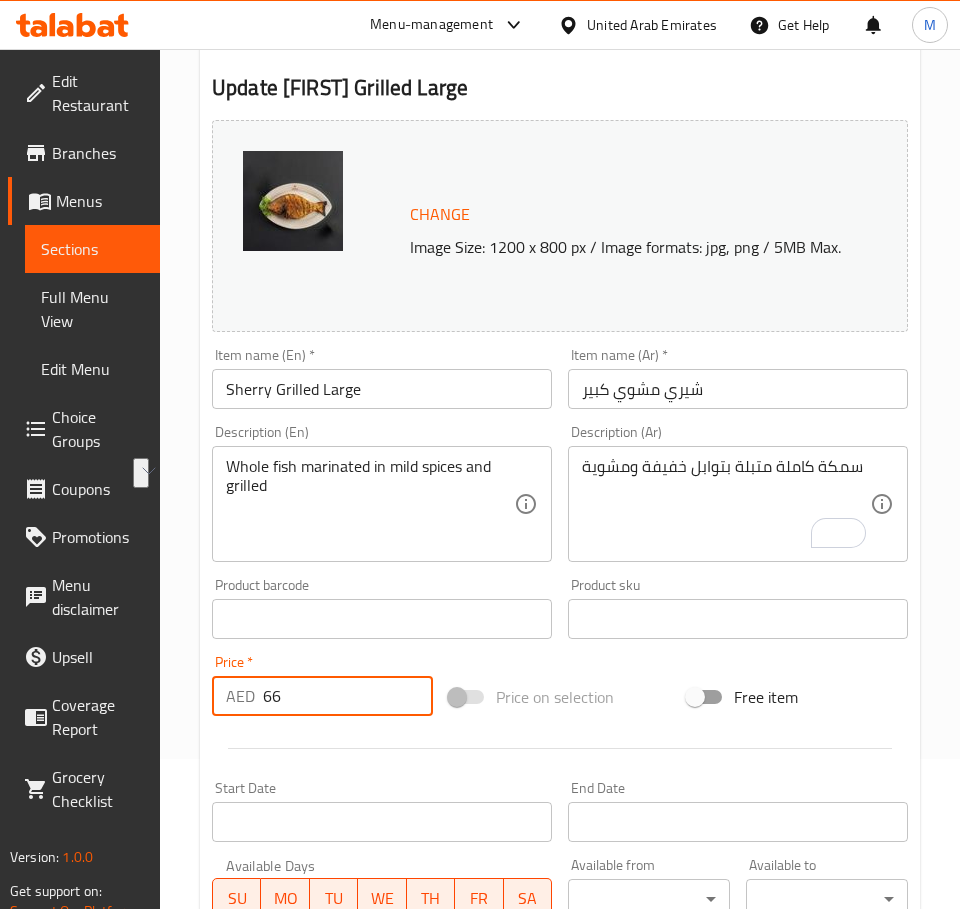 drag, startPoint x: 274, startPoint y: 687, endPoint x: 265, endPoint y: 681, distance: 10.816654 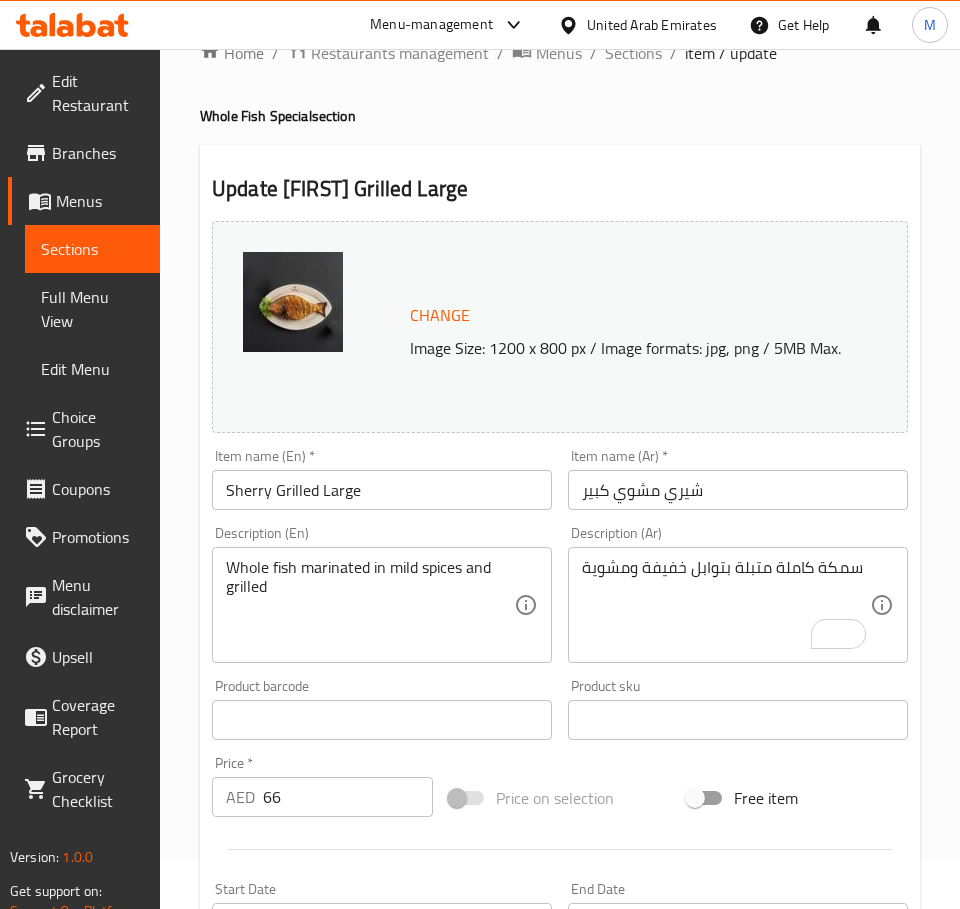 scroll, scrollTop: 0, scrollLeft: 0, axis: both 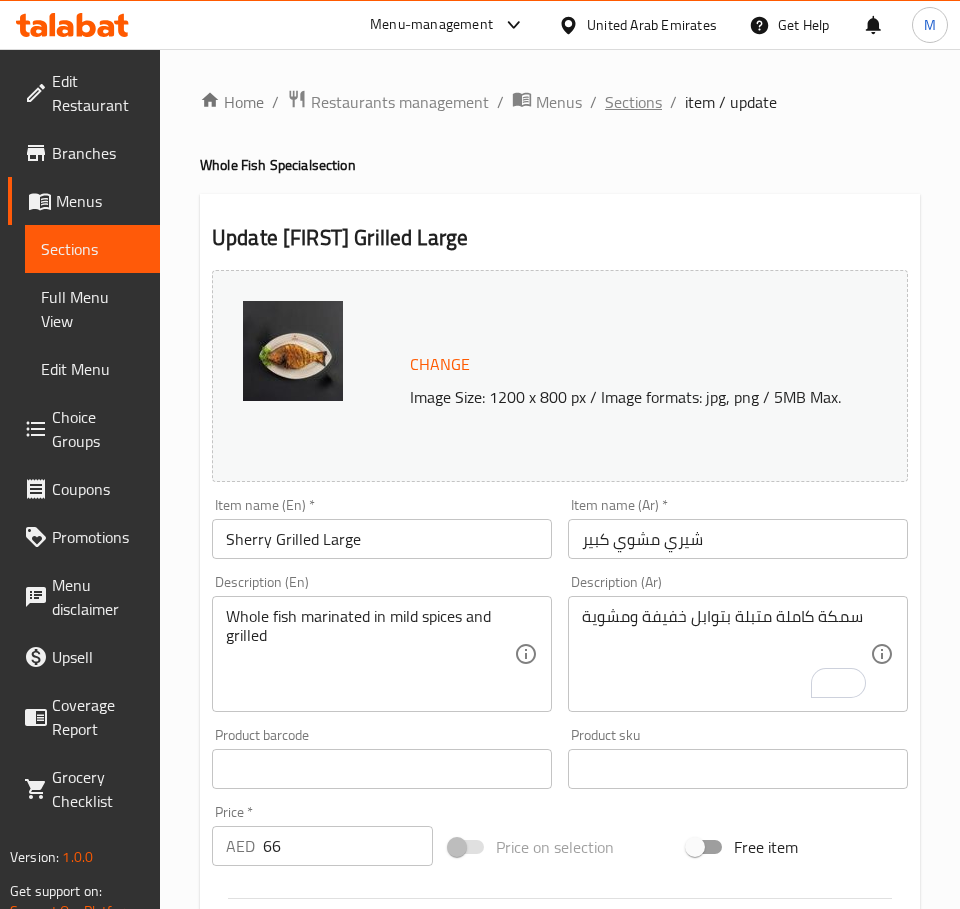 click on "Sections" at bounding box center (633, 102) 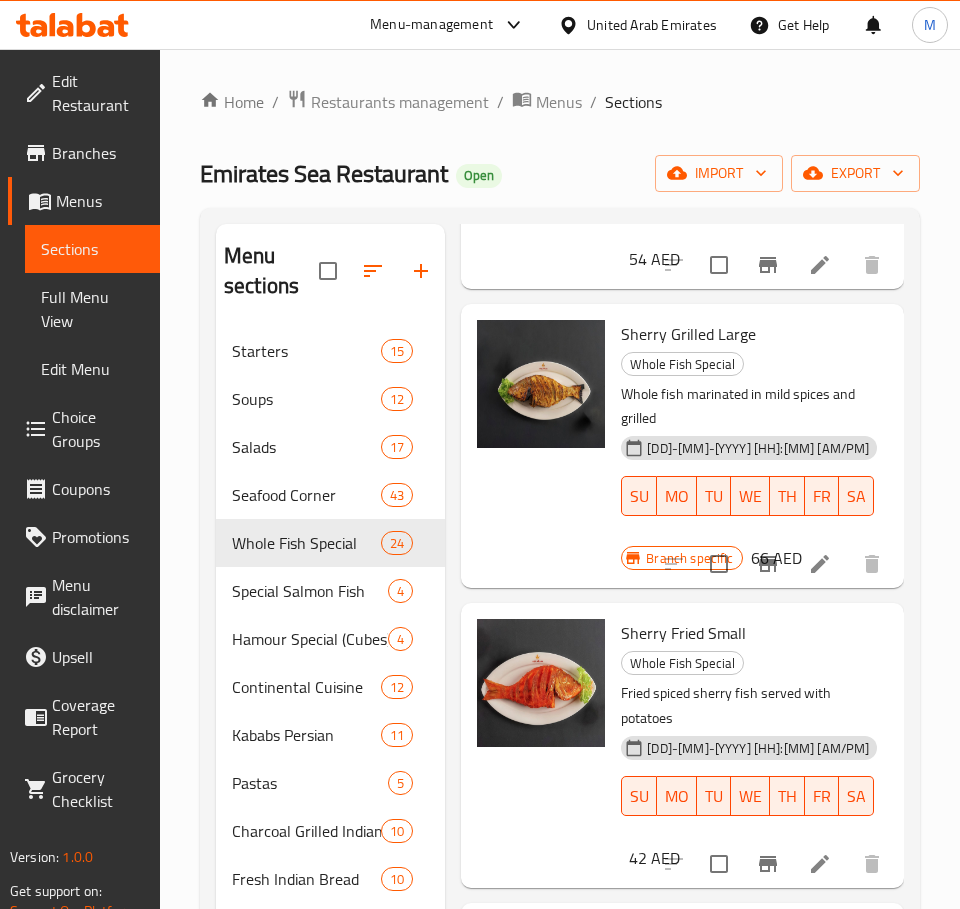 scroll, scrollTop: 7992, scrollLeft: 0, axis: vertical 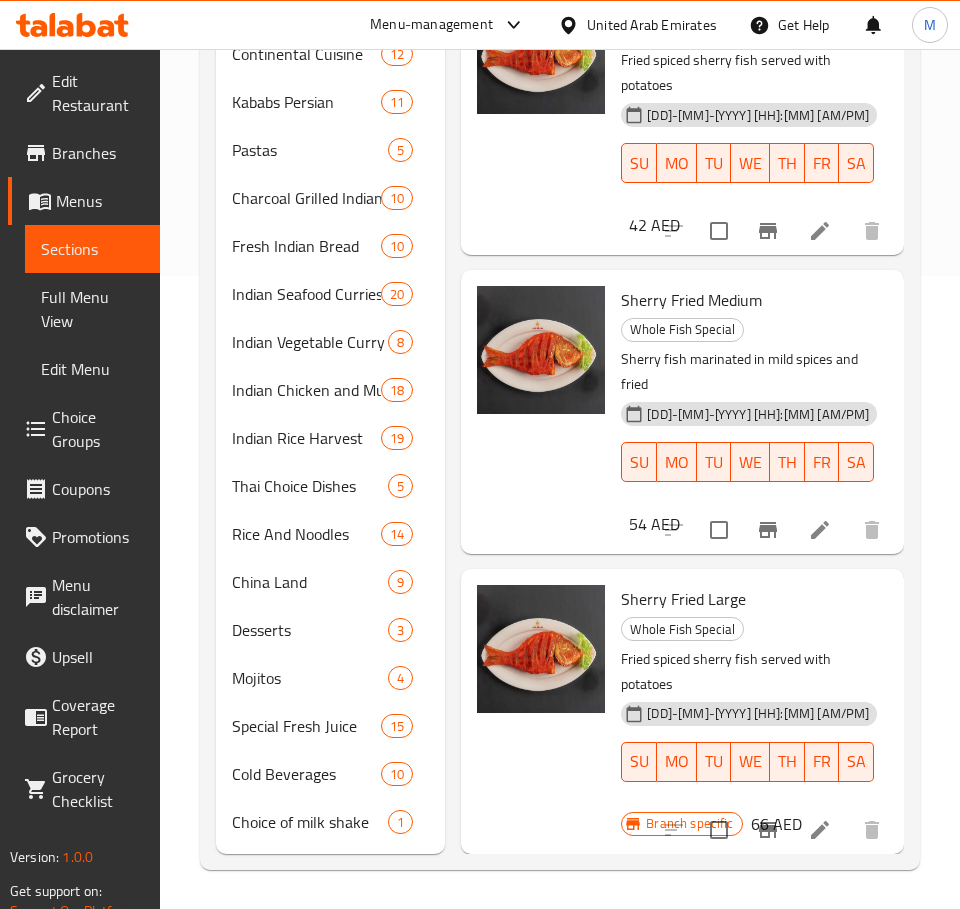 click at bounding box center (820, 231) 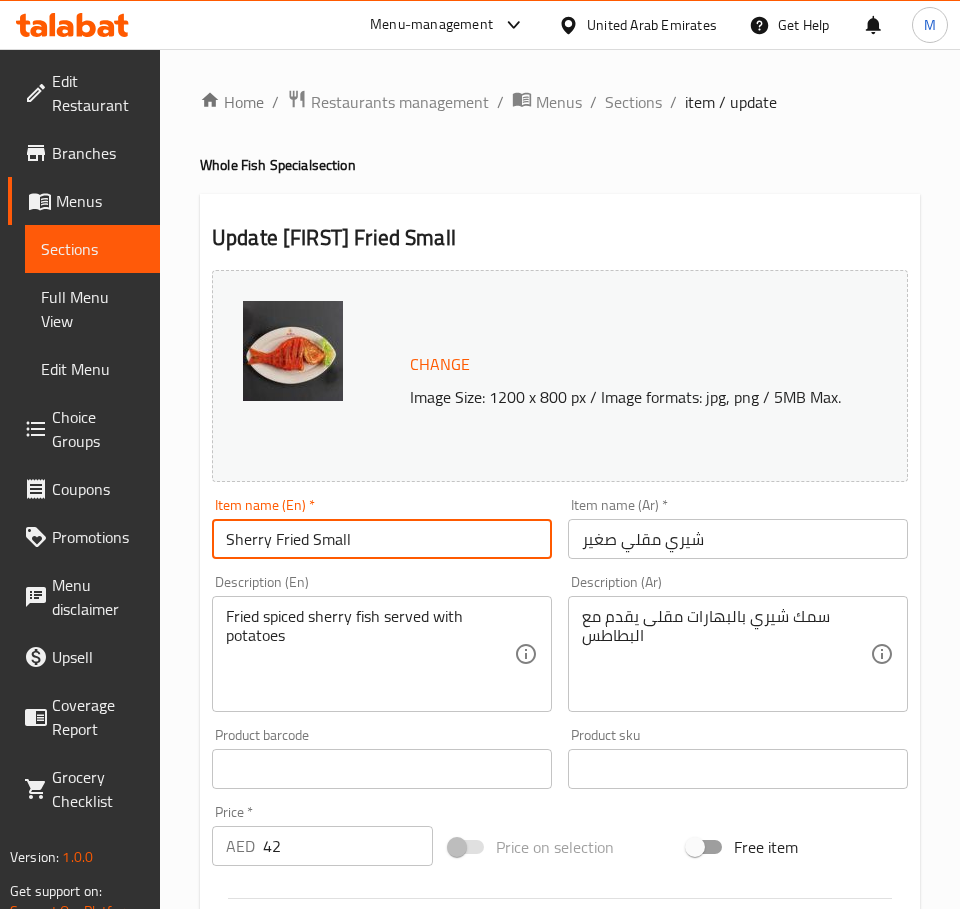 click on "Sherry Fried Small" at bounding box center [382, 539] 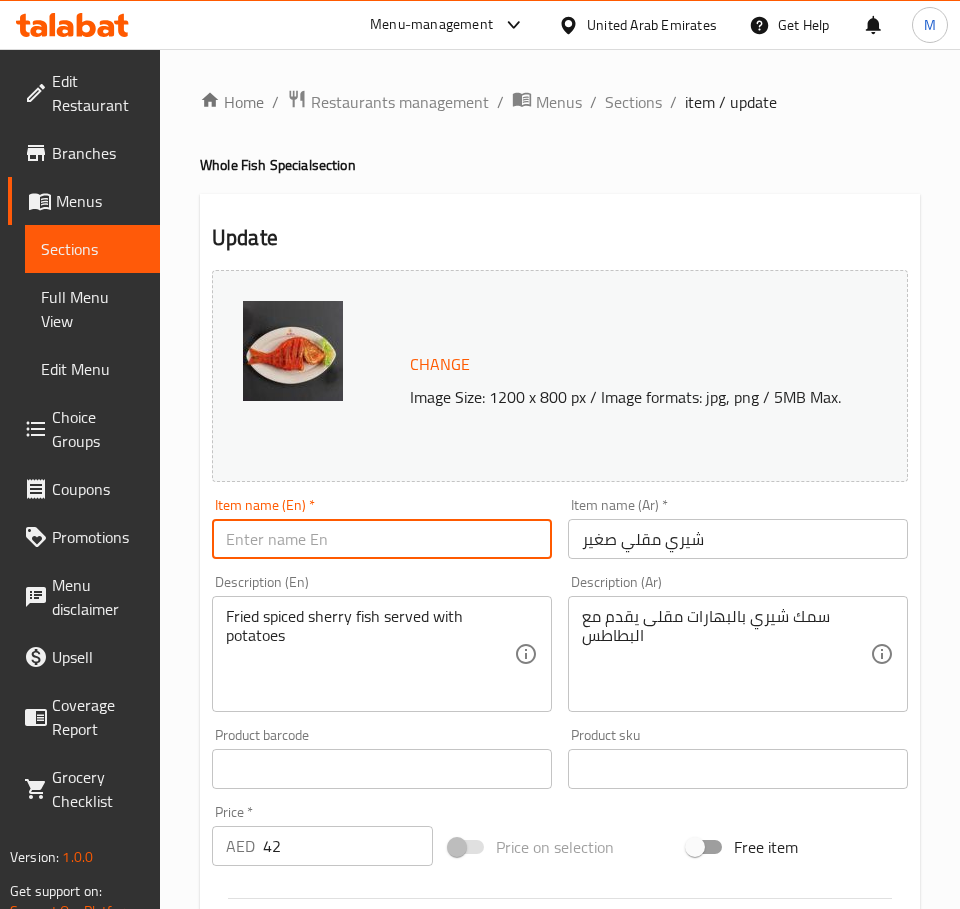type on "Sherry Fried Small" 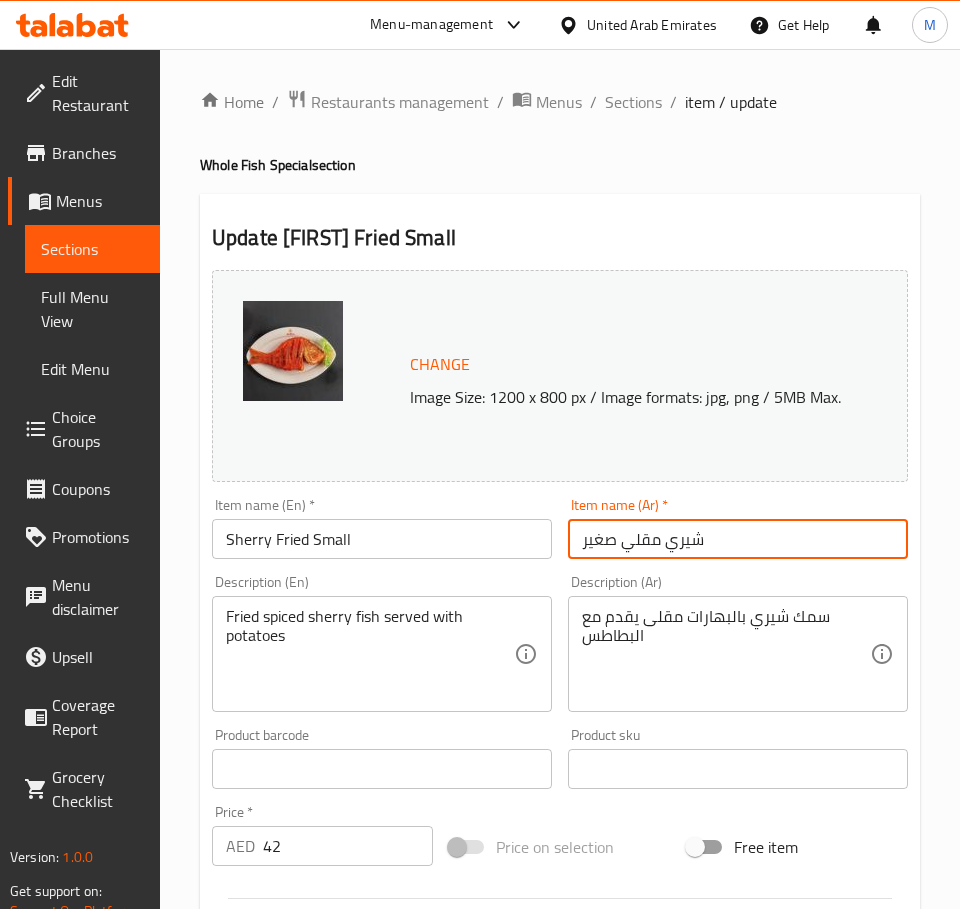 click on "شيري مقلي صغير" at bounding box center [738, 539] 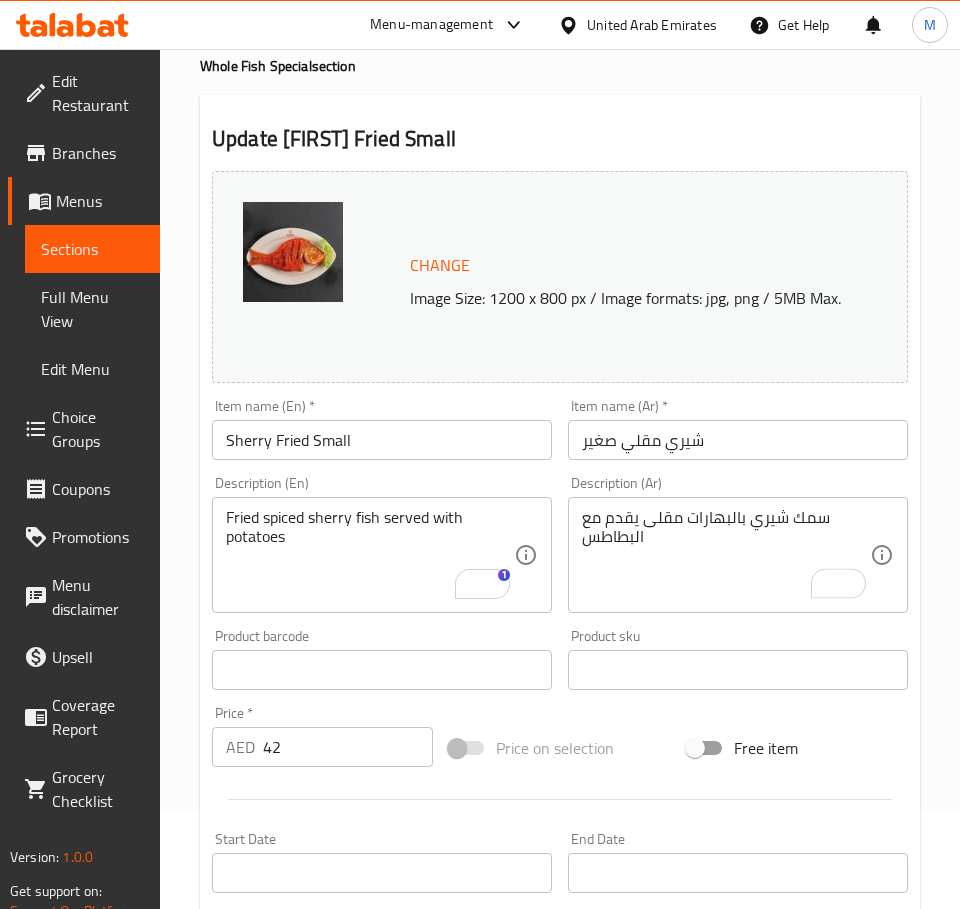 scroll, scrollTop: 150, scrollLeft: 0, axis: vertical 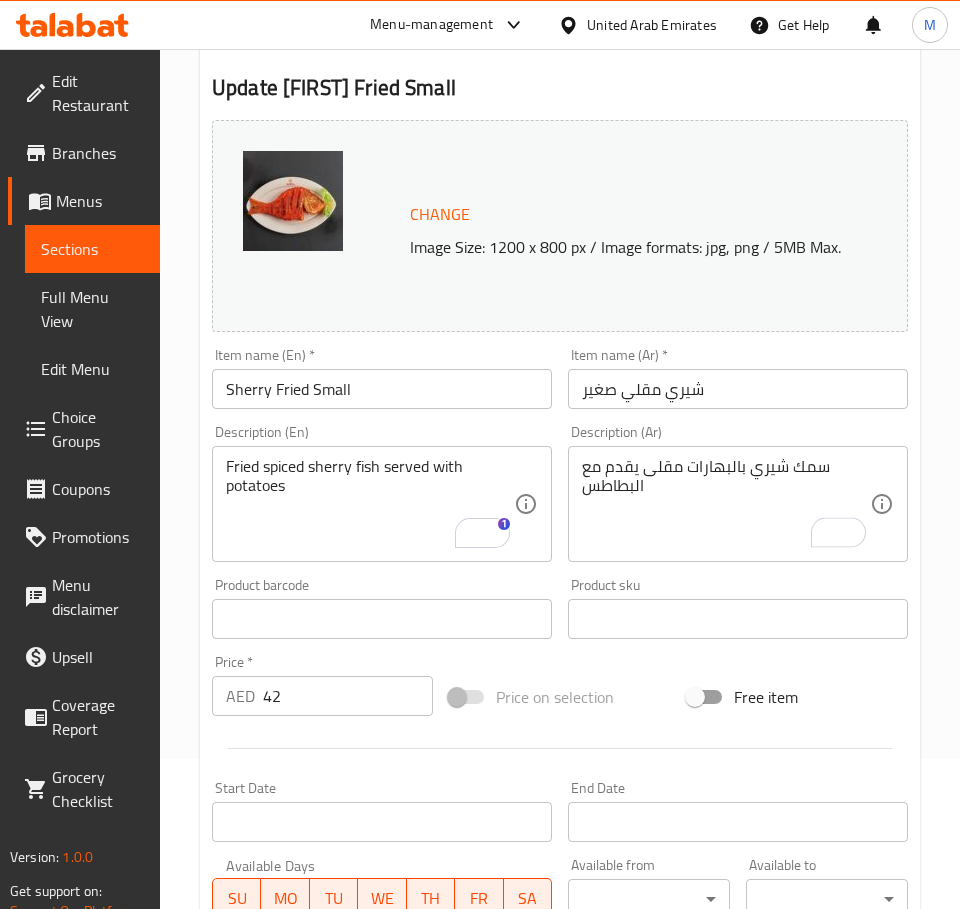 click on "42" at bounding box center (348, 696) 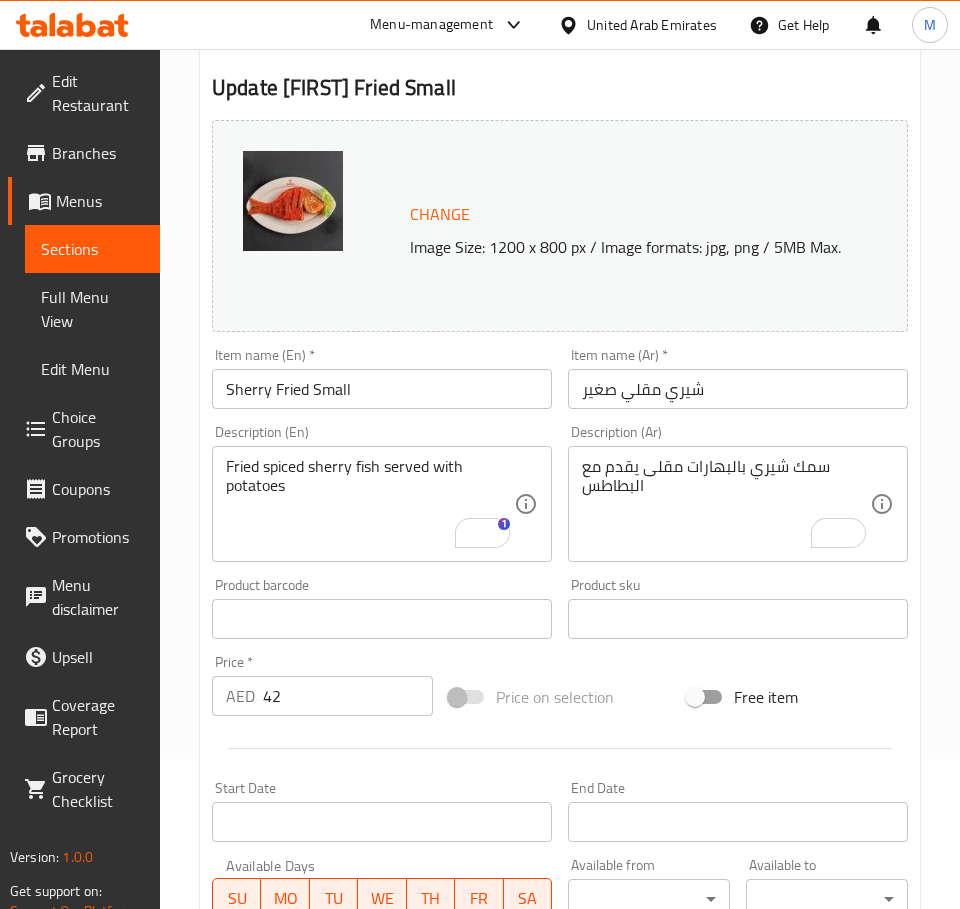 scroll, scrollTop: 0, scrollLeft: 0, axis: both 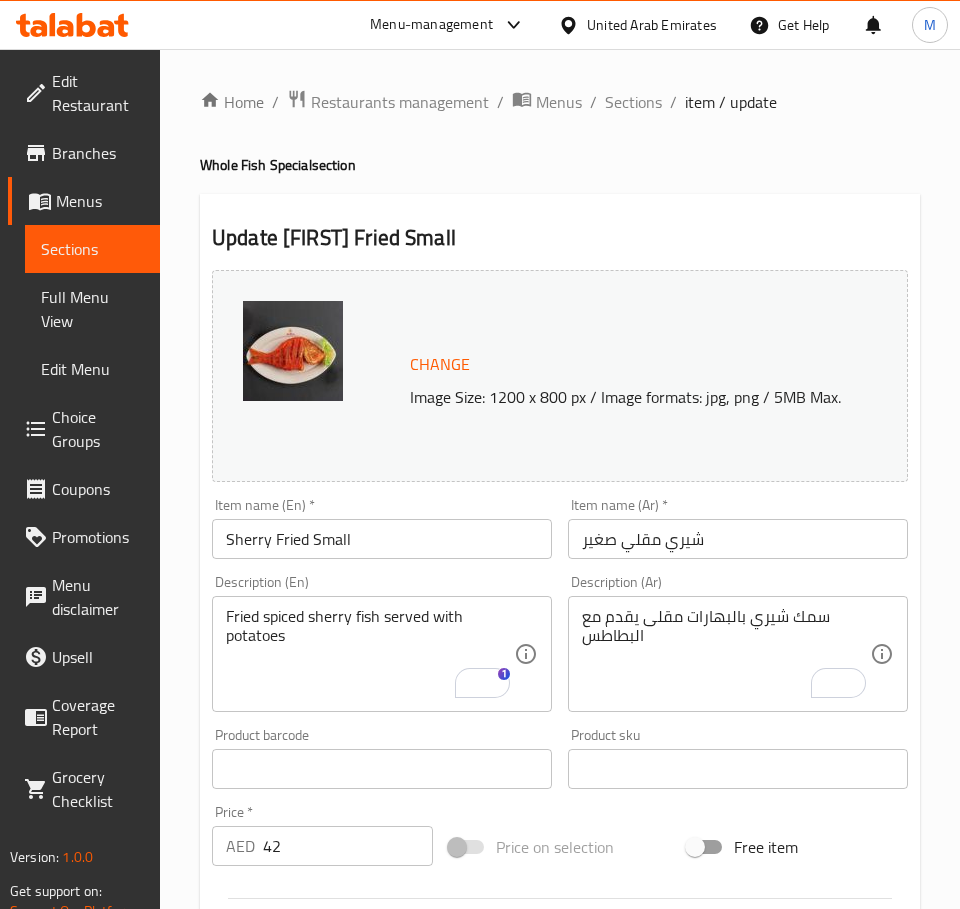 click on "Home / Restaurants management / Menus / Sections / item / update" at bounding box center [560, 102] 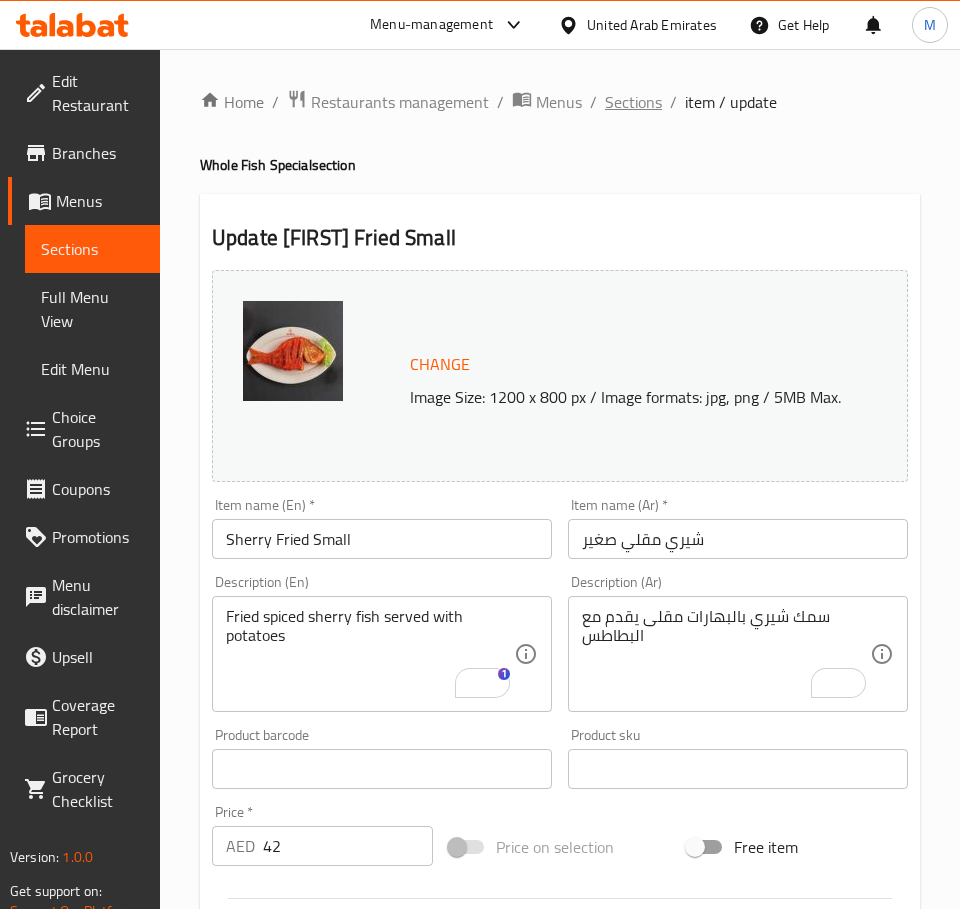 click on "Sections" at bounding box center (633, 102) 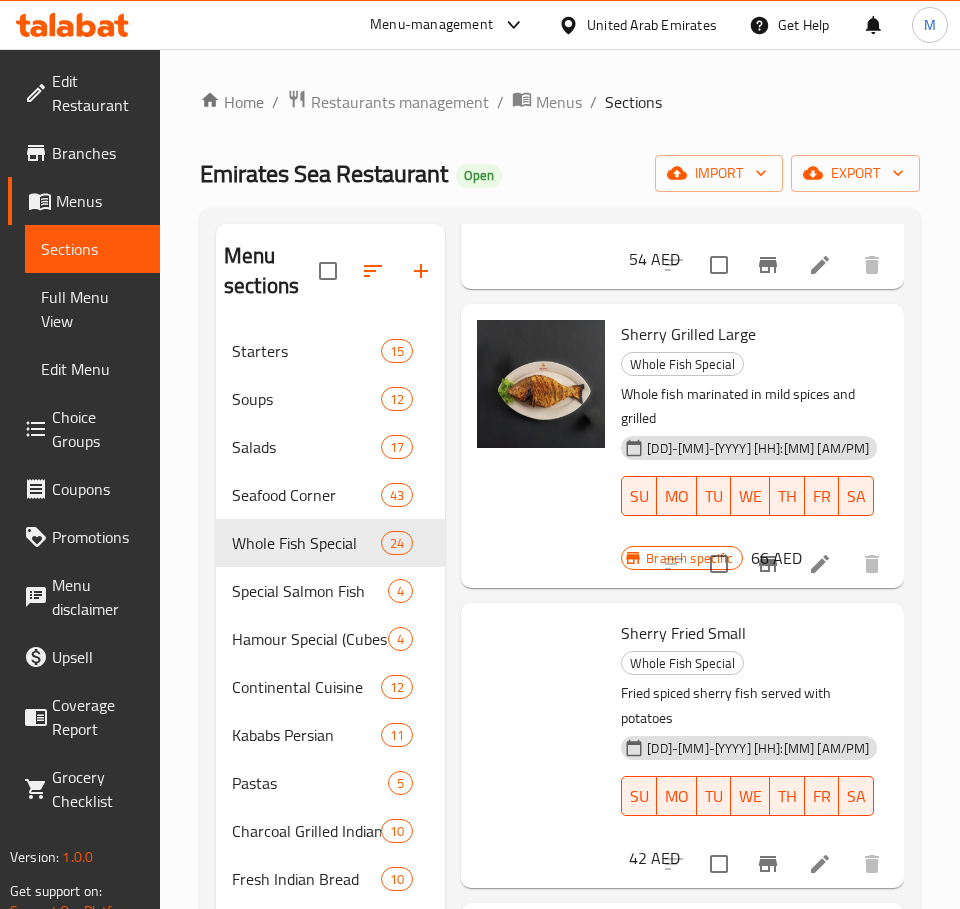 scroll, scrollTop: 7992, scrollLeft: 0, axis: vertical 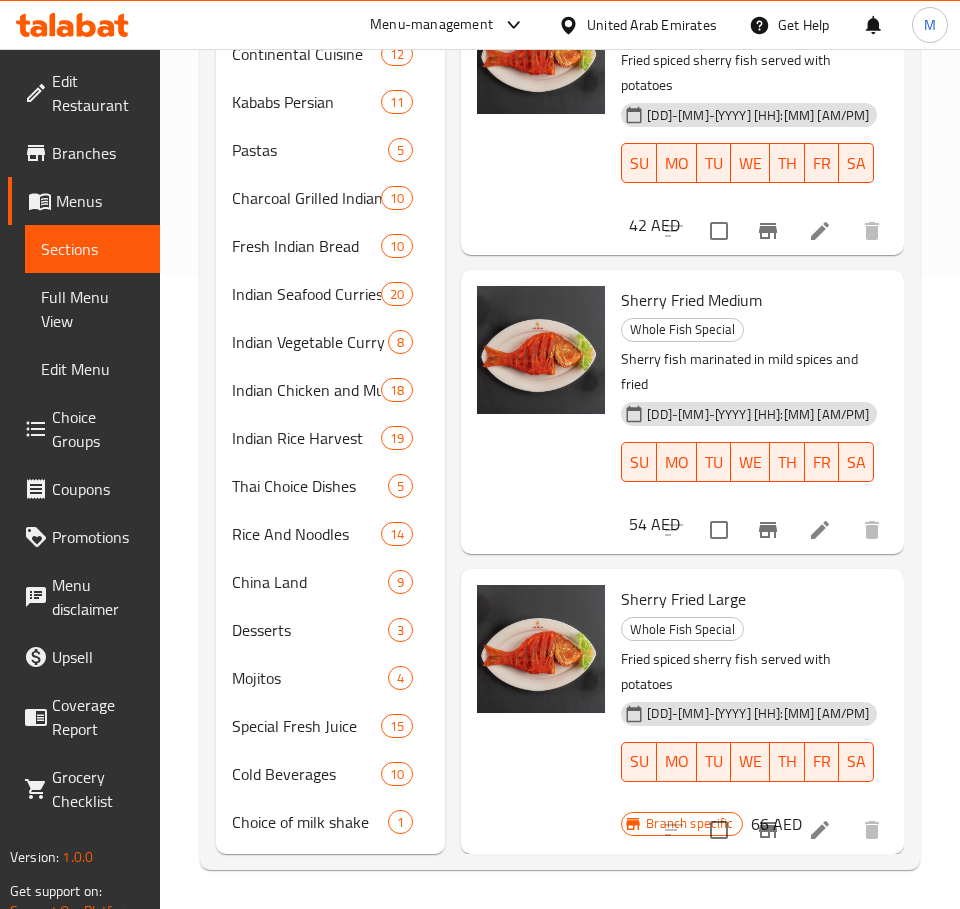 click on "Sherry Fried Medium" at bounding box center (691, 300) 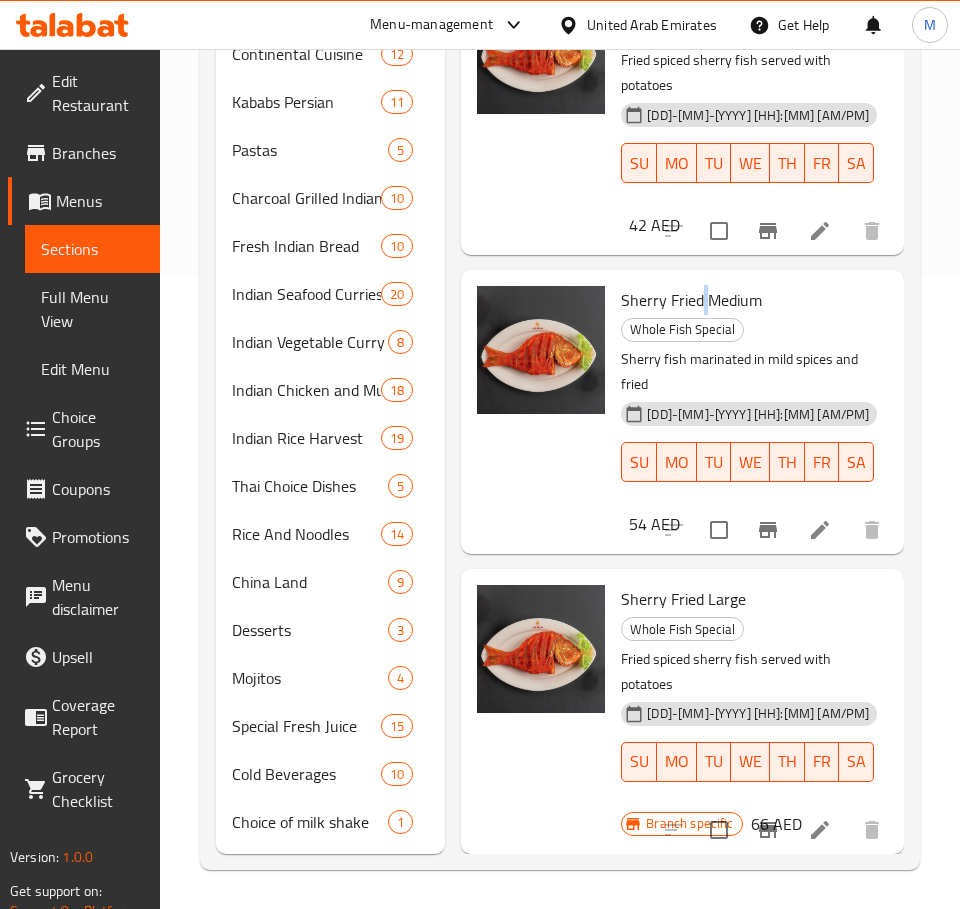 click on "Sherry Fried Medium" at bounding box center (691, 300) 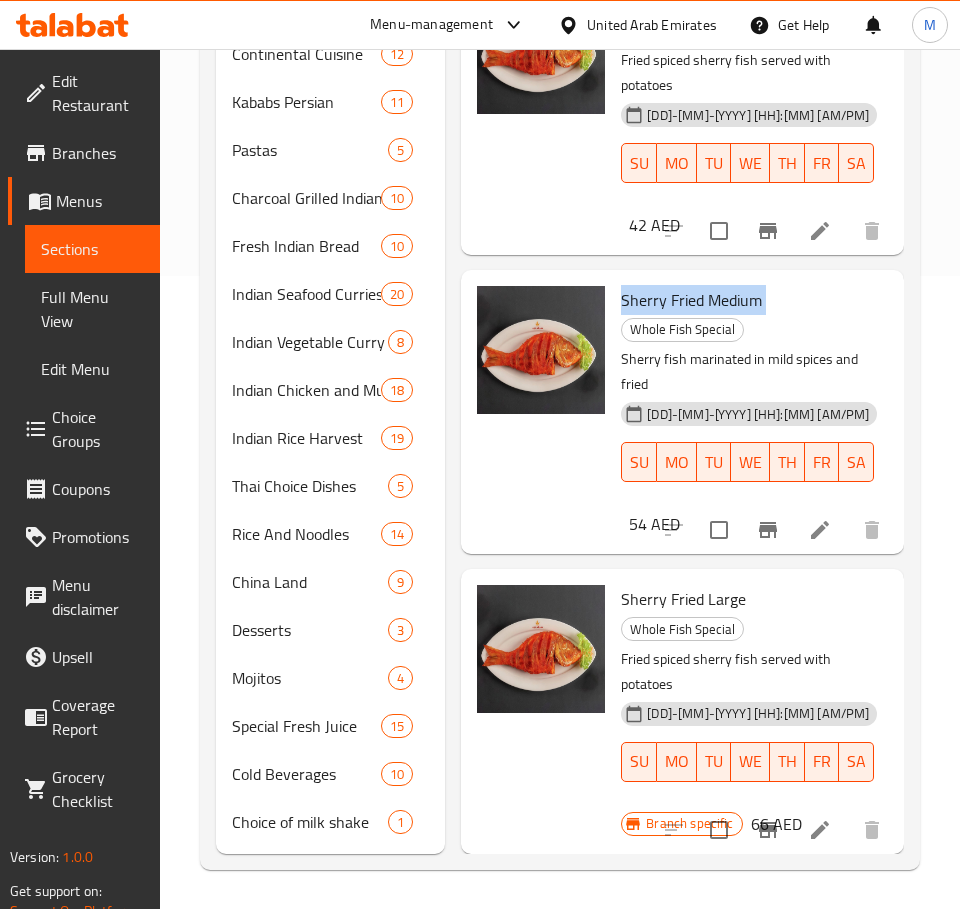 click on "Sherry Fried Medium" at bounding box center (691, 300) 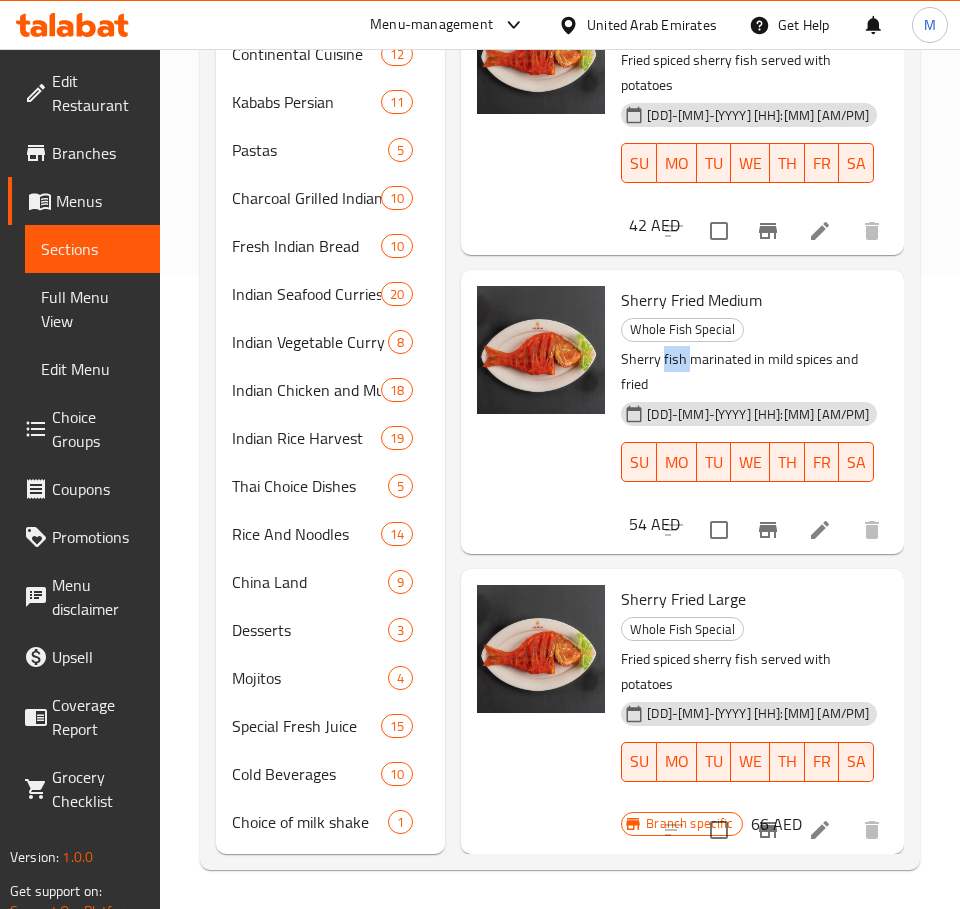 click on "Sherry fish marinated in mild spices and fried" at bounding box center [746, 372] 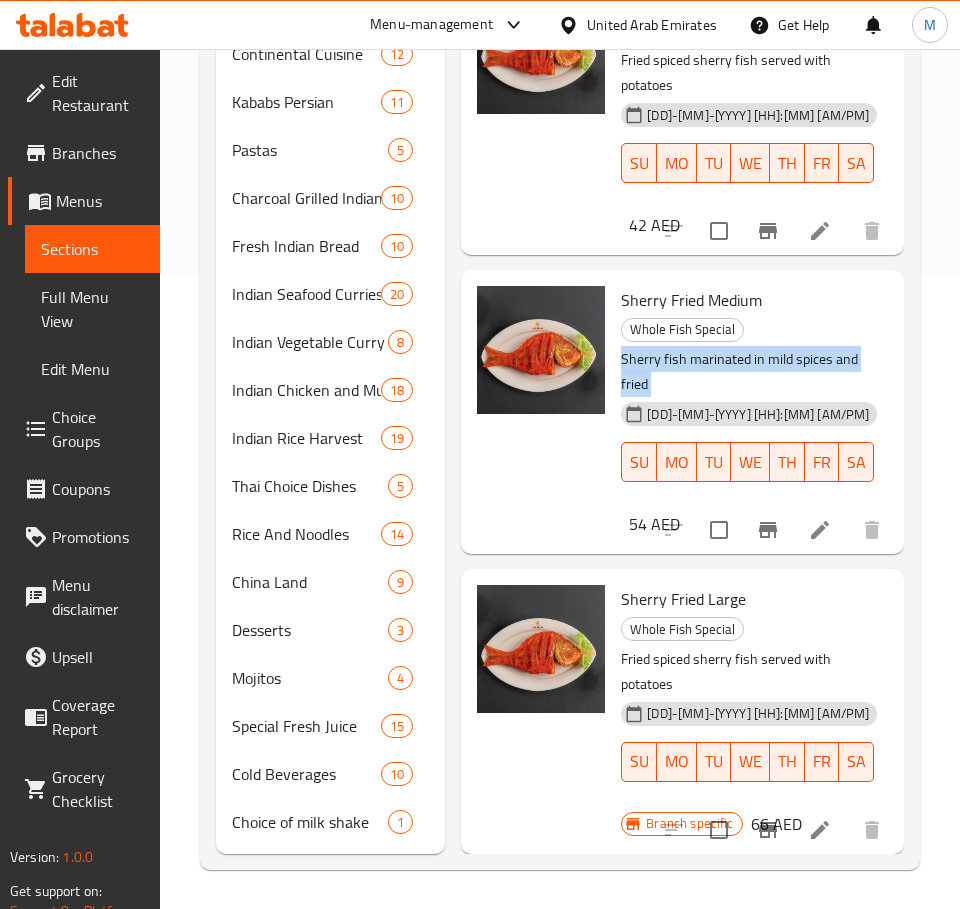 click on "Sherry fish marinated in mild spices and fried" at bounding box center [746, 372] 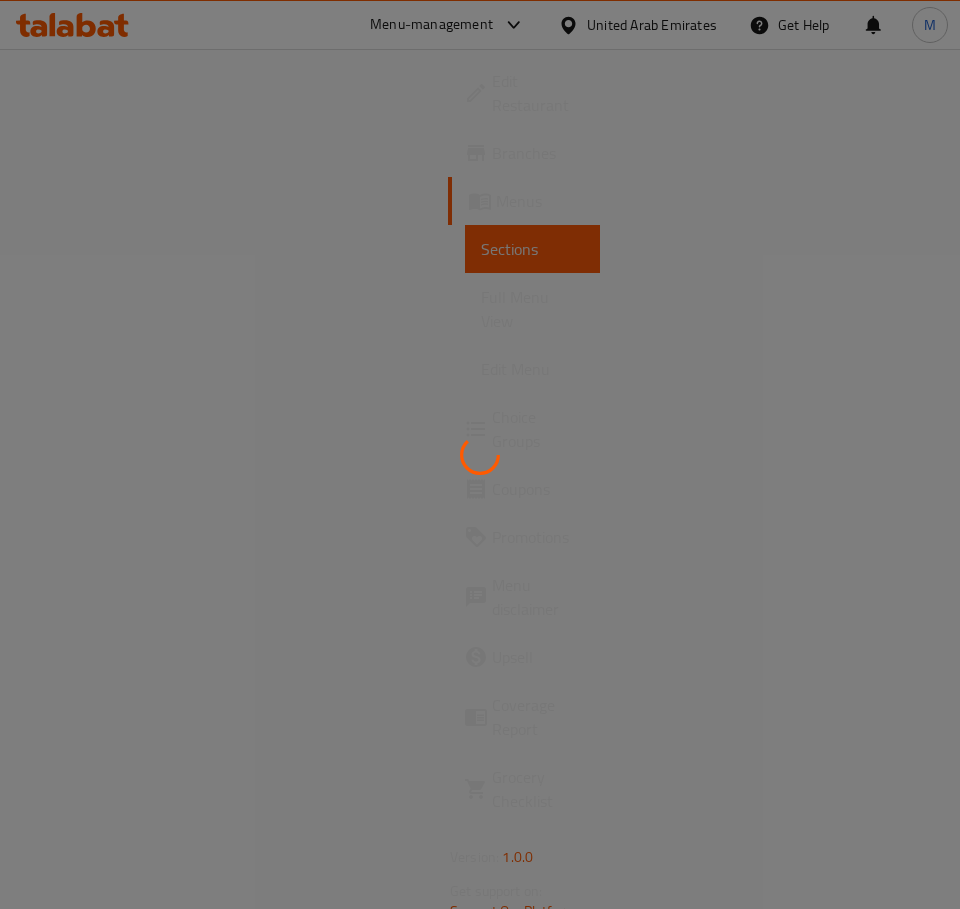scroll, scrollTop: 0, scrollLeft: 0, axis: both 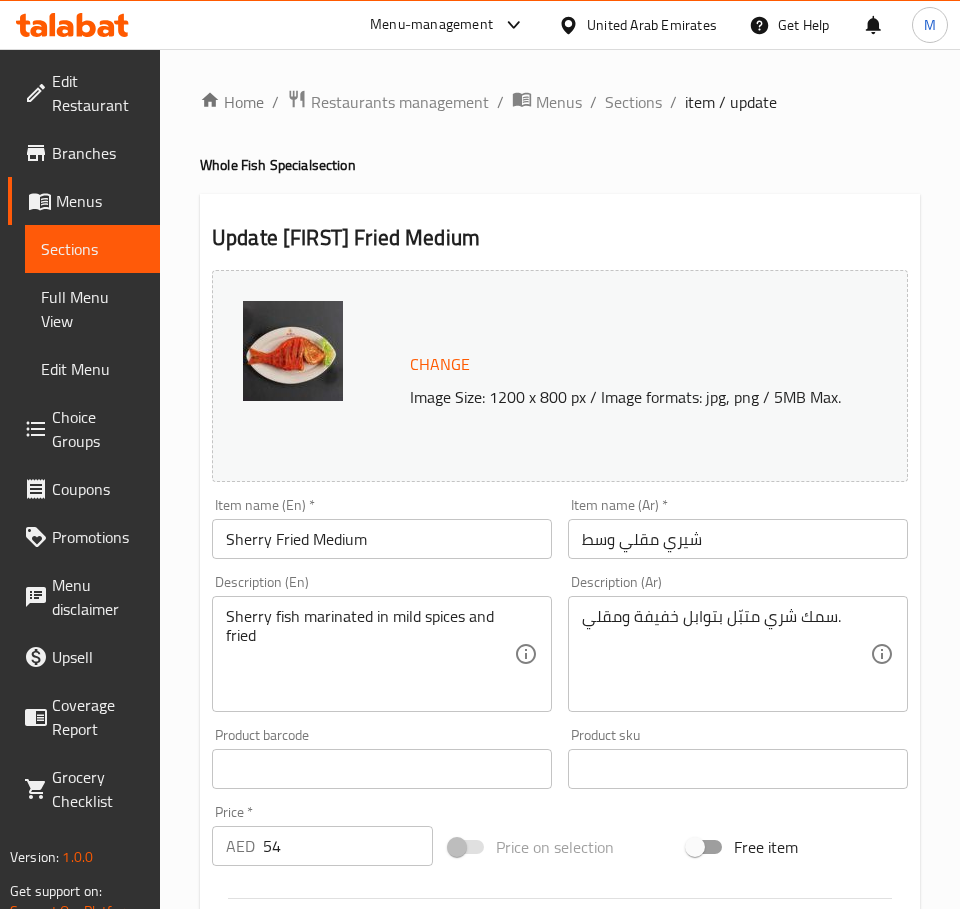 click on "شيري مقلي وسط" at bounding box center (738, 539) 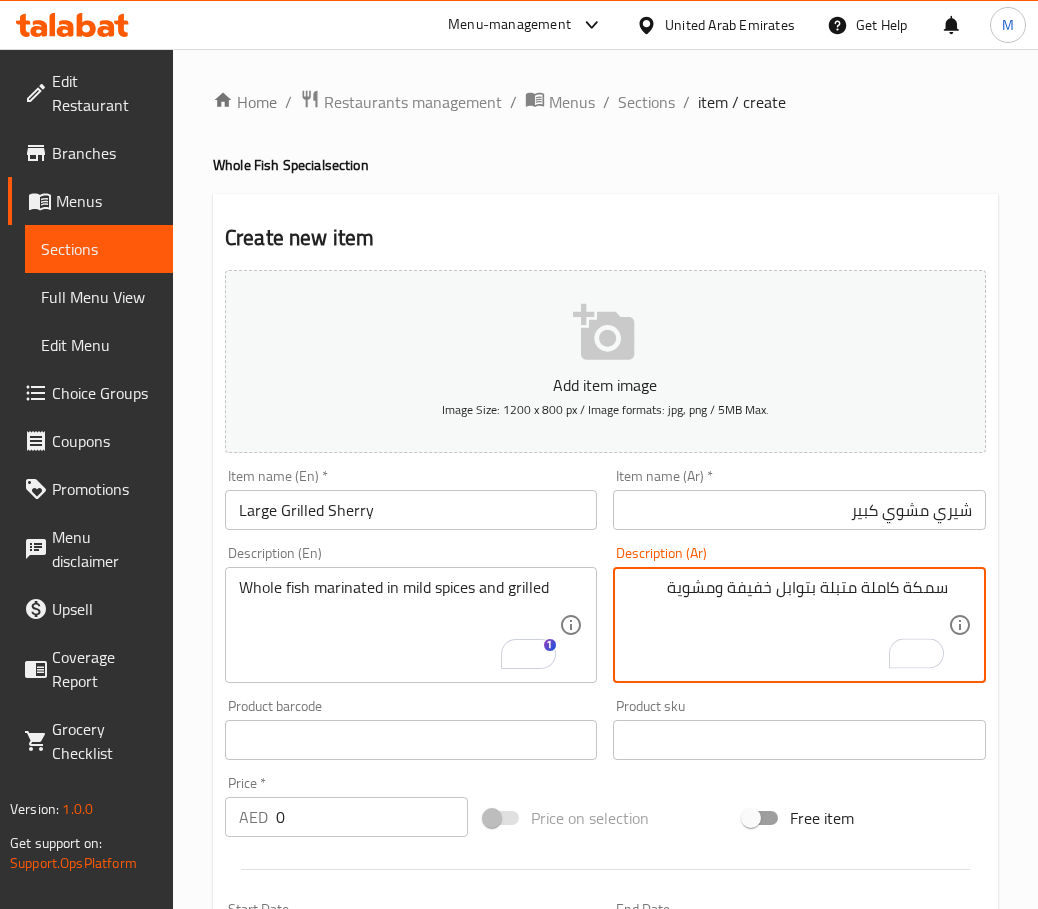 scroll, scrollTop: 0, scrollLeft: 0, axis: both 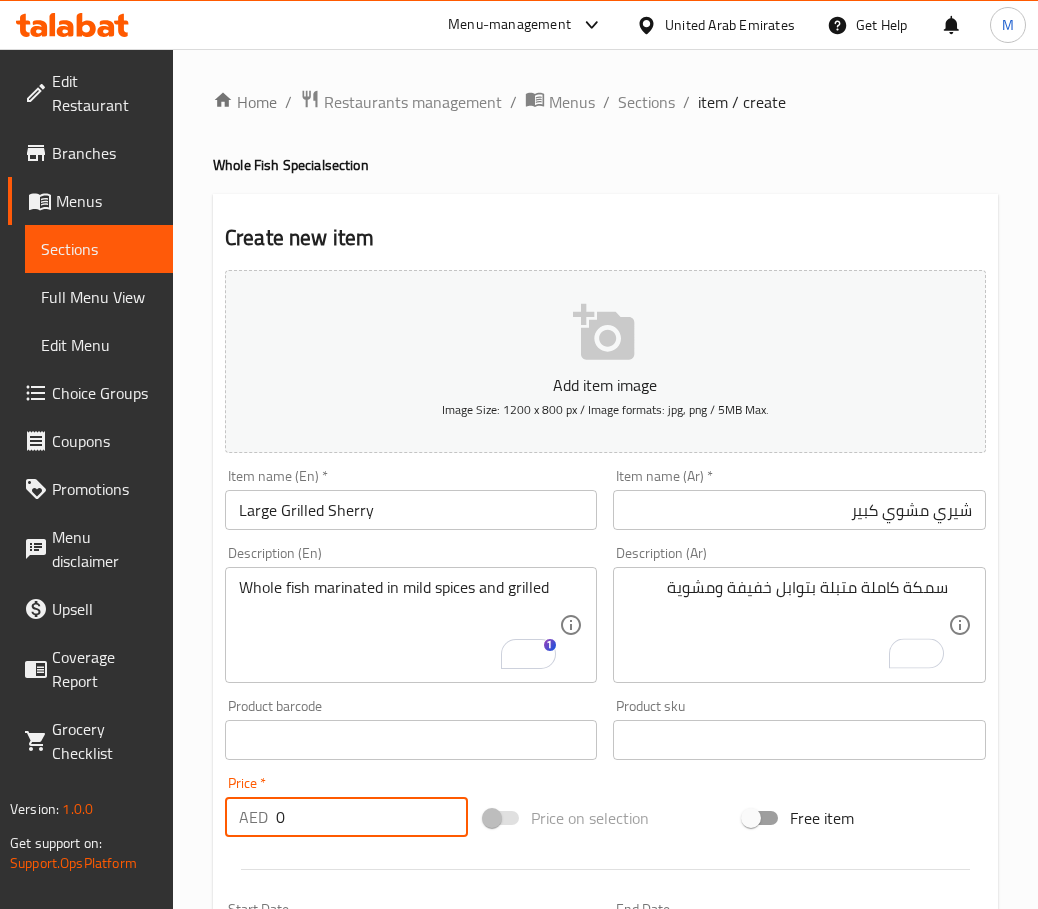 click on "0" at bounding box center [372, 817] 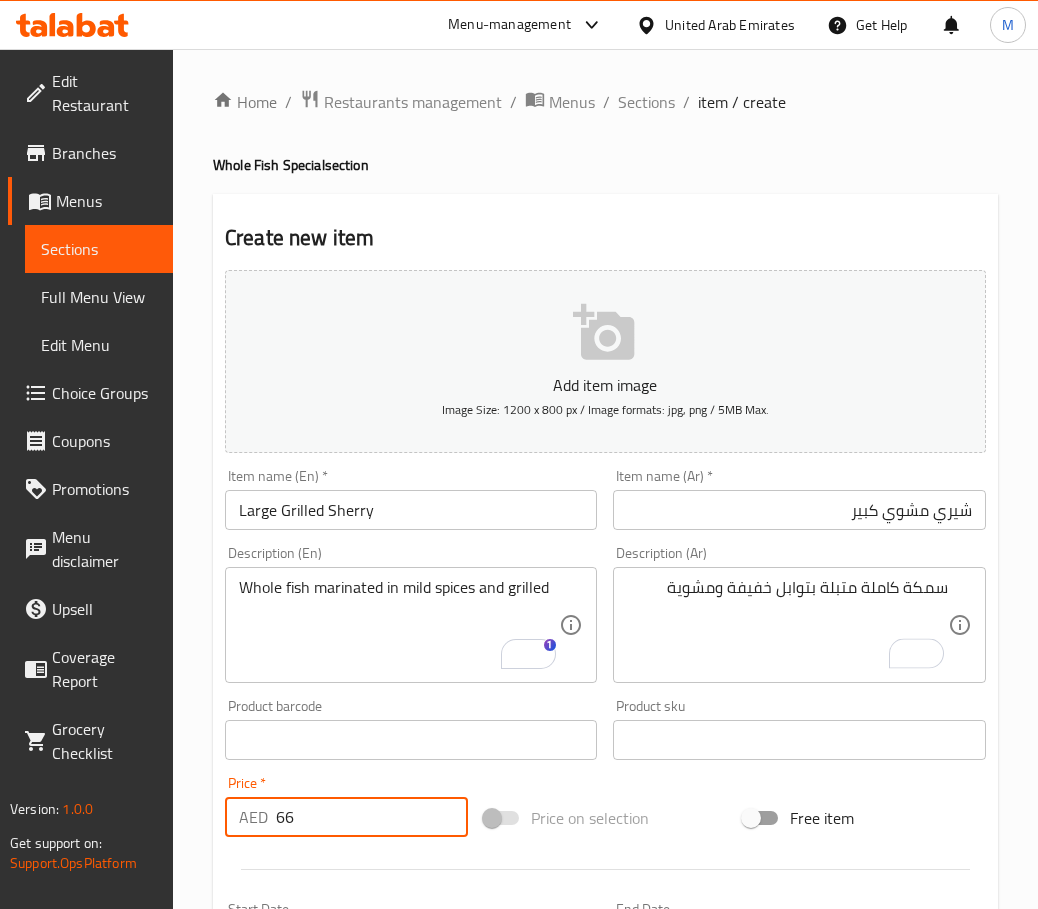type on "66" 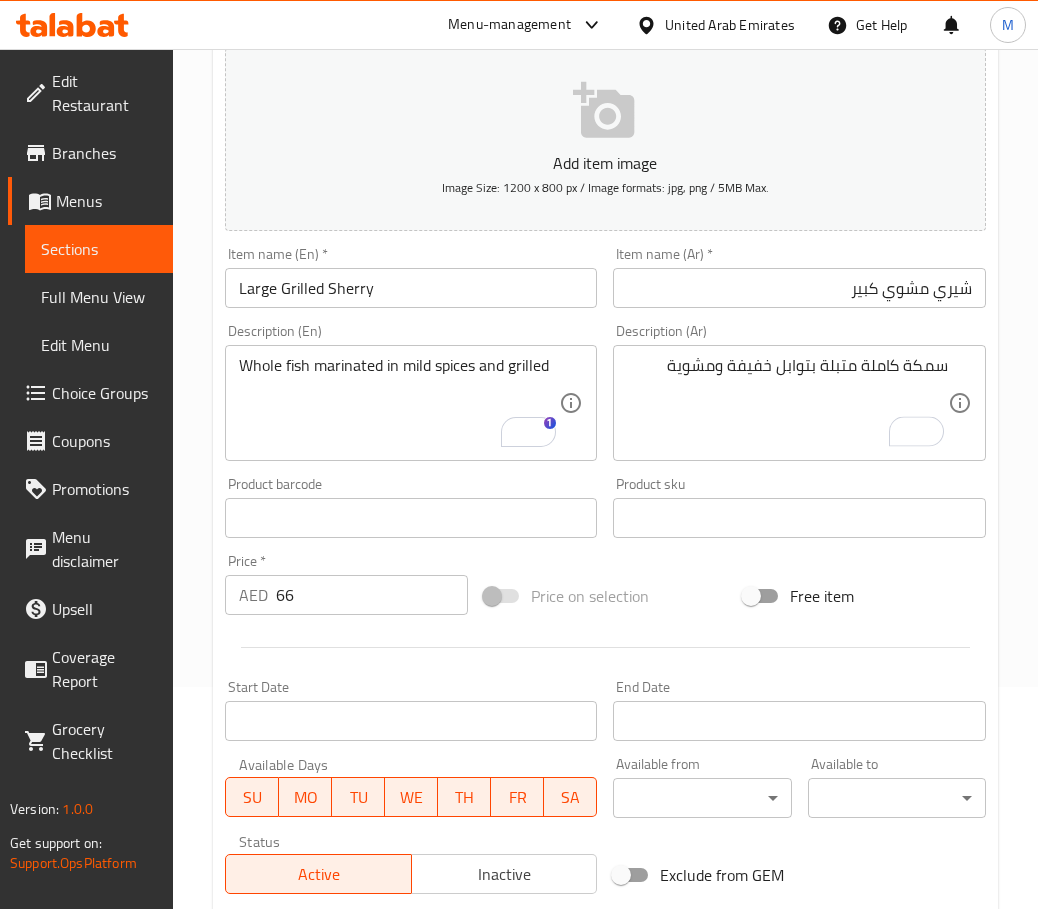 scroll, scrollTop: 502, scrollLeft: 0, axis: vertical 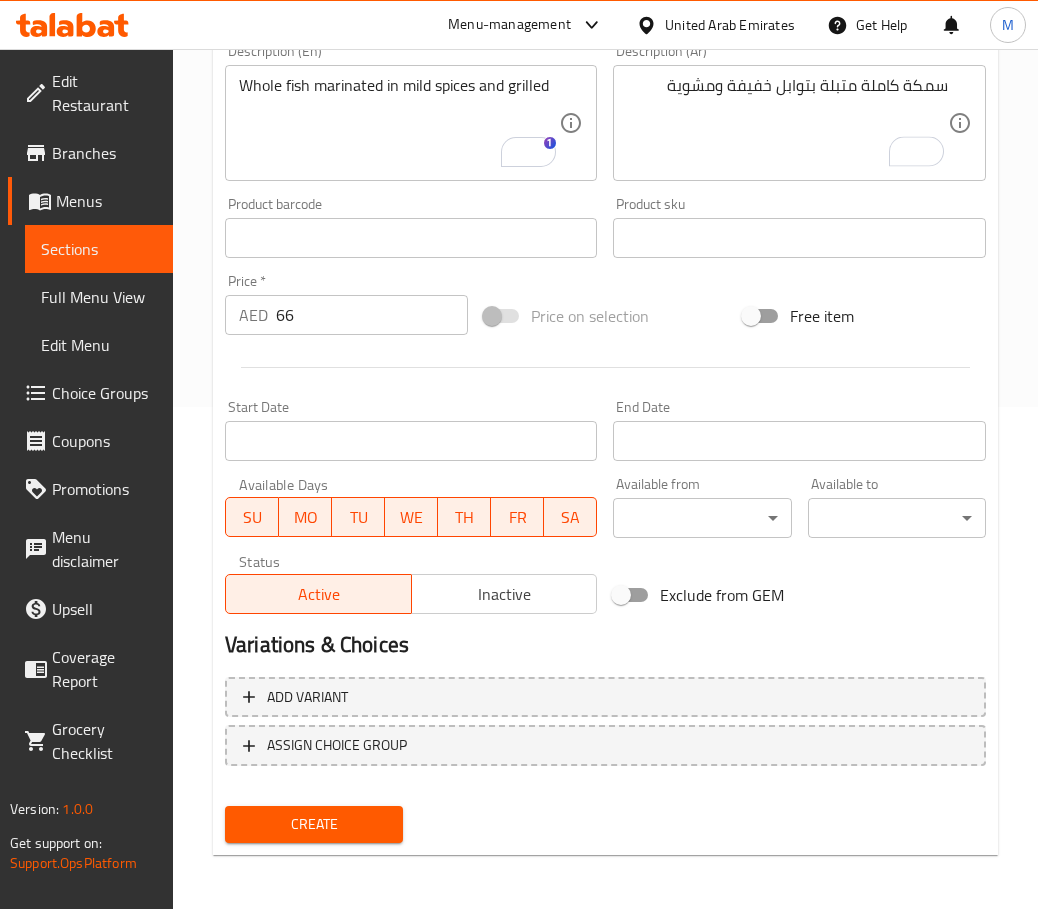 click on "Create" at bounding box center [314, 824] 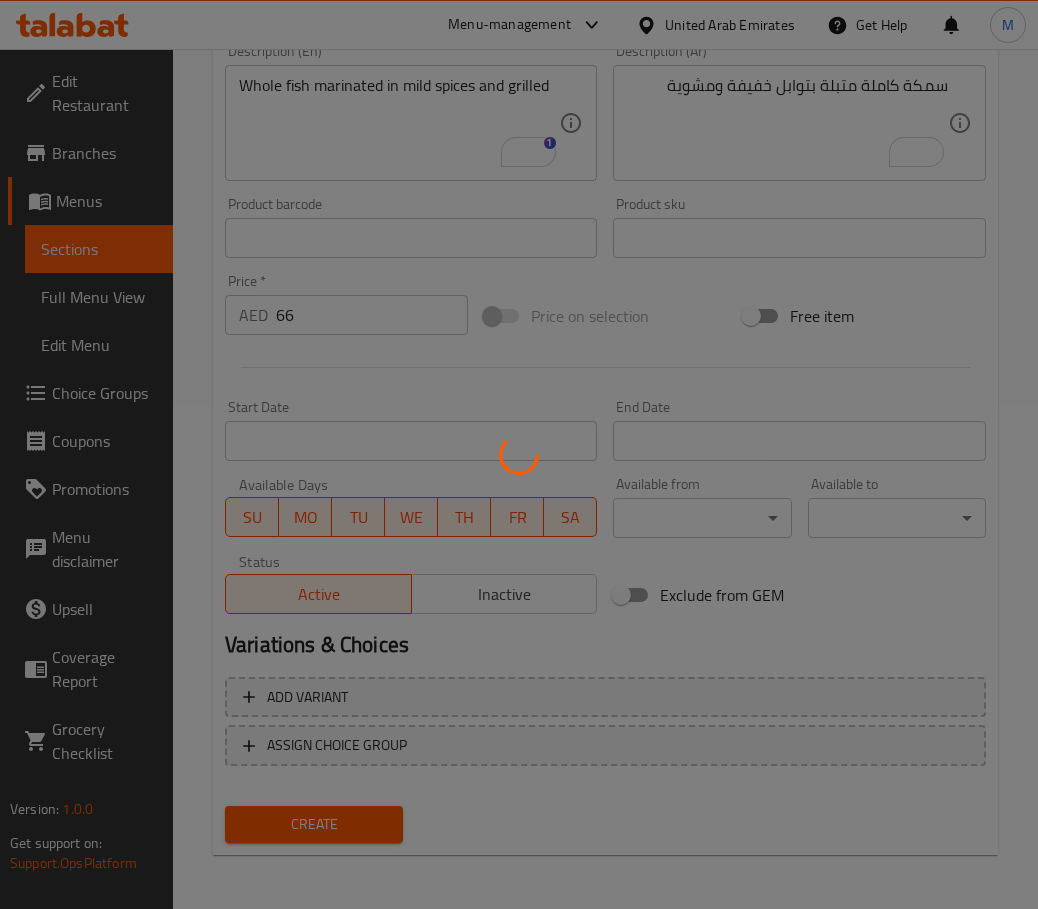 type 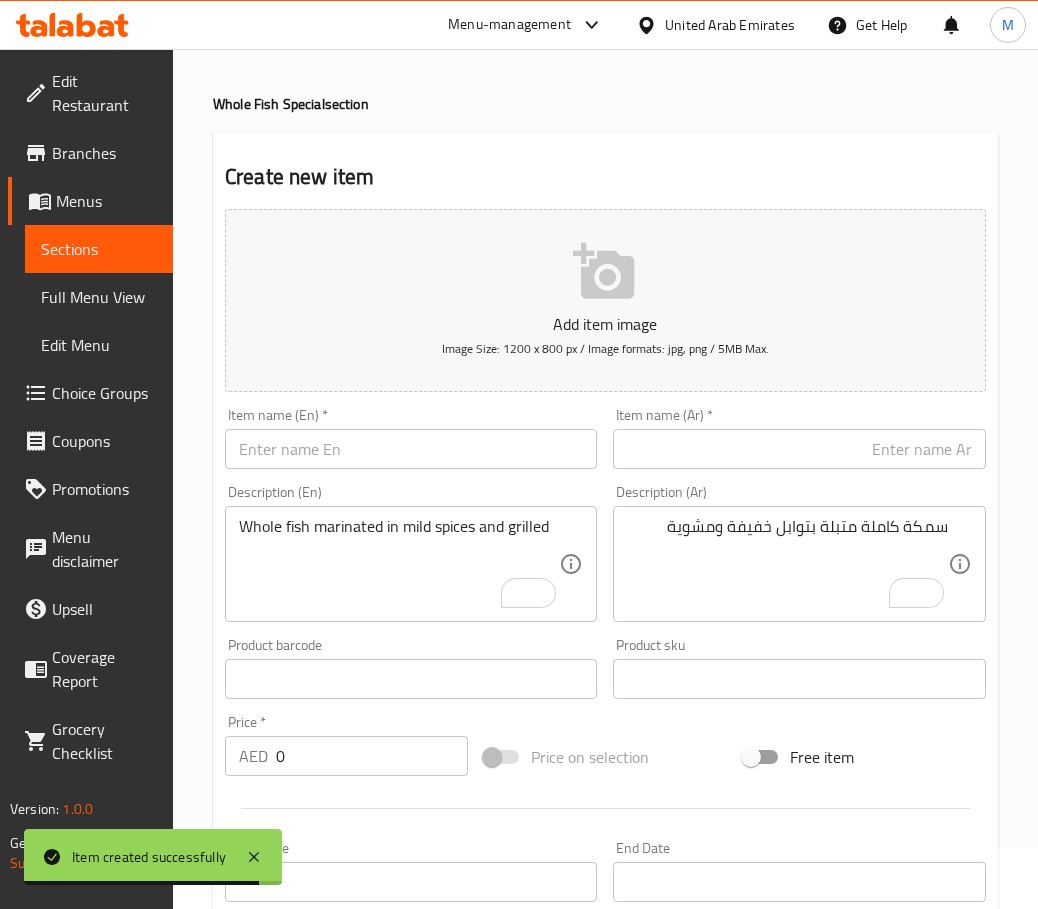 scroll, scrollTop: 52, scrollLeft: 0, axis: vertical 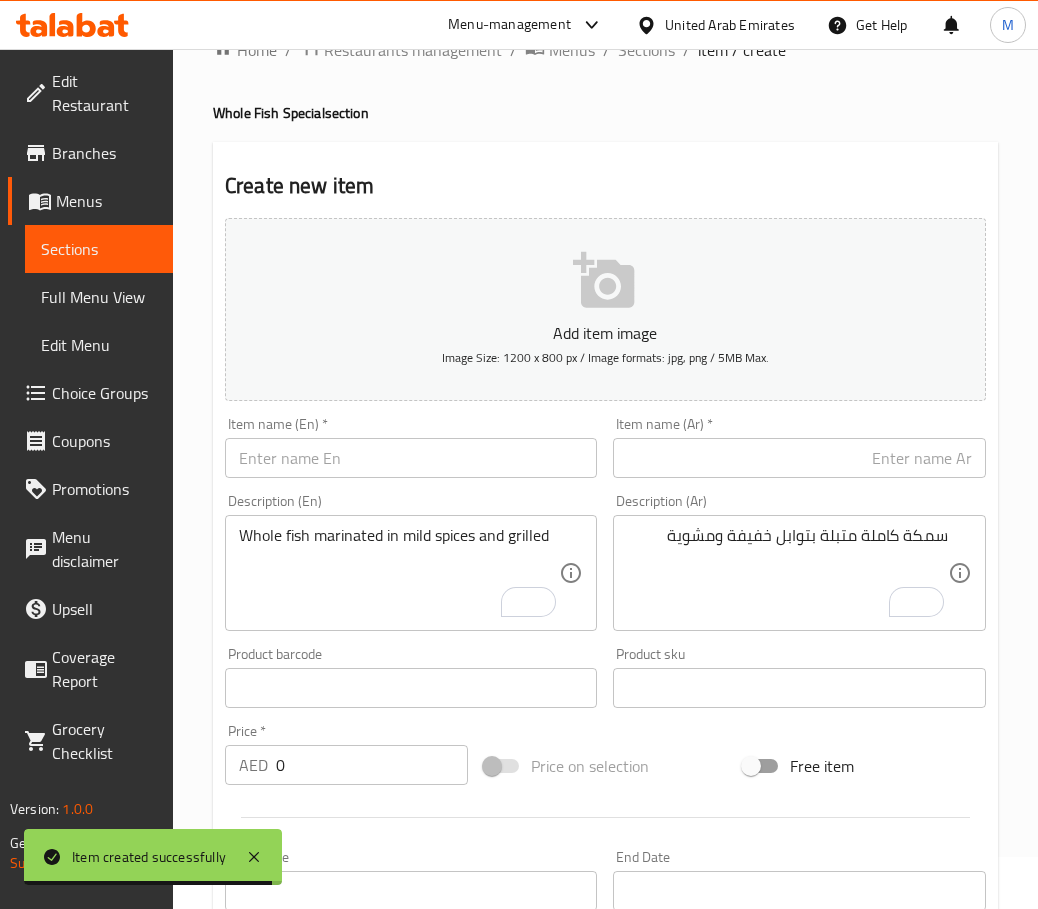 click on "Item name (En)   * Item name (En)  *" at bounding box center (411, 447) 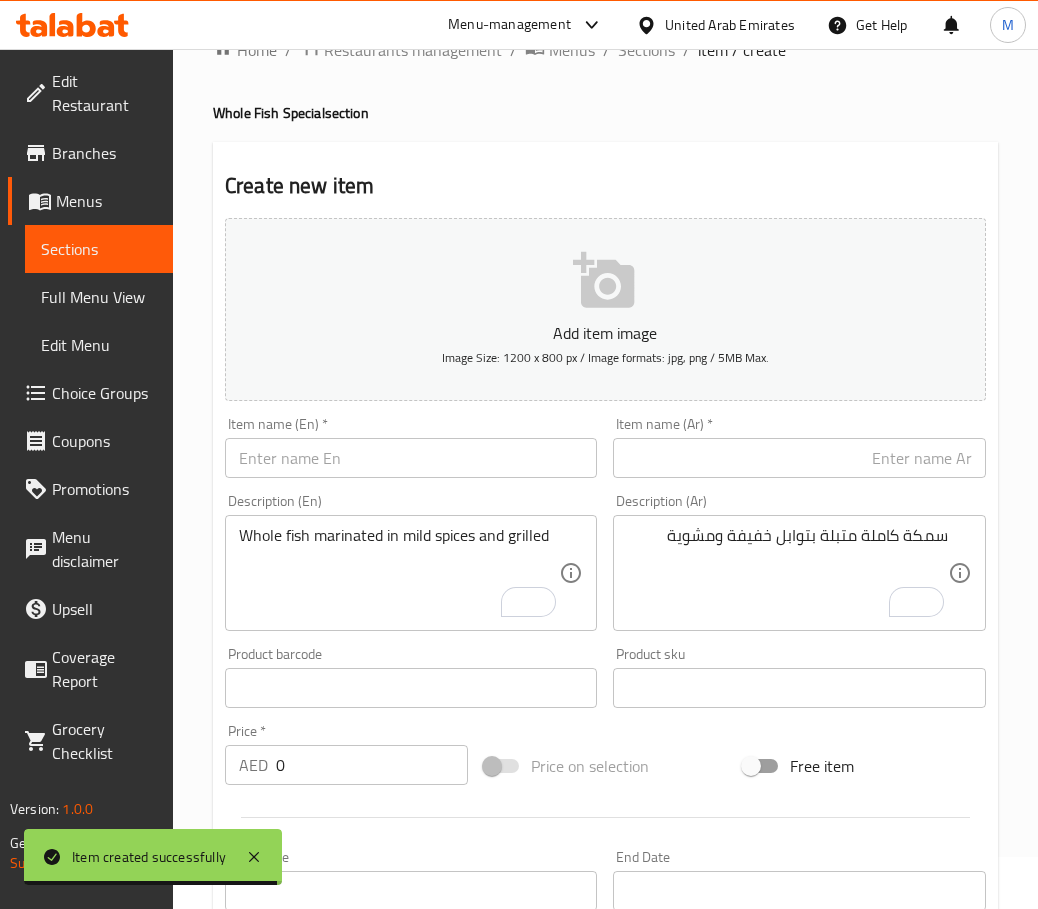 paste on "Sherry Fried Small" 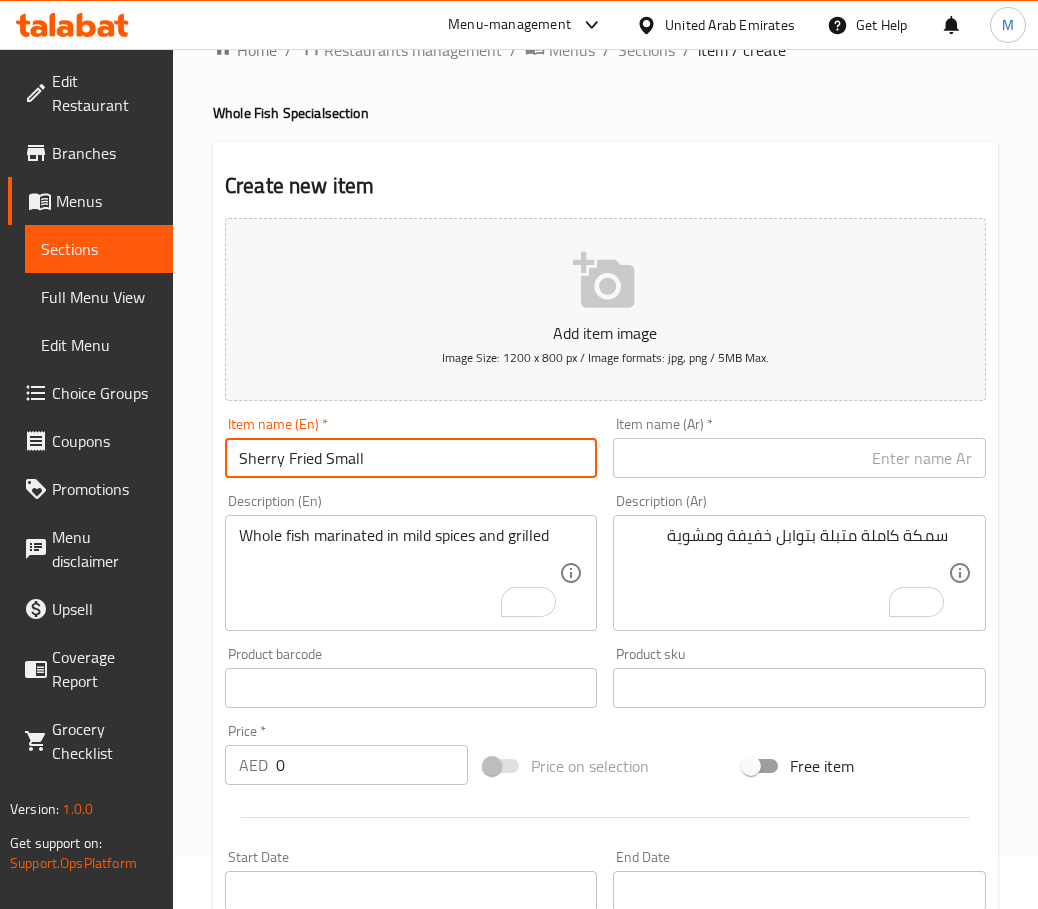 click on "Sherry Fried Small" at bounding box center (411, 458) 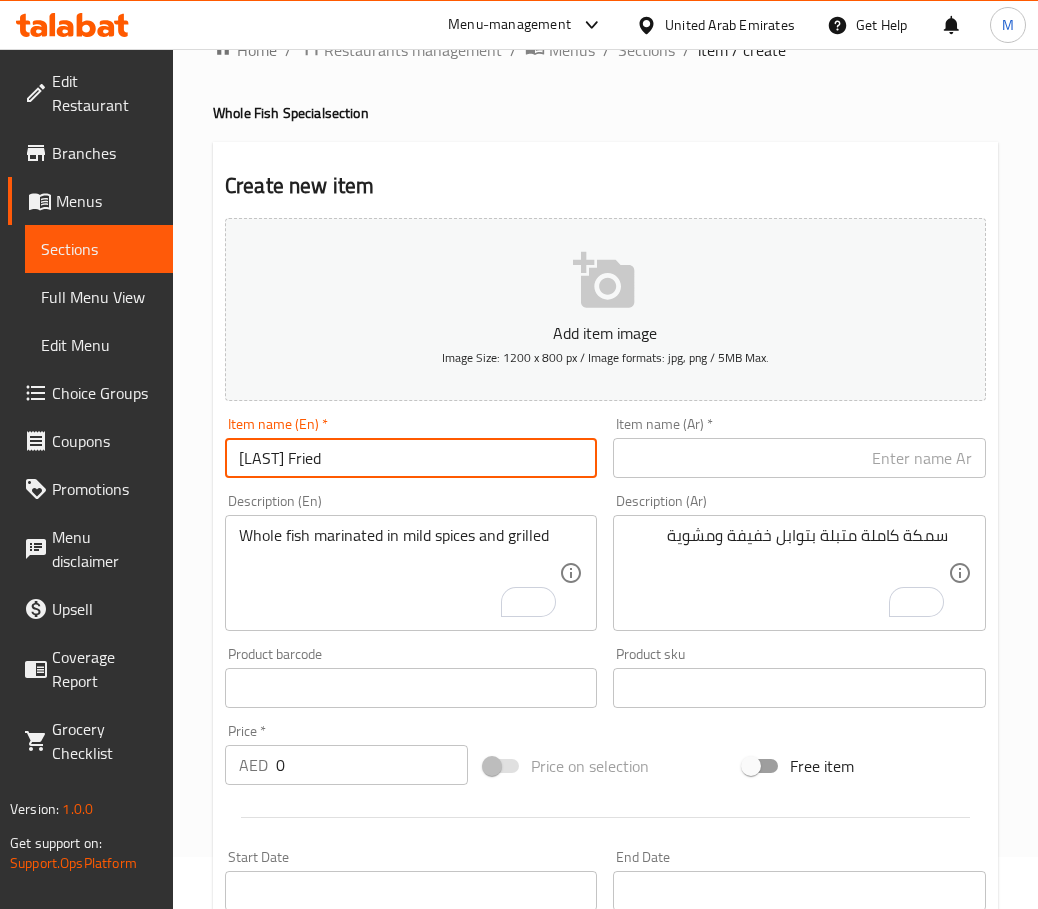 paste on "Small" 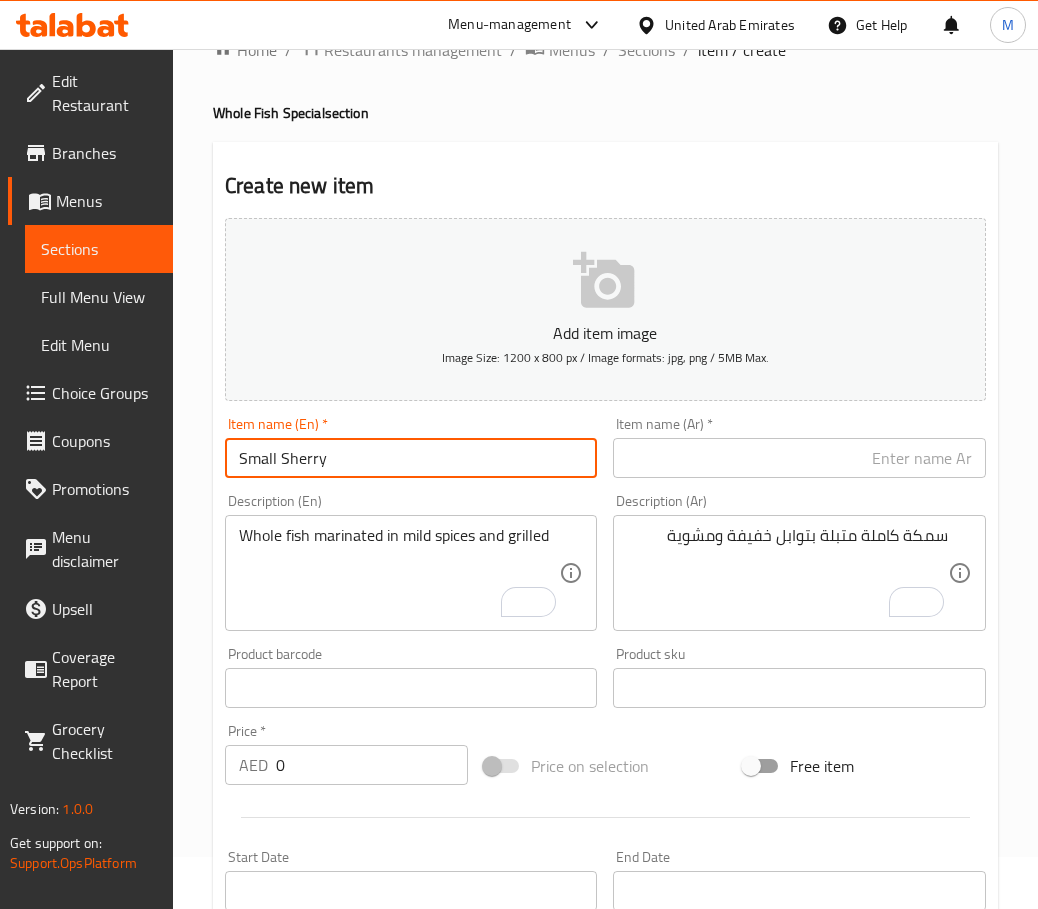 paste on "Fried" 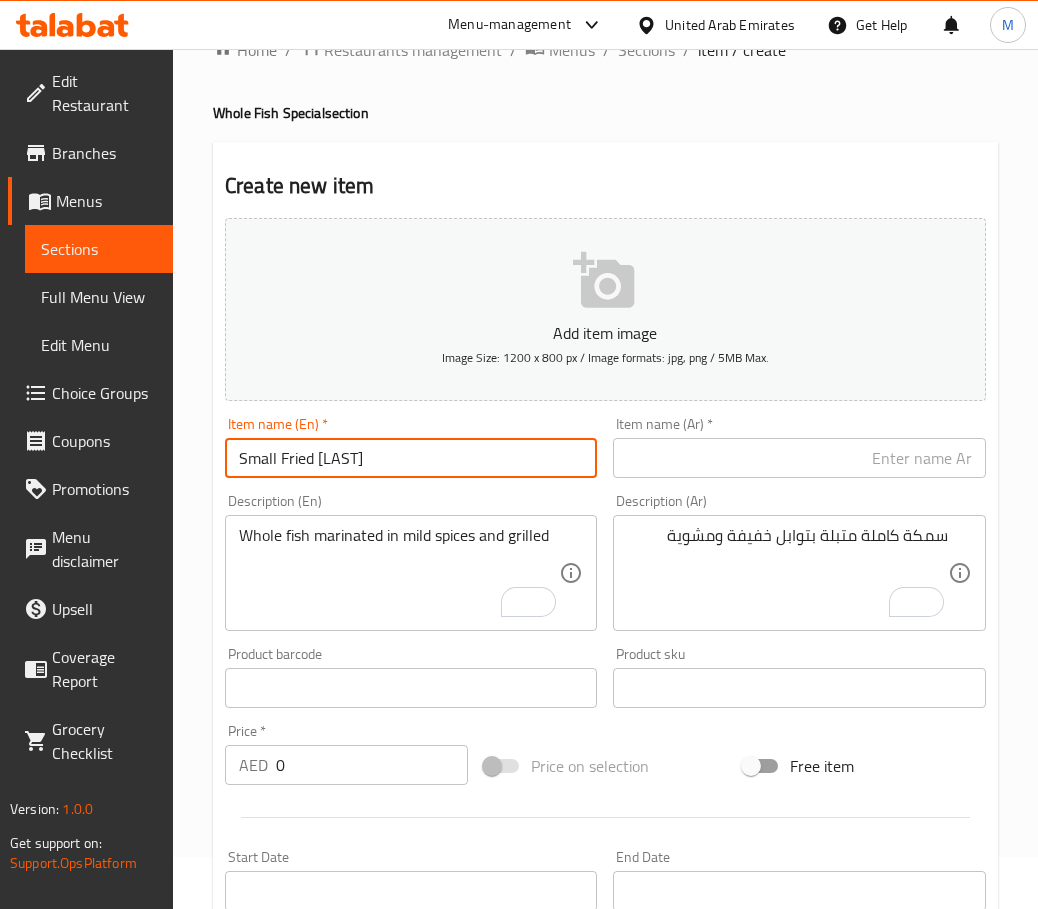 click on "Small Fried [LAST]" at bounding box center [411, 458] 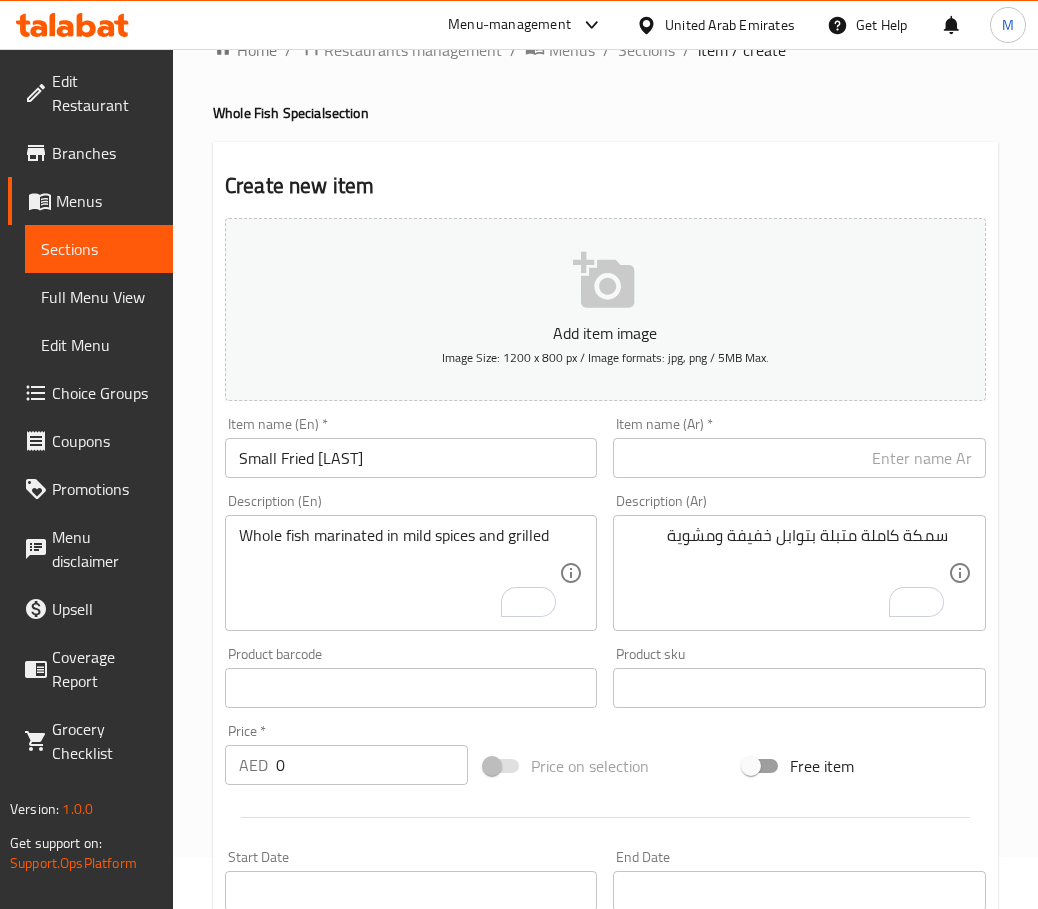 click at bounding box center (799, 458) 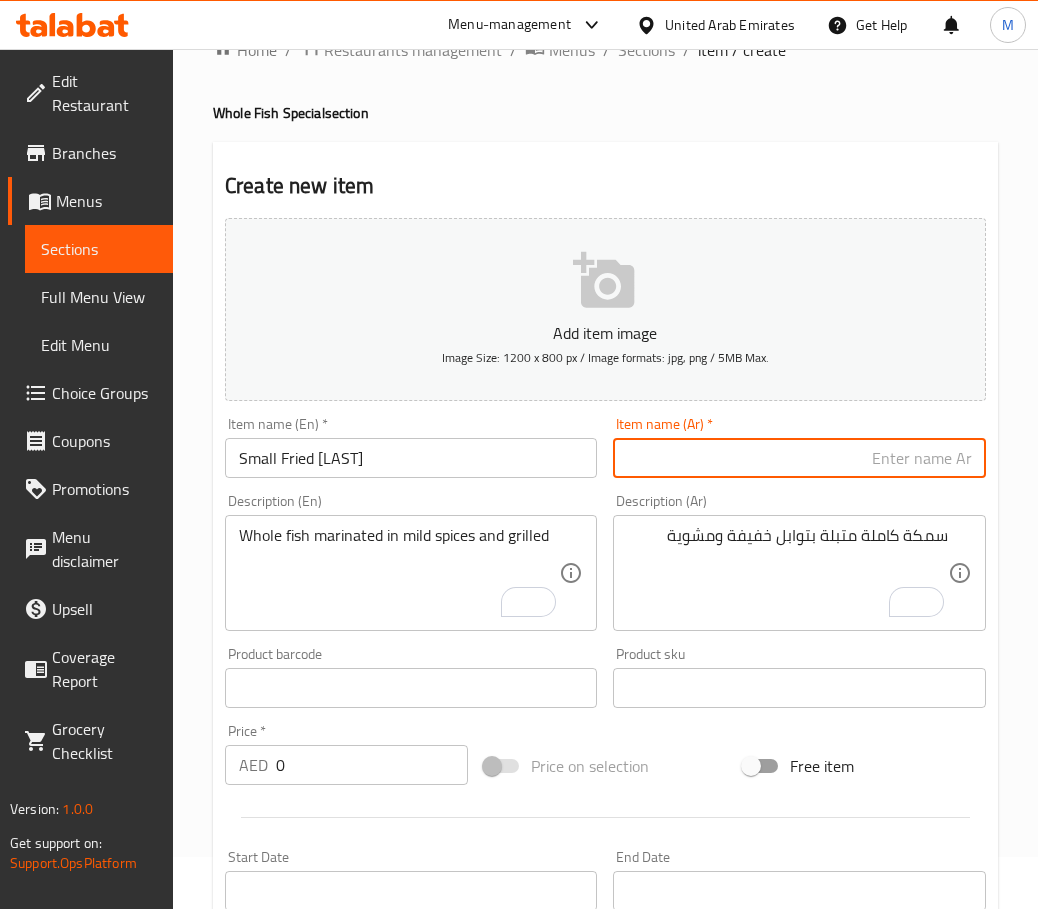 paste on "شيري مقلي صغير" 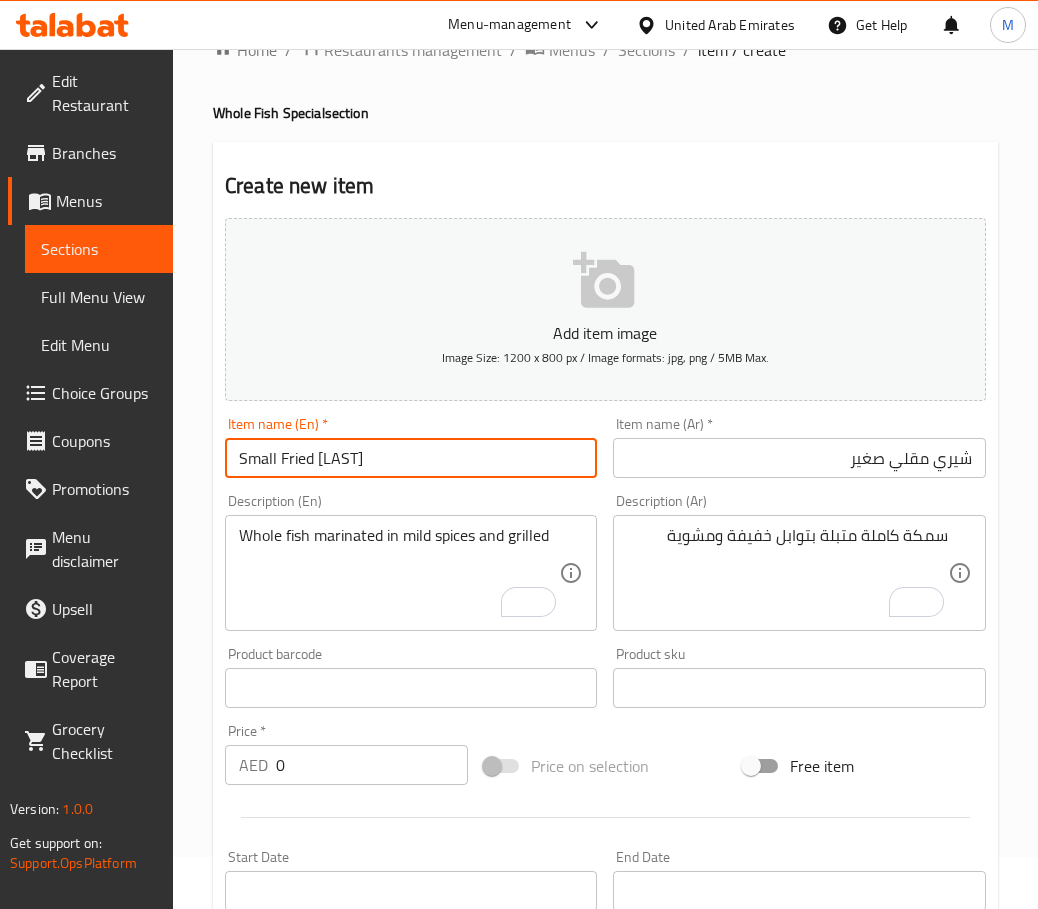 click on "Small Fried [LAST]" at bounding box center (411, 458) 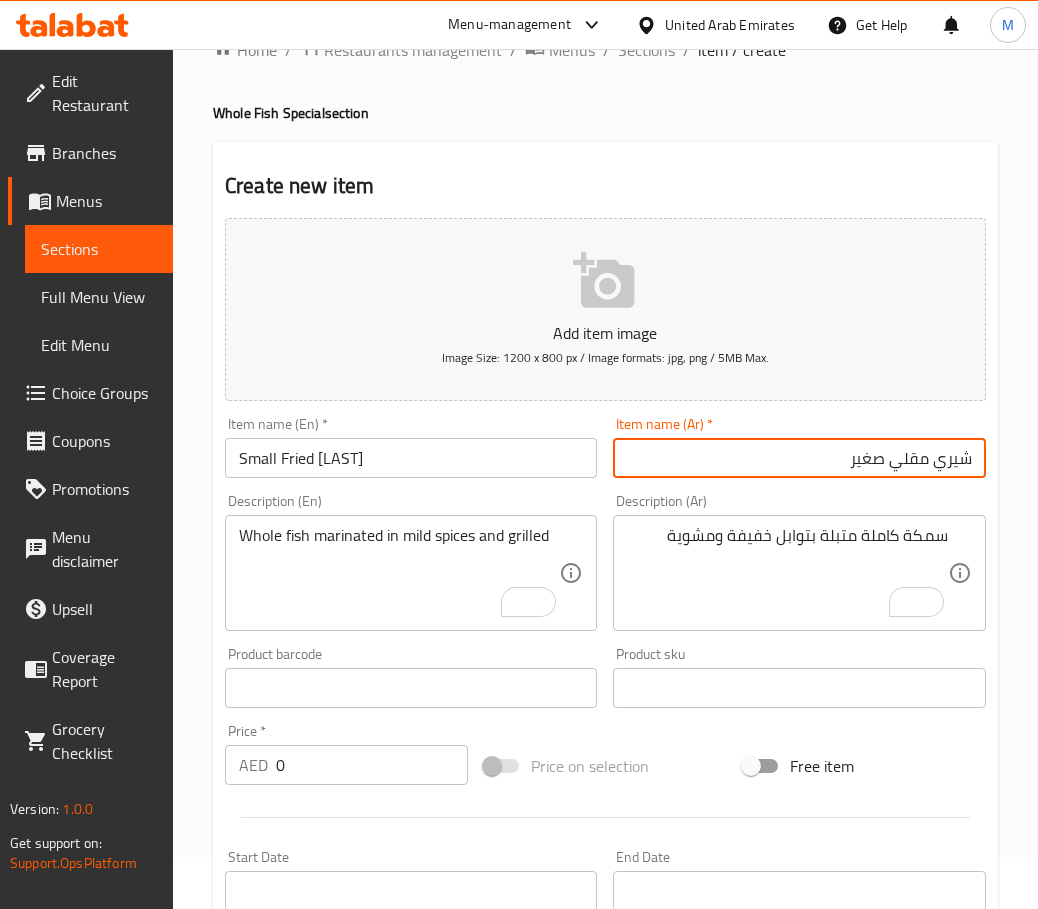 click on "شيري مقلي صغير" at bounding box center [799, 458] 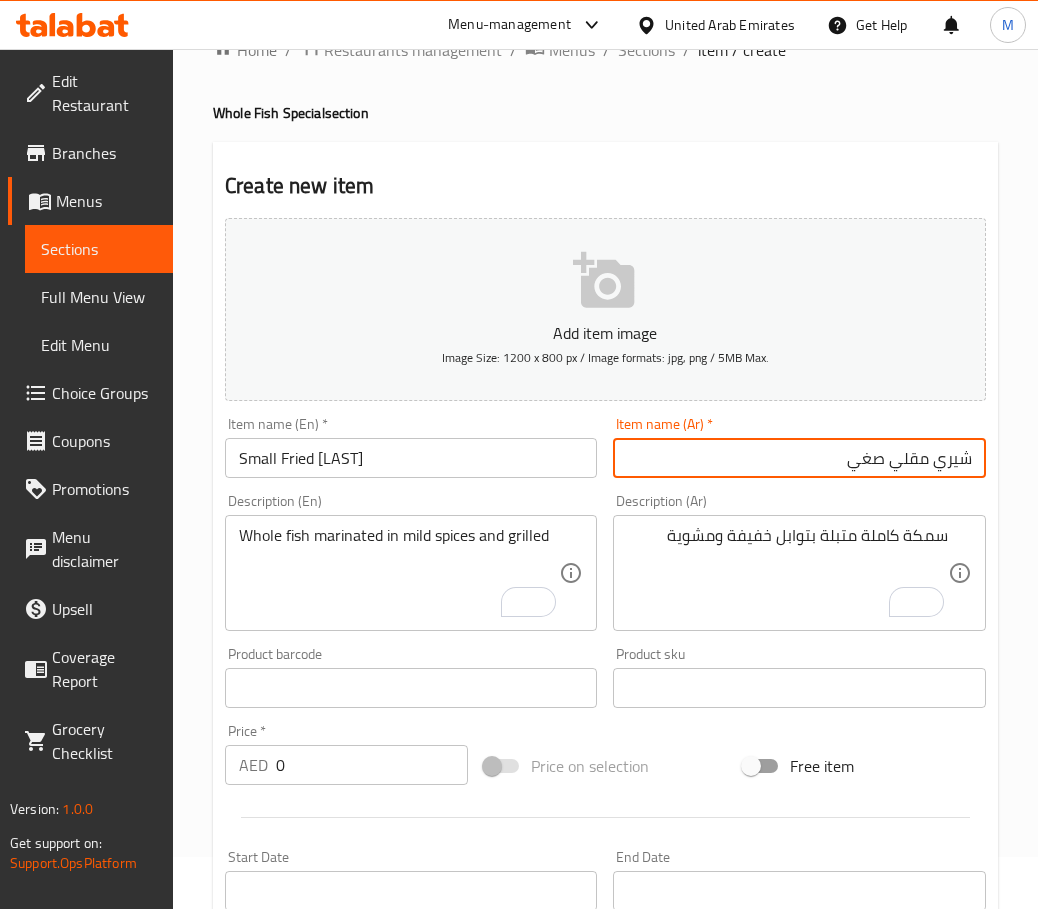 type on "شيري مقلي صغير" 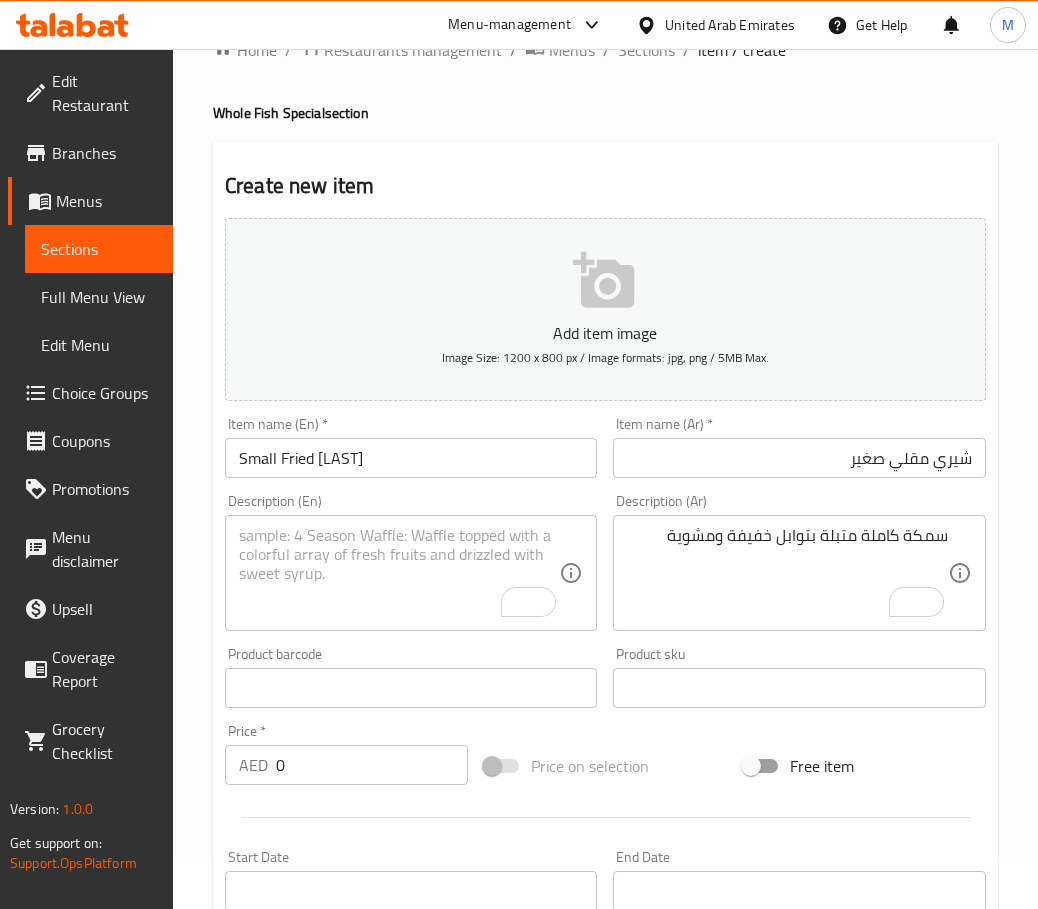 click at bounding box center (399, 573) 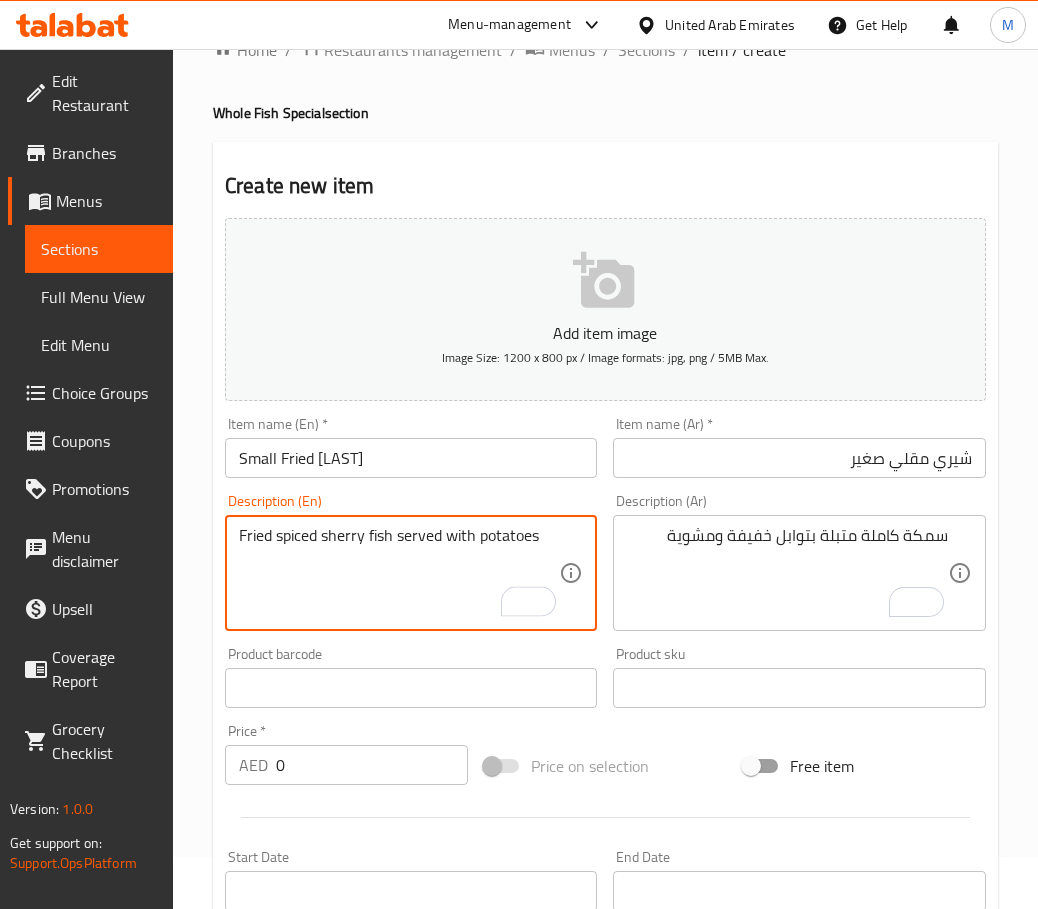 type on "Fried spiced sherry fish served with potatoes" 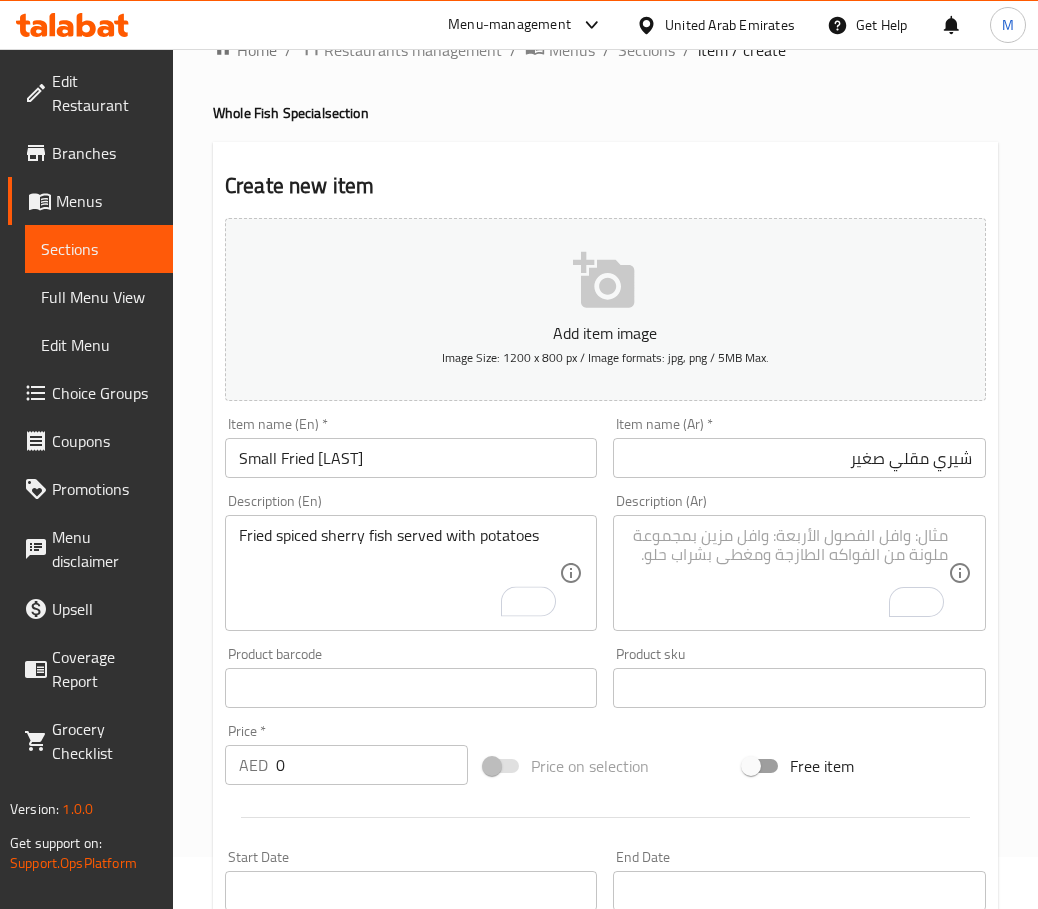 click at bounding box center (787, 573) 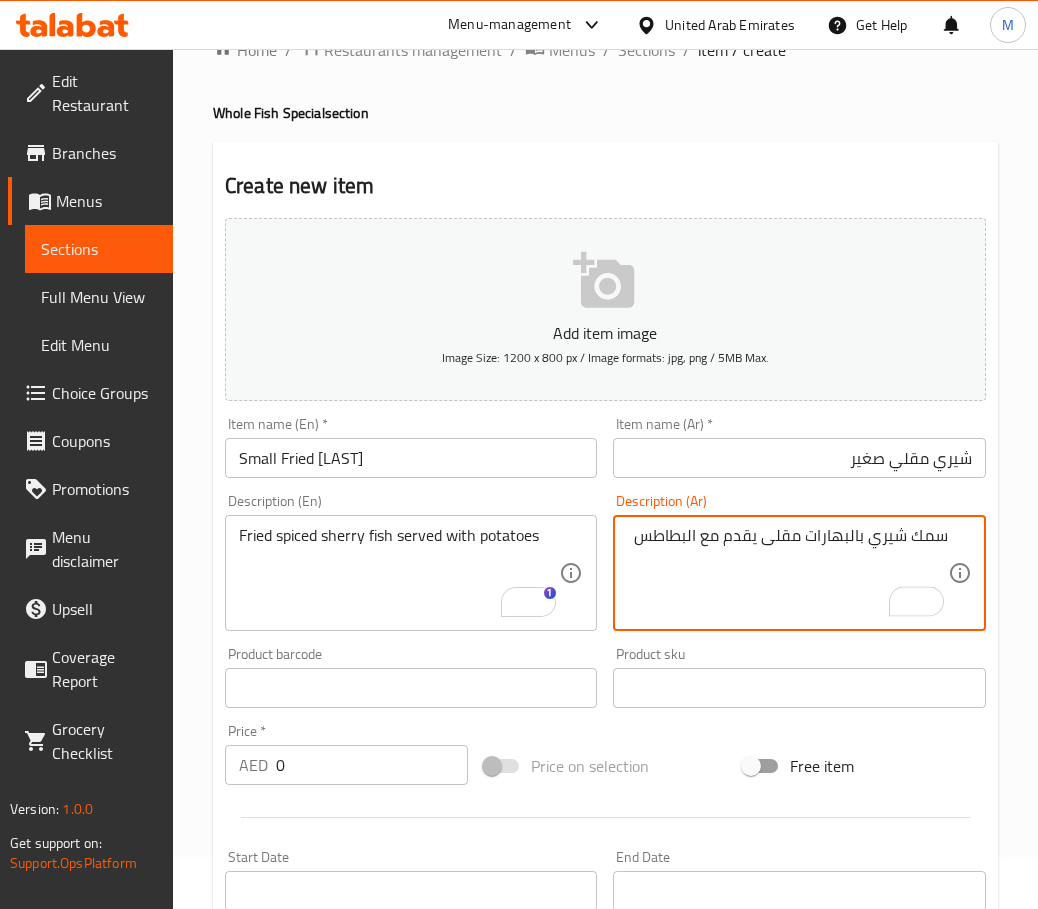 type on "سمك شيري بالبهارات مقلى يقدم مع البطاطس" 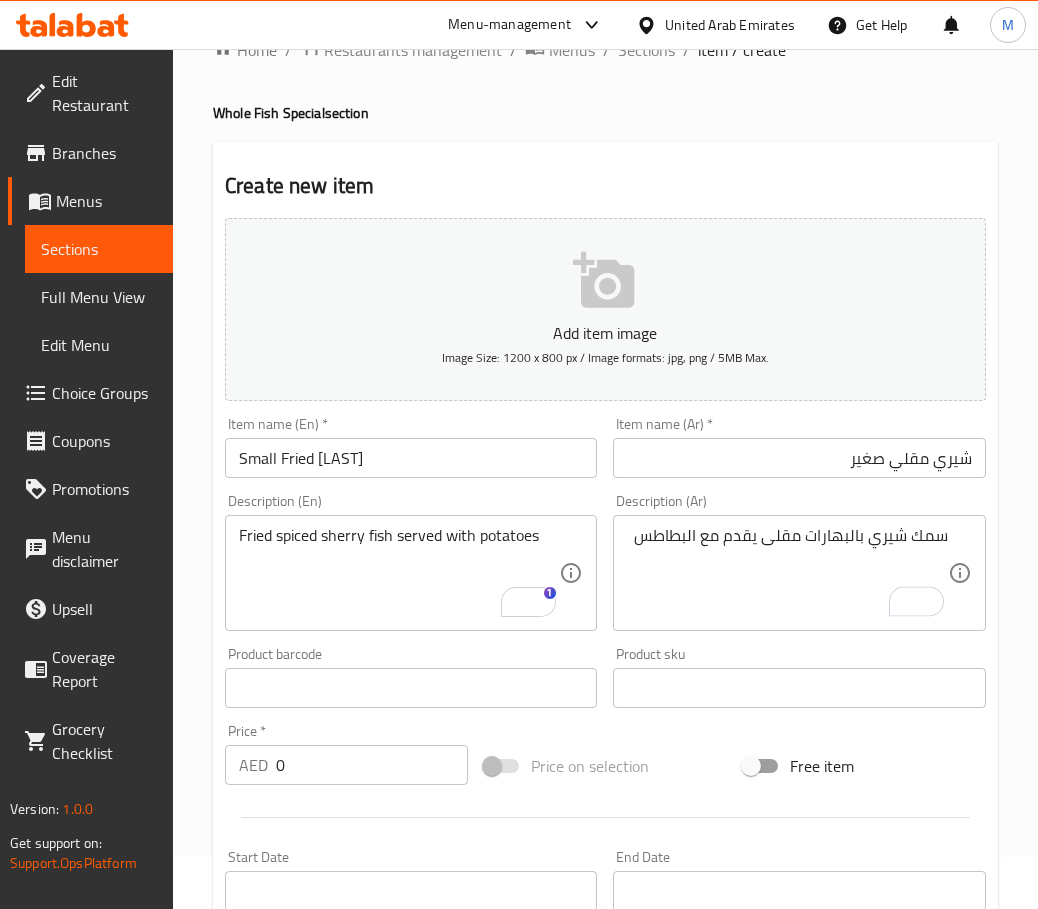 click on "0" at bounding box center [372, 765] 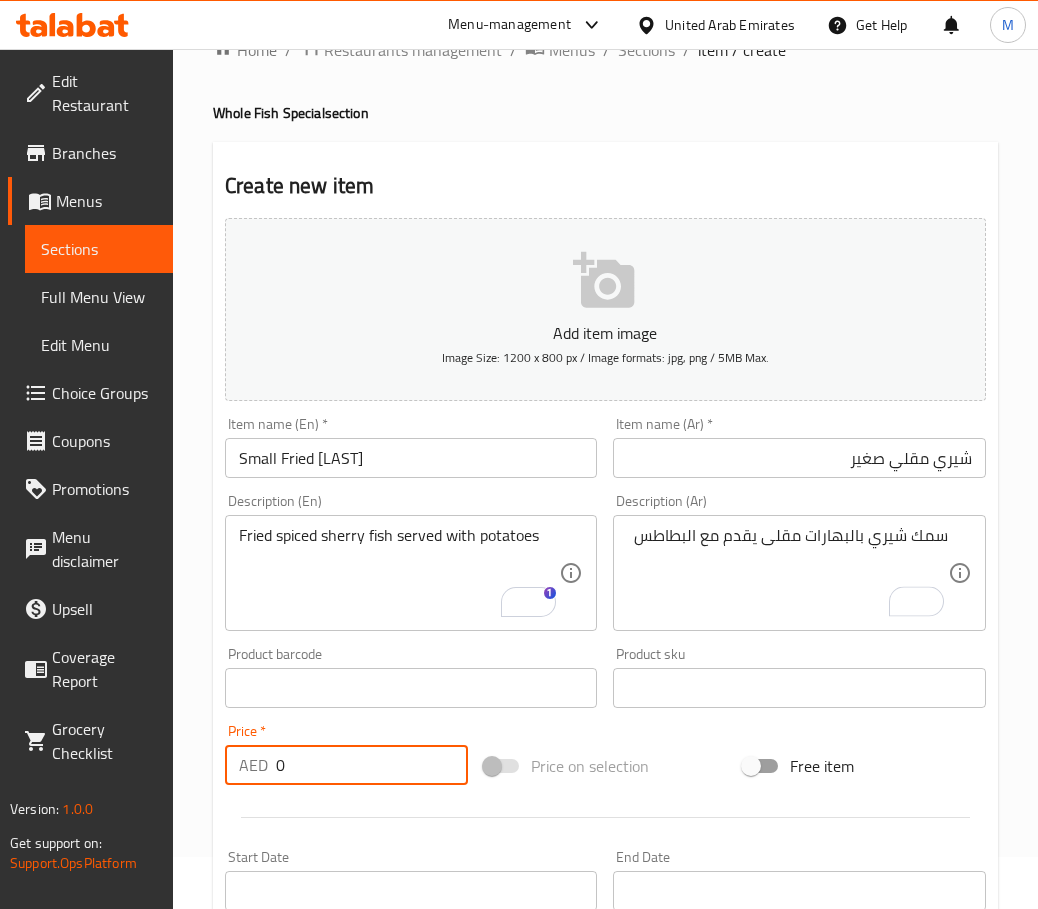 click on "0" at bounding box center (372, 765) 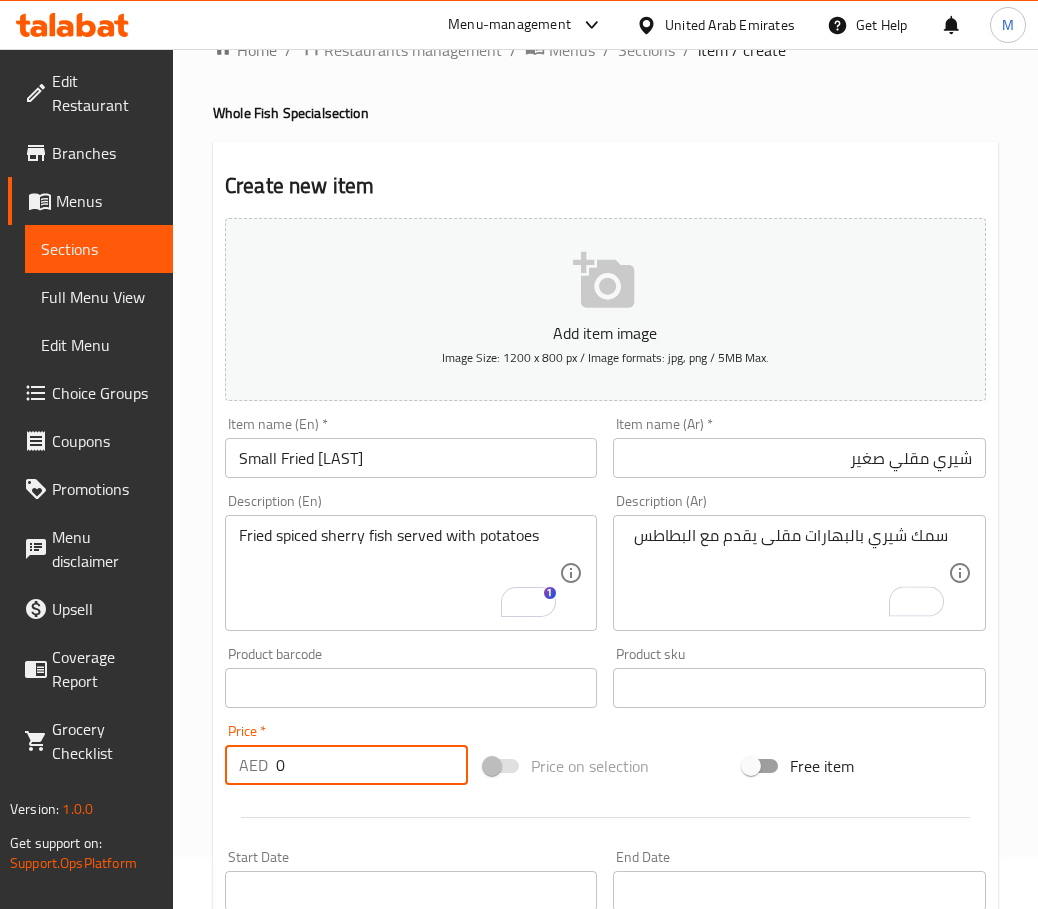 click on "0" at bounding box center [372, 765] 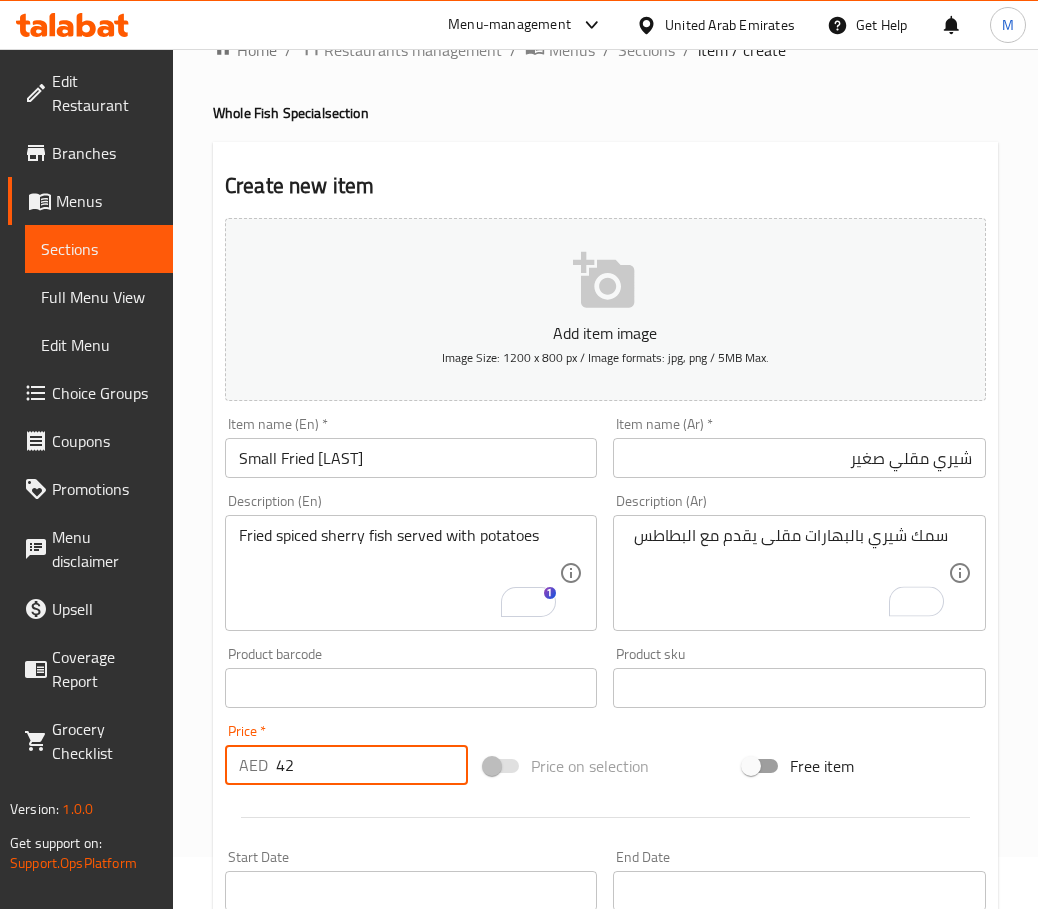 type on "42" 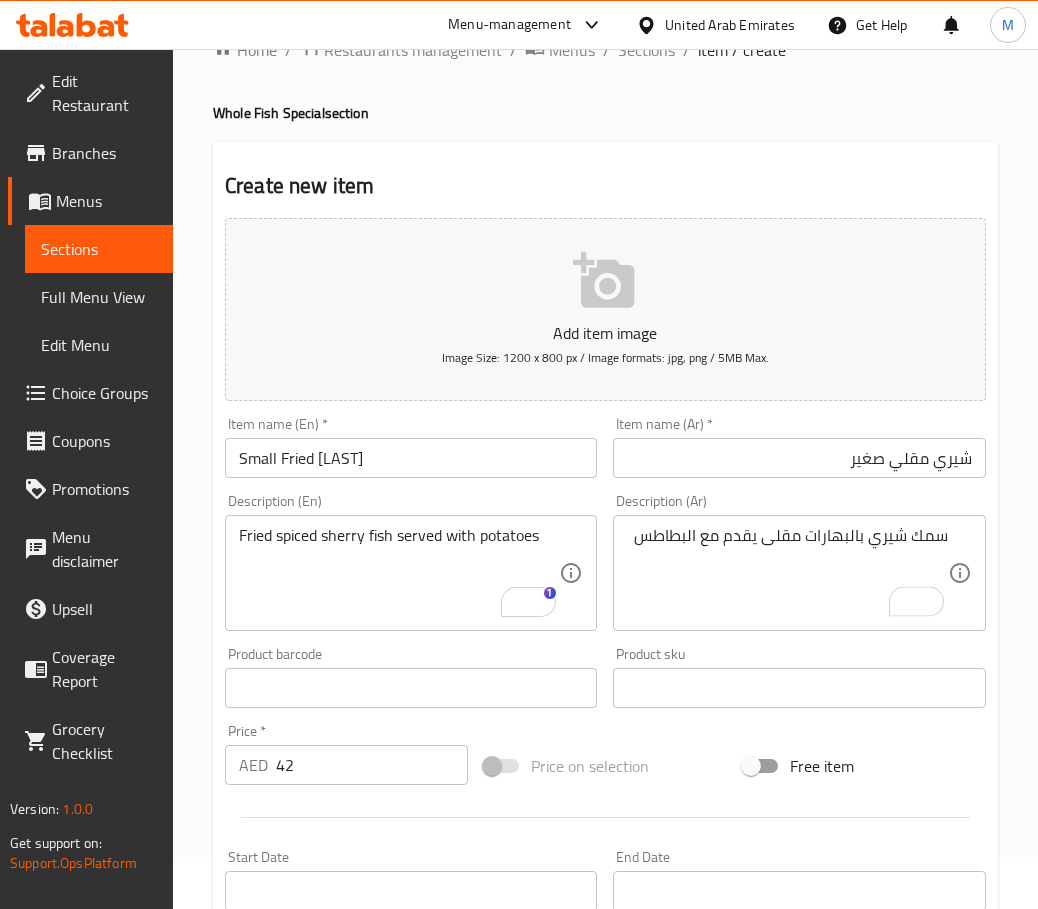 click at bounding box center [605, 817] 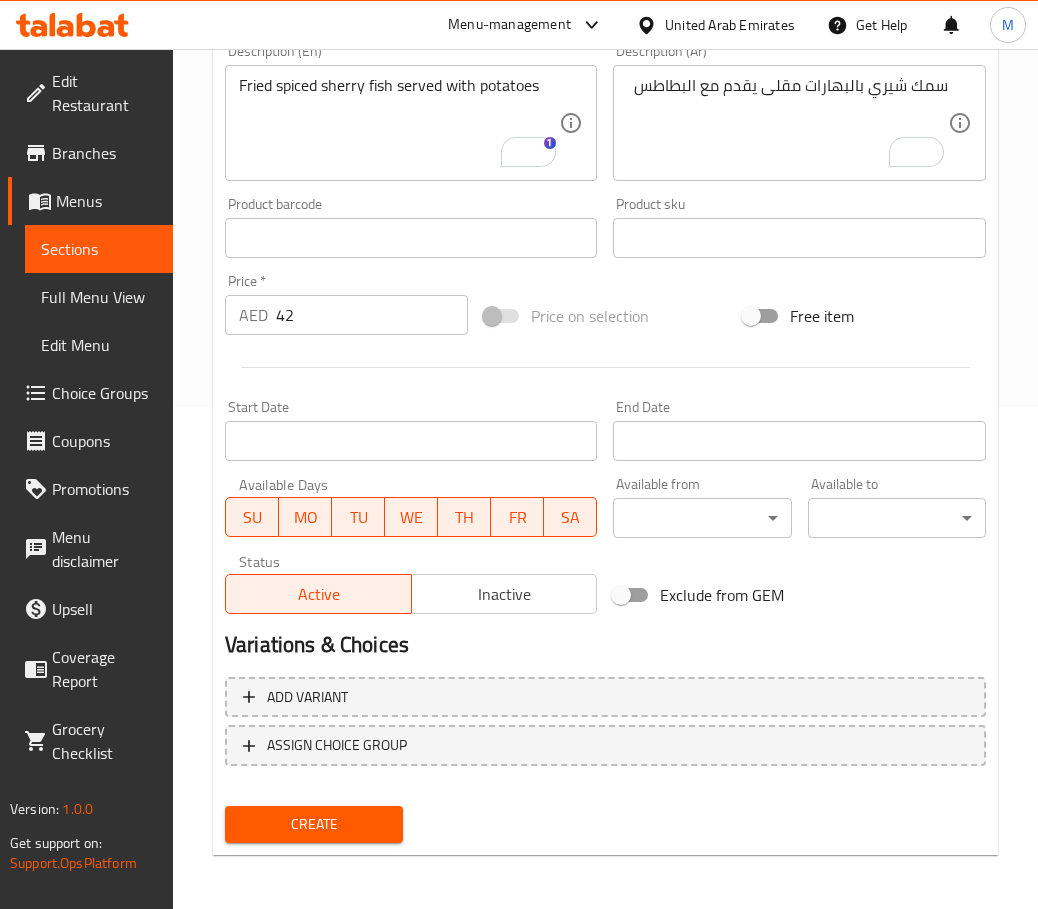 click on "Create" at bounding box center (314, 824) 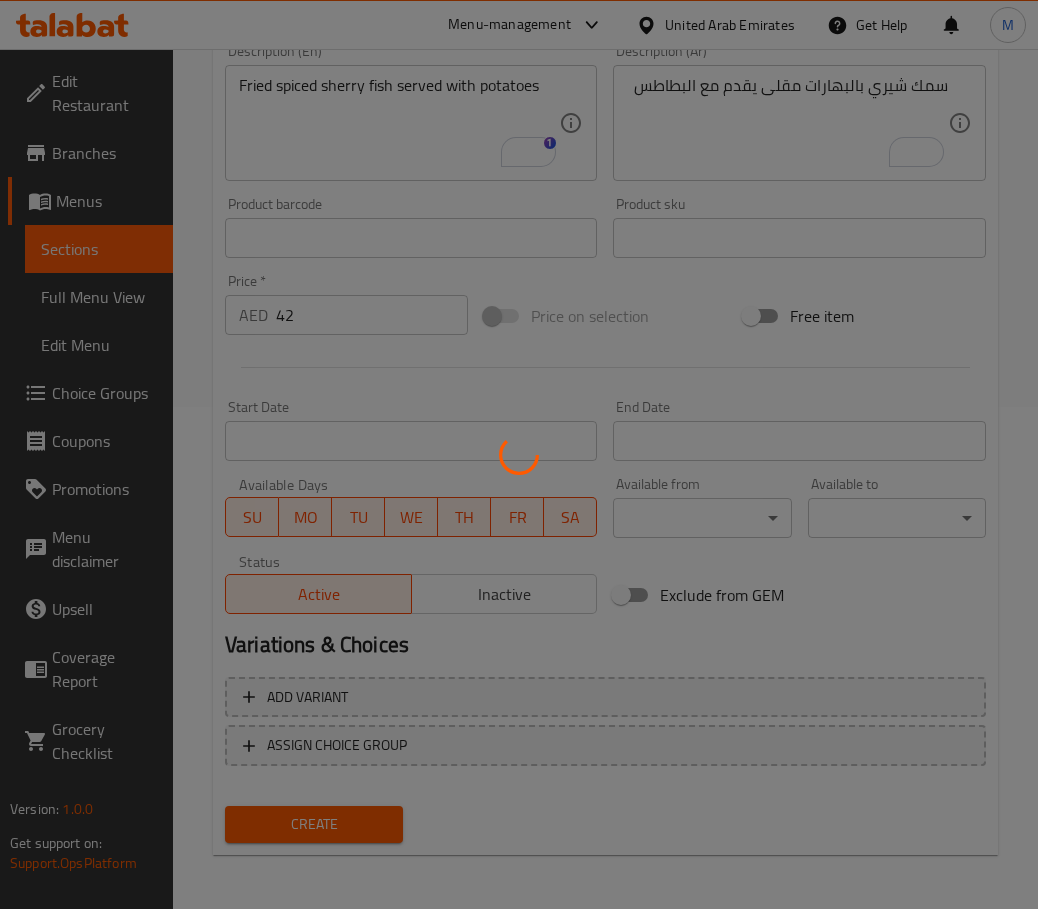 type 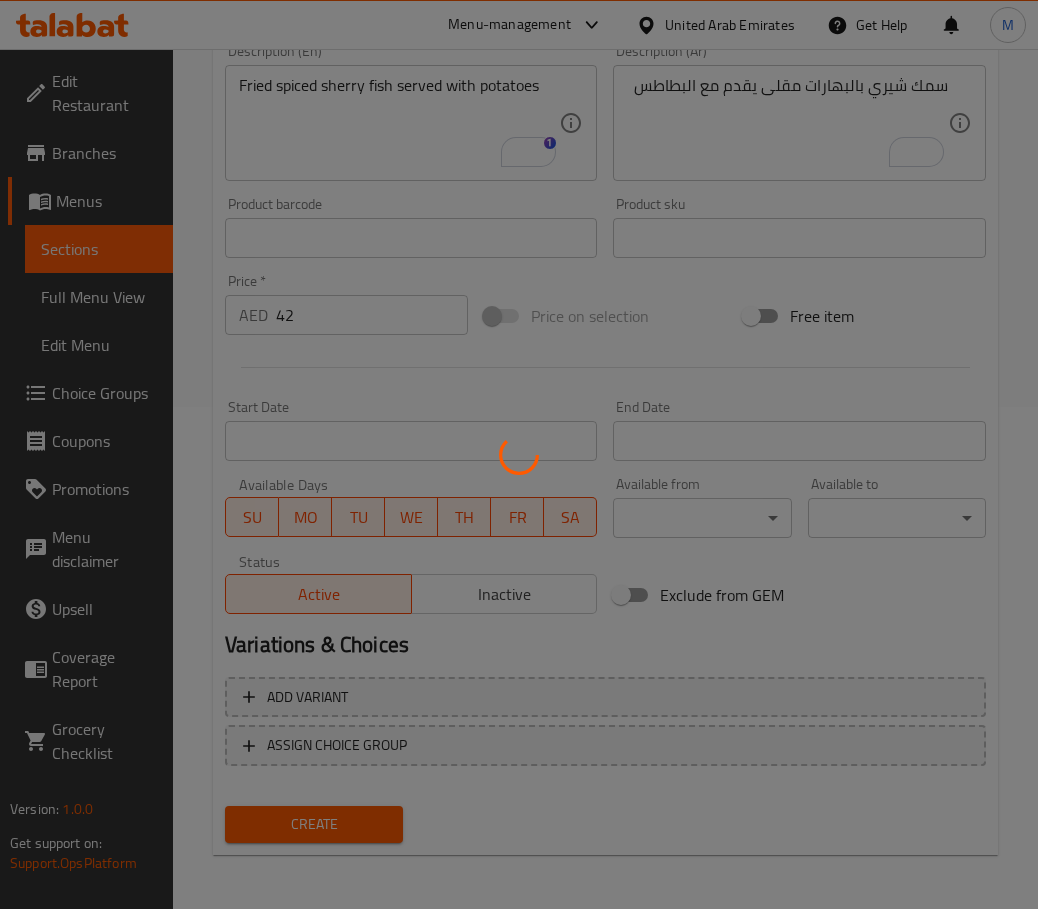 type 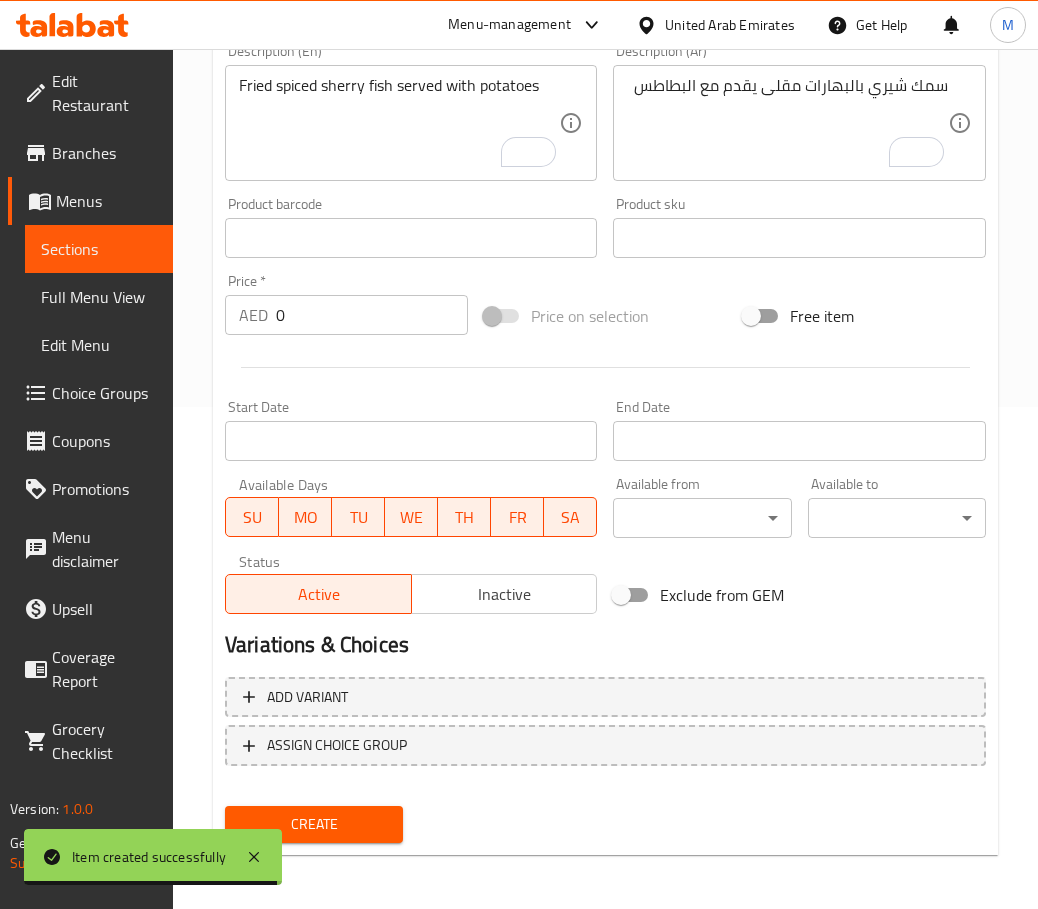 scroll, scrollTop: 0, scrollLeft: 0, axis: both 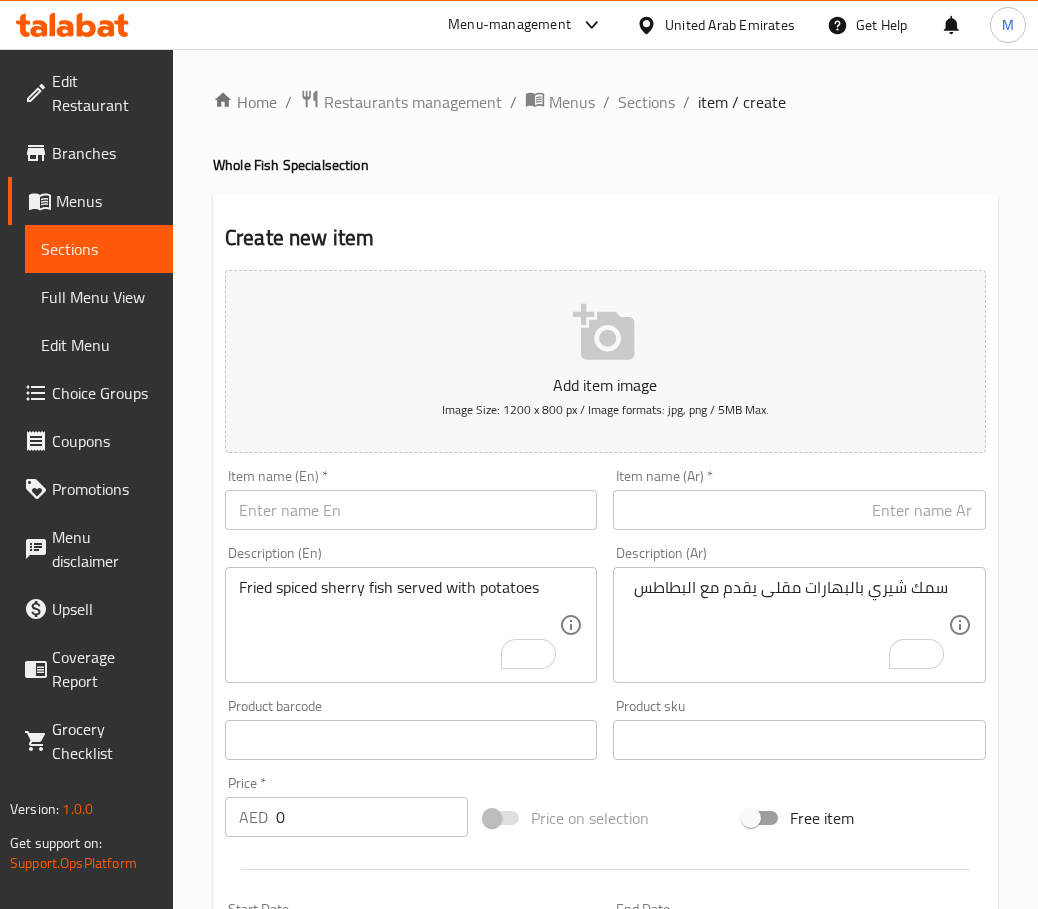 click at bounding box center [411, 510] 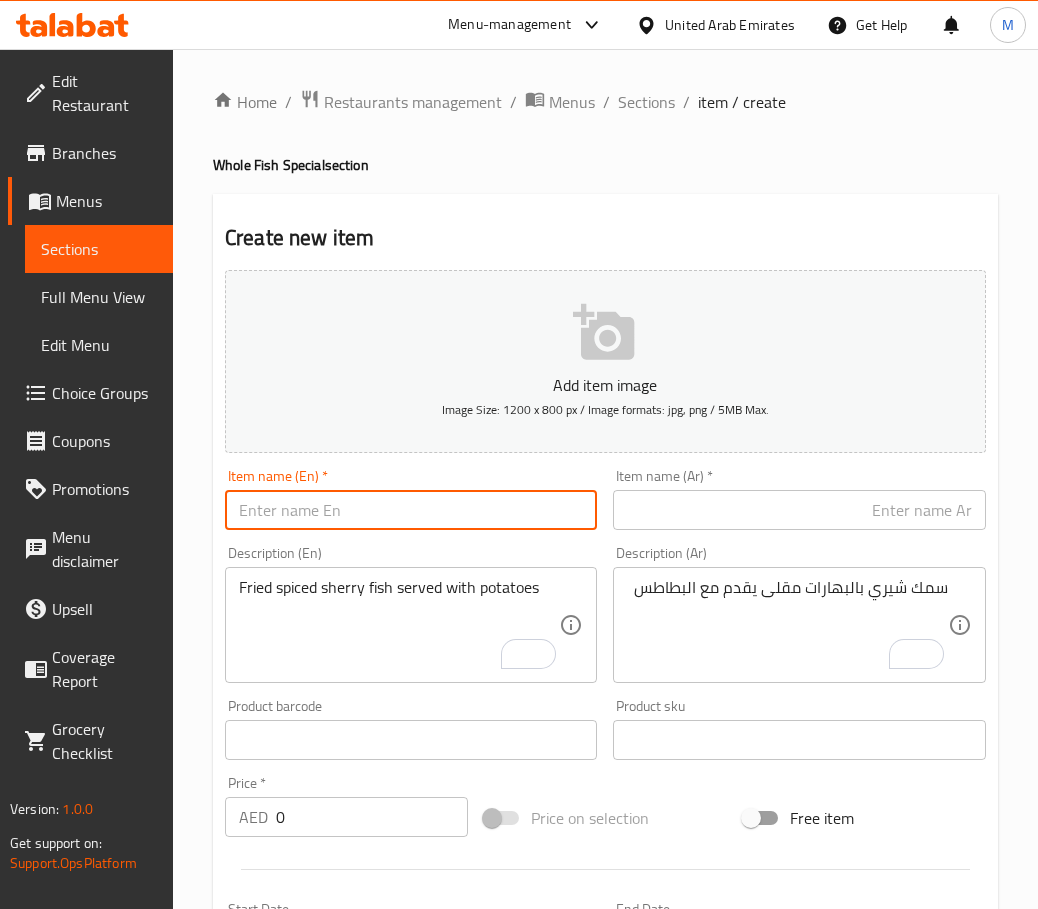 paste on "Sherry Fried Medium" 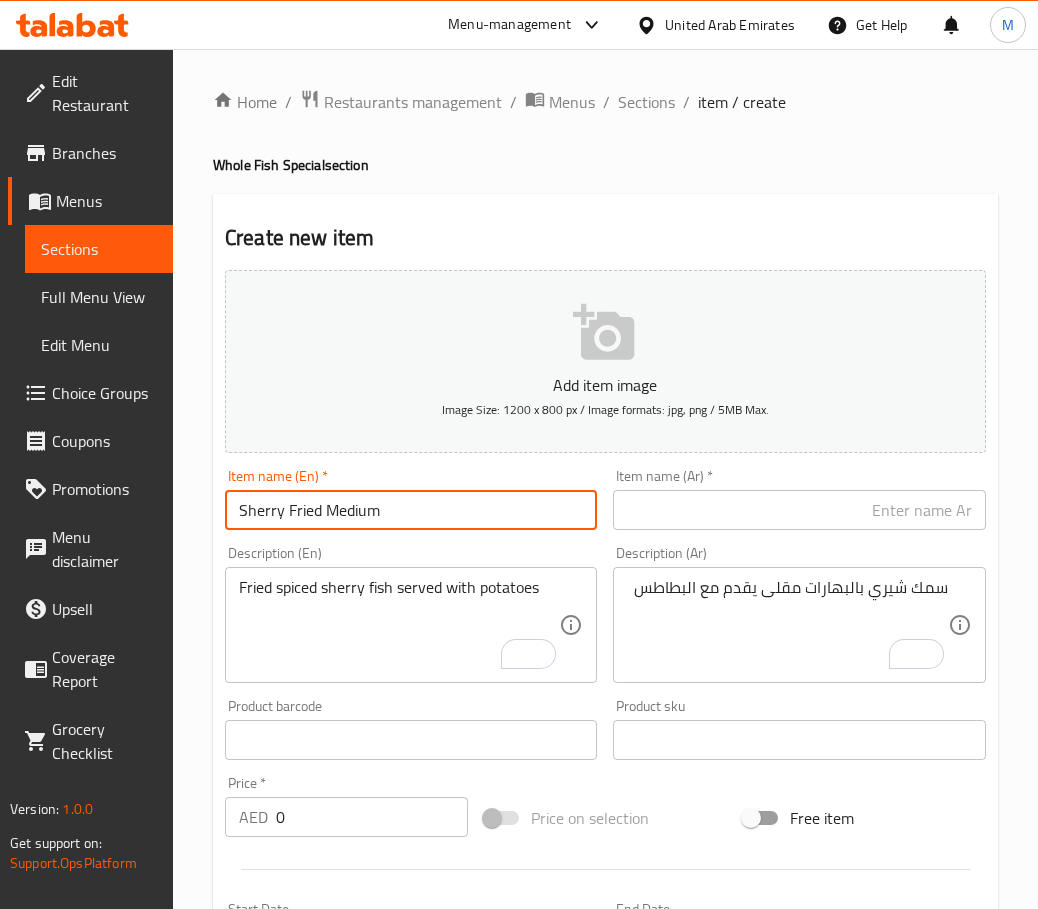 click on "Sherry Fried Medium" at bounding box center (411, 510) 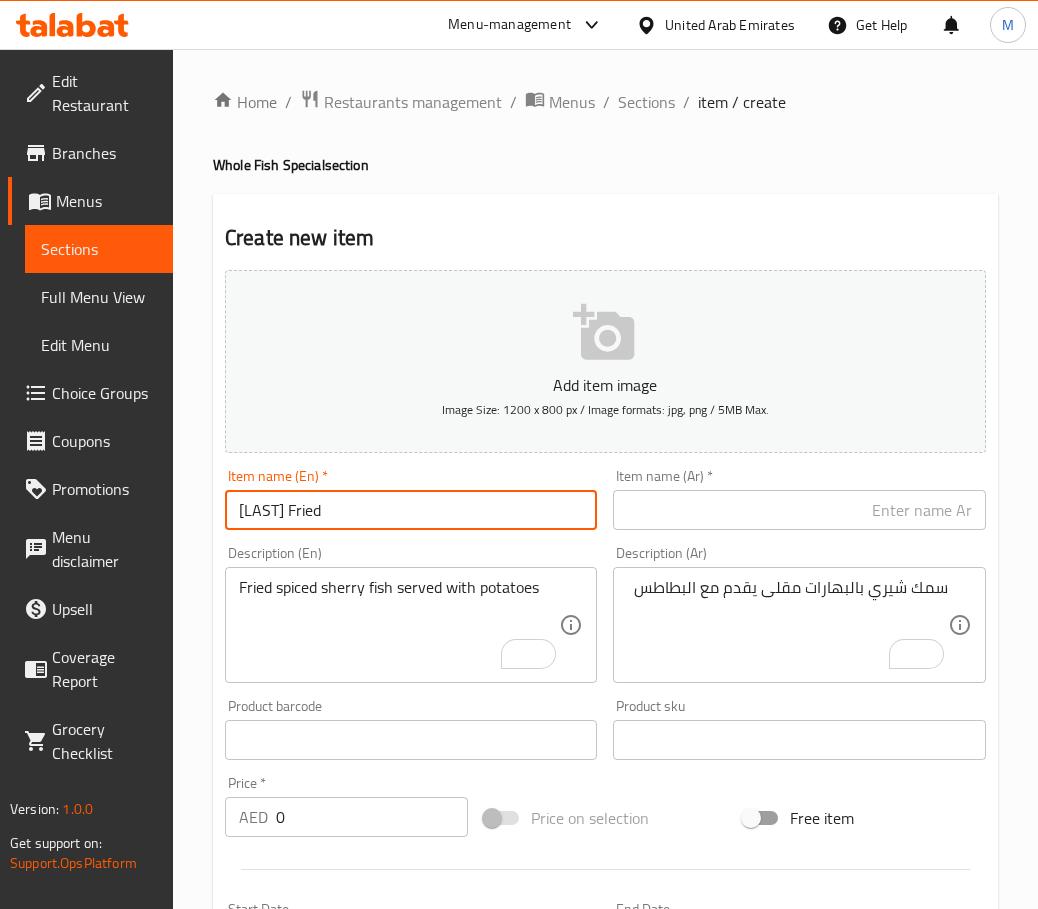 paste on "Medium" 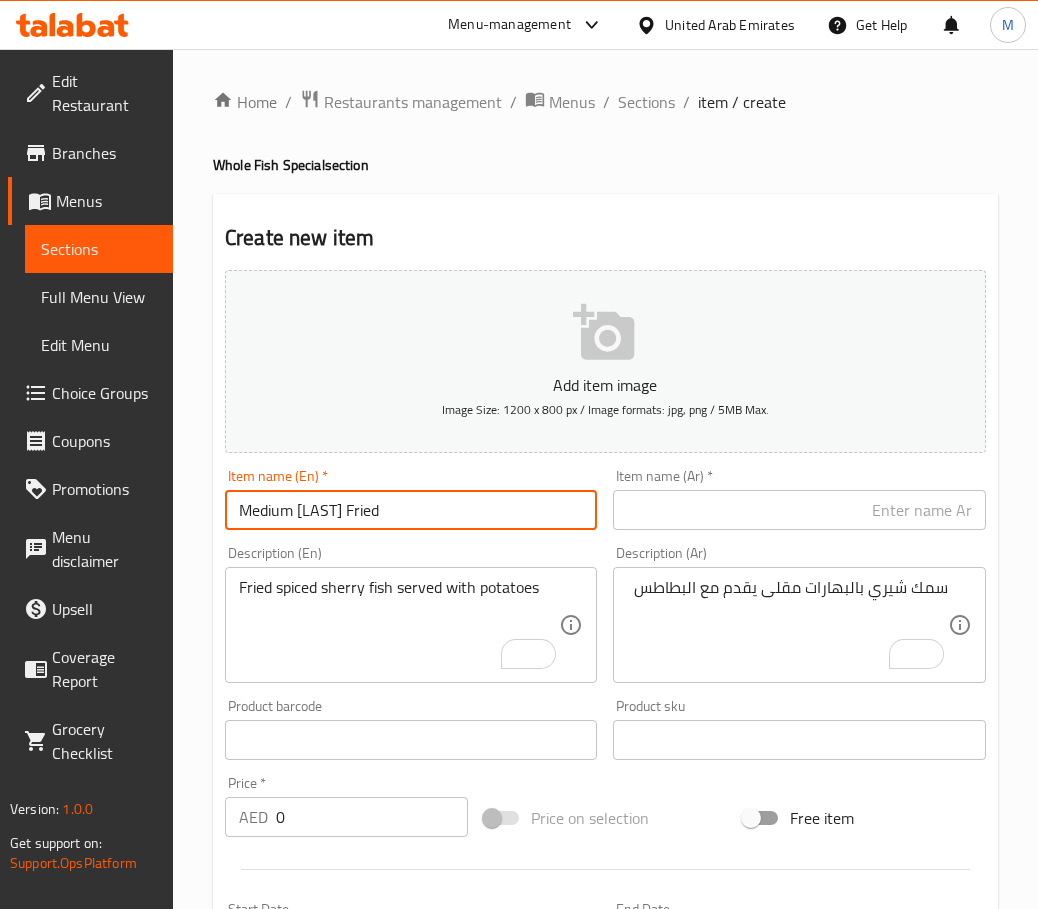 click on "Medium Sherry Fried" at bounding box center [411, 510] 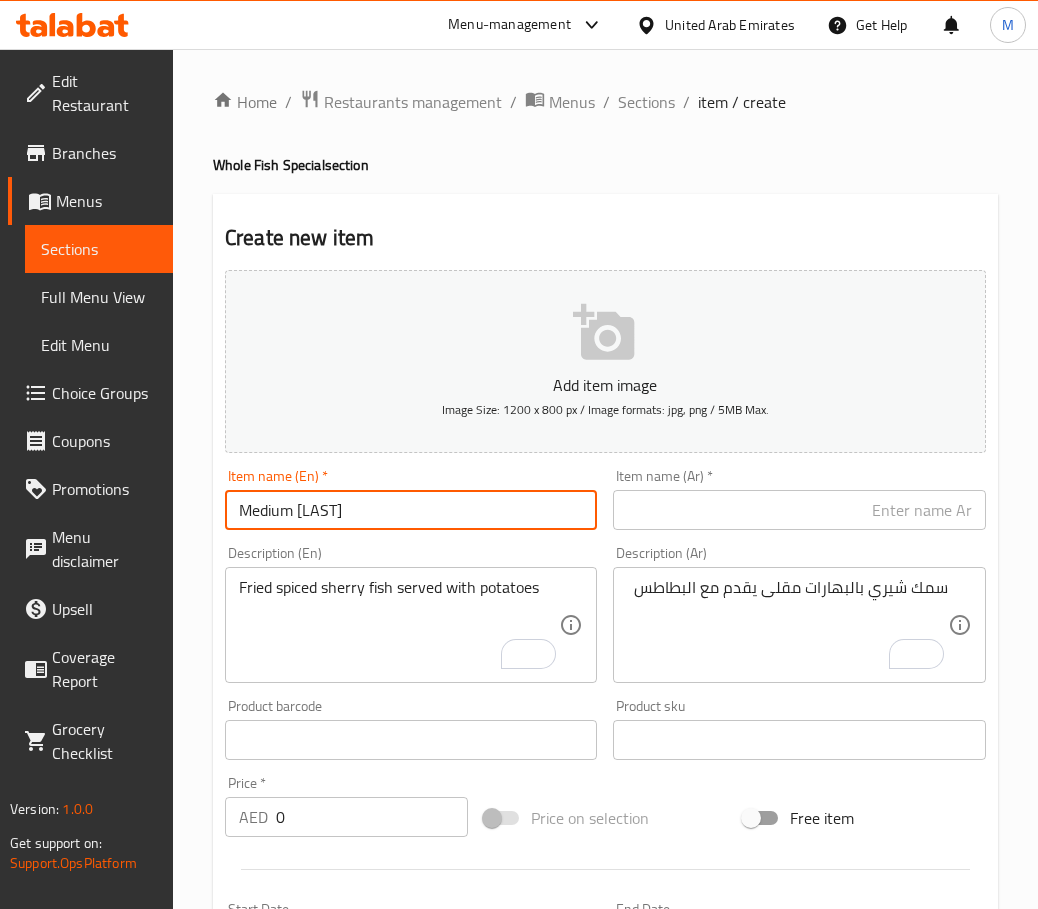 paste on "Fried" 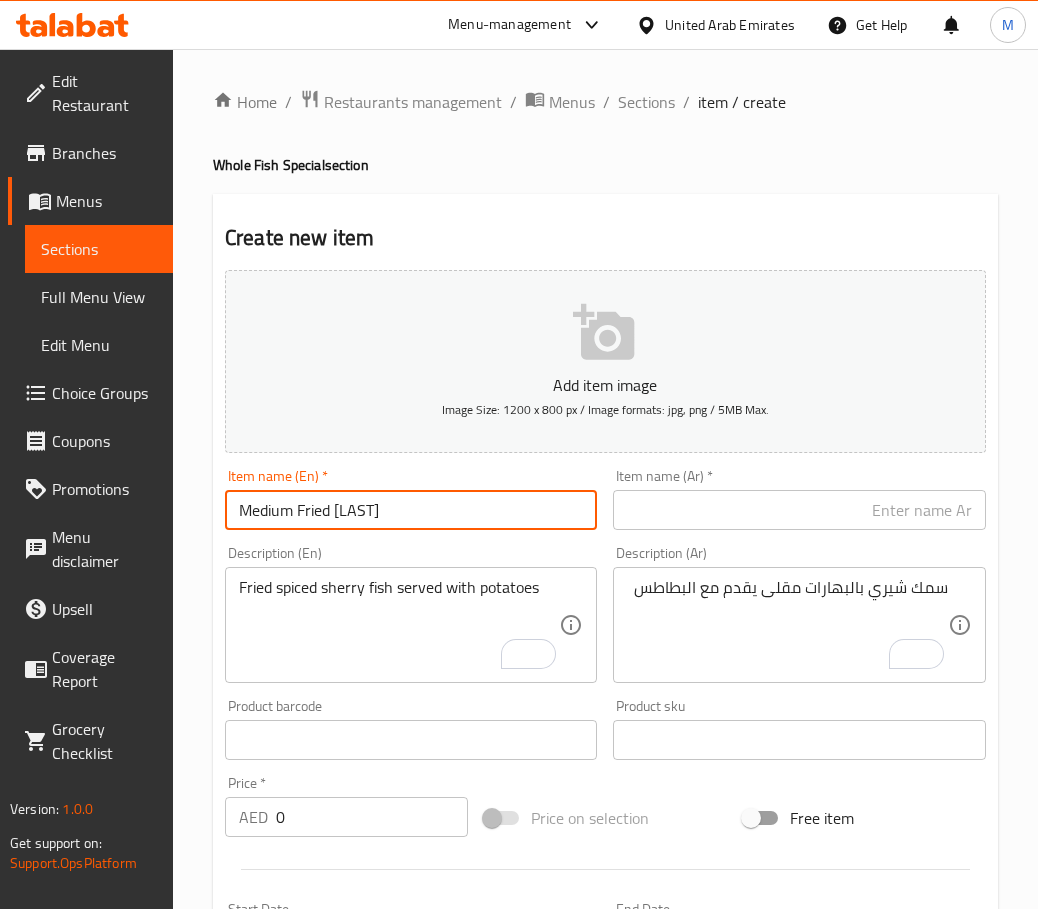 type on "Medium Fried Sherry" 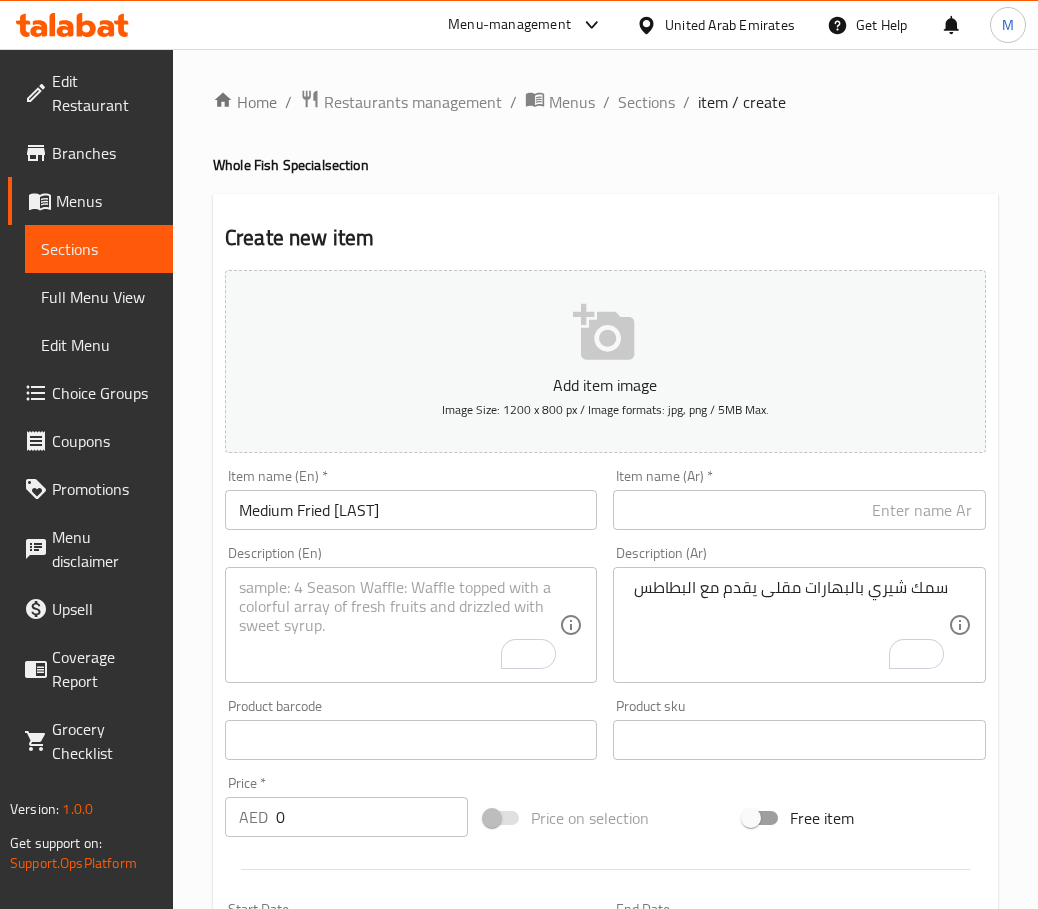 click at bounding box center [399, 625] 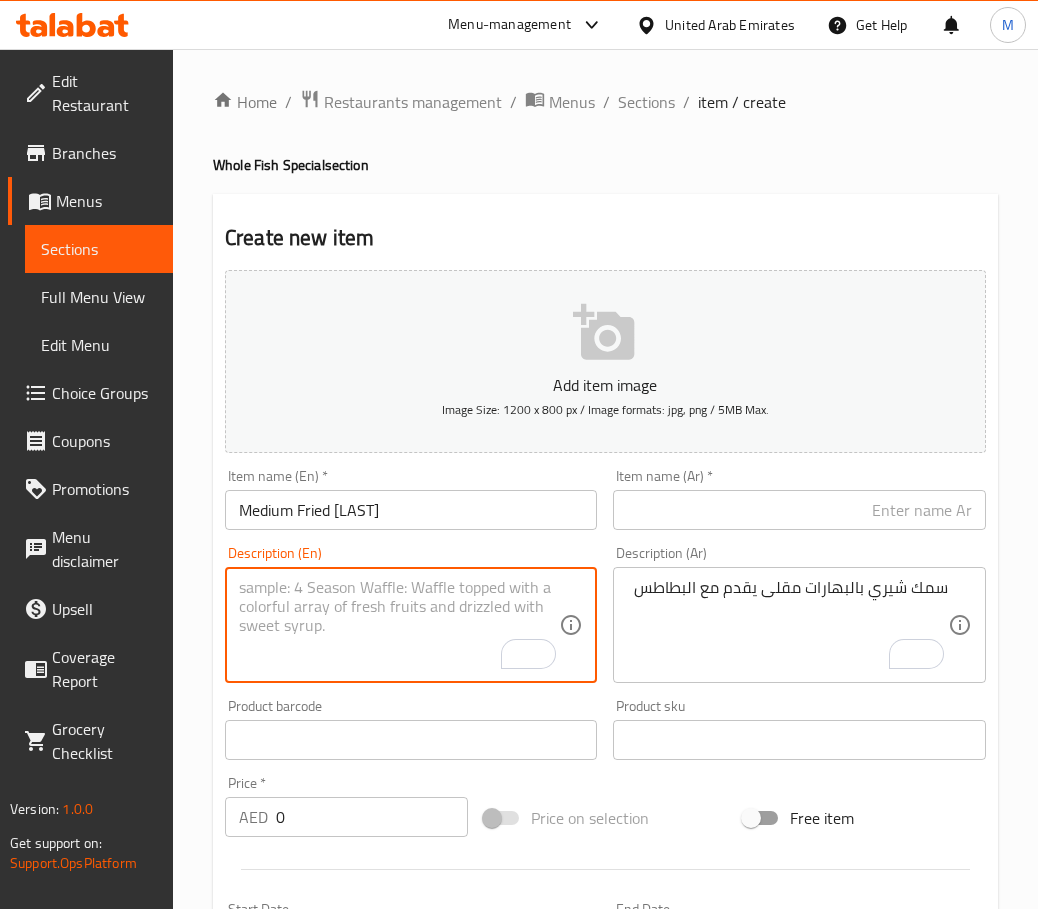 paste on "Sherry fish marinated in mild spices and fried" 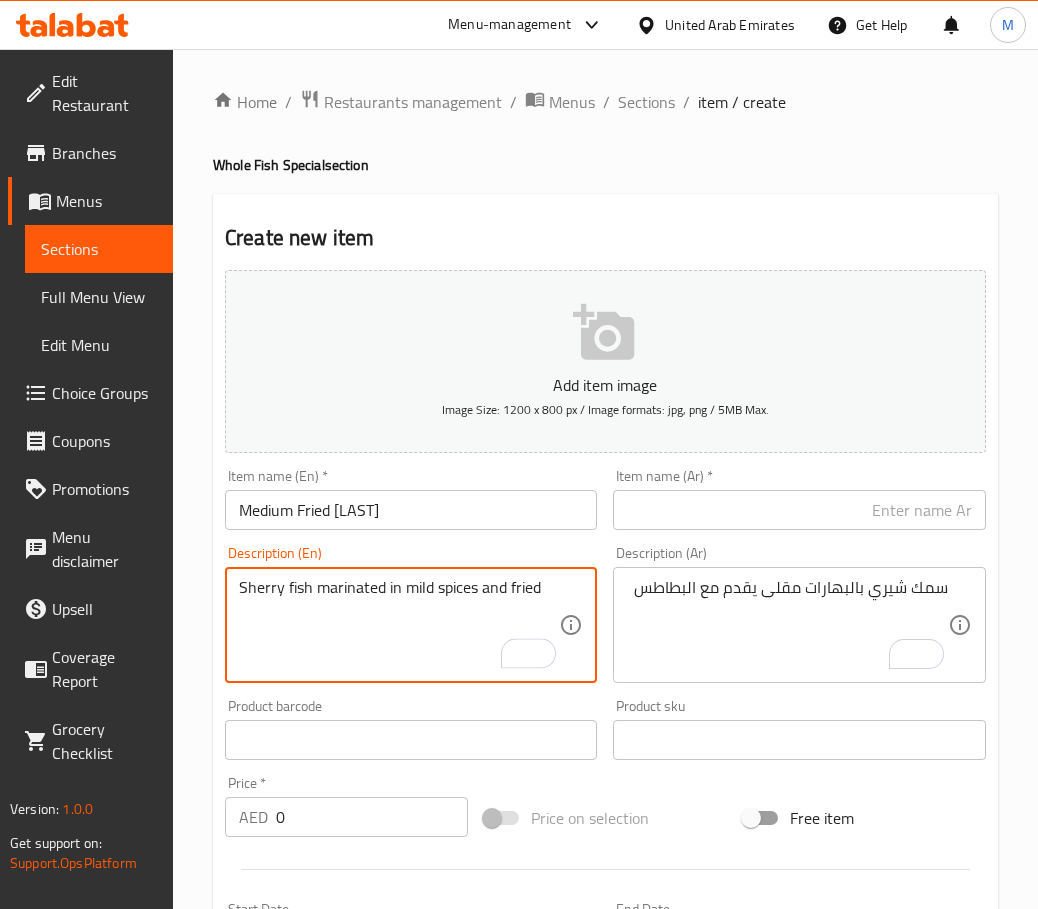 type on "Sherry fish marinated in mild spices and fried" 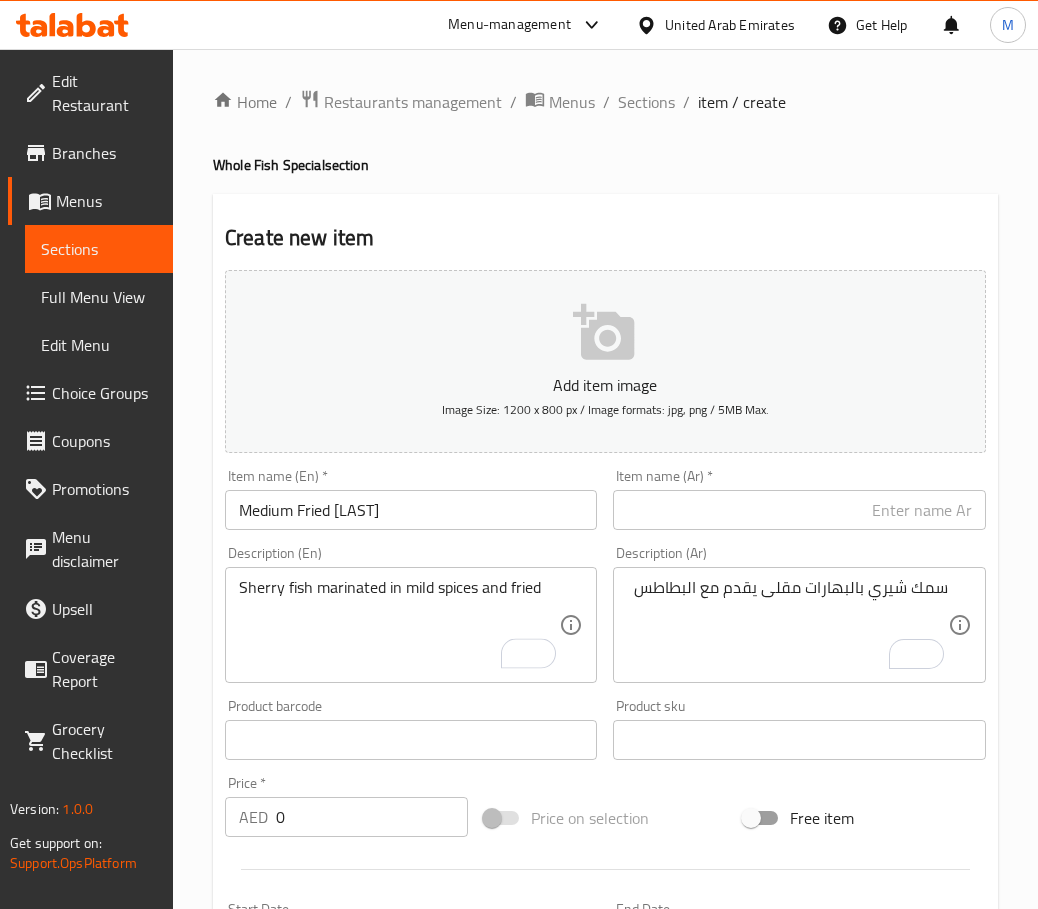click at bounding box center [799, 510] 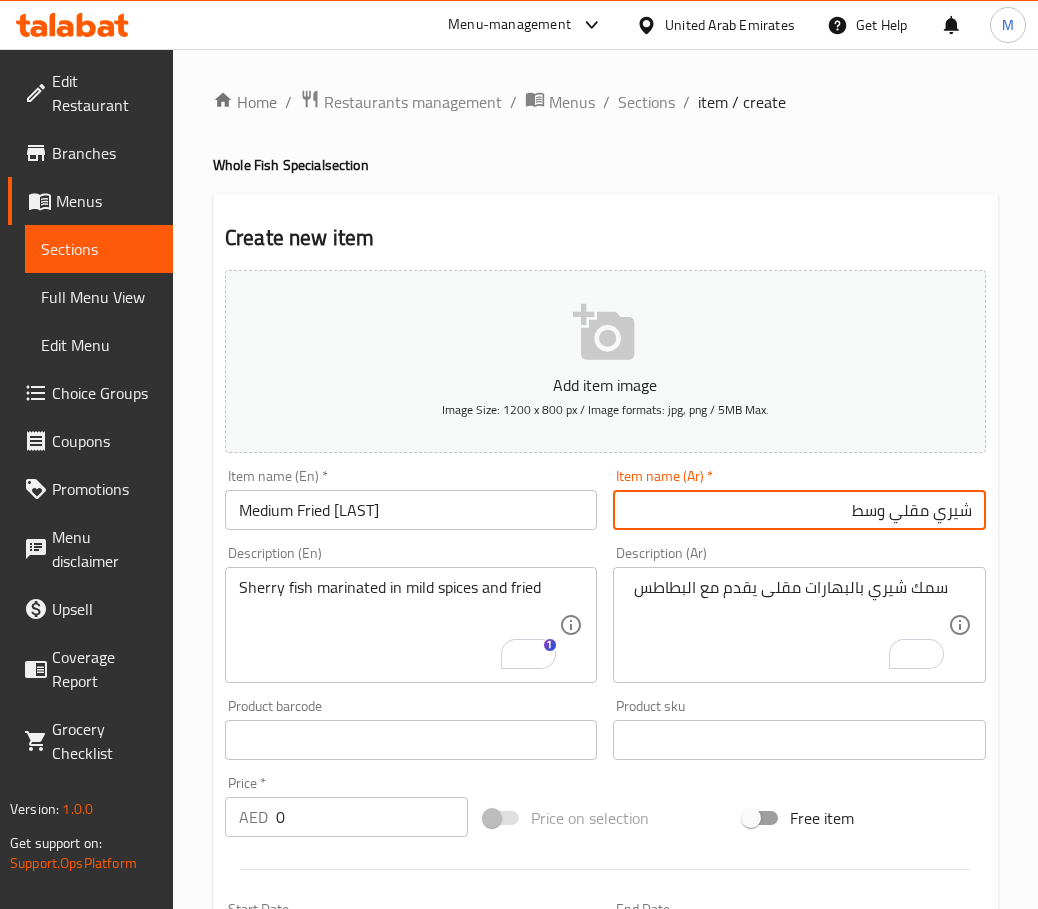 type on "شيري مقلي وسط" 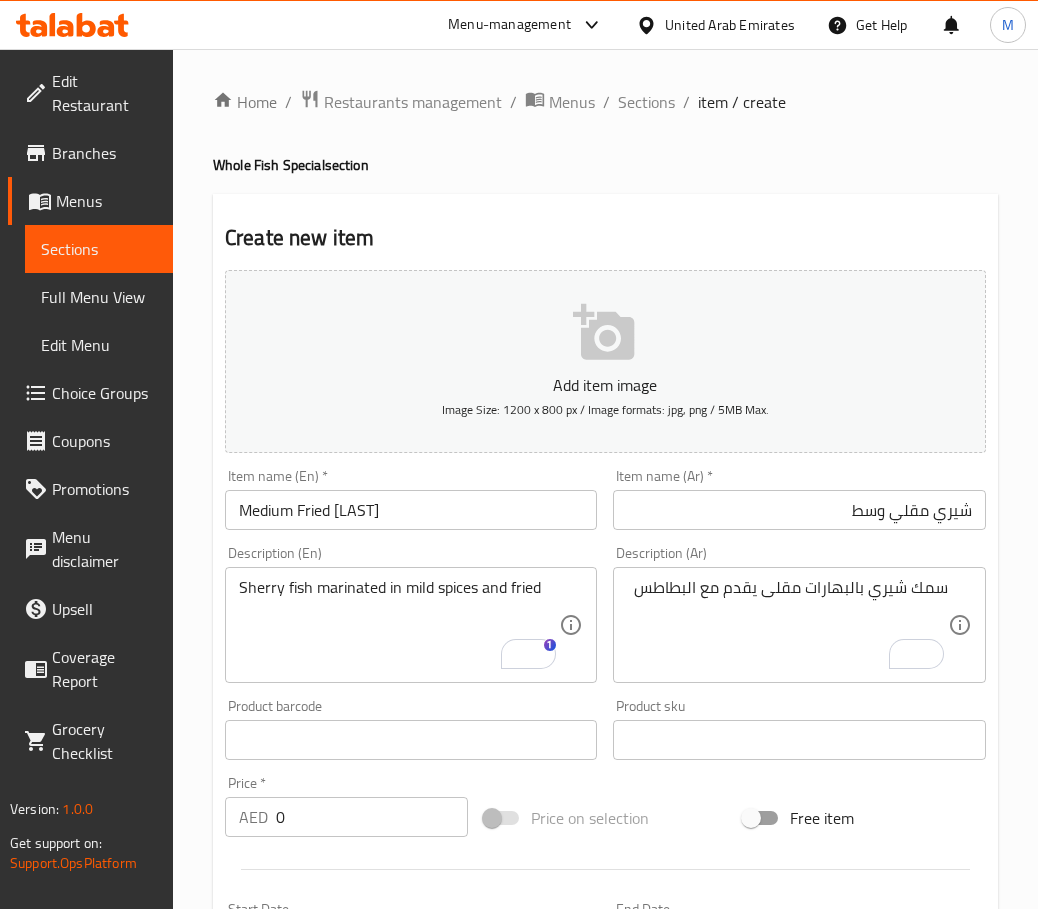 click on "سمك شيري بالبهارات مقلى يقدم مع البطاطس" at bounding box center (787, 625) 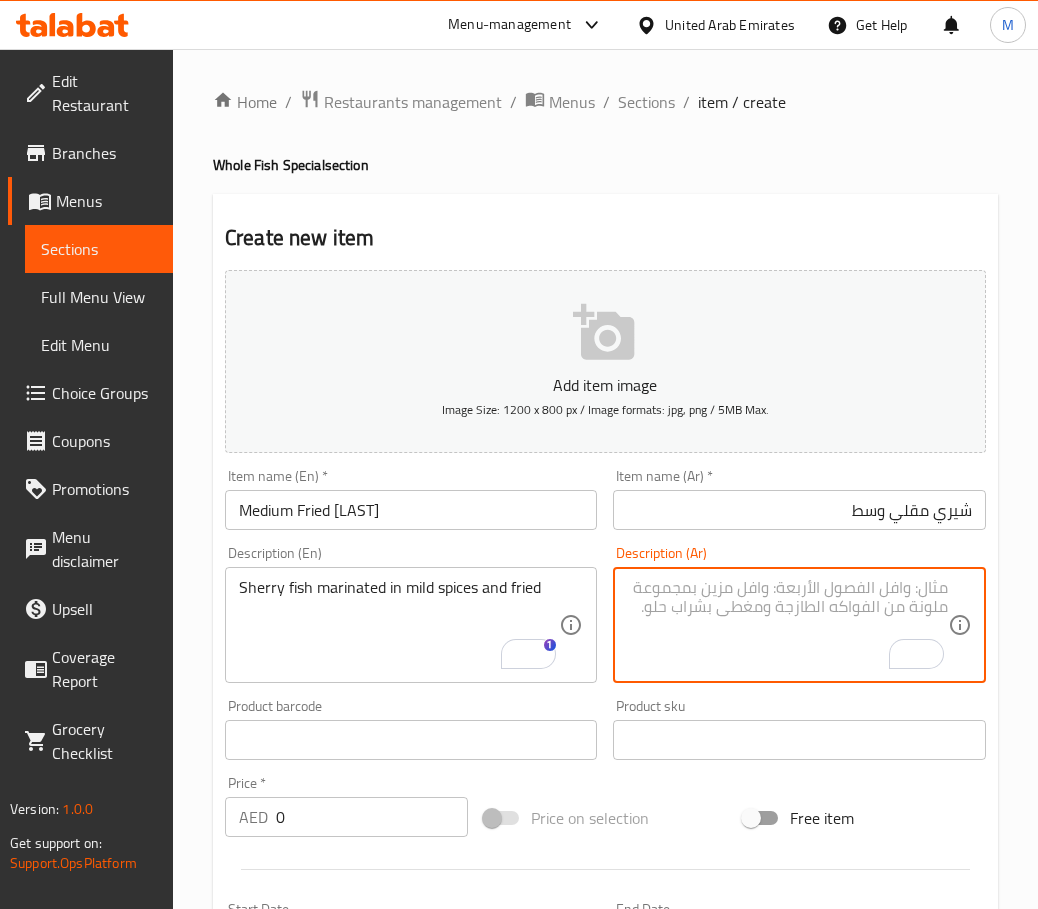 paste on "سمك شري متبّل بتوابل خفيفة ومقلي." 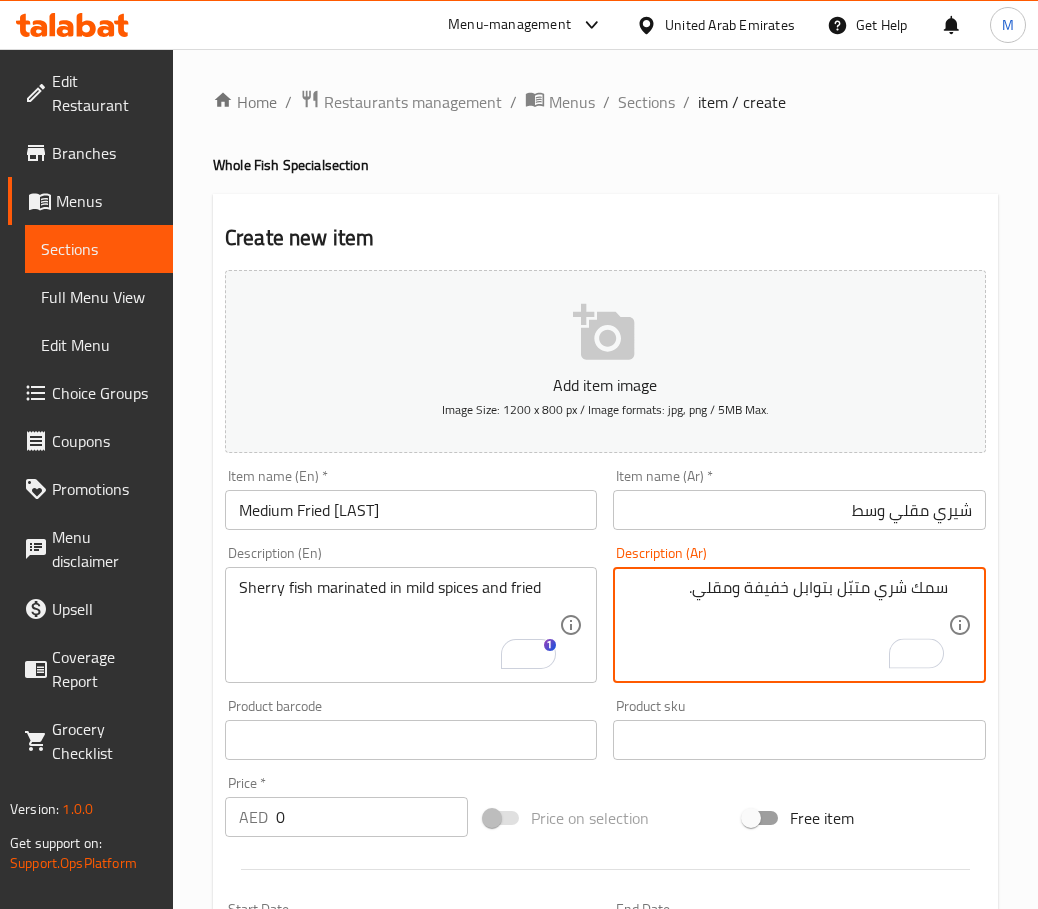 type on "سمك شري متبّل بتوابل خفيفة ومقلي." 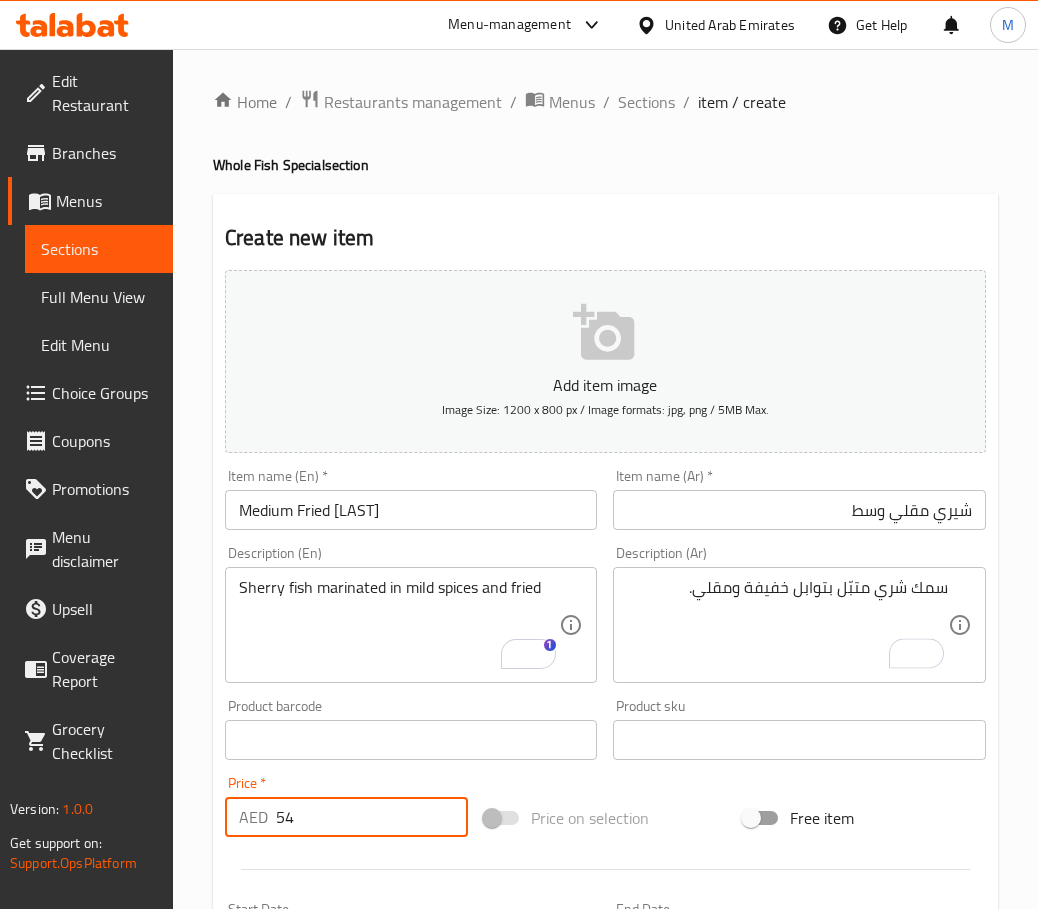 type on "54" 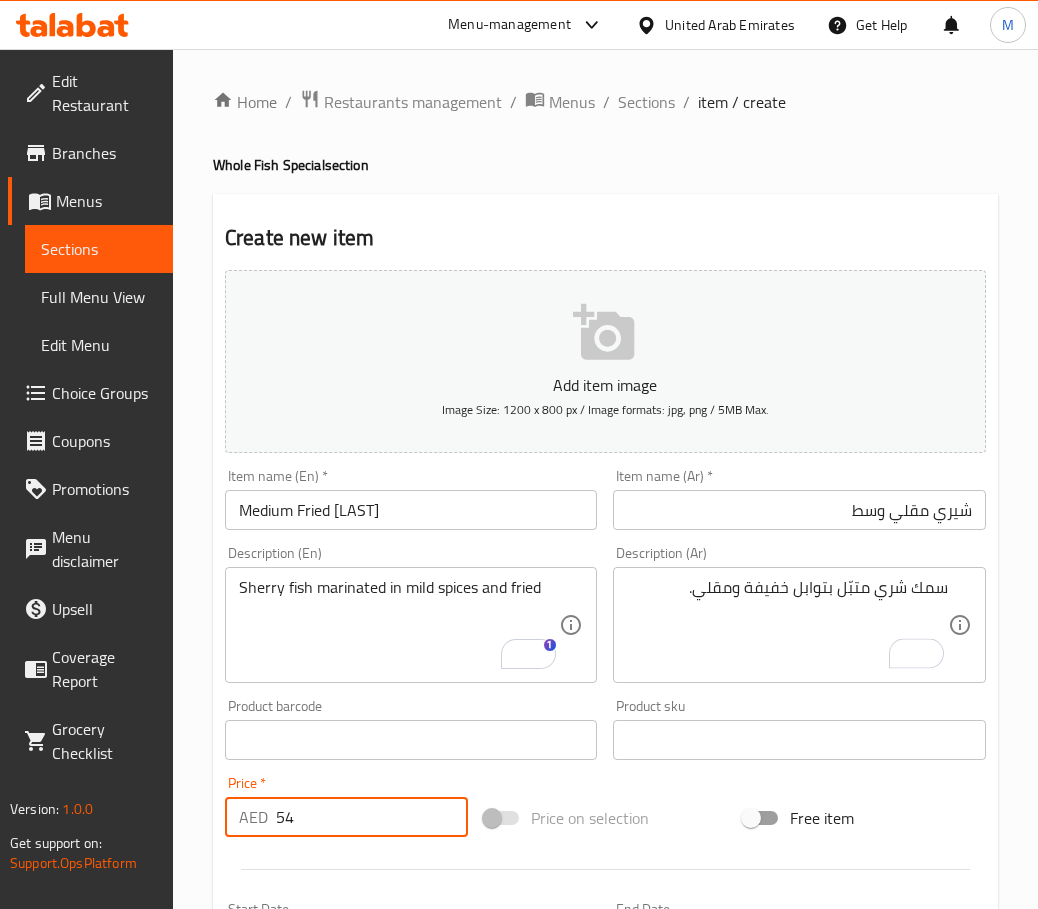 click on "Price   * AED 54 Price  *" at bounding box center [346, 806] 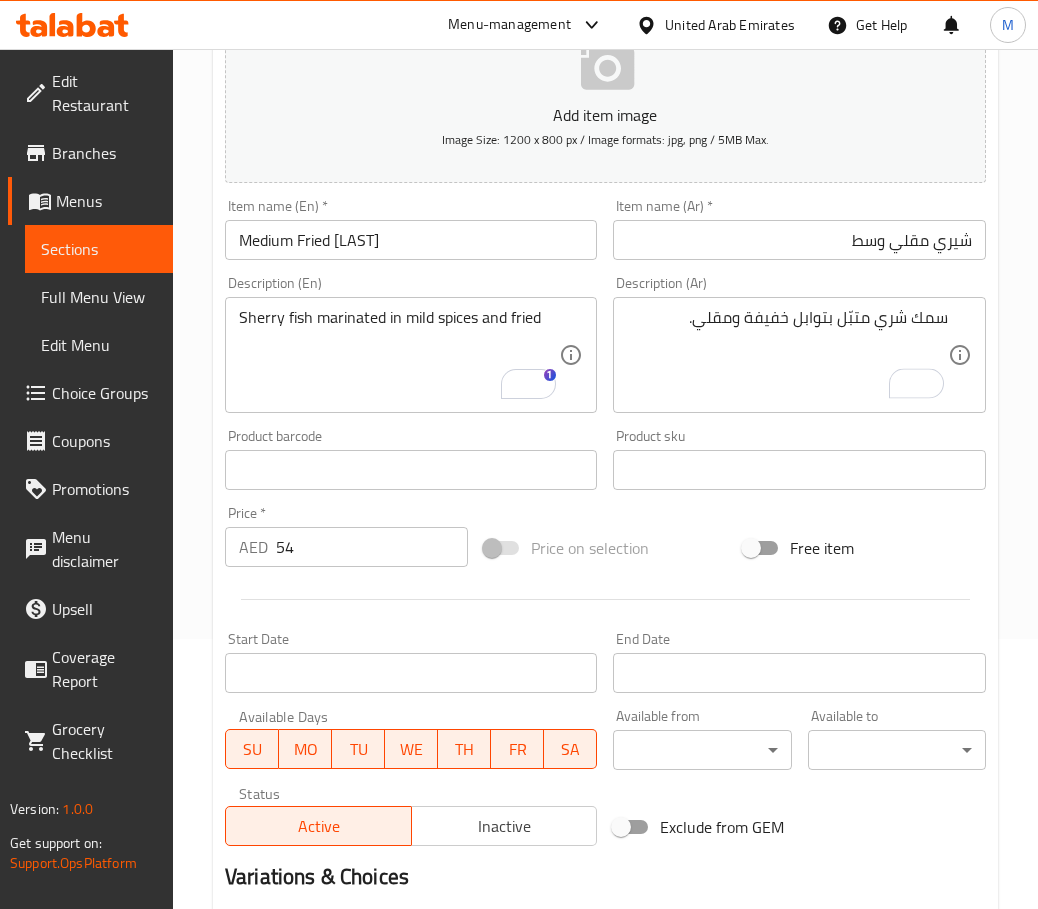scroll, scrollTop: 502, scrollLeft: 0, axis: vertical 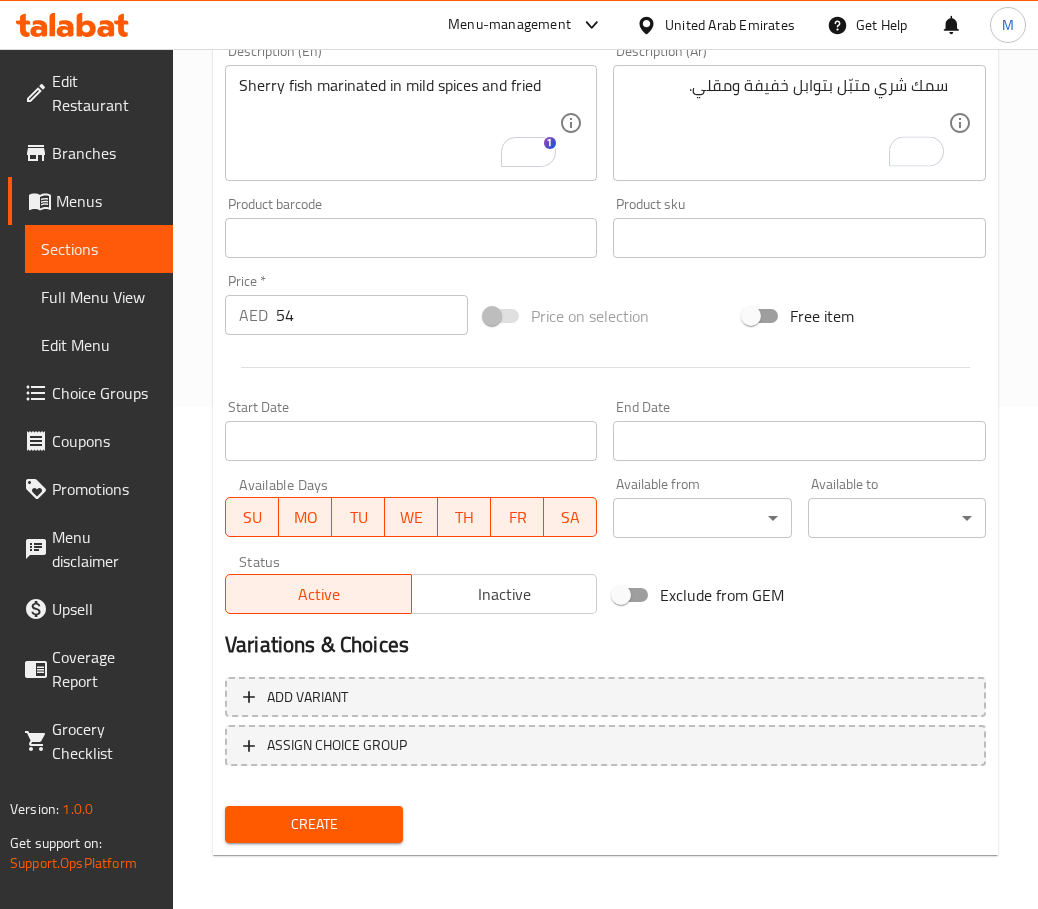 click on "Create" at bounding box center [314, 824] 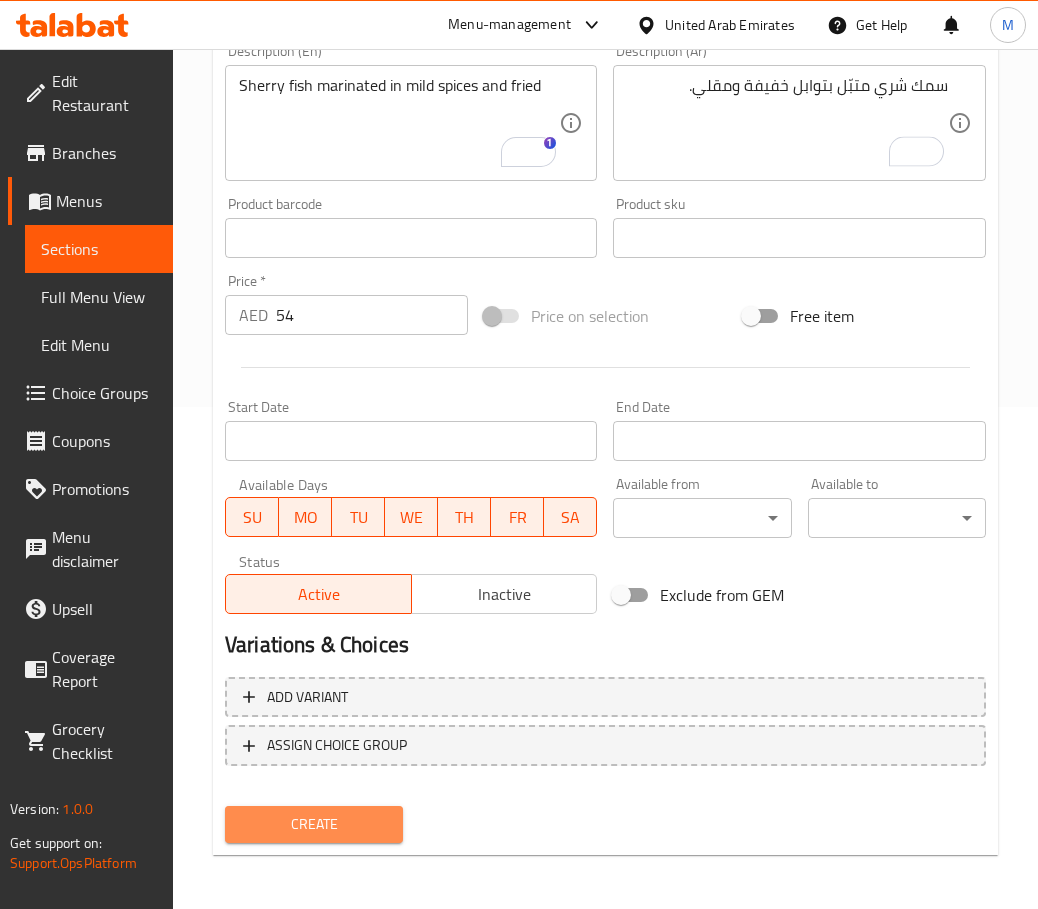 click on "Create" at bounding box center (314, 824) 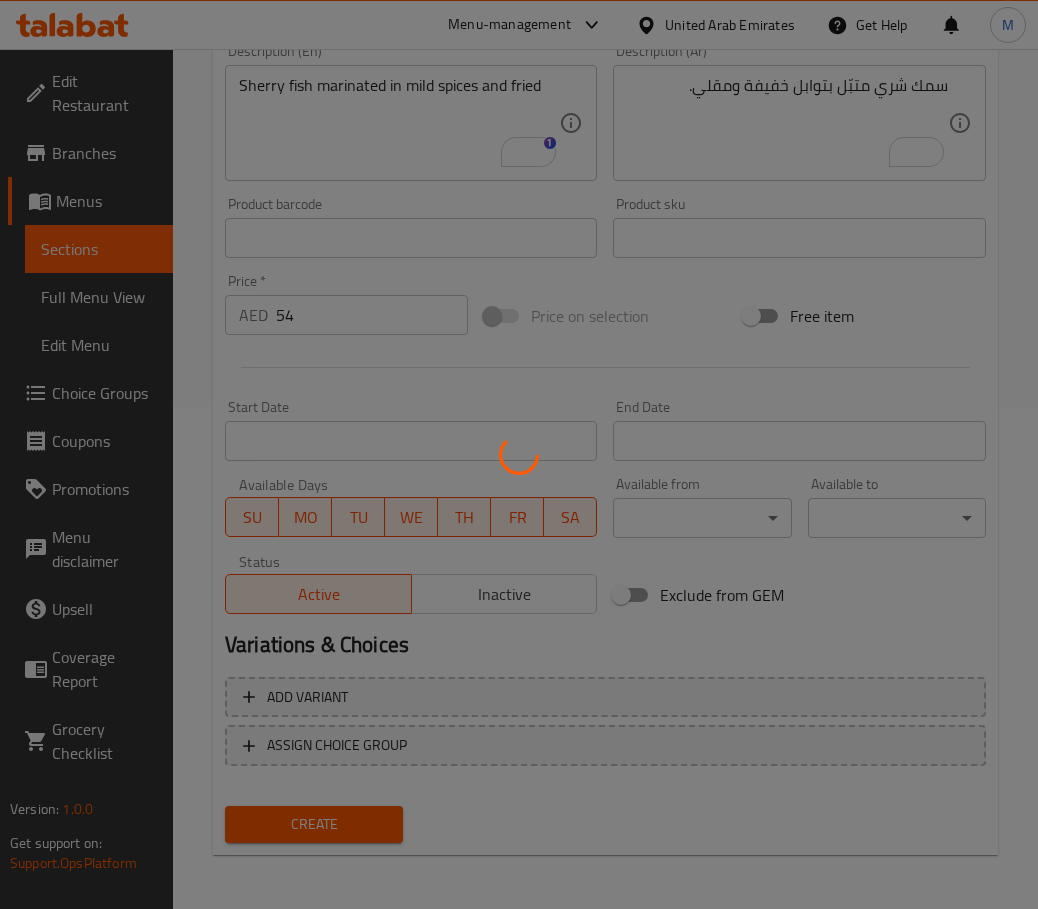 type 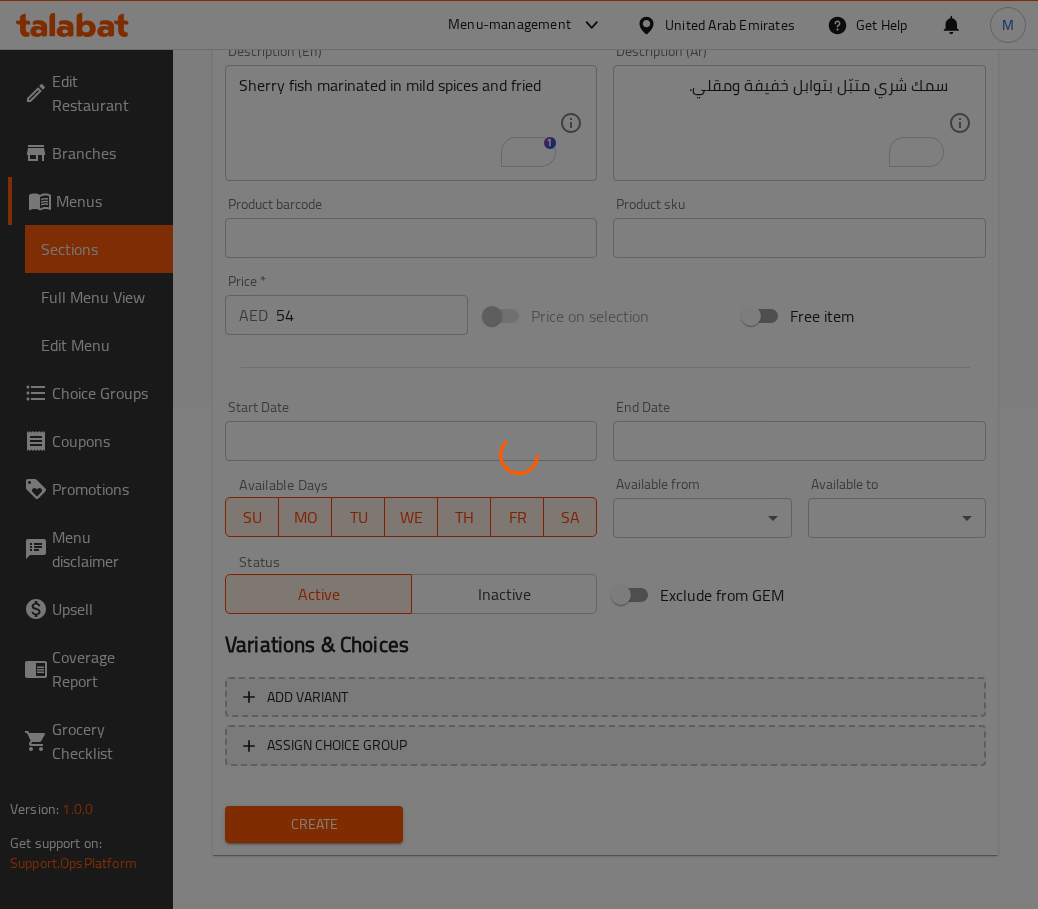 type 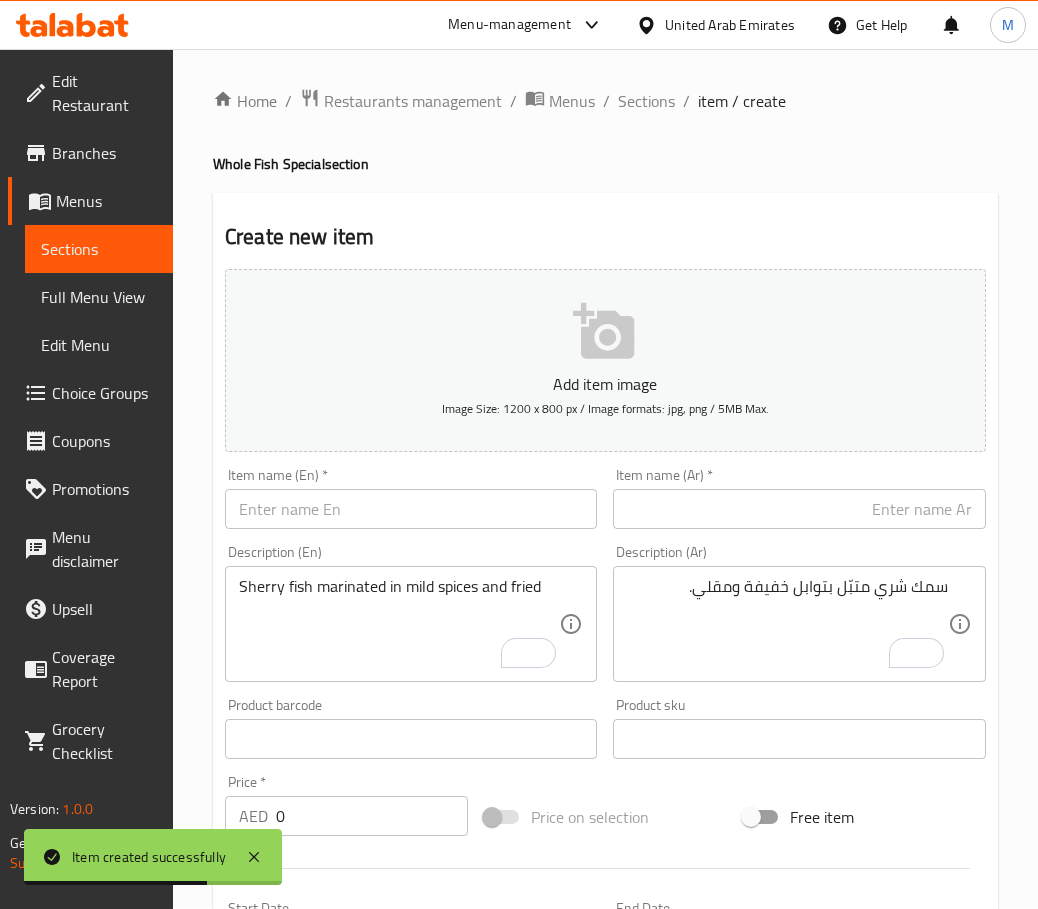 scroll, scrollTop: 0, scrollLeft: 0, axis: both 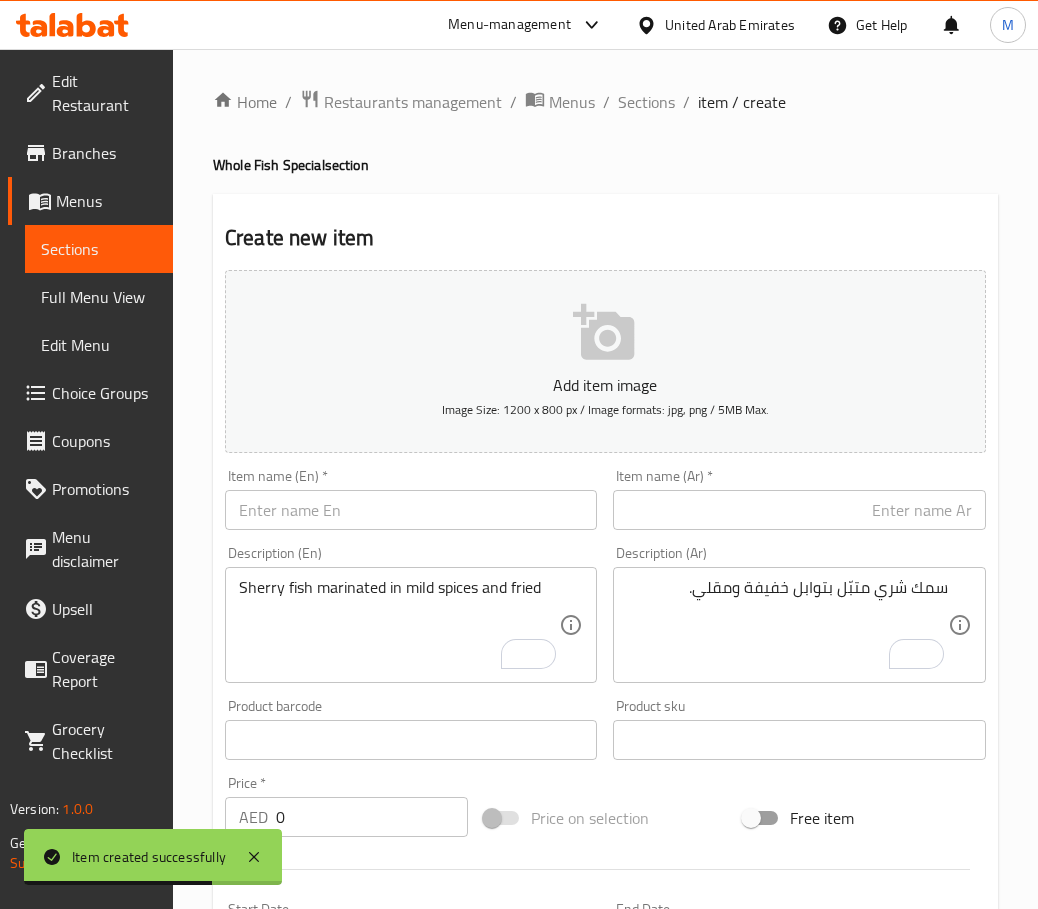 click at bounding box center [411, 510] 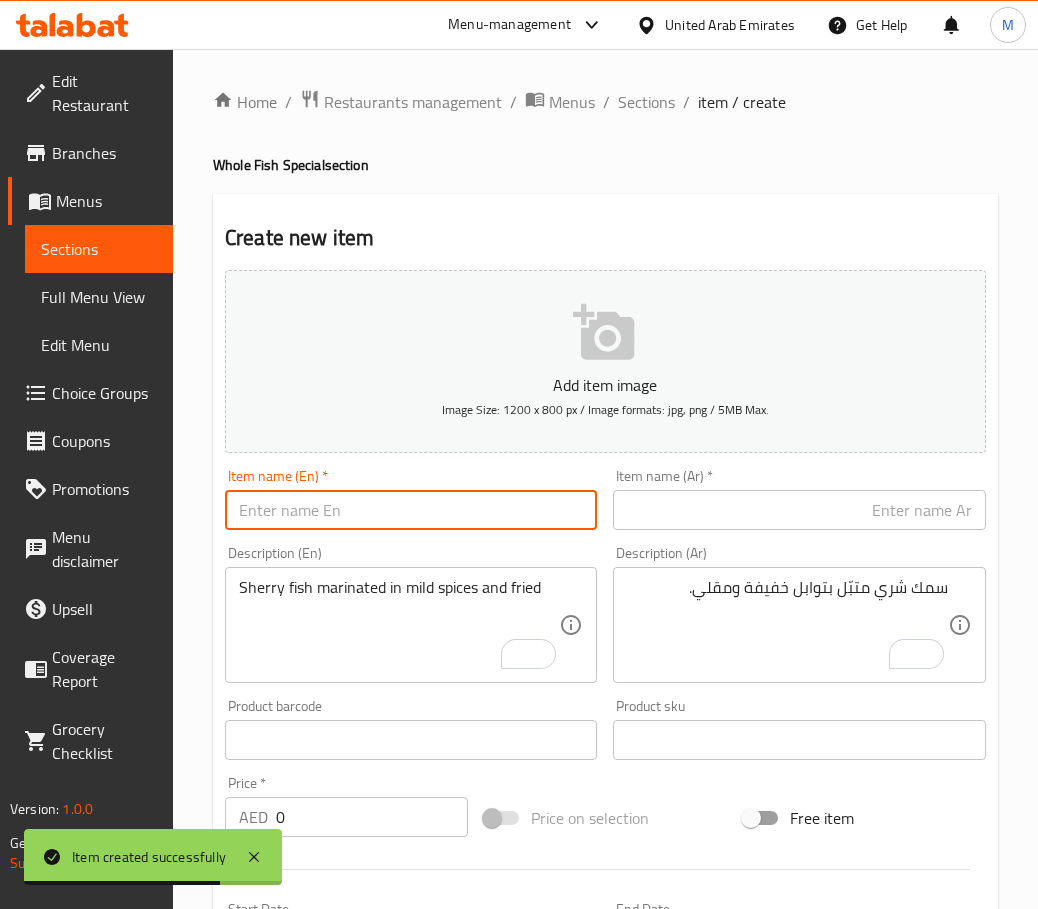 paste on "Sherry Fried Large" 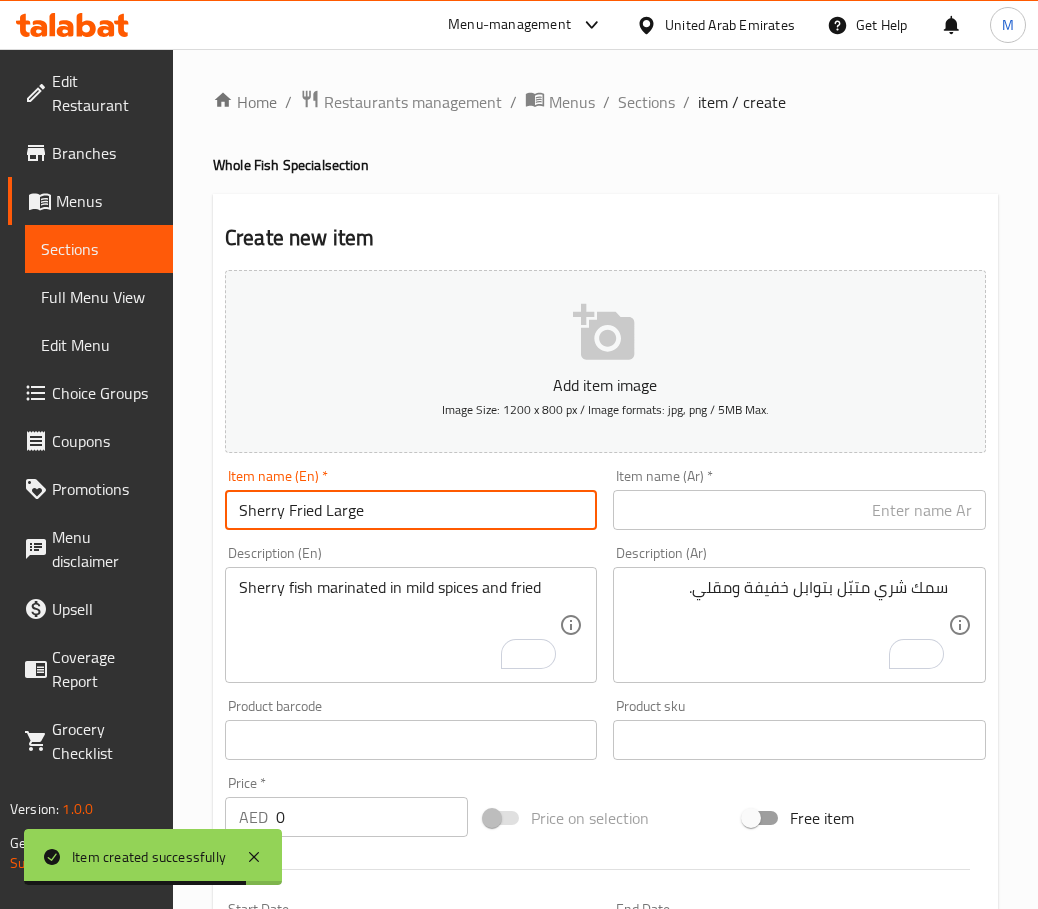 type on "Sherry Fried Large" 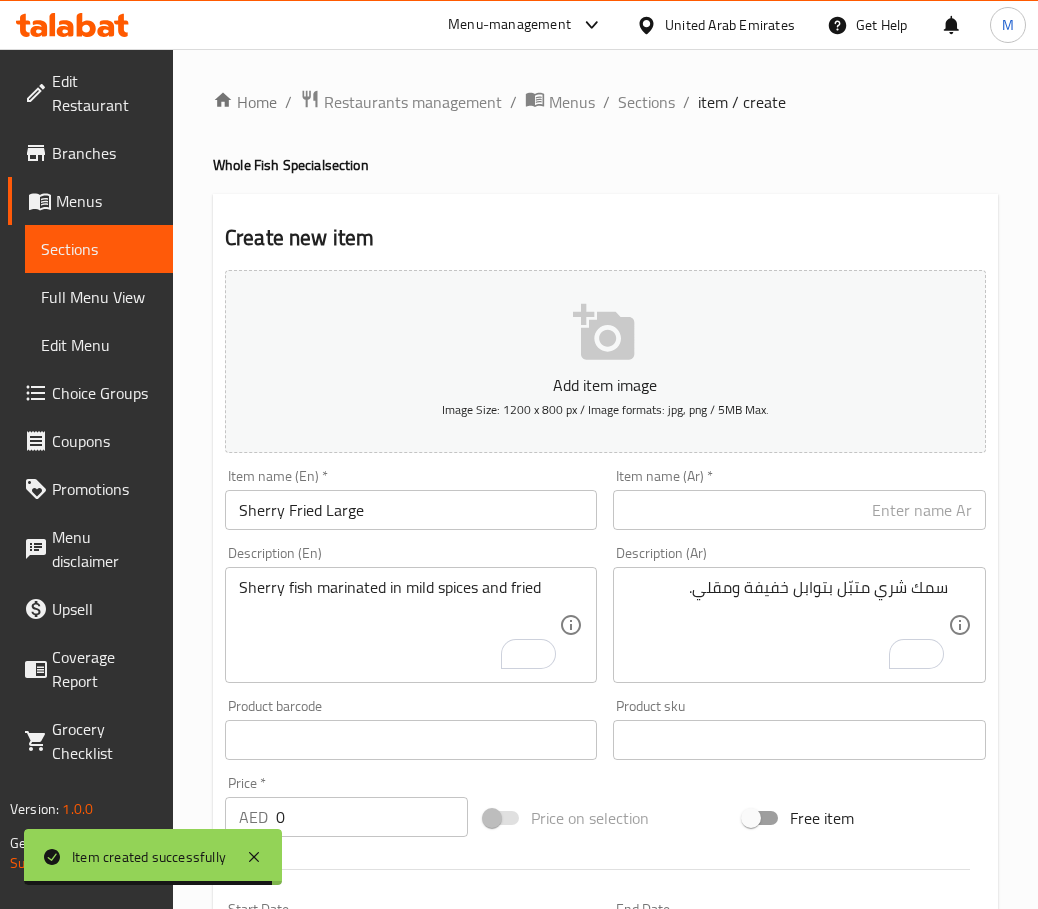click at bounding box center (799, 510) 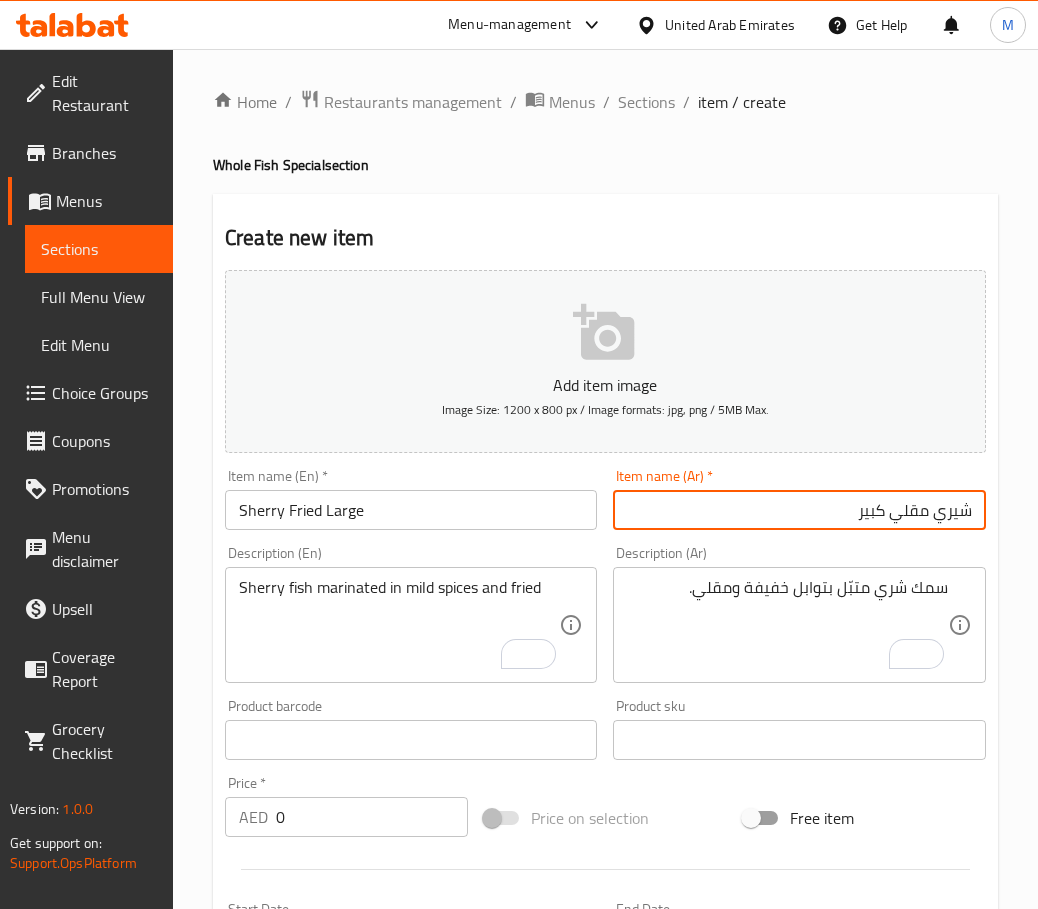 type on "شيري مقلي كبير" 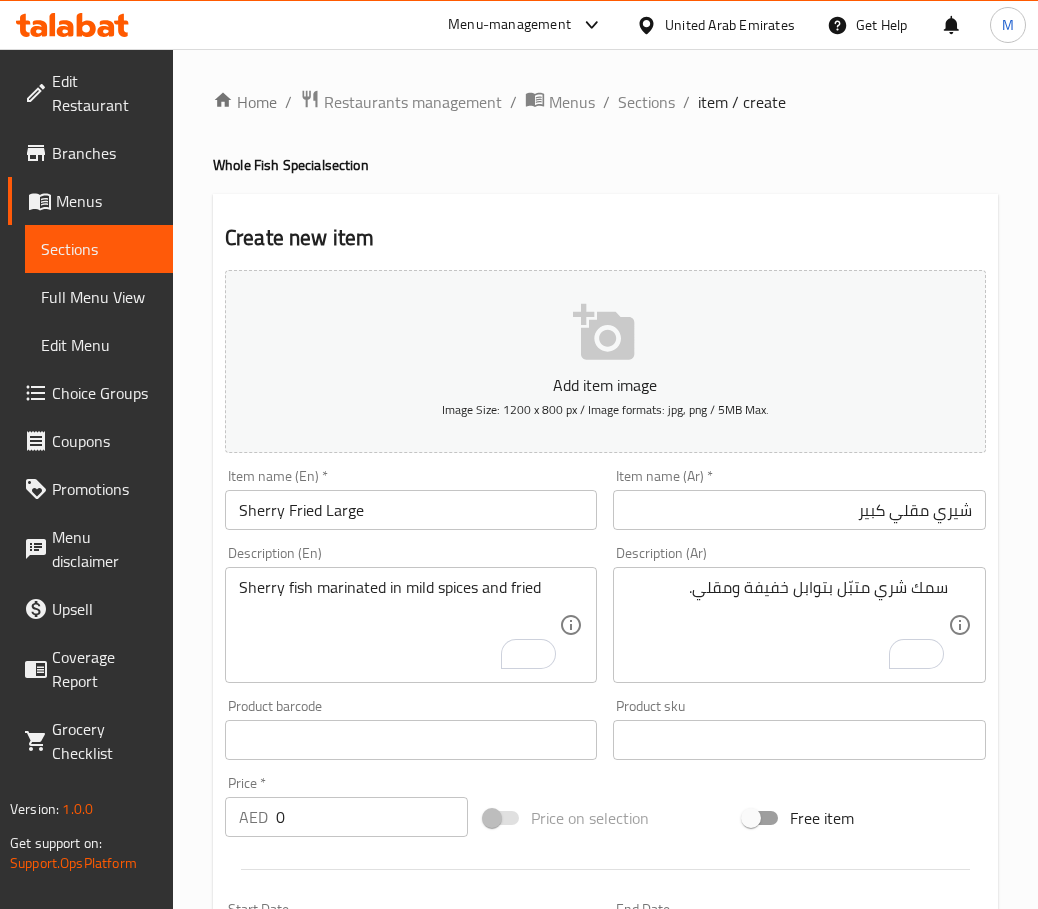 drag, startPoint x: 358, startPoint y: 637, endPoint x: 408, endPoint y: 637, distance: 50 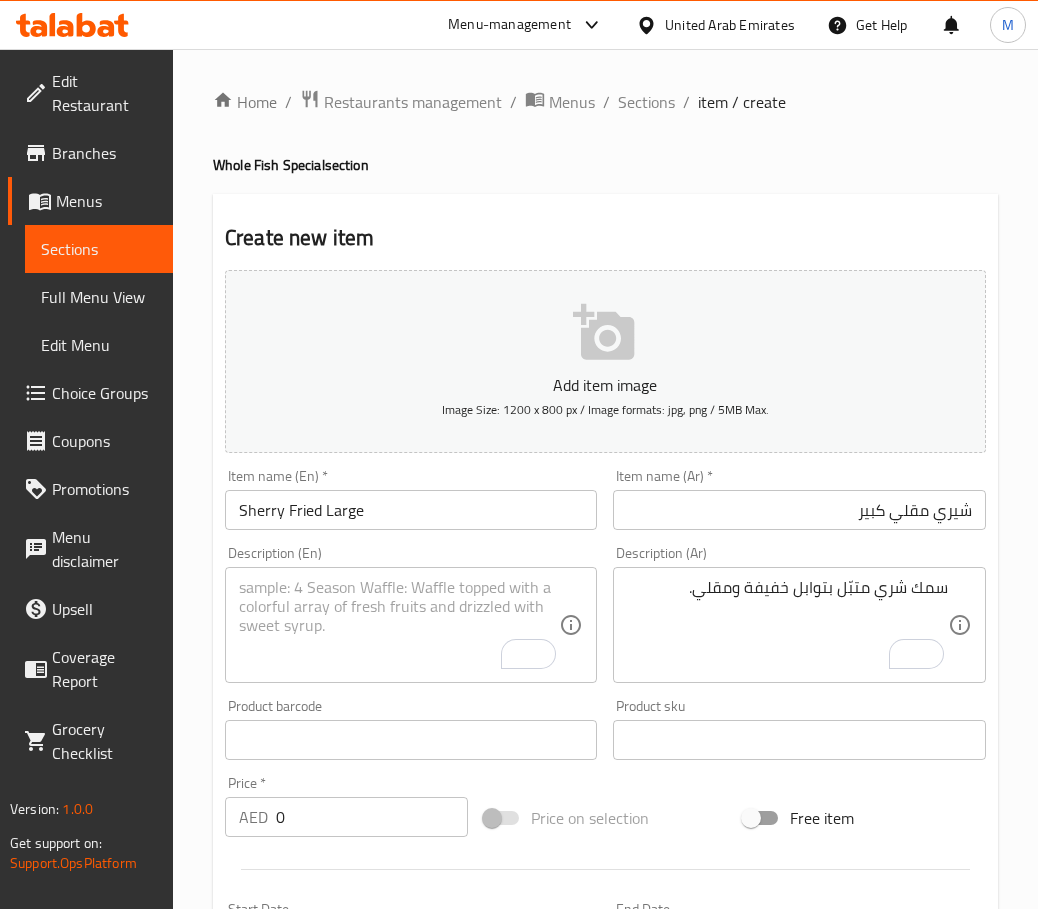 paste on "Fried spiced sherry fish served with potatoes" 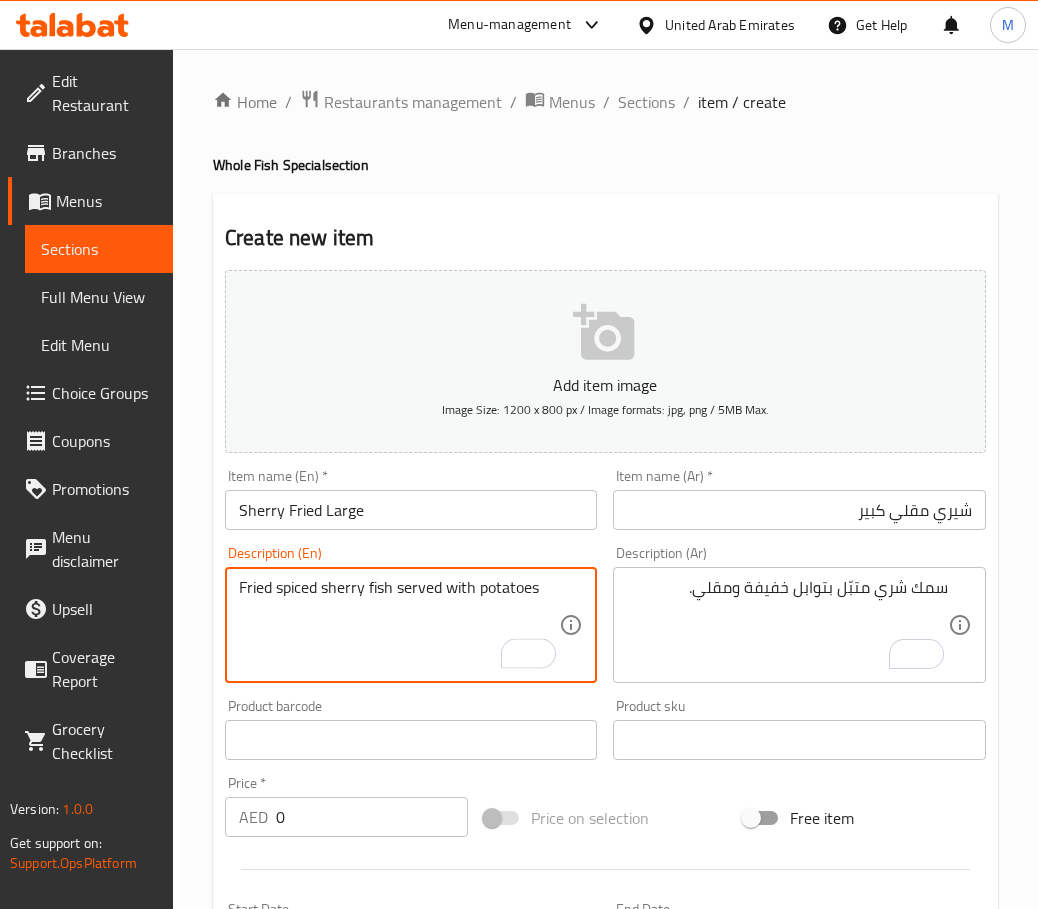 type on "Fried spiced sherry fish served with potatoes" 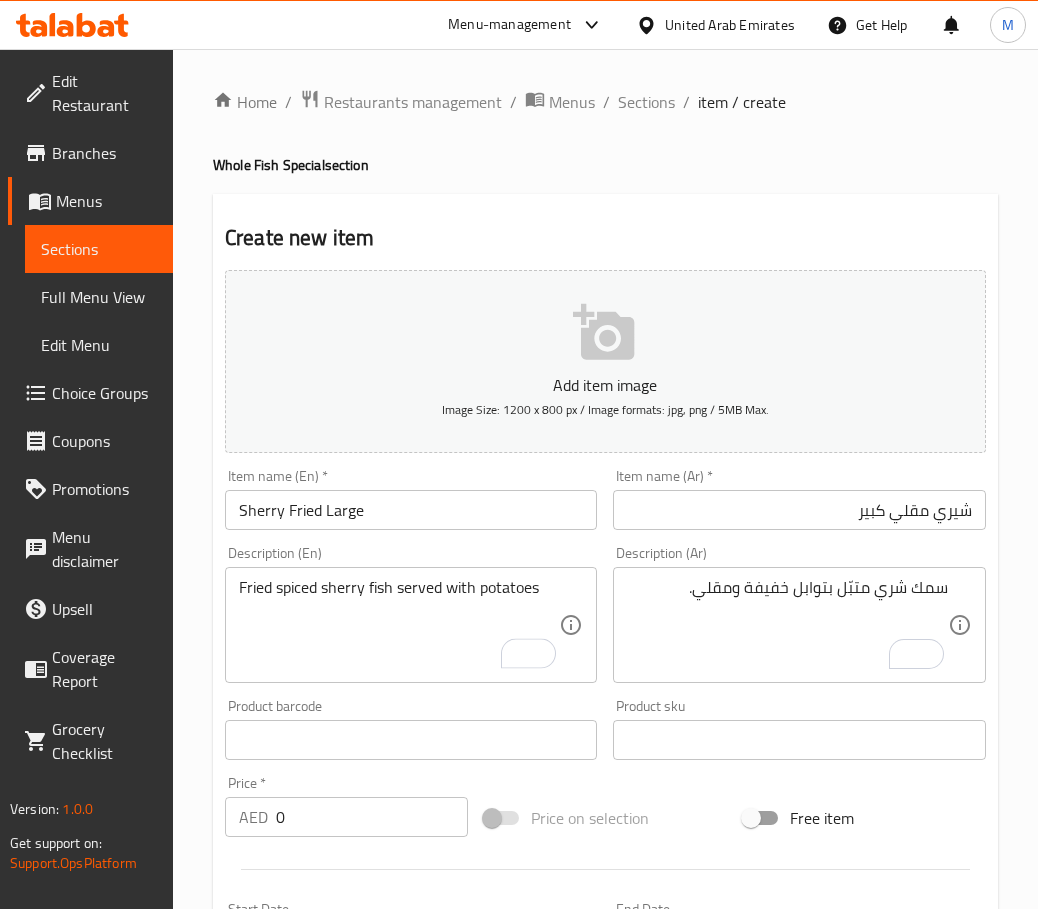 click on "سمك شري متبّل بتوابل خفيفة ومقلي." at bounding box center (787, 625) 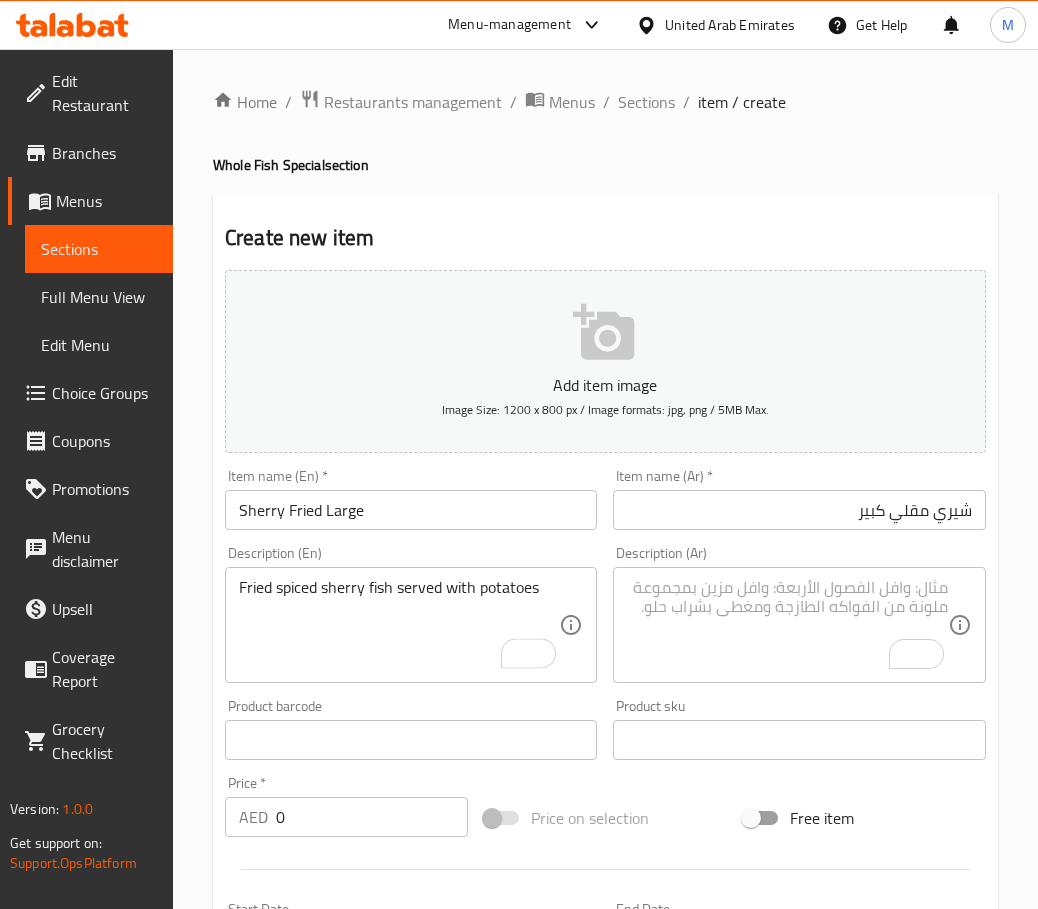 paste on "سمك شري متبل ومقلي، يُقدَّم مع البطاطا." 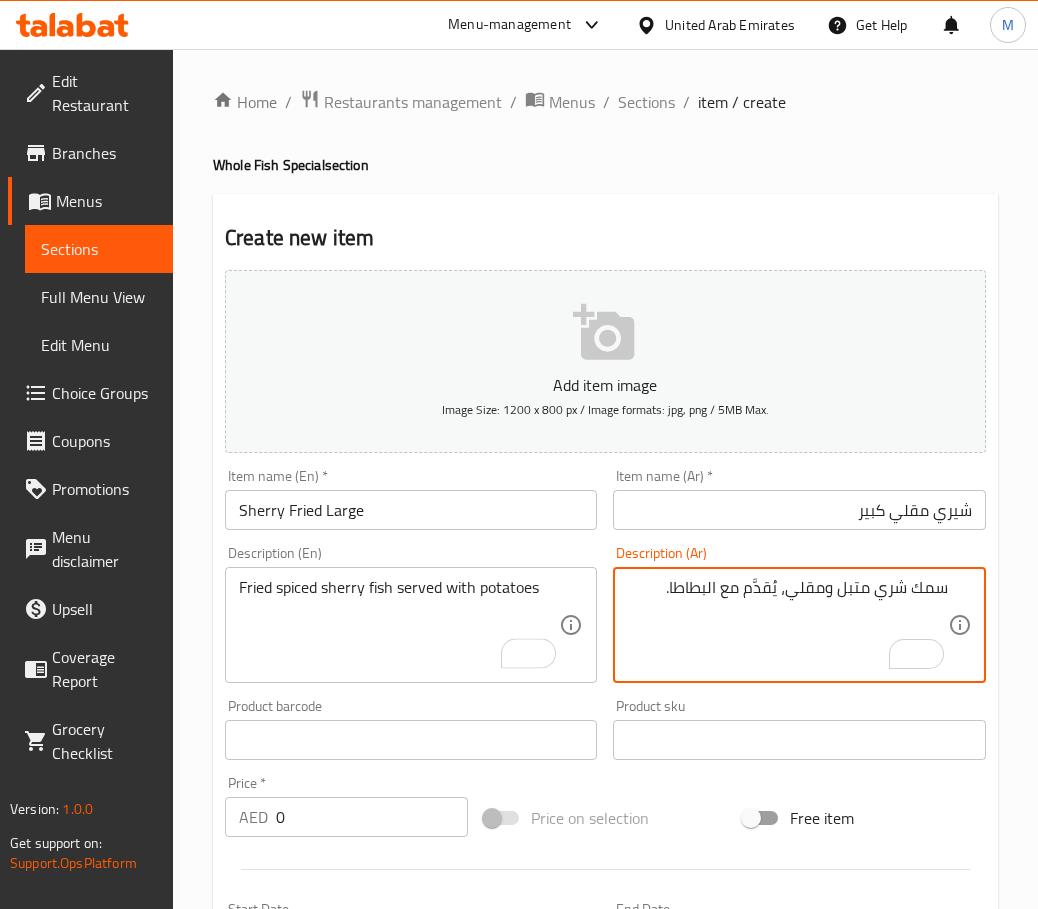 click on "شيري مقلي كبير" at bounding box center [799, 510] 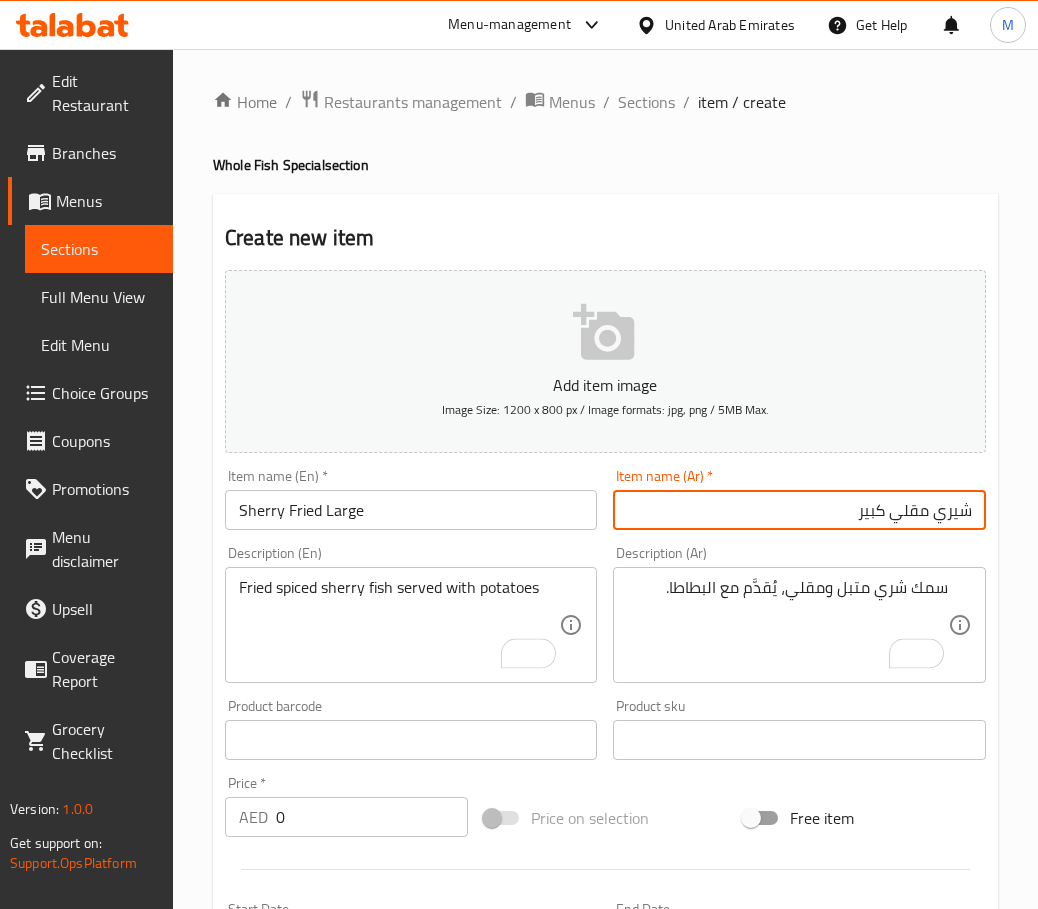 click on "شيري مقلي كبير" at bounding box center (799, 510) 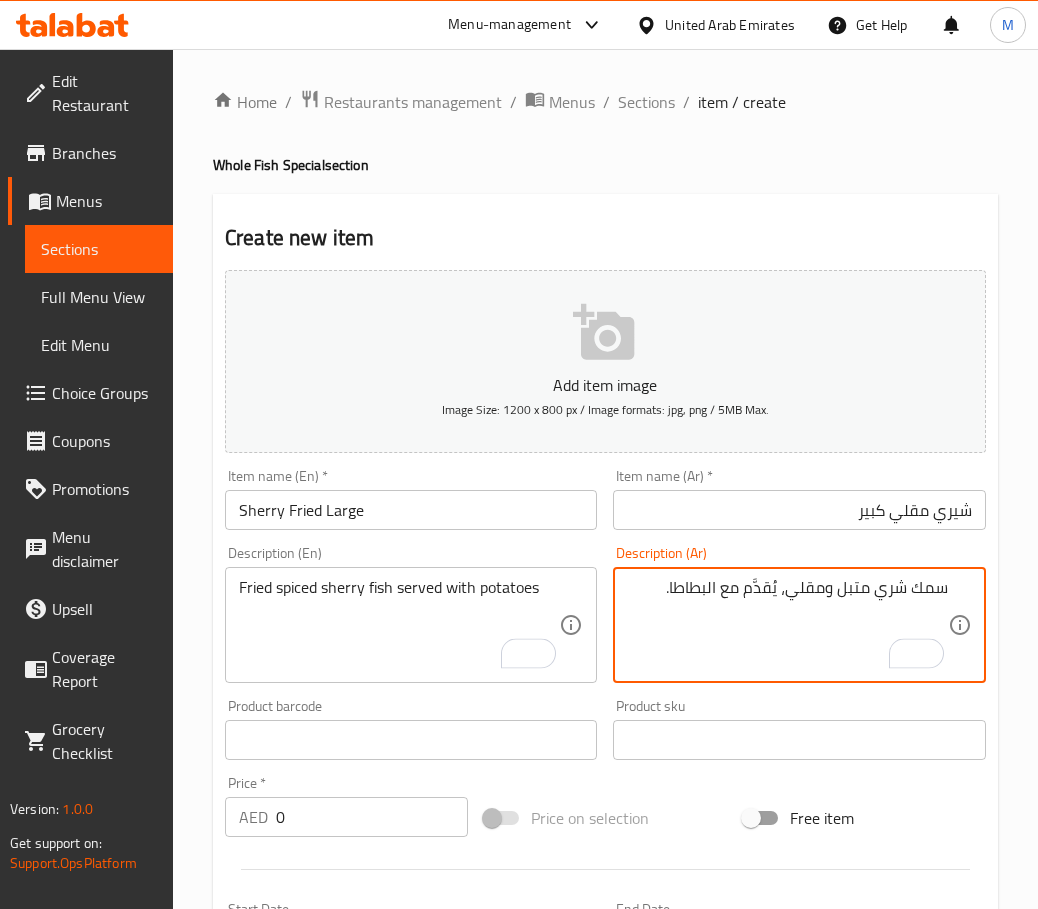 click on "سمك شري متبل ومقلي، يُقدَّم مع البطاطا." at bounding box center [787, 625] 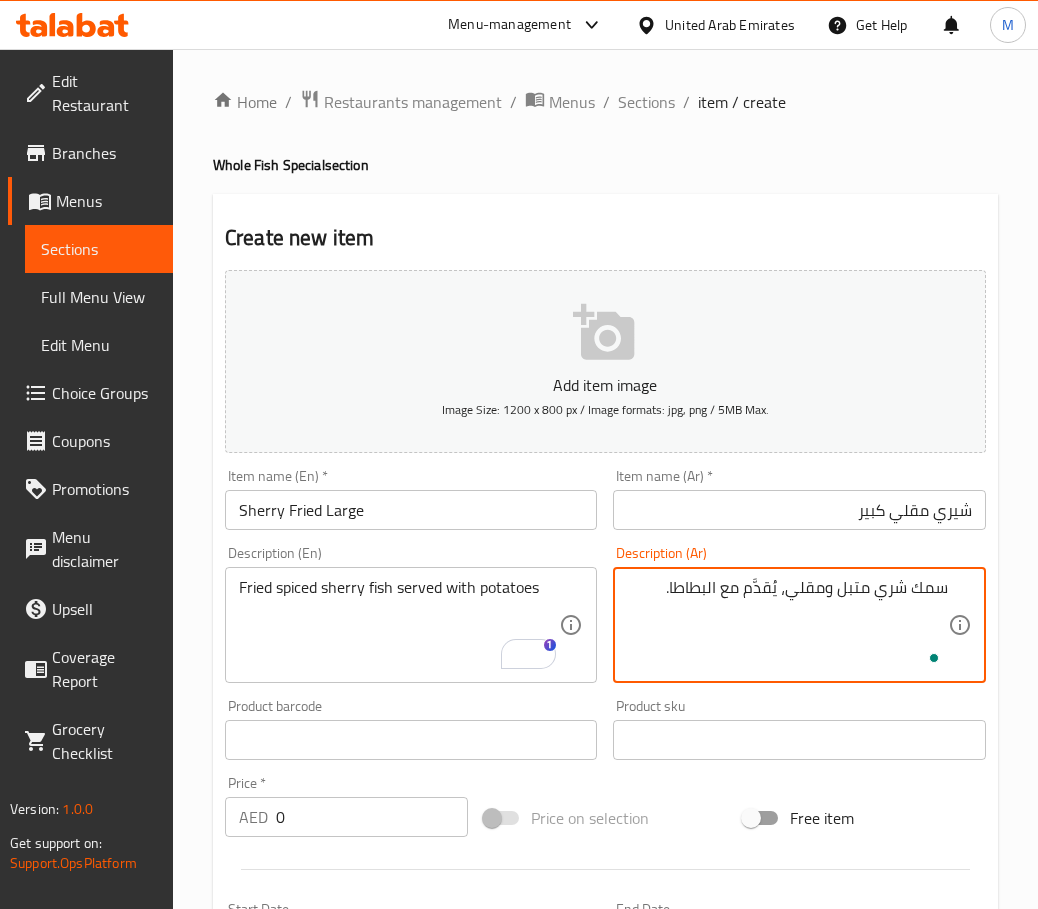click on "سمك شري متبل ومقلي، يُقدَّم مع البطاطا." at bounding box center (787, 625) 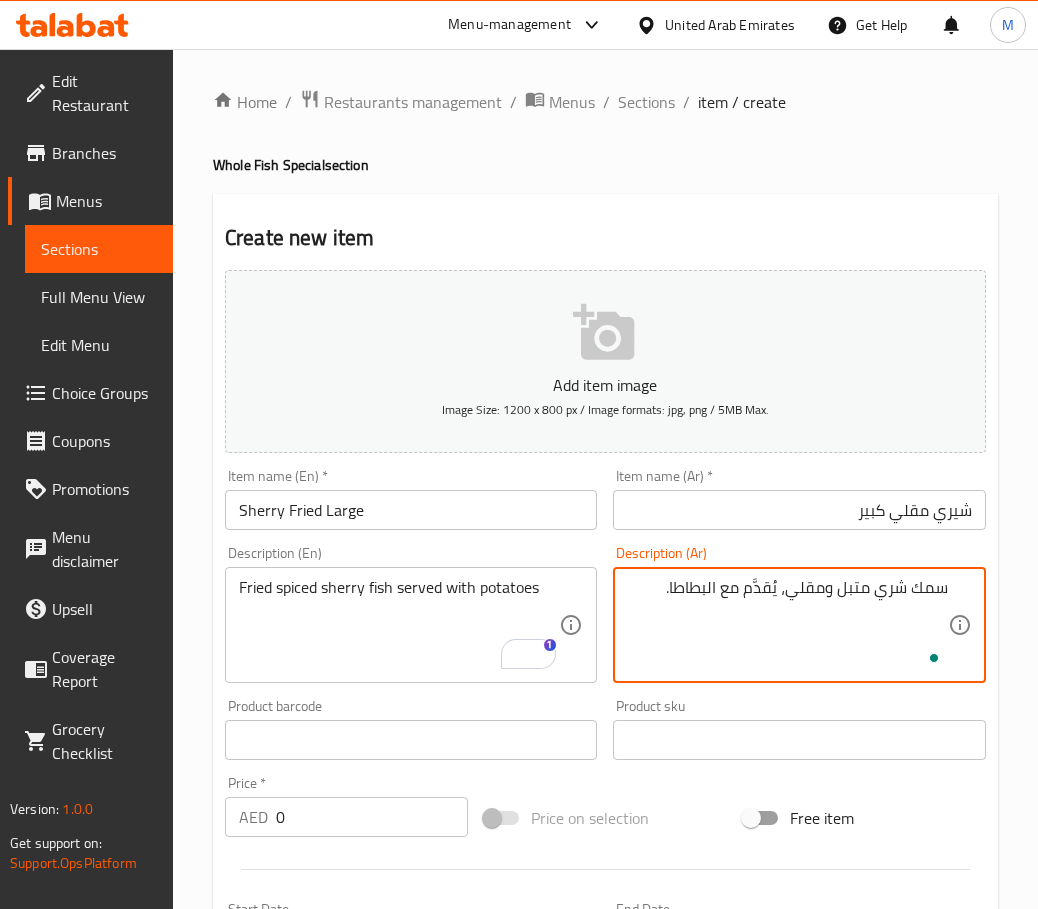 click on "سمك شري متبل ومقلي، يُقدَّم مع البطاطا." at bounding box center (787, 625) 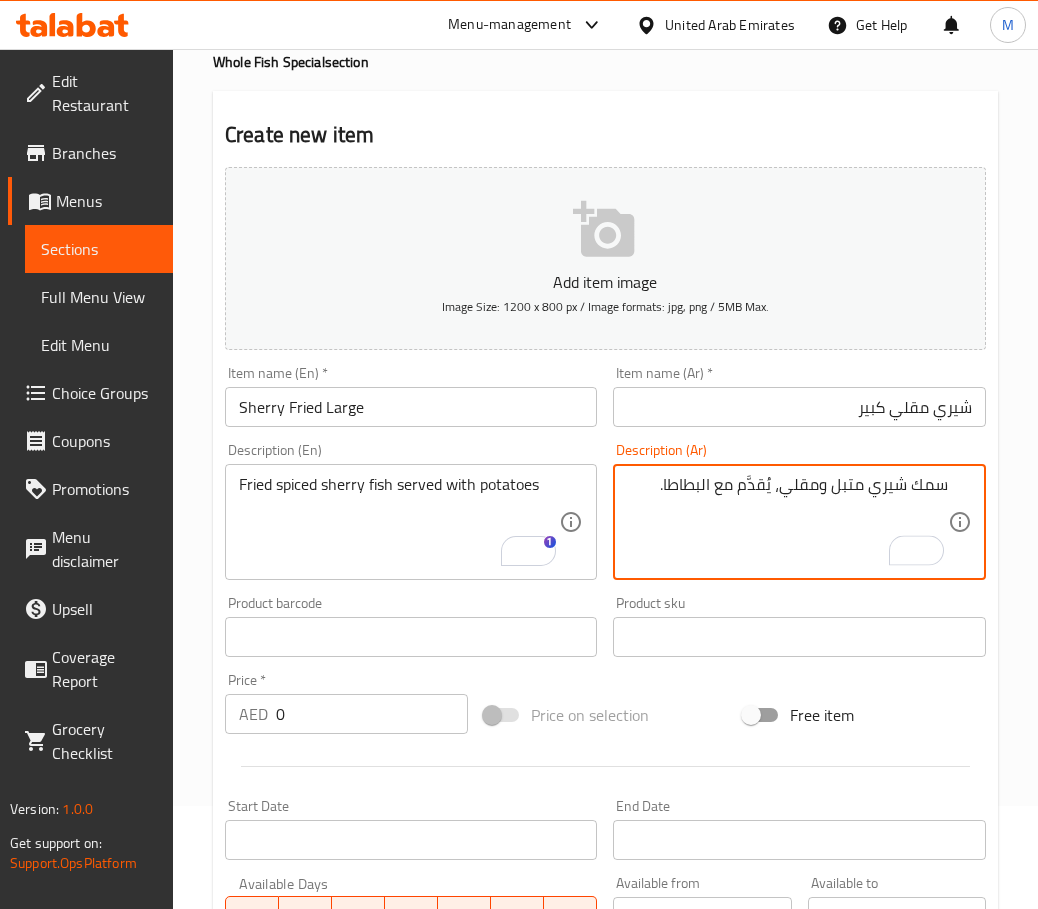 scroll, scrollTop: 150, scrollLeft: 0, axis: vertical 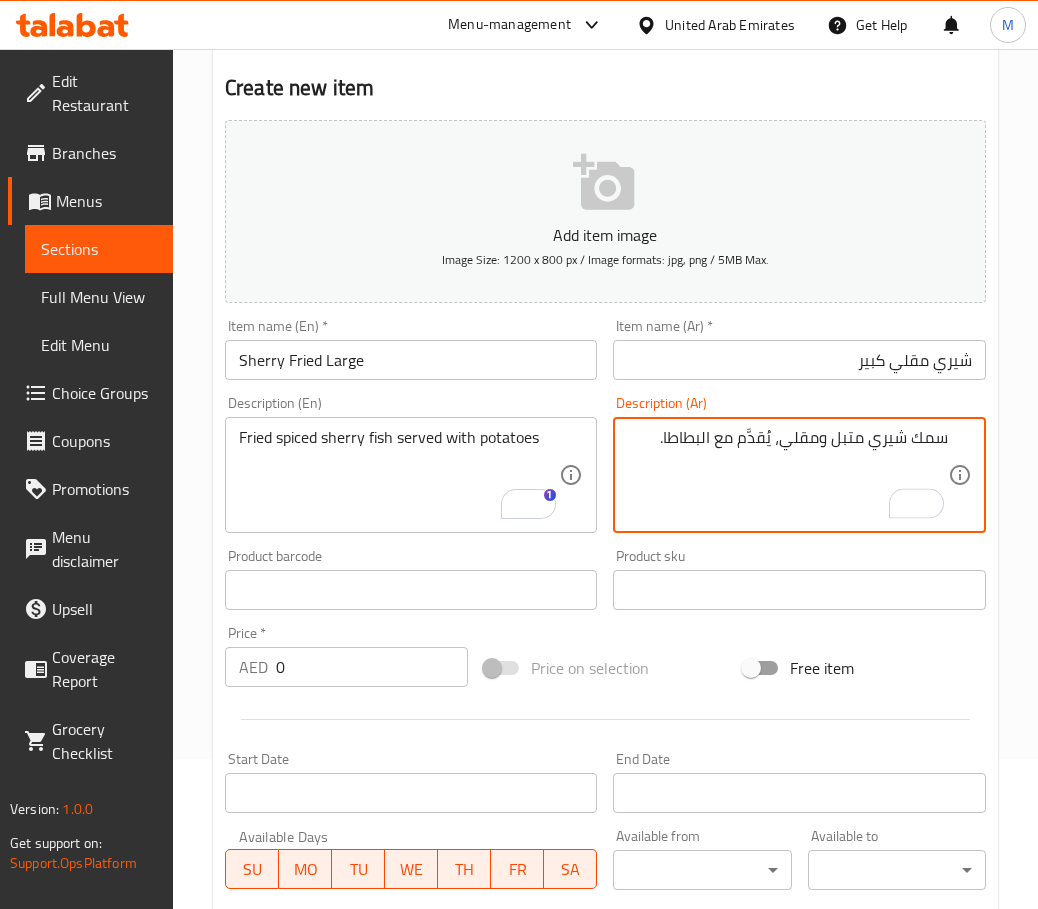 type on "سمك شيري متبل ومقلي، يُقدَّم مع البطاطا." 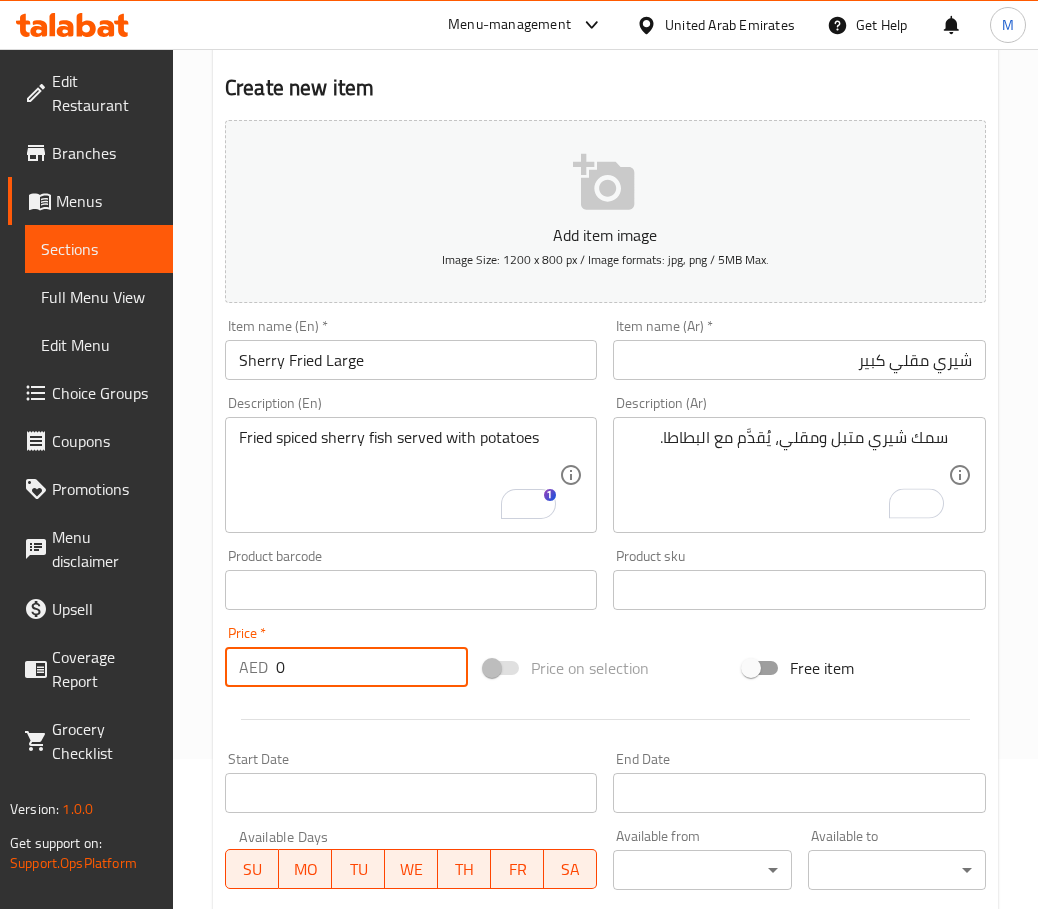 click on "0" at bounding box center [372, 667] 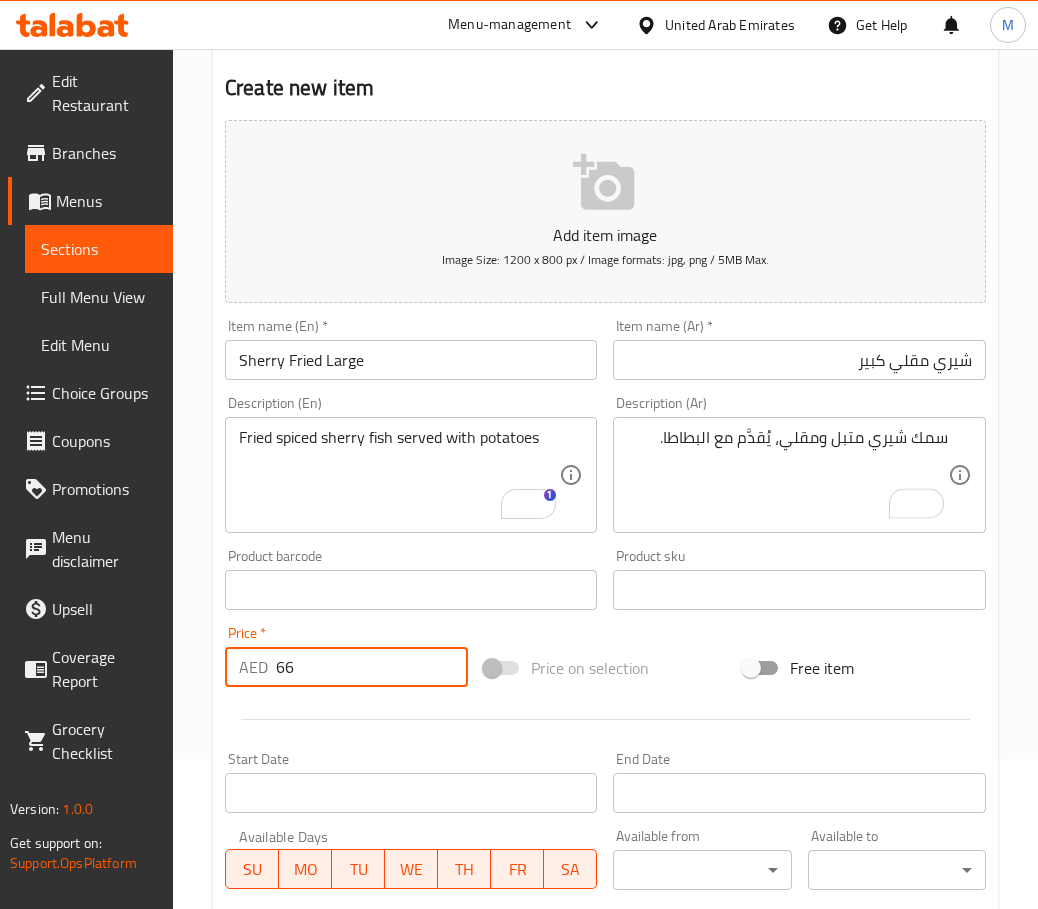type on "66" 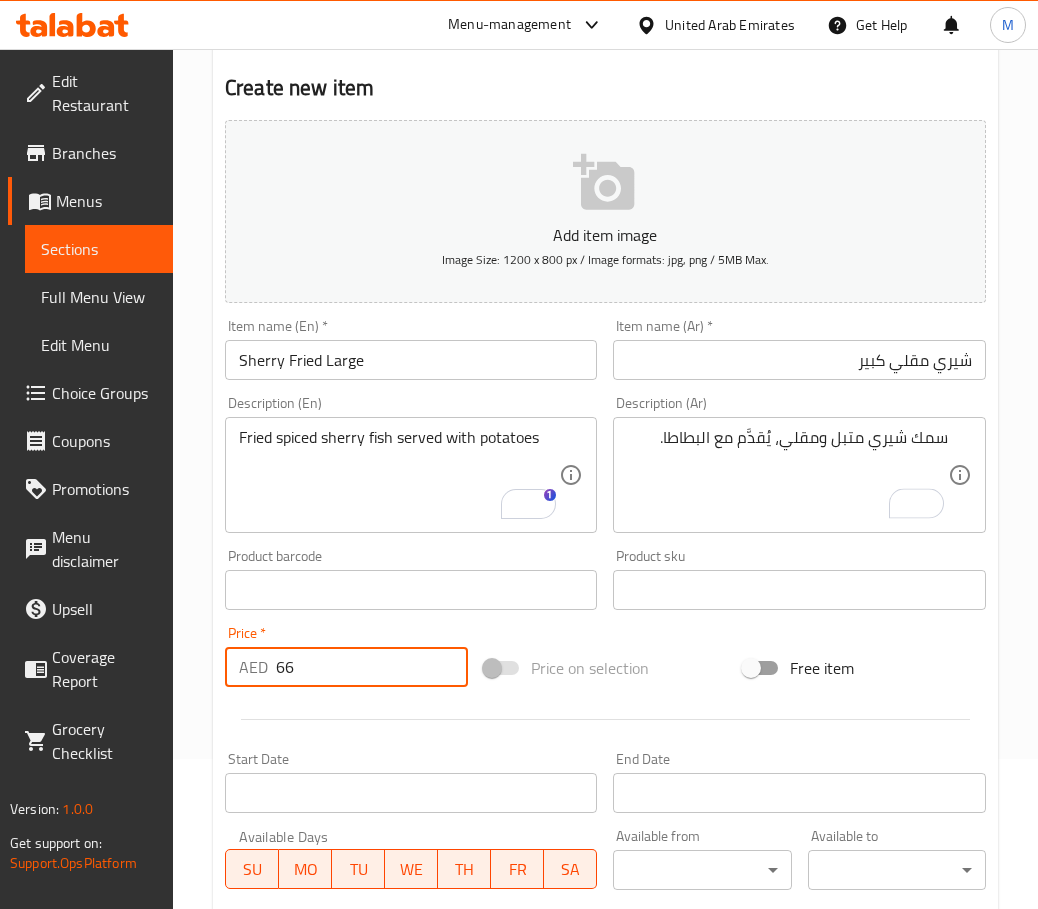 click at bounding box center [605, 719] 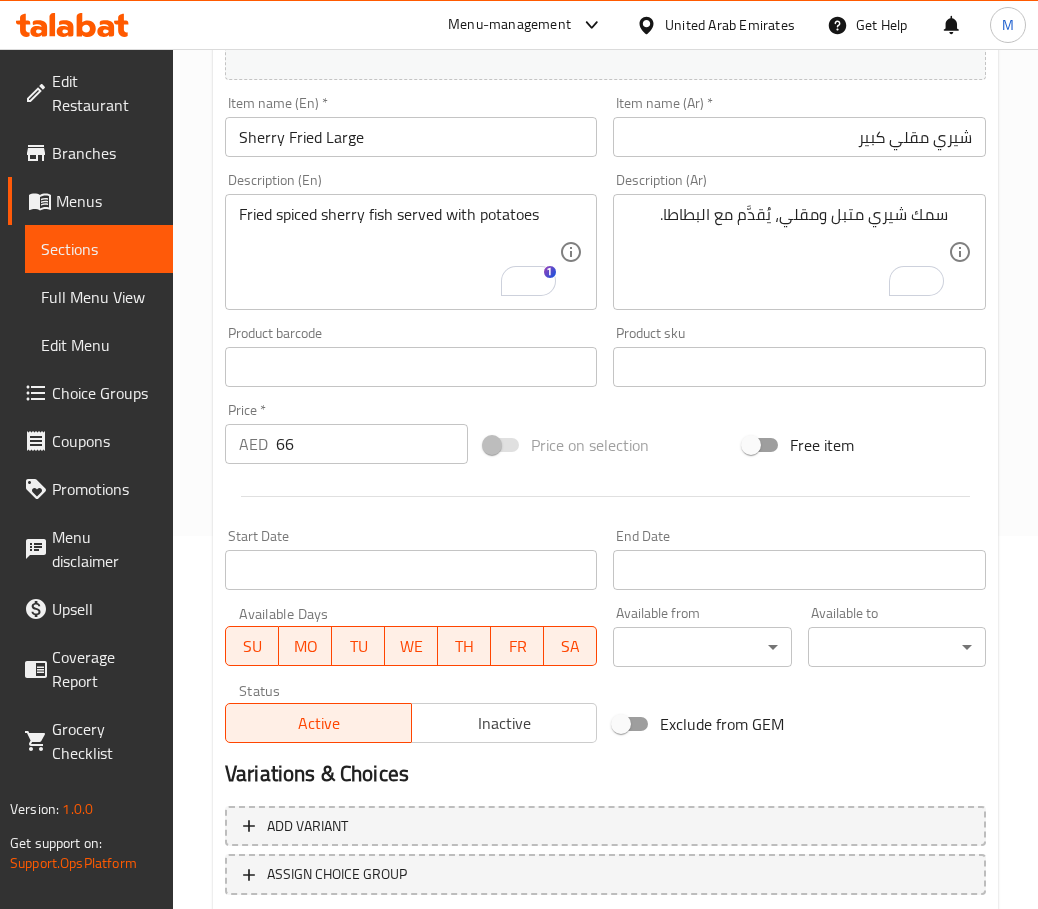 scroll, scrollTop: 502, scrollLeft: 0, axis: vertical 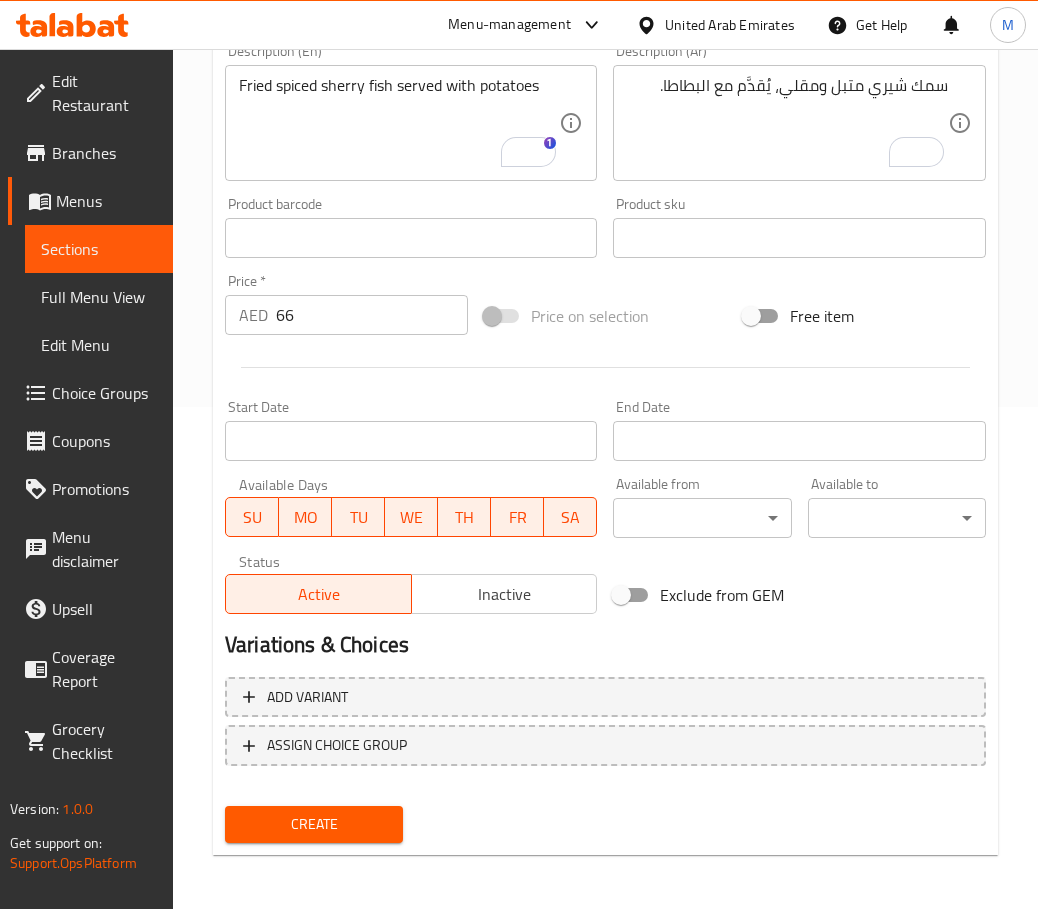 click on "Create" at bounding box center (314, 824) 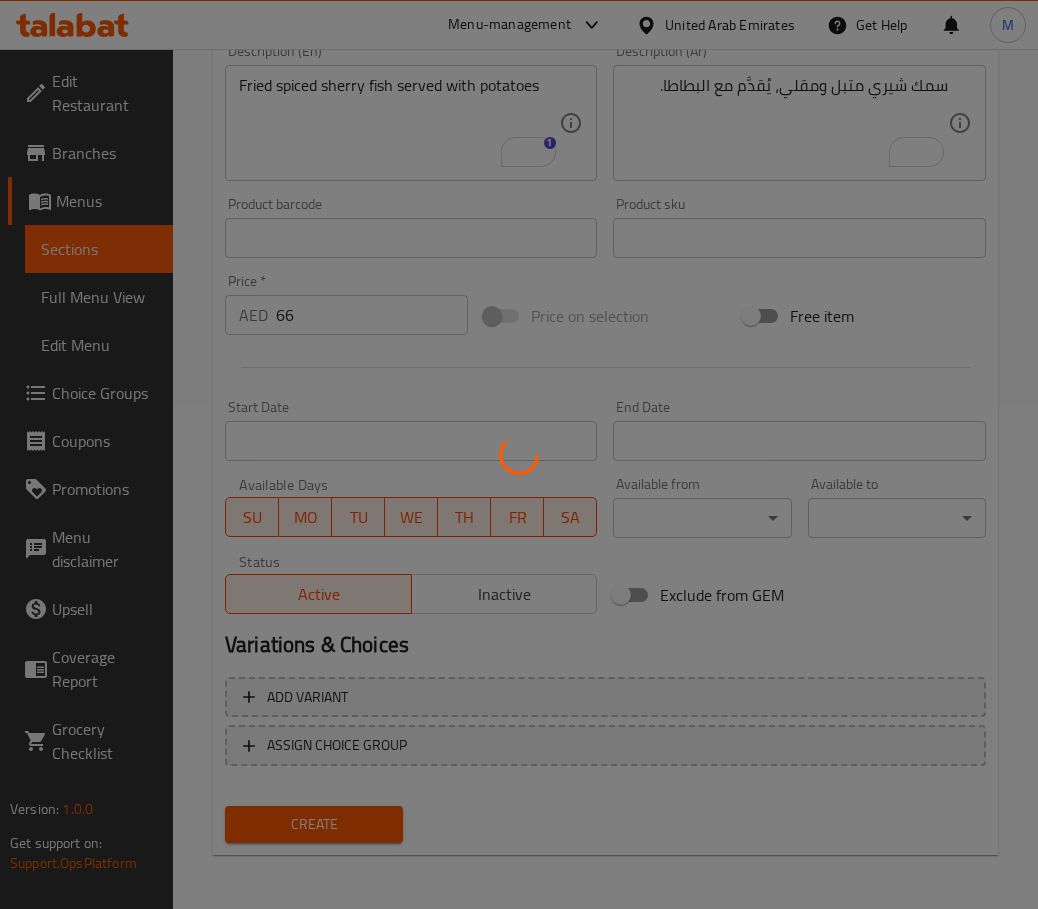 type 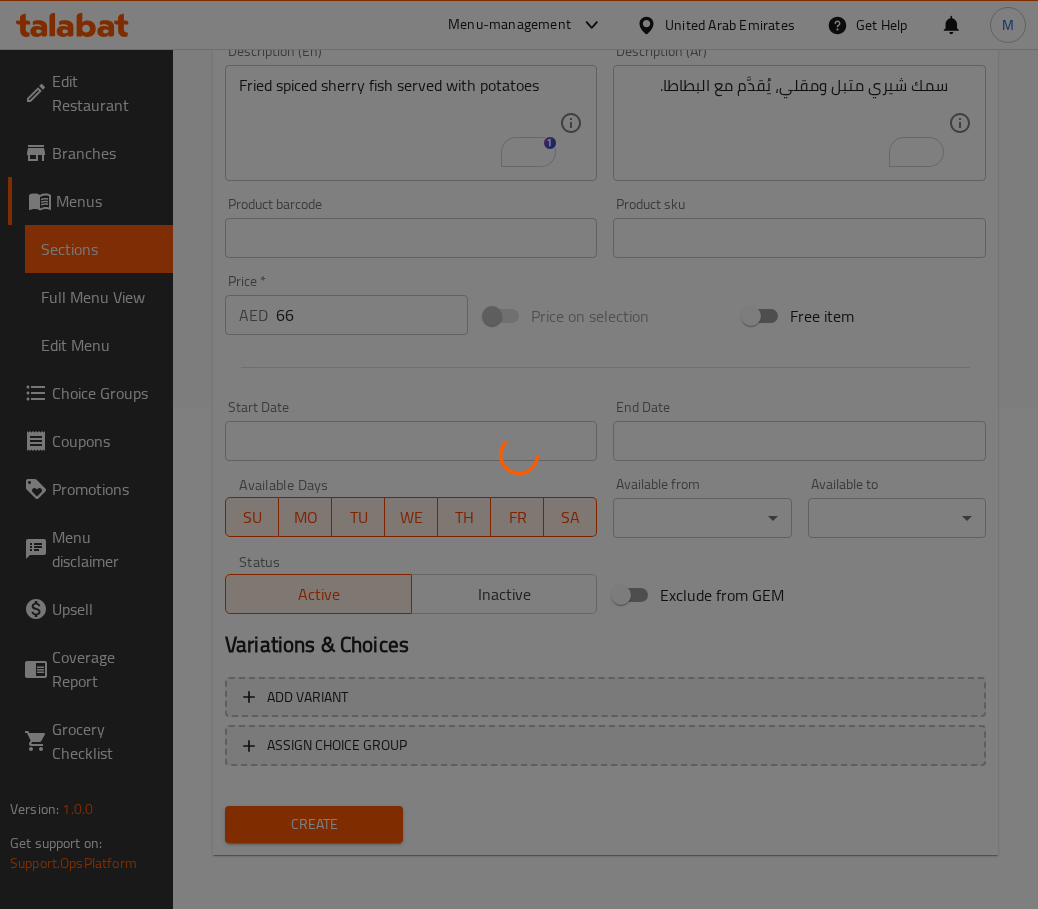 type 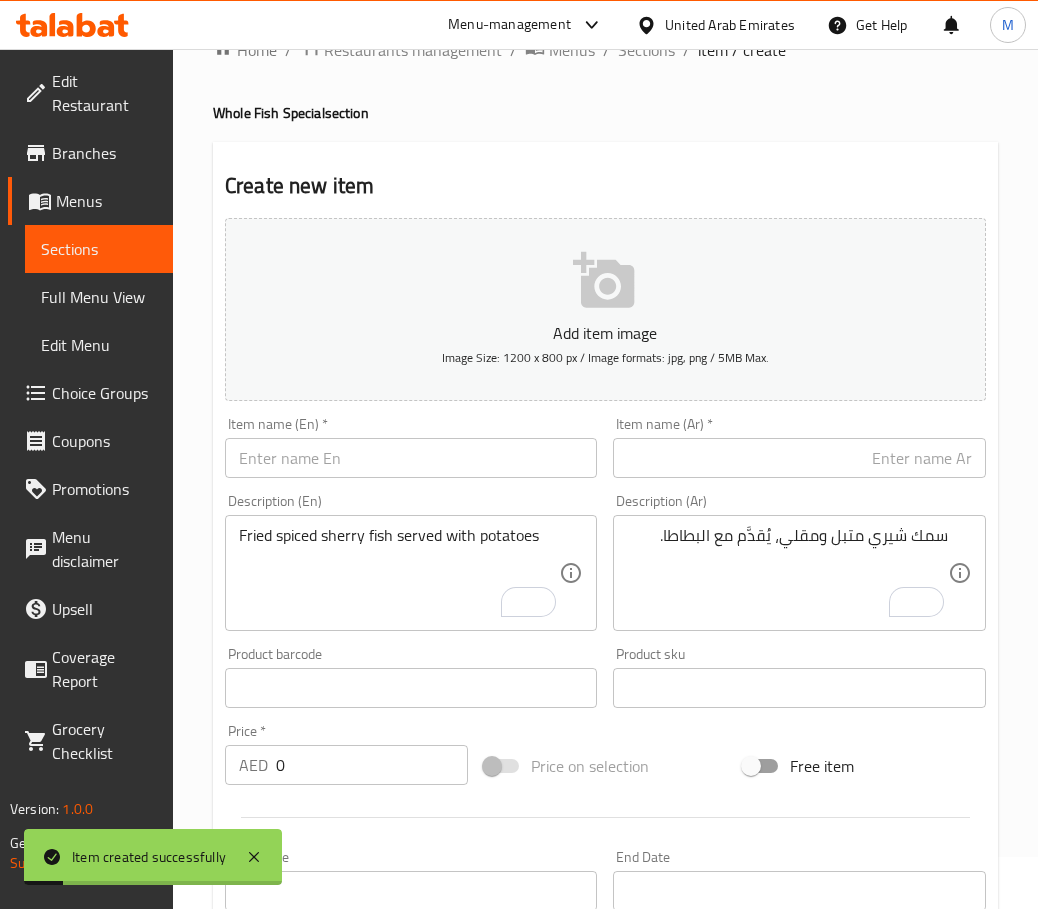 scroll, scrollTop: 0, scrollLeft: 0, axis: both 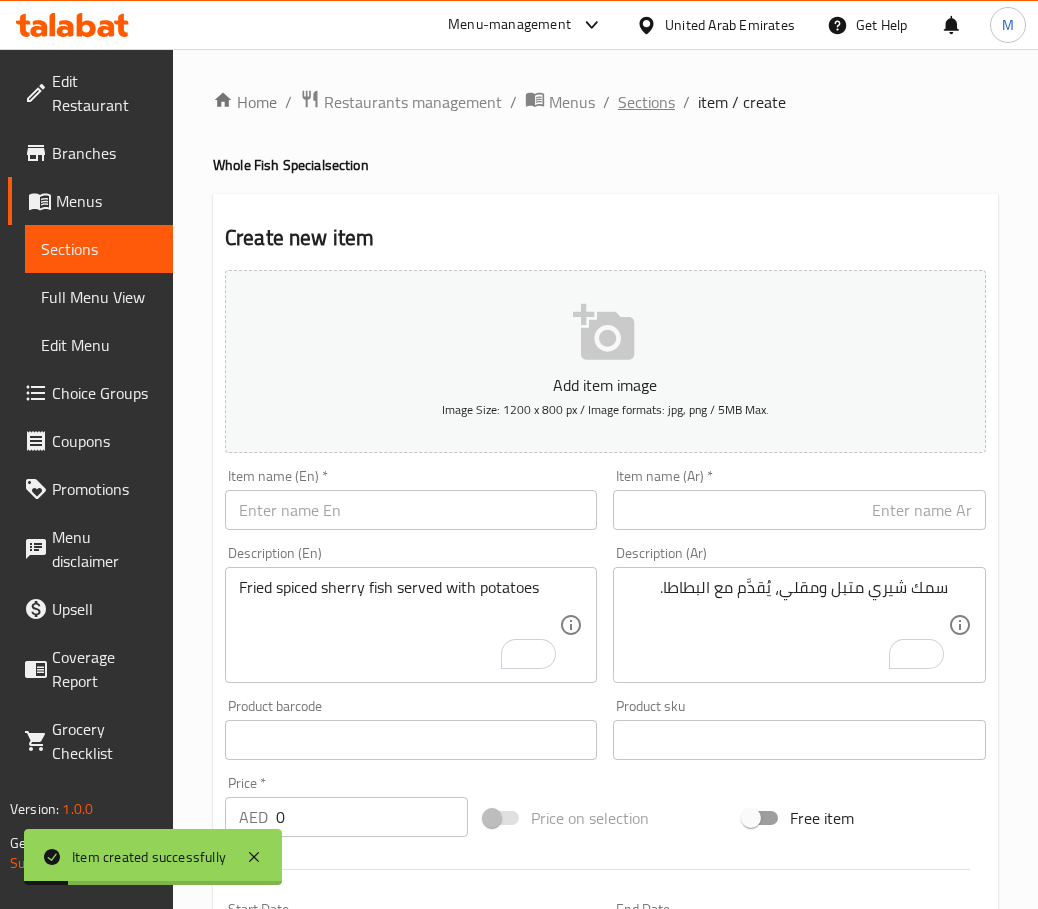 click on "Sections" at bounding box center (646, 102) 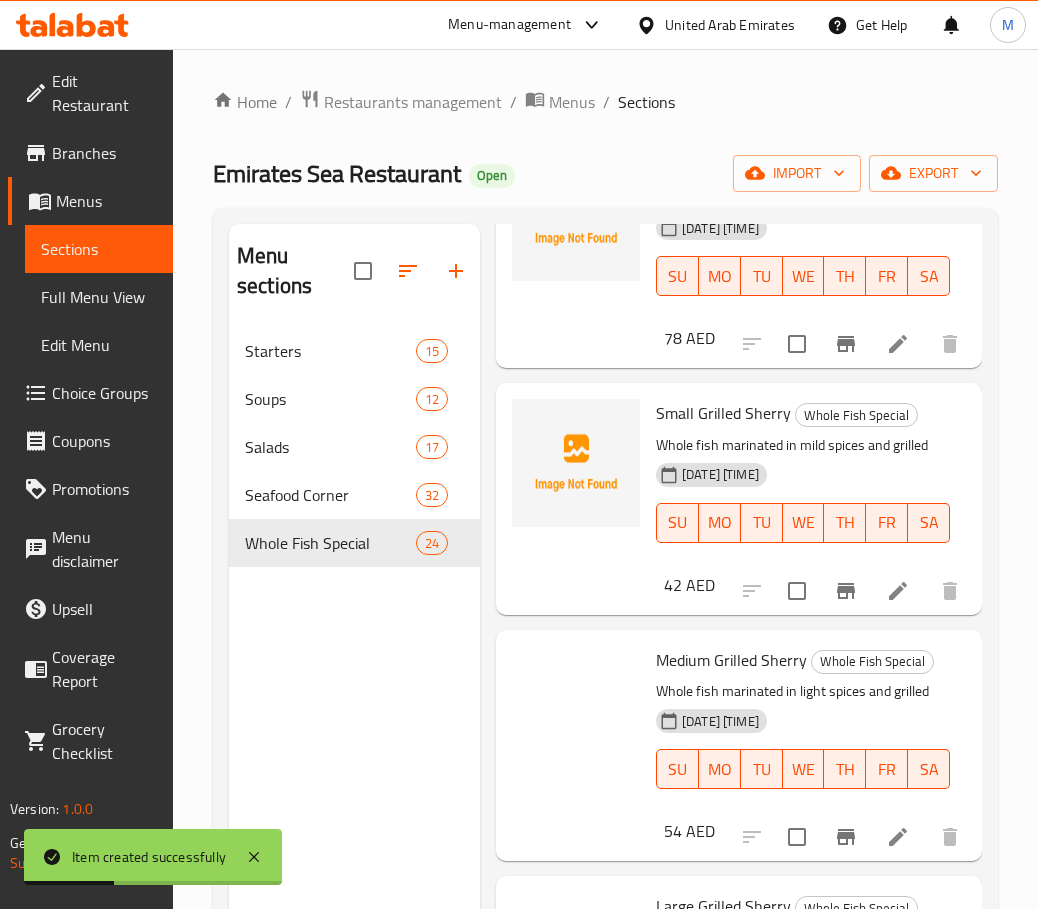 scroll, scrollTop: 5838, scrollLeft: 0, axis: vertical 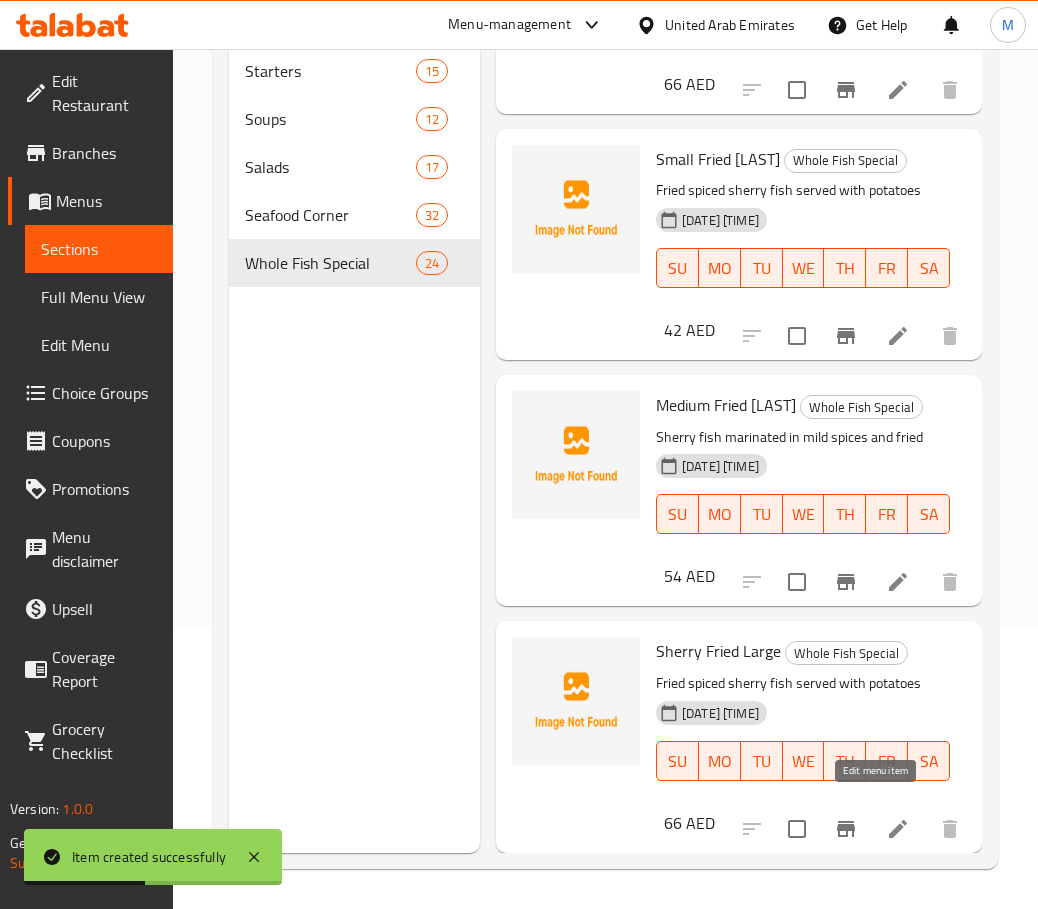 click 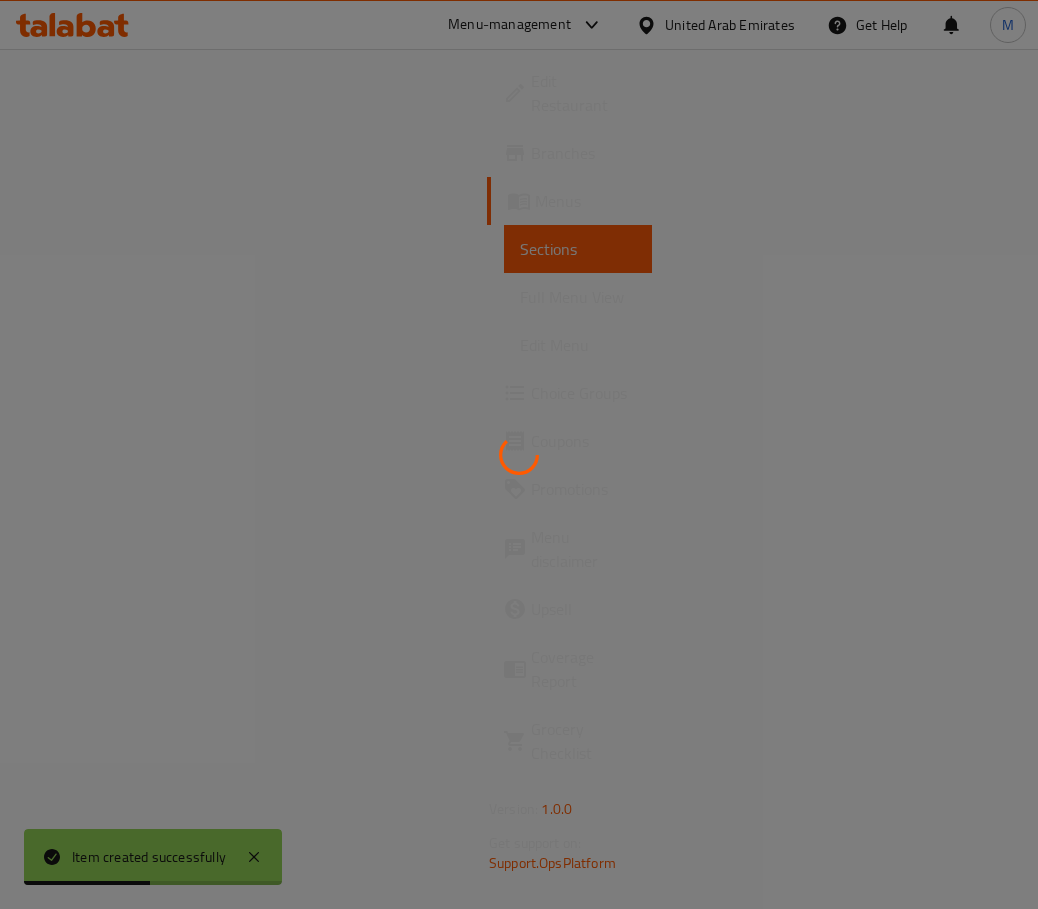 scroll, scrollTop: 0, scrollLeft: 0, axis: both 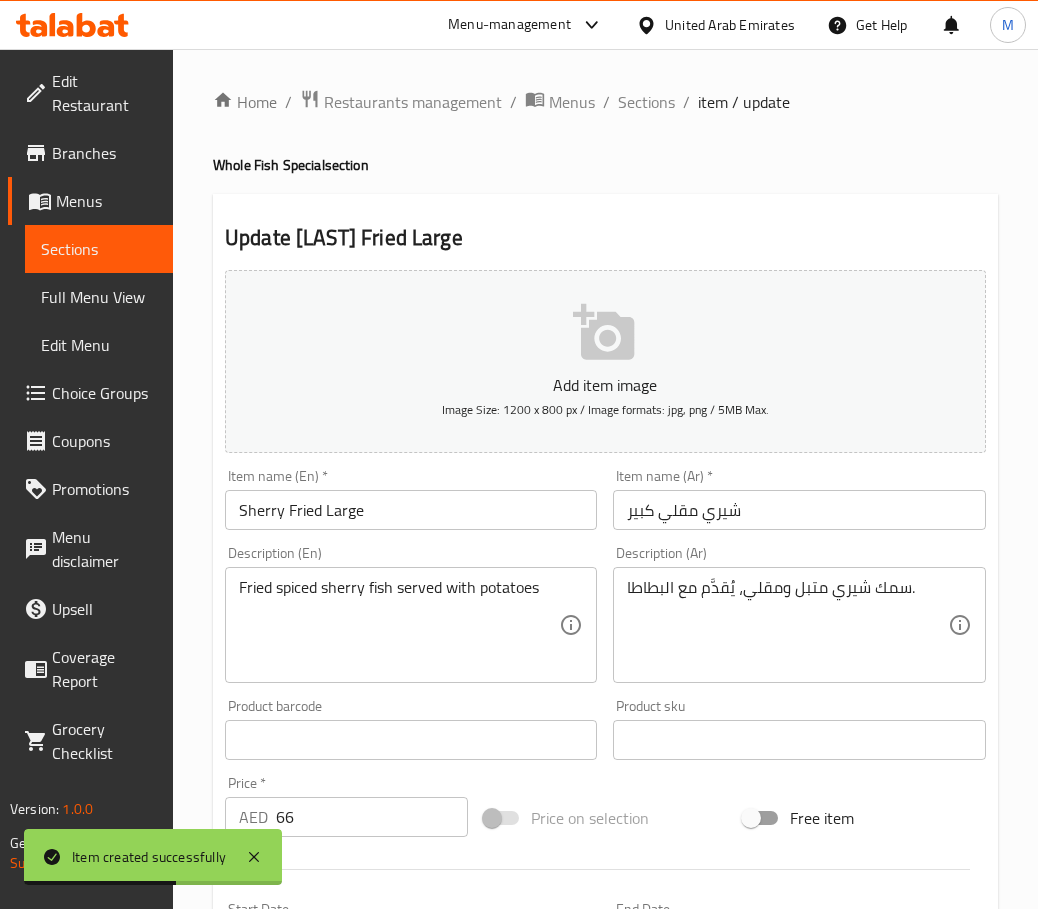 click on "Sherry Fried Large" at bounding box center [411, 510] 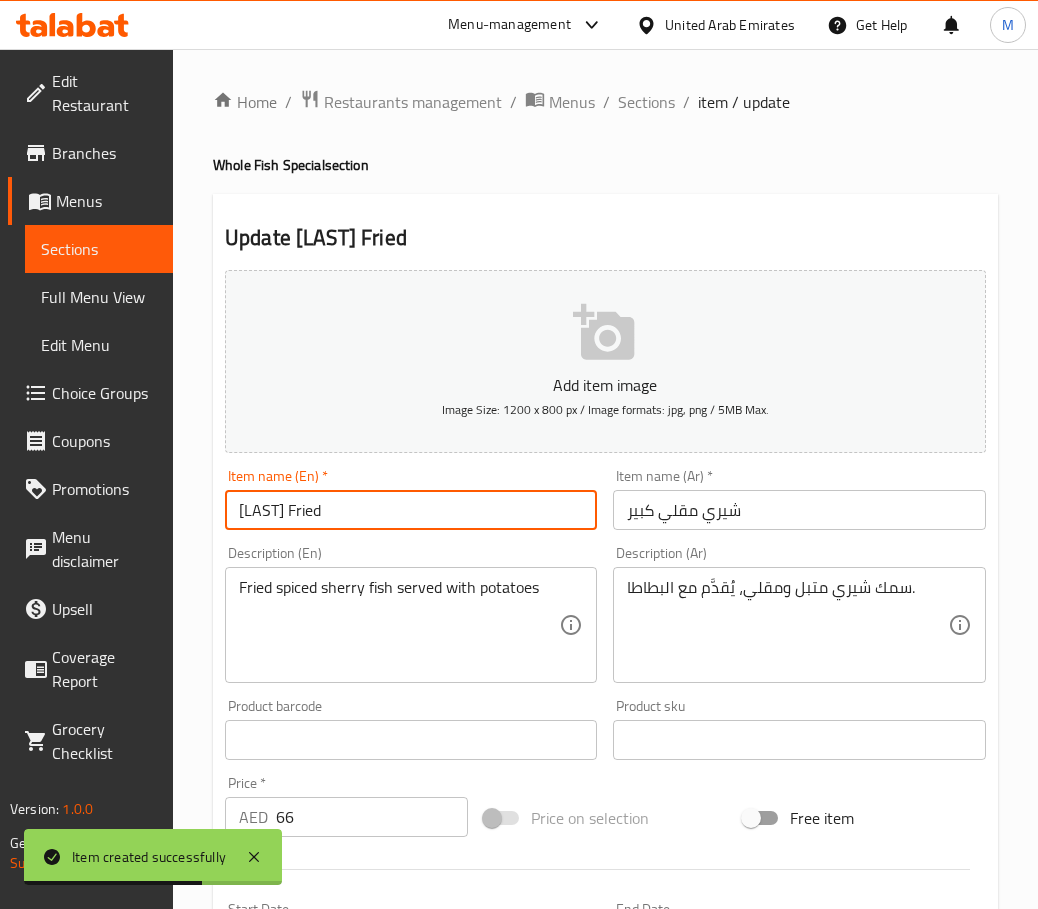 click on "Sherry Fried" at bounding box center (411, 510) 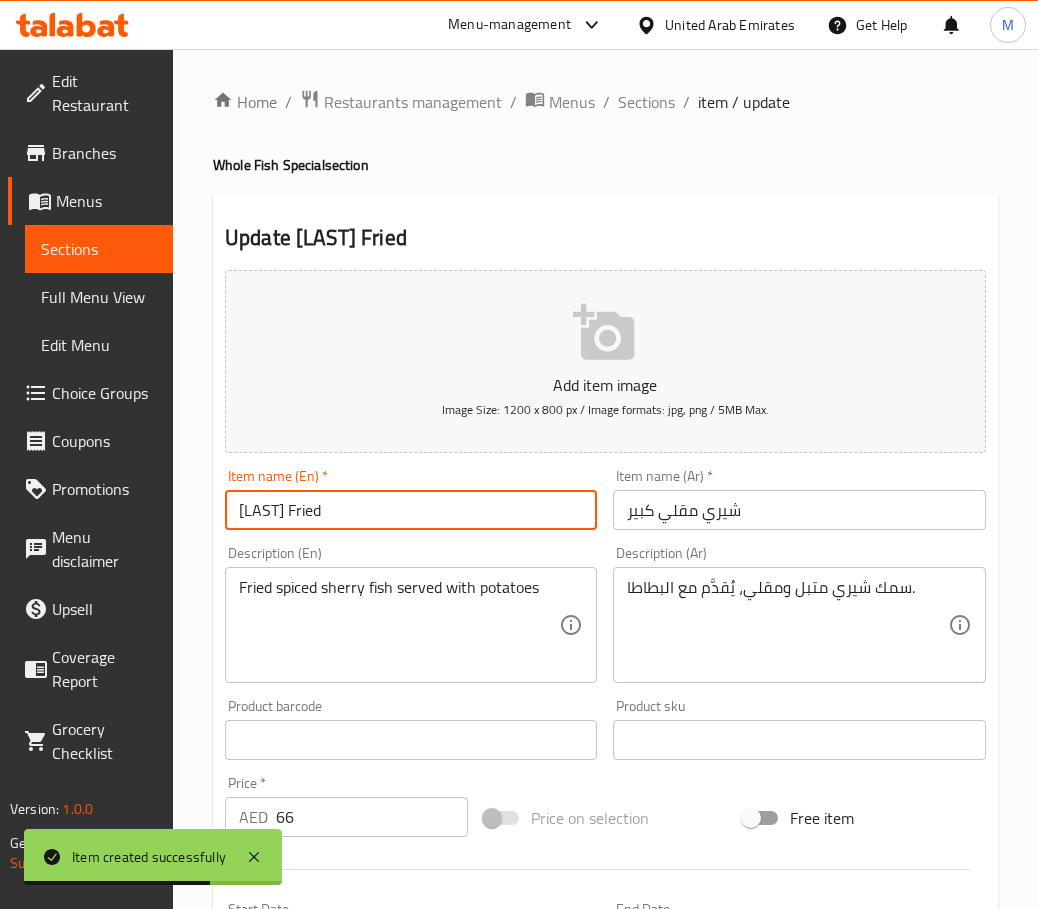 paste on "Large" 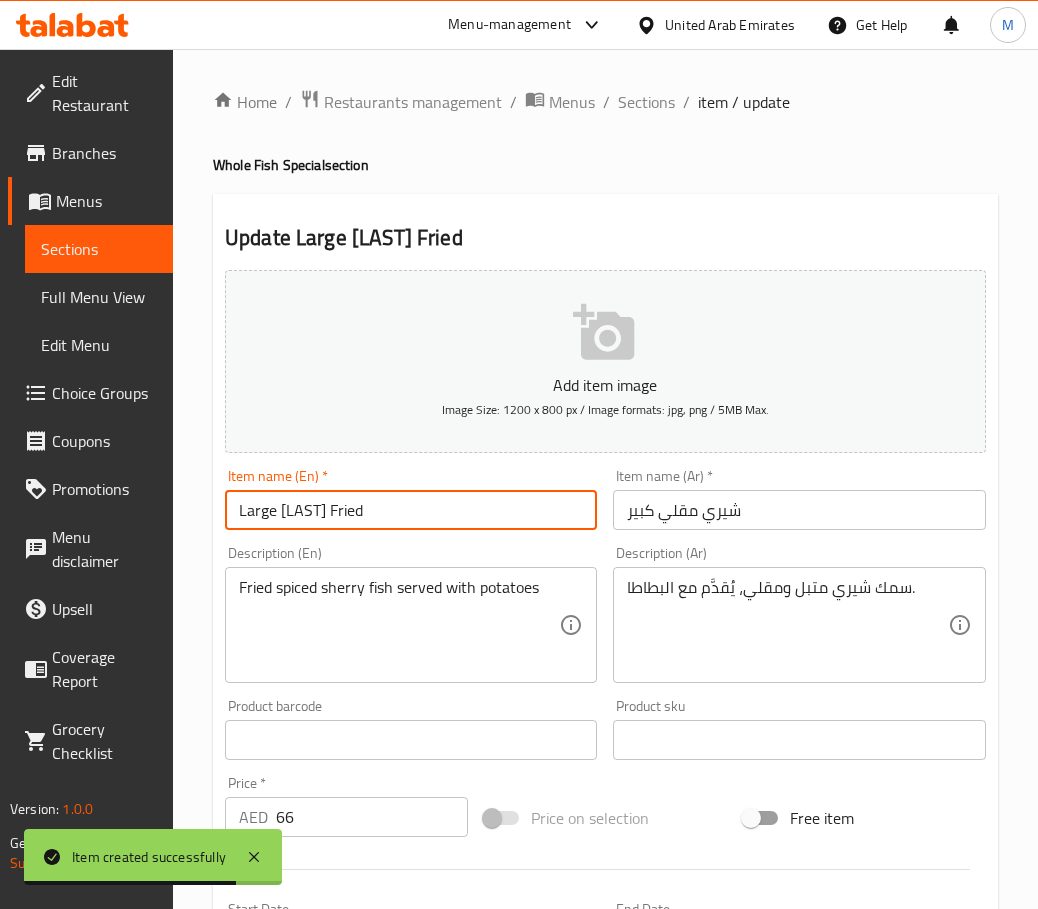 click on "Large Sherry Fried" at bounding box center [411, 510] 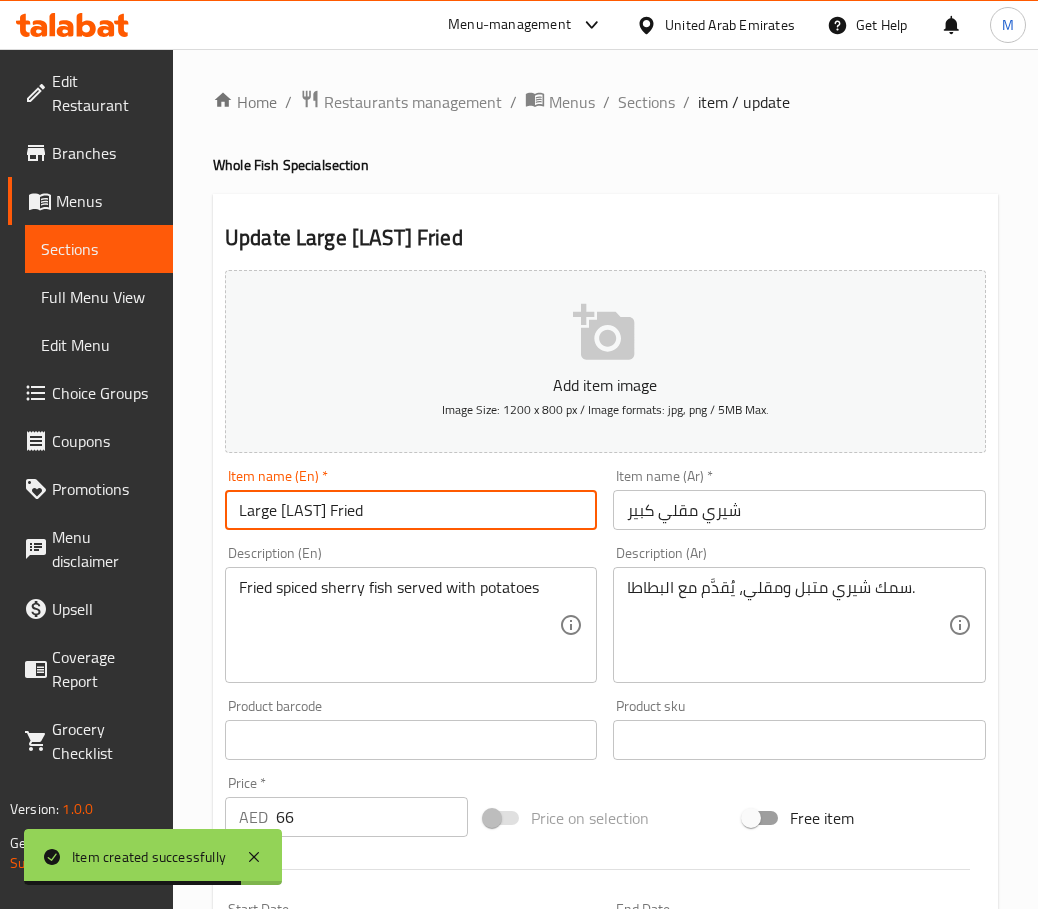 click on "Large Sherry Fried" at bounding box center [411, 510] 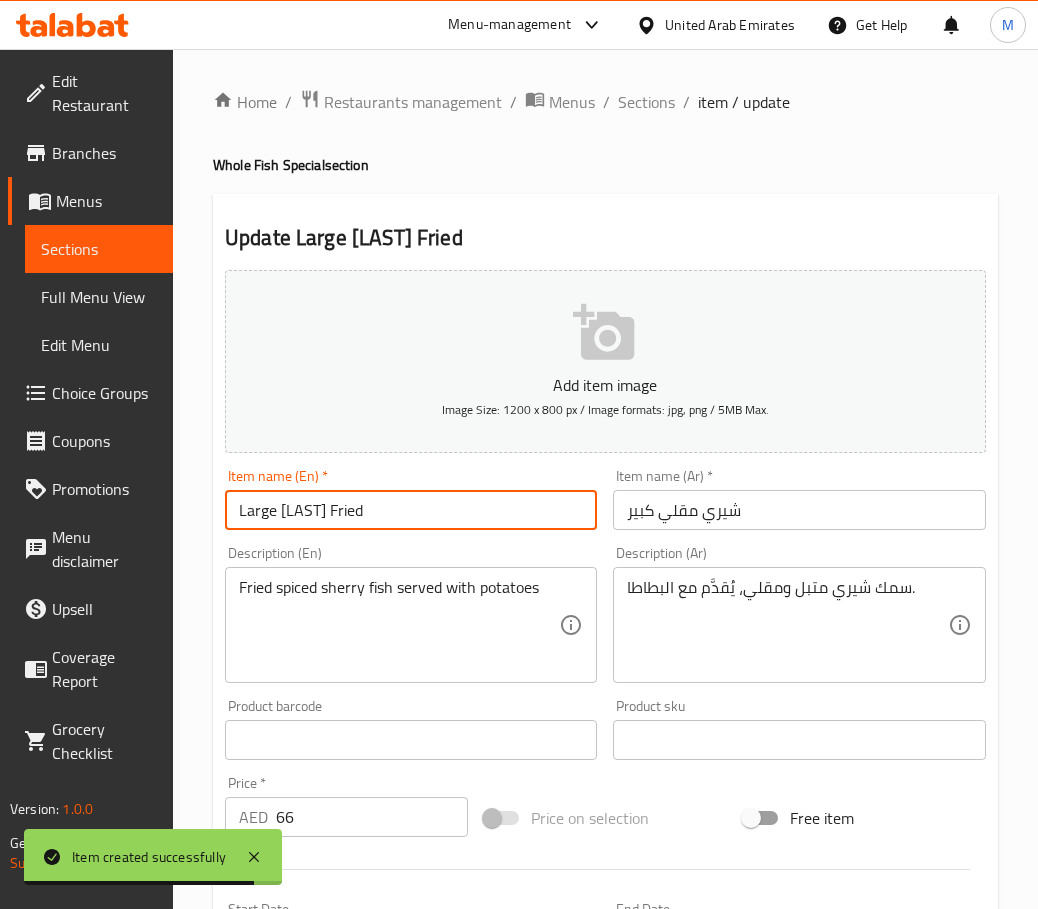 click on "Large Sherry Fried" at bounding box center [411, 510] 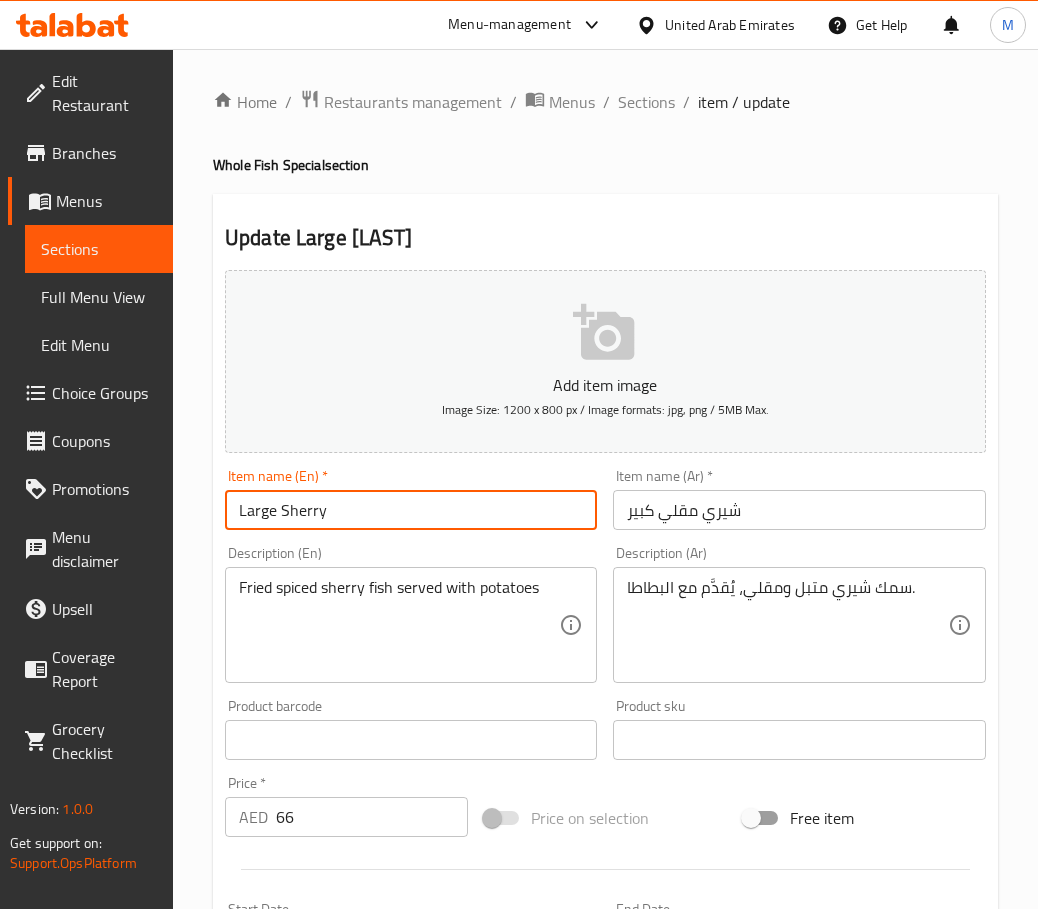 paste on "Fried" 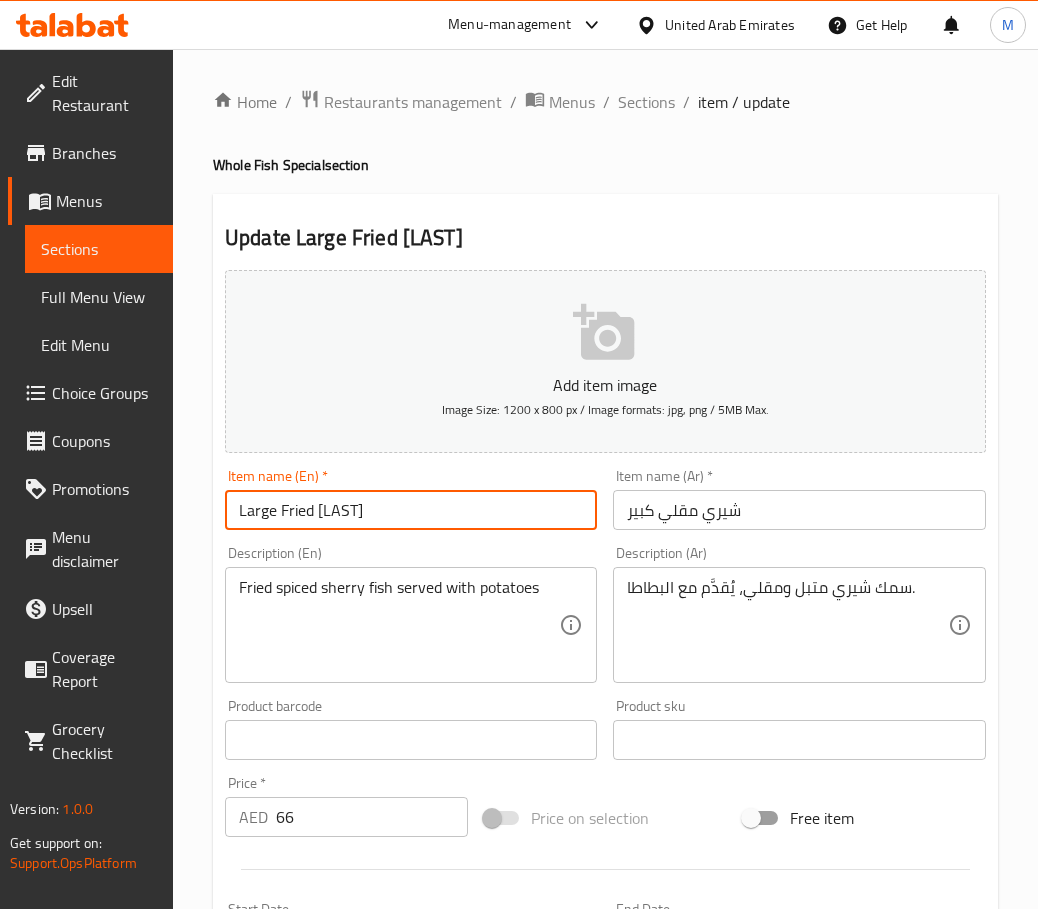 click on "Large Fried Sherry" at bounding box center (411, 510) 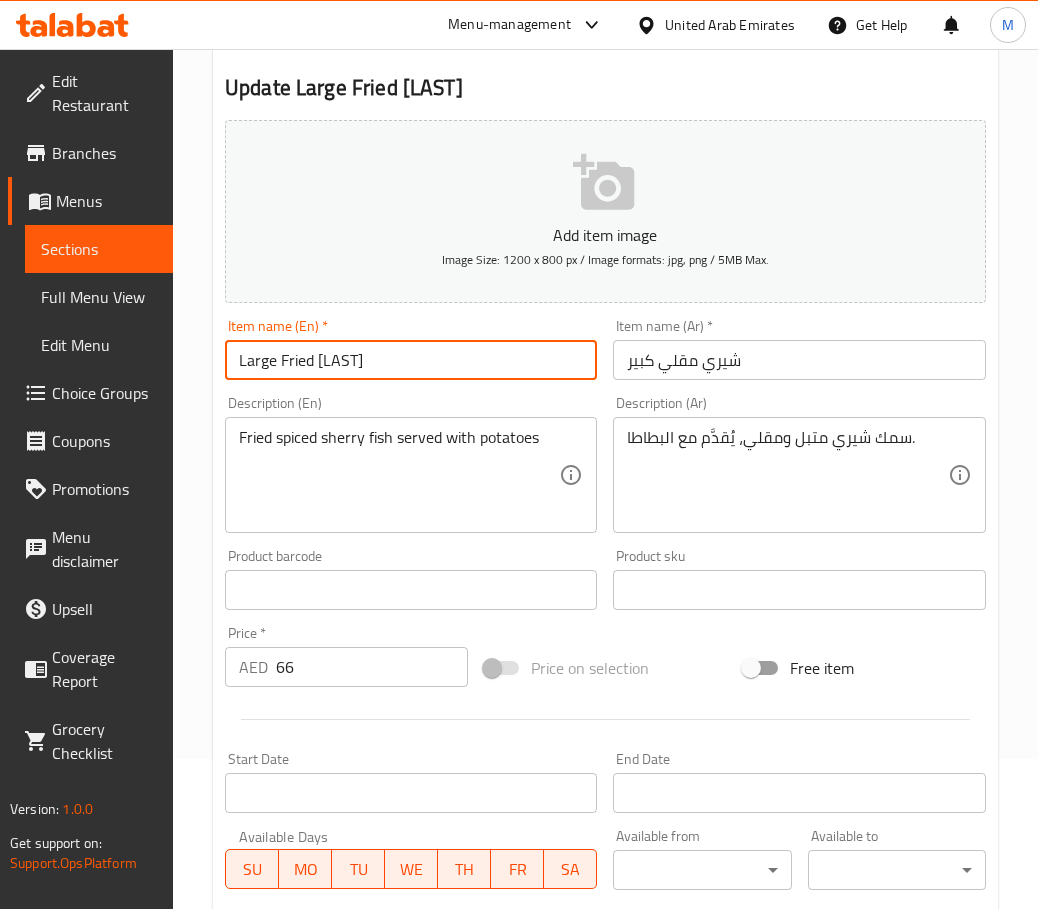 scroll, scrollTop: 502, scrollLeft: 0, axis: vertical 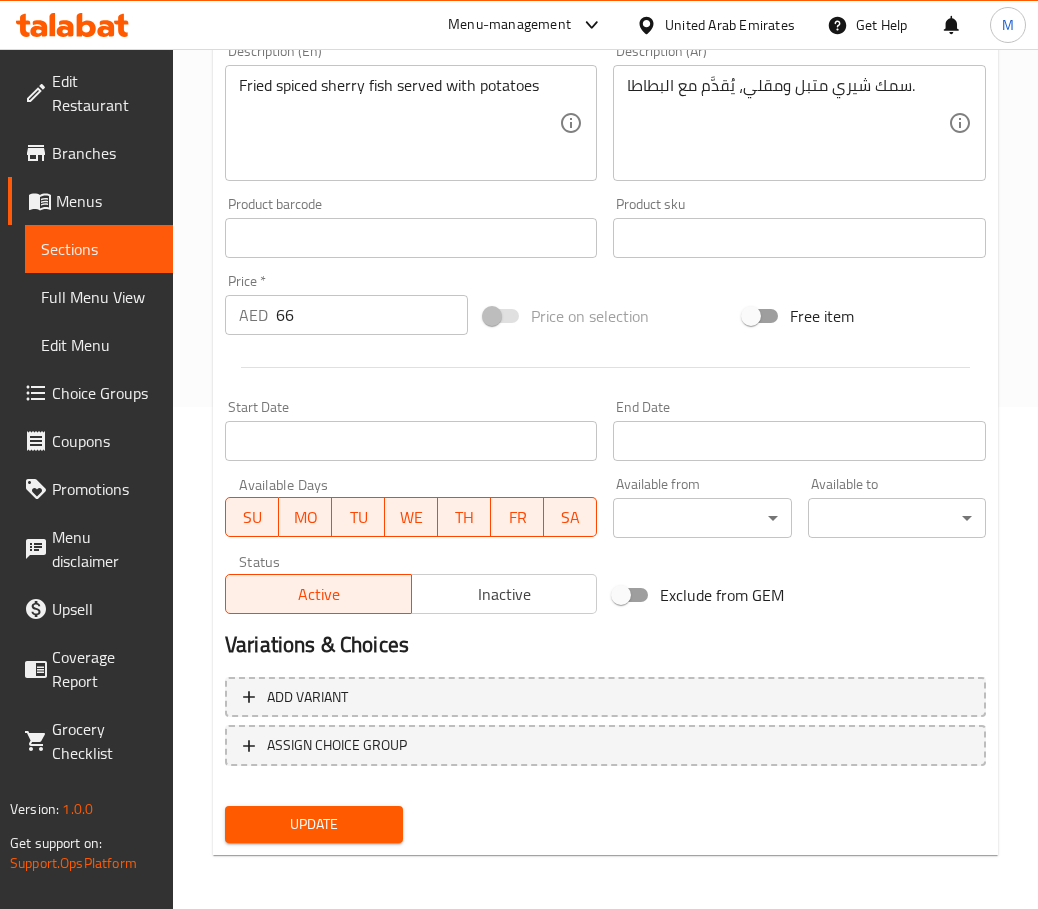 type on "Large Fried Sherry" 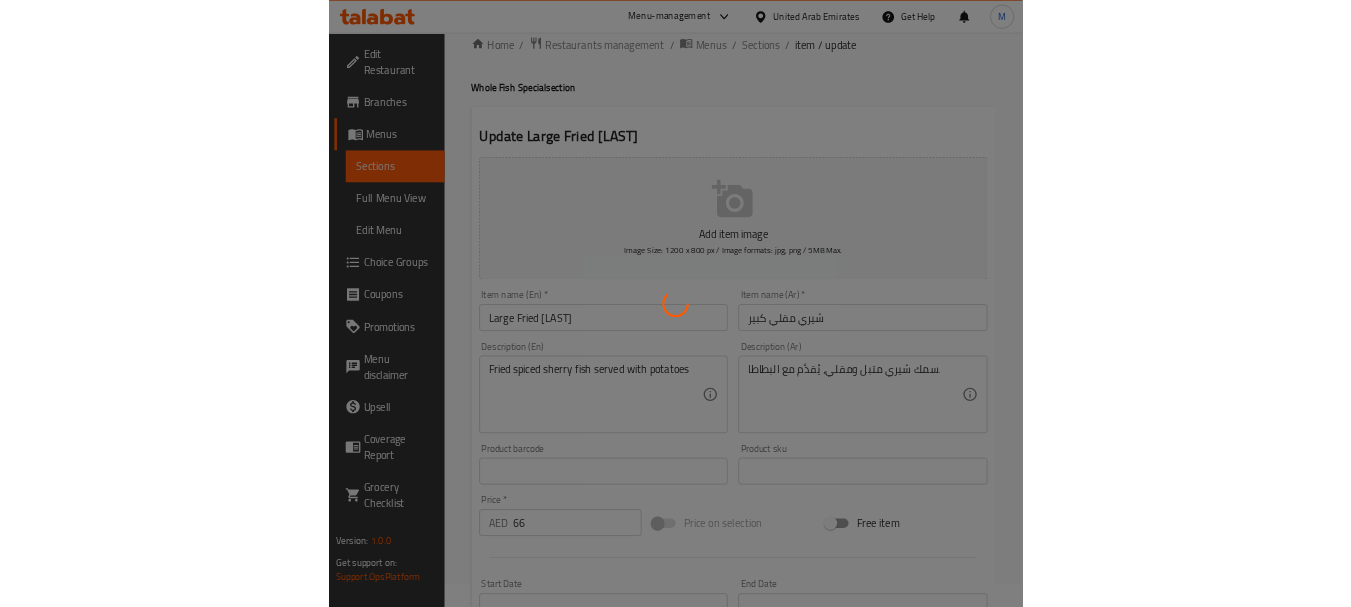 scroll, scrollTop: 0, scrollLeft: 0, axis: both 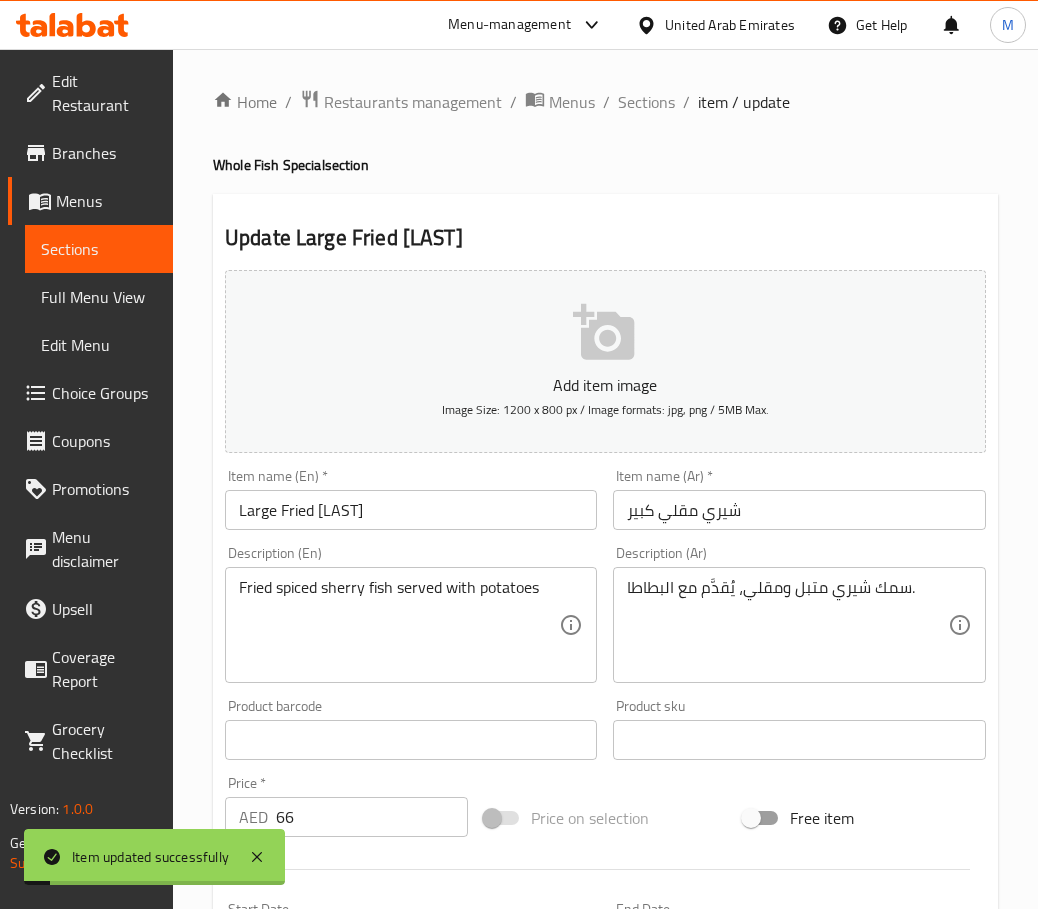 click on "Home / Restaurants management / Menus / Sections / item / update Whole Fish Special  section Update Large Fried Sherry Add item image Image Size: 1200 x 800 px / Image formats: jpg, png / 5MB Max. Item name (En)   * Large Fried Sherry Item name (En)  * Item name (Ar)   * شيري مقلي كبير Item name (Ar)  * Description (En) Fried spiced sherry fish served with potatoes Description (En) Description (Ar) سمك شيري متبل ومقلي، يُقدَّم مع البطاطا. Description (Ar) Product barcode Product barcode Product sku Product sku Price   * AED 66 Price  * Price on selection Free item Start Date Start Date End Date End Date Available Days SU MO TU WE TH FR SA Available from ​ ​ Available to ​ ​ Status Active Inactive Exclude from GEM Variations & Choices Add variant ASSIGN CHOICE GROUP Update" at bounding box center [605, 731] 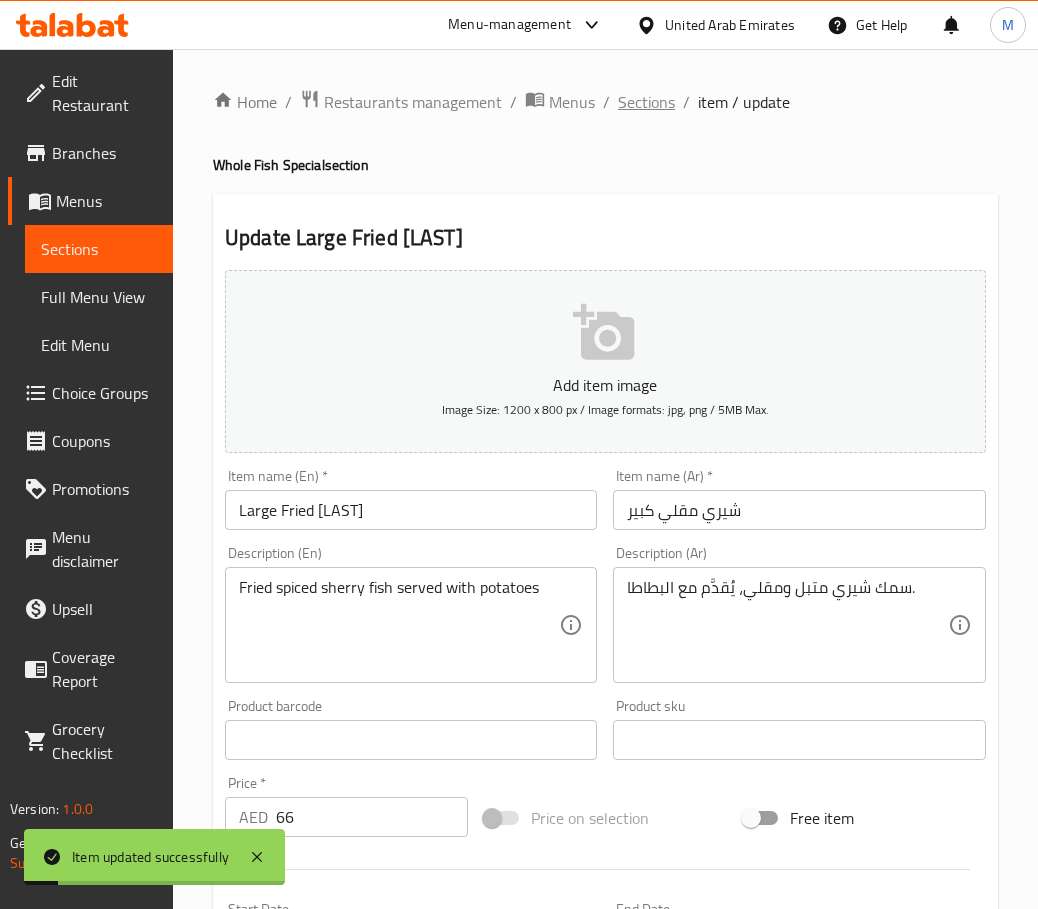 click on "Sections" at bounding box center [646, 102] 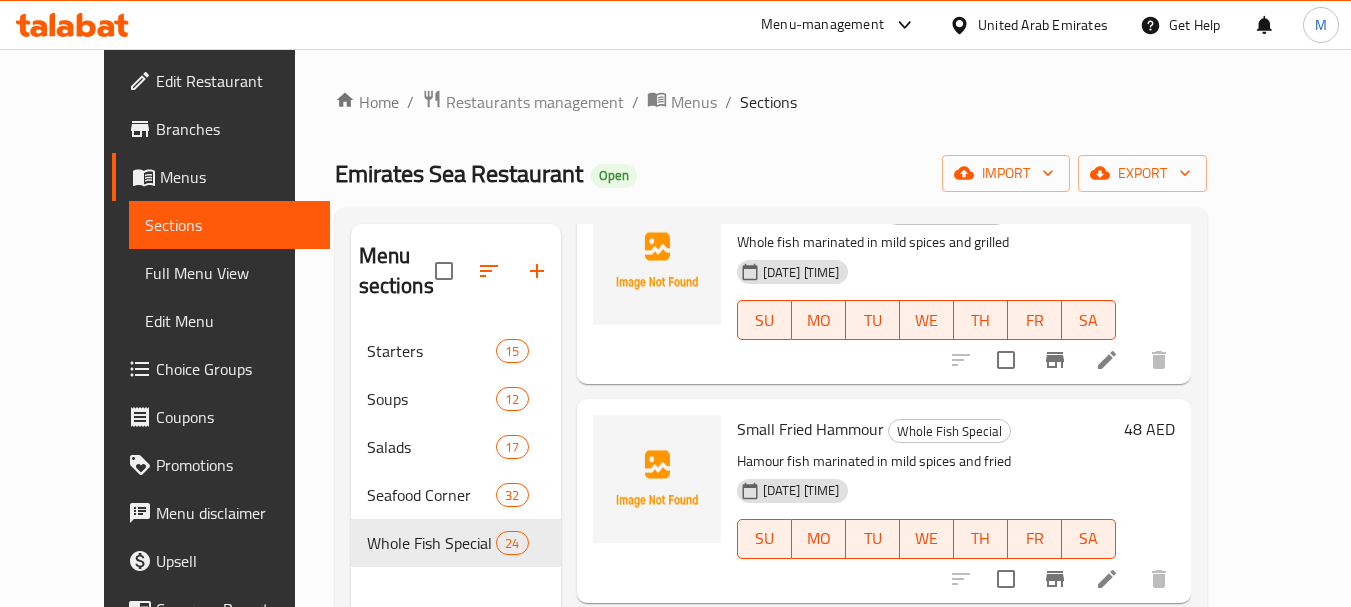 scroll, scrollTop: 400, scrollLeft: 0, axis: vertical 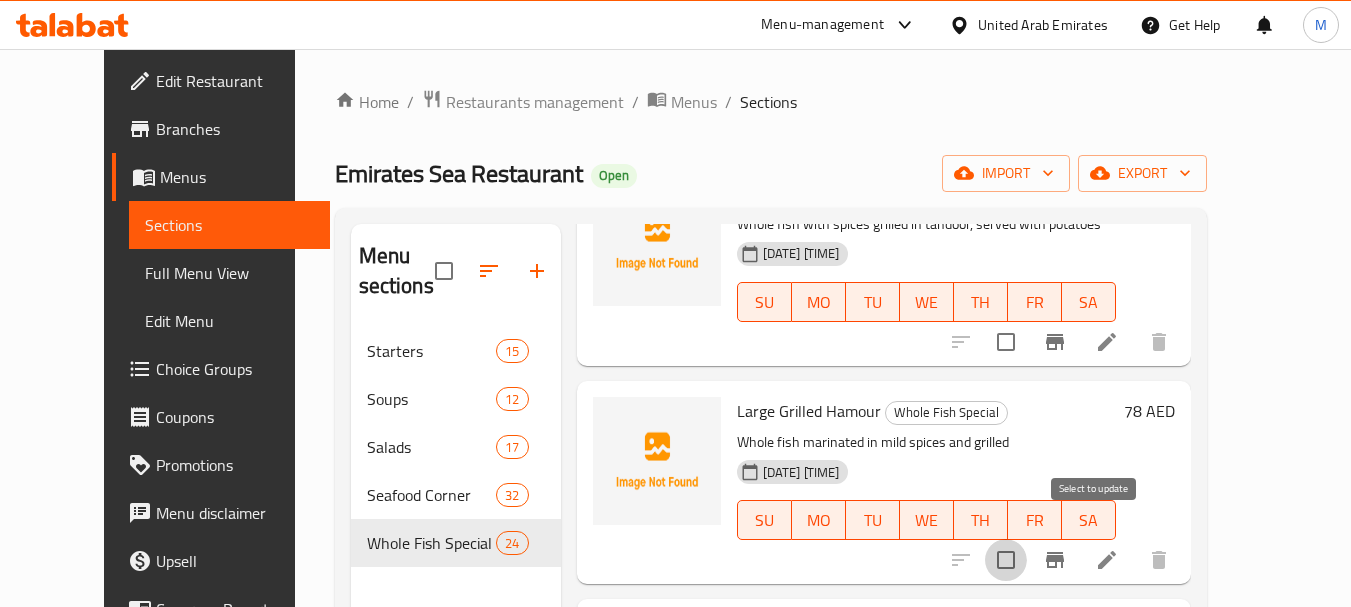 click at bounding box center (1006, 560) 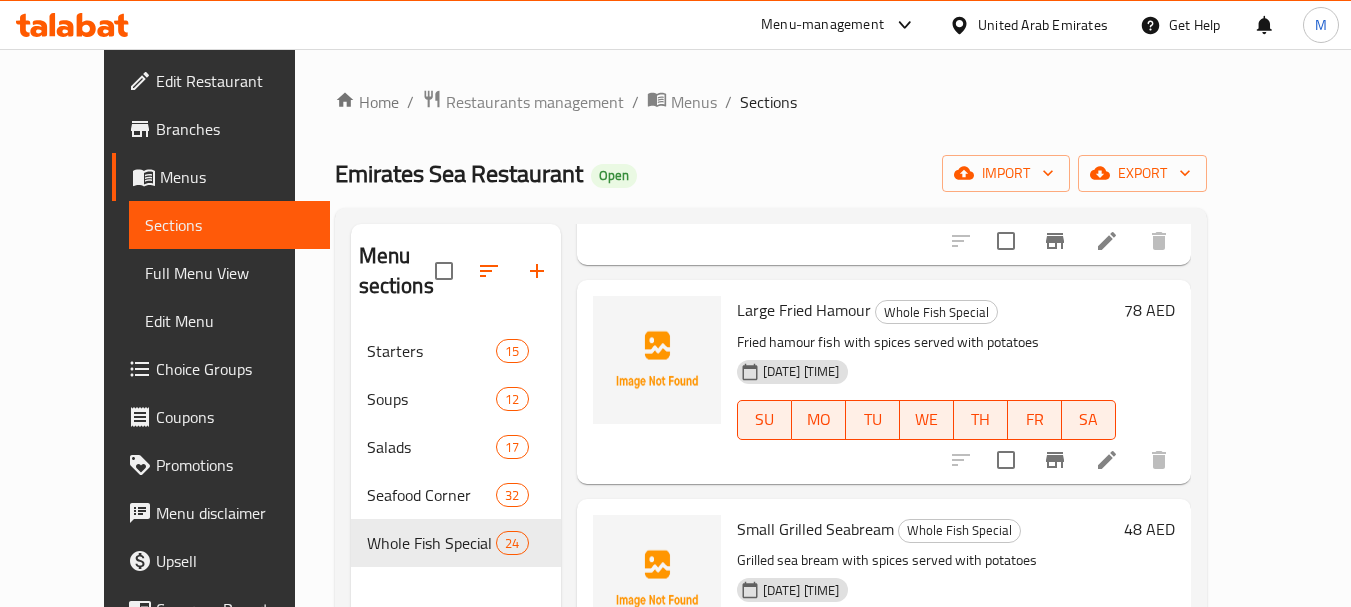 scroll, scrollTop: 1200, scrollLeft: 0, axis: vertical 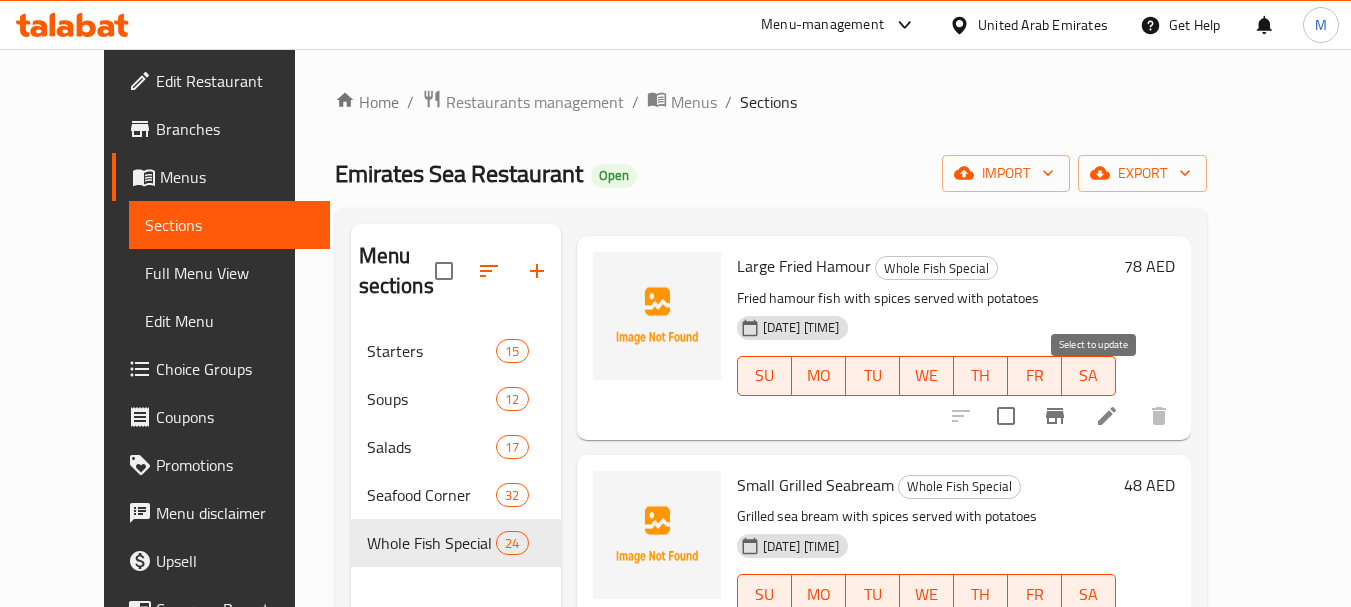 click at bounding box center (1006, 416) 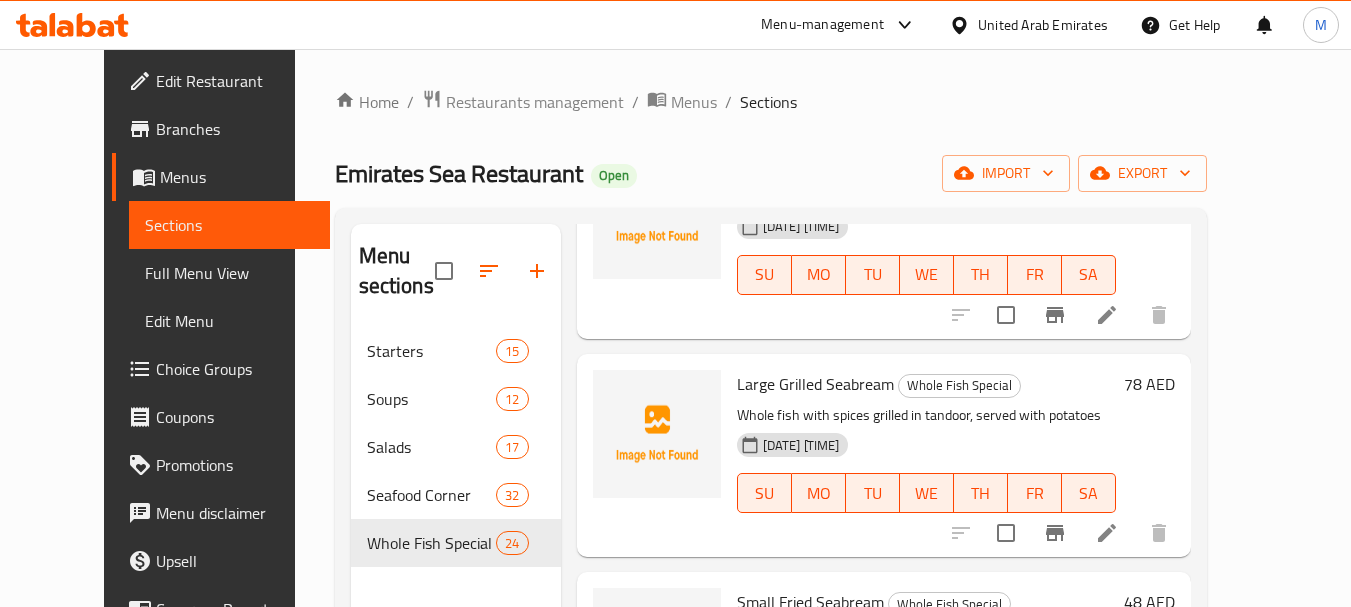 scroll, scrollTop: 1800, scrollLeft: 0, axis: vertical 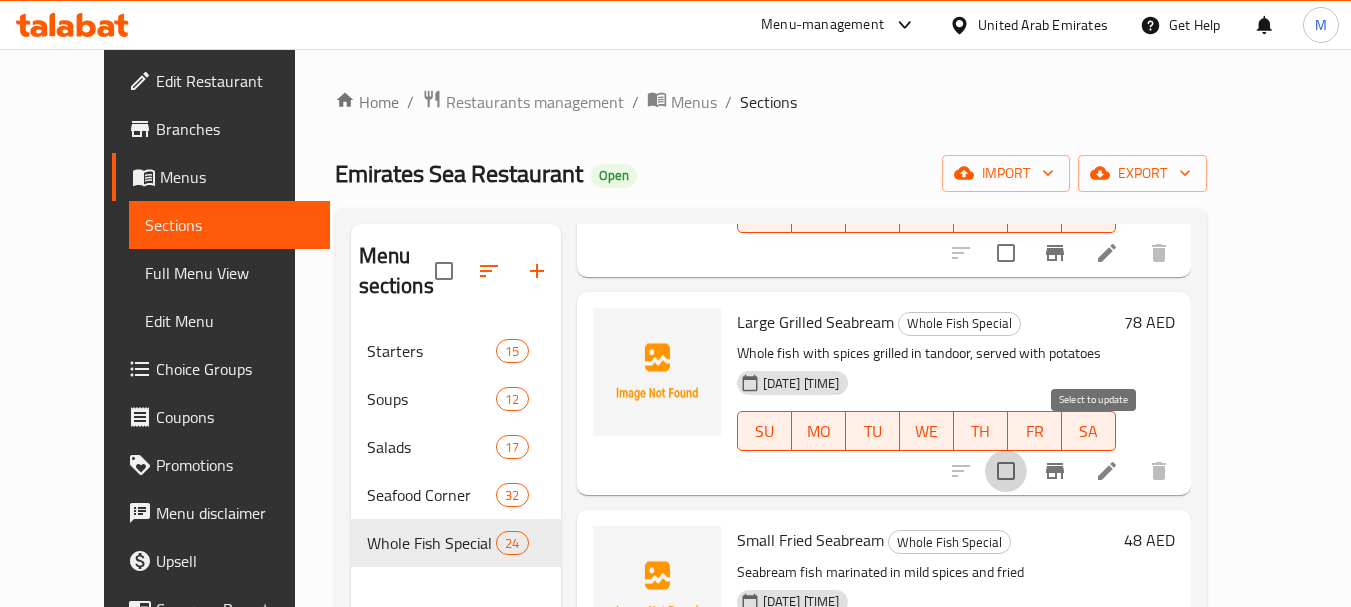 click at bounding box center (1006, 471) 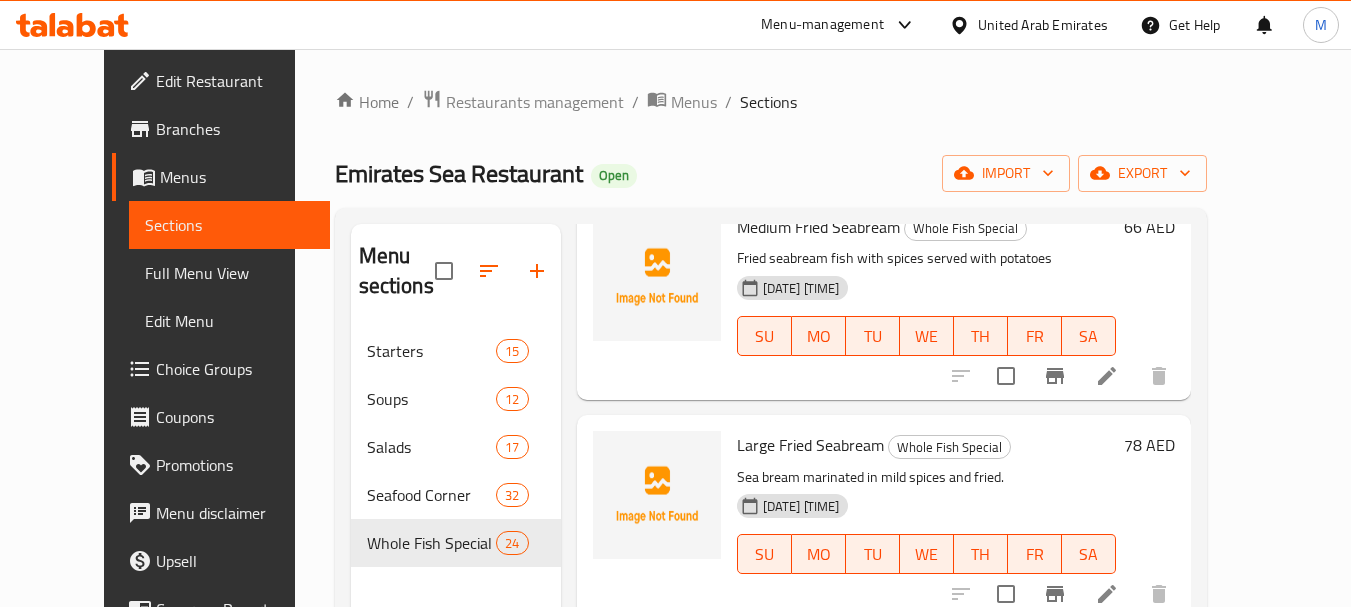 scroll, scrollTop: 2400, scrollLeft: 0, axis: vertical 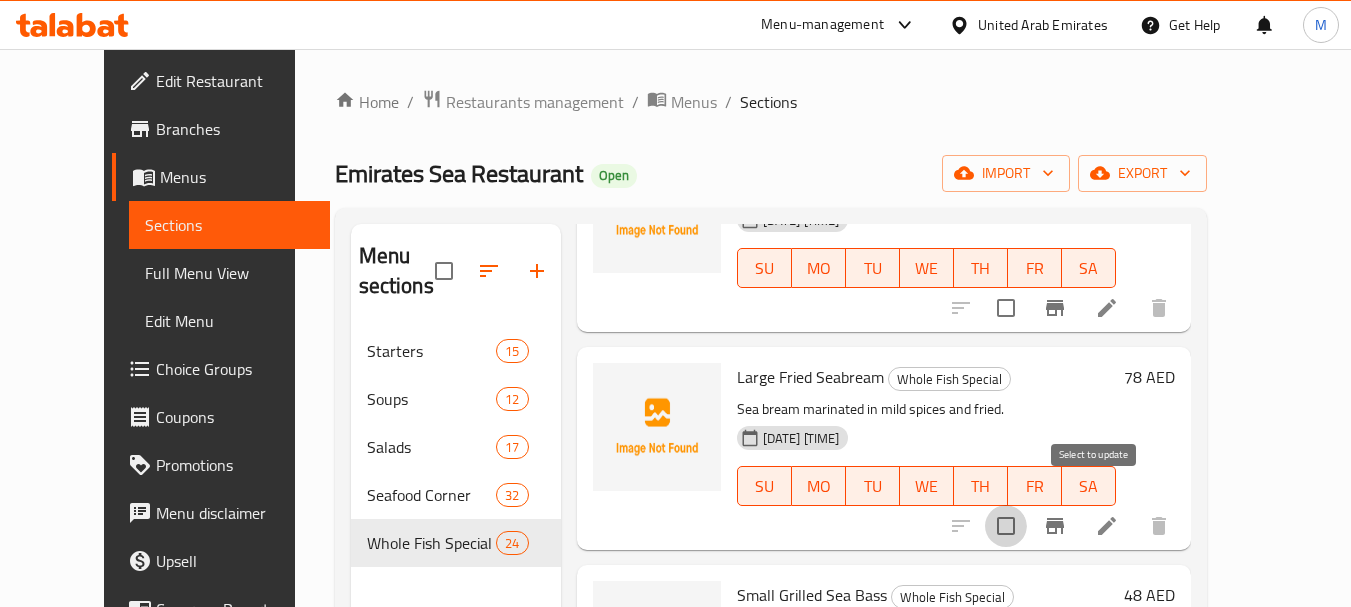 click at bounding box center [1006, 526] 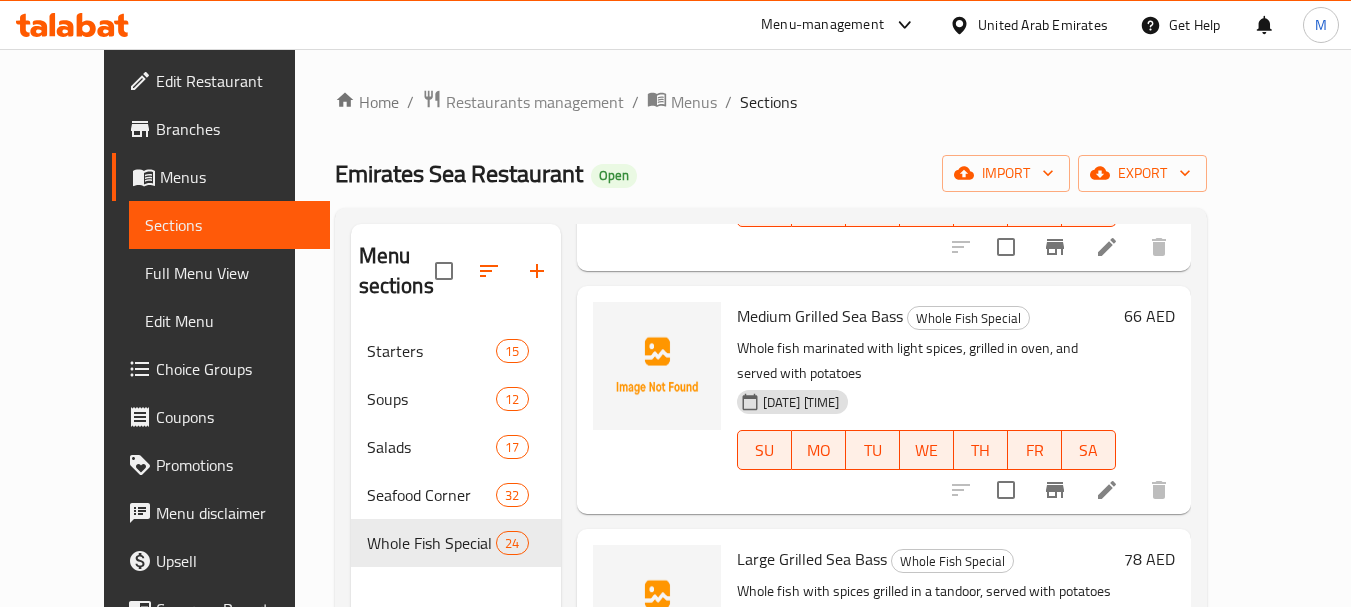 scroll, scrollTop: 2900, scrollLeft: 0, axis: vertical 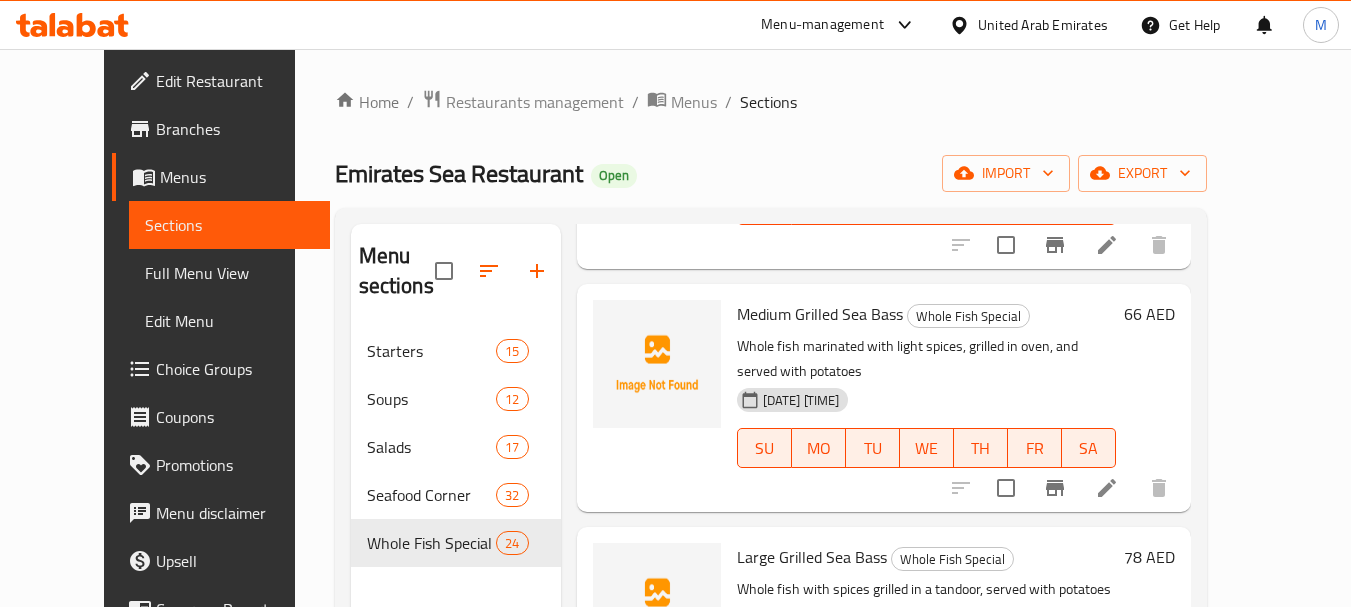 click at bounding box center (1006, 488) 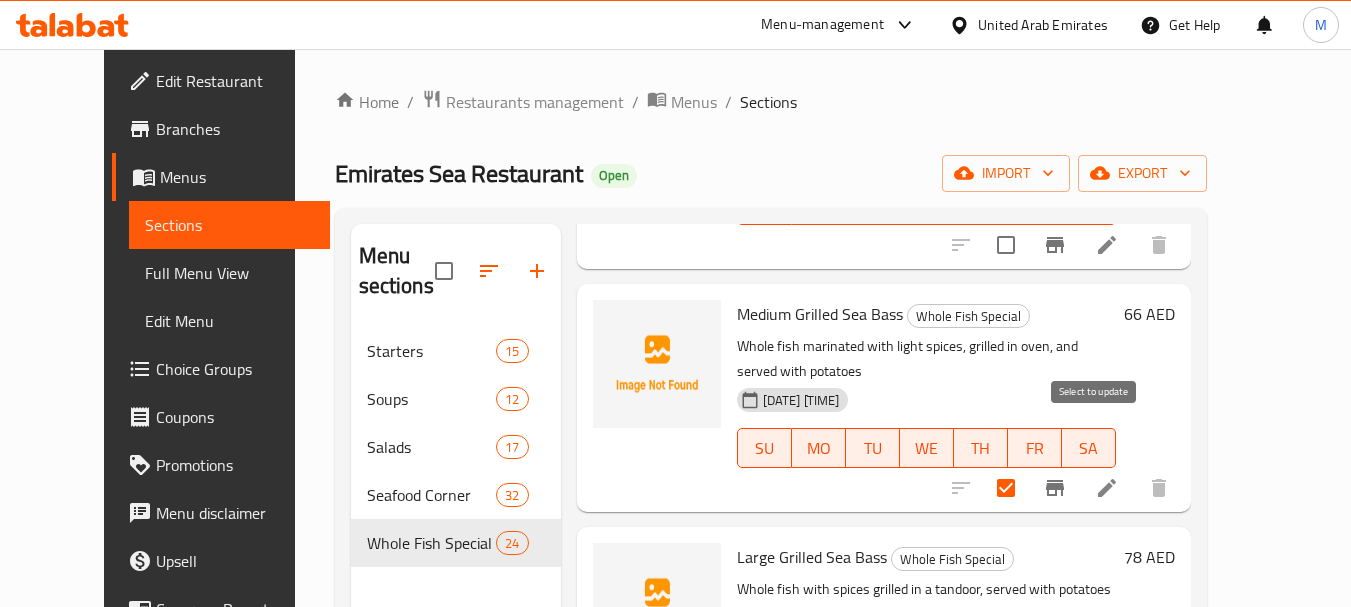 click at bounding box center (1006, 488) 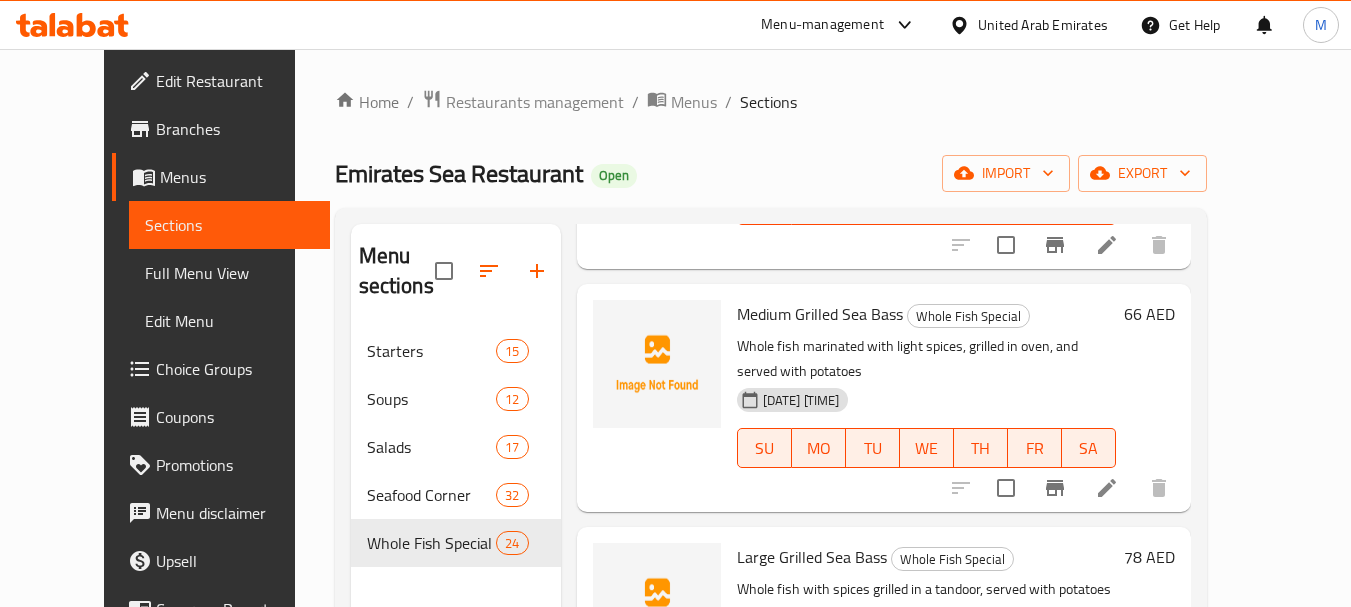 scroll, scrollTop: 3100, scrollLeft: 0, axis: vertical 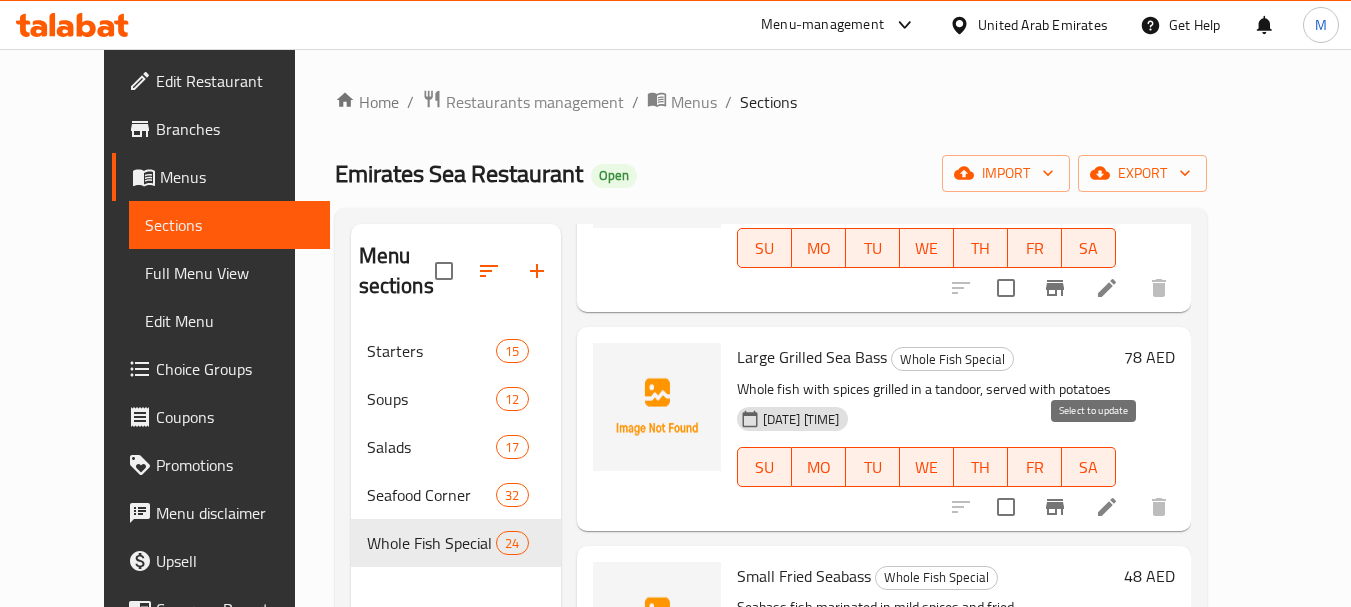 click at bounding box center [1006, 507] 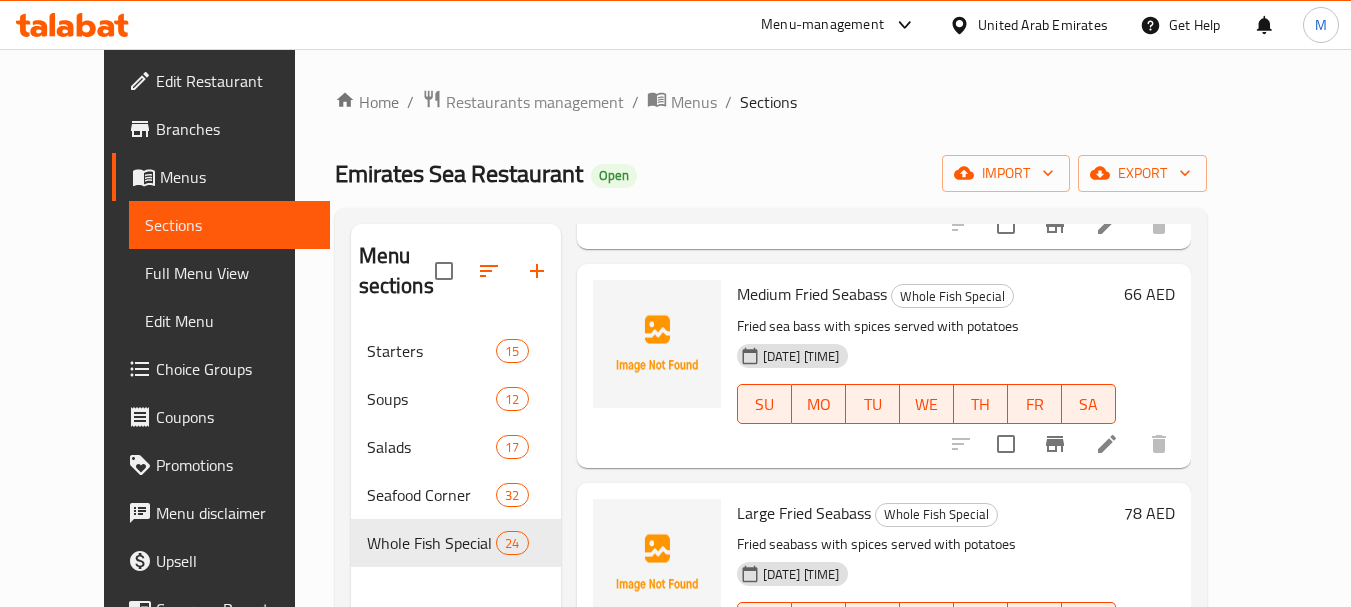 scroll, scrollTop: 3700, scrollLeft: 0, axis: vertical 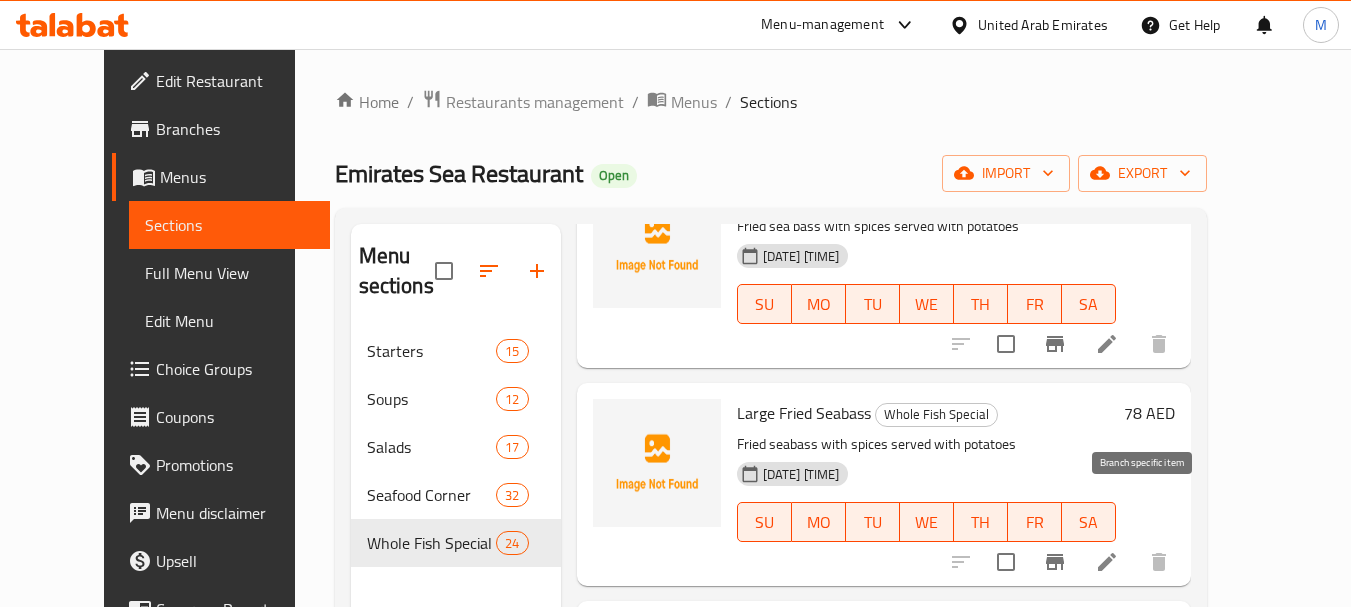 click at bounding box center [1006, 562] 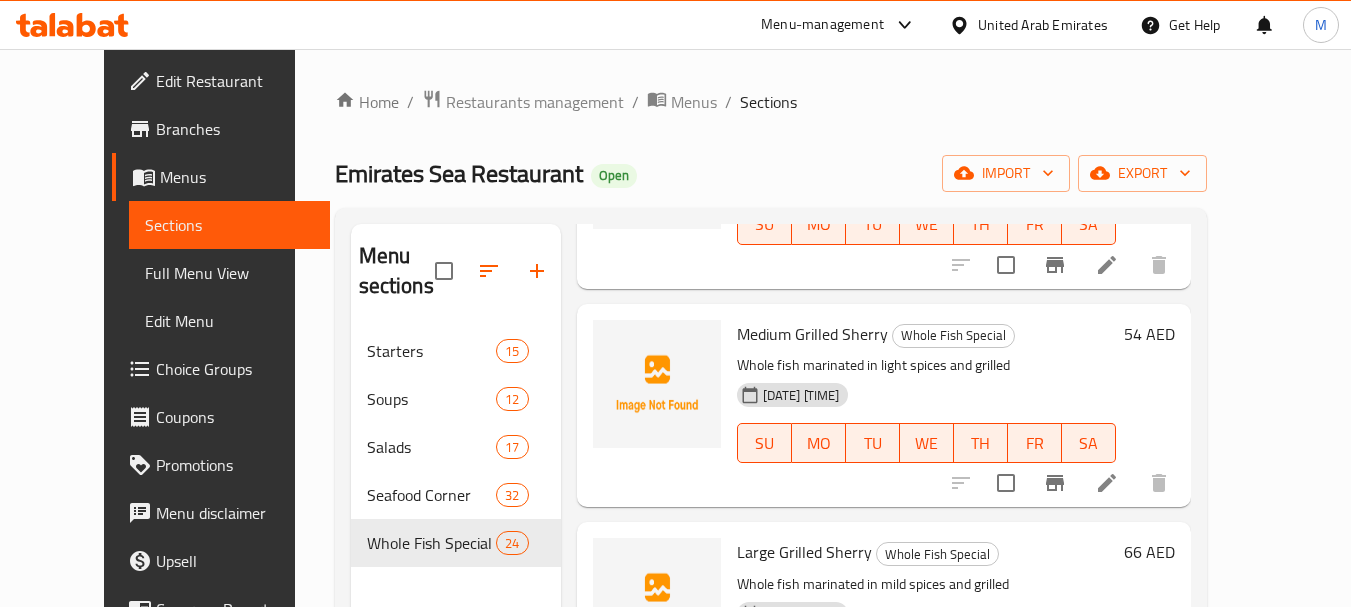 scroll, scrollTop: 4300, scrollLeft: 0, axis: vertical 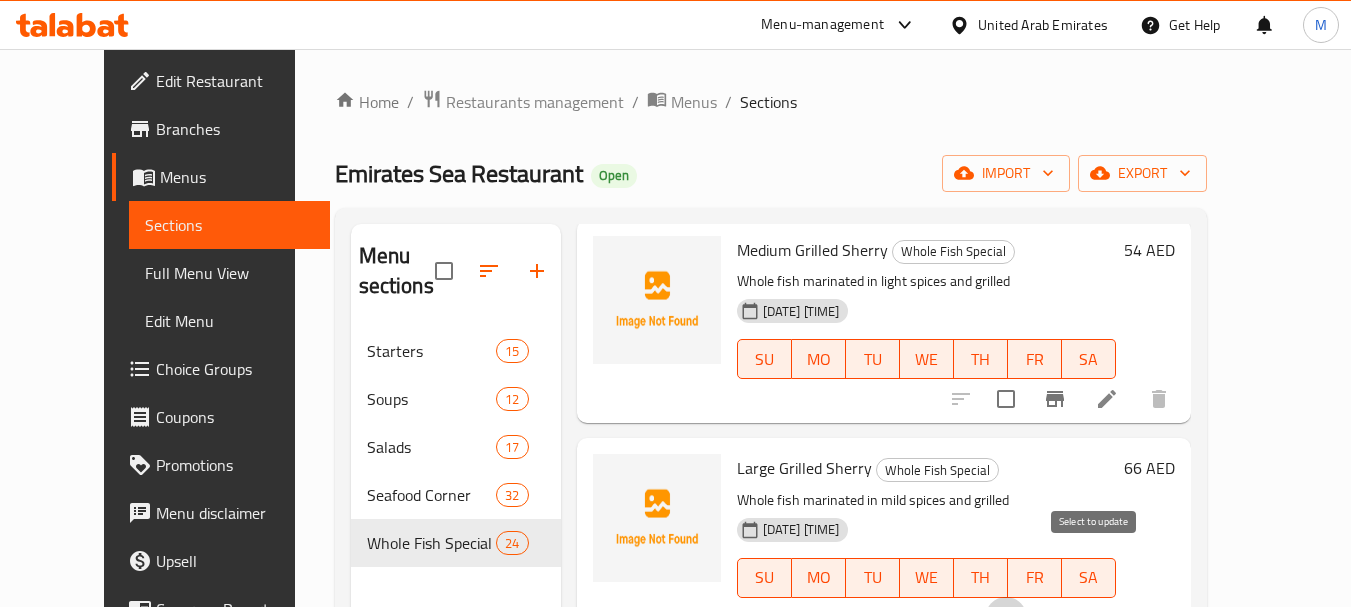 click at bounding box center [1006, 618] 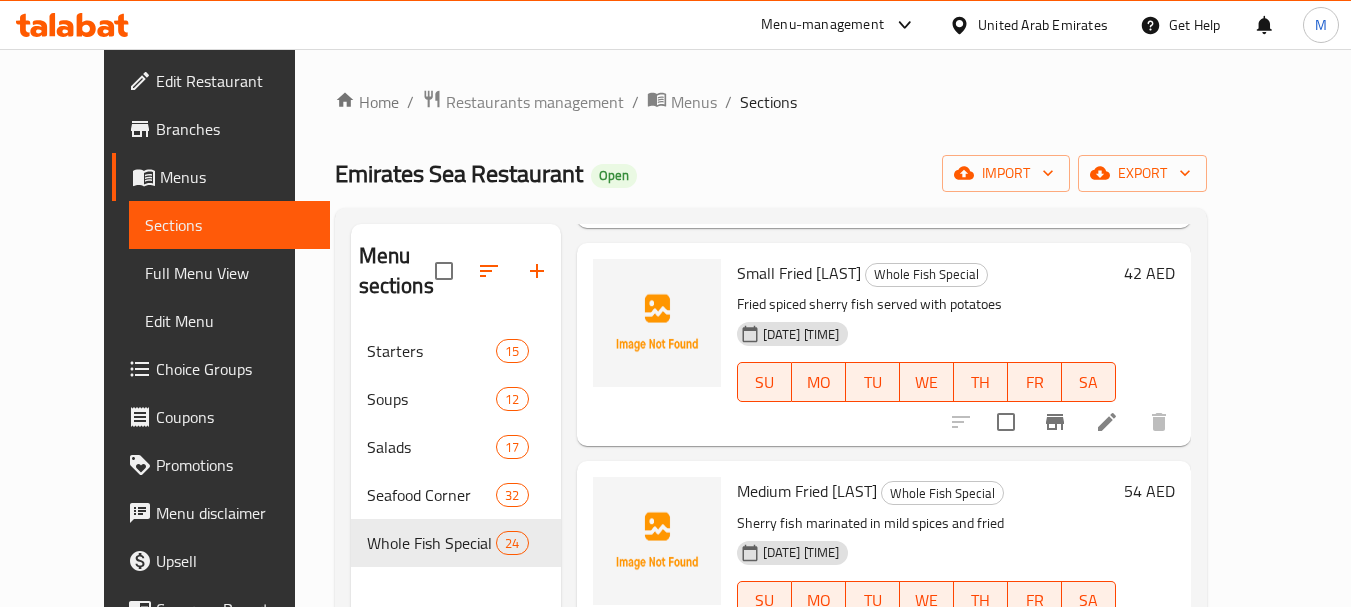 scroll, scrollTop: 4716, scrollLeft: 0, axis: vertical 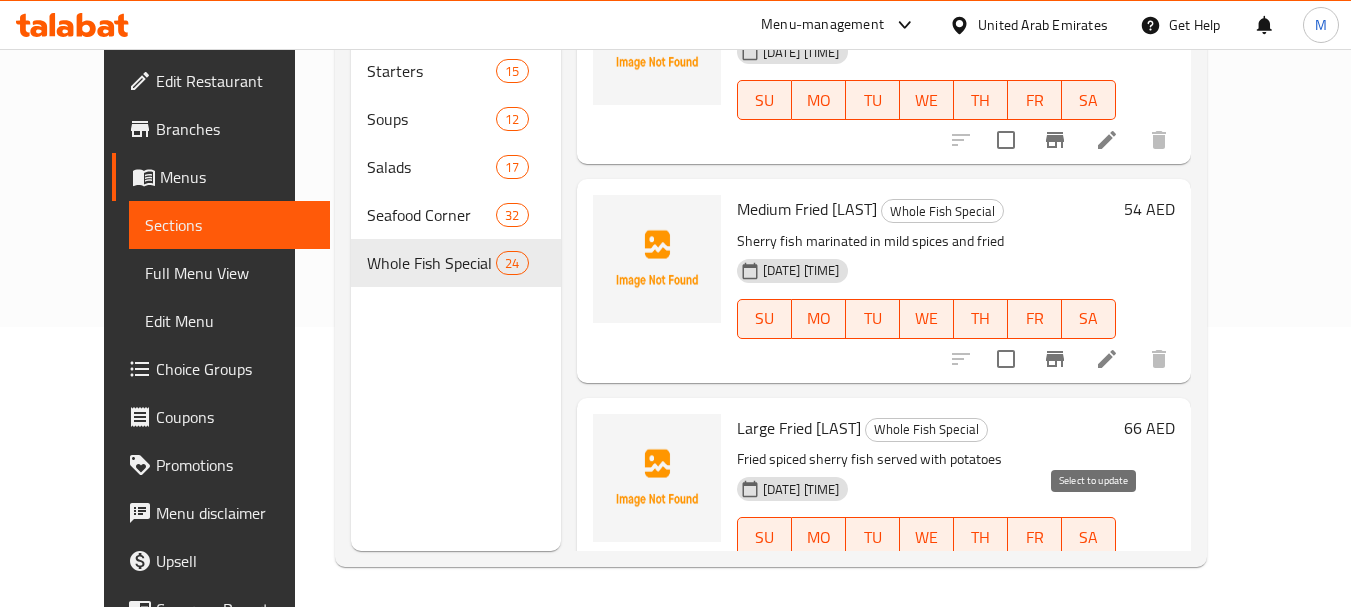click at bounding box center (1006, 577) 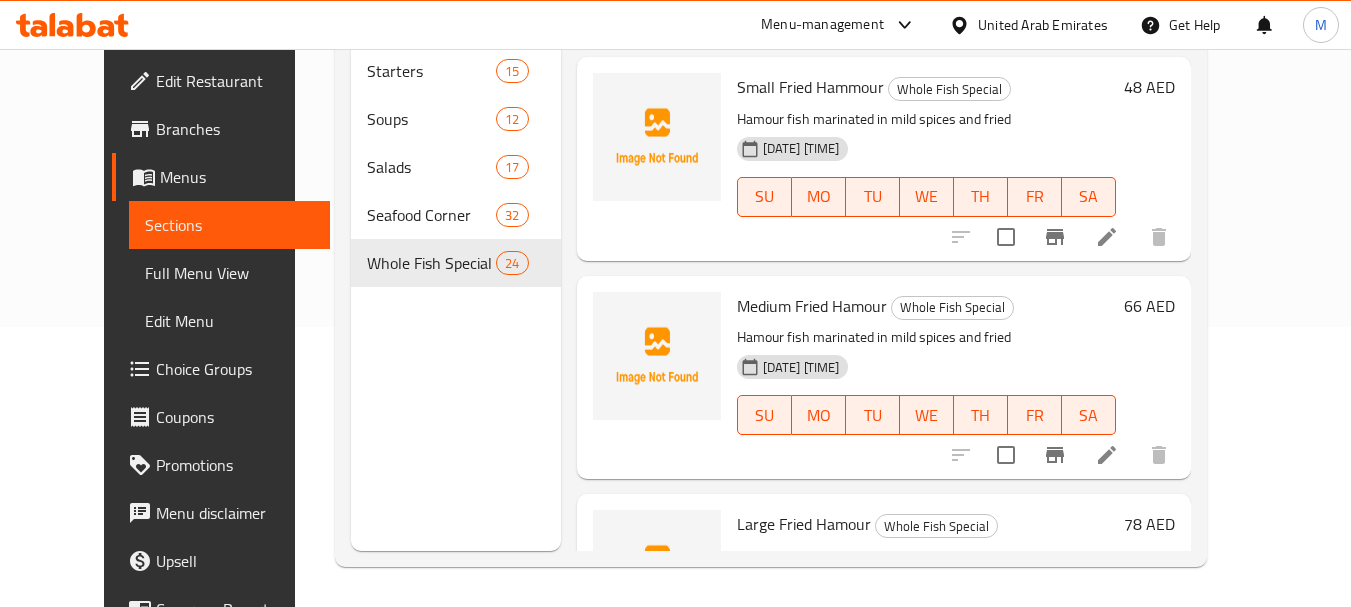 scroll, scrollTop: 0, scrollLeft: 0, axis: both 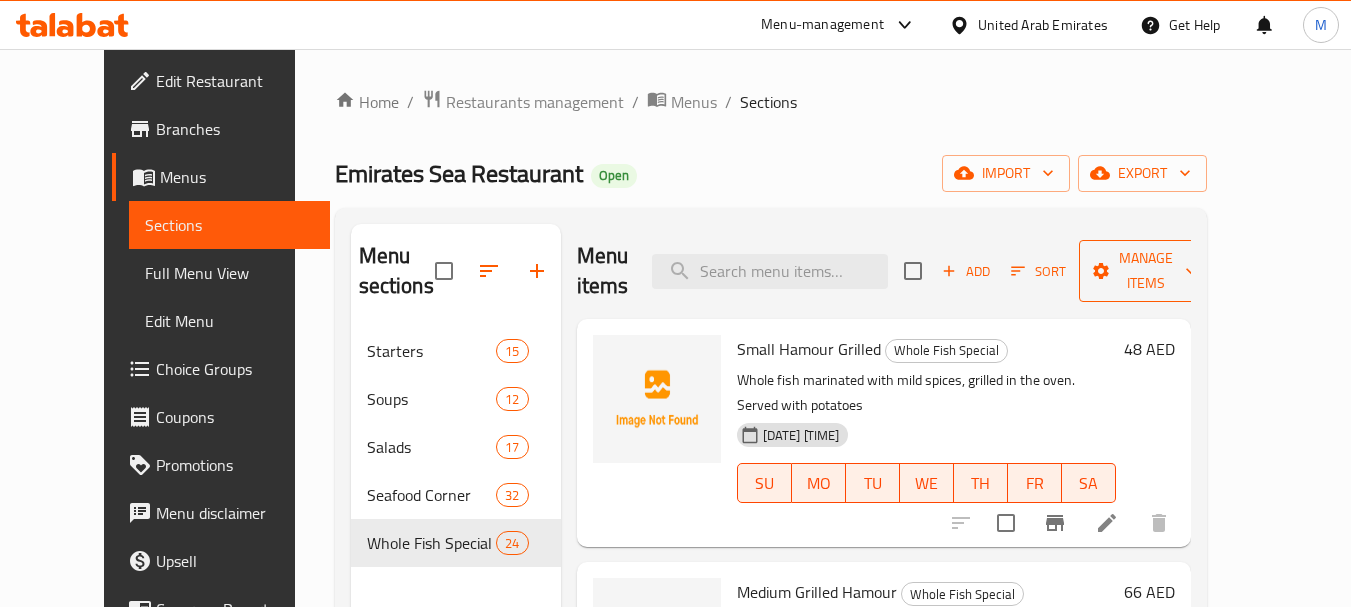 click on "Manage items" at bounding box center [1146, 271] 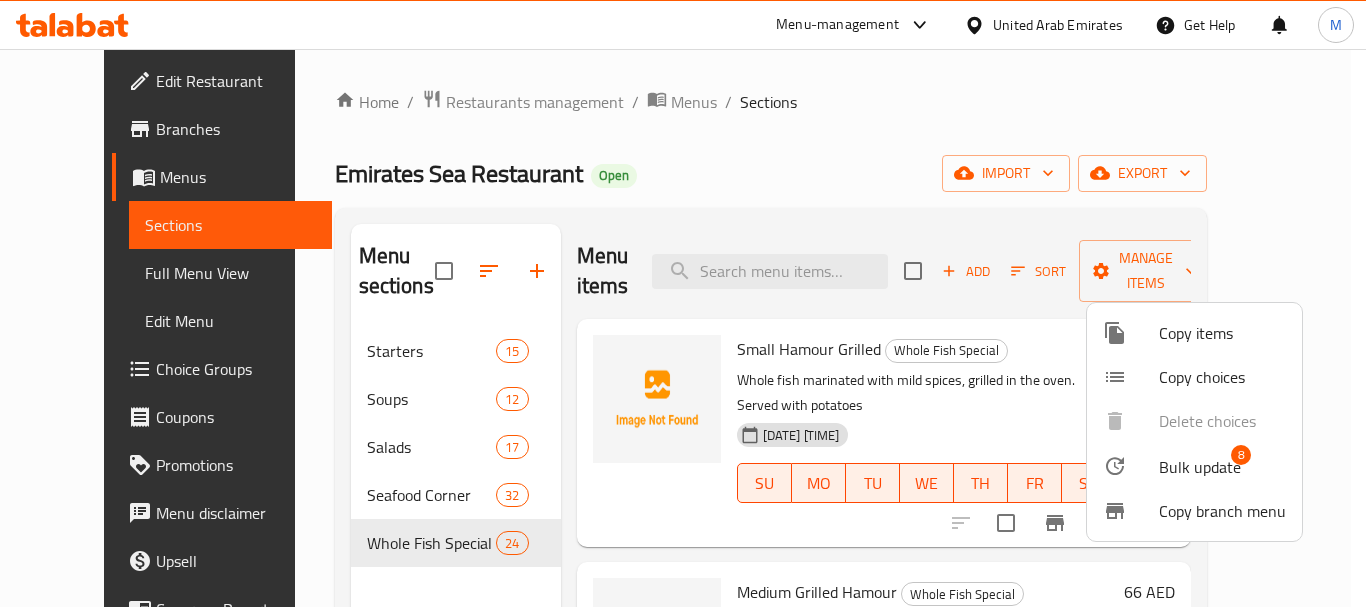 click on "Bulk update" at bounding box center [1200, 467] 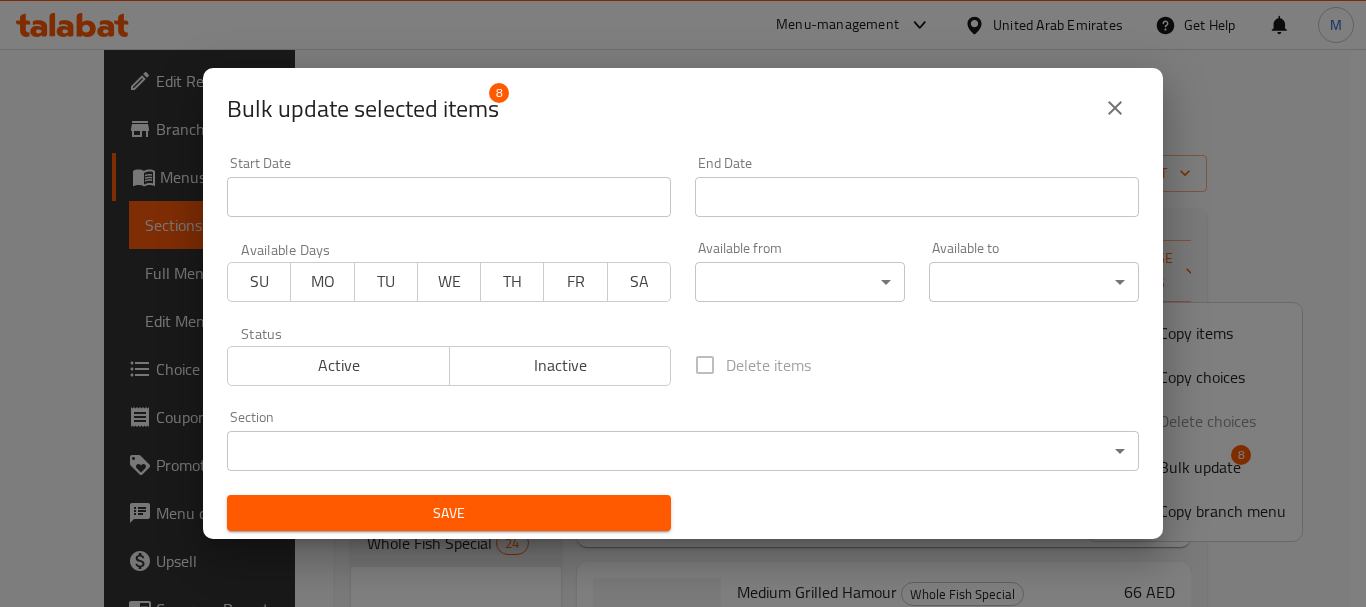 click on "Inactive" at bounding box center (561, 365) 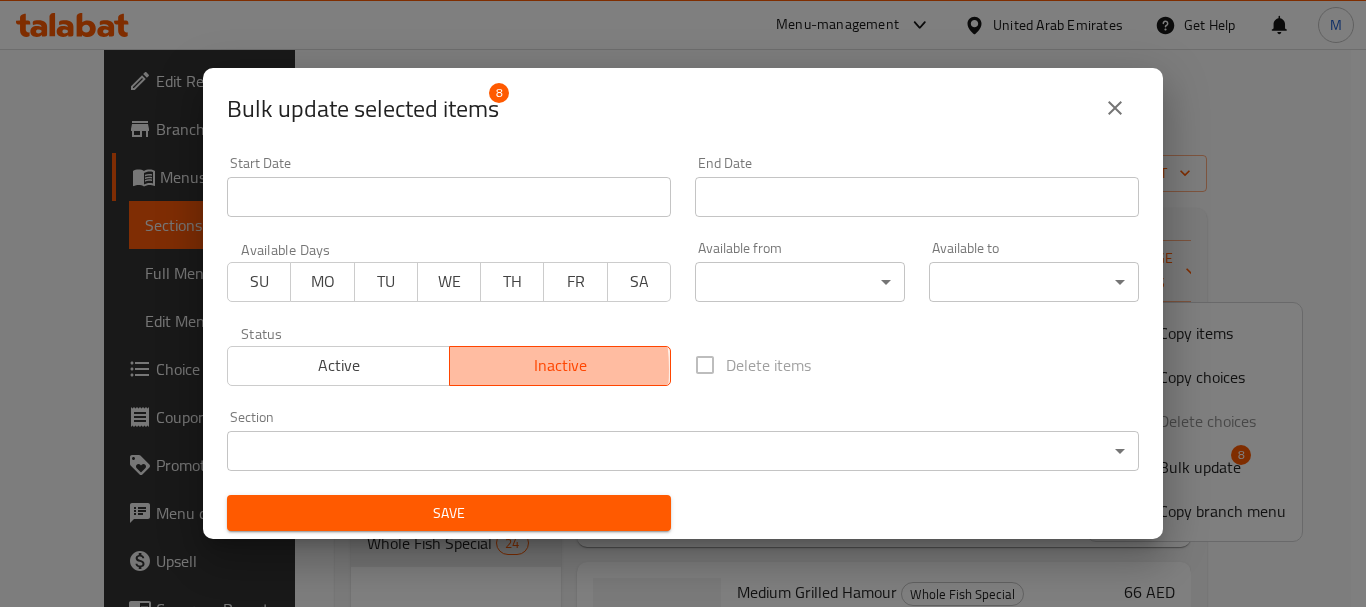 click on "Inactive" at bounding box center [561, 365] 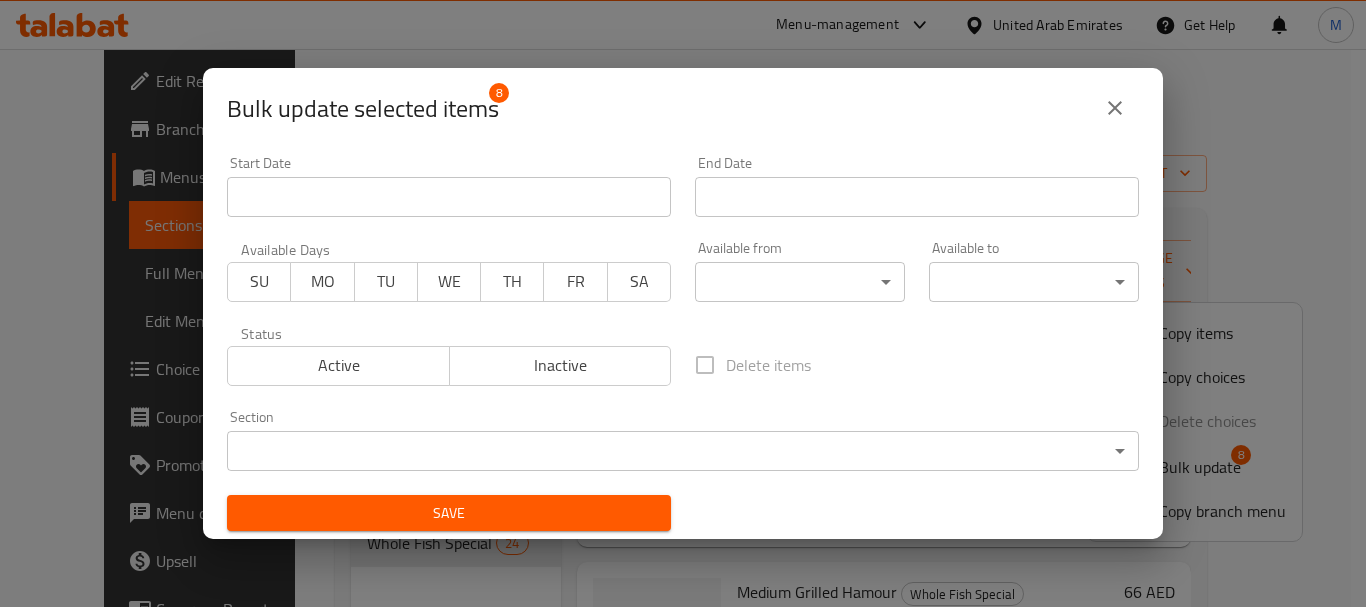 click on "Active" at bounding box center [339, 365] 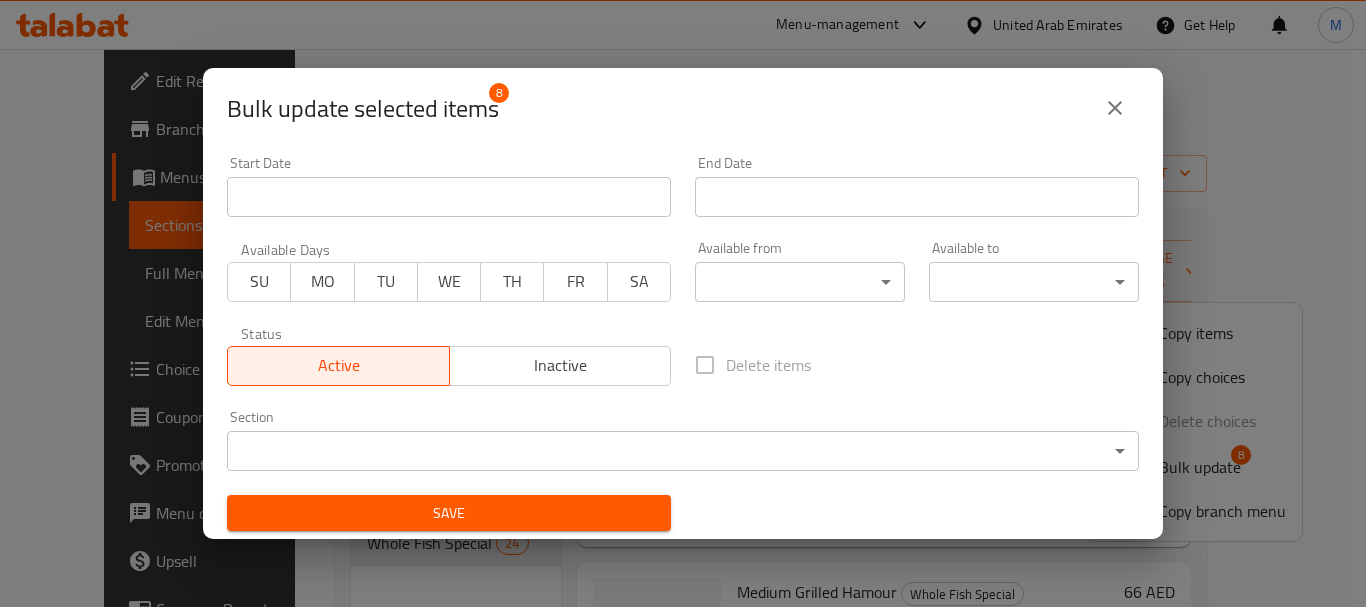 click 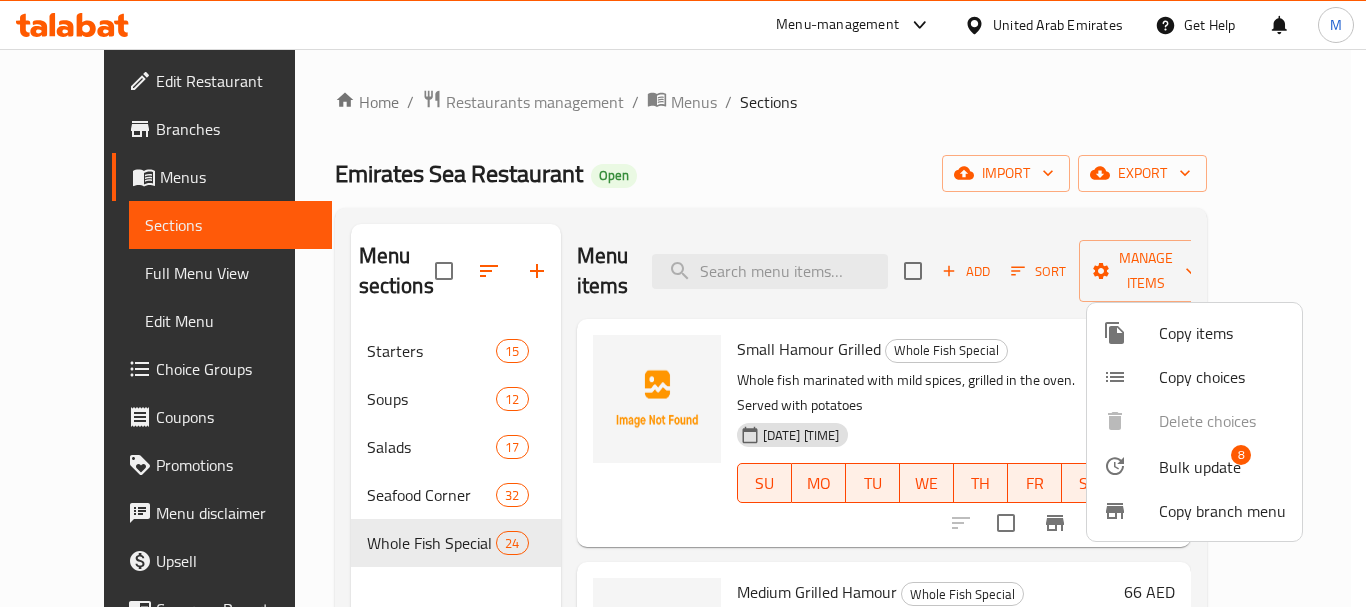 click at bounding box center [683, 303] 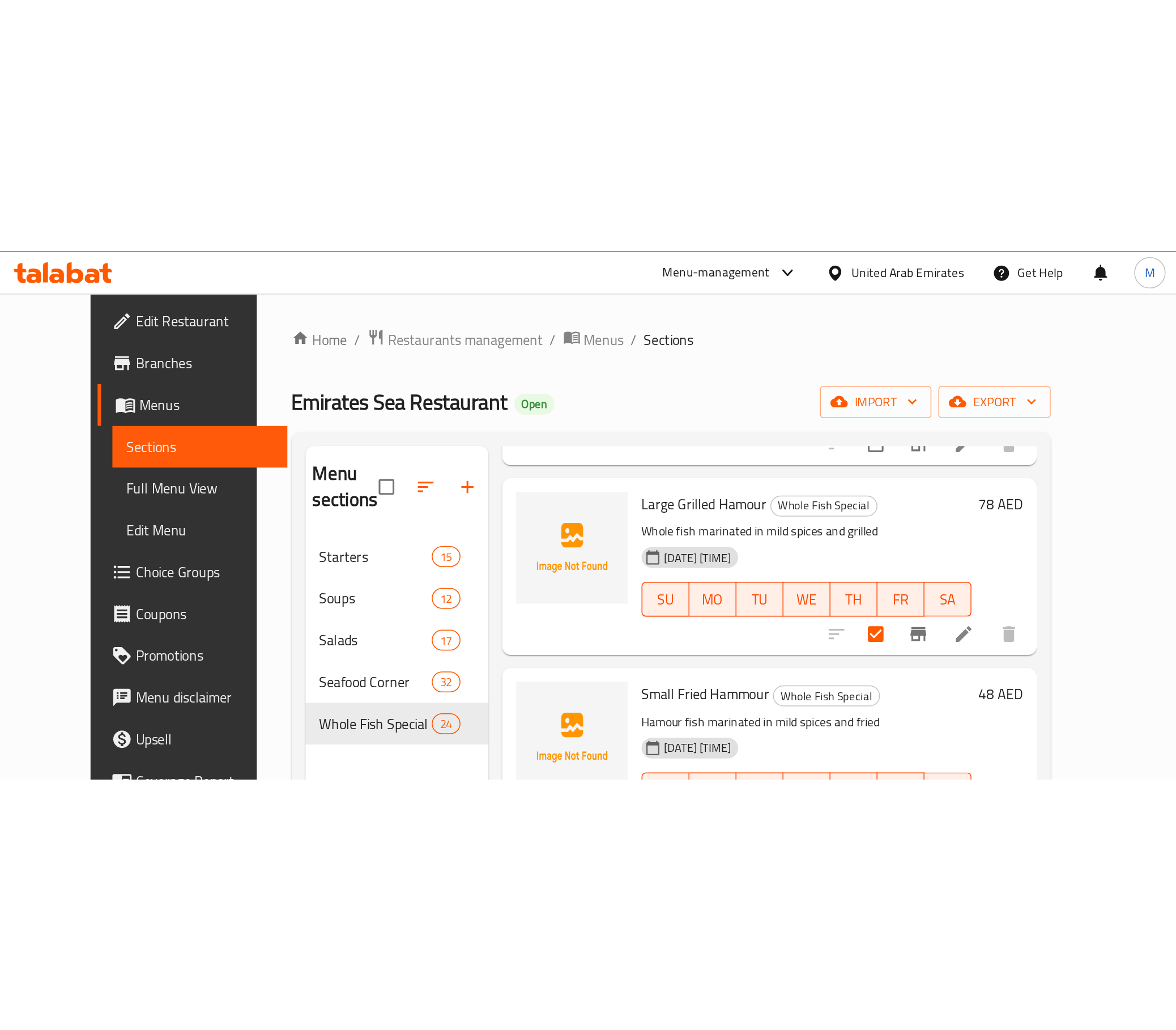 scroll, scrollTop: 283, scrollLeft: 0, axis: vertical 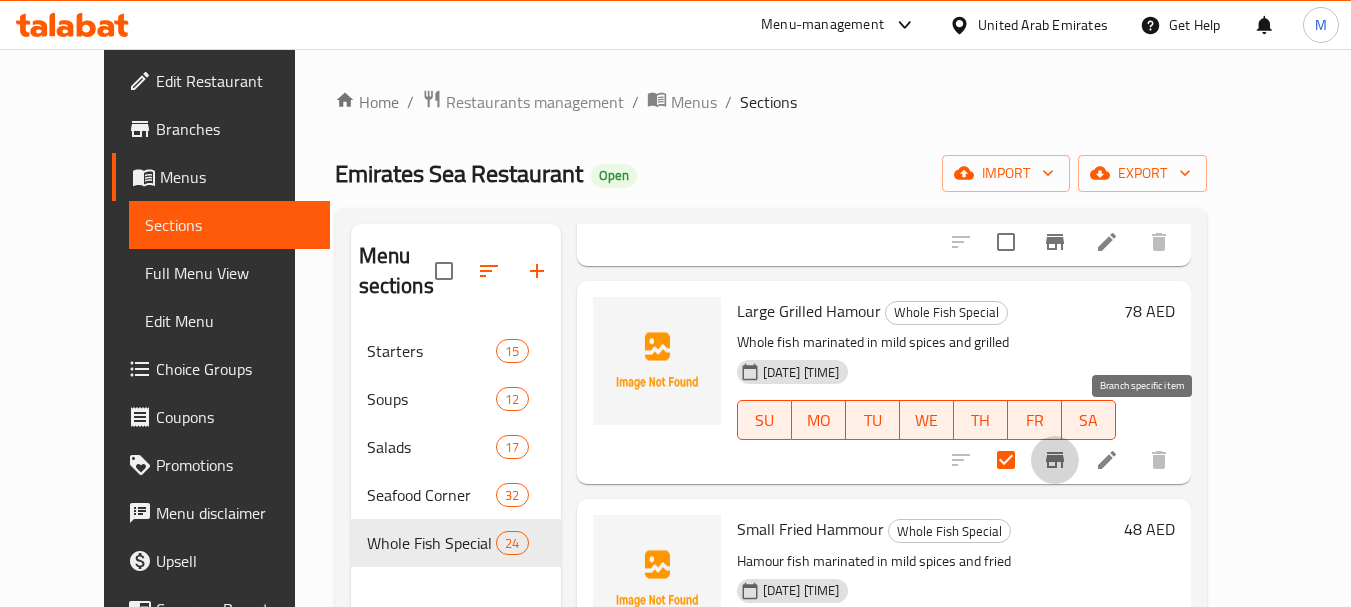 click at bounding box center (1055, 460) 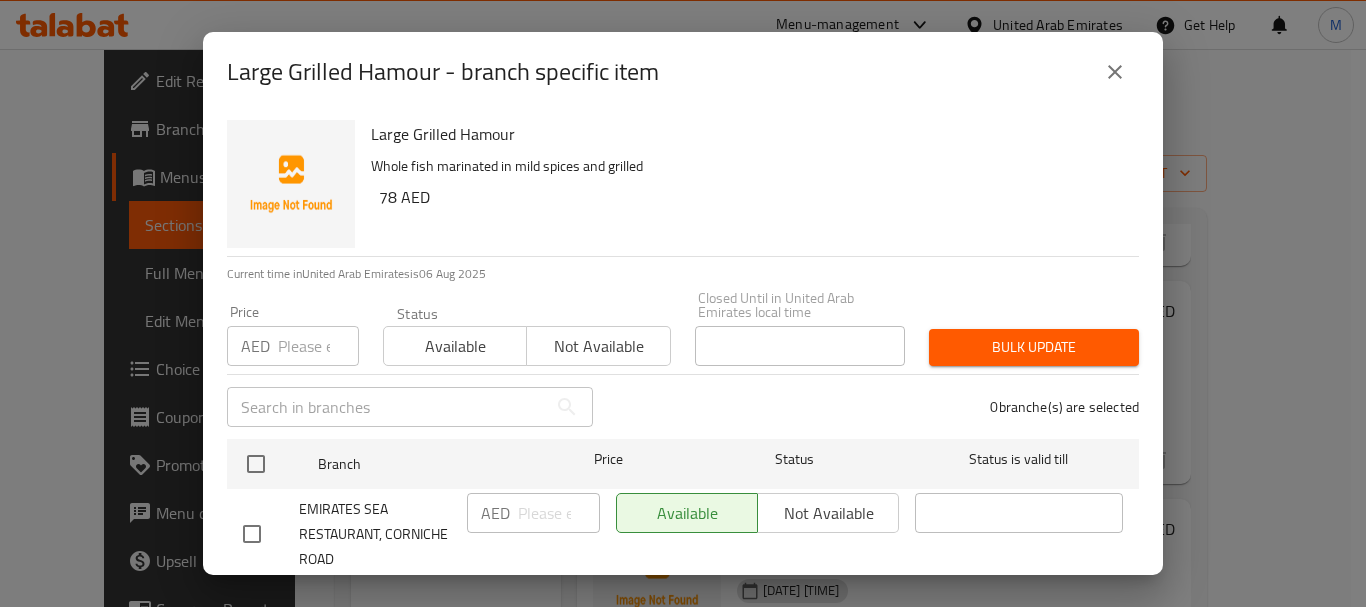 click on "Available Not available" at bounding box center [757, 513] 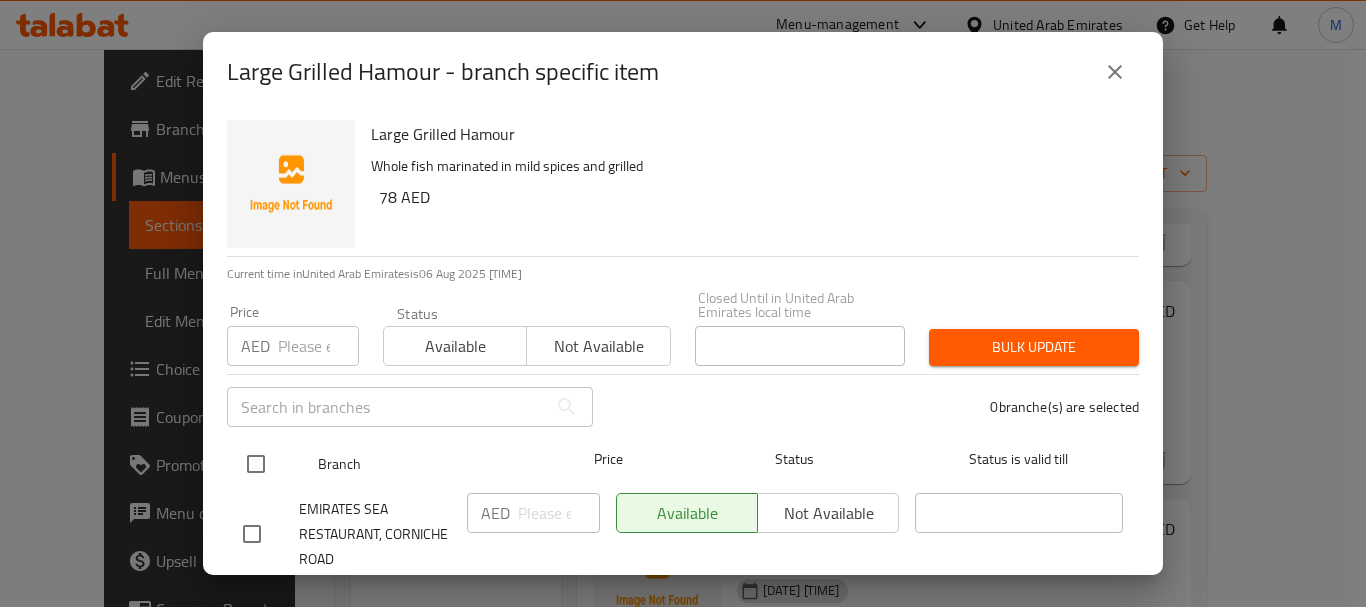 drag, startPoint x: 257, startPoint y: 465, endPoint x: 551, endPoint y: 375, distance: 307.46707 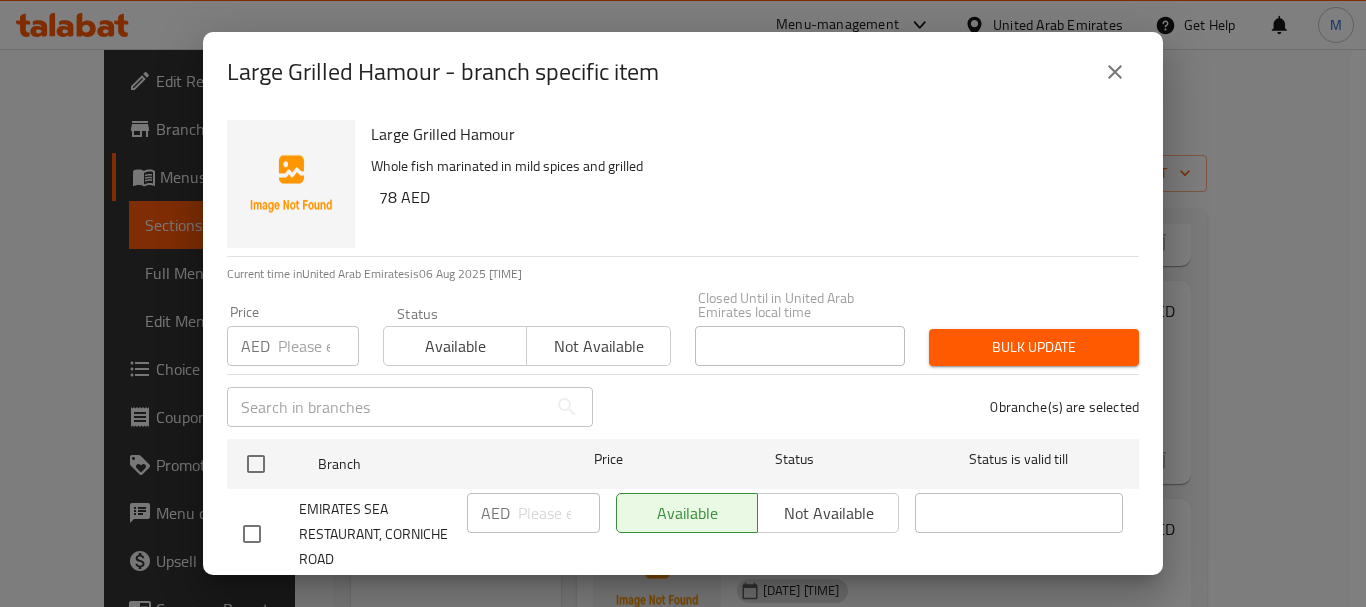 click at bounding box center [256, 464] 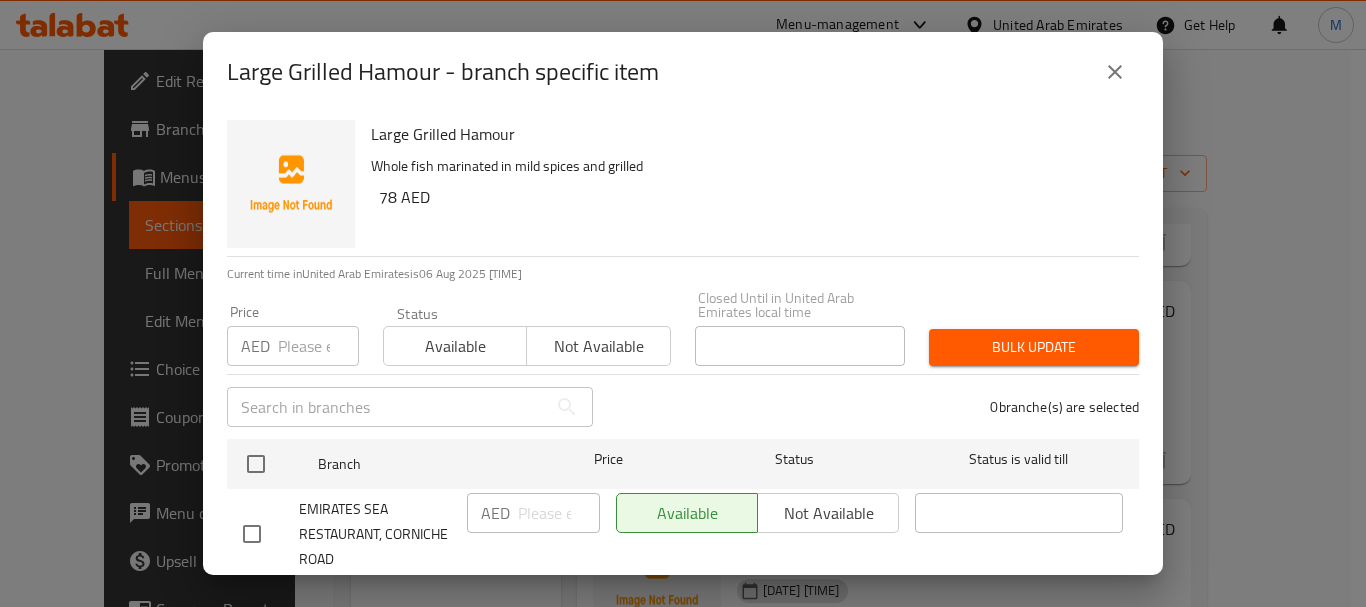 checkbox on "true" 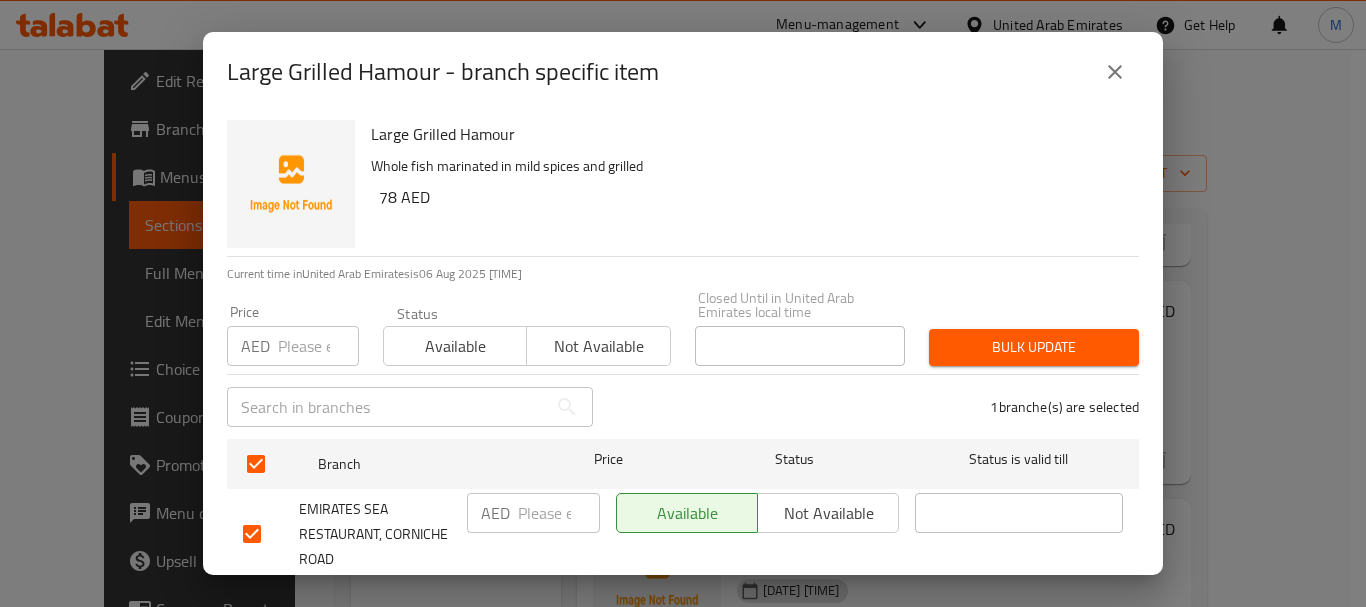 click on "Not available" at bounding box center [598, 346] 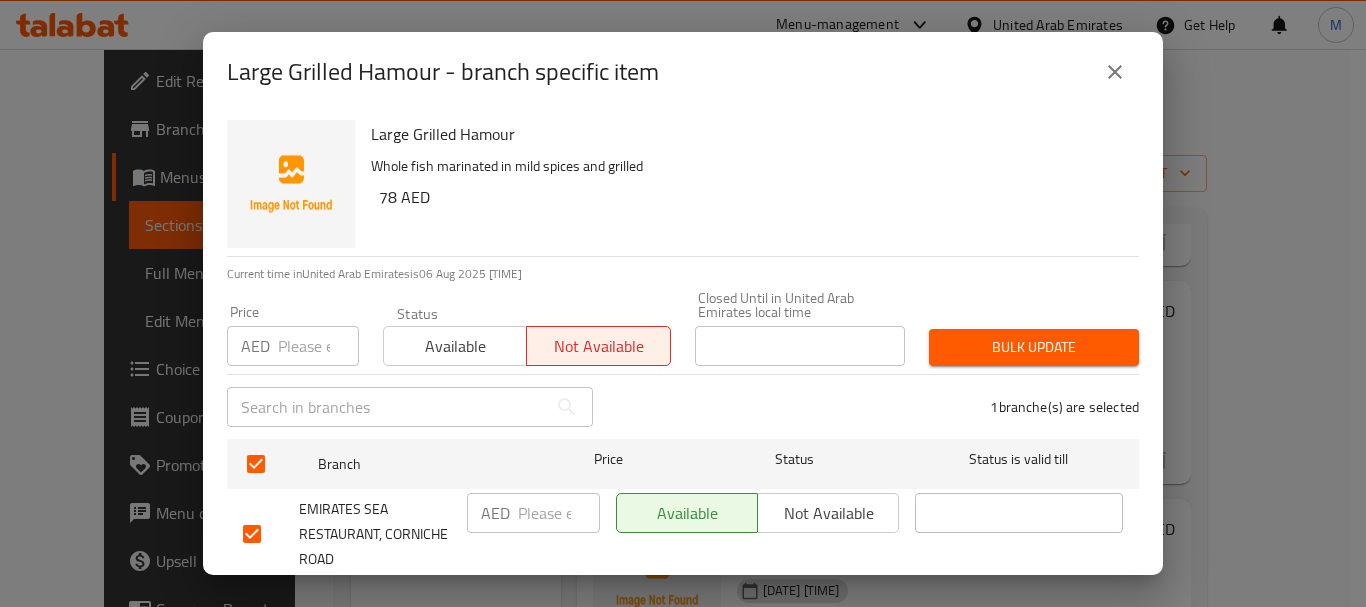 click on "Bulk update" at bounding box center (1034, 347) 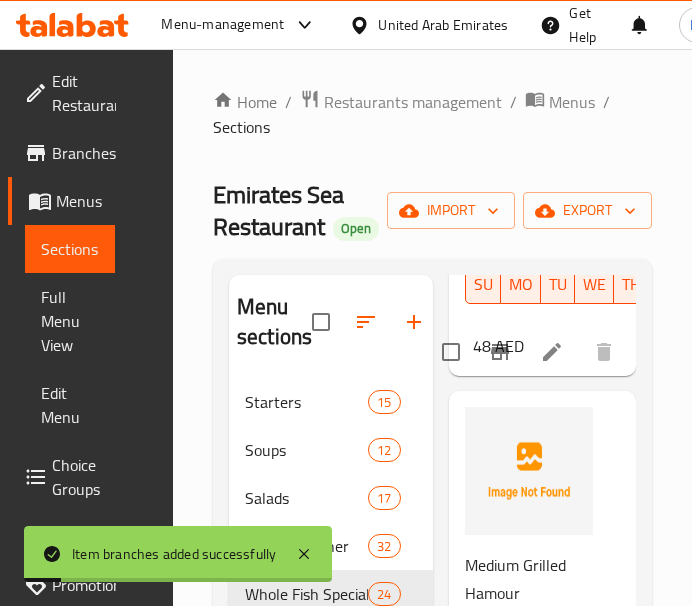 type 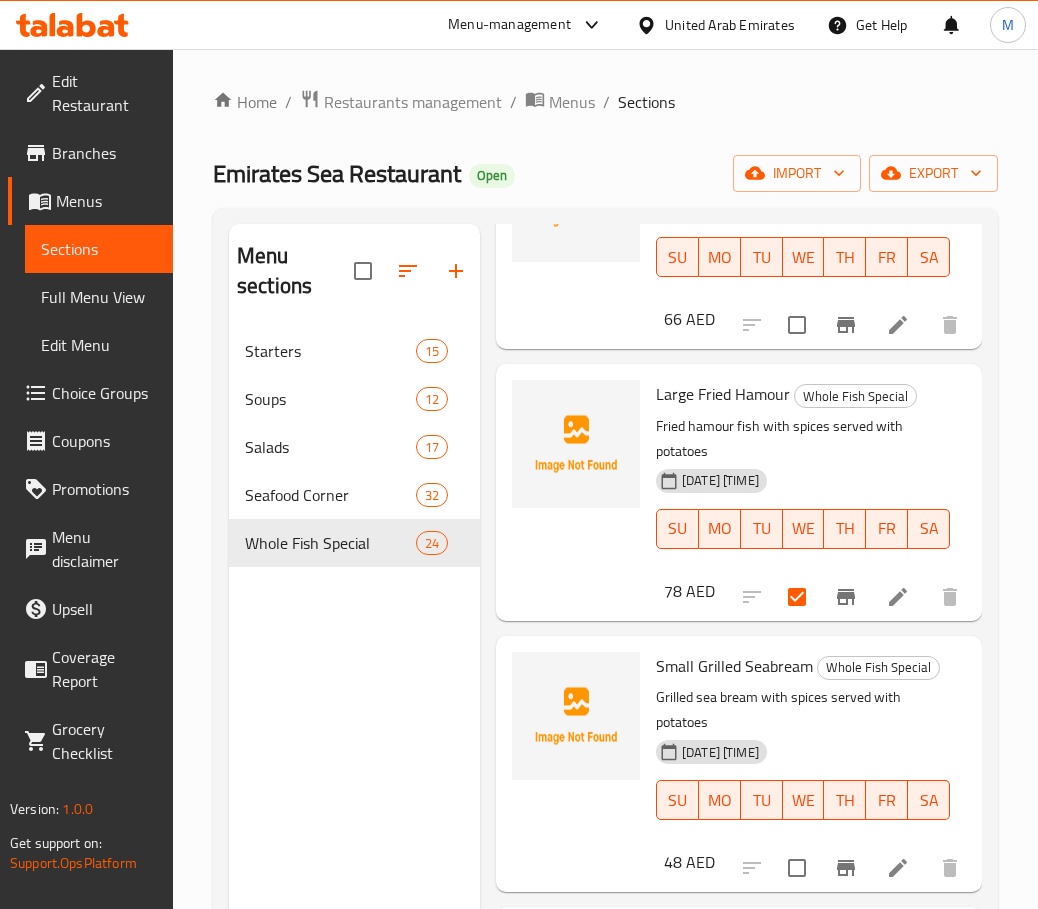 scroll, scrollTop: 1252, scrollLeft: 0, axis: vertical 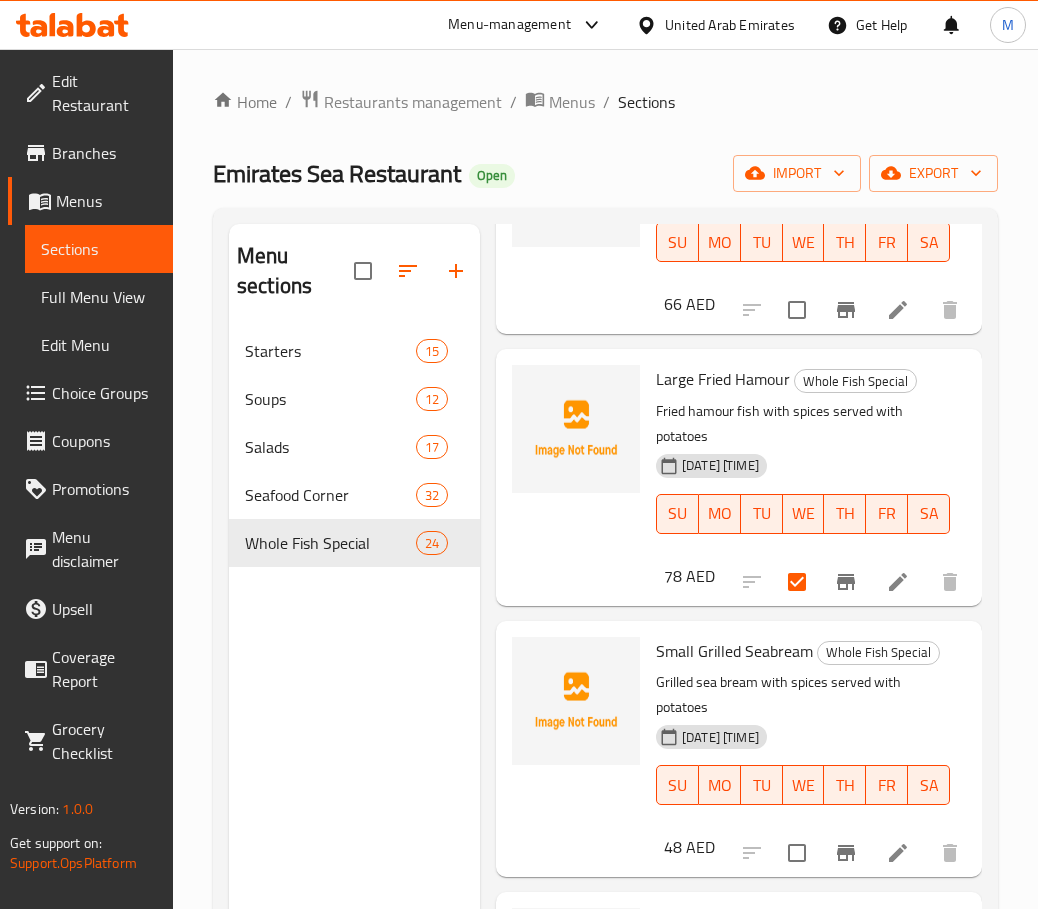 click 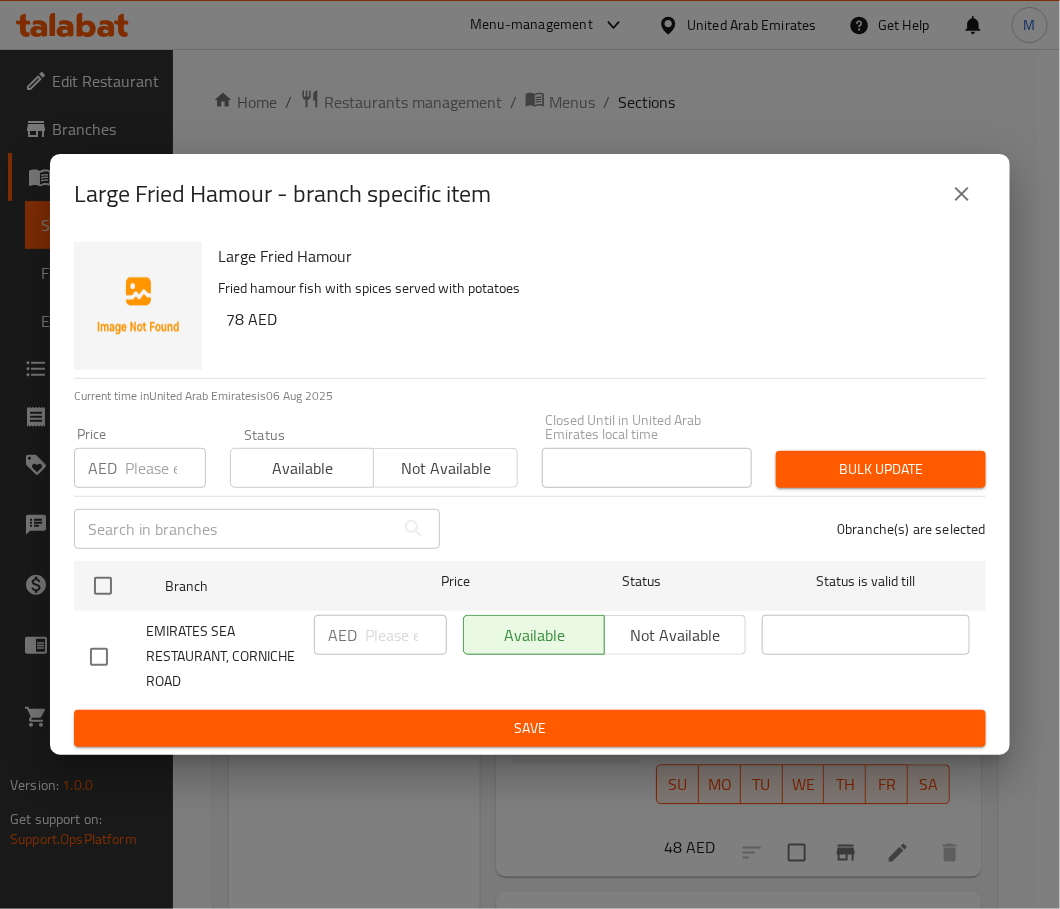 drag, startPoint x: 96, startPoint y: 589, endPoint x: 177, endPoint y: 541, distance: 94.15413 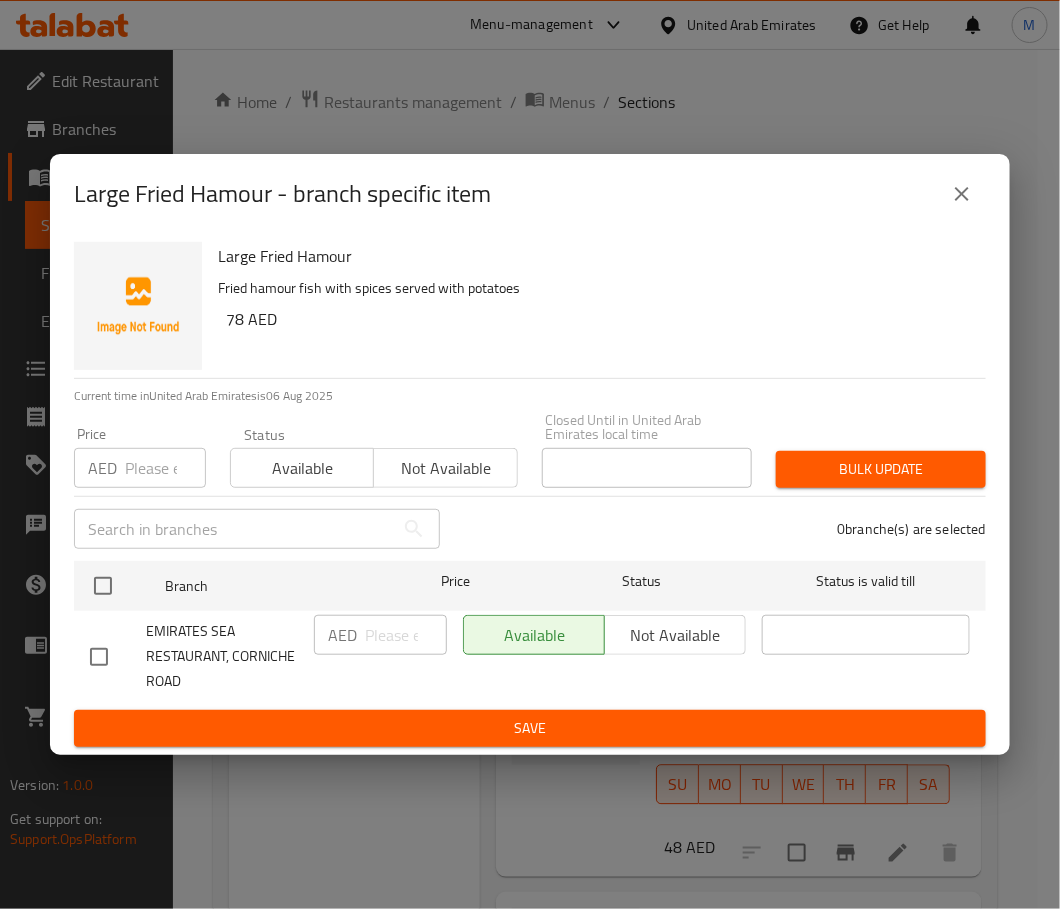 click at bounding box center (103, 586) 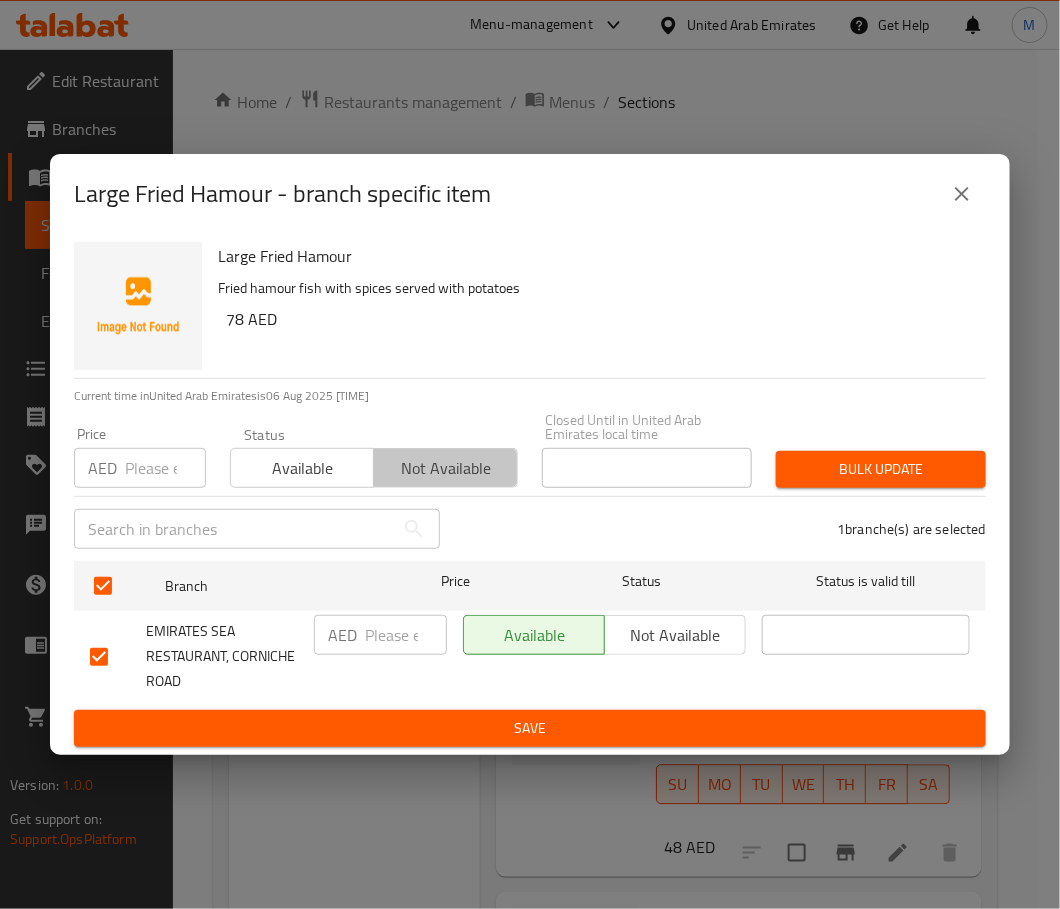 click on "Not available" at bounding box center (445, 468) 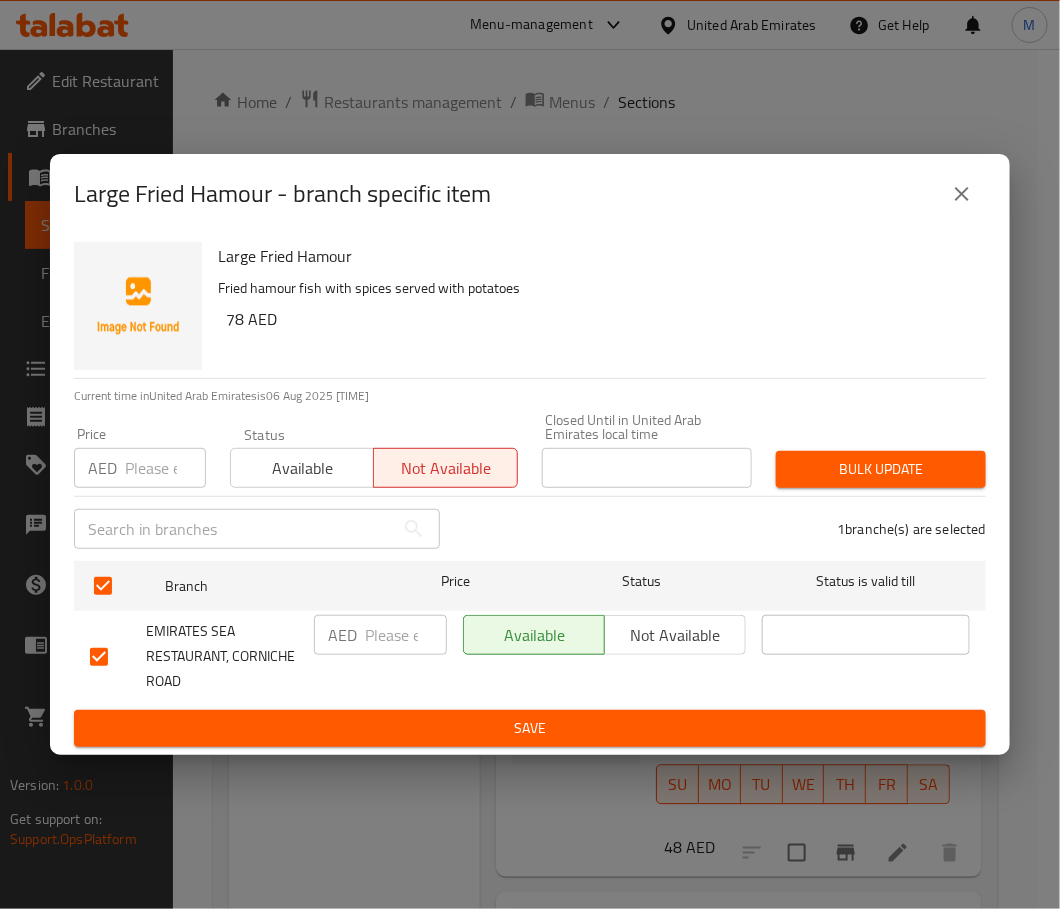 click on "Bulk update" at bounding box center [881, 469] 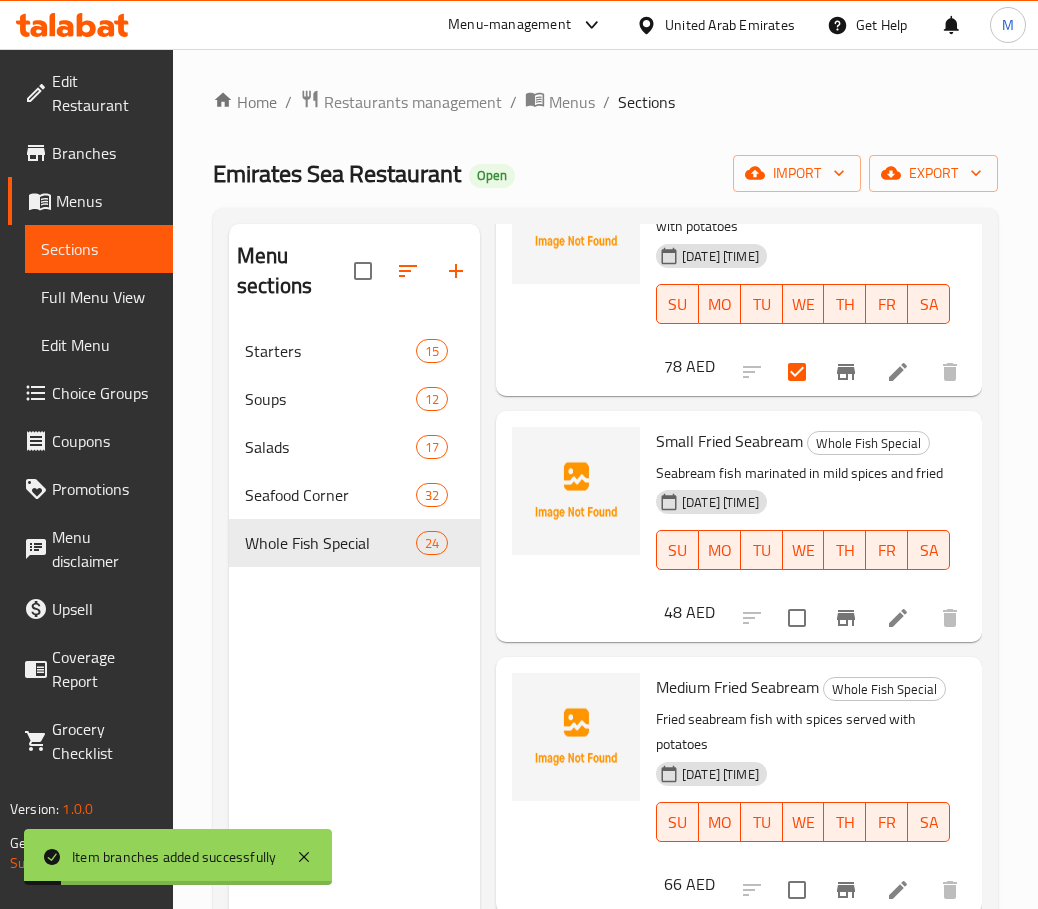scroll, scrollTop: 2302, scrollLeft: 0, axis: vertical 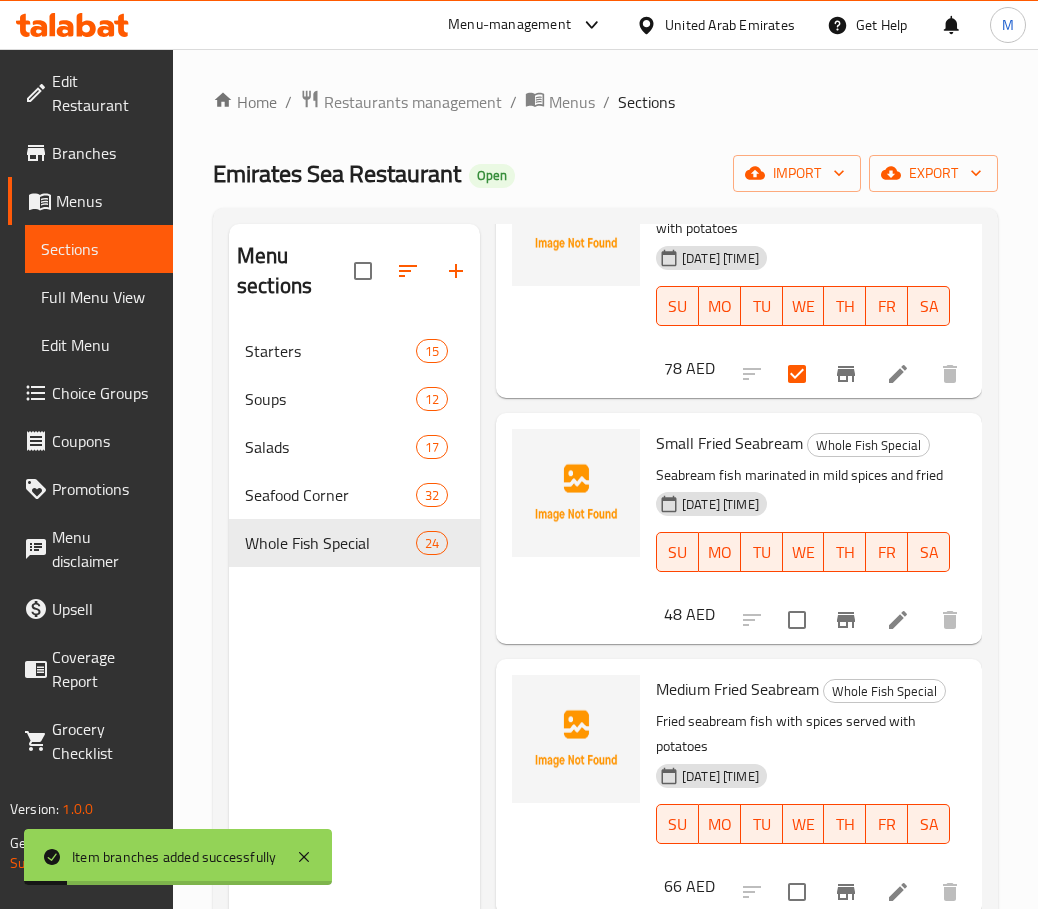 click 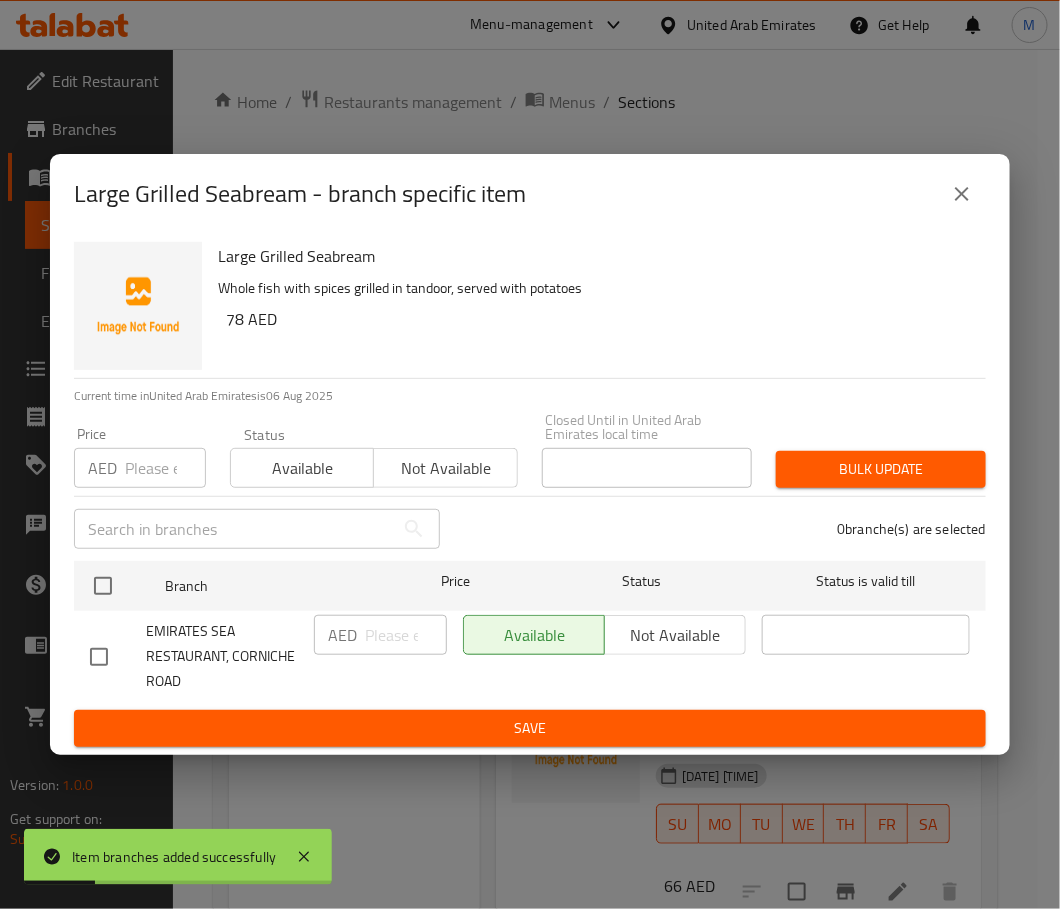 click on "Not available" at bounding box center [445, 468] 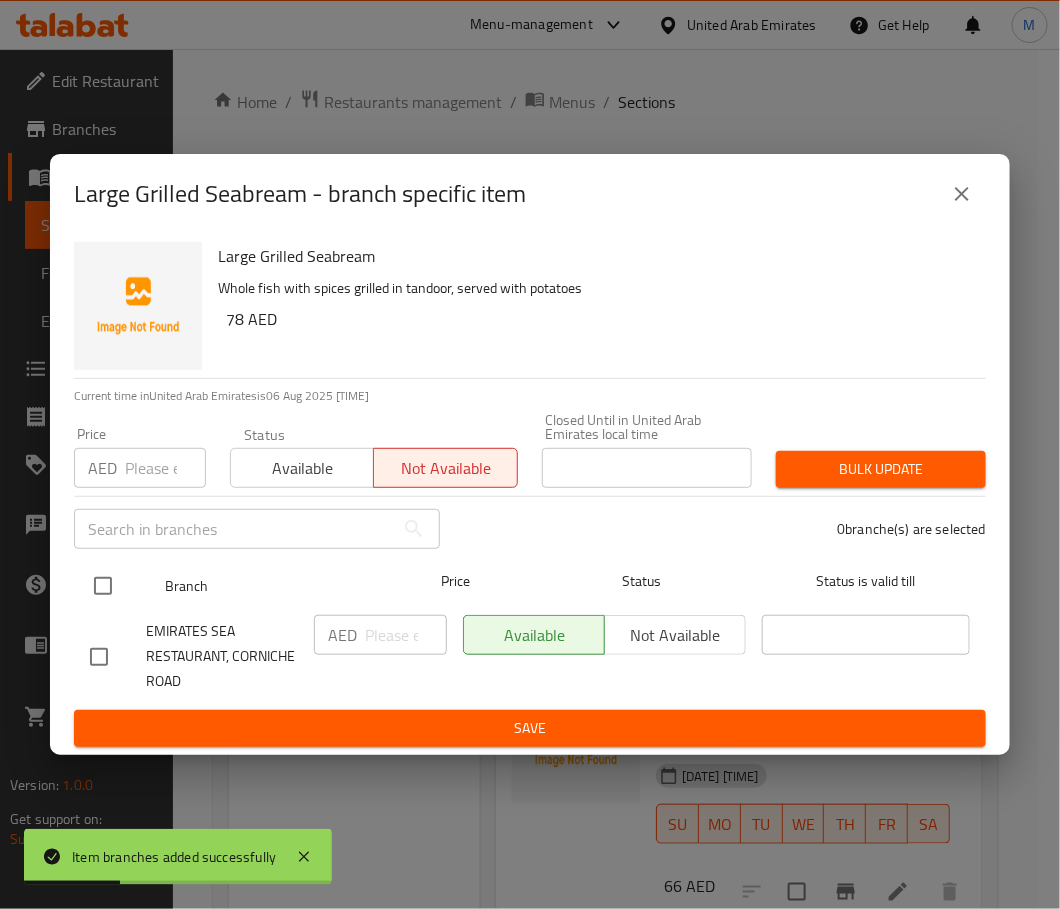 click at bounding box center (119, 586) 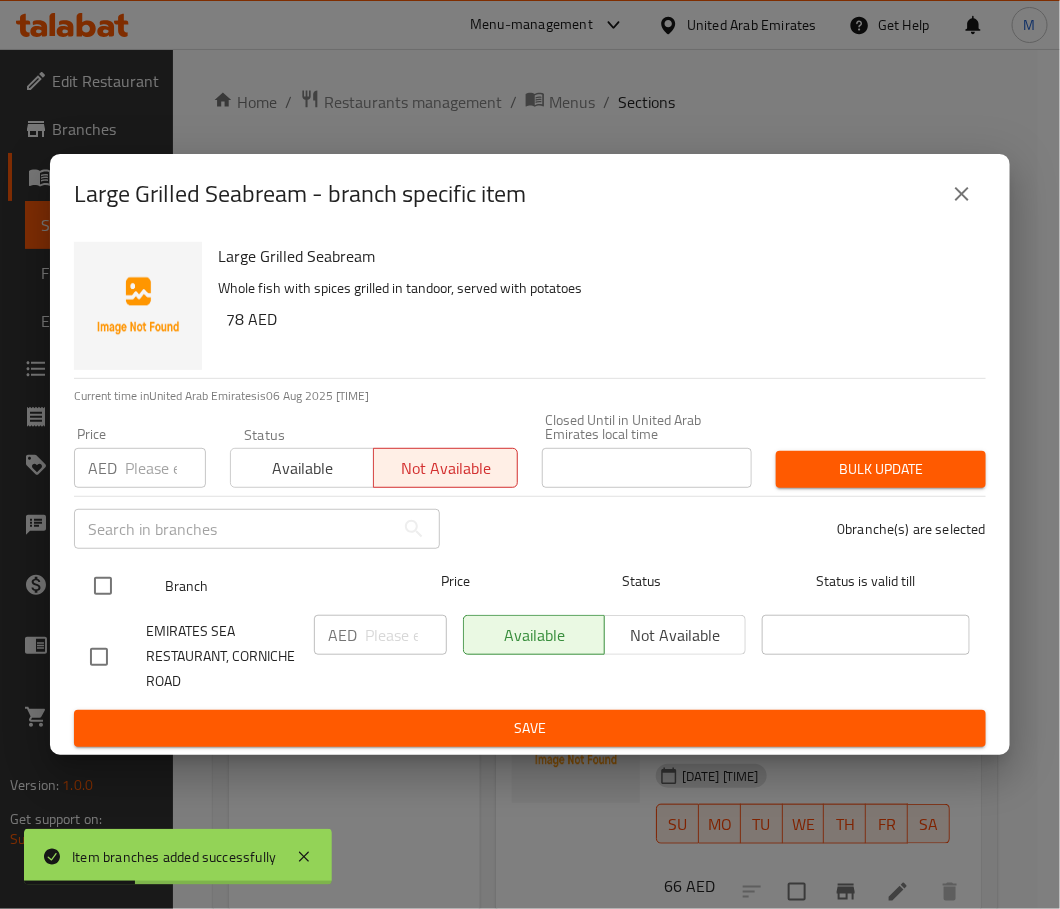 click at bounding box center [103, 586] 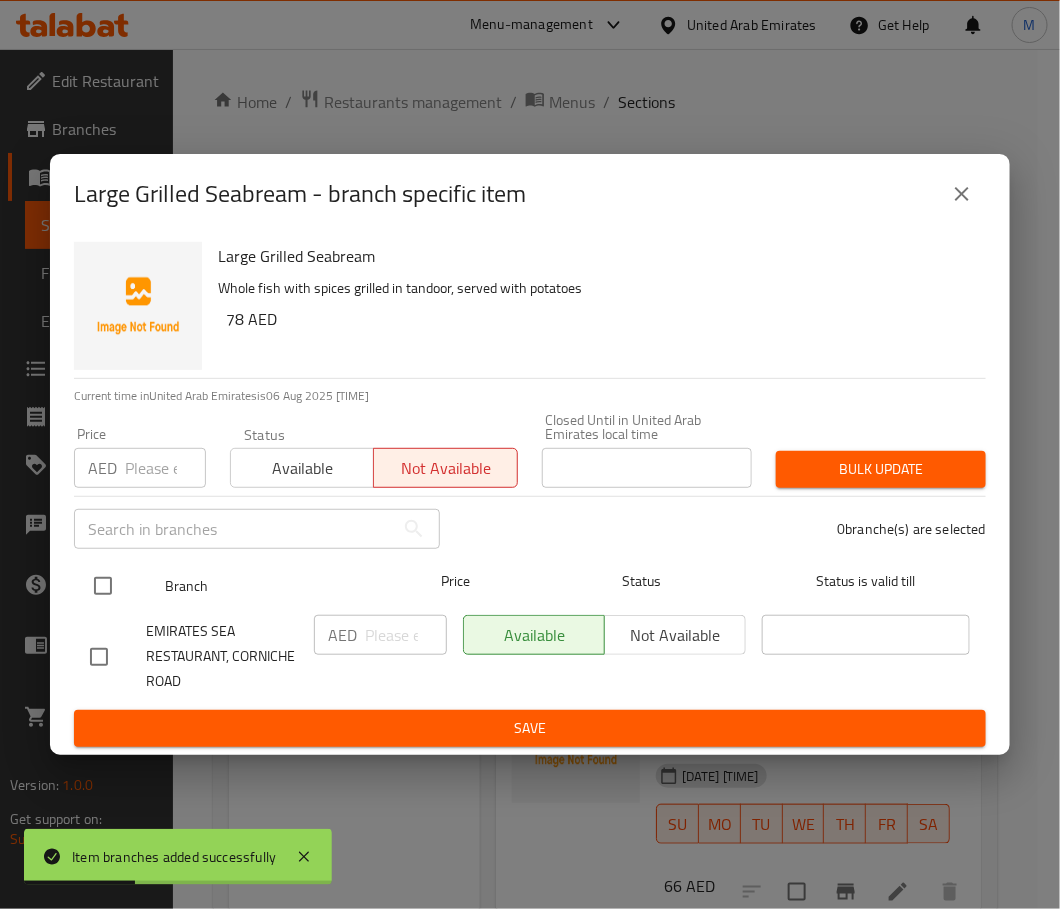 checkbox on "true" 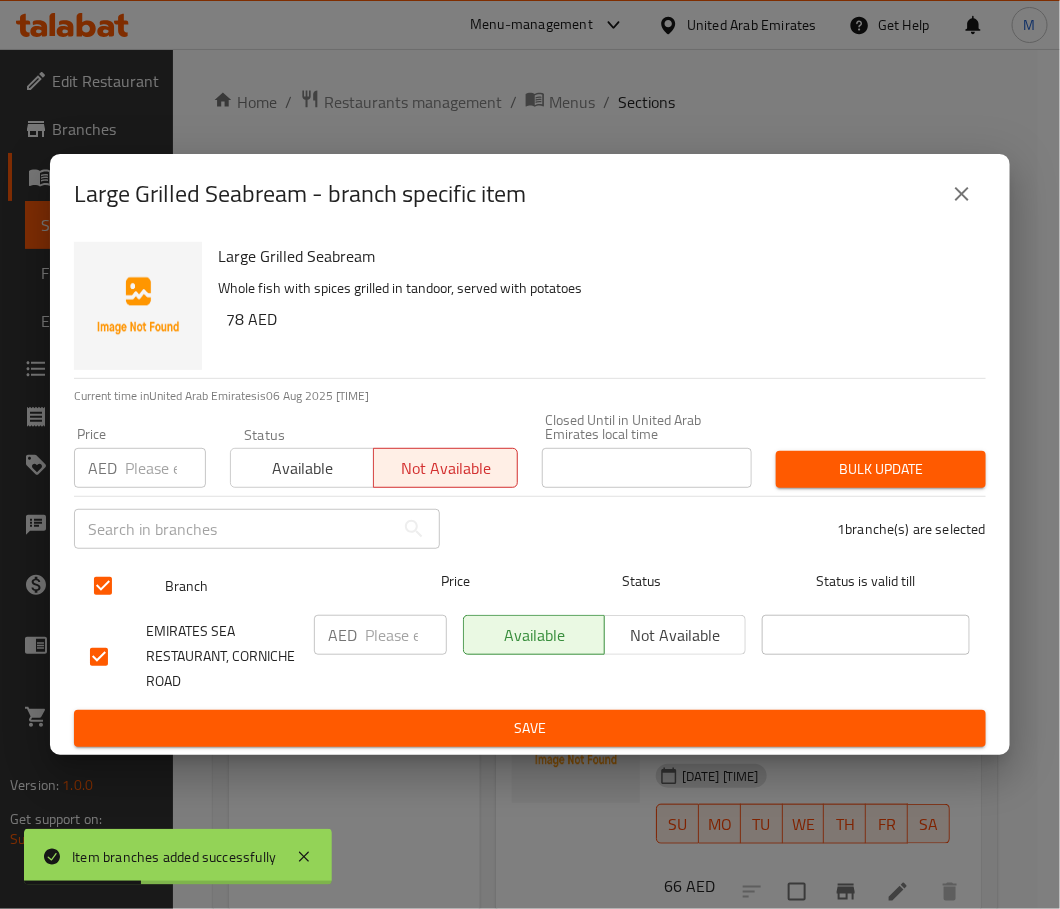 checkbox on "true" 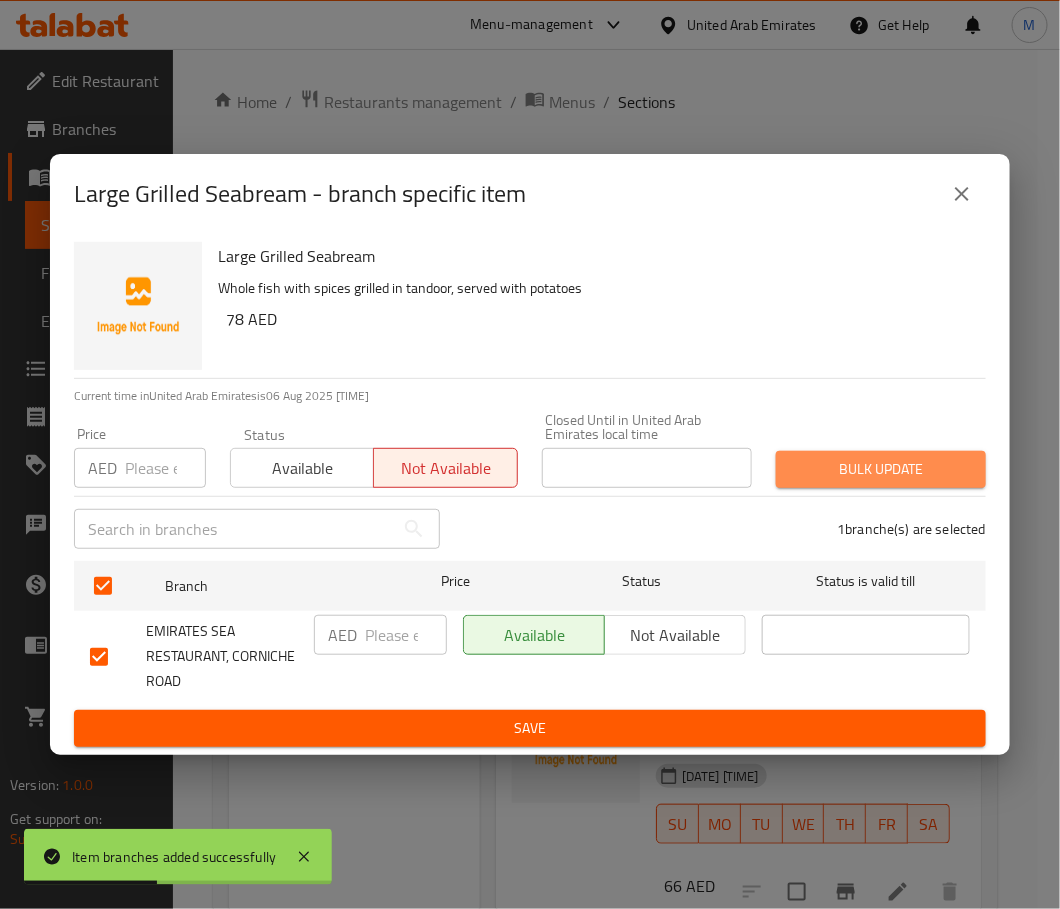 click on "Bulk update" at bounding box center (881, 469) 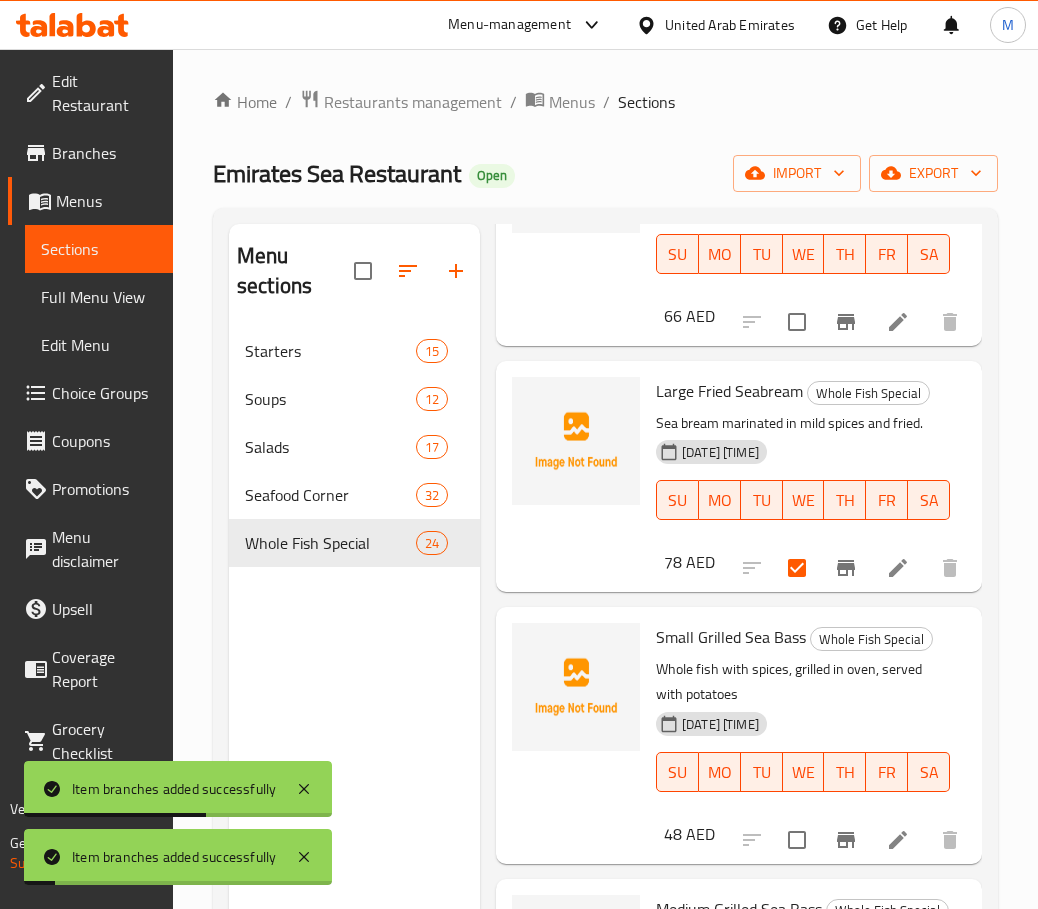 scroll, scrollTop: 3202, scrollLeft: 0, axis: vertical 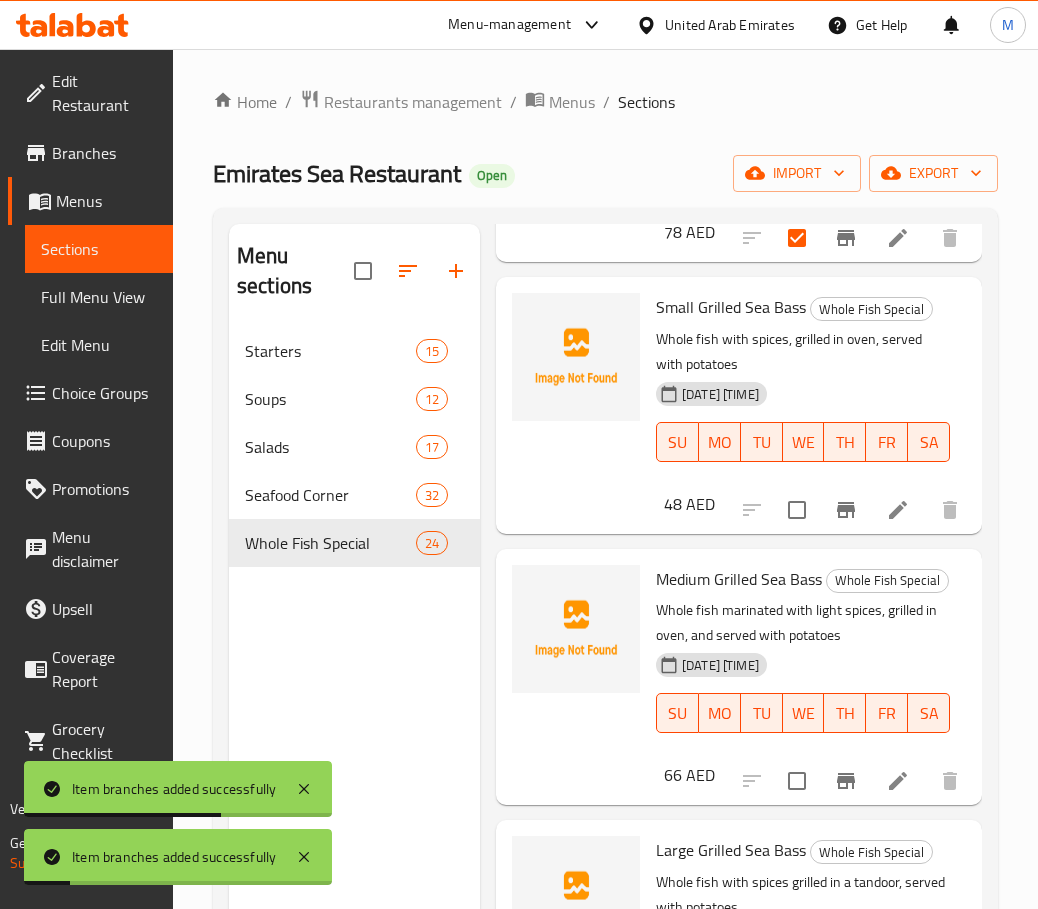 click 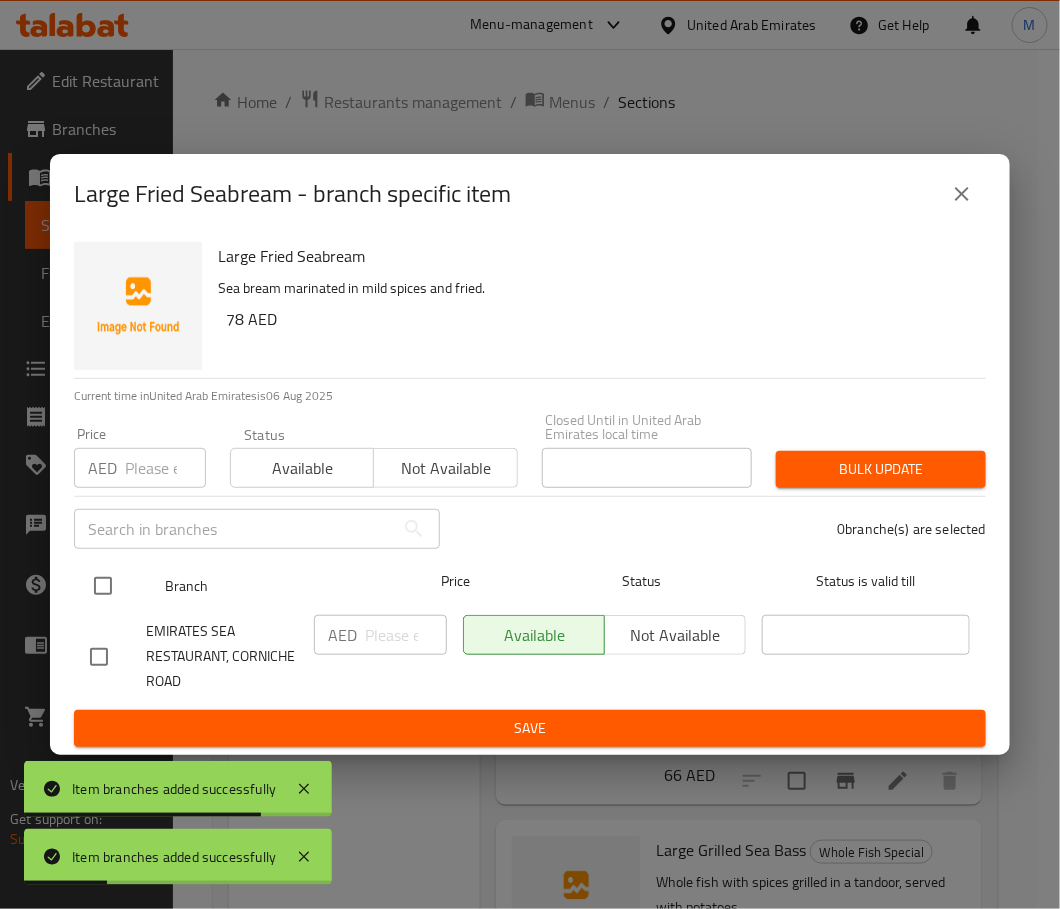 click at bounding box center (103, 586) 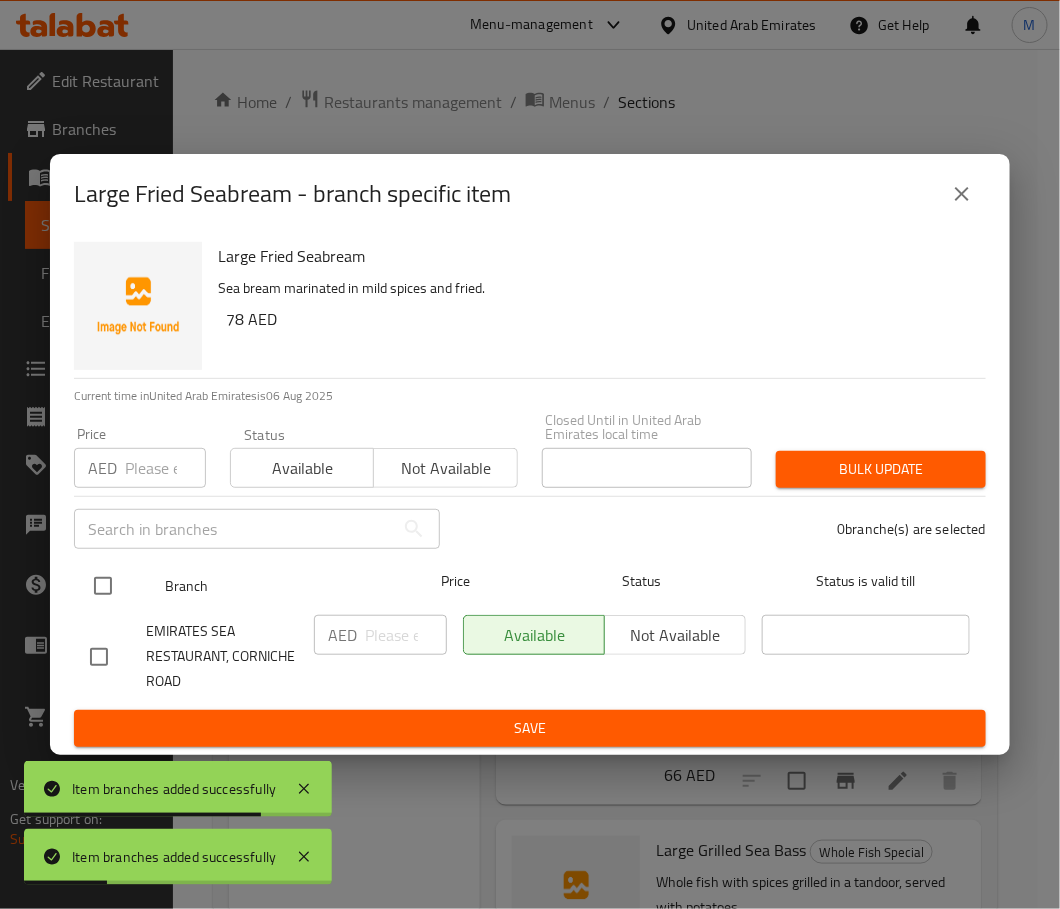 checkbox on "true" 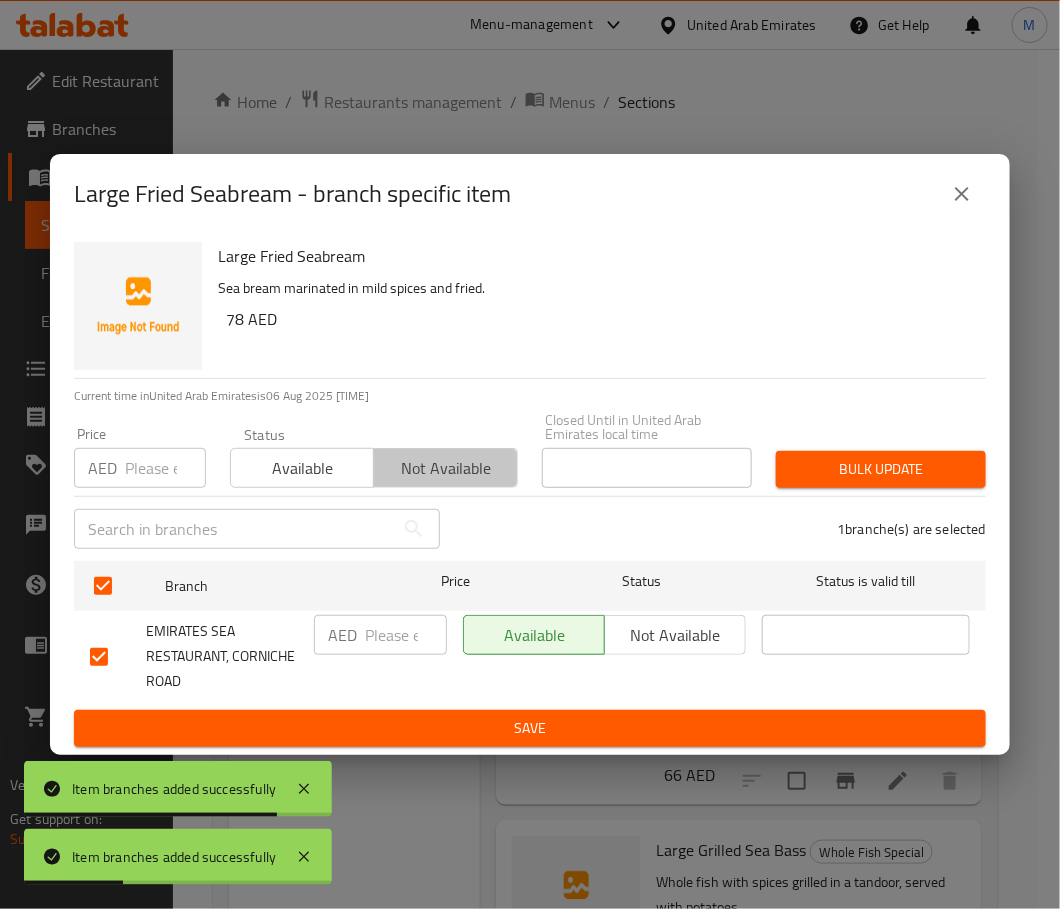 click on "Not available" at bounding box center (445, 468) 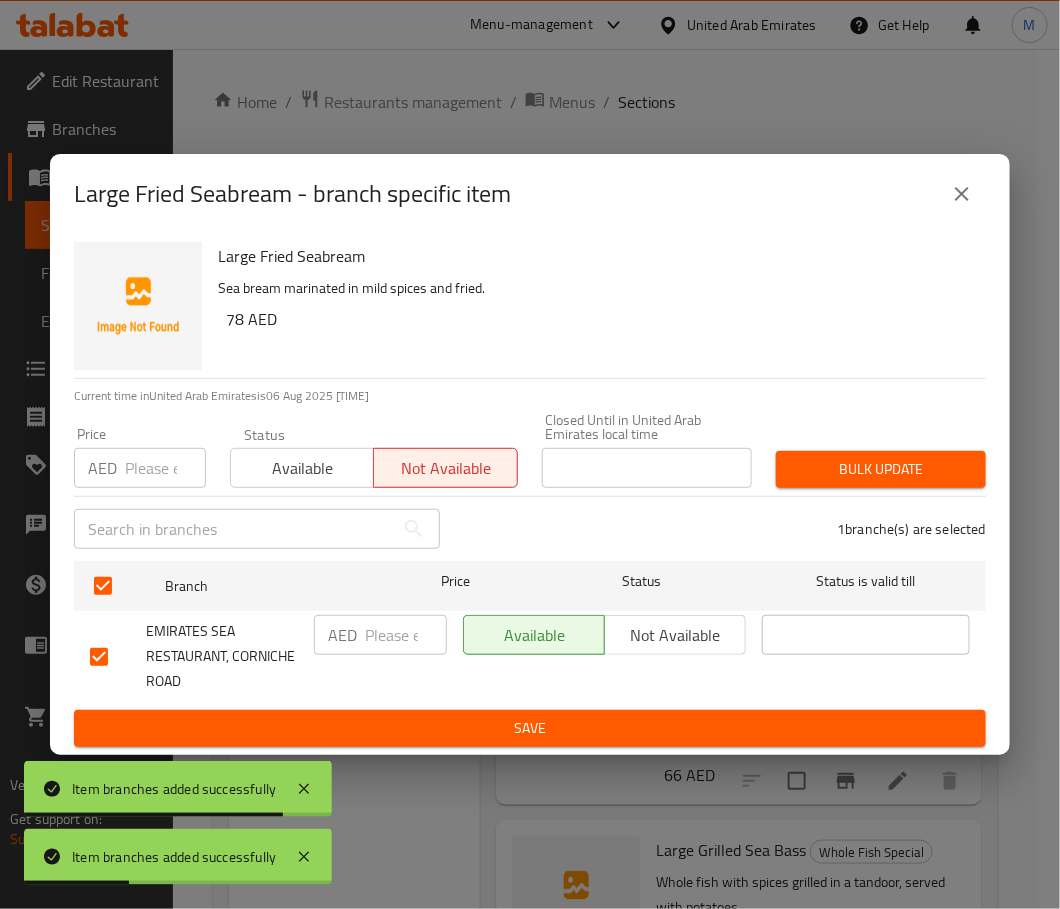 click on "Bulk update" at bounding box center (881, 469) 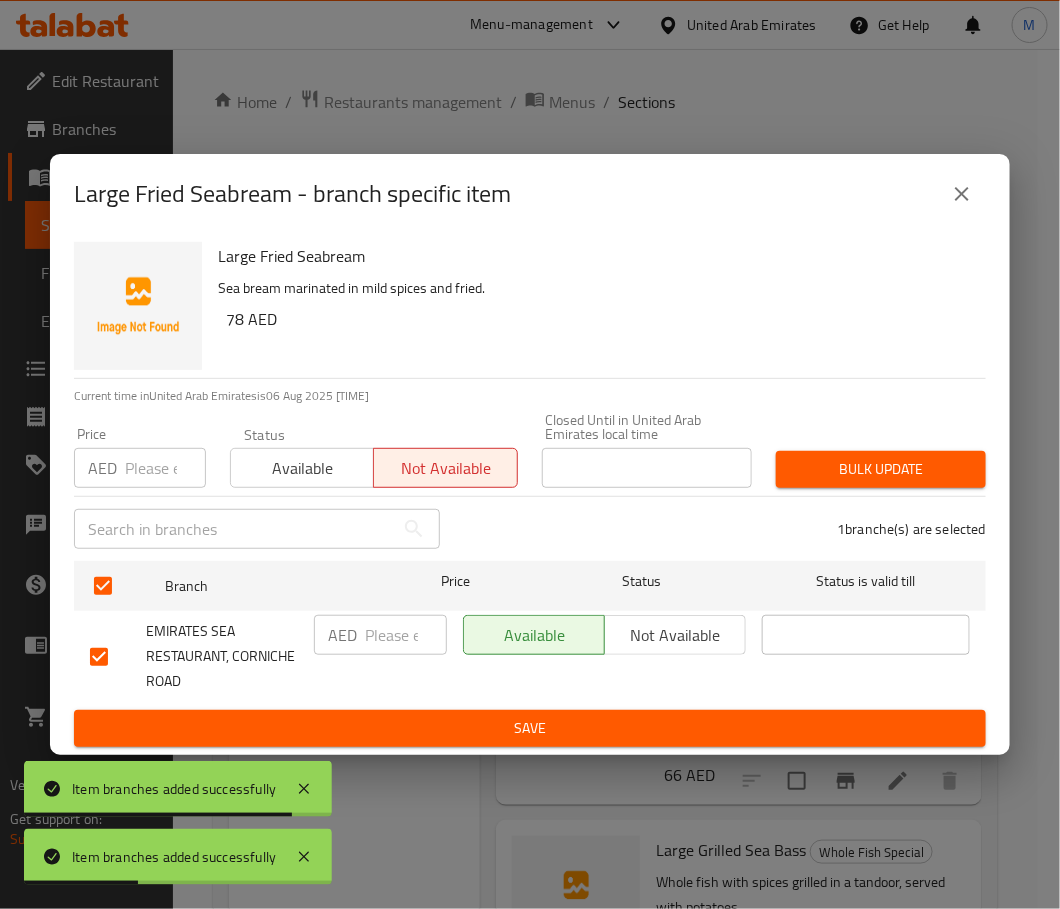 click on "Bulk update" at bounding box center [881, 469] 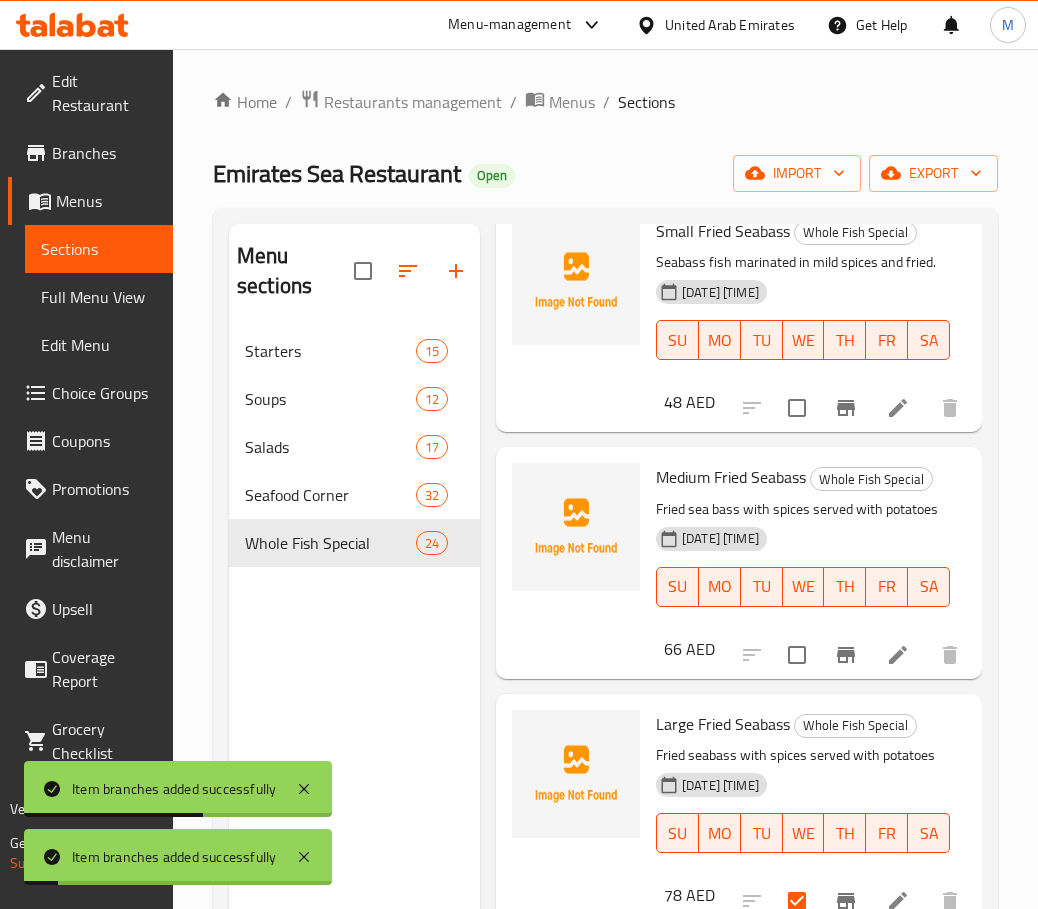 scroll, scrollTop: 4102, scrollLeft: 0, axis: vertical 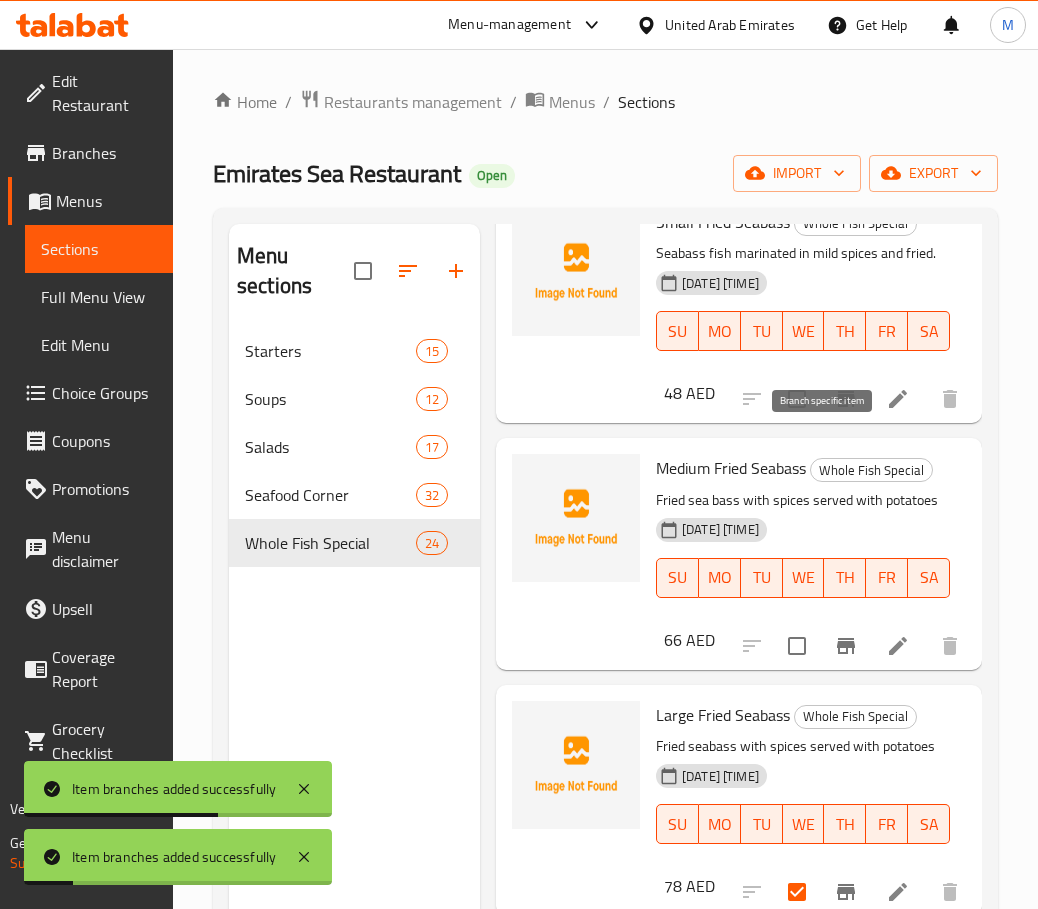 click 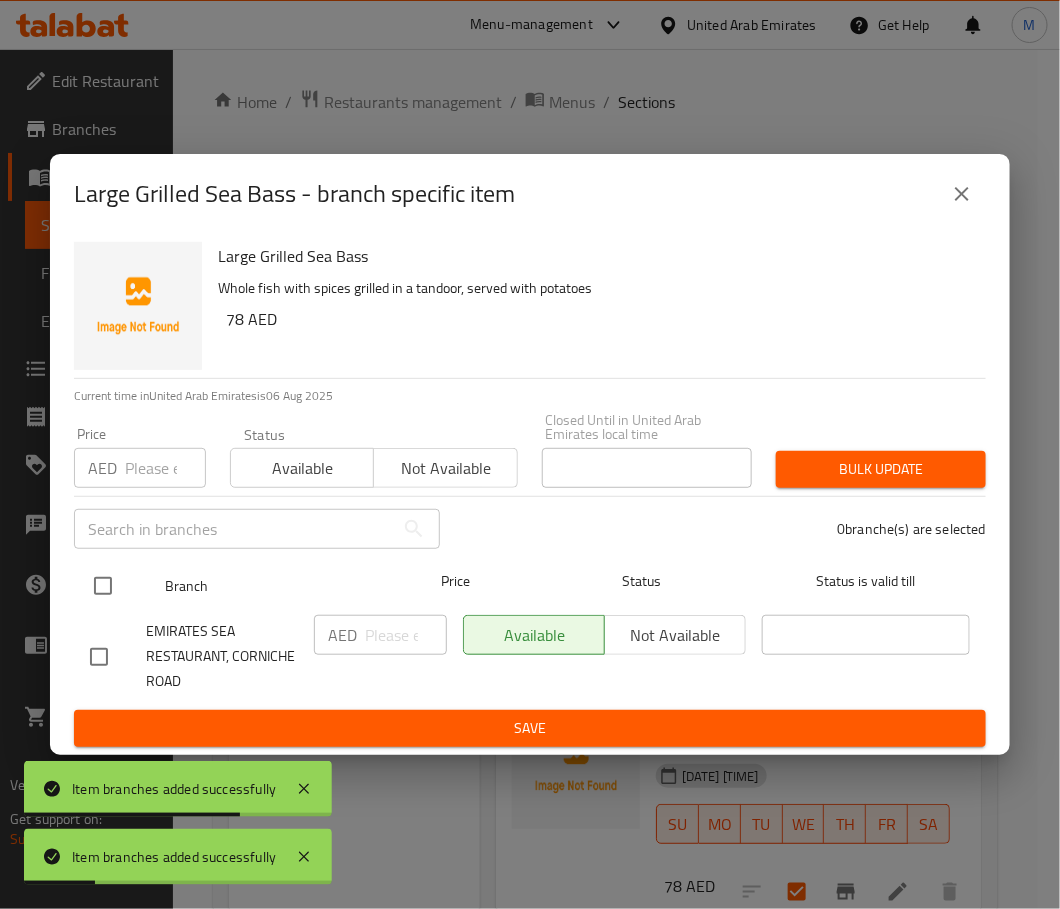 click at bounding box center [103, 586] 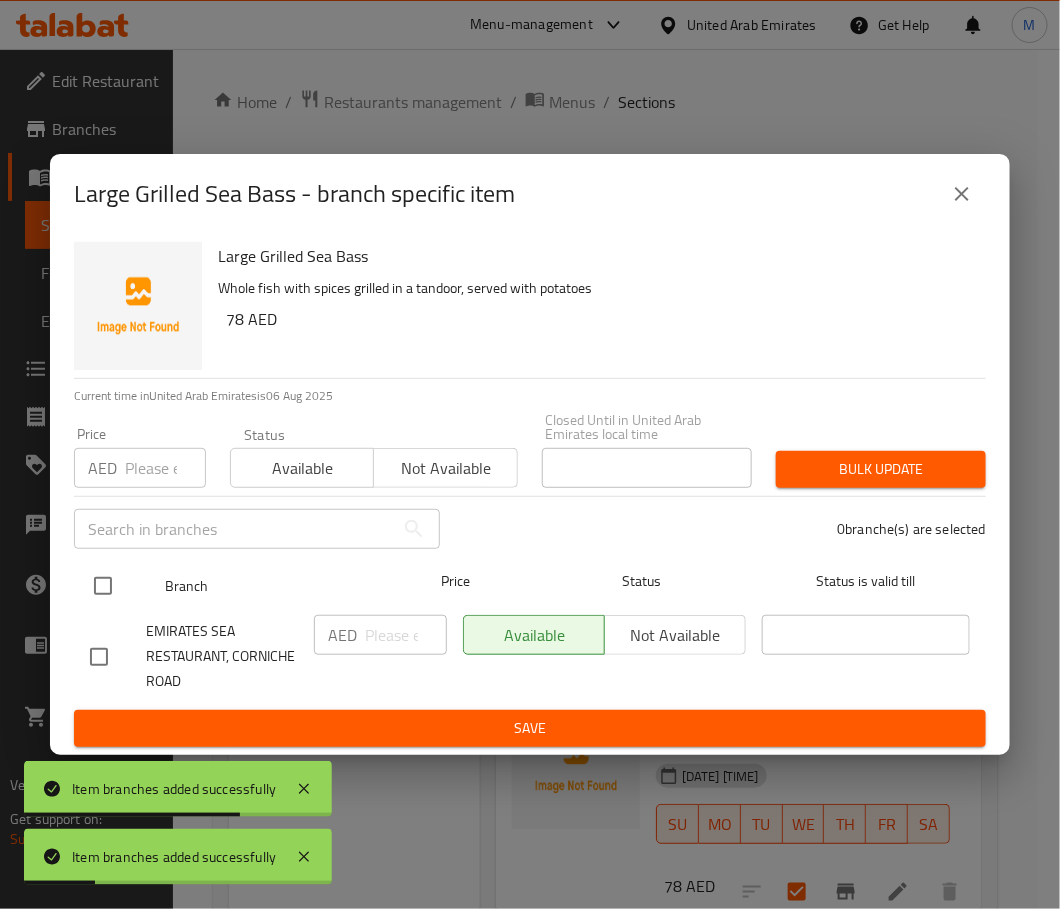 checkbox on "true" 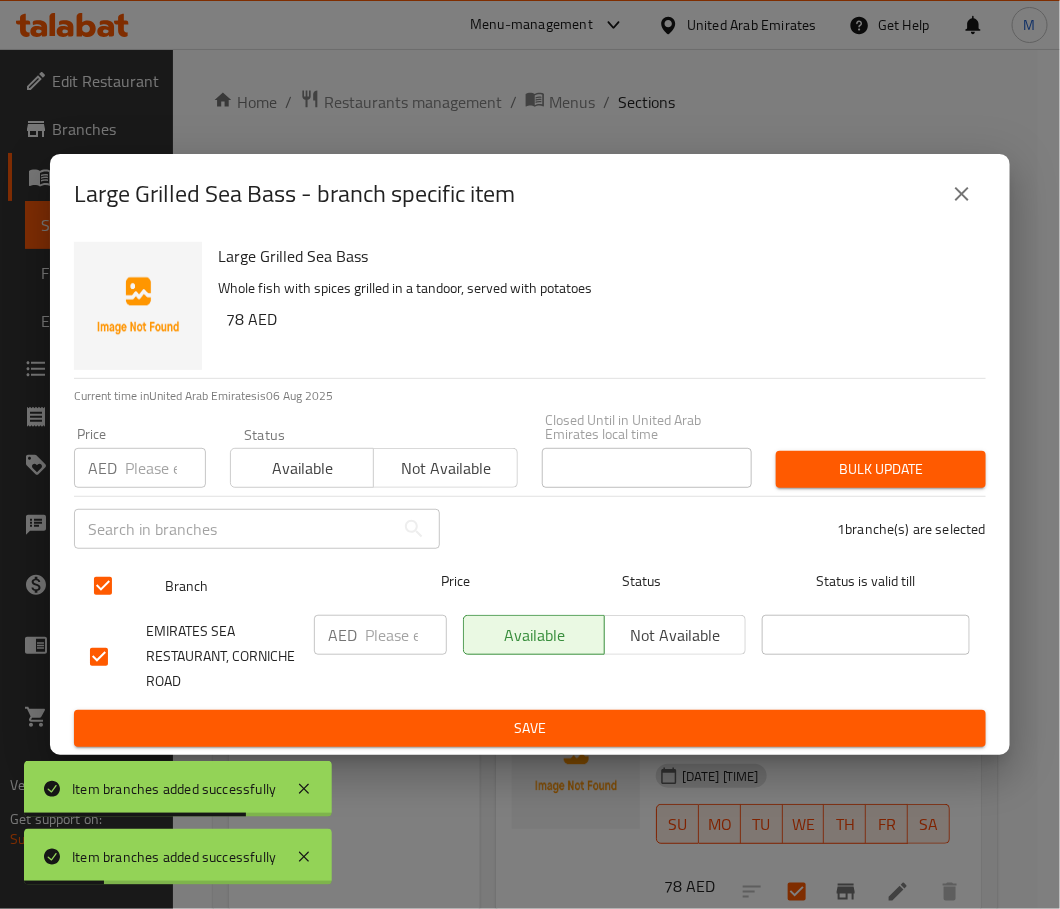 checkbox on "true" 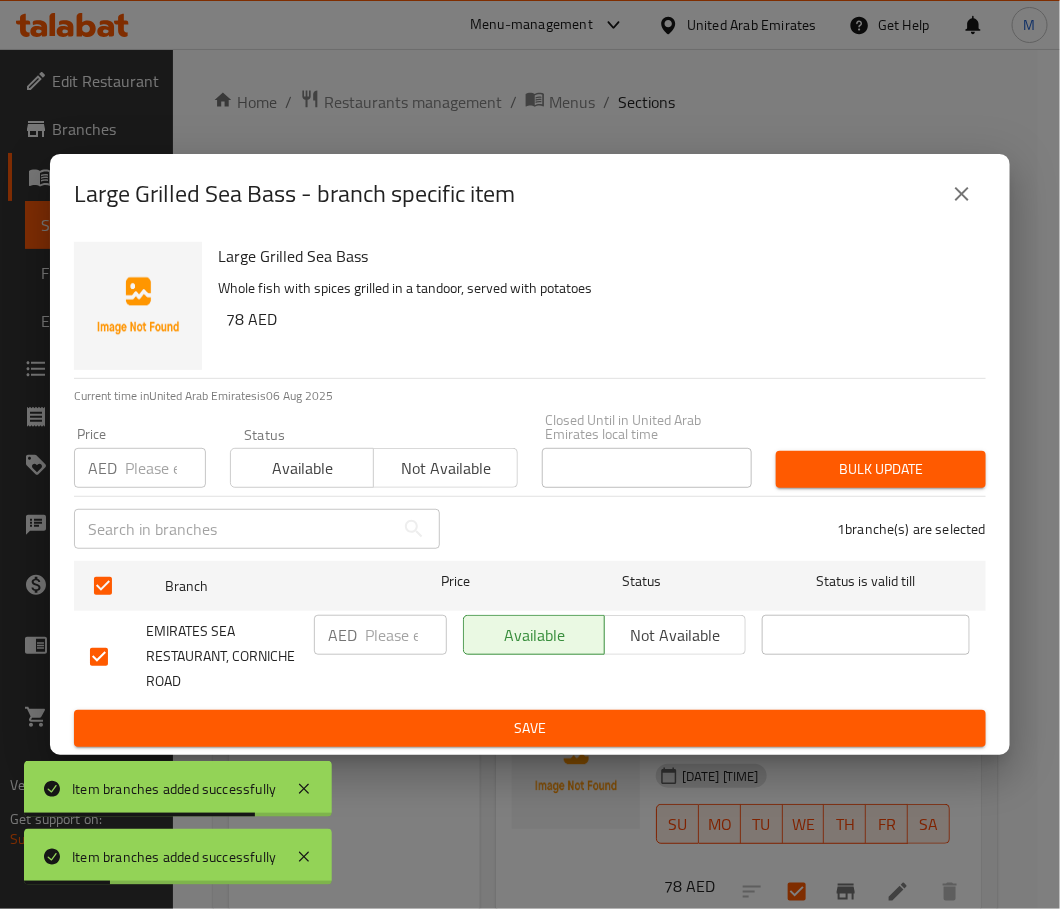 click on "Not available" at bounding box center [445, 468] 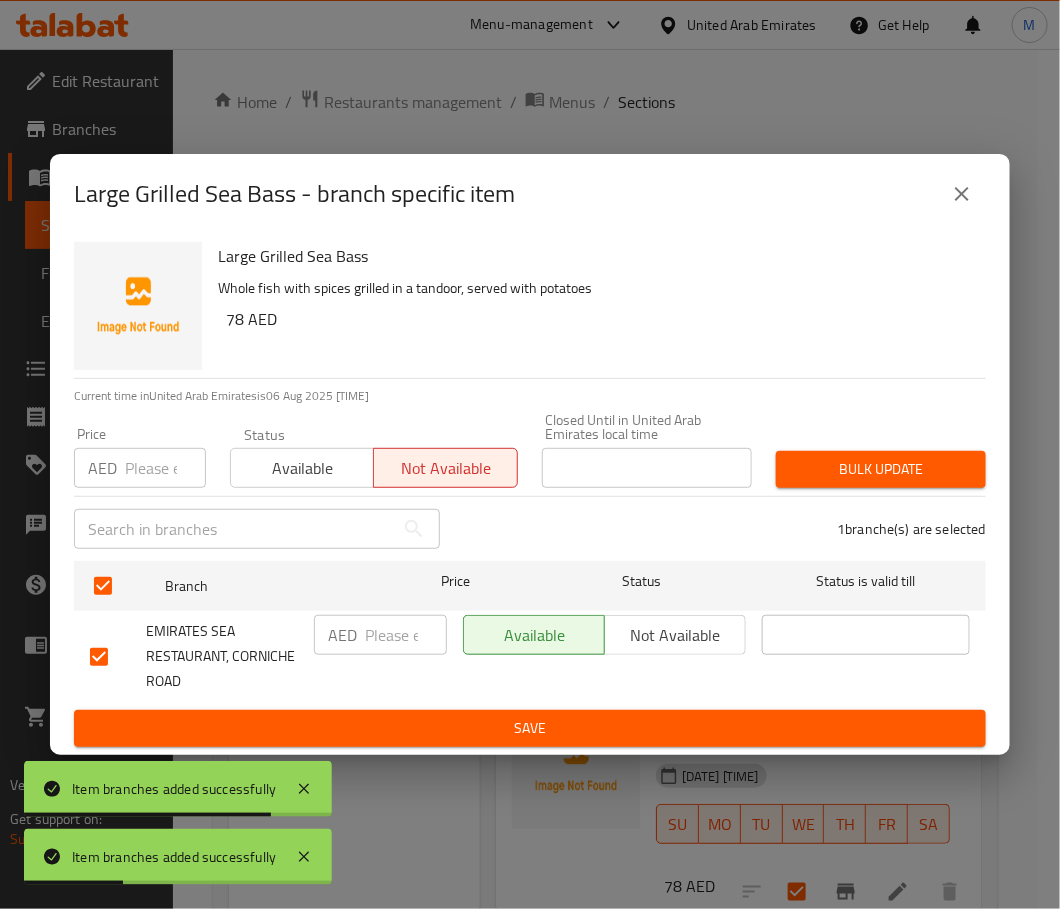 click on "Bulk update" at bounding box center (881, 469) 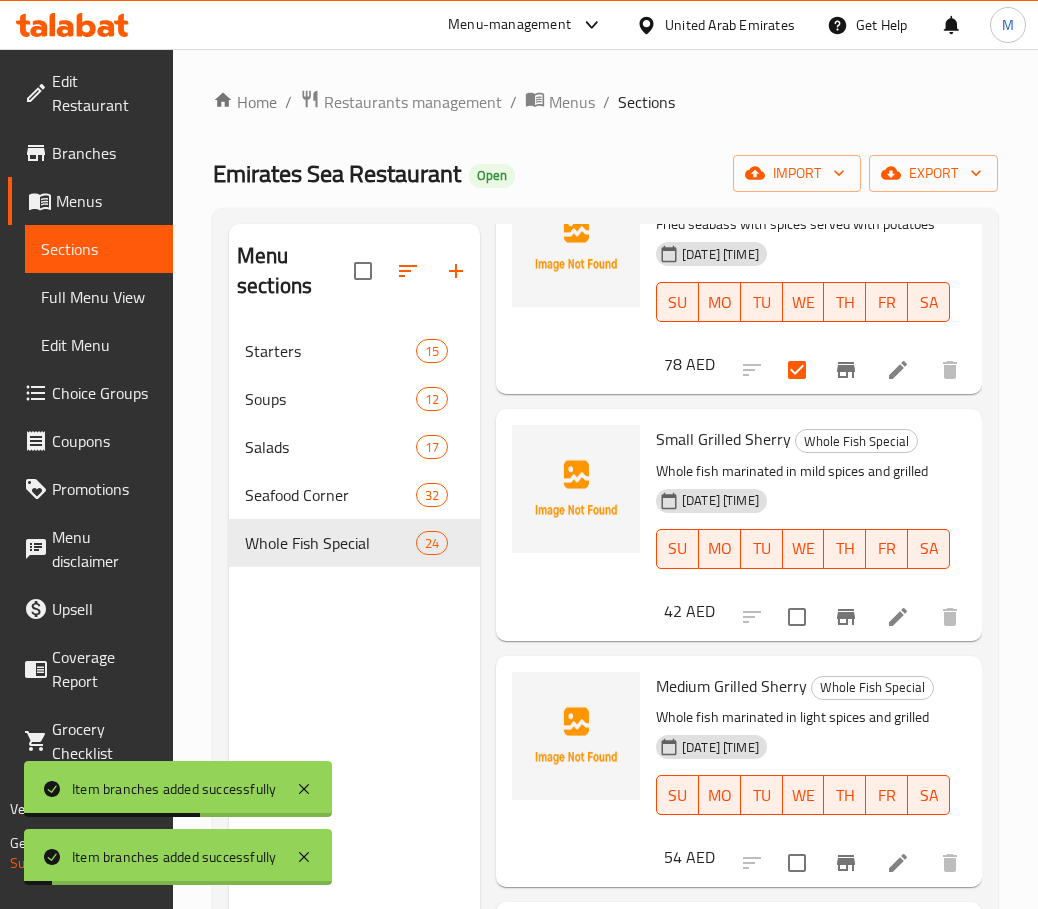 scroll, scrollTop: 4852, scrollLeft: 0, axis: vertical 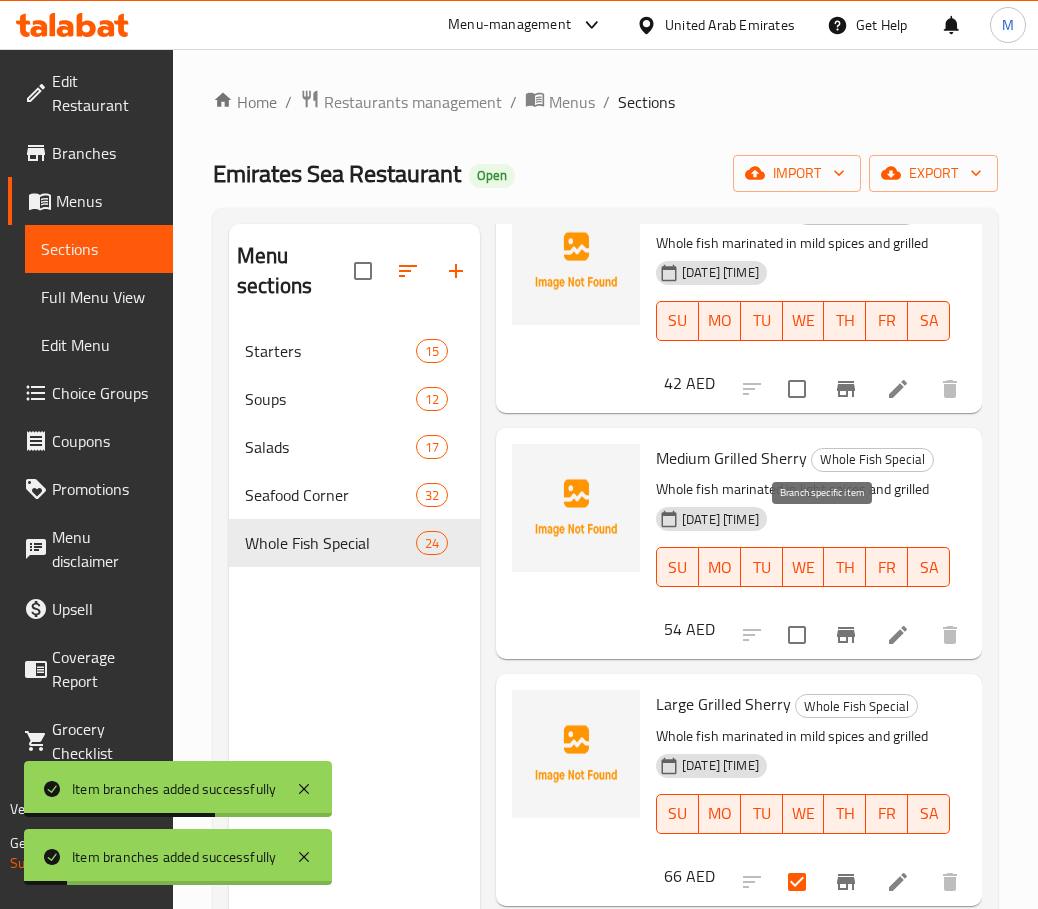 click at bounding box center (846, 142) 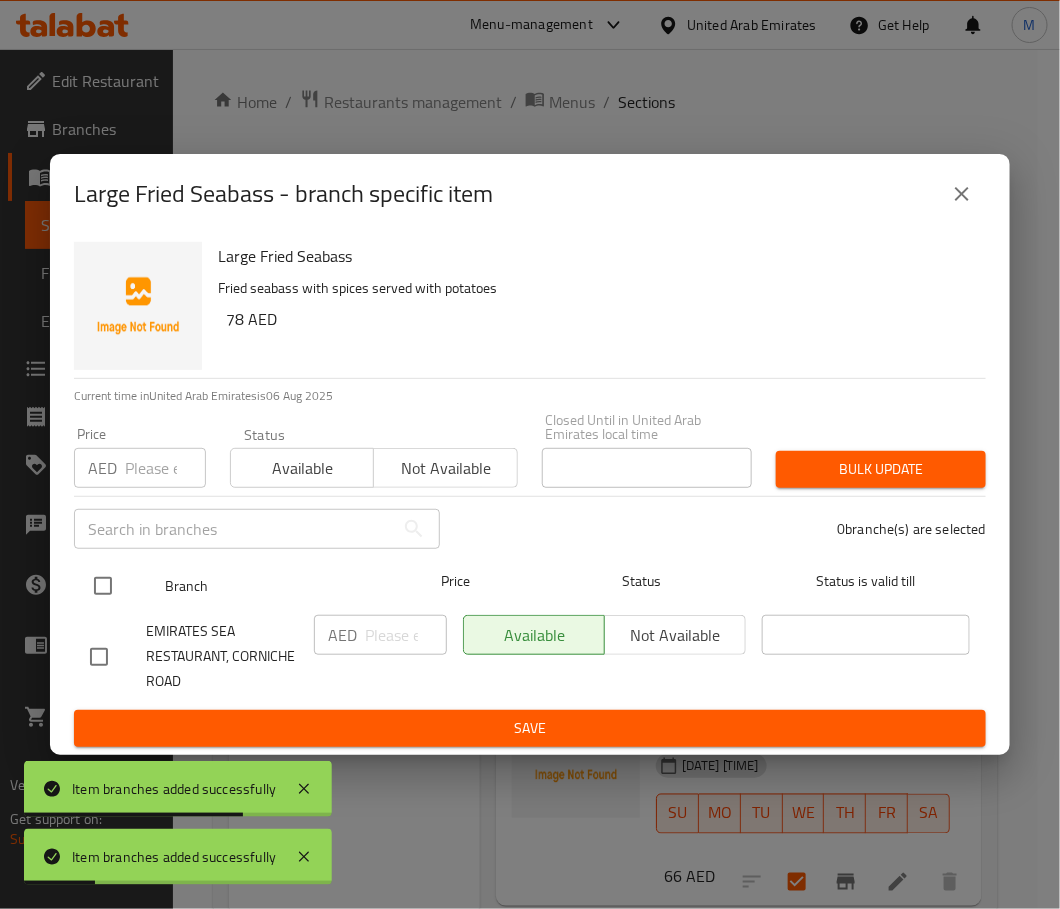 click at bounding box center (103, 586) 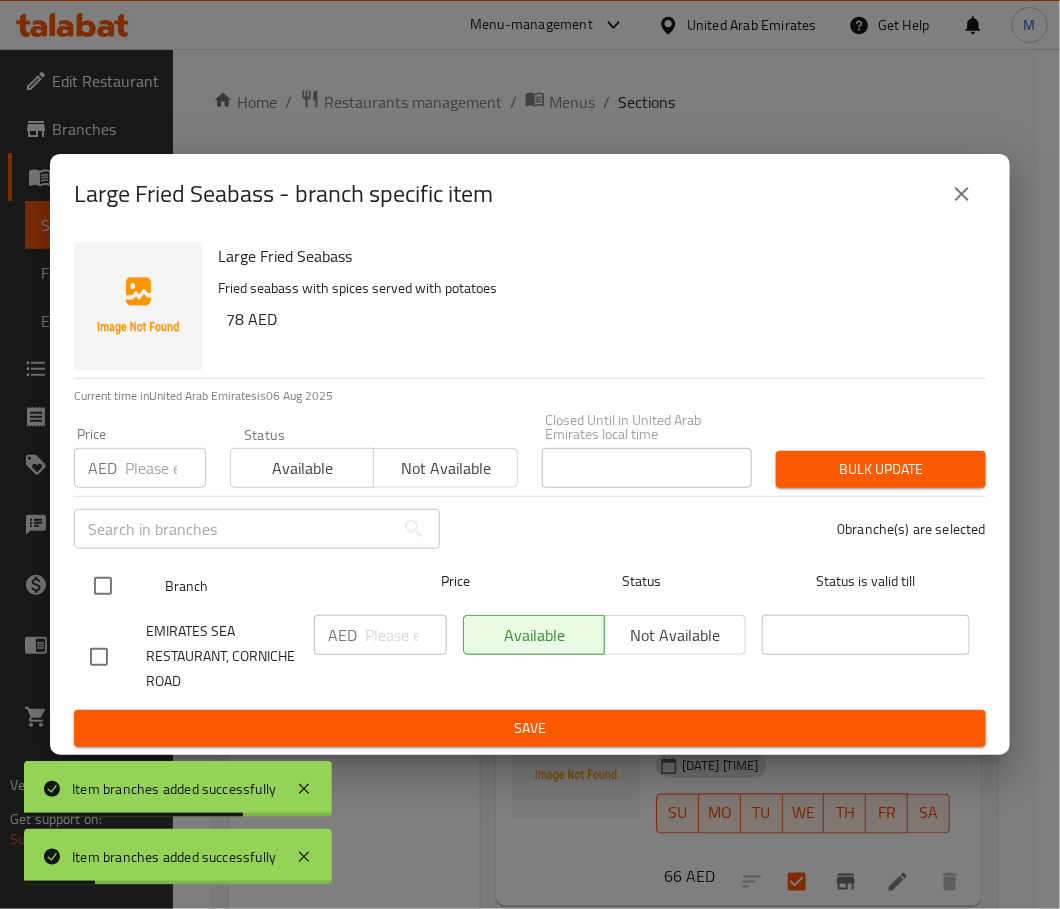 checkbox on "true" 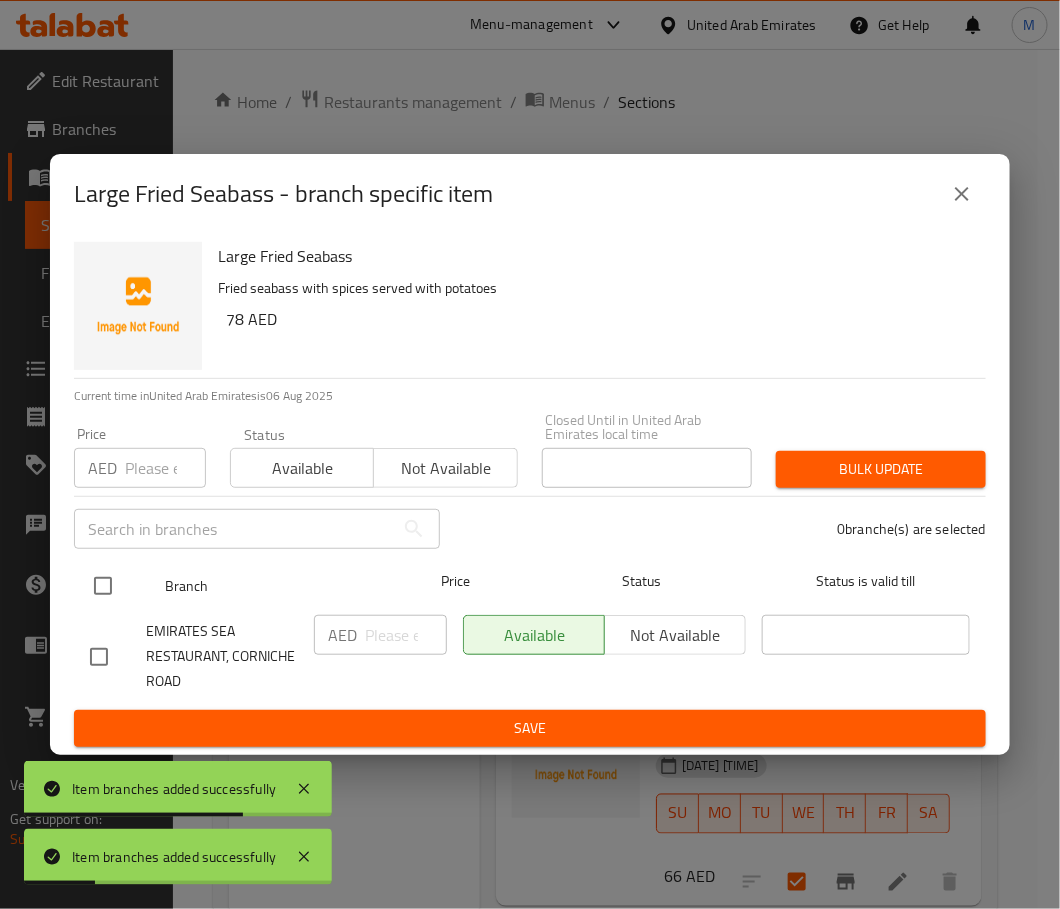 checkbox on "true" 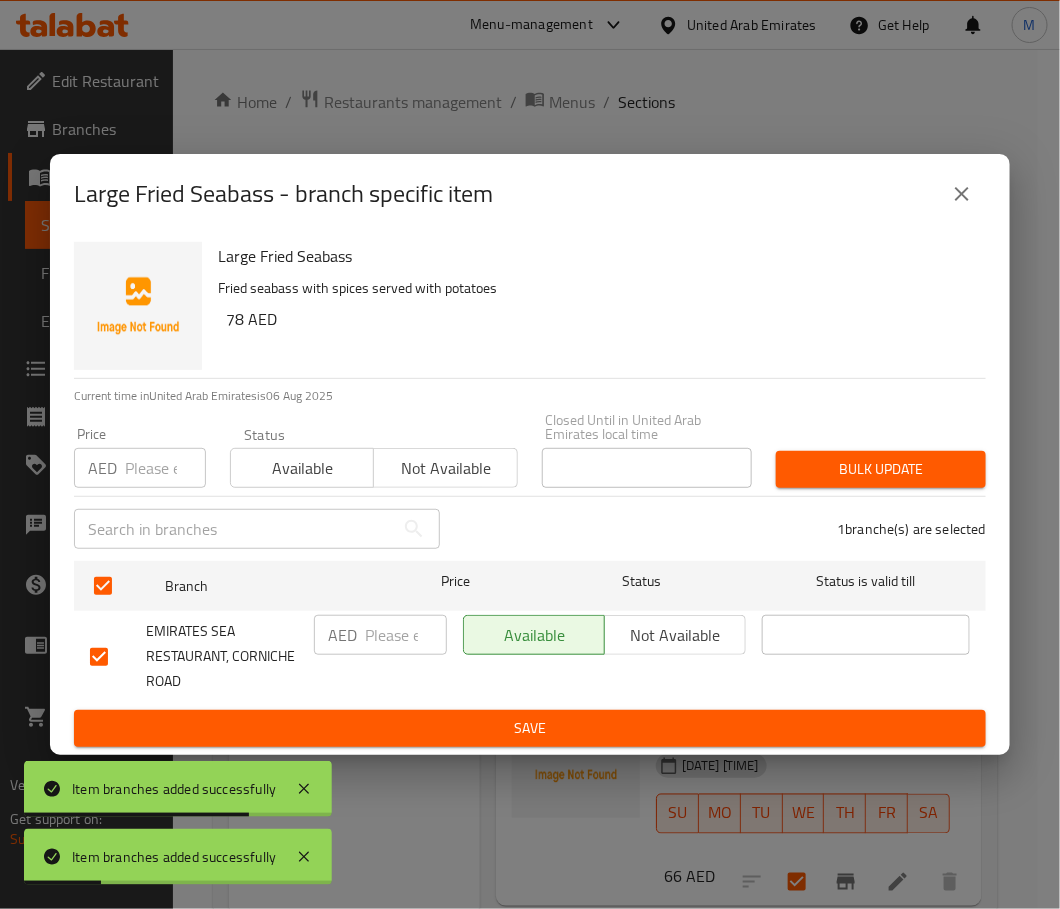 click on "Not available" at bounding box center [445, 468] 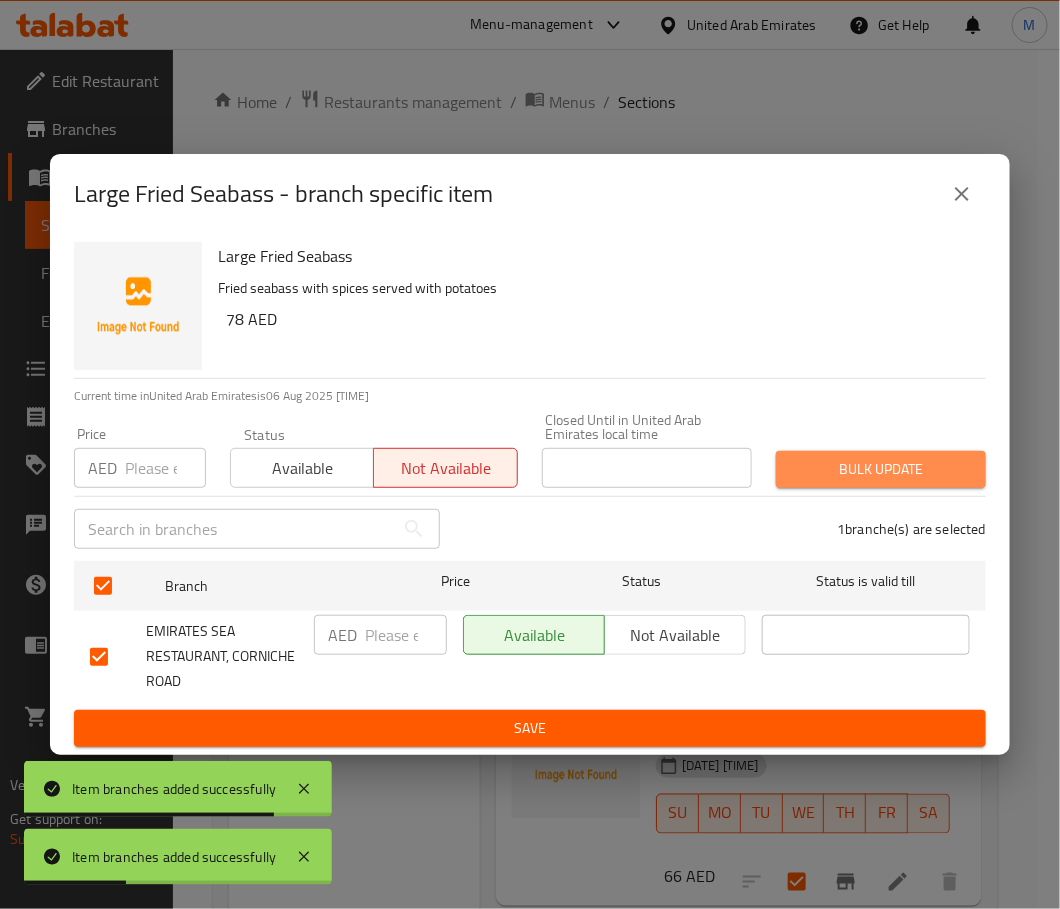 click on "Bulk update" at bounding box center [881, 469] 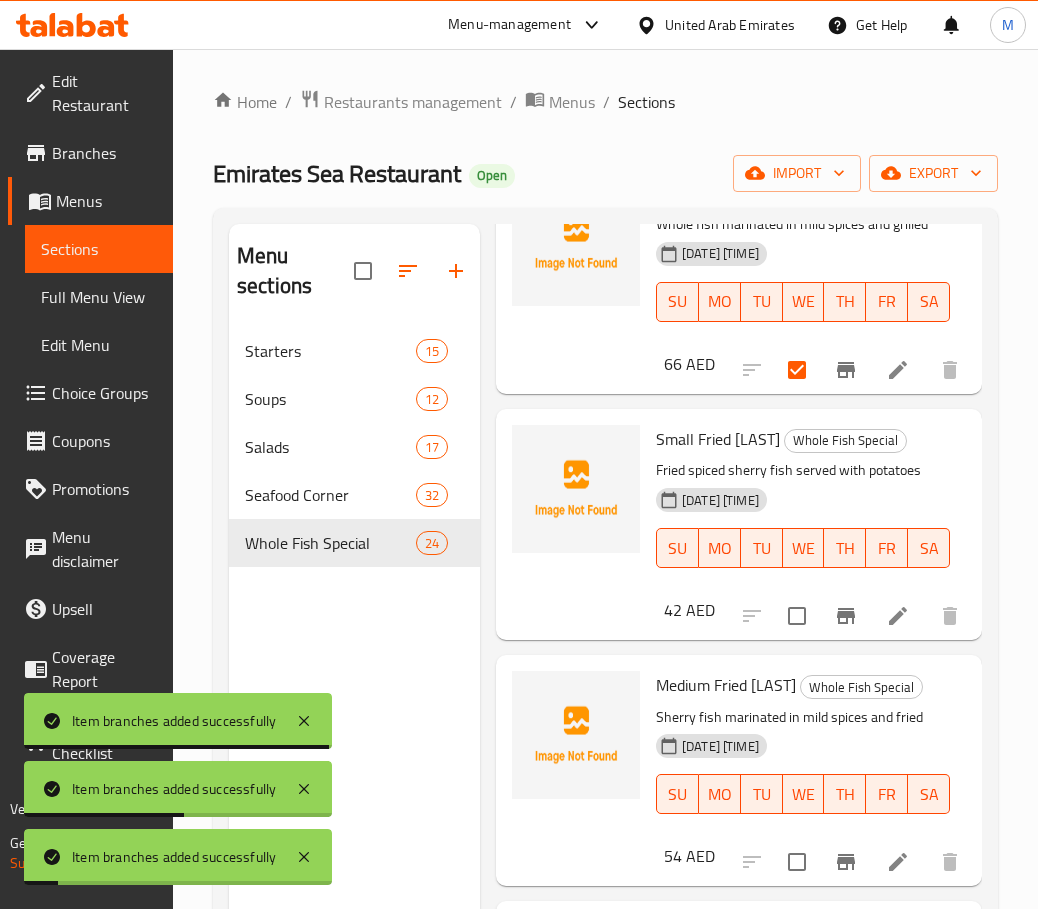 scroll, scrollTop: 5602, scrollLeft: 0, axis: vertical 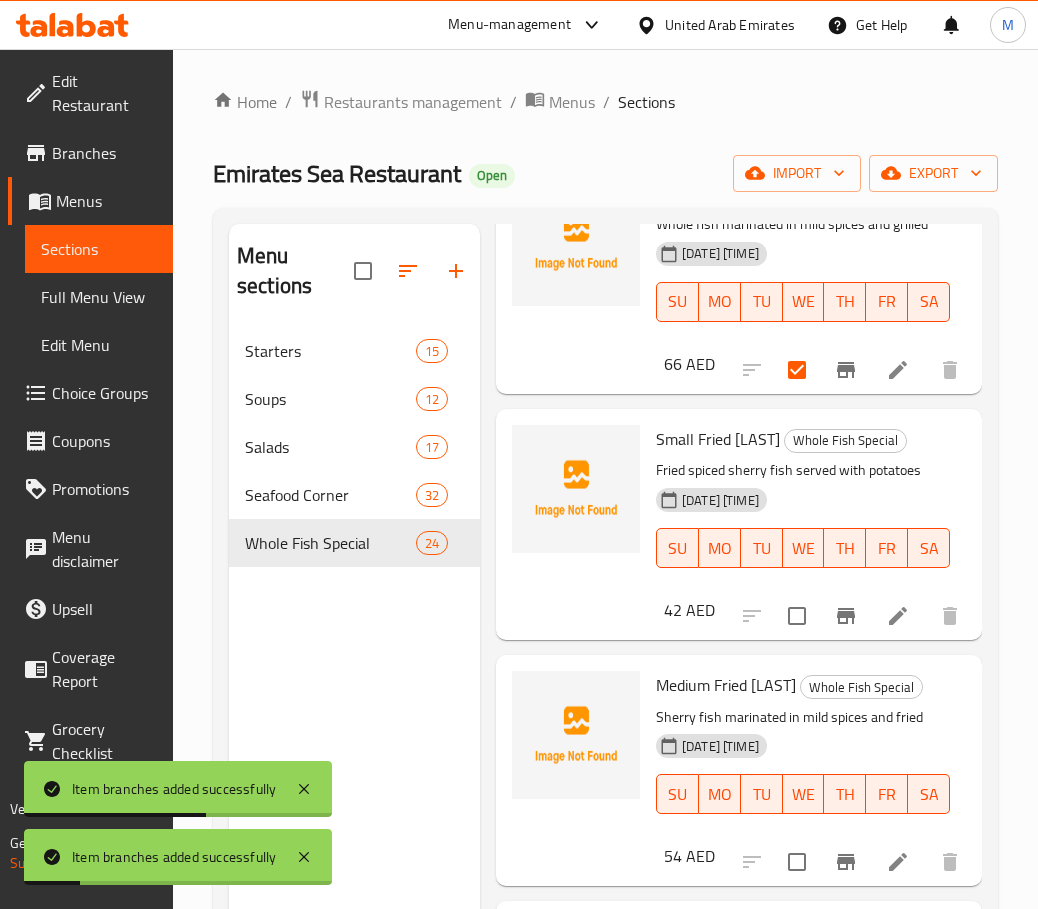 click 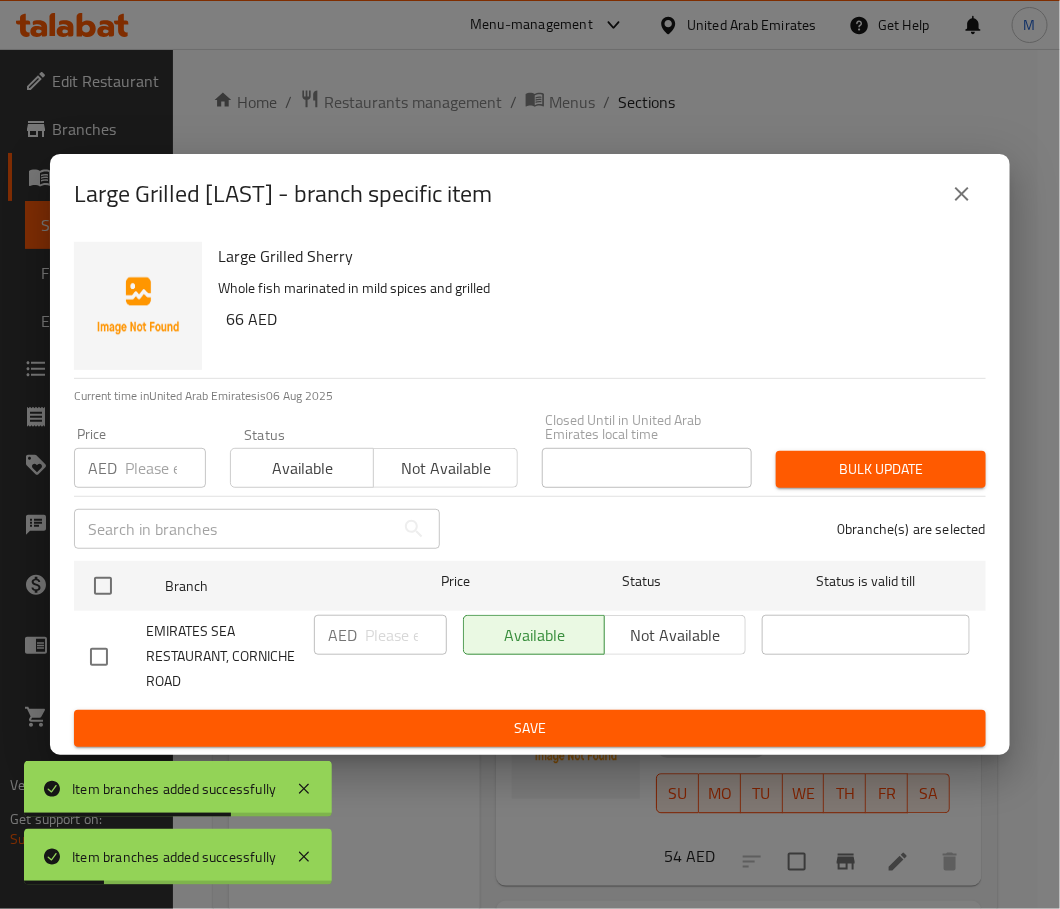 click on "Not available" at bounding box center [445, 468] 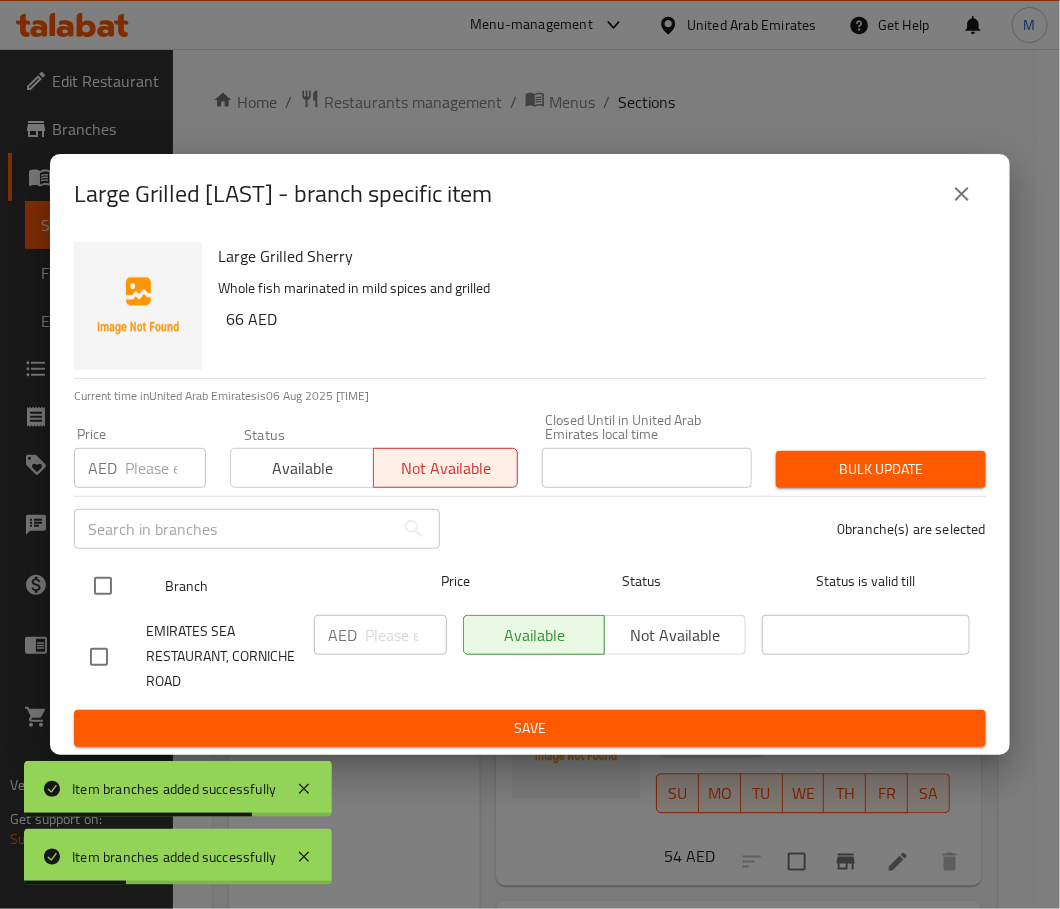 click at bounding box center (103, 586) 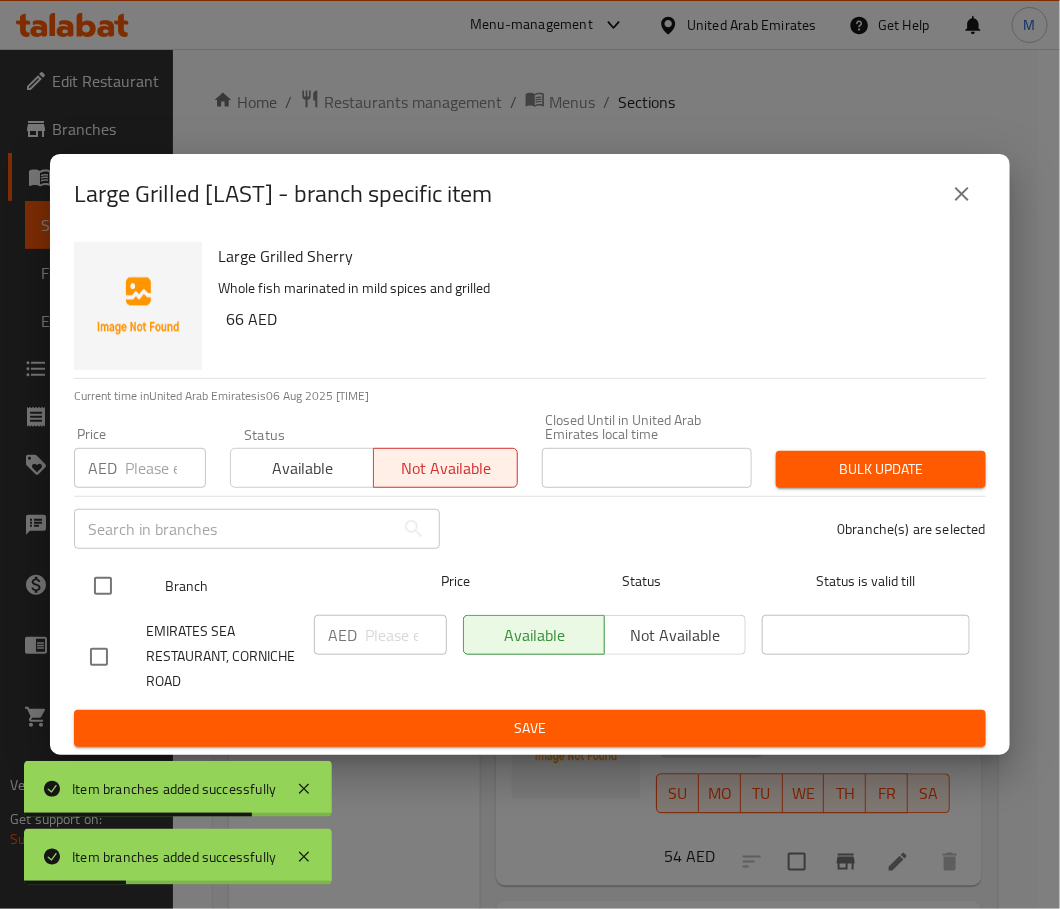 checkbox on "true" 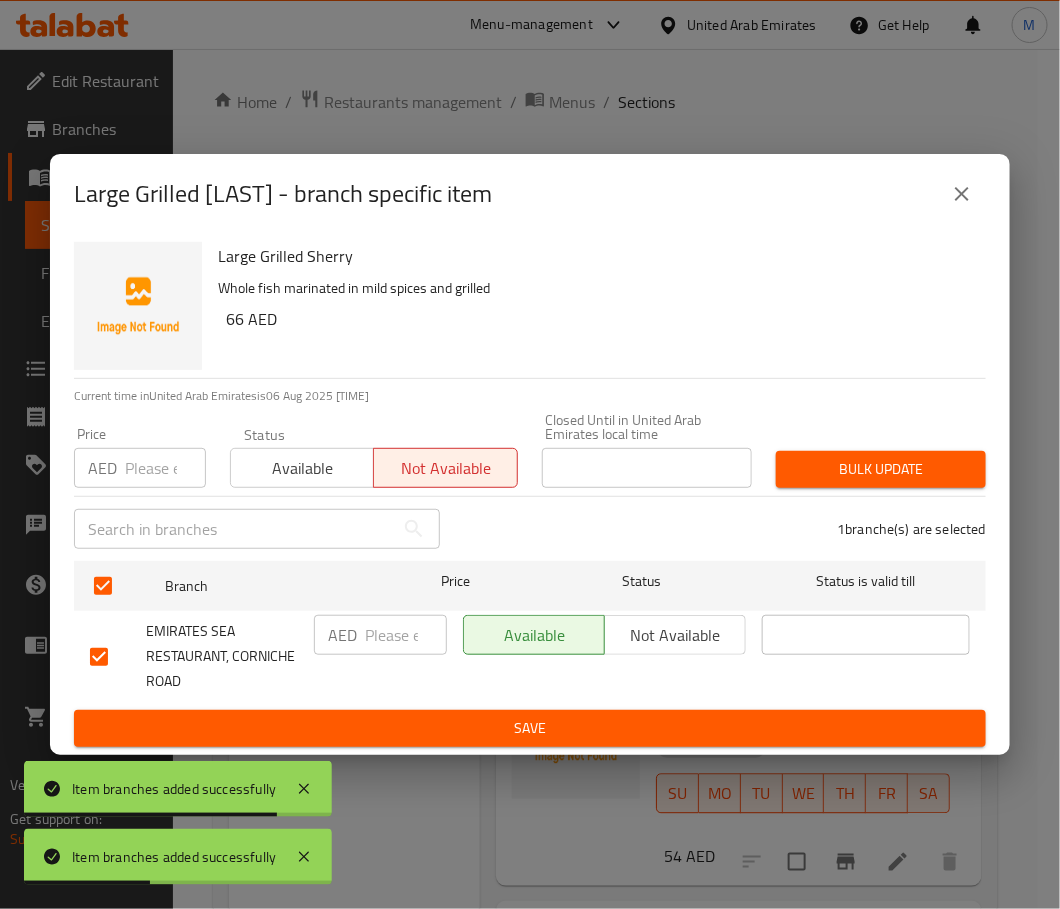 click on "1  branche(s) are selected" at bounding box center [725, 529] 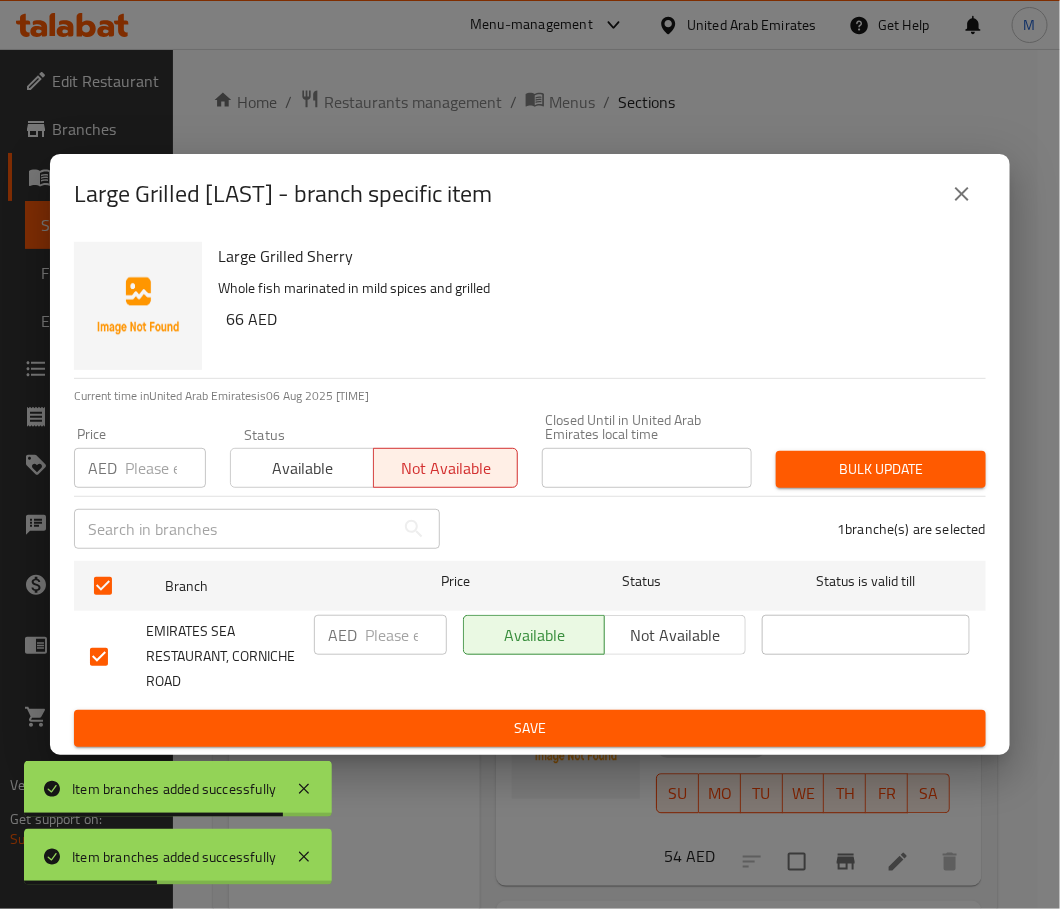 click on "Large Grilled Sherry Whole fish marinated in mild spices and grilled 66   AED Current time in  United Arab Emirates  is  06 Aug 2025   9:38:42 PM Price AED Price Status Available Not available Closed Until in United Arab Emirates local time Closed Until in United Arab Emirates local time Bulk update ​ 1  branche(s) are selected Branch Price Status Status is valid till EMIRATES SEA RESTAURANT, CORNICHE ROAD AED ​ Available Not available ​ Save" at bounding box center (530, 494) 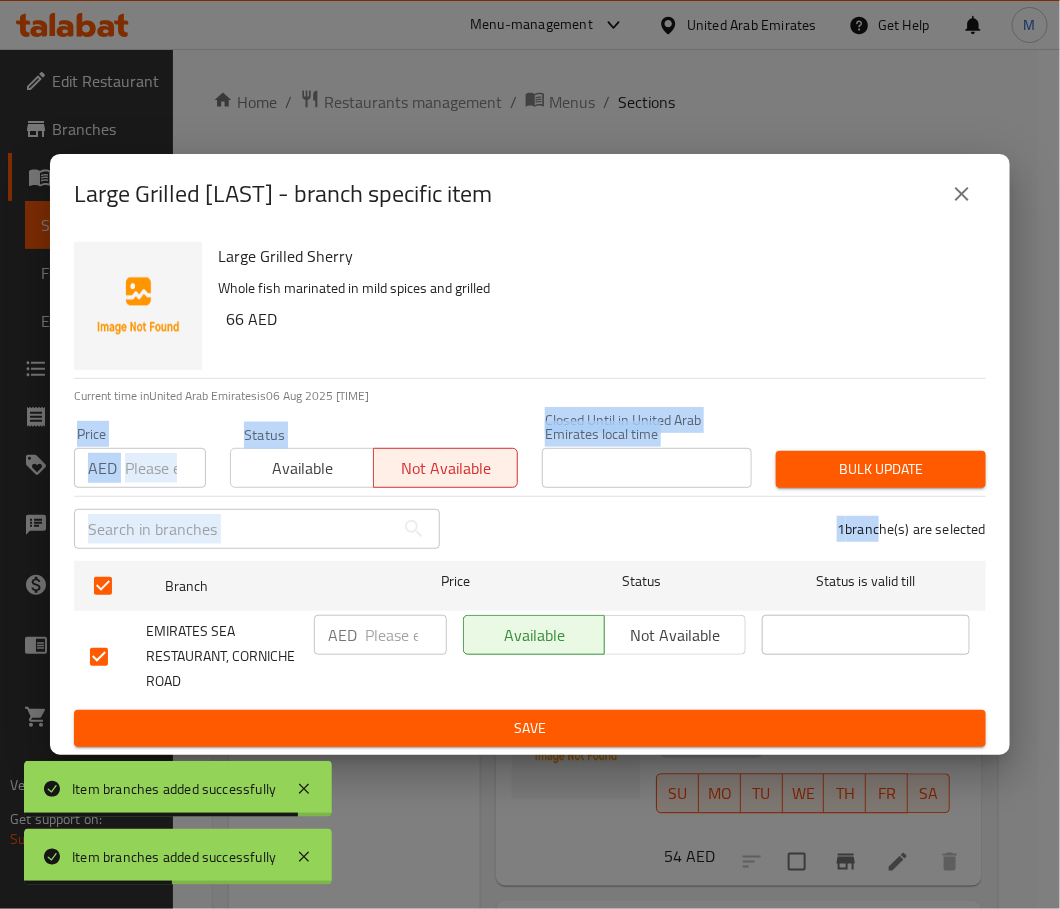 click on "Bulk update" at bounding box center [881, 469] 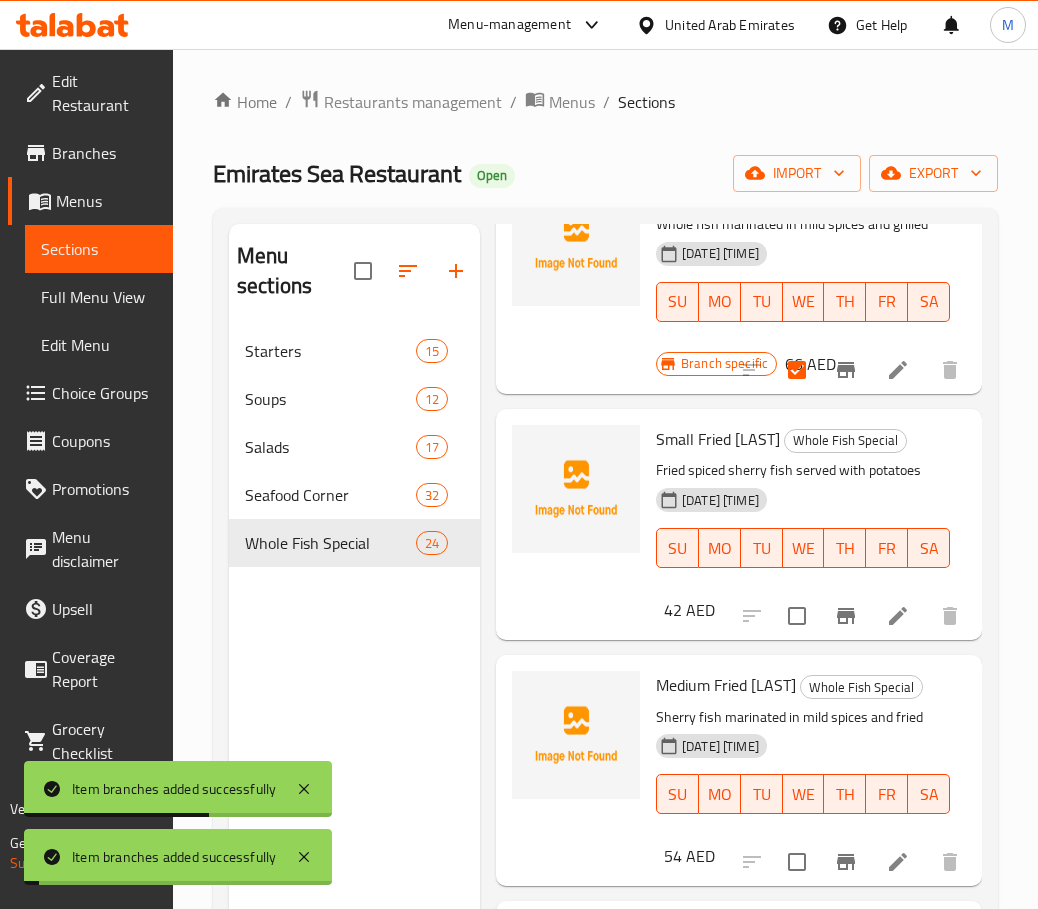 scroll, scrollTop: 5838, scrollLeft: 0, axis: vertical 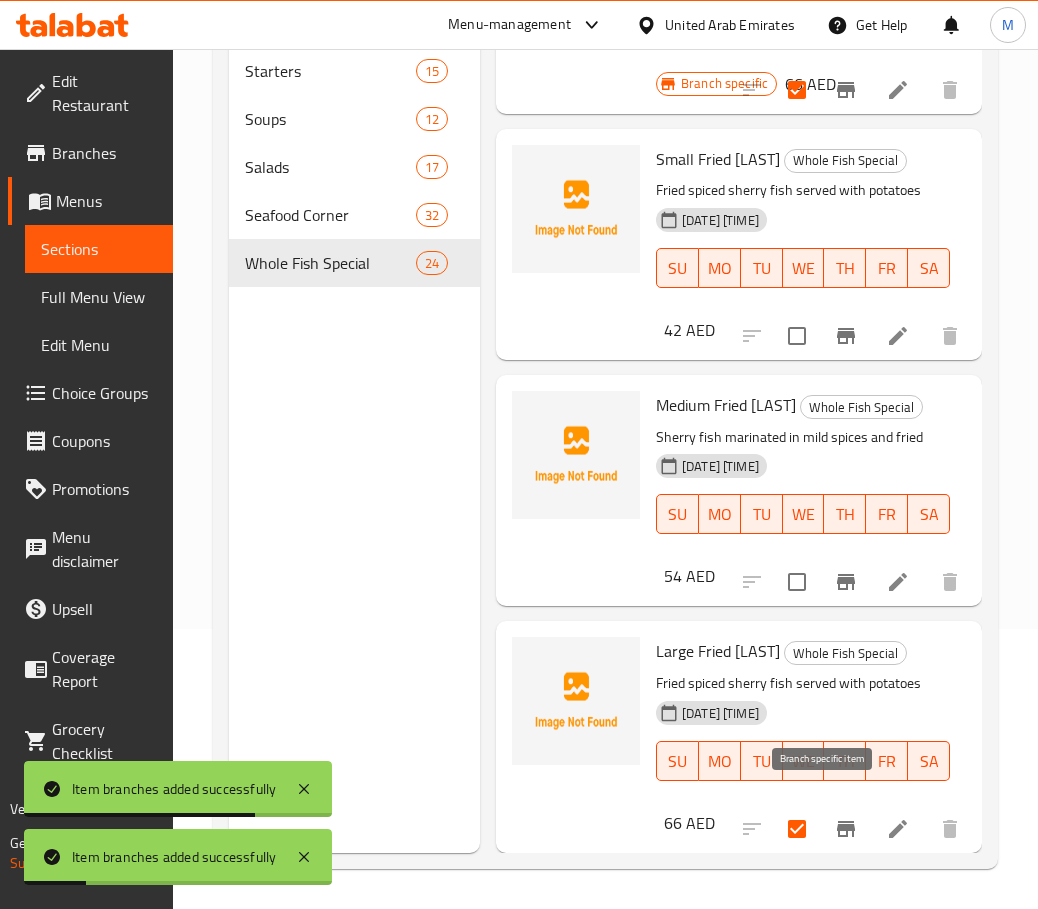 click at bounding box center (846, 829) 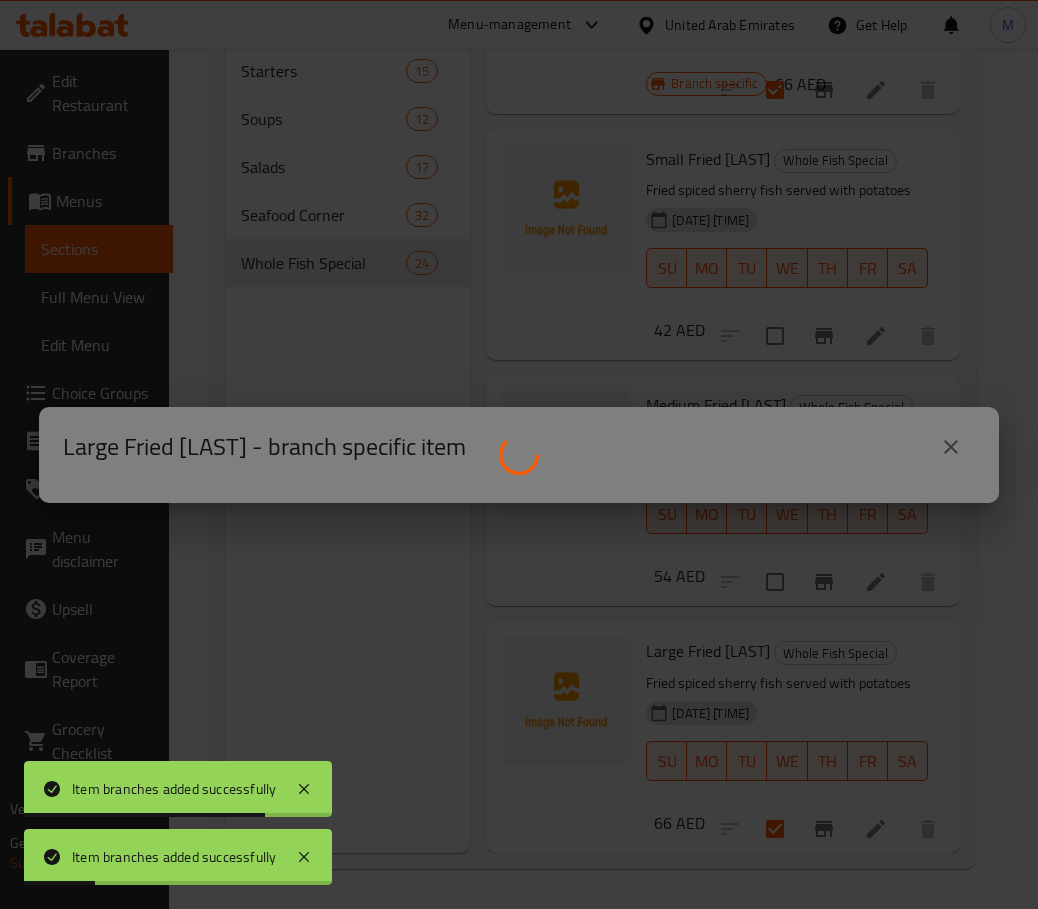 scroll, scrollTop: 5814, scrollLeft: 0, axis: vertical 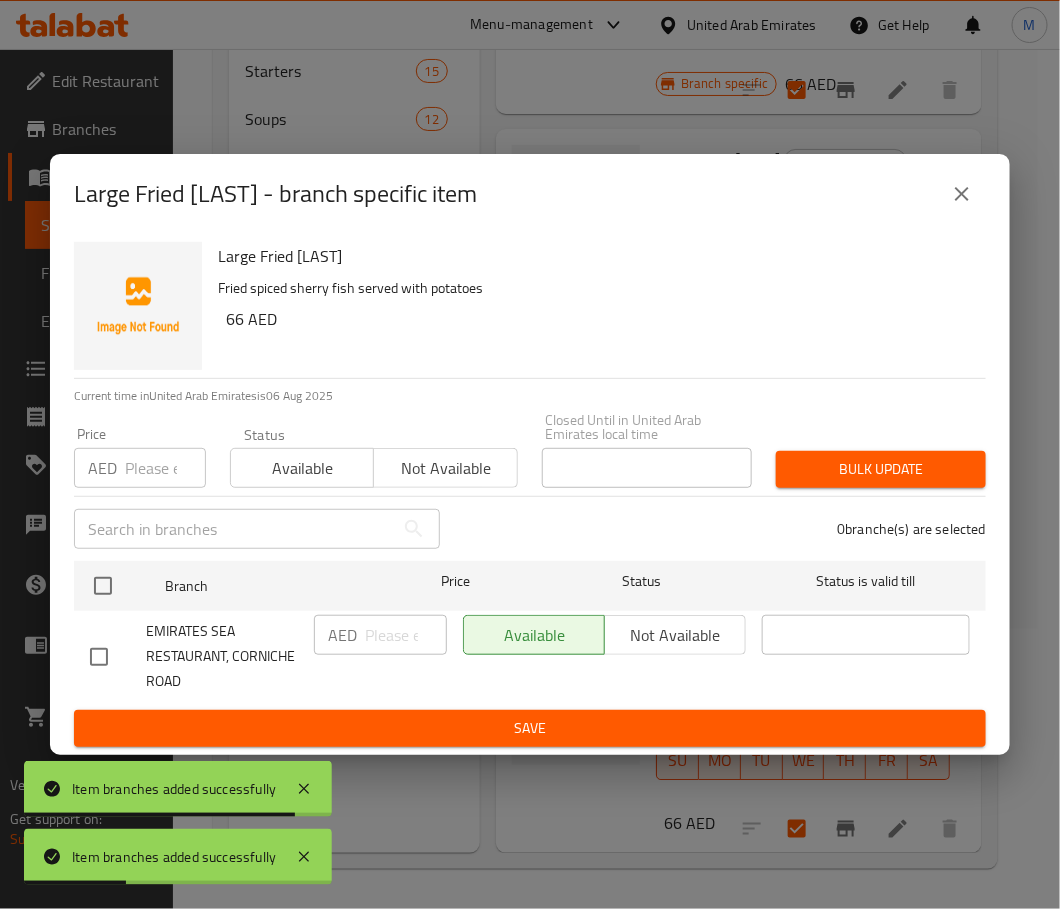 drag, startPoint x: 103, startPoint y: 621, endPoint x: 114, endPoint y: 585, distance: 37.64306 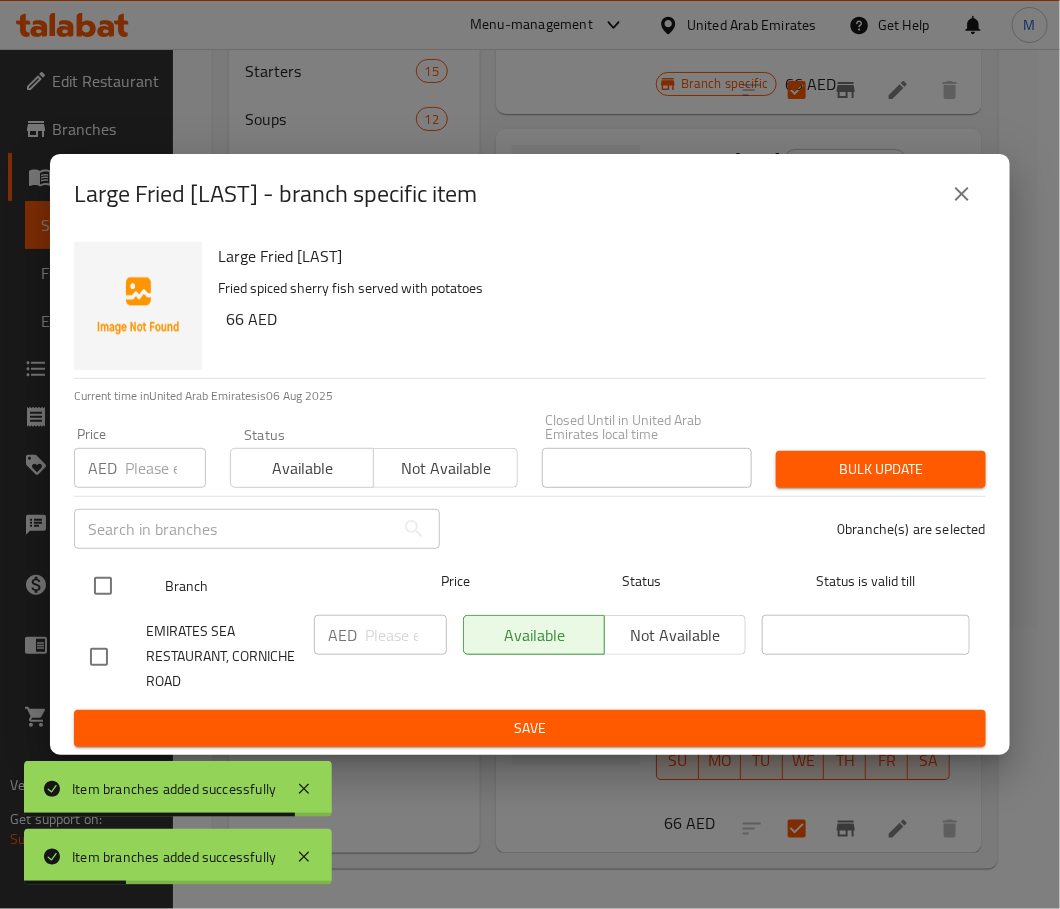 click on "EMIRATES SEA RESTAURANT, CORNICHE ROAD" at bounding box center [194, 656] 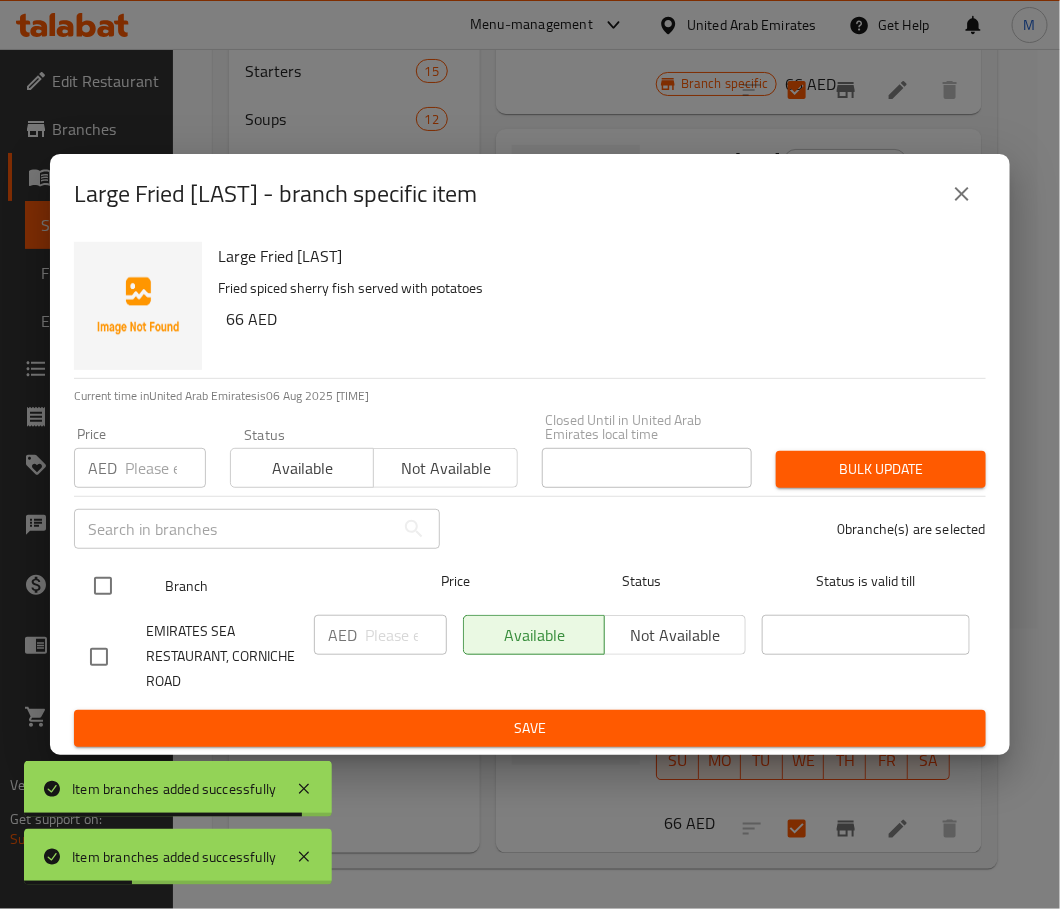 click at bounding box center [103, 586] 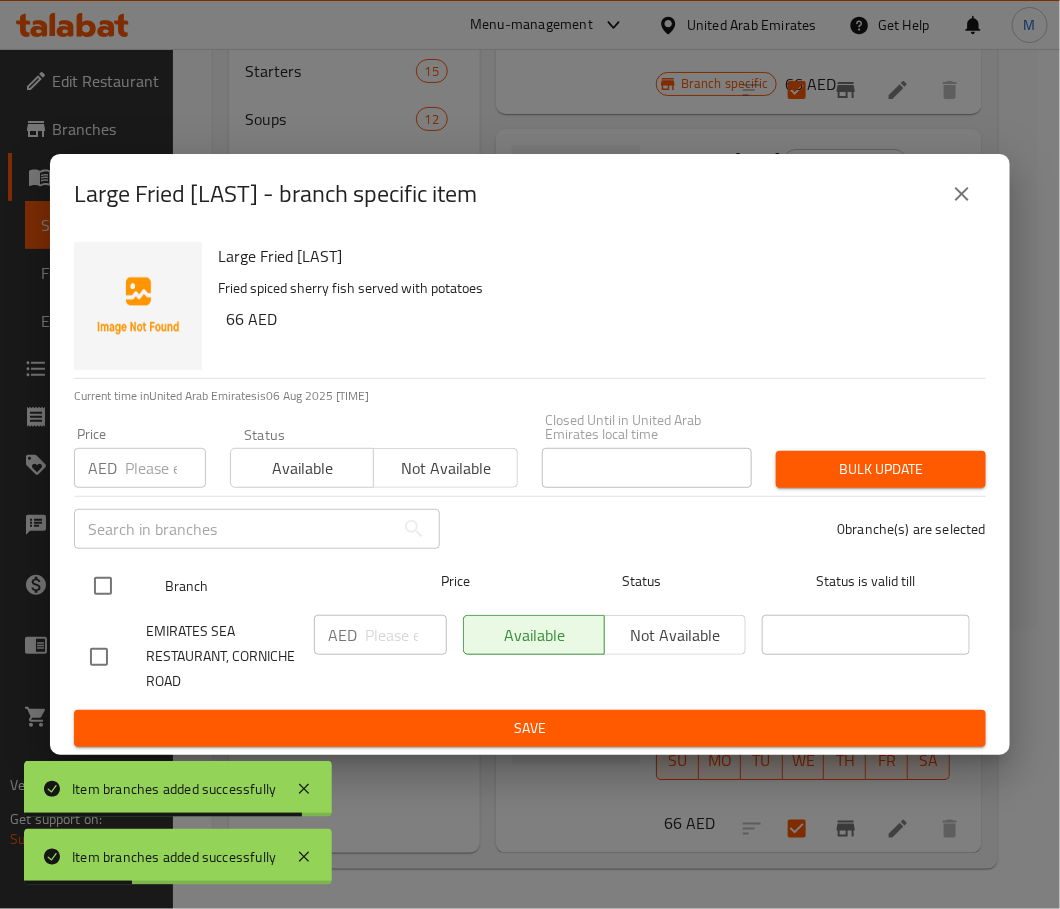 checkbox on "true" 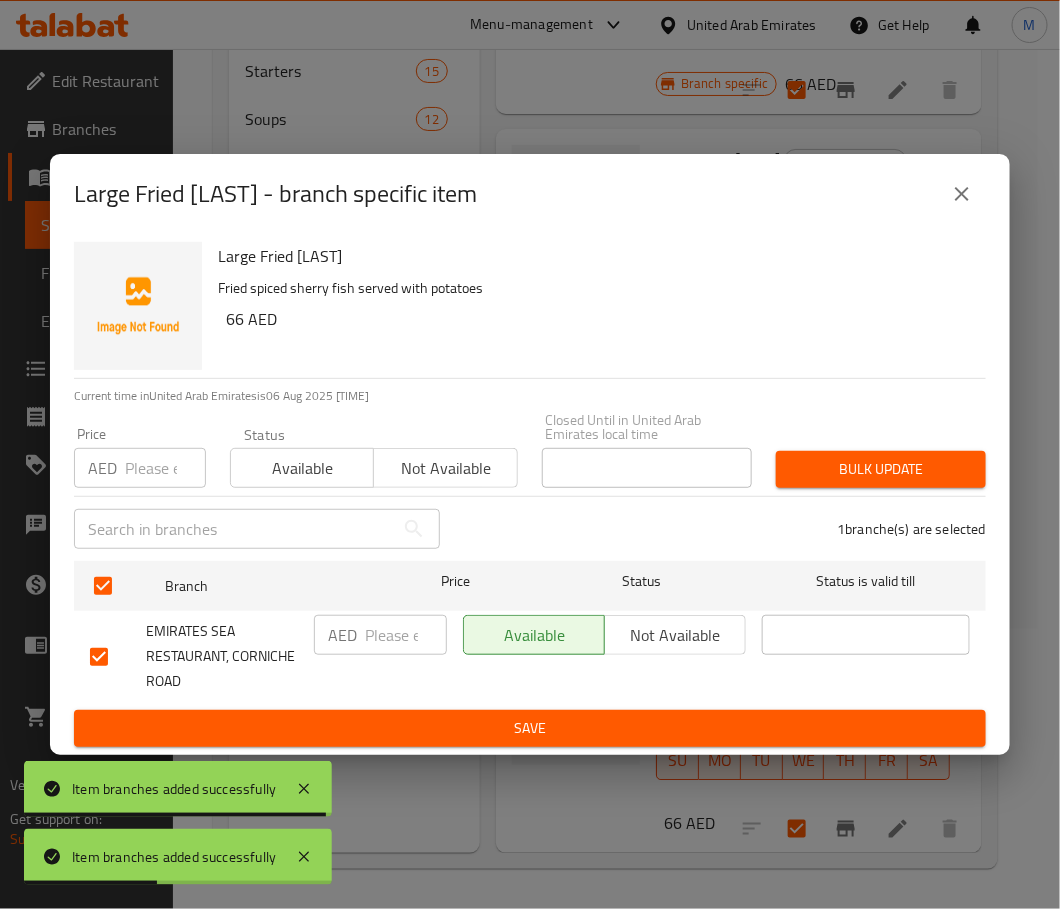 click on "Not available" at bounding box center (445, 468) 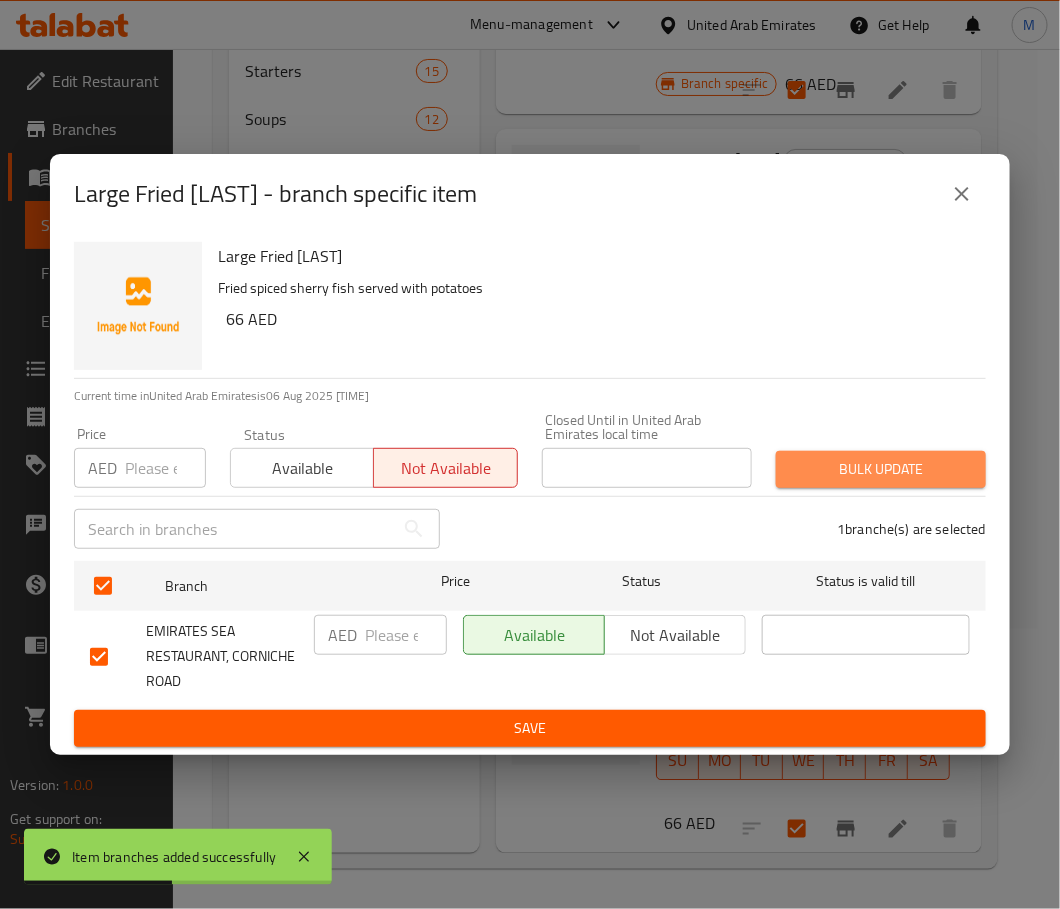 click on "Bulk update" at bounding box center [881, 469] 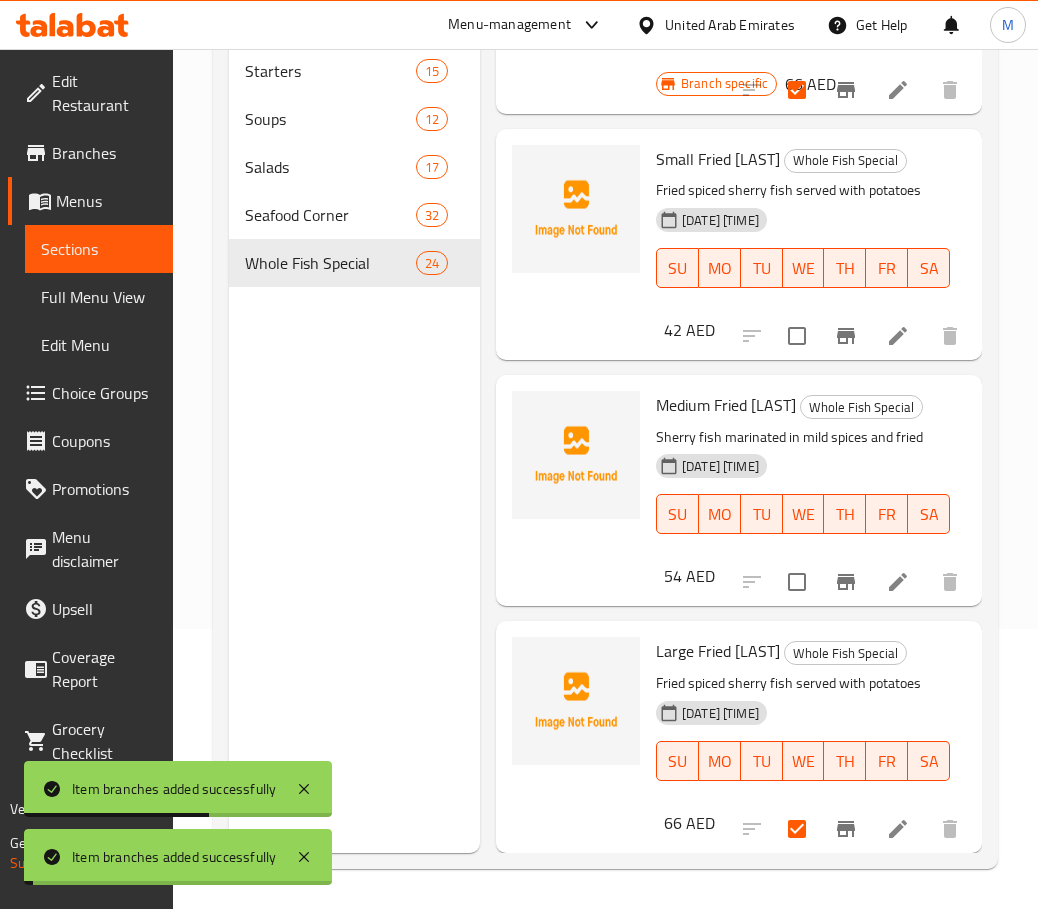 scroll, scrollTop: 5838, scrollLeft: 0, axis: vertical 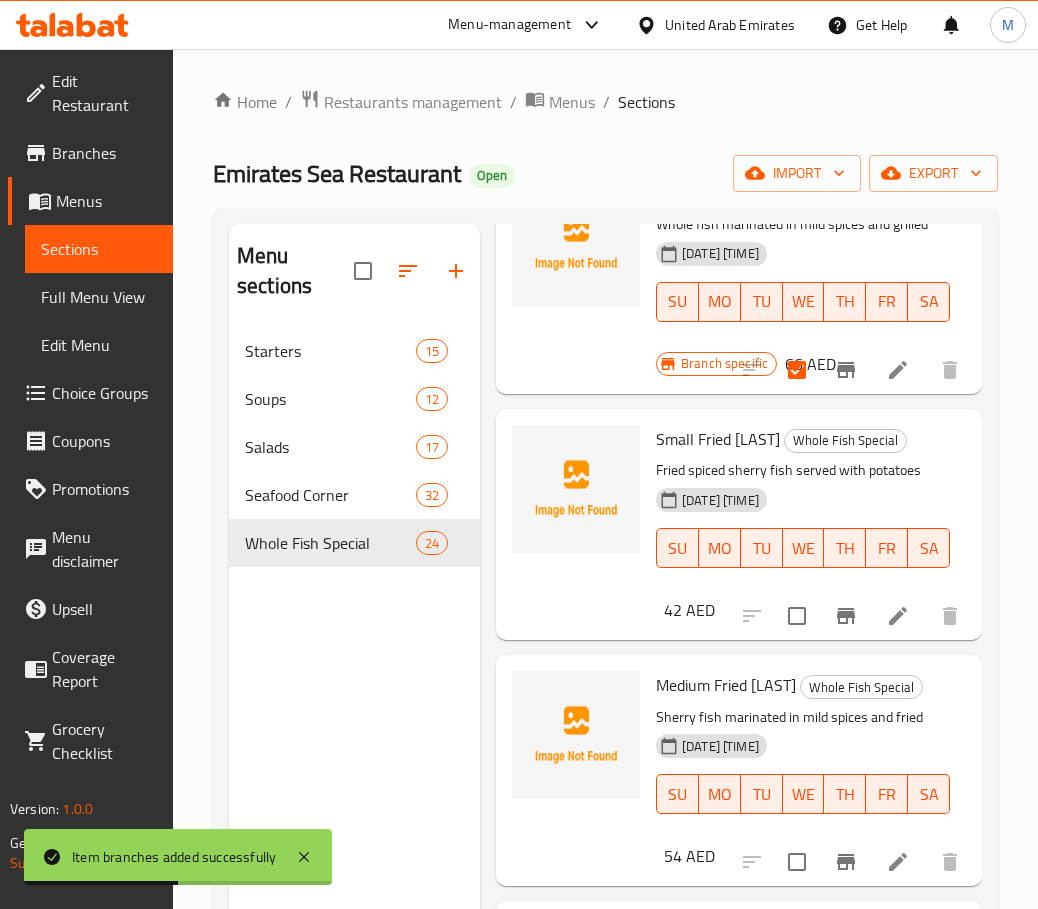 click 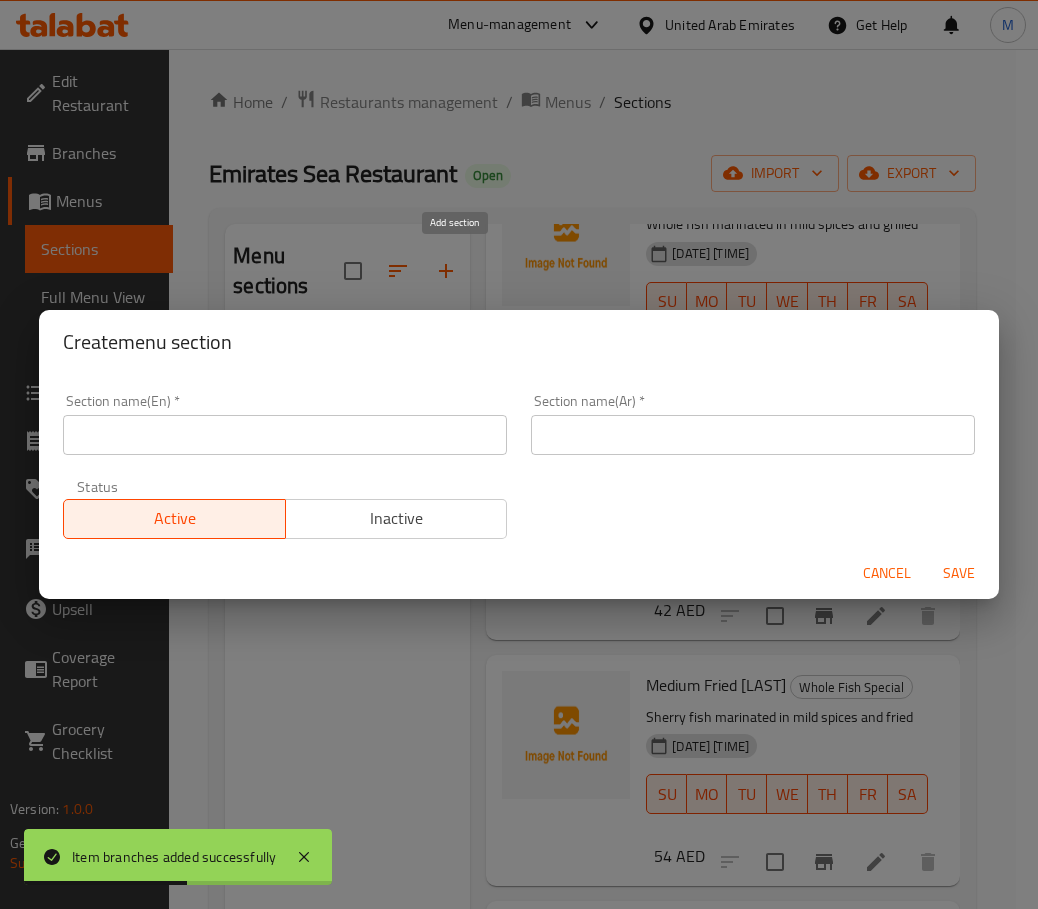 scroll, scrollTop: 5814, scrollLeft: 0, axis: vertical 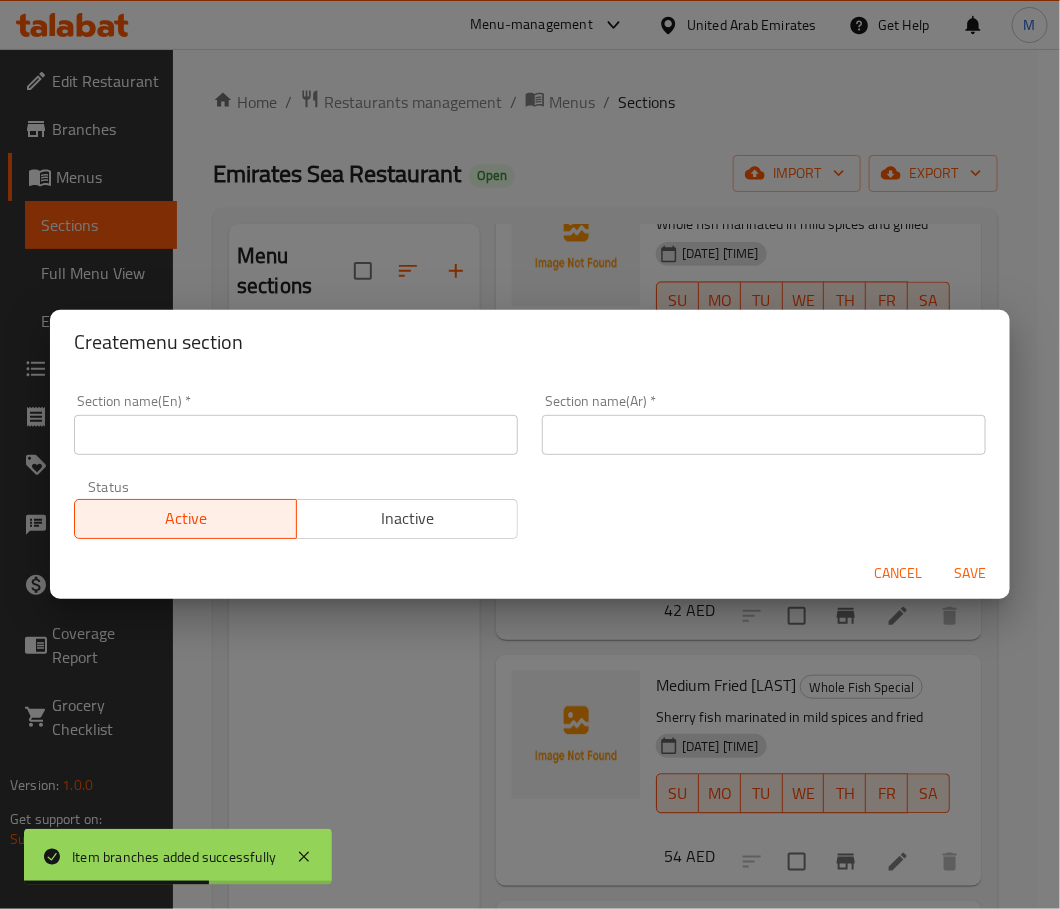 click at bounding box center (296, 435) 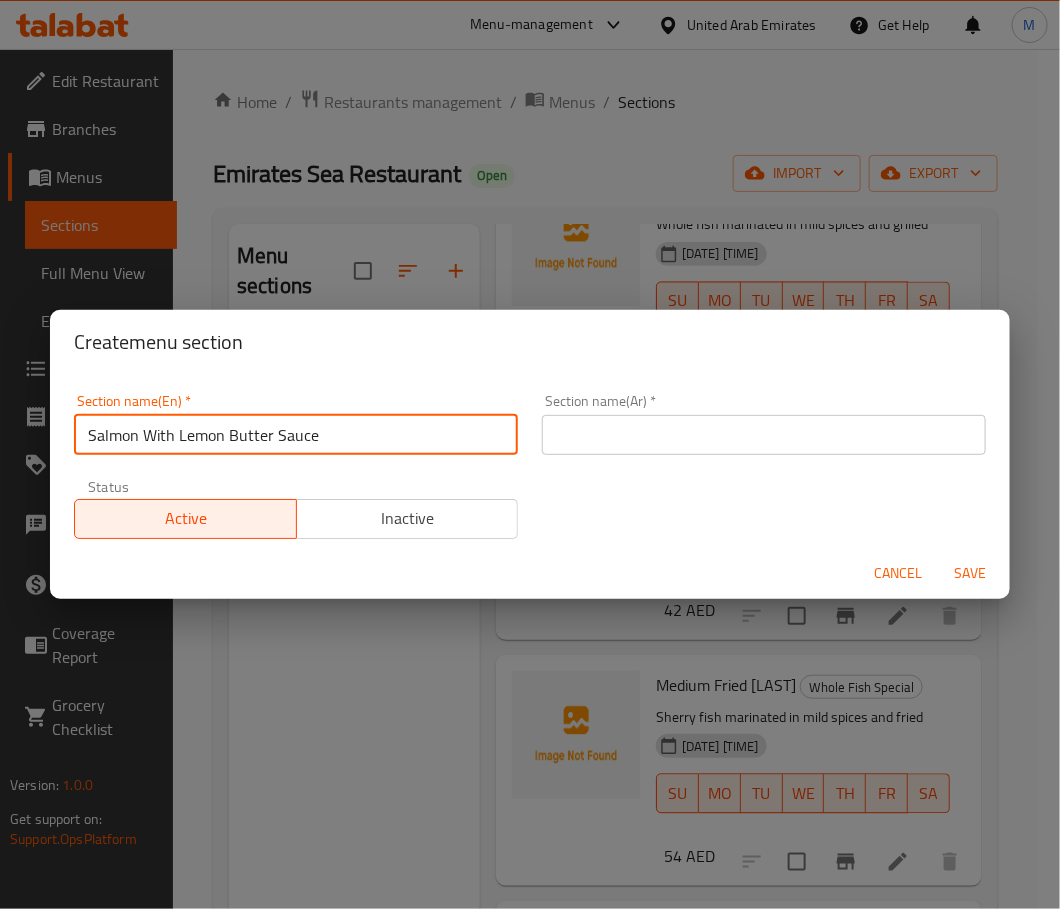 click on "Salmon With Lemon Butter Sauce" at bounding box center (296, 435) 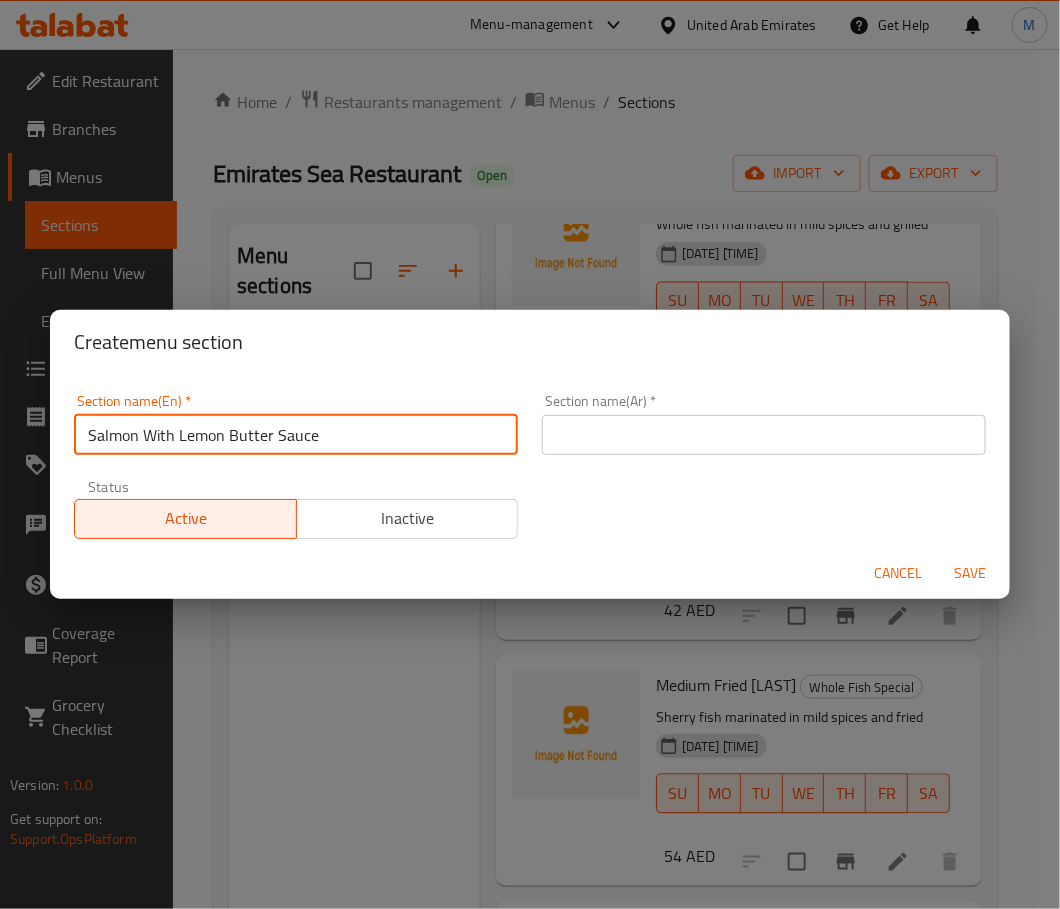 drag, startPoint x: 148, startPoint y: 432, endPoint x: 511, endPoint y: 436, distance: 363.02203 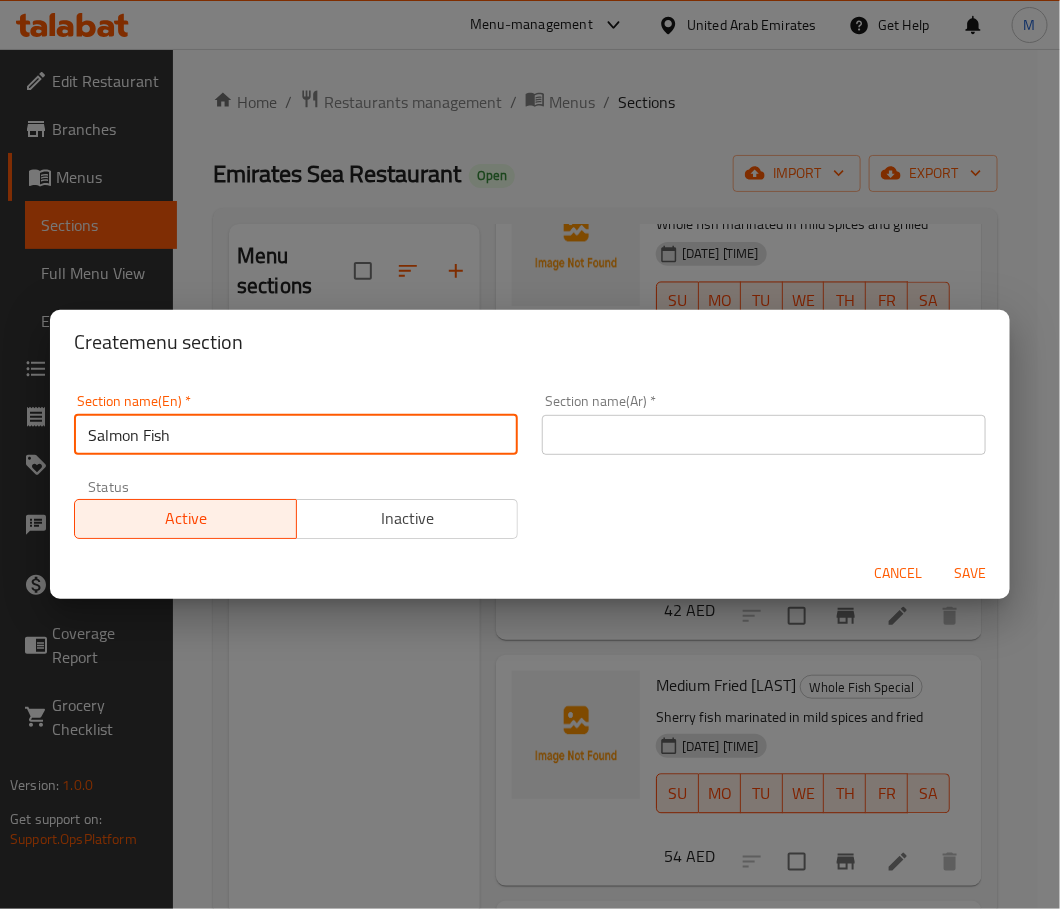 type on "Salmon Fish" 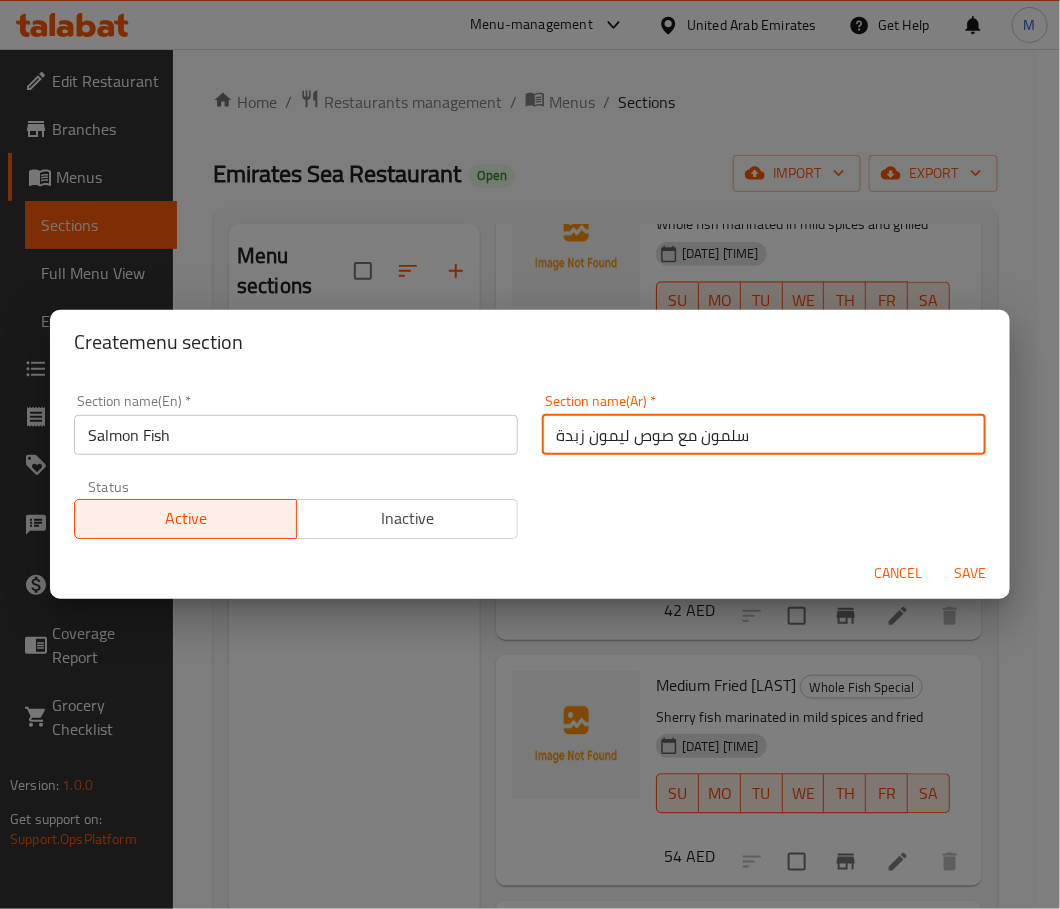 type on "سمك السلمون" 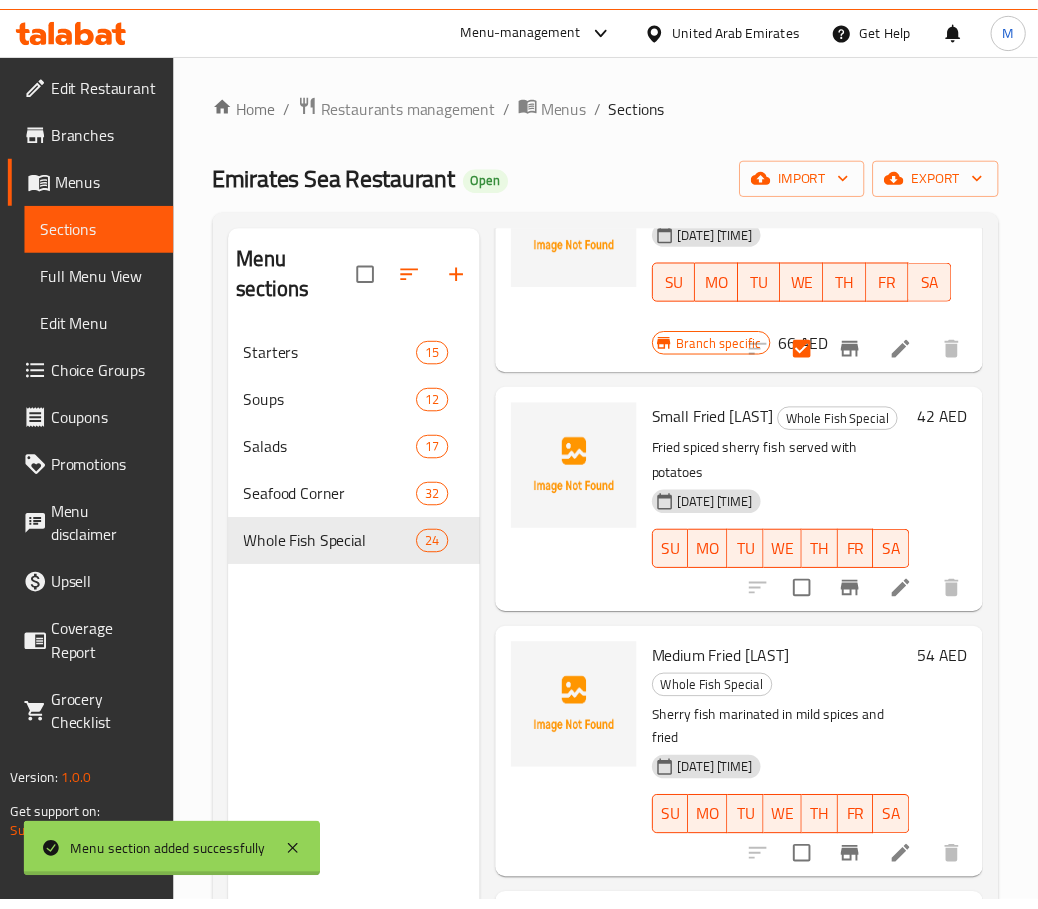 scroll, scrollTop: 5838, scrollLeft: 0, axis: vertical 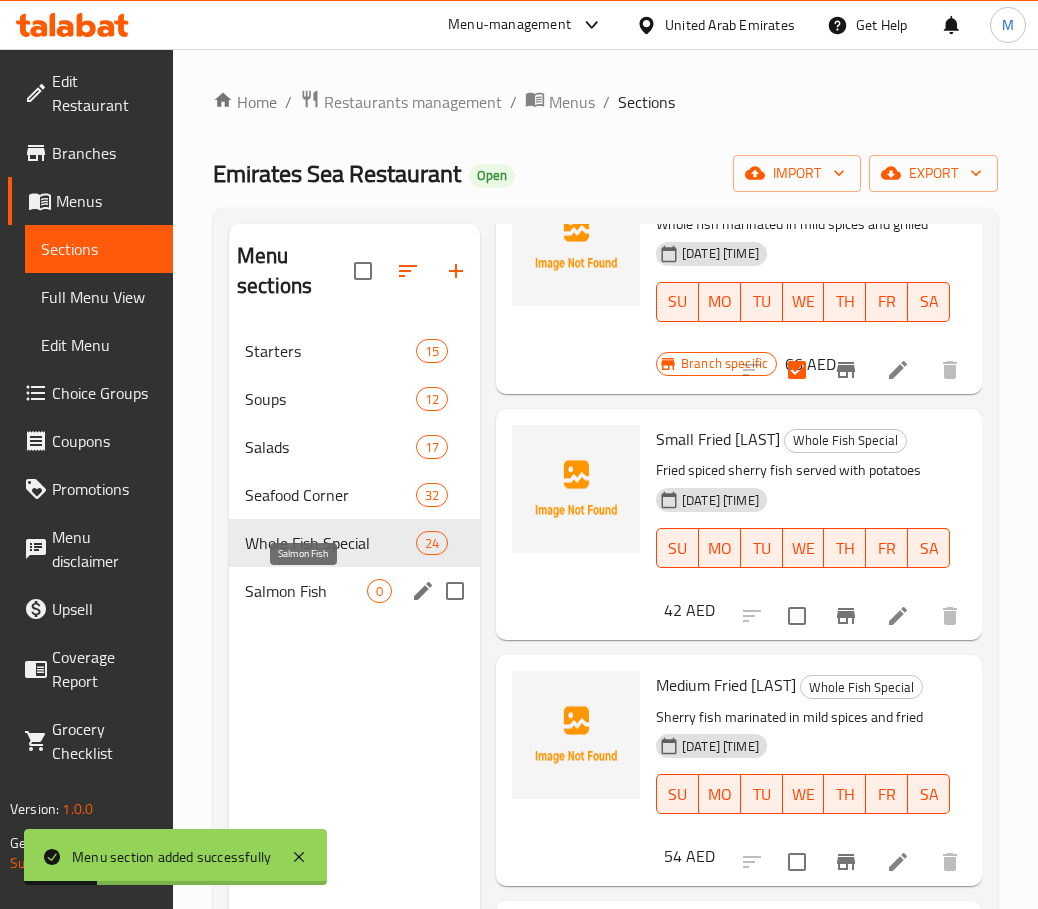 click on "Salmon Fish" at bounding box center (306, 591) 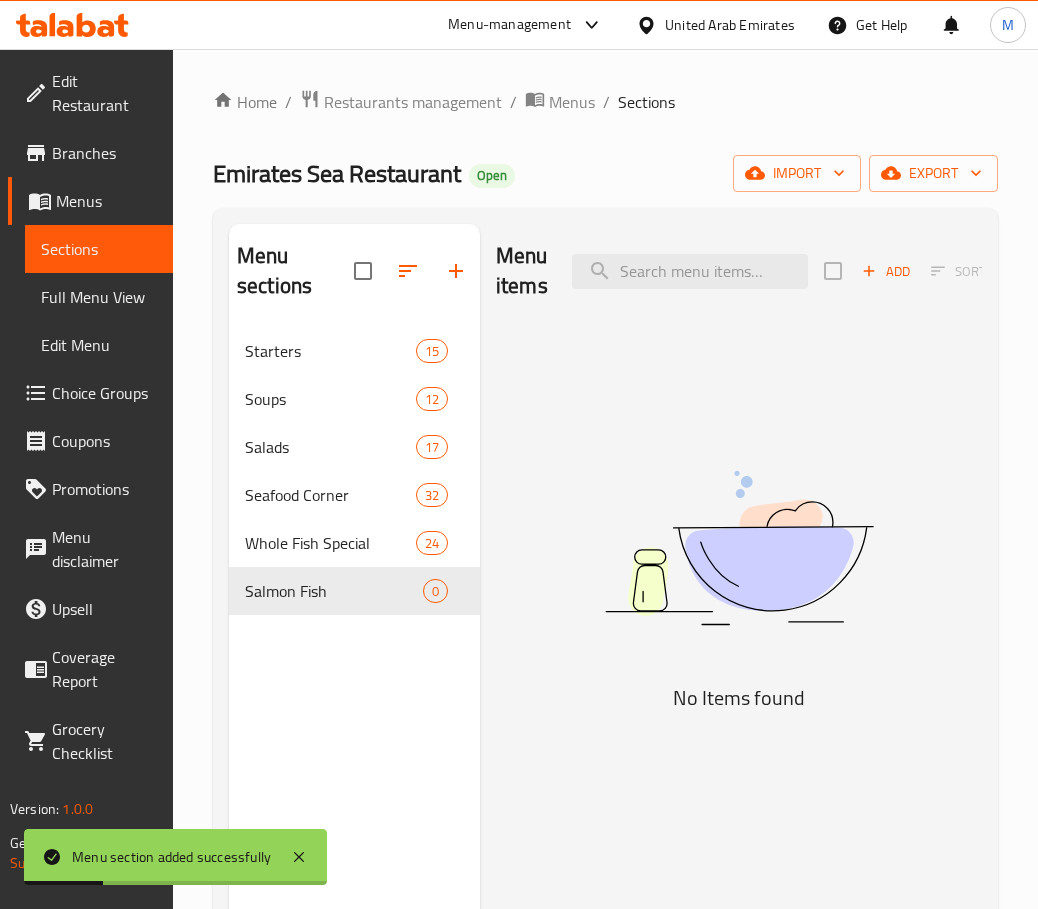 scroll, scrollTop: 0, scrollLeft: 0, axis: both 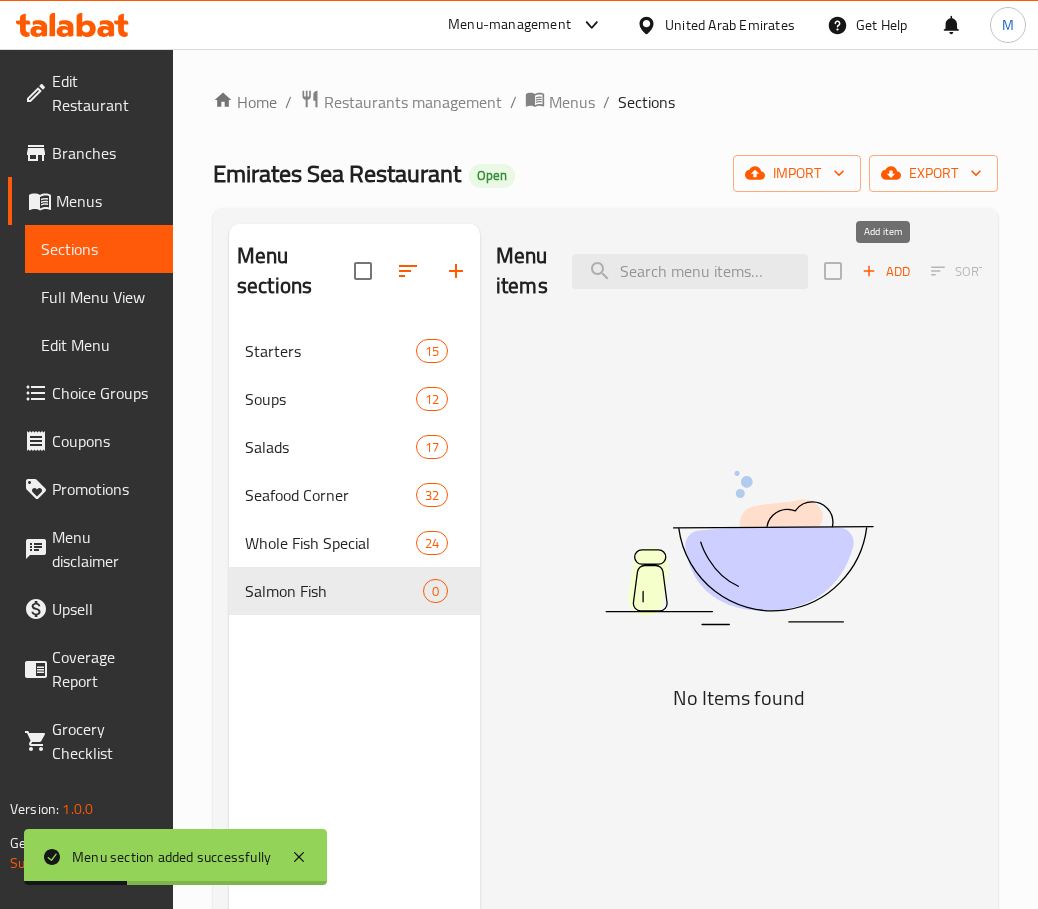 click on "Add" at bounding box center (886, 271) 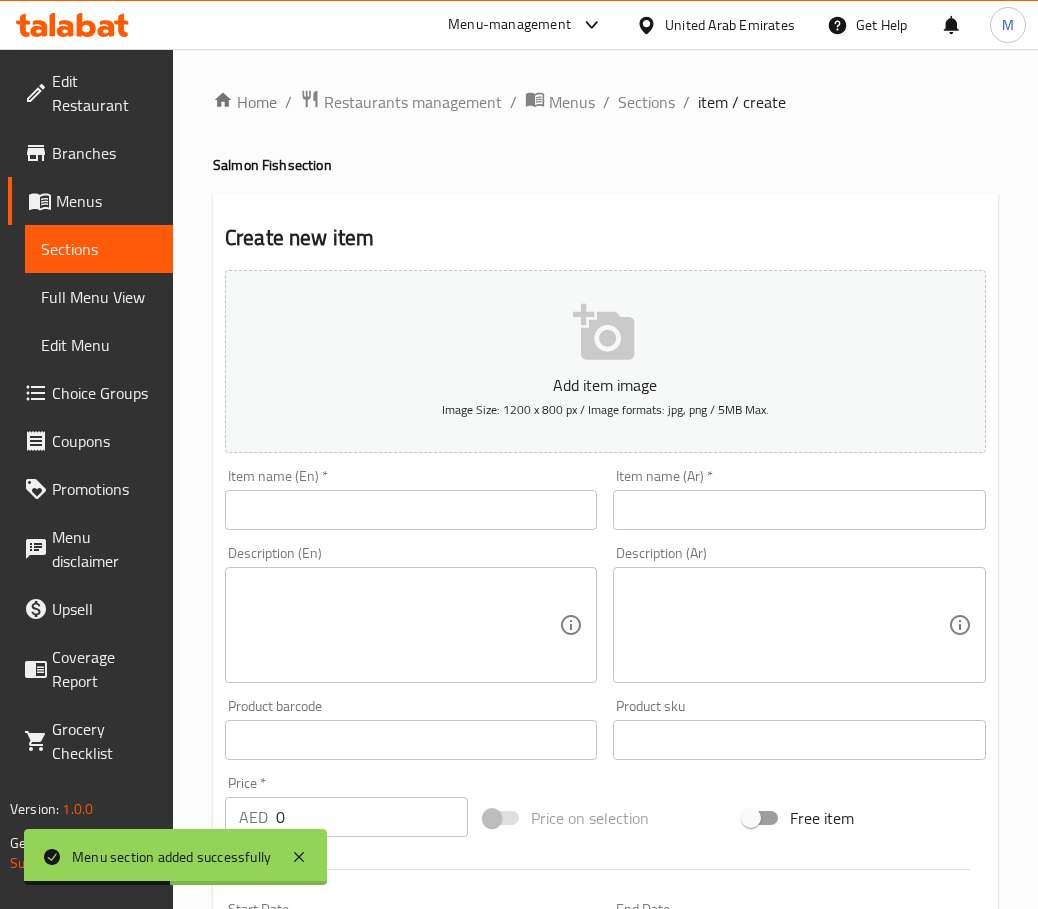 click at bounding box center [411, 510] 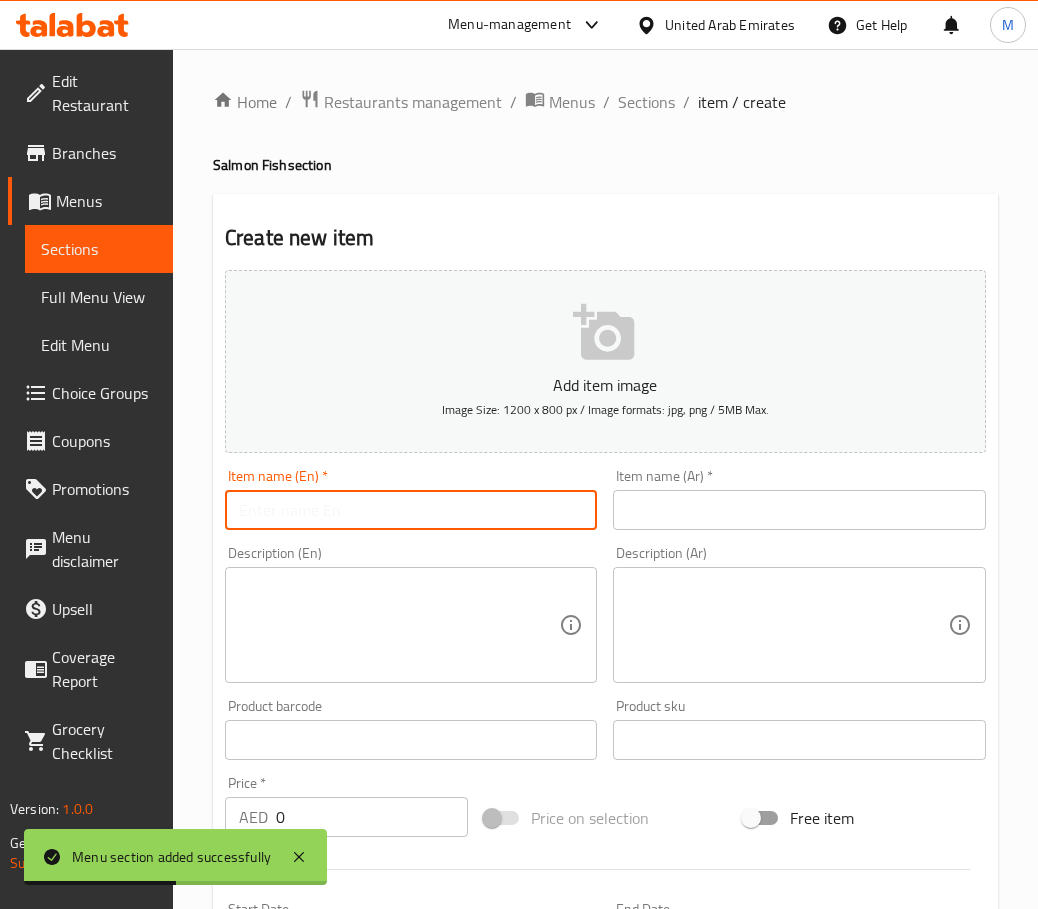 paste on "Salmon with Lemon Butter Sauce" 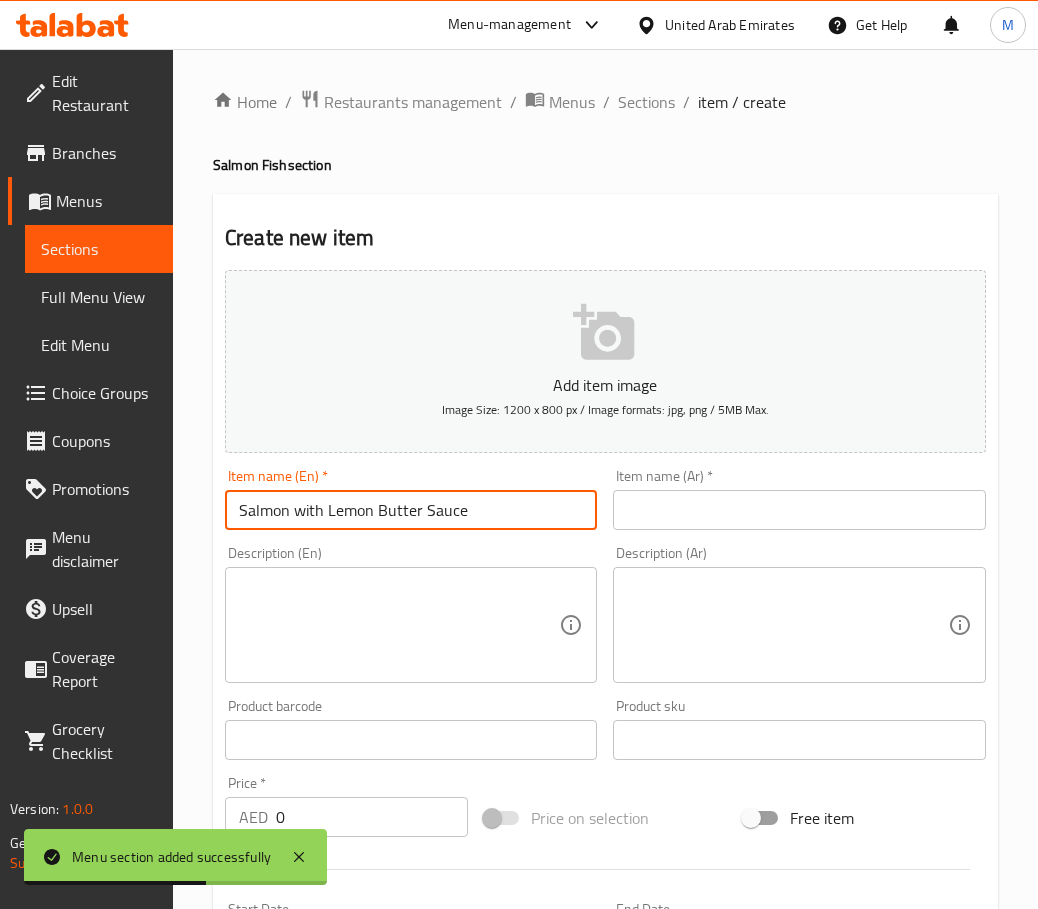 type on "Salmon with Lemon Butter Sauce" 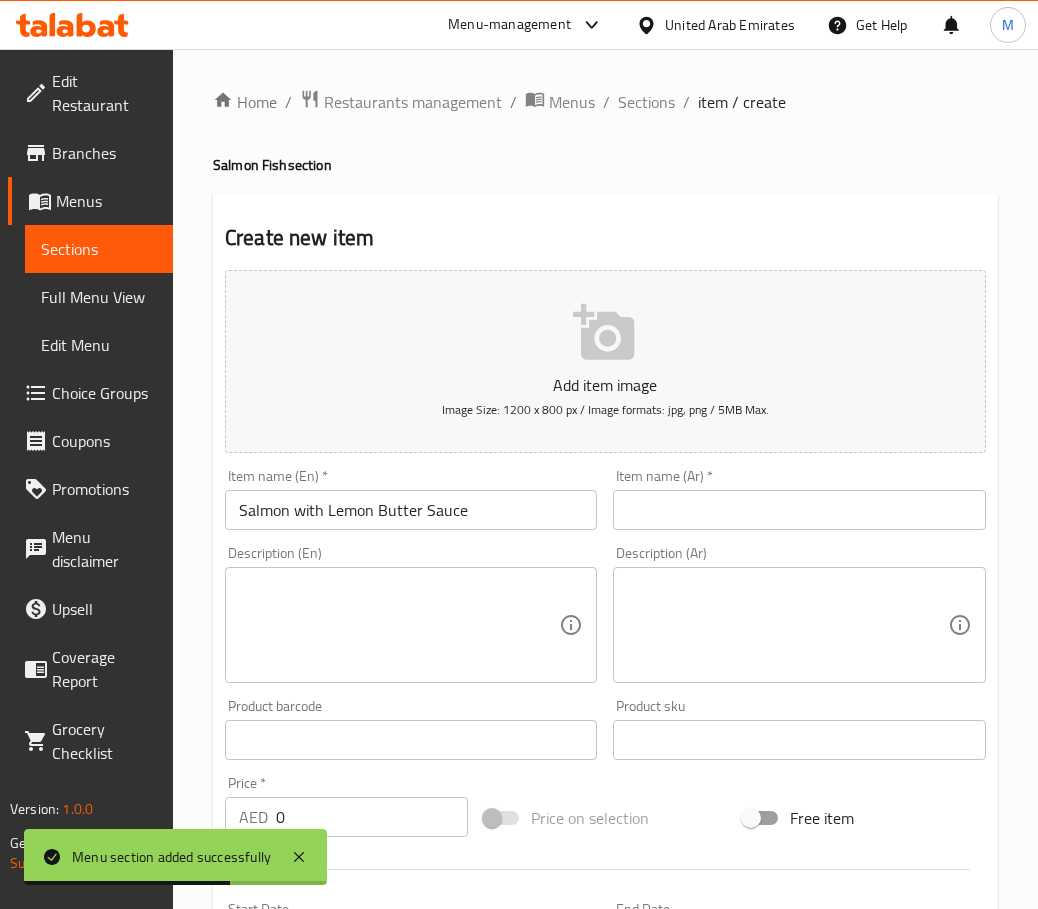 click on "Item name (Ar)   * Item name (Ar)  *" at bounding box center [799, 499] 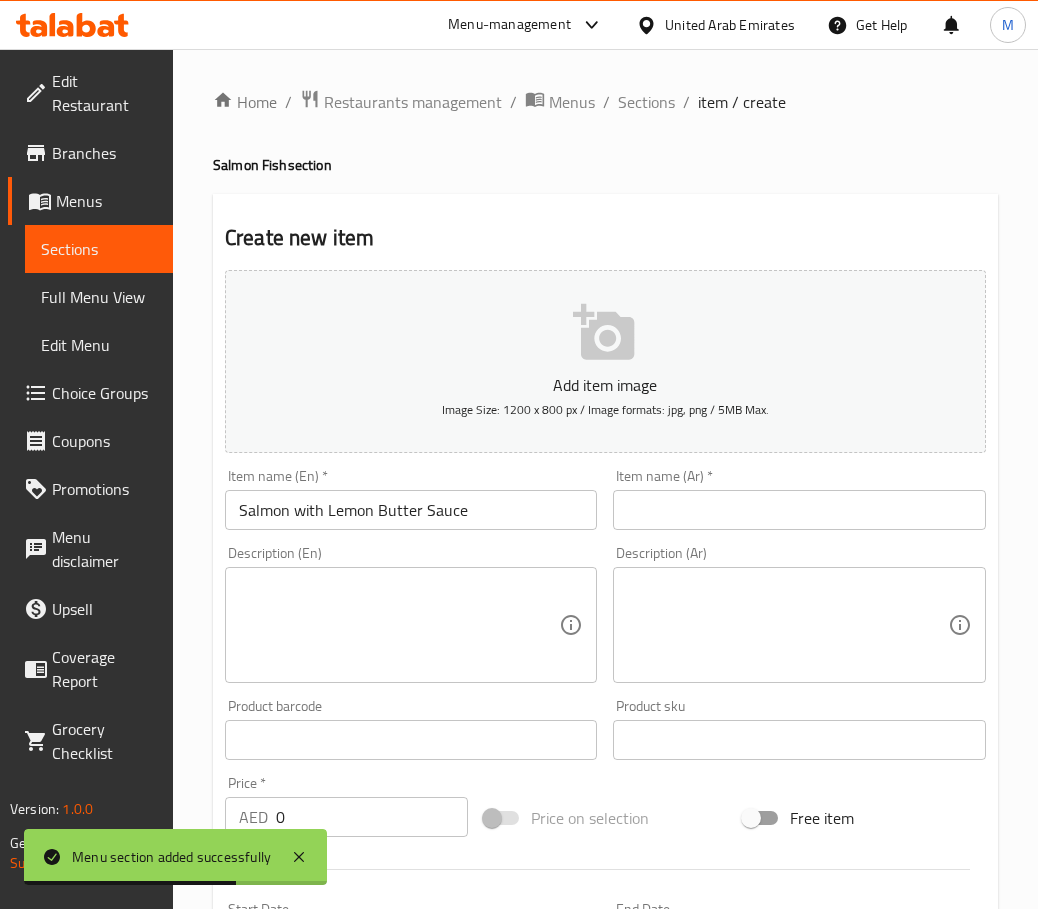 click at bounding box center (799, 510) 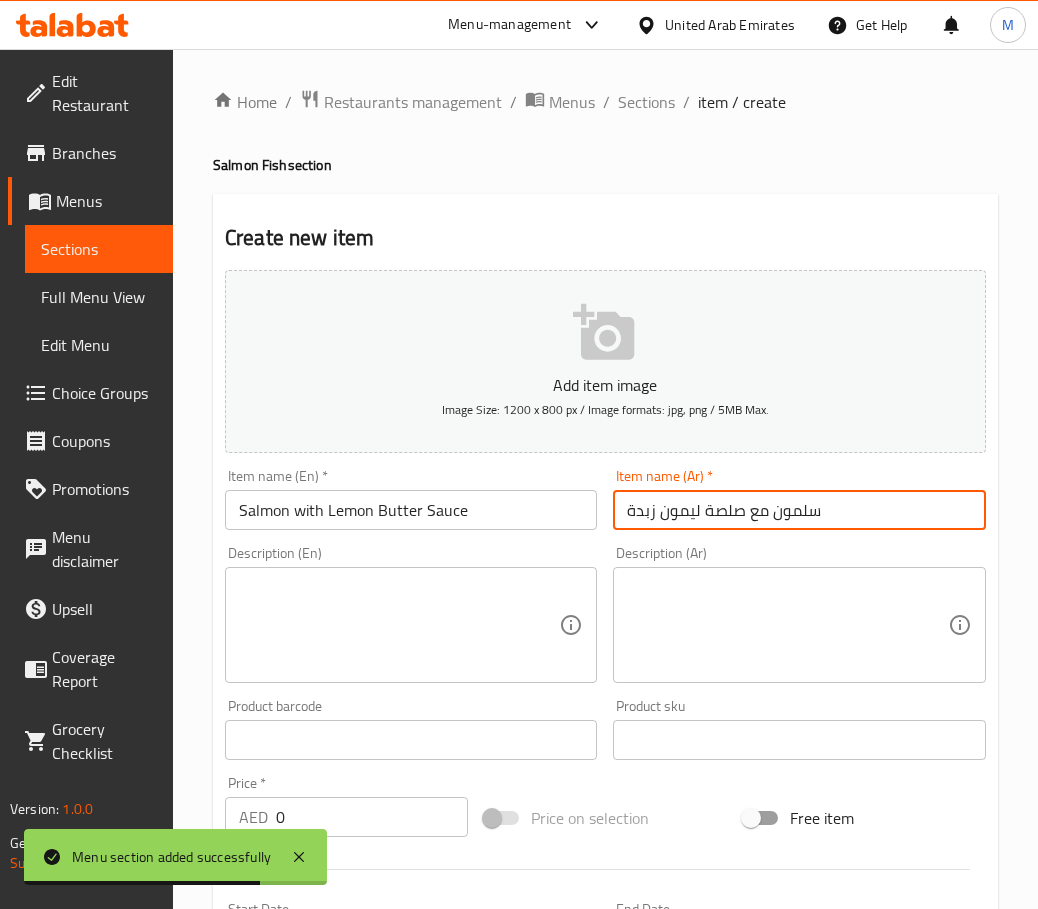 click on "سلمون مع صلصة ليمون زبدة" at bounding box center (799, 510) 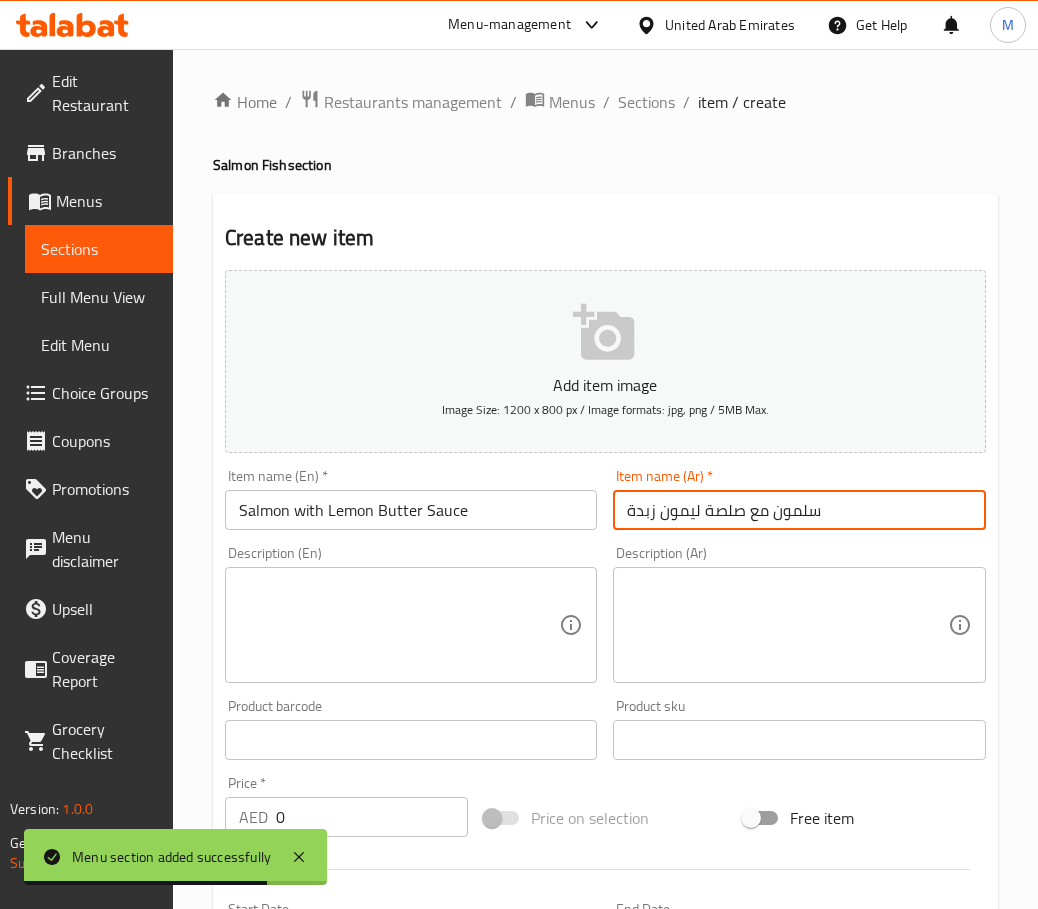 click on "سلمون مع صلصة ليمون زبدة" at bounding box center (799, 510) 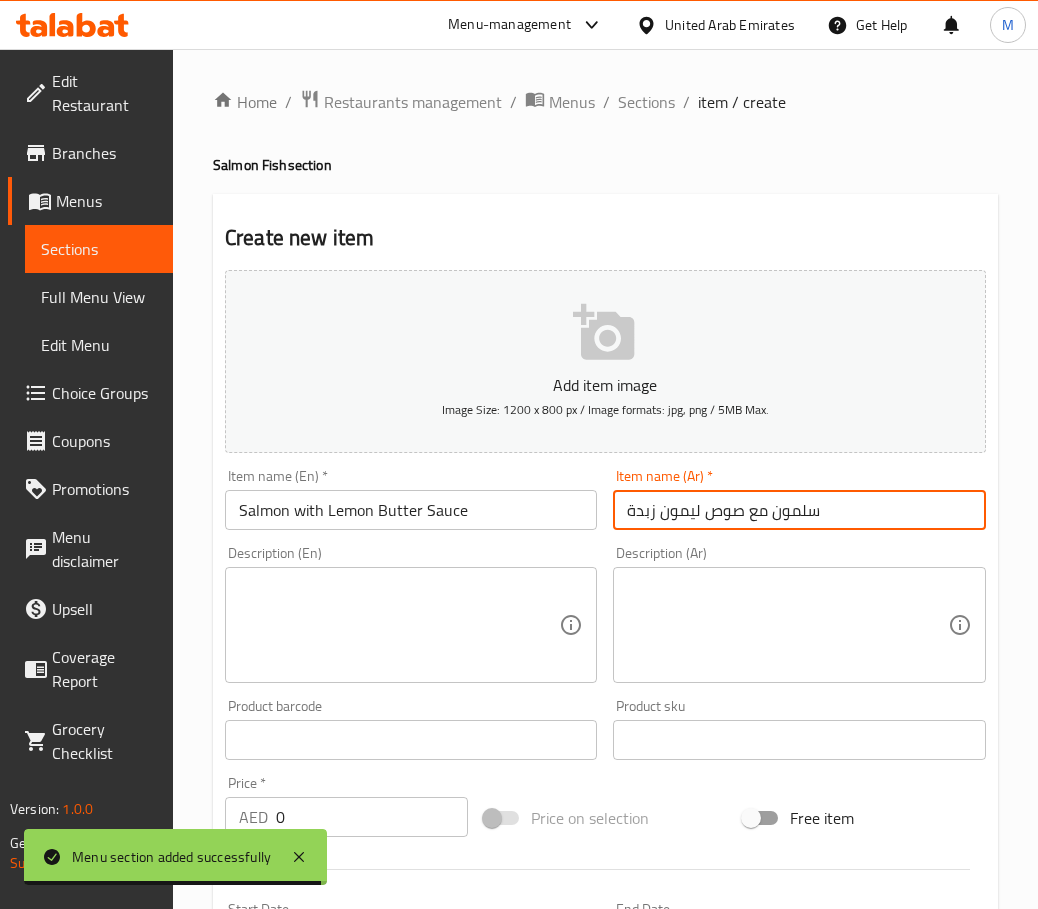 type on "سلمون مع صوص ليمون زبدة" 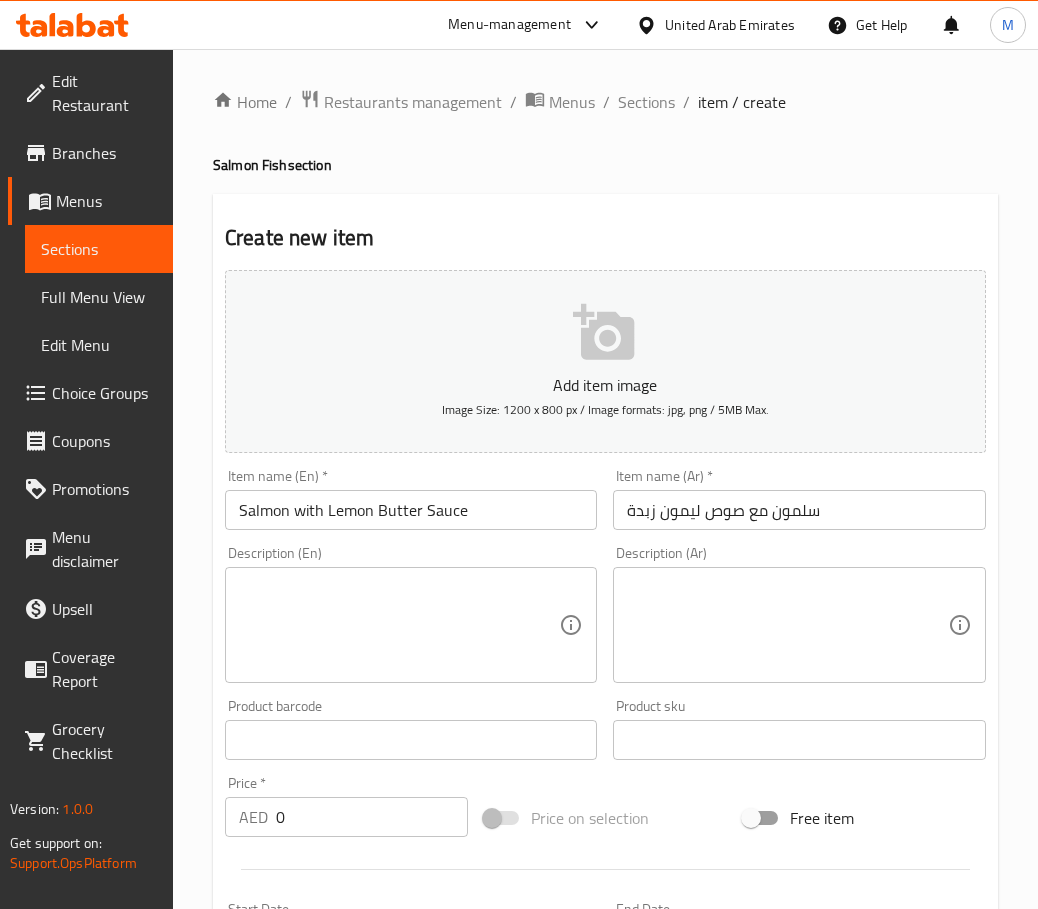 click at bounding box center [399, 625] 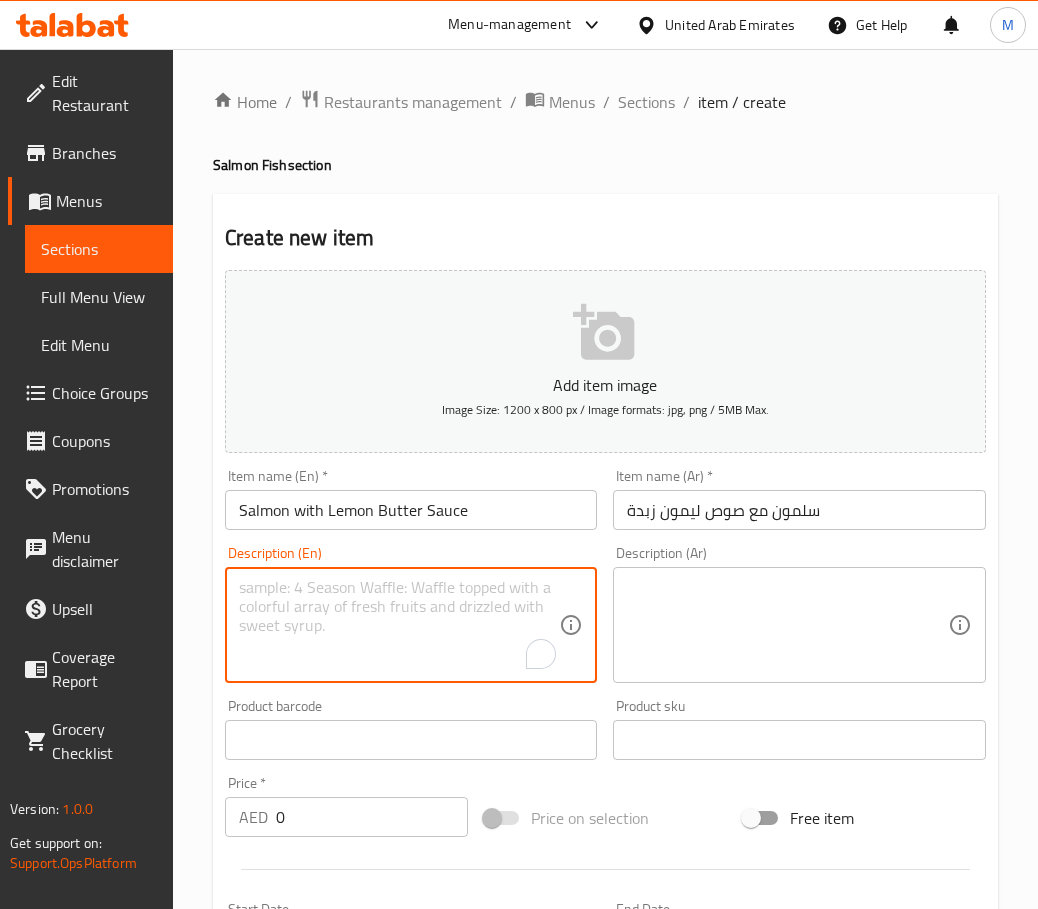 paste on "Fresh salmon fish fillet battered and simmered in lemon butter sauce on the Chinese way" 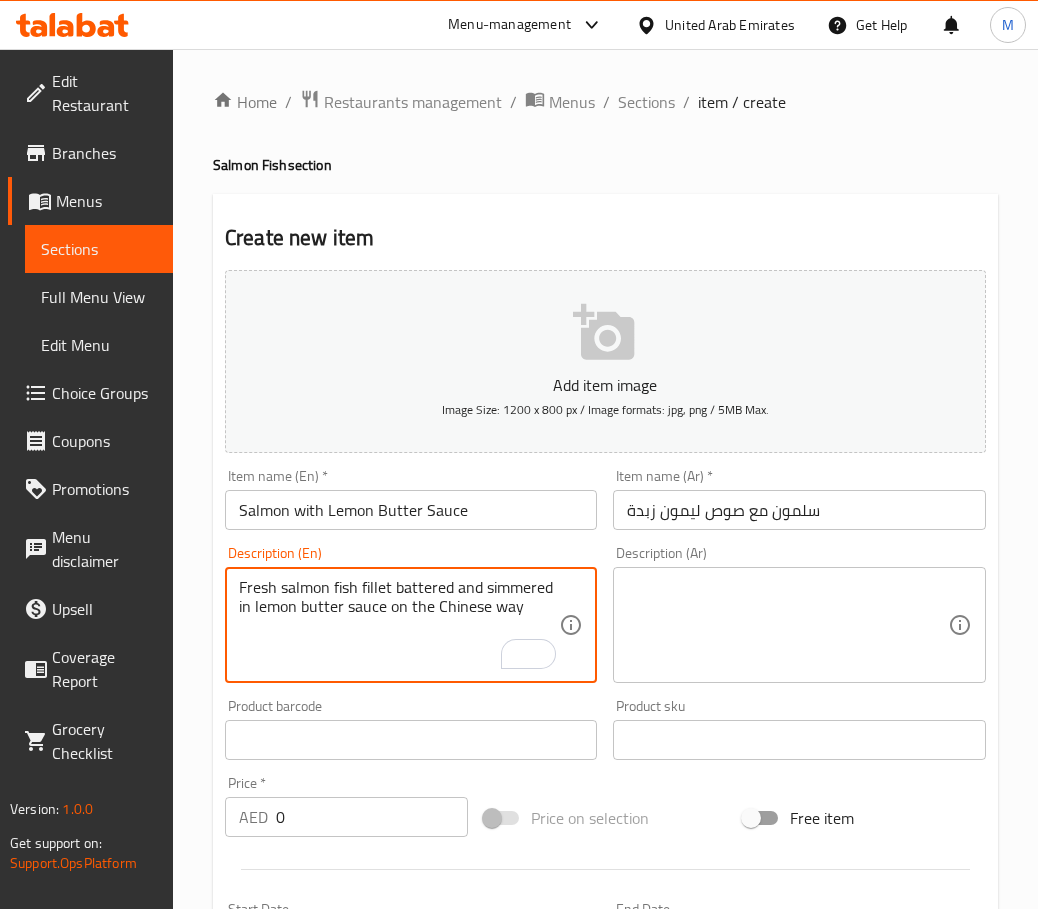 type on "Fresh salmon fish fillet battered and simmered in lemon butter sauce on the Chinese way" 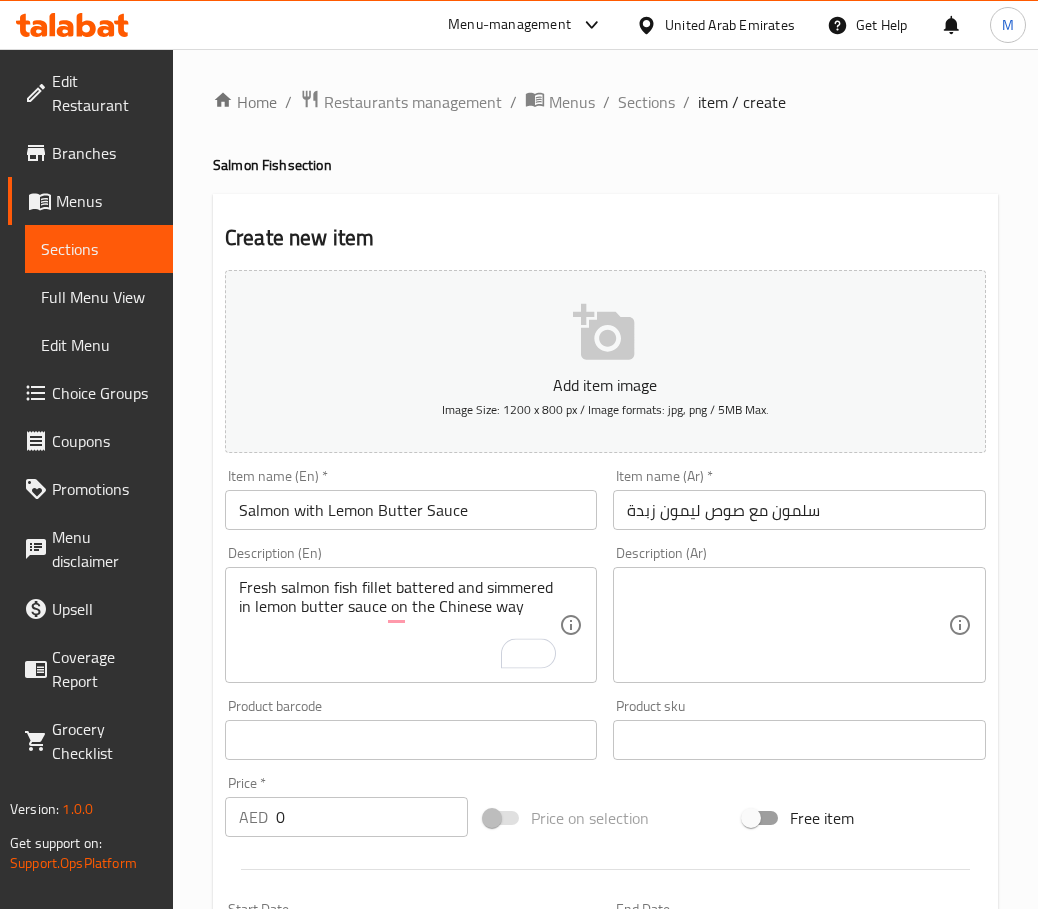 click at bounding box center (787, 625) 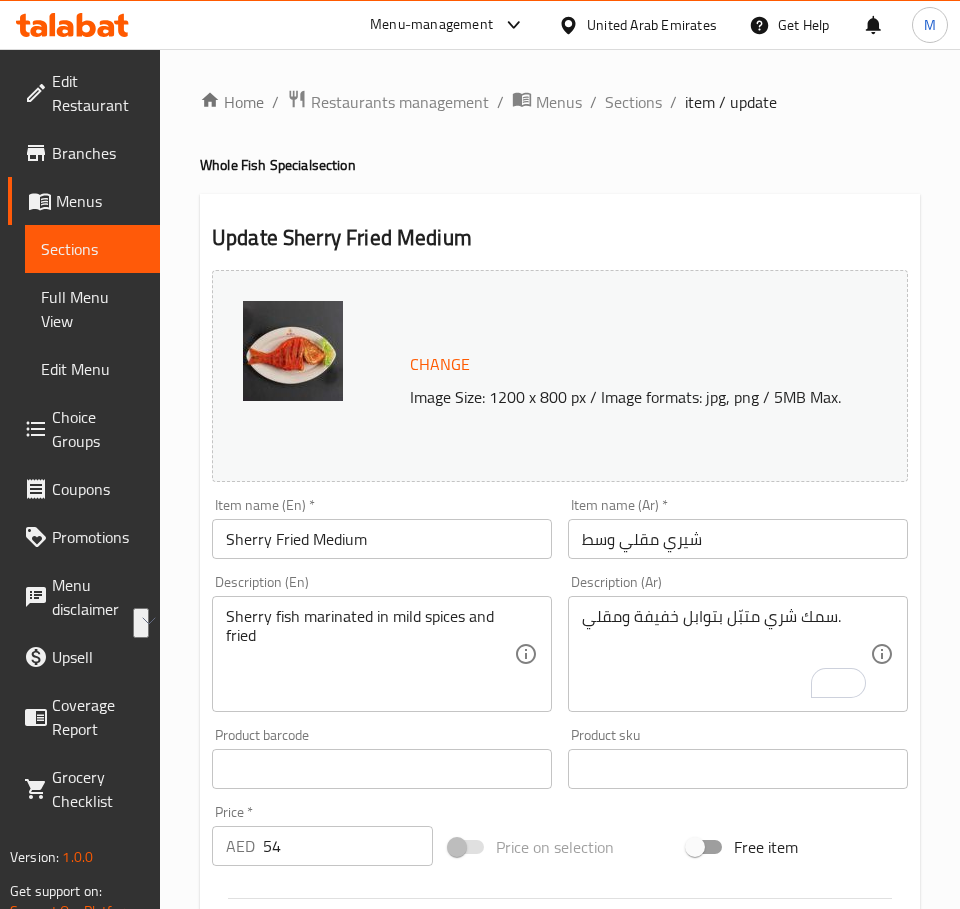 scroll, scrollTop: 0, scrollLeft: 0, axis: both 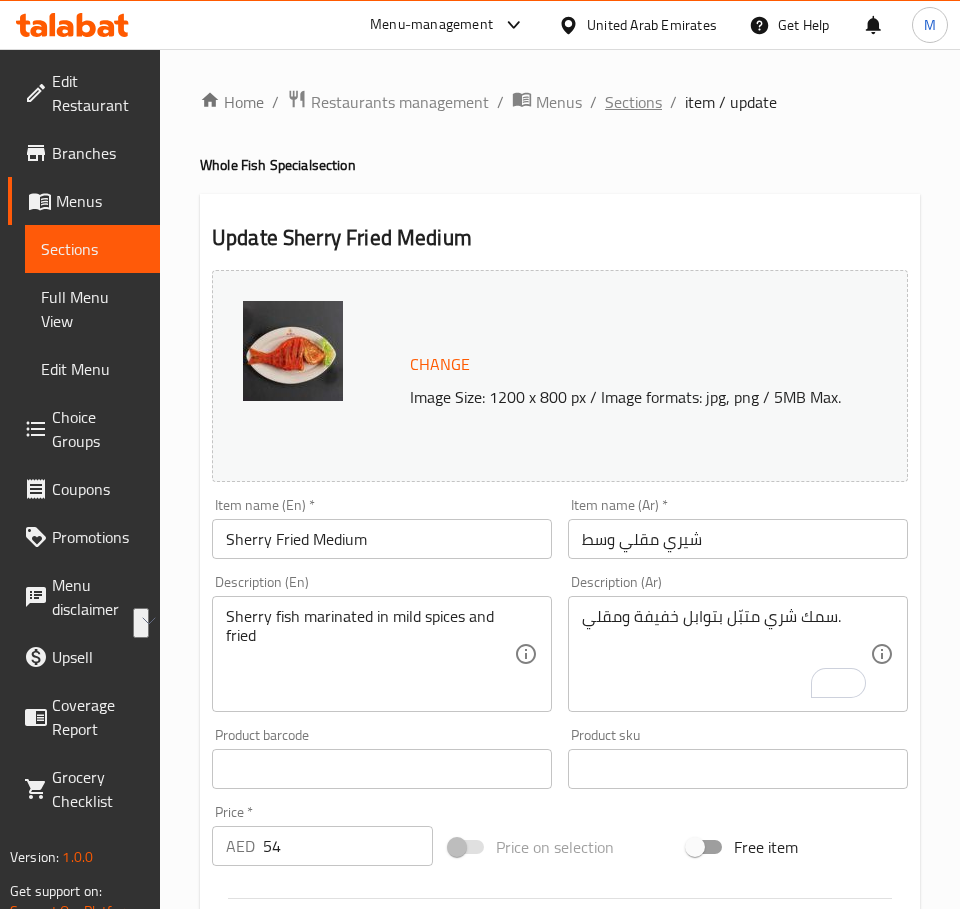 click on "Sections" at bounding box center [633, 102] 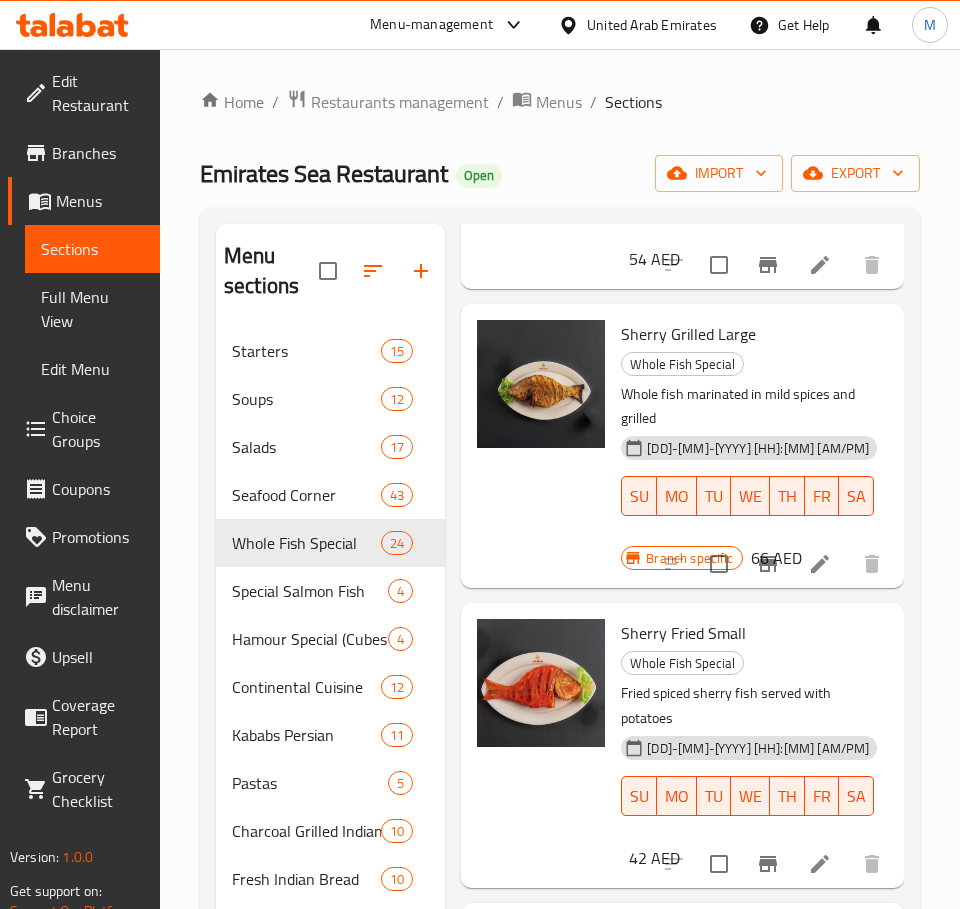 scroll, scrollTop: 7992, scrollLeft: 0, axis: vertical 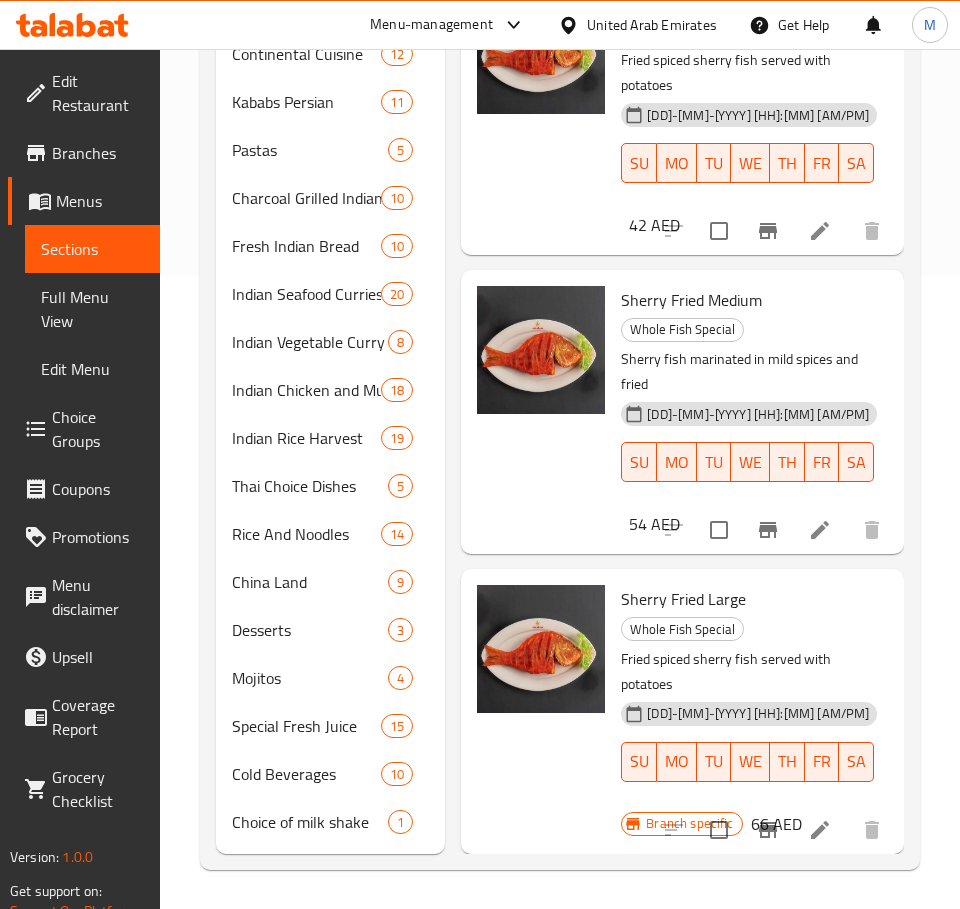 drag, startPoint x: 783, startPoint y: 801, endPoint x: 783, endPoint y: 790, distance: 11 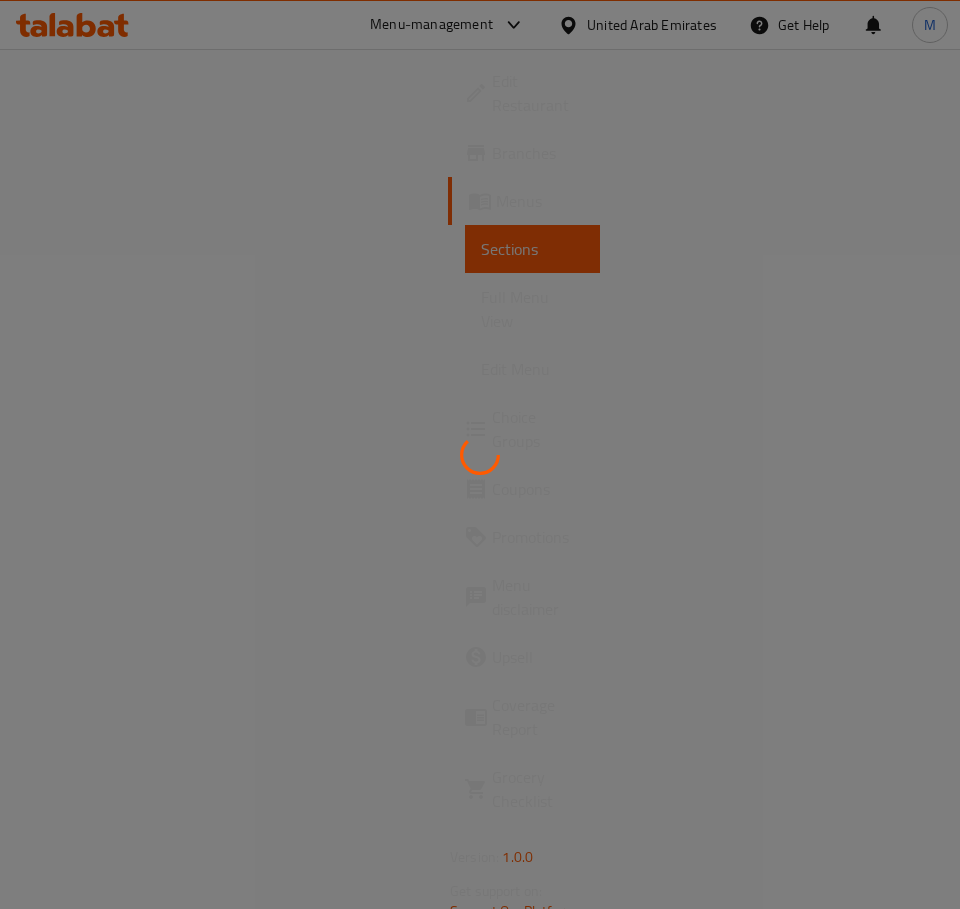 scroll, scrollTop: 0, scrollLeft: 0, axis: both 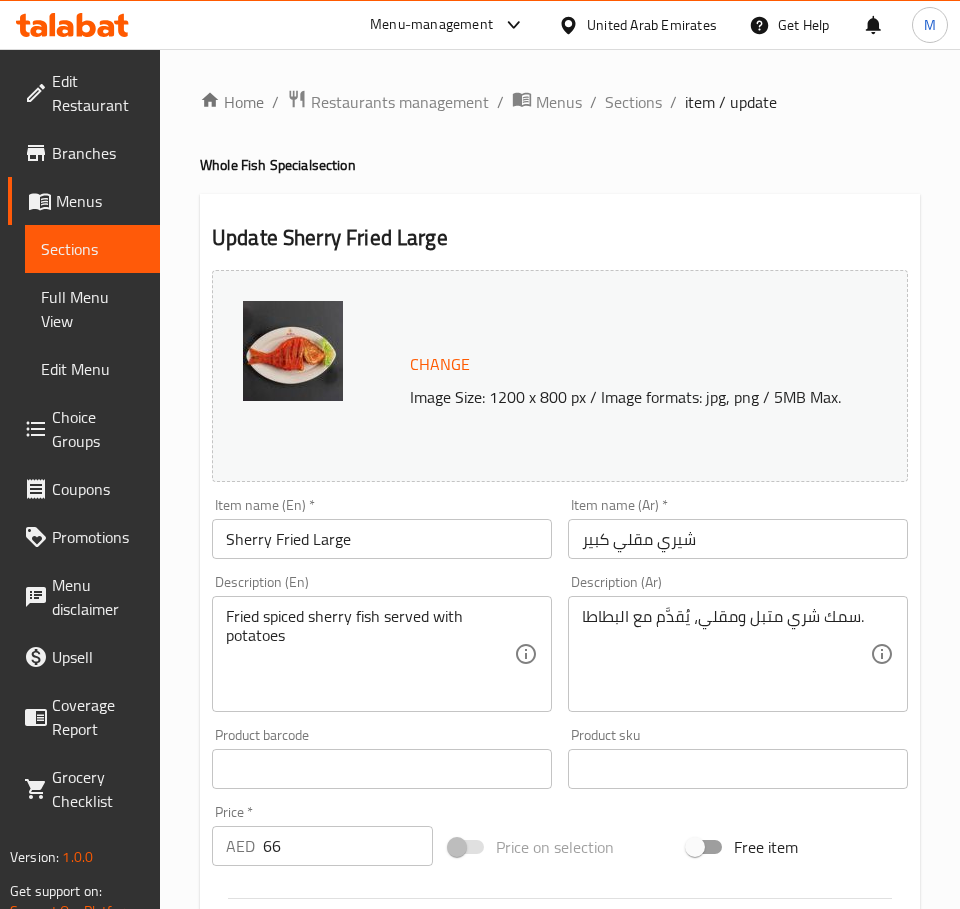 click on "Sherry Fried Large" at bounding box center (382, 539) 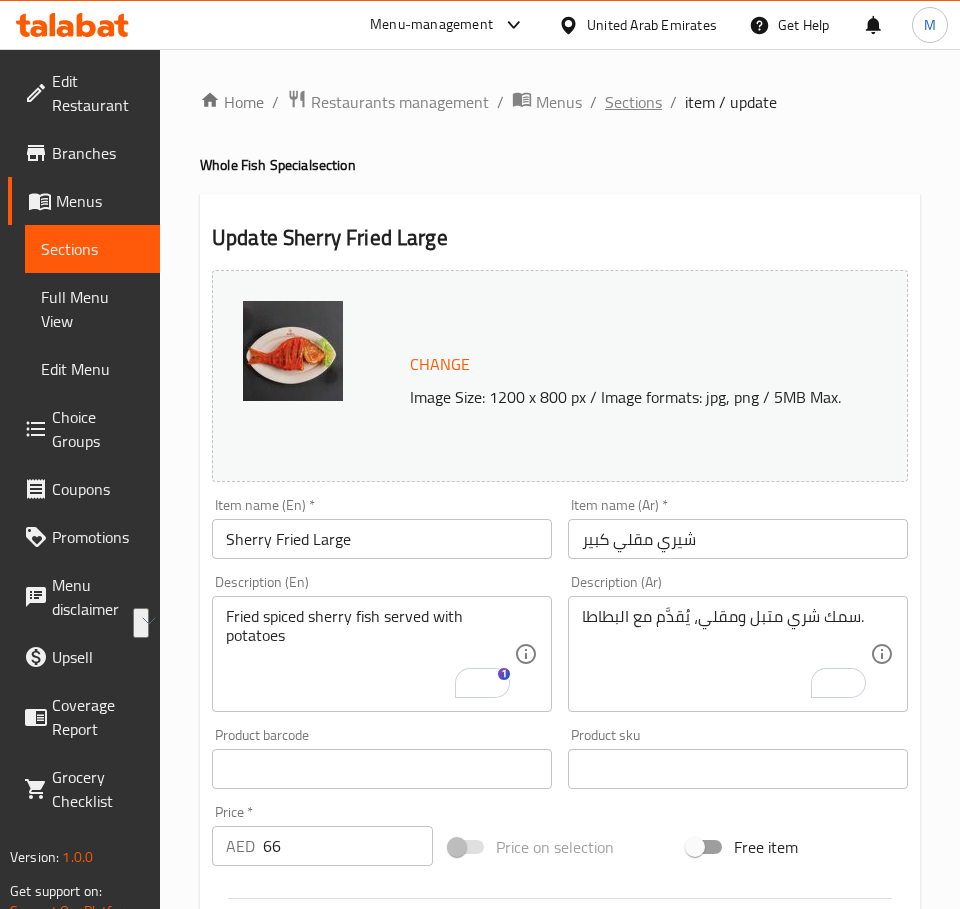 click on "Sections" at bounding box center (633, 102) 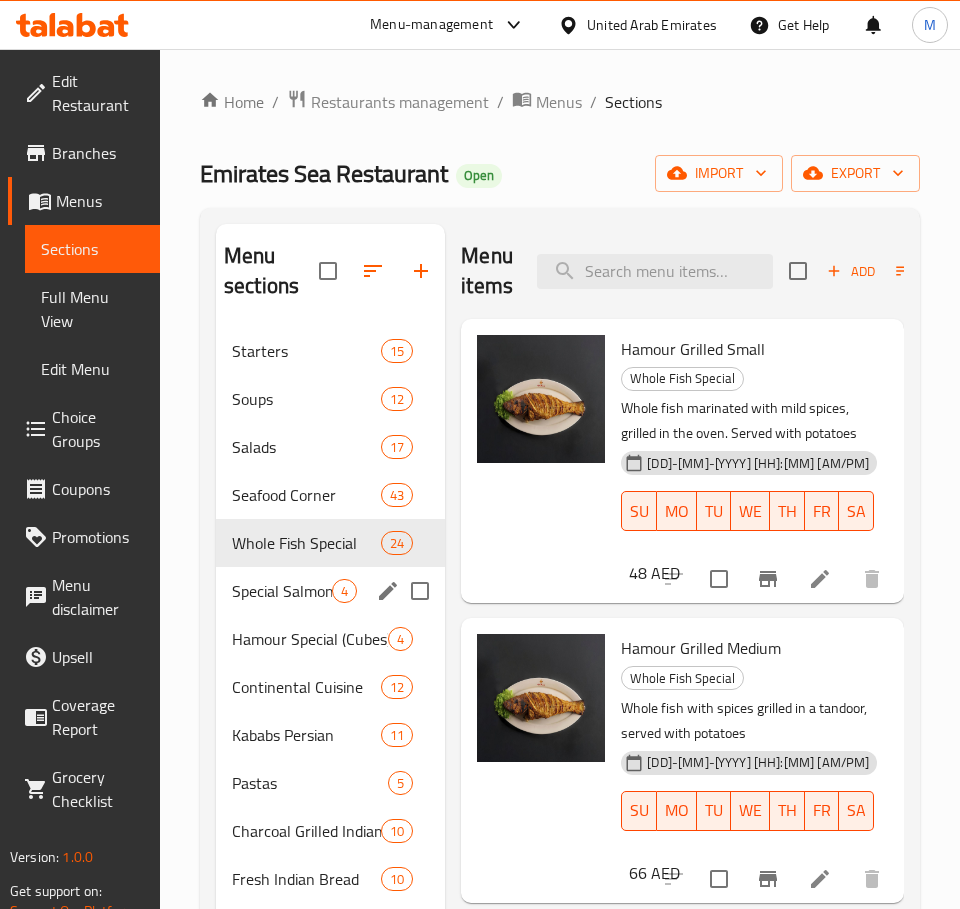 click on "Special Salmon Fish 4" at bounding box center [330, 591] 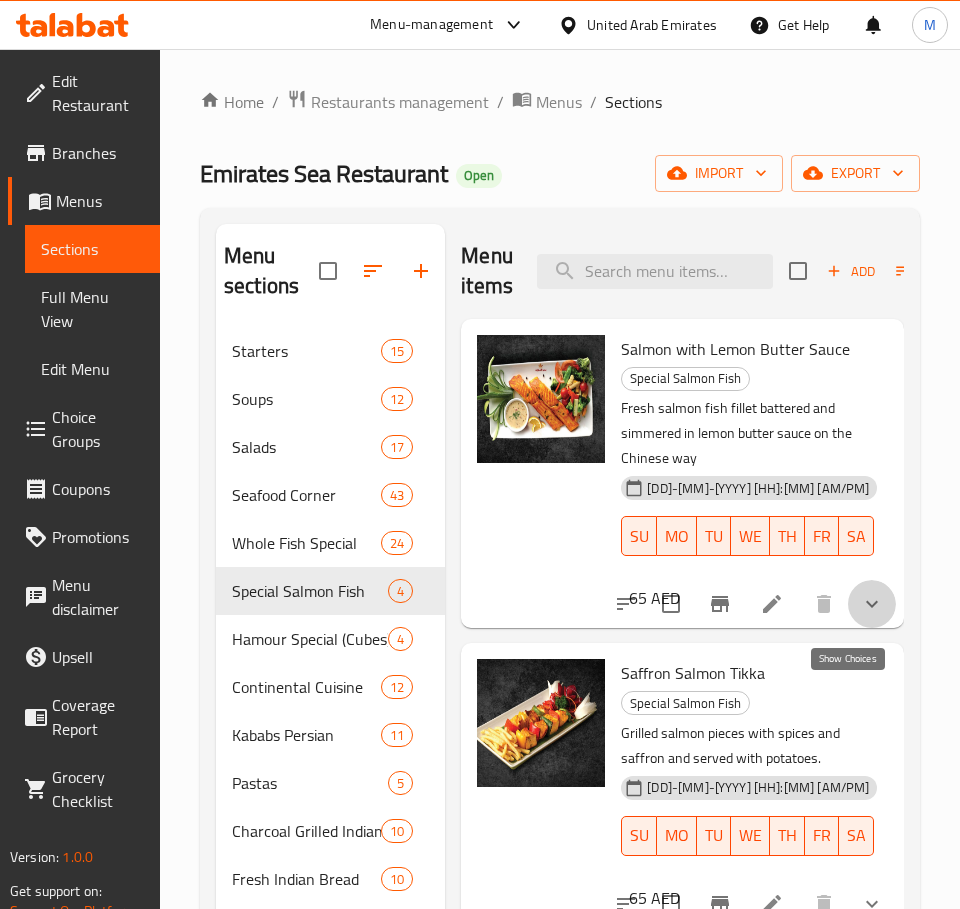 click 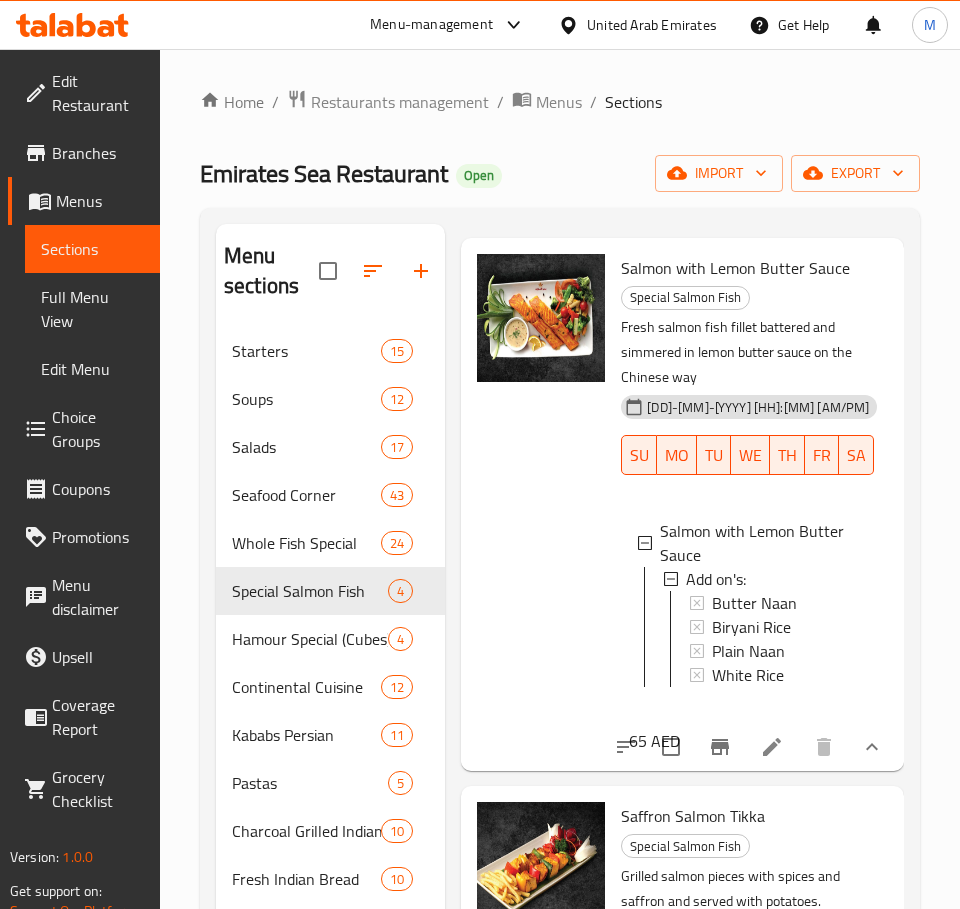scroll, scrollTop: 150, scrollLeft: 0, axis: vertical 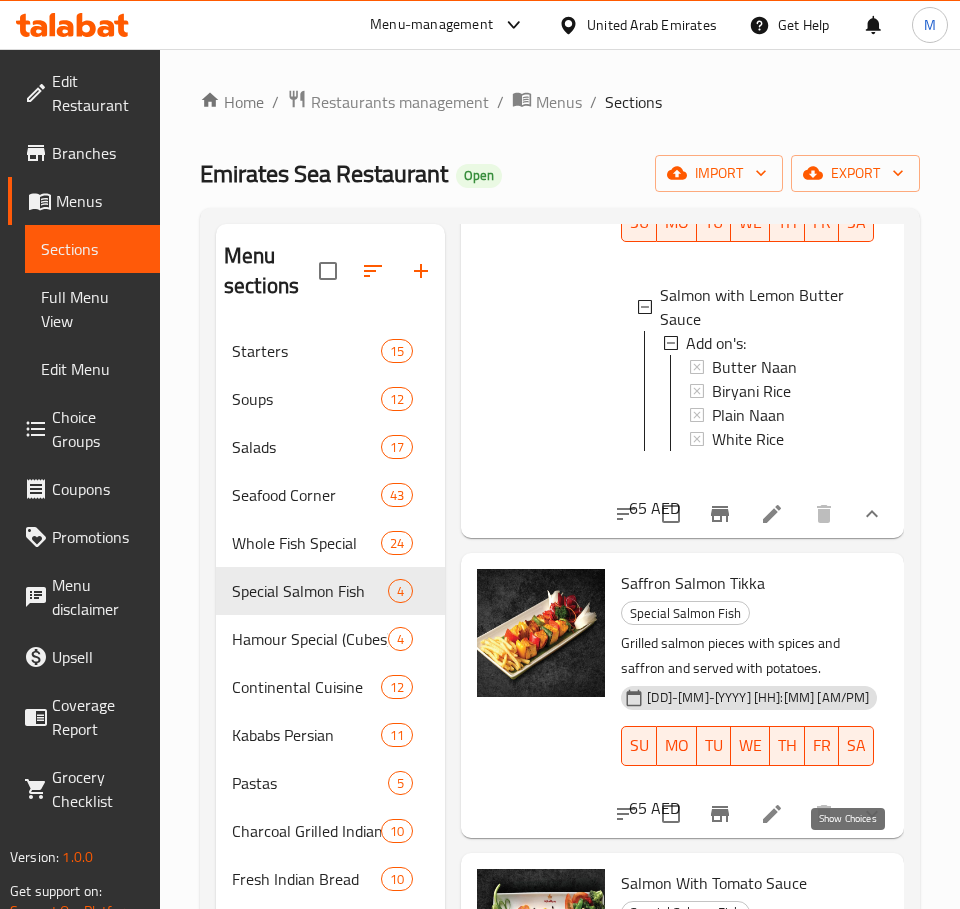 click 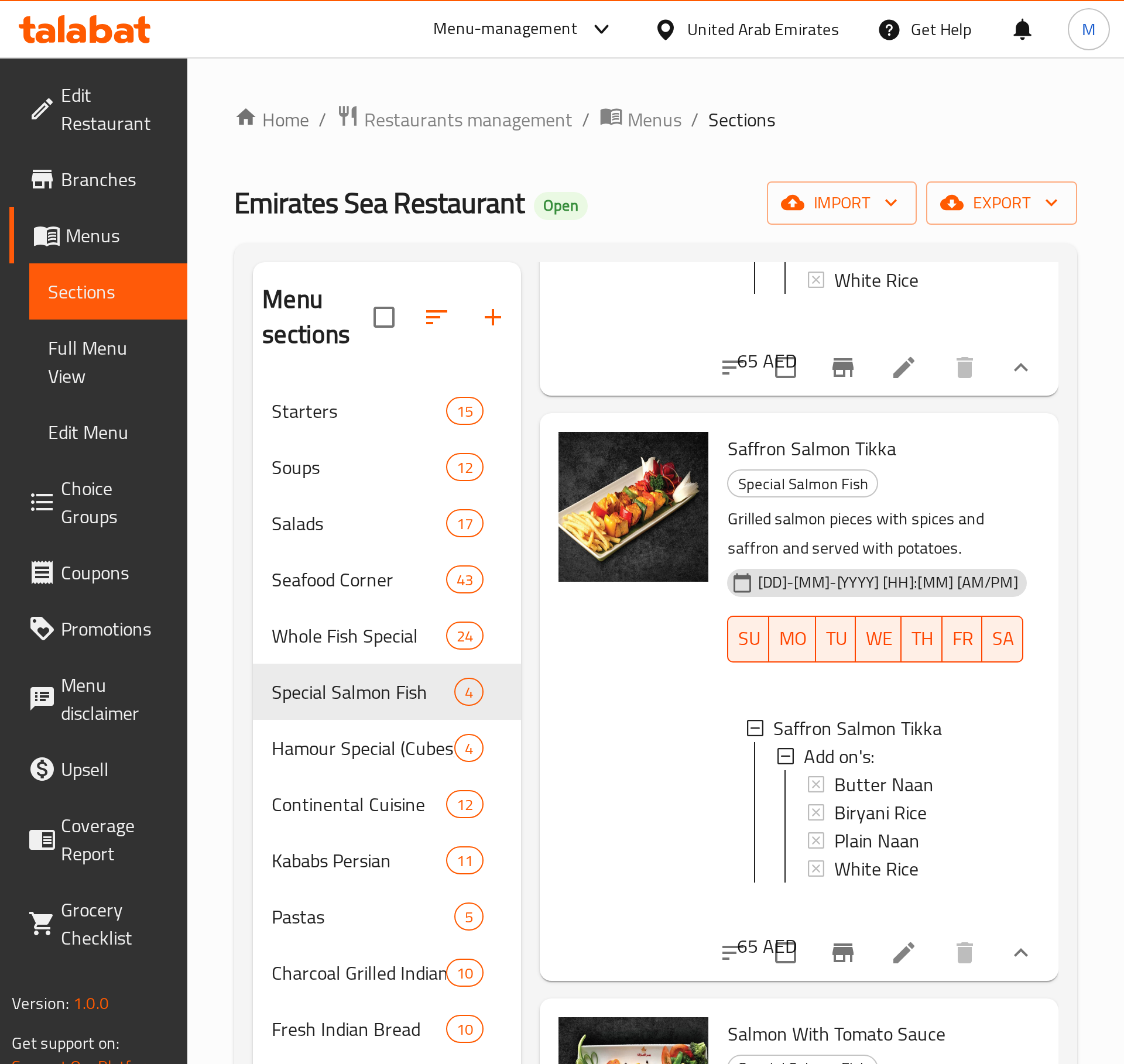 scroll, scrollTop: 504, scrollLeft: 0, axis: vertical 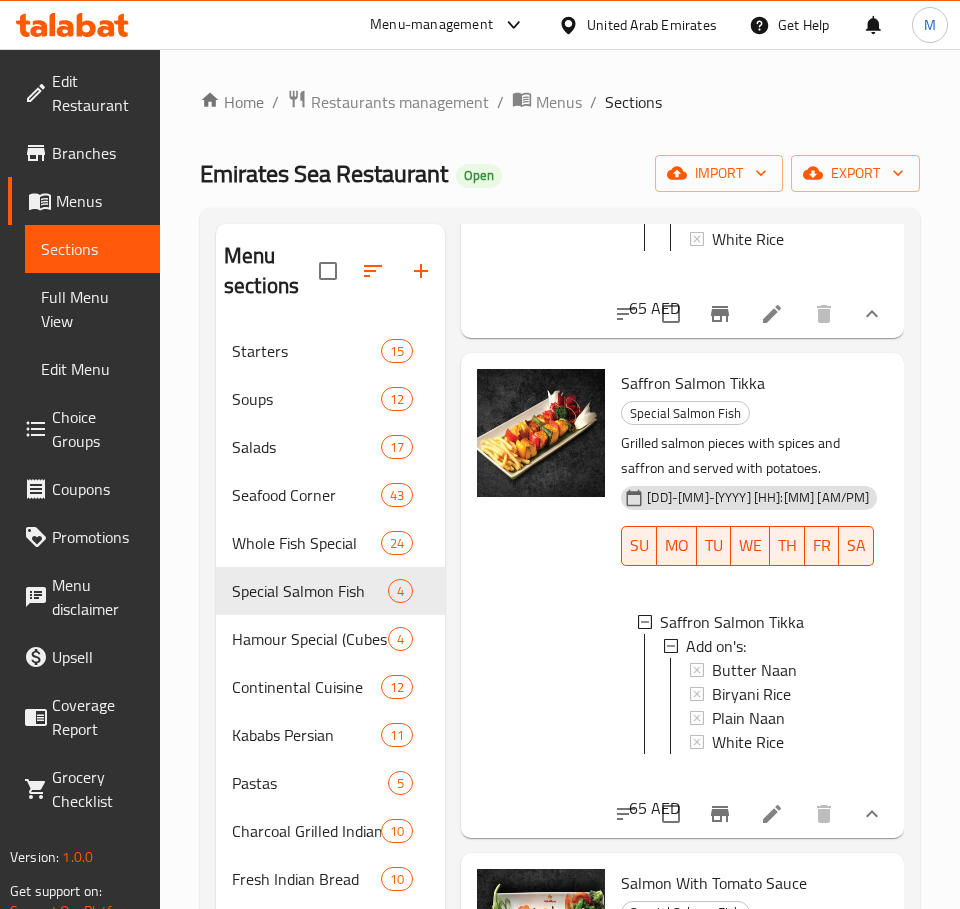 type 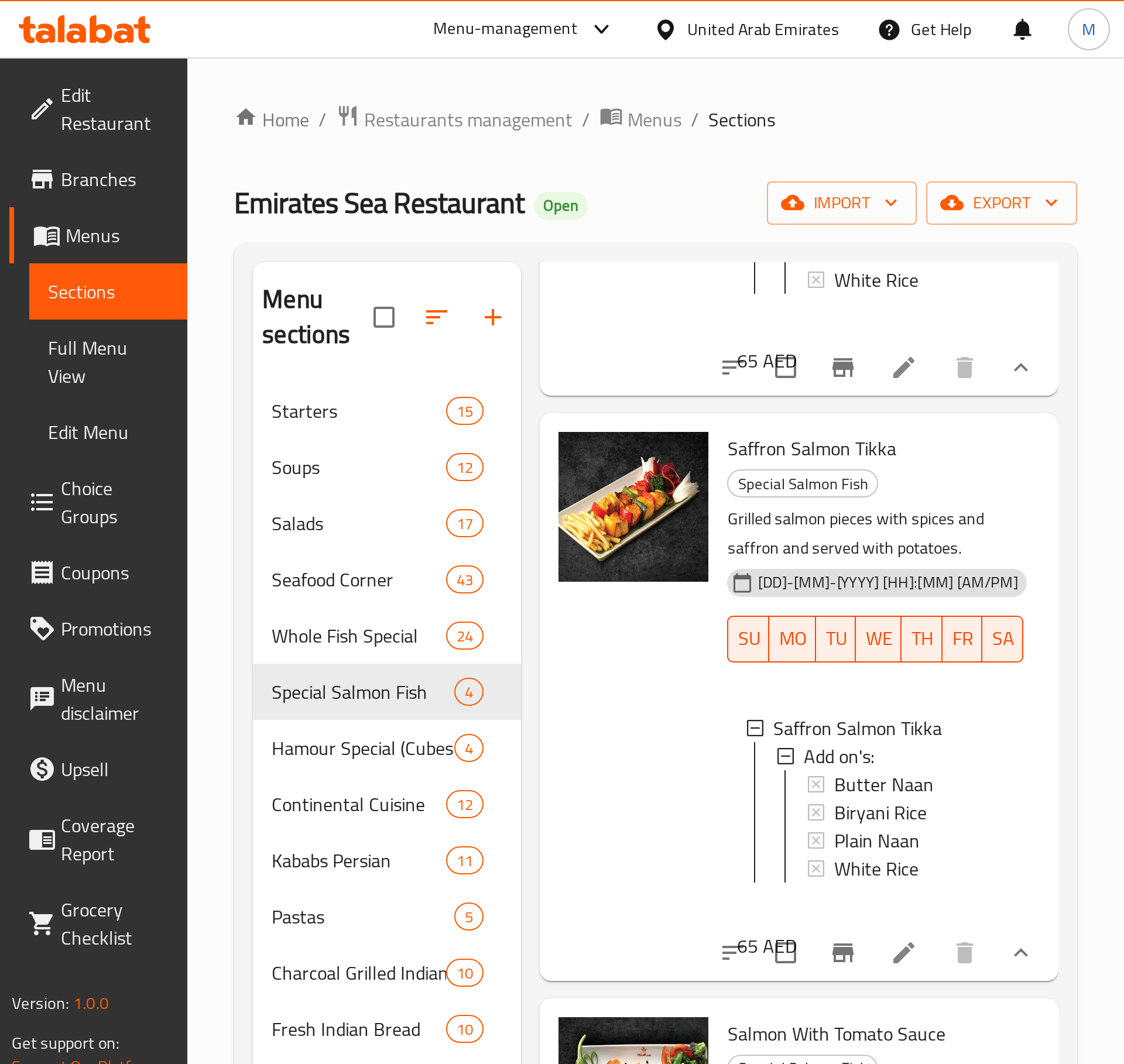 scroll, scrollTop: 0, scrollLeft: 0, axis: both 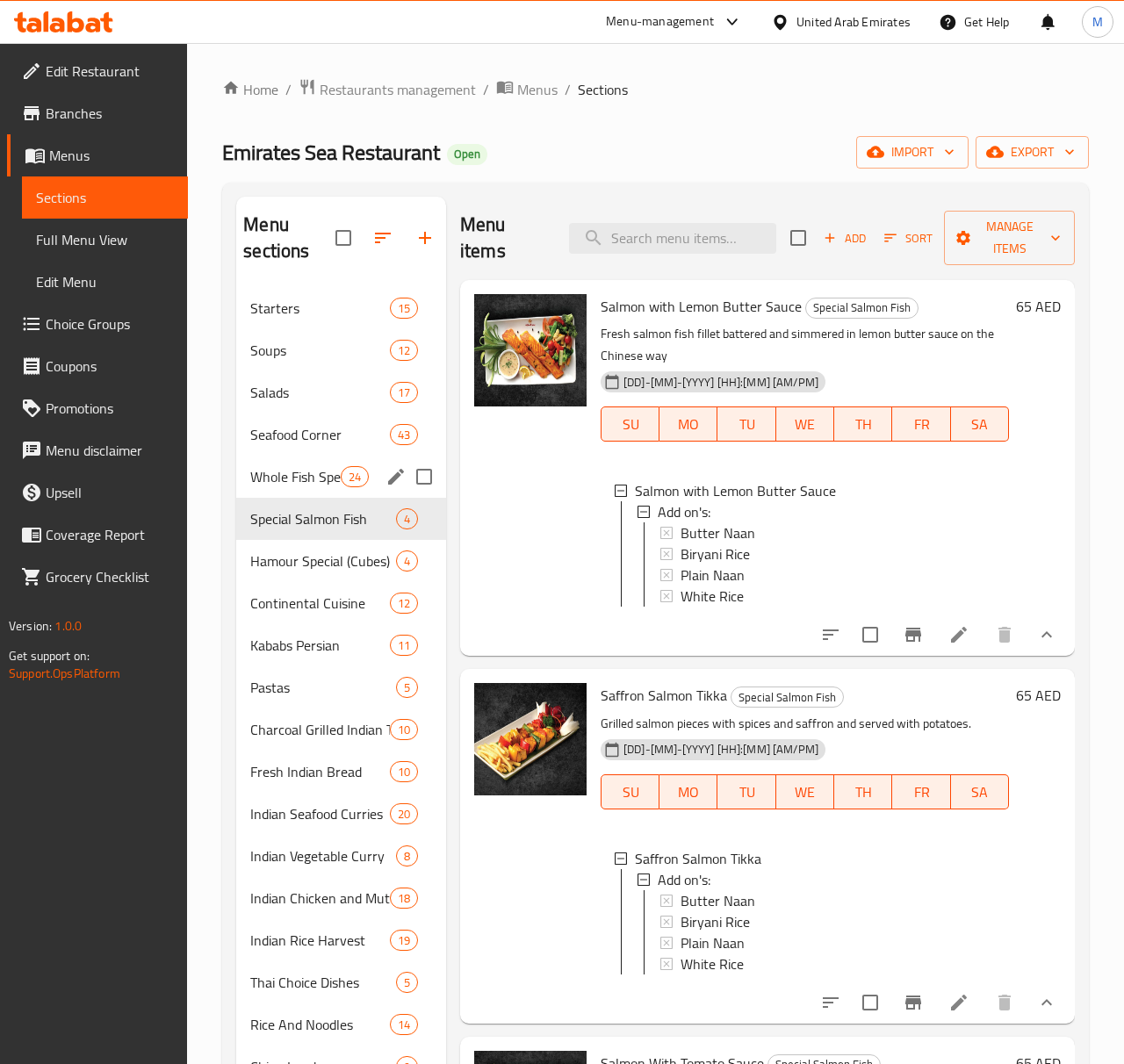 drag, startPoint x: 292, startPoint y: 464, endPoint x: 609, endPoint y: 493, distance: 318.32373 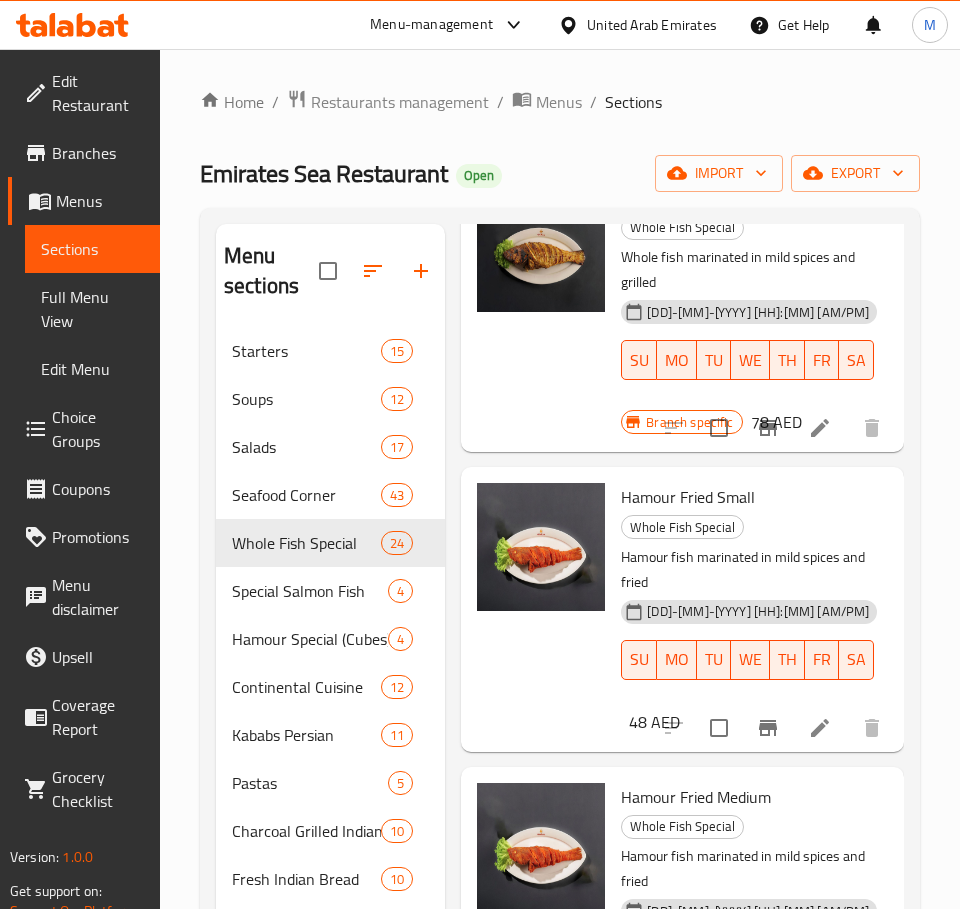 scroll, scrollTop: 900, scrollLeft: 0, axis: vertical 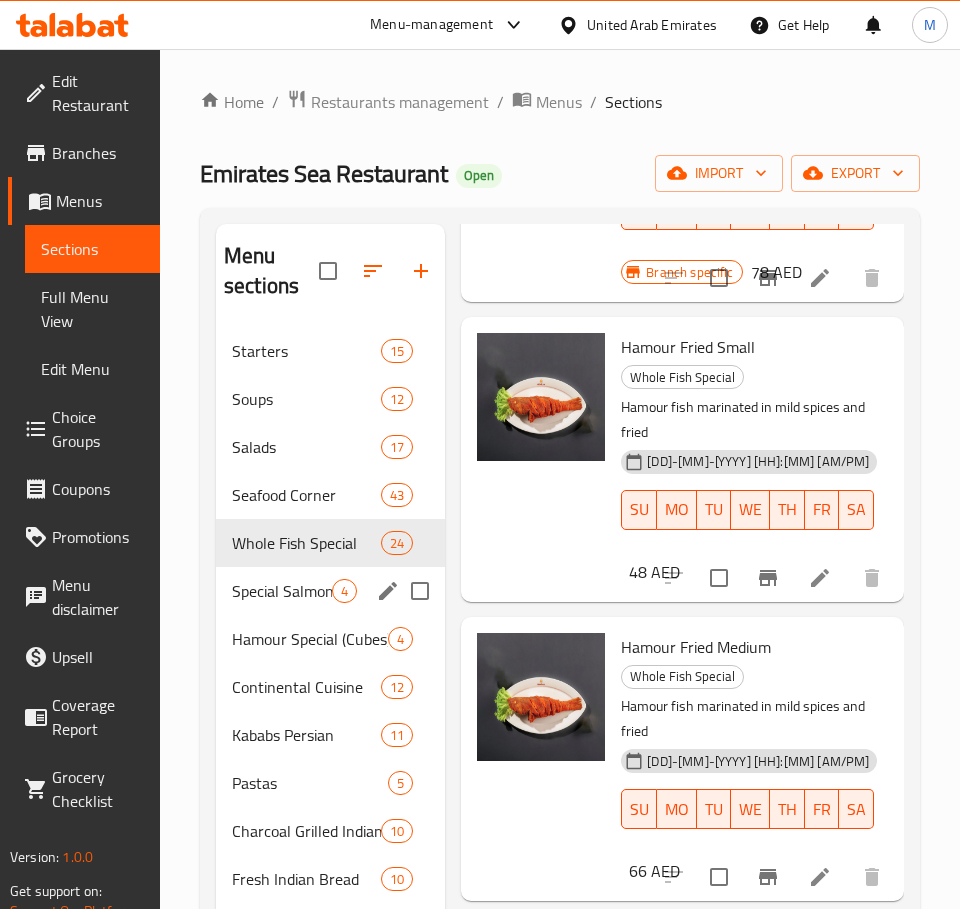 click on "Special Salmon Fish" at bounding box center [282, 591] 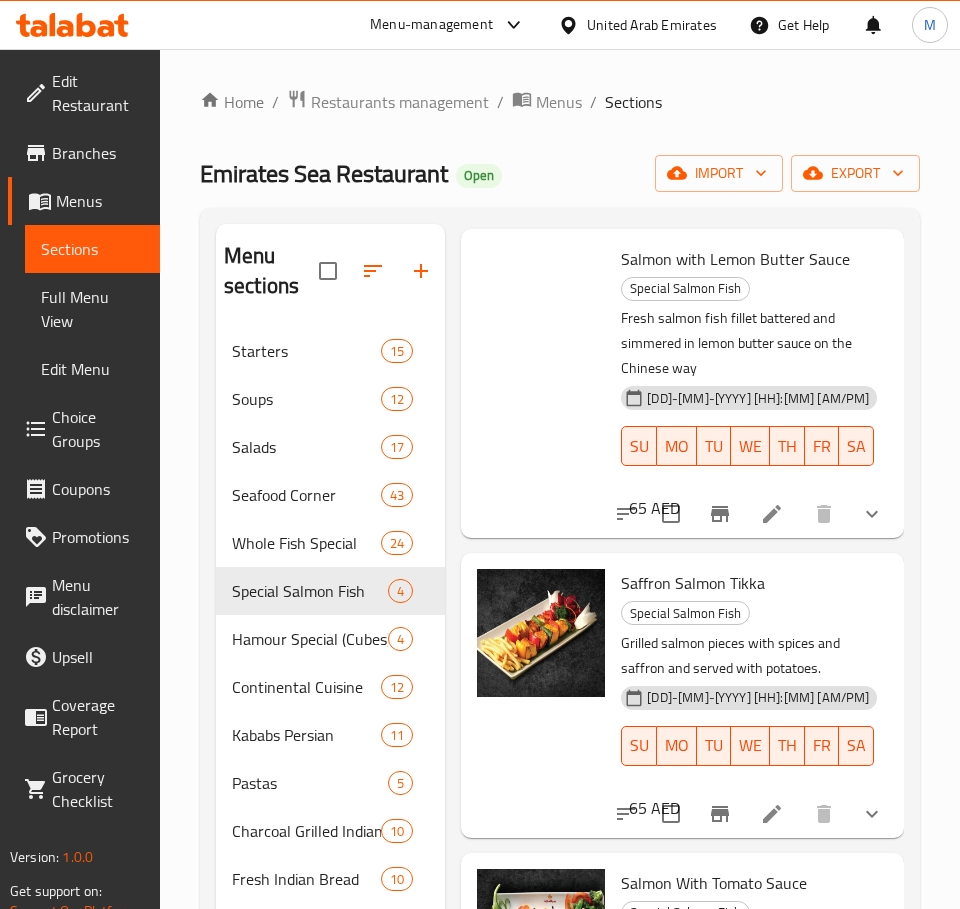scroll, scrollTop: 0, scrollLeft: 0, axis: both 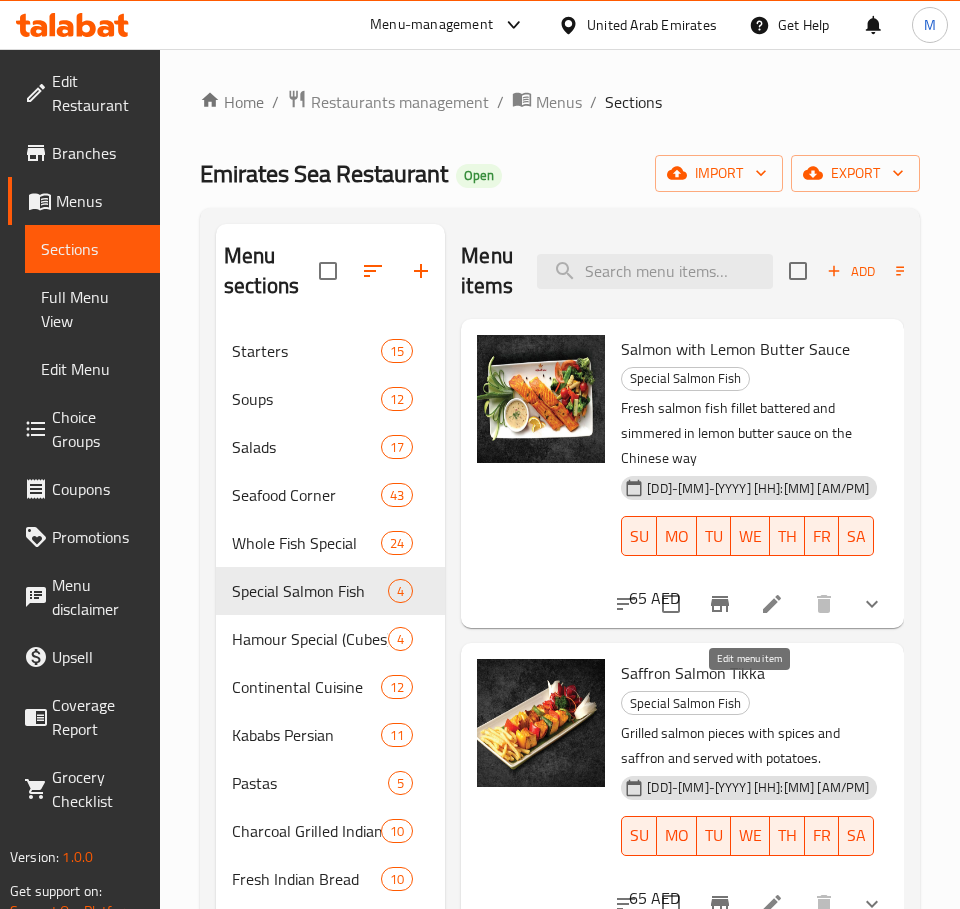 click 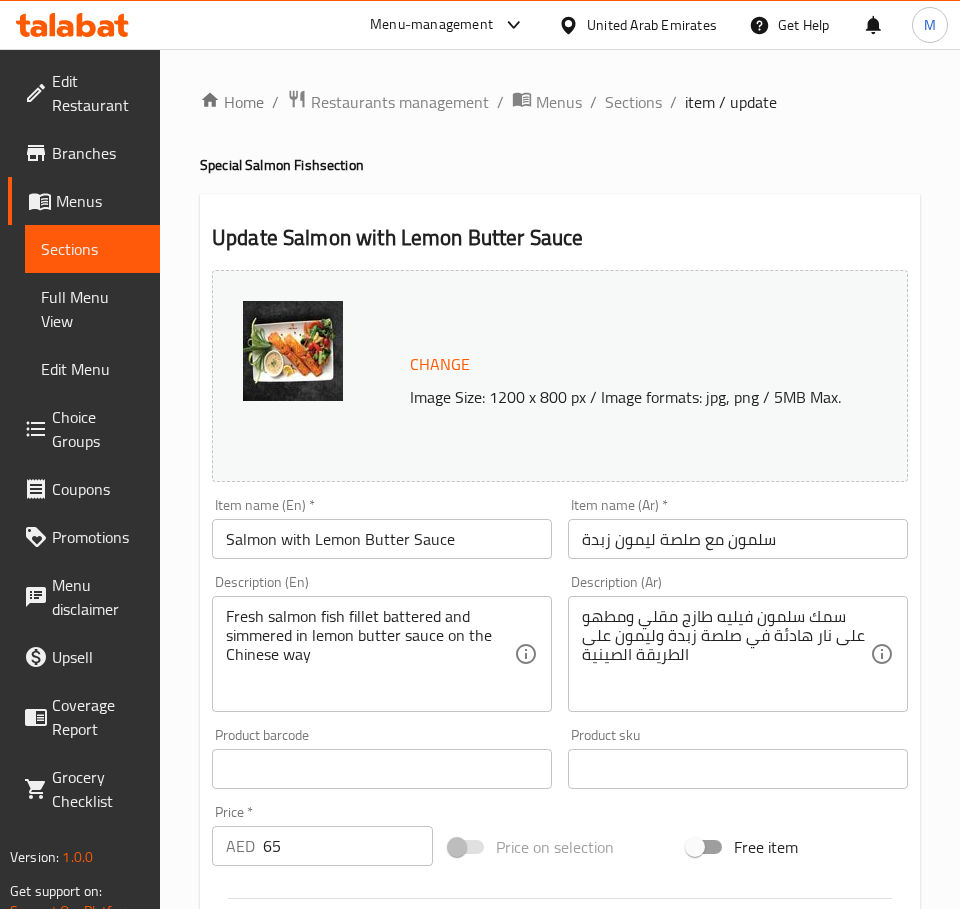 click on "Salmon with Lemon Butter Sauce" at bounding box center (382, 539) 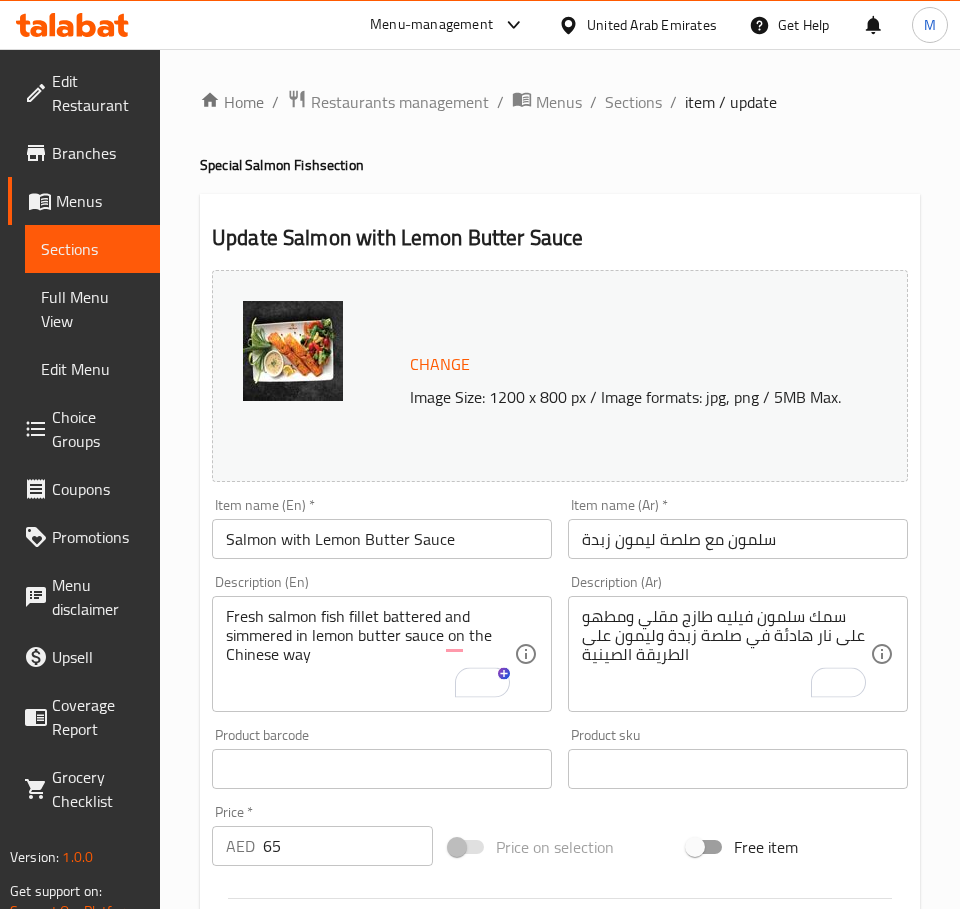 click on "65" at bounding box center (348, 846) 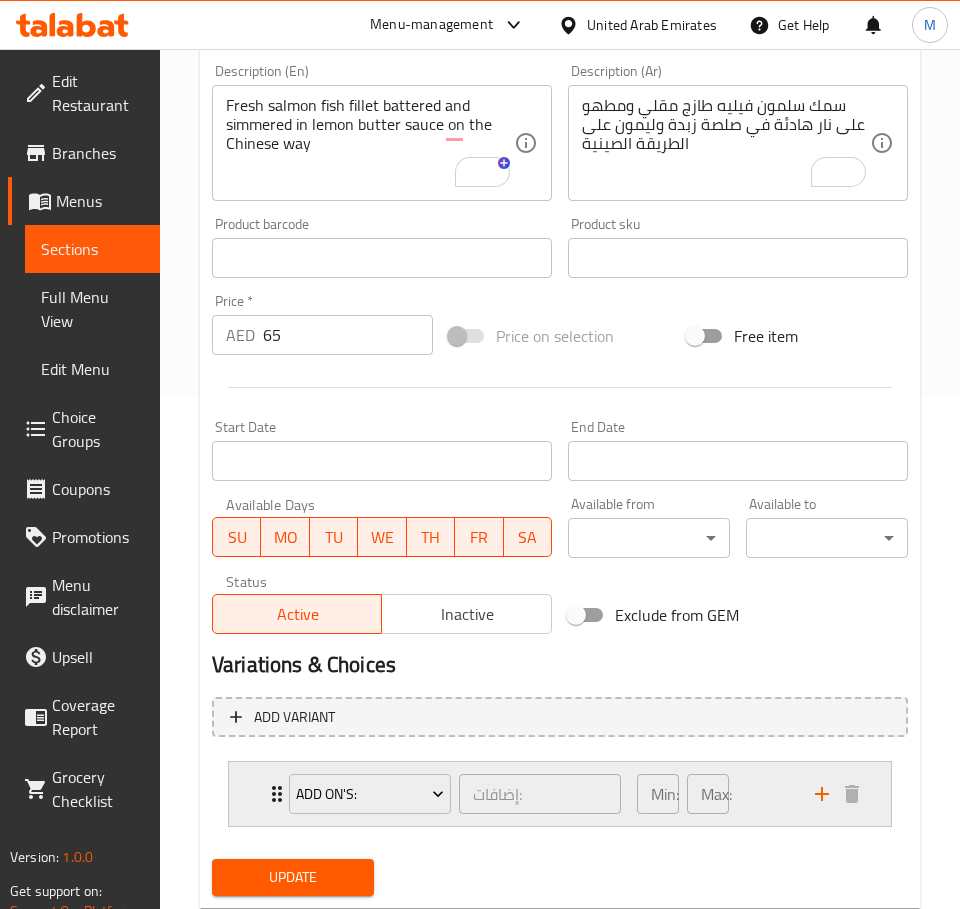 scroll, scrollTop: 567, scrollLeft: 0, axis: vertical 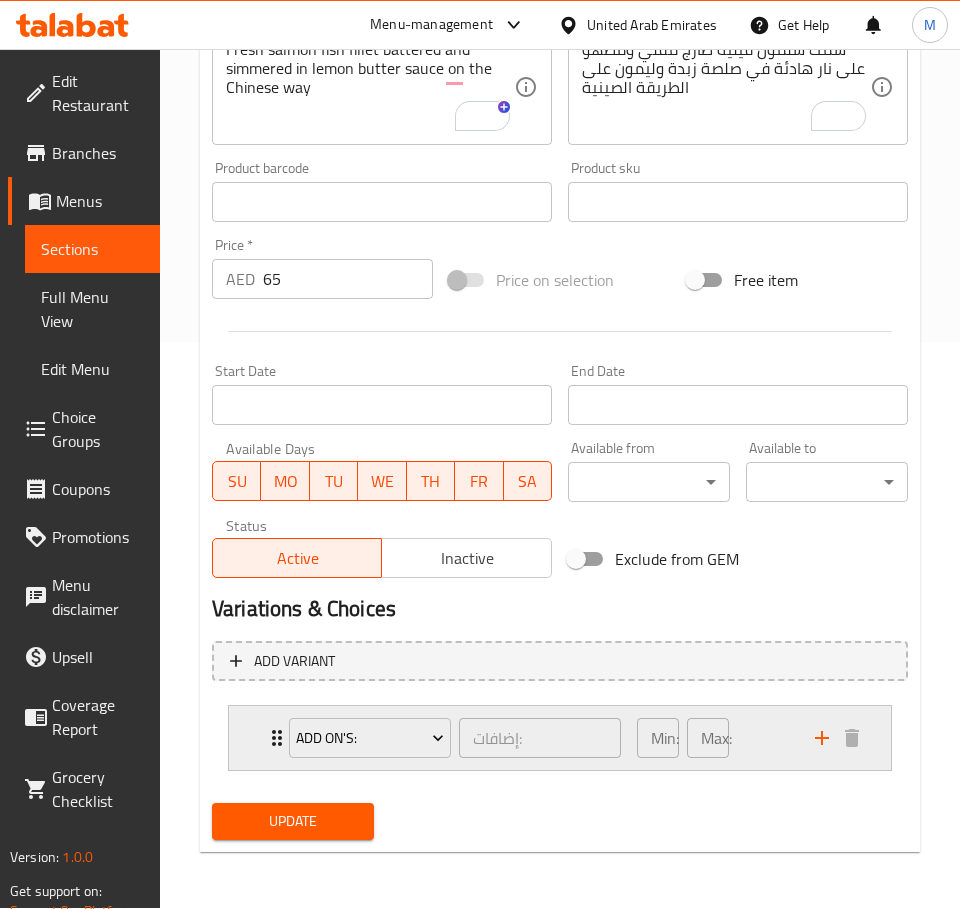 click on "Min: 0 ​ Max: 4 ​" at bounding box center [714, 738] 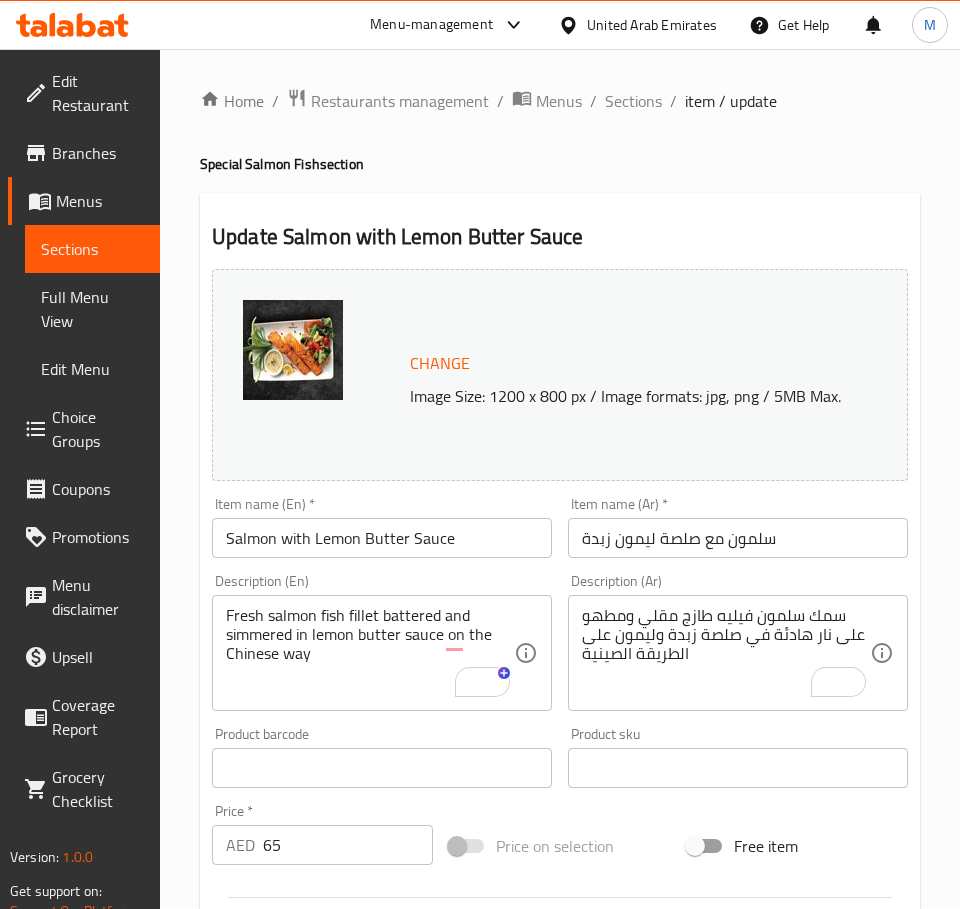scroll, scrollTop: 0, scrollLeft: 0, axis: both 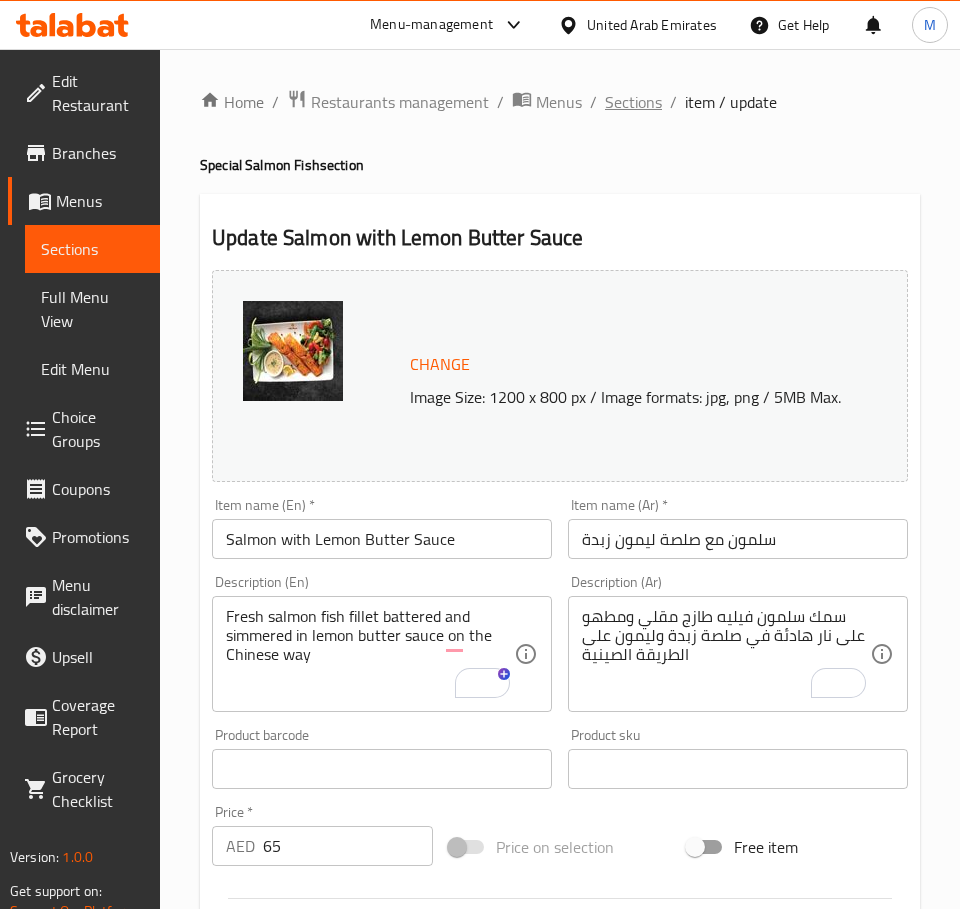 click on "Sections" at bounding box center (633, 102) 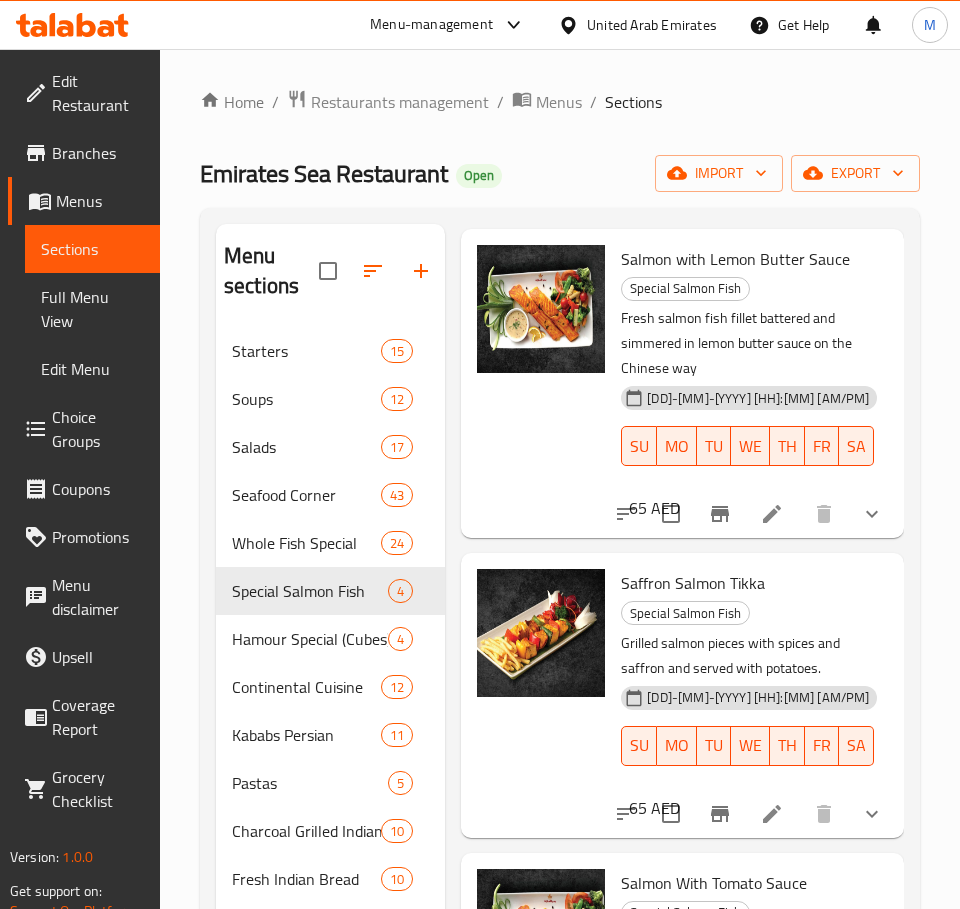 scroll, scrollTop: 418, scrollLeft: 0, axis: vertical 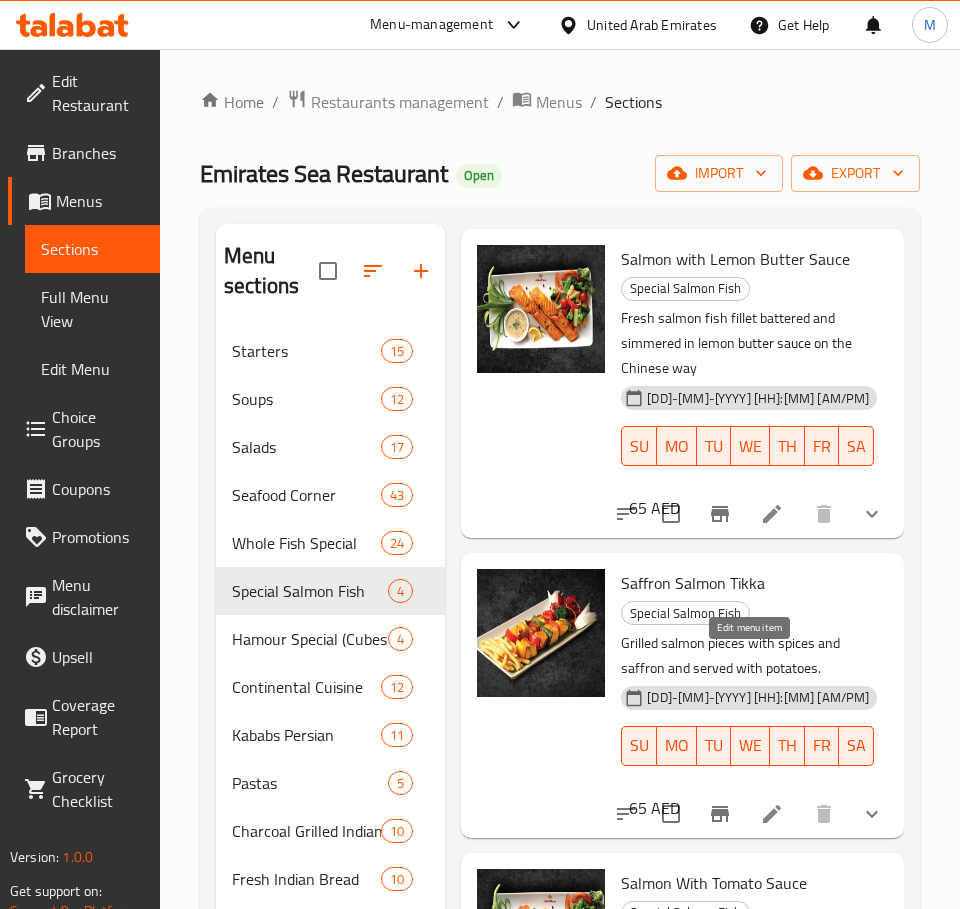 click at bounding box center [772, 814] 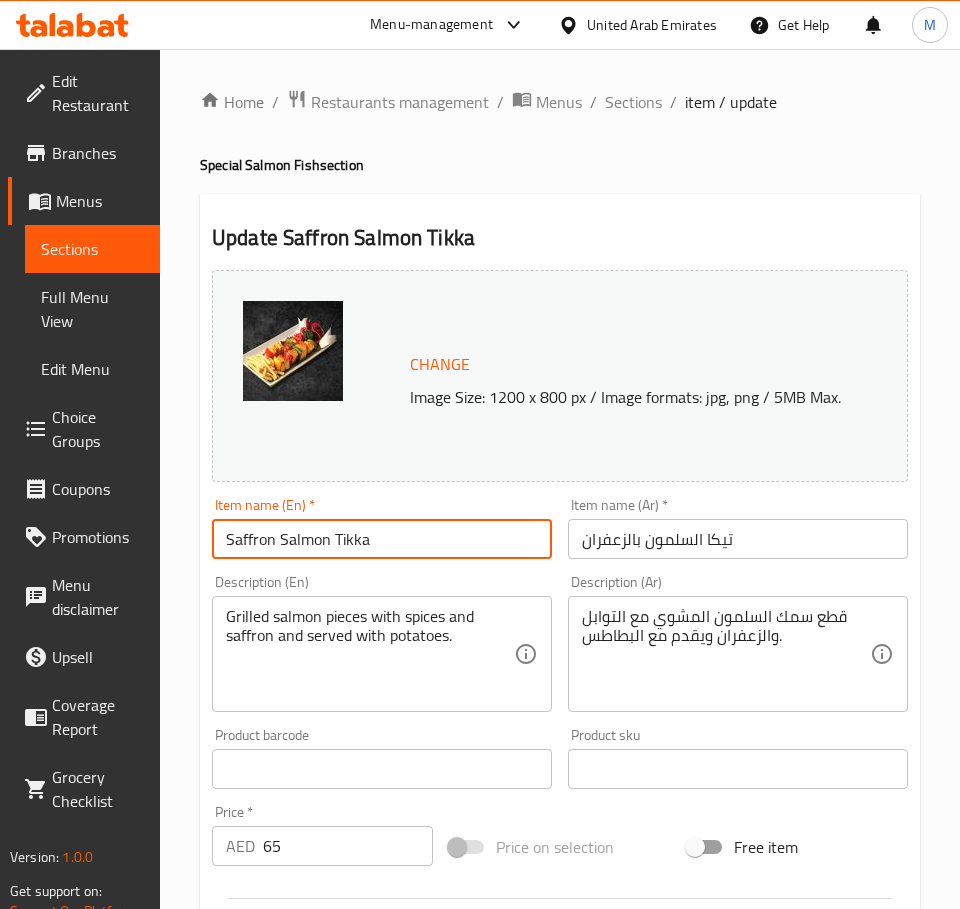 click on "Saffron Salmon Tikka" at bounding box center [382, 539] 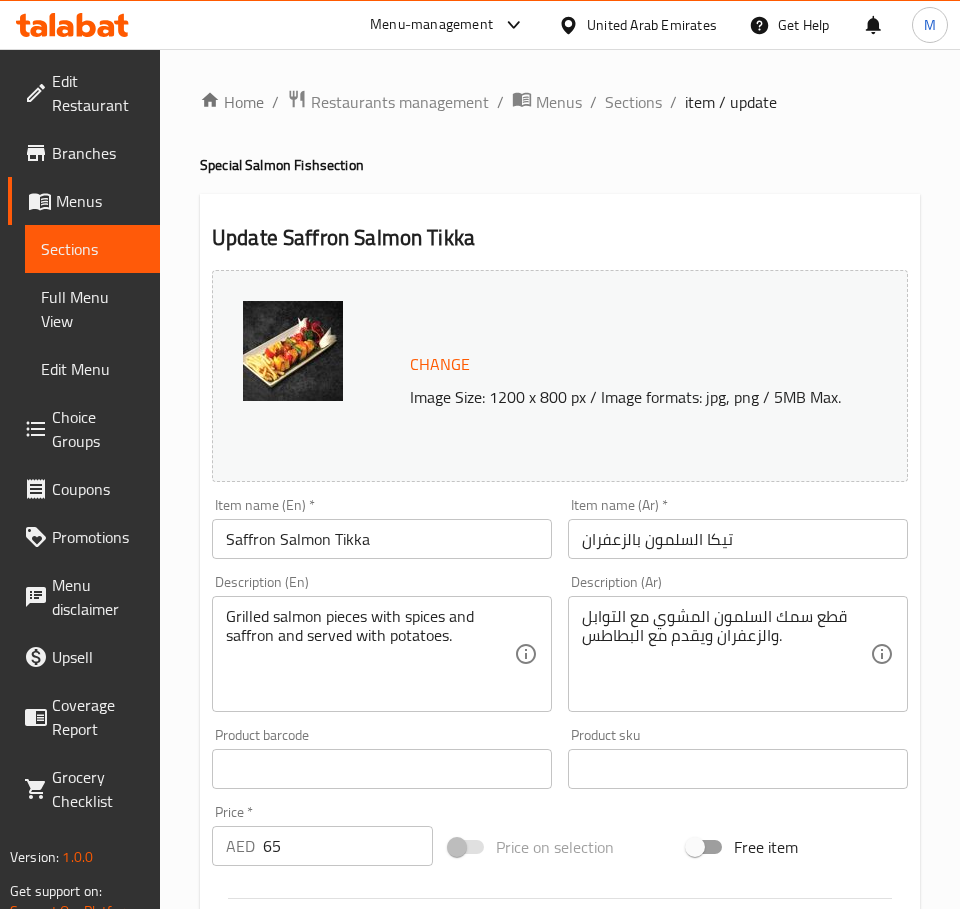click on "تيكا السلمون بالزعفران" at bounding box center [738, 539] 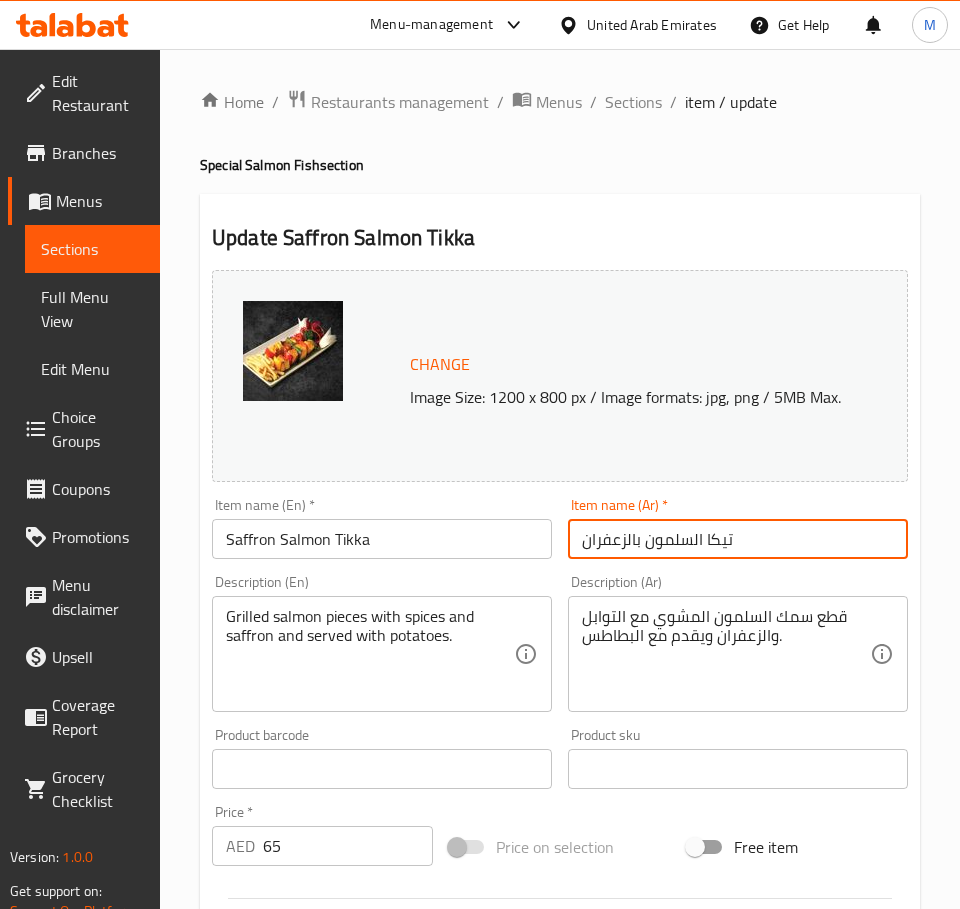 click on "تيكا السلمون بالزعفران" at bounding box center (738, 539) 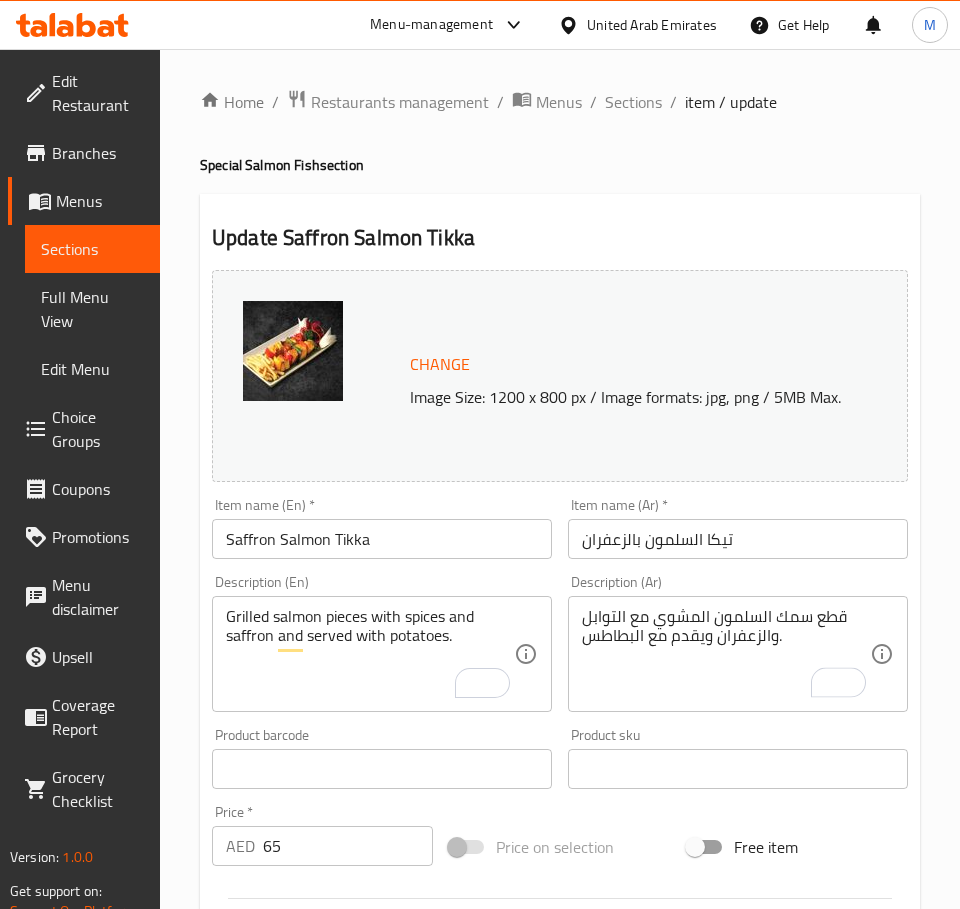 click on "65" at bounding box center (348, 846) 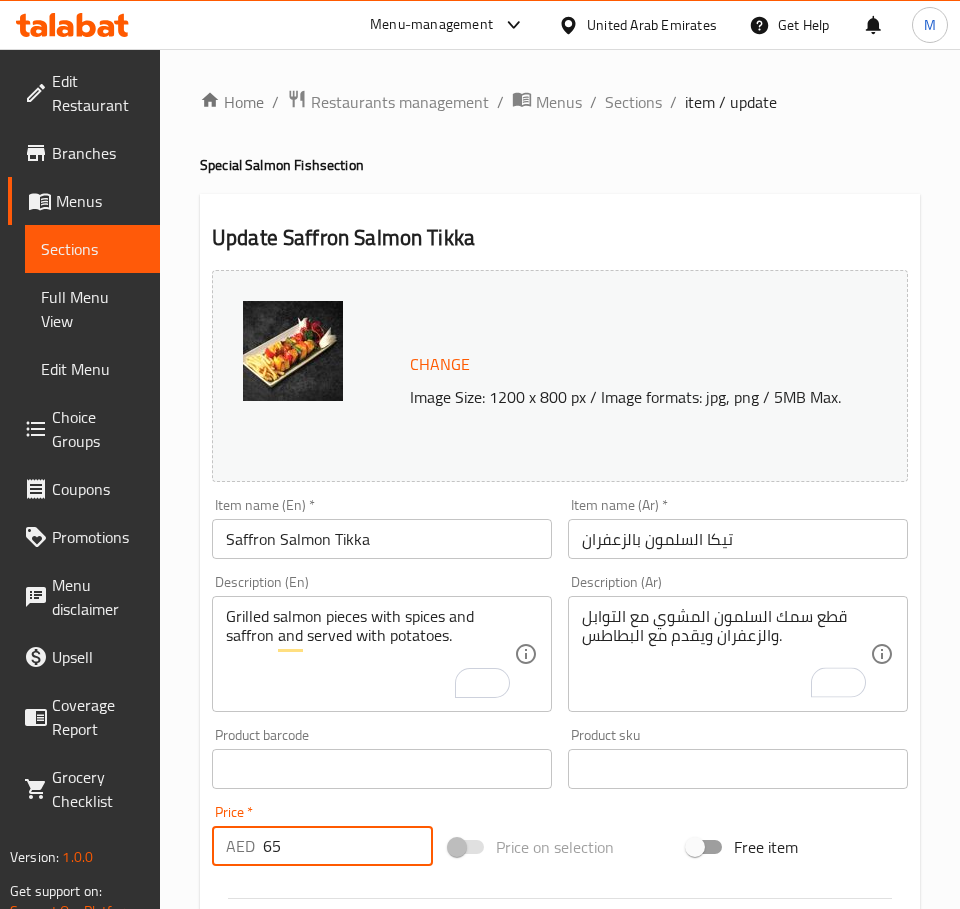 click on "65" at bounding box center (348, 846) 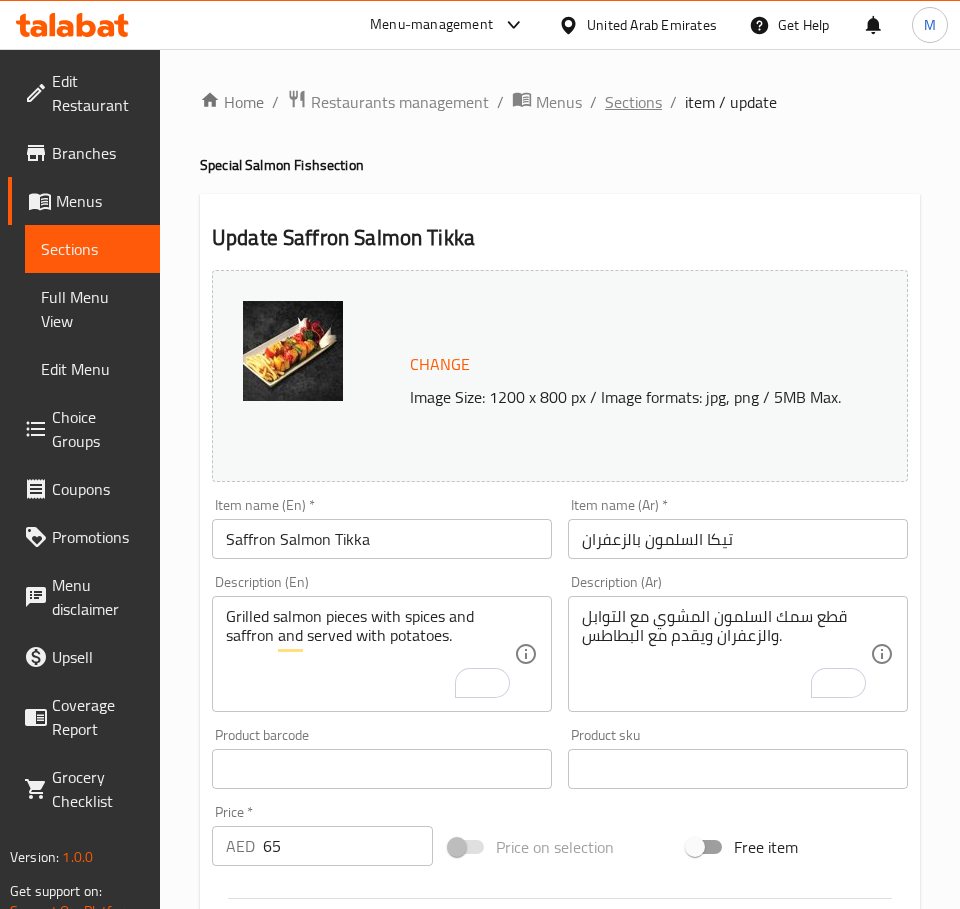 click on "Sections" at bounding box center [633, 102] 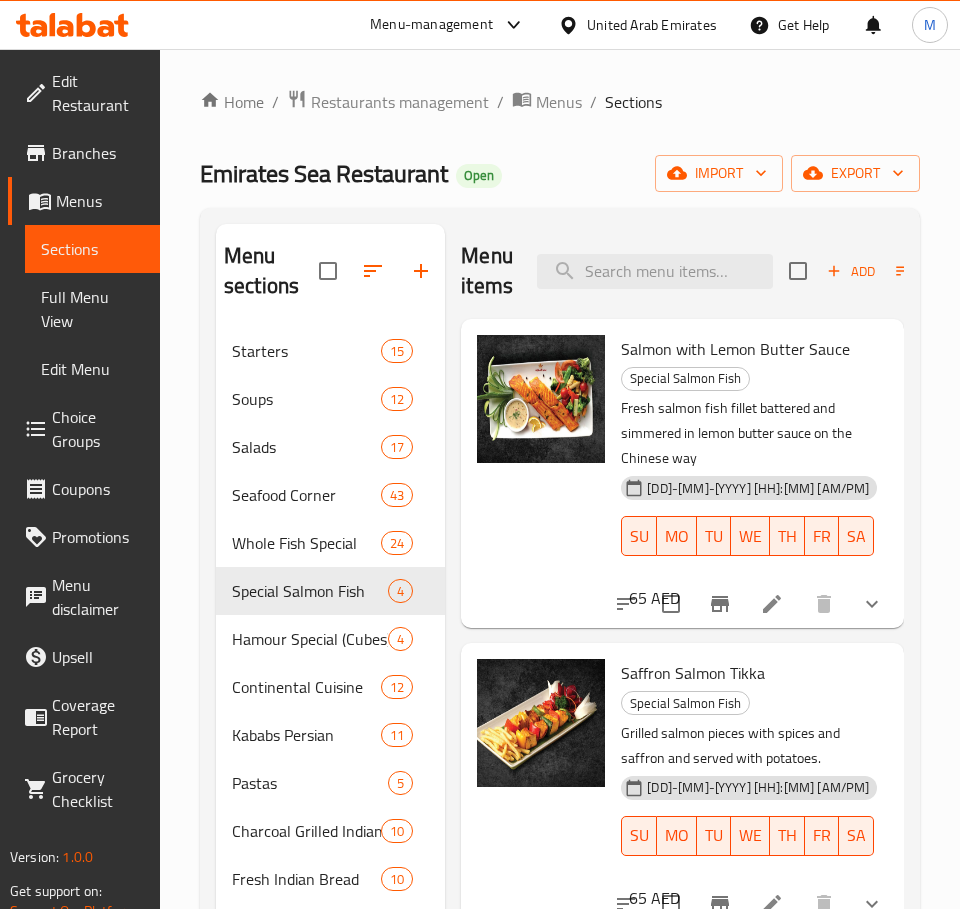 scroll, scrollTop: 418, scrollLeft: 0, axis: vertical 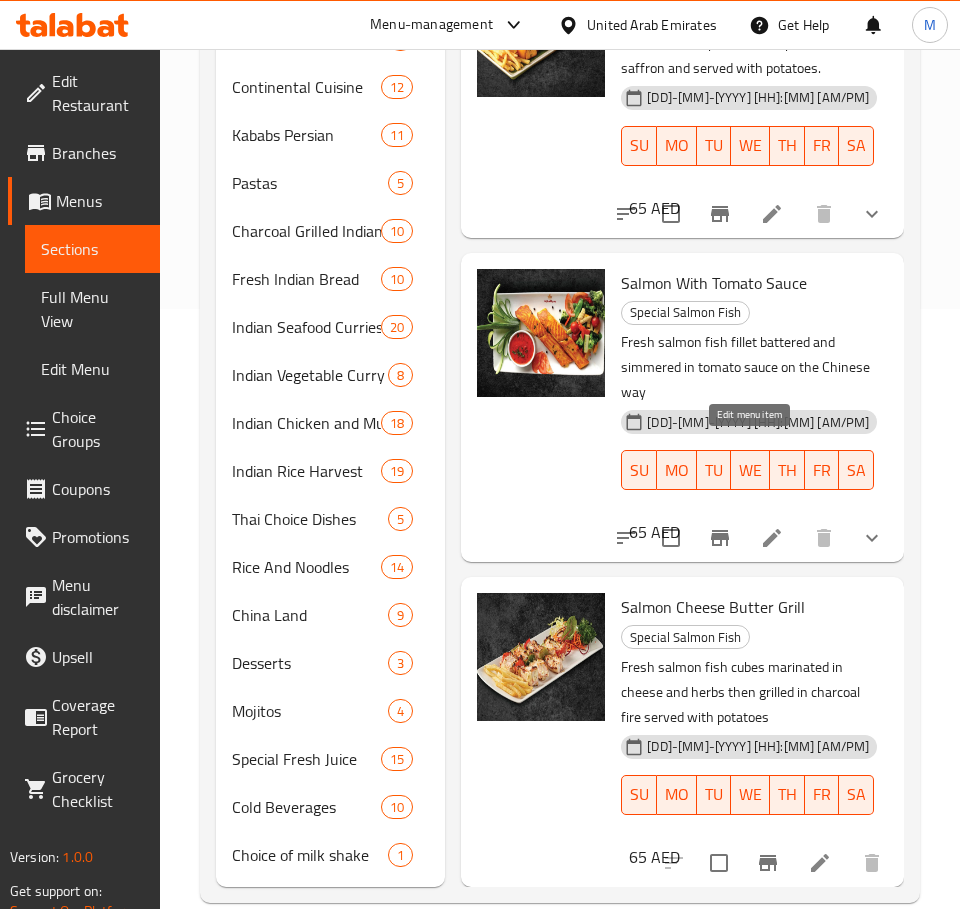 click 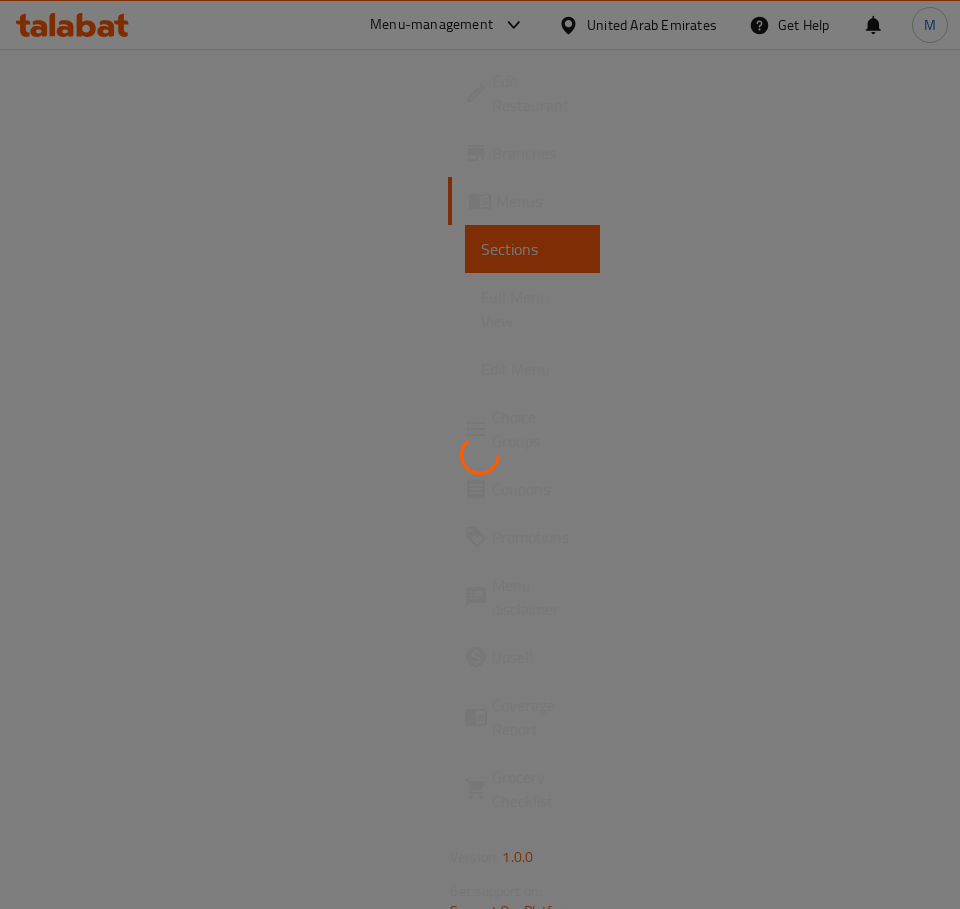 scroll, scrollTop: 0, scrollLeft: 0, axis: both 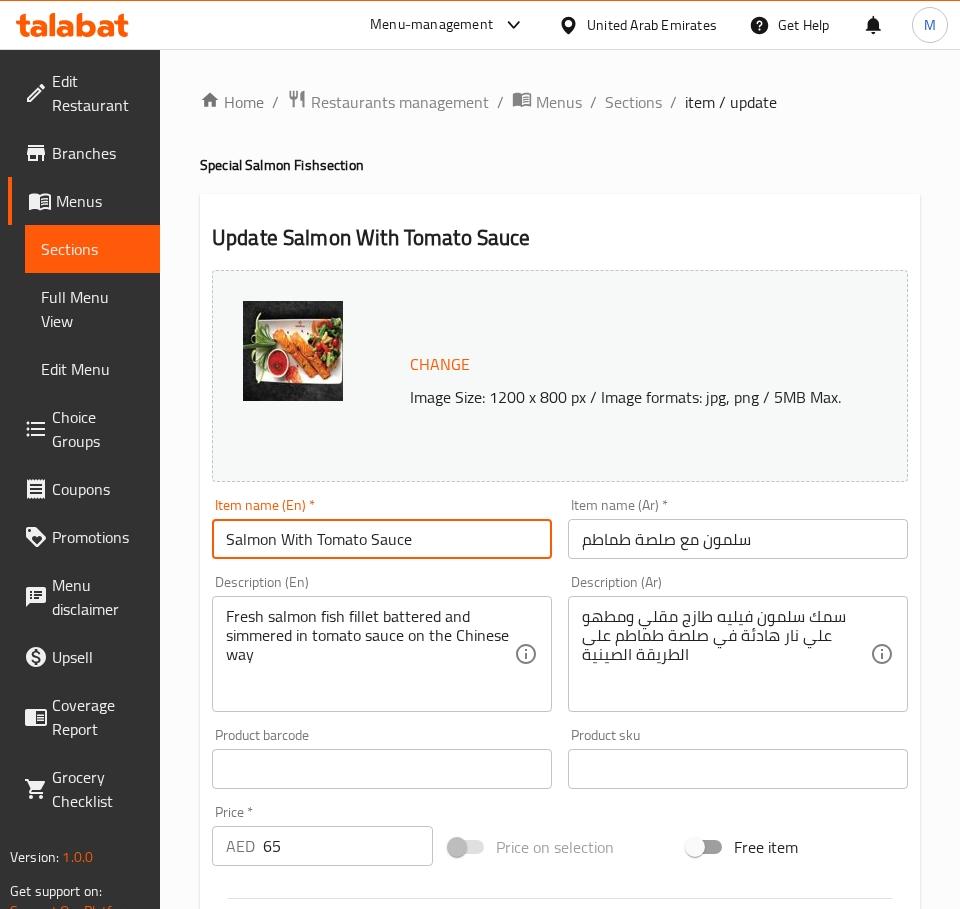 click on "Salmon With Tomato Sauce" at bounding box center (382, 539) 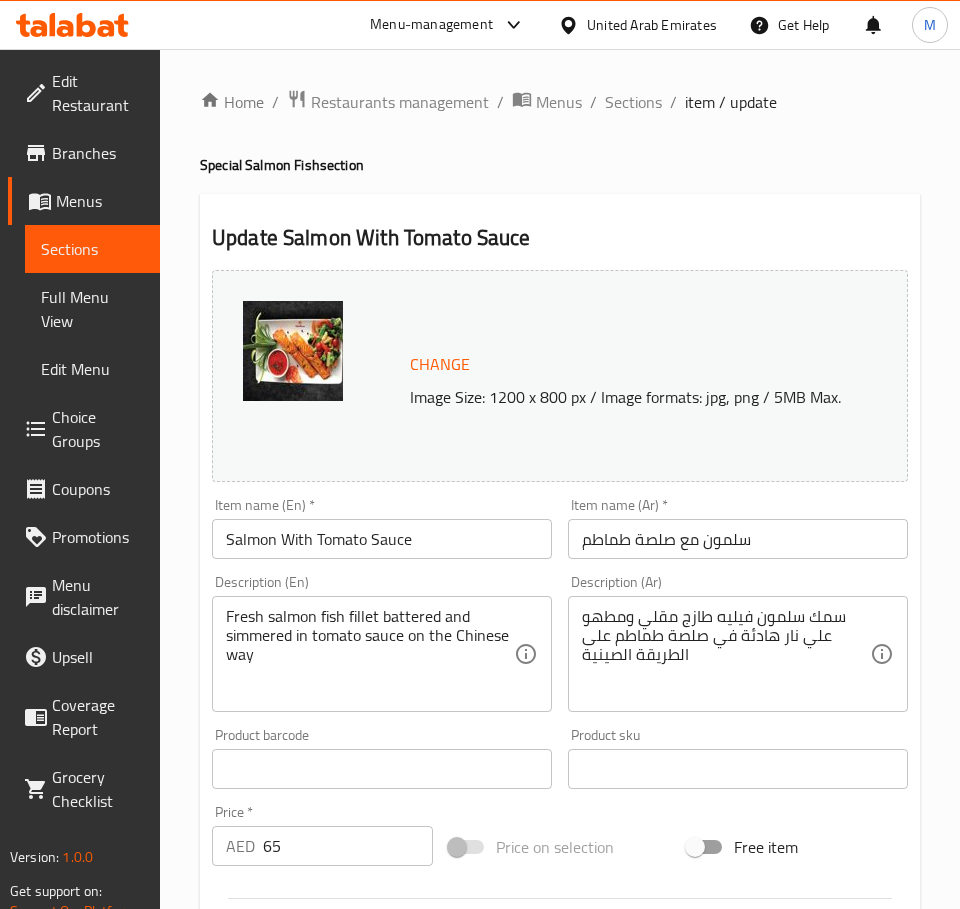 click on "سلمون مع صلصة طماطم" at bounding box center [738, 539] 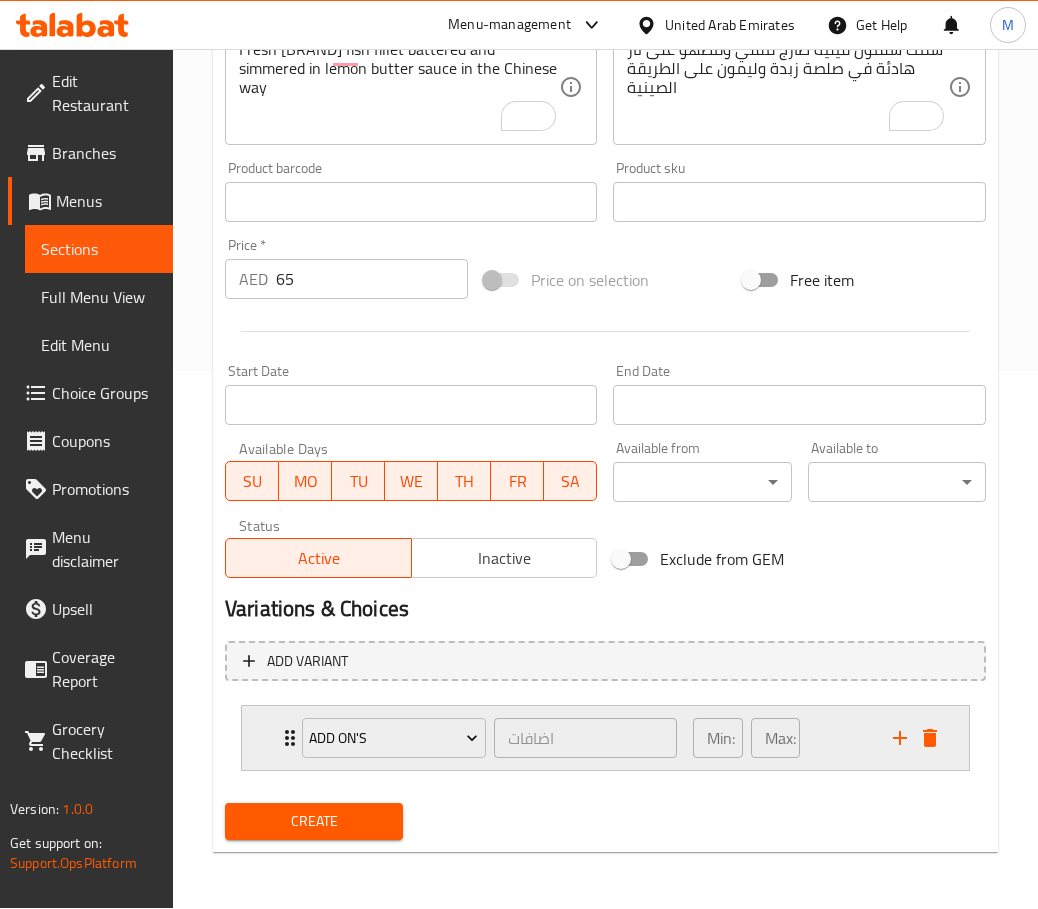 click on "Min: 0 ​ Max: 4 ​" at bounding box center [781, 738] 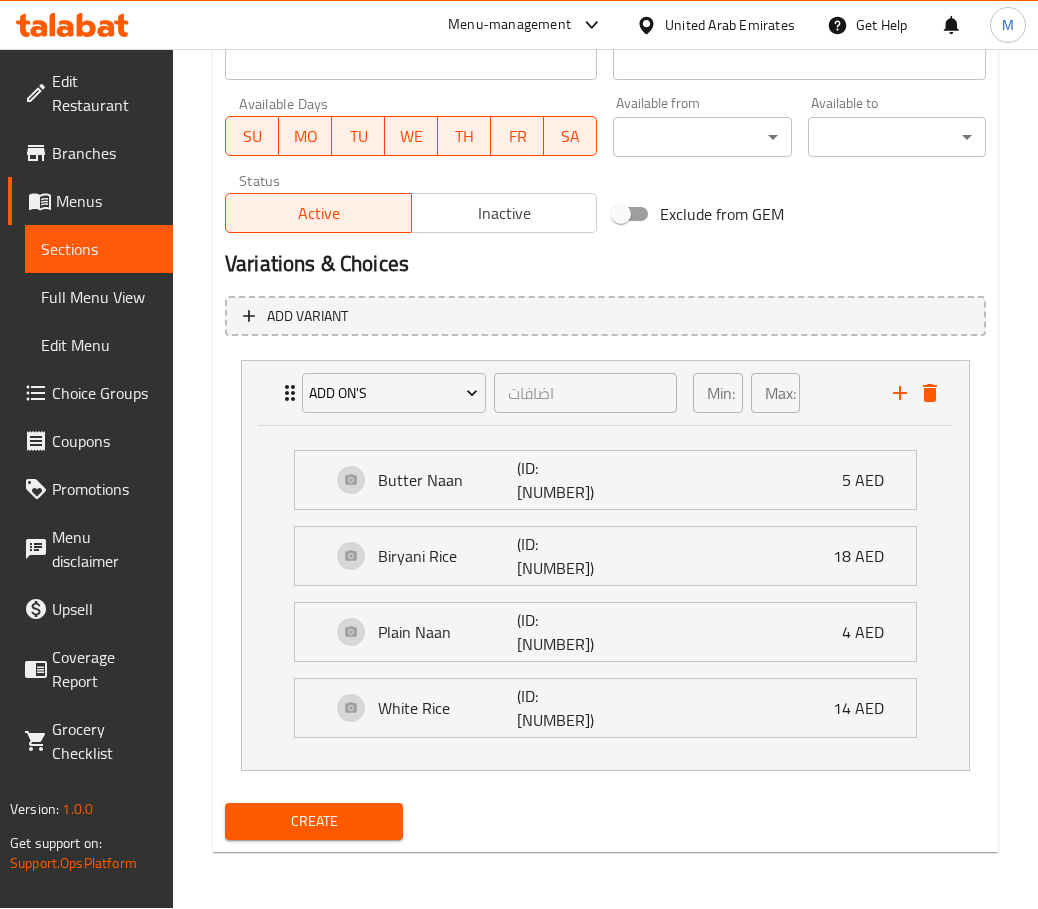 scroll, scrollTop: 888, scrollLeft: 0, axis: vertical 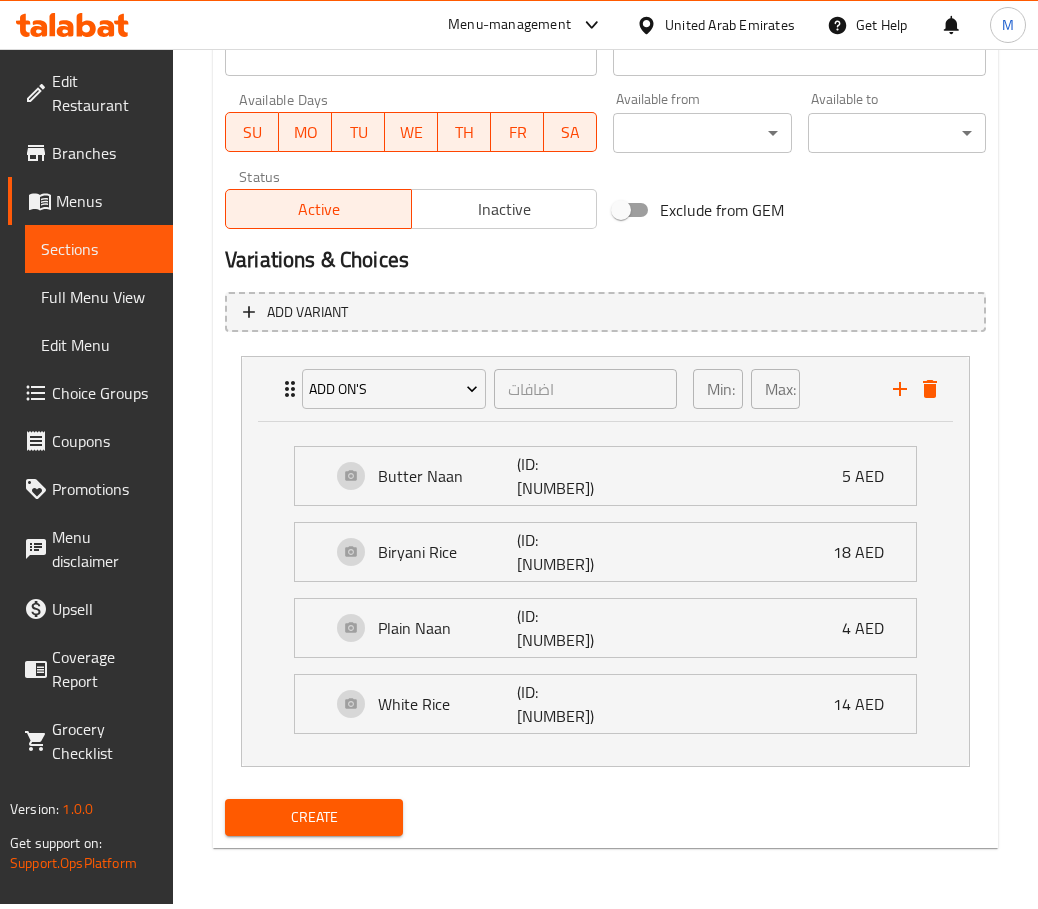 click on "Create" at bounding box center [314, 817] 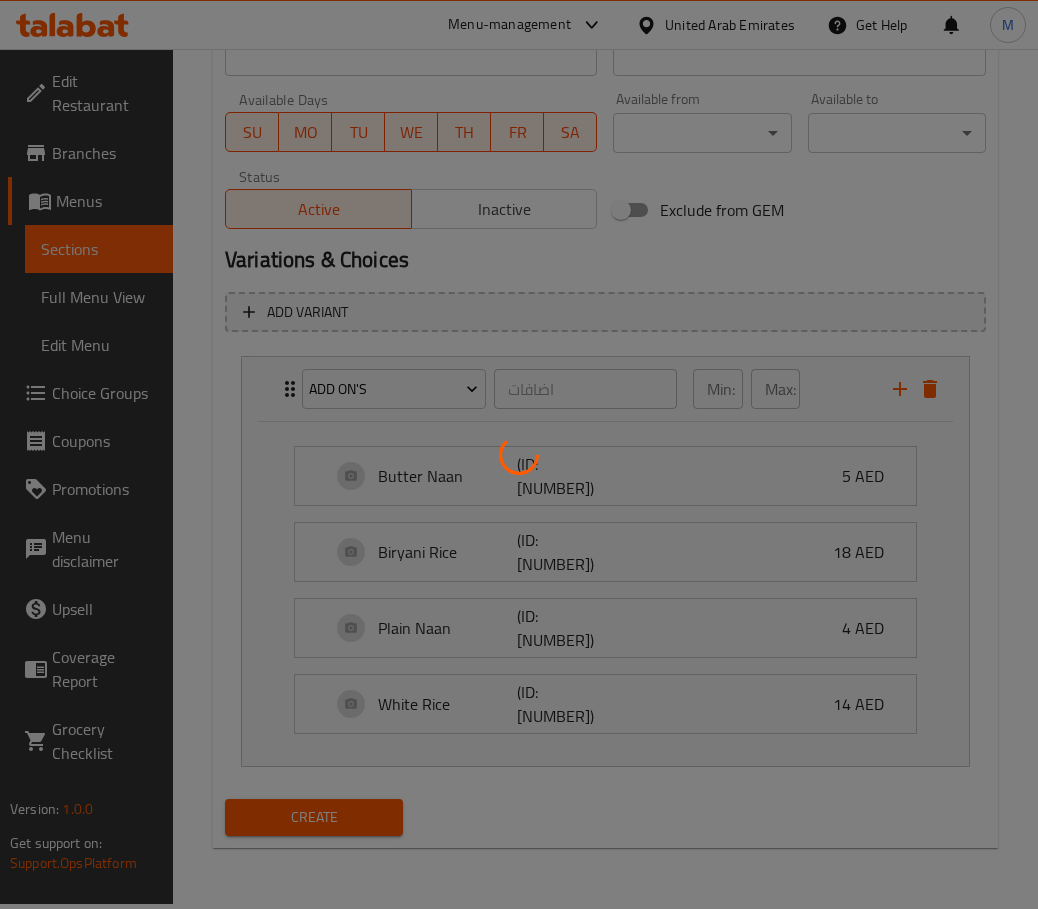 type 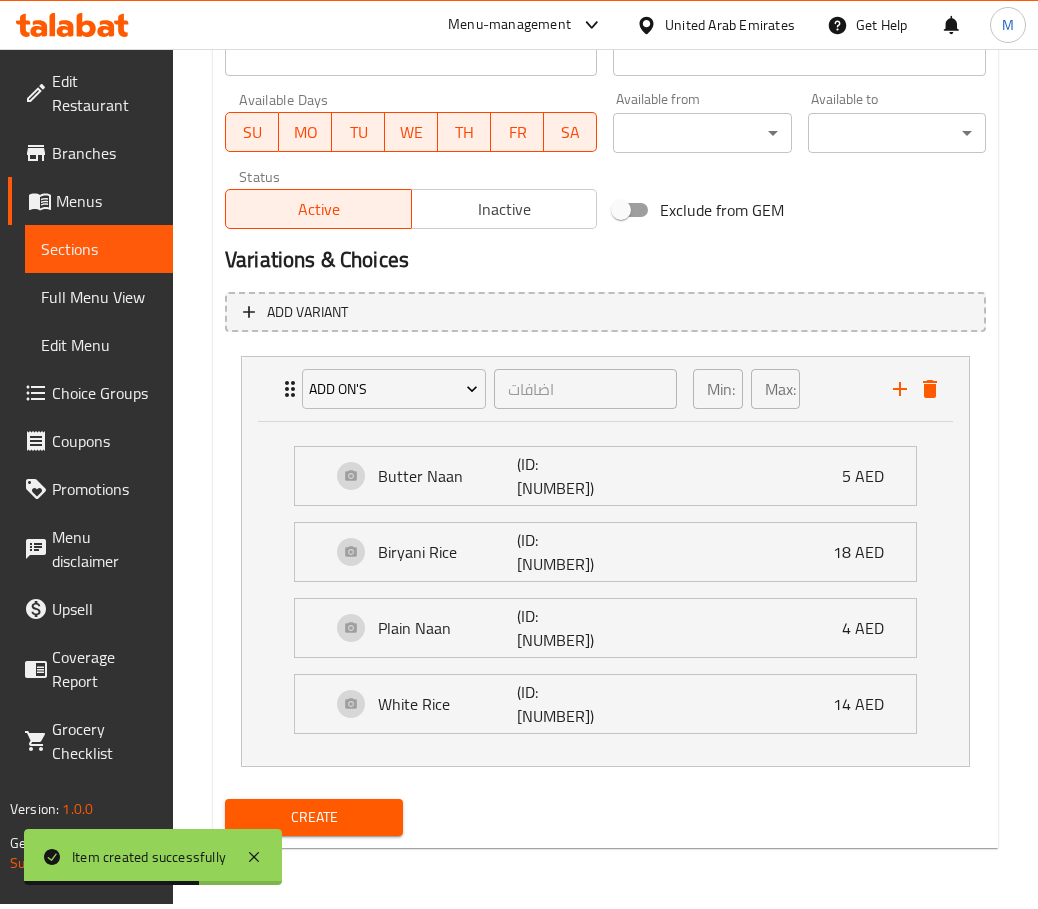 scroll, scrollTop: 138, scrollLeft: 0, axis: vertical 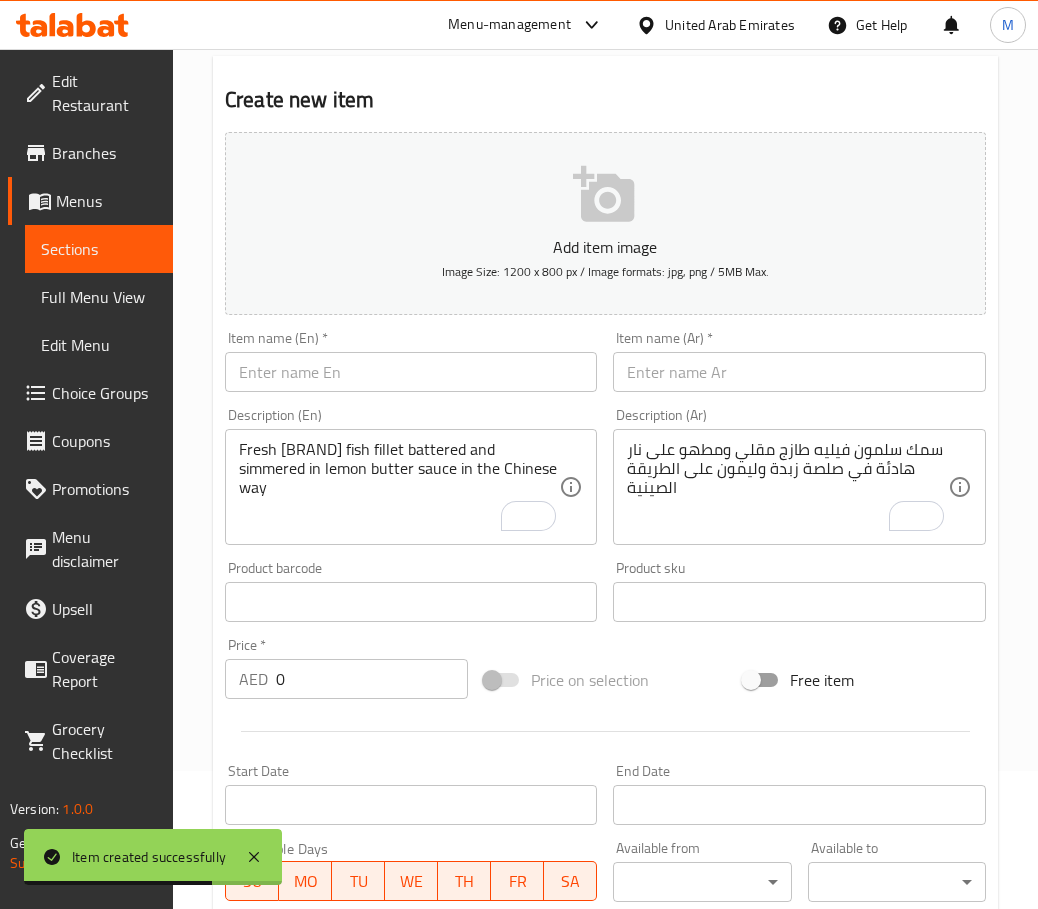 click at bounding box center (411, 372) 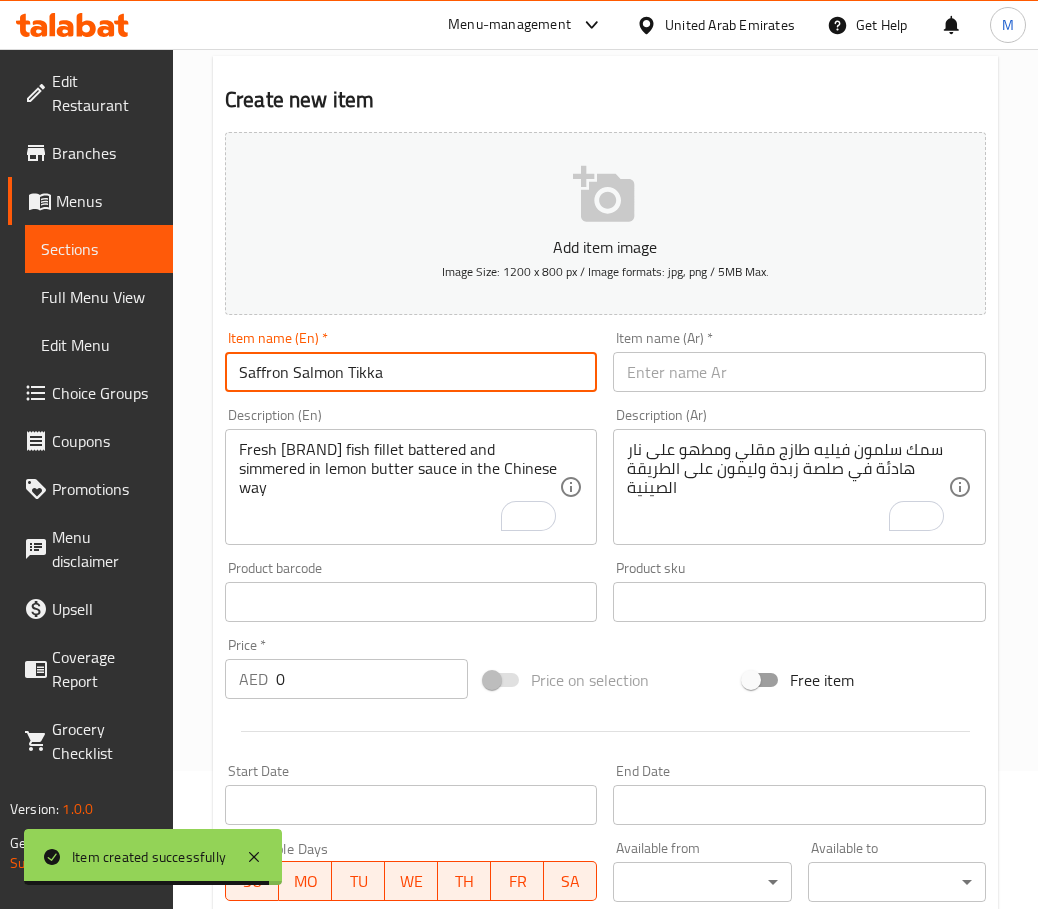 type on "Saffron Salmon Tikka" 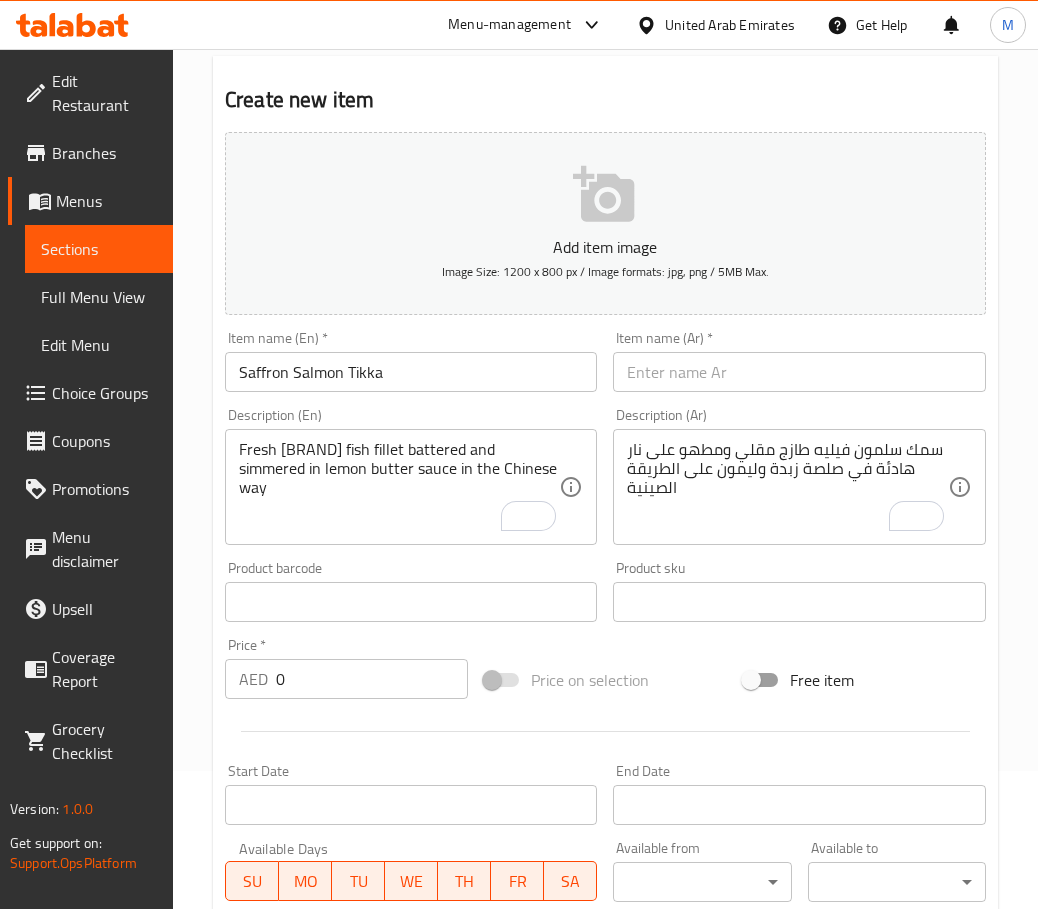 click at bounding box center (799, 372) 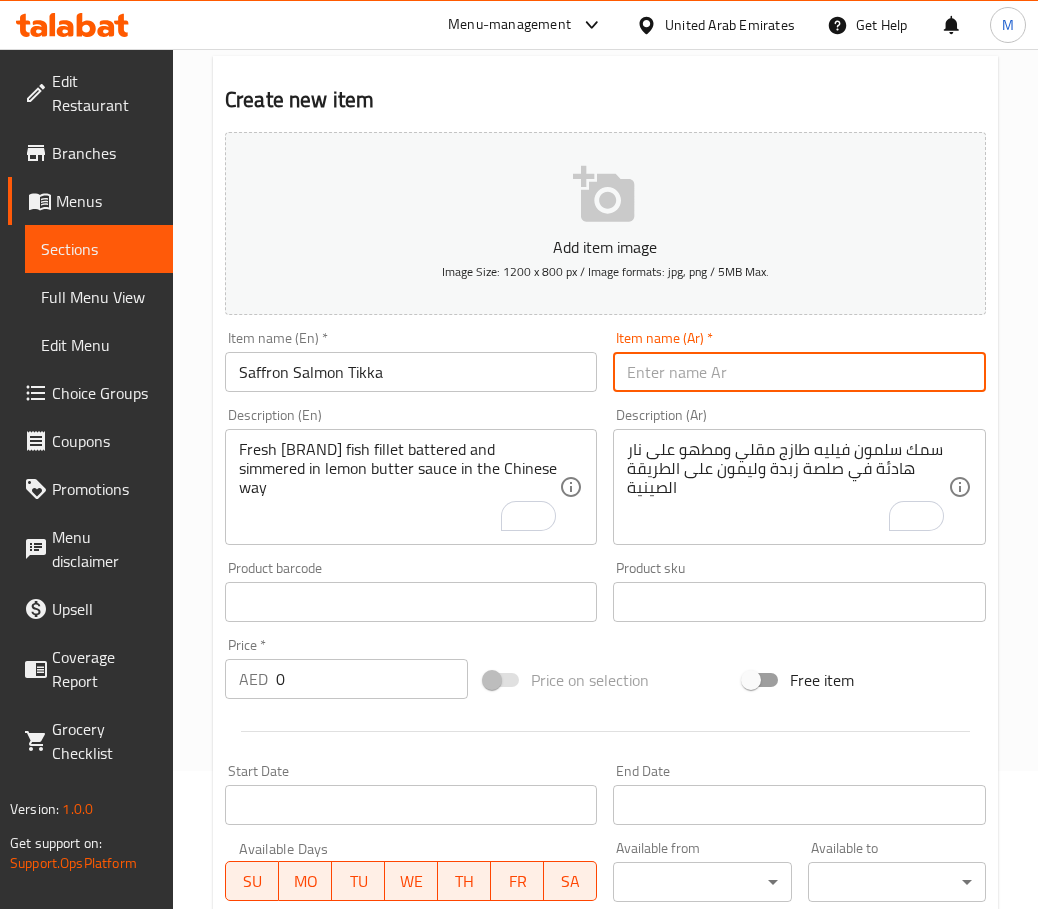 paste on "تيكا السلمون بالزعفران" 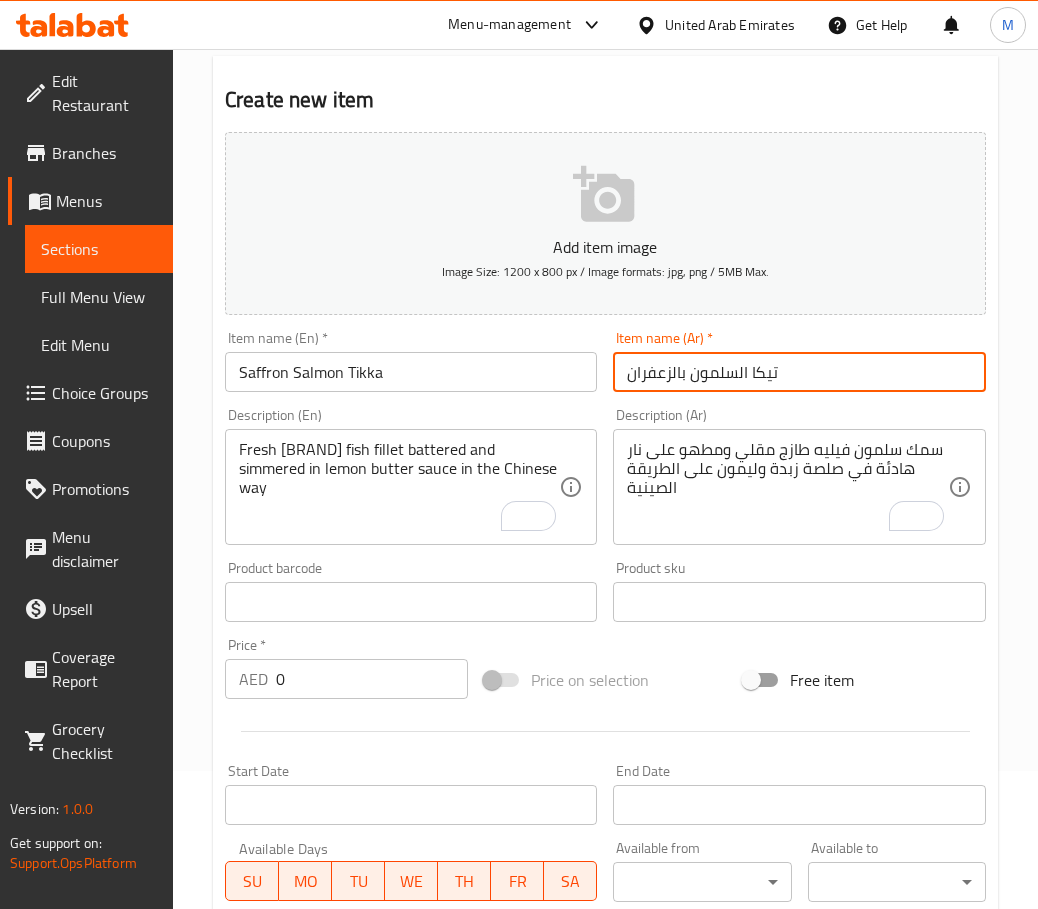 click on "تيكا السلمون بالزعفران" at bounding box center (799, 372) 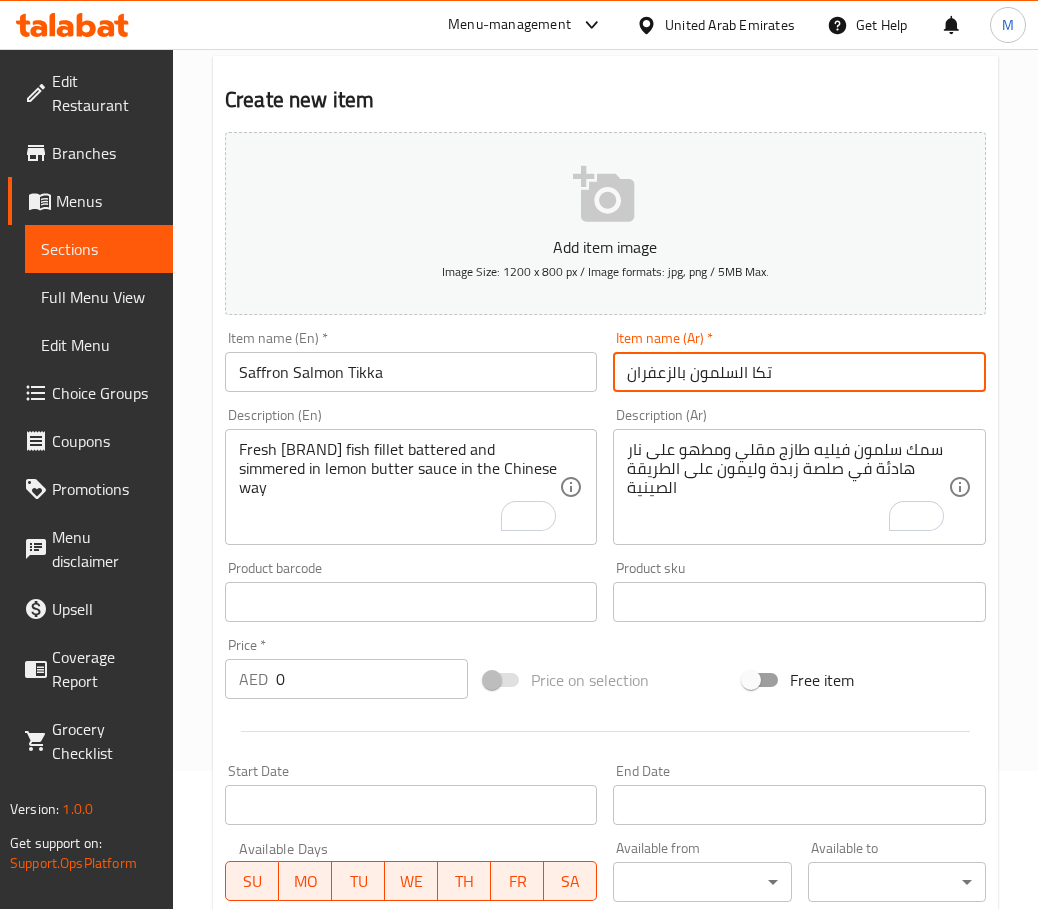 type on "تكا السلمون بالزعفران" 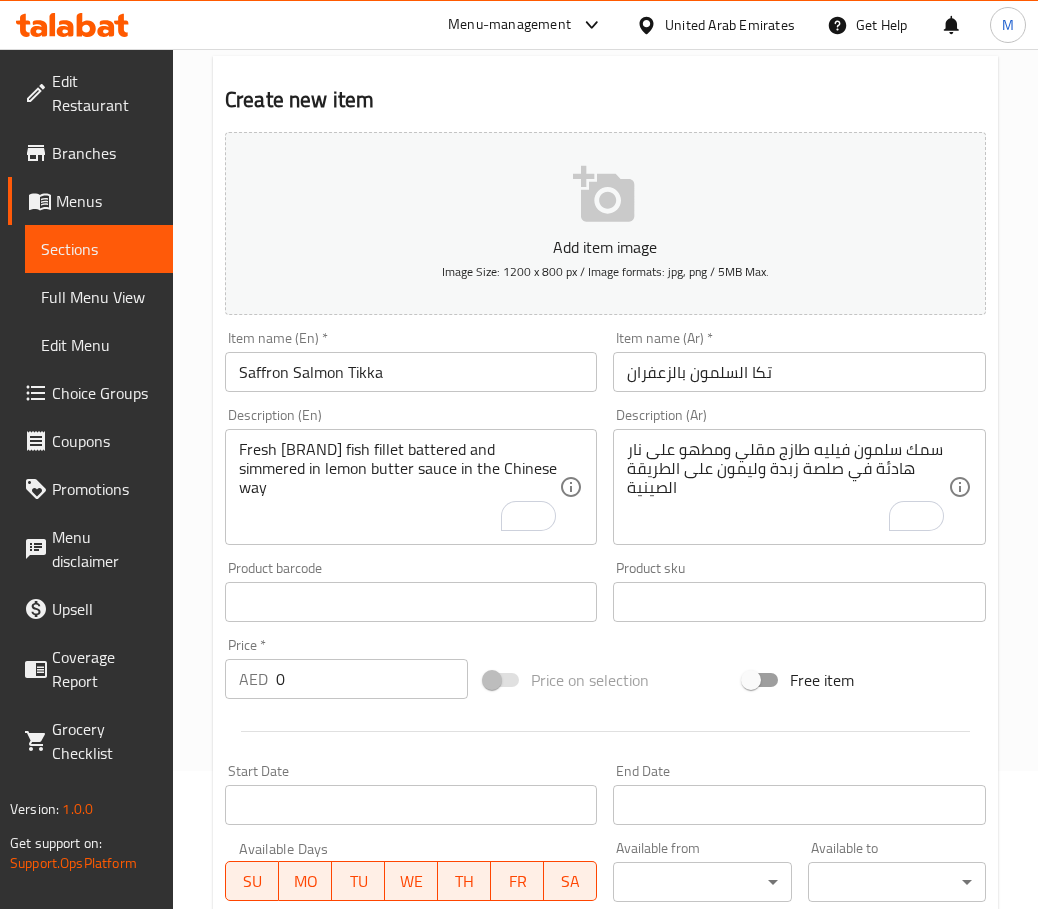 click on "Fresh [BRAND] fish fillet battered and simmered in lemon butter sauce in the Chinese way" at bounding box center (399, 487) 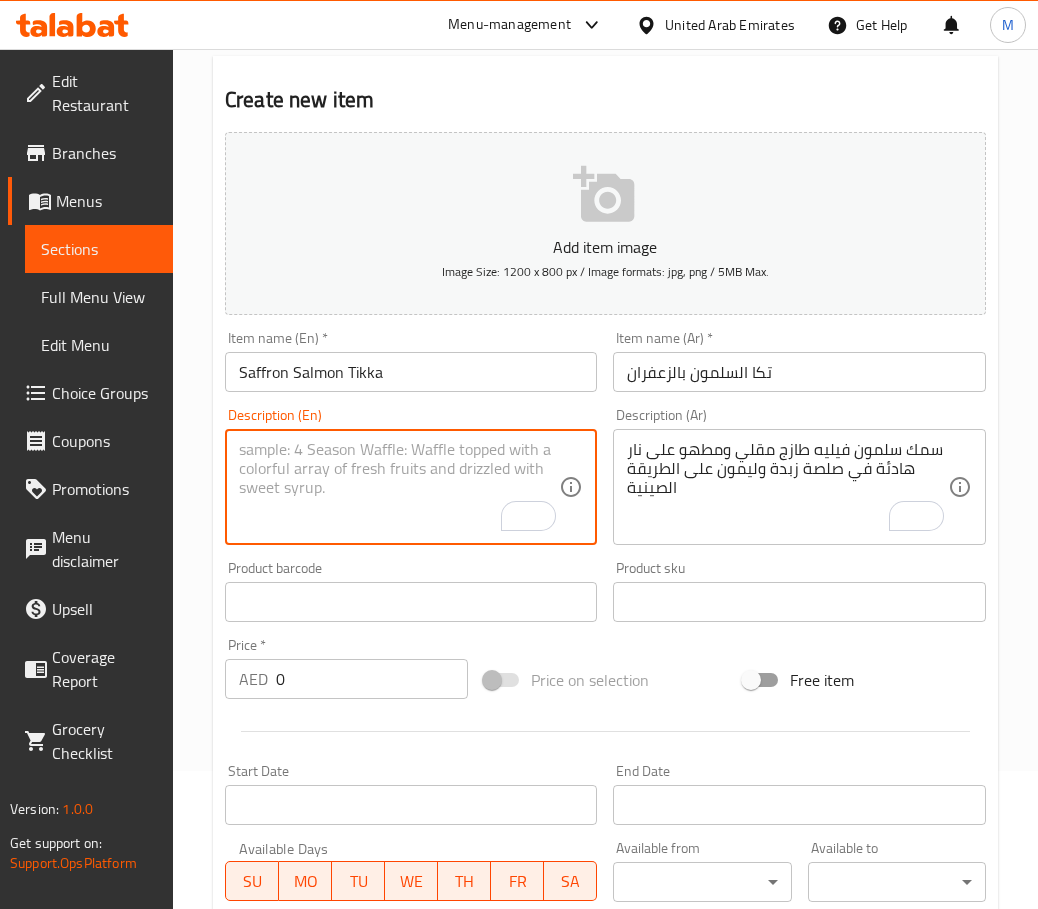 paste on "Grilled salmon pieces with spices and saffron and served with potatoes." 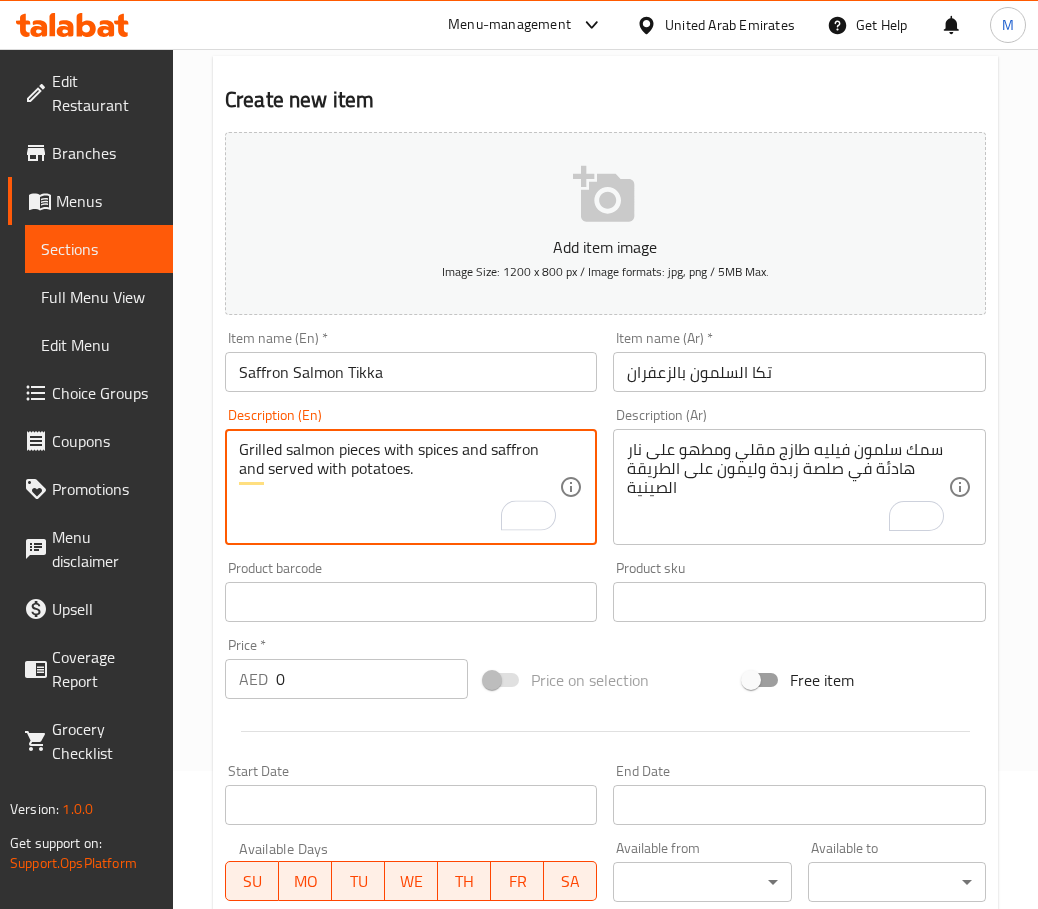 type on "Grilled salmon pieces with spices and saffron and served with potatoes." 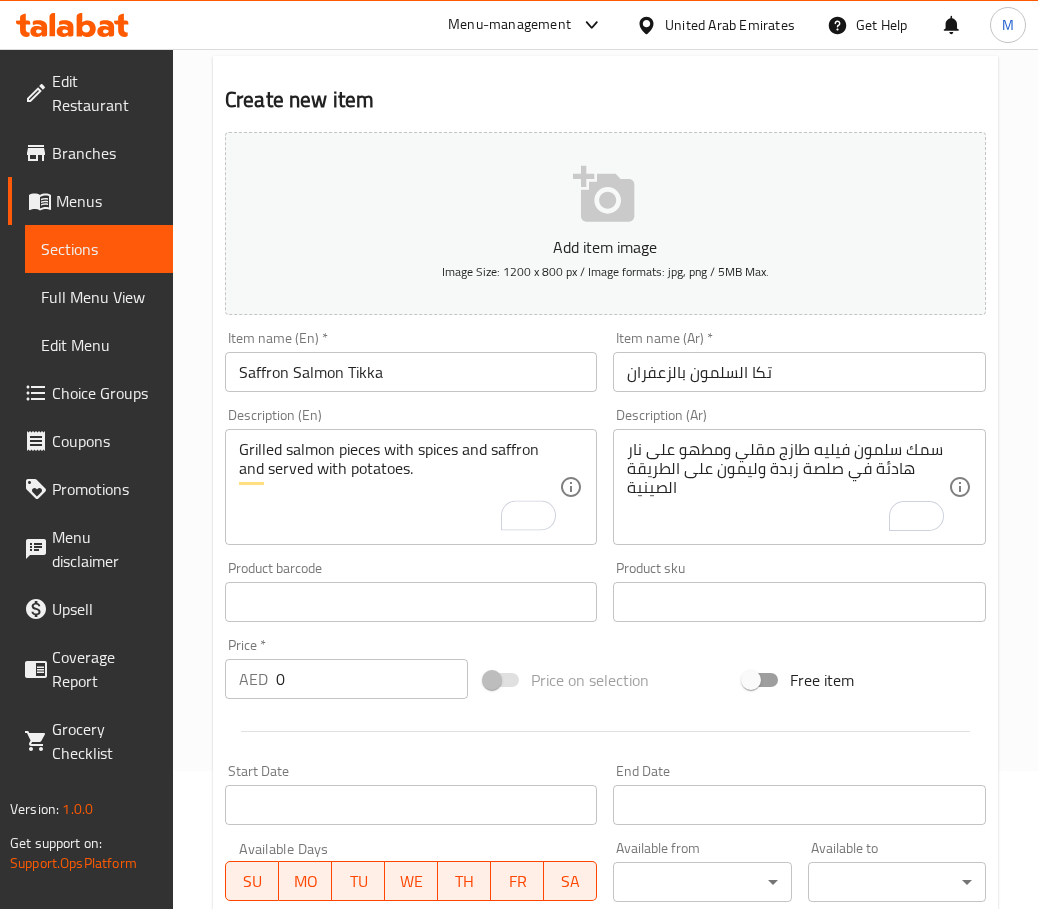 click on "سمك سلمون فيليه طازج مقلي ومطهو على نار هادئة في صلصة زبدة وليمون على الطريقة الصينية" at bounding box center (787, 487) 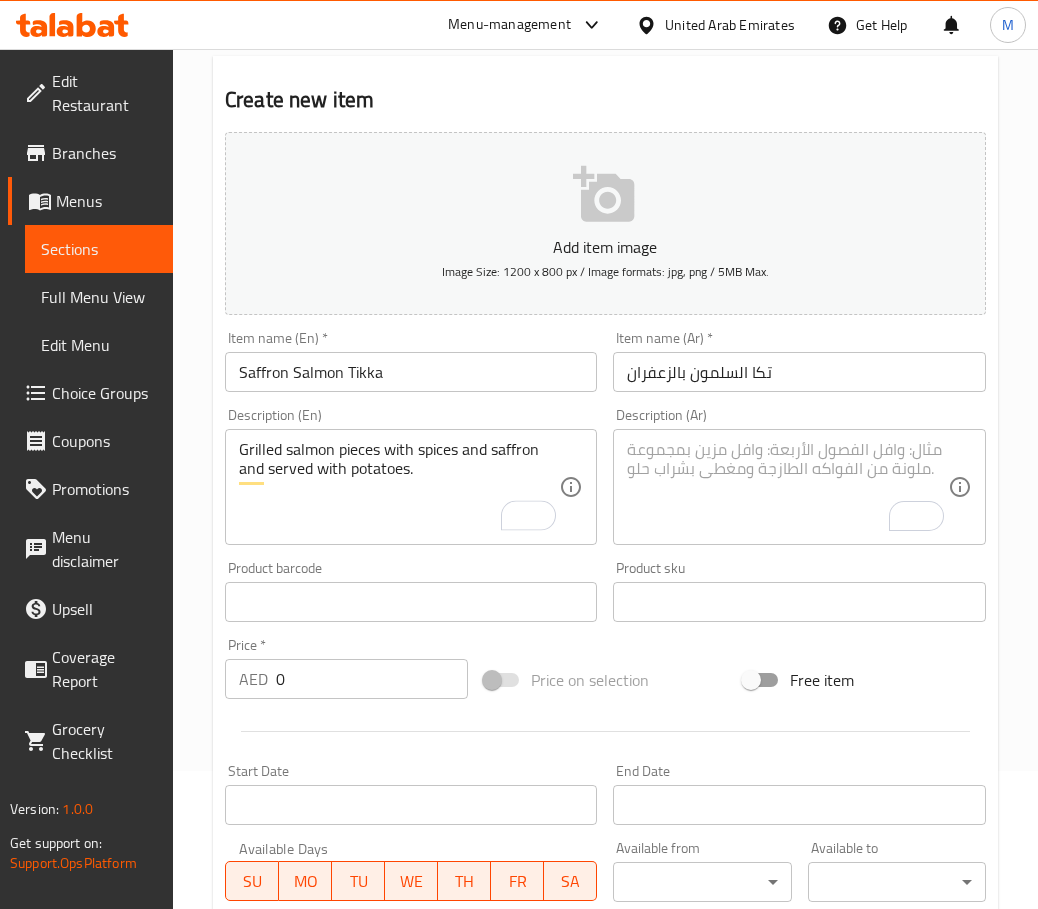 paste on "قطع سمك السلمون المشوي مع التوابل والزعفران ويقدم مع البطاطس." 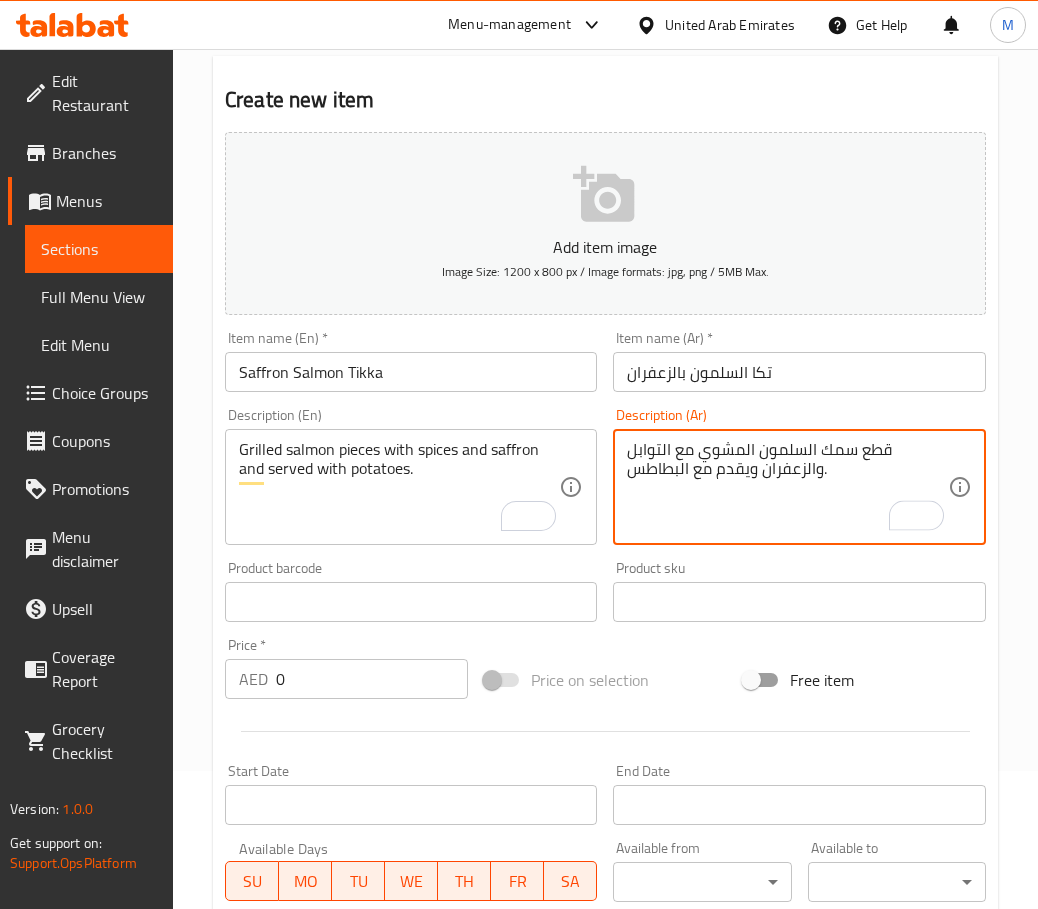 type on "قطع سمك السلمون المشوي مع التوابل والزعفران ويقدم مع البطاطس." 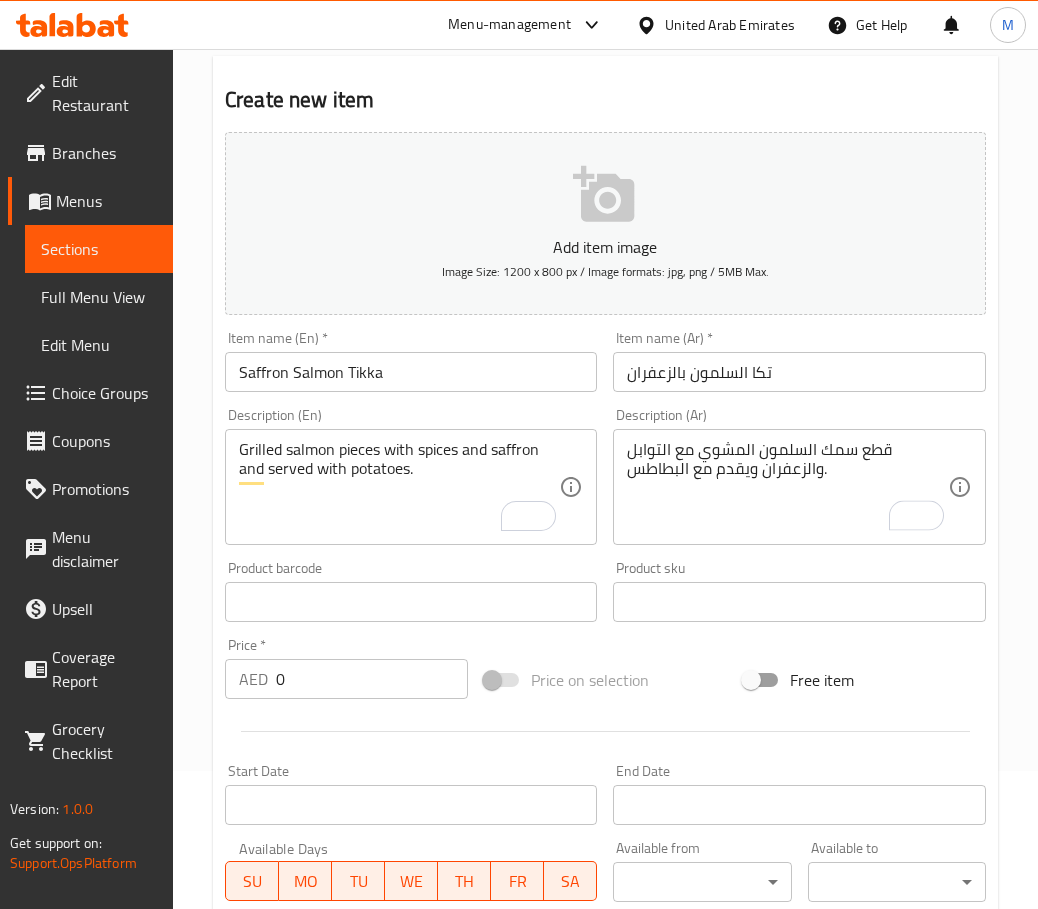 click on "0" at bounding box center [372, 679] 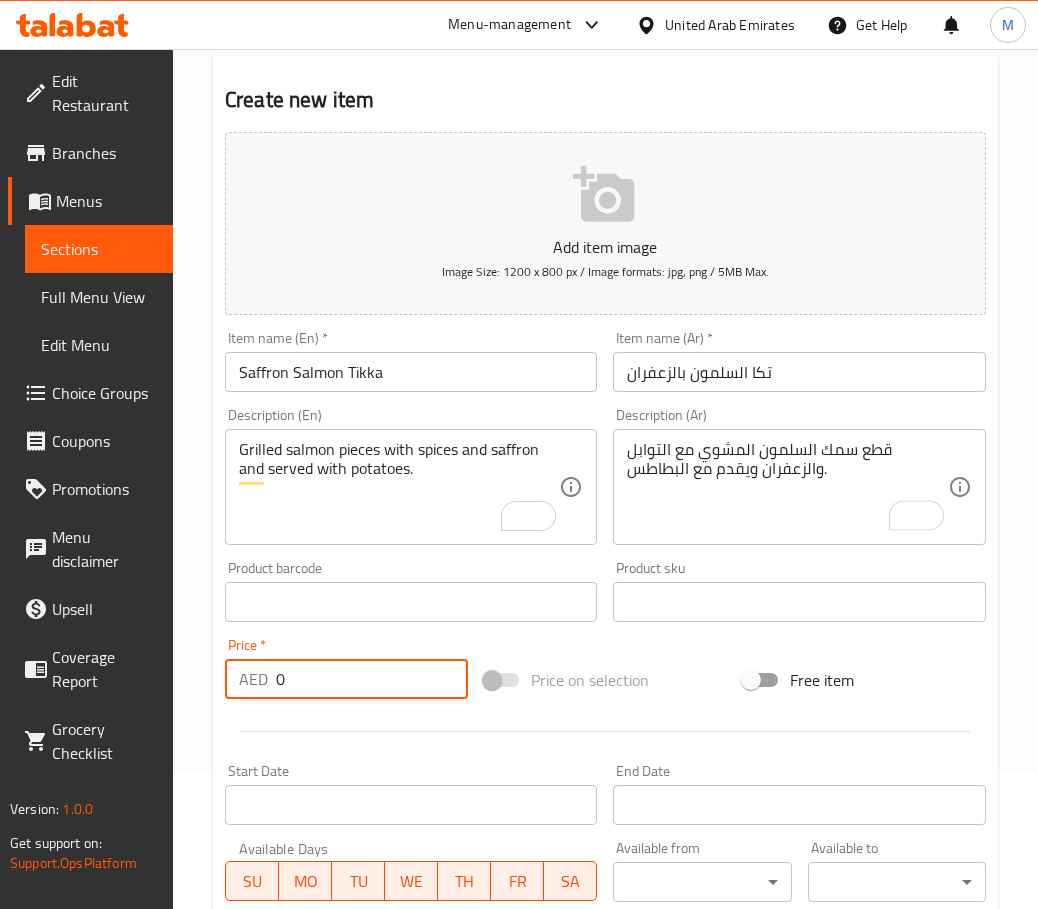 click on "0" at bounding box center [372, 679] 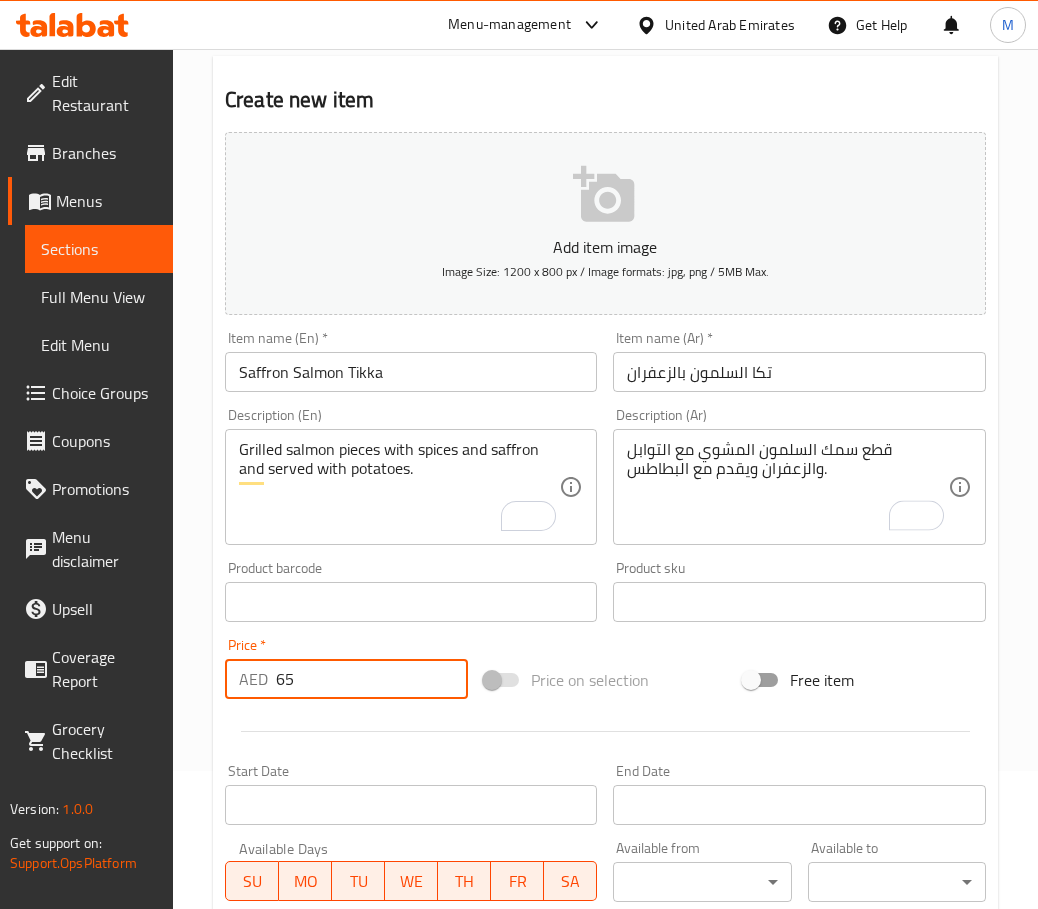 type on "65" 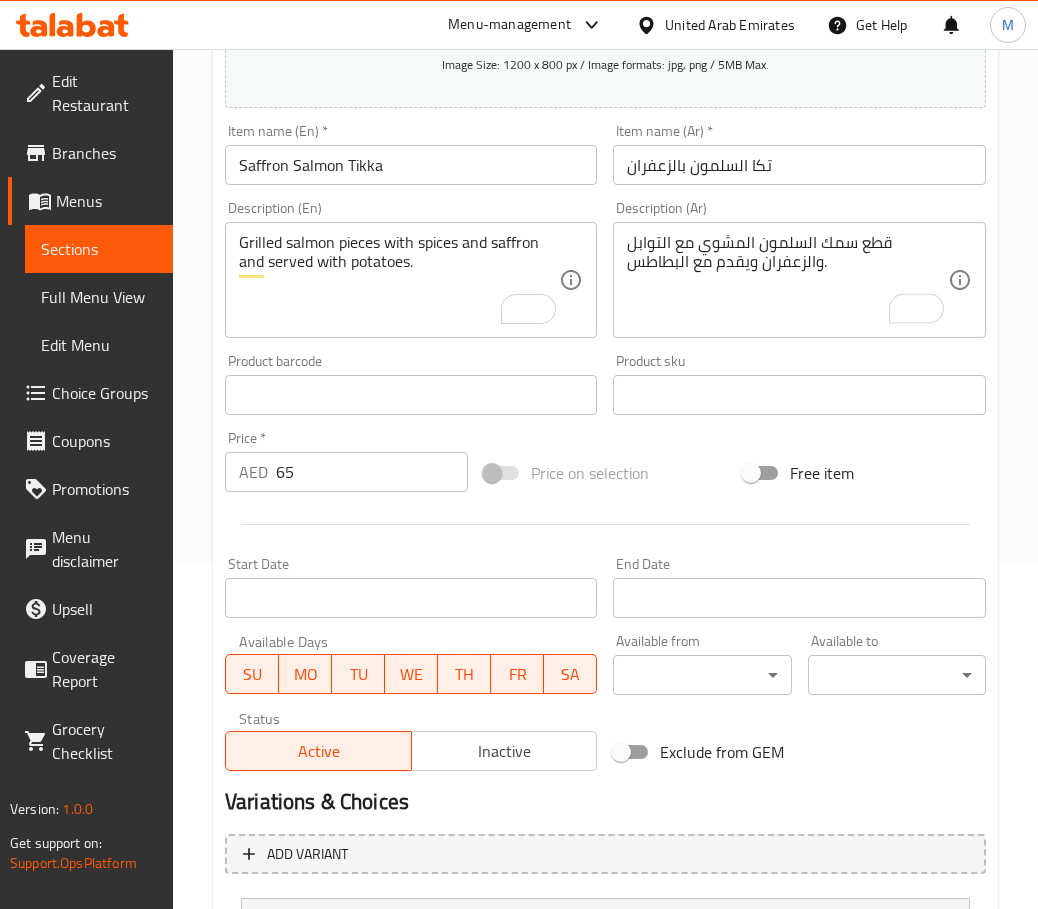 scroll, scrollTop: 888, scrollLeft: 0, axis: vertical 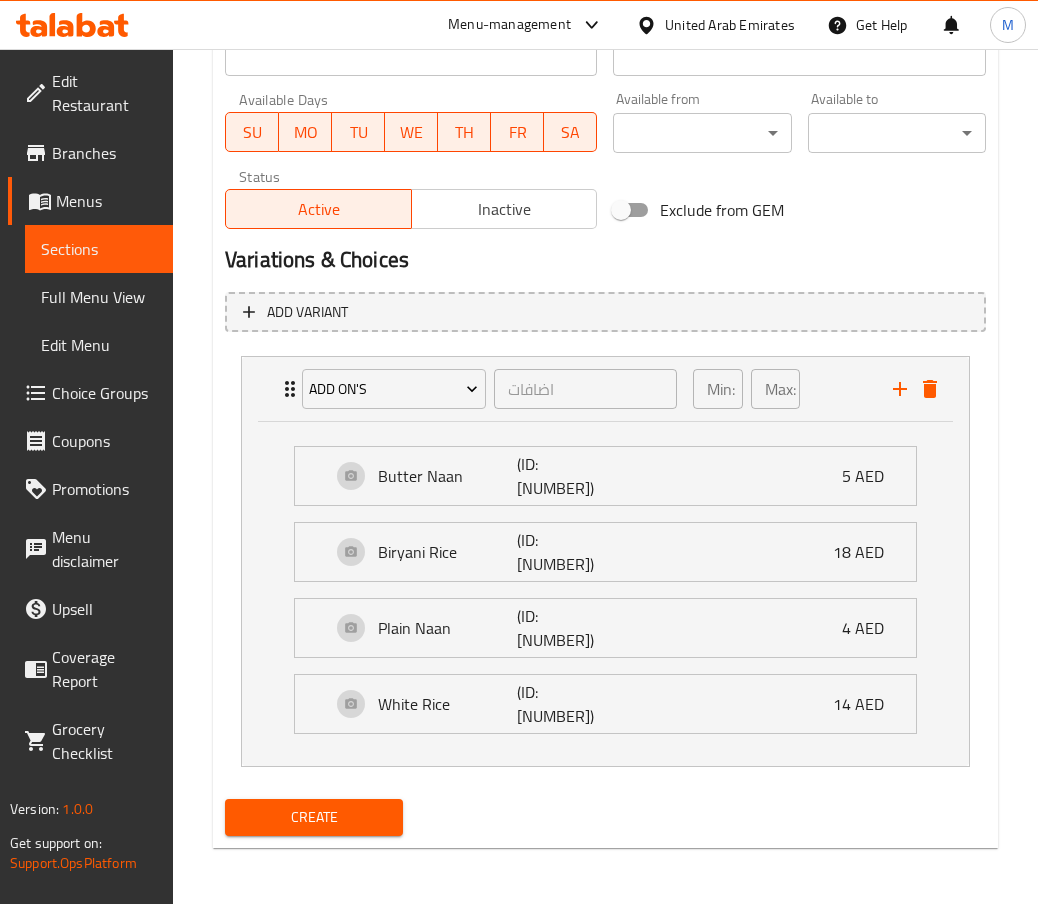 click on "Create" at bounding box center [314, 817] 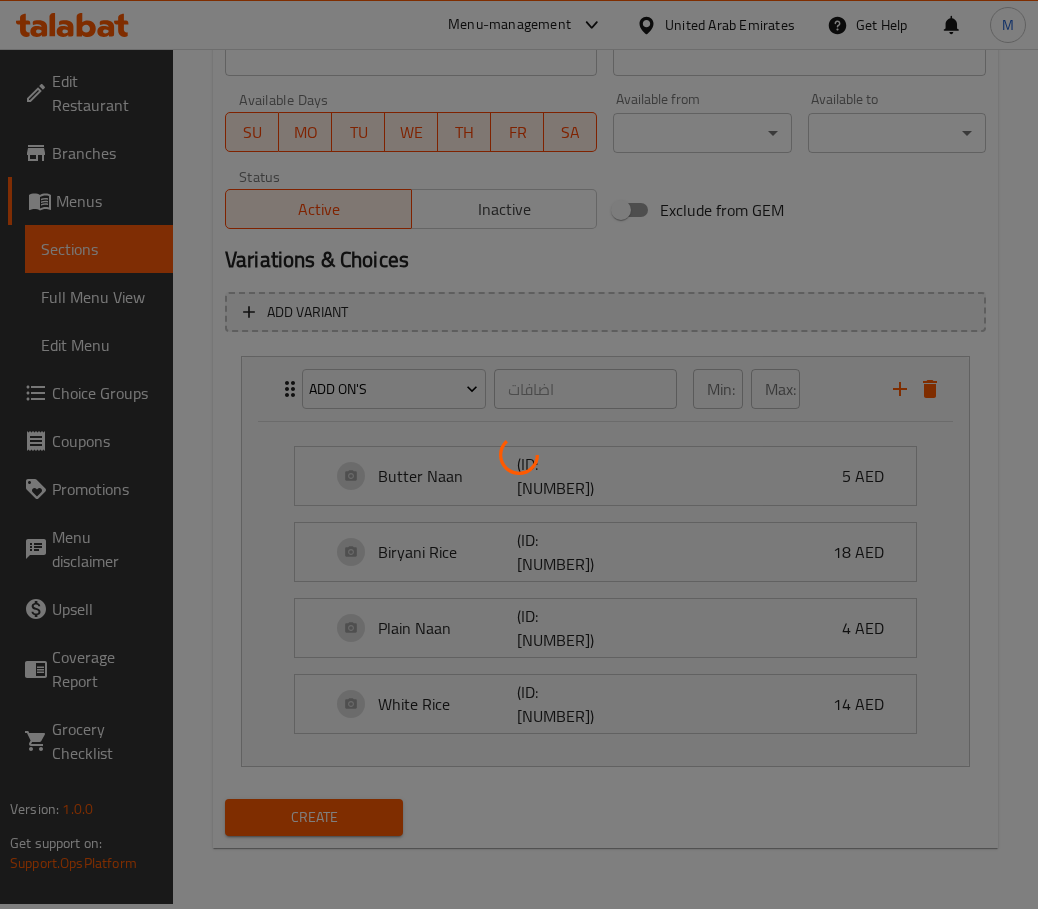 type 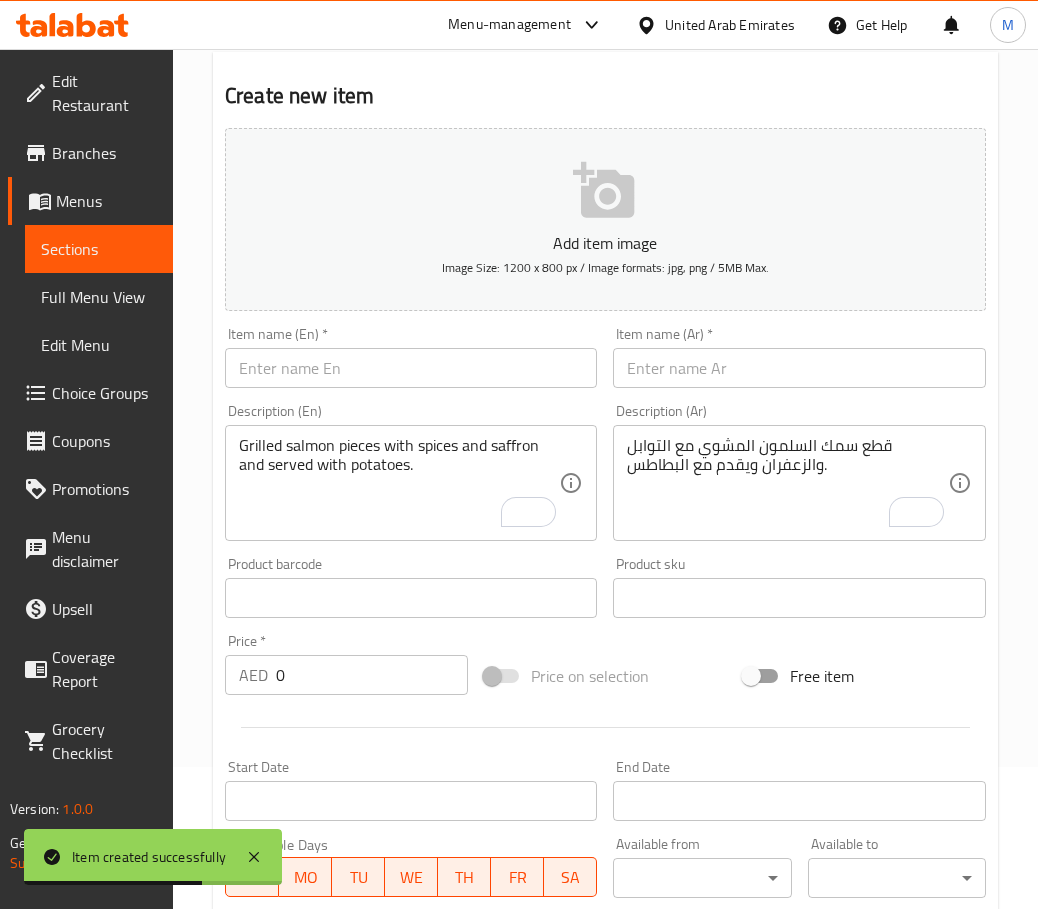 scroll, scrollTop: 138, scrollLeft: 0, axis: vertical 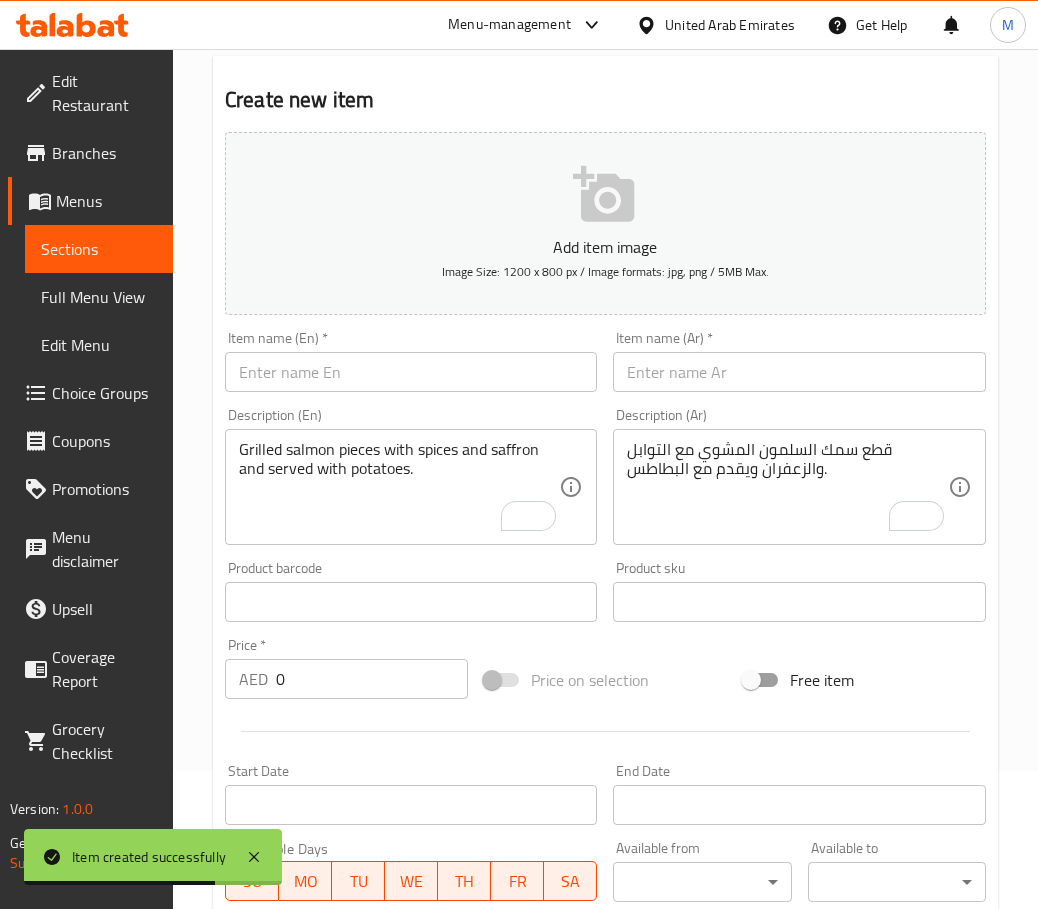 click at bounding box center (411, 372) 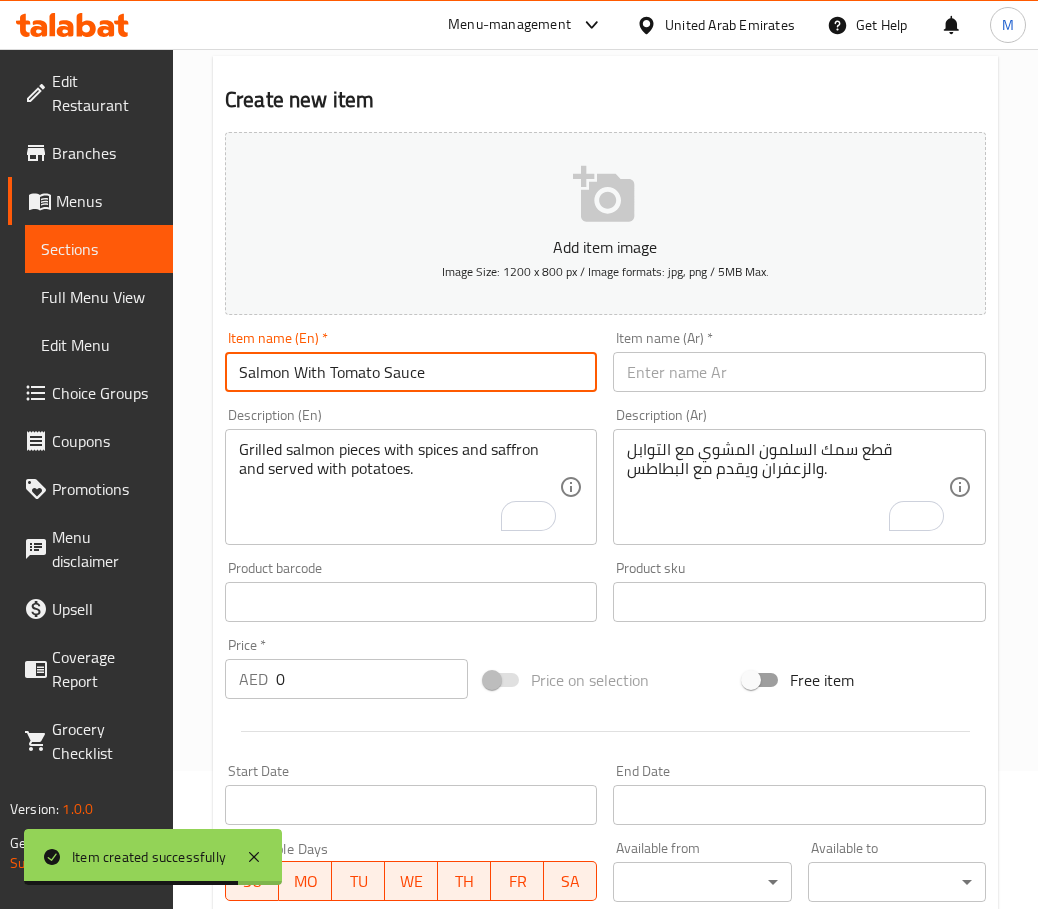 type on "Salmon With Tomato Sauce" 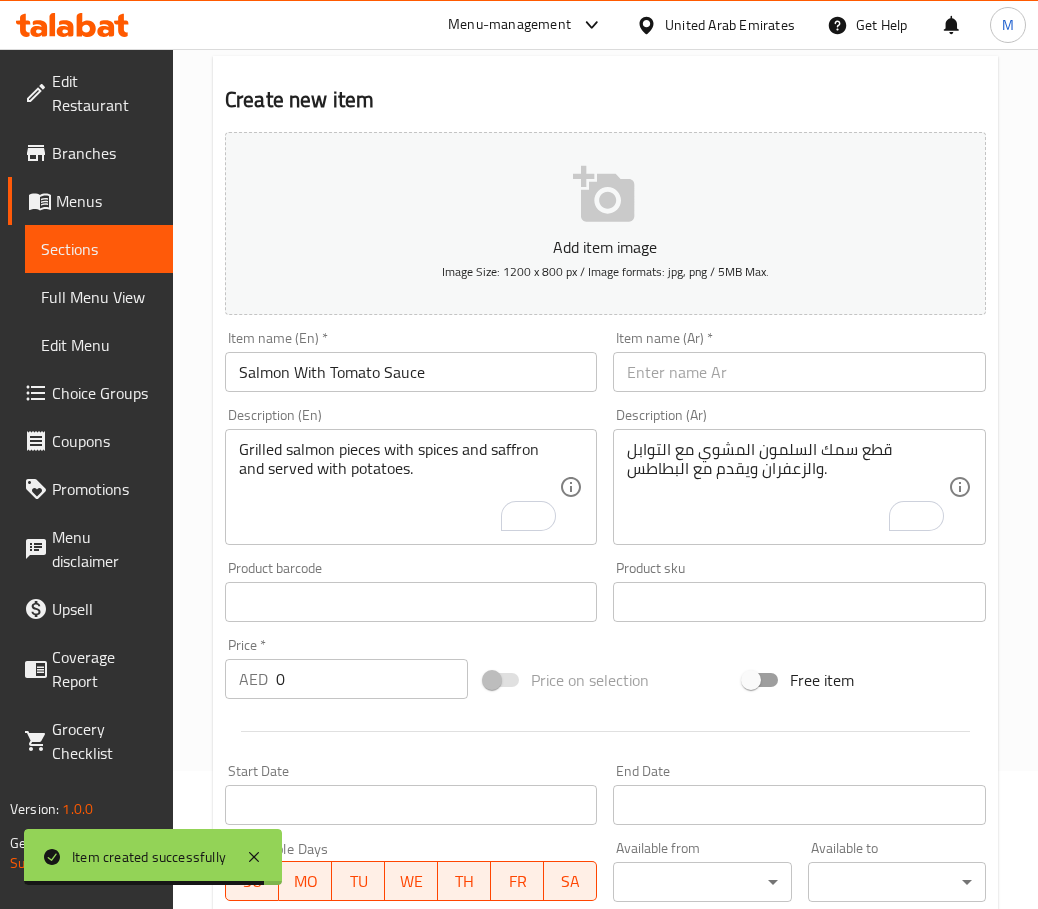 click at bounding box center [799, 372] 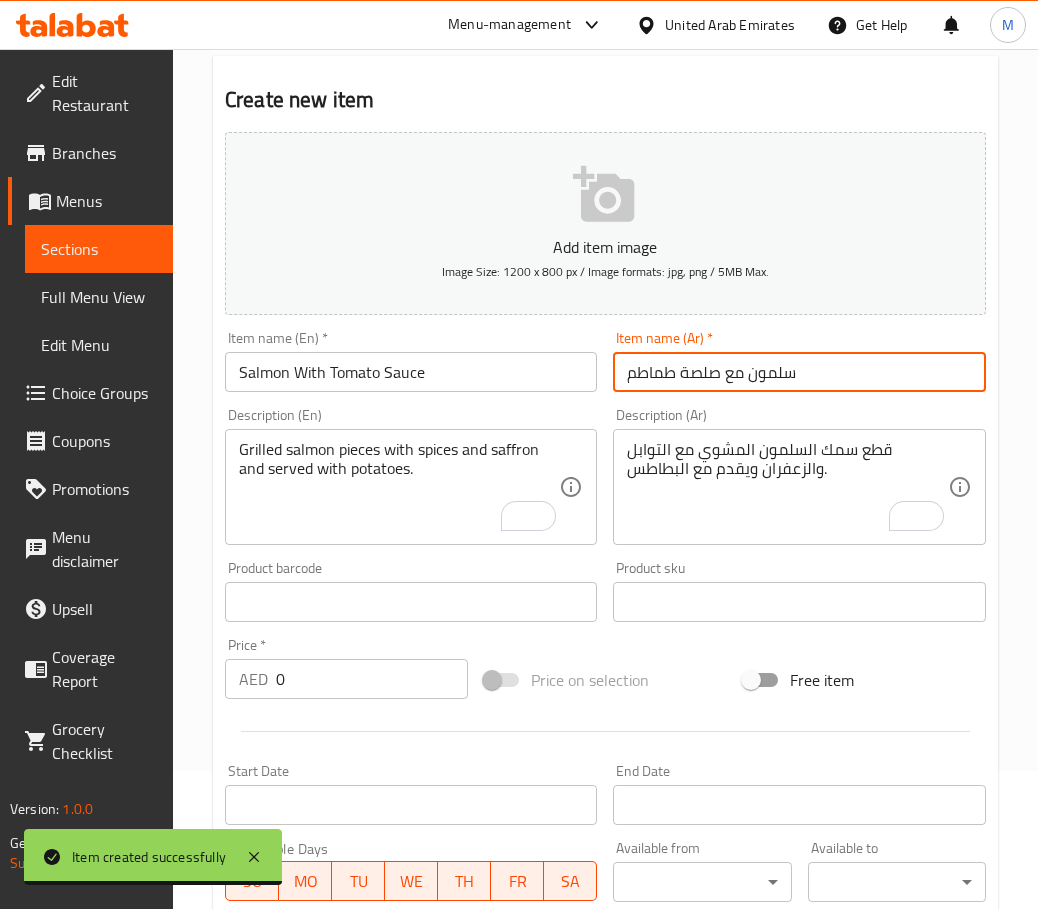 click on "سلمون مع صلصة طماطم" at bounding box center (799, 372) 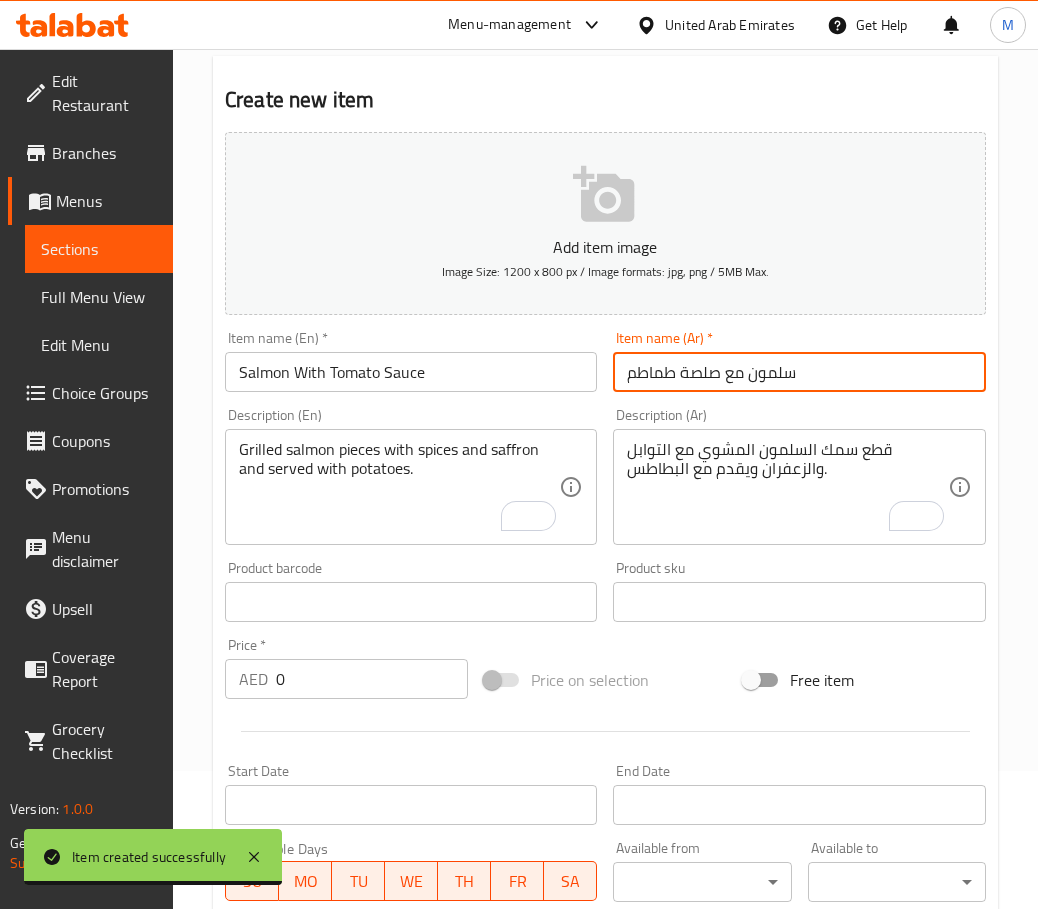 click on "سلمون مع صلصة طماطم" at bounding box center (799, 372) 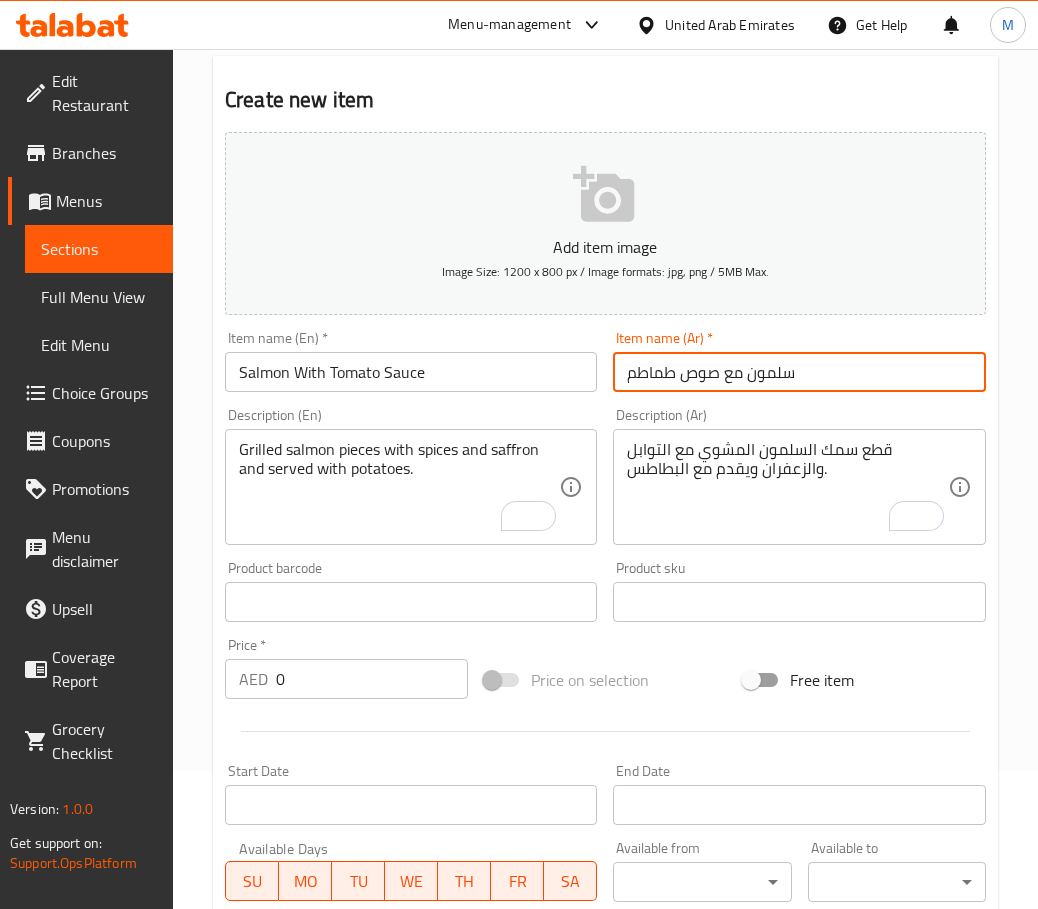 type on "سلمون مع صوص طماطم" 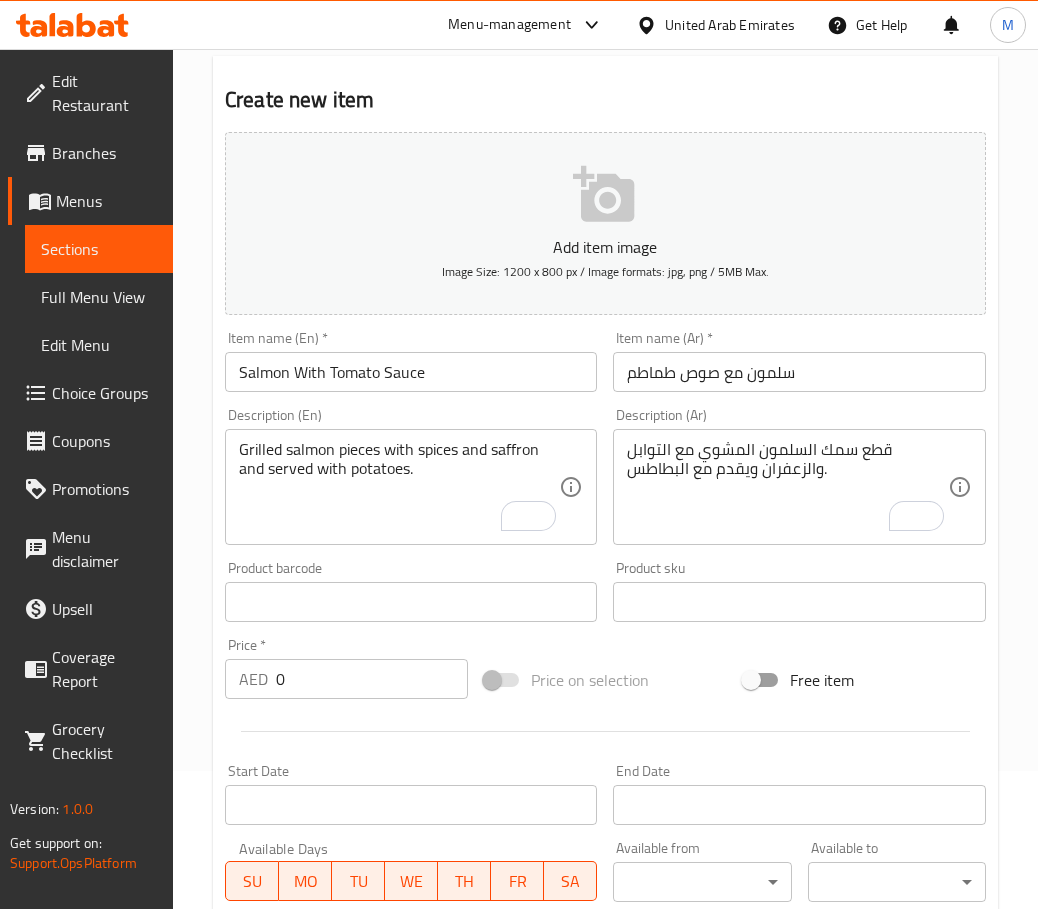 click on "Grilled salmon pieces with spices and saffron and served with potatoes." at bounding box center [399, 487] 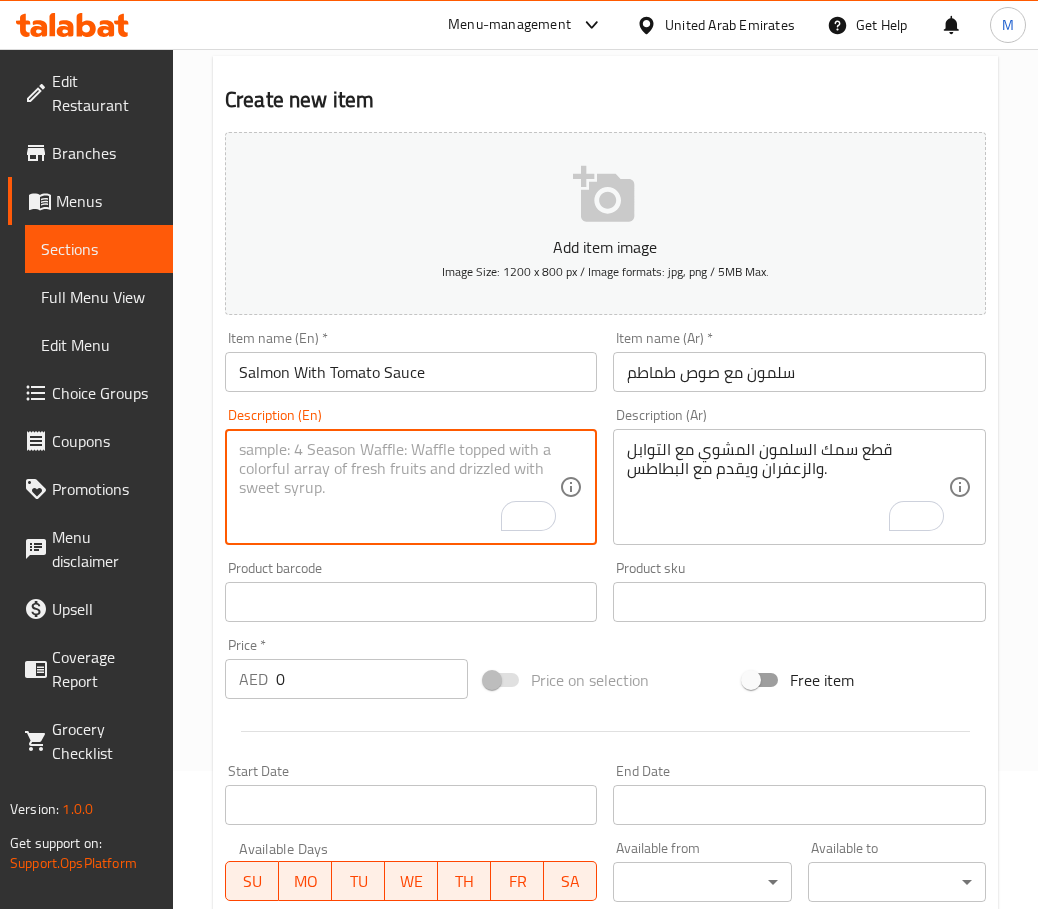 paste on "Fresh salmon fish fillet battered and simmered in tomato sauce on the Chinese way" 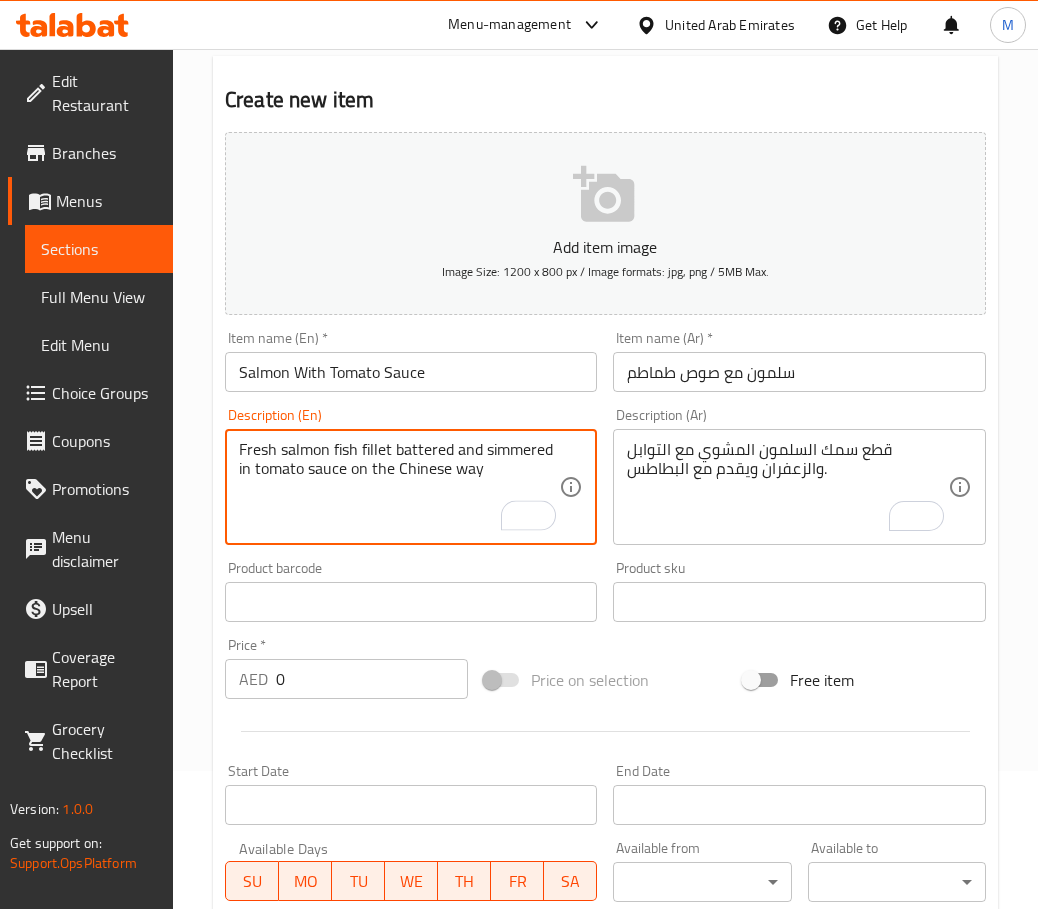 type on "Fresh salmon fish fillet battered and simmered in tomato sauce on the Chinese way" 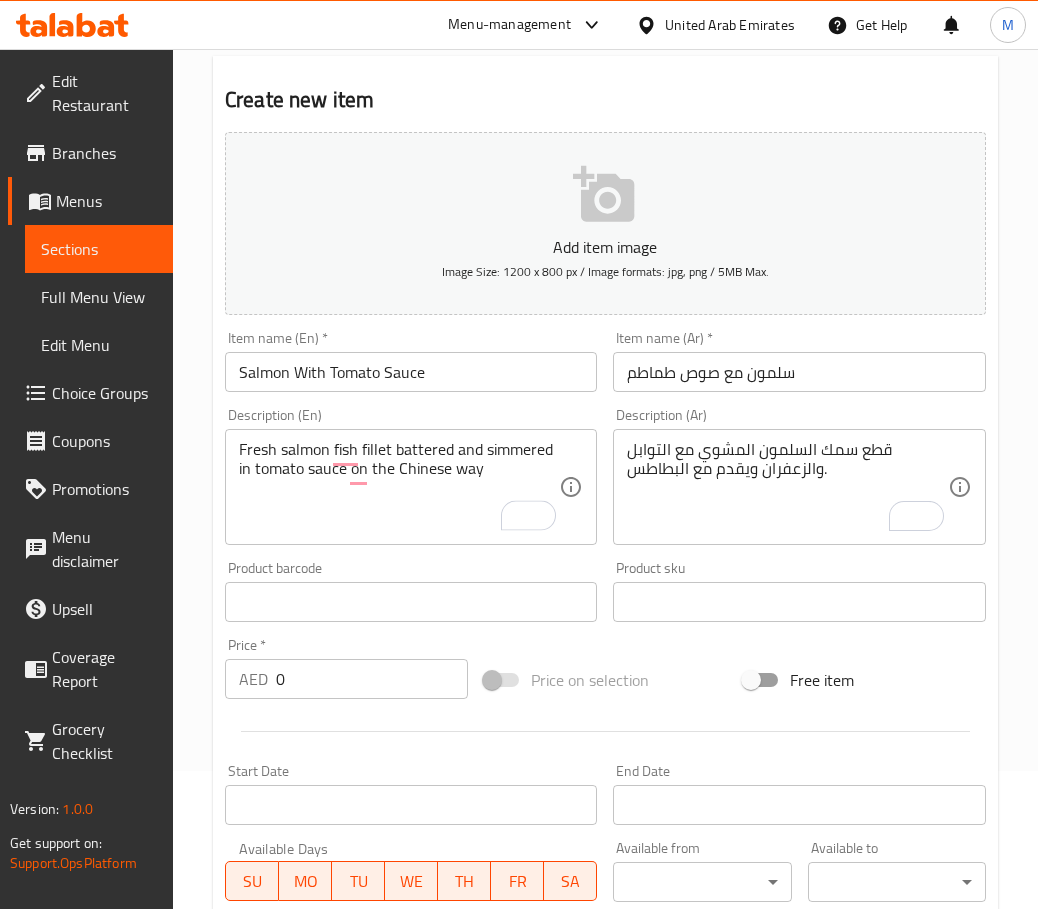 drag, startPoint x: 750, startPoint y: 460, endPoint x: 552, endPoint y: 453, distance: 198.1237 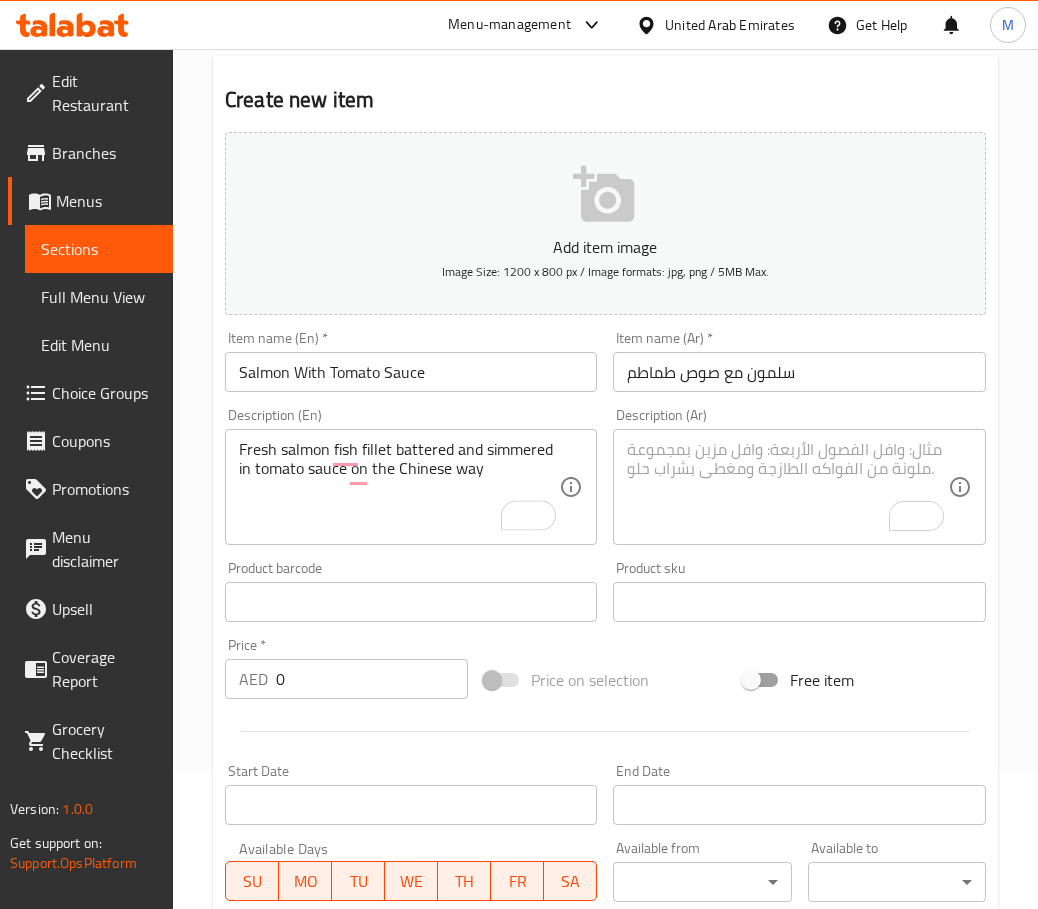 paste on "سمك سلمون فيليه طازج مقلي ومطهو علي نار هادئة في صلصة طماطم على الطريقة الصينية" 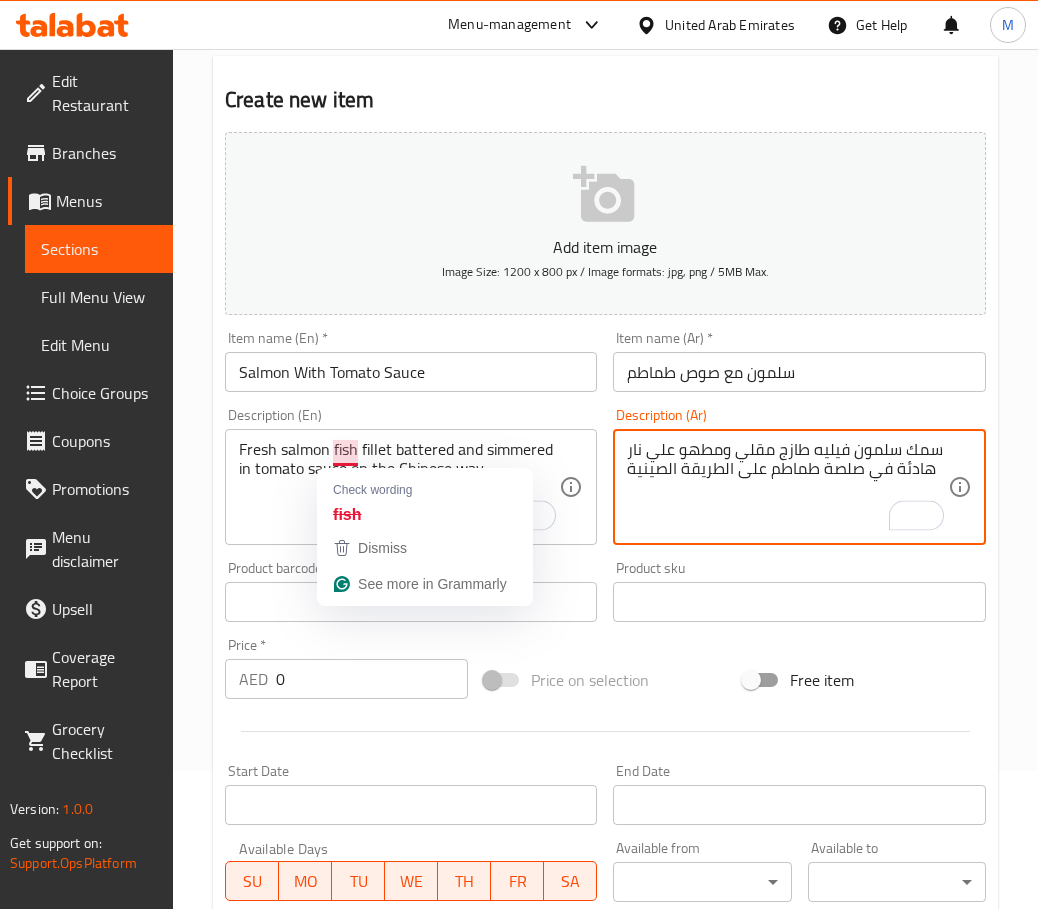 type on "سمك سلمون فيليه طازج مقلي ومطهو علي نار هادئة في صلصة طماطم على الطريقة الصينية" 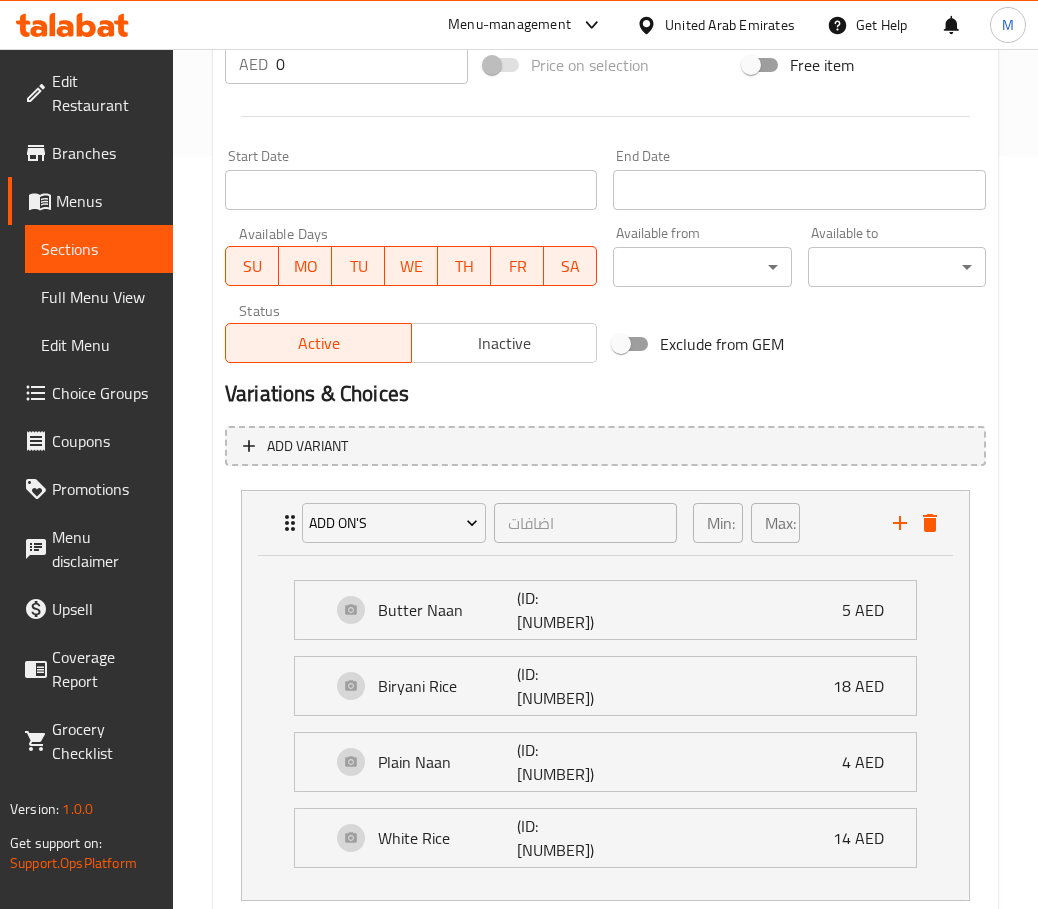scroll, scrollTop: 588, scrollLeft: 0, axis: vertical 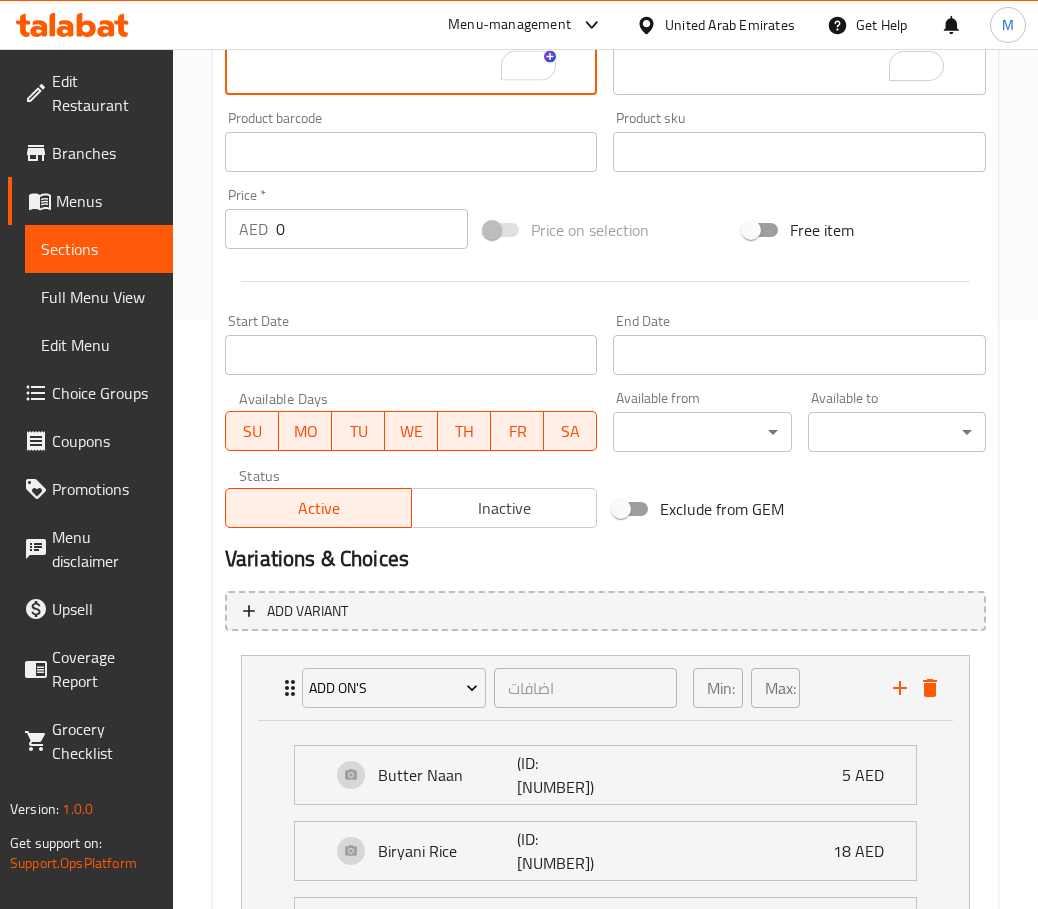 type on "Fresh [BRAND] fish fillet battered and simmered in tomato sauce in the Chinese way" 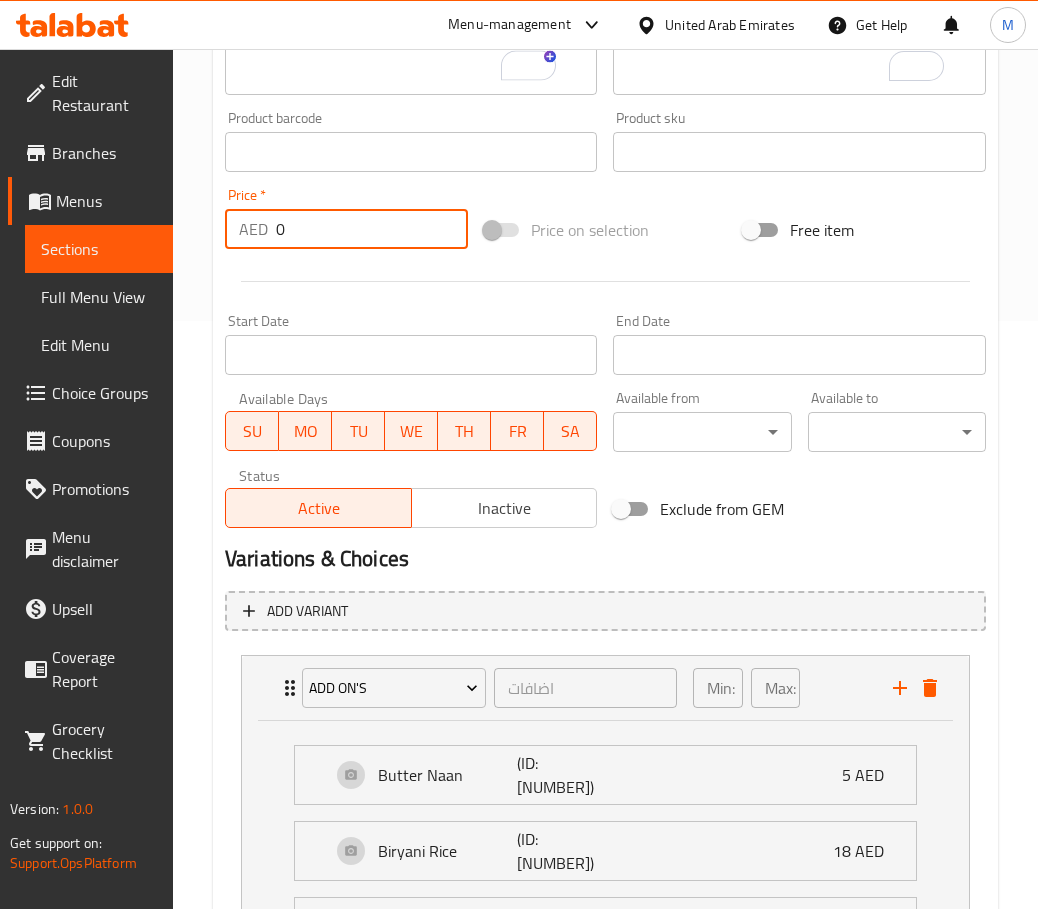 click on "0" at bounding box center (372, 229) 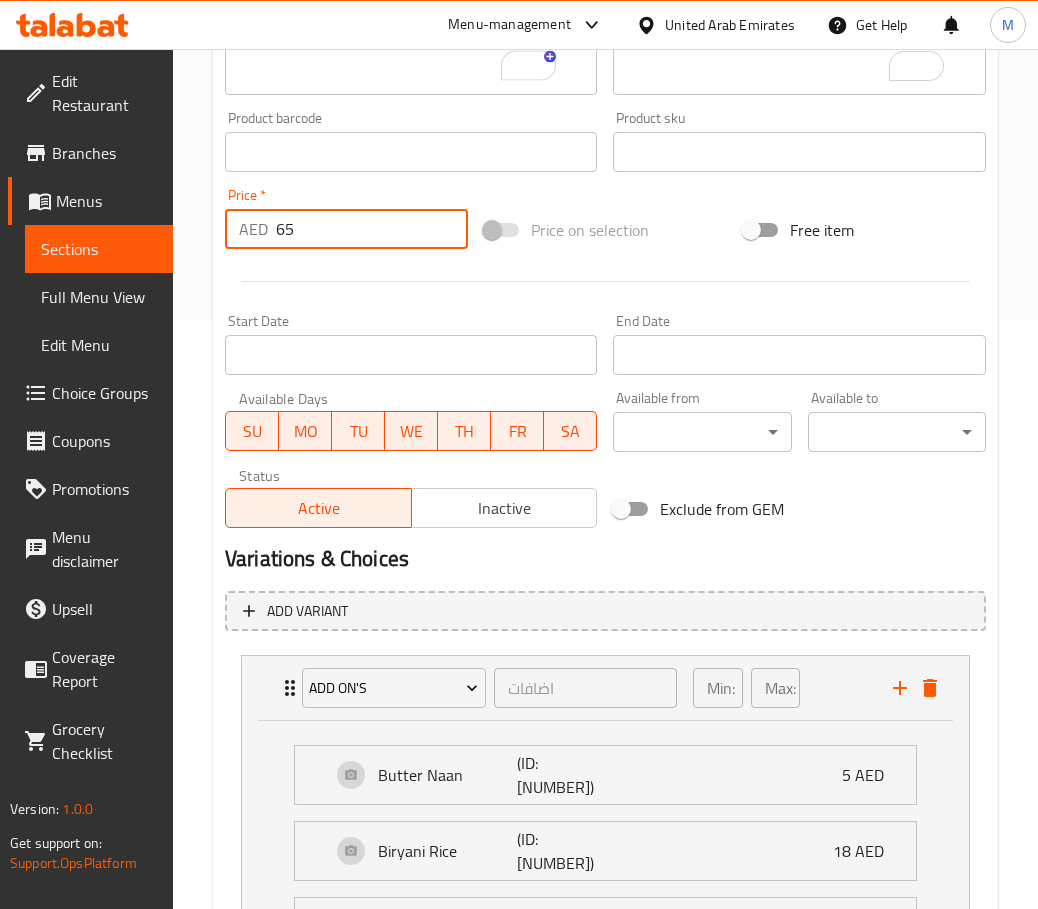type on "65" 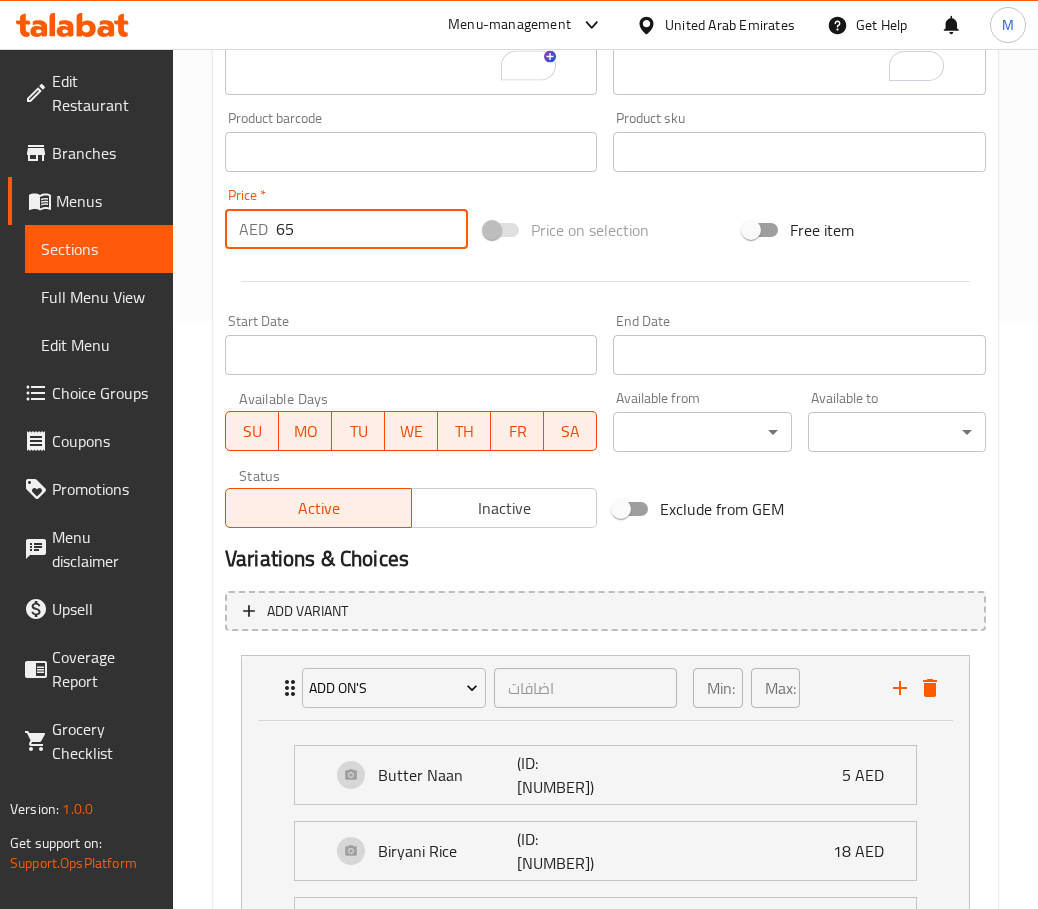 click at bounding box center [605, 281] 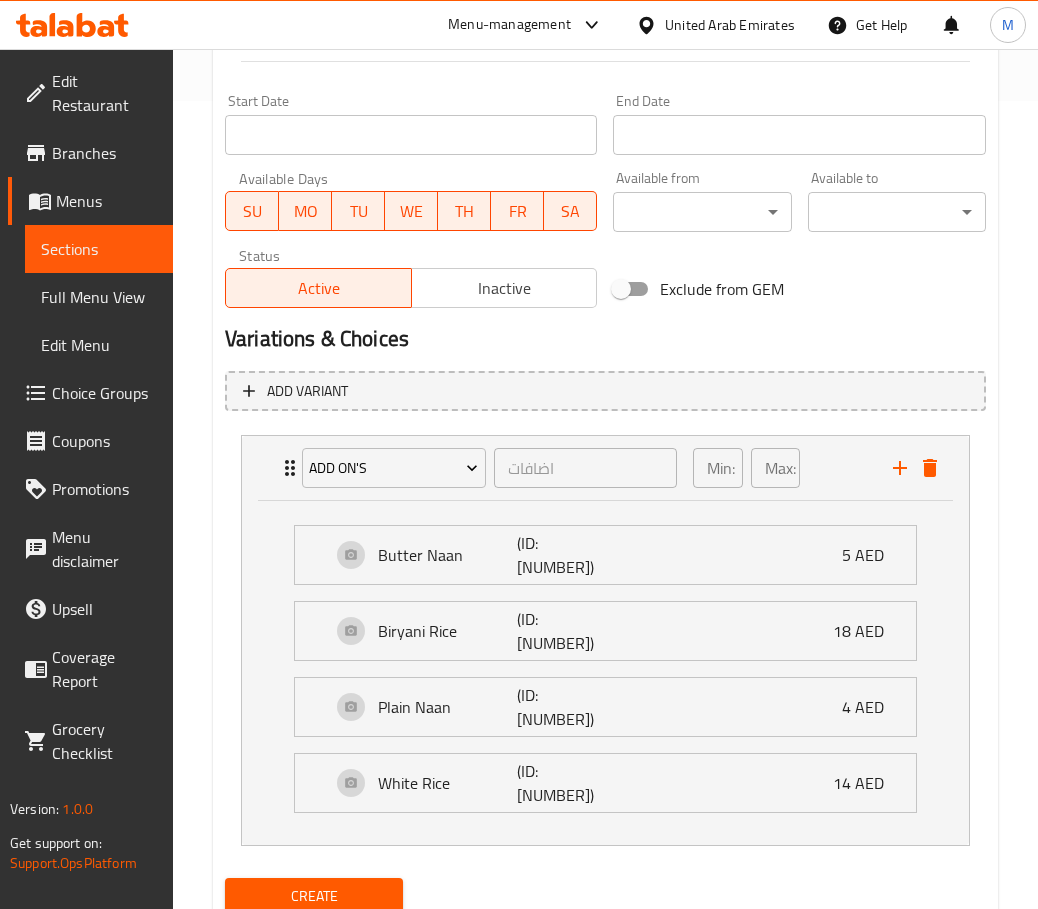 scroll, scrollTop: 888, scrollLeft: 0, axis: vertical 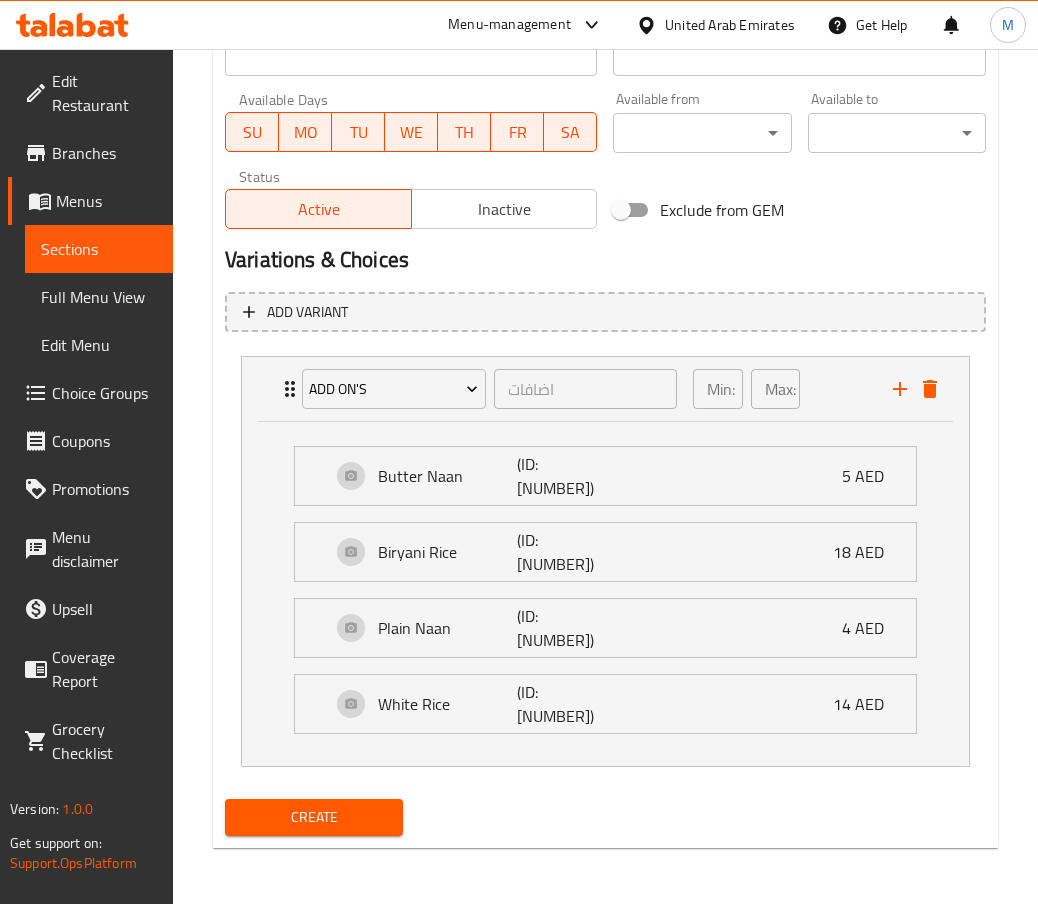click on "Create" at bounding box center (314, 817) 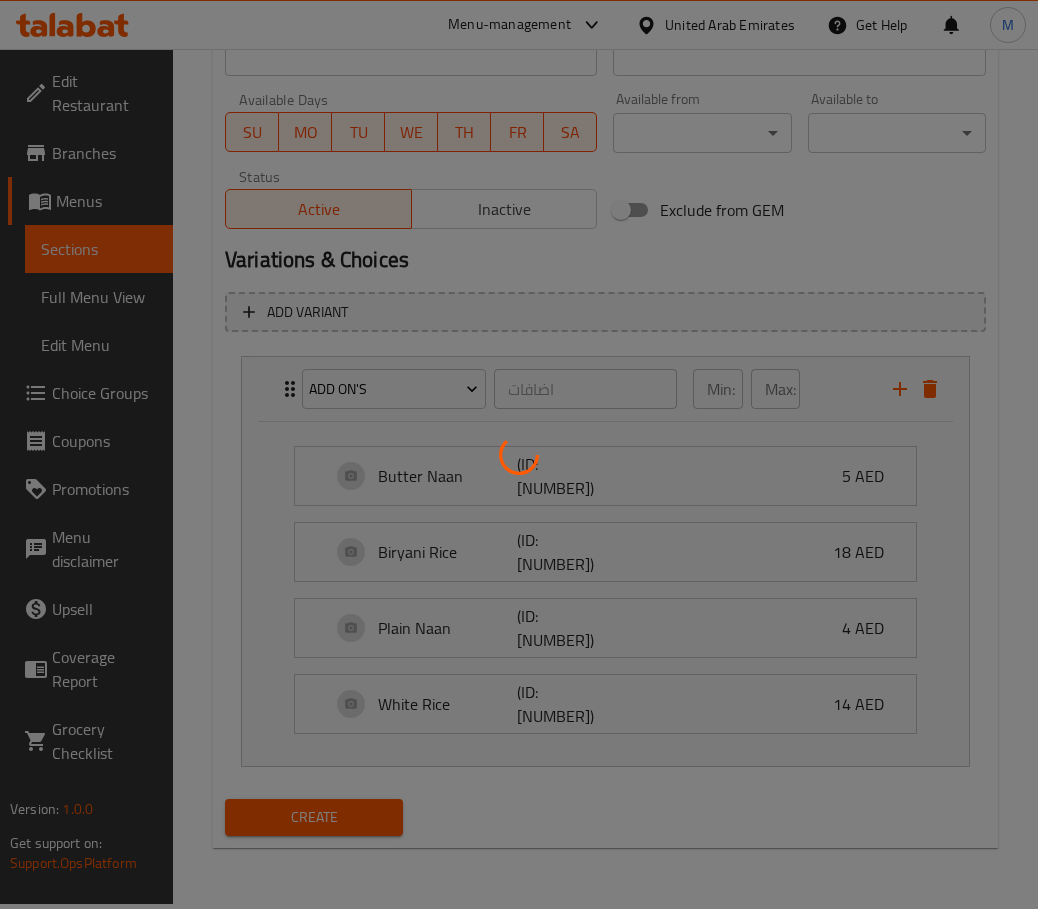 type 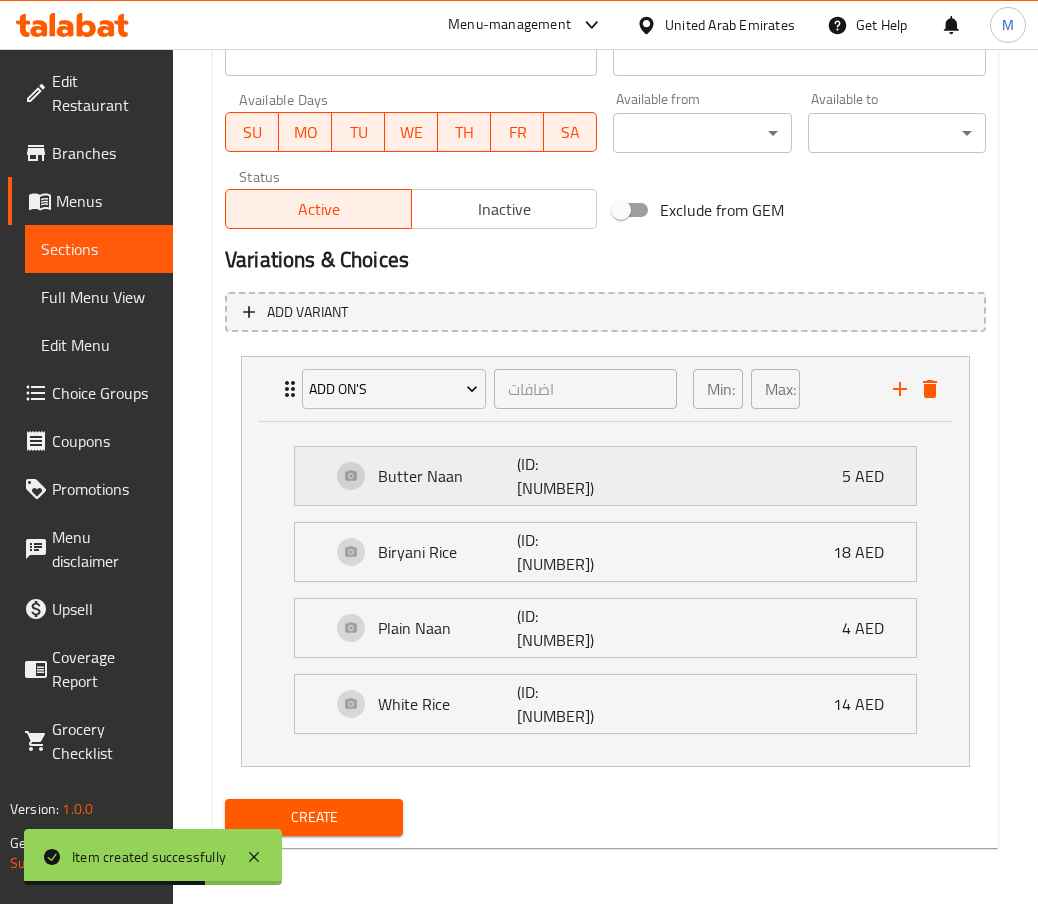 scroll, scrollTop: 0, scrollLeft: 0, axis: both 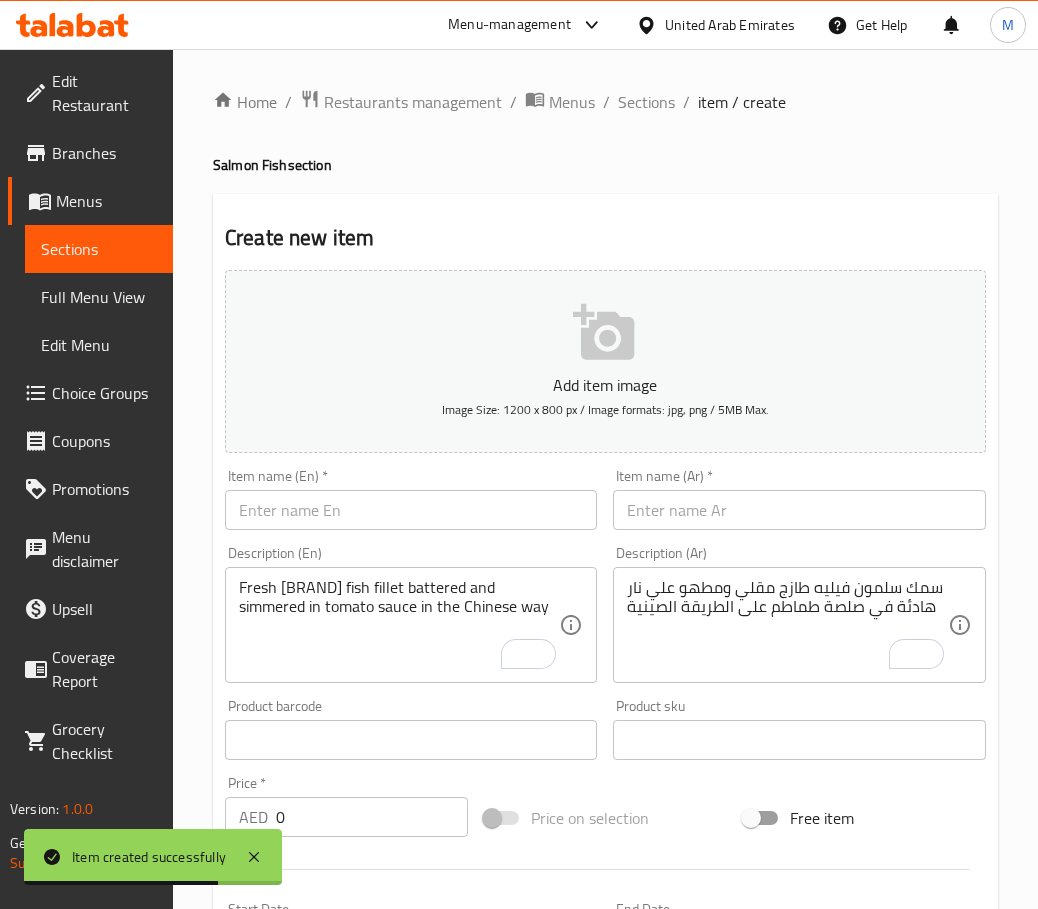 click at bounding box center [411, 510] 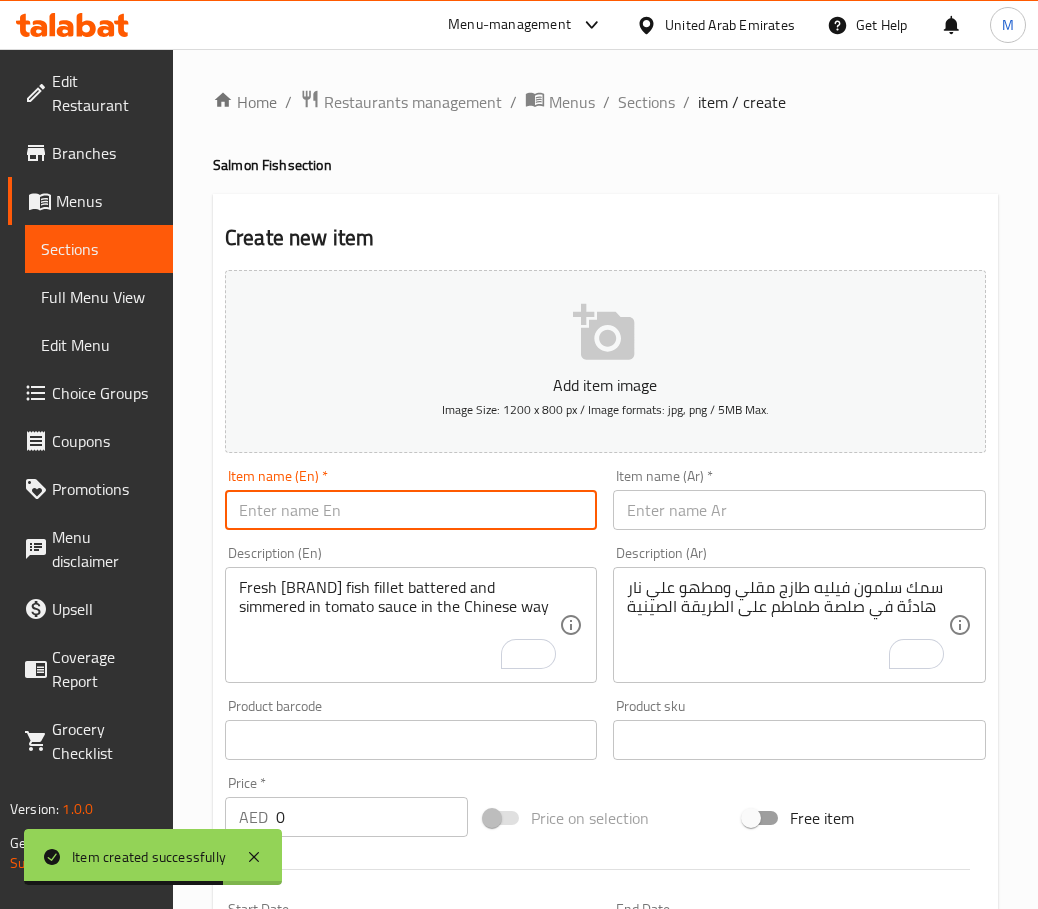 paste on "Salmon Cheese Butter Grill" 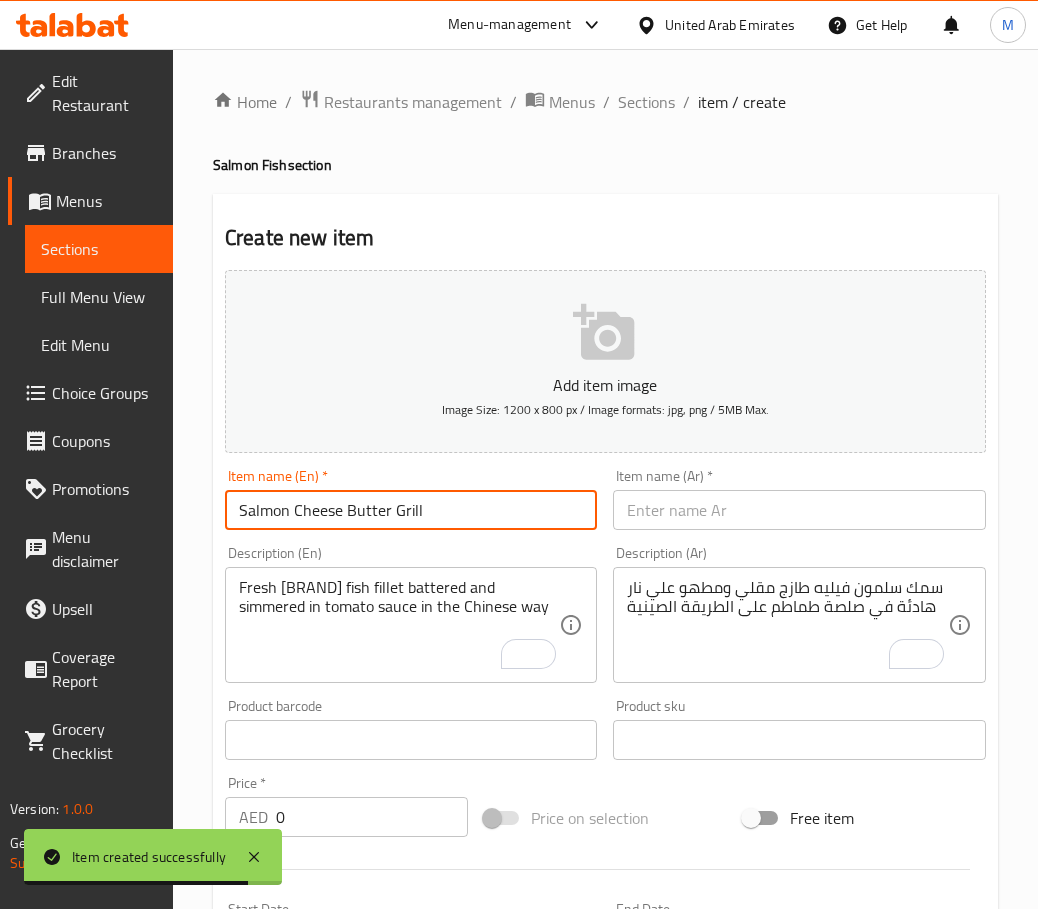 type on "Salmon Cheese Butter Grill" 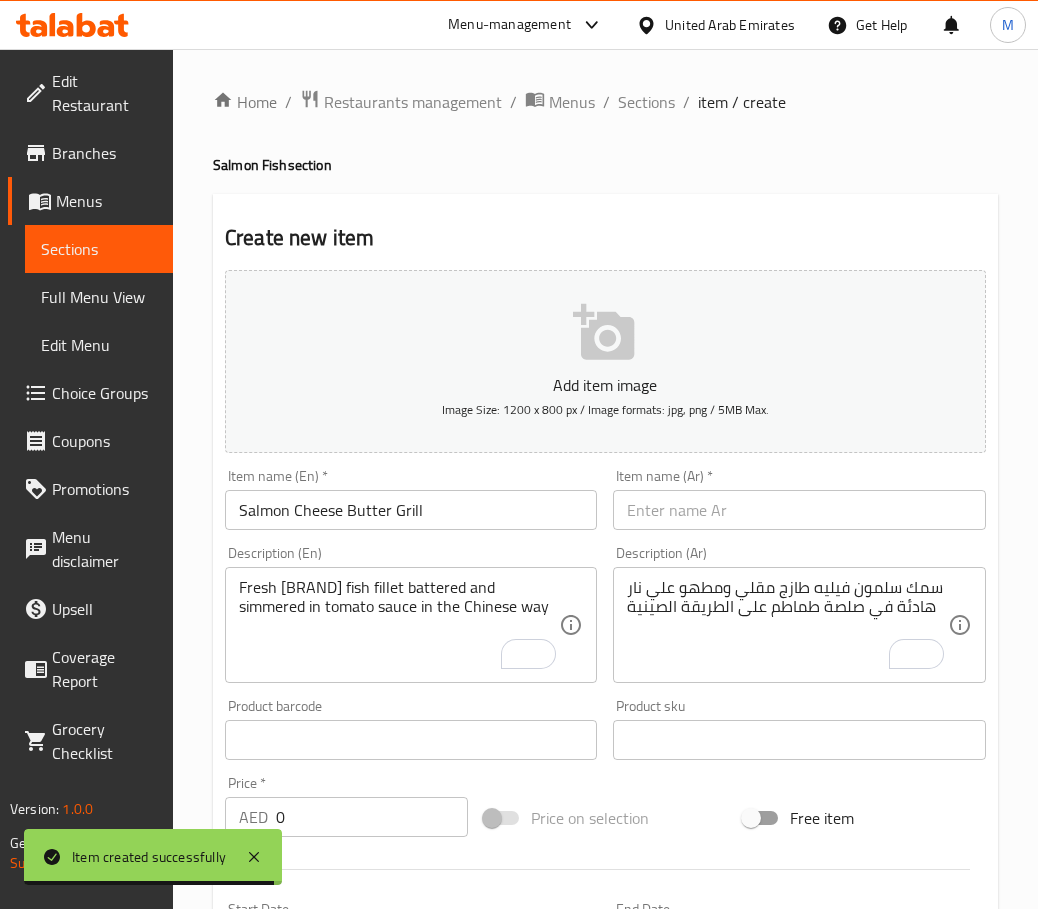 click at bounding box center [799, 510] 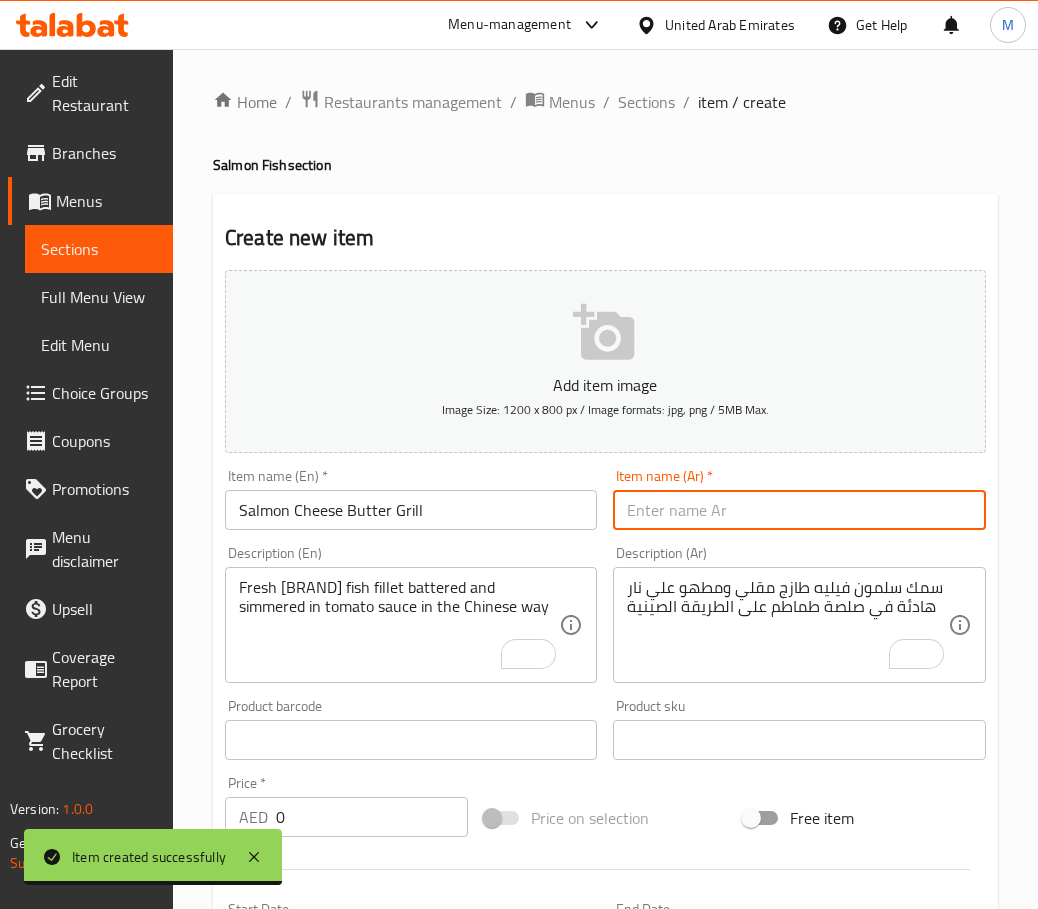 paste on "السلمون جبن زبدة المشوية" 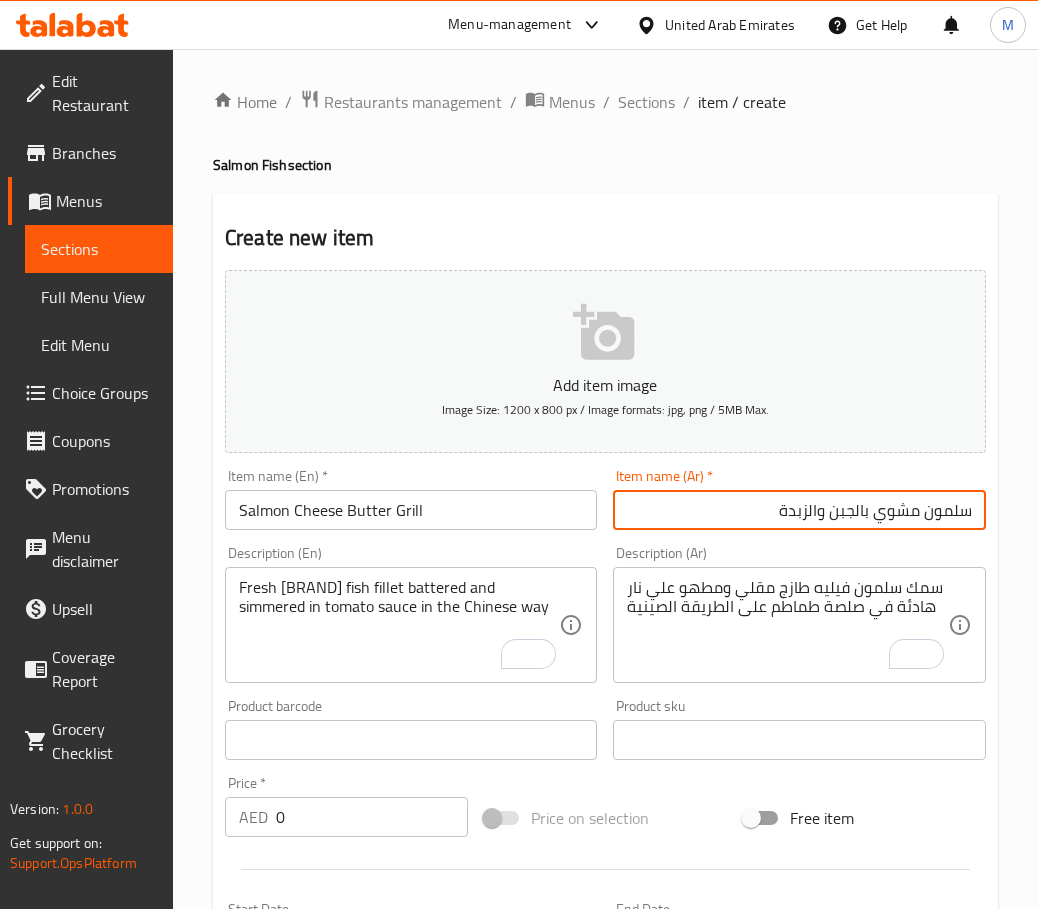 type on "سلمون مشوي بالجبن والزبدة" 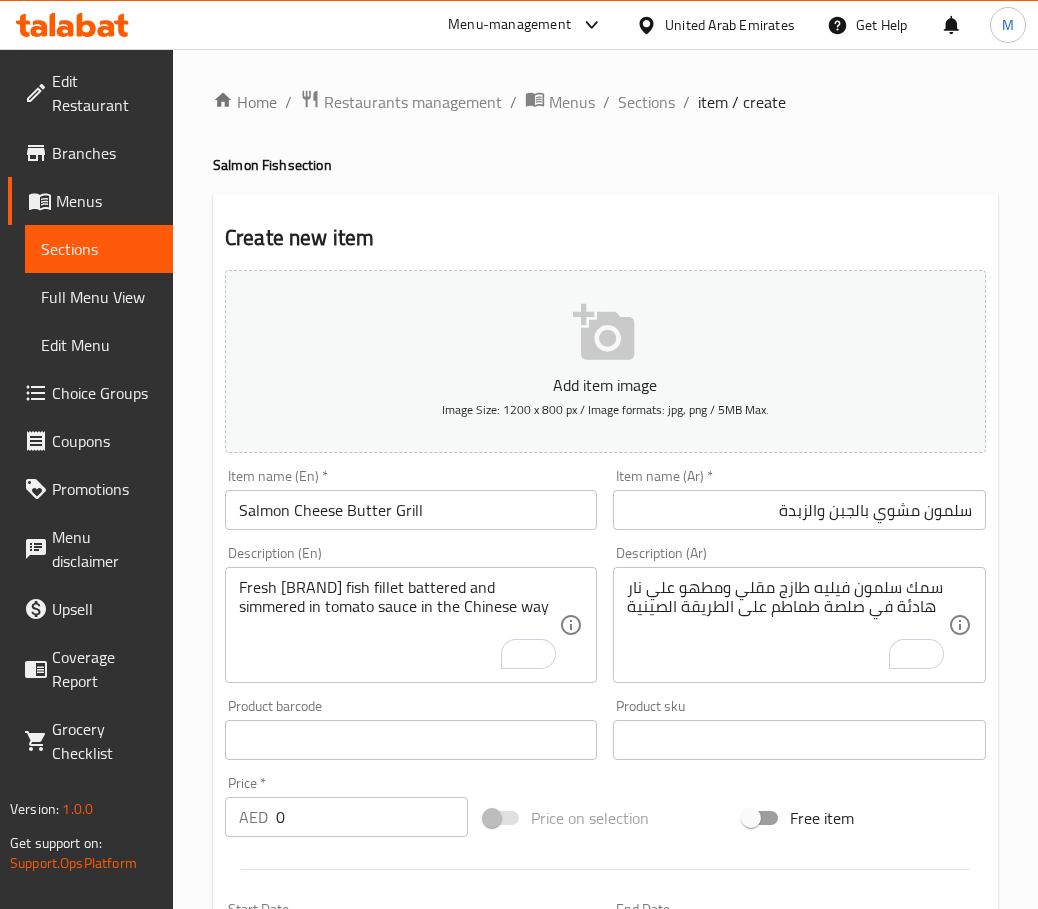 click on "Fresh [BRAND] fish fillet battered and simmered in tomato sauce in the Chinese way" at bounding box center [399, 625] 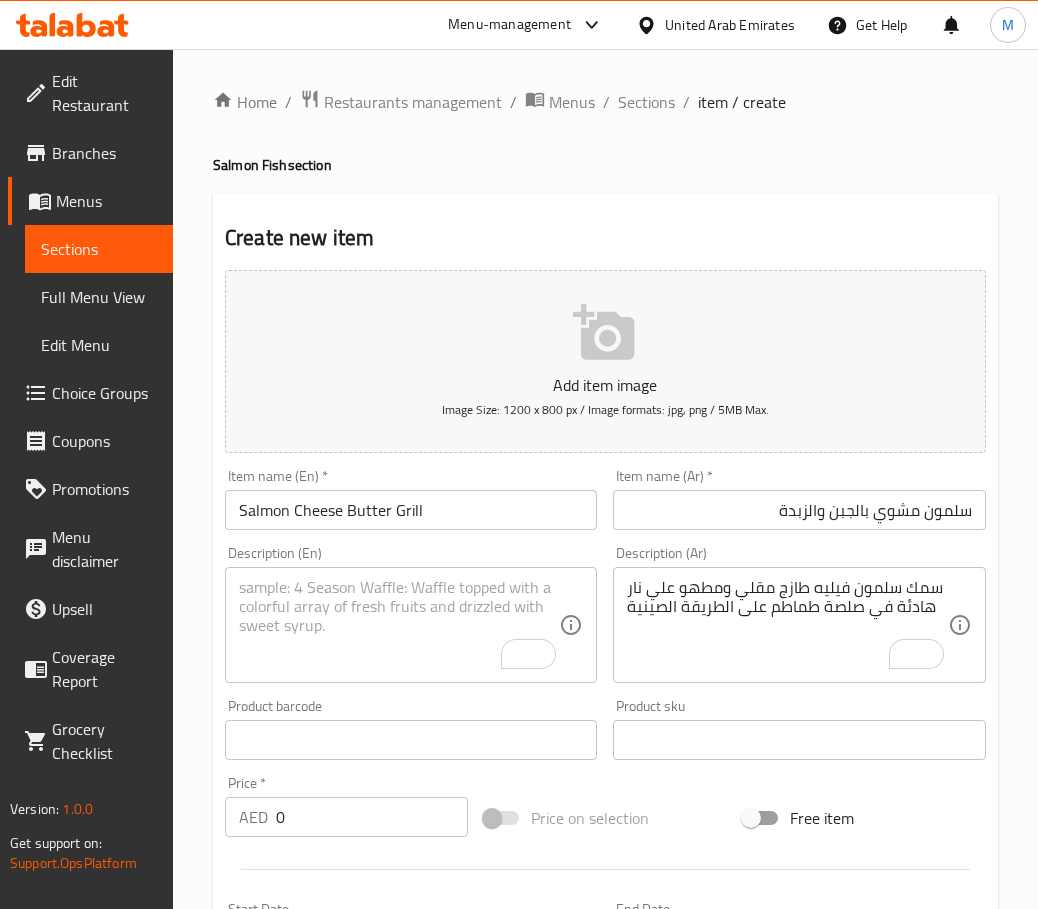 paste on "Fresh salmon fish cubes marinated in cheese and herbs then grilled in charcoal fire served with potatoes" 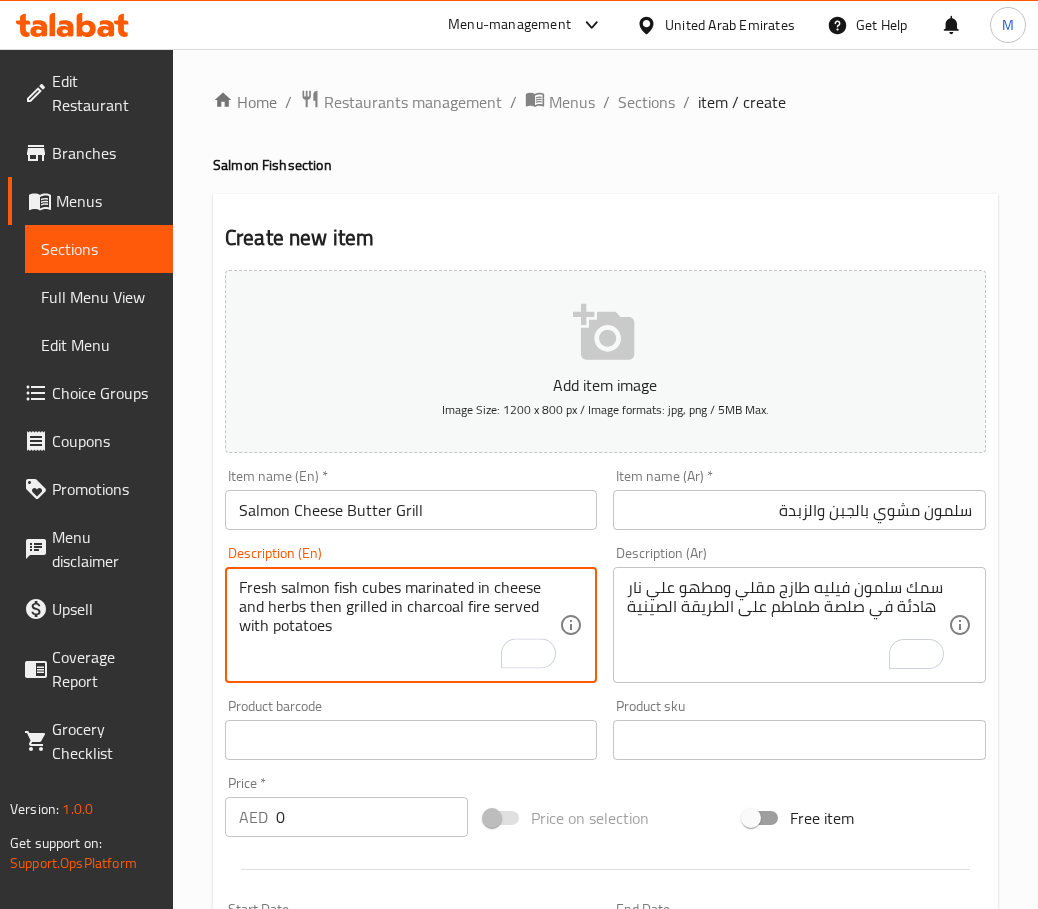 type on "Fresh salmon fish cubes marinated in cheese and herbs then grilled in charcoal fire served with potatoes" 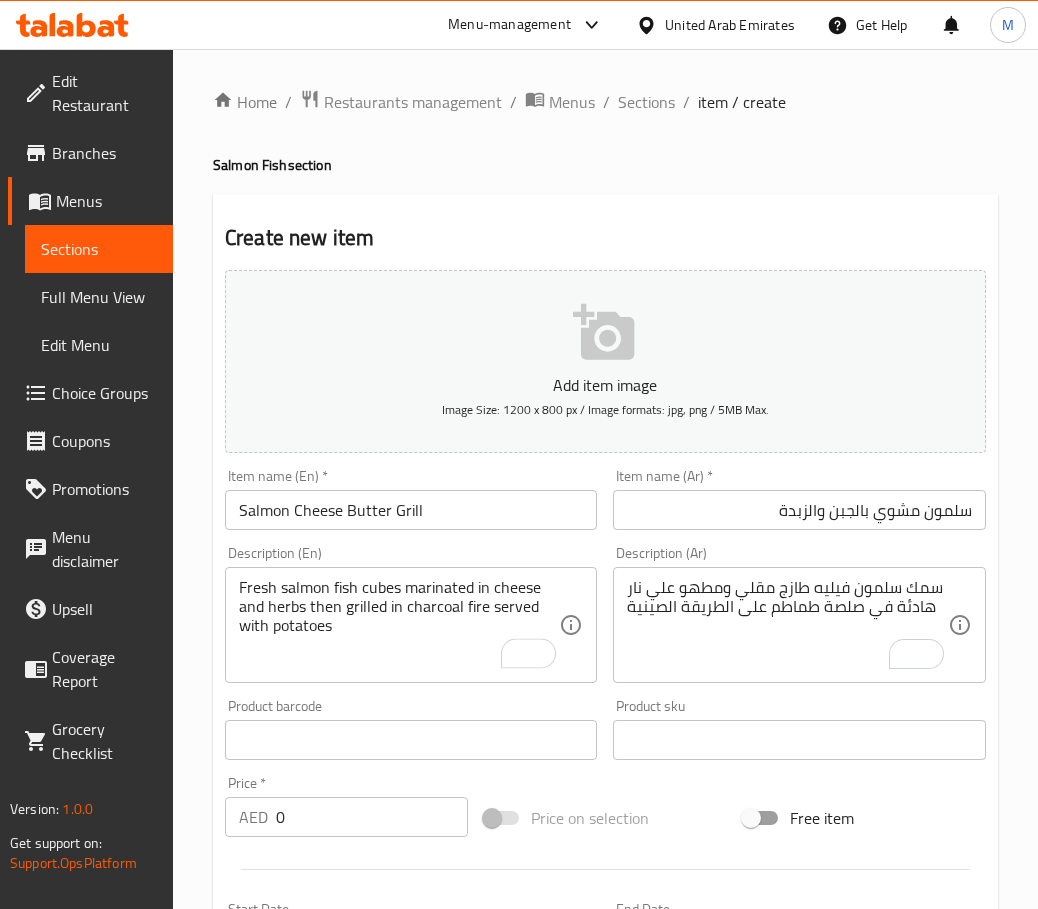 click on "سمك سلمون فيليه طازج مقلي ومطهو علي نار هادئة في صلصة طماطم على الطريقة الصينية" at bounding box center [787, 625] 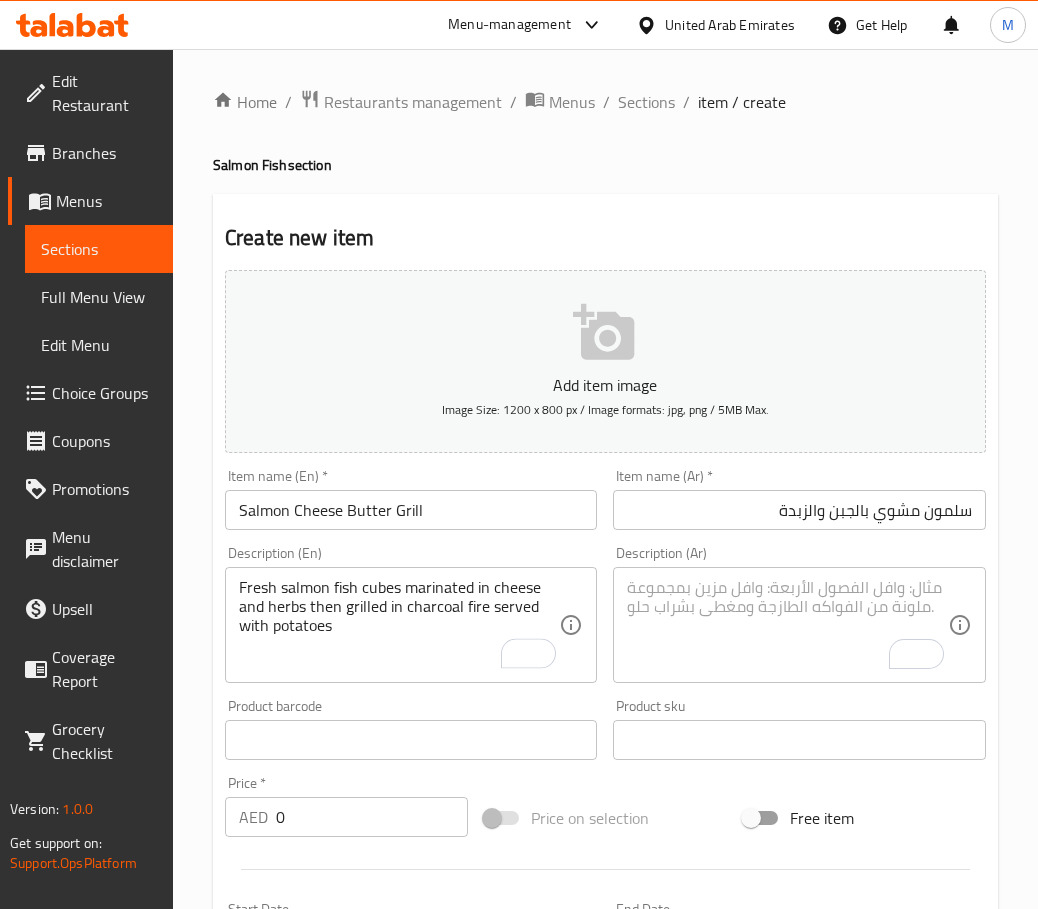 paste on "مكعبات سمك السلمون الطازج المتبلة بالجبن والأعشاب ثم المشوية على نار الفحم تقدم نار مع البطاطس" 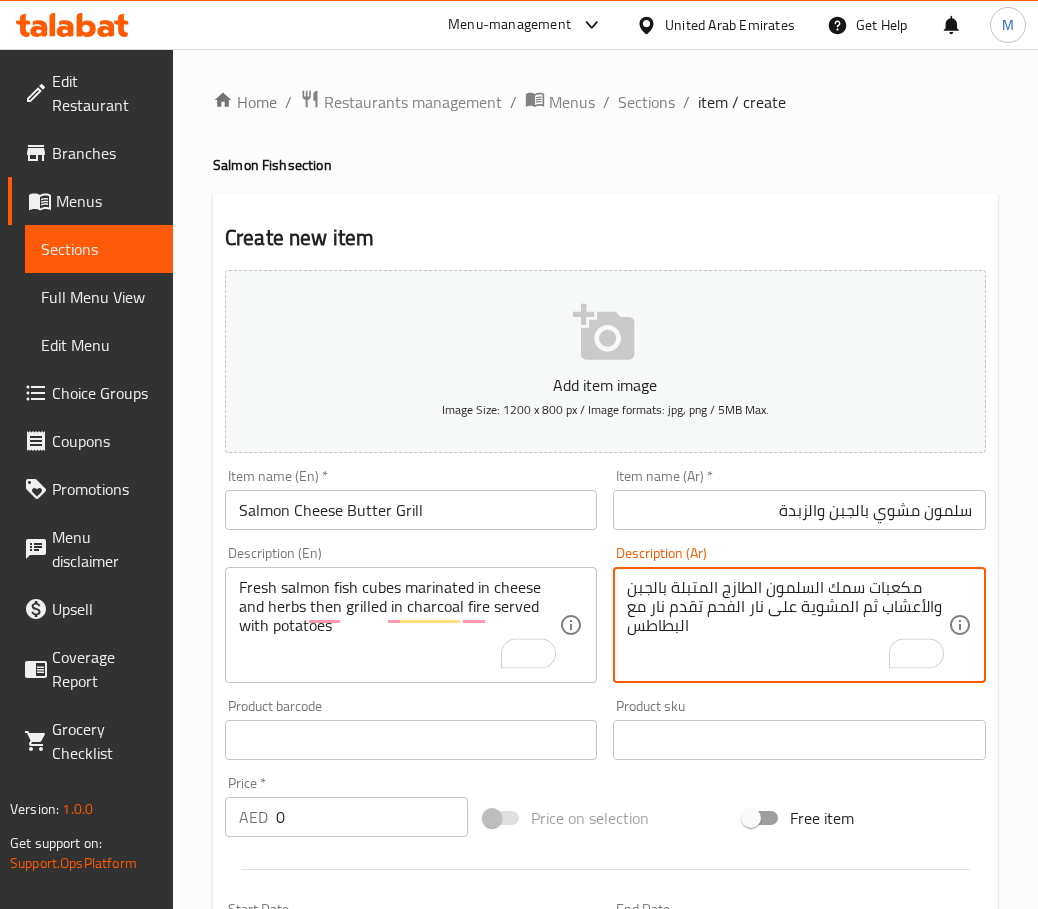 type on "مكعبات سمك السلمون الطازج المتبلة بالجبن والأعشاب ثم المشوية على نار الفحم تقدم نار مع البطاطس" 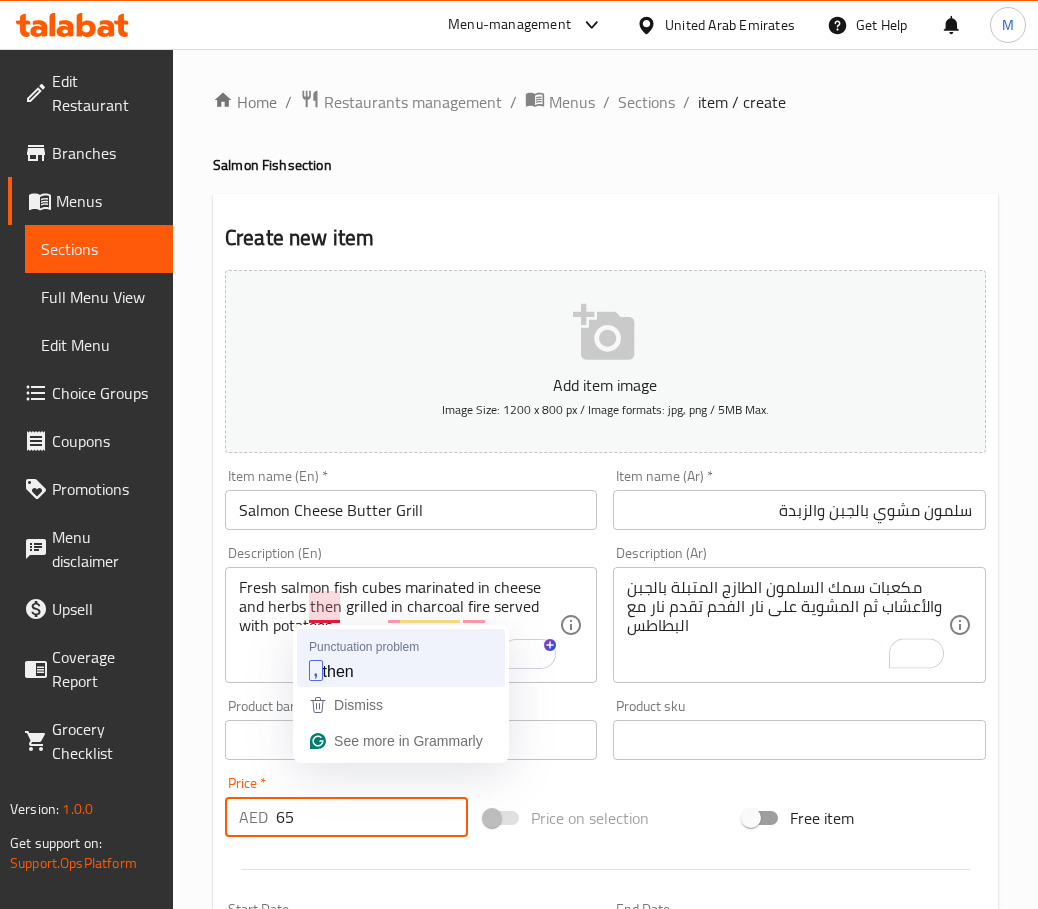 type on "65" 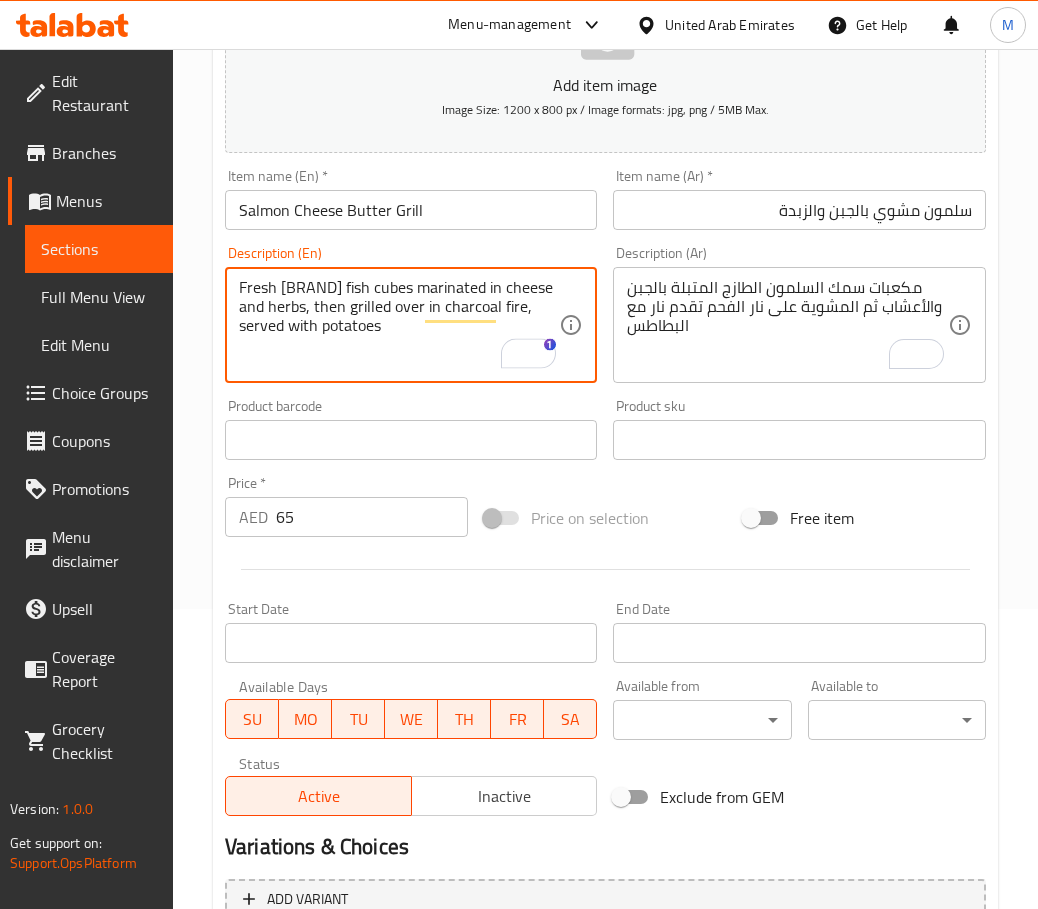 scroll, scrollTop: 888, scrollLeft: 0, axis: vertical 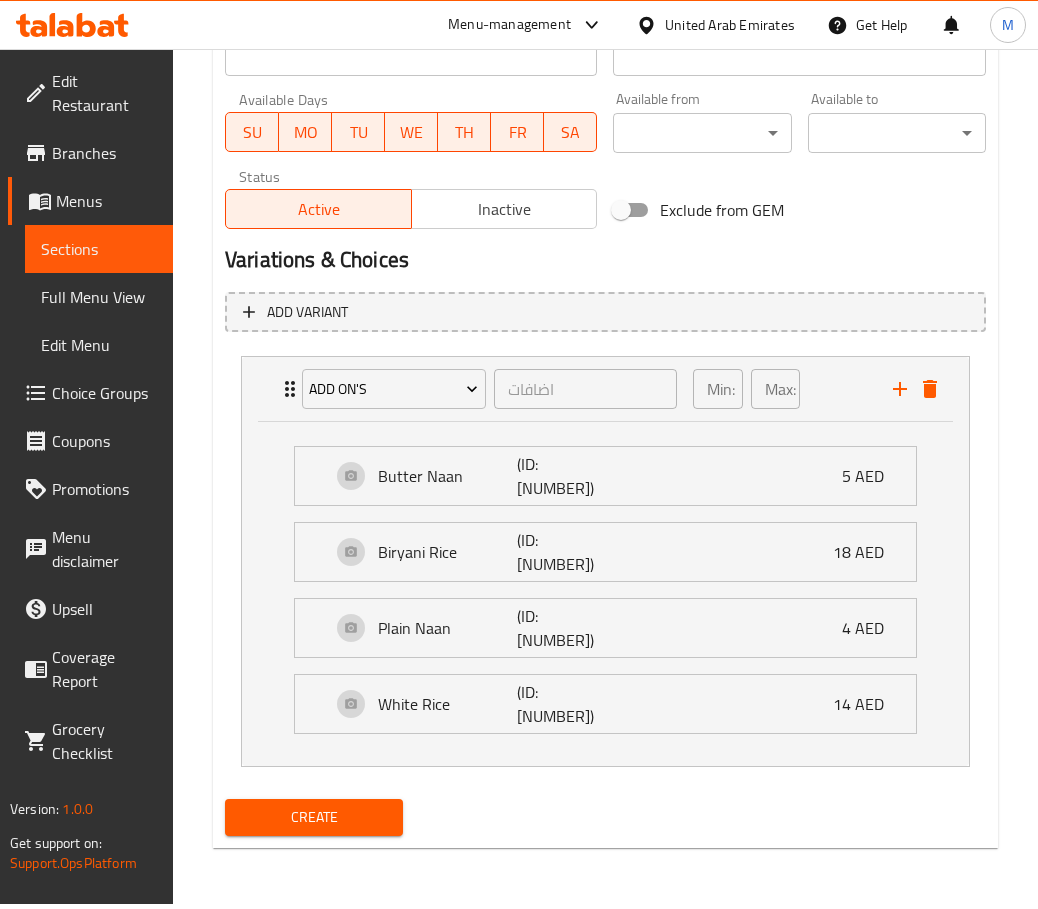 type on "Fresh [BRAND] fish cubes marinated in cheese and herbs, then grilled over in charcoal fire, served with potatoes" 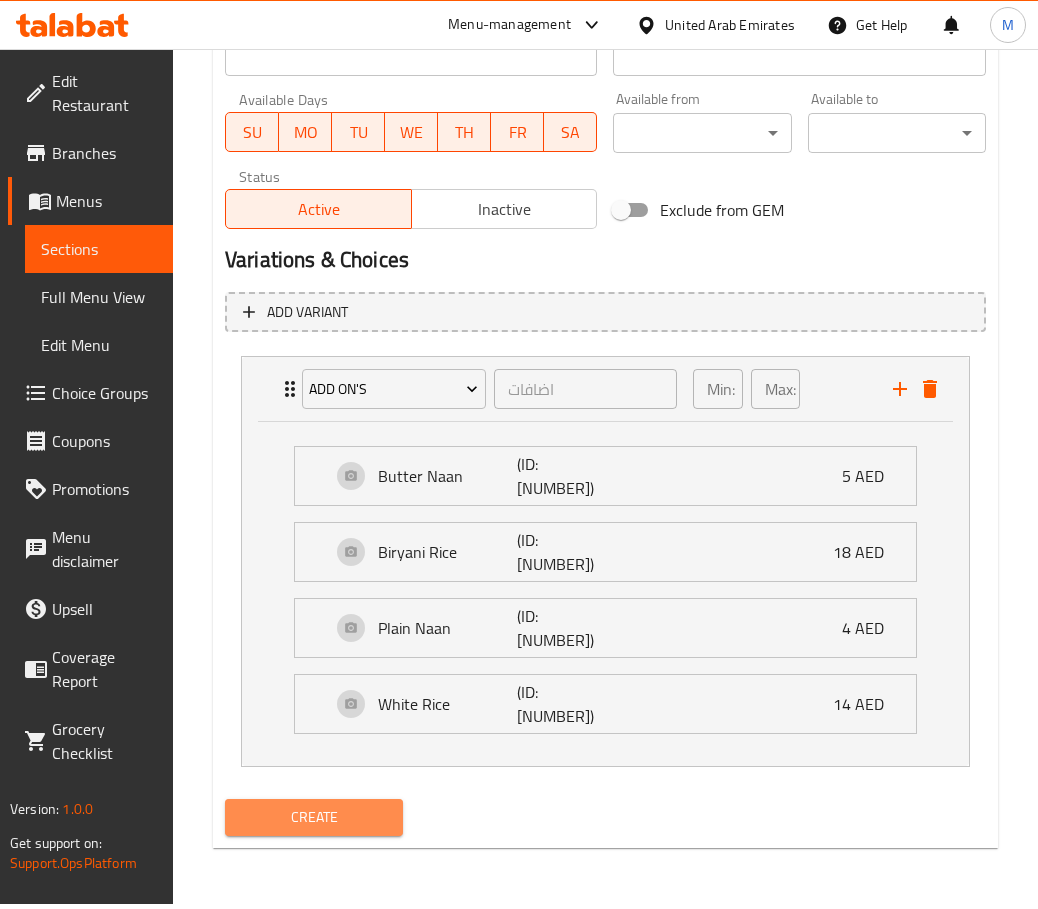 click on "Create" at bounding box center (314, 817) 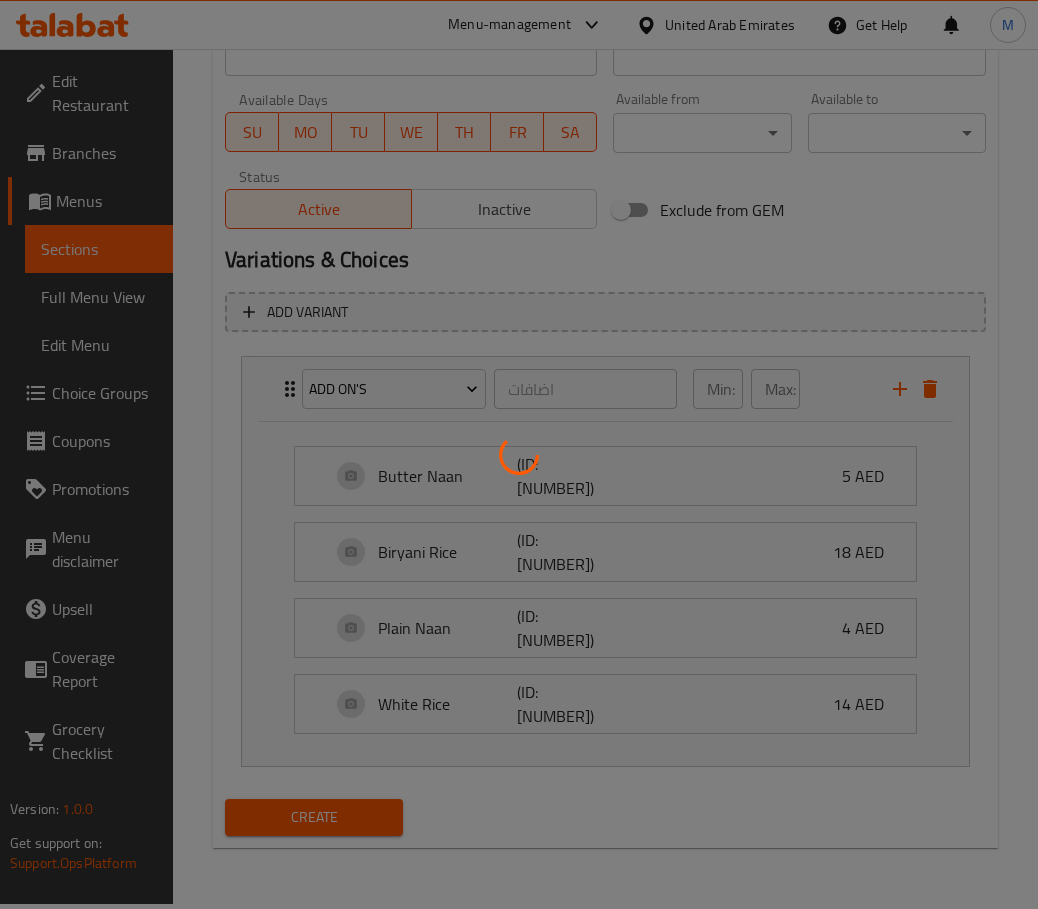 type 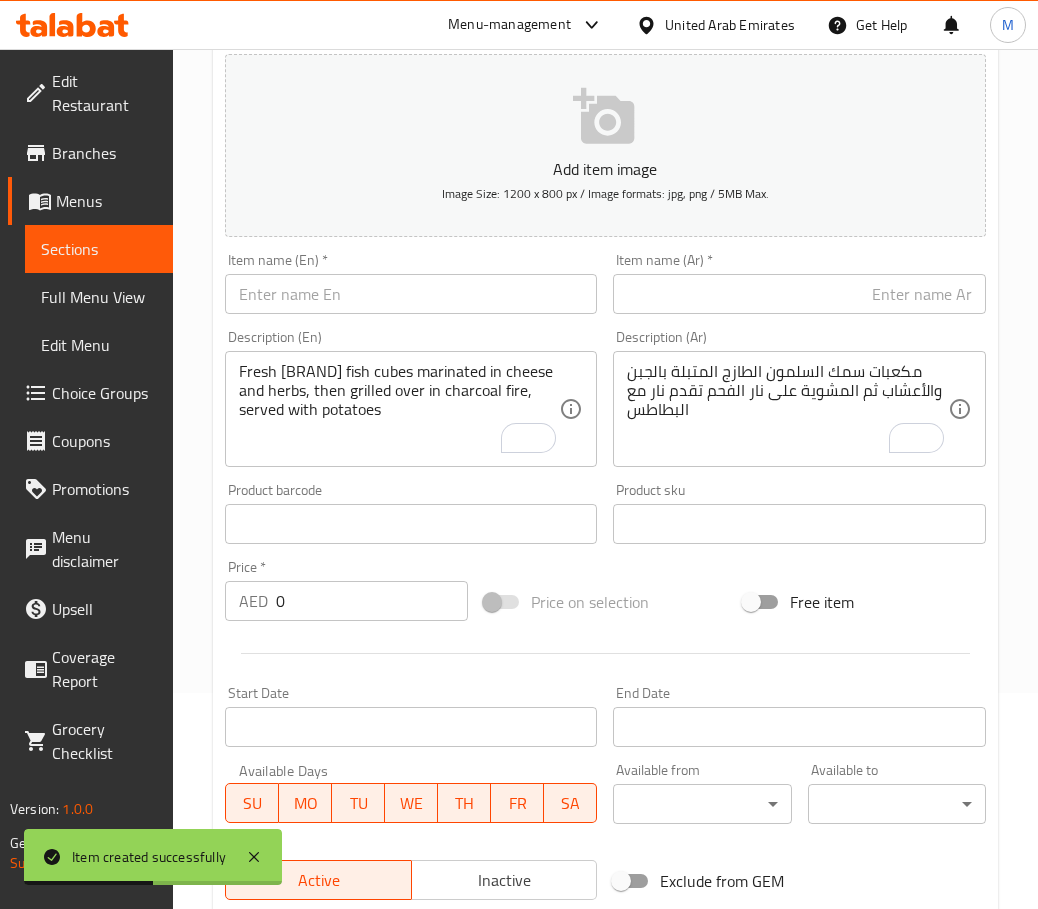 scroll, scrollTop: 0, scrollLeft: 0, axis: both 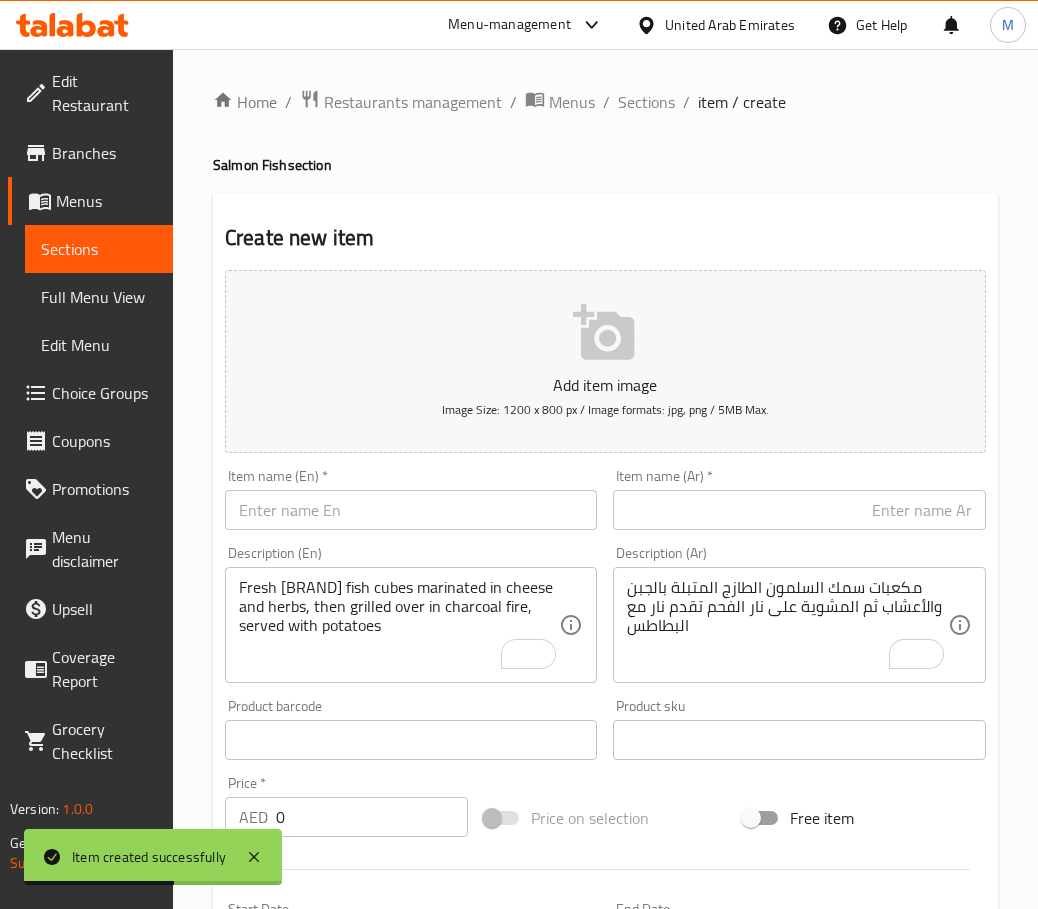 drag, startPoint x: 646, startPoint y: 106, endPoint x: 637, endPoint y: 135, distance: 30.364452 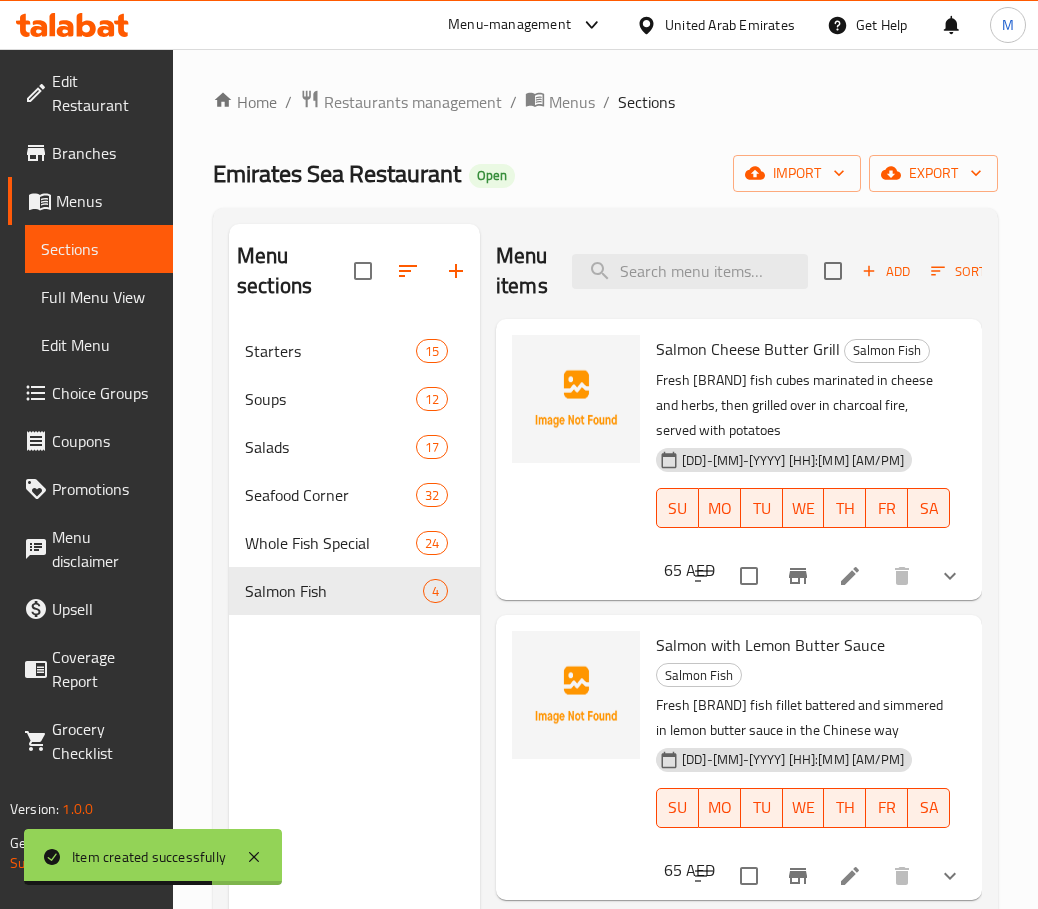click 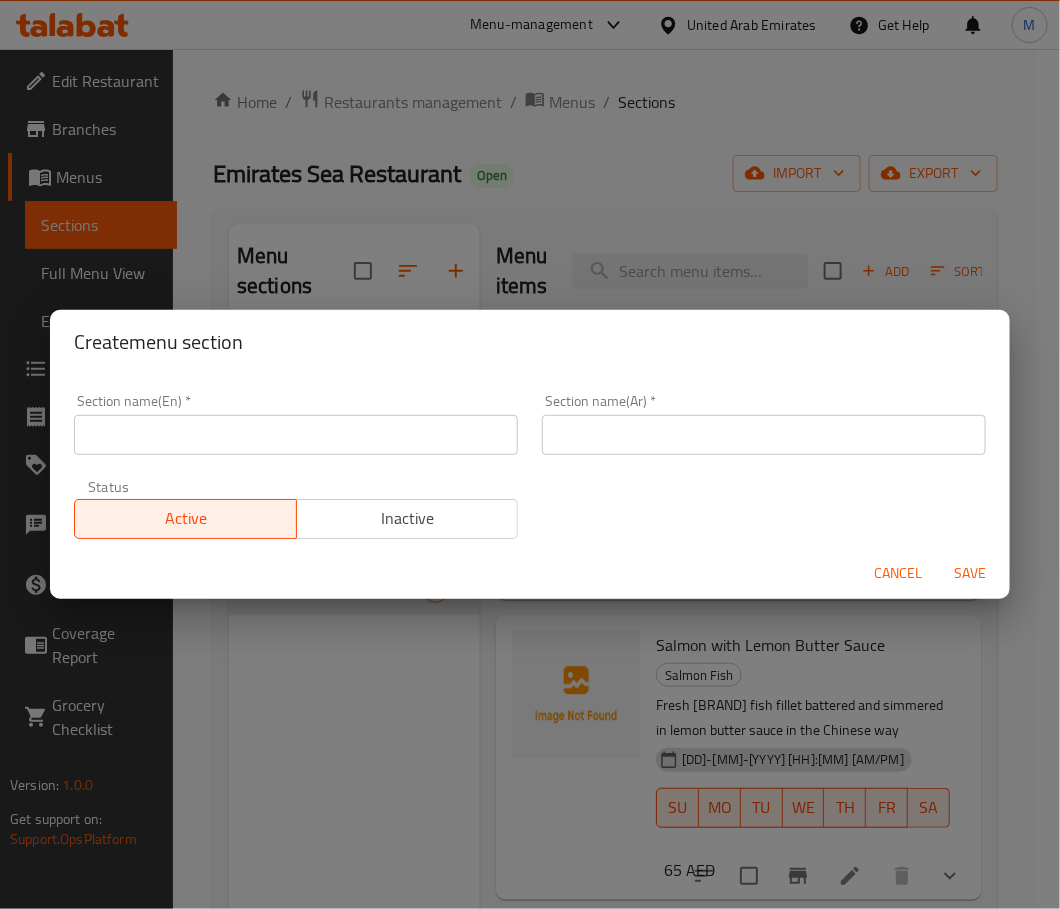 drag, startPoint x: 183, startPoint y: 433, endPoint x: 178, endPoint y: 442, distance: 10.29563 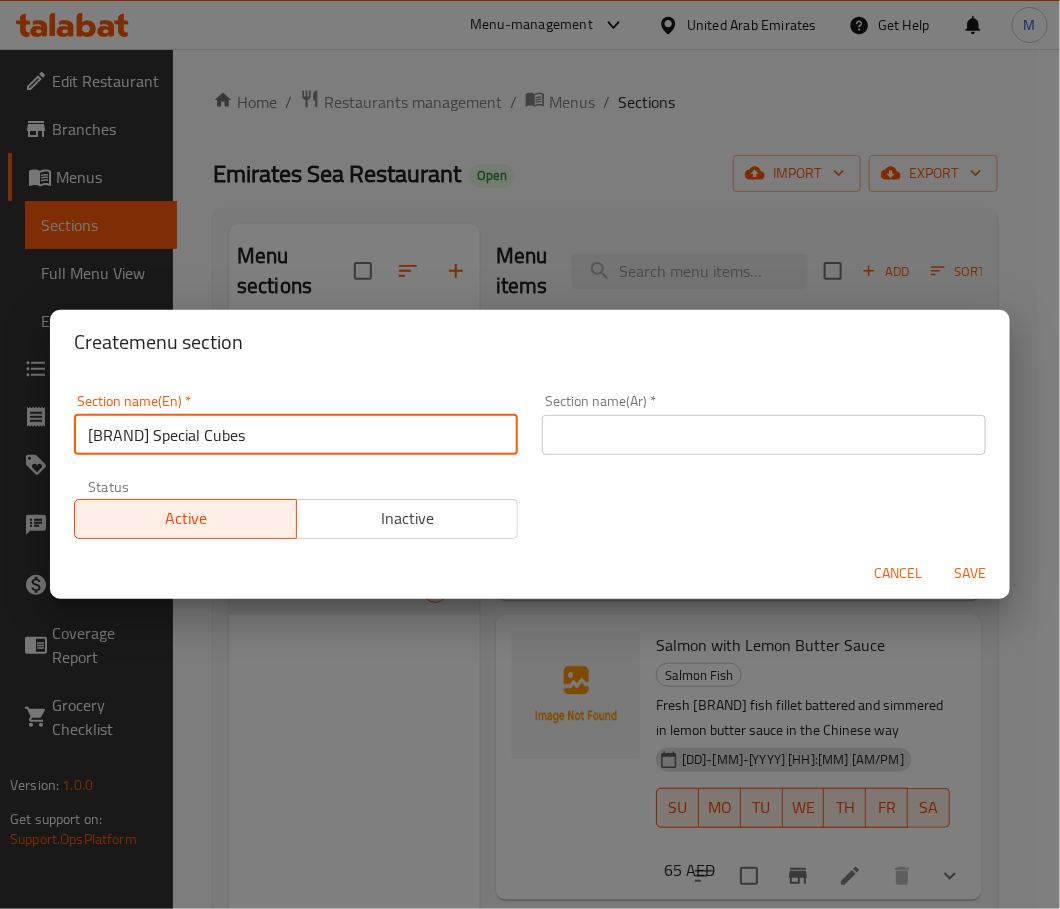 drag, startPoint x: 132, startPoint y: 439, endPoint x: 121, endPoint y: 435, distance: 11.7046995 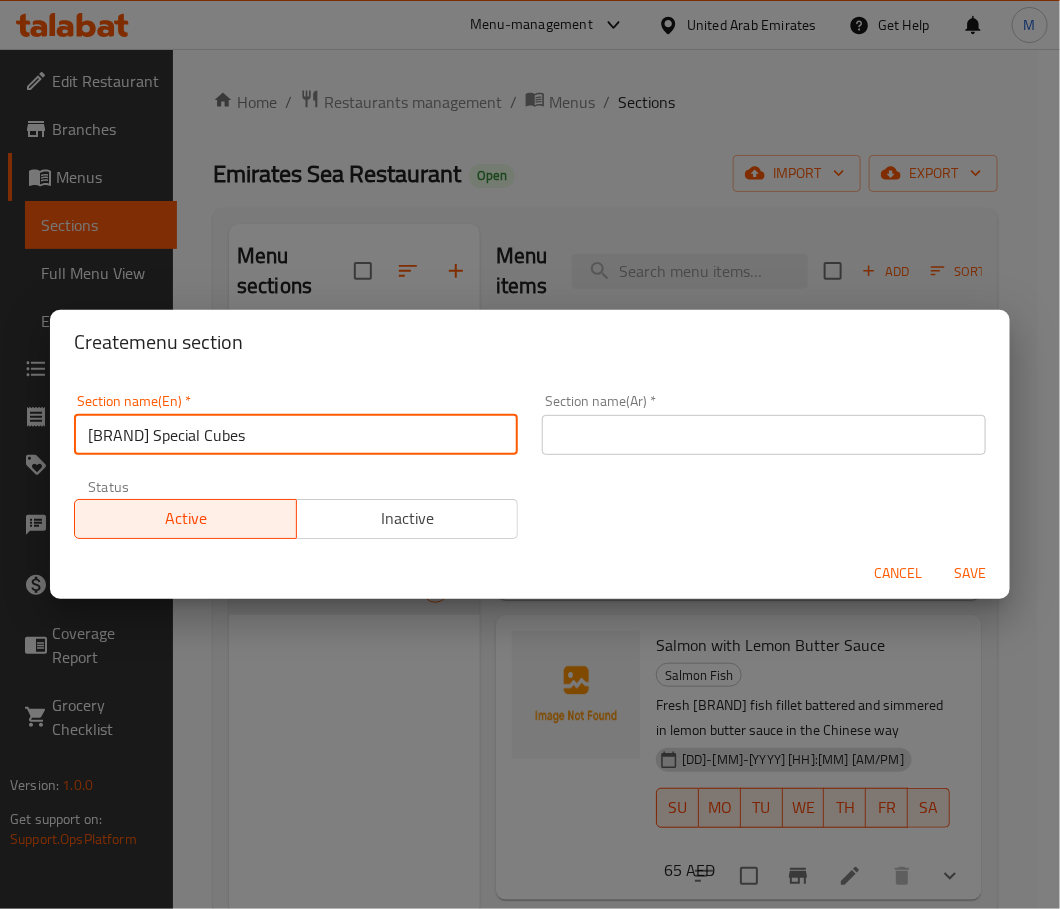 type on "[BRAND] Special Cubes" 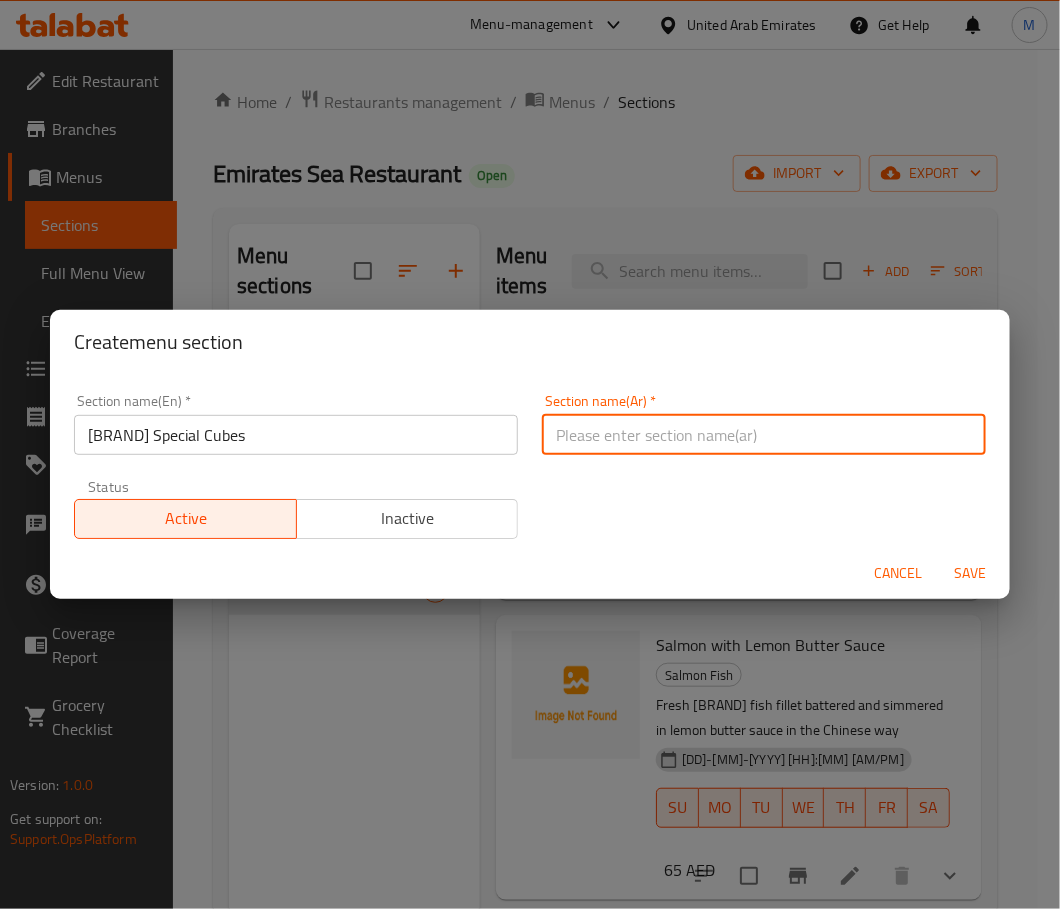 click at bounding box center (764, 435) 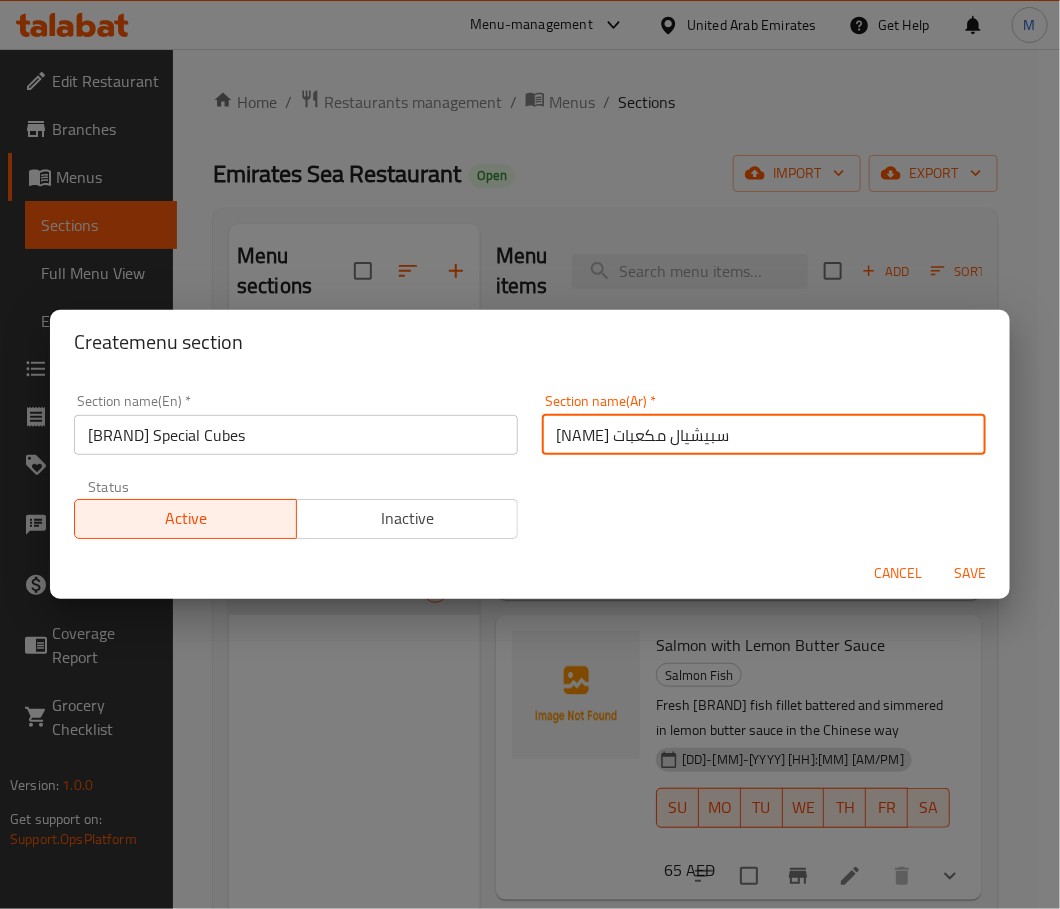 type on "[NAME] سبيشيال مكعبات" 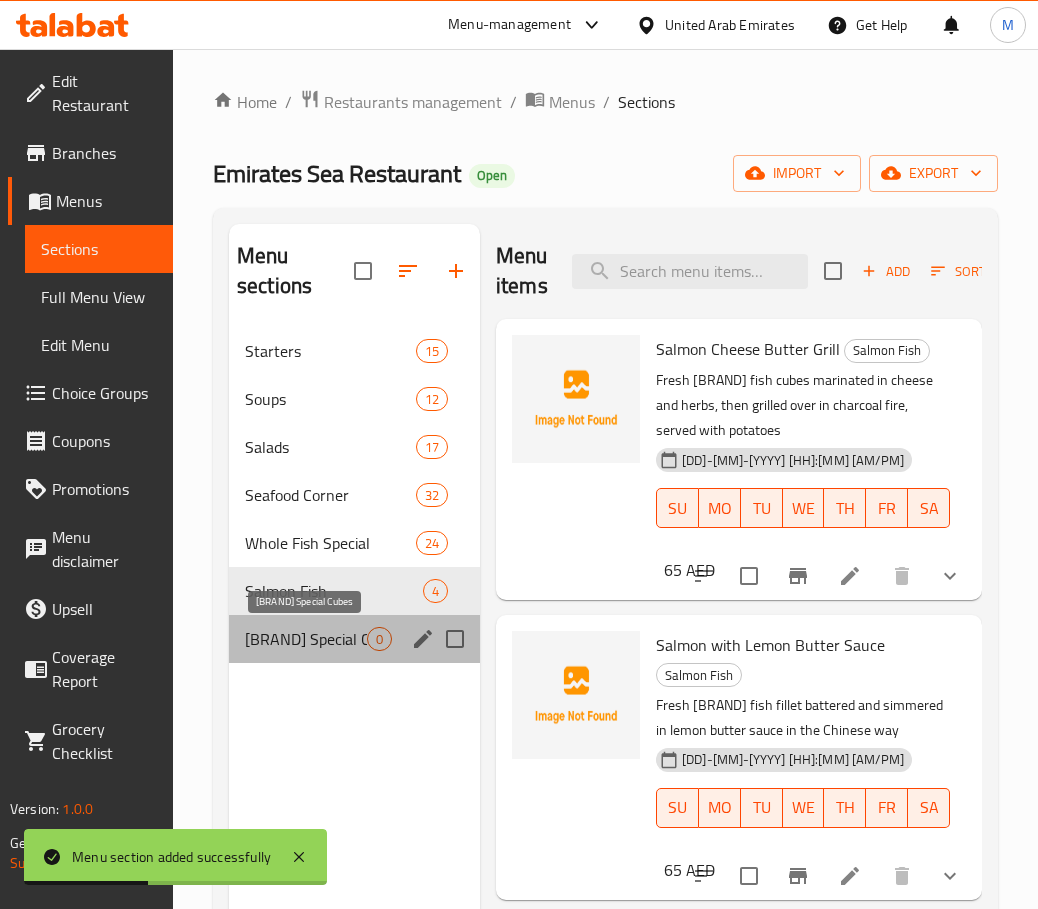 click on "[BRAND] Special Cubes" at bounding box center (306, 639) 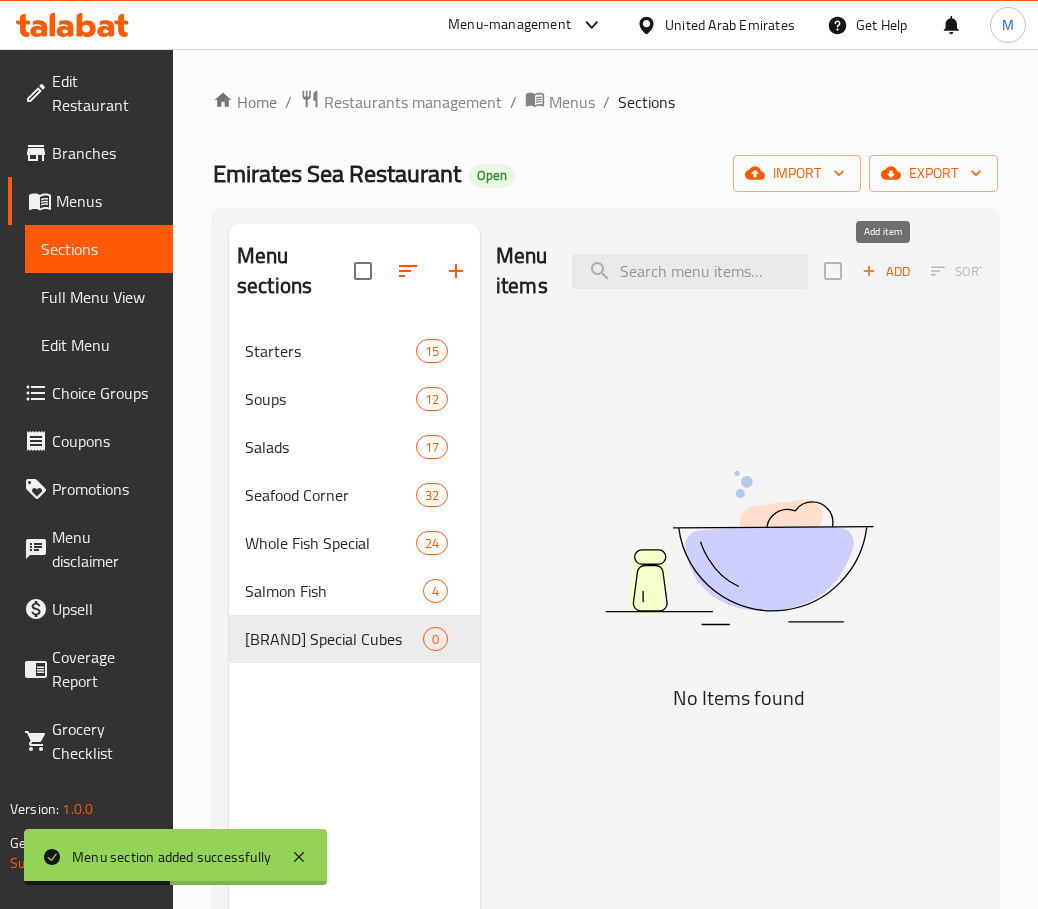 click on "Add" at bounding box center (886, 271) 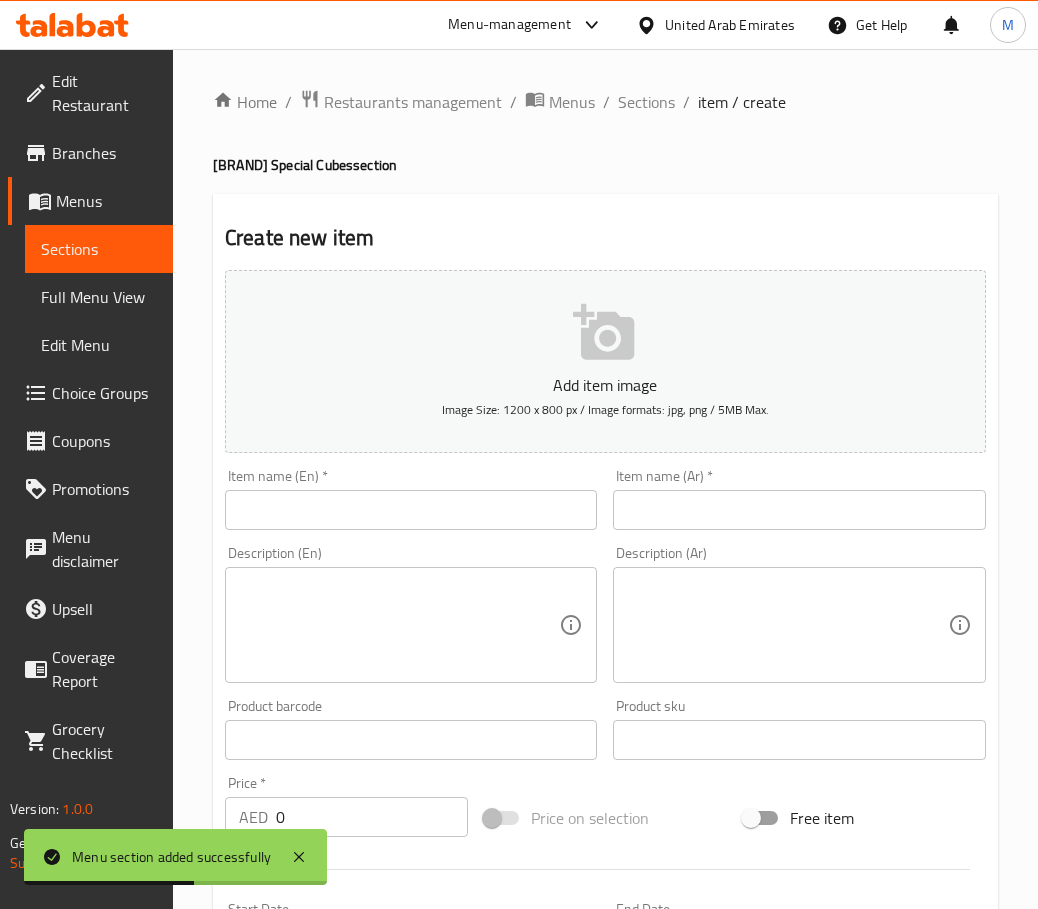 paste on "Hamour Saffron Tikka" 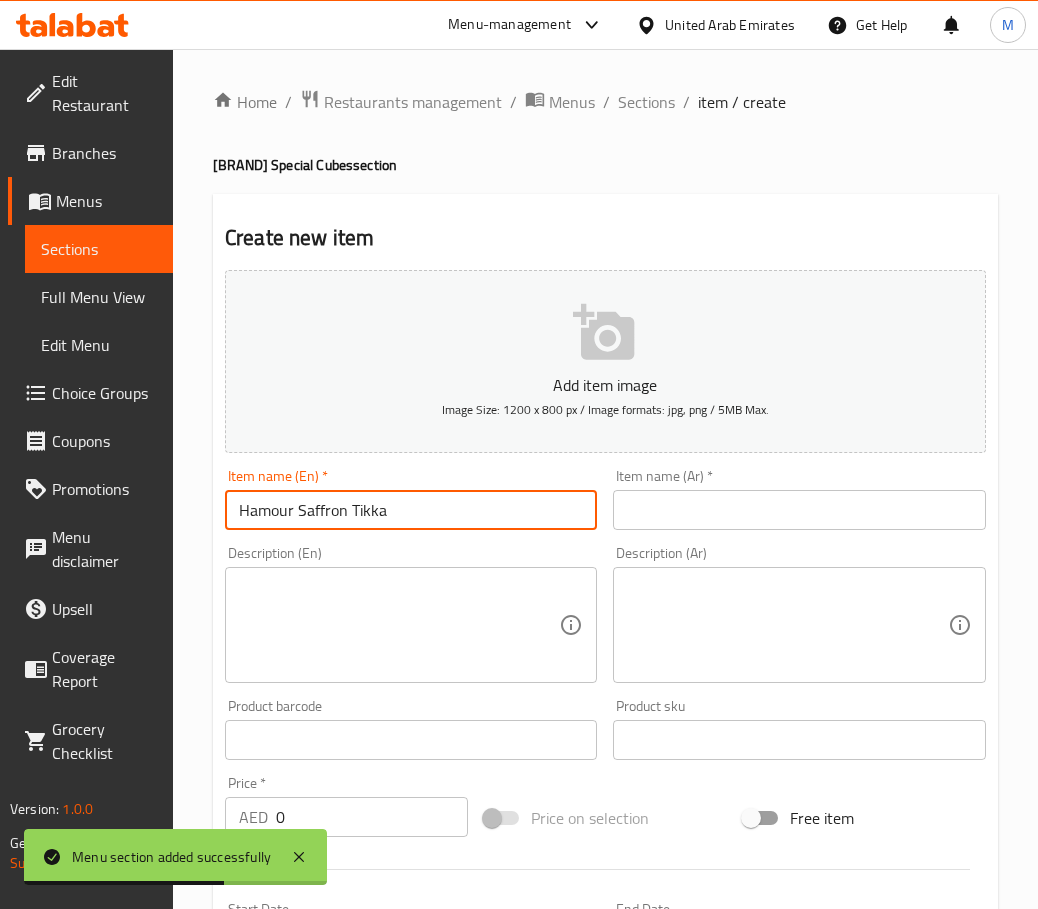 type on "Hamour Saffron Tikka" 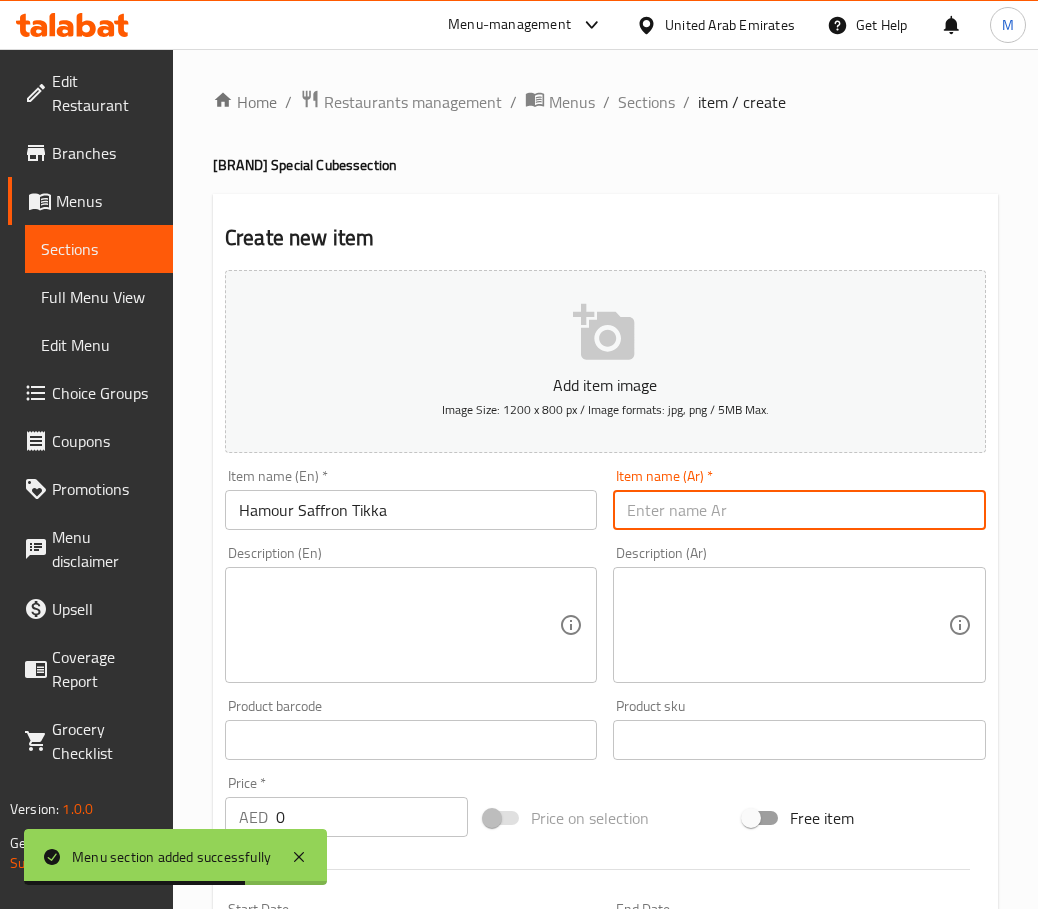 click at bounding box center [799, 510] 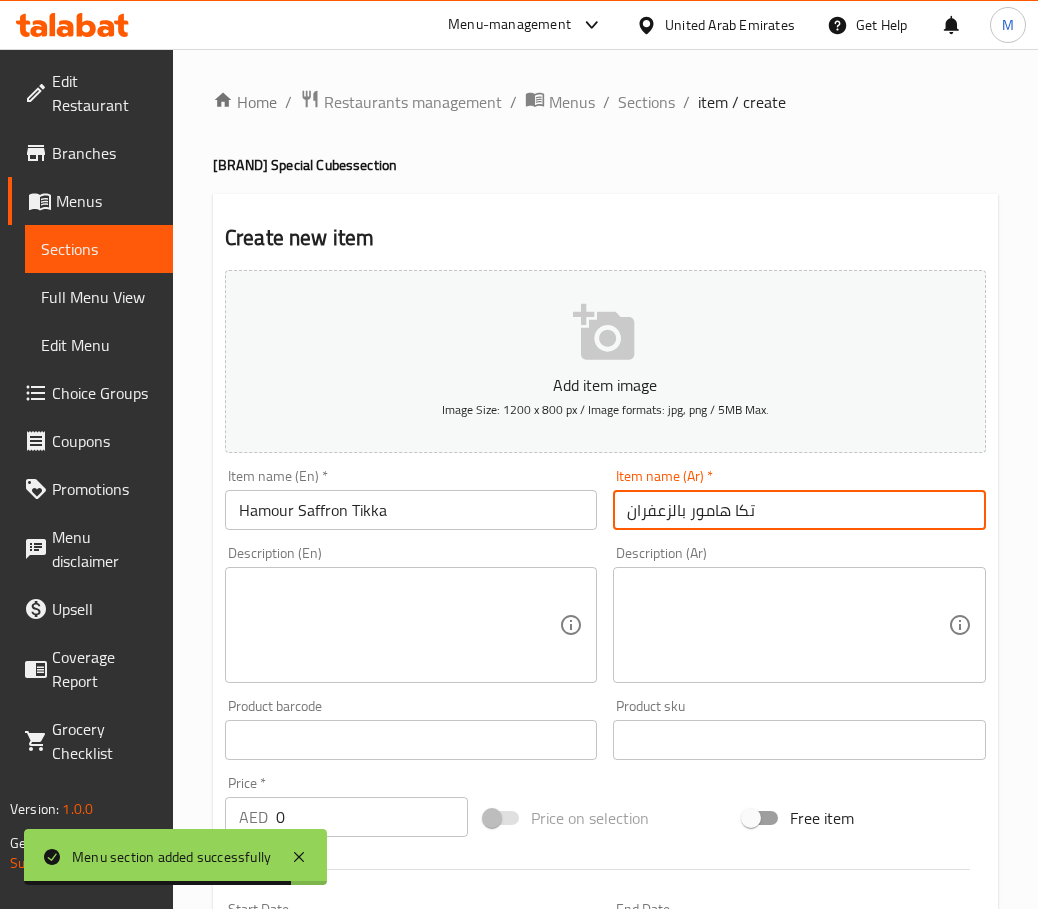 type on "تكا هامور بالزعفران" 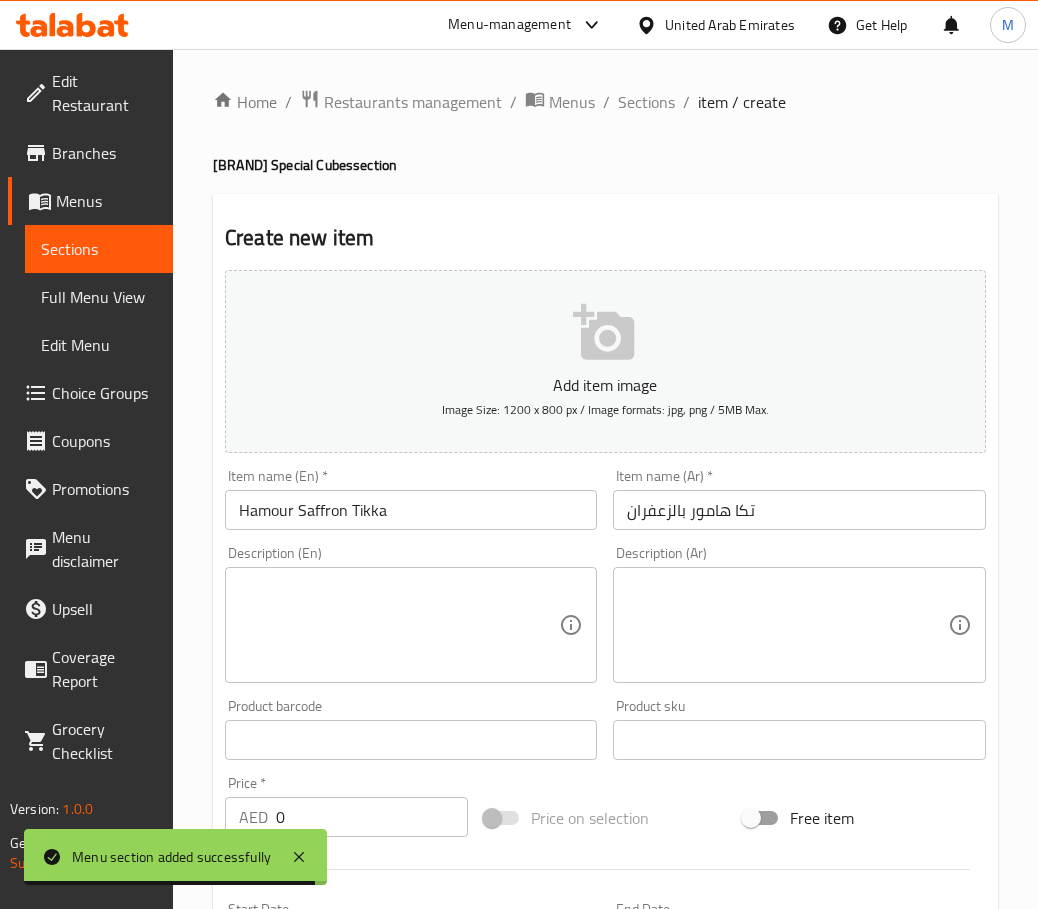 click at bounding box center (399, 625) 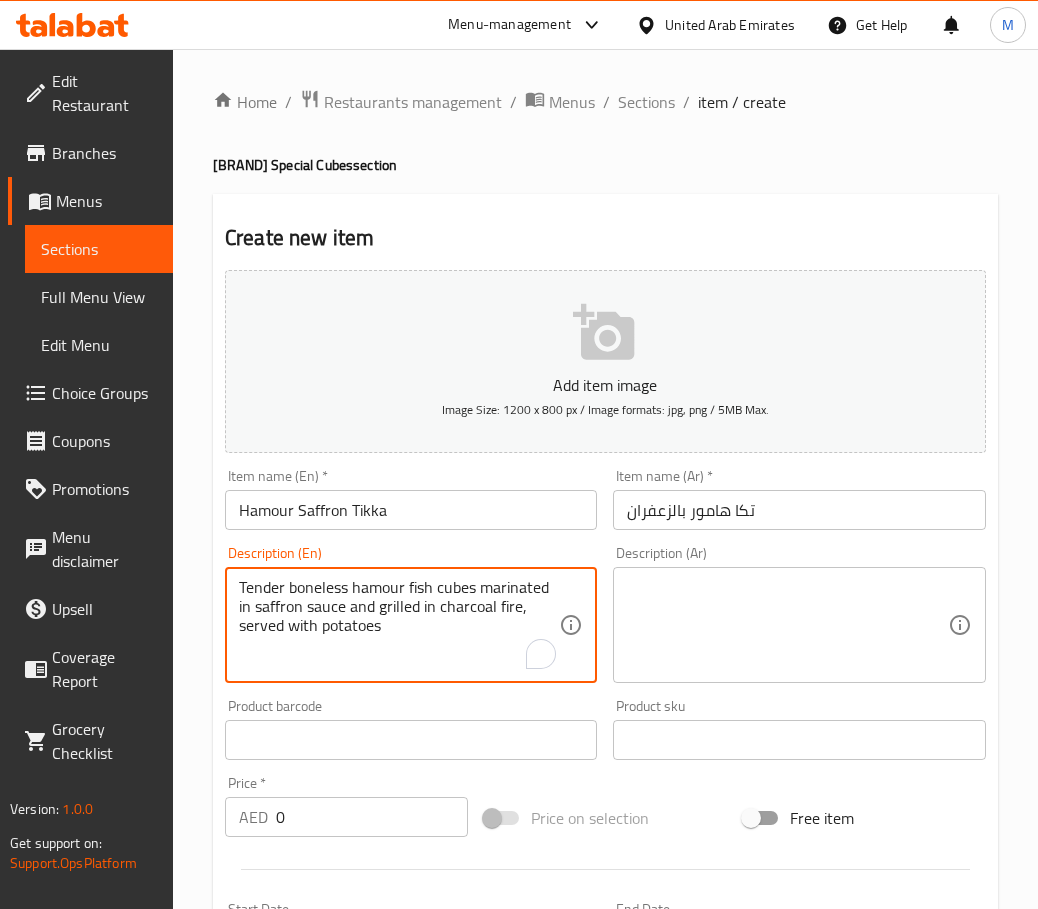 type on "Tender boneless hamour fish cubes marinated in saffron sauce and grilled in charcoal fire, served with potatoes" 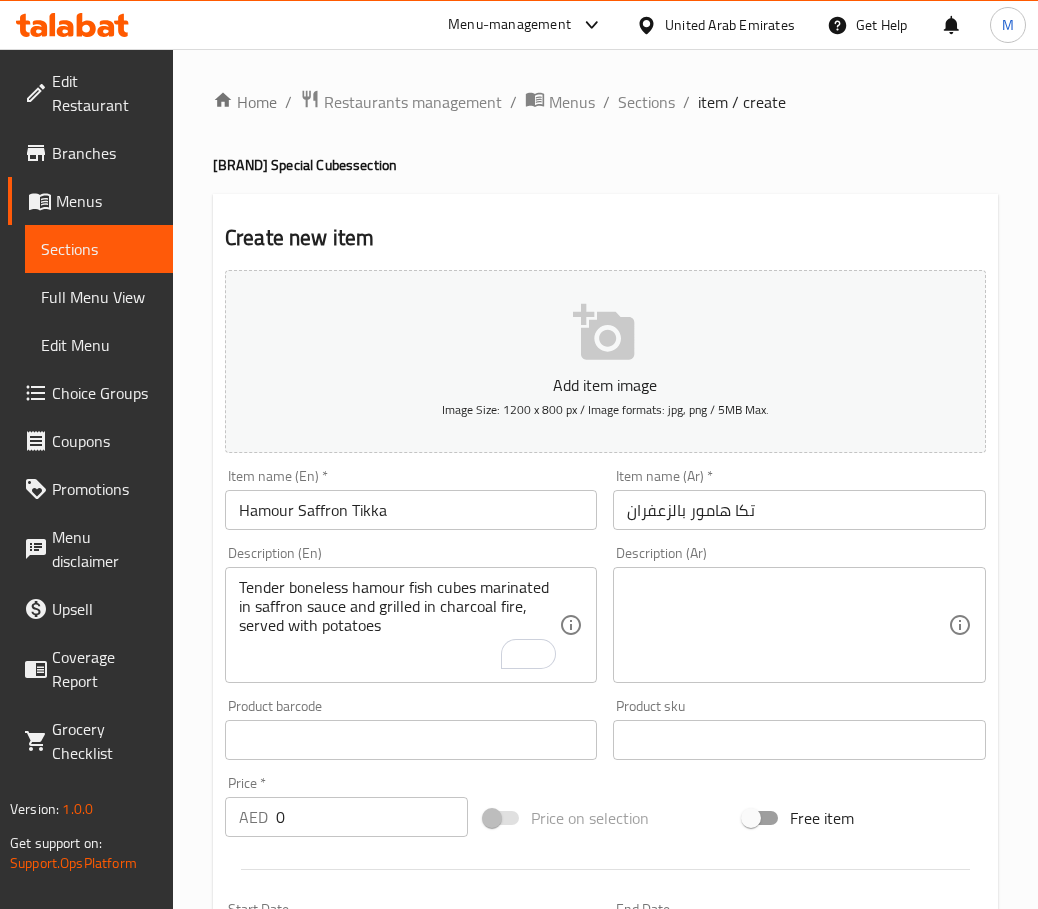 click at bounding box center [787, 625] 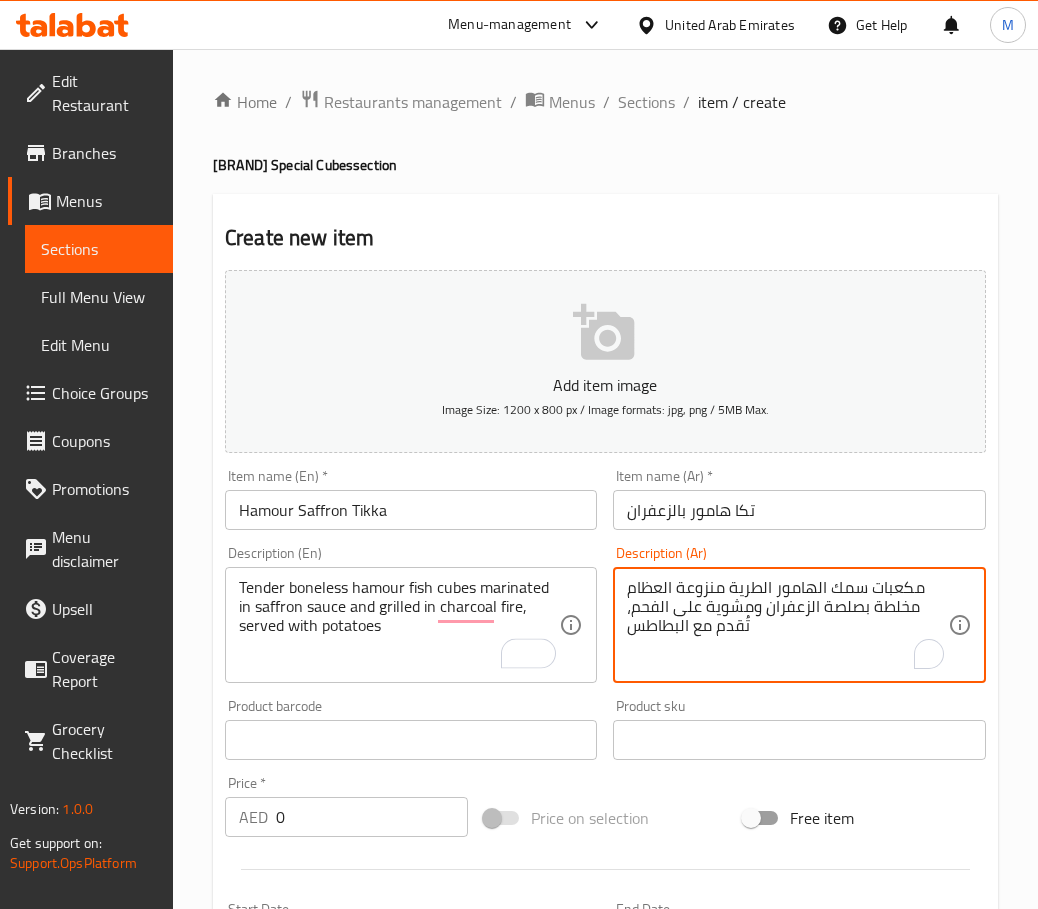 type on "مكعبات سمك الهامور الطرية منزوعة العظام مخلطة بصلصة الزعفران ومشوية على الفحم، تُقدم مع البطاطس" 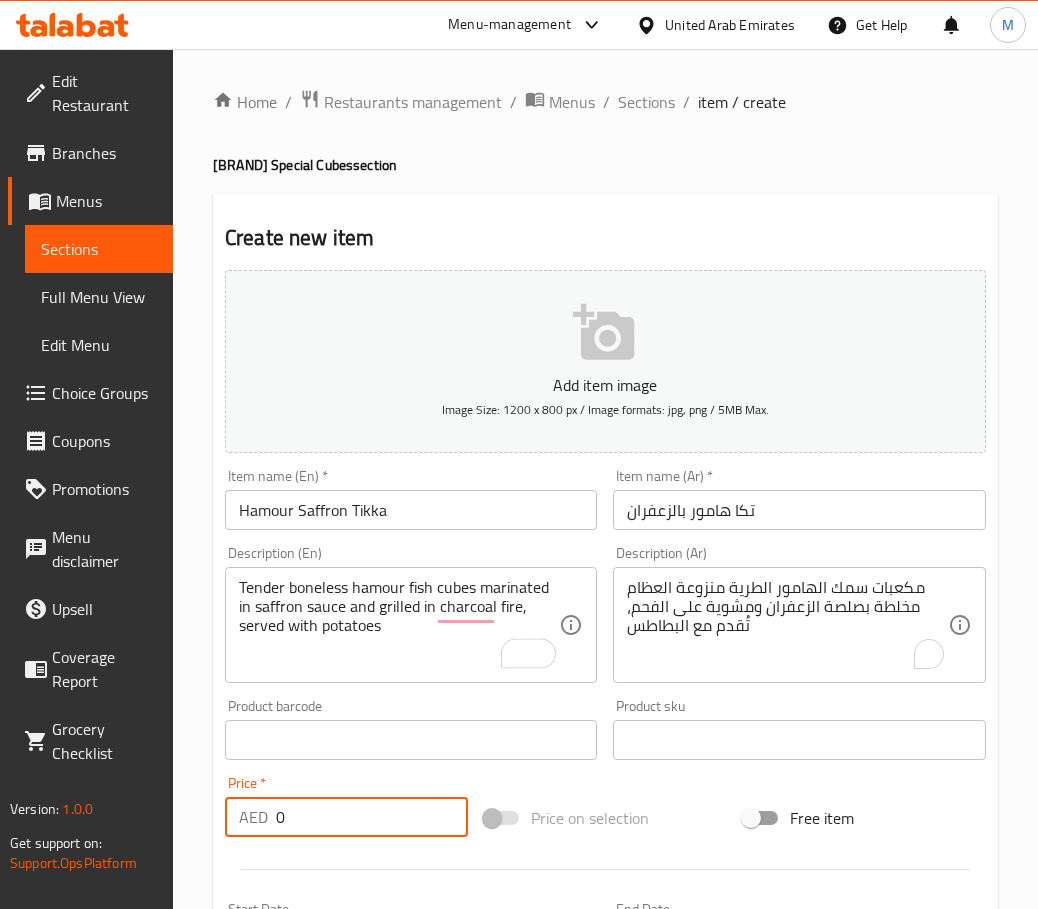 click on "0" at bounding box center [372, 817] 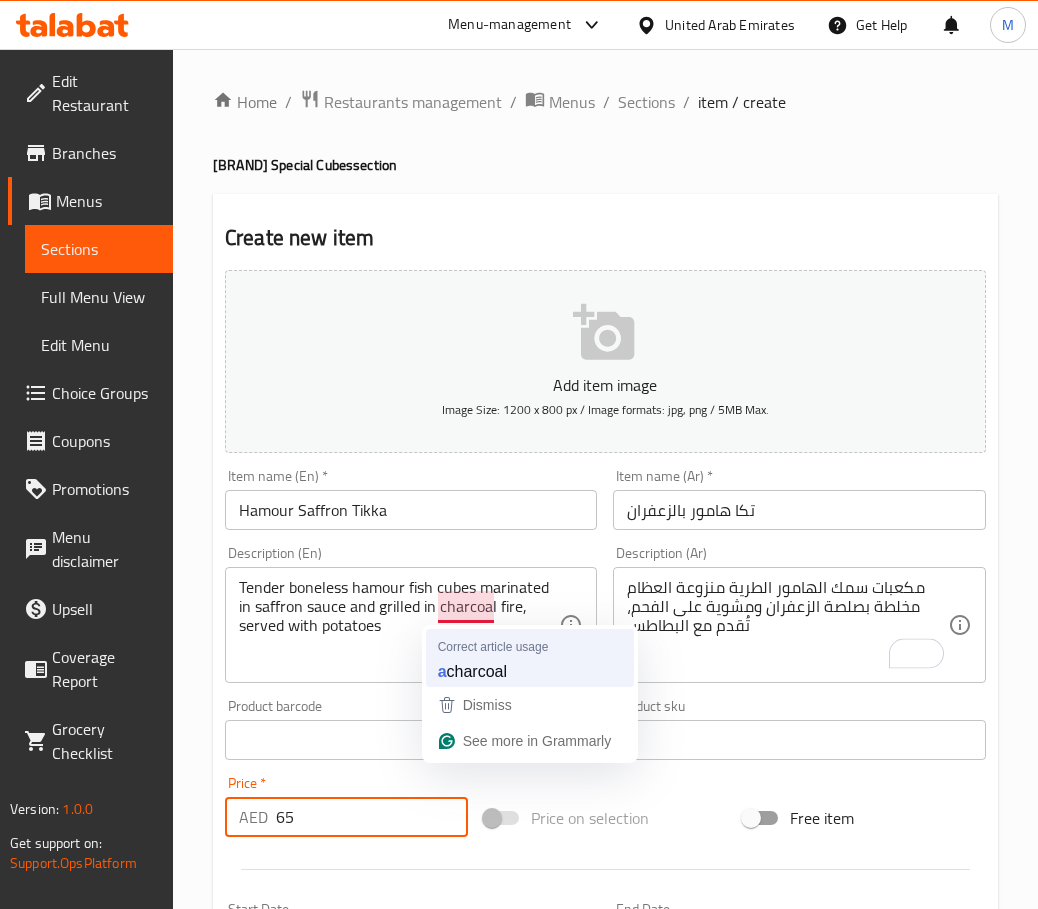 type on "65" 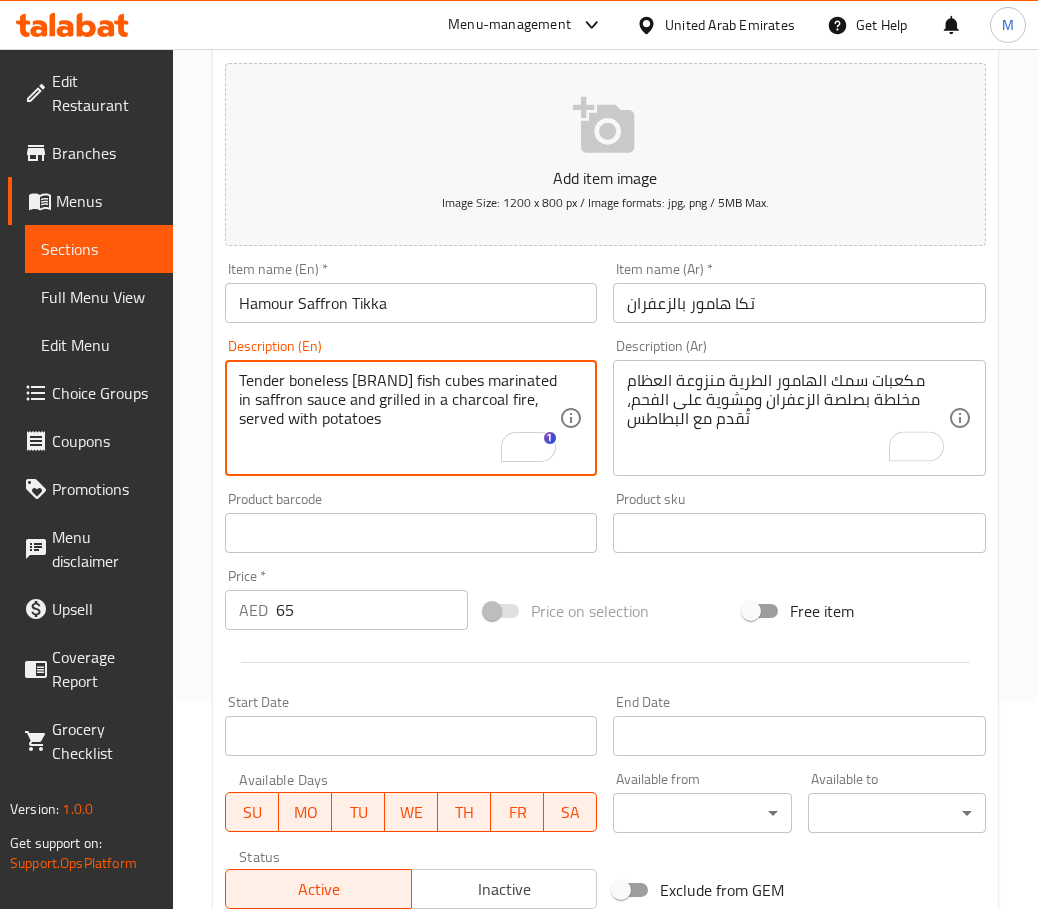 scroll, scrollTop: 502, scrollLeft: 0, axis: vertical 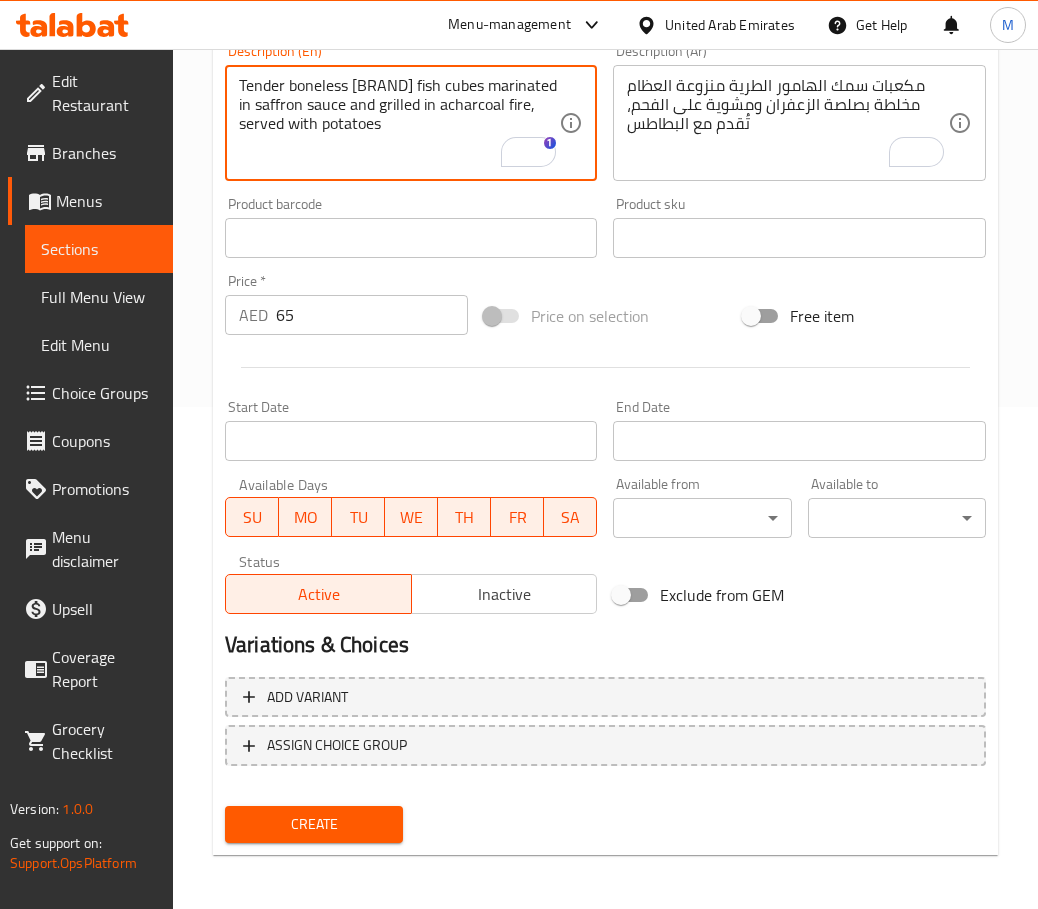 type on "Tender boneless hamour fish cubes marinated in saffron sauce and grilled in charcoal fire, served with potatoes" 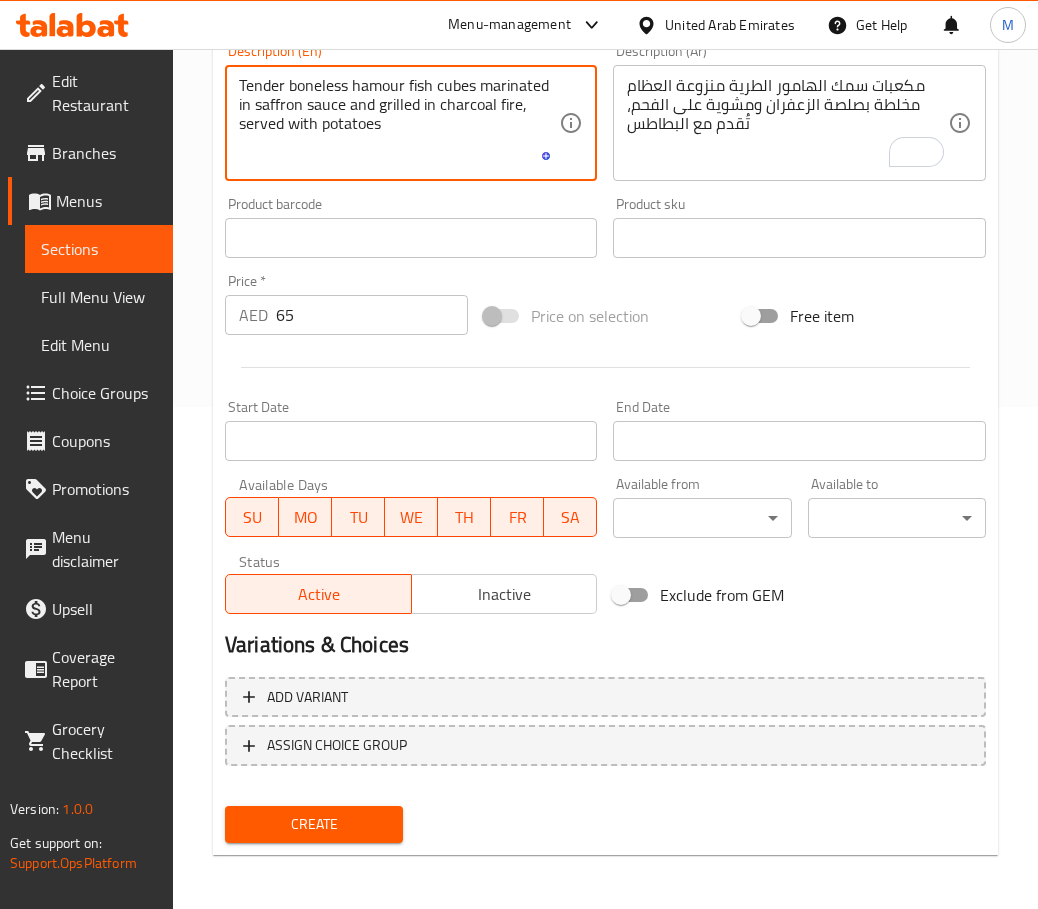 click on "Create" at bounding box center (314, 824) 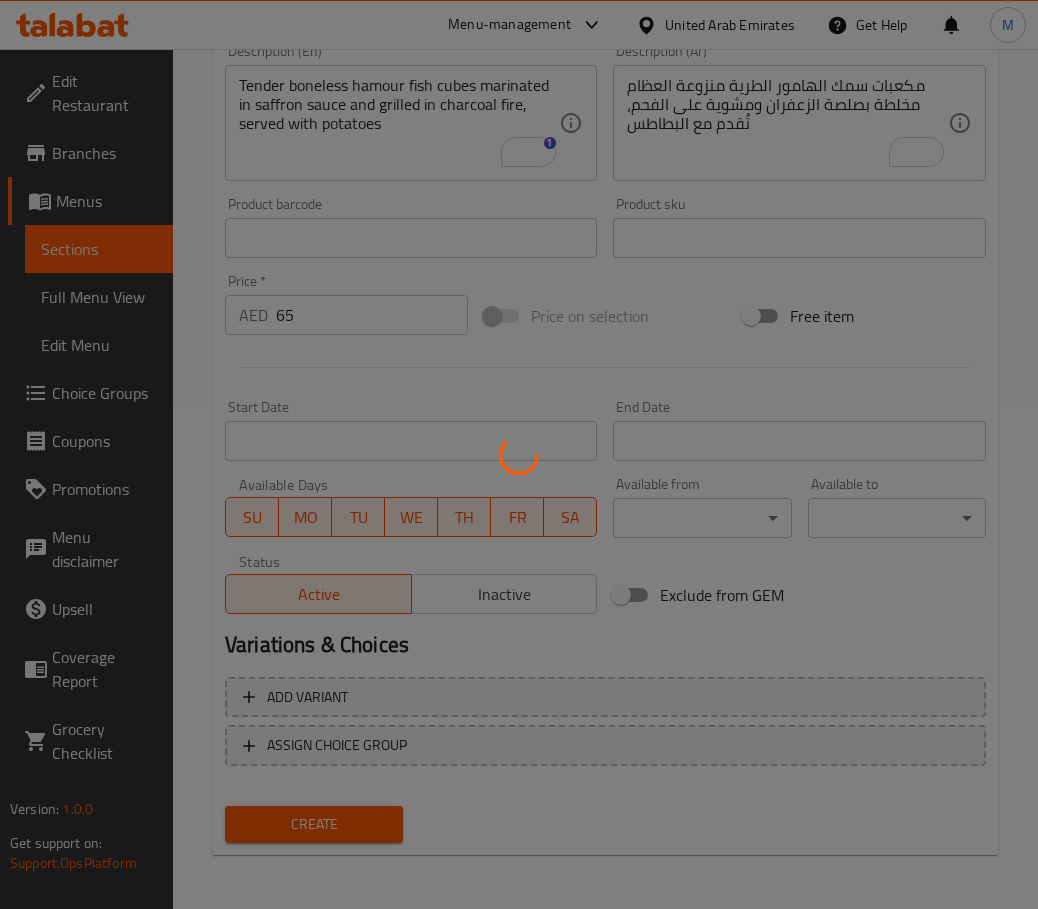 scroll, scrollTop: 244, scrollLeft: 0, axis: vertical 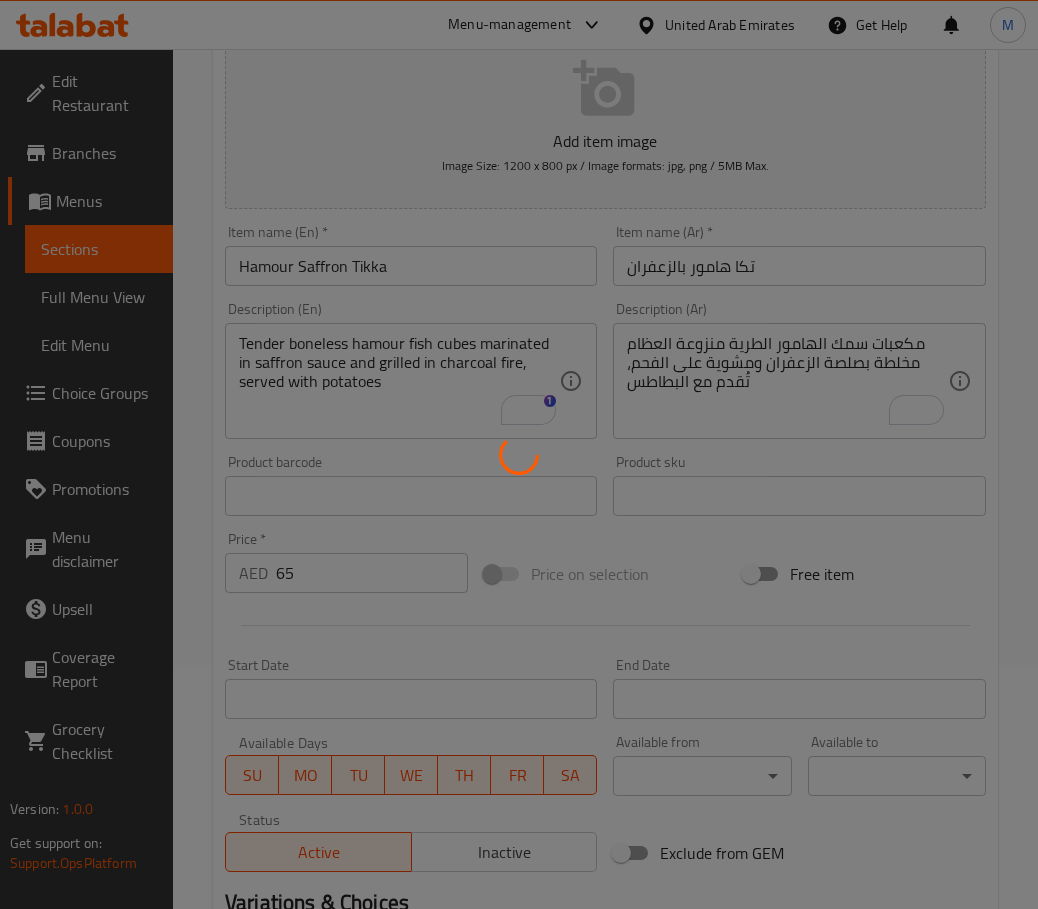 type 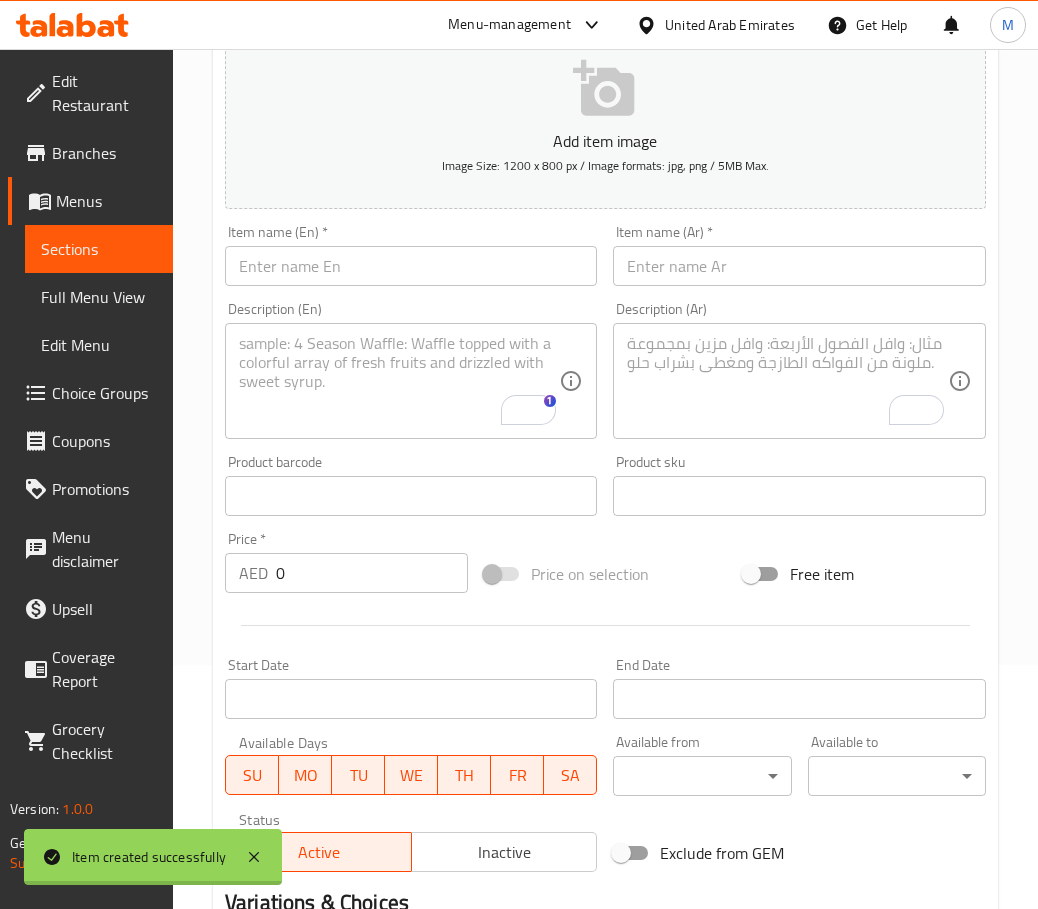 scroll, scrollTop: 0, scrollLeft: 0, axis: both 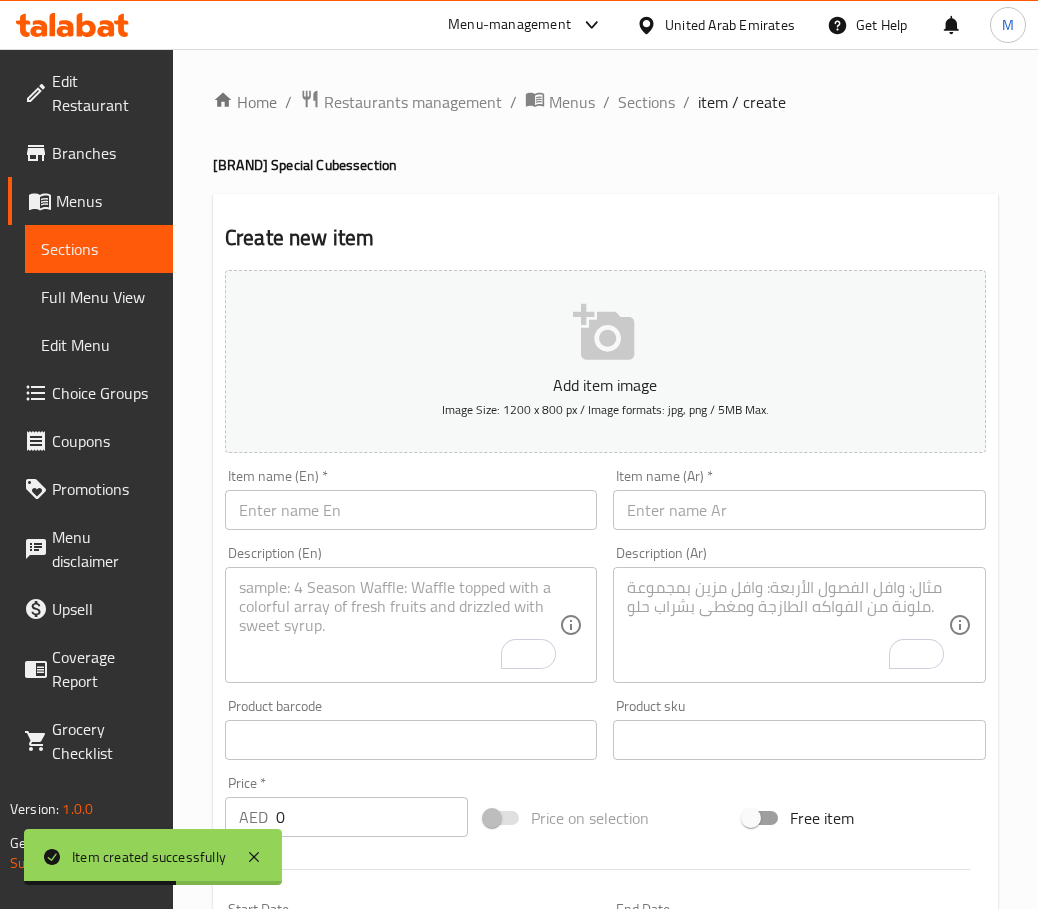 click at bounding box center [411, 510] 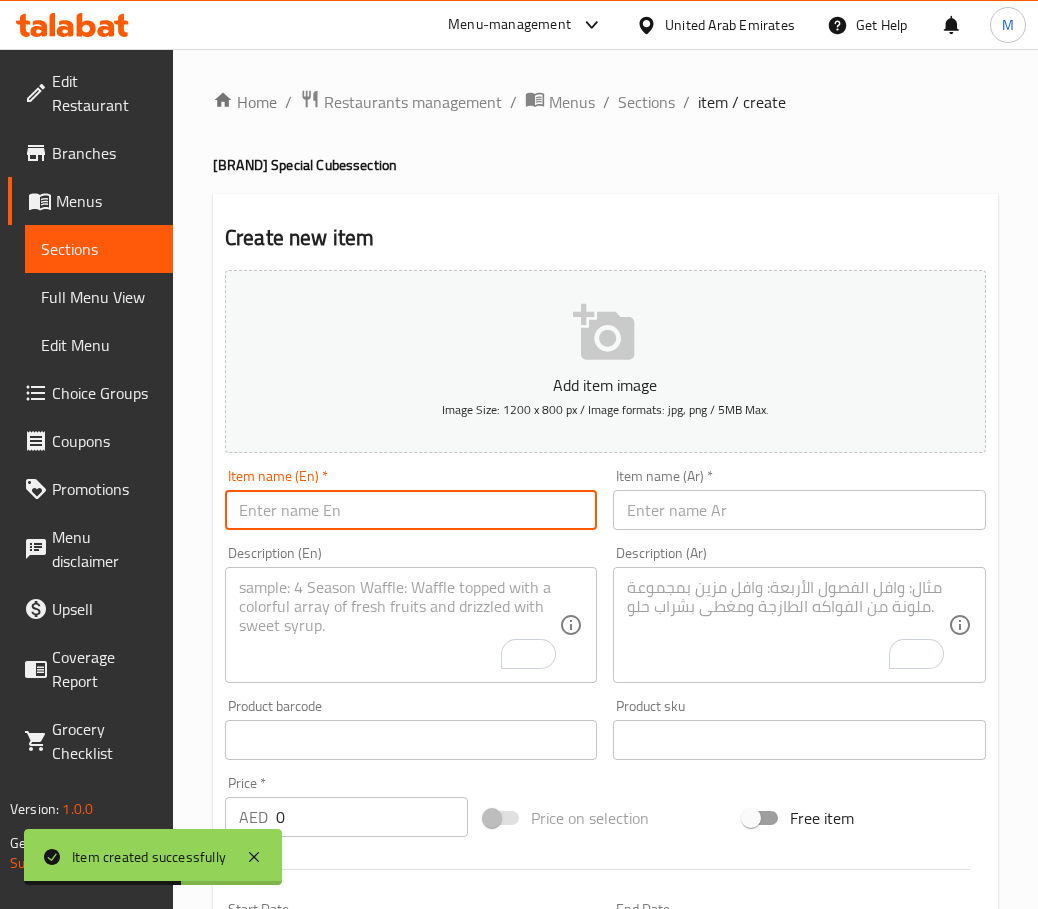 paste on "Hamour Cheese Butter Grill" 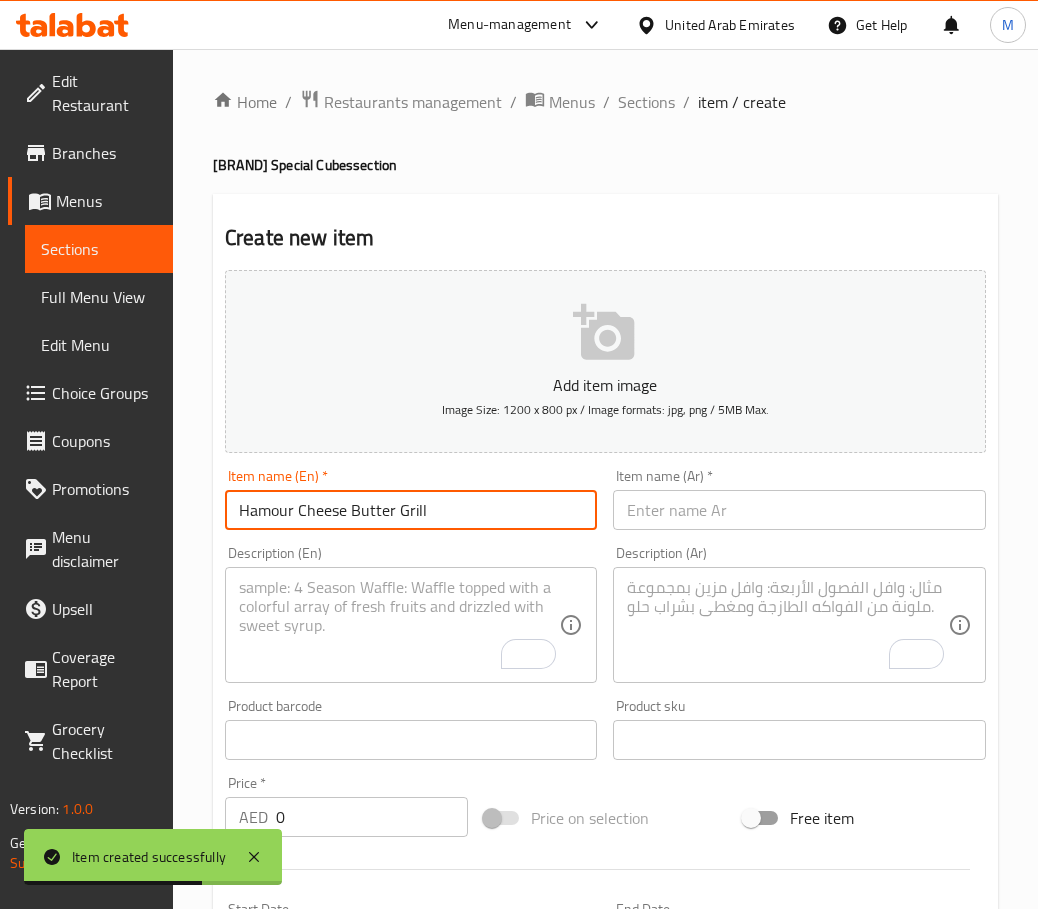 type on "Hamour Cheese Butter Grill" 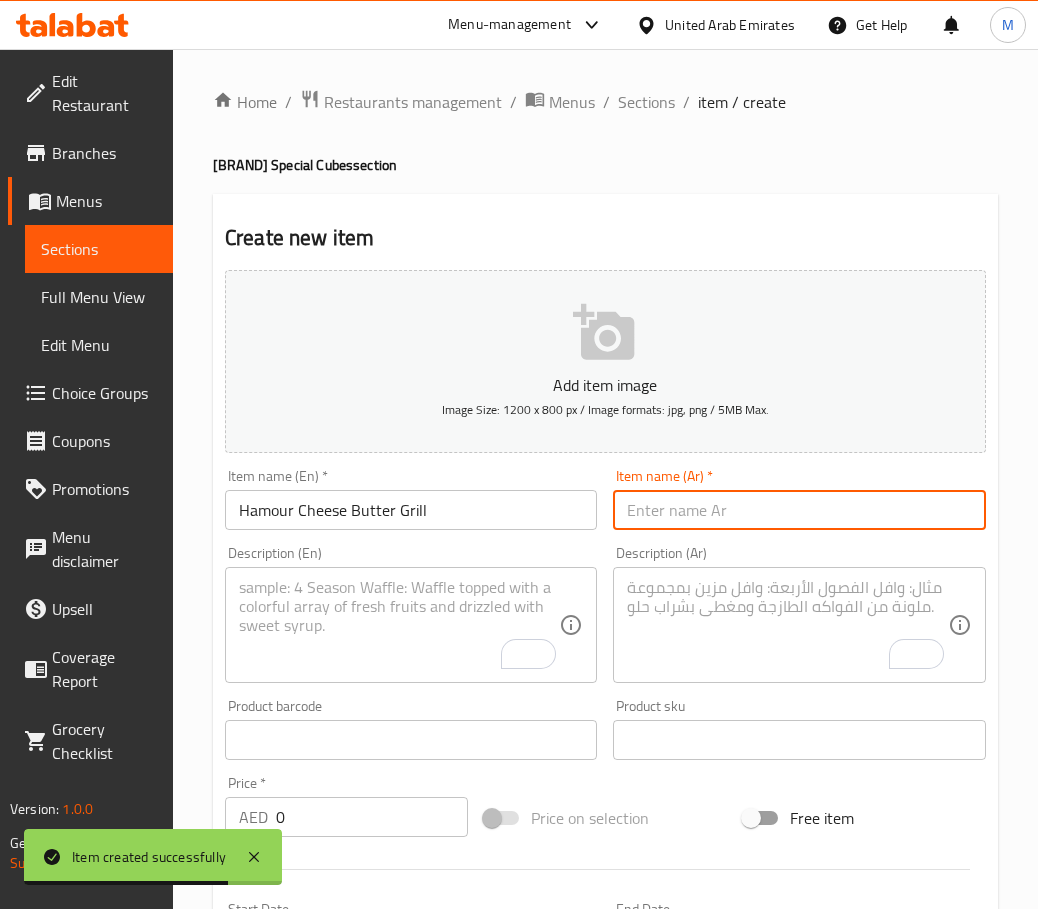 click at bounding box center (799, 510) 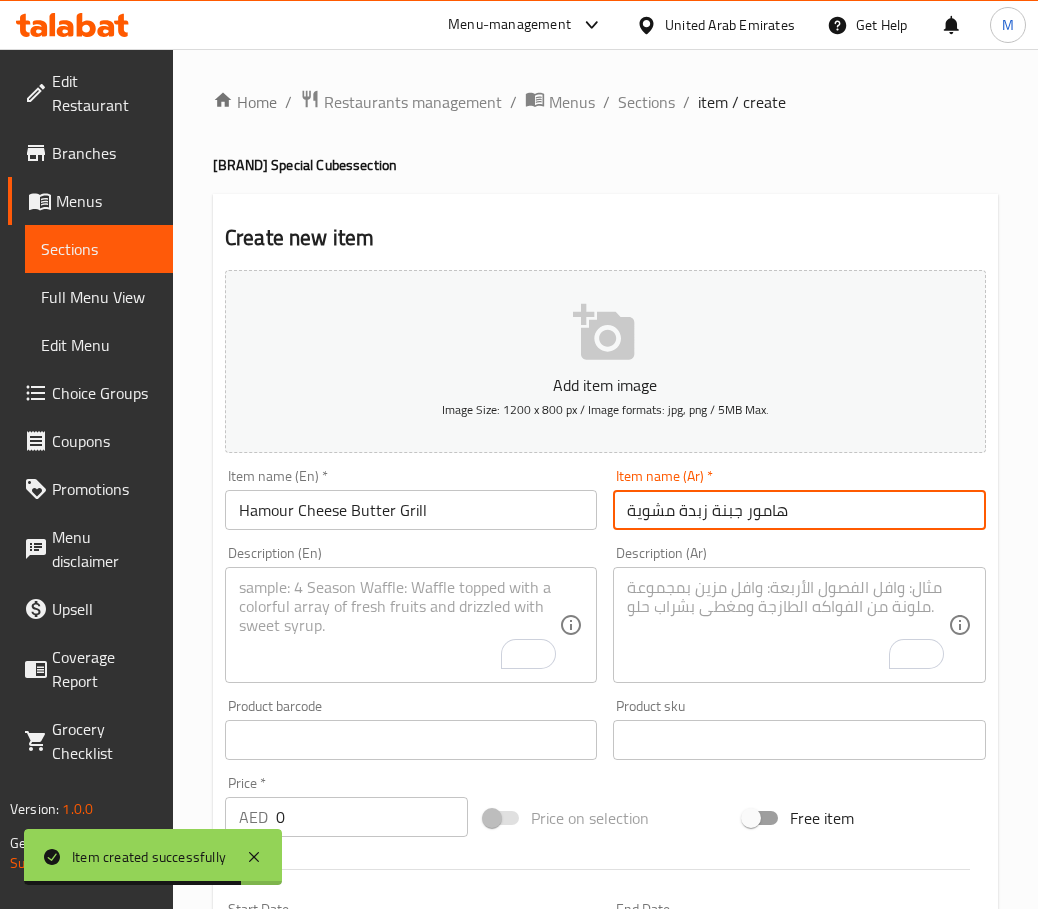 type on "هامور جبنة زبدة مشوية" 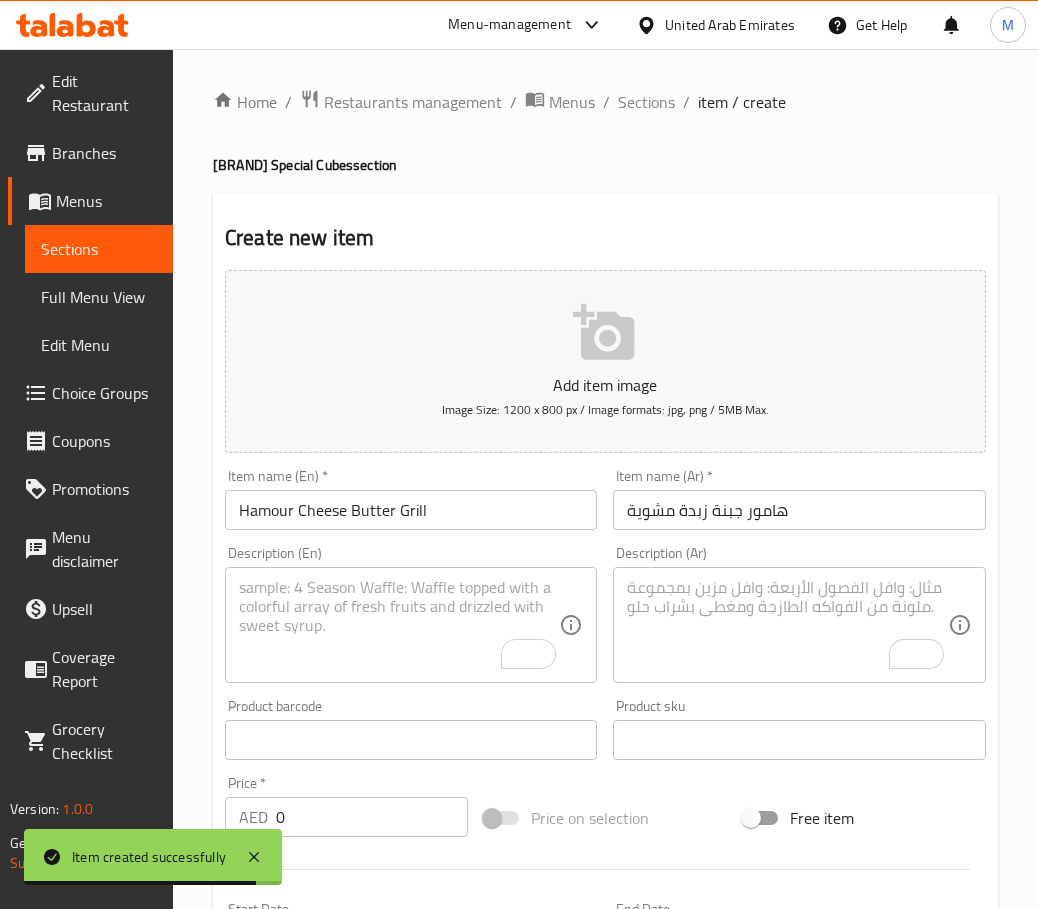 click on "Description (En)" at bounding box center [411, 625] 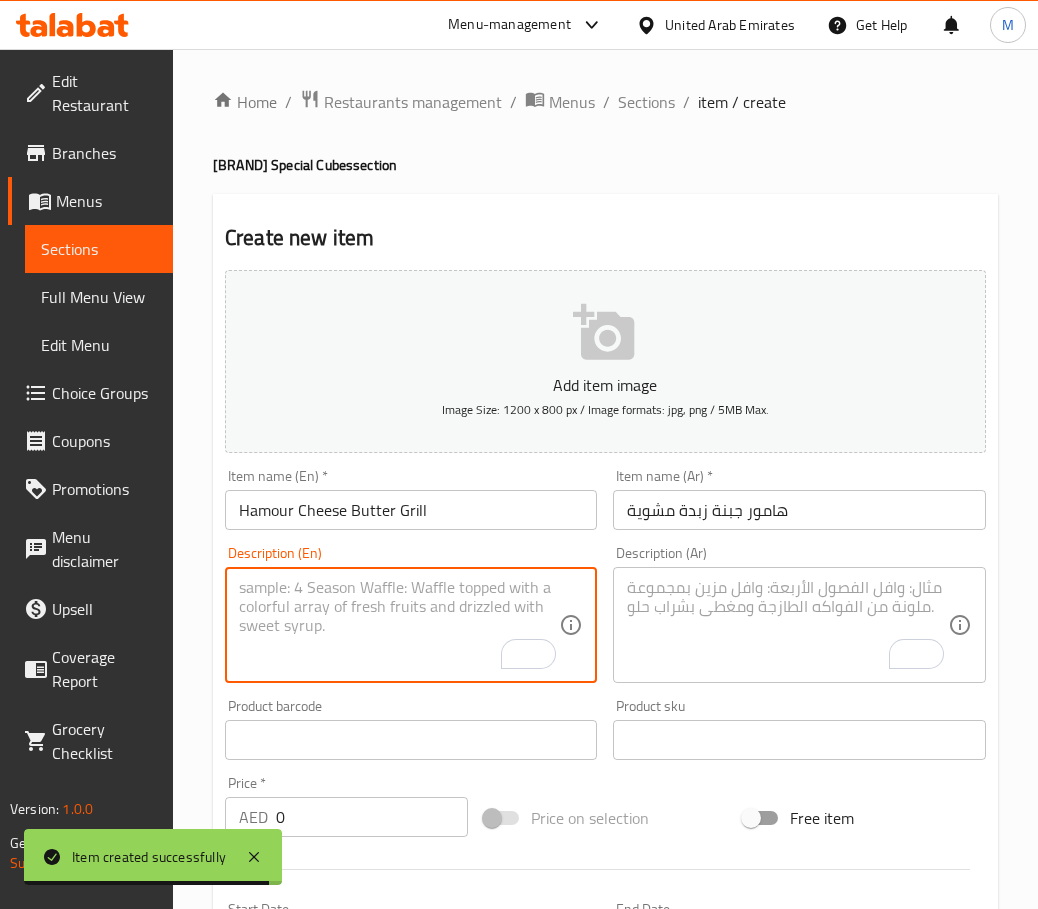 paste on "Tender, boneless hamour fish cubes, marinated in cheese and herbs, then grilled in charcoal fire." 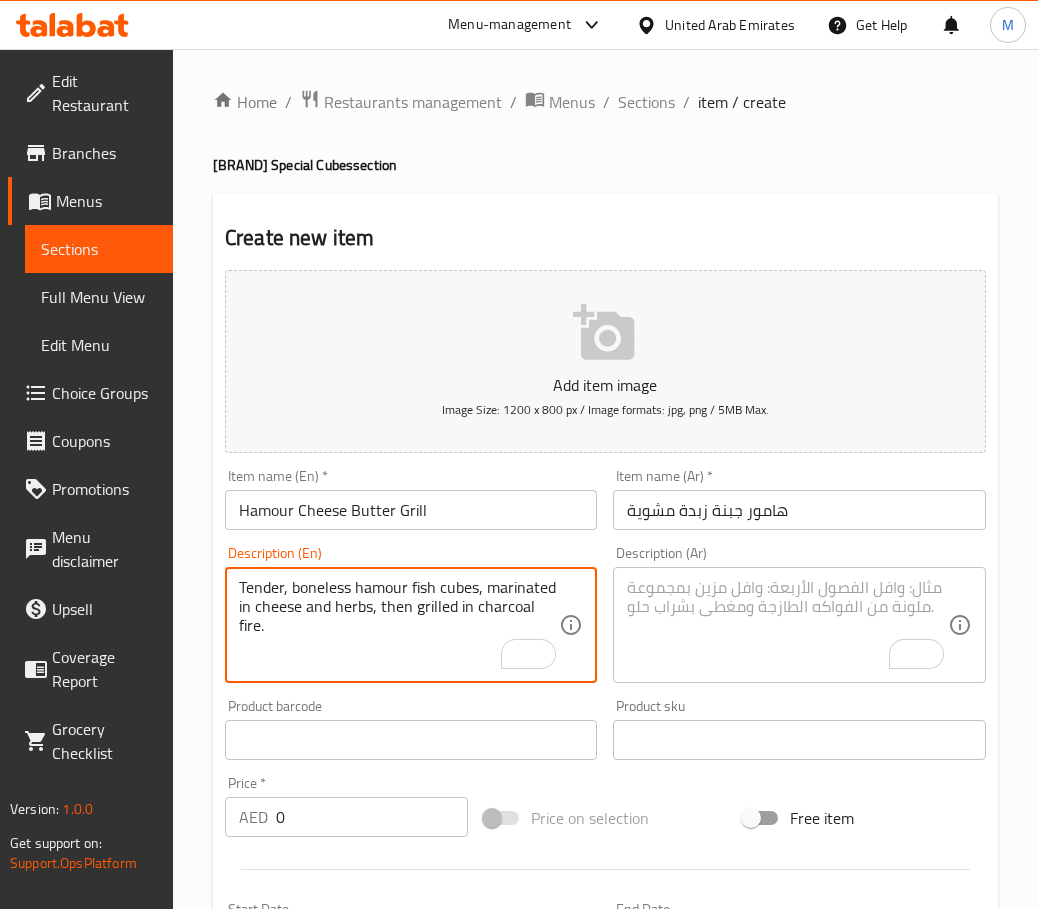 type on "Tender, boneless hamour fish cubes, marinated in cheese and herbs, then grilled in charcoal fire." 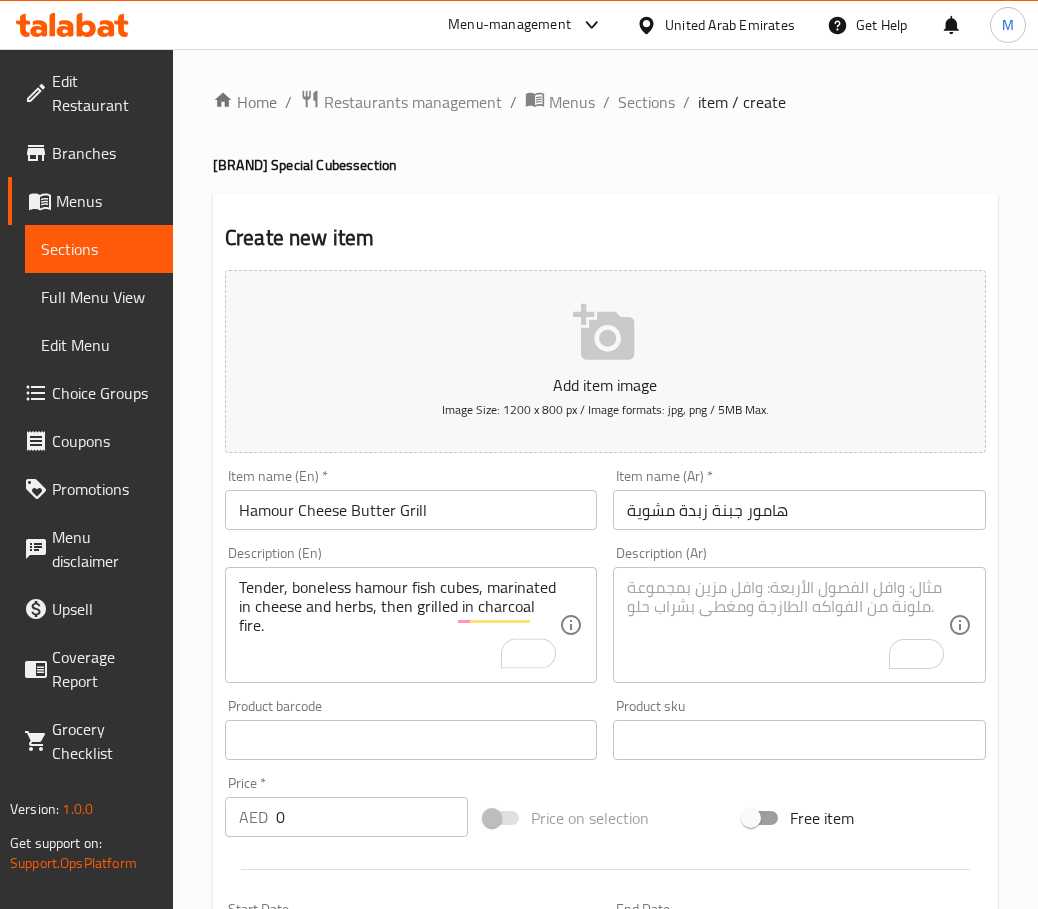 click at bounding box center (787, 625) 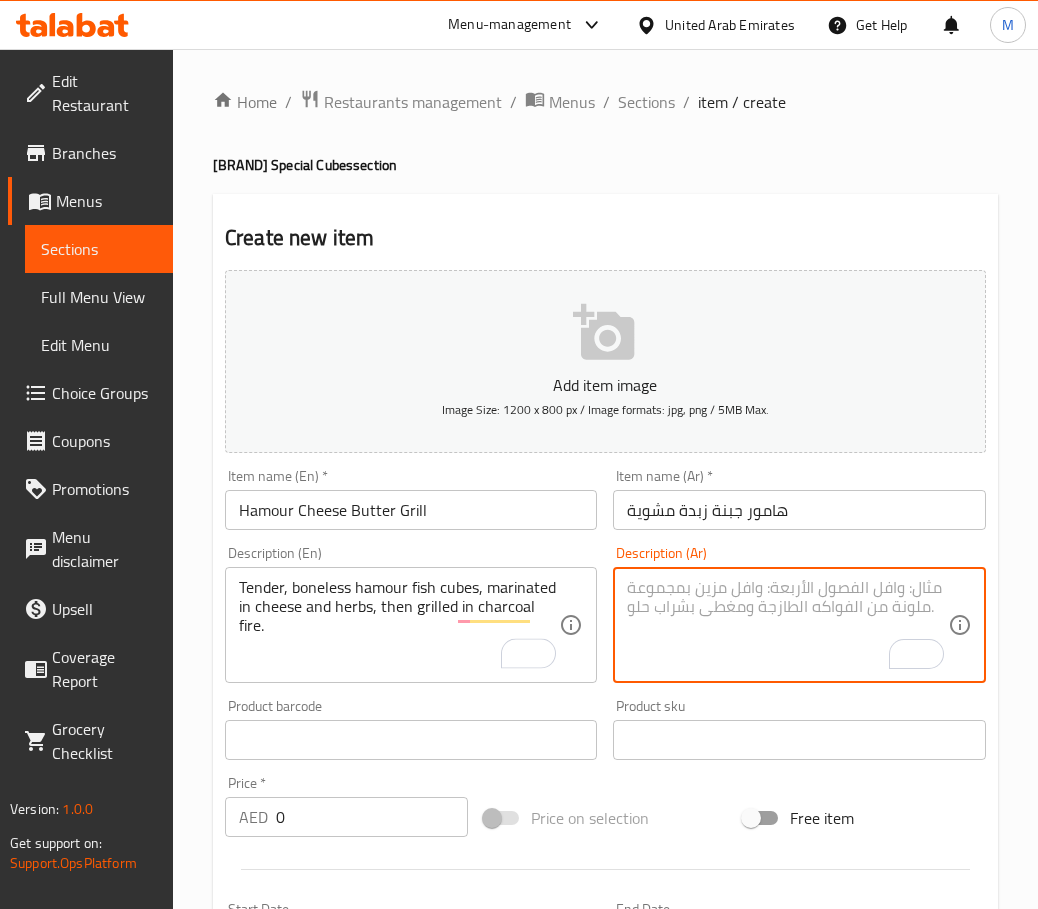 paste on "مكعبات سمك الهامور الطرية منزوعة العظم، متبلة بالجبن والأعشاب، ثم مشوية على نار الفحم." 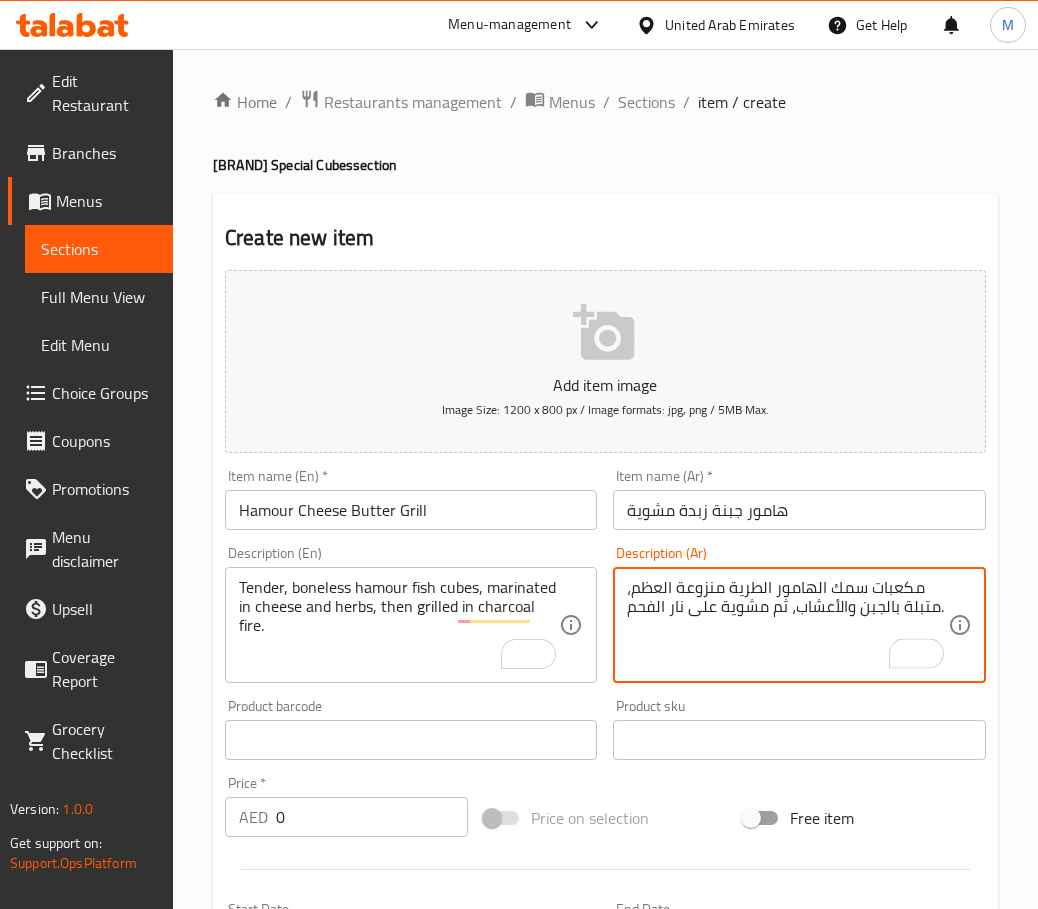 type on "مكعبات سمك الهامور الطرية منزوعة العظم، متبلة بالجبن والأعشاب، ثم مشوية على نار الفحم." 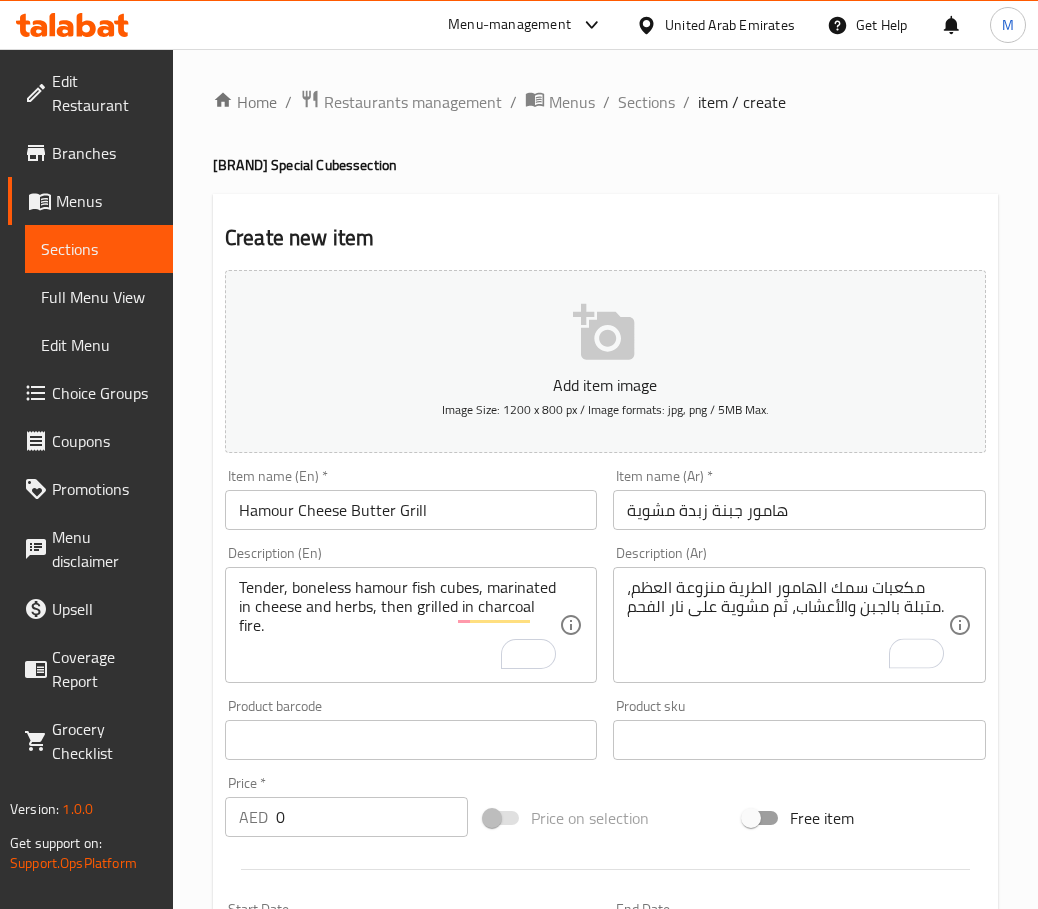 click on "0" at bounding box center (372, 817) 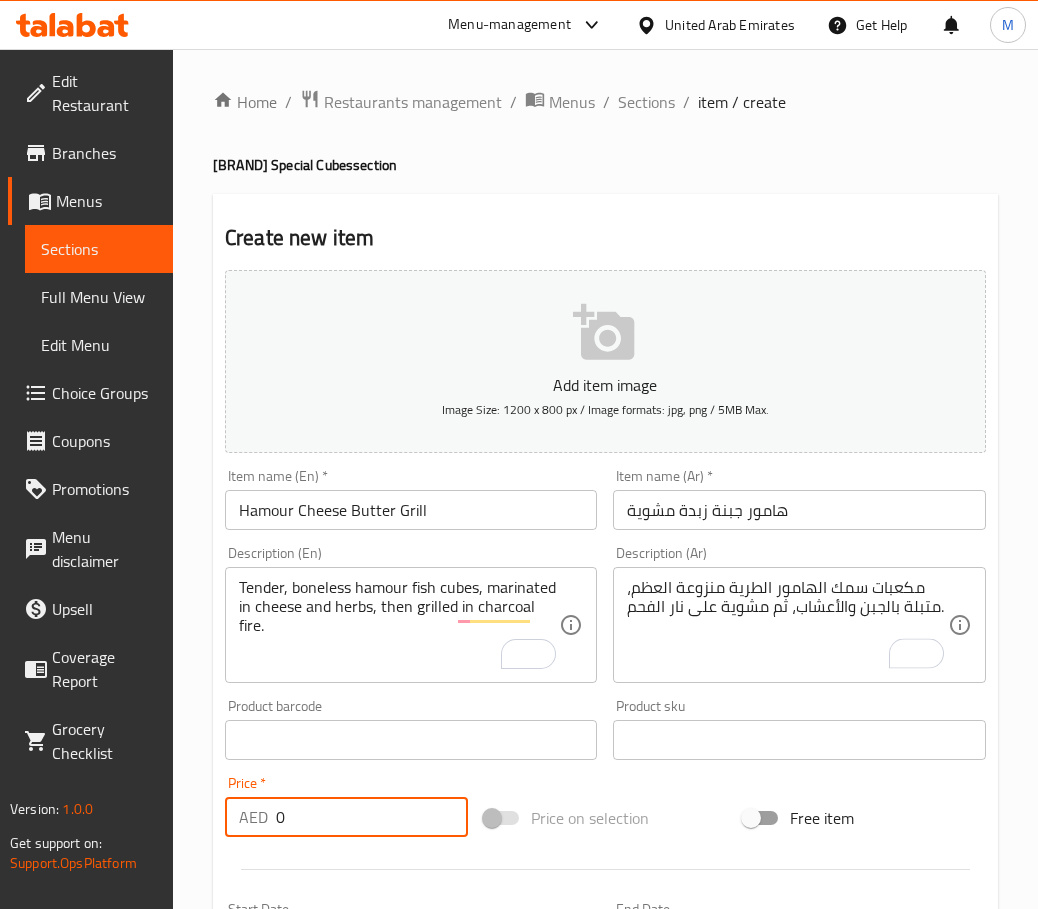 click on "0" at bounding box center [372, 817] 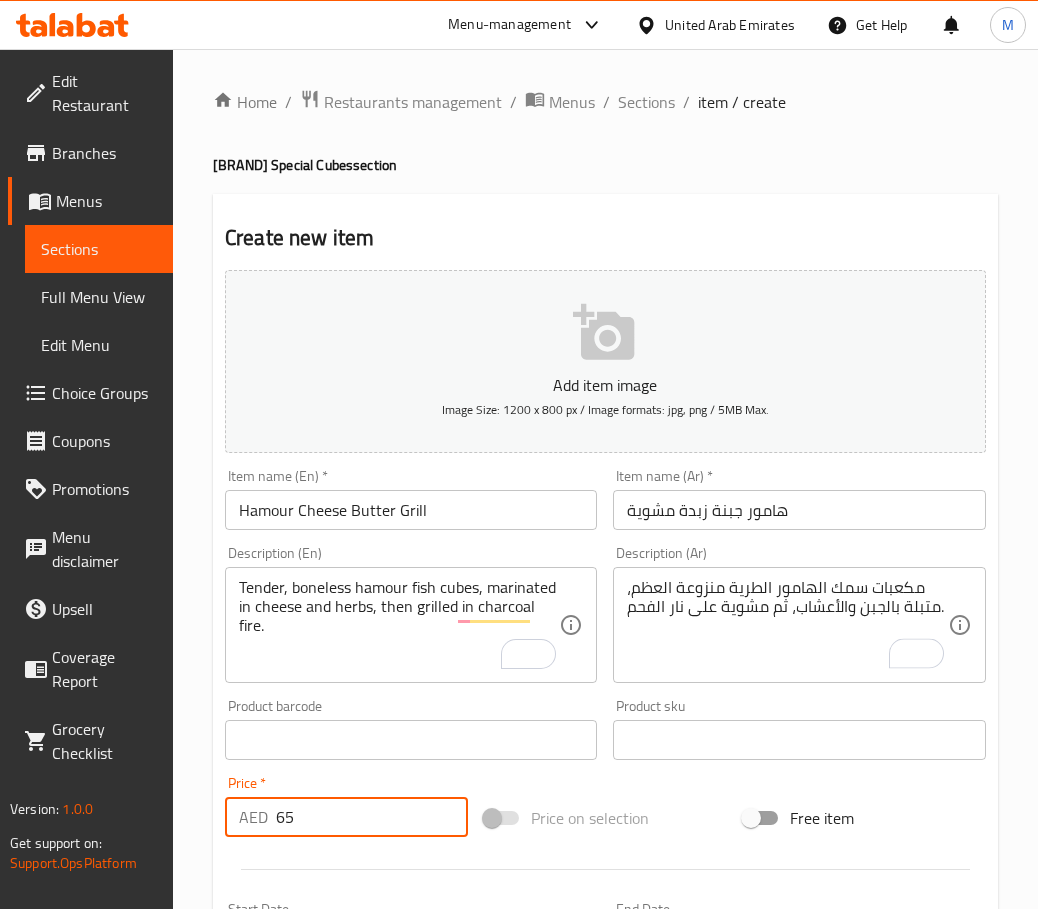 paste 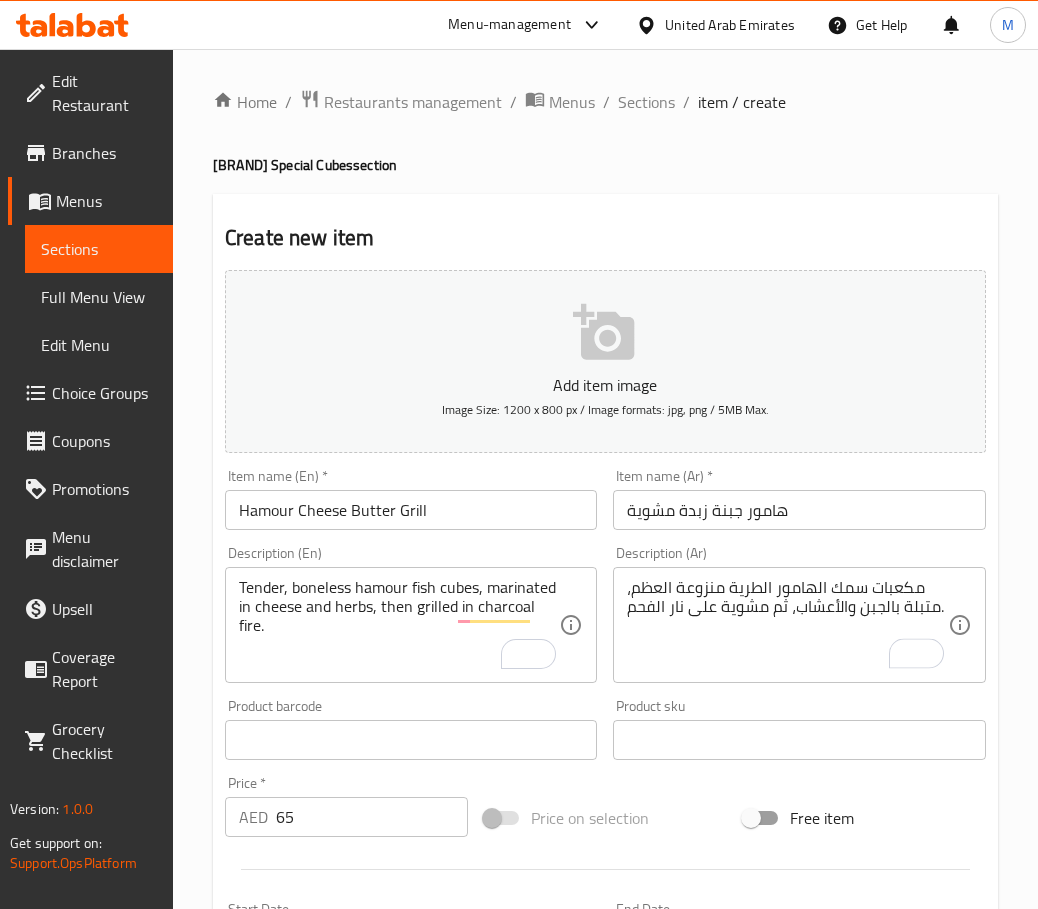 click on "Price   * AED 65 Price  *" at bounding box center [346, 806] 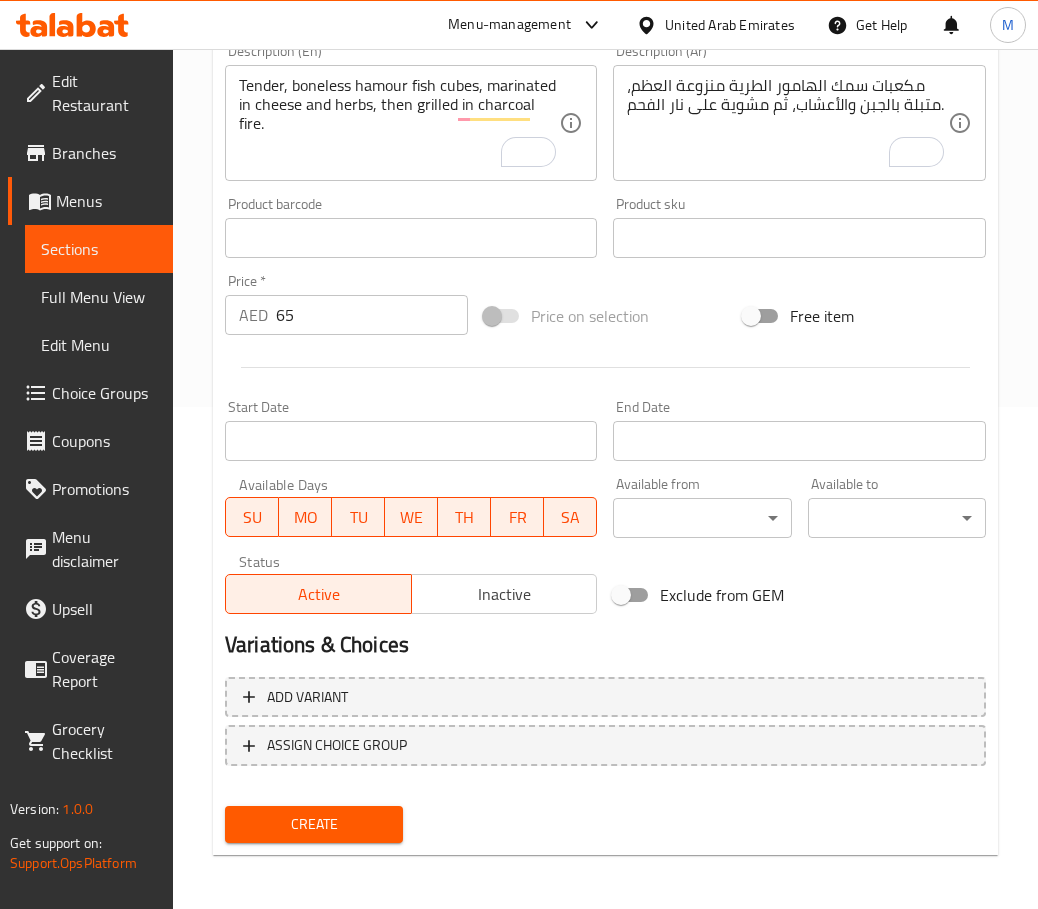 click on "Create" at bounding box center (314, 824) 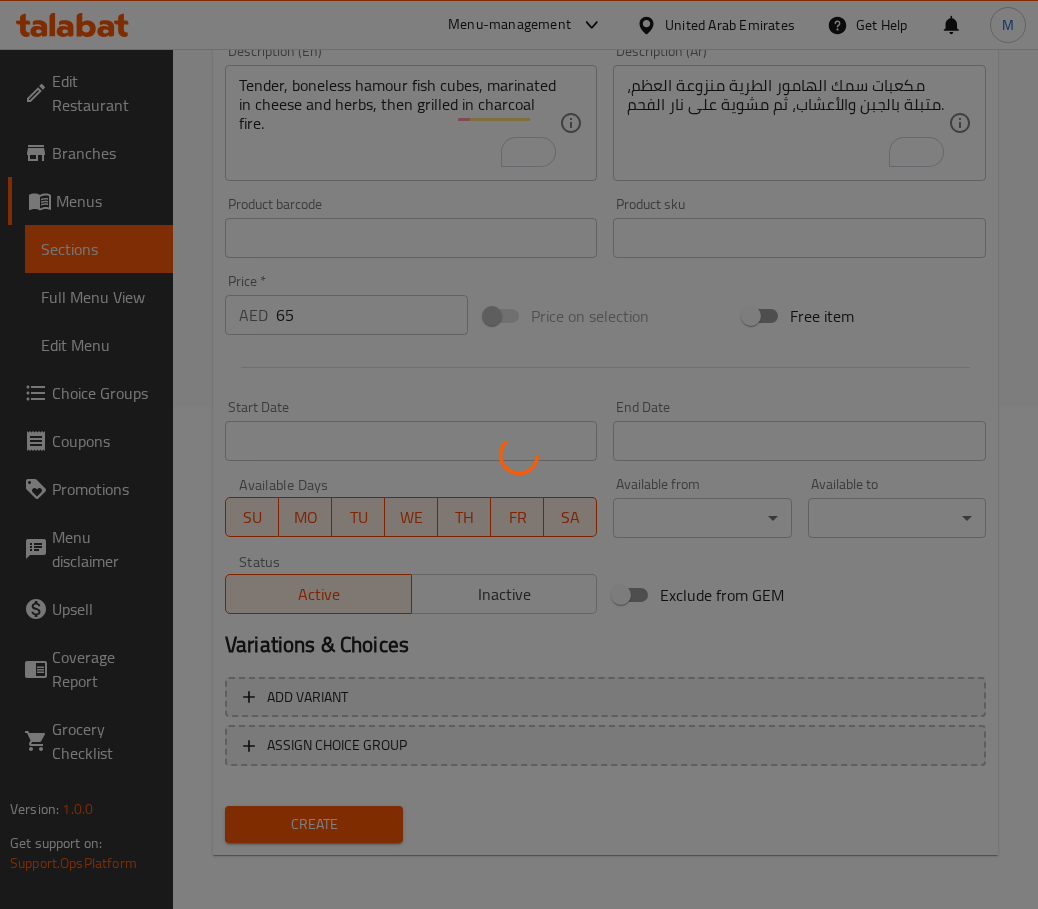 type 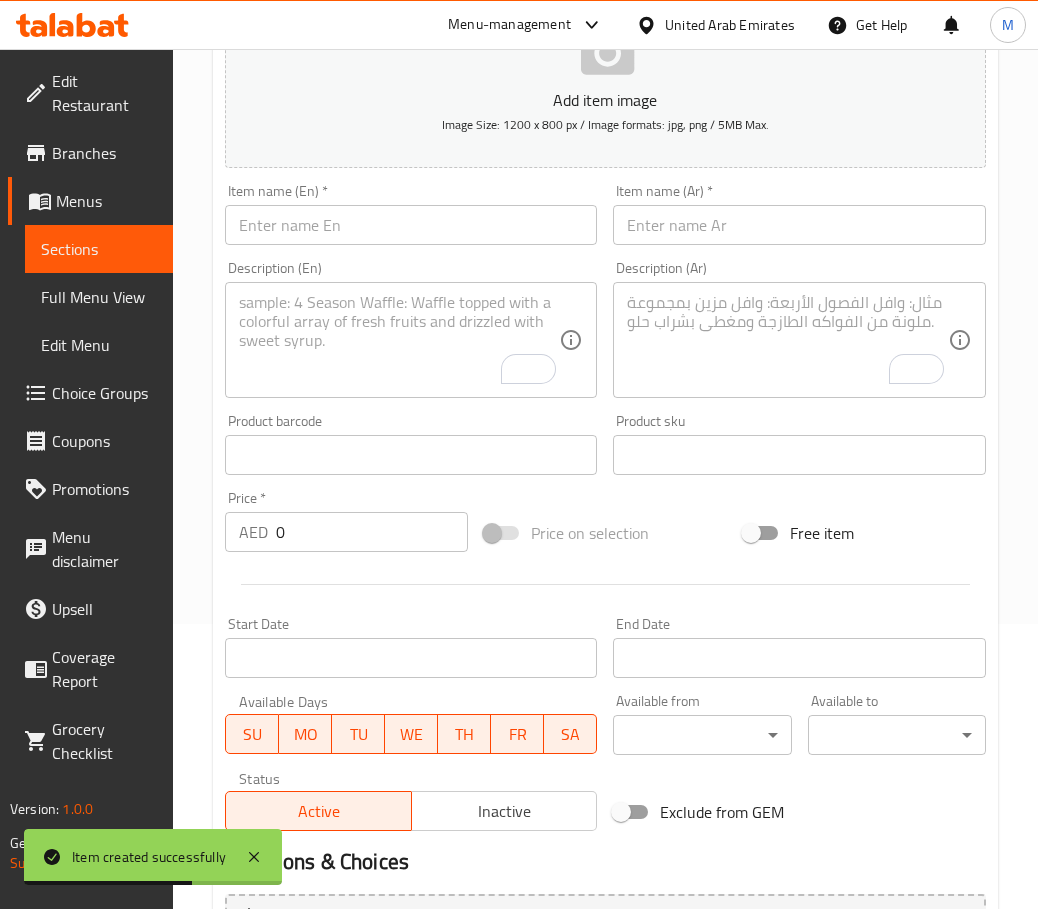scroll, scrollTop: 0, scrollLeft: 0, axis: both 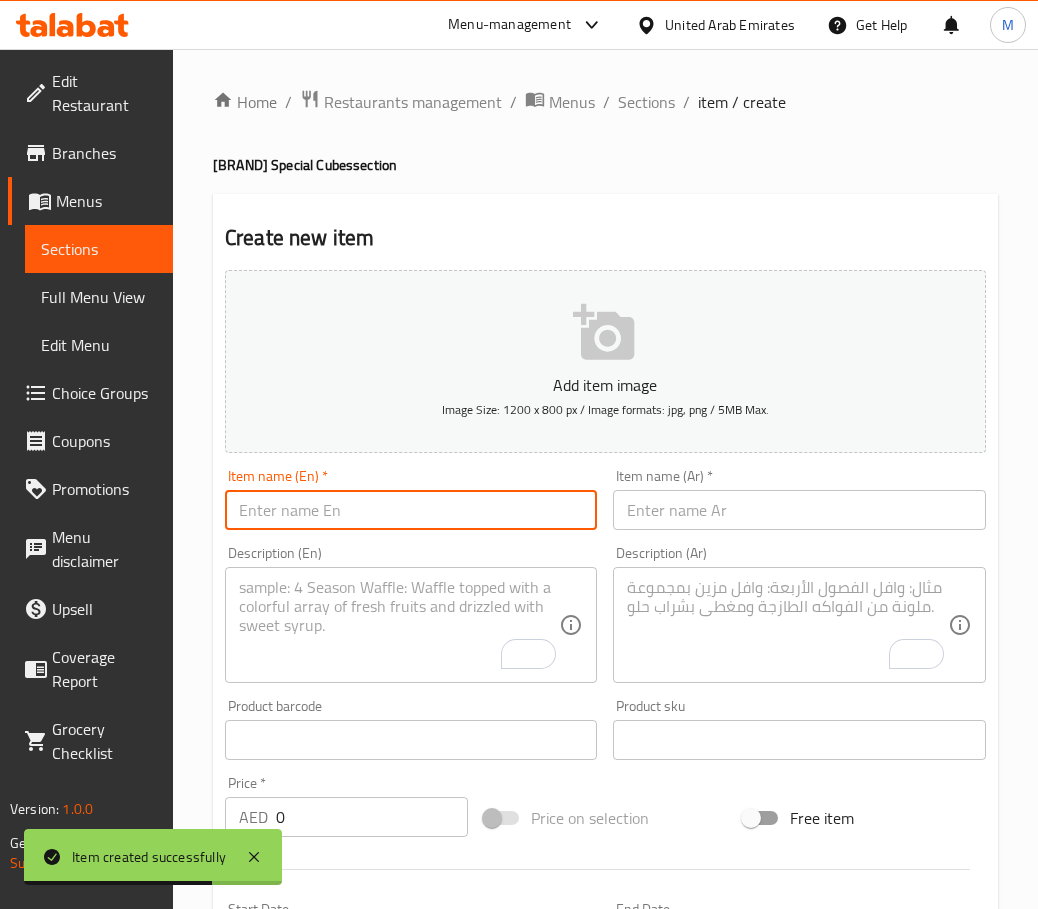 click at bounding box center [411, 510] 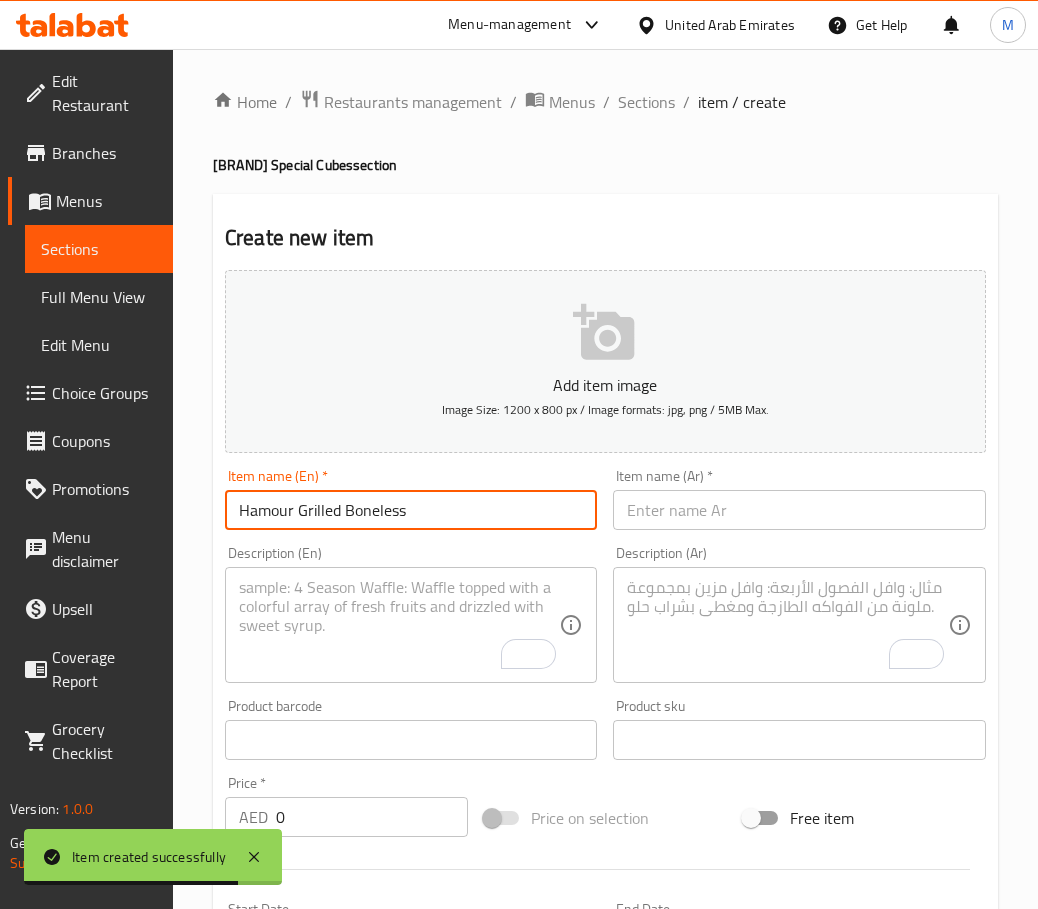 type on "Hamour Grilled Boneless" 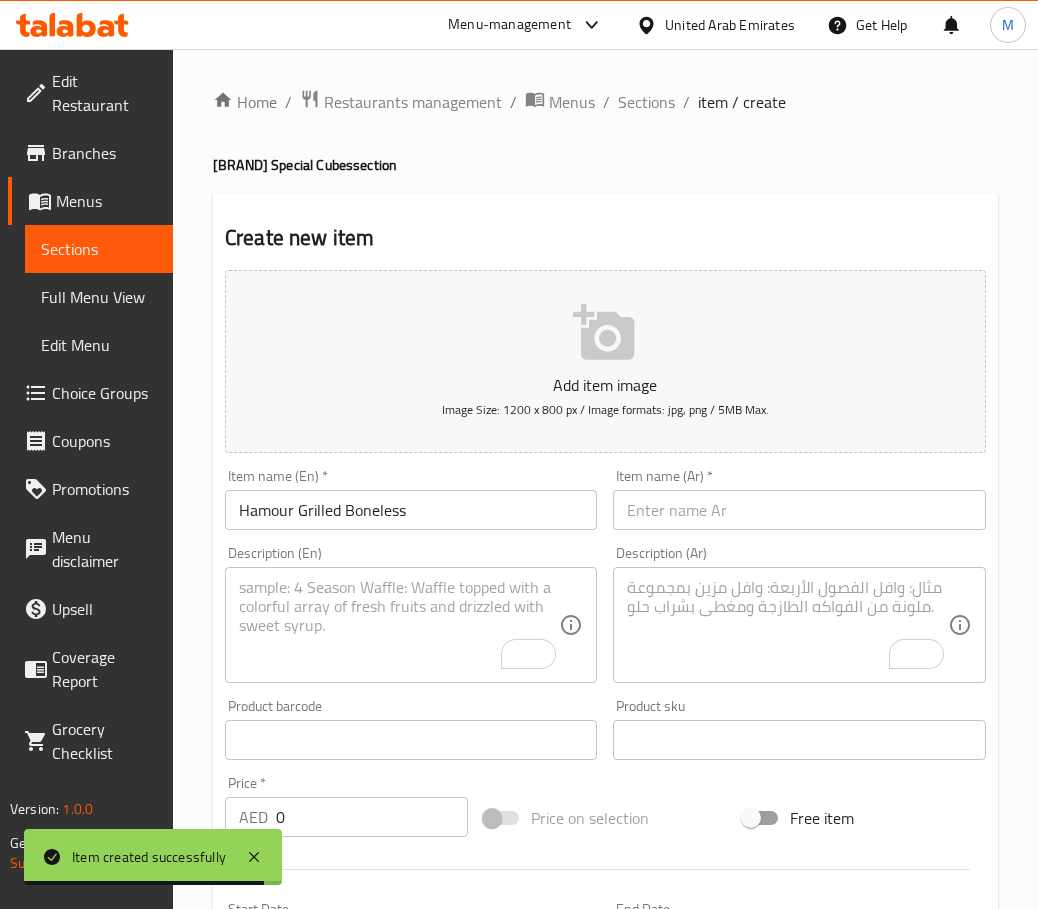 click at bounding box center (799, 510) 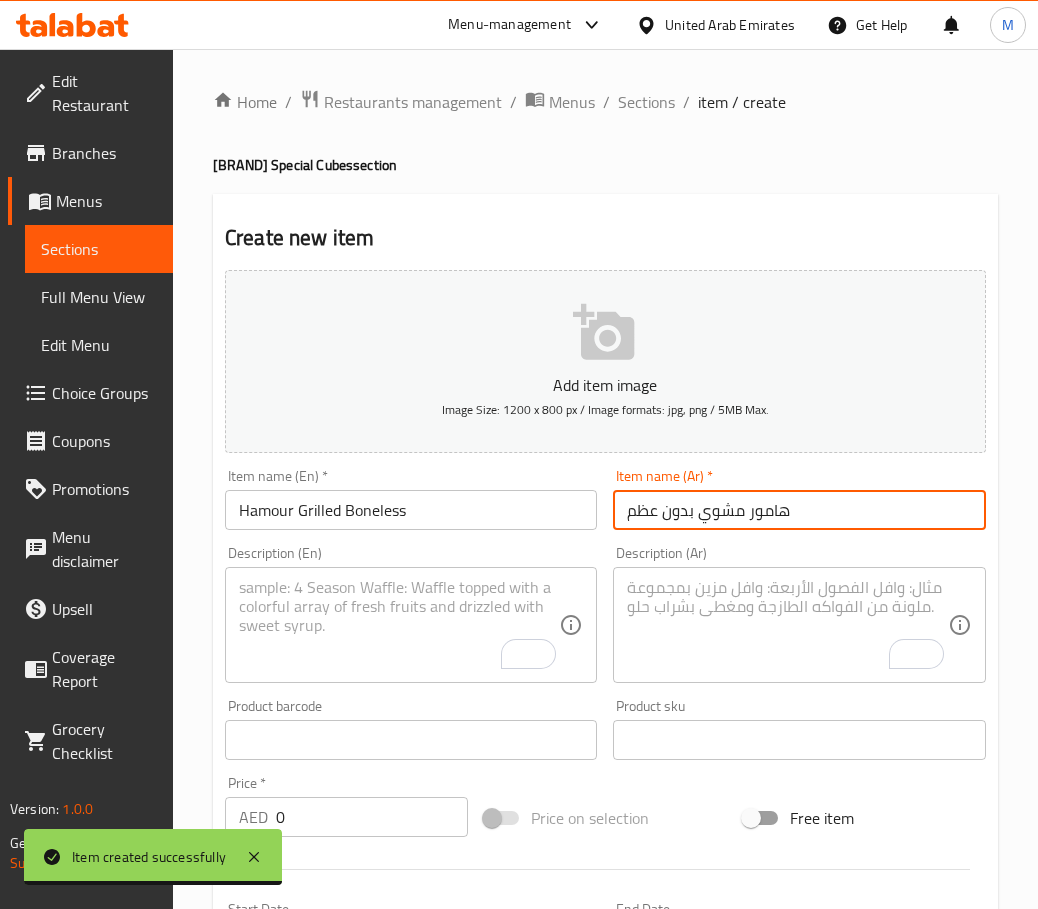 type on "هامور مشوي بدون عظم" 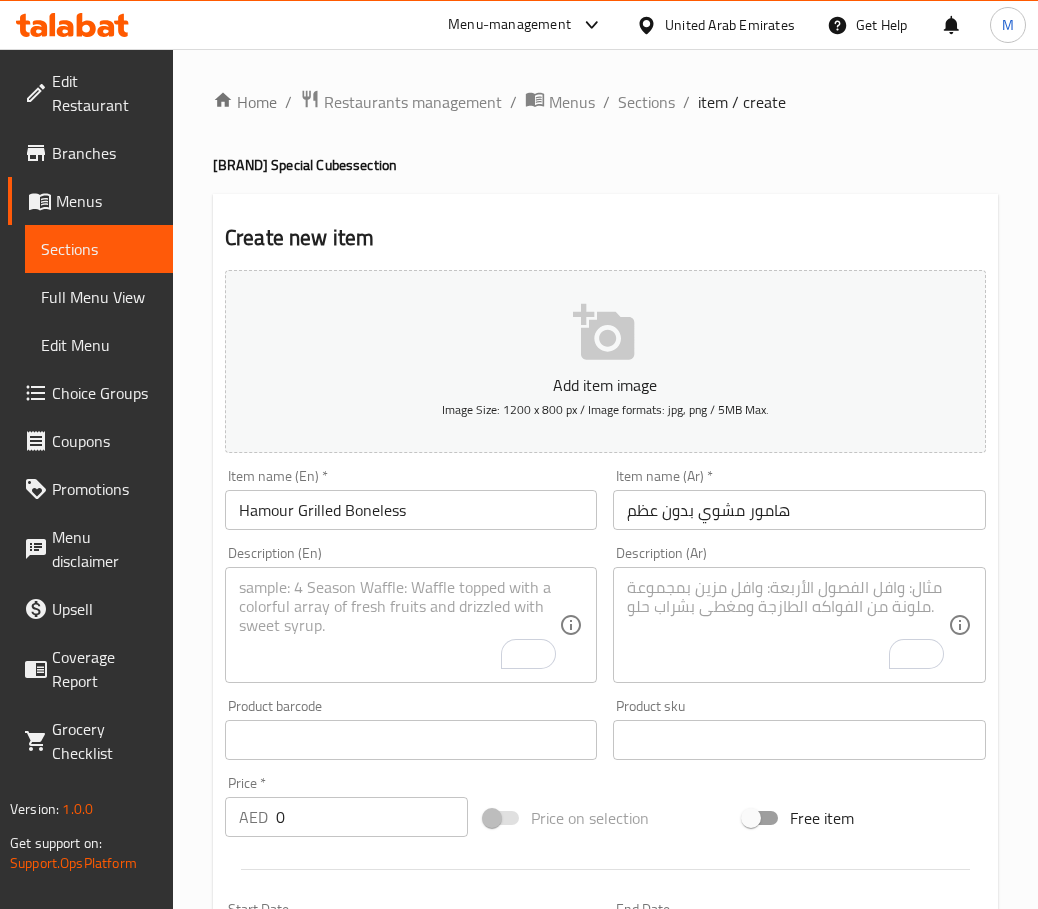 click on "Description (En)" at bounding box center [411, 625] 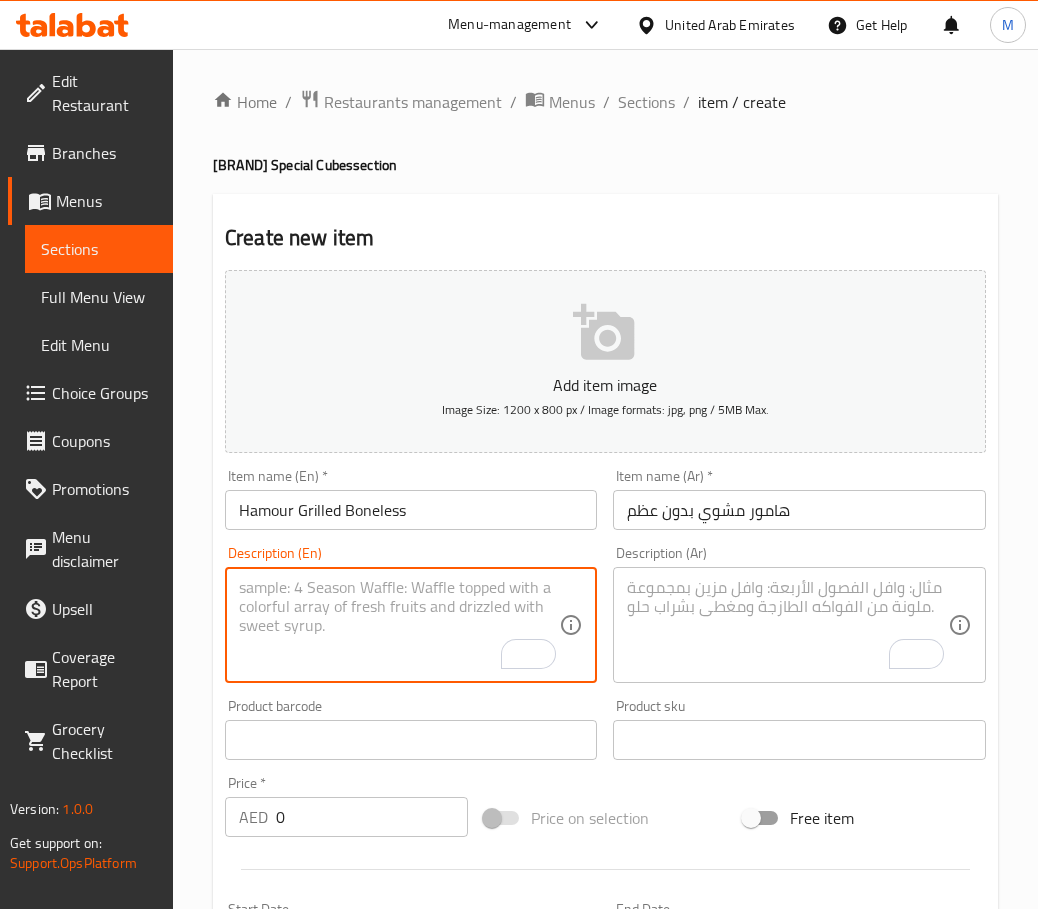 paste on "Tender boneless hamour fish cubes, marinated and grilled in charcoal fire and served with potatoes" 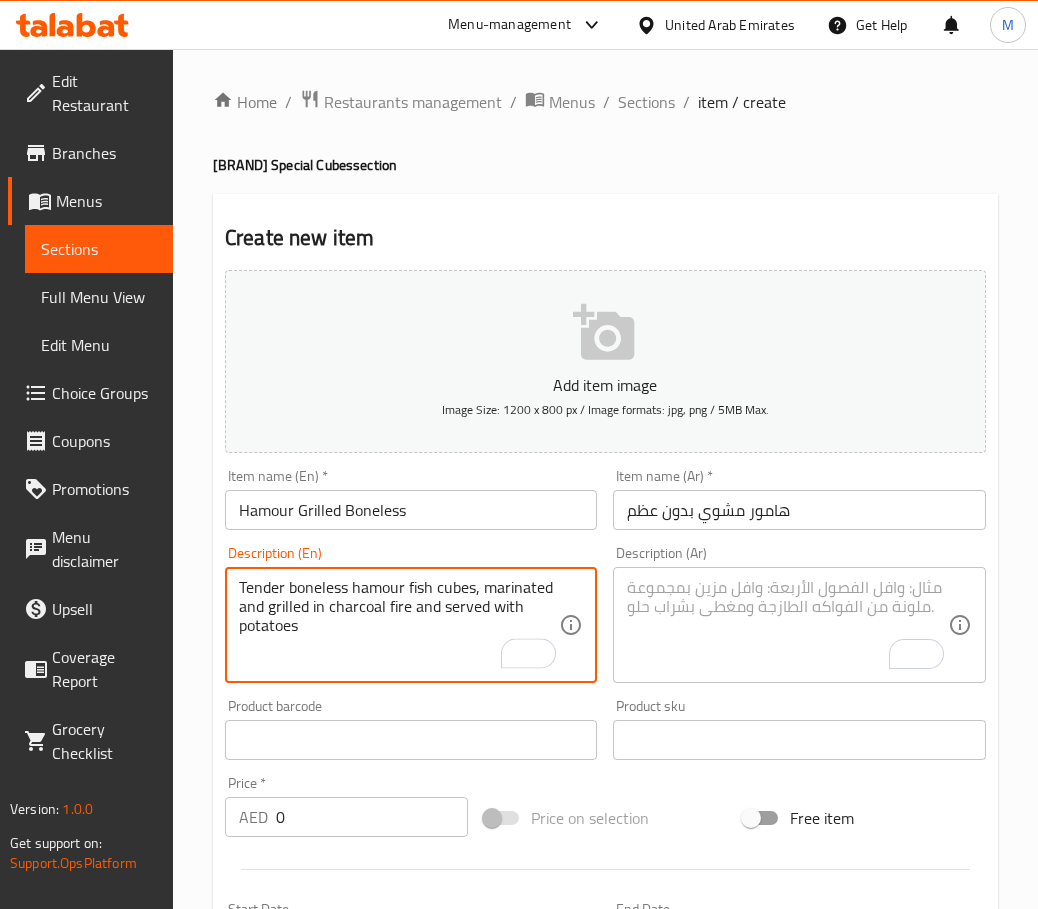 type on "Tender boneless hamour fish cubes, marinated and grilled in charcoal fire and served with potatoes" 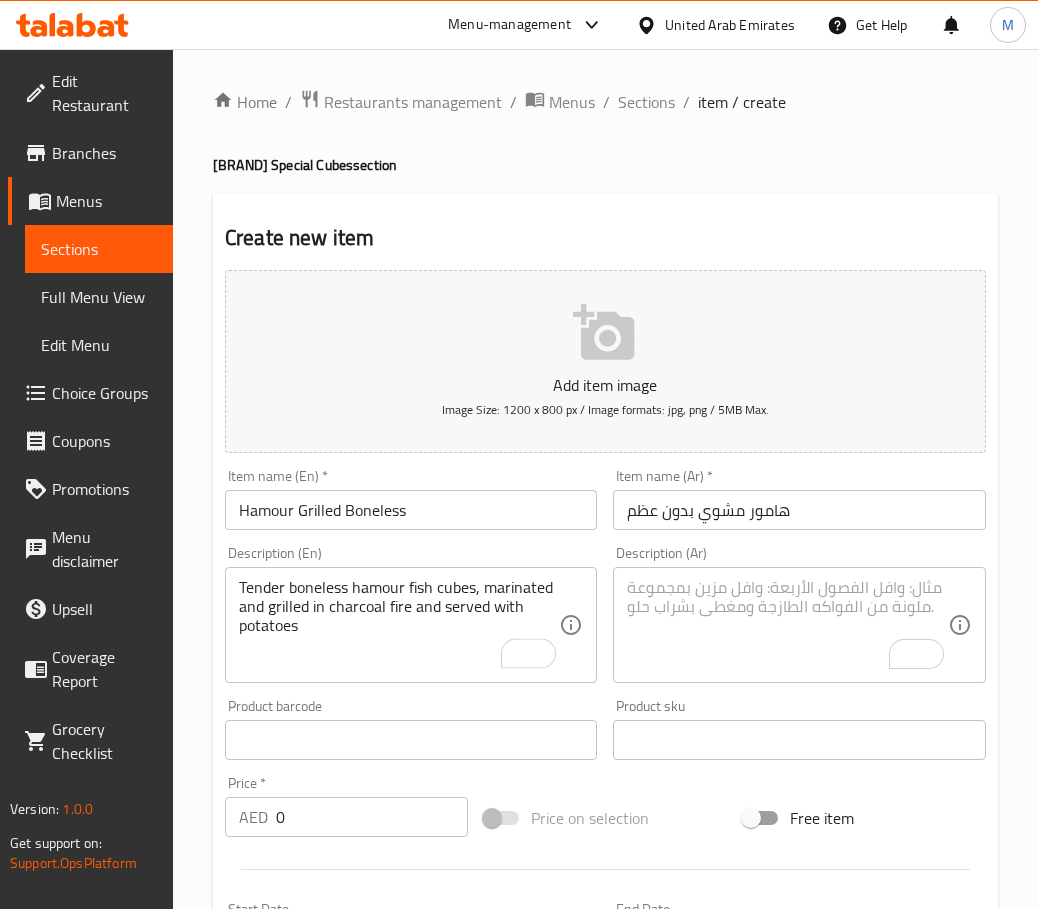 click at bounding box center (787, 625) 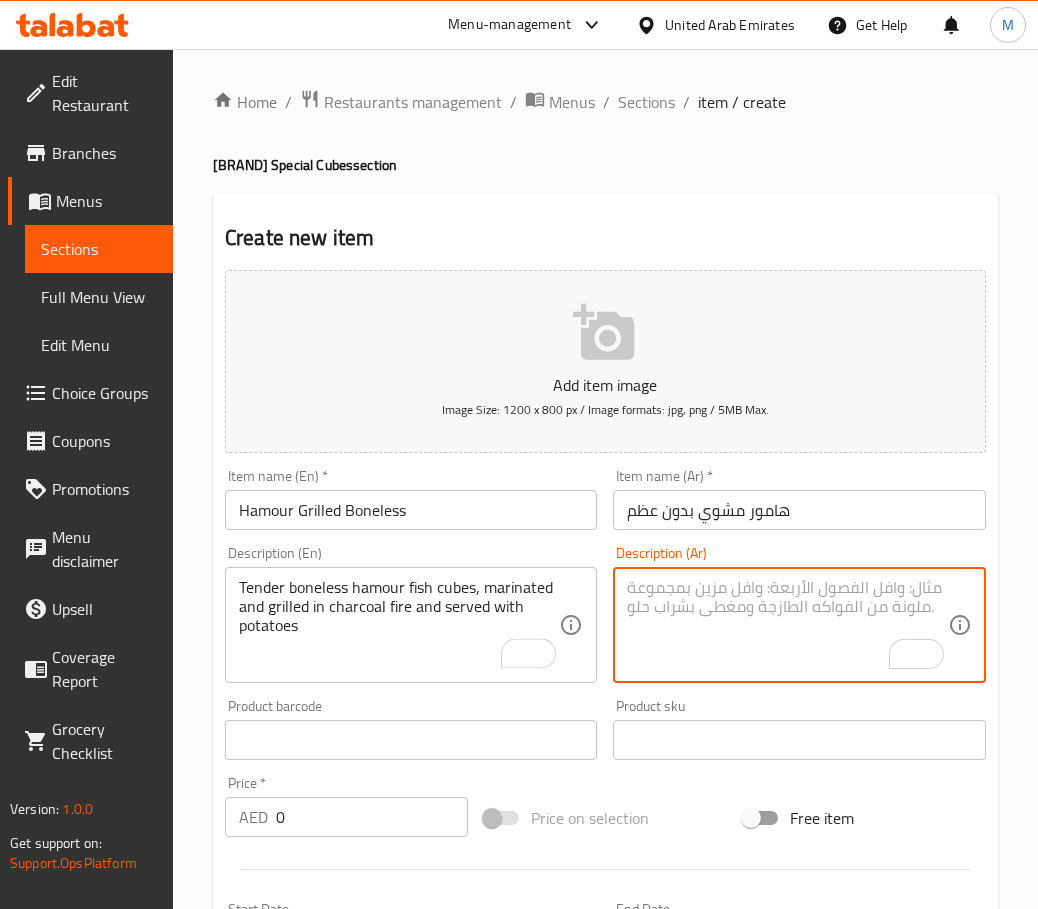 paste on "مكعبات سمك هامور طرية منزوعة عظم، متبلة ومشوية على نار فحم وتقدم مع البطاطس" 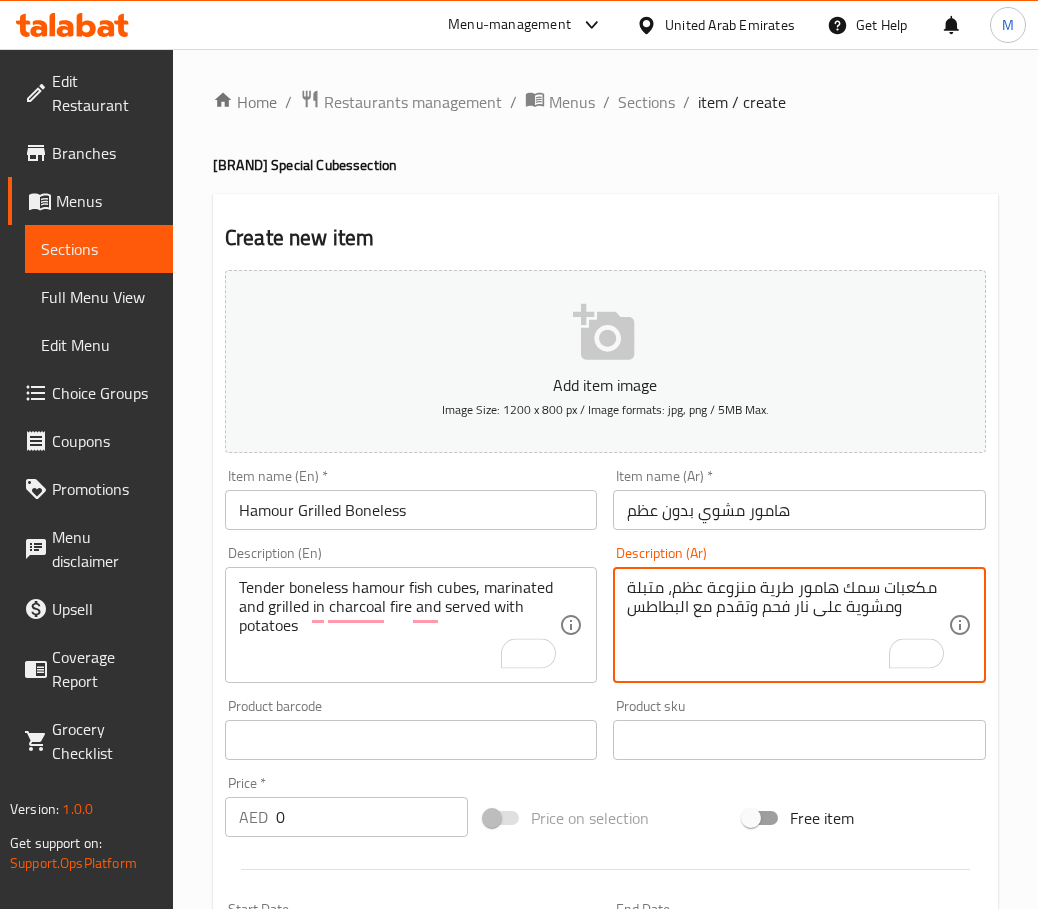 type on "مكعبات سمك هامور طرية منزوعة عظم، متبلة ومشوية على نار فحم وتقدم مع البطاطس" 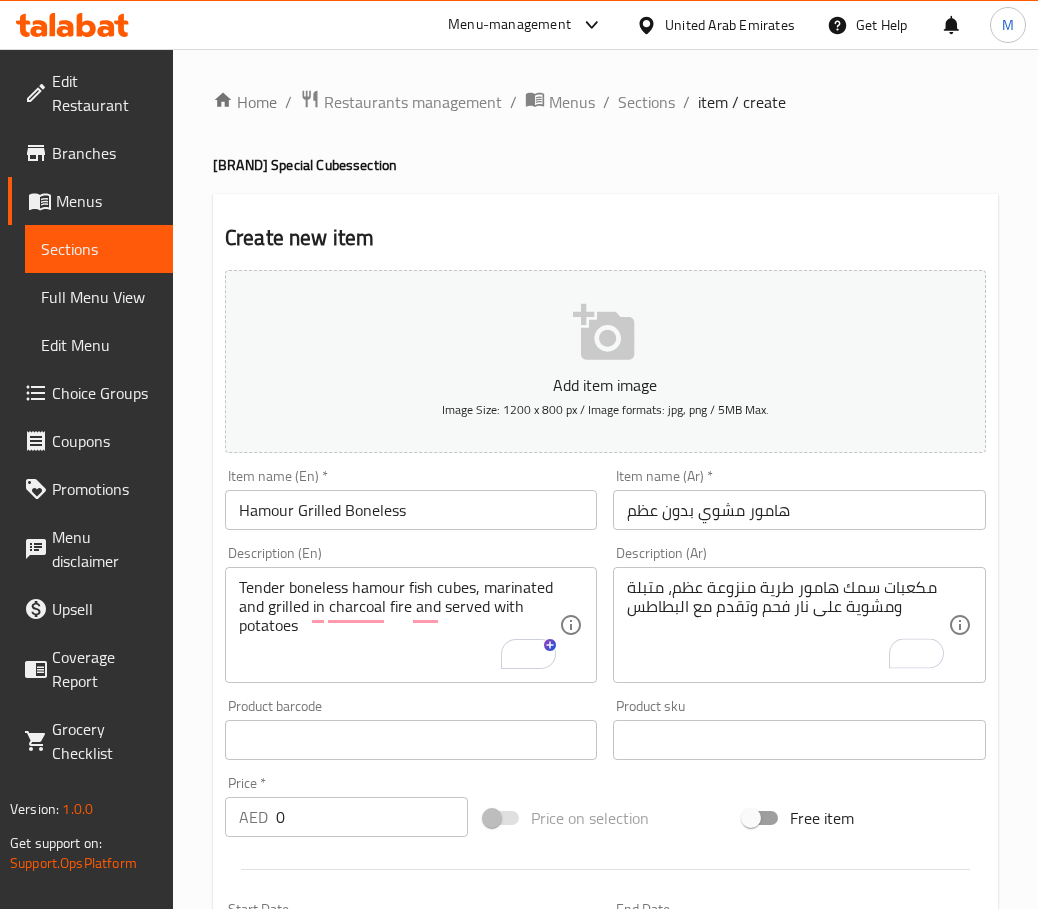 click on "Price   * AED 0 Price  *" at bounding box center [346, 806] 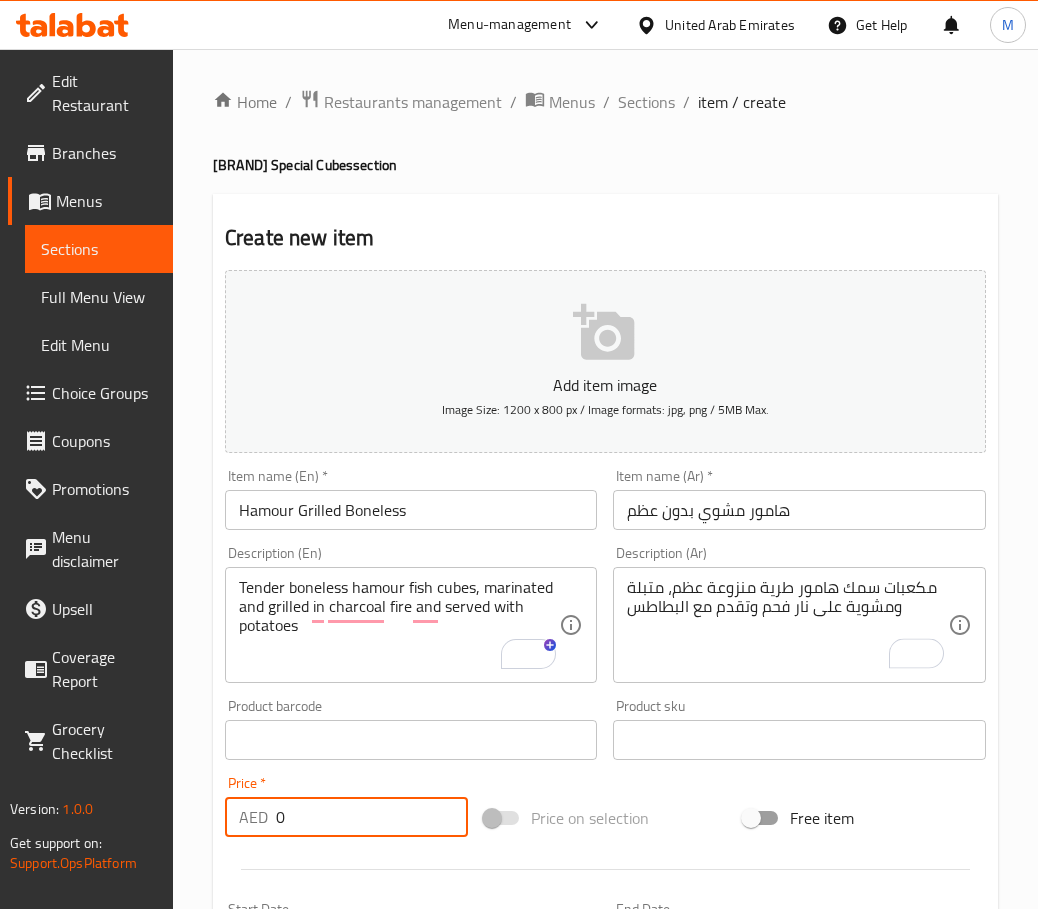 click on "0" at bounding box center (372, 817) 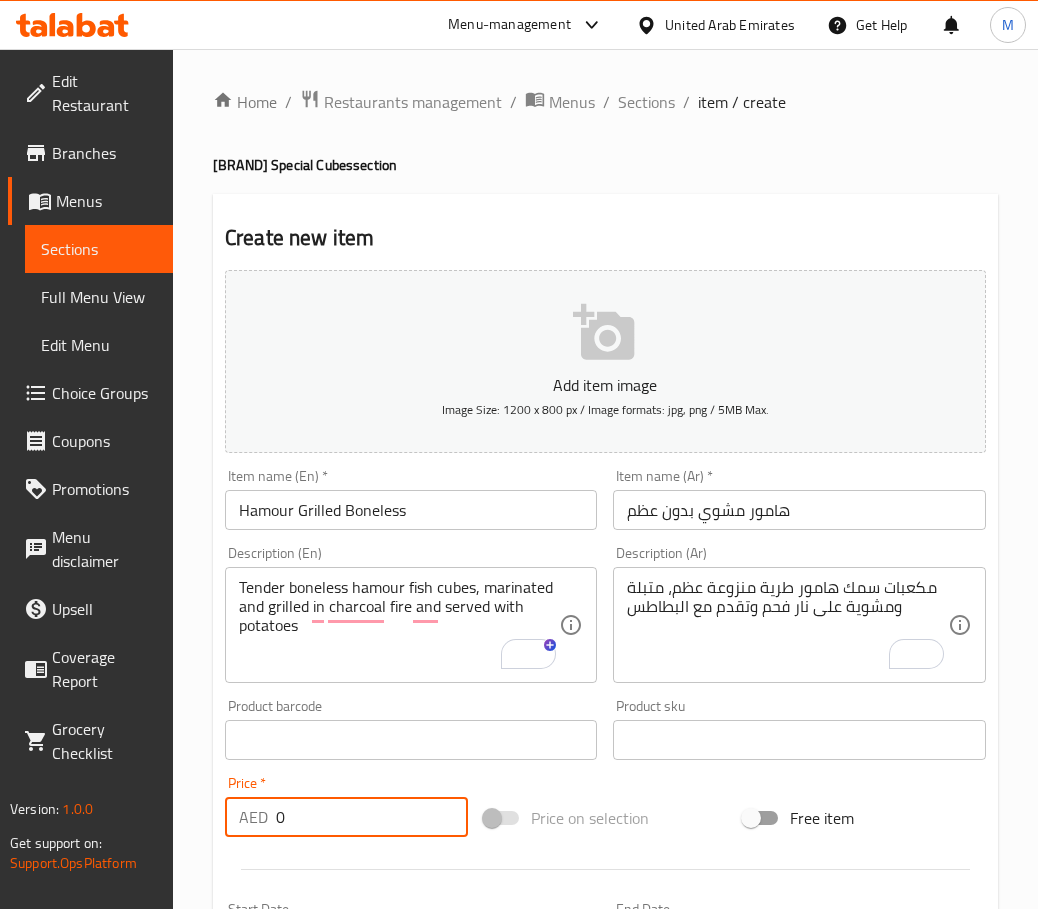 click on "0" at bounding box center [372, 817] 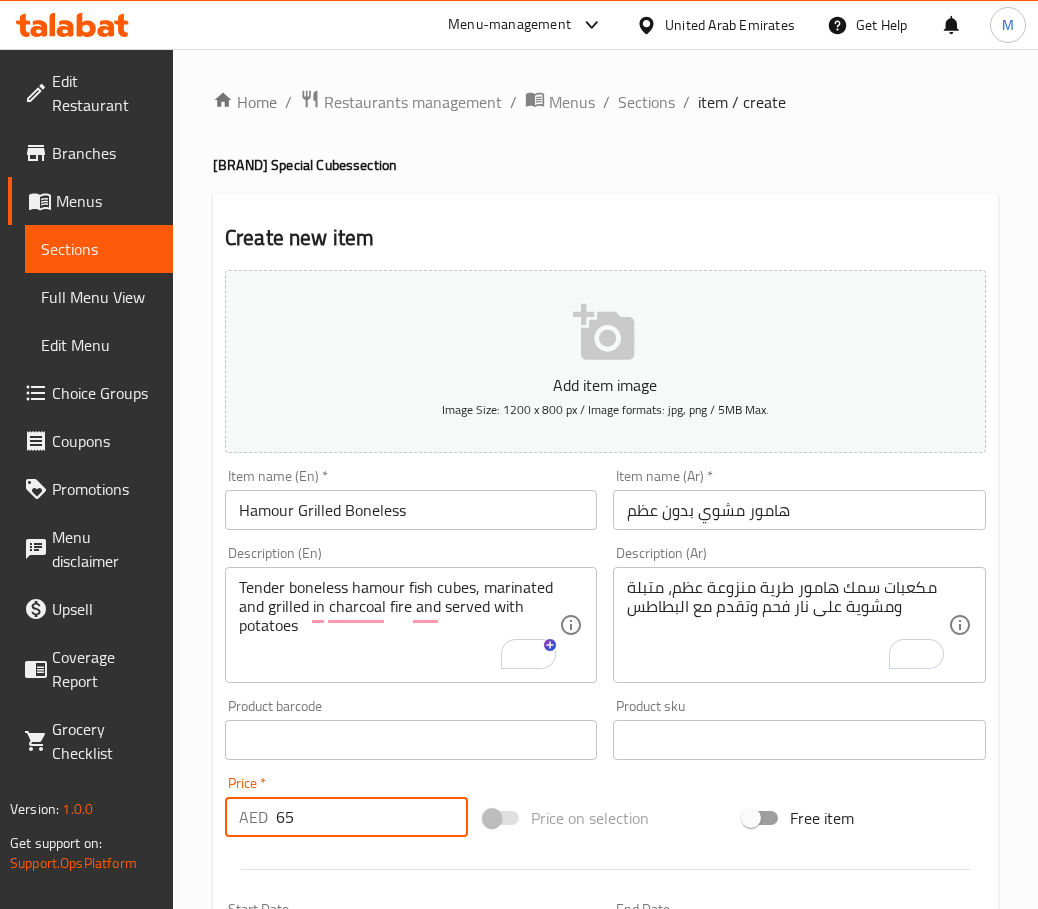 type on "65" 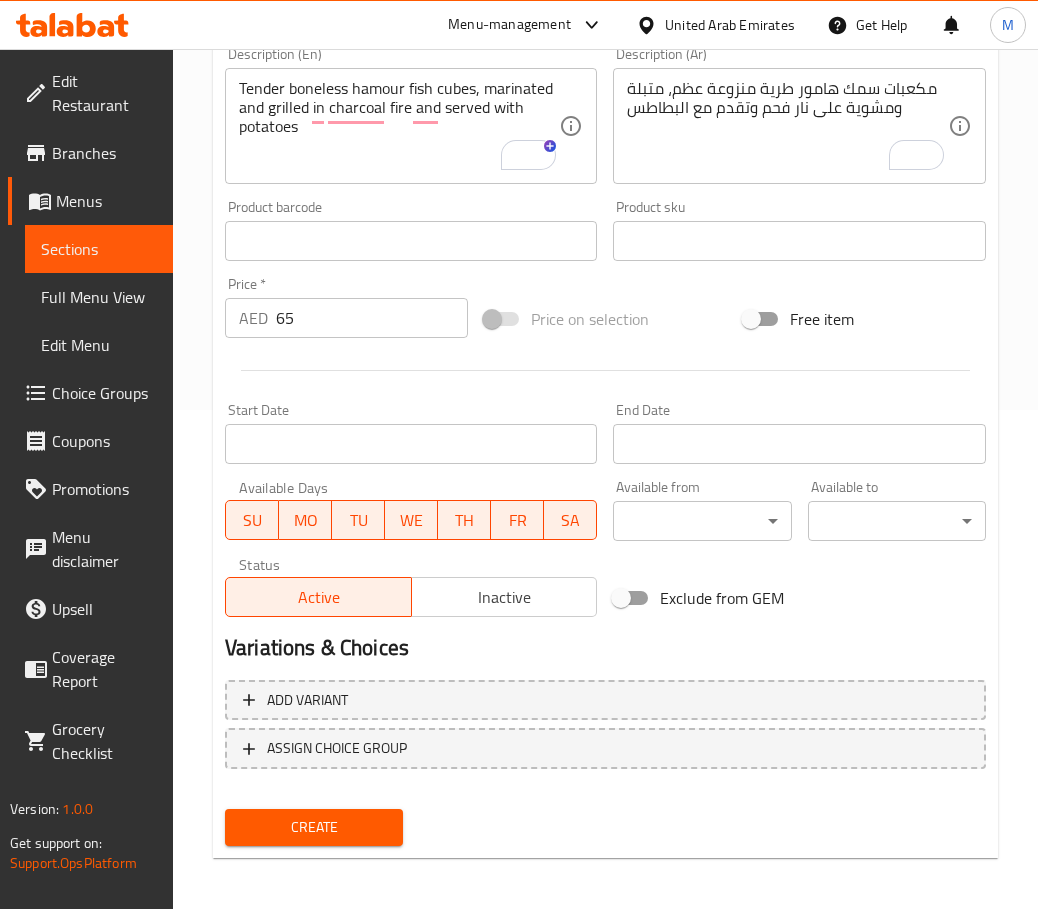 scroll, scrollTop: 502, scrollLeft: 0, axis: vertical 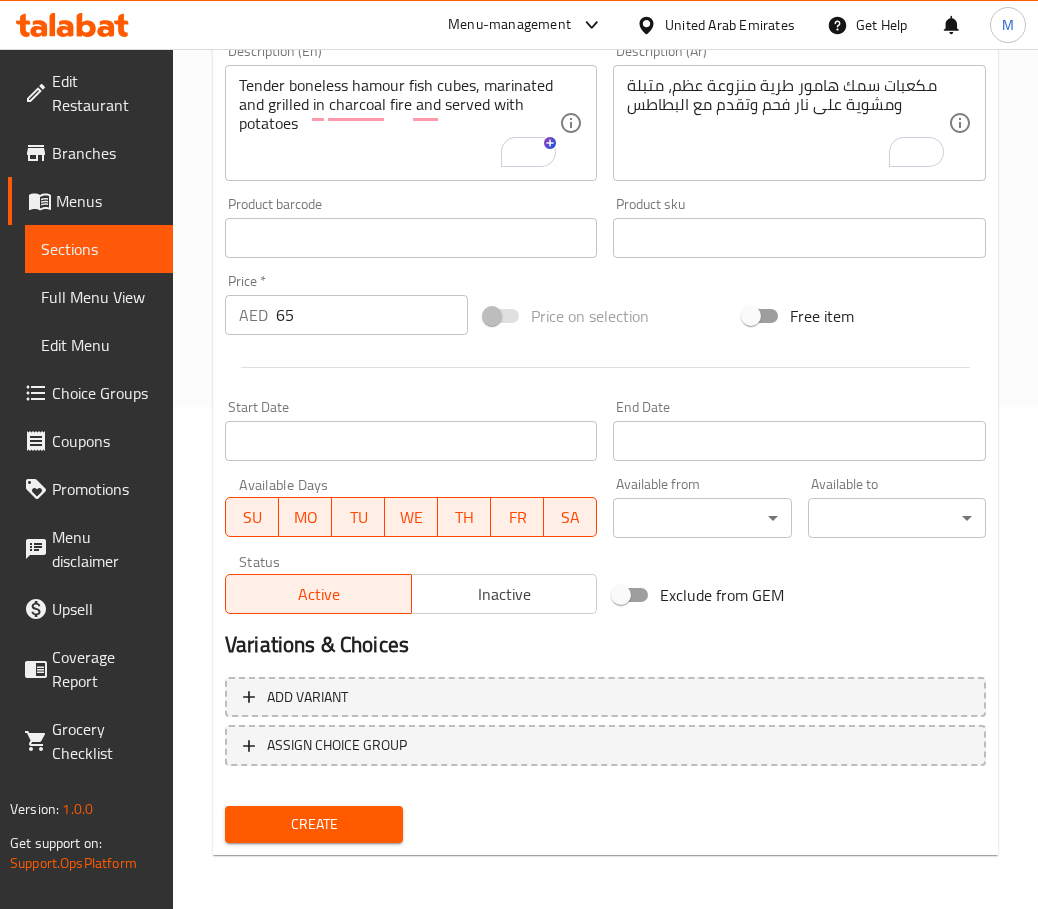 click on "Create" at bounding box center (314, 824) 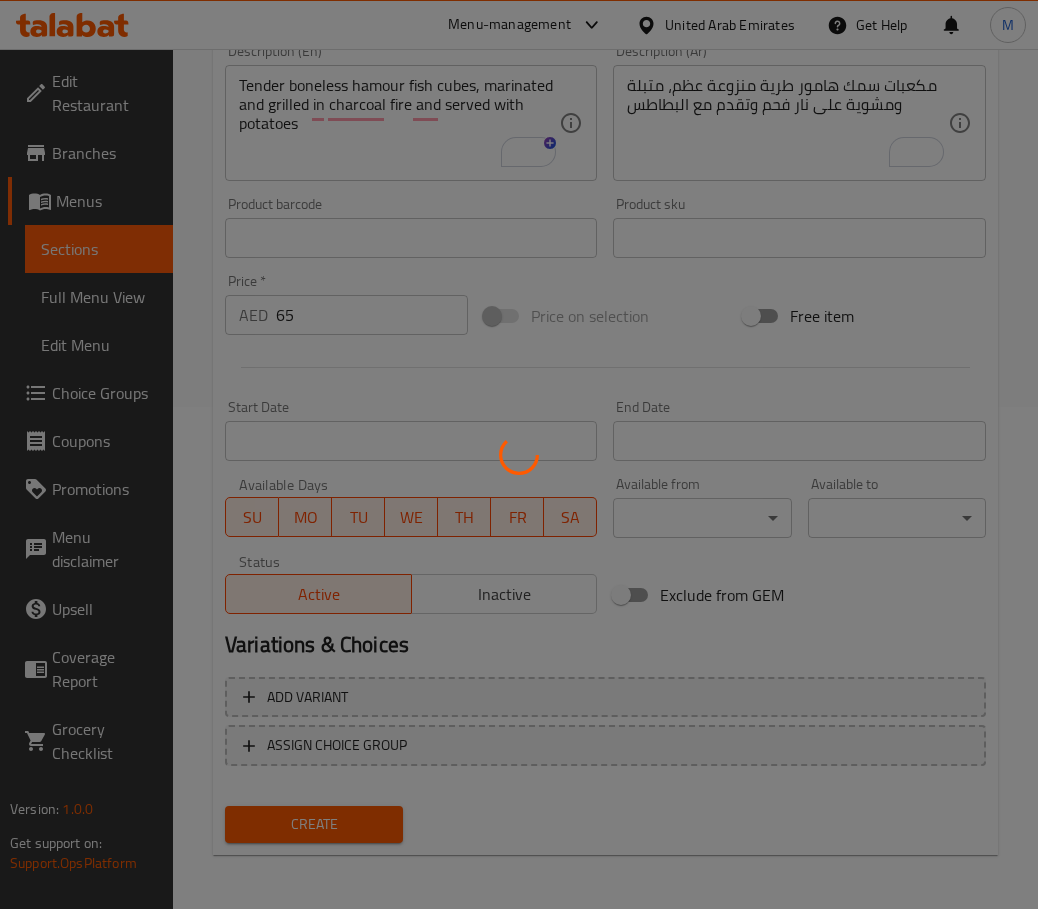 type 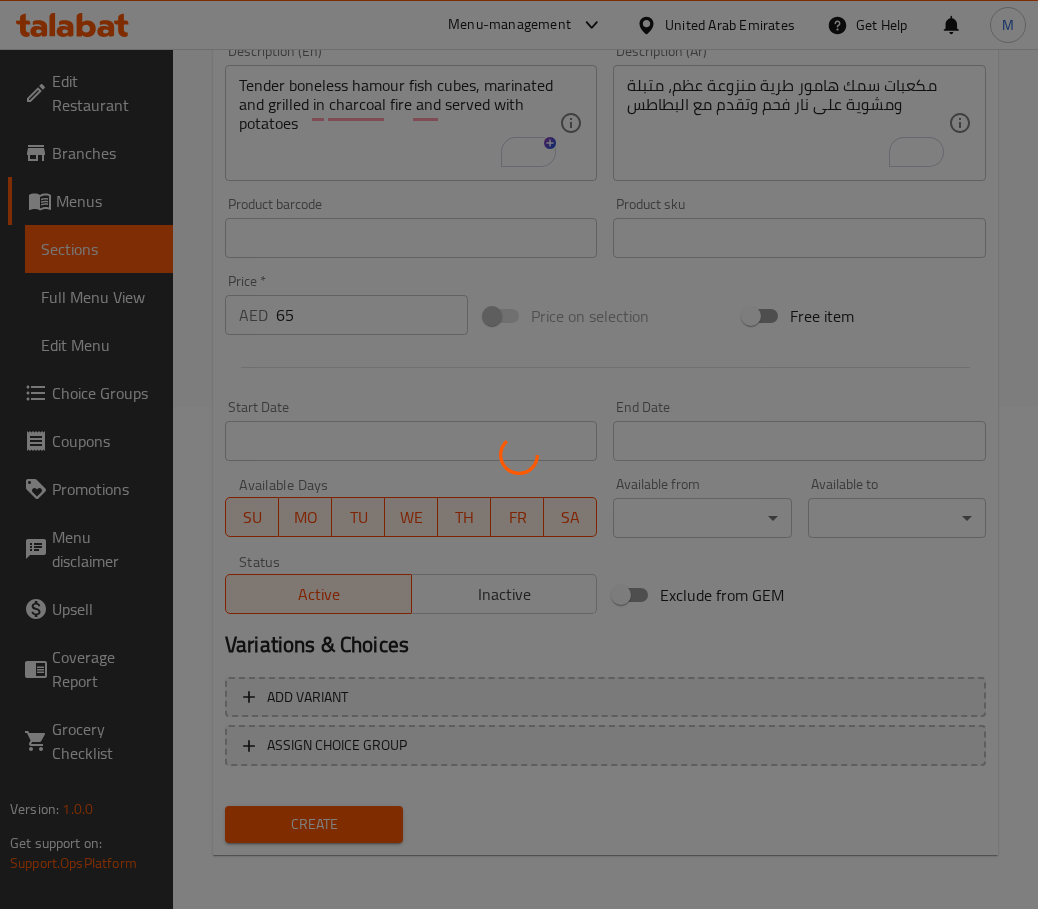 type 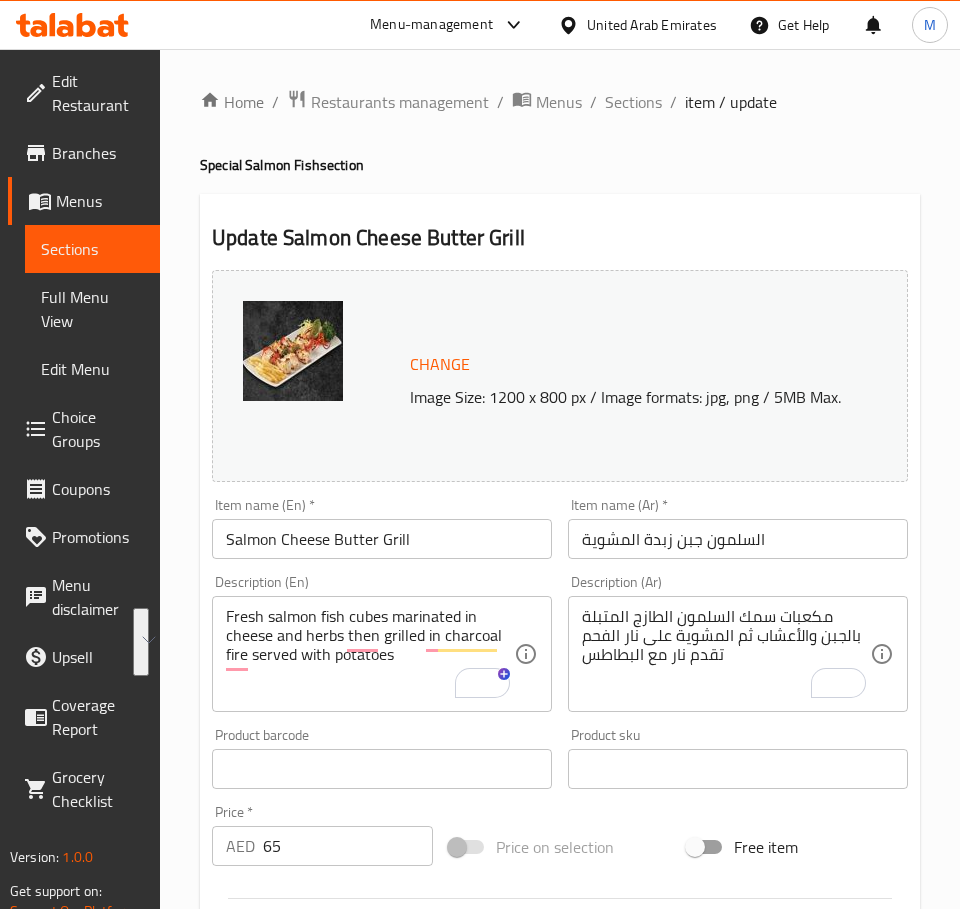 scroll, scrollTop: 0, scrollLeft: 0, axis: both 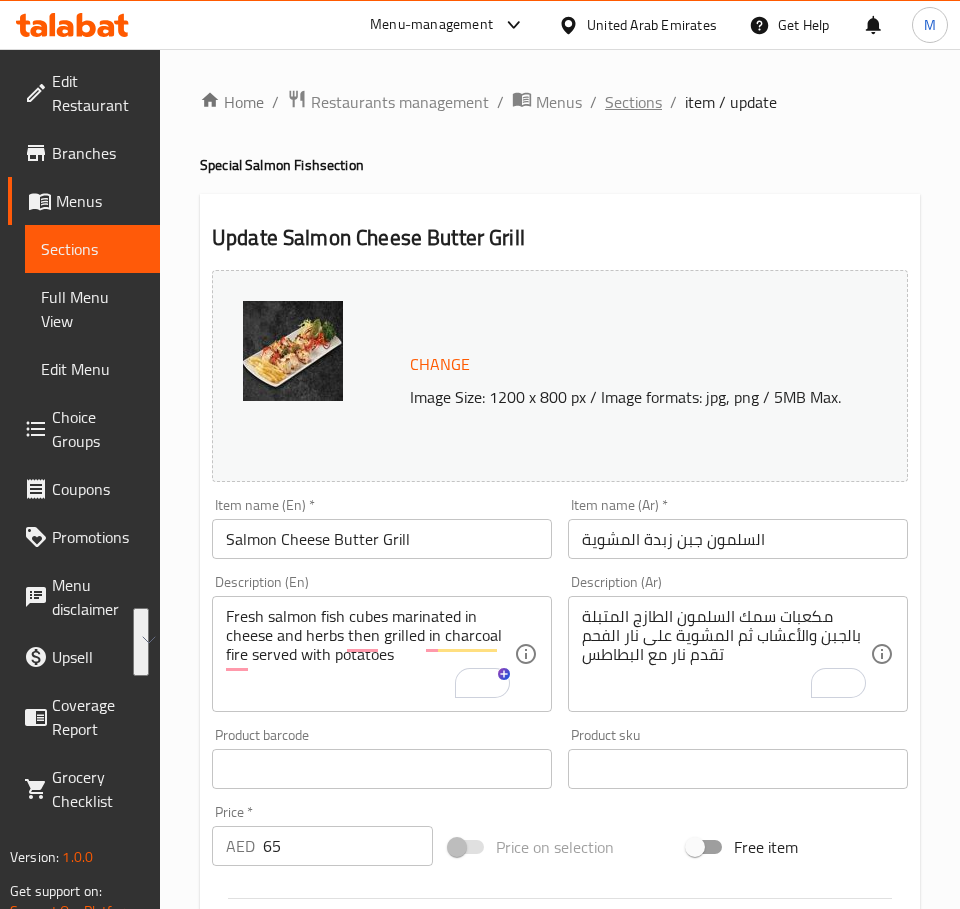 drag, startPoint x: 642, startPoint y: 84, endPoint x: 624, endPoint y: 102, distance: 25.455845 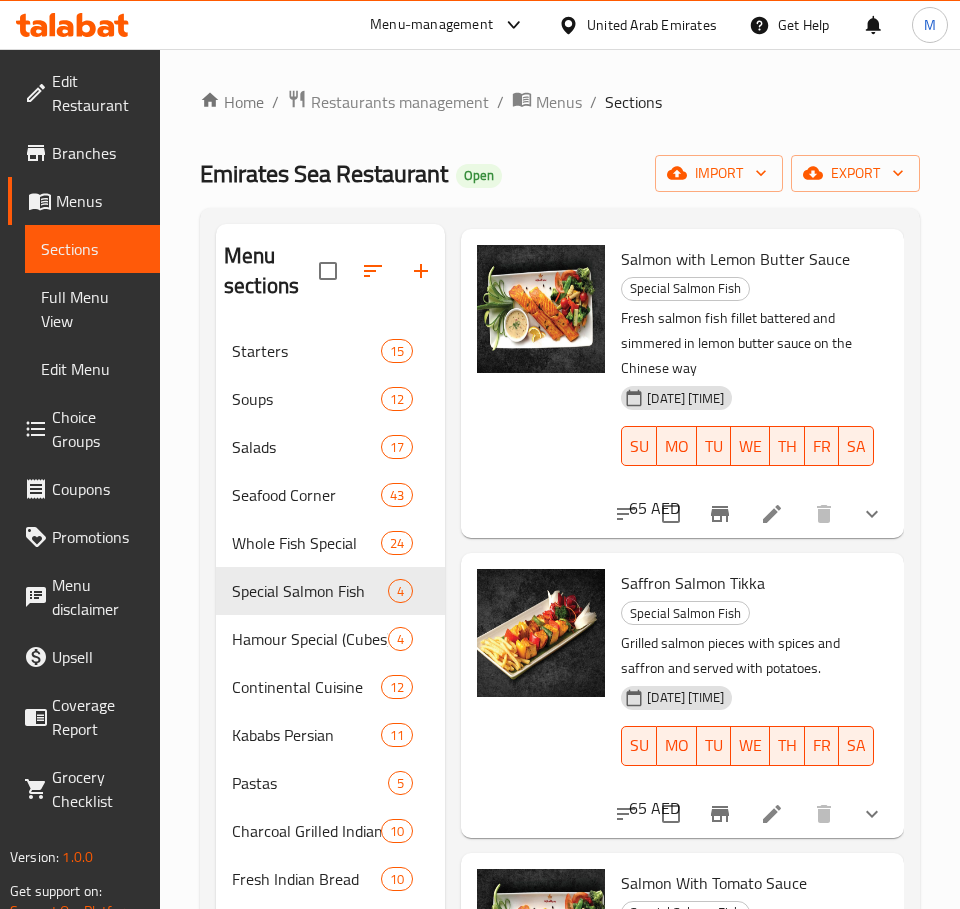scroll, scrollTop: 418, scrollLeft: 0, axis: vertical 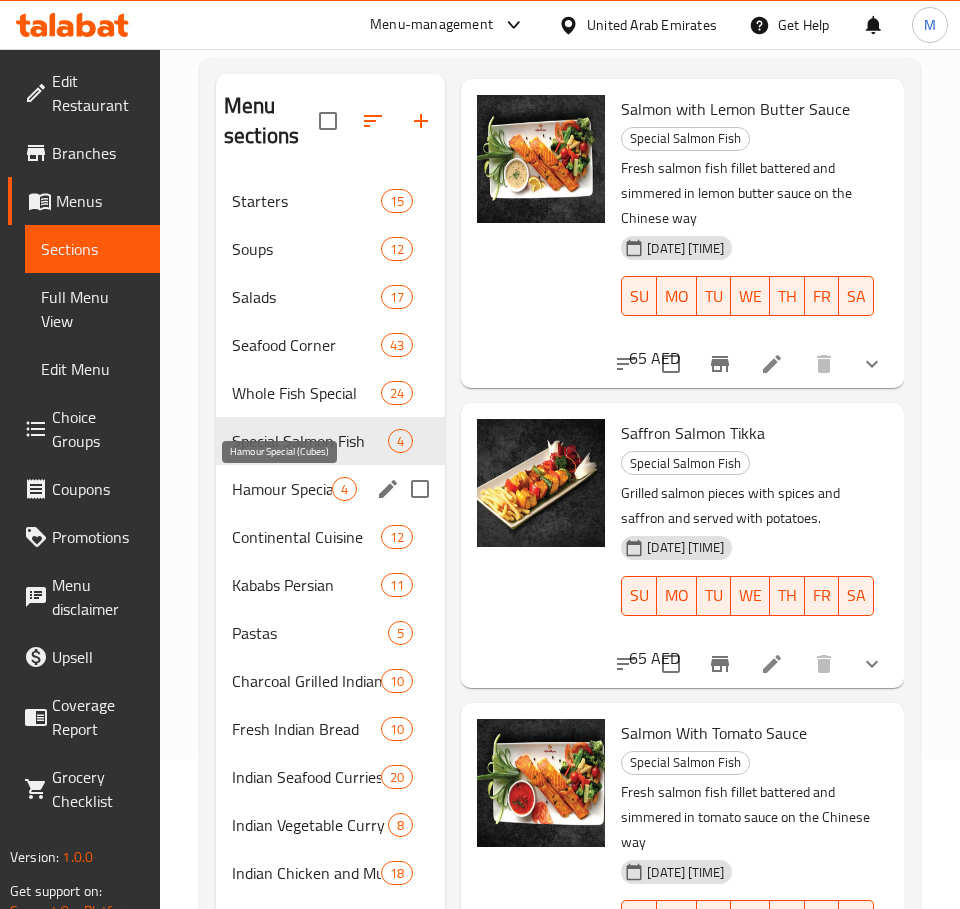 click on "Hamour Special (Cubes)" at bounding box center [282, 489] 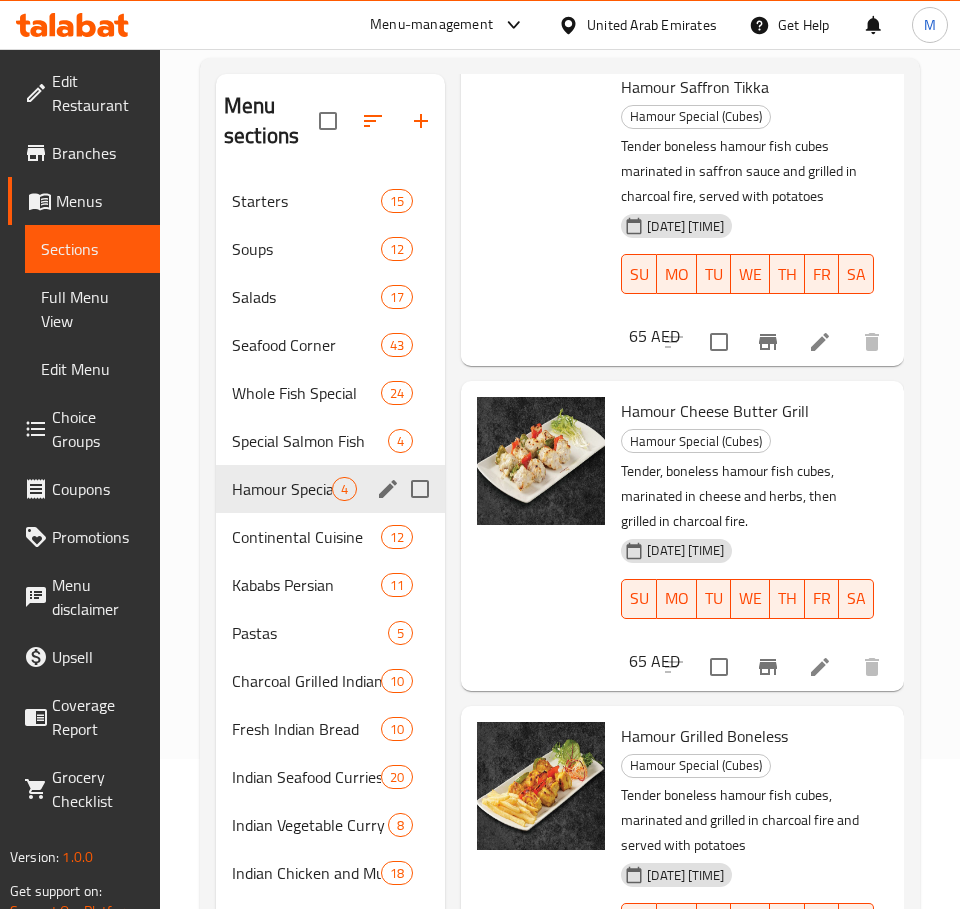 click 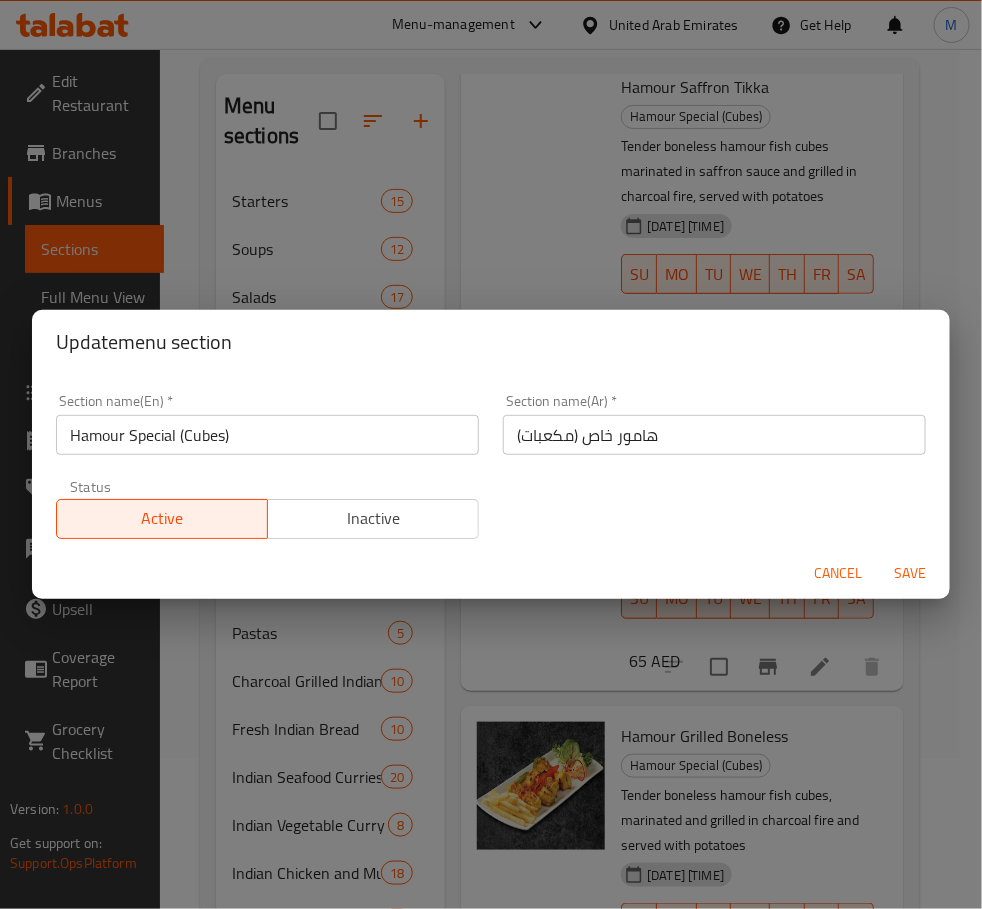 click on "Hamour Special (Cubes)" at bounding box center [267, 435] 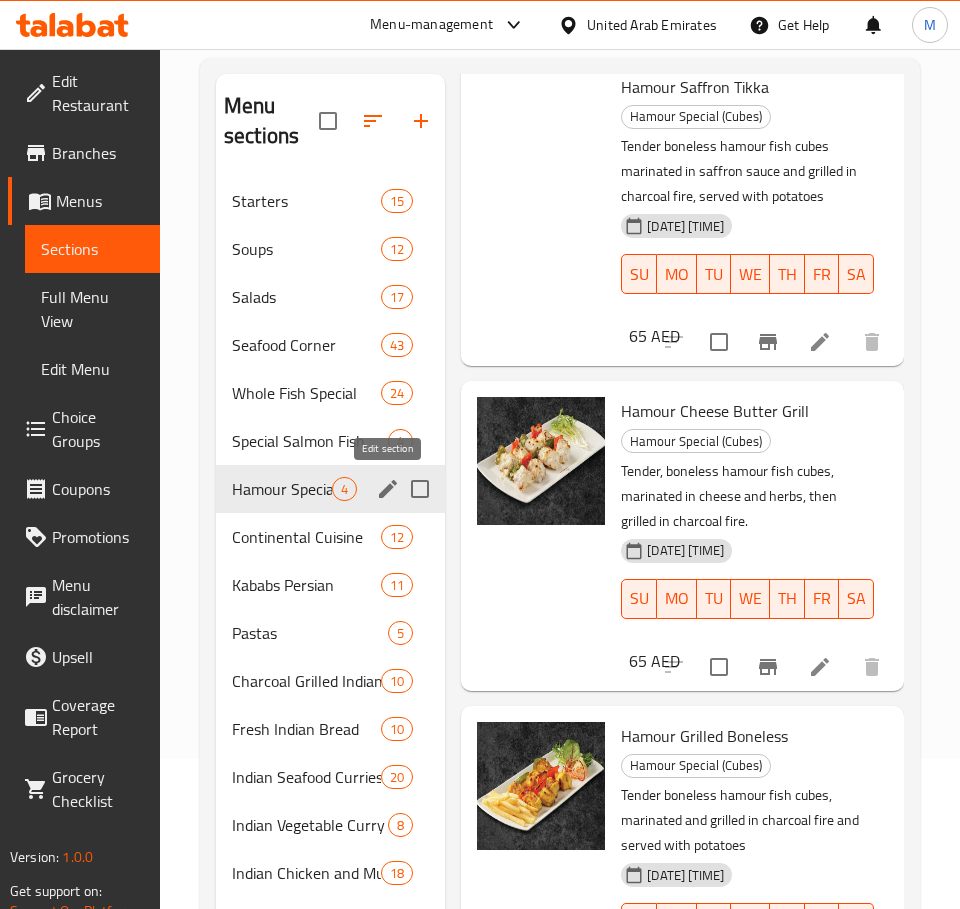 click 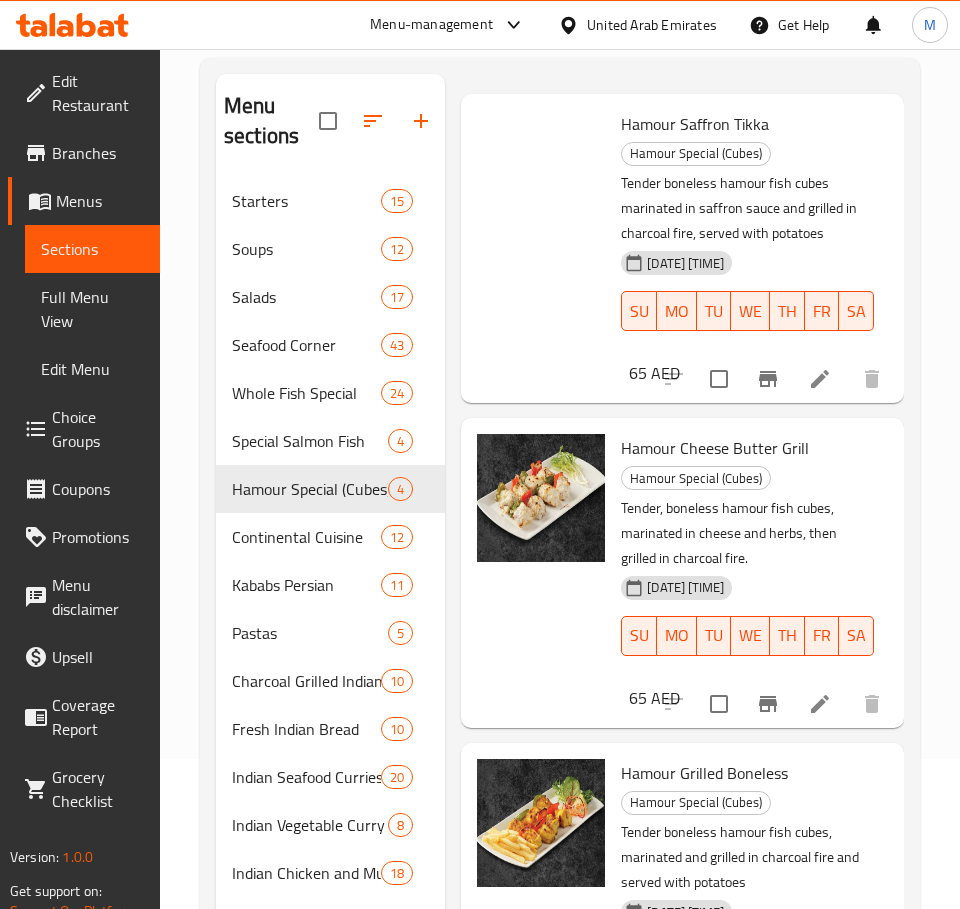 scroll, scrollTop: 0, scrollLeft: 0, axis: both 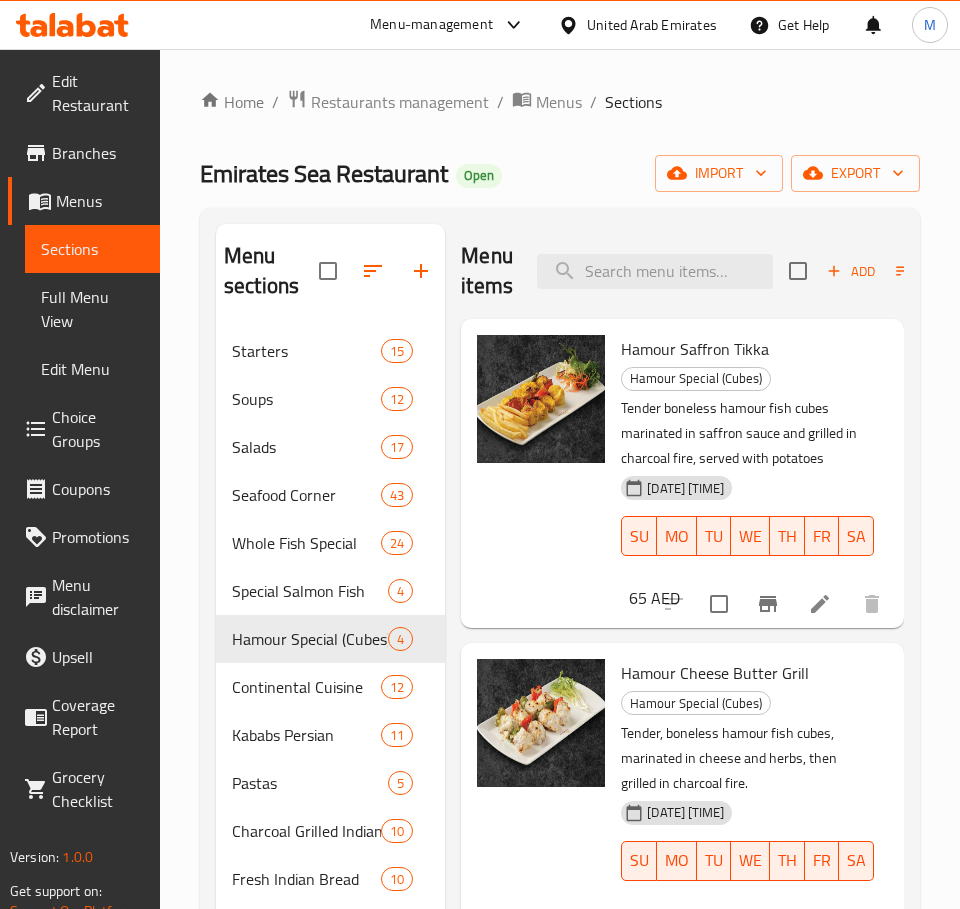 click 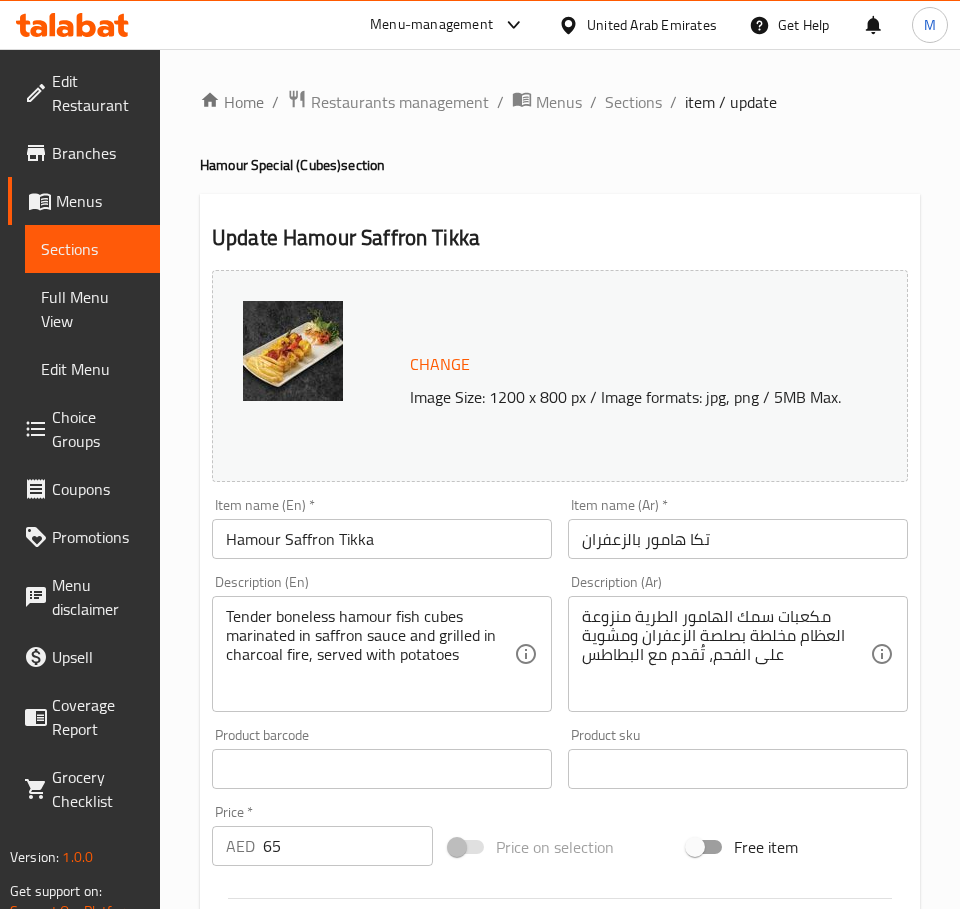 click on "Hamour Saffron Tikka" at bounding box center [382, 539] 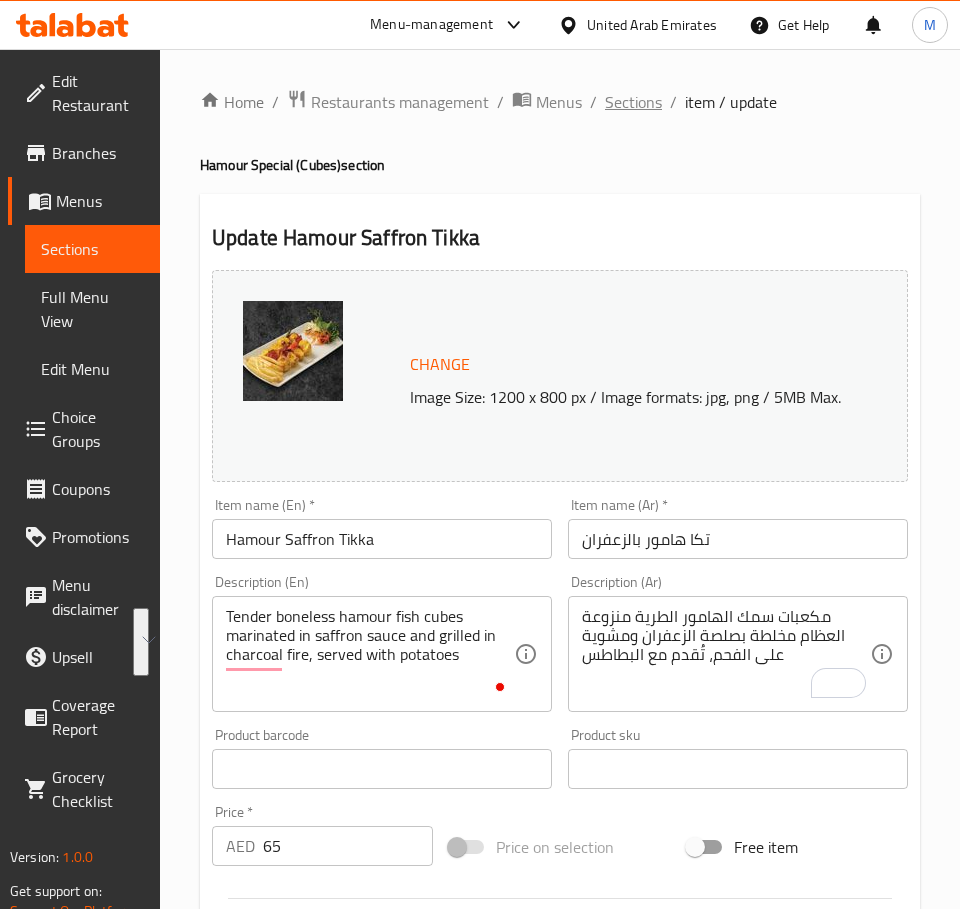 click on "Sections" at bounding box center (633, 102) 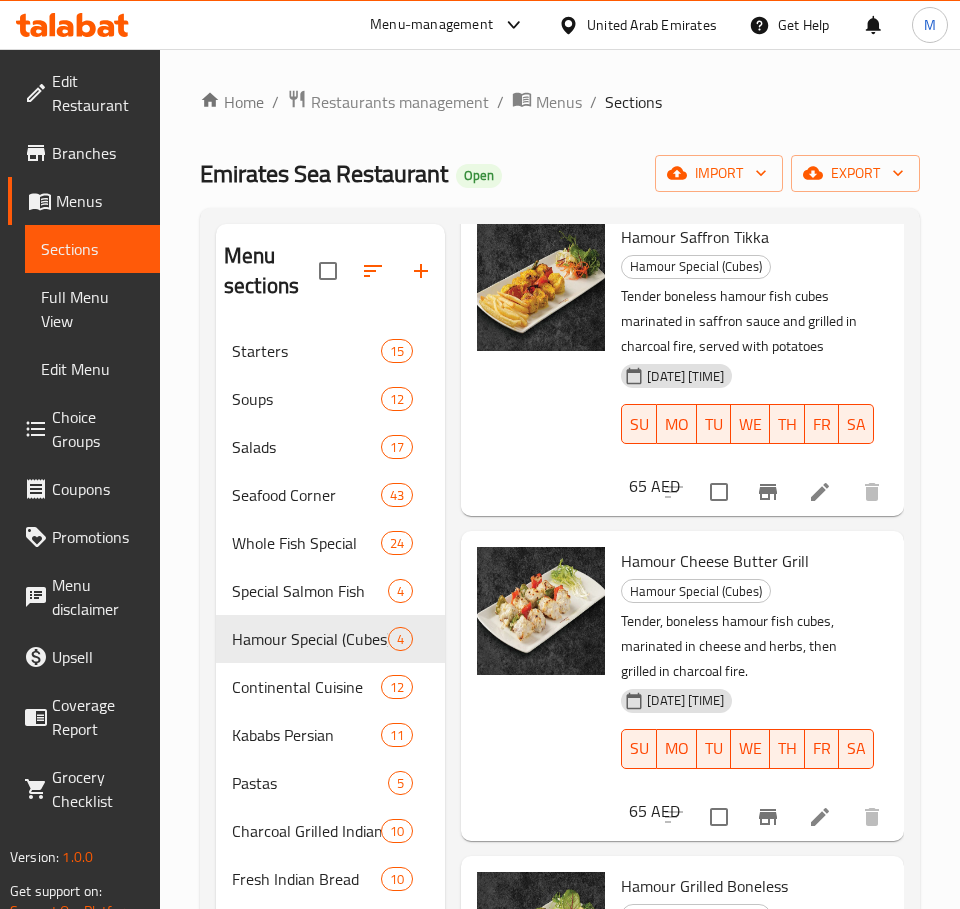 scroll, scrollTop: 442, scrollLeft: 0, axis: vertical 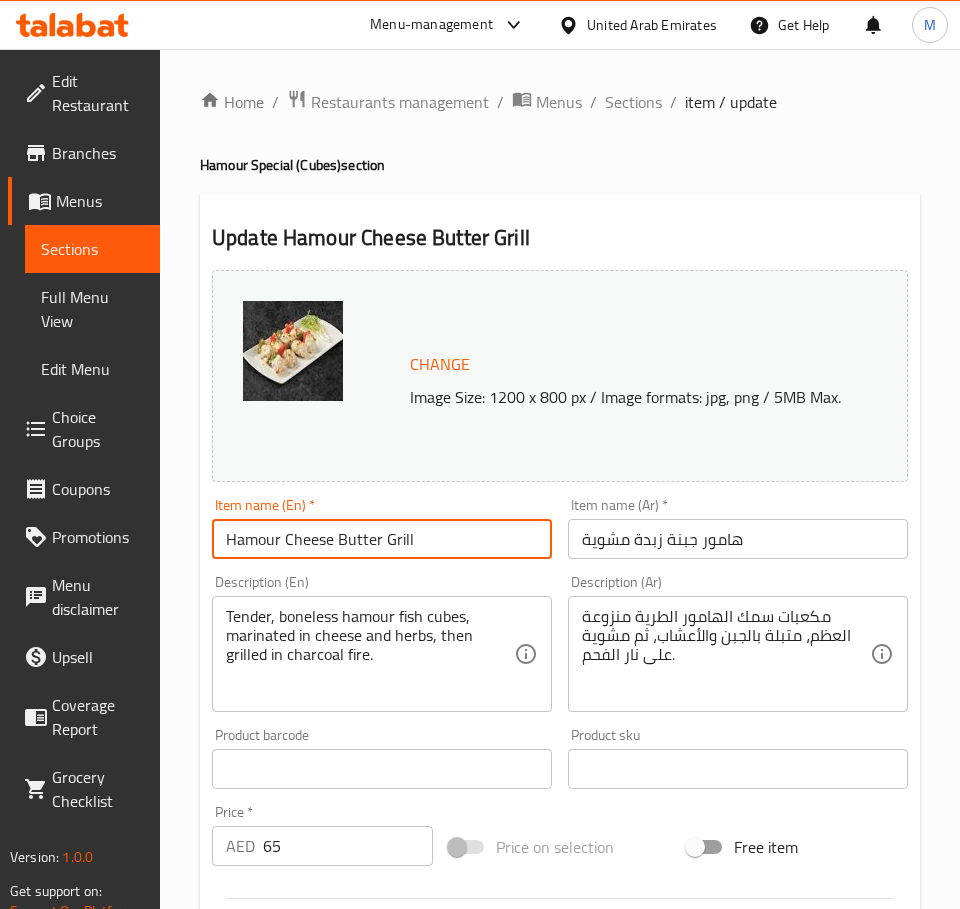 click on "Hamour Cheese Butter Grill" at bounding box center [382, 539] 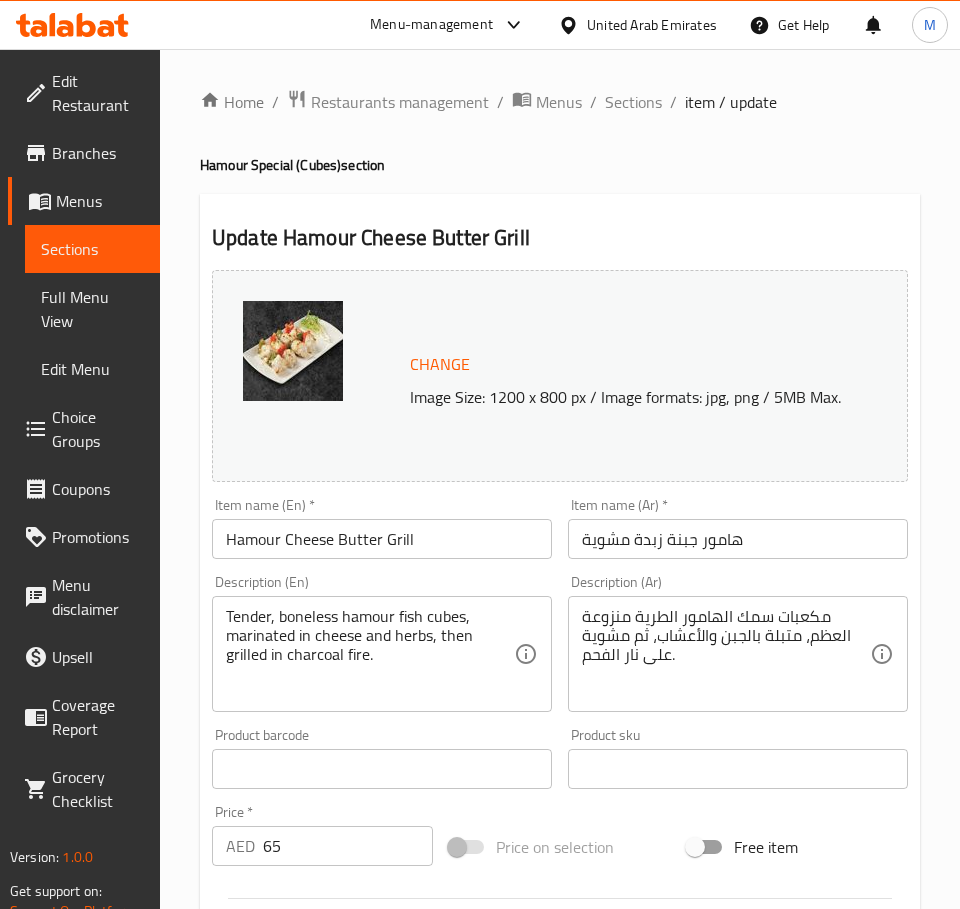 click on "هامور جبنة زبدة مشوية" at bounding box center [738, 539] 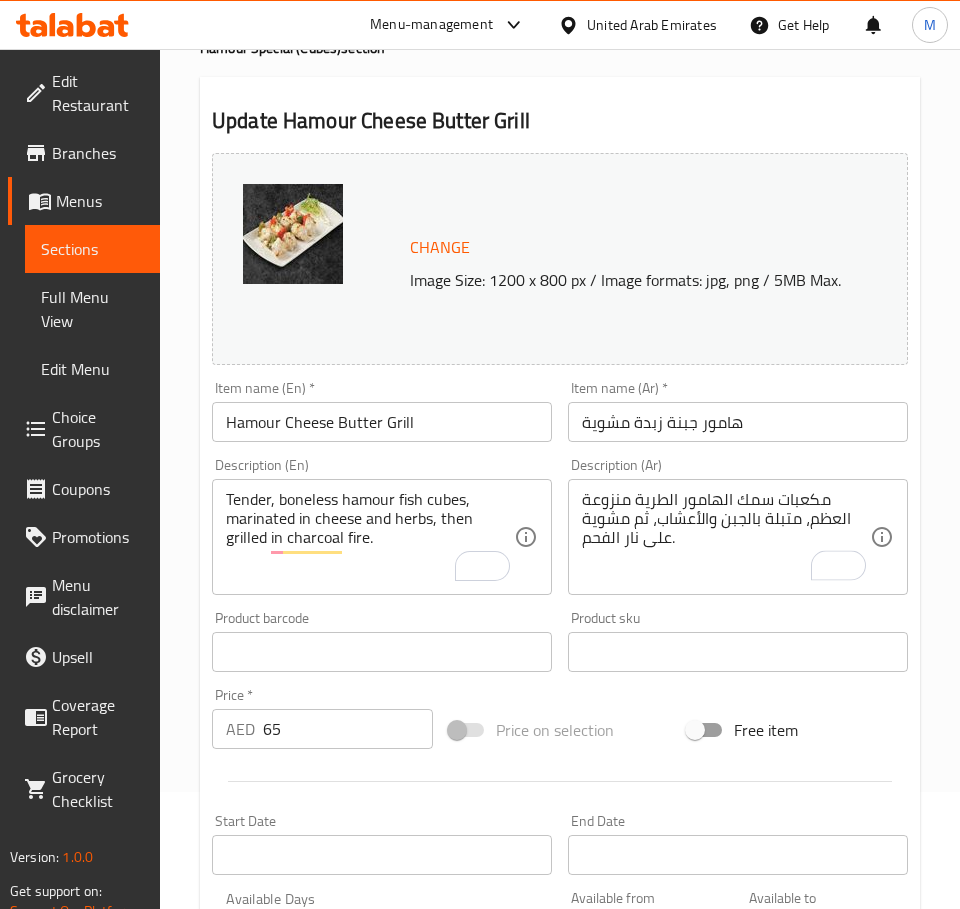 scroll, scrollTop: 150, scrollLeft: 0, axis: vertical 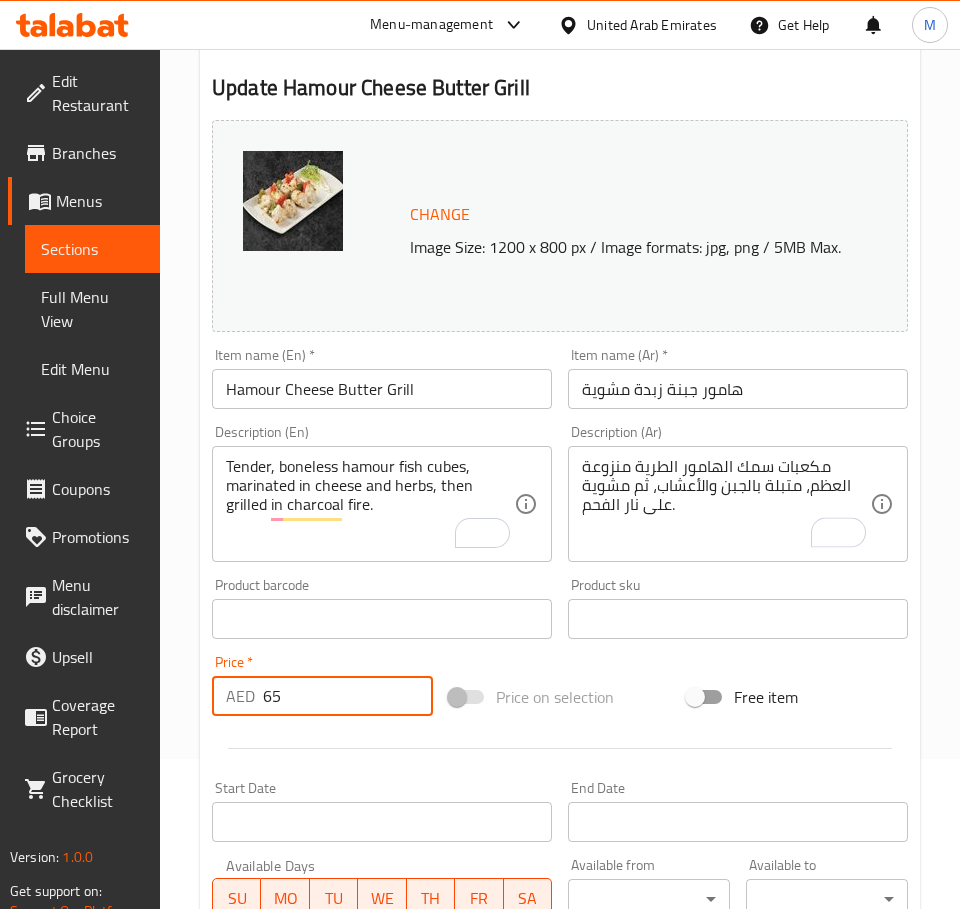 click on "65" at bounding box center (348, 696) 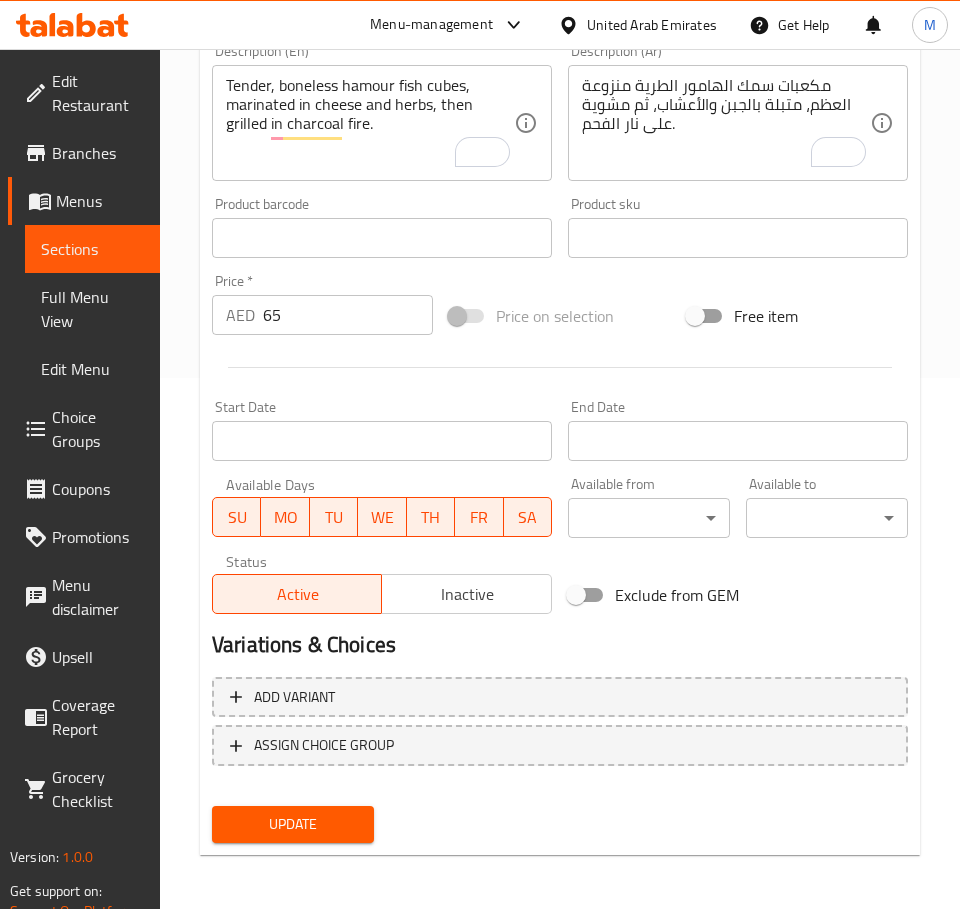 scroll, scrollTop: 0, scrollLeft: 0, axis: both 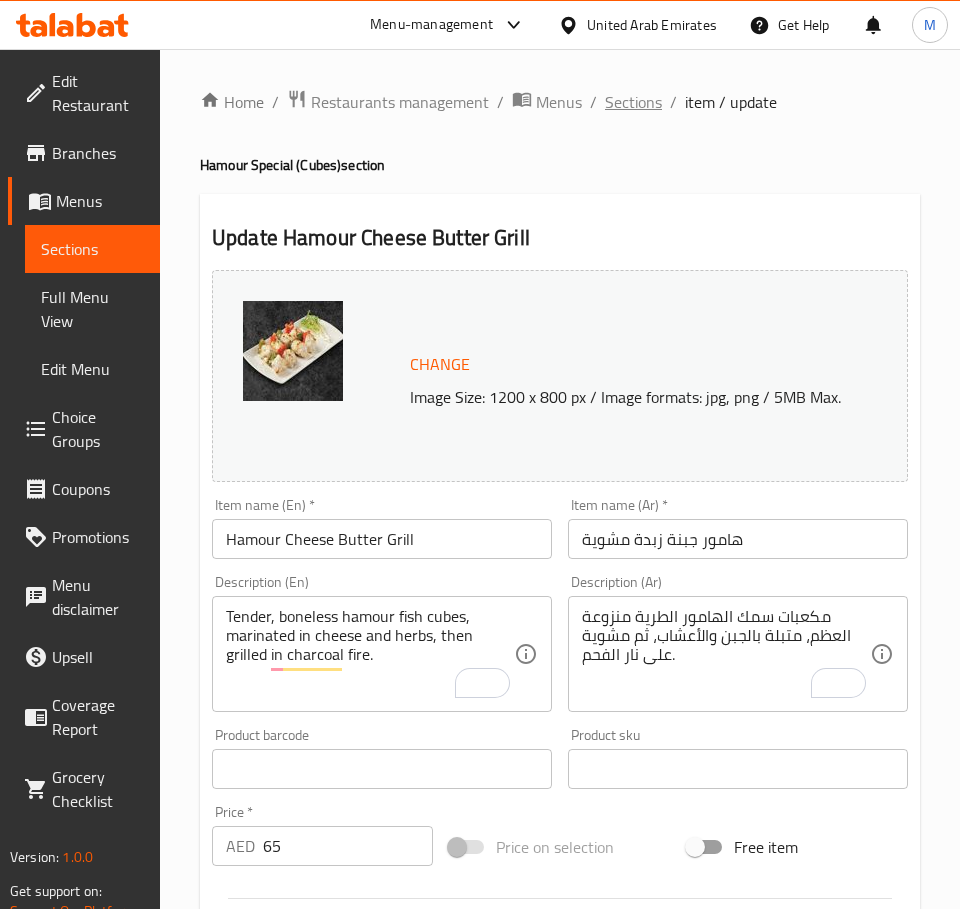 click on "Sections" at bounding box center [633, 102] 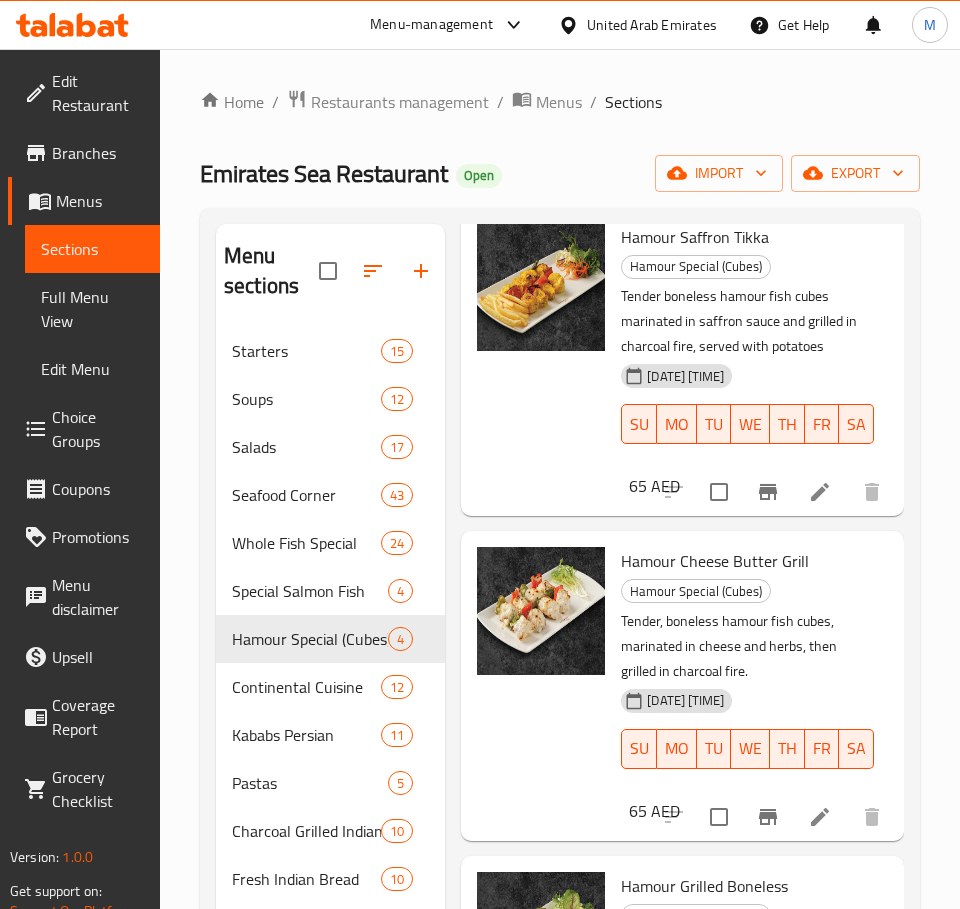 scroll, scrollTop: 442, scrollLeft: 0, axis: vertical 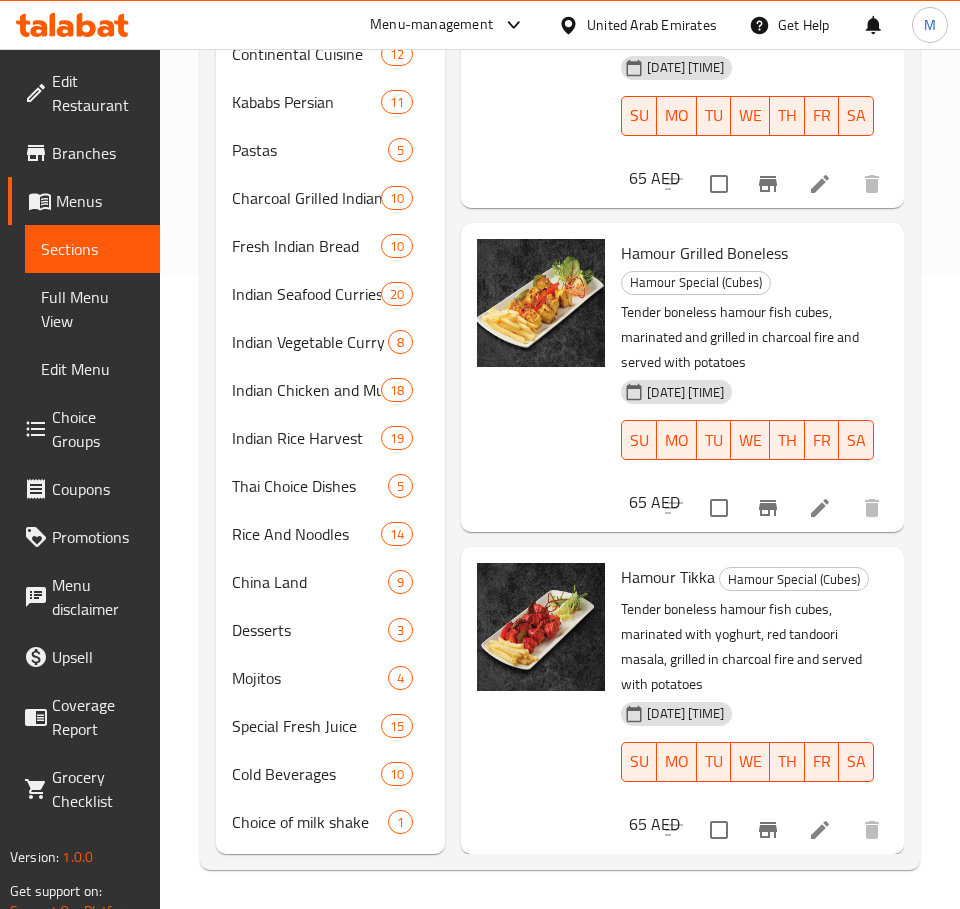 click 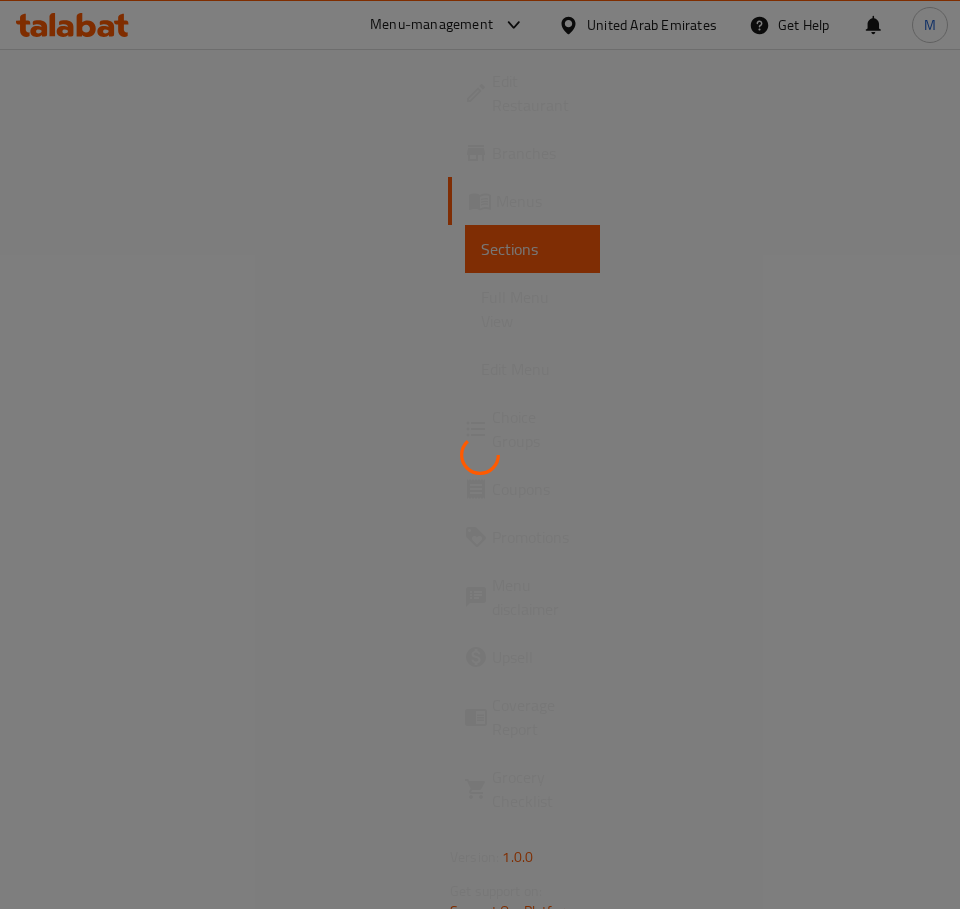 scroll, scrollTop: 0, scrollLeft: 0, axis: both 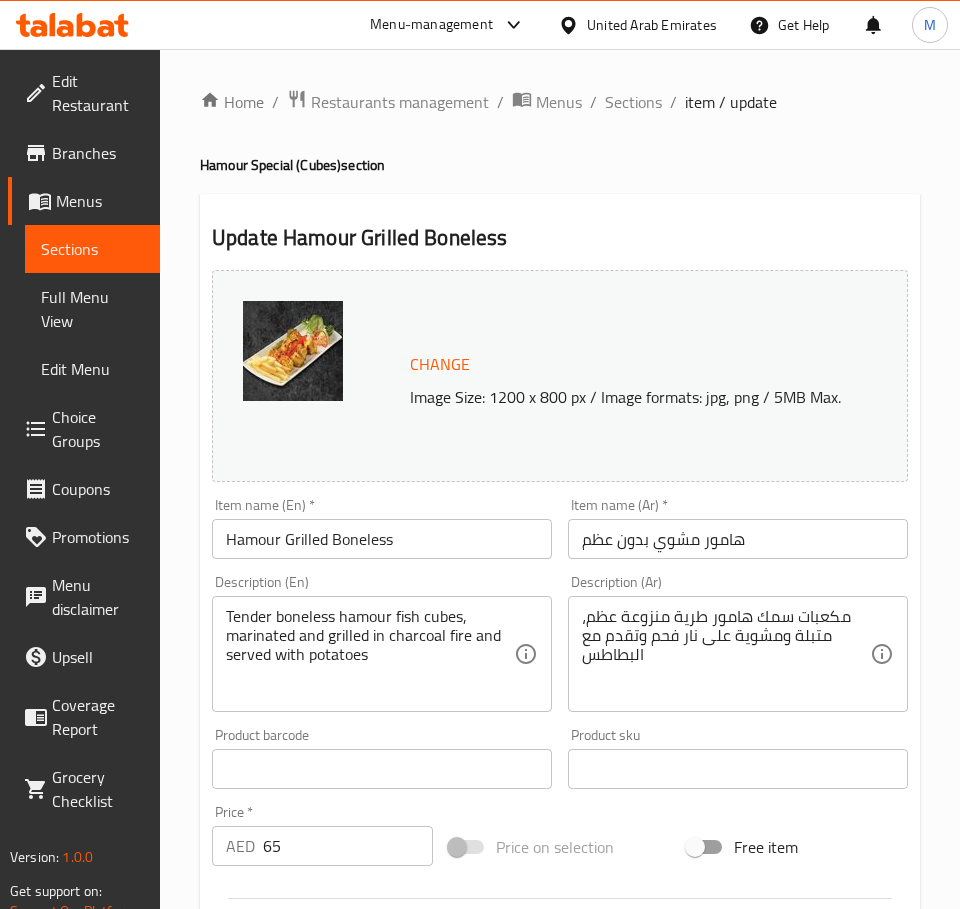 click on "Hamour Grilled Boneless" at bounding box center [382, 539] 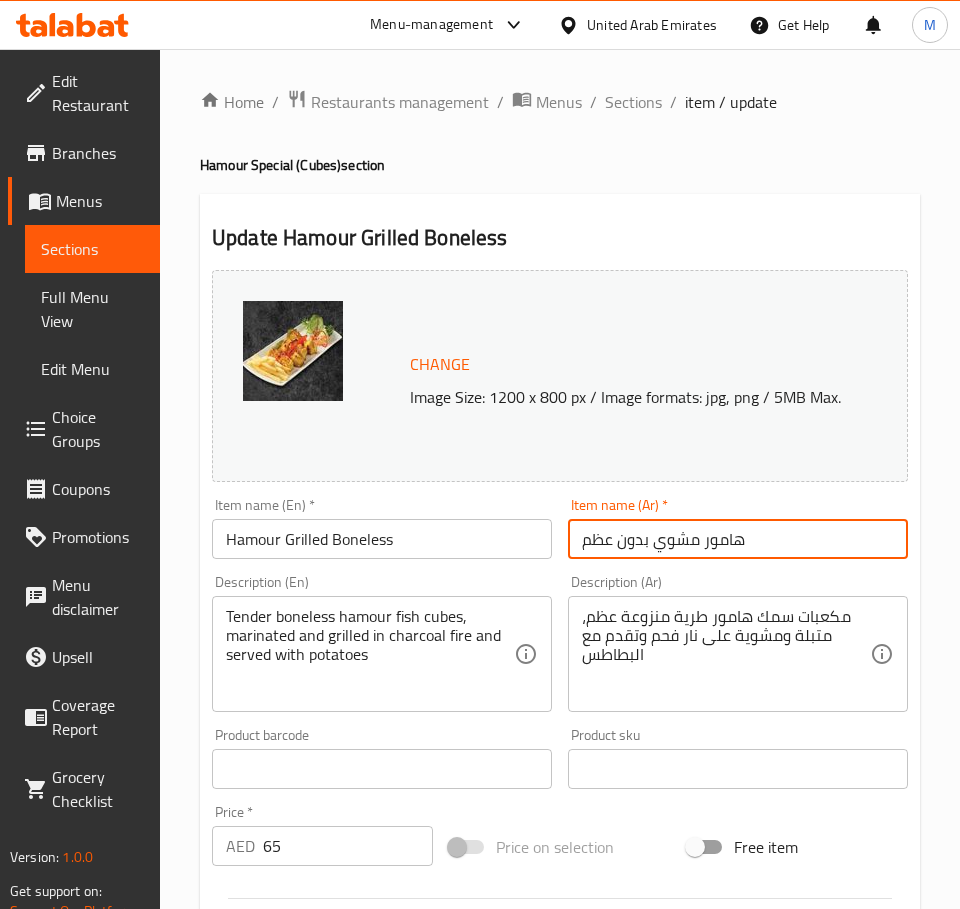 click on "هامور مشوي بدون عظم" at bounding box center [738, 539] 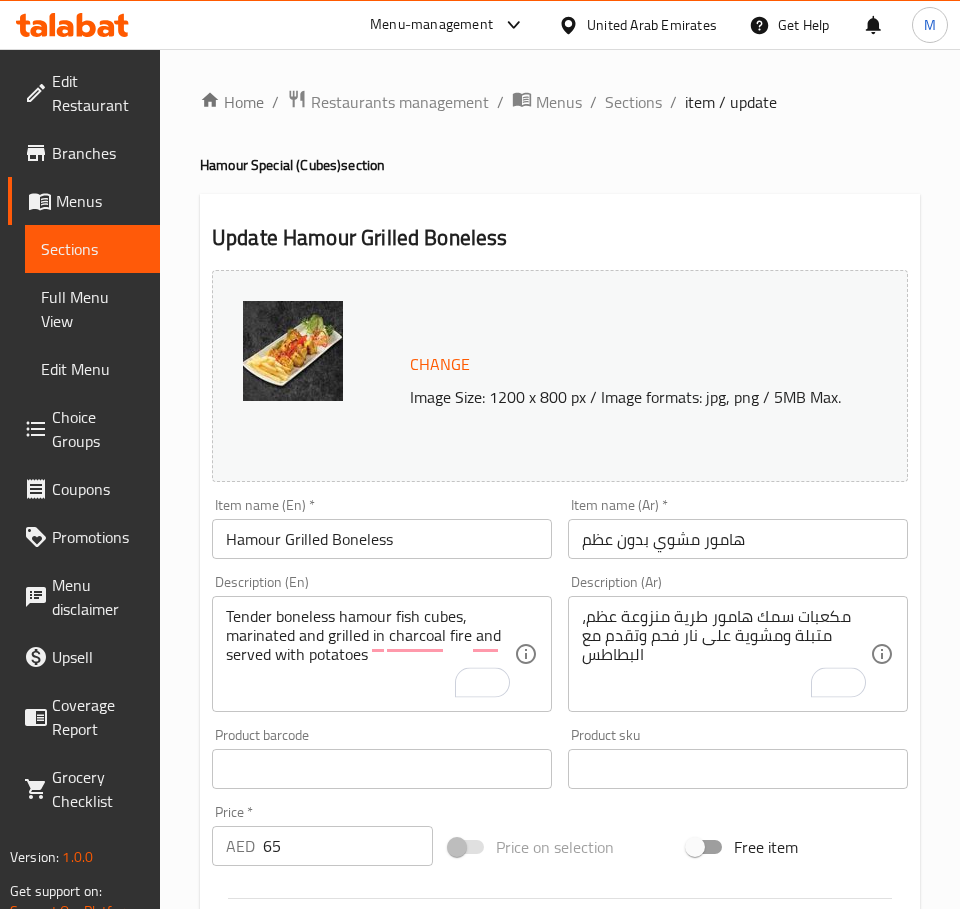 click on "65" at bounding box center [348, 846] 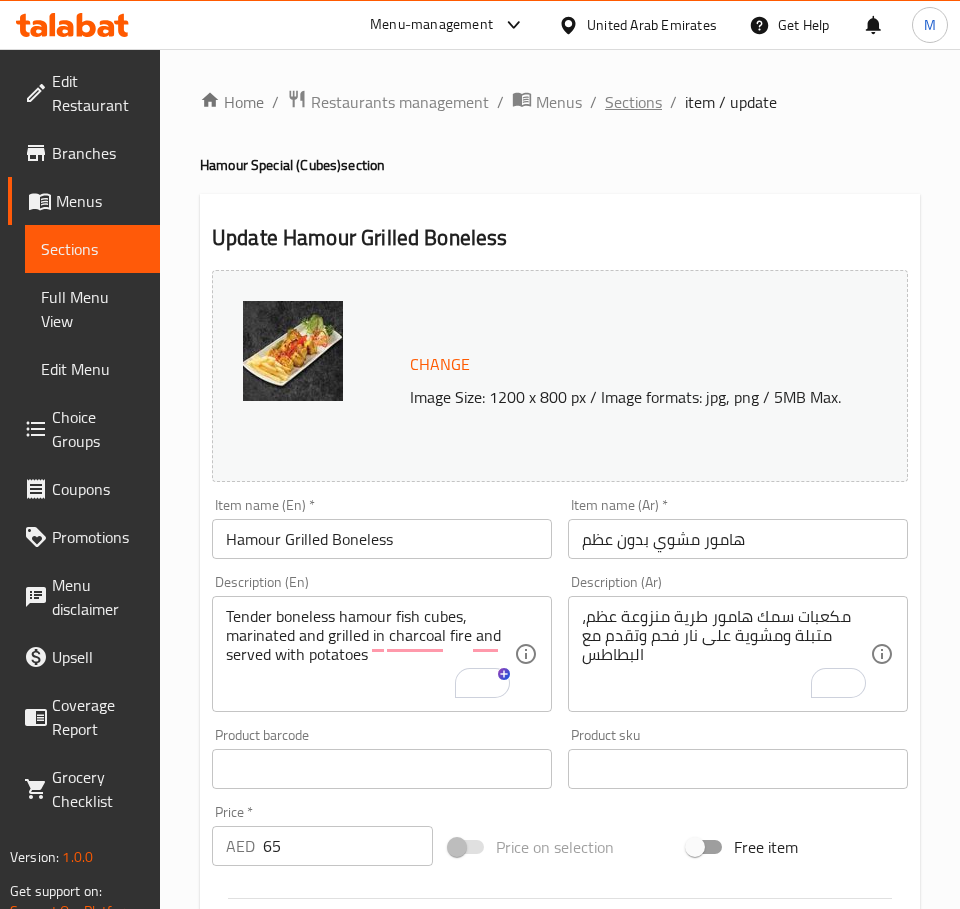 click on "Sections" at bounding box center (633, 102) 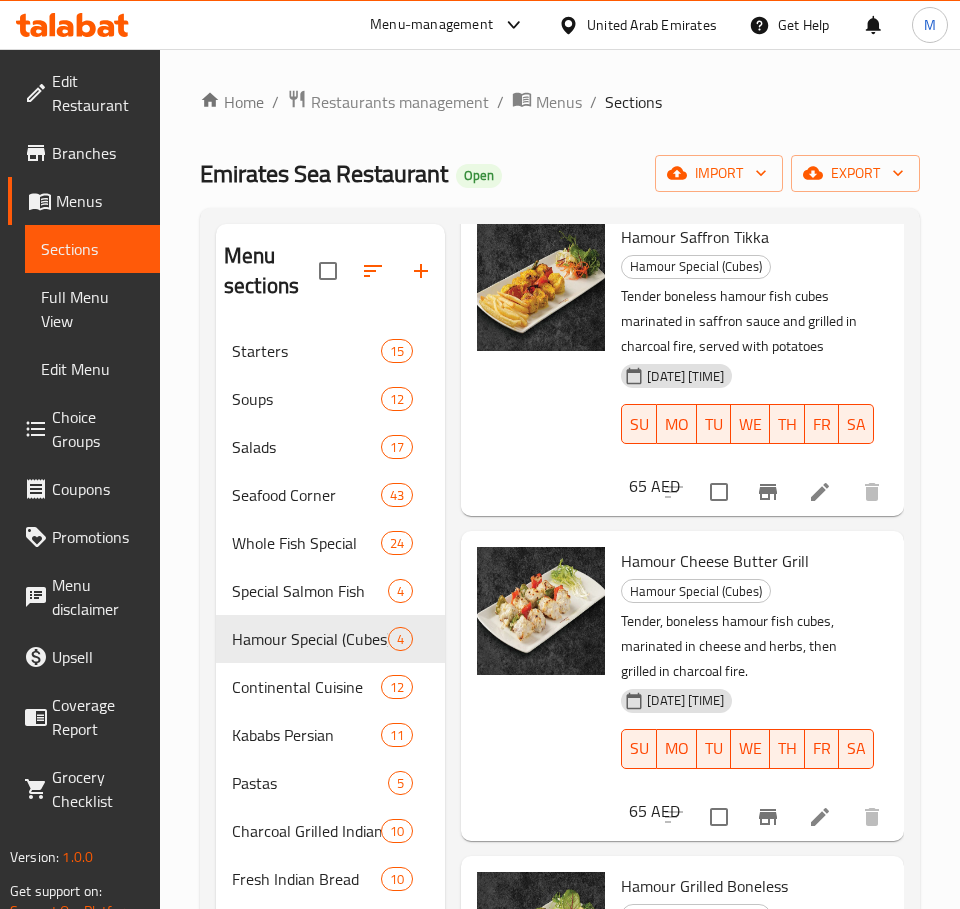 scroll, scrollTop: 442, scrollLeft: 0, axis: vertical 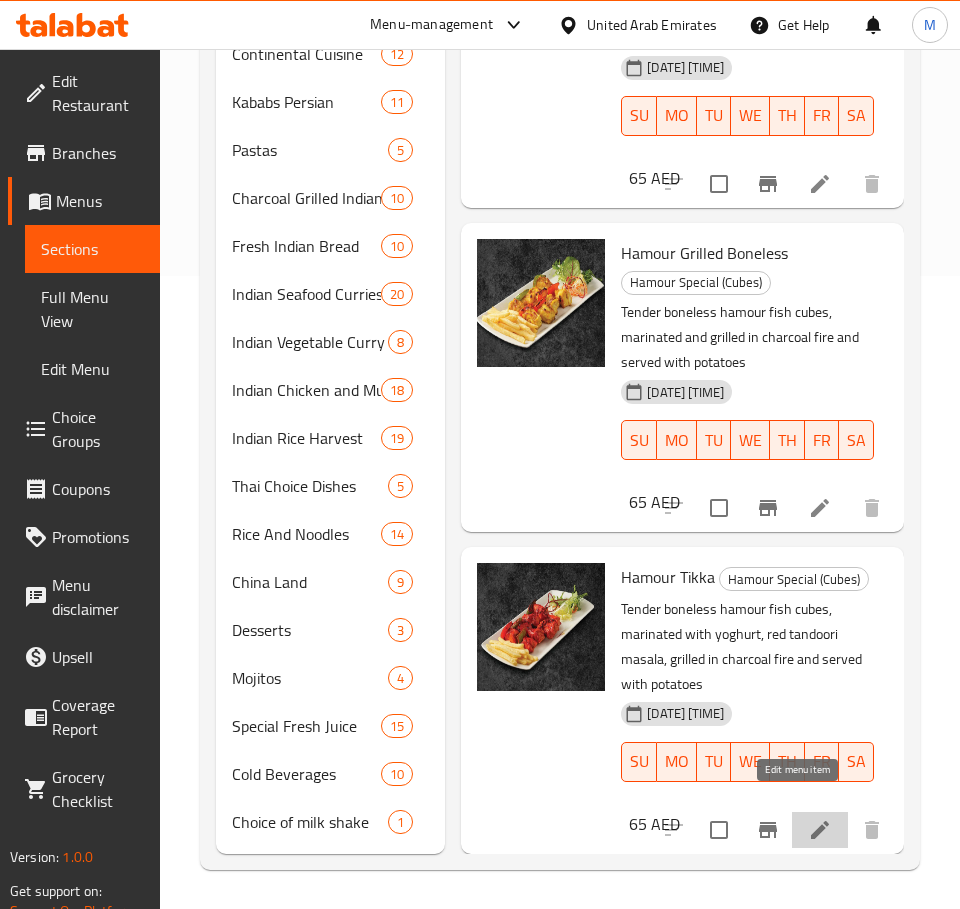 click 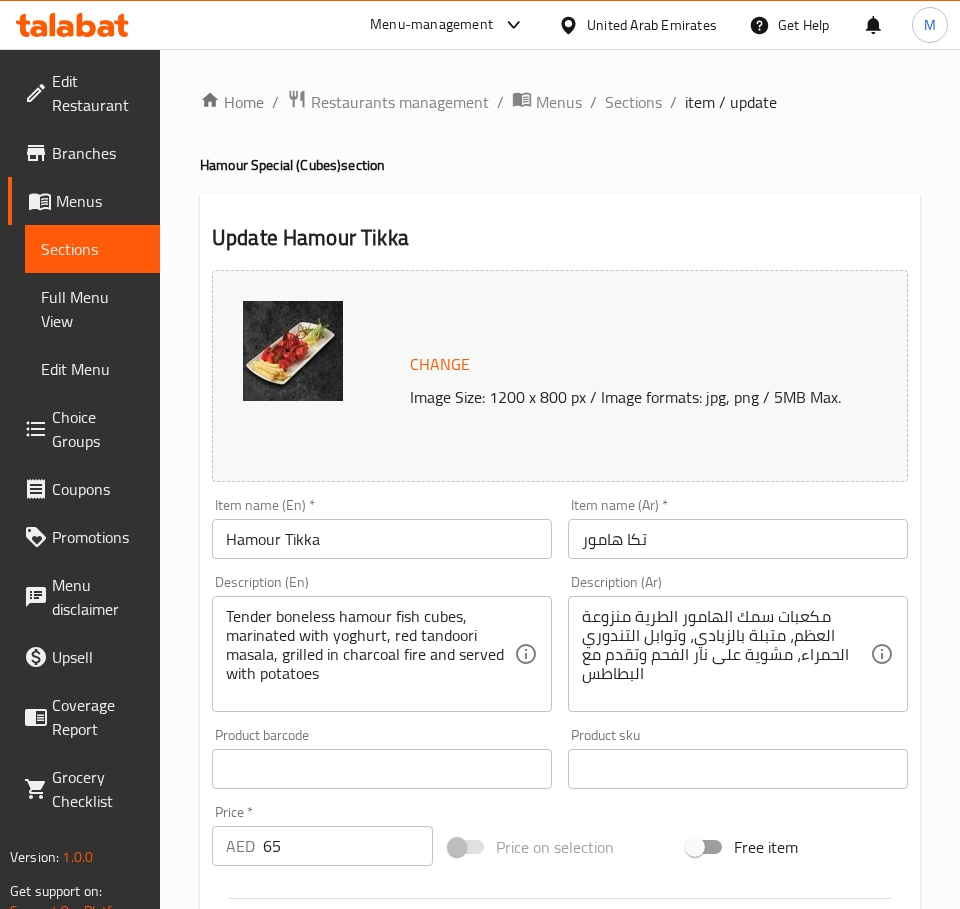 click on "Hamour Tikka" at bounding box center (382, 539) 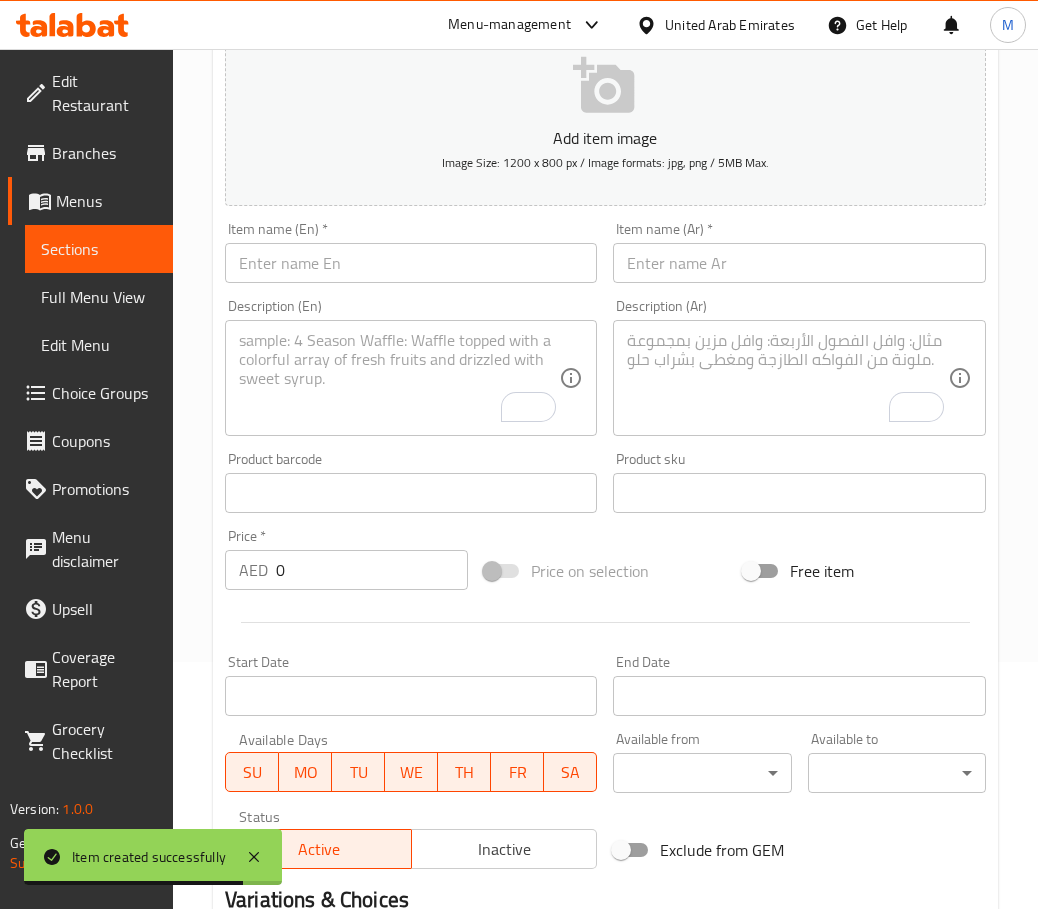 scroll, scrollTop: 0, scrollLeft: 0, axis: both 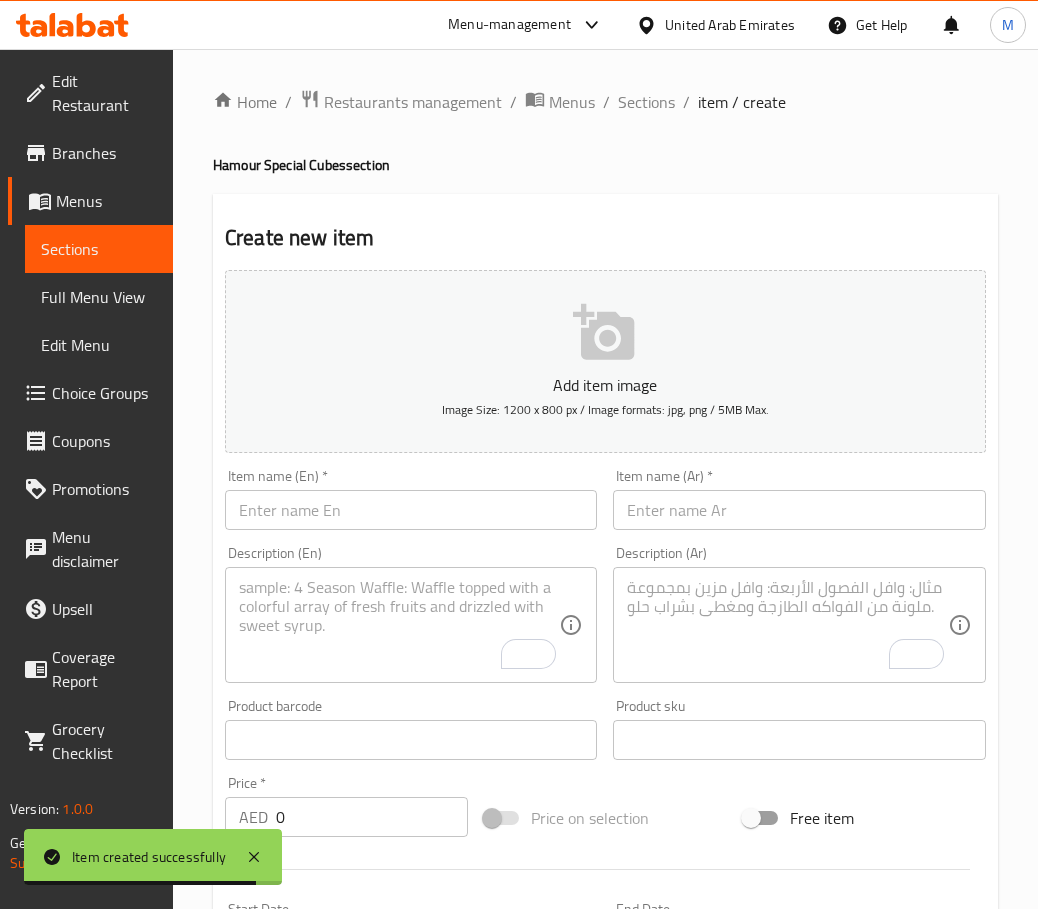 click at bounding box center [411, 510] 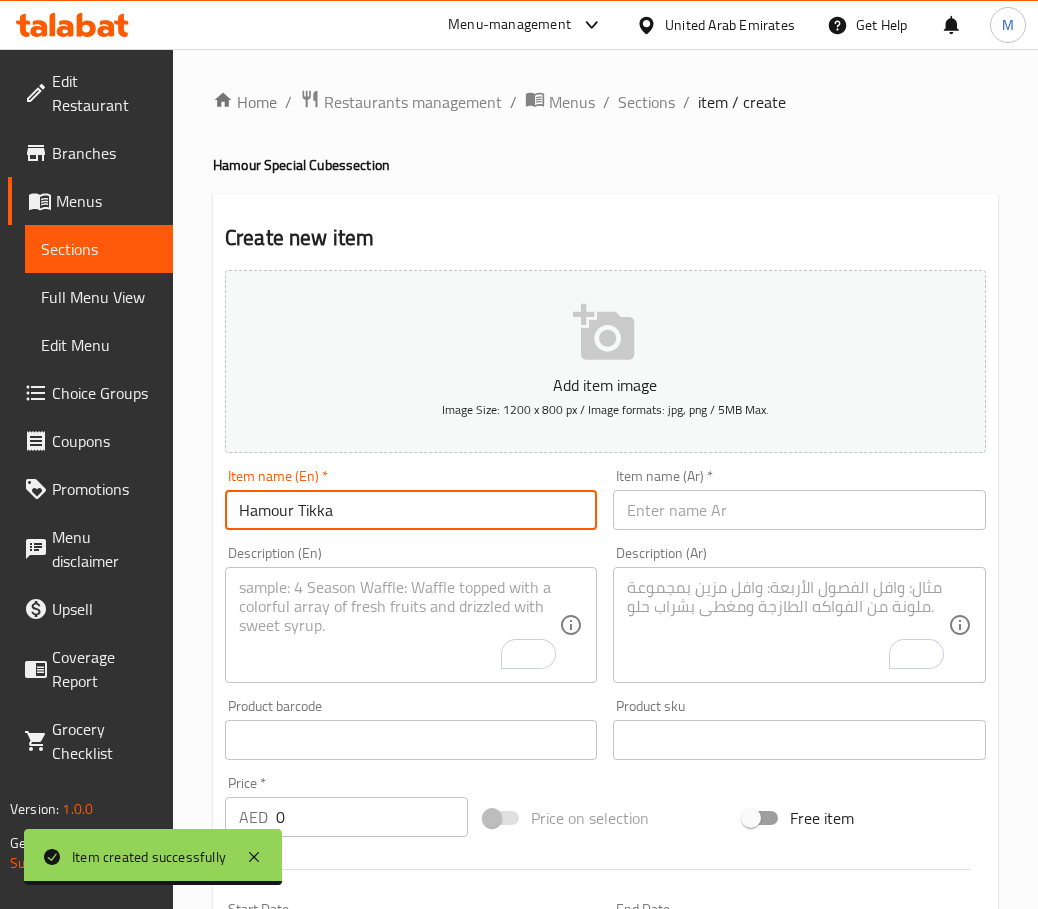 type on "Hamour Tikka" 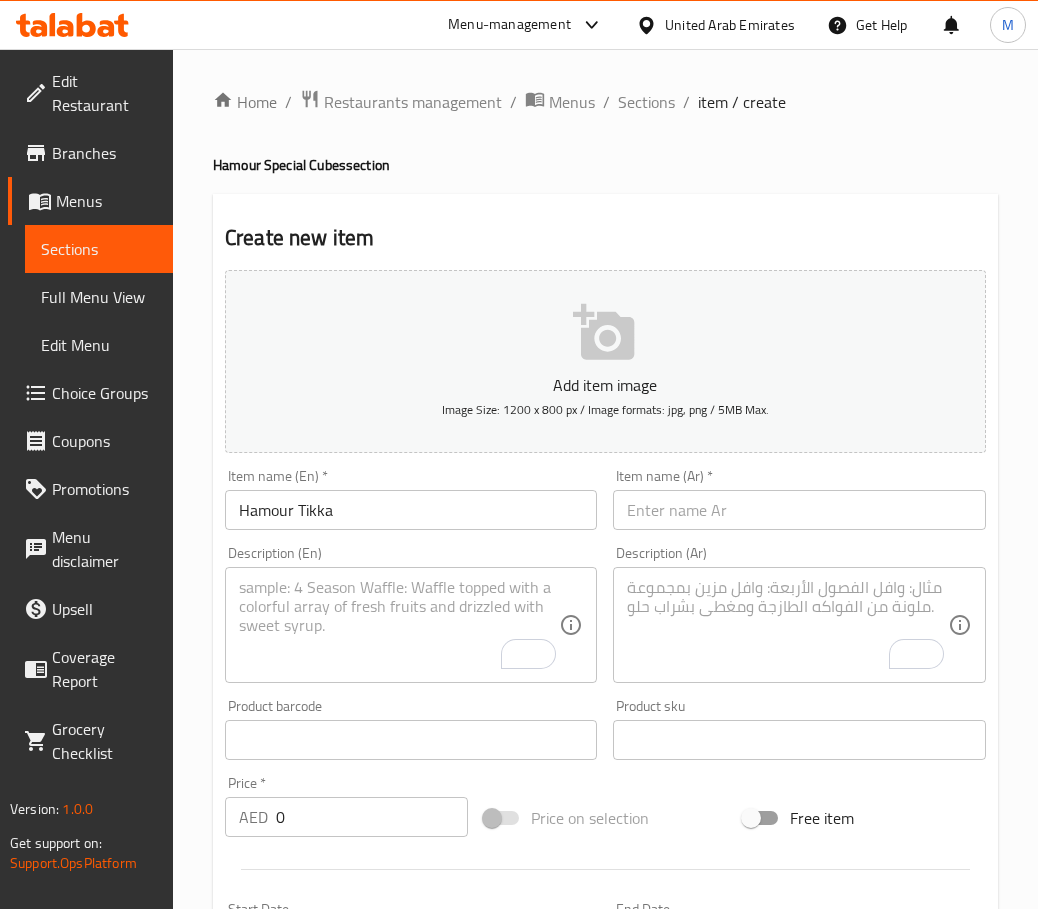 click on "Item name (Ar)   * Item name (Ar)  *" at bounding box center [799, 499] 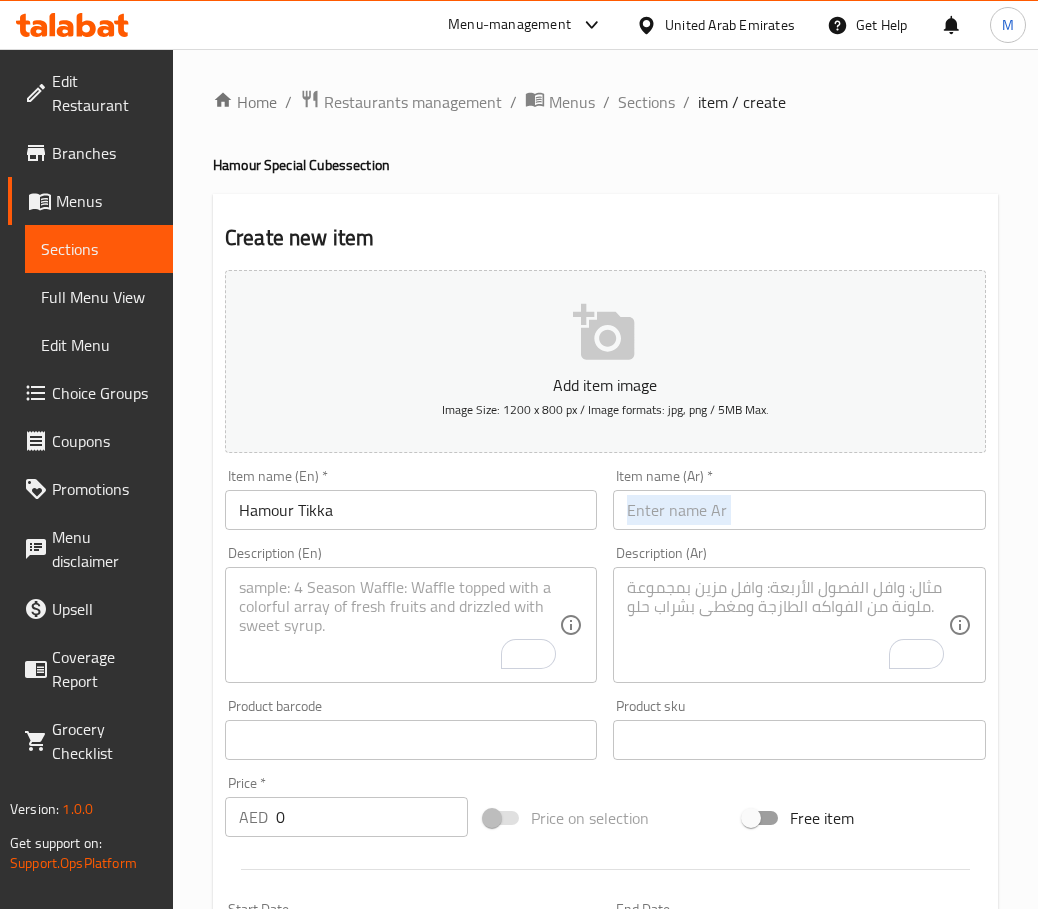 click on "Item name (Ar)   * Item name (Ar)  *" at bounding box center (799, 499) 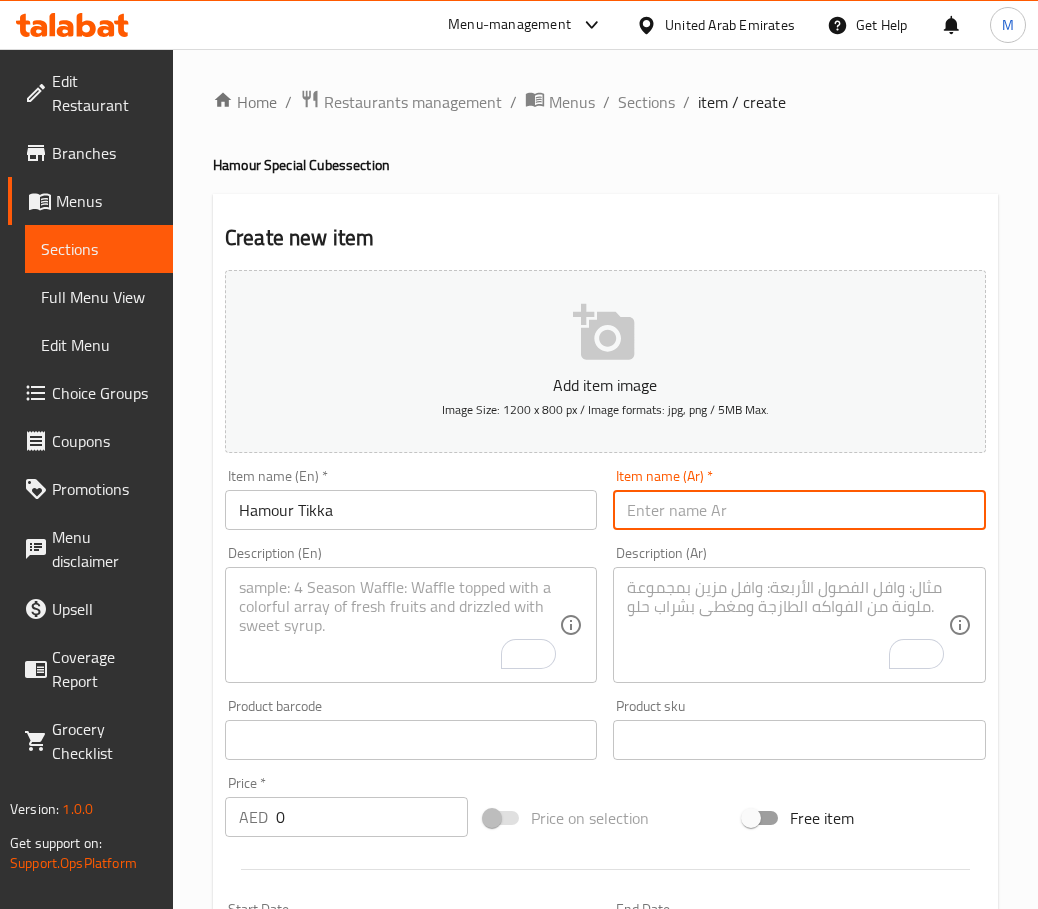 paste on "تكا هامور" 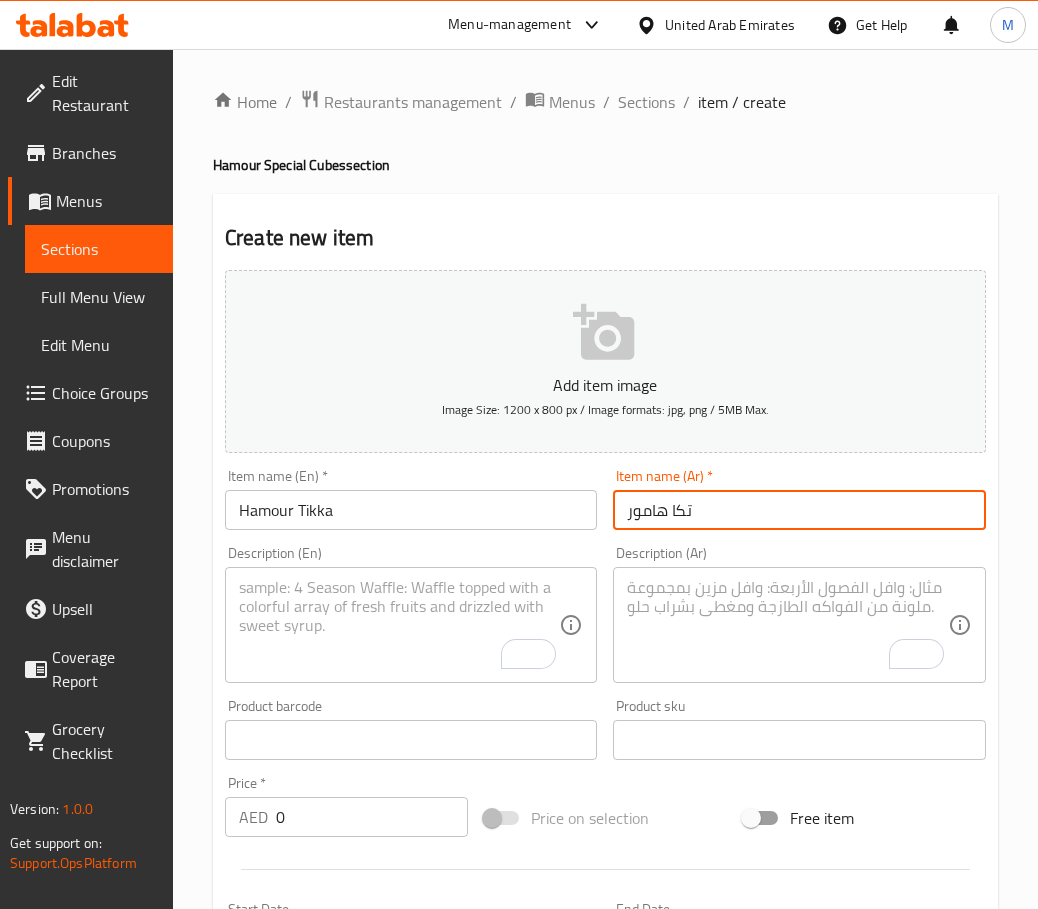 paste on "تكا هامور" 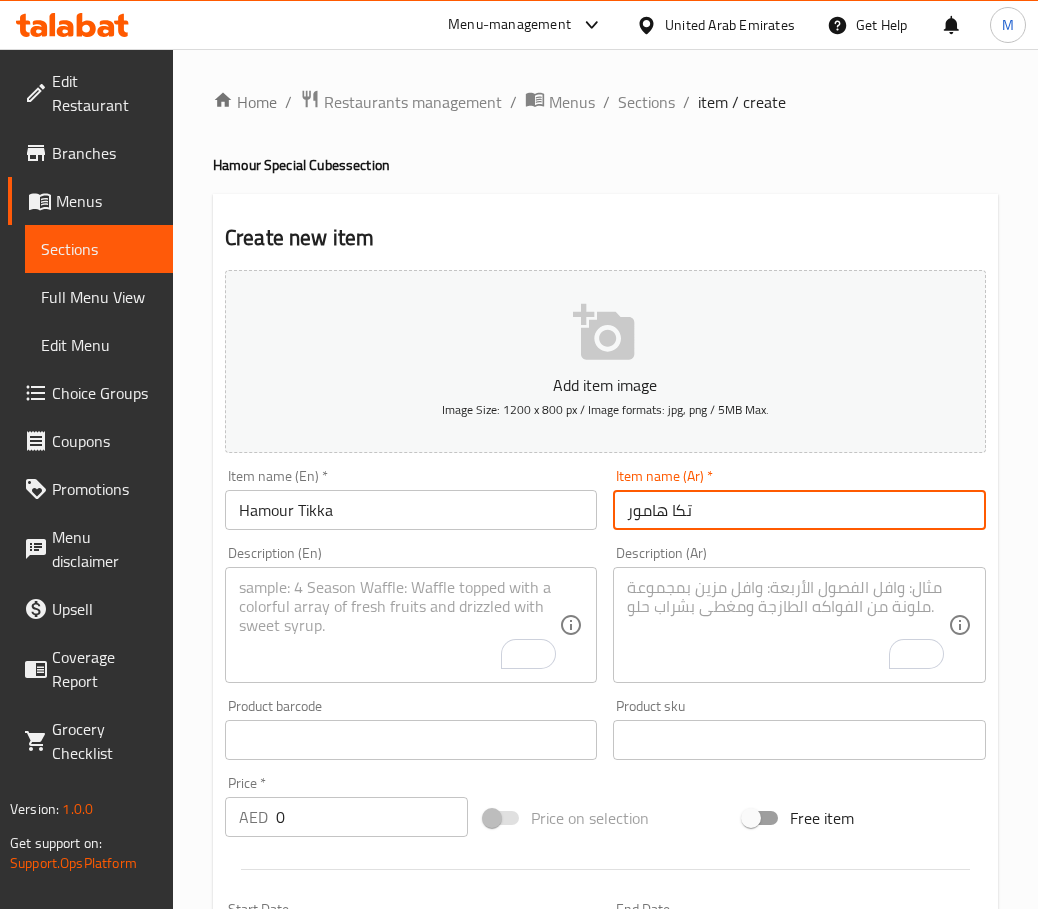 type on "تكا هامور" 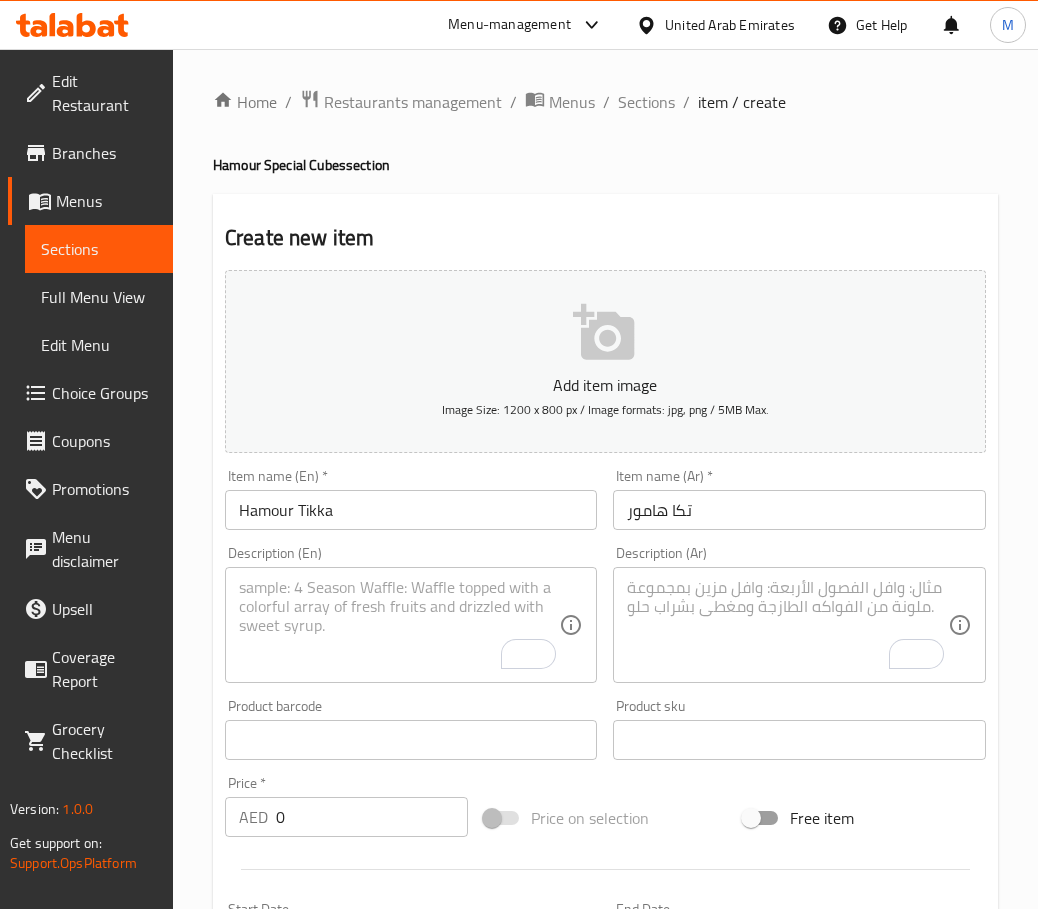 click at bounding box center [399, 625] 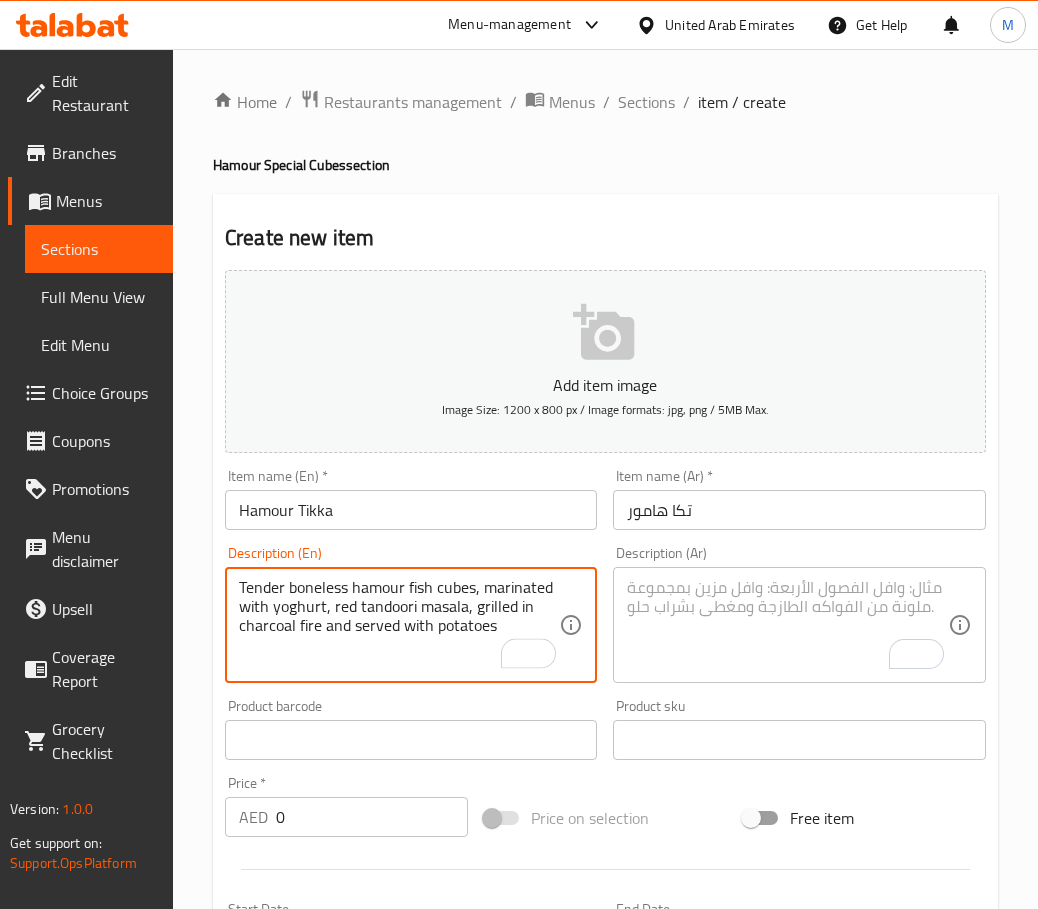 type on "Tender boneless hamour fish cubes, marinated with yoghurt, red tandoori masala, grilled in charcoal fire and served with potatoes" 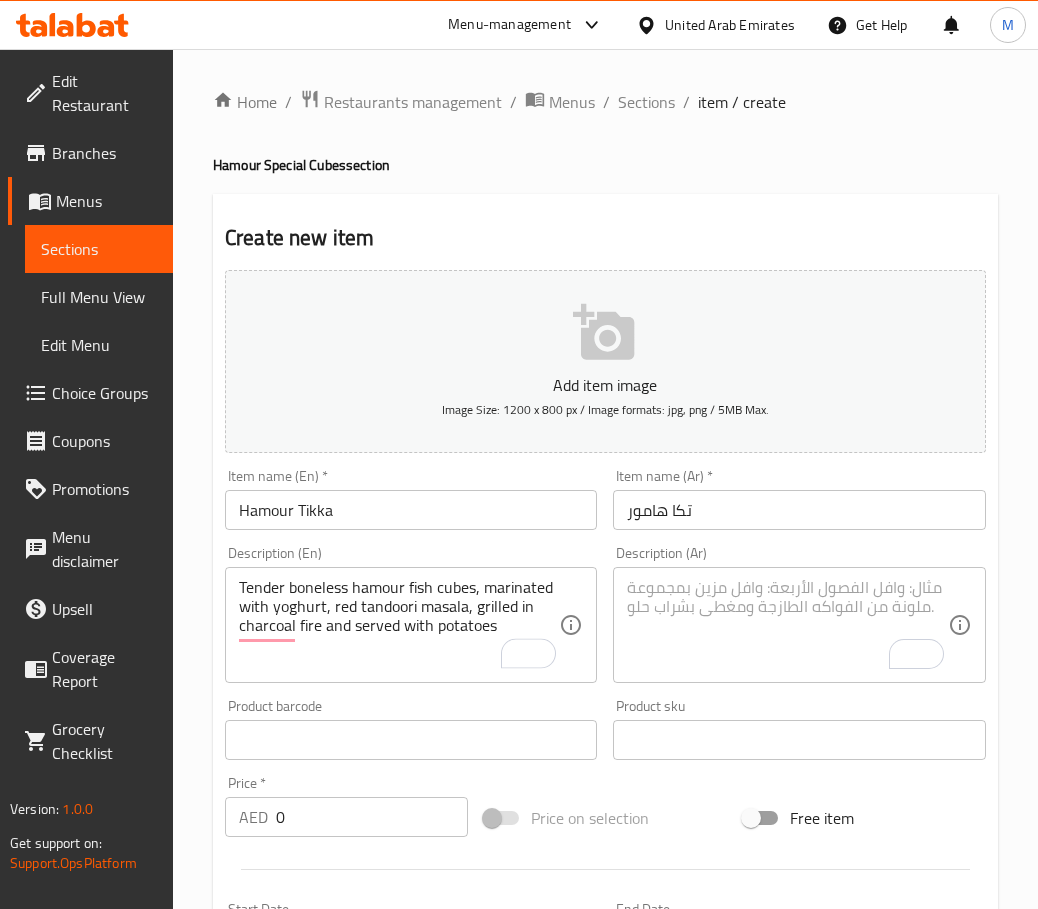 click at bounding box center (787, 625) 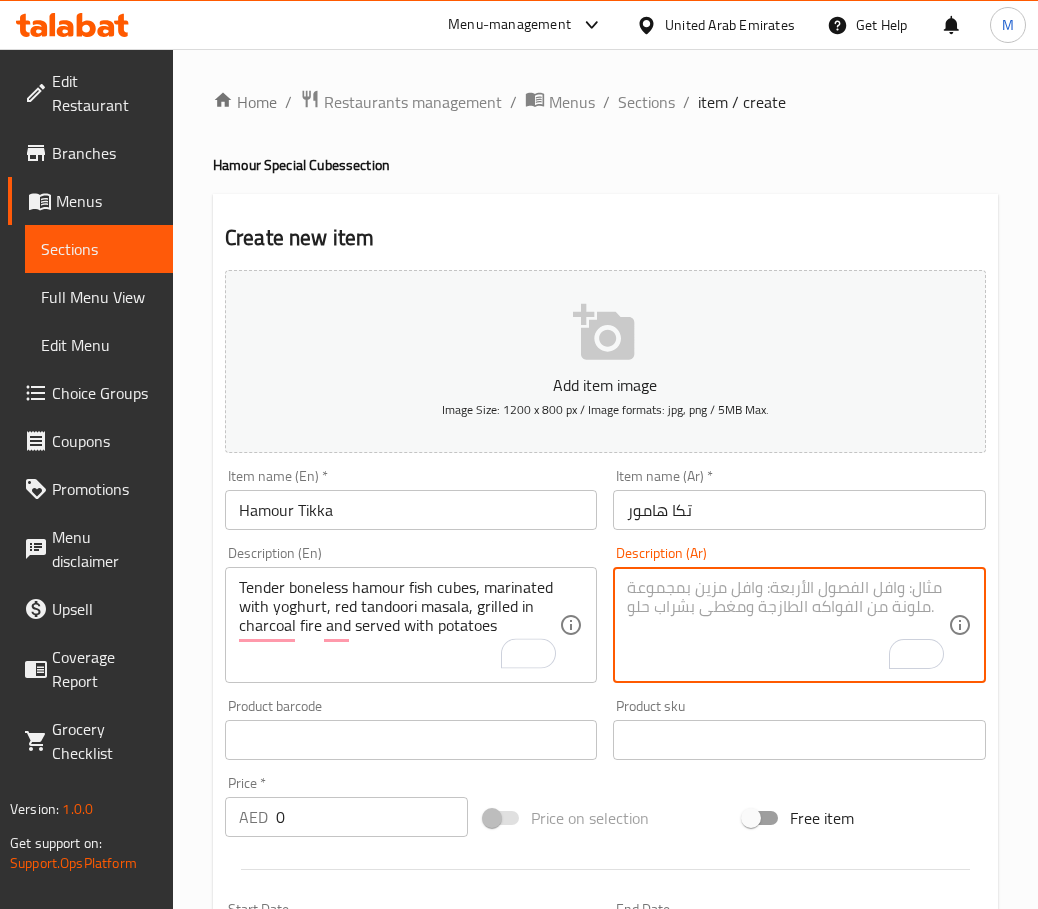 paste on "مكعبات سمك الهامور الطرية منزوعة العظم، متبلة بالزبادي، وتوابل التندوري الحمراء، مشوية على نار الفحم وتقدم مع البطاطس" 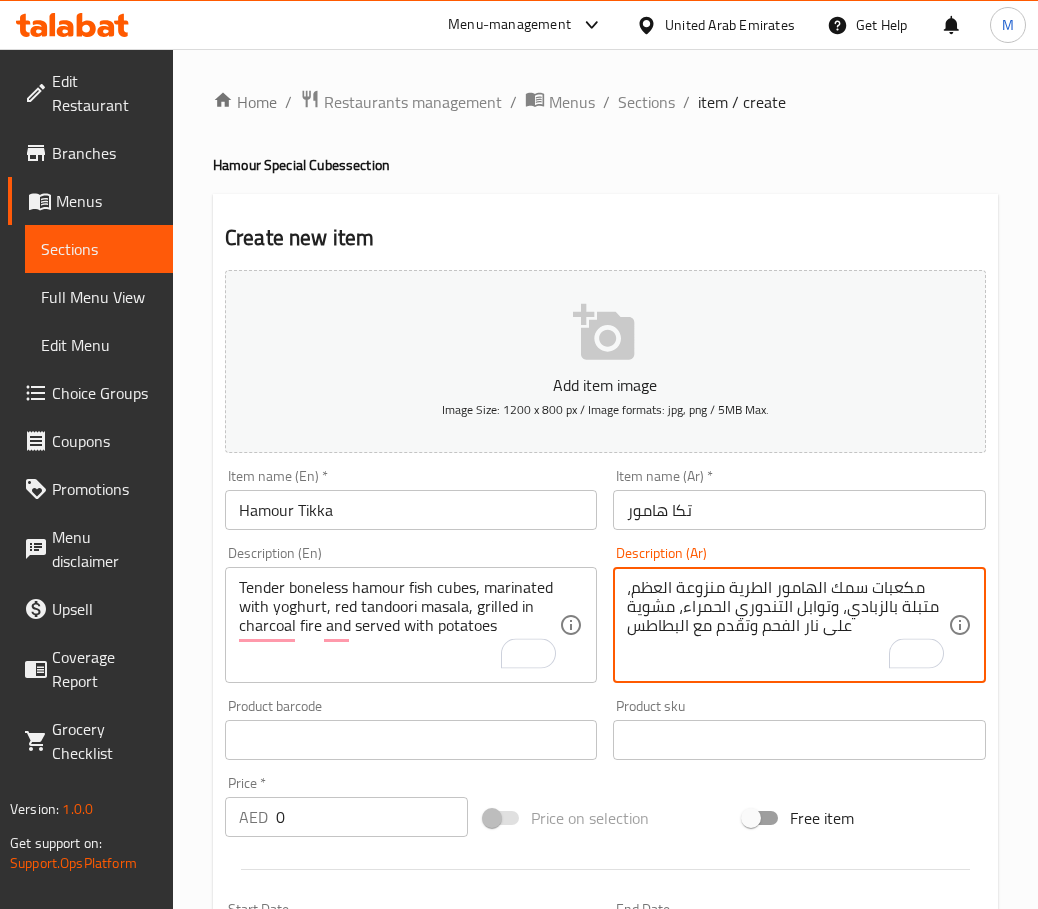 type on "مكعبات سمك الهامور الطرية منزوعة العظم، متبلة بالزبادي، وتوابل التندوري الحمراء، مشوية على نار الفحم وتقدم مع البطاطس" 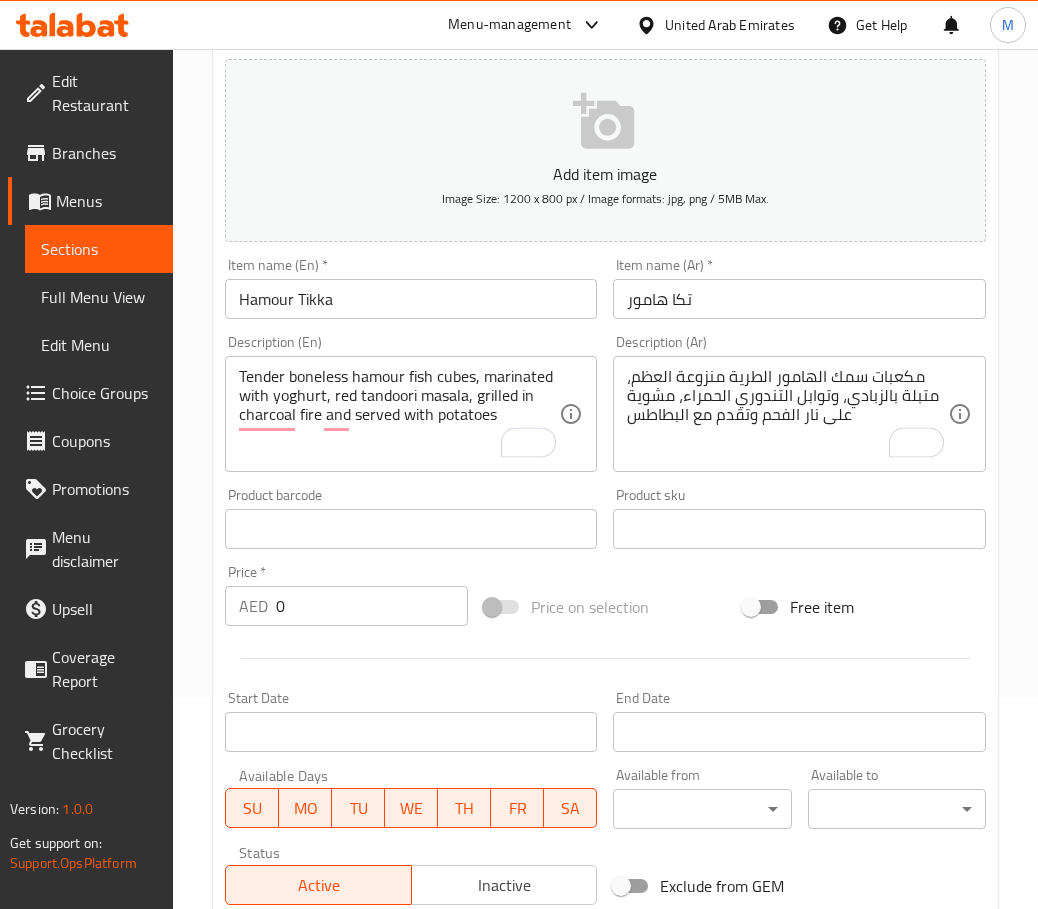 scroll, scrollTop: 300, scrollLeft: 0, axis: vertical 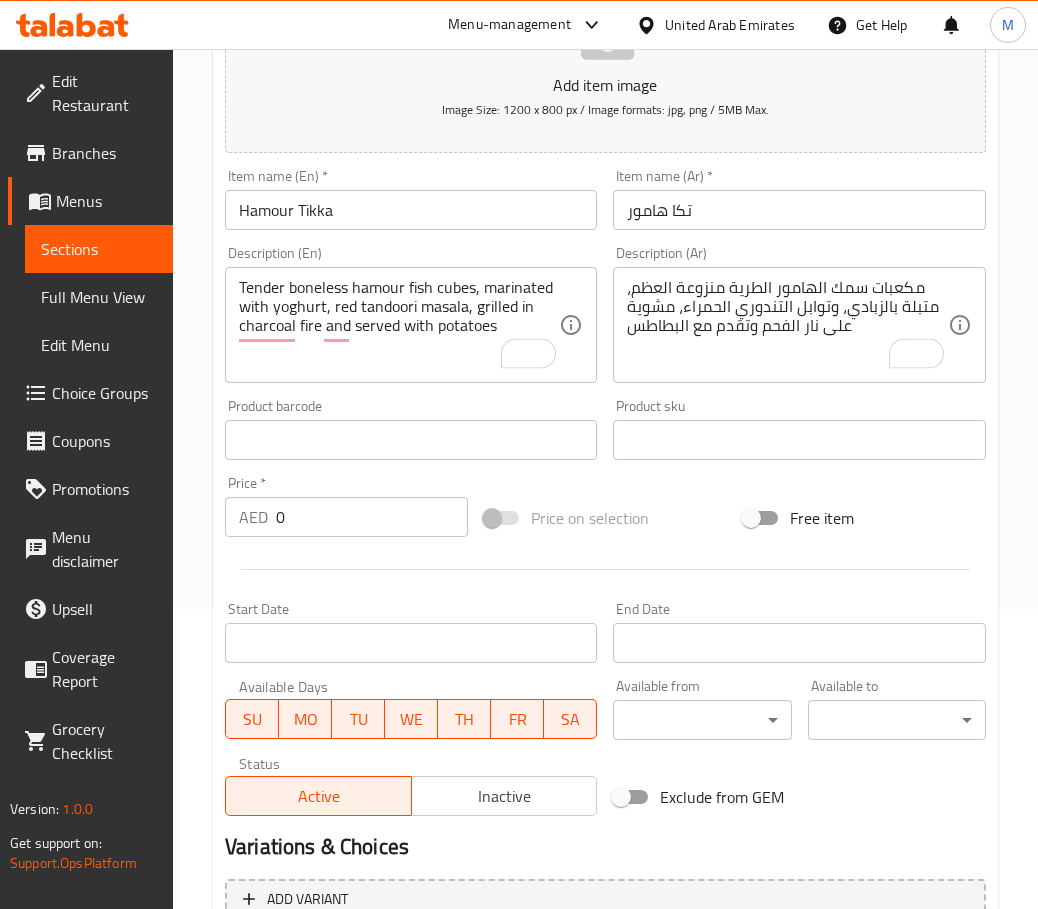 click on "Price   * AED 0 Price  *" at bounding box center [346, 506] 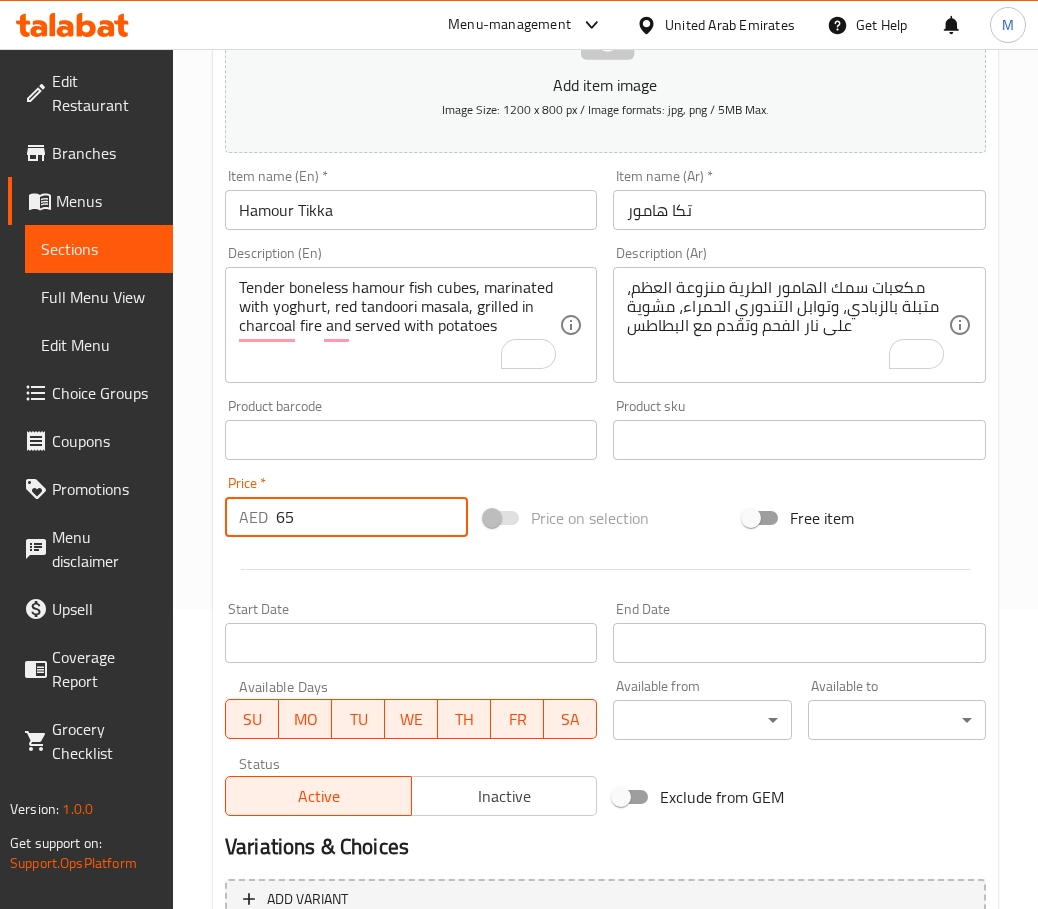 type on "65" 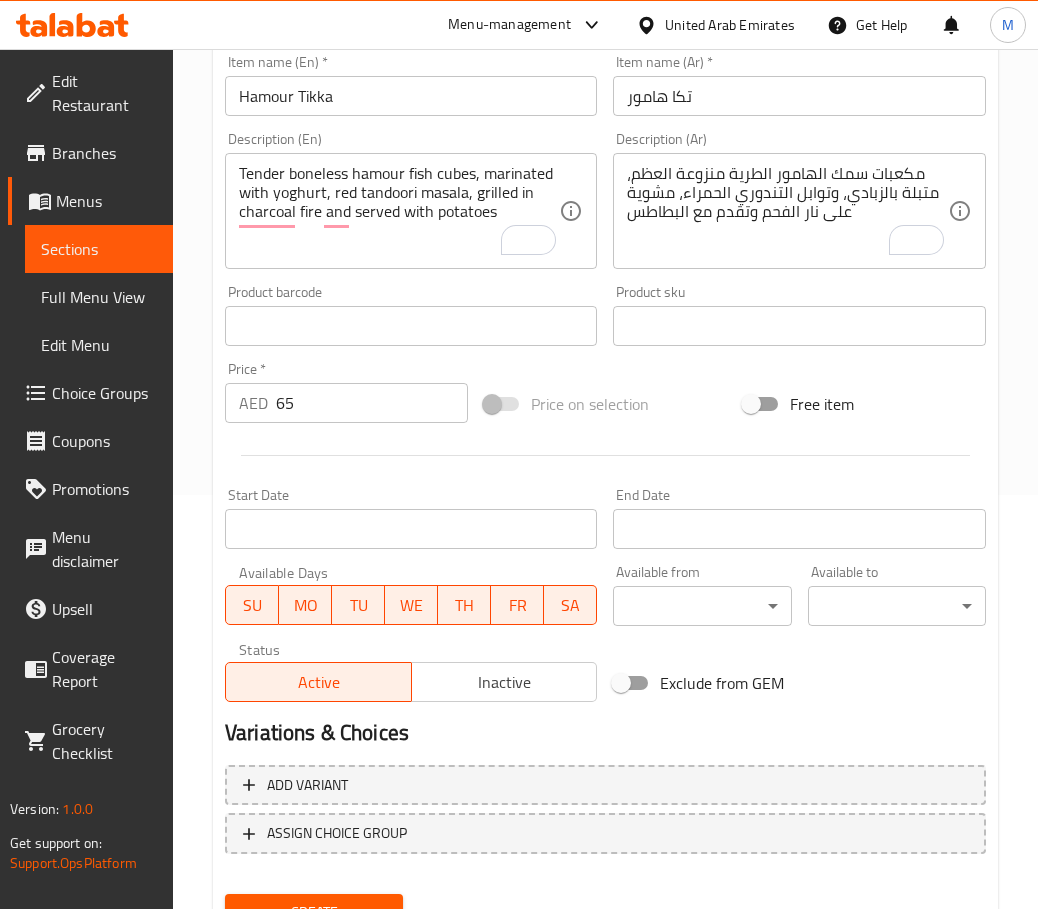 scroll, scrollTop: 502, scrollLeft: 0, axis: vertical 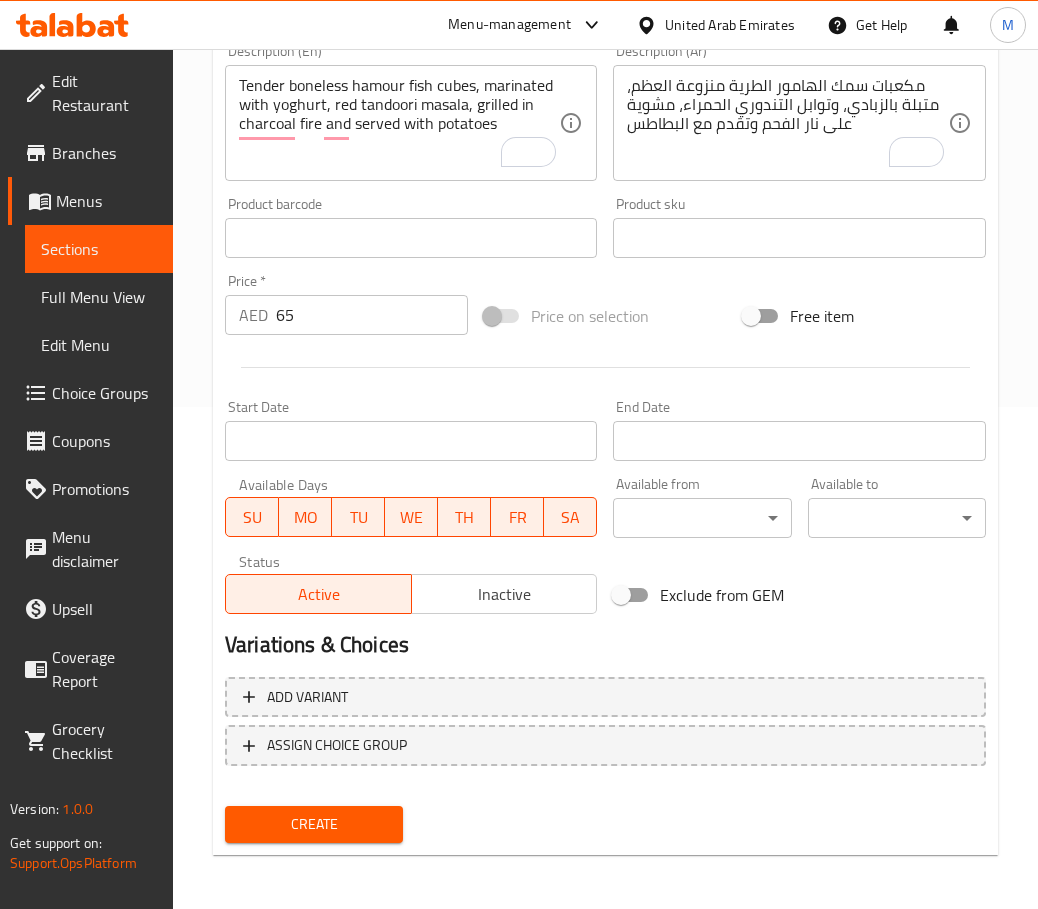 click on "Create" at bounding box center [314, 824] 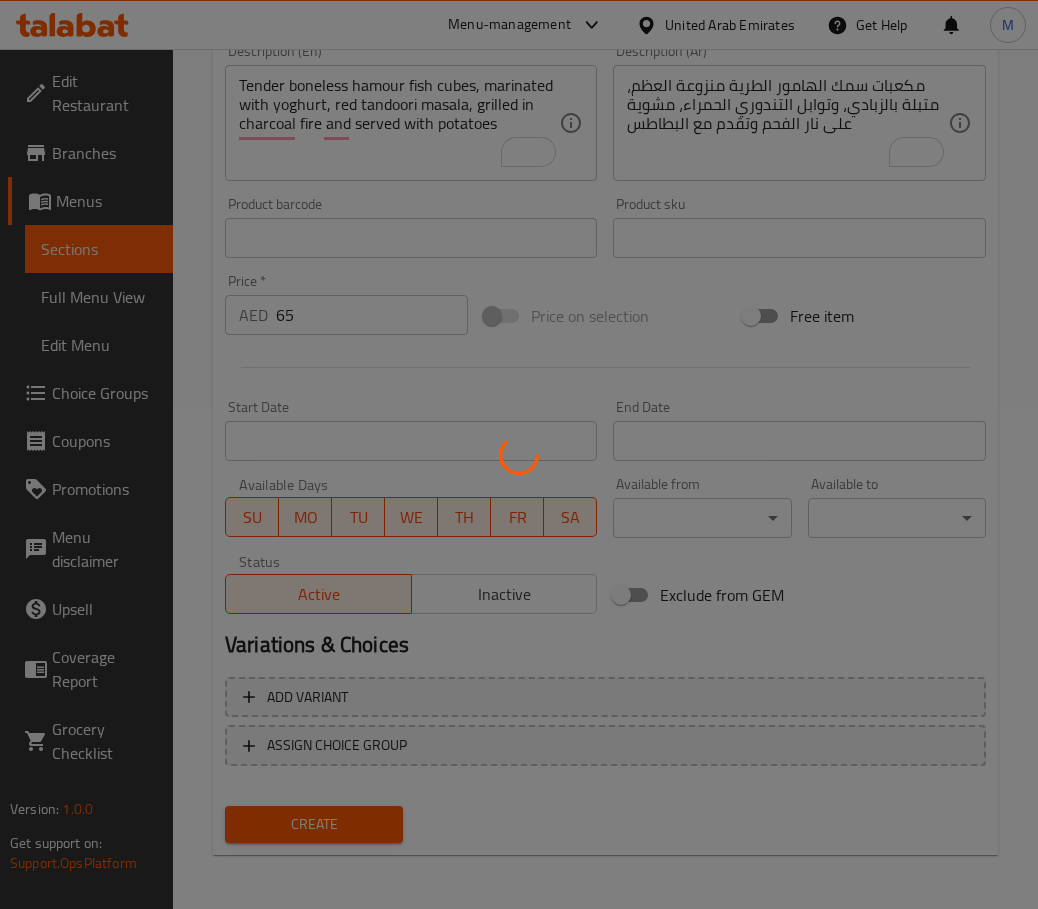 type 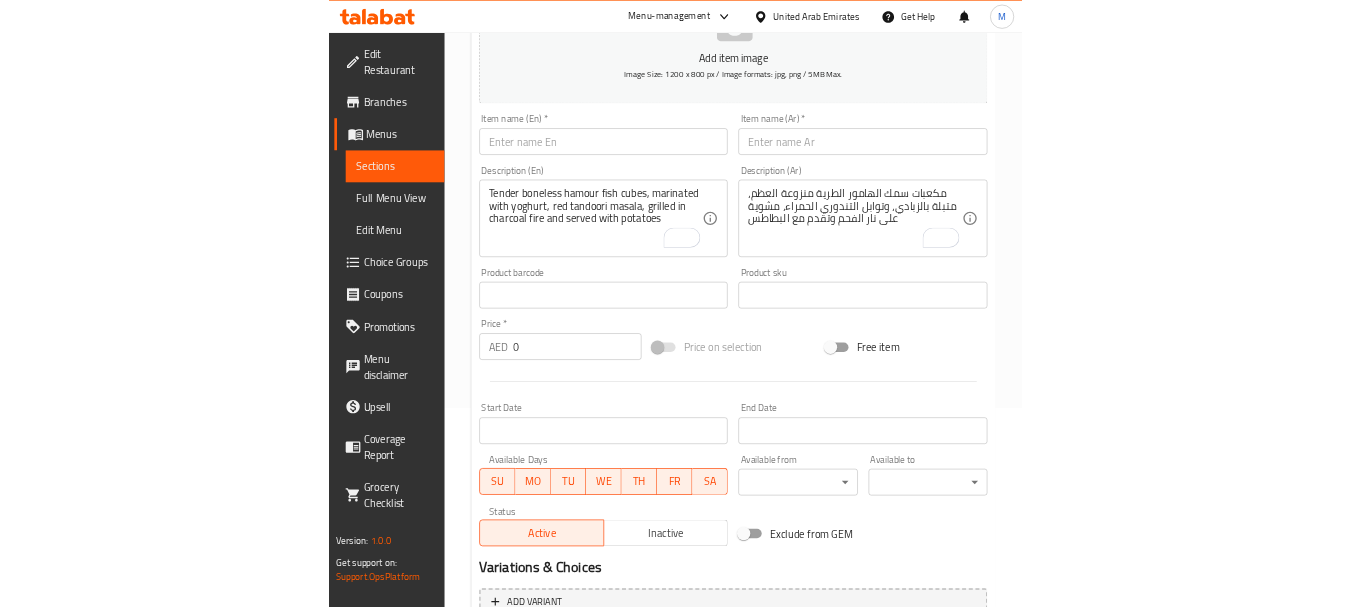 scroll, scrollTop: 0, scrollLeft: 0, axis: both 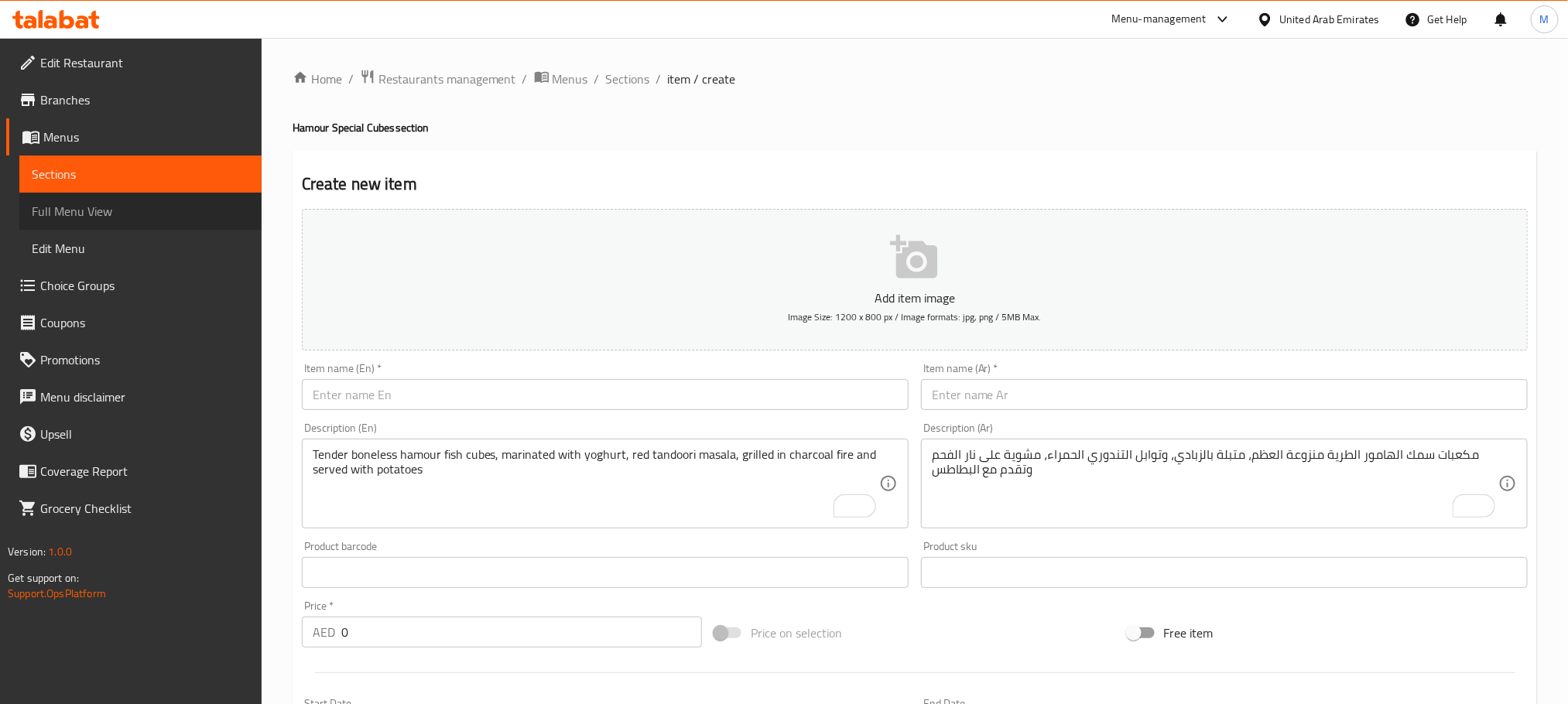 click on "Full Menu View" at bounding box center (140, 211) 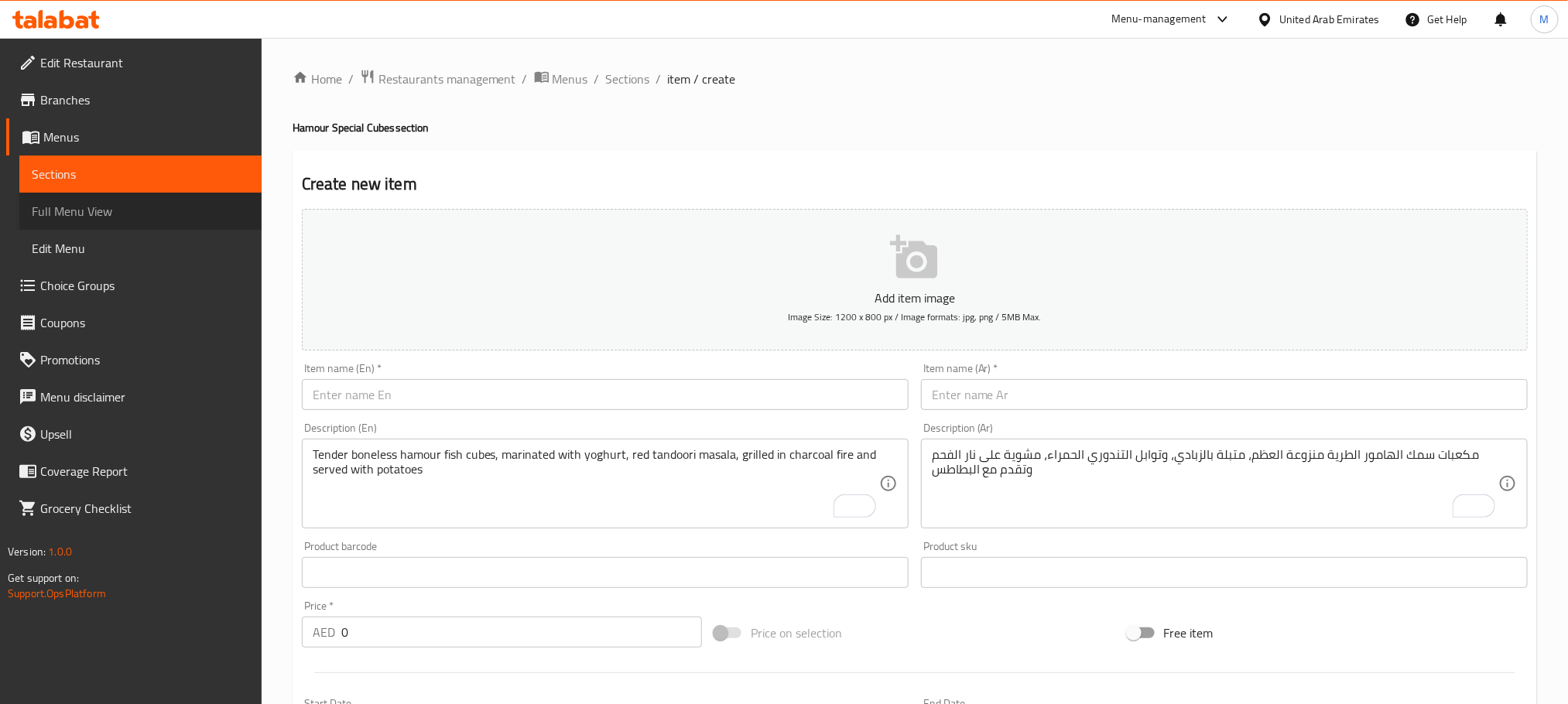 type 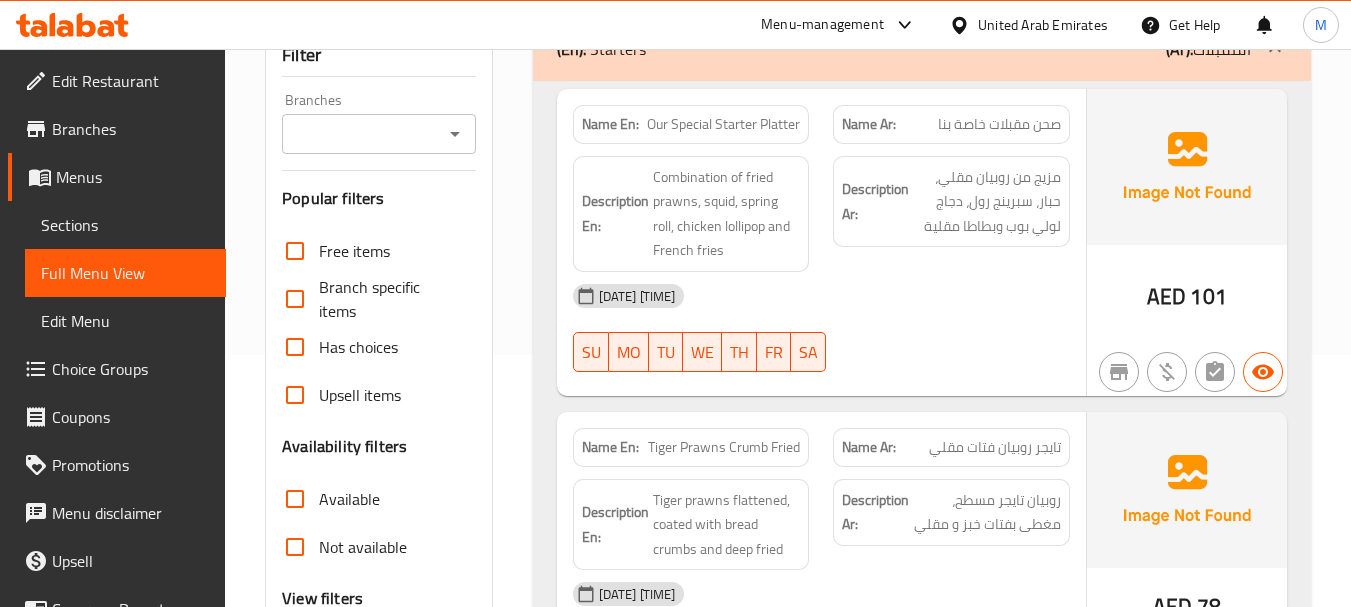 scroll, scrollTop: 500, scrollLeft: 0, axis: vertical 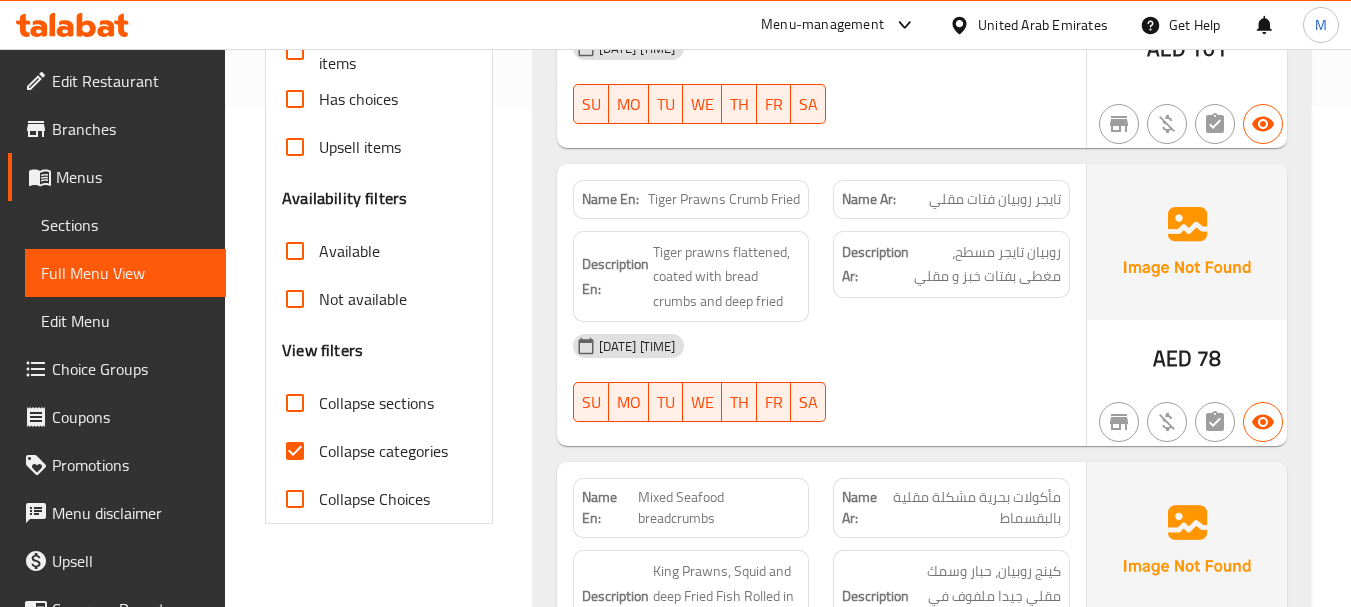 click on "Collapse sections" at bounding box center (295, 403) 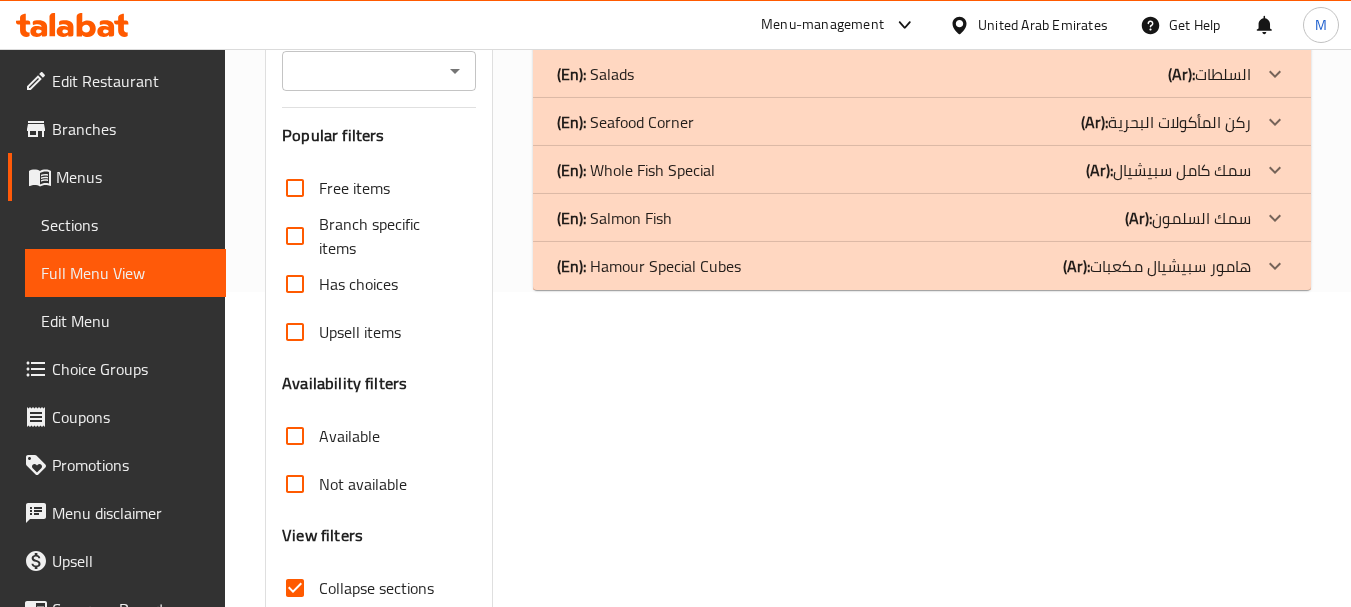 scroll, scrollTop: 287, scrollLeft: 0, axis: vertical 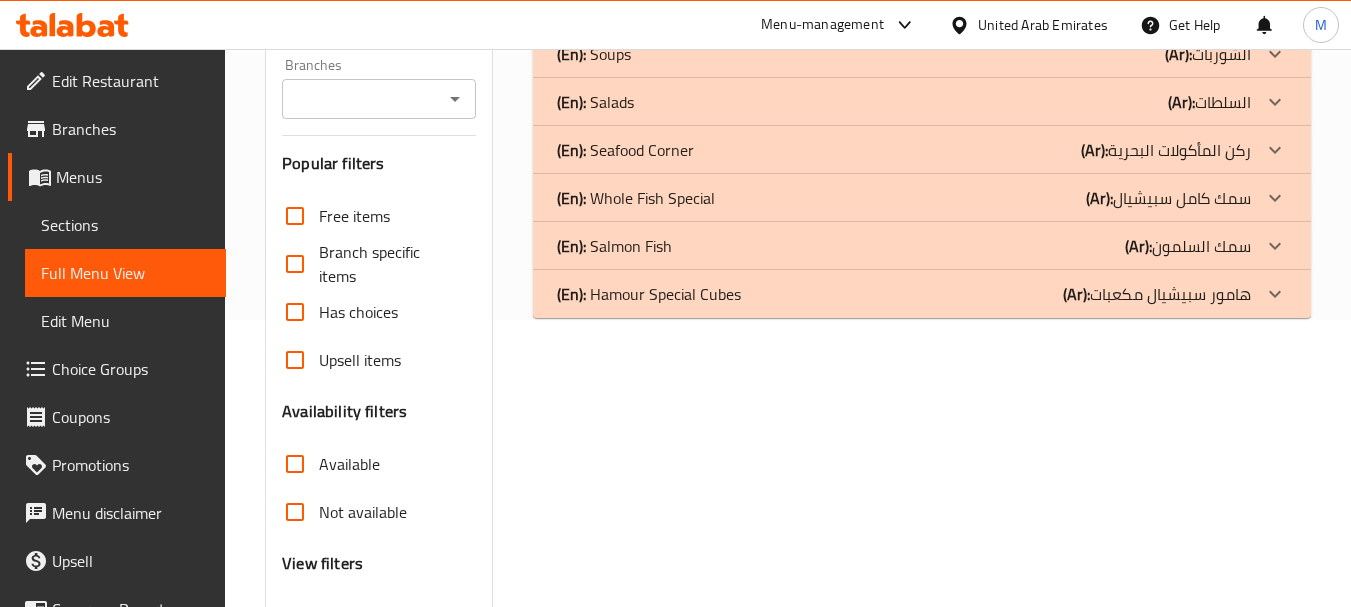 click on "(En):   Hamour Special Cubes (Ar): هامور سبيشيال مكعبات" at bounding box center (904, 6) 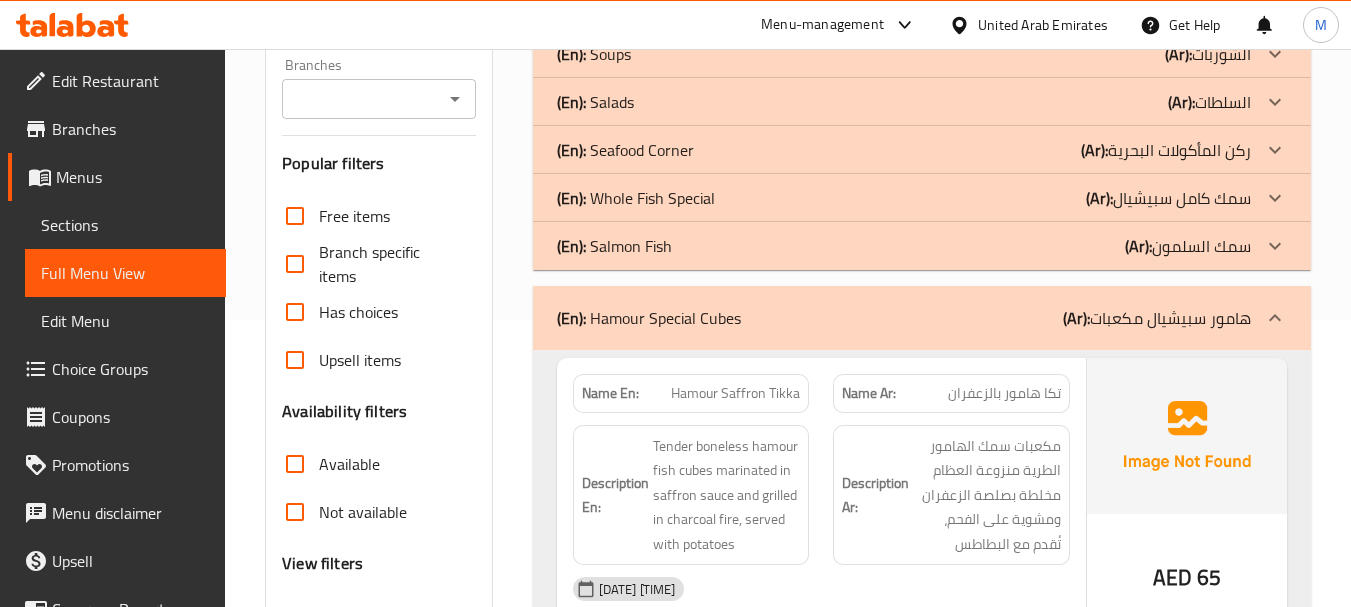 click on "(En):   Salmon Fish (Ar): سمك السلمون" at bounding box center (904, 6) 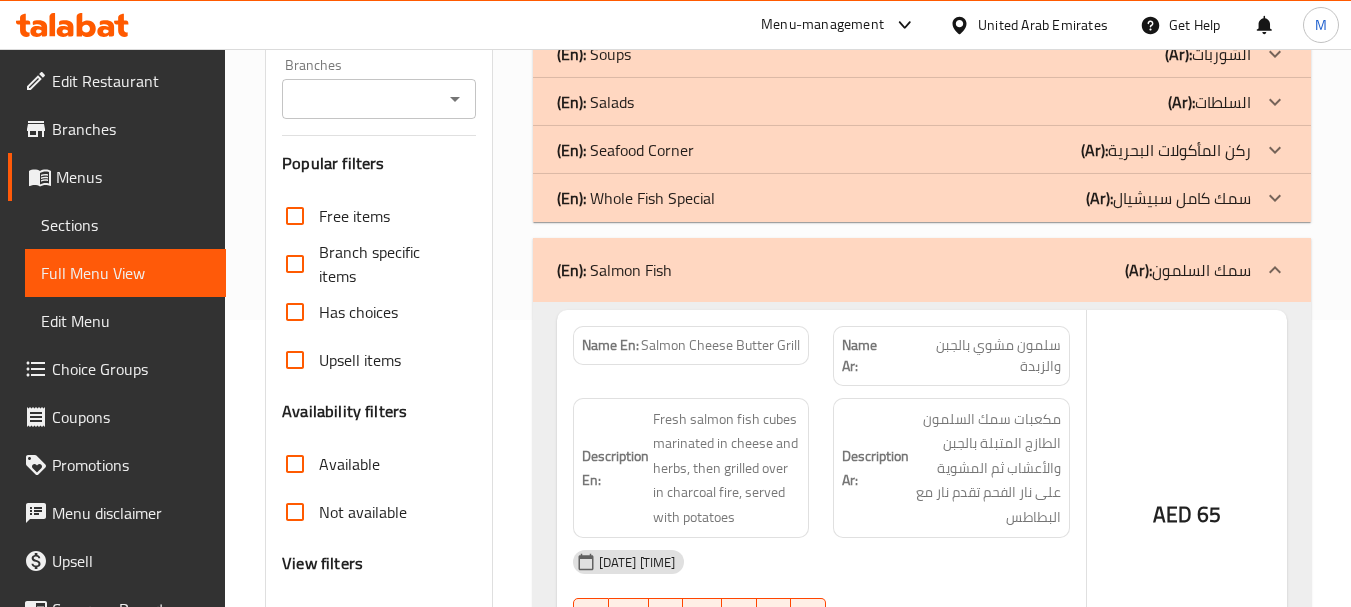 click on "(En):   Whole Fish Special" at bounding box center [601, 6] 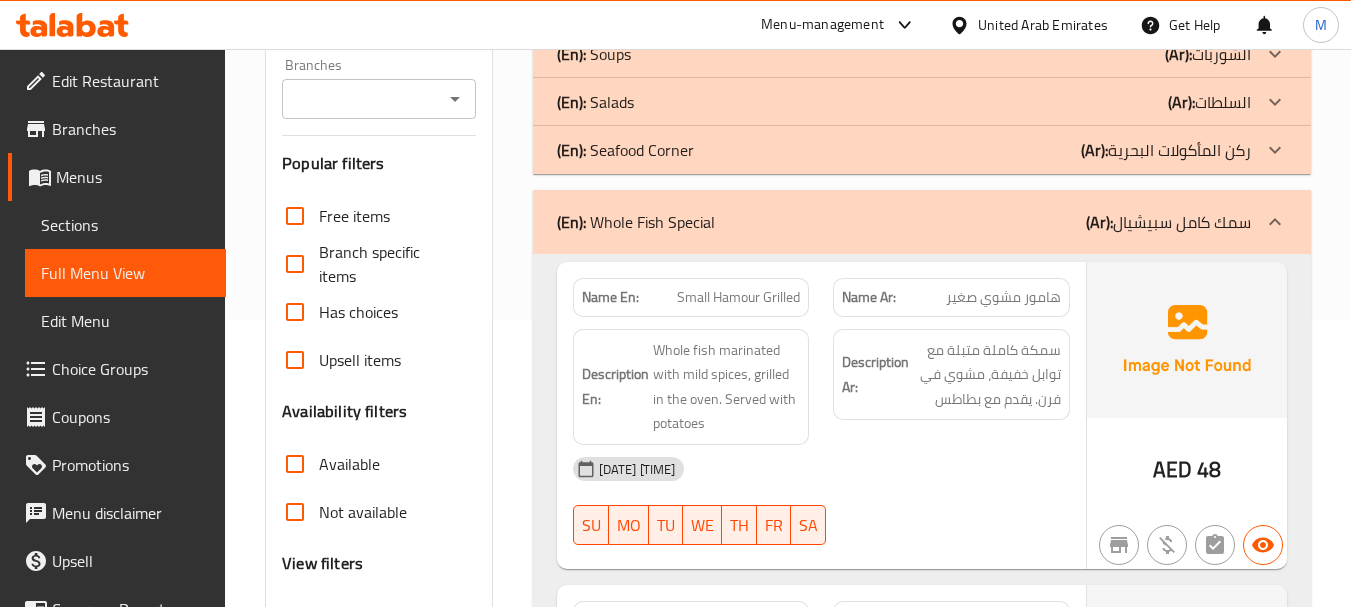 scroll, scrollTop: 387, scrollLeft: 0, axis: vertical 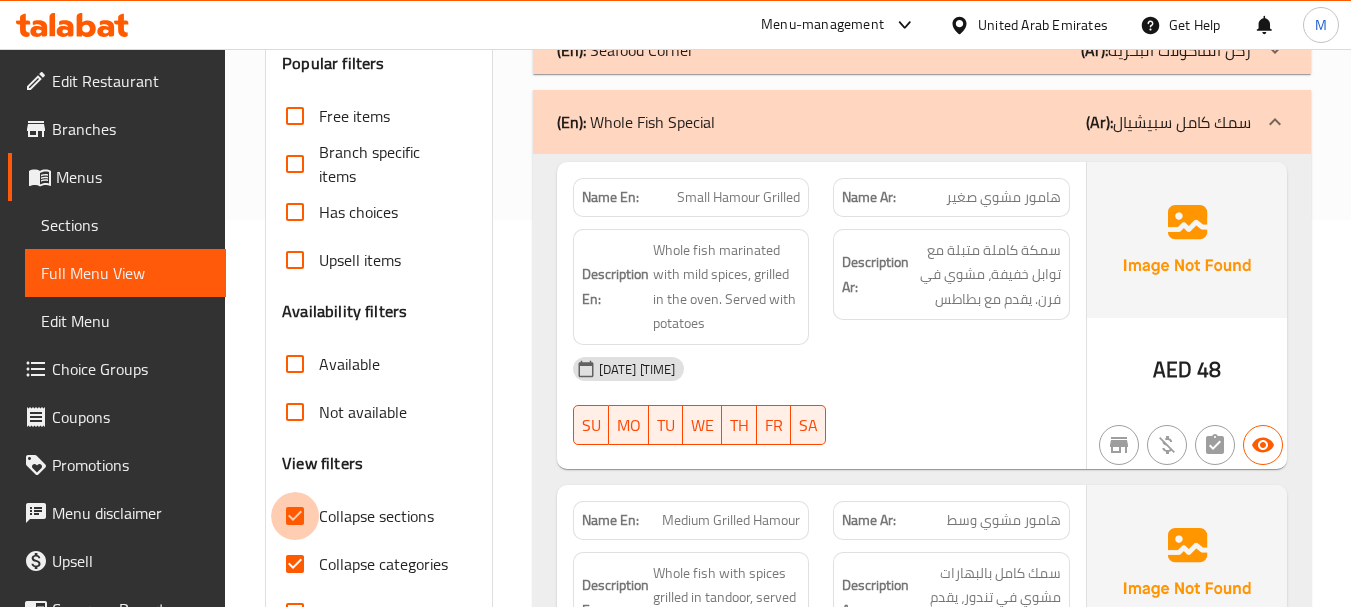 click on "Collapse sections" at bounding box center [295, 516] 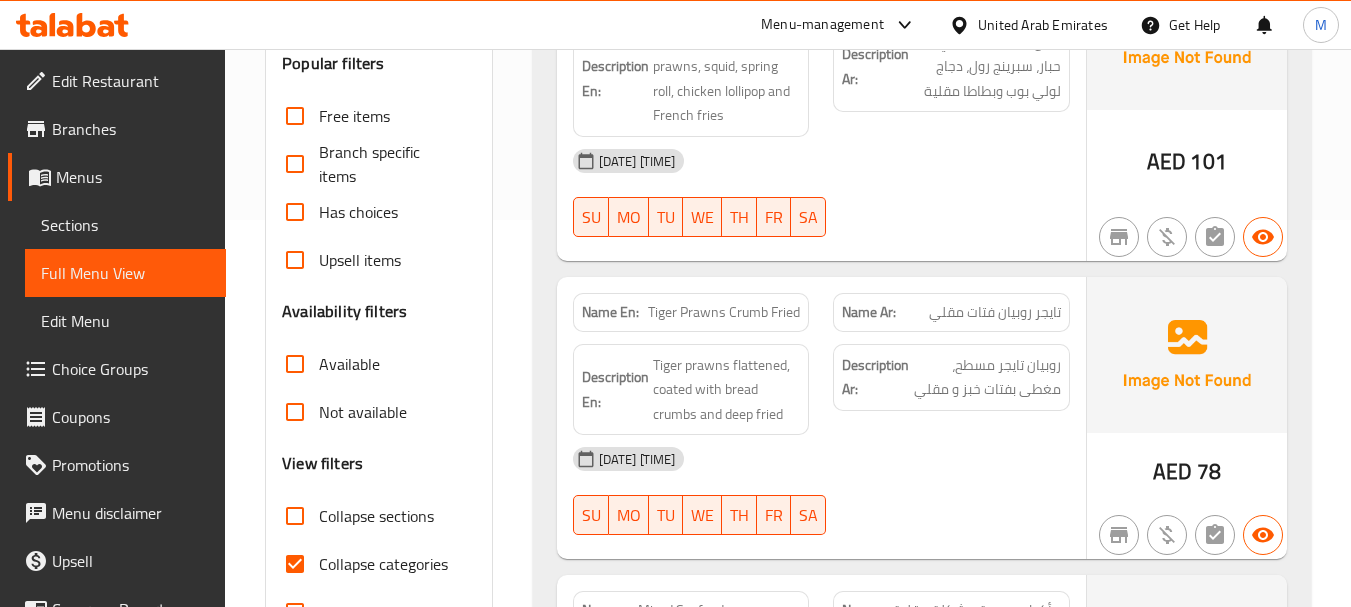 click on "Collapse sections" at bounding box center (295, 516) 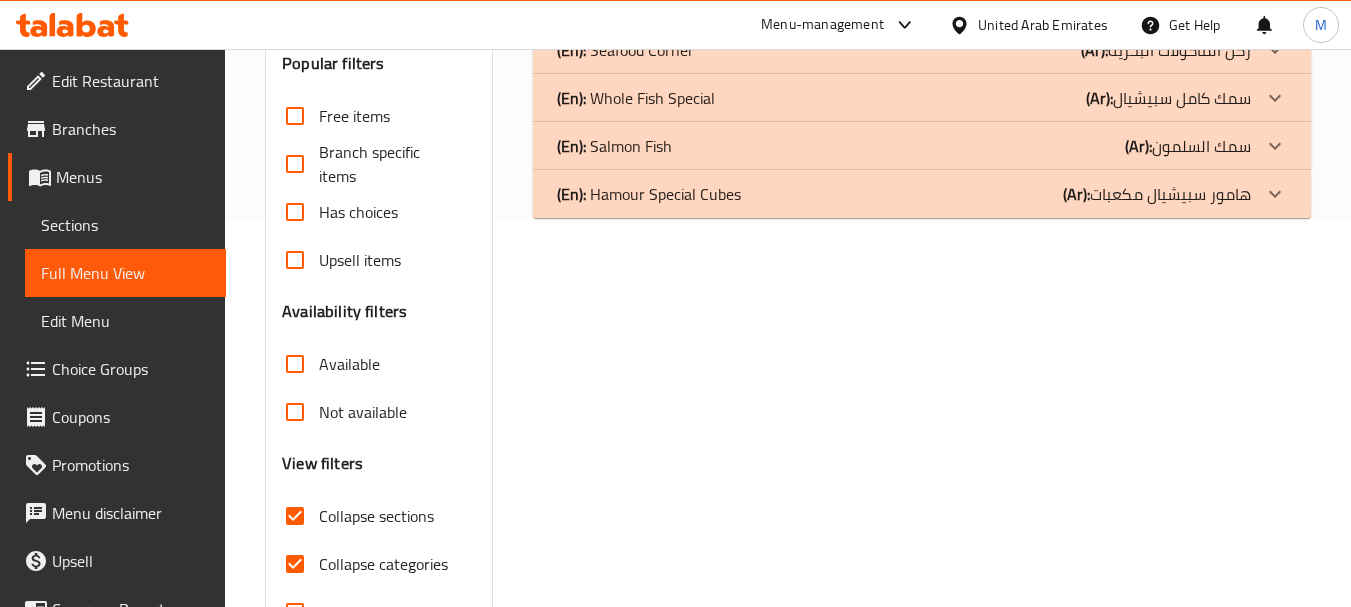 click on "(Ar): هامور سبيشيال مكعبات" at bounding box center (1208, -94) 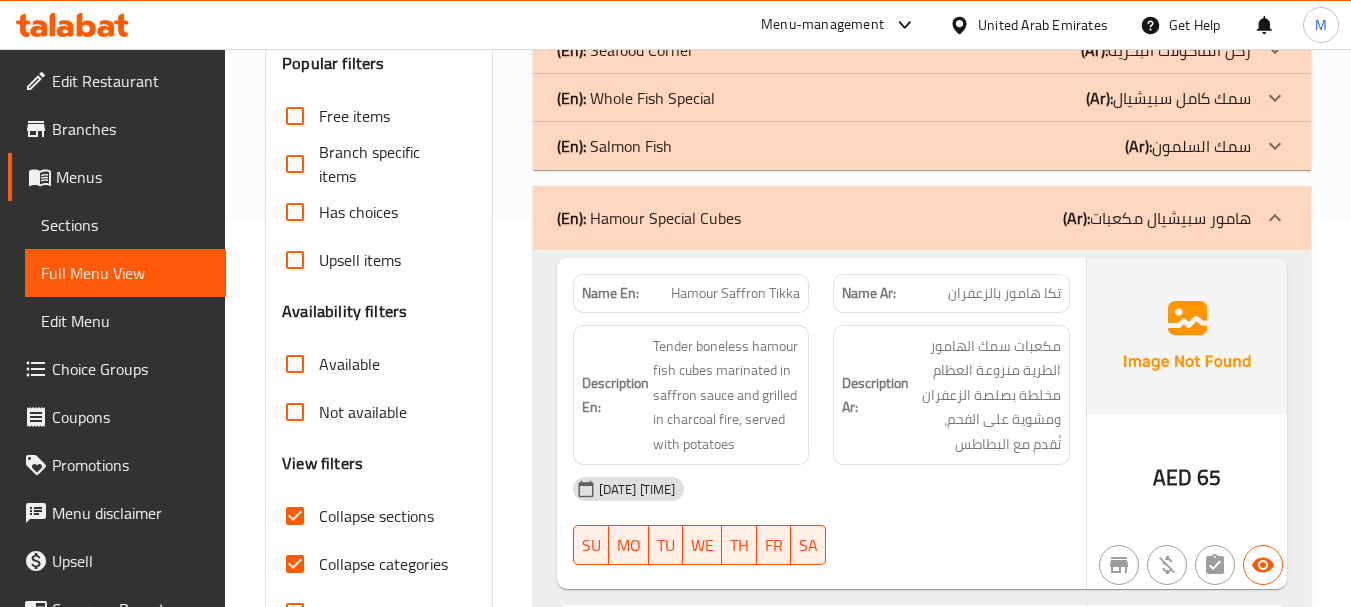 click on "(Ar):" at bounding box center [1179, -94] 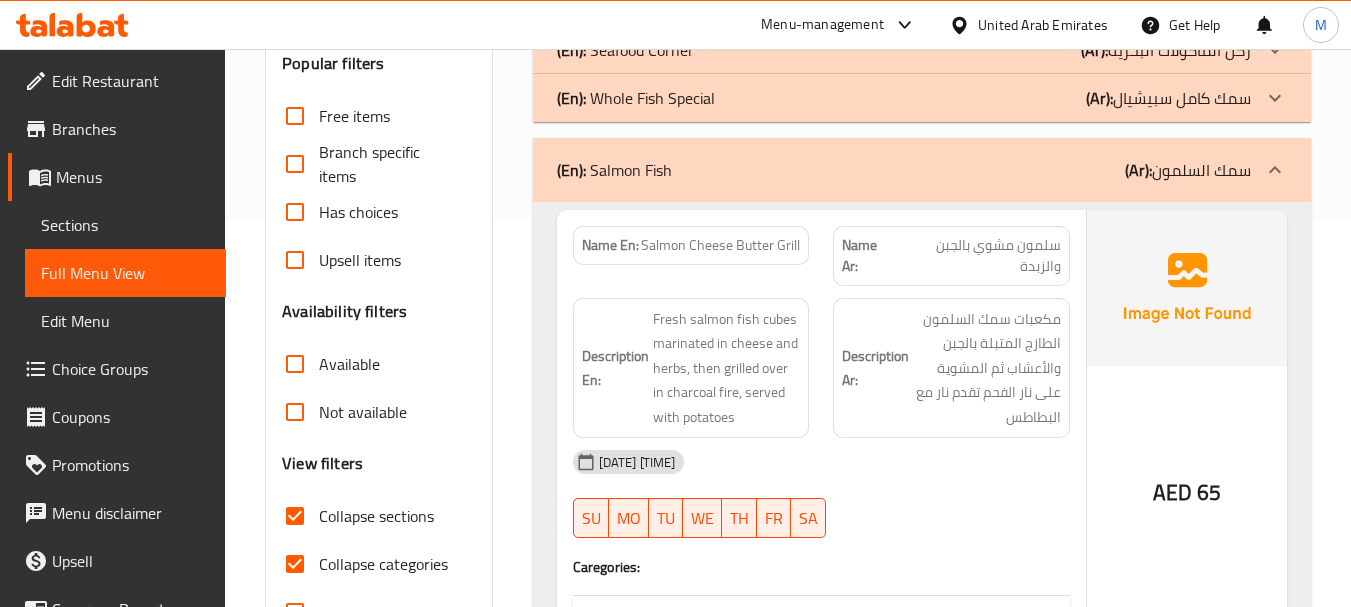 click on "(Ar): سمك كامل سبيشيال" at bounding box center (1208, -94) 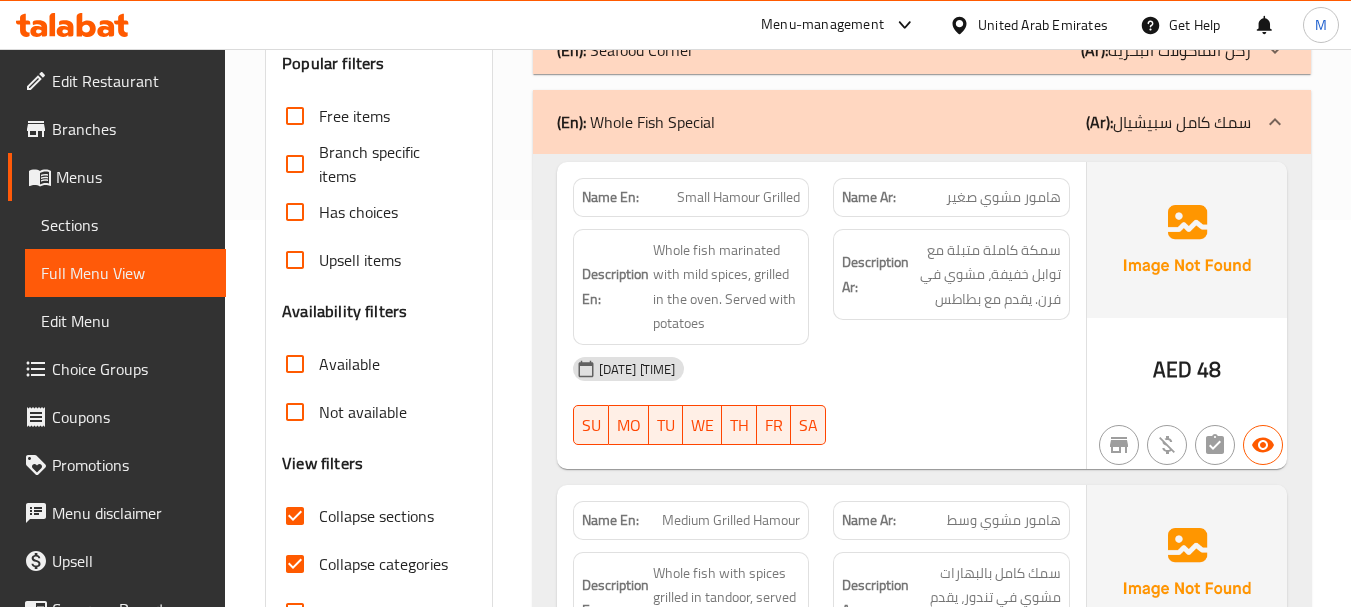 scroll, scrollTop: 687, scrollLeft: 0, axis: vertical 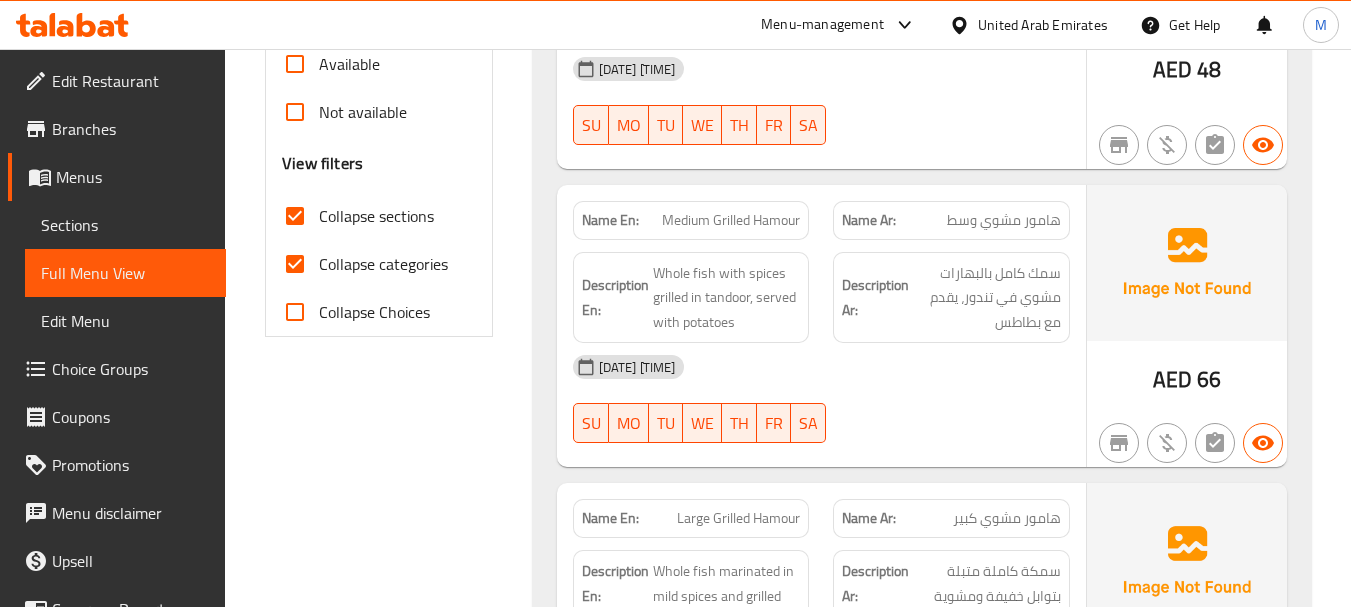 drag, startPoint x: 294, startPoint y: 292, endPoint x: 914, endPoint y: 342, distance: 622.0129 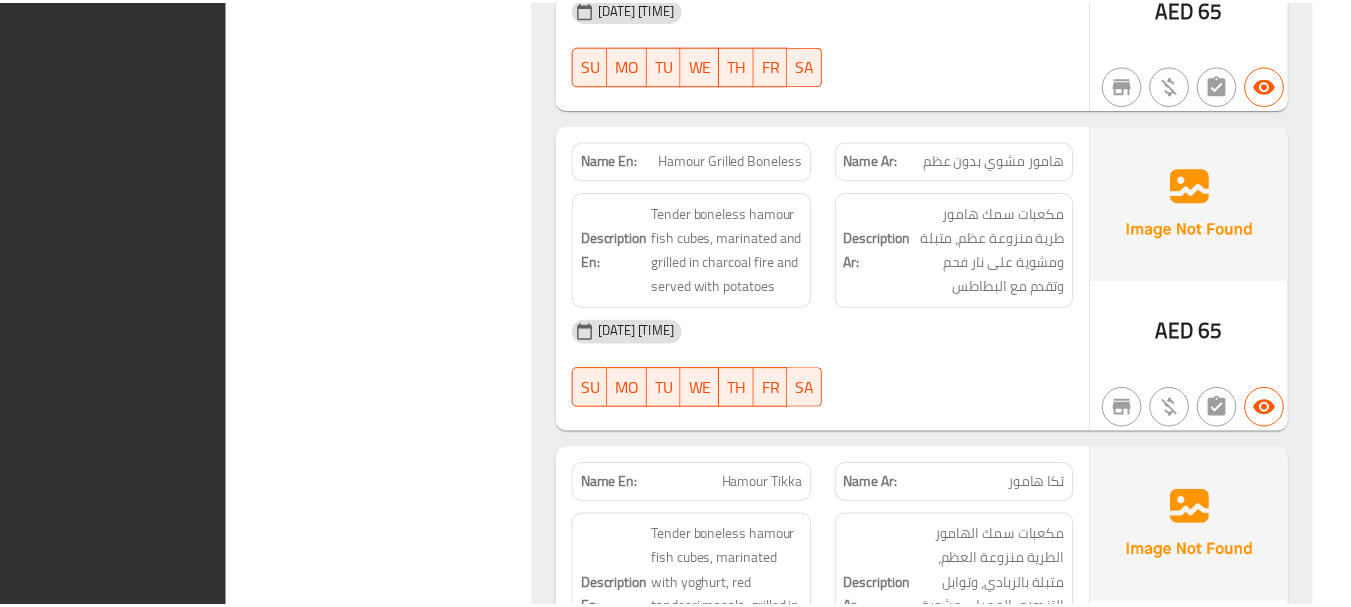 scroll, scrollTop: 11650, scrollLeft: 0, axis: vertical 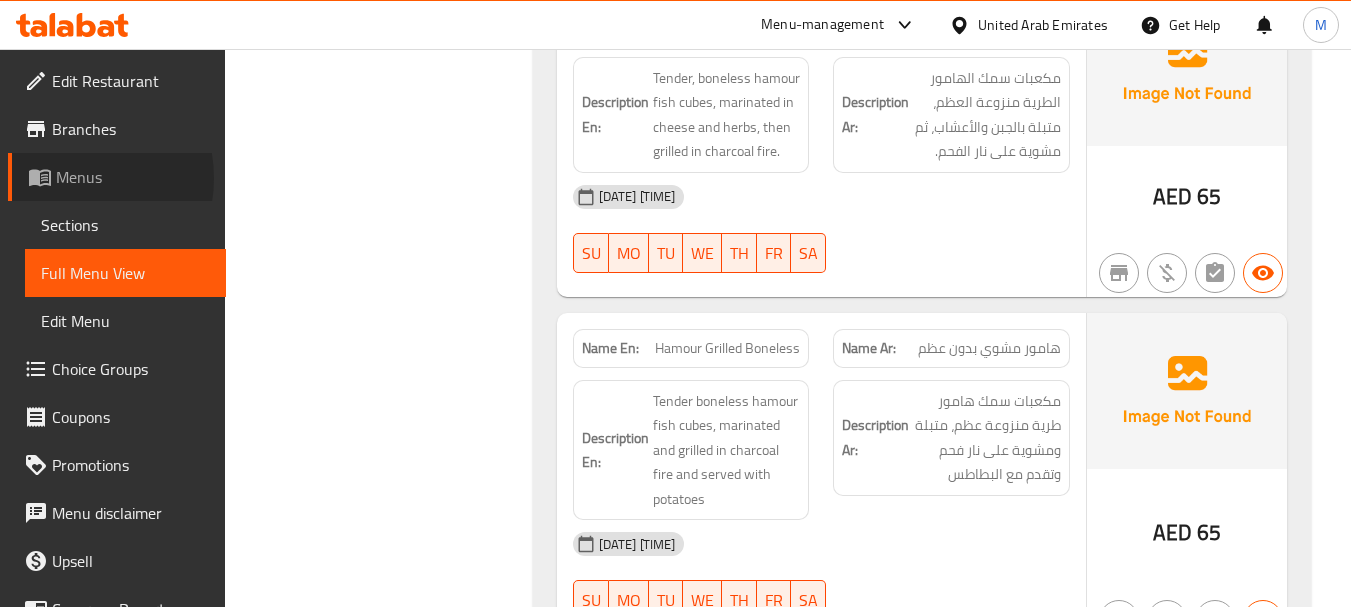click on "Menus" at bounding box center (133, 177) 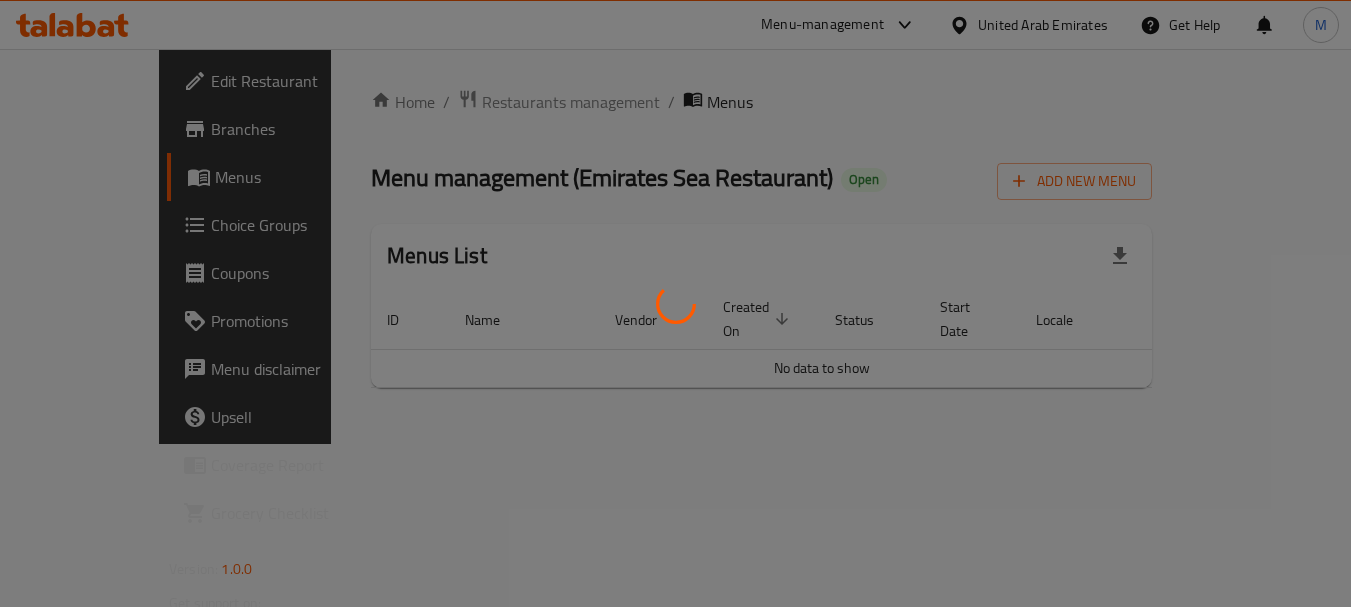 scroll, scrollTop: 0, scrollLeft: 0, axis: both 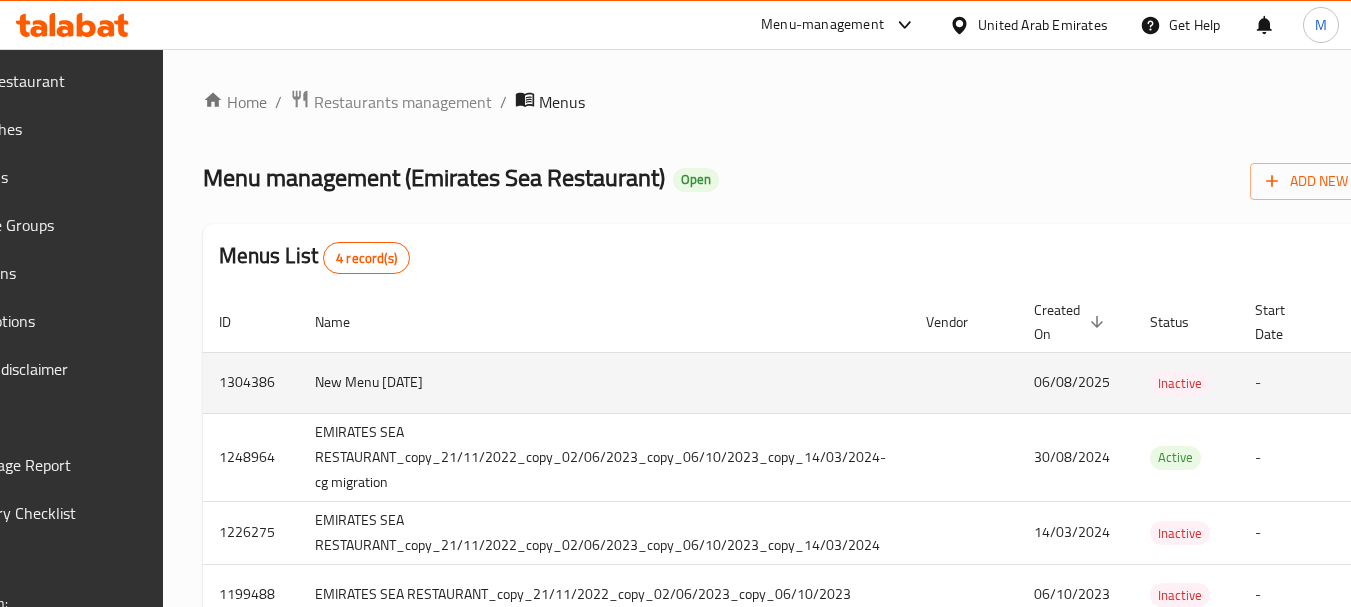 type 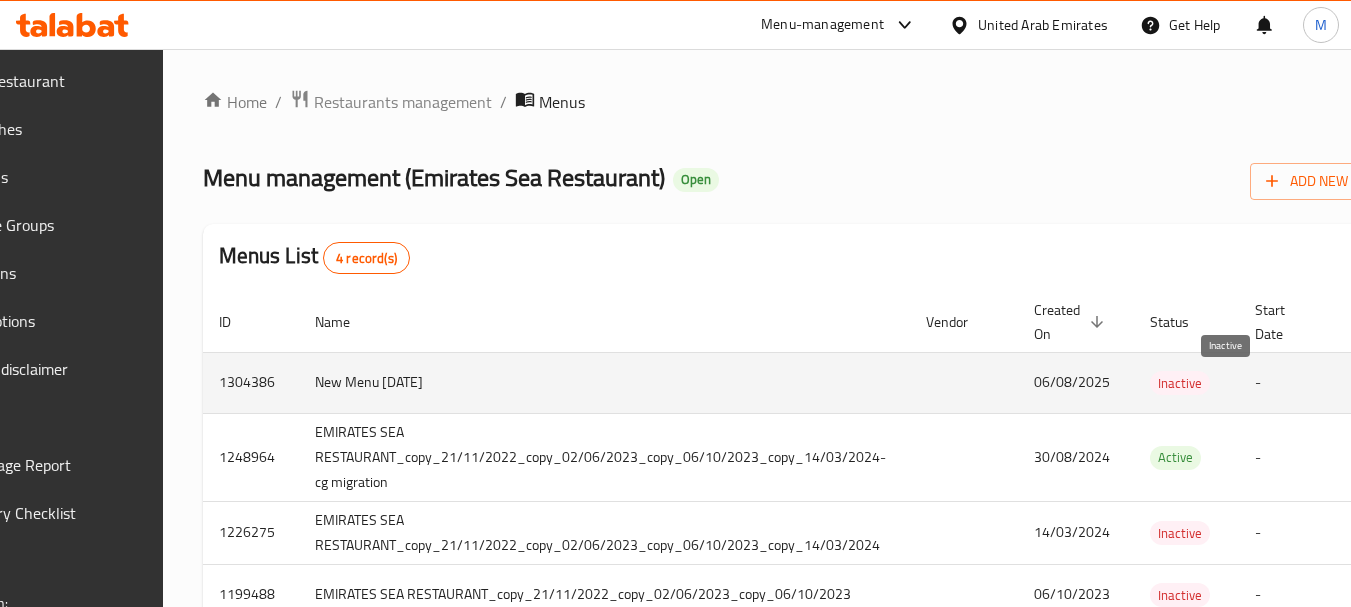 scroll, scrollTop: 0, scrollLeft: 403, axis: horizontal 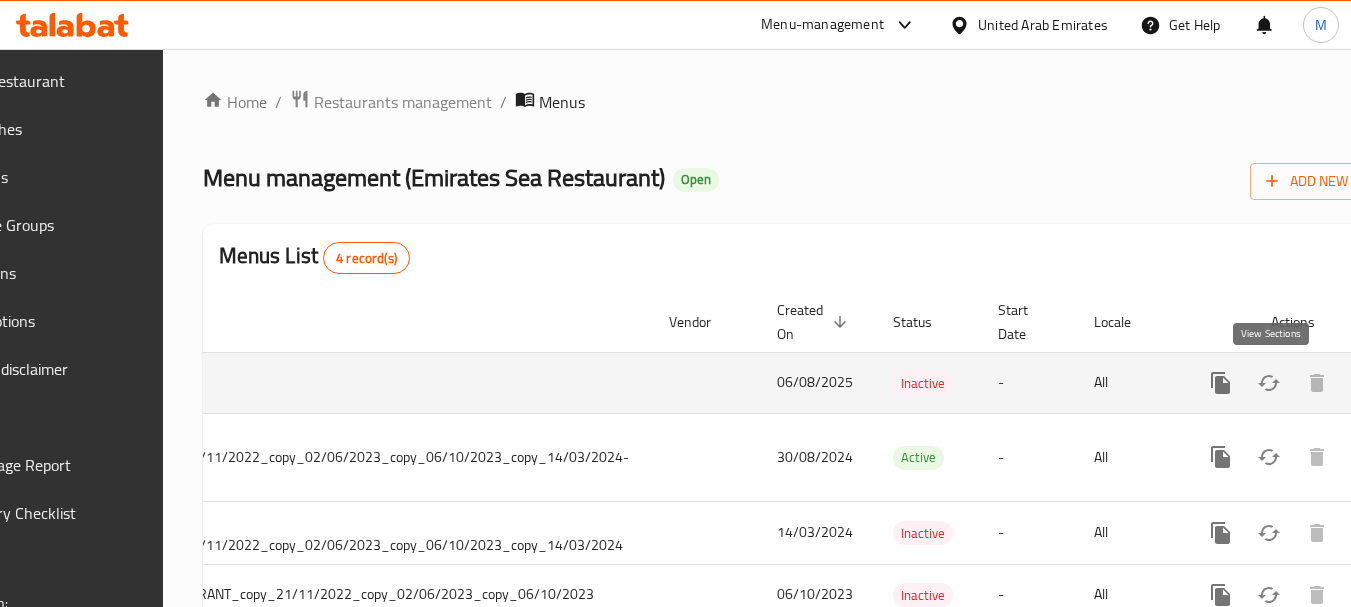 click 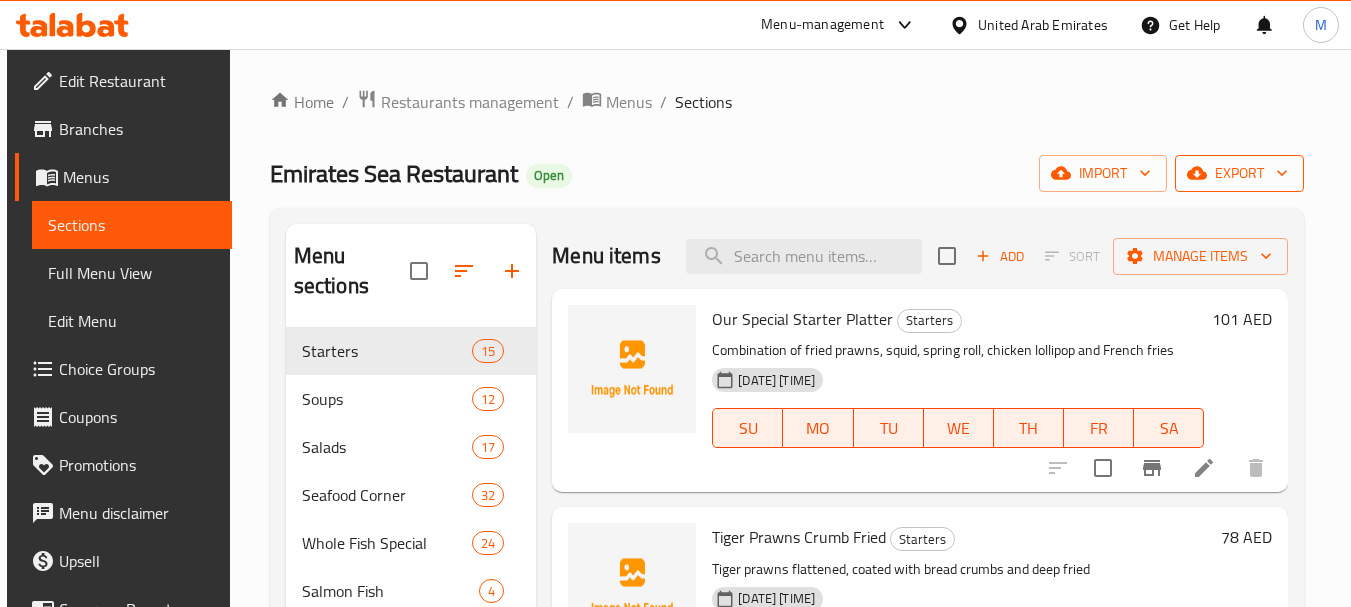 click on "export" at bounding box center [1239, 173] 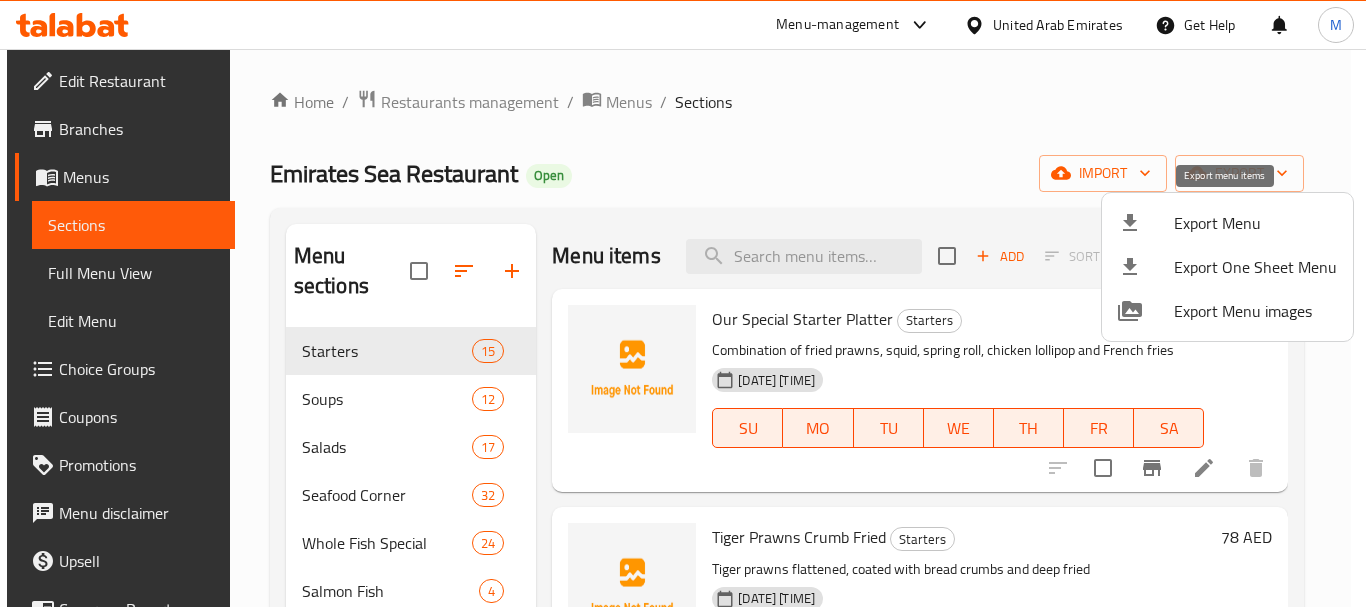 click on "Export Menu" at bounding box center (1255, 223) 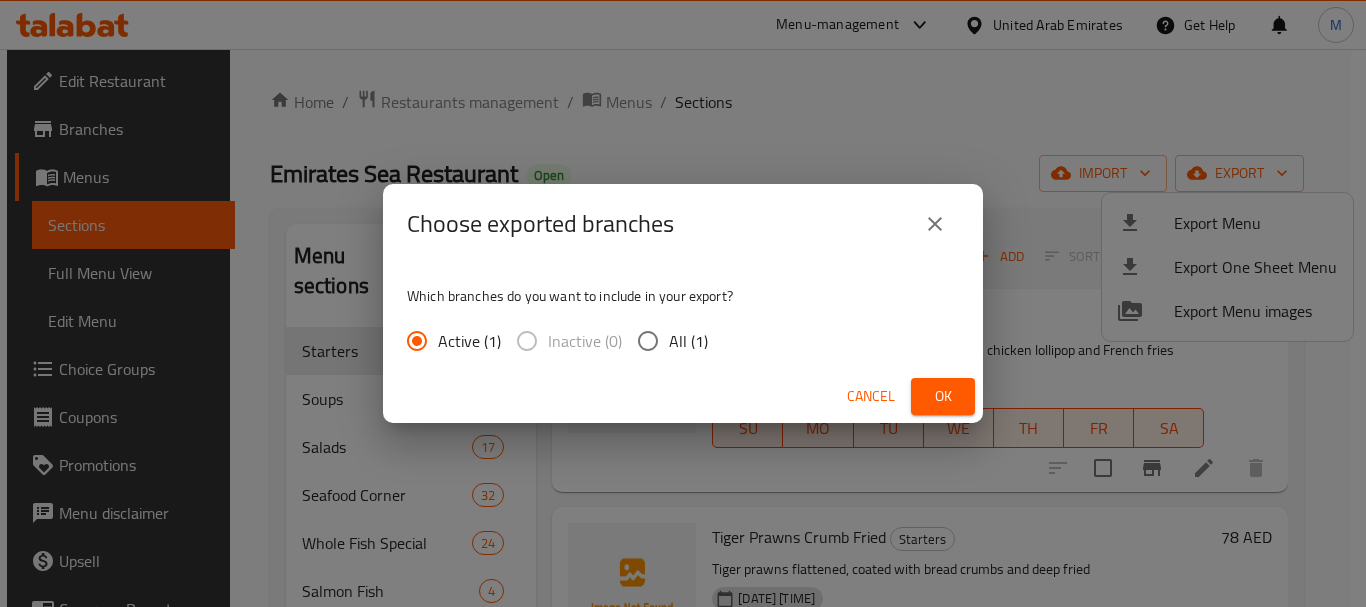 click on "All (1)" at bounding box center (648, 341) 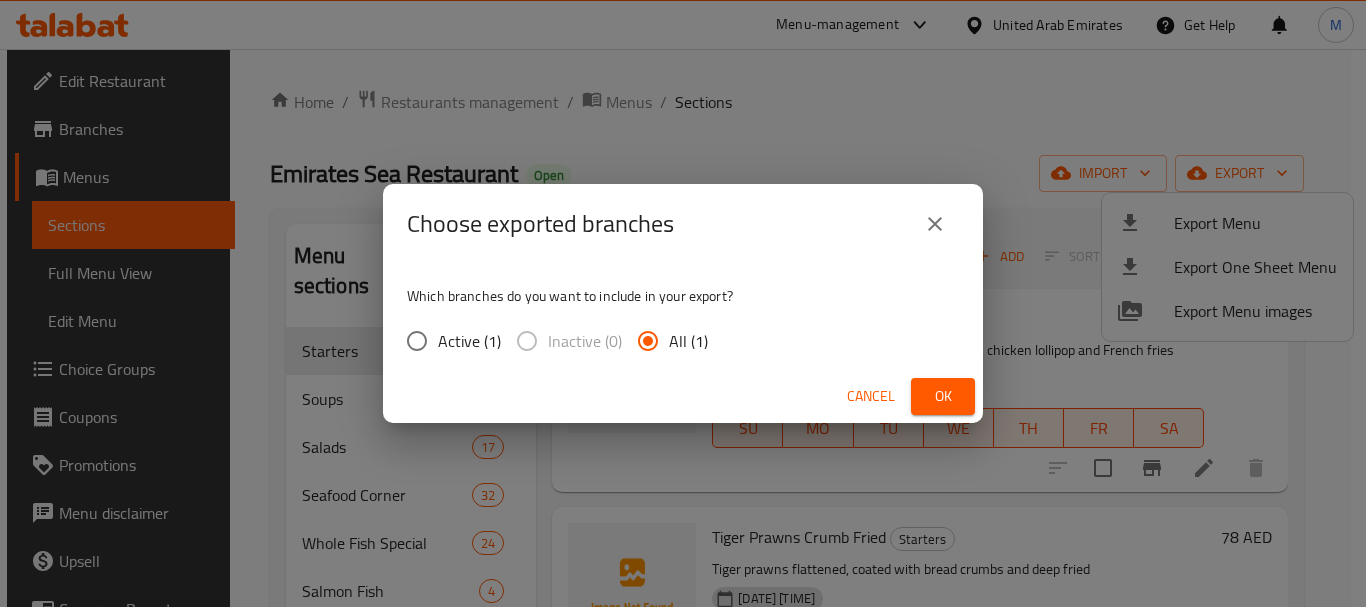 click on "Ok" at bounding box center [943, 396] 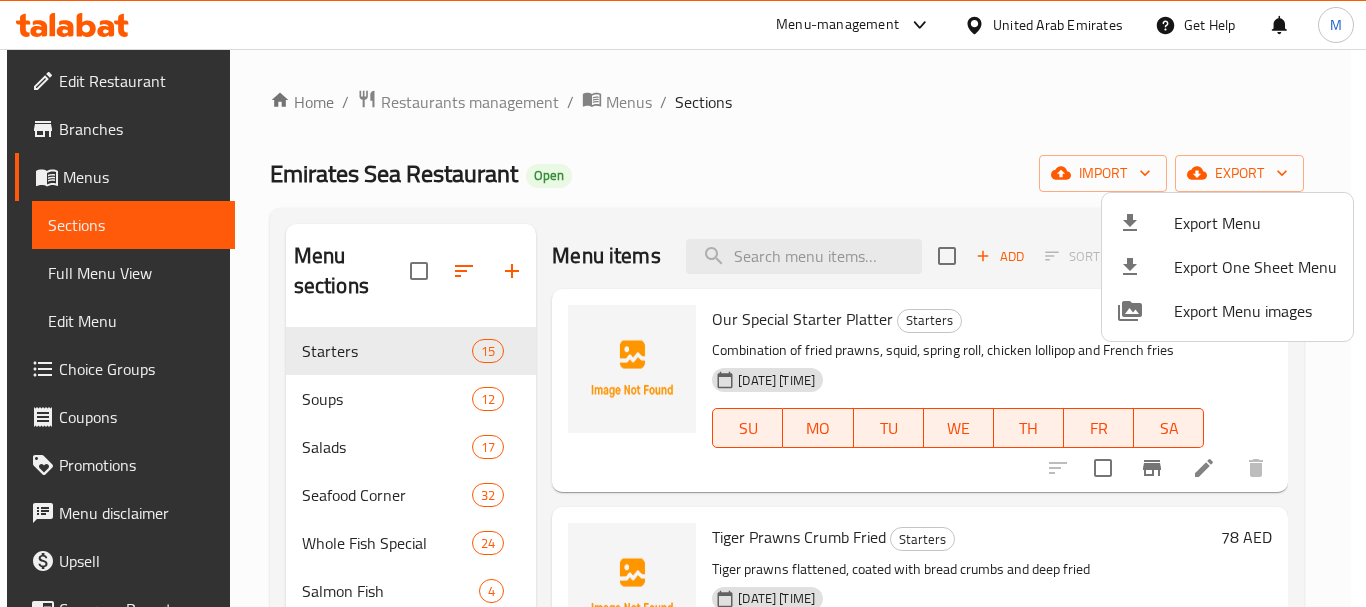 click at bounding box center [683, 303] 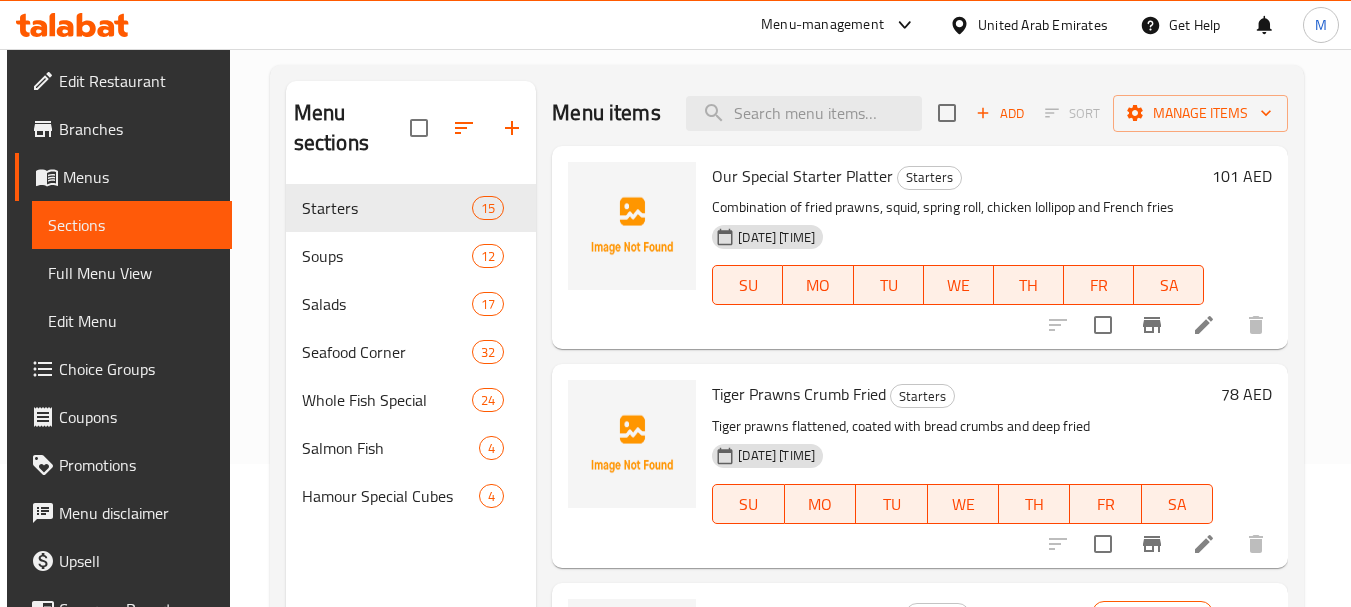 scroll, scrollTop: 280, scrollLeft: 0, axis: vertical 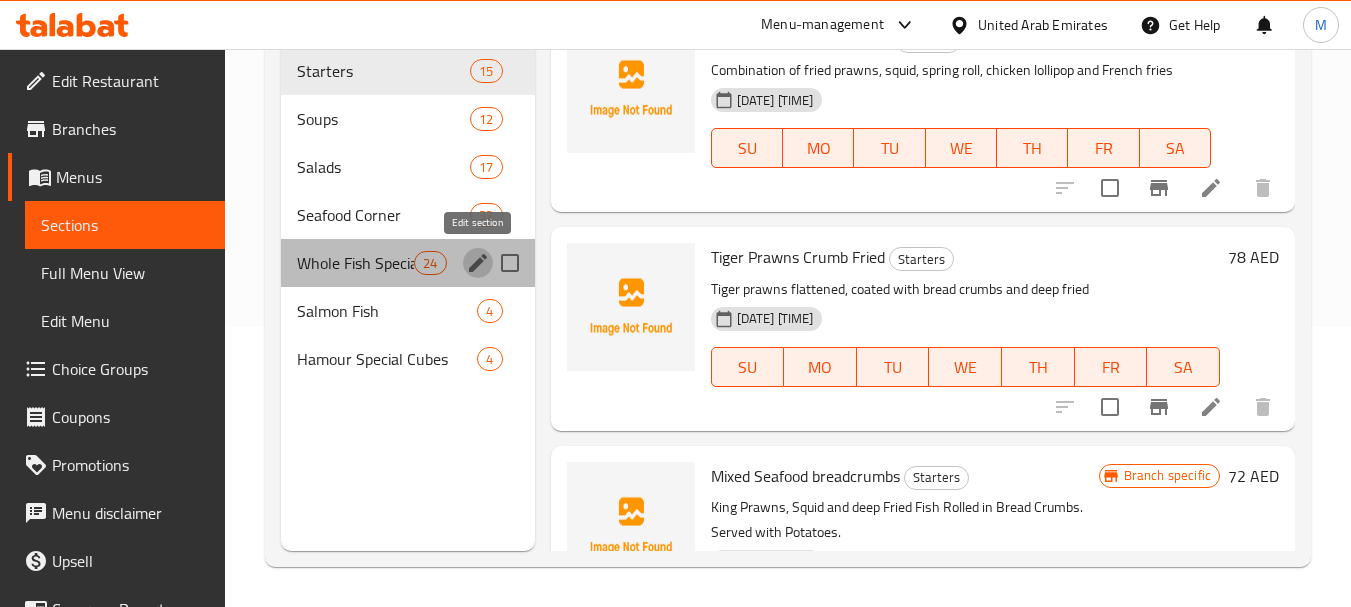 click 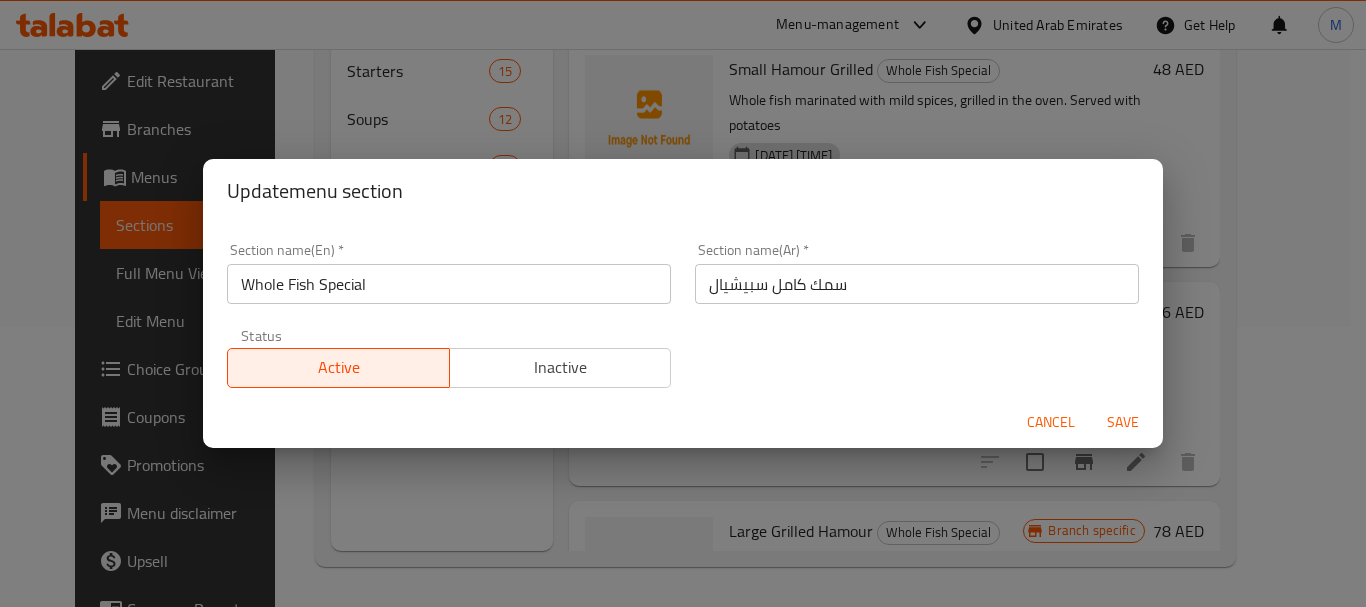 click on "Whole Fish Special" at bounding box center (449, 284) 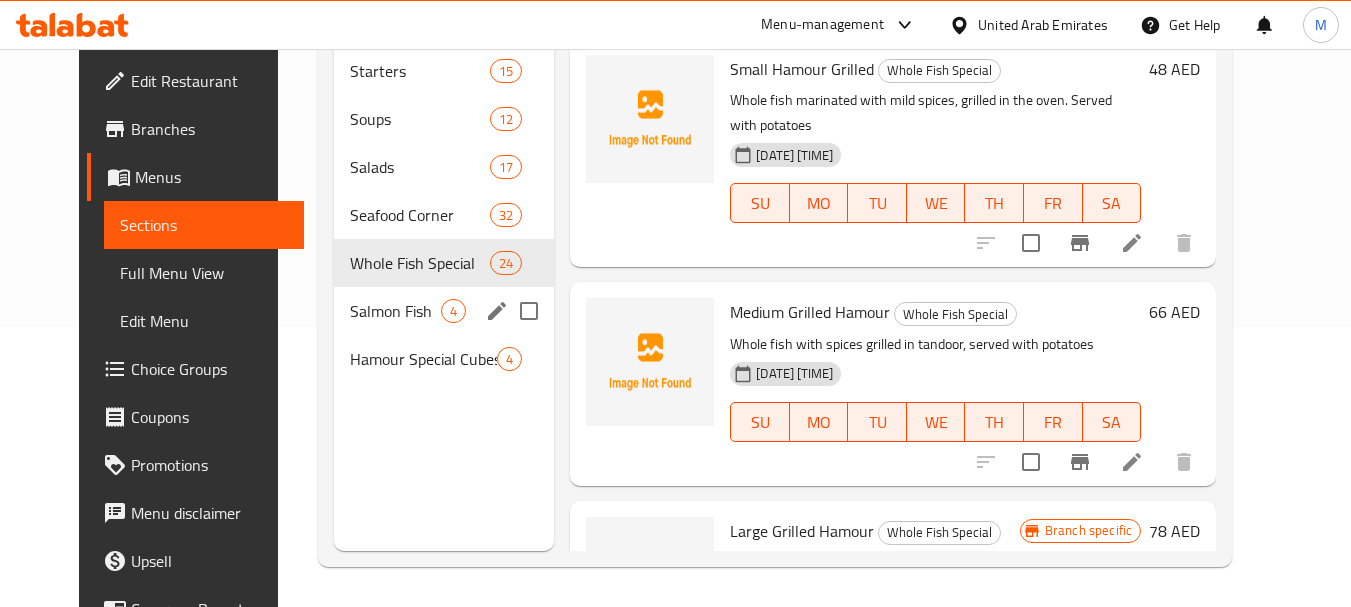 click 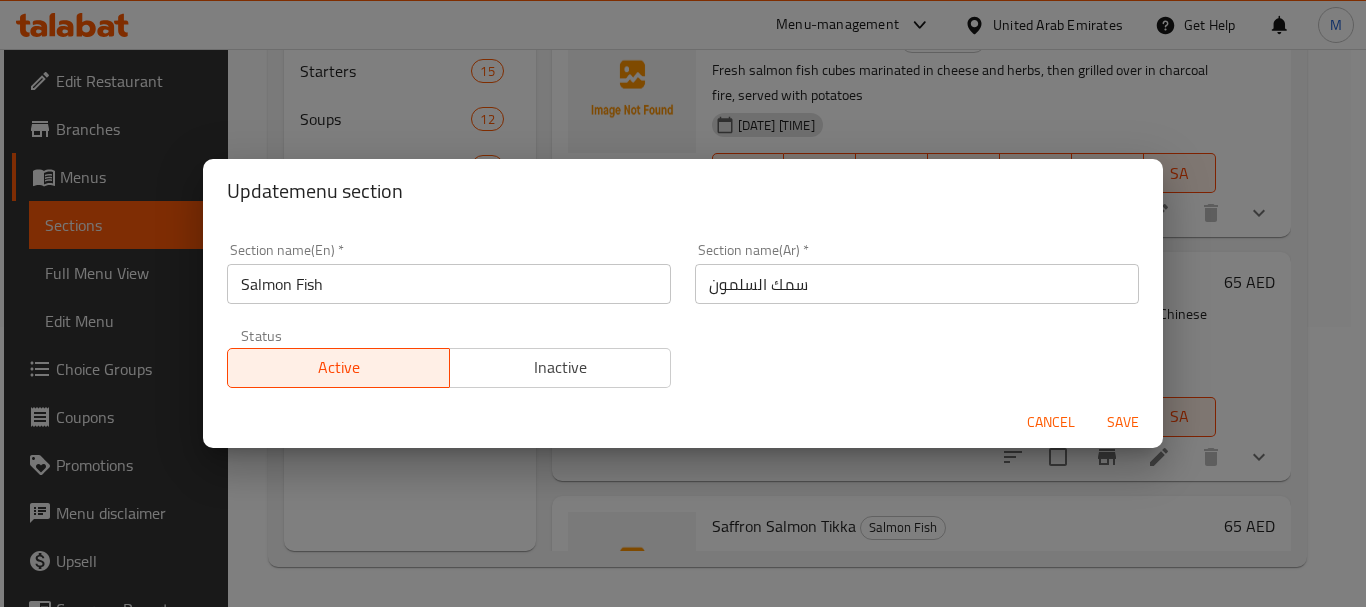 click on "Salmon Fish" at bounding box center [449, 284] 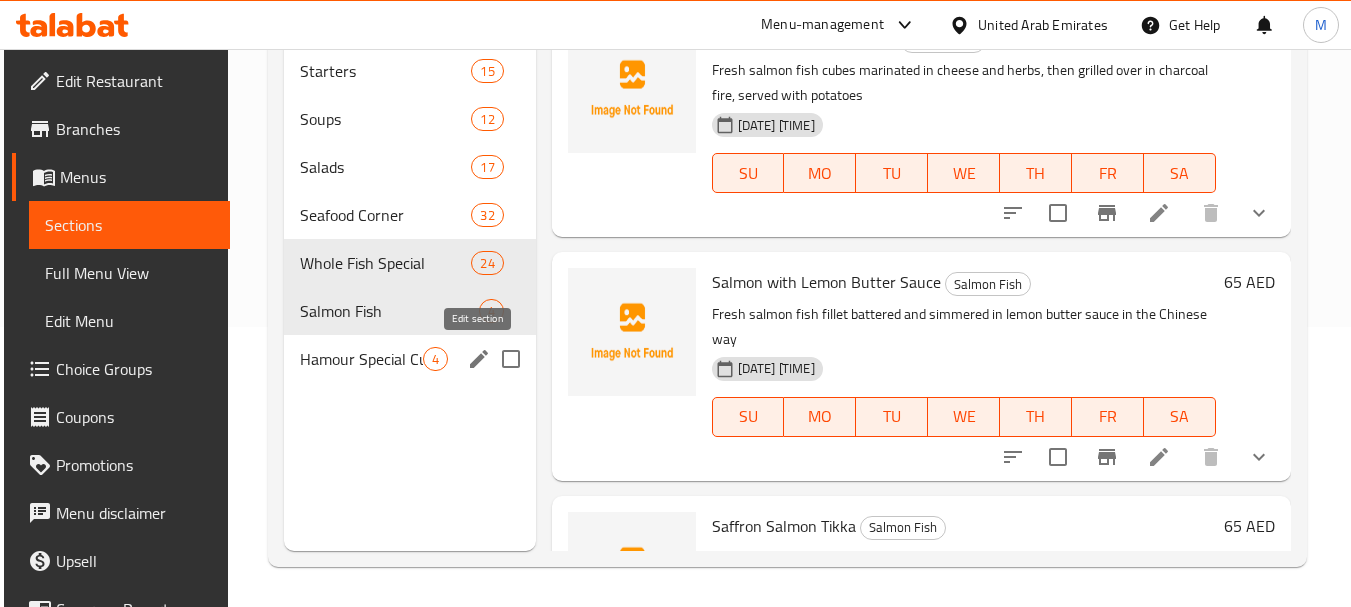 click 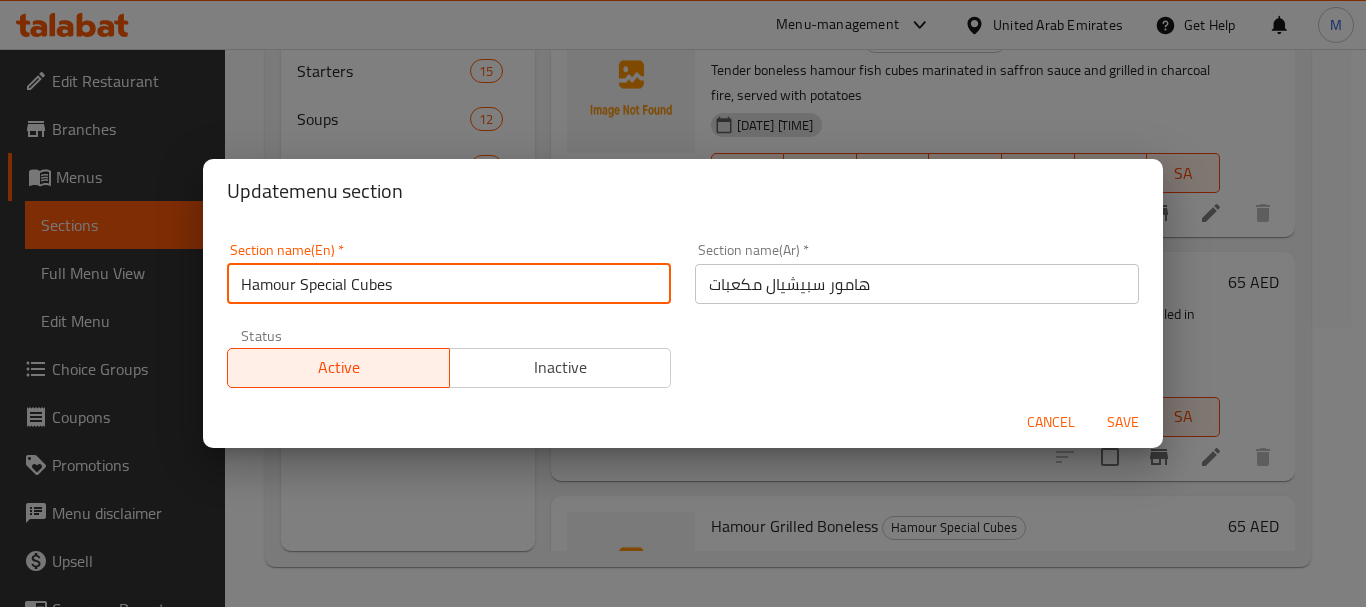 click on "Hamour Special Cubes" at bounding box center [449, 284] 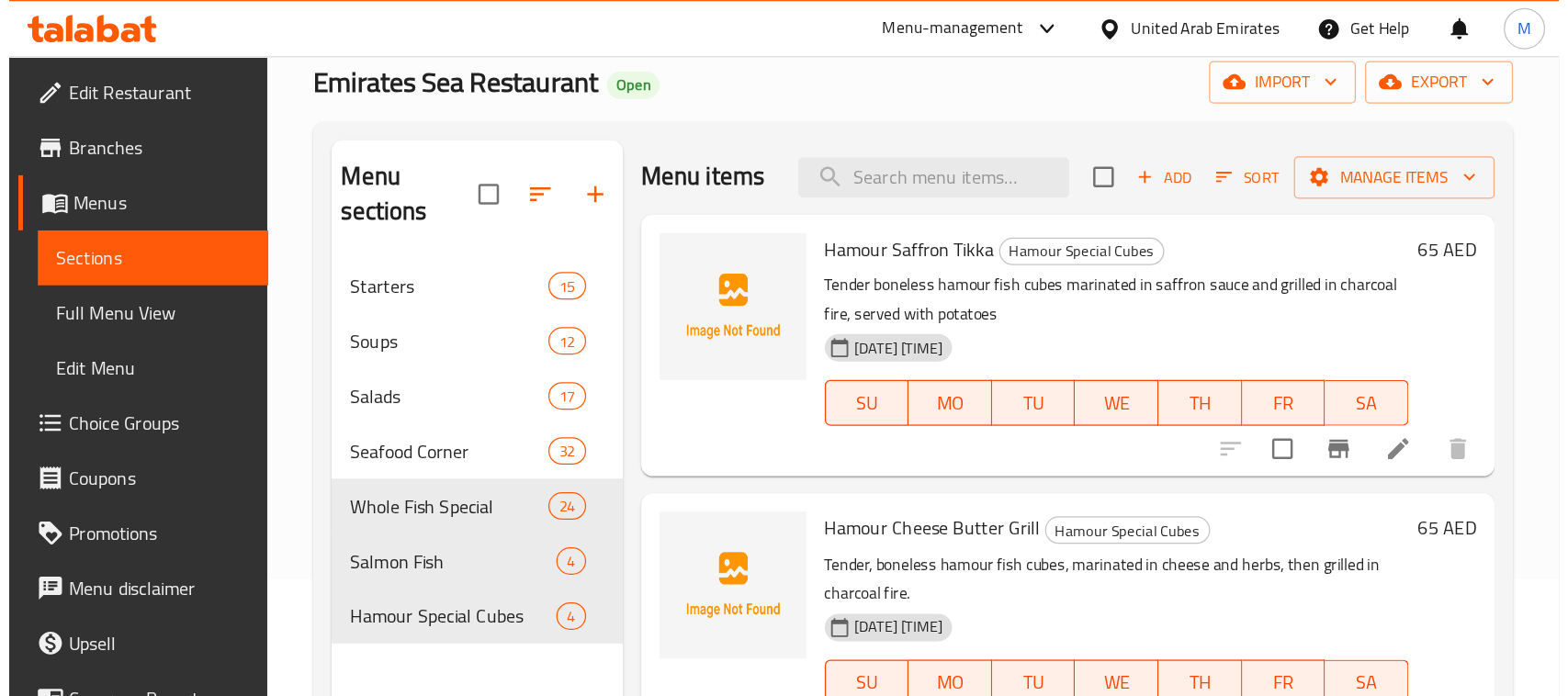 scroll, scrollTop: 0, scrollLeft: 0, axis: both 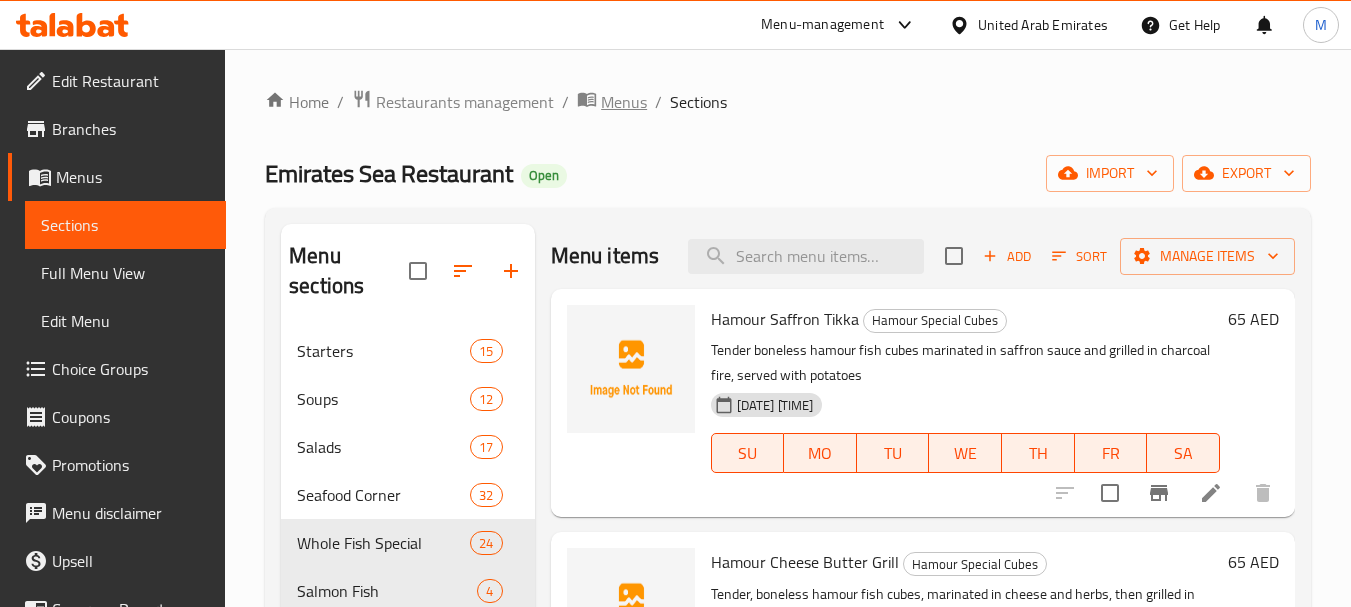 click on "Menus" at bounding box center (624, 102) 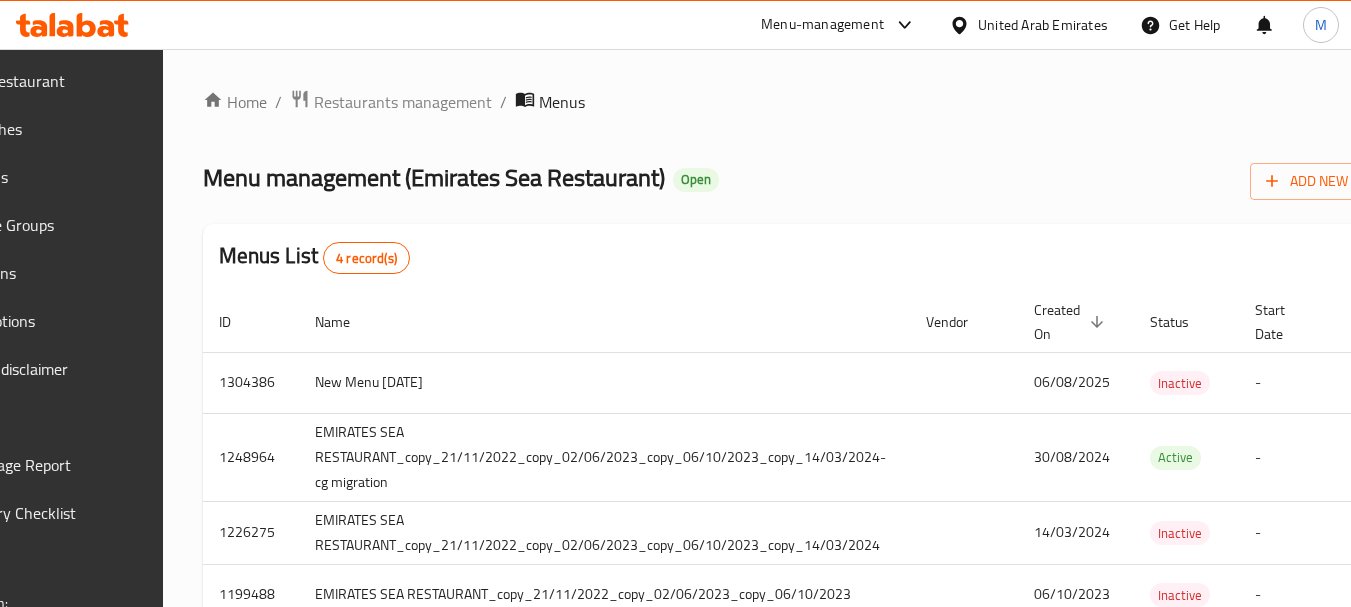 drag, startPoint x: 580, startPoint y: 362, endPoint x: 264, endPoint y: 370, distance: 316.10126 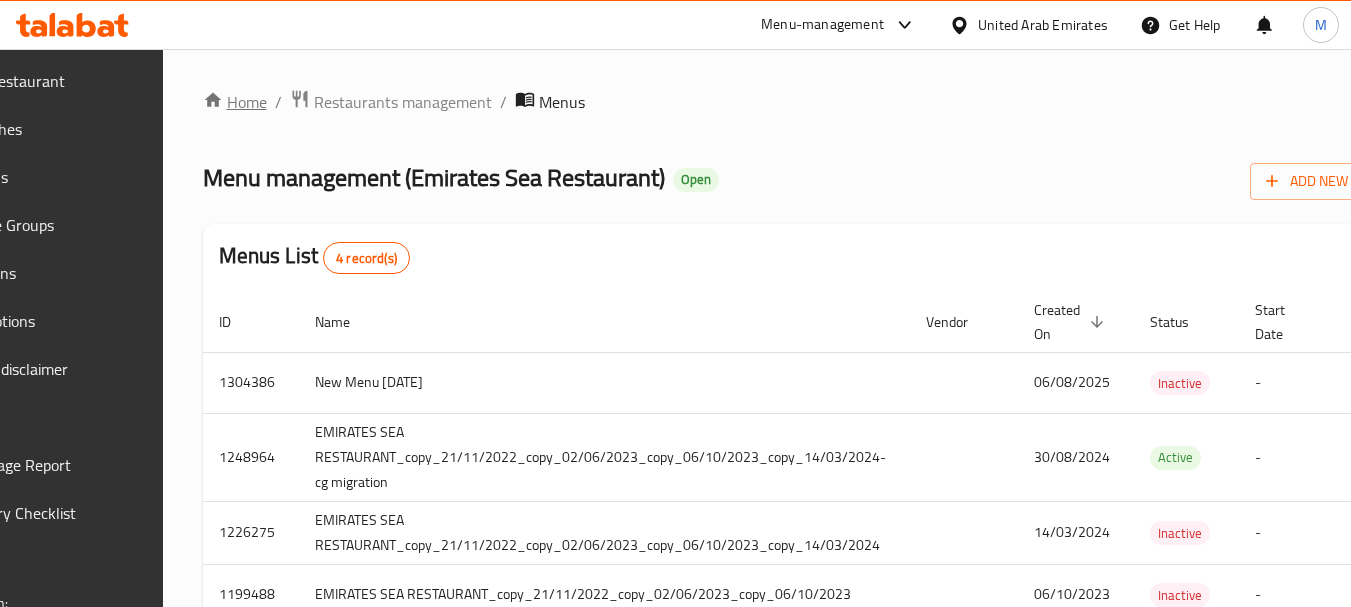 copy on "ID Name Vendor Created On sorted descending Status Start Date Locale Actions 1304386 New Menu 06/08/2025" 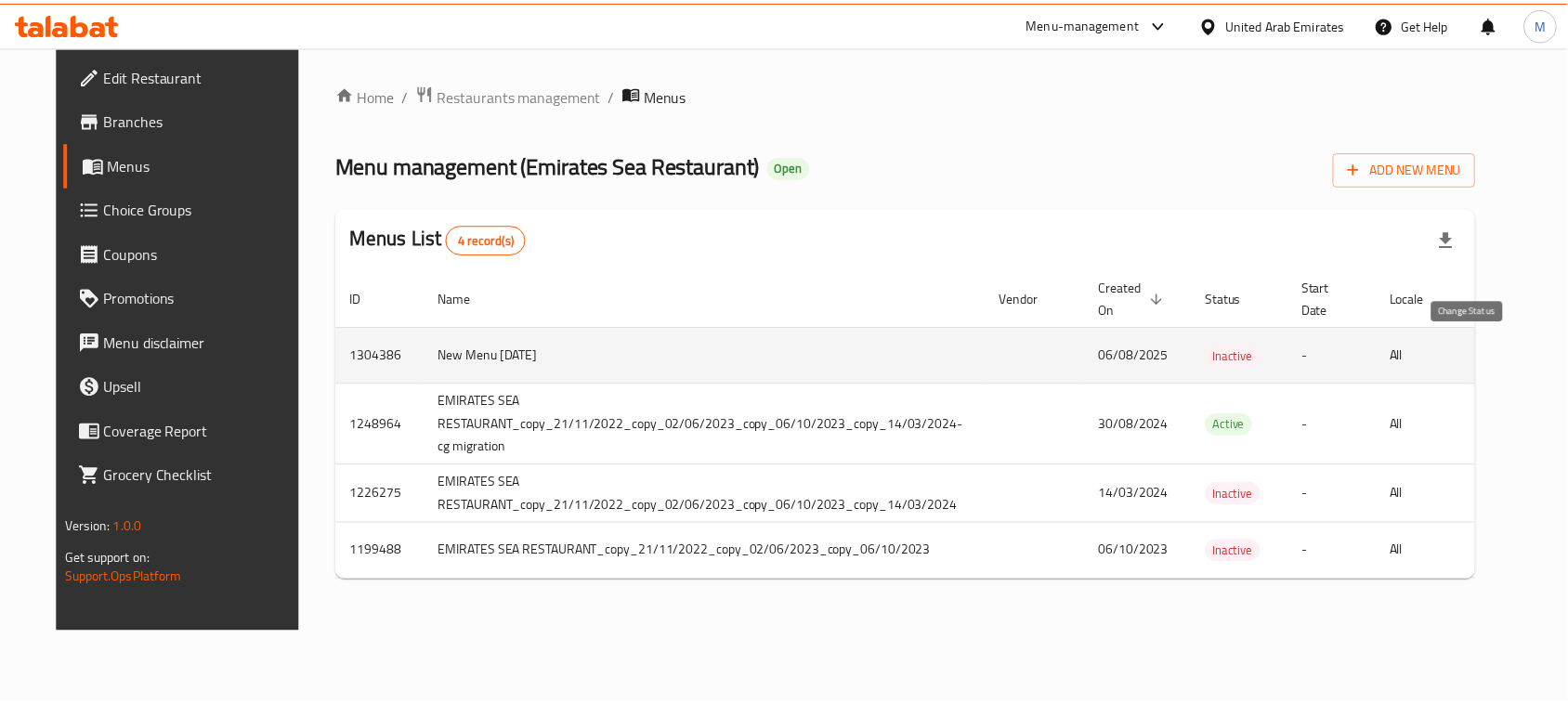 scroll, scrollTop: 0, scrollLeft: 98, axis: horizontal 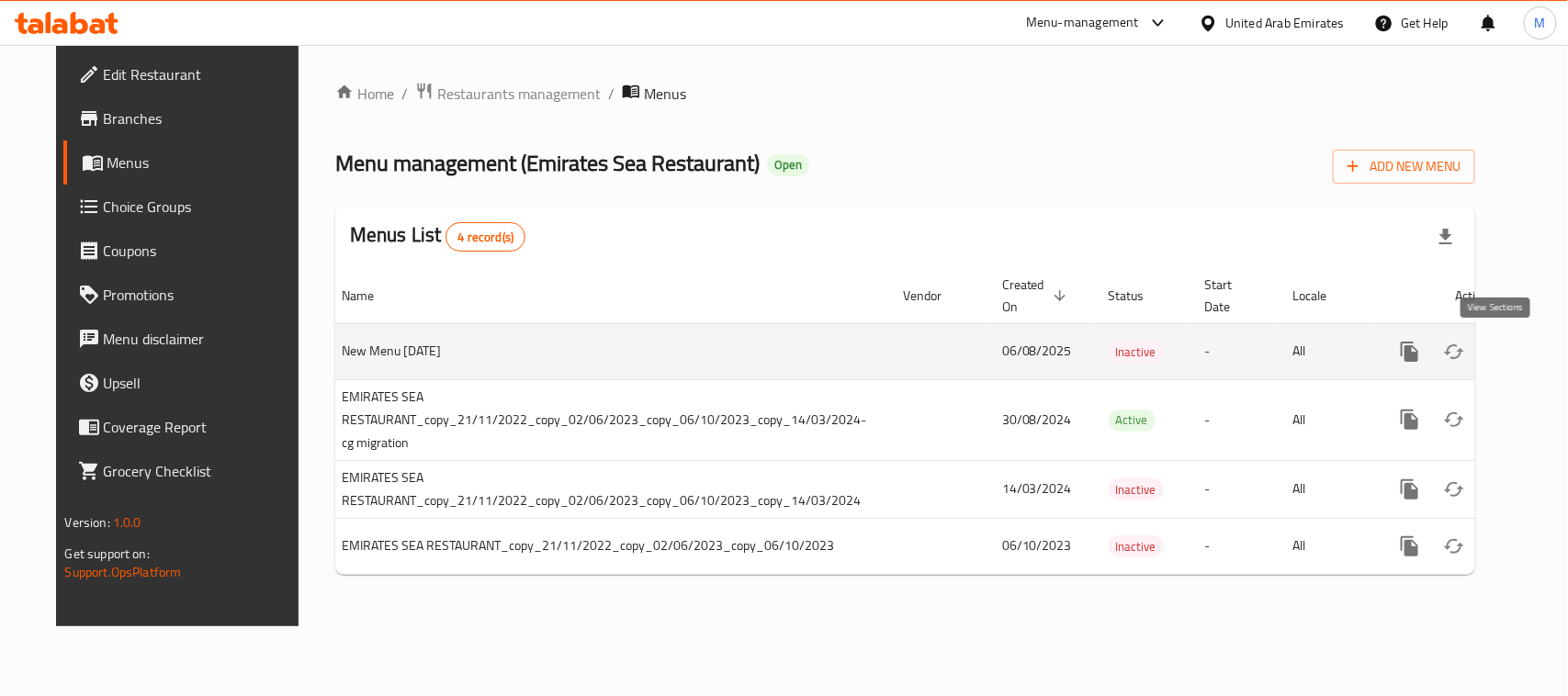 click 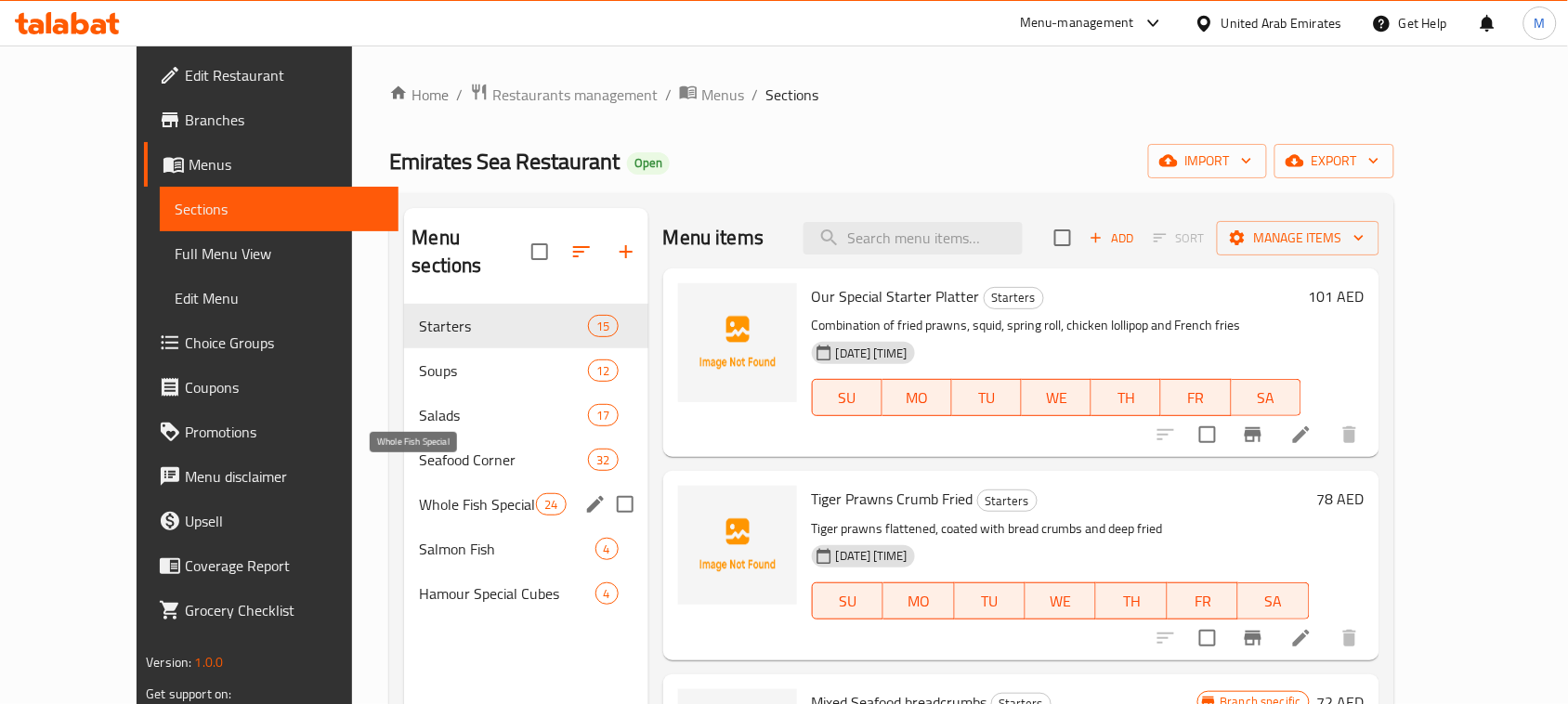 click on "Whole Fish Special" at bounding box center [477, 504] 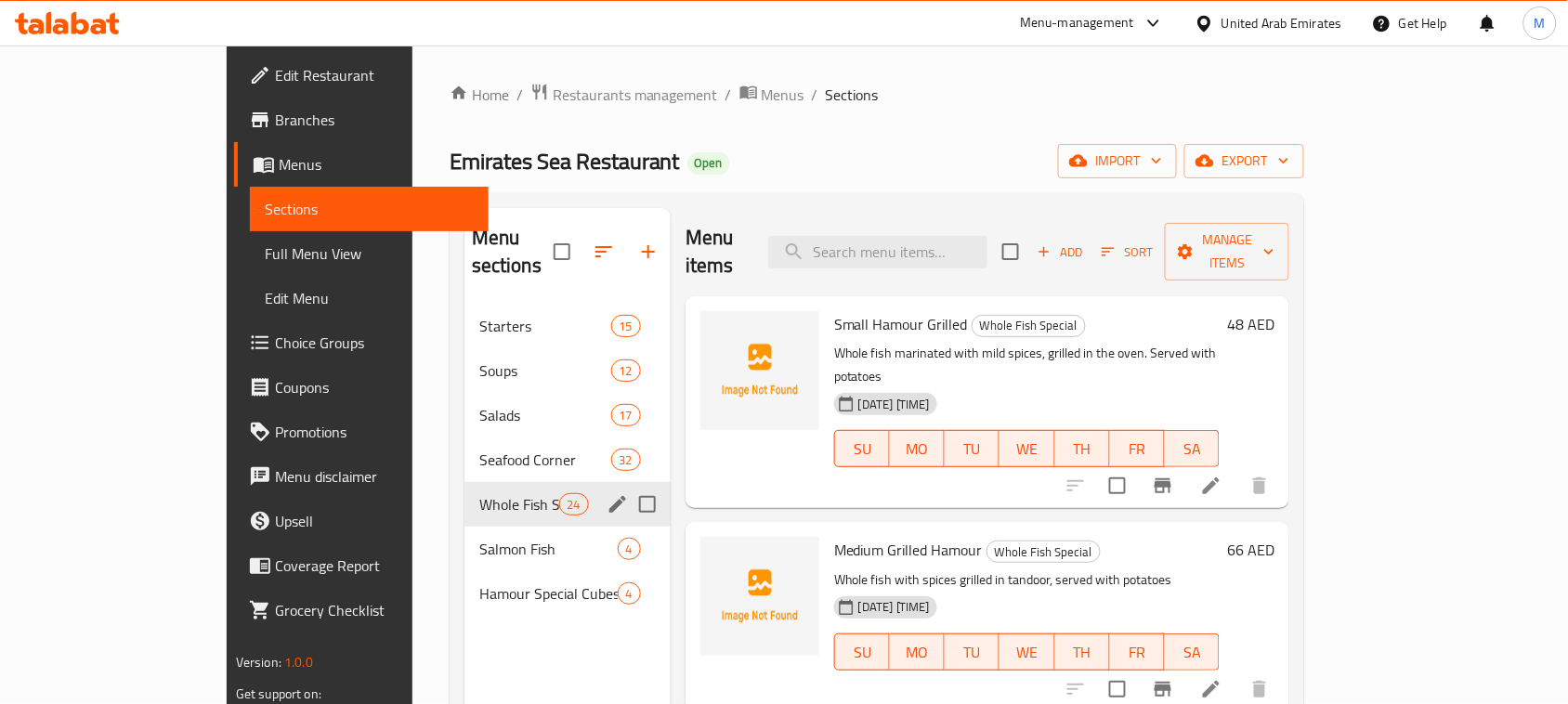 click 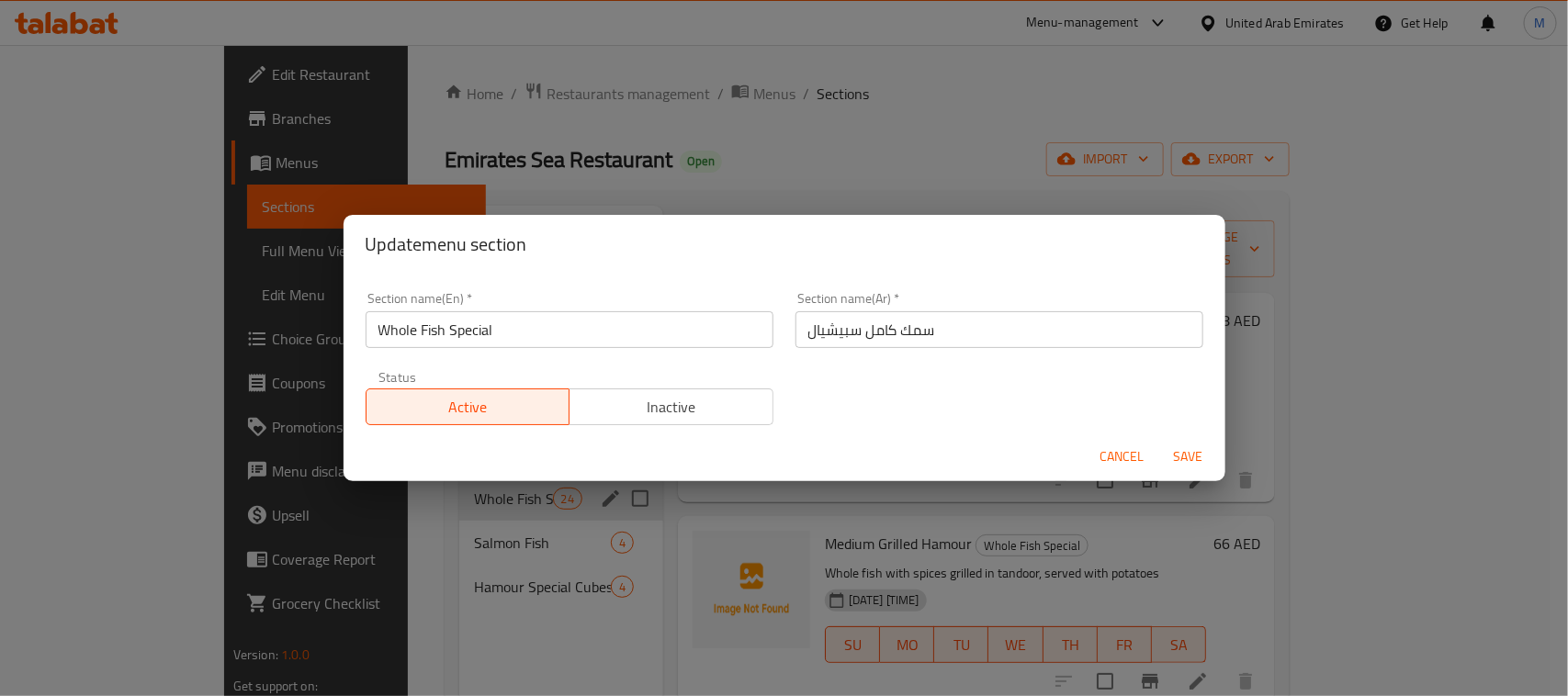 click on "Whole Fish Special" at bounding box center (570, 330) 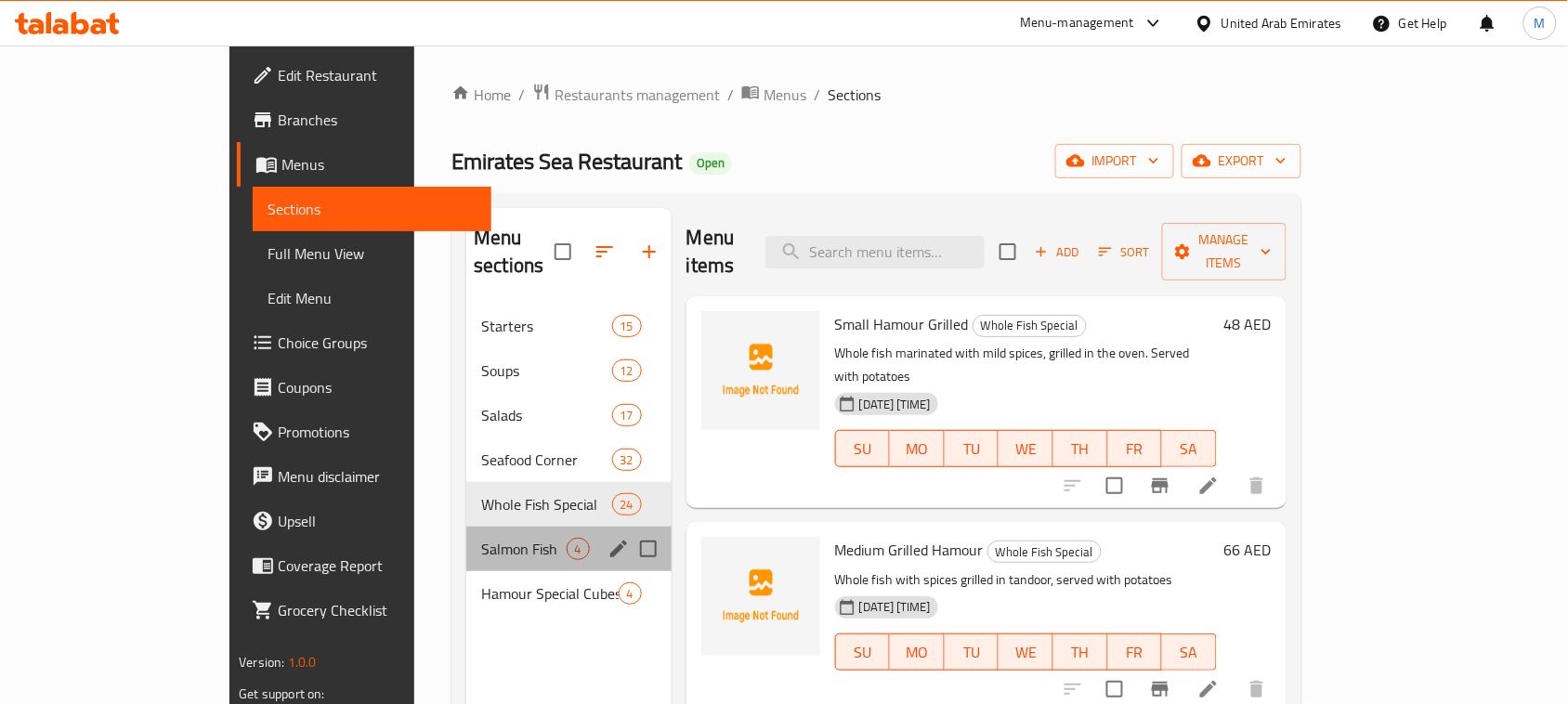 click on "Salmon Fish 4" at bounding box center [568, 549] 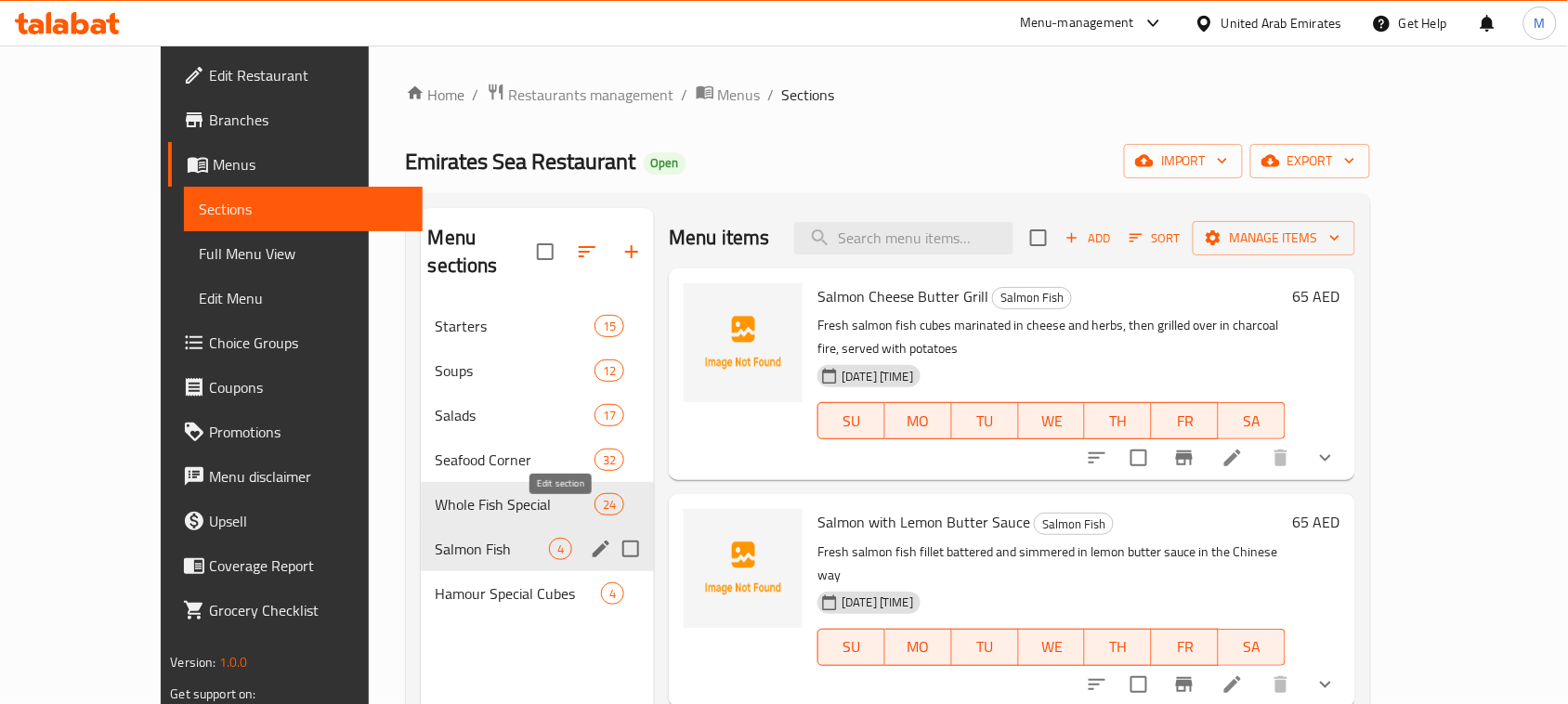 click 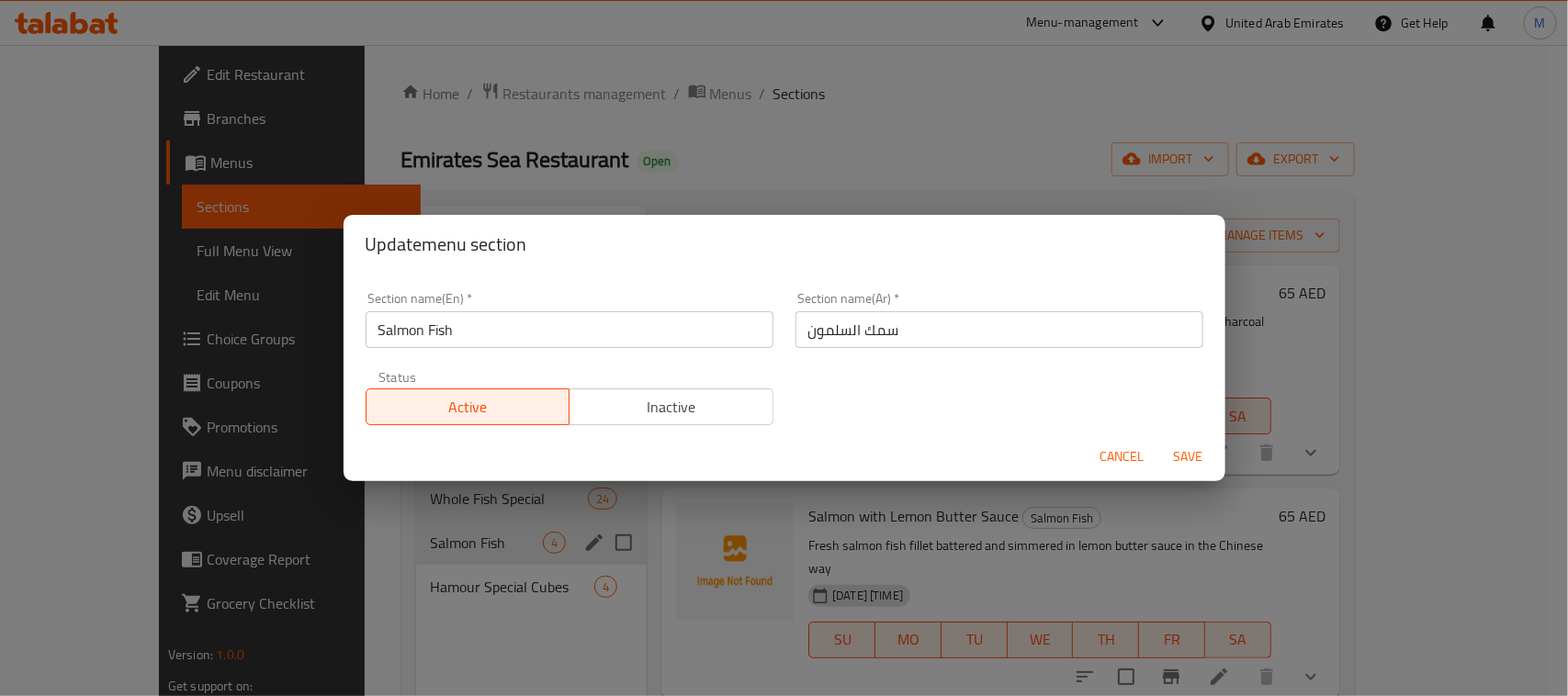 click on "Status Active Inactive" at bounding box center (570, 398) 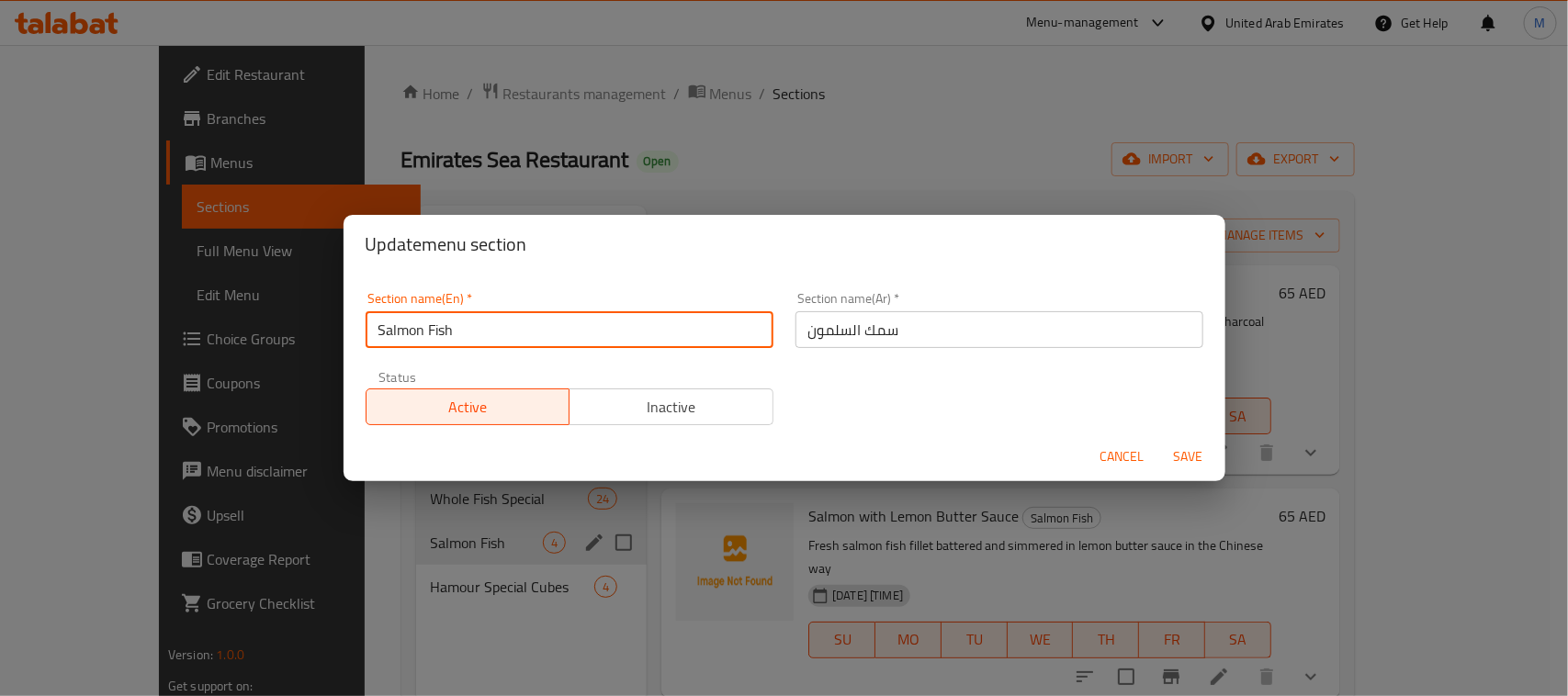 click on "Salmon Fish" at bounding box center (570, 330) 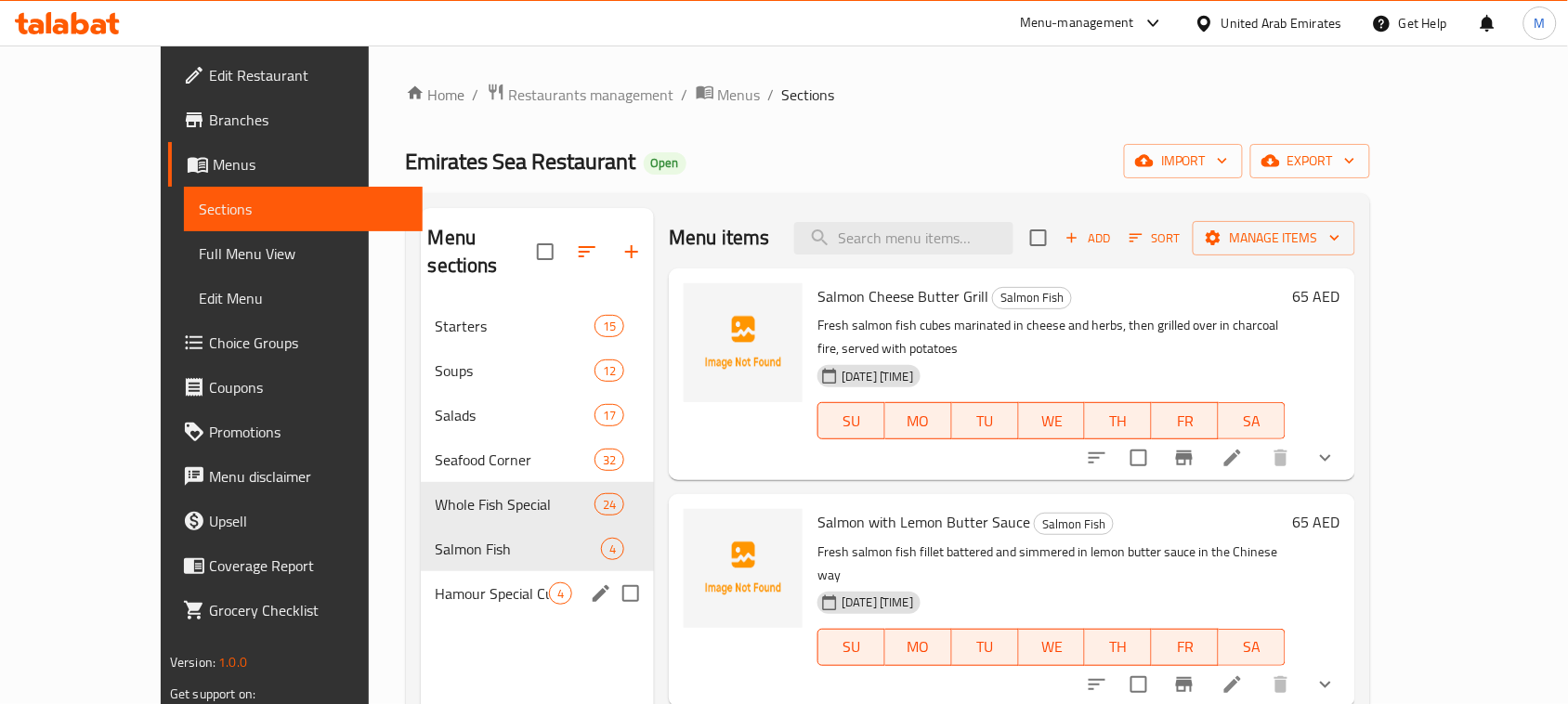 click 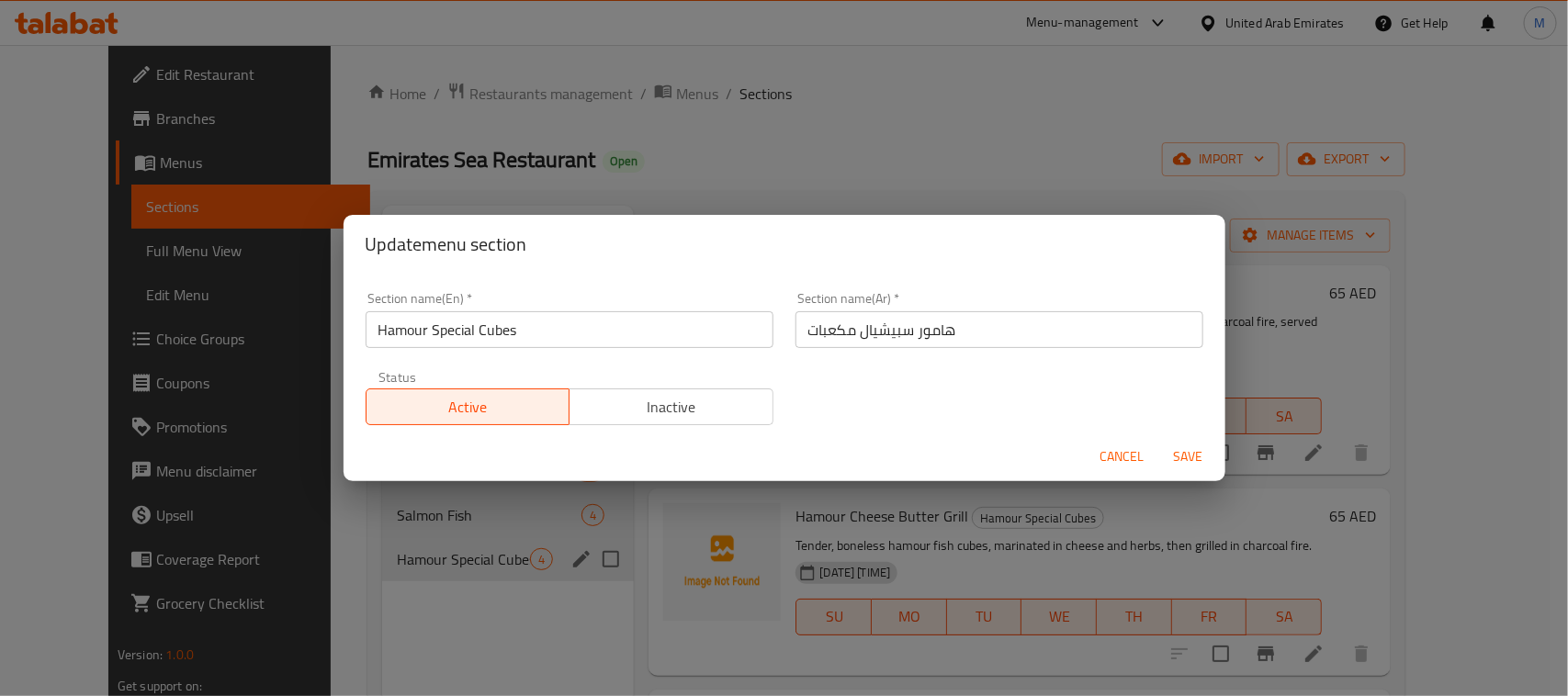 click on "Hamour Special Cubes" at bounding box center (570, 330) 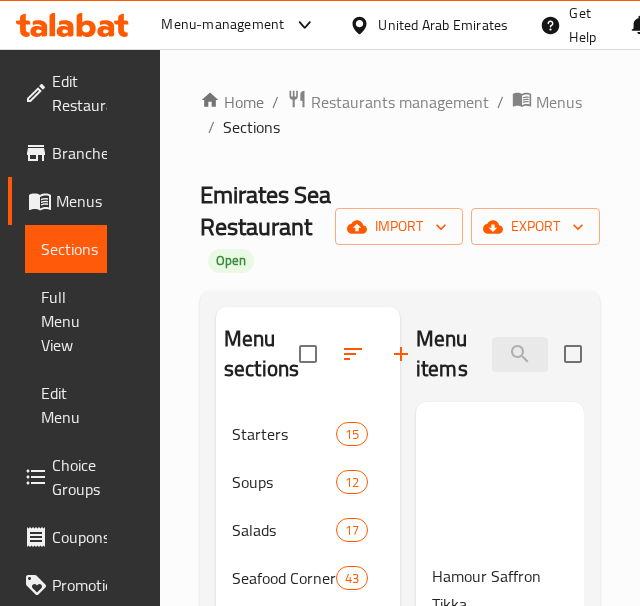 scroll, scrollTop: 0, scrollLeft: 0, axis: both 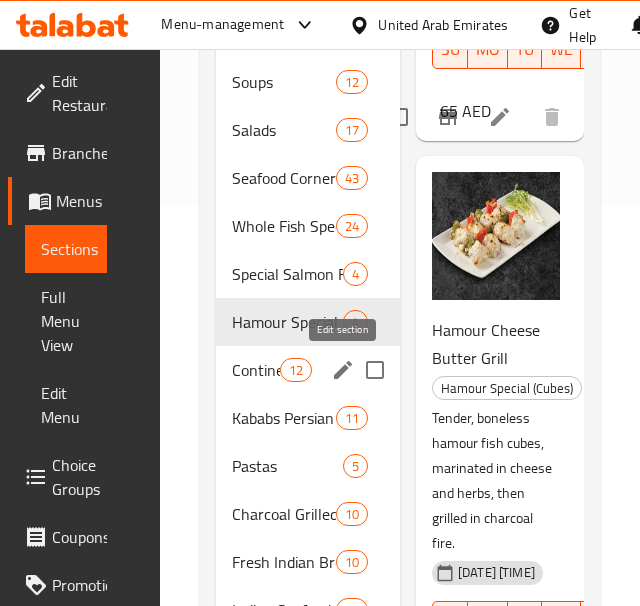 click 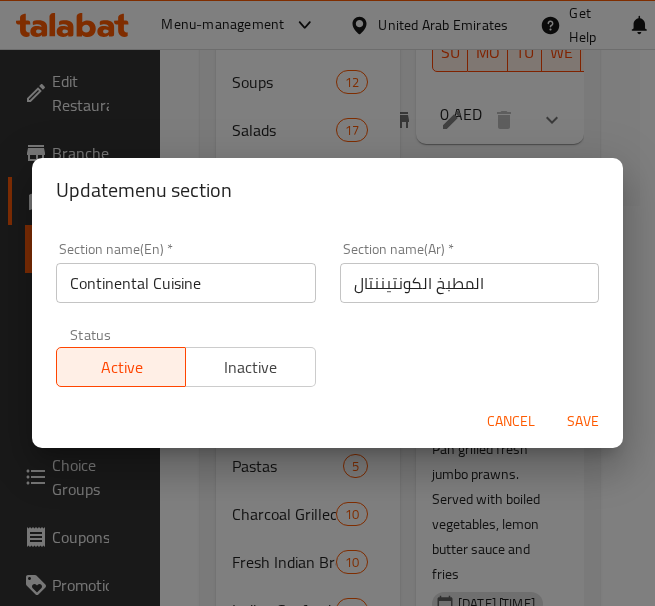 click on "Continental Cuisine" at bounding box center (186, 283) 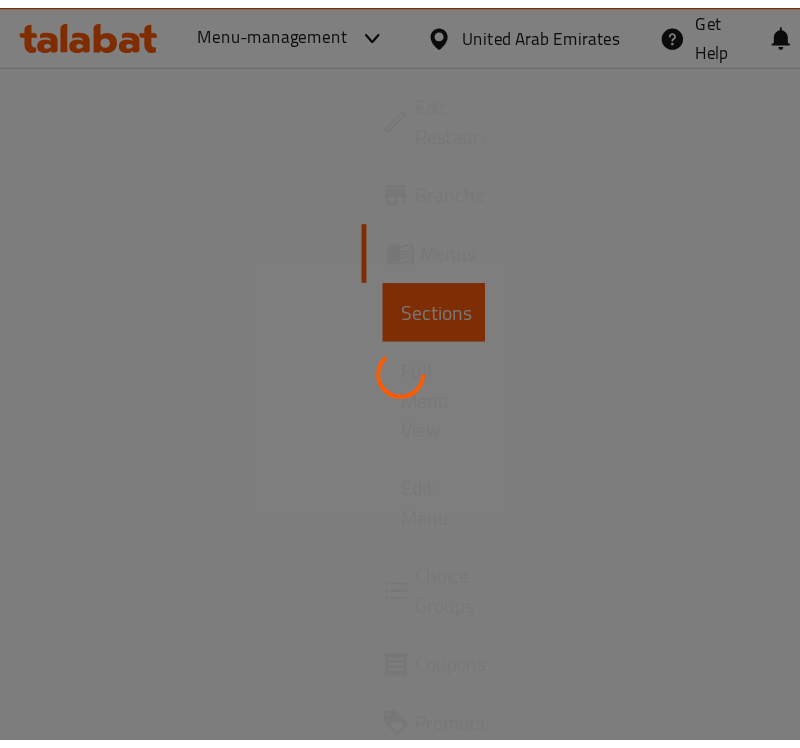 scroll, scrollTop: 0, scrollLeft: 0, axis: both 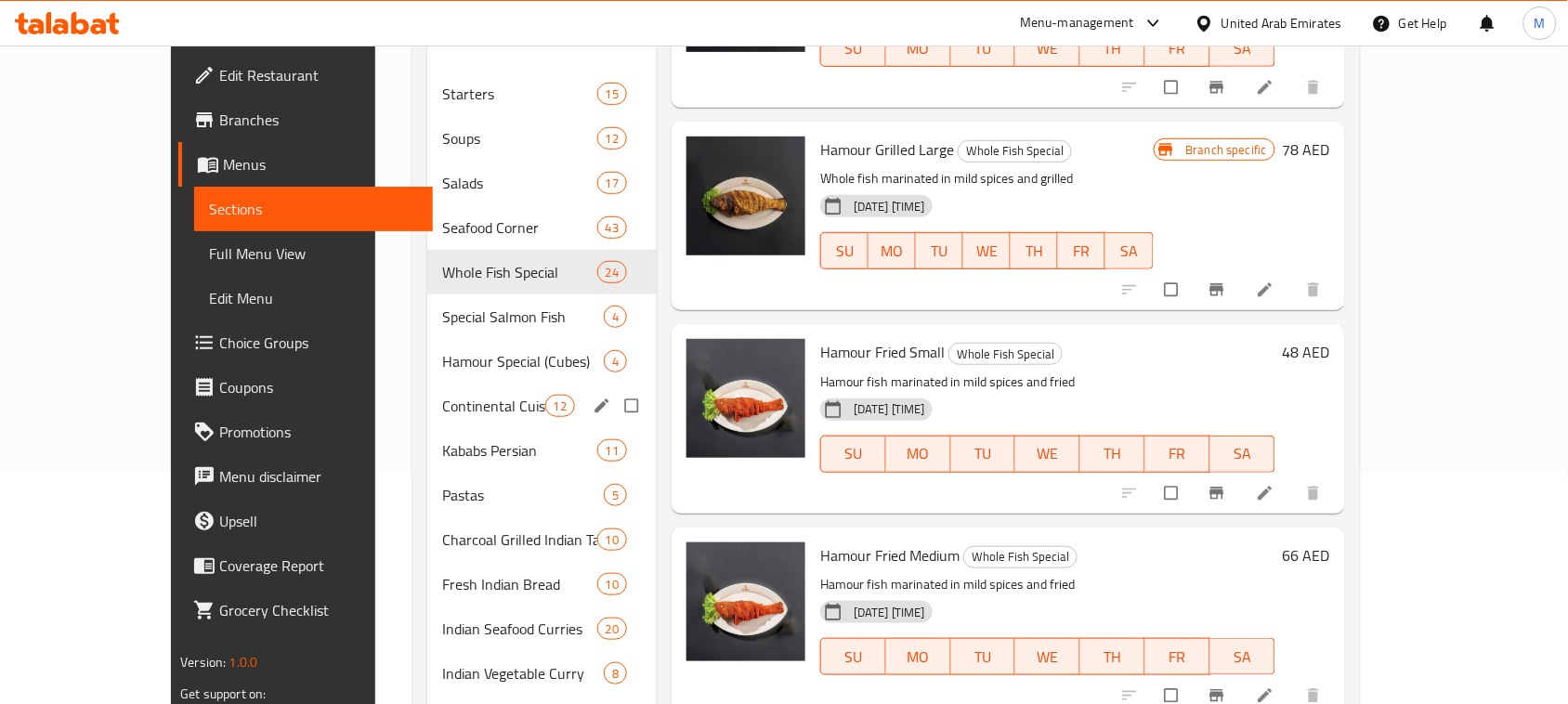 click at bounding box center (604, 406) 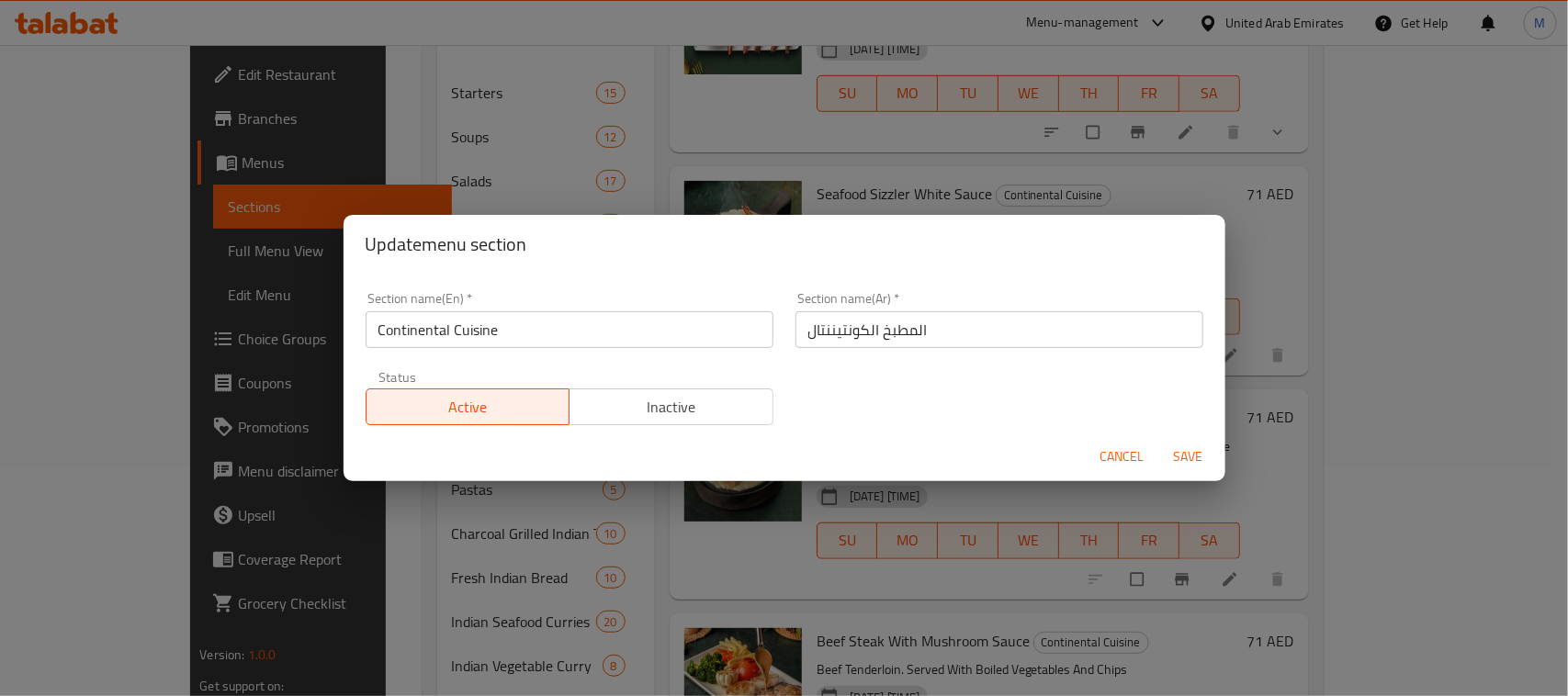 click on "Continental Cuisine" at bounding box center (570, 330) 